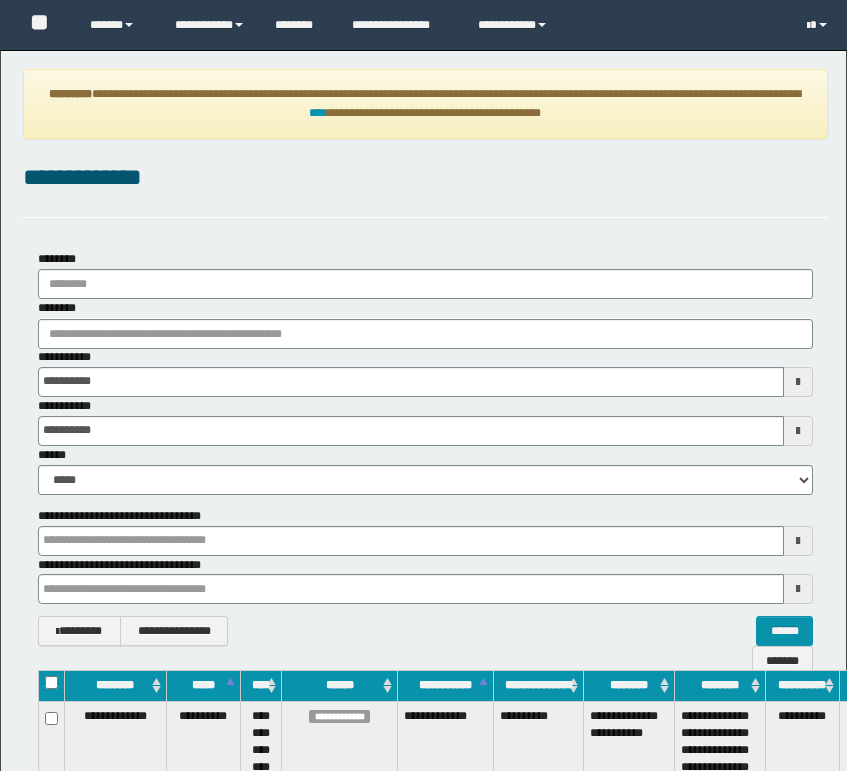 scroll, scrollTop: 351, scrollLeft: 0, axis: vertical 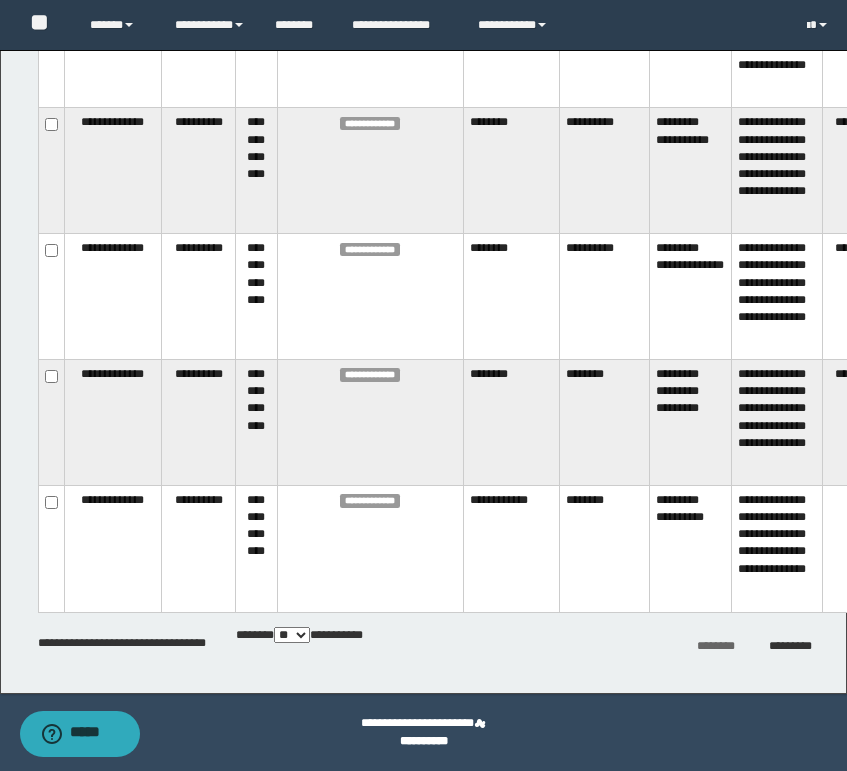 click on "*********" at bounding box center [790, 646] 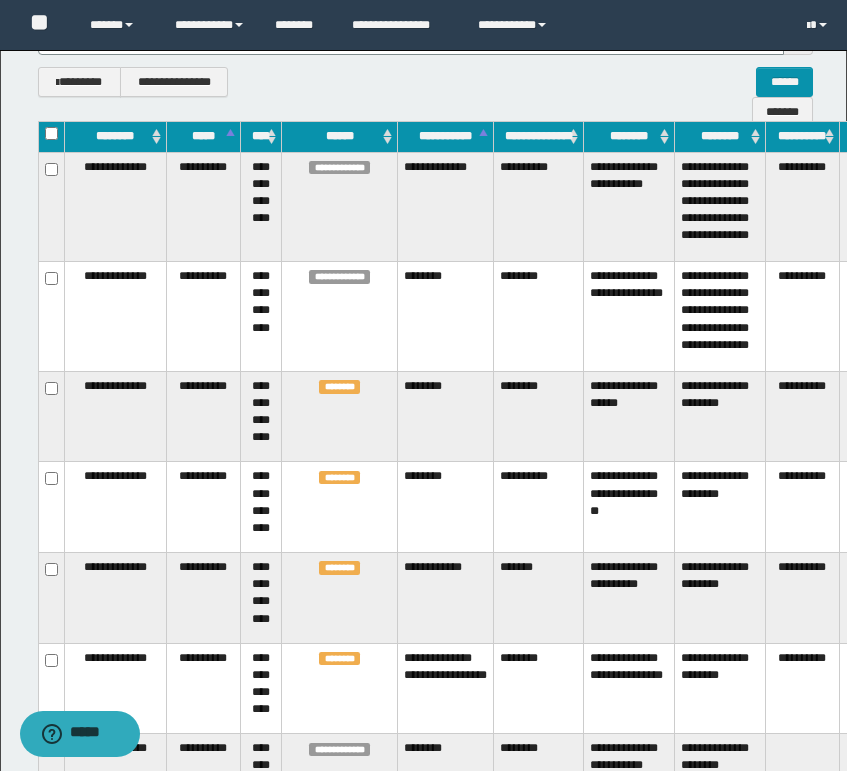scroll, scrollTop: 487, scrollLeft: 0, axis: vertical 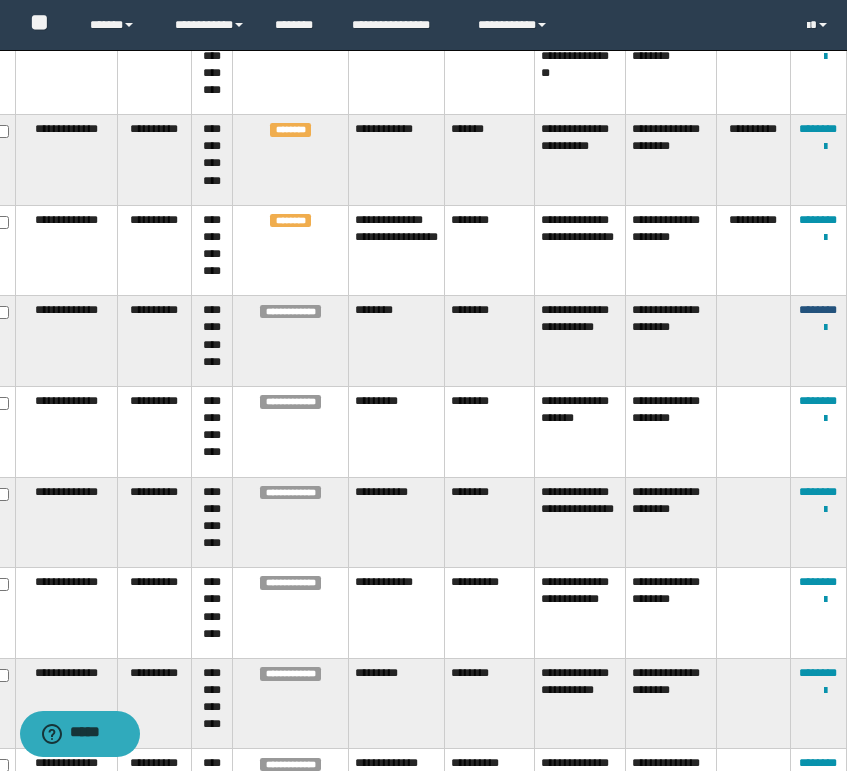 click on "********" at bounding box center (818, 310) 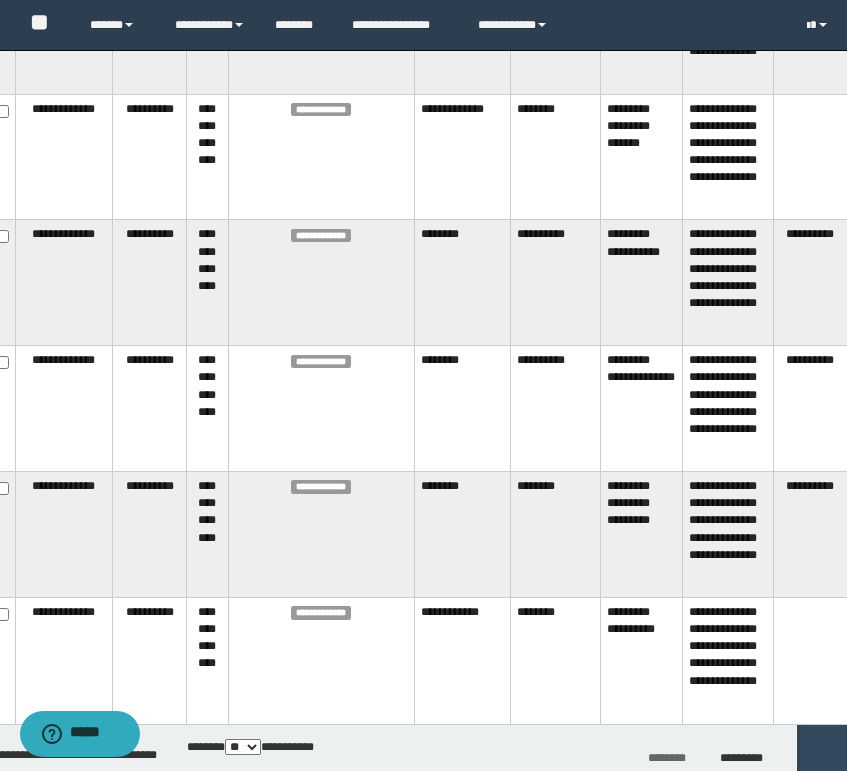 scroll, scrollTop: 6121, scrollLeft: 49, axis: both 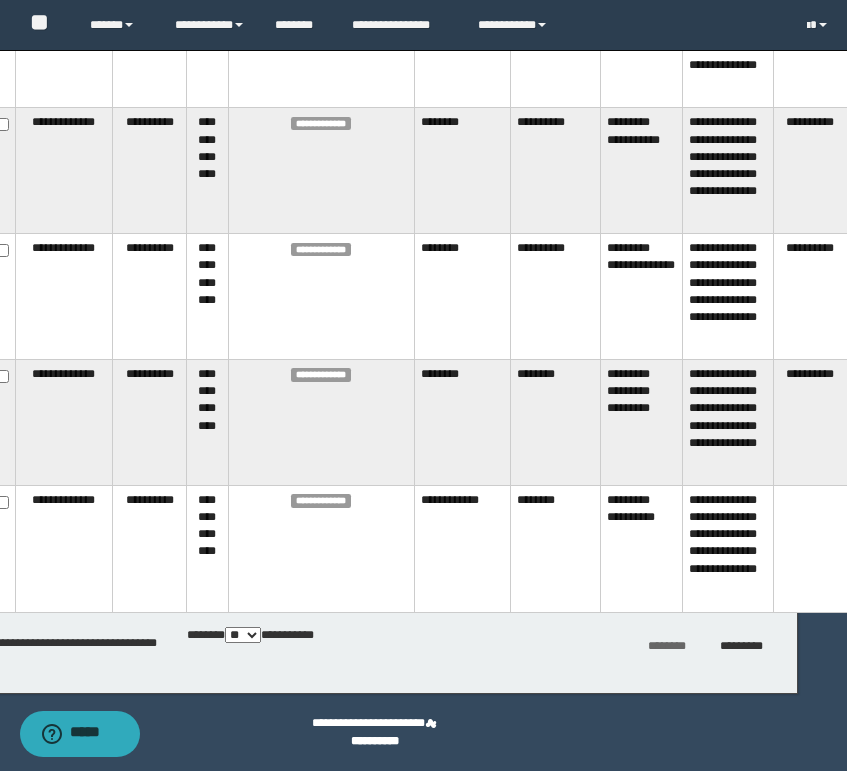 click on "*********" at bounding box center [741, 646] 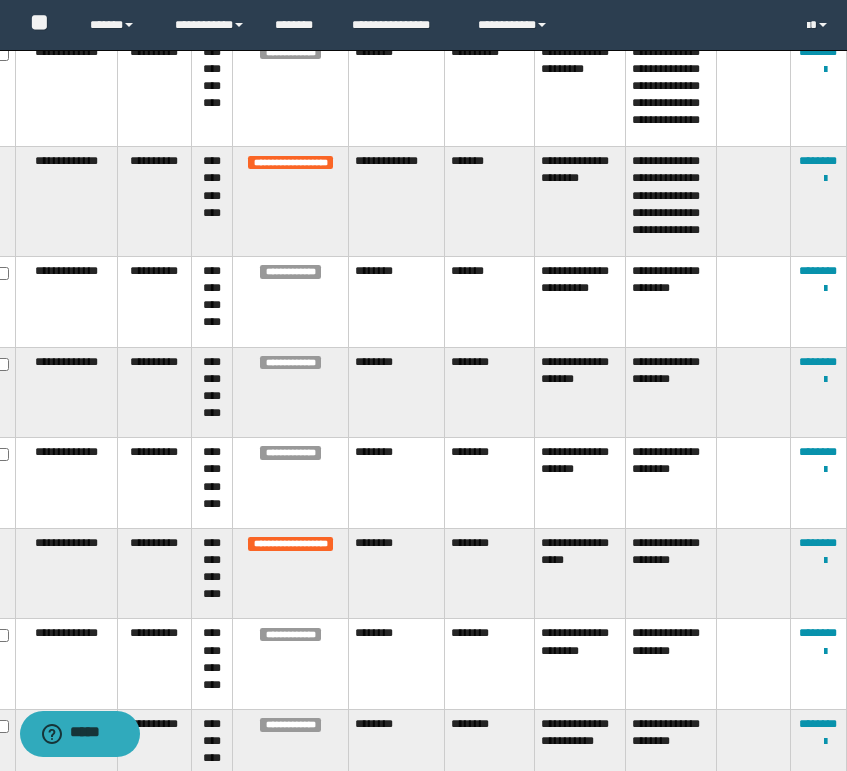 scroll, scrollTop: 3687, scrollLeft: 49, axis: both 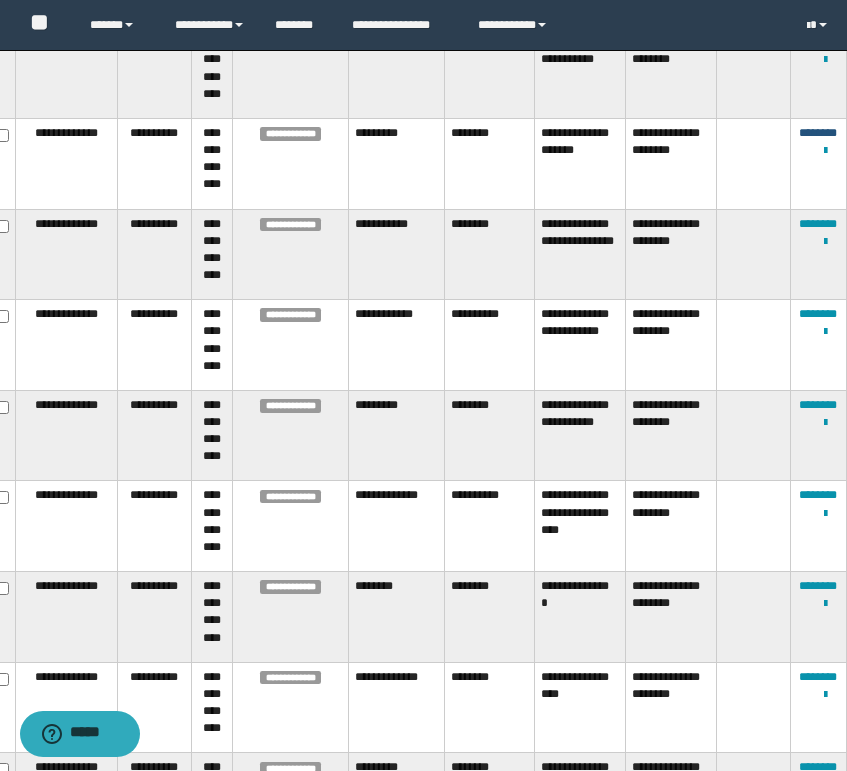 click on "********" at bounding box center [818, 133] 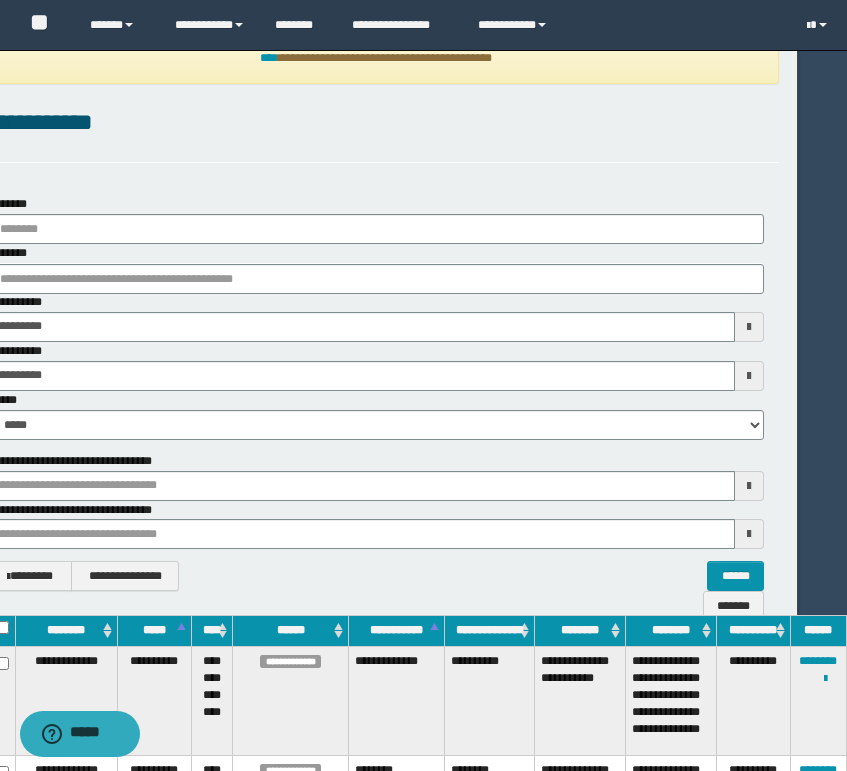 scroll, scrollTop: 0, scrollLeft: 49, axis: horizontal 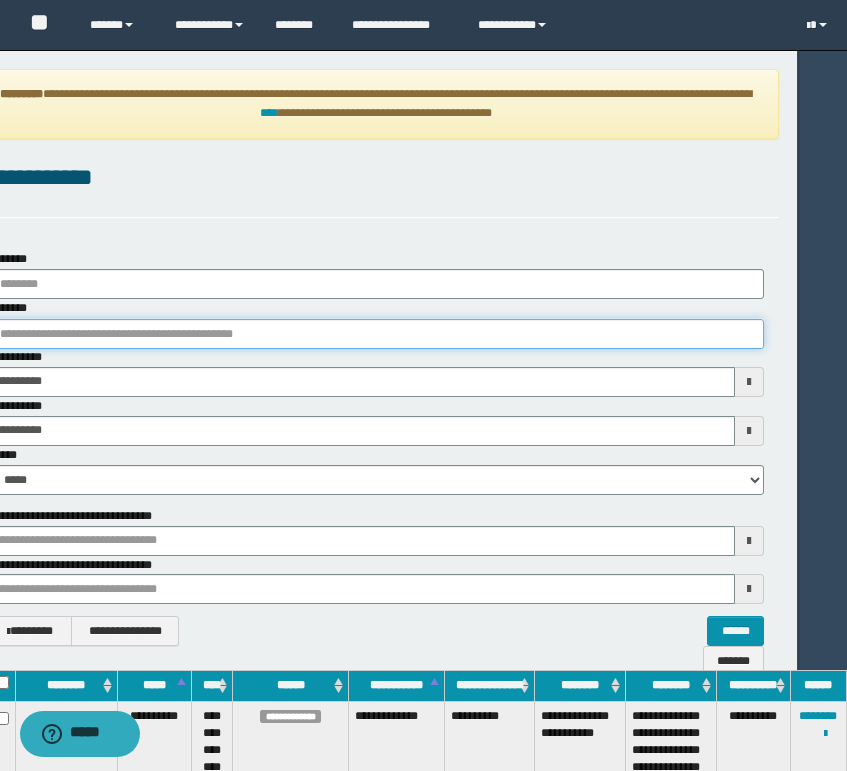 click on "********" at bounding box center [376, 334] 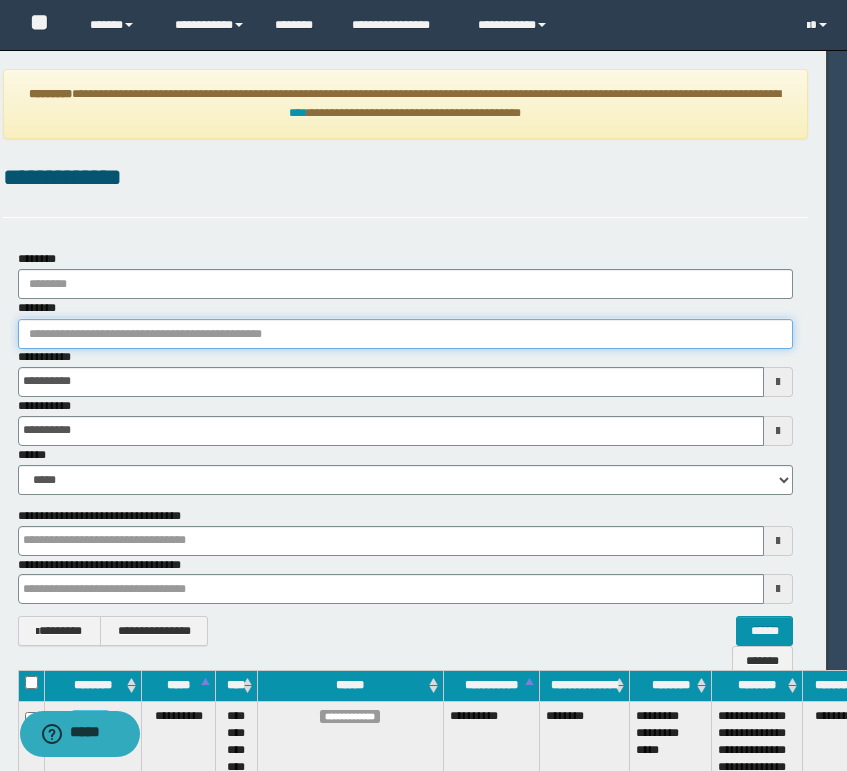 scroll, scrollTop: 0, scrollLeft: 0, axis: both 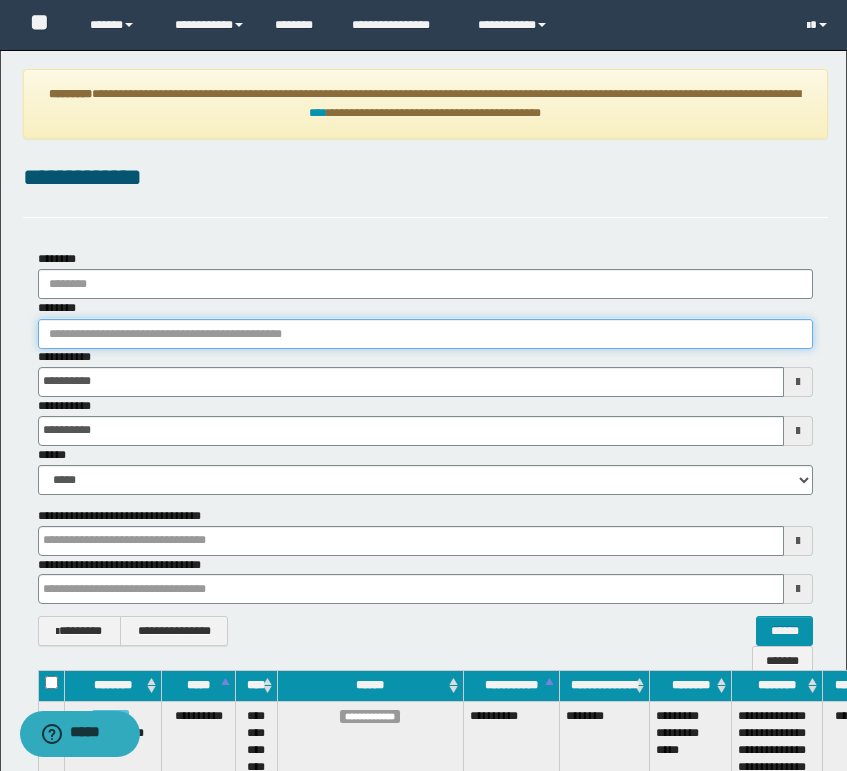 paste on "**********" 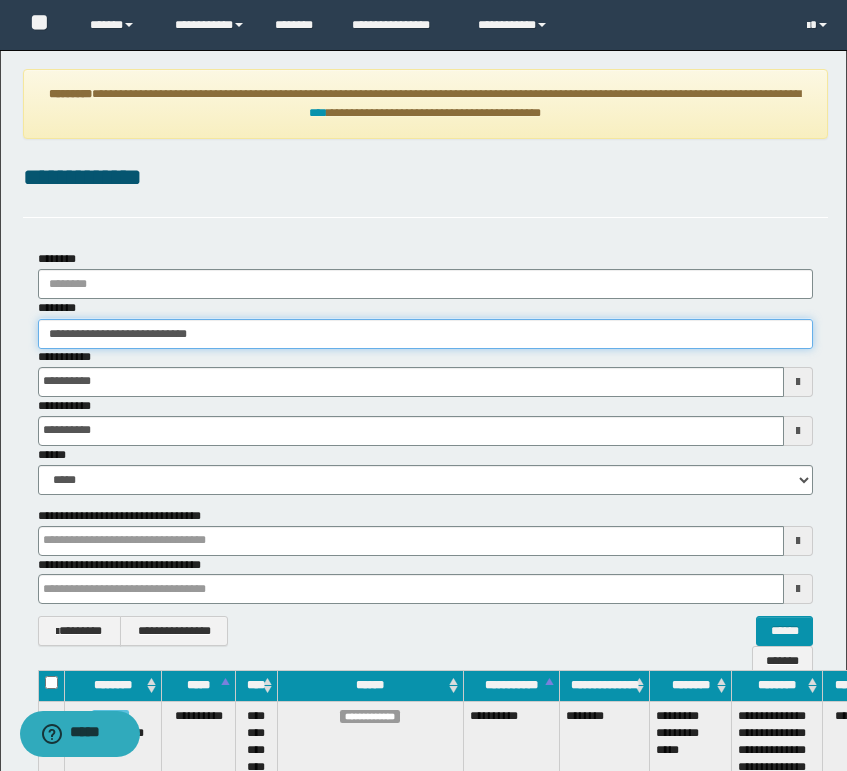 type on "**********" 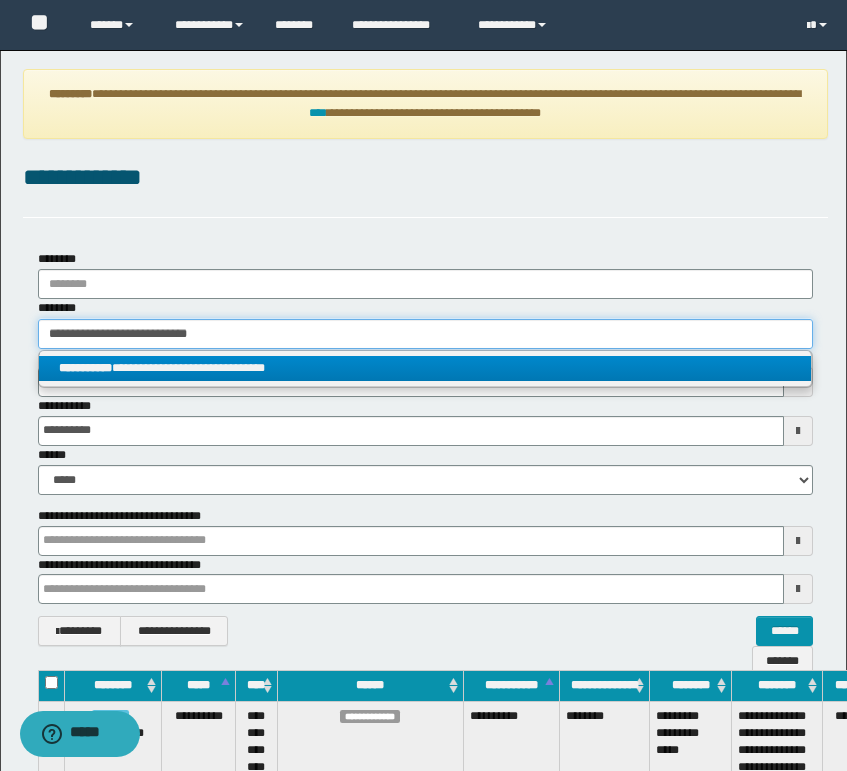 type on "**********" 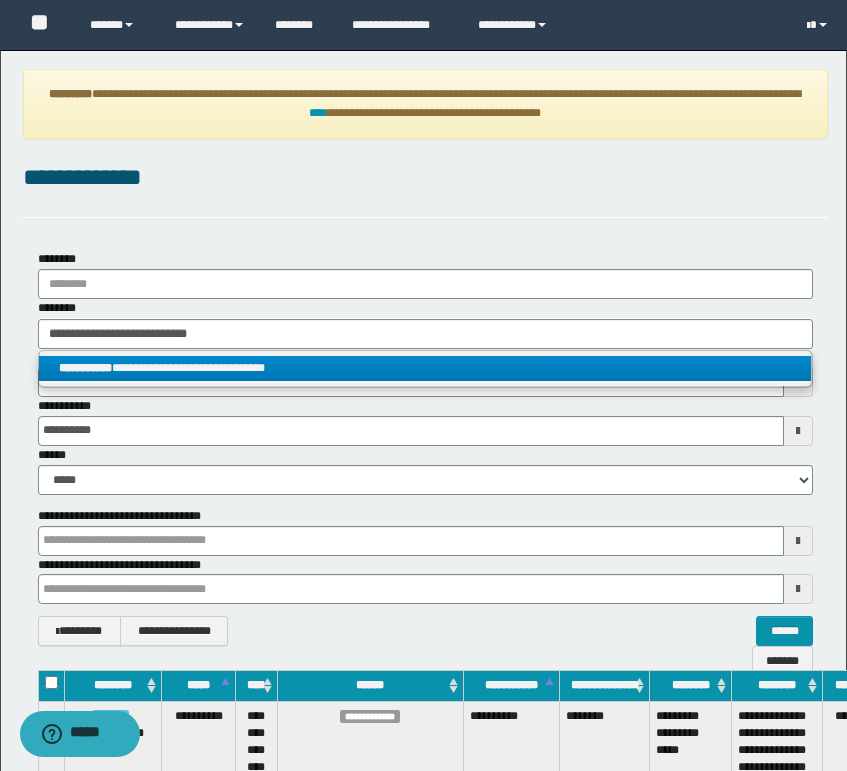 click on "**********" at bounding box center [425, 368] 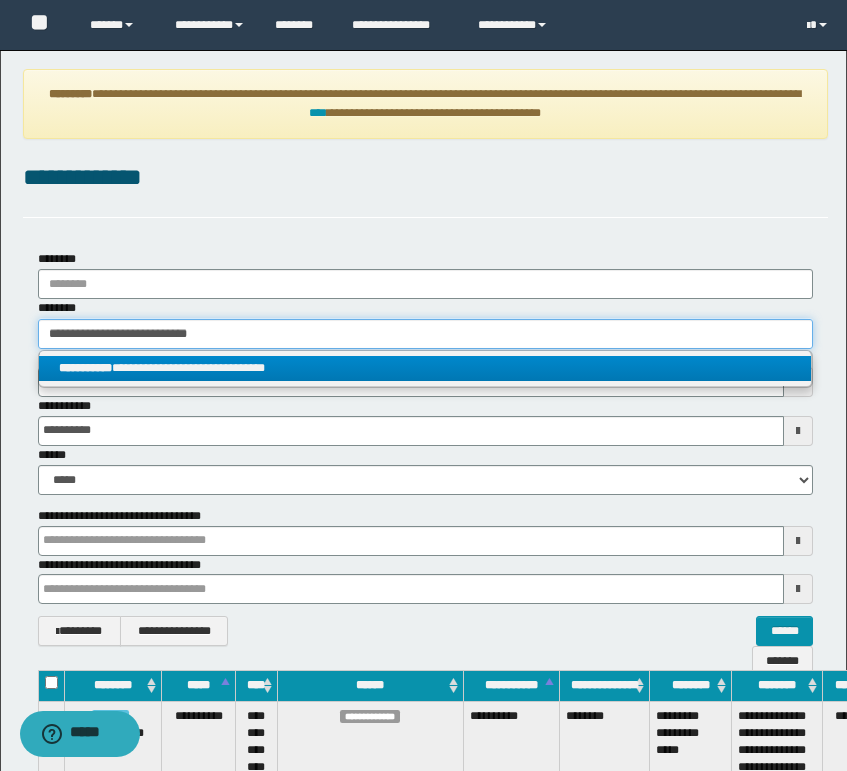 type 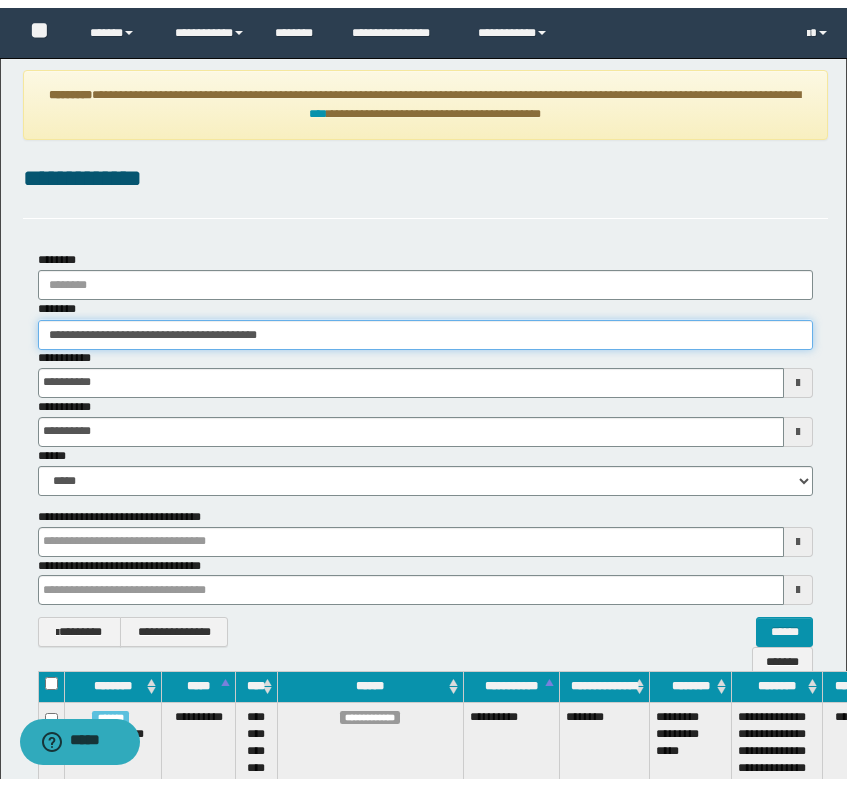 scroll, scrollTop: 173, scrollLeft: 0, axis: vertical 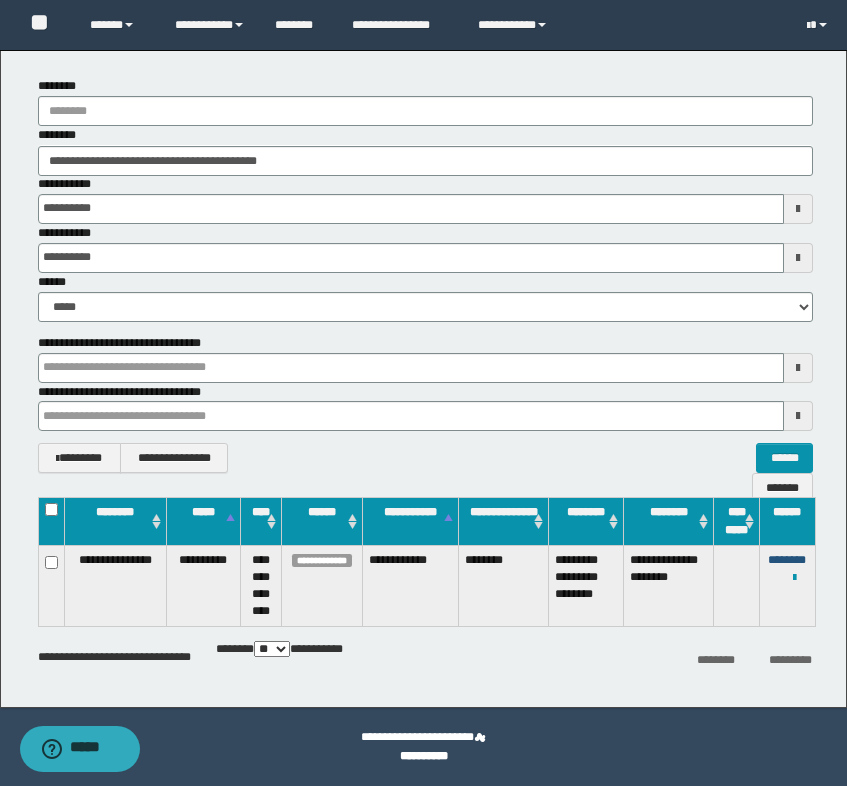 click on "********" at bounding box center [787, 560] 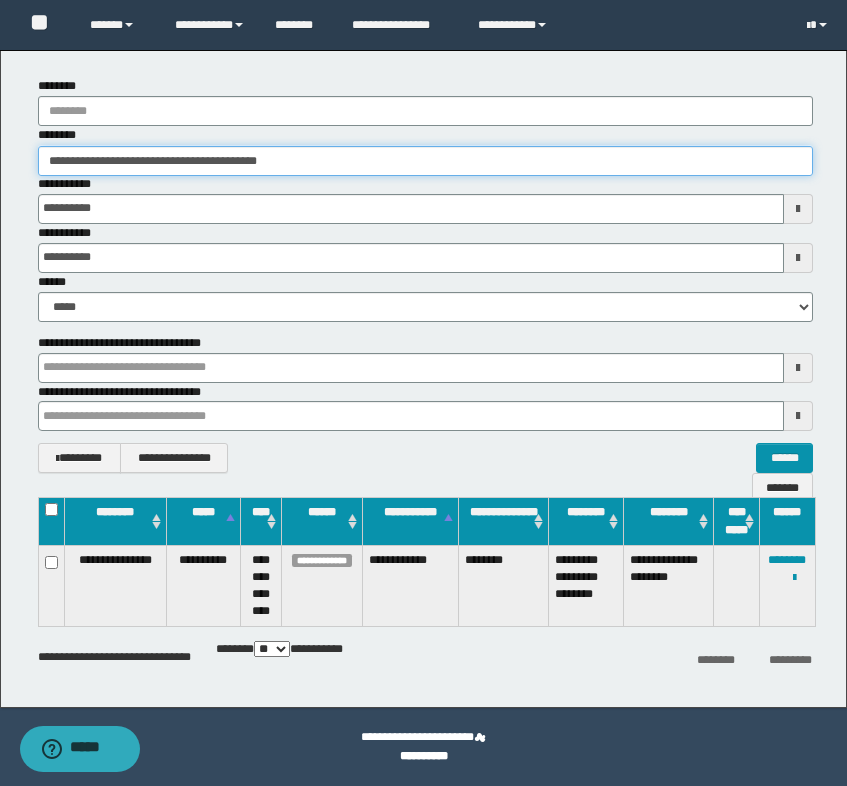 click on "**********" at bounding box center (425, 161) 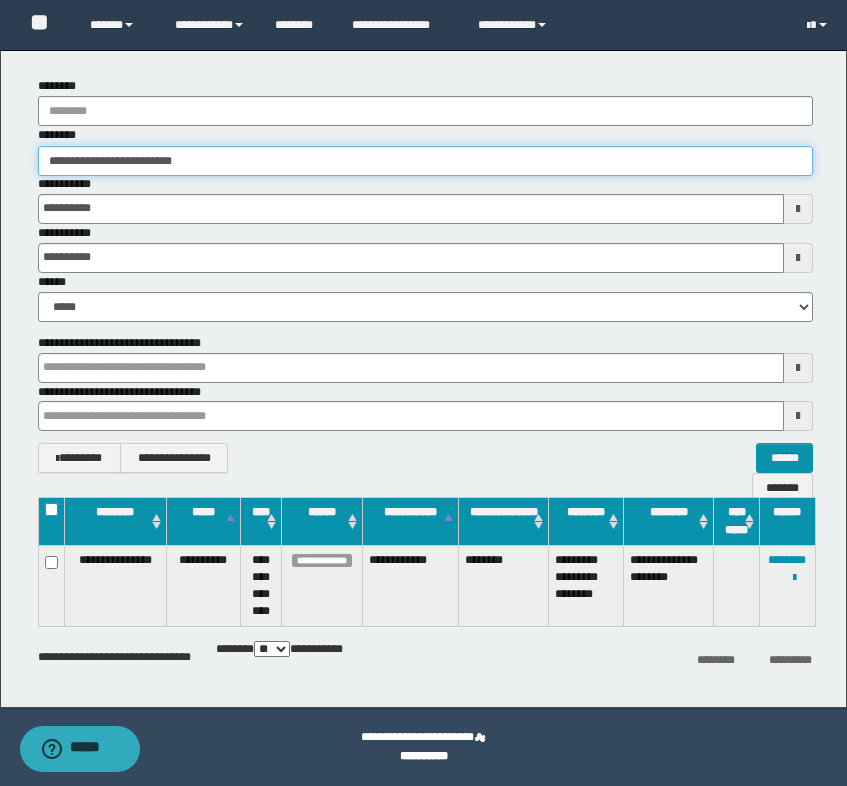type on "**********" 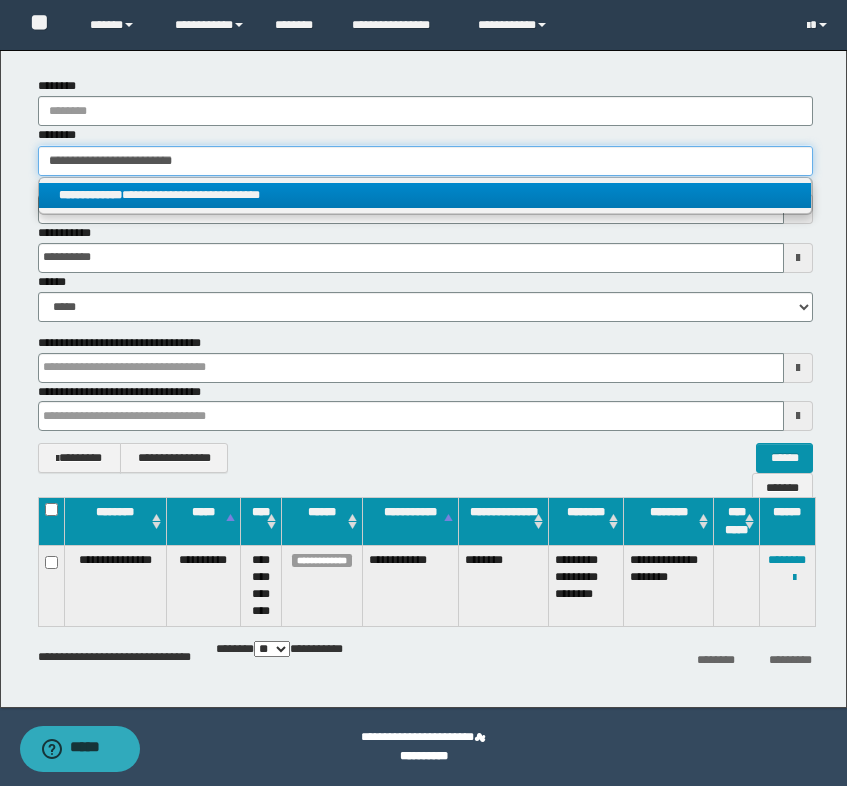 type on "**********" 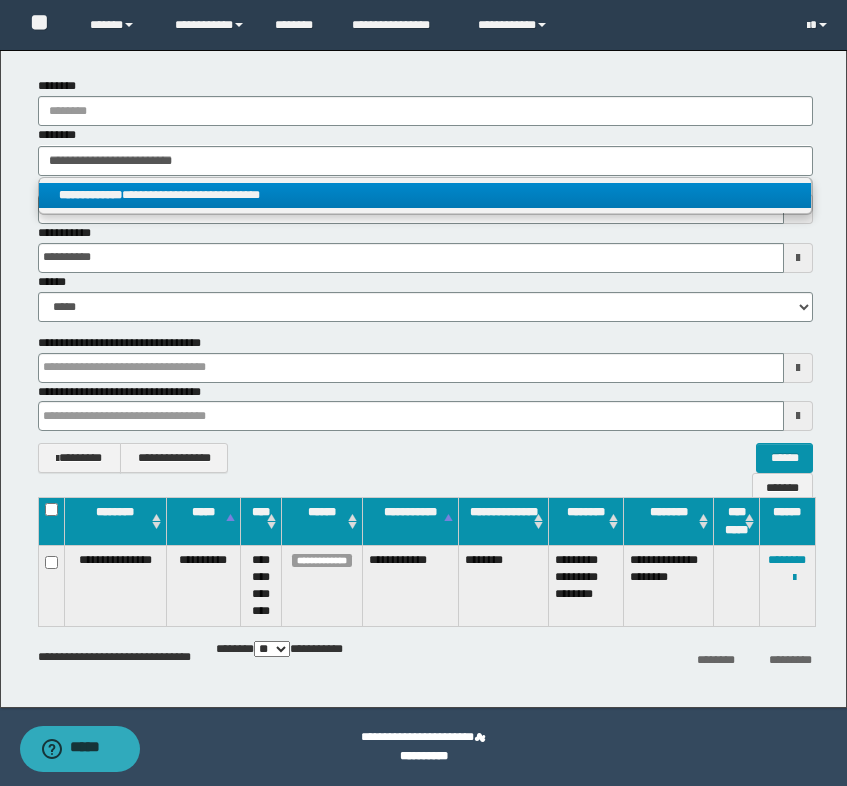 click on "**********" at bounding box center [425, 195] 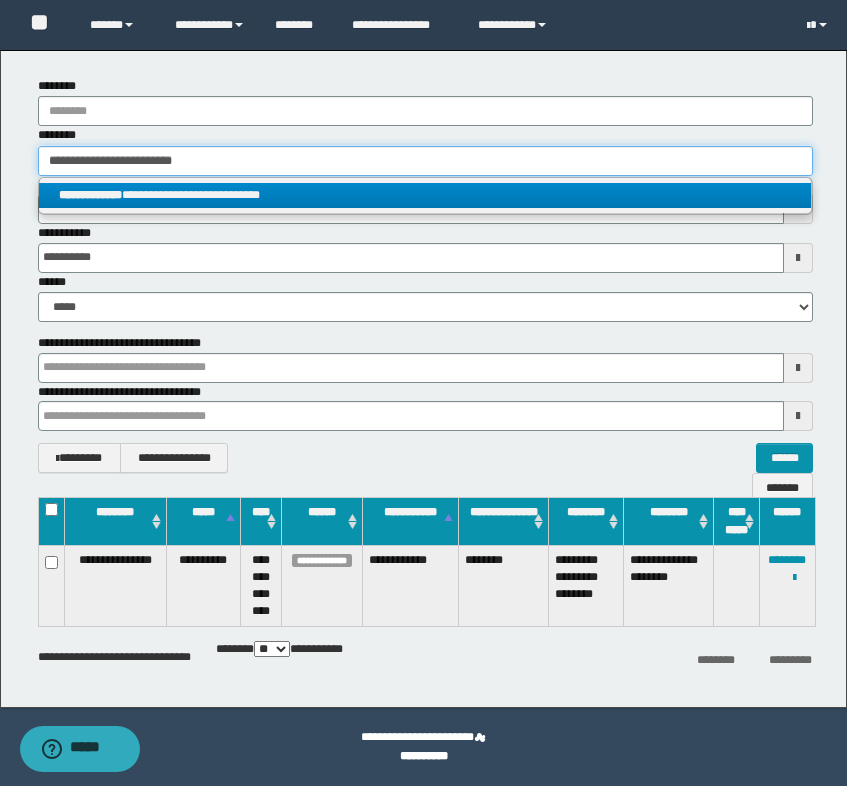 type 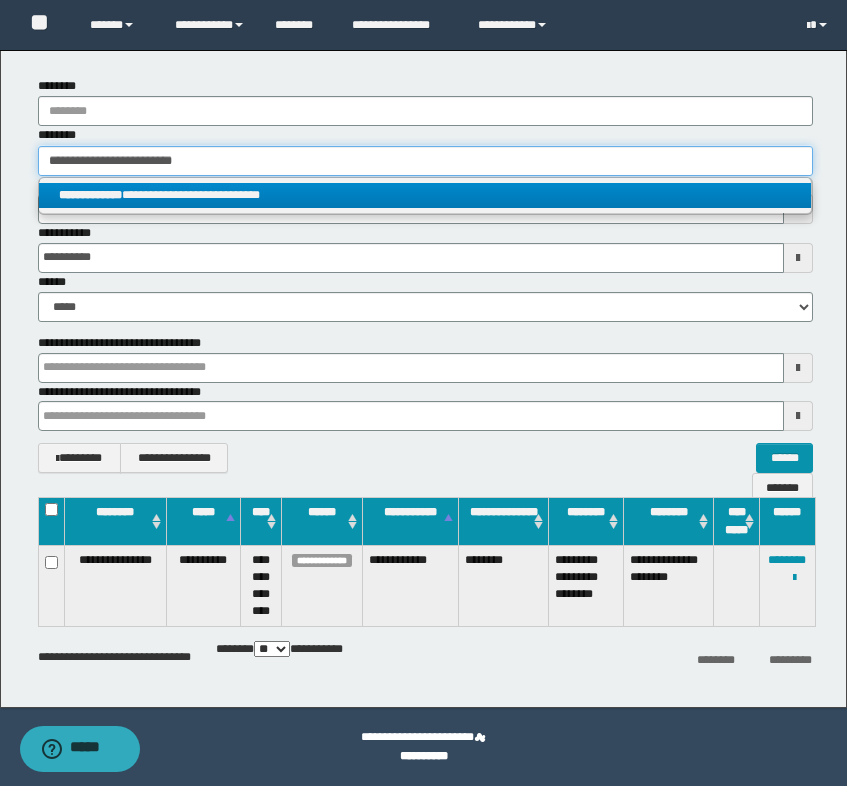 type on "**********" 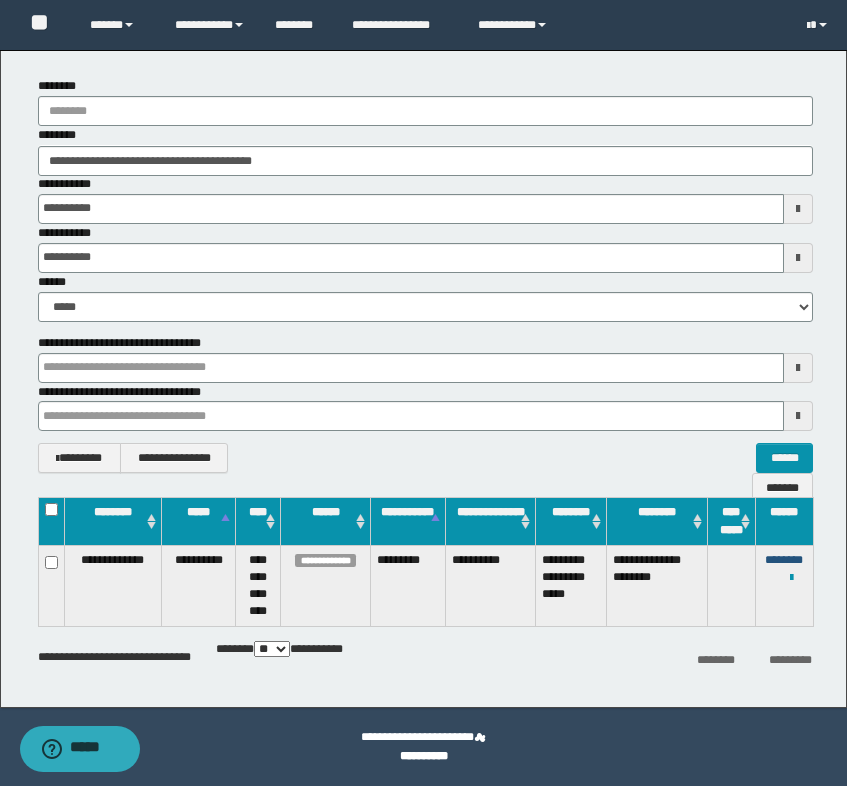 click on "********" at bounding box center (784, 560) 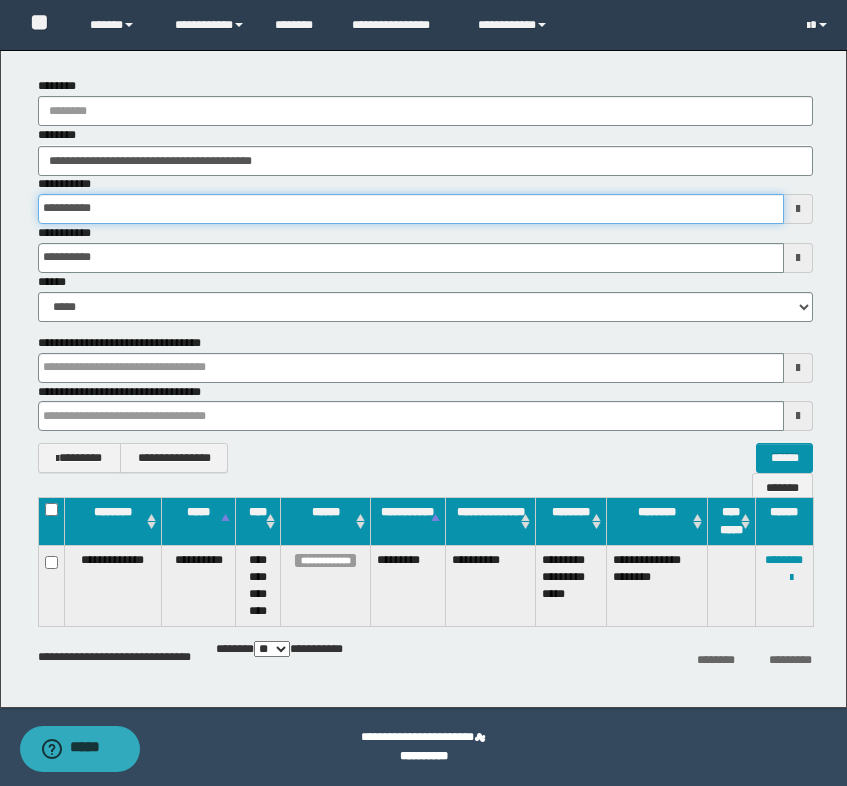 click on "**********" at bounding box center [411, 209] 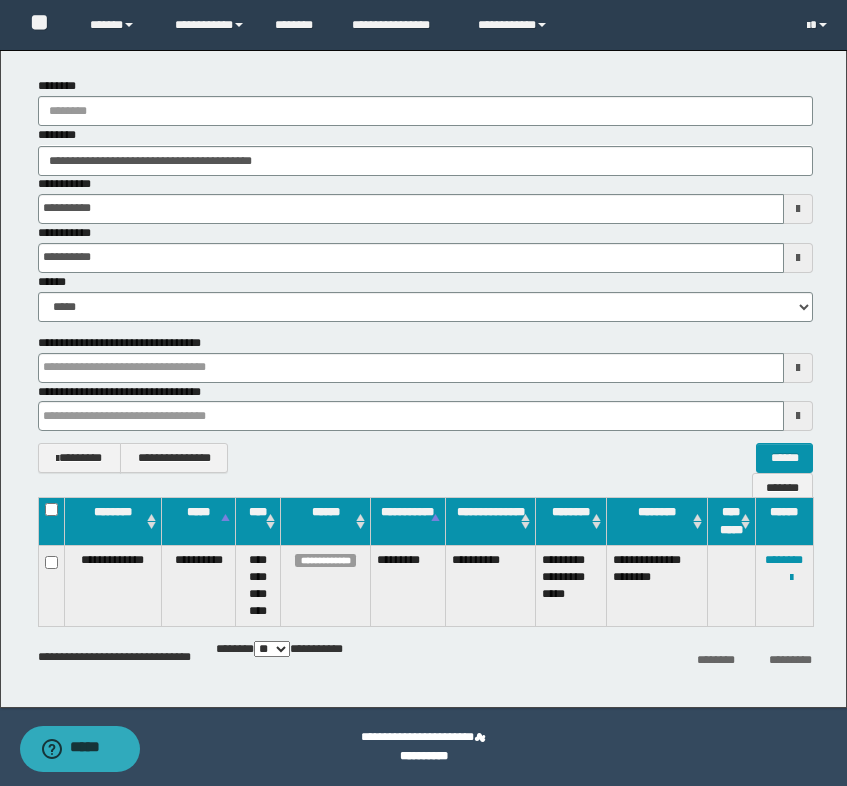 click on "**********" at bounding box center (425, 150) 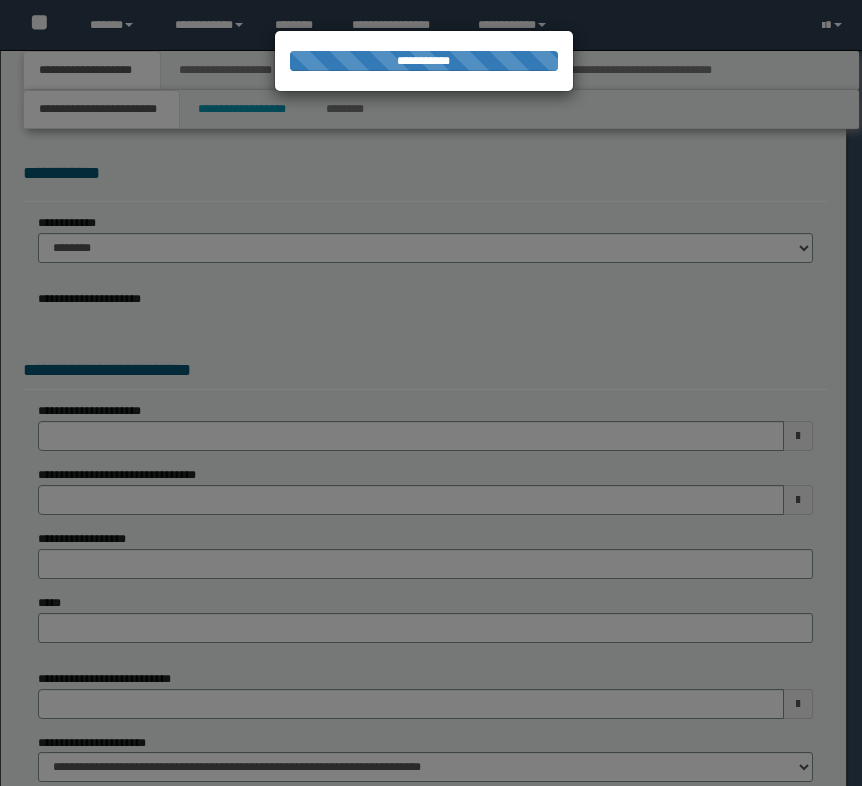 scroll, scrollTop: 0, scrollLeft: 0, axis: both 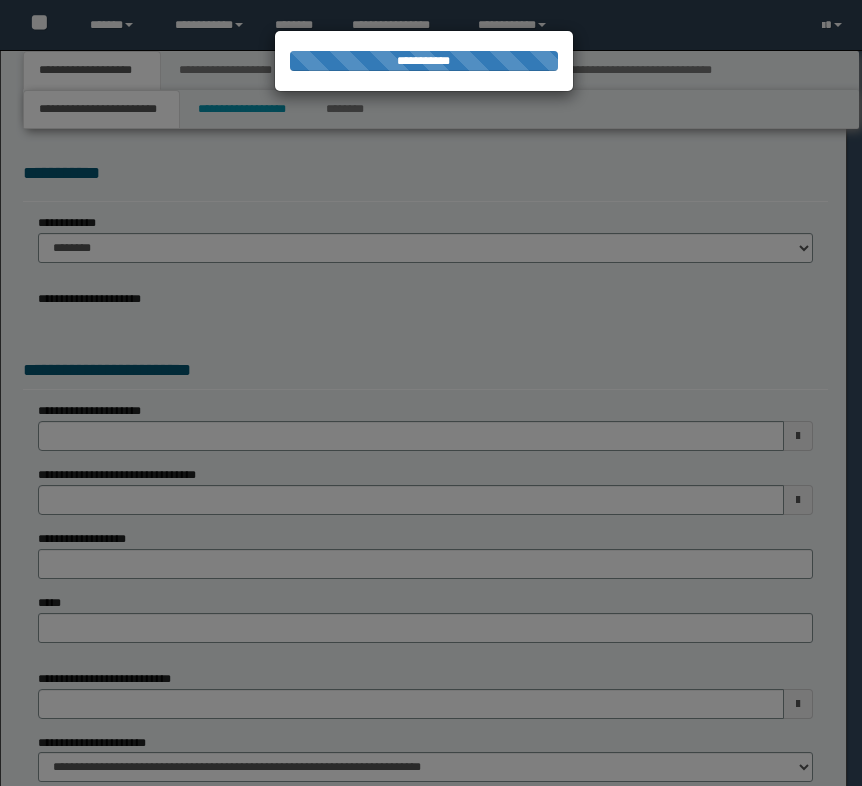 select on "*" 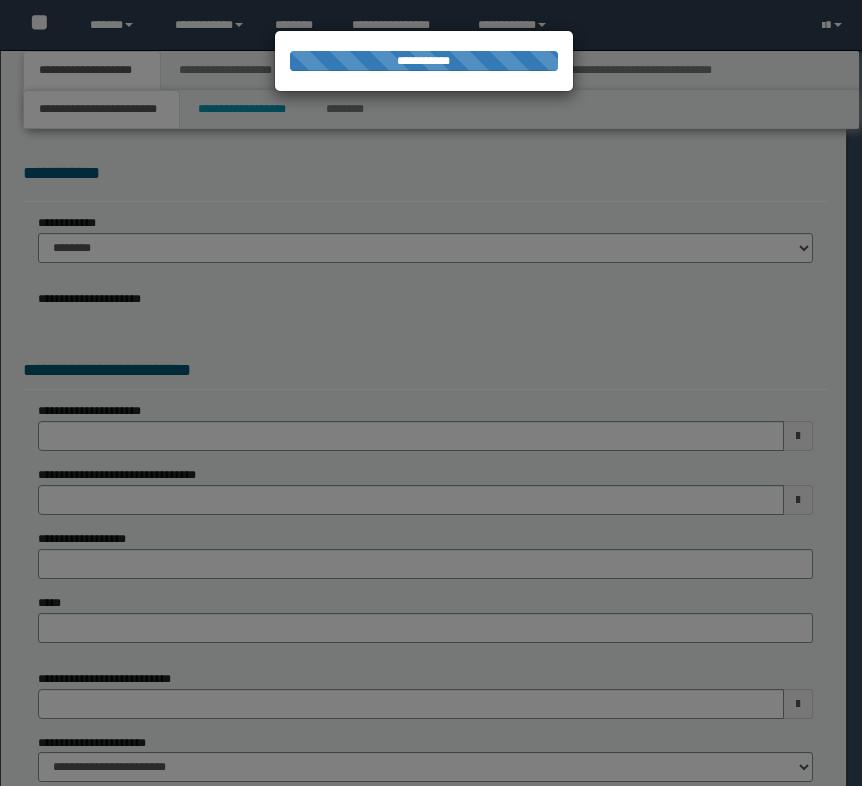 select on "*" 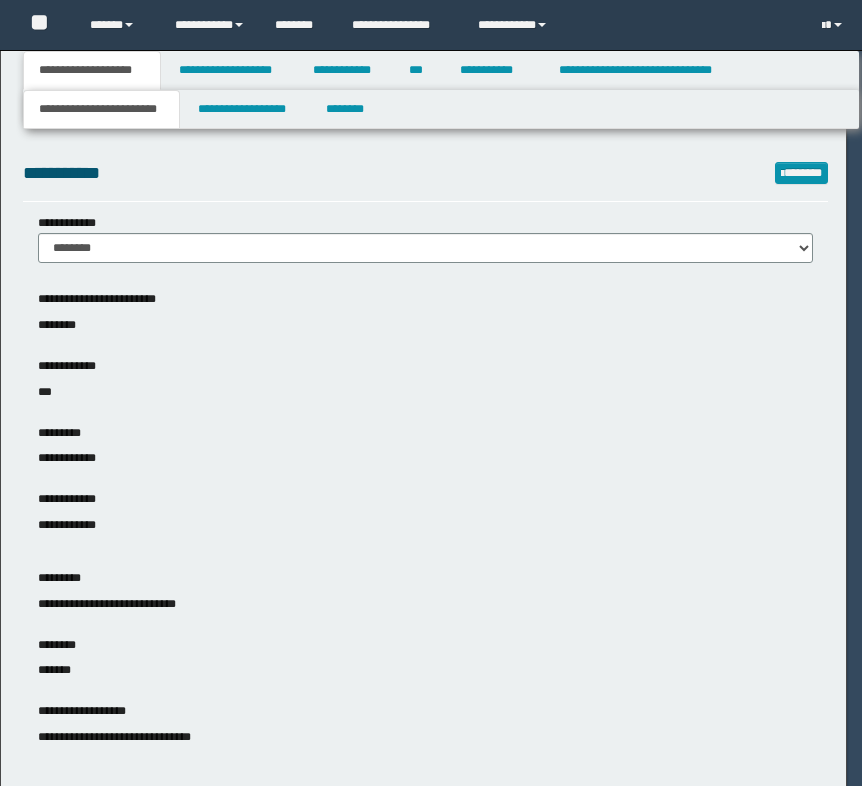 scroll, scrollTop: 0, scrollLeft: 0, axis: both 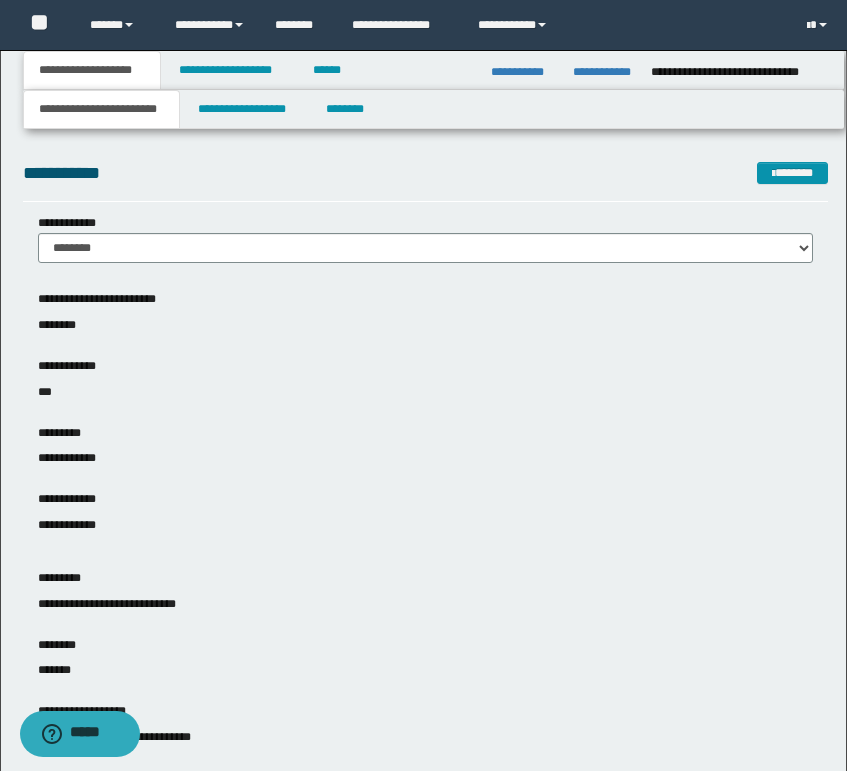 click on "***" at bounding box center (425, 392) 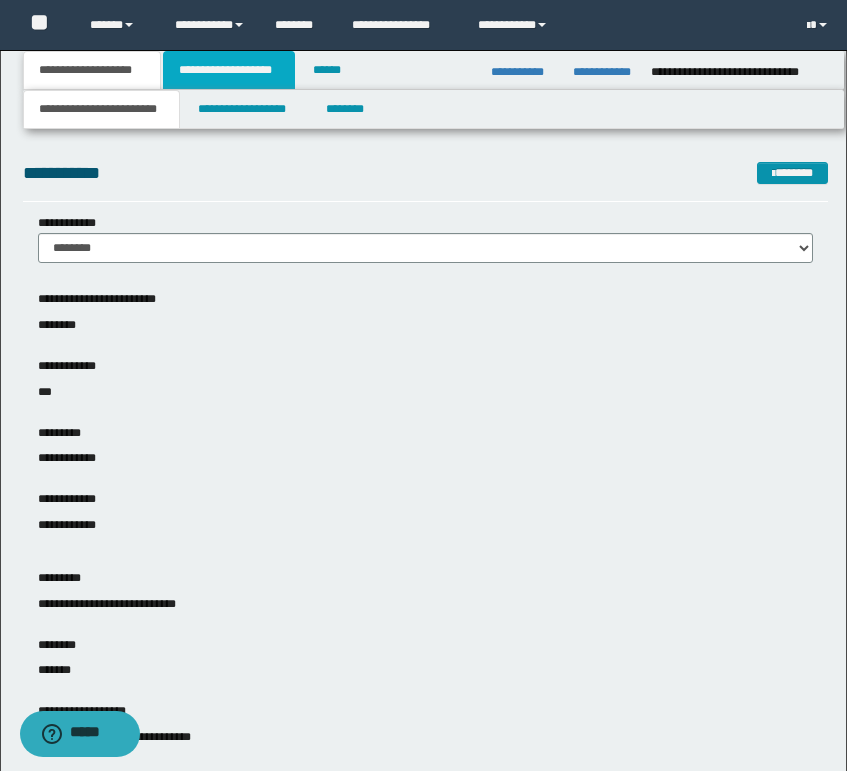 click on "**********" at bounding box center [229, 70] 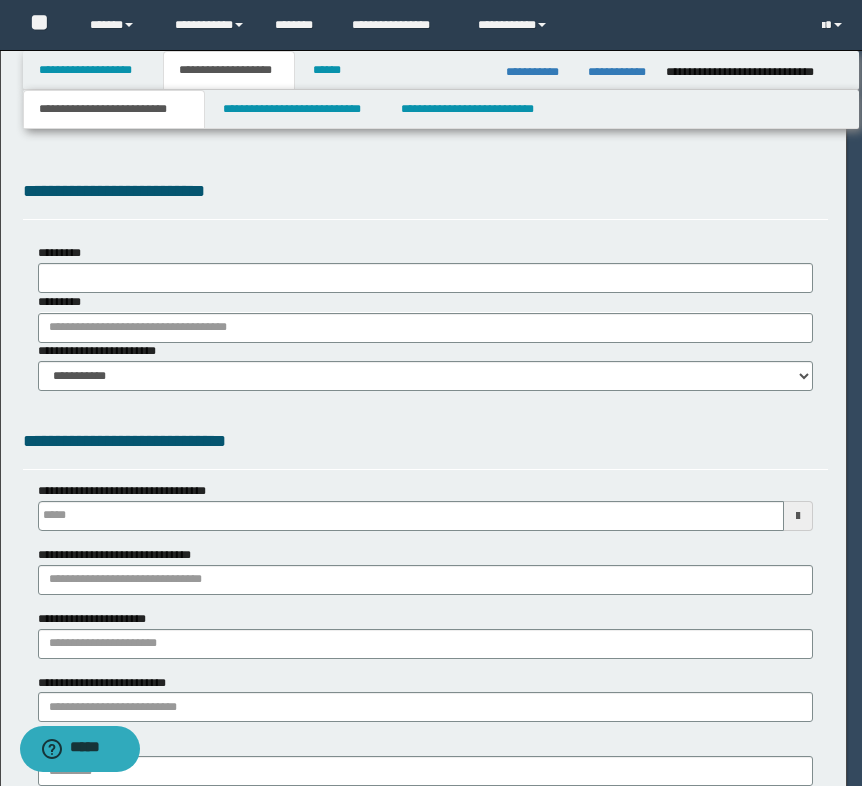 scroll, scrollTop: 0, scrollLeft: 0, axis: both 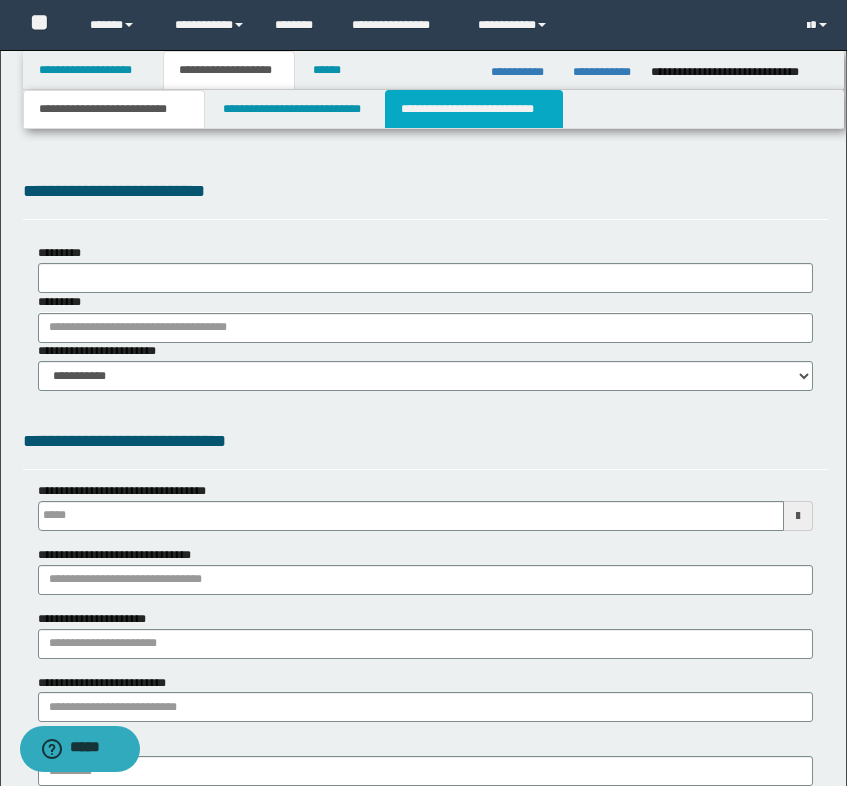 click on "**********" at bounding box center (474, 109) 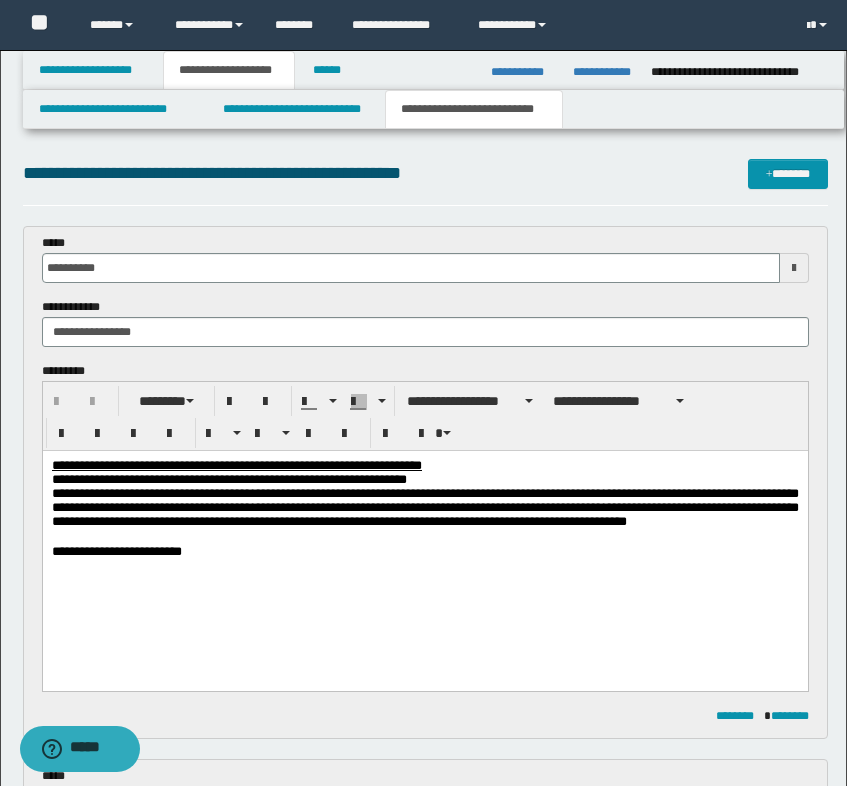scroll, scrollTop: 0, scrollLeft: 0, axis: both 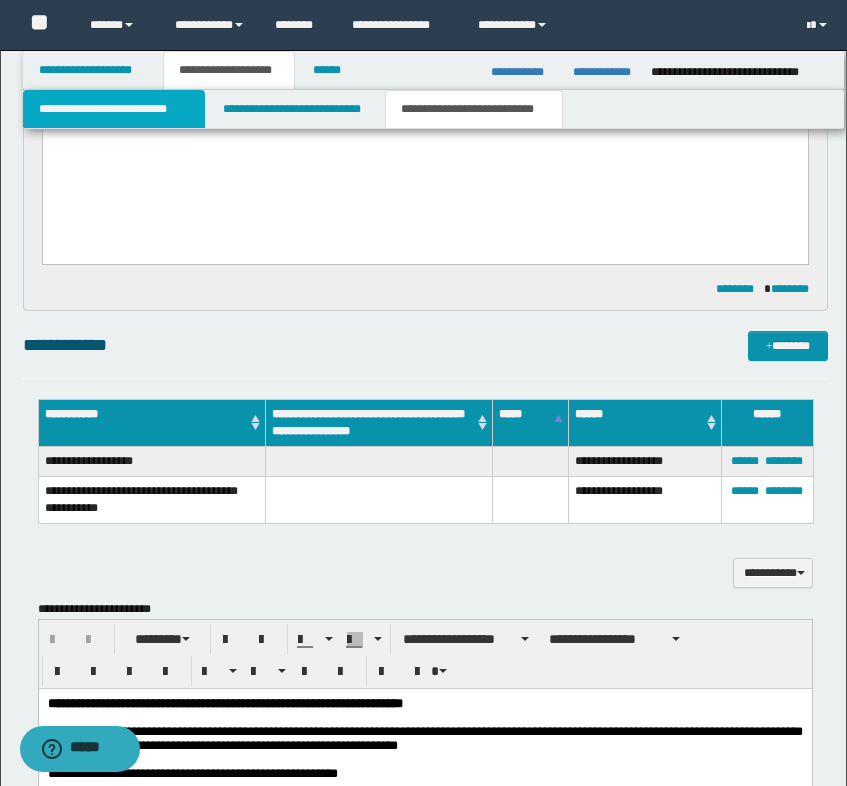 click on "**********" at bounding box center [114, 109] 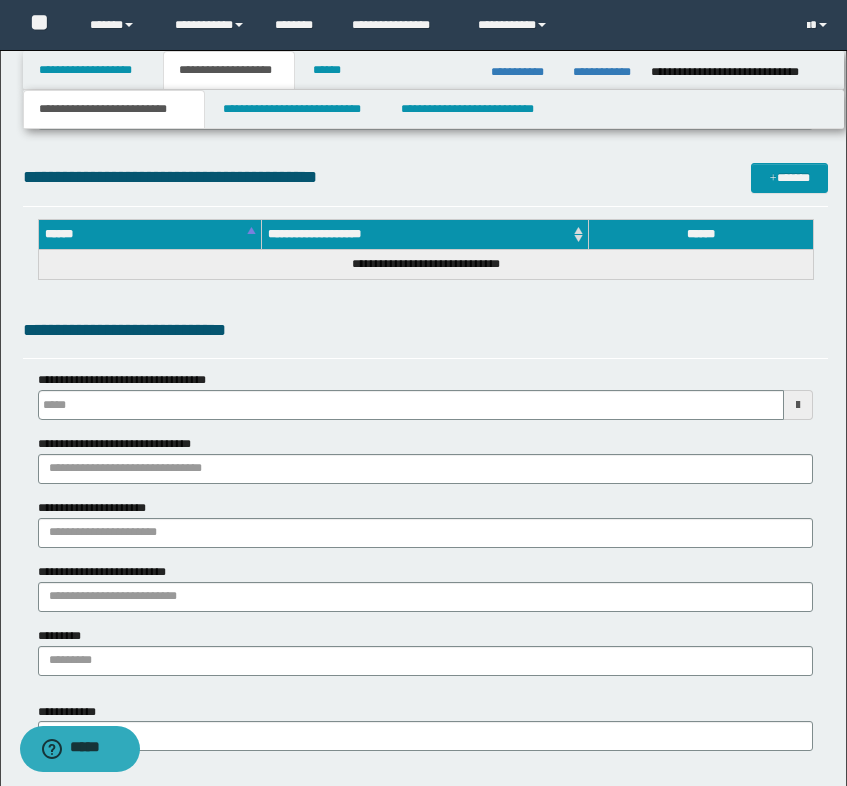 type 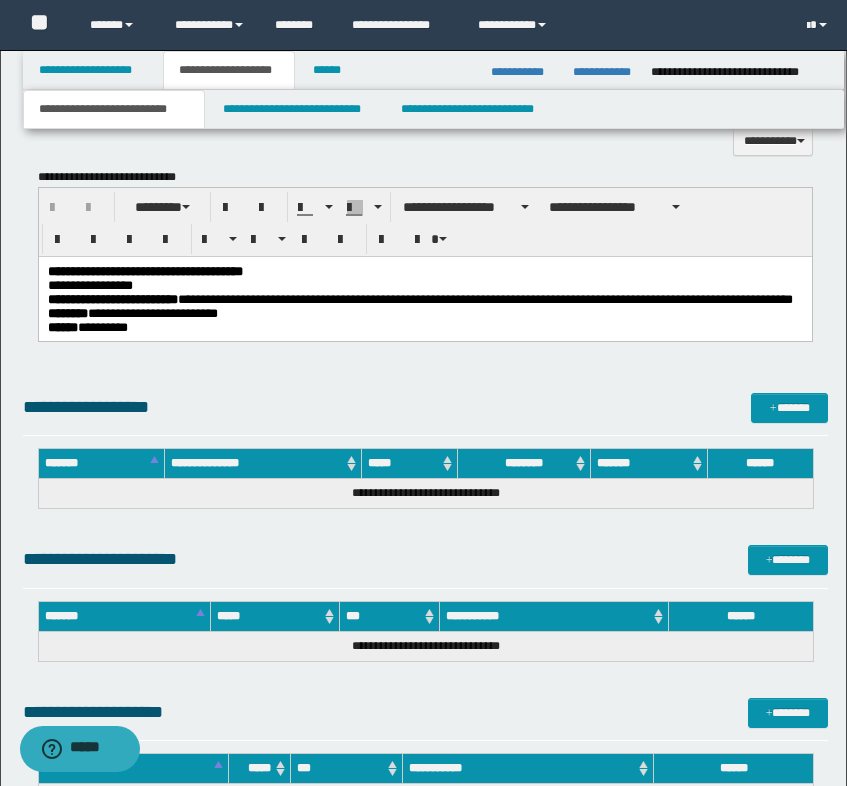 scroll, scrollTop: 1800, scrollLeft: 0, axis: vertical 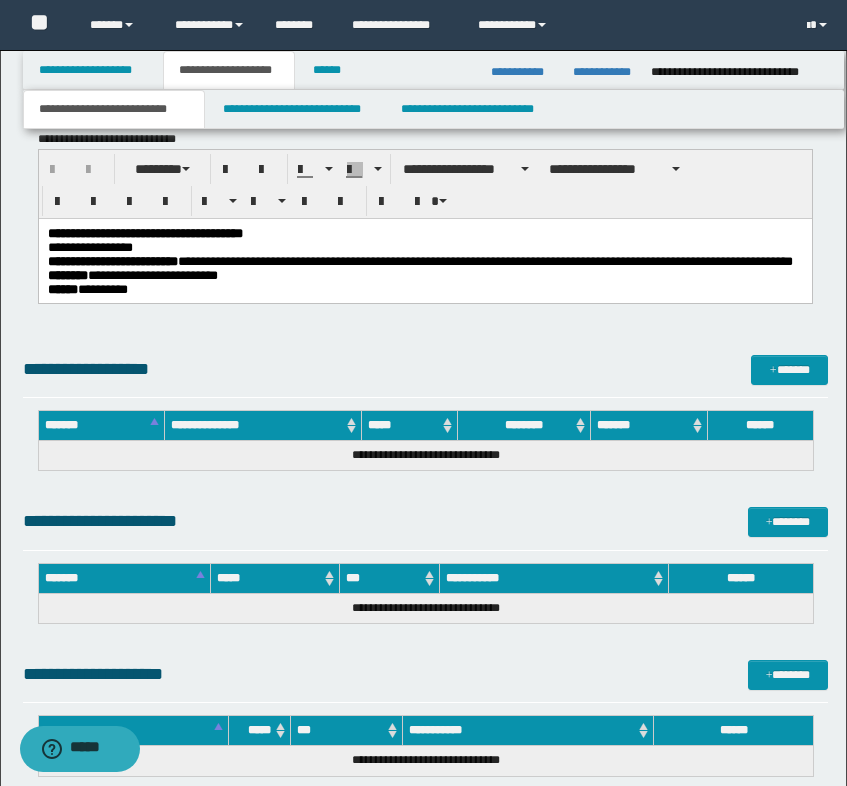 click on "**********" at bounding box center [89, 246] 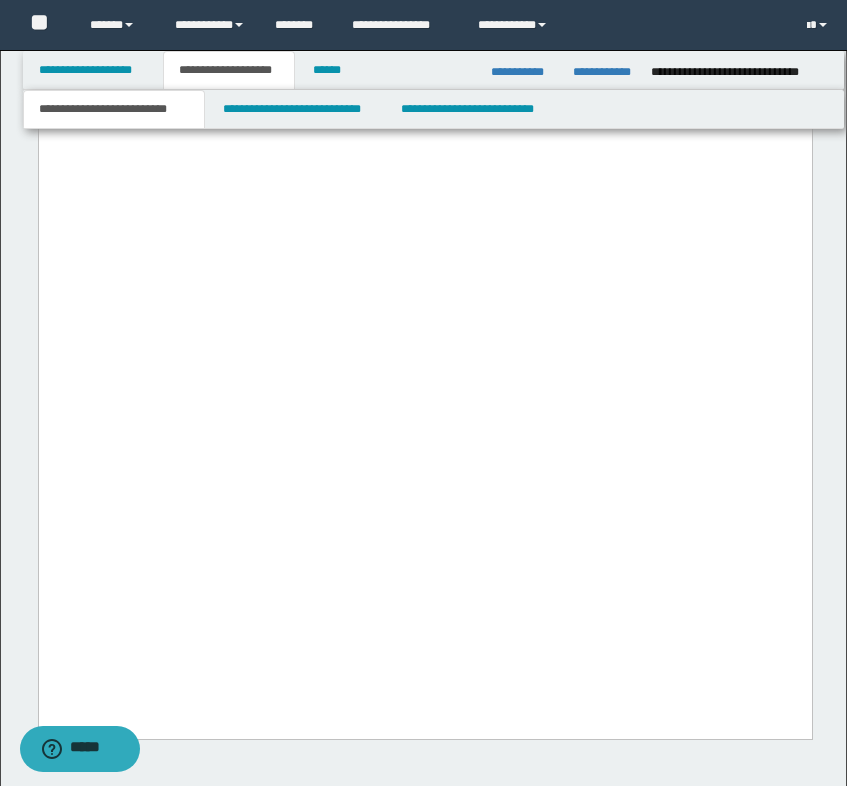 scroll, scrollTop: 7900, scrollLeft: 0, axis: vertical 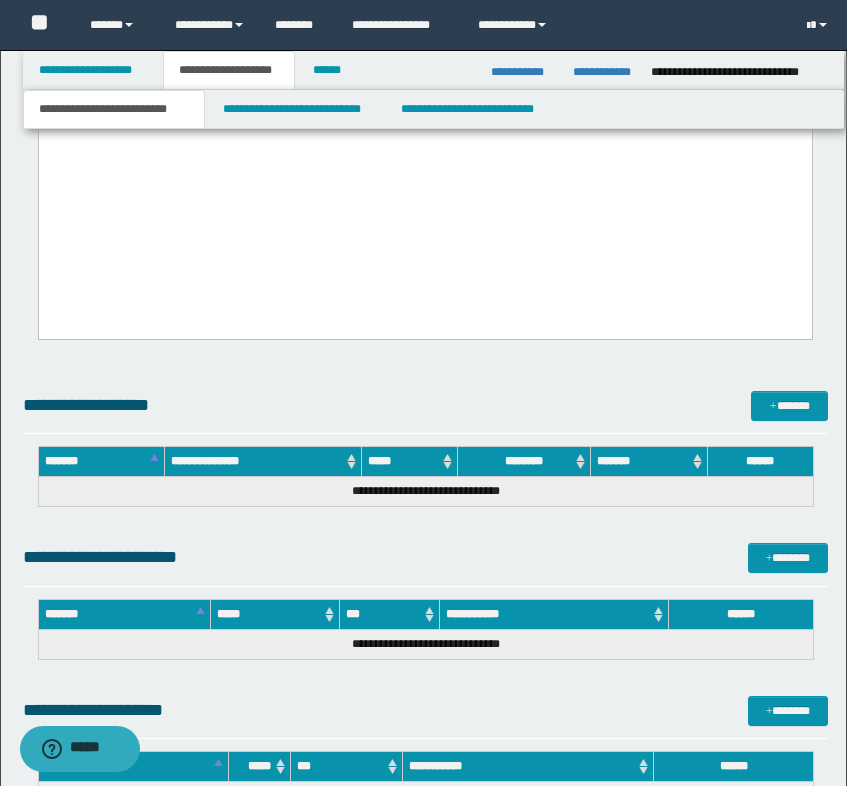 drag, startPoint x: 49, startPoint y: -5871, endPoint x: 498, endPoint y: 257, distance: 6144.4272 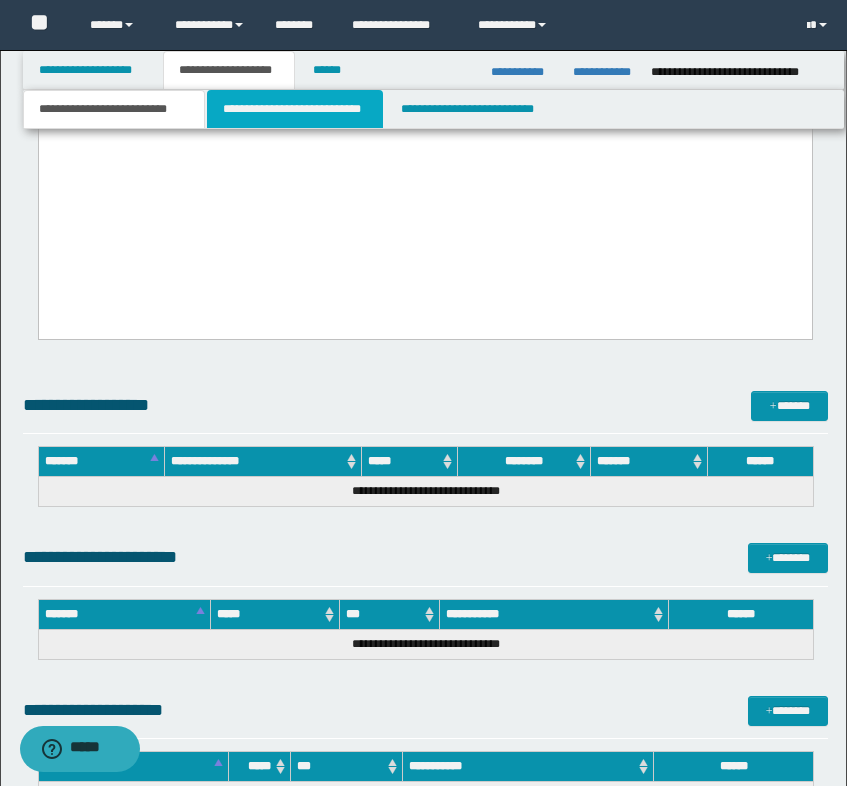 click on "**********" at bounding box center (295, 109) 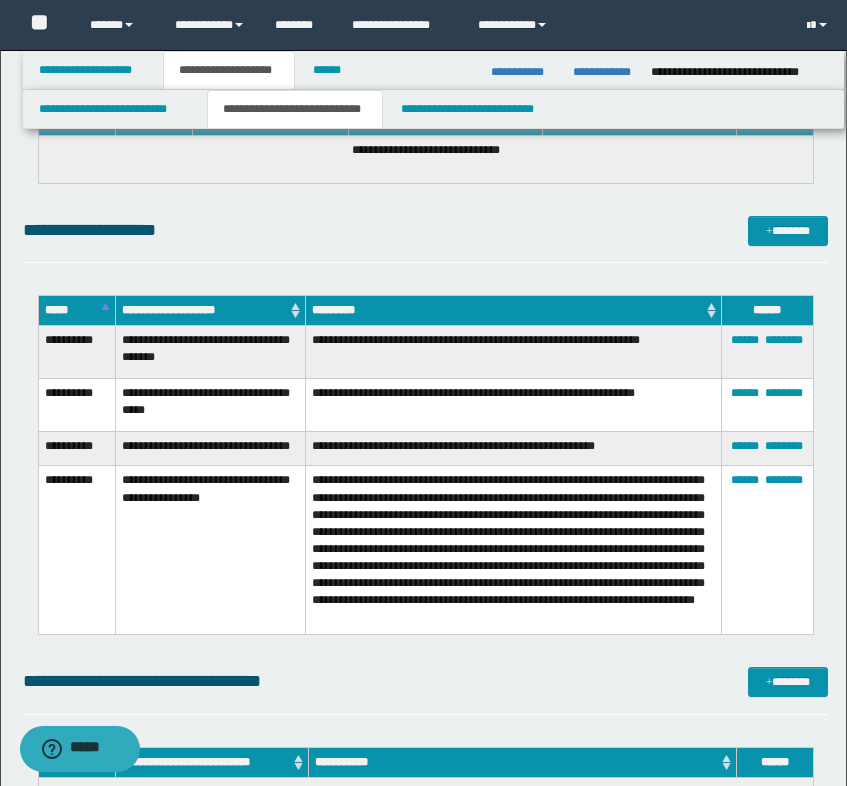 scroll, scrollTop: 5300, scrollLeft: 0, axis: vertical 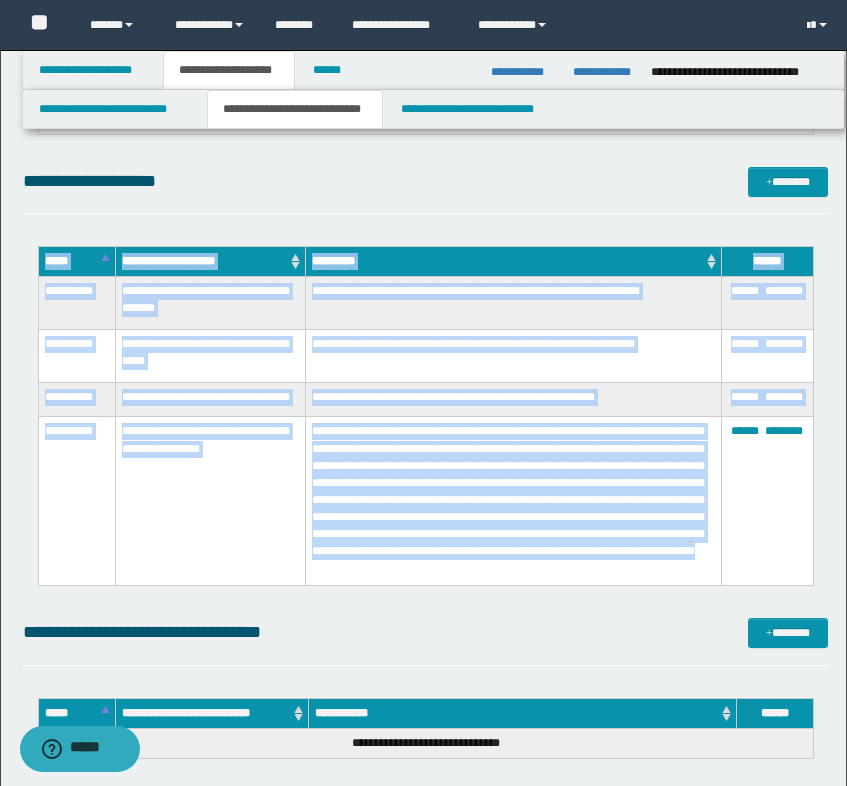 drag, startPoint x: 561, startPoint y: 565, endPoint x: 14, endPoint y: 346, distance: 589.21136 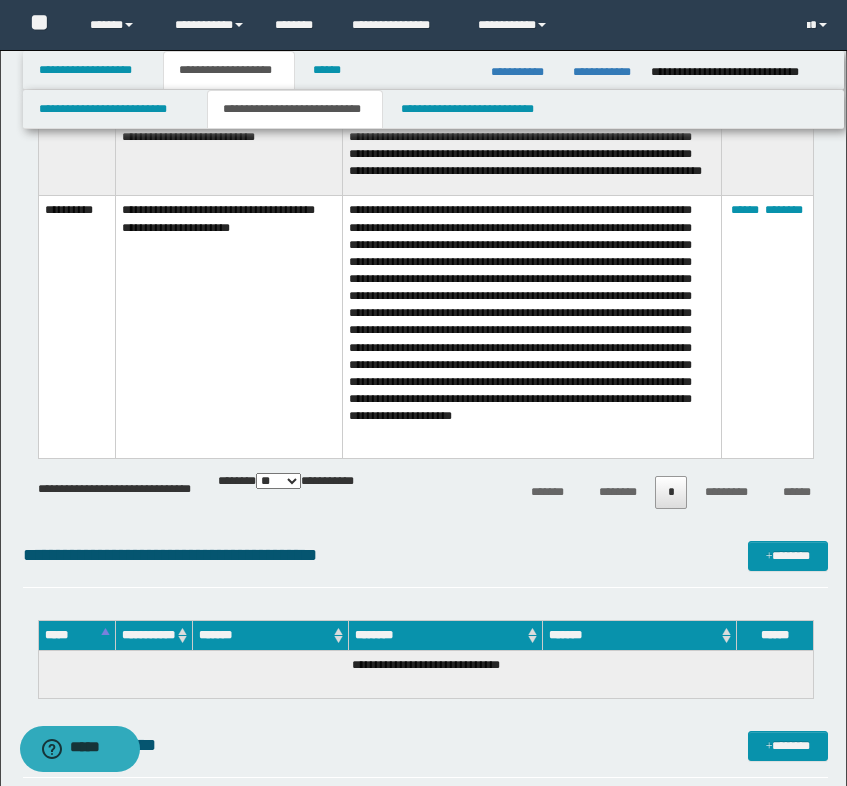 scroll, scrollTop: 4700, scrollLeft: 0, axis: vertical 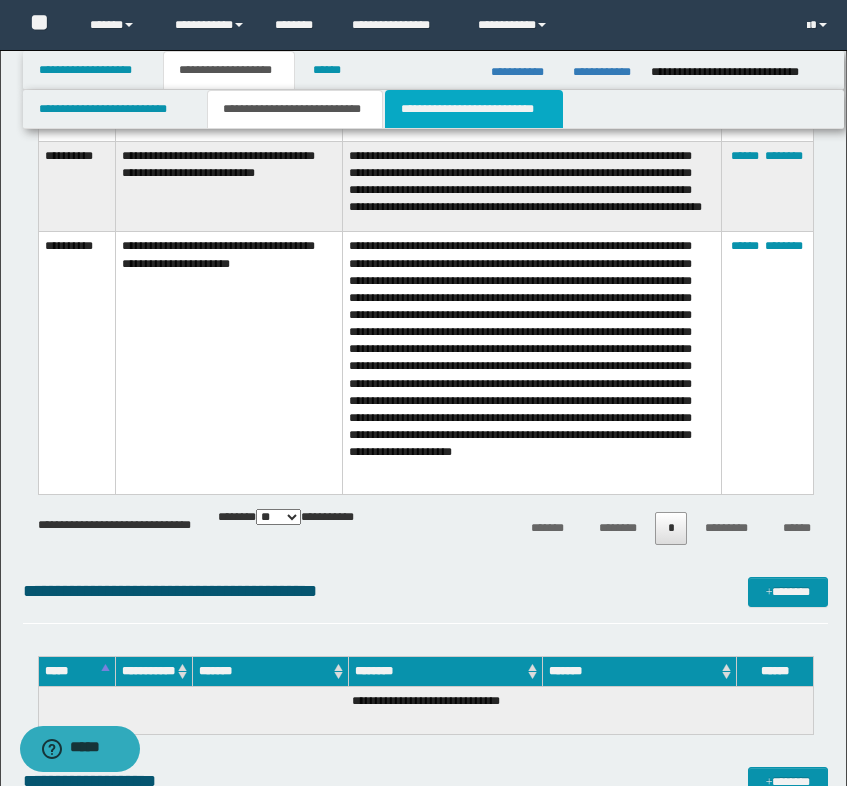 click on "**********" at bounding box center [474, 109] 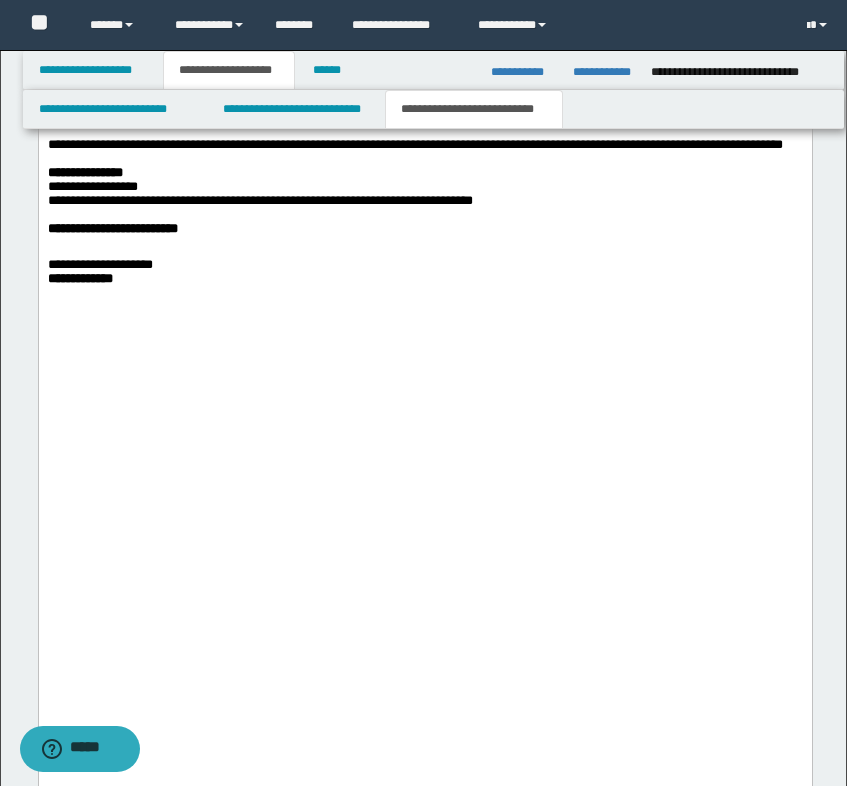 scroll, scrollTop: 3855, scrollLeft: 0, axis: vertical 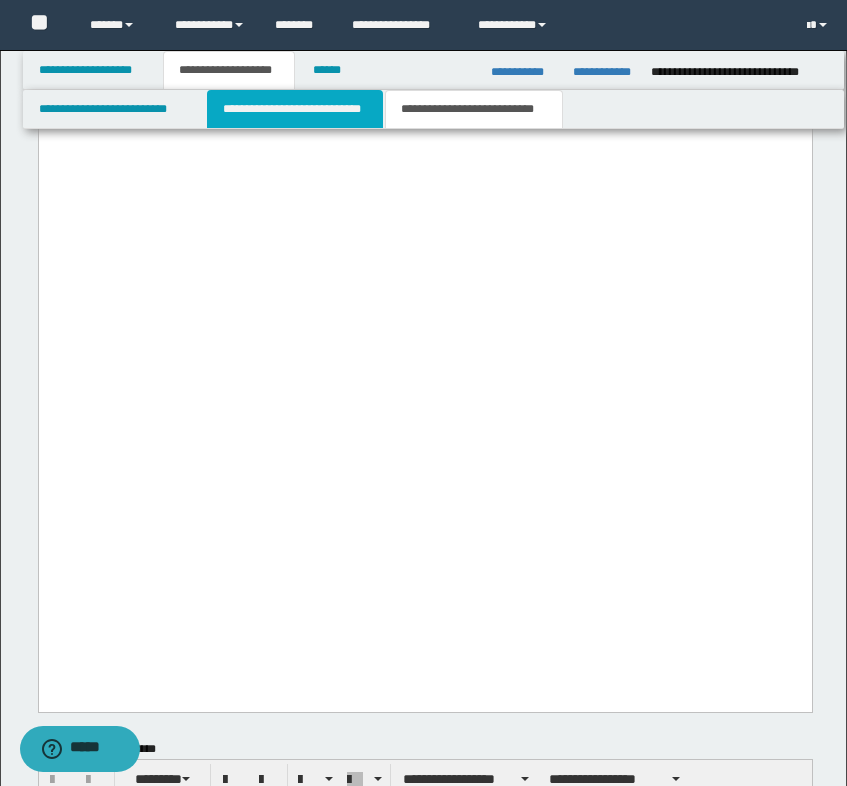 click on "**********" at bounding box center [295, 109] 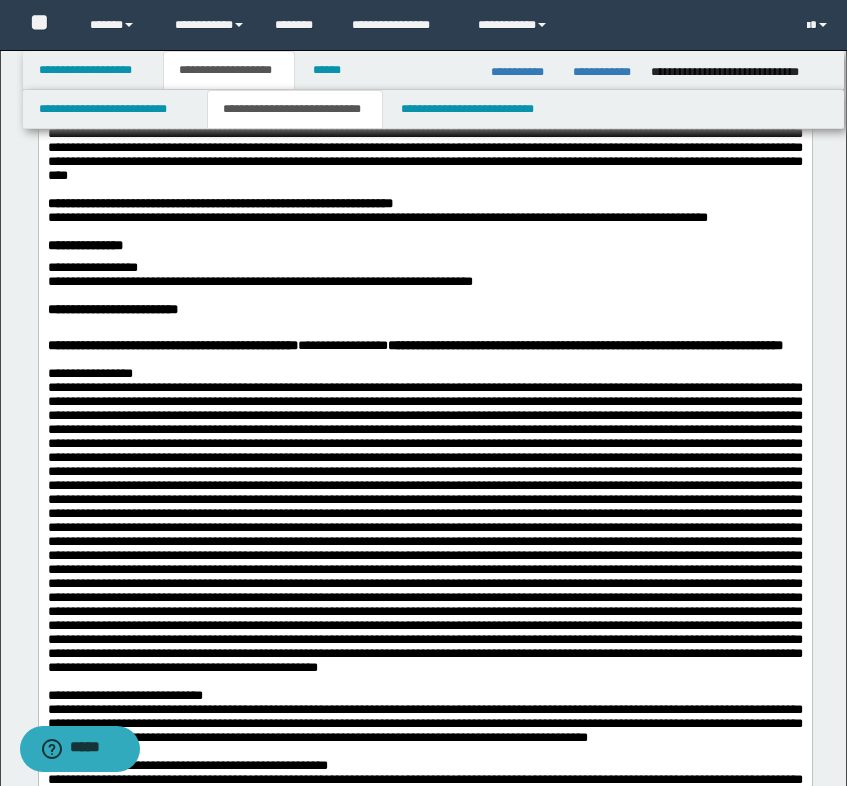 scroll, scrollTop: 455, scrollLeft: 0, axis: vertical 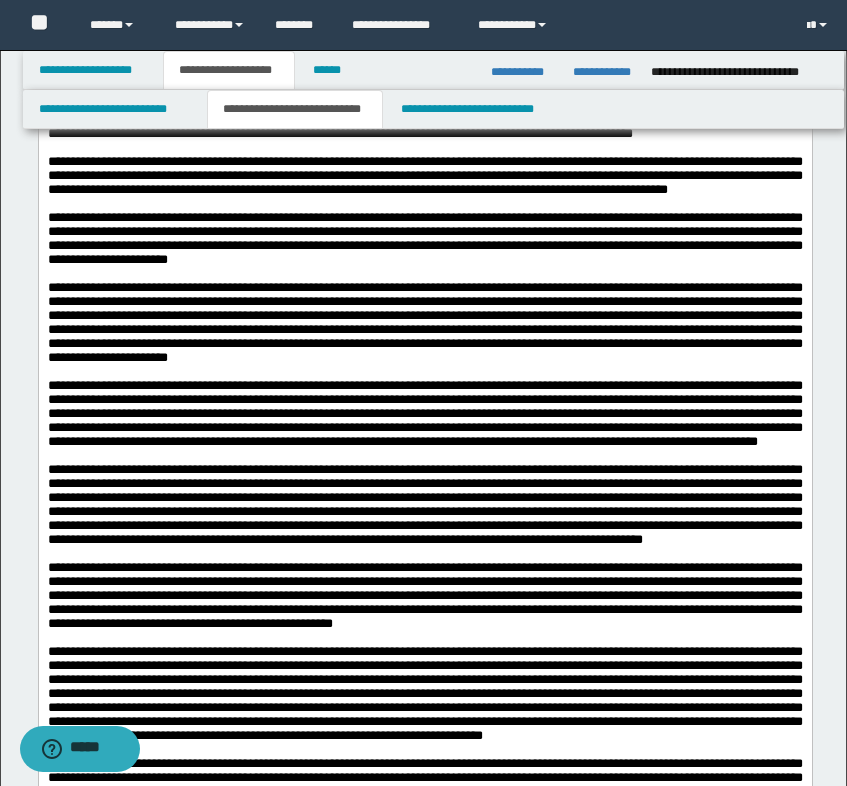 drag, startPoint x: 309, startPoint y: -1072, endPoint x: 400, endPoint y: 422, distance: 1496.7688 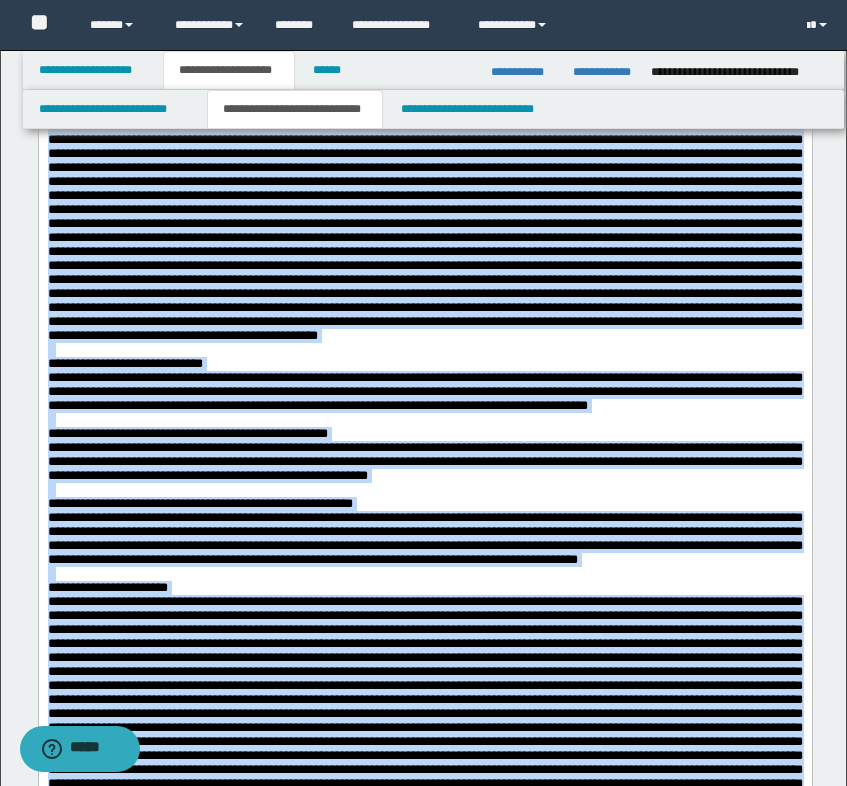 click at bounding box center (424, 195) 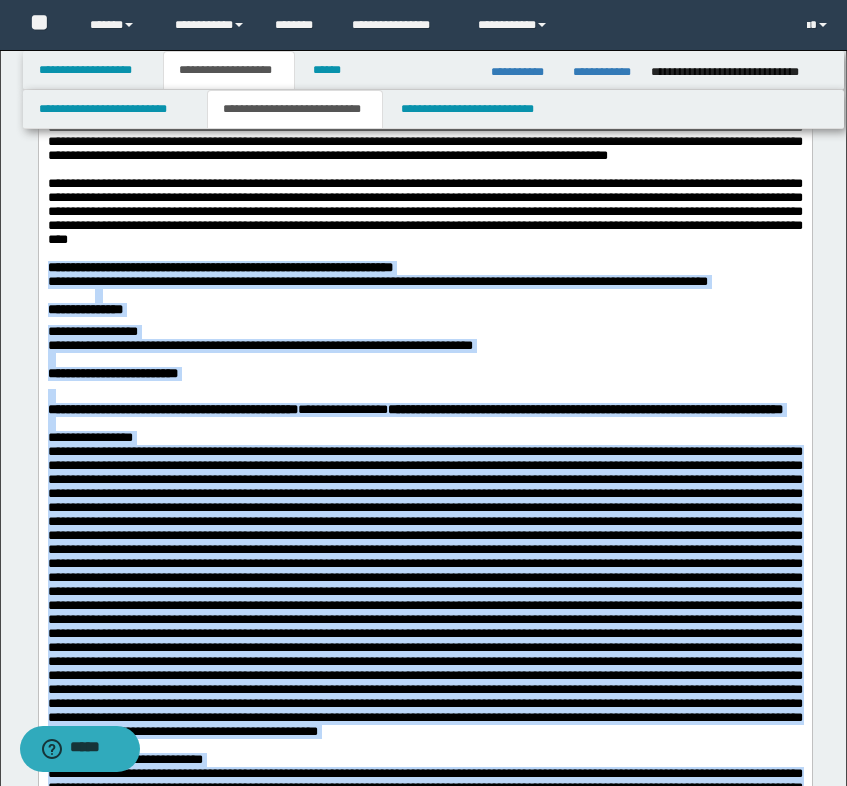 scroll, scrollTop: 155, scrollLeft: 0, axis: vertical 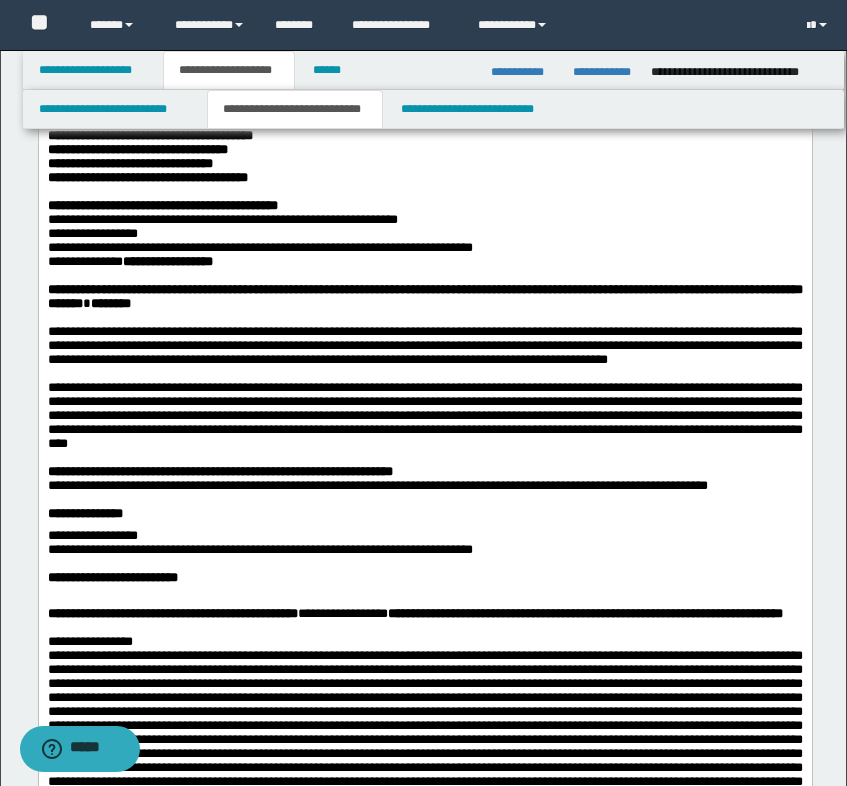 click on "**********" at bounding box center [424, 344] 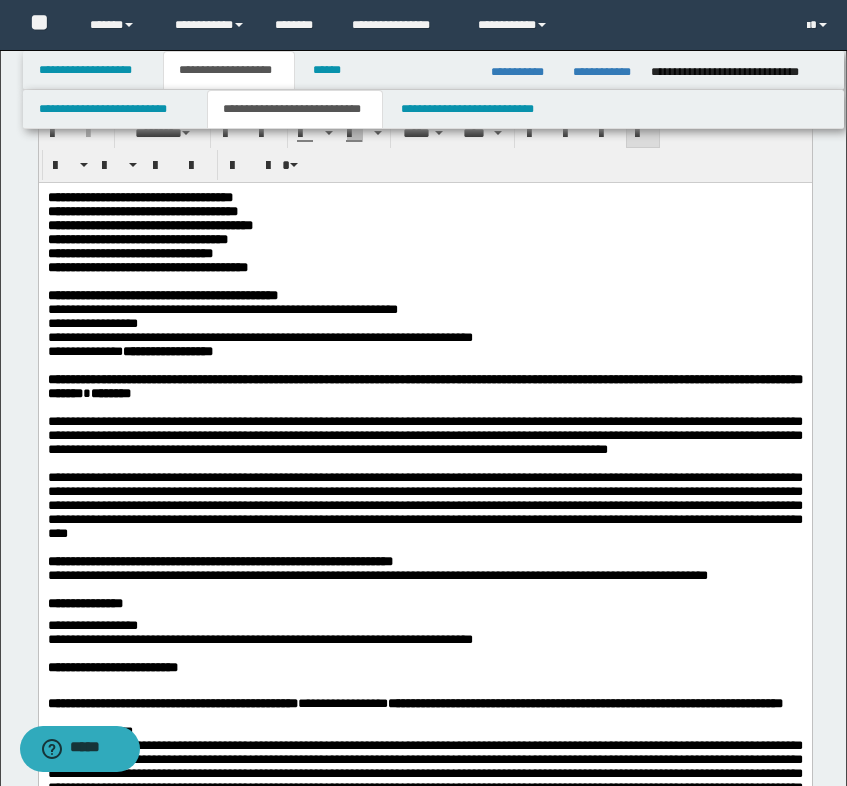scroll, scrollTop: 0, scrollLeft: 0, axis: both 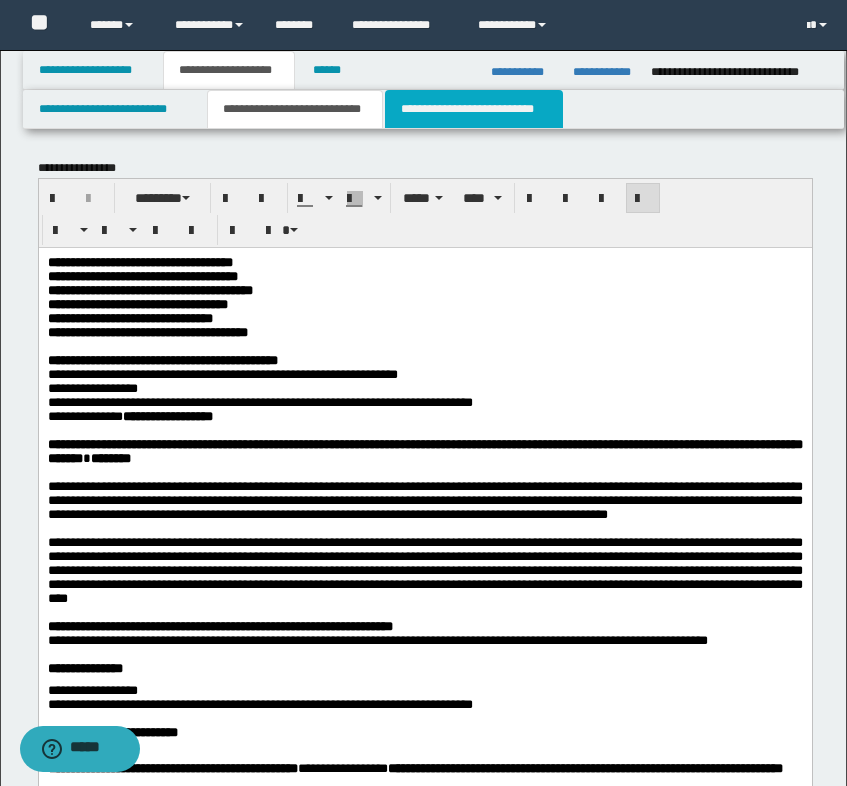 click on "**********" at bounding box center (474, 109) 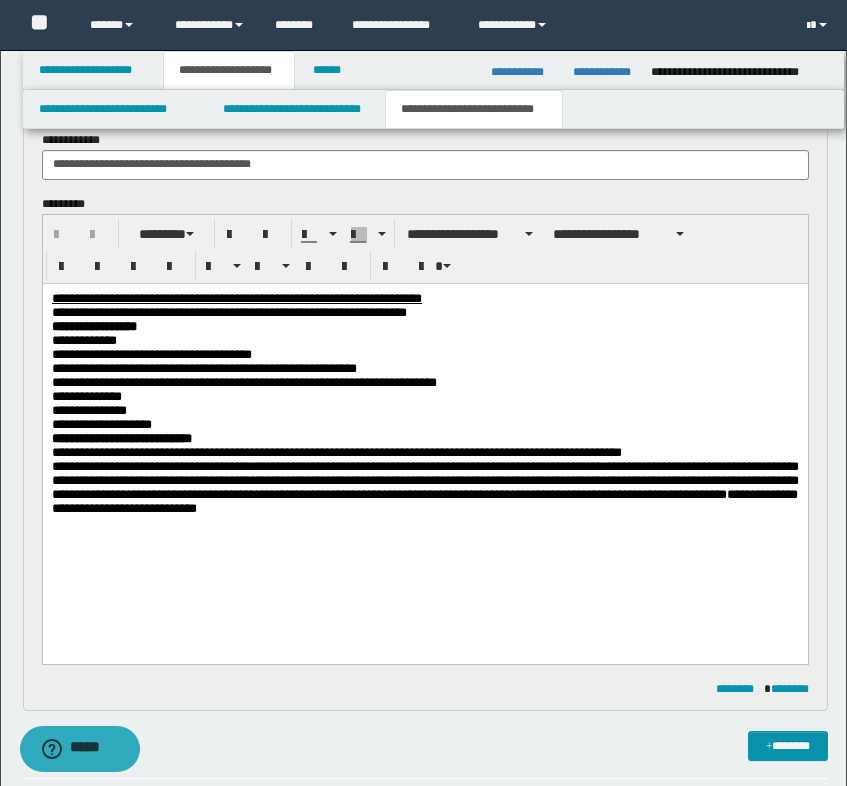 scroll, scrollTop: 1000, scrollLeft: 0, axis: vertical 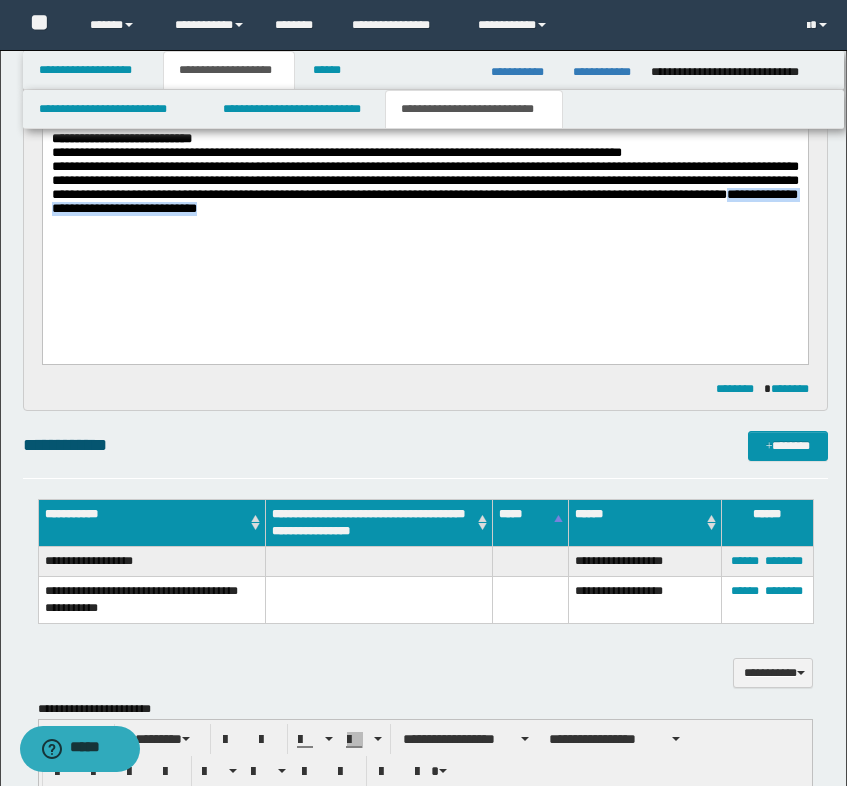 drag, startPoint x: 695, startPoint y: 234, endPoint x: 423, endPoint y: 230, distance: 272.02942 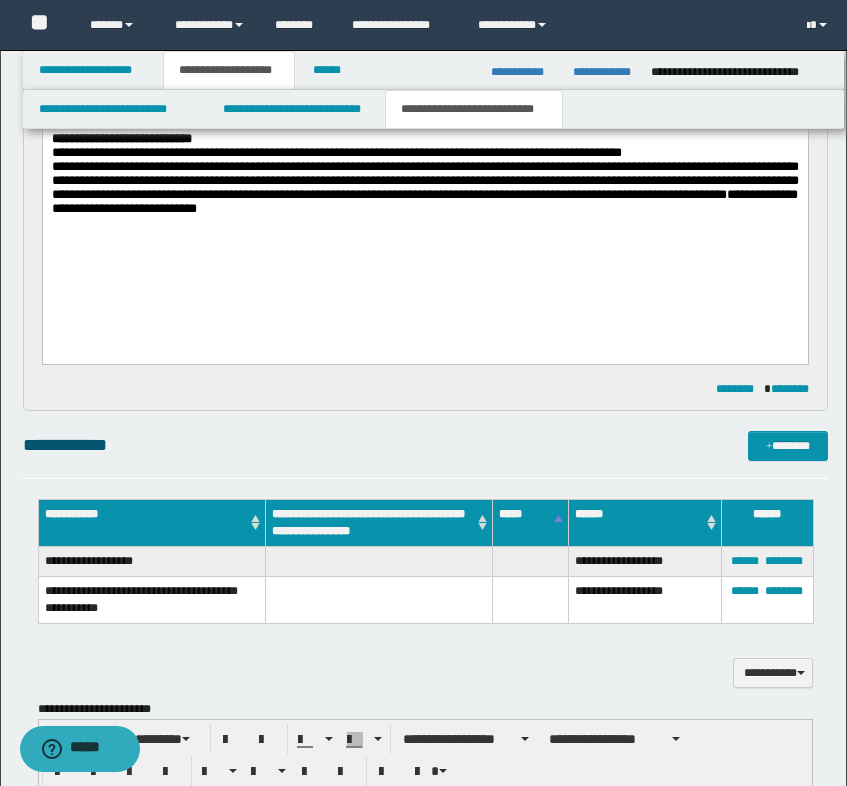 click on "**********" at bounding box center [424, 137] 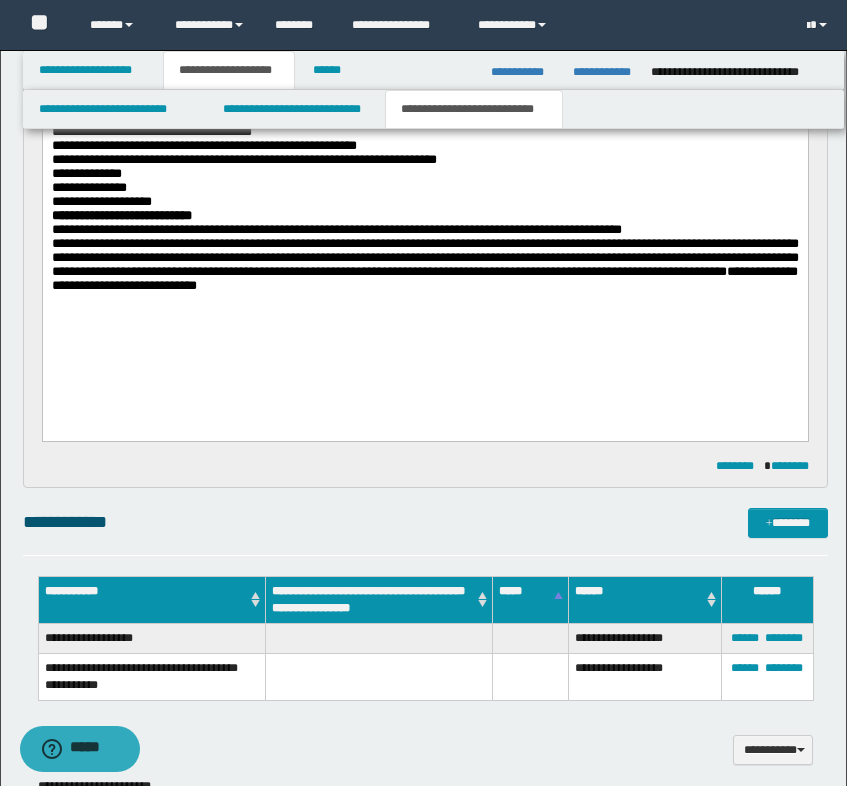 scroll, scrollTop: 900, scrollLeft: 0, axis: vertical 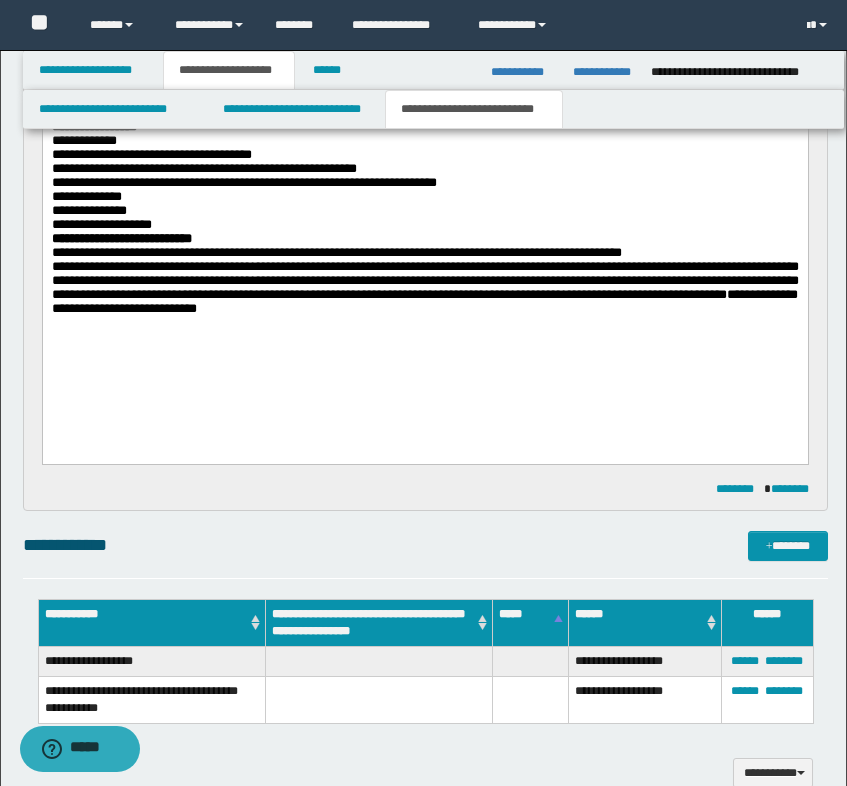 click on "**********" at bounding box center [424, 236] 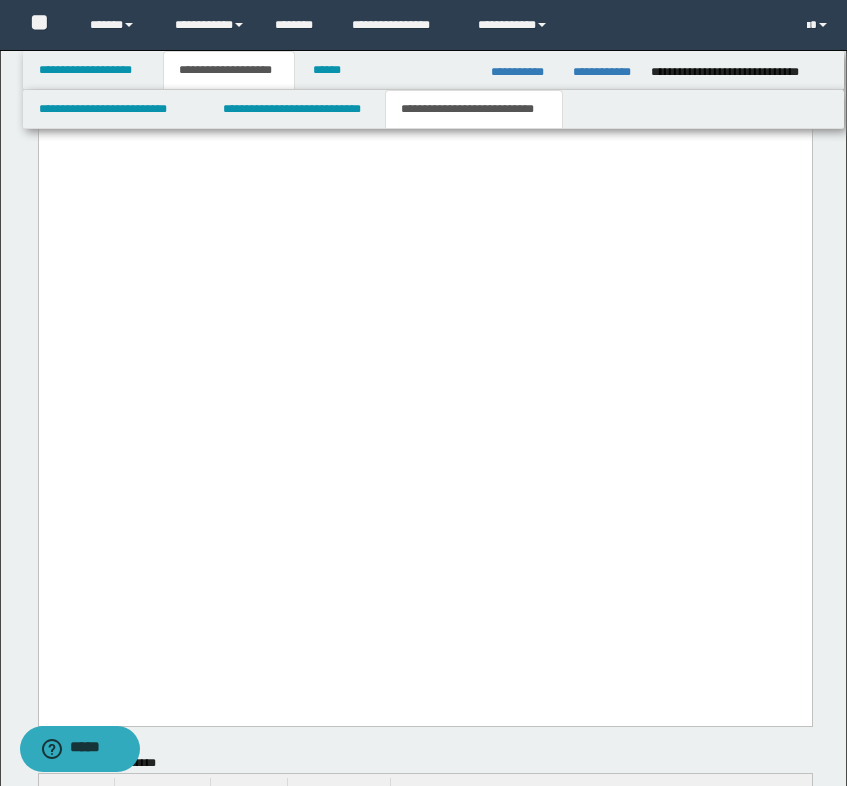 scroll, scrollTop: 3900, scrollLeft: 0, axis: vertical 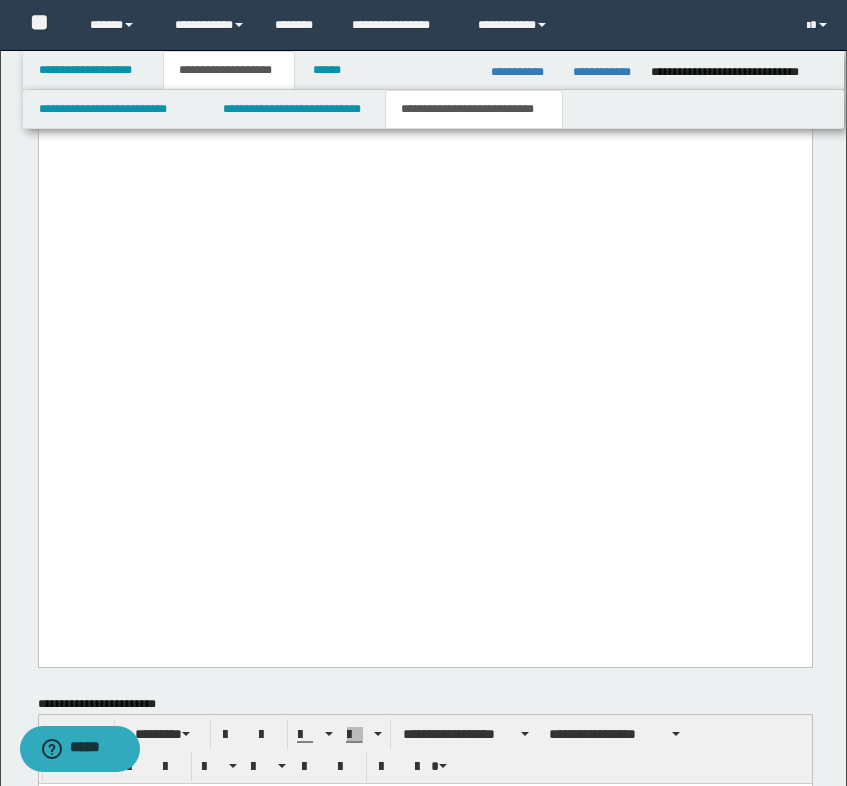 click on "**********" at bounding box center (259, -129) 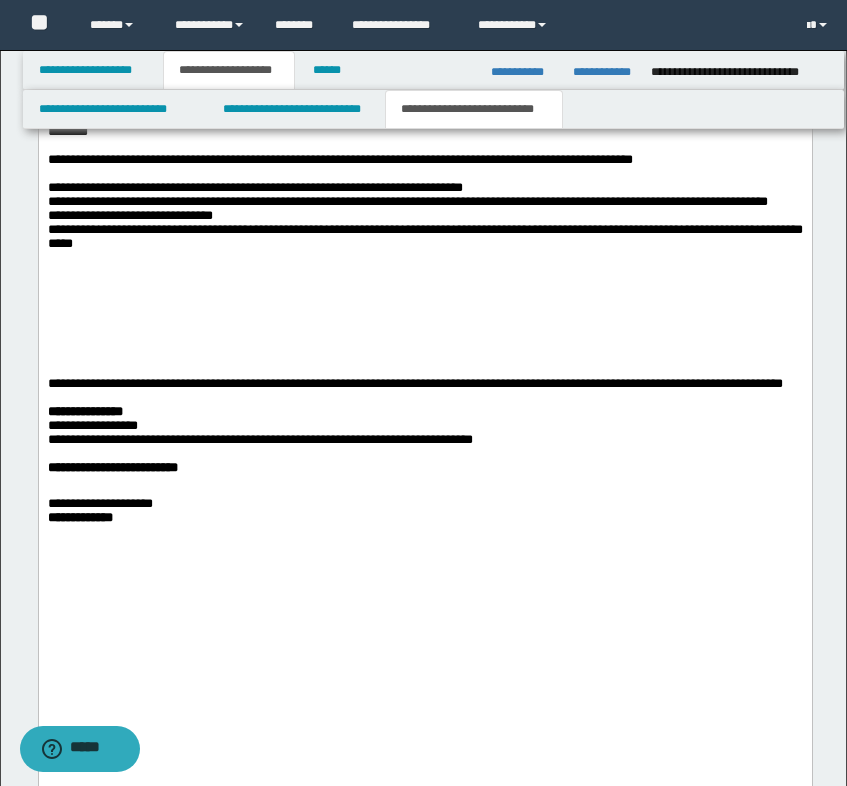 scroll, scrollTop: 3600, scrollLeft: 0, axis: vertical 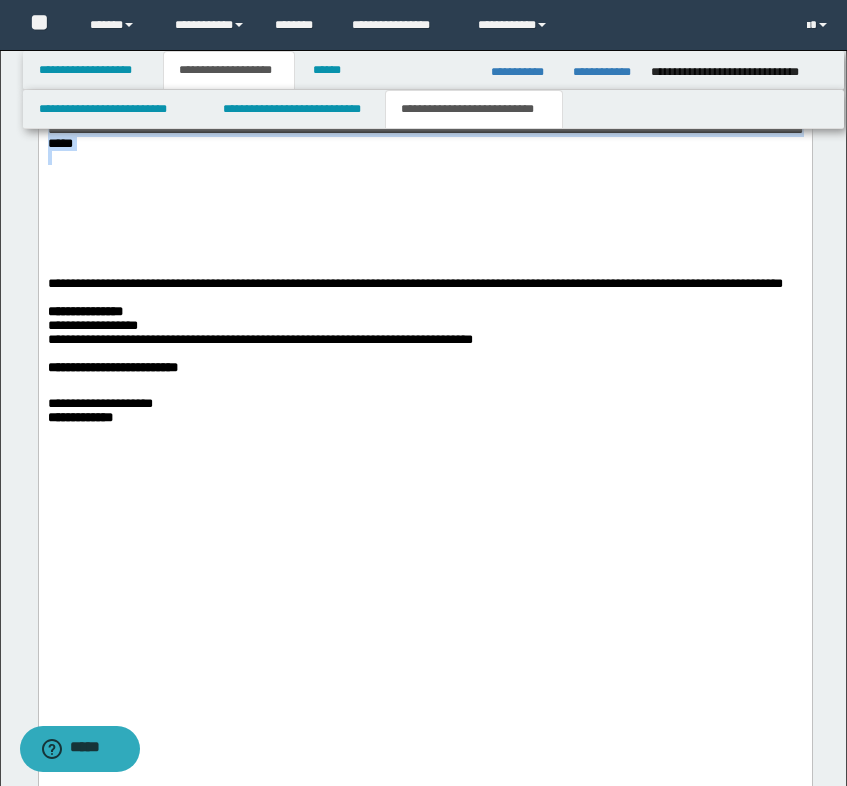 drag, startPoint x: 140, startPoint y: 456, endPoint x: 360, endPoint y: 654, distance: 295.97974 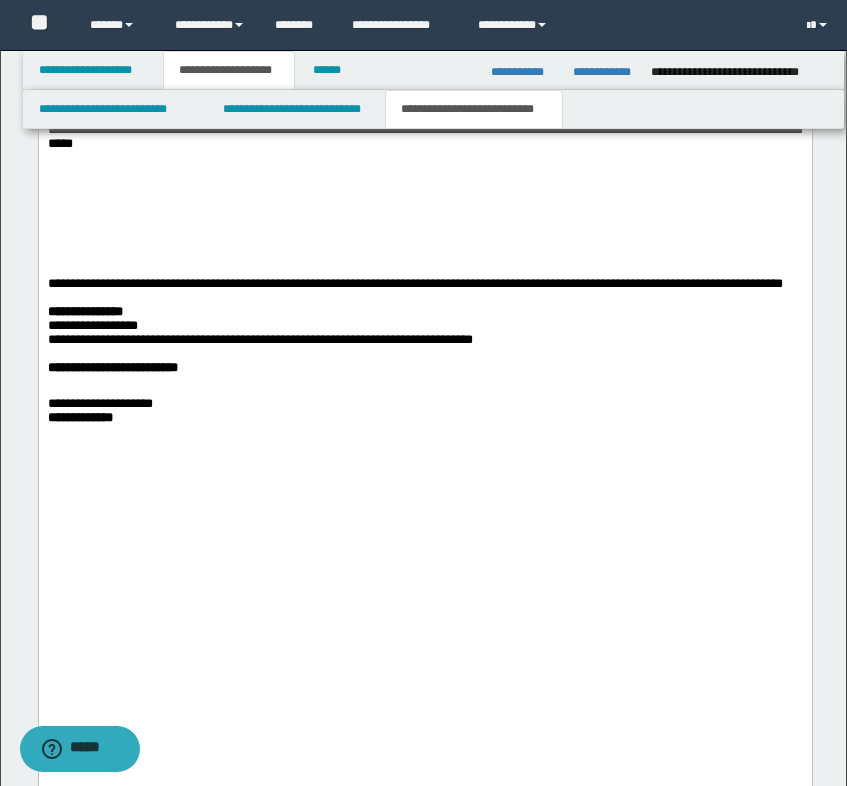 drag, startPoint x: 138, startPoint y: 460, endPoint x: 259, endPoint y: 519, distance: 134.61798 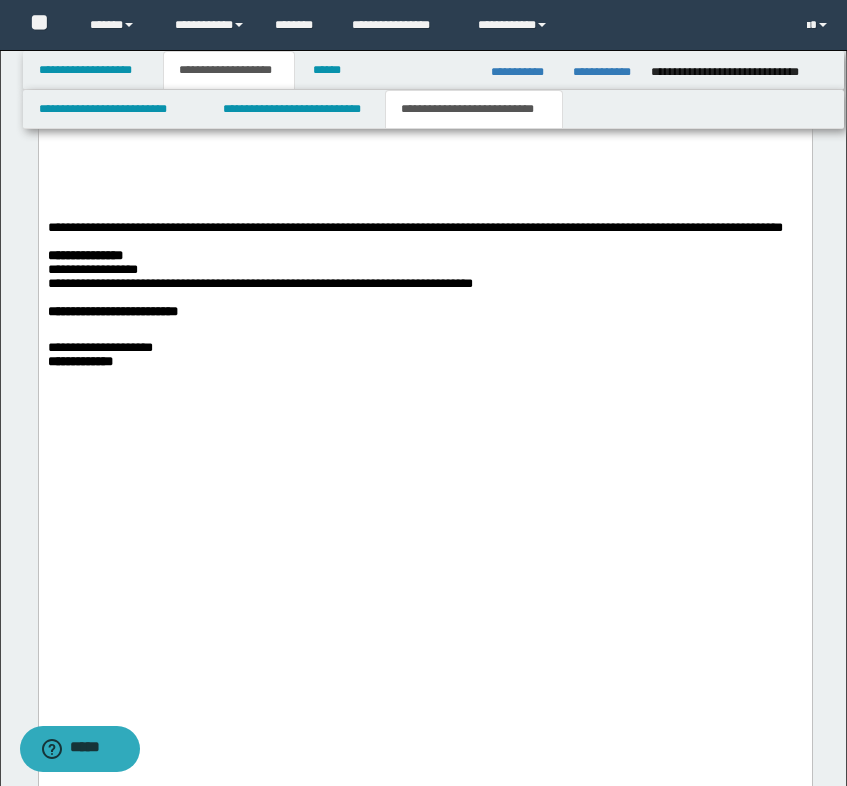drag, startPoint x: 580, startPoint y: 466, endPoint x: 566, endPoint y: 552, distance: 87.13208 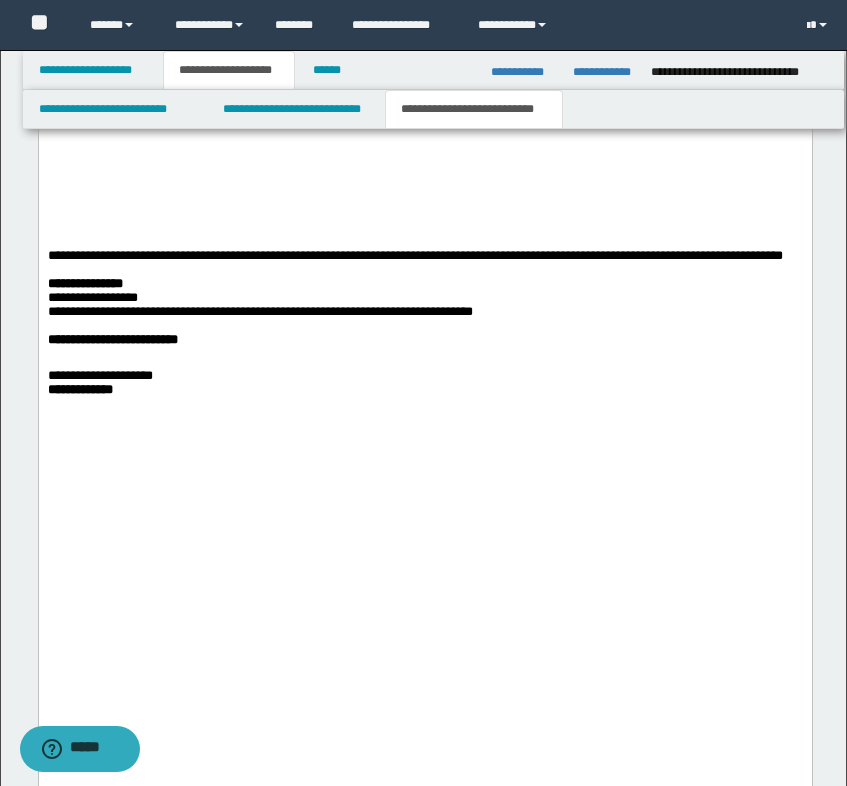 type 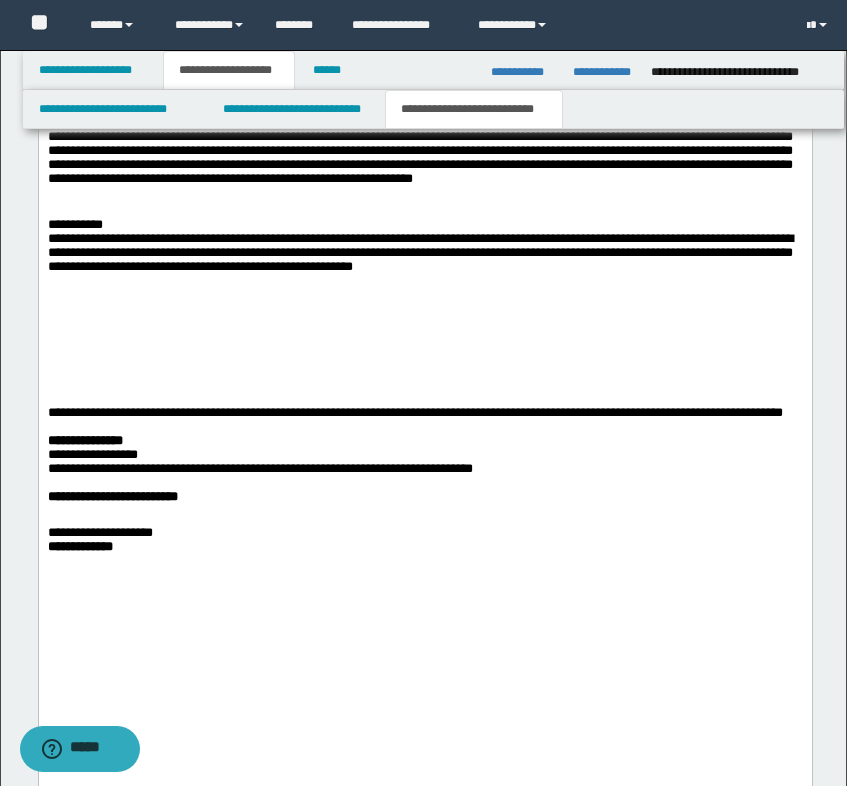 scroll, scrollTop: 3800, scrollLeft: 0, axis: vertical 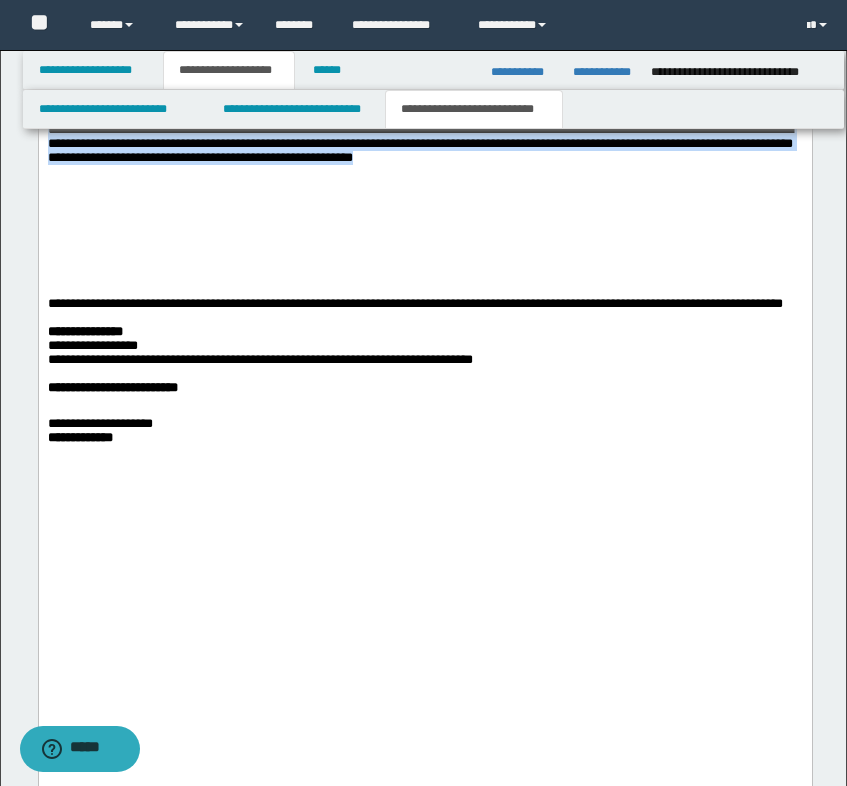 drag, startPoint x: 474, startPoint y: 631, endPoint x: 76, endPoint y: -1612, distance: 2278.037 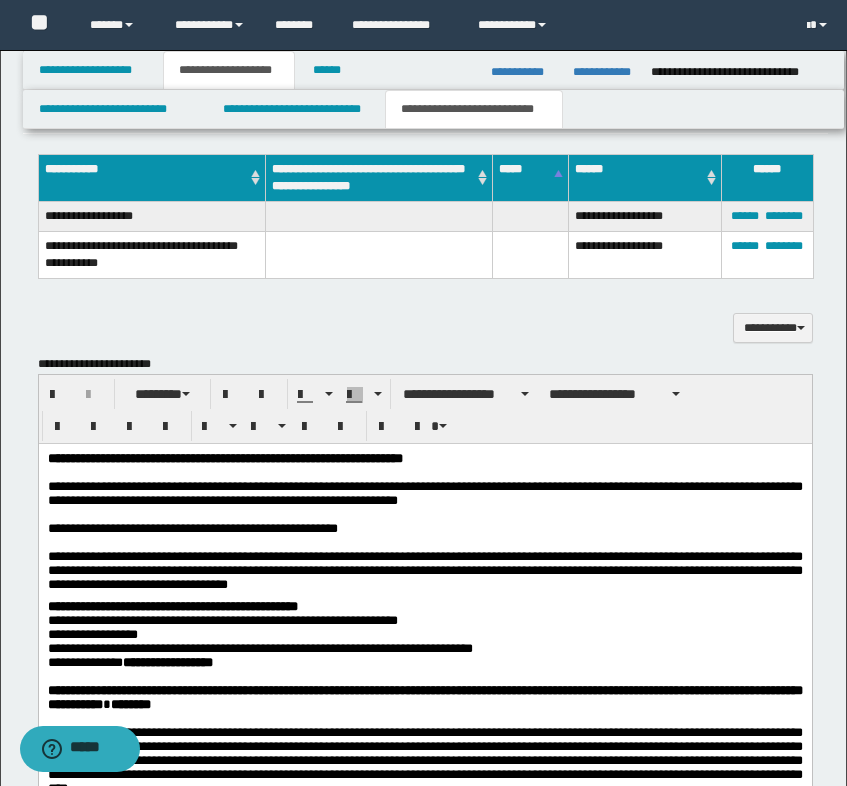 scroll, scrollTop: 1400, scrollLeft: 0, axis: vertical 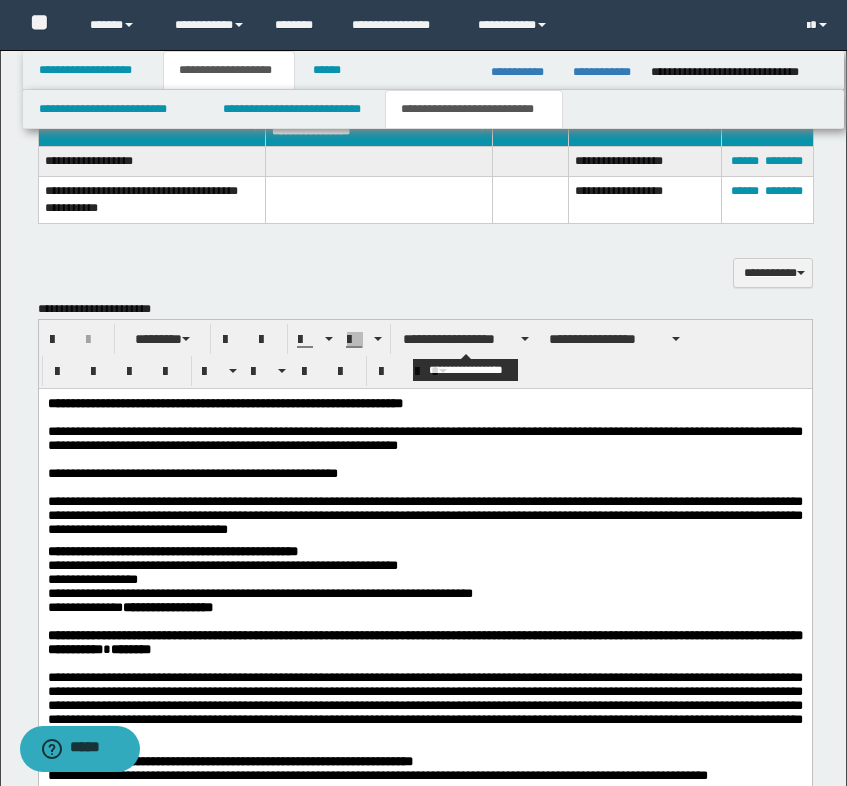 click on "**********" at bounding box center (466, 339) 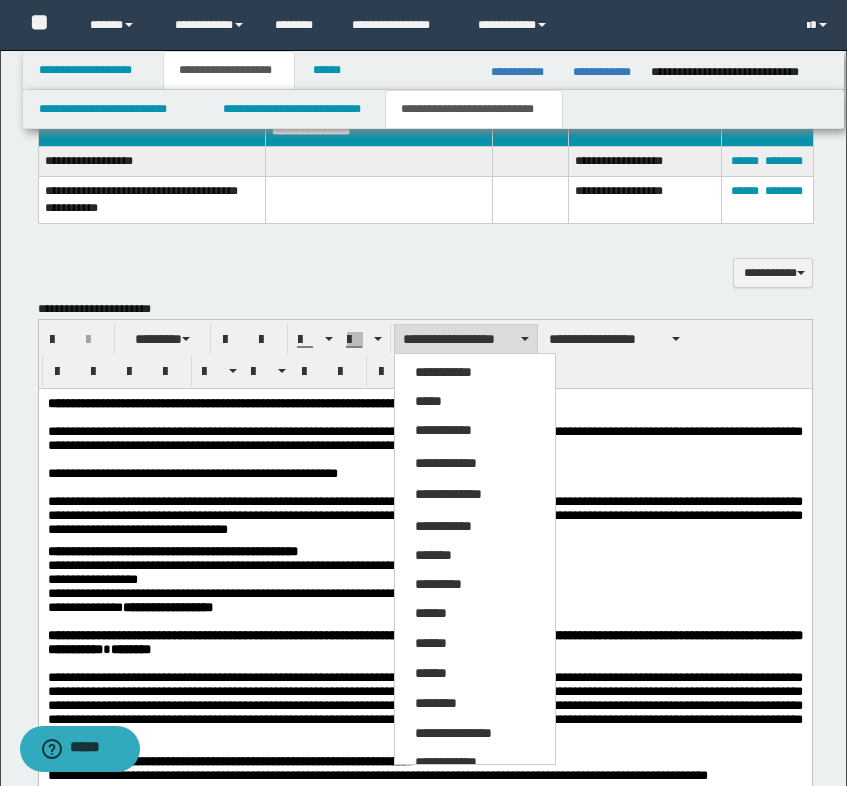 click on "*****" at bounding box center [475, 402] 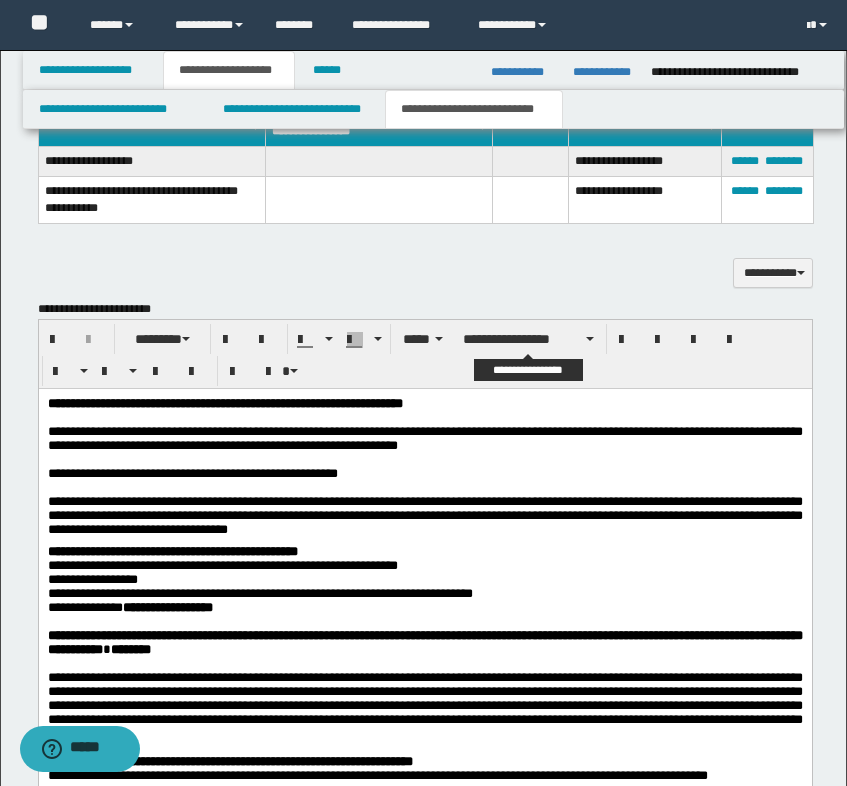 click on "**********" at bounding box center (528, 339) 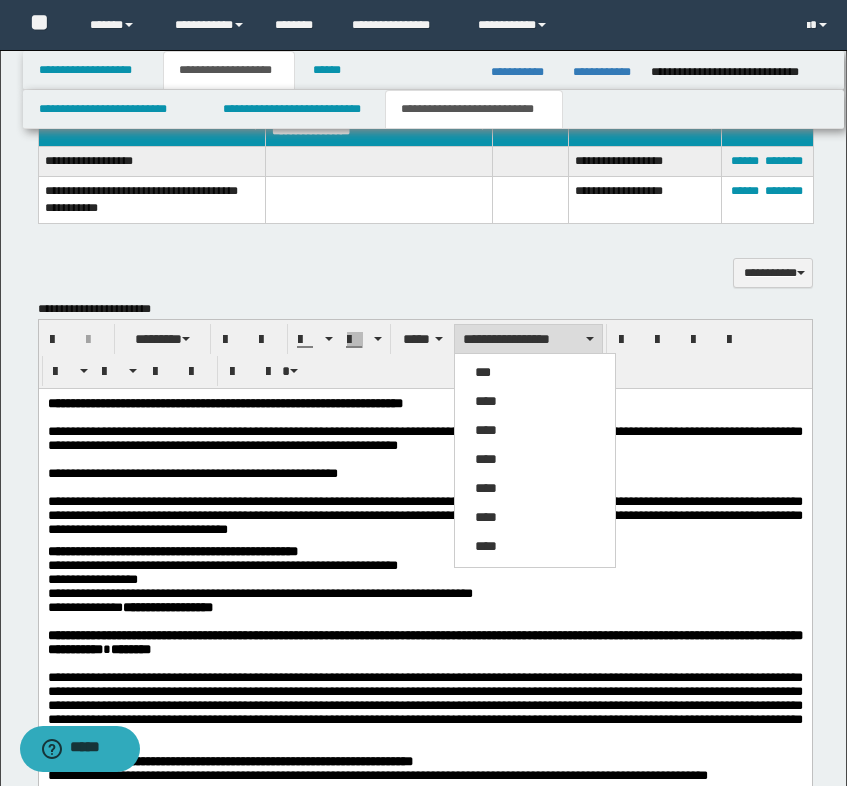 click on "****" at bounding box center (535, 402) 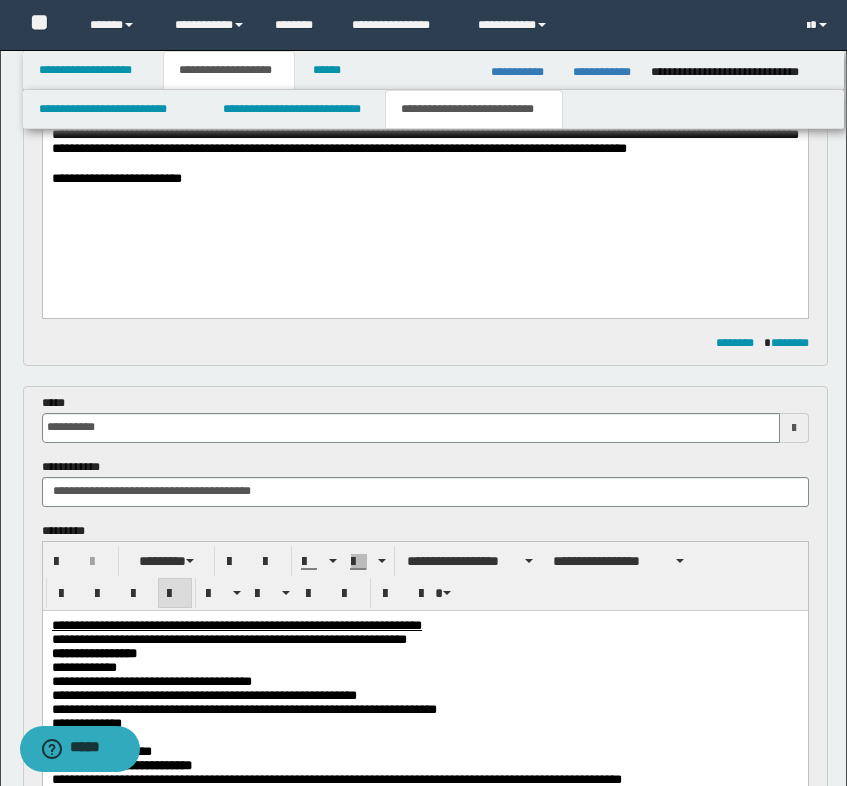 scroll, scrollTop: 200, scrollLeft: 0, axis: vertical 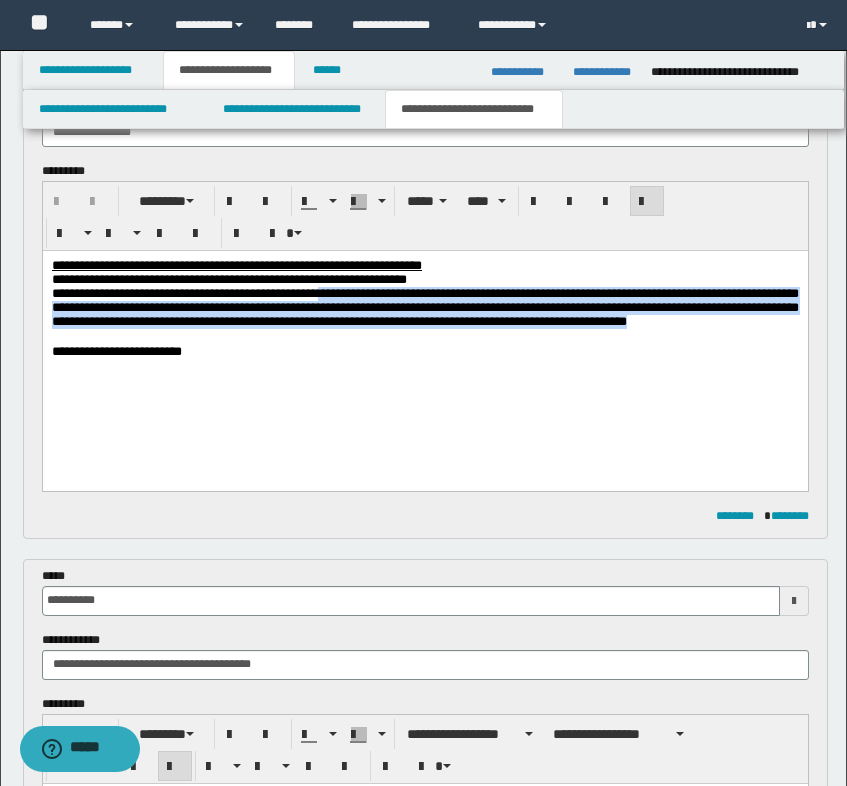drag, startPoint x: 358, startPoint y: 300, endPoint x: 387, endPoint y: 340, distance: 49.40648 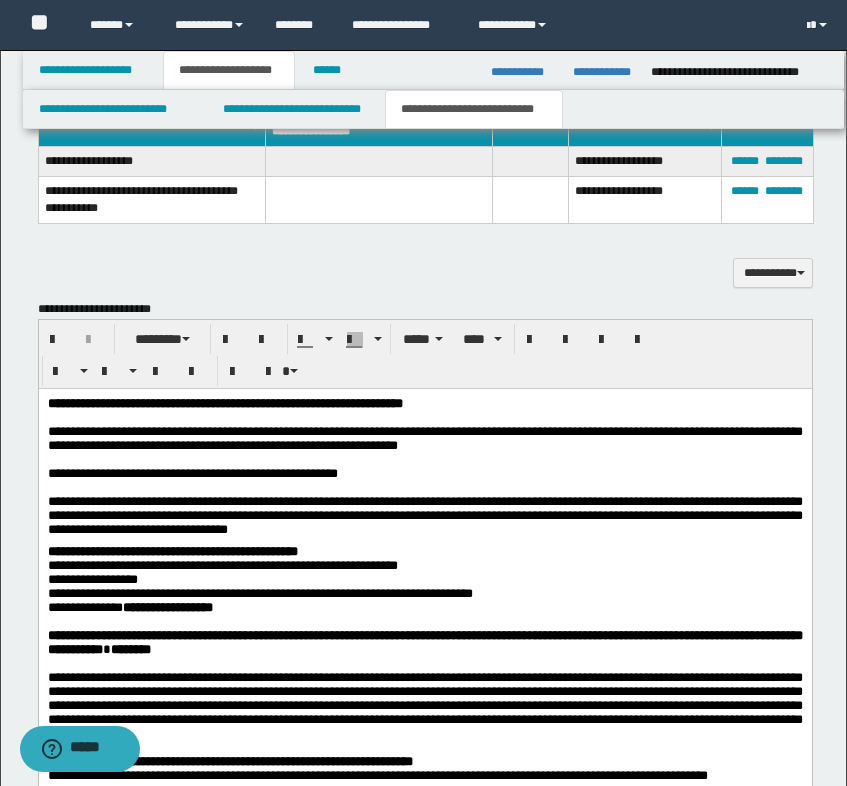 scroll, scrollTop: 1500, scrollLeft: 0, axis: vertical 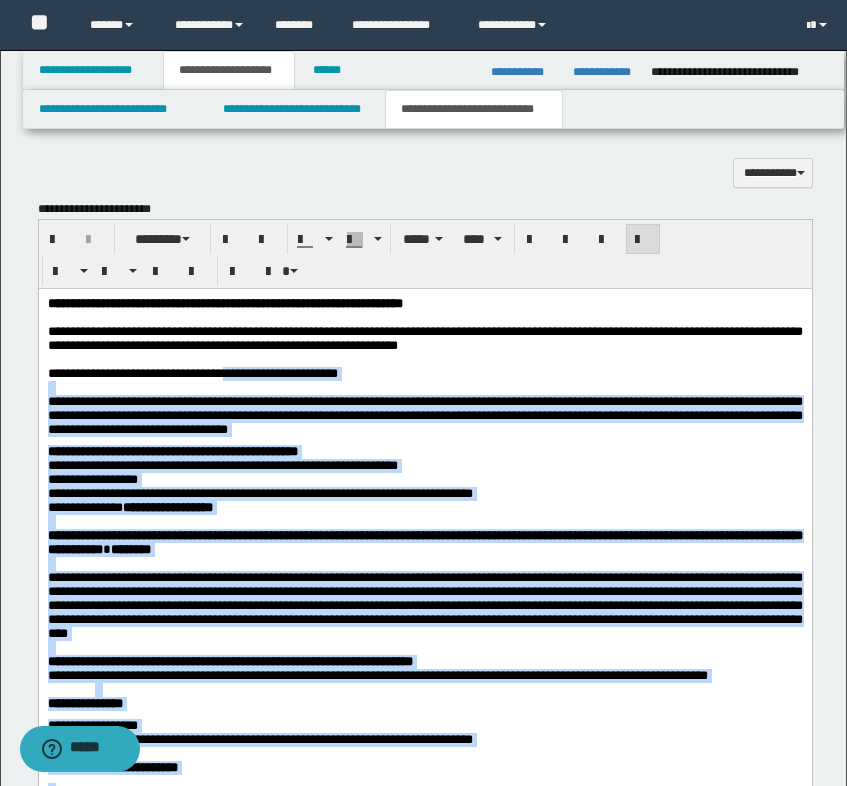 drag, startPoint x: 353, startPoint y: 382, endPoint x: 259, endPoint y: 382, distance: 94 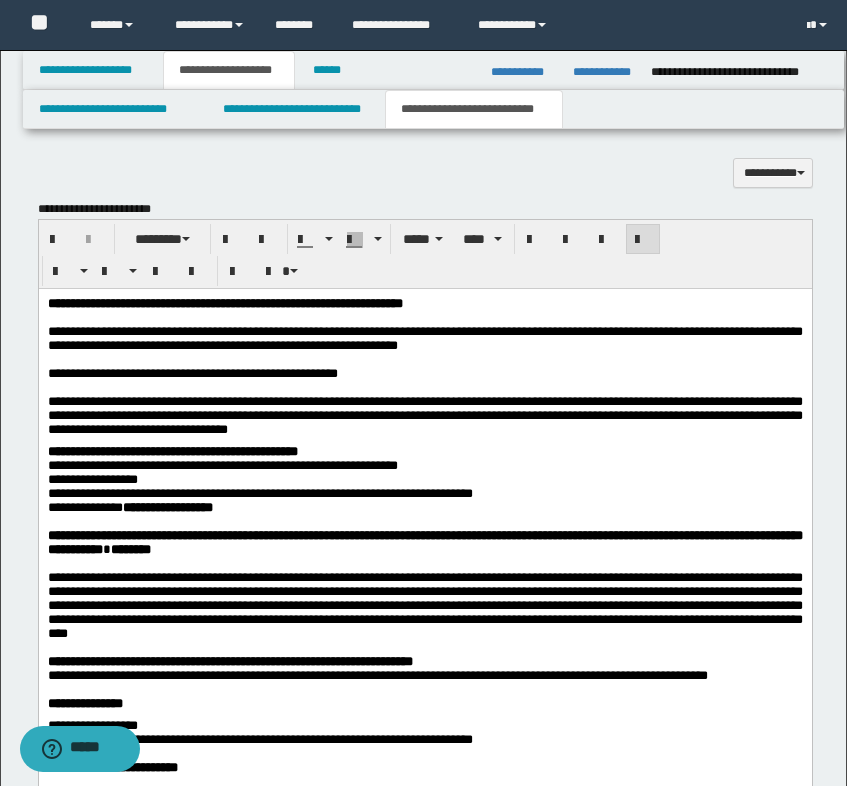 click on "**********" at bounding box center (259, 372) 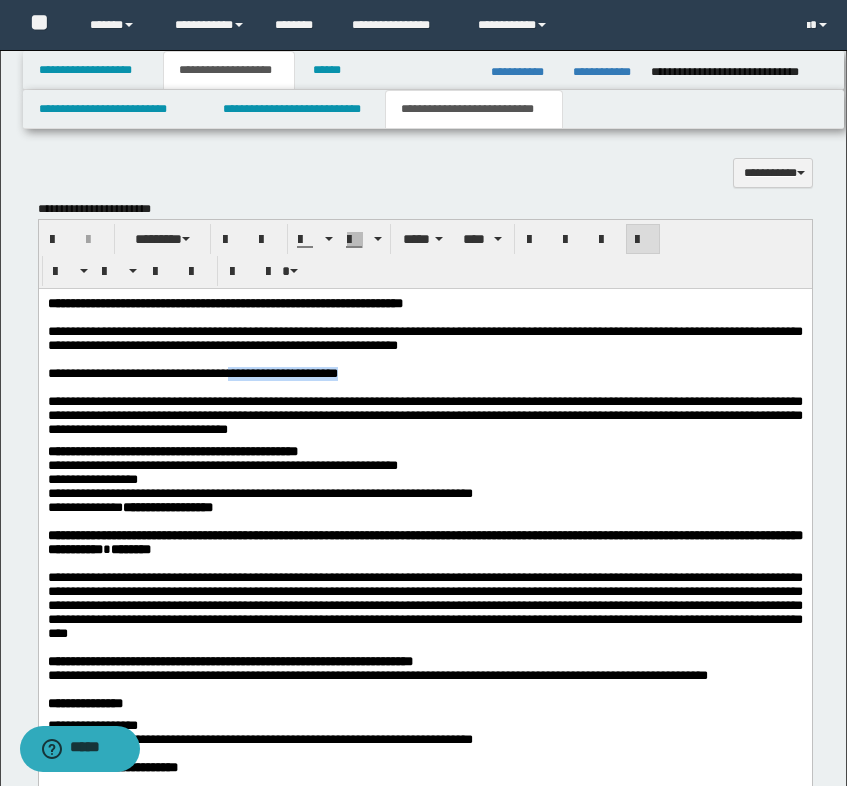 drag, startPoint x: 261, startPoint y: 383, endPoint x: 434, endPoint y: 382, distance: 173.00288 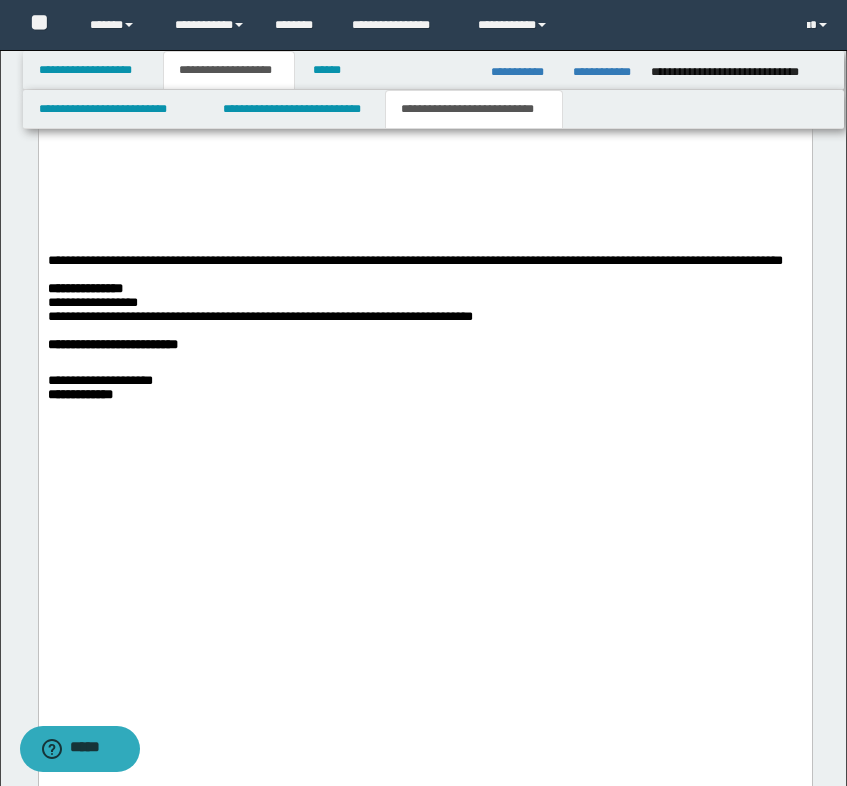 scroll, scrollTop: 3900, scrollLeft: 0, axis: vertical 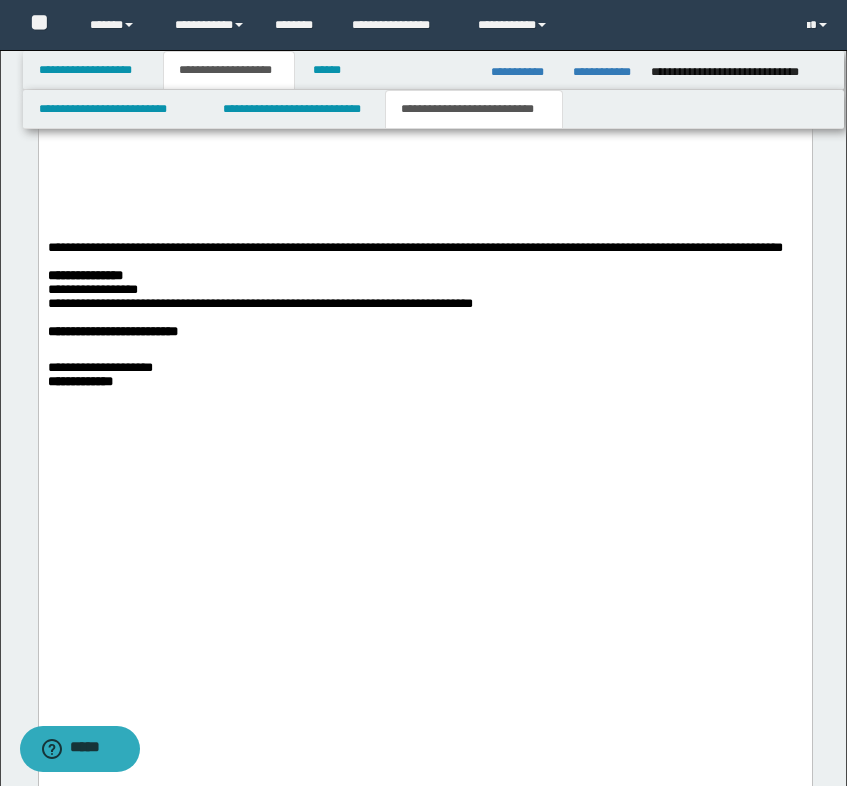 click at bounding box center (424, -170) 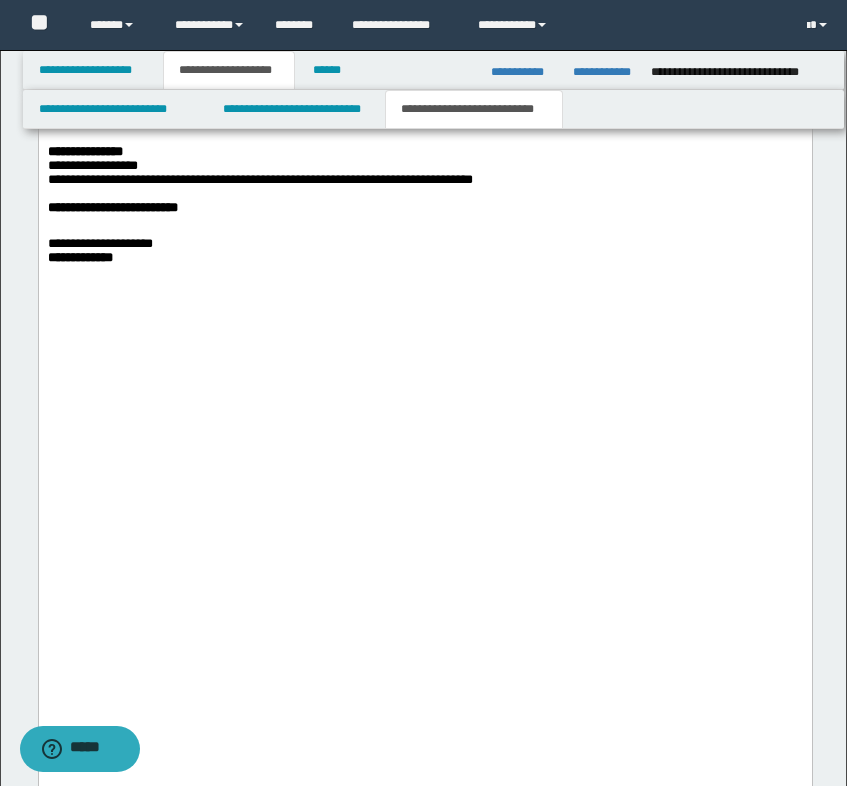 scroll, scrollTop: 4000, scrollLeft: 0, axis: vertical 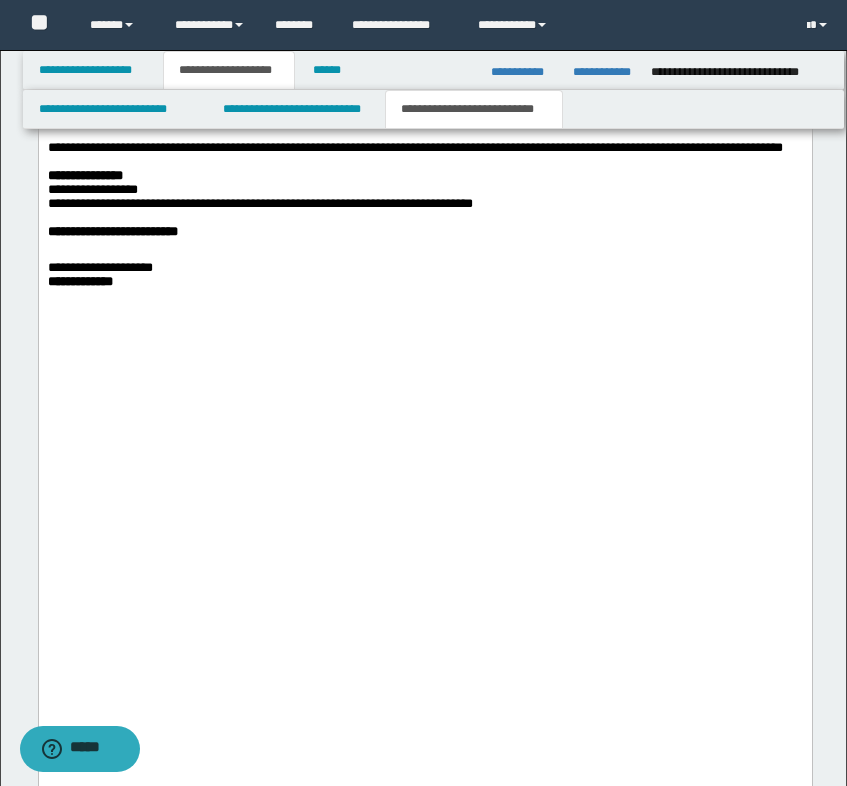 click at bounding box center (419, -173) 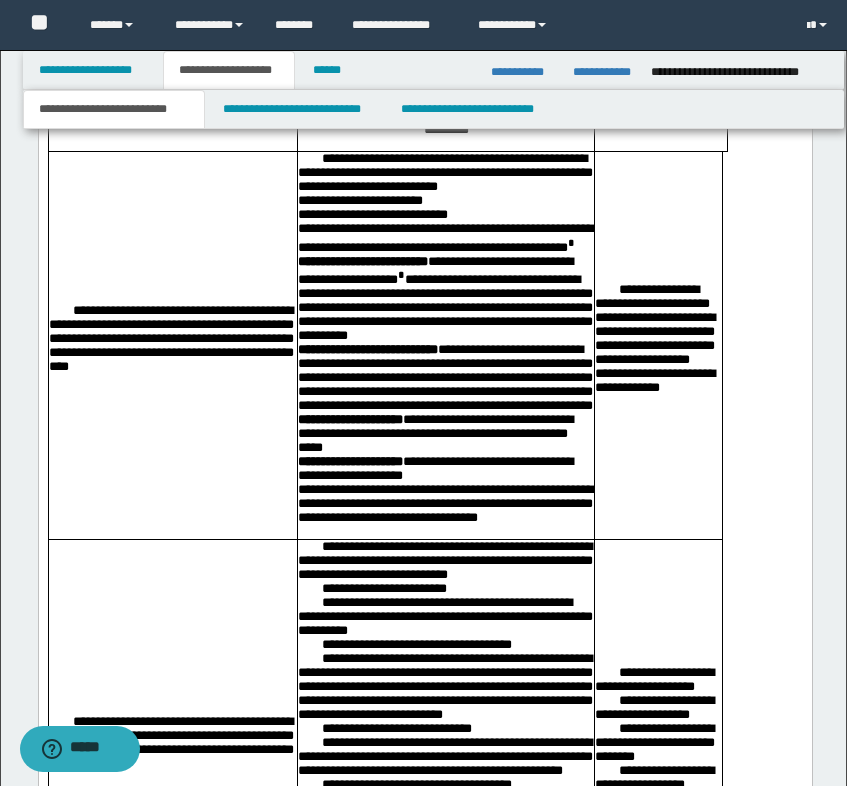 scroll, scrollTop: 1948, scrollLeft: 0, axis: vertical 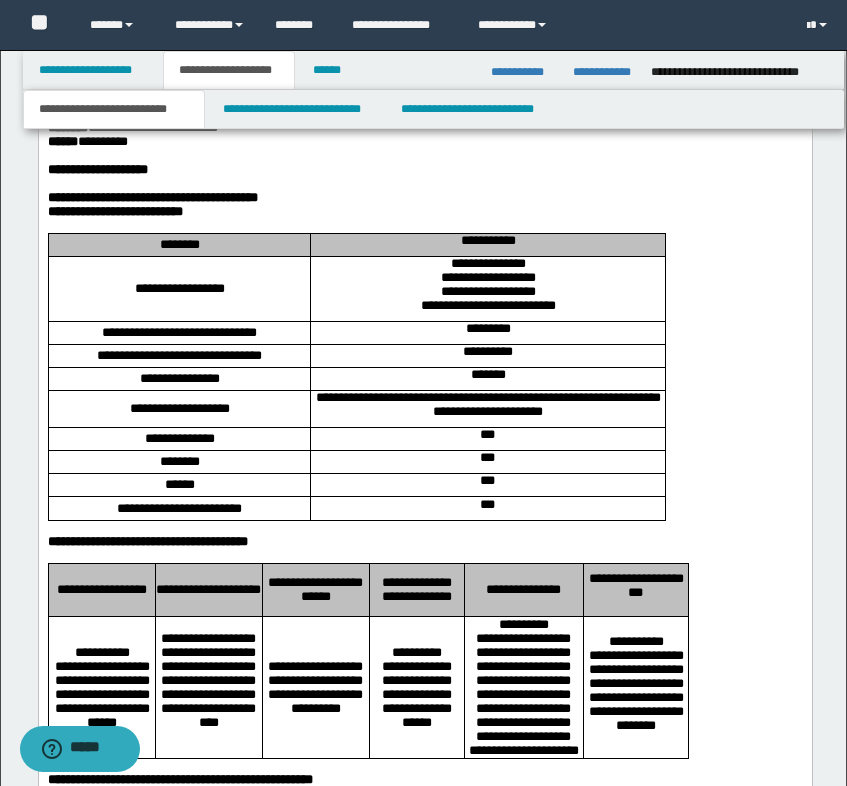 click on "**********" at bounding box center [424, 169] 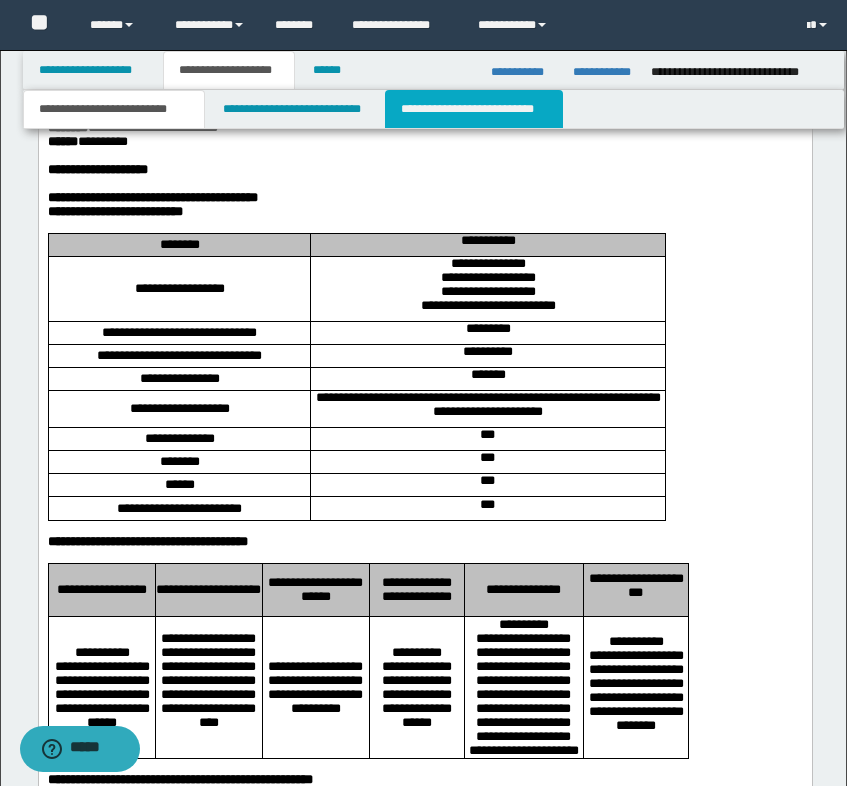click on "**********" at bounding box center (474, 109) 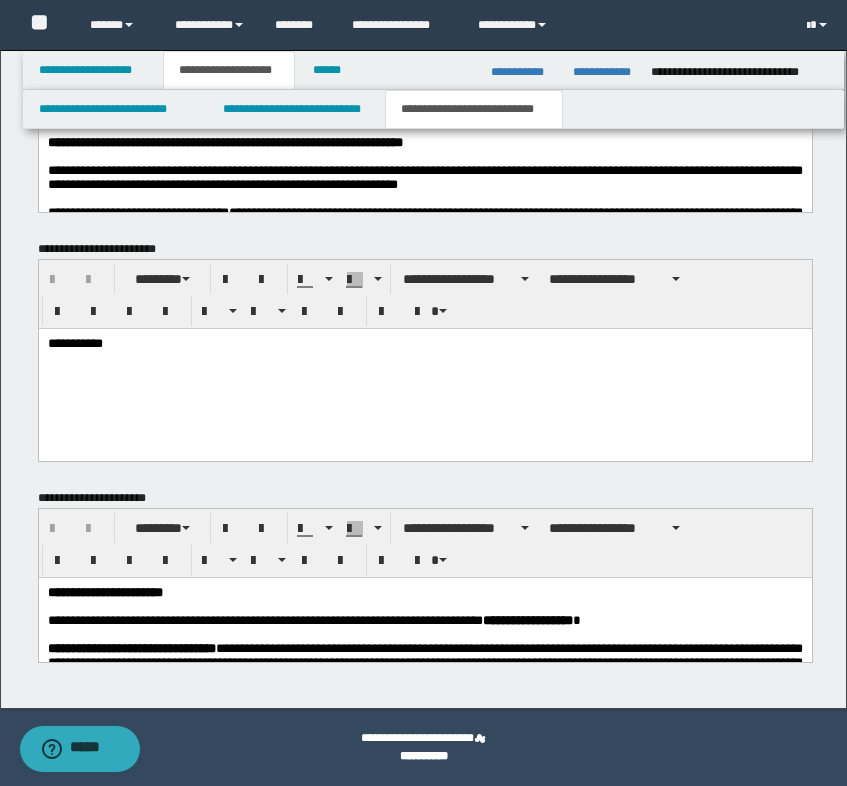 scroll, scrollTop: 873, scrollLeft: 0, axis: vertical 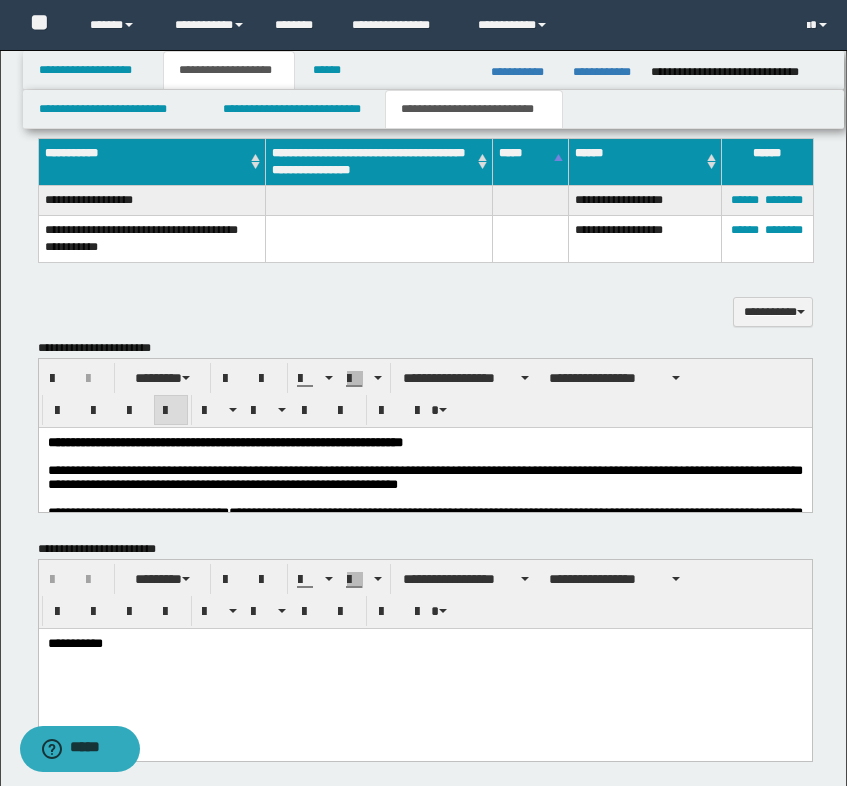 drag, startPoint x: 413, startPoint y: 938, endPoint x: 376, endPoint y: 478, distance: 461.48566 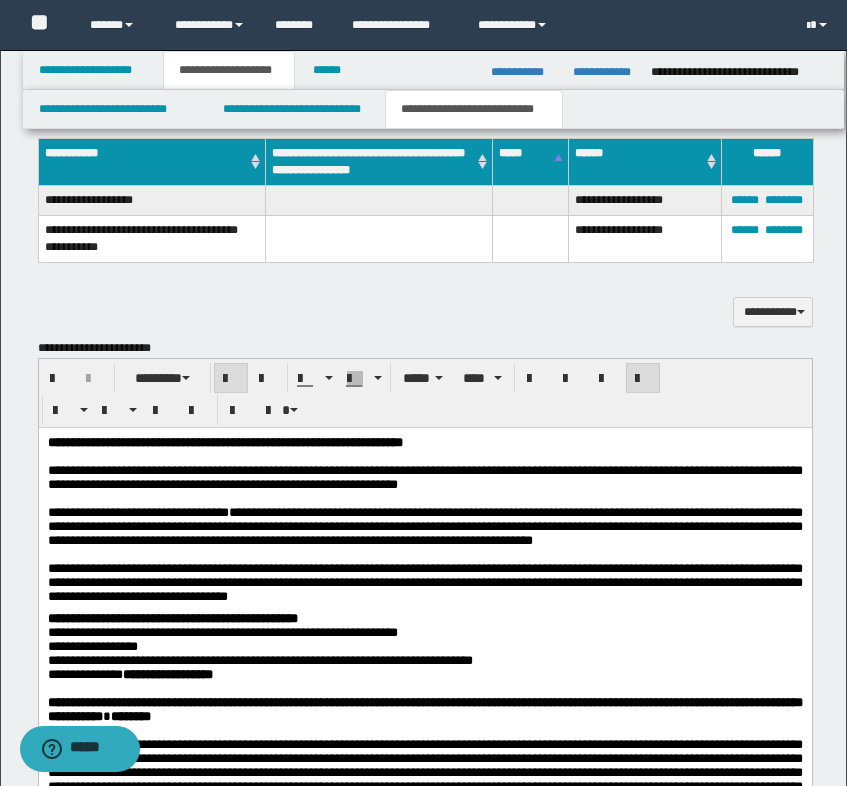 click on "**********" at bounding box center [424, 476] 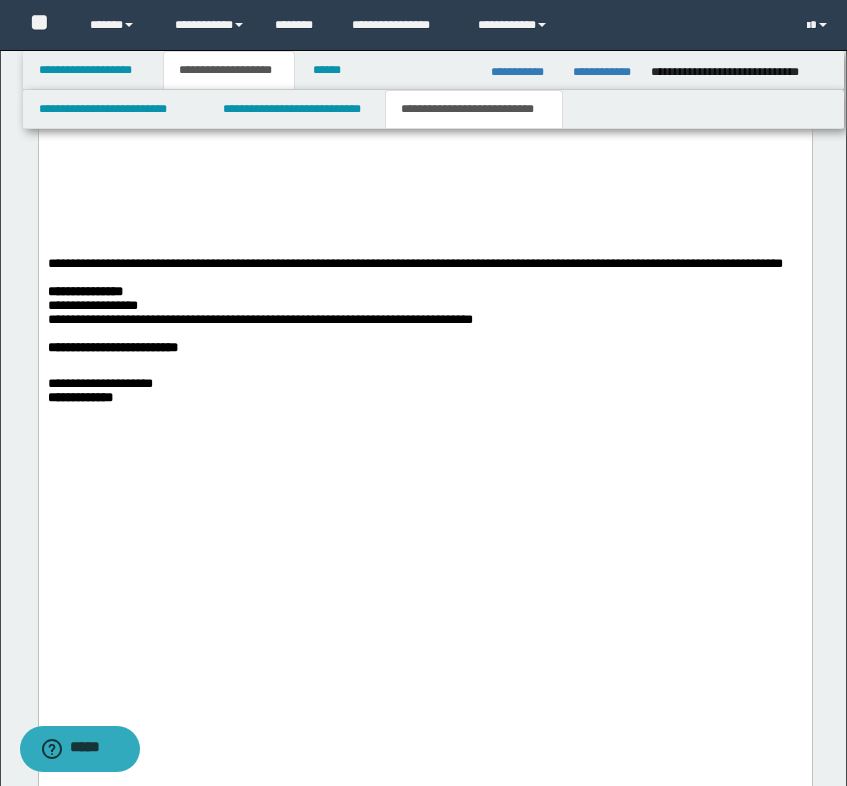 scroll, scrollTop: 3473, scrollLeft: 0, axis: vertical 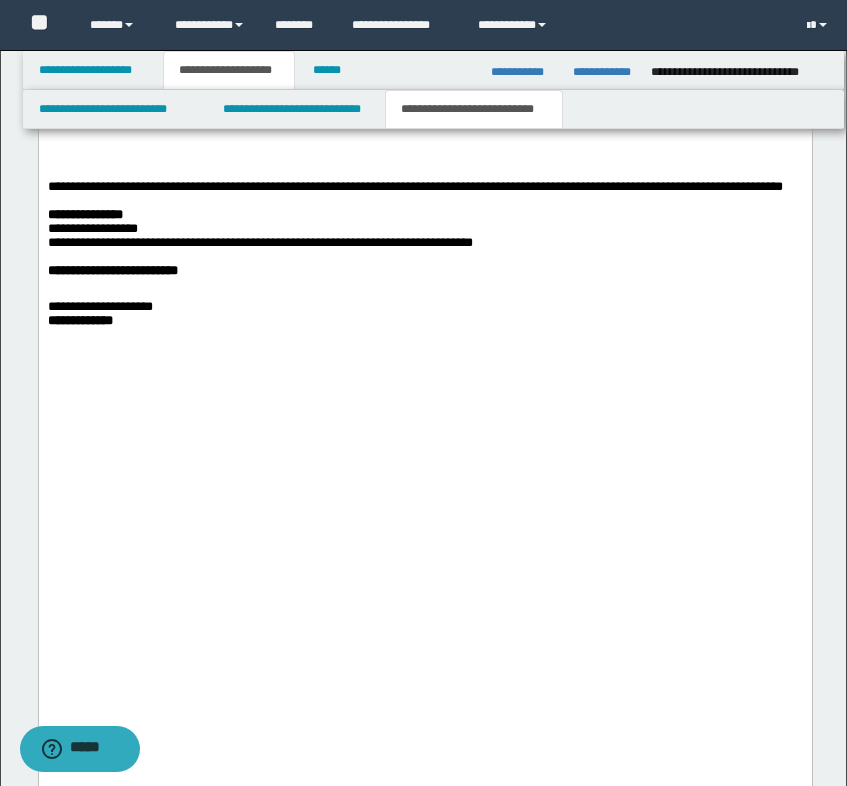 drag, startPoint x: 217, startPoint y: 453, endPoint x: 414, endPoint y: 451, distance: 197.01015 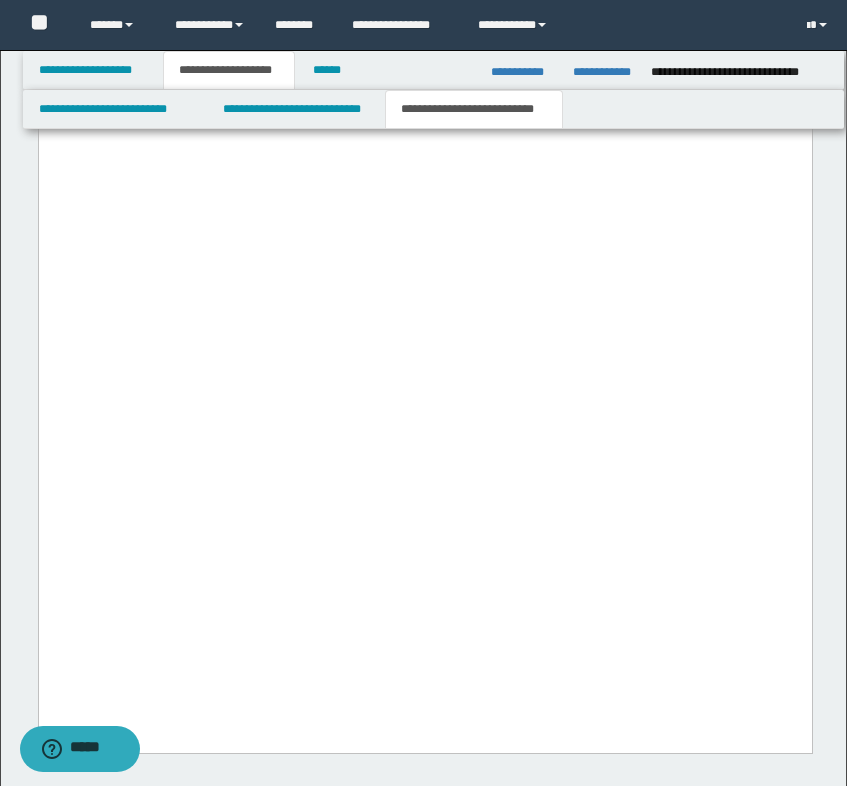 scroll, scrollTop: 3673, scrollLeft: 0, axis: vertical 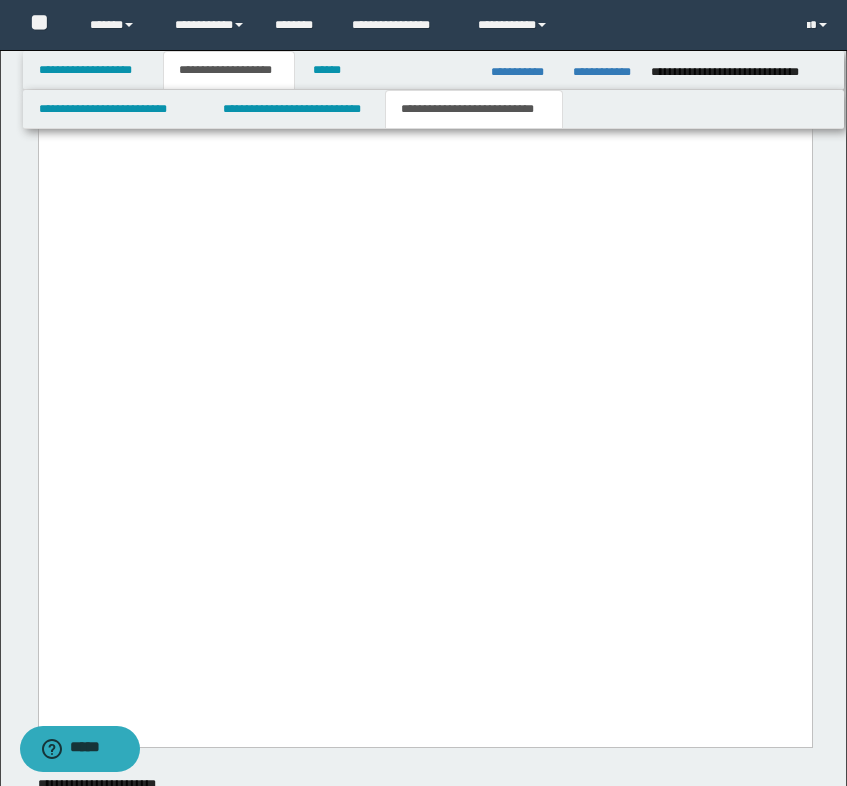 click at bounding box center (424, -127) 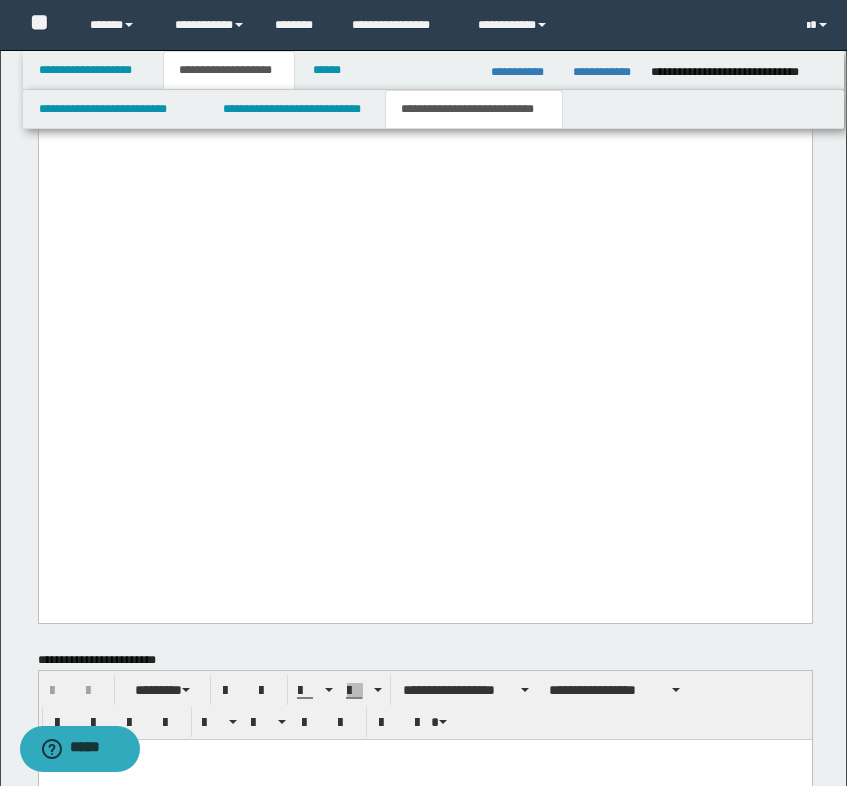 drag, startPoint x: 285, startPoint y: 347, endPoint x: 242, endPoint y: 347, distance: 43 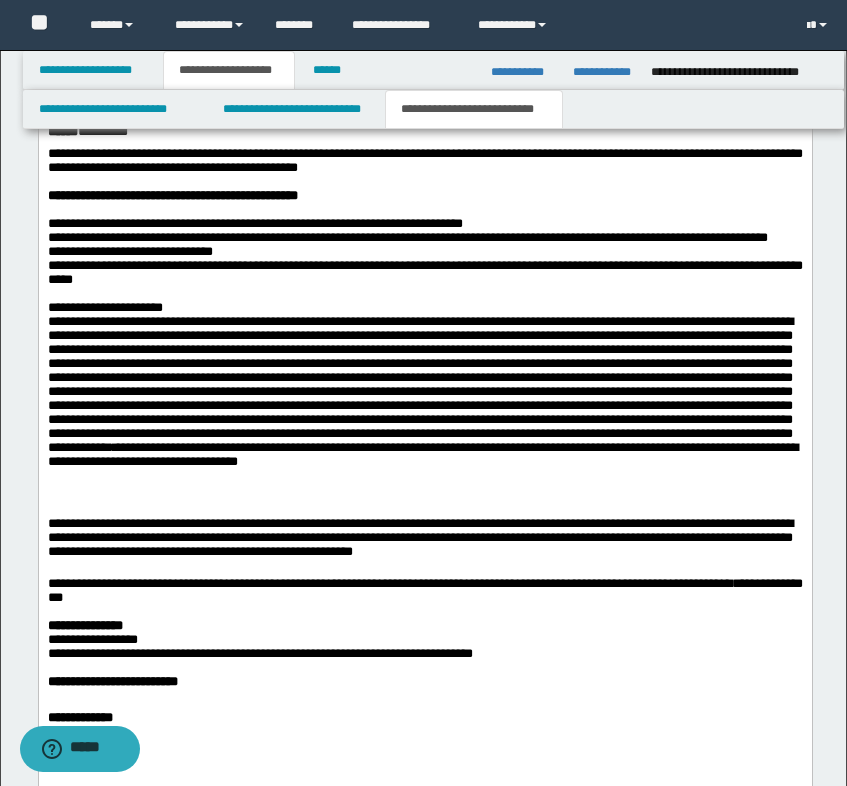 scroll, scrollTop: 2873, scrollLeft: 0, axis: vertical 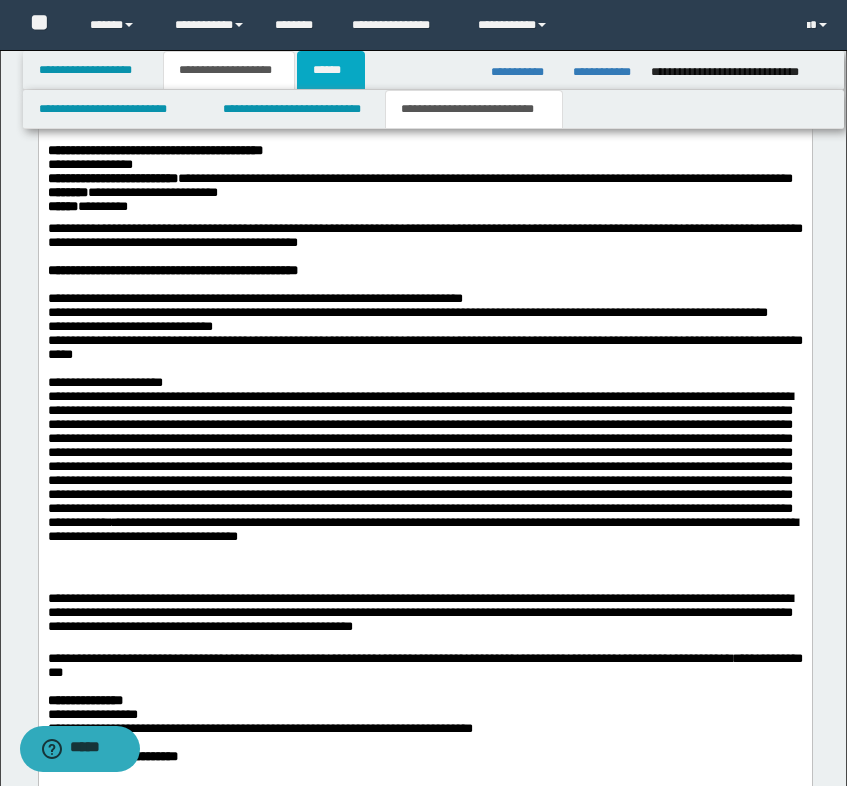 click on "******" at bounding box center [331, 70] 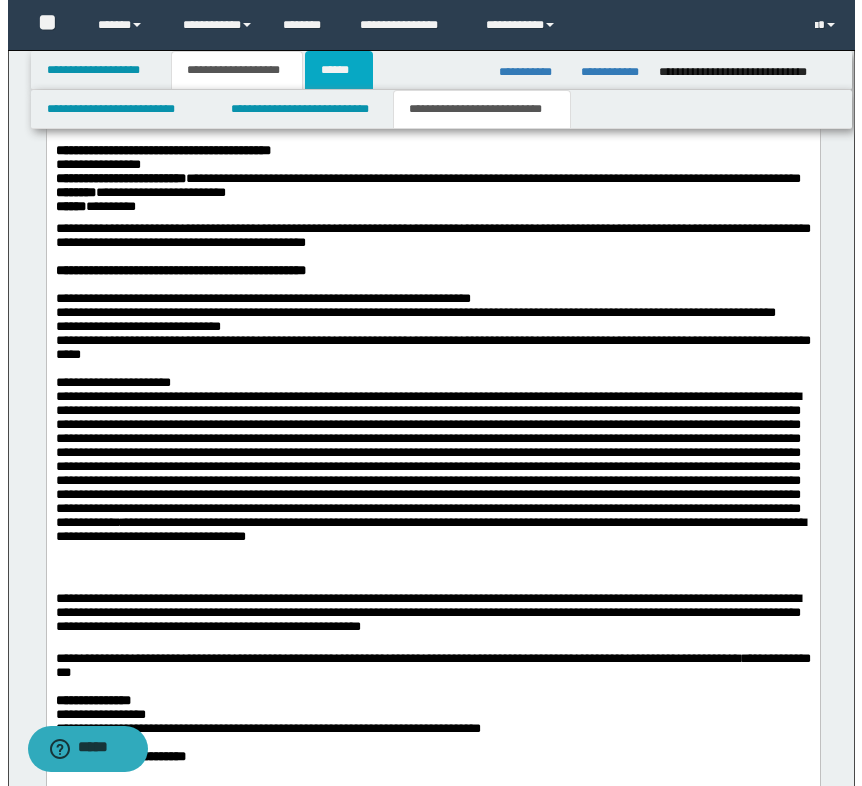 scroll, scrollTop: 0, scrollLeft: 0, axis: both 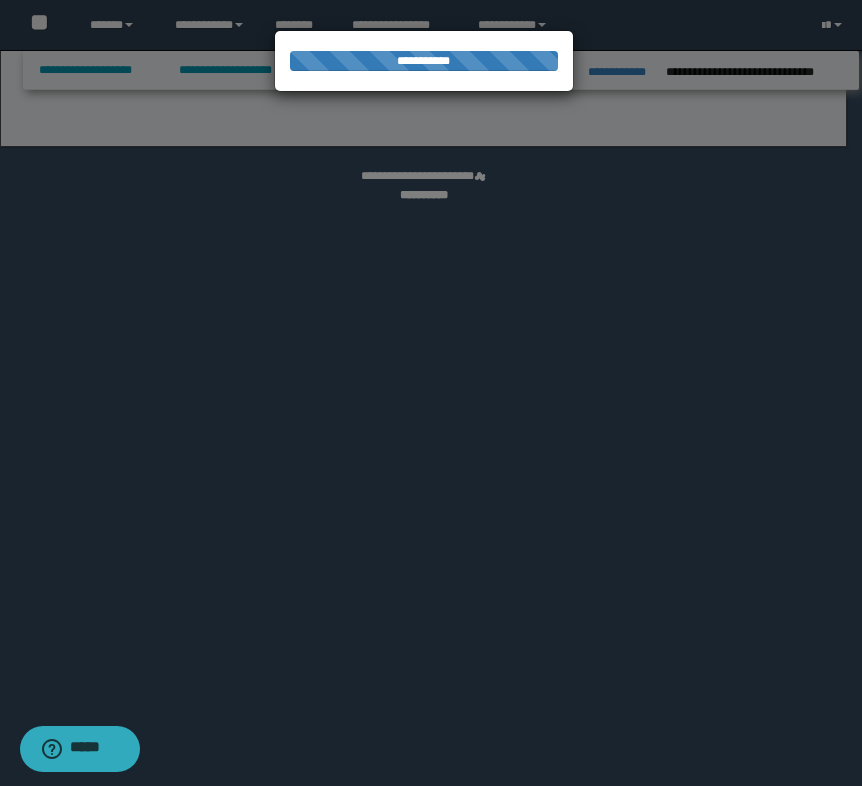 select on "*" 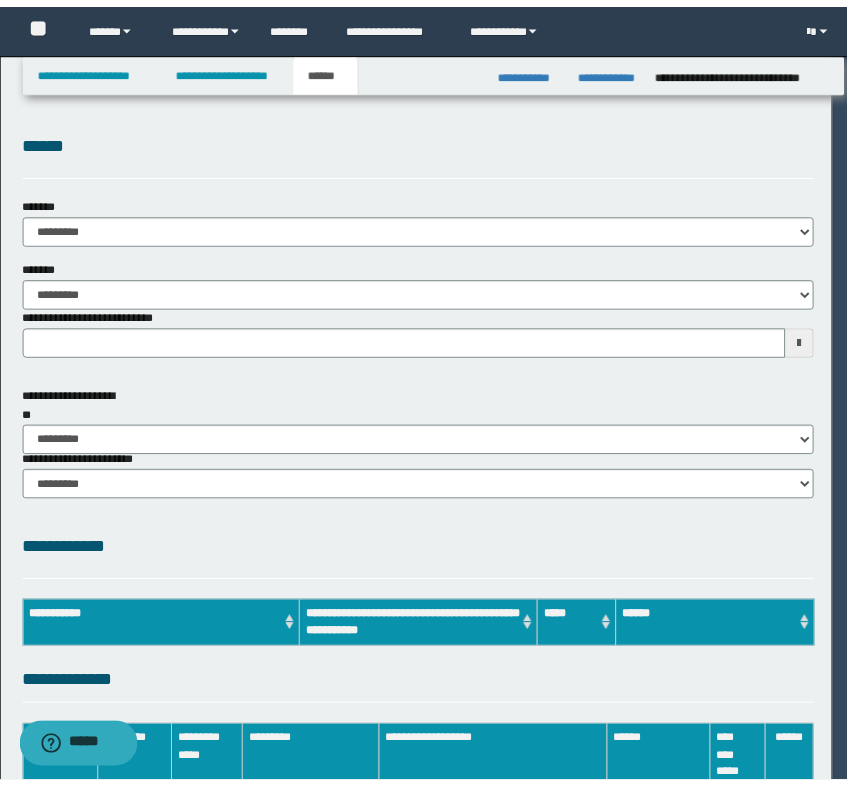 scroll, scrollTop: 0, scrollLeft: 0, axis: both 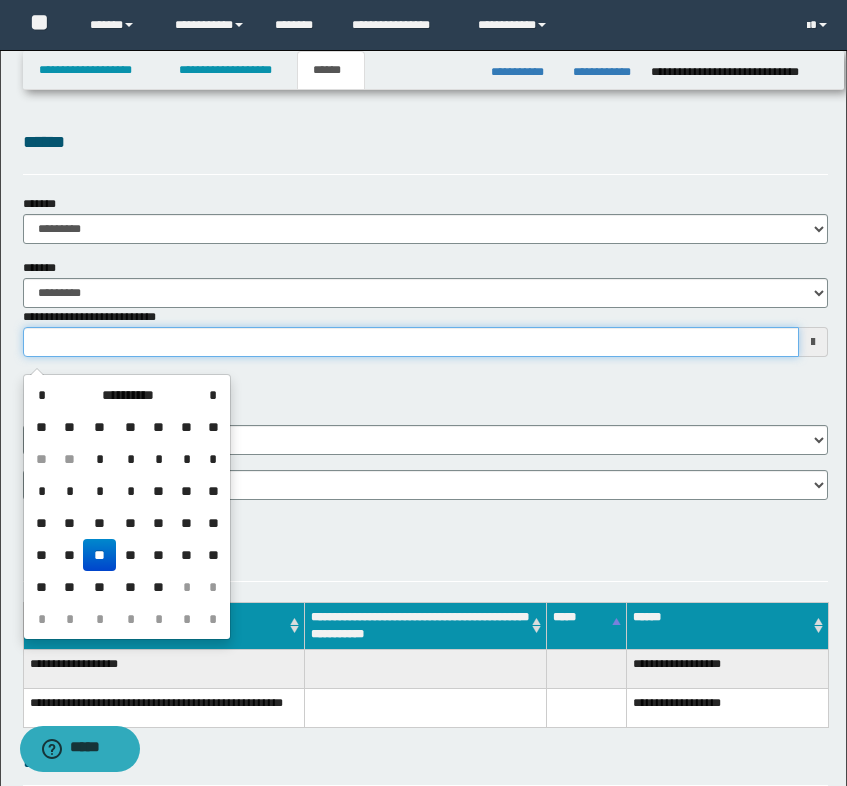 click on "**********" at bounding box center [411, 342] 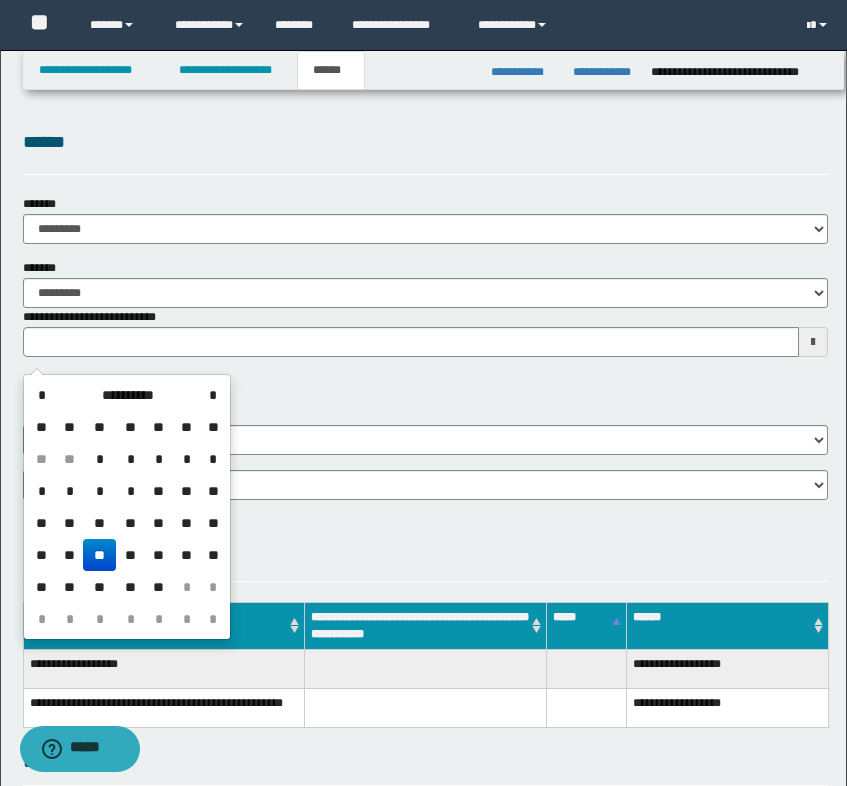click on "**" at bounding box center [99, 555] 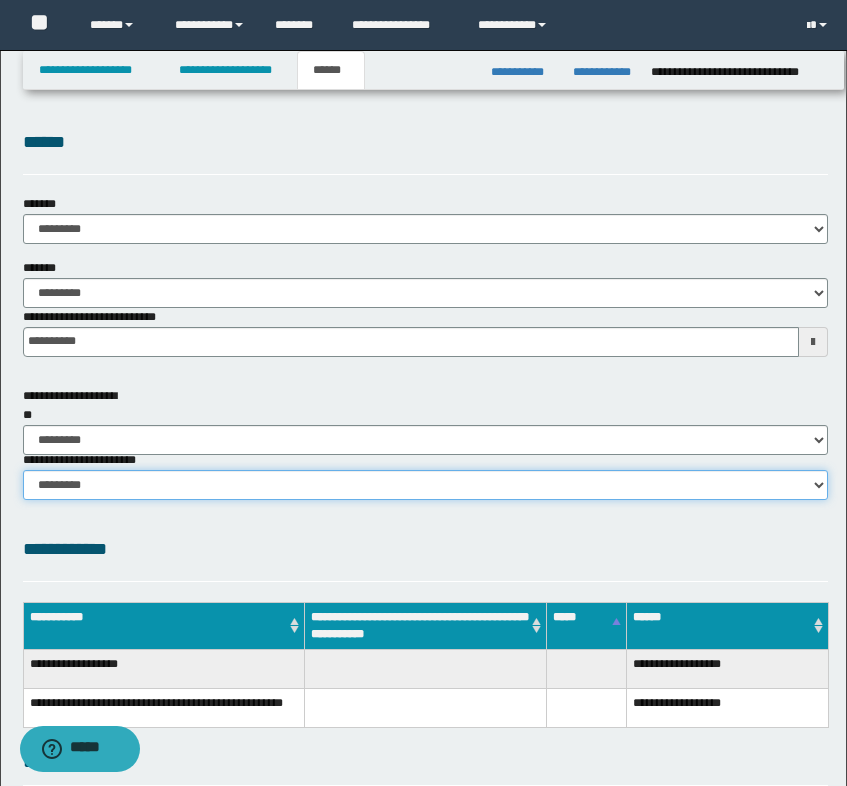 click on "*********
*********
*********" at bounding box center [425, 485] 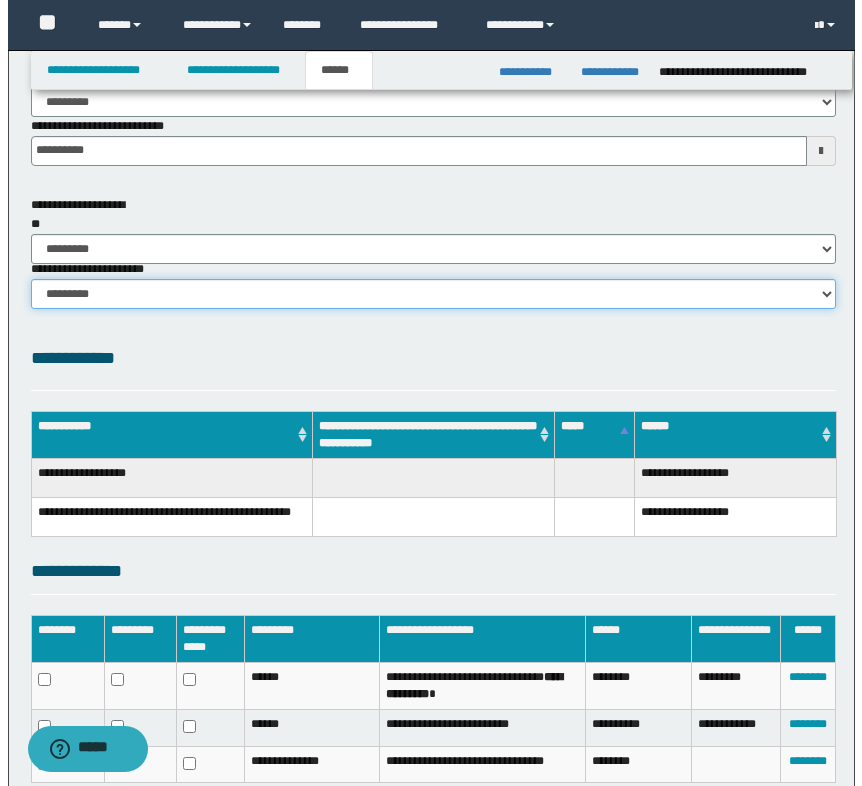 scroll, scrollTop: 348, scrollLeft: 0, axis: vertical 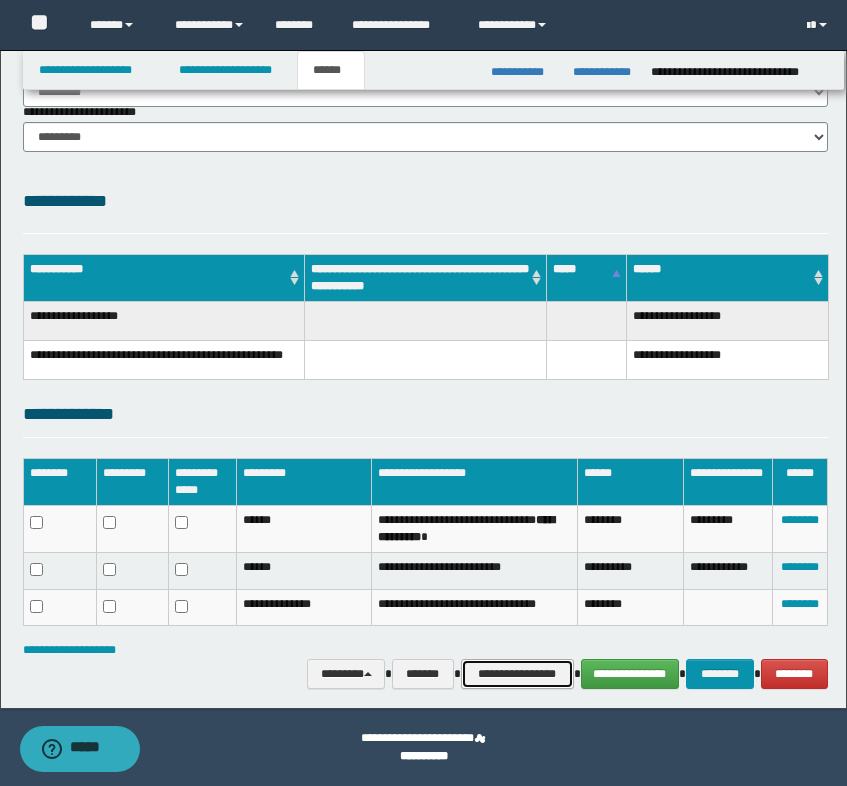 click on "**********" at bounding box center [517, 674] 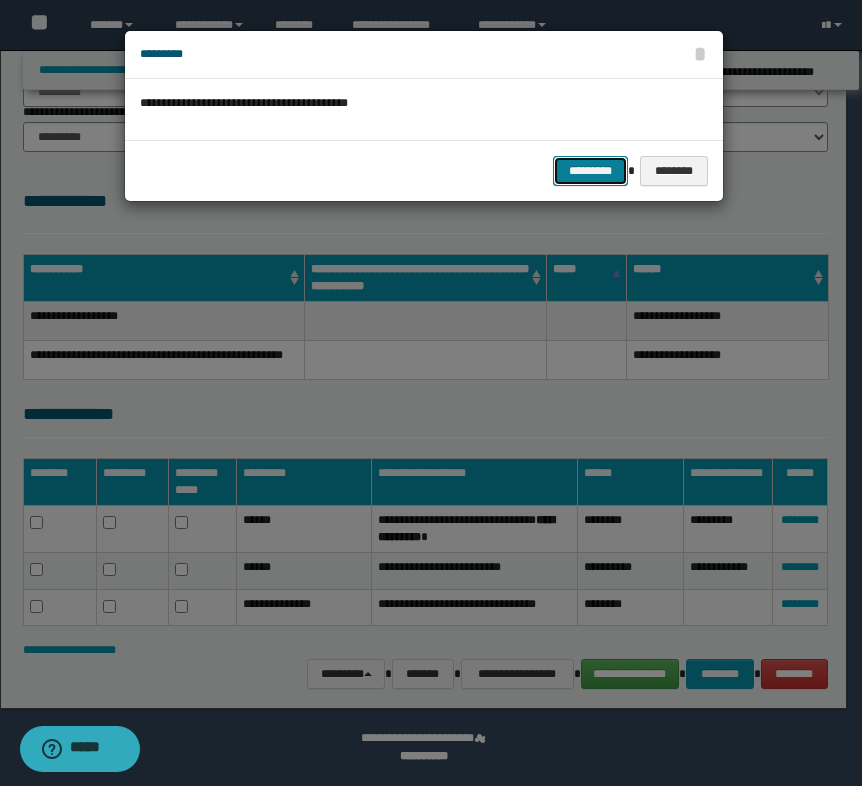 click on "*********" at bounding box center (590, 171) 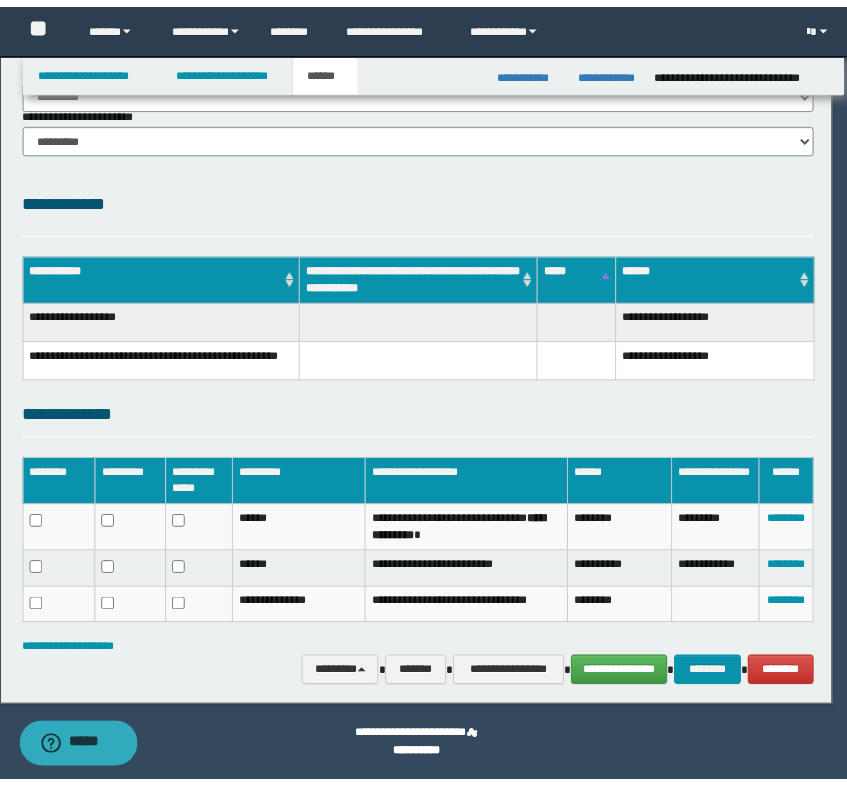 scroll, scrollTop: 331, scrollLeft: 0, axis: vertical 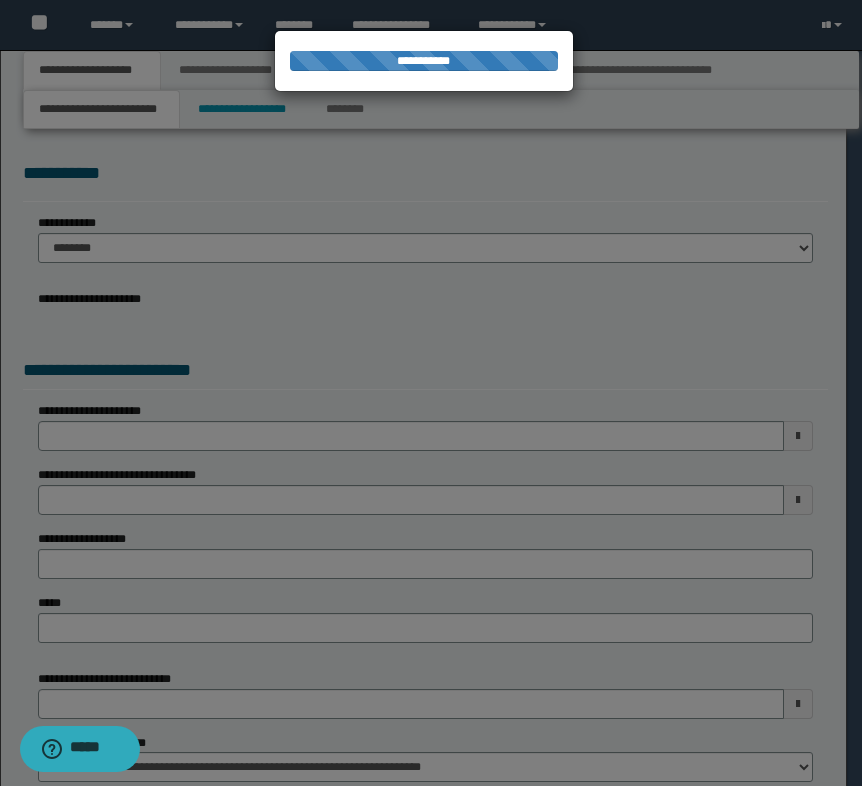 select on "*" 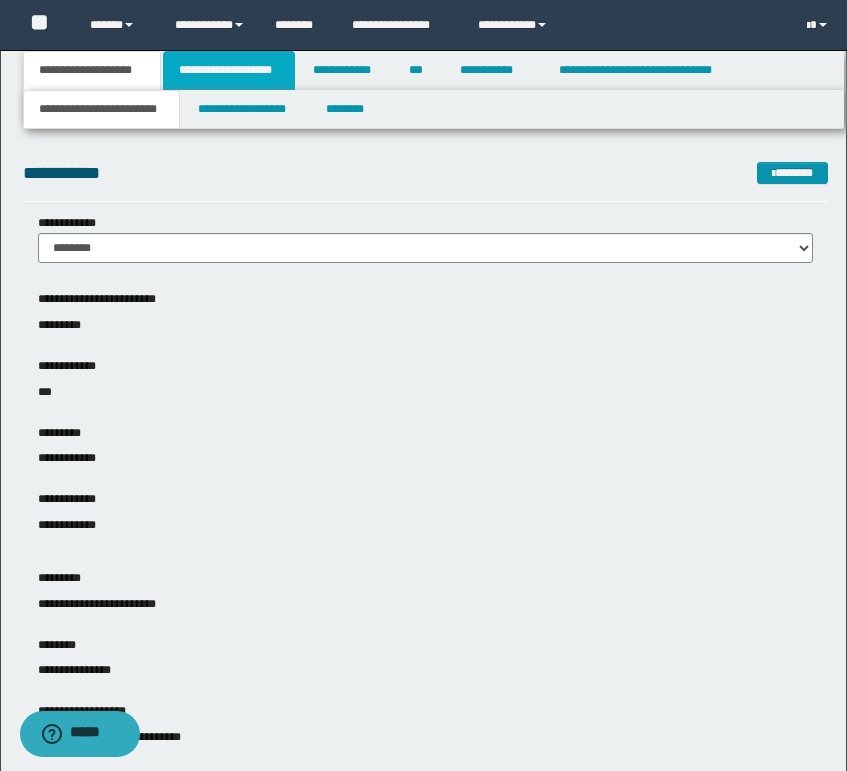 click on "**********" at bounding box center [229, 70] 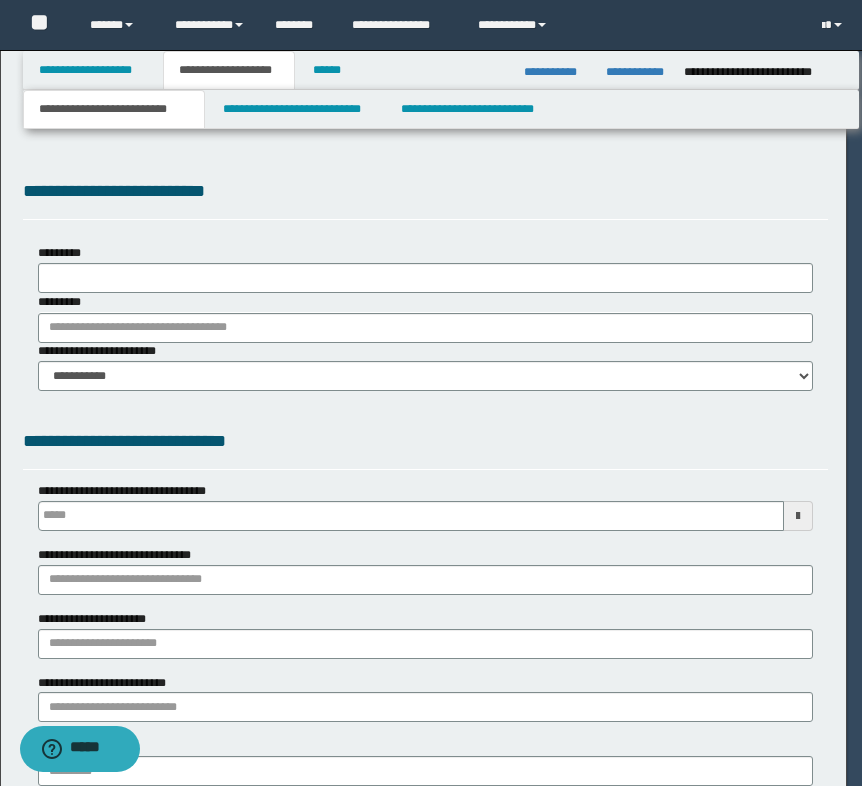 type on "**********" 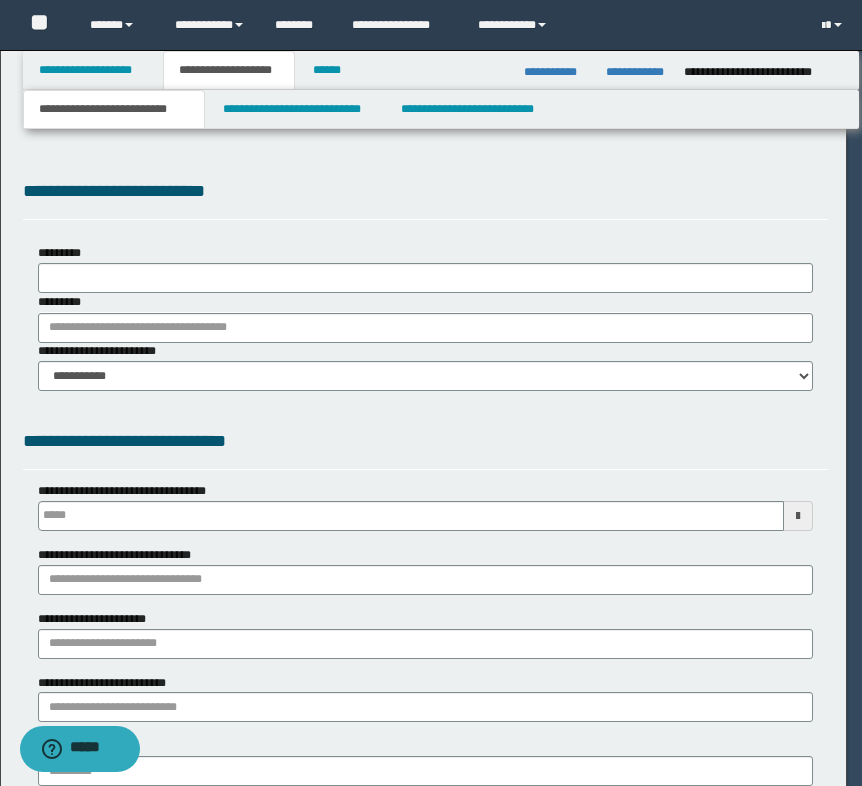 type on "**********" 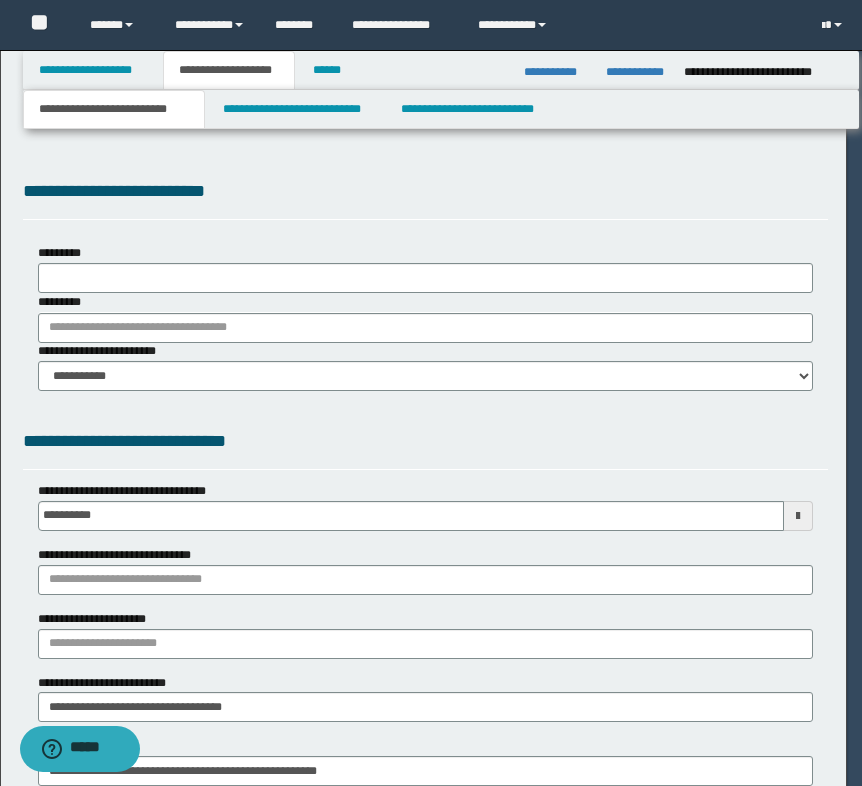scroll, scrollTop: 0, scrollLeft: 0, axis: both 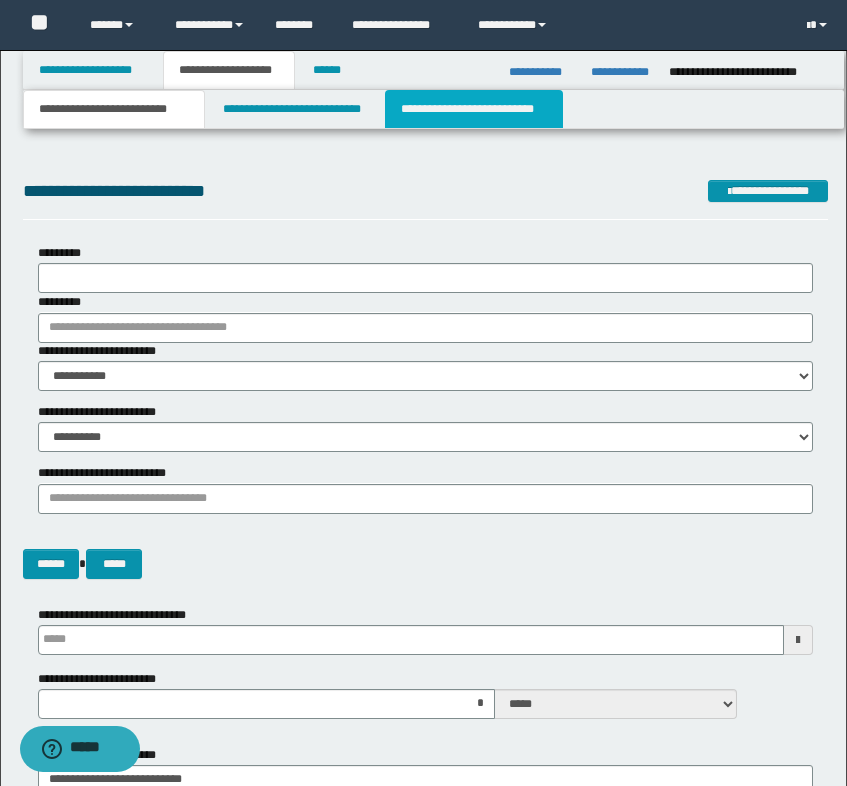 click on "**********" at bounding box center [474, 109] 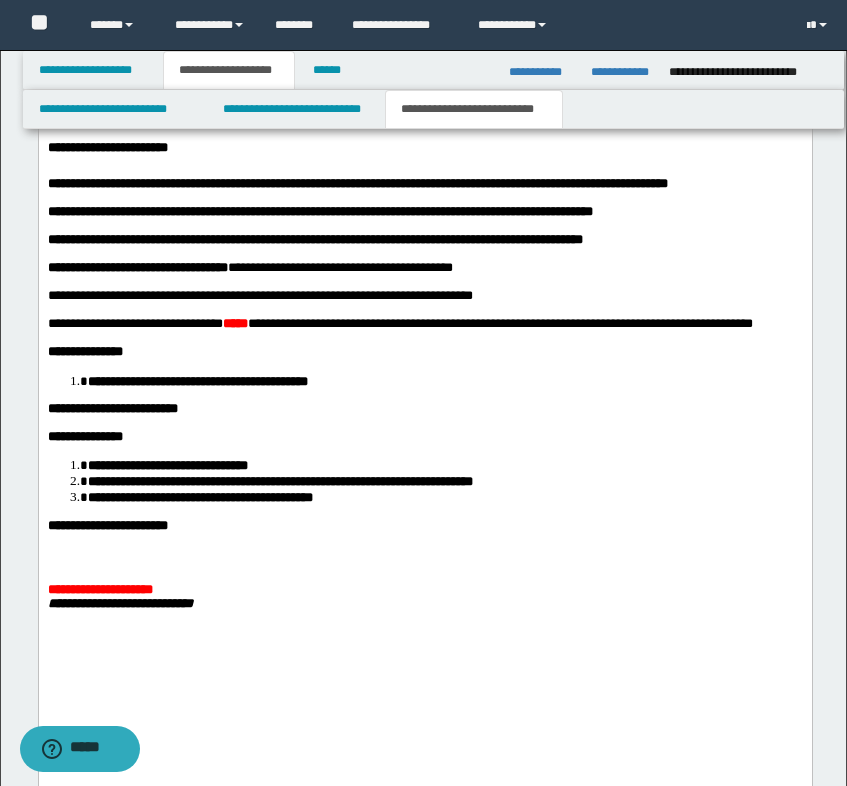 scroll, scrollTop: 3300, scrollLeft: 0, axis: vertical 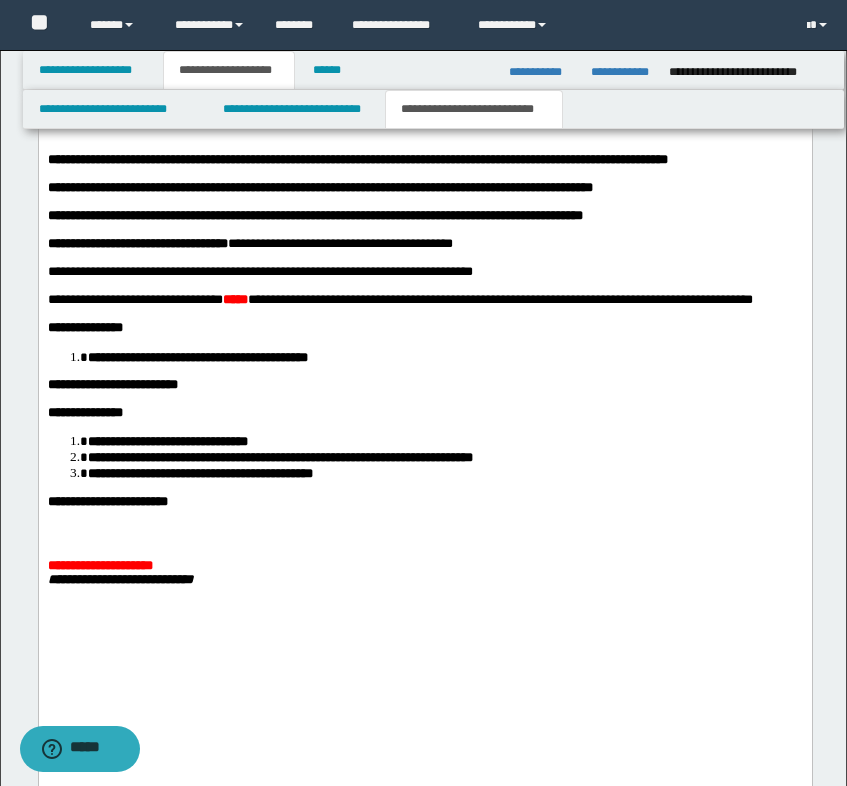 click on "**********" at bounding box center (259, 272) 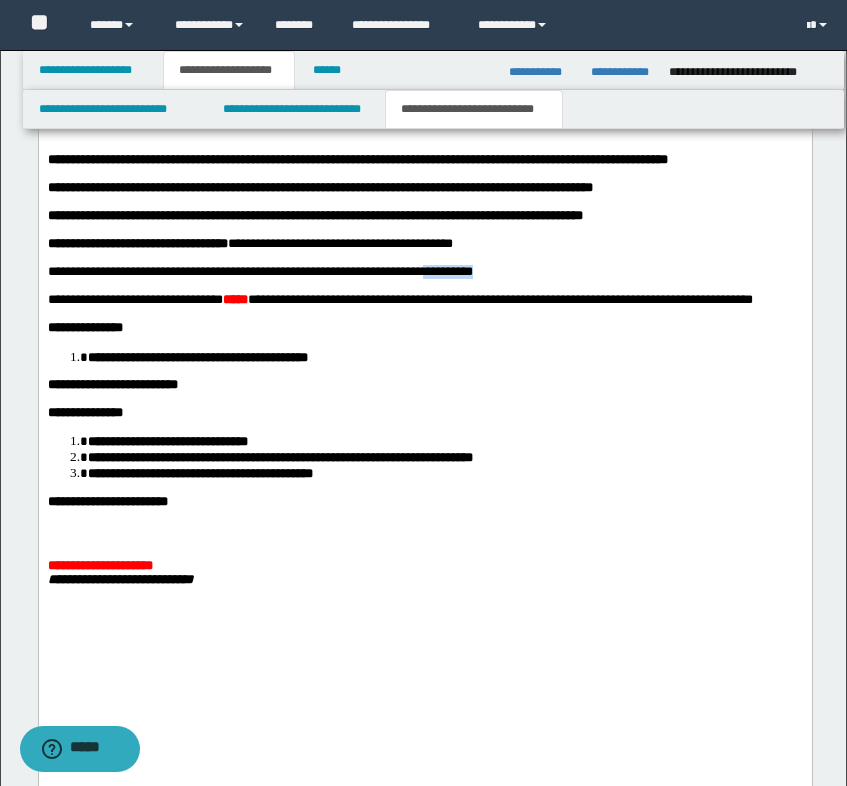 click on "**********" at bounding box center [259, 272] 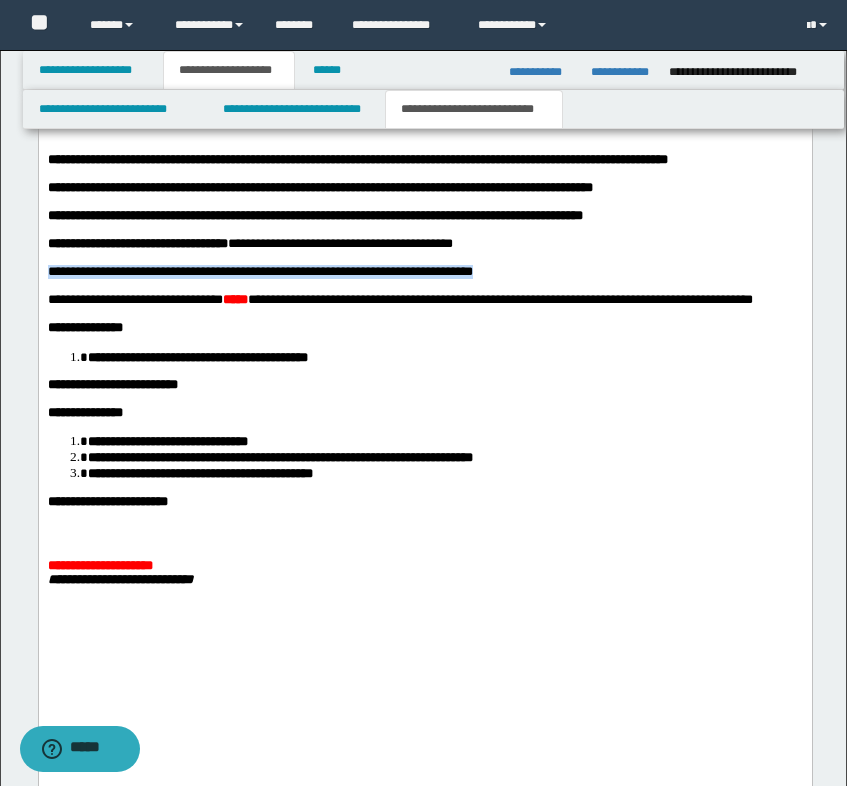 click on "**********" at bounding box center [259, 272] 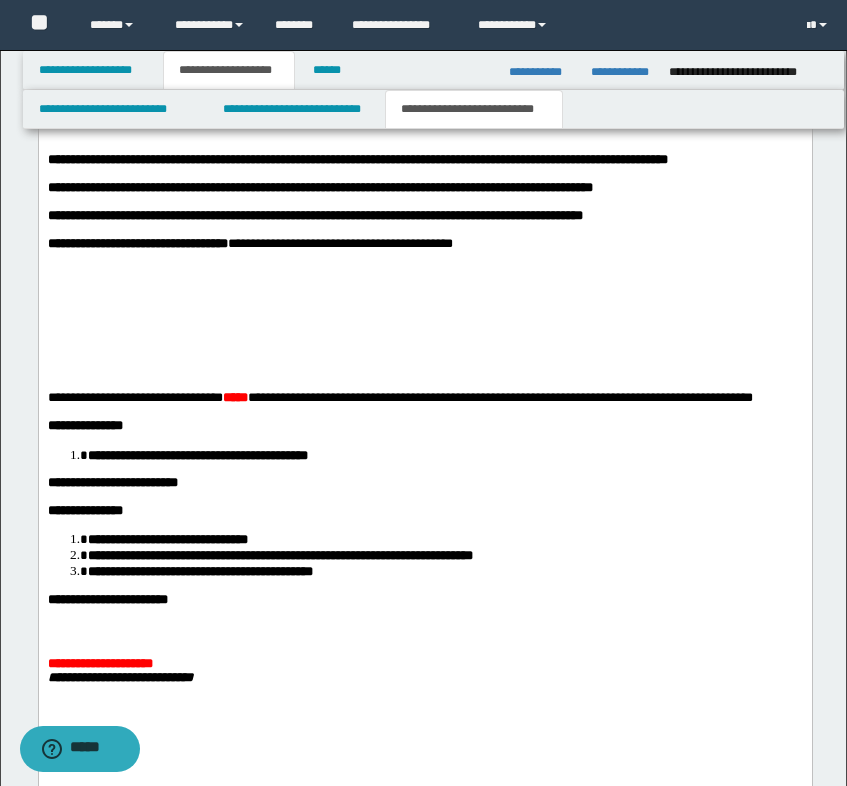 click at bounding box center (424, 273) 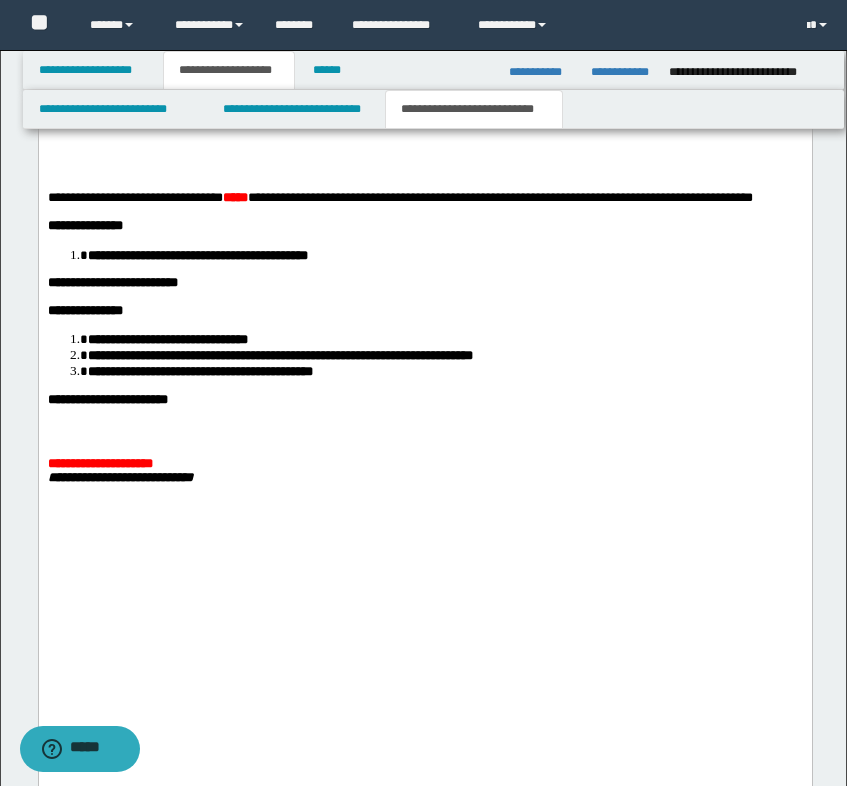scroll, scrollTop: 3600, scrollLeft: 0, axis: vertical 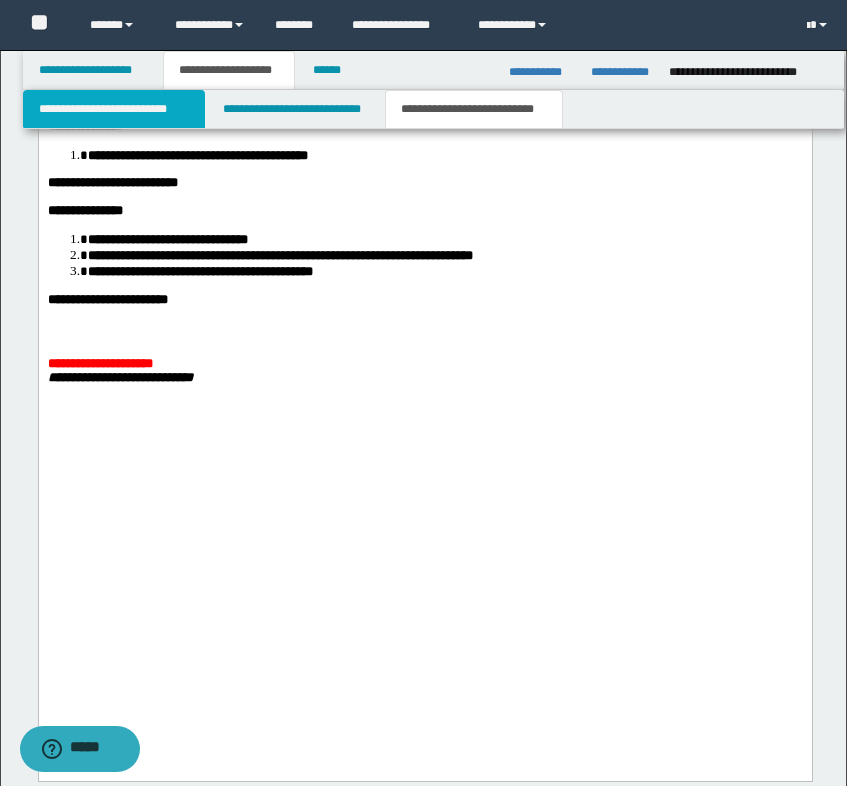 click on "**********" at bounding box center (114, 109) 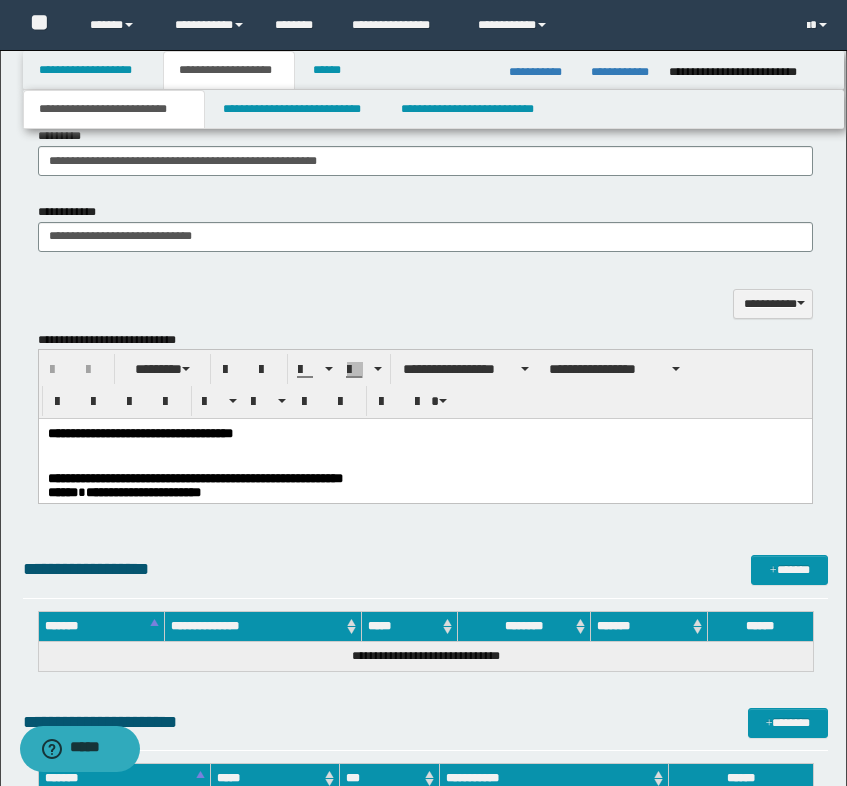click on "**********" at bounding box center (194, 478) 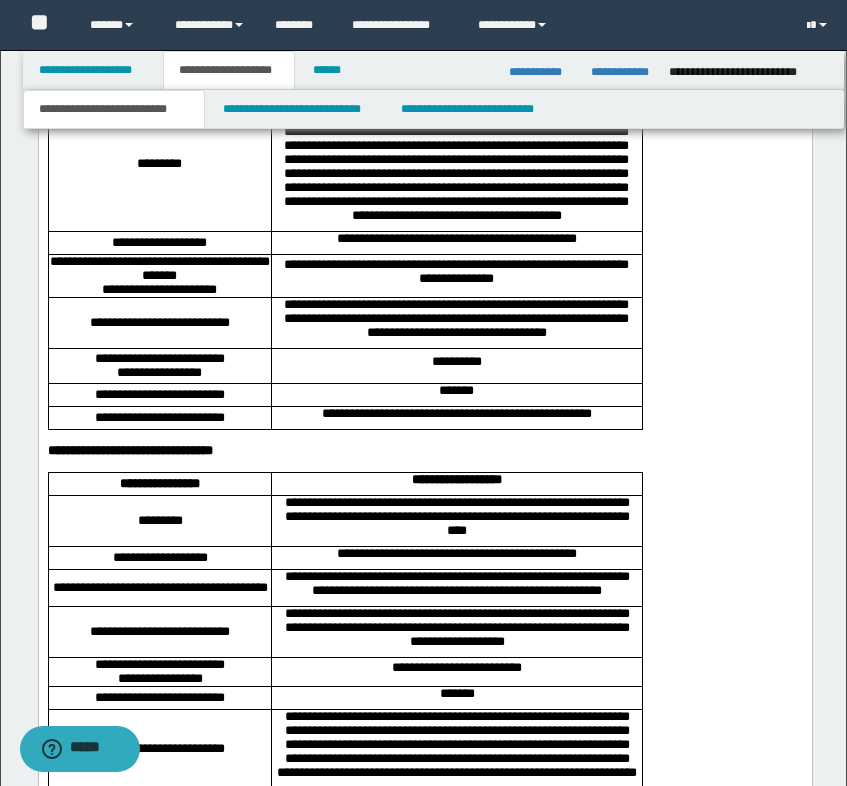 scroll, scrollTop: 3533, scrollLeft: 0, axis: vertical 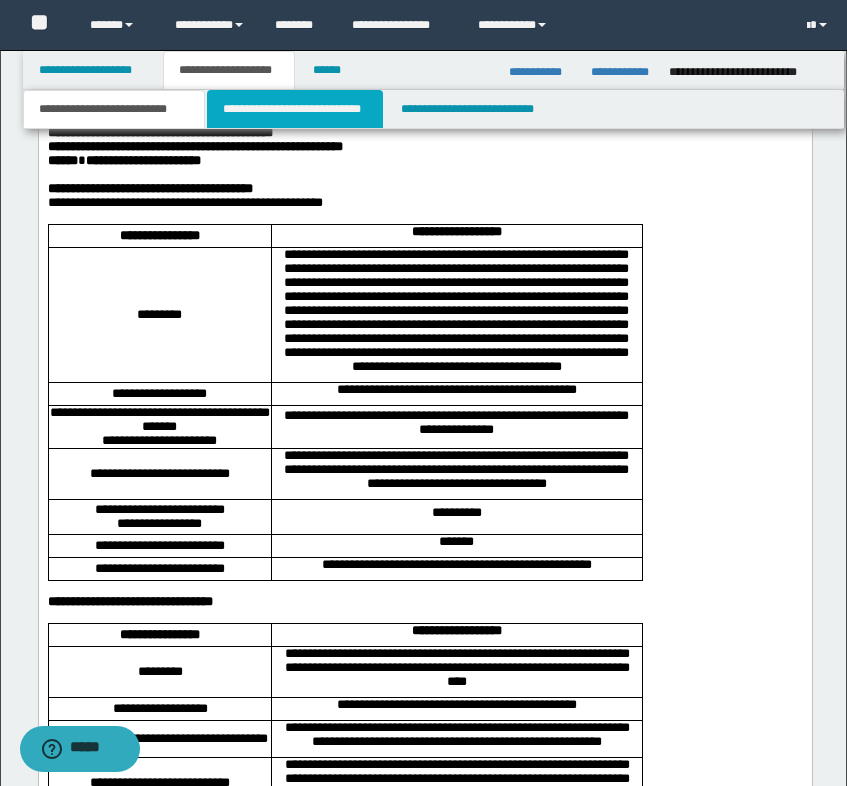 click on "**********" at bounding box center (295, 109) 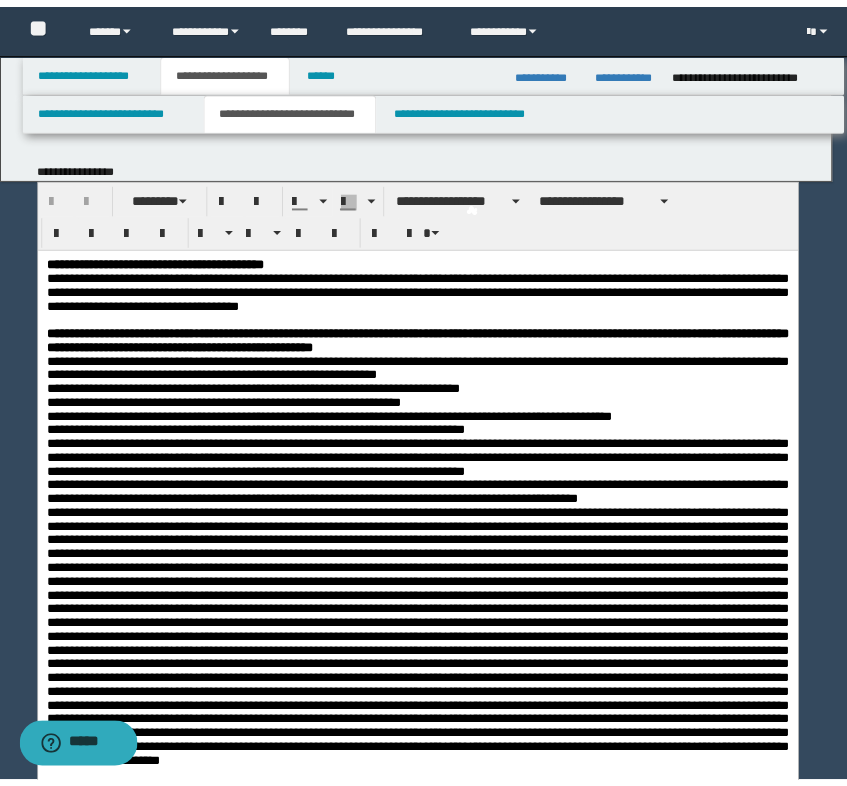 scroll, scrollTop: 0, scrollLeft: 0, axis: both 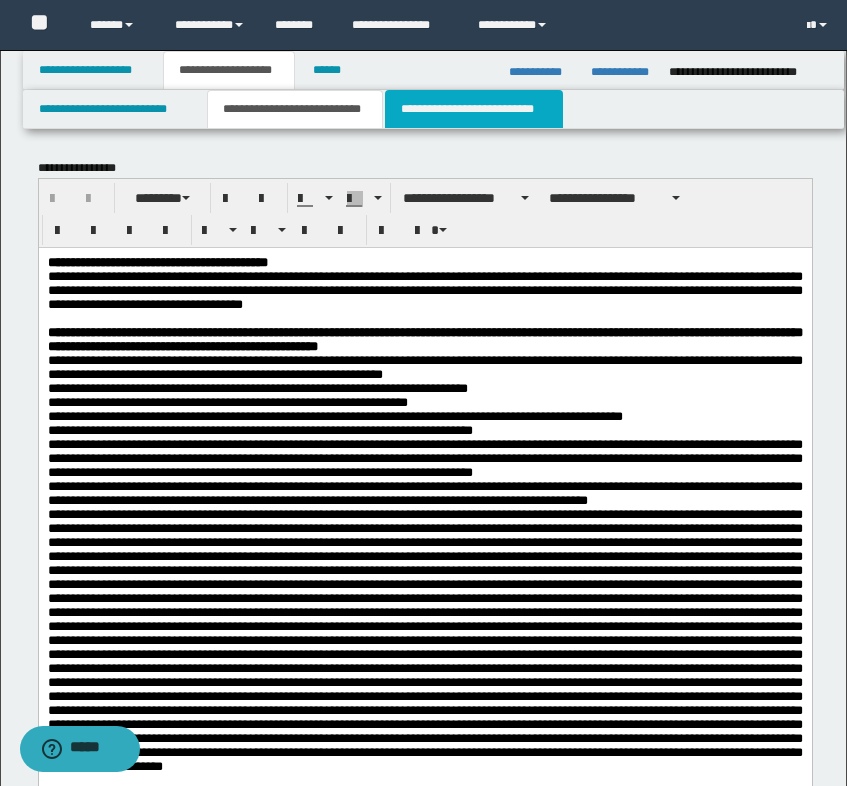 click on "**********" at bounding box center [474, 109] 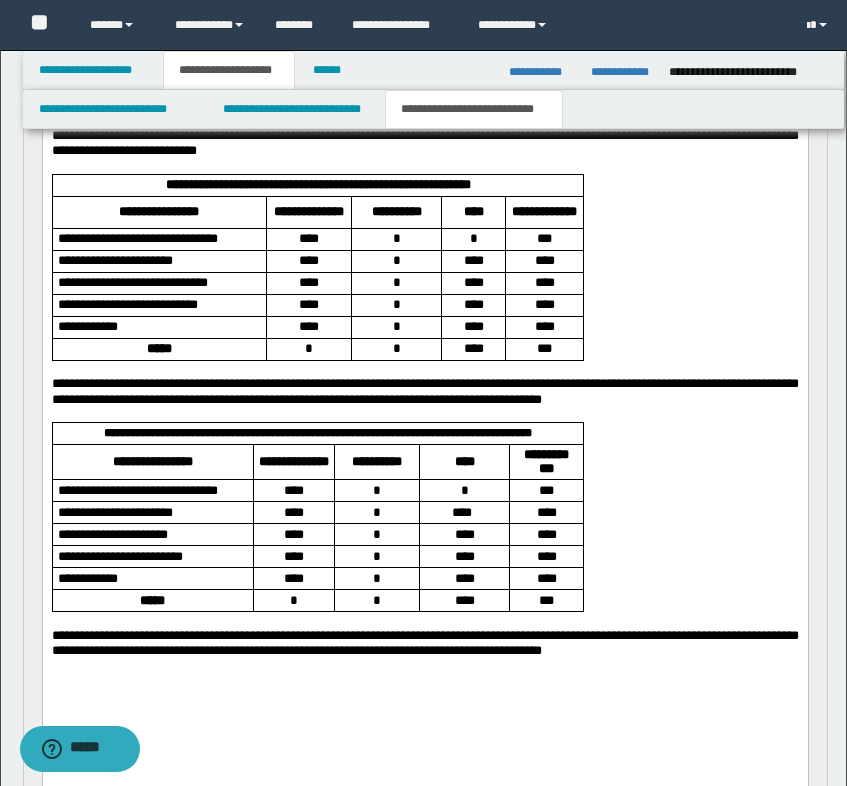 scroll, scrollTop: 700, scrollLeft: 0, axis: vertical 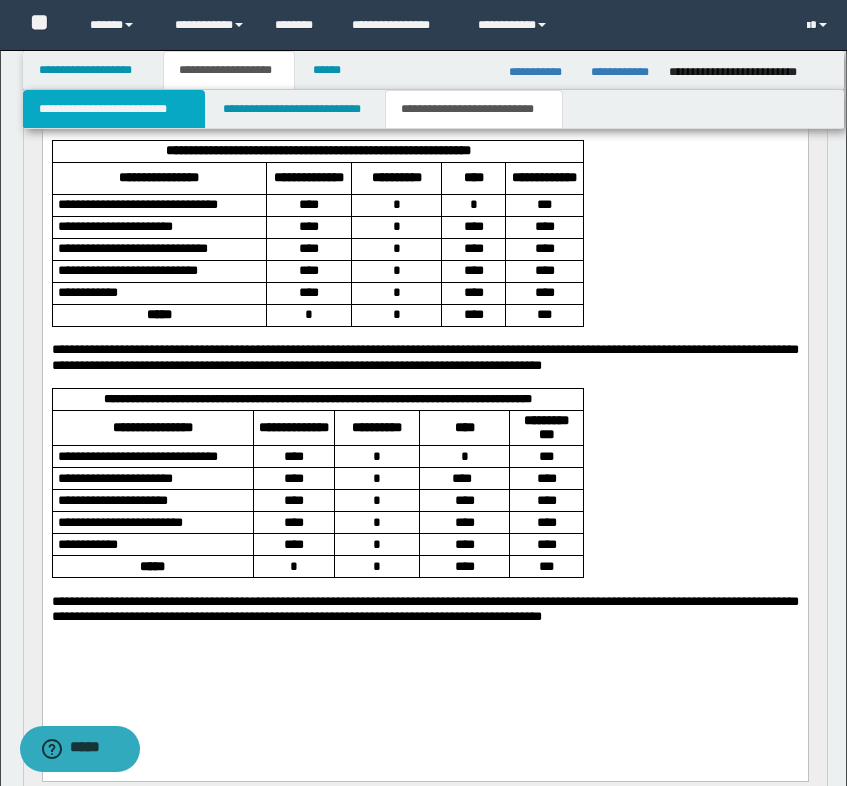 click on "**********" at bounding box center (114, 109) 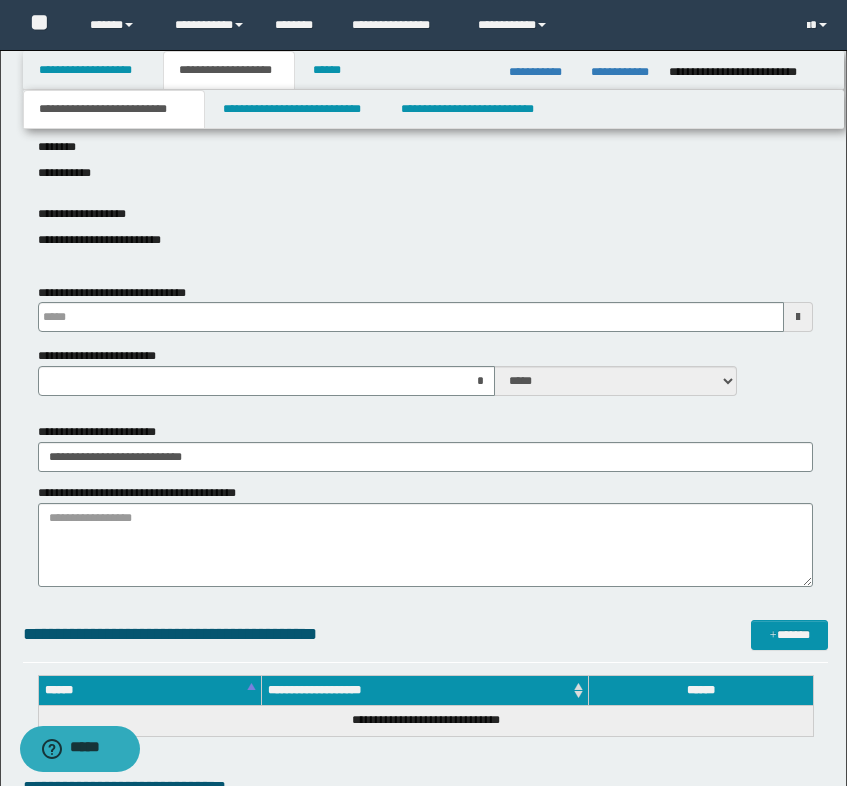 type 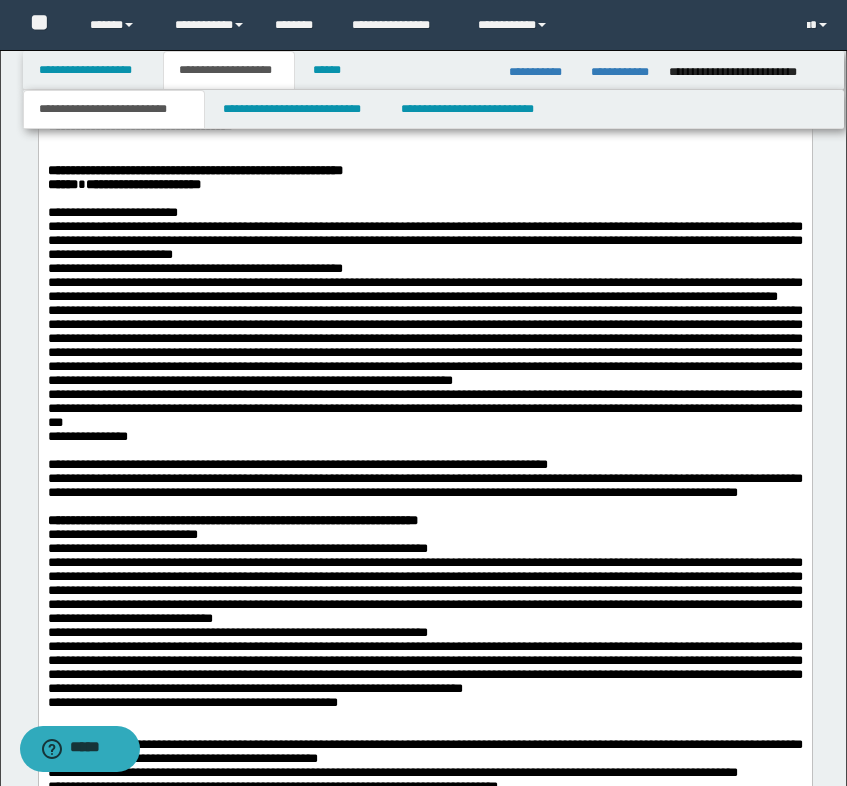 scroll, scrollTop: 1900, scrollLeft: 0, axis: vertical 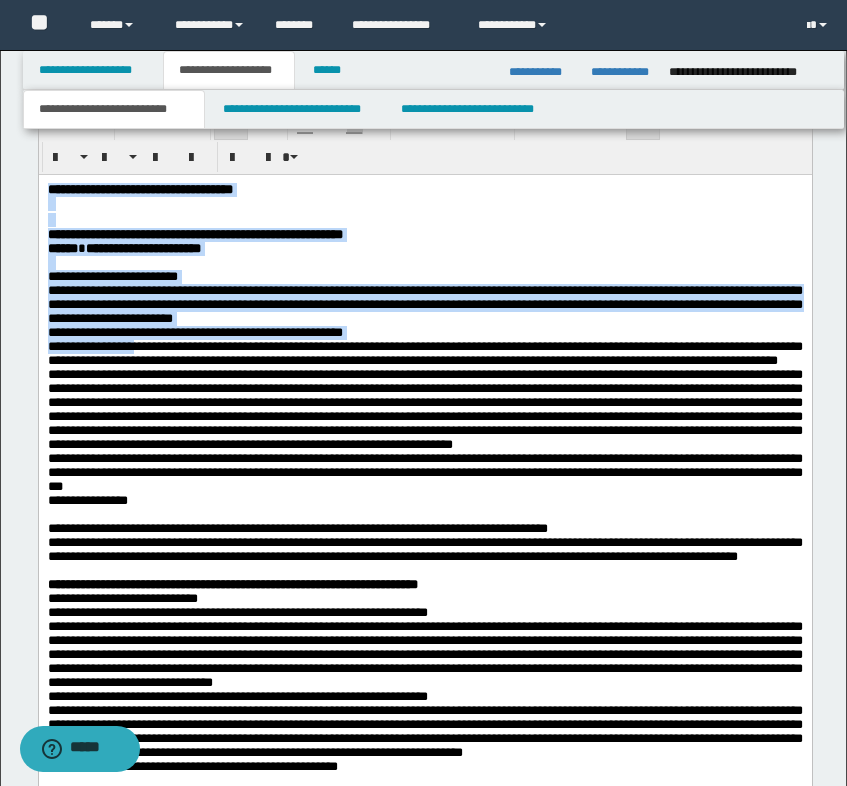 drag, startPoint x: 46, startPoint y: 188, endPoint x: 261, endPoint y: 446, distance: 335.84073 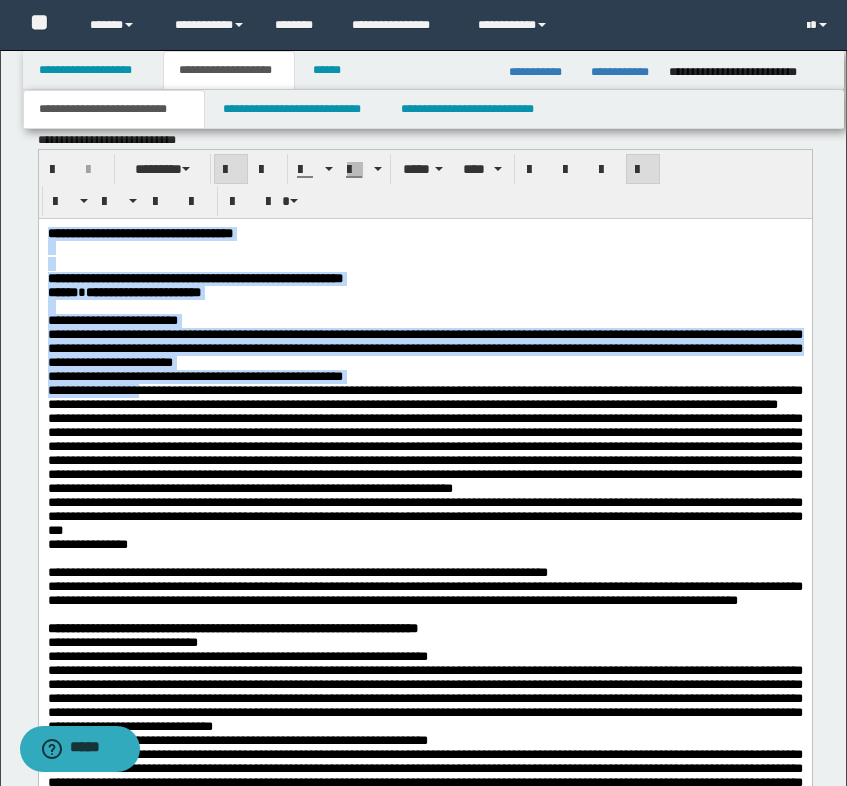 scroll, scrollTop: 1800, scrollLeft: 0, axis: vertical 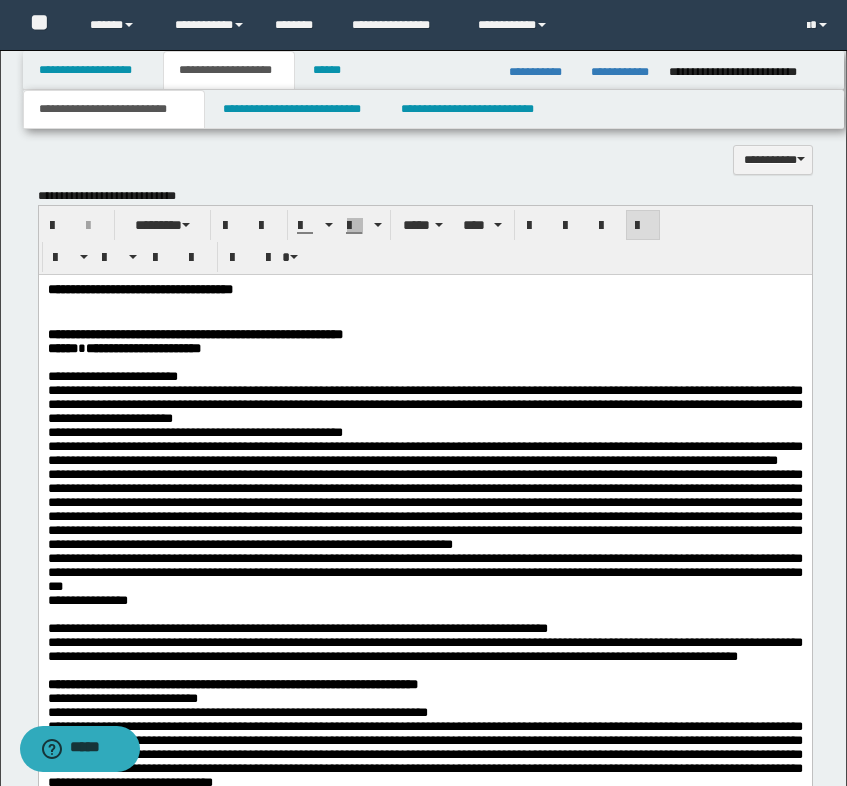 click on "**********" at bounding box center [424, 509] 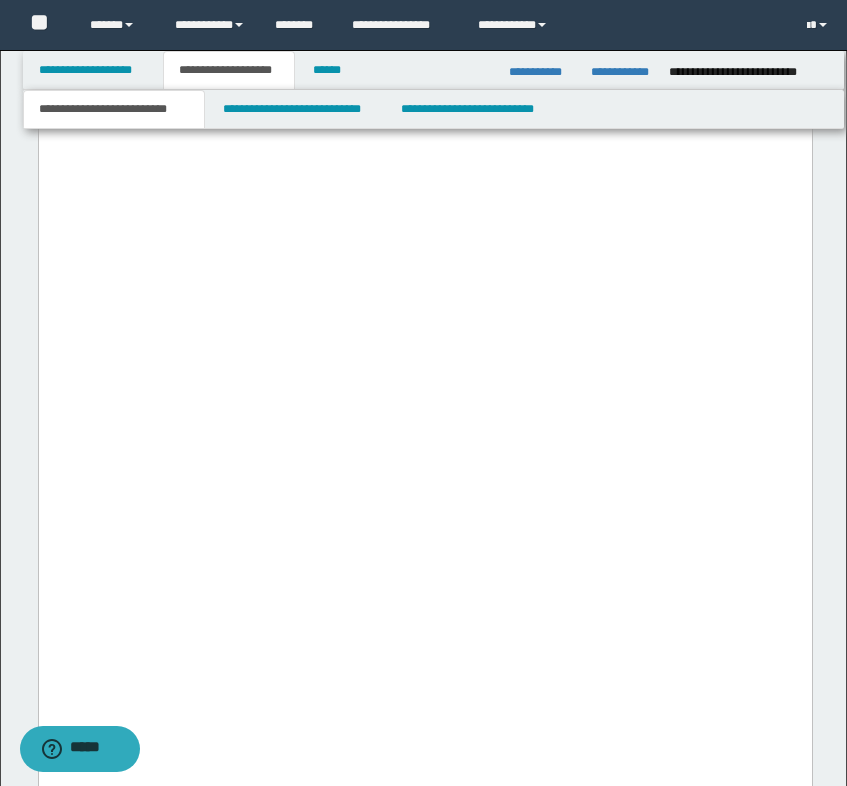 scroll, scrollTop: 5800, scrollLeft: 0, axis: vertical 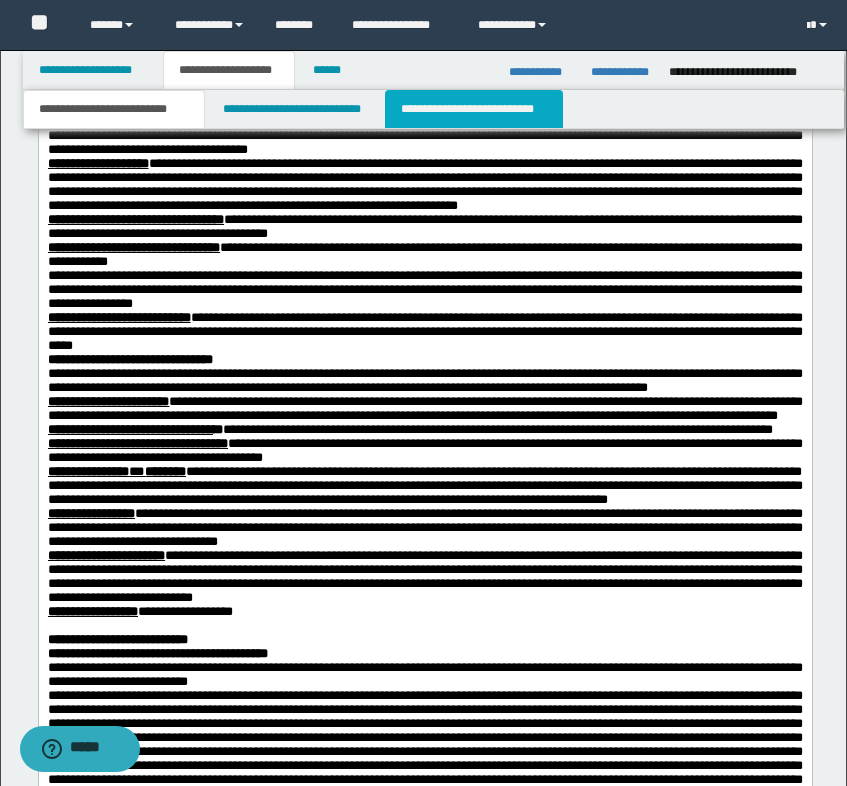 click on "**********" at bounding box center (474, 109) 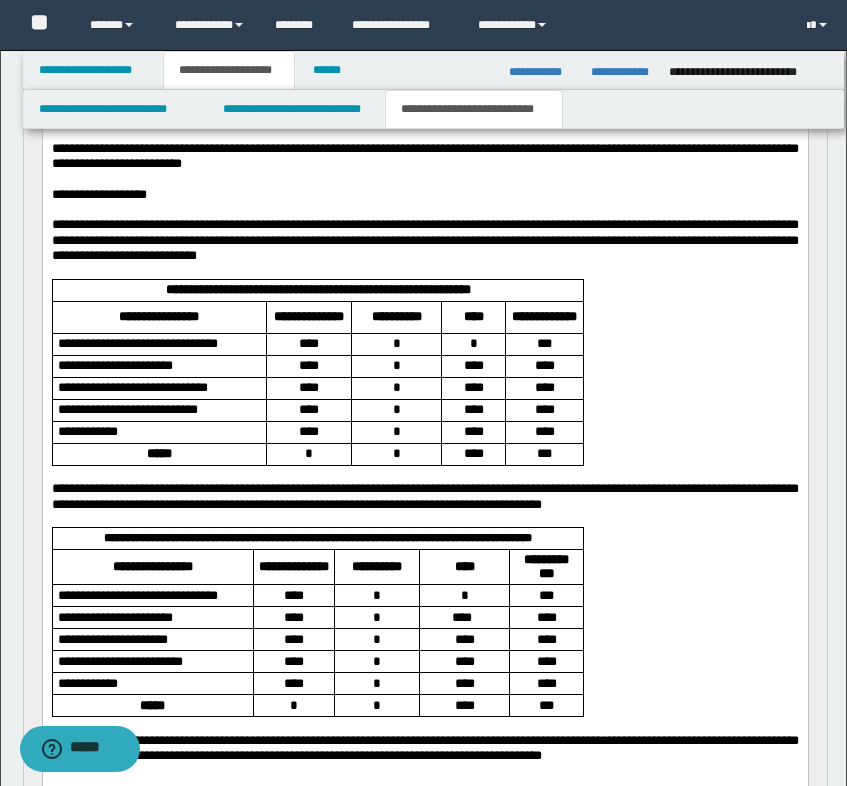 scroll, scrollTop: 469, scrollLeft: 0, axis: vertical 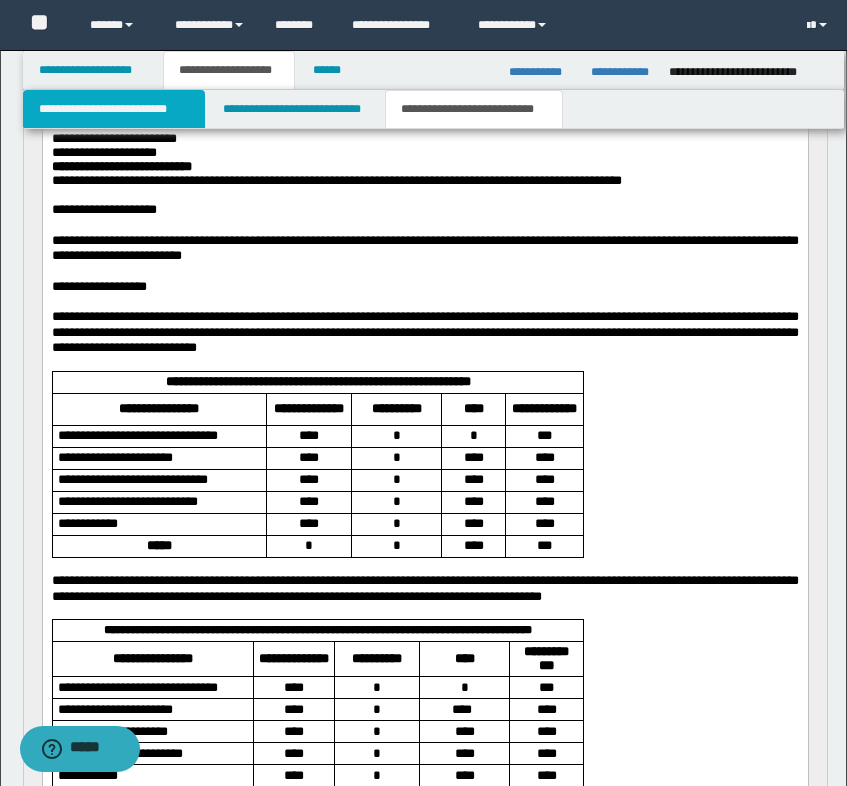 click on "**********" at bounding box center [114, 109] 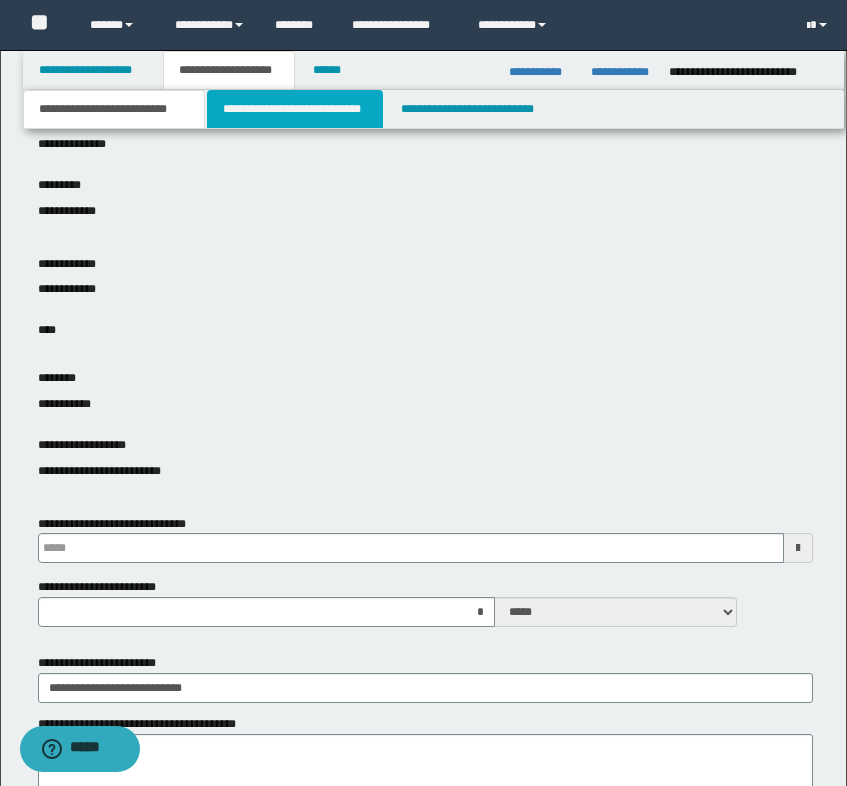 click on "**********" at bounding box center (295, 109) 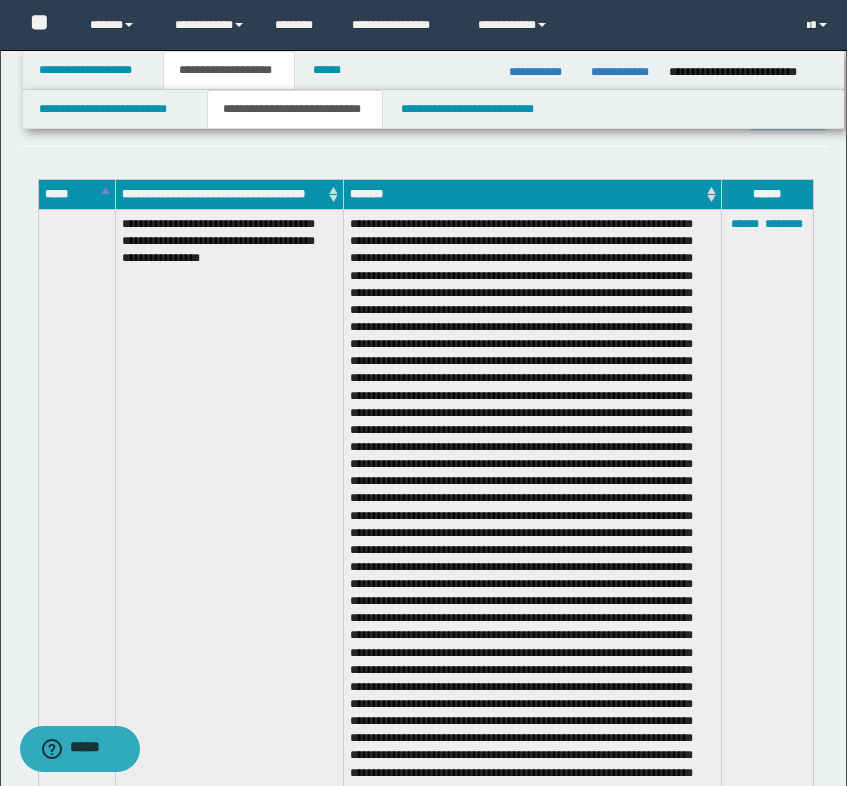 scroll, scrollTop: 0, scrollLeft: 0, axis: both 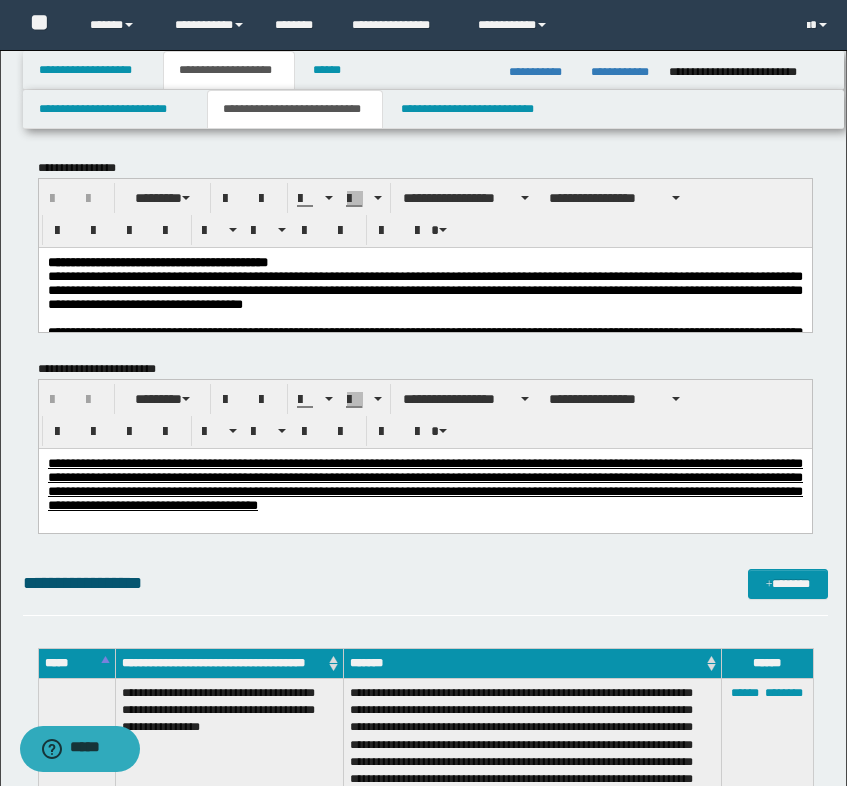 click on "**********" at bounding box center (424, 289) 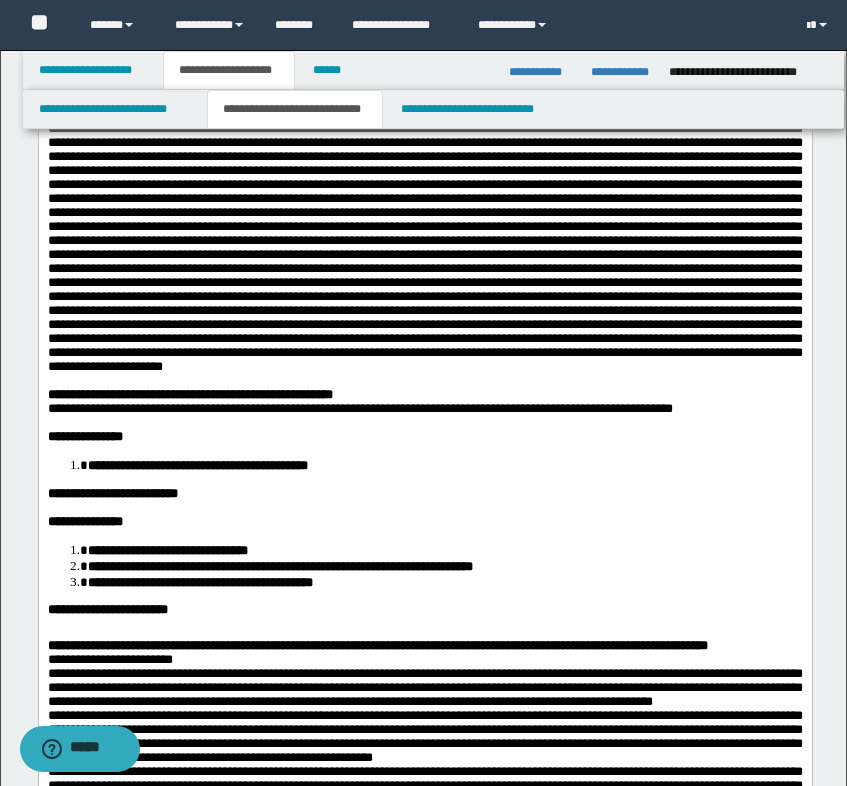 scroll, scrollTop: 0, scrollLeft: 0, axis: both 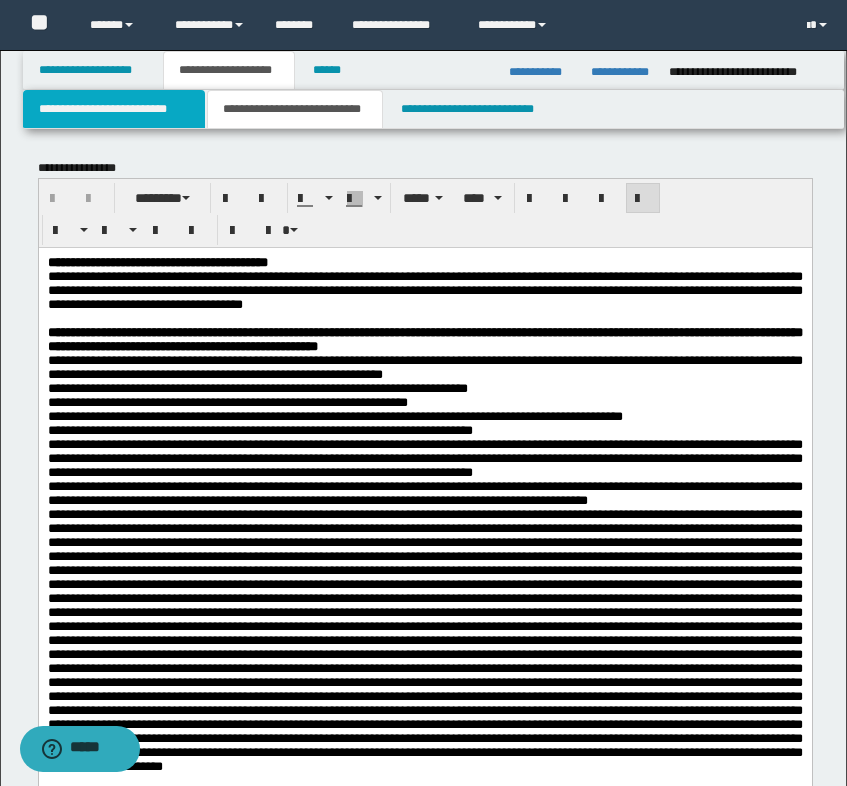 click on "**********" at bounding box center [114, 109] 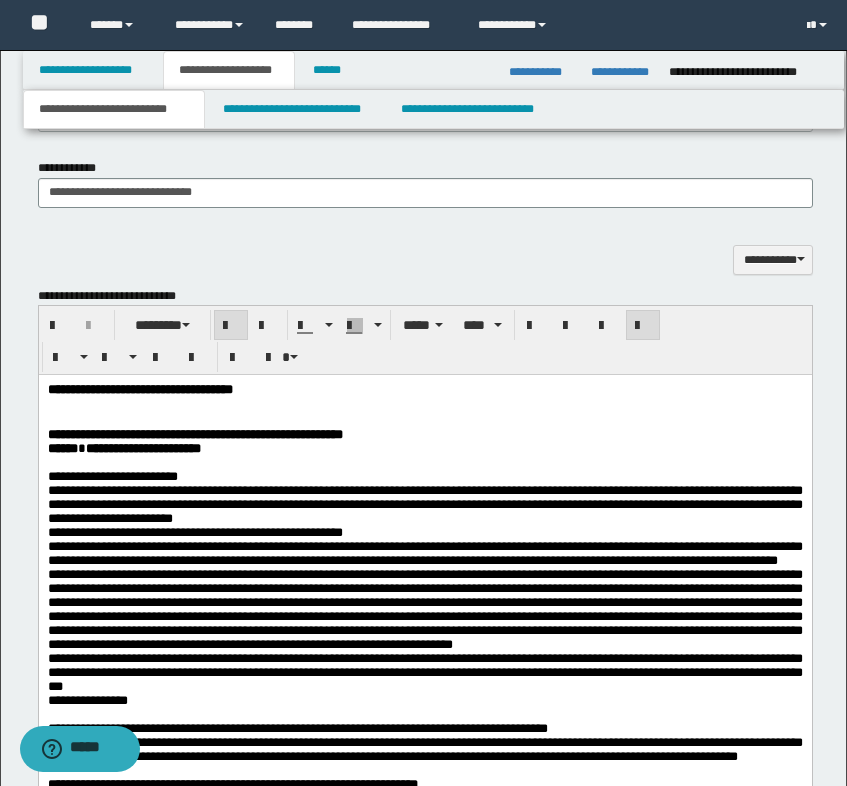click on "**********" at bounding box center [194, 434] 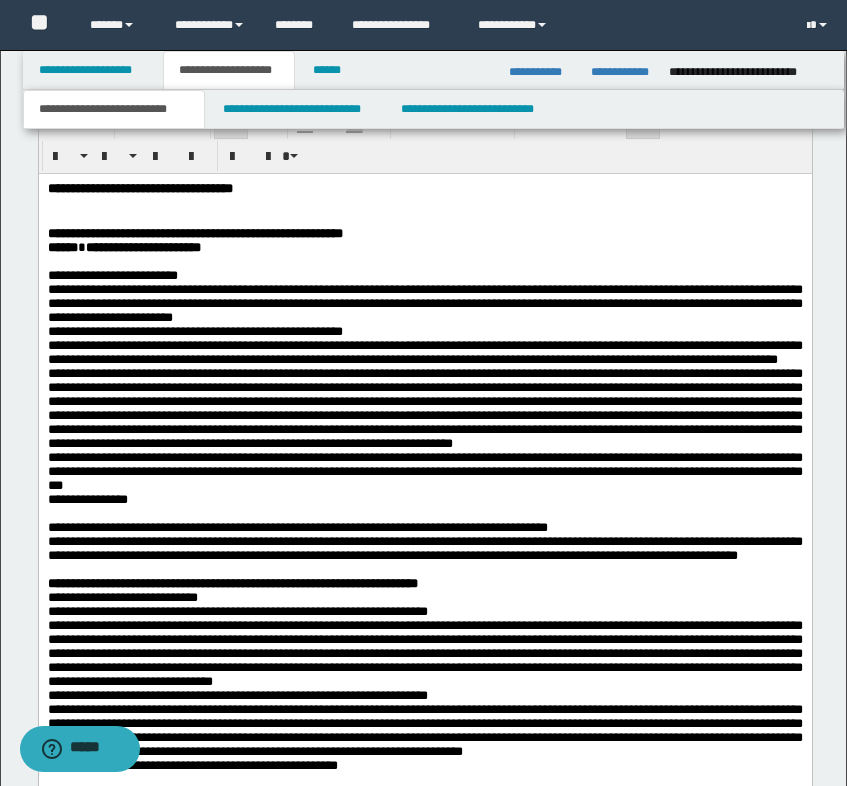 scroll, scrollTop: 1800, scrollLeft: 0, axis: vertical 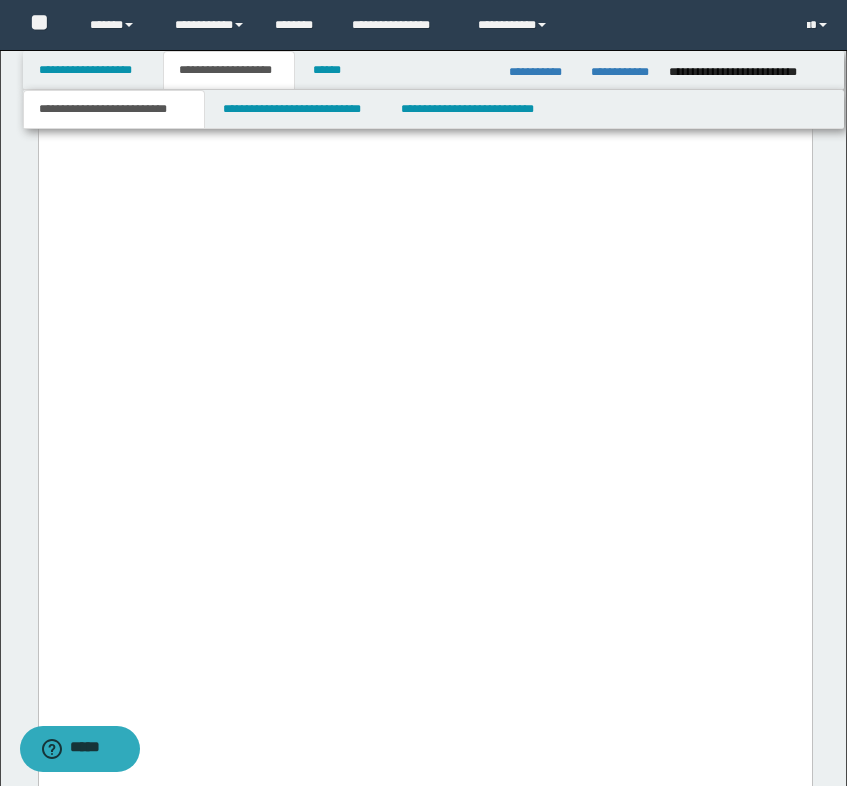 drag, startPoint x: 45, startPoint y: -3910, endPoint x: 817, endPoint y: 733, distance: 4706.743 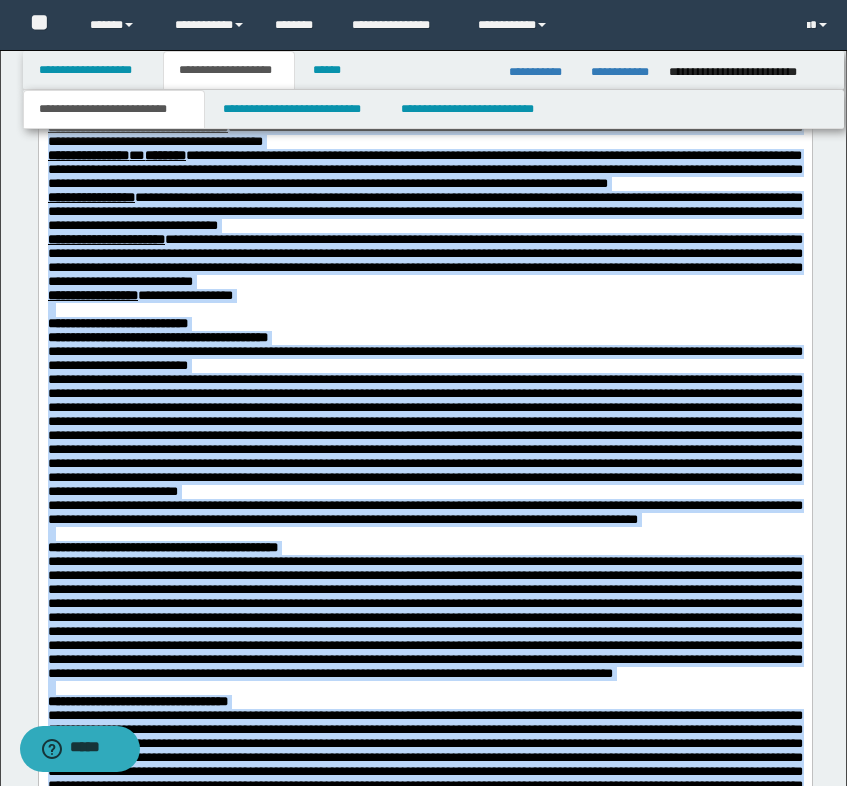 scroll, scrollTop: 4500, scrollLeft: 0, axis: vertical 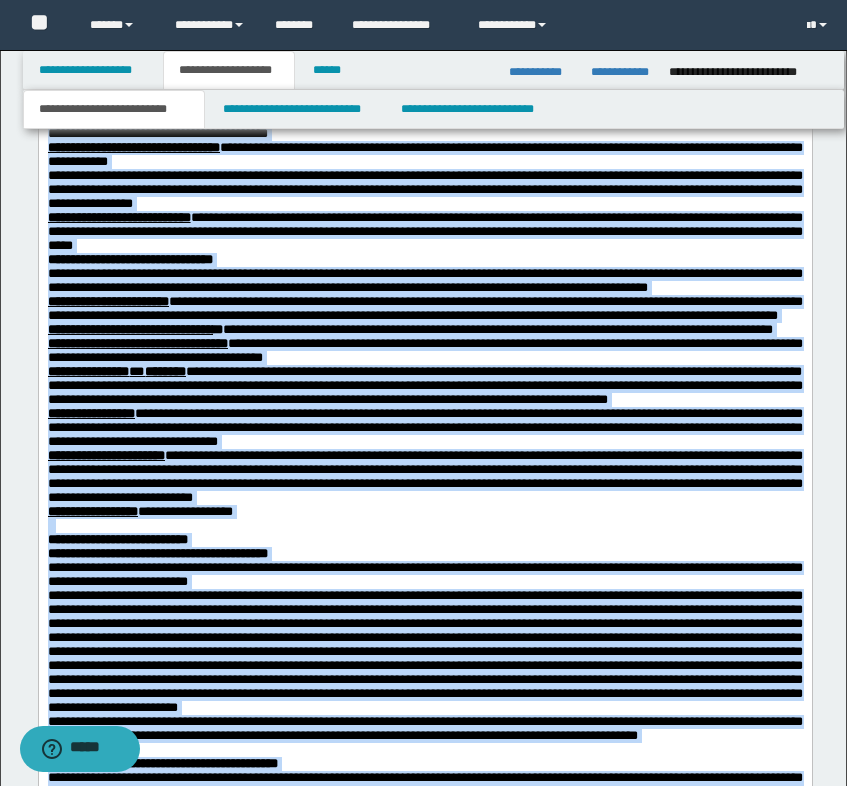 click on "**********" at bounding box center (159, -66) 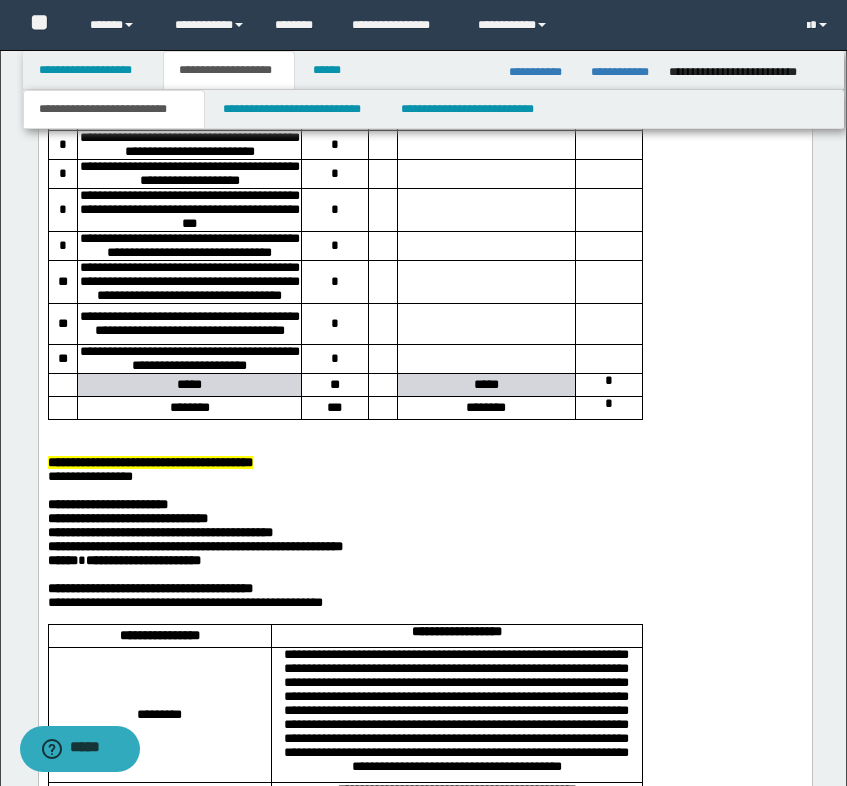 scroll, scrollTop: 3633, scrollLeft: 0, axis: vertical 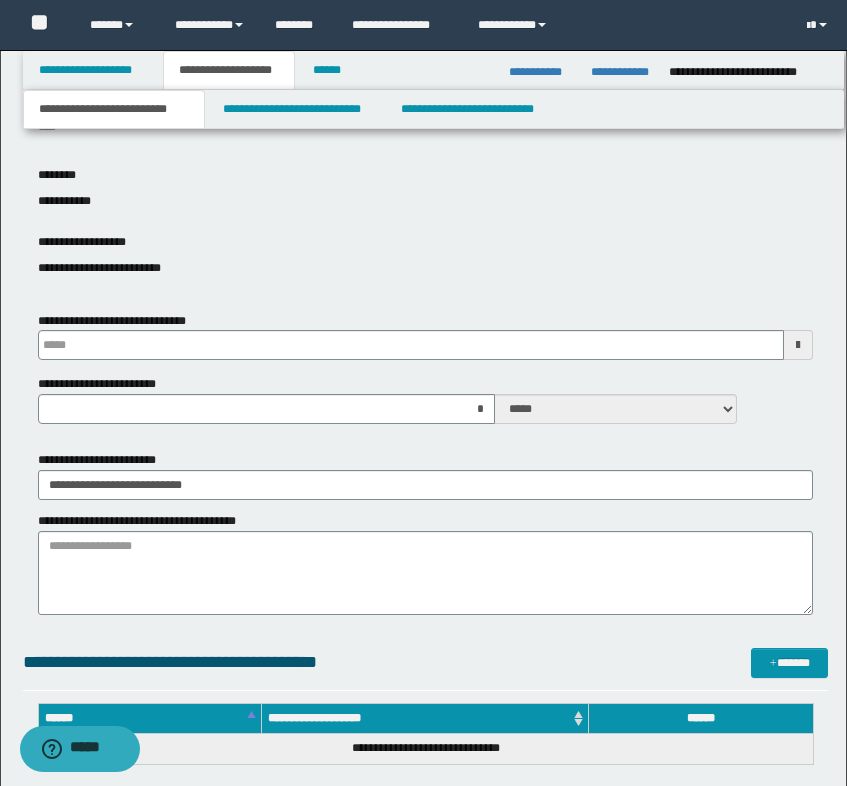 type 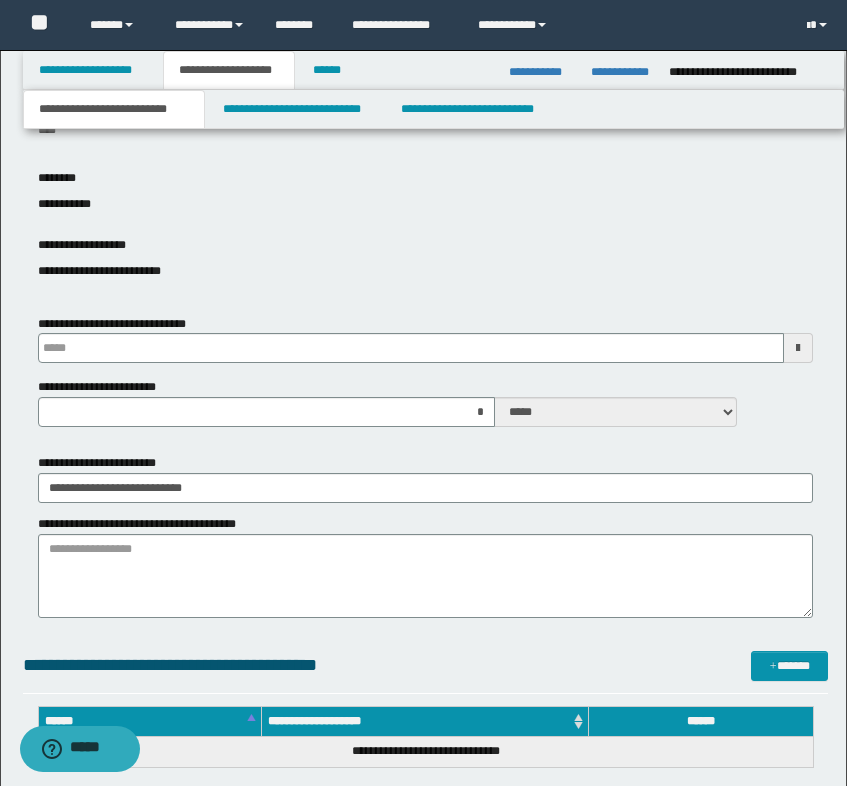 scroll, scrollTop: 433, scrollLeft: 0, axis: vertical 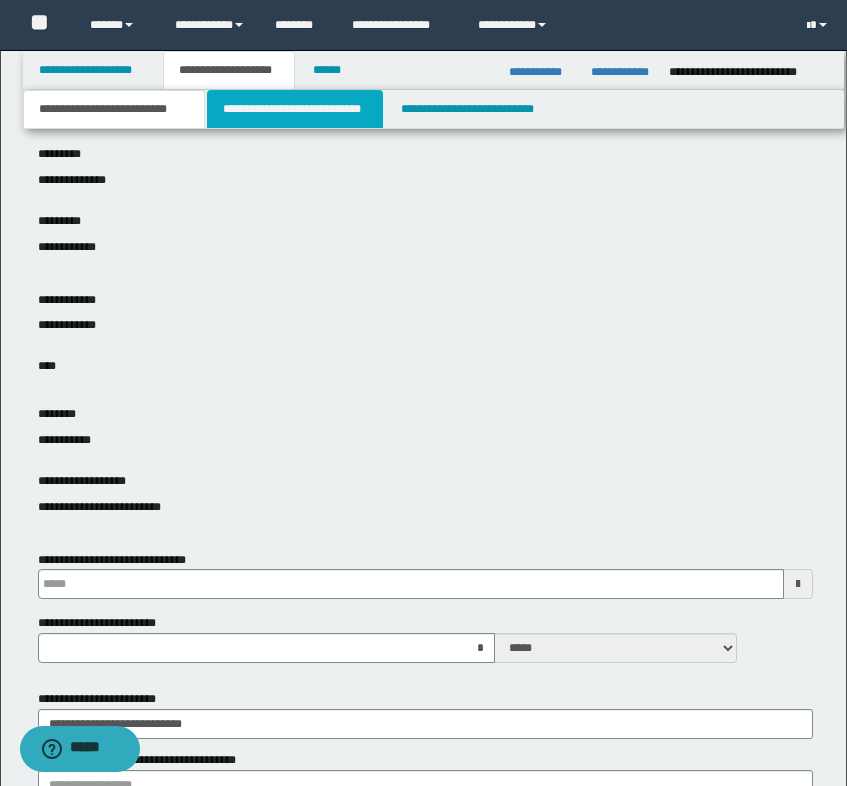 click on "**********" at bounding box center [295, 109] 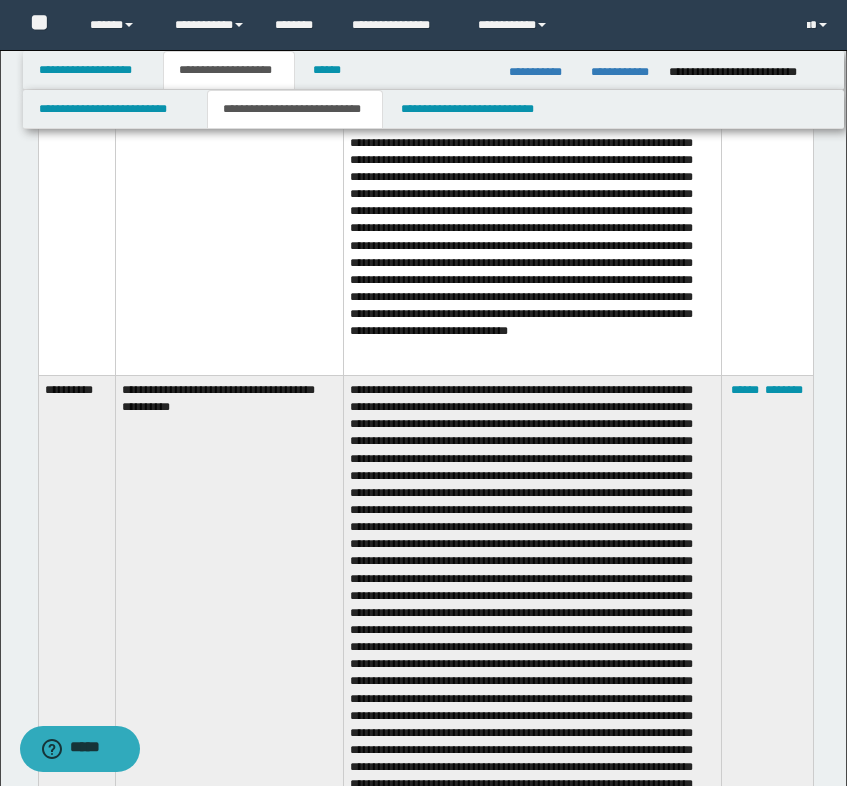 scroll, scrollTop: 6900, scrollLeft: 0, axis: vertical 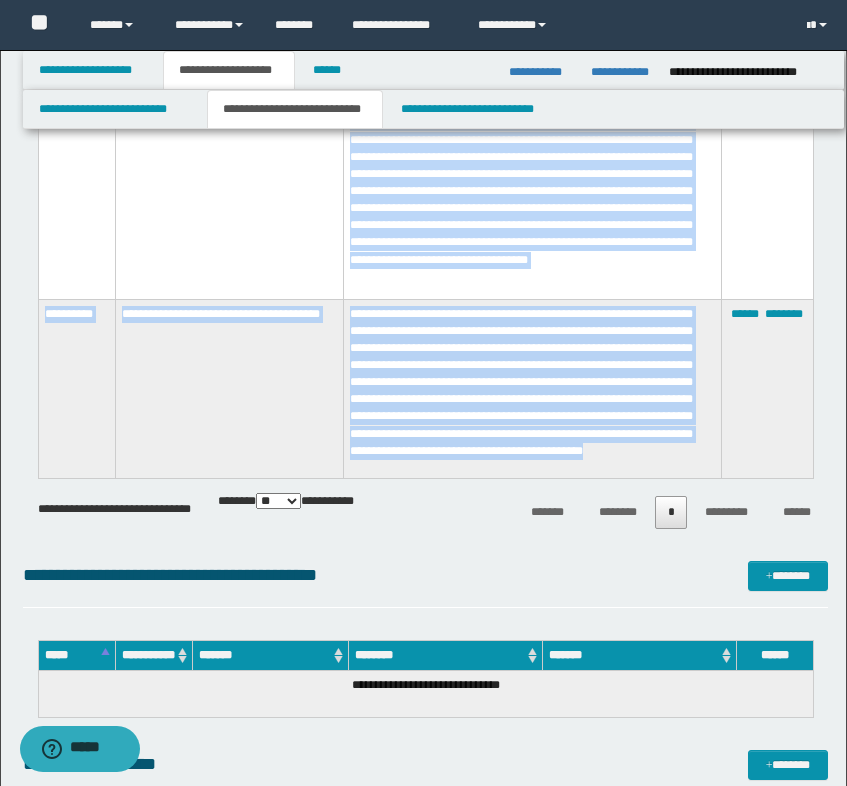 drag, startPoint x: 43, startPoint y: 402, endPoint x: 555, endPoint y: 456, distance: 514.8398 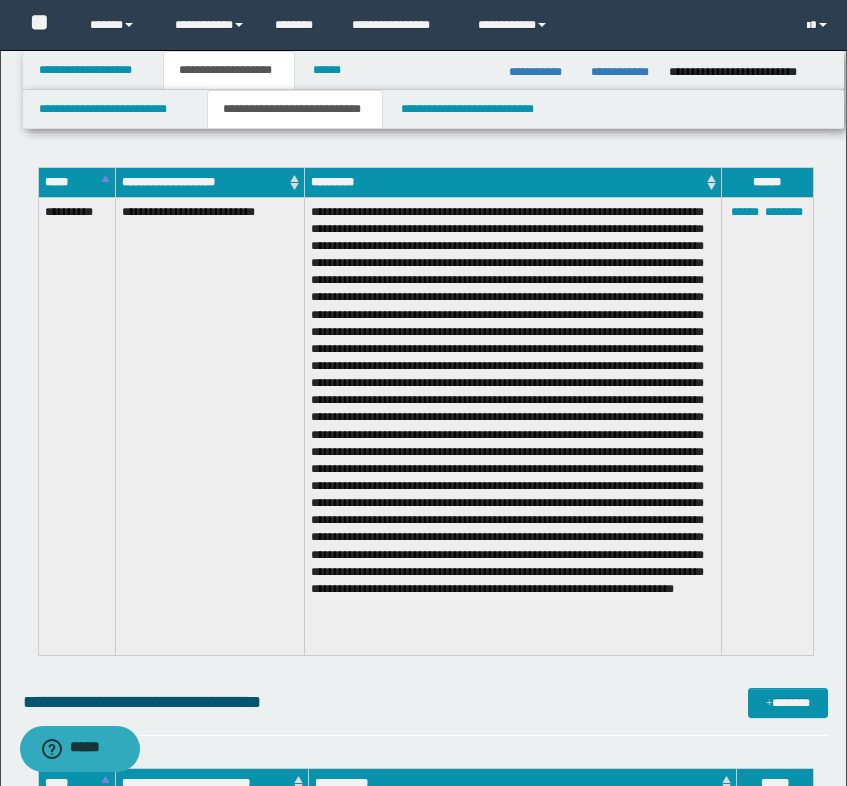 scroll, scrollTop: 8800, scrollLeft: 0, axis: vertical 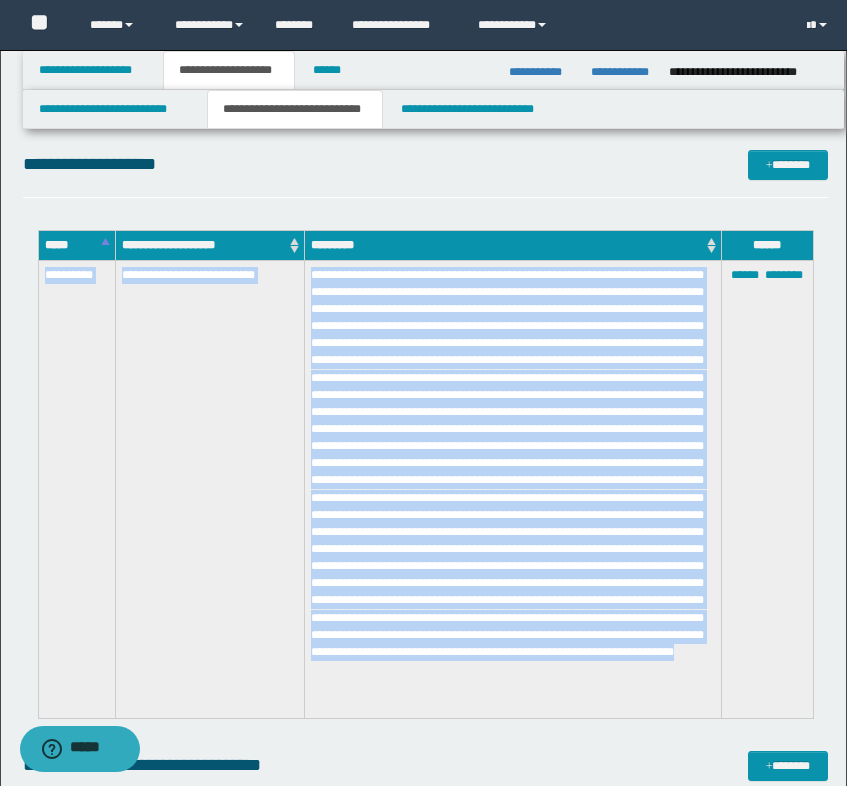 drag, startPoint x: 43, startPoint y: 275, endPoint x: 631, endPoint y: 702, distance: 726.68634 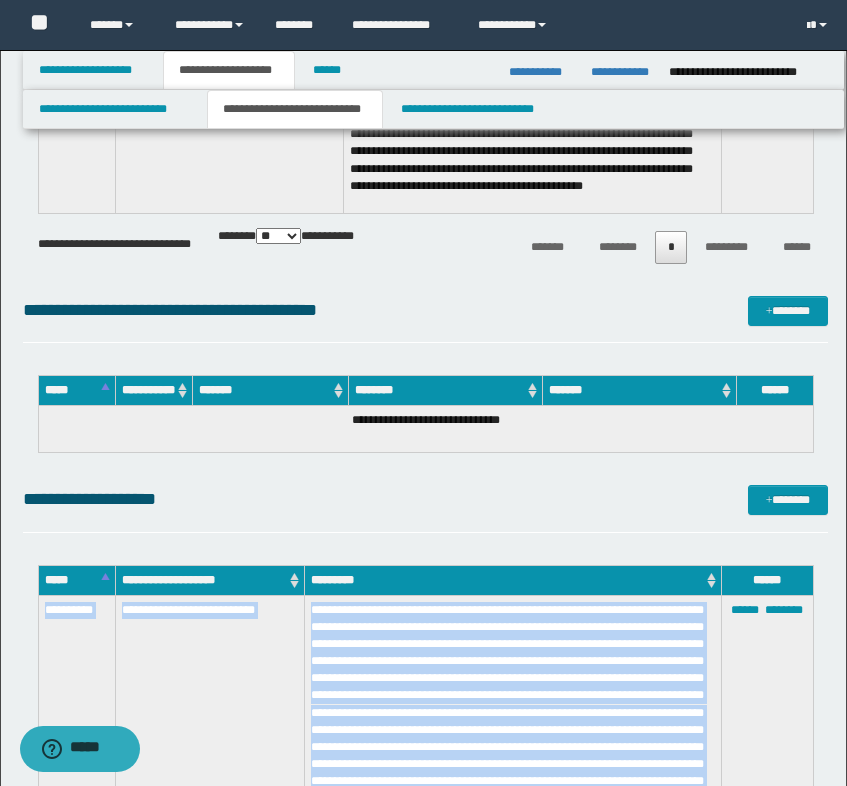 scroll, scrollTop: 8100, scrollLeft: 0, axis: vertical 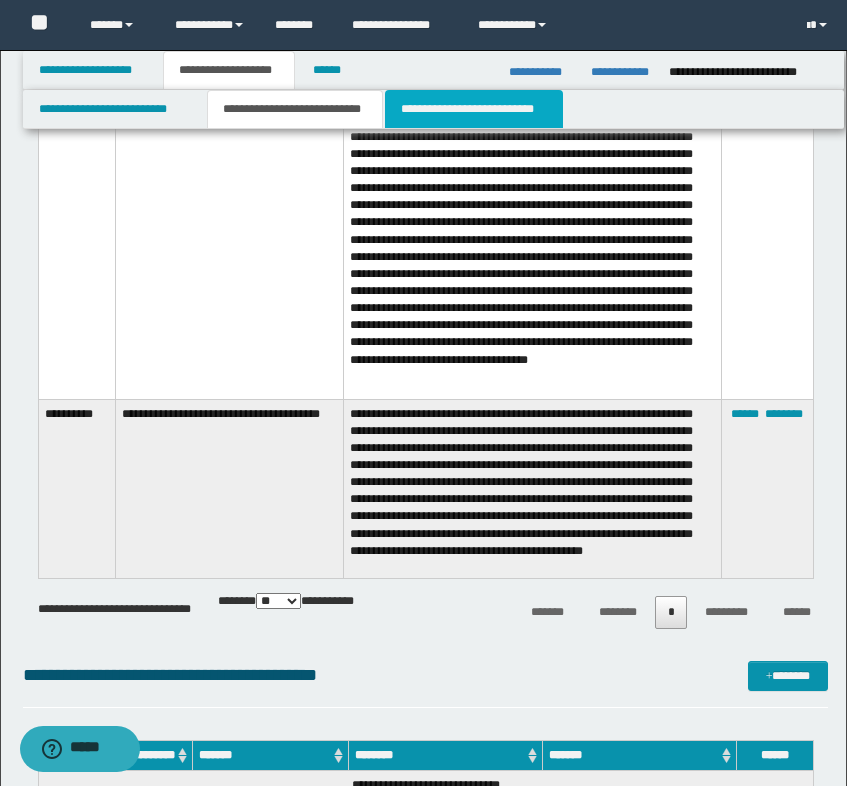 drag, startPoint x: 483, startPoint y: 117, endPoint x: 436, endPoint y: 1707, distance: 1590.6945 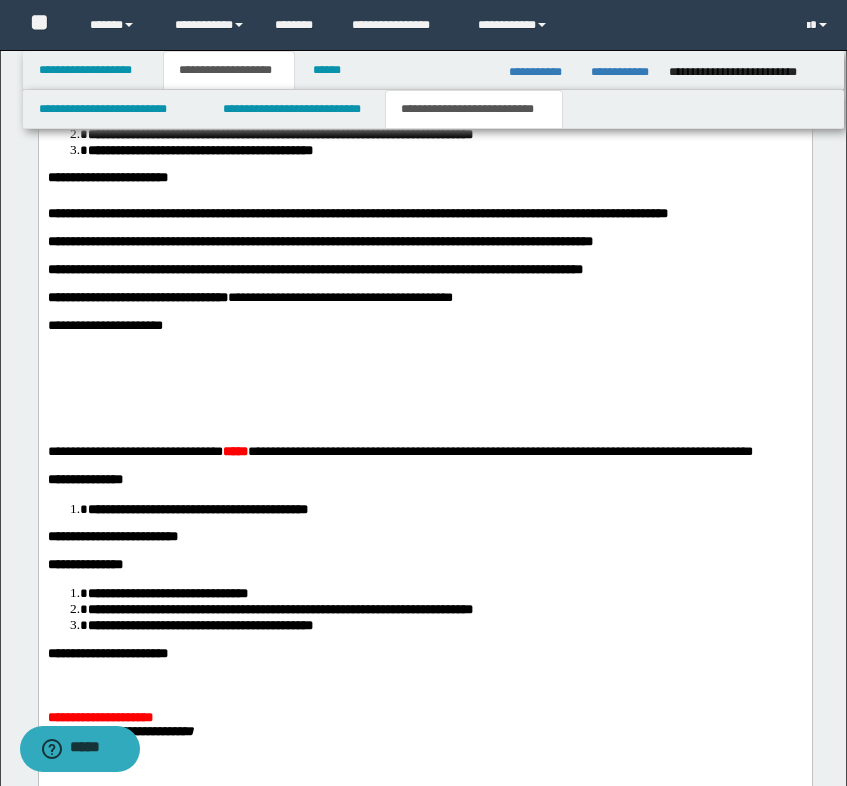 scroll, scrollTop: 3469, scrollLeft: 0, axis: vertical 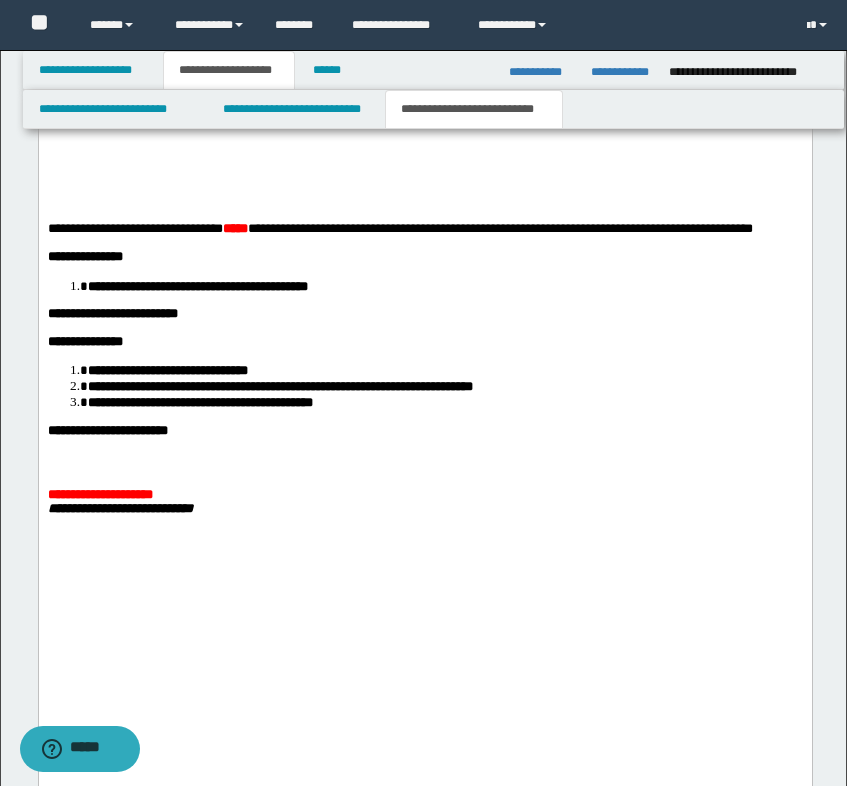 click at bounding box center [424, 118] 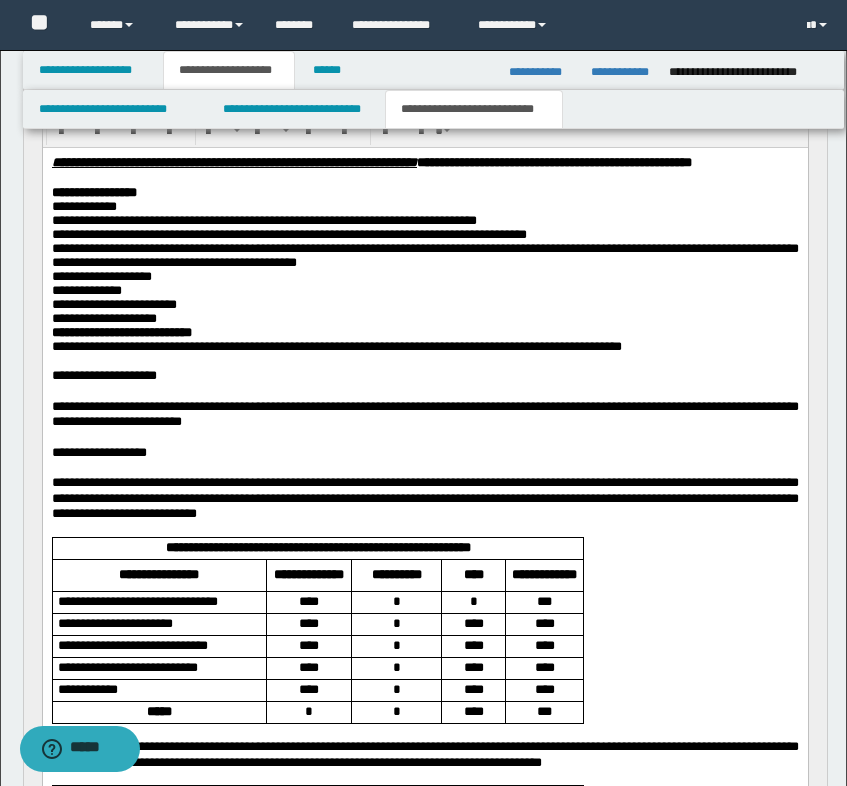 scroll, scrollTop: 300, scrollLeft: 0, axis: vertical 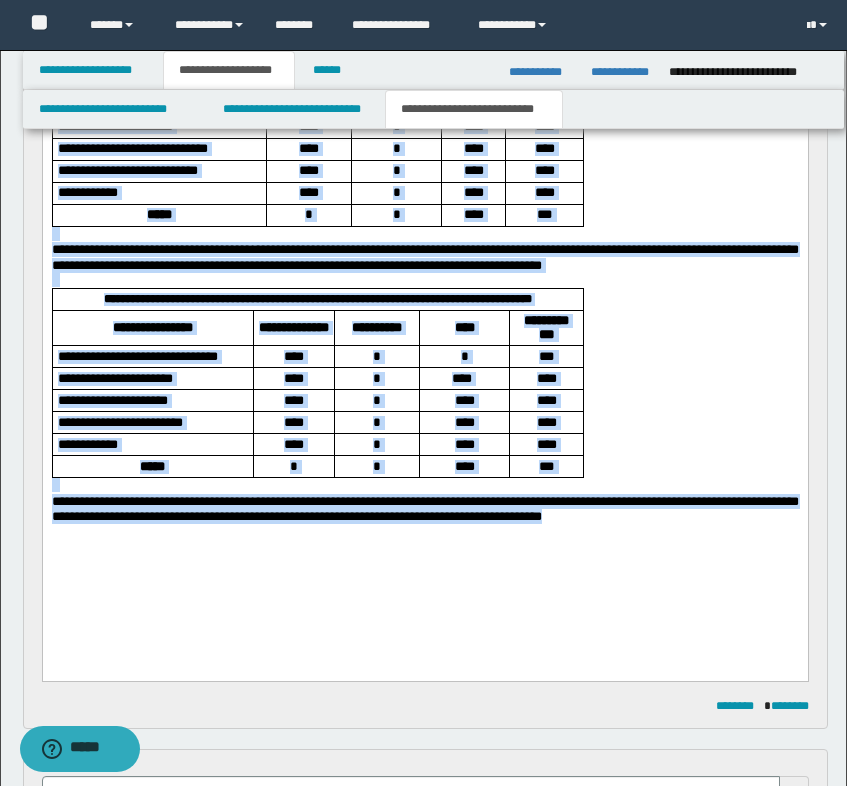 drag, startPoint x: 258, startPoint y: -144, endPoint x: 811, endPoint y: 581, distance: 911.83 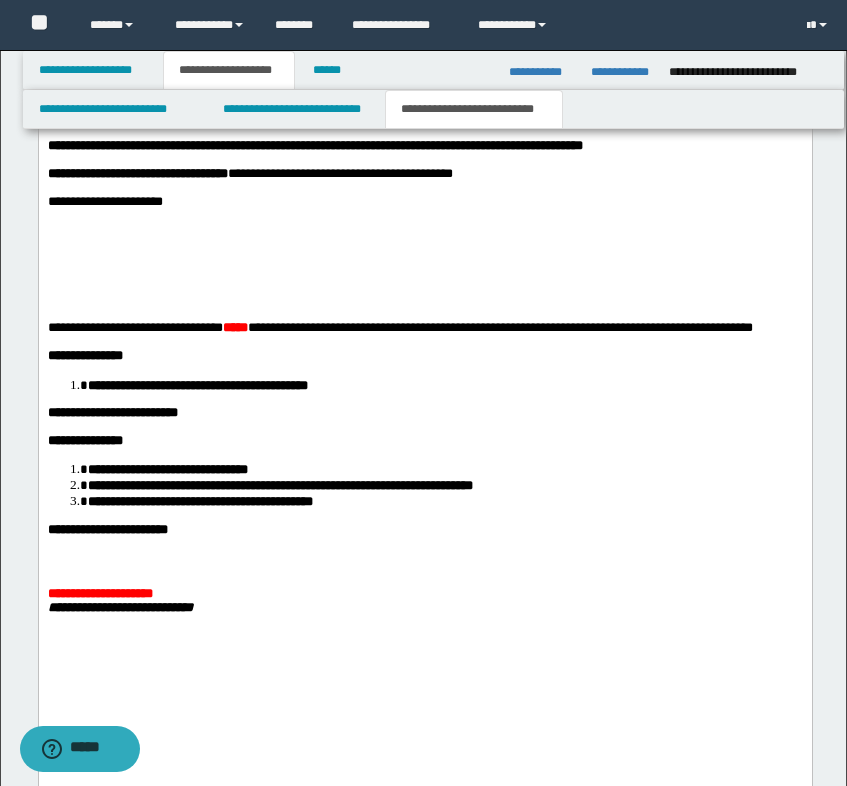 scroll, scrollTop: 3300, scrollLeft: 0, axis: vertical 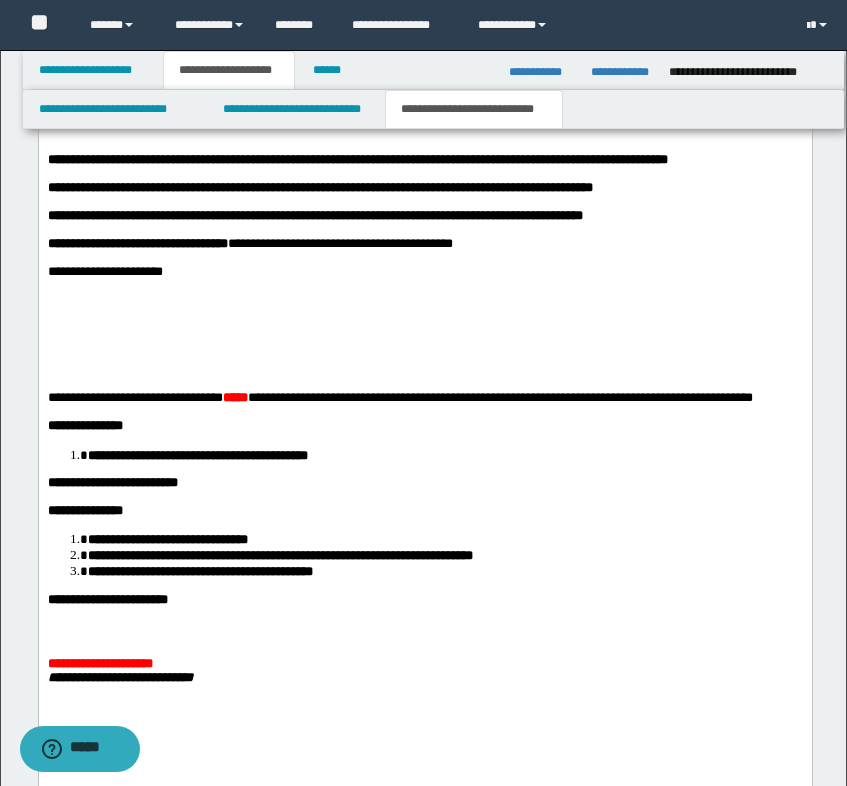 click at bounding box center [424, 287] 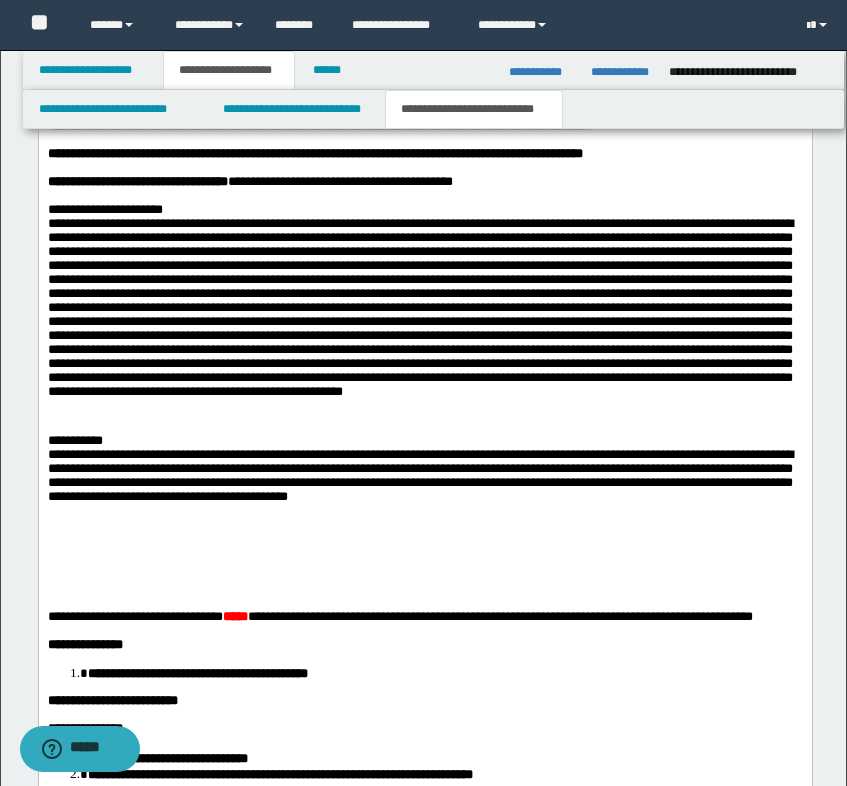 scroll, scrollTop: 3400, scrollLeft: 0, axis: vertical 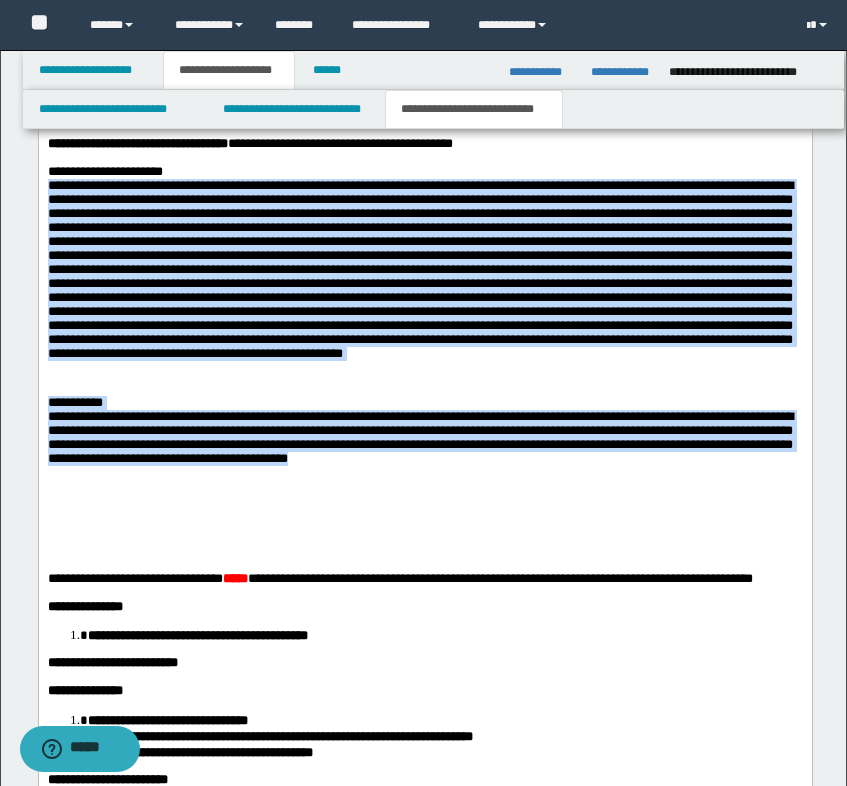 drag, startPoint x: 559, startPoint y: 695, endPoint x: 47, endPoint y: 424, distance: 579.297 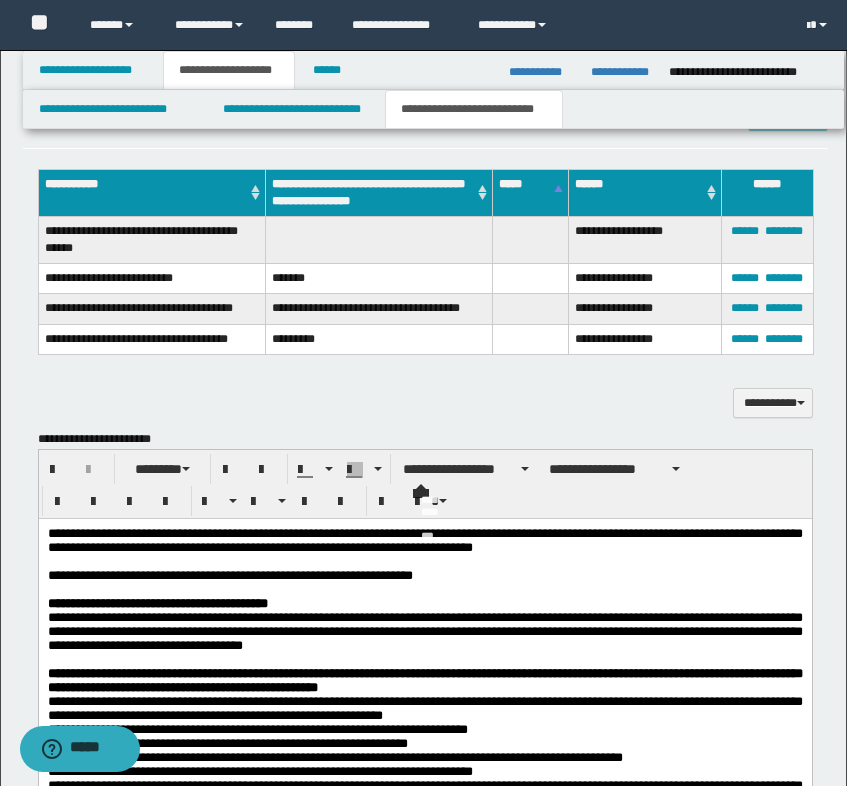 scroll, scrollTop: 2200, scrollLeft: 0, axis: vertical 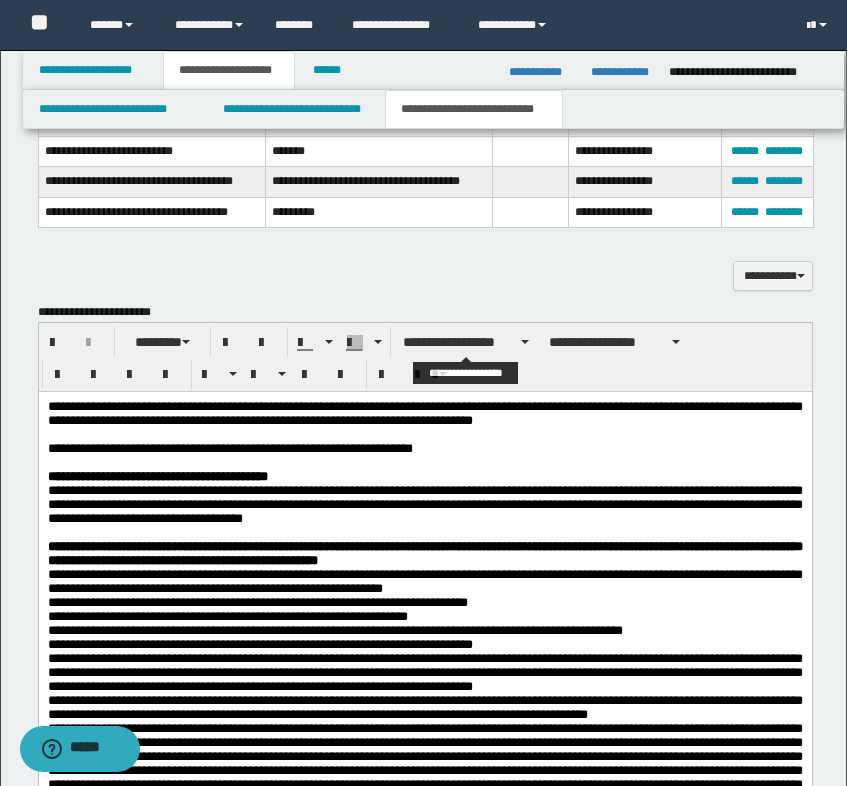click on "**********" at bounding box center [466, 342] 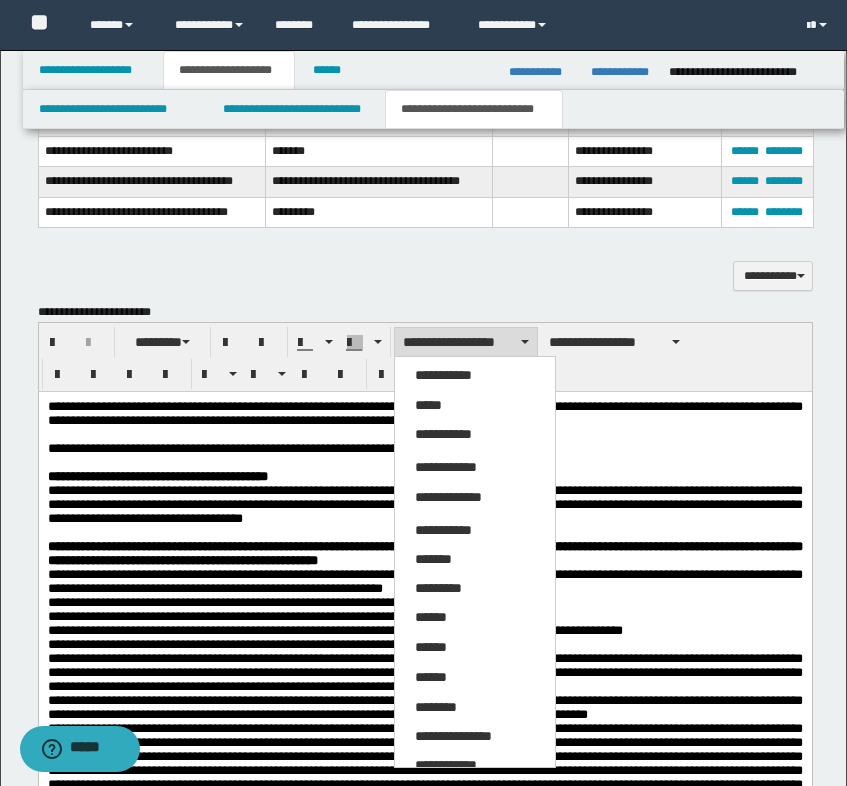 drag, startPoint x: 445, startPoint y: 407, endPoint x: 406, endPoint y: 13, distance: 395.9255 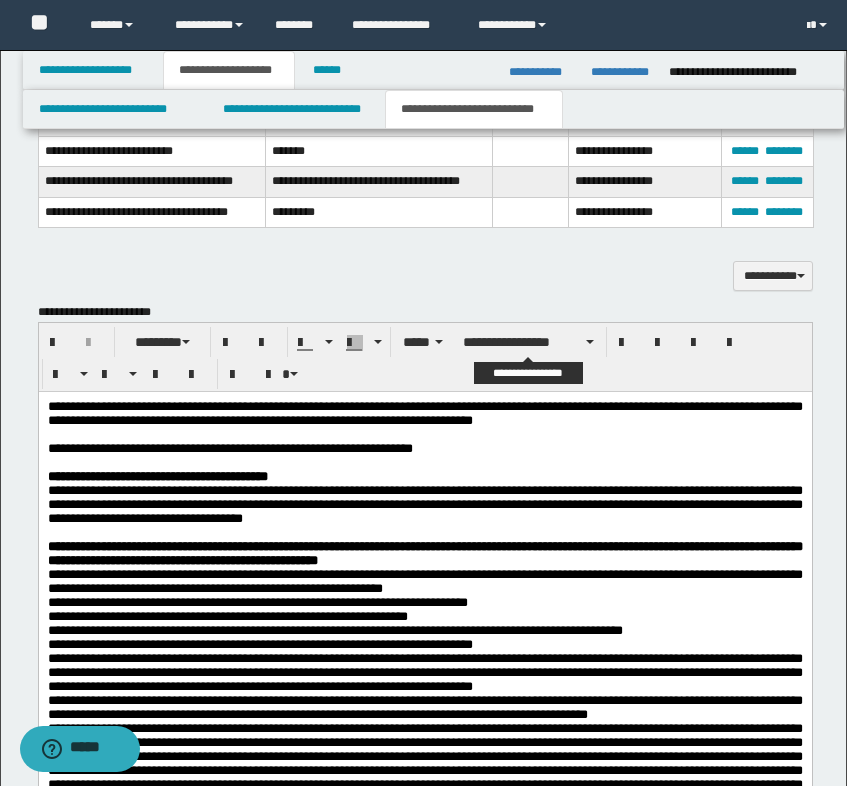 click on "**********" at bounding box center (528, 342) 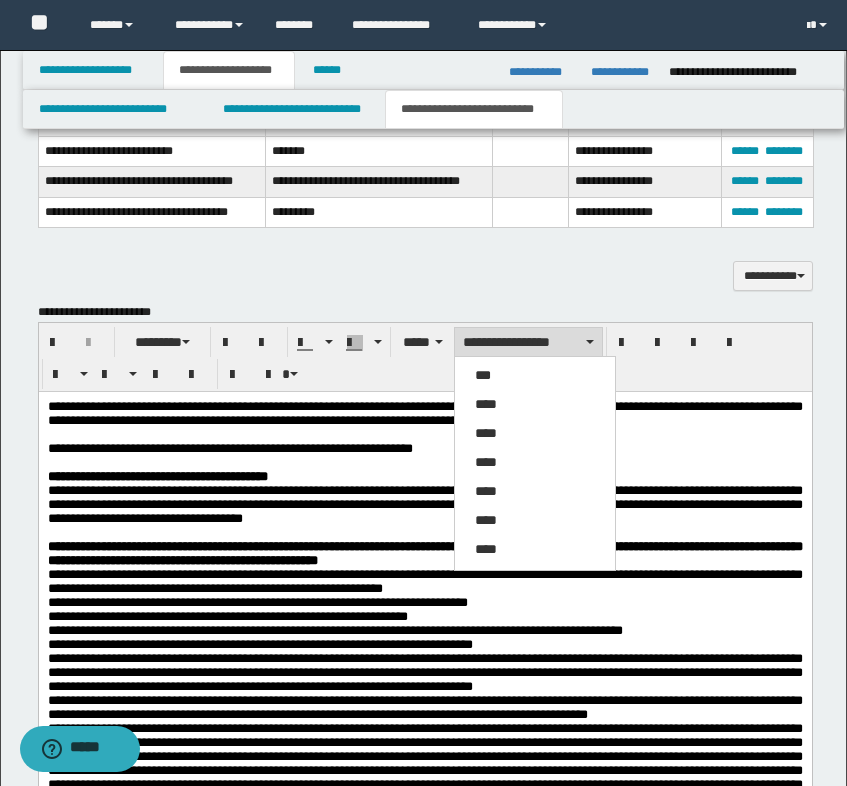 click on "****" at bounding box center (535, 405) 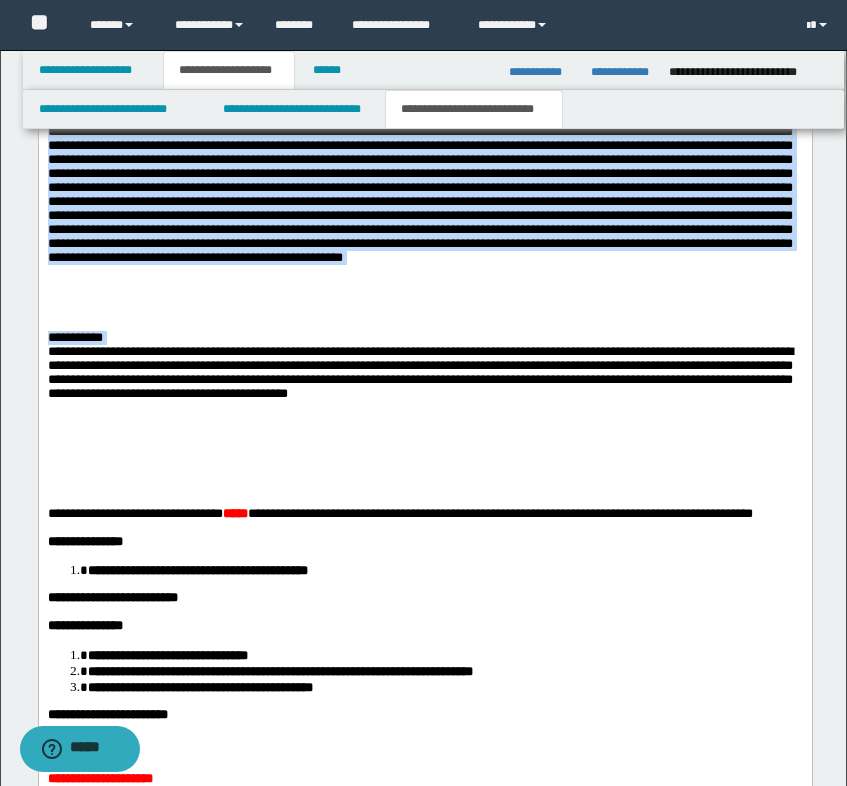 scroll, scrollTop: 3500, scrollLeft: 0, axis: vertical 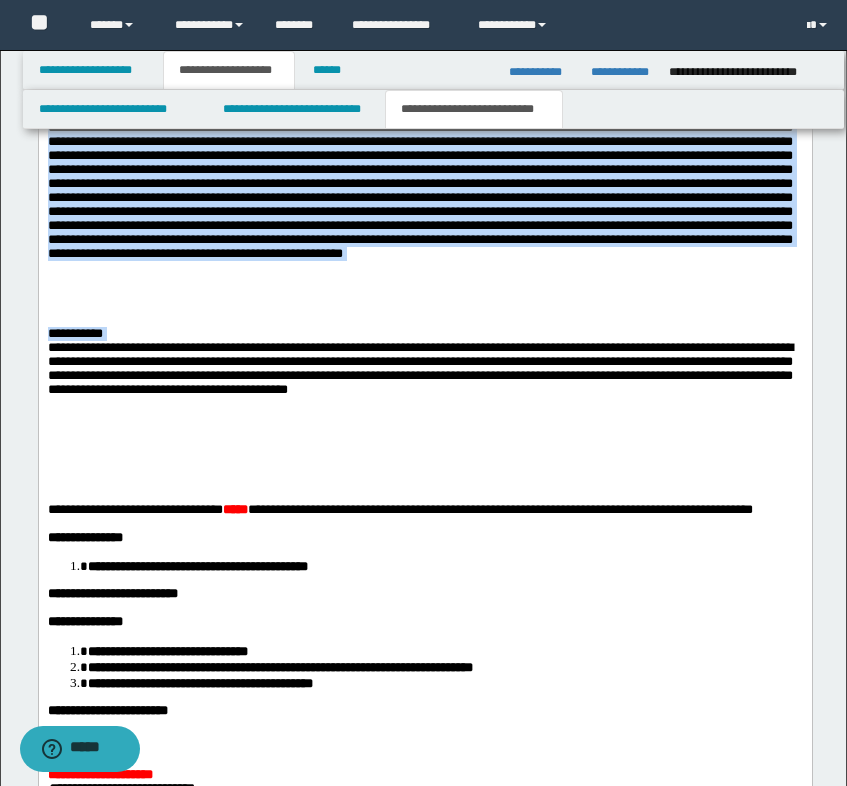 click at bounding box center (419, 170) 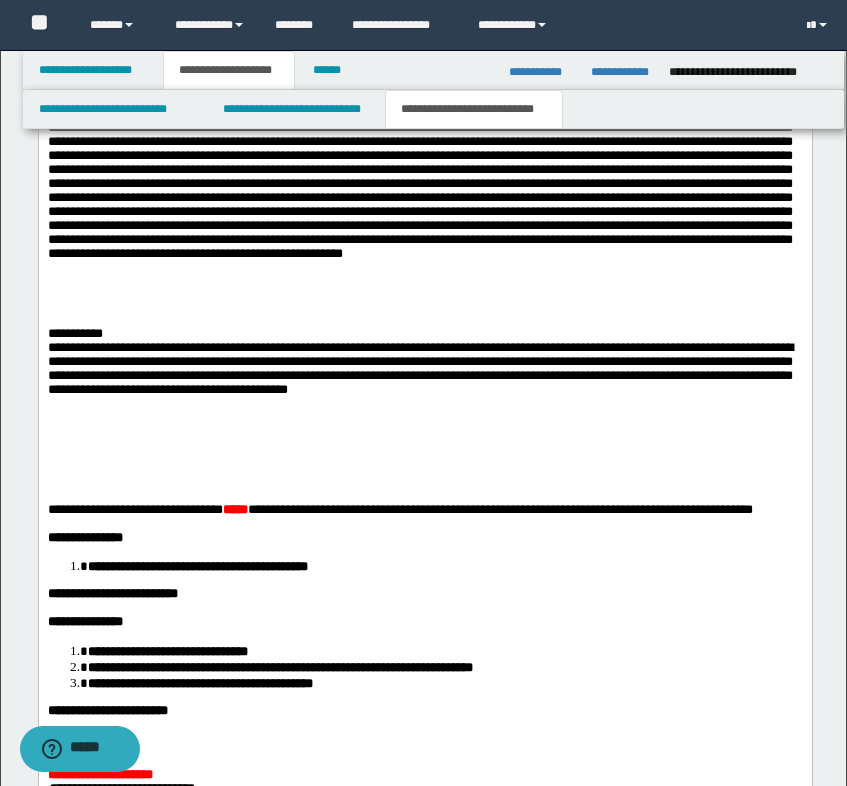 click at bounding box center [419, 170] 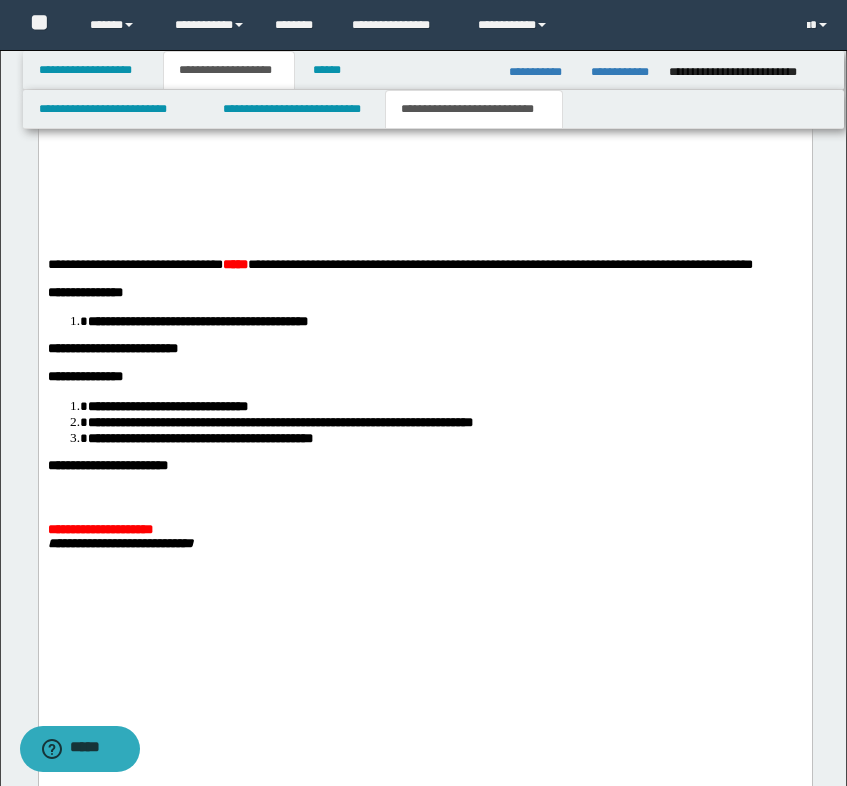 scroll, scrollTop: 3800, scrollLeft: 0, axis: vertical 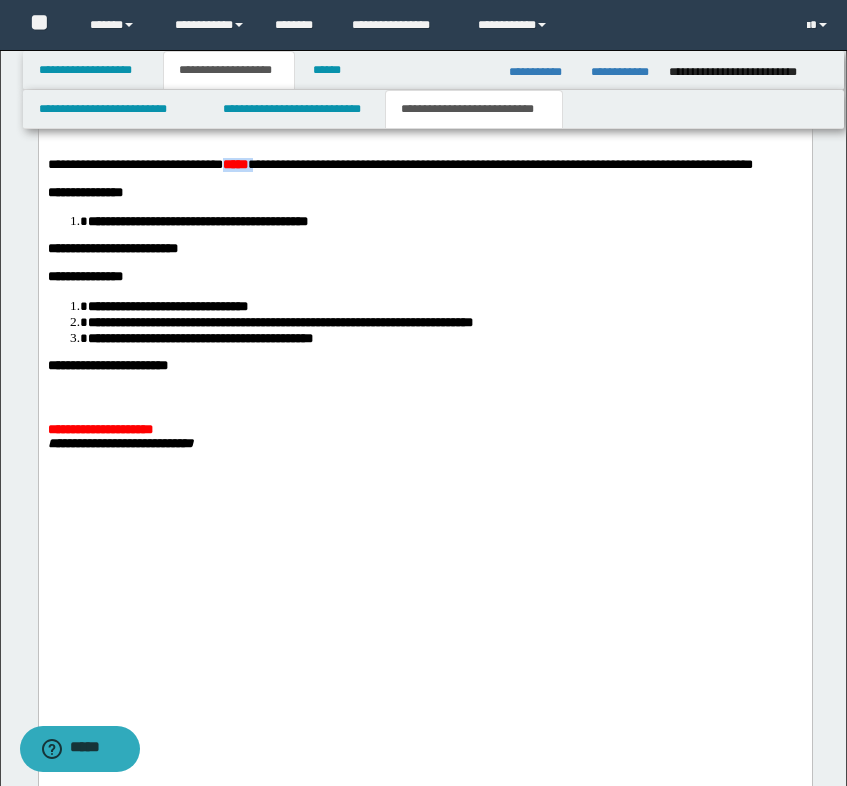 drag, startPoint x: 301, startPoint y: 404, endPoint x: 249, endPoint y: 407, distance: 52.086468 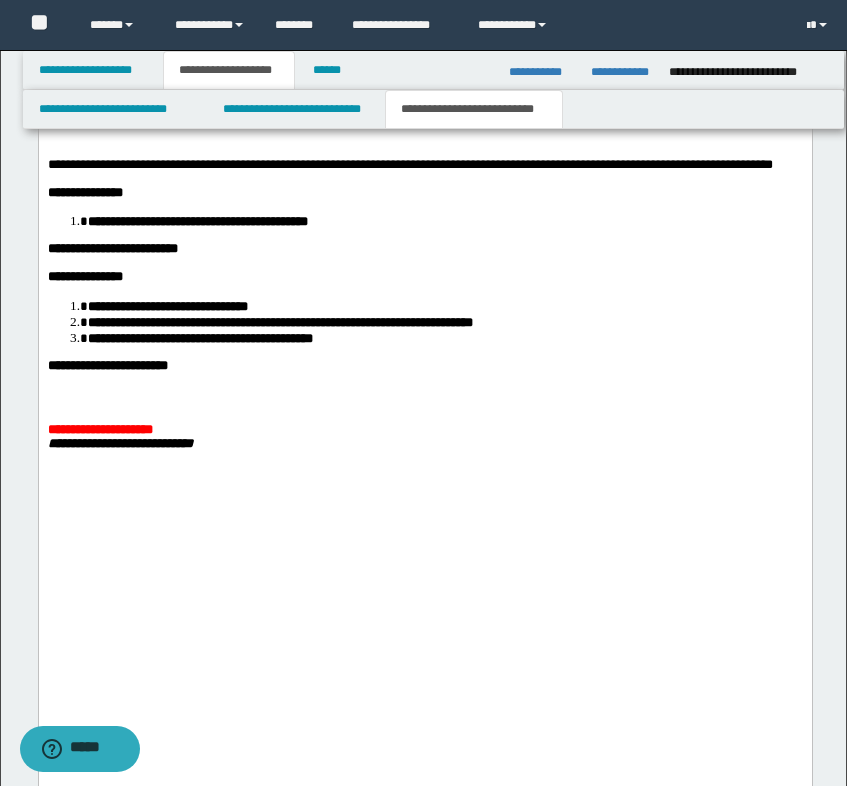 click on "**********" at bounding box center (424, 431) 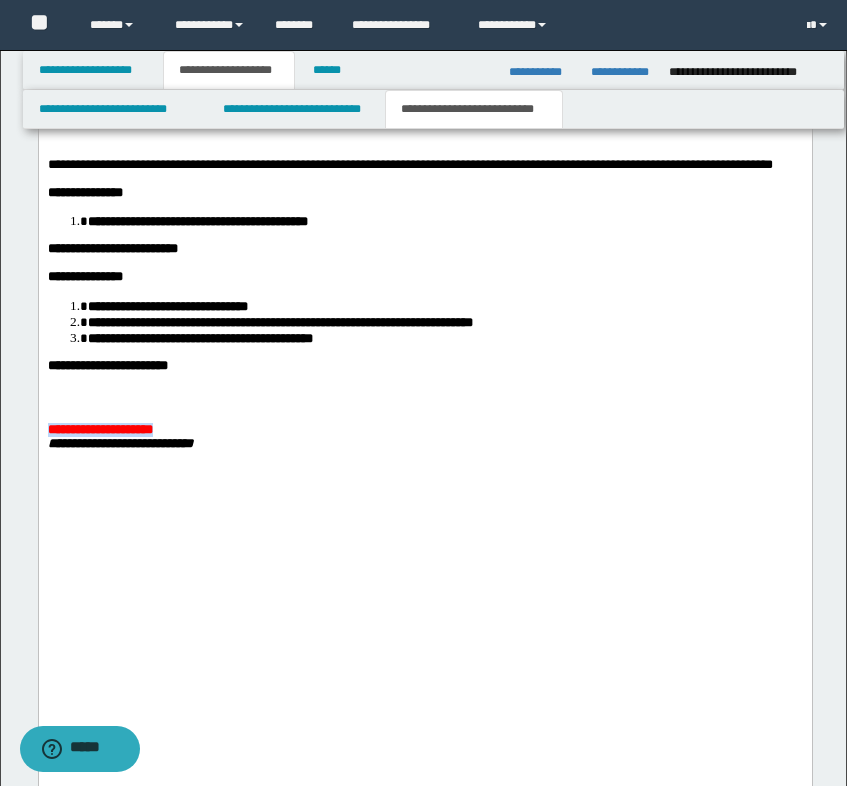 click on "**********" at bounding box center [424, 431] 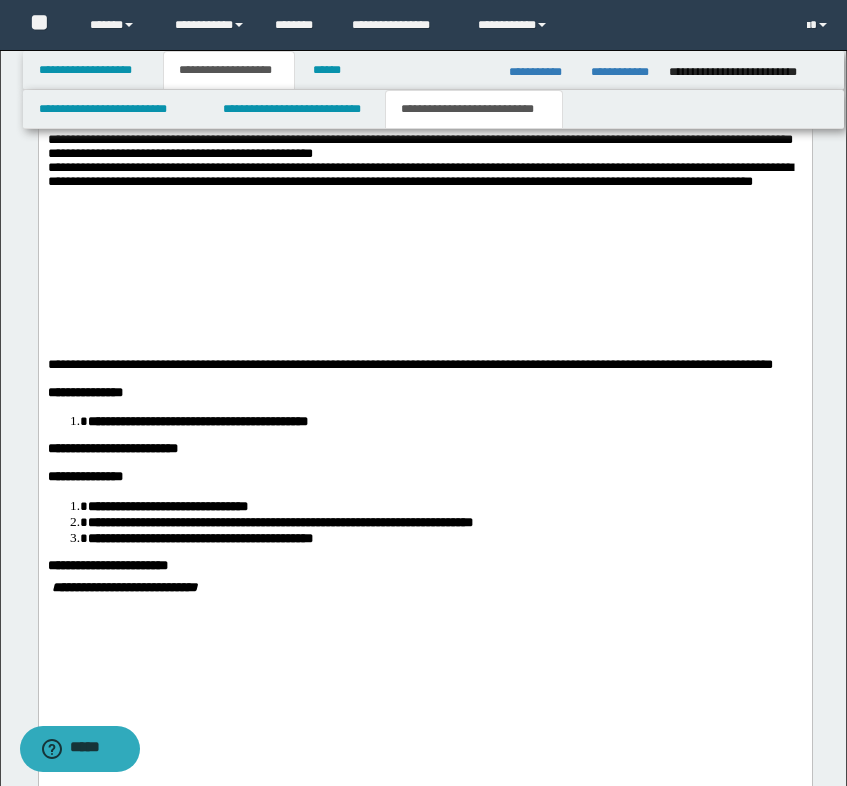 scroll, scrollTop: 3700, scrollLeft: 0, axis: vertical 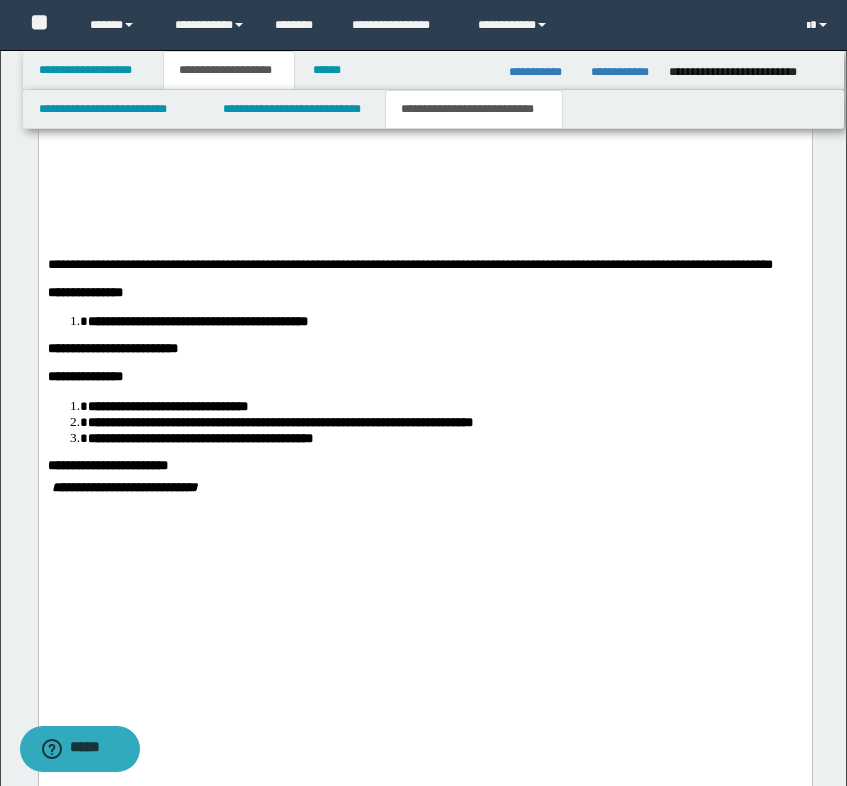 click at bounding box center (424, 196) 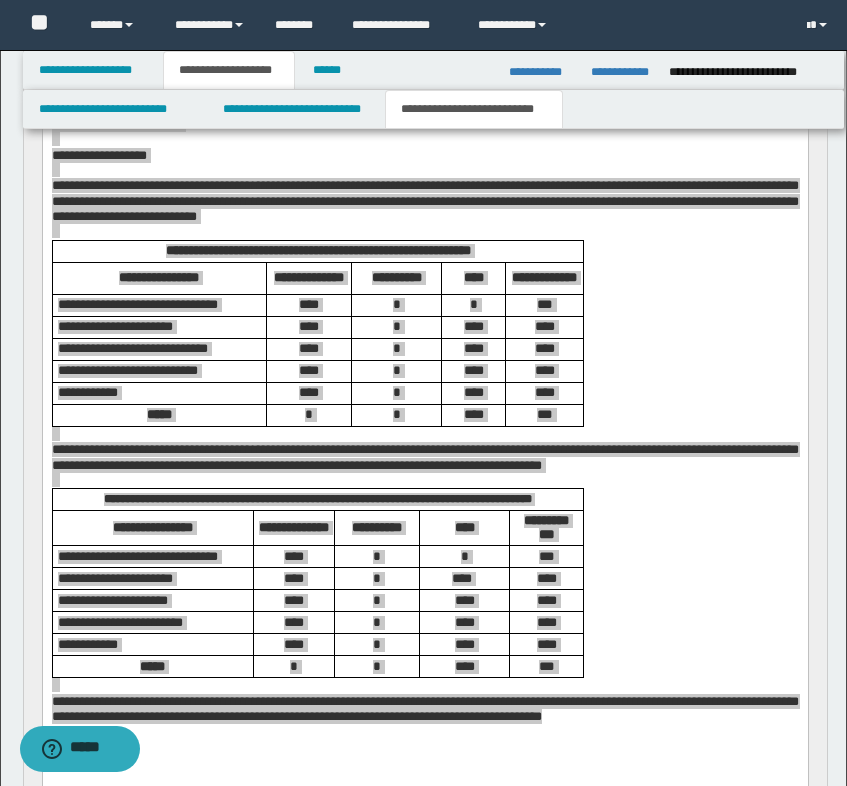 scroll, scrollTop: 500, scrollLeft: 0, axis: vertical 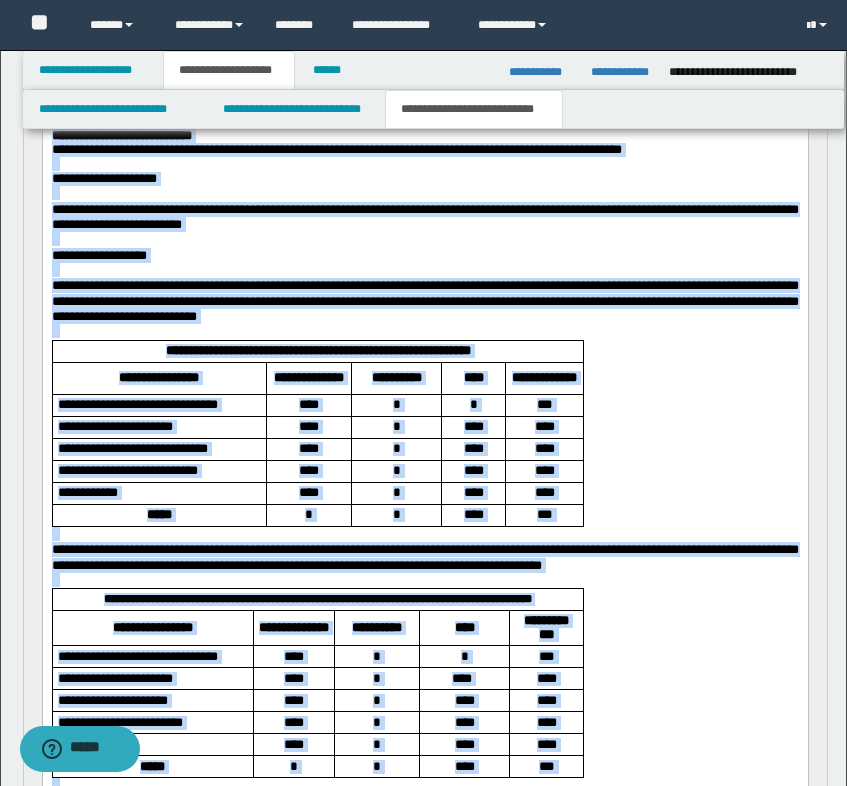 click on "**********" at bounding box center (424, 418) 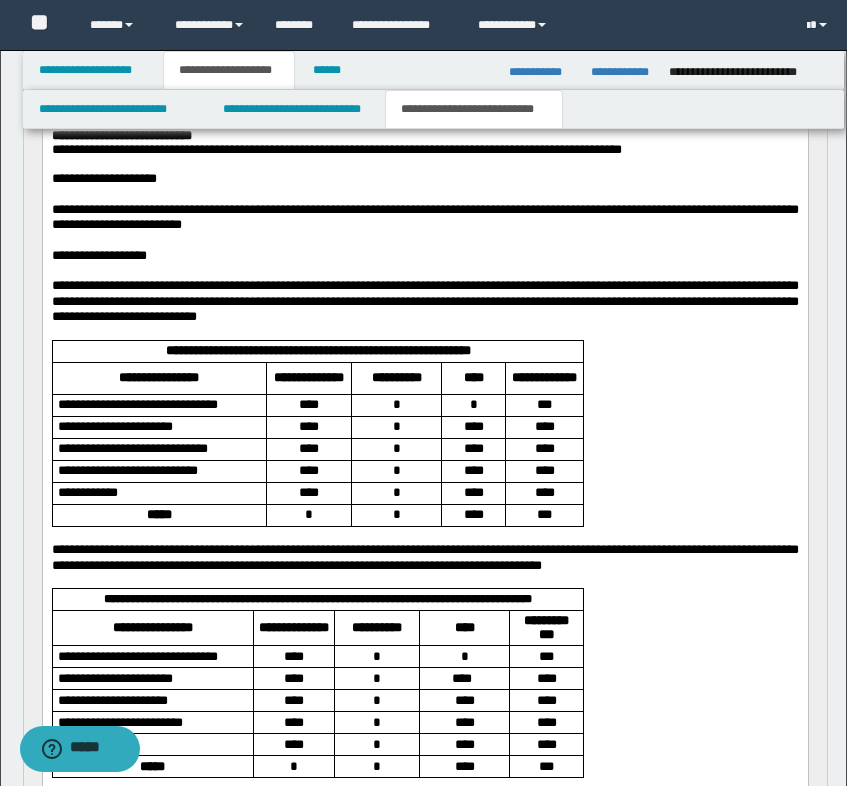 click on "**********" at bounding box center [295, 109] 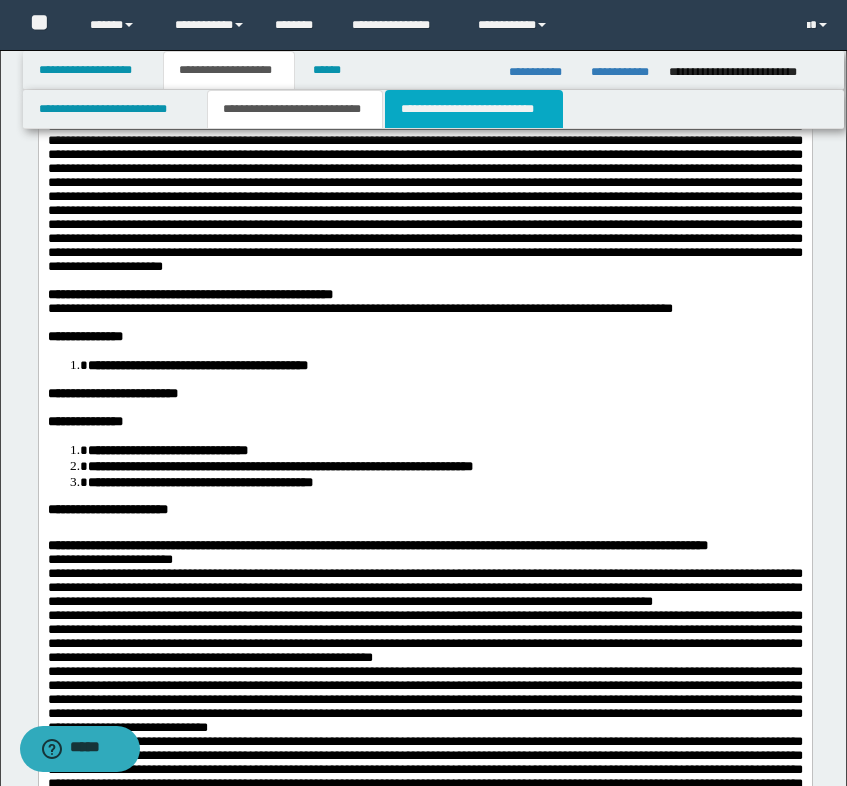 click on "**********" at bounding box center (474, 109) 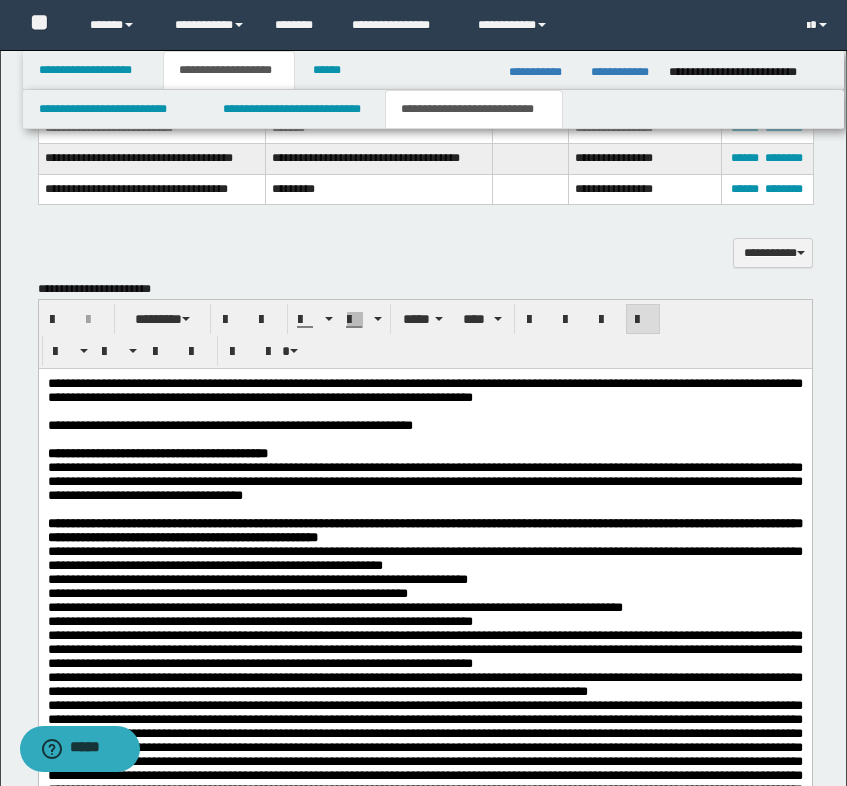 scroll, scrollTop: 2200, scrollLeft: 0, axis: vertical 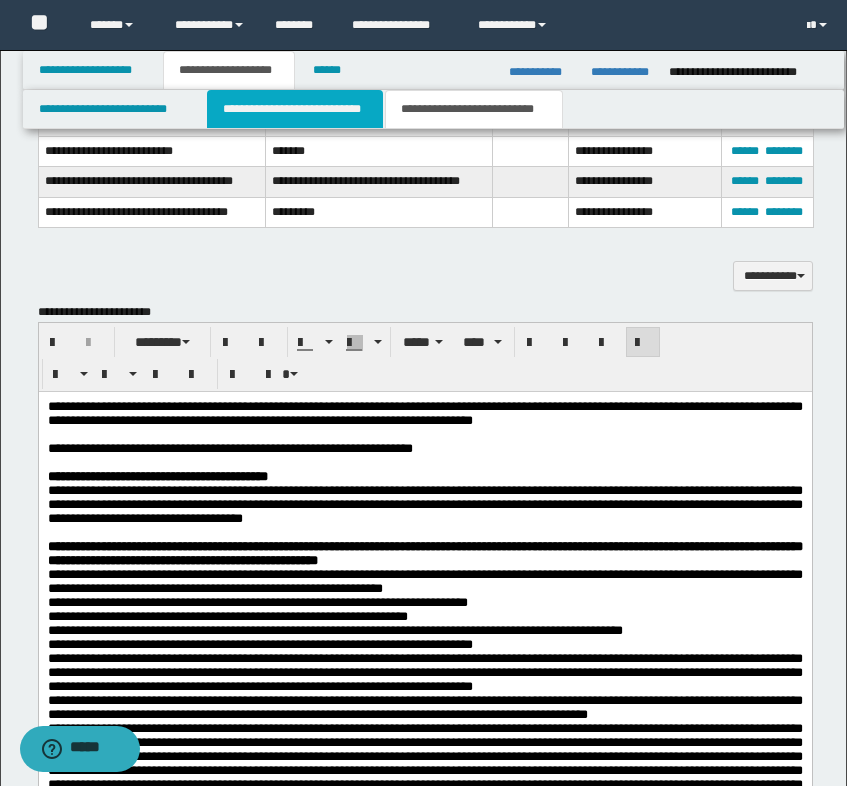 click on "**********" at bounding box center [295, 109] 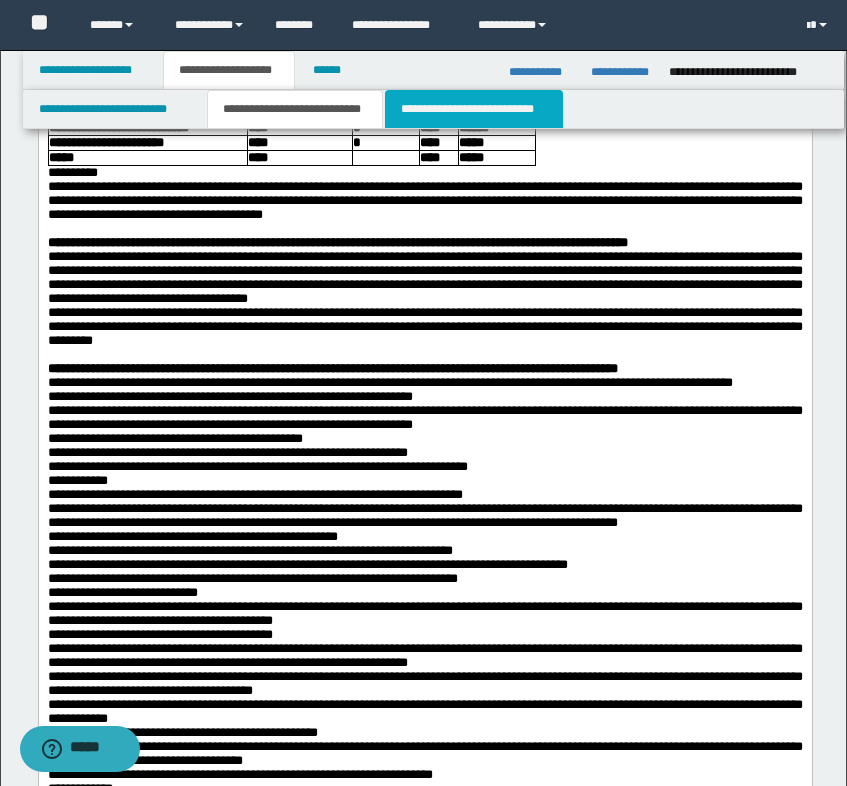 click on "**********" at bounding box center [474, 109] 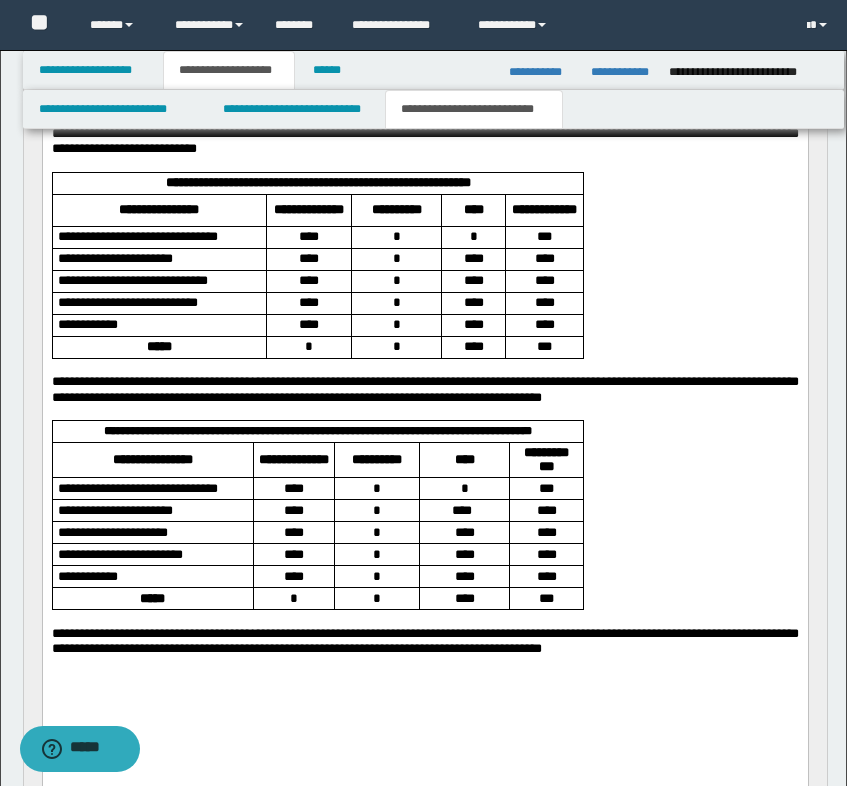 scroll, scrollTop: 600, scrollLeft: 0, axis: vertical 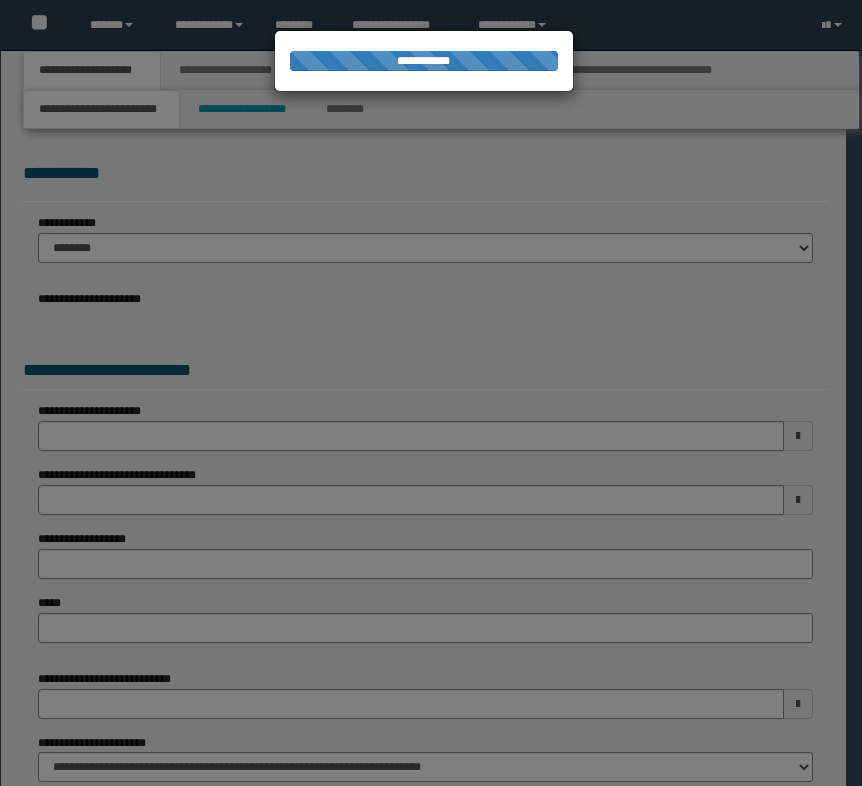 select on "*" 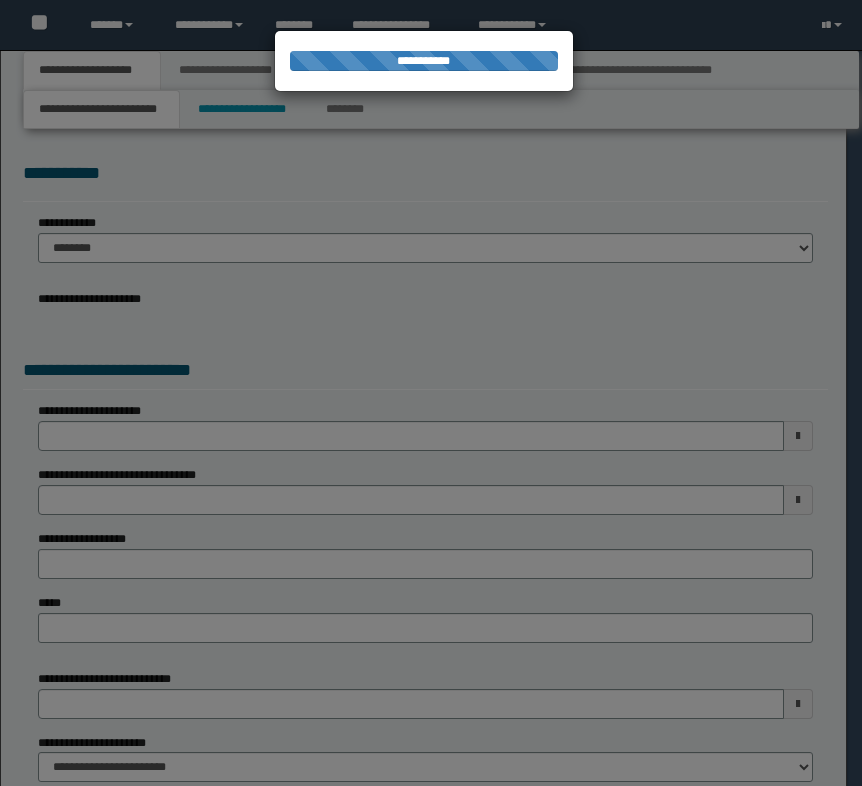 type on "*********" 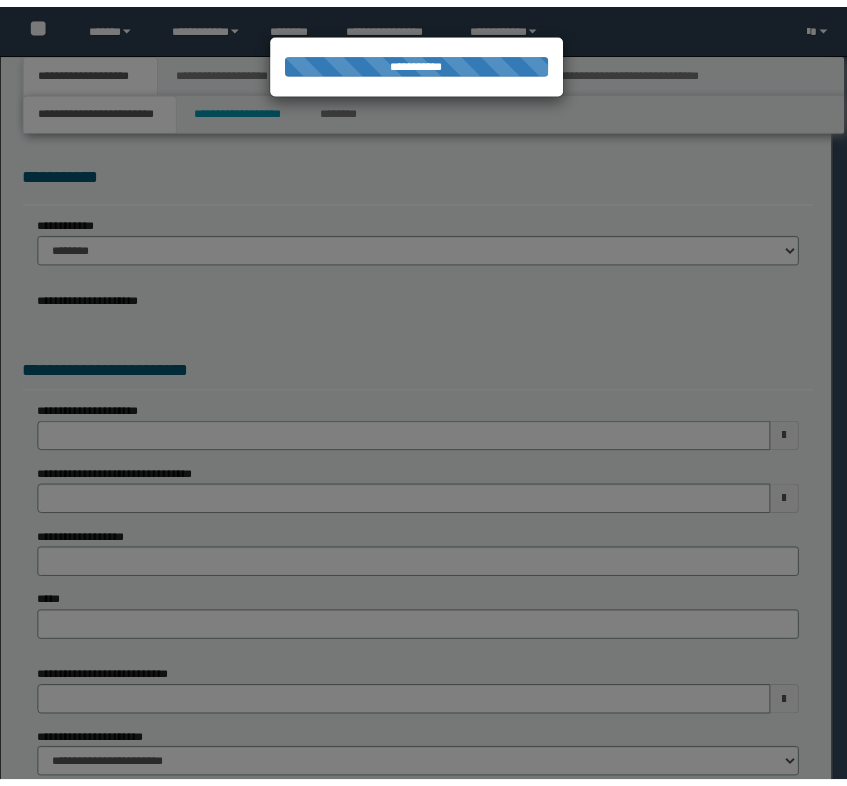 scroll, scrollTop: 0, scrollLeft: 0, axis: both 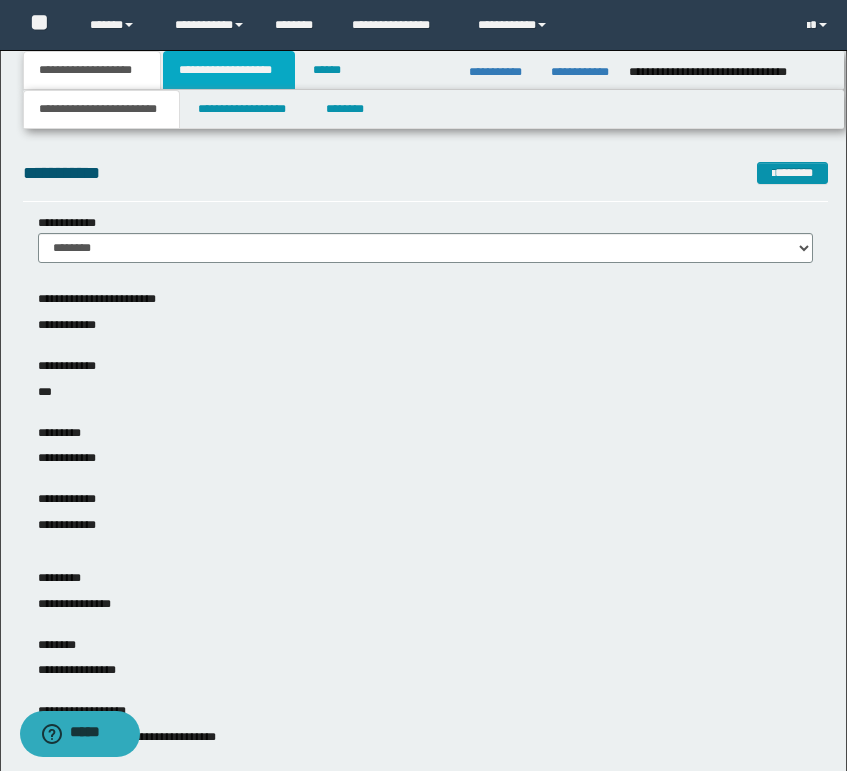 click on "**********" at bounding box center (229, 70) 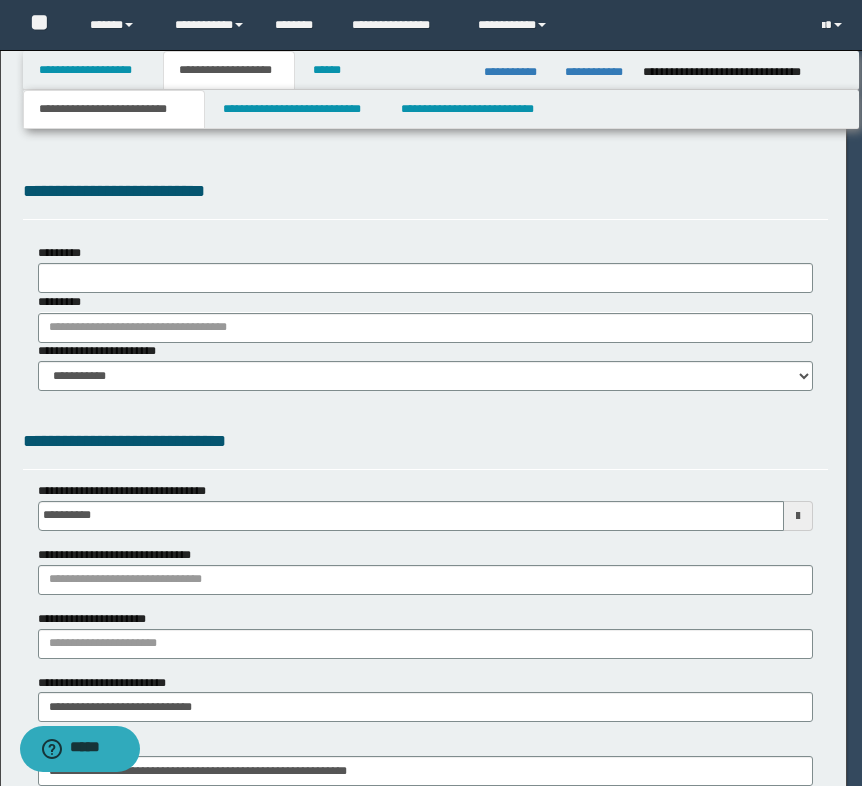 scroll, scrollTop: 0, scrollLeft: 0, axis: both 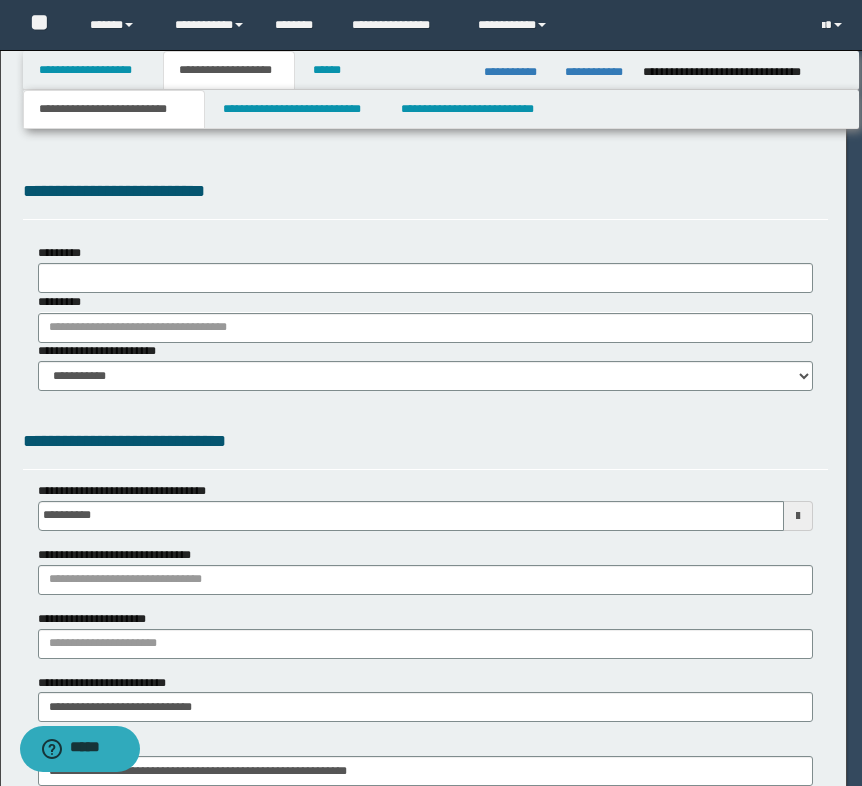 select on "*" 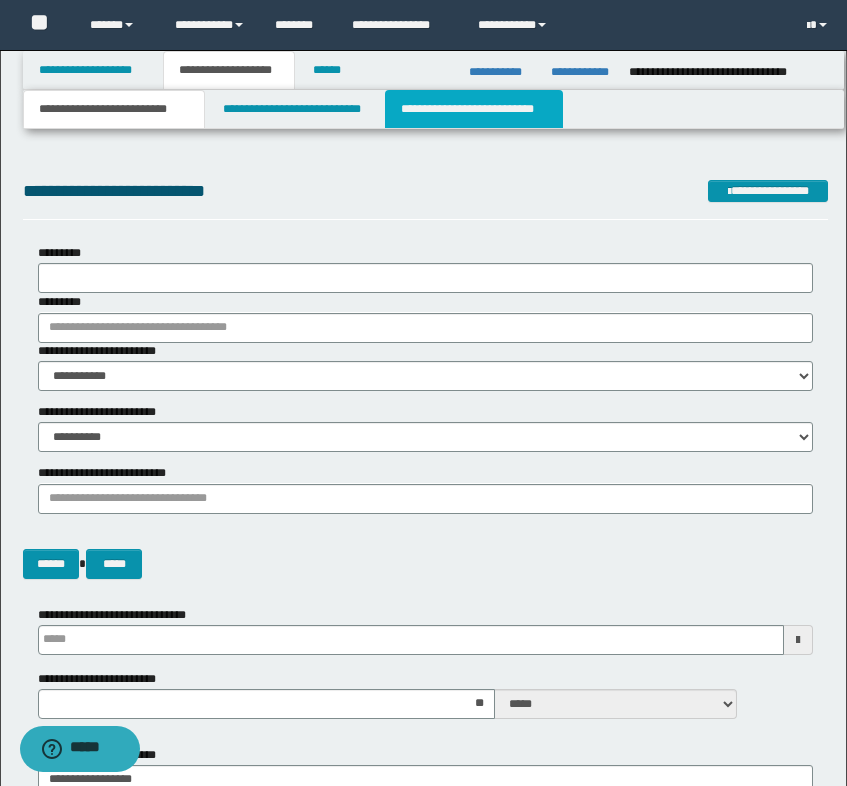 click on "**********" at bounding box center [474, 109] 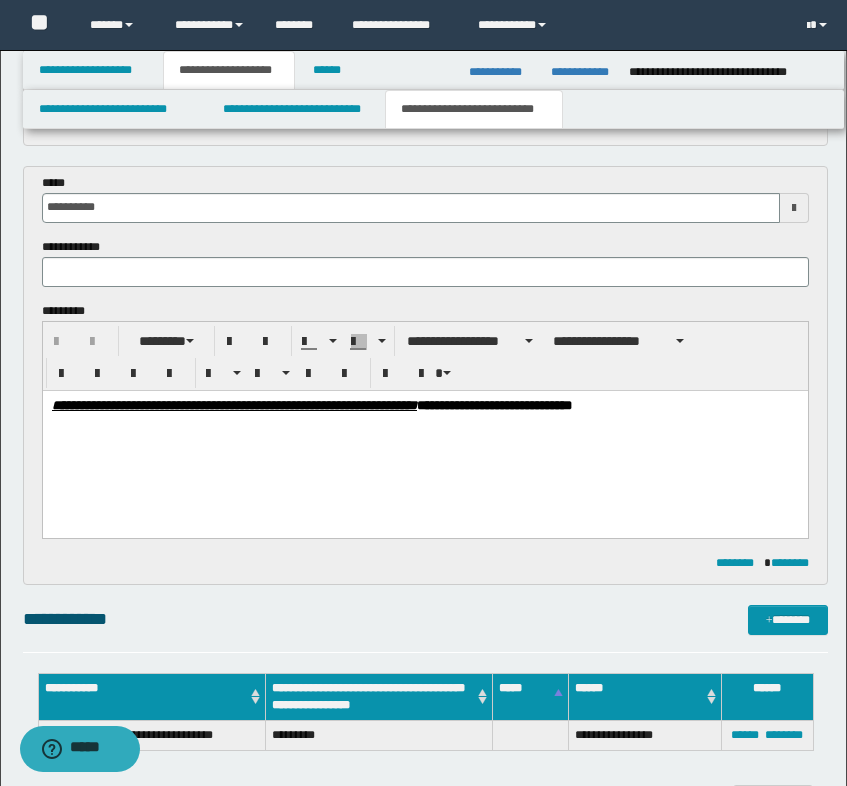 scroll, scrollTop: 100, scrollLeft: 0, axis: vertical 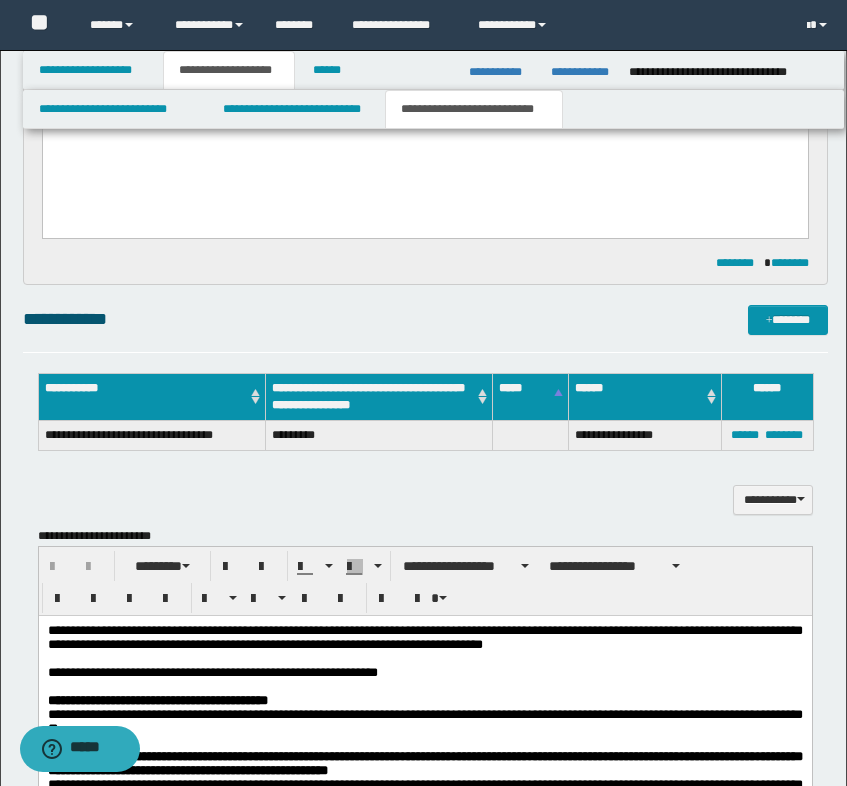 click on "**********" at bounding box center [425, 500] 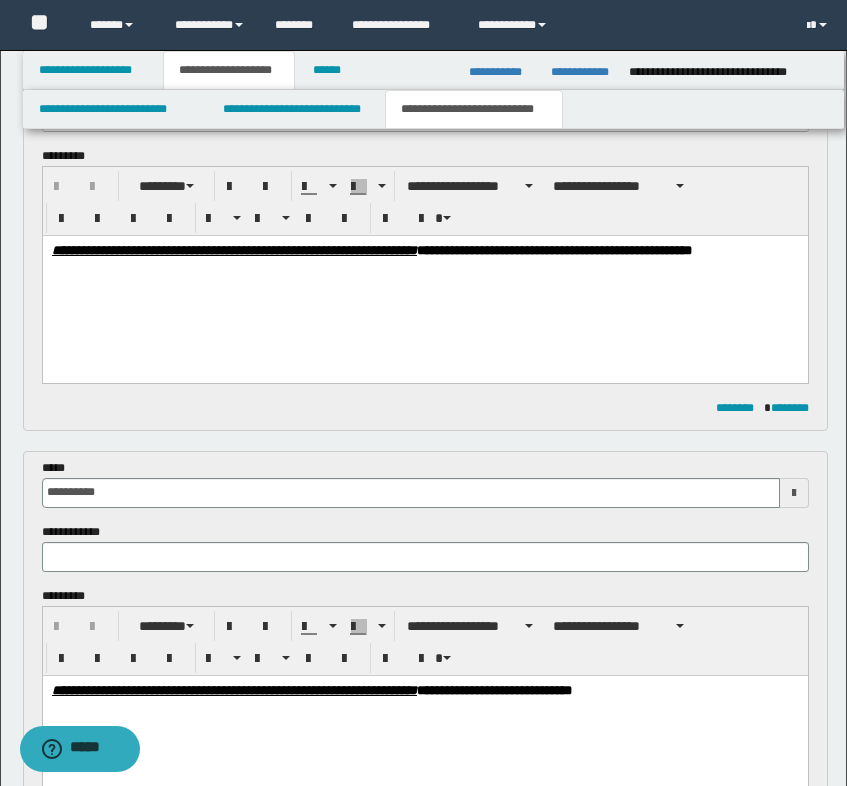 scroll, scrollTop: 100, scrollLeft: 0, axis: vertical 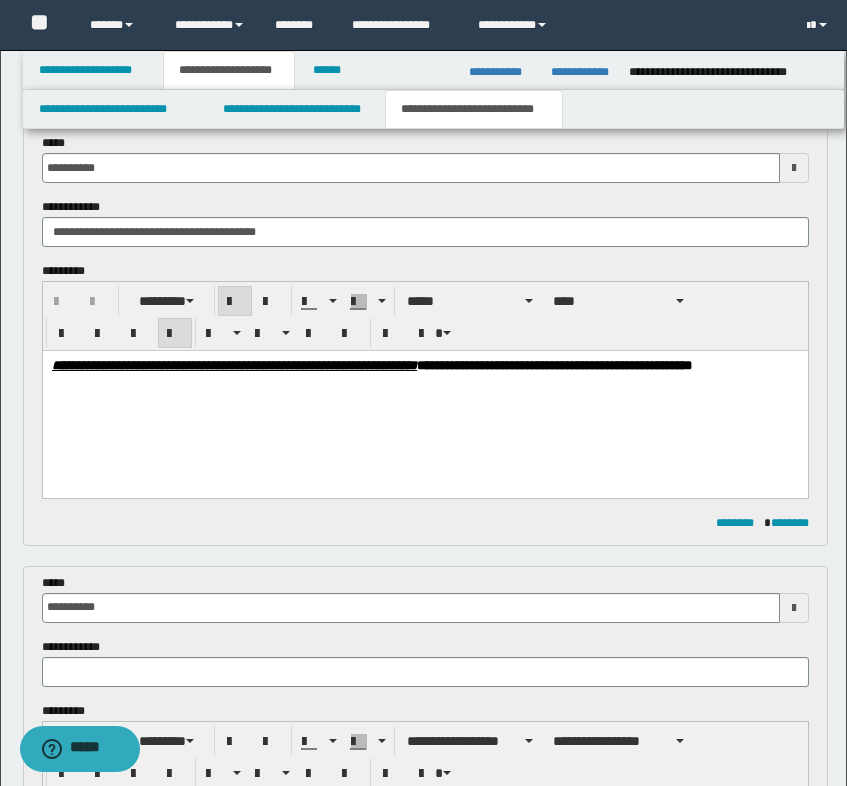 click on "**********" at bounding box center [424, 391] 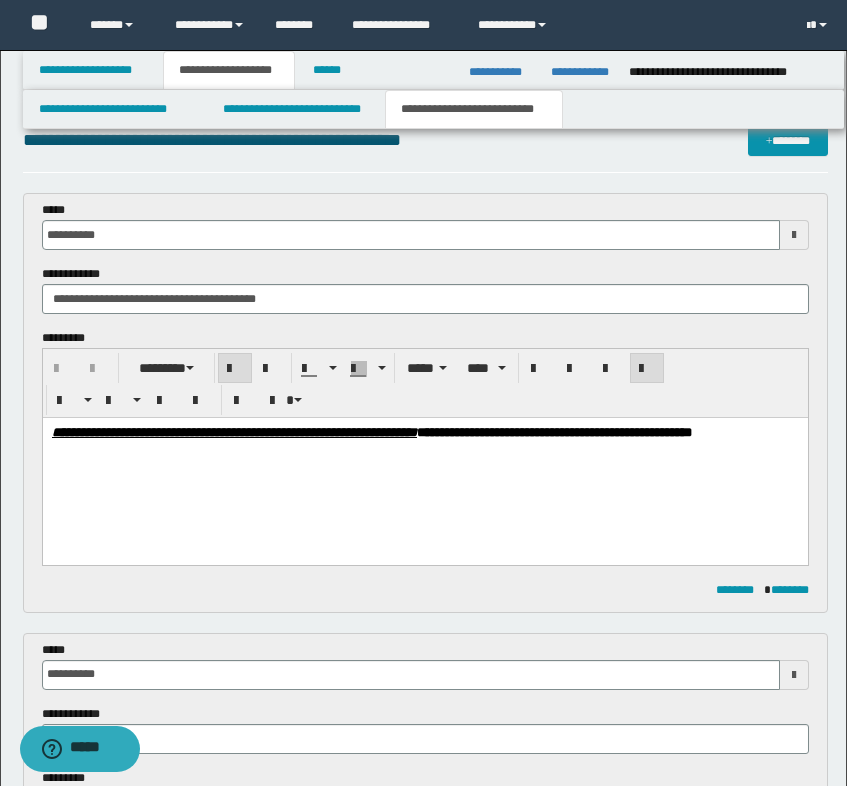 scroll, scrollTop: 0, scrollLeft: 0, axis: both 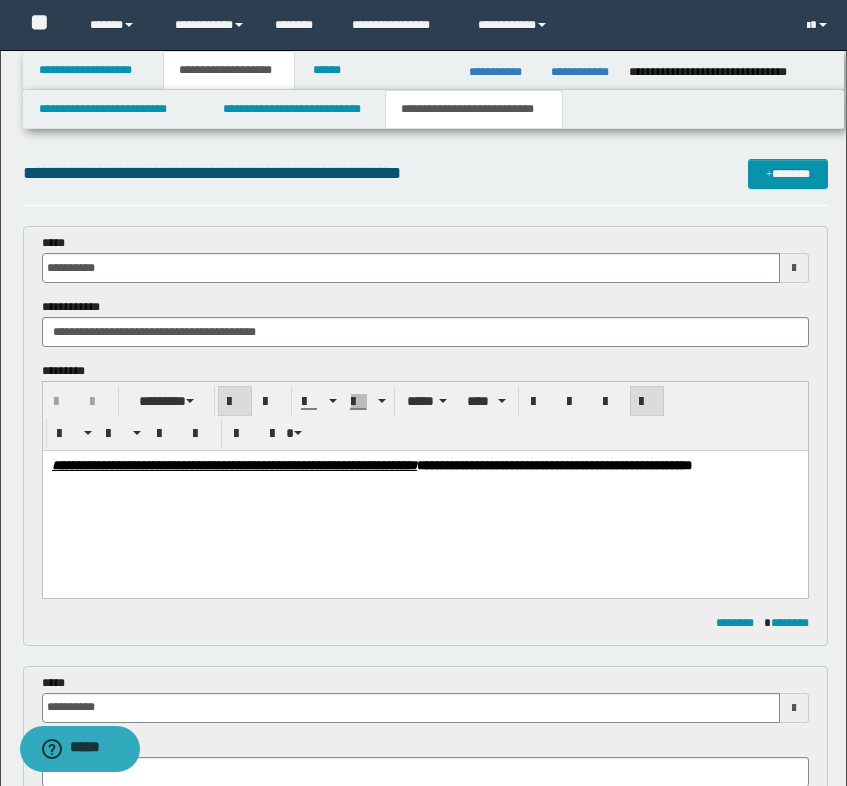 click on "**********" at bounding box center [424, 491] 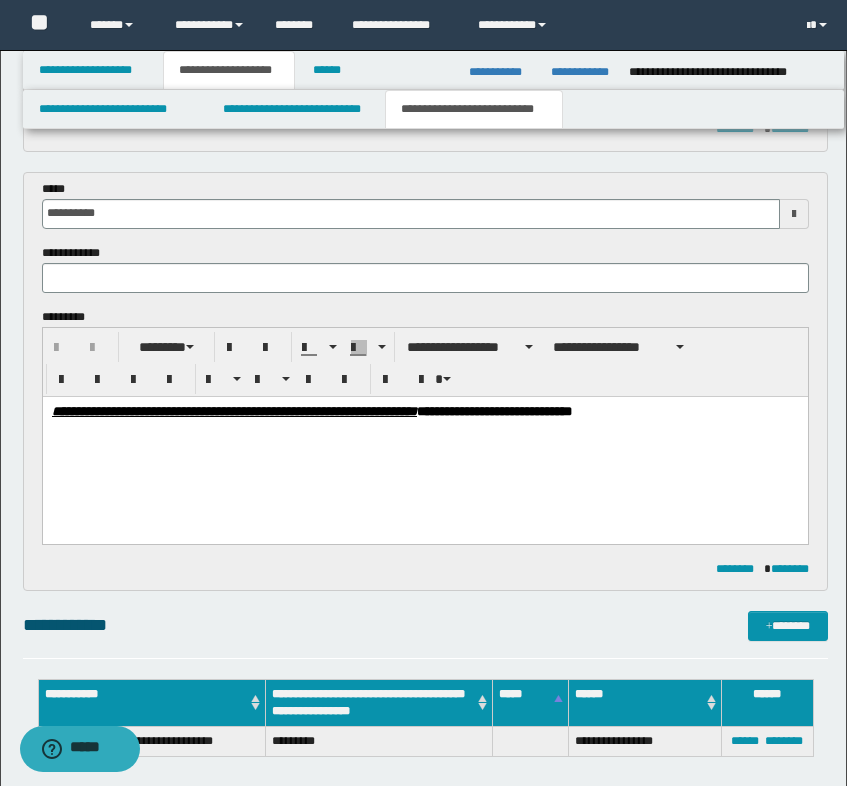scroll, scrollTop: 600, scrollLeft: 0, axis: vertical 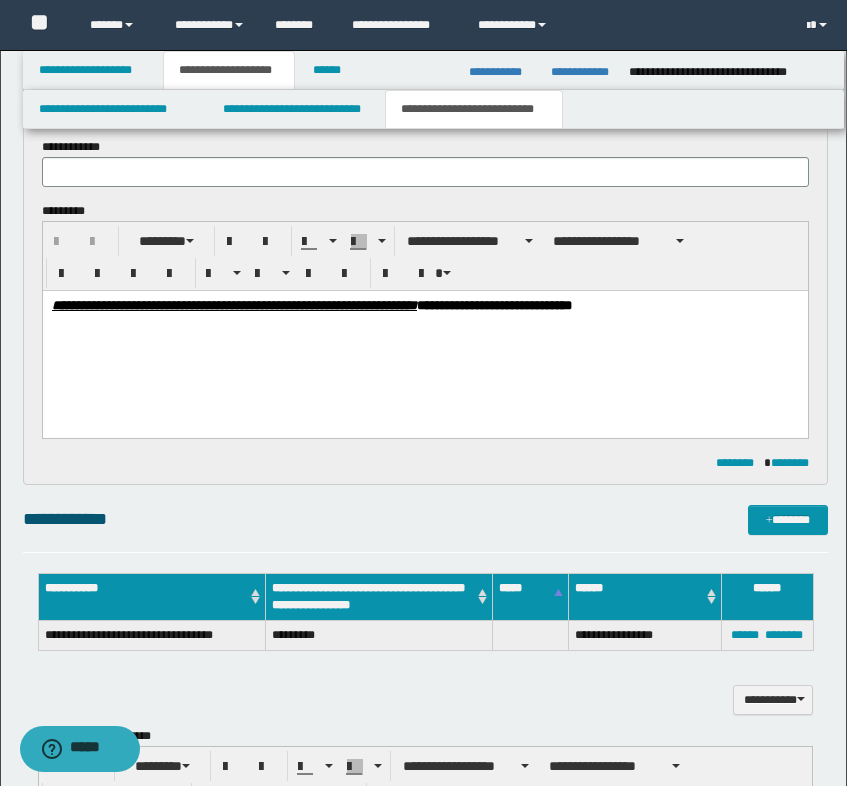 click on "**********" at bounding box center (424, 330) 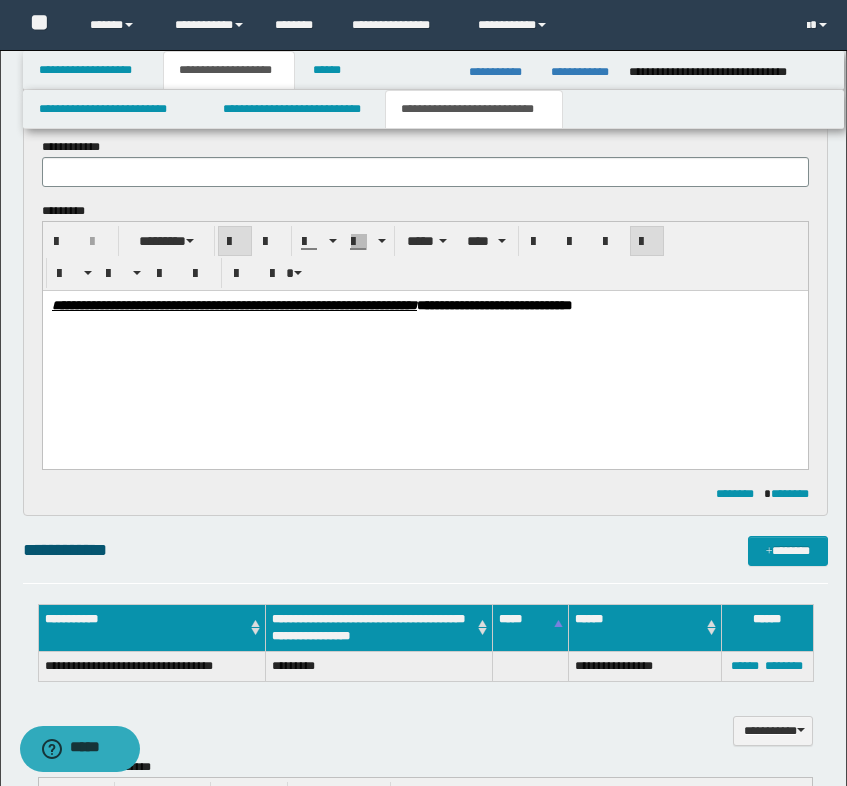 type 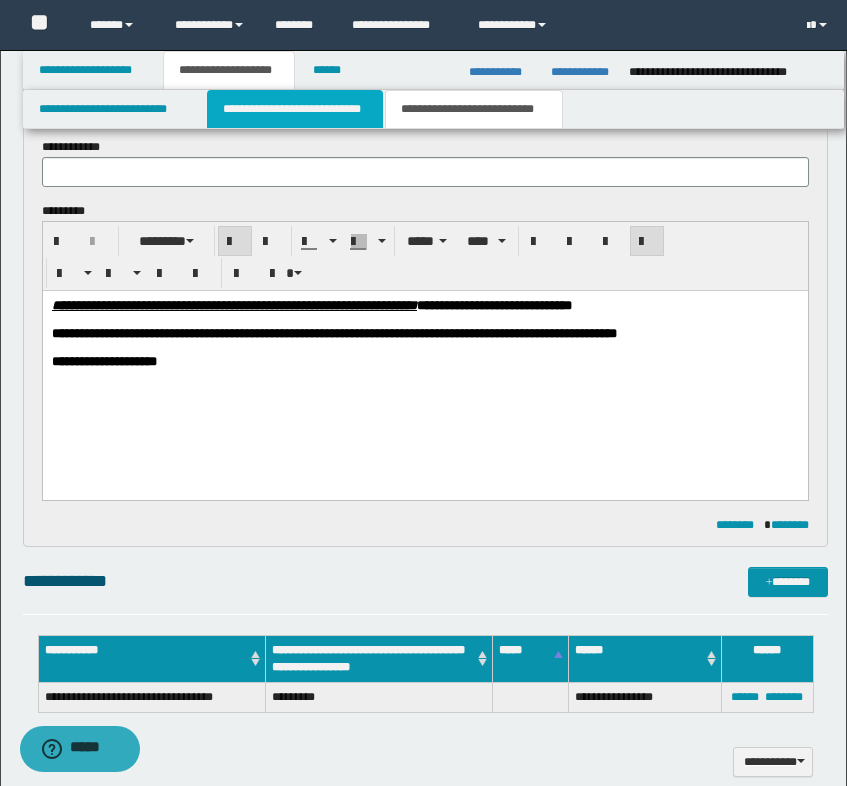 click on "**********" at bounding box center (295, 109) 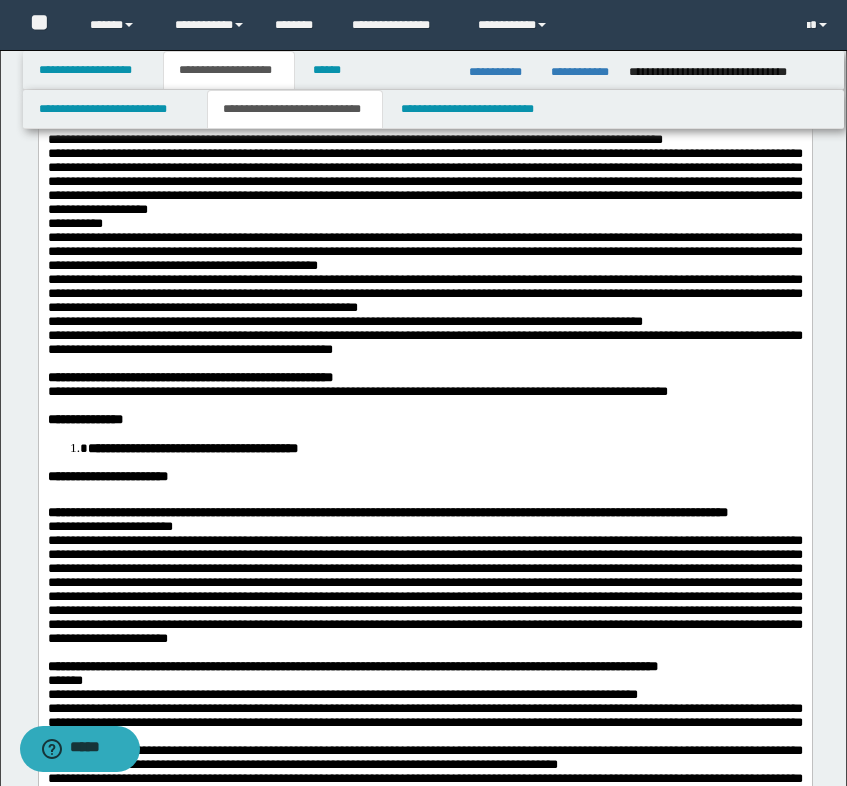 scroll, scrollTop: 400, scrollLeft: 0, axis: vertical 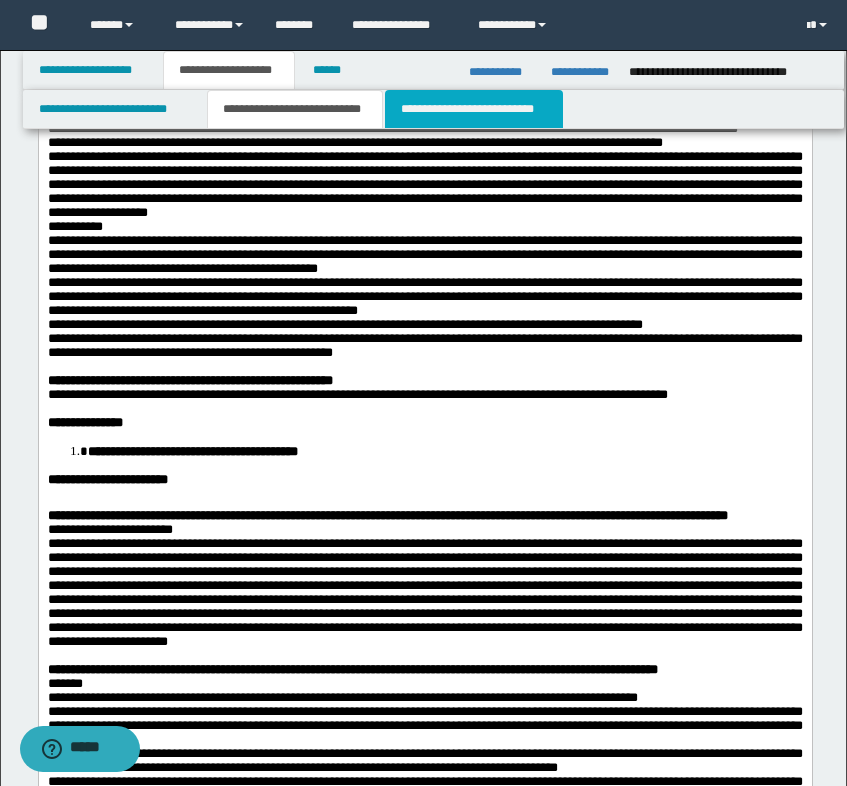 click on "**********" at bounding box center (474, 109) 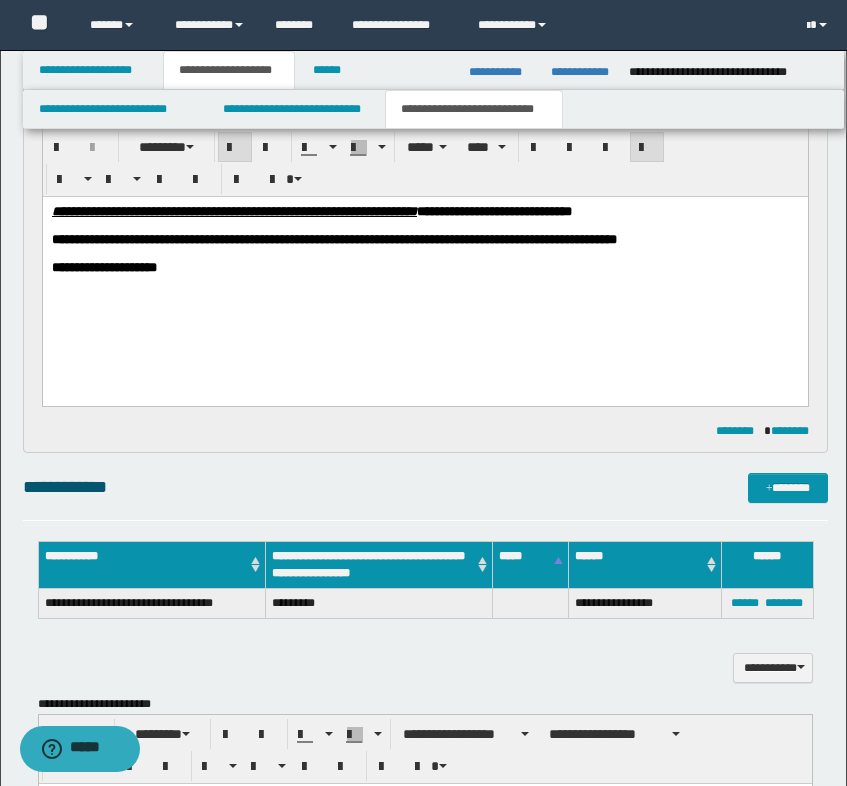 scroll, scrollTop: 900, scrollLeft: 0, axis: vertical 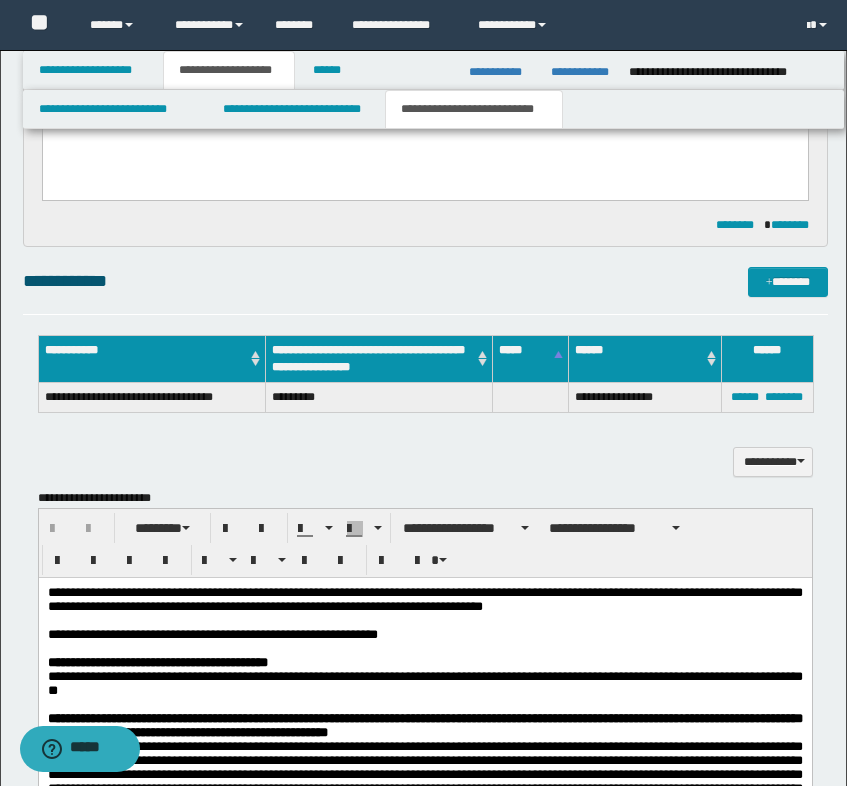 click on "**********" at bounding box center (425, 462) 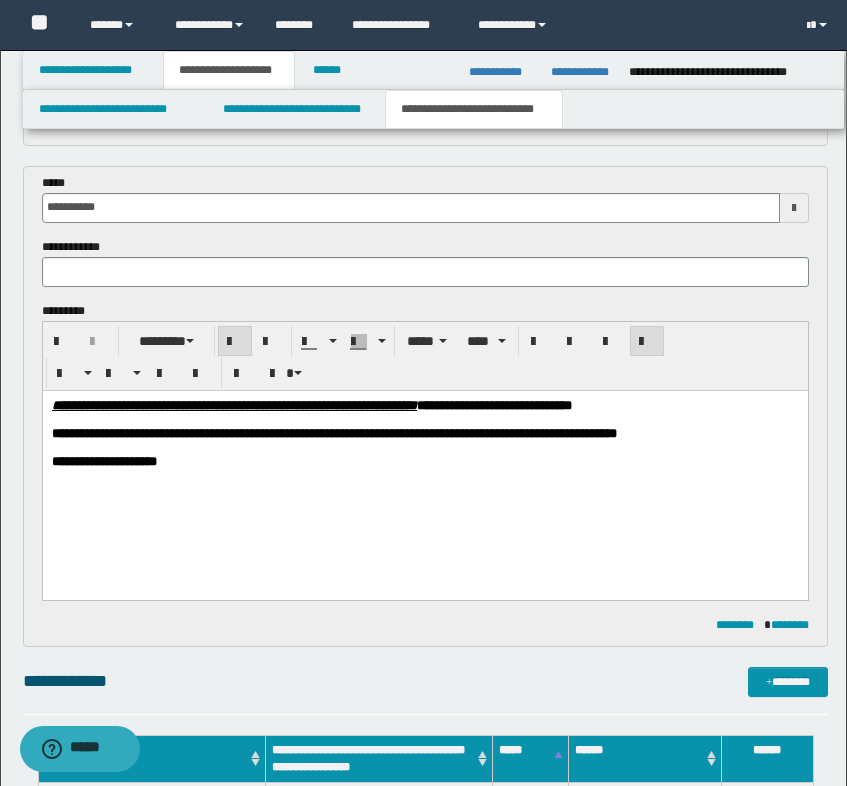 click on "**********" at bounding box center (424, 458) 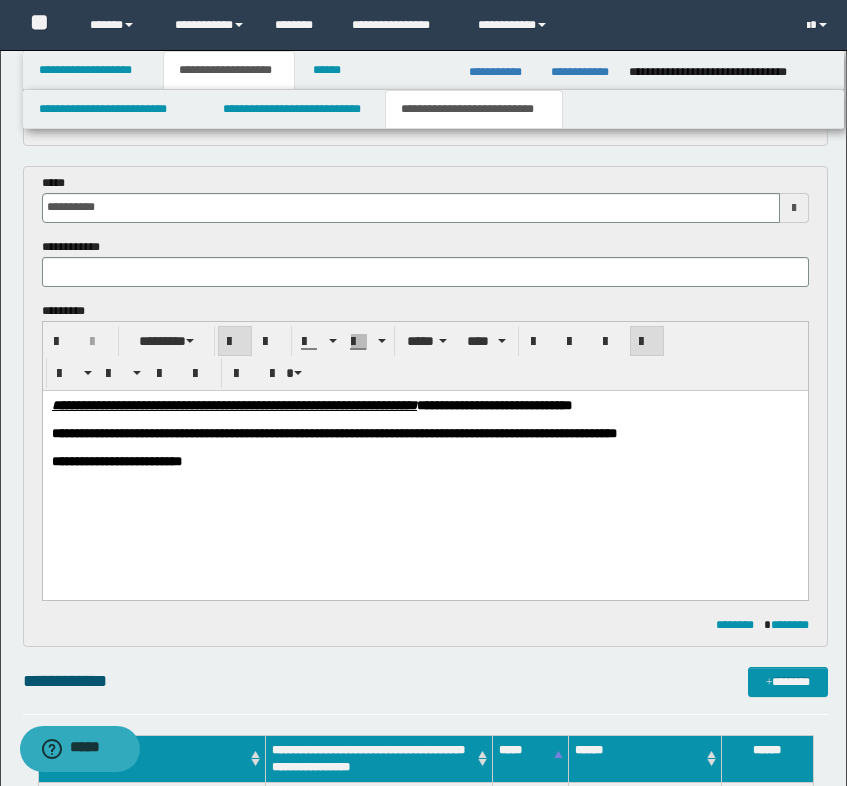 click on "**********" at bounding box center (424, 433) 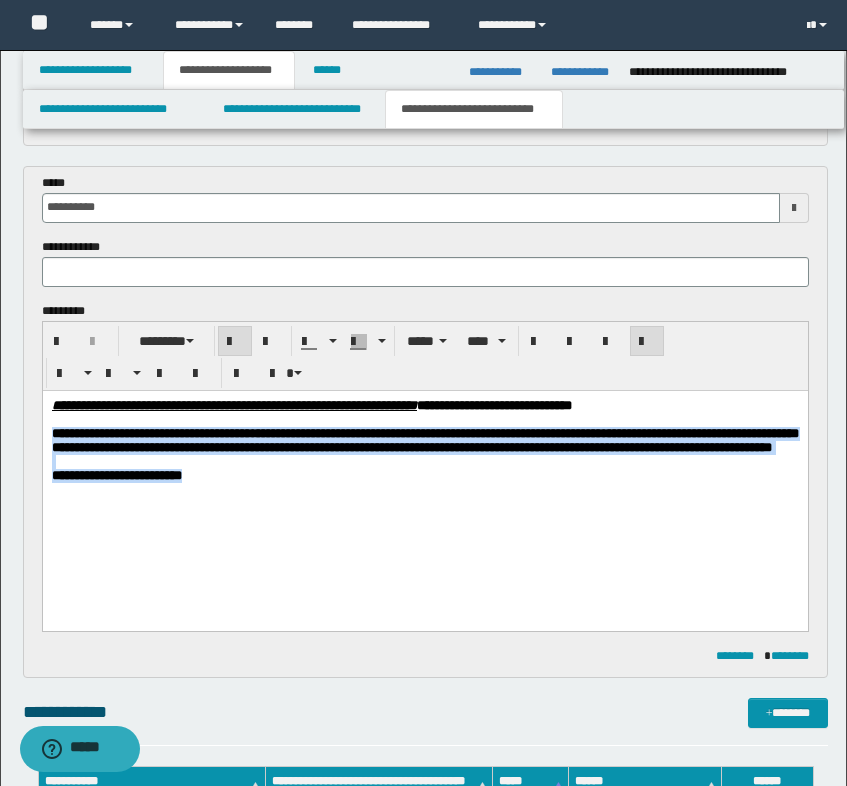 drag, startPoint x: 178, startPoint y: 501, endPoint x: 69, endPoint y: 458, distance: 117.17508 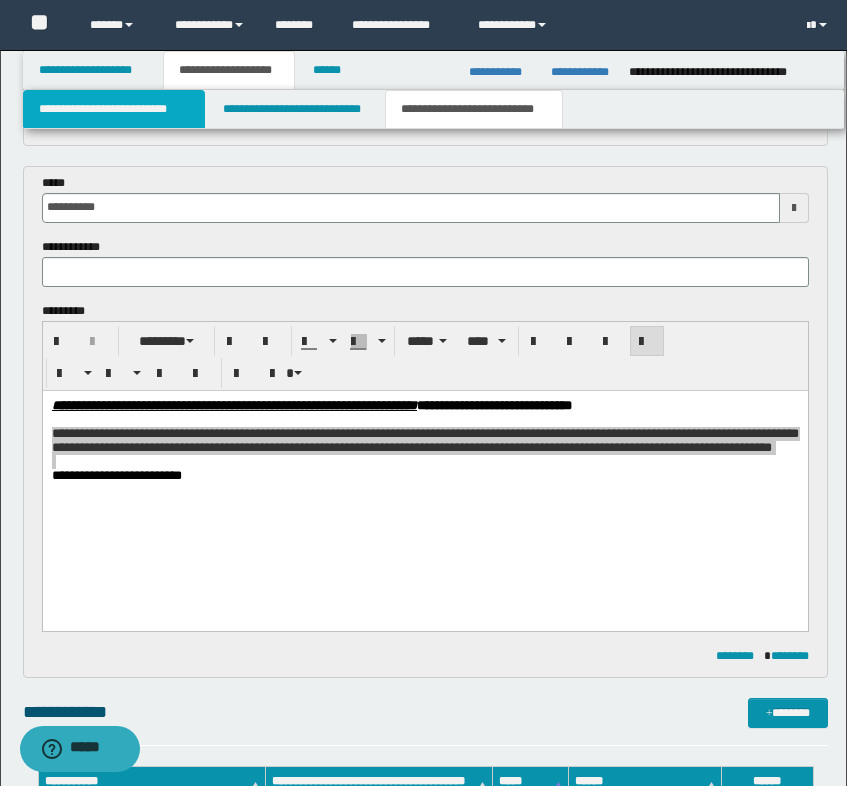 click on "**********" at bounding box center [114, 109] 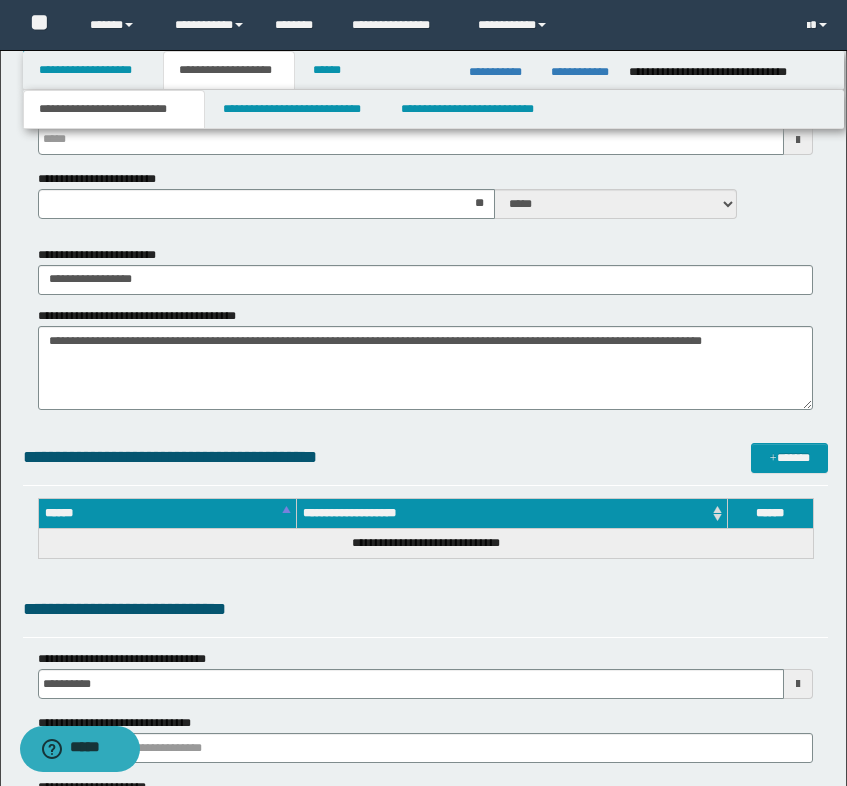 type 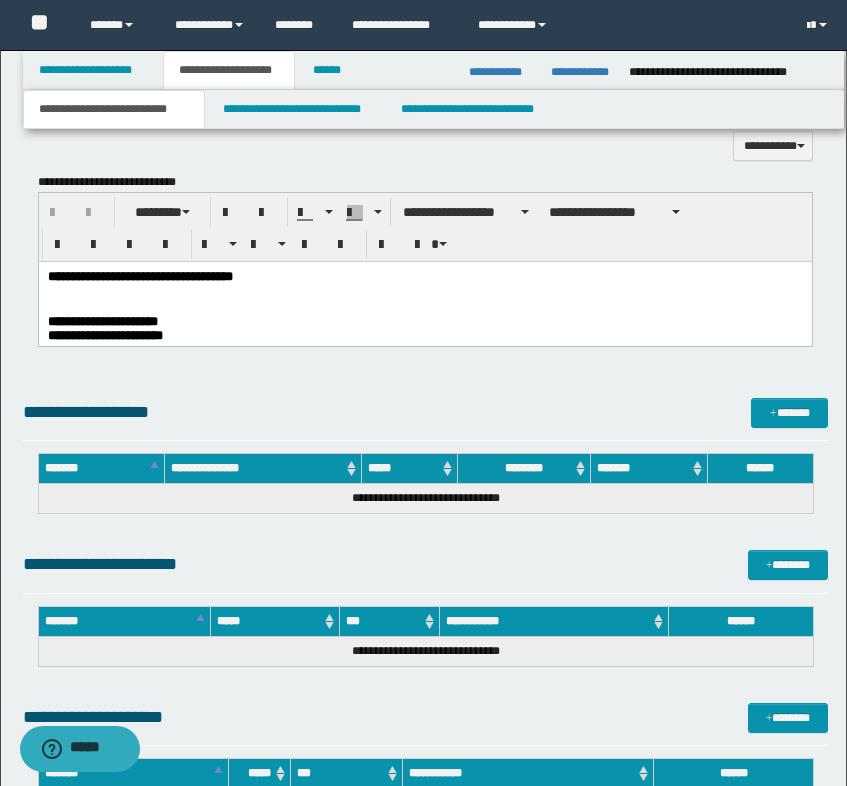 scroll, scrollTop: 1400, scrollLeft: 0, axis: vertical 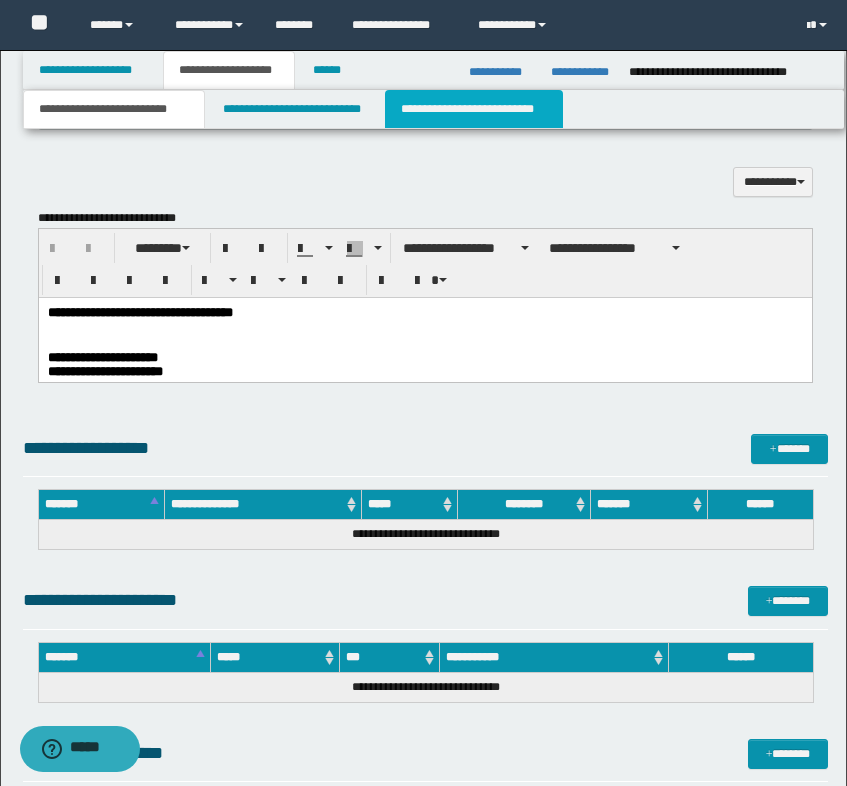 click on "**********" at bounding box center [474, 109] 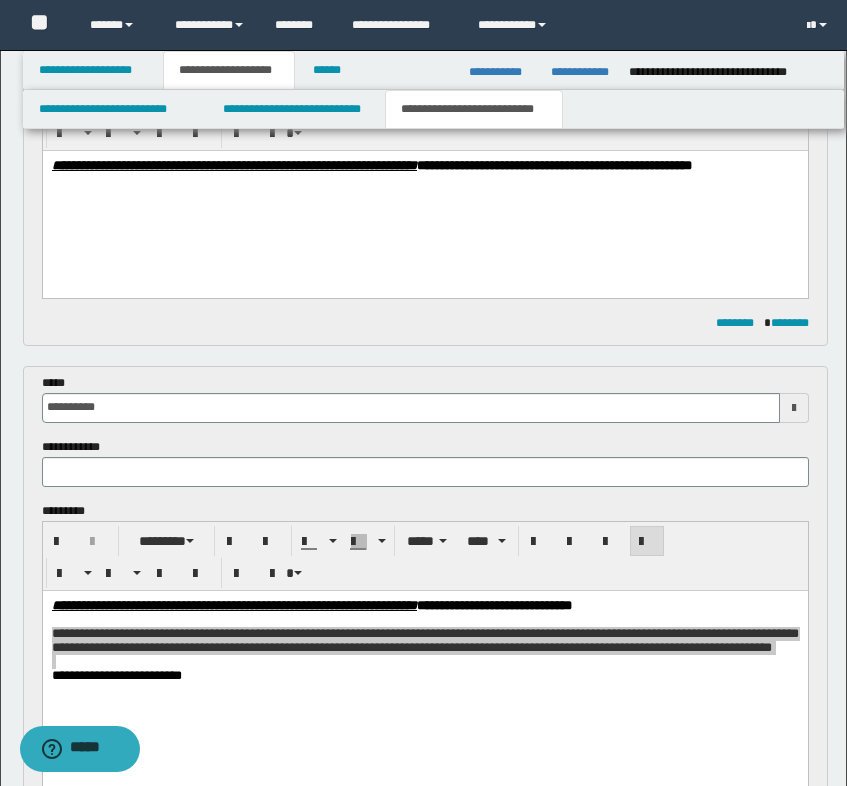 scroll, scrollTop: 600, scrollLeft: 0, axis: vertical 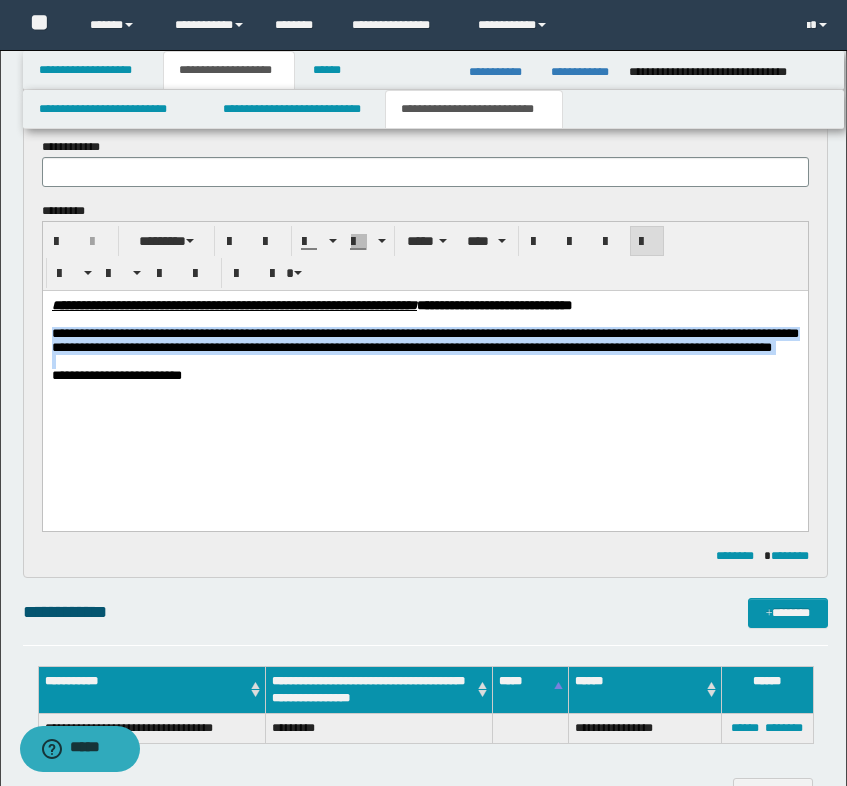 click on "**********" at bounding box center [424, 365] 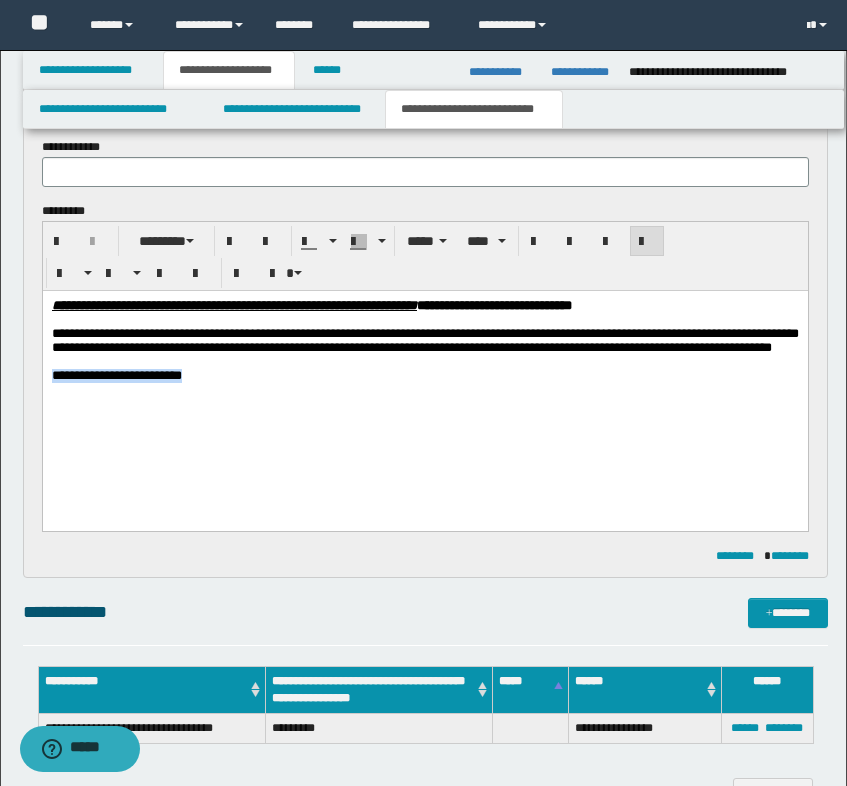click on "**********" at bounding box center [424, 365] 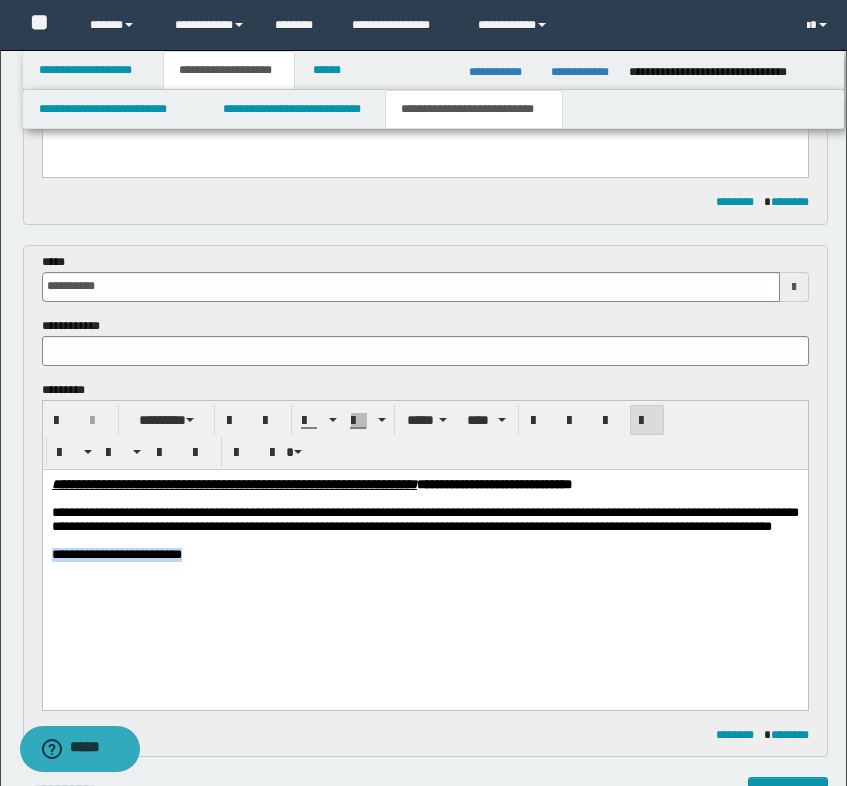 scroll, scrollTop: 300, scrollLeft: 0, axis: vertical 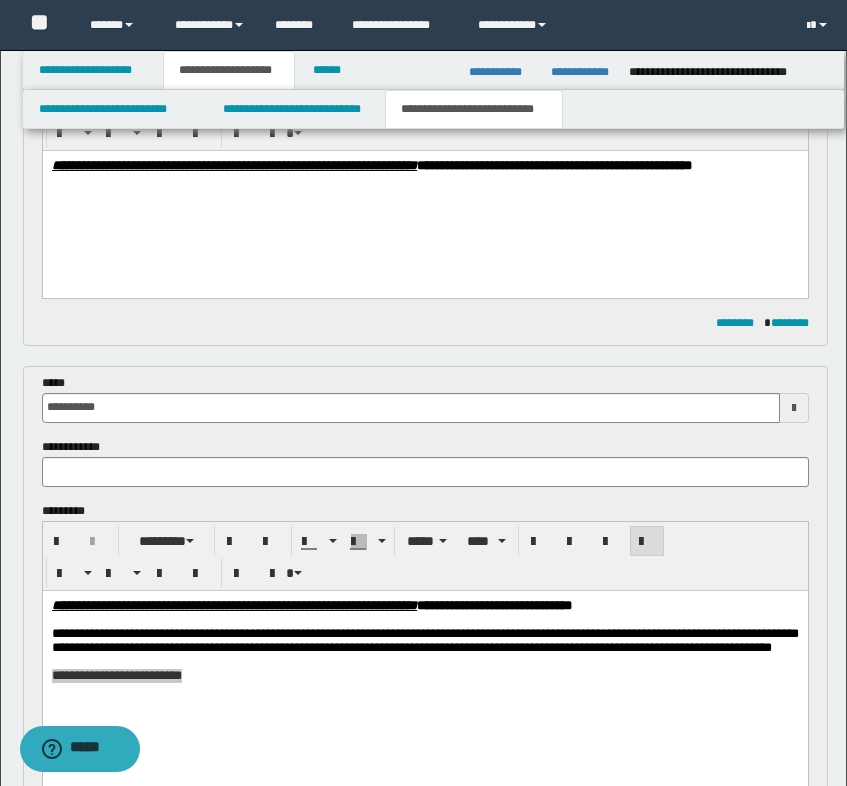 click on "**********" at bounding box center (424, 191) 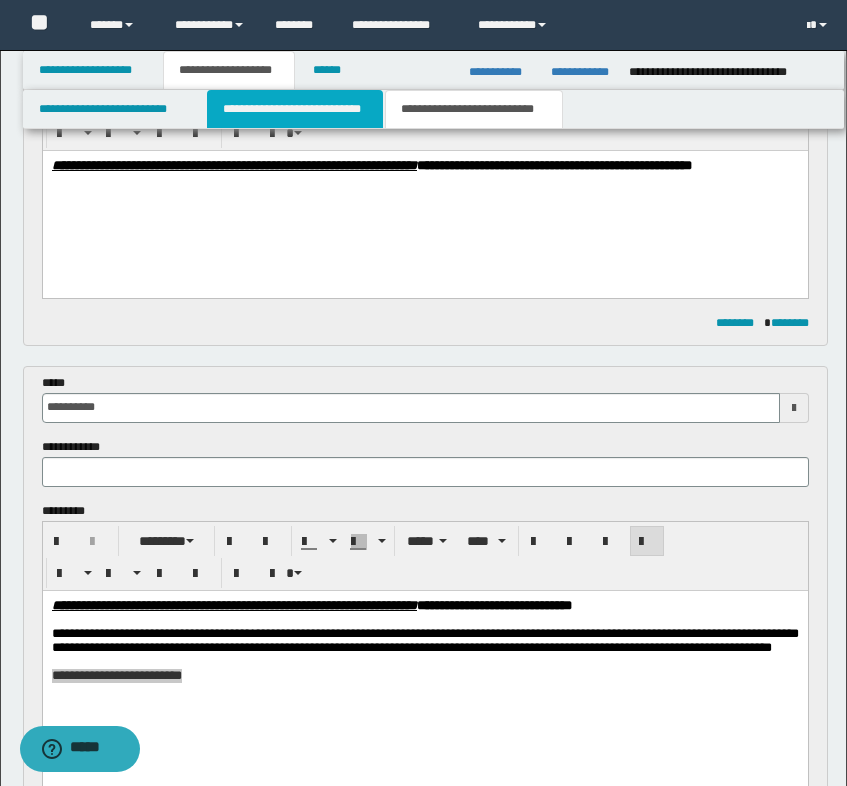 click on "**********" at bounding box center [295, 109] 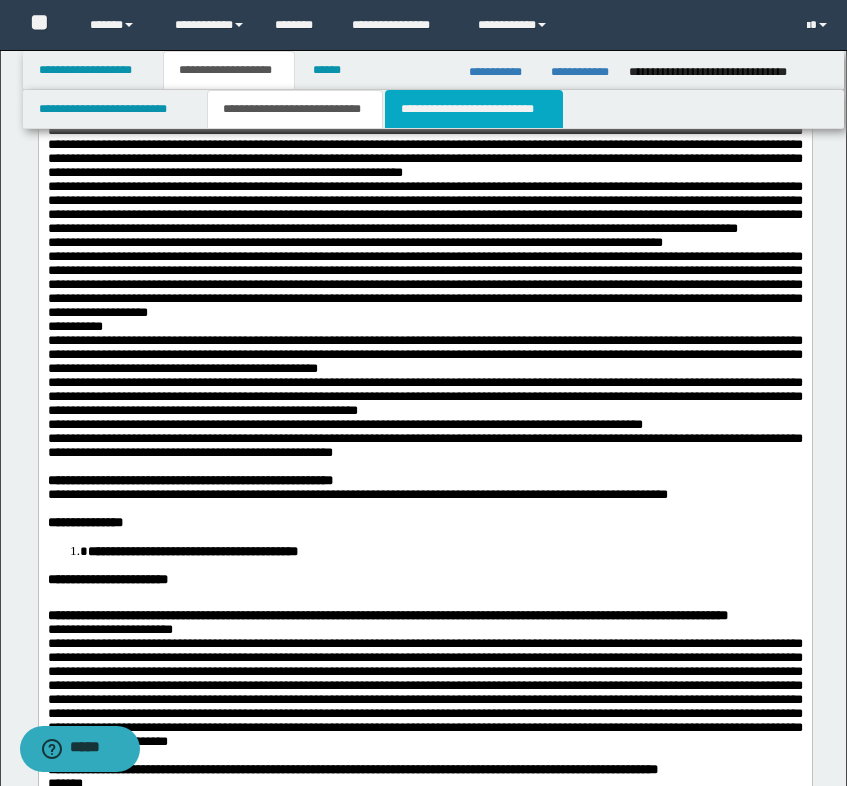 click on "**********" at bounding box center [474, 109] 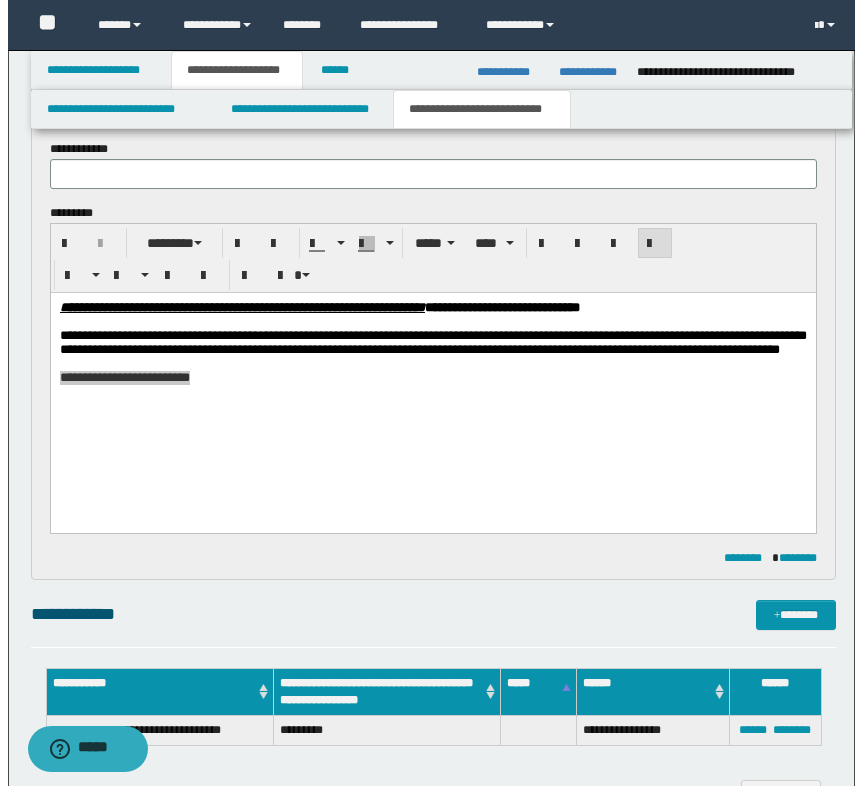 scroll, scrollTop: 600, scrollLeft: 0, axis: vertical 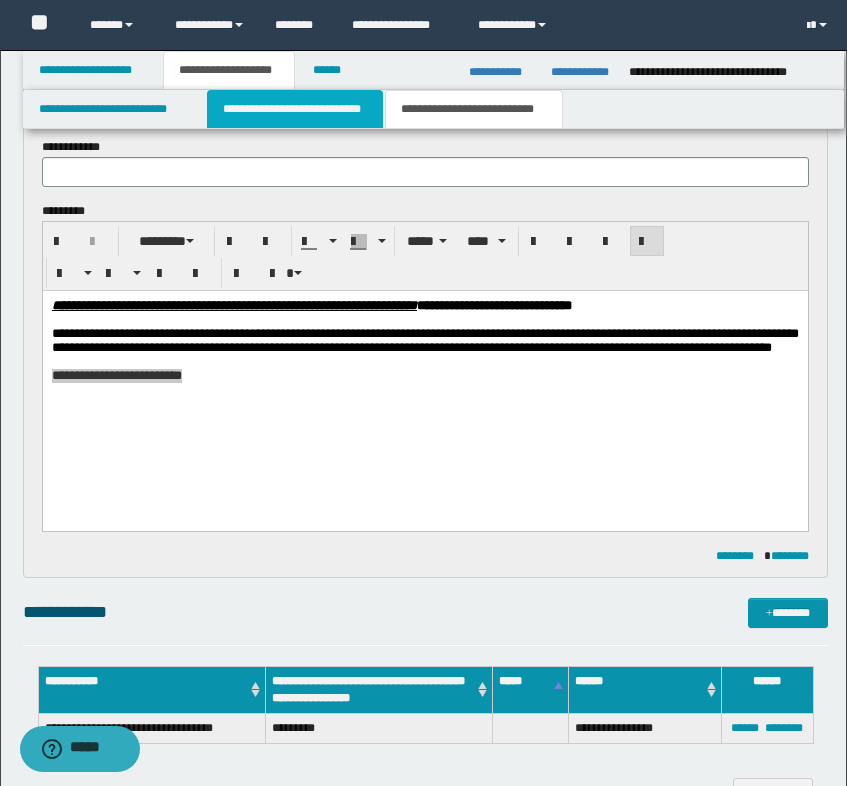 click on "**********" at bounding box center [295, 109] 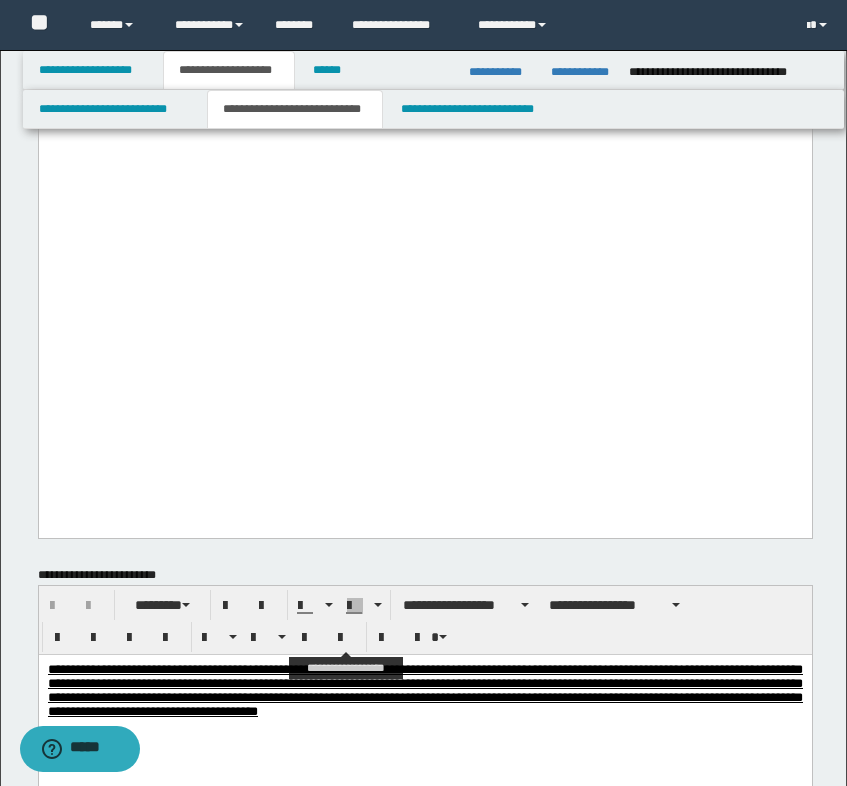 scroll, scrollTop: 1600, scrollLeft: 0, axis: vertical 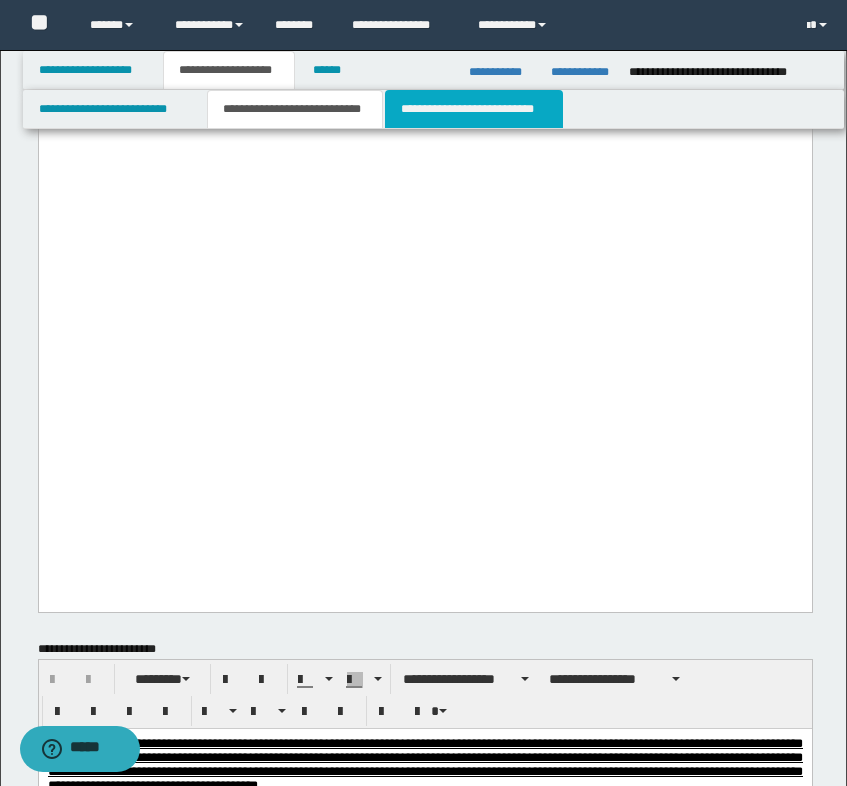 click on "**********" at bounding box center (474, 109) 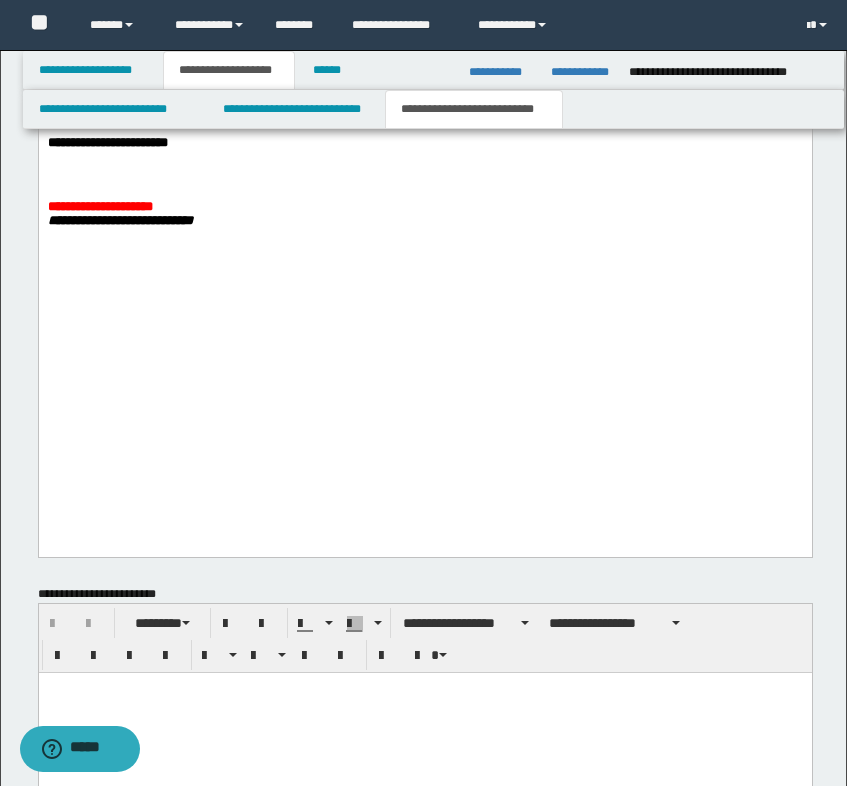 scroll, scrollTop: 2200, scrollLeft: 0, axis: vertical 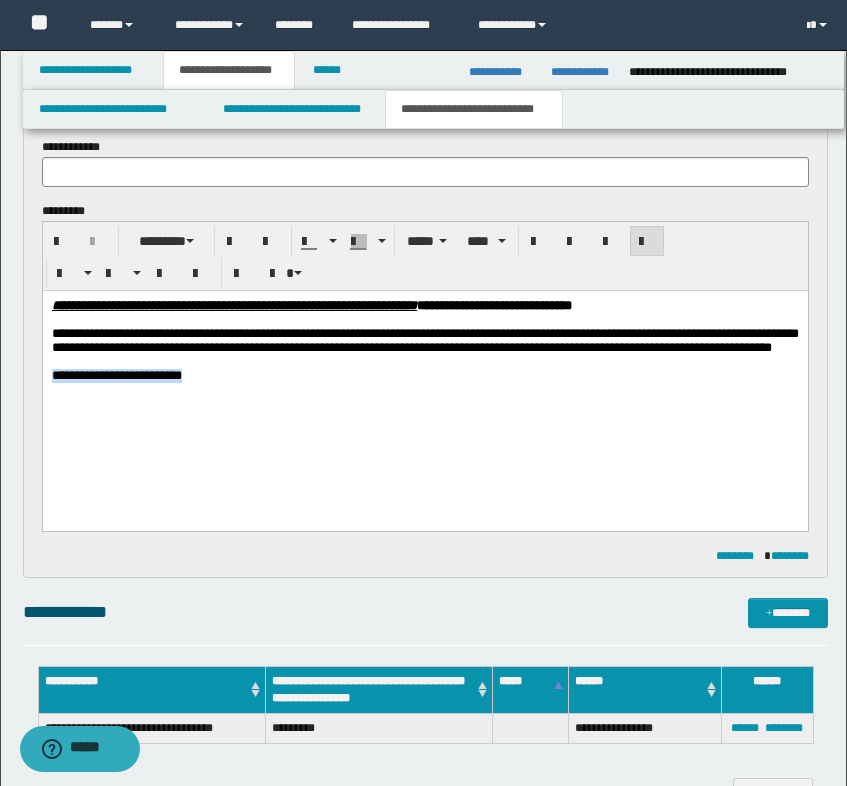 click on "**********" at bounding box center [424, 365] 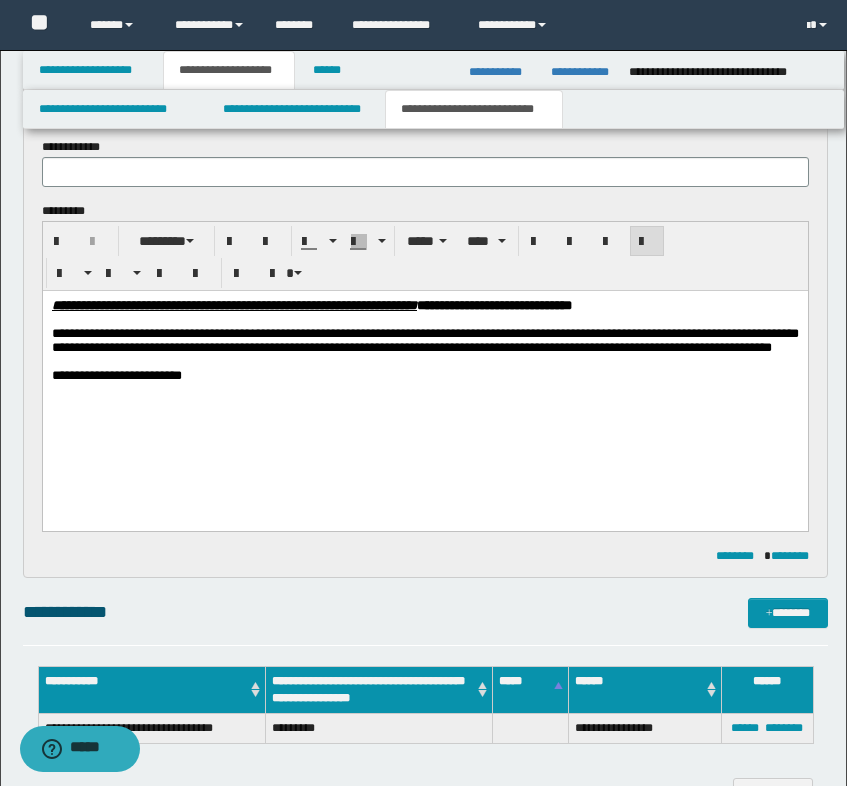 click on "**********" at bounding box center [424, 365] 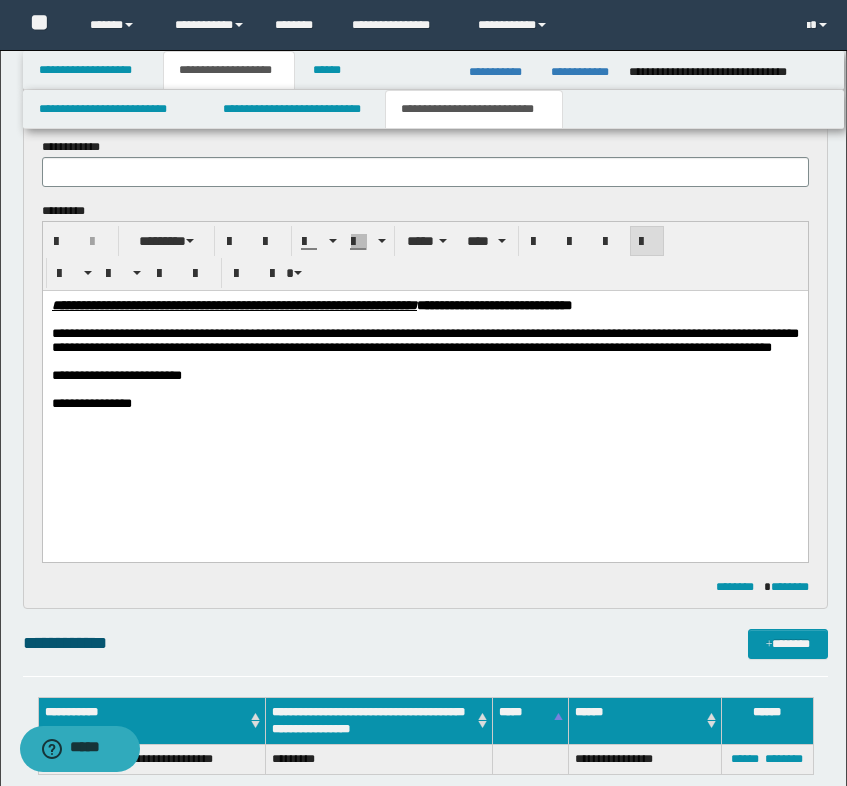 click on "**********" at bounding box center [424, 403] 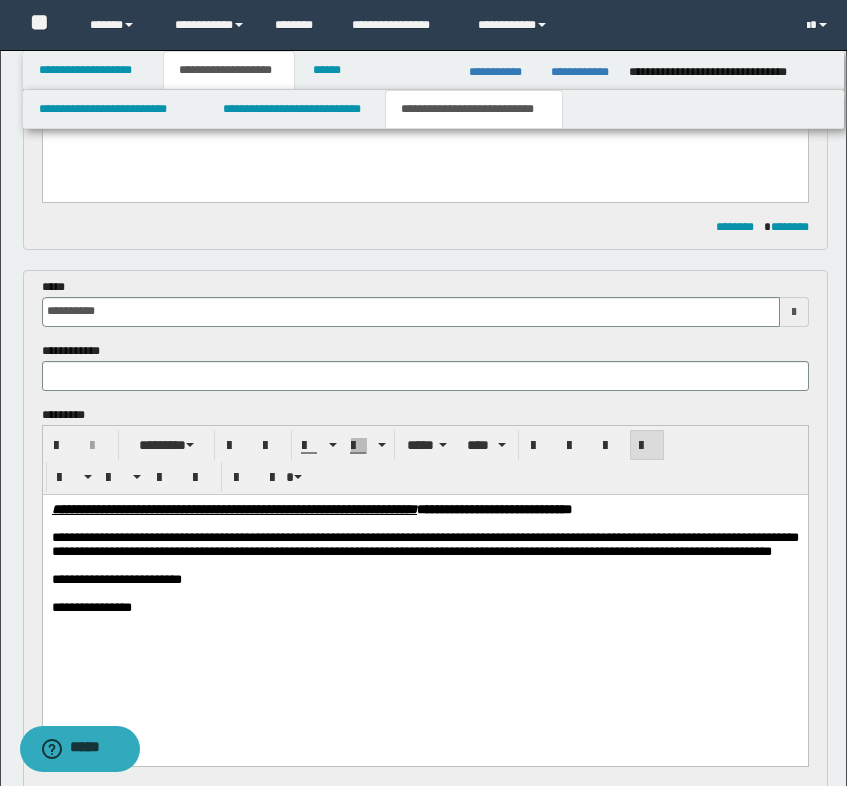 scroll, scrollTop: 400, scrollLeft: 0, axis: vertical 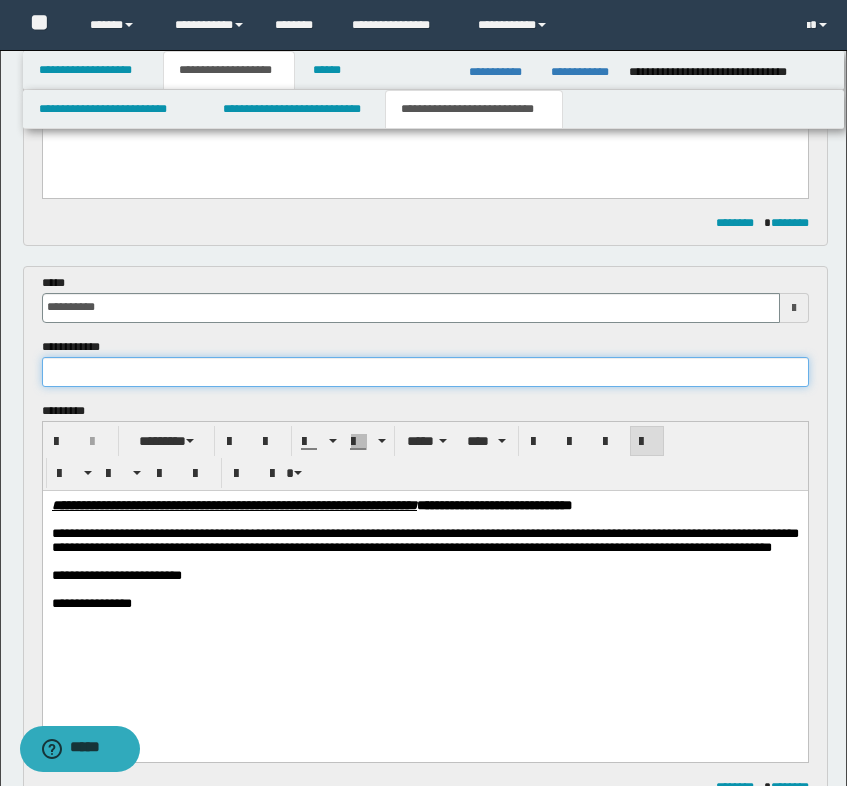 click at bounding box center [425, 372] 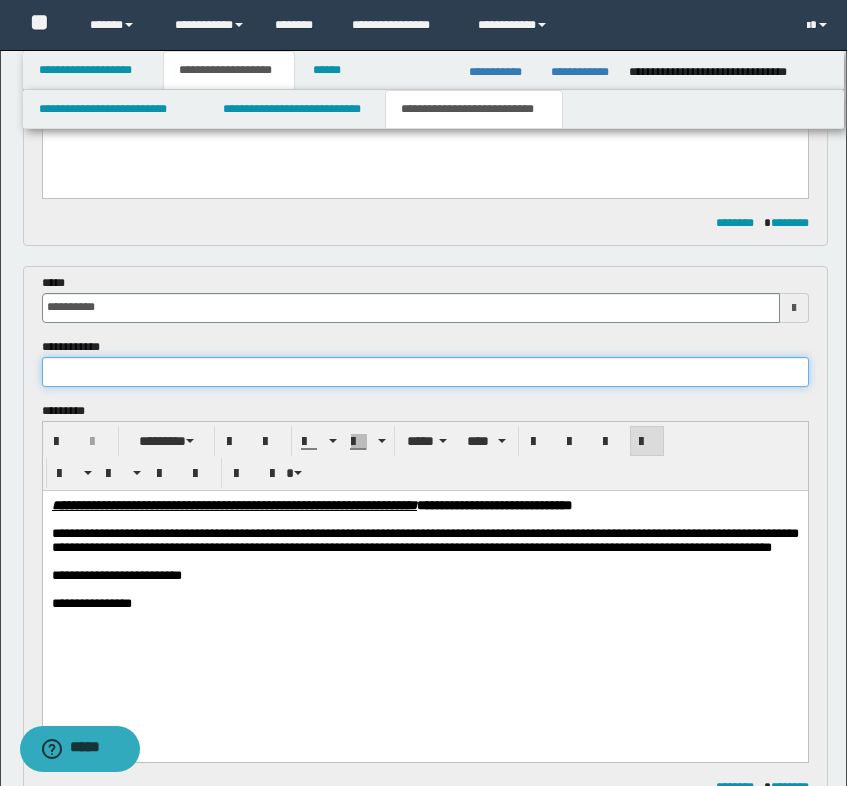 type on "*" 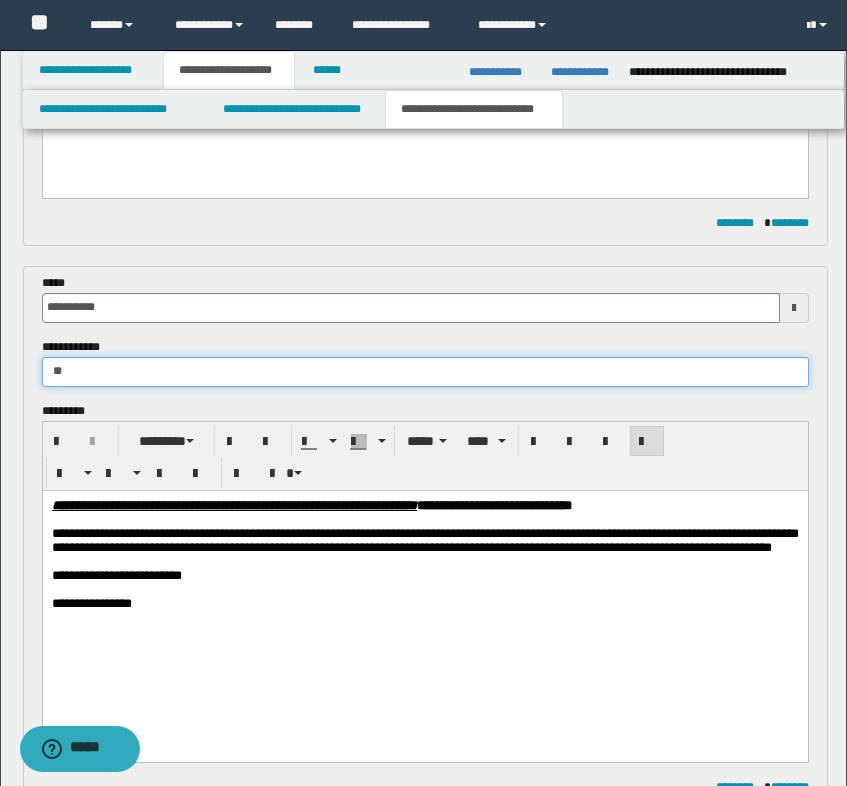 type on "*" 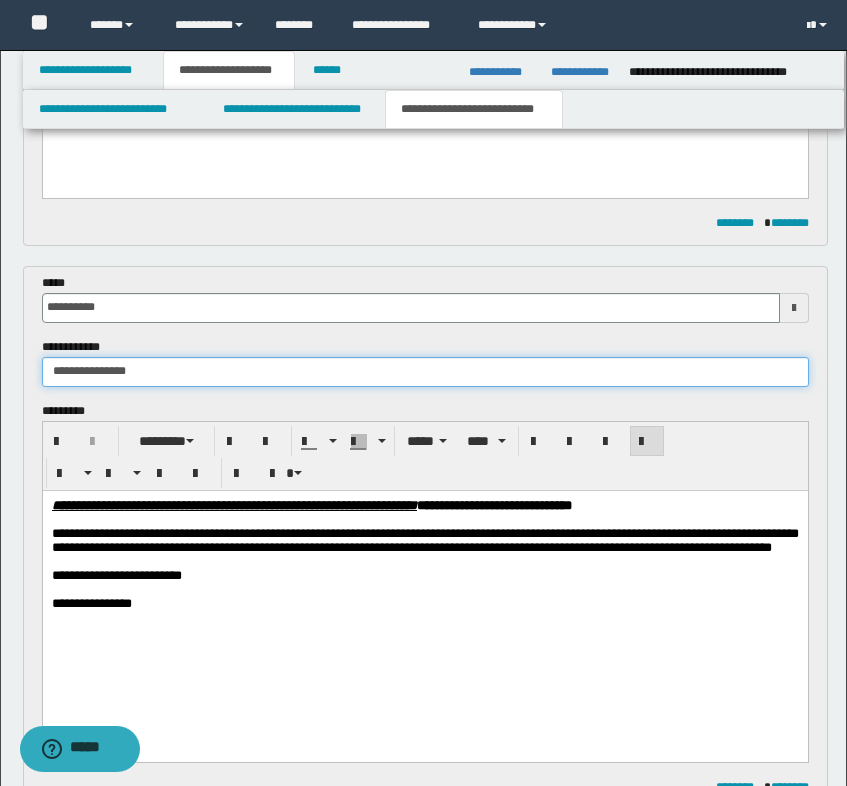 type on "**********" 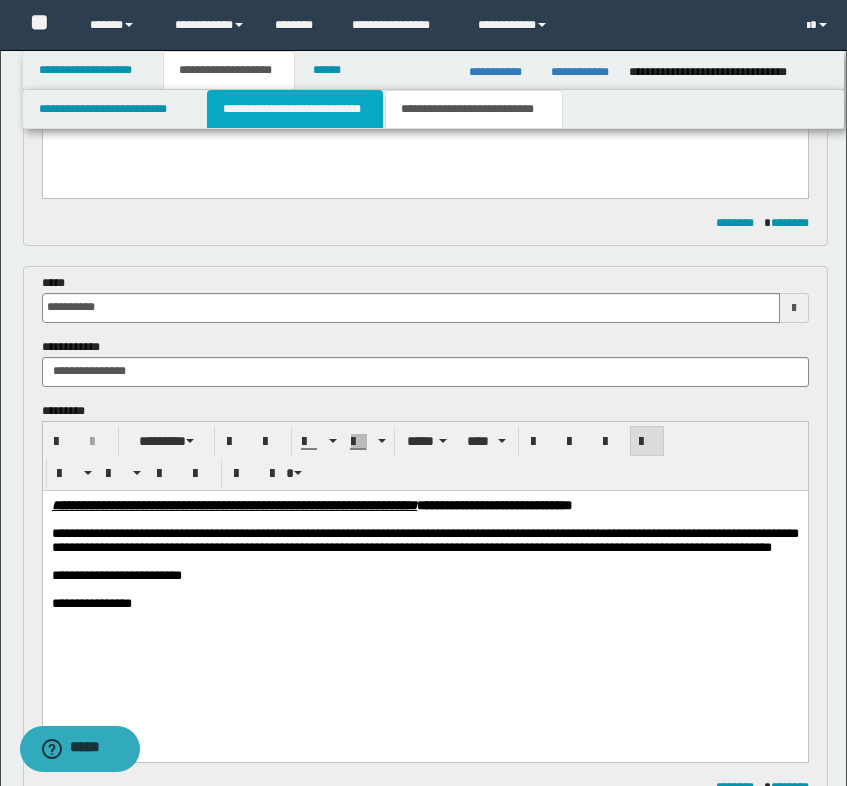 click on "**********" at bounding box center (295, 109) 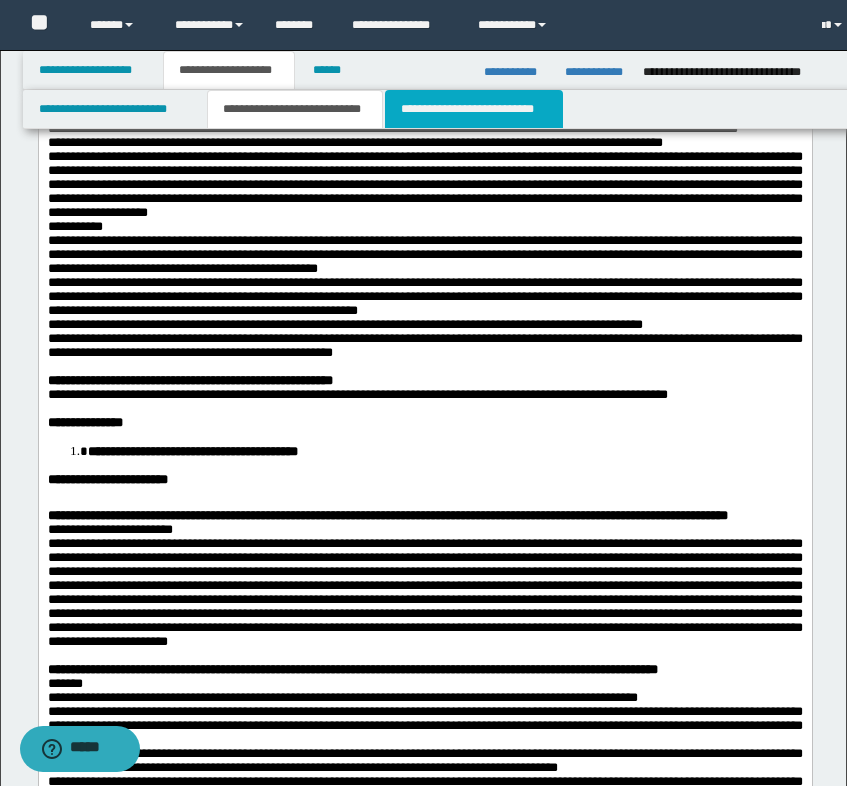 click on "**********" at bounding box center (474, 109) 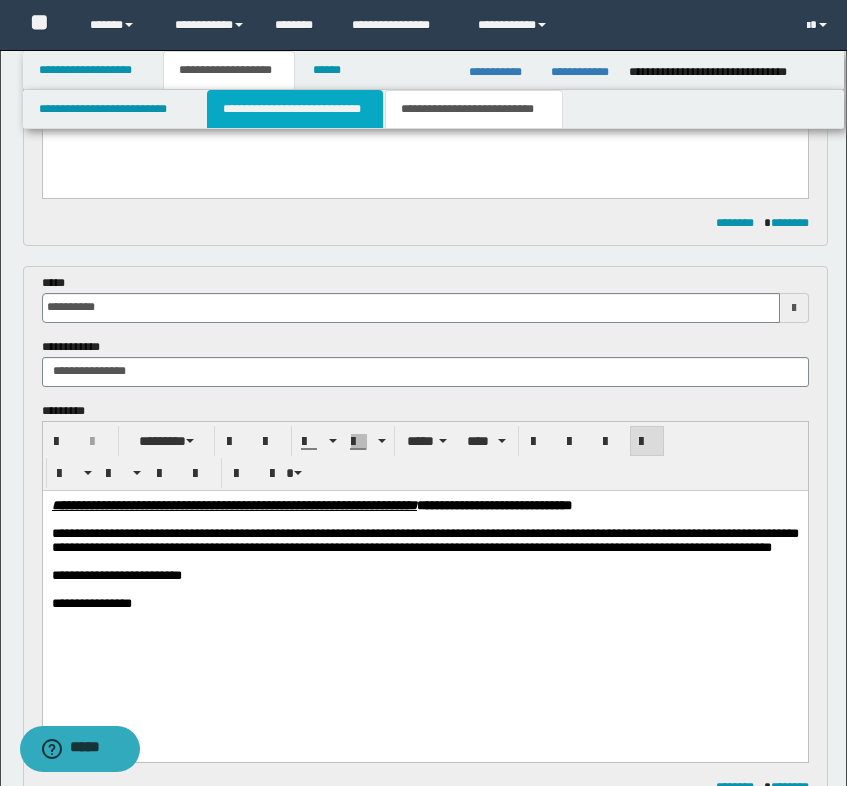 click on "**********" at bounding box center (295, 109) 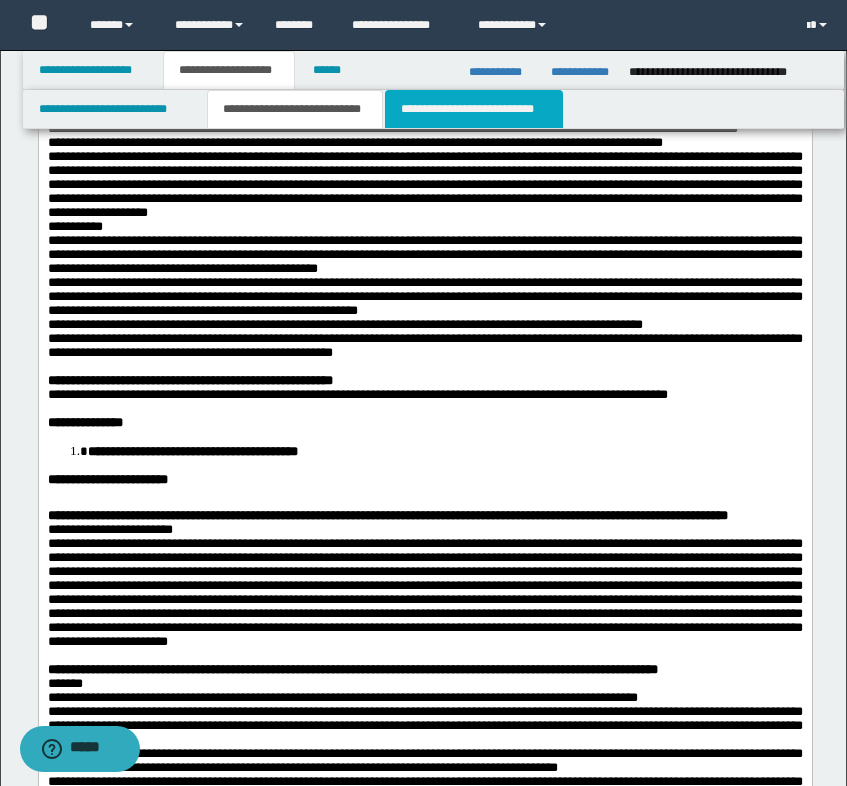 click on "**********" at bounding box center (474, 109) 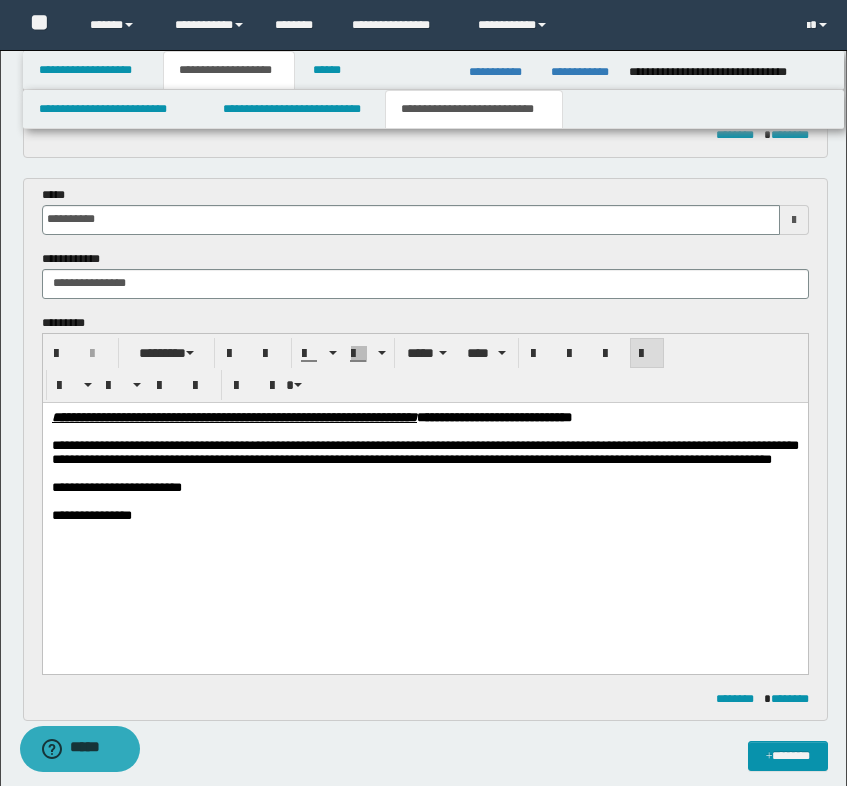 scroll, scrollTop: 300, scrollLeft: 0, axis: vertical 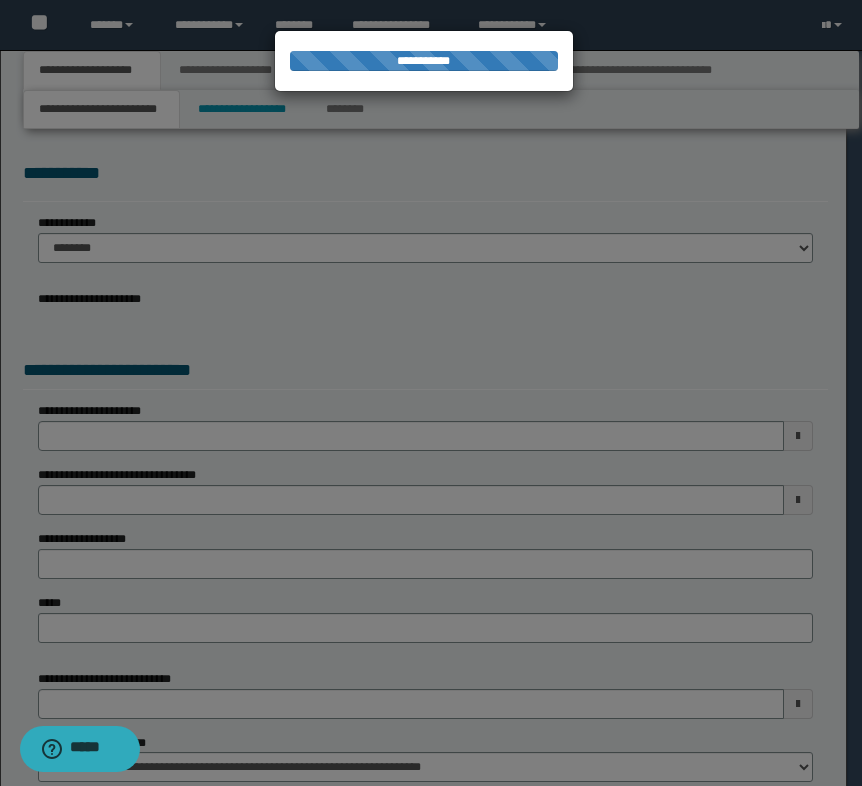 select on "*" 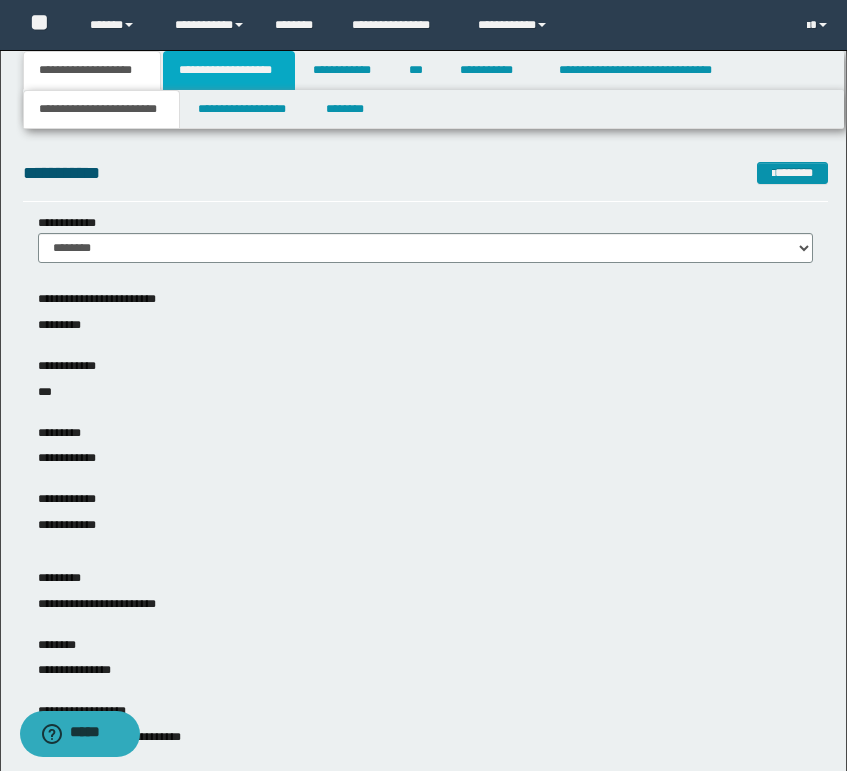 click on "**********" at bounding box center (229, 70) 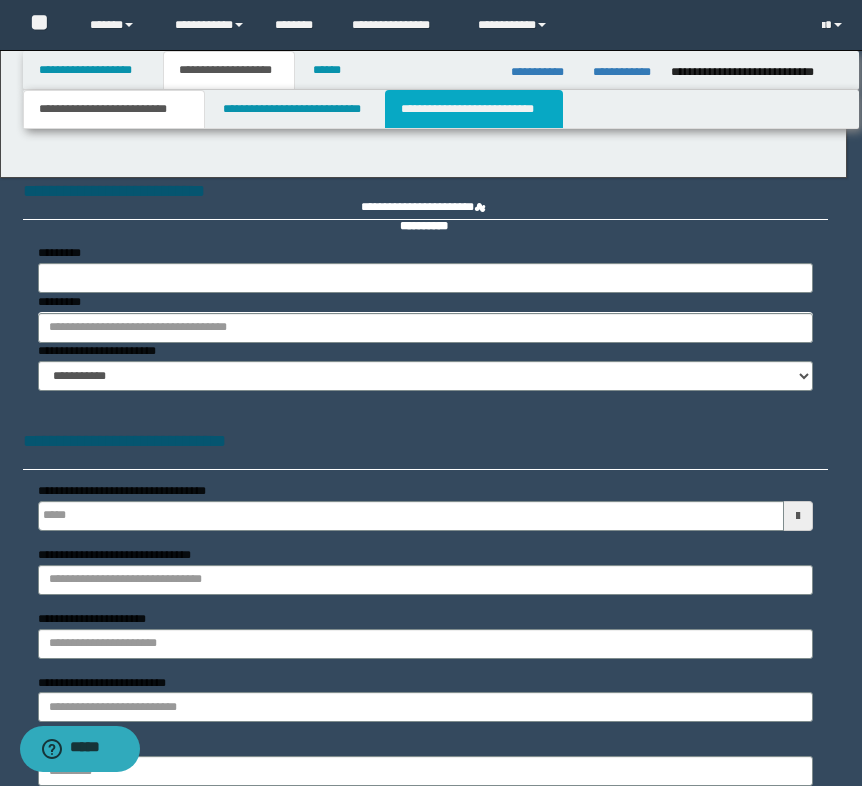 click on "**********" at bounding box center [474, 109] 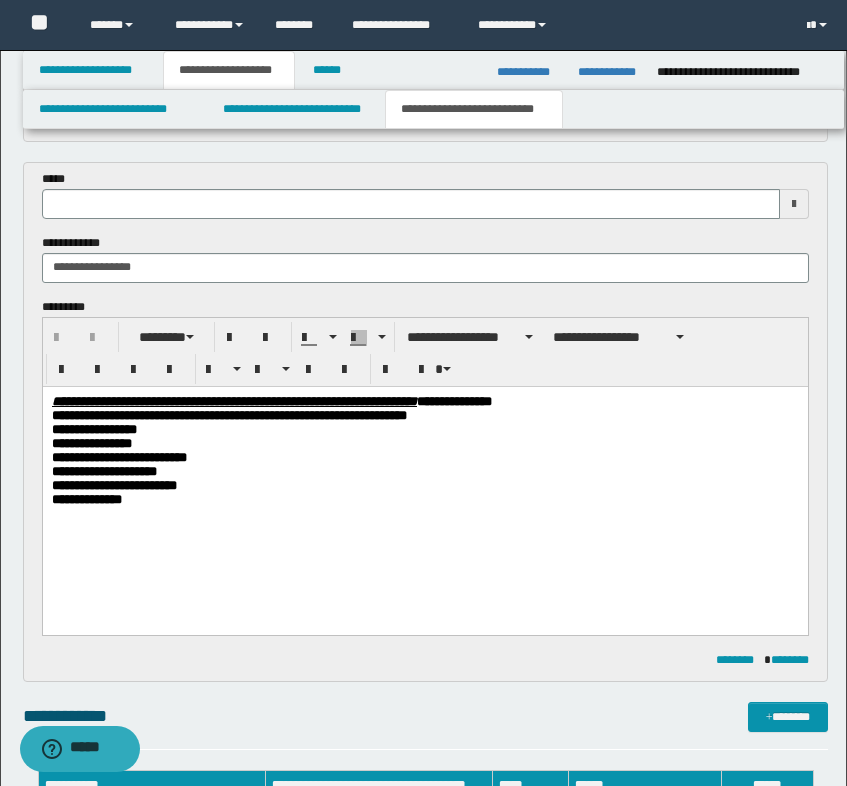 scroll, scrollTop: 581, scrollLeft: 0, axis: vertical 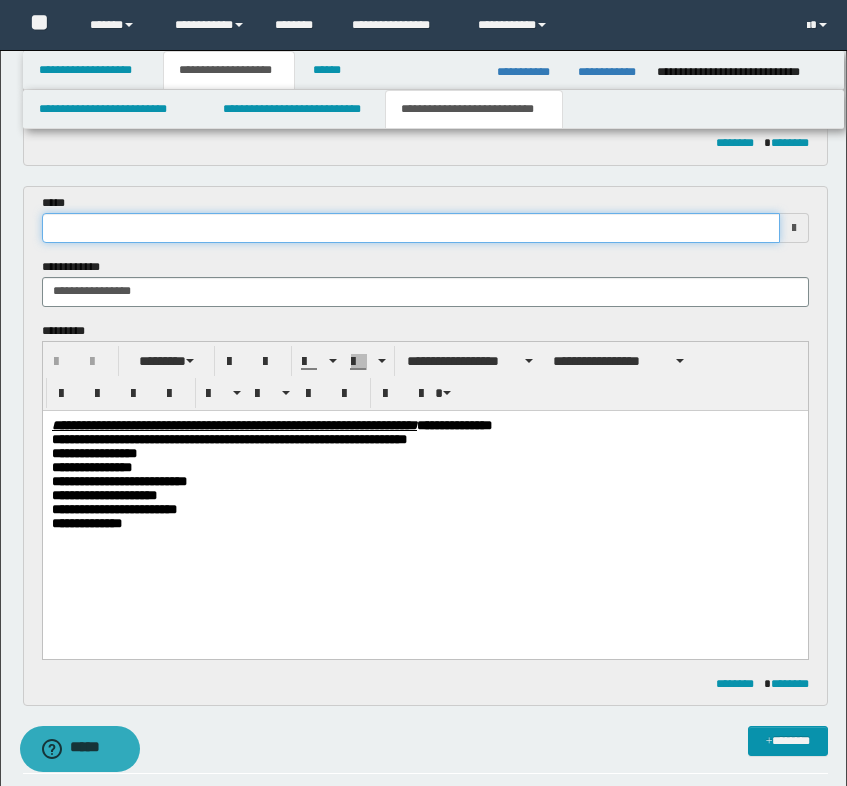 click at bounding box center [411, 228] 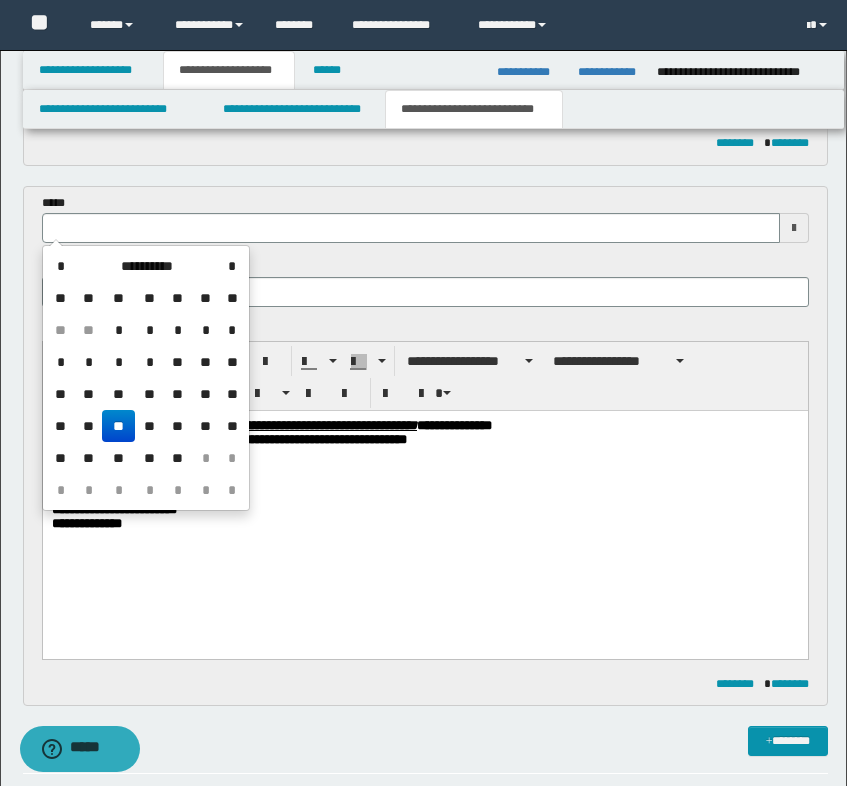 click on "**" at bounding box center [118, 426] 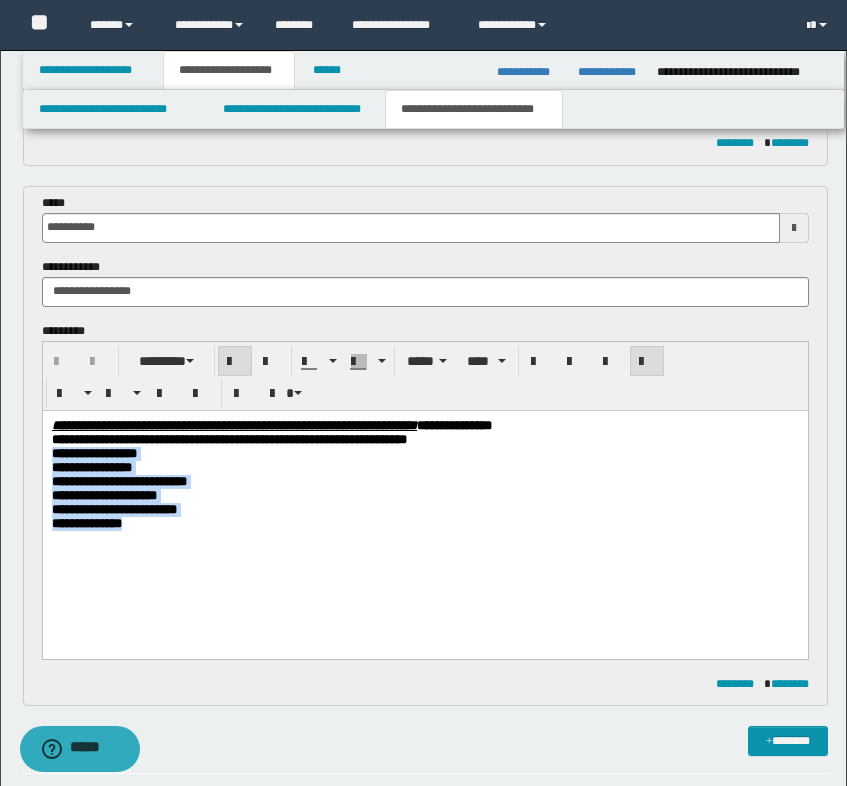 drag, startPoint x: 521, startPoint y: 435, endPoint x: 518, endPoint y: 540, distance: 105.04285 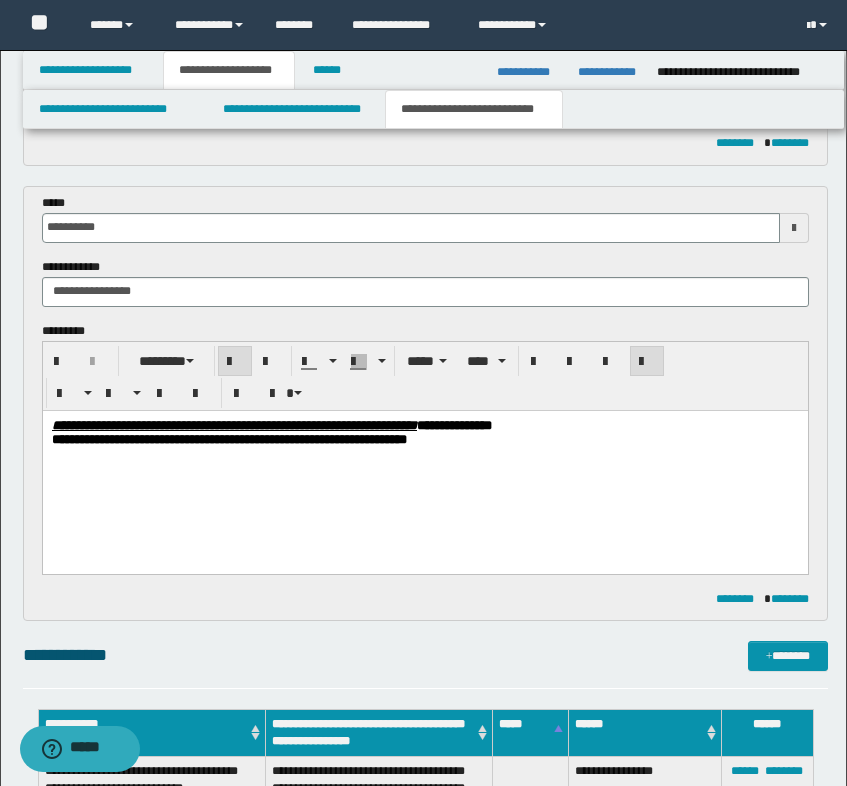type 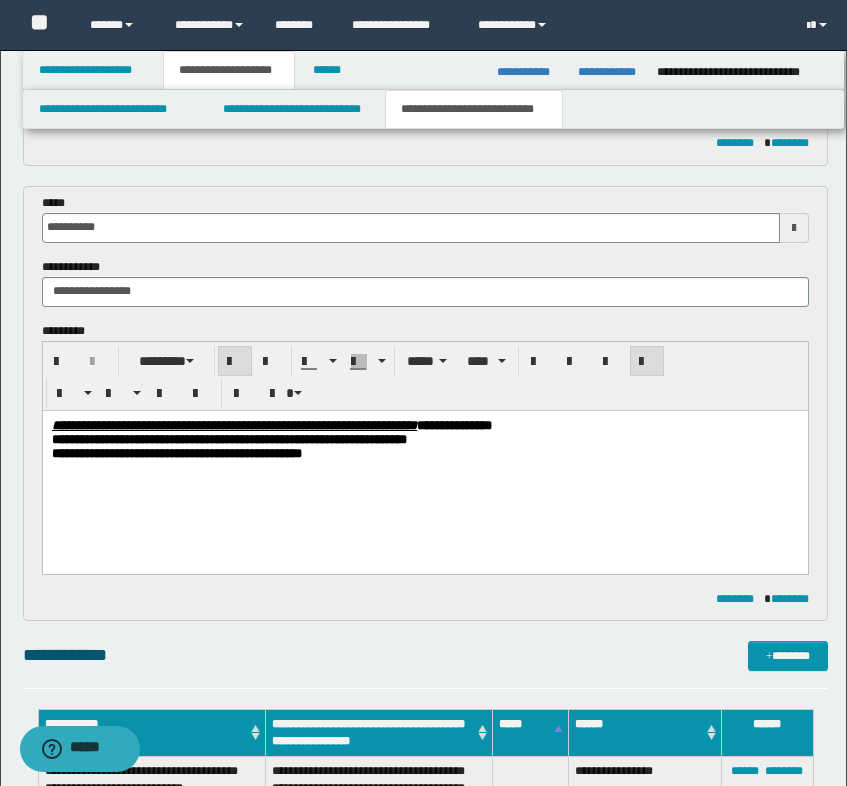 click on "**********" at bounding box center (424, 464) 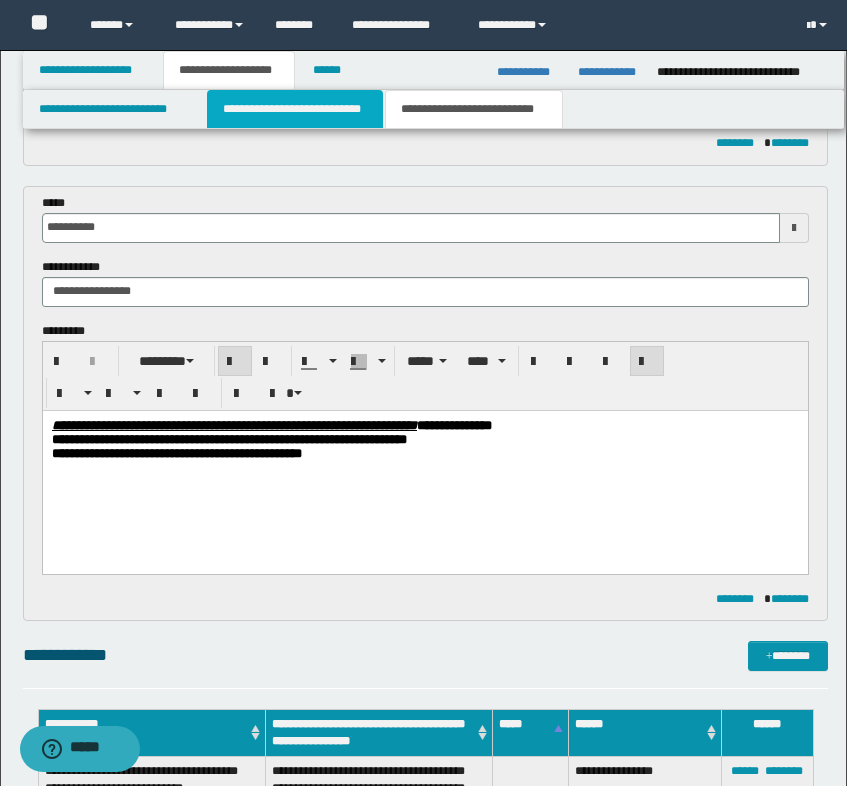 click on "**********" at bounding box center (295, 109) 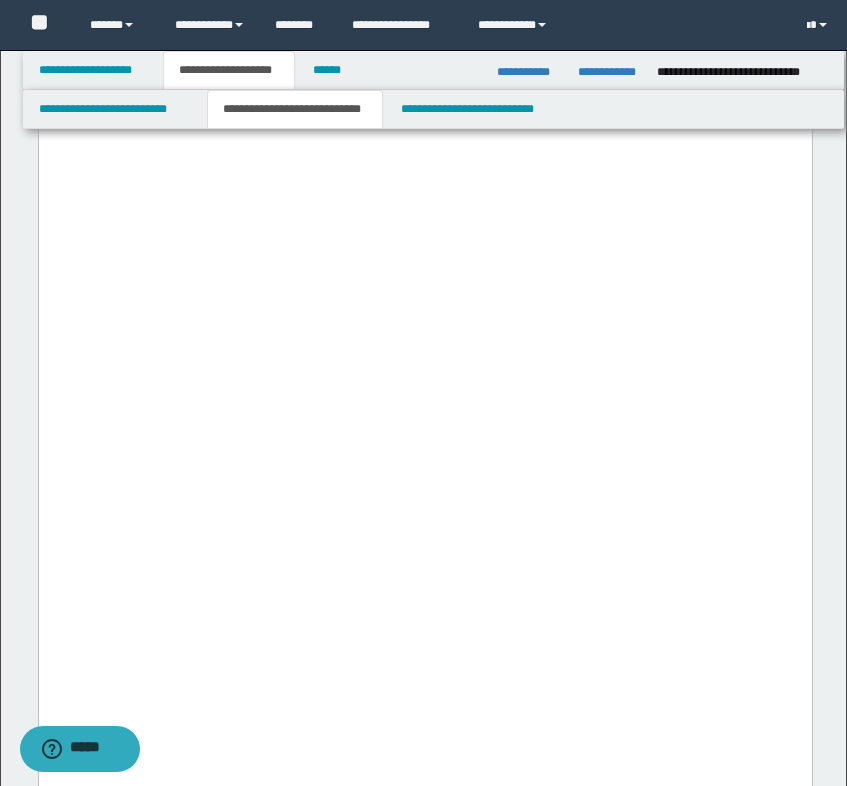 click on "**********" at bounding box center (295, 109) 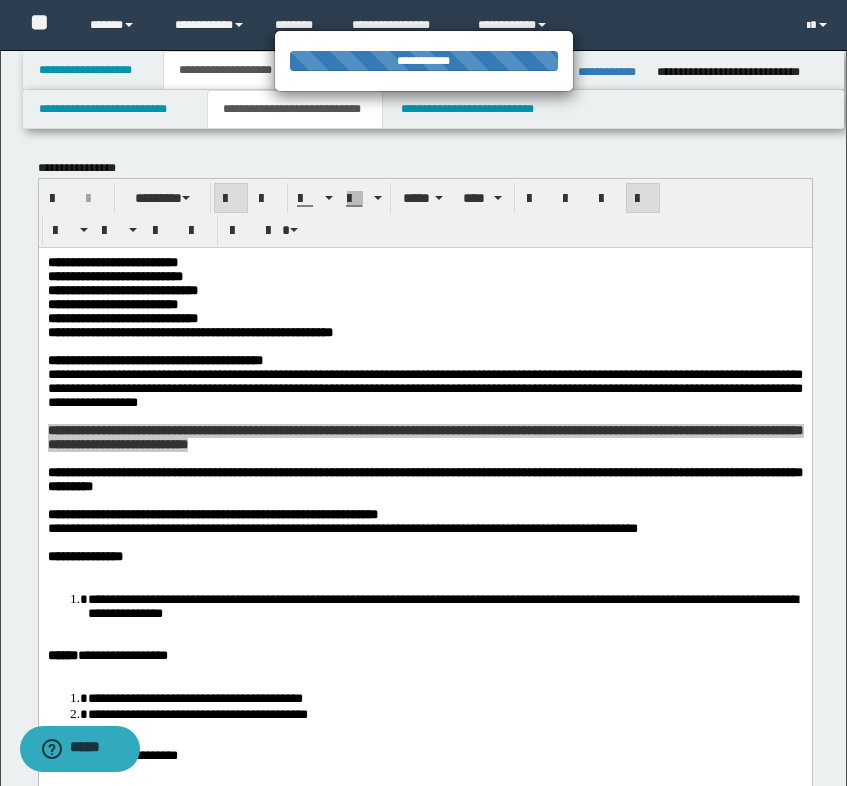 scroll, scrollTop: 0, scrollLeft: 0, axis: both 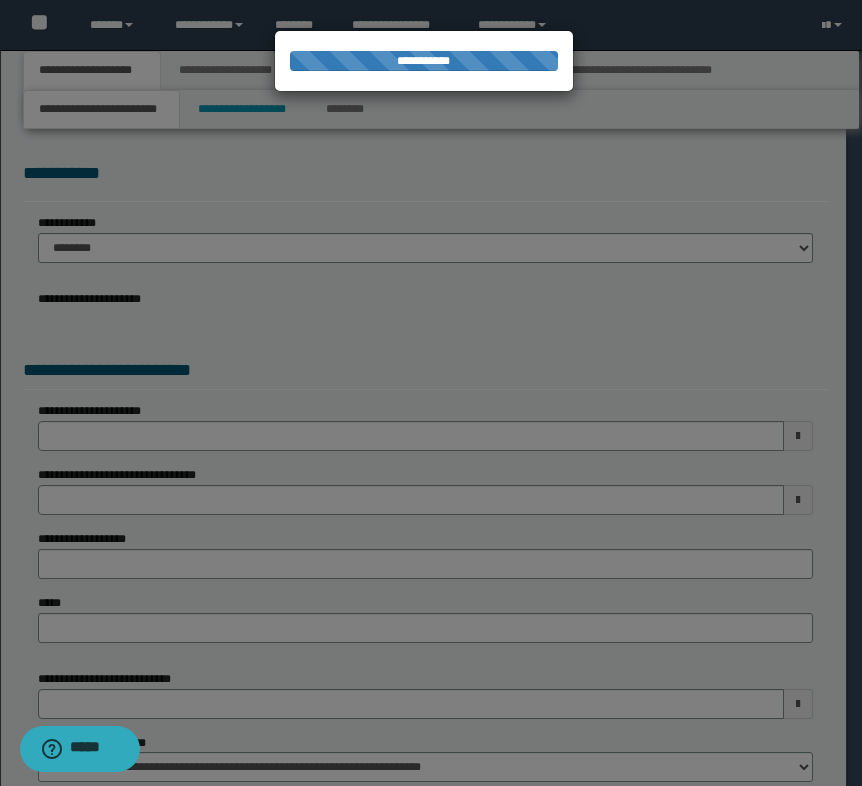 select on "*" 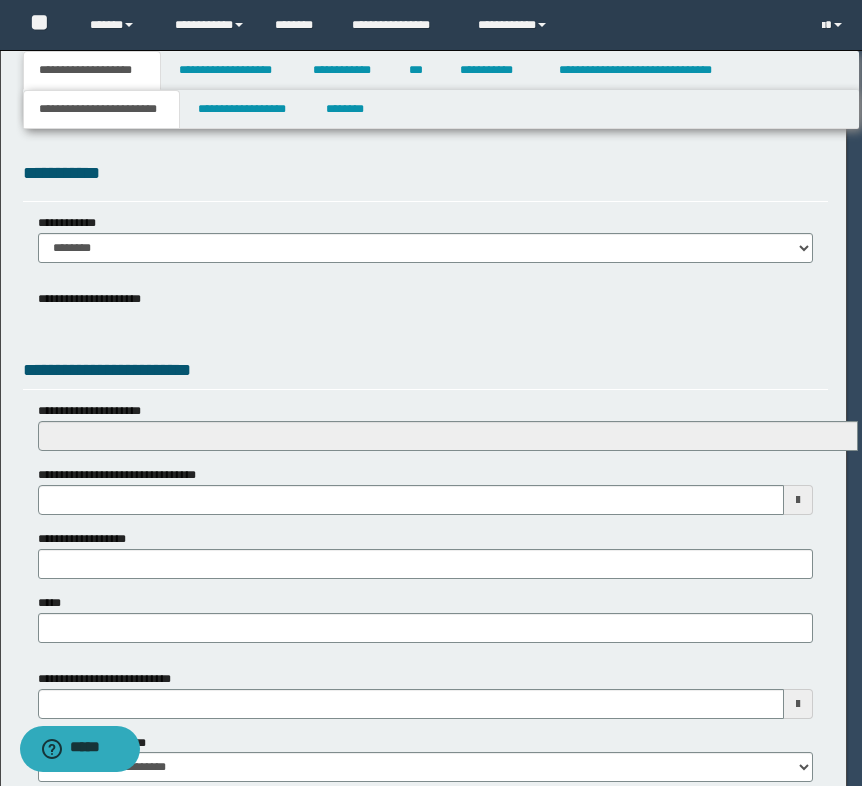 click at bounding box center [431, 393] 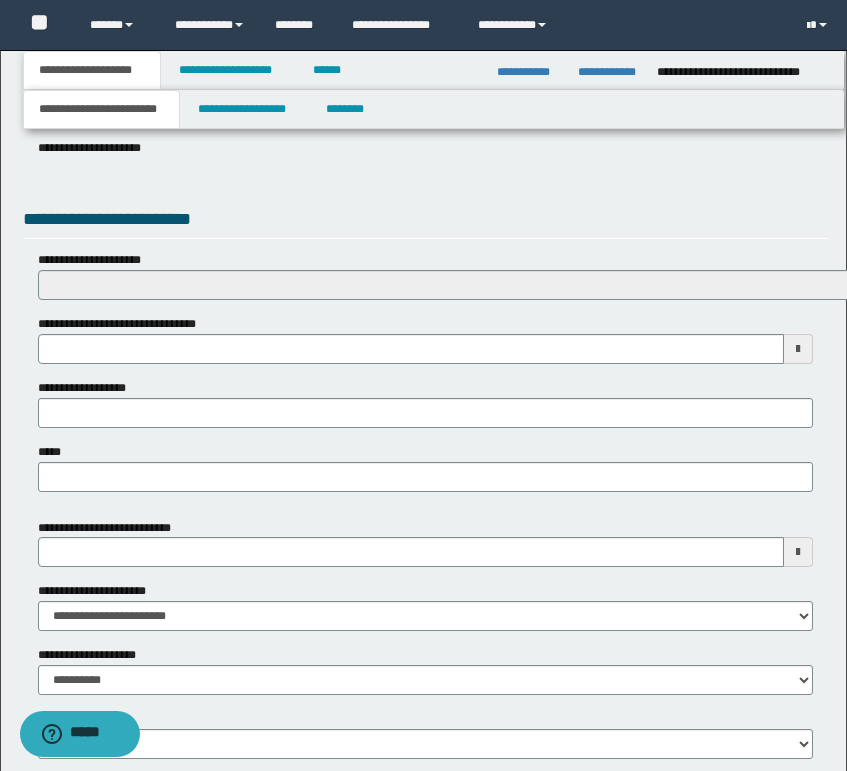scroll, scrollTop: 321, scrollLeft: 0, axis: vertical 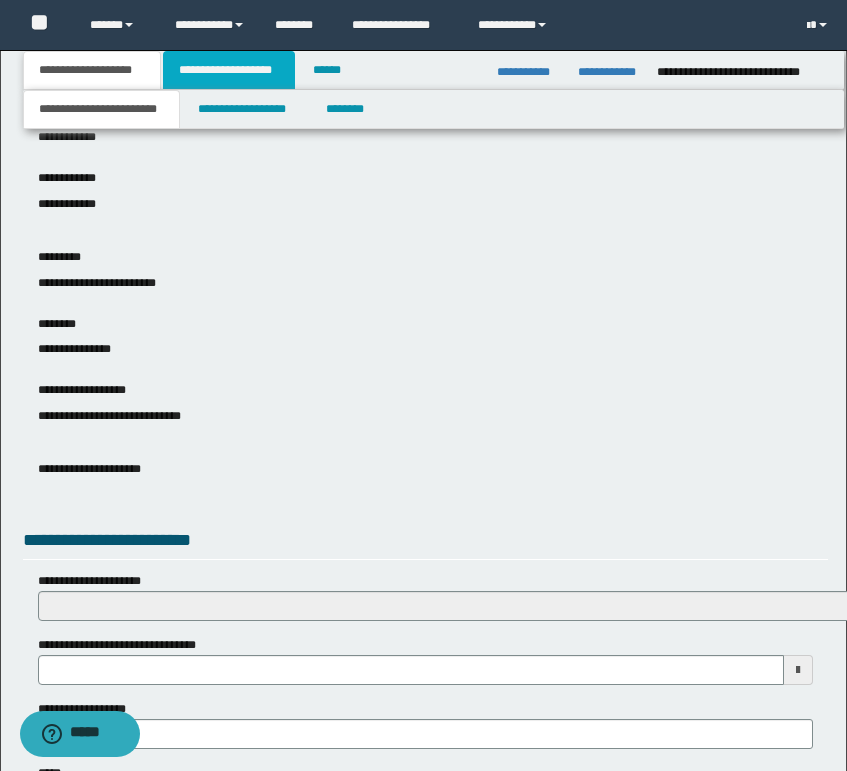 click on "**********" at bounding box center [229, 70] 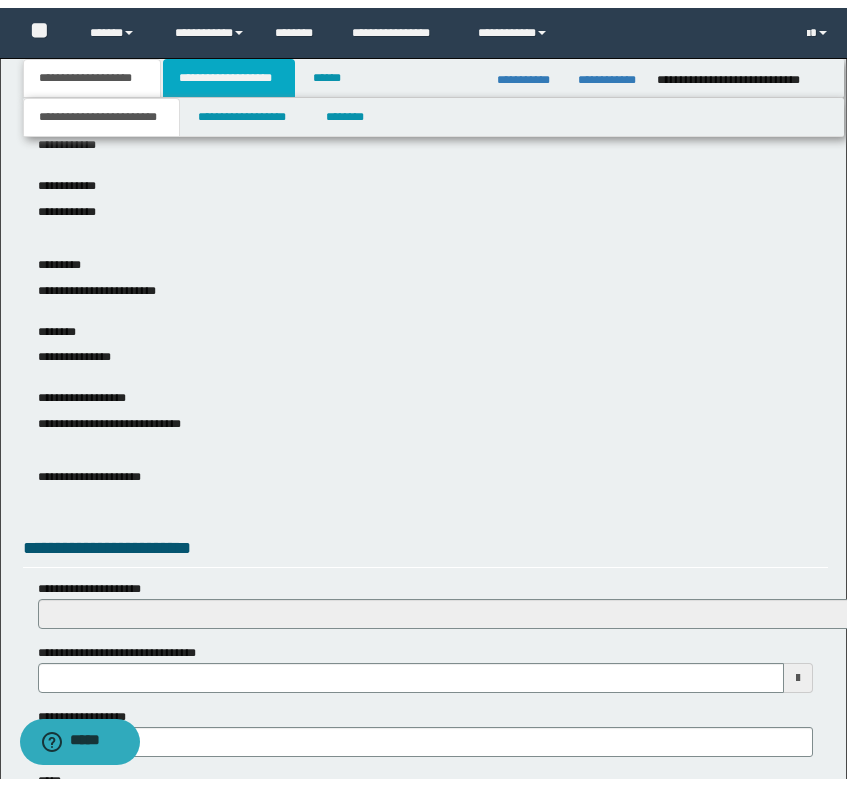 scroll, scrollTop: 0, scrollLeft: 0, axis: both 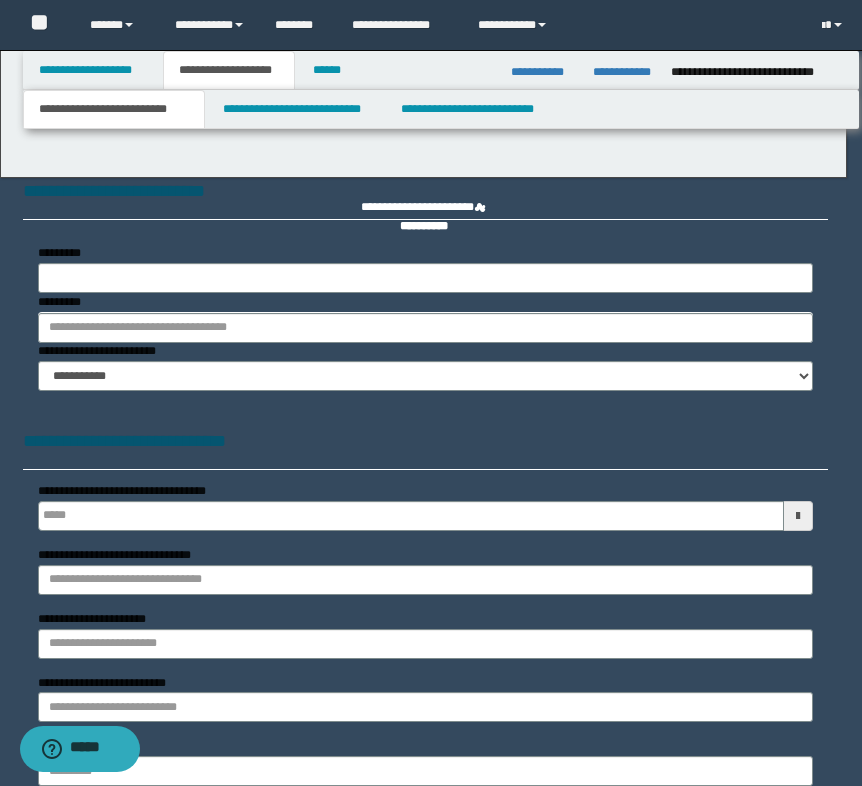 type 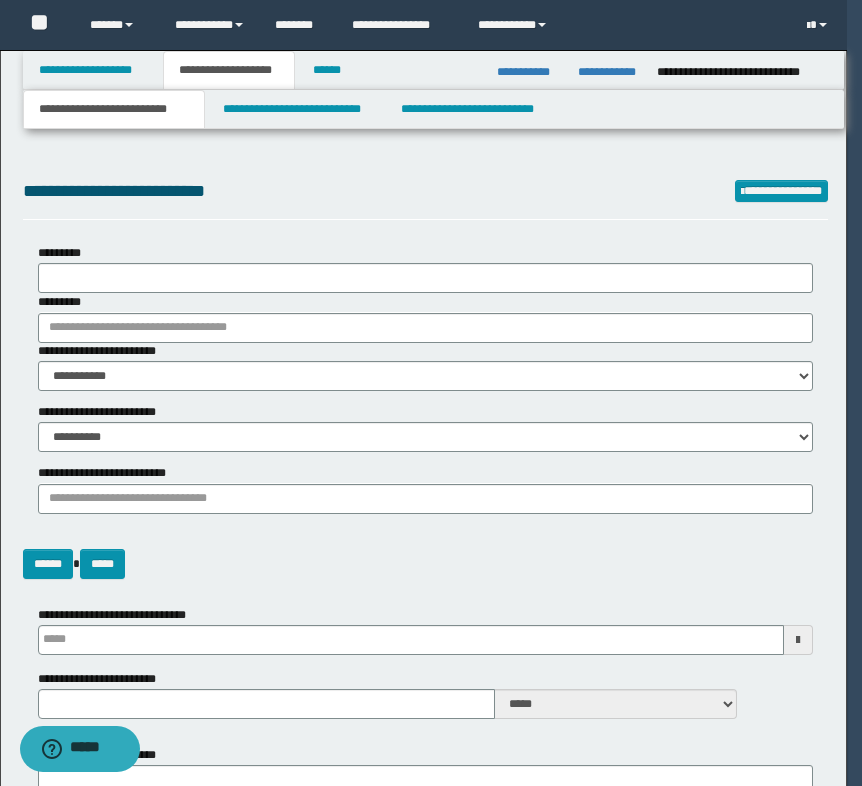 select on "*" 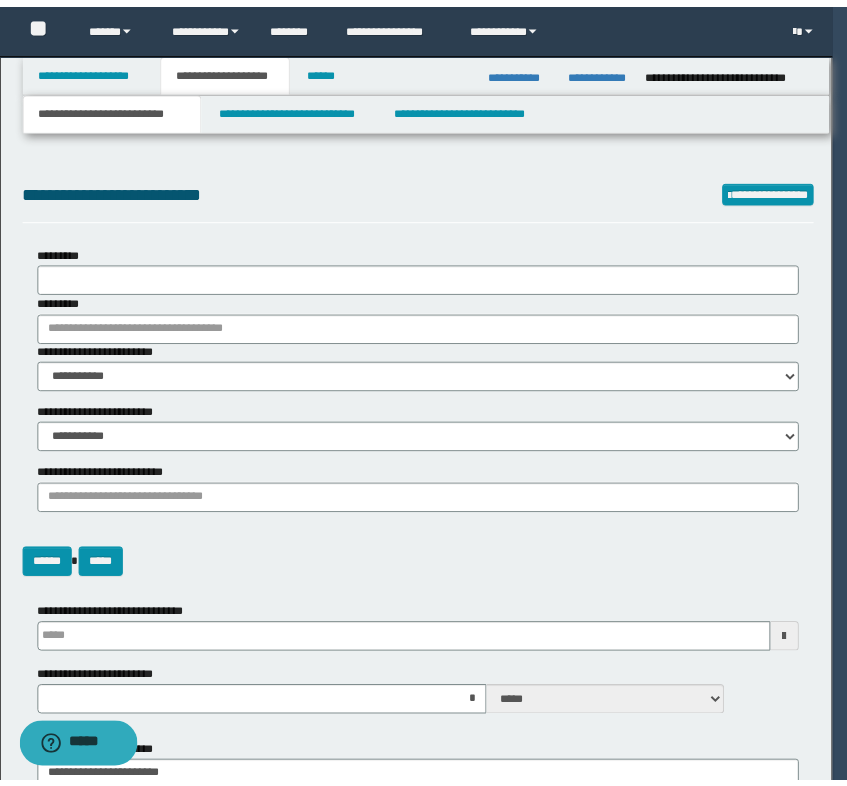 scroll, scrollTop: 0, scrollLeft: 0, axis: both 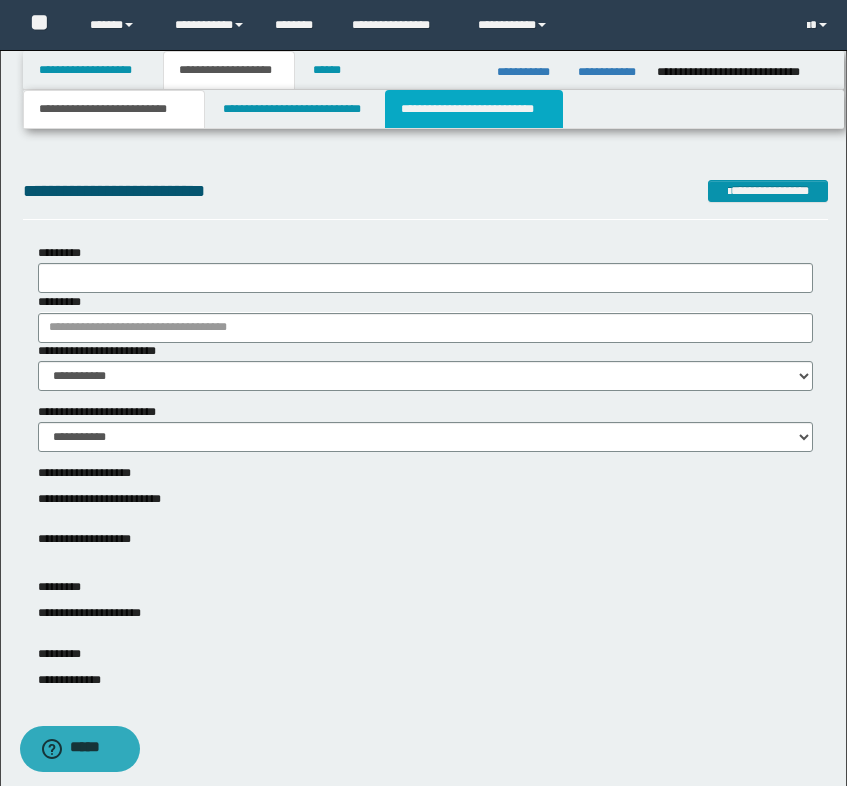 click on "**********" at bounding box center (474, 109) 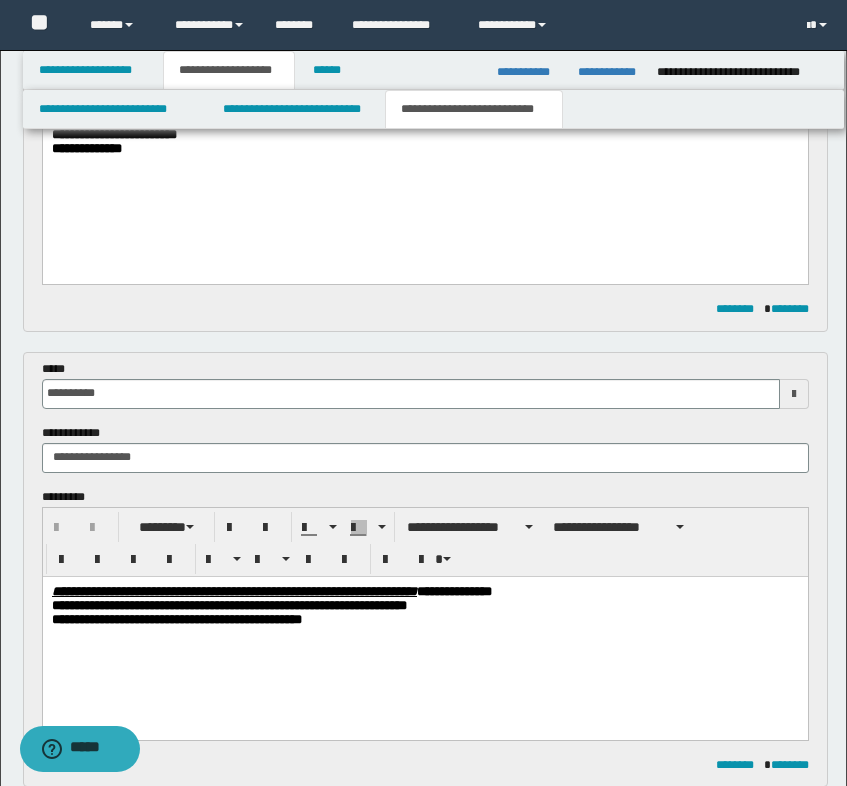 scroll, scrollTop: 600, scrollLeft: 0, axis: vertical 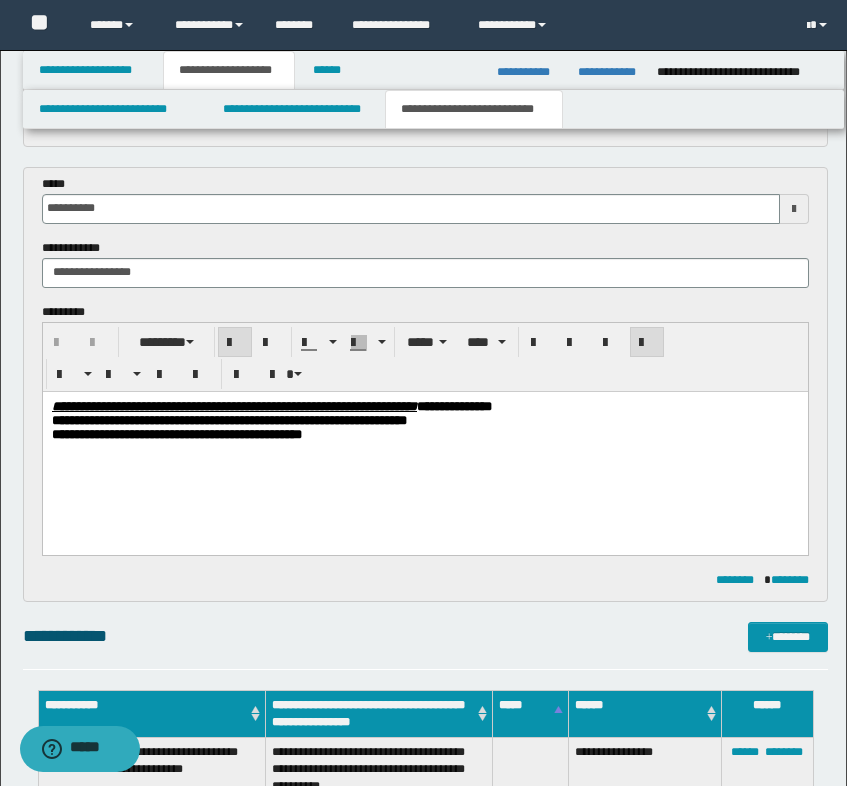 click on "**********" at bounding box center (424, 445) 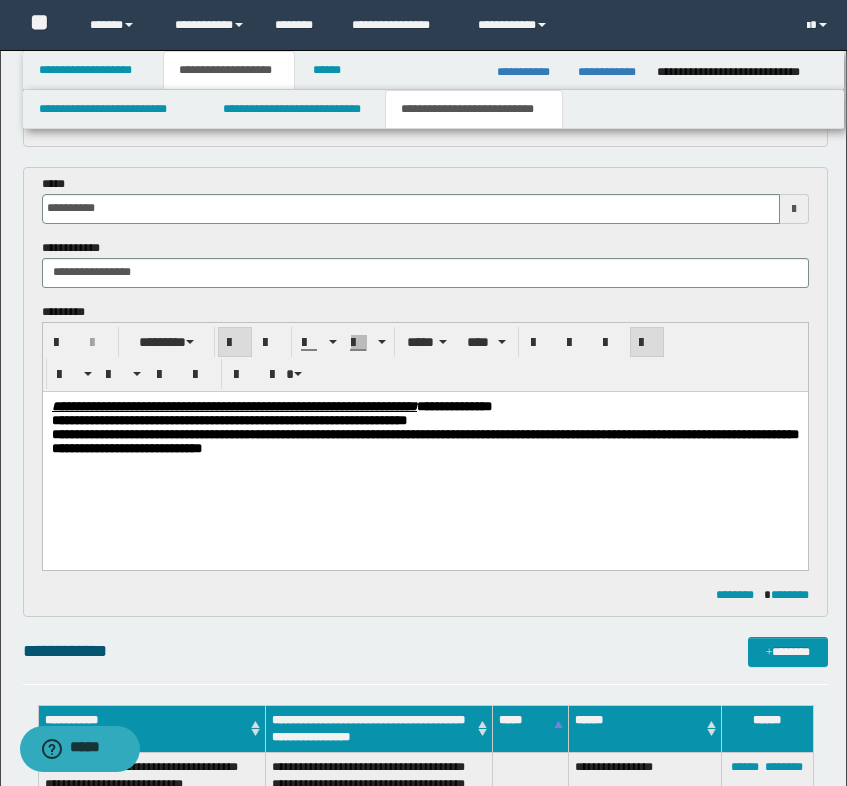 click on "**********" at bounding box center [424, 452] 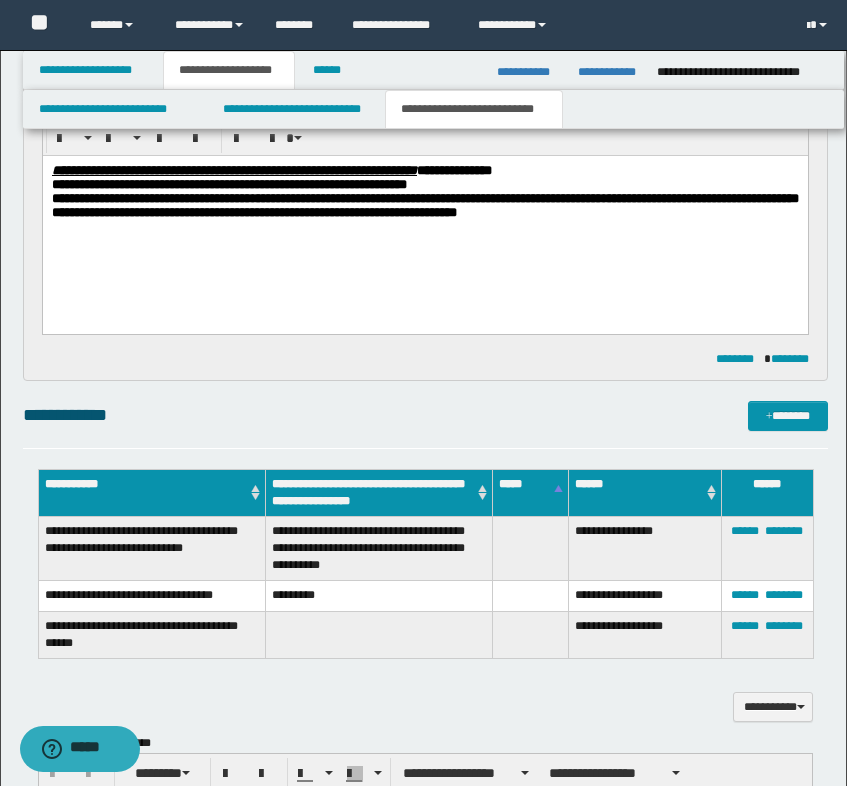 scroll, scrollTop: 800, scrollLeft: 0, axis: vertical 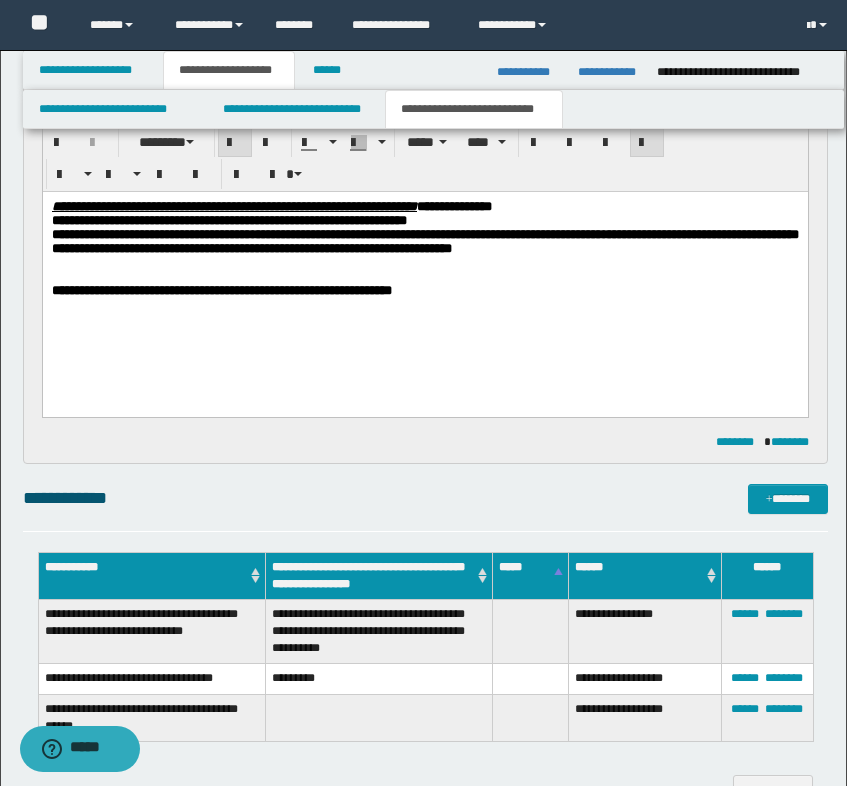 drag, startPoint x: 138, startPoint y: 261, endPoint x: 112, endPoint y: 254, distance: 26.925823 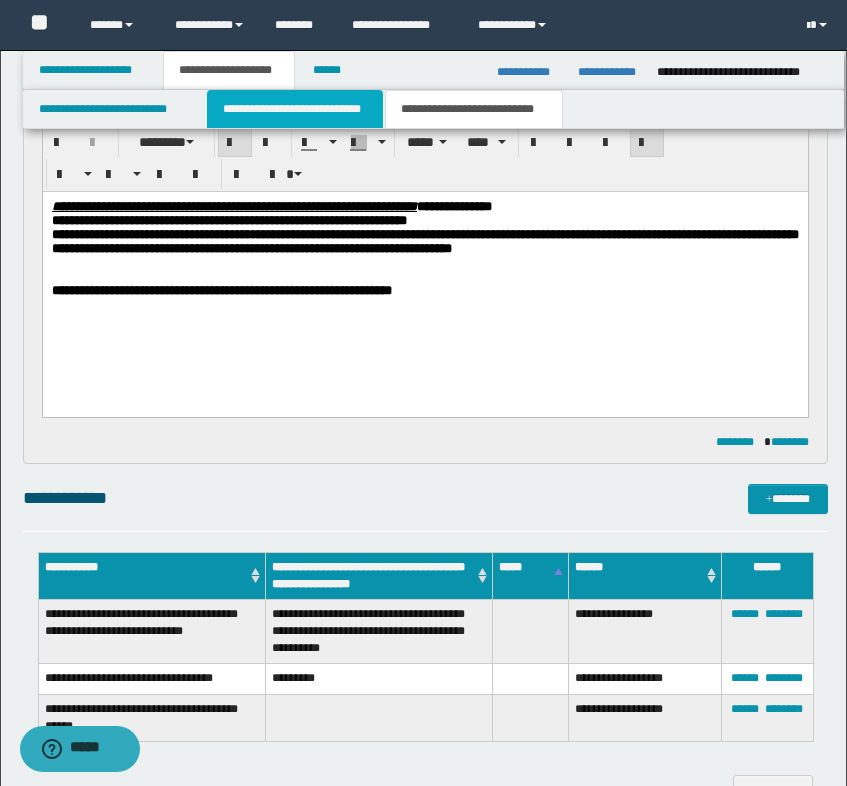 click on "**********" at bounding box center (295, 109) 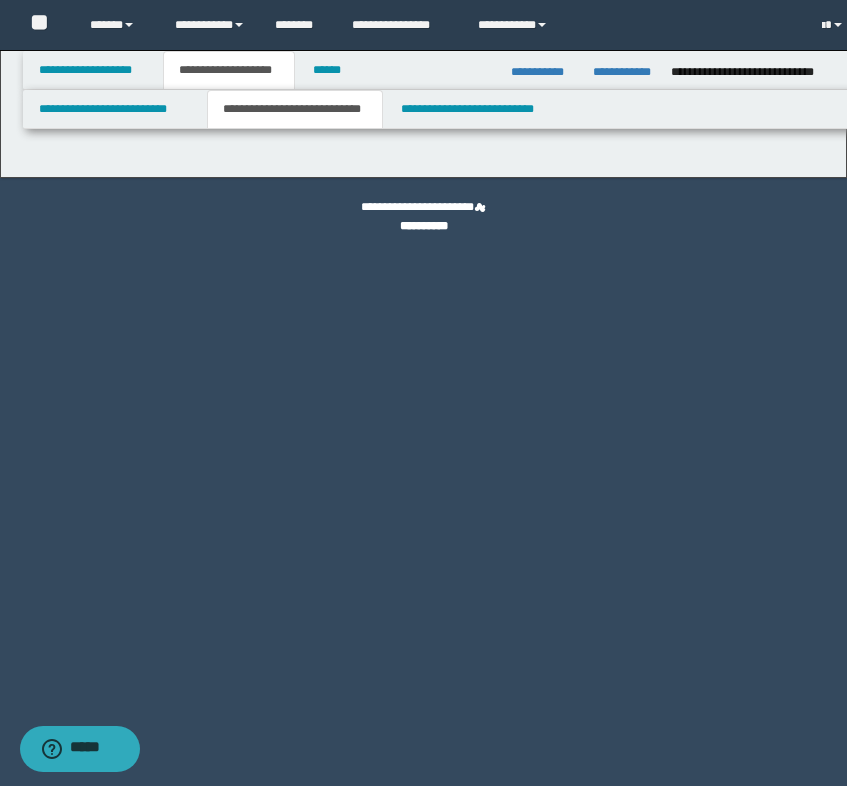 scroll, scrollTop: 0, scrollLeft: 0, axis: both 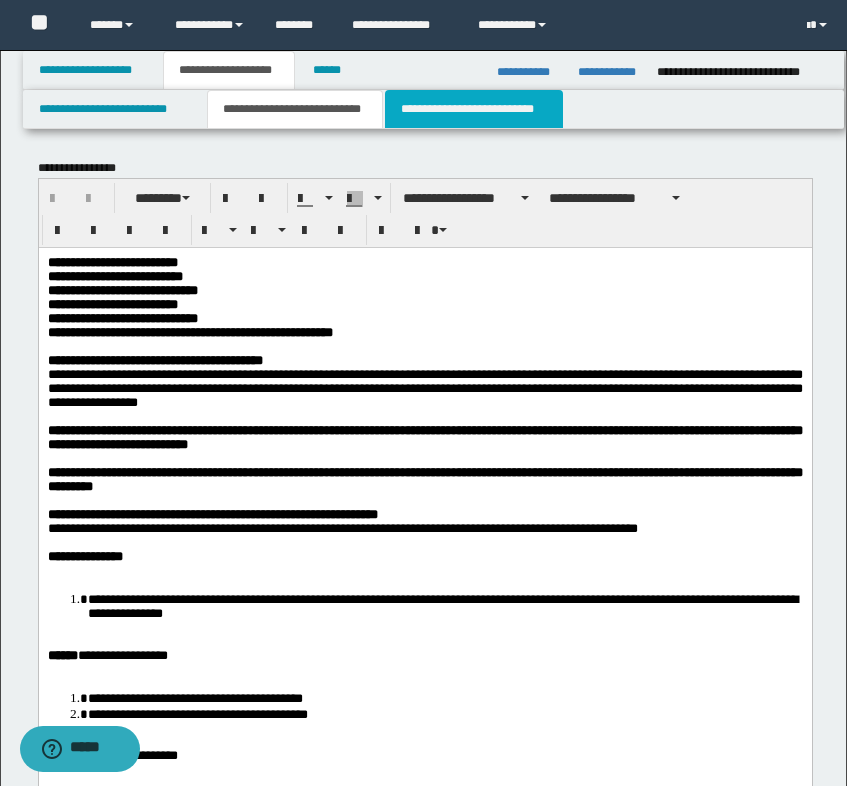 click on "**********" at bounding box center (474, 109) 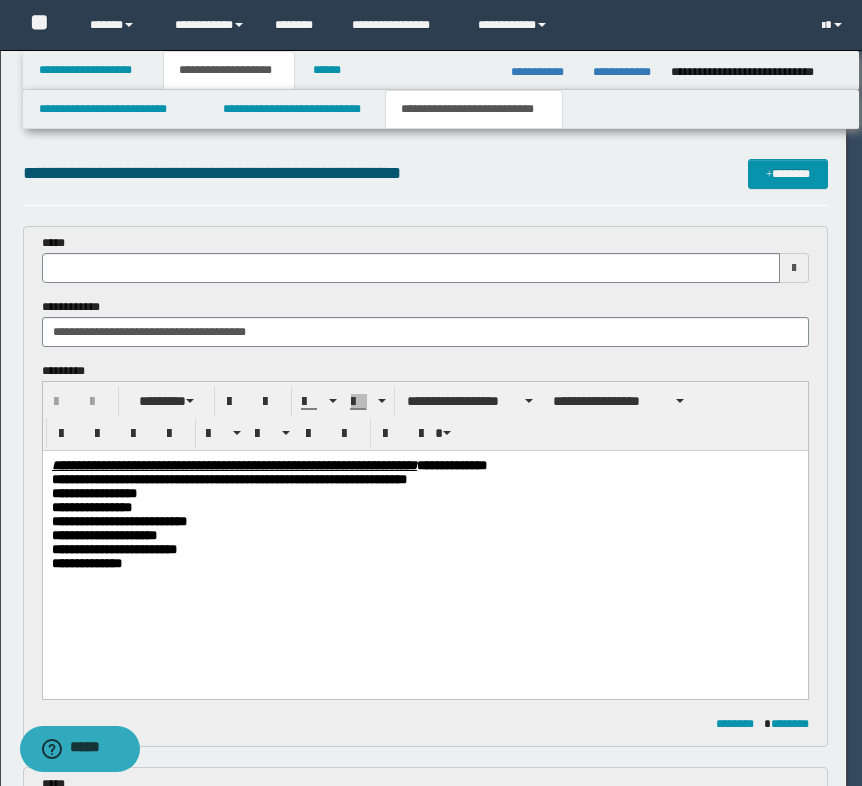 type 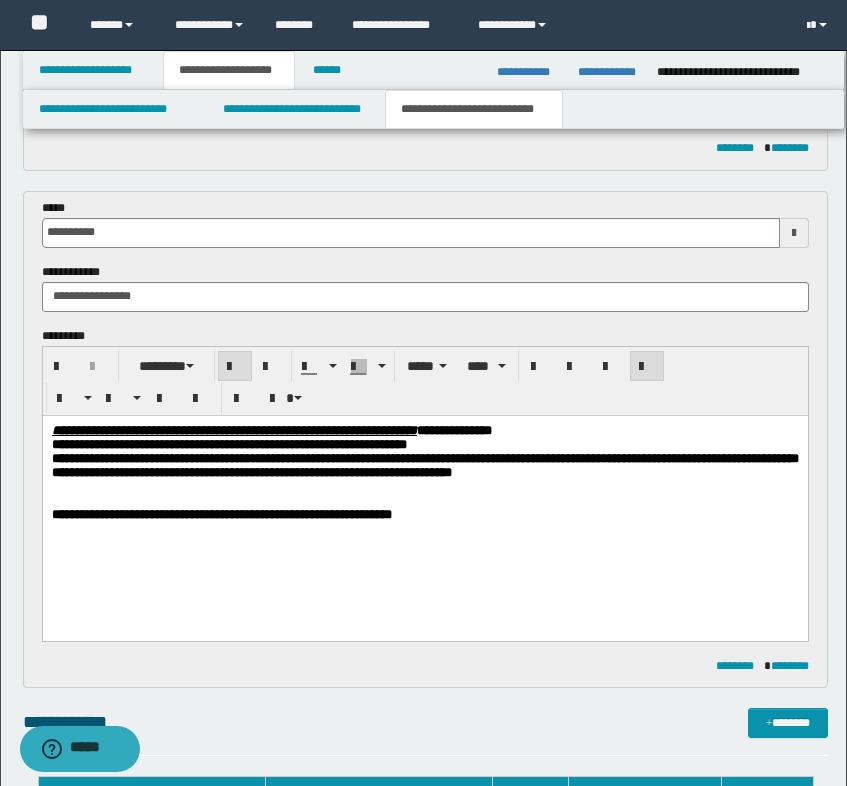 scroll, scrollTop: 600, scrollLeft: 0, axis: vertical 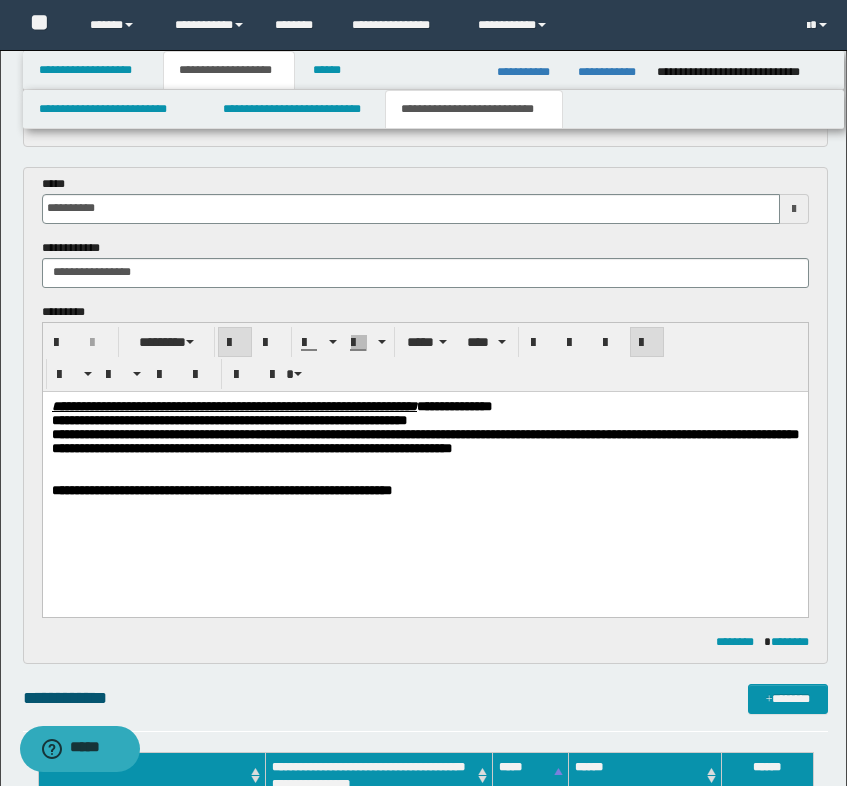 click on "**********" at bounding box center (424, 441) 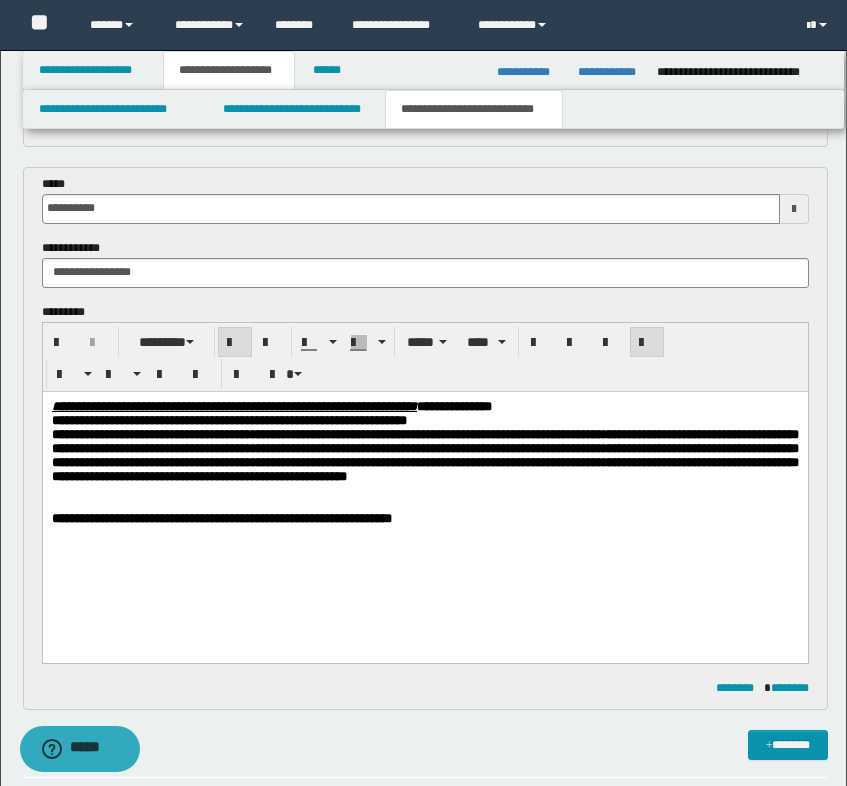 click on "**********" at bounding box center [424, 455] 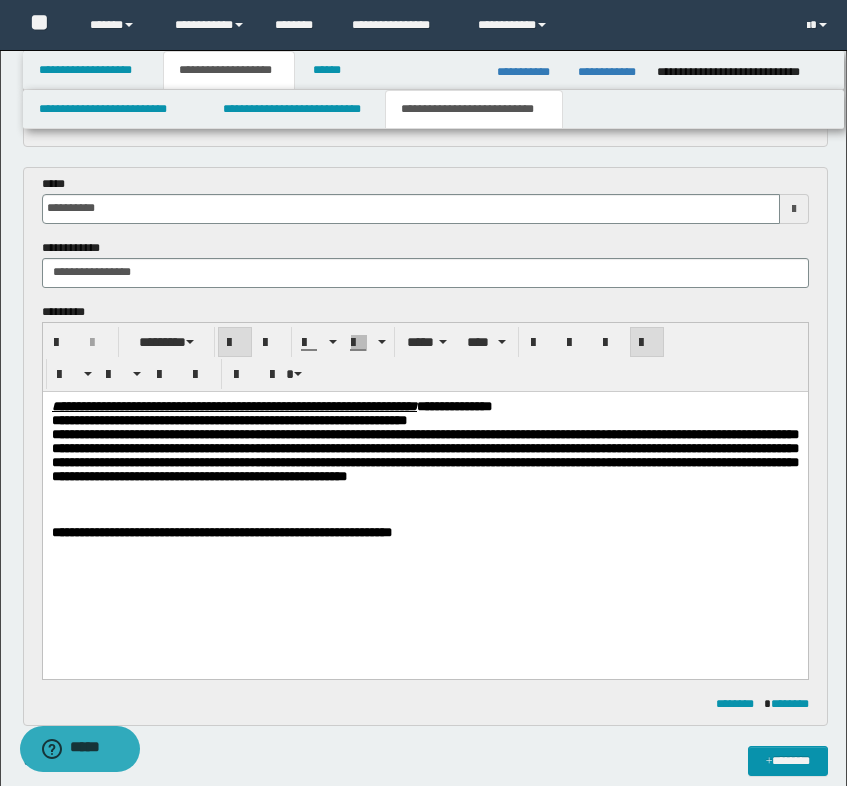 click at bounding box center (424, 518) 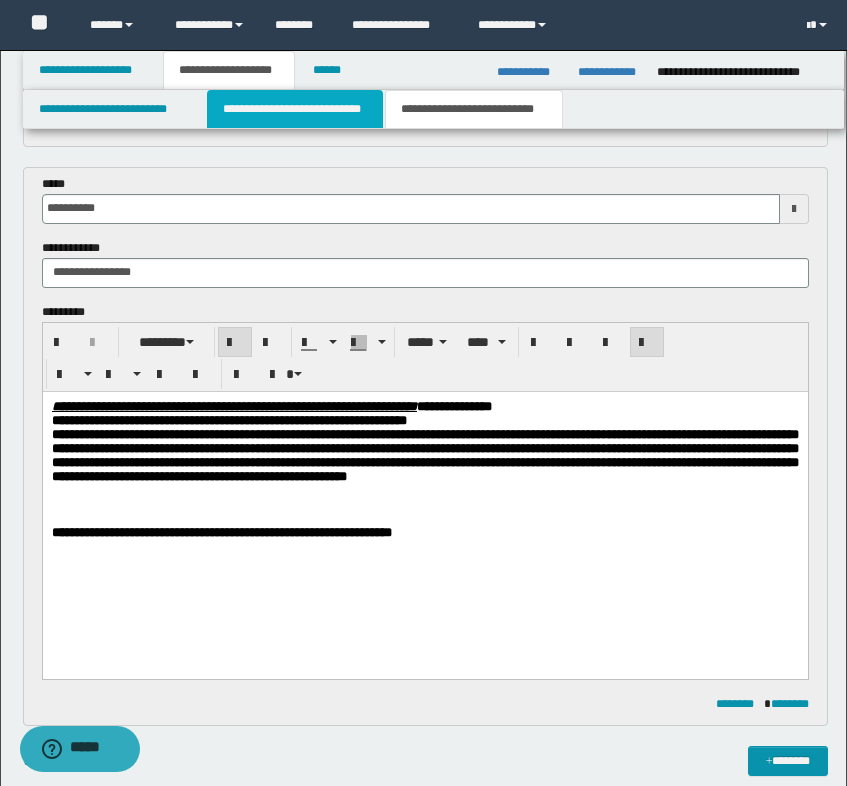 click on "**********" at bounding box center [295, 109] 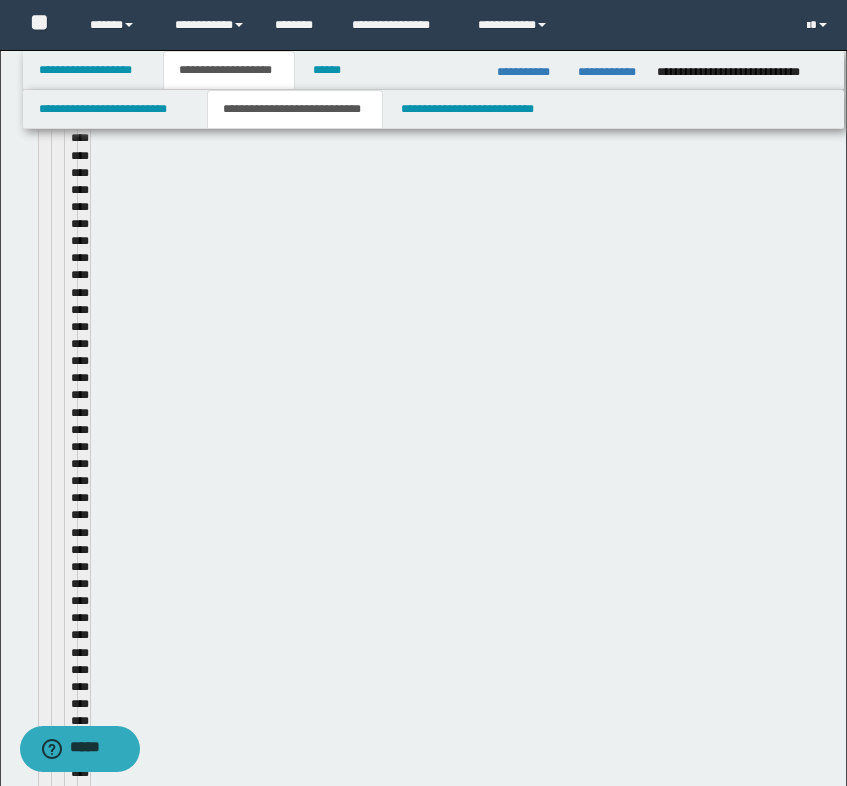 click on "**********" at bounding box center [295, 109] 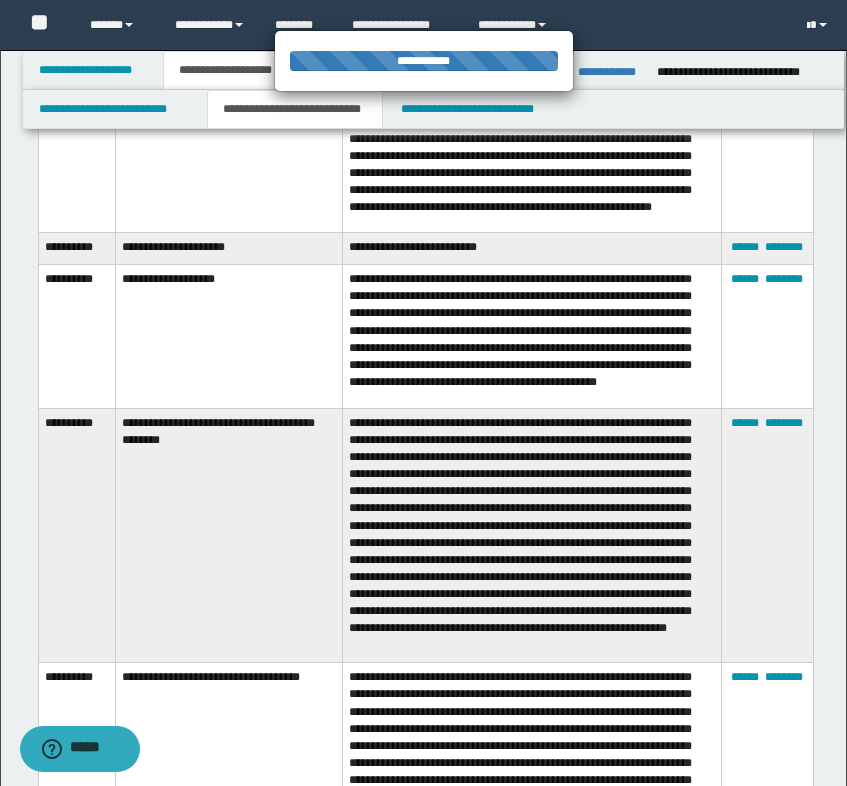 click on "**********" at bounding box center [423, 393] 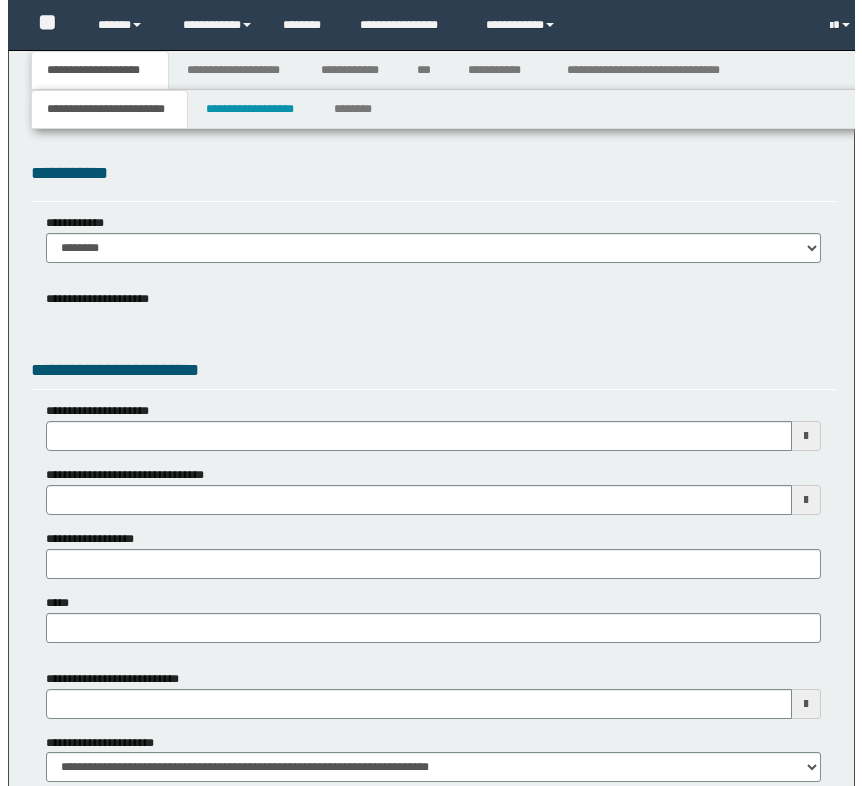 scroll, scrollTop: 387, scrollLeft: 0, axis: vertical 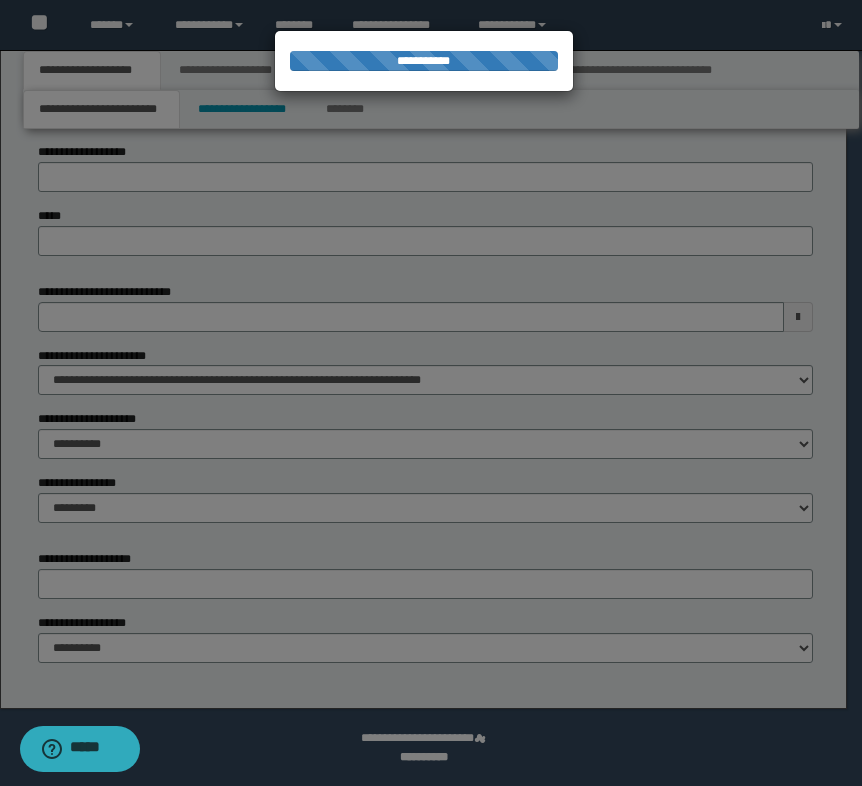 select on "*" 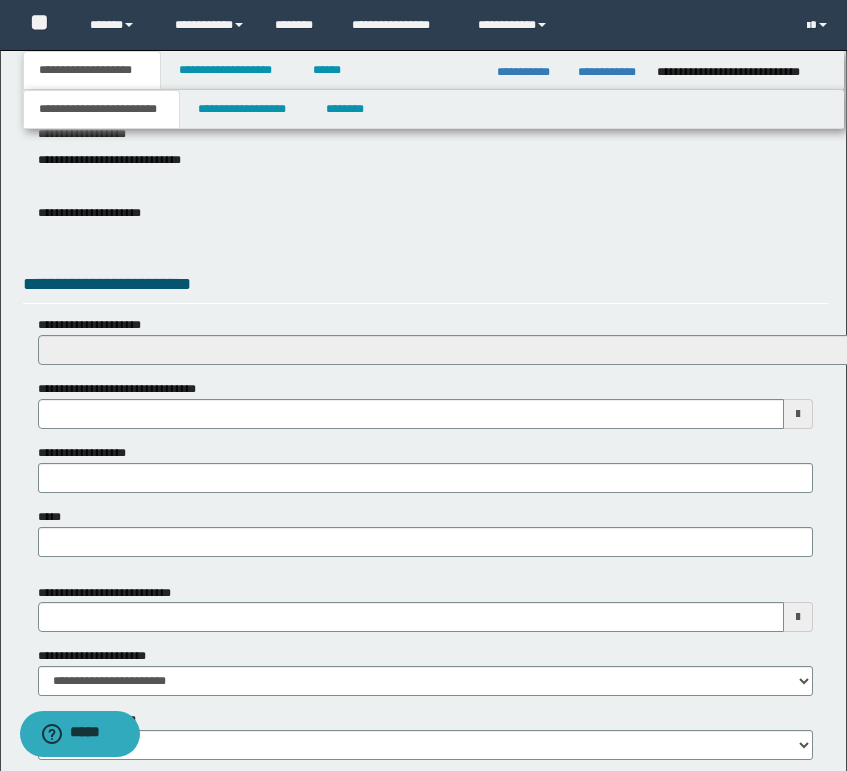 scroll, scrollTop: 421, scrollLeft: 0, axis: vertical 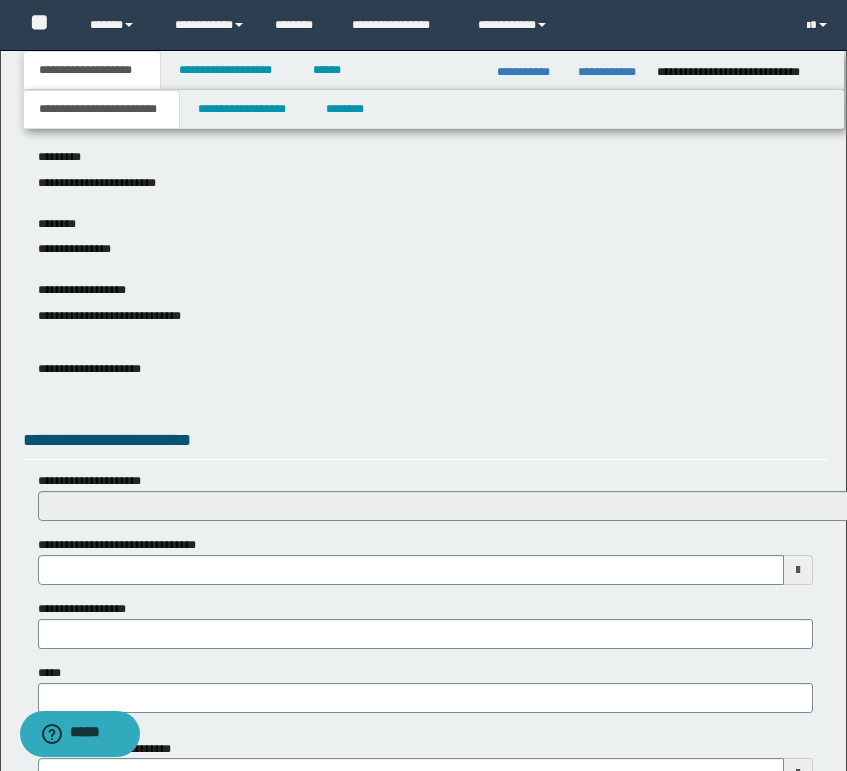 drag, startPoint x: 386, startPoint y: 350, endPoint x: 385, endPoint y: 332, distance: 18.027756 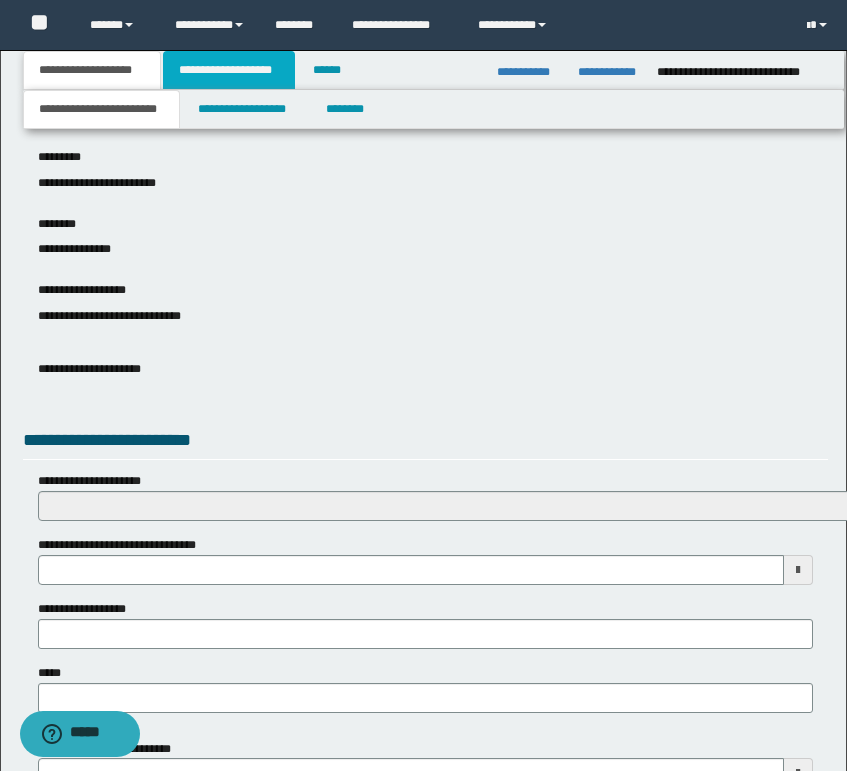 click on "**********" at bounding box center (229, 70) 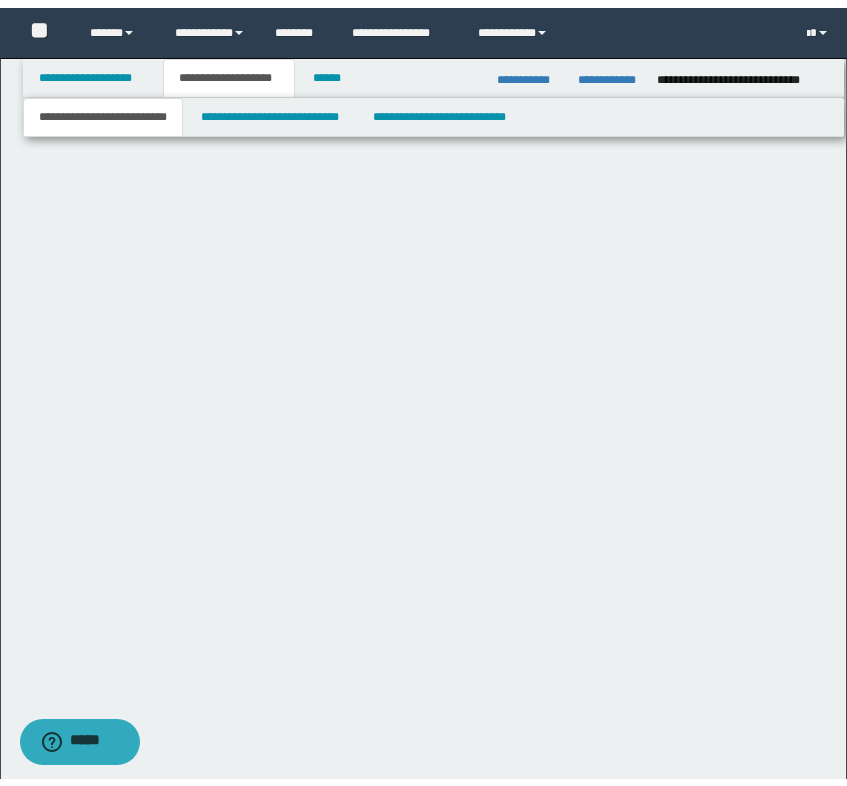 scroll, scrollTop: 0, scrollLeft: 0, axis: both 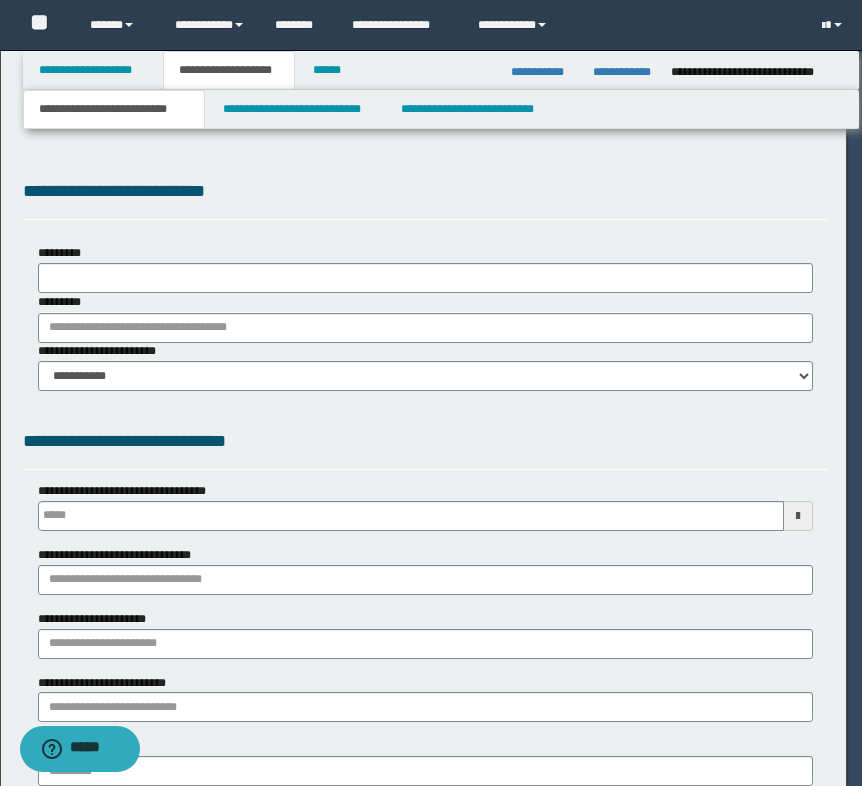 click on "**********" at bounding box center (431, 393) 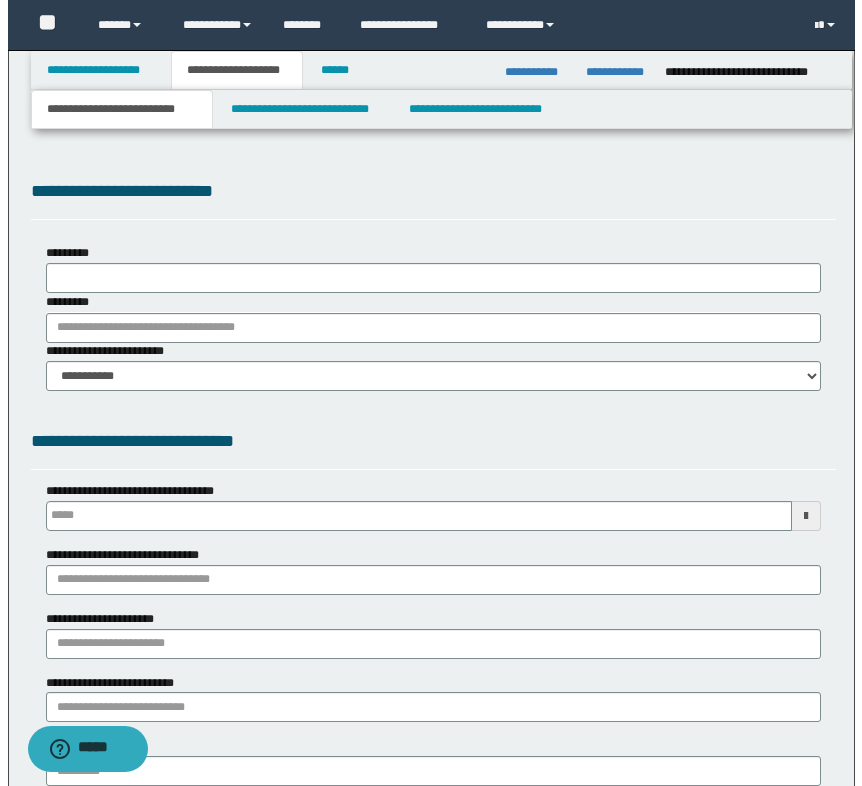 scroll, scrollTop: 0, scrollLeft: 0, axis: both 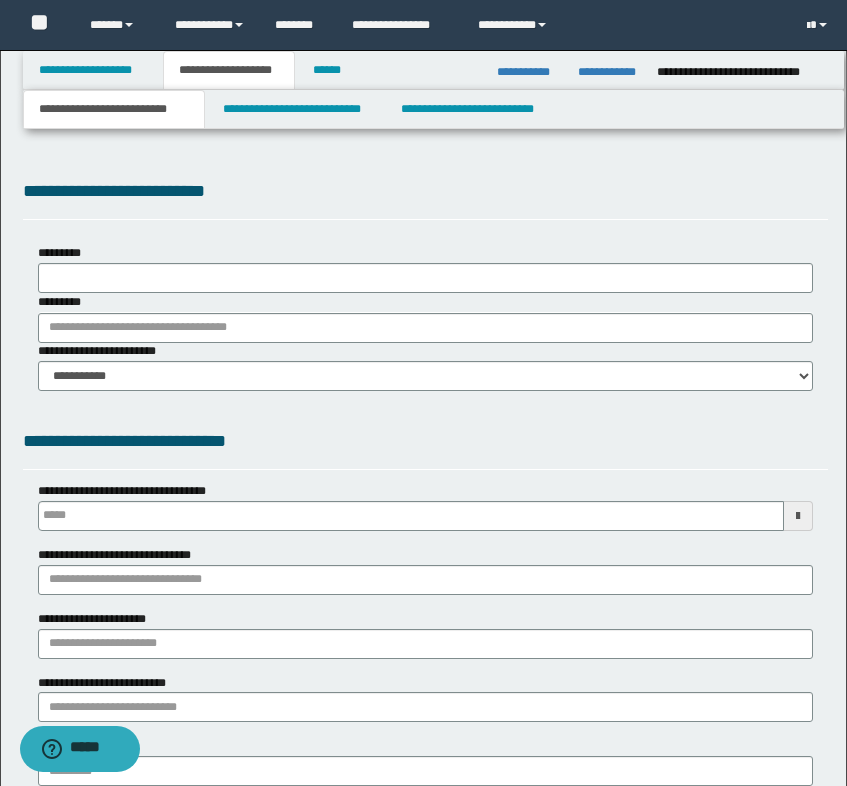 select on "*" 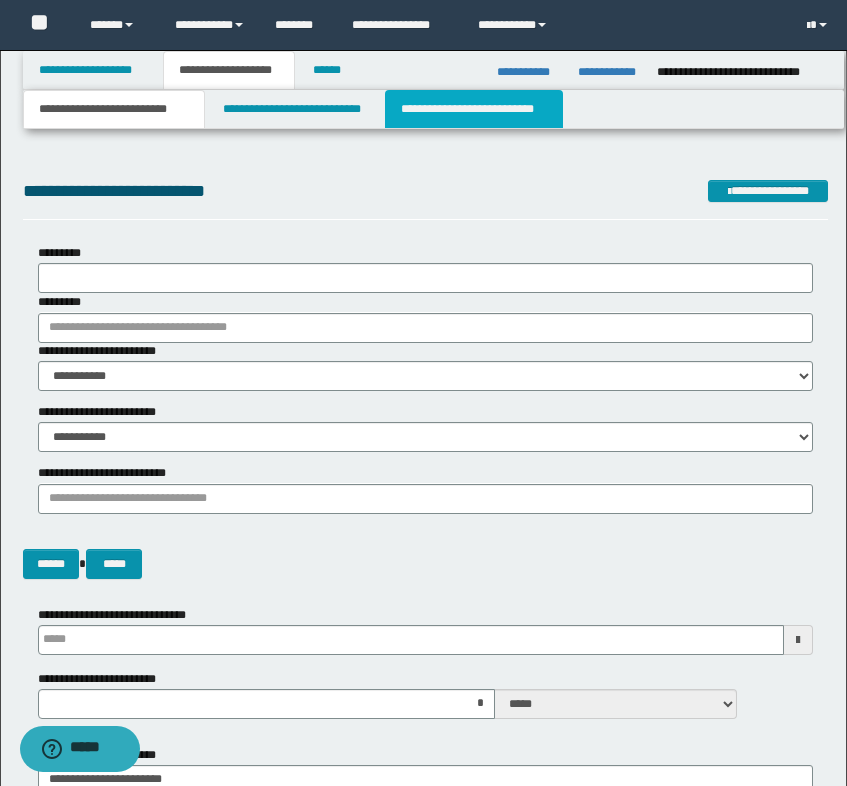 click on "**********" at bounding box center (474, 109) 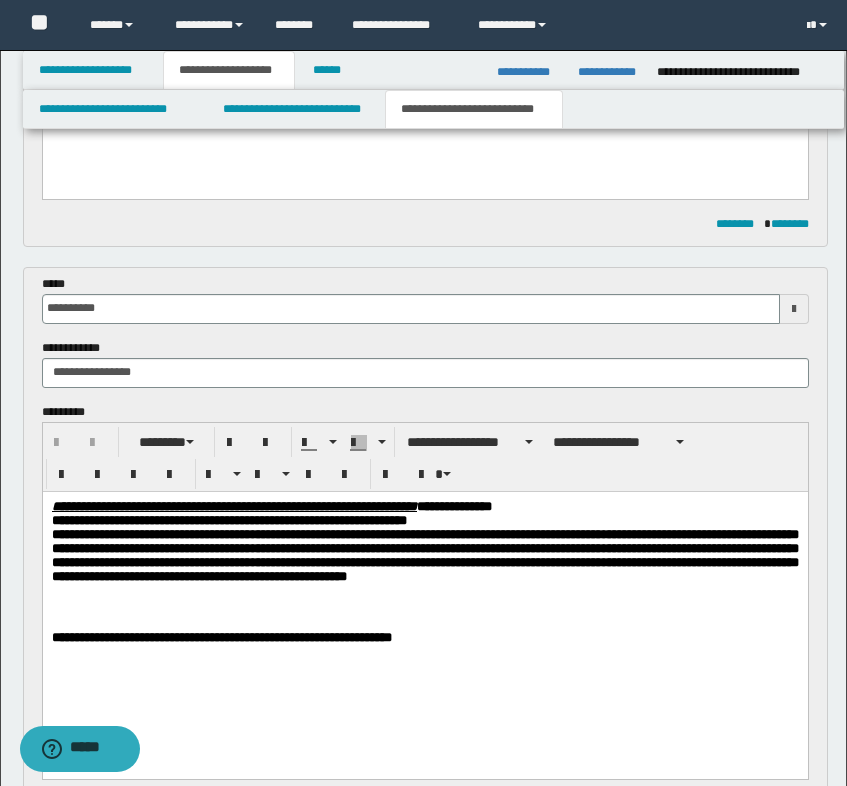 scroll, scrollTop: 800, scrollLeft: 0, axis: vertical 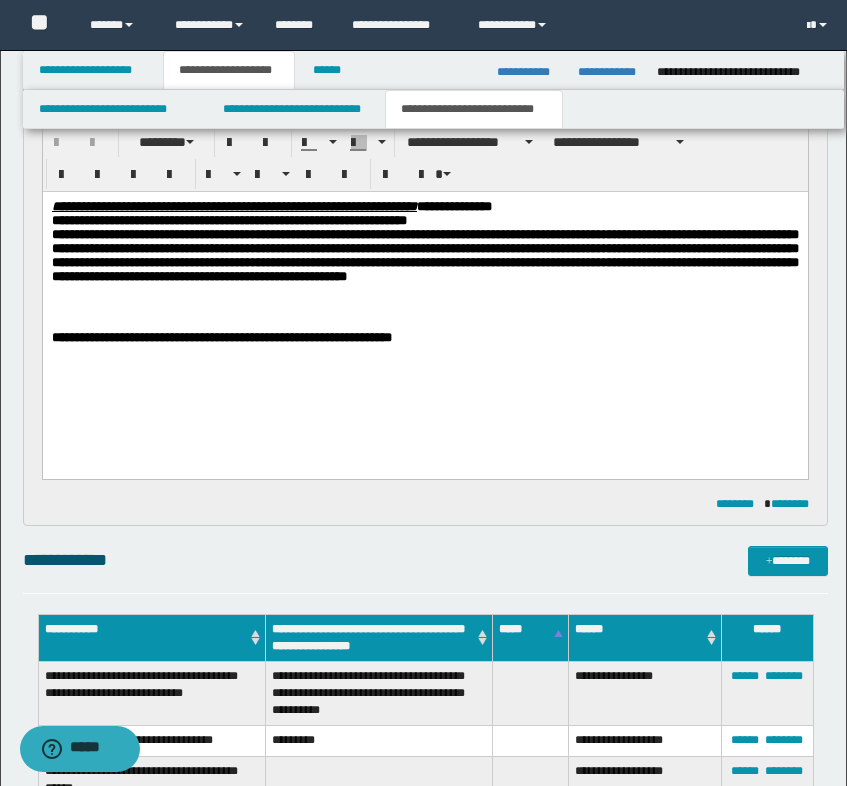 click at bounding box center (425, 307) 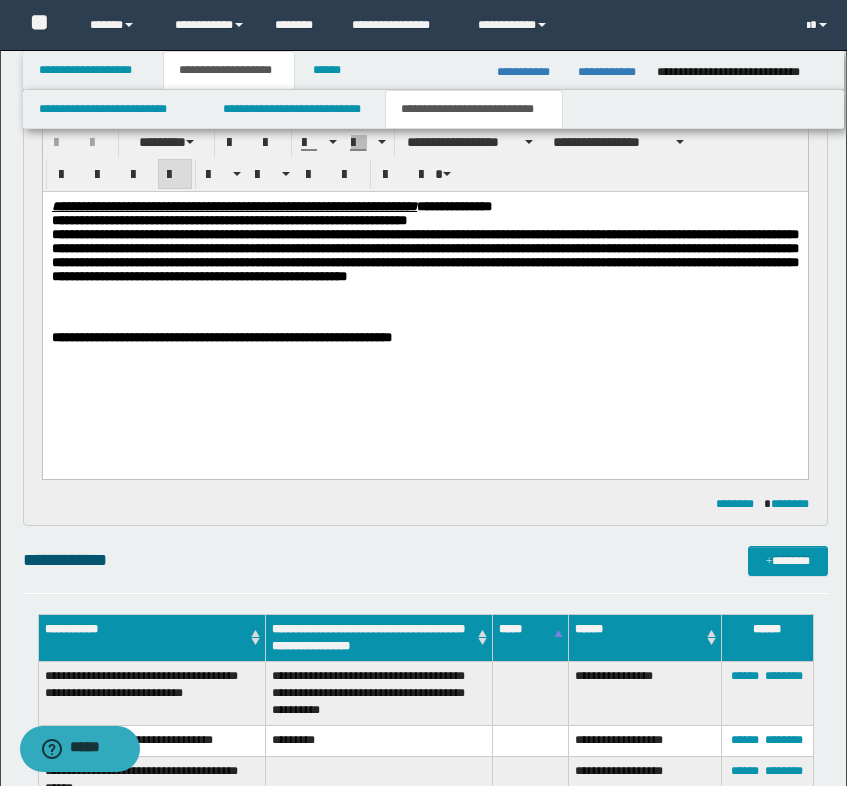 click at bounding box center [425, 322] 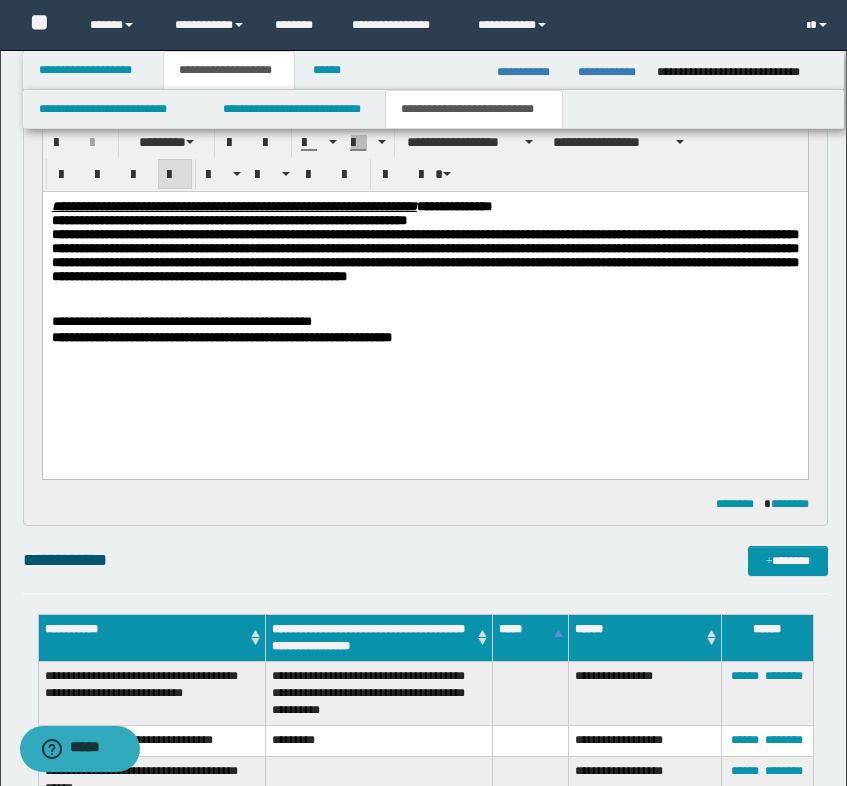 click at bounding box center [425, 291] 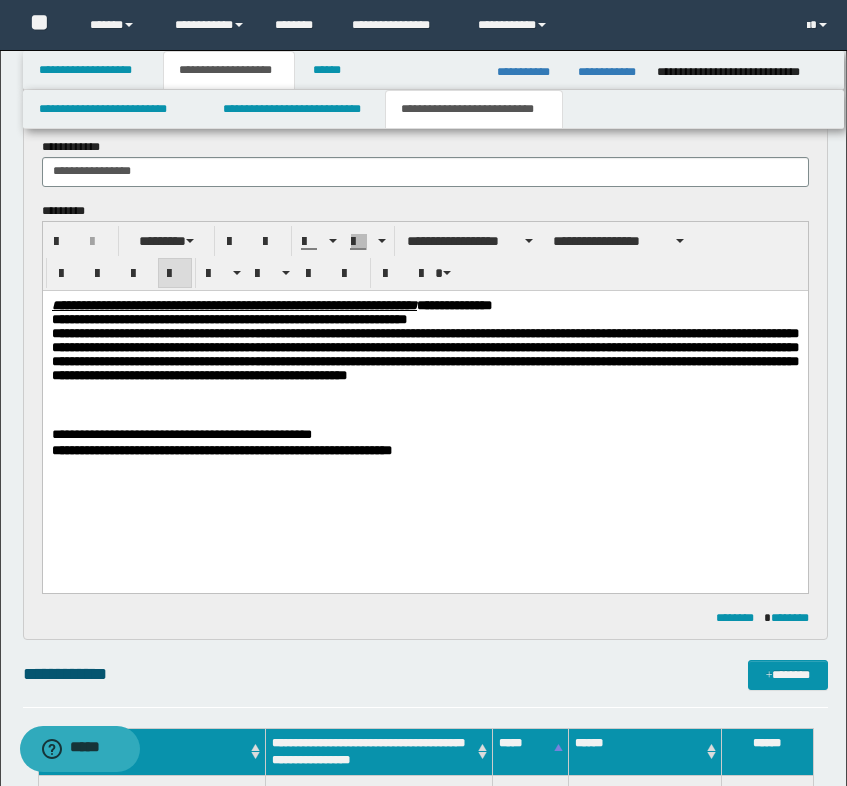 scroll, scrollTop: 700, scrollLeft: 0, axis: vertical 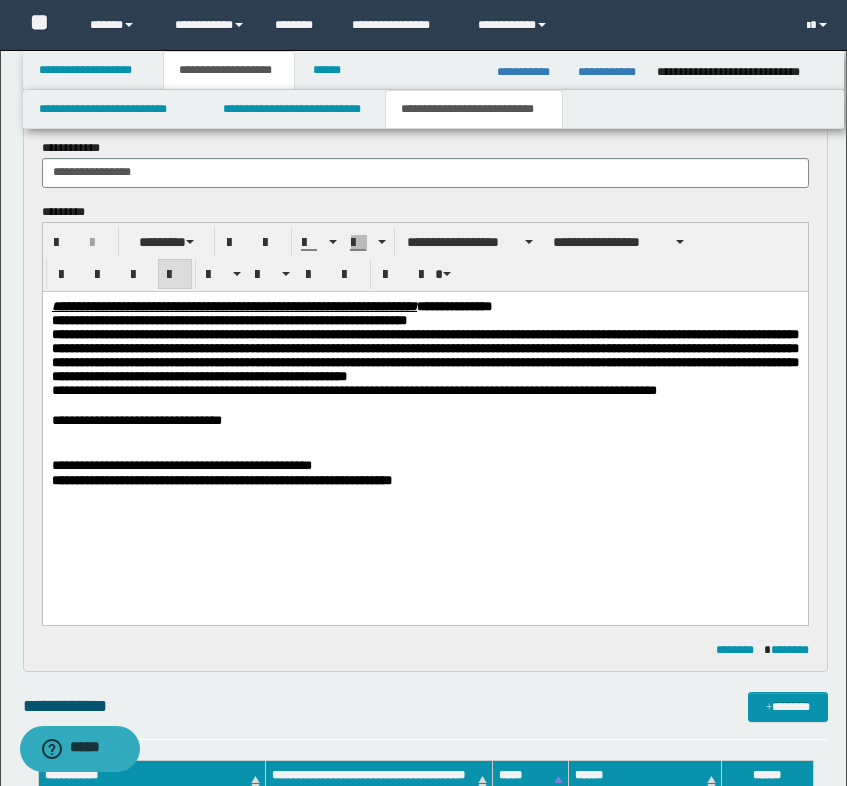 click on "**********" at bounding box center (425, 257) 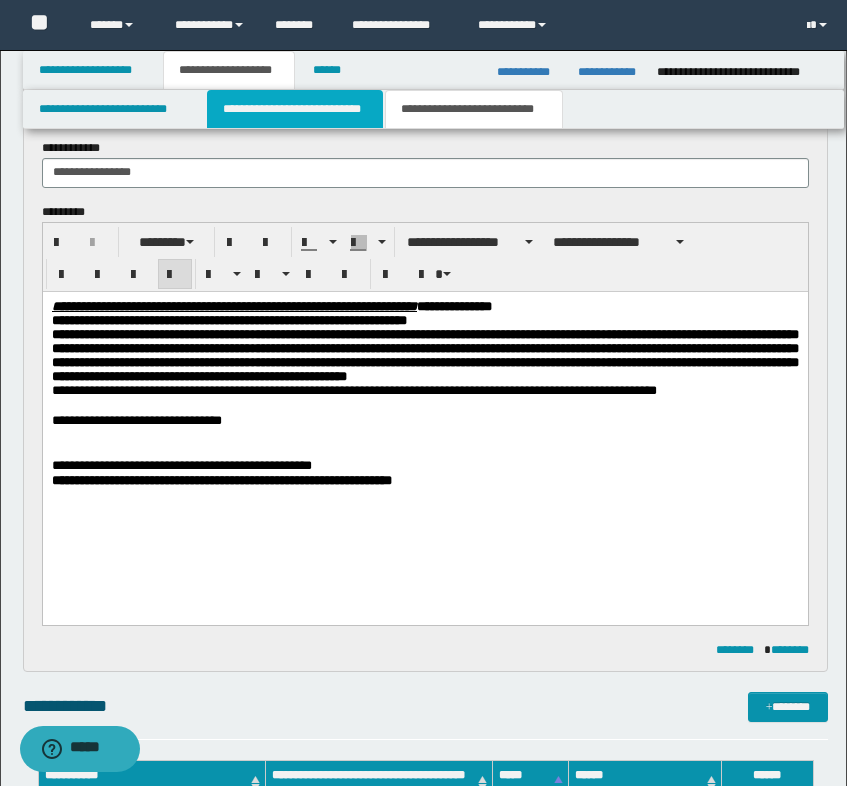 click on "**********" at bounding box center (295, 109) 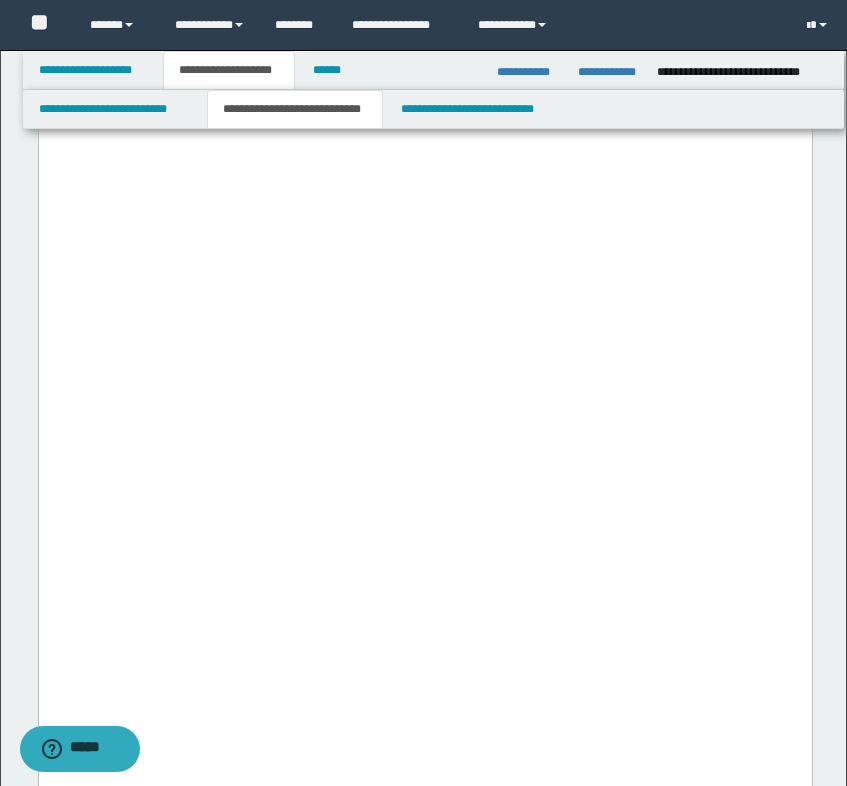 click on "**********" at bounding box center [295, 109] 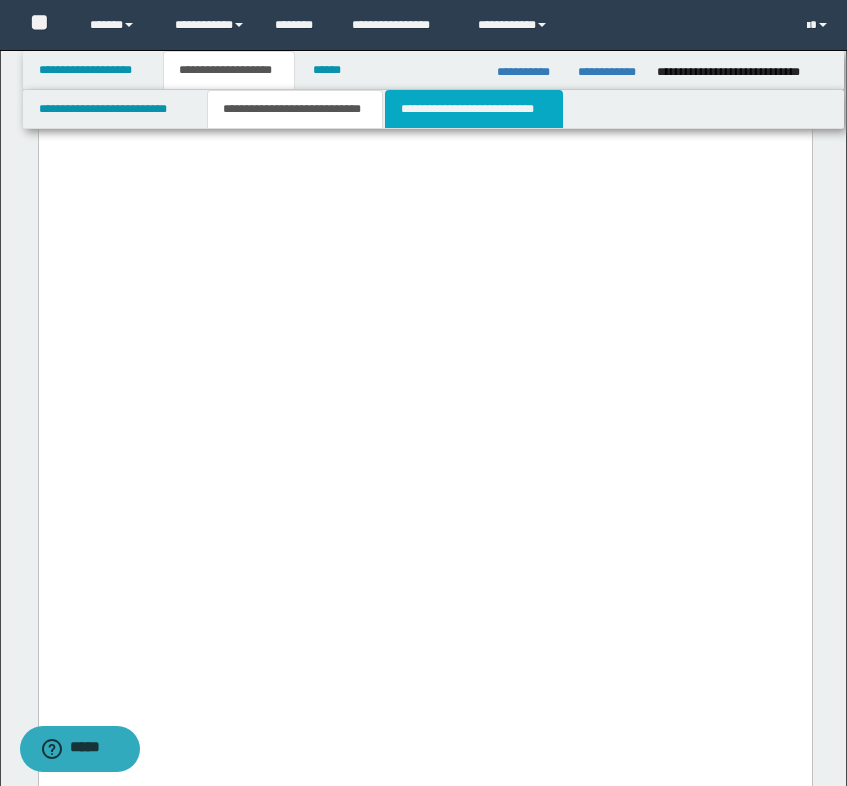 click on "**********" at bounding box center (474, 109) 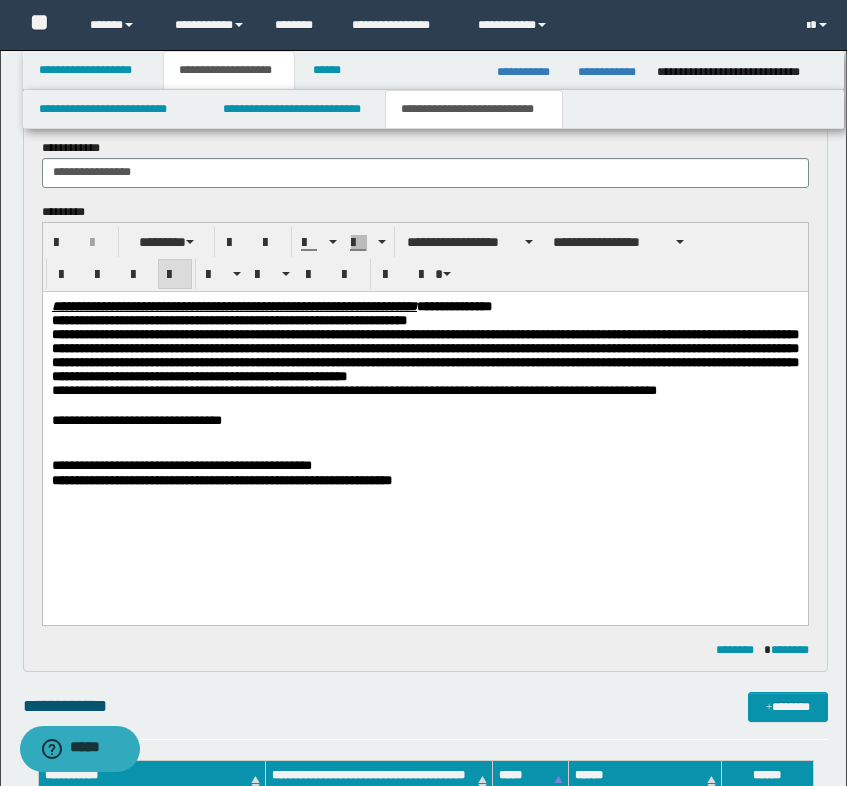 click on "**********" at bounding box center [431, -307] 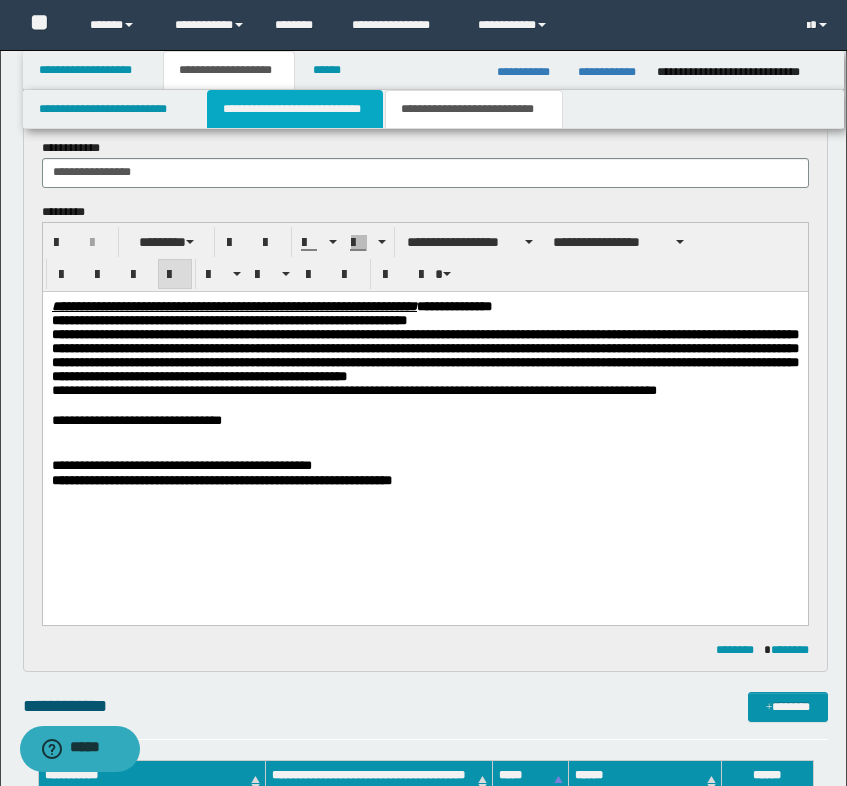 click on "**********" at bounding box center (295, 109) 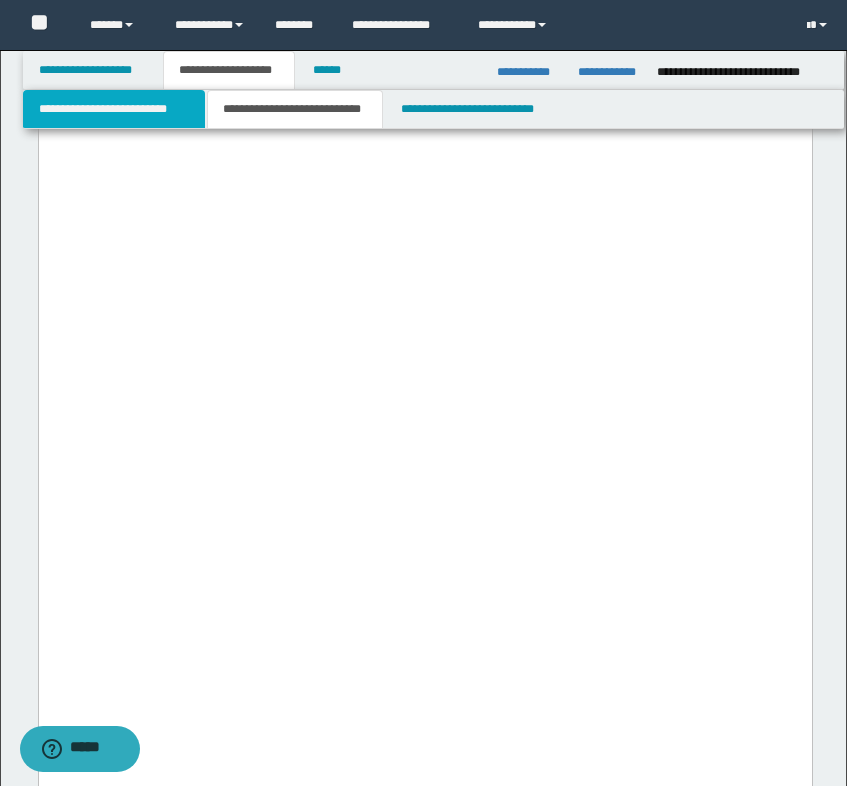 click on "**********" at bounding box center [114, 109] 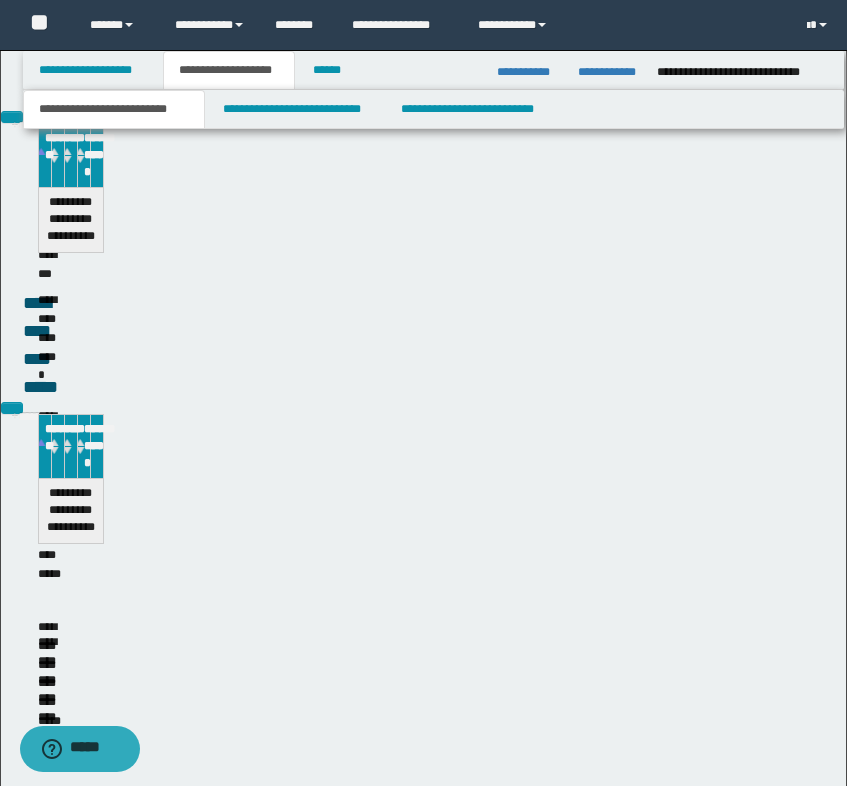 click on "**********" at bounding box center [114, 109] 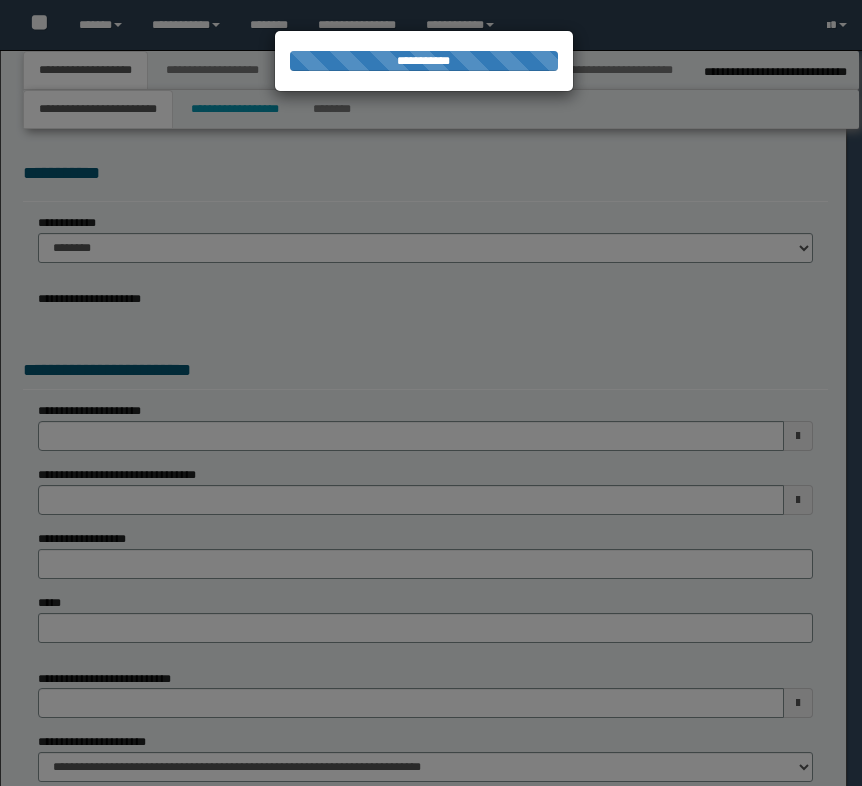 select on "*" 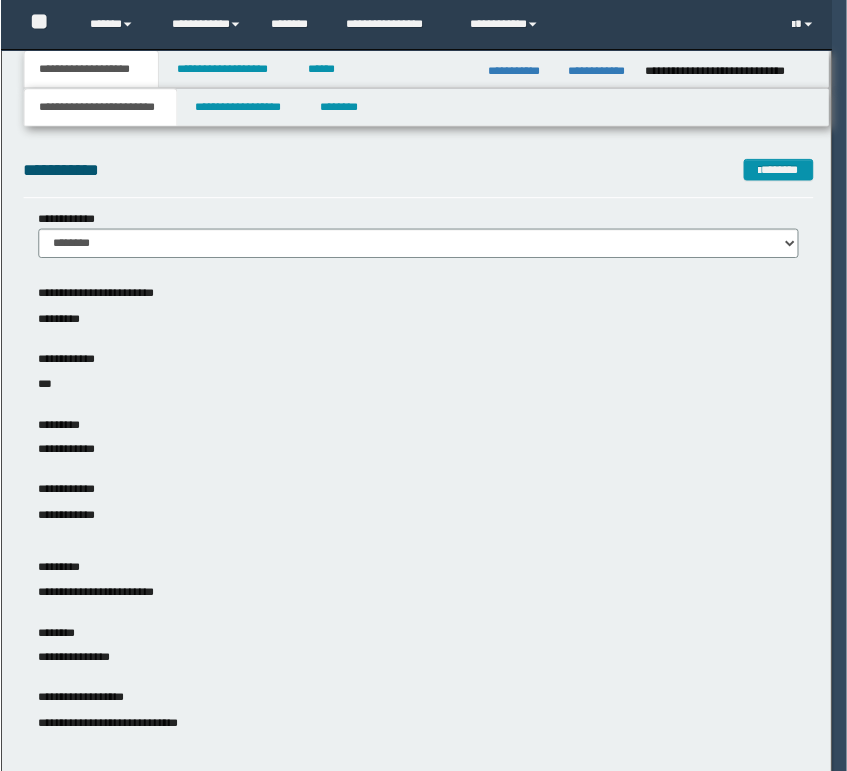 scroll, scrollTop: 0, scrollLeft: 0, axis: both 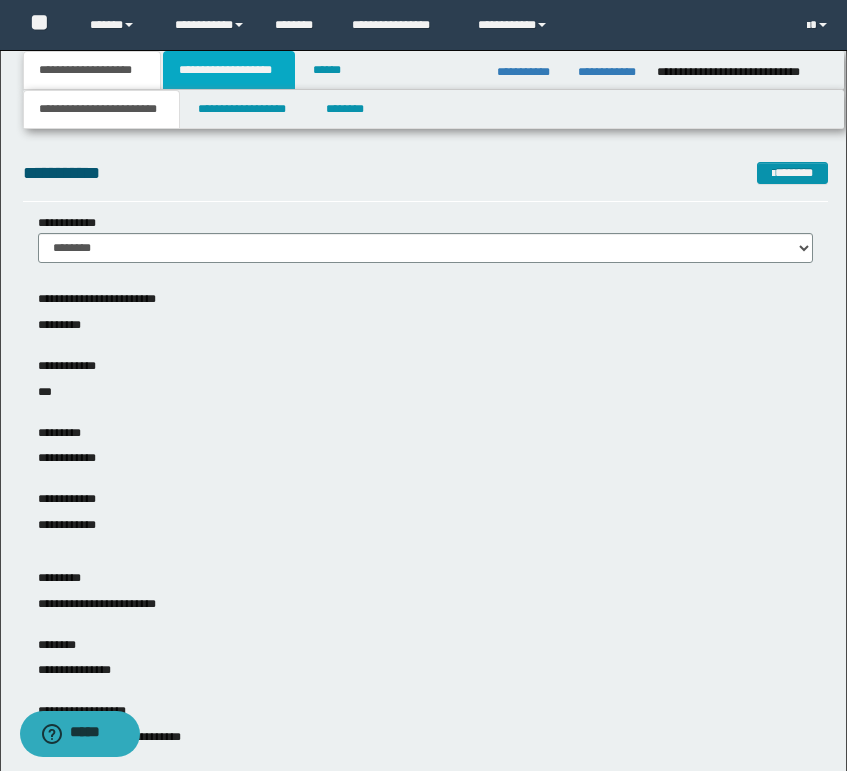click on "**********" at bounding box center (229, 70) 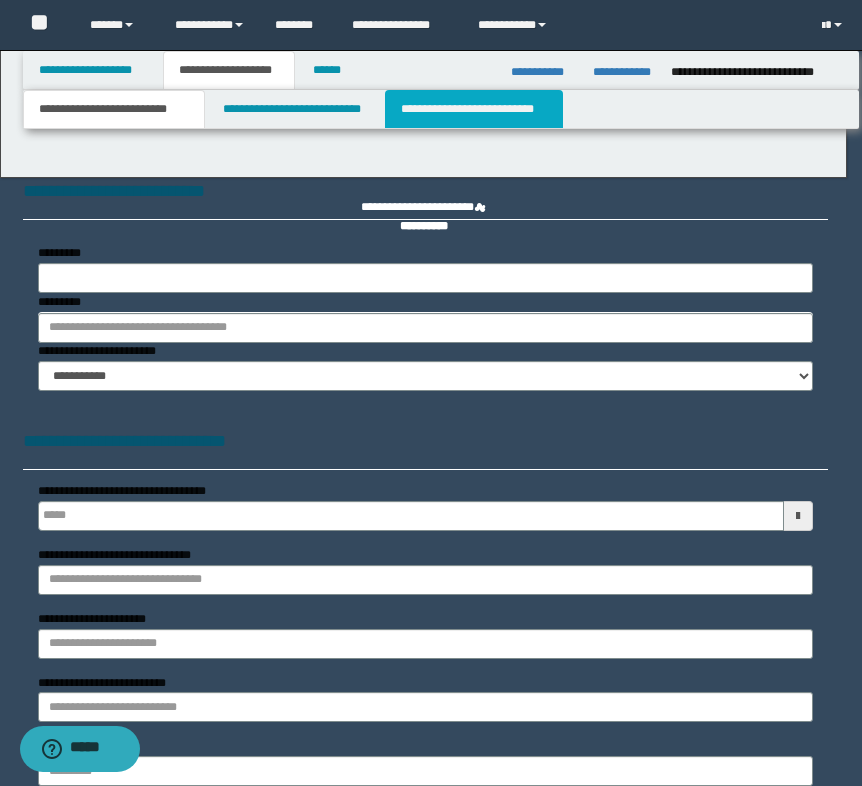 click on "**********" at bounding box center [474, 109] 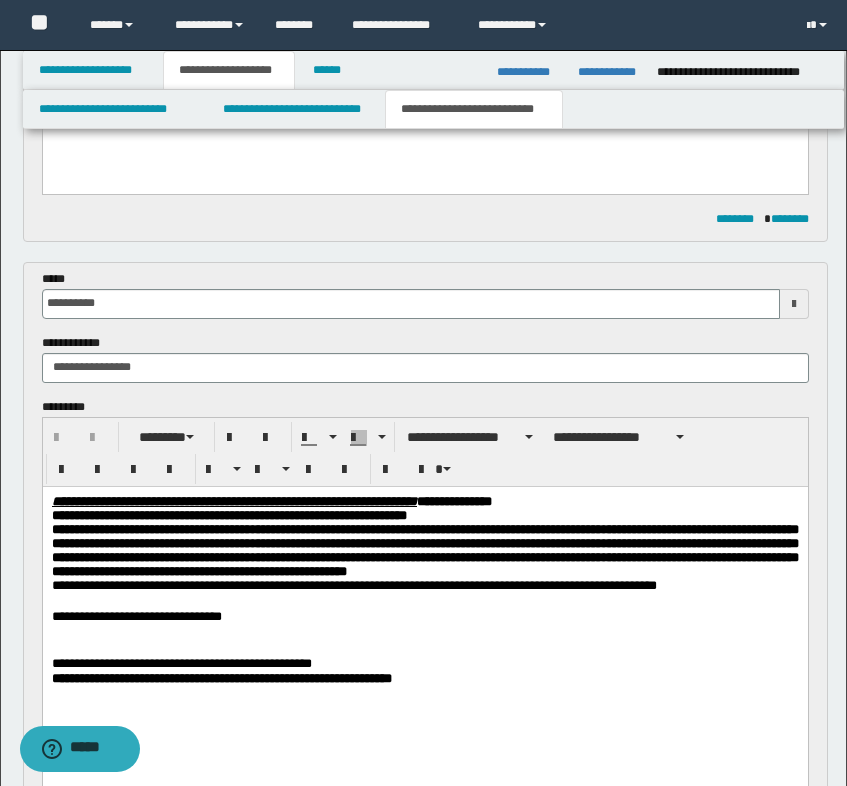scroll, scrollTop: 700, scrollLeft: 0, axis: vertical 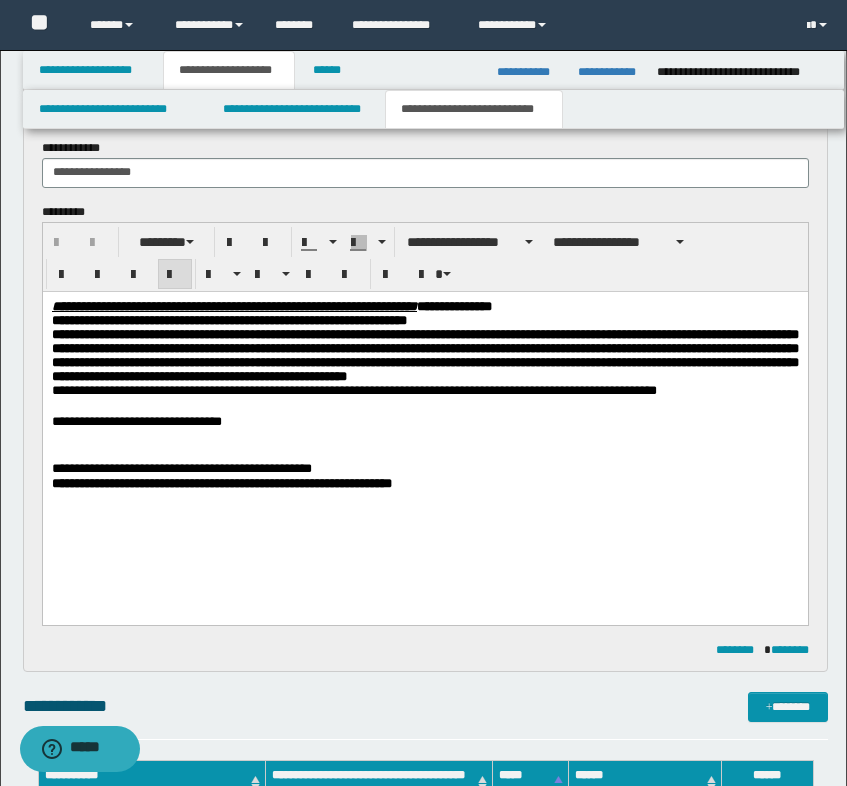 click on "**********" at bounding box center (425, 391) 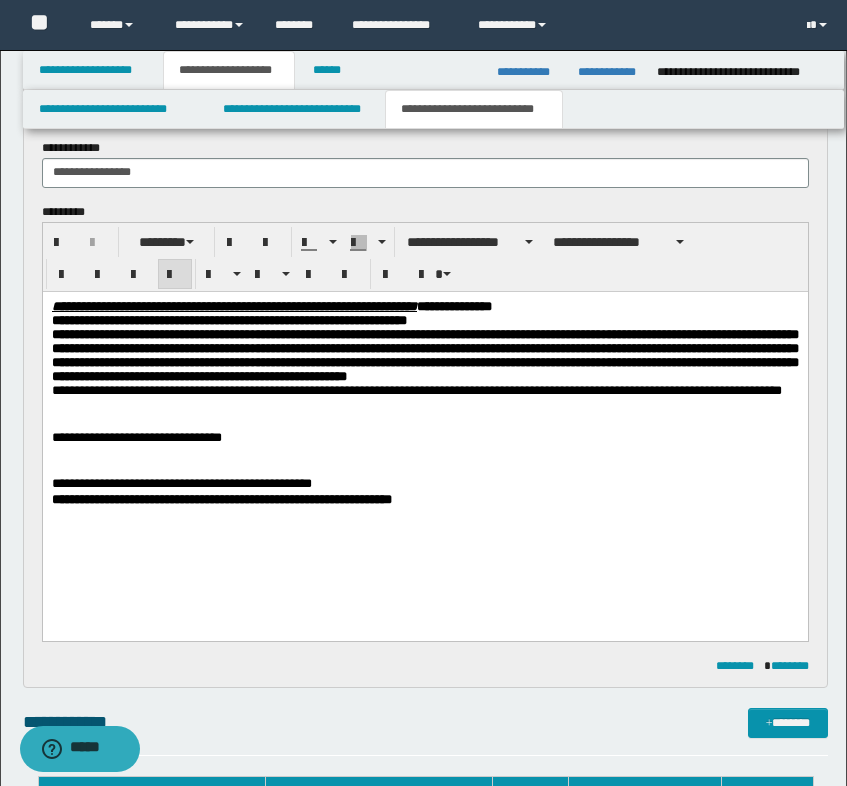 click at bounding box center (425, 469) 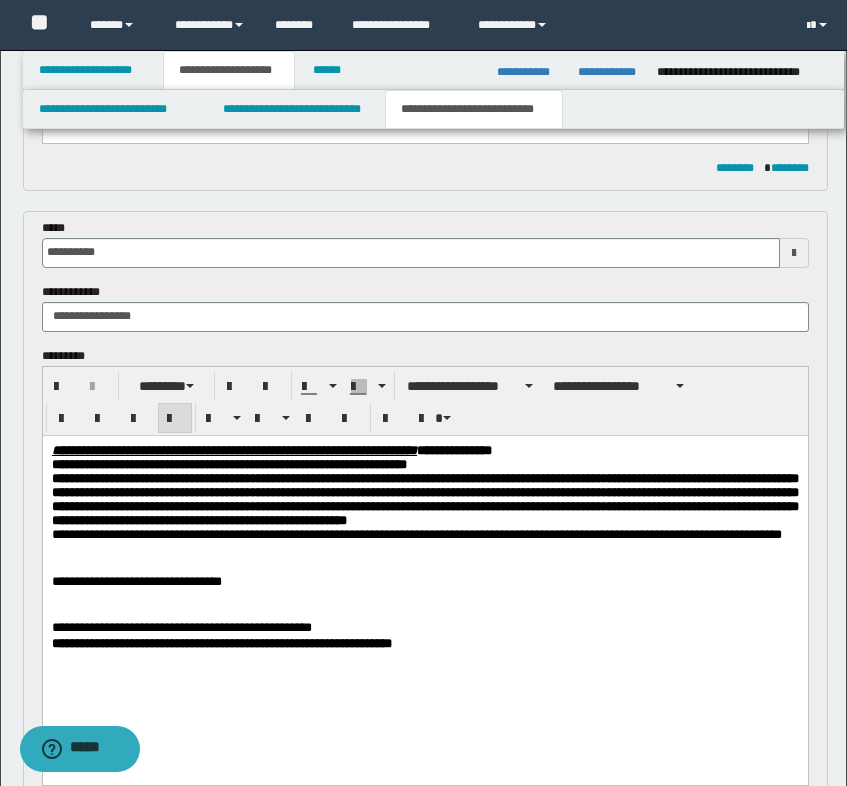 scroll, scrollTop: 500, scrollLeft: 0, axis: vertical 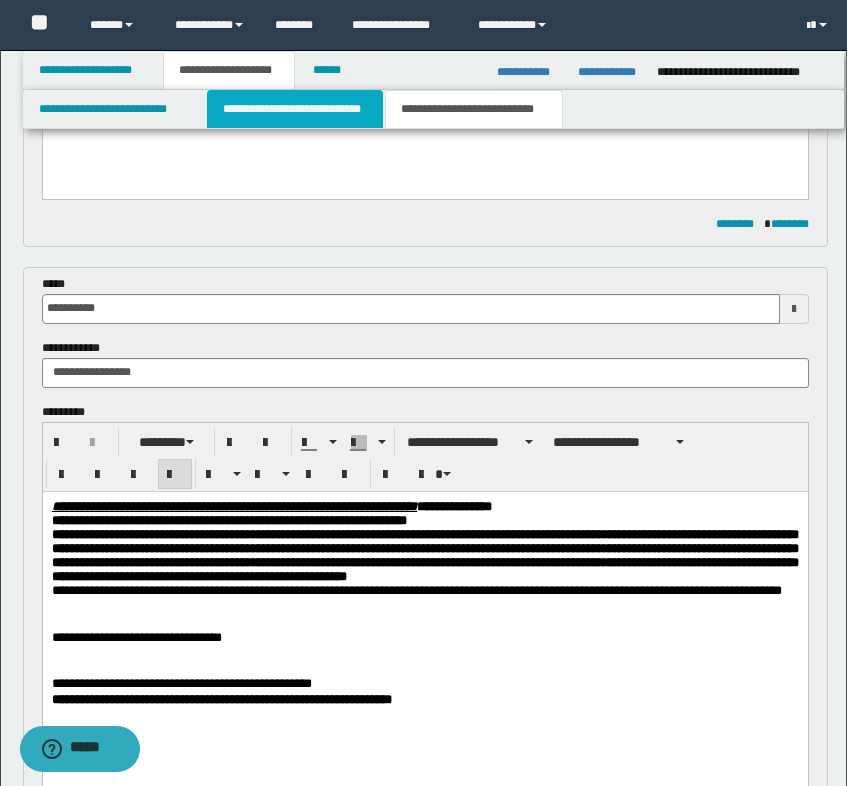 click on "**********" at bounding box center [295, 109] 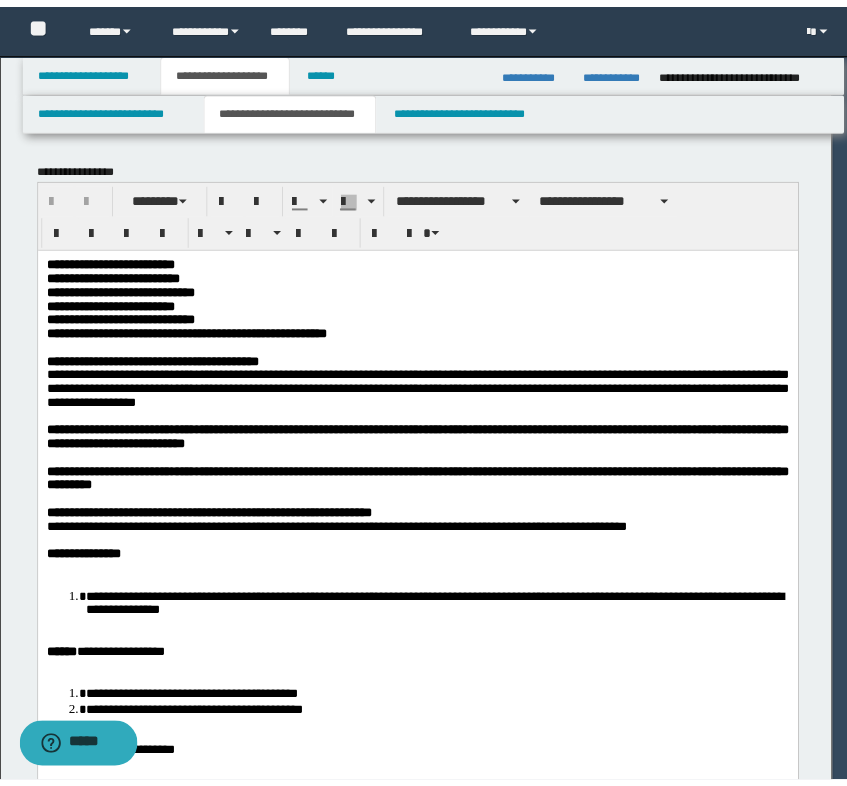 scroll, scrollTop: 0, scrollLeft: 0, axis: both 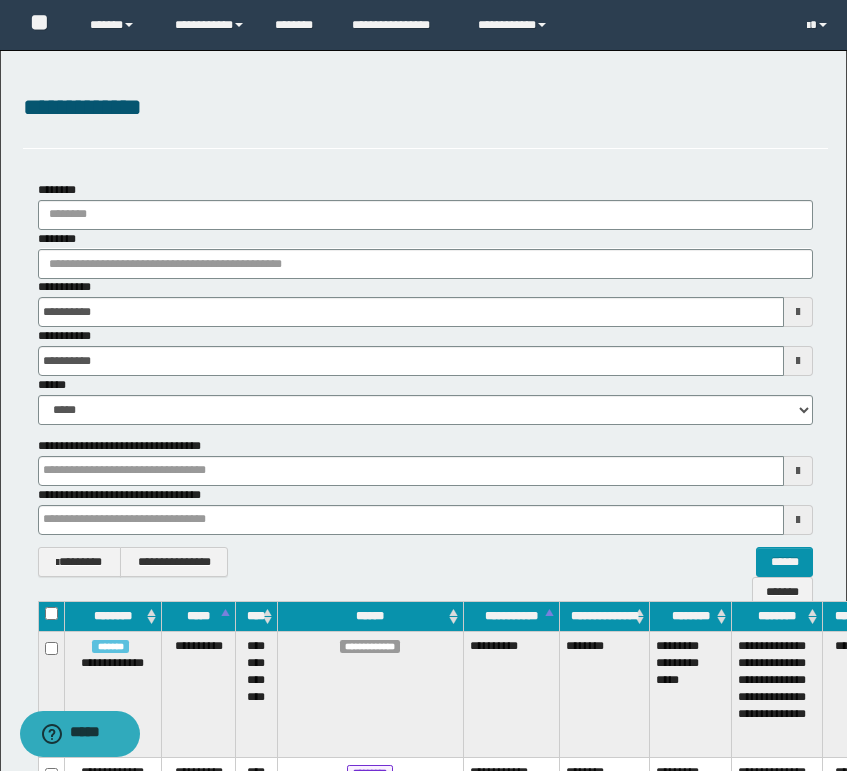 click on "**********" at bounding box center (425, 108) 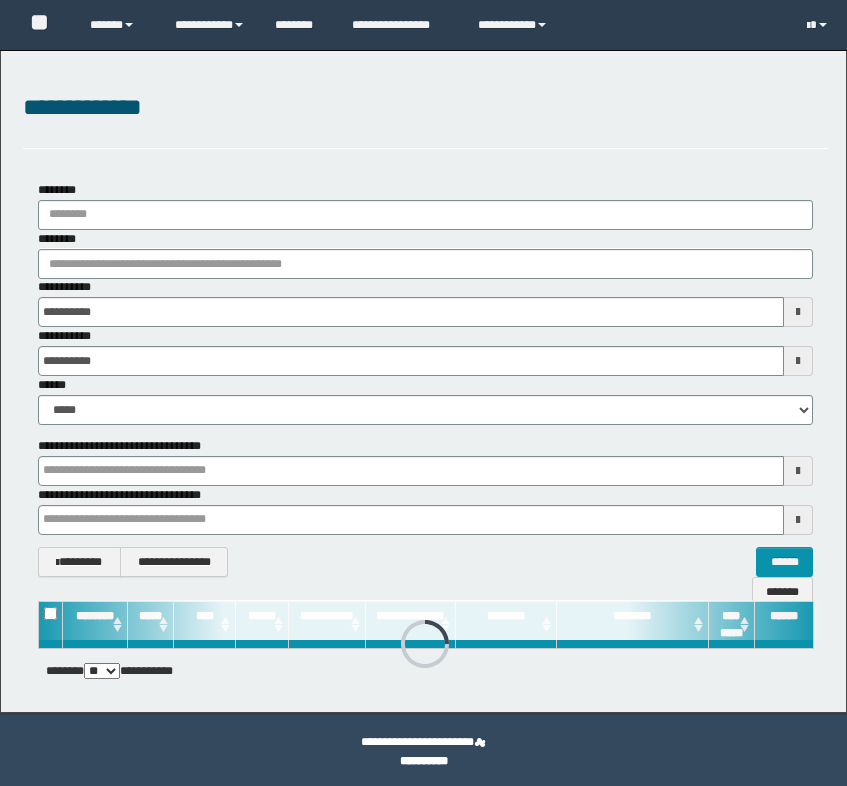 scroll, scrollTop: 0, scrollLeft: 0, axis: both 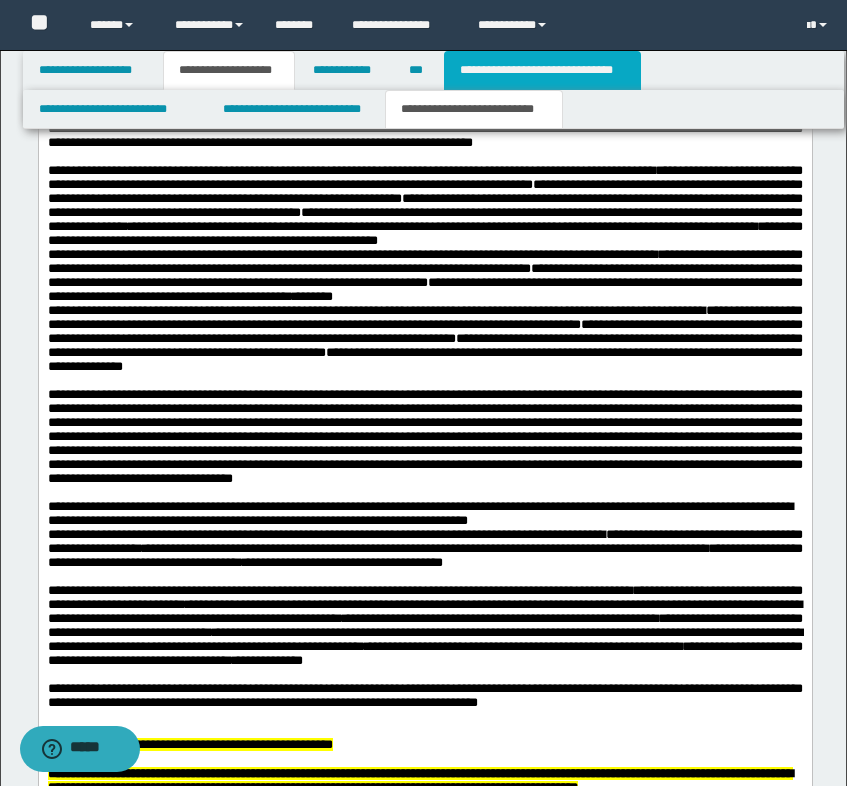 click on "**********" at bounding box center [542, 70] 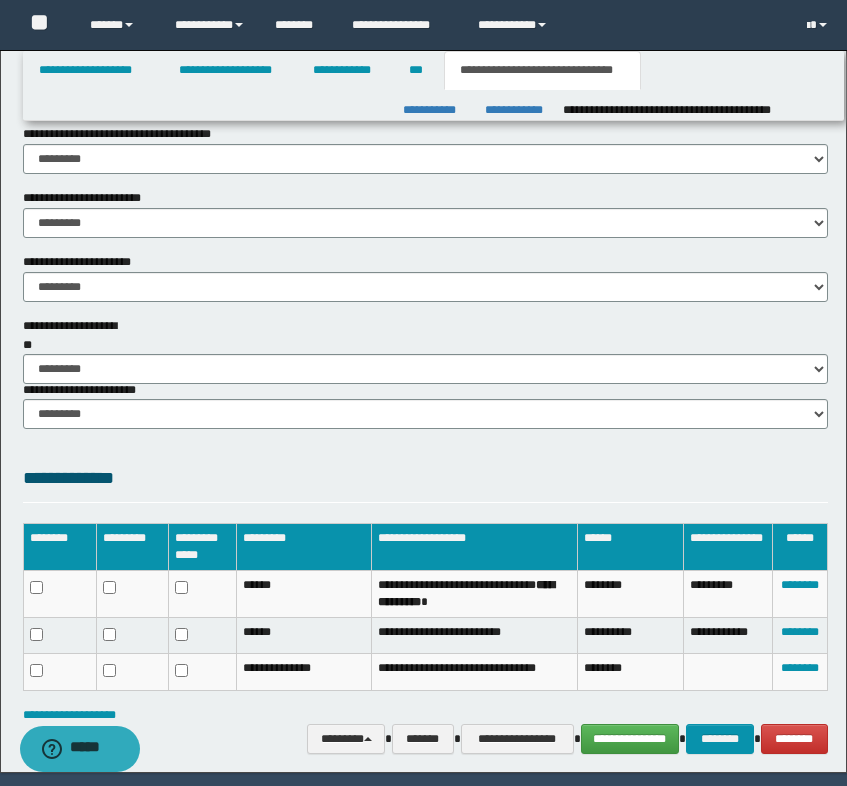 scroll, scrollTop: 1290, scrollLeft: 0, axis: vertical 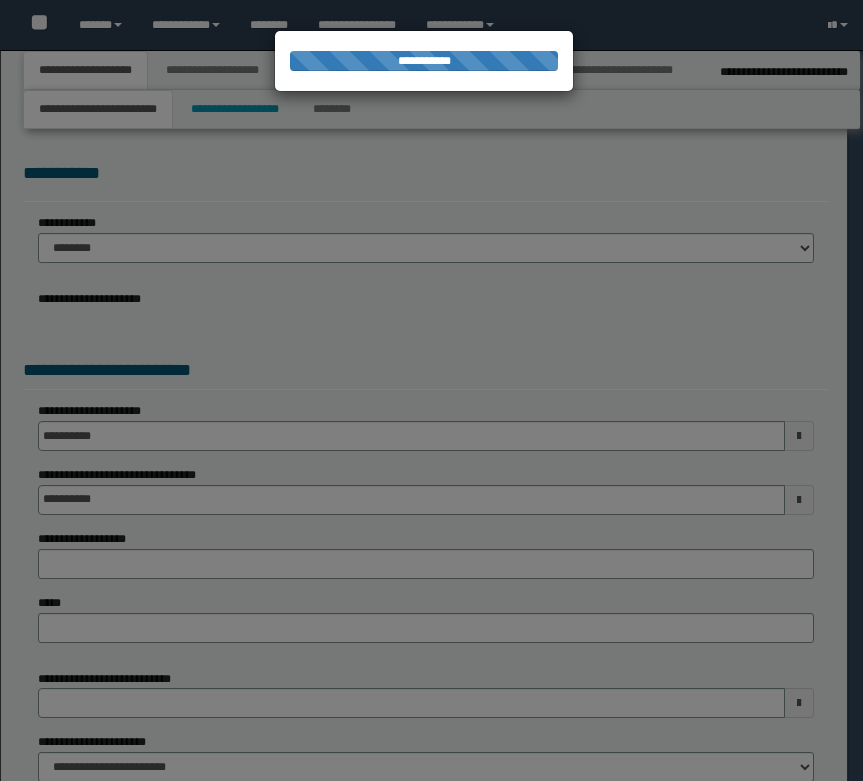 select on "*" 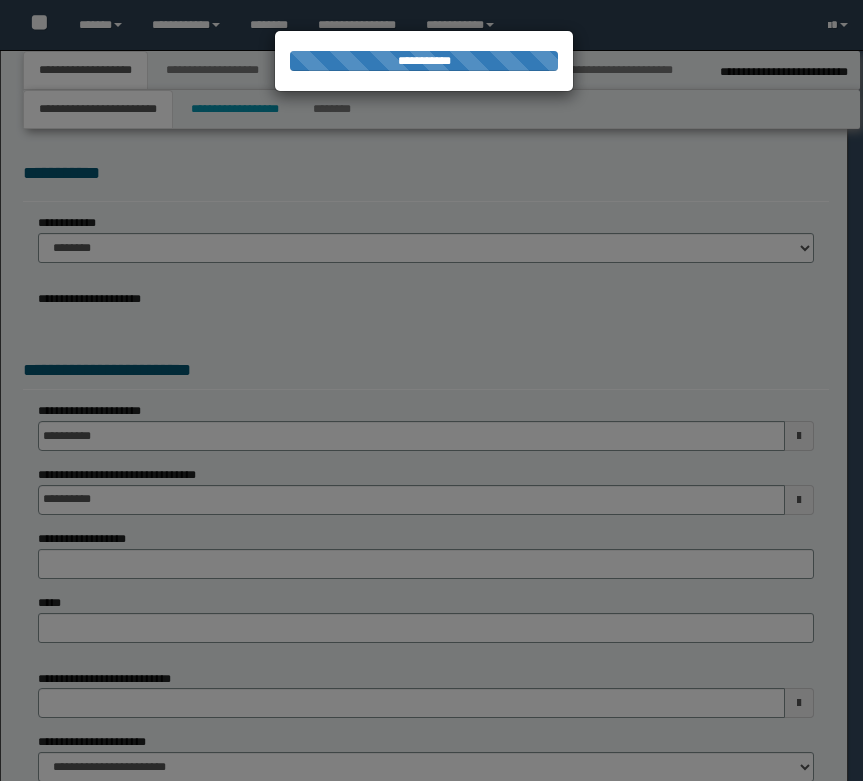 select on "*" 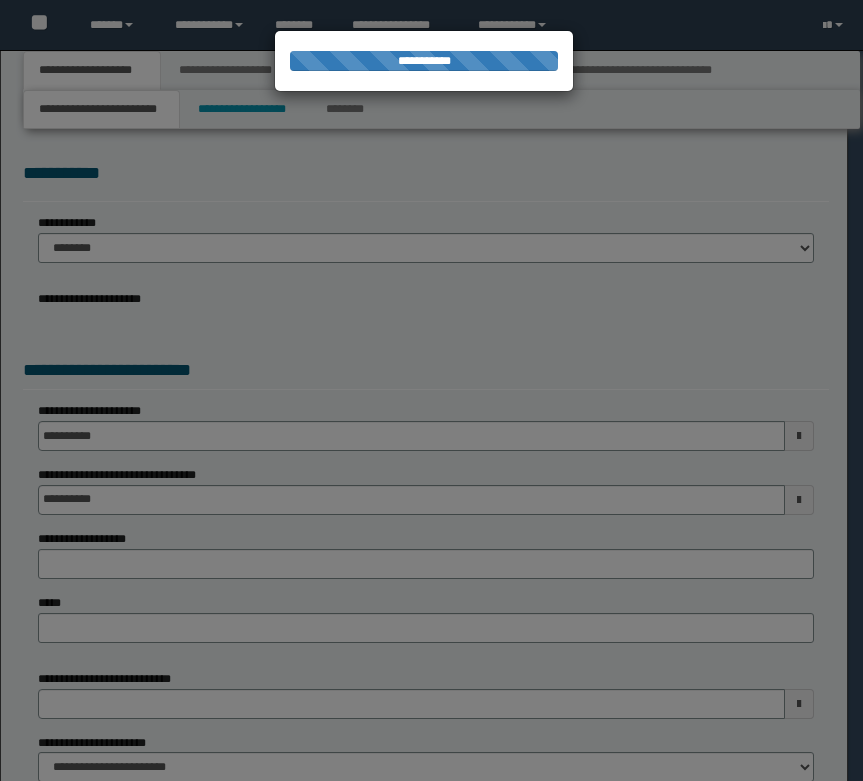 scroll, scrollTop: 392, scrollLeft: 0, axis: vertical 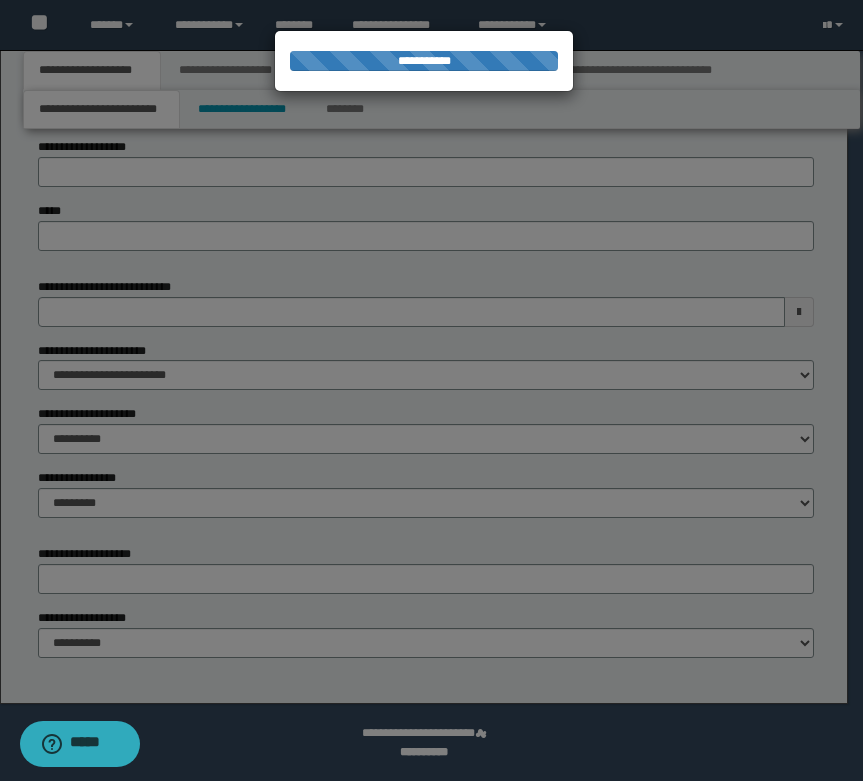 type on "*********" 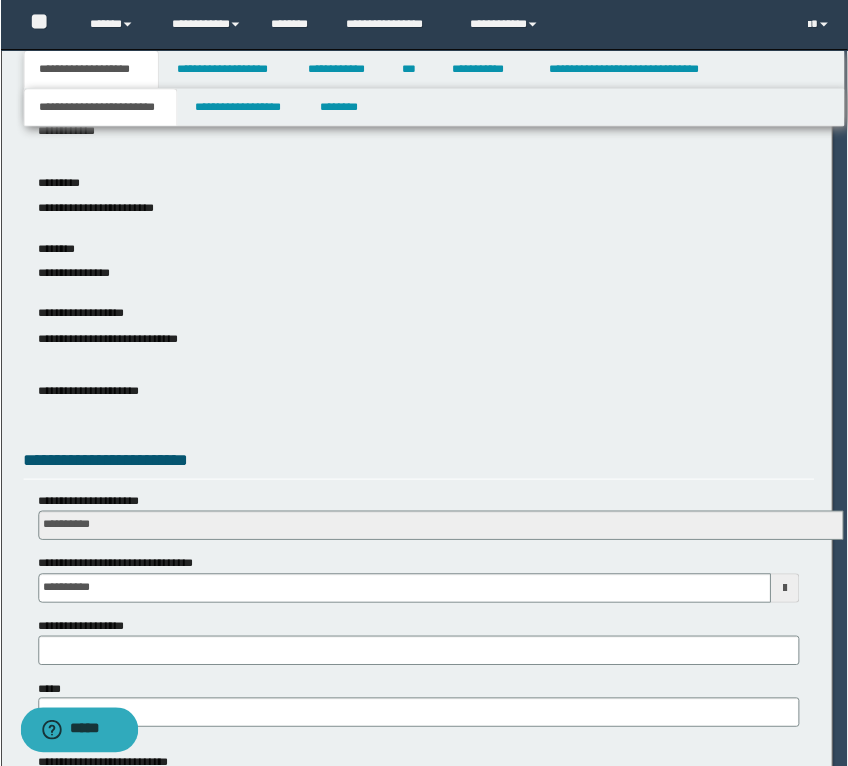 scroll, scrollTop: 883, scrollLeft: 0, axis: vertical 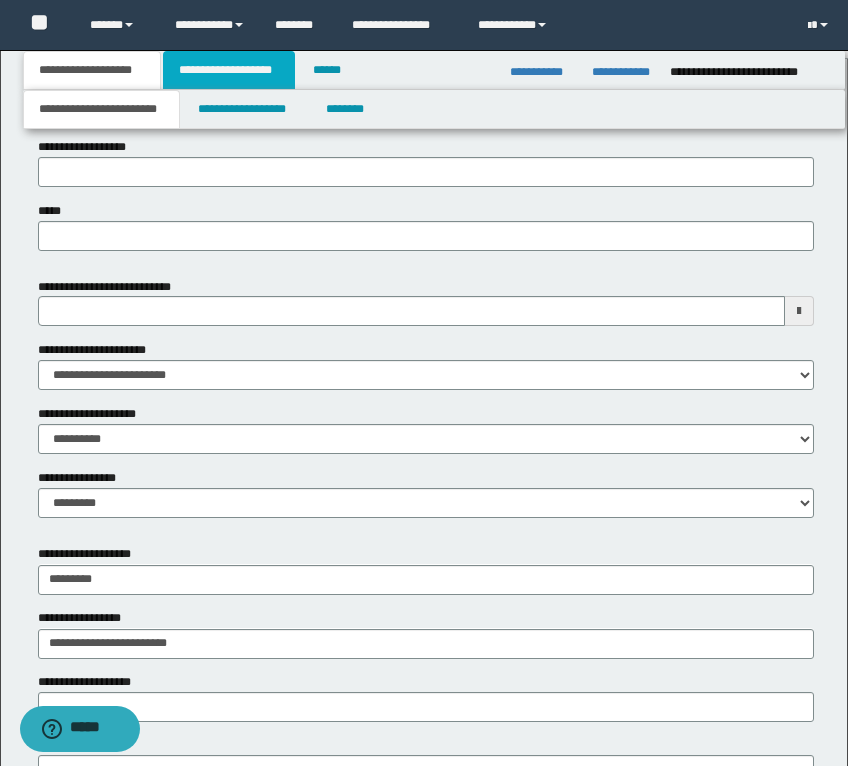 click on "**********" at bounding box center [229, 70] 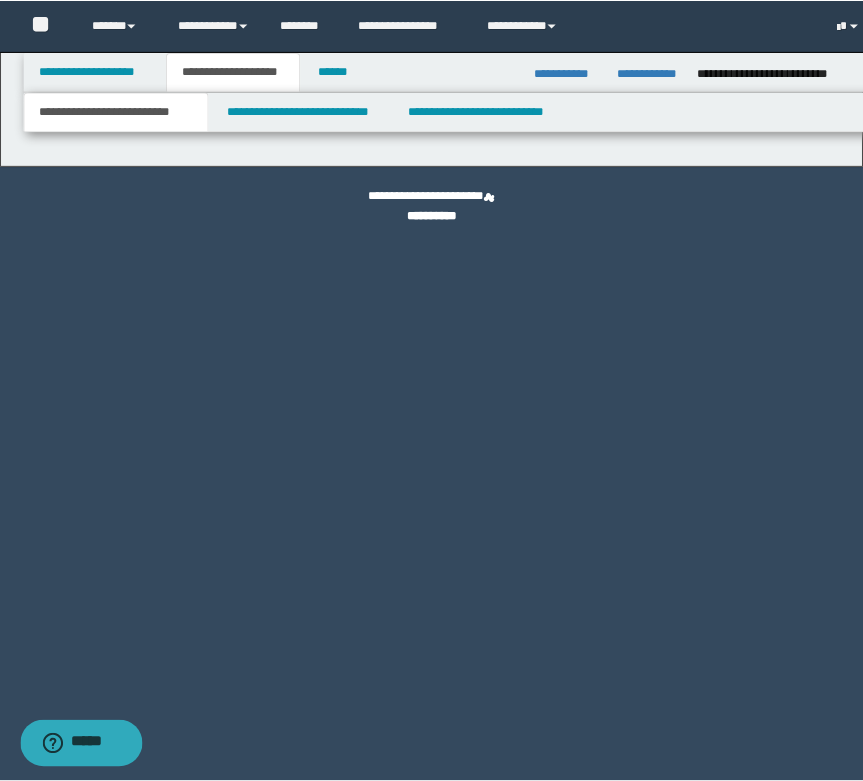 scroll, scrollTop: 0, scrollLeft: 0, axis: both 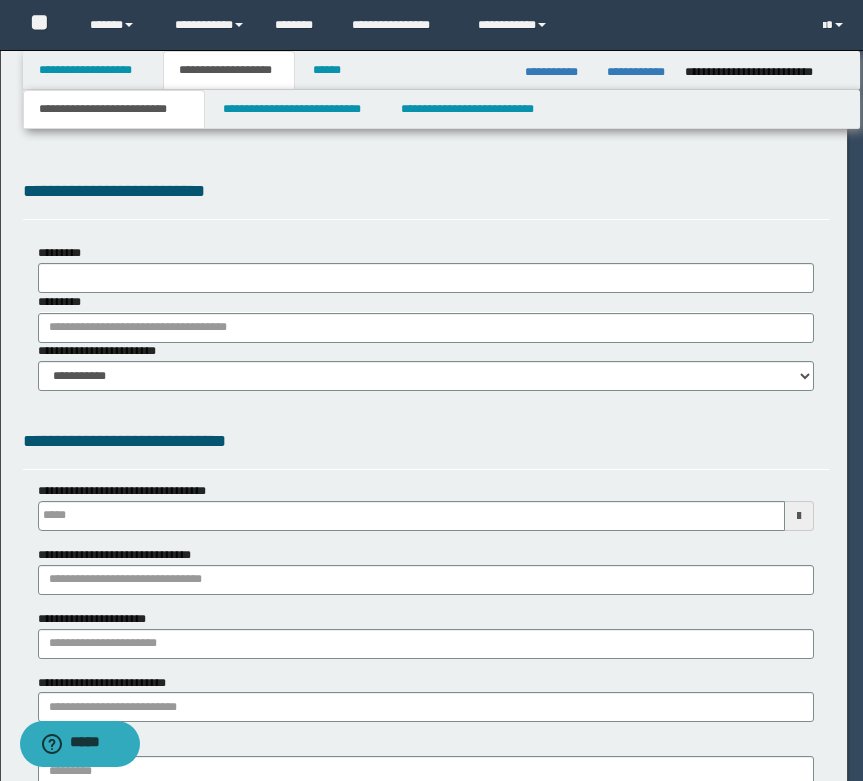 type on "**********" 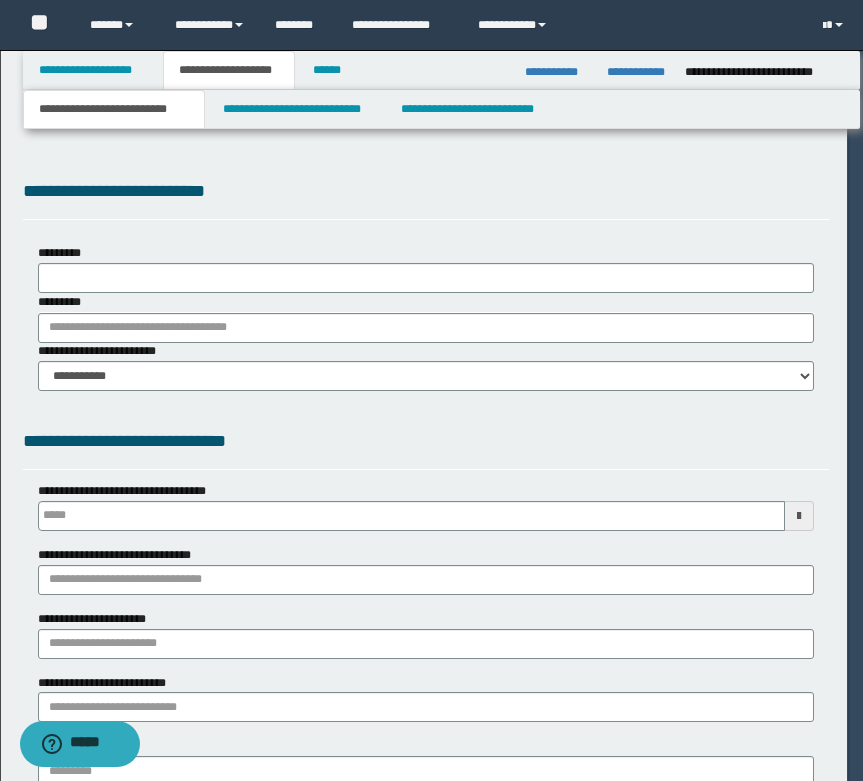 type on "**********" 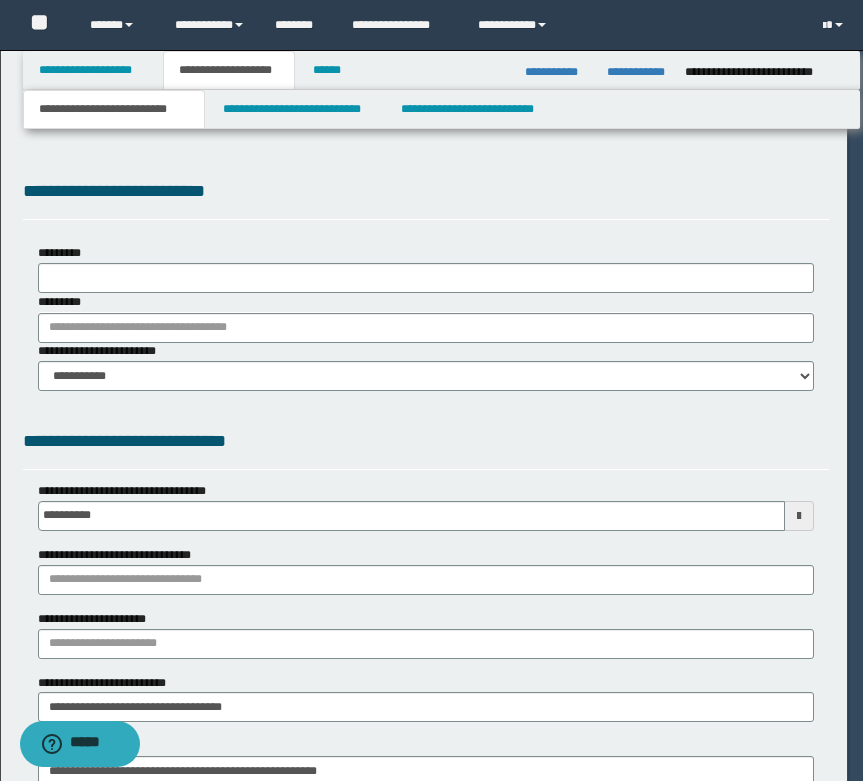 scroll, scrollTop: 0, scrollLeft: 0, axis: both 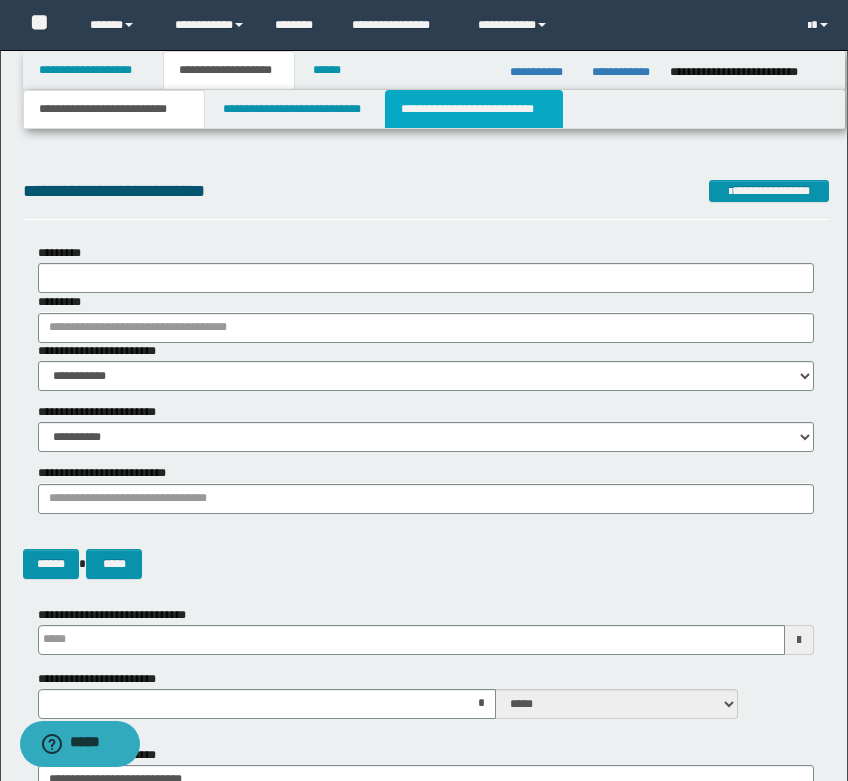 click on "**********" at bounding box center [474, 109] 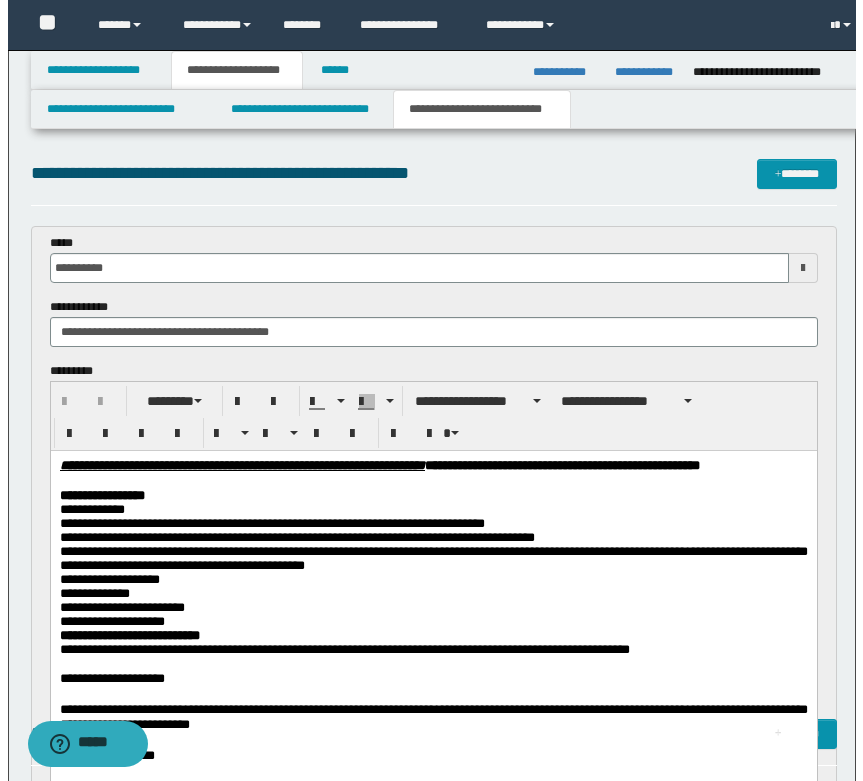 scroll, scrollTop: 0, scrollLeft: 0, axis: both 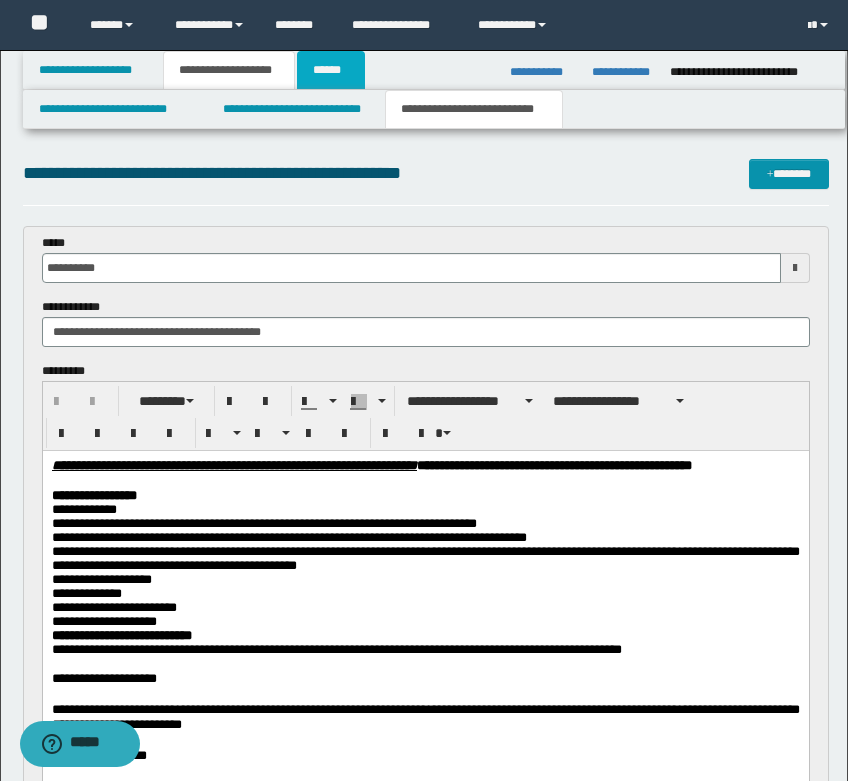click on "******" at bounding box center [331, 70] 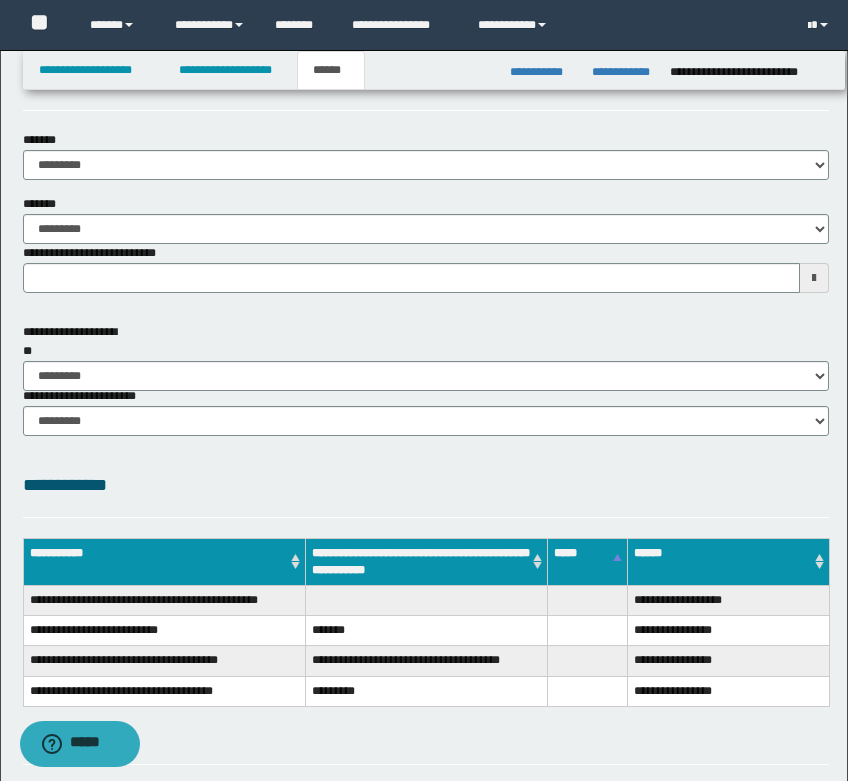 scroll, scrollTop: 100, scrollLeft: 0, axis: vertical 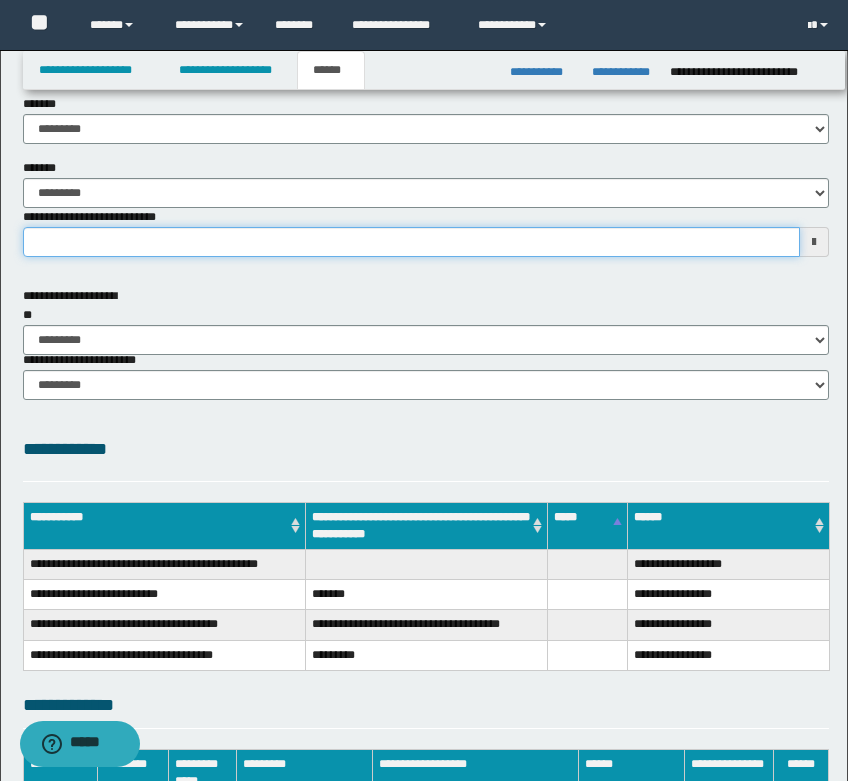 click on "**********" at bounding box center [411, 242] 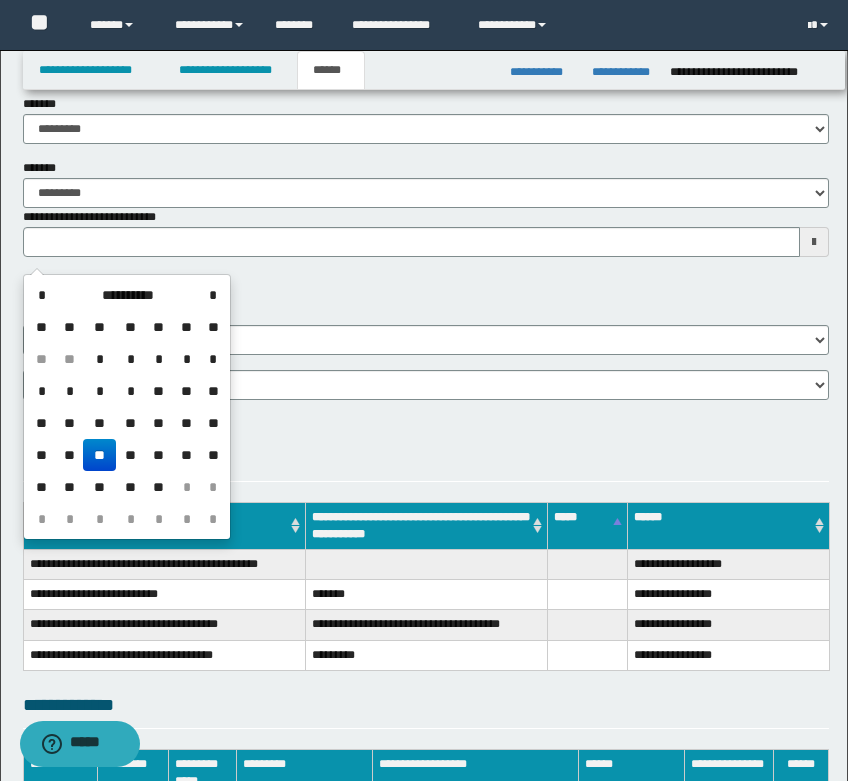 click on "**" at bounding box center (99, 455) 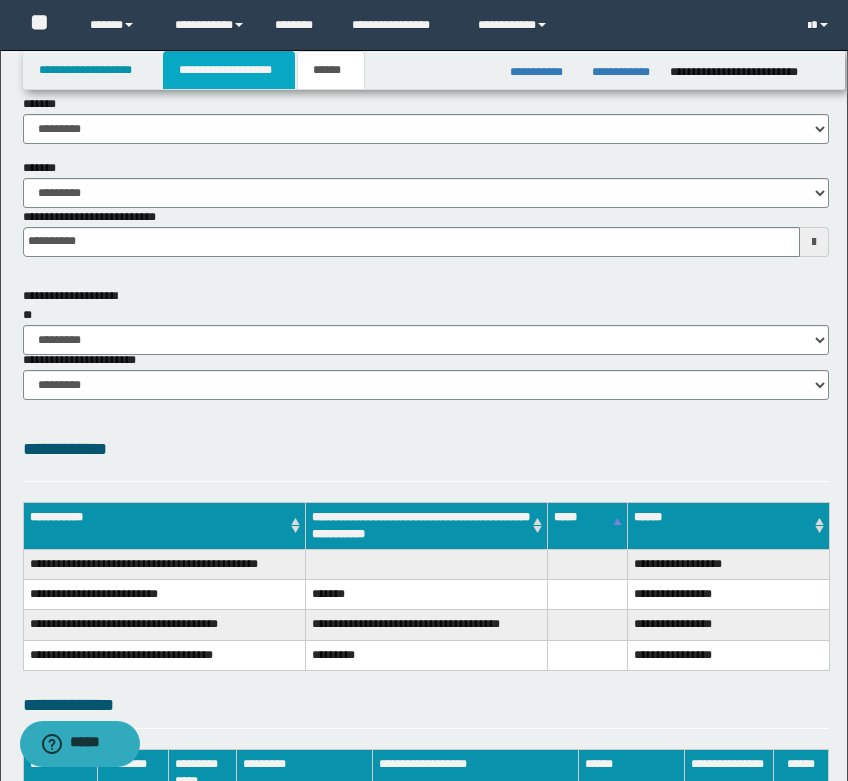 click on "**********" at bounding box center (229, 70) 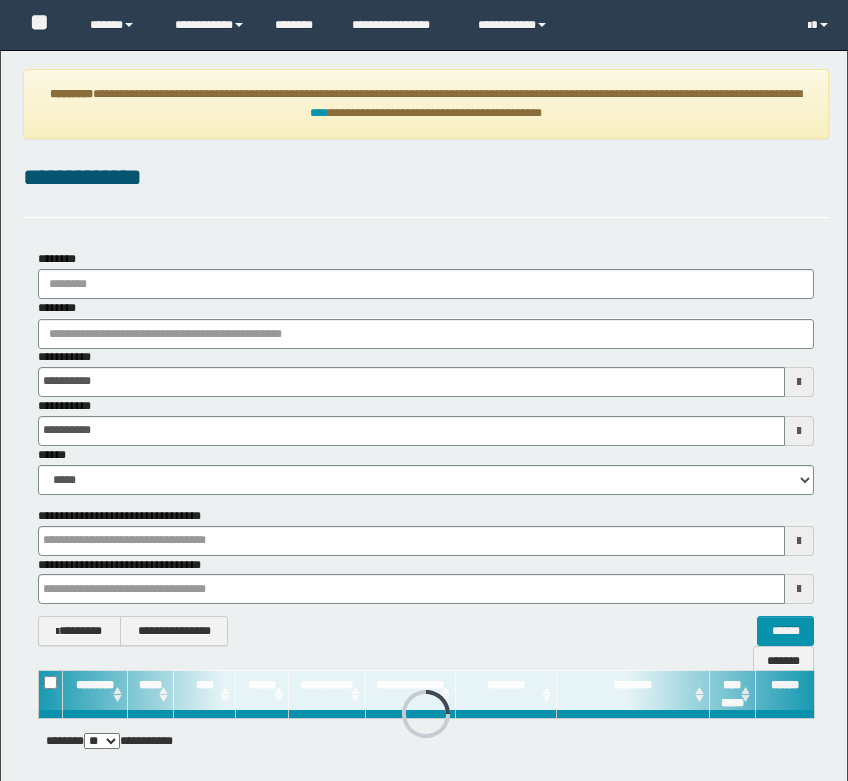 scroll, scrollTop: 0, scrollLeft: 0, axis: both 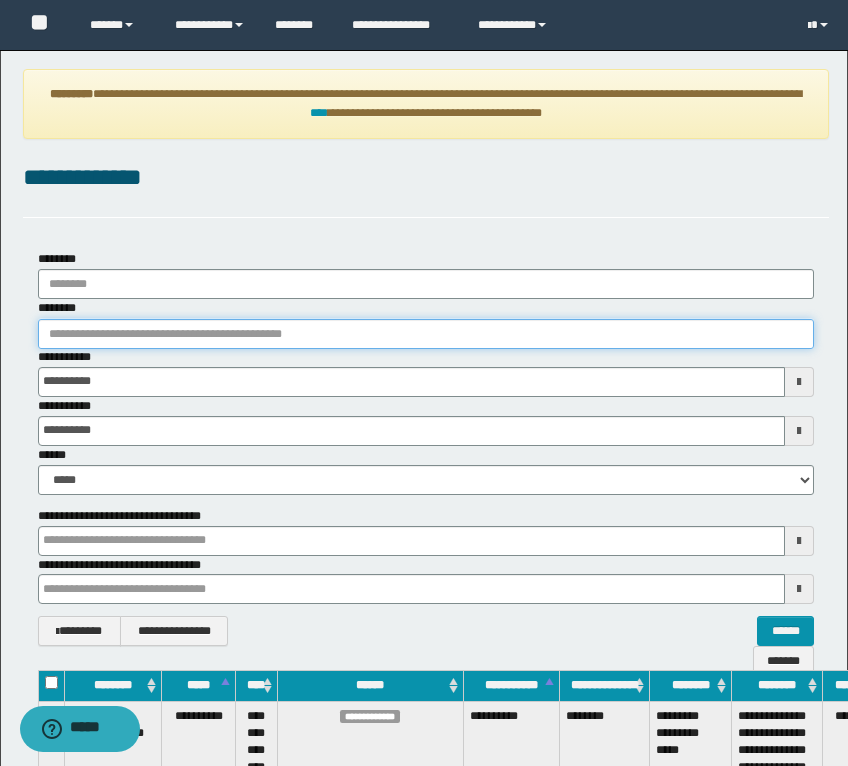click on "********" at bounding box center (426, 334) 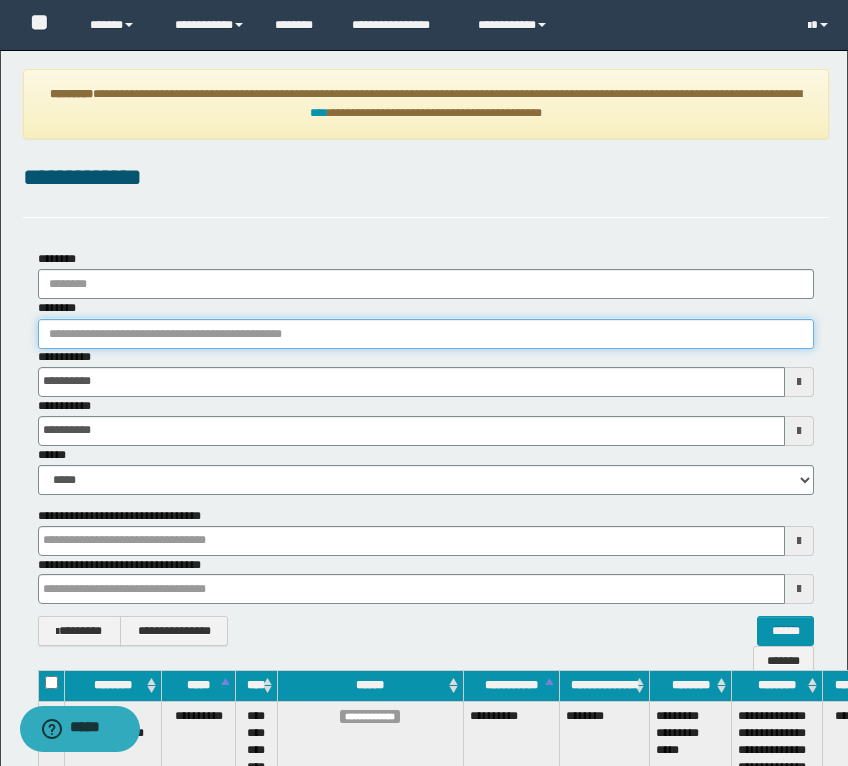 paste on "**********" 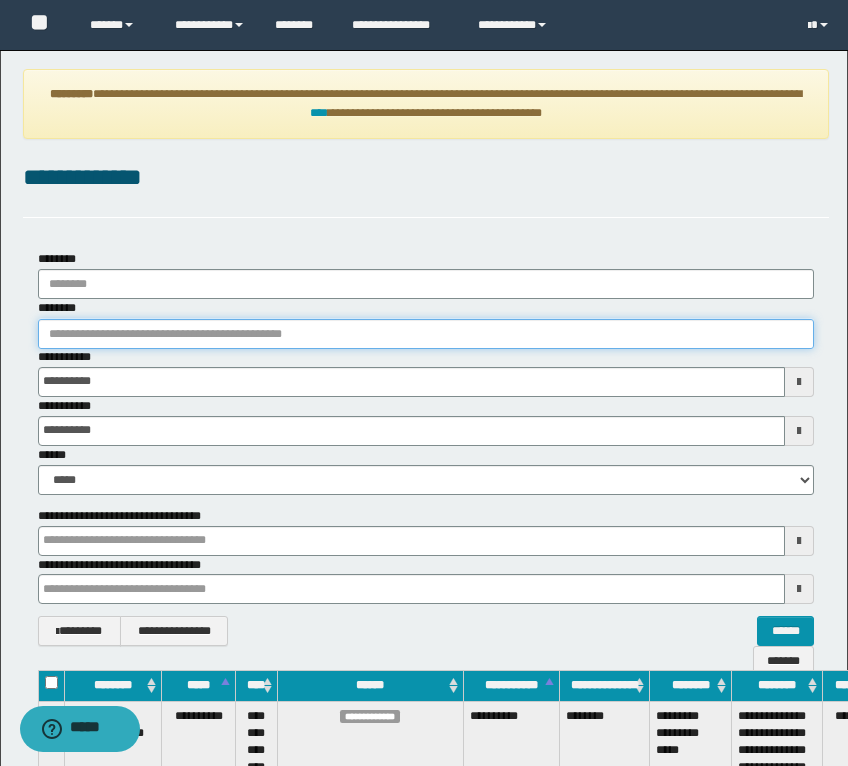 type on "**********" 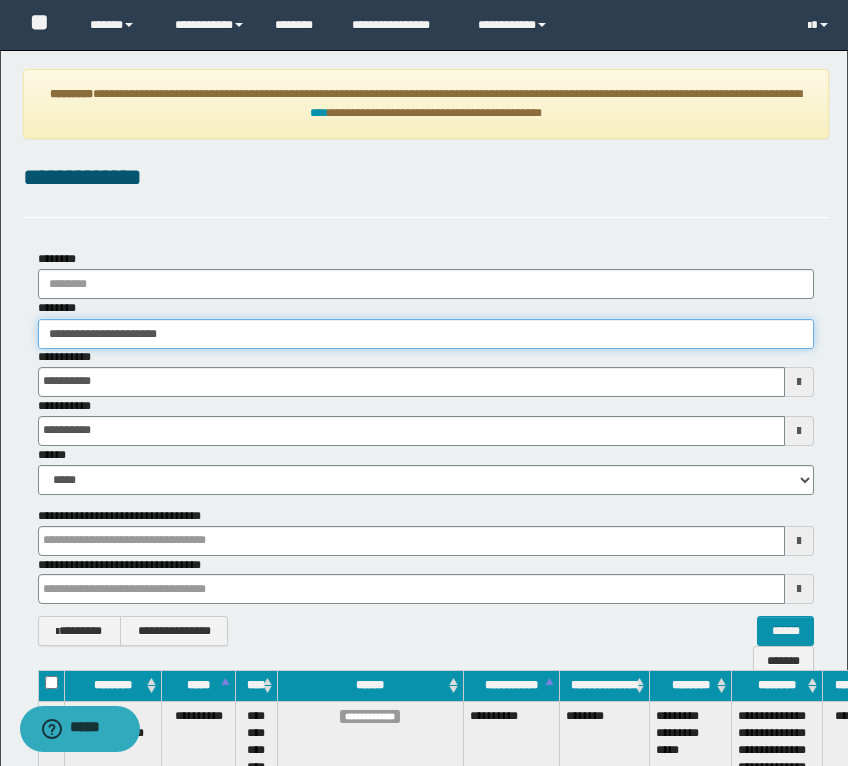 type on "**********" 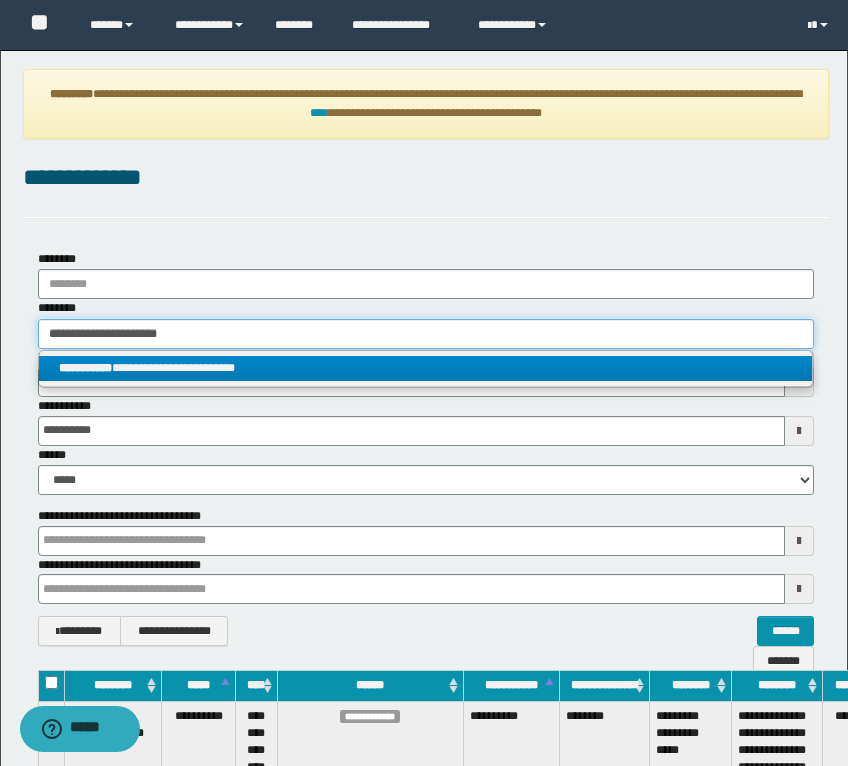 type on "**********" 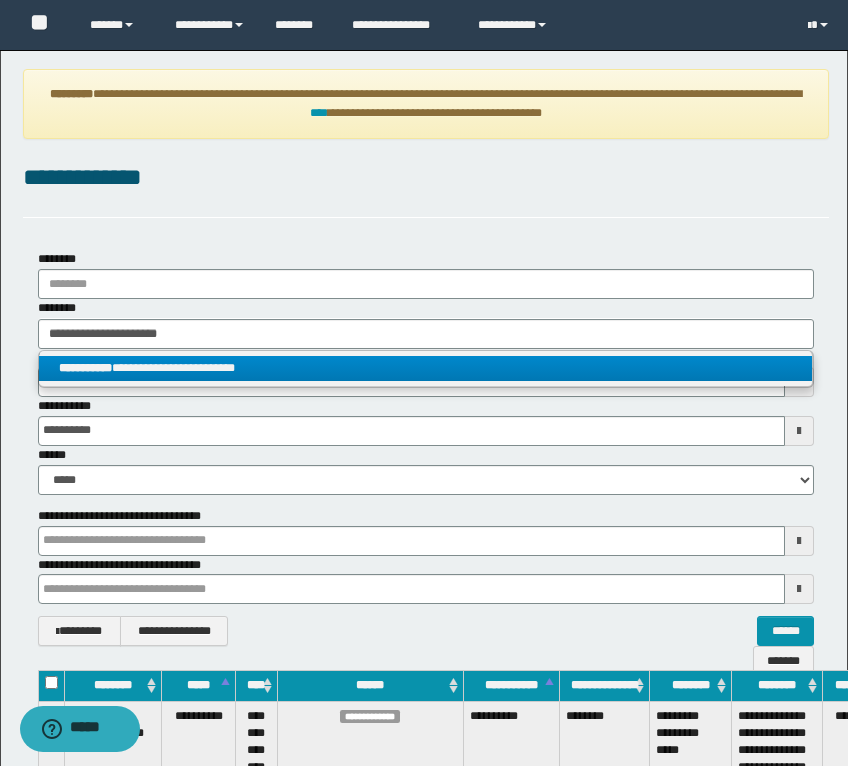 click on "**********" at bounding box center (425, 368) 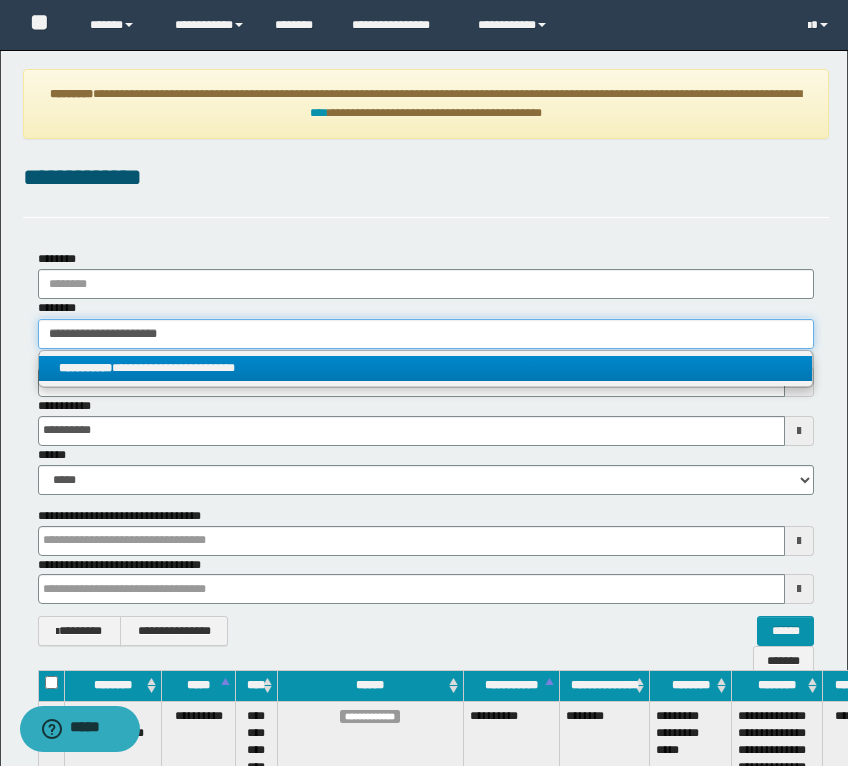 type 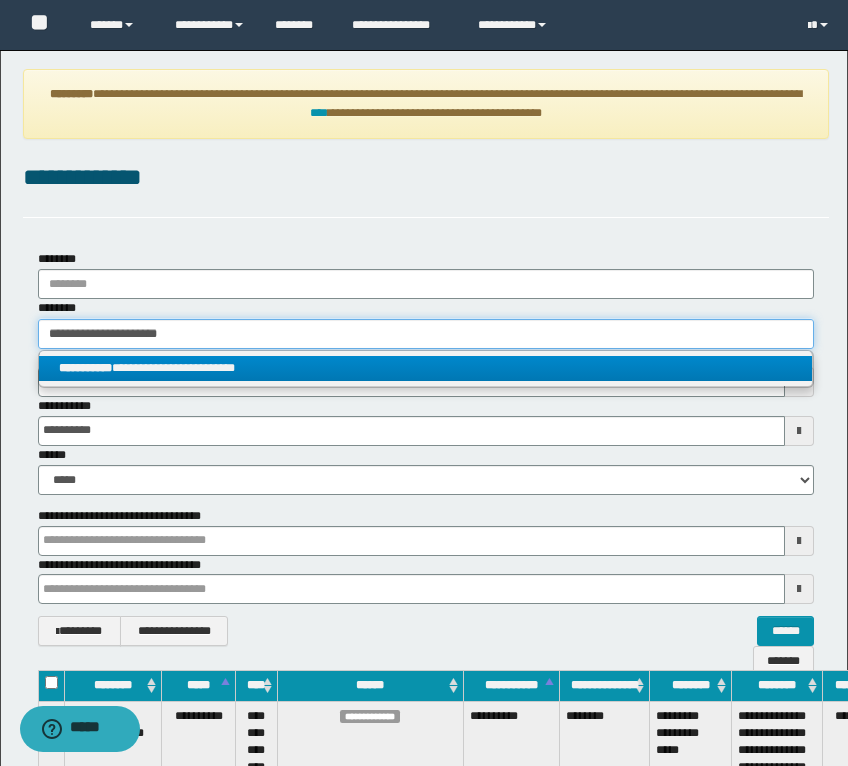 type on "**********" 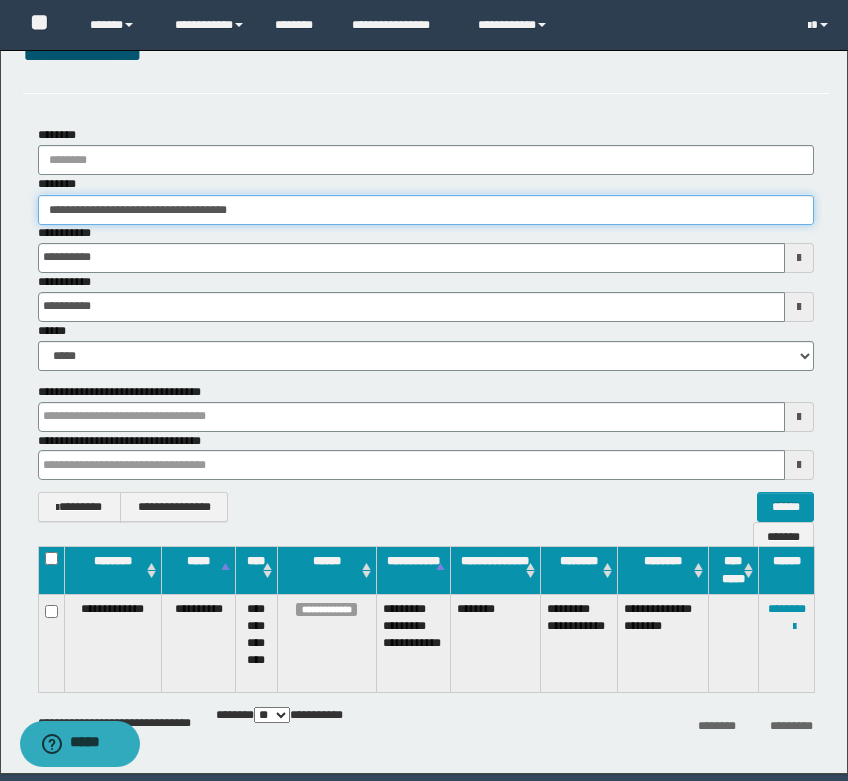 scroll, scrollTop: 195, scrollLeft: 0, axis: vertical 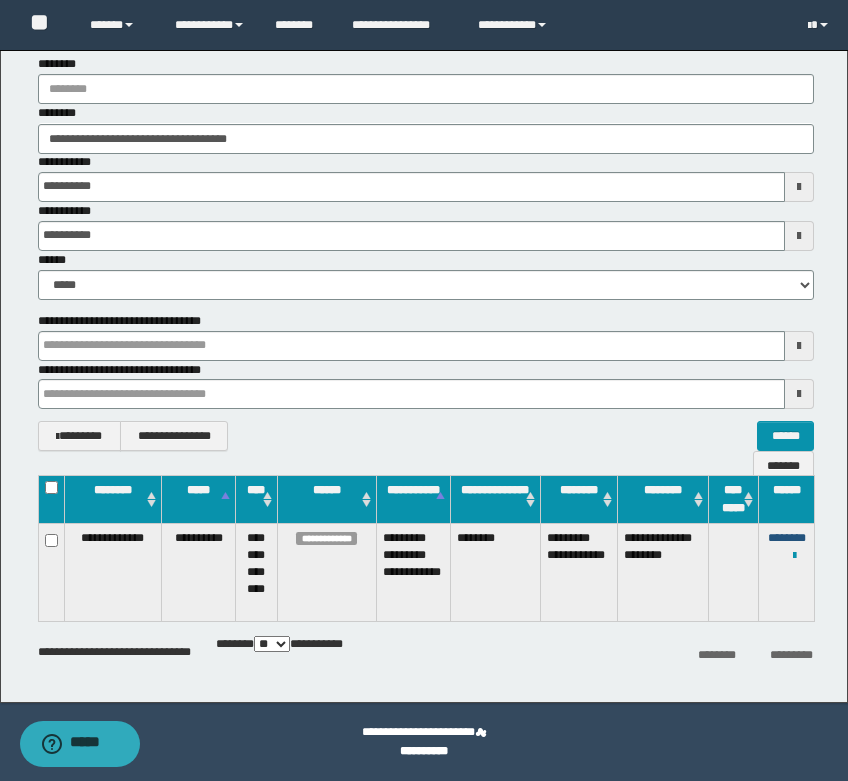 click on "********" at bounding box center (787, 538) 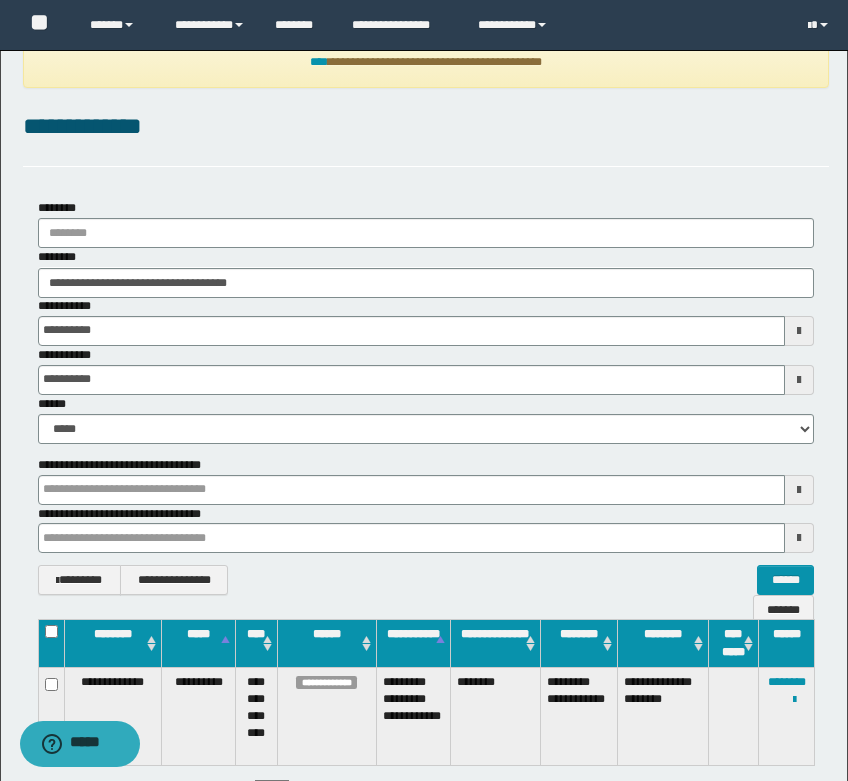 scroll, scrollTop: 0, scrollLeft: 0, axis: both 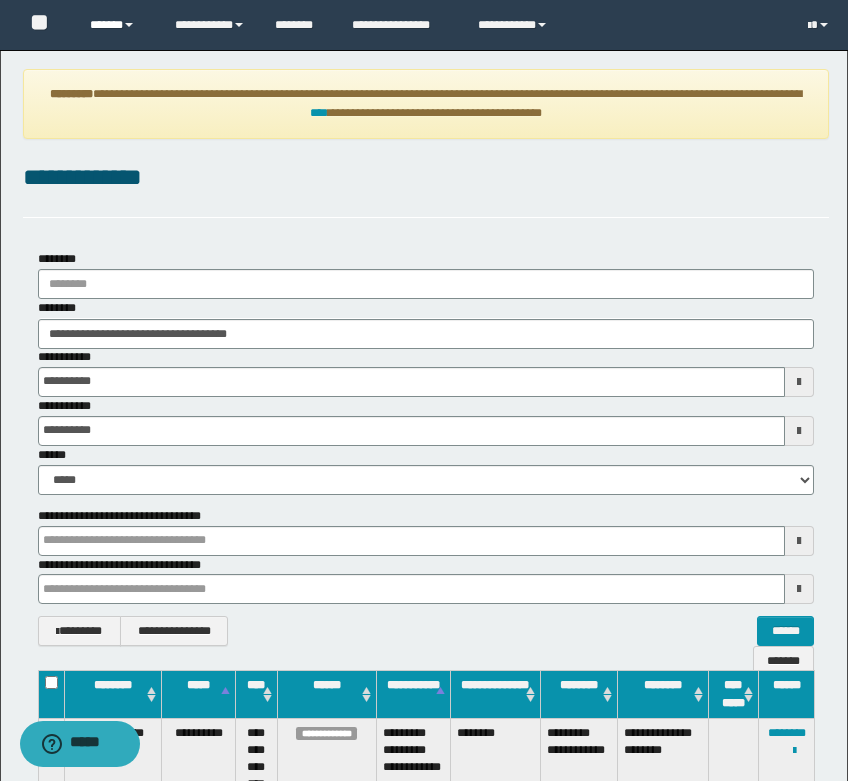 click on "******" at bounding box center [117, 25] 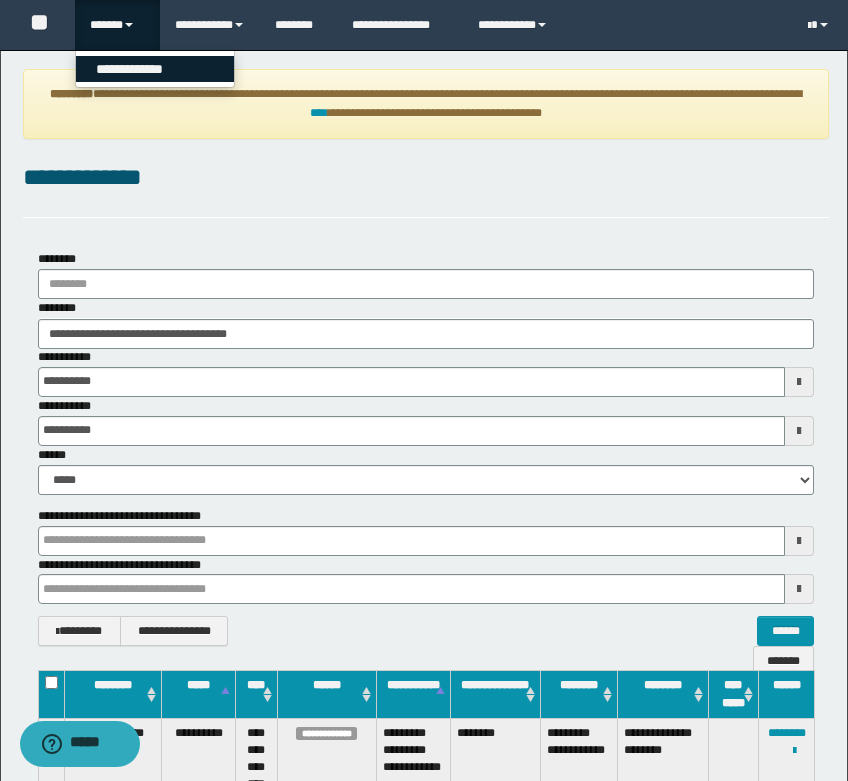 click on "**********" at bounding box center (155, 69) 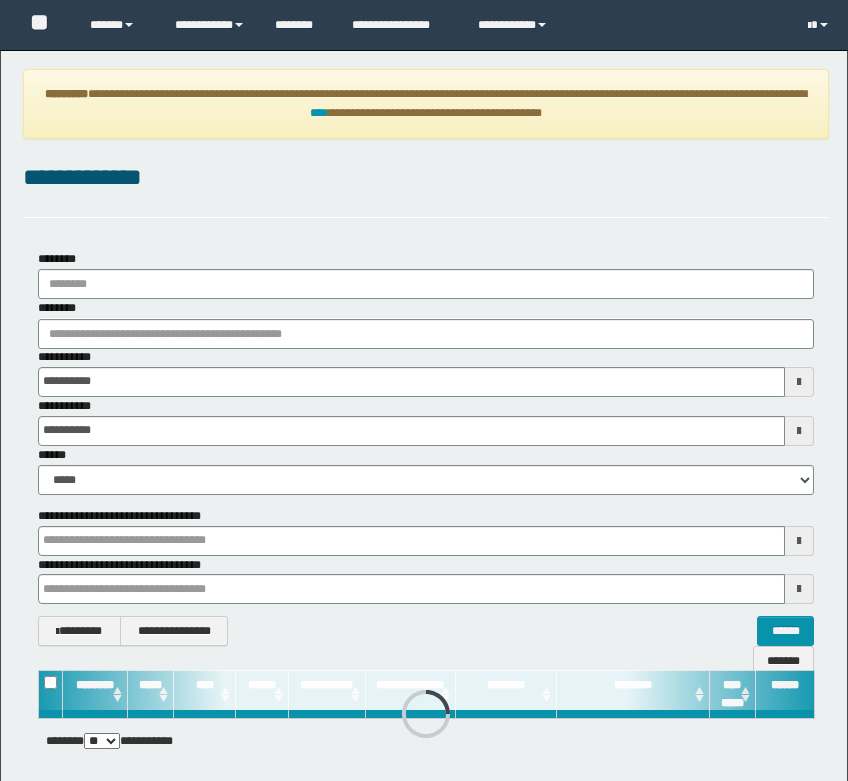scroll, scrollTop: 0, scrollLeft: 0, axis: both 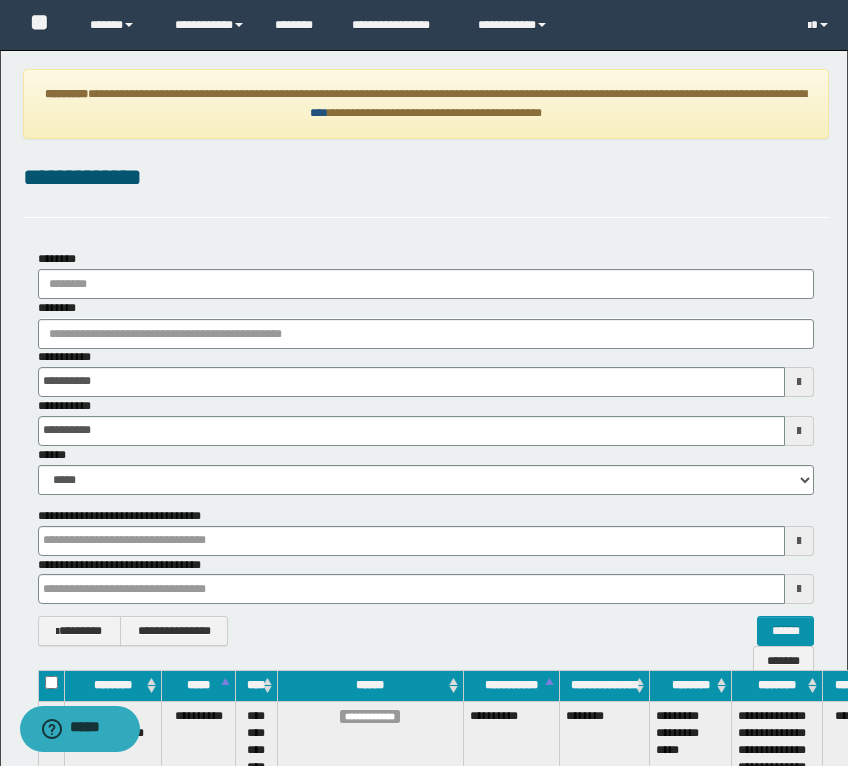 click on "****" at bounding box center (319, 113) 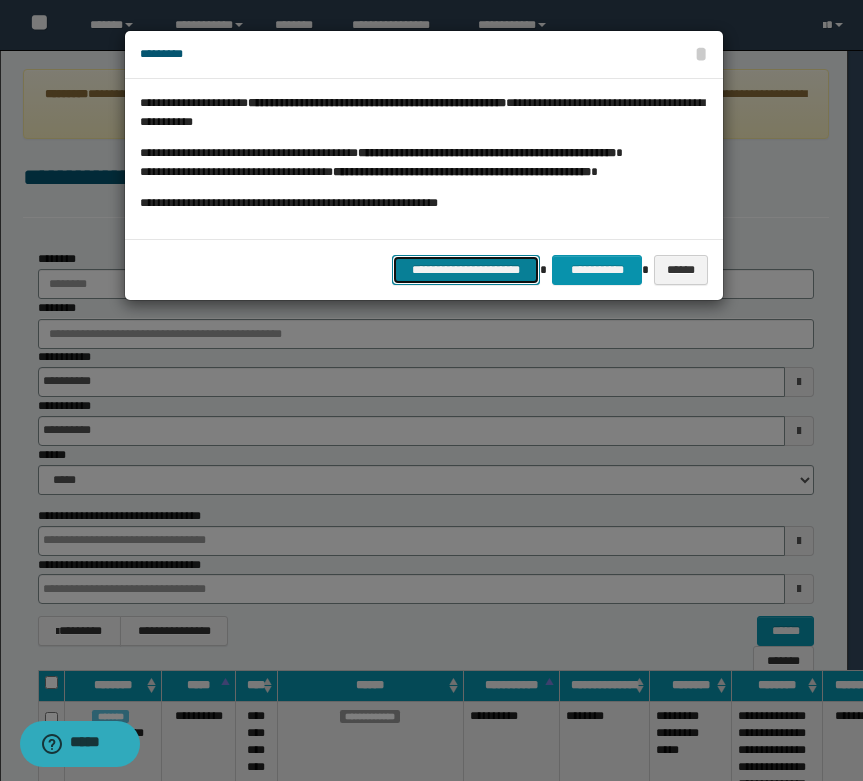 click on "**********" at bounding box center [466, 270] 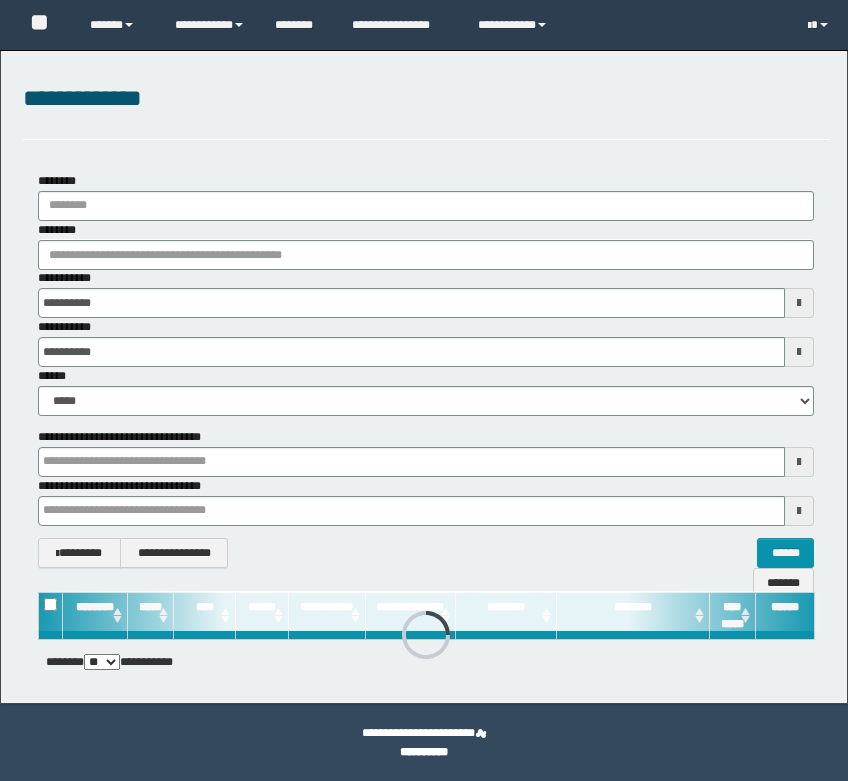 scroll, scrollTop: 9, scrollLeft: 0, axis: vertical 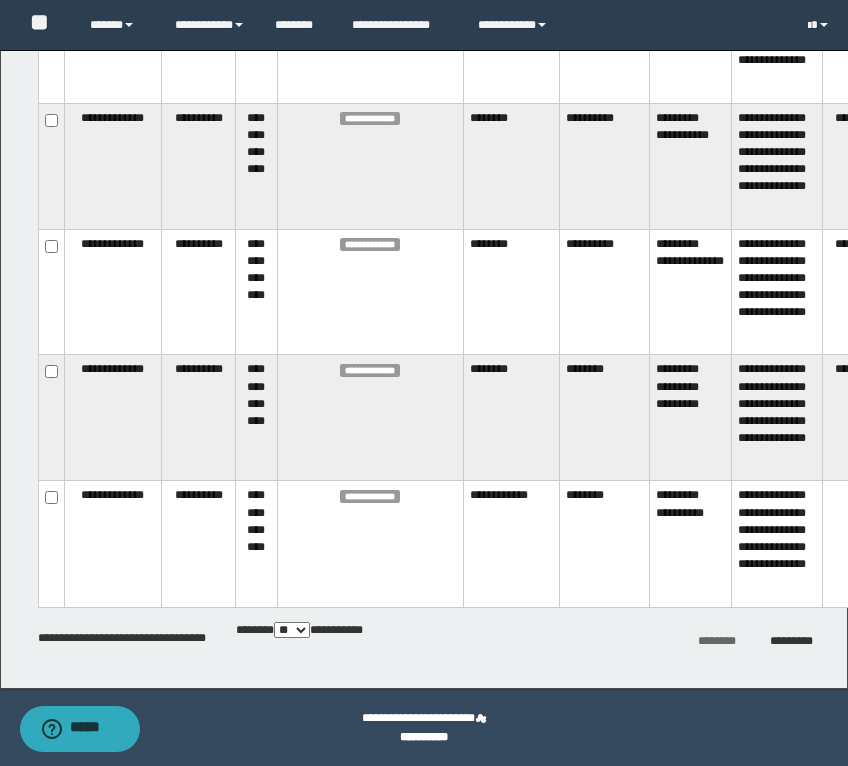 click on "*********" at bounding box center [791, 641] 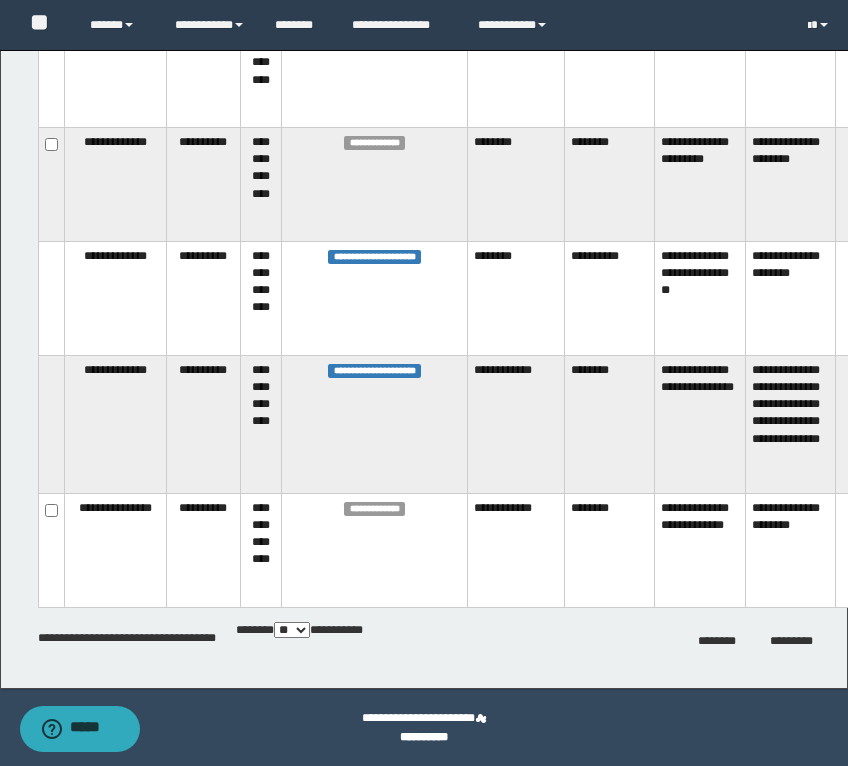 scroll, scrollTop: 4822, scrollLeft: 0, axis: vertical 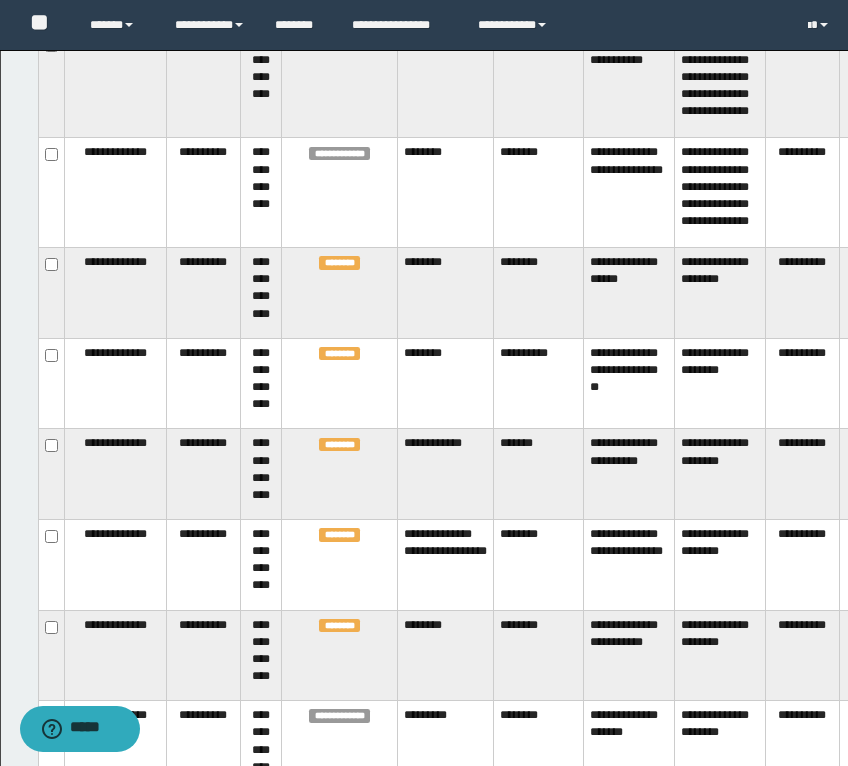 drag, startPoint x: 555, startPoint y: 500, endPoint x: 682, endPoint y: 499, distance: 127.00394 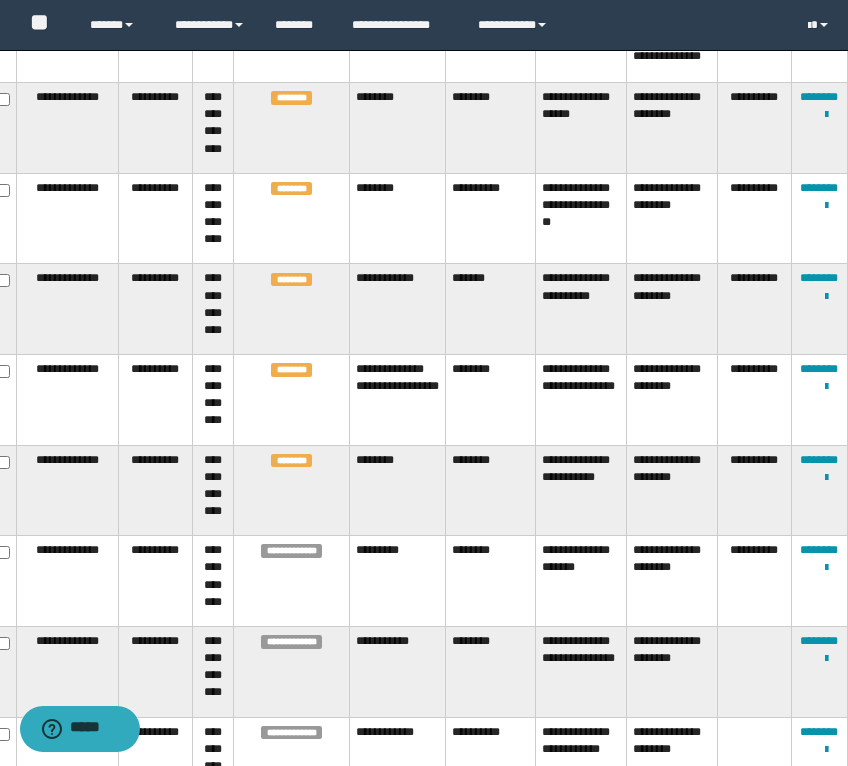 scroll, scrollTop: 903, scrollLeft: 48, axis: both 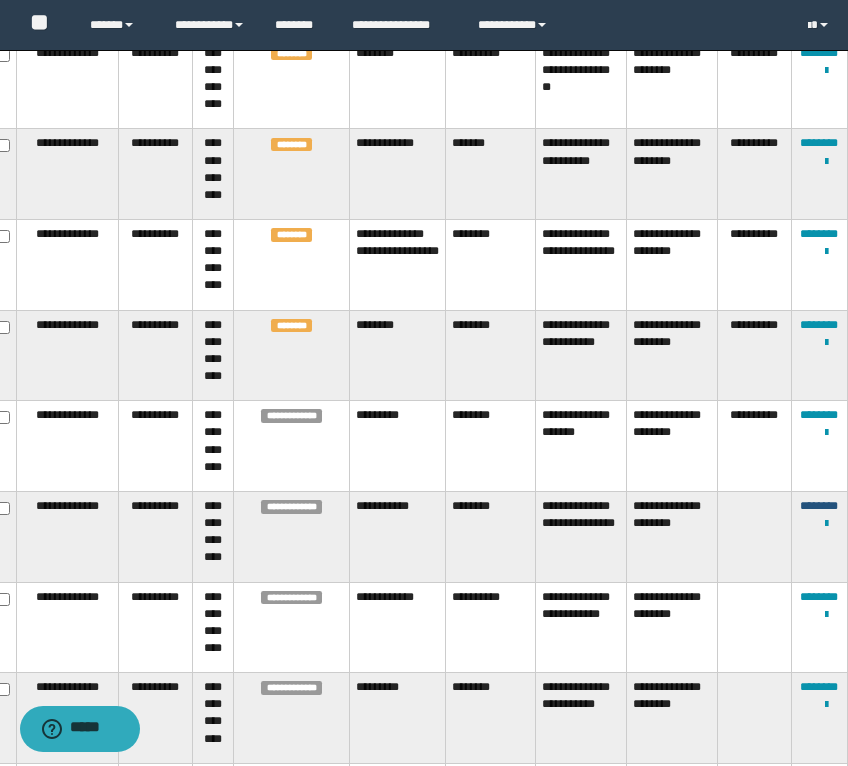 click on "********" at bounding box center (819, 506) 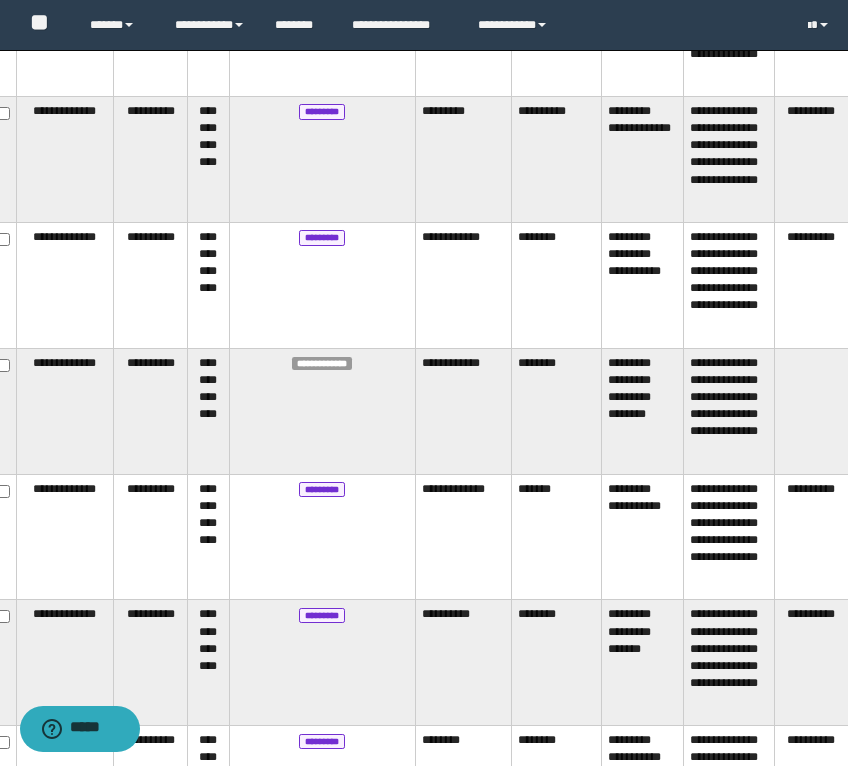 scroll, scrollTop: 1200, scrollLeft: 48, axis: both 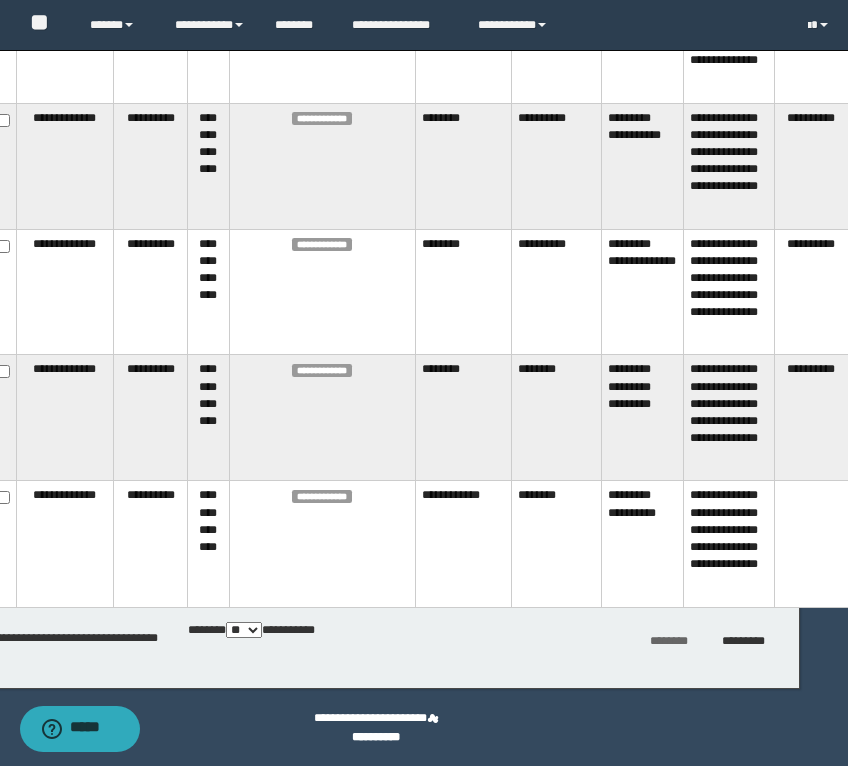 click on "*********" at bounding box center (743, 641) 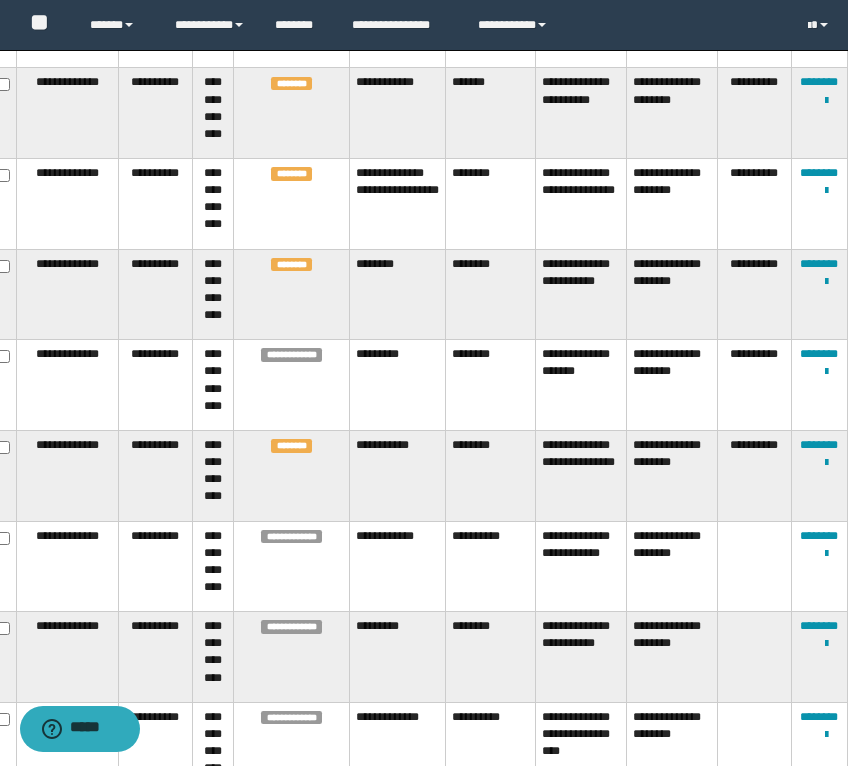 scroll, scrollTop: 1022, scrollLeft: 48, axis: both 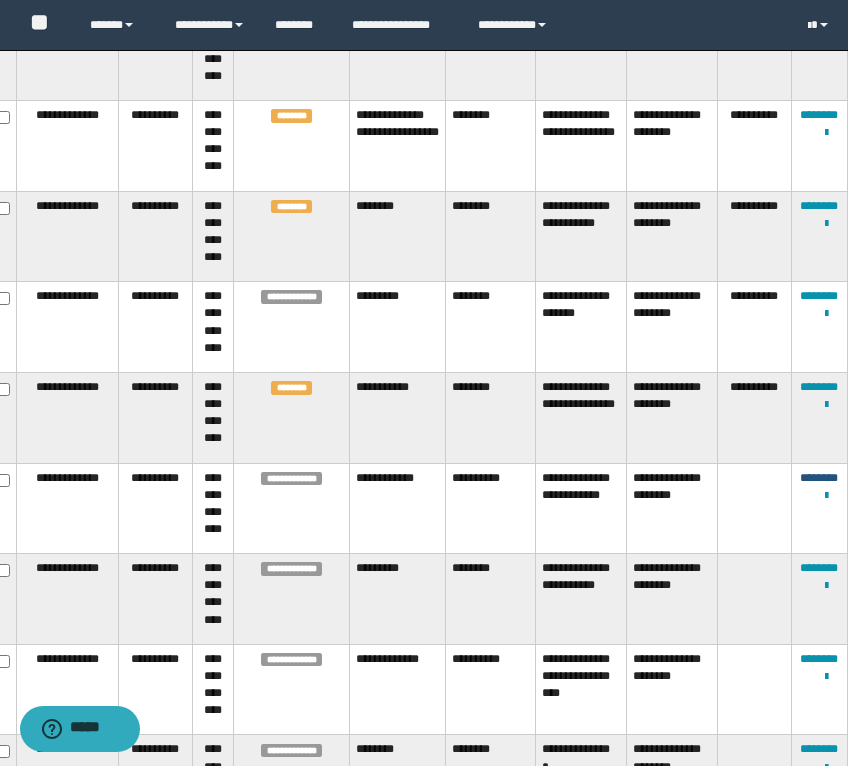 click on "********" at bounding box center [819, 478] 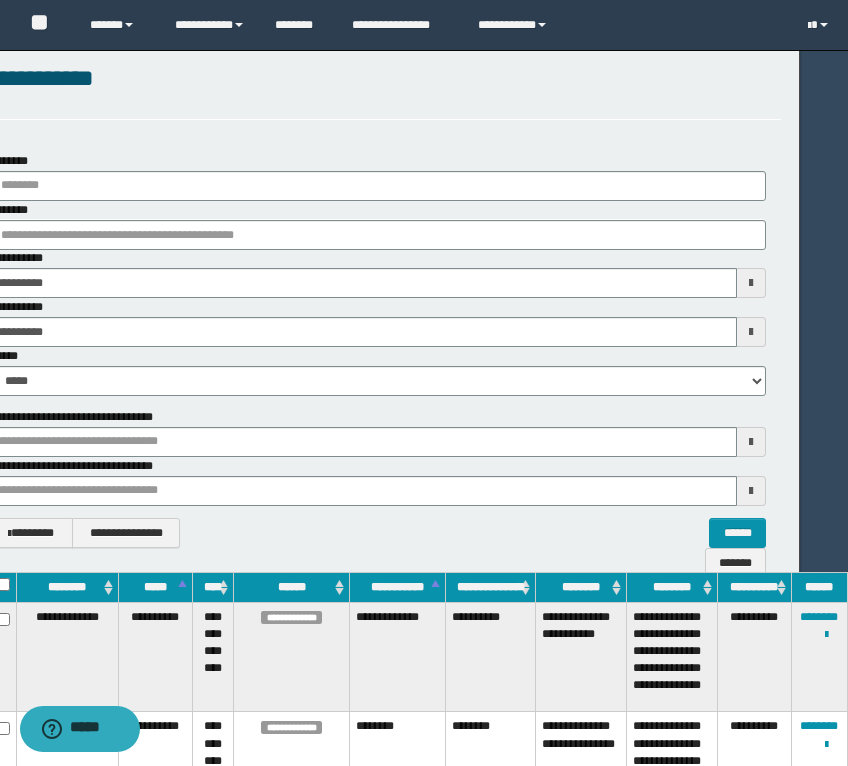 scroll, scrollTop: 0, scrollLeft: 48, axis: horizontal 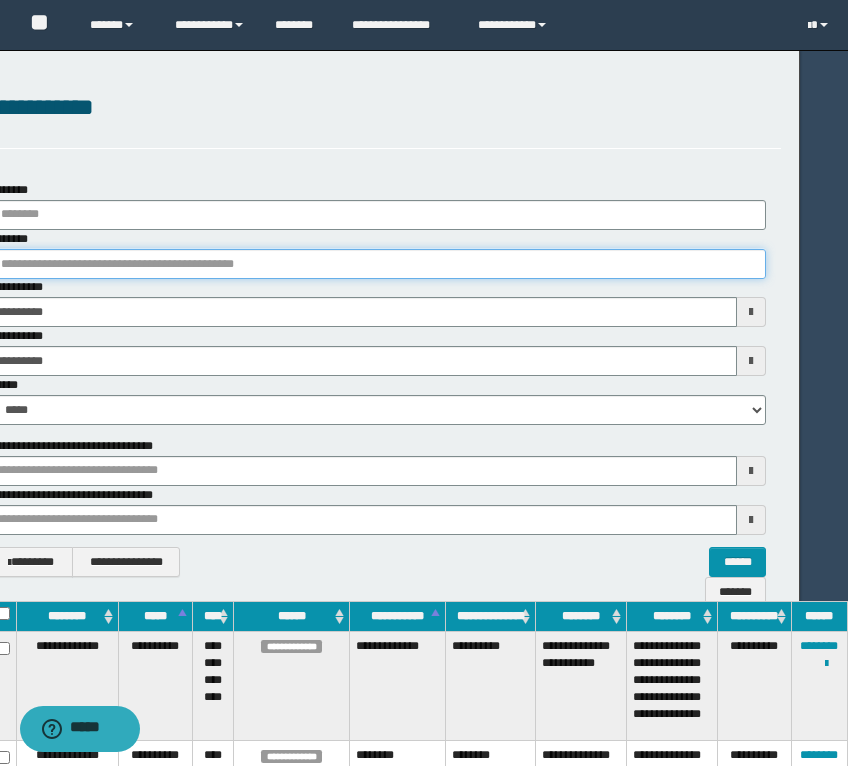 click on "********" at bounding box center [378, 264] 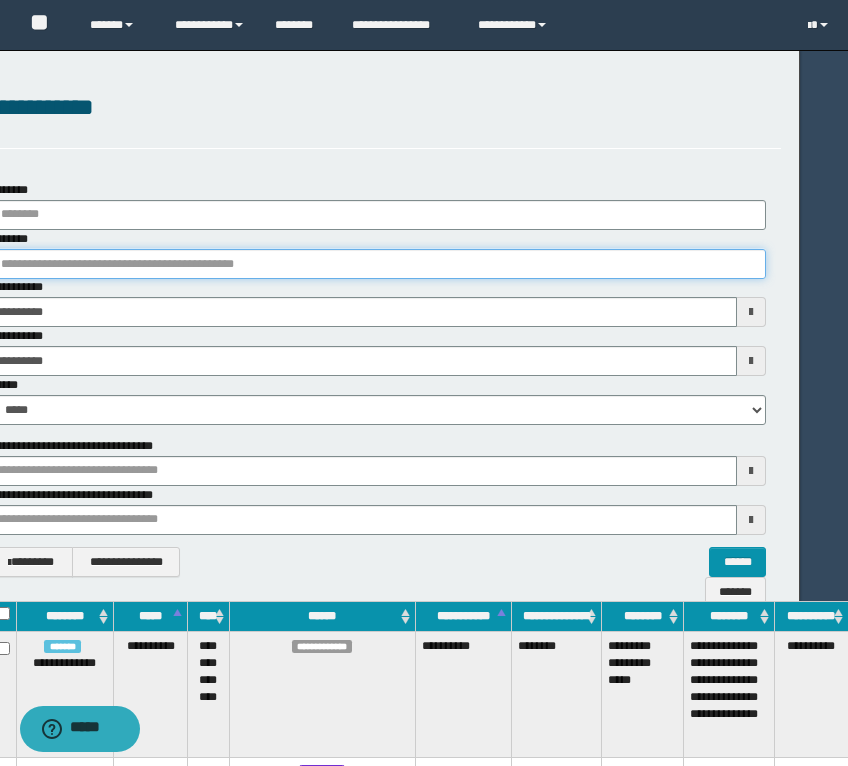 paste on "**********" 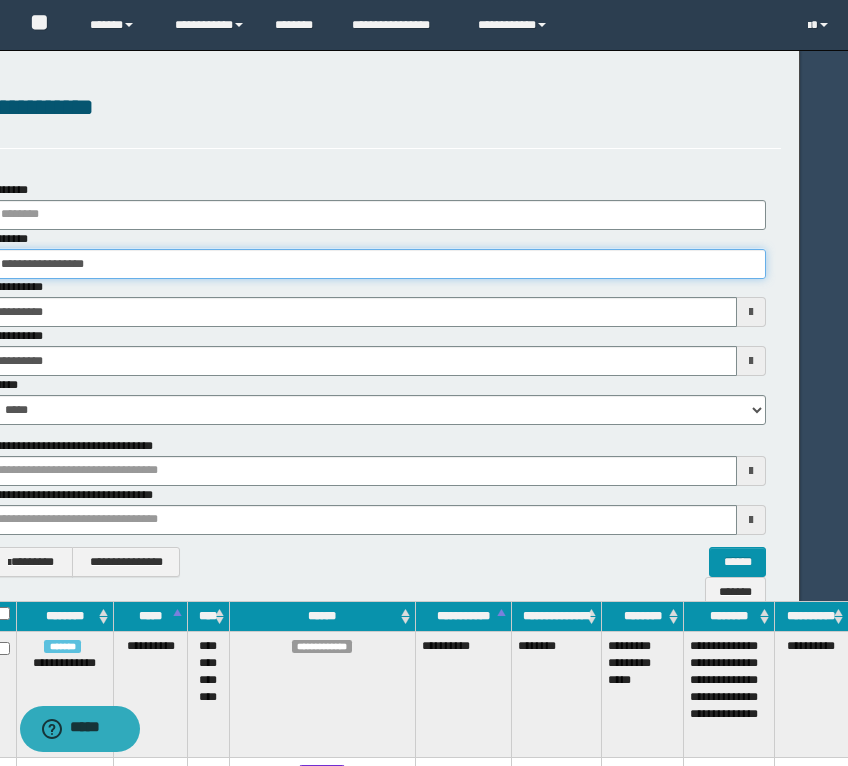 type on "**********" 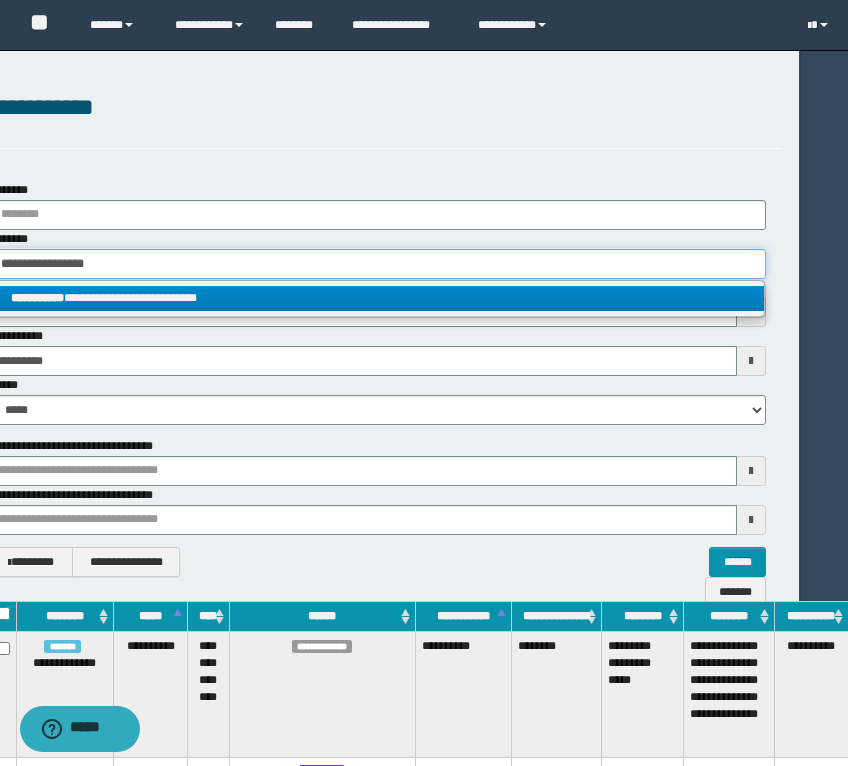 type on "**********" 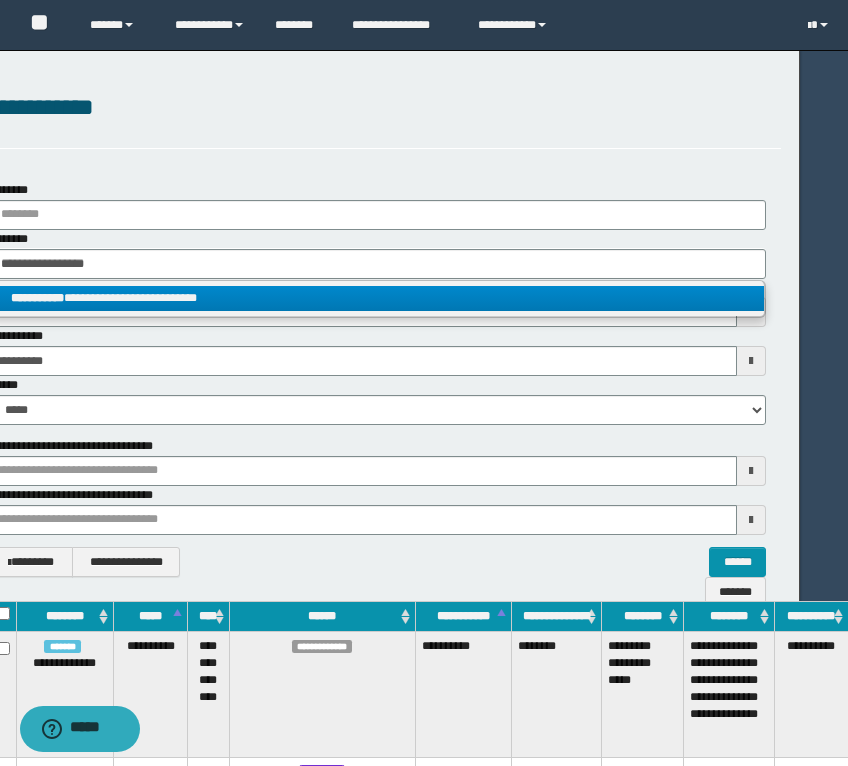 click on "**********" at bounding box center (377, 298) 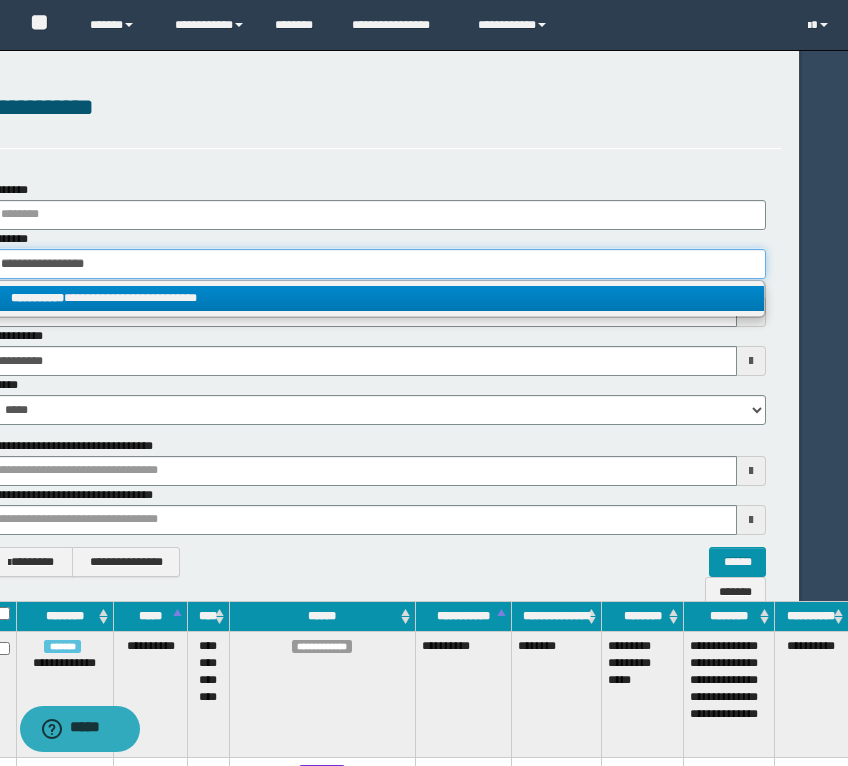 type 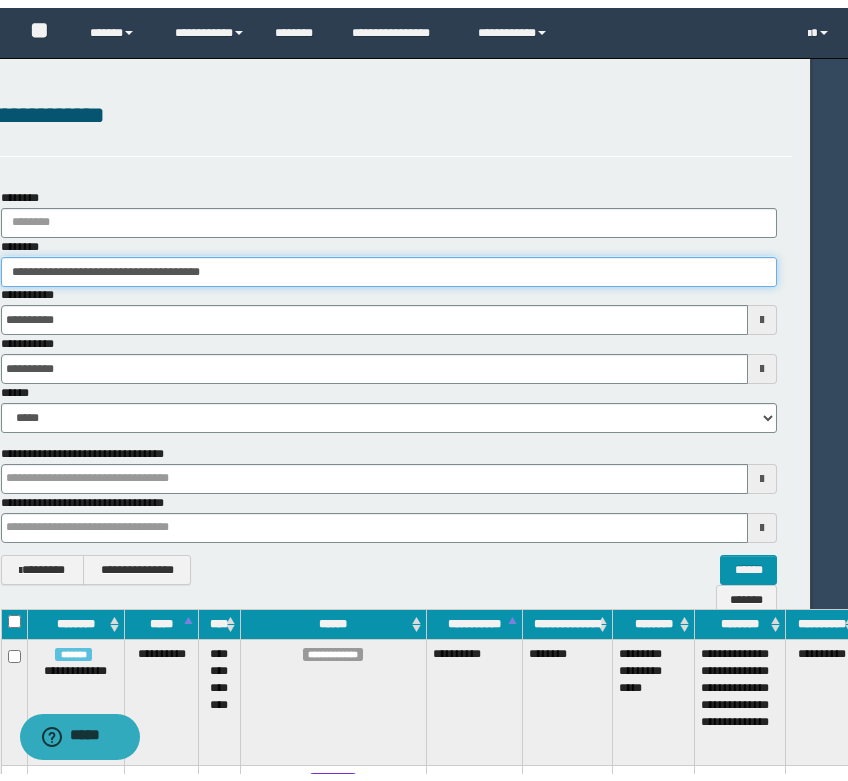 scroll, scrollTop: 0, scrollLeft: 0, axis: both 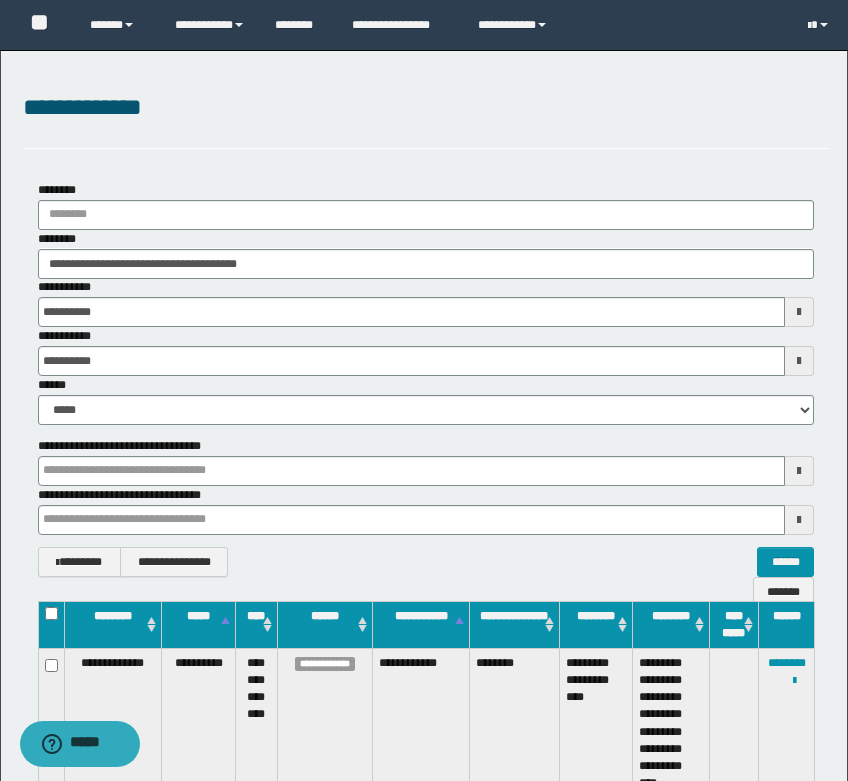 click on "**********" at bounding box center (426, 108) 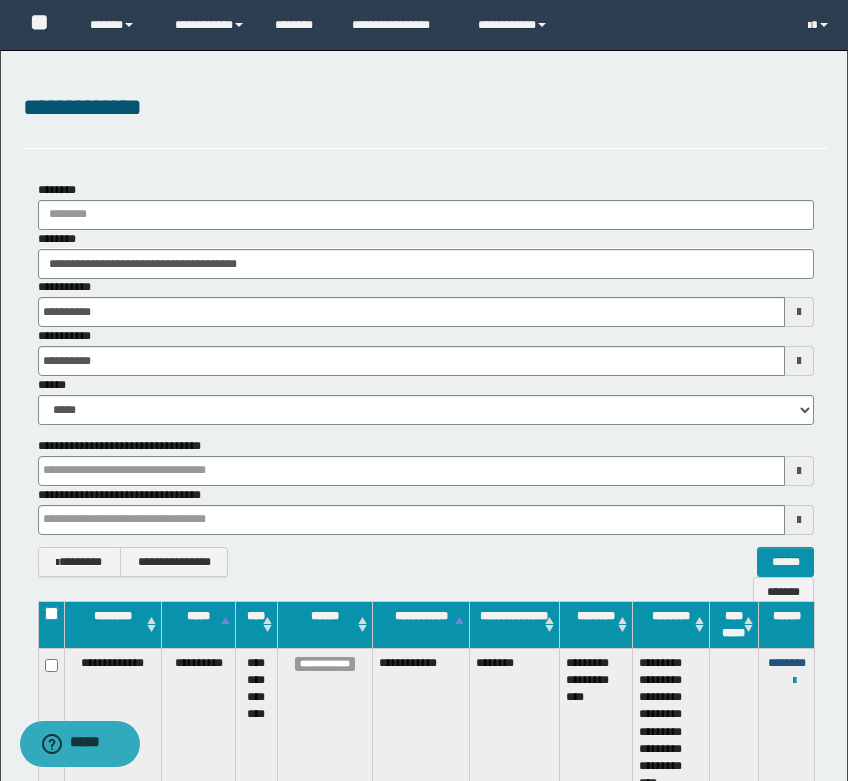 click on "********" at bounding box center [787, 663] 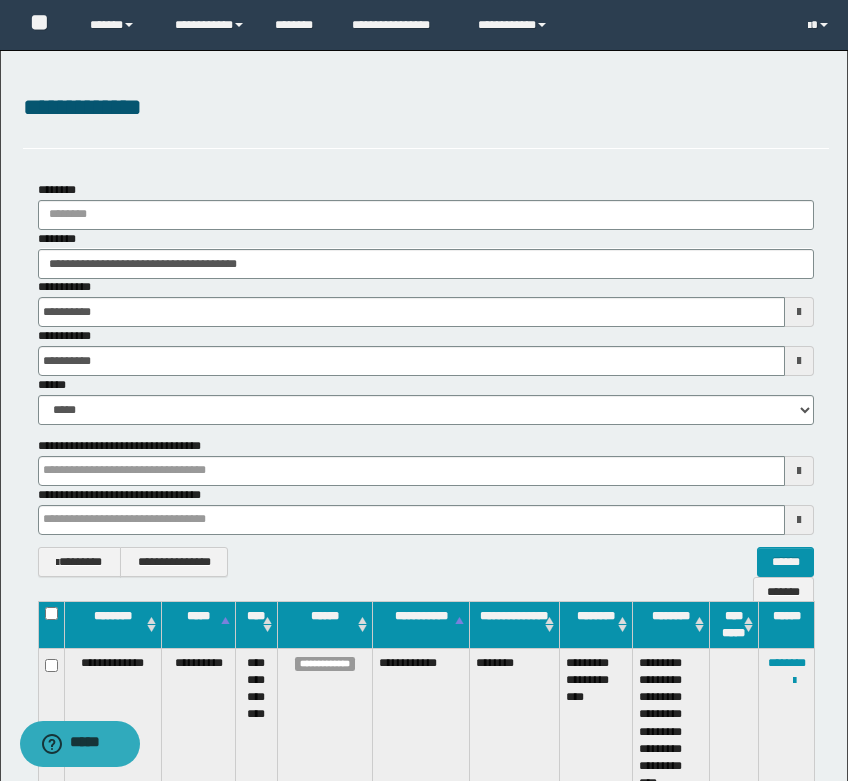 click on "**********" at bounding box center (424, 465) 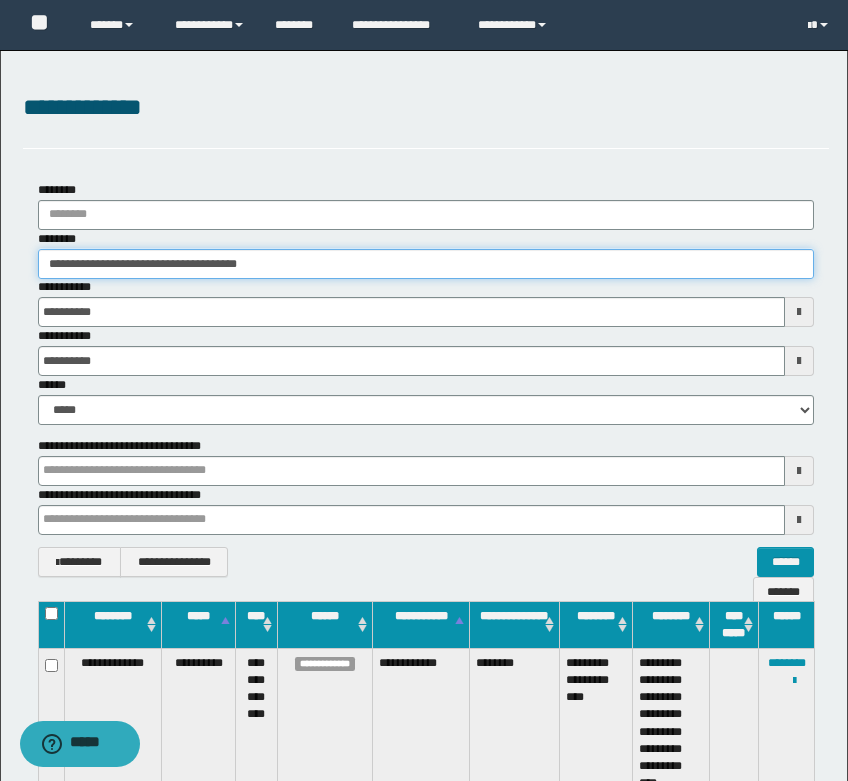click on "**********" at bounding box center [426, 264] 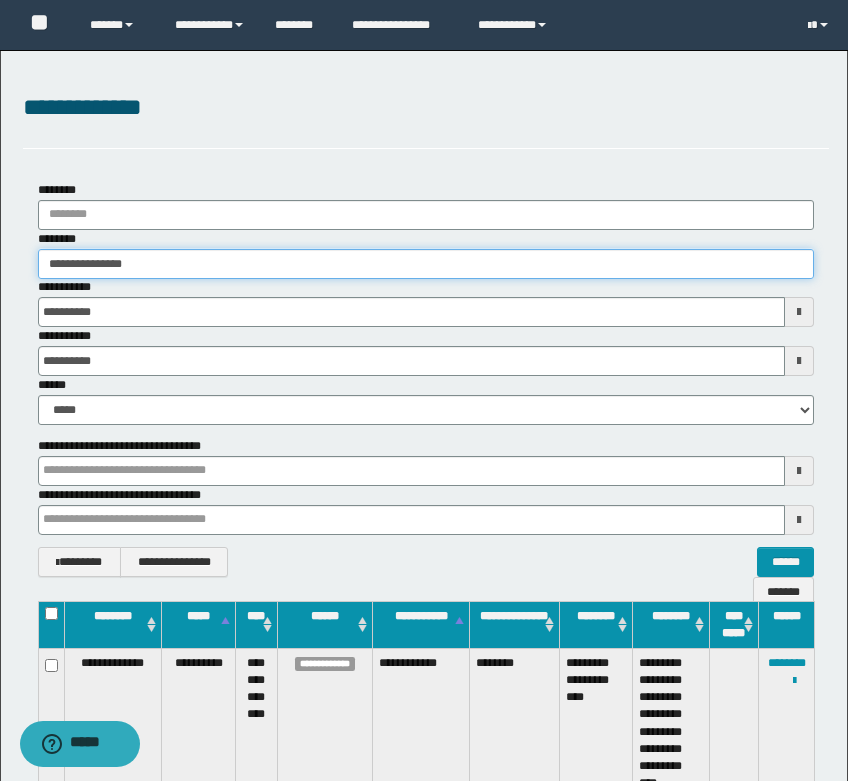 type on "**********" 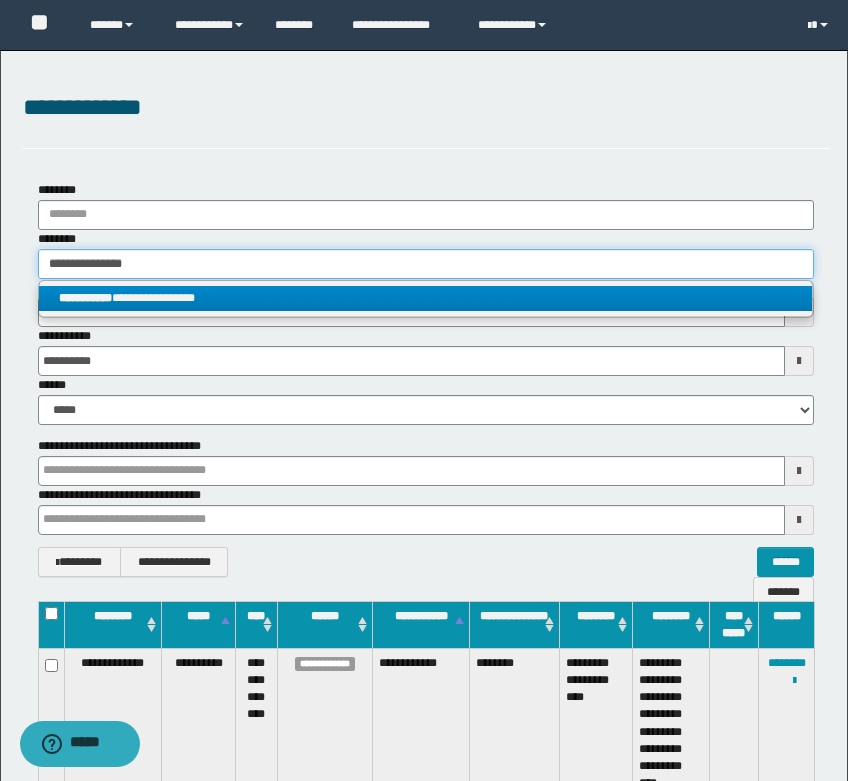 type on "**********" 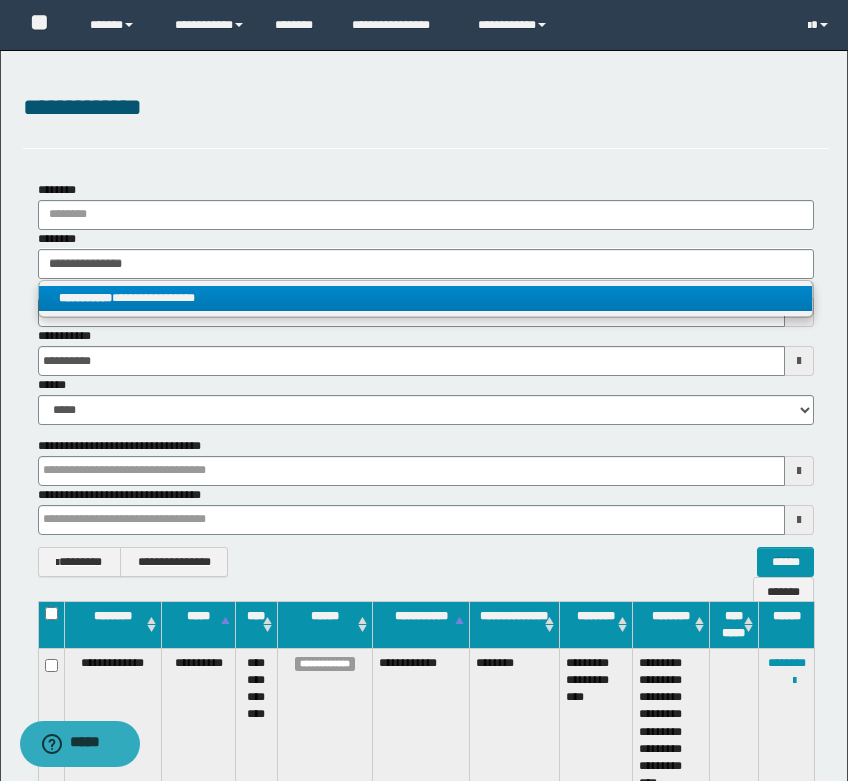click on "**********" at bounding box center [425, 298] 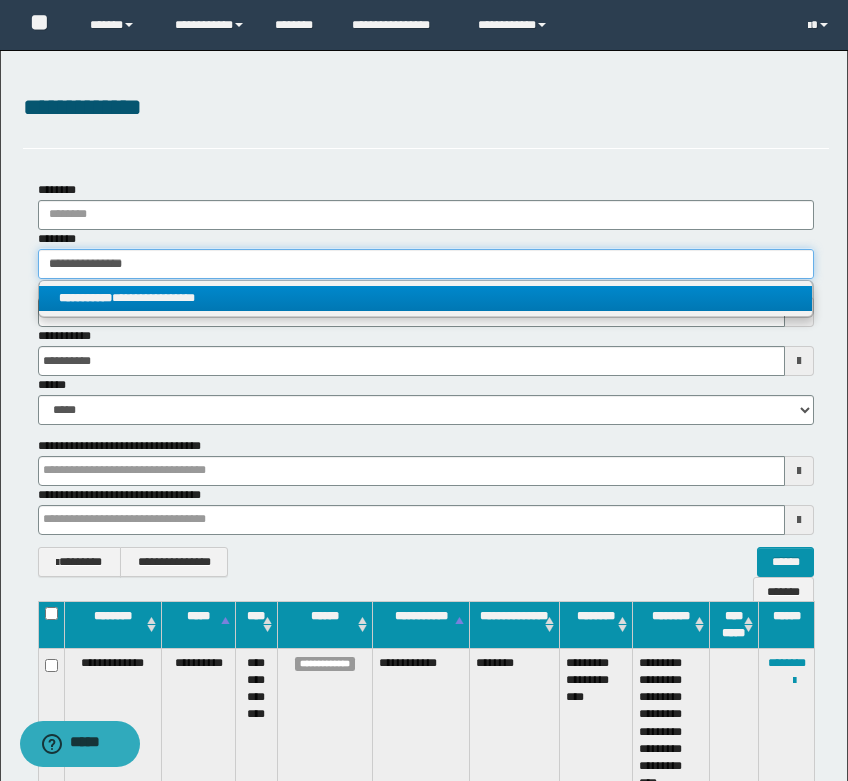 type 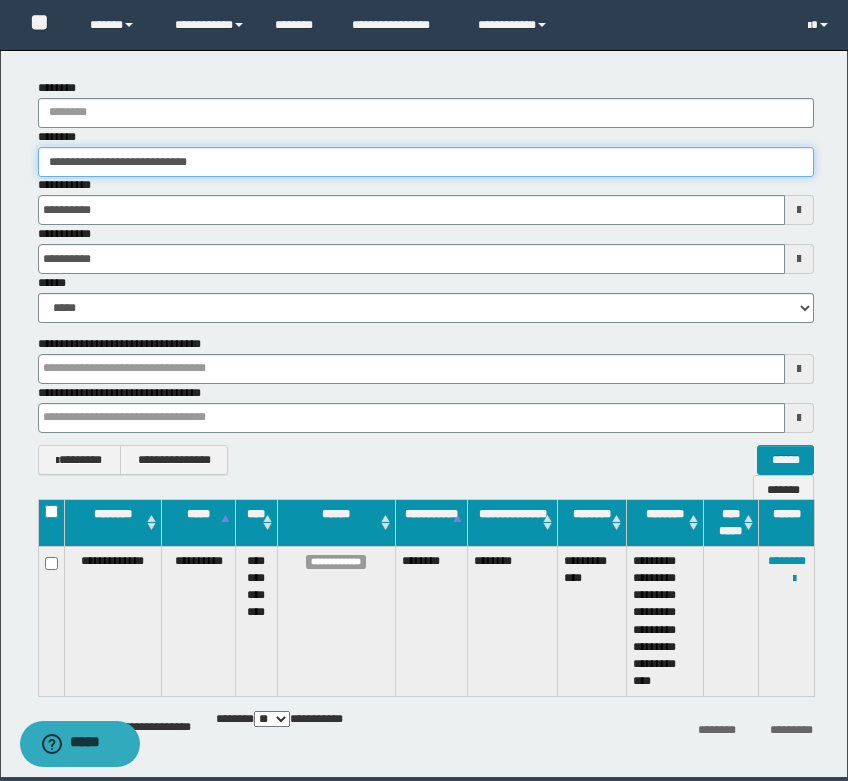 scroll, scrollTop: 176, scrollLeft: 0, axis: vertical 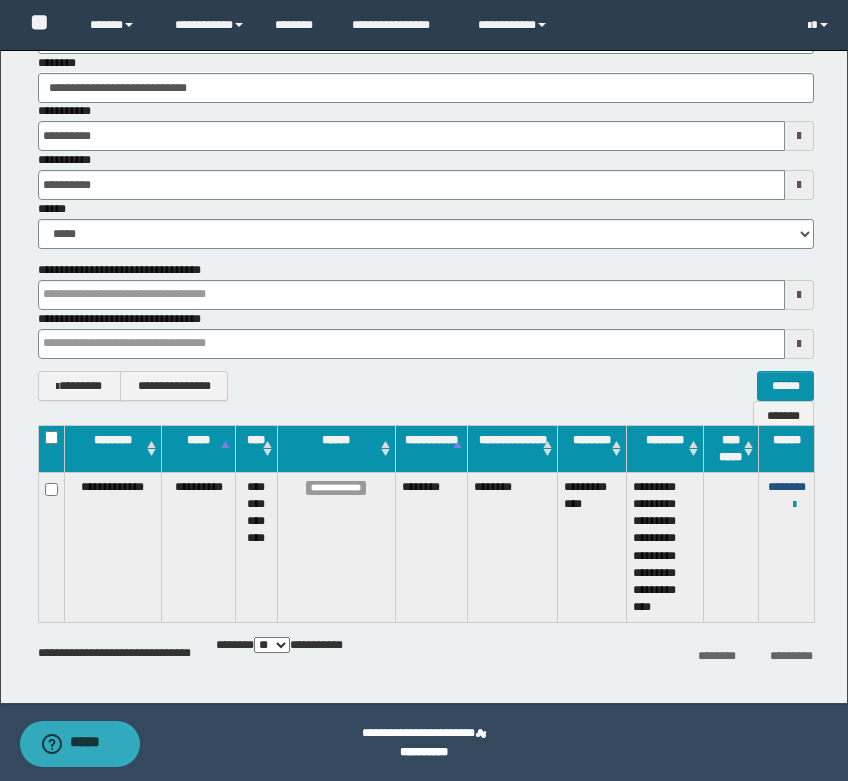 click on "********" at bounding box center (787, 487) 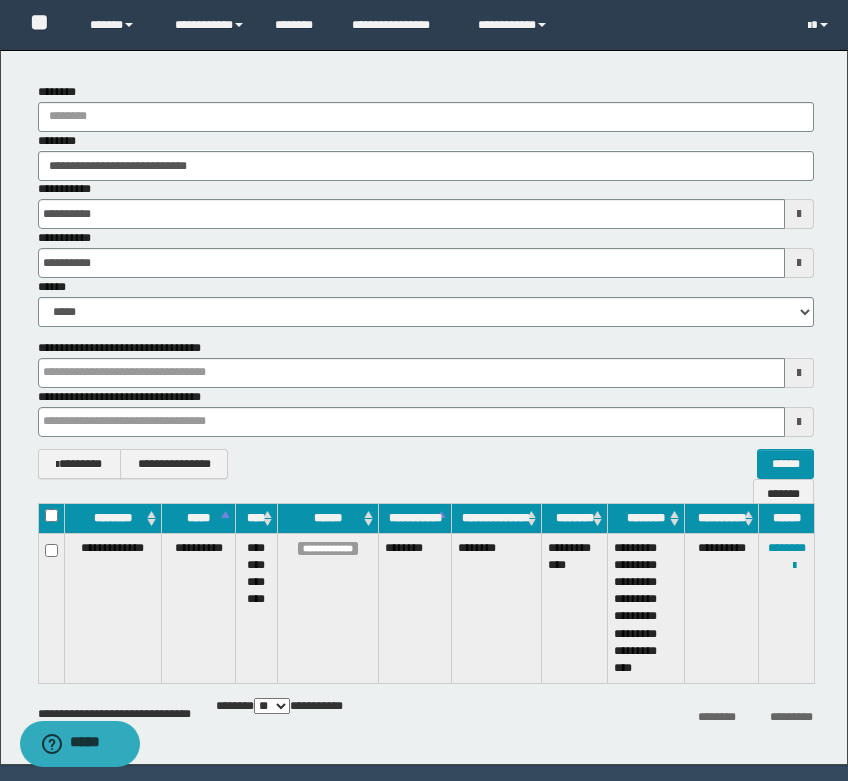 scroll, scrollTop: 59, scrollLeft: 0, axis: vertical 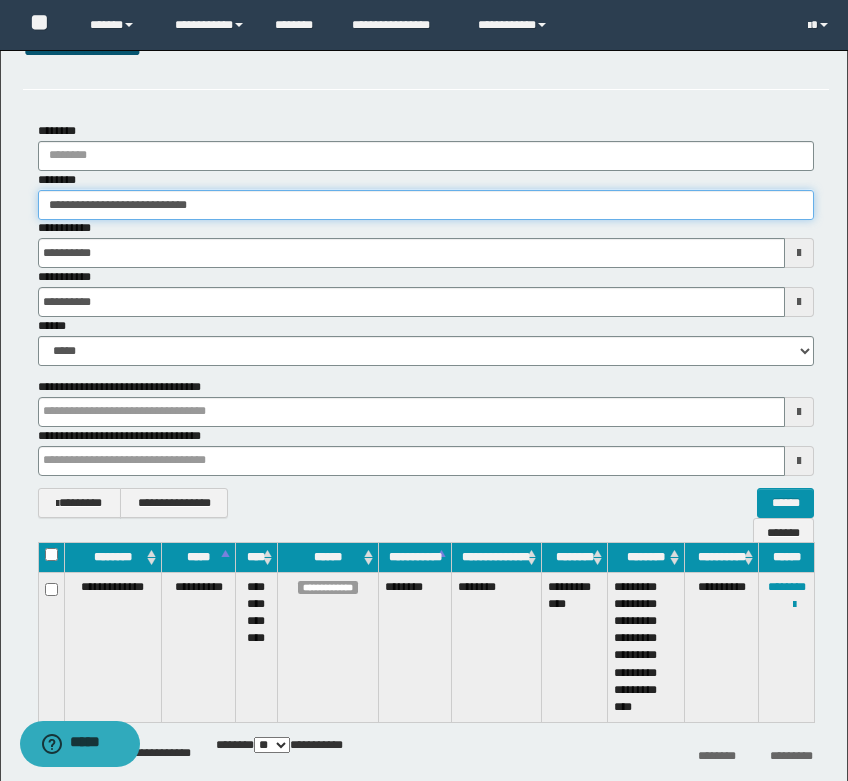 click on "**********" at bounding box center (426, 205) 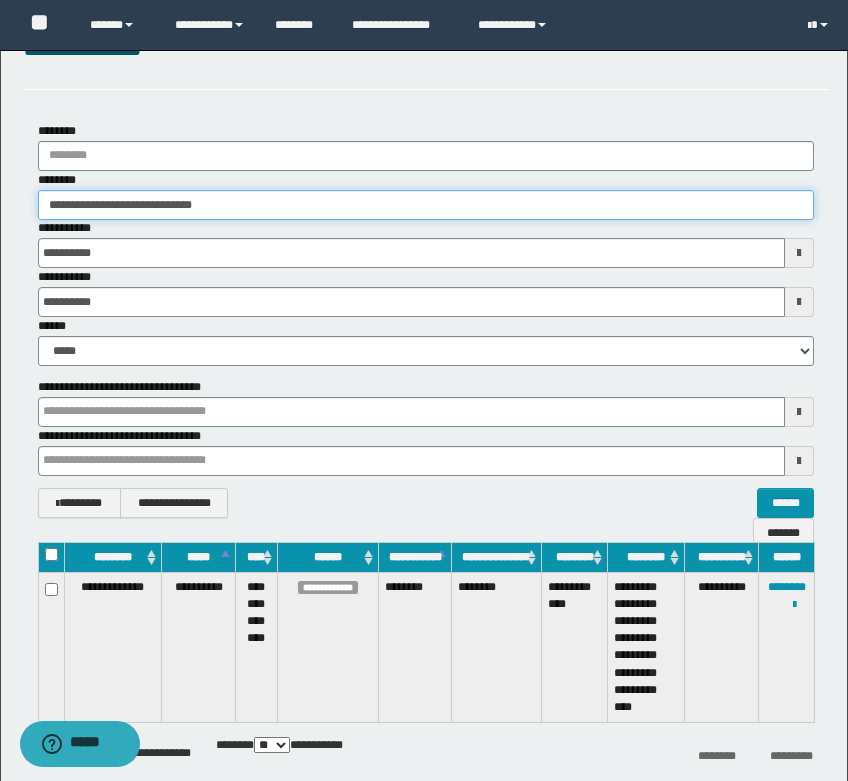type on "**********" 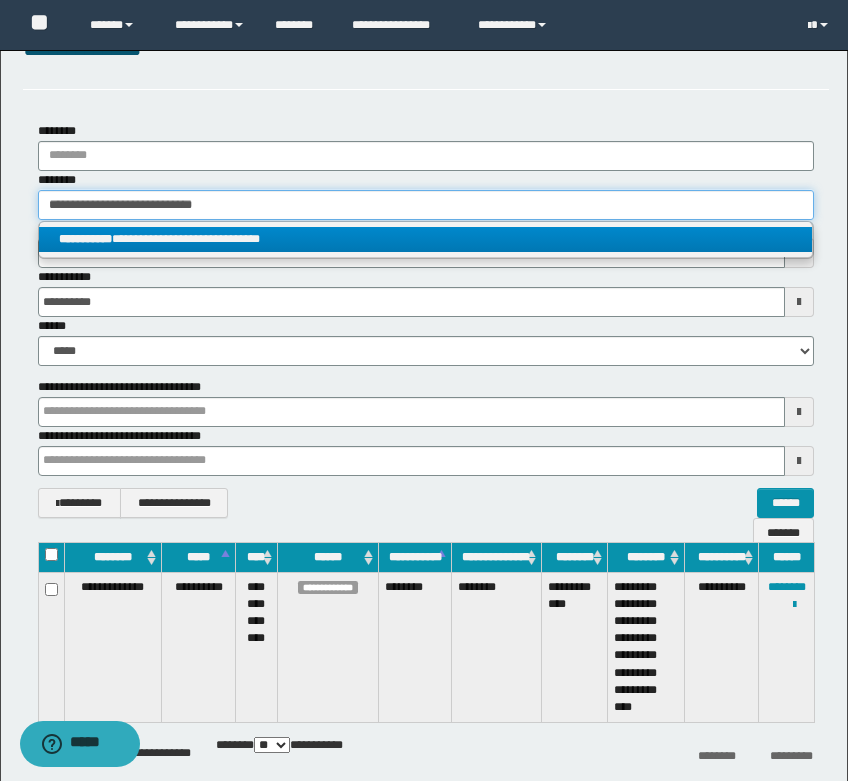 type on "**********" 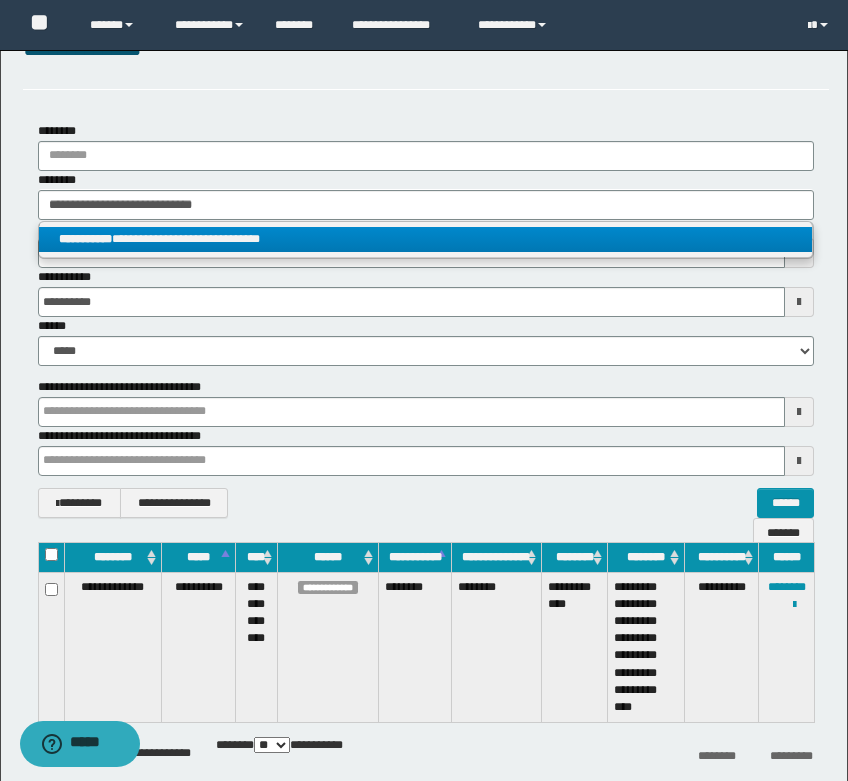 click on "**********" at bounding box center [425, 239] 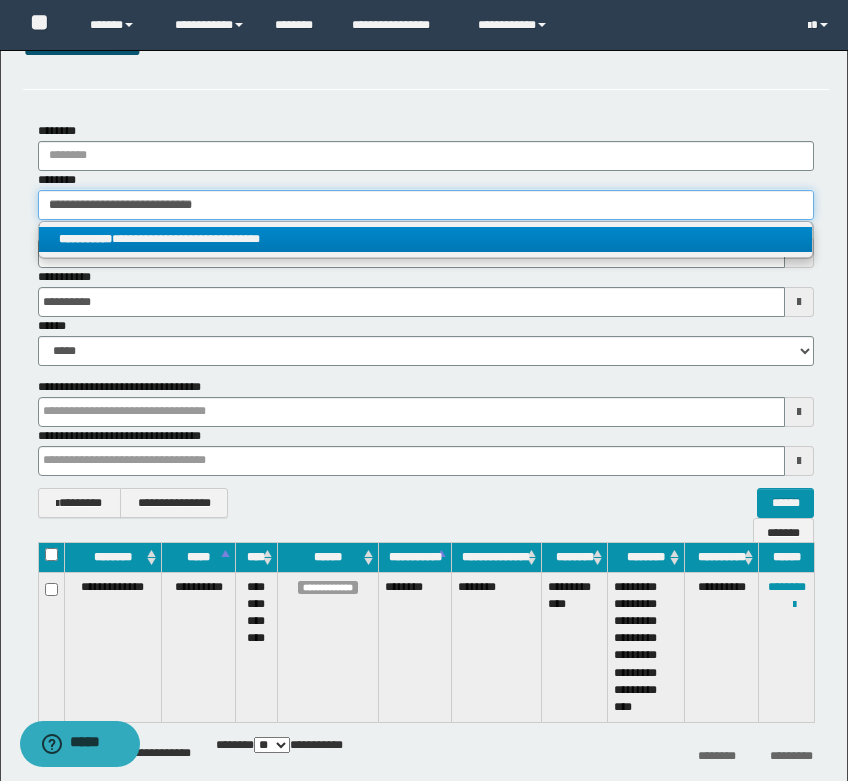 type 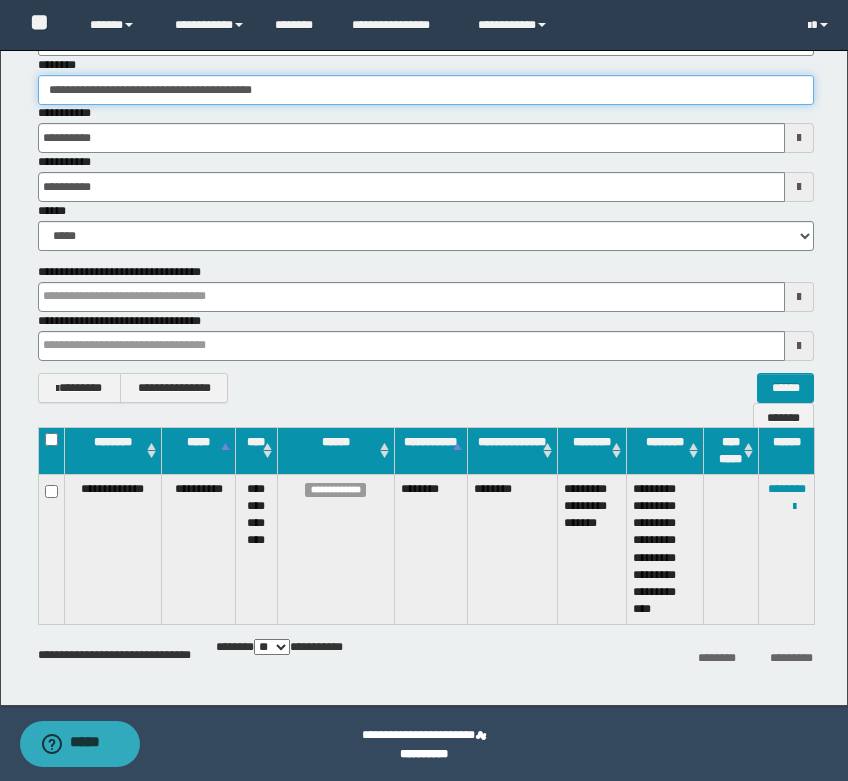 scroll, scrollTop: 176, scrollLeft: 0, axis: vertical 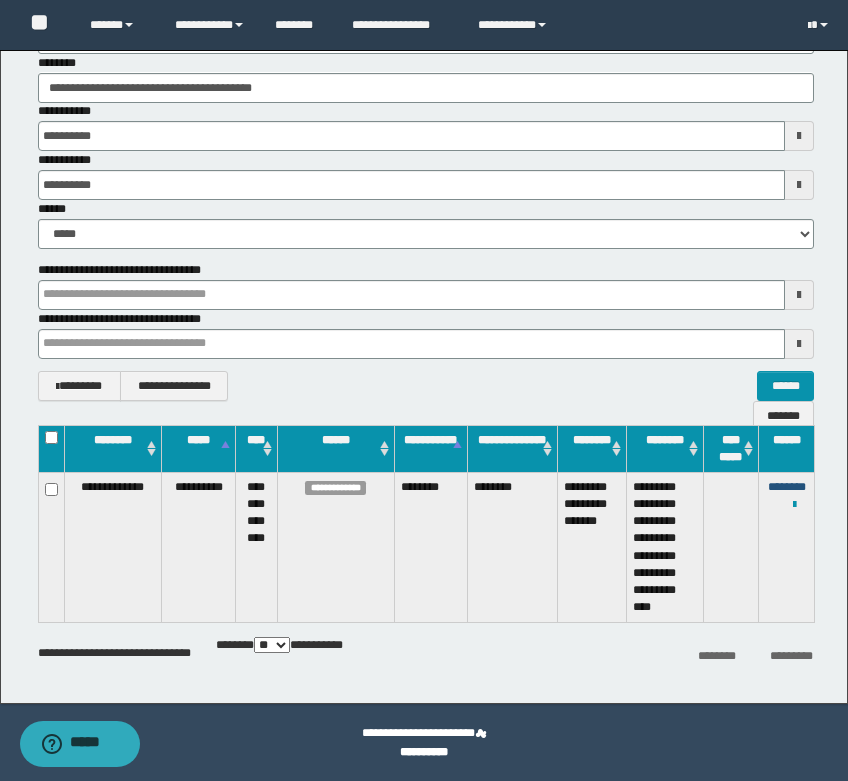 click on "********" at bounding box center (787, 487) 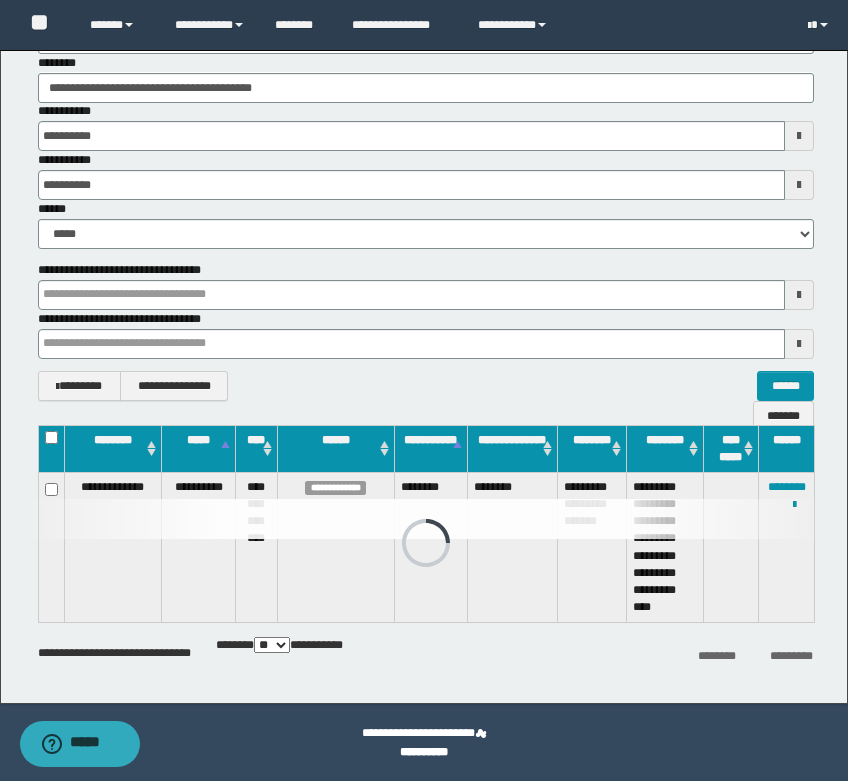 scroll, scrollTop: 159, scrollLeft: 0, axis: vertical 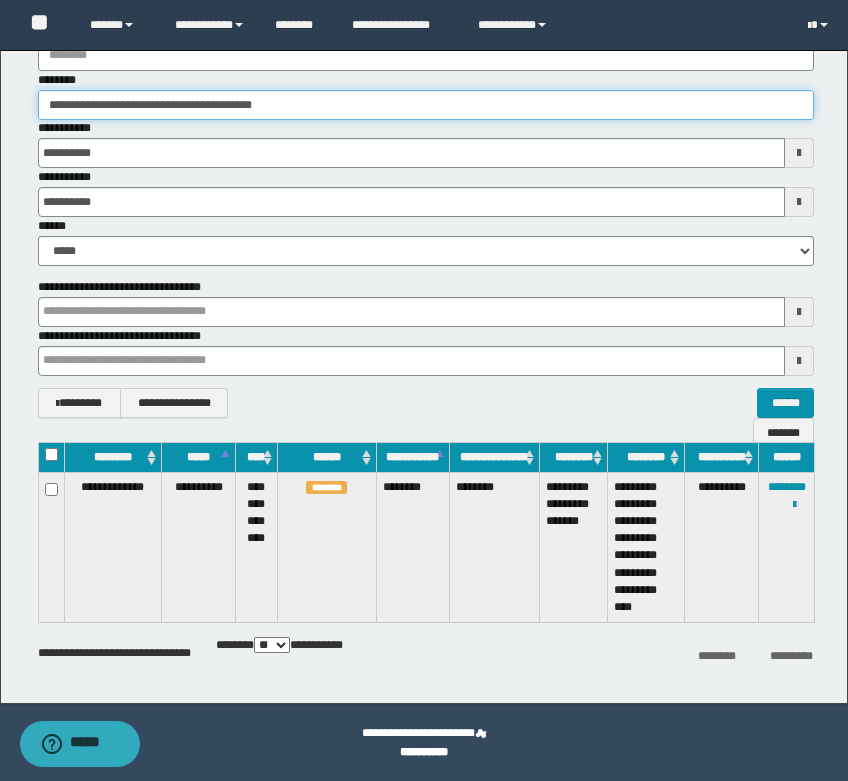 click on "**********" at bounding box center [426, 105] 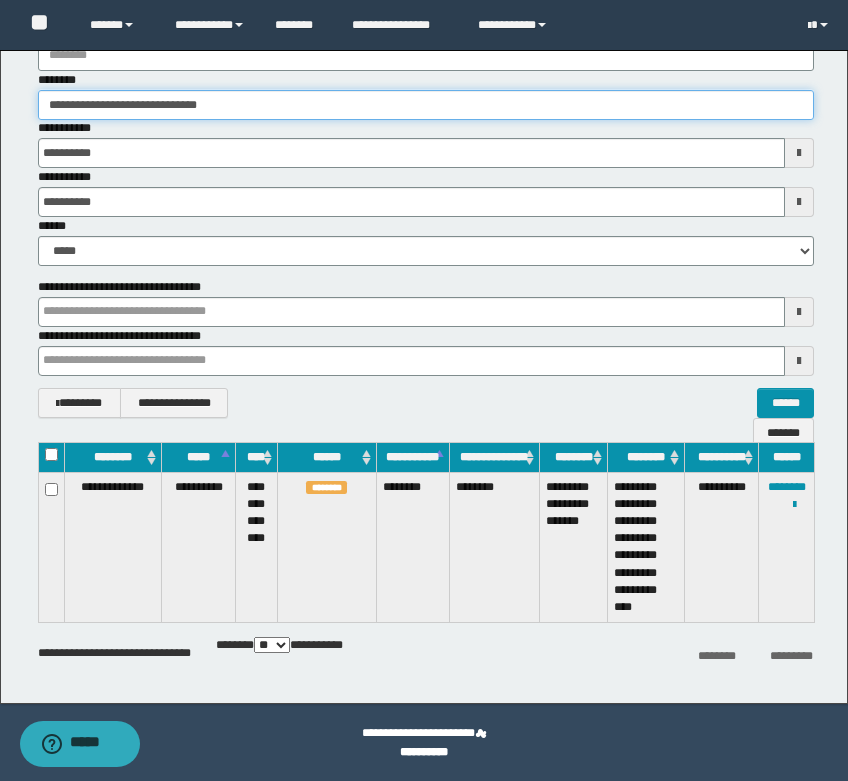 type on "**********" 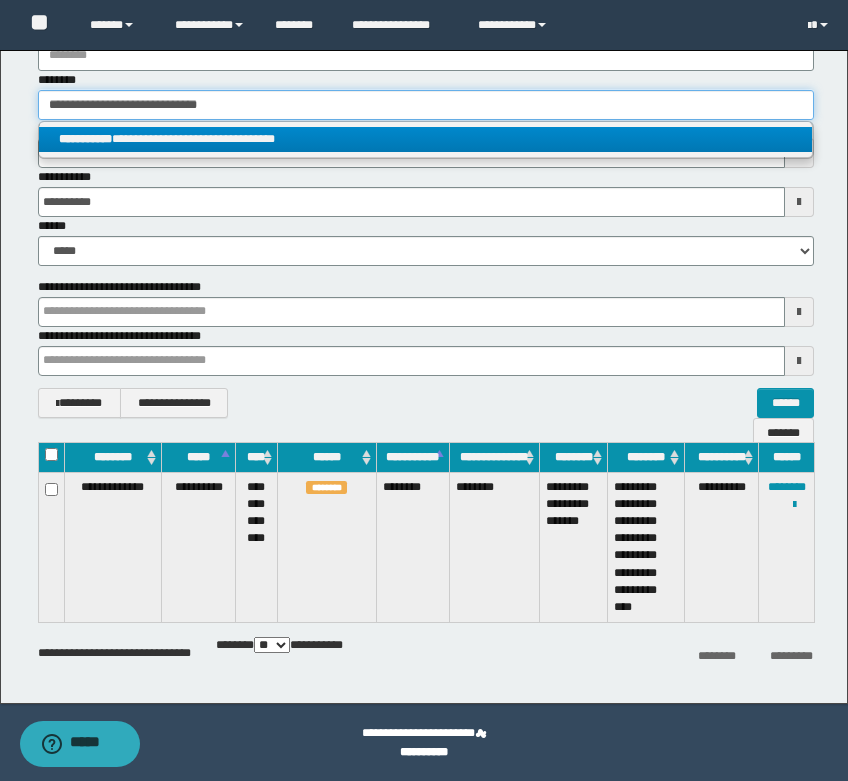 type on "**********" 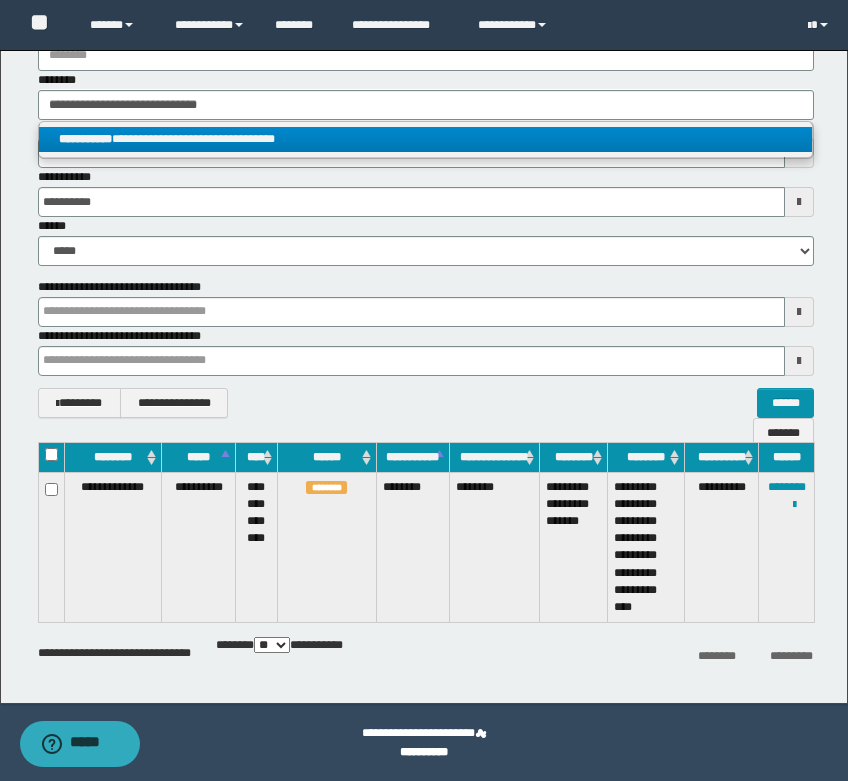 click on "**********" at bounding box center (425, 139) 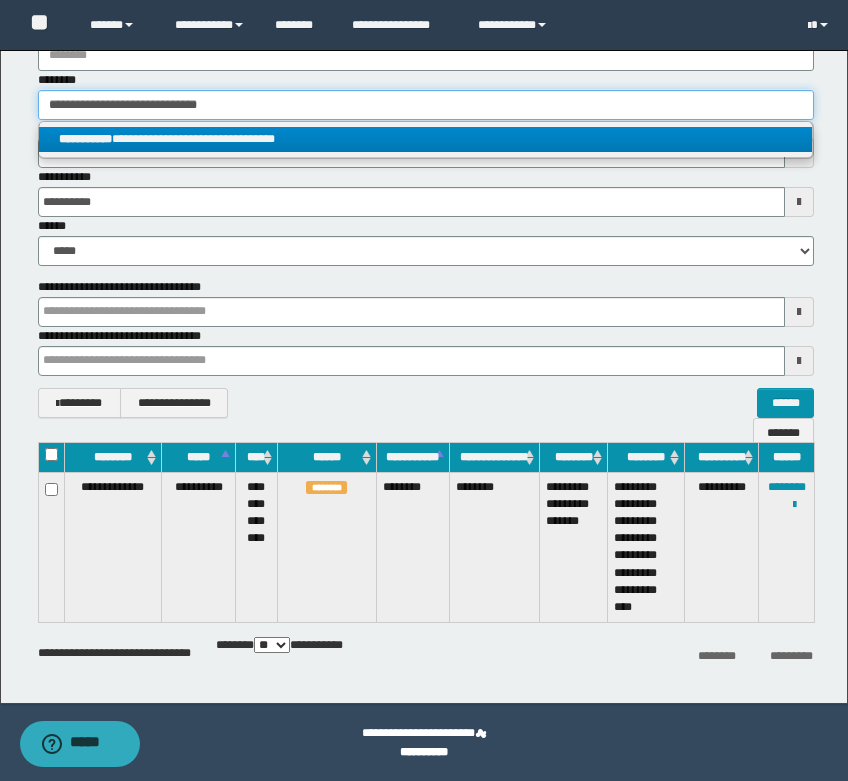 type 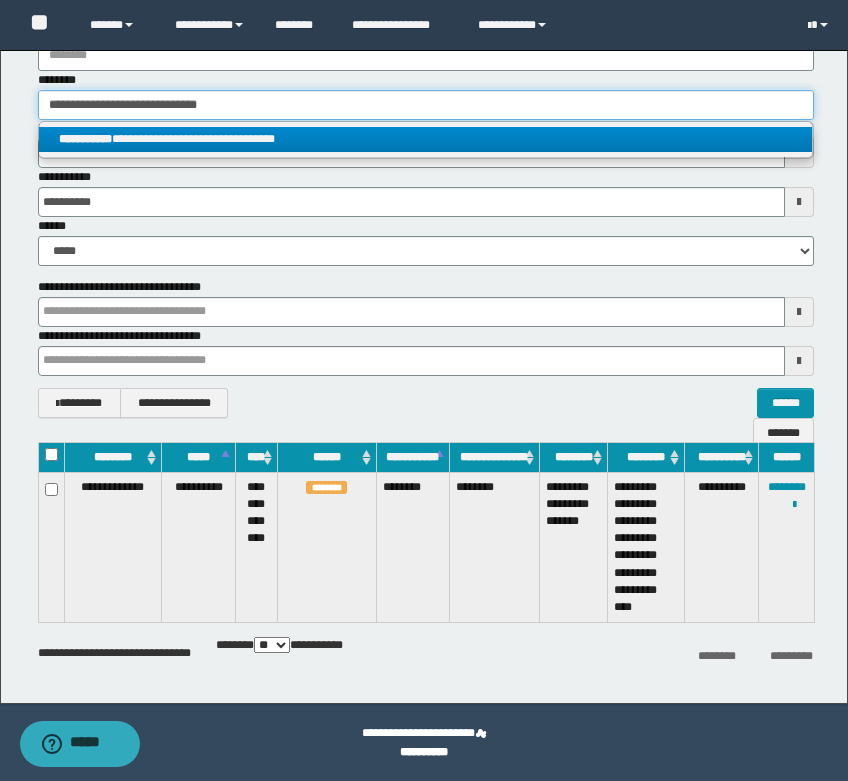 type on "**********" 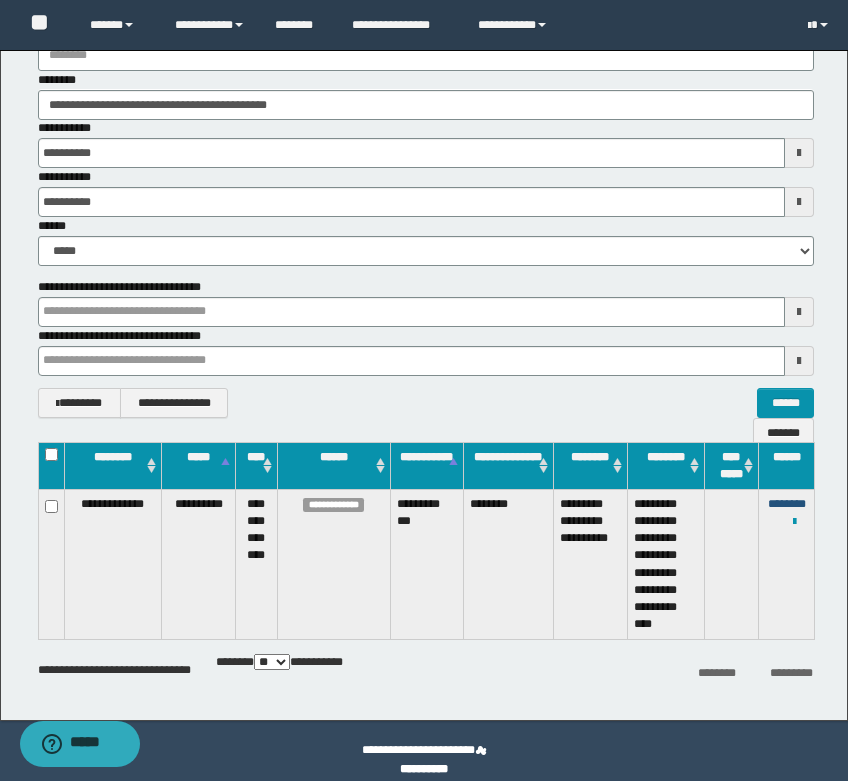 click on "********" at bounding box center (787, 504) 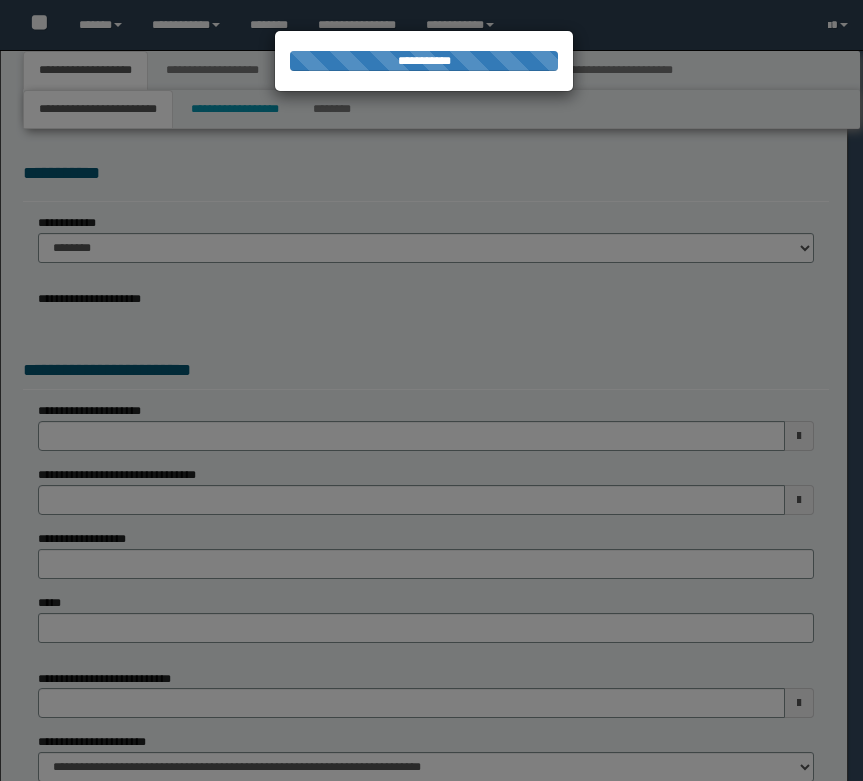 scroll, scrollTop: 0, scrollLeft: 0, axis: both 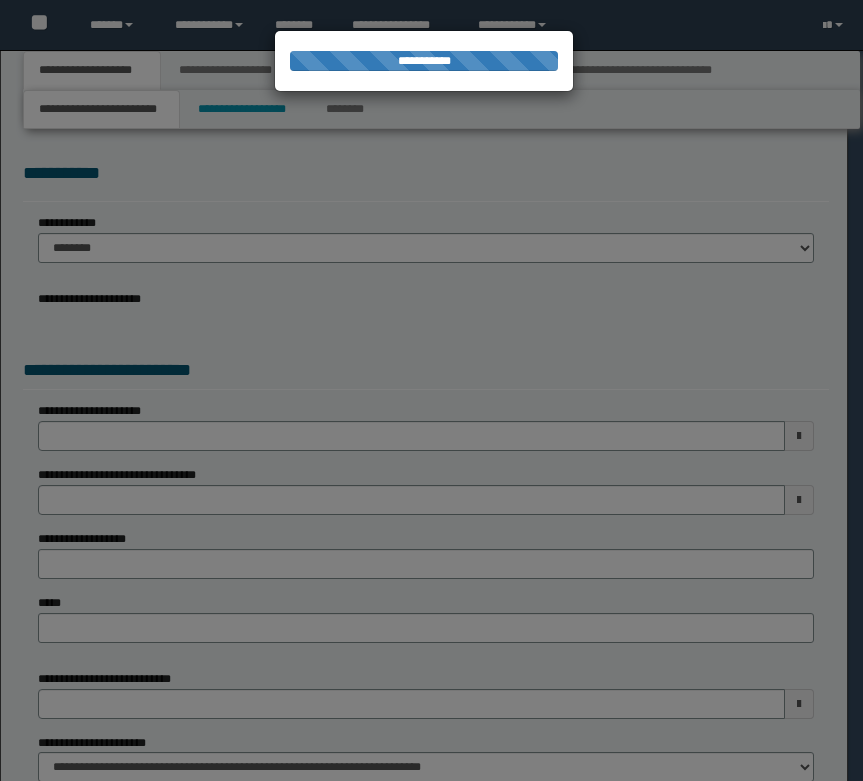 select on "*" 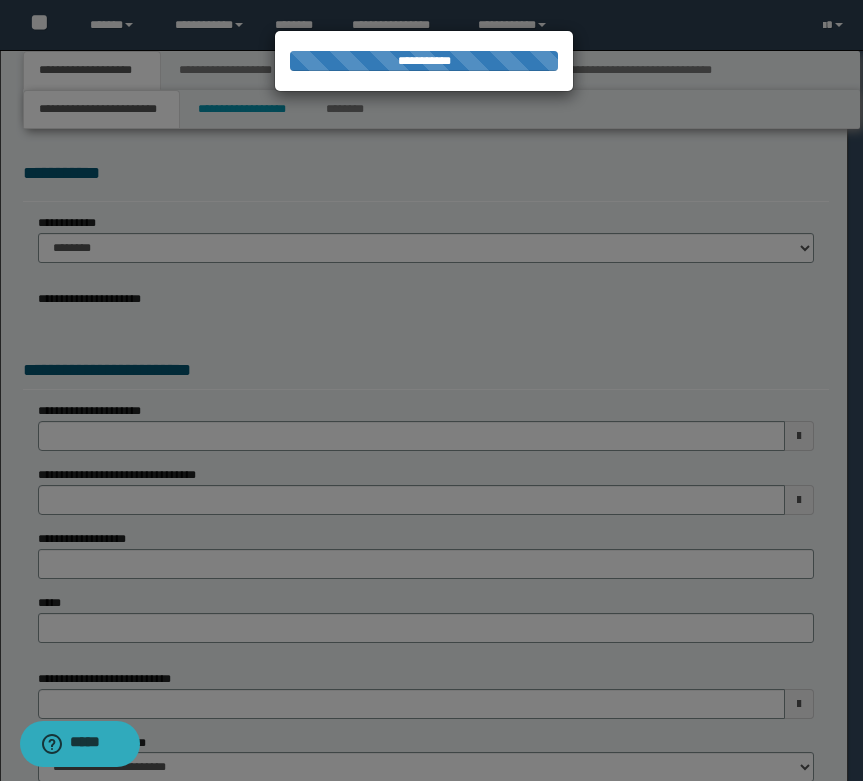 scroll, scrollTop: 0, scrollLeft: 0, axis: both 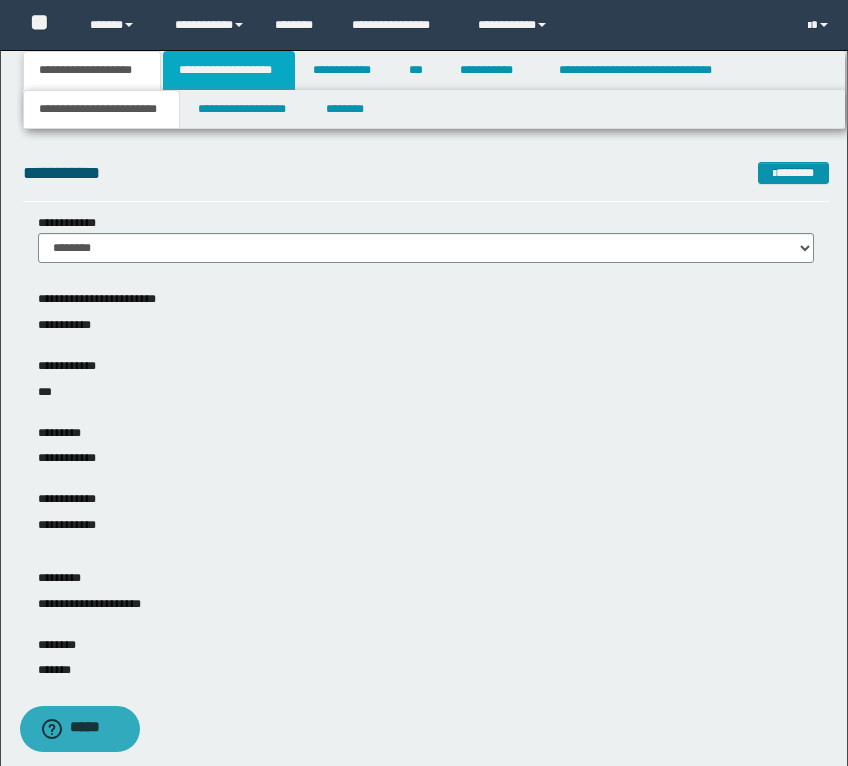click on "**********" at bounding box center (229, 70) 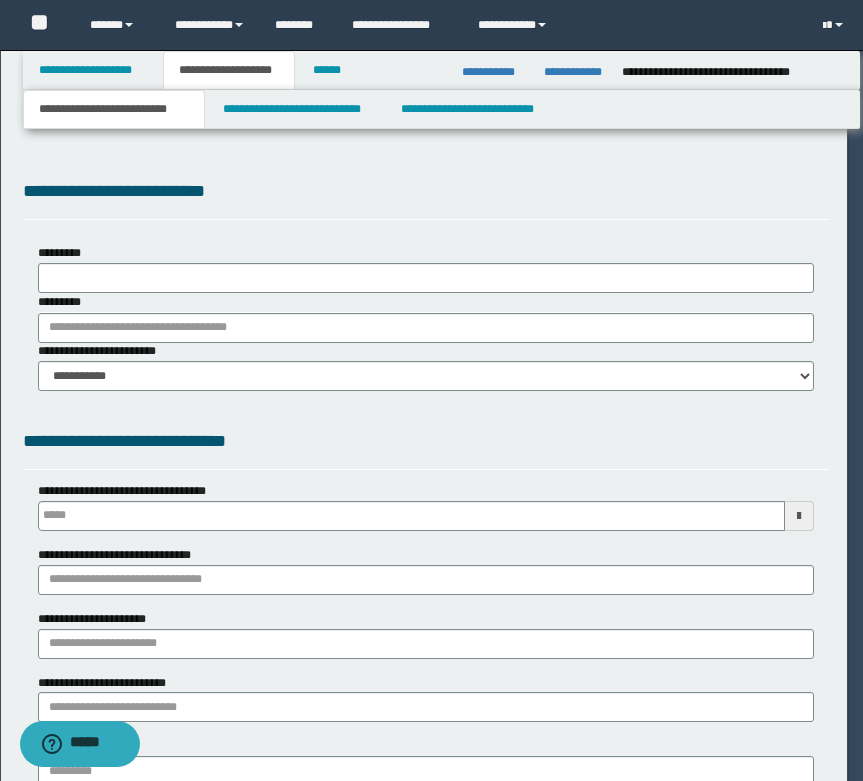 type 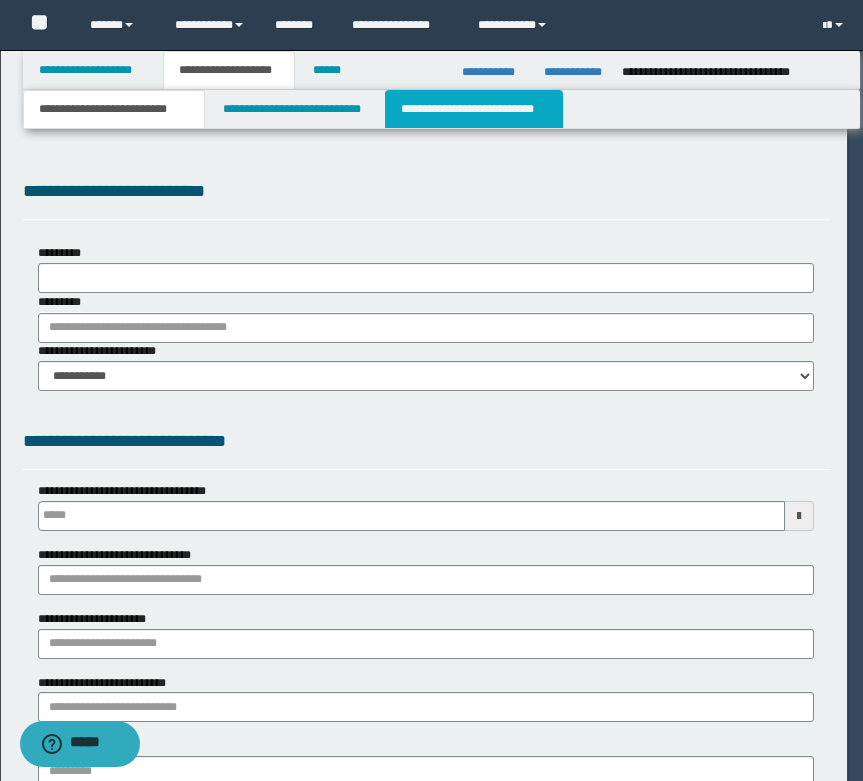 click on "**********" at bounding box center [474, 109] 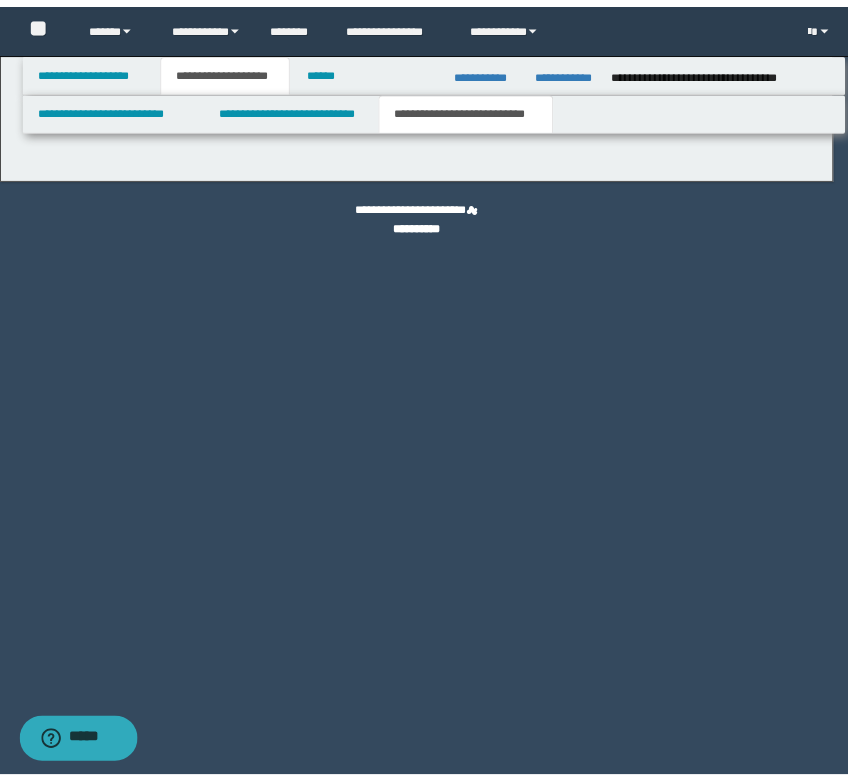 scroll, scrollTop: 0, scrollLeft: 0, axis: both 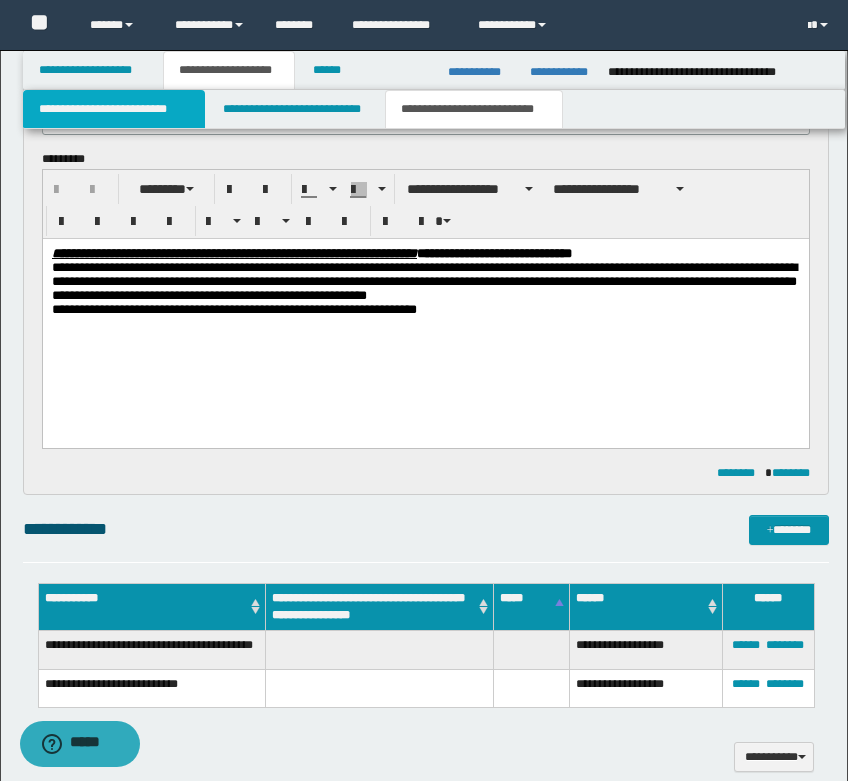 click on "**********" at bounding box center (114, 109) 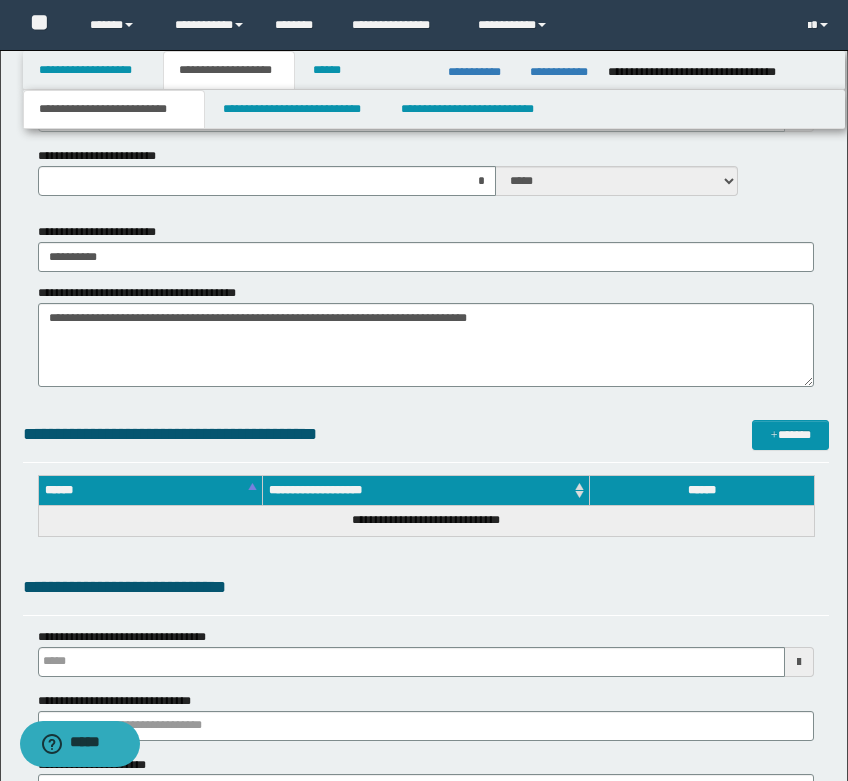 type 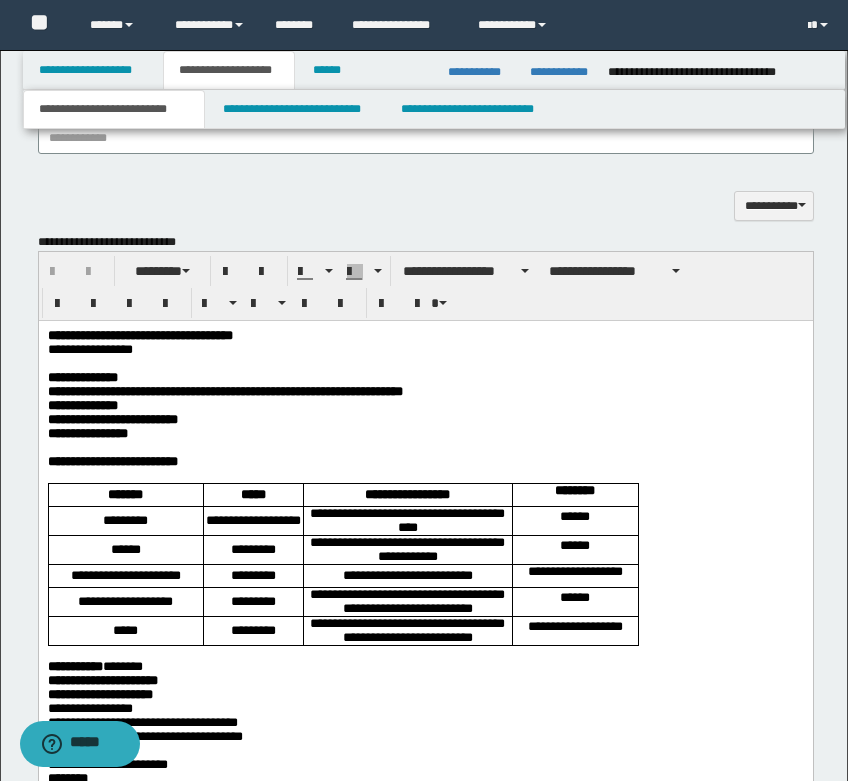 scroll, scrollTop: 1800, scrollLeft: 0, axis: vertical 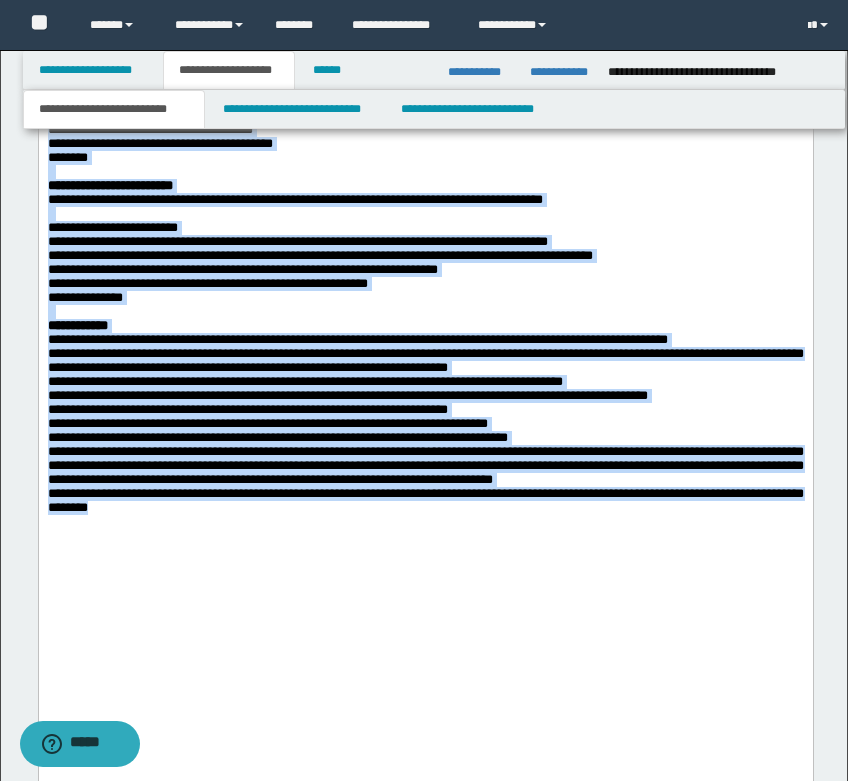 drag, startPoint x: 48, startPoint y: -915, endPoint x: 313, endPoint y: 667, distance: 1604.0415 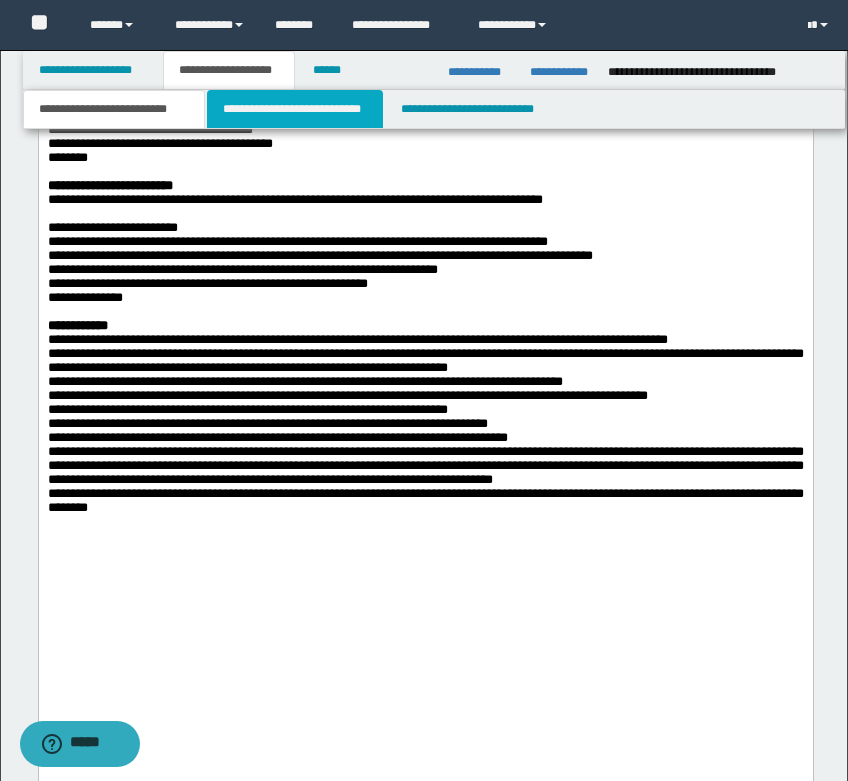 click on "**********" at bounding box center (295, 109) 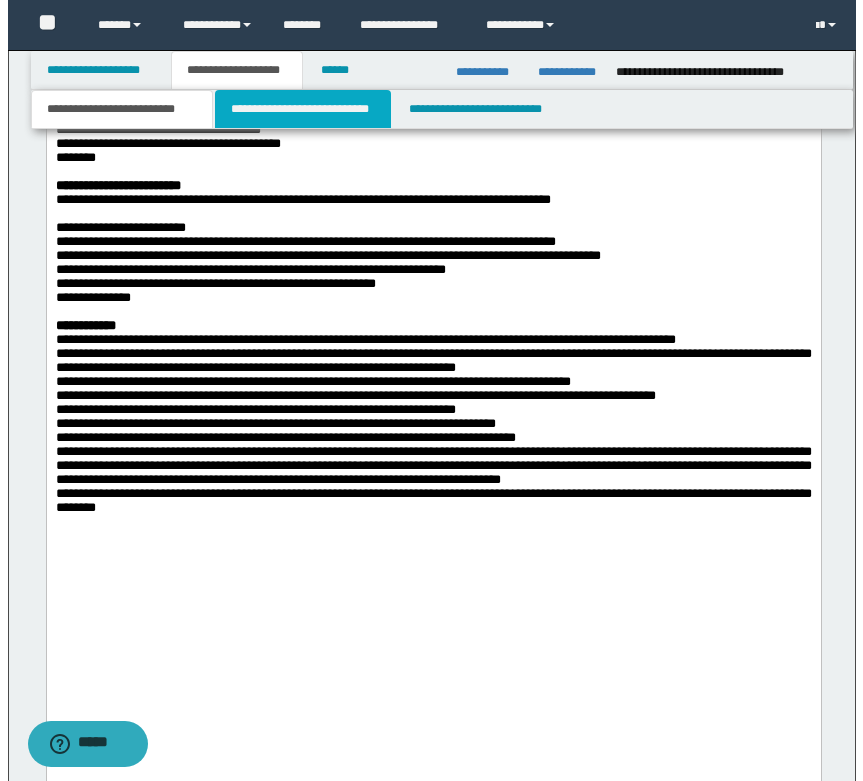 scroll, scrollTop: 0, scrollLeft: 0, axis: both 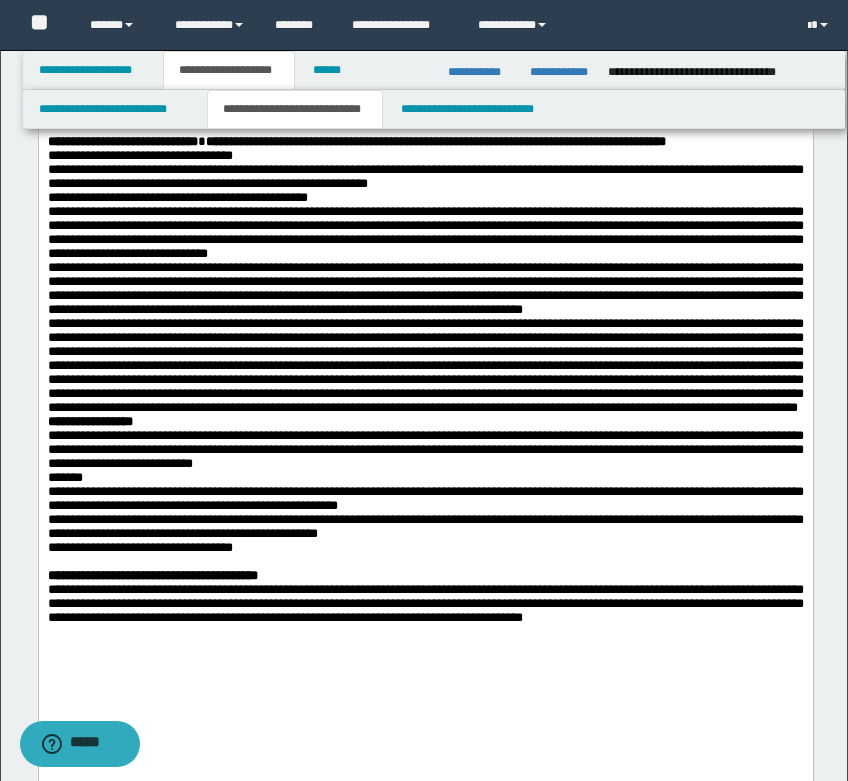drag, startPoint x: 417, startPoint y: -408, endPoint x: 605, endPoint y: 341, distance: 772.23376 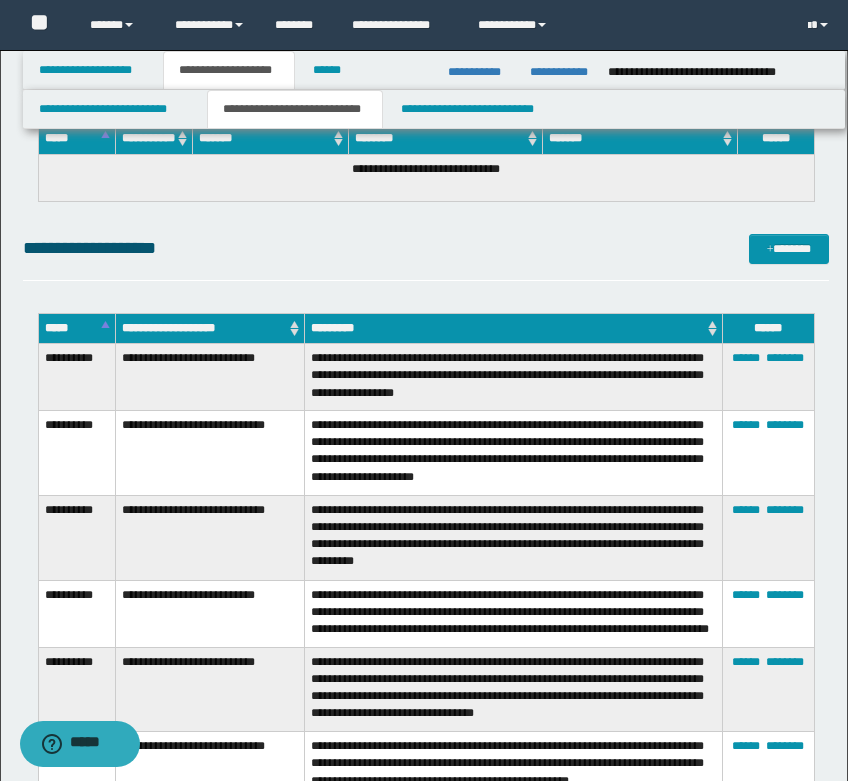 scroll, scrollTop: 2800, scrollLeft: 0, axis: vertical 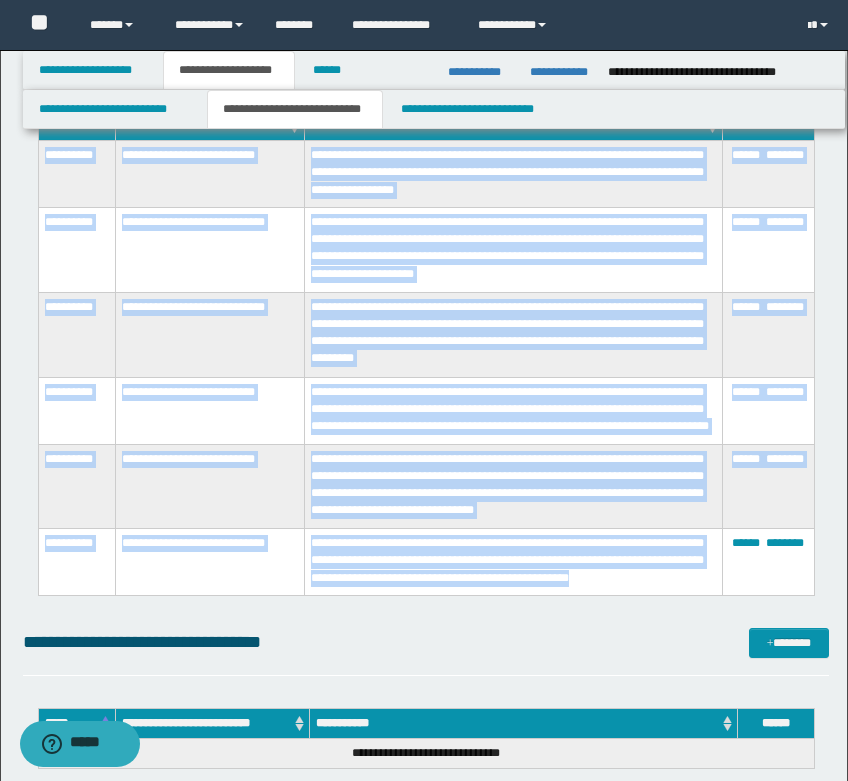 drag, startPoint x: 46, startPoint y: 154, endPoint x: 687, endPoint y: 580, distance: 769.64734 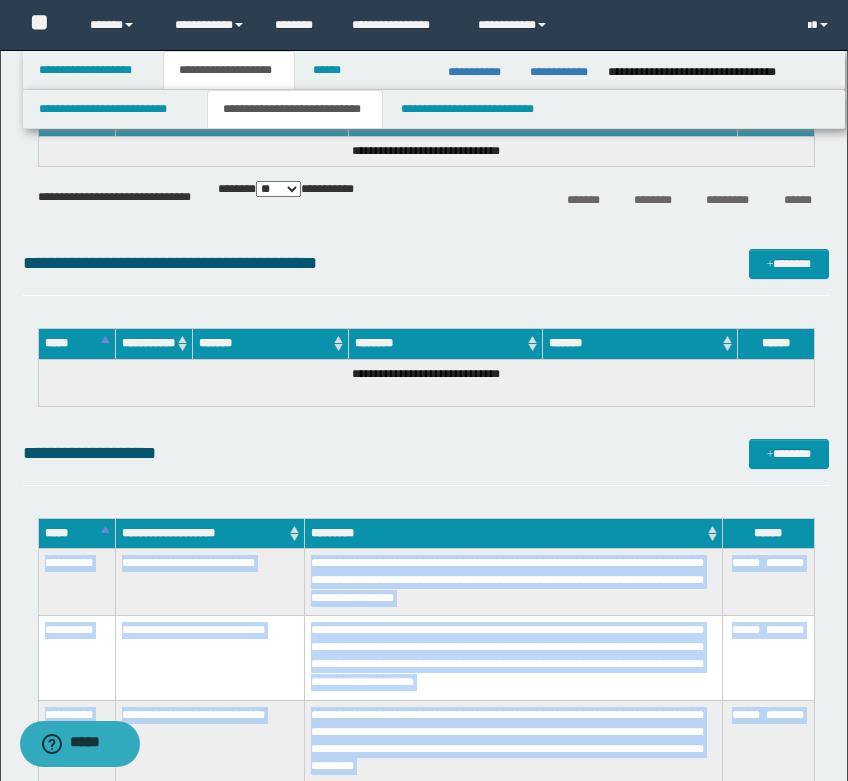 scroll, scrollTop: 2500, scrollLeft: 0, axis: vertical 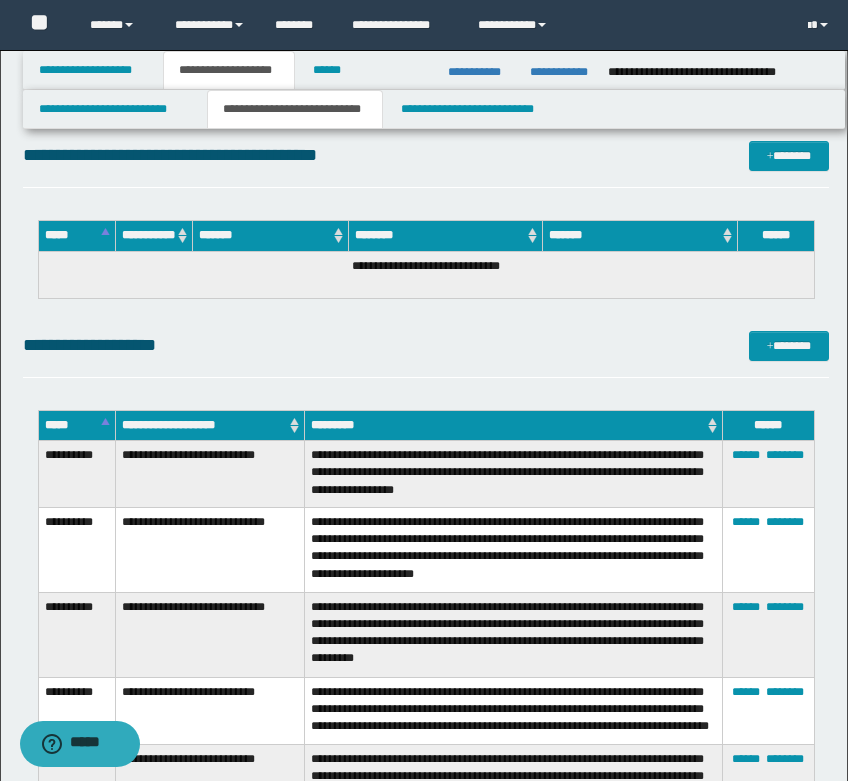 click on "**********" at bounding box center (426, 354) 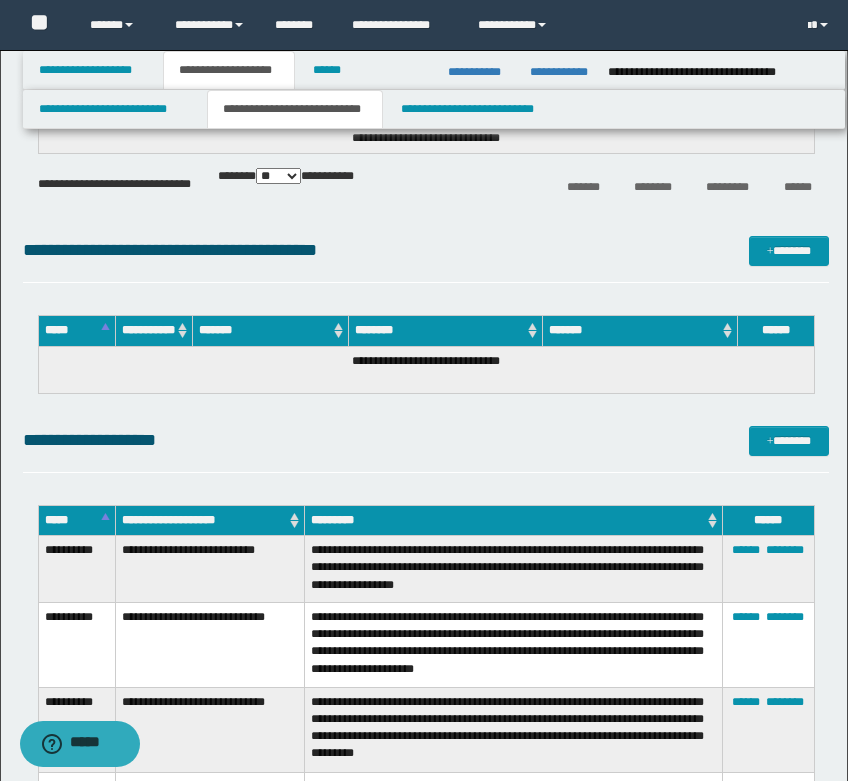 scroll, scrollTop: 2300, scrollLeft: 0, axis: vertical 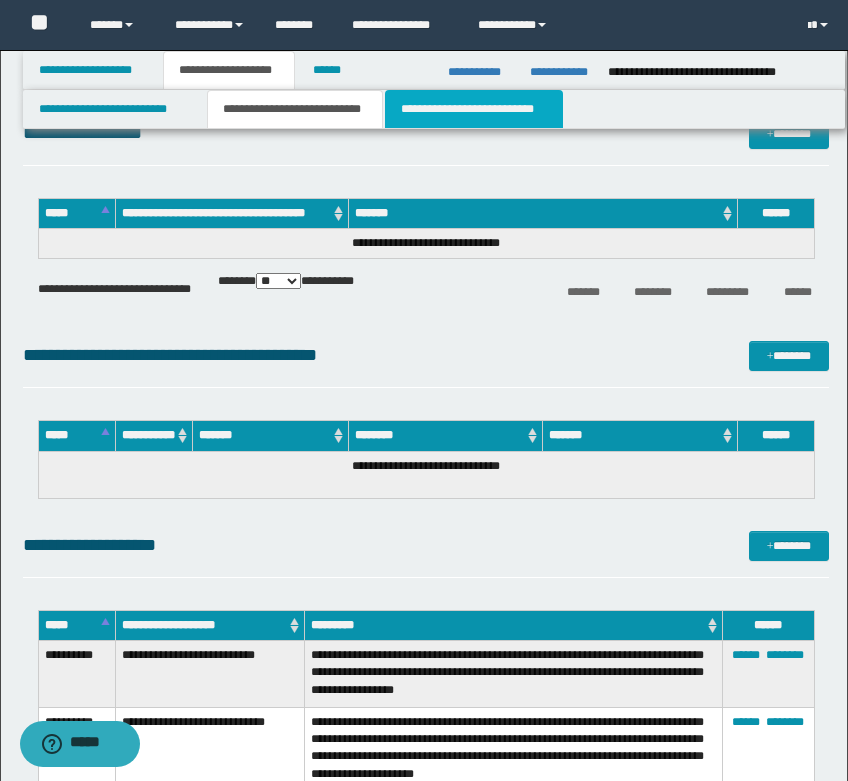 click on "**********" at bounding box center [474, 109] 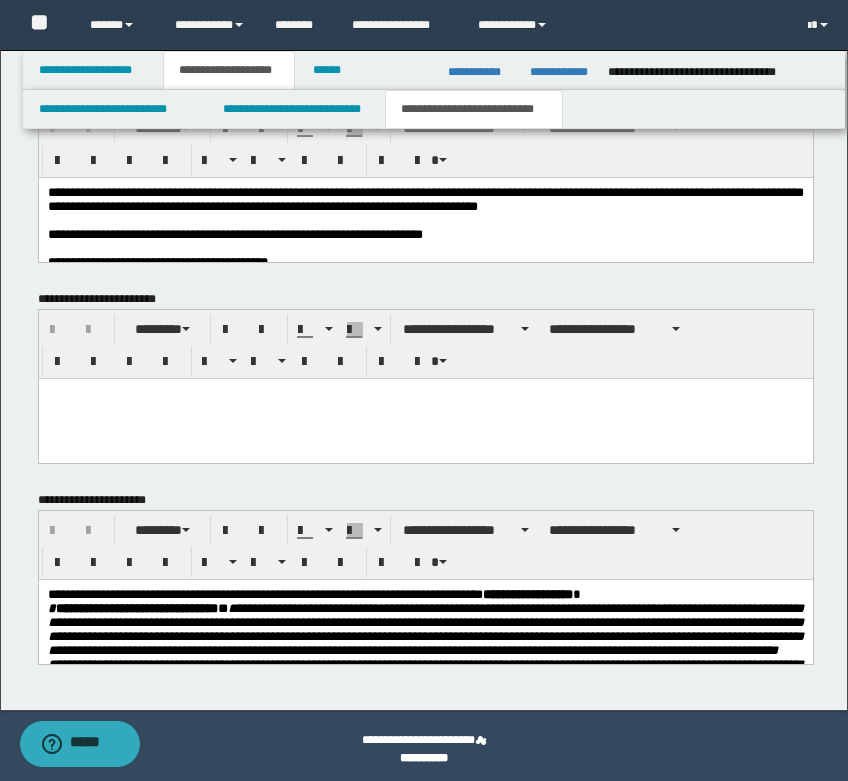 scroll, scrollTop: 1130, scrollLeft: 0, axis: vertical 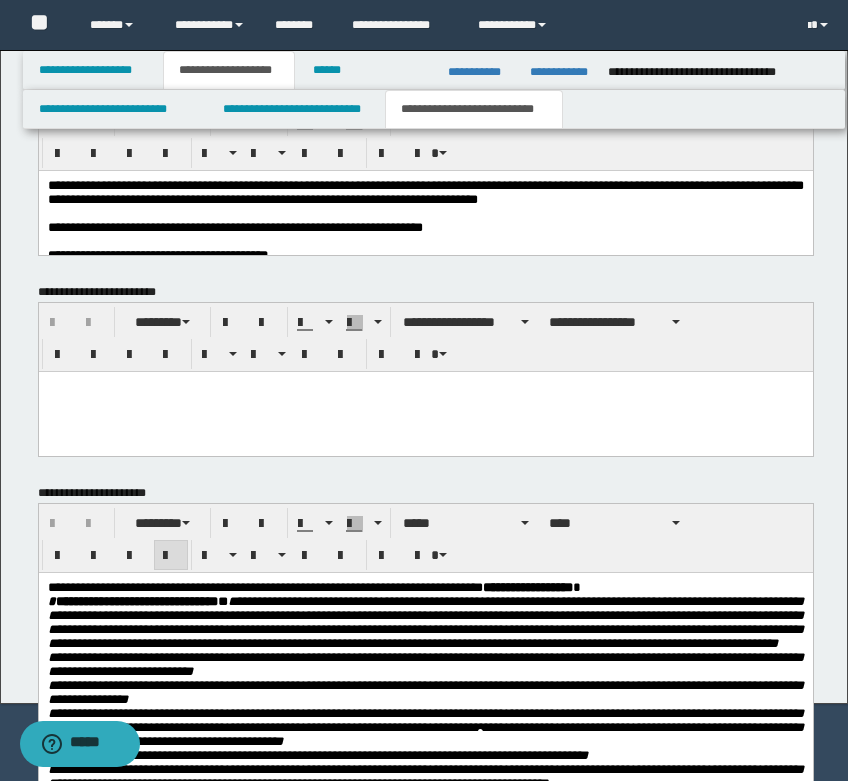 click on "**********" at bounding box center (313, 586) 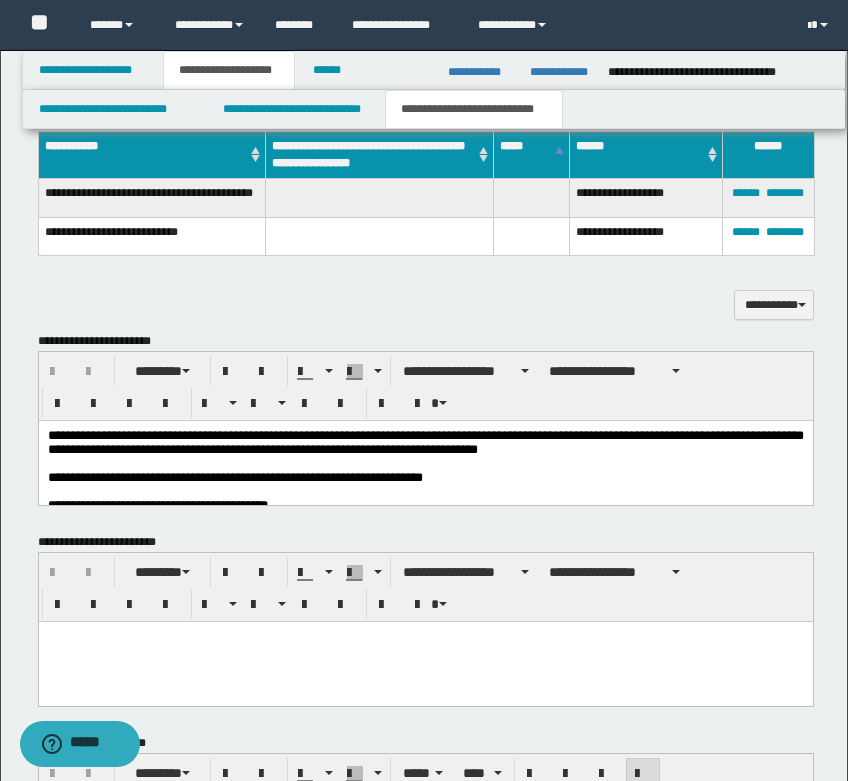 click at bounding box center (425, 463) 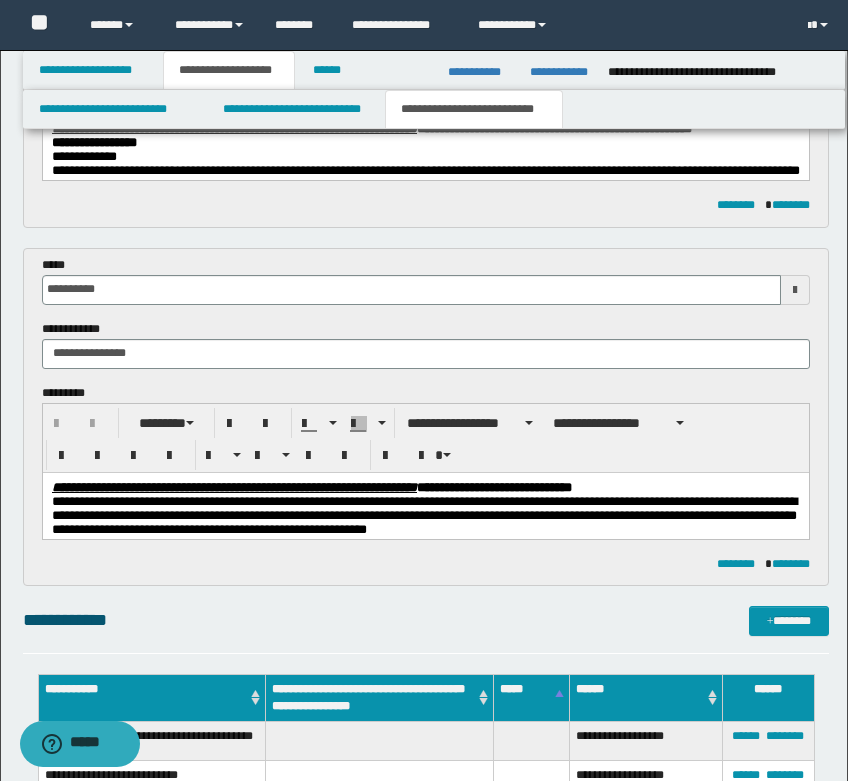 scroll, scrollTop: 0, scrollLeft: 0, axis: both 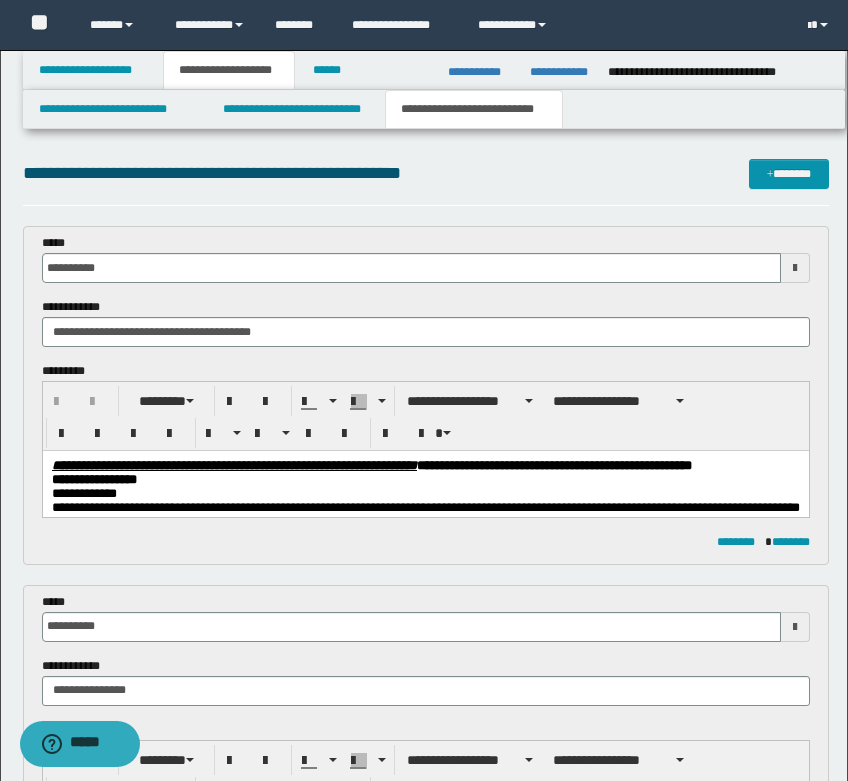 click on "**********" at bounding box center (425, 480) 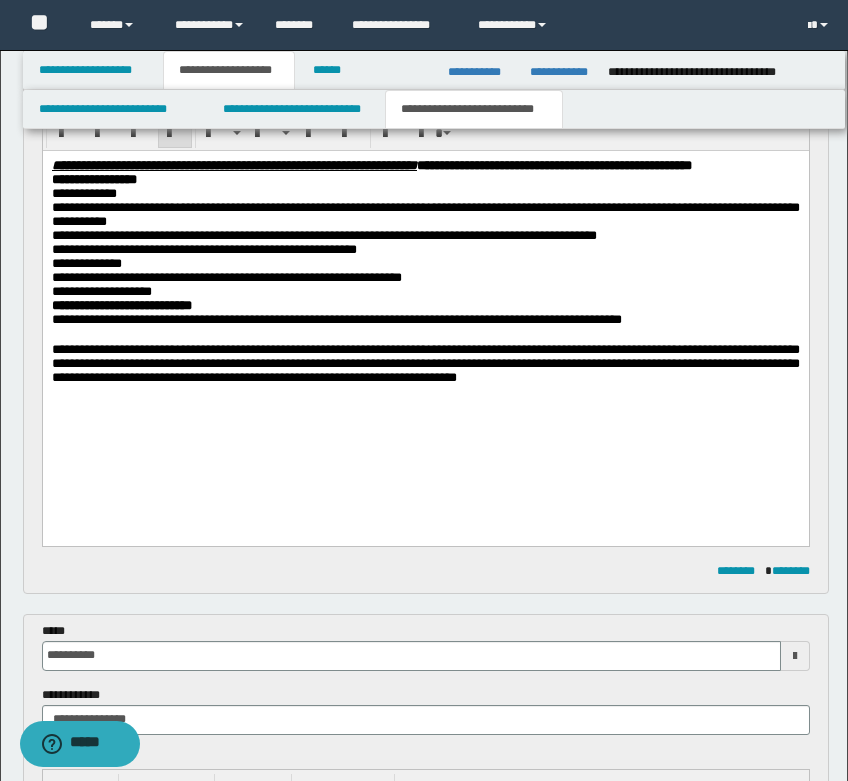 scroll, scrollTop: 900, scrollLeft: 0, axis: vertical 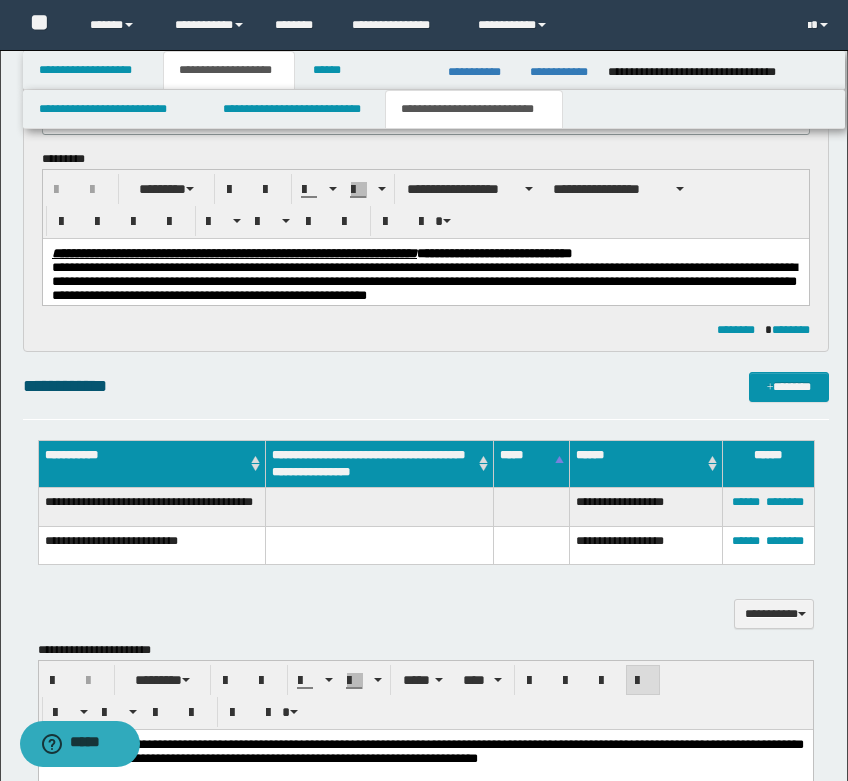 drag, startPoint x: 387, startPoint y: 336, endPoint x: 385, endPoint y: 312, distance: 24.083189 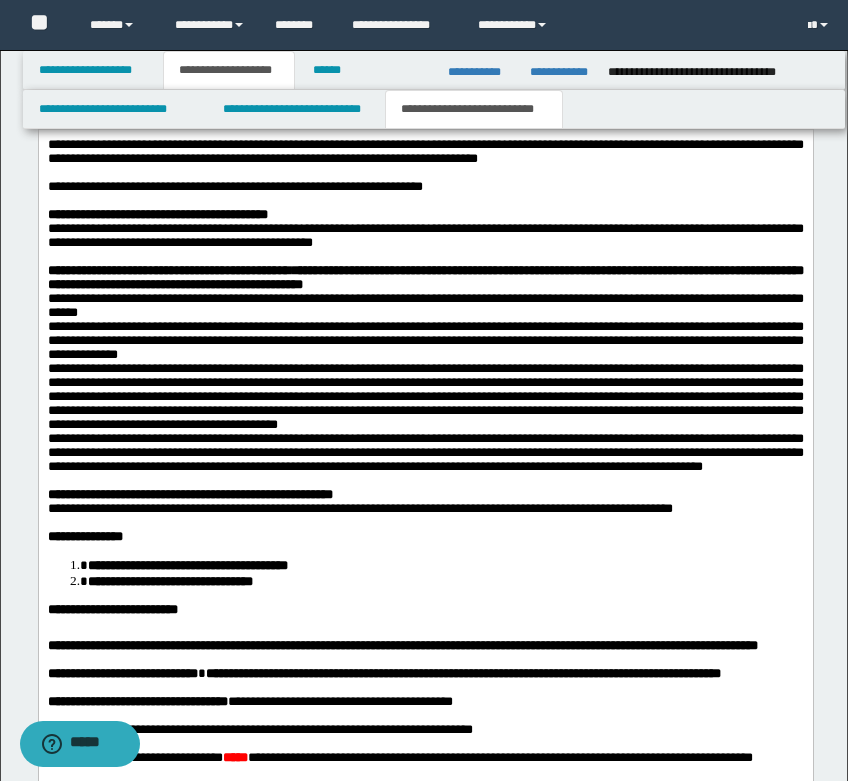 scroll, scrollTop: 1900, scrollLeft: 0, axis: vertical 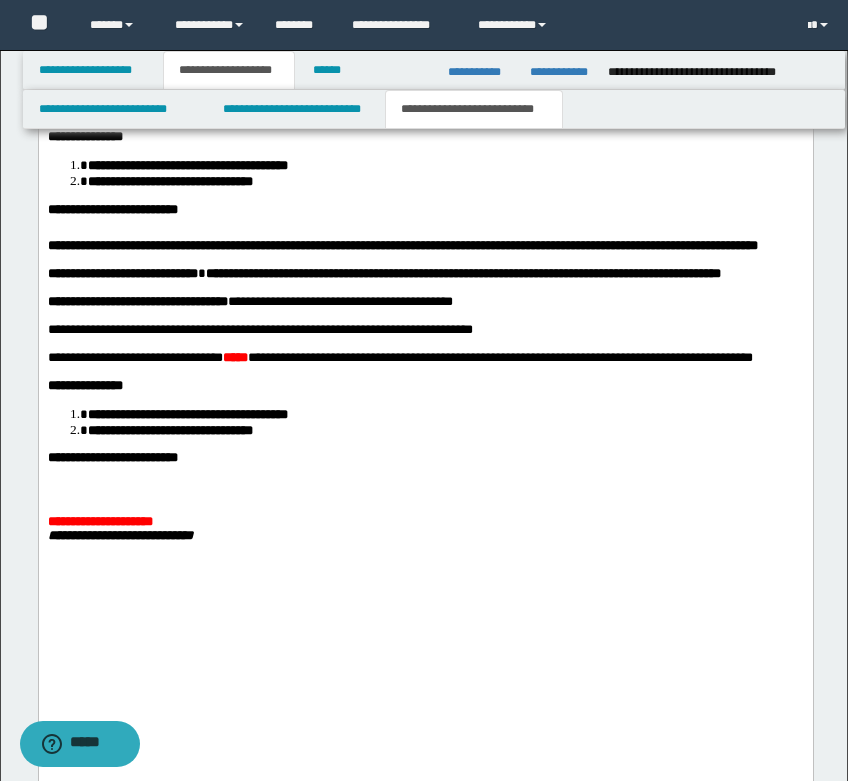 click on "**********" at bounding box center [259, 329] 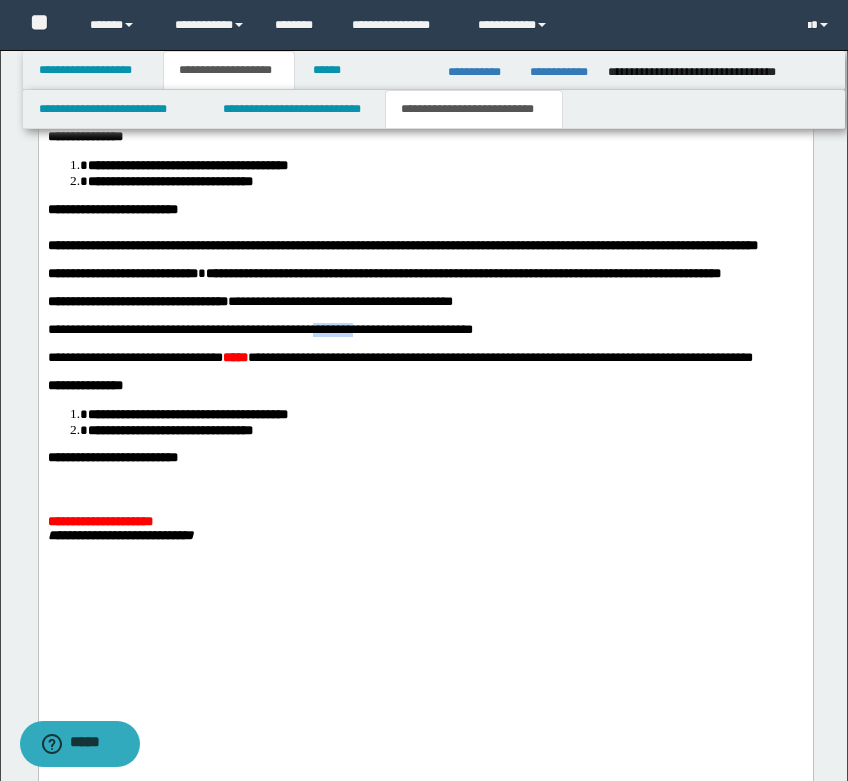 click on "**********" at bounding box center (259, 329) 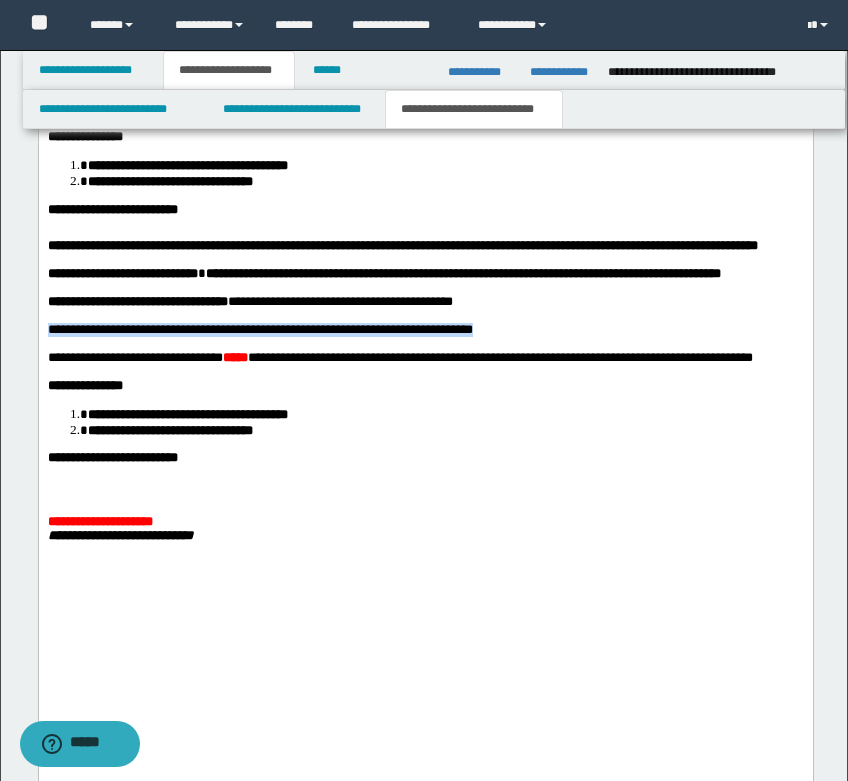 click on "**********" at bounding box center [259, 329] 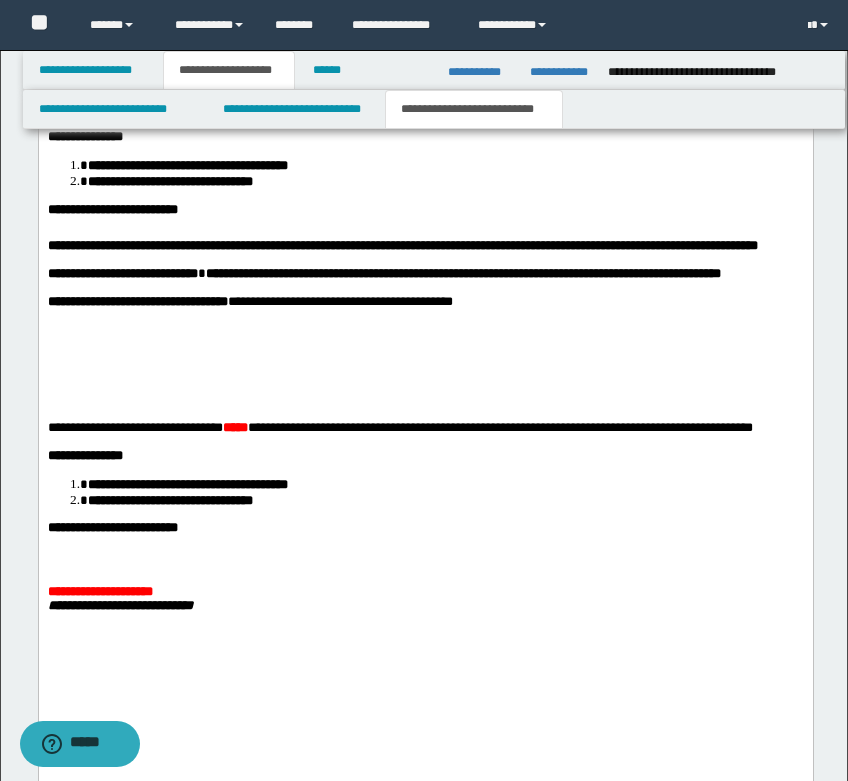 paste 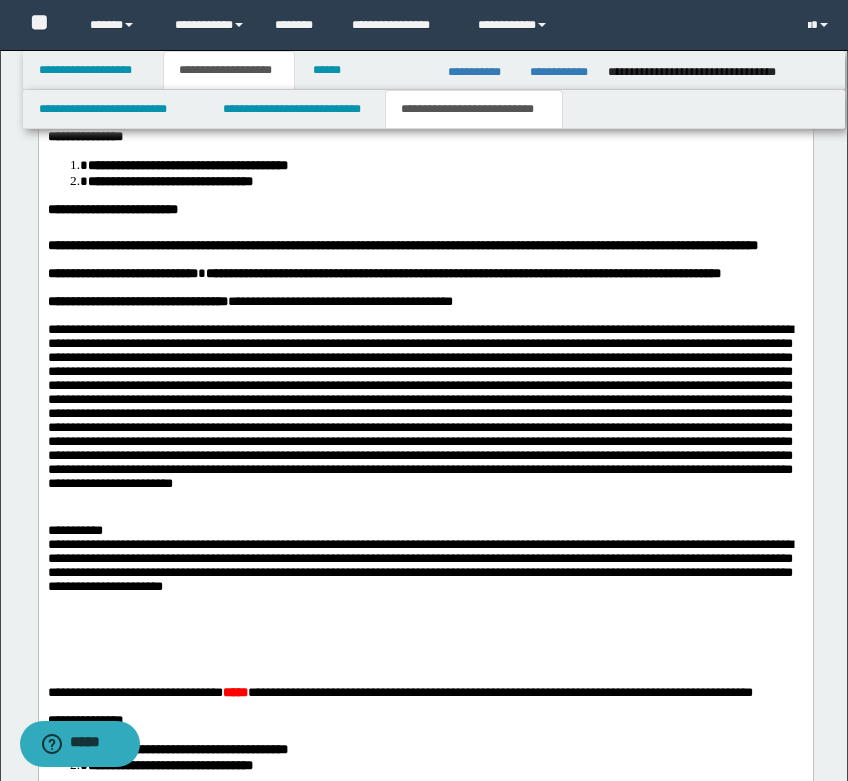 click at bounding box center [425, 316] 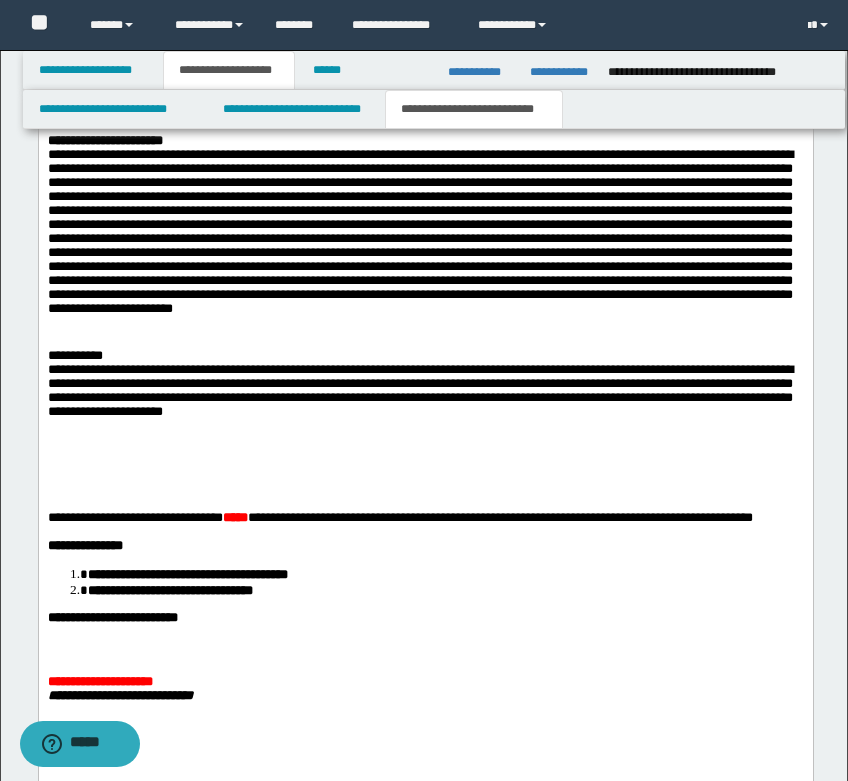 scroll, scrollTop: 2100, scrollLeft: 0, axis: vertical 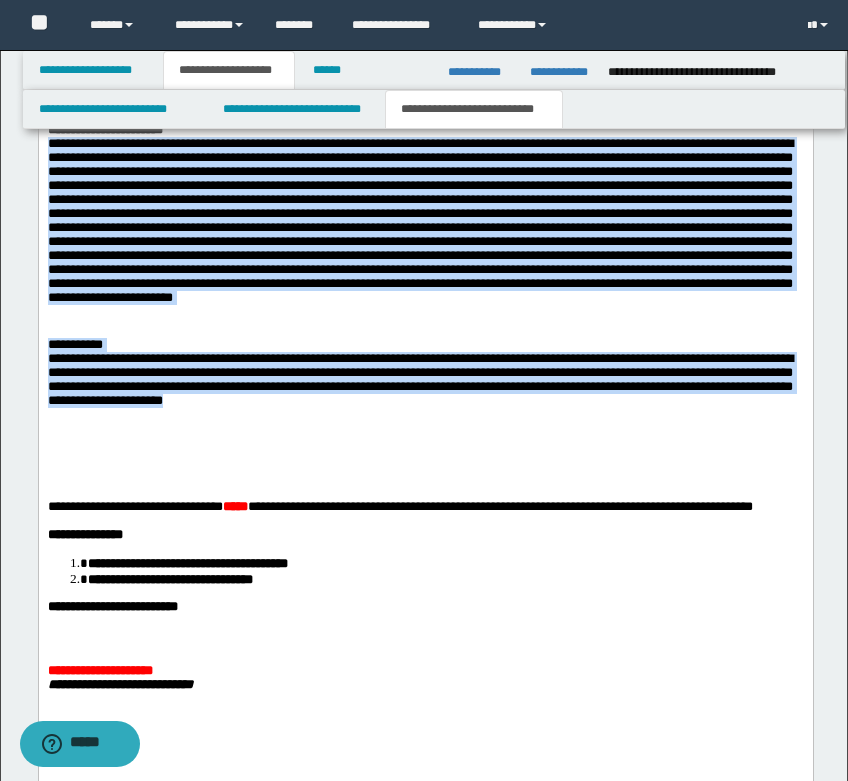 drag, startPoint x: 46, startPoint y: 276, endPoint x: 369, endPoint y: 545, distance: 420.3451 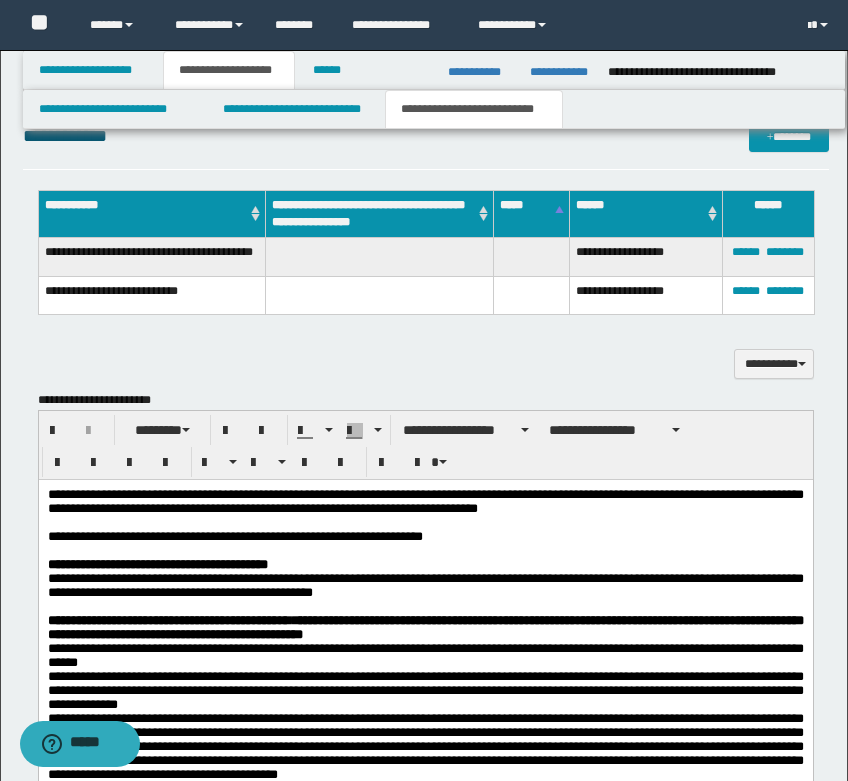 scroll, scrollTop: 1200, scrollLeft: 0, axis: vertical 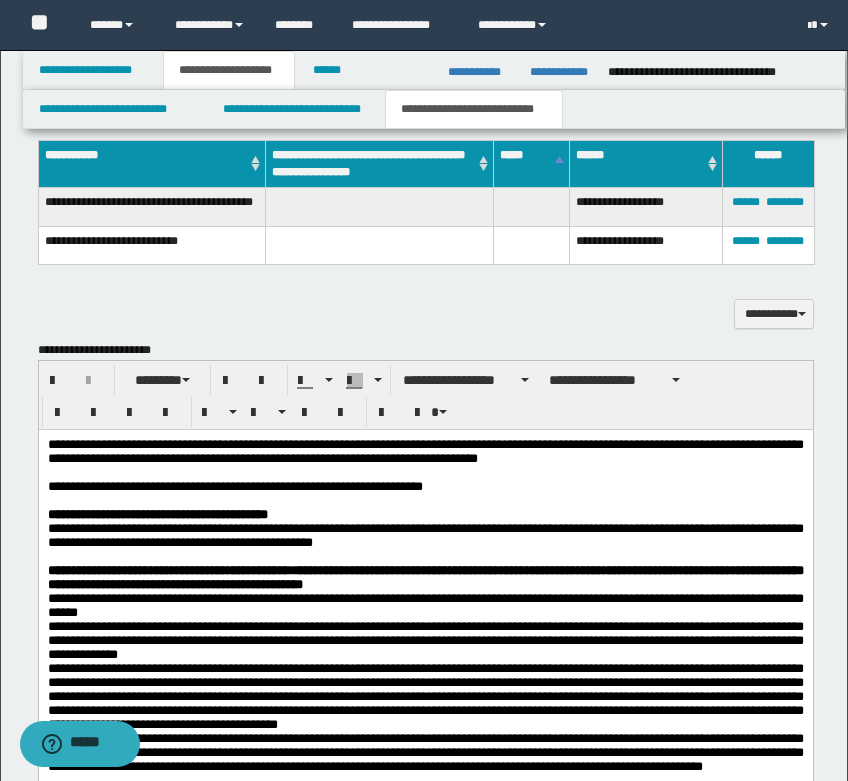 click on "**********" at bounding box center (466, 380) 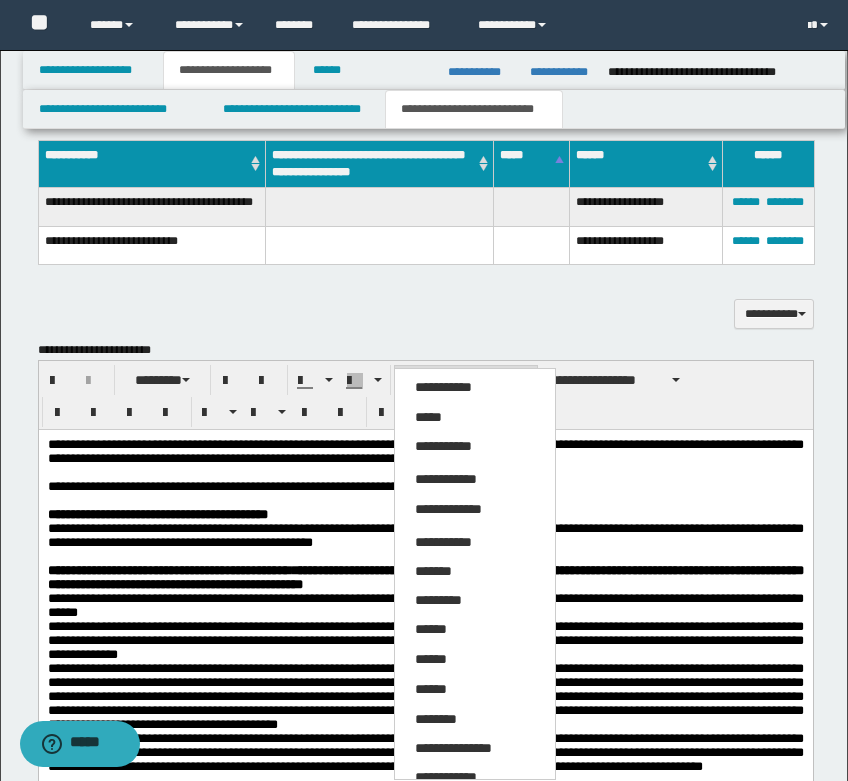 click on "*****" at bounding box center (475, 418) 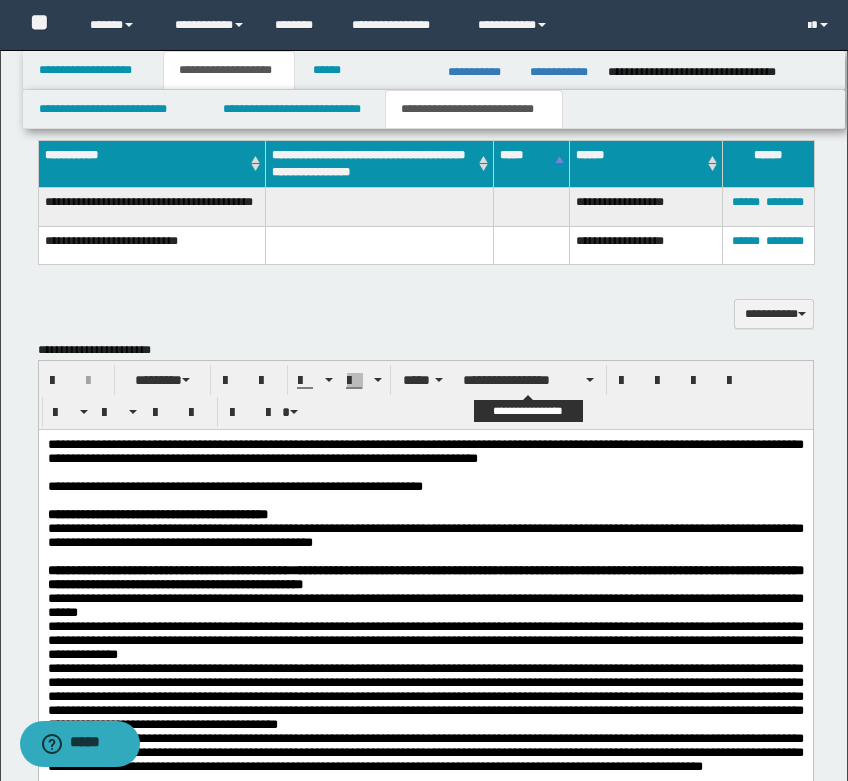click on "**********" at bounding box center [528, 380] 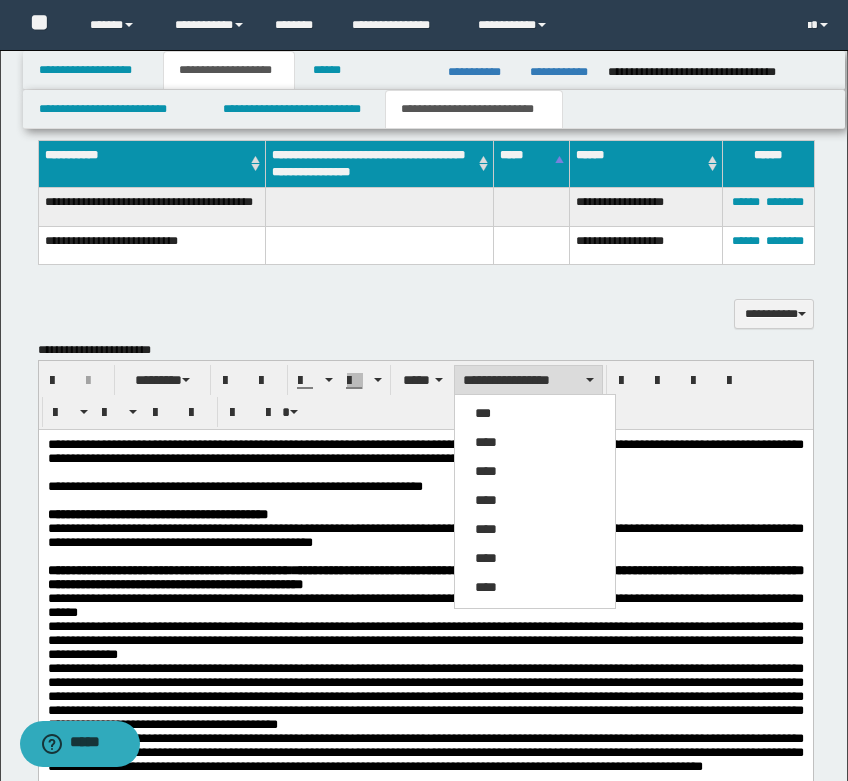click on "****" at bounding box center (535, 443) 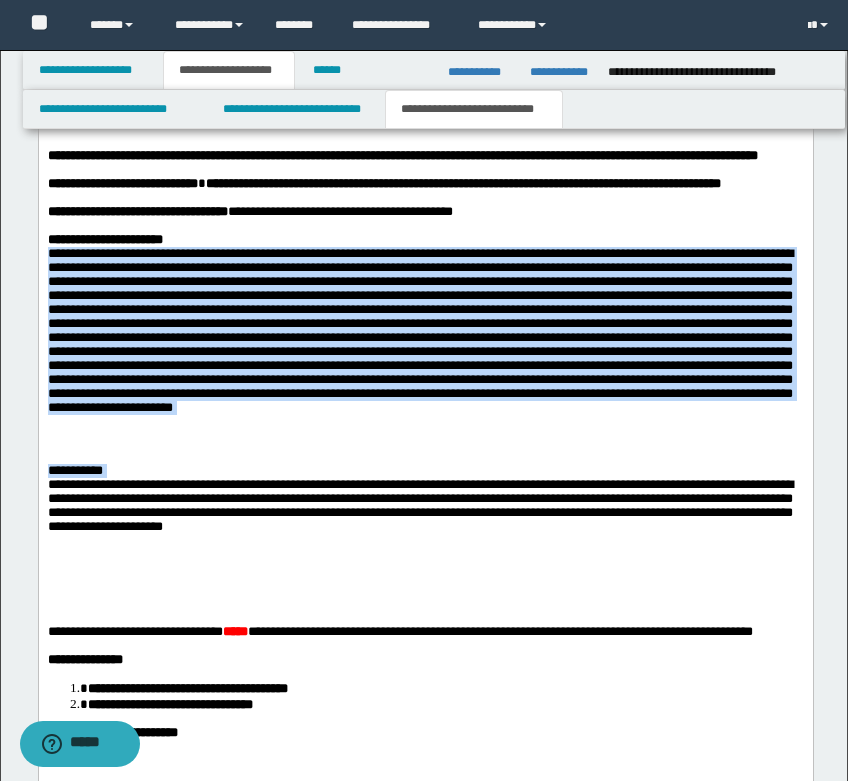 scroll, scrollTop: 2100, scrollLeft: 0, axis: vertical 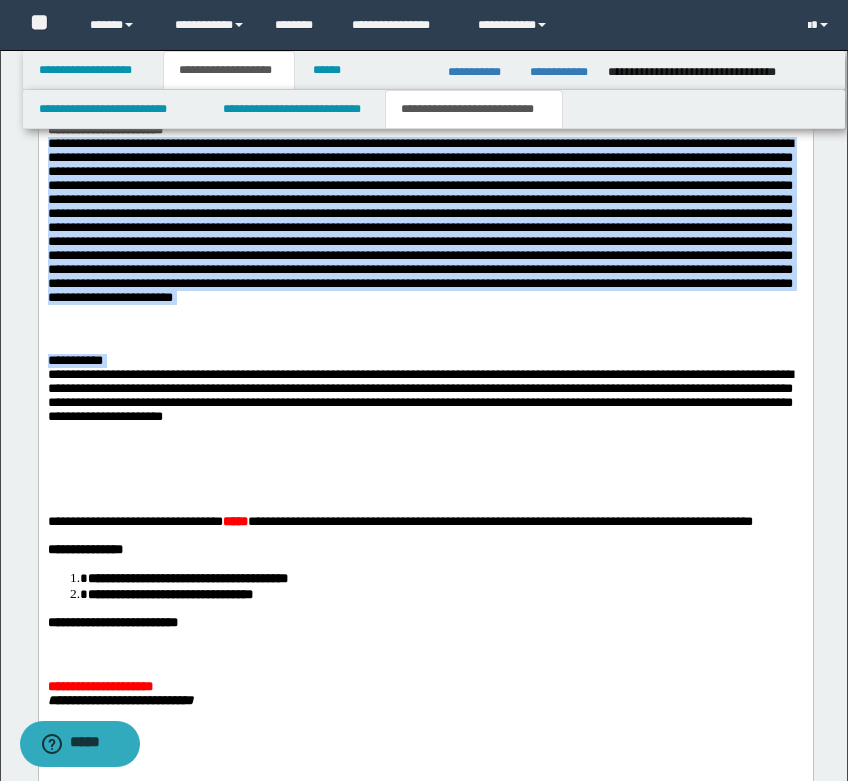 click at bounding box center [419, 220] 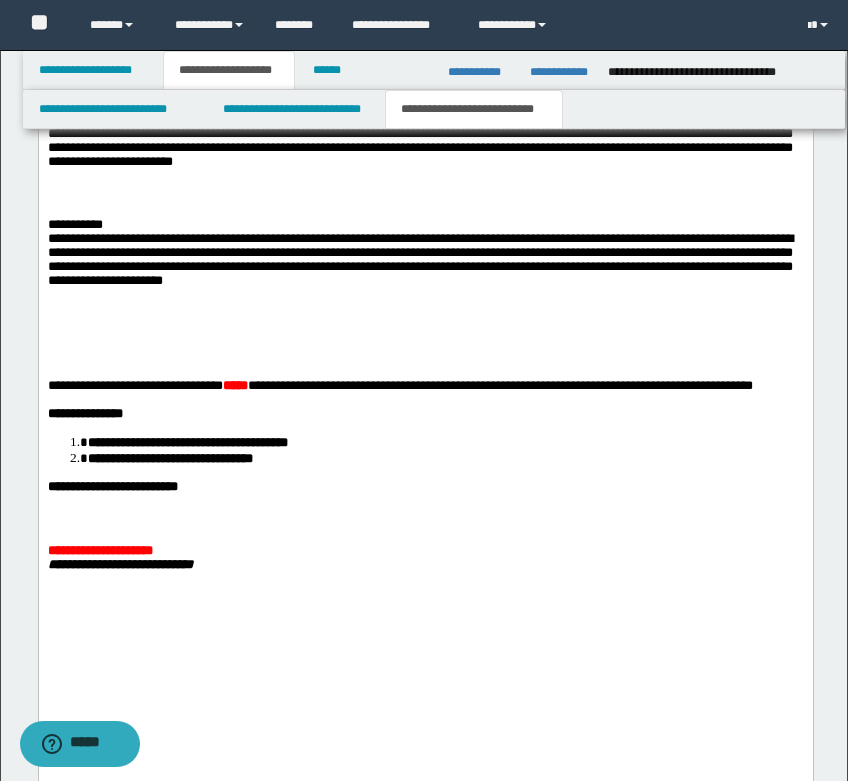 scroll, scrollTop: 2200, scrollLeft: 0, axis: vertical 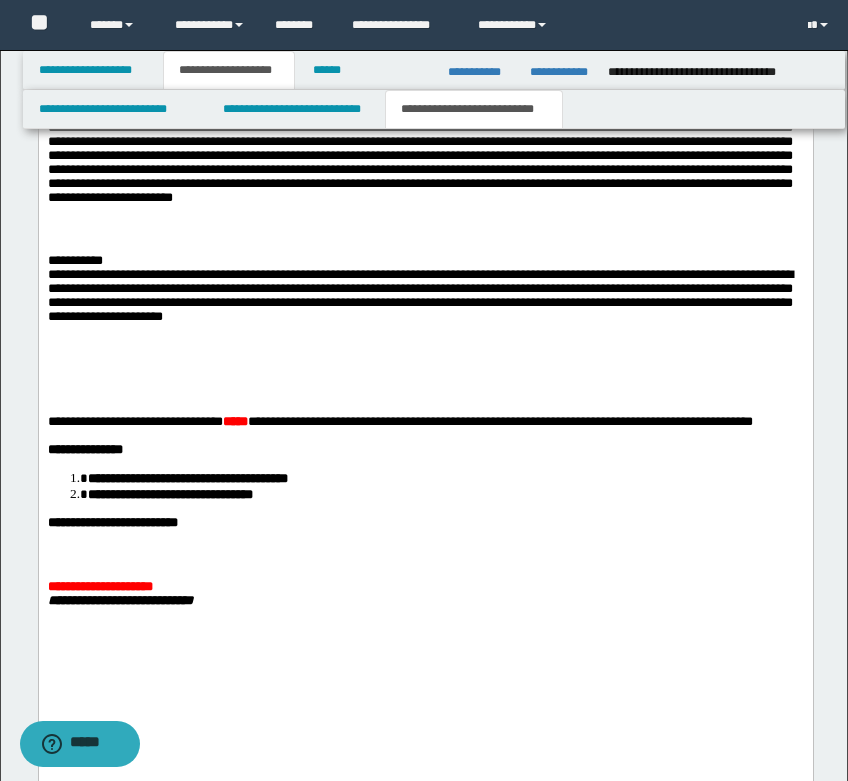 click on "**********" at bounding box center (425, 293) 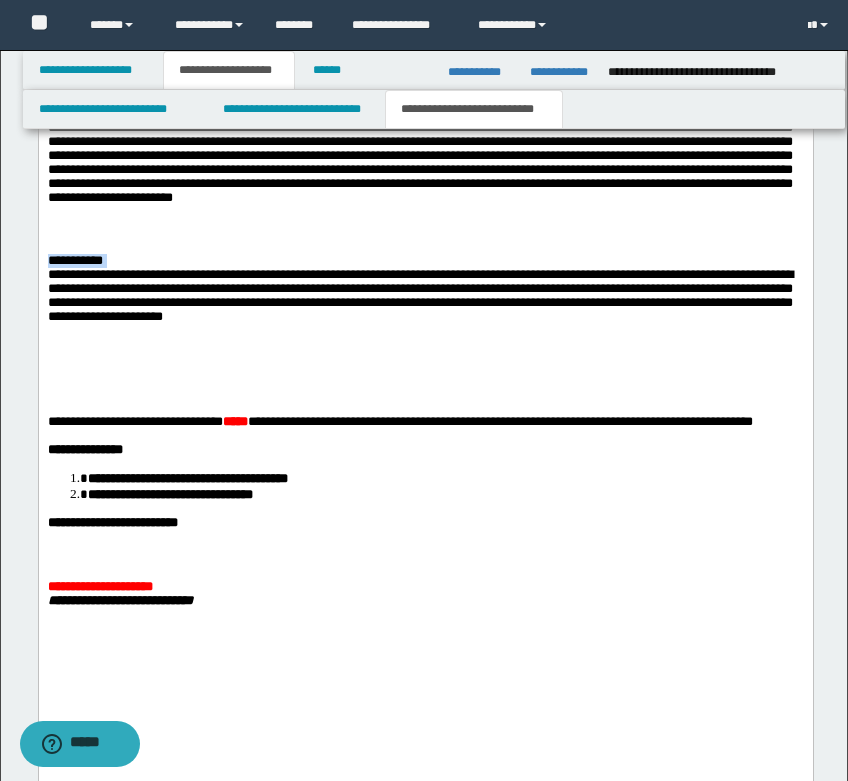 click on "**********" at bounding box center [425, 293] 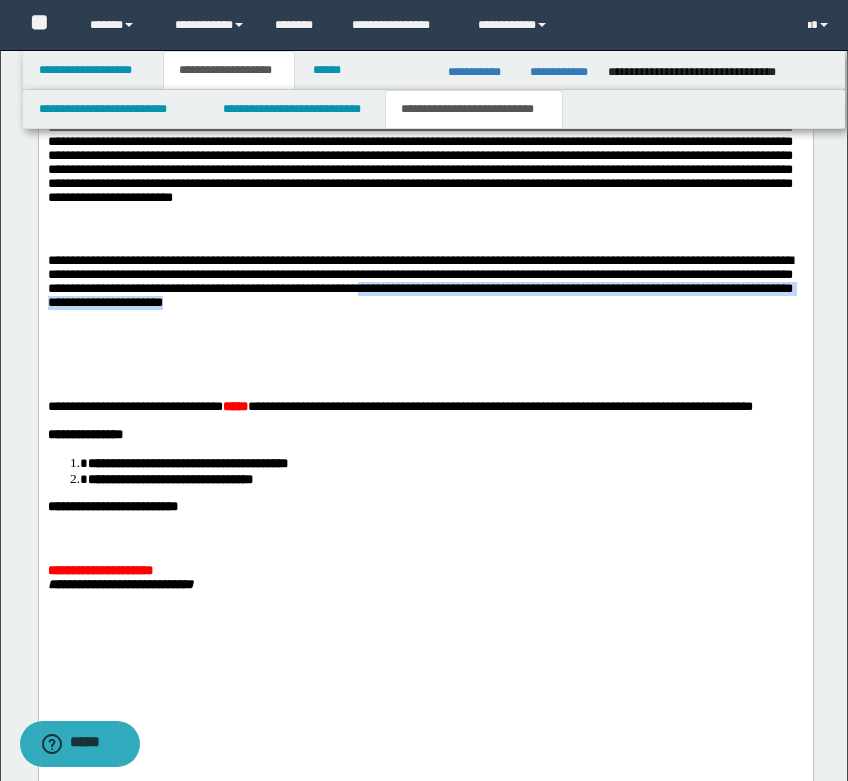 drag, startPoint x: 713, startPoint y: 428, endPoint x: 715, endPoint y: 456, distance: 28.071337 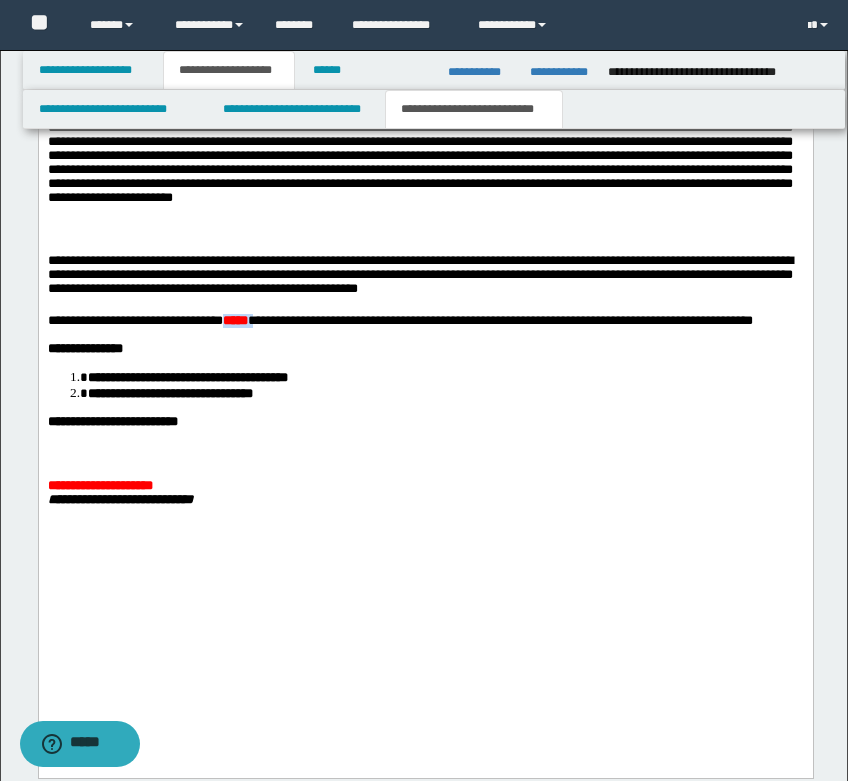 drag, startPoint x: 305, startPoint y: 459, endPoint x: 250, endPoint y: 456, distance: 55.081757 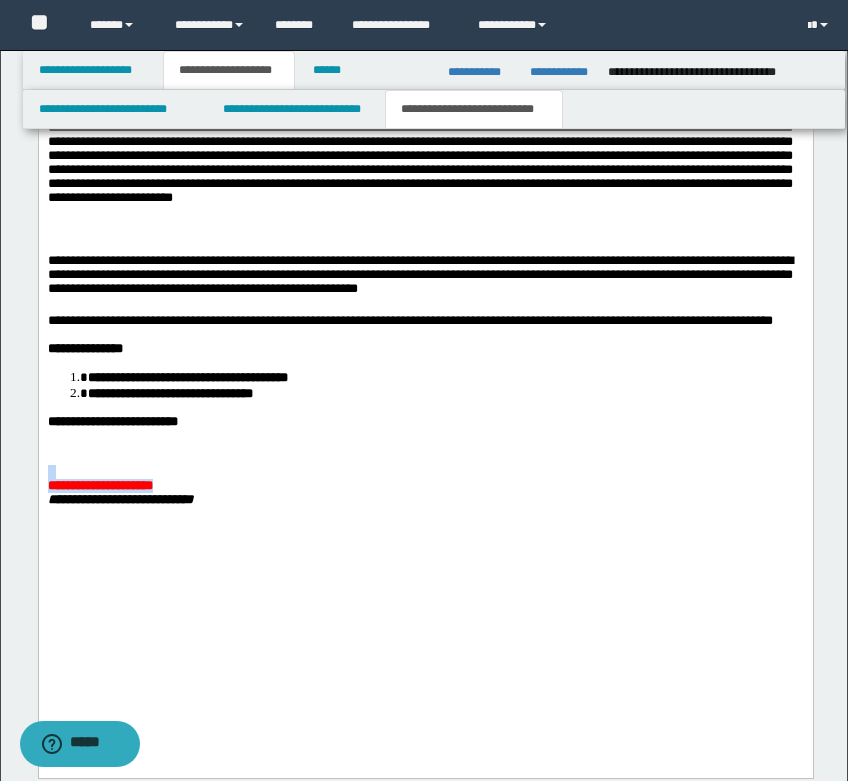 drag, startPoint x: 203, startPoint y: 648, endPoint x: 167, endPoint y: 620, distance: 45.607018 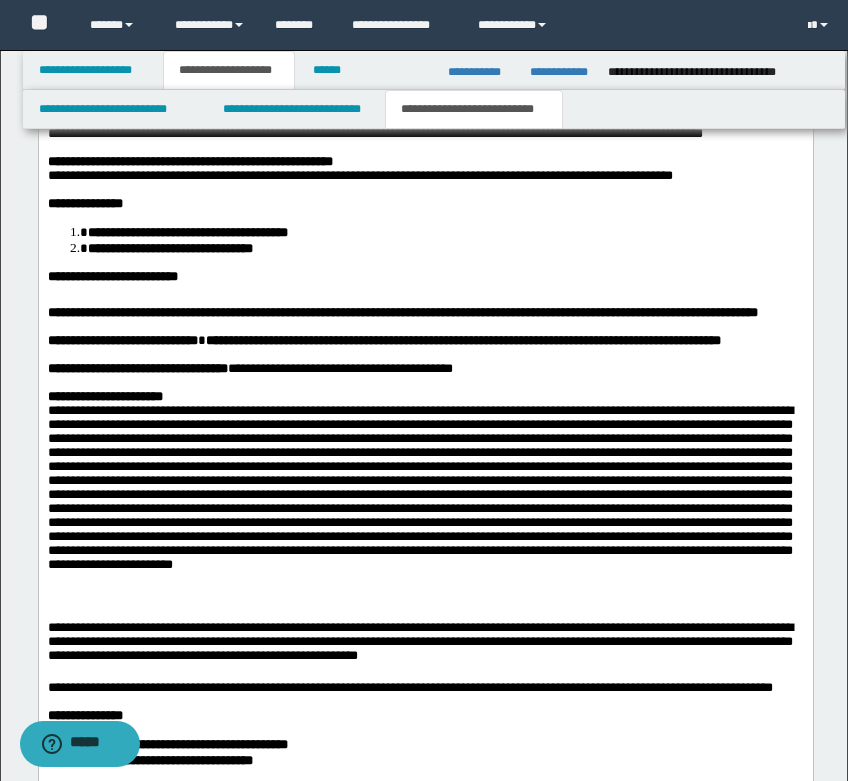scroll, scrollTop: 1800, scrollLeft: 0, axis: vertical 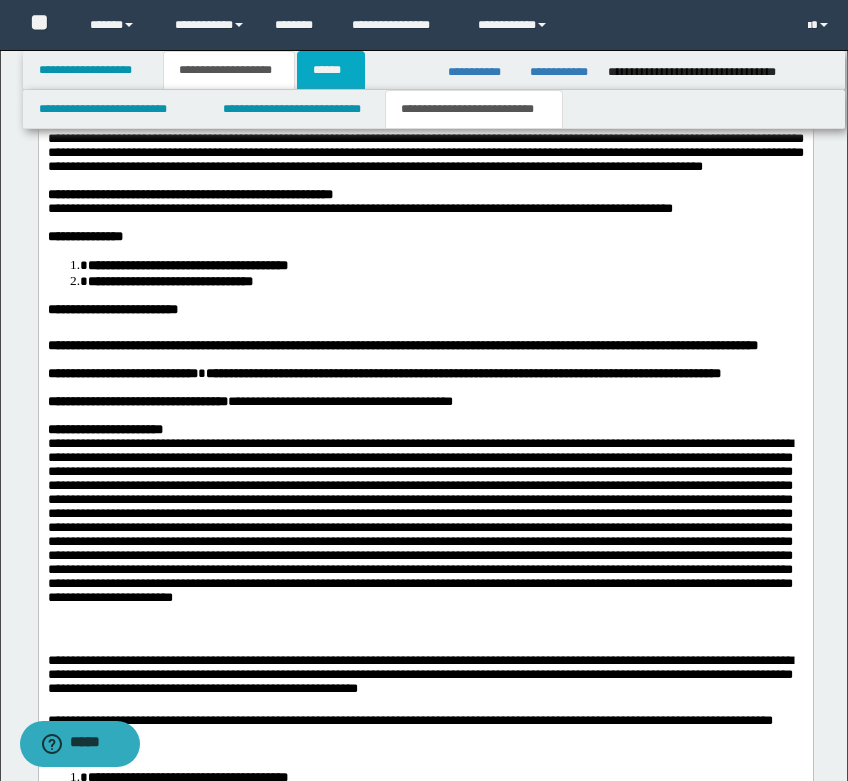 click on "******" at bounding box center [331, 70] 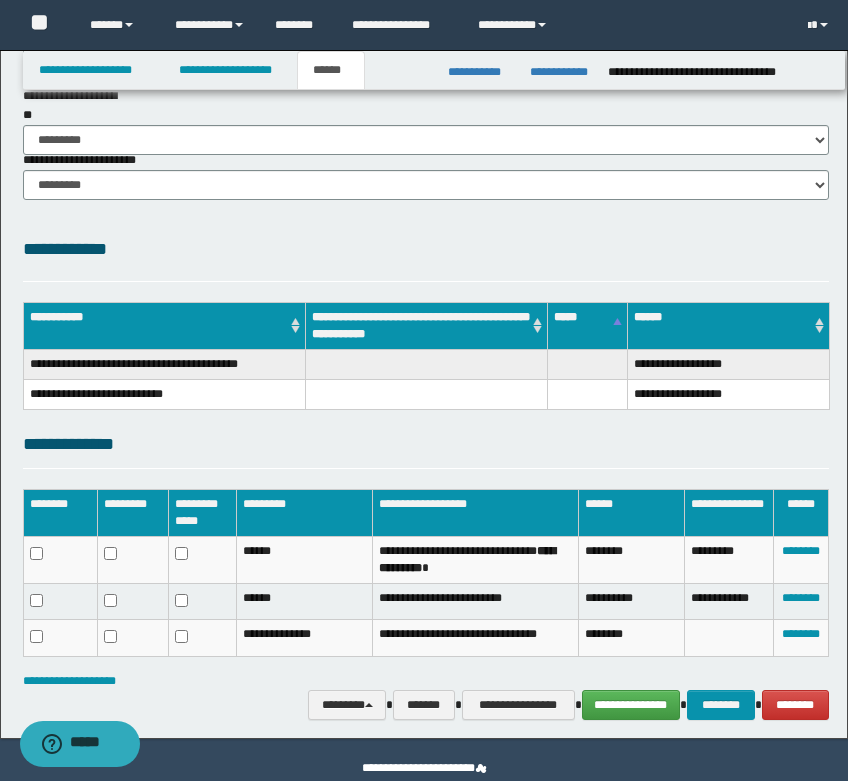 scroll, scrollTop: 336, scrollLeft: 0, axis: vertical 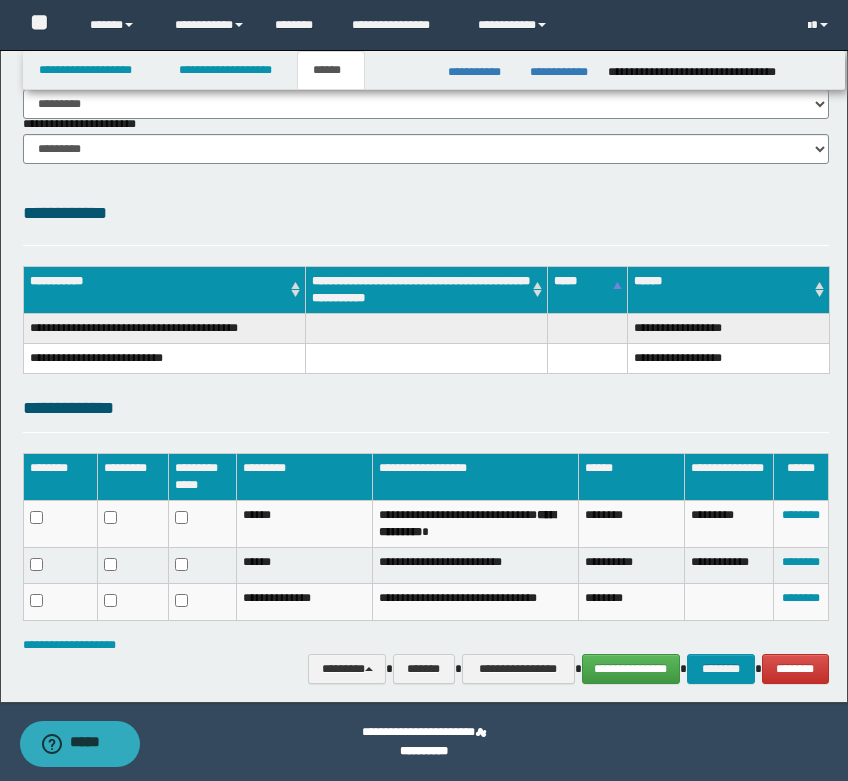 click on "**********" at bounding box center (426, 413) 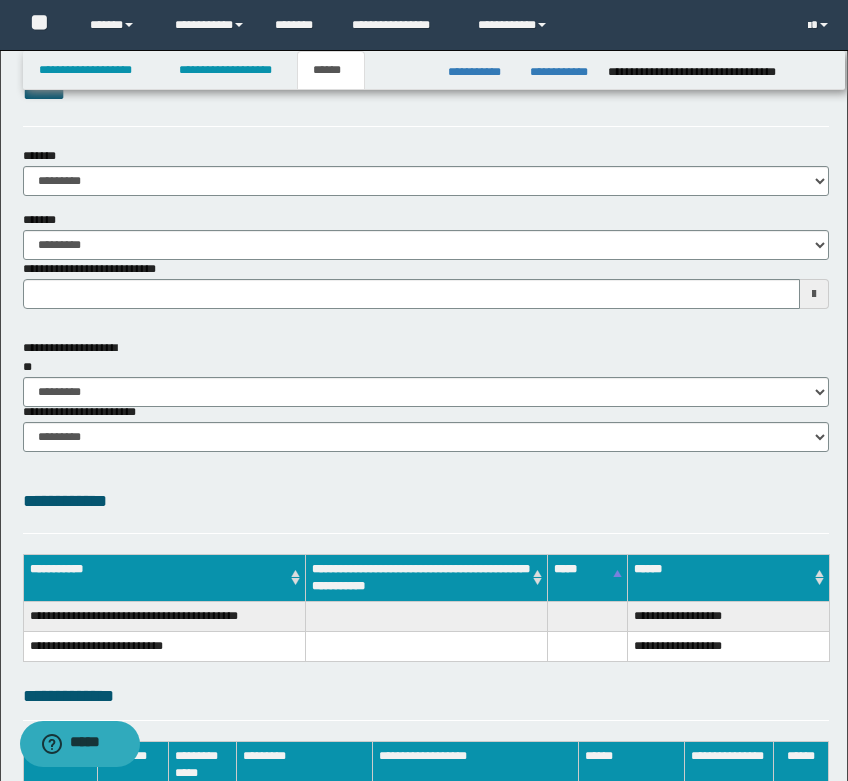 scroll, scrollTop: 0, scrollLeft: 0, axis: both 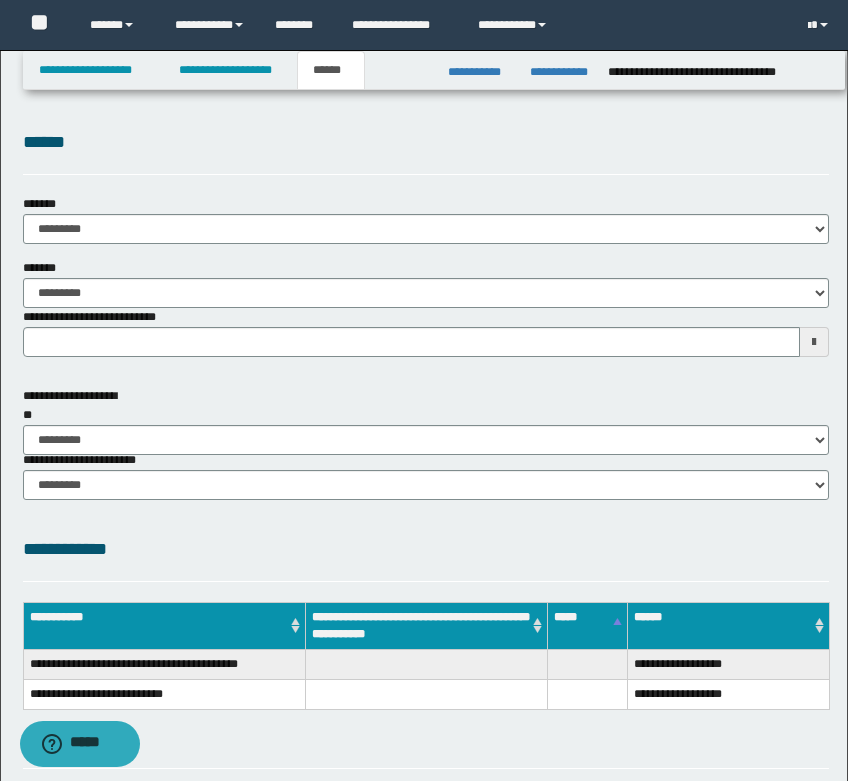 type 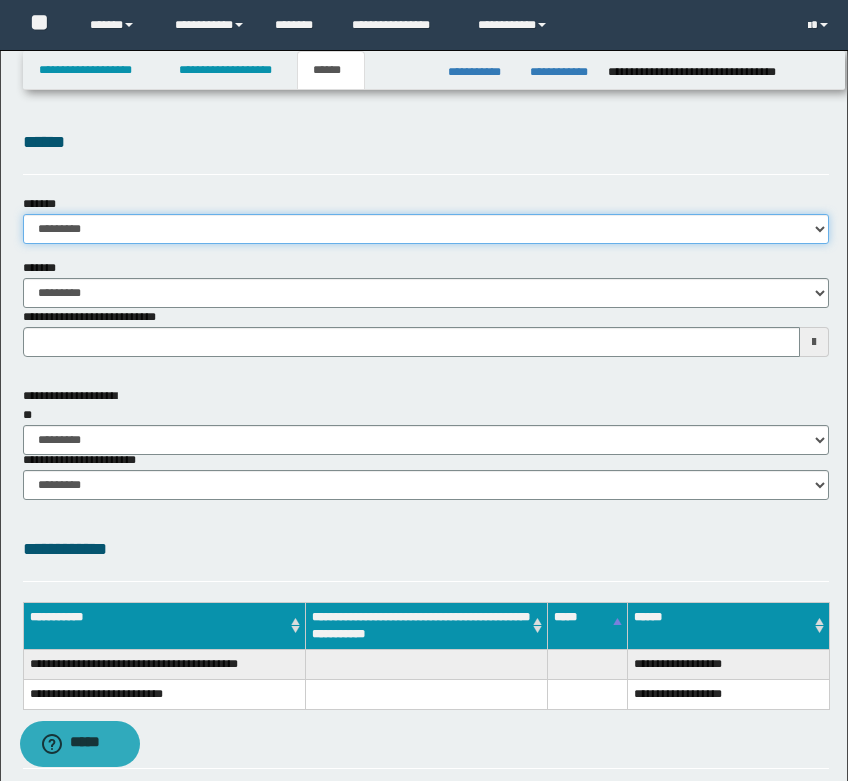 click on "**********" at bounding box center (426, 229) 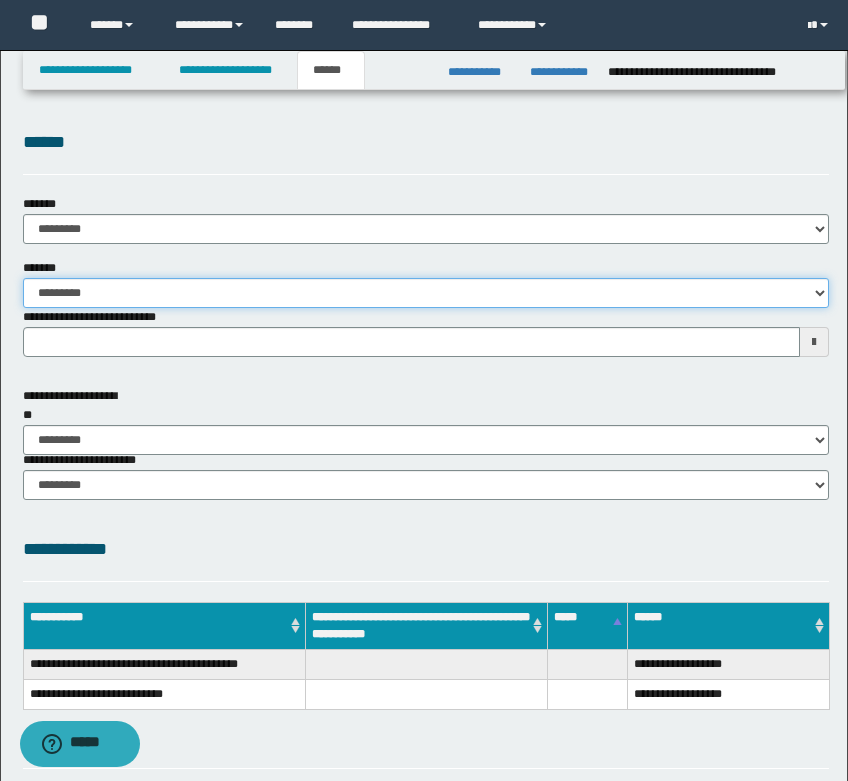 click on "**********" at bounding box center [426, 293] 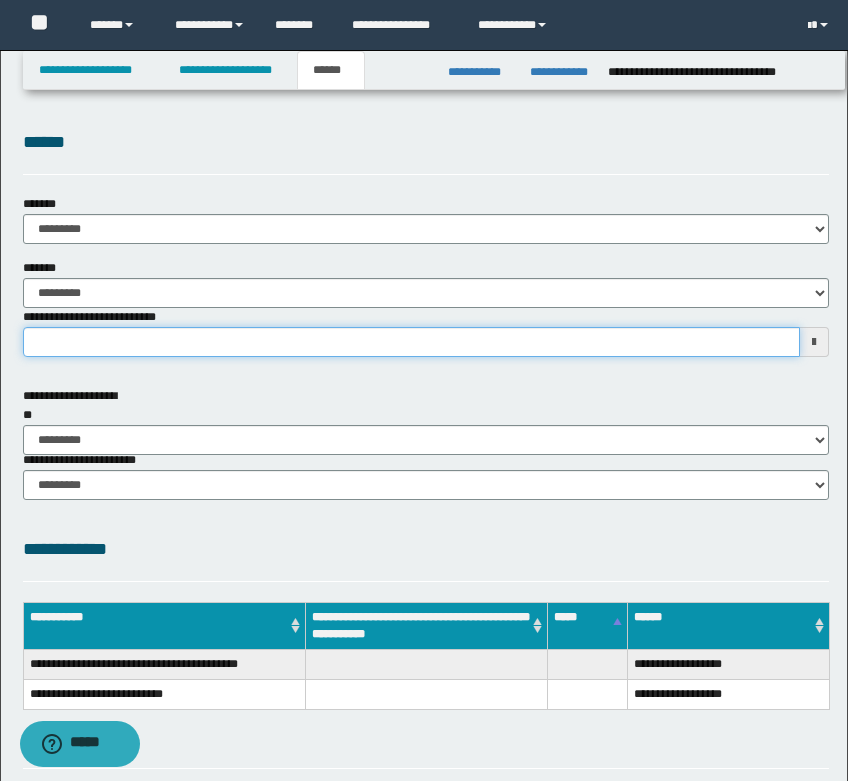 click on "**********" at bounding box center [411, 342] 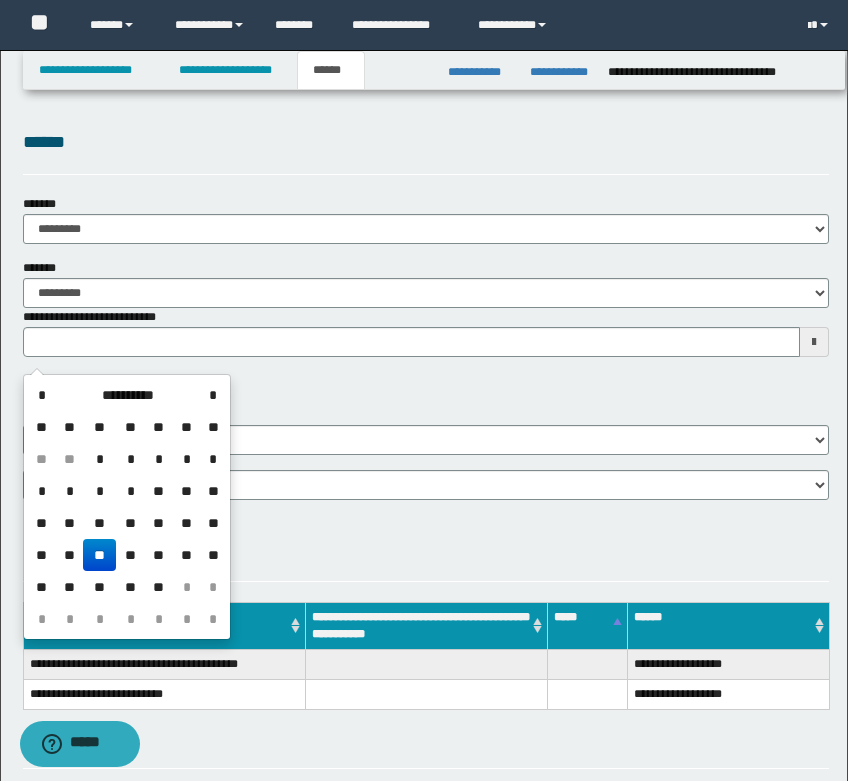 click on "**" at bounding box center (99, 555) 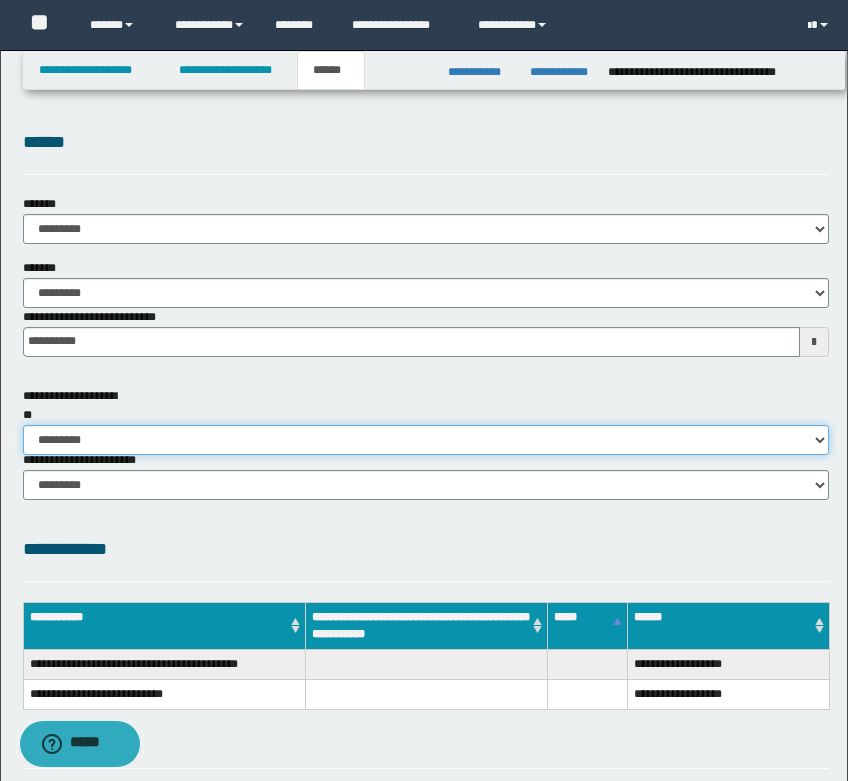 click on "*********
**
**" at bounding box center (426, 440) 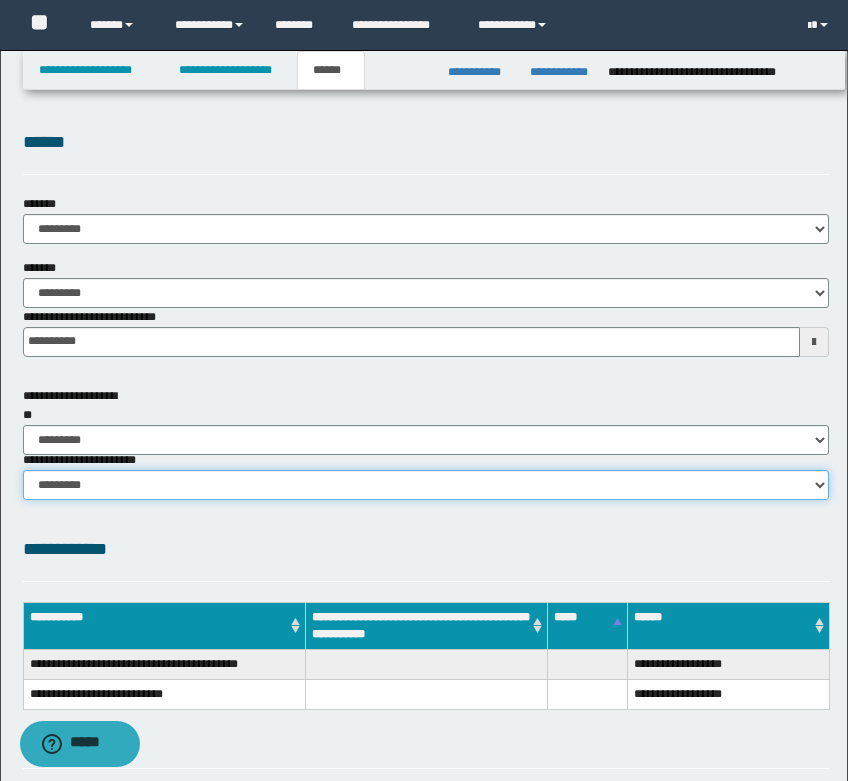 click on "*********
*********
*********" at bounding box center [426, 485] 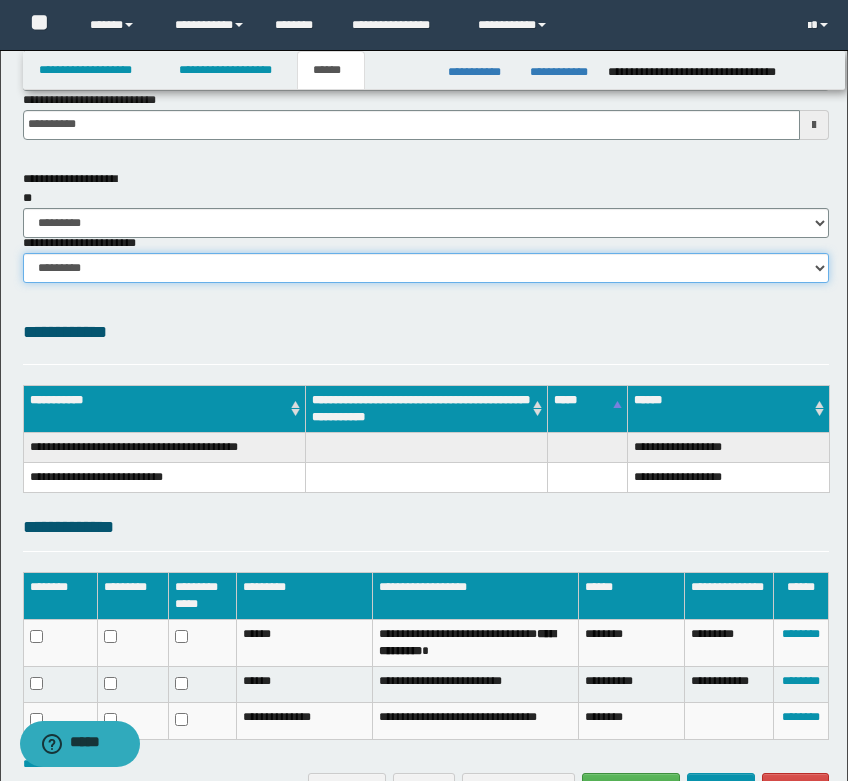 scroll, scrollTop: 300, scrollLeft: 0, axis: vertical 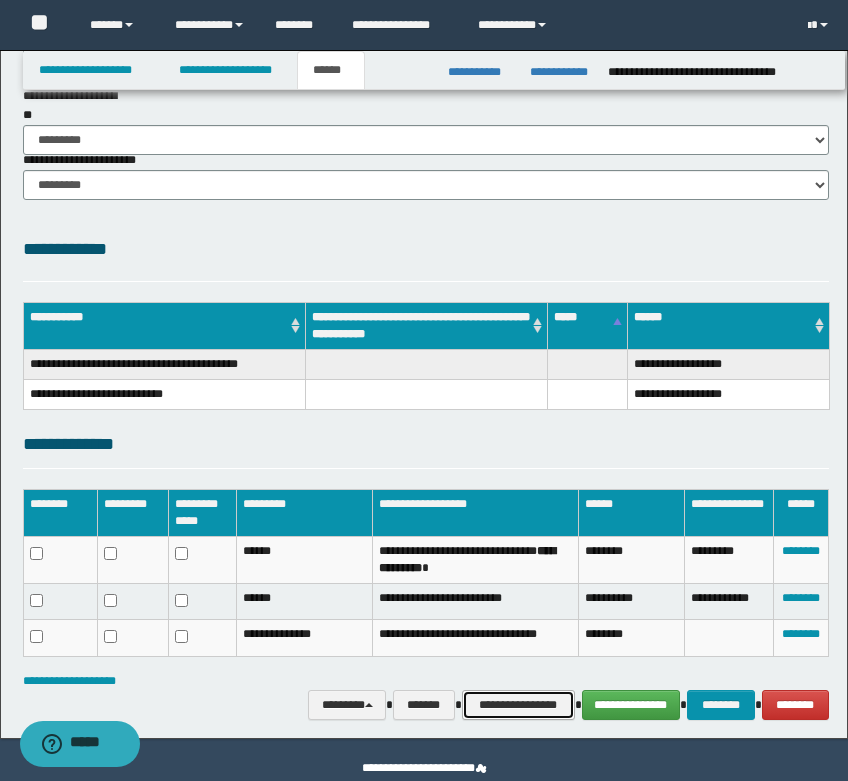 click on "**********" at bounding box center (518, 705) 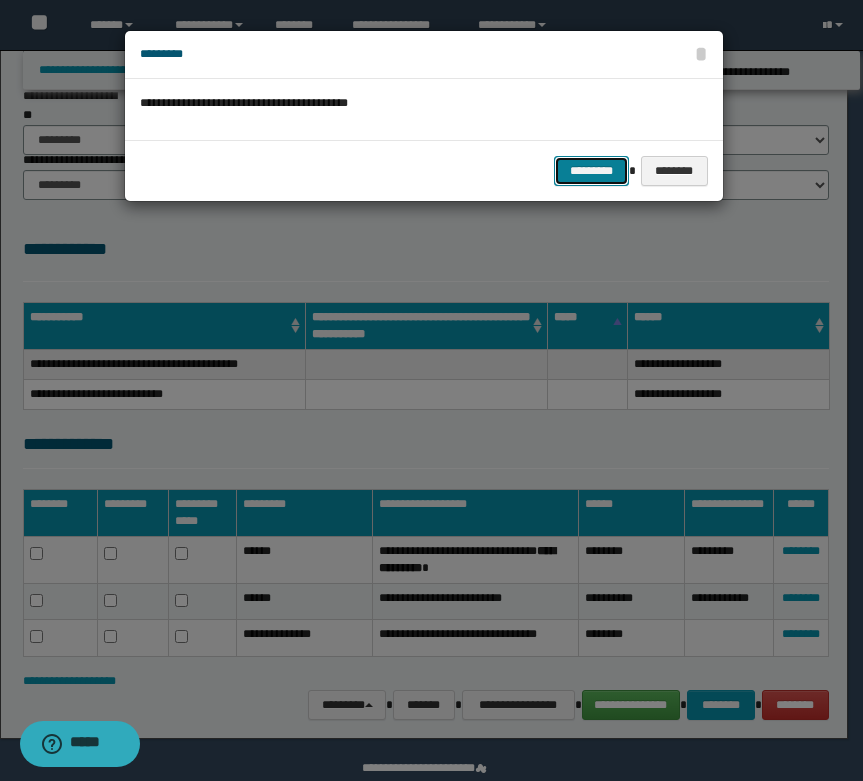 click on "*********" at bounding box center (591, 171) 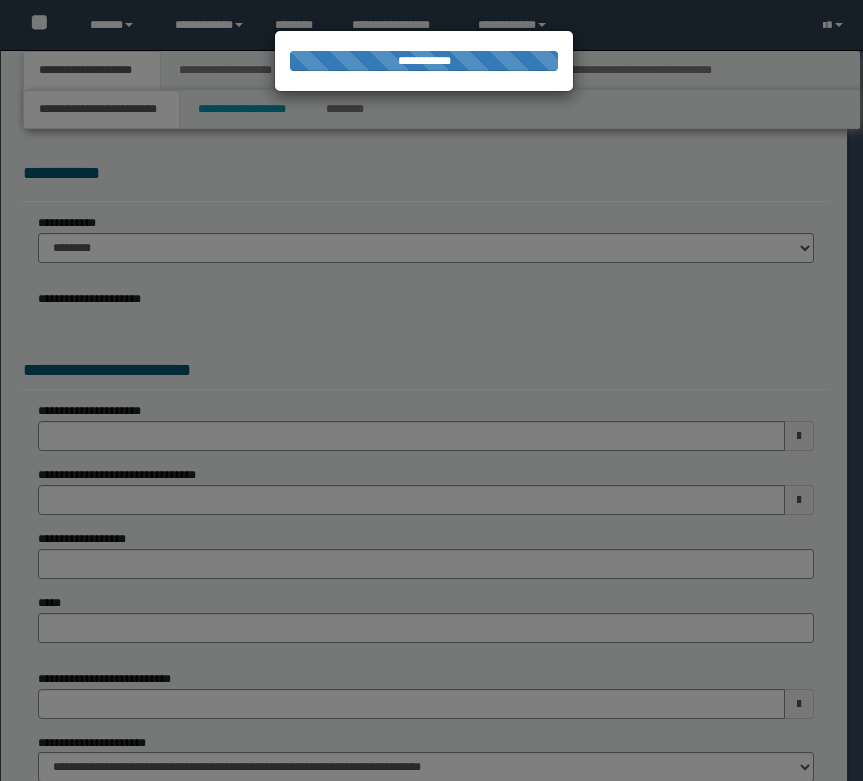 scroll, scrollTop: 0, scrollLeft: 0, axis: both 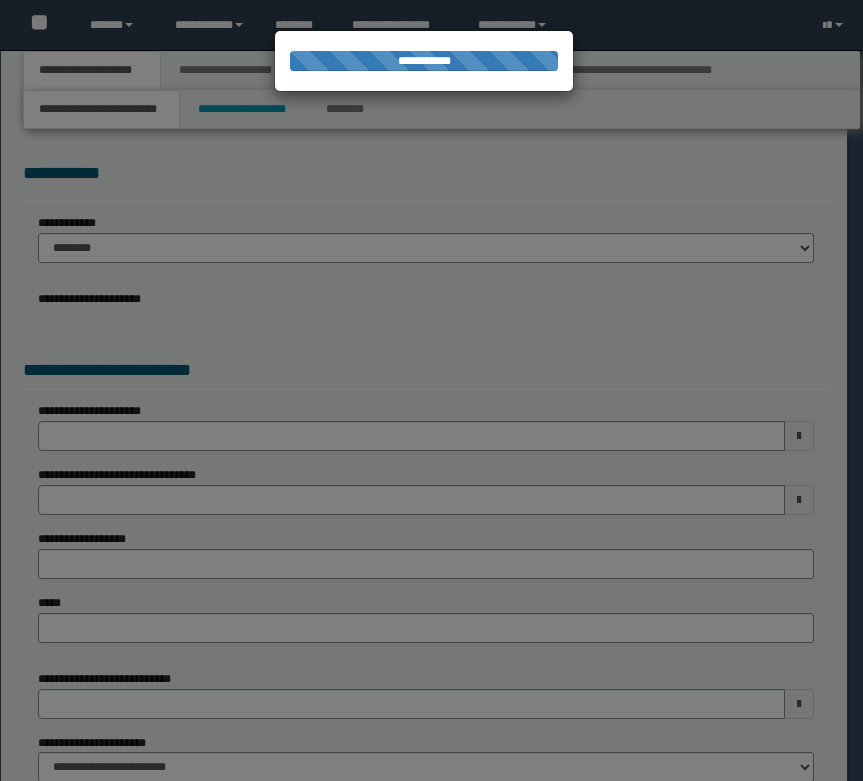 select on "*" 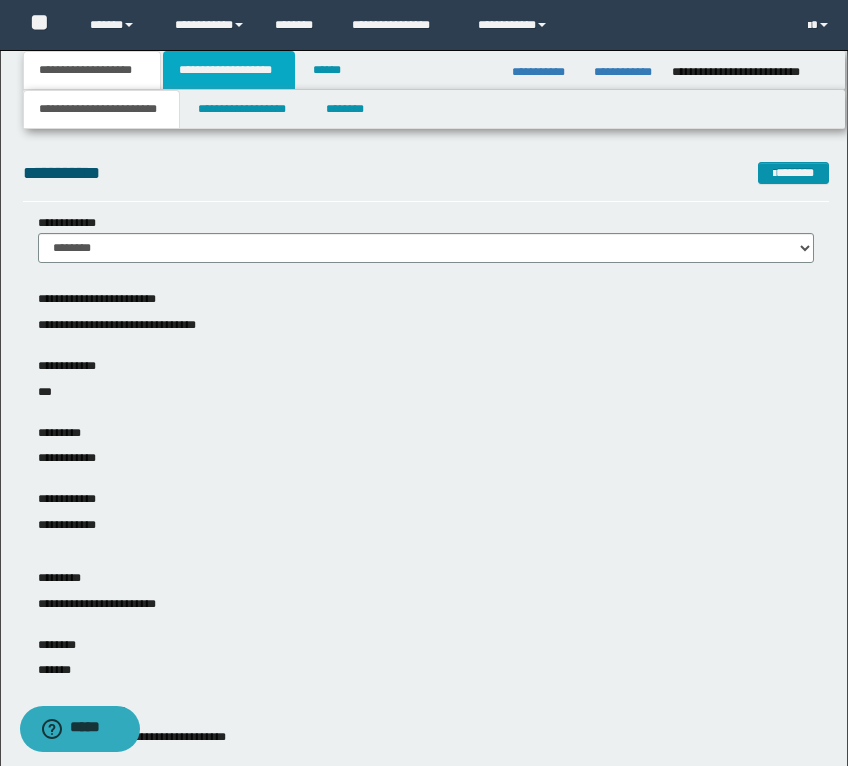 click on "**********" at bounding box center (229, 70) 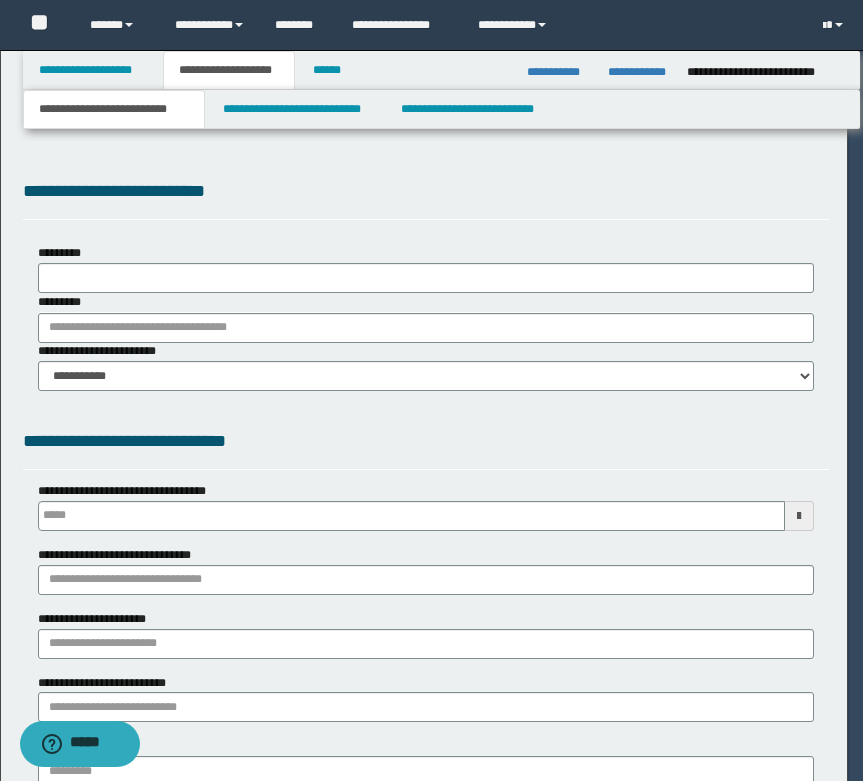 type on "**********" 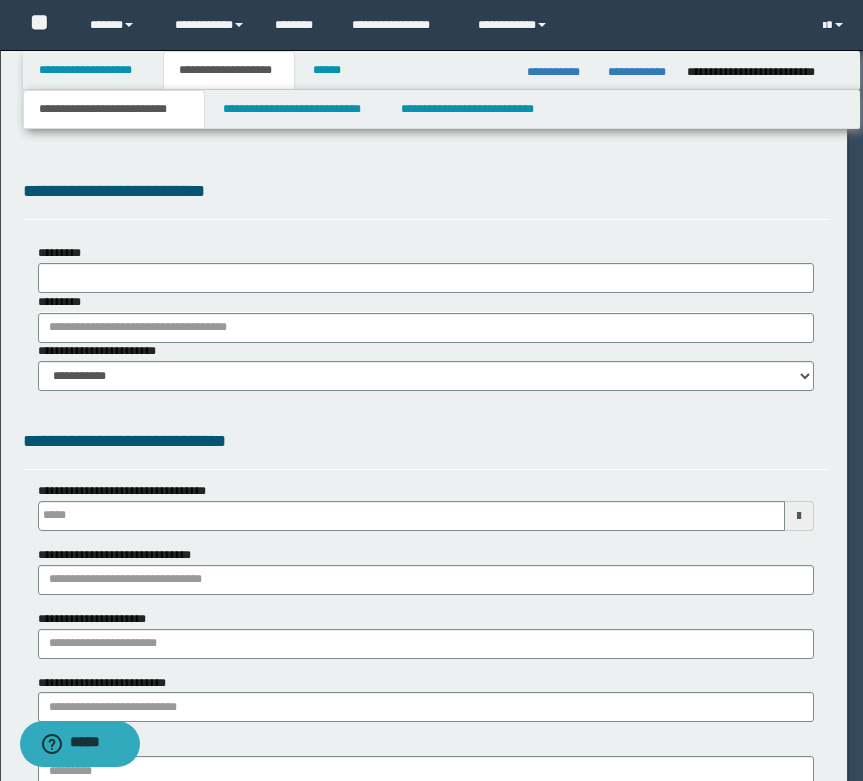 type on "**********" 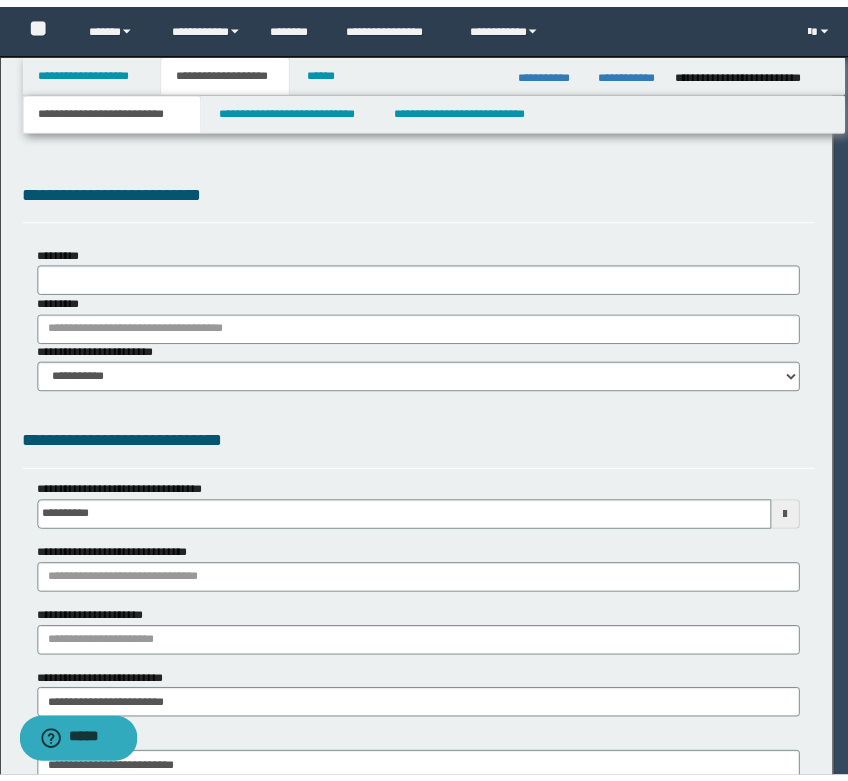 scroll, scrollTop: 0, scrollLeft: 0, axis: both 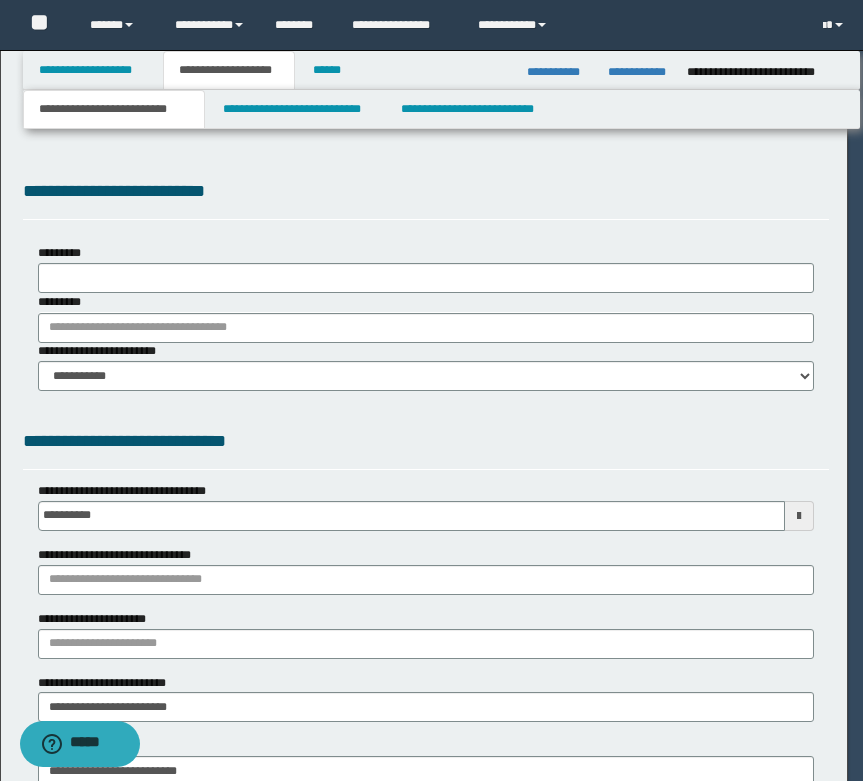 select on "*" 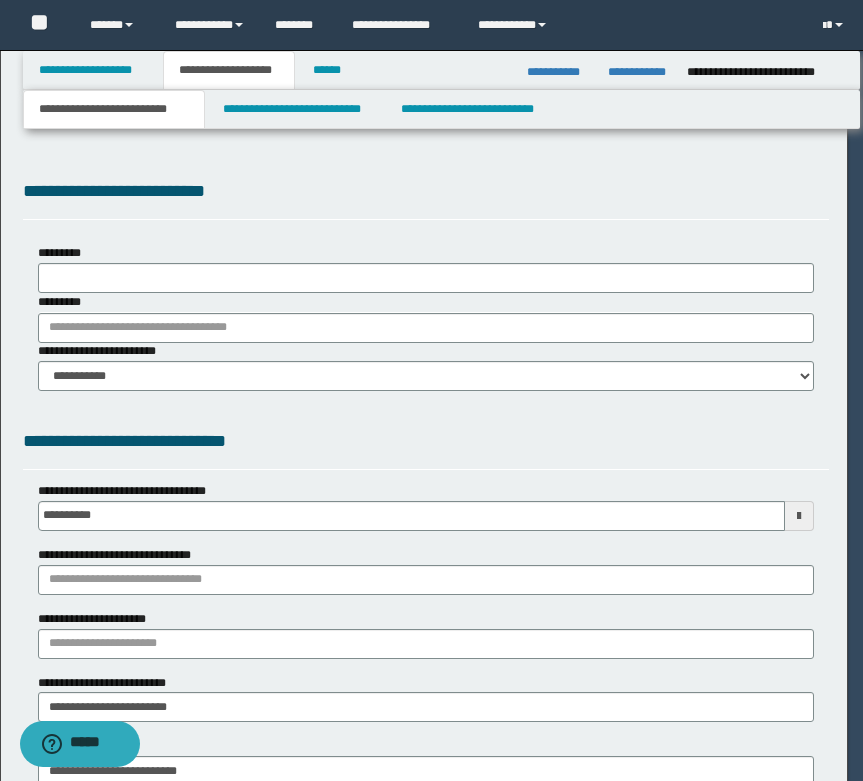 type 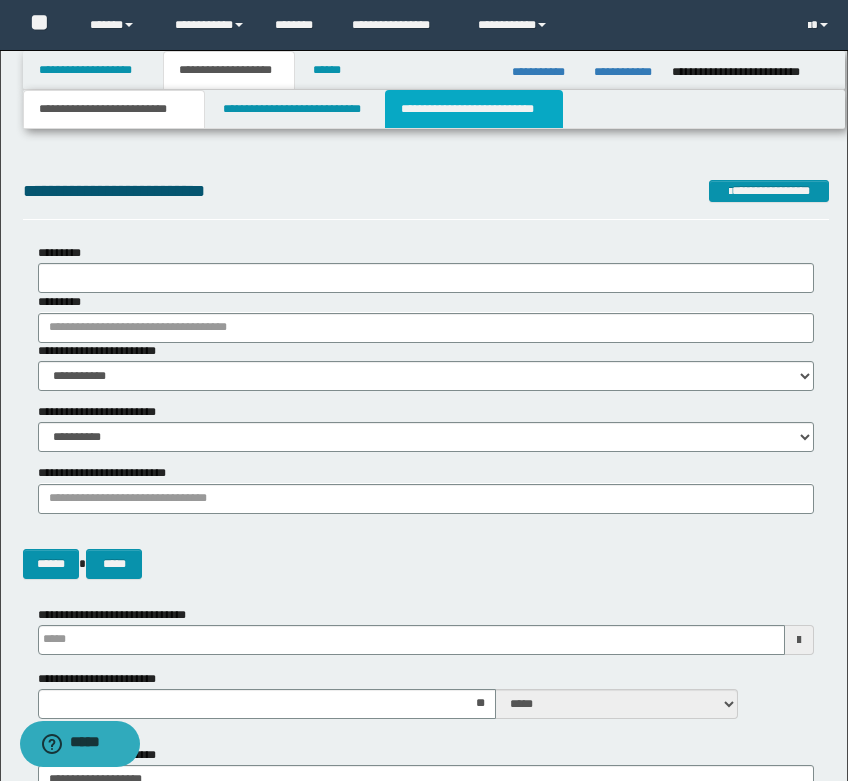 click on "**********" at bounding box center (474, 109) 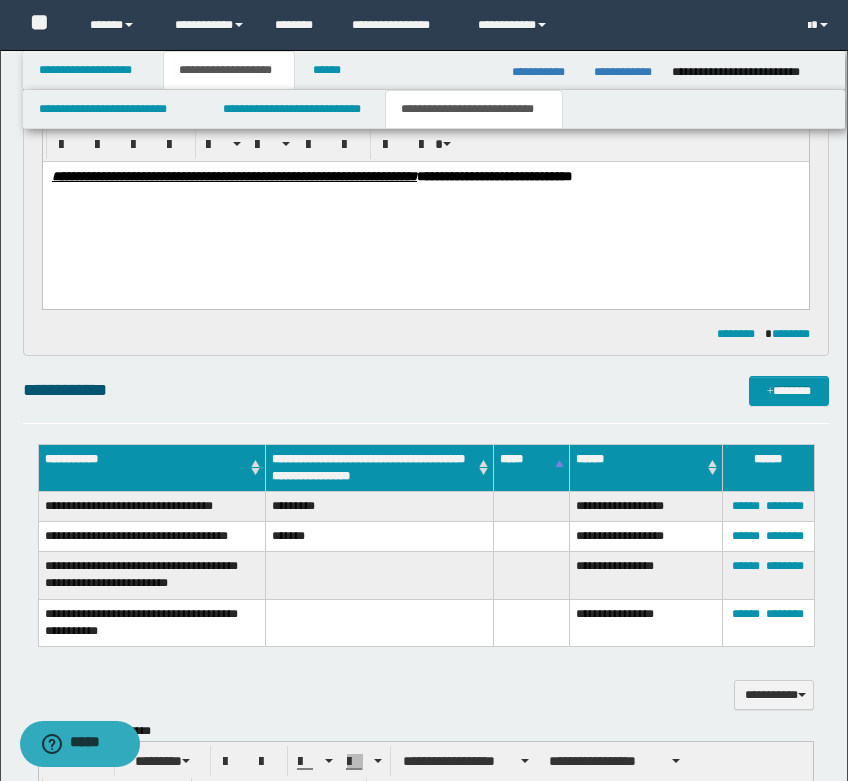 scroll, scrollTop: 800, scrollLeft: 0, axis: vertical 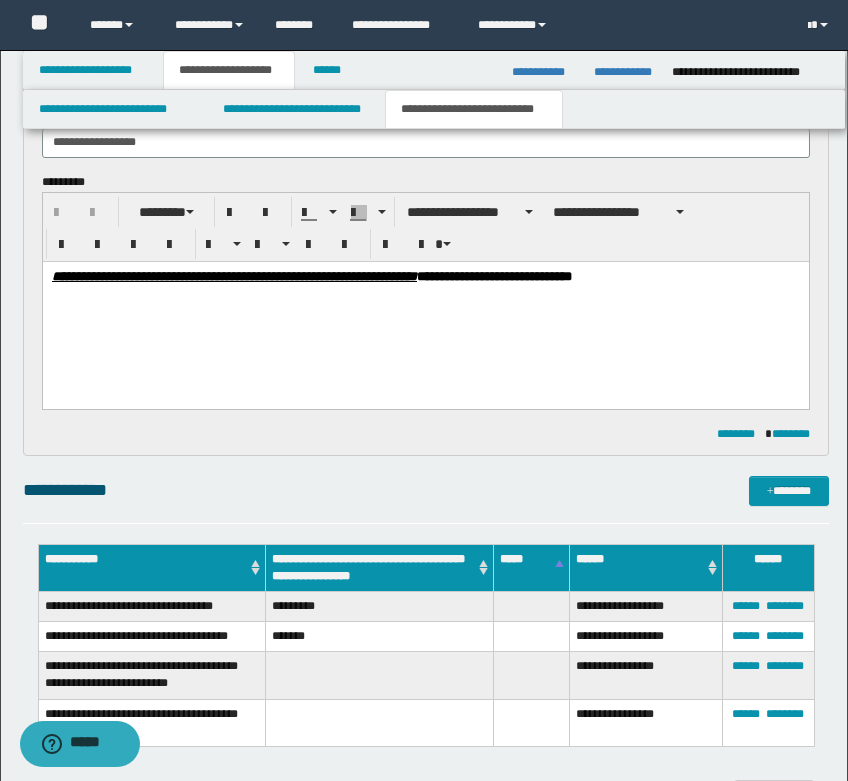 click on "**********" at bounding box center [425, 301] 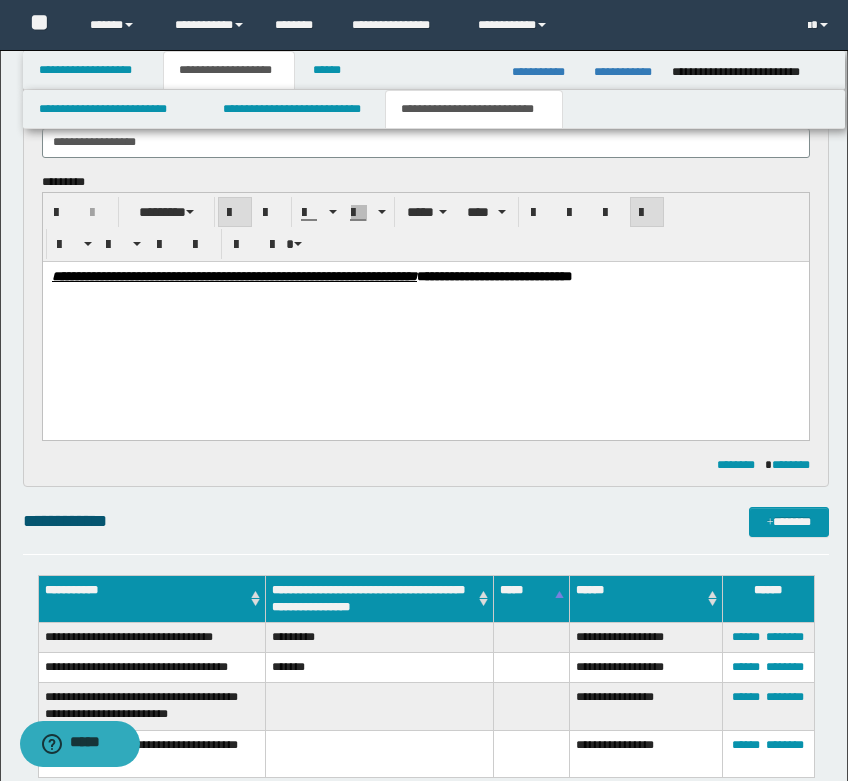 type 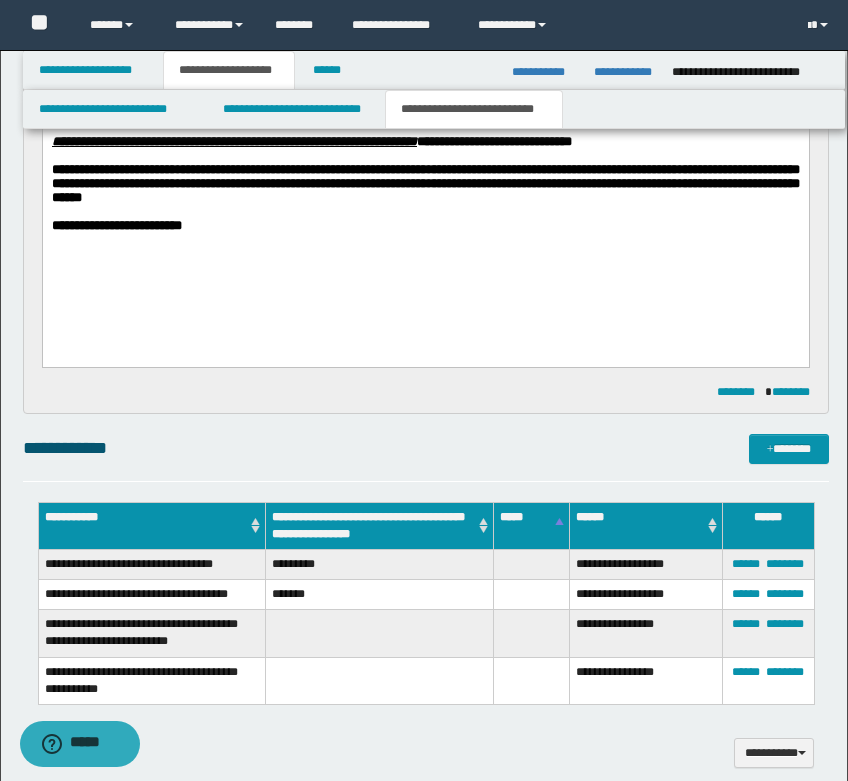 scroll, scrollTop: 900, scrollLeft: 0, axis: vertical 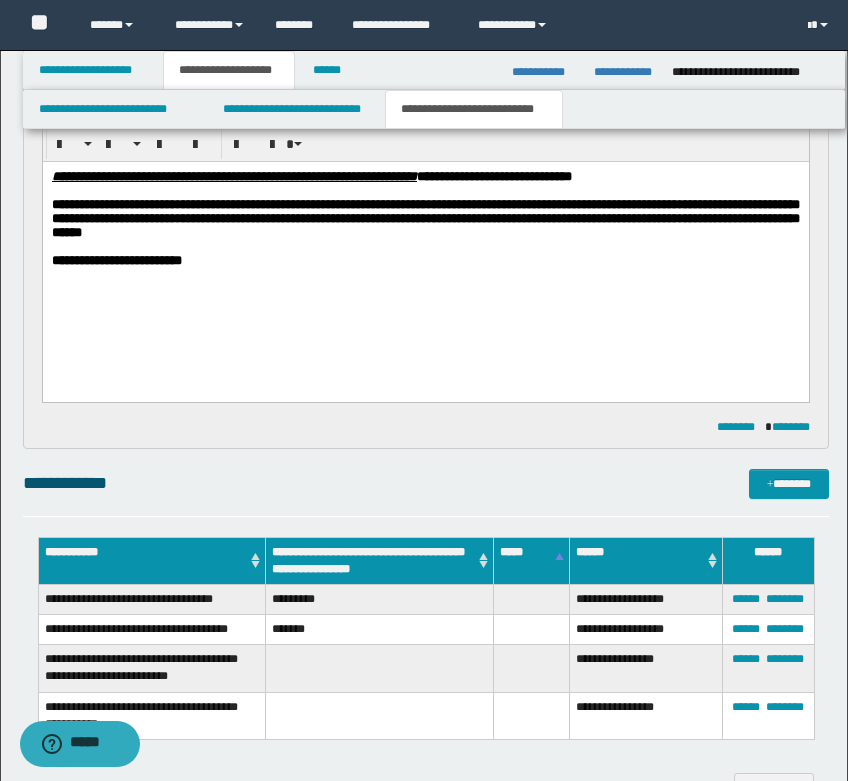 click on "**********" at bounding box center [425, 218] 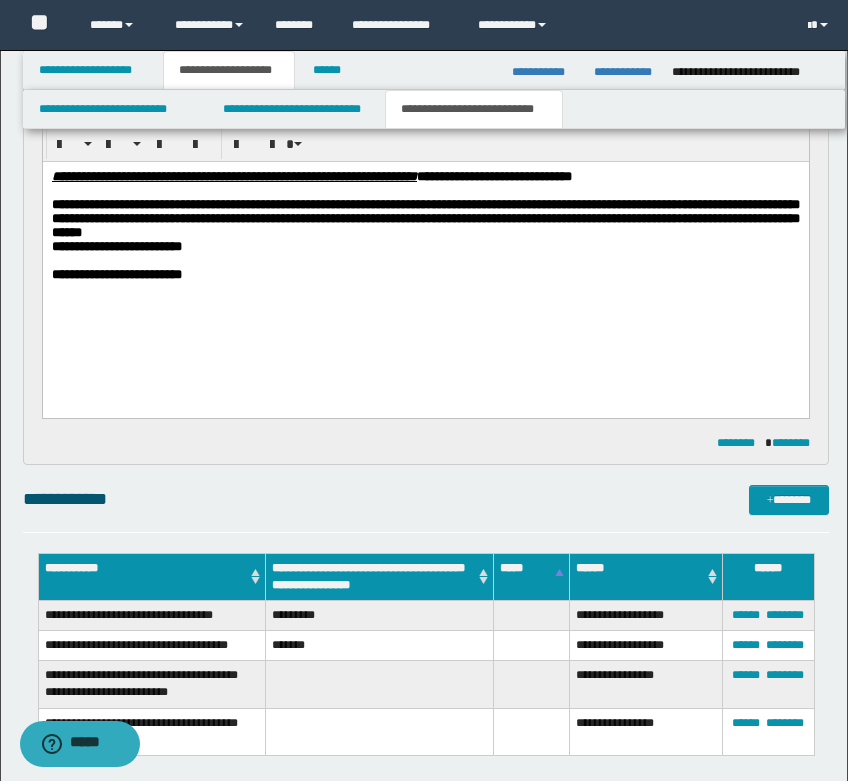 click on "**********" at bounding box center (425, 218) 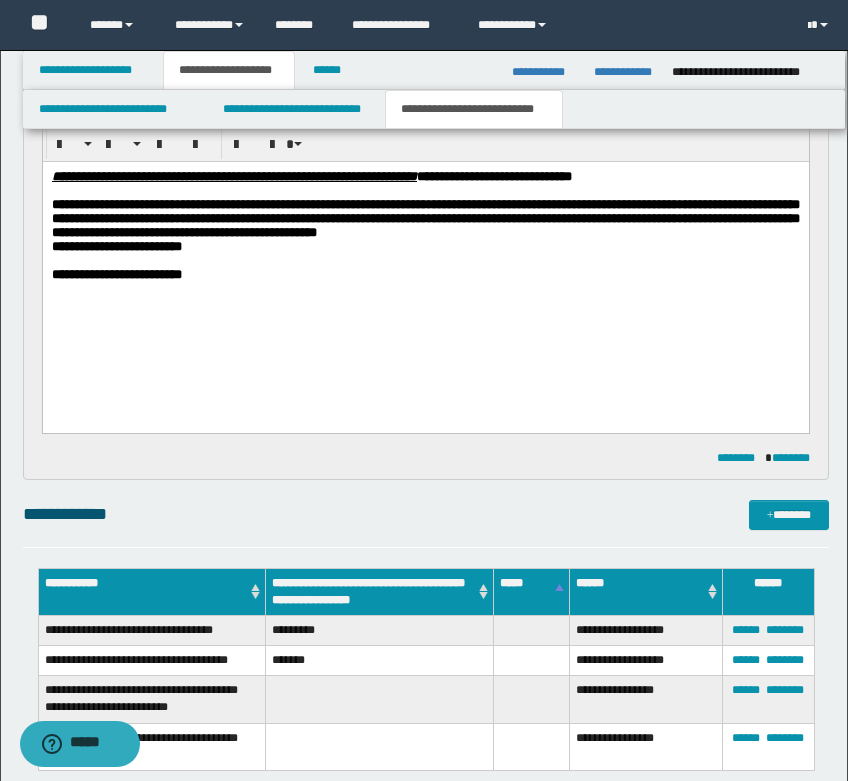 click on "**********" at bounding box center [425, 218] 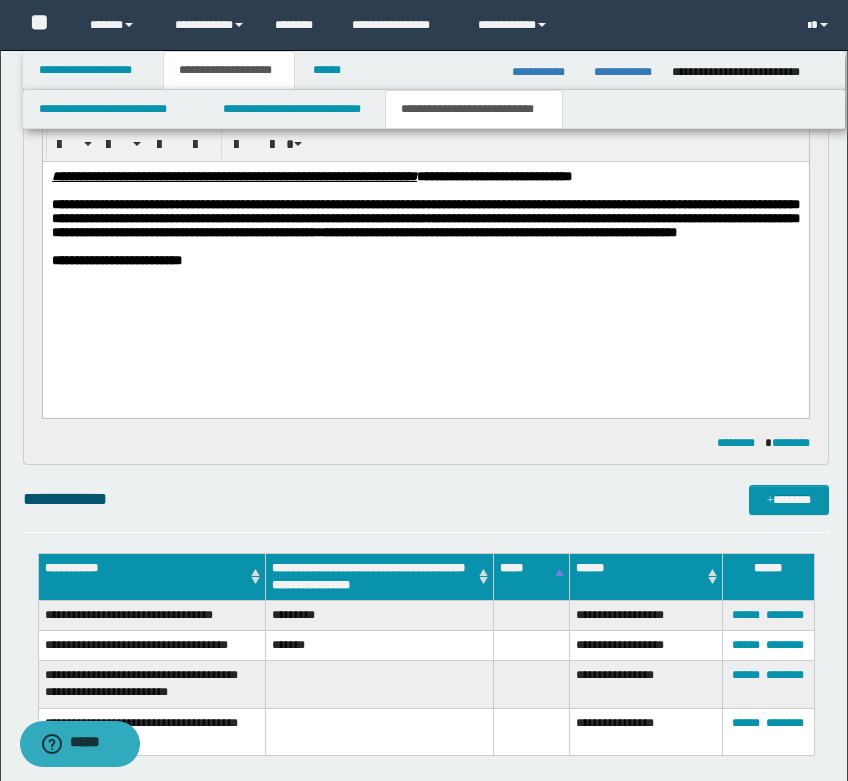 click on "**********" at bounding box center [425, 243] 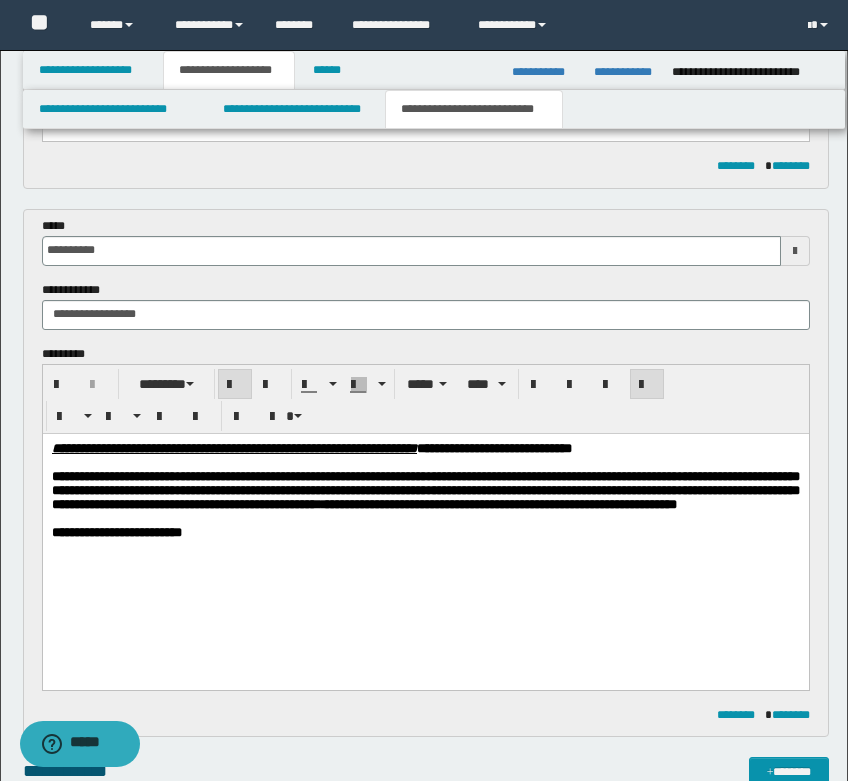 scroll, scrollTop: 700, scrollLeft: 0, axis: vertical 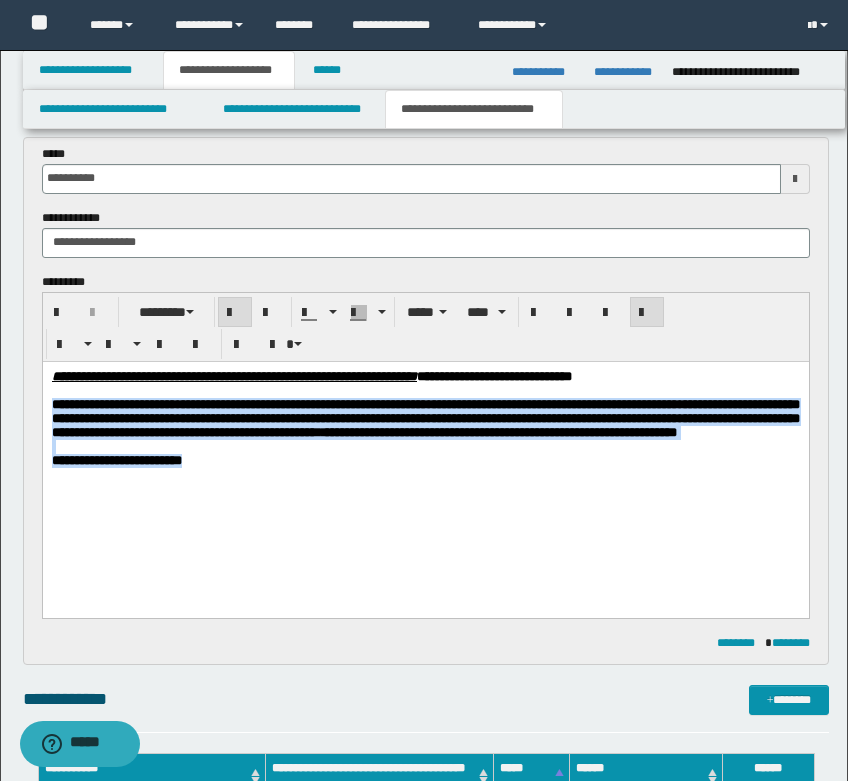 drag, startPoint x: 236, startPoint y: 503, endPoint x: 35, endPoint y: 416, distance: 219.02055 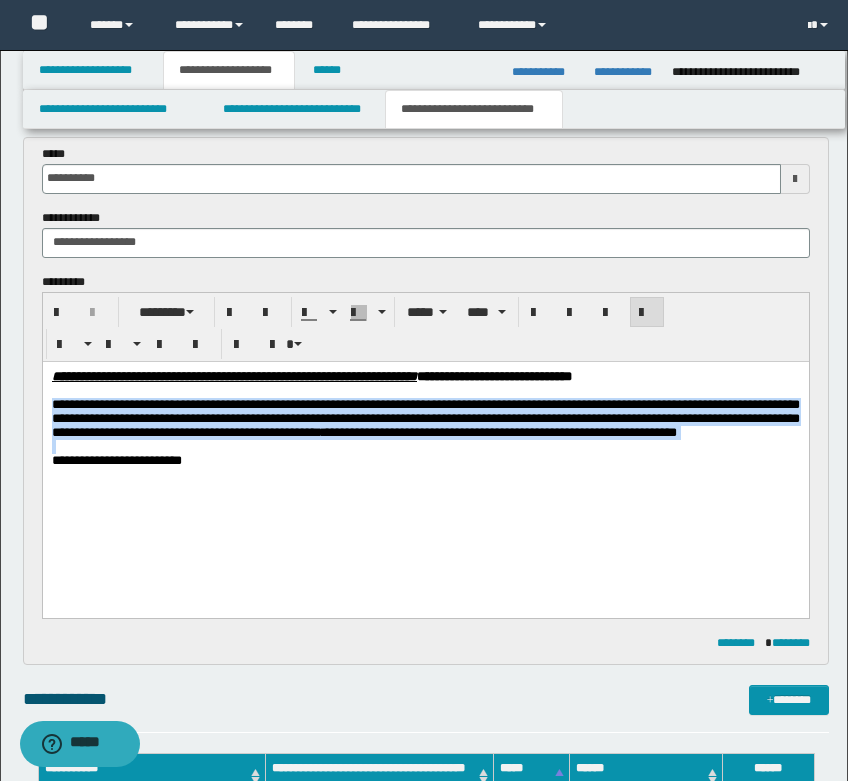 click on "**********" at bounding box center [425, 443] 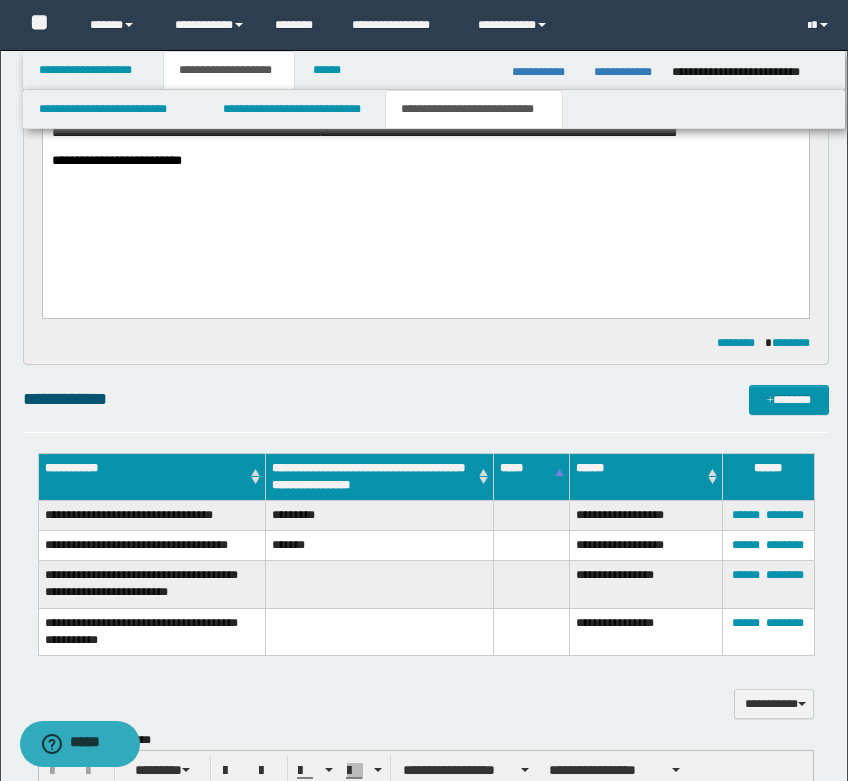 scroll, scrollTop: 600, scrollLeft: 0, axis: vertical 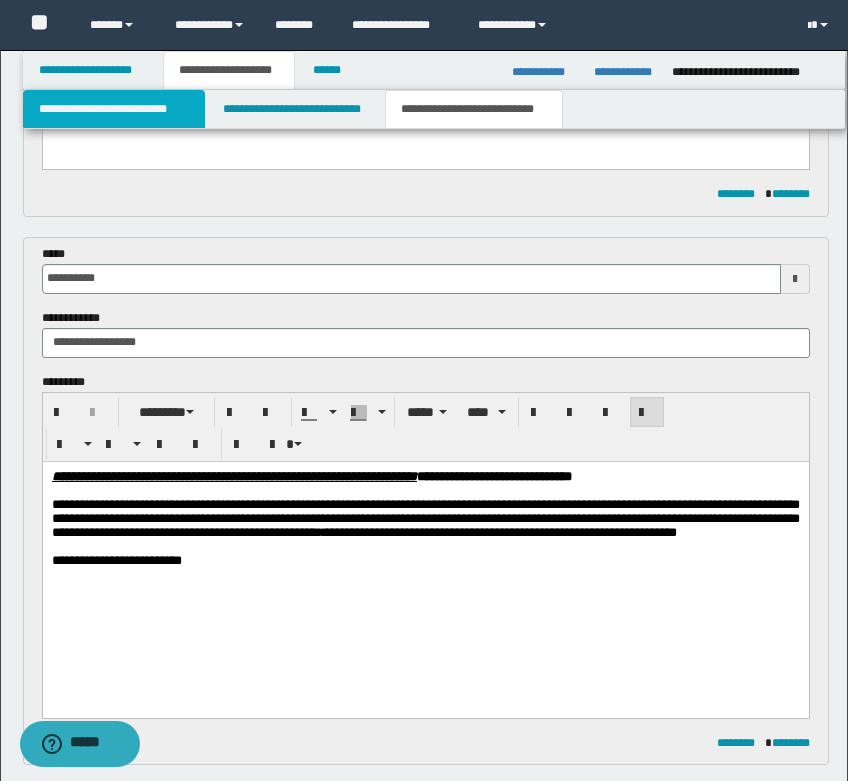 click on "**********" at bounding box center (114, 109) 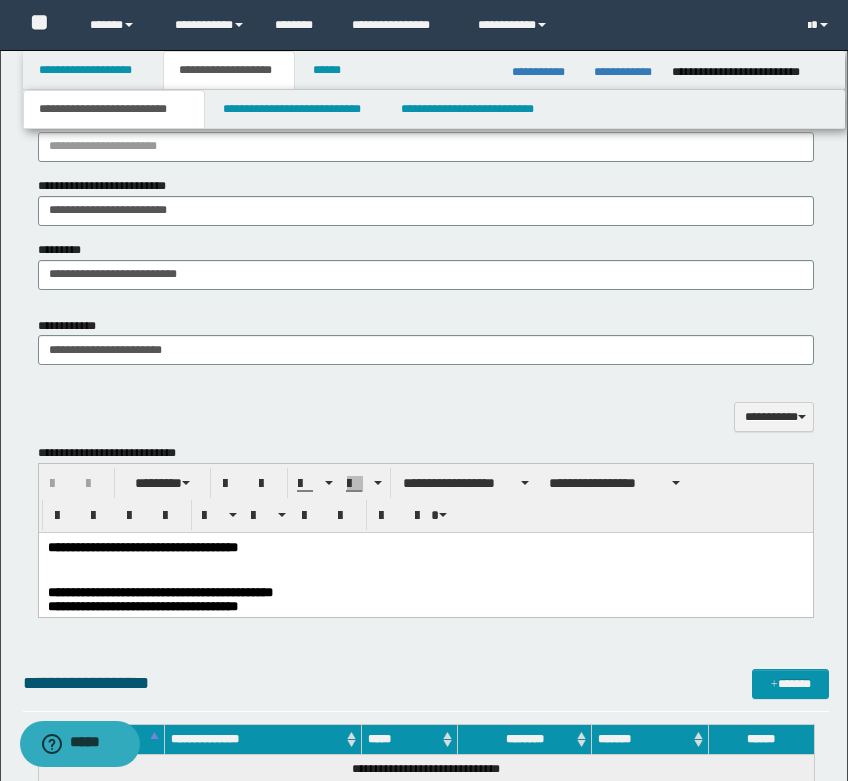 scroll, scrollTop: 1400, scrollLeft: 0, axis: vertical 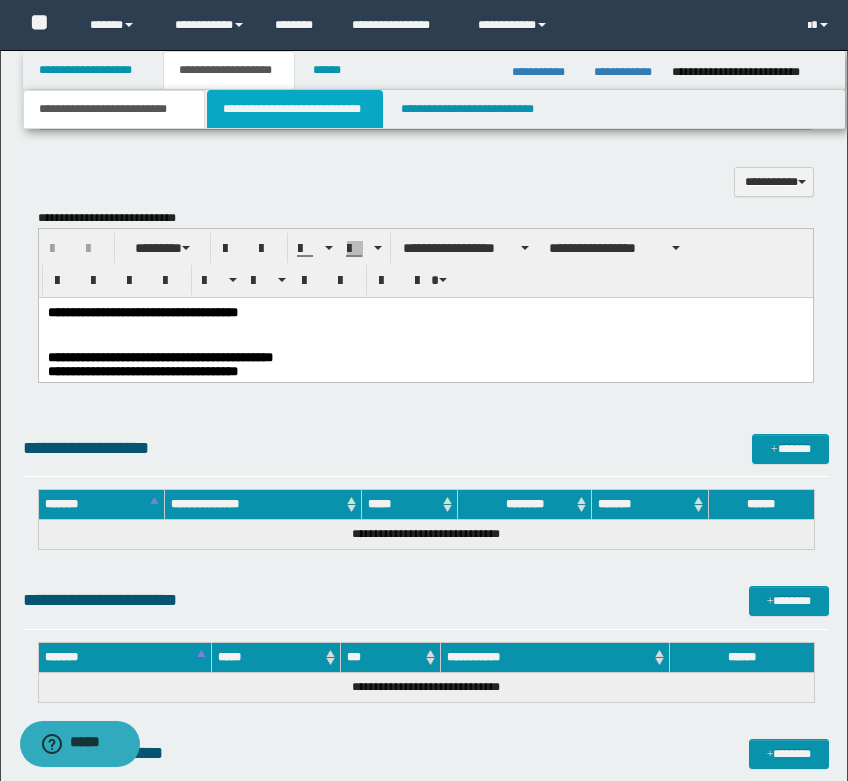 click on "**********" at bounding box center (295, 109) 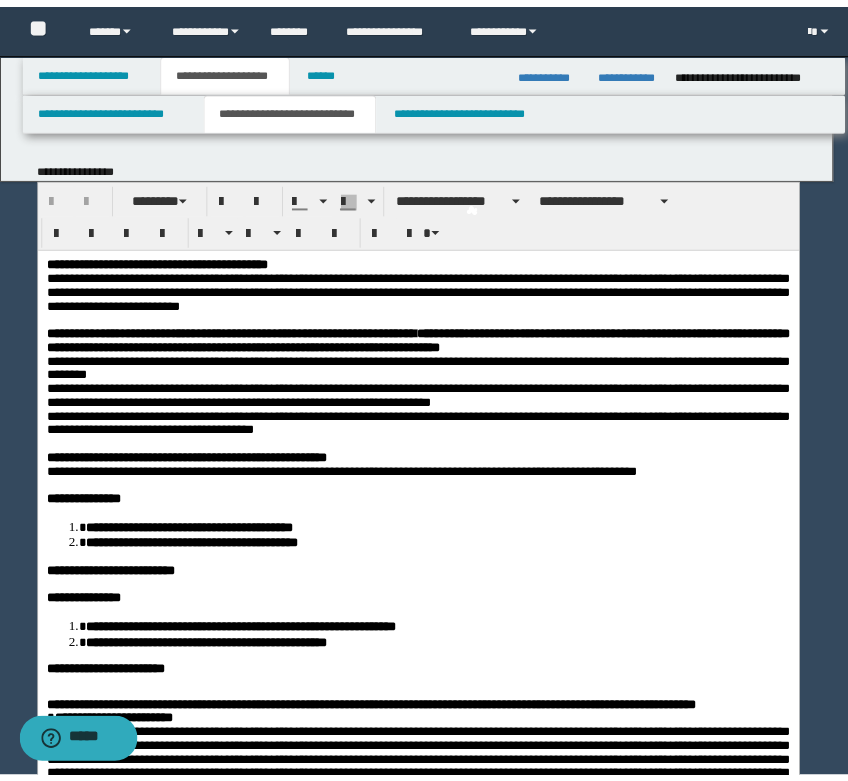 scroll, scrollTop: 0, scrollLeft: 0, axis: both 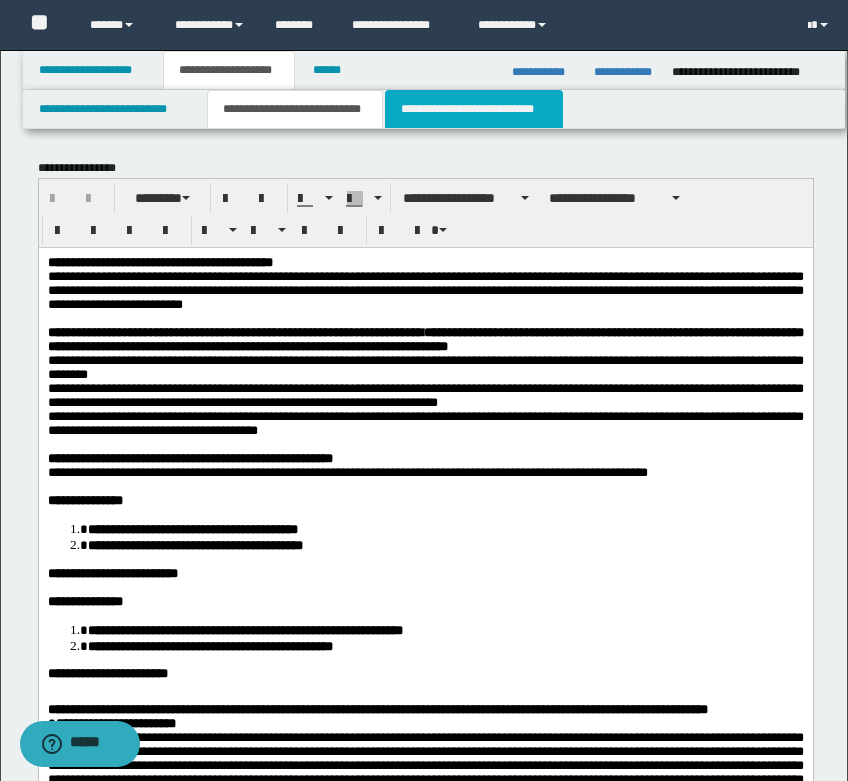 click on "**********" at bounding box center (474, 109) 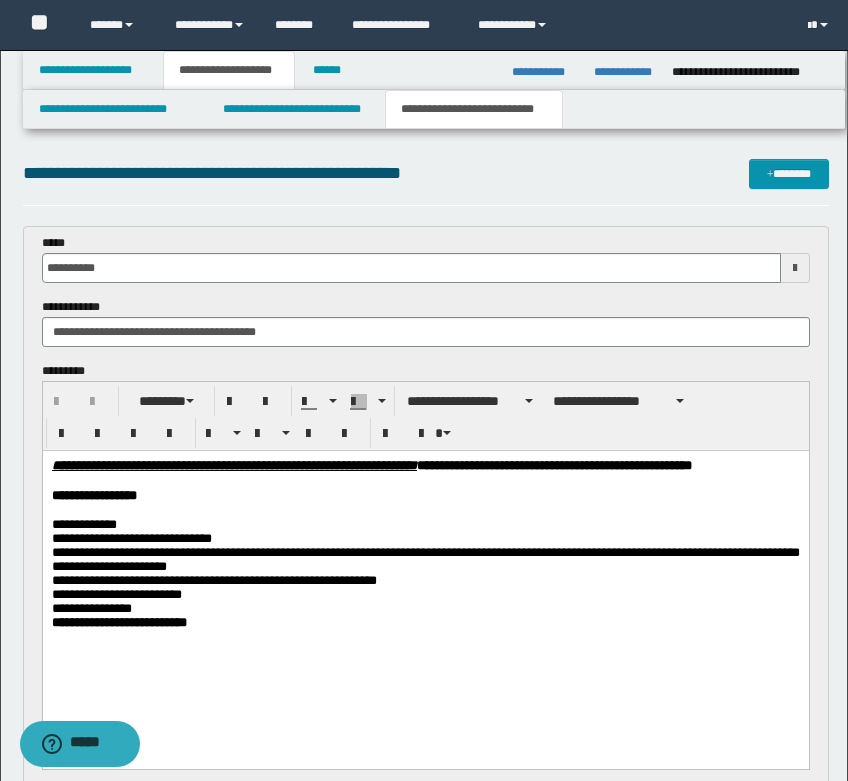 click at bounding box center (425, 511) 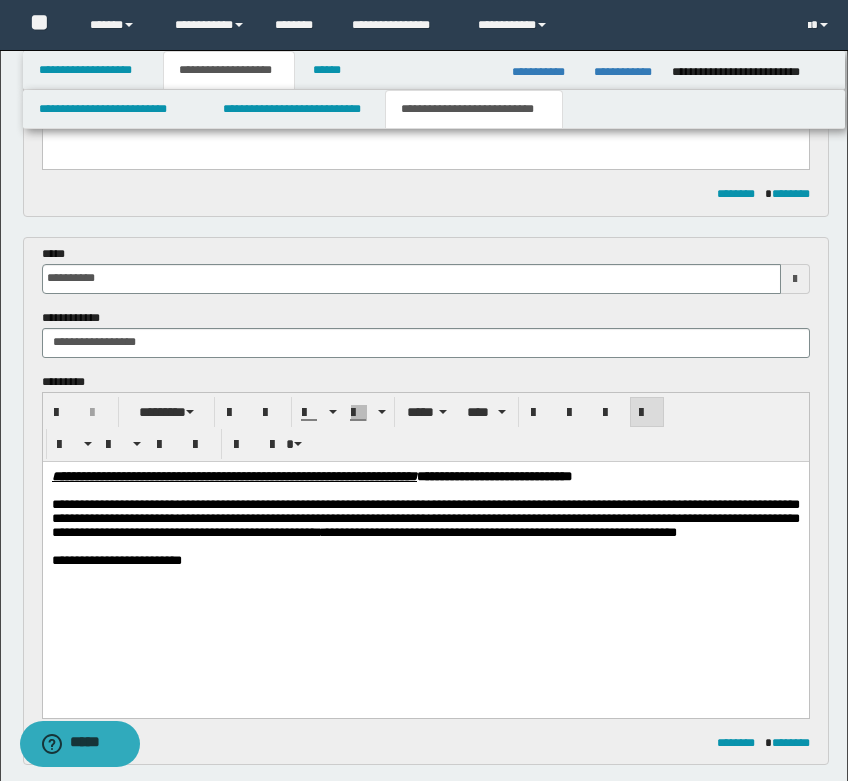 scroll, scrollTop: 700, scrollLeft: 0, axis: vertical 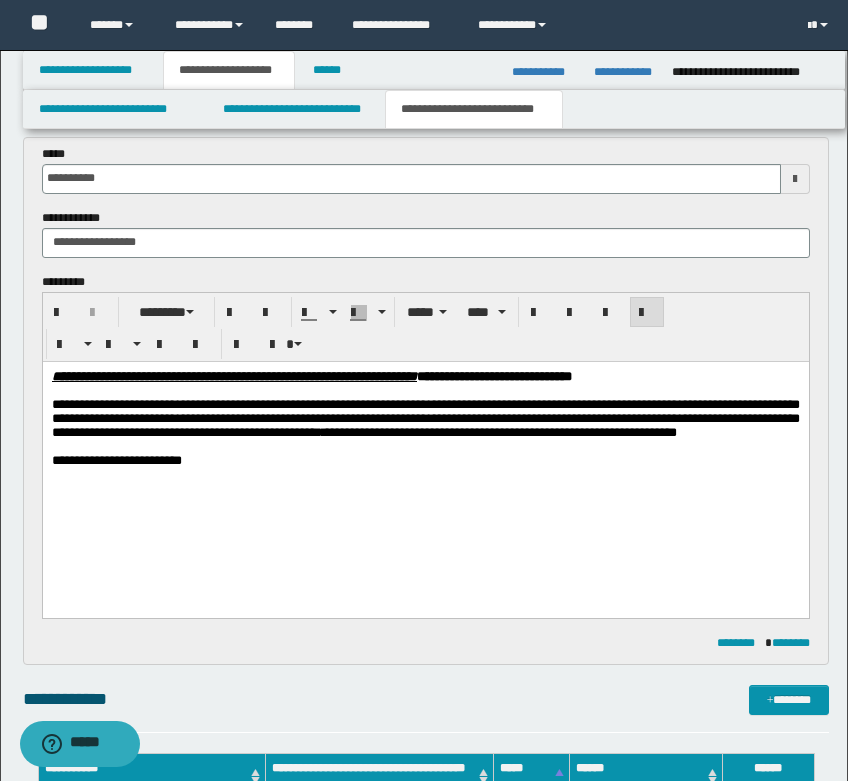 click on "**********" at bounding box center [425, 418] 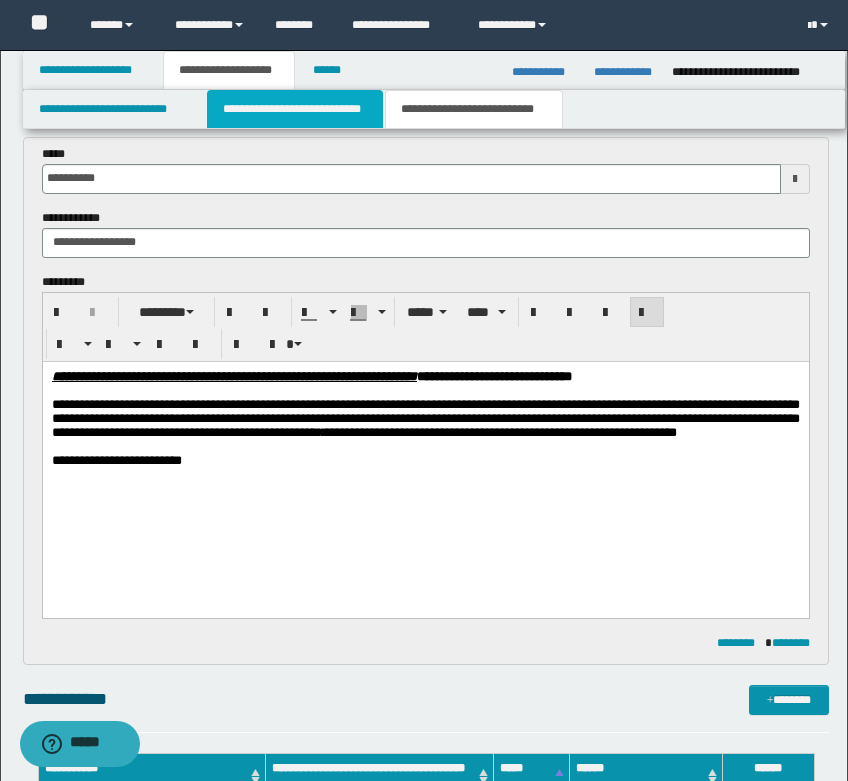 click on "**********" at bounding box center [295, 109] 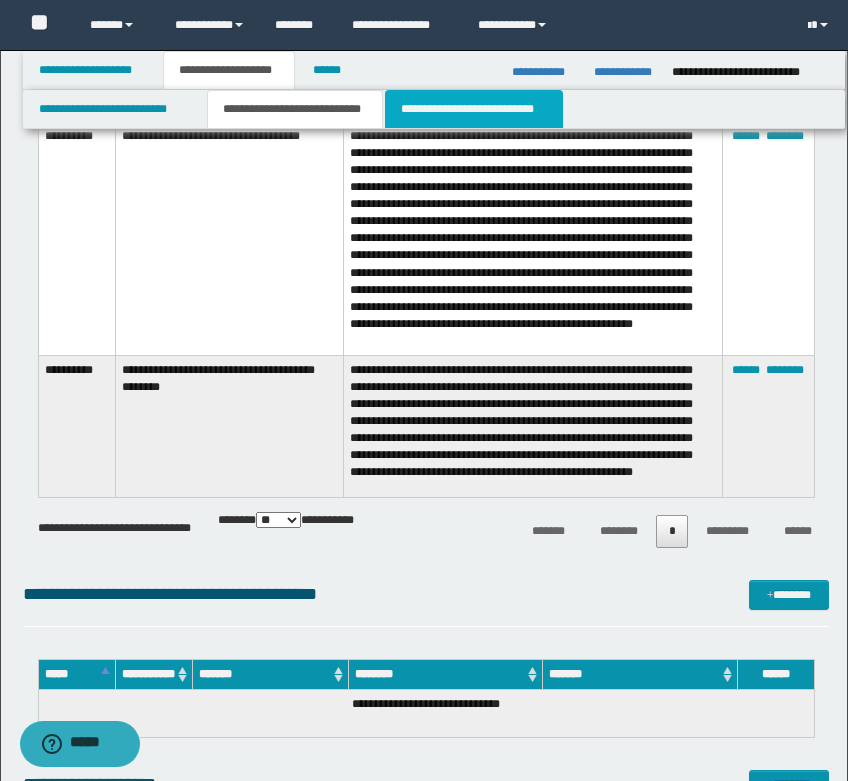 click on "**********" at bounding box center [474, 109] 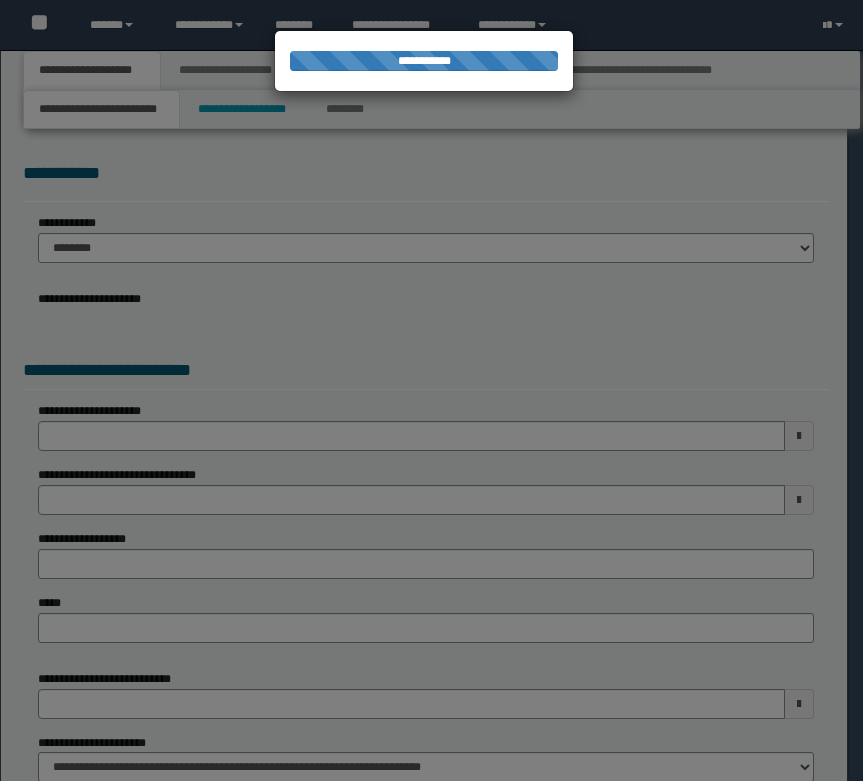 scroll, scrollTop: 0, scrollLeft: 0, axis: both 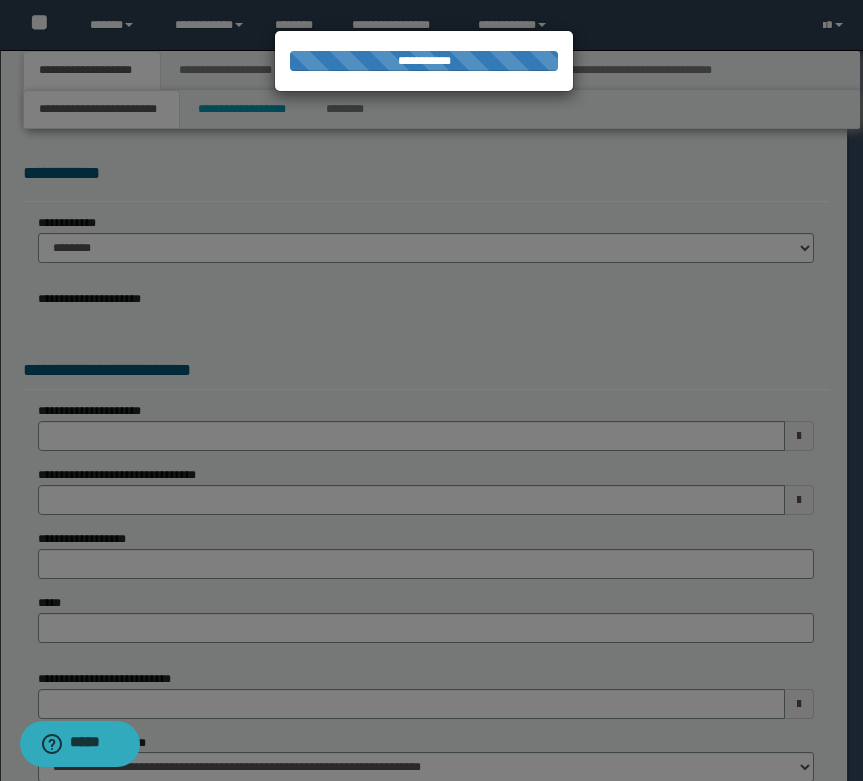 select on "*" 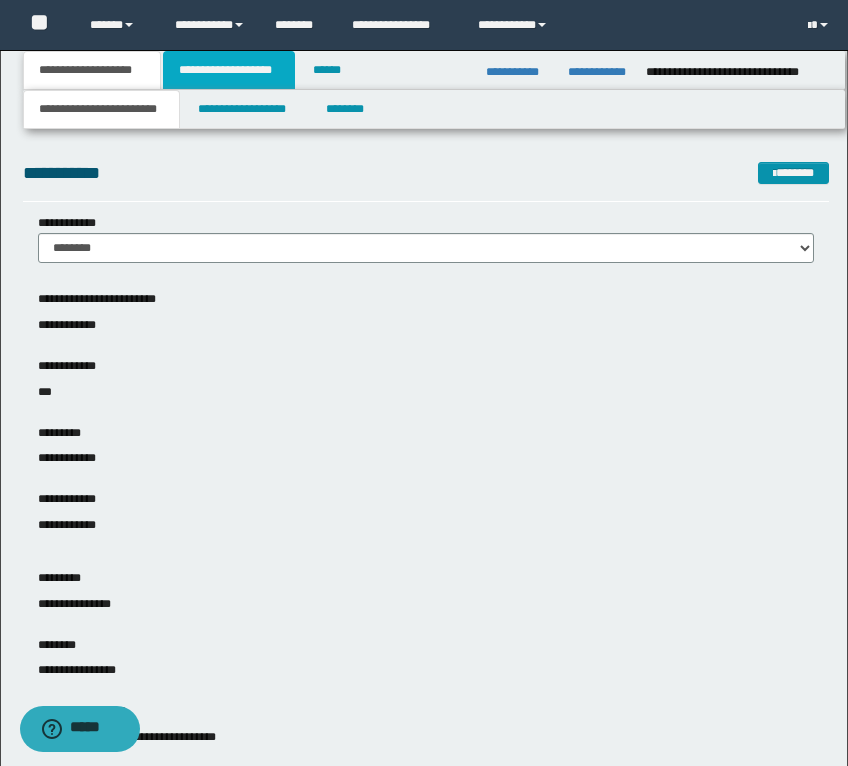 click on "**********" at bounding box center (229, 70) 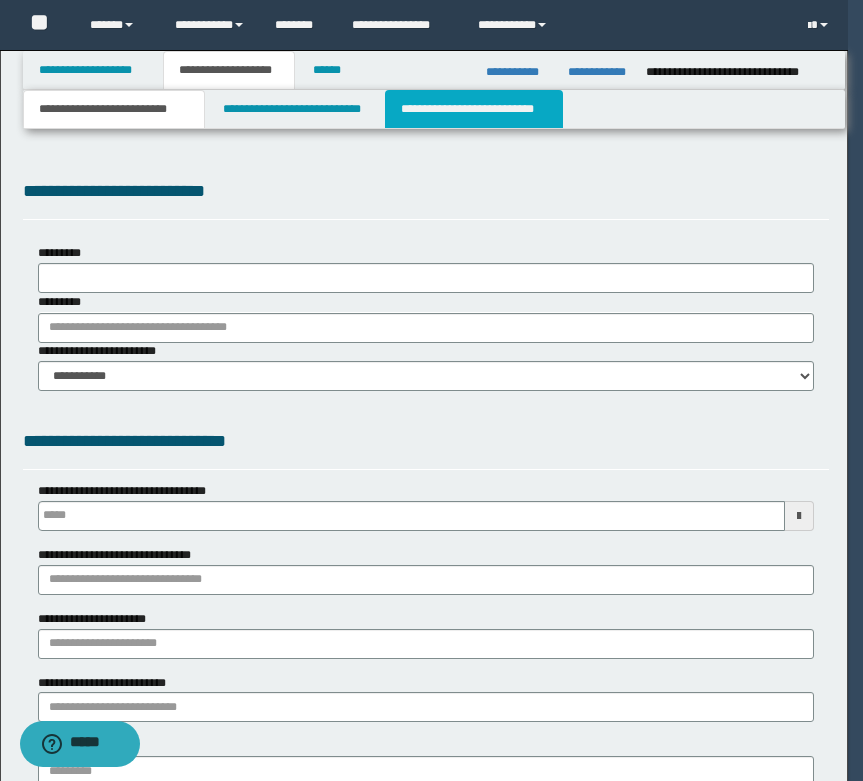 scroll, scrollTop: 0, scrollLeft: 0, axis: both 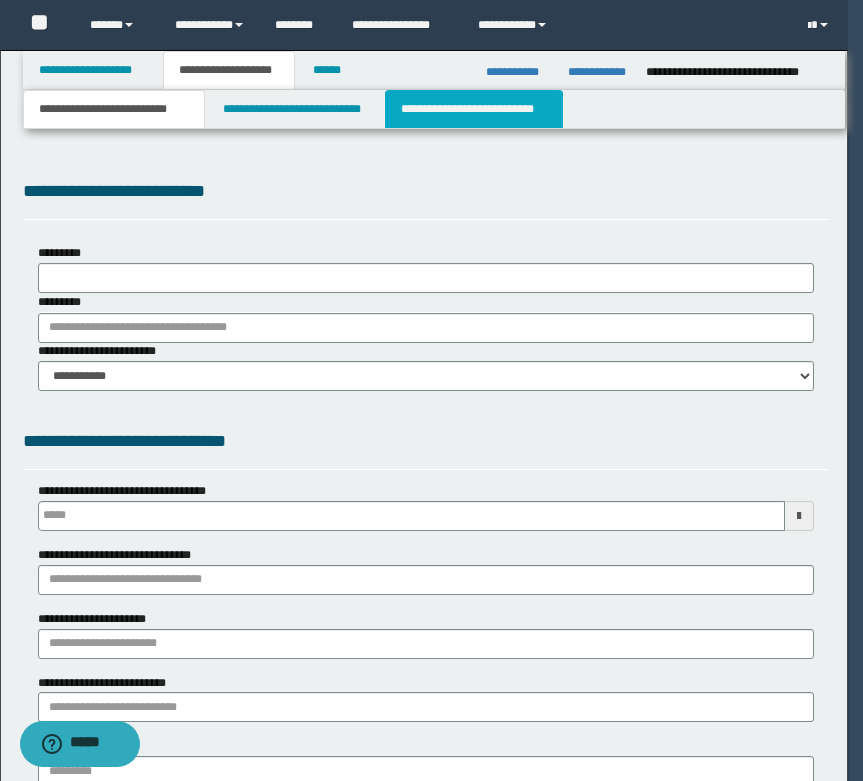 click on "**********" at bounding box center [474, 109] 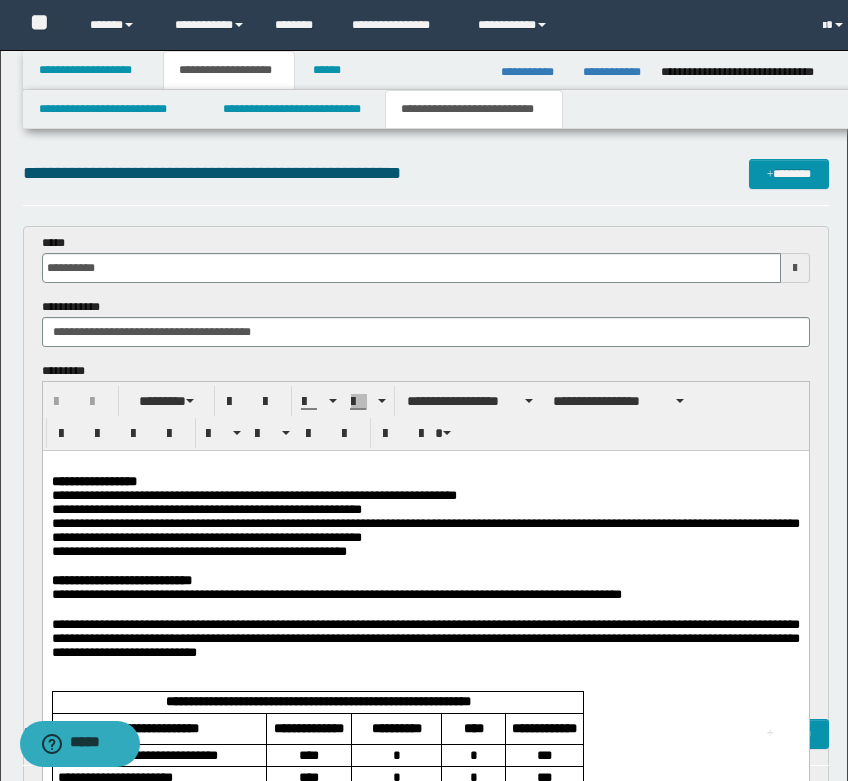 scroll, scrollTop: 0, scrollLeft: 0, axis: both 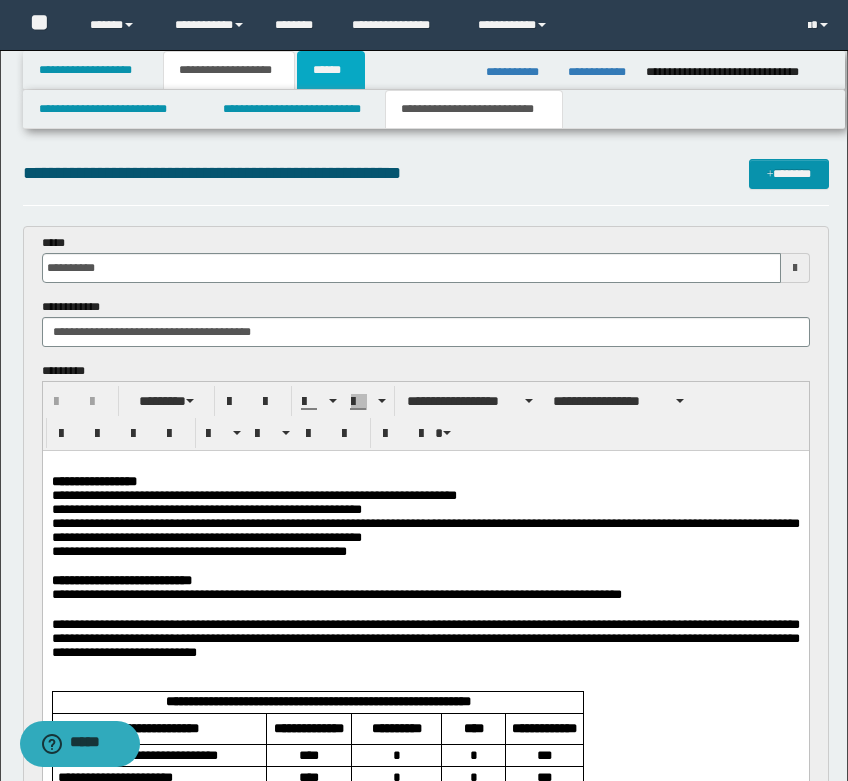 click on "******" at bounding box center (331, 70) 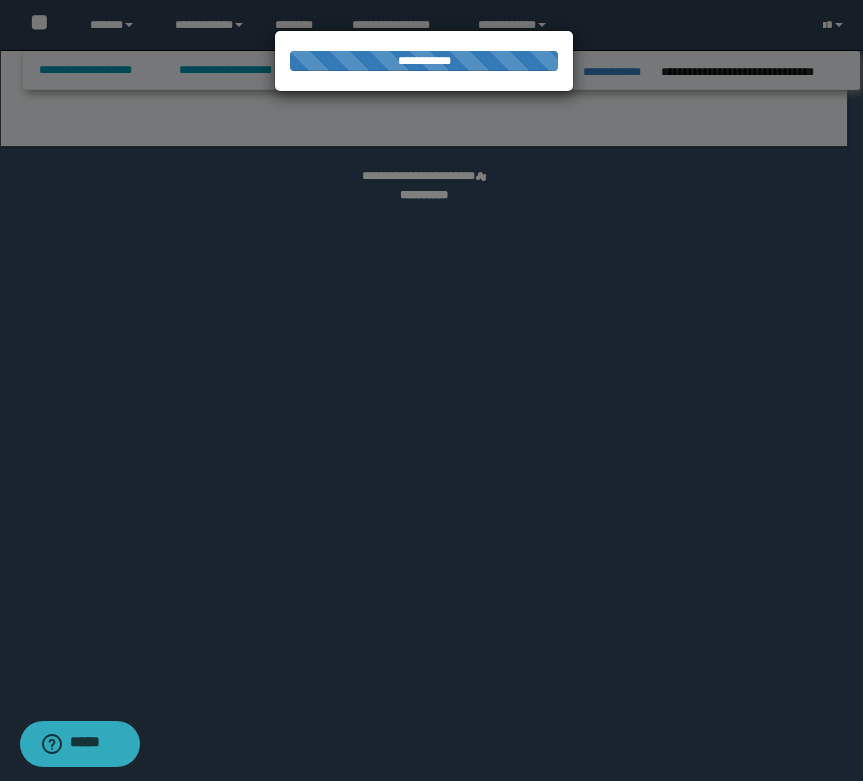 select on "*" 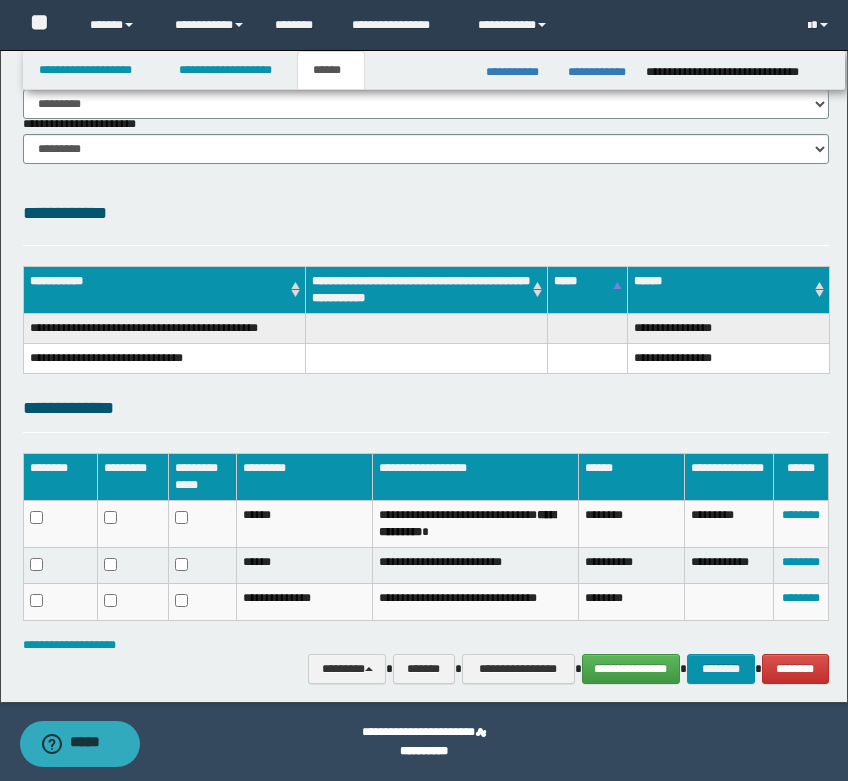 scroll, scrollTop: 0, scrollLeft: 0, axis: both 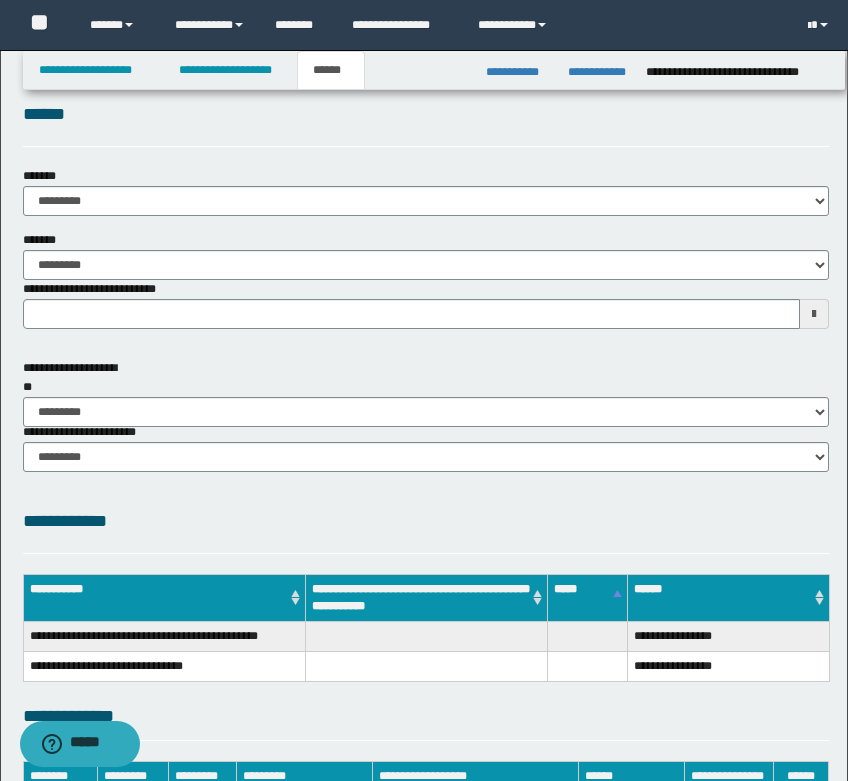 type 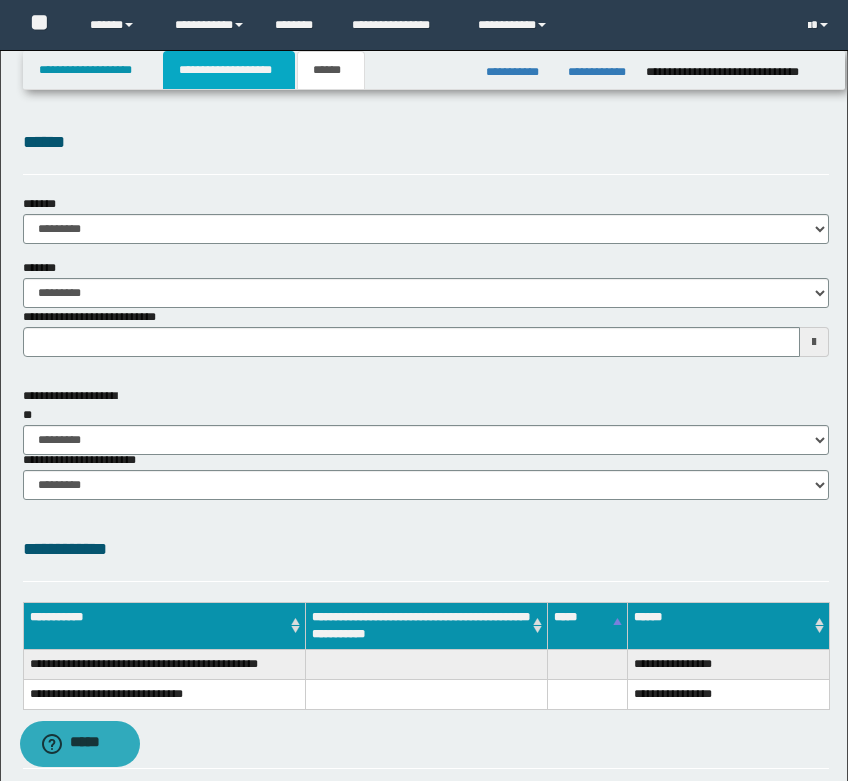 click on "**********" at bounding box center [229, 70] 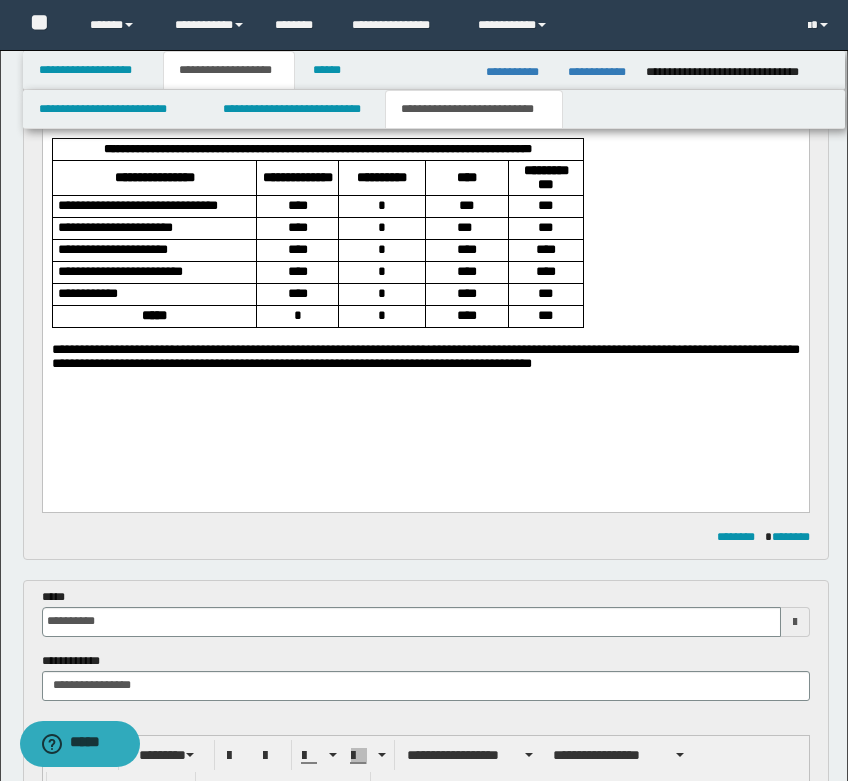 scroll, scrollTop: 600, scrollLeft: 0, axis: vertical 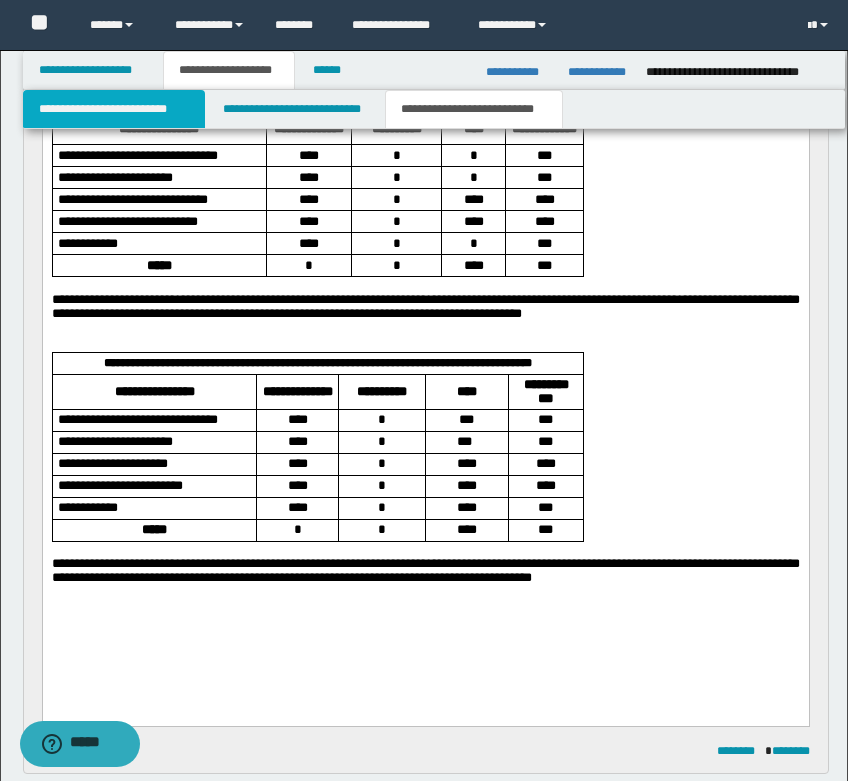 click on "**********" at bounding box center (114, 109) 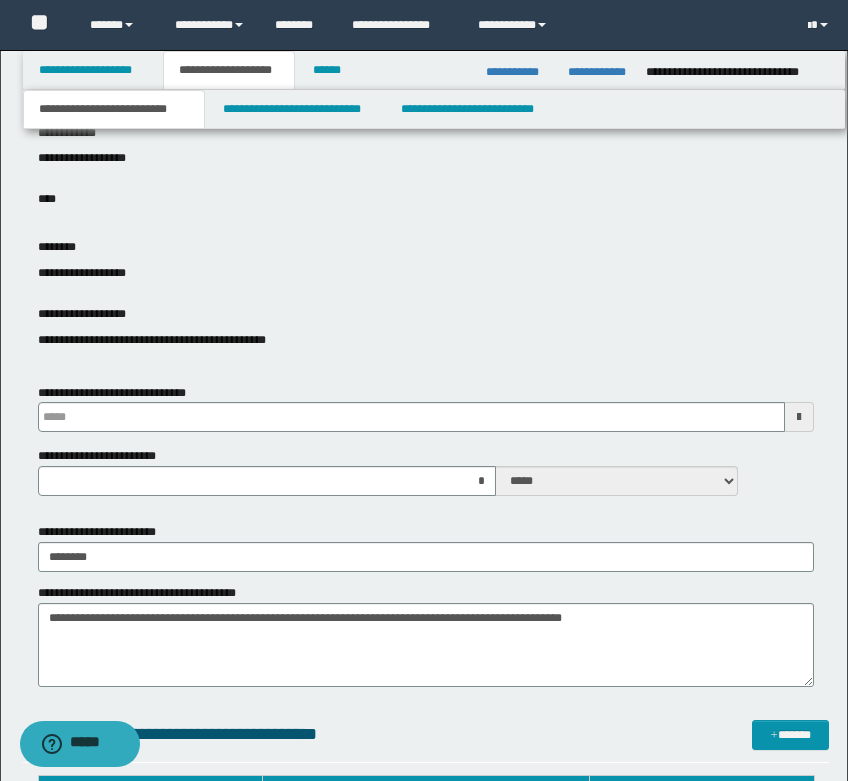 type 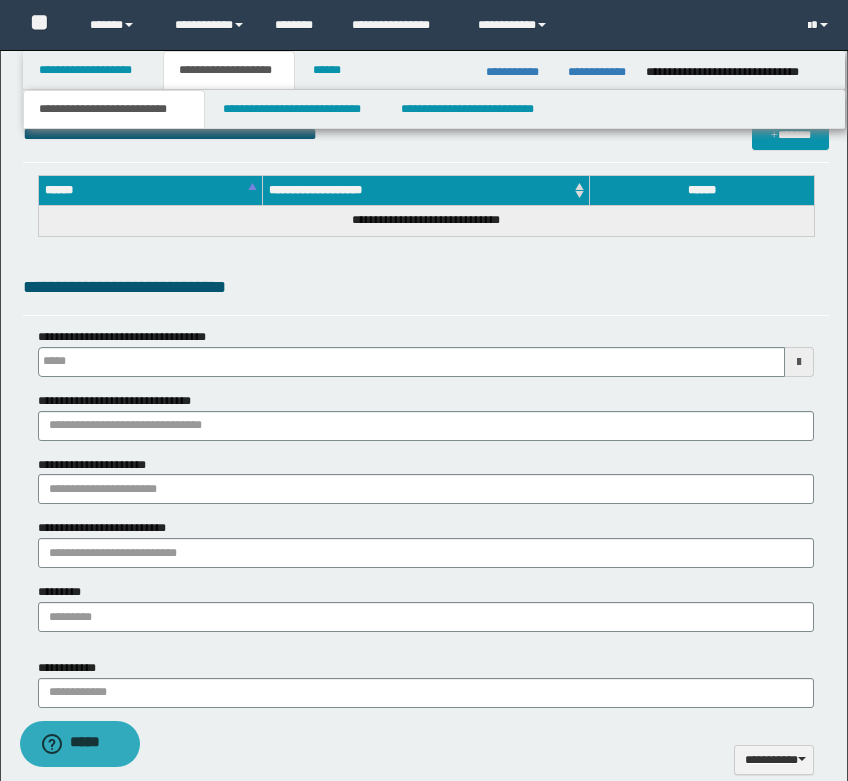 type 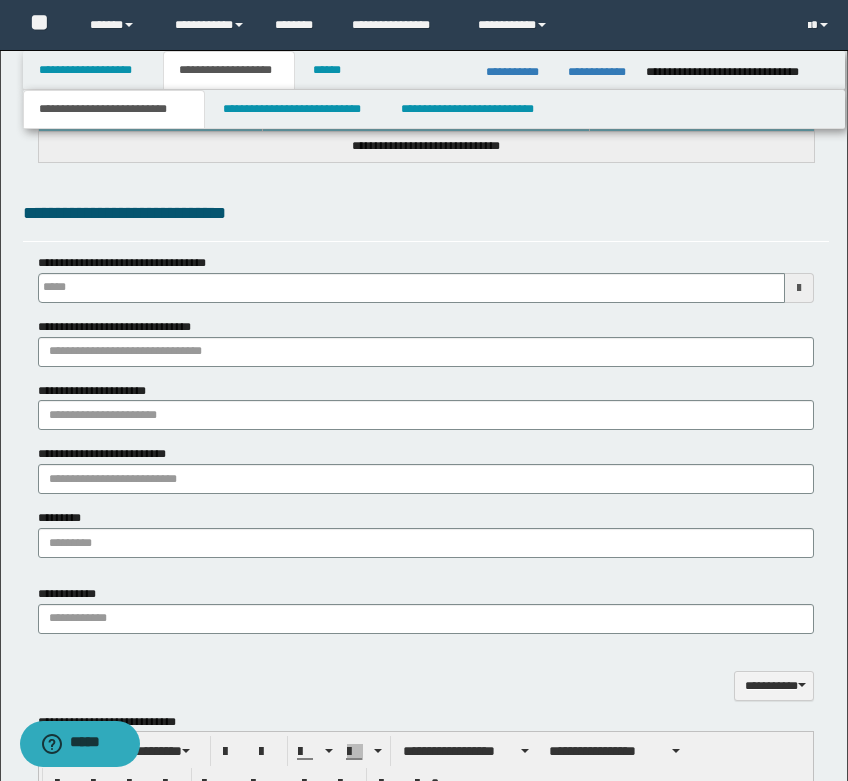 scroll, scrollTop: 1800, scrollLeft: 0, axis: vertical 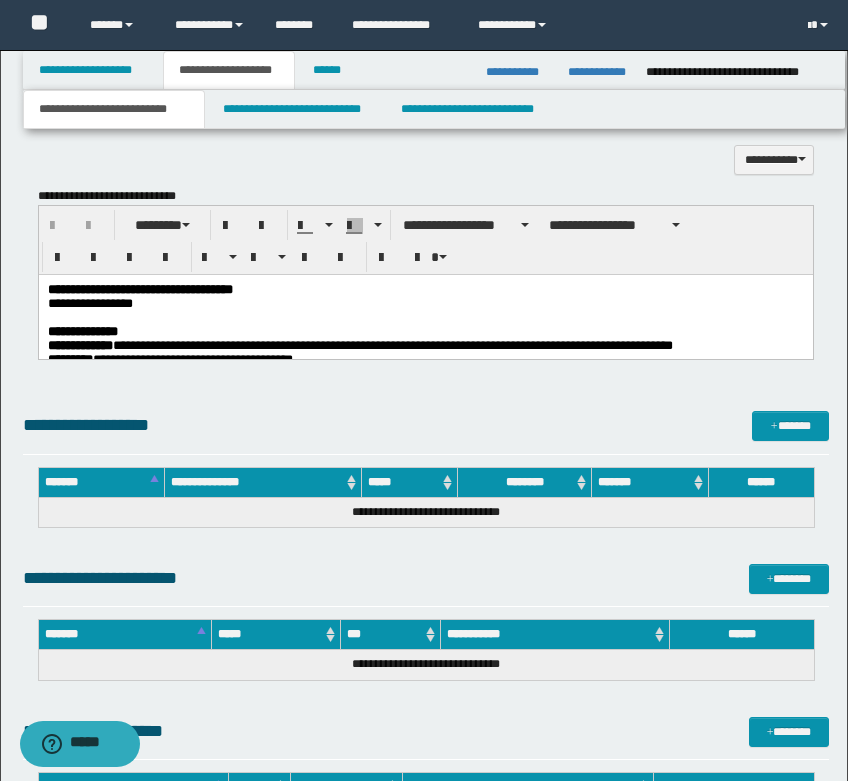 click at bounding box center (425, 318) 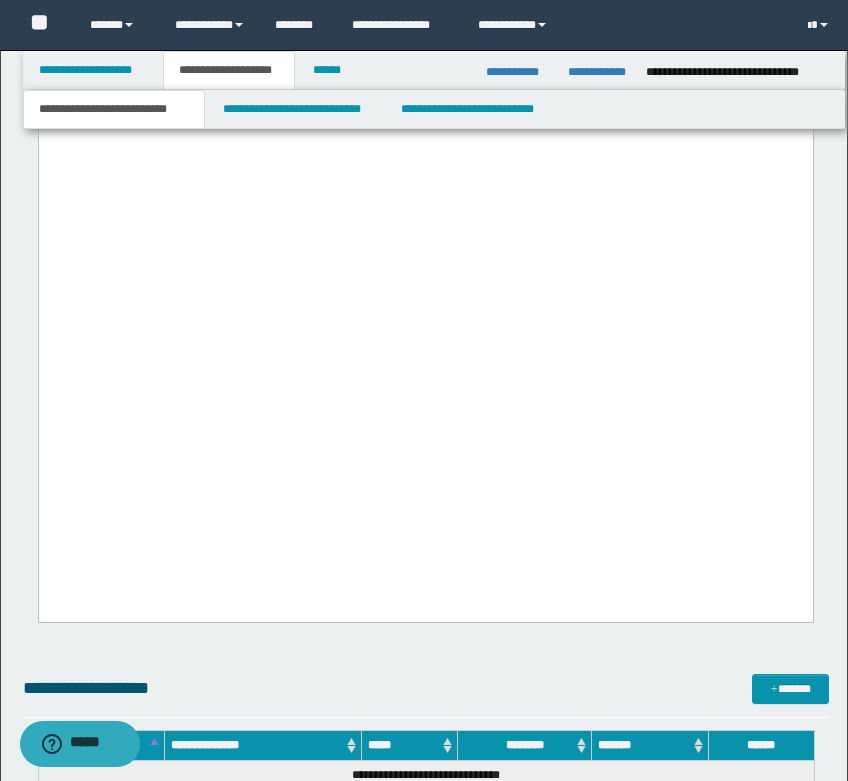 scroll, scrollTop: 13900, scrollLeft: 0, axis: vertical 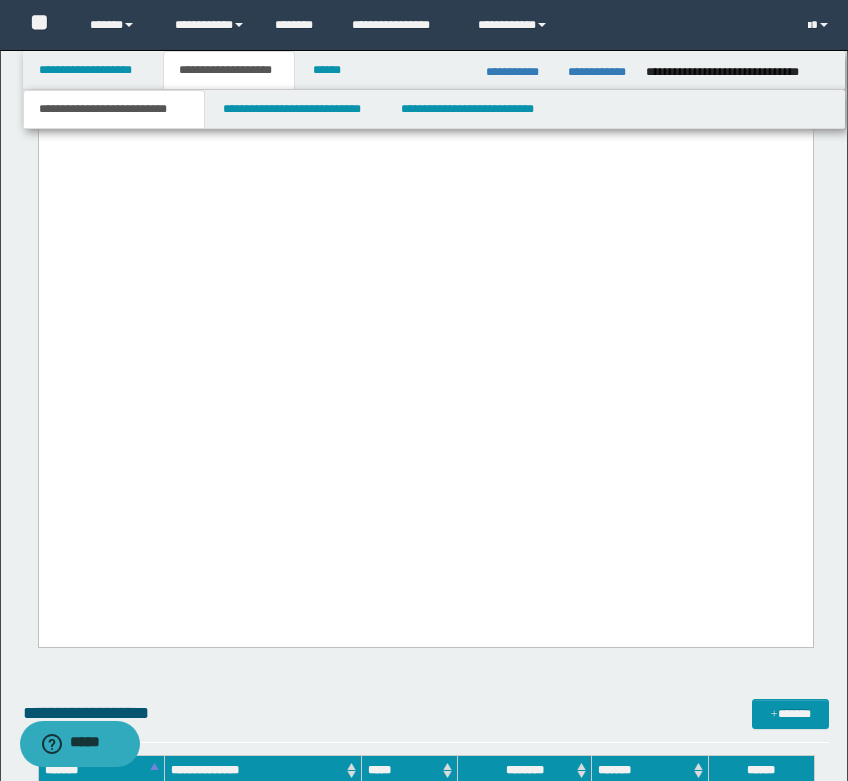 drag, startPoint x: 51, startPoint y: -11809, endPoint x: 408, endPoint y: 519, distance: 12333.168 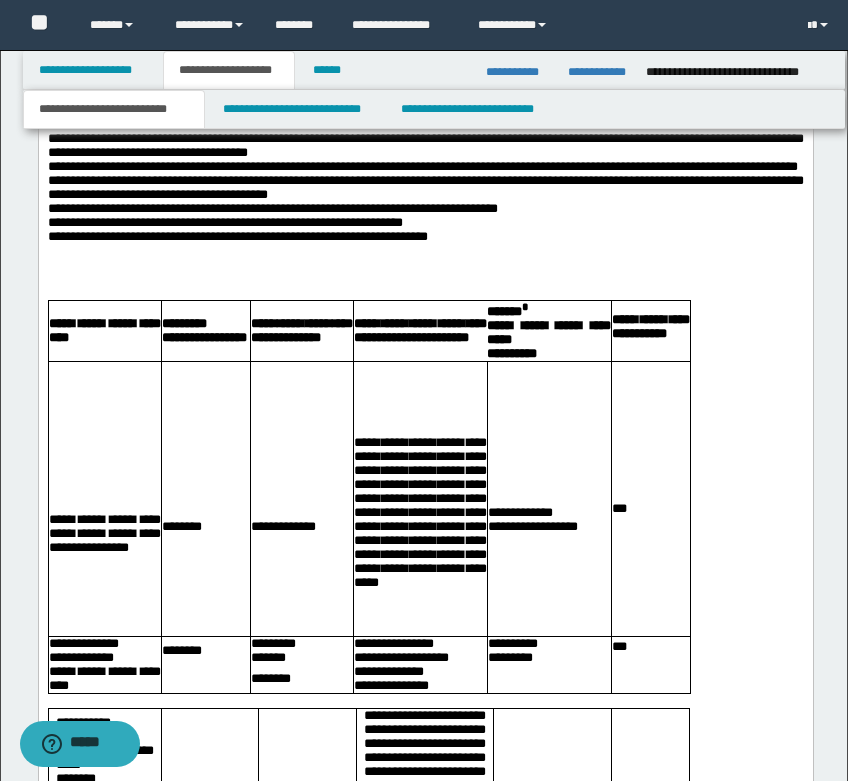 scroll, scrollTop: 8200, scrollLeft: 0, axis: vertical 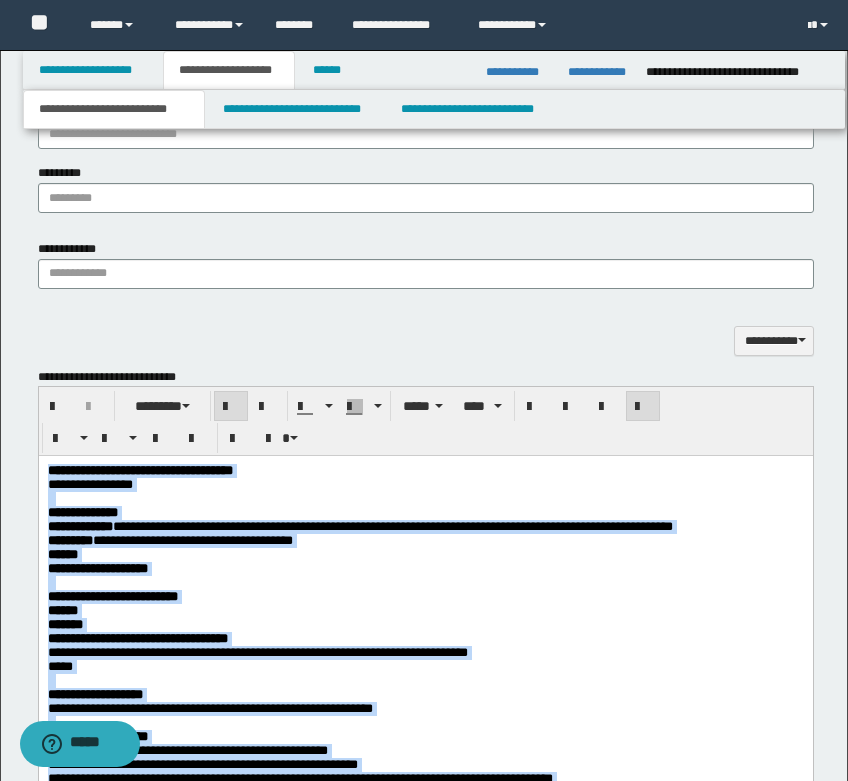 drag, startPoint x: 212, startPoint y: 12797, endPoint x: 9, endPoint y: 451, distance: 12347.669 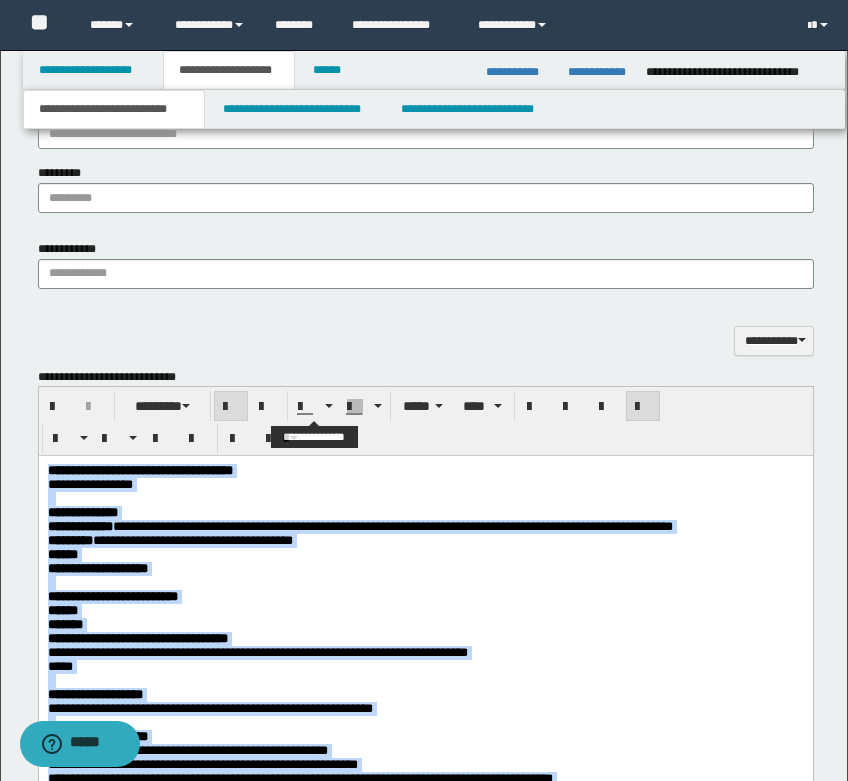 scroll, scrollTop: 1919, scrollLeft: 0, axis: vertical 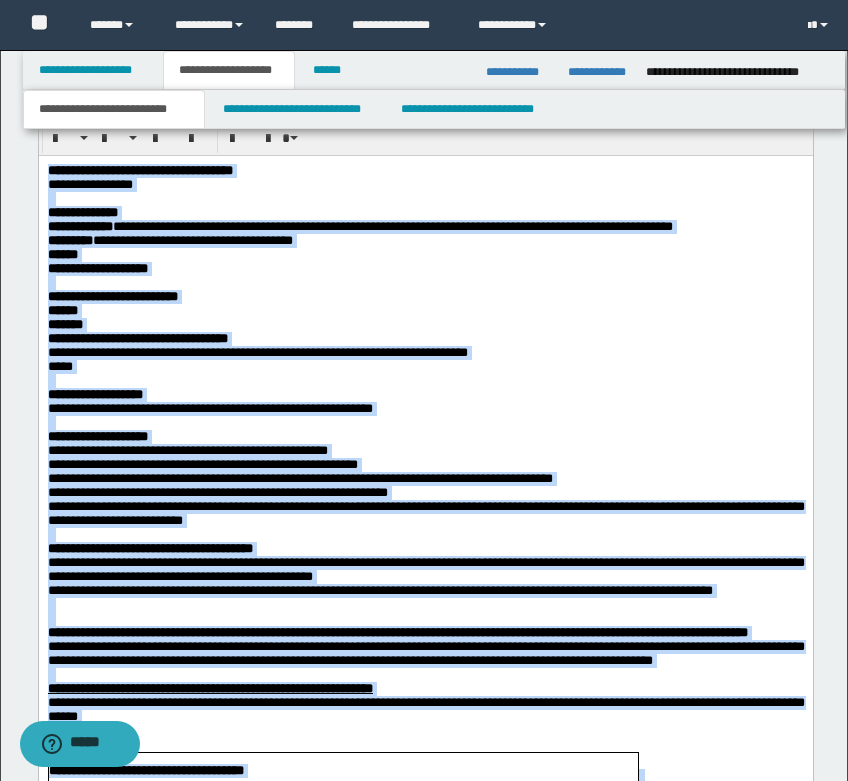 copy on "**********" 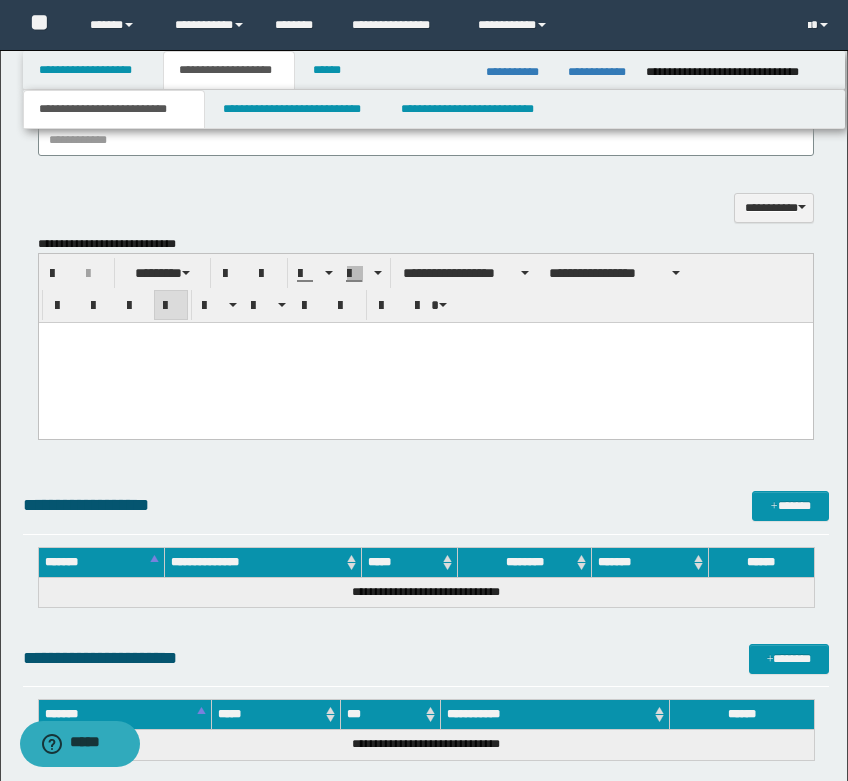 scroll, scrollTop: 1619, scrollLeft: 0, axis: vertical 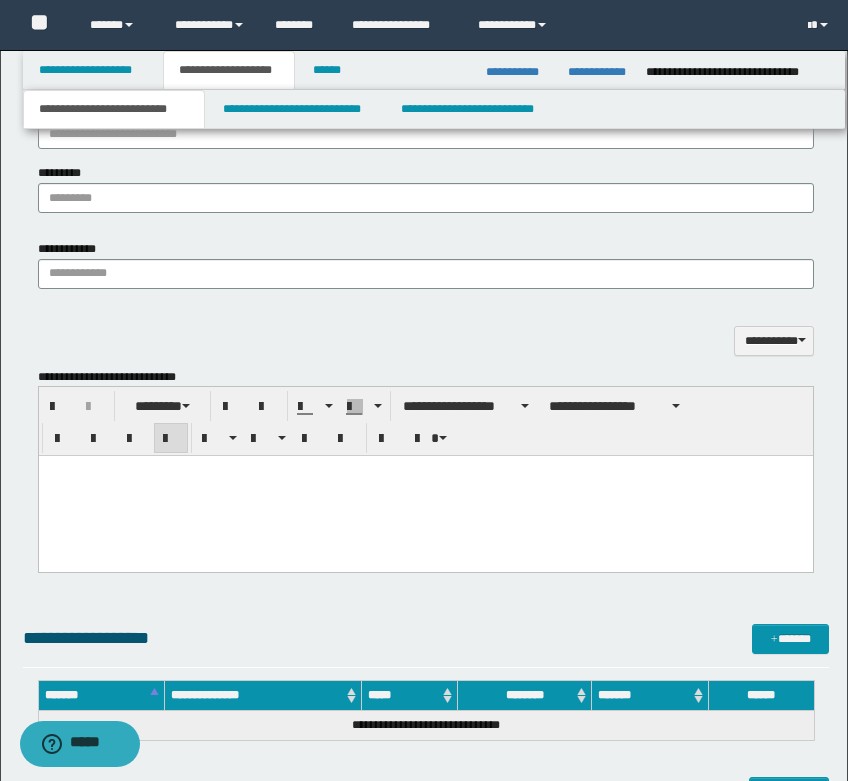click at bounding box center (58, 407) 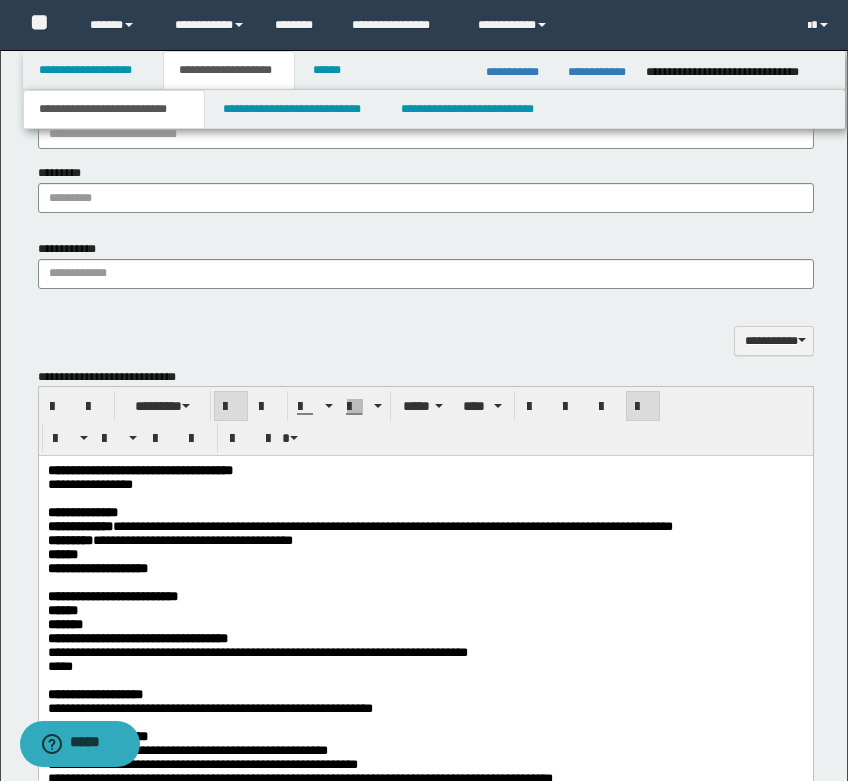 click on "**********" at bounding box center [192, 540] 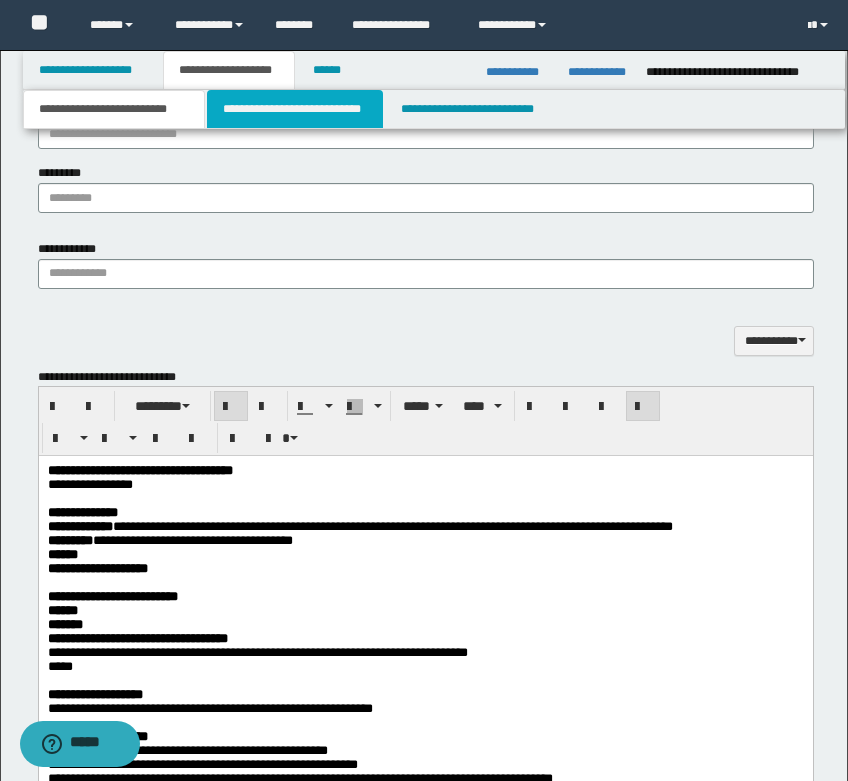 click on "**********" at bounding box center [295, 109] 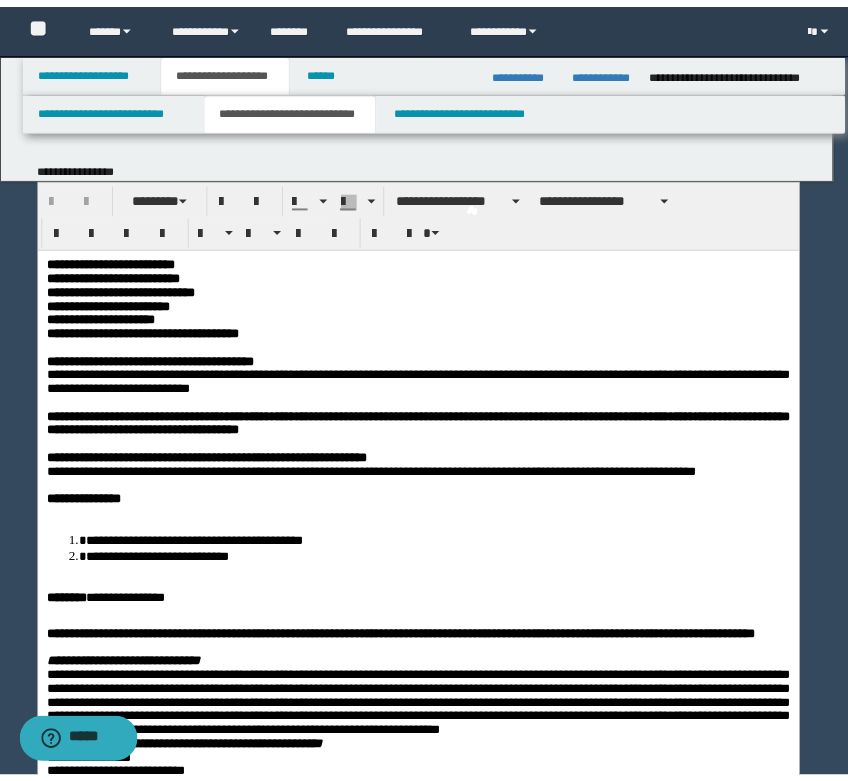 scroll, scrollTop: 0, scrollLeft: 0, axis: both 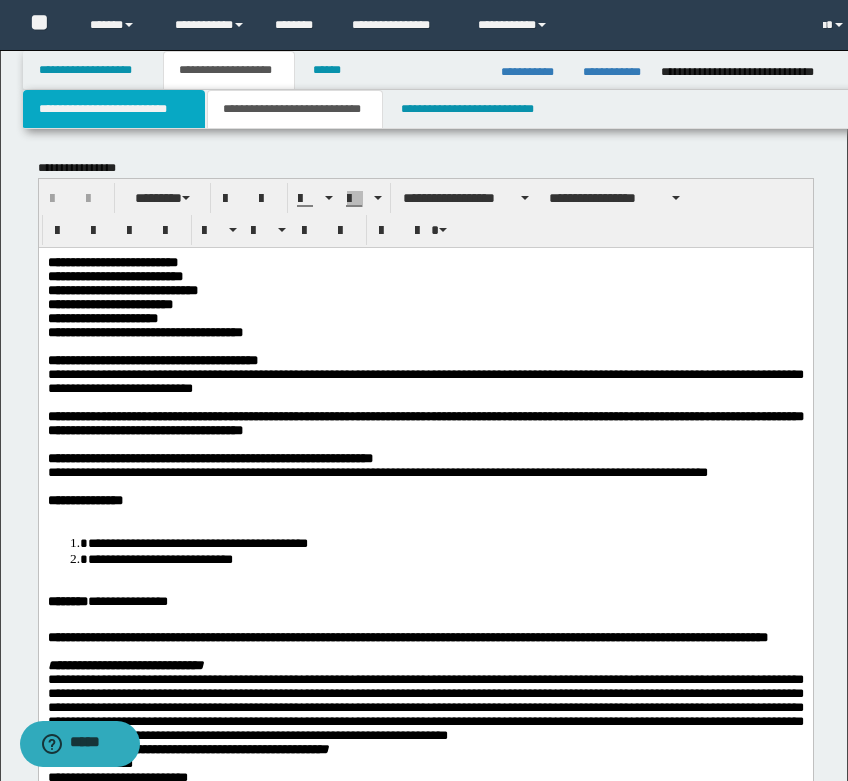 click on "**********" at bounding box center [114, 109] 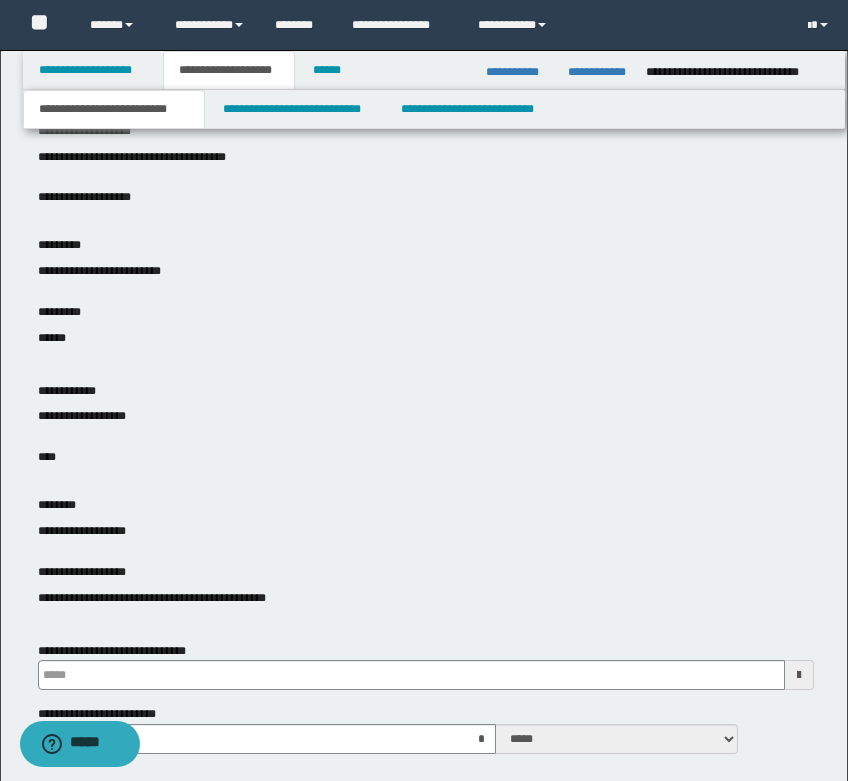 type 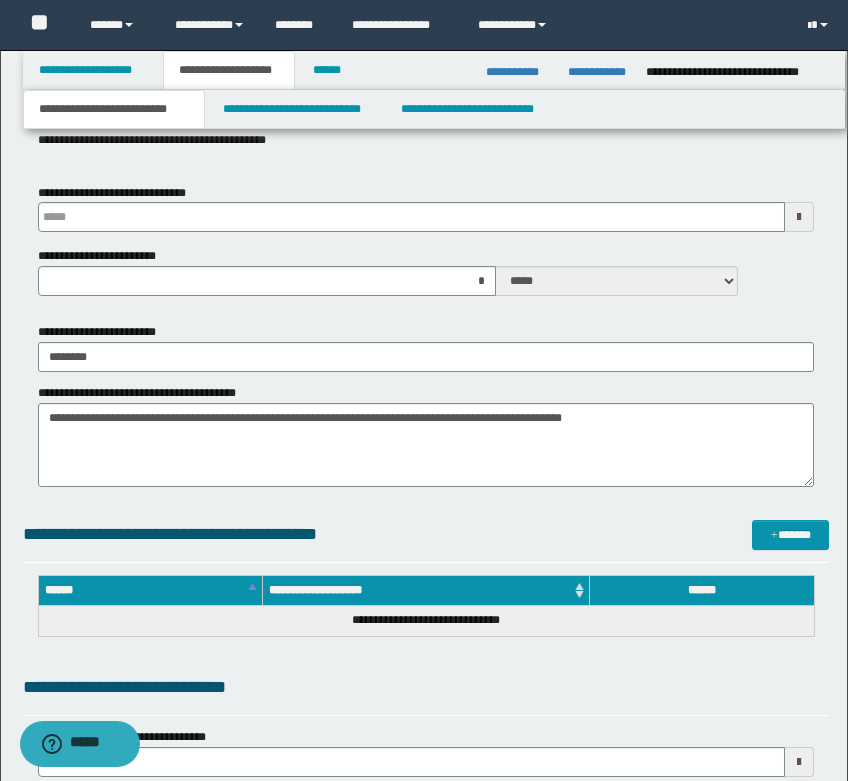 type 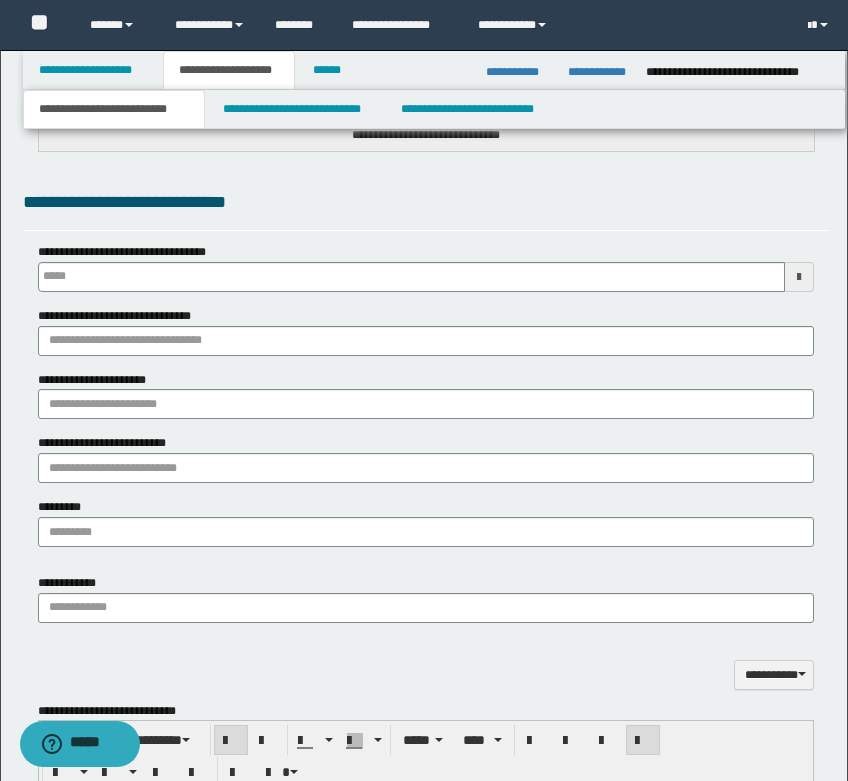 scroll, scrollTop: 1500, scrollLeft: 0, axis: vertical 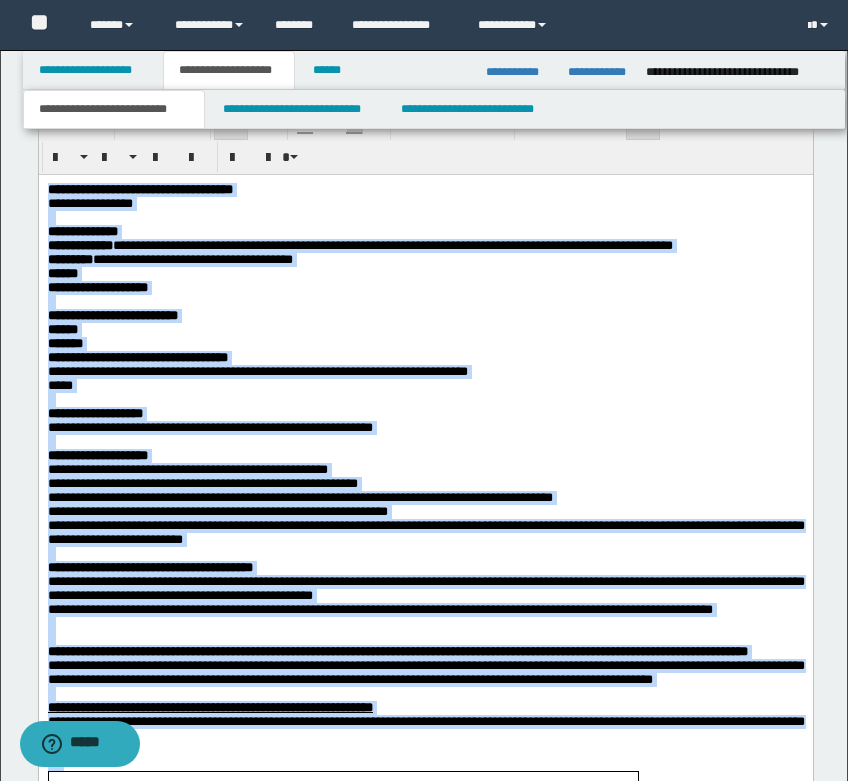 copy on "**********" 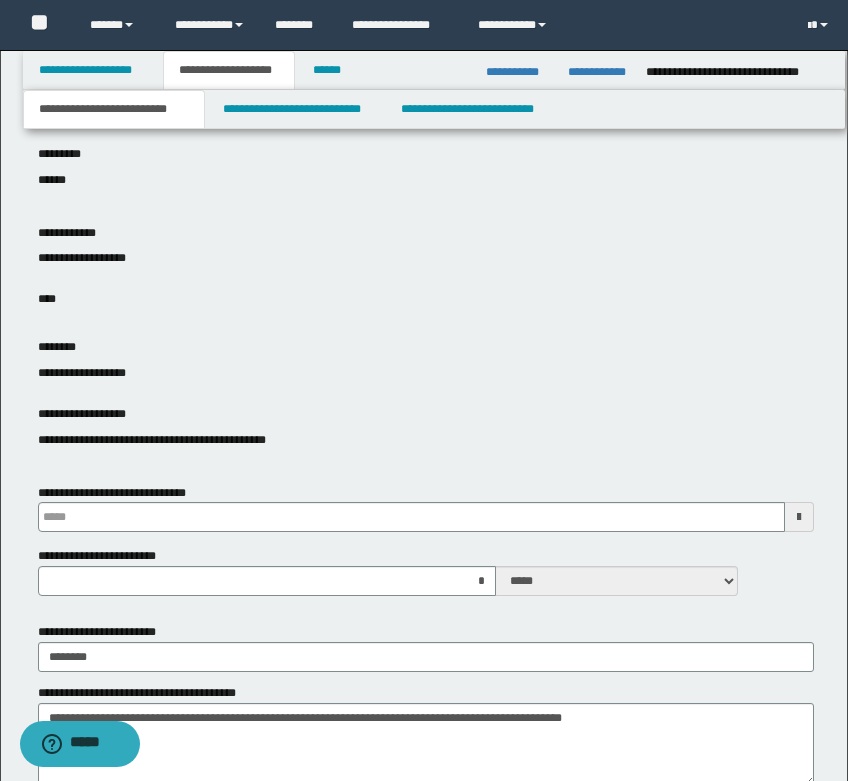 scroll, scrollTop: 1100, scrollLeft: 0, axis: vertical 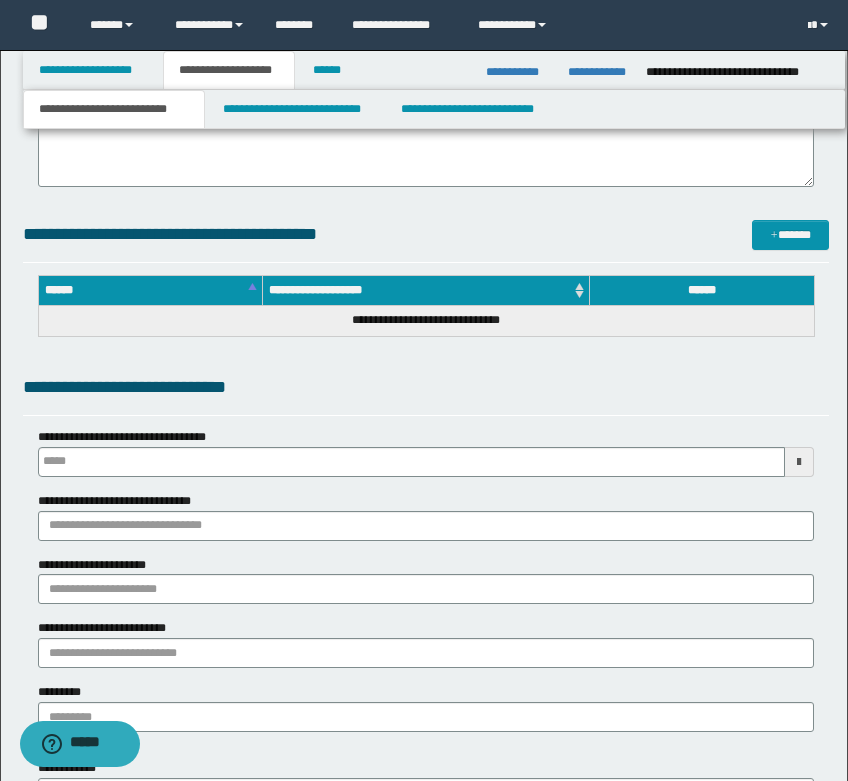 click on "**********" at bounding box center (434, 109) 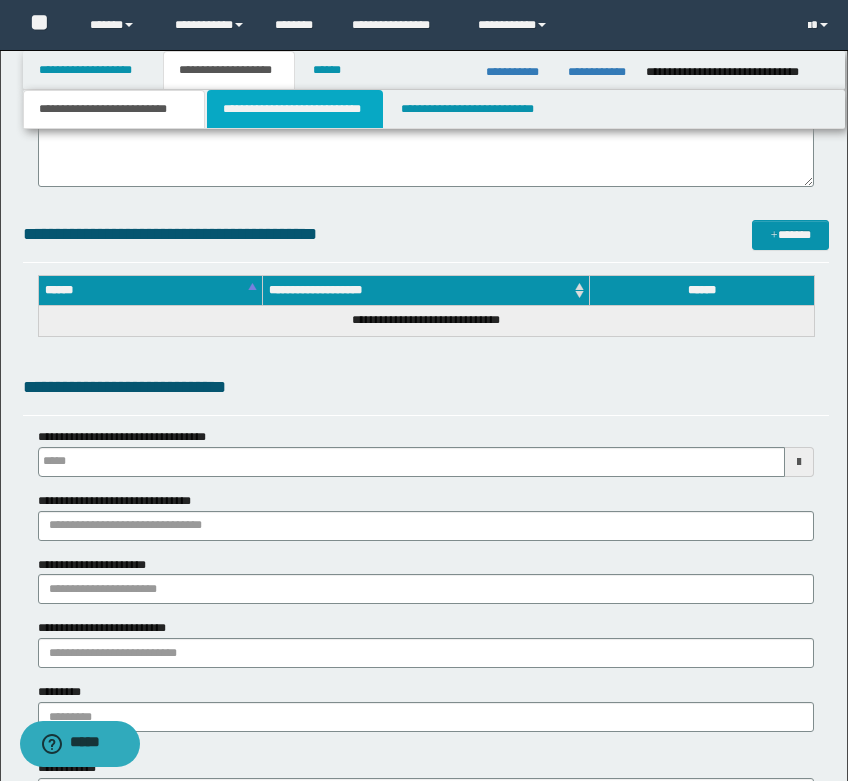 click on "**********" at bounding box center (295, 109) 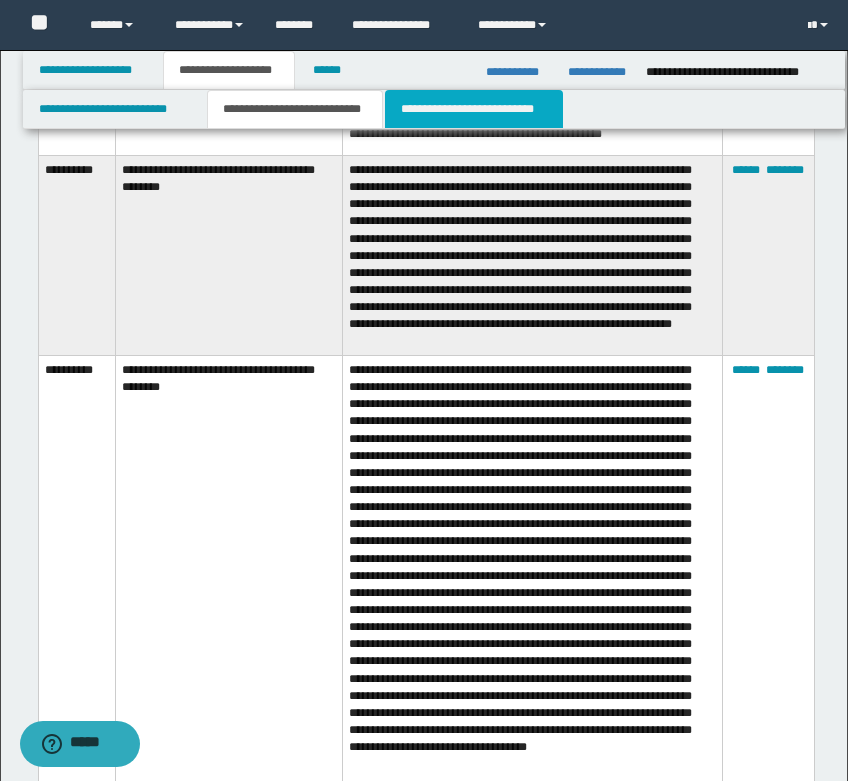 click on "**********" at bounding box center [474, 109] 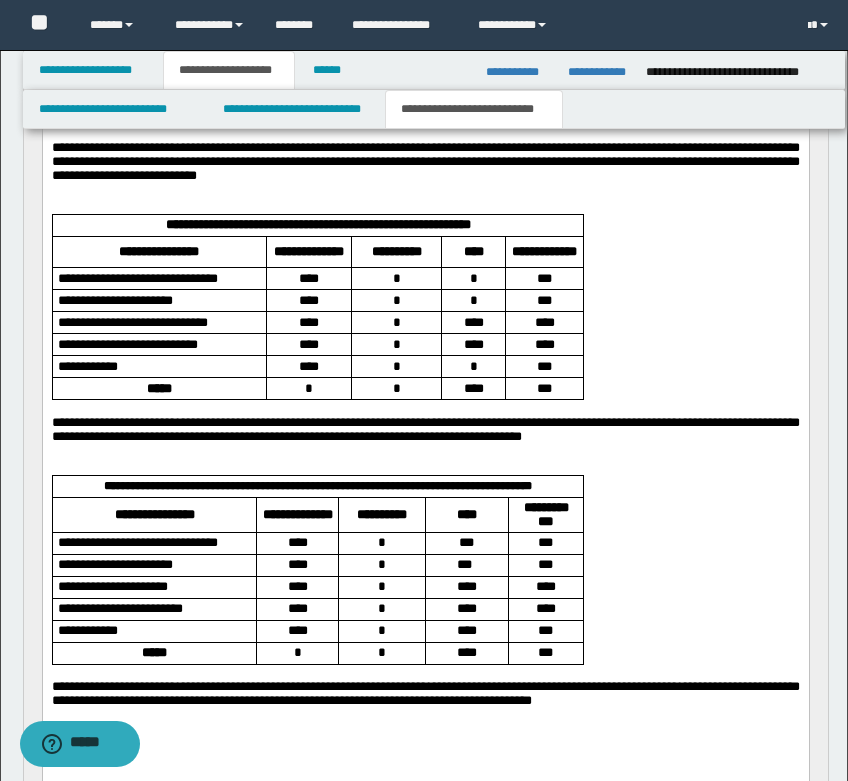scroll, scrollTop: 500, scrollLeft: 0, axis: vertical 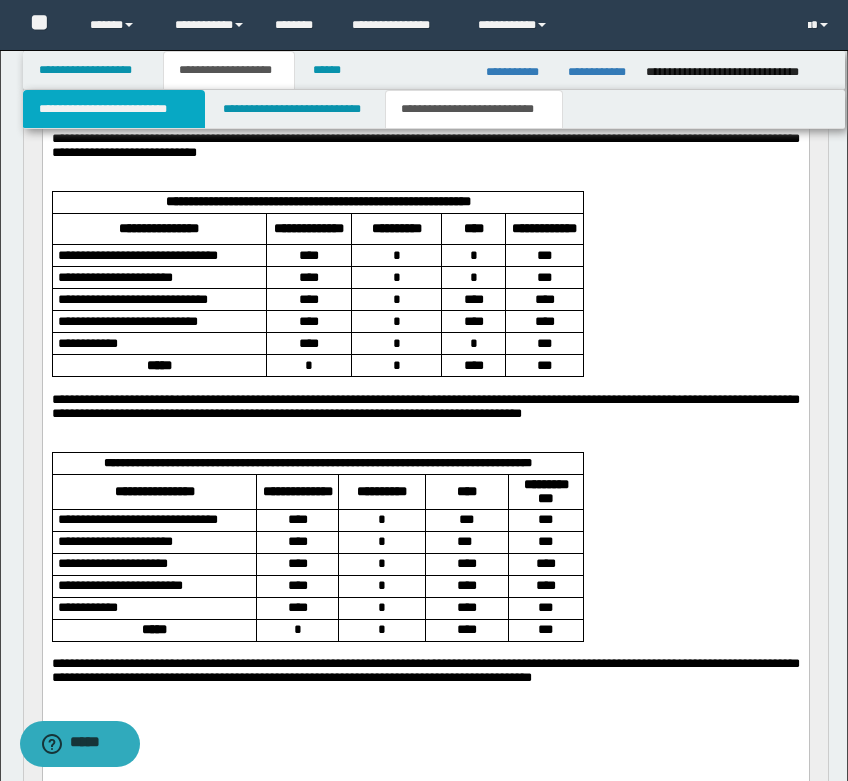 click on "**********" at bounding box center [114, 109] 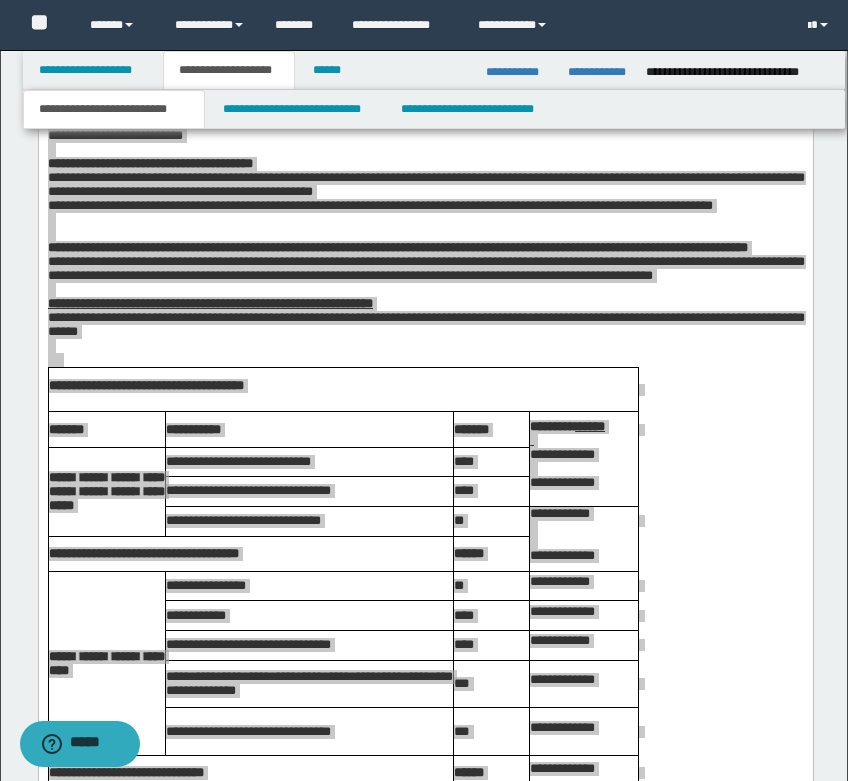 scroll, scrollTop: 2400, scrollLeft: 0, axis: vertical 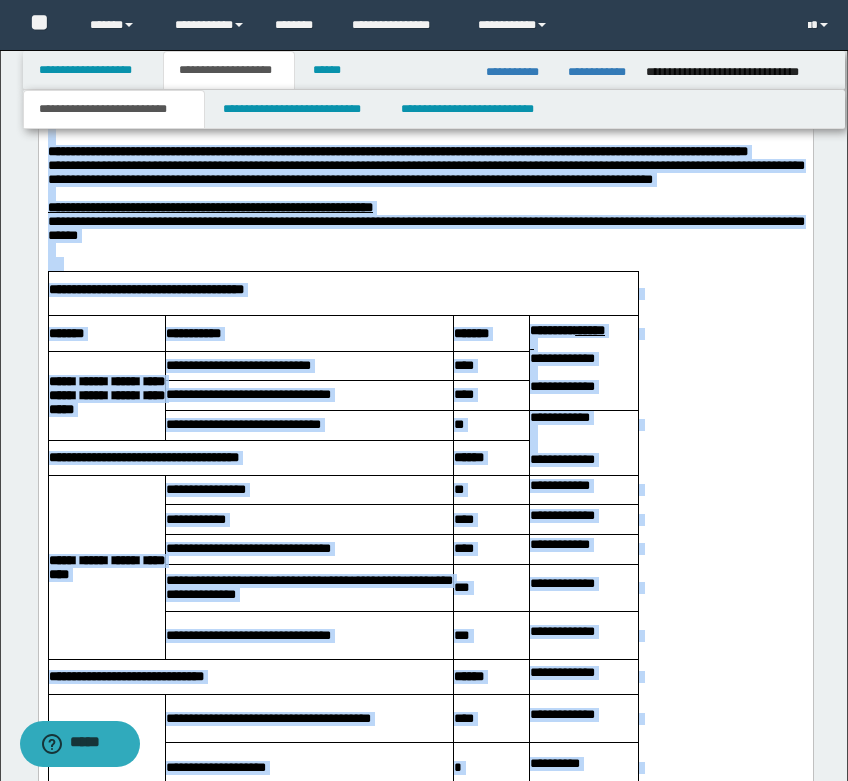 click at bounding box center [425, 251] 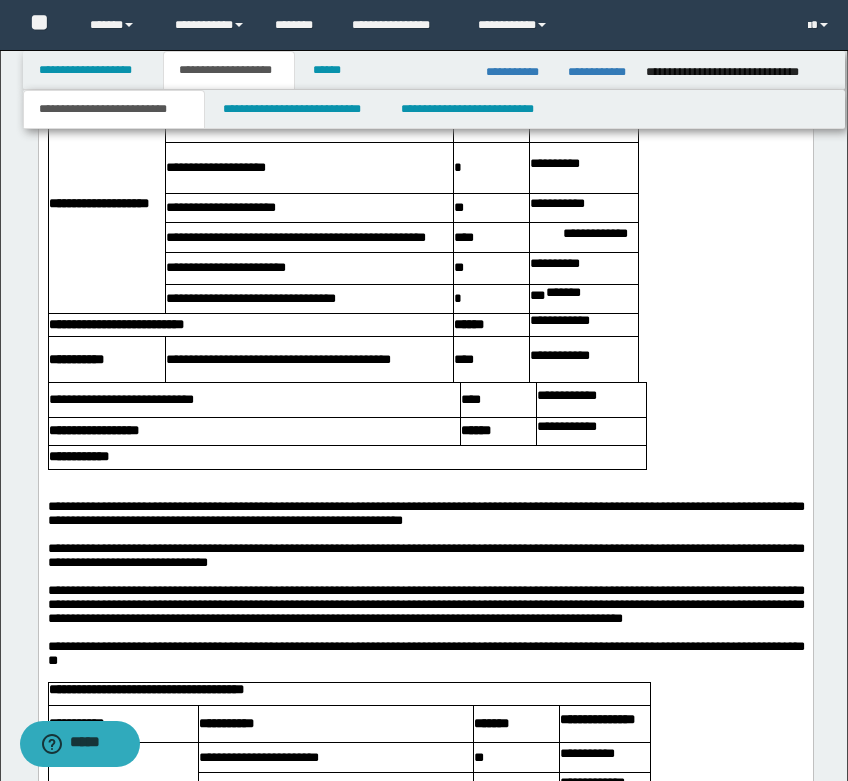 scroll, scrollTop: 2500, scrollLeft: 0, axis: vertical 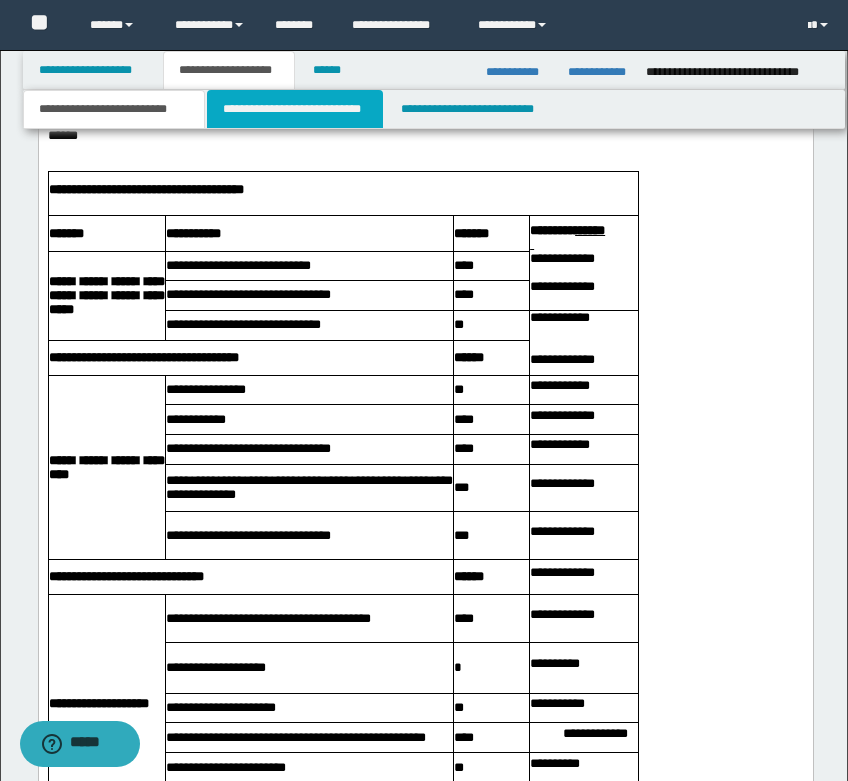 click on "**********" at bounding box center [295, 109] 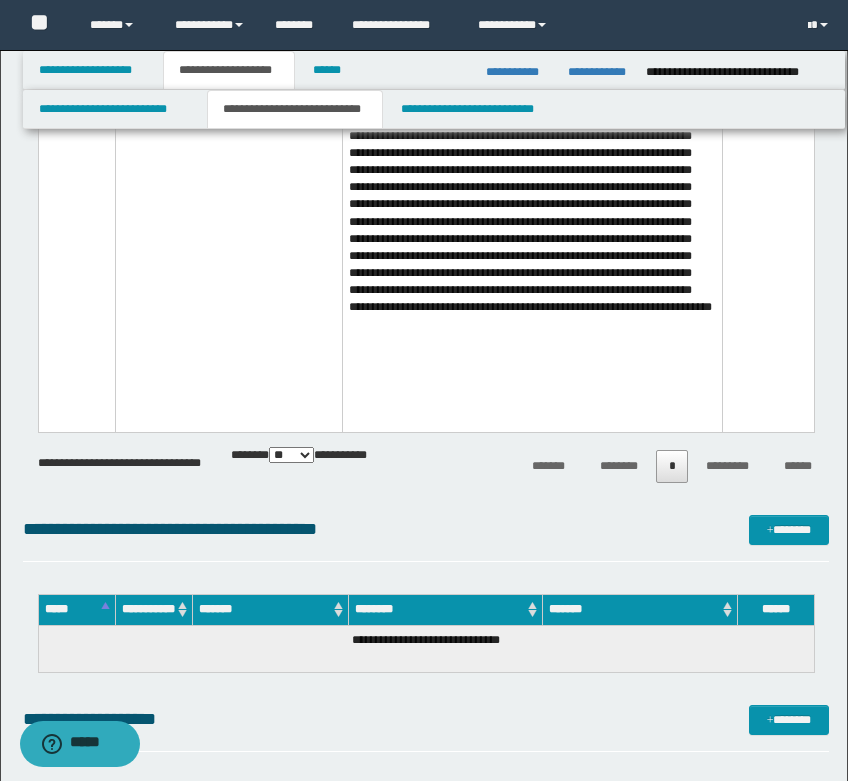 scroll, scrollTop: 3300, scrollLeft: 0, axis: vertical 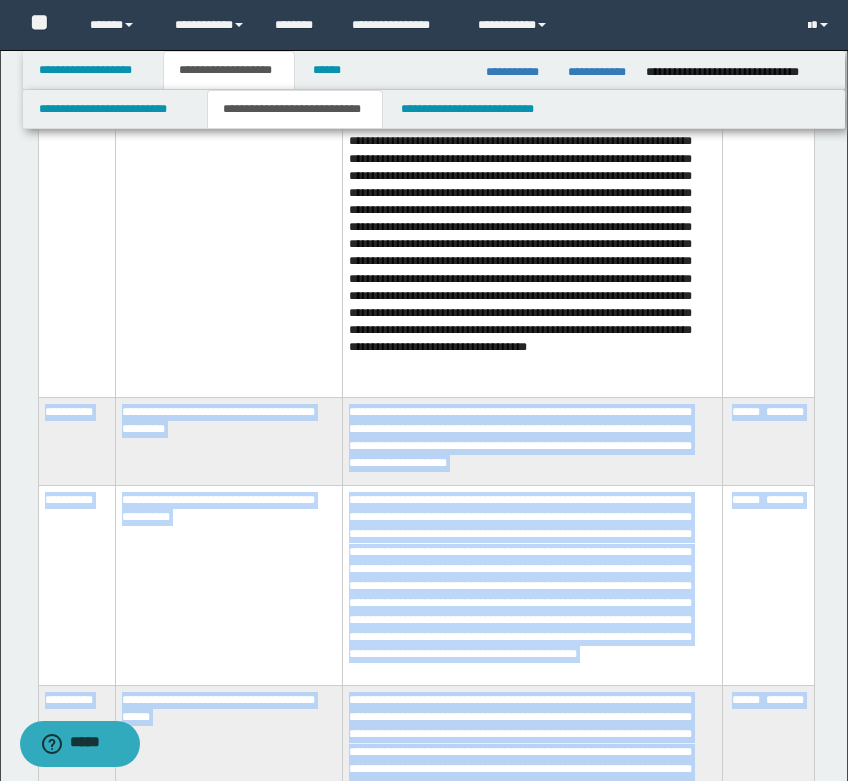 drag, startPoint x: 560, startPoint y: 443, endPoint x: 45, endPoint y: 432, distance: 515.1175 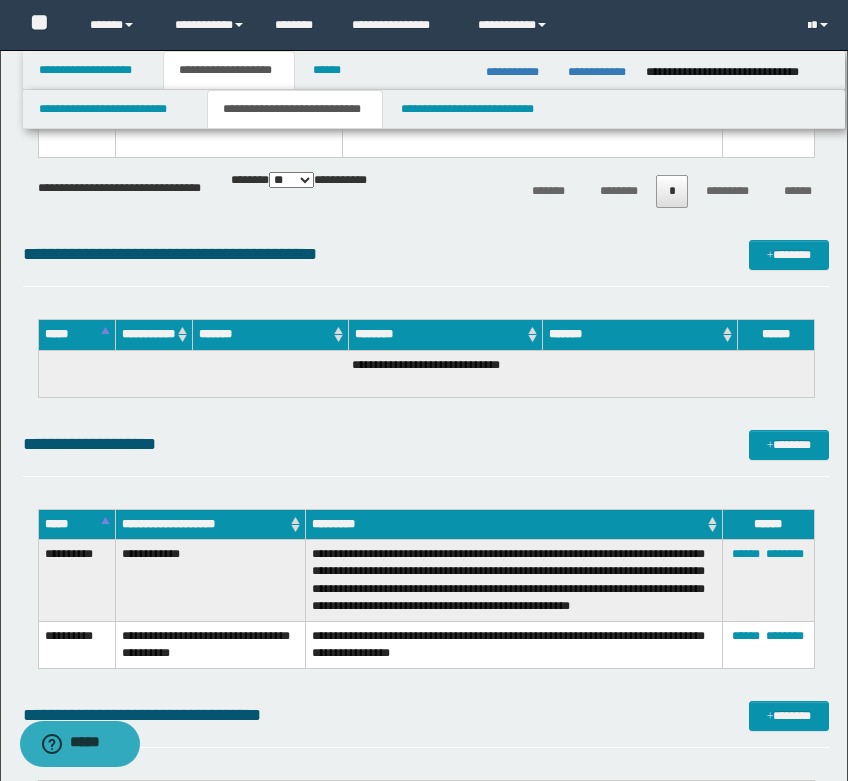 scroll, scrollTop: 3700, scrollLeft: 0, axis: vertical 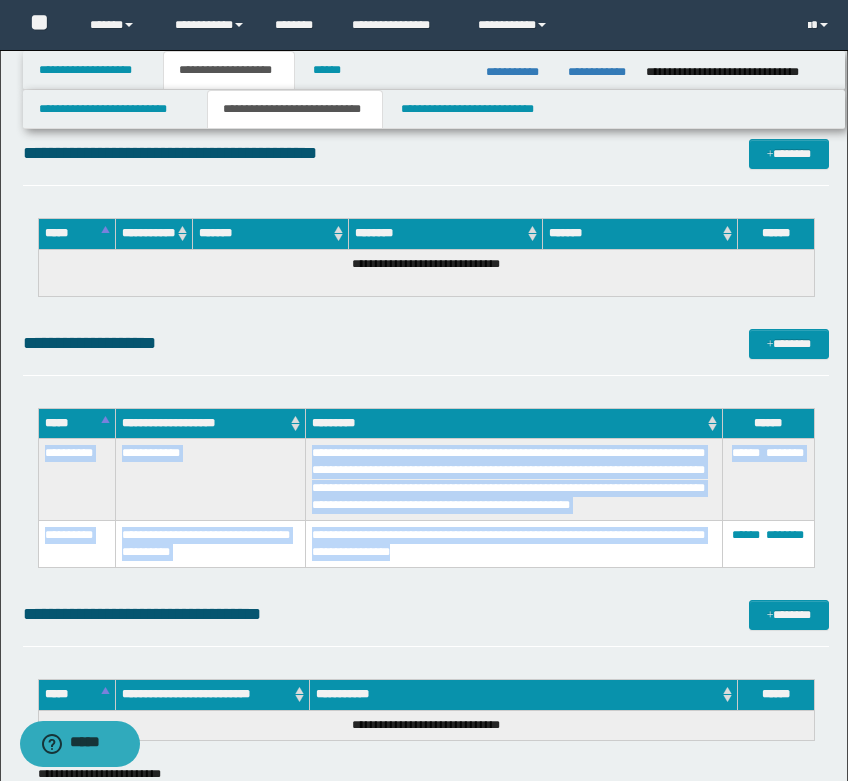 drag, startPoint x: 459, startPoint y: 554, endPoint x: 42, endPoint y: 470, distance: 425.3763 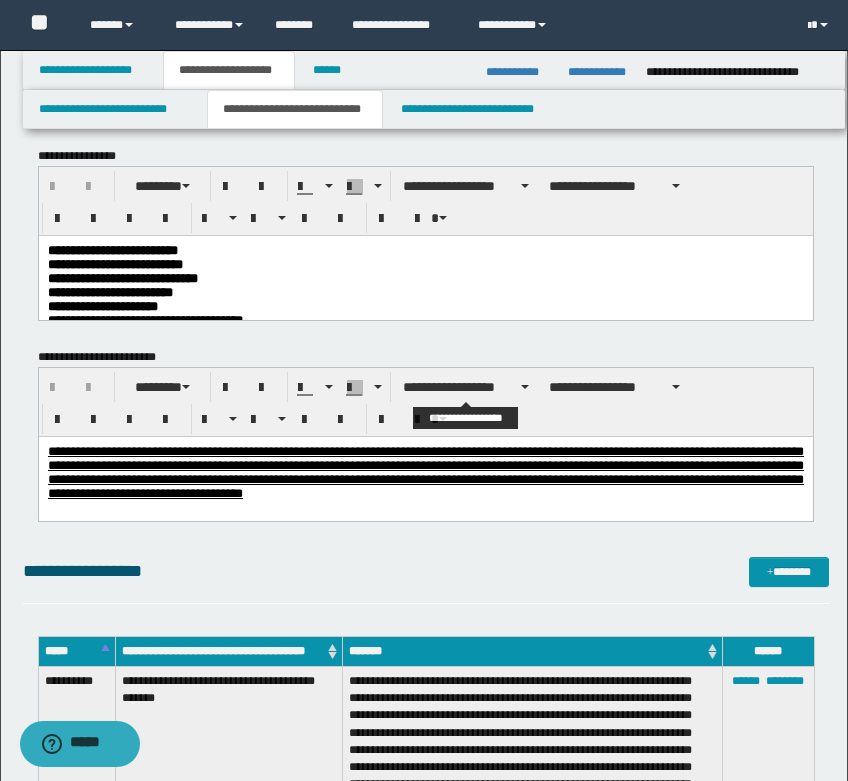 scroll, scrollTop: 0, scrollLeft: 0, axis: both 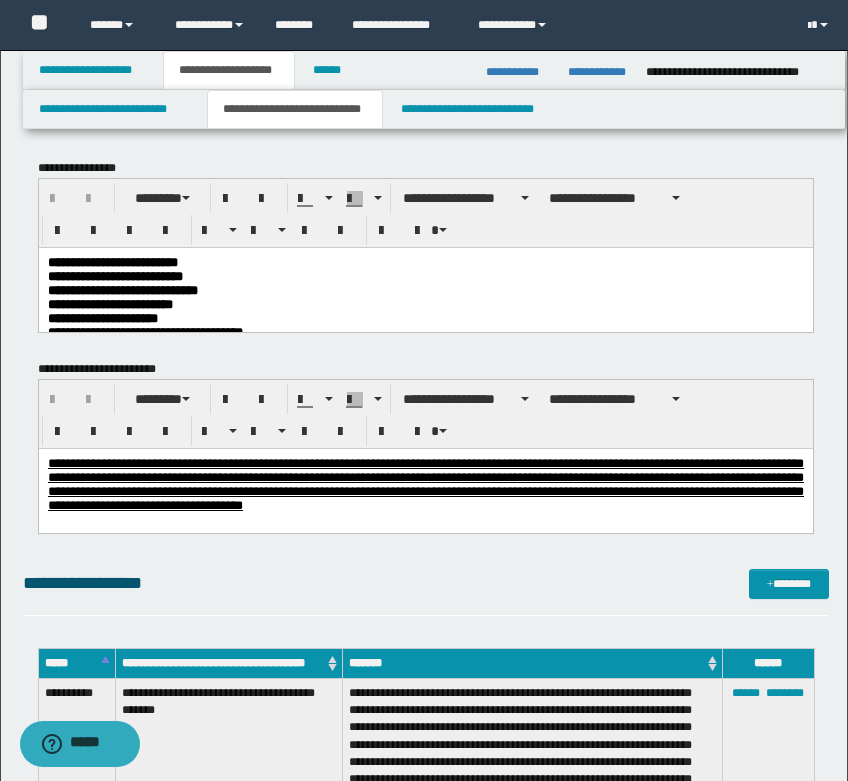 click on "**********" at bounding box center (425, 290) 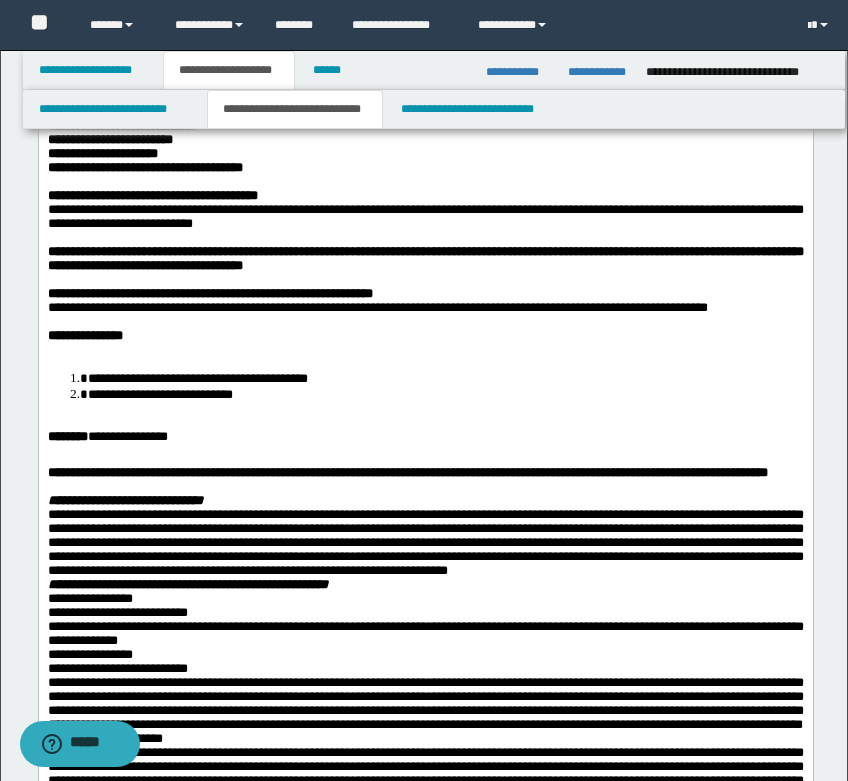 scroll, scrollTop: 200, scrollLeft: 0, axis: vertical 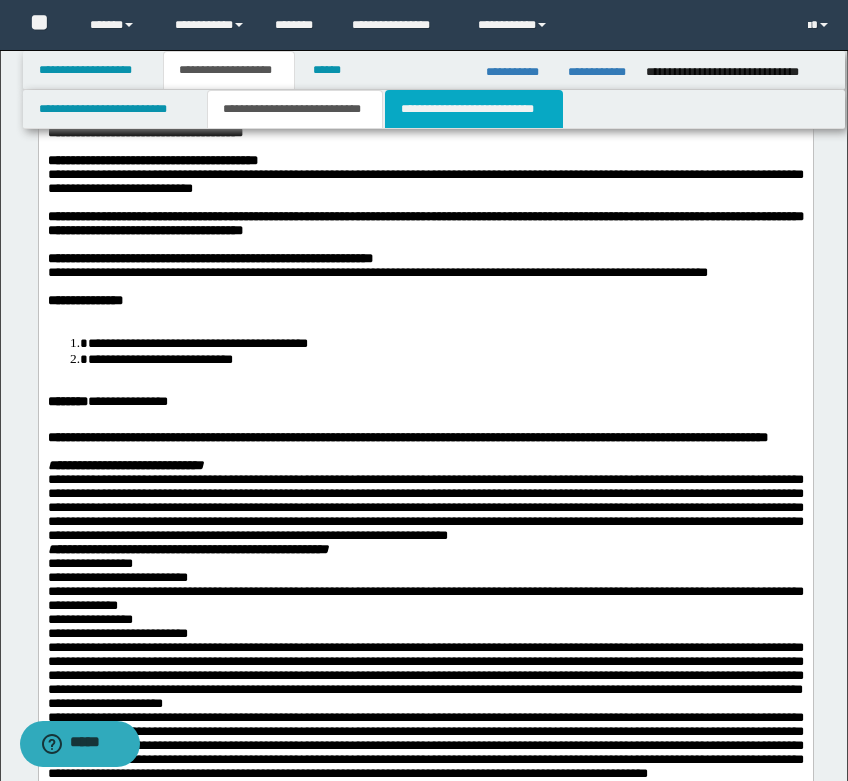 click on "**********" at bounding box center (474, 109) 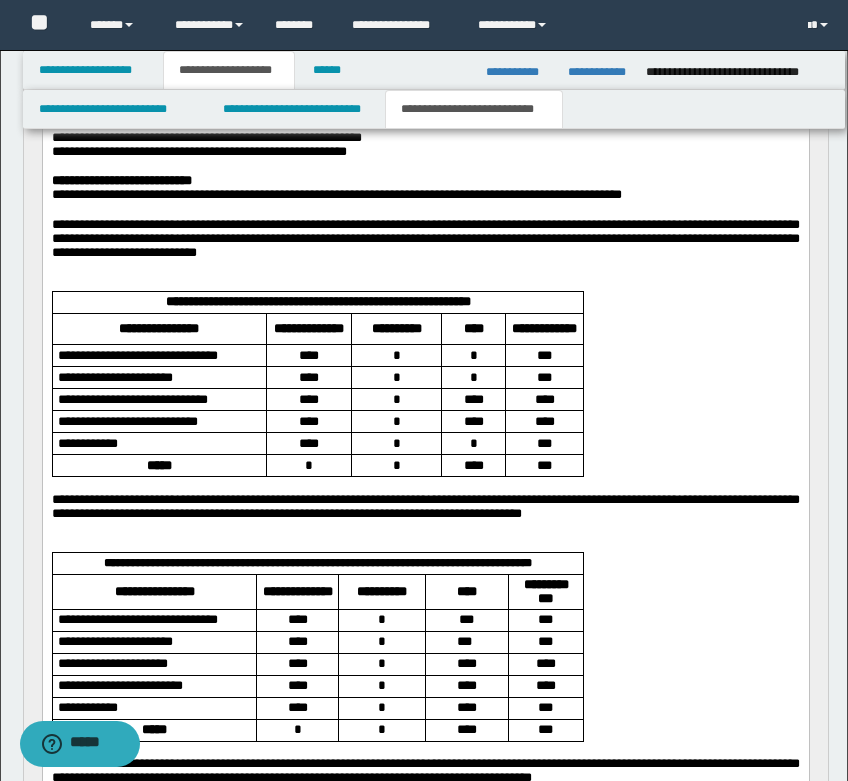 scroll, scrollTop: 300, scrollLeft: 0, axis: vertical 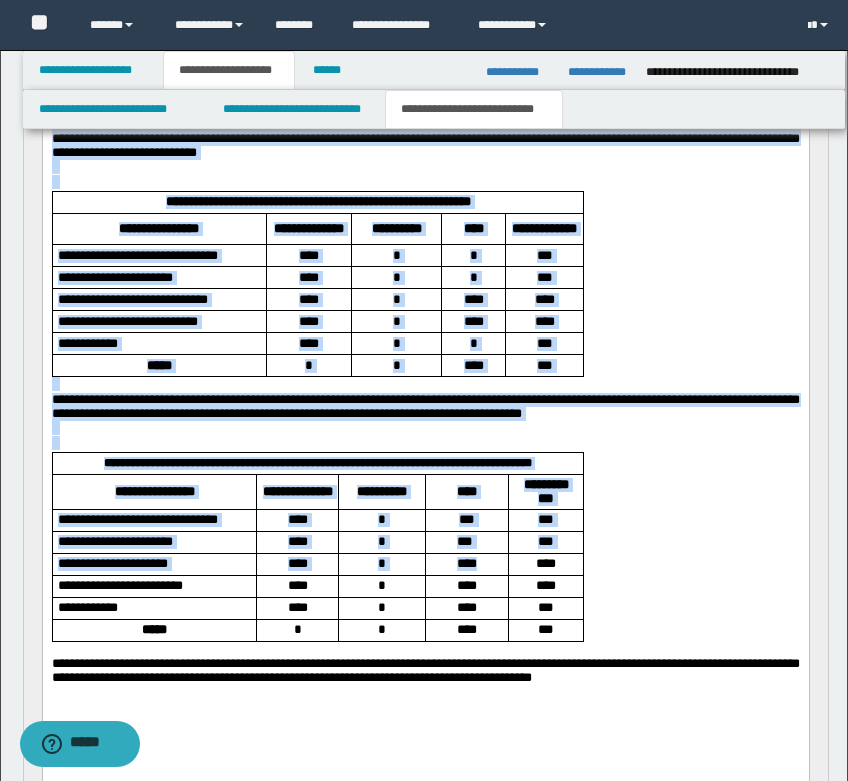drag, startPoint x: 278, startPoint y: 78, endPoint x: 523, endPoint y: 598, distance: 574.82605 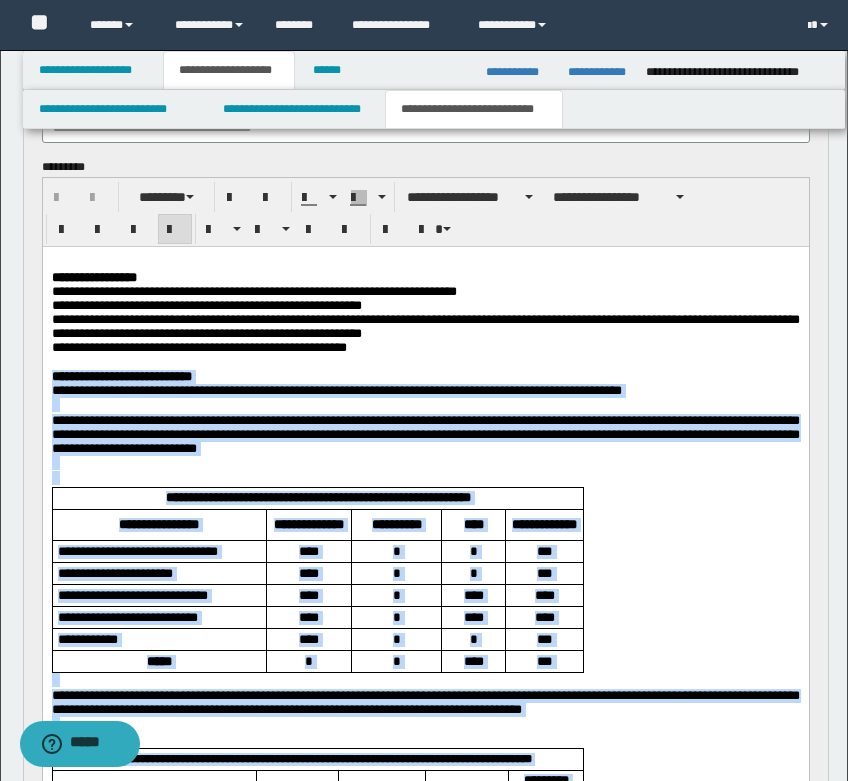 scroll, scrollTop: 200, scrollLeft: 0, axis: vertical 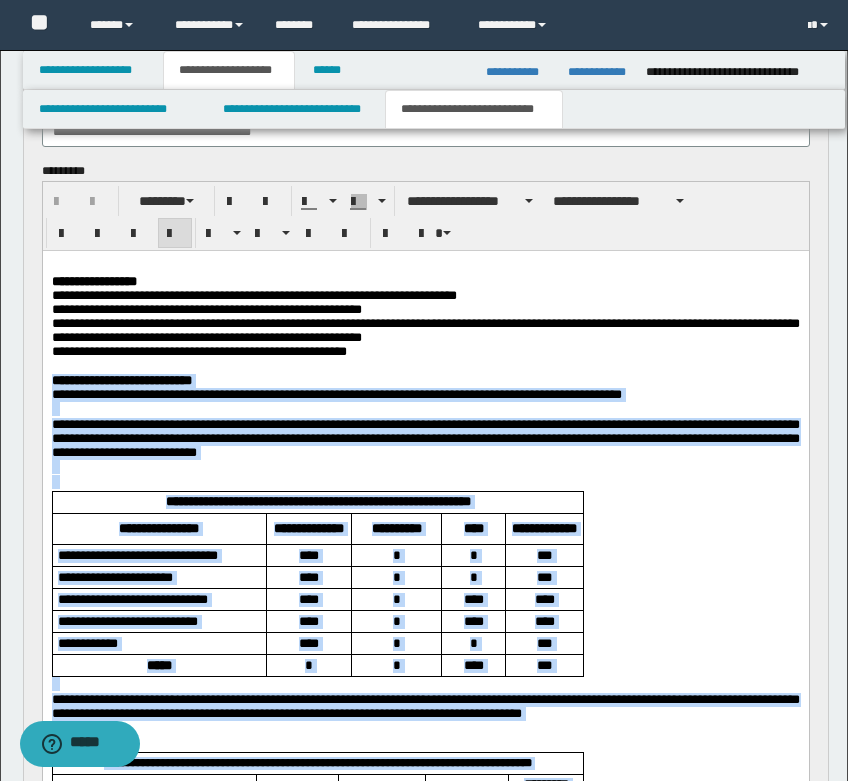 click on "**********" at bounding box center (425, 647) 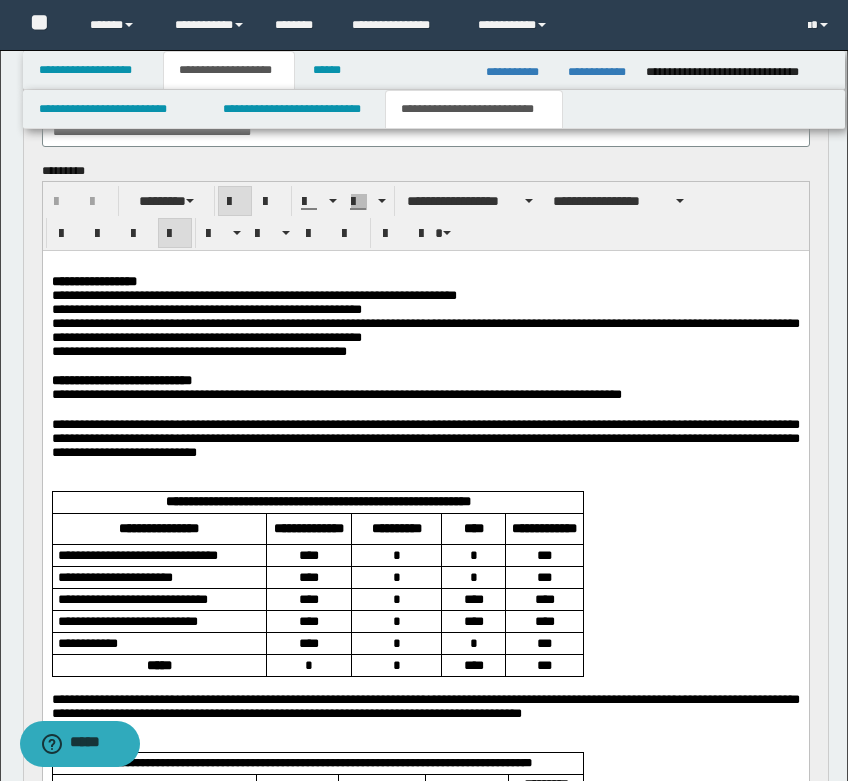 type 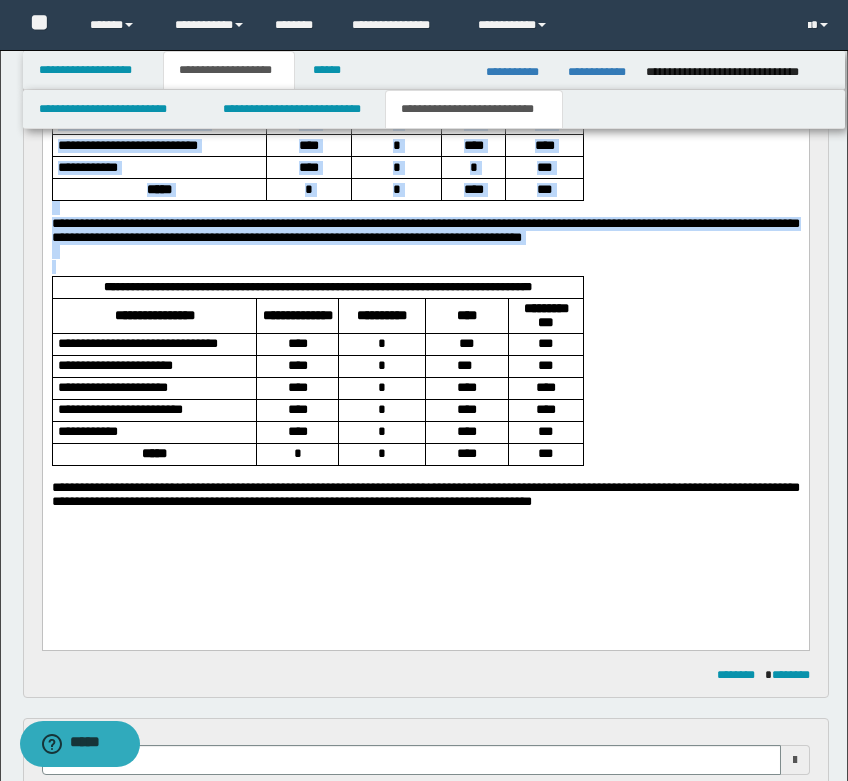 scroll, scrollTop: 700, scrollLeft: 0, axis: vertical 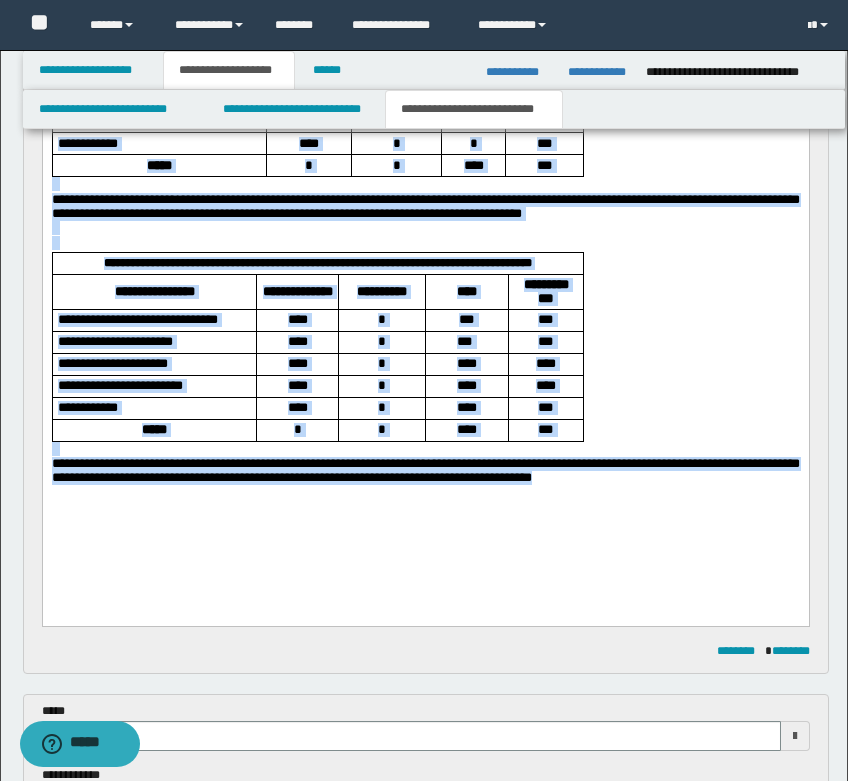 drag, startPoint x: 331, startPoint y: -122, endPoint x: 775, endPoint y: 525, distance: 784.6942 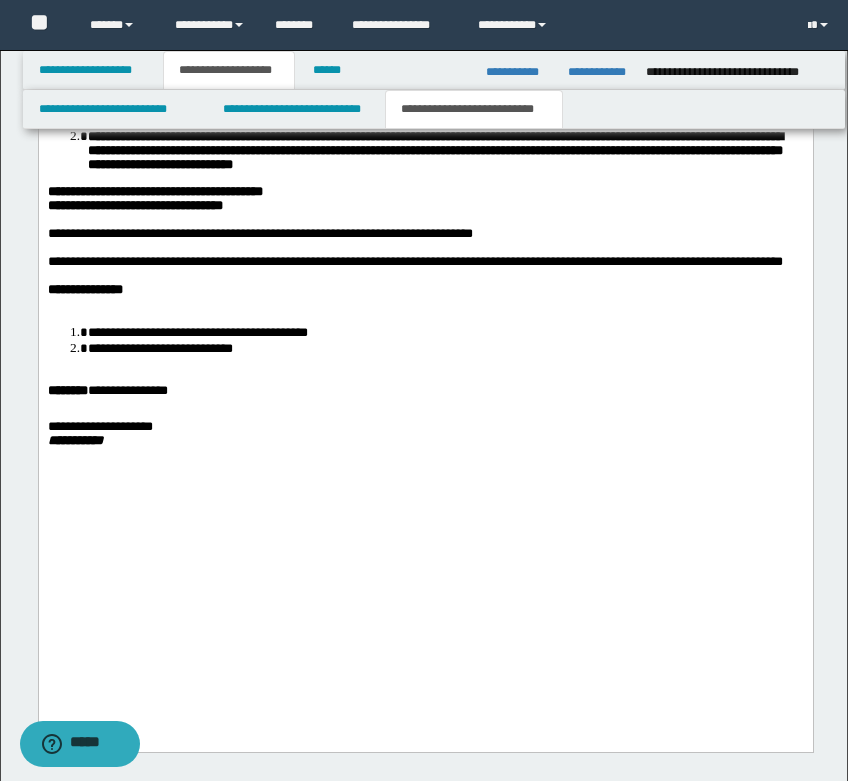 scroll, scrollTop: 3800, scrollLeft: 0, axis: vertical 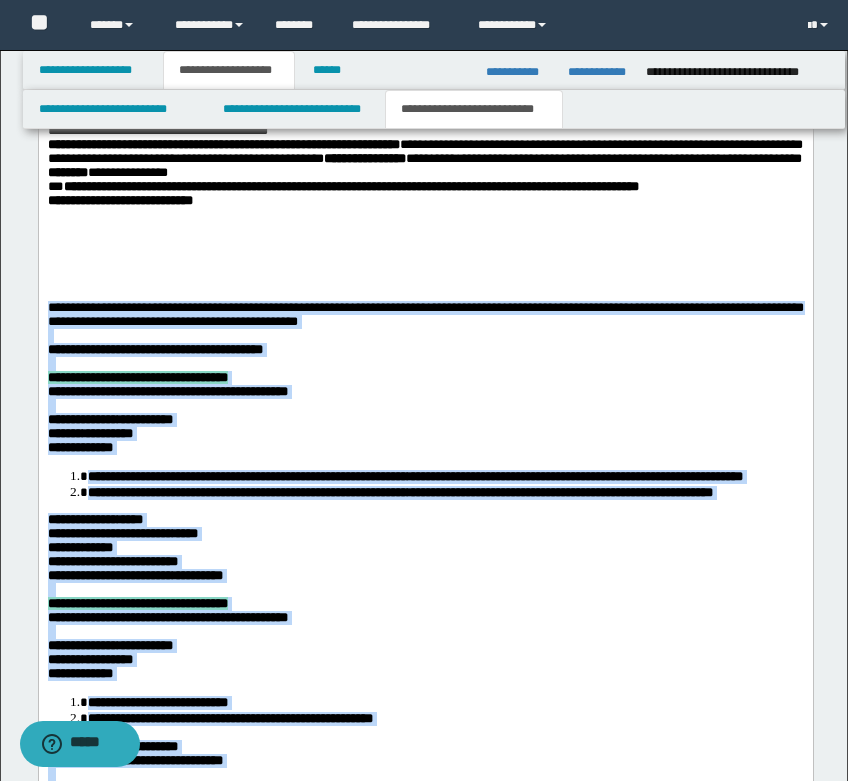 drag, startPoint x: 308, startPoint y: 1872, endPoint x: 41, endPoint y: 347, distance: 1548.197 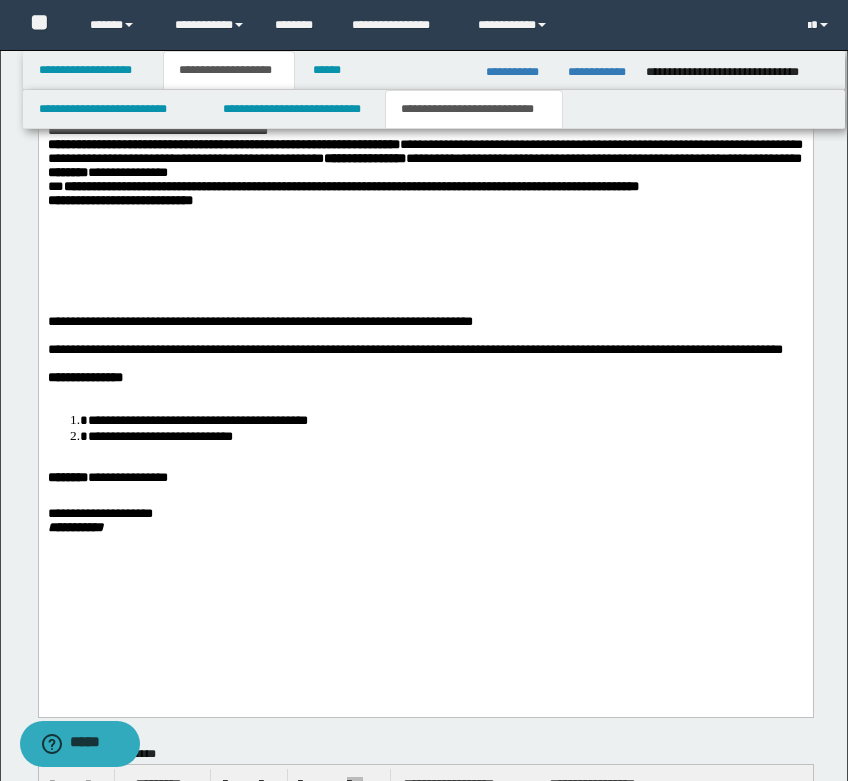 click at bounding box center [425, 231] 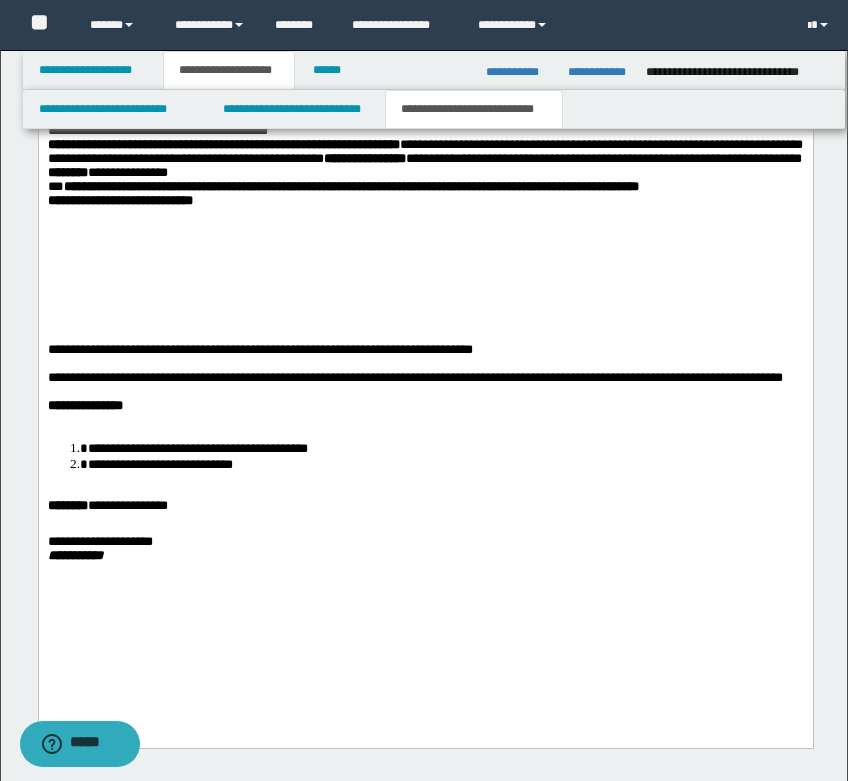 type 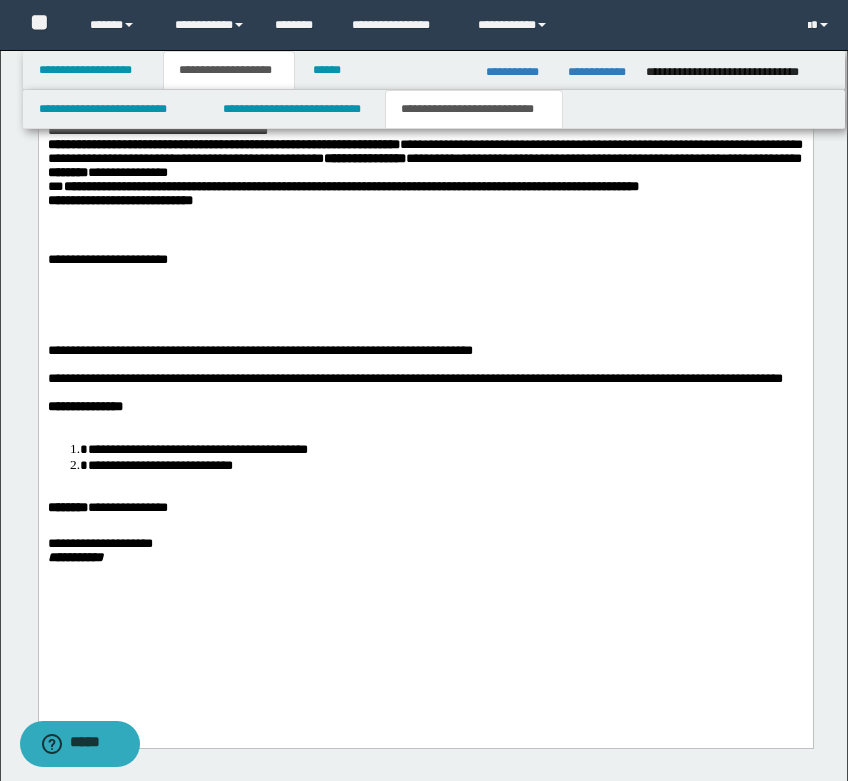 click on "**********" at bounding box center (425, 261) 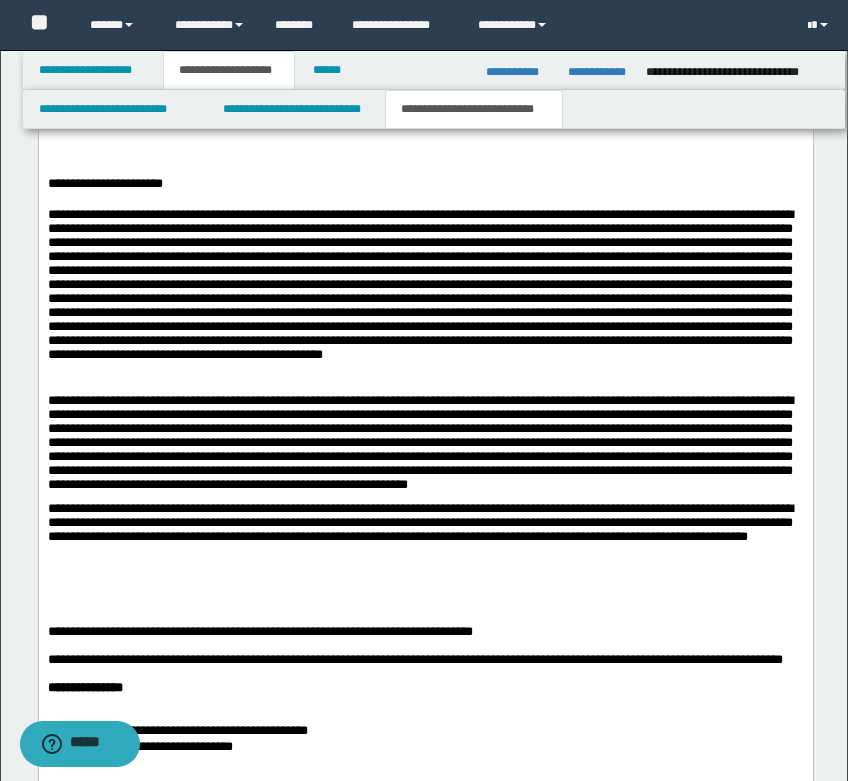 scroll, scrollTop: 2500, scrollLeft: 0, axis: vertical 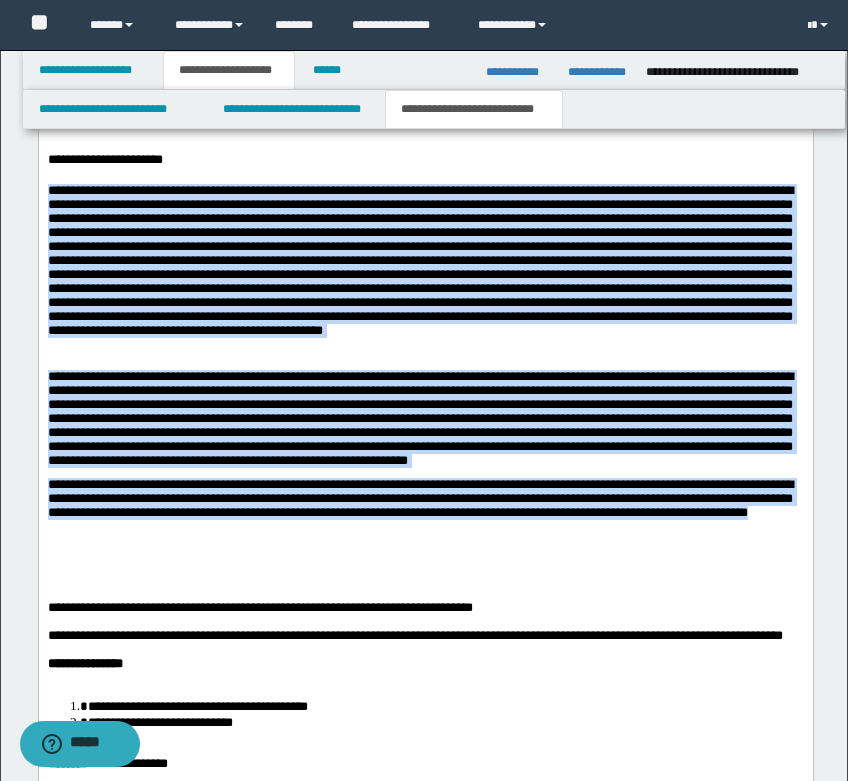 drag, startPoint x: 189, startPoint y: 580, endPoint x: 40, endPoint y: 230, distance: 380.39584 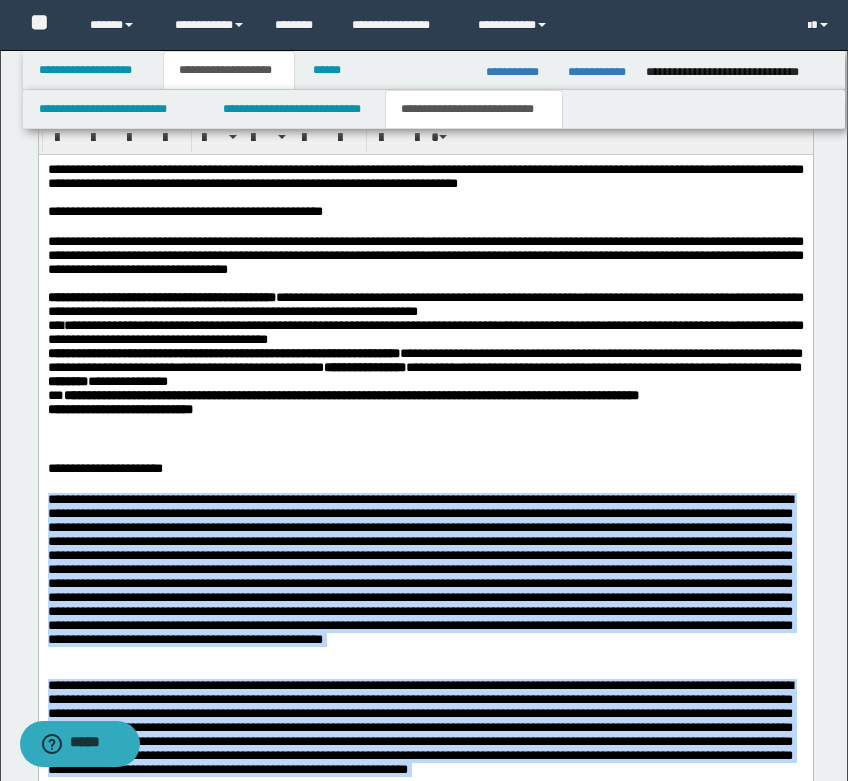 scroll, scrollTop: 2000, scrollLeft: 0, axis: vertical 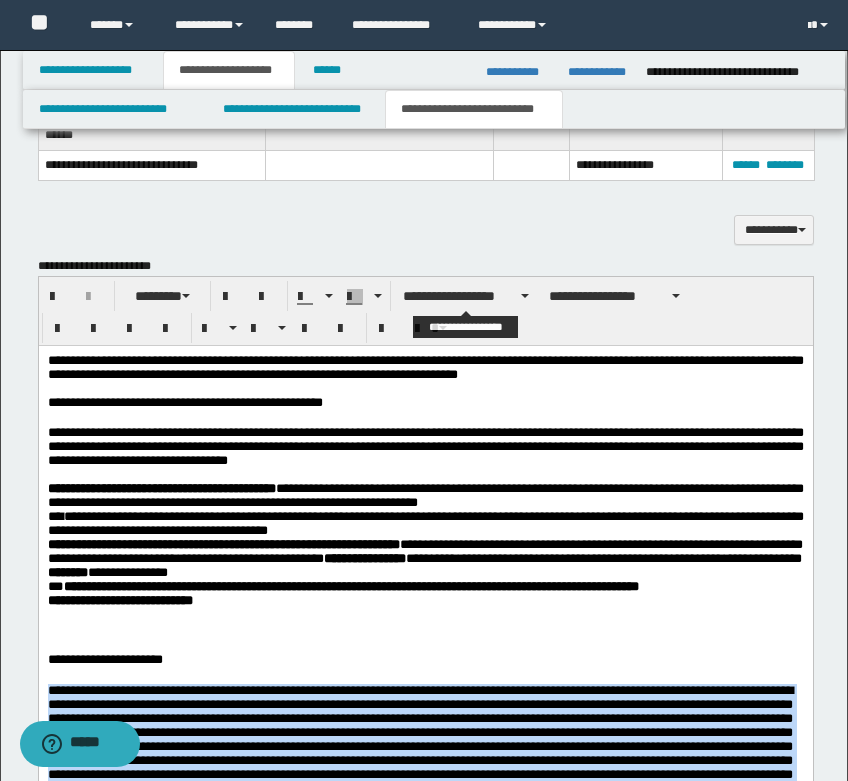 click on "**********" at bounding box center (466, 296) 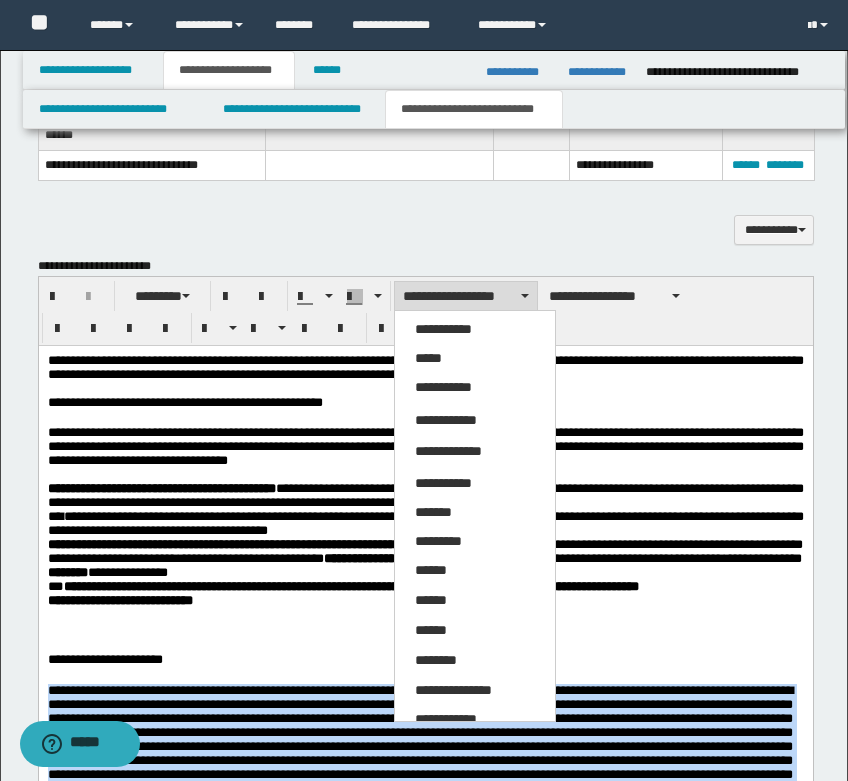 click on "*****" at bounding box center [475, 359] 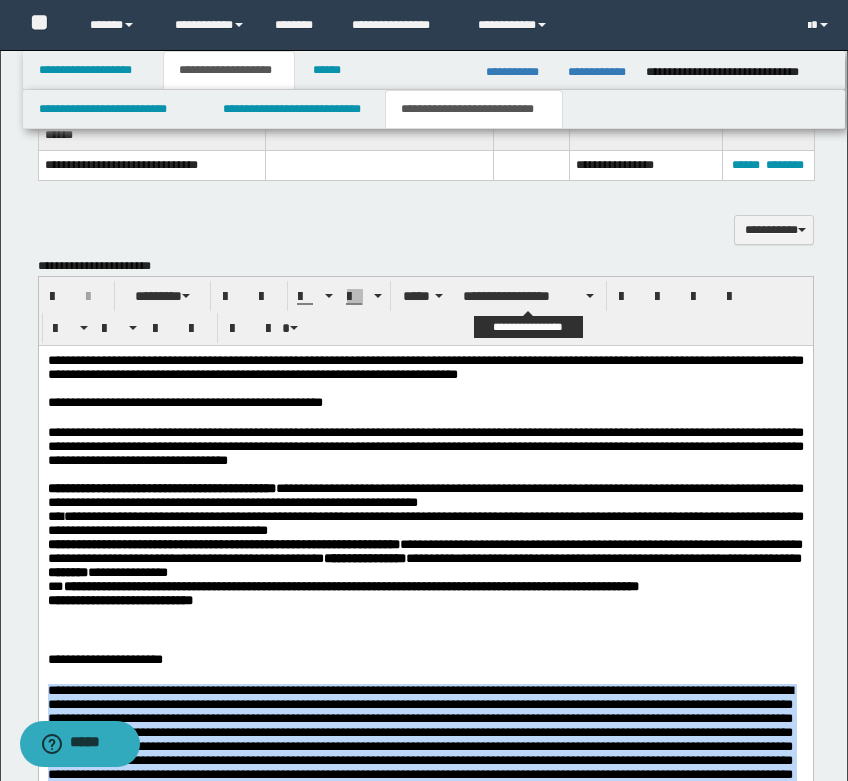 click on "**********" at bounding box center [528, 296] 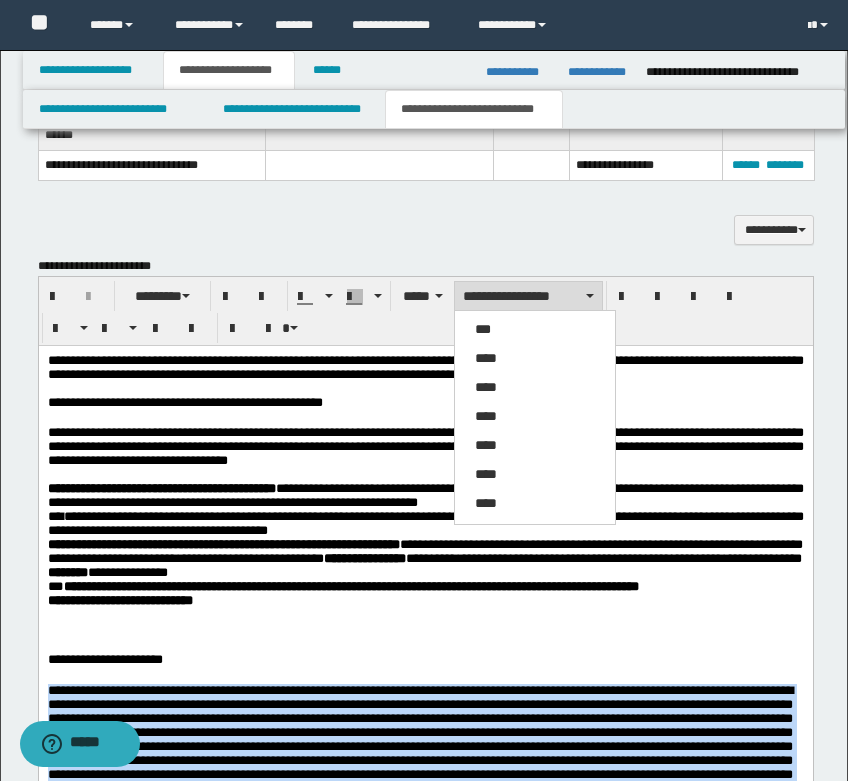drag, startPoint x: 518, startPoint y: 351, endPoint x: 395, endPoint y: 51, distance: 324.23602 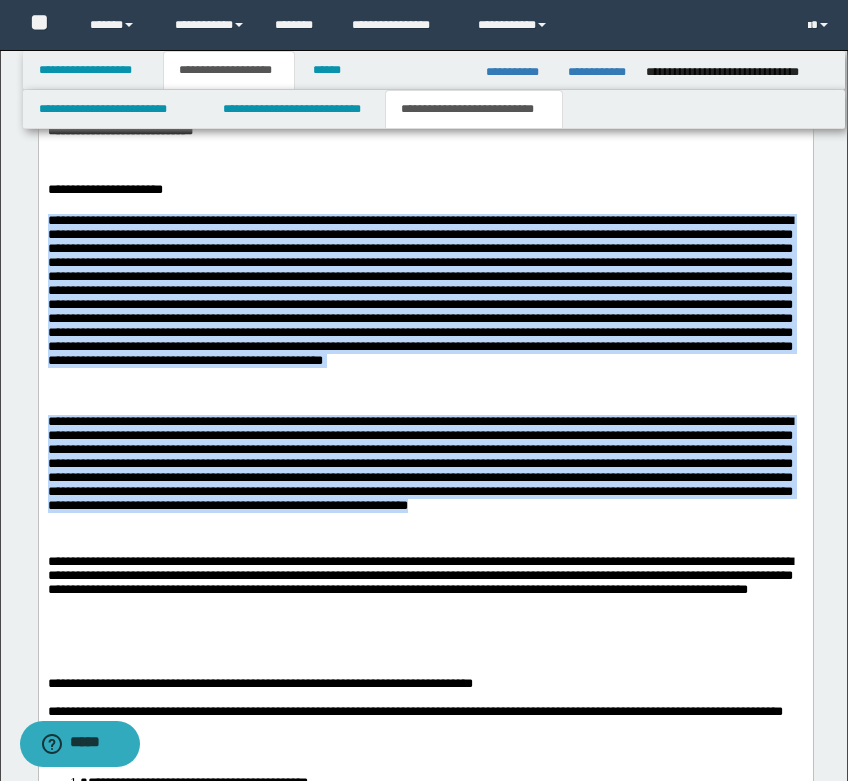 scroll, scrollTop: 2500, scrollLeft: 0, axis: vertical 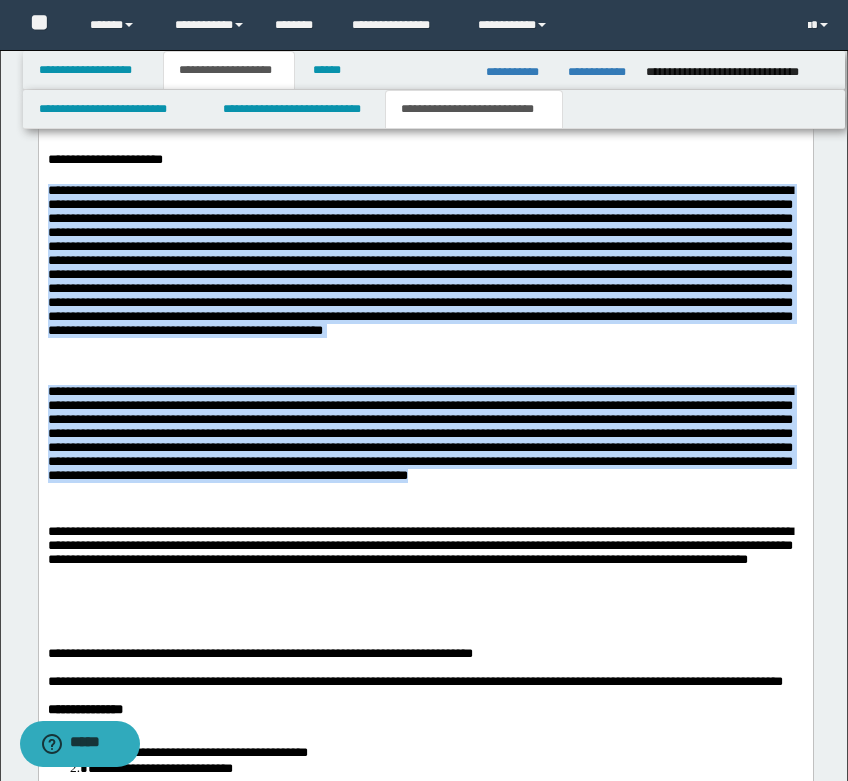 click at bounding box center (419, 260) 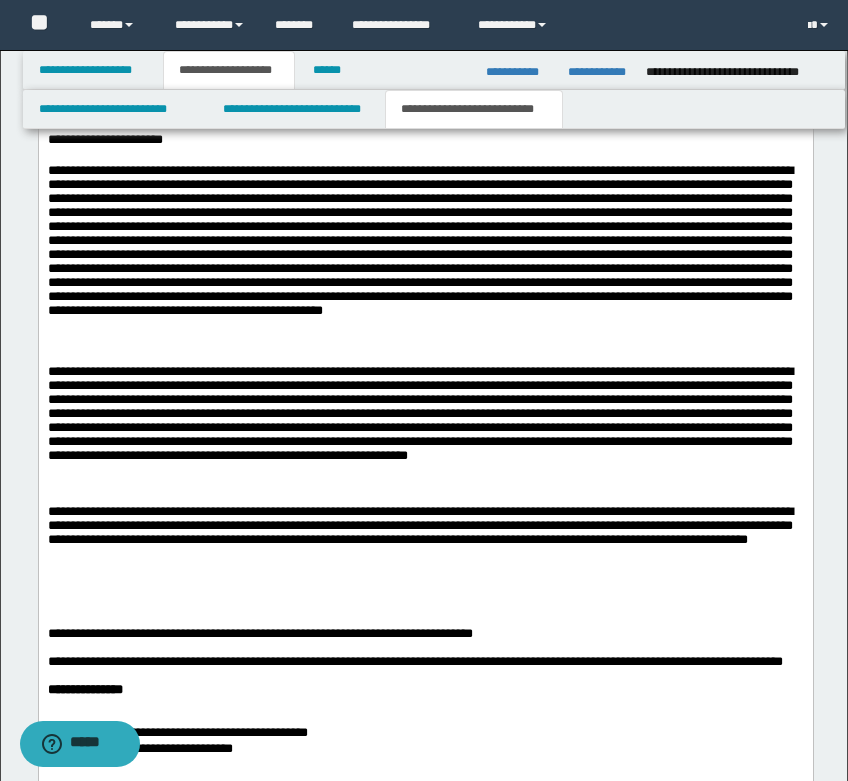 scroll, scrollTop: 2500, scrollLeft: 0, axis: vertical 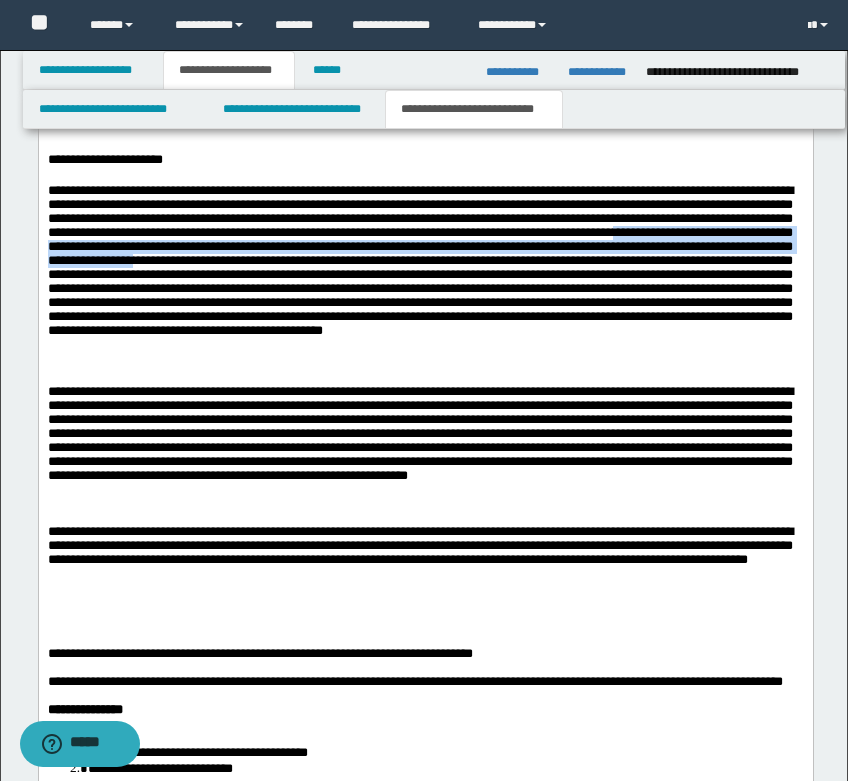drag, startPoint x: 458, startPoint y: 298, endPoint x: 183, endPoint y: 323, distance: 276.13403 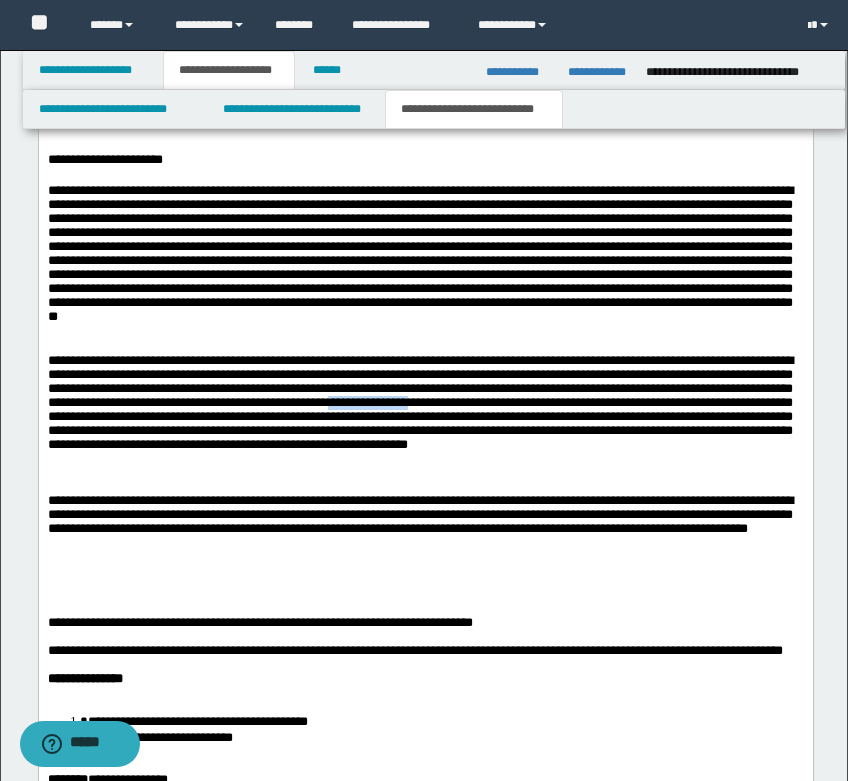 drag, startPoint x: 203, startPoint y: 470, endPoint x: 312, endPoint y: 460, distance: 109.457756 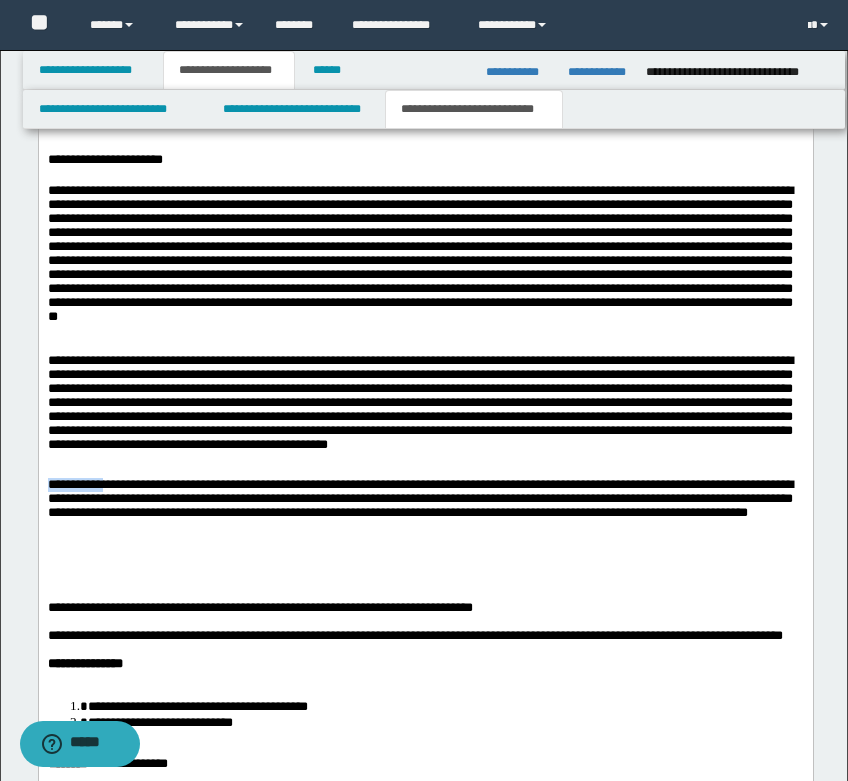 drag, startPoint x: 114, startPoint y: 526, endPoint x: 50, endPoint y: 527, distance: 64.00781 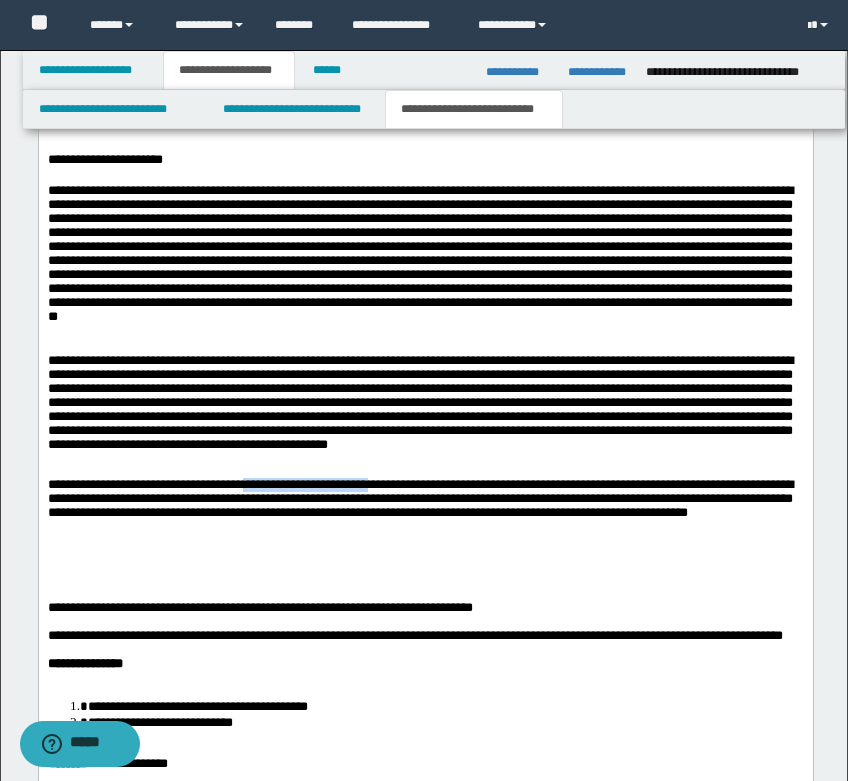 drag, startPoint x: 415, startPoint y: 526, endPoint x: 287, endPoint y: 530, distance: 128.06248 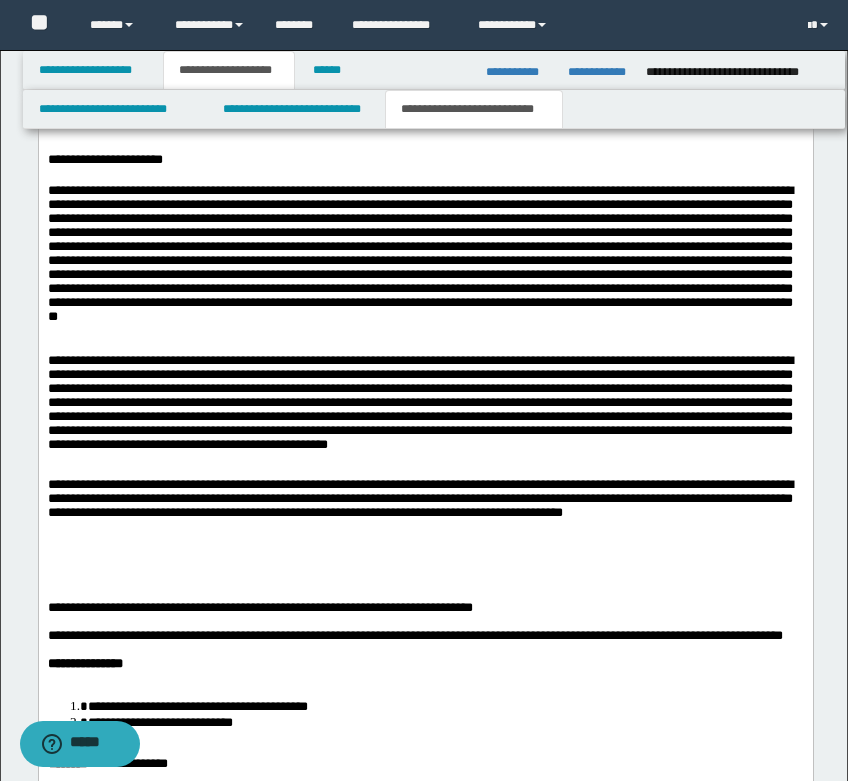 scroll, scrollTop: 2700, scrollLeft: 0, axis: vertical 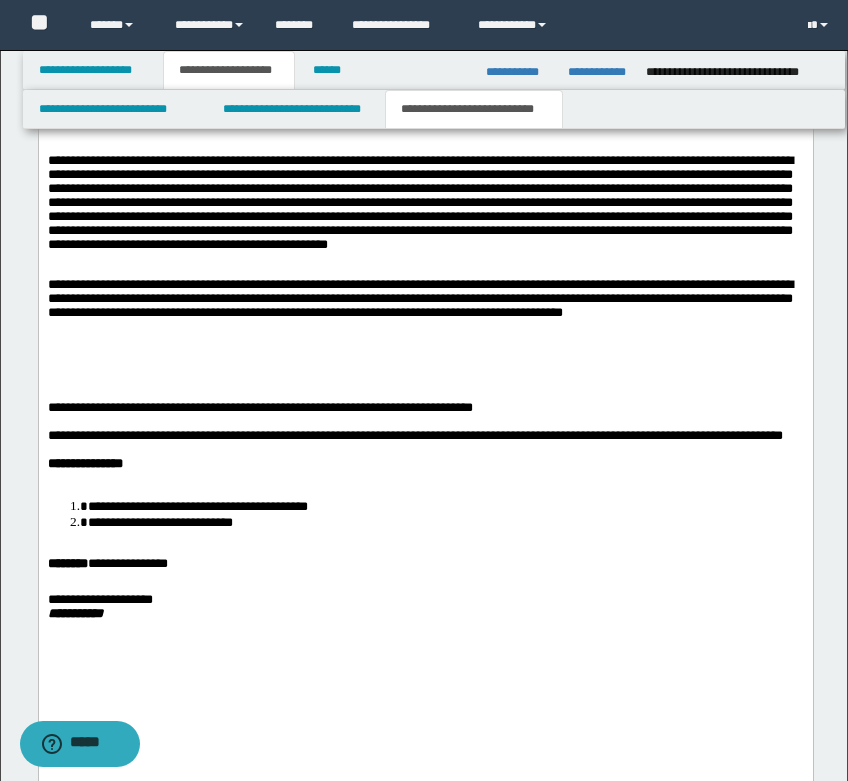 click at bounding box center (425, 364) 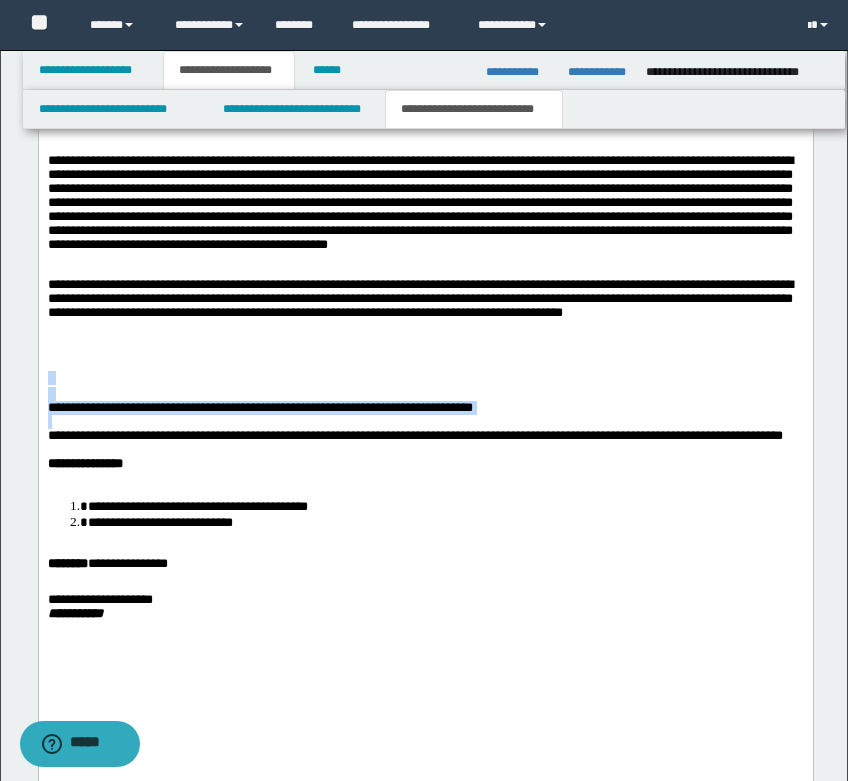 drag, startPoint x: 288, startPoint y: 414, endPoint x: 623, endPoint y: 461, distance: 338.28094 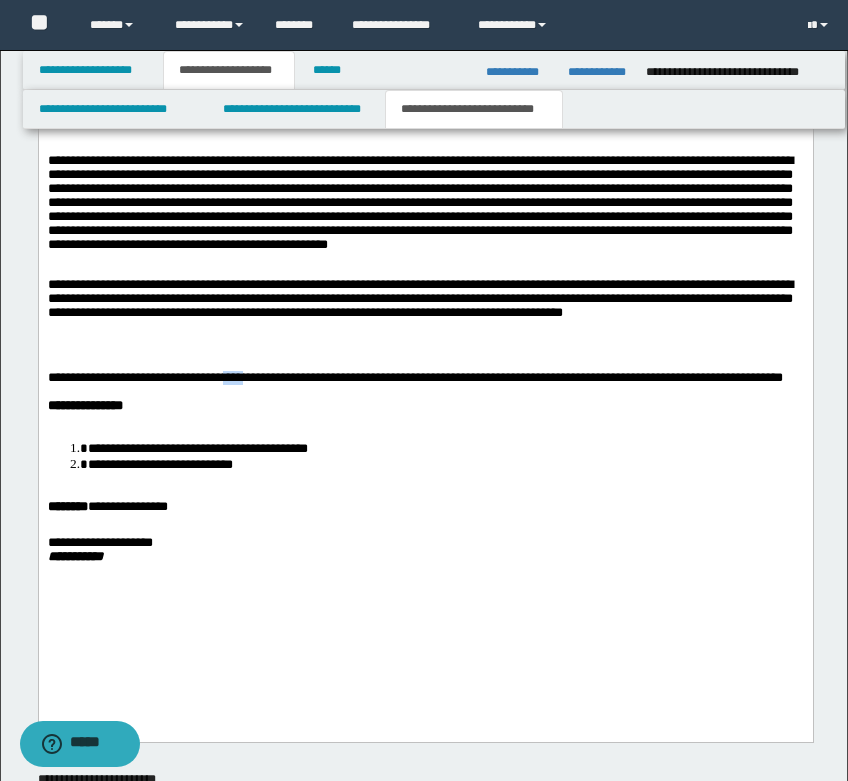 drag, startPoint x: 287, startPoint y: 422, endPoint x: 246, endPoint y: 416, distance: 41.4367 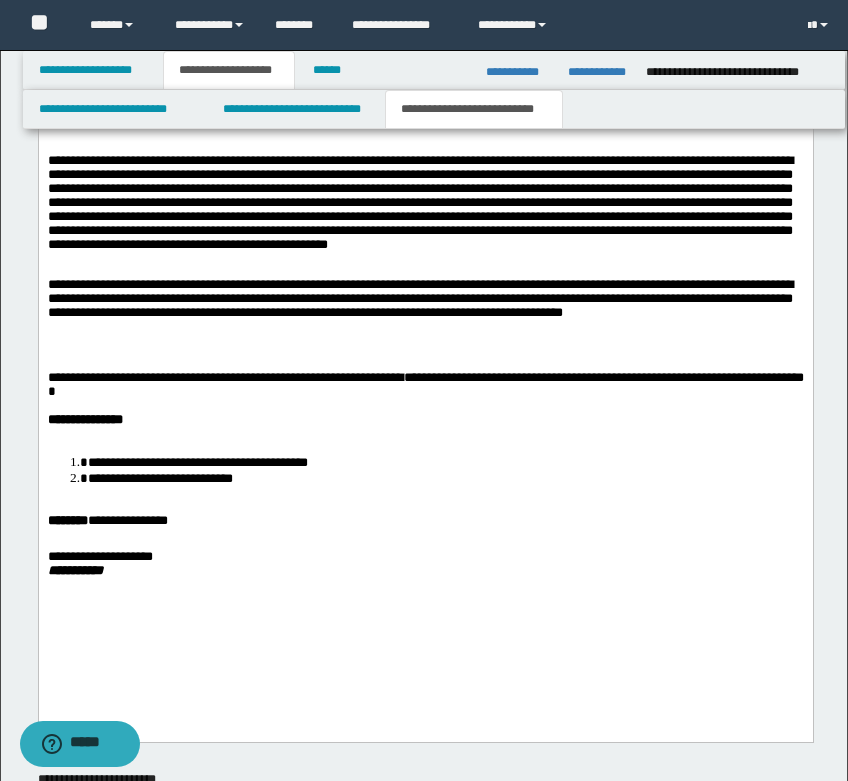 click on "**********" at bounding box center [425, 557] 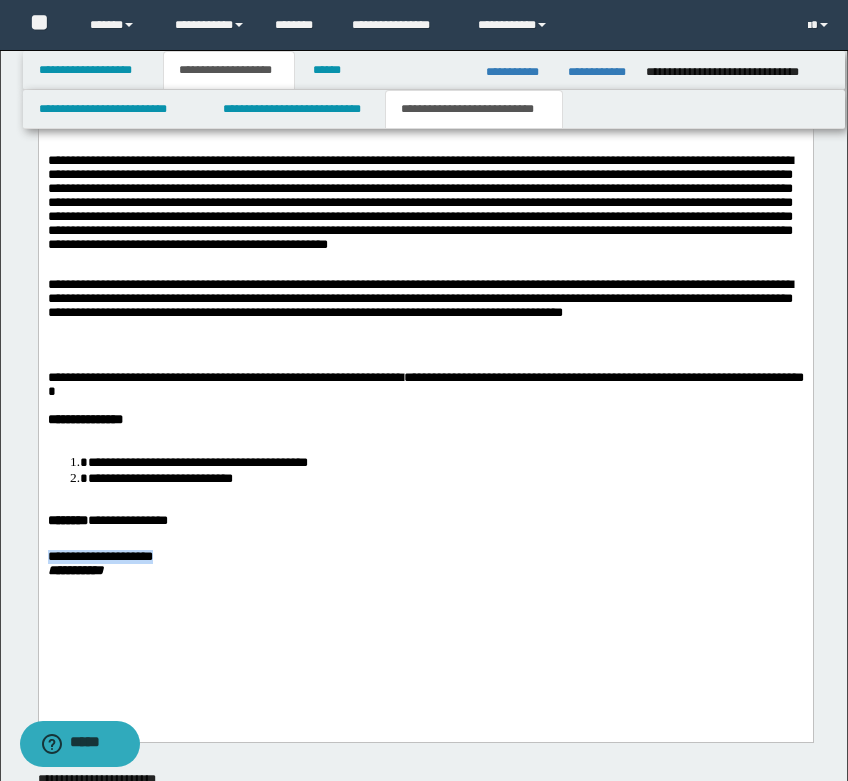 click on "**********" at bounding box center [425, 557] 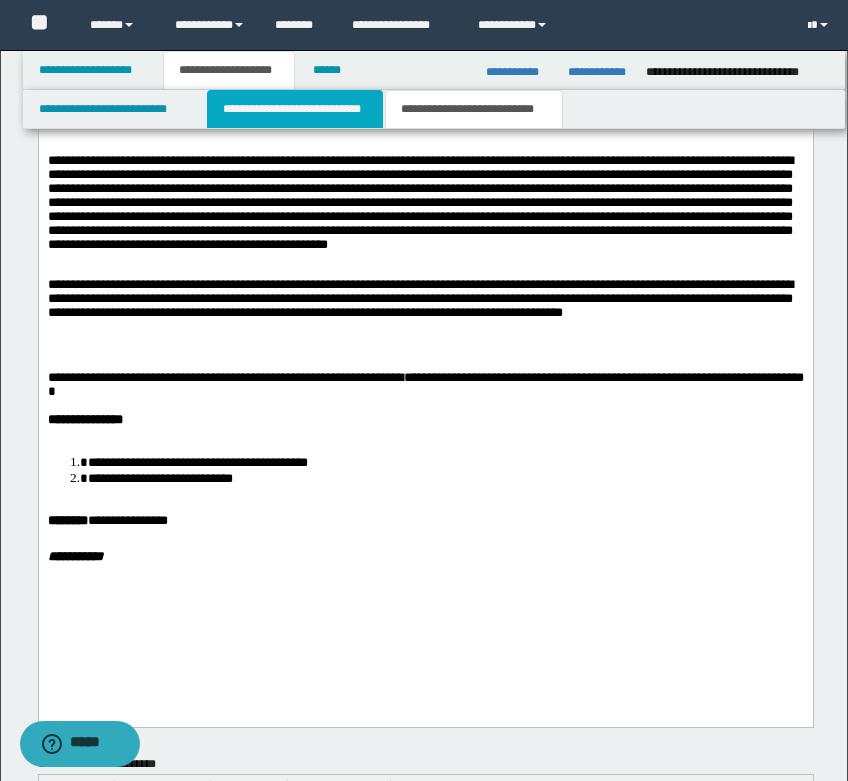 click on "**********" at bounding box center [295, 109] 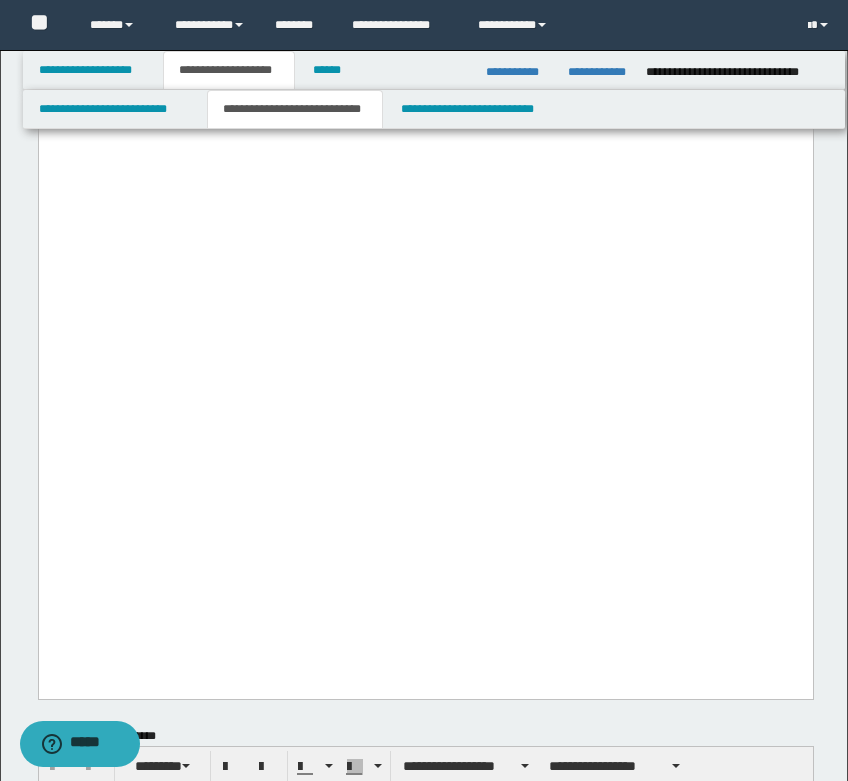 scroll, scrollTop: 3800, scrollLeft: 0, axis: vertical 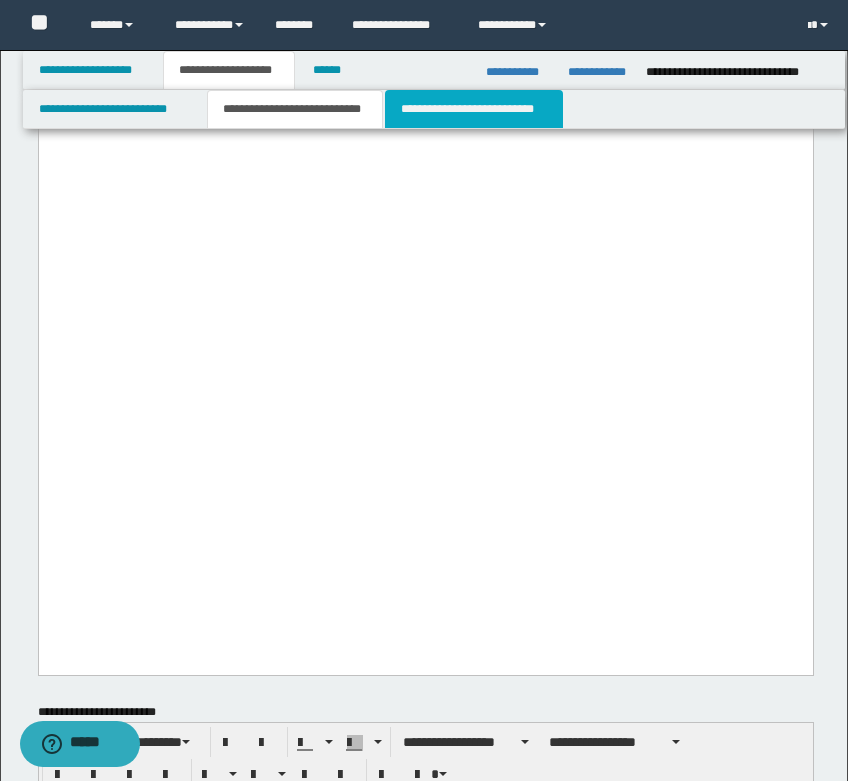 click on "**********" at bounding box center [474, 109] 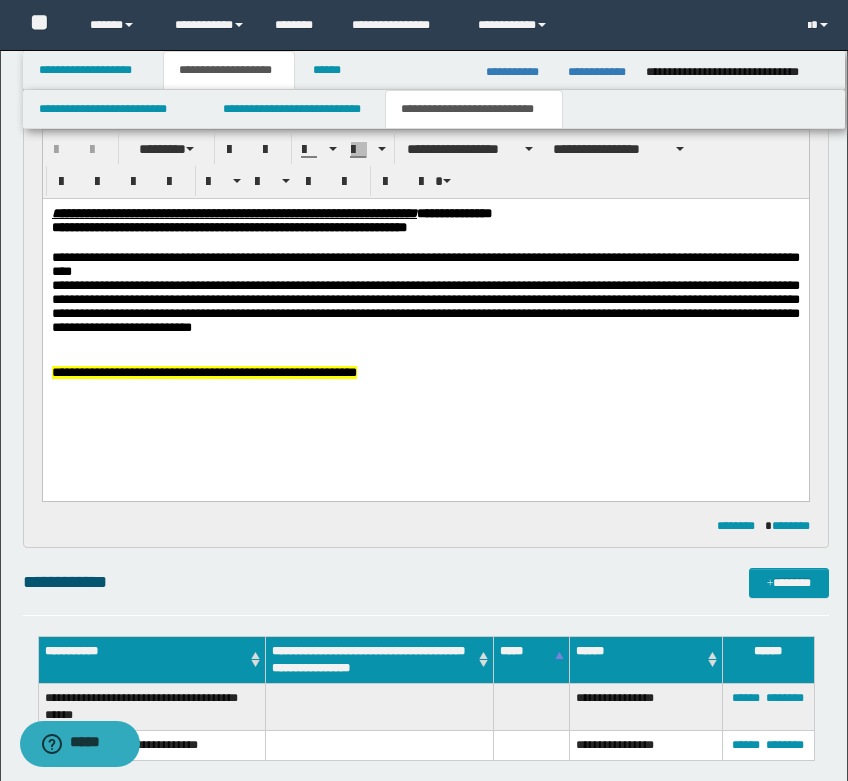 scroll, scrollTop: 1320, scrollLeft: 0, axis: vertical 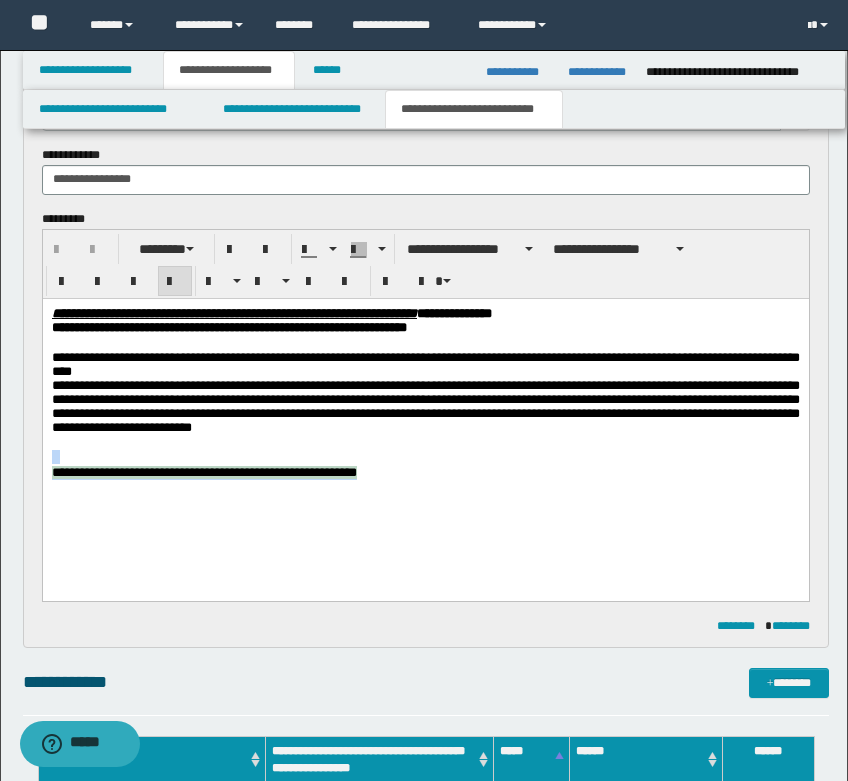 drag, startPoint x: 387, startPoint y: 457, endPoint x: 502, endPoint y: 482, distance: 117.68602 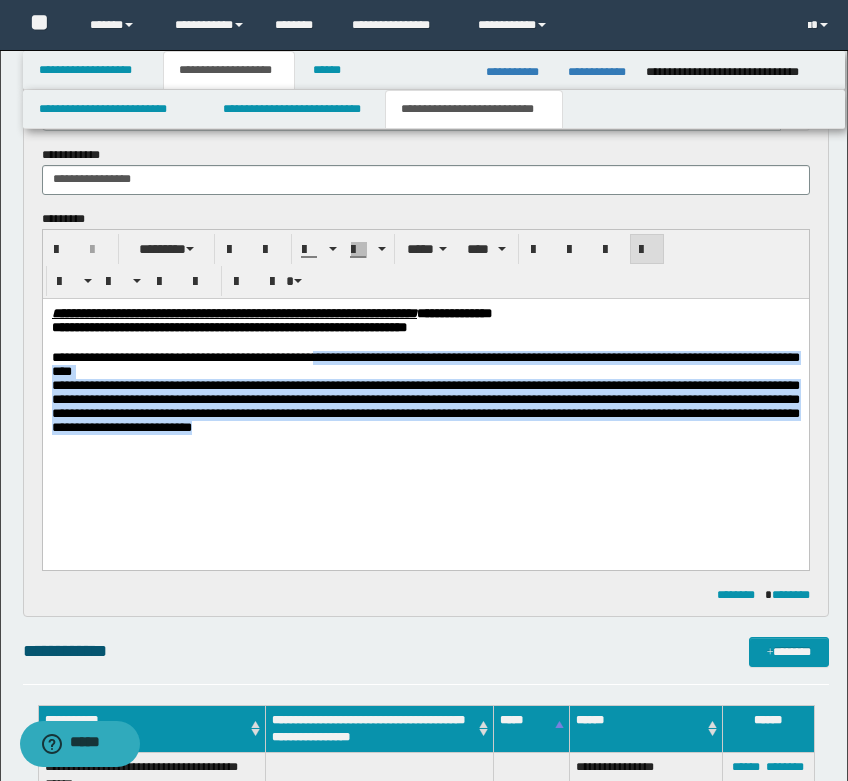 drag, startPoint x: 365, startPoint y: 361, endPoint x: 737, endPoint y: 436, distance: 379.48517 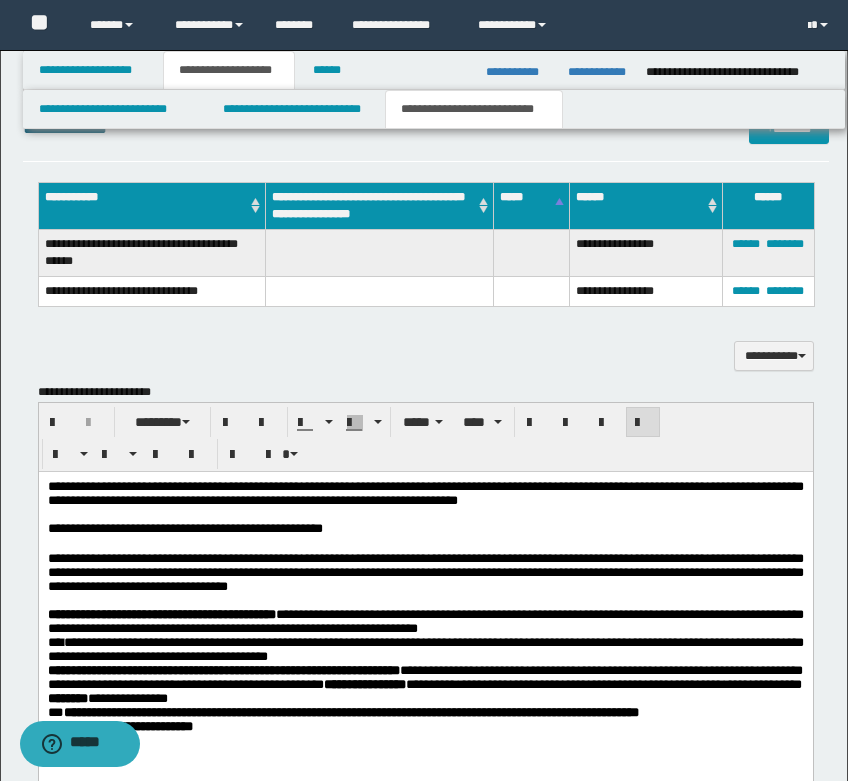 scroll, scrollTop: 1920, scrollLeft: 0, axis: vertical 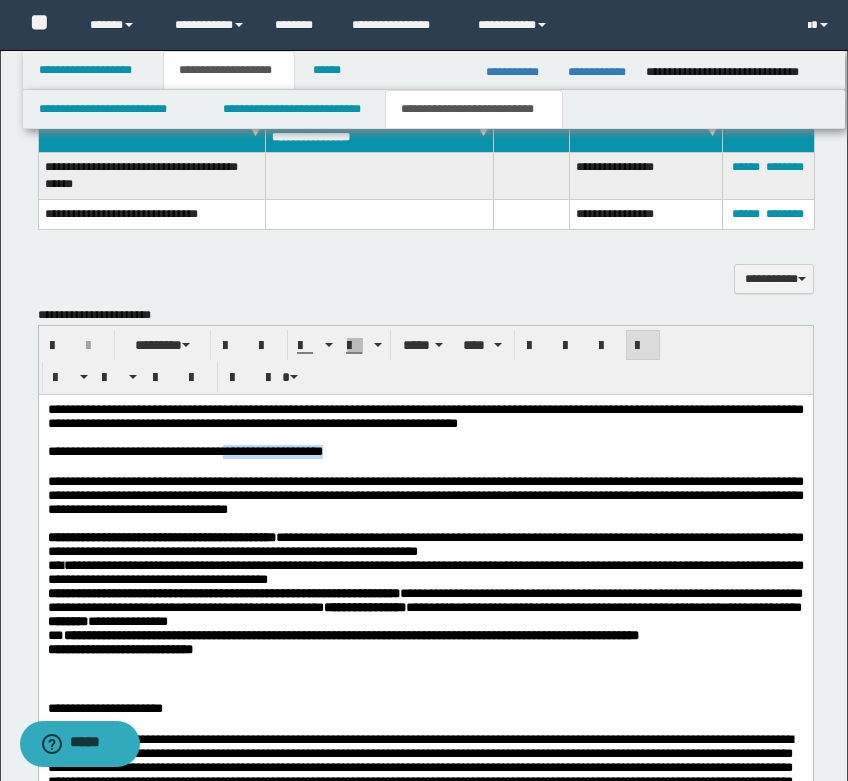 drag, startPoint x: 391, startPoint y: 452, endPoint x: 257, endPoint y: 455, distance: 134.03358 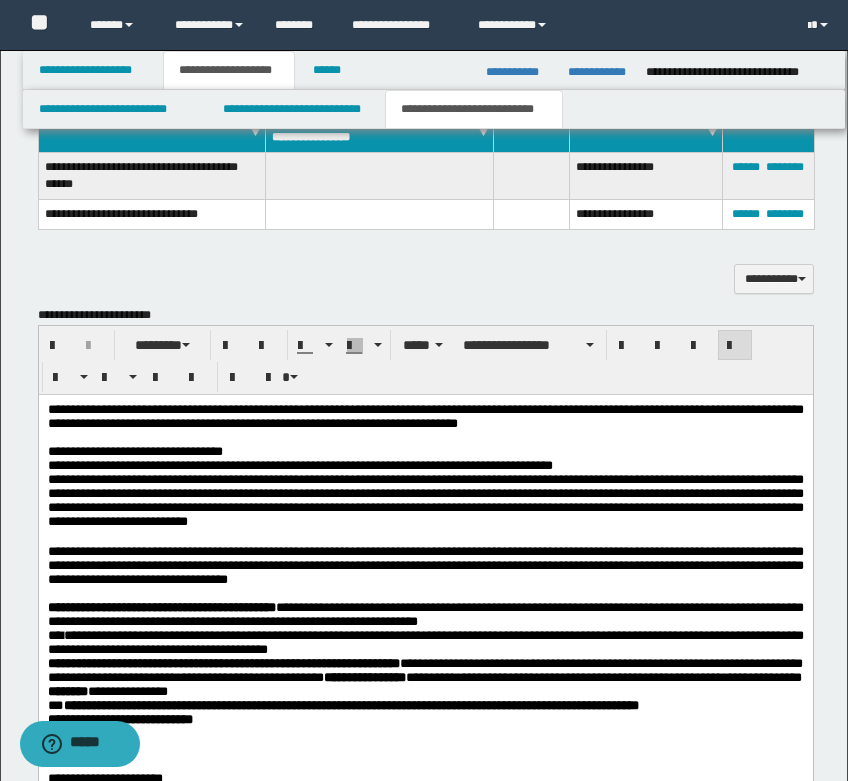 click on "**********" at bounding box center [425, 451] 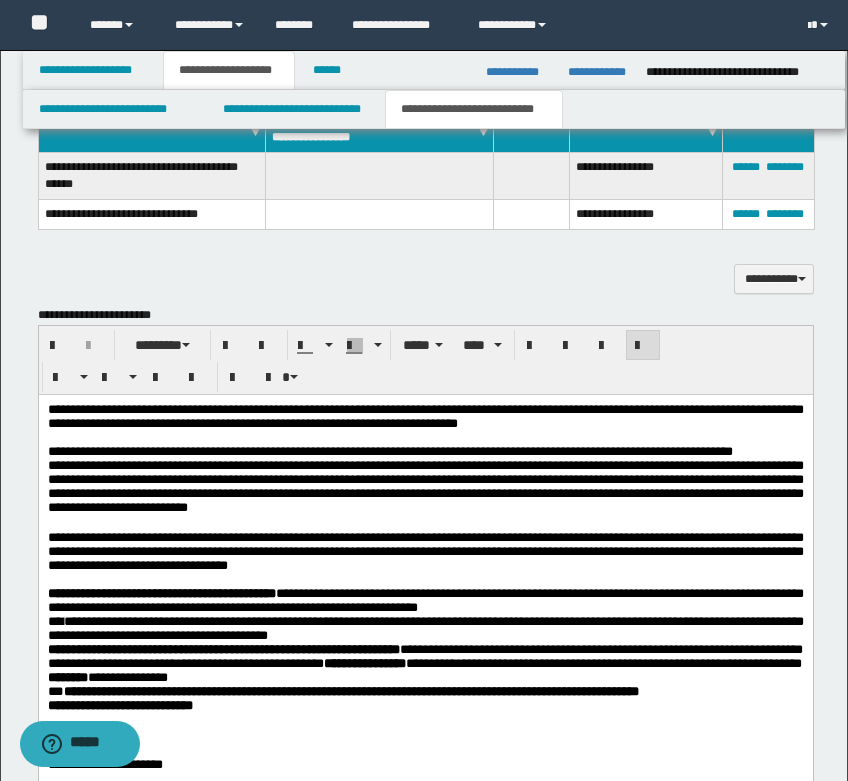 click on "**********" at bounding box center [425, 451] 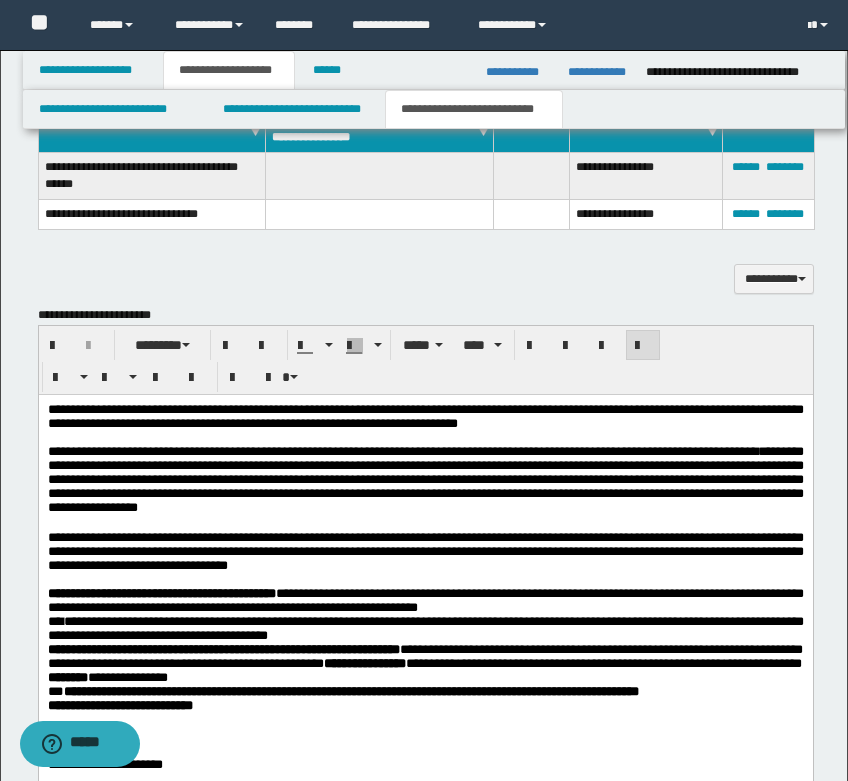 click on "**********" at bounding box center [425, 478] 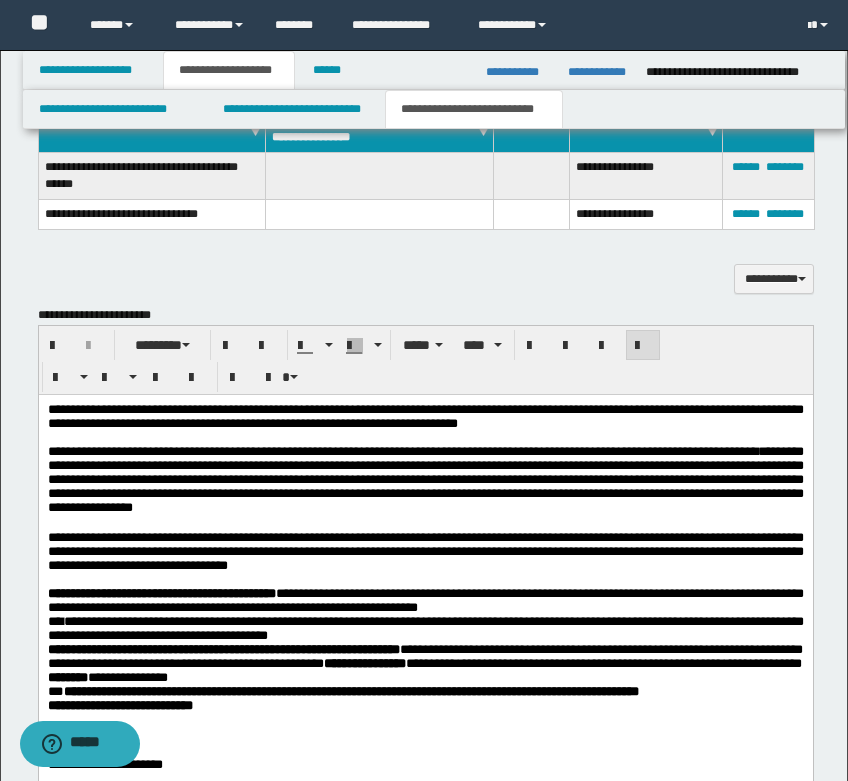 click on "**********" at bounding box center [425, 478] 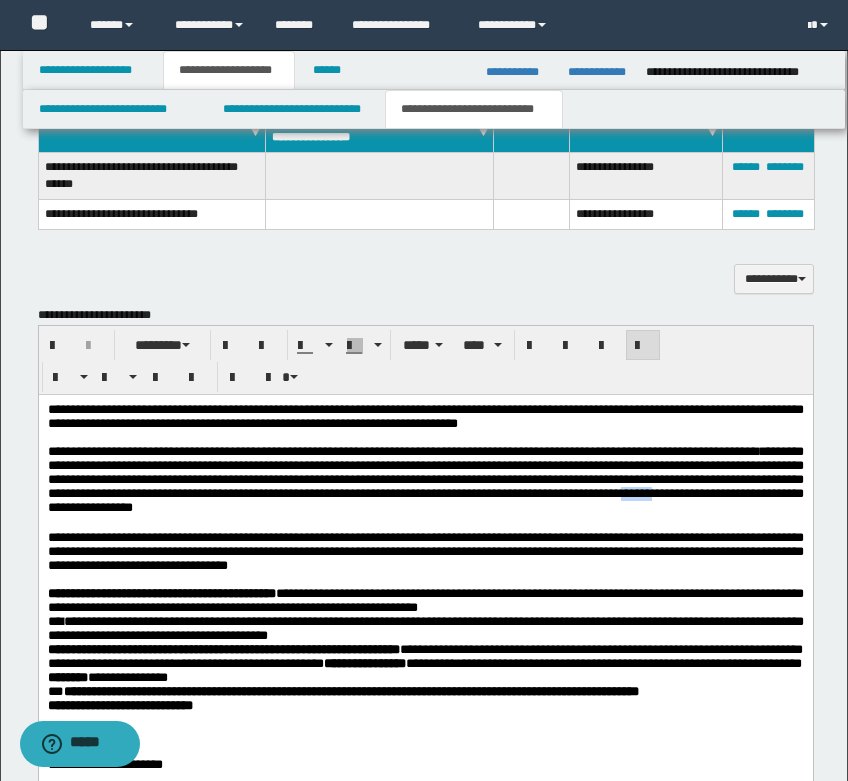 click on "**********" at bounding box center (425, 478) 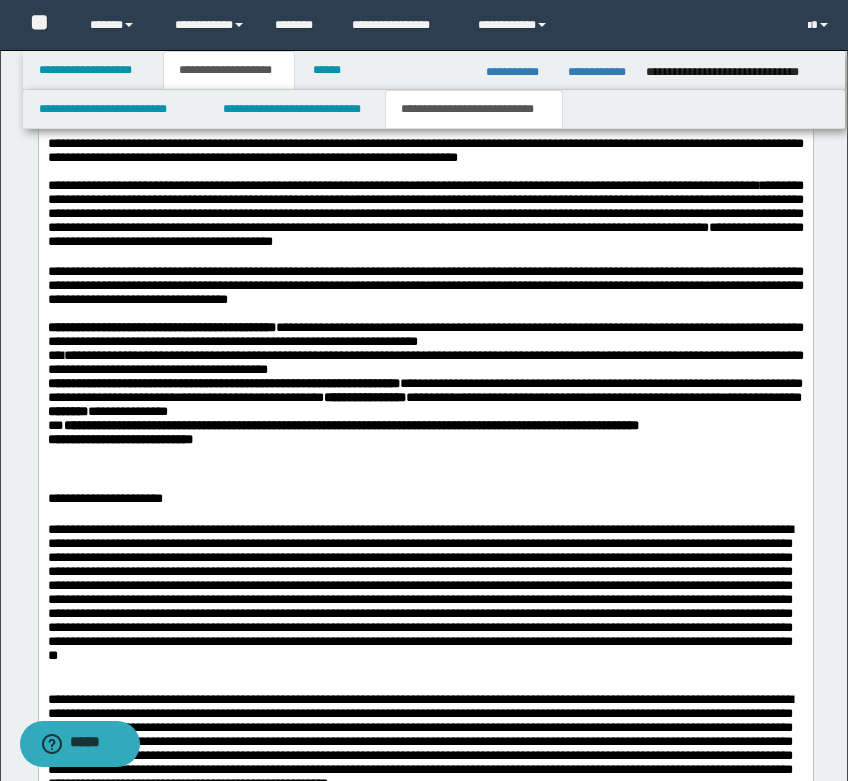 scroll, scrollTop: 2220, scrollLeft: 0, axis: vertical 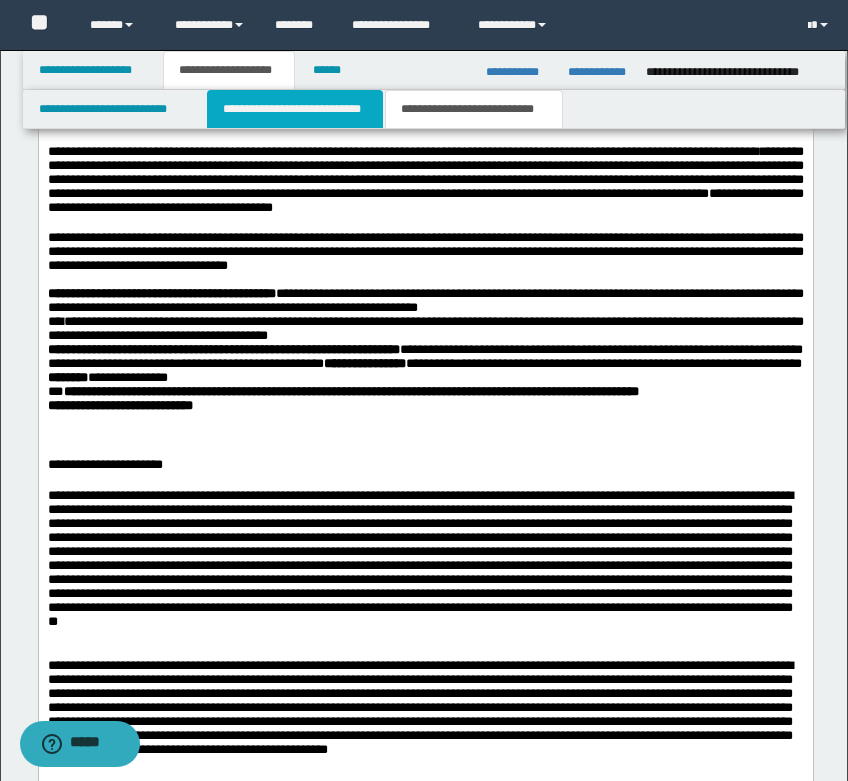 click on "**********" at bounding box center [295, 109] 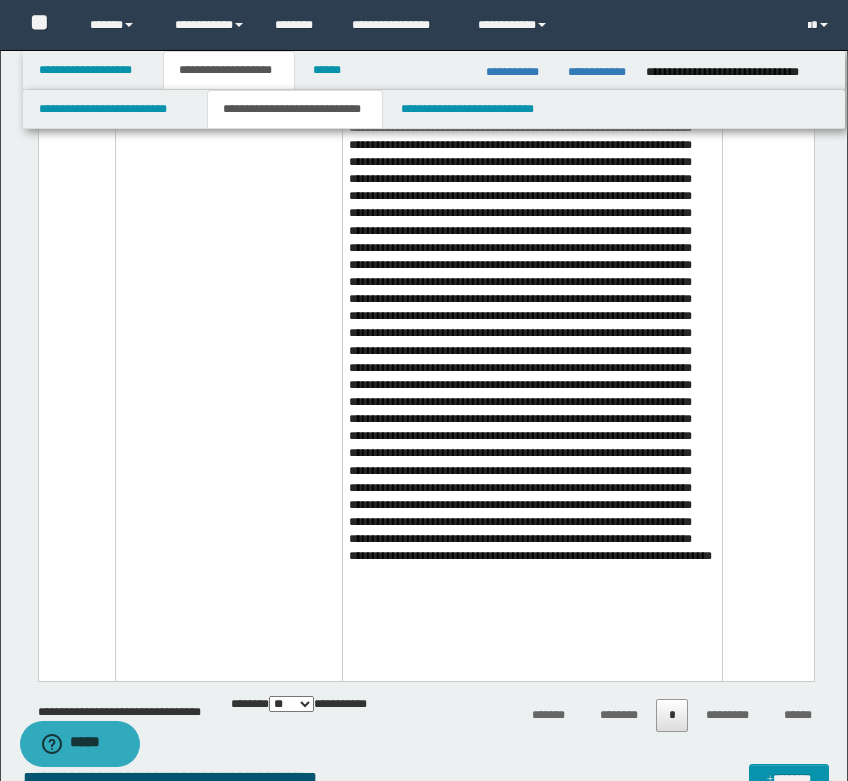 scroll, scrollTop: 7220, scrollLeft: 0, axis: vertical 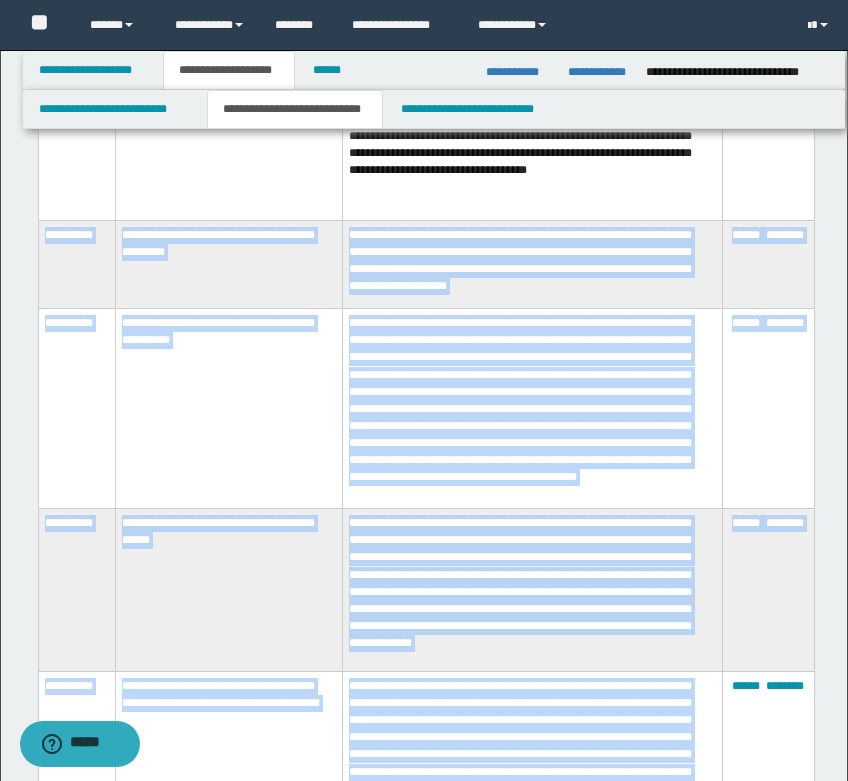 drag, startPoint x: 556, startPoint y: 666, endPoint x: 38, endPoint y: 286, distance: 642.436 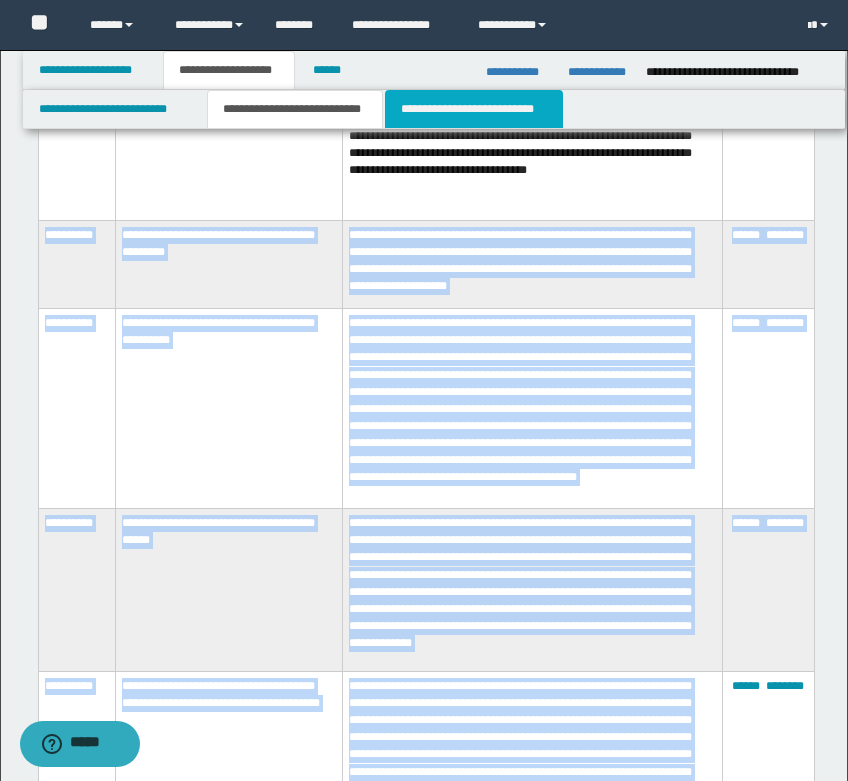 click on "**********" at bounding box center (474, 109) 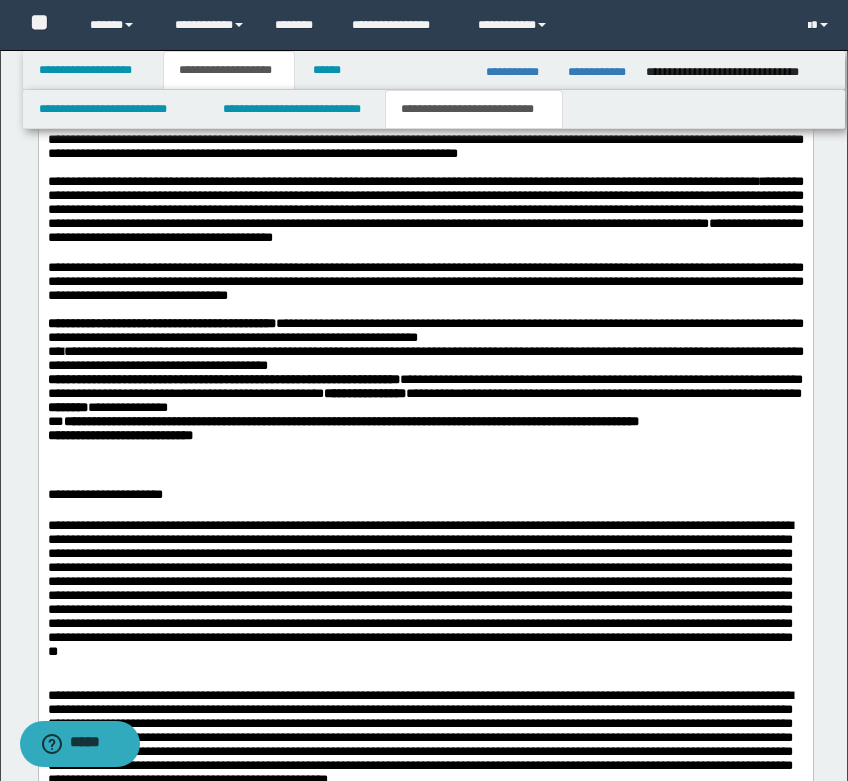 scroll, scrollTop: 2166, scrollLeft: 0, axis: vertical 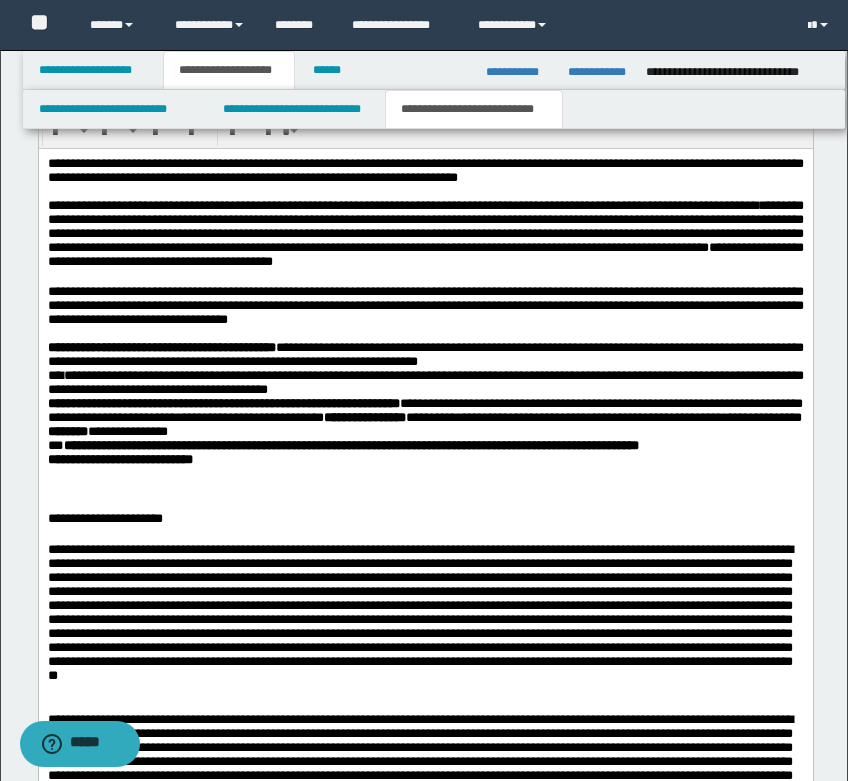 click at bounding box center (425, 474) 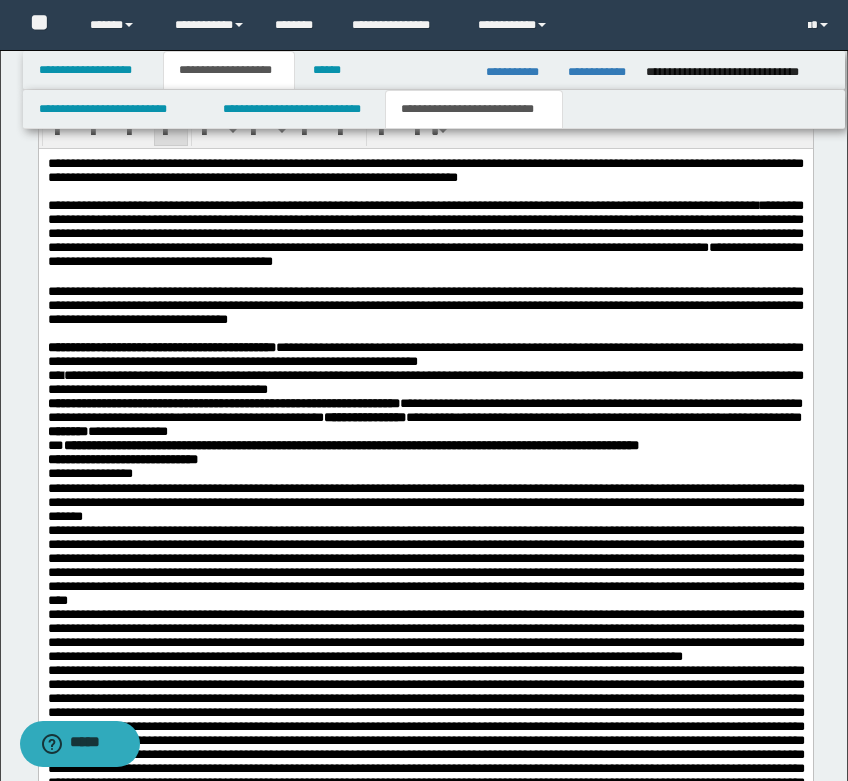 scroll, scrollTop: 2366, scrollLeft: 0, axis: vertical 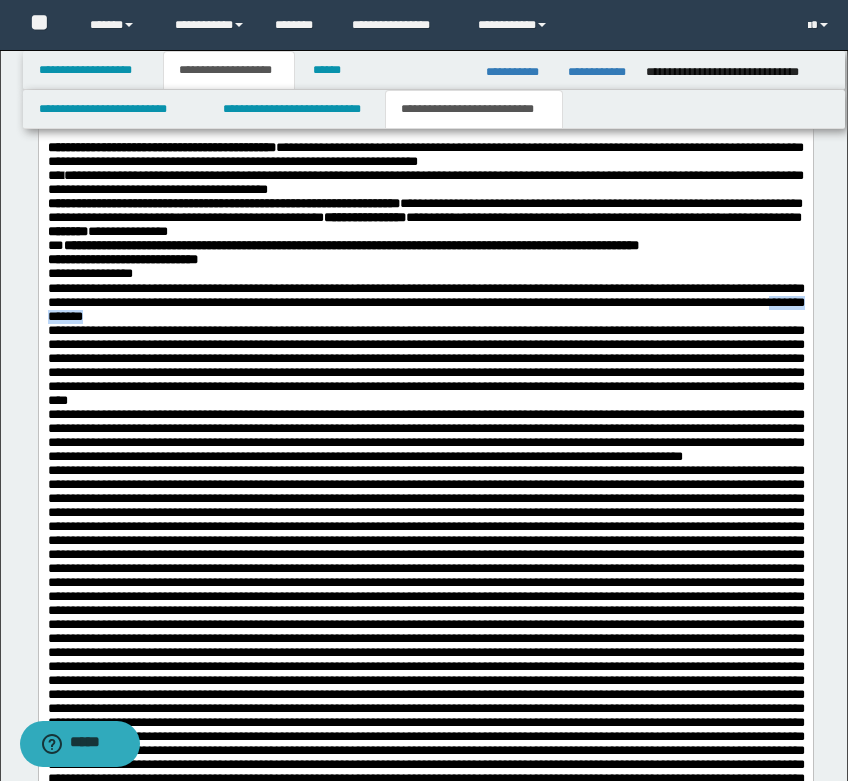 drag, startPoint x: 180, startPoint y: 383, endPoint x: 111, endPoint y: 385, distance: 69.02898 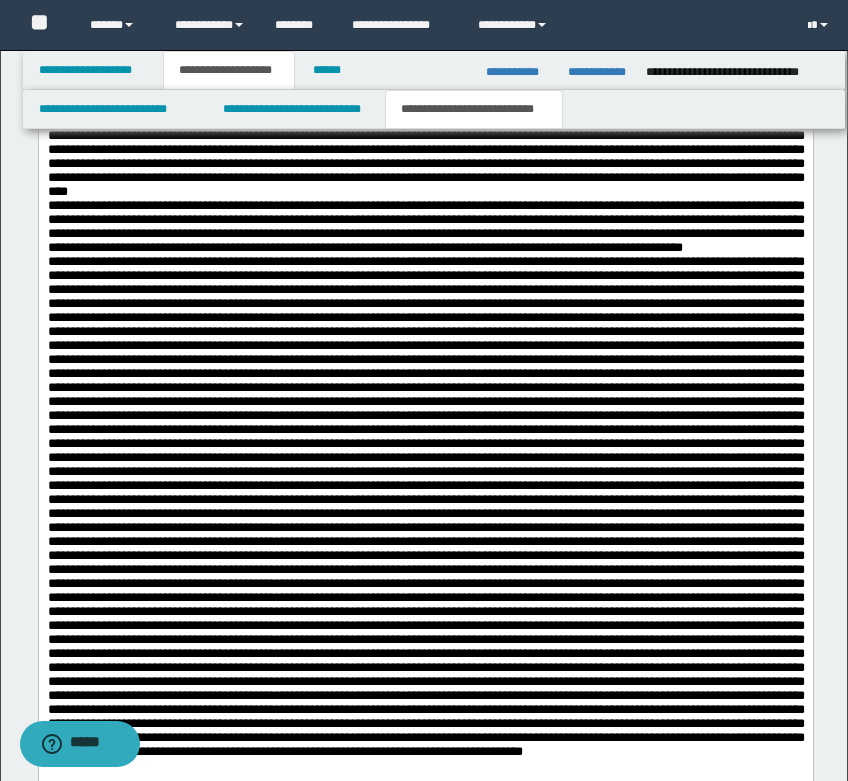 scroll, scrollTop: 2566, scrollLeft: 0, axis: vertical 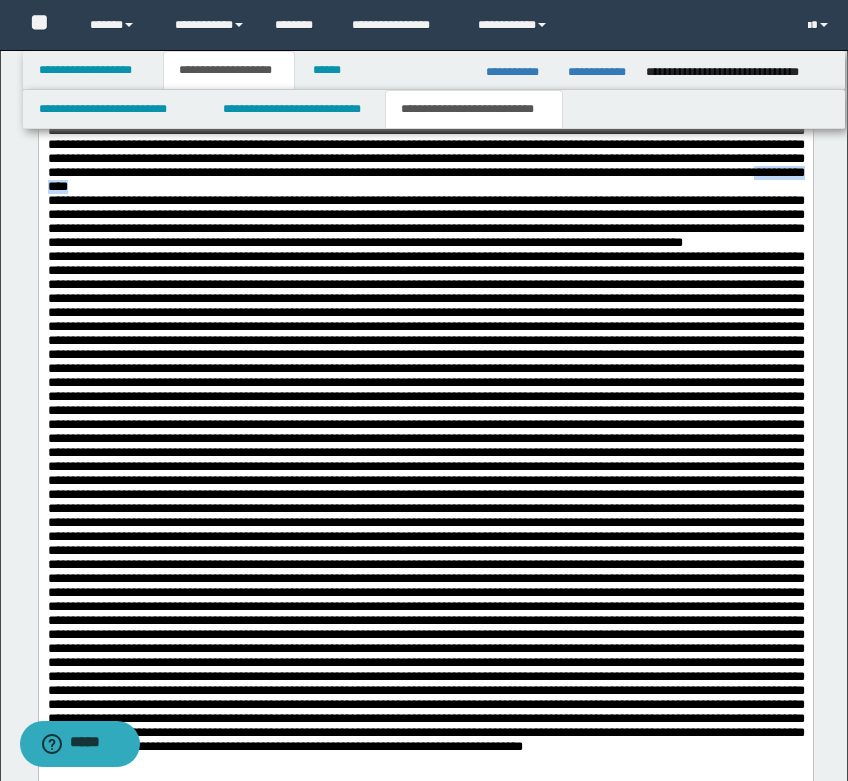 drag, startPoint x: 452, startPoint y: 277, endPoint x: 327, endPoint y: 275, distance: 125.016 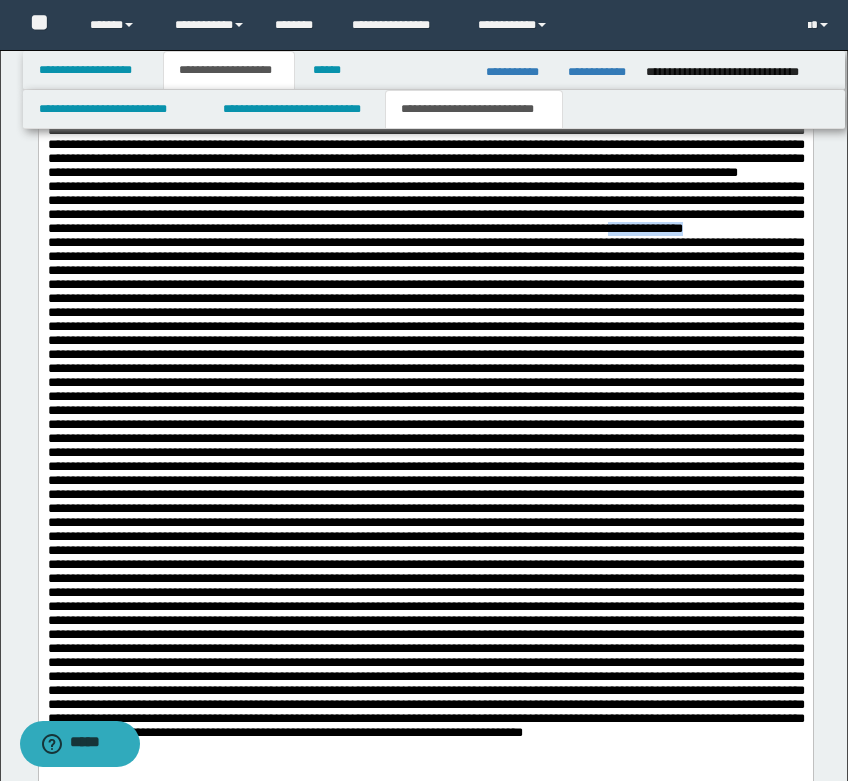 drag, startPoint x: 220, startPoint y: 351, endPoint x: 106, endPoint y: 350, distance: 114.00439 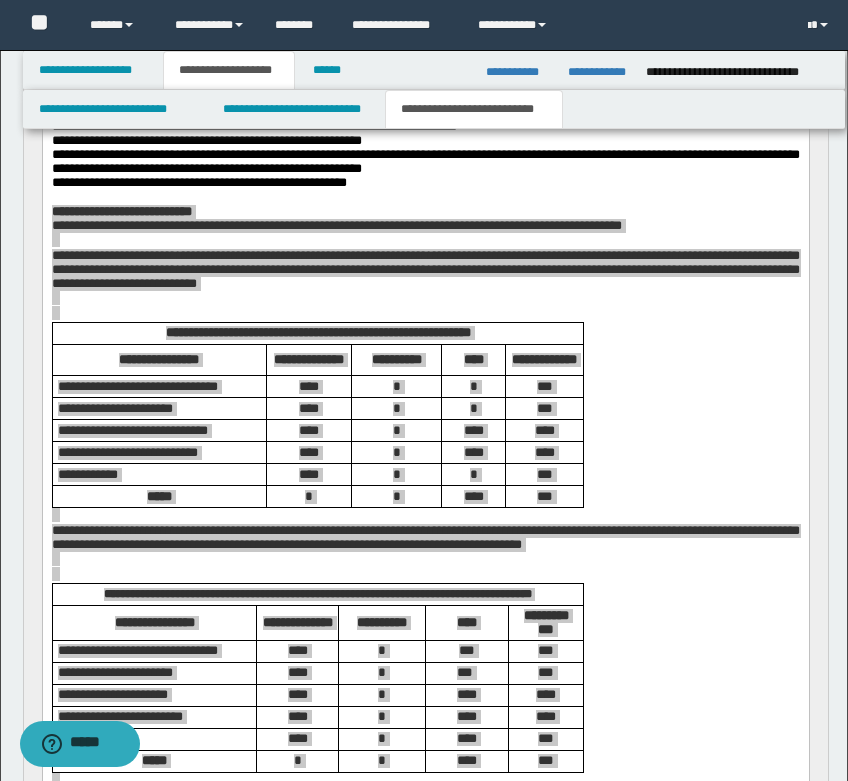 scroll, scrollTop: 266, scrollLeft: 0, axis: vertical 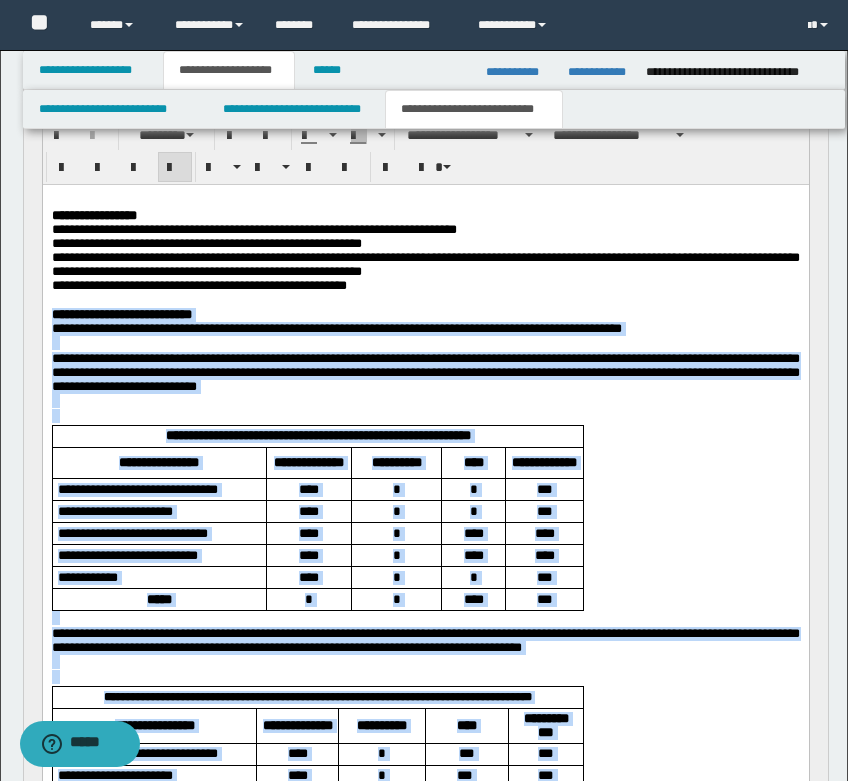 click on "**********" at bounding box center (425, 581) 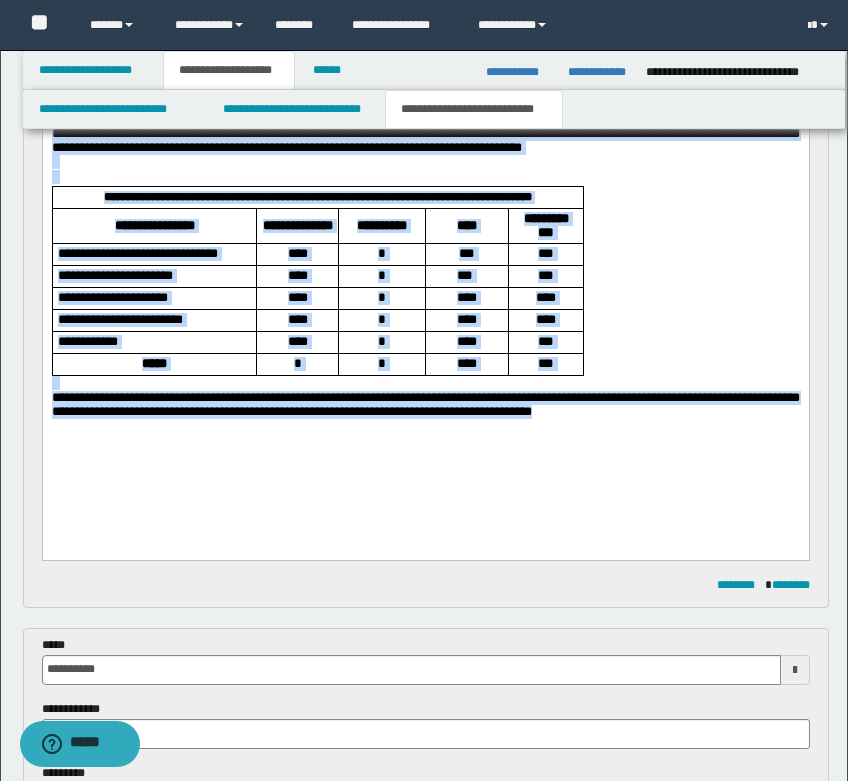 click on "**********" at bounding box center [425, 82] 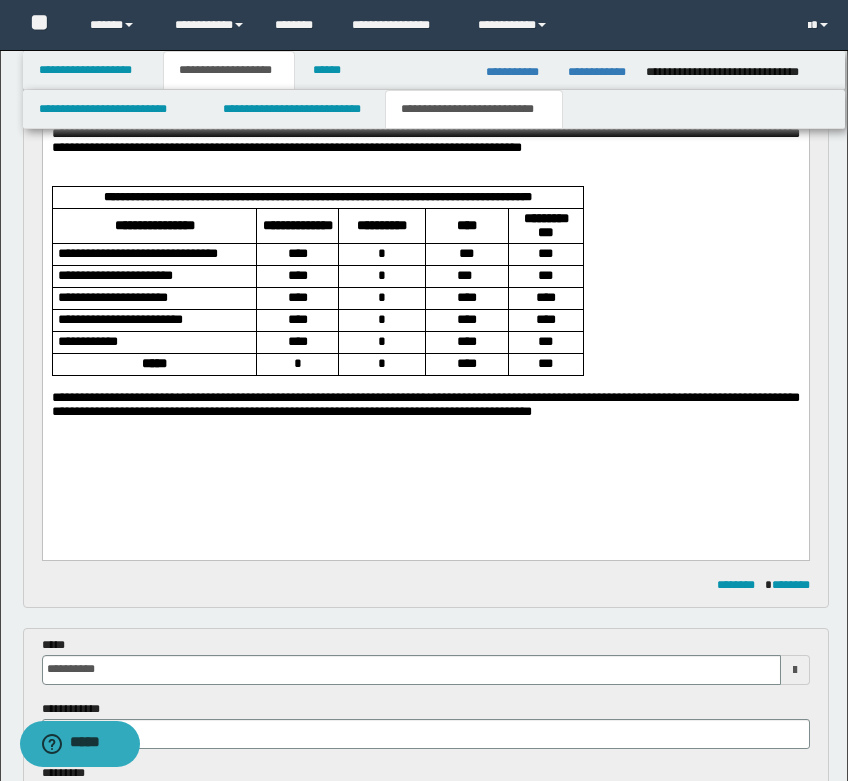 click on "**********" at bounding box center (425, 82) 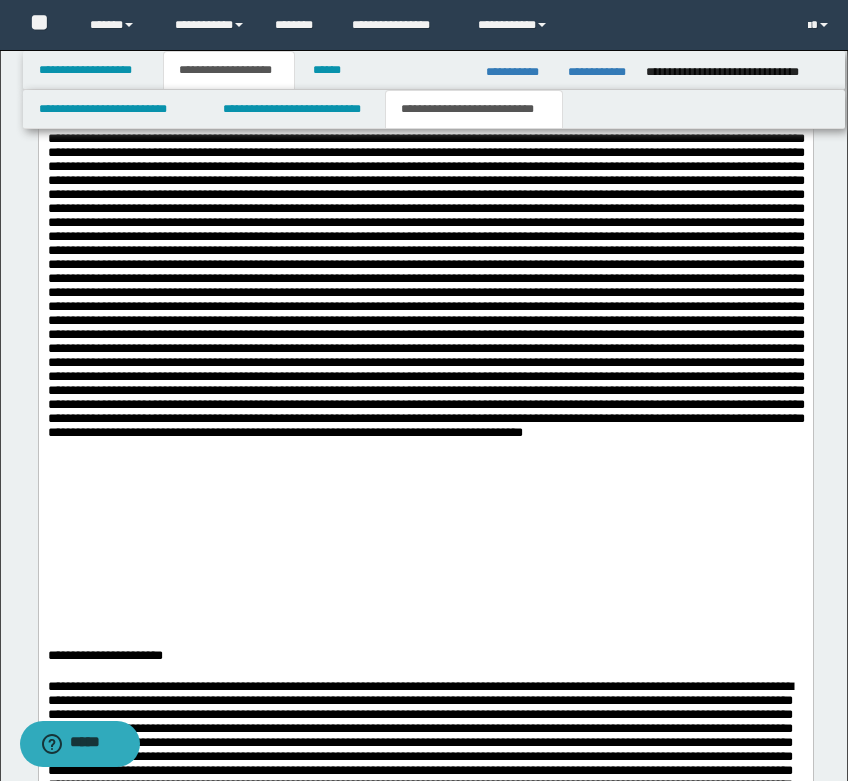 scroll, scrollTop: 3166, scrollLeft: 0, axis: vertical 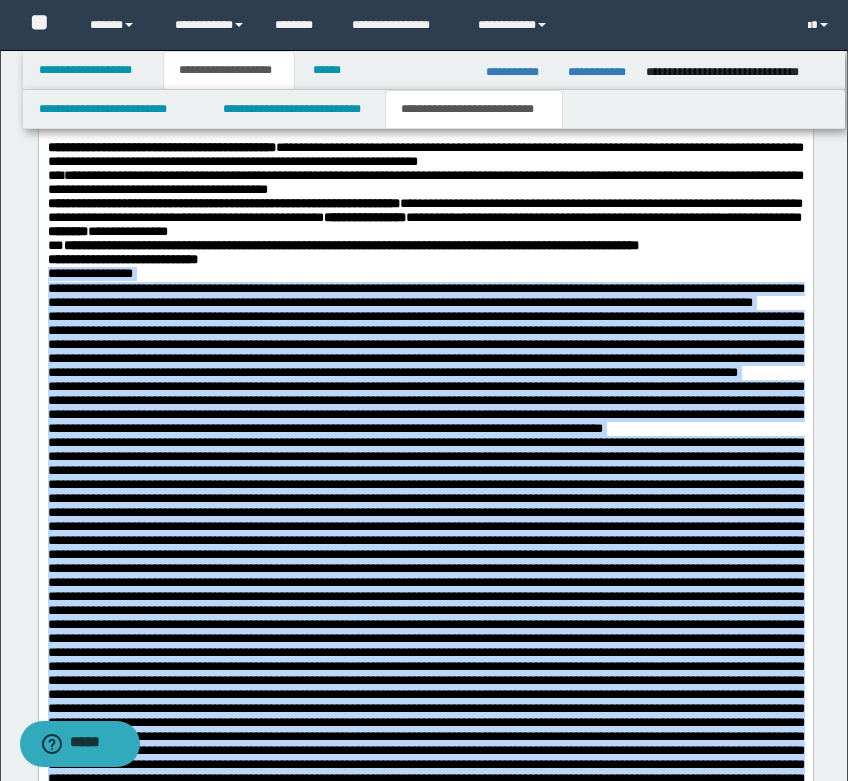 drag, startPoint x: 319, startPoint y: 1183, endPoint x: 175, endPoint y: 342, distance: 853.23914 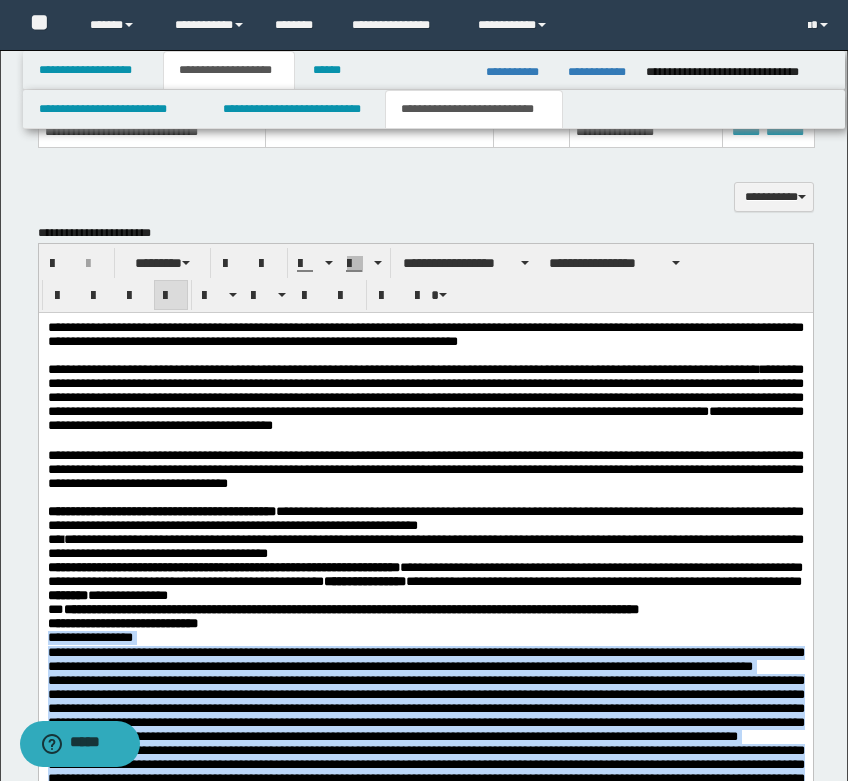 scroll, scrollTop: 1866, scrollLeft: 0, axis: vertical 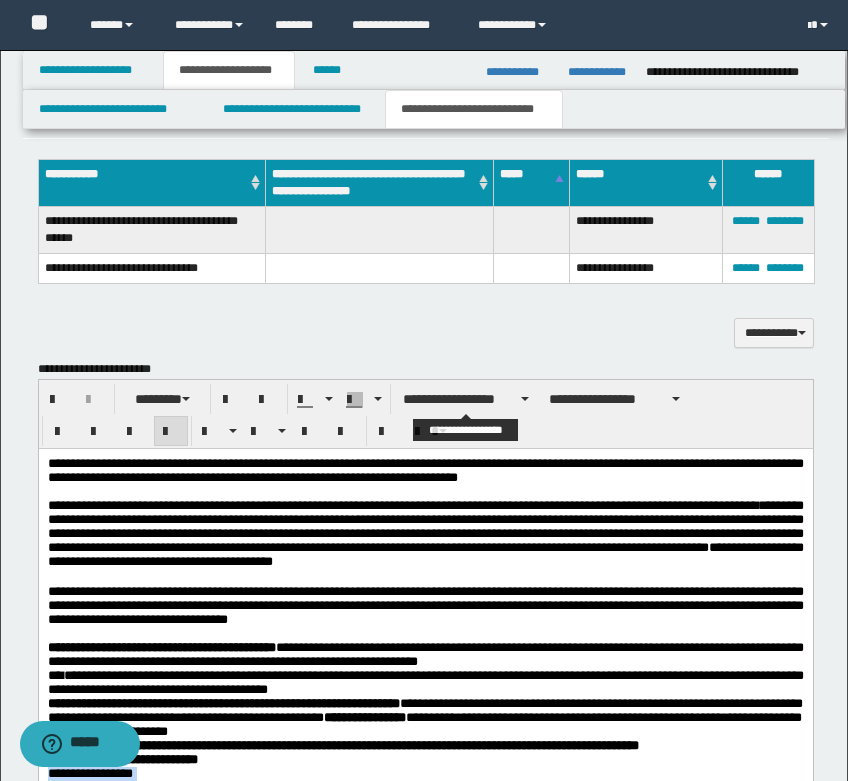 click on "**********" at bounding box center (466, 399) 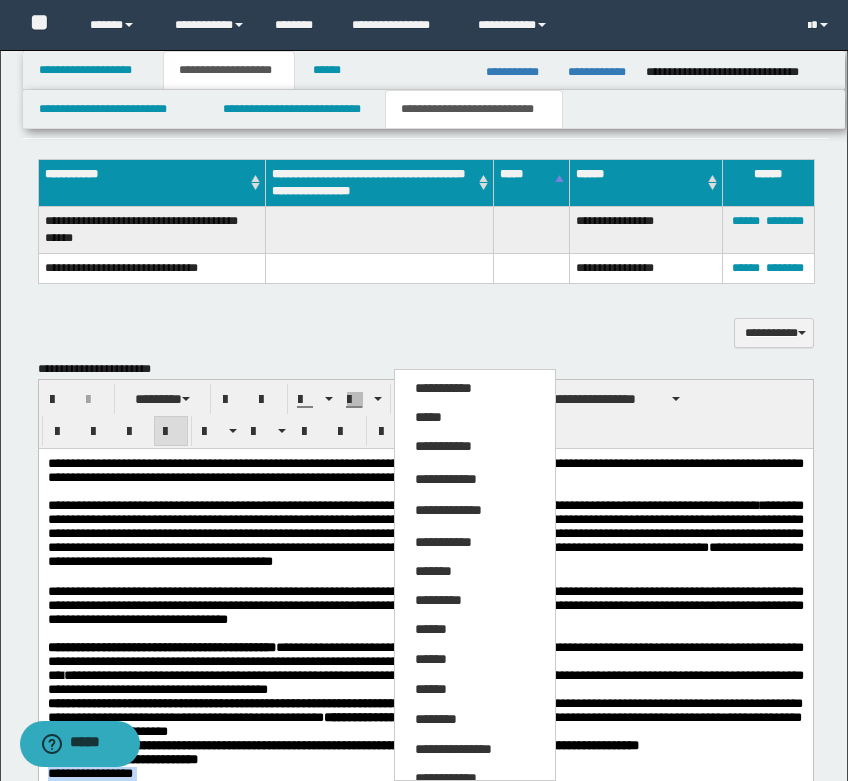 click on "*****" at bounding box center [475, 418] 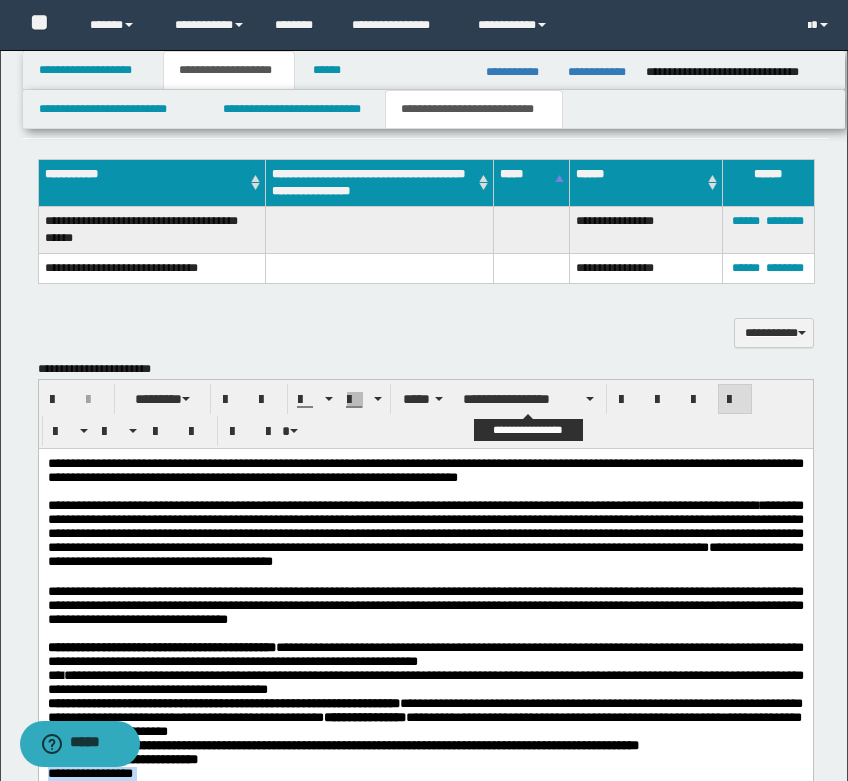 click on "**********" at bounding box center (528, 399) 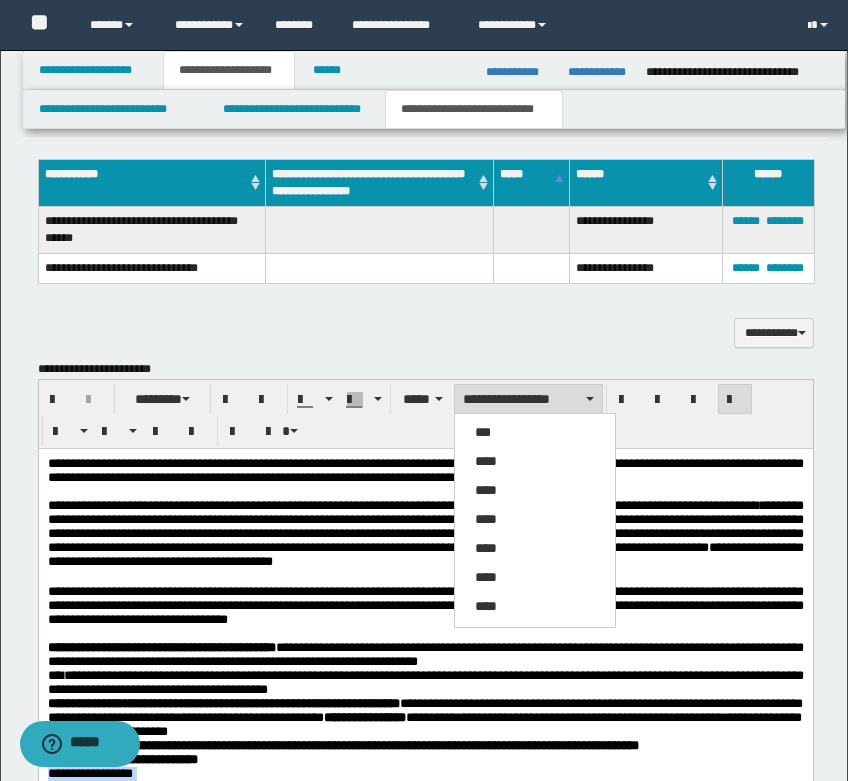 click on "****" at bounding box center (486, 461) 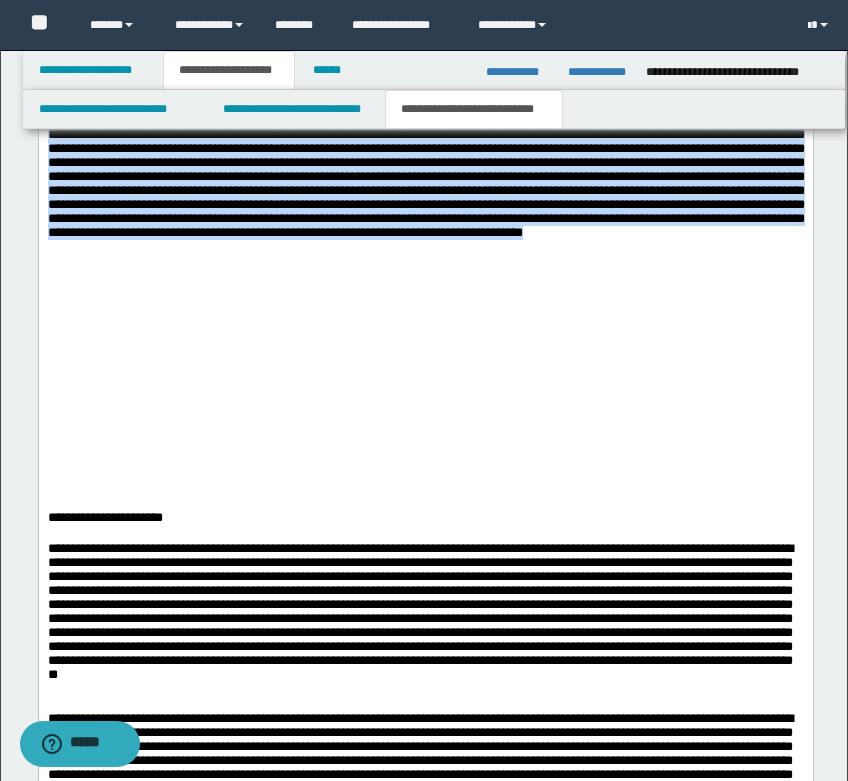 click at bounding box center (425, -13) 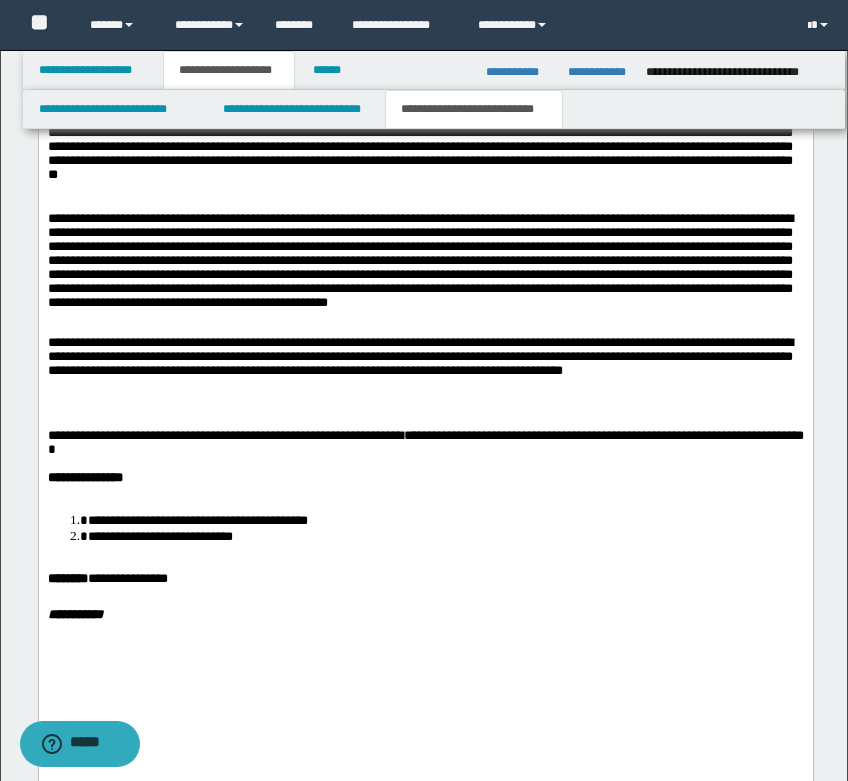 click on "**********" at bounding box center (419, 356) 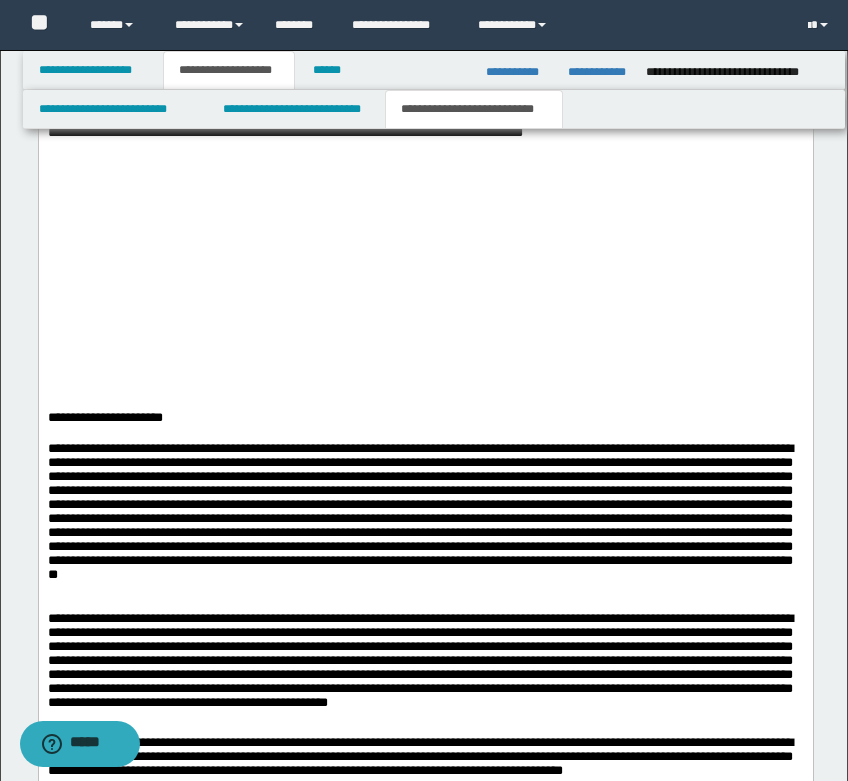 click at bounding box center [425, 389] 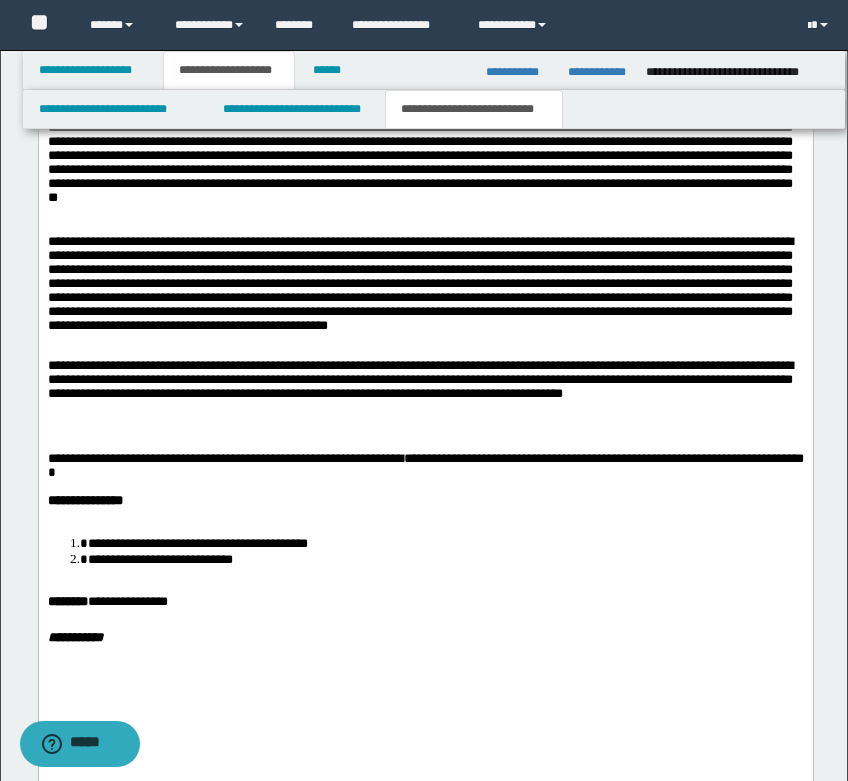 scroll, scrollTop: 3366, scrollLeft: 0, axis: vertical 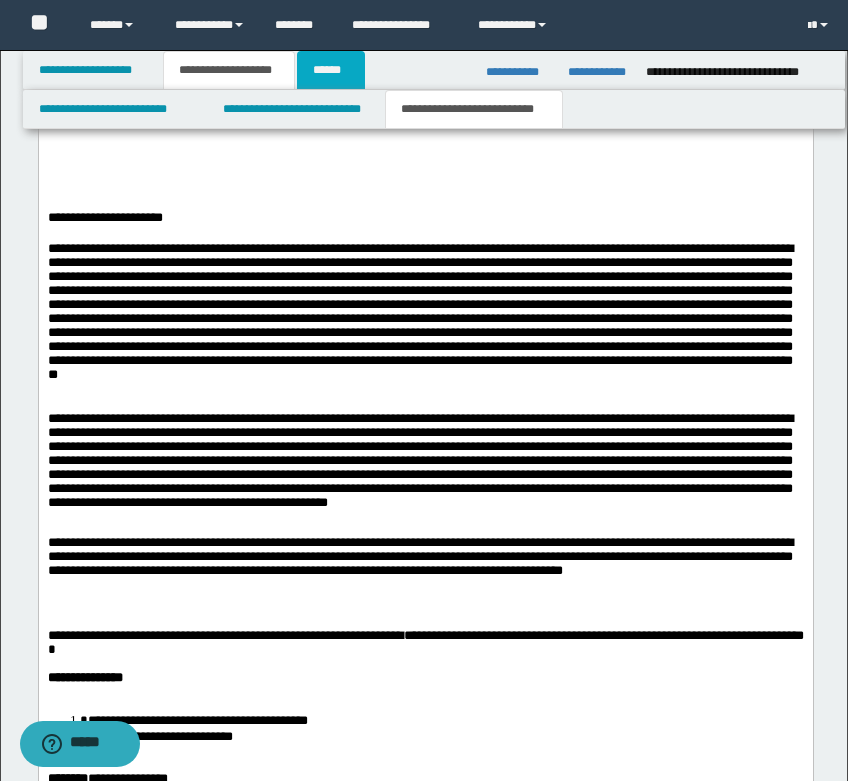 click on "******" at bounding box center [331, 70] 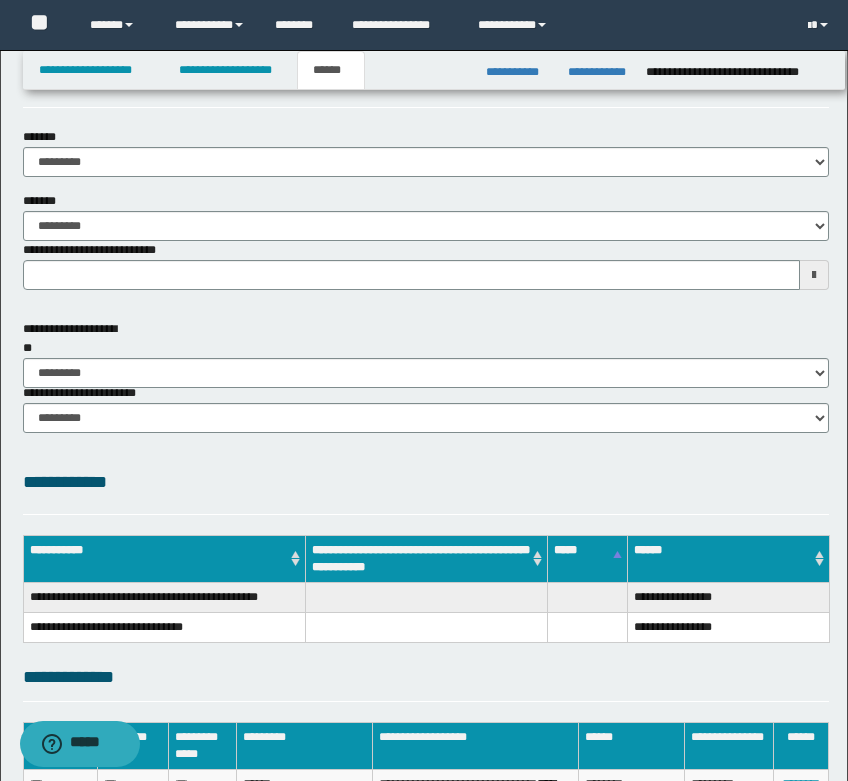 scroll, scrollTop: 0, scrollLeft: 0, axis: both 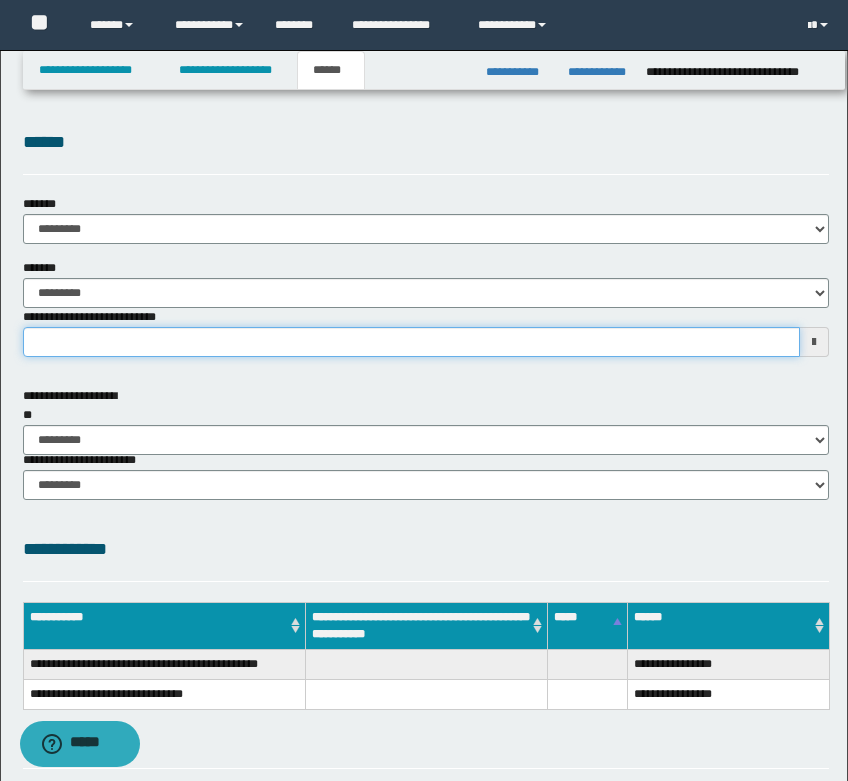 click on "**********" at bounding box center [411, 342] 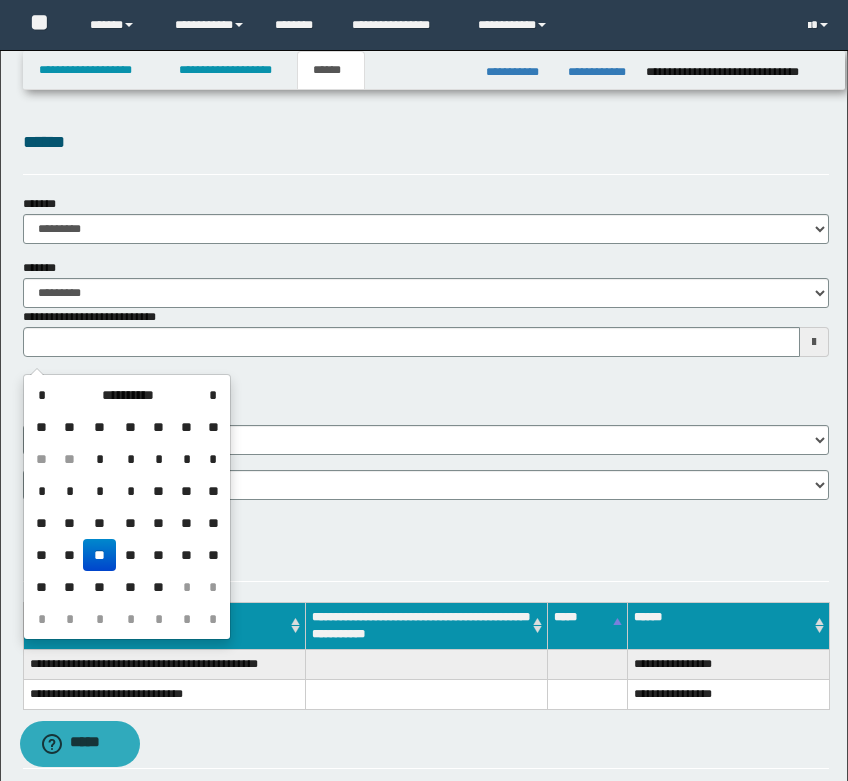 click on "**" at bounding box center (99, 555) 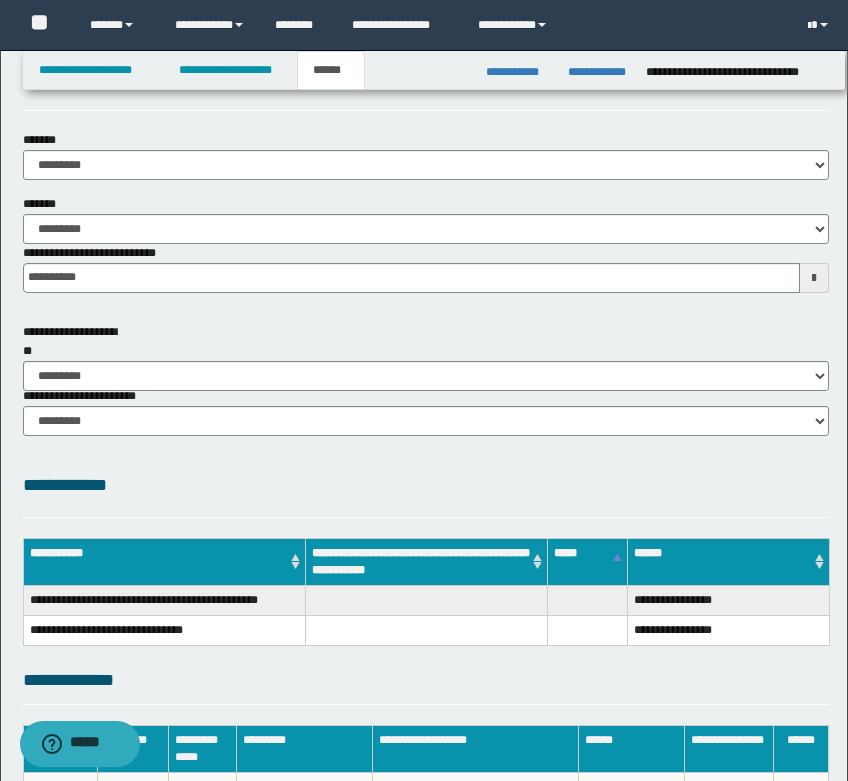 scroll, scrollTop: 100, scrollLeft: 0, axis: vertical 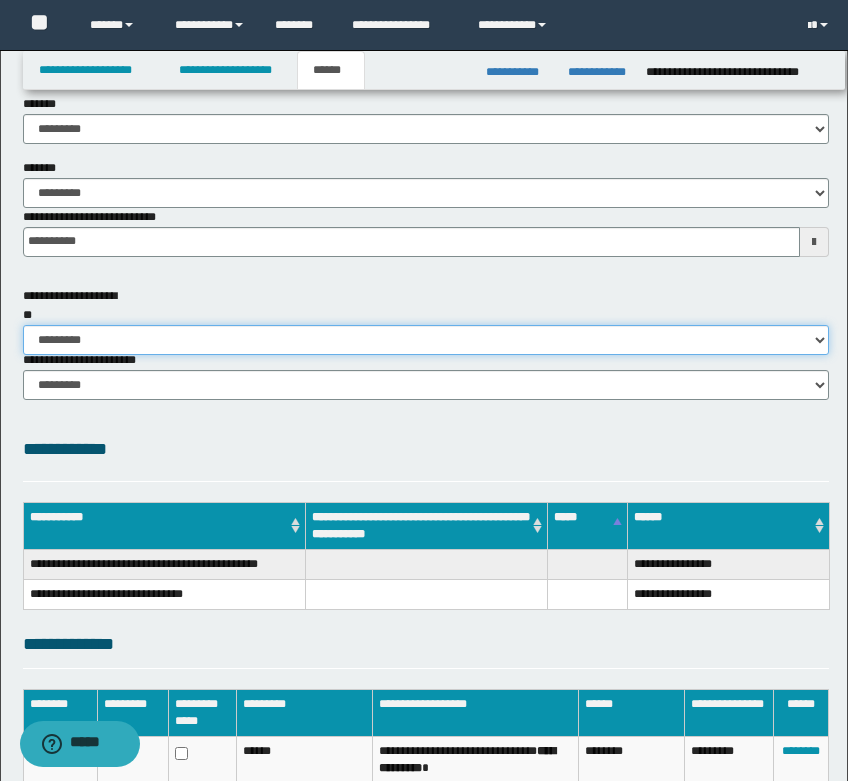 click on "*********
**
**" at bounding box center (426, 340) 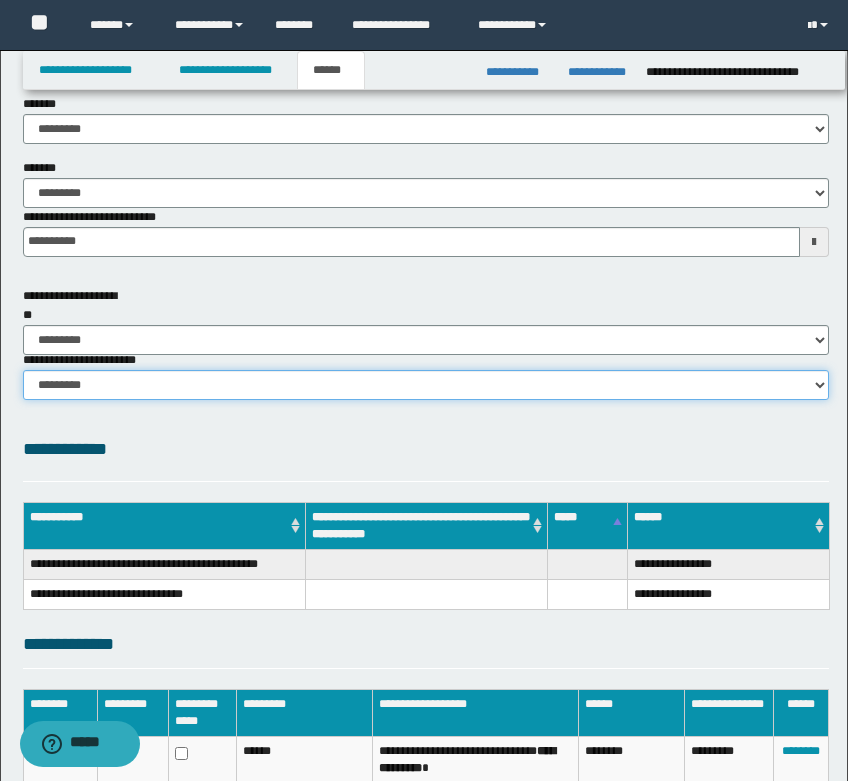 click on "*********
*********
*********" at bounding box center [426, 385] 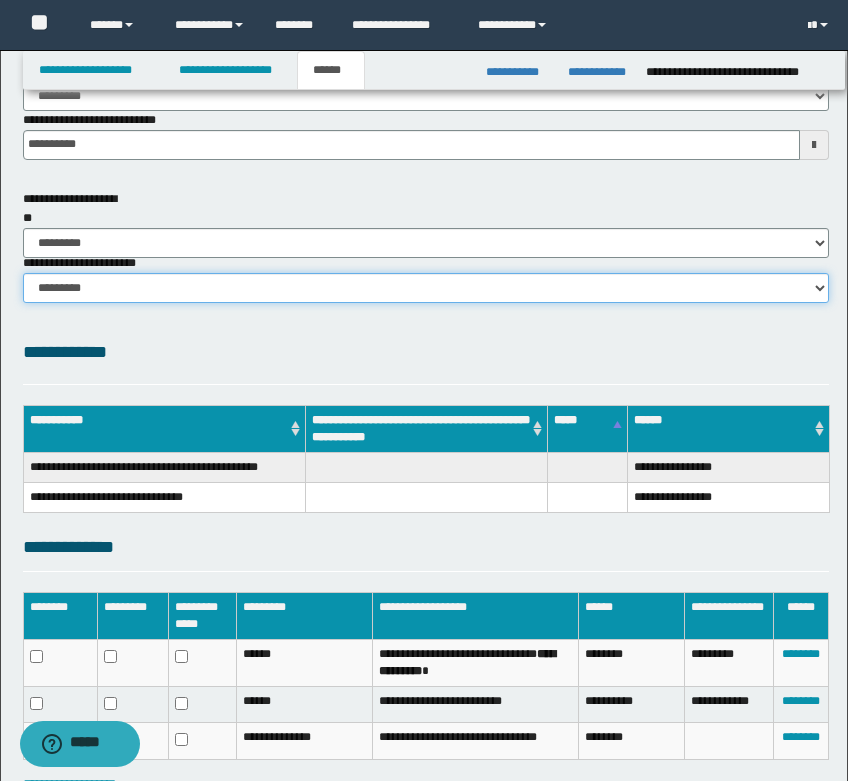 scroll, scrollTop: 336, scrollLeft: 0, axis: vertical 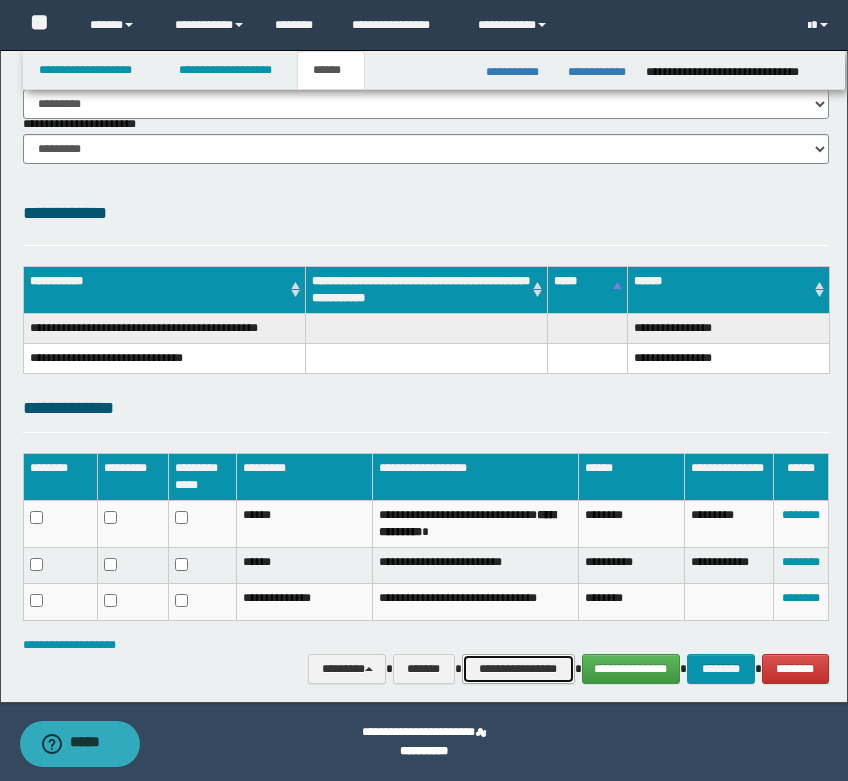 click on "**********" at bounding box center [518, 669] 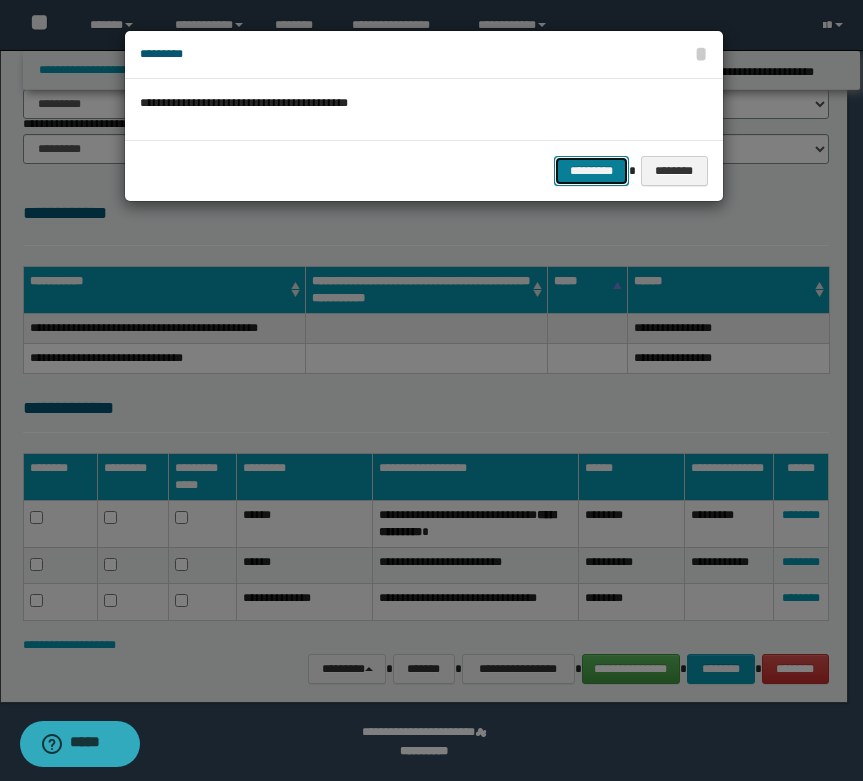 click on "*********" at bounding box center [591, 171] 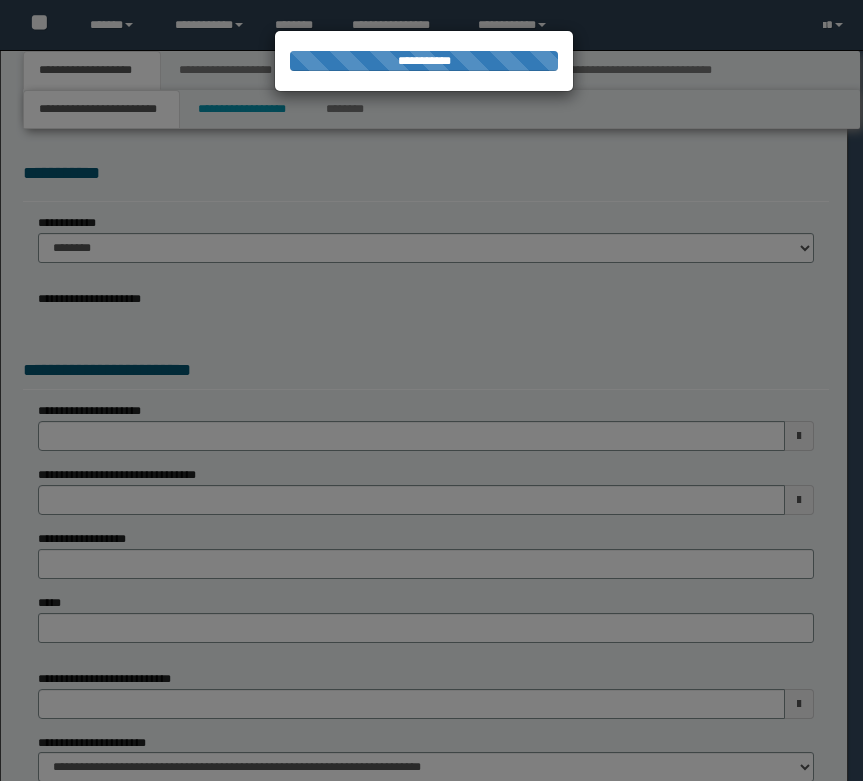 scroll, scrollTop: 0, scrollLeft: 0, axis: both 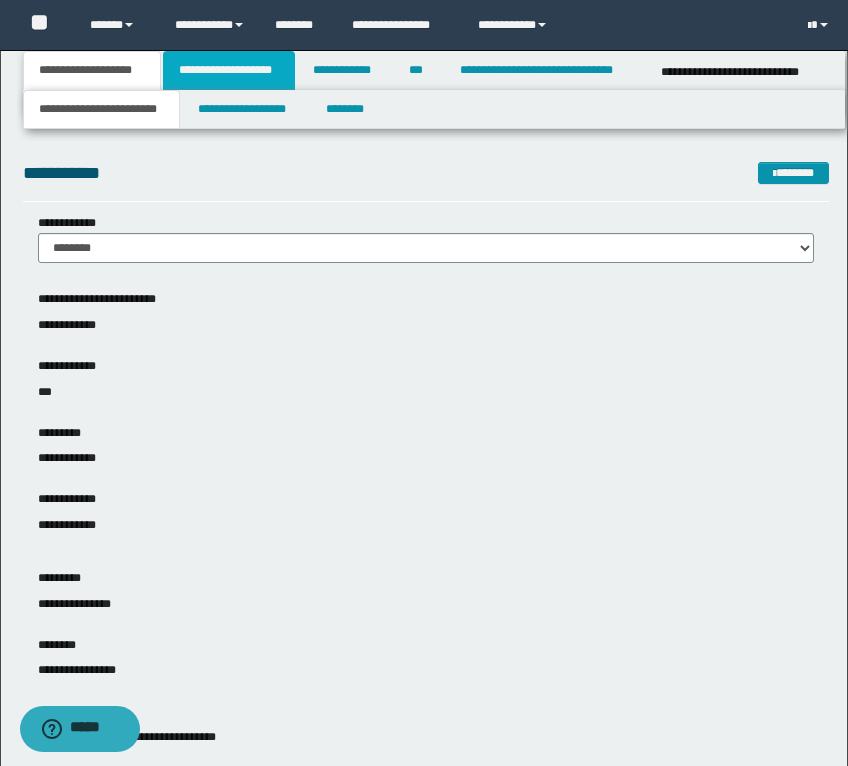 click on "**********" at bounding box center [229, 70] 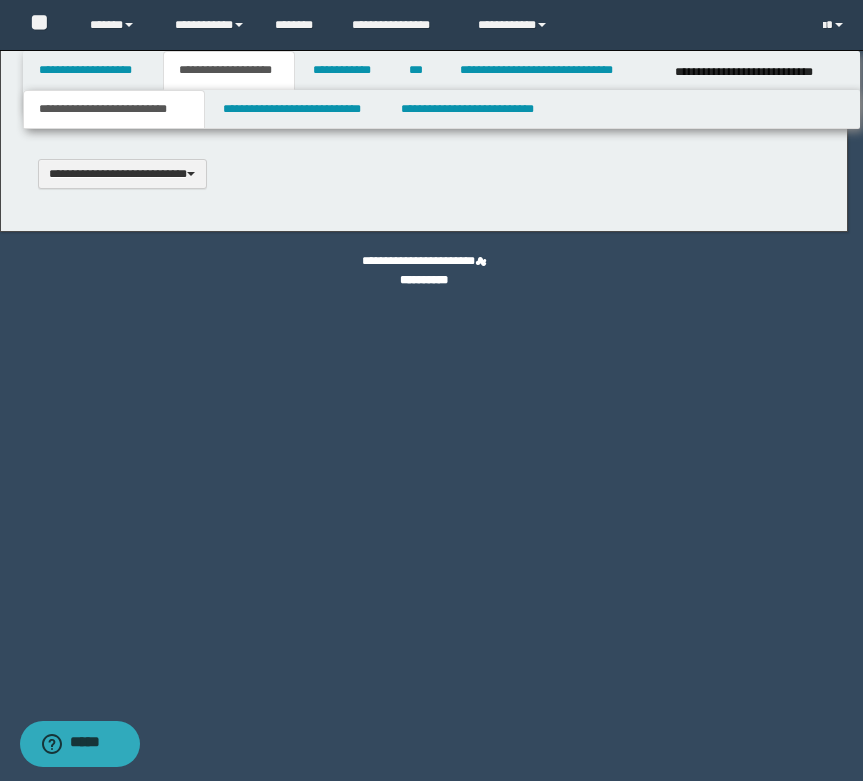 scroll, scrollTop: 0, scrollLeft: 0, axis: both 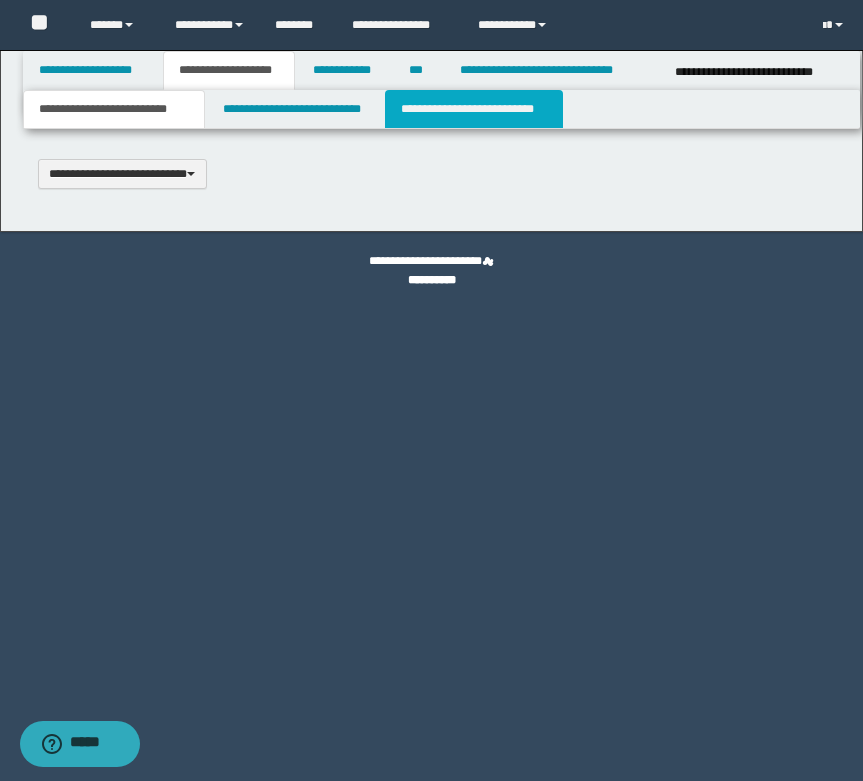 click on "**********" at bounding box center (474, 109) 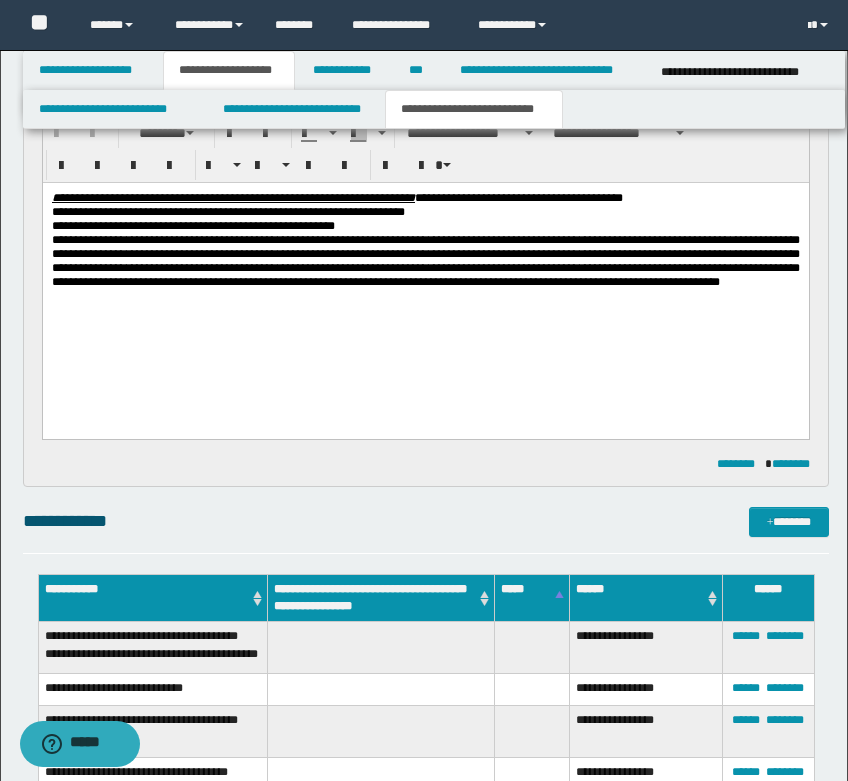 scroll, scrollTop: 500, scrollLeft: 0, axis: vertical 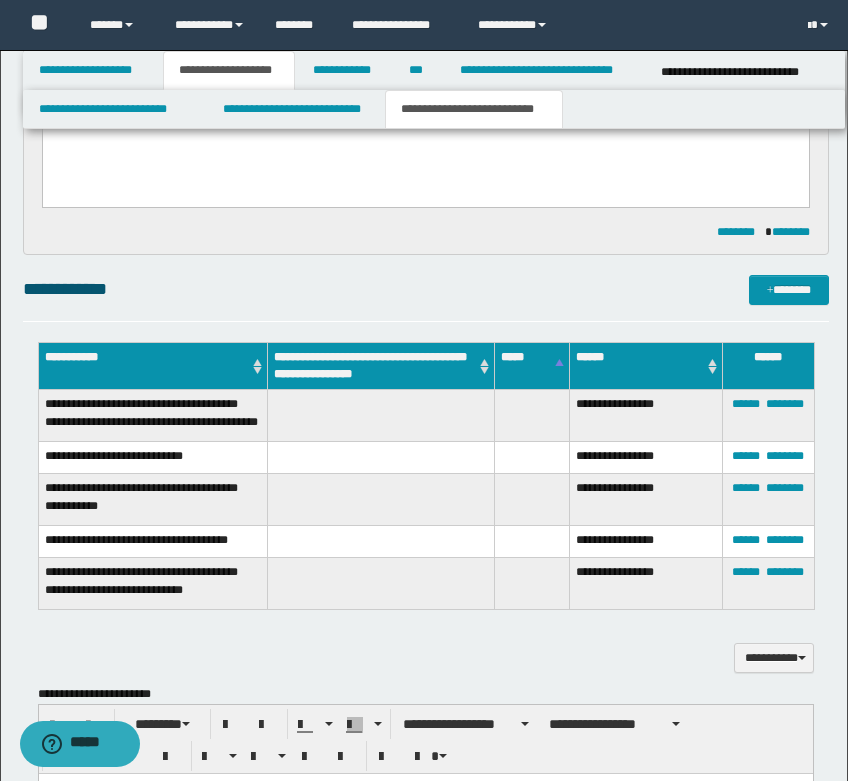 click on "**********" at bounding box center (426, 42) 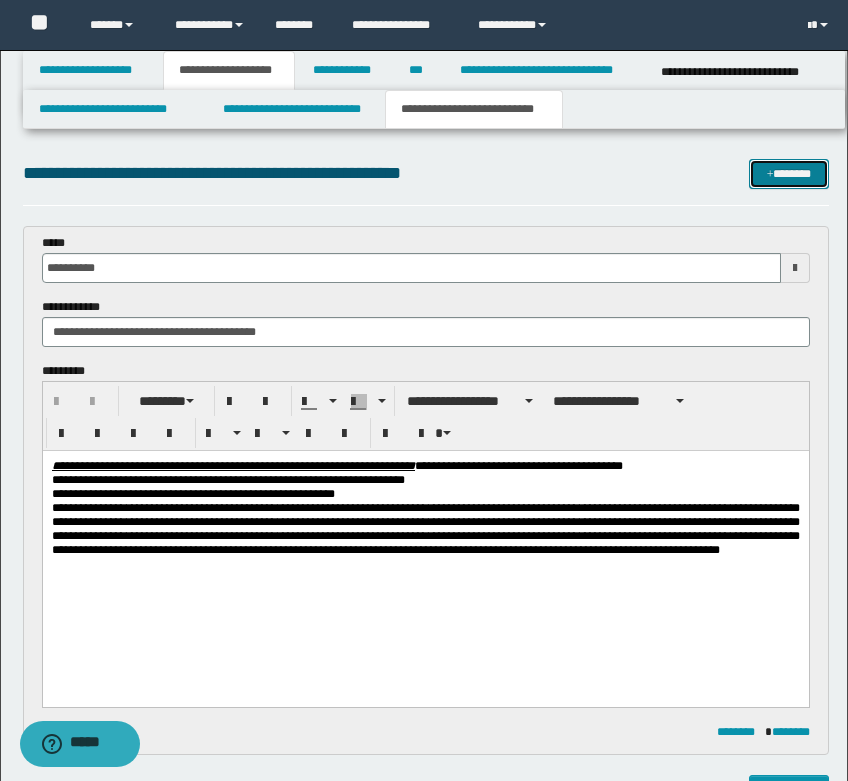 click on "*******" at bounding box center [789, 174] 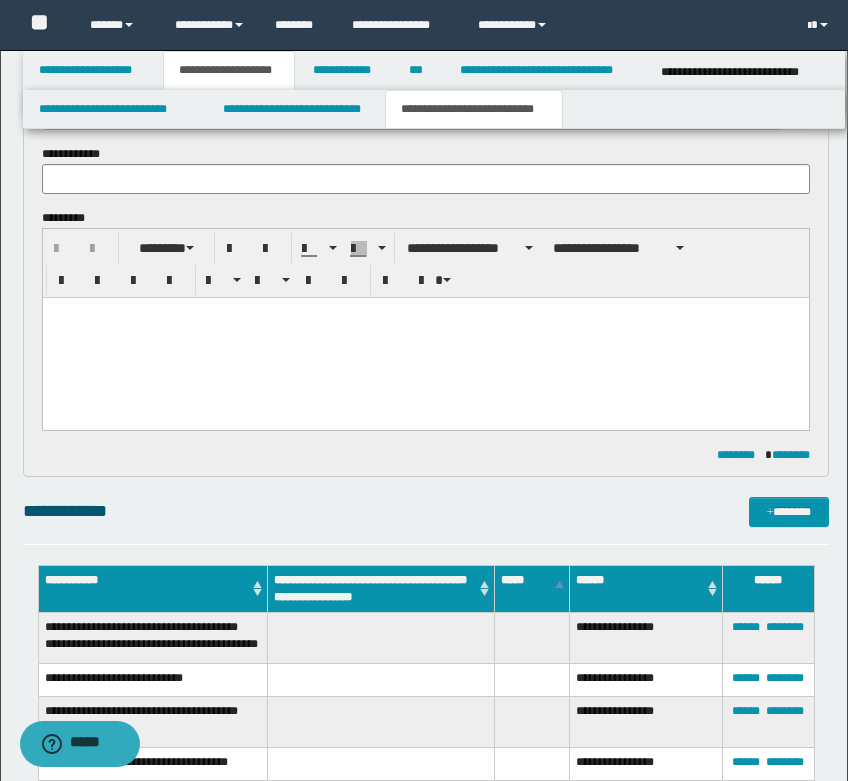 scroll, scrollTop: 502, scrollLeft: 0, axis: vertical 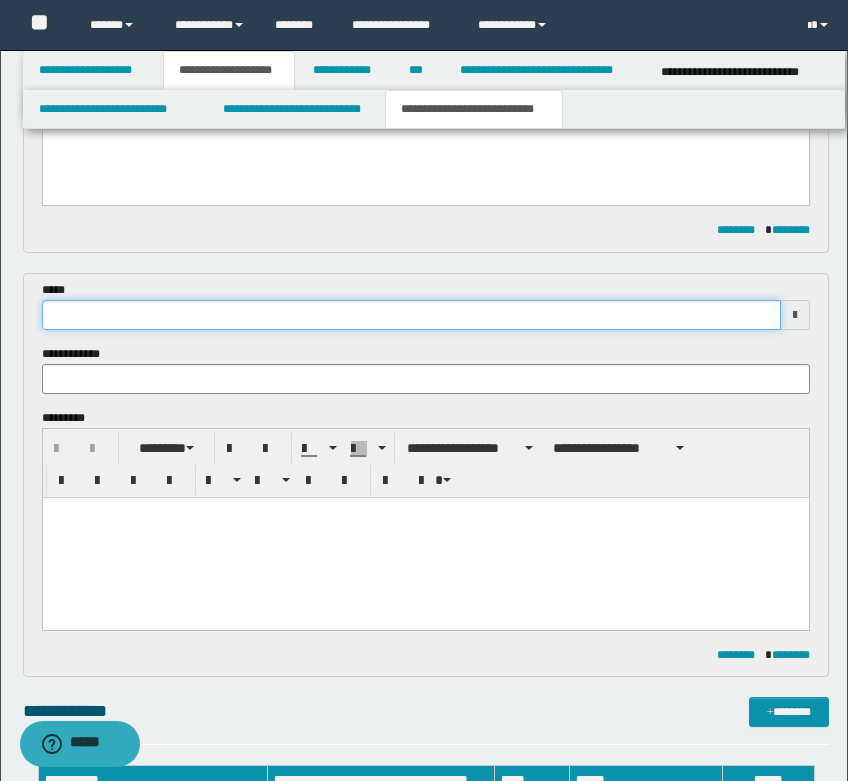 click at bounding box center (411, 315) 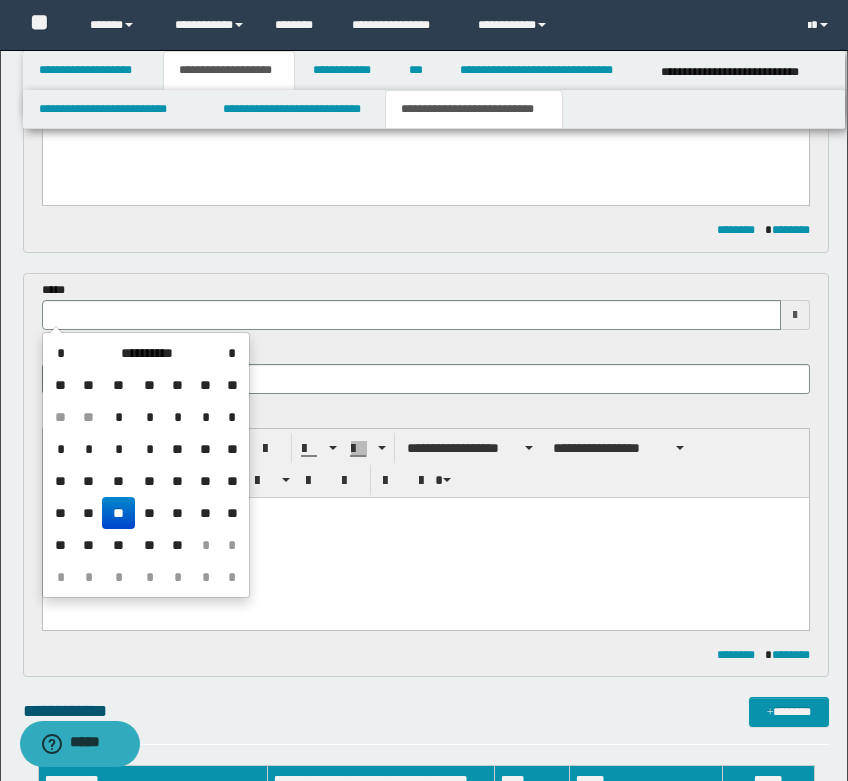 click on "**" at bounding box center (118, 513) 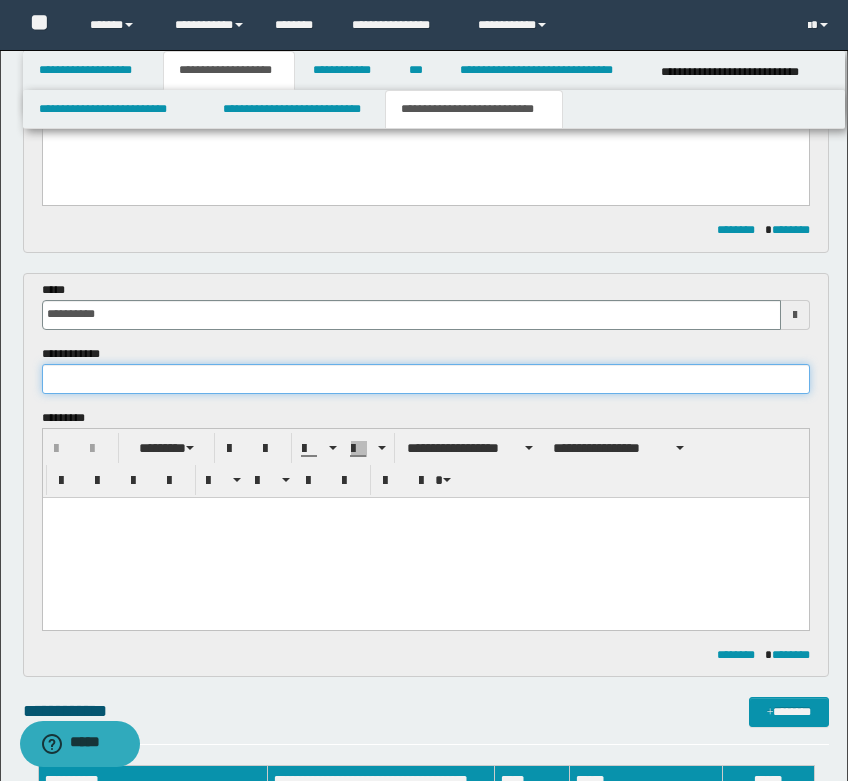 click at bounding box center (426, 379) 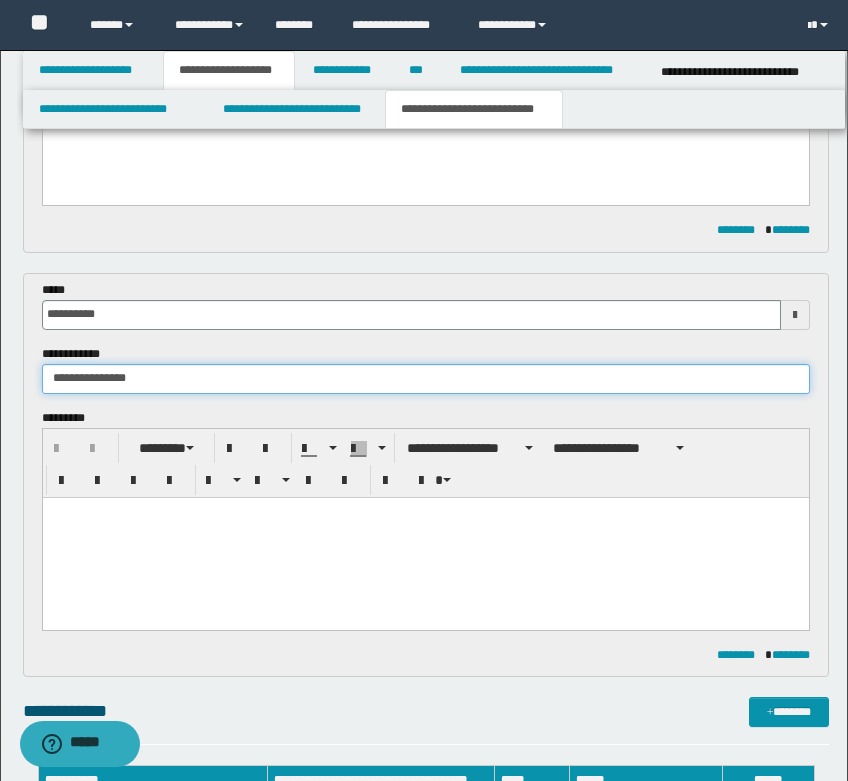 type on "**********" 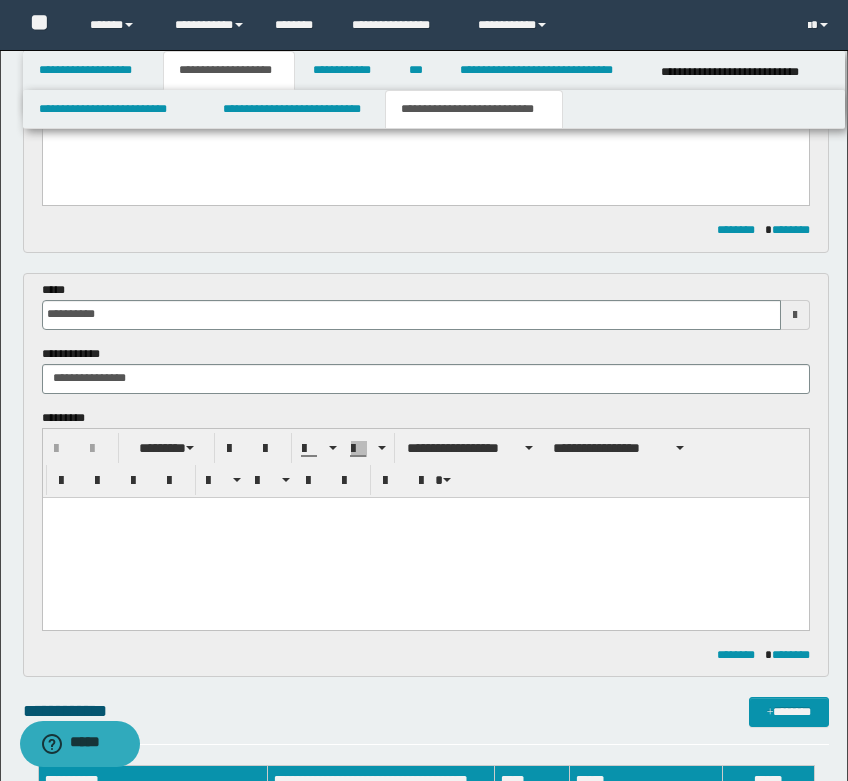click at bounding box center (425, 537) 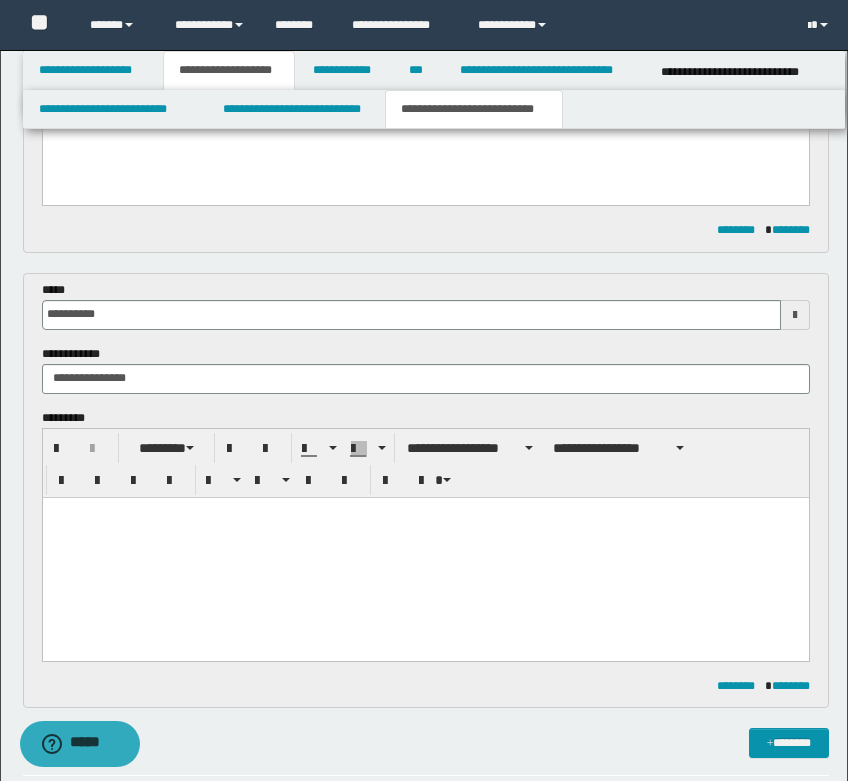 type 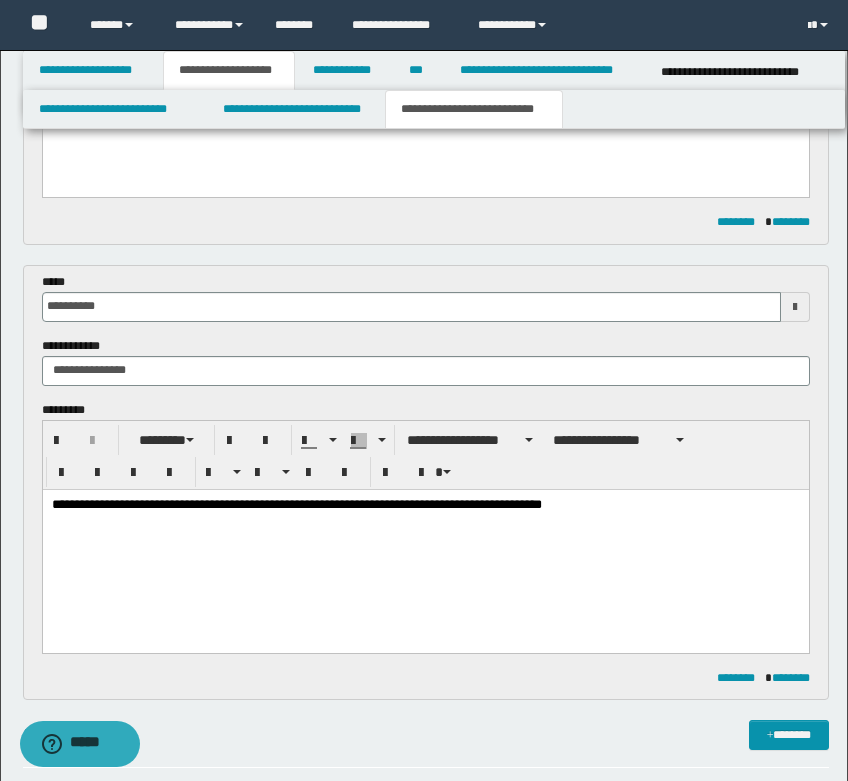 scroll, scrollTop: 502, scrollLeft: 0, axis: vertical 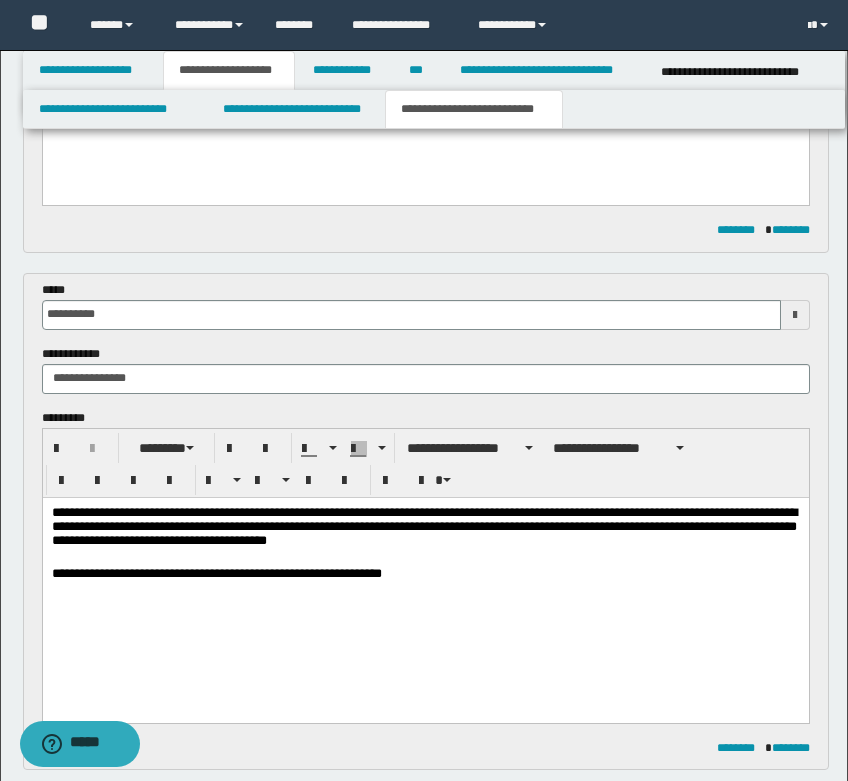 click on "**********" at bounding box center (425, 574) 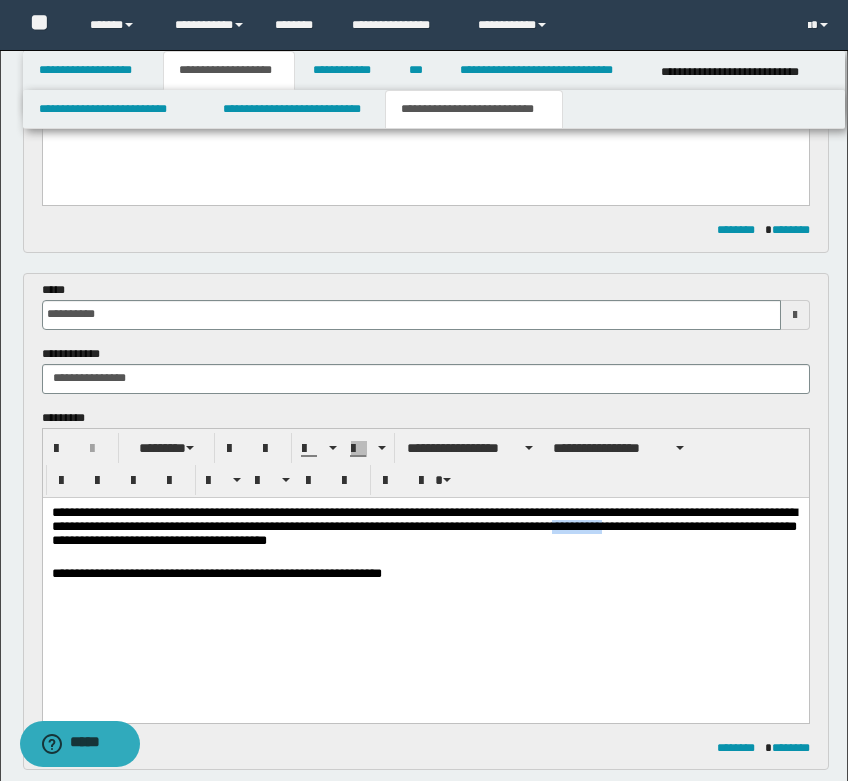 click on "**********" at bounding box center (425, 528) 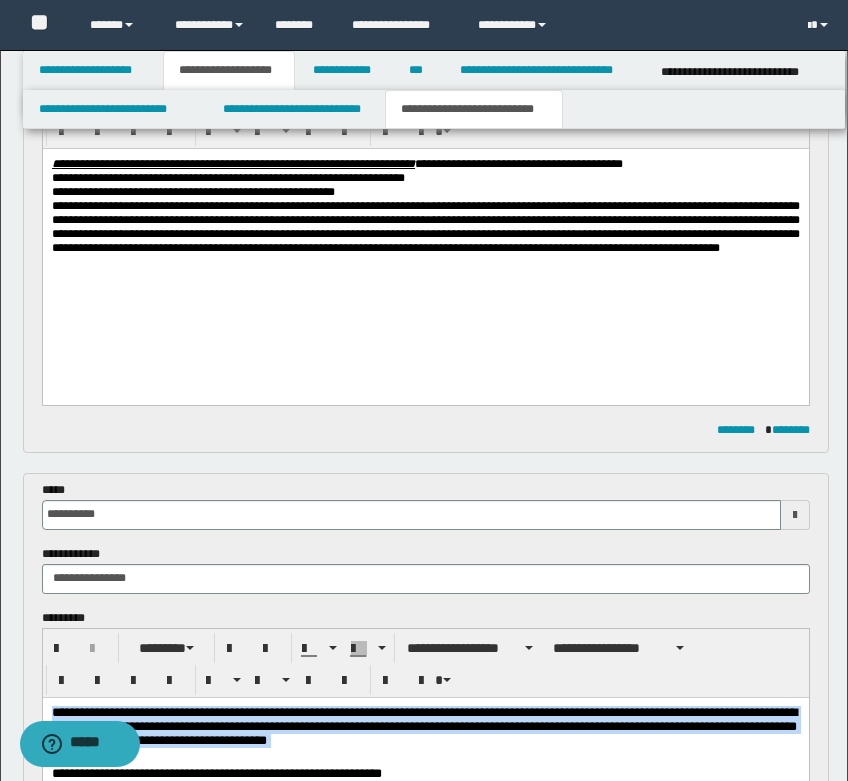 scroll, scrollTop: 702, scrollLeft: 0, axis: vertical 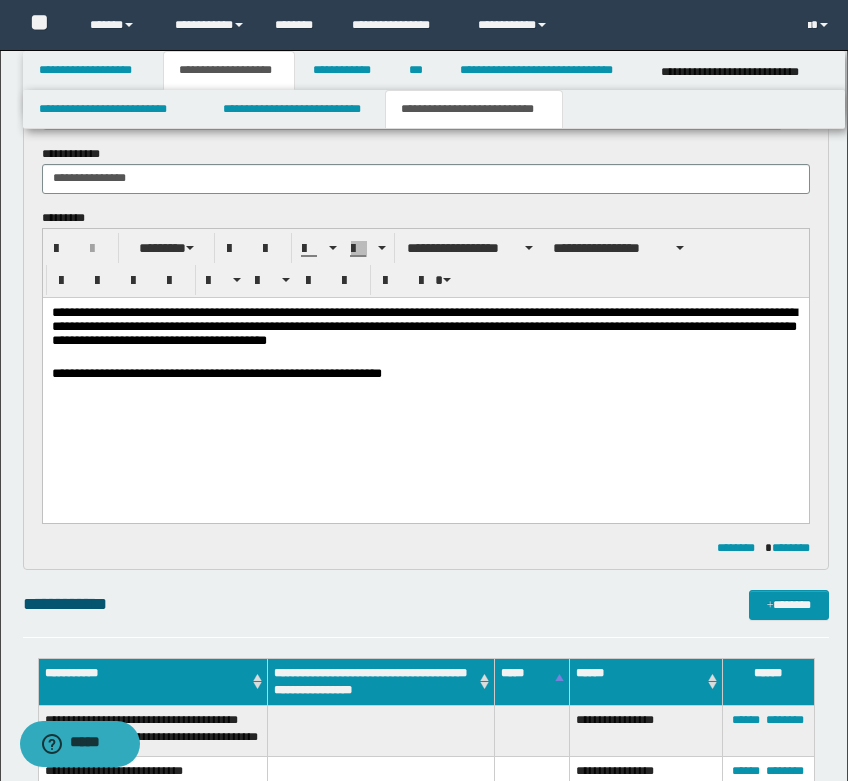 click on "**********" at bounding box center [425, 374] 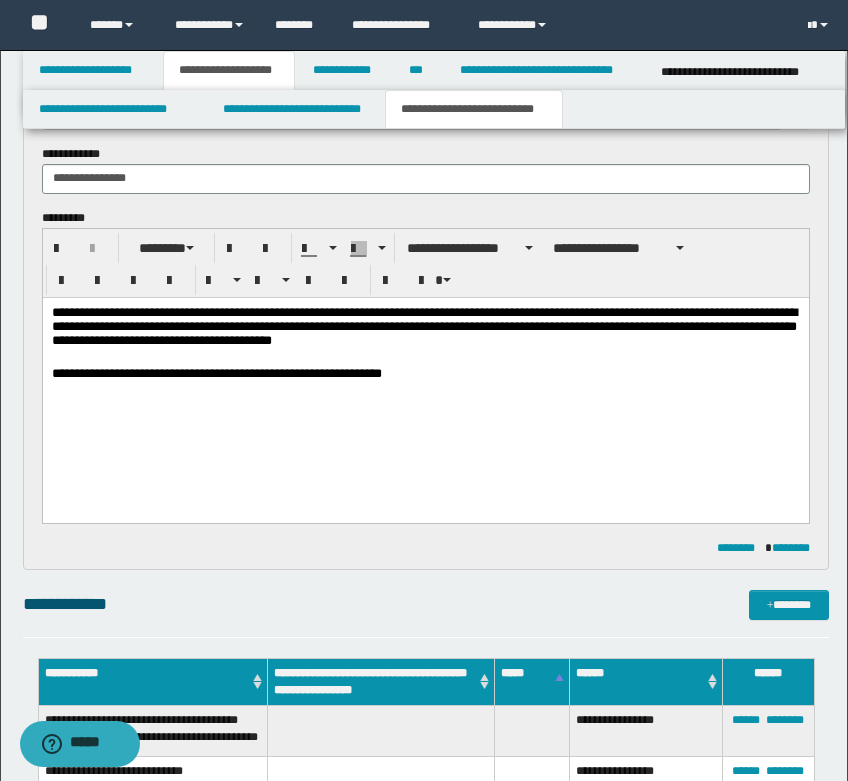 click on "**********" at bounding box center (425, 382) 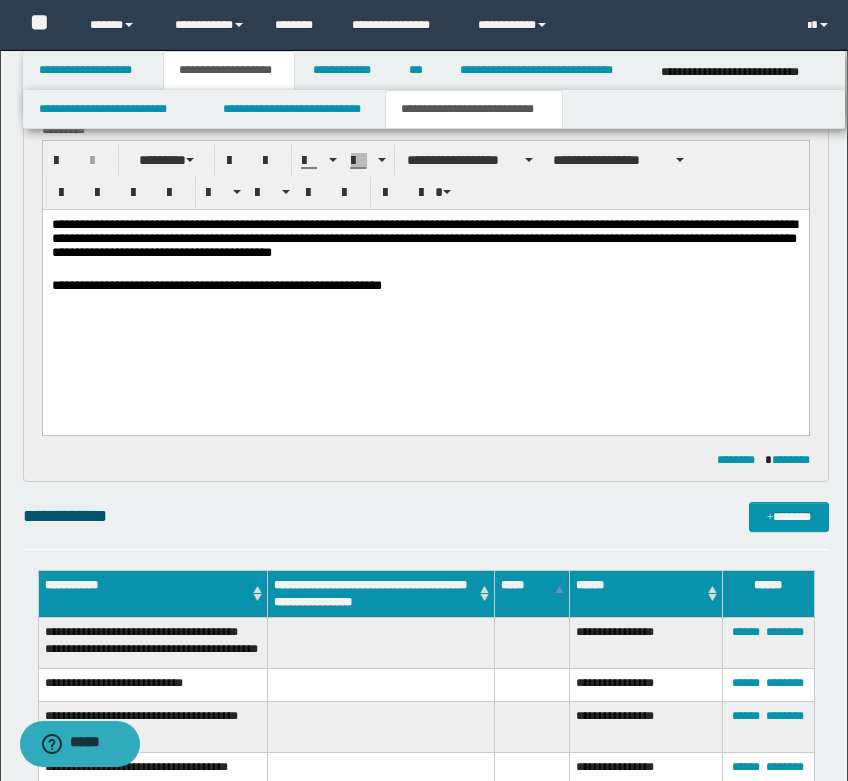 scroll, scrollTop: 602, scrollLeft: 0, axis: vertical 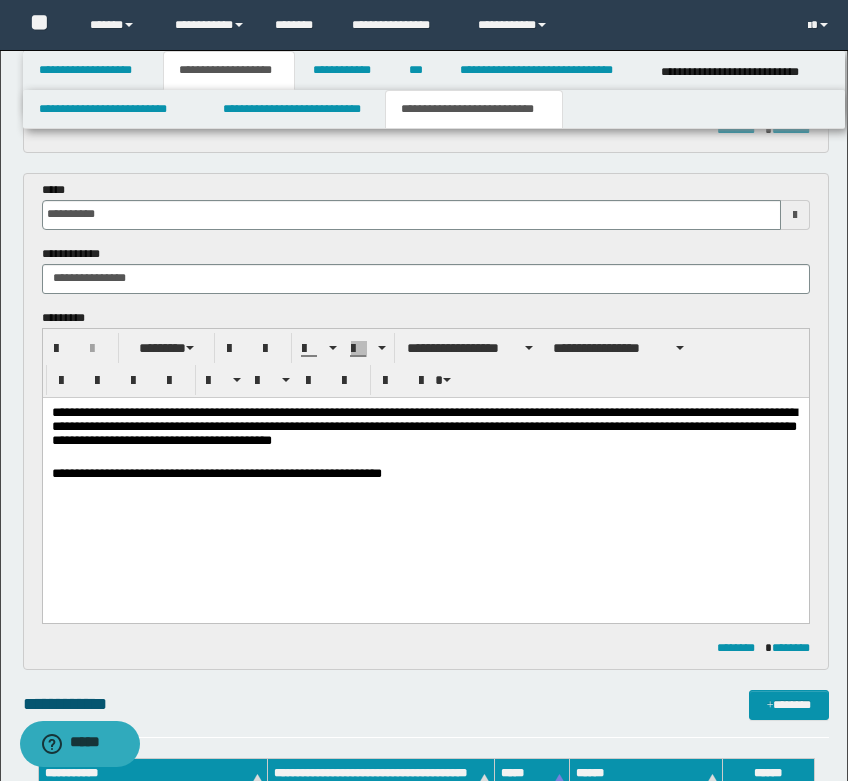click on "**********" at bounding box center (425, 474) 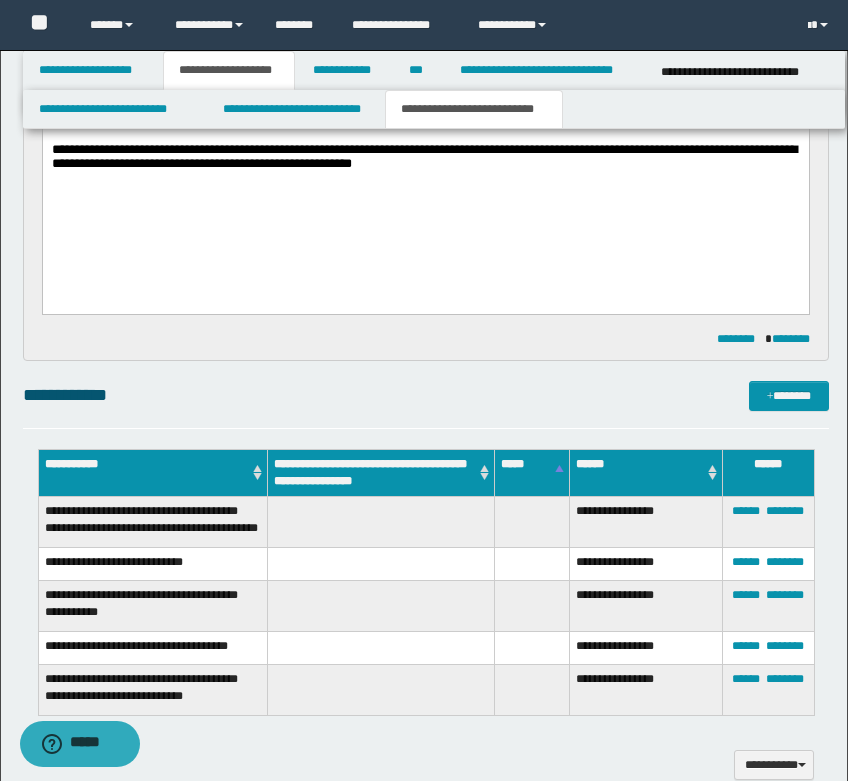 scroll, scrollTop: 902, scrollLeft: 0, axis: vertical 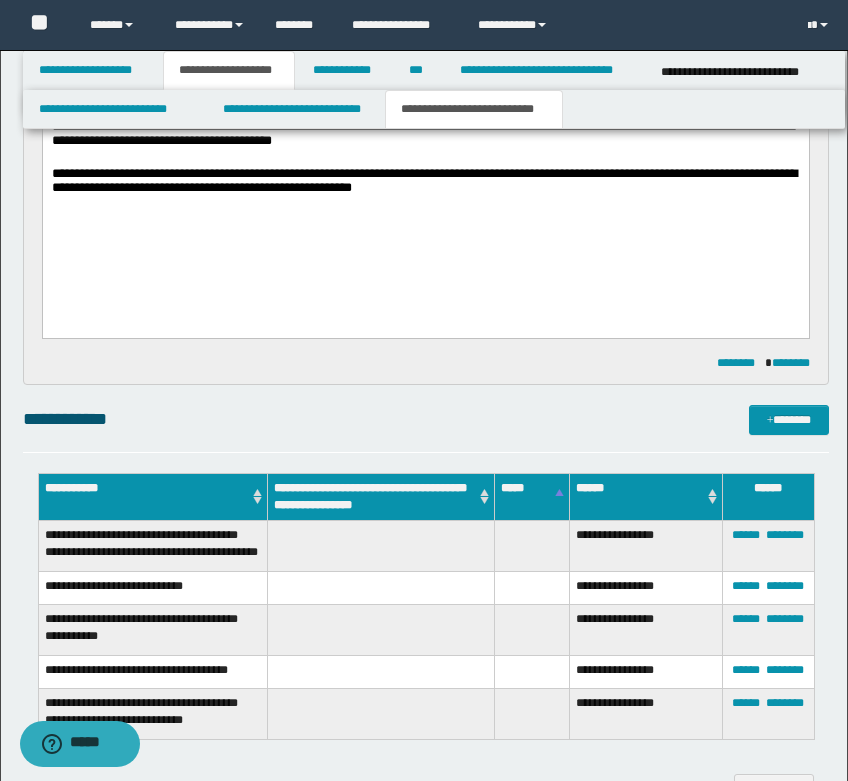 click at bounding box center (425, 204) 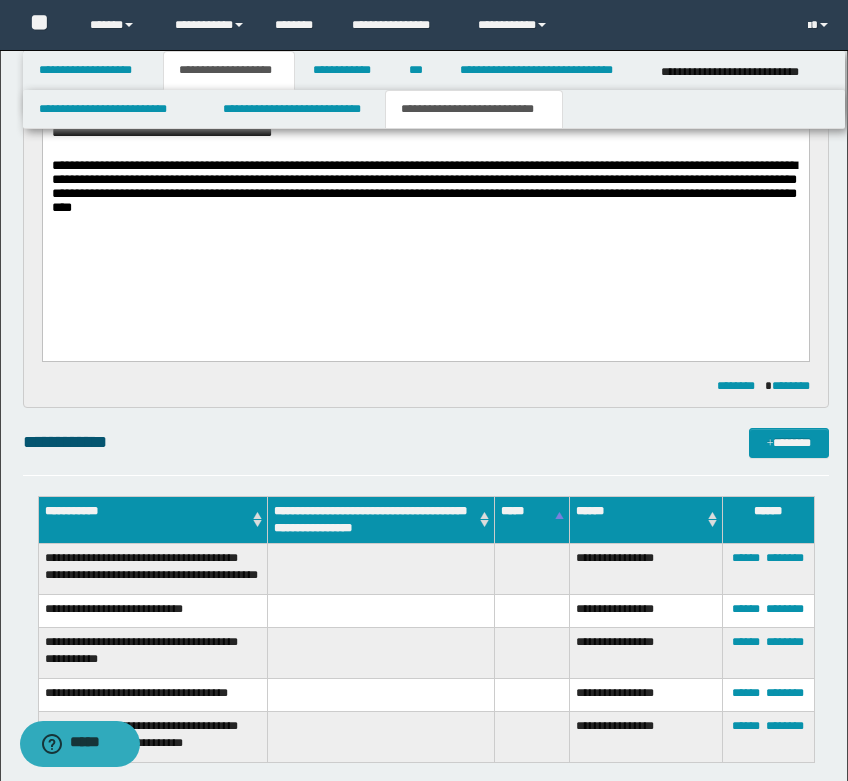 scroll, scrollTop: 802, scrollLeft: 0, axis: vertical 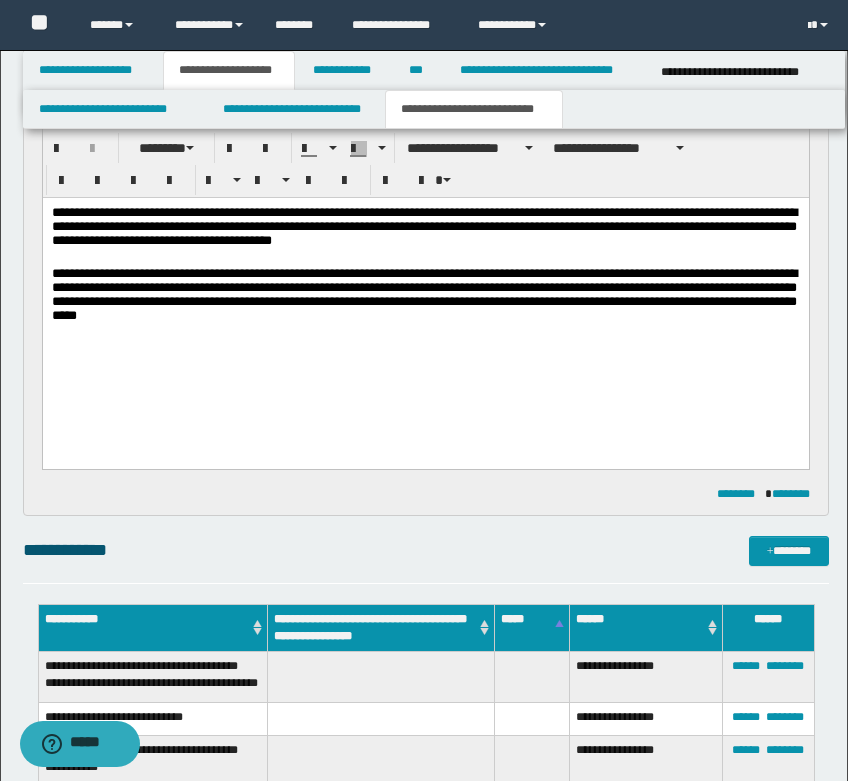click at bounding box center (425, 335) 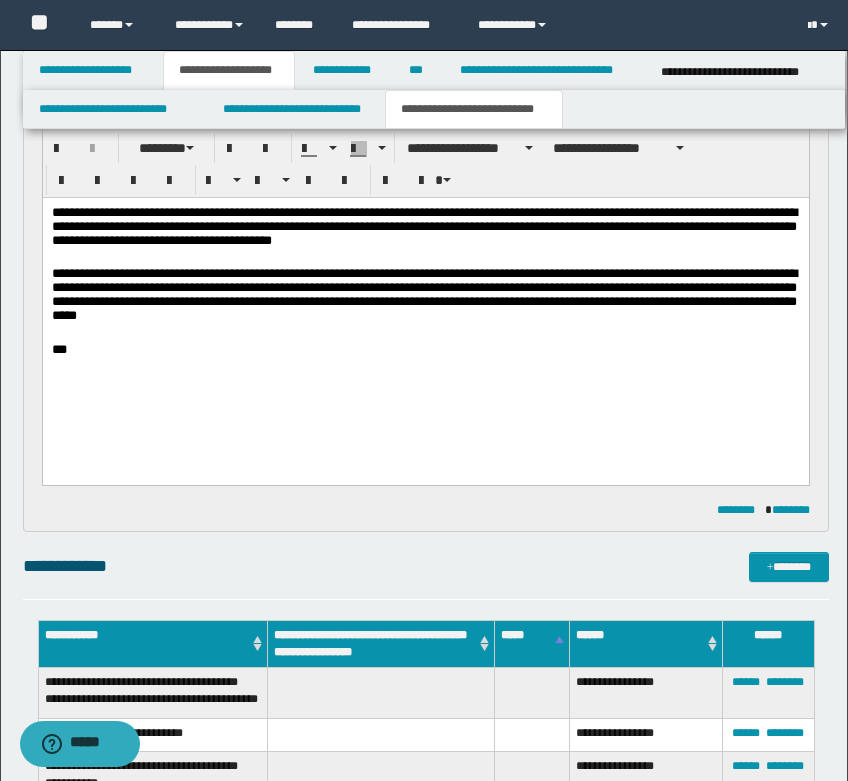 click at bounding box center [425, 364] 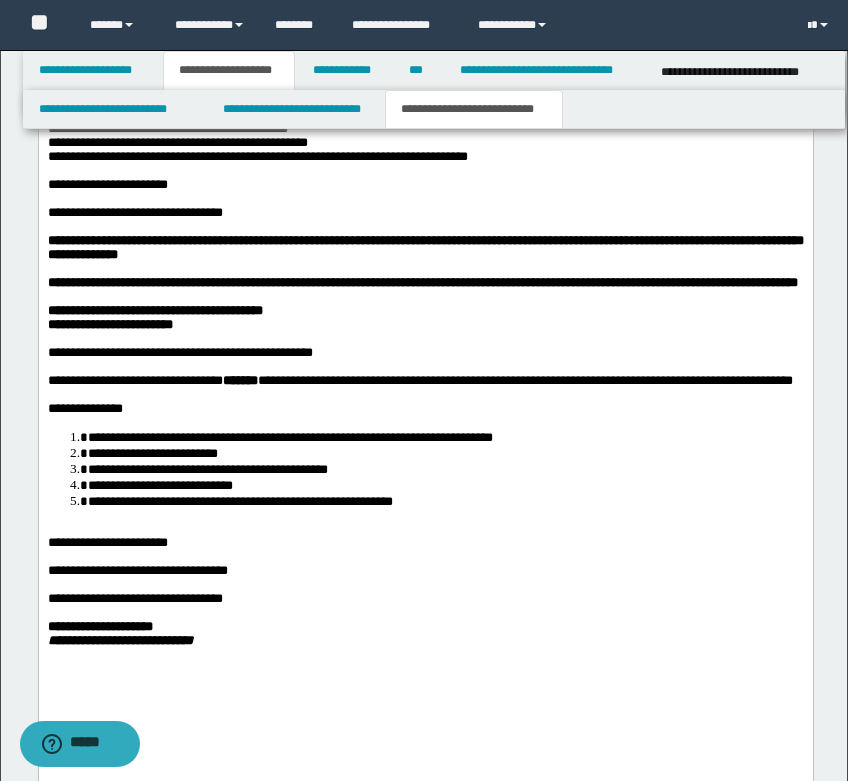 scroll, scrollTop: 2202, scrollLeft: 0, axis: vertical 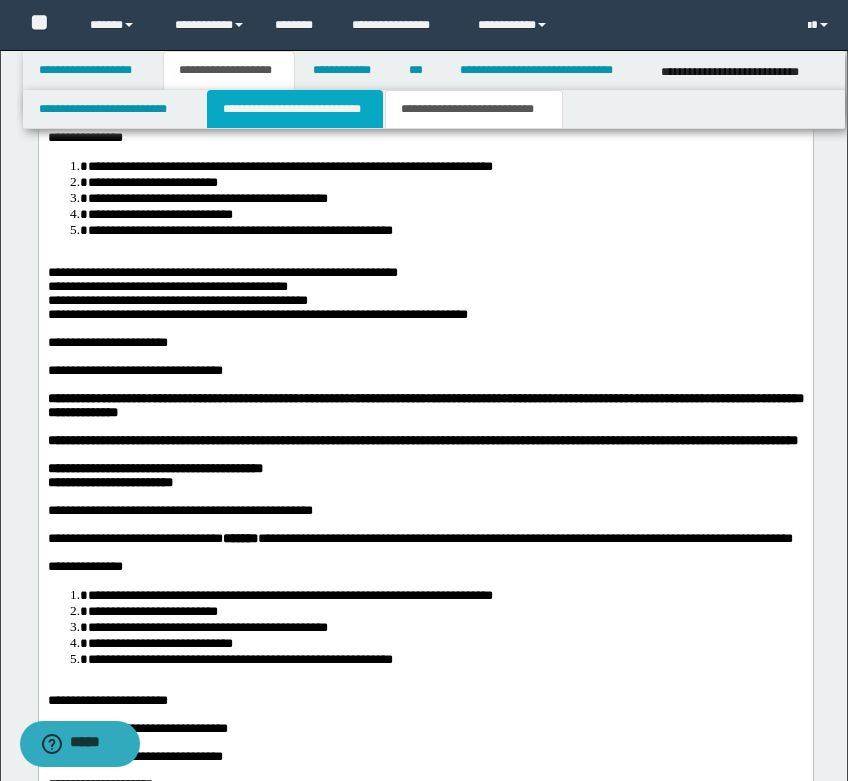click on "**********" at bounding box center (295, 109) 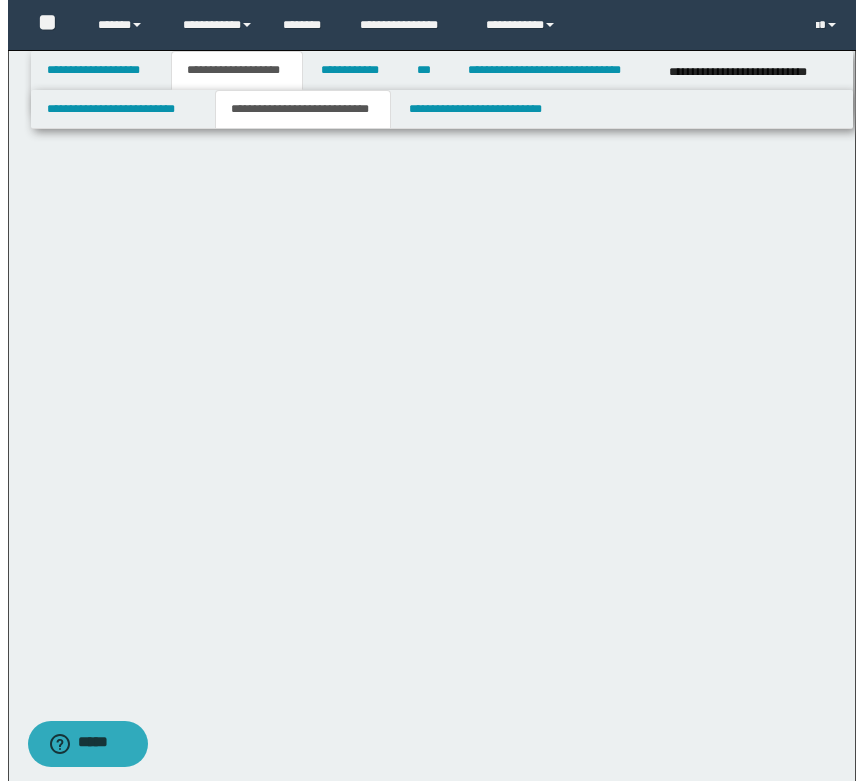 scroll, scrollTop: 0, scrollLeft: 0, axis: both 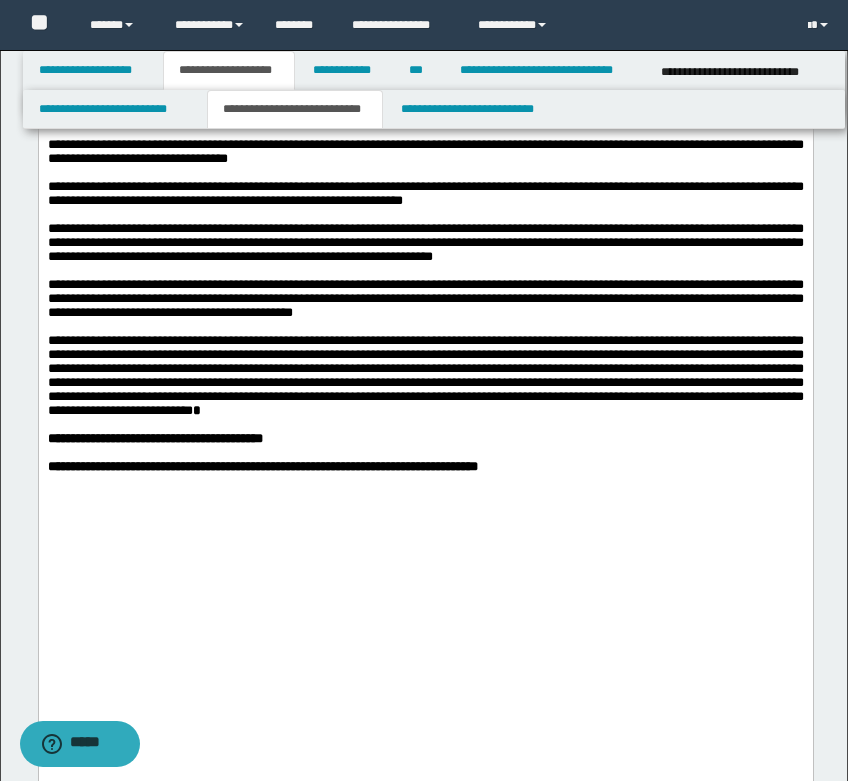 click on "**********" at bounding box center [425, 109] 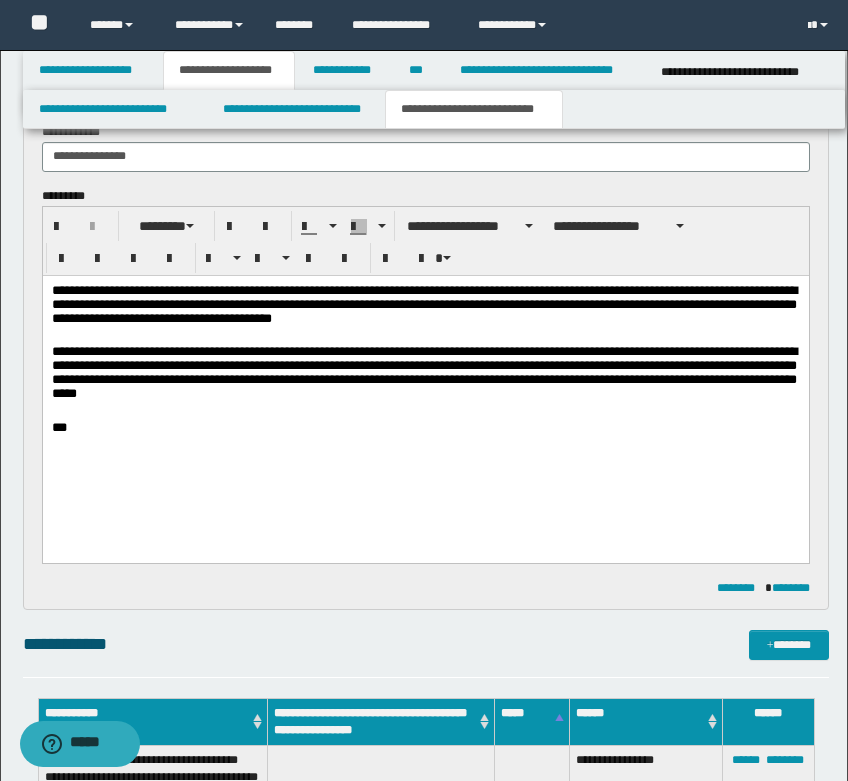 scroll, scrollTop: 700, scrollLeft: 0, axis: vertical 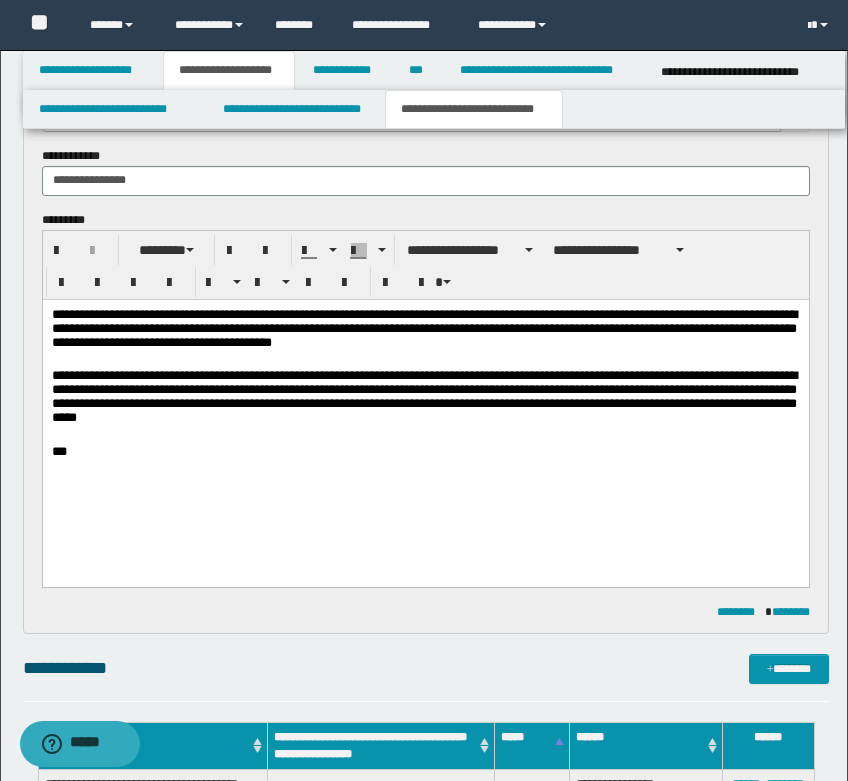 click on "**********" at bounding box center [425, 399] 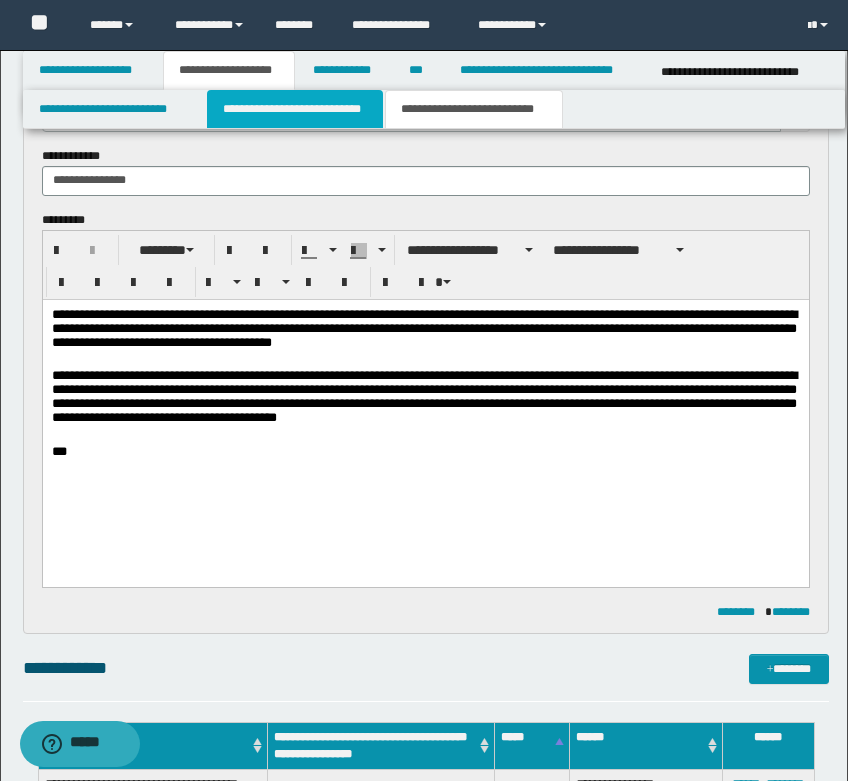 click on "**********" at bounding box center [295, 109] 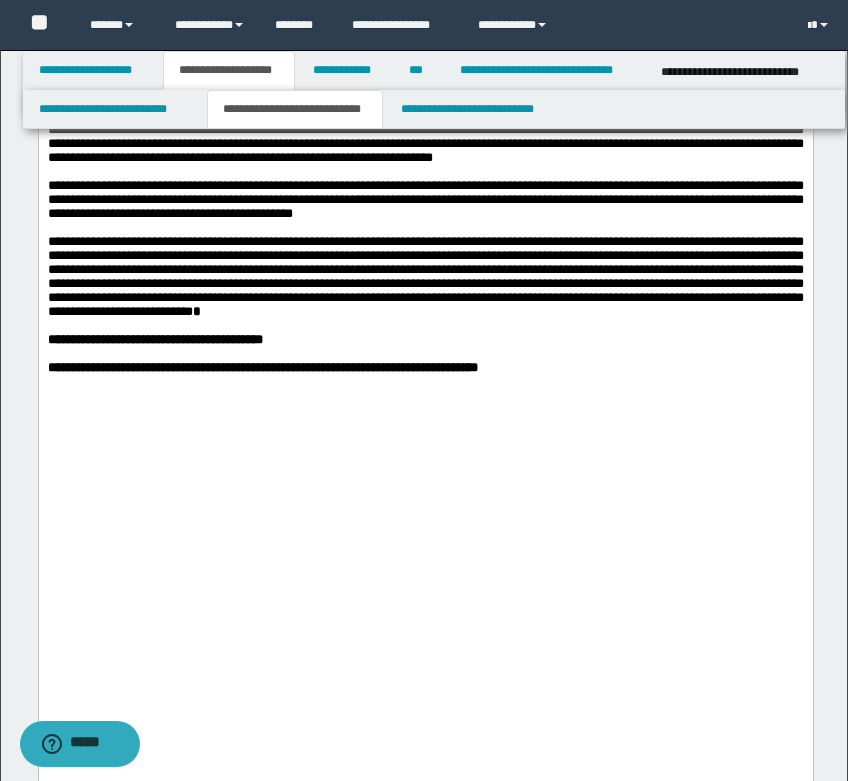 scroll, scrollTop: 1200, scrollLeft: 0, axis: vertical 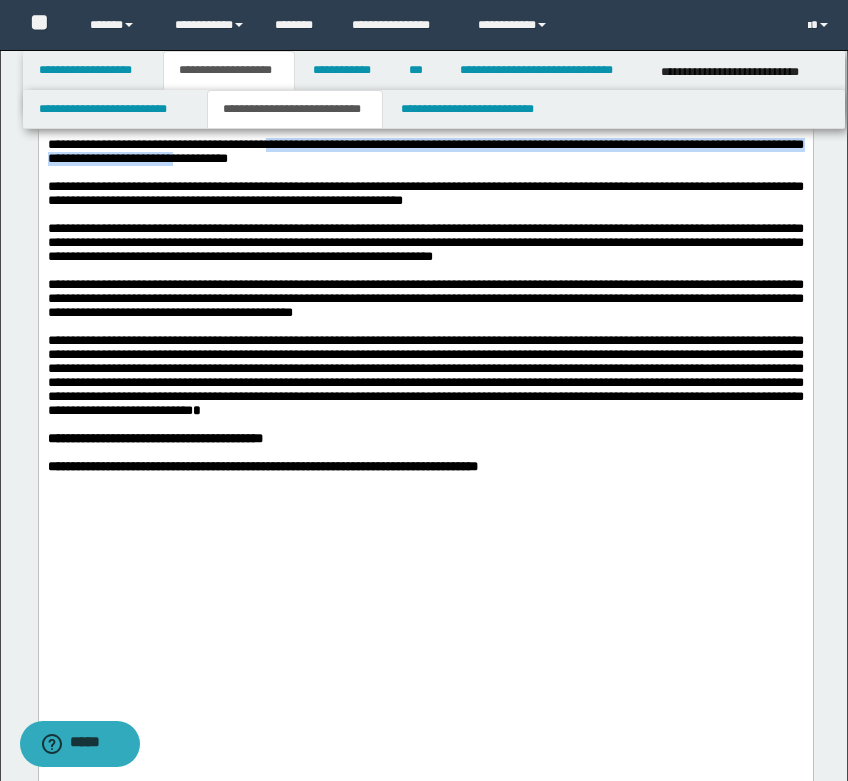 drag, startPoint x: 301, startPoint y: 400, endPoint x: 400, endPoint y: 419, distance: 100.80675 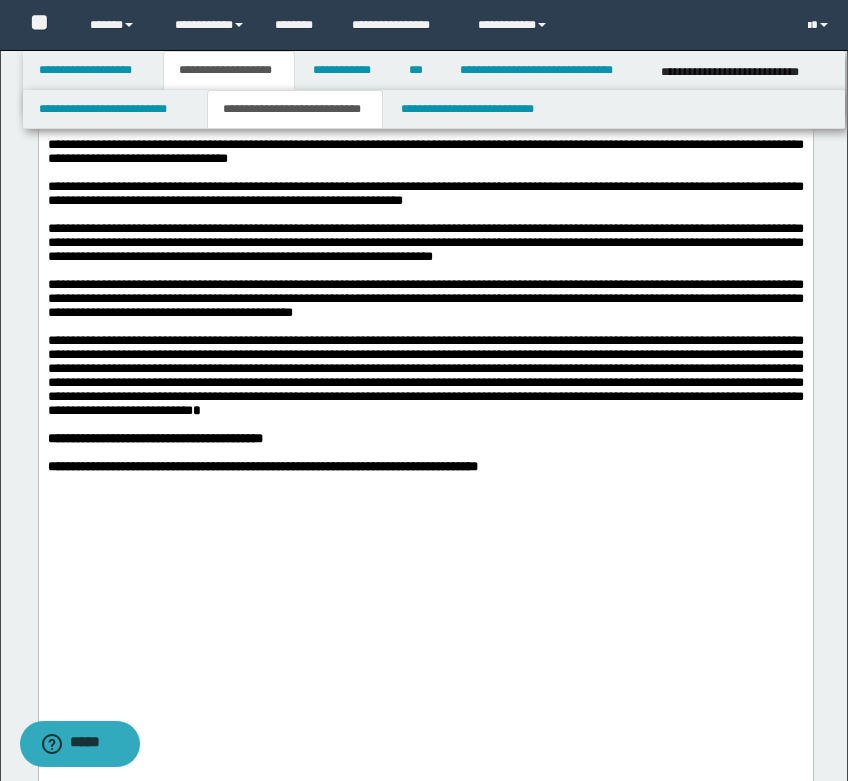 click at bounding box center [425, 89] 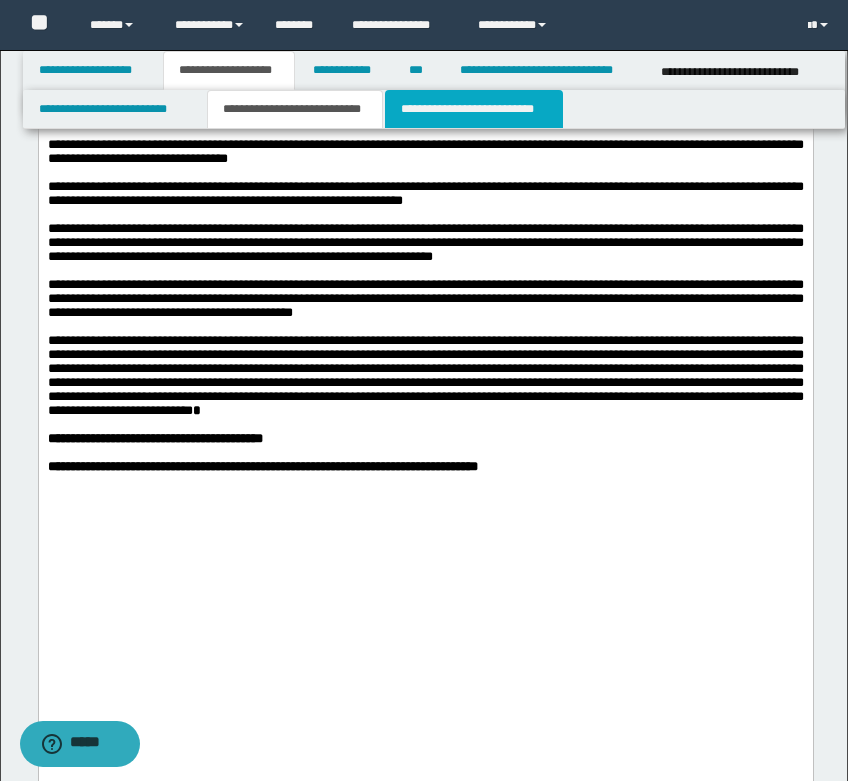 click on "**********" at bounding box center [474, 109] 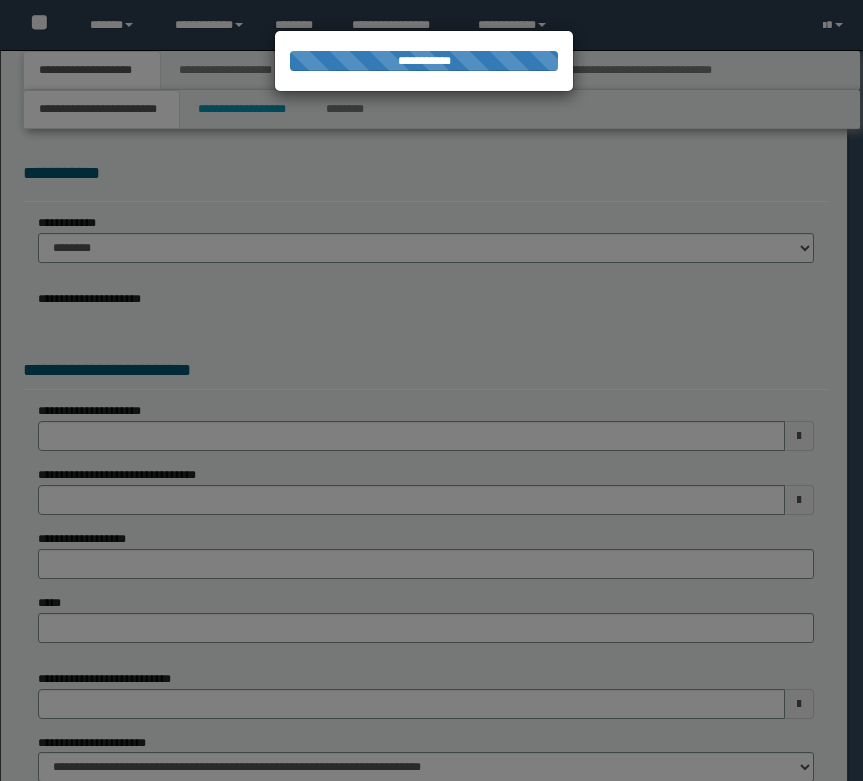 scroll, scrollTop: 0, scrollLeft: 0, axis: both 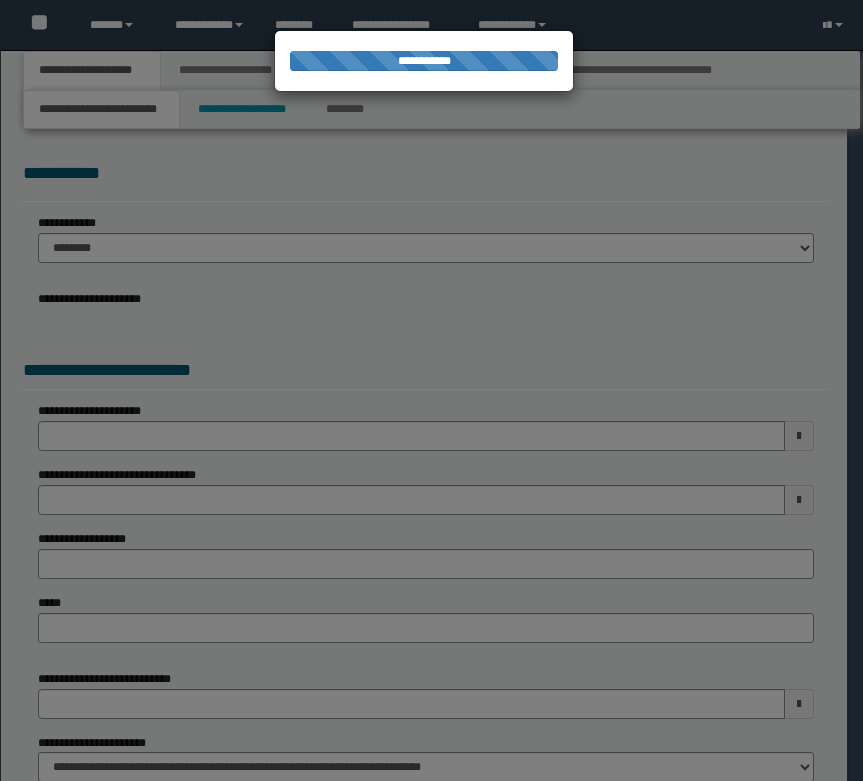 select on "*" 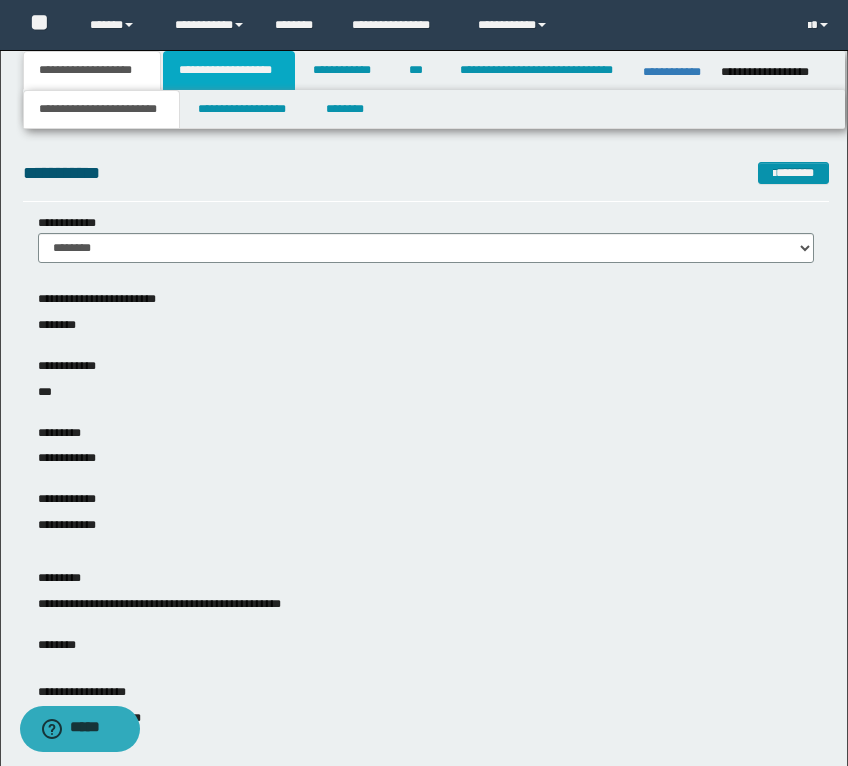 click on "**********" at bounding box center [229, 70] 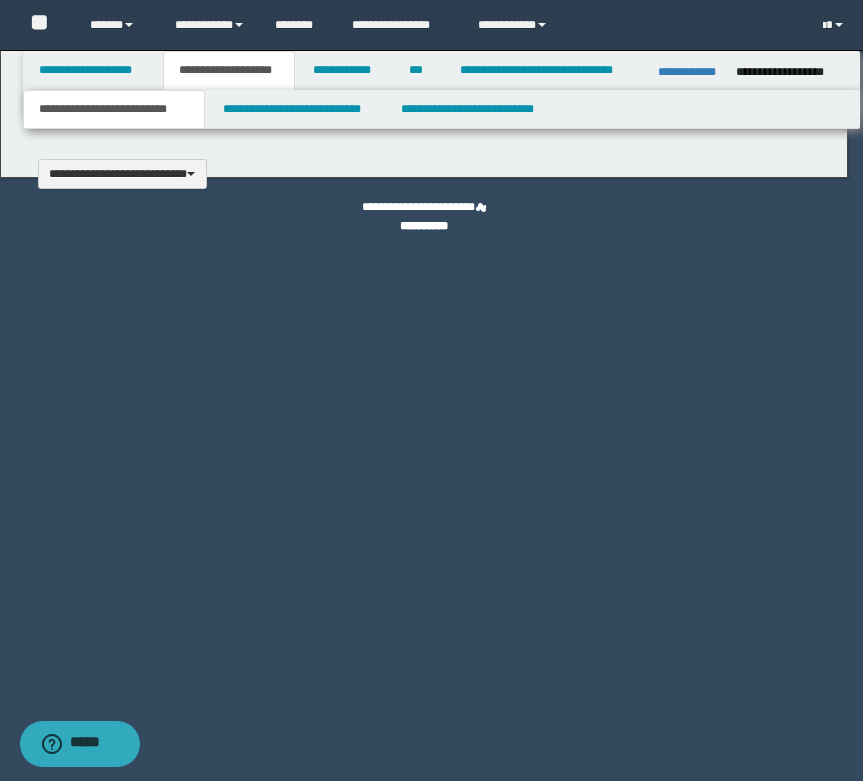 type 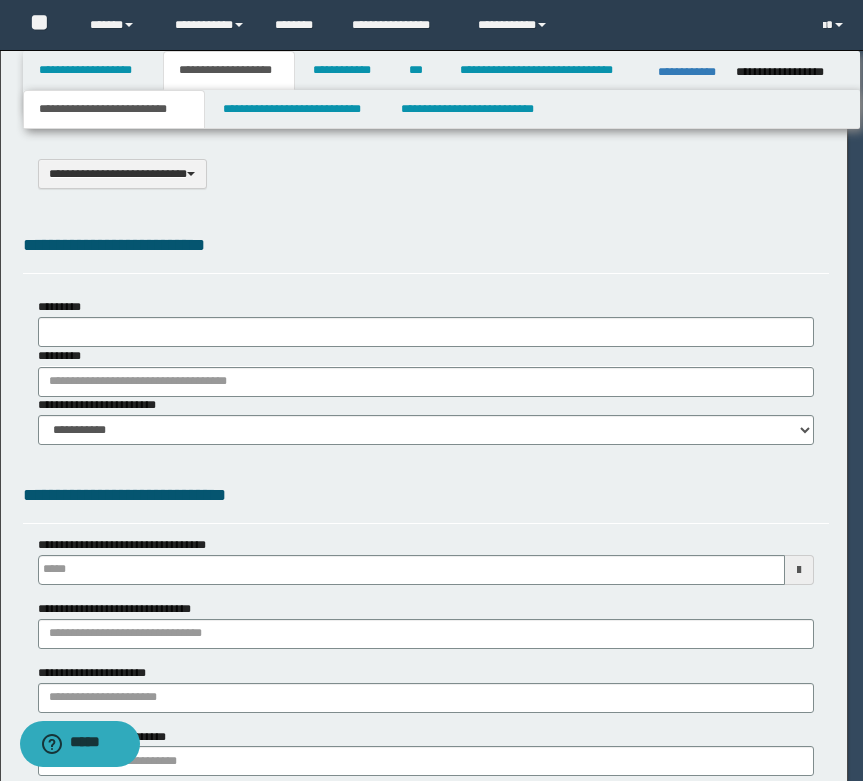 select on "*" 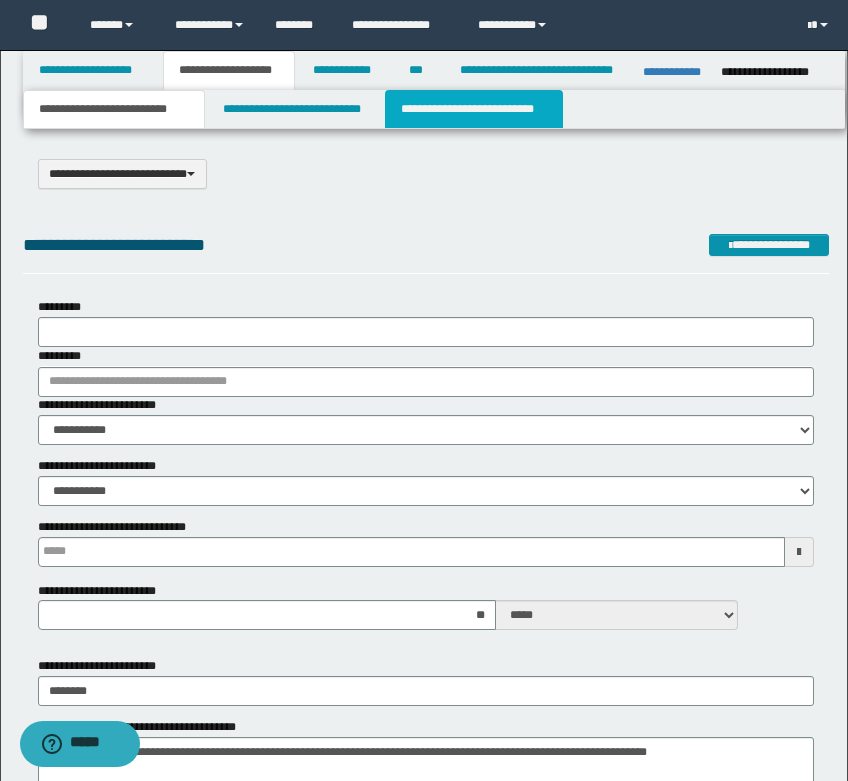 click on "**********" at bounding box center (474, 109) 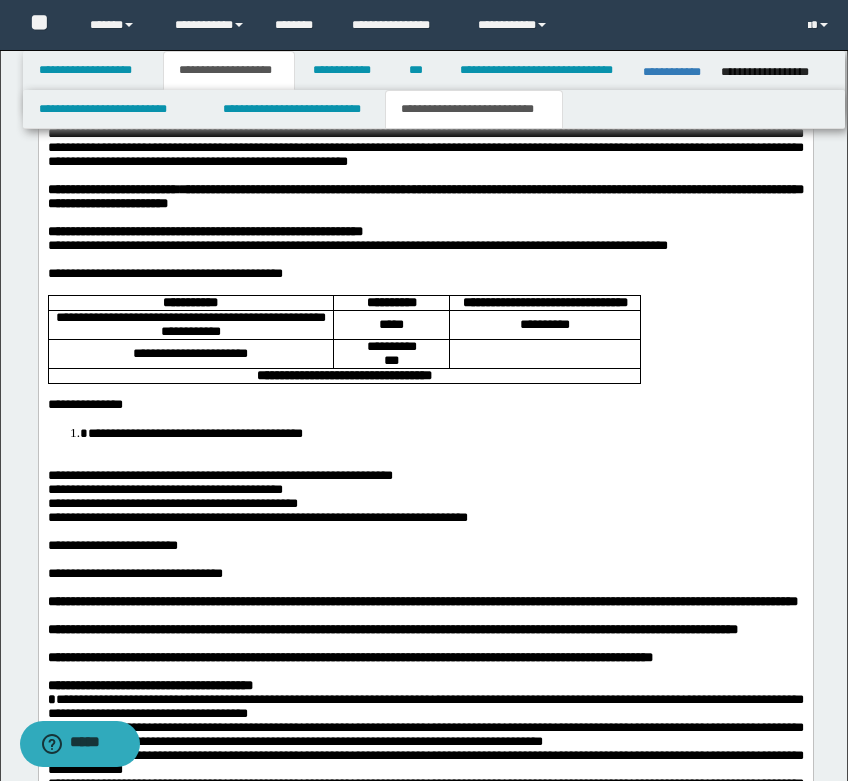 scroll, scrollTop: 1200, scrollLeft: 0, axis: vertical 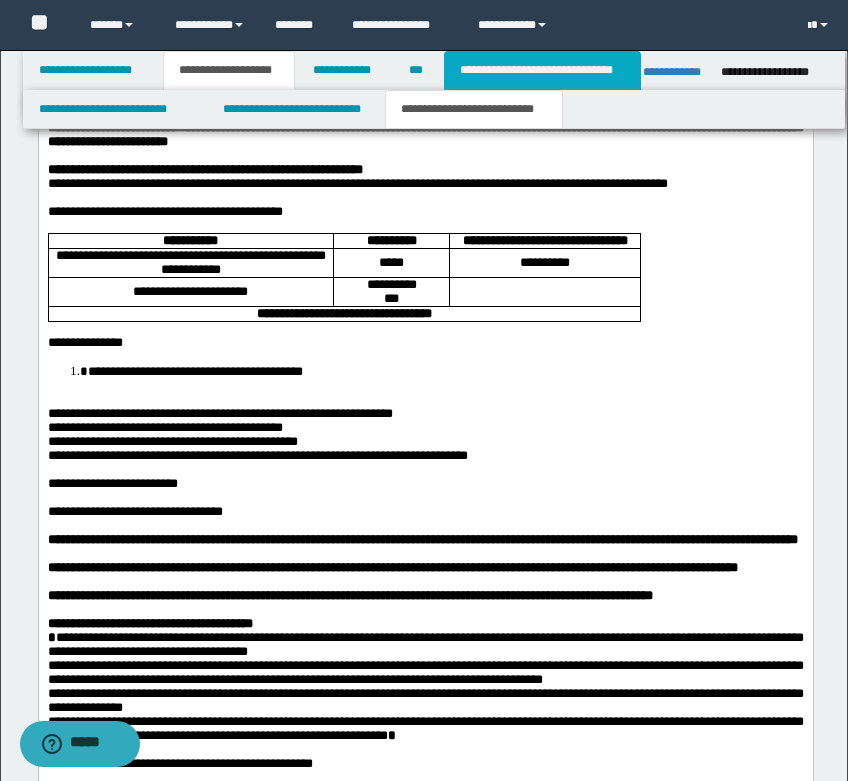 click on "**********" at bounding box center (542, 70) 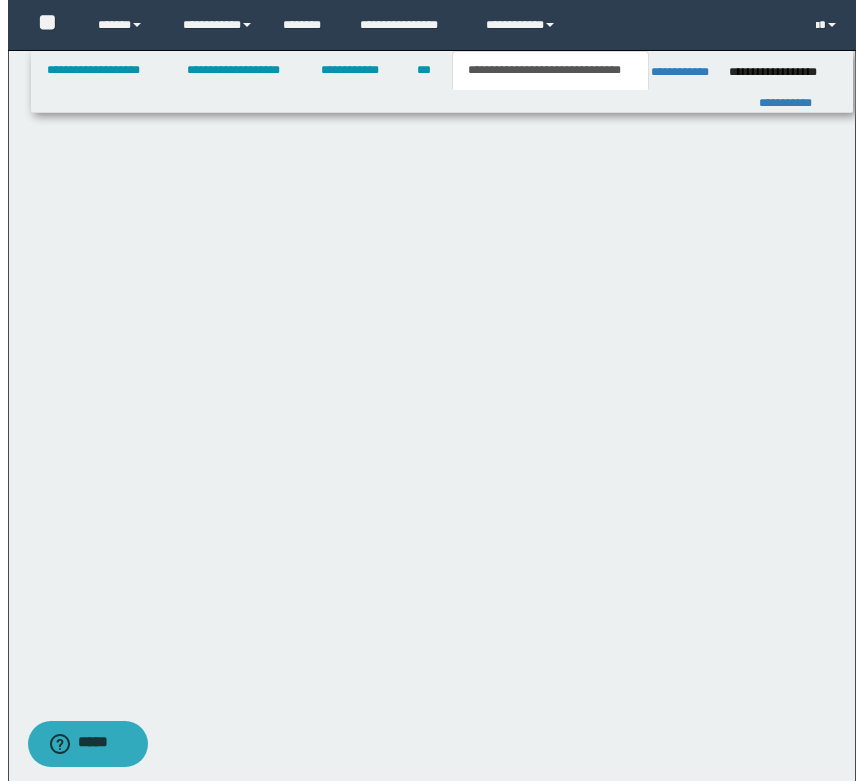 scroll, scrollTop: 0, scrollLeft: 0, axis: both 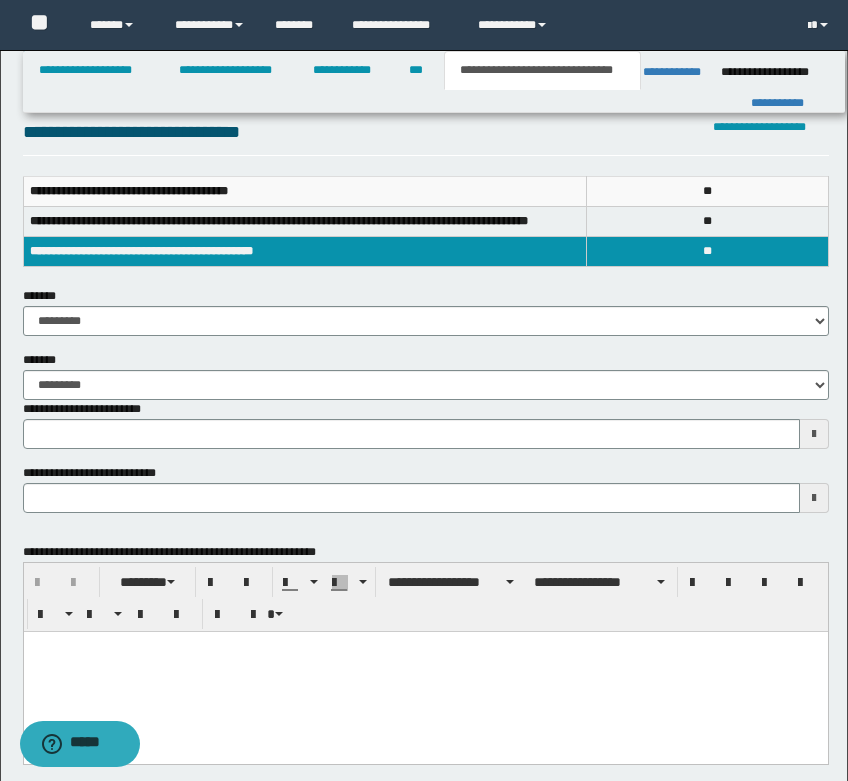 type 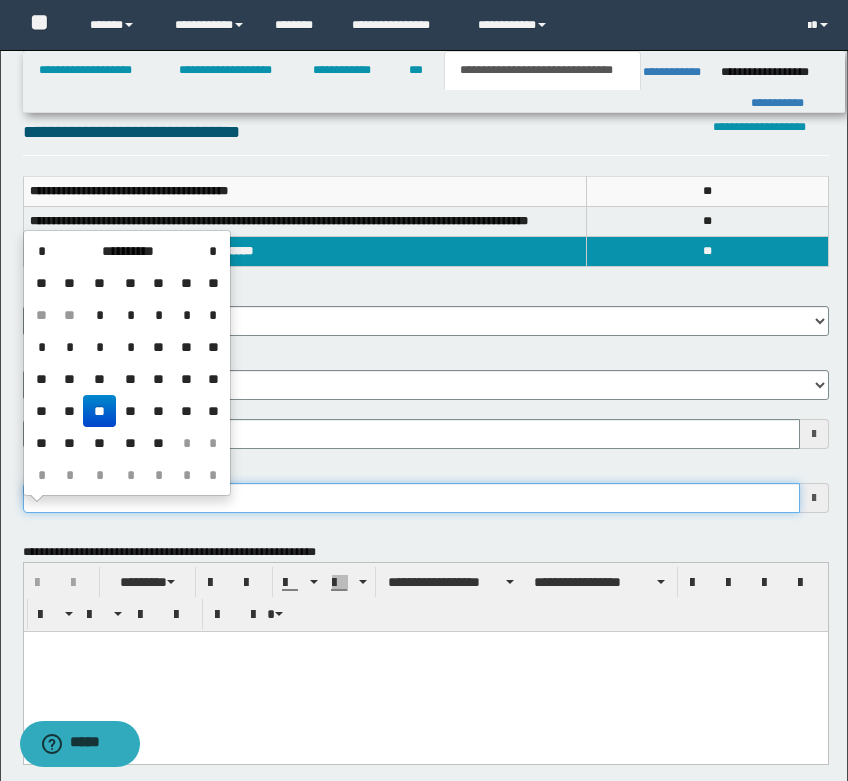 click on "**********" at bounding box center [411, 498] 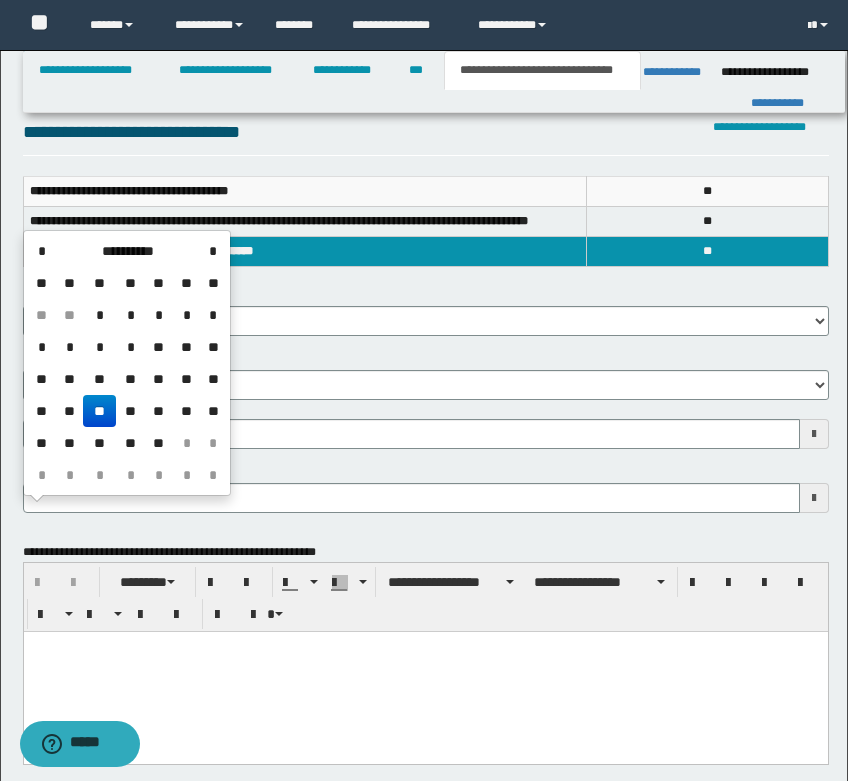 click on "**" at bounding box center (159, 411) 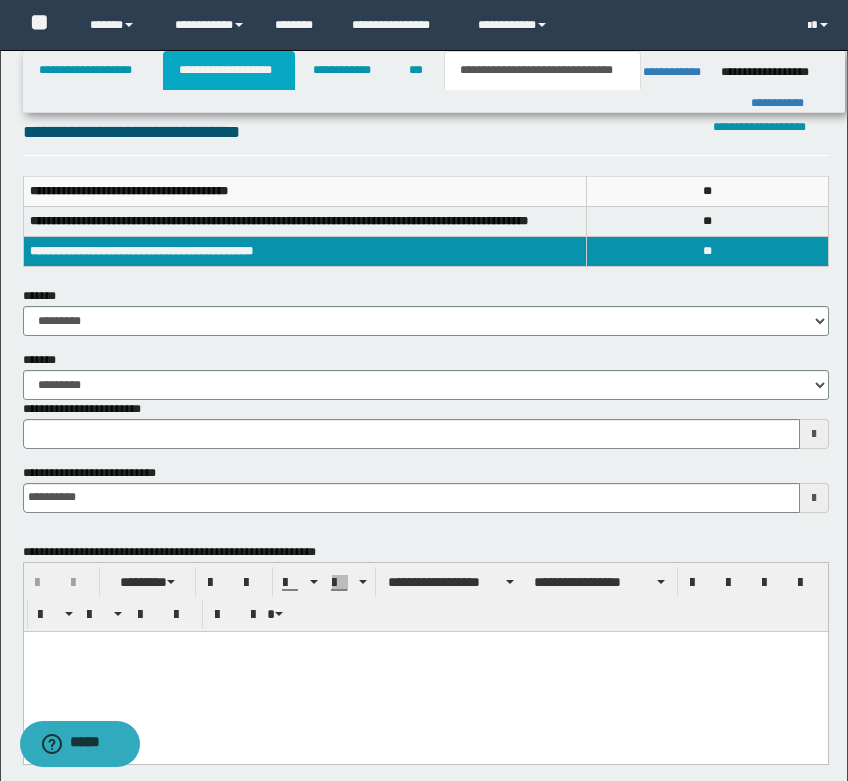 click on "**********" at bounding box center (229, 70) 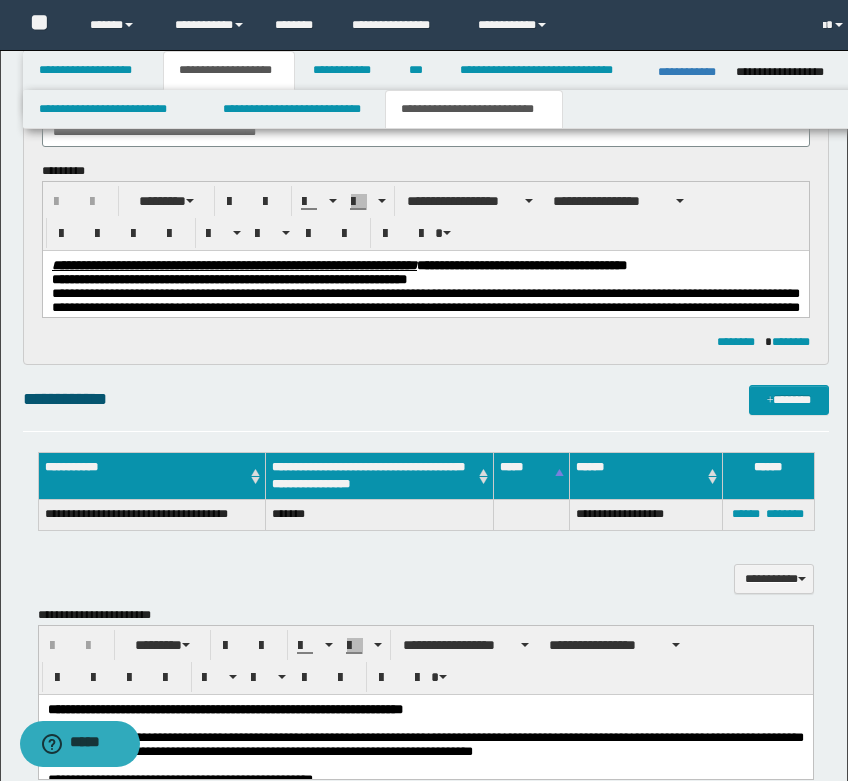 scroll, scrollTop: 231, scrollLeft: 0, axis: vertical 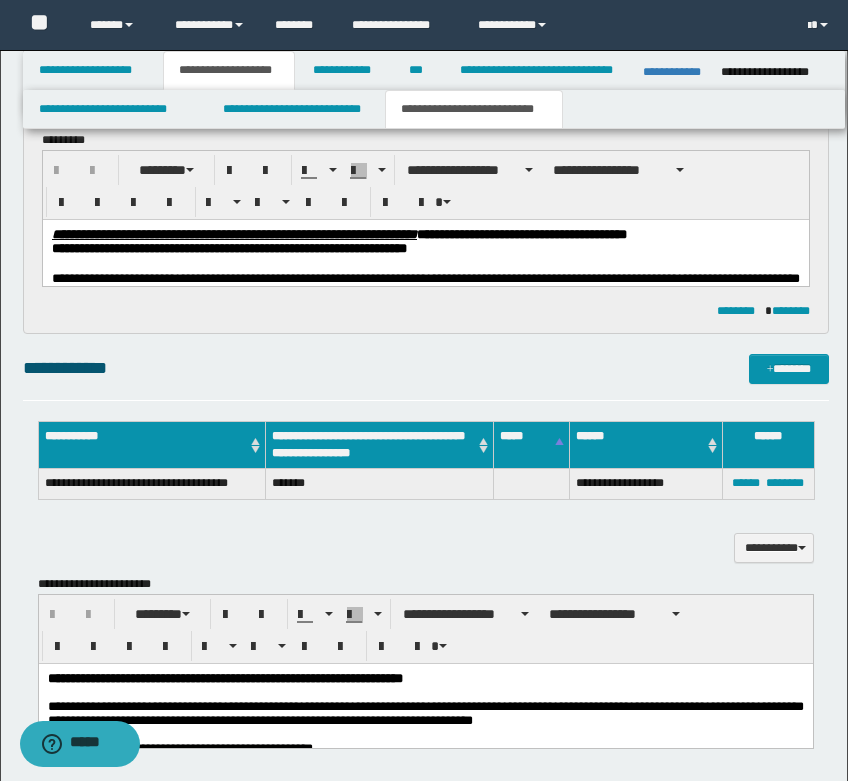click on "**********" at bounding box center [425, 235] 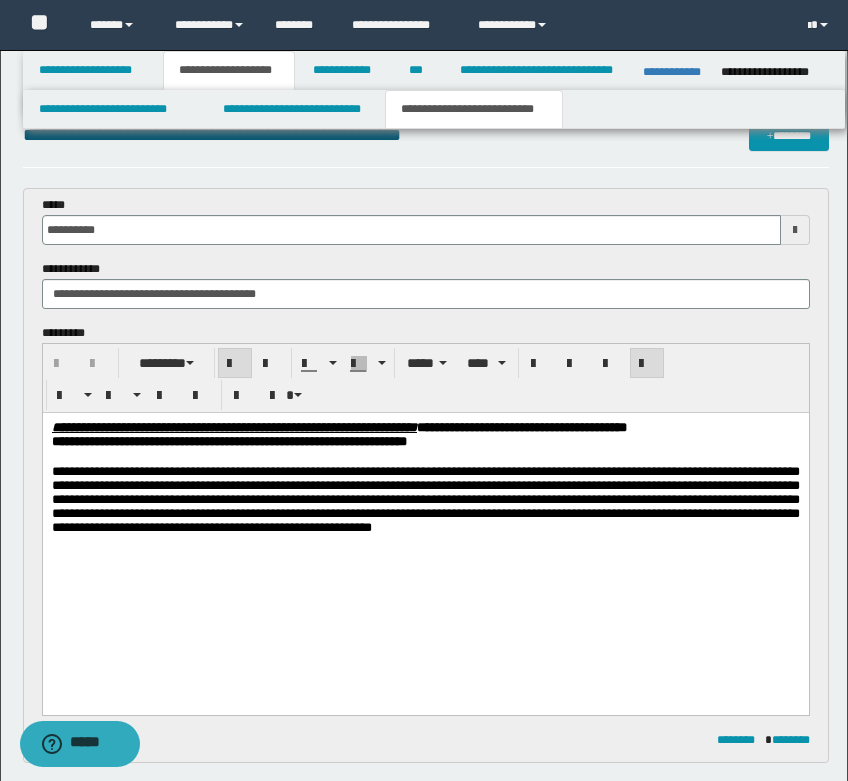scroll, scrollTop: 0, scrollLeft: 0, axis: both 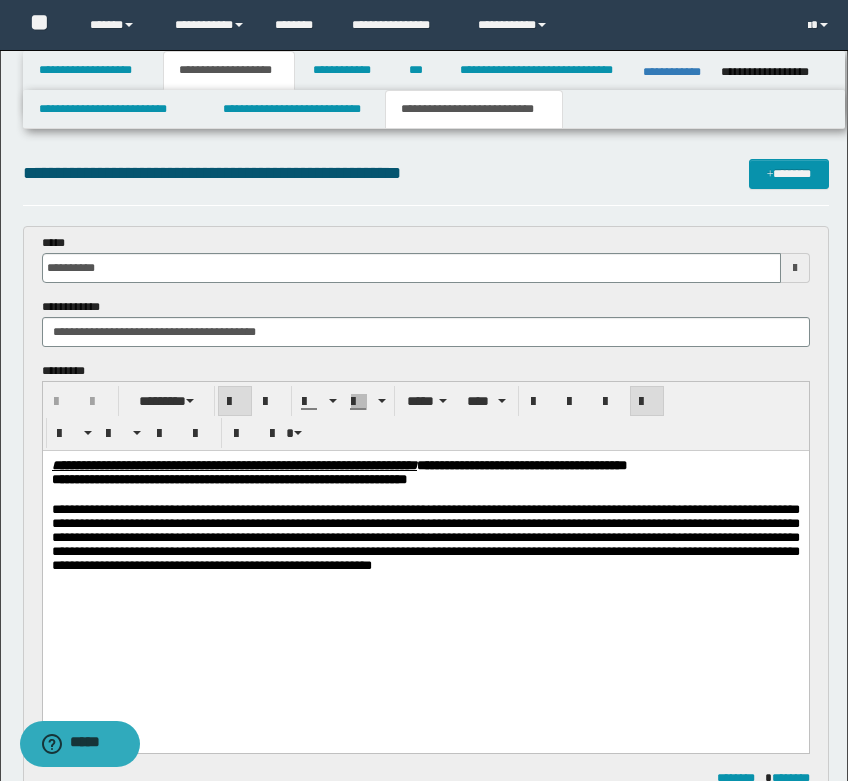 drag, startPoint x: 641, startPoint y: 177, endPoint x: 672, endPoint y: 185, distance: 32.01562 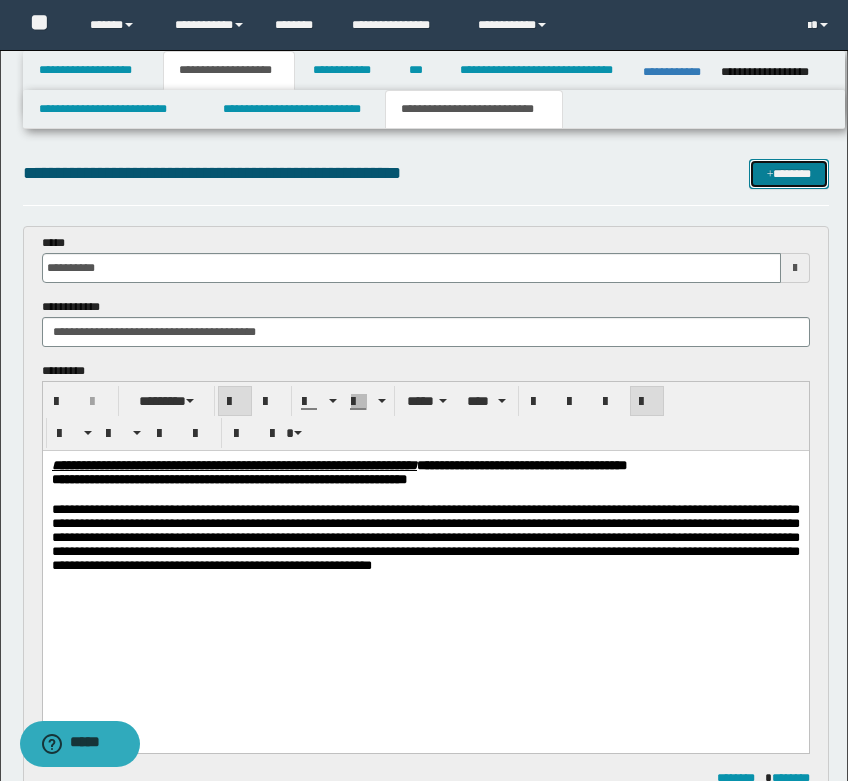click on "*******" at bounding box center [789, 174] 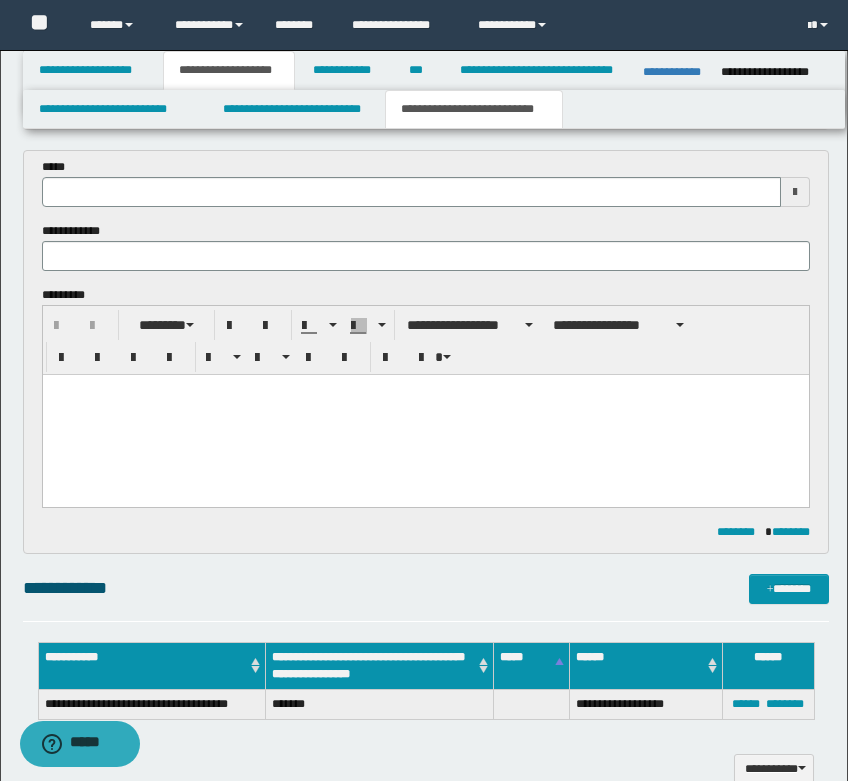 scroll, scrollTop: 648, scrollLeft: 0, axis: vertical 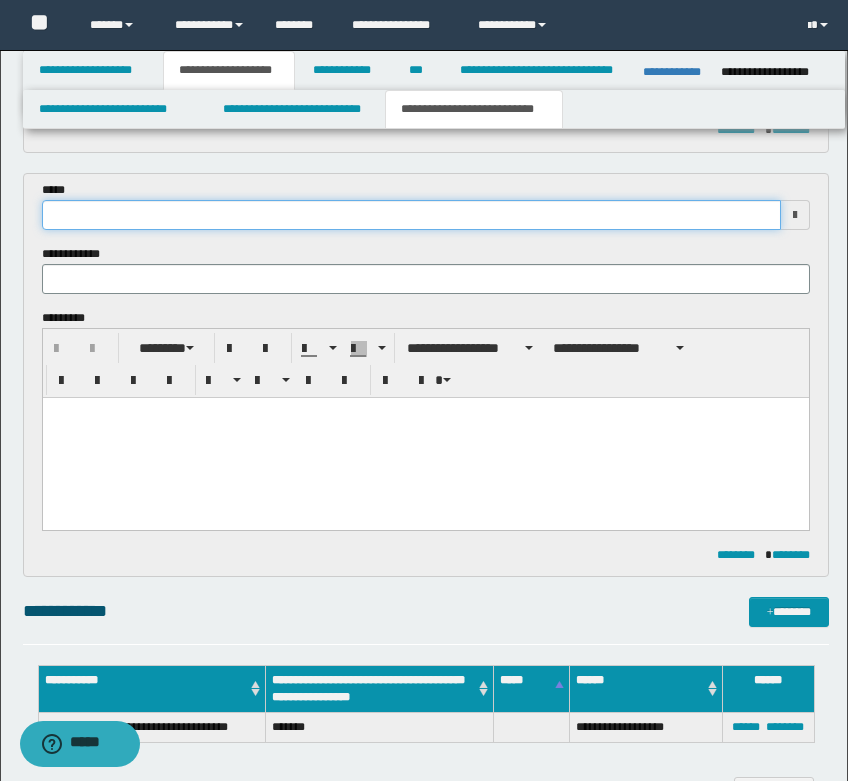 click at bounding box center [411, 215] 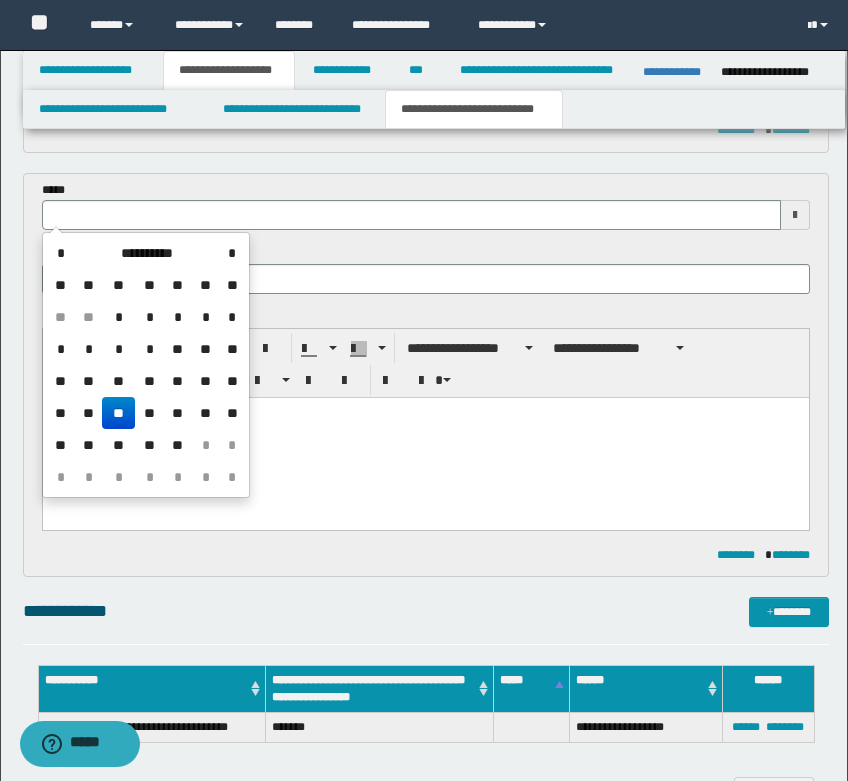 click on "**" at bounding box center (118, 413) 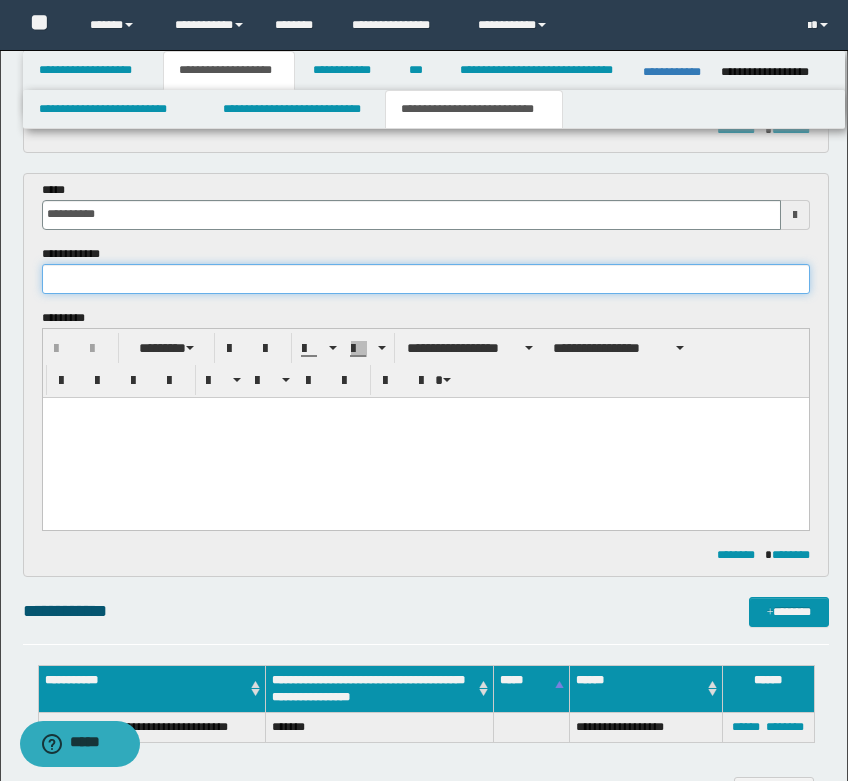 click at bounding box center (426, 279) 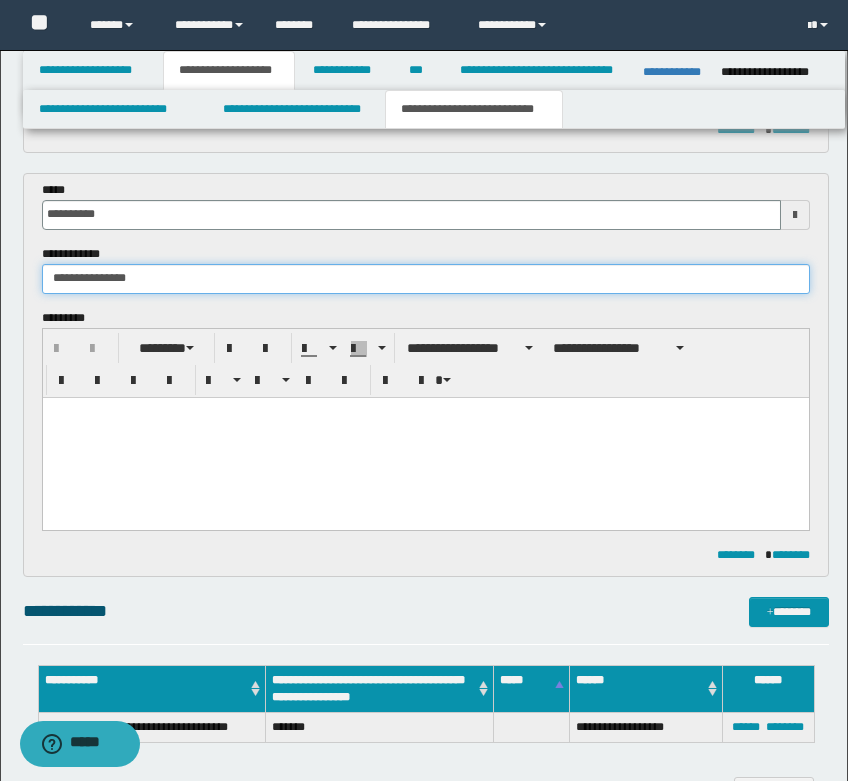 type on "**********" 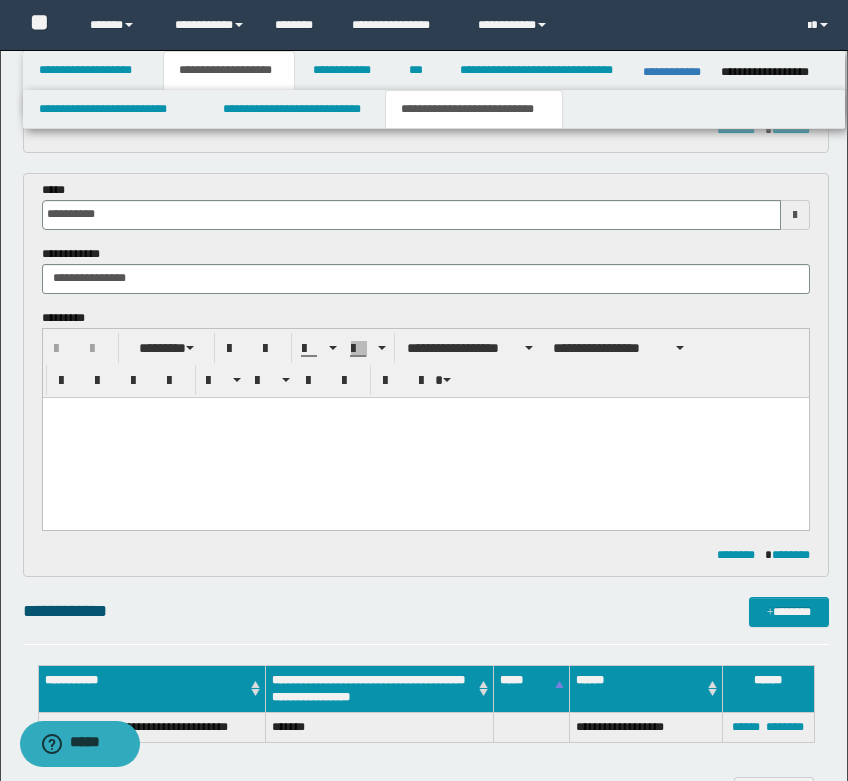 click at bounding box center [425, 437] 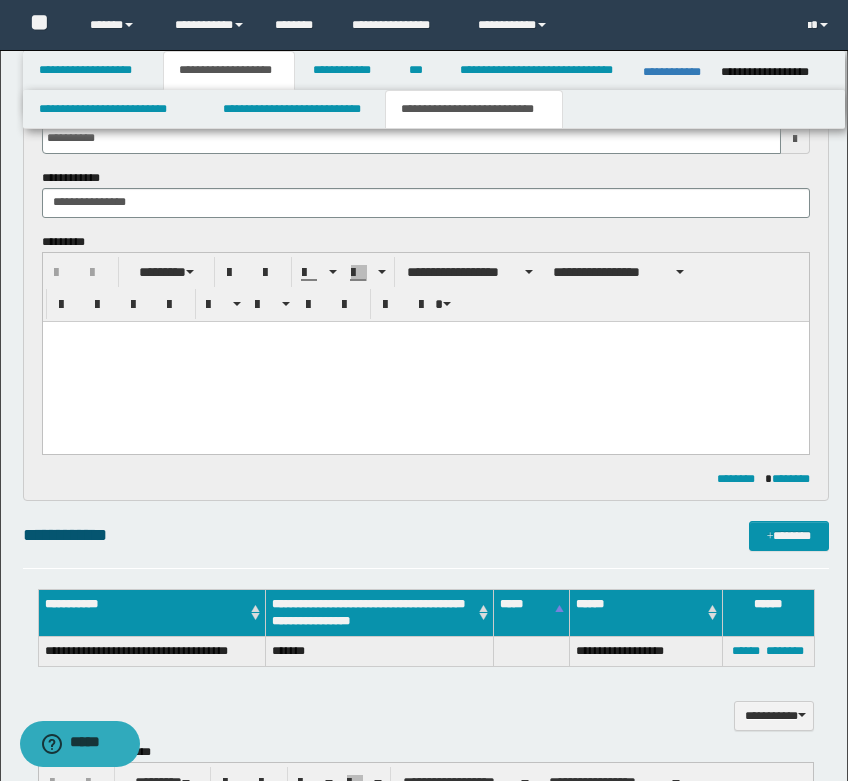 scroll, scrollTop: 748, scrollLeft: 0, axis: vertical 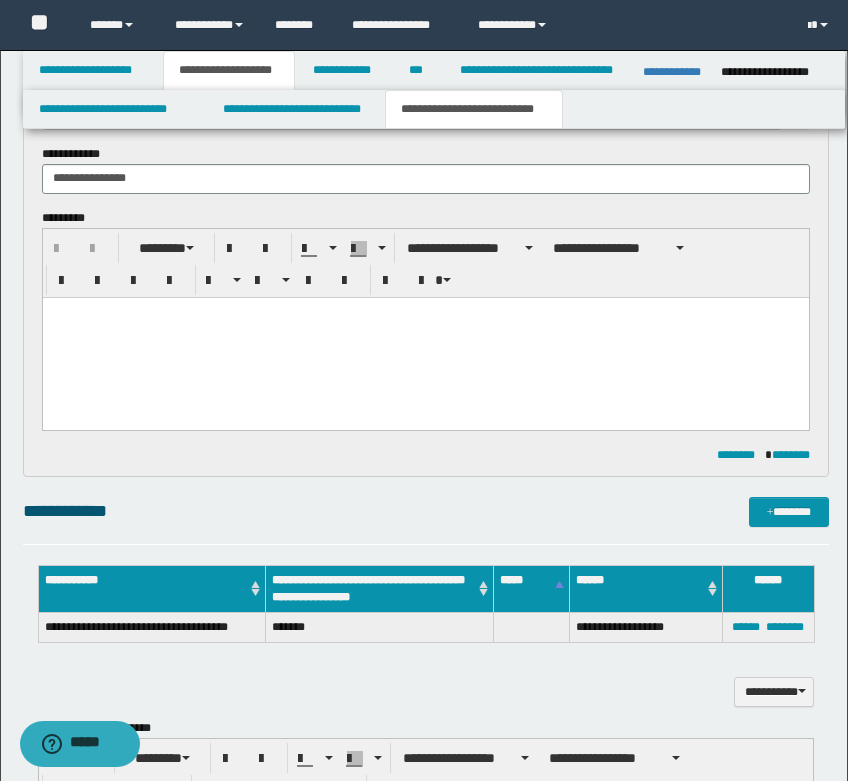 click at bounding box center (425, 337) 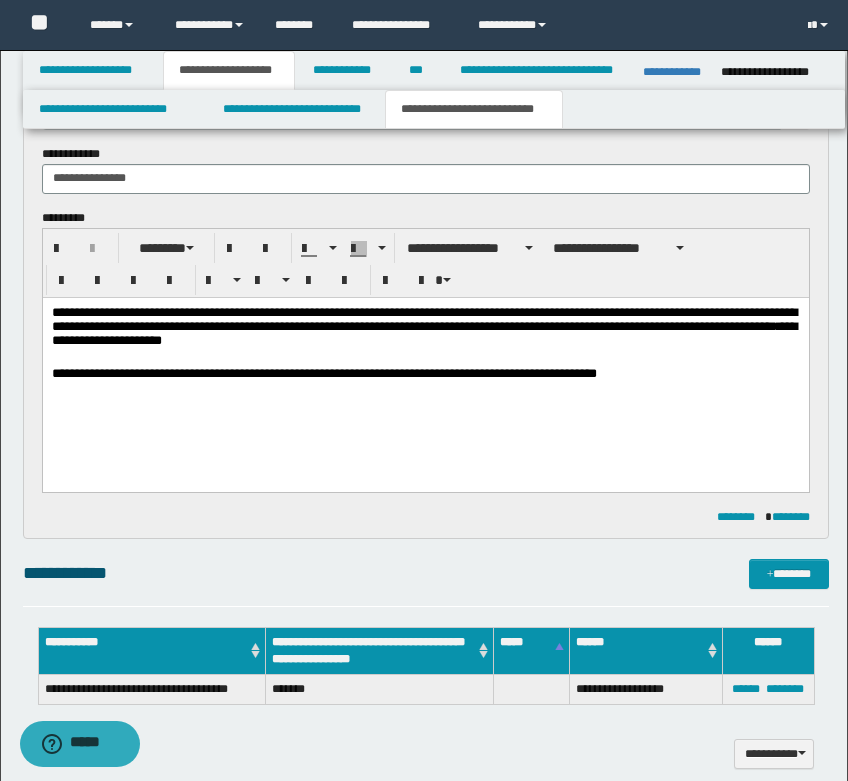 click on "**********" at bounding box center (425, 368) 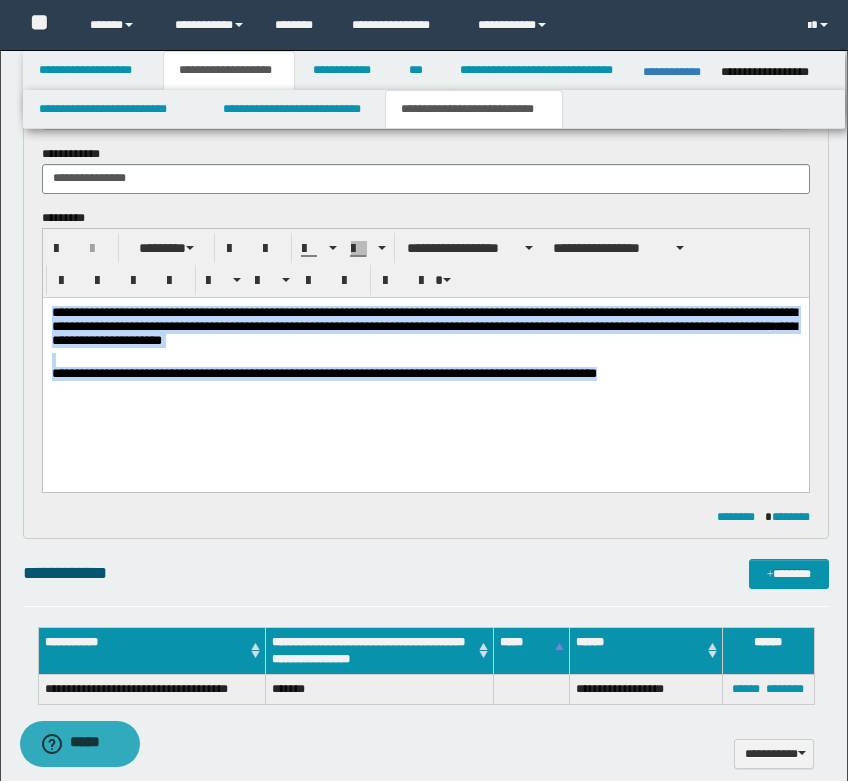 drag, startPoint x: 624, startPoint y: 377, endPoint x: 106, endPoint y: 561, distance: 549.709 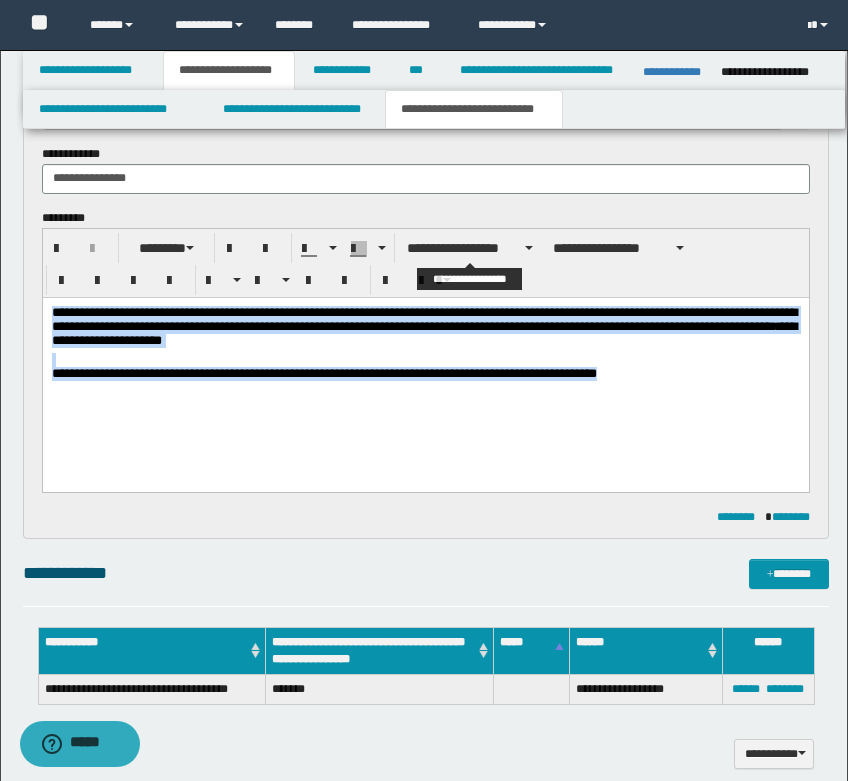 click on "**********" at bounding box center (470, 248) 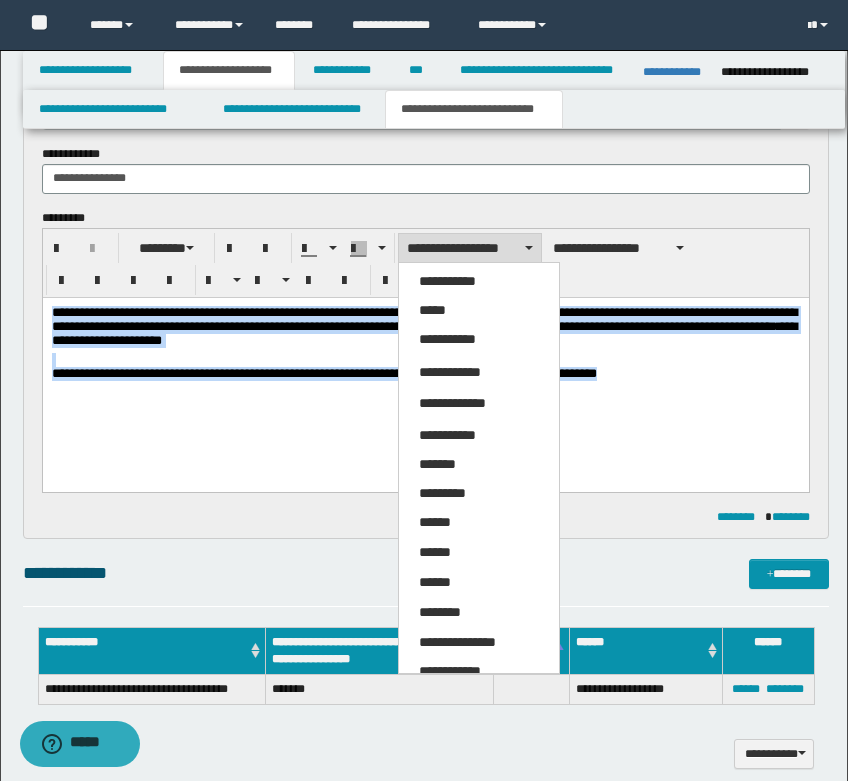 click on "*****" at bounding box center (479, 311) 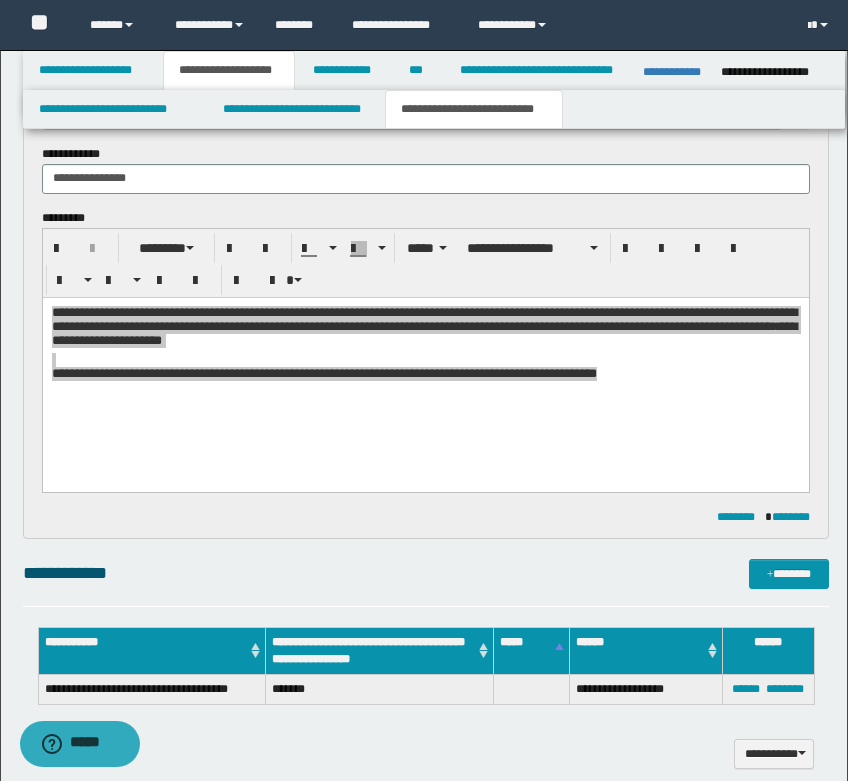 click on "**********" at bounding box center [295, 109] 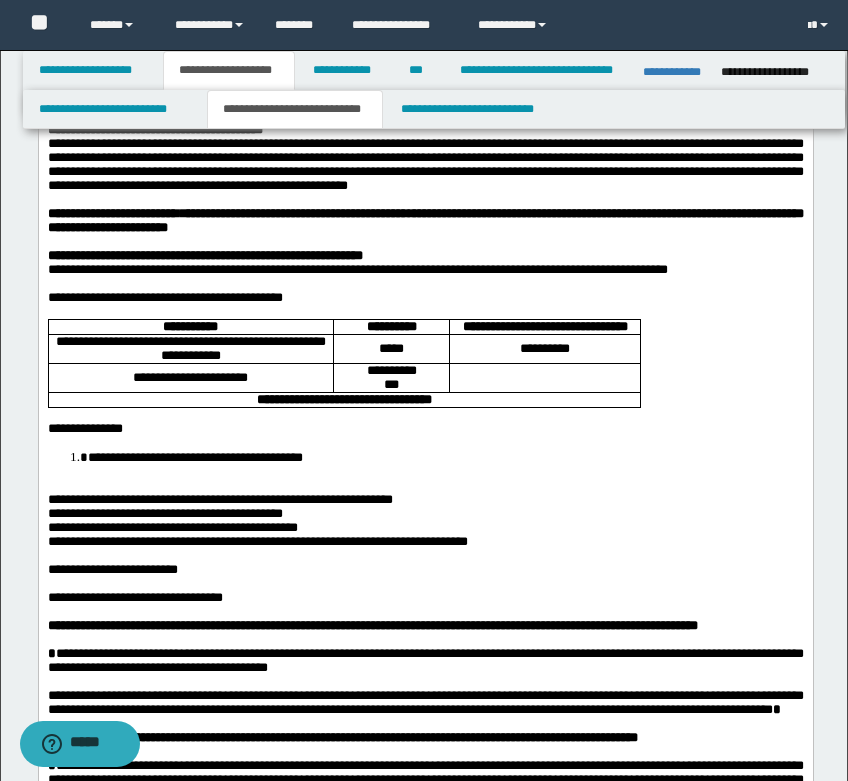 scroll, scrollTop: 100, scrollLeft: 0, axis: vertical 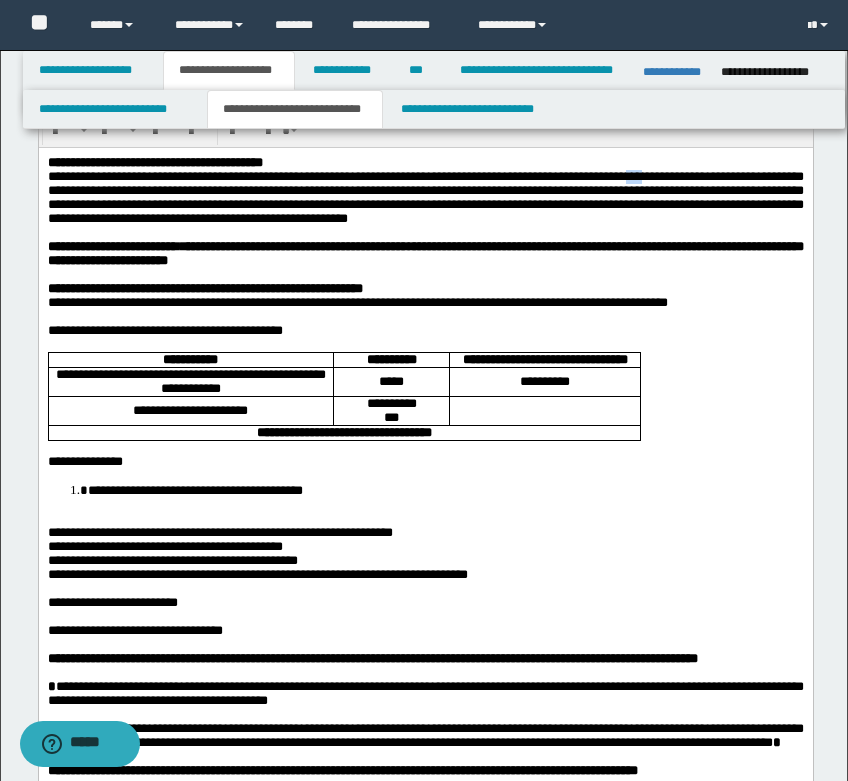 drag, startPoint x: 76, startPoint y: 194, endPoint x: 305, endPoint y: 369, distance: 288.21173 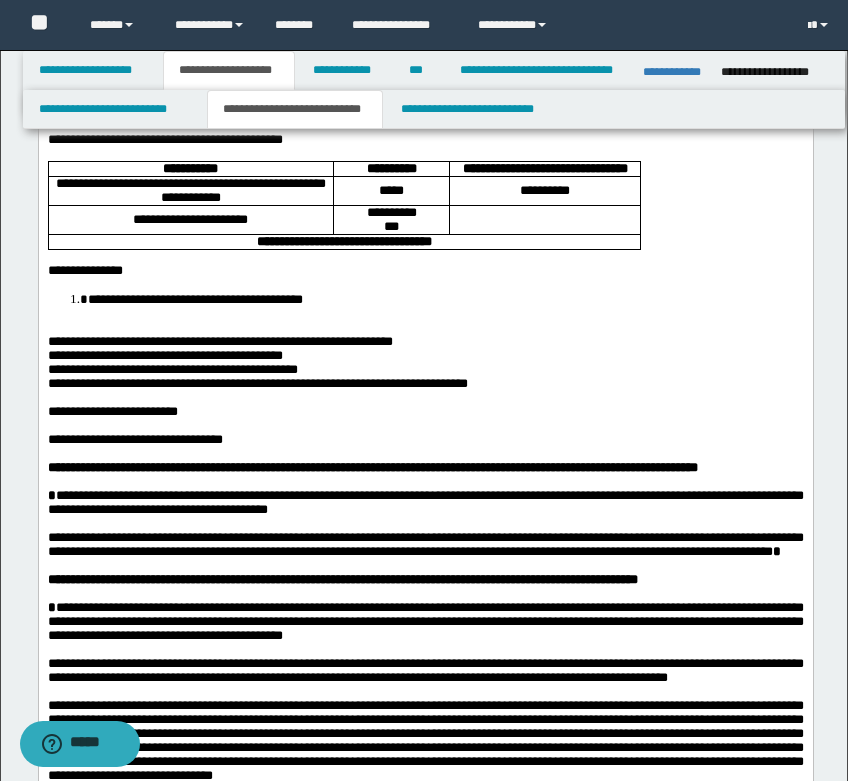 scroll, scrollTop: 300, scrollLeft: 0, axis: vertical 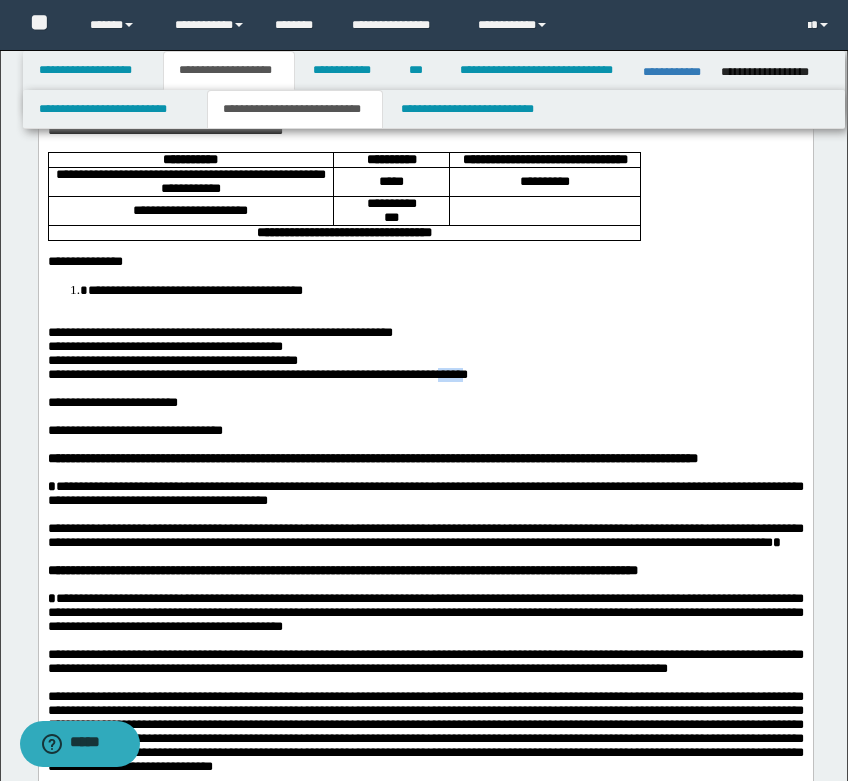 drag, startPoint x: 357, startPoint y: 457, endPoint x: 388, endPoint y: 454, distance: 31.144823 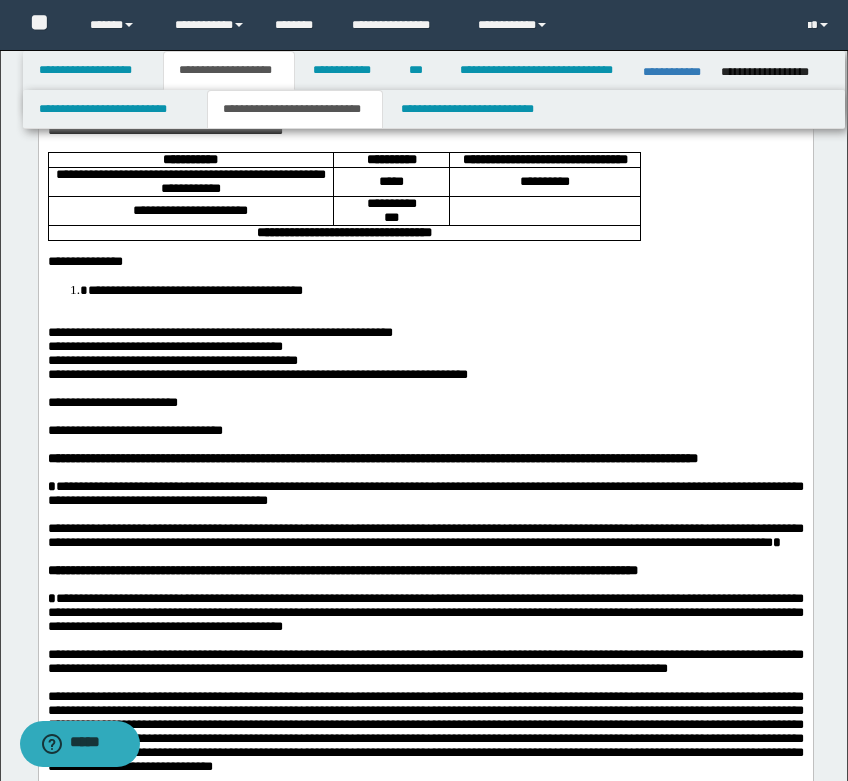 click on "**********" at bounding box center (425, 375) 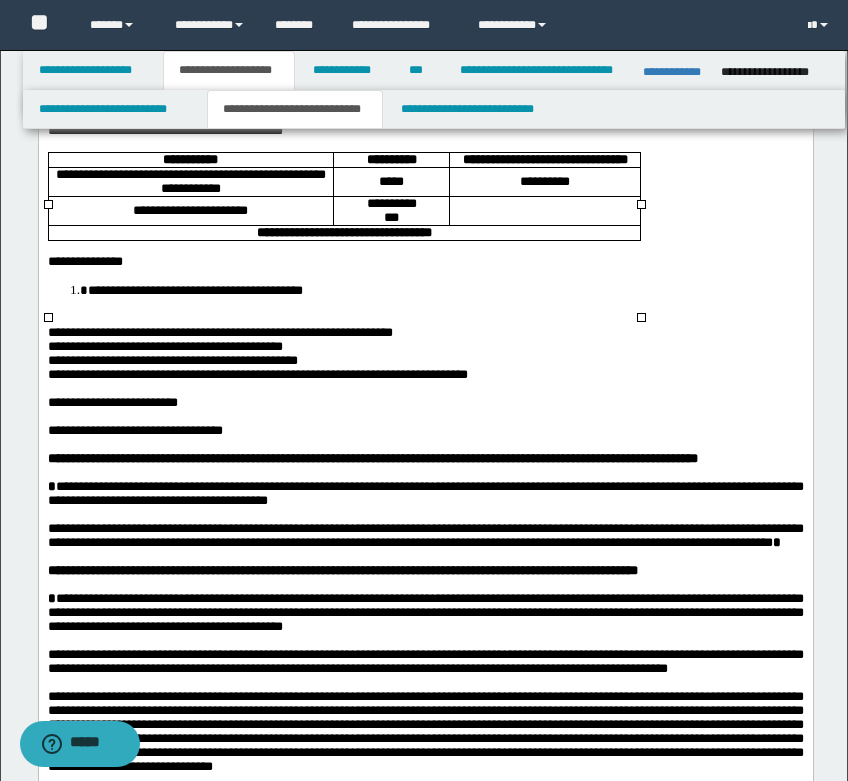 click on "**********" at bounding box center (190, 182) 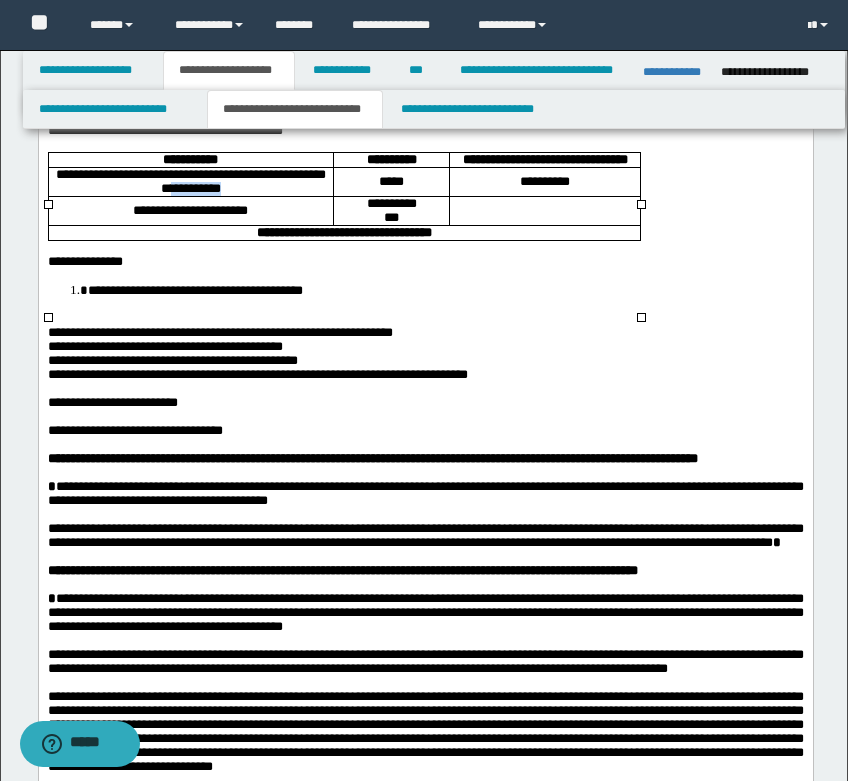 click on "**********" at bounding box center [190, 182] 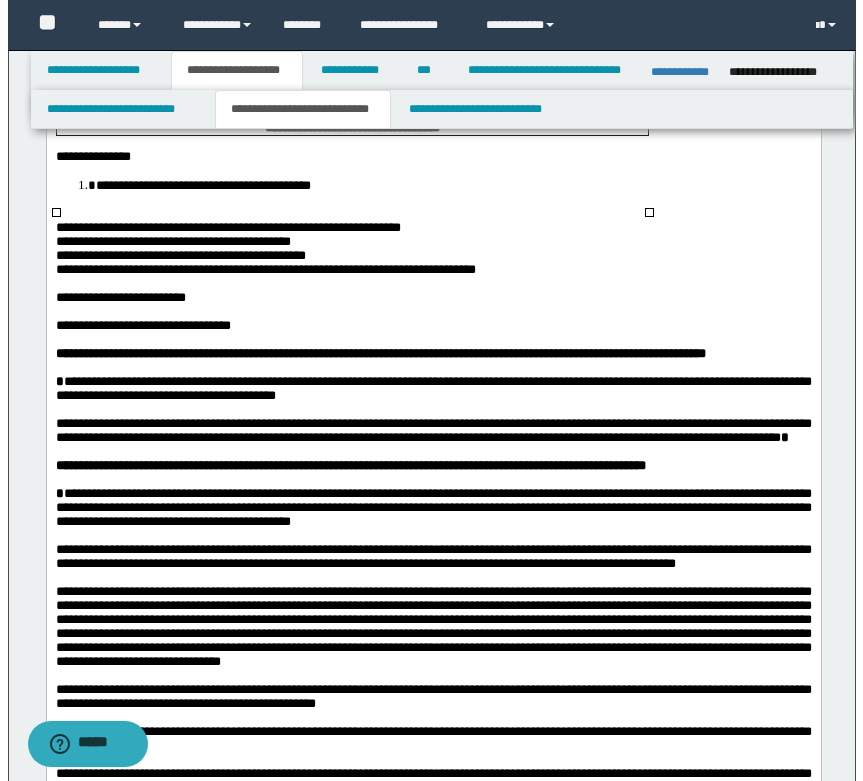 scroll, scrollTop: 300, scrollLeft: 0, axis: vertical 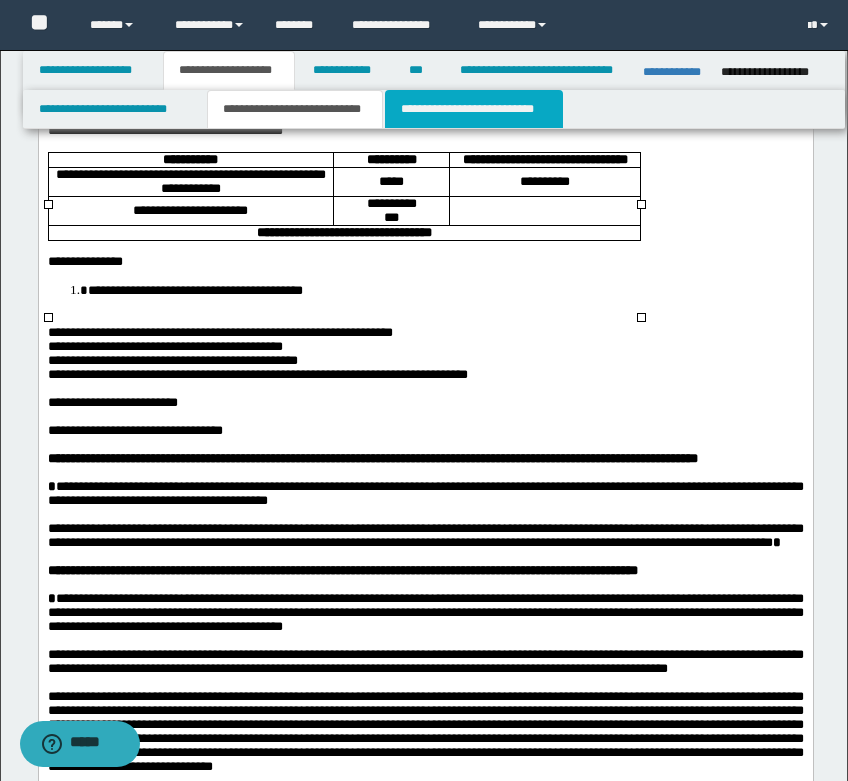 click on "**********" at bounding box center [474, 109] 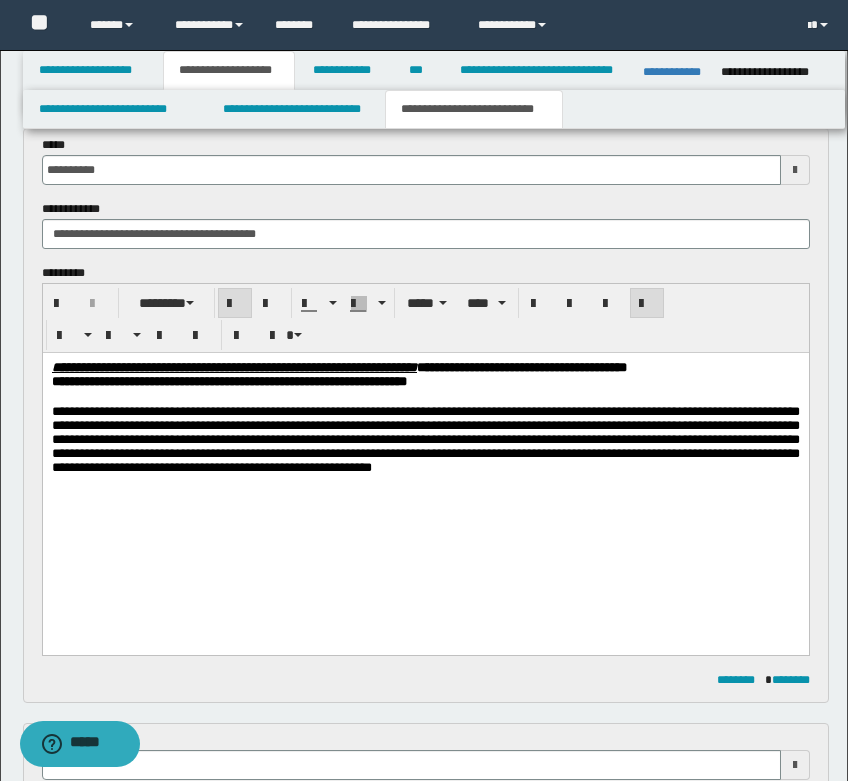 scroll, scrollTop: 0, scrollLeft: 0, axis: both 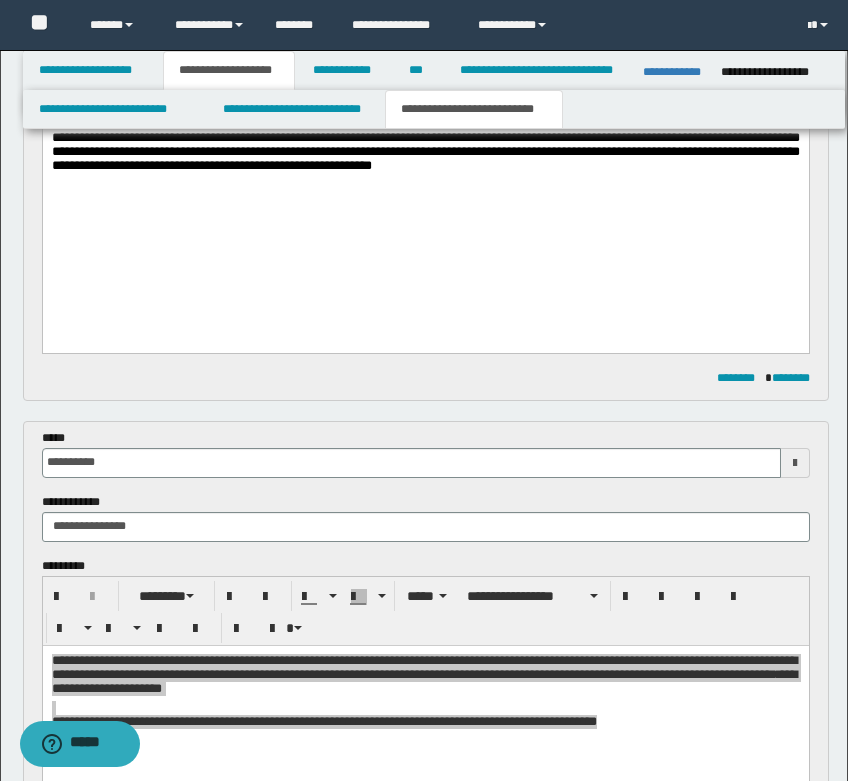 click on "**********" at bounding box center (425, 156) 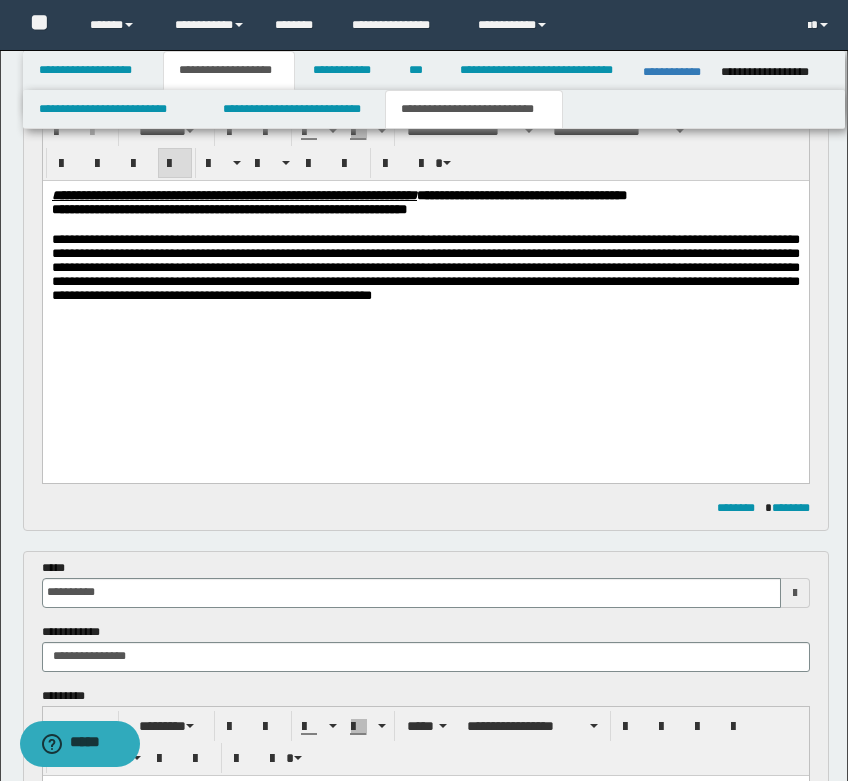 scroll, scrollTop: 200, scrollLeft: 0, axis: vertical 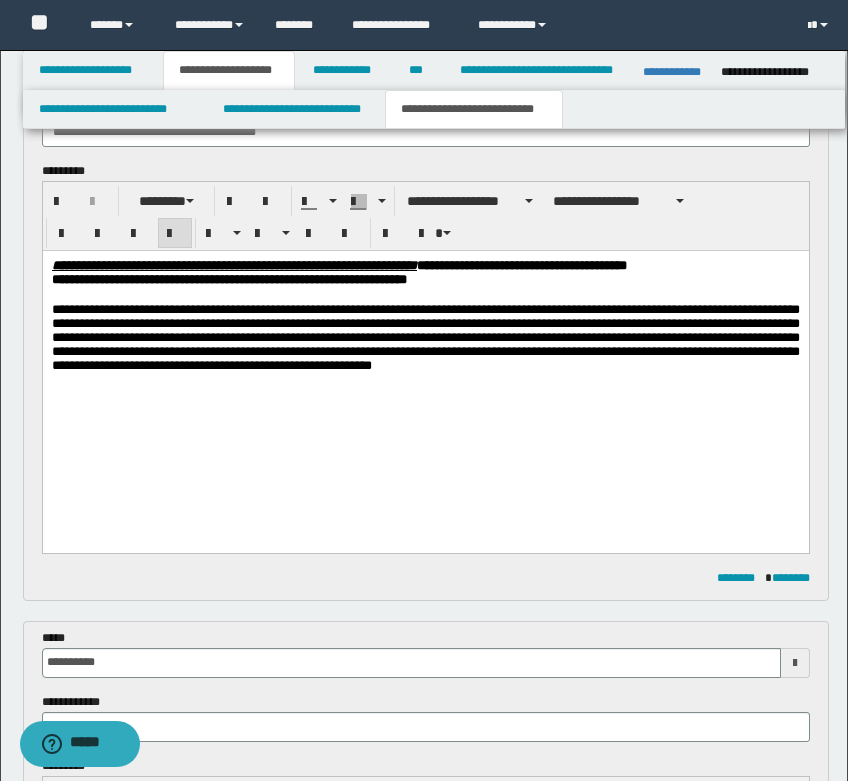 click at bounding box center [425, 381] 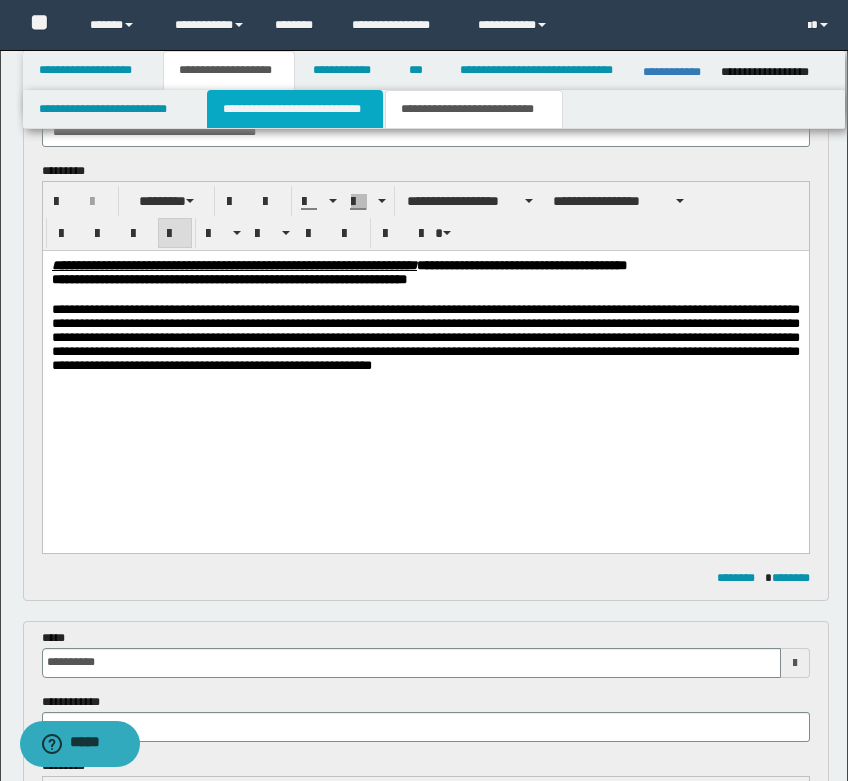 click on "**********" at bounding box center (295, 109) 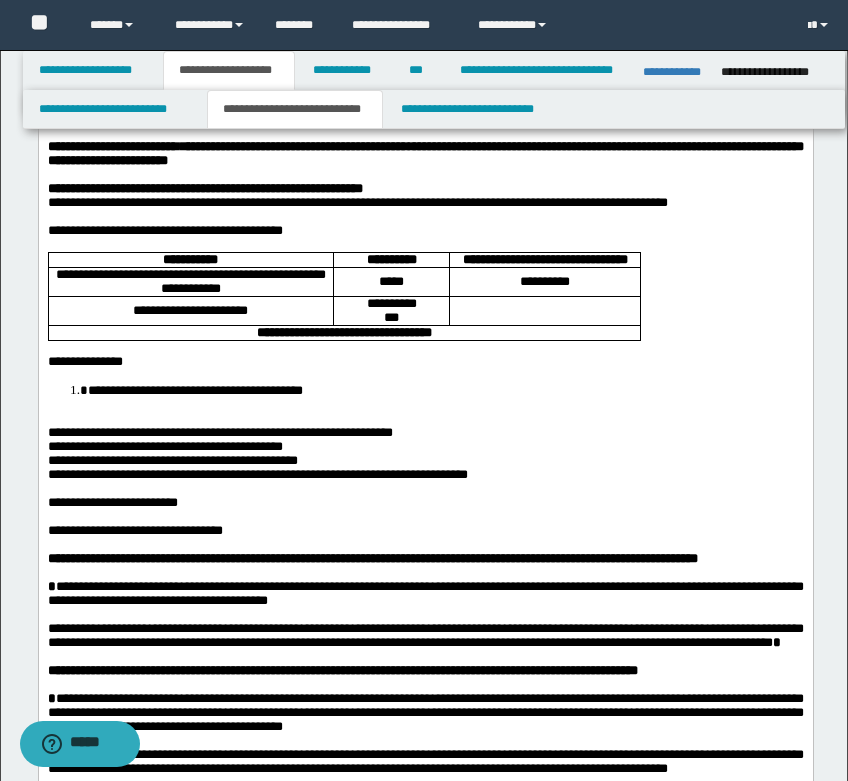 click at bounding box center (425, 418) 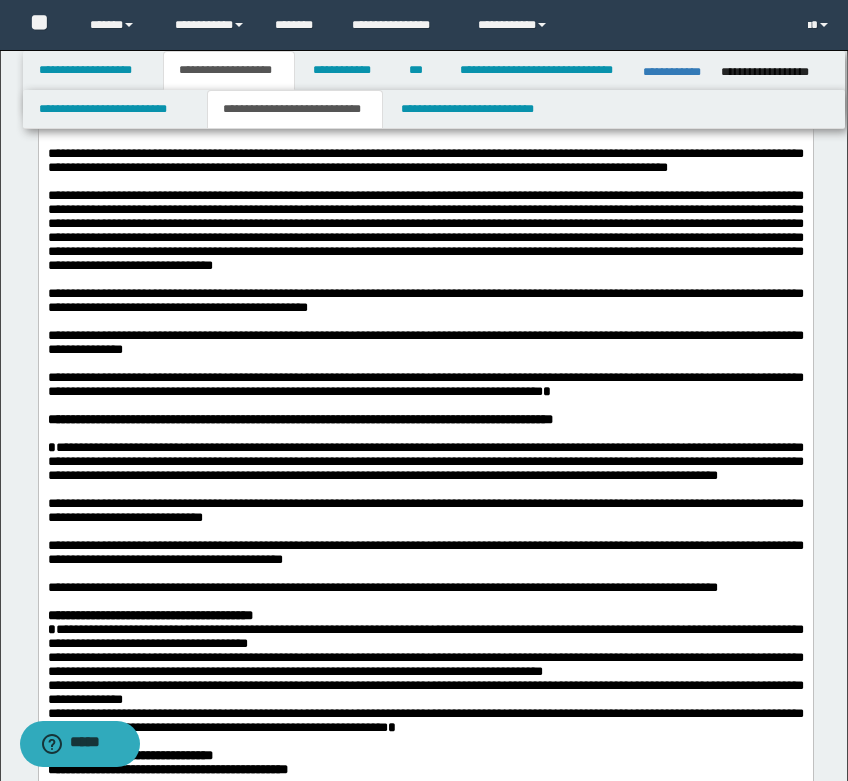 scroll, scrollTop: 800, scrollLeft: 0, axis: vertical 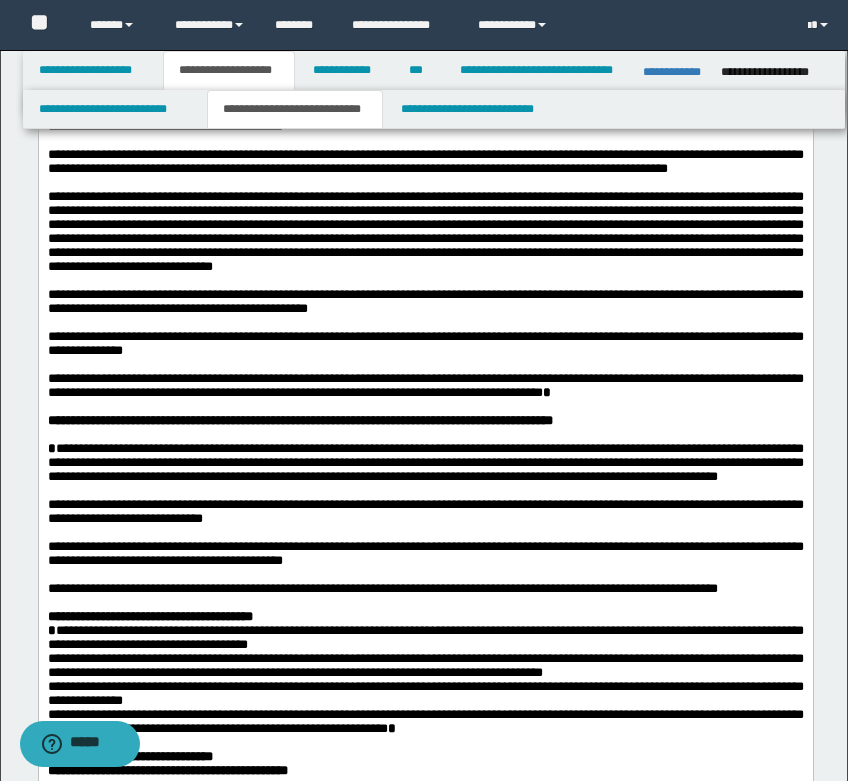 click on "**********" at bounding box center (425, 161) 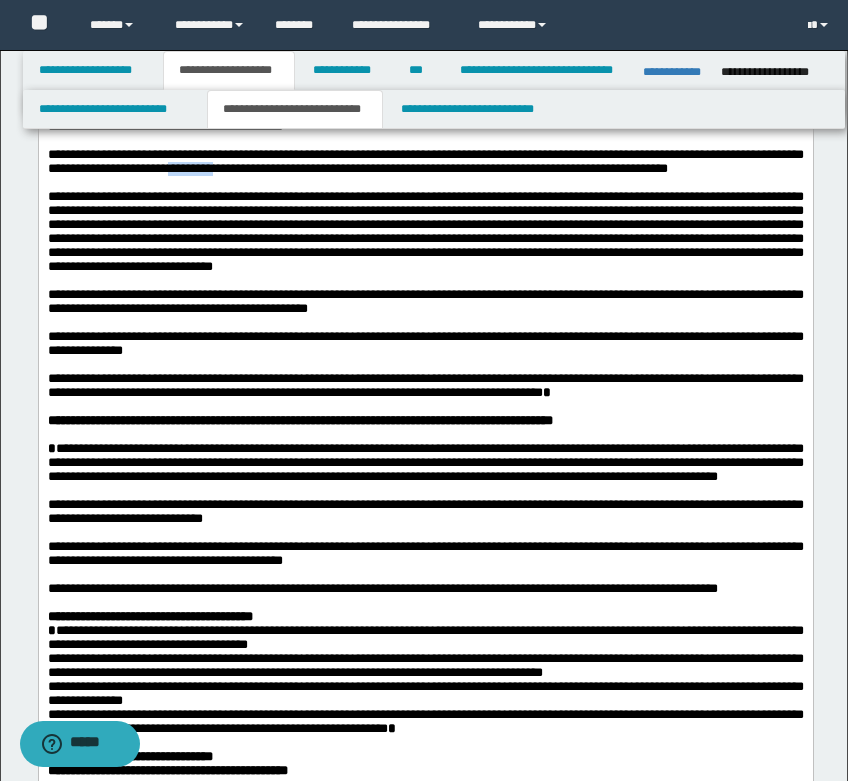 click on "**********" at bounding box center (425, 161) 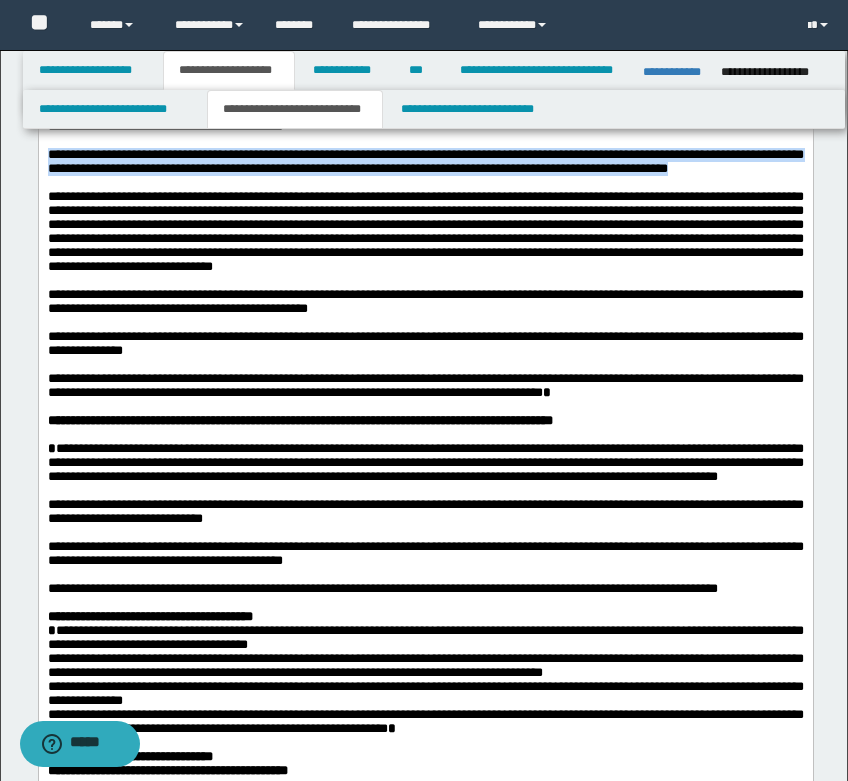 click on "**********" at bounding box center [425, 161] 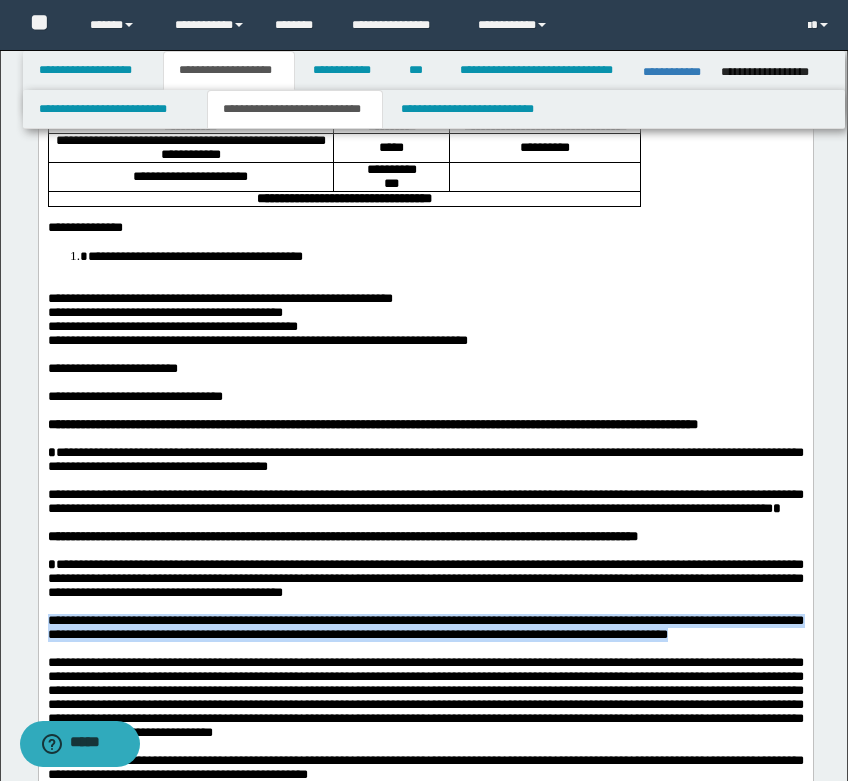 scroll, scrollTop: 200, scrollLeft: 0, axis: vertical 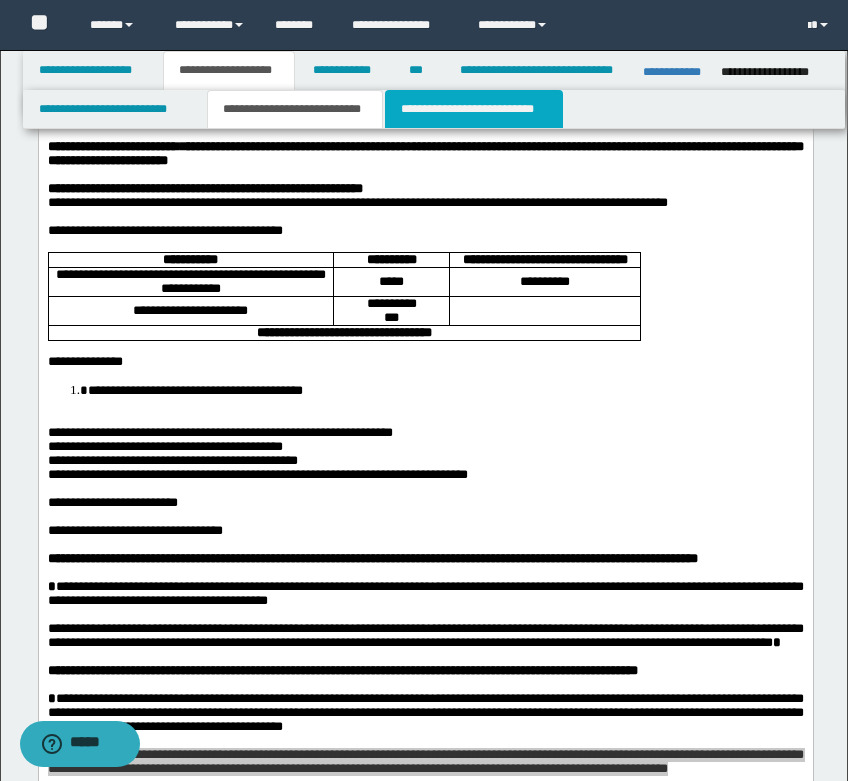 click on "**********" at bounding box center [474, 109] 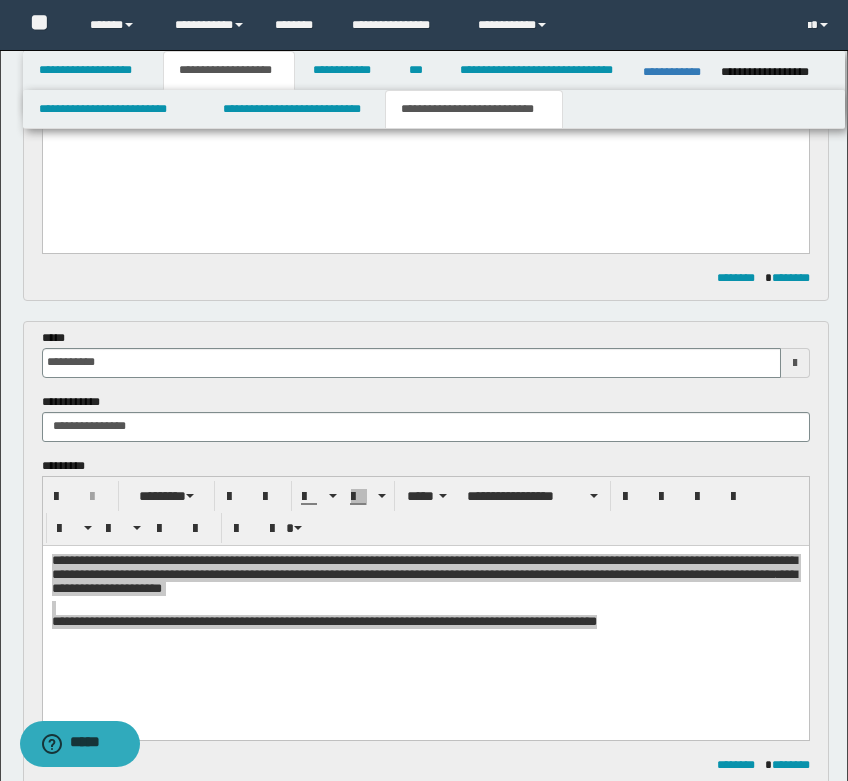 scroll, scrollTop: 800, scrollLeft: 0, axis: vertical 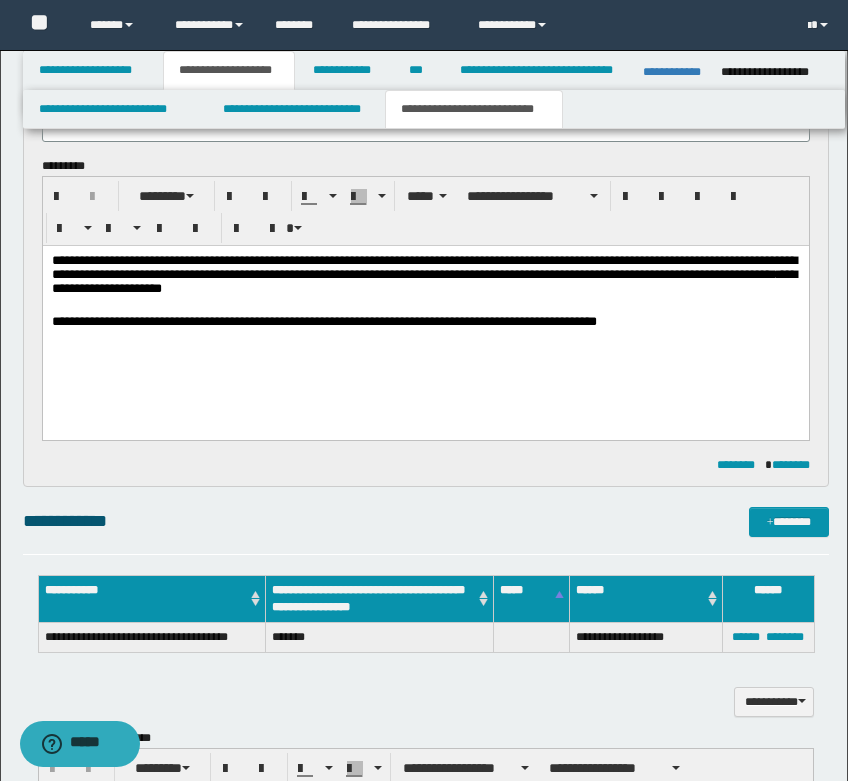 click on "**********" at bounding box center (425, 316) 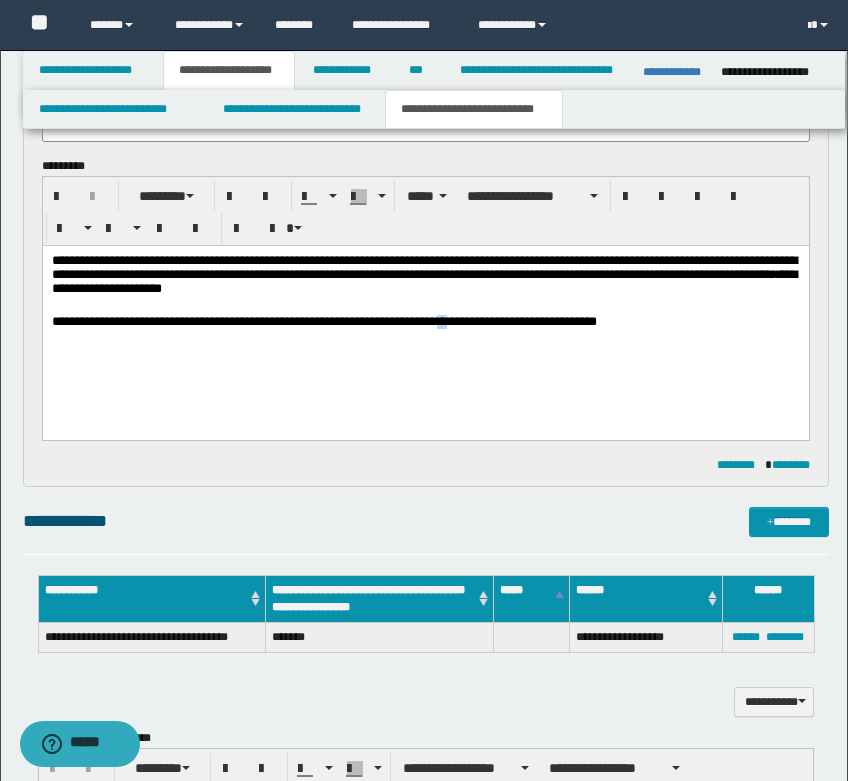 click on "**********" at bounding box center [425, 316] 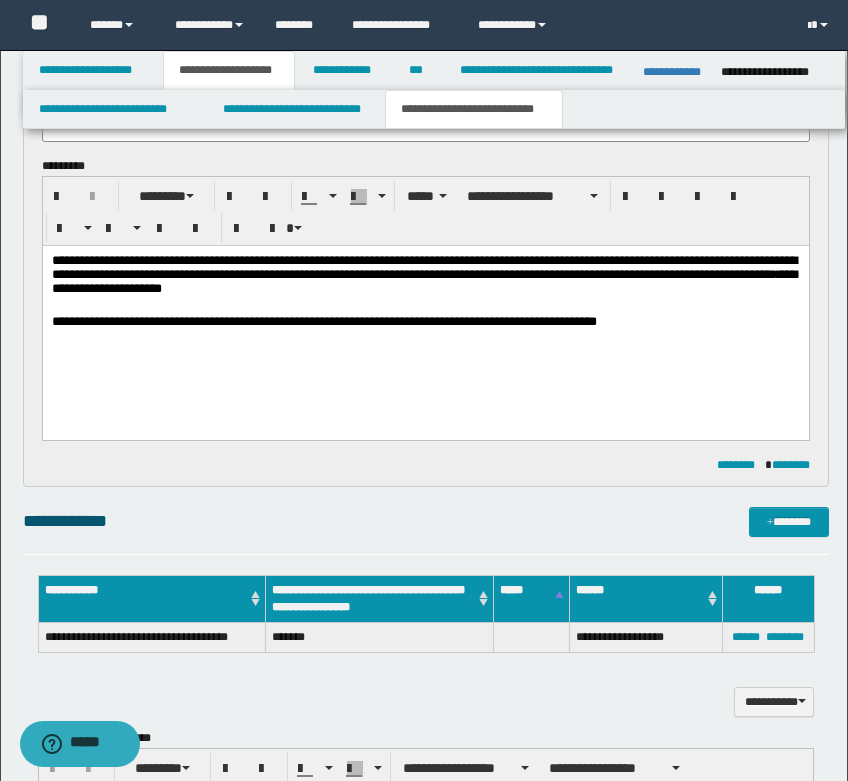 click on "**********" at bounding box center [425, 316] 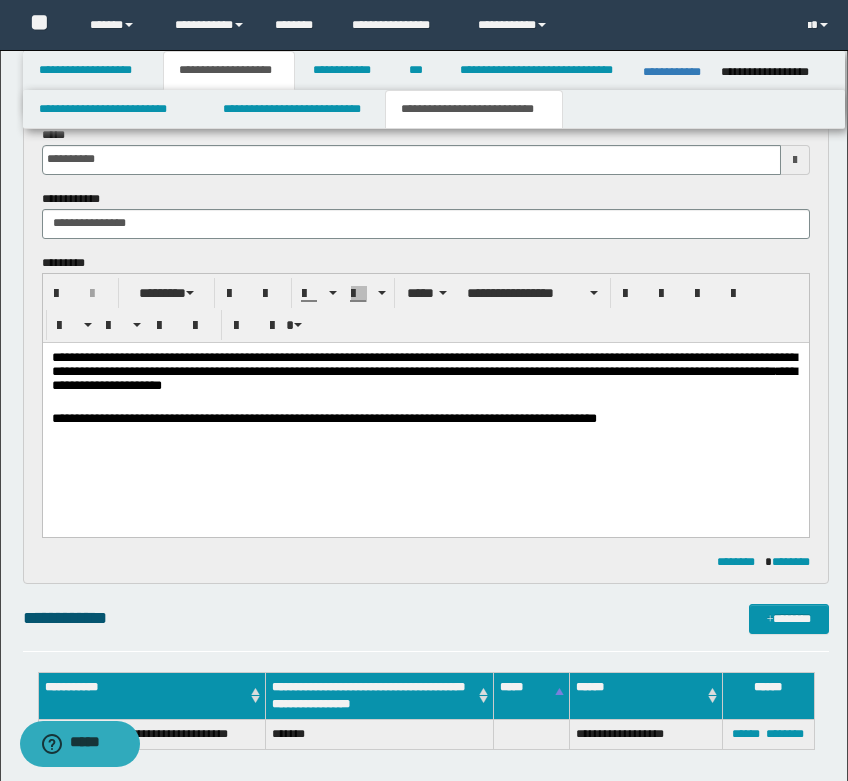 scroll, scrollTop: 547, scrollLeft: 0, axis: vertical 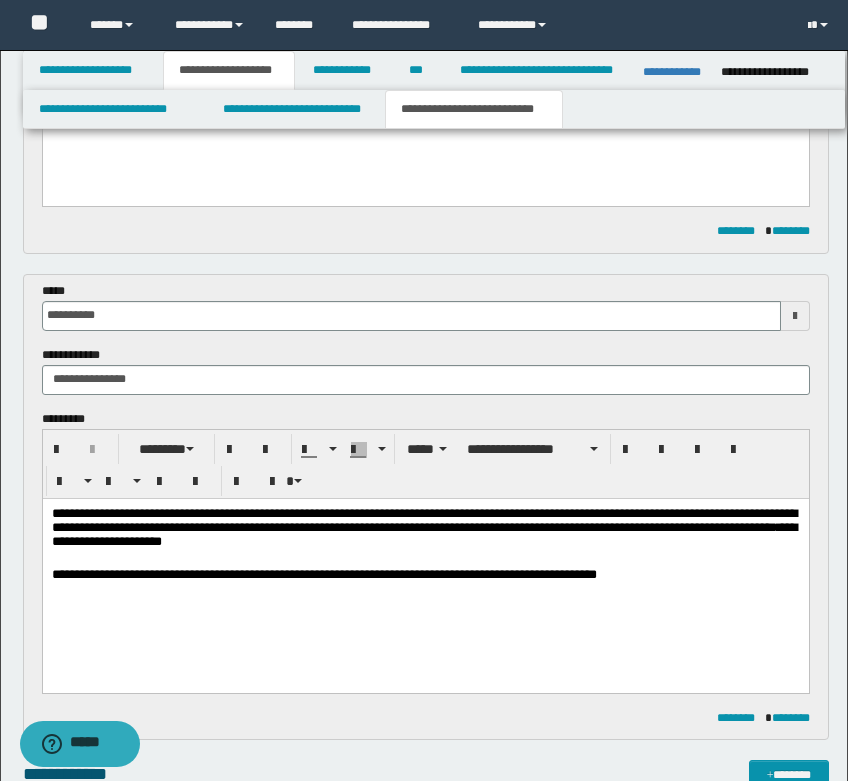 click on "**********" at bounding box center [295, 109] 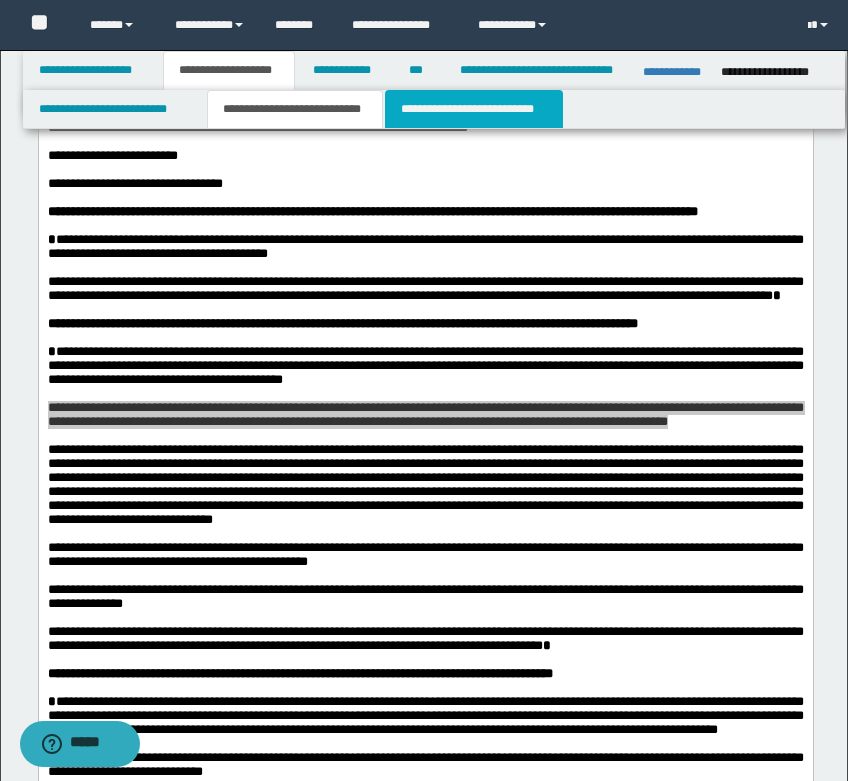 click on "**********" at bounding box center (474, 109) 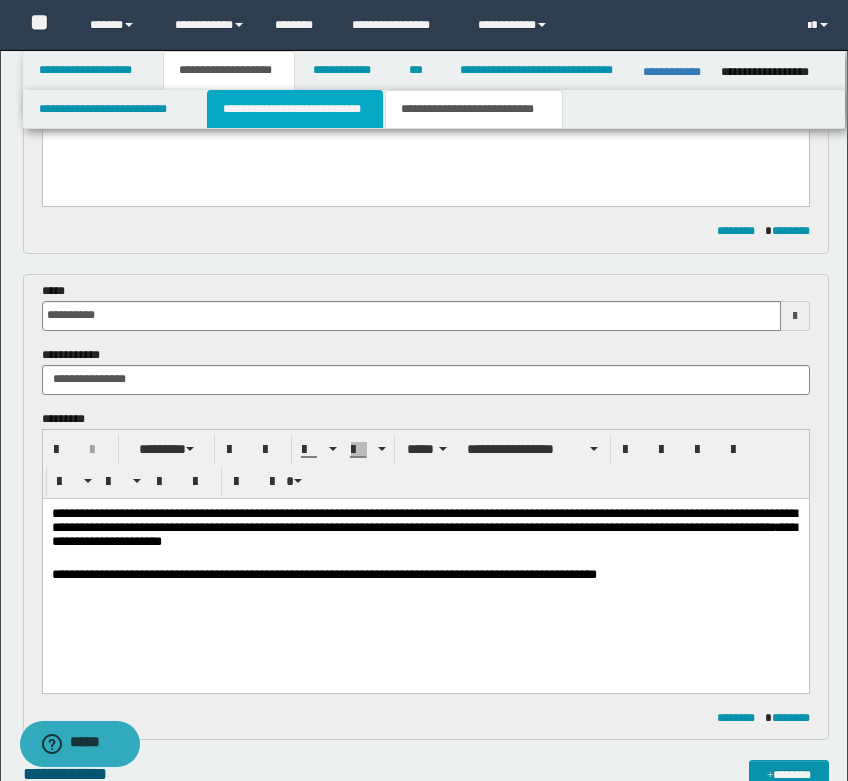 click on "**********" at bounding box center [295, 109] 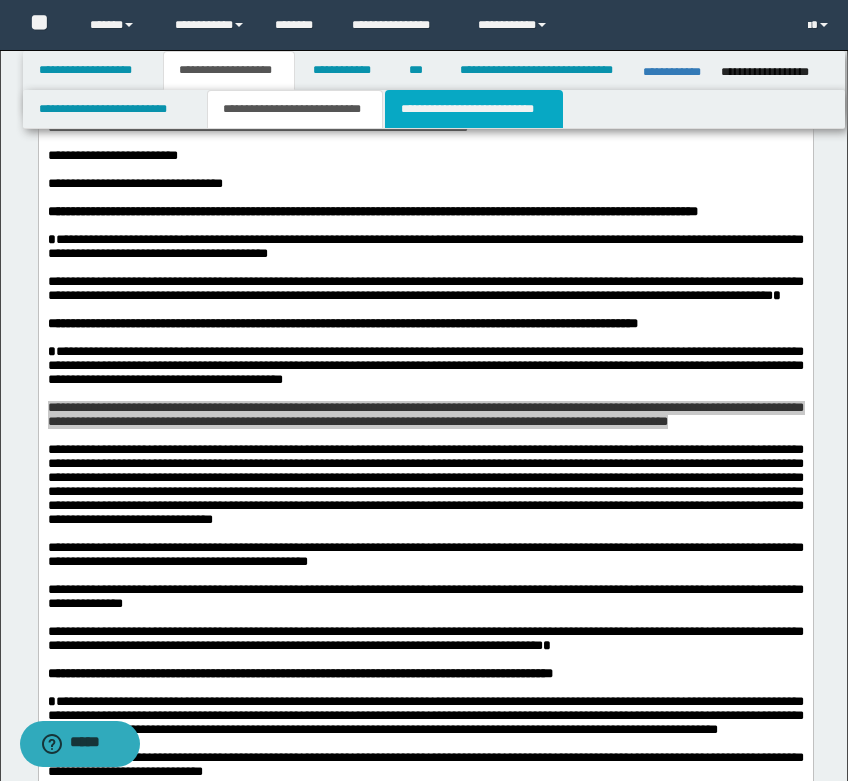click on "**********" at bounding box center (474, 109) 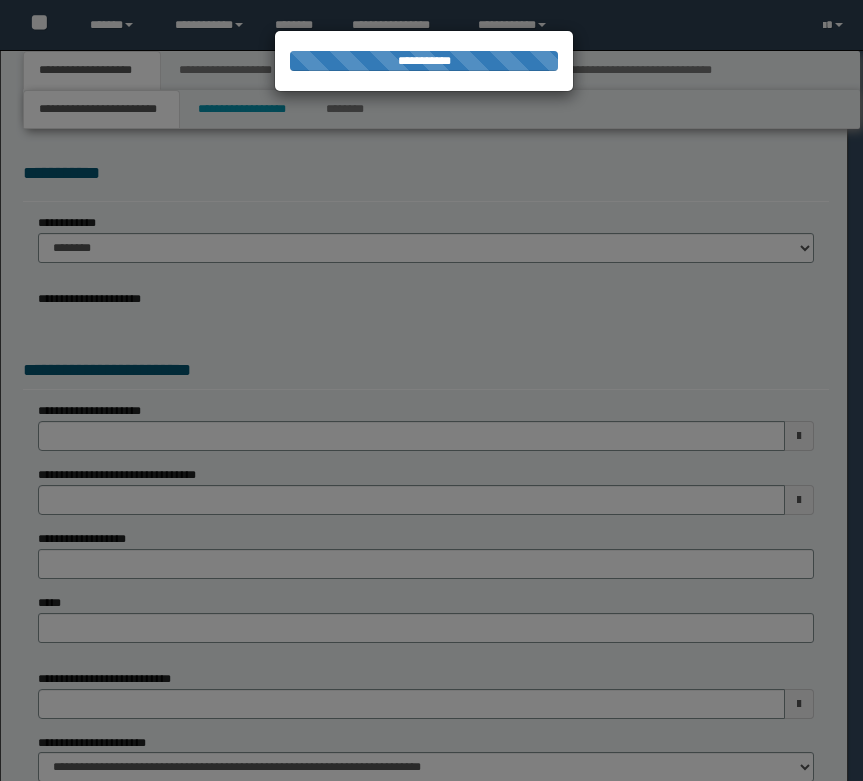 scroll, scrollTop: 0, scrollLeft: 0, axis: both 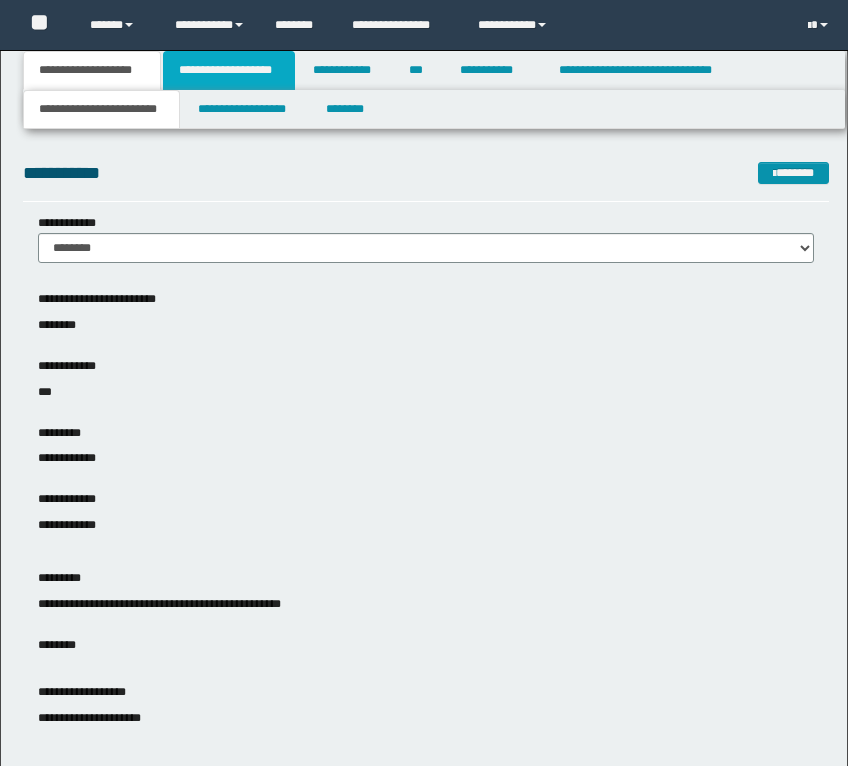 click on "**********" at bounding box center (229, 70) 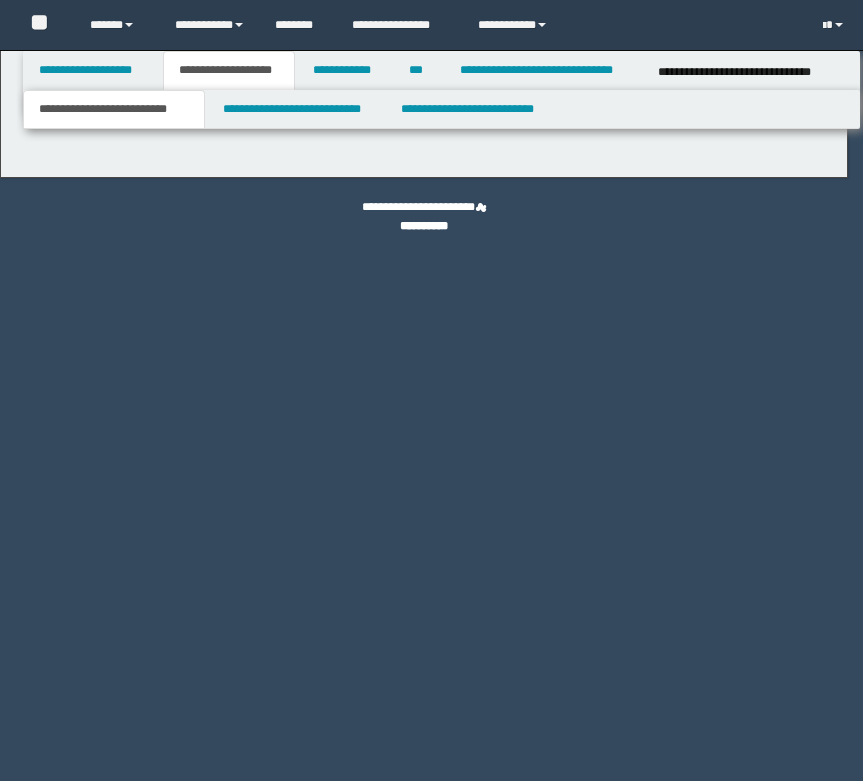 scroll, scrollTop: 0, scrollLeft: 0, axis: both 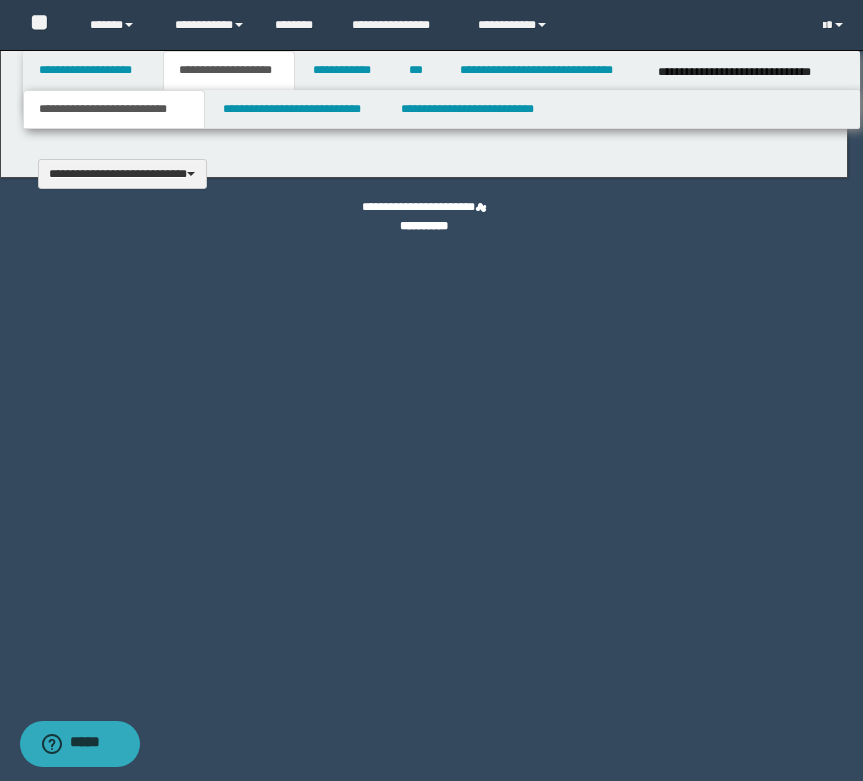 type 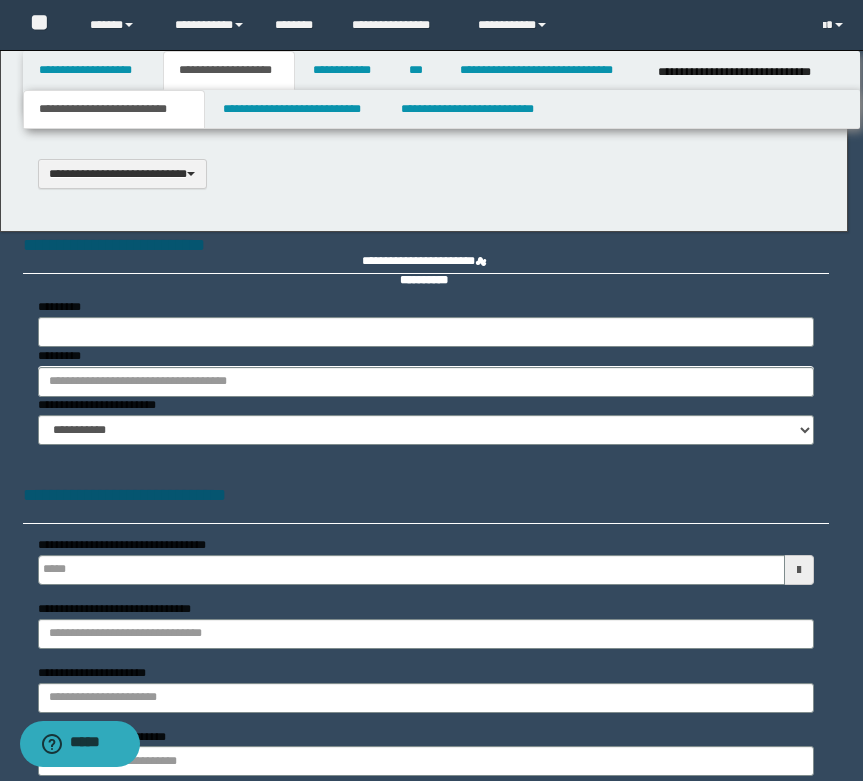 scroll, scrollTop: 0, scrollLeft: 0, axis: both 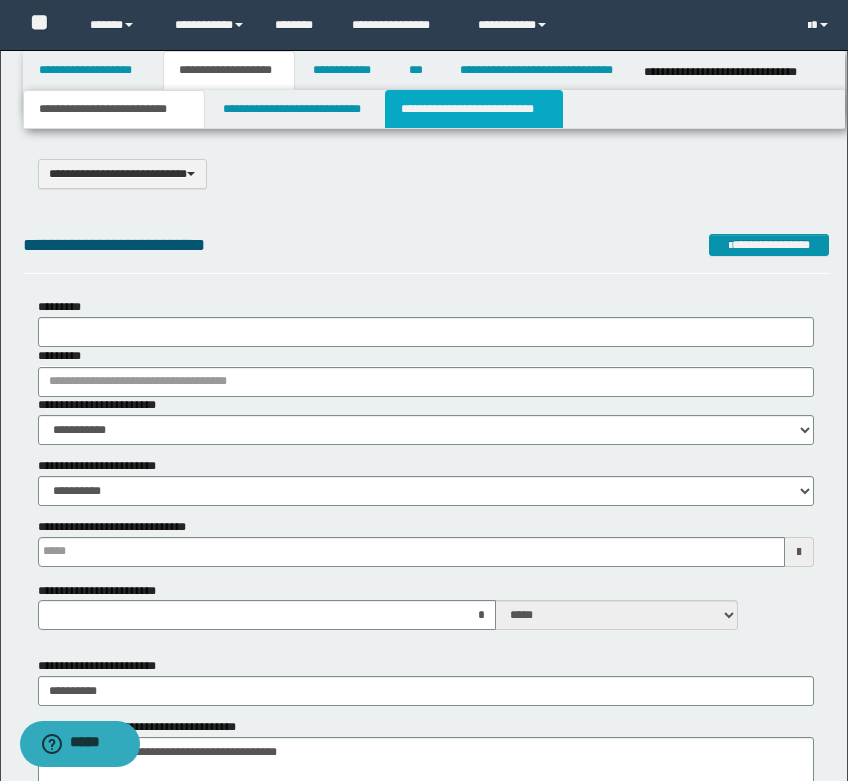 click on "**********" at bounding box center (474, 109) 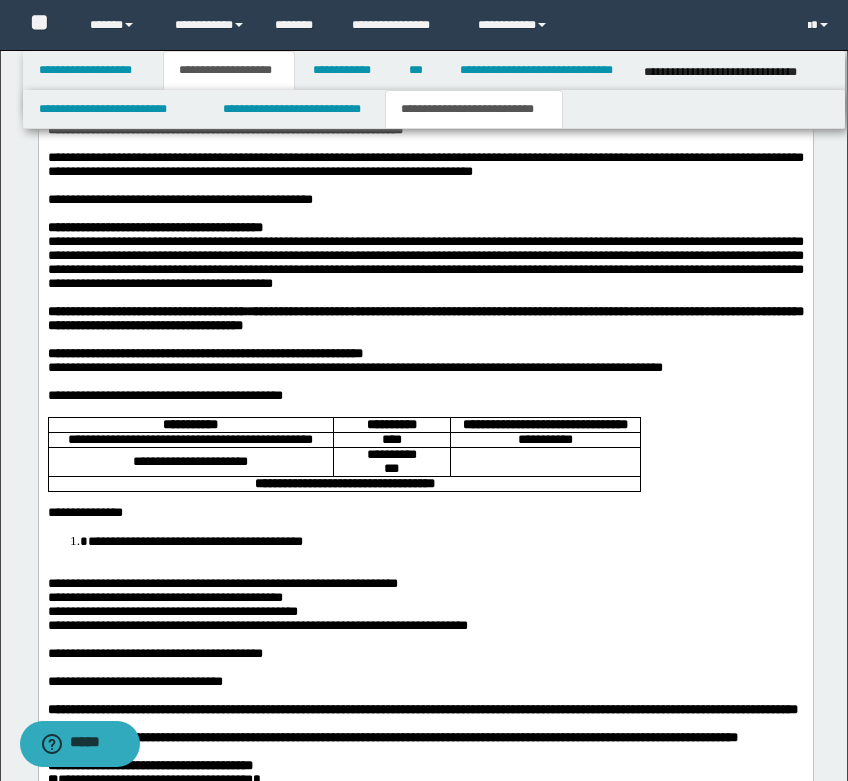 scroll, scrollTop: 800, scrollLeft: 0, axis: vertical 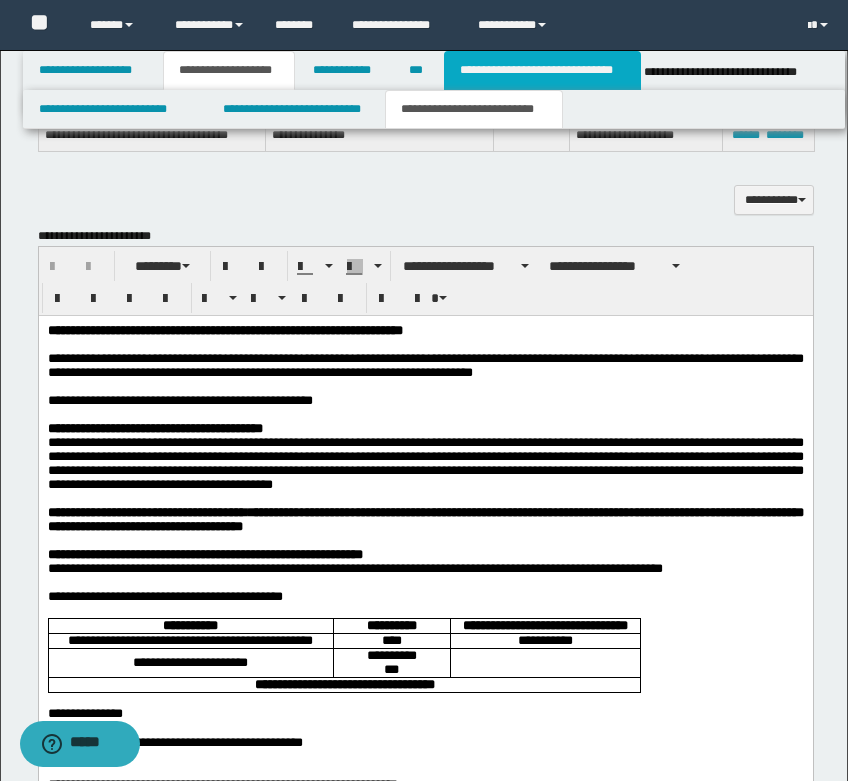 click on "**********" at bounding box center [542, 70] 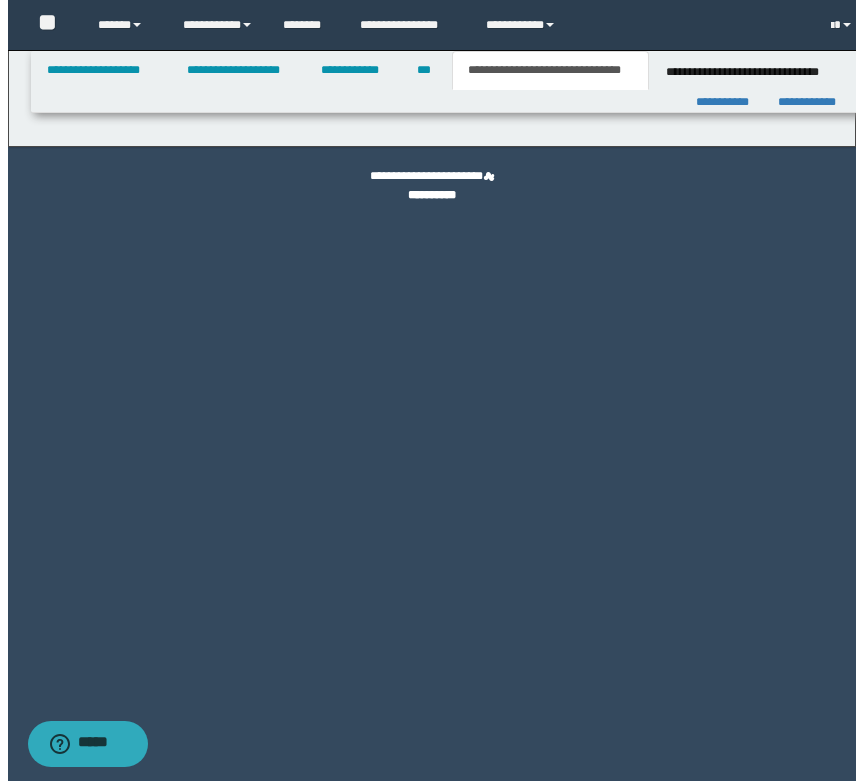 scroll, scrollTop: 0, scrollLeft: 0, axis: both 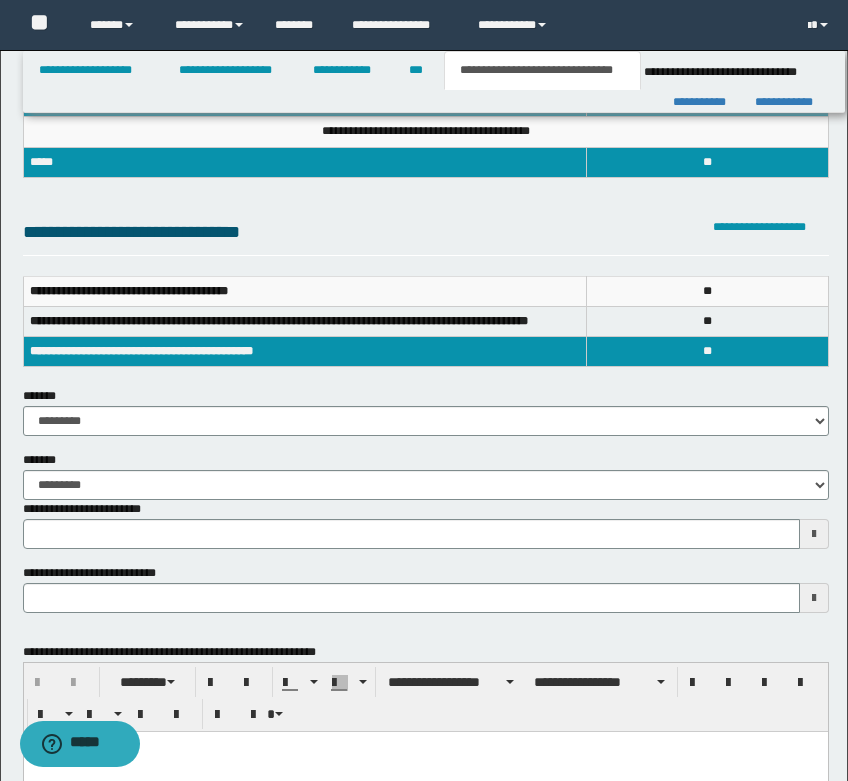 type 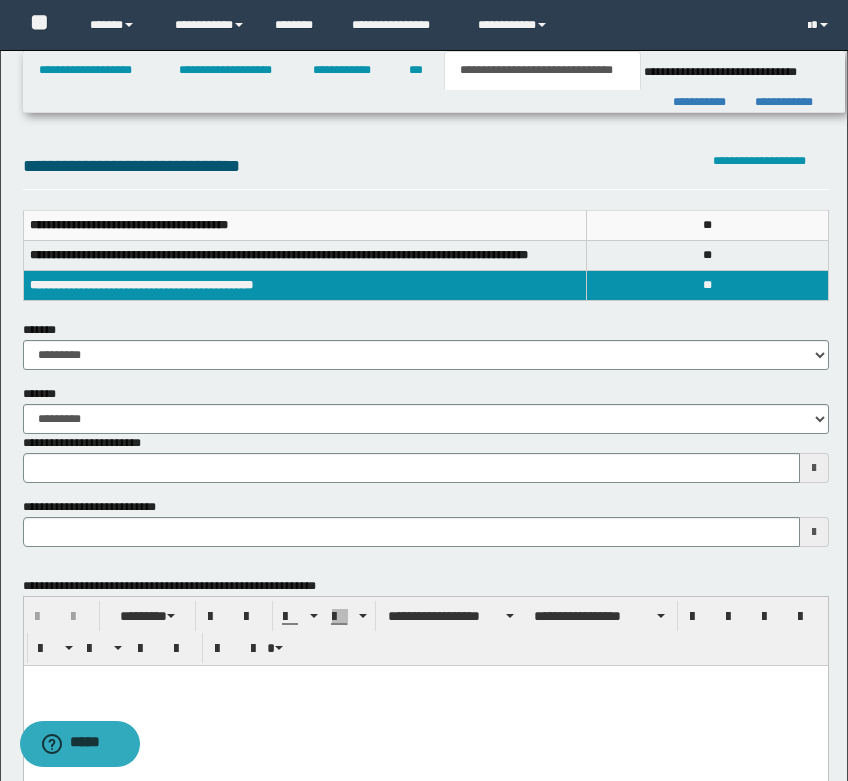 scroll, scrollTop: 200, scrollLeft: 0, axis: vertical 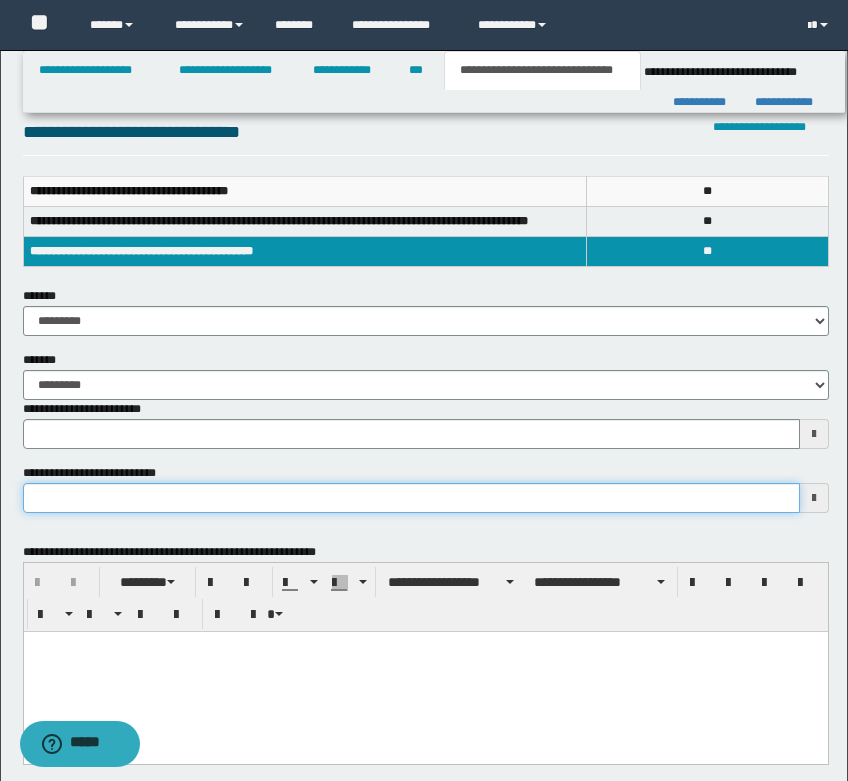click on "**********" at bounding box center [411, 498] 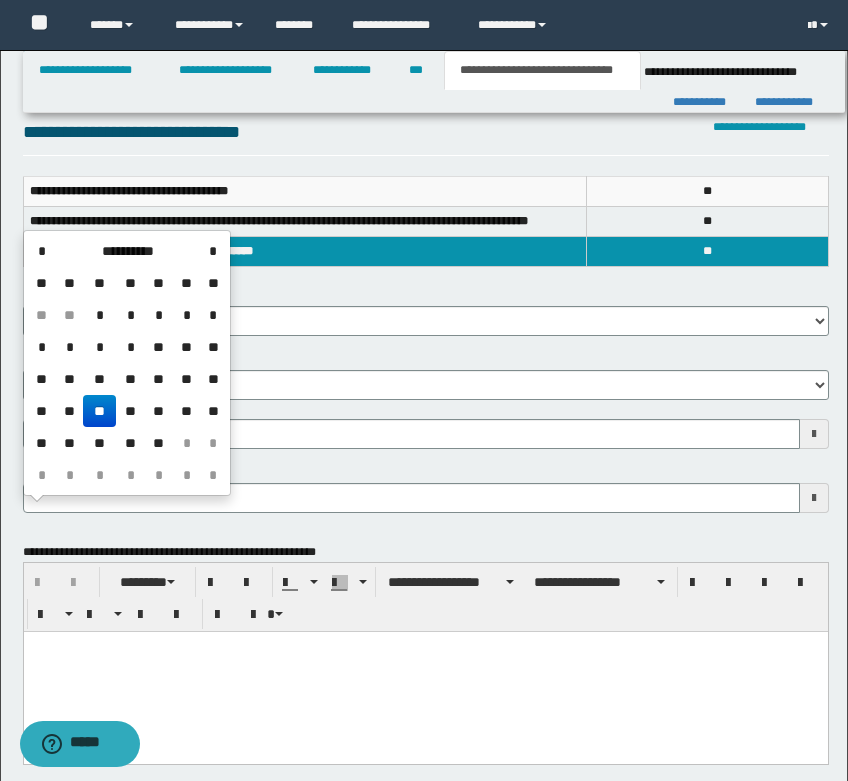 click on "**" at bounding box center (159, 411) 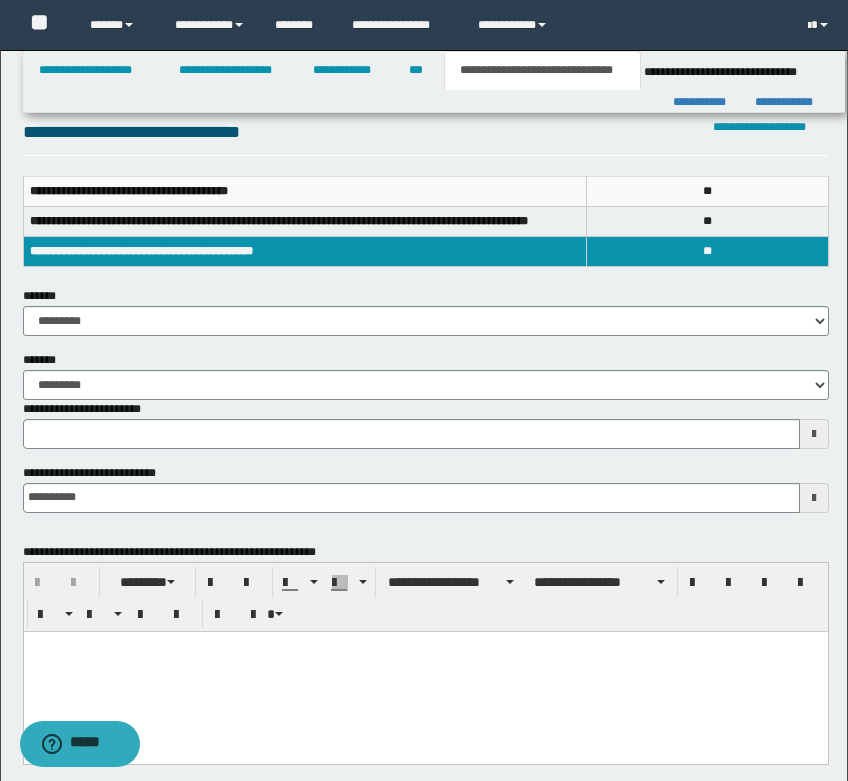 click on "**********" at bounding box center (426, 137) 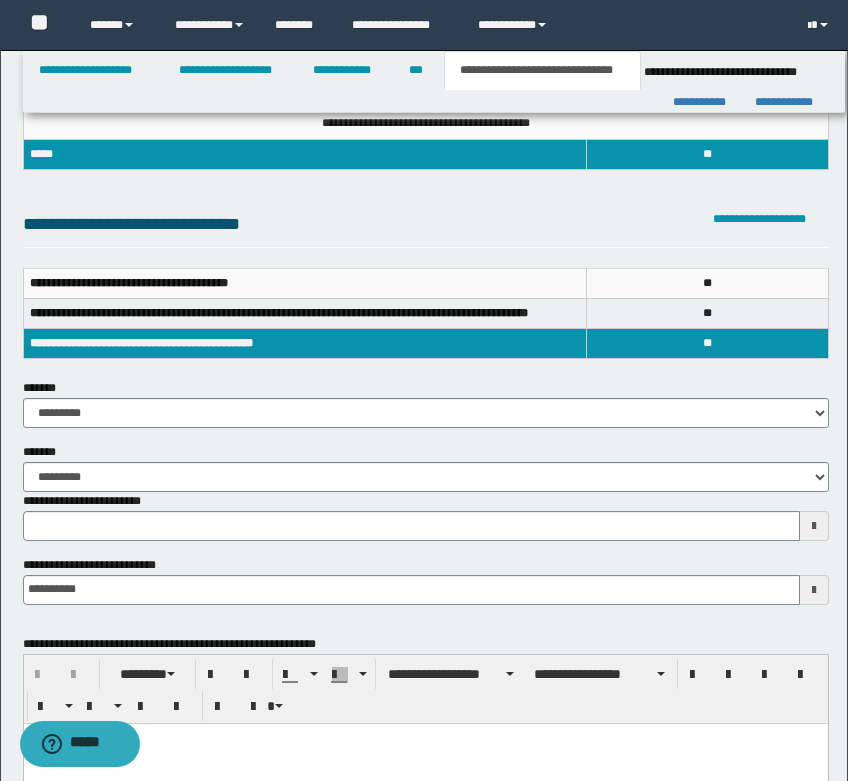 scroll, scrollTop: 0, scrollLeft: 0, axis: both 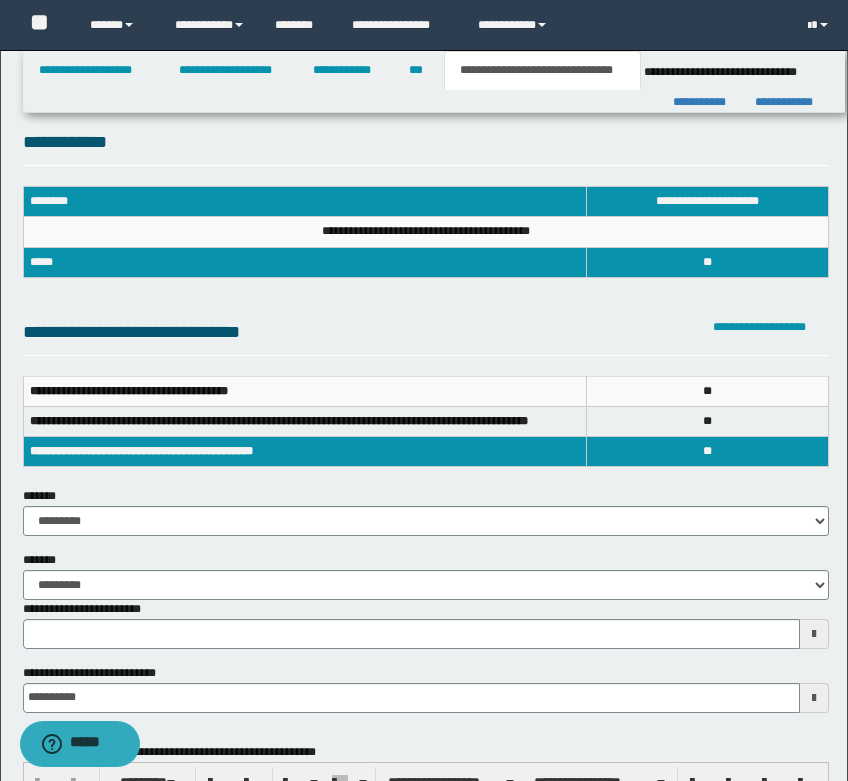 click on "**********" at bounding box center (426, 147) 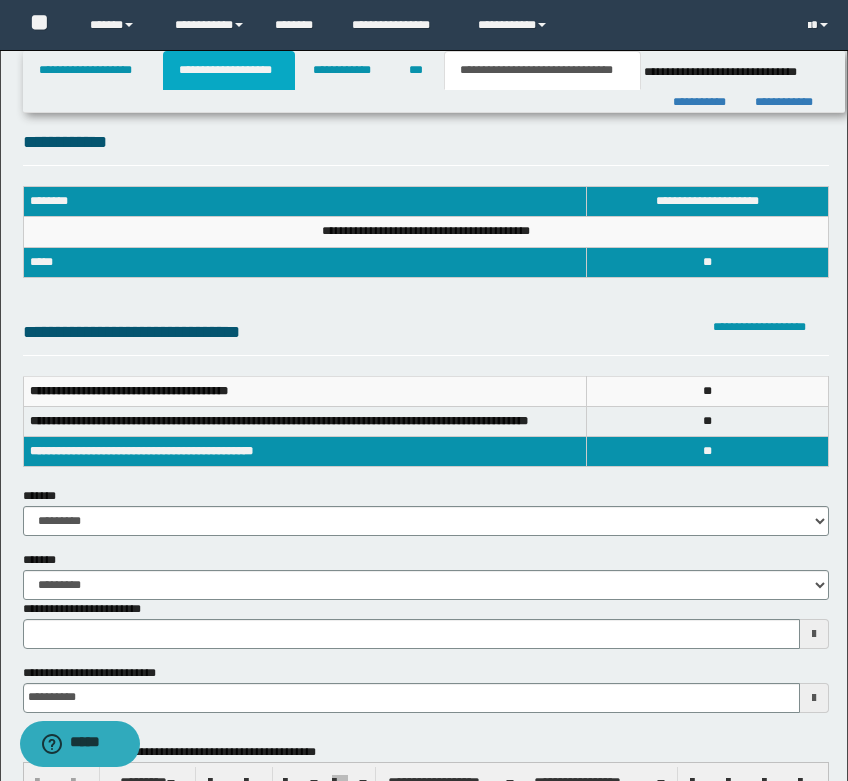 click on "**********" at bounding box center (229, 70) 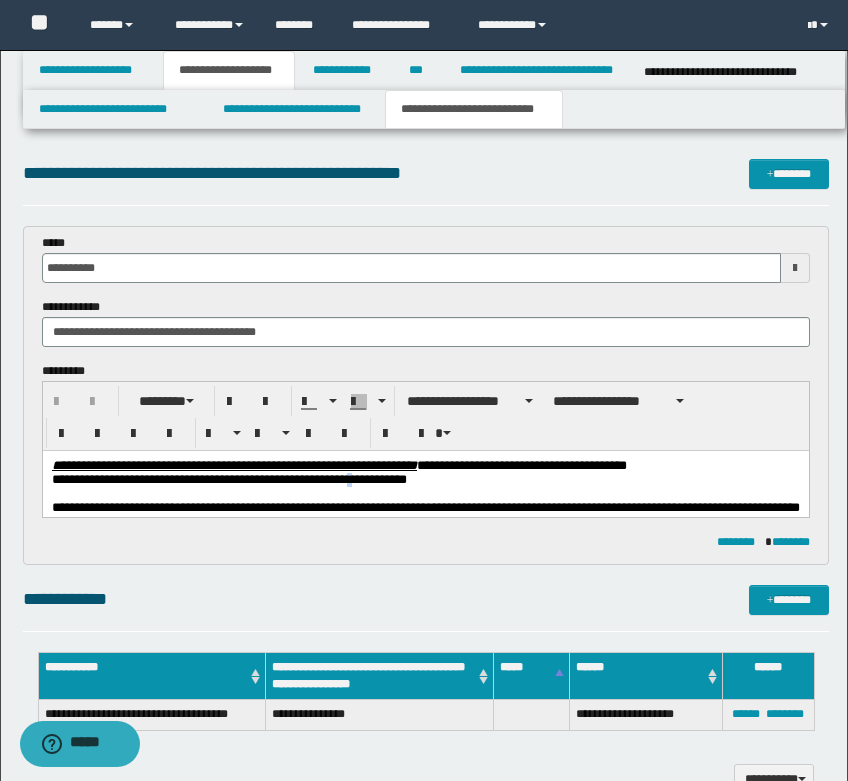 click on "**********" at bounding box center [228, 479] 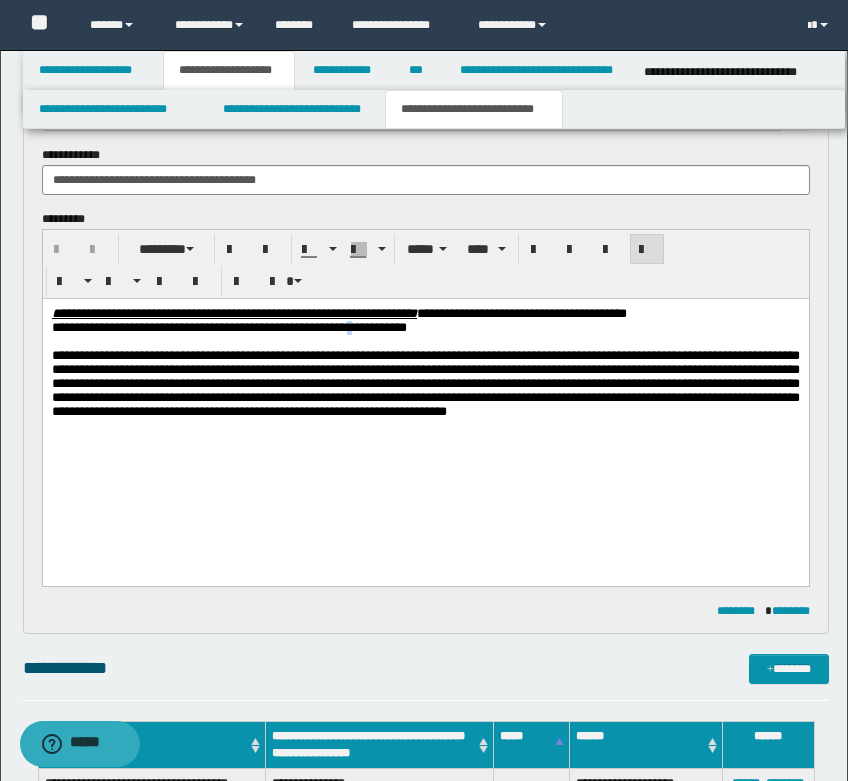 scroll, scrollTop: 0, scrollLeft: 0, axis: both 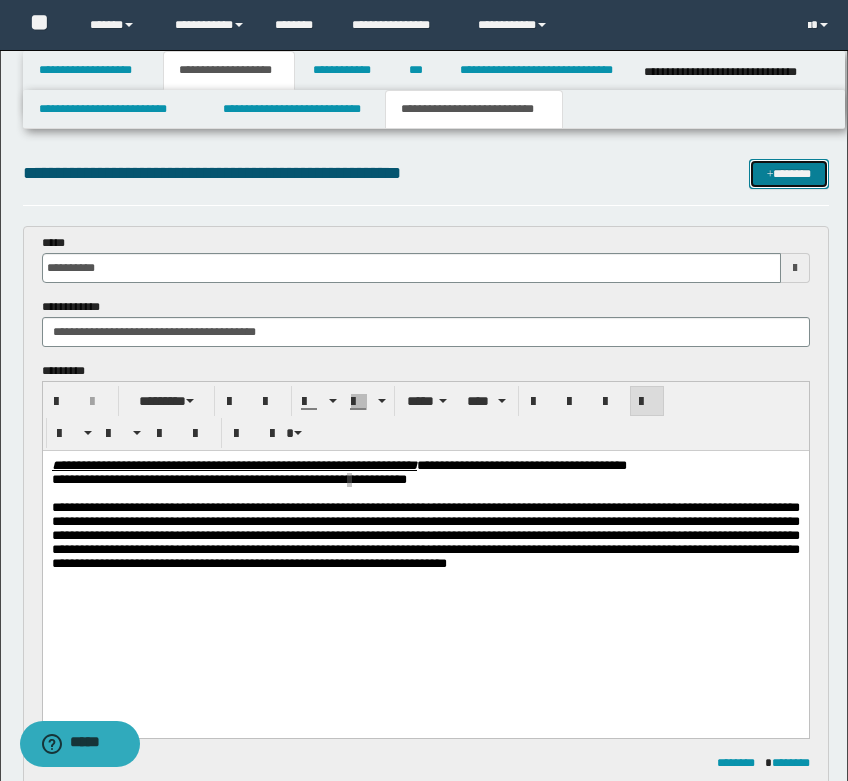 click on "*******" at bounding box center (789, 174) 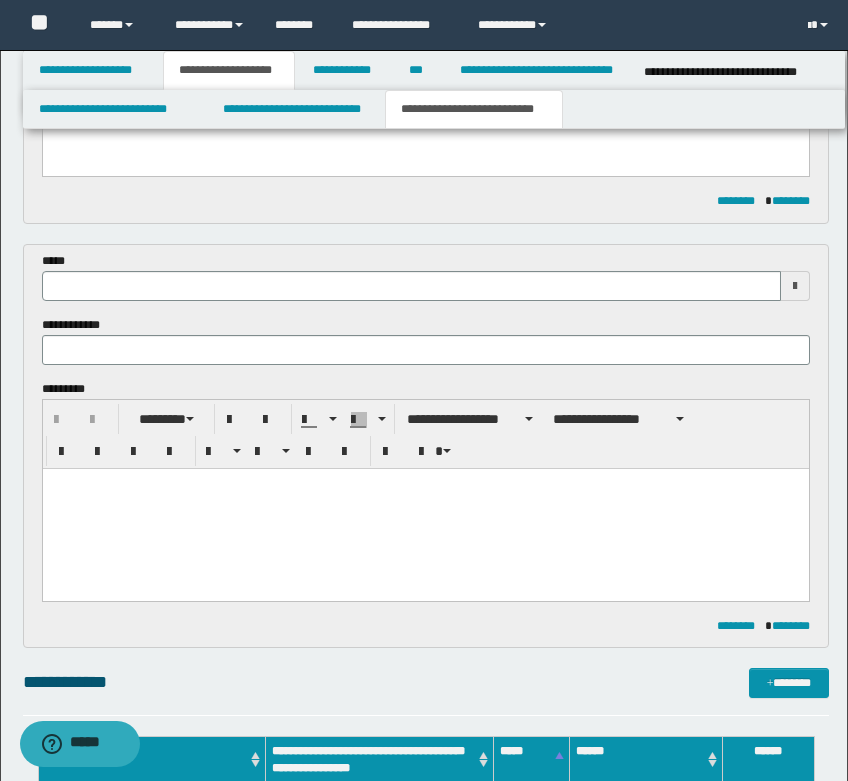 scroll, scrollTop: 533, scrollLeft: 0, axis: vertical 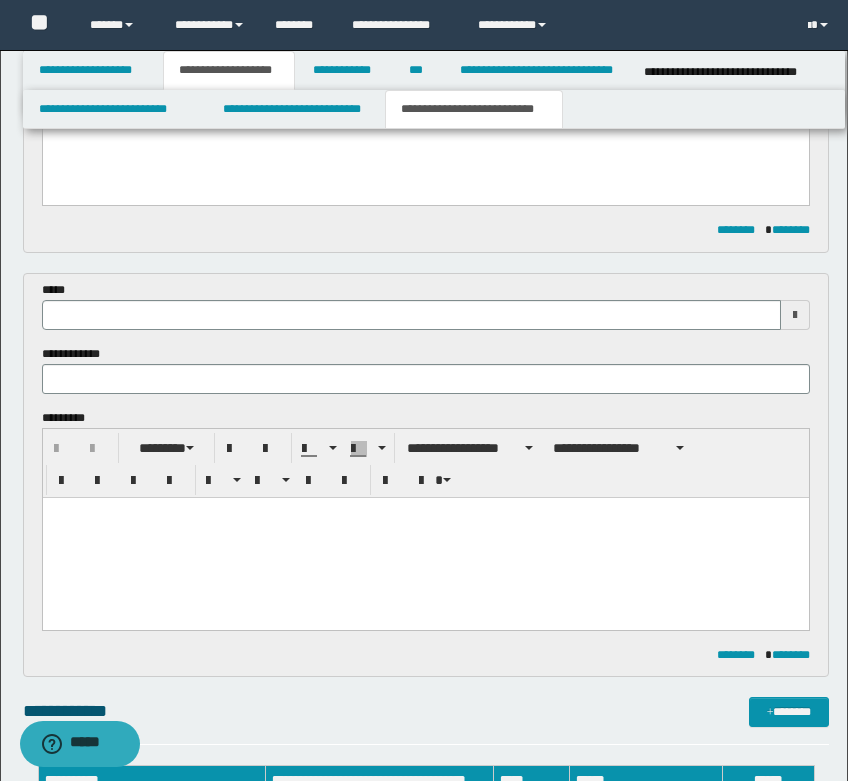 click at bounding box center [411, 315] 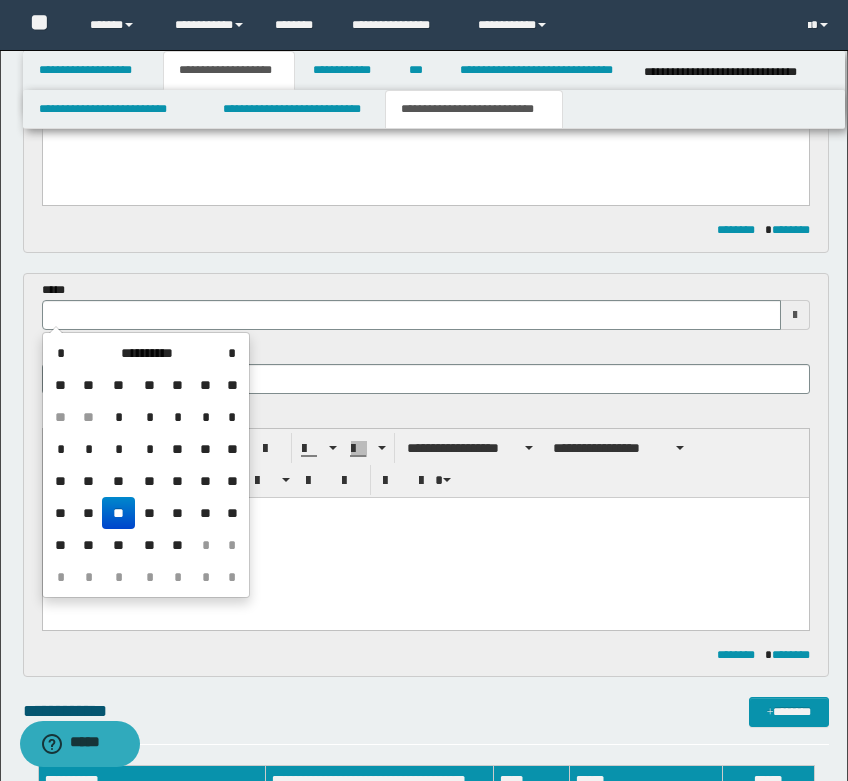click on "**" at bounding box center (118, 513) 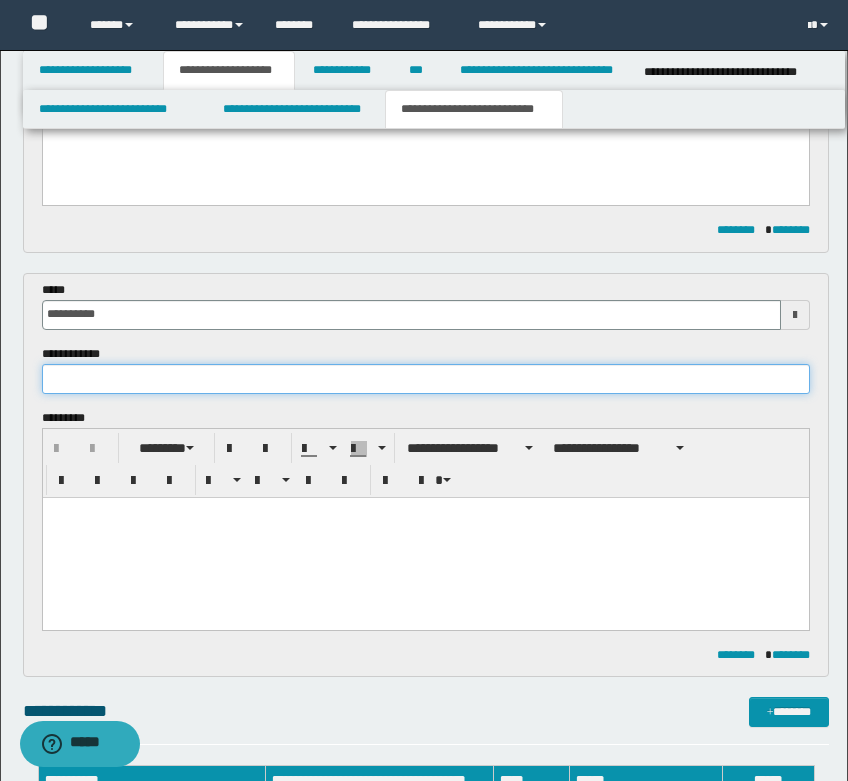 click at bounding box center [426, 379] 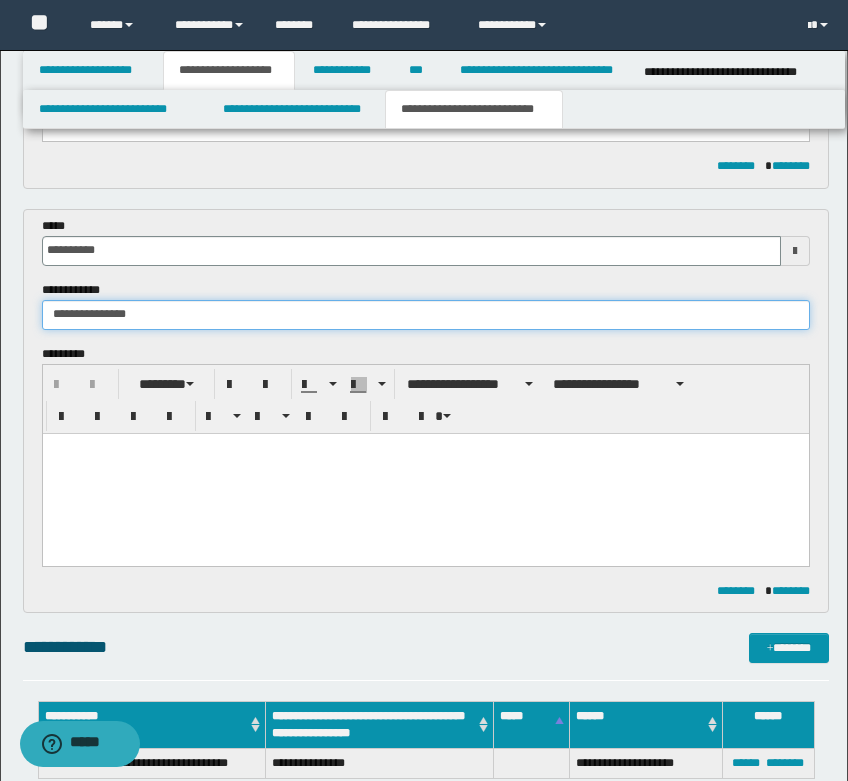 scroll, scrollTop: 633, scrollLeft: 0, axis: vertical 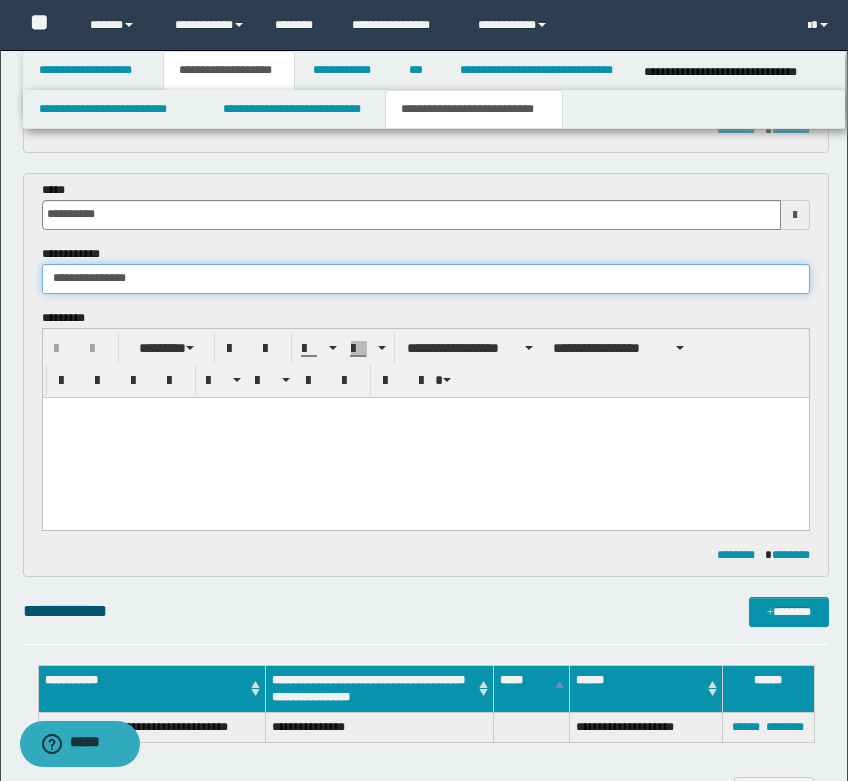 type on "**********" 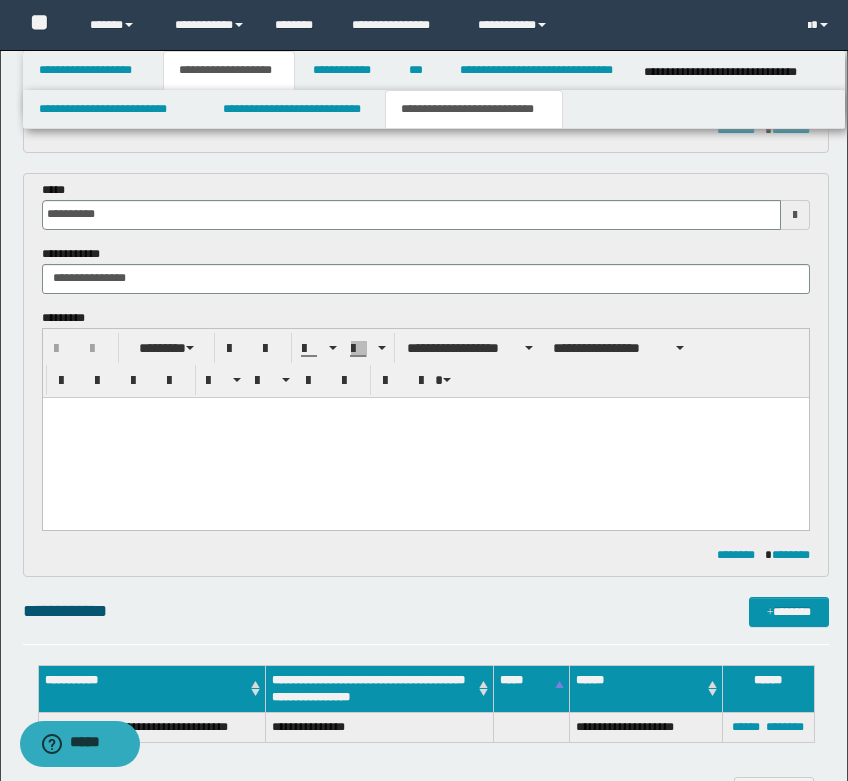 click at bounding box center [425, 437] 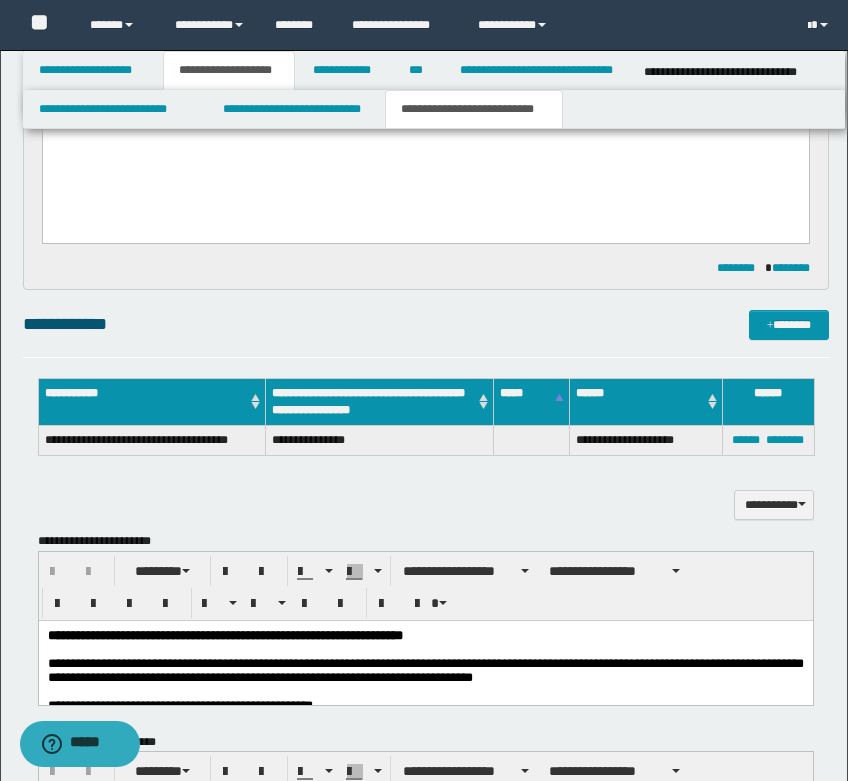 scroll, scrollTop: 1033, scrollLeft: 0, axis: vertical 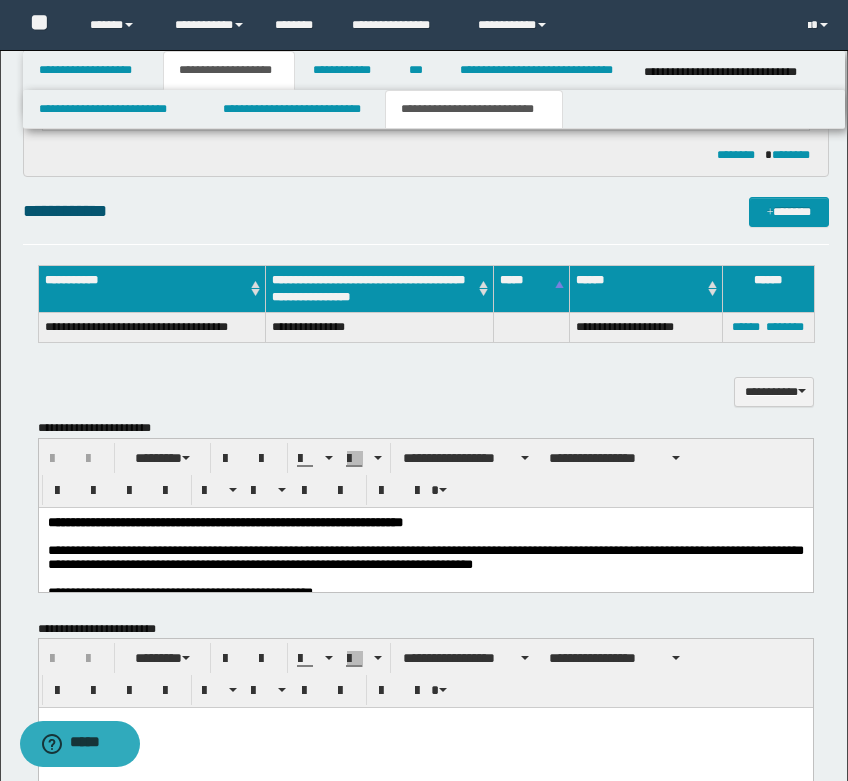 click on "**********" at bounding box center [426, 392] 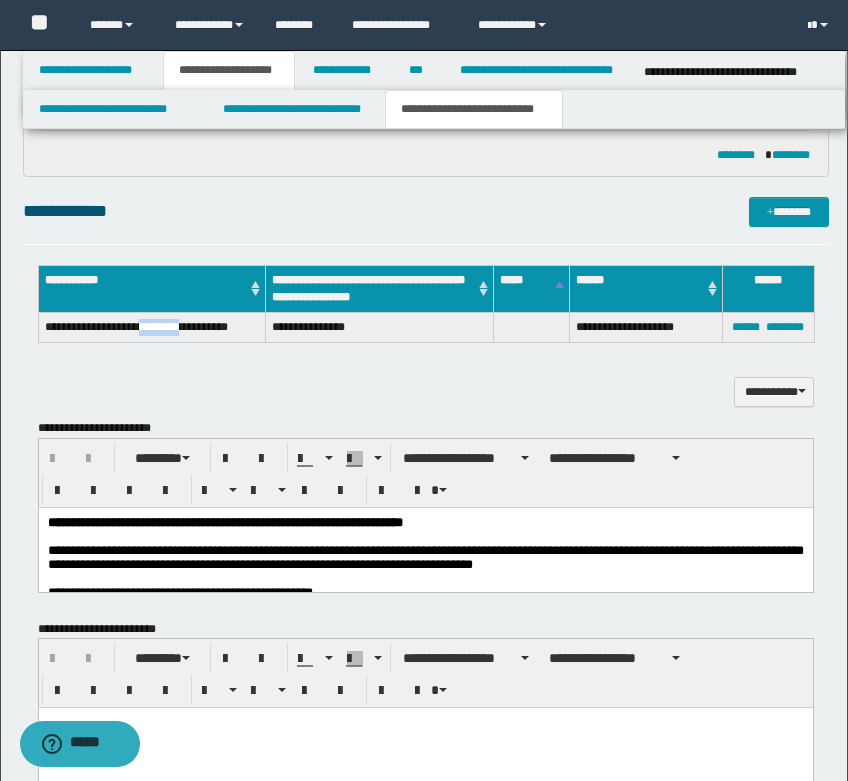 click on "**********" at bounding box center [152, 328] 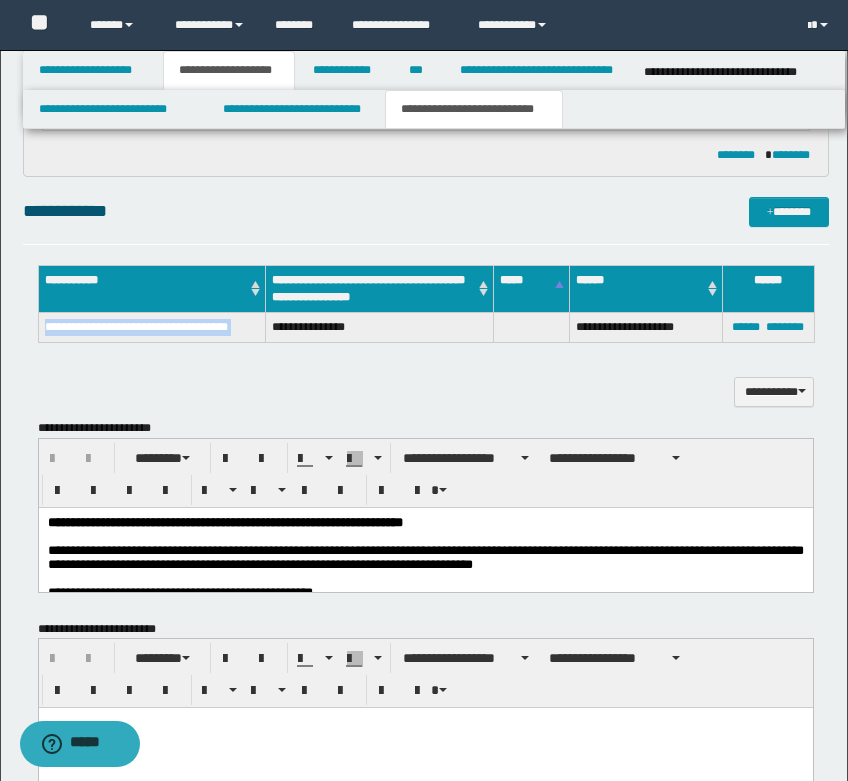 click on "**********" at bounding box center [152, 328] 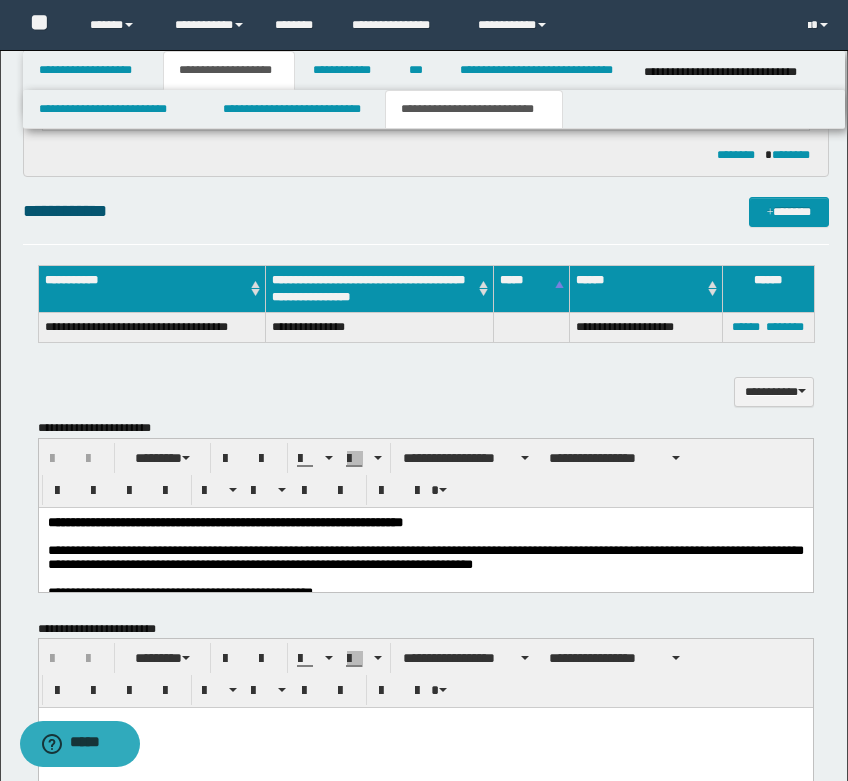 click on "**********" at bounding box center (426, 392) 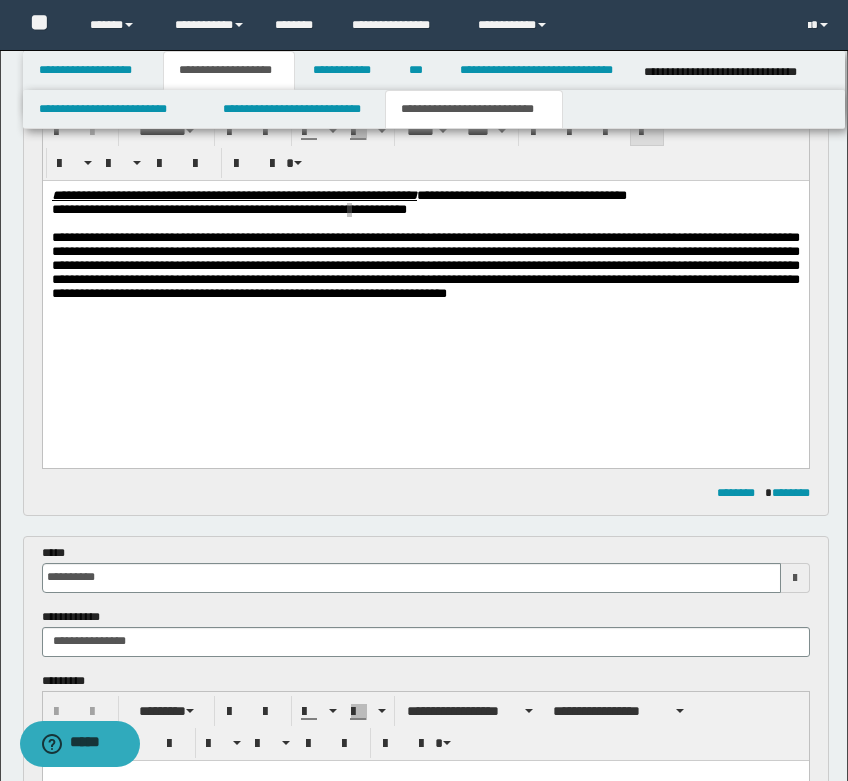 scroll, scrollTop: 670, scrollLeft: 0, axis: vertical 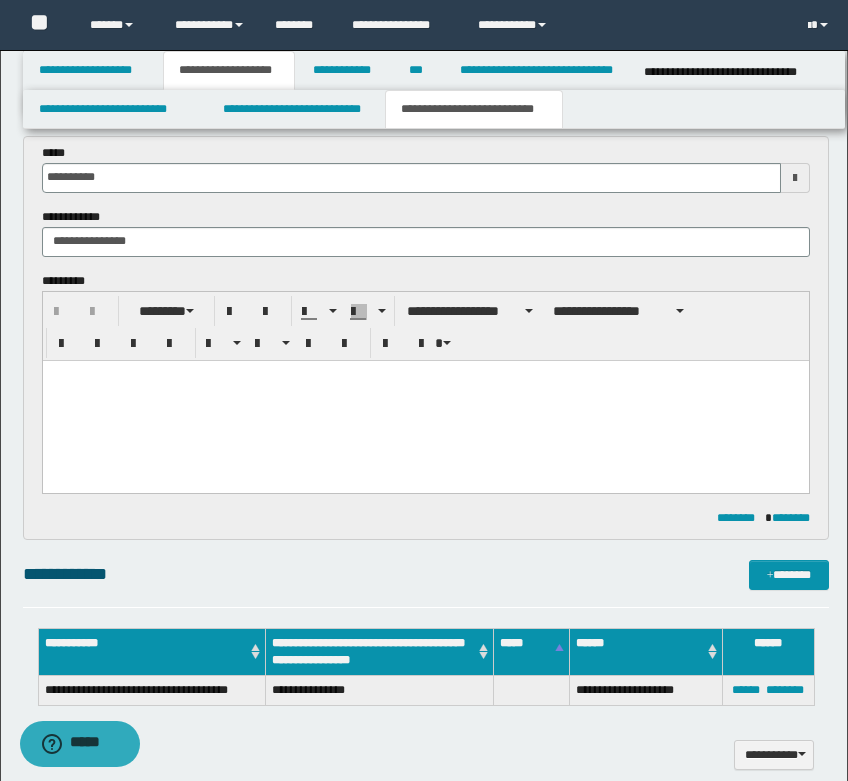 click at bounding box center (425, 400) 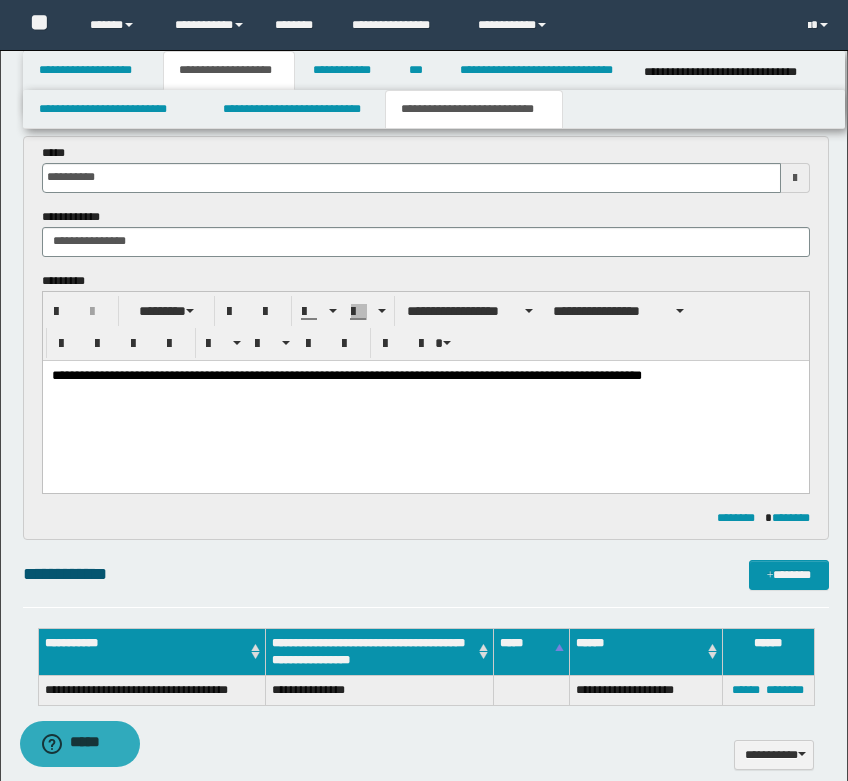 click on "**********" at bounding box center [425, 376] 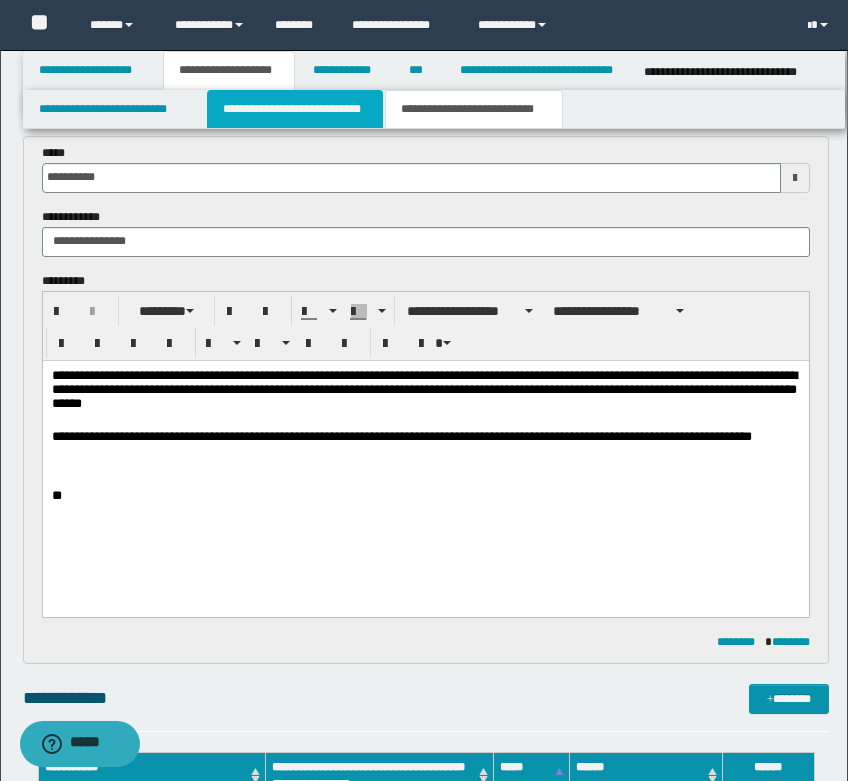 click on "**********" at bounding box center (295, 109) 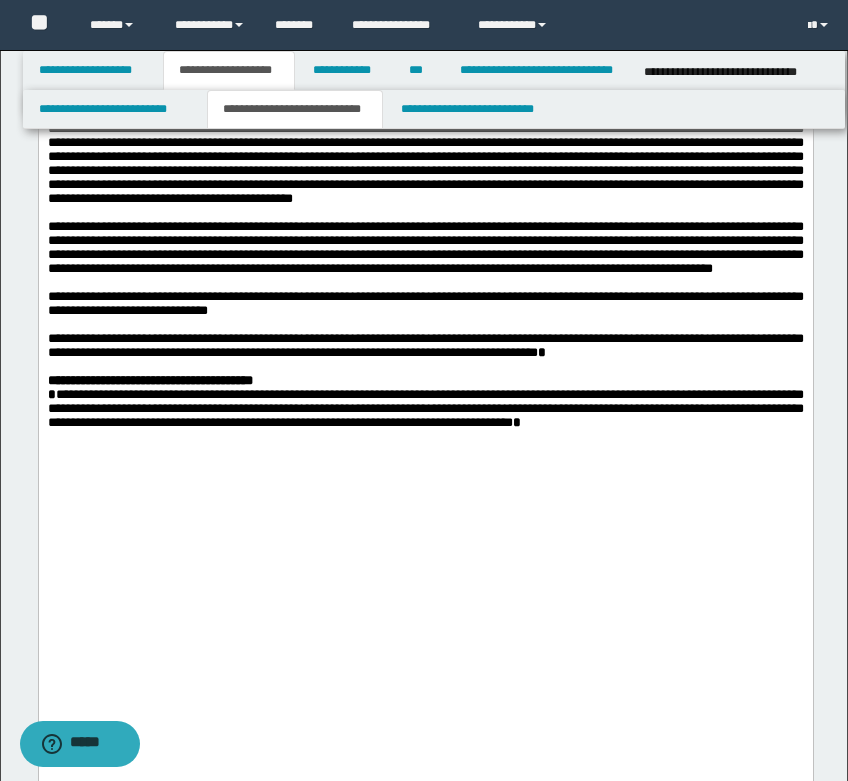 scroll, scrollTop: 900, scrollLeft: 0, axis: vertical 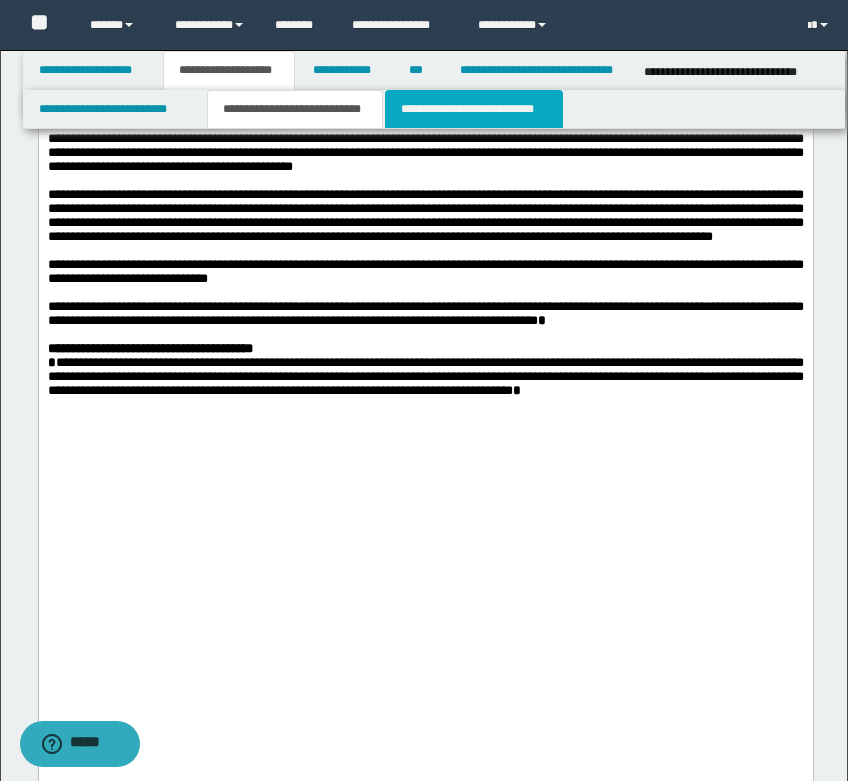 click on "**********" at bounding box center (474, 109) 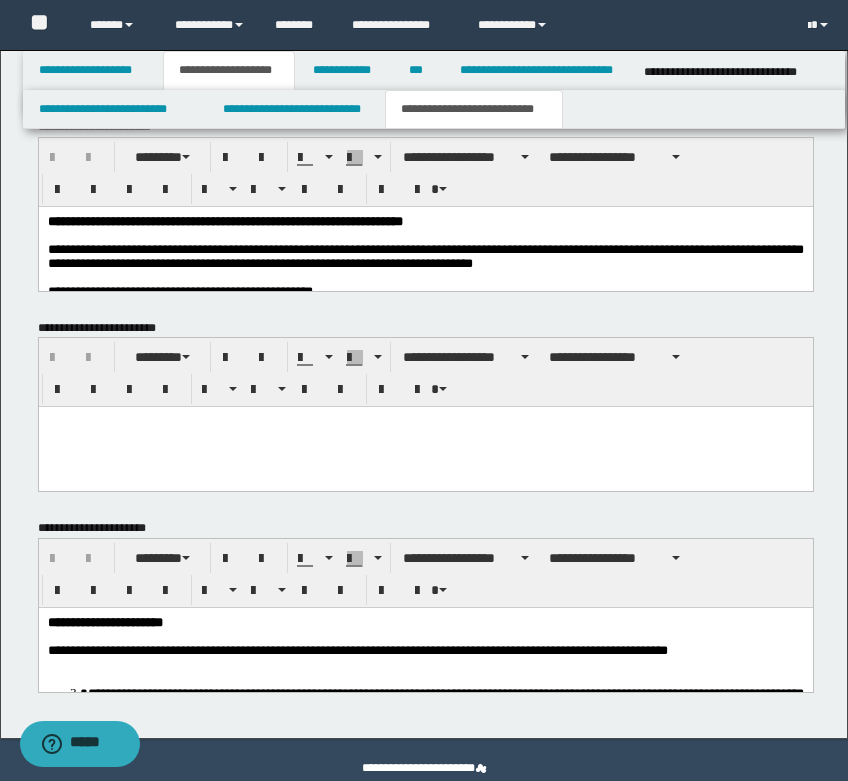 scroll, scrollTop: 1494, scrollLeft: 0, axis: vertical 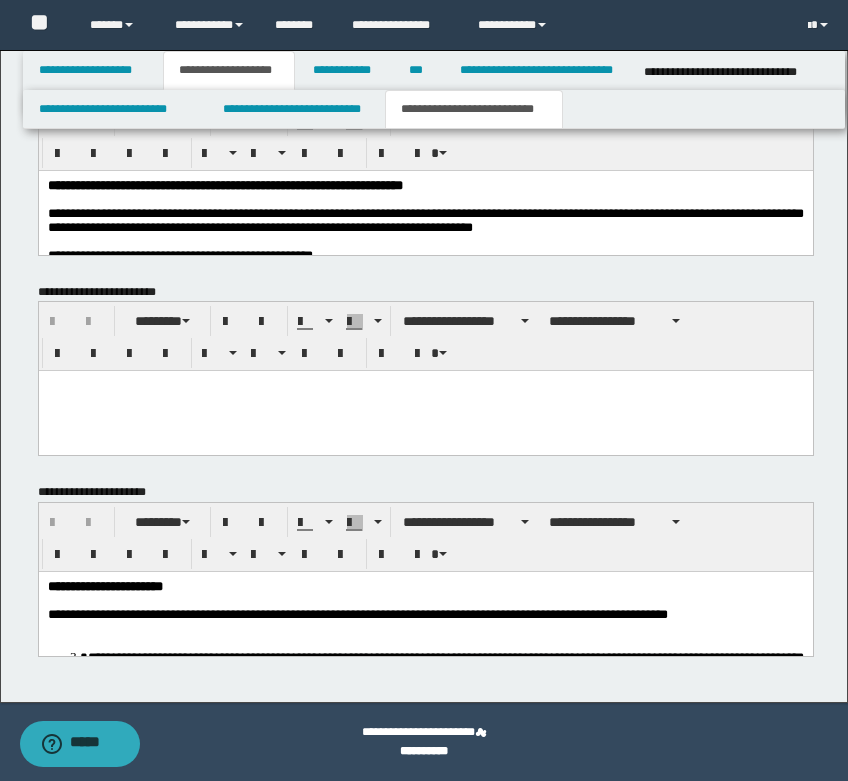 click on "**********" at bounding box center [425, 219] 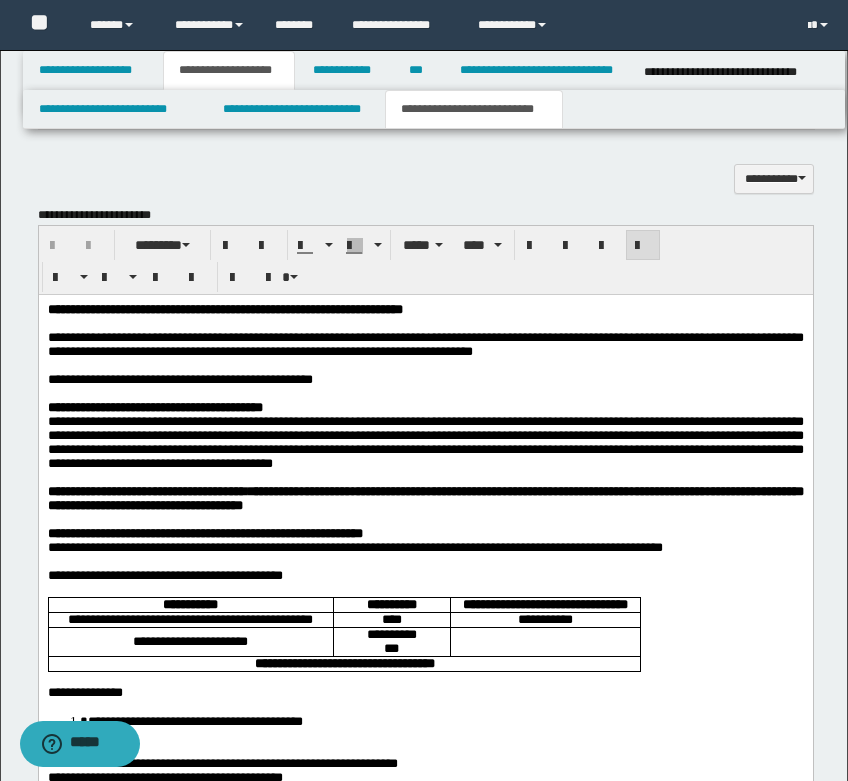 scroll, scrollTop: 1394, scrollLeft: 0, axis: vertical 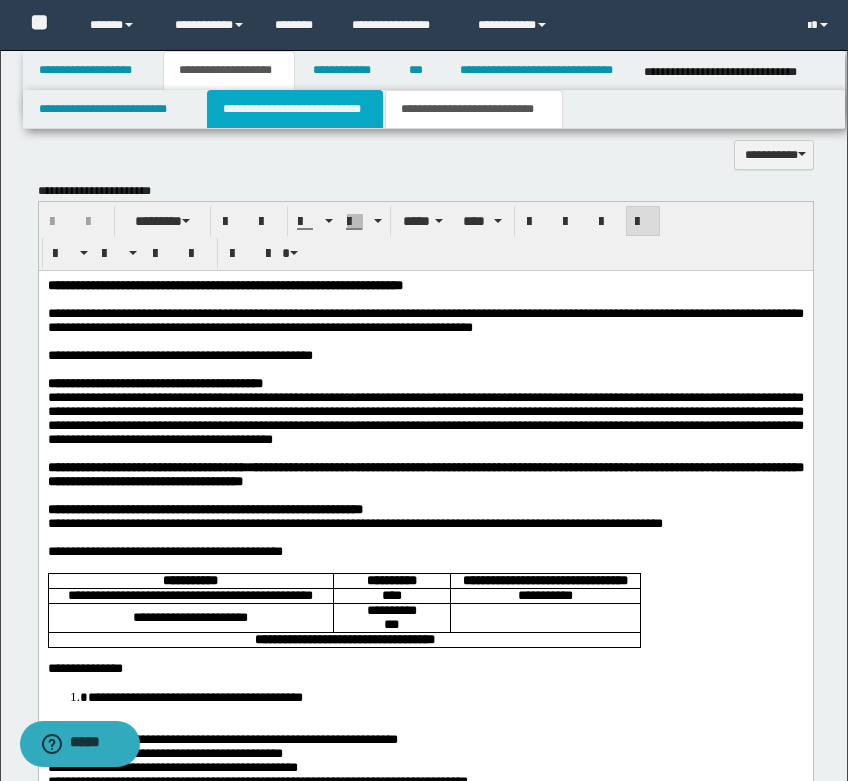 click on "**********" at bounding box center (295, 109) 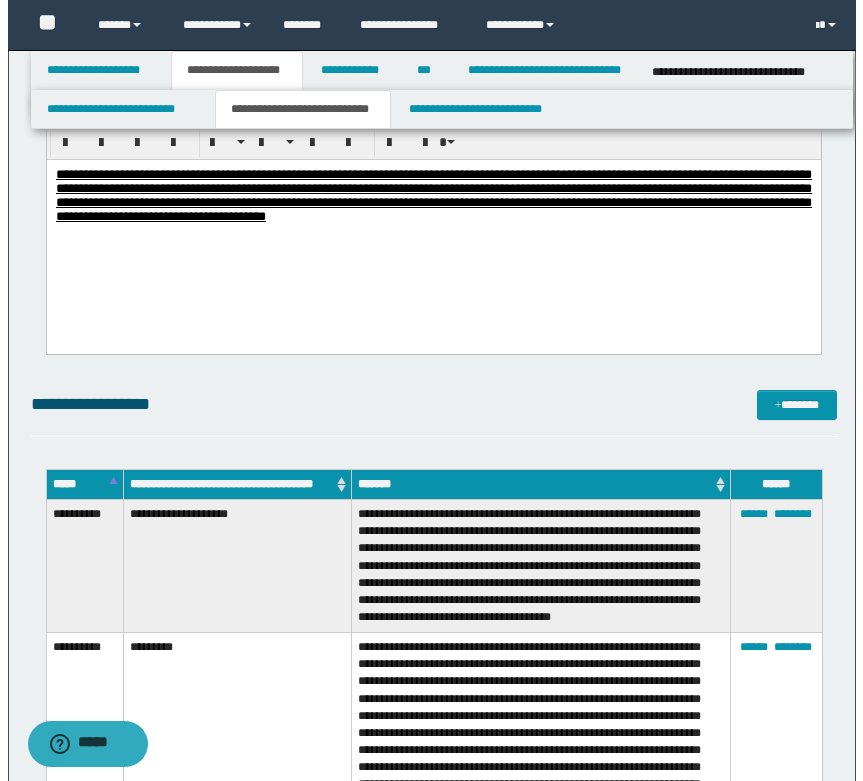 scroll, scrollTop: 1894, scrollLeft: 0, axis: vertical 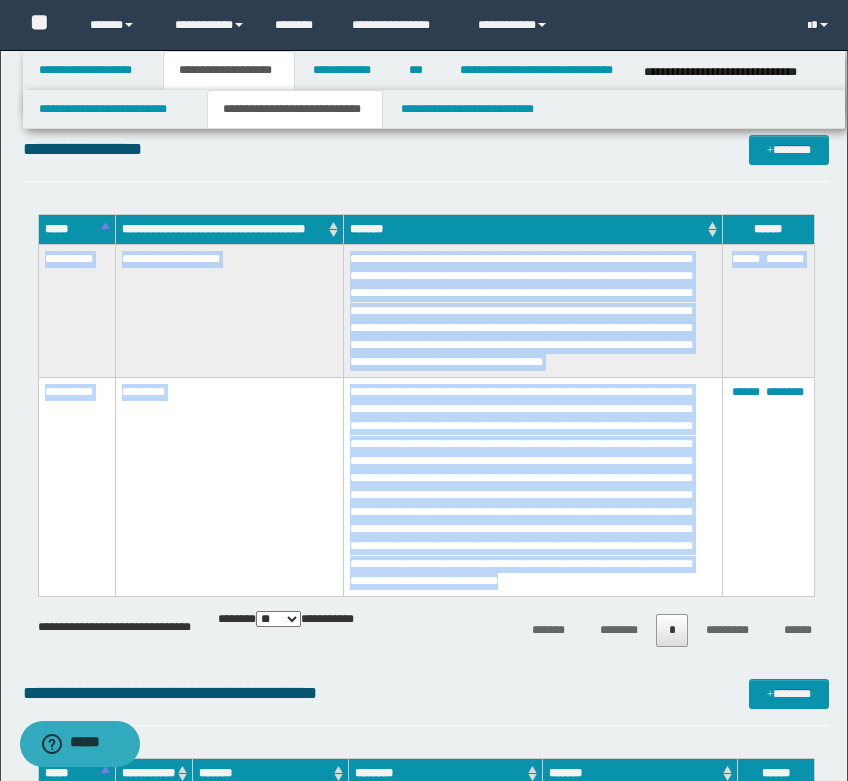 drag, startPoint x: 687, startPoint y: 578, endPoint x: 43, endPoint y: 271, distance: 713.4318 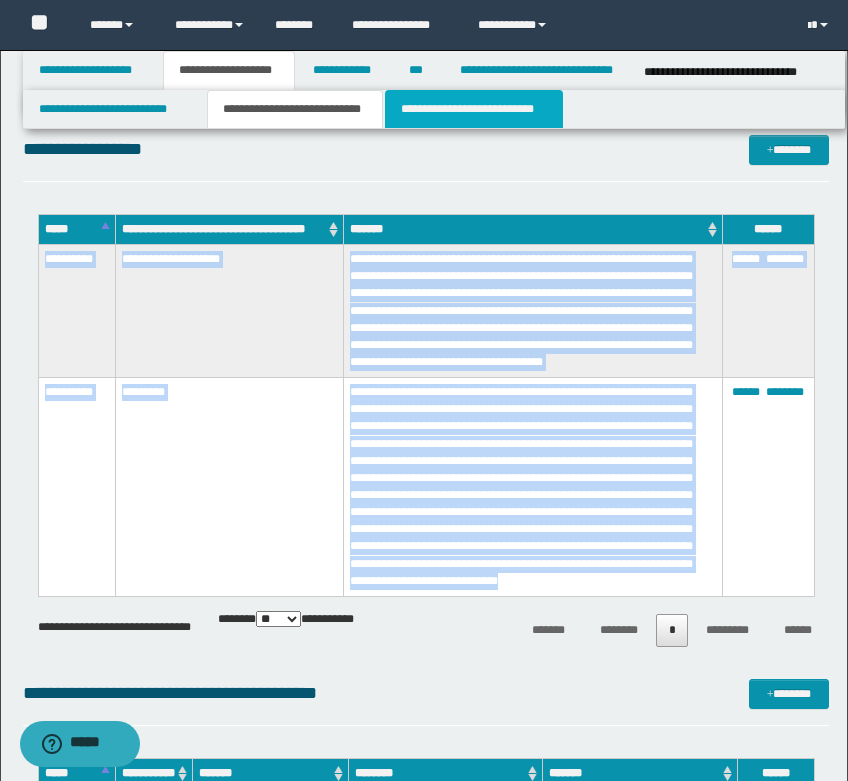click on "**********" at bounding box center [474, 109] 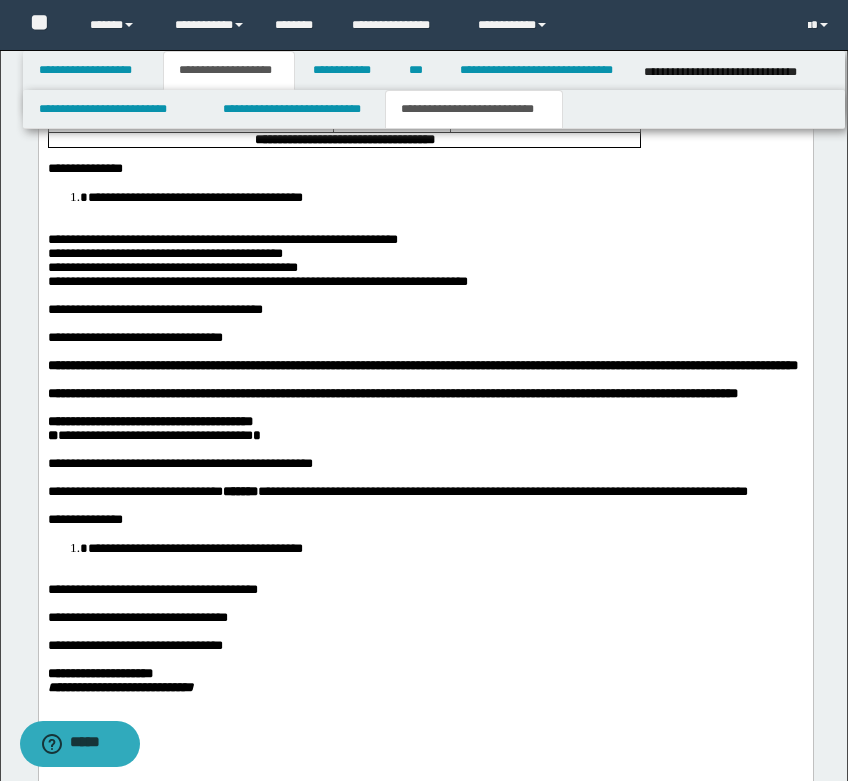 scroll, scrollTop: 1594, scrollLeft: 0, axis: vertical 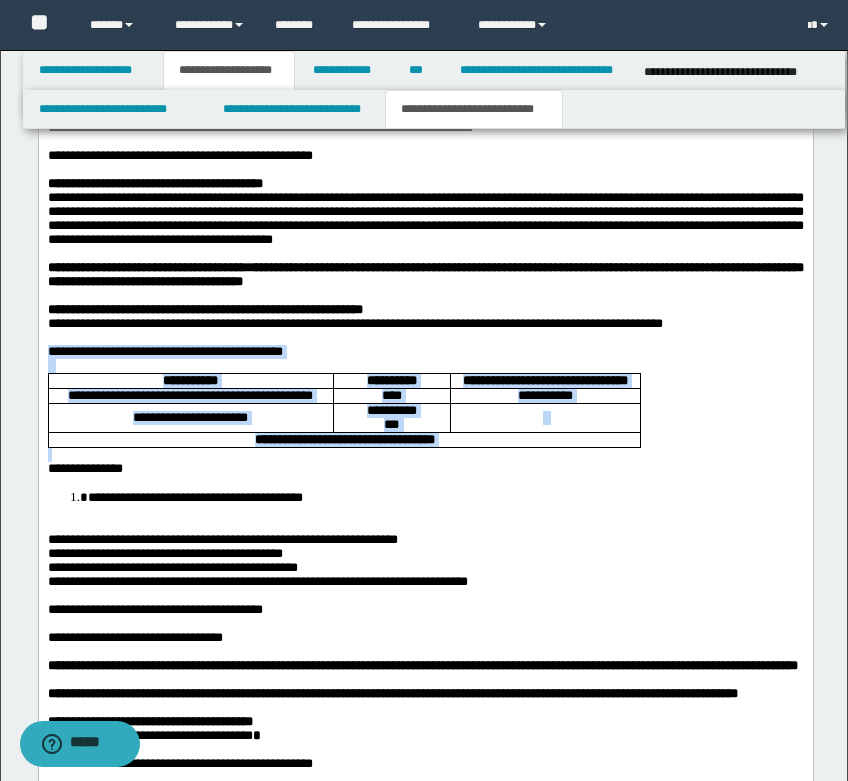 drag, startPoint x: 403, startPoint y: 398, endPoint x: 453, endPoint y: 558, distance: 167.63054 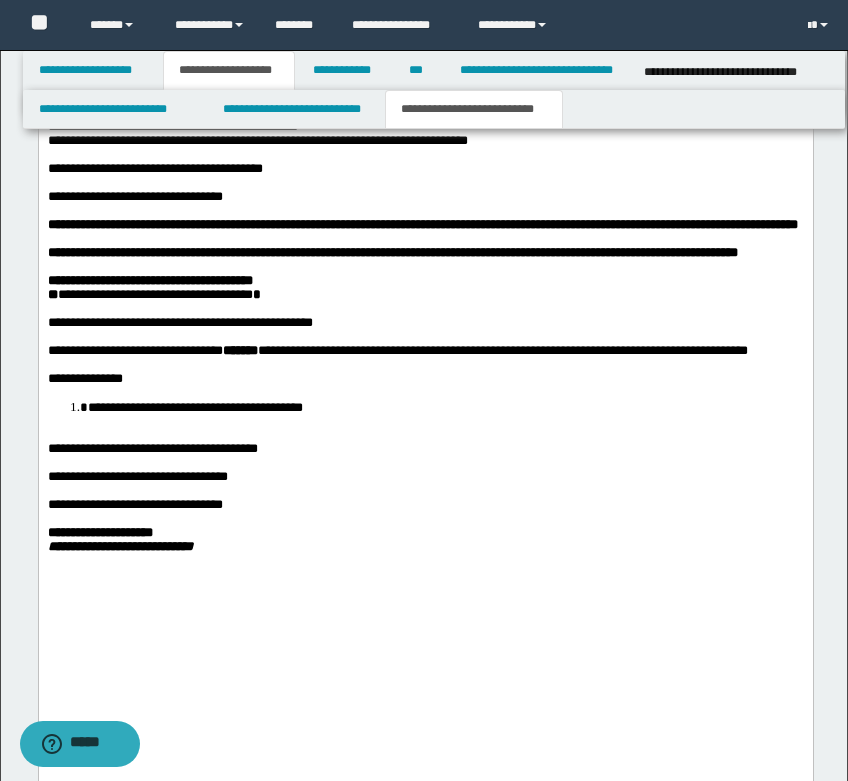 scroll, scrollTop: 1894, scrollLeft: 0, axis: vertical 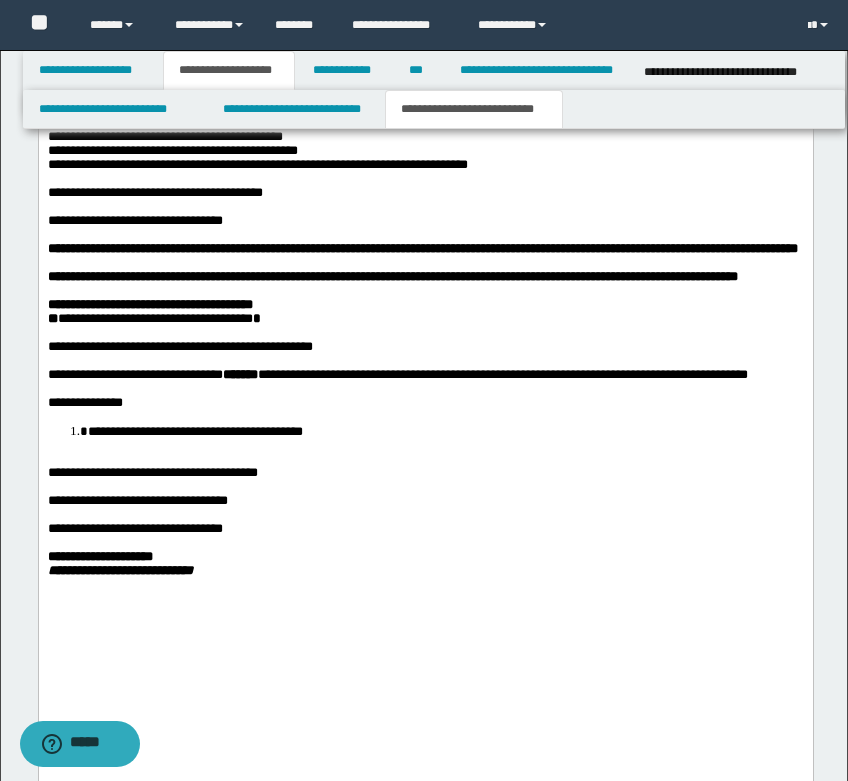 click on "**********" at bounding box center (179, 346) 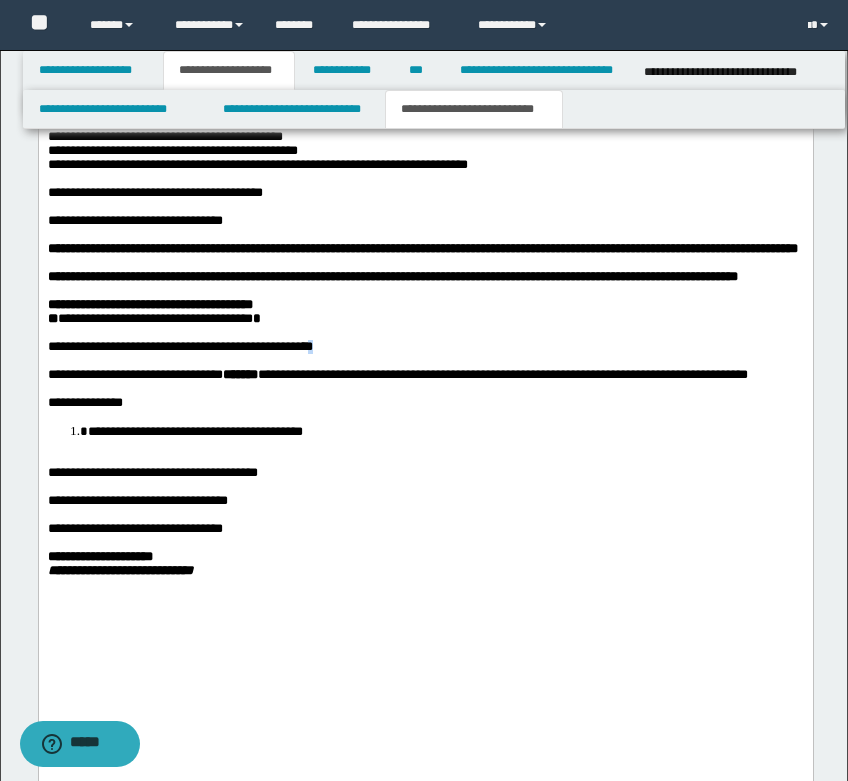 click on "**********" at bounding box center [179, 346] 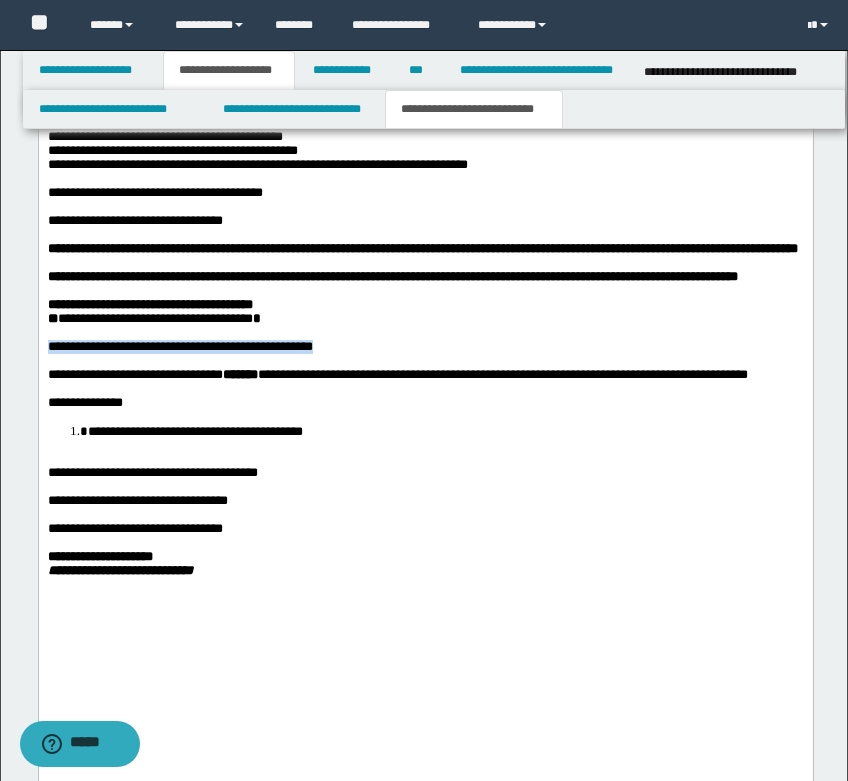 click on "**********" at bounding box center (179, 346) 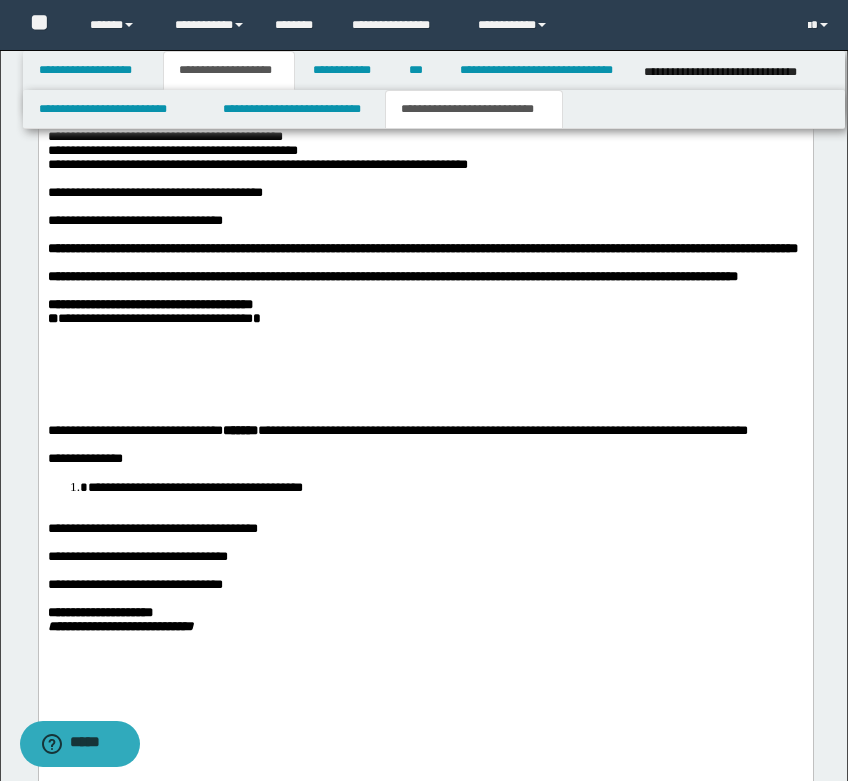 type 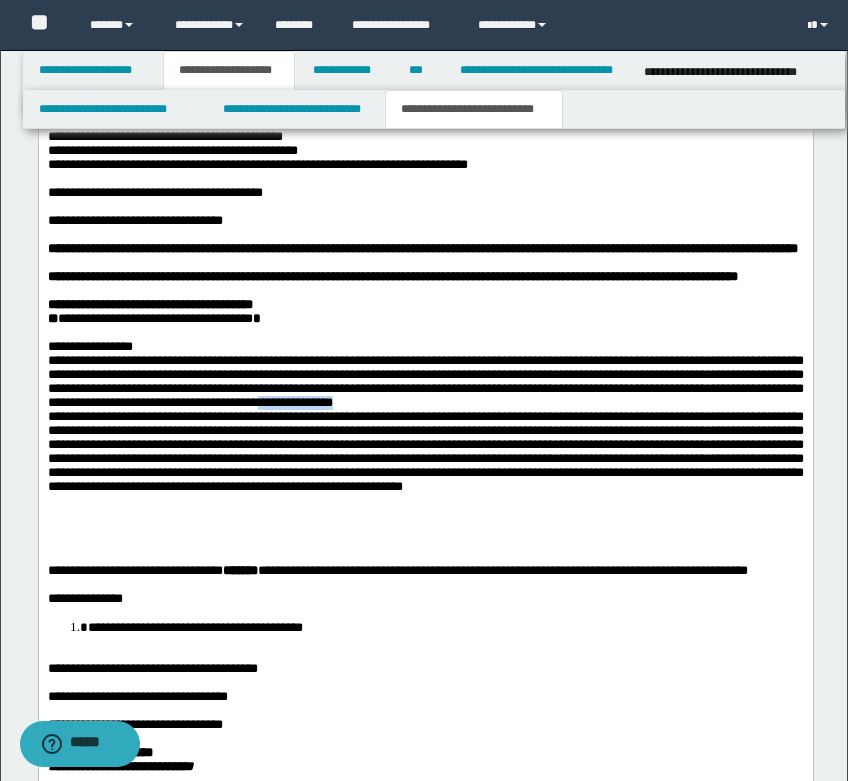 drag, startPoint x: 197, startPoint y: 538, endPoint x: 106, endPoint y: 538, distance: 91 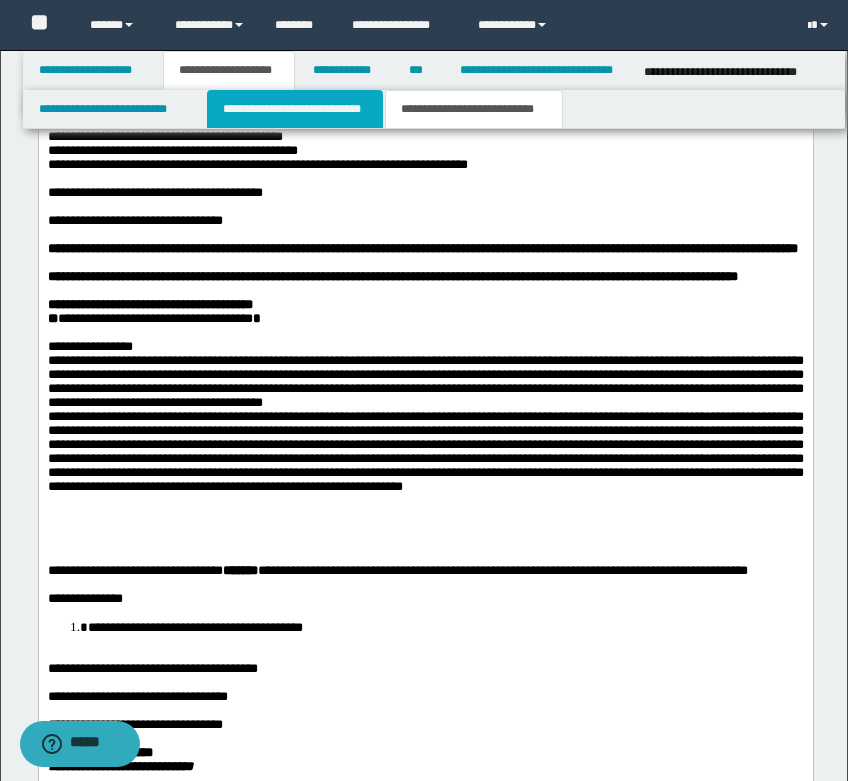 click on "**********" at bounding box center [295, 109] 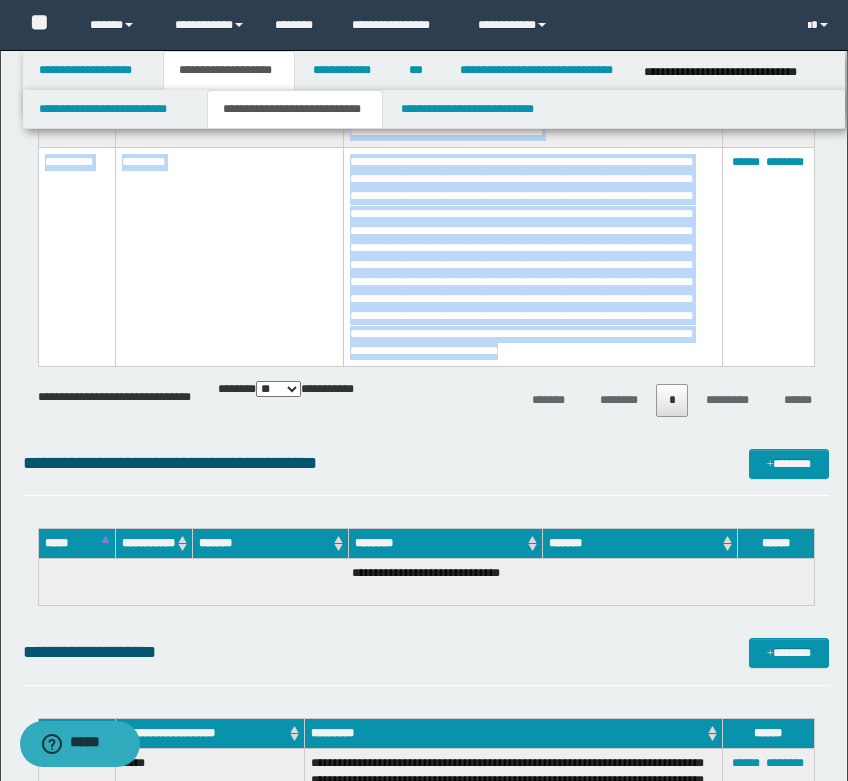 scroll, scrollTop: 2494, scrollLeft: 0, axis: vertical 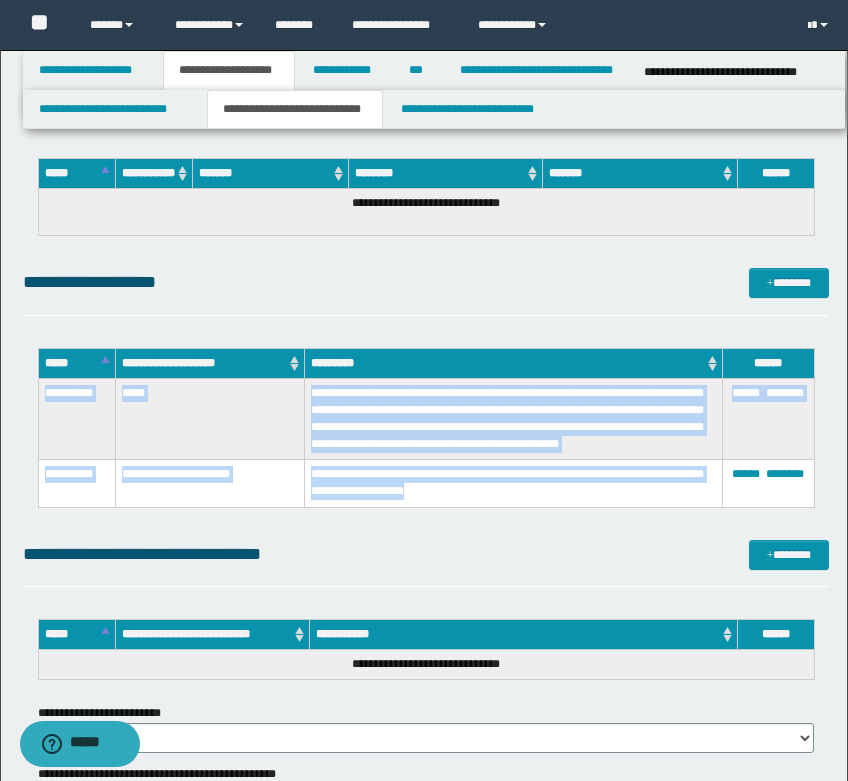 drag, startPoint x: 486, startPoint y: 502, endPoint x: 46, endPoint y: 403, distance: 451 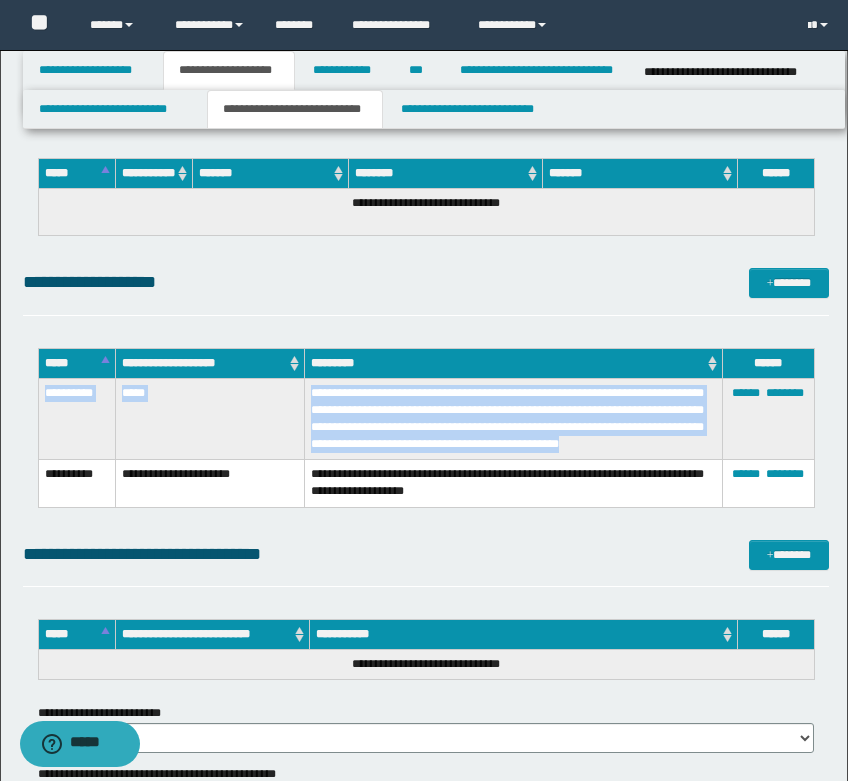 drag, startPoint x: 44, startPoint y: 391, endPoint x: 672, endPoint y: 452, distance: 630.9556 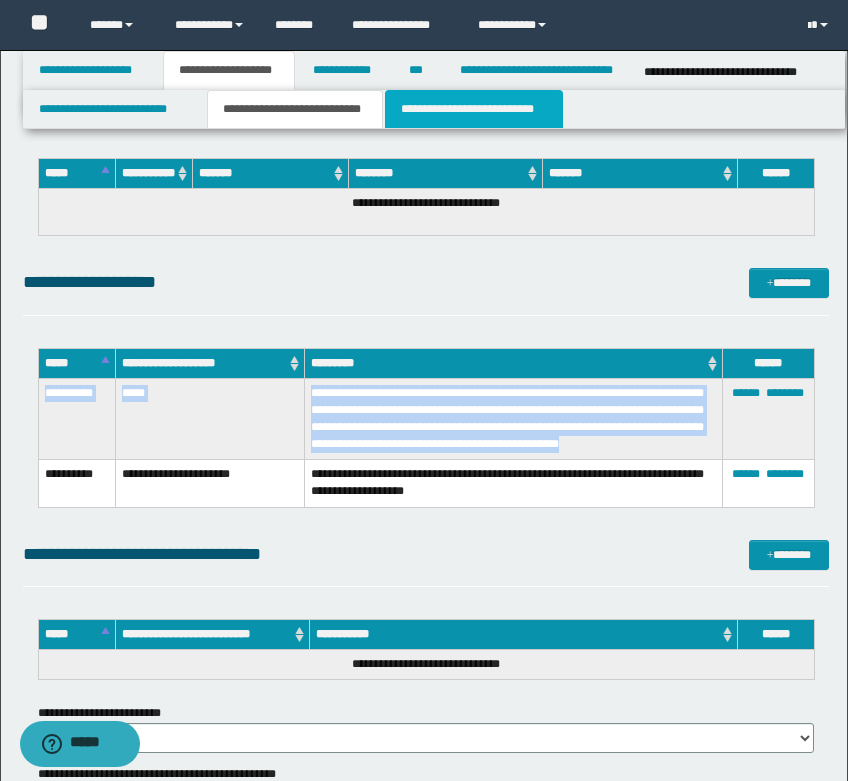 click on "**********" at bounding box center [474, 109] 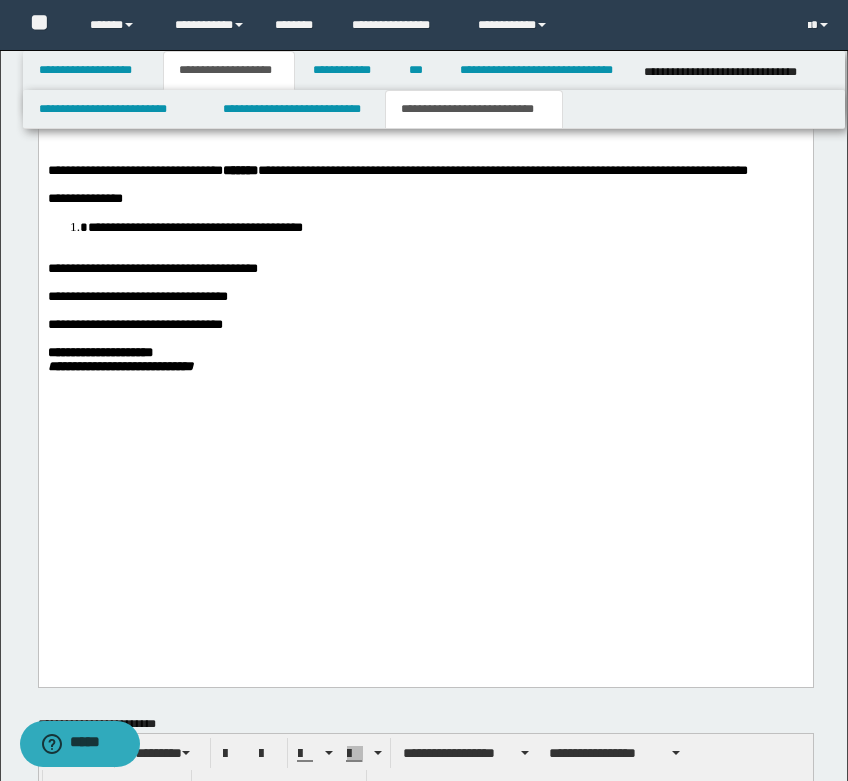 scroll, scrollTop: 2094, scrollLeft: 0, axis: vertical 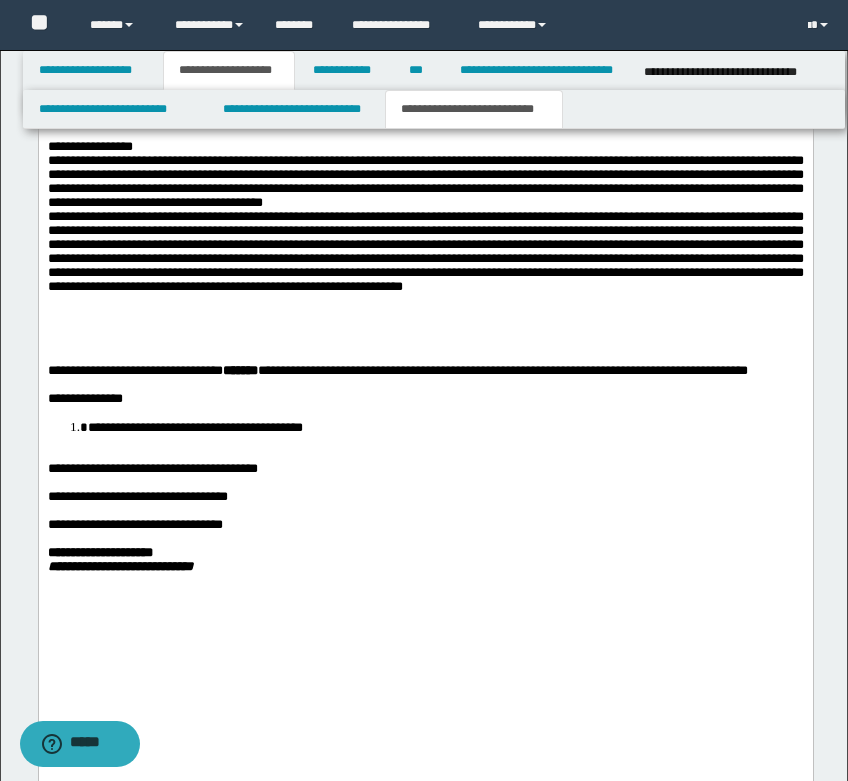 click on "**********" at bounding box center [425, 147] 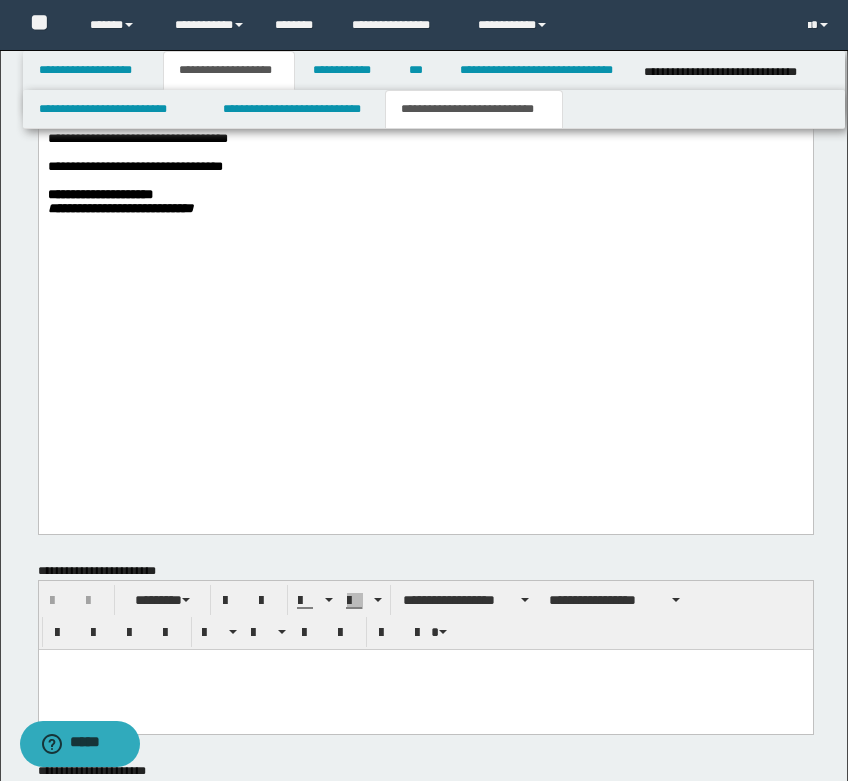 scroll, scrollTop: 2394, scrollLeft: 0, axis: vertical 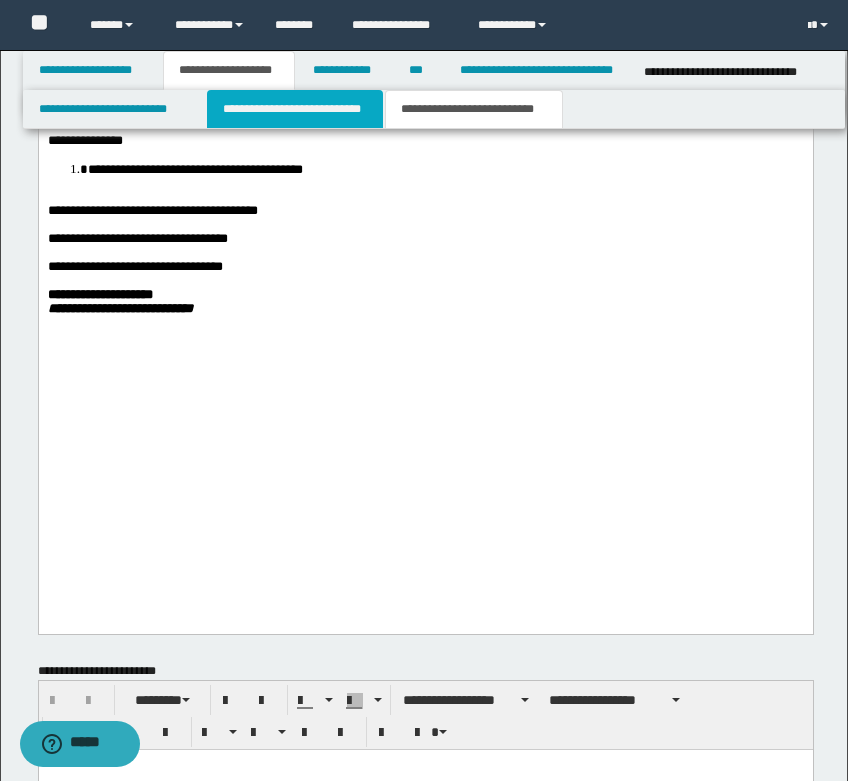 click on "**********" at bounding box center [295, 109] 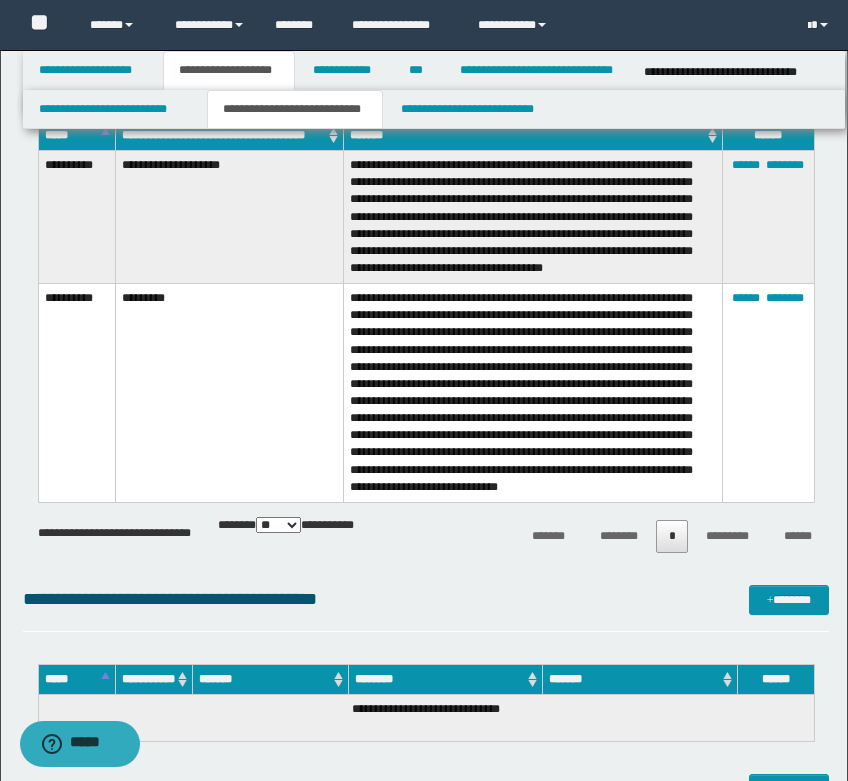 scroll, scrollTop: 1894, scrollLeft: 0, axis: vertical 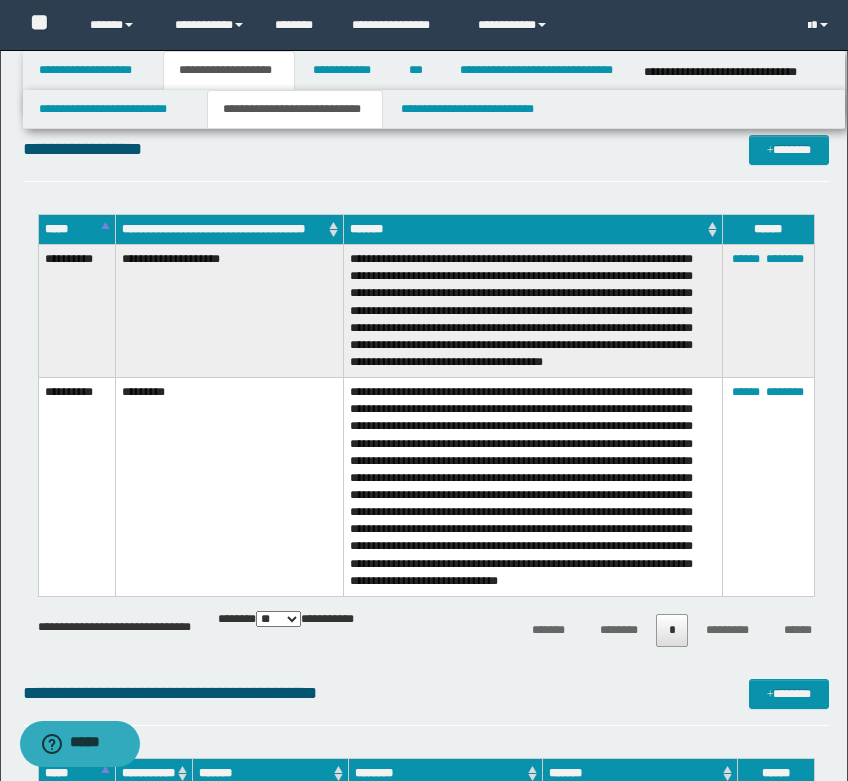 click on "*********" at bounding box center [229, 487] 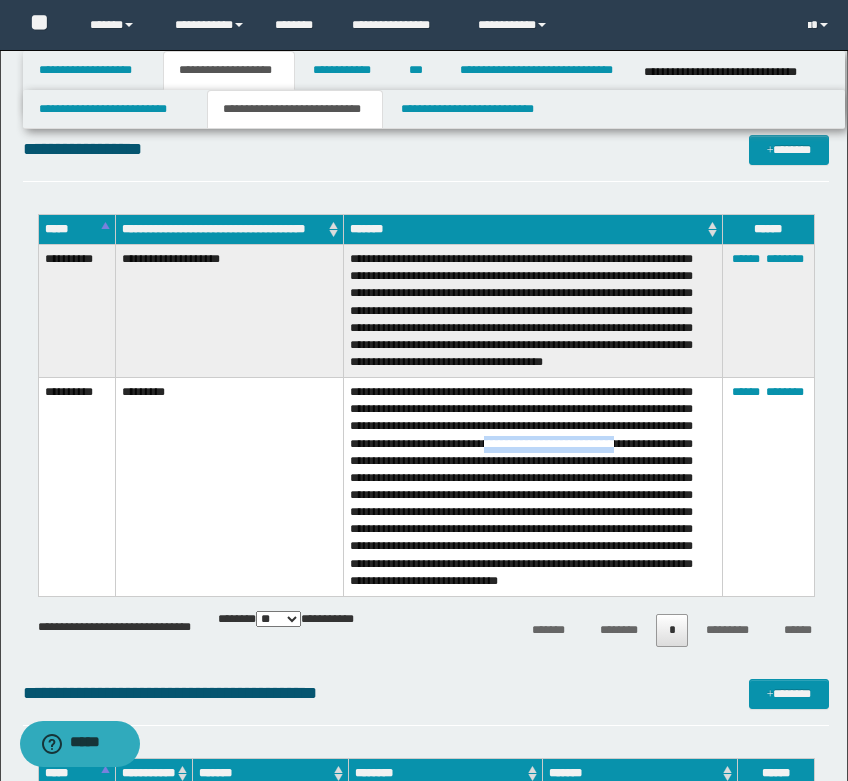 drag, startPoint x: 532, startPoint y: 449, endPoint x: 674, endPoint y: 448, distance: 142.00352 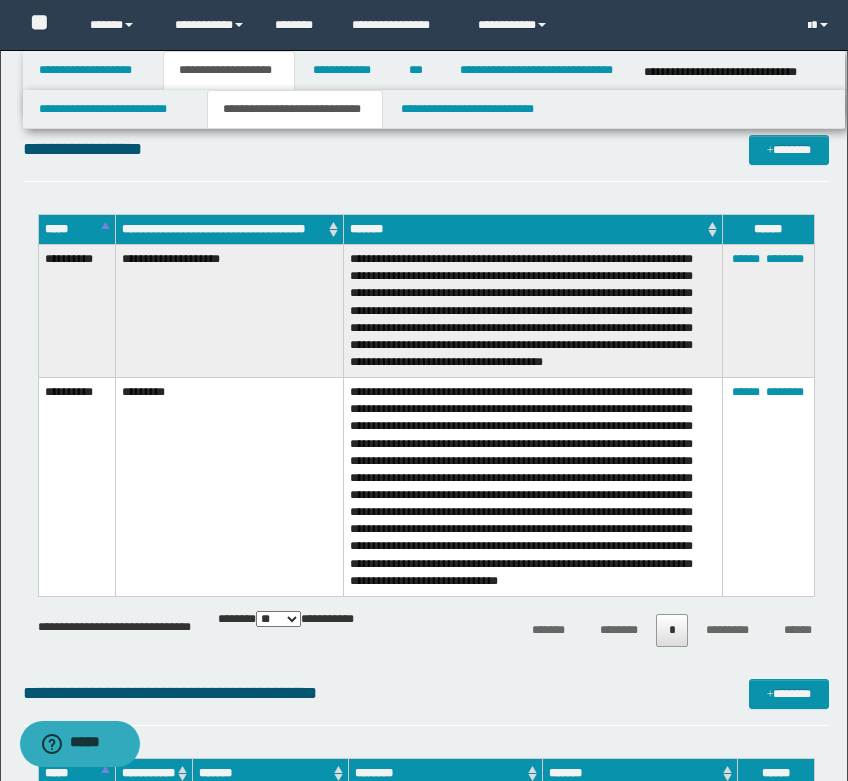 click on "**********" at bounding box center (533, 487) 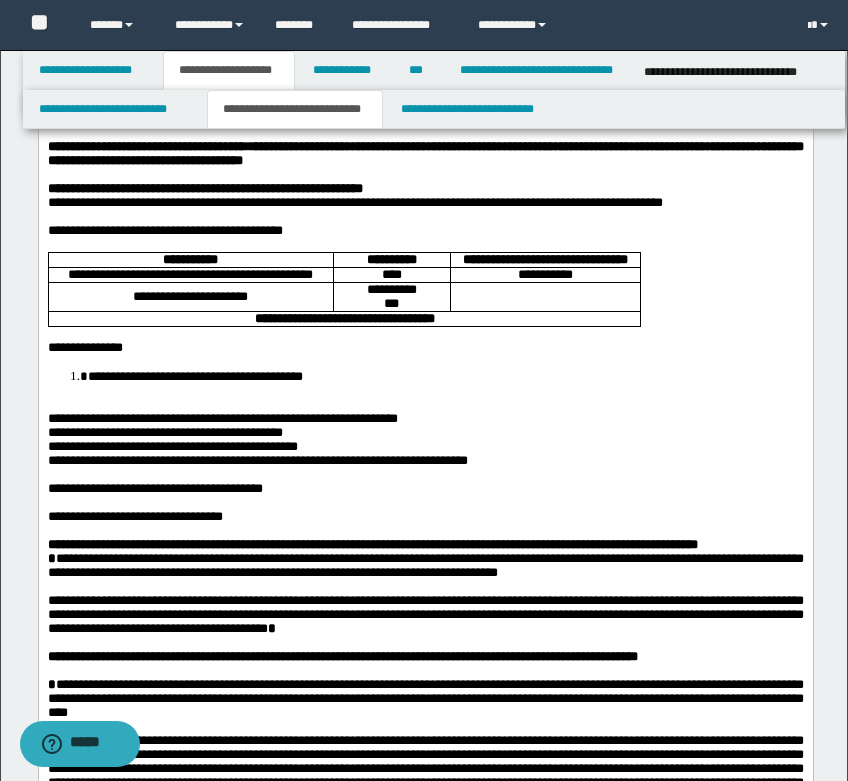 scroll, scrollTop: 94, scrollLeft: 0, axis: vertical 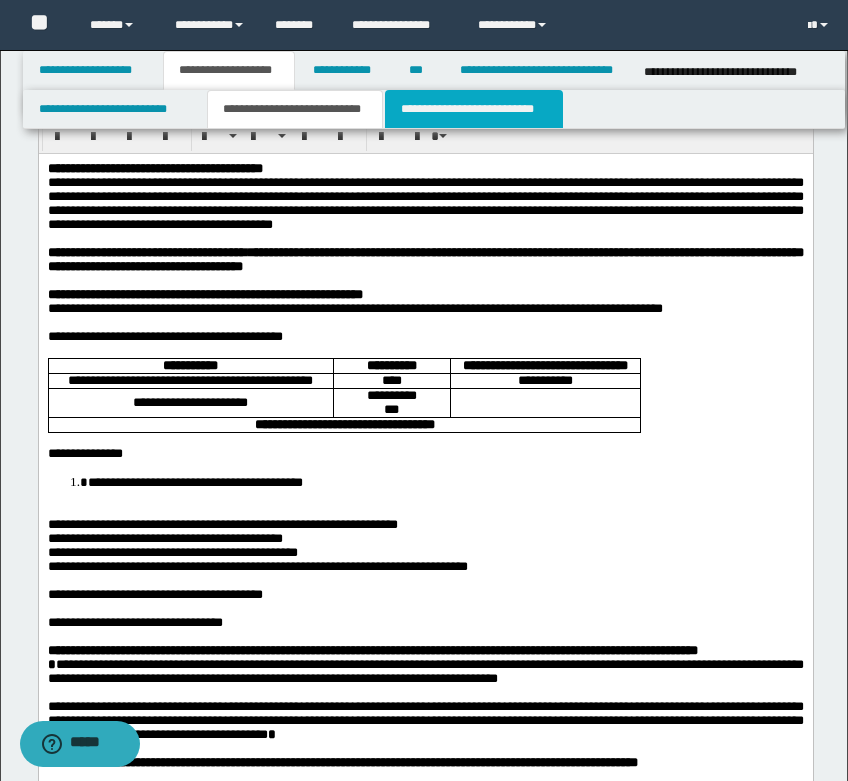 click on "**********" at bounding box center [474, 109] 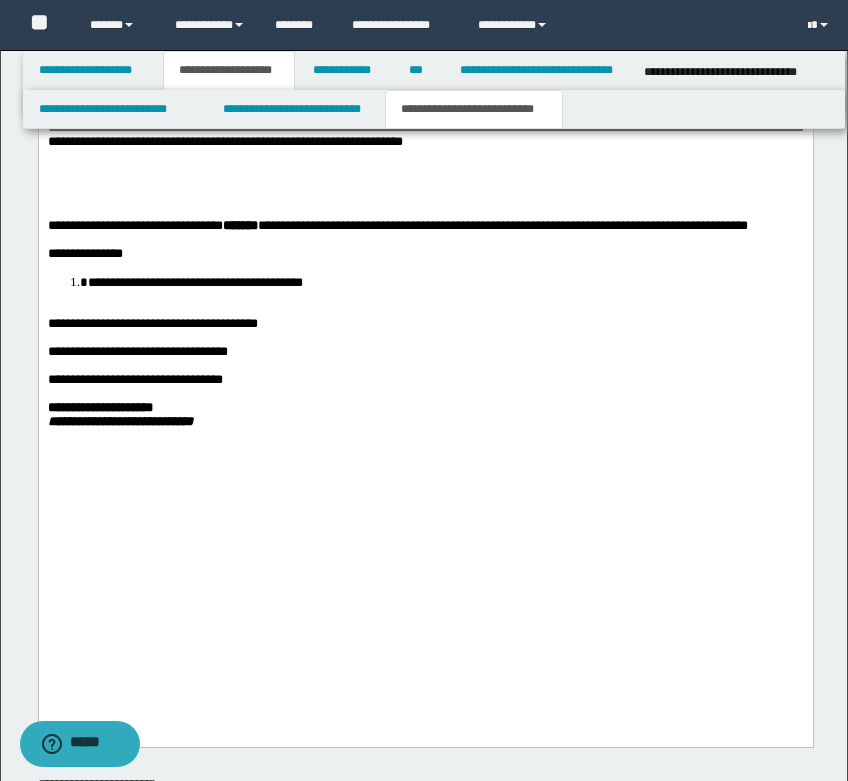 scroll, scrollTop: 2294, scrollLeft: 0, axis: vertical 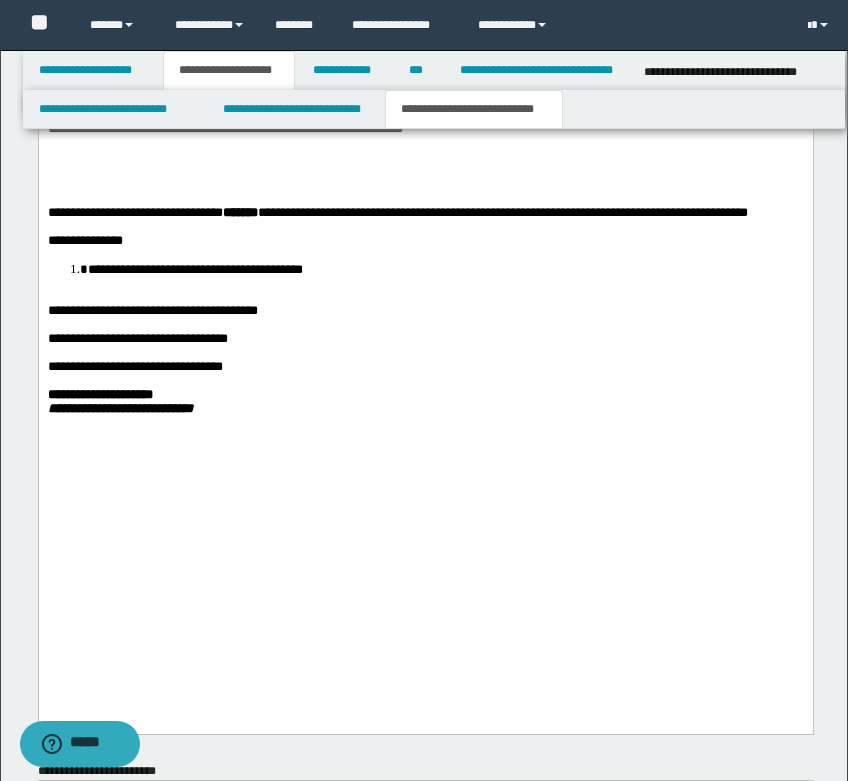 click at bounding box center (425, 157) 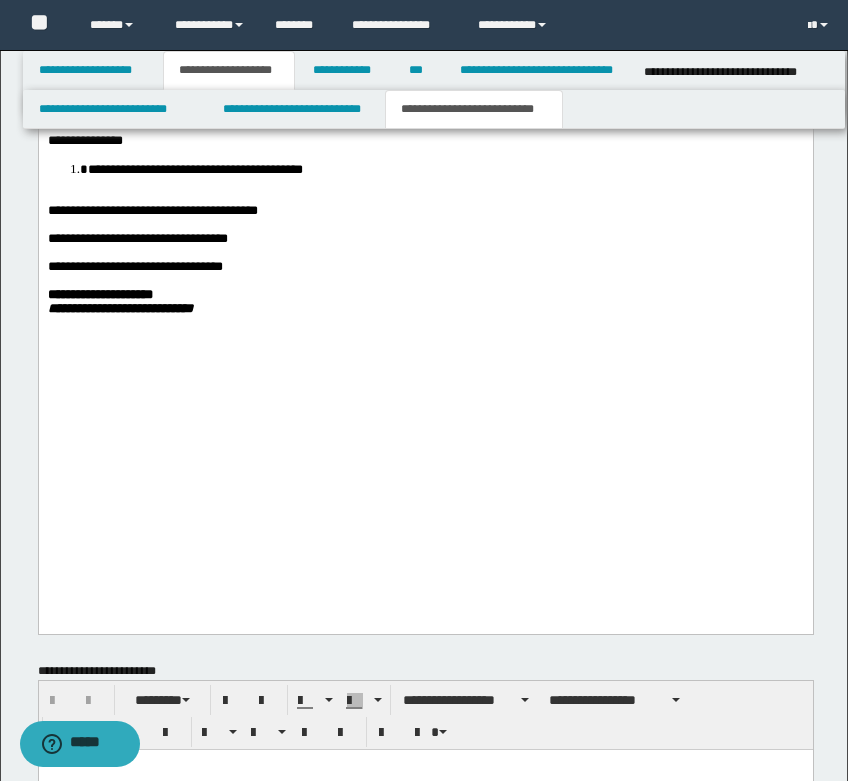 drag, startPoint x: 307, startPoint y: 286, endPoint x: 257, endPoint y: 292, distance: 50.358715 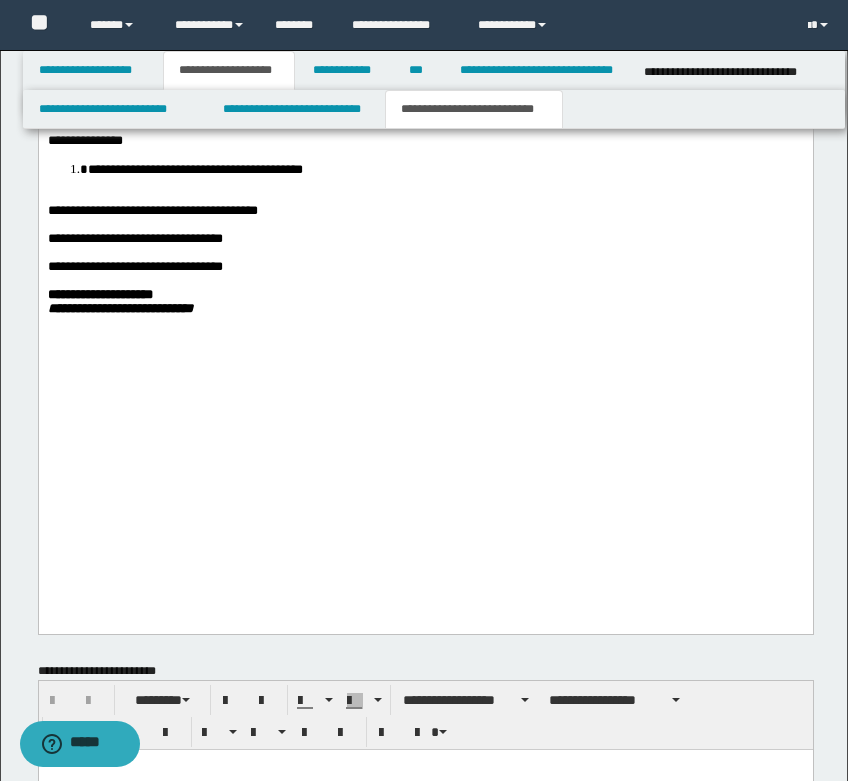 click on "**********" at bounding box center (425, 295) 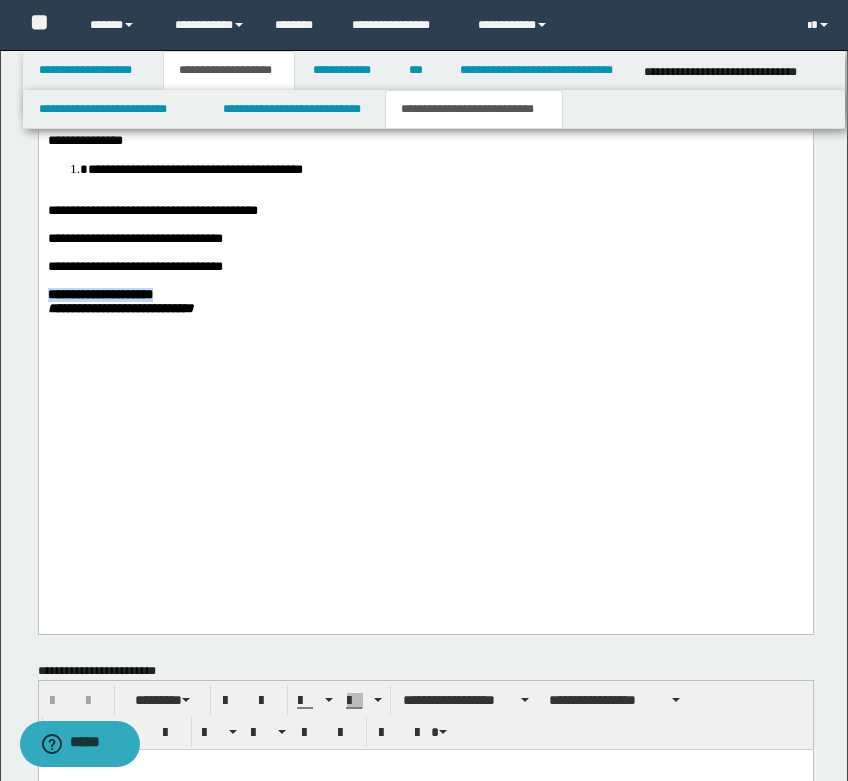 click on "**********" at bounding box center [425, 295] 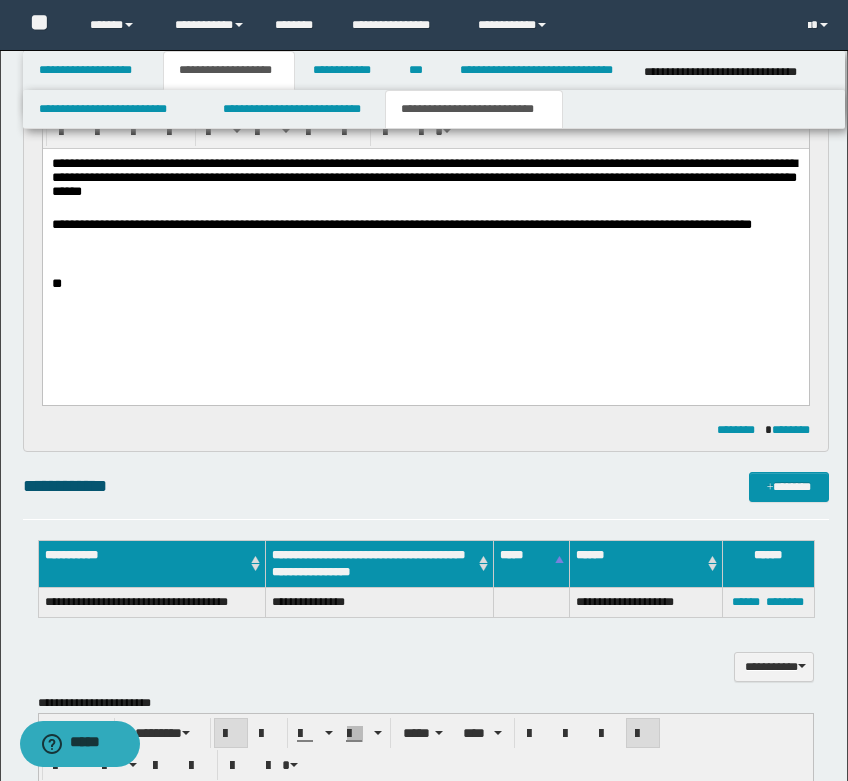 scroll, scrollTop: 794, scrollLeft: 0, axis: vertical 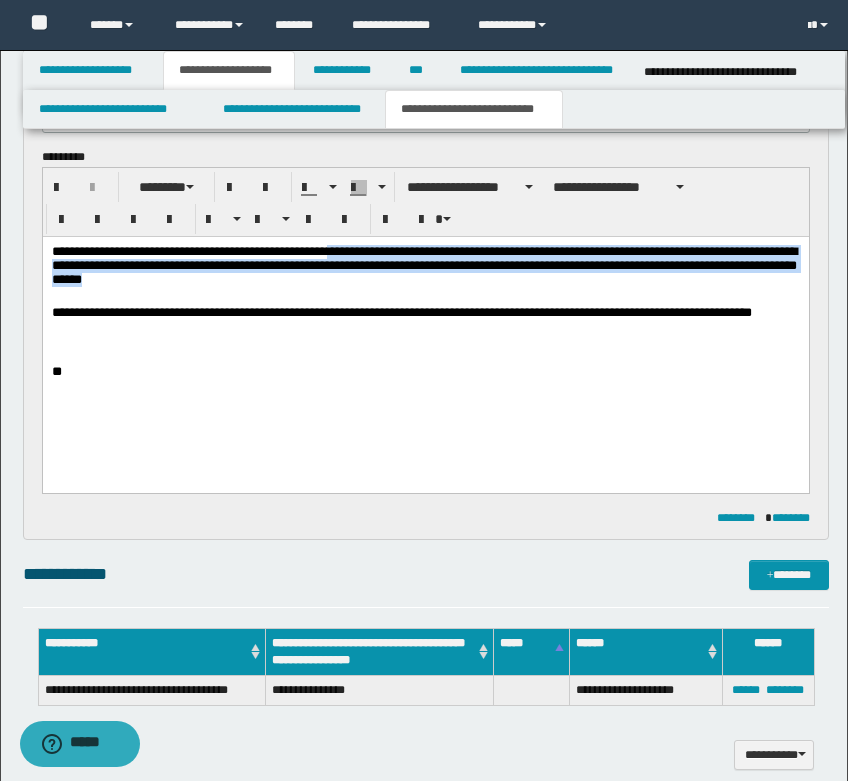 drag, startPoint x: 328, startPoint y: 251, endPoint x: 363, endPoint y: 281, distance: 46.09772 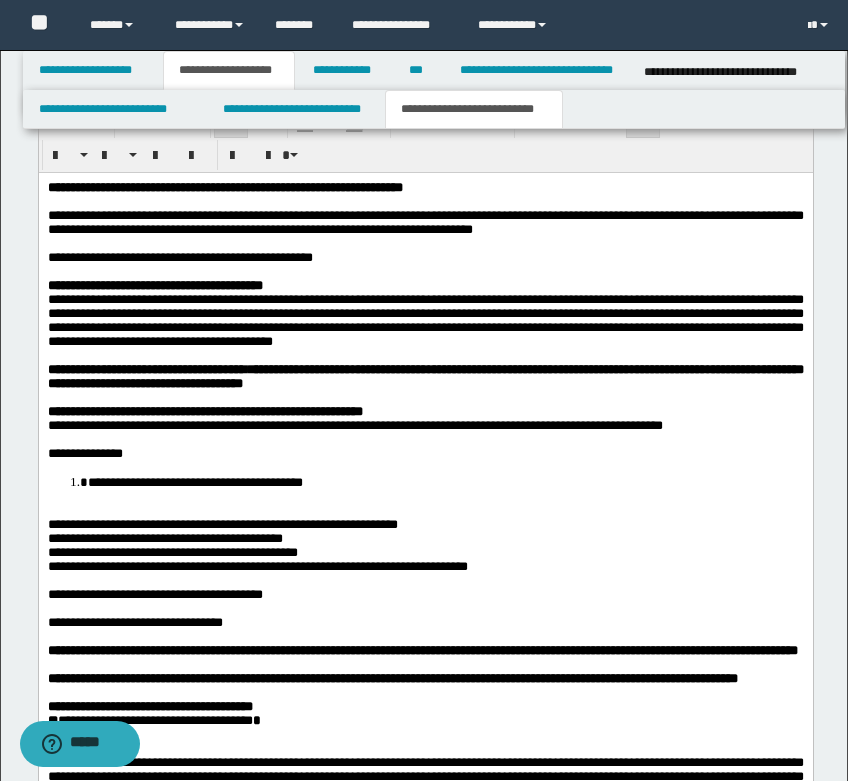 scroll, scrollTop: 1494, scrollLeft: 0, axis: vertical 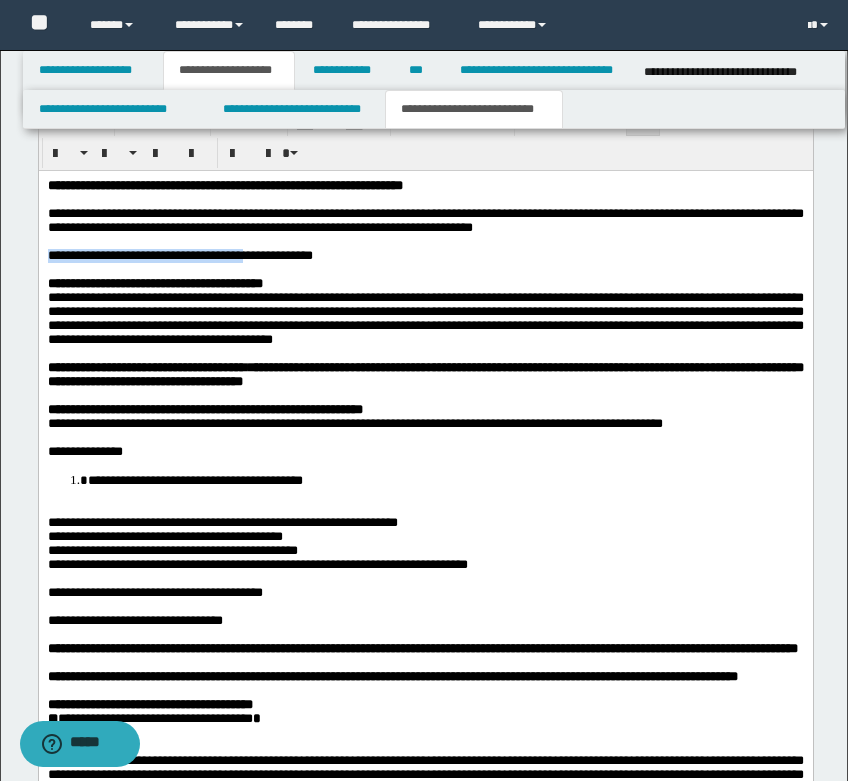 drag, startPoint x: 377, startPoint y: 253, endPoint x: 282, endPoint y: 260, distance: 95.257545 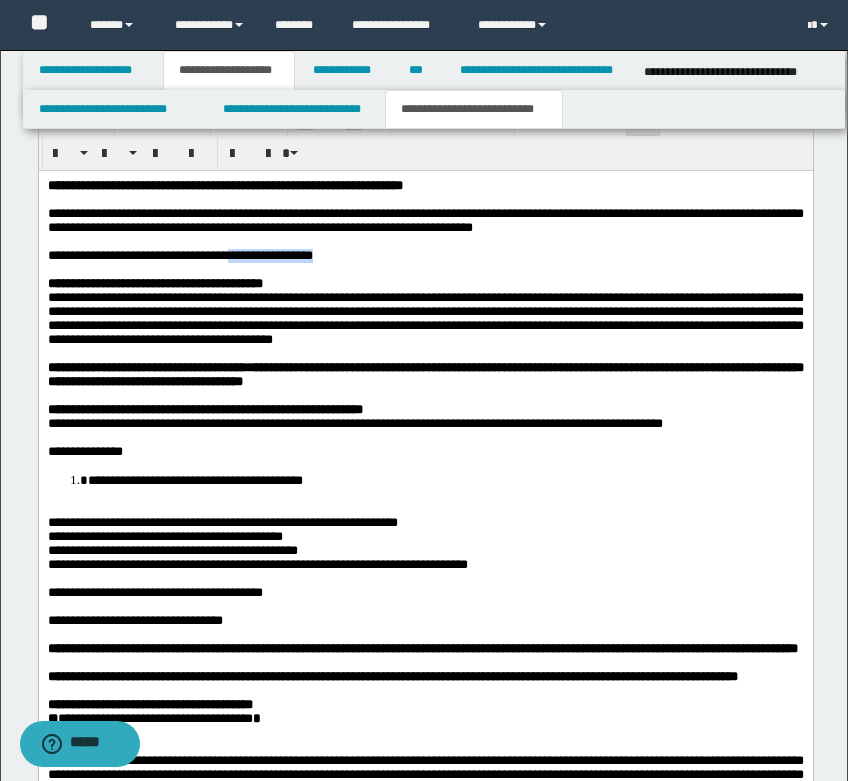 drag, startPoint x: 378, startPoint y: 267, endPoint x: 263, endPoint y: 262, distance: 115.10864 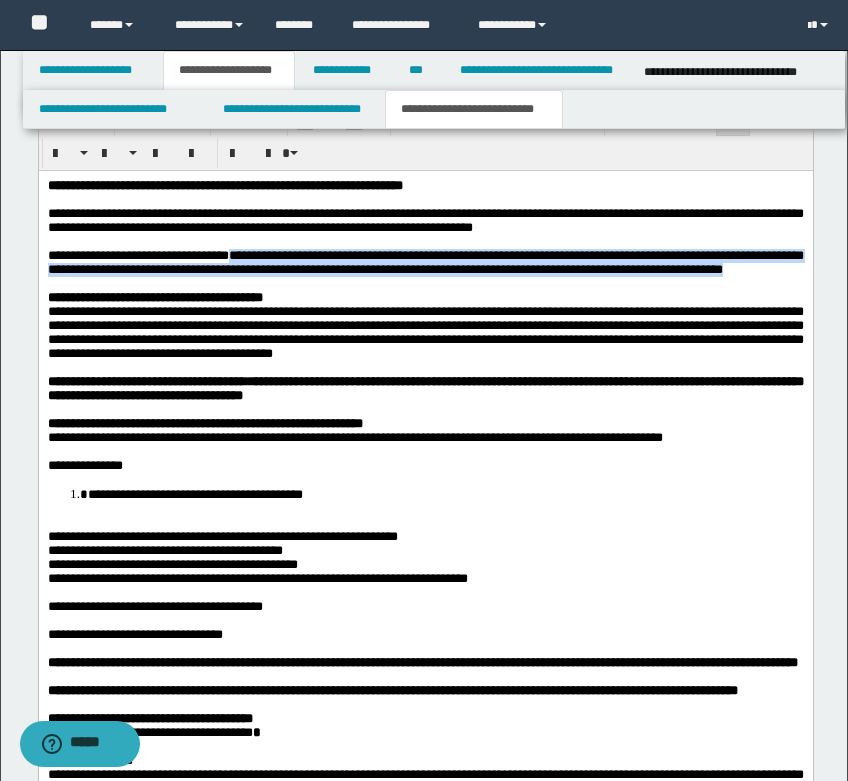 drag, startPoint x: 276, startPoint y: 262, endPoint x: 277, endPoint y: 288, distance: 26.019224 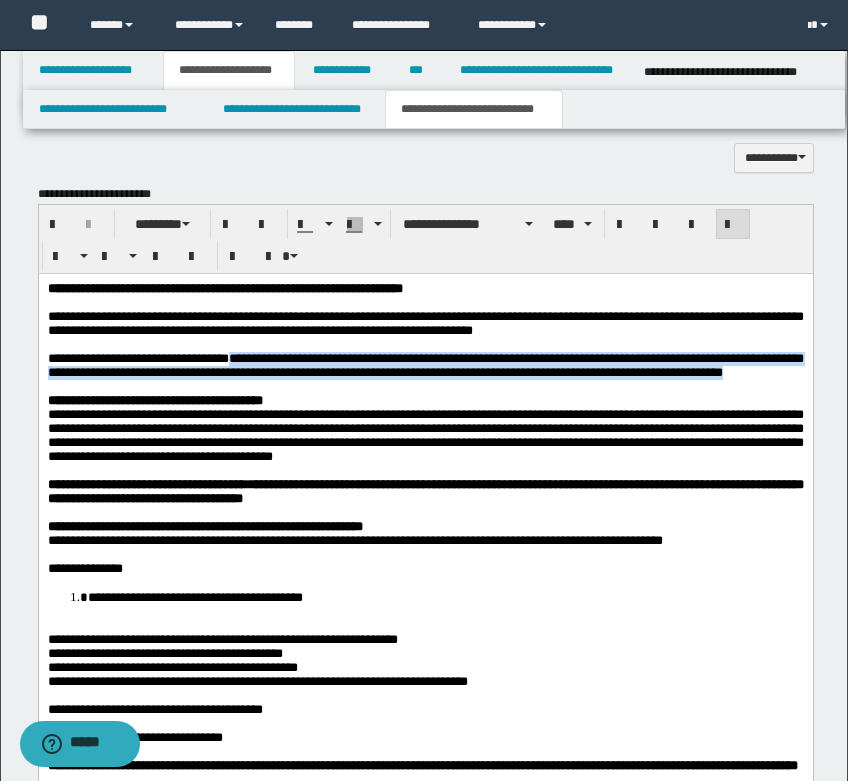 scroll, scrollTop: 1294, scrollLeft: 0, axis: vertical 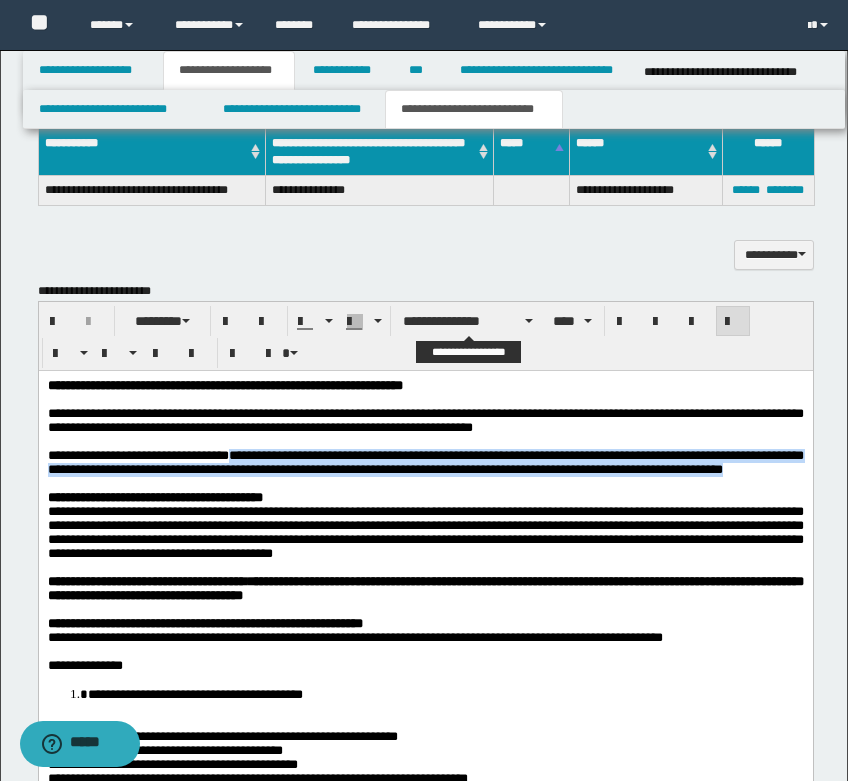 click on "**********" at bounding box center [468, 321] 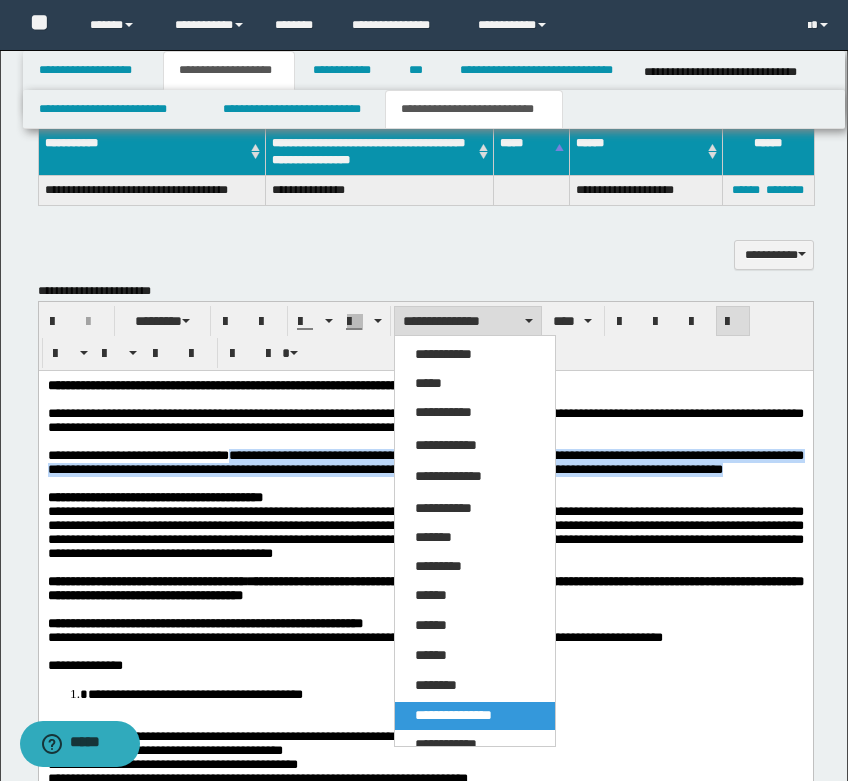 click on "*****" at bounding box center (428, 383) 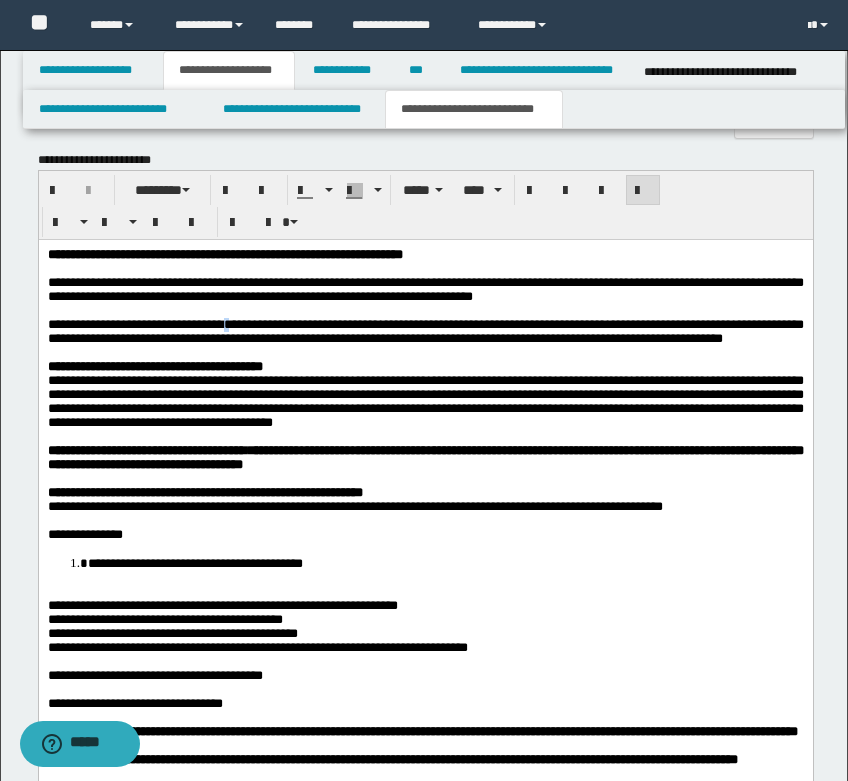scroll, scrollTop: 1494, scrollLeft: 0, axis: vertical 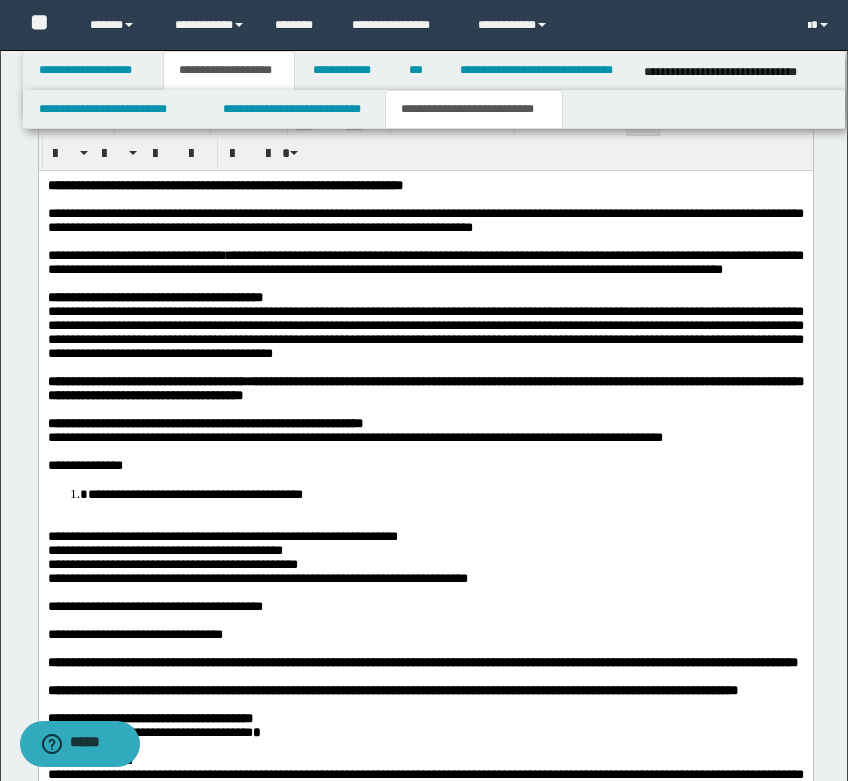 click at bounding box center [425, 283] 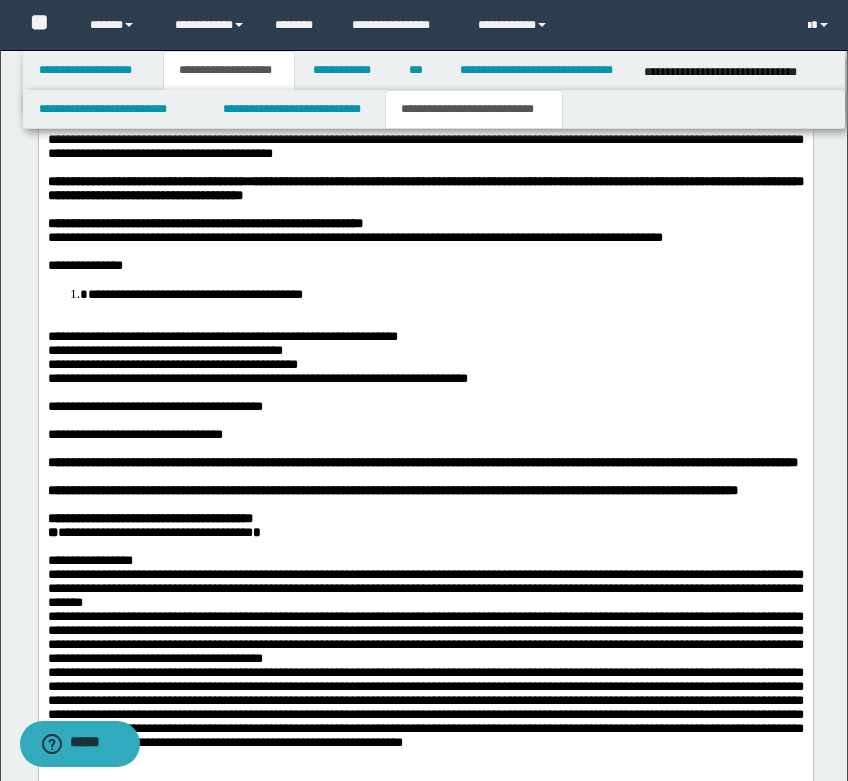 scroll, scrollTop: 1594, scrollLeft: 0, axis: vertical 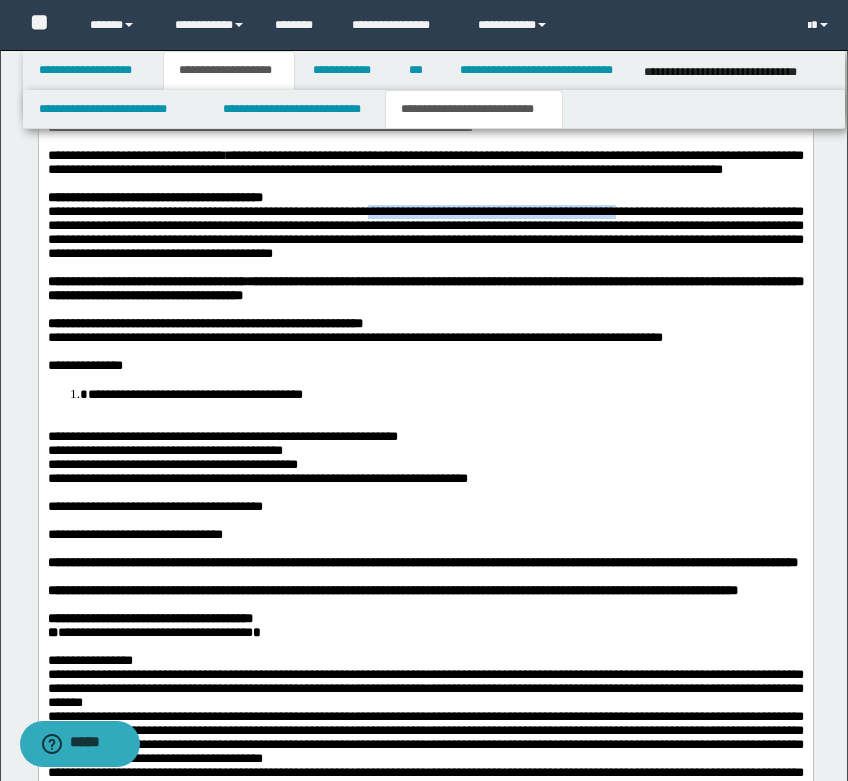 drag, startPoint x: 466, startPoint y: 239, endPoint x: 762, endPoint y: 238, distance: 296.00168 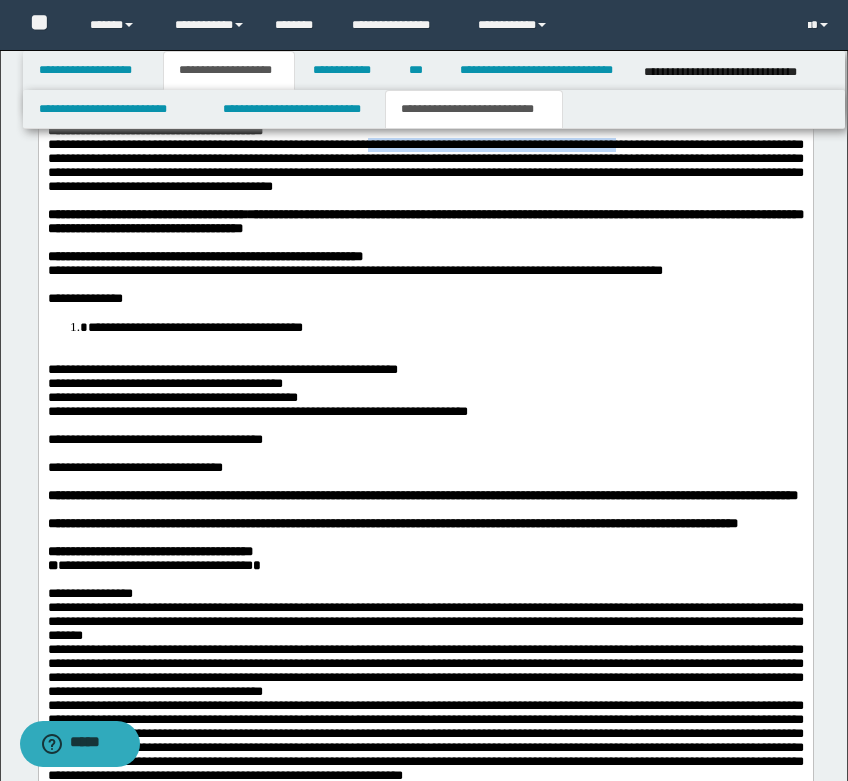scroll, scrollTop: 1694, scrollLeft: 0, axis: vertical 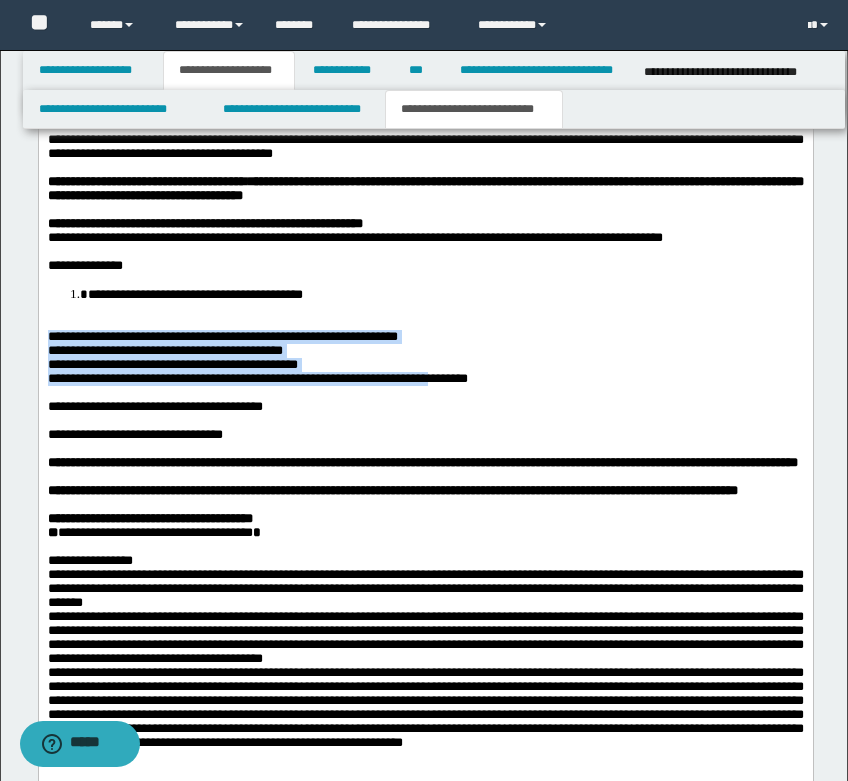 drag, startPoint x: 347, startPoint y: 453, endPoint x: 53, endPoint y: 394, distance: 299.86163 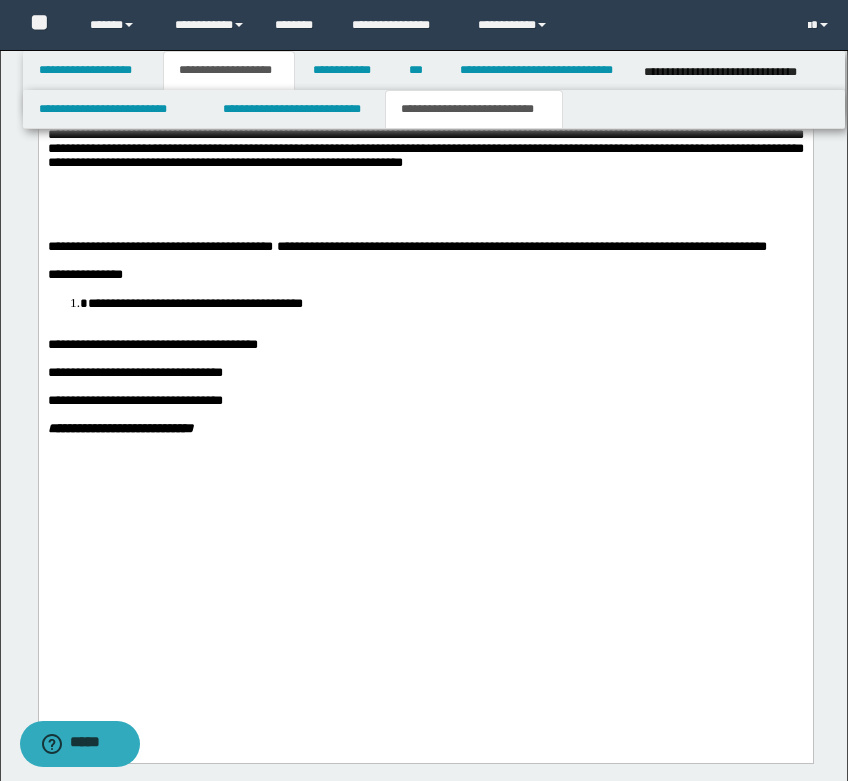 scroll, scrollTop: 2194, scrollLeft: 0, axis: vertical 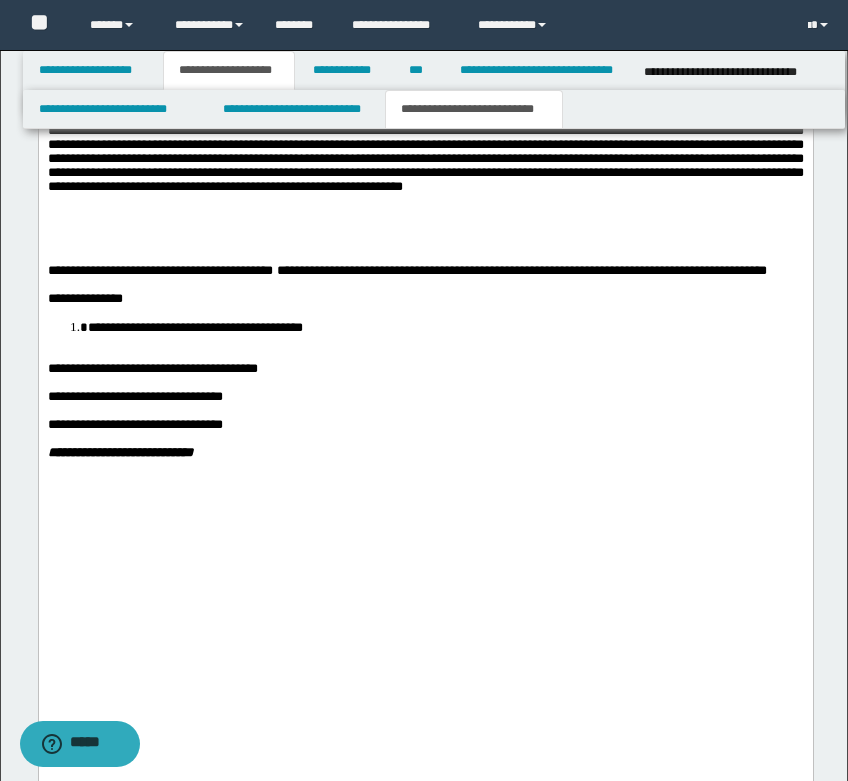 click at bounding box center (425, 243) 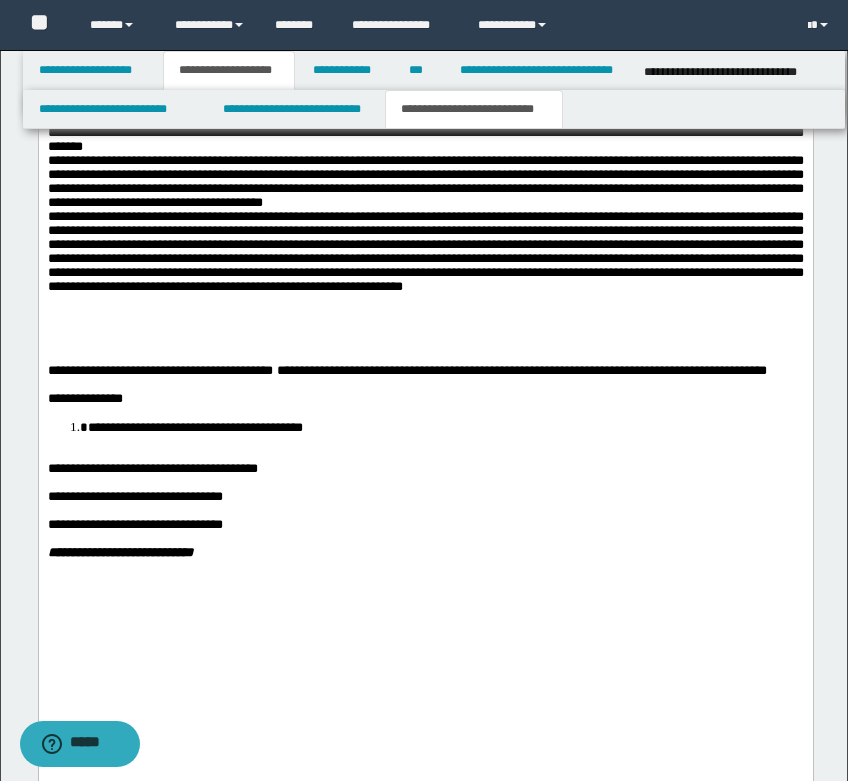 click at bounding box center (425, 315) 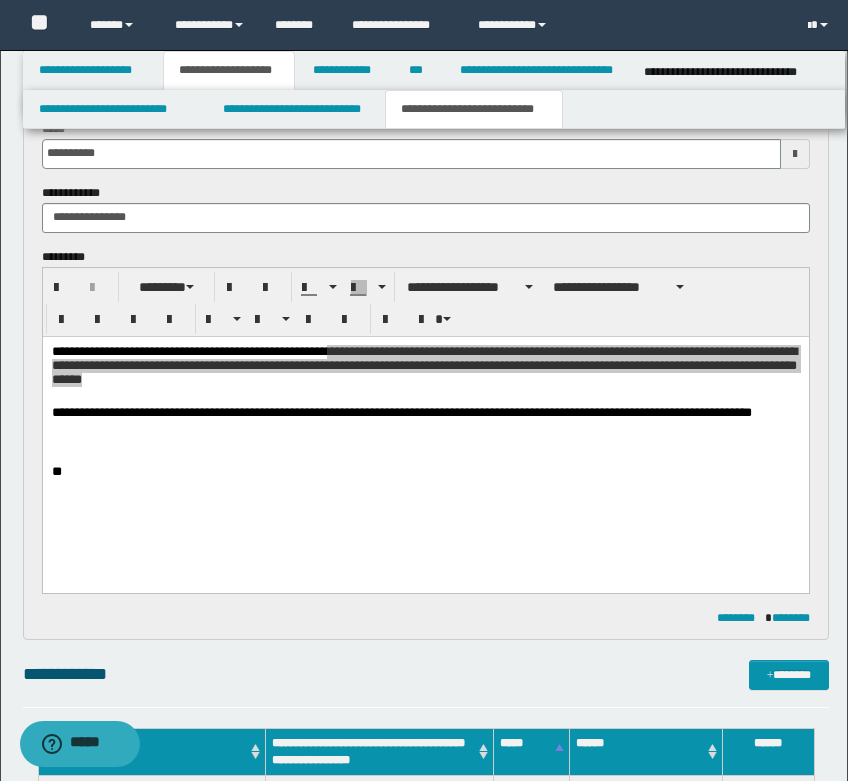 scroll, scrollTop: 294, scrollLeft: 0, axis: vertical 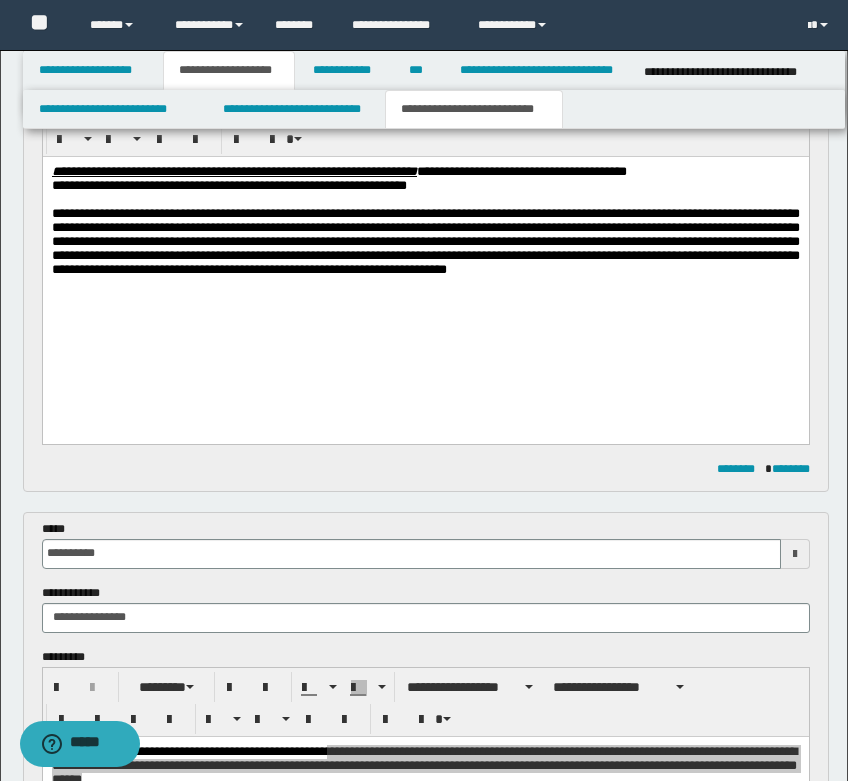 click on "**********" at bounding box center (425, 254) 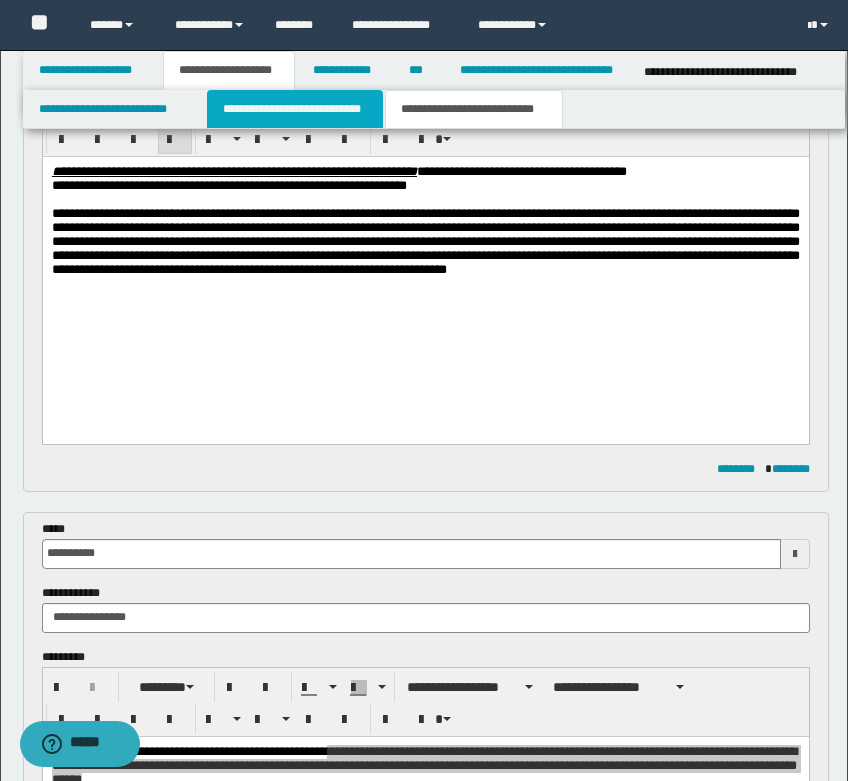 click on "**********" at bounding box center [295, 109] 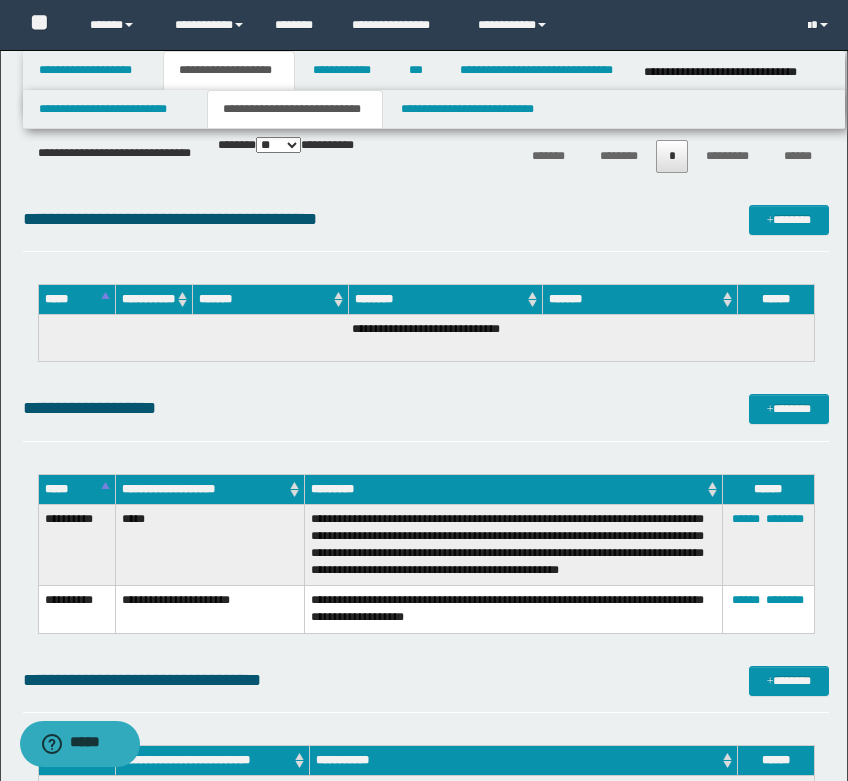 scroll, scrollTop: 2394, scrollLeft: 0, axis: vertical 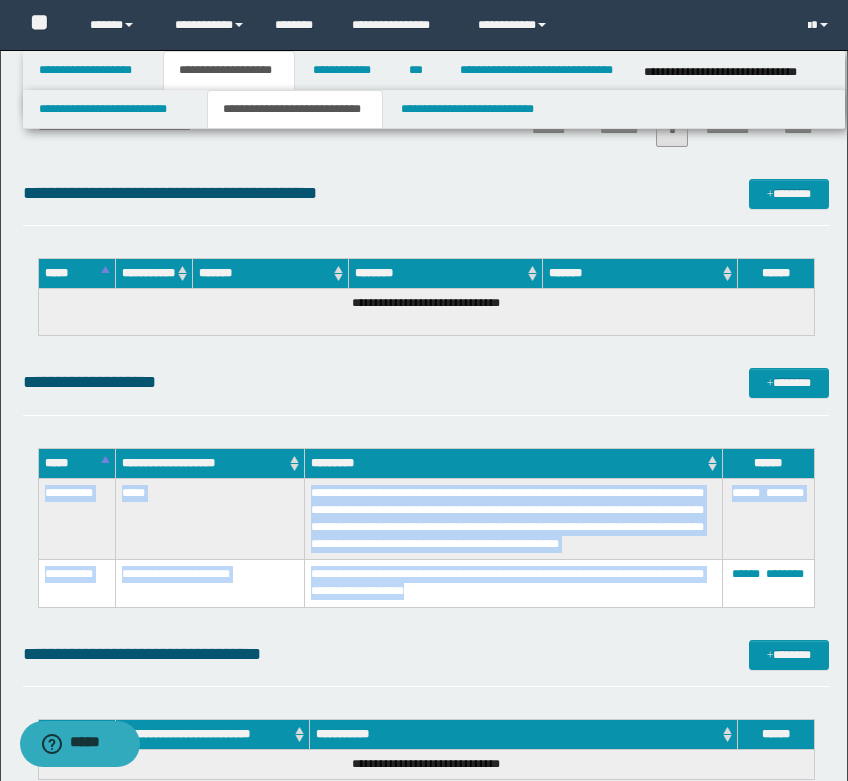 drag, startPoint x: 43, startPoint y: 492, endPoint x: 471, endPoint y: 598, distance: 440.93085 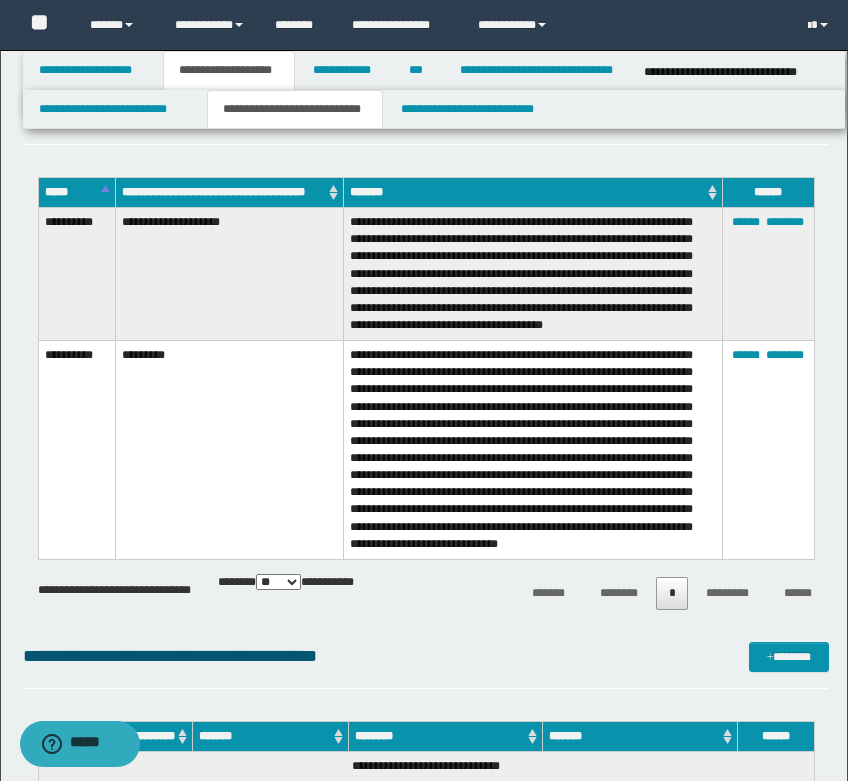 scroll, scrollTop: 1894, scrollLeft: 0, axis: vertical 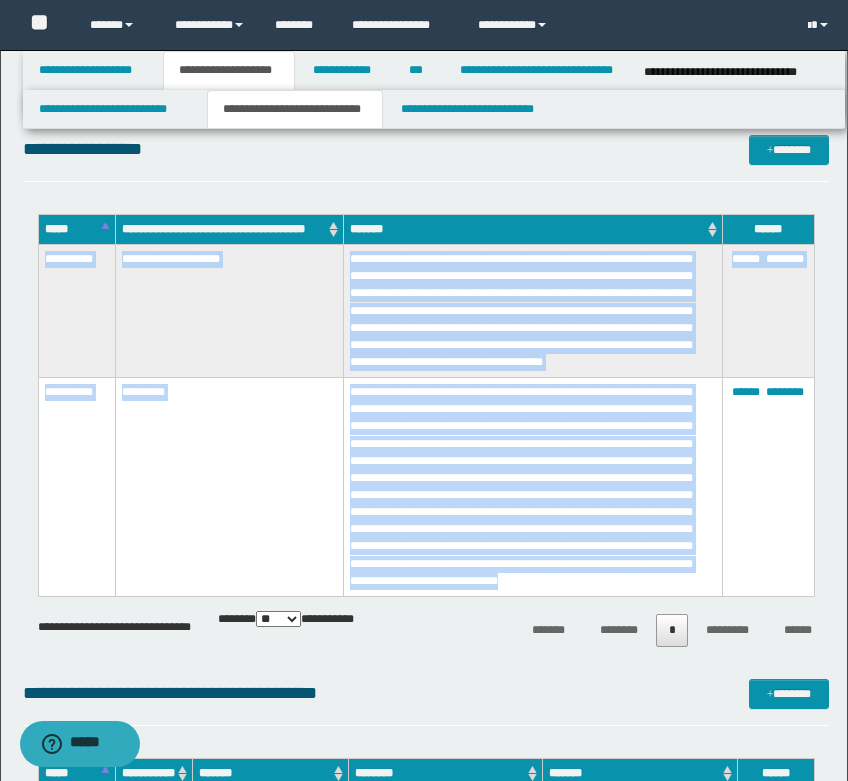 drag, startPoint x: 45, startPoint y: 260, endPoint x: 670, endPoint y: 585, distance: 704.45013 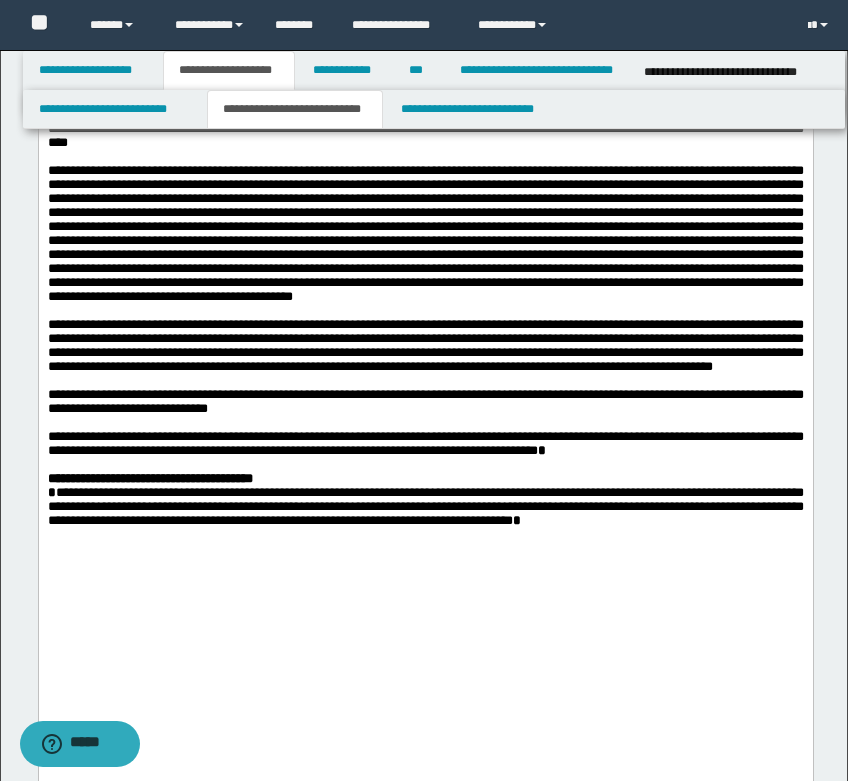scroll, scrollTop: 794, scrollLeft: 0, axis: vertical 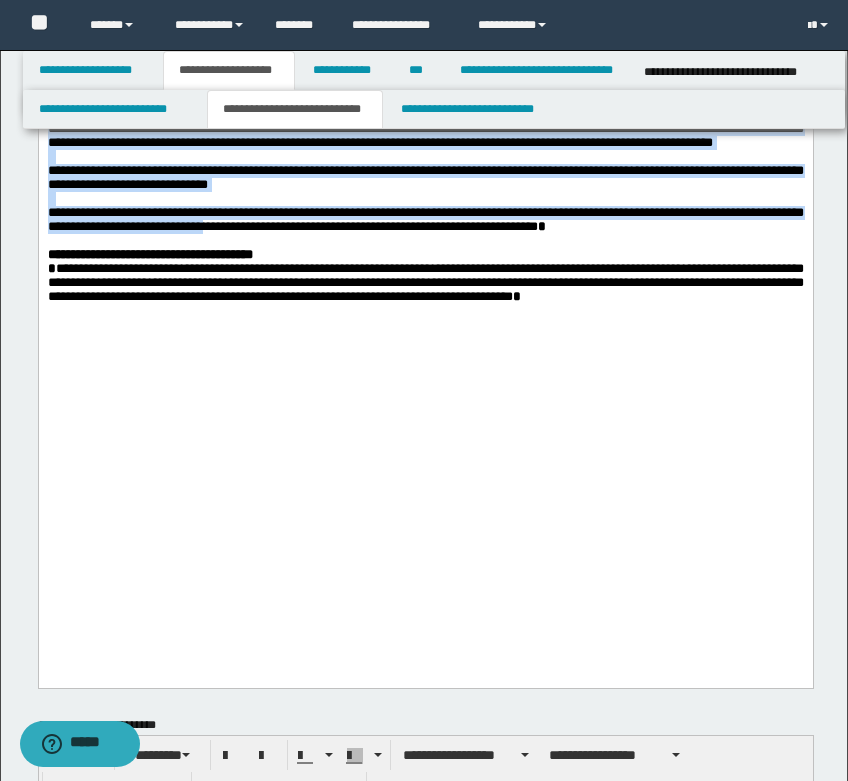 drag, startPoint x: 414, startPoint y: 124, endPoint x: 458, endPoint y: 463, distance: 341.84354 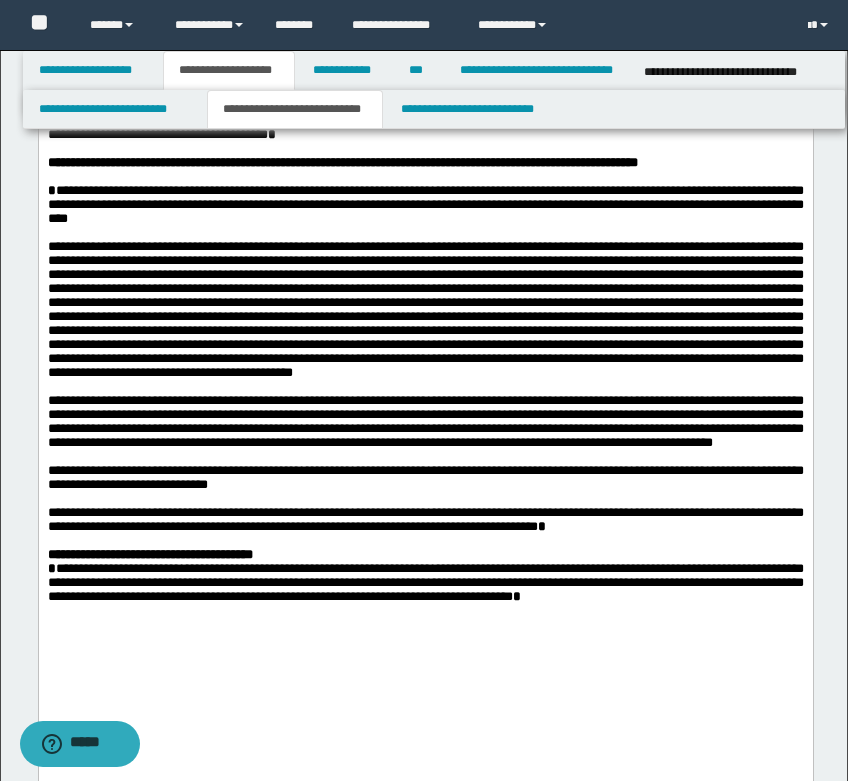 click on "**********" at bounding box center [425, 204] 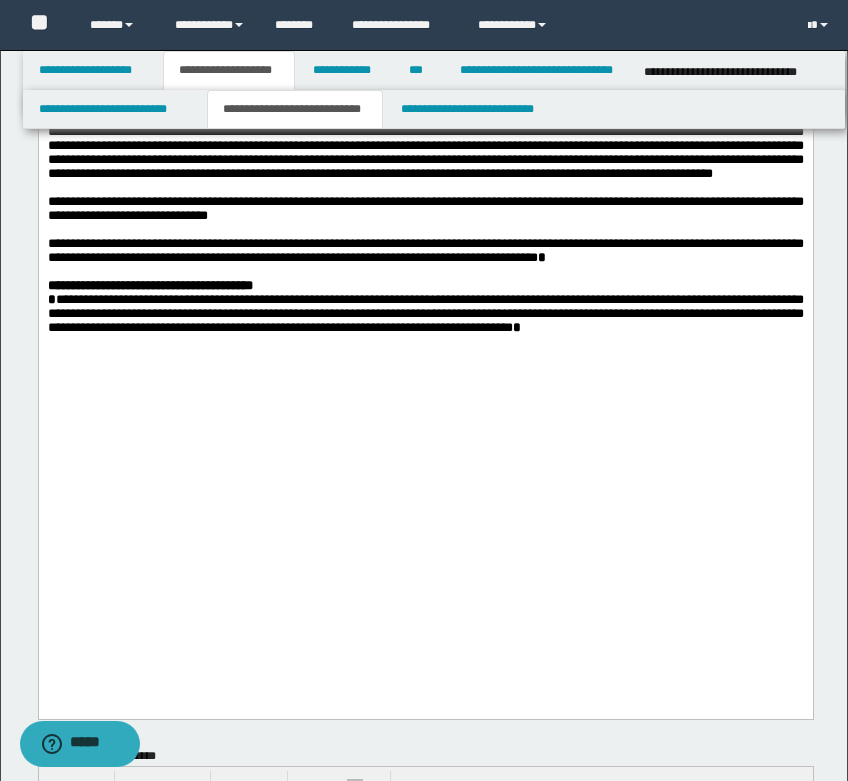 scroll, scrollTop: 1094, scrollLeft: 0, axis: vertical 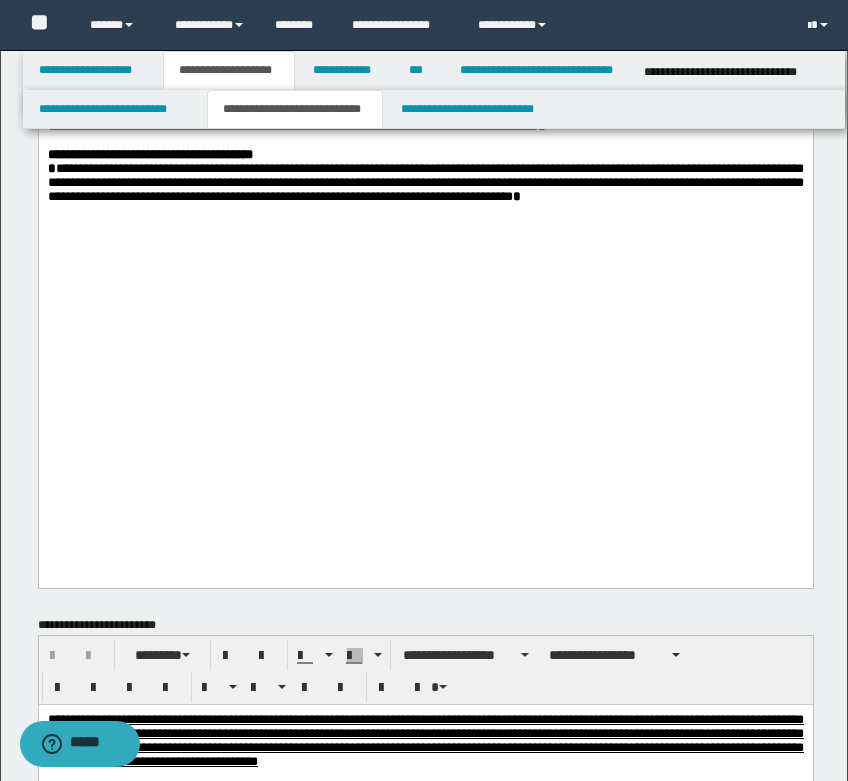 drag, startPoint x: 407, startPoint y: -119, endPoint x: 387, endPoint y: 331, distance: 450.4442 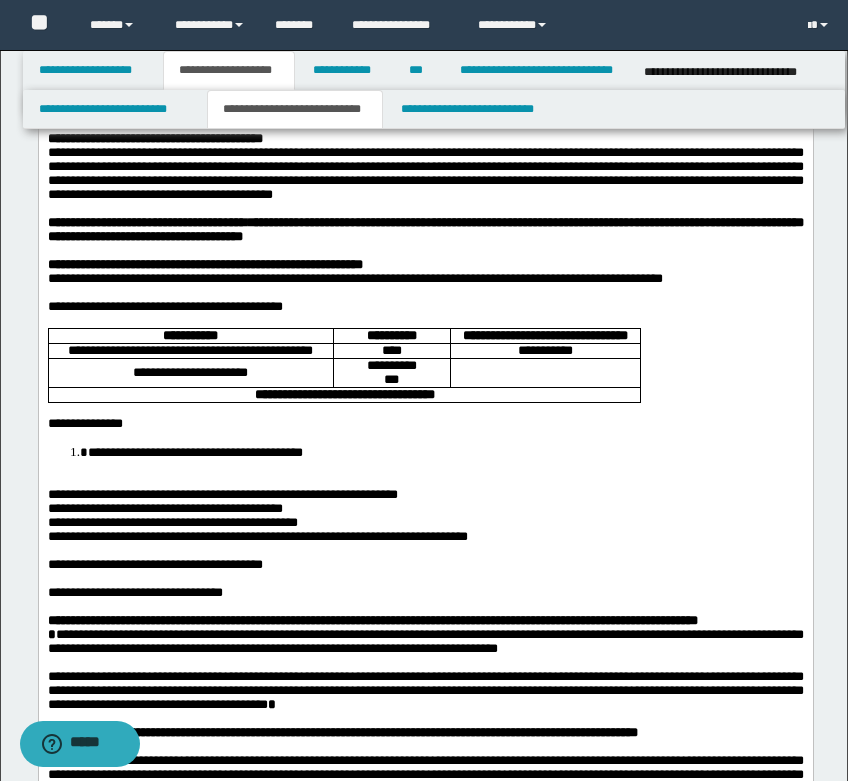 scroll, scrollTop: 0, scrollLeft: 0, axis: both 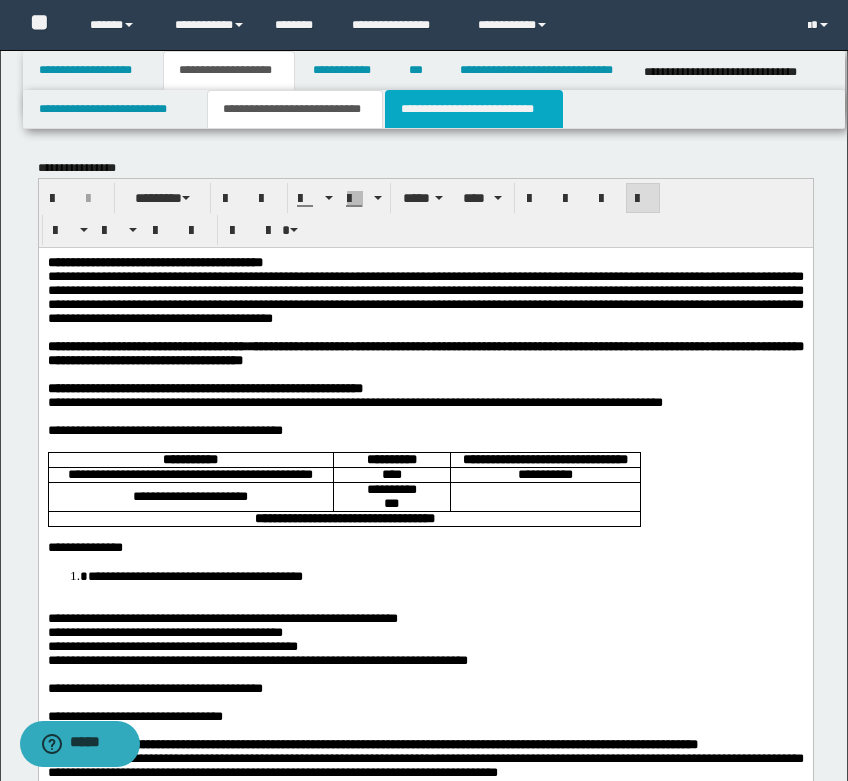 click on "**********" at bounding box center [474, 109] 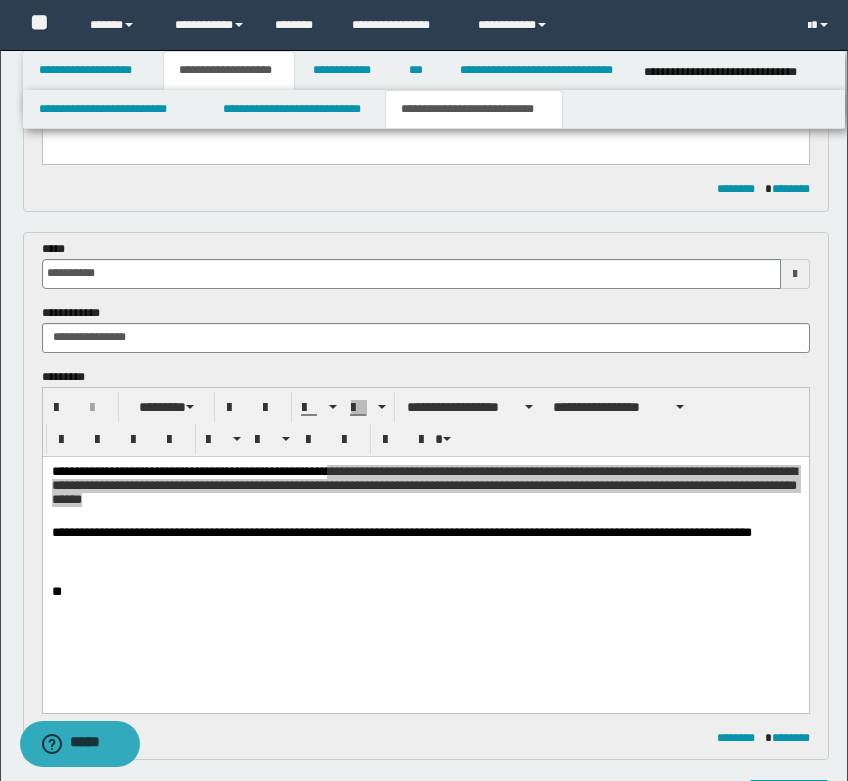scroll, scrollTop: 700, scrollLeft: 0, axis: vertical 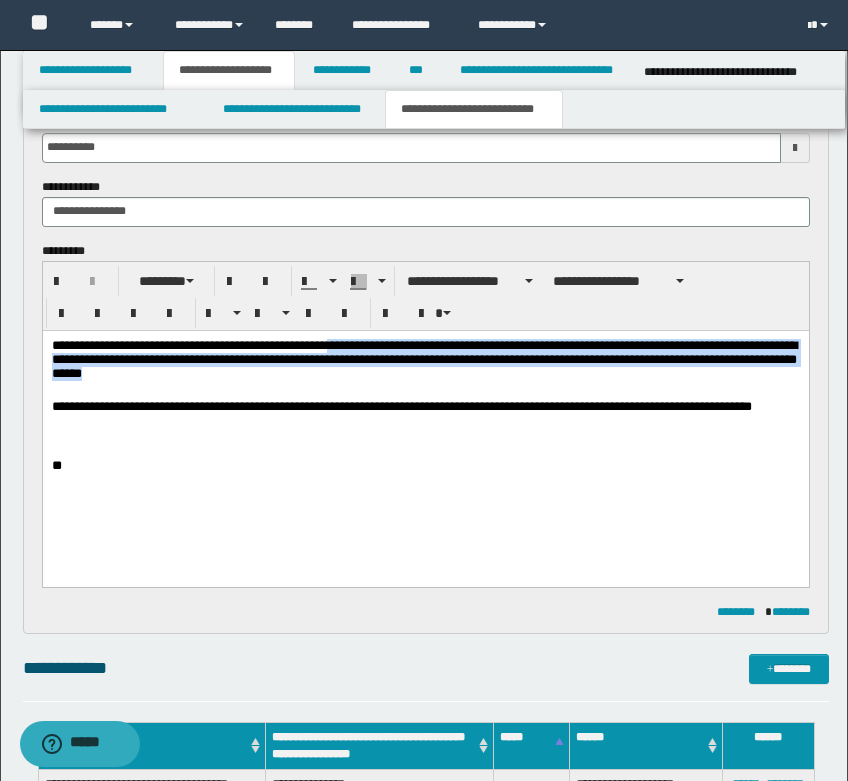 click on "**********" at bounding box center (425, 414) 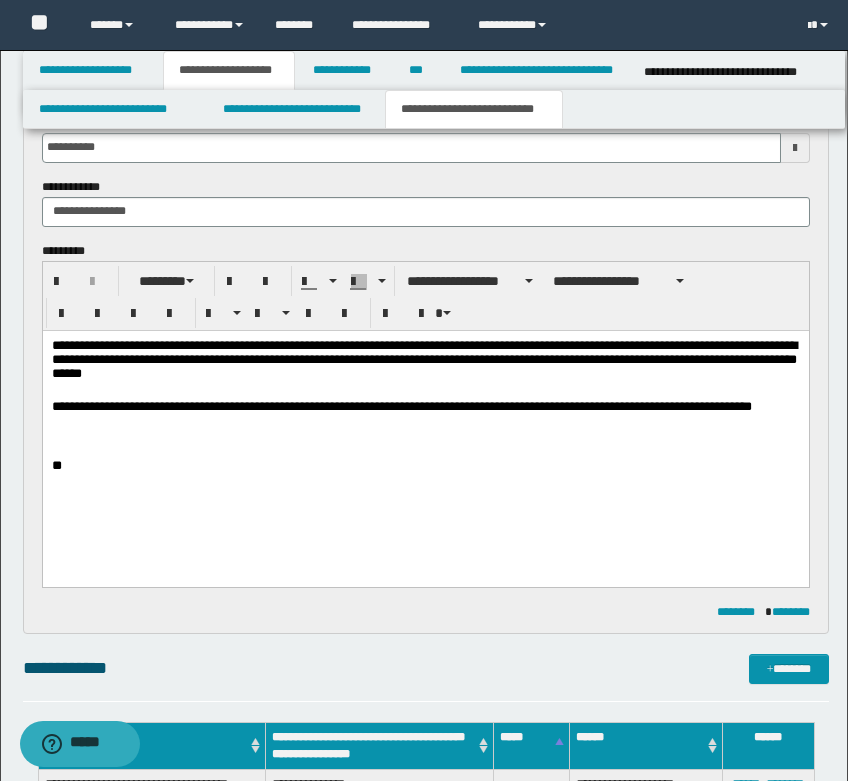 click on "**********" at bounding box center (425, 414) 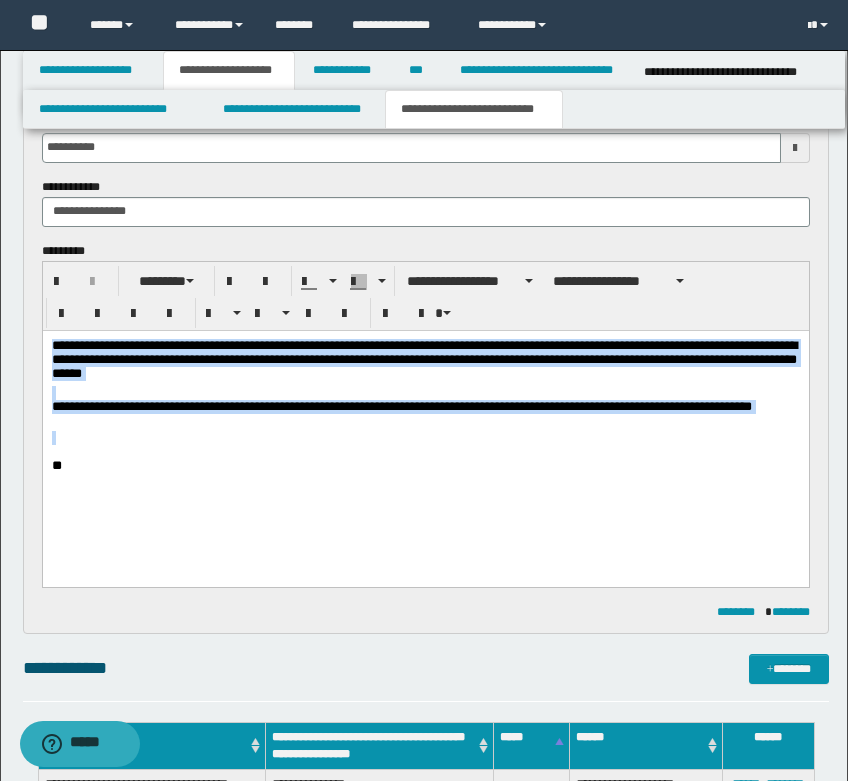 drag, startPoint x: 183, startPoint y: 435, endPoint x: 87, endPoint y: 660, distance: 244.6242 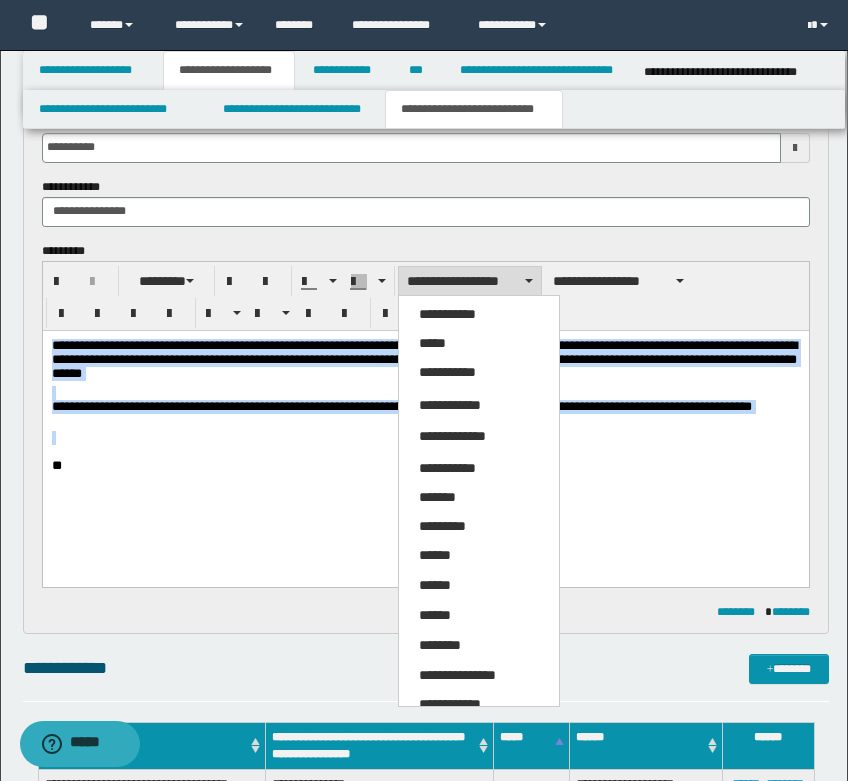 click on "*****" at bounding box center [479, 344] 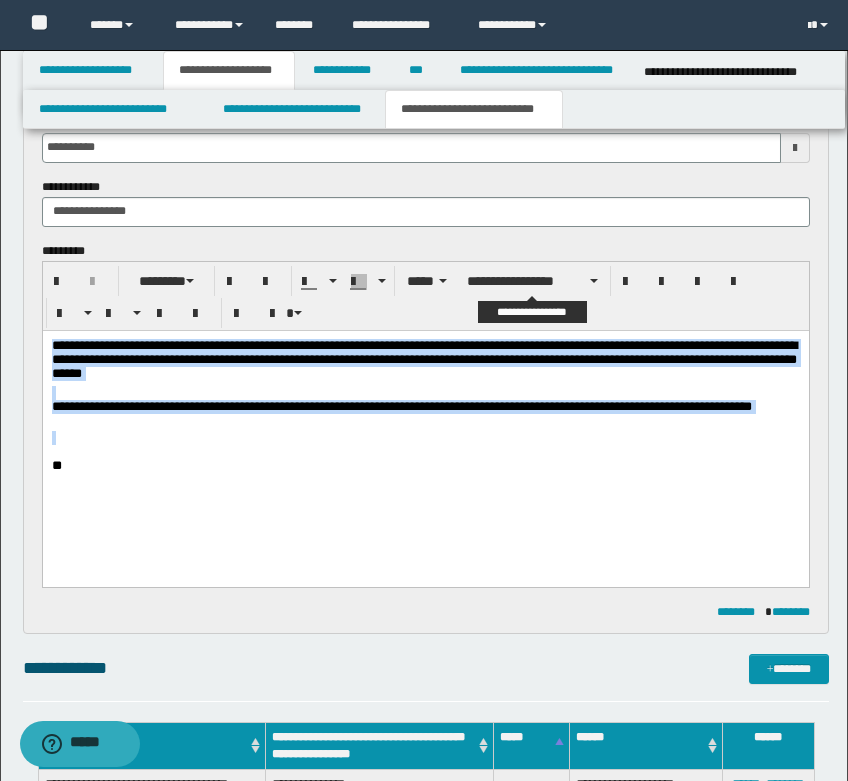 click on "**********" at bounding box center [532, 281] 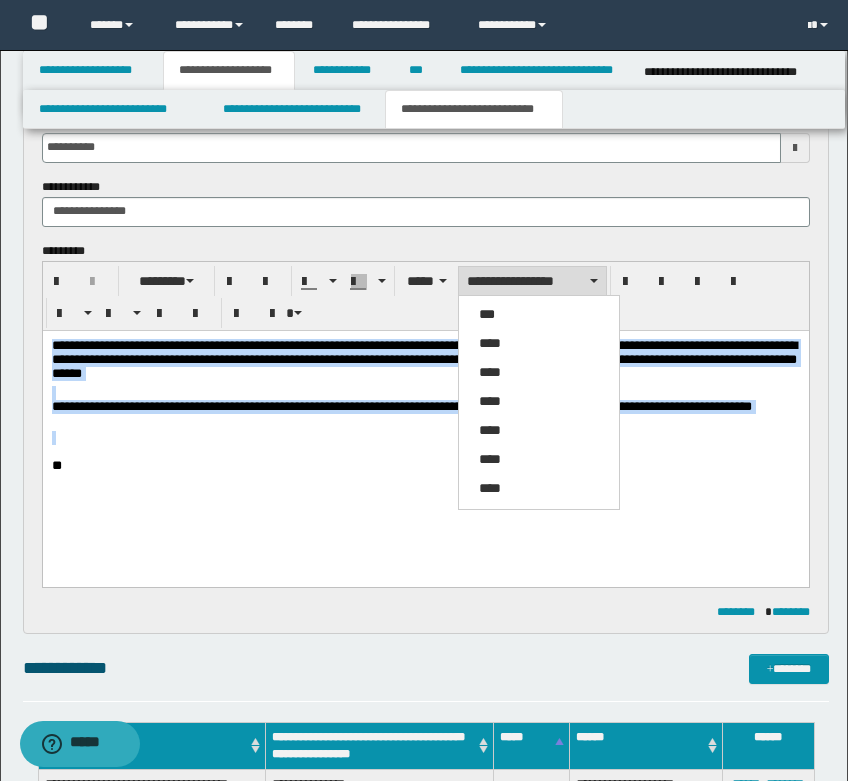 click on "****" at bounding box center [539, 344] 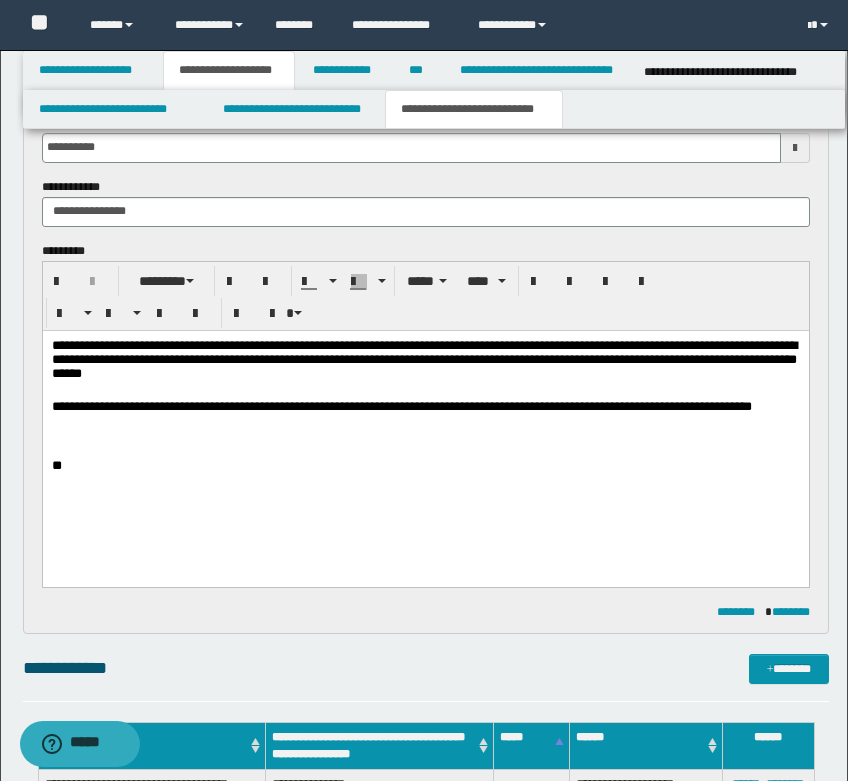 click at bounding box center (425, 451) 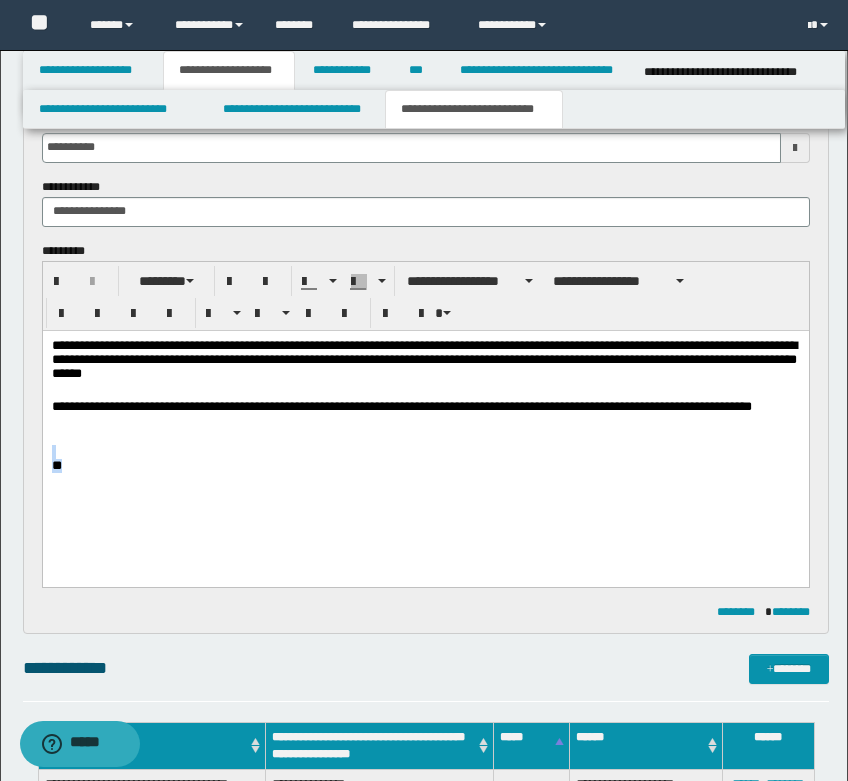 drag, startPoint x: 166, startPoint y: 459, endPoint x: 166, endPoint y: 490, distance: 31 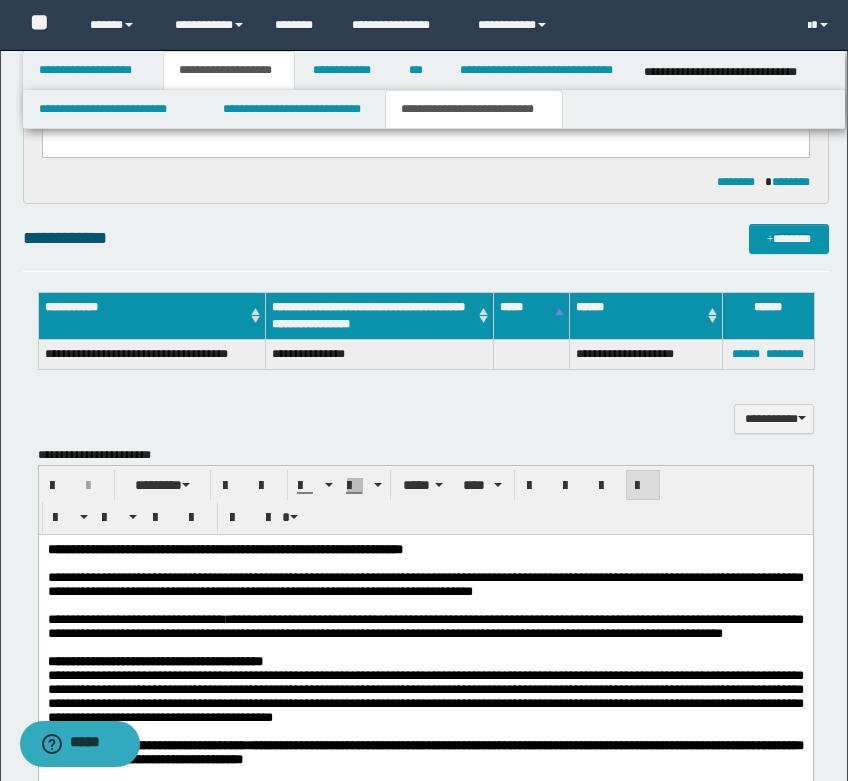 scroll, scrollTop: 1200, scrollLeft: 0, axis: vertical 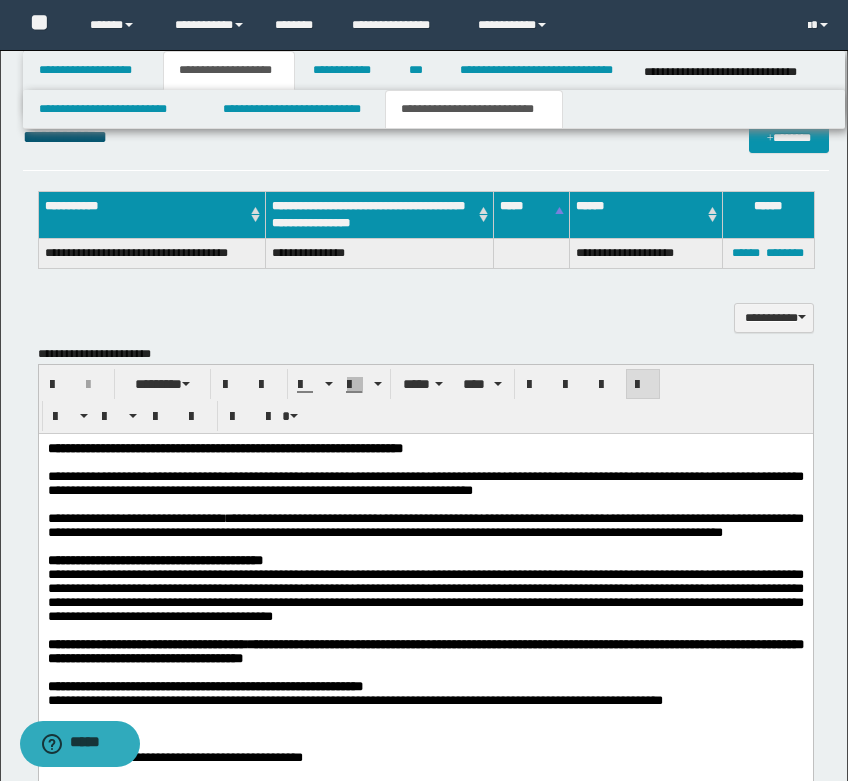 click on "**********" at bounding box center [426, 318] 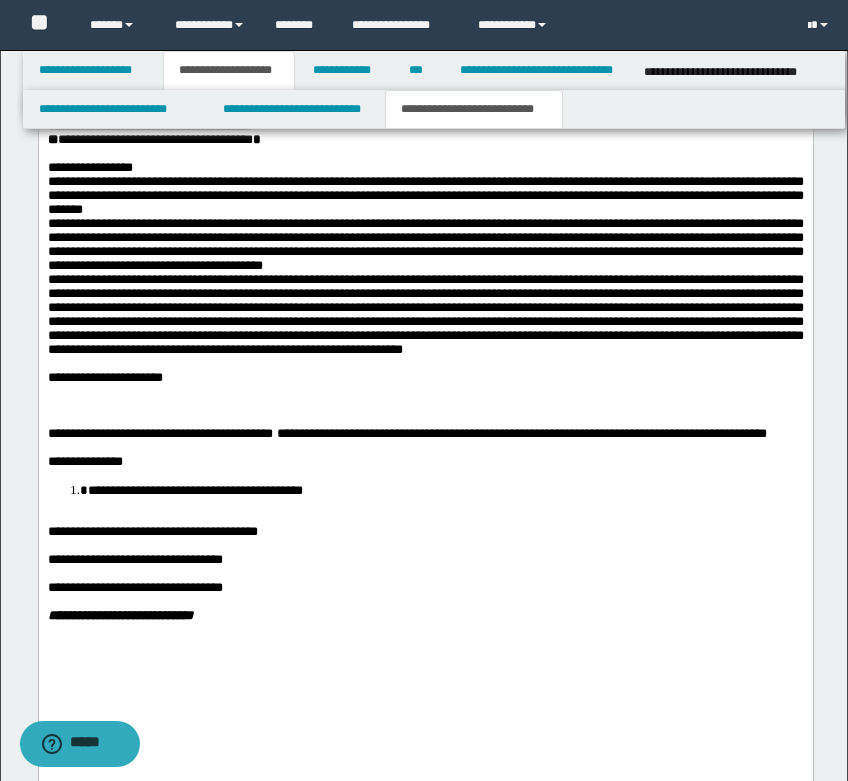 scroll, scrollTop: 2300, scrollLeft: 0, axis: vertical 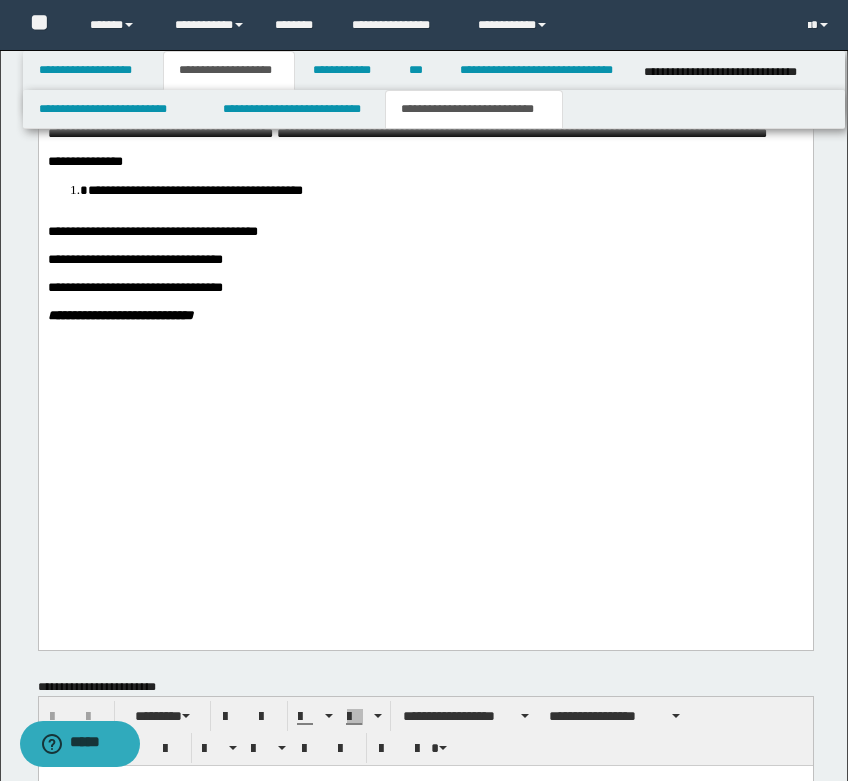 click at bounding box center (425, 92) 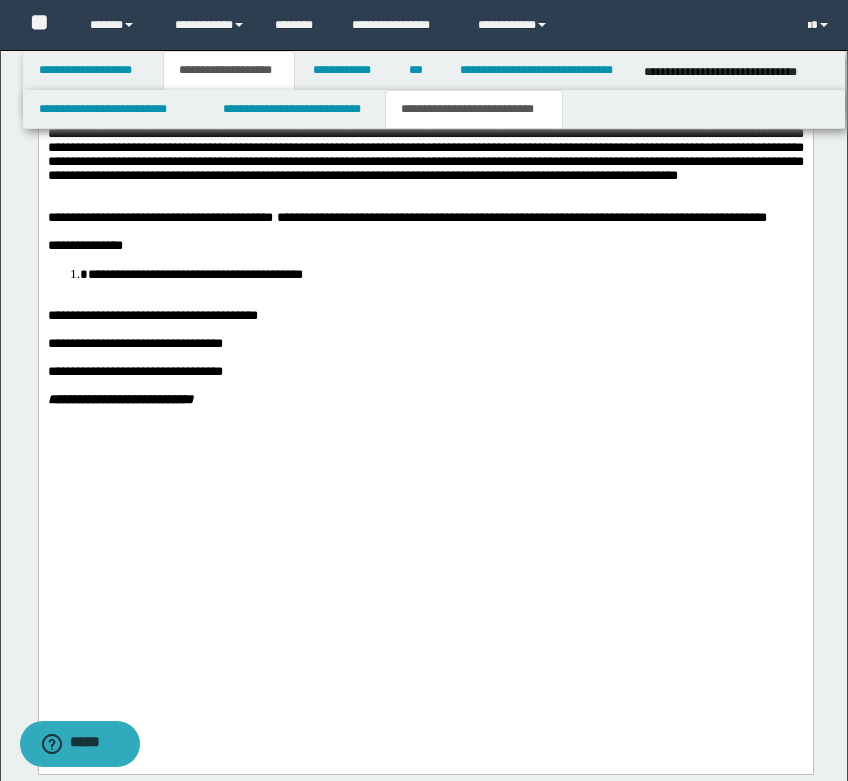 click on "**********" at bounding box center (425, 133) 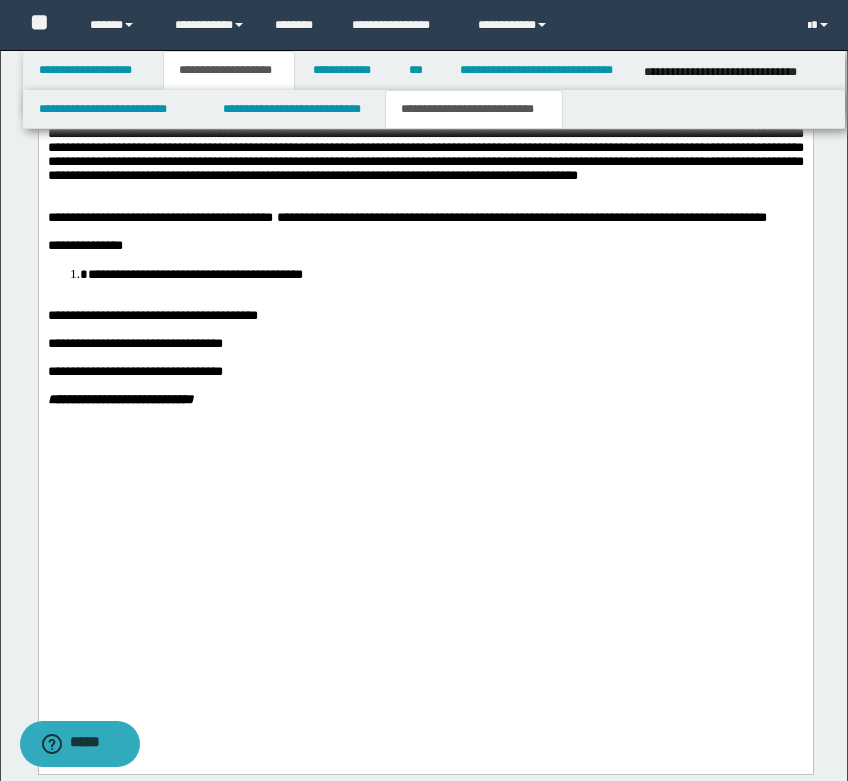 drag, startPoint x: 323, startPoint y: 271, endPoint x: 183, endPoint y: 289, distance: 141.1524 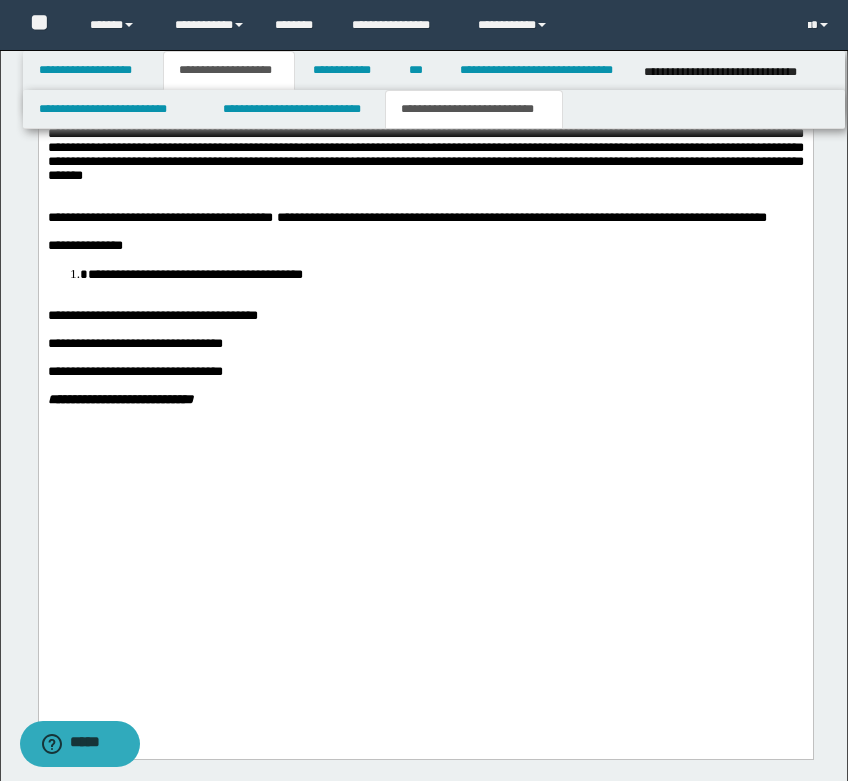 drag, startPoint x: 597, startPoint y: 289, endPoint x: 695, endPoint y: 293, distance: 98.0816 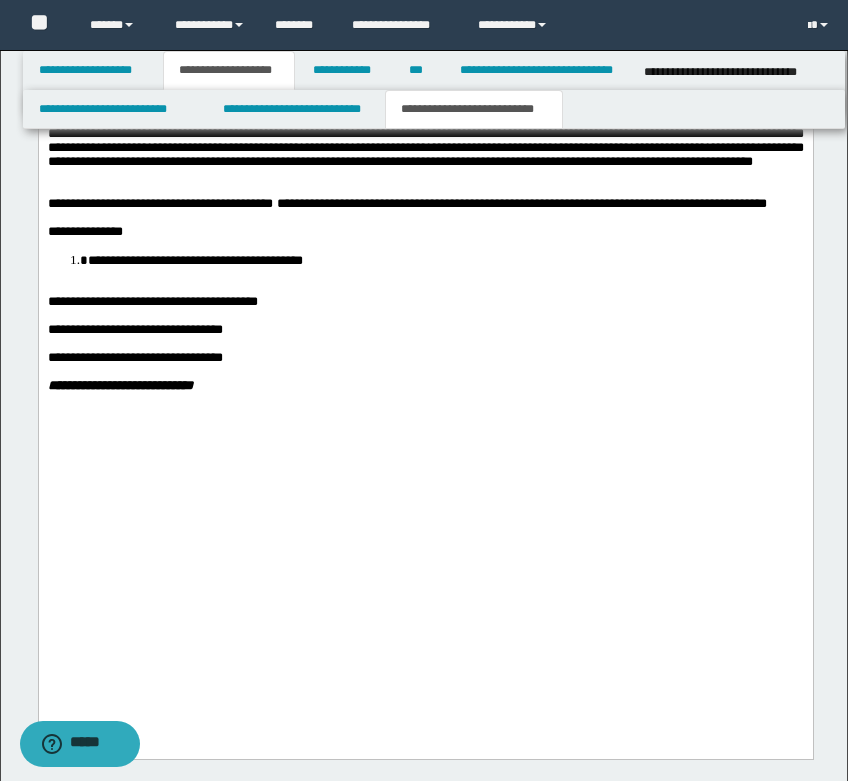 drag, startPoint x: 723, startPoint y: 290, endPoint x: 209, endPoint y: 305, distance: 514.2188 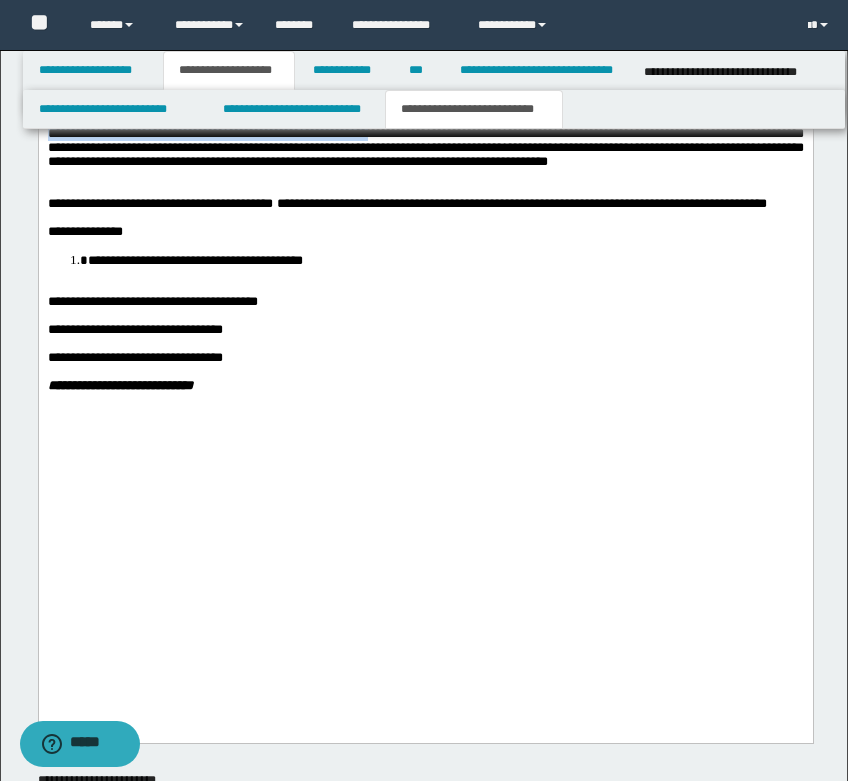 drag, startPoint x: 132, startPoint y: 301, endPoint x: 148, endPoint y: 345, distance: 46.818798 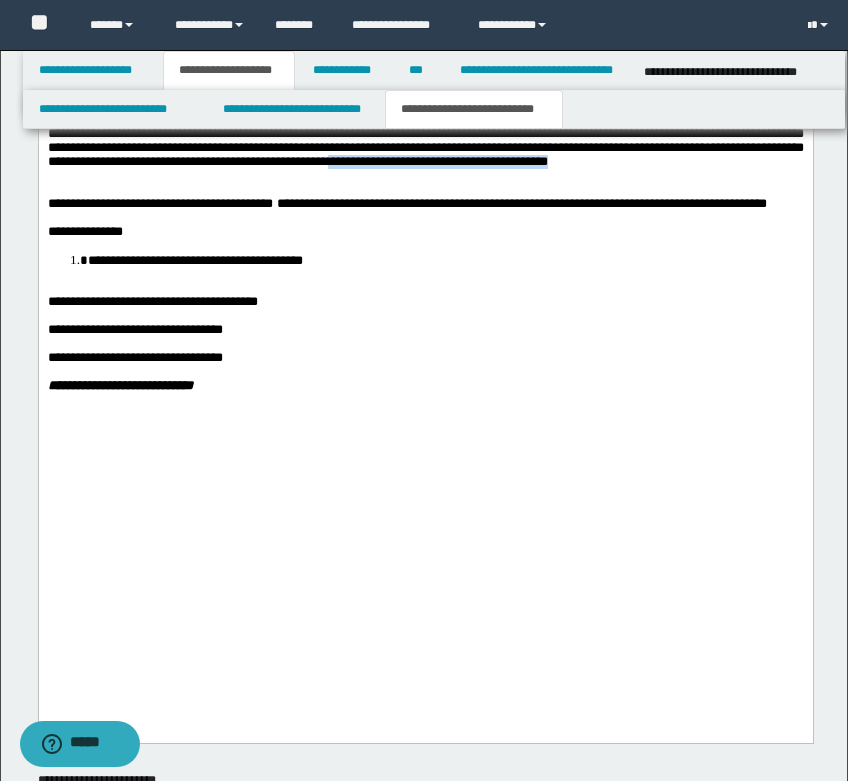 drag, startPoint x: 717, startPoint y: 370, endPoint x: 434, endPoint y: 372, distance: 283.00708 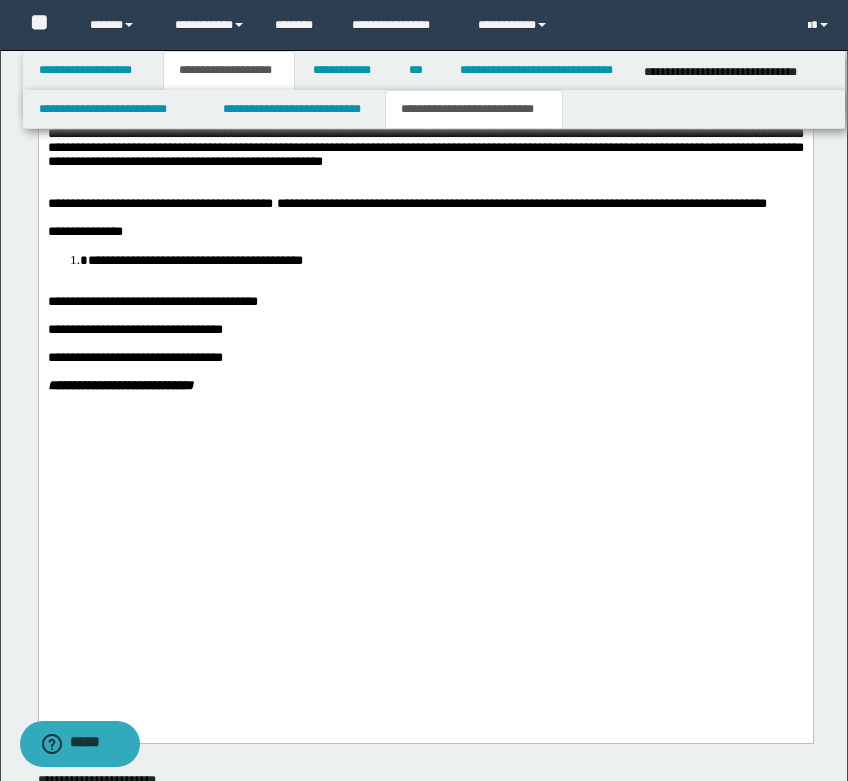 drag, startPoint x: 533, startPoint y: 530, endPoint x: 502, endPoint y: 525, distance: 31.400637 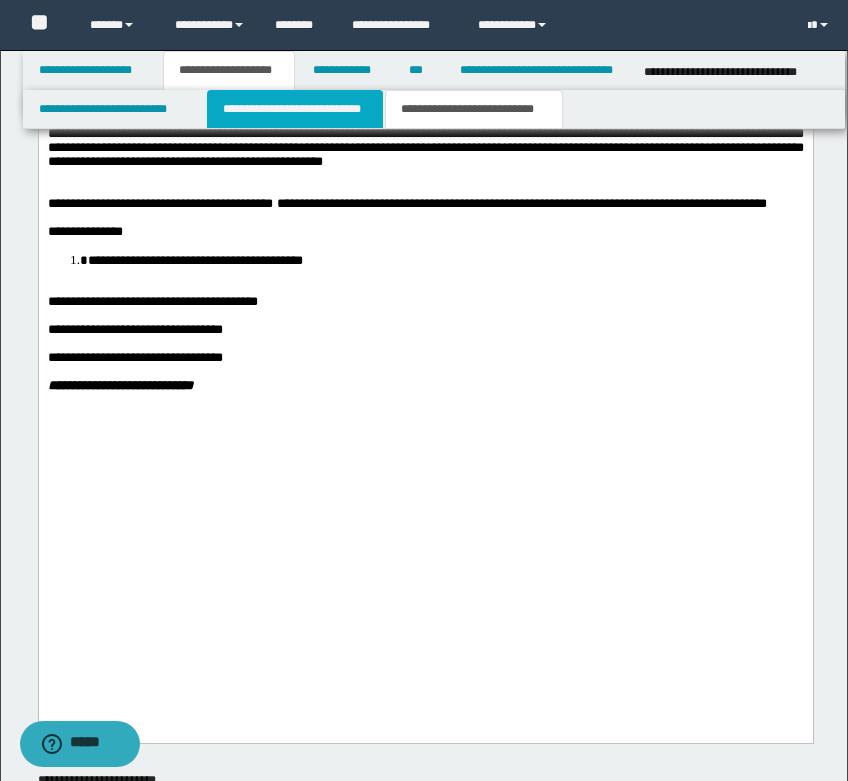 click on "**********" at bounding box center (295, 109) 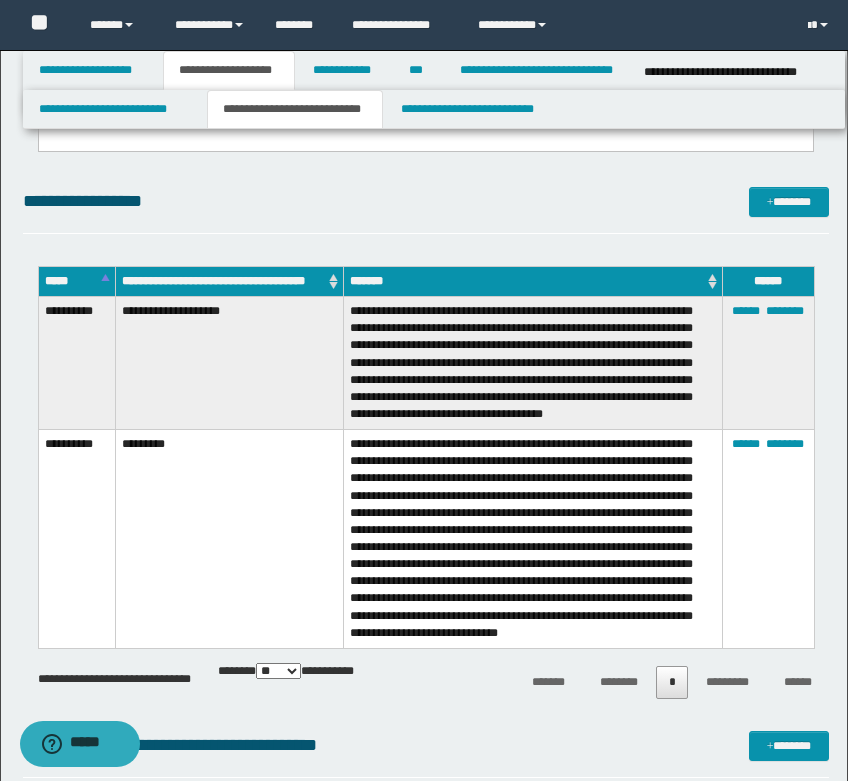 scroll, scrollTop: 1693, scrollLeft: 0, axis: vertical 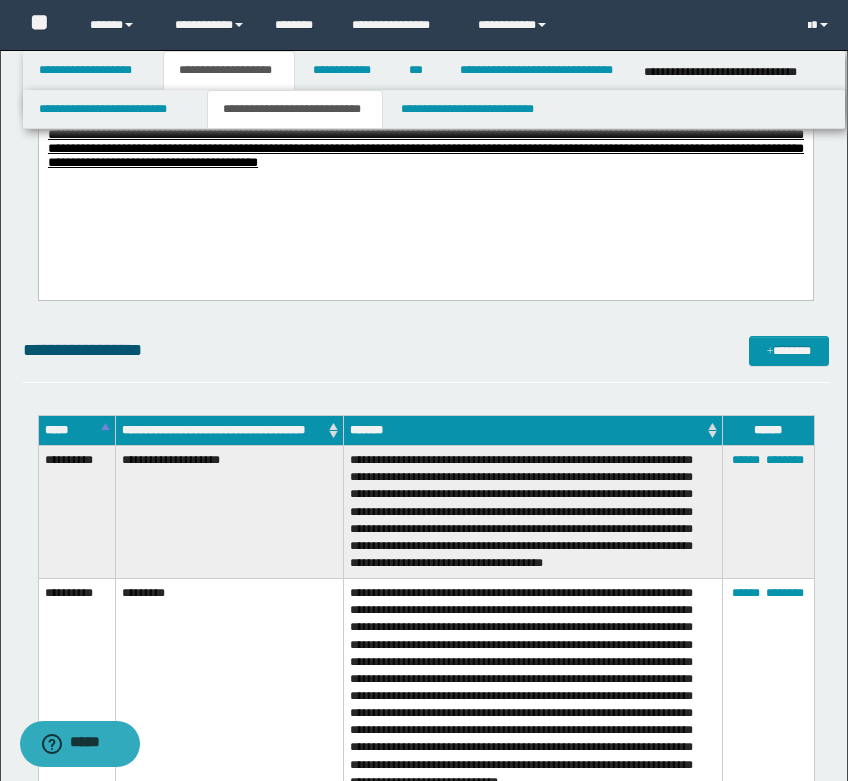 click on "**********" at bounding box center (533, 512) 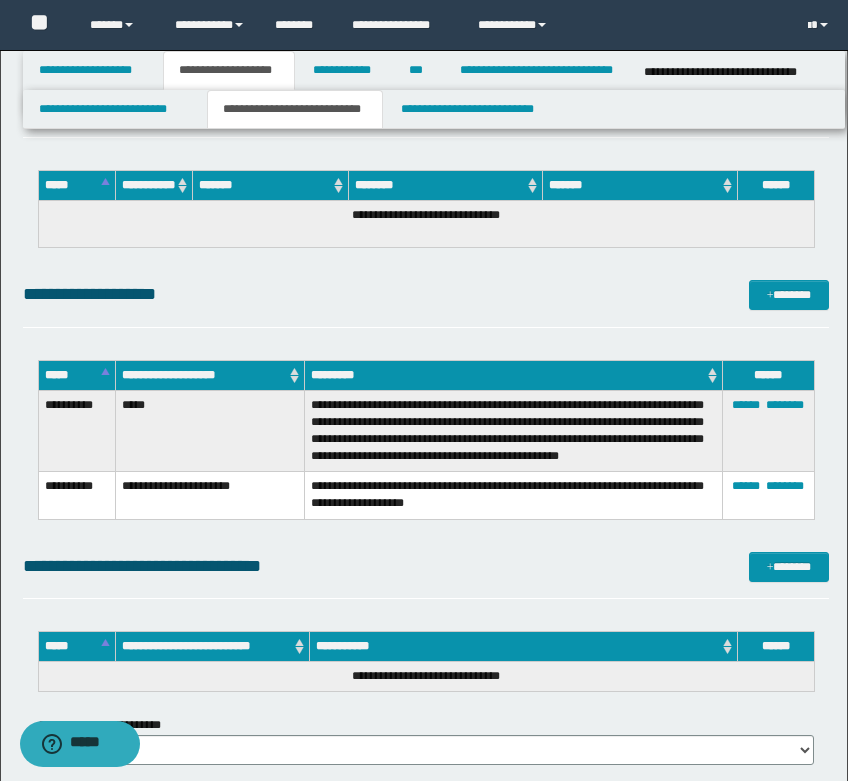 scroll, scrollTop: 2493, scrollLeft: 0, axis: vertical 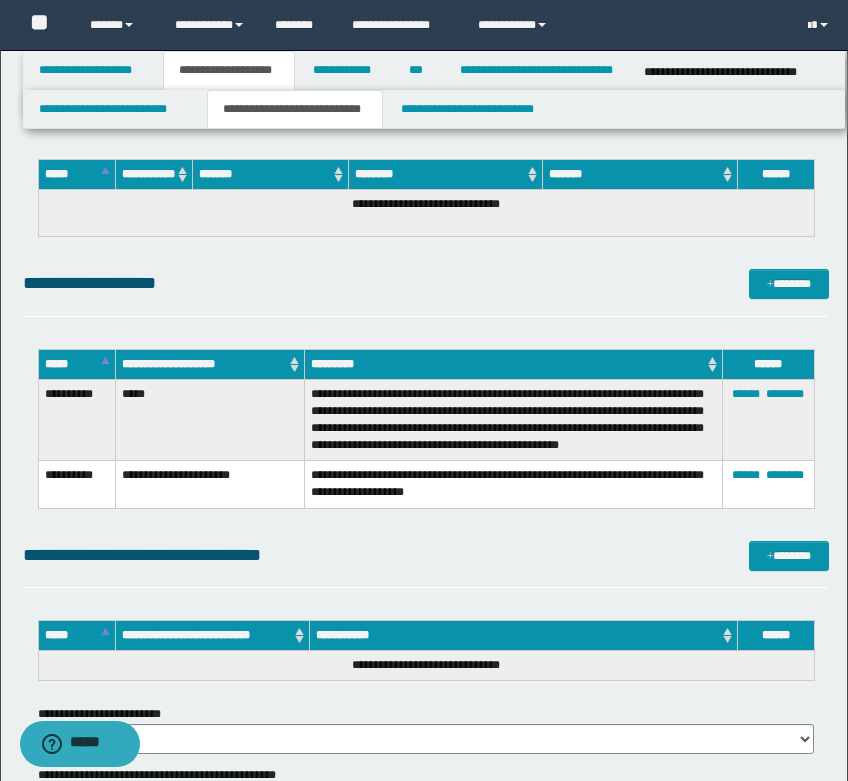 click on "**********" at bounding box center (426, 429) 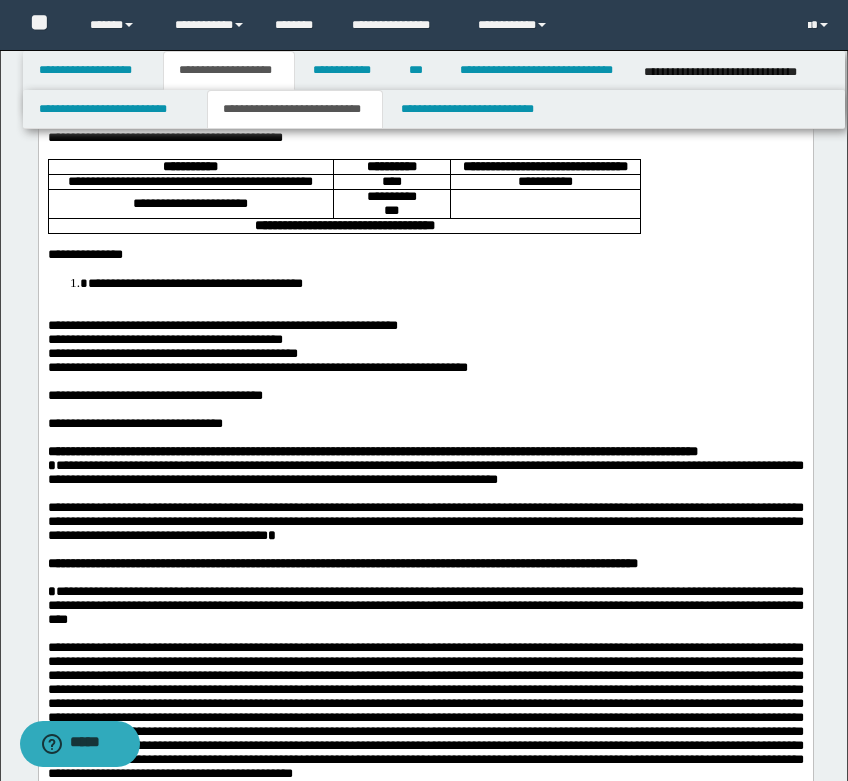 scroll, scrollTop: 0, scrollLeft: 0, axis: both 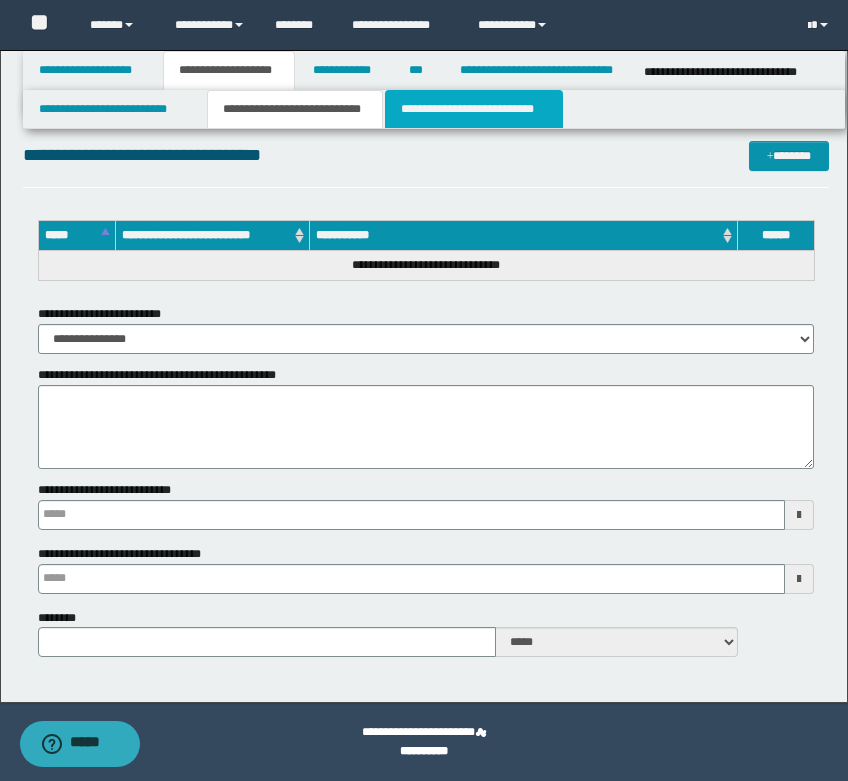 click on "**********" at bounding box center (474, 109) 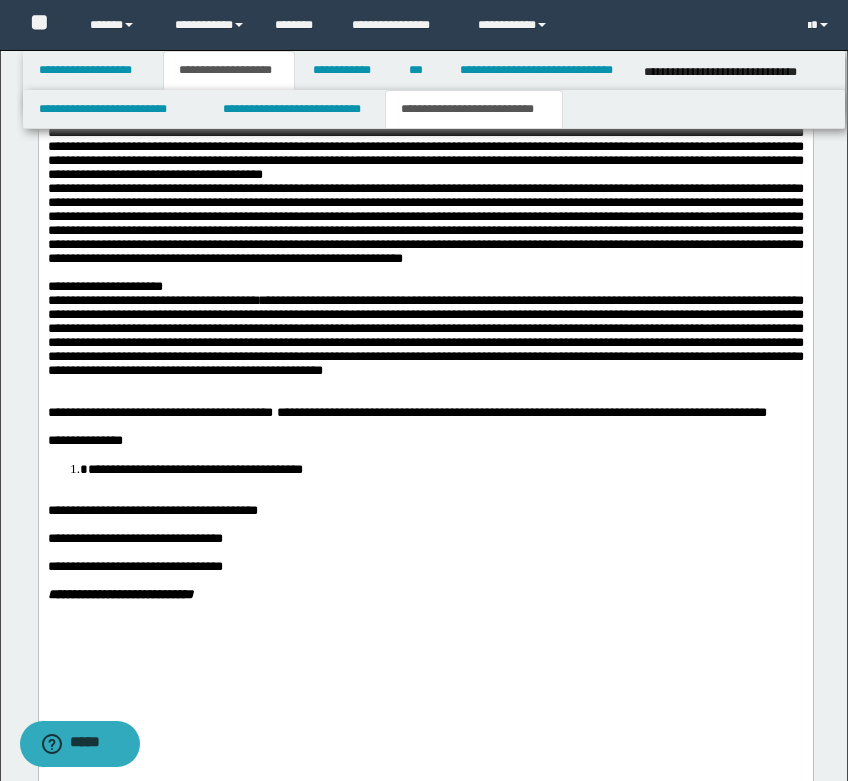 scroll, scrollTop: 2088, scrollLeft: 0, axis: vertical 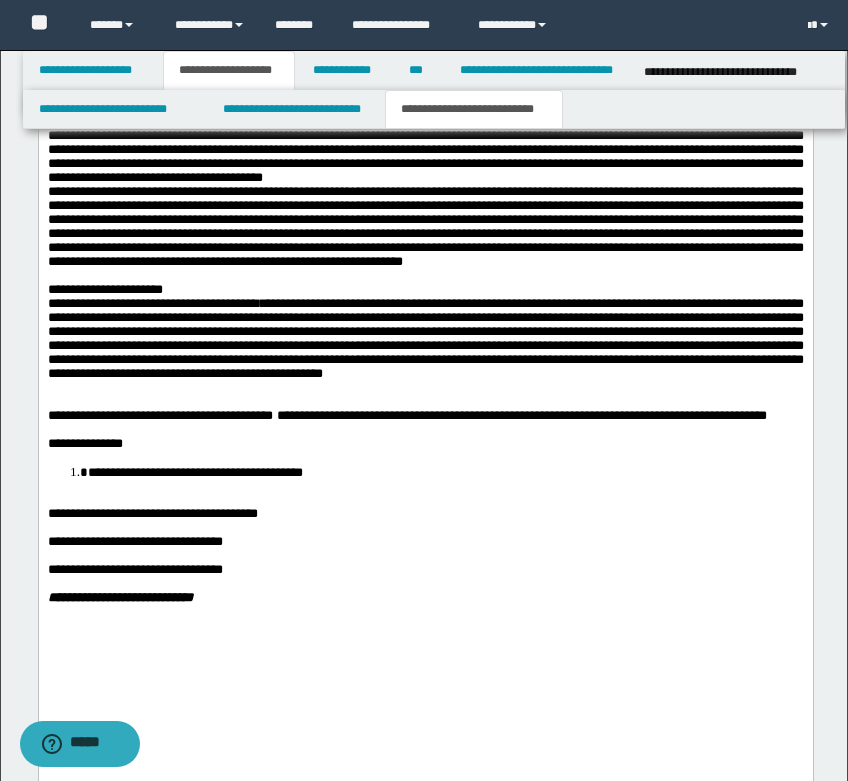 click on "**********" at bounding box center (425, 339) 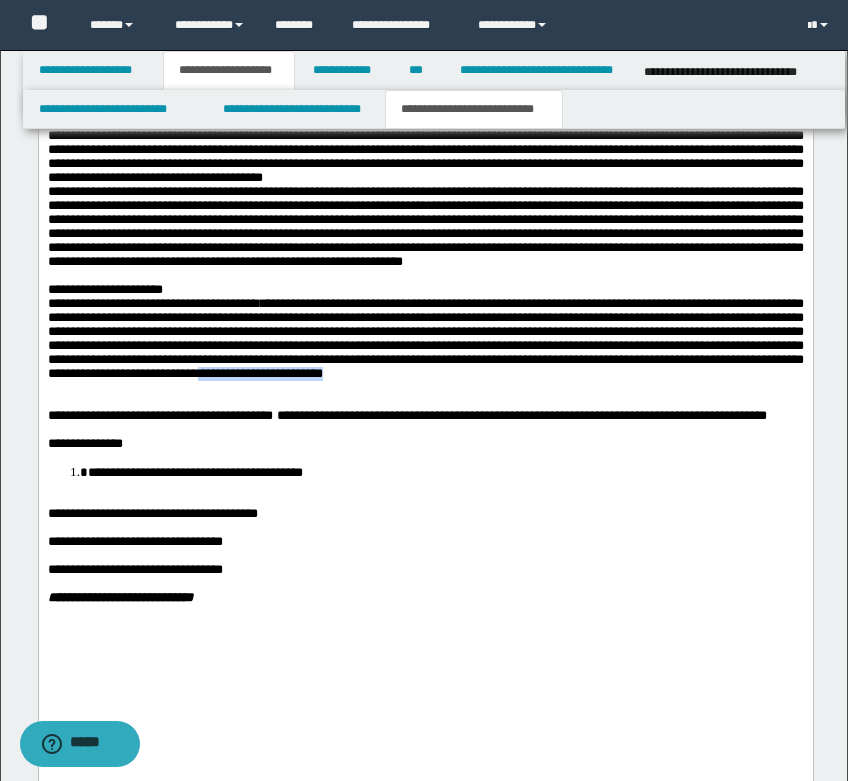 drag, startPoint x: 437, startPoint y: 579, endPoint x: 297, endPoint y: 581, distance: 140.01428 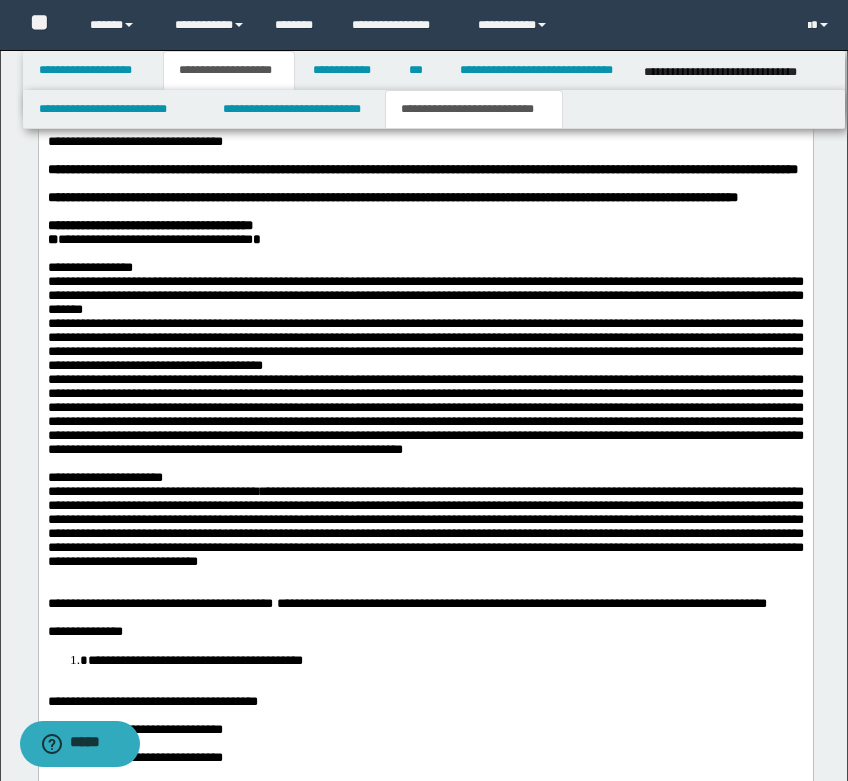 scroll, scrollTop: 2200, scrollLeft: 0, axis: vertical 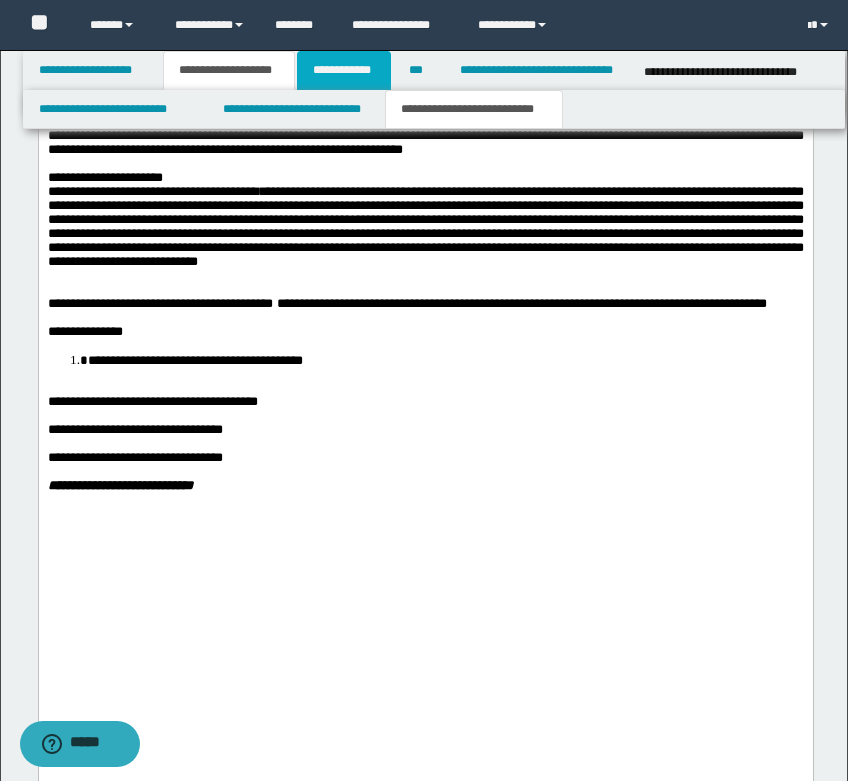 click on "**********" at bounding box center (344, 70) 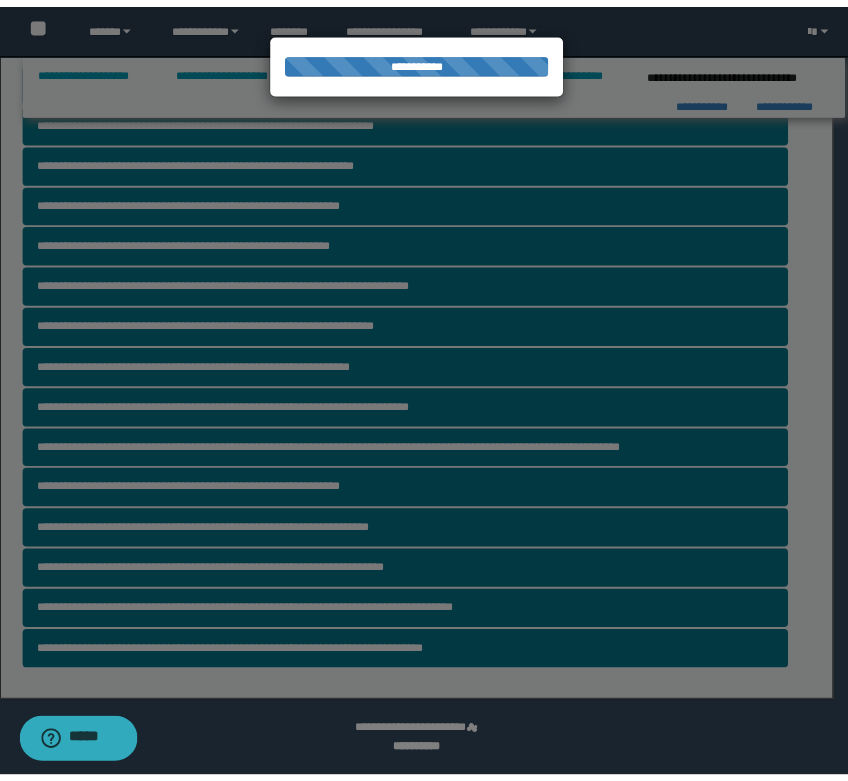 scroll, scrollTop: 709, scrollLeft: 0, axis: vertical 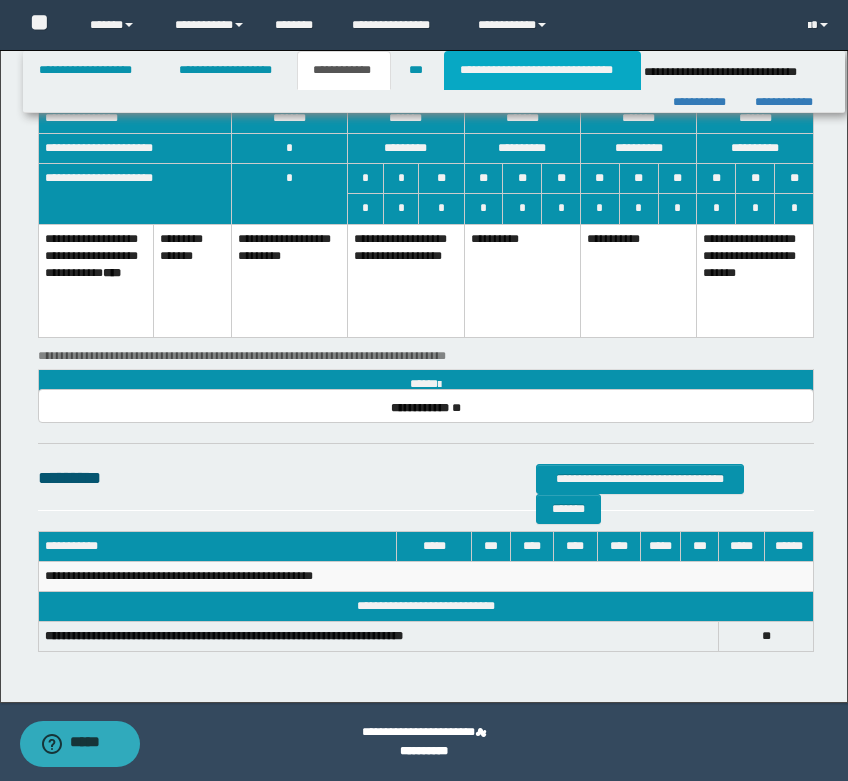 click on "**********" at bounding box center (542, 70) 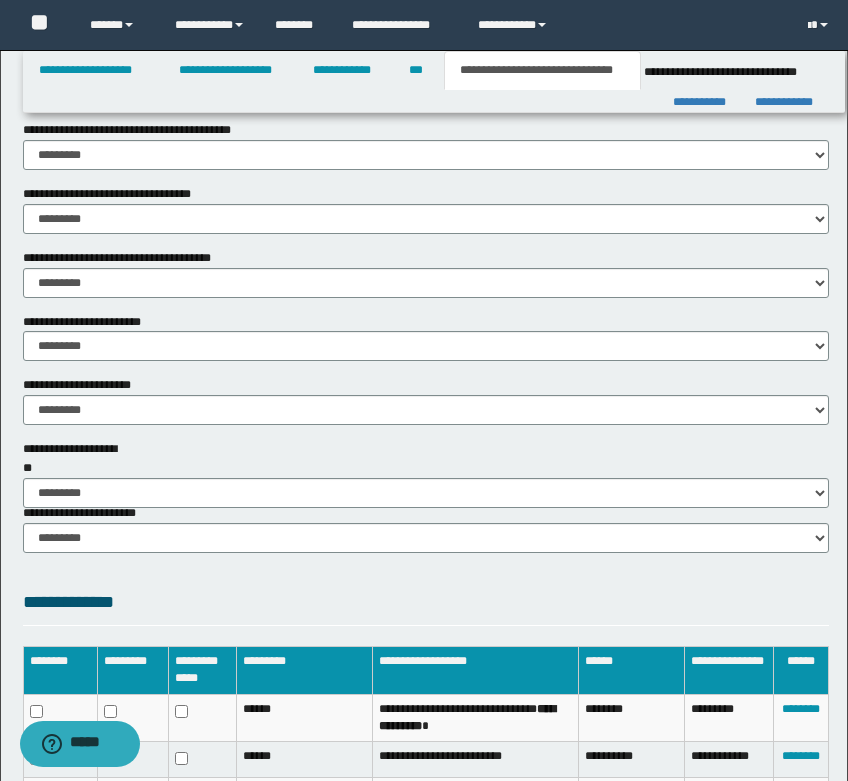 scroll, scrollTop: 1009, scrollLeft: 0, axis: vertical 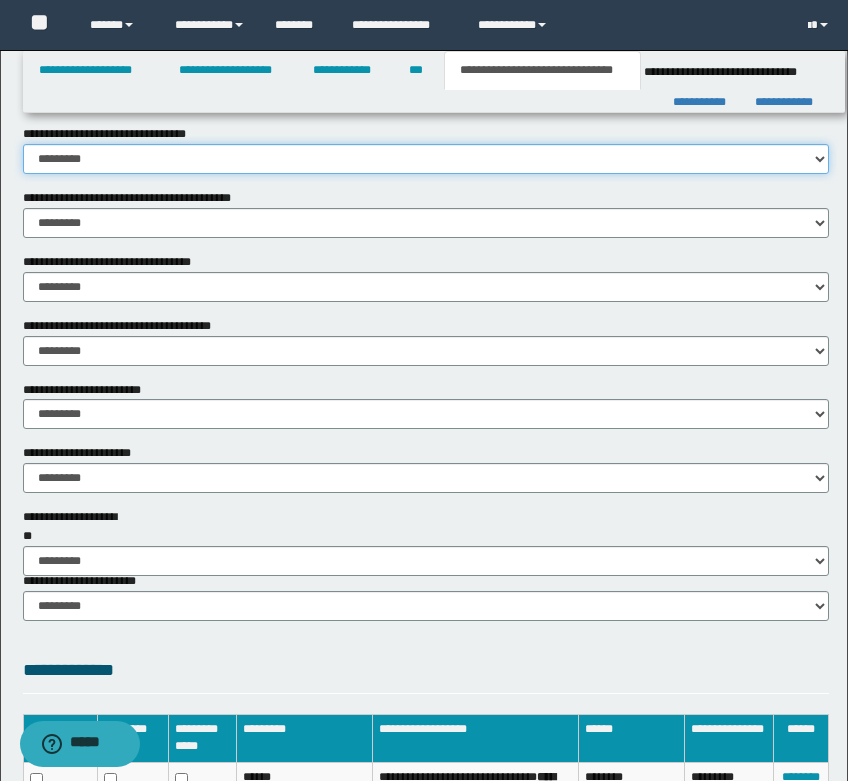 click on "*********
**
**" at bounding box center [426, 159] 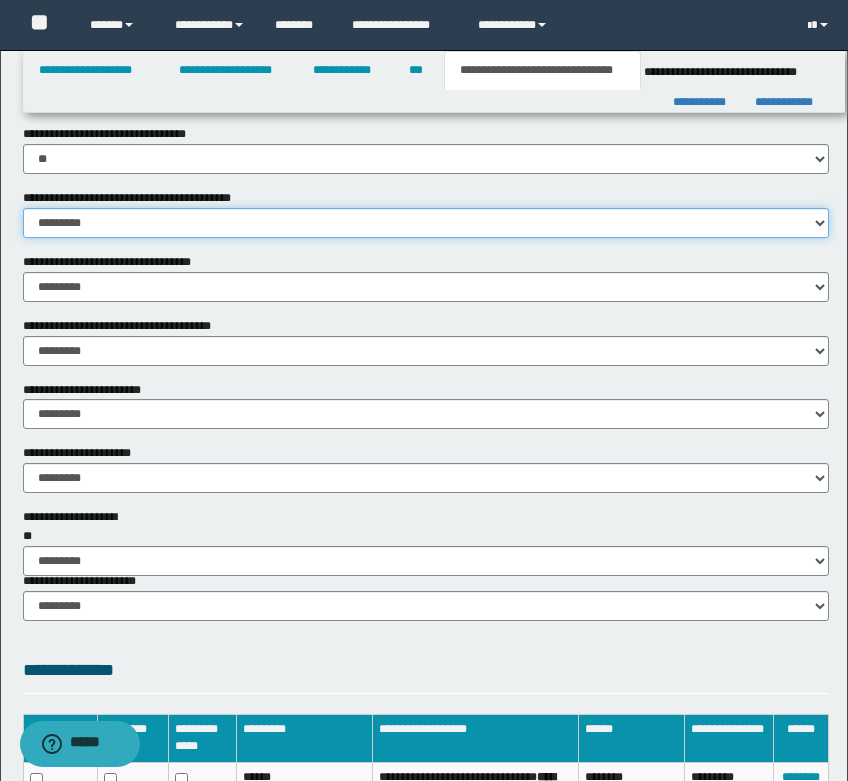 click on "*********
**
**" at bounding box center (426, 223) 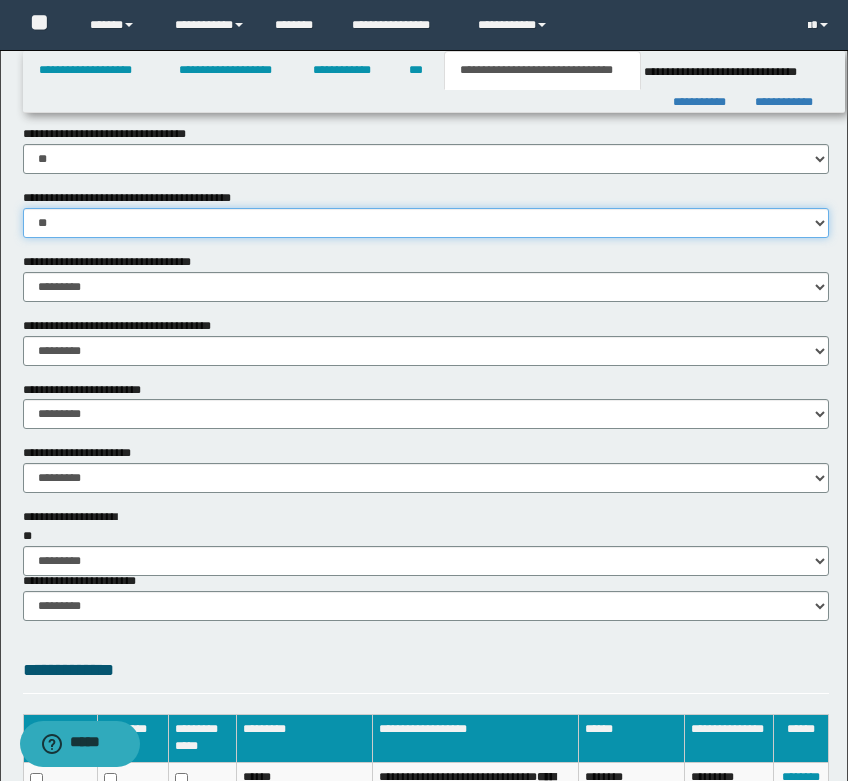 click on "*********
**
**" at bounding box center [426, 223] 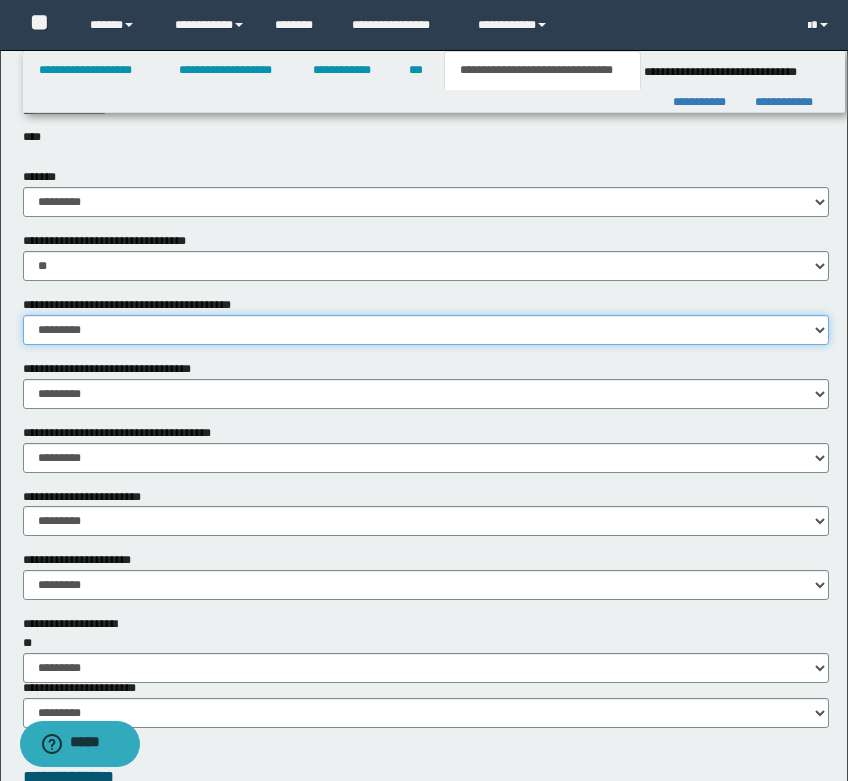 scroll, scrollTop: 809, scrollLeft: 0, axis: vertical 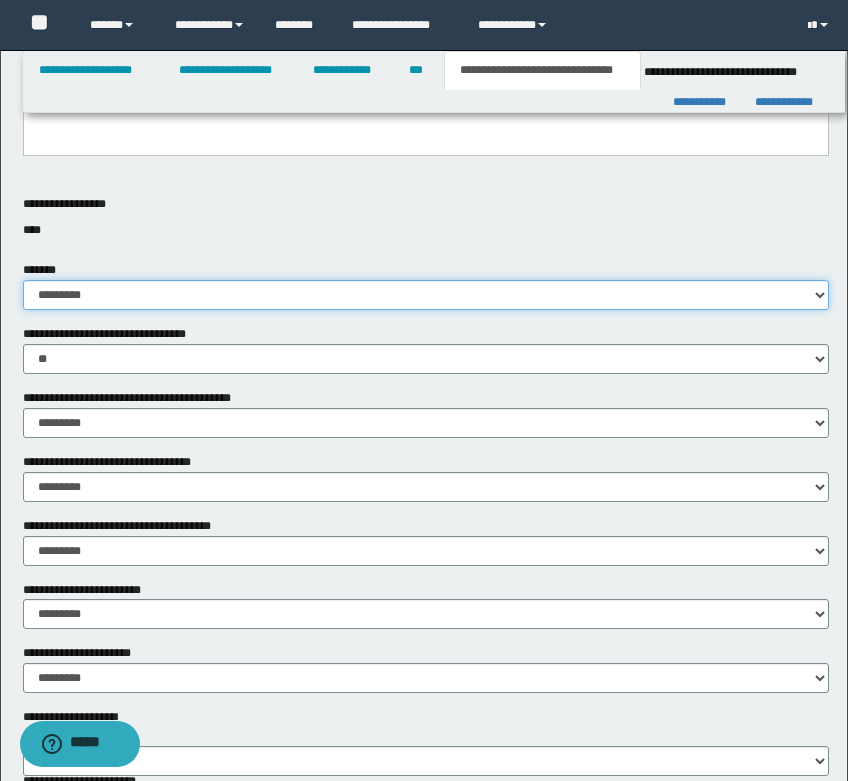click on "*********
**
**" at bounding box center (426, 295) 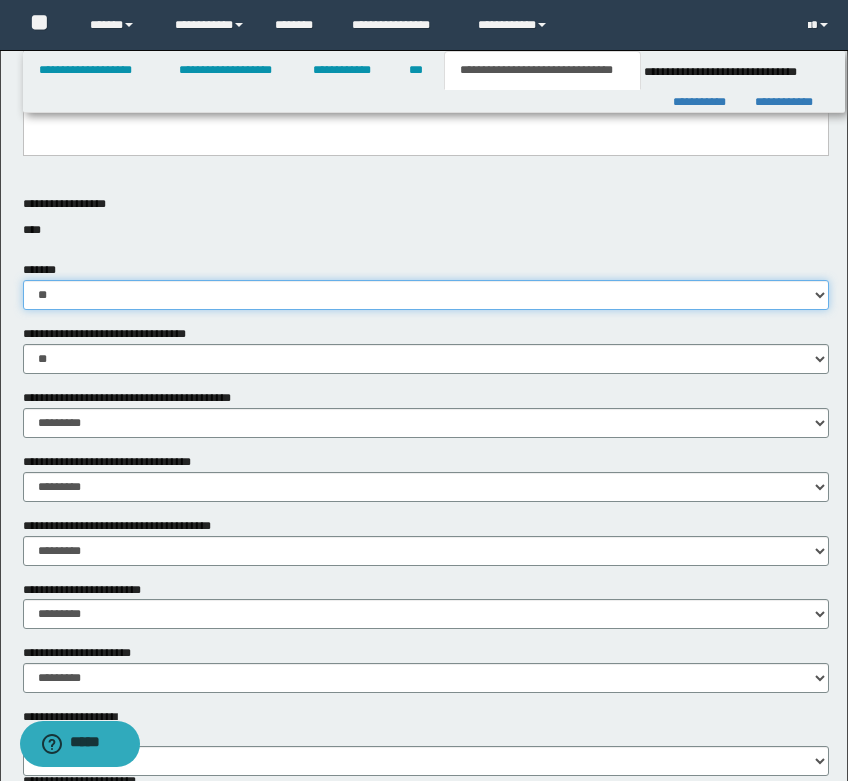 click on "*********
**
**" at bounding box center (426, 295) 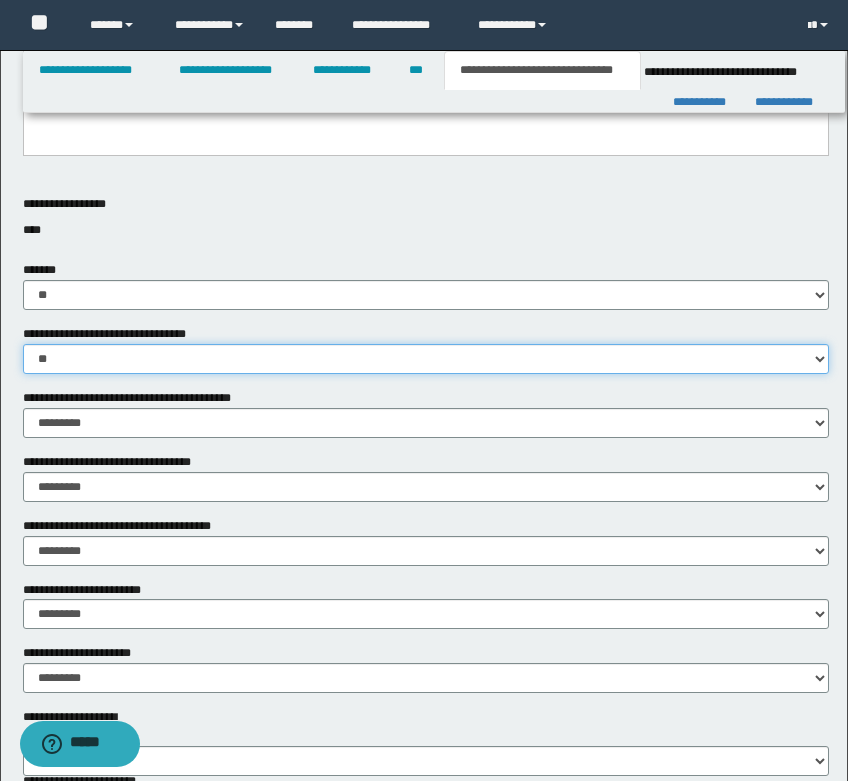 click on "*********
**
**" at bounding box center (426, 359) 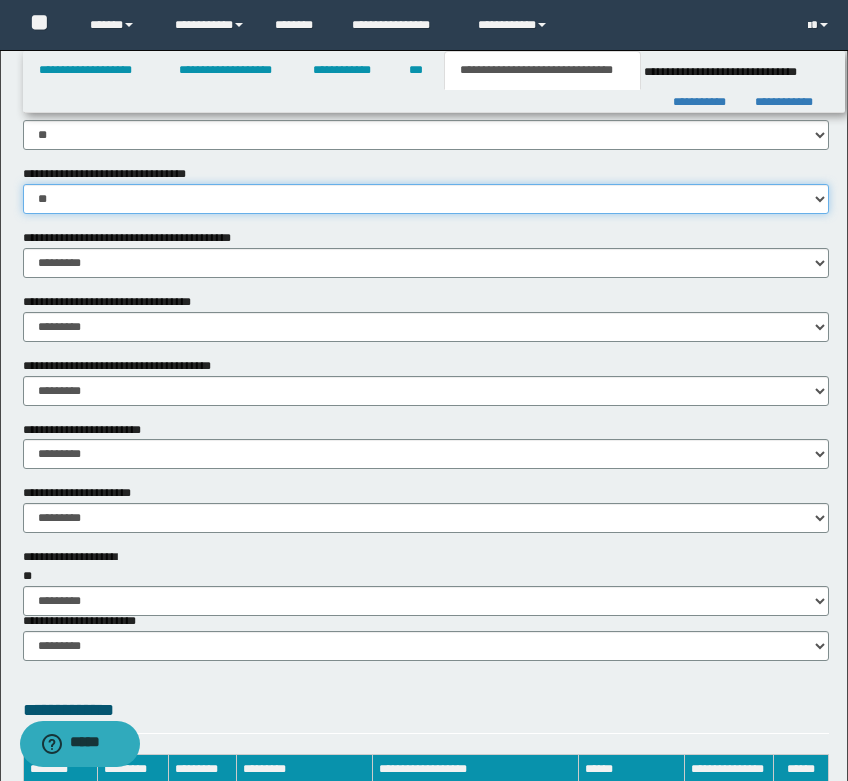 scroll, scrollTop: 1009, scrollLeft: 0, axis: vertical 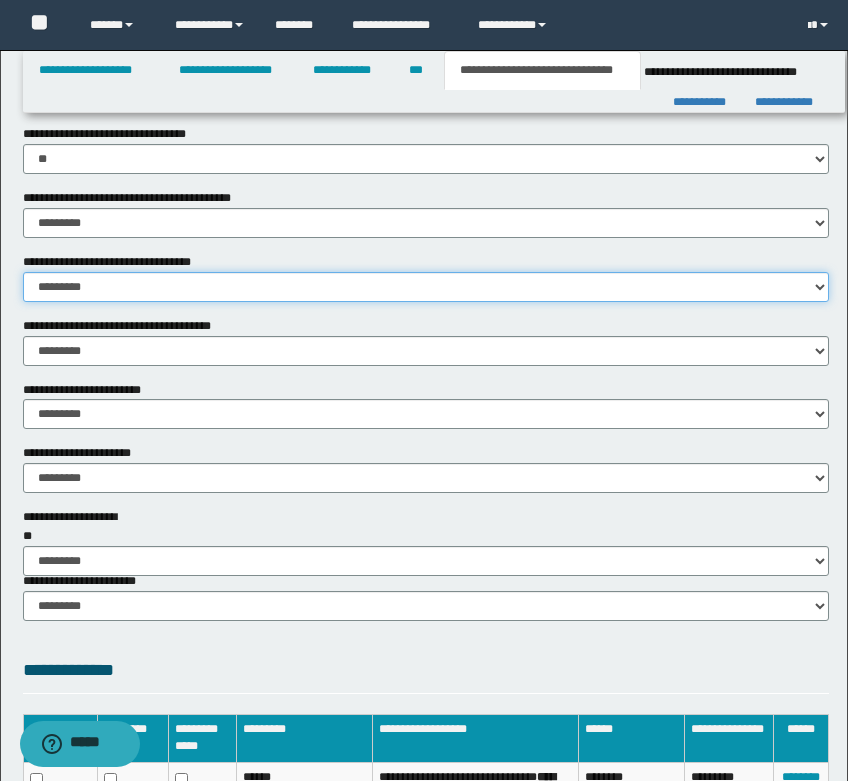 click on "*********
**
**" at bounding box center (426, 287) 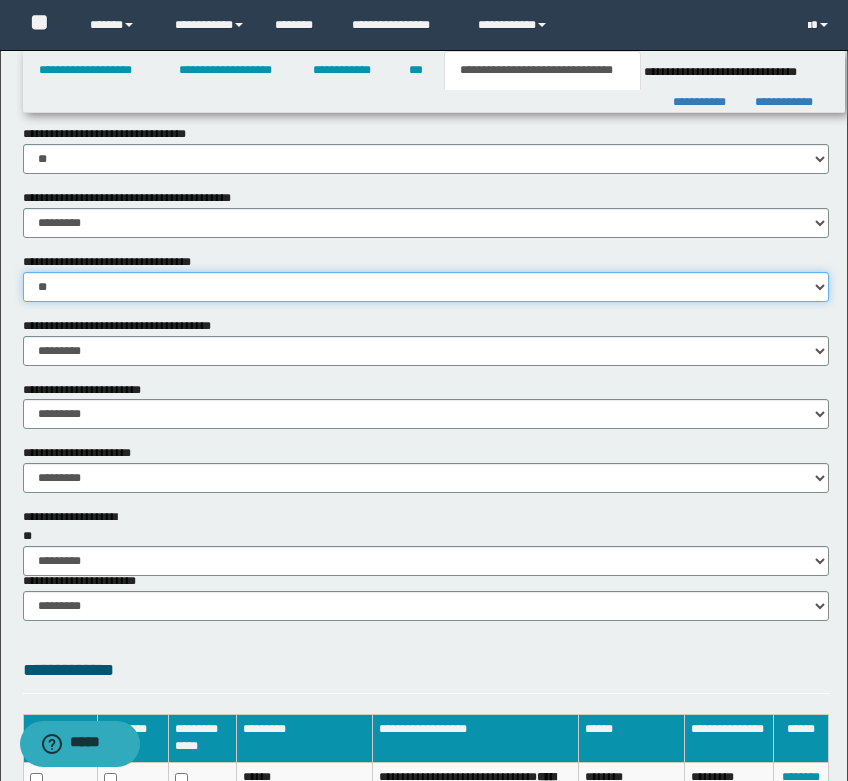 click on "*********
**
**" at bounding box center (426, 287) 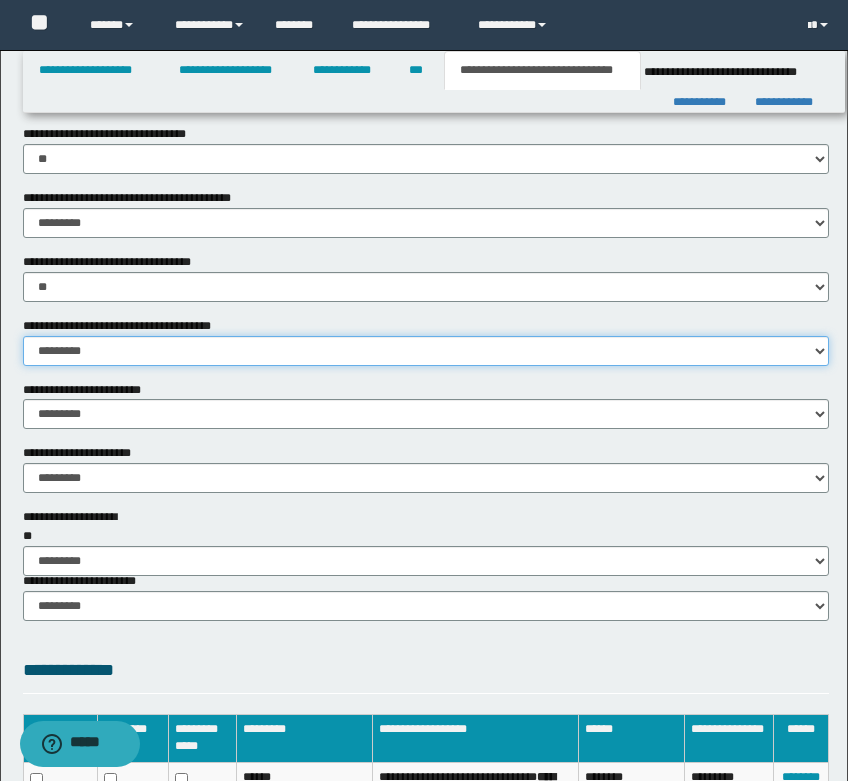 click on "*********
**
**" at bounding box center (426, 351) 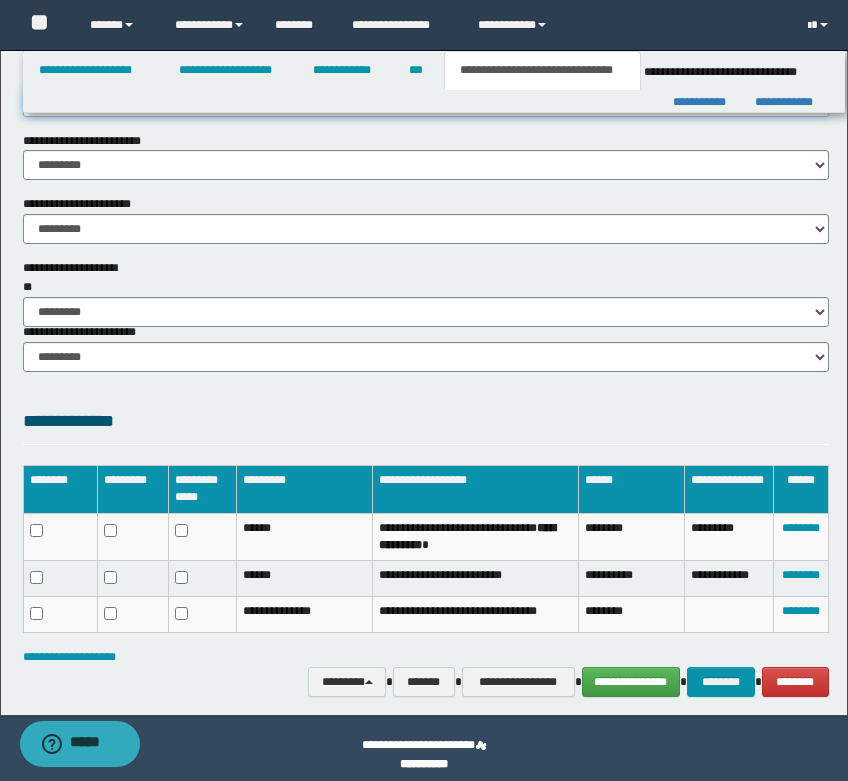 scroll, scrollTop: 1270, scrollLeft: 0, axis: vertical 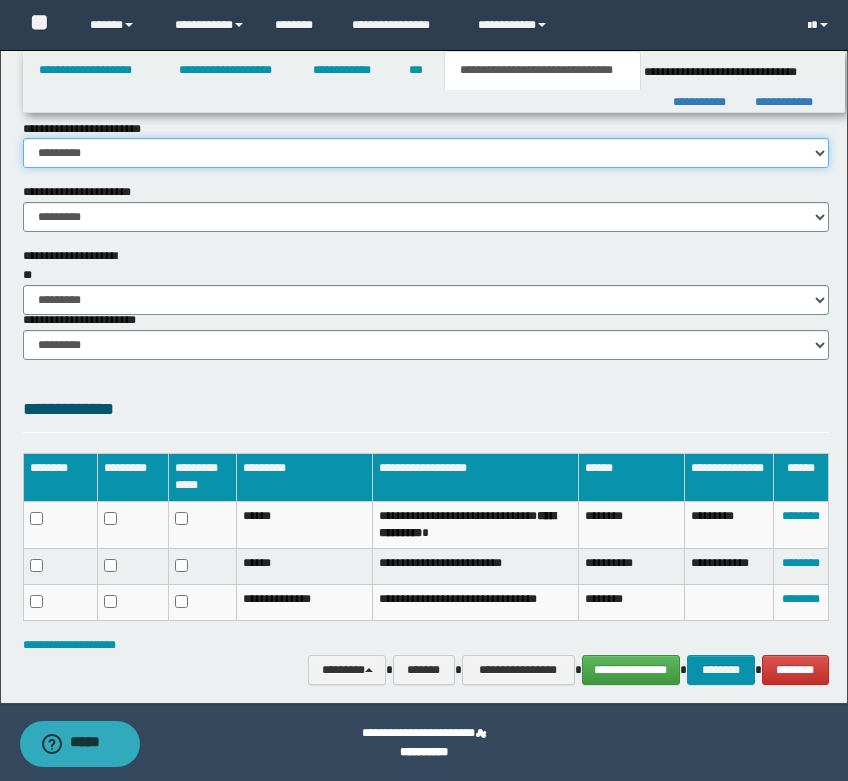click on "*********
**
**" at bounding box center (426, 153) 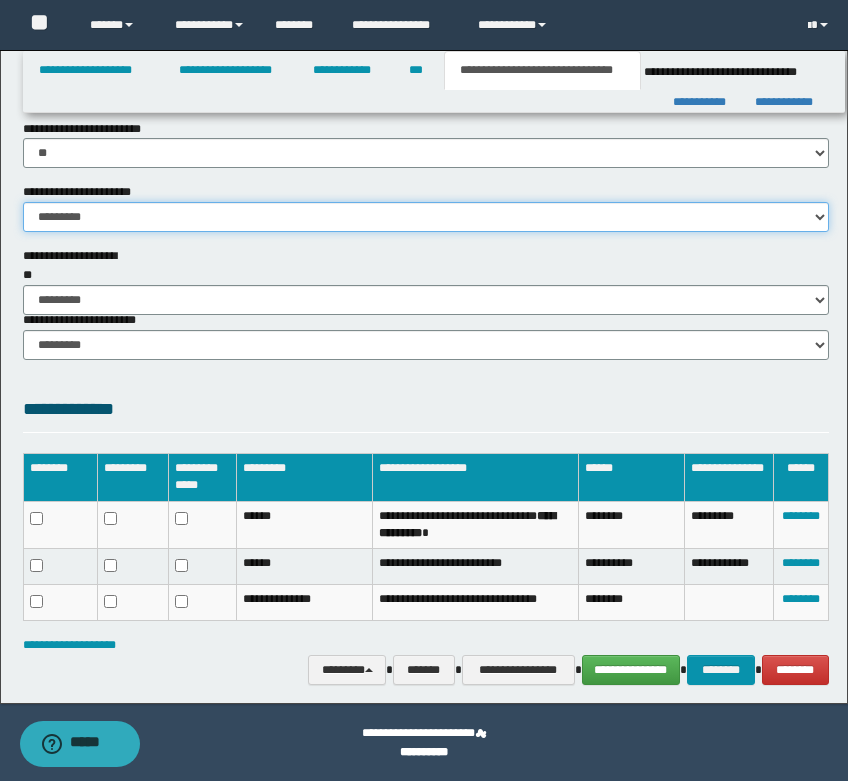 click on "*********
**
**" at bounding box center [426, 217] 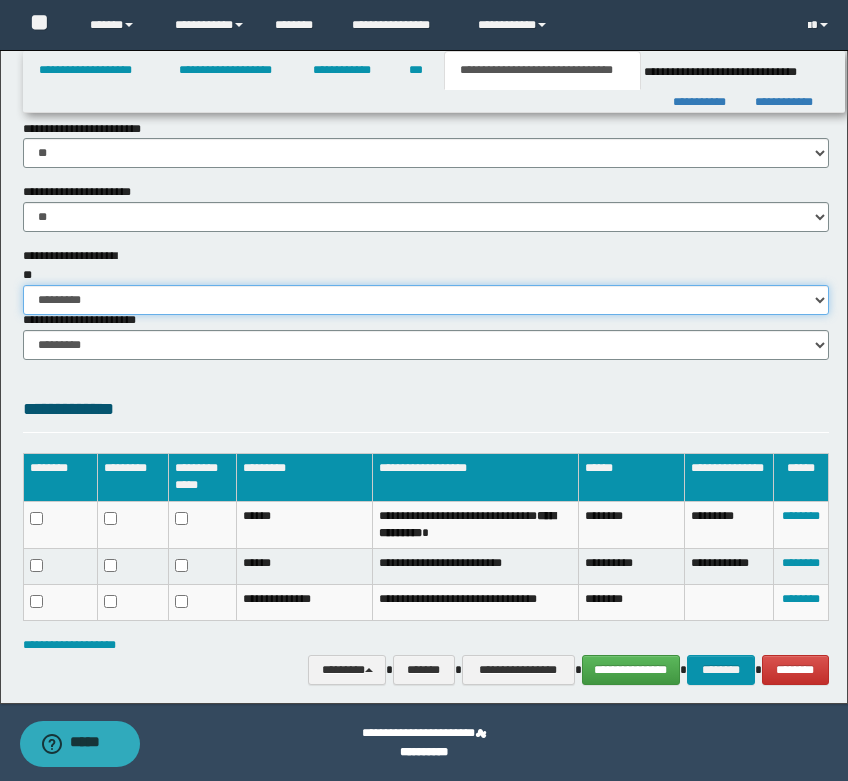 click on "*********
**
**" at bounding box center (426, 300) 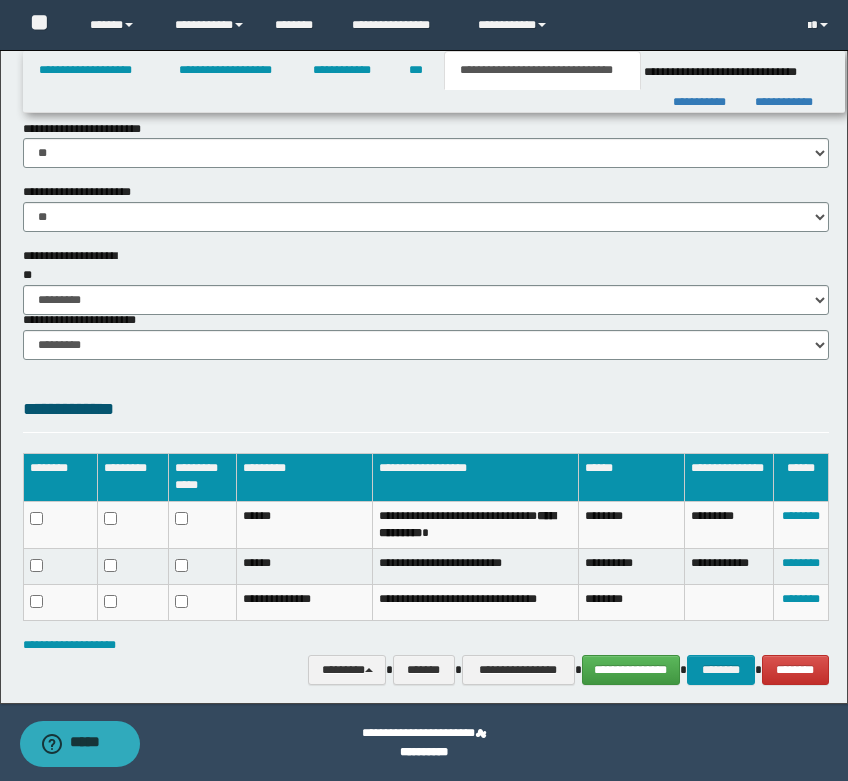 click on "**********" at bounding box center [426, -229] 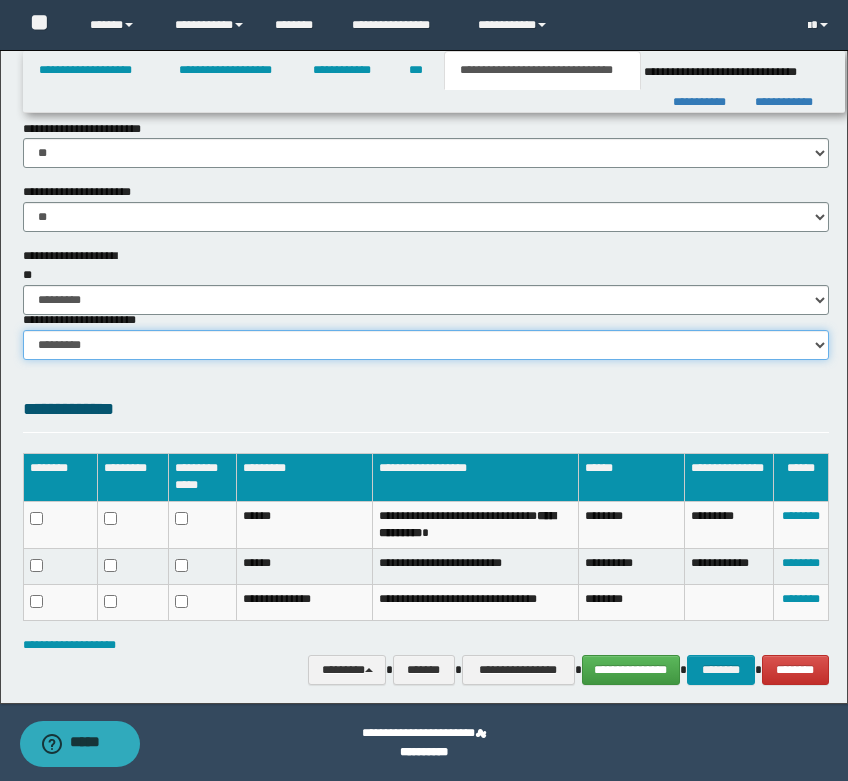 click on "*********
*********
*********" at bounding box center (426, 345) 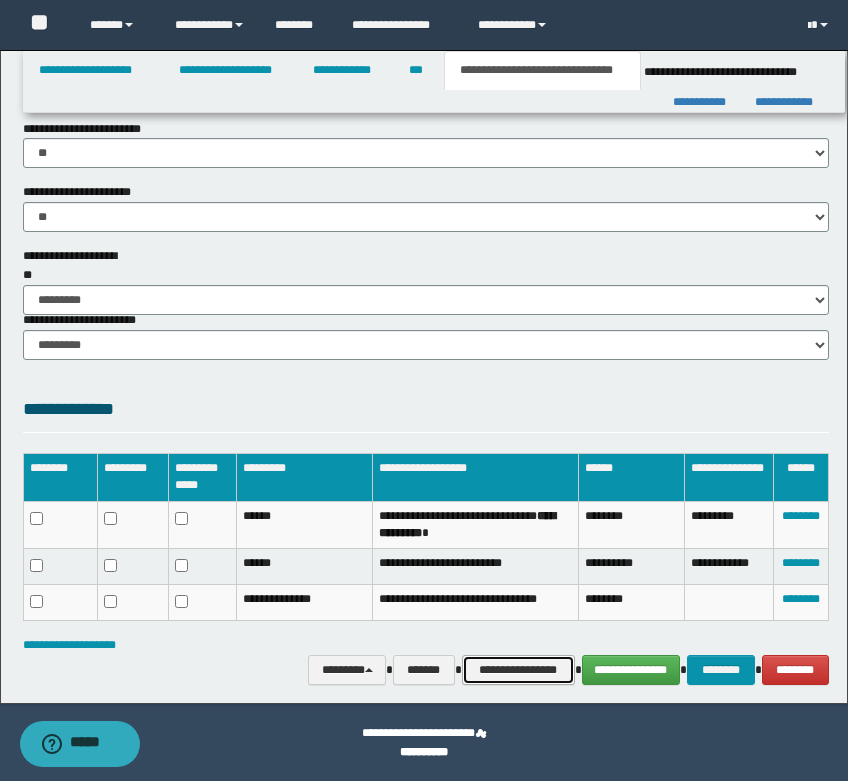 click on "**********" at bounding box center (518, 670) 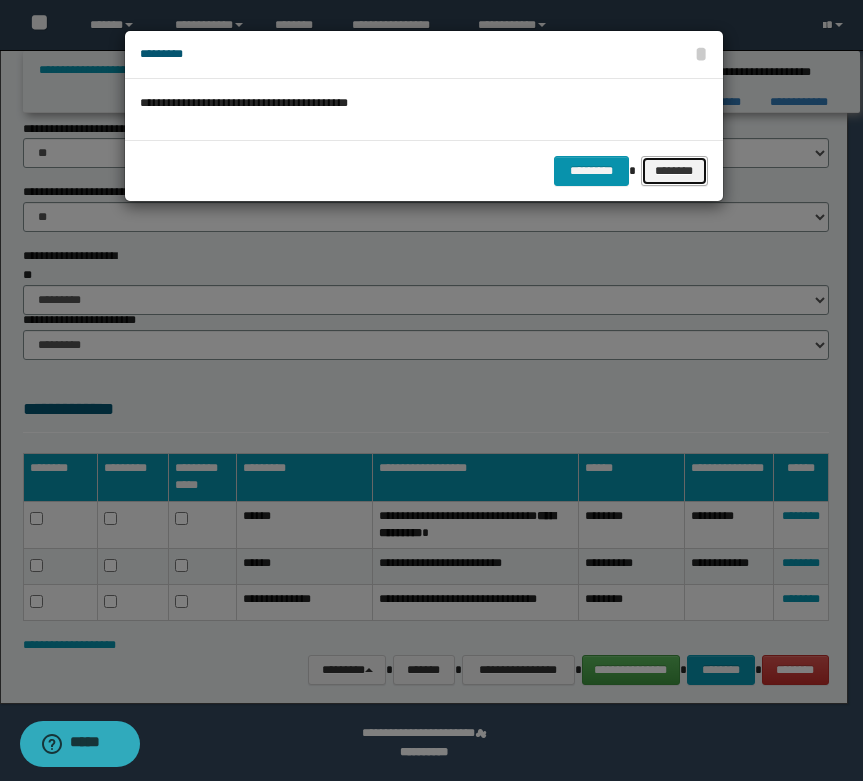 click on "********" at bounding box center (674, 171) 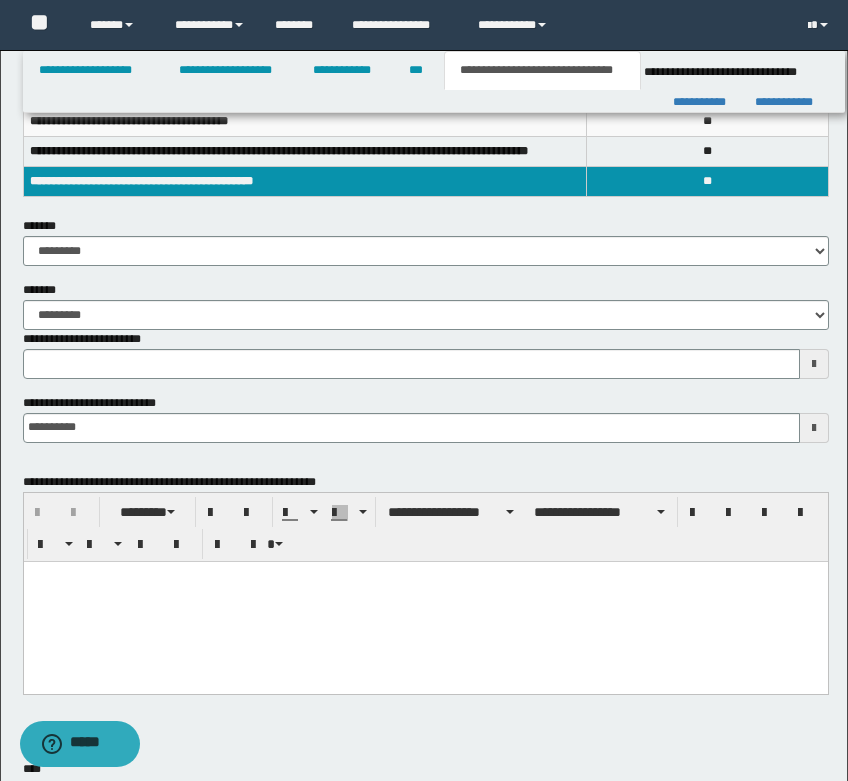 type 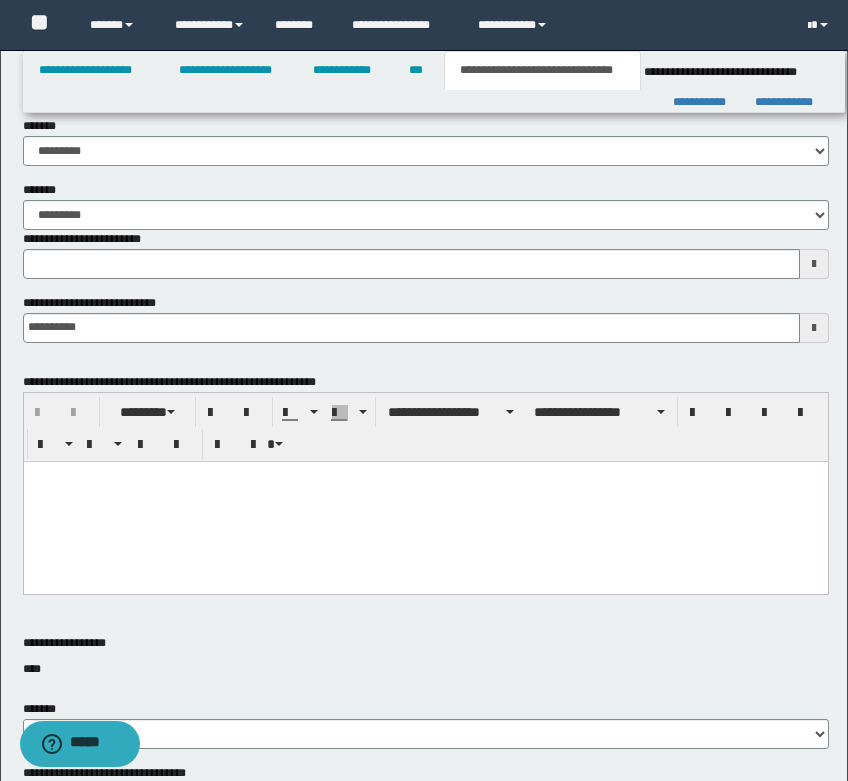 scroll, scrollTop: 470, scrollLeft: 0, axis: vertical 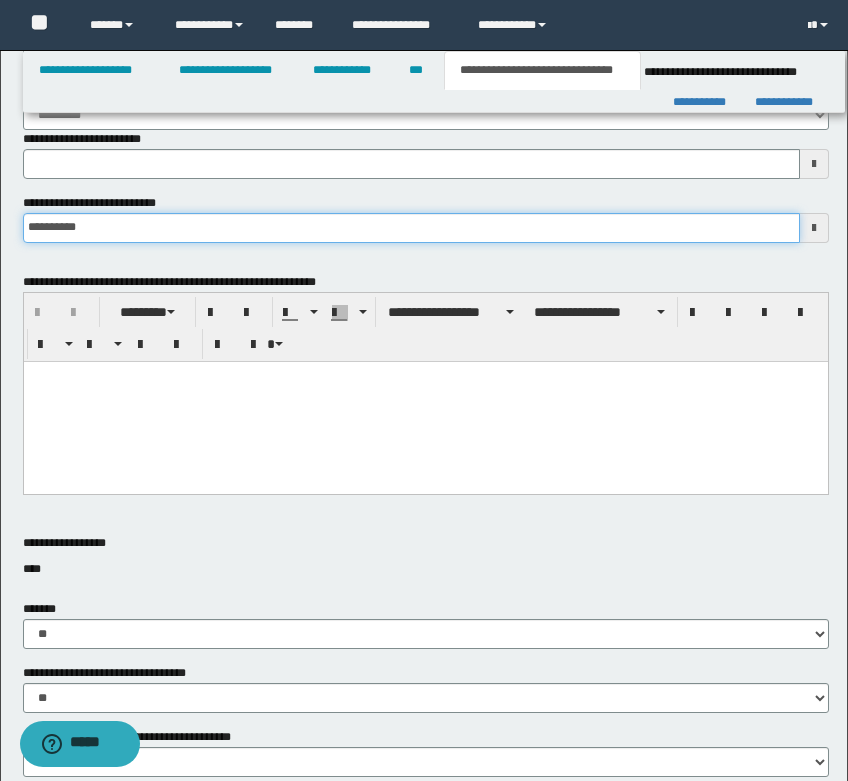 click on "**********" at bounding box center (411, 228) 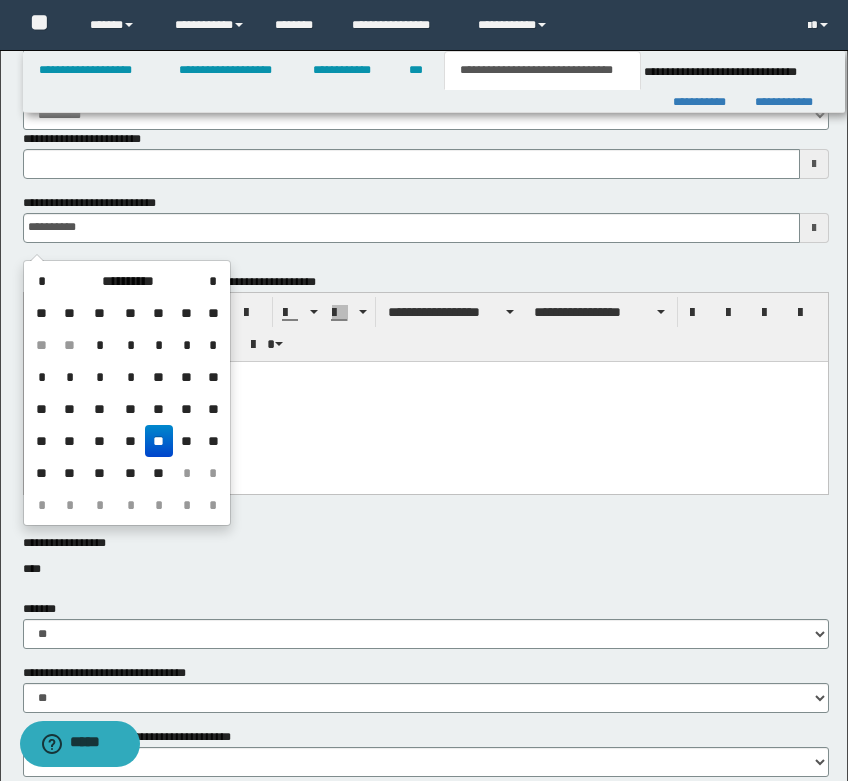 click on "**" at bounding box center (99, 441) 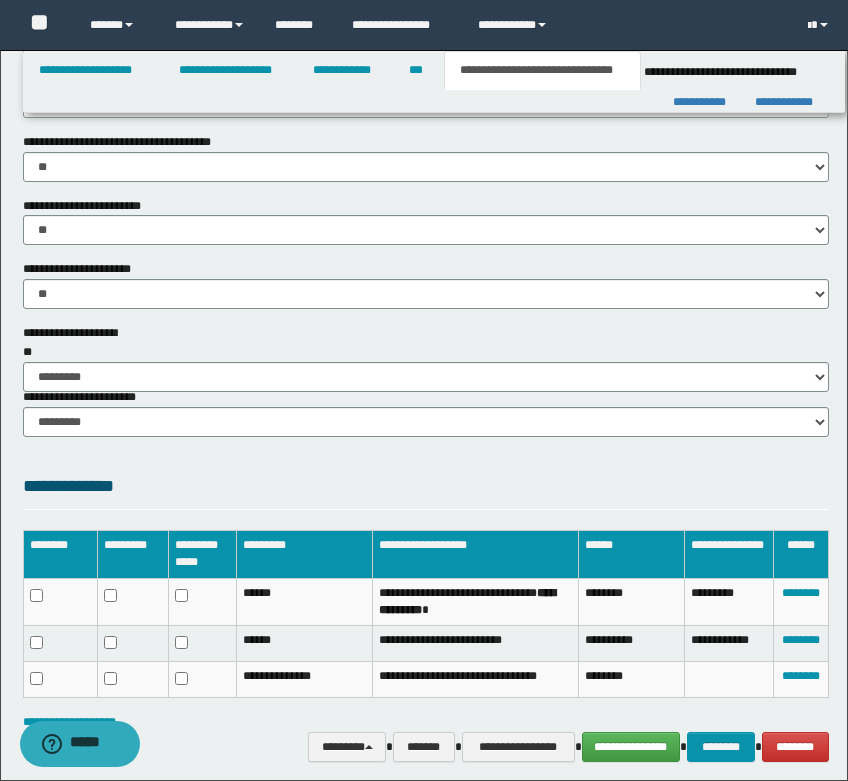scroll, scrollTop: 1270, scrollLeft: 0, axis: vertical 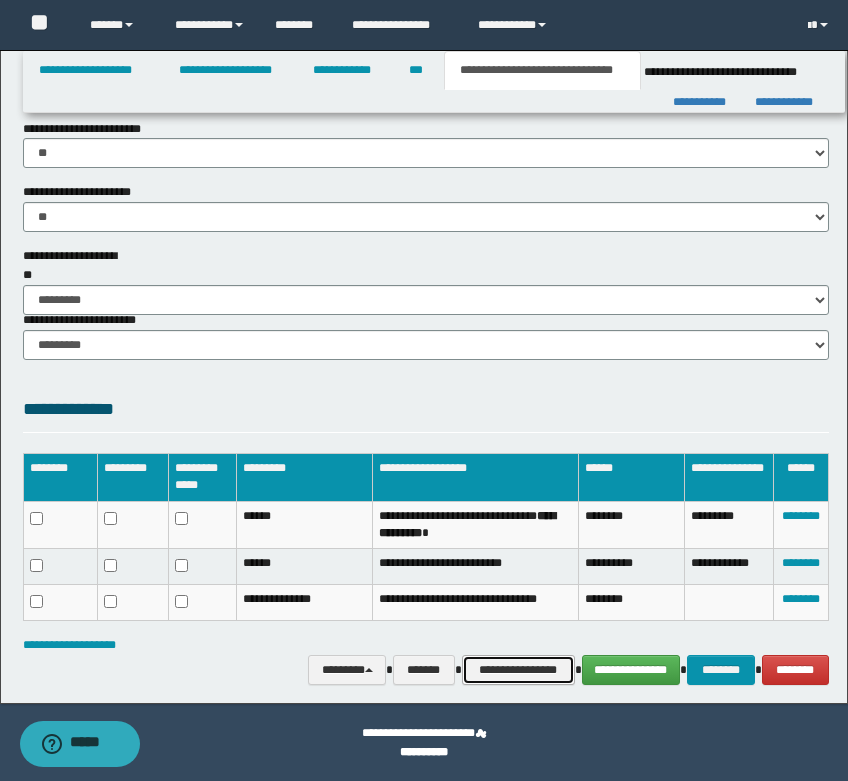 click on "**********" at bounding box center [518, 670] 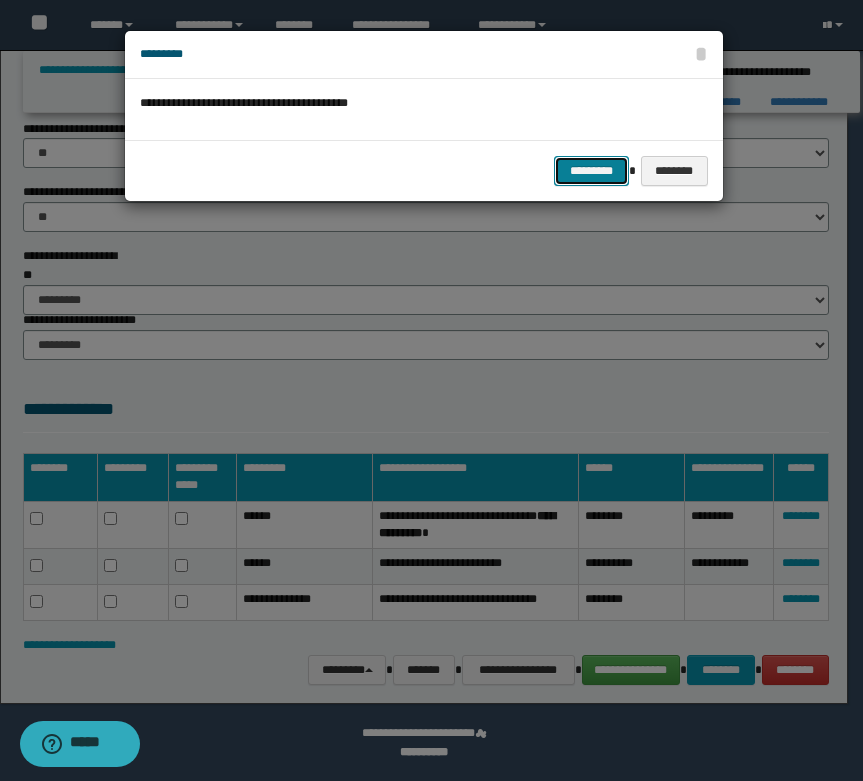 click on "*********" at bounding box center [591, 171] 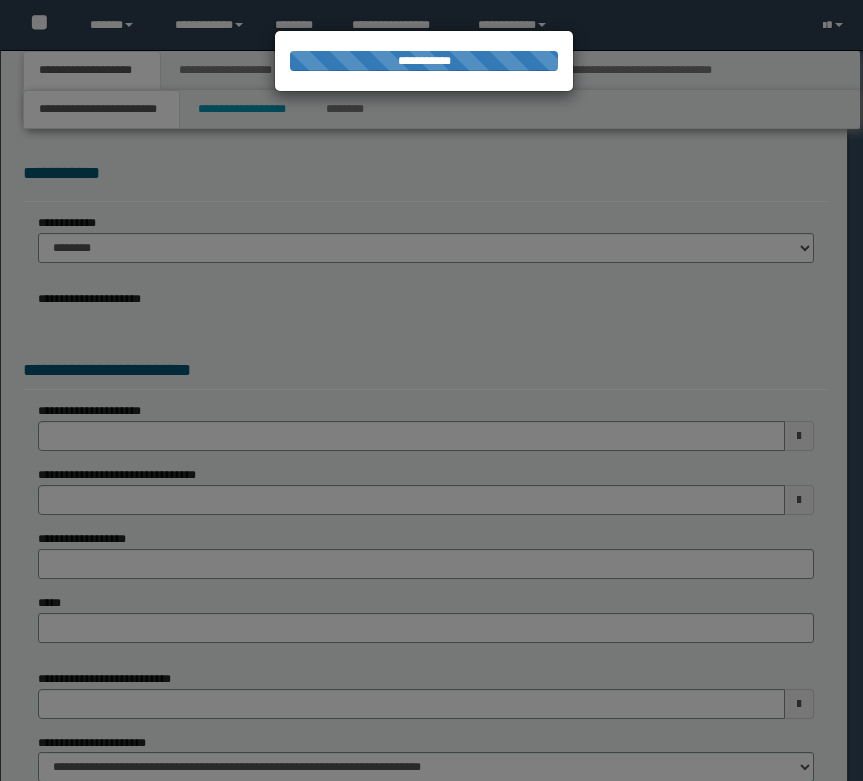 scroll, scrollTop: 0, scrollLeft: 0, axis: both 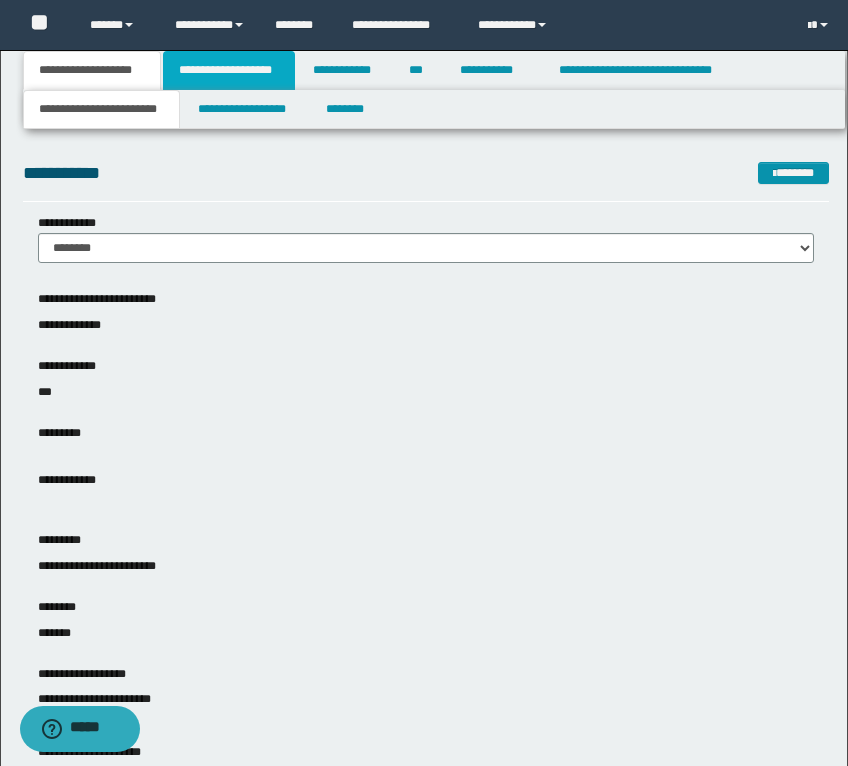 click on "**********" at bounding box center [229, 70] 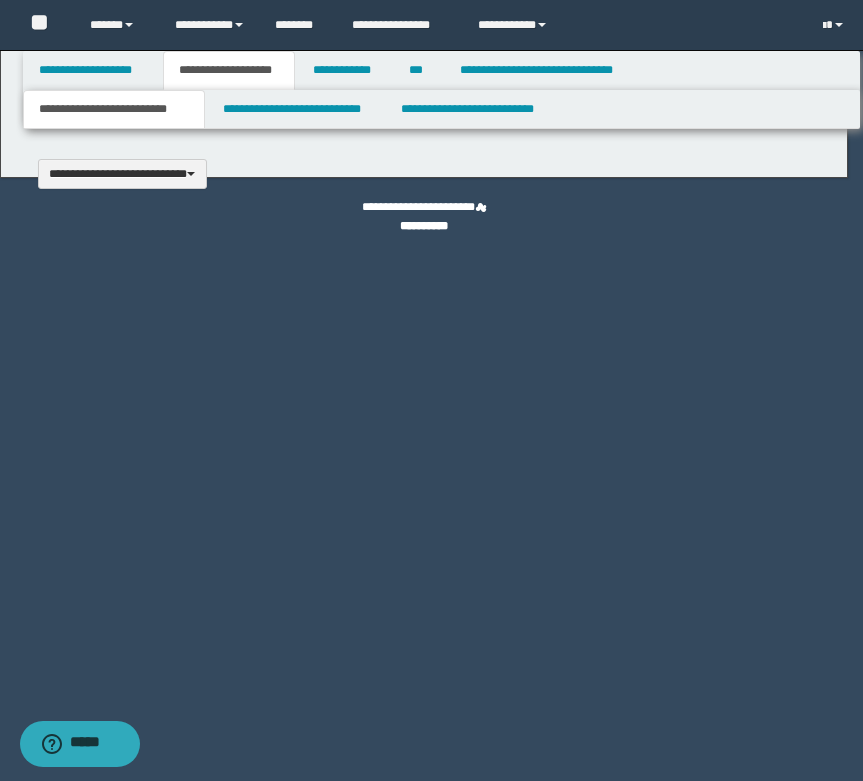 type 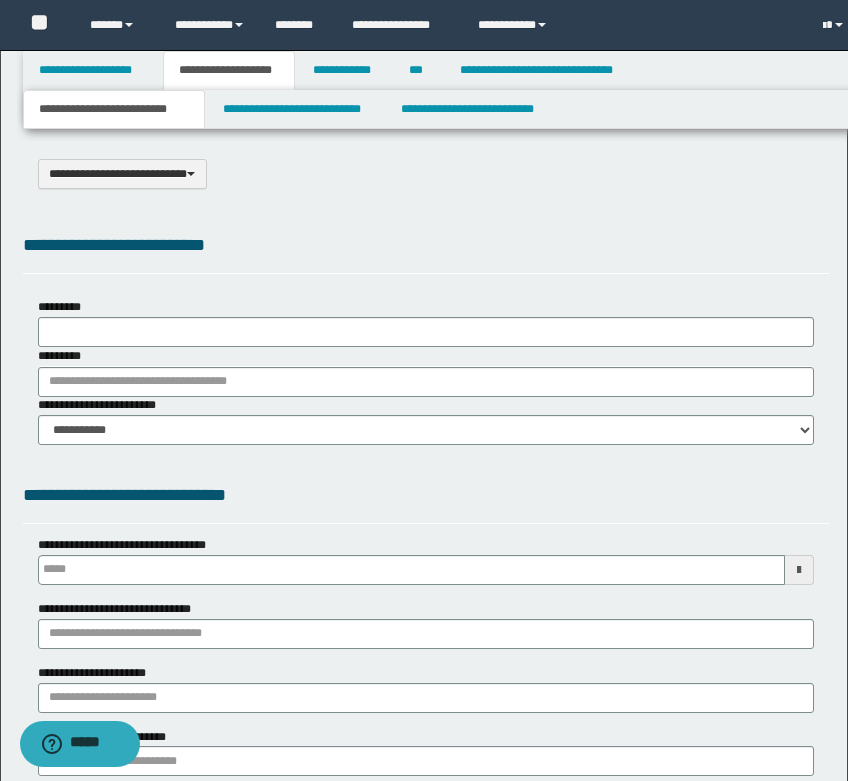 select on "*" 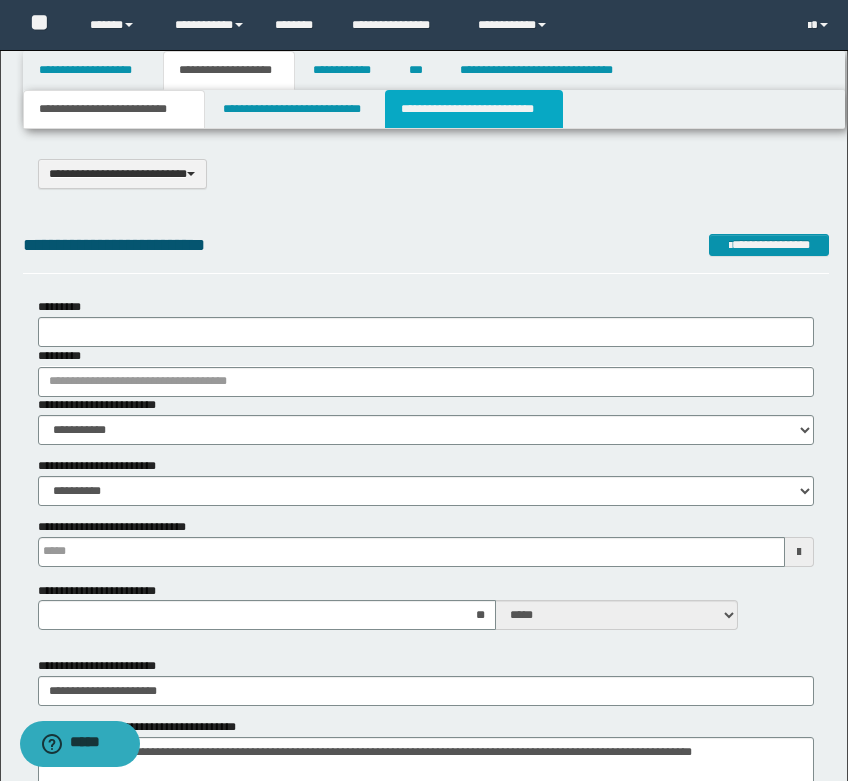 click on "**********" at bounding box center (474, 109) 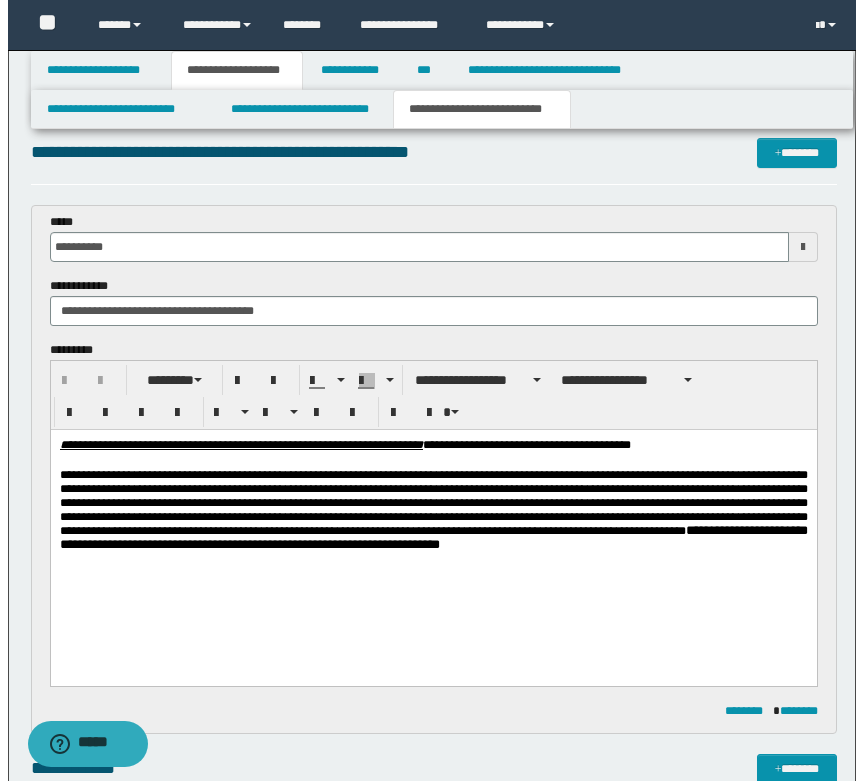 scroll, scrollTop: 0, scrollLeft: 0, axis: both 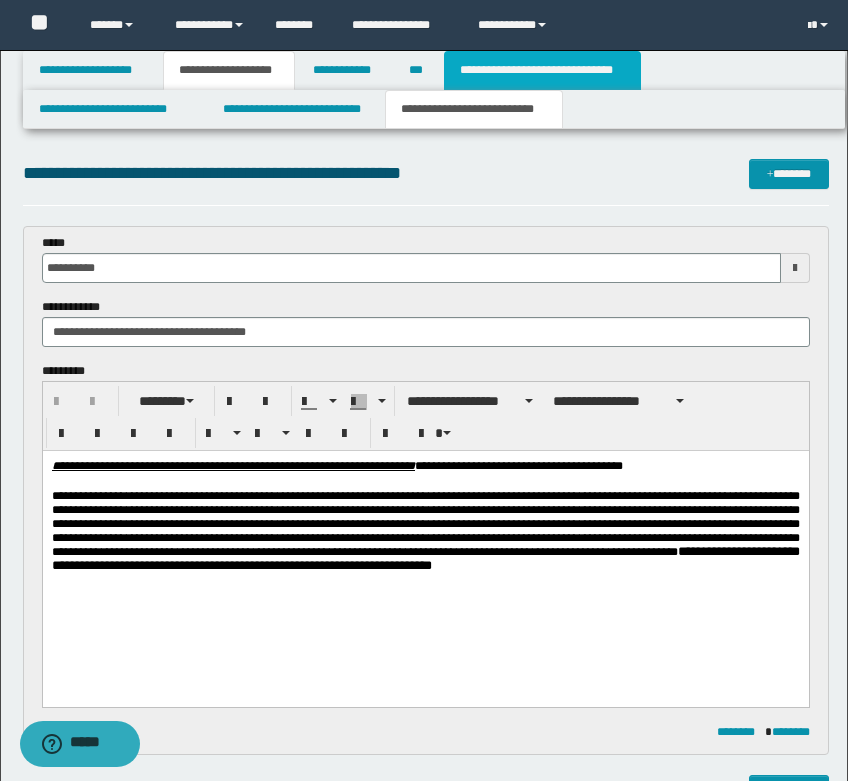 click on "**********" at bounding box center (542, 70) 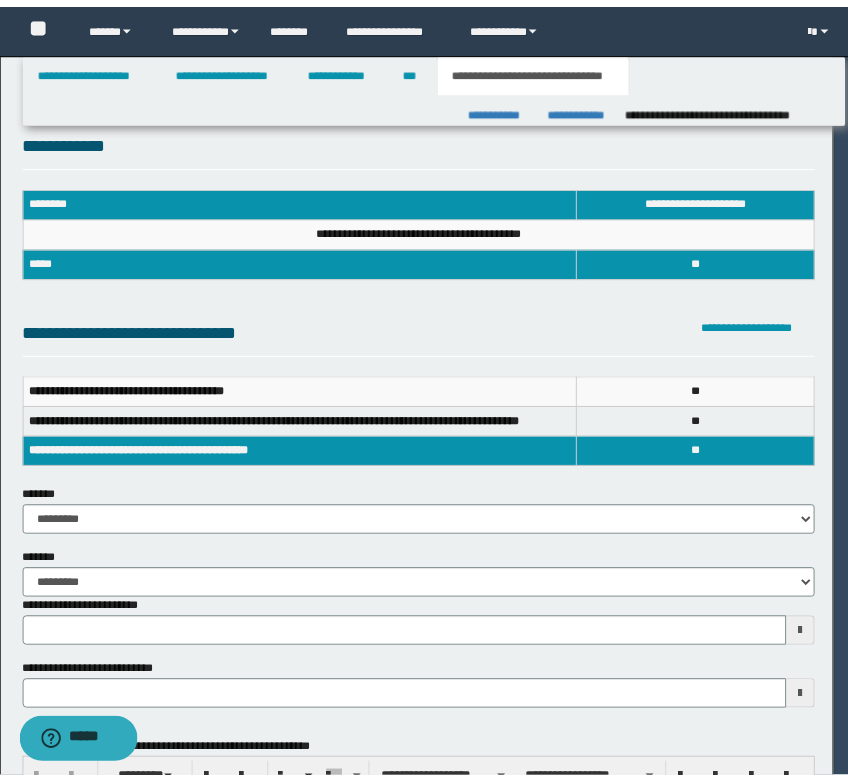 scroll, scrollTop: 0, scrollLeft: 0, axis: both 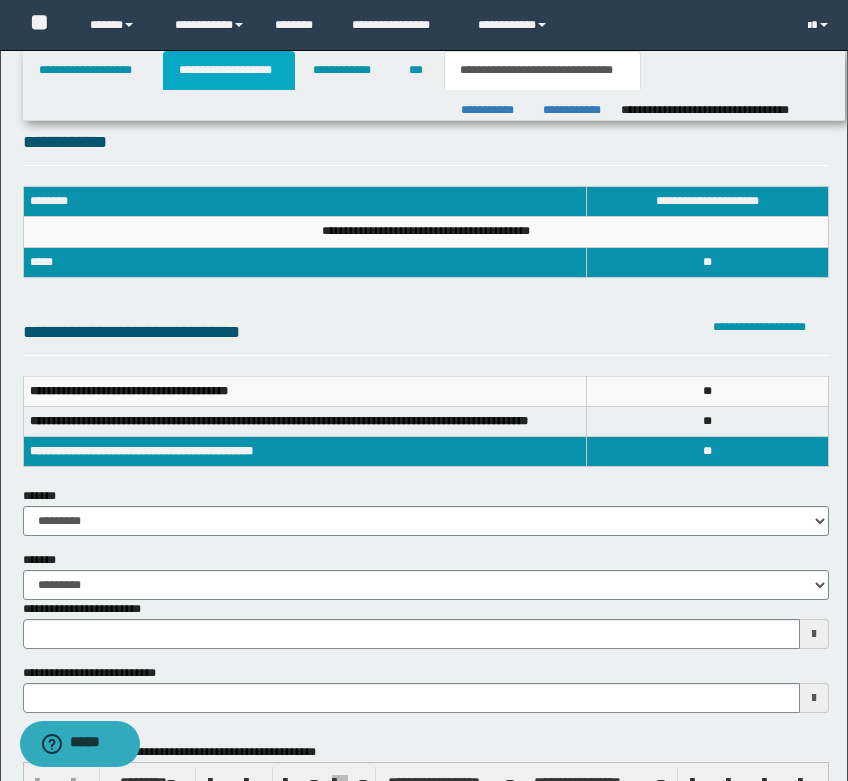 click on "**********" at bounding box center [229, 70] 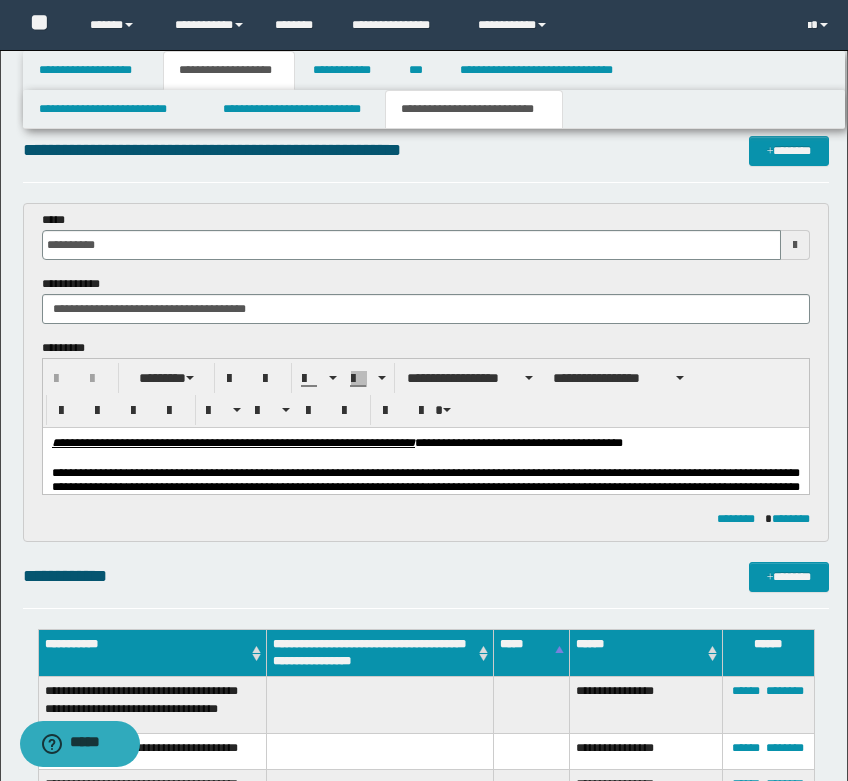 scroll, scrollTop: 0, scrollLeft: 0, axis: both 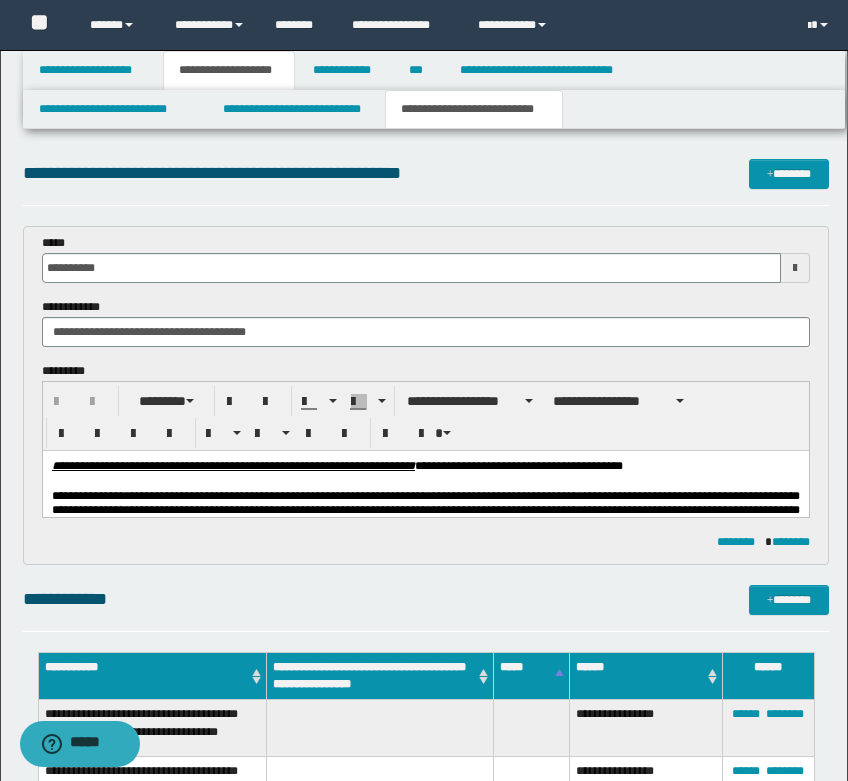 click on "**********" at bounding box center [426, 182] 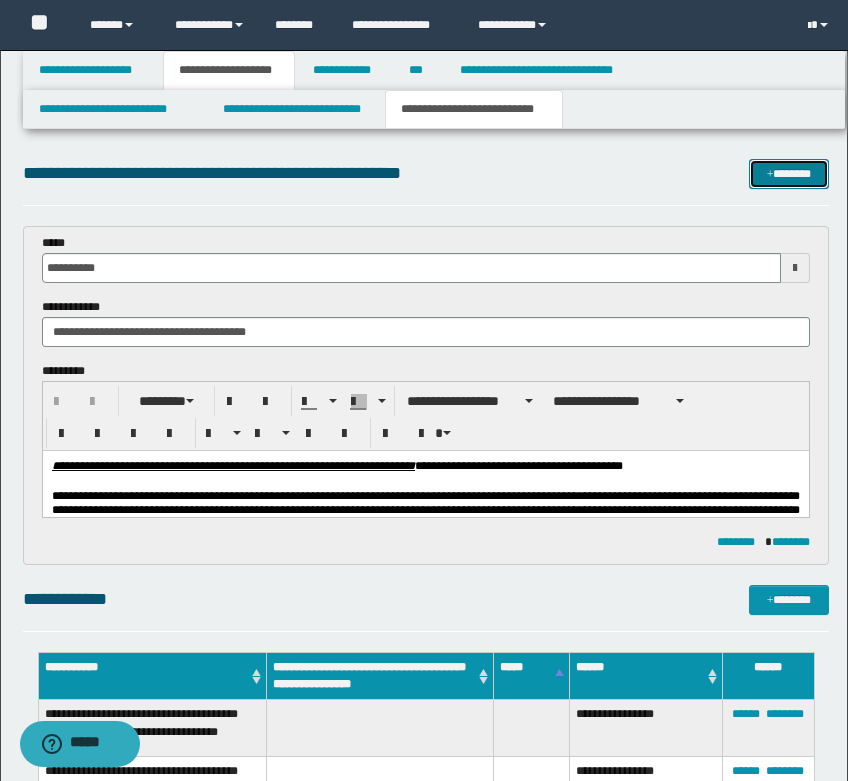 click on "*******" at bounding box center (789, 174) 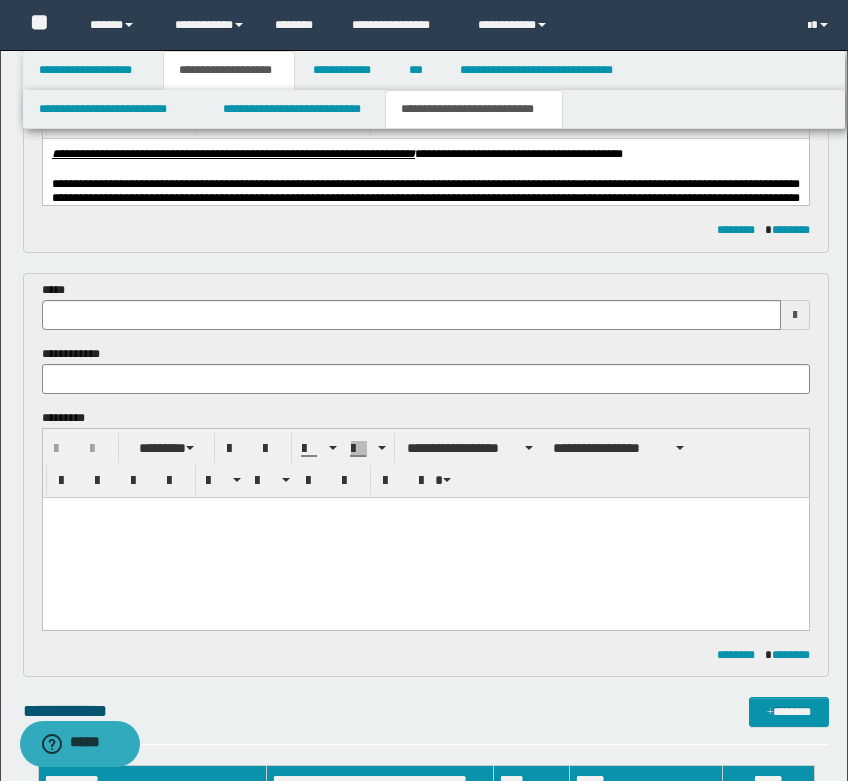 scroll, scrollTop: 312, scrollLeft: 0, axis: vertical 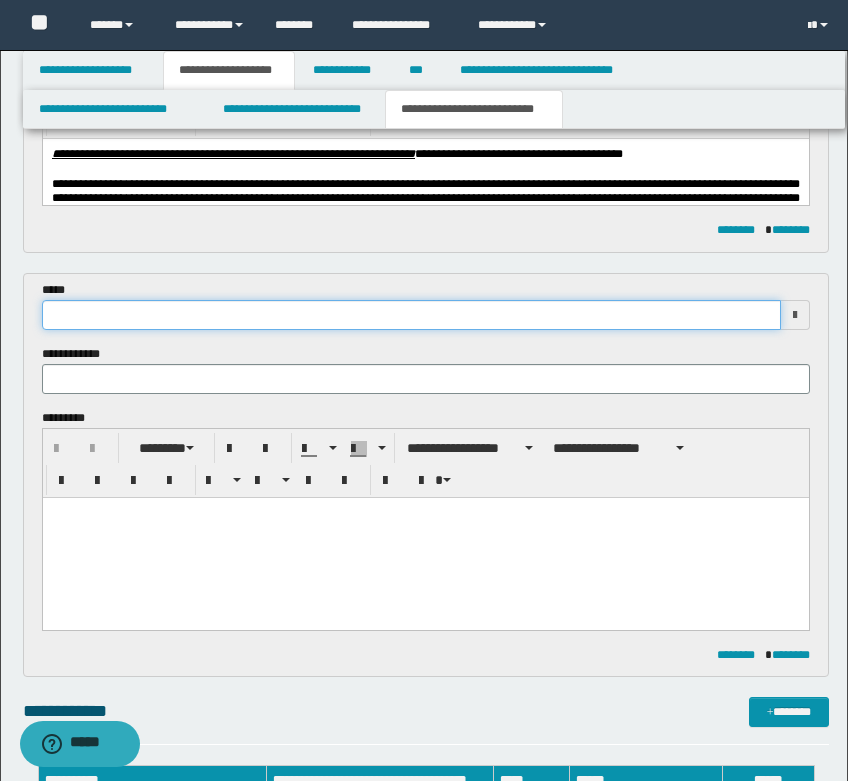 click at bounding box center (411, 315) 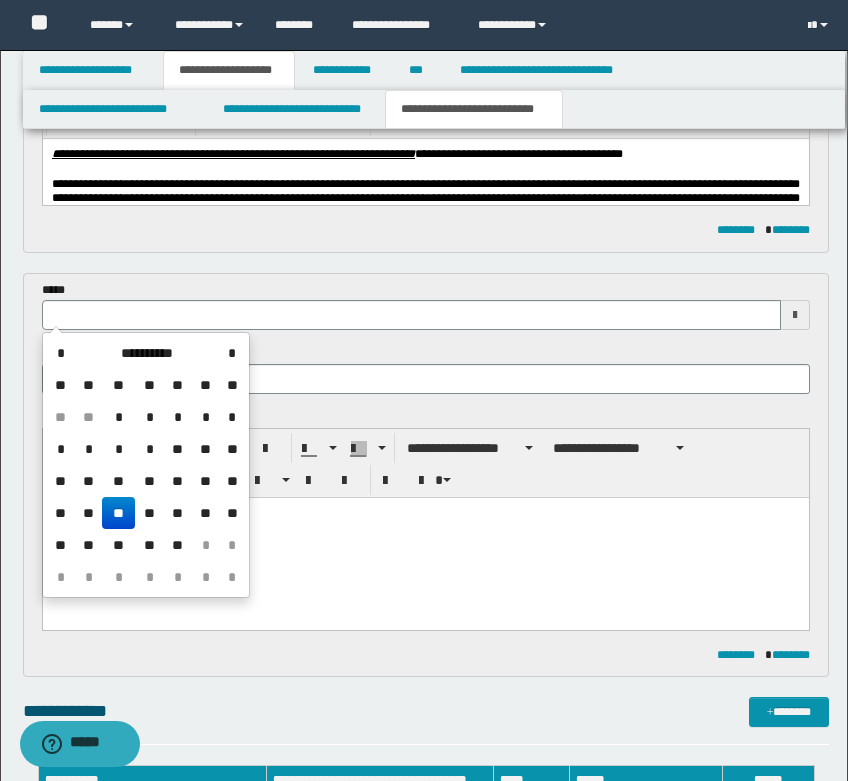 click on "**" at bounding box center (118, 513) 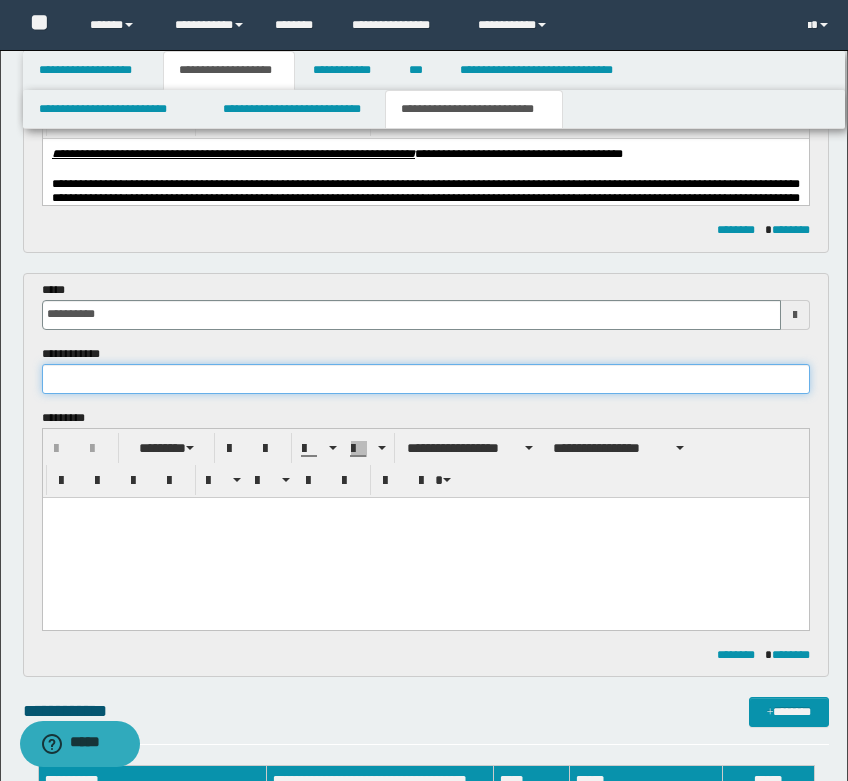 click at bounding box center [426, 379] 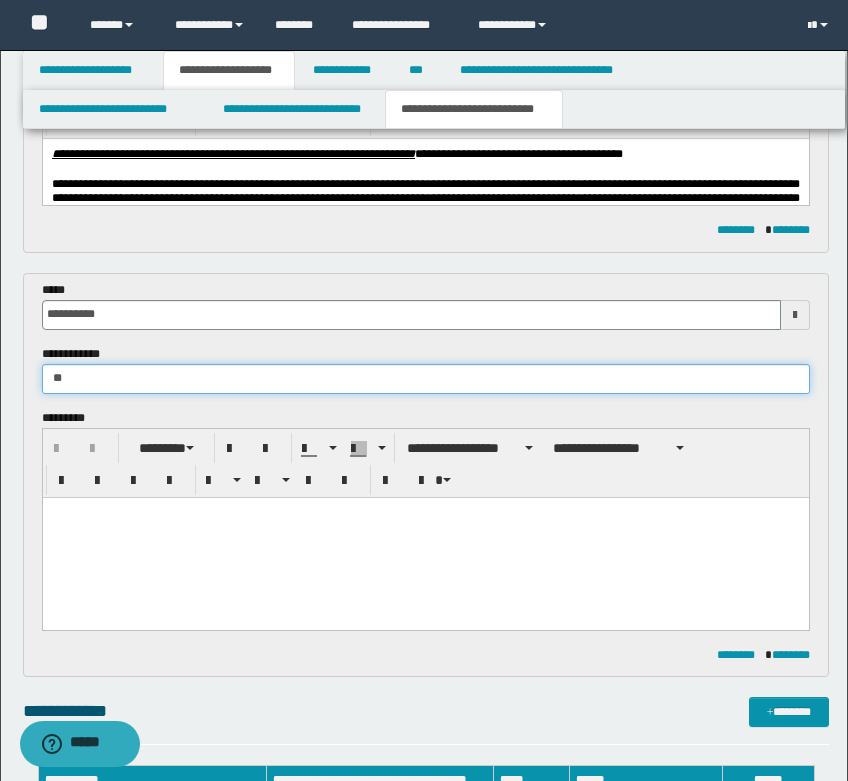 type on "*" 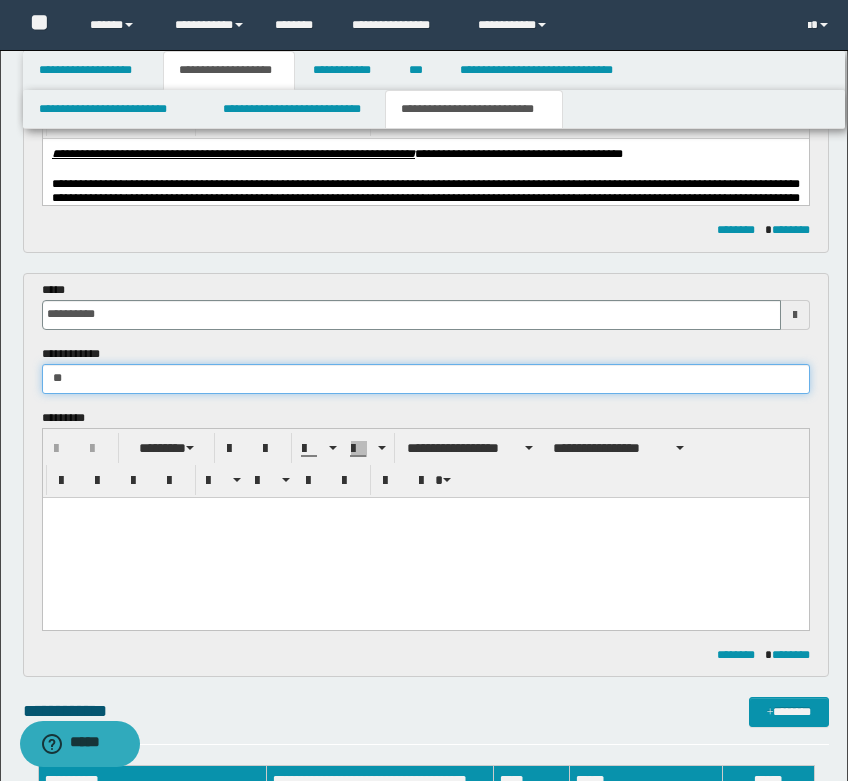 type on "*" 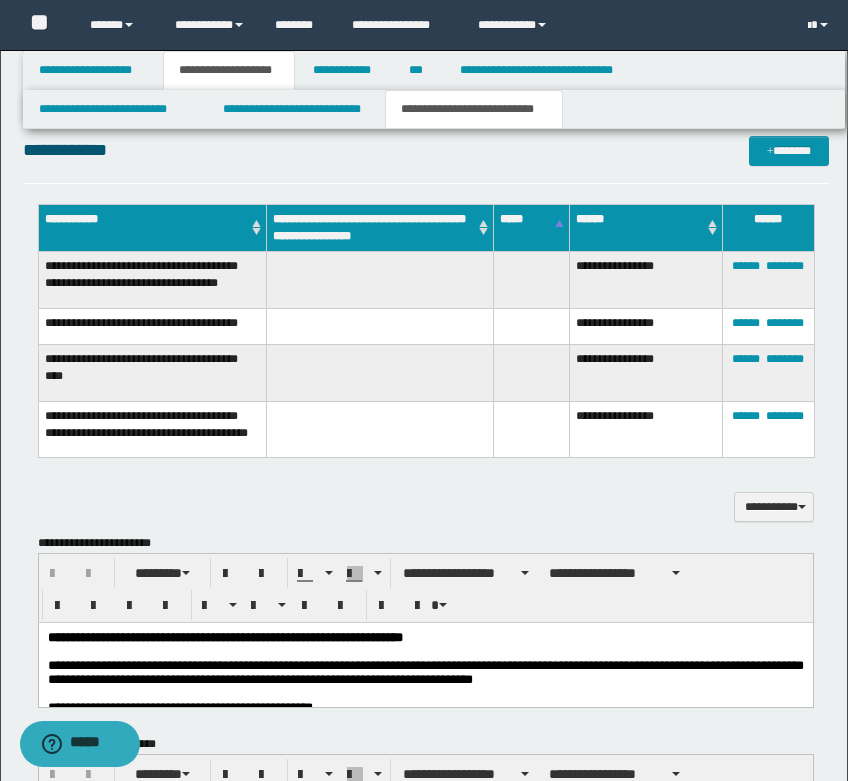 scroll, scrollTop: 912, scrollLeft: 0, axis: vertical 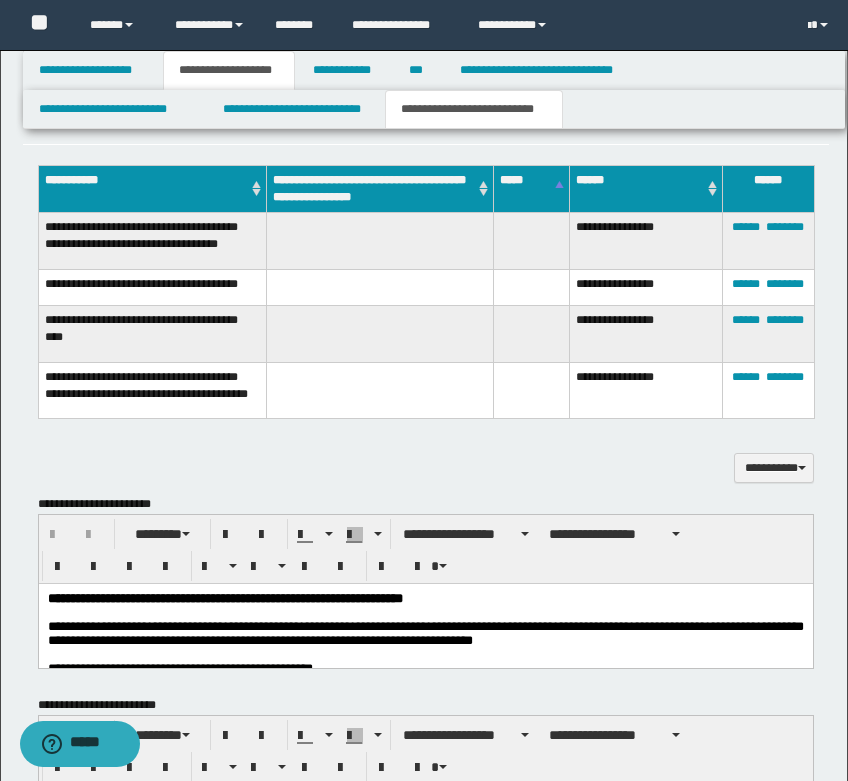 type on "**********" 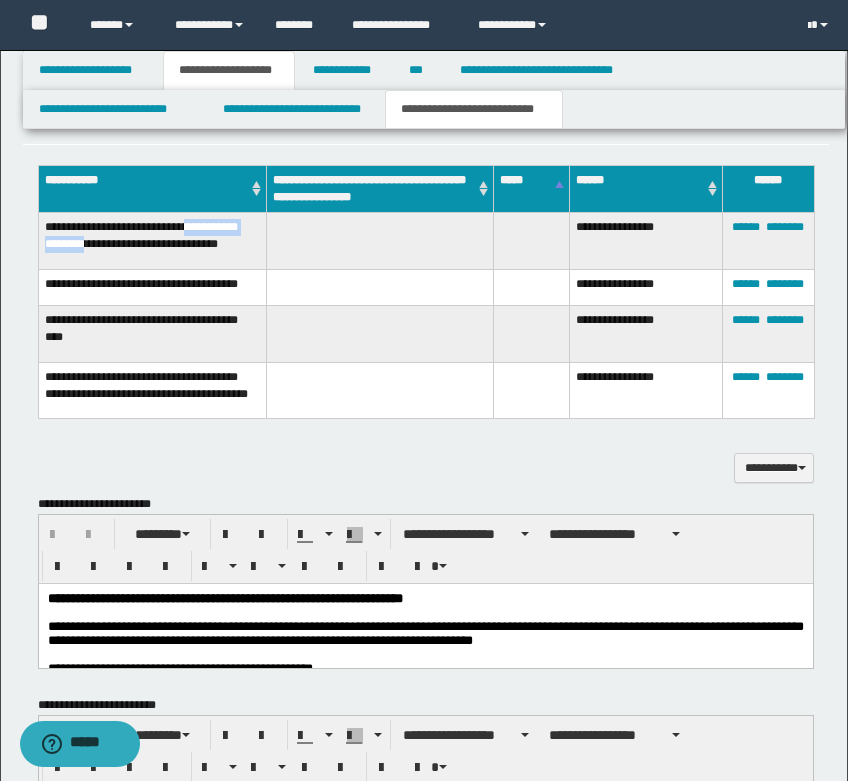 click on "**********" at bounding box center (152, 241) 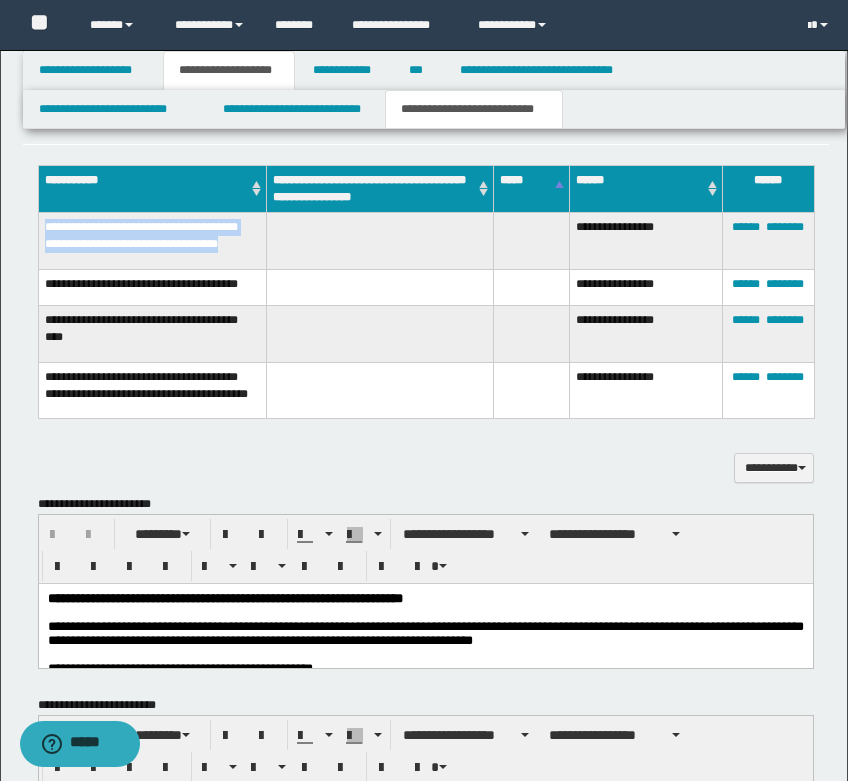 click on "**********" at bounding box center [152, 241] 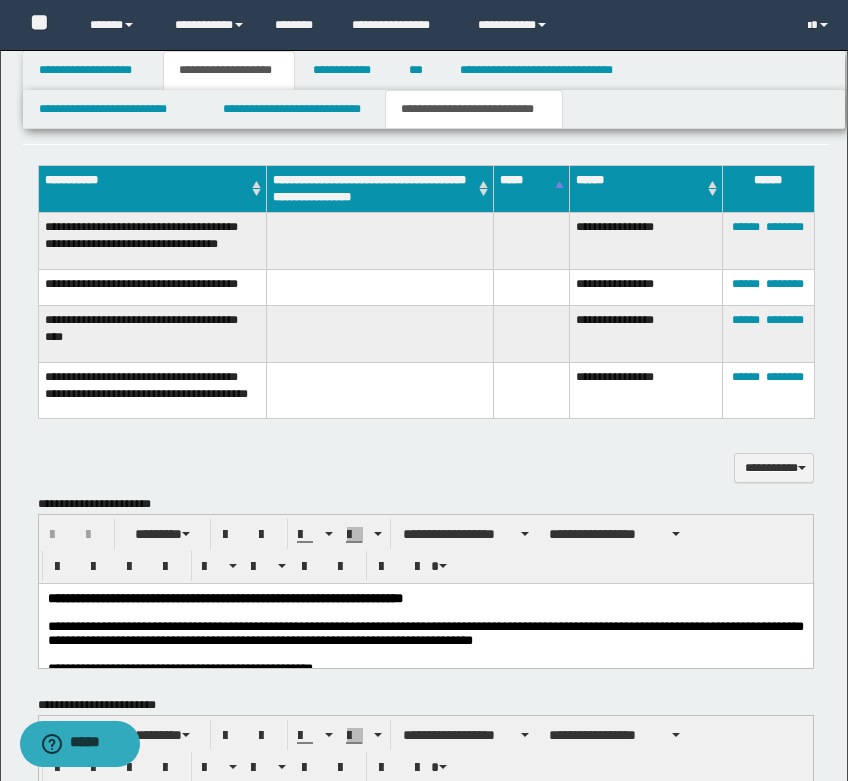 click on "**********" at bounding box center [152, 287] 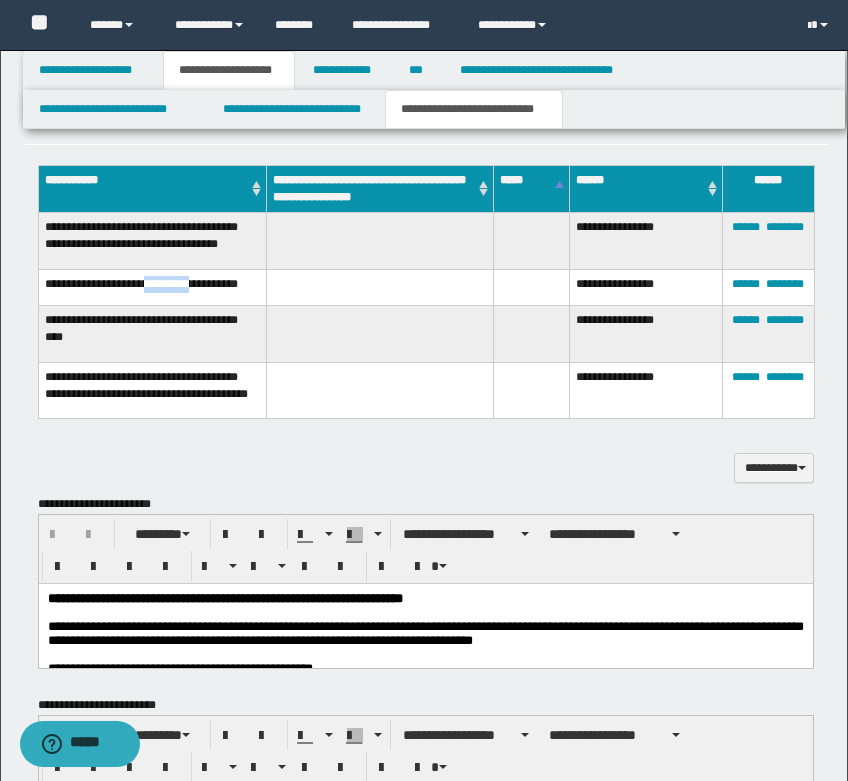 click on "**********" at bounding box center [152, 287] 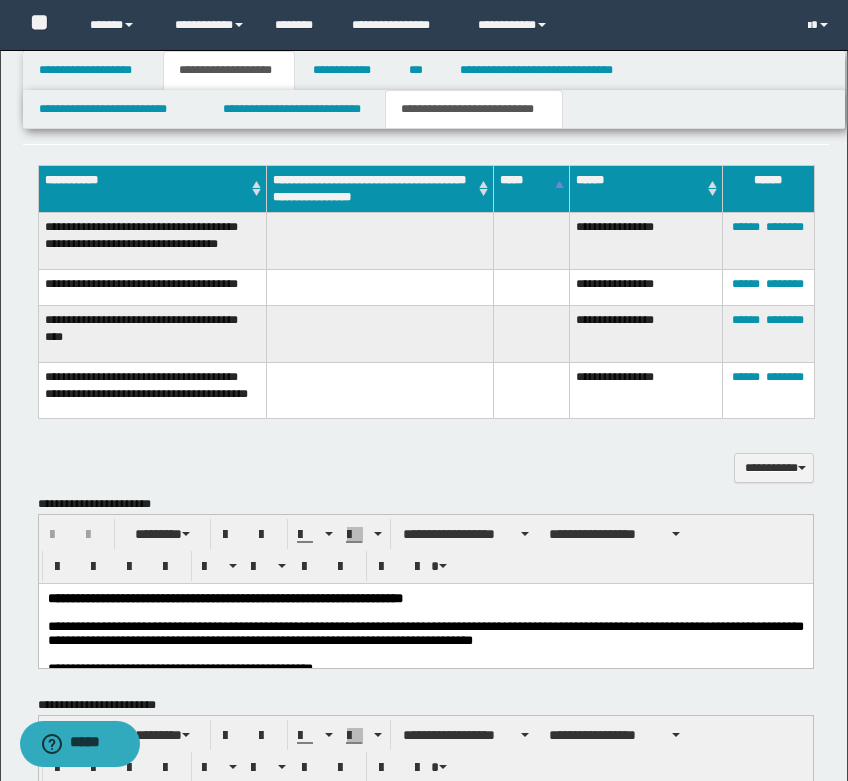 click on "**********" at bounding box center [152, 333] 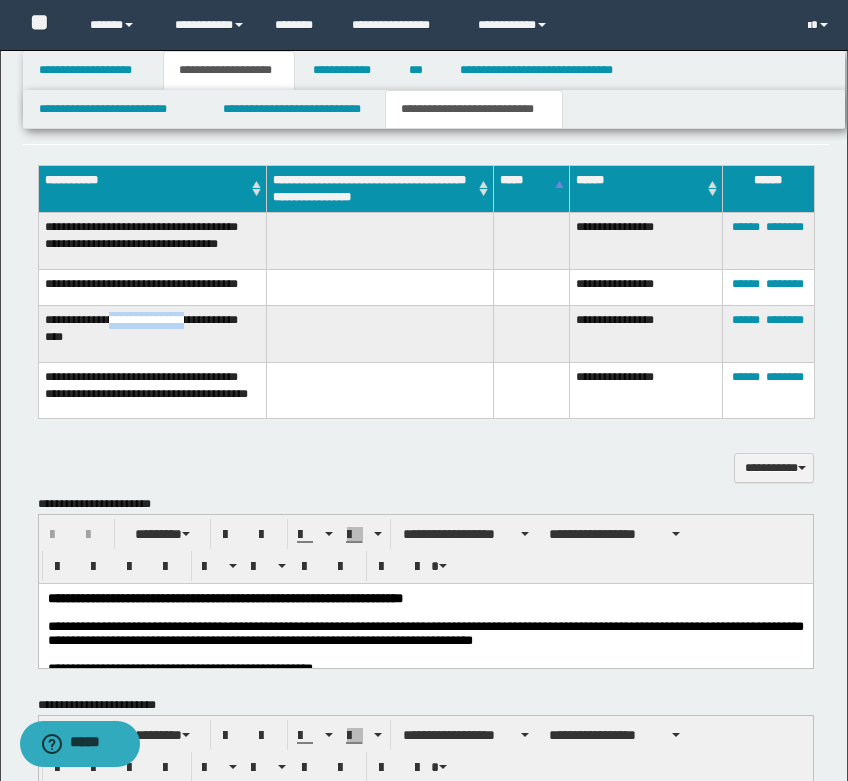 click on "**********" at bounding box center [152, 333] 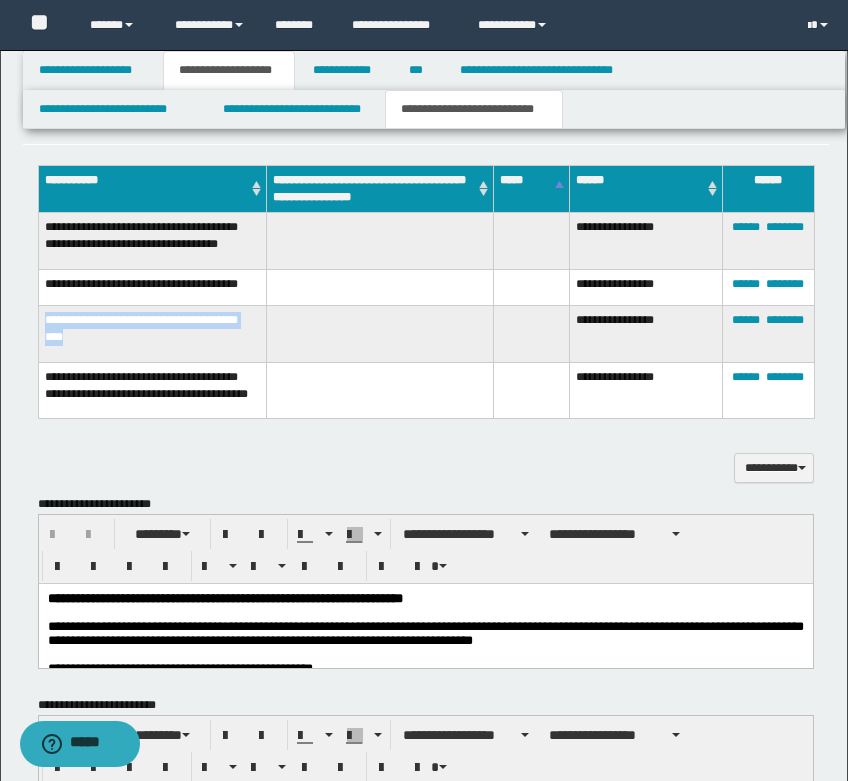click on "**********" at bounding box center [152, 333] 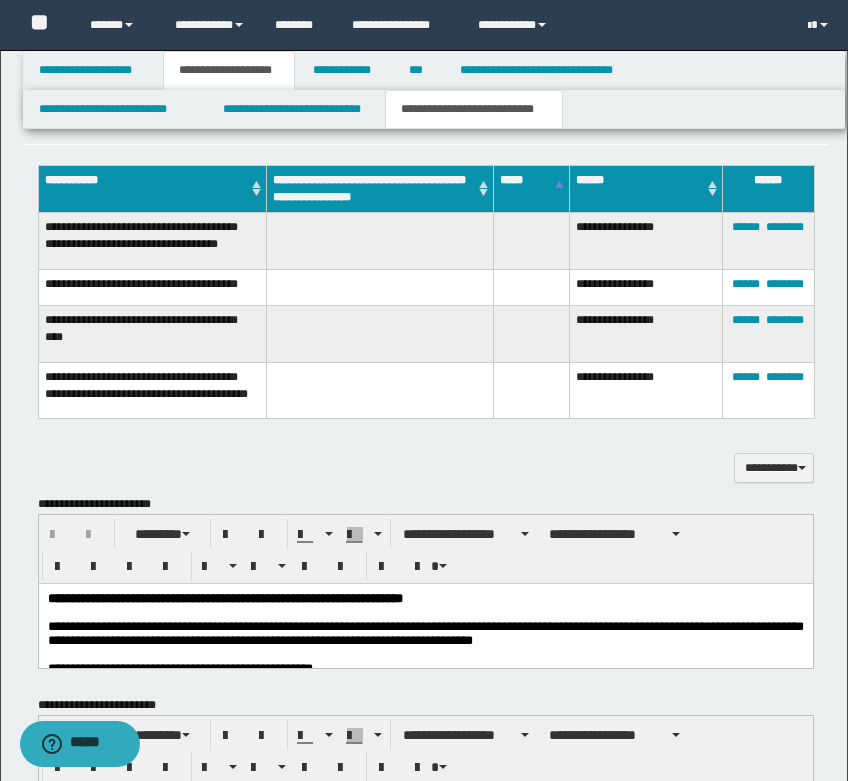 click on "**********" at bounding box center (152, 390) 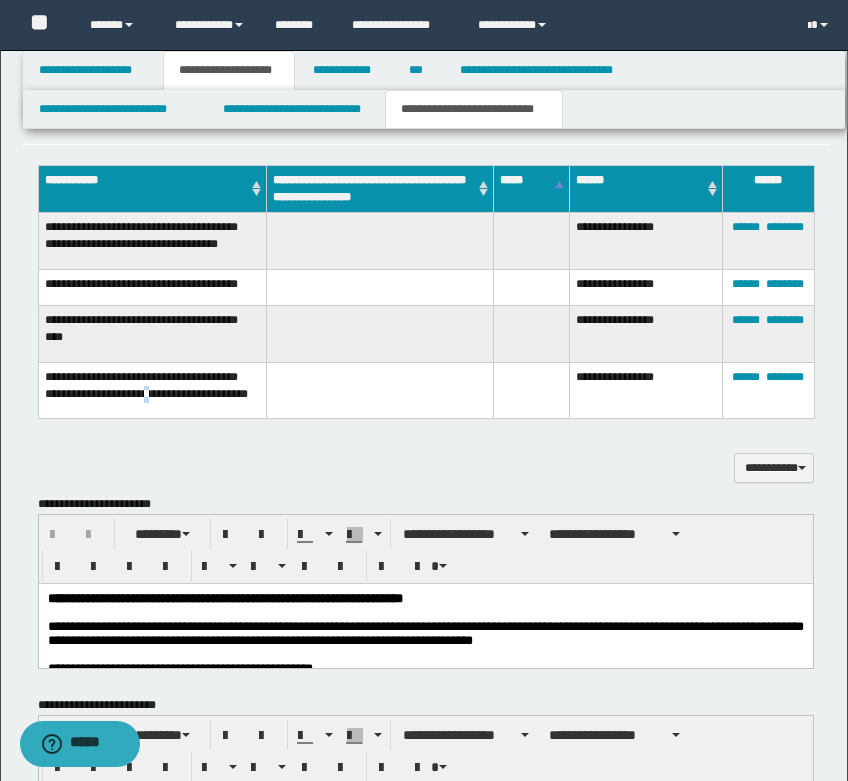 click on "**********" at bounding box center (152, 390) 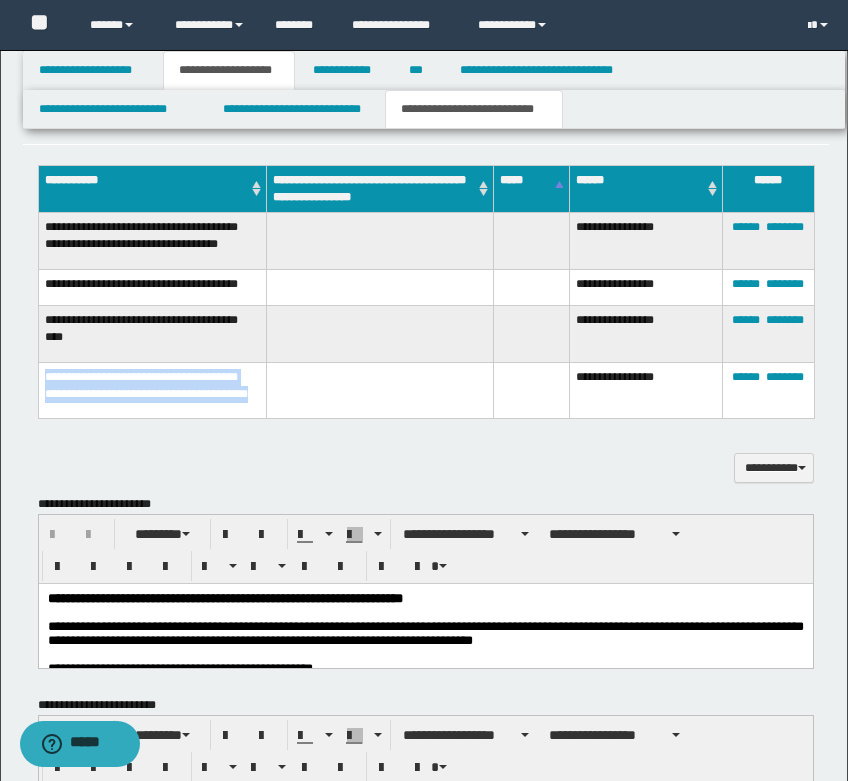 click on "**********" at bounding box center (152, 390) 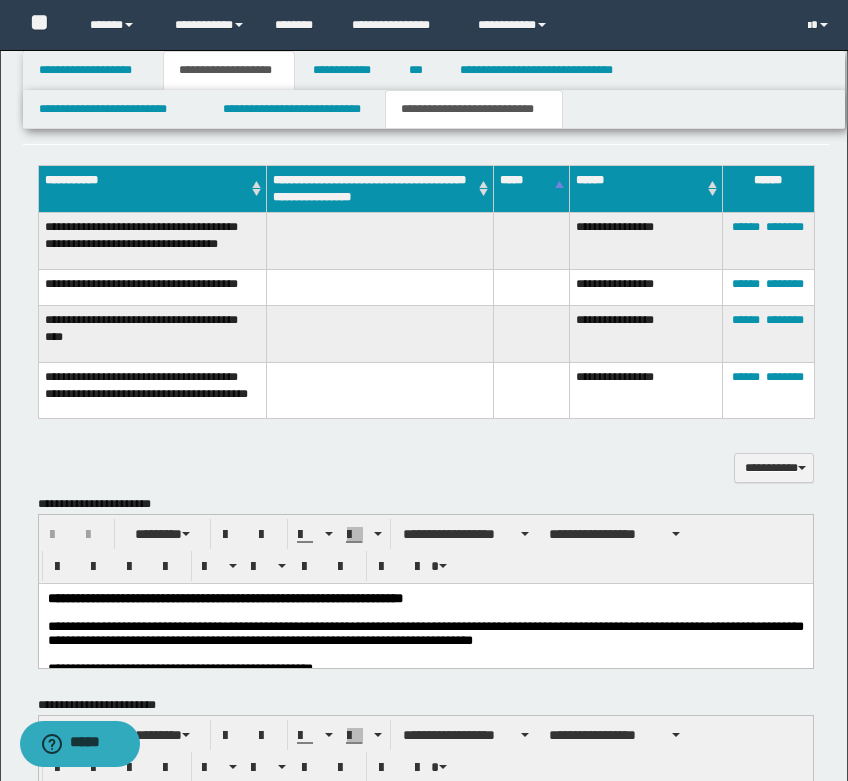 click on "**********" at bounding box center [426, 457] 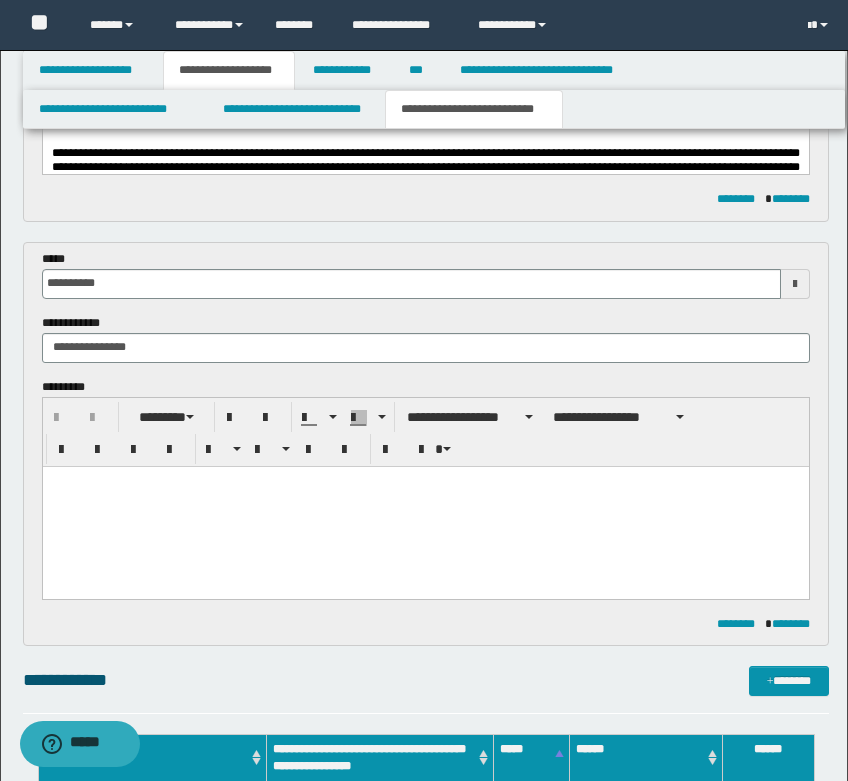 scroll, scrollTop: 312, scrollLeft: 0, axis: vertical 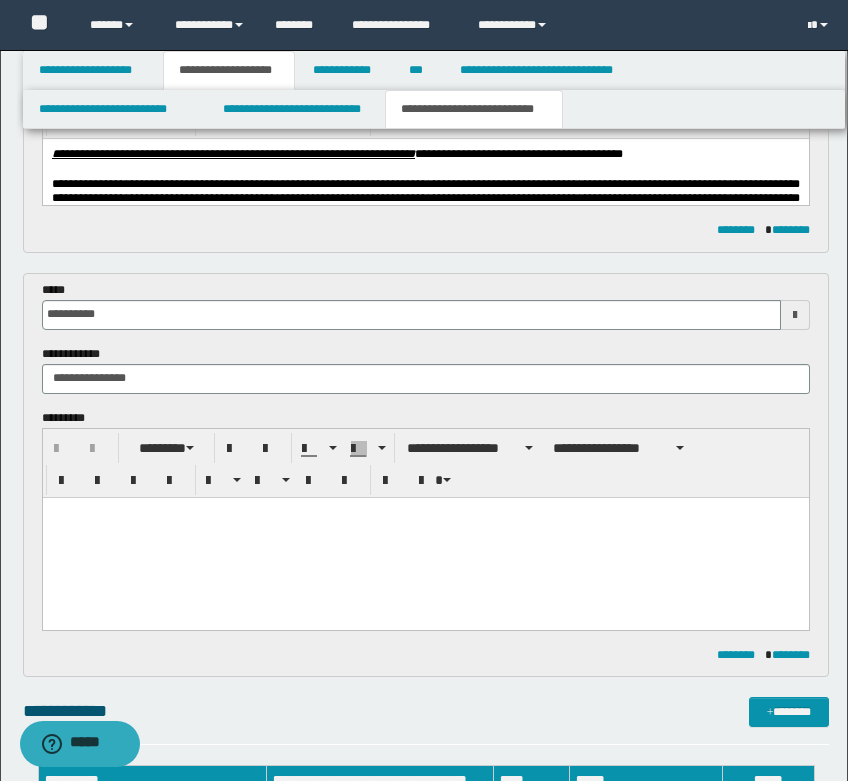 click at bounding box center [425, 537] 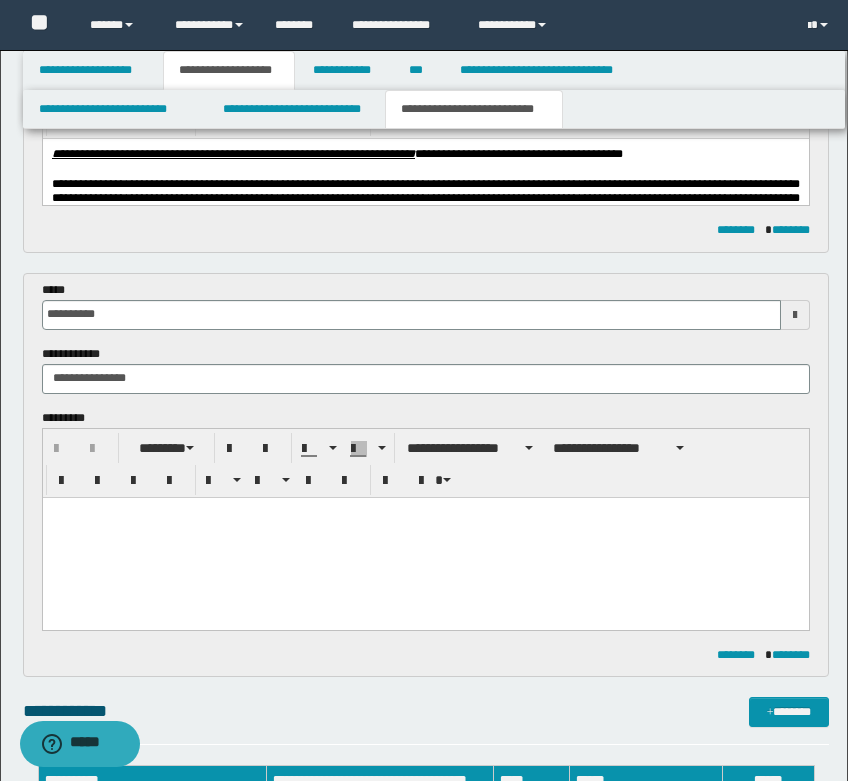 type 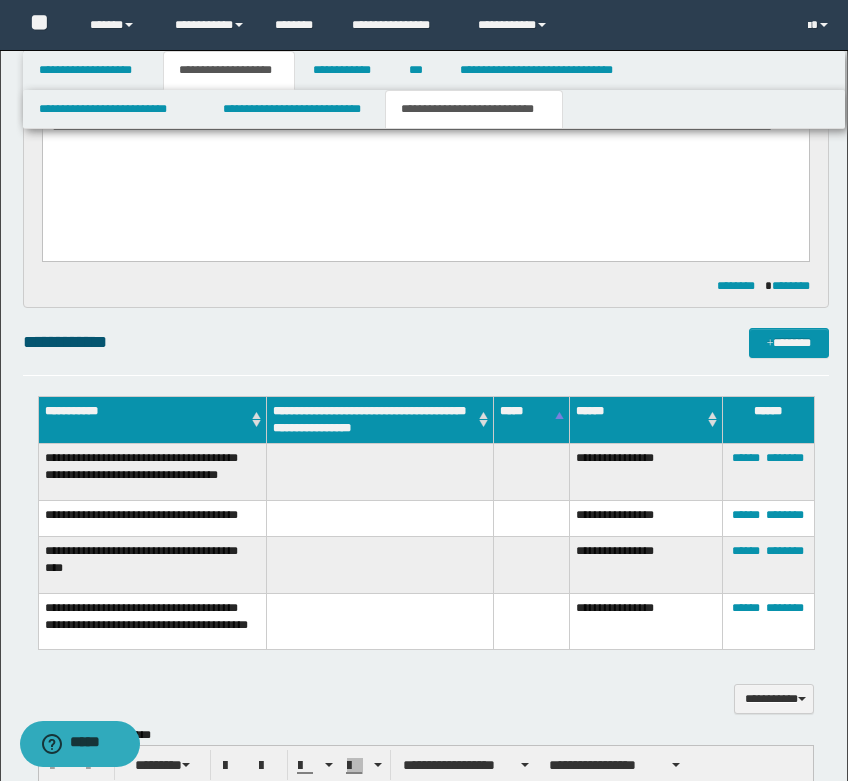 scroll, scrollTop: 612, scrollLeft: 0, axis: vertical 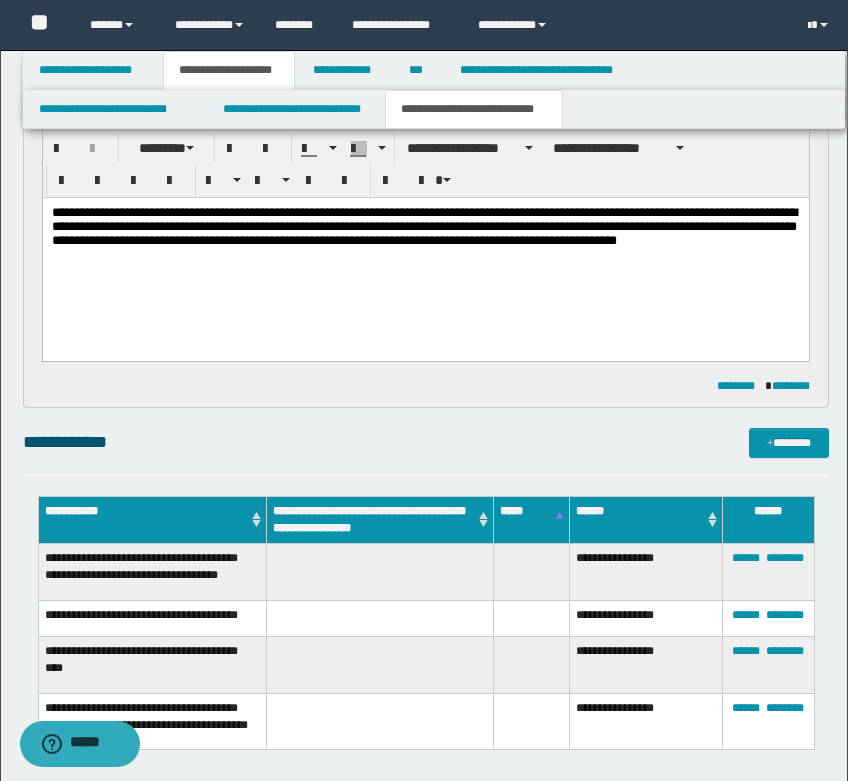 click on "**********" at bounding box center [425, 228] 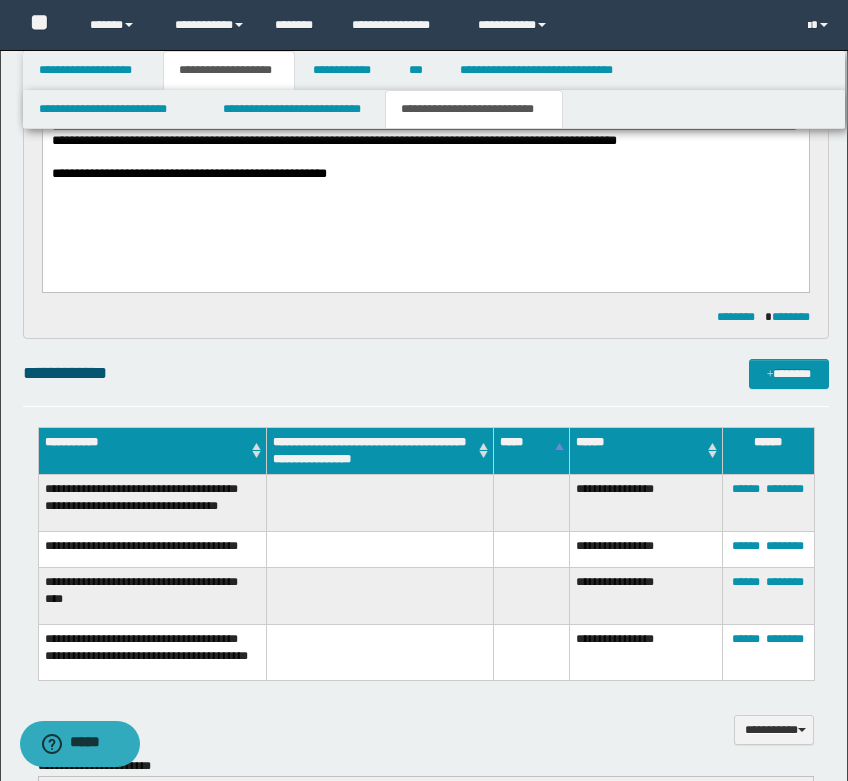 scroll, scrollTop: 612, scrollLeft: 0, axis: vertical 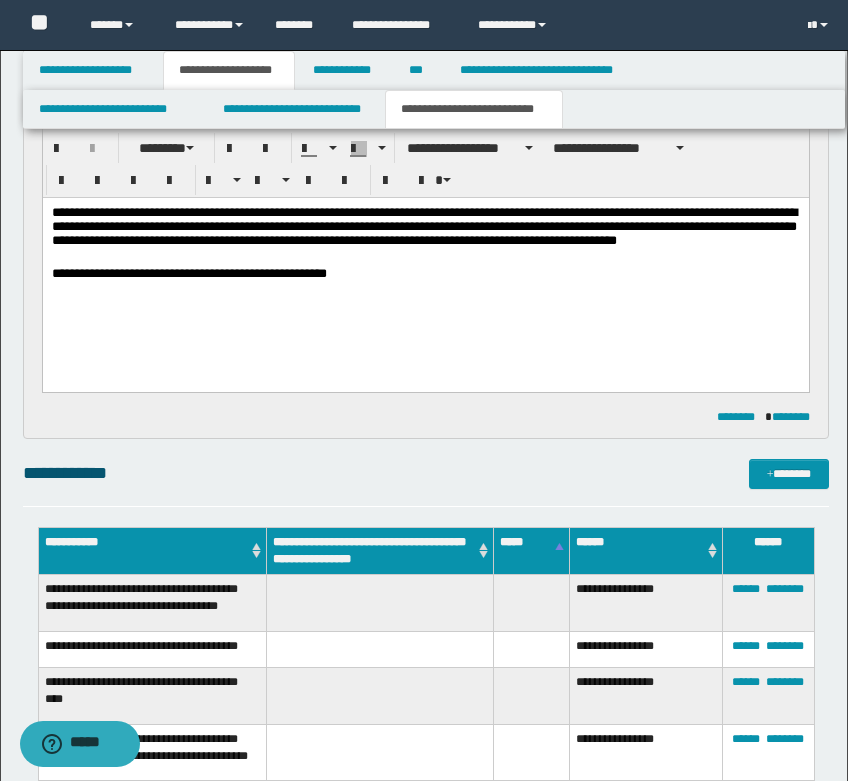 click on "**********" at bounding box center (425, 274) 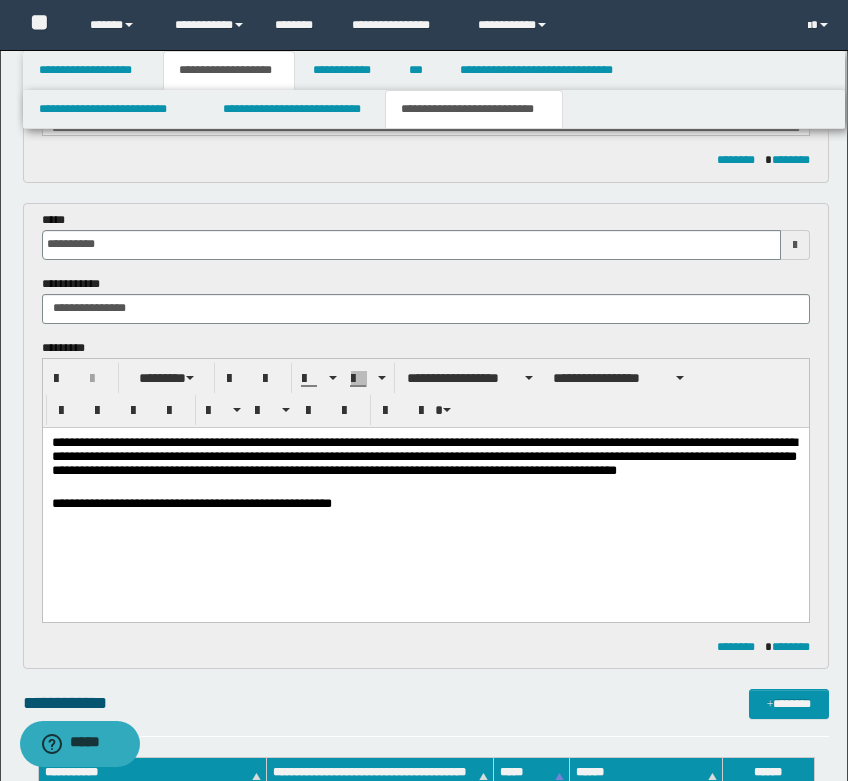 scroll, scrollTop: 112, scrollLeft: 0, axis: vertical 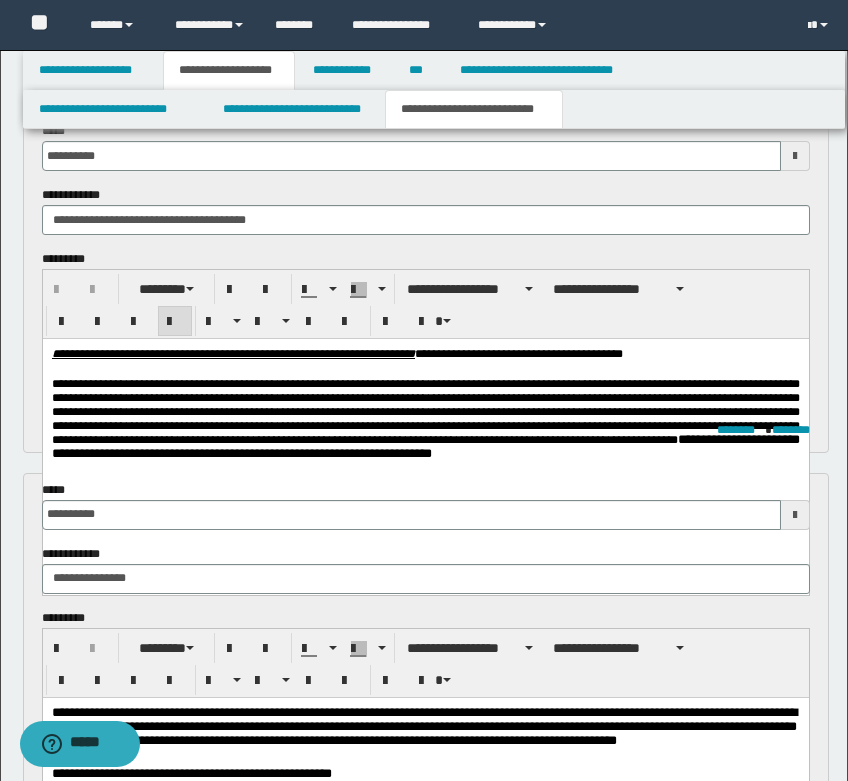 click at bounding box center [425, 369] 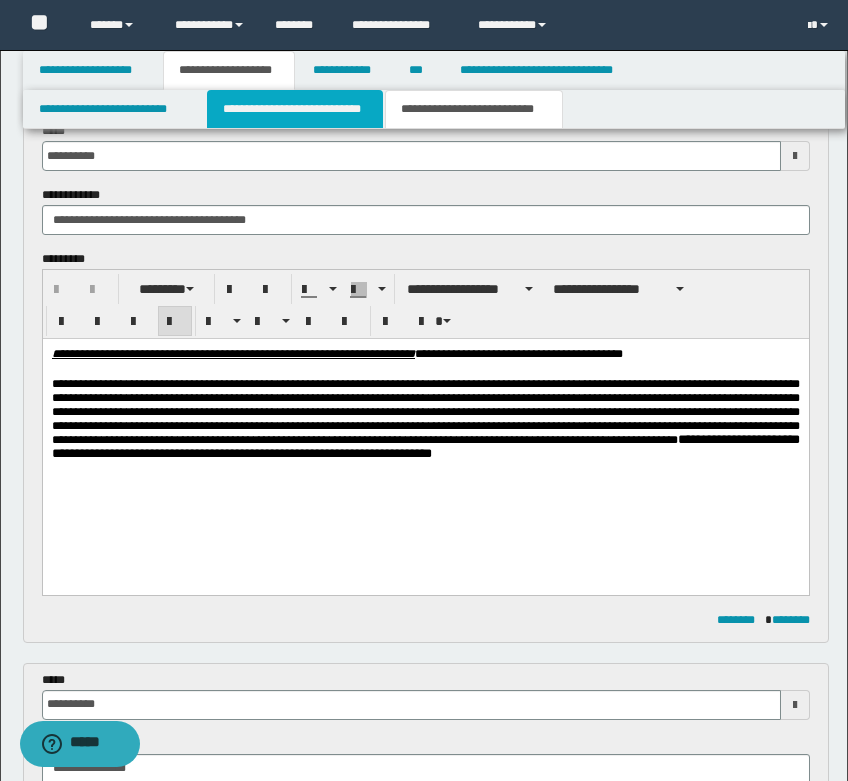 click on "**********" at bounding box center (295, 109) 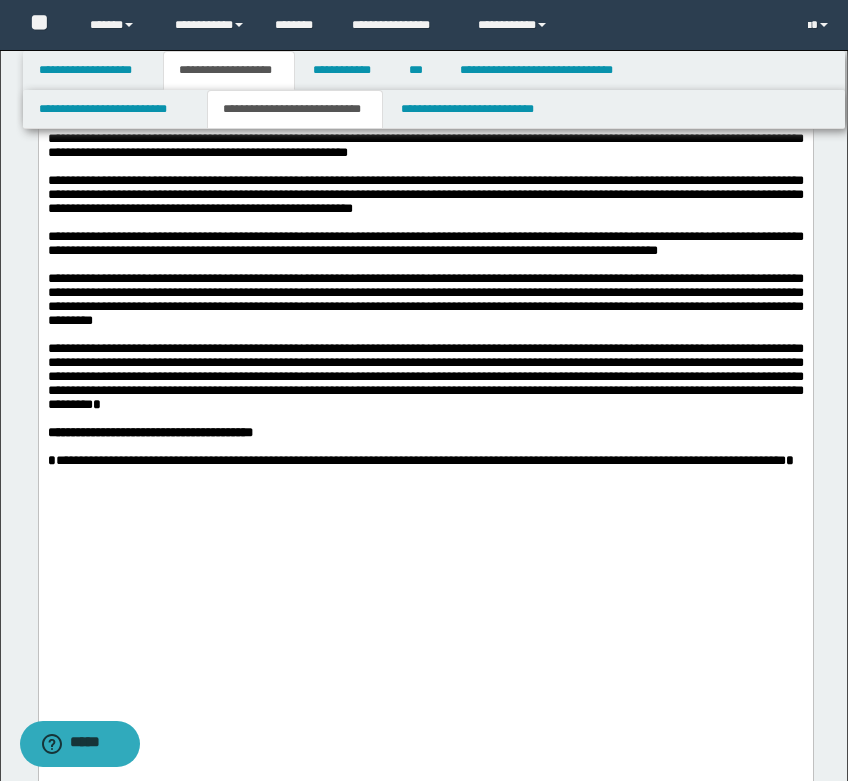 scroll, scrollTop: 1100, scrollLeft: 0, axis: vertical 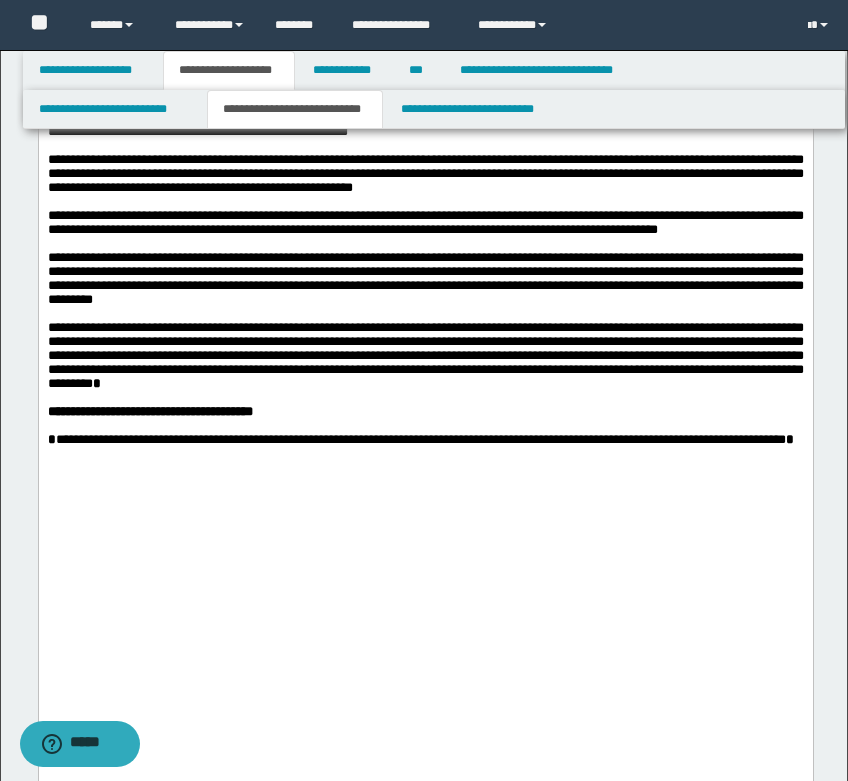 click on "**********" at bounding box center (425, 173) 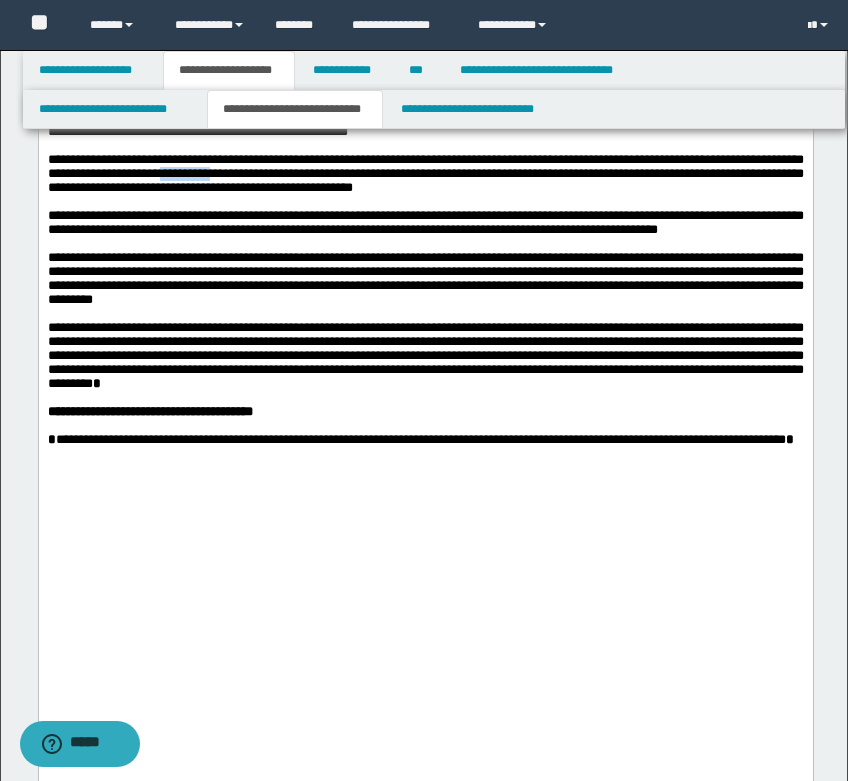 click on "**********" at bounding box center (425, 173) 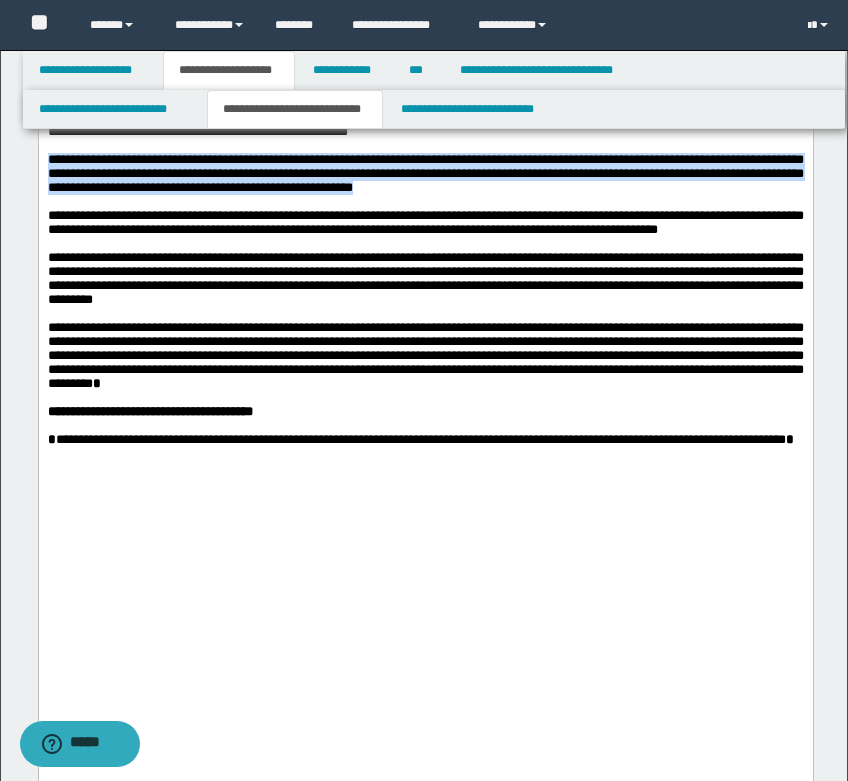 click on "**********" at bounding box center [425, 173] 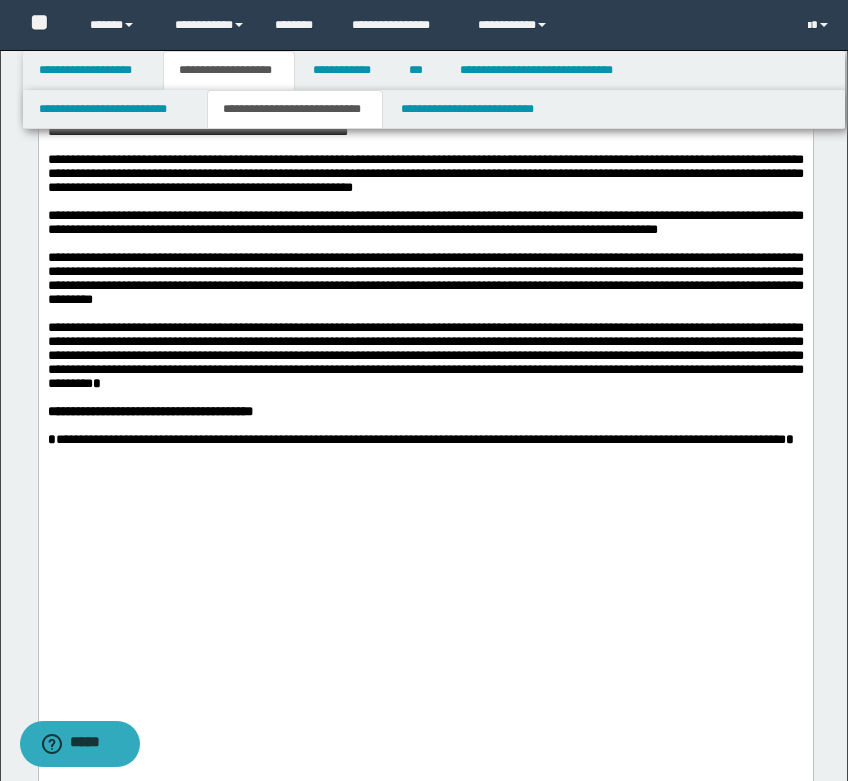 drag, startPoint x: 504, startPoint y: 298, endPoint x: 493, endPoint y: 293, distance: 12.083046 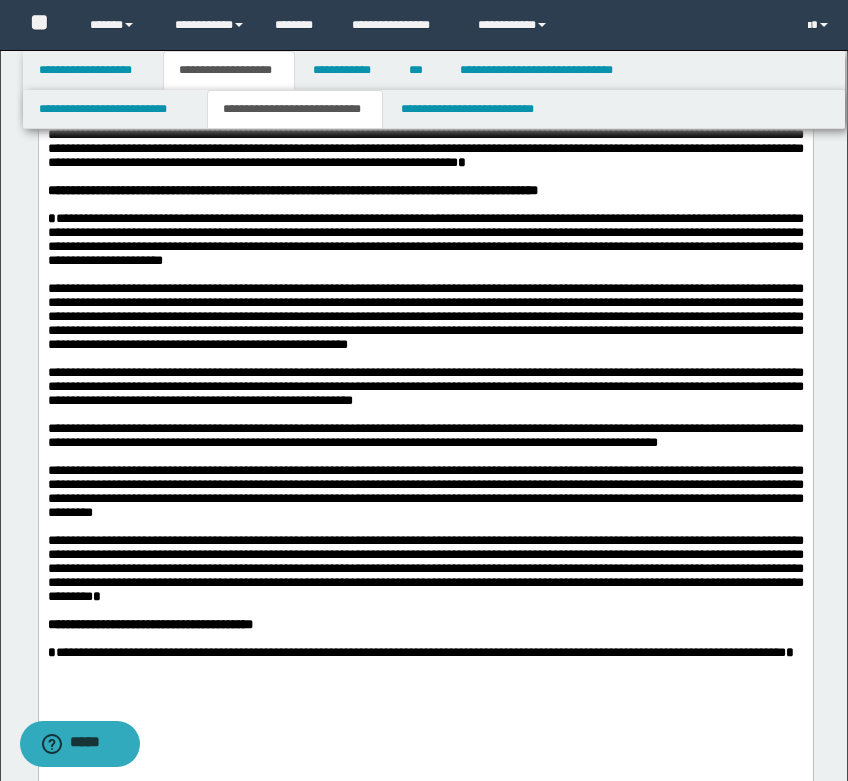 scroll, scrollTop: 900, scrollLeft: 0, axis: vertical 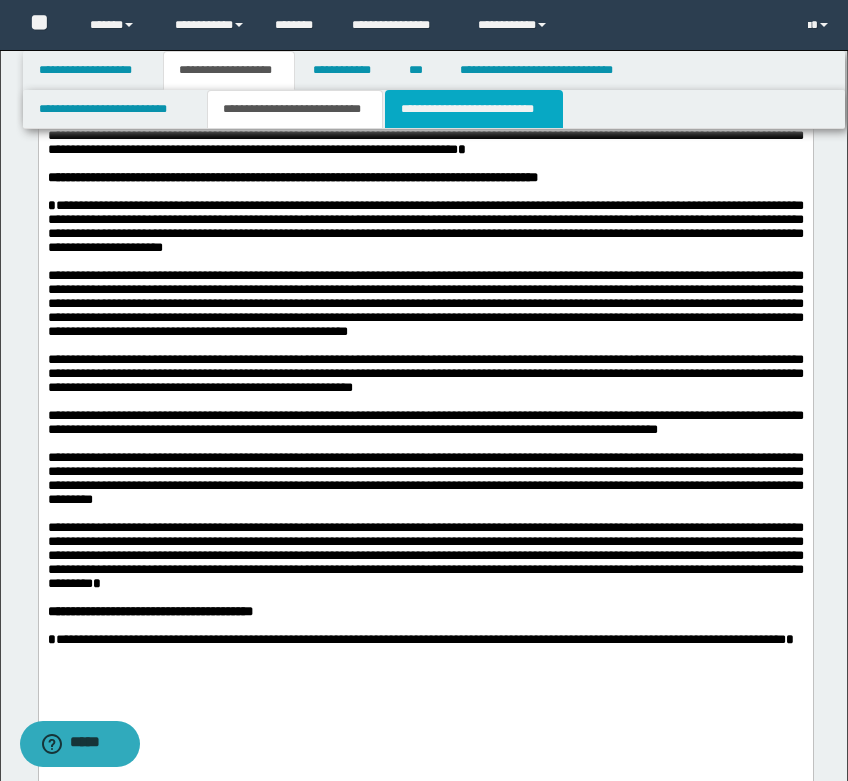 click on "**********" at bounding box center [474, 109] 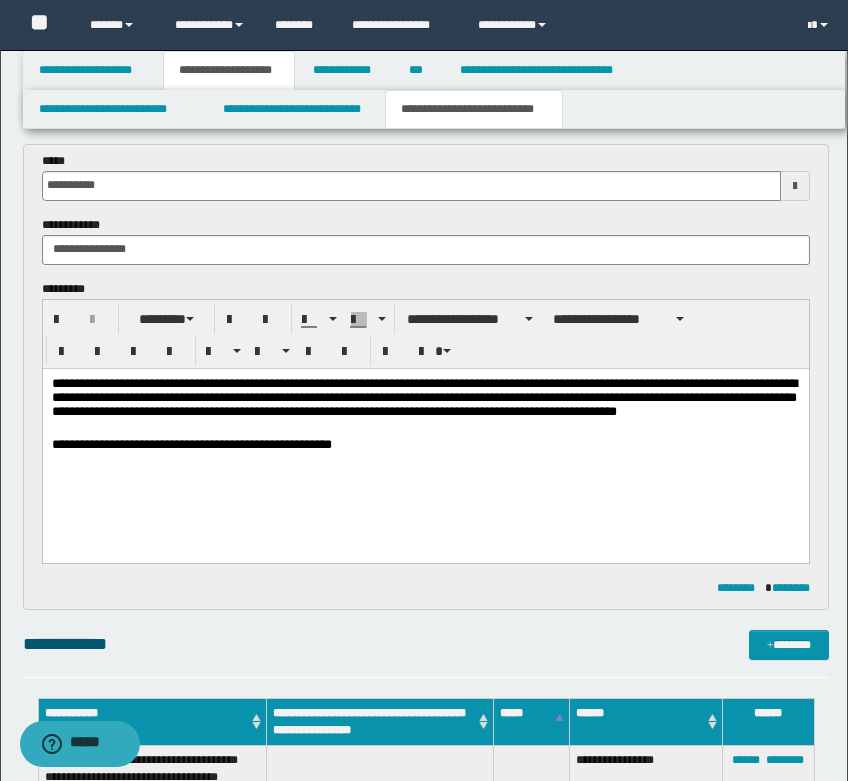 scroll, scrollTop: 700, scrollLeft: 0, axis: vertical 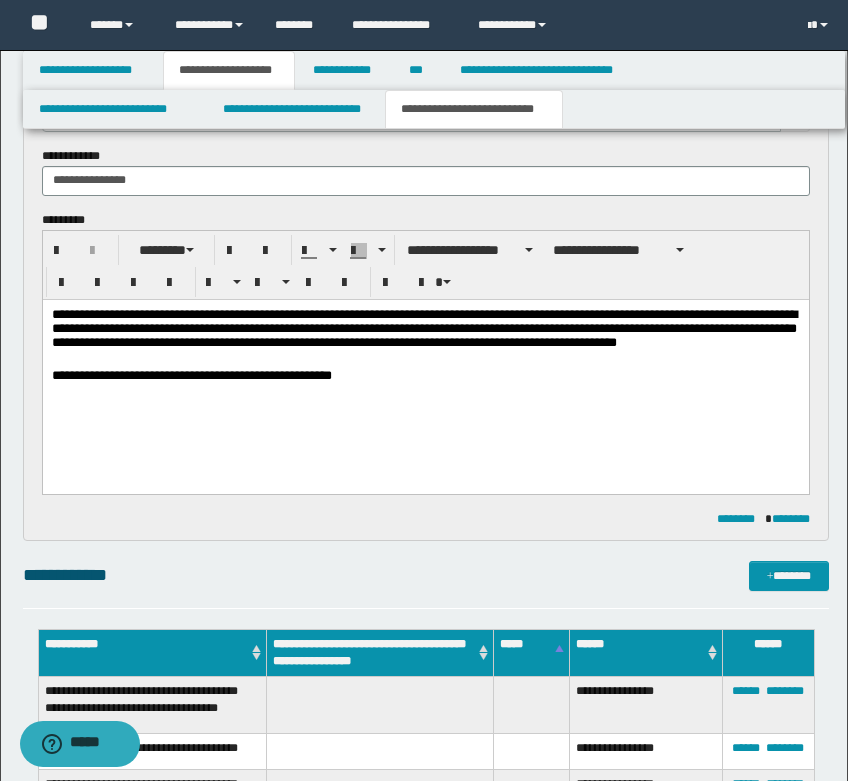 click on "**********" at bounding box center [425, 370] 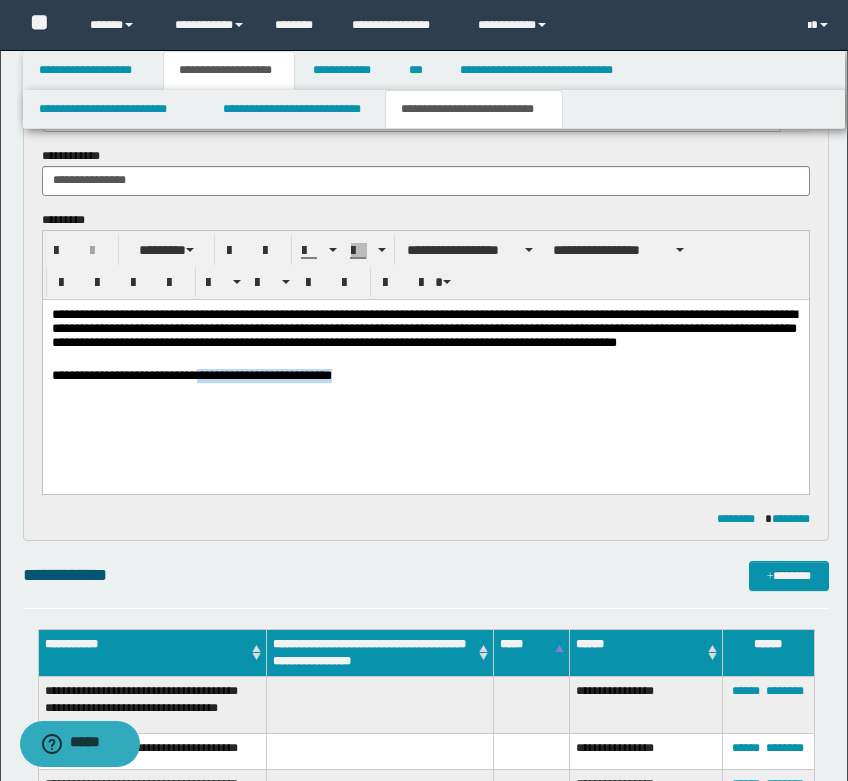 drag, startPoint x: 367, startPoint y: 378, endPoint x: 216, endPoint y: 384, distance: 151.11916 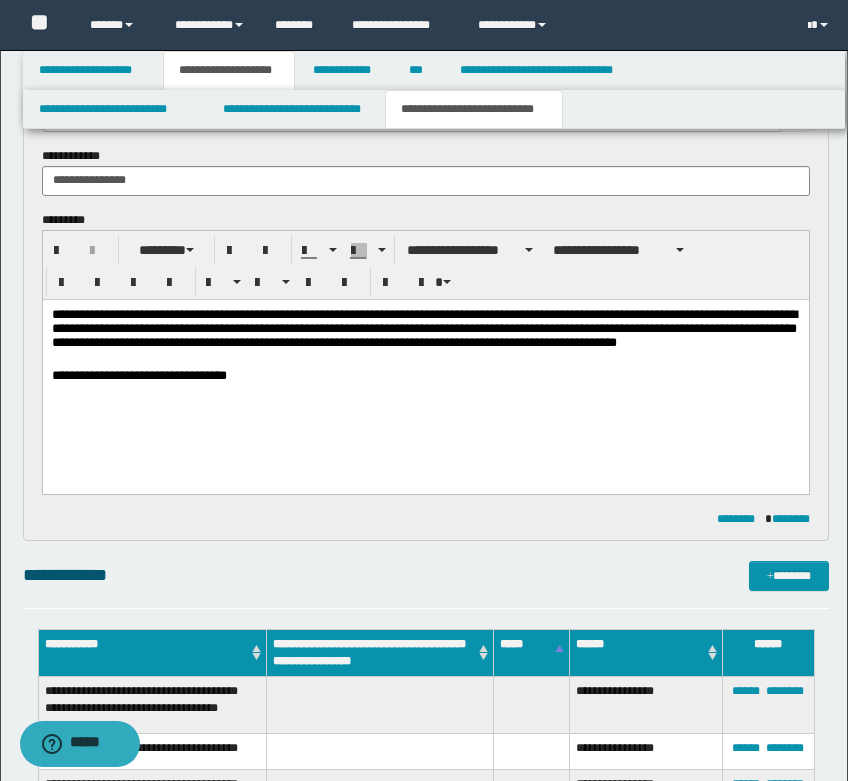 click on "**********" at bounding box center [425, 376] 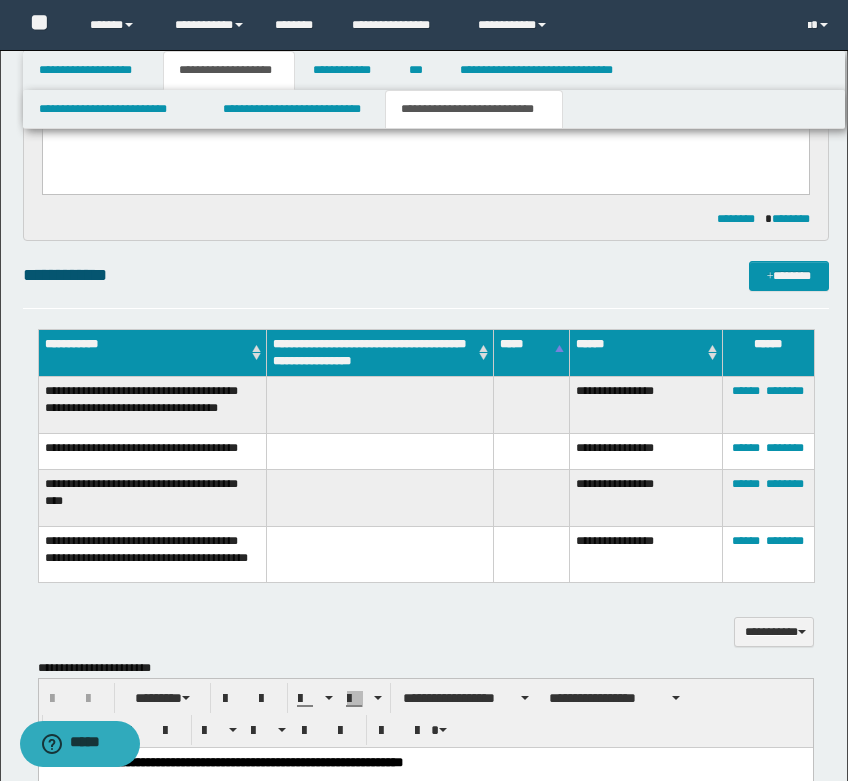 scroll, scrollTop: 600, scrollLeft: 0, axis: vertical 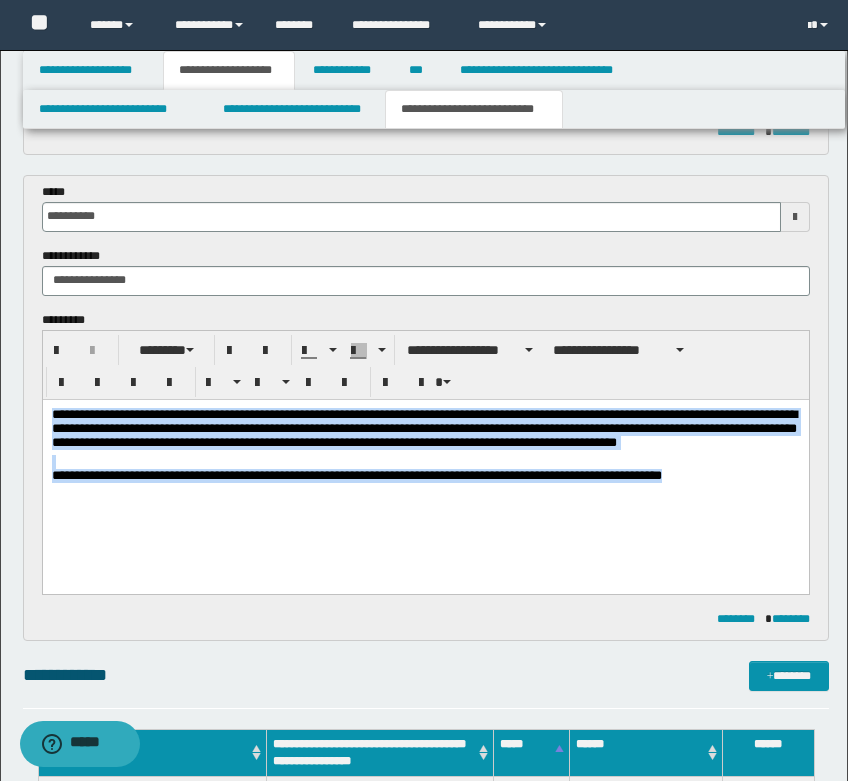drag, startPoint x: 641, startPoint y: 482, endPoint x: 14, endPoint y: 404, distance: 631.83307 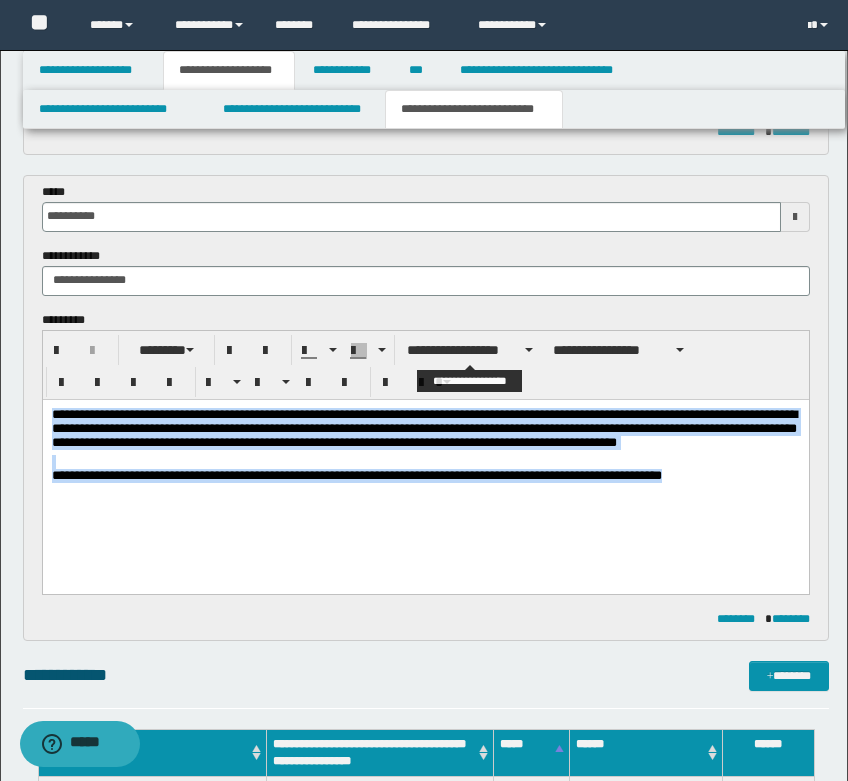 click on "**********" at bounding box center [470, 350] 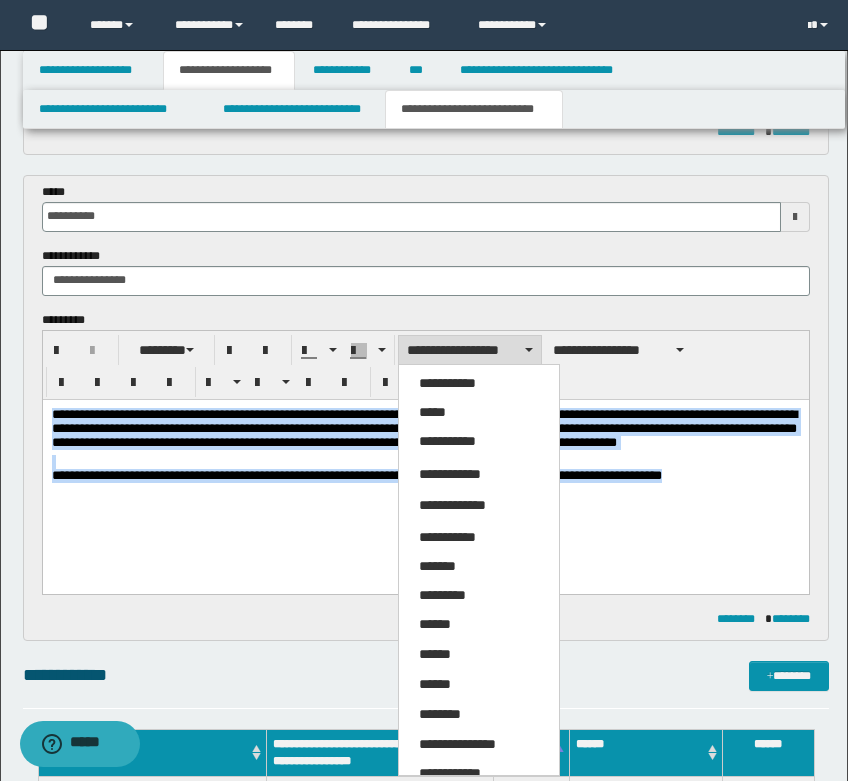 click on "*****" at bounding box center (479, 413) 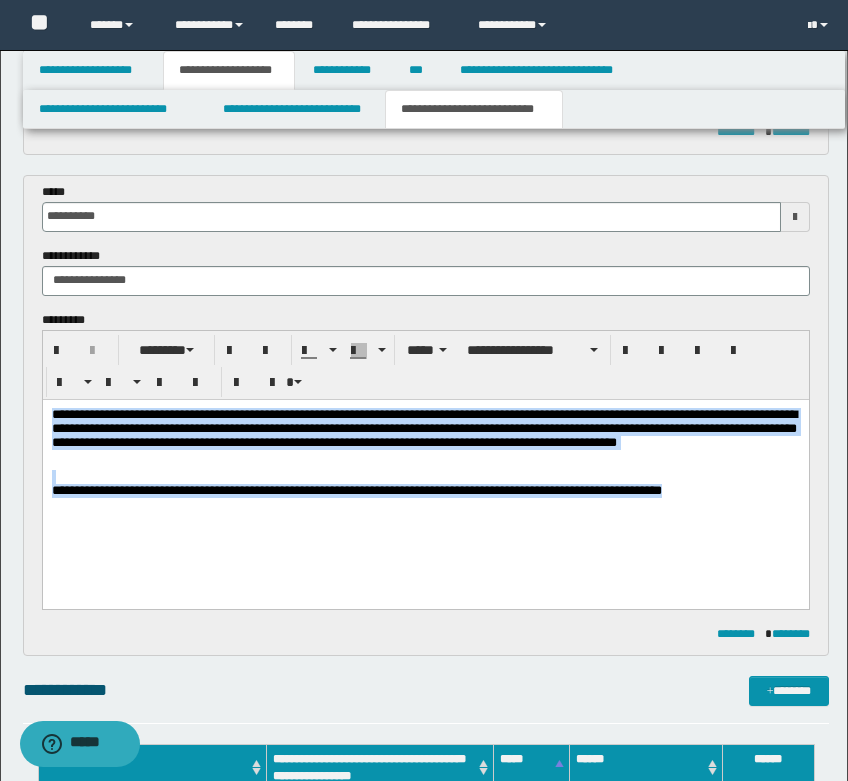click on "**********" at bounding box center (532, 350) 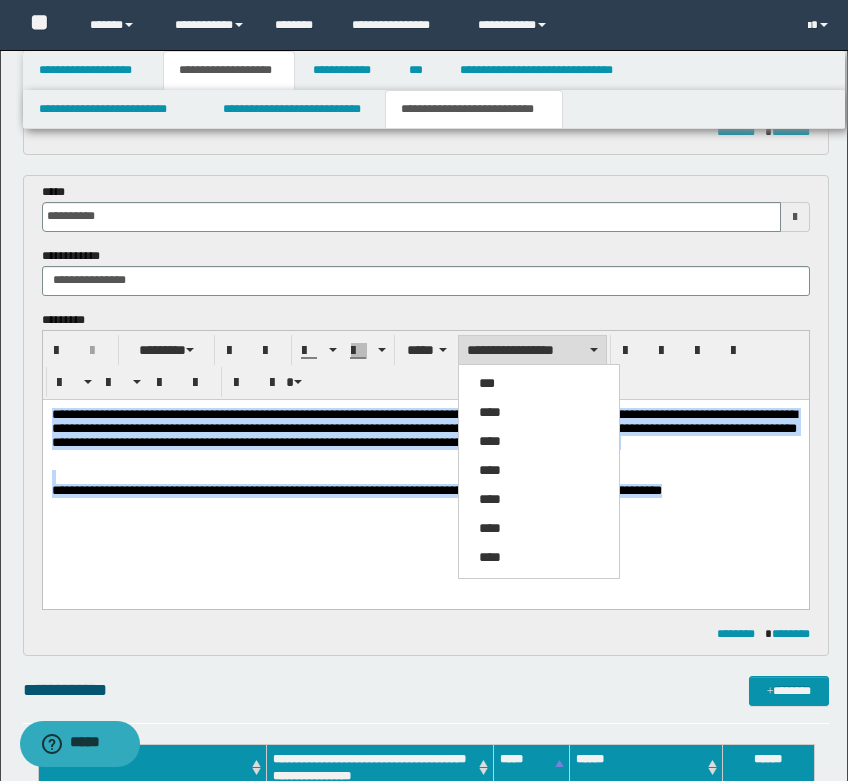 click on "****" at bounding box center (539, 413) 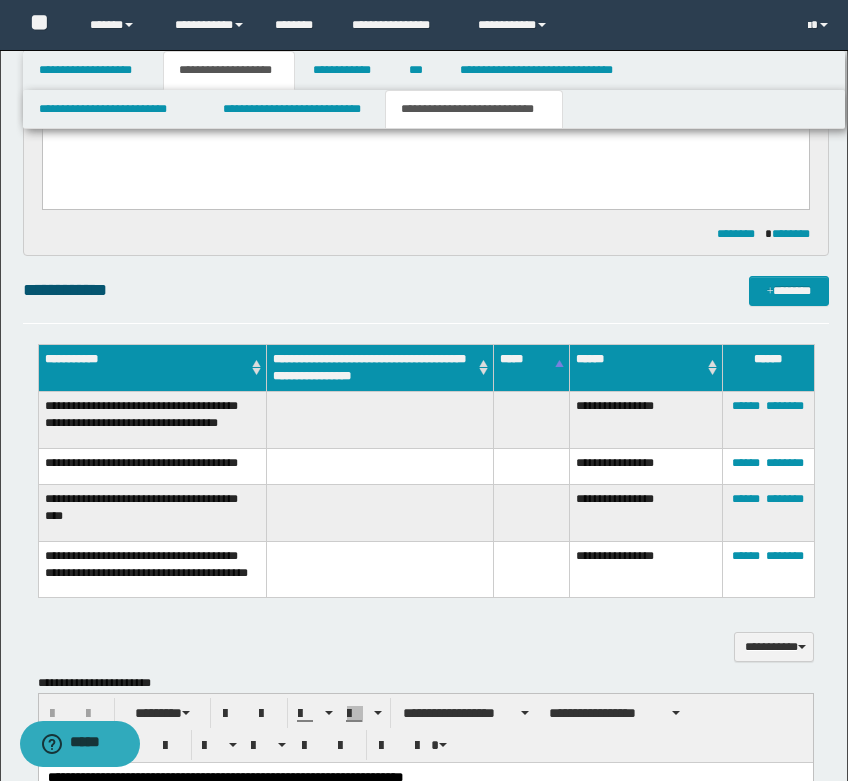 click on "**********" at bounding box center (426, 211) 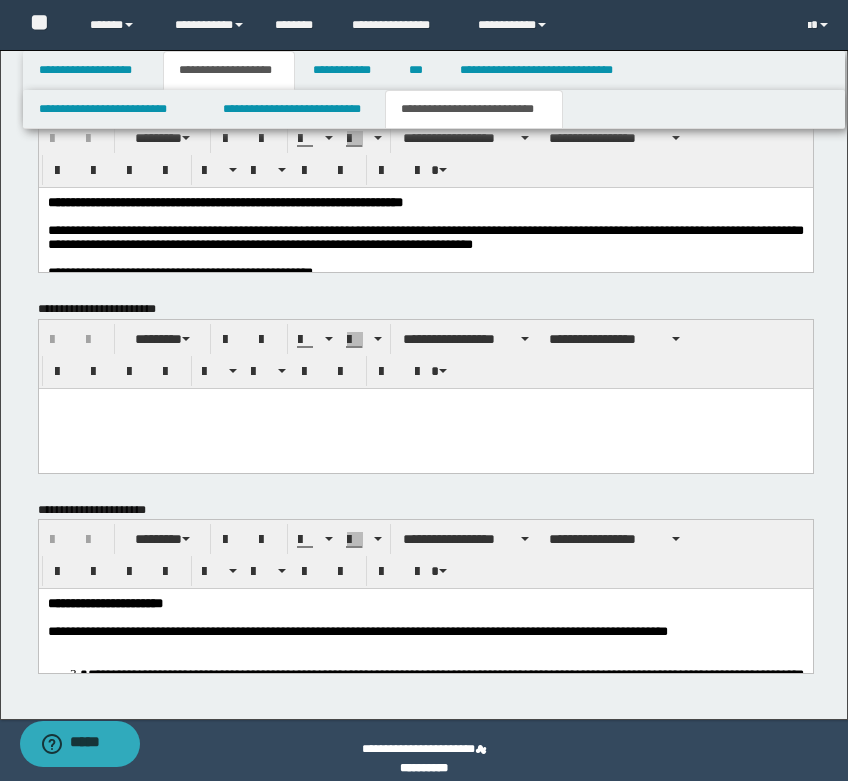 scroll, scrollTop: 1592, scrollLeft: 0, axis: vertical 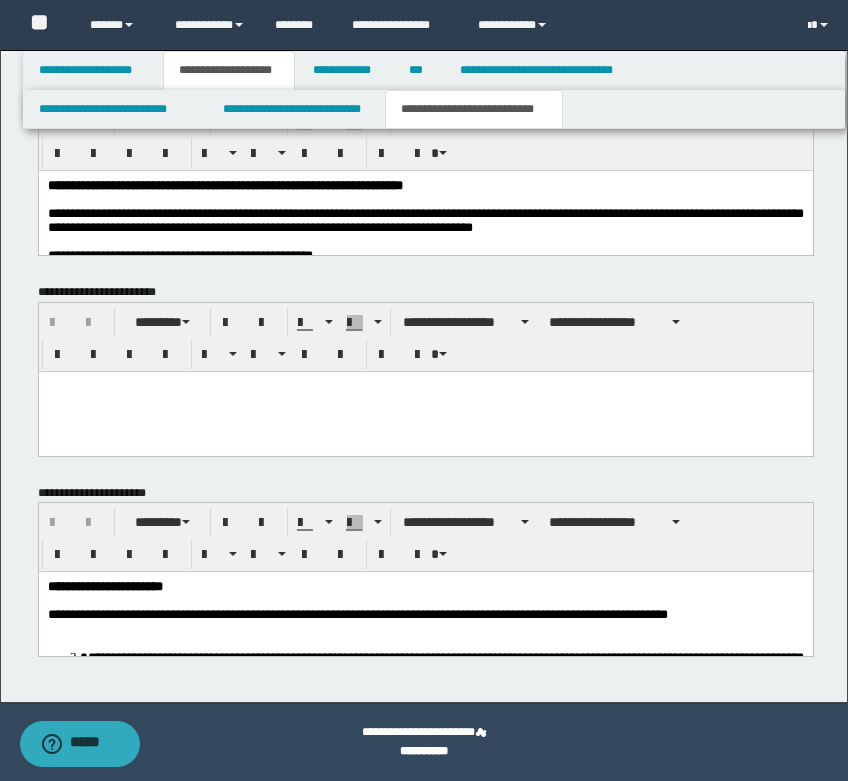 drag, startPoint x: 367, startPoint y: 201, endPoint x: 366, endPoint y: 211, distance: 10.049875 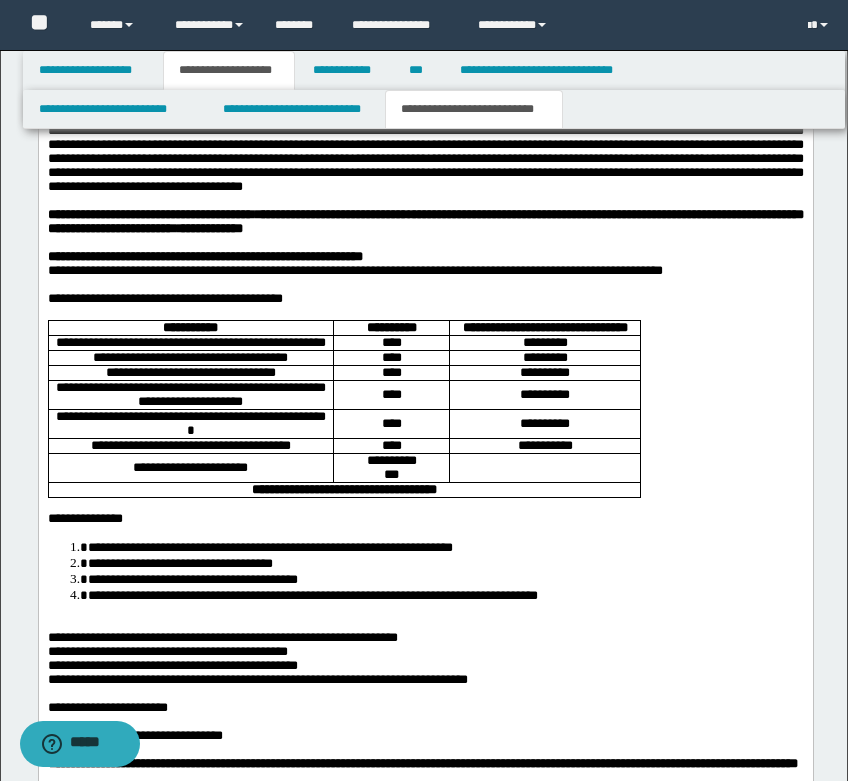scroll, scrollTop: 1792, scrollLeft: 0, axis: vertical 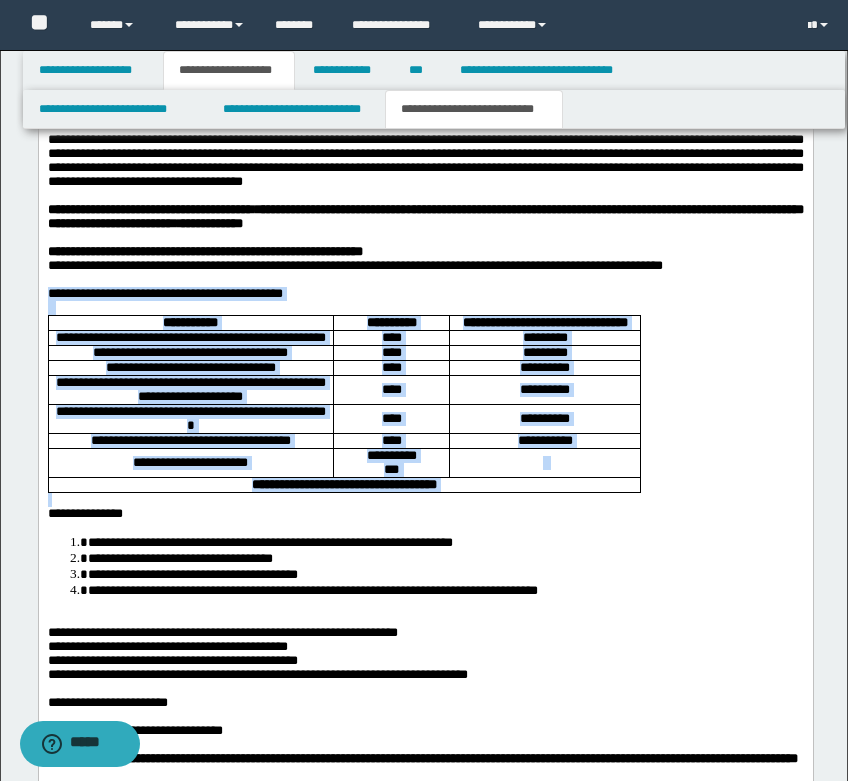 drag, startPoint x: 312, startPoint y: 339, endPoint x: 503, endPoint y: 620, distance: 339.76758 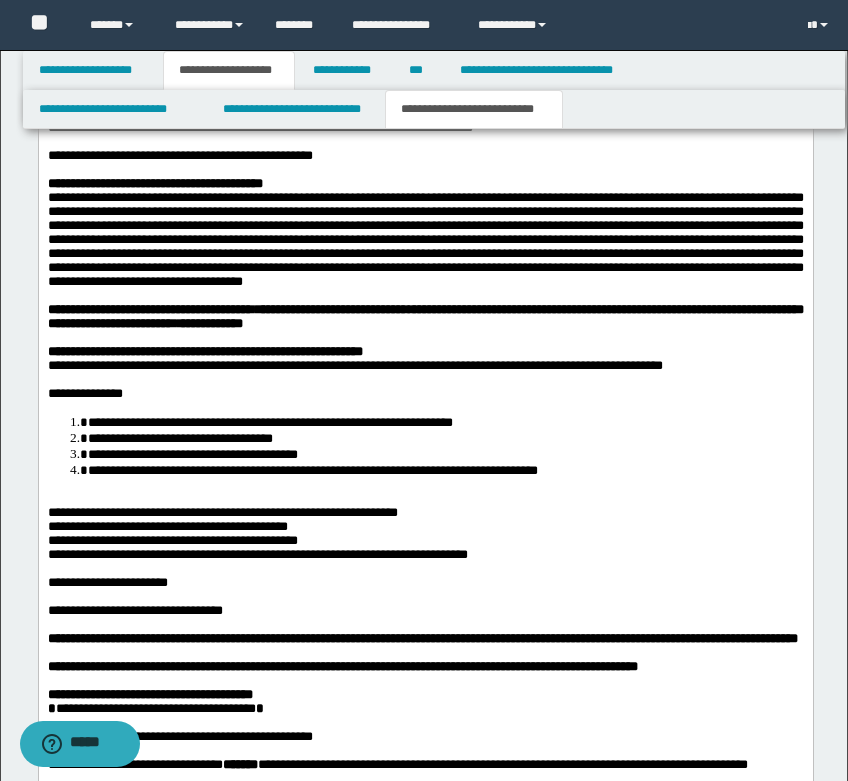 scroll, scrollTop: 1692, scrollLeft: 0, axis: vertical 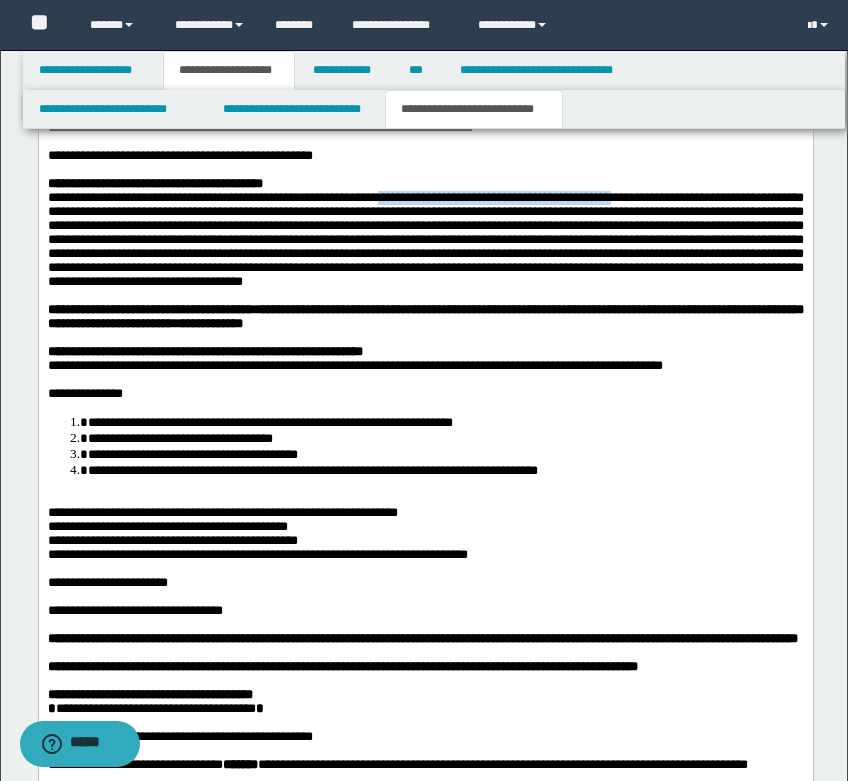 drag, startPoint x: 501, startPoint y: 209, endPoint x: 783, endPoint y: 209, distance: 282 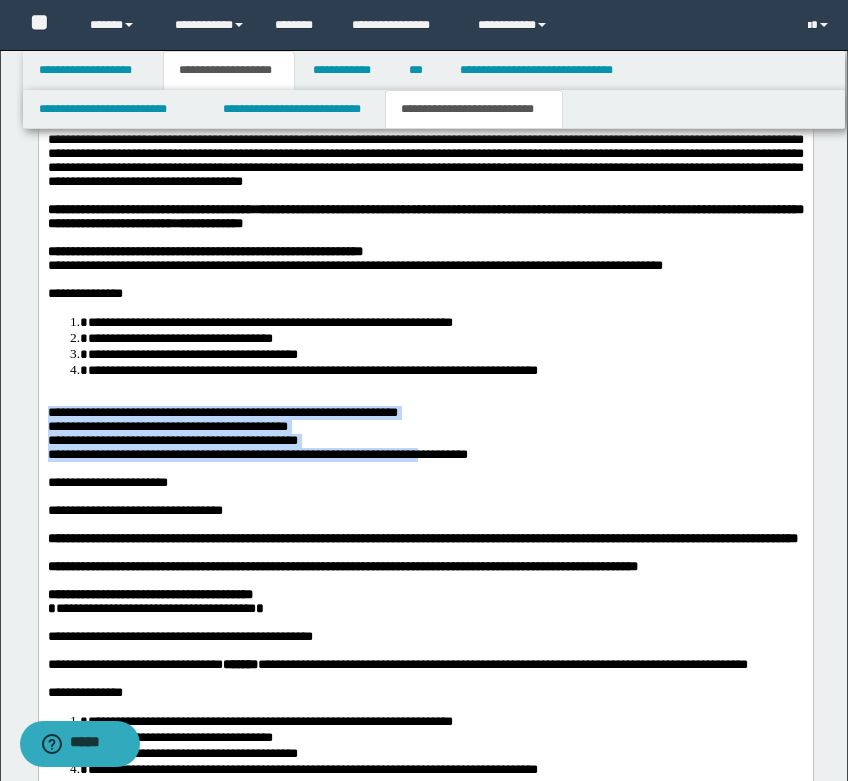 drag, startPoint x: 345, startPoint y: 526, endPoint x: 48, endPoint y: 476, distance: 301.17935 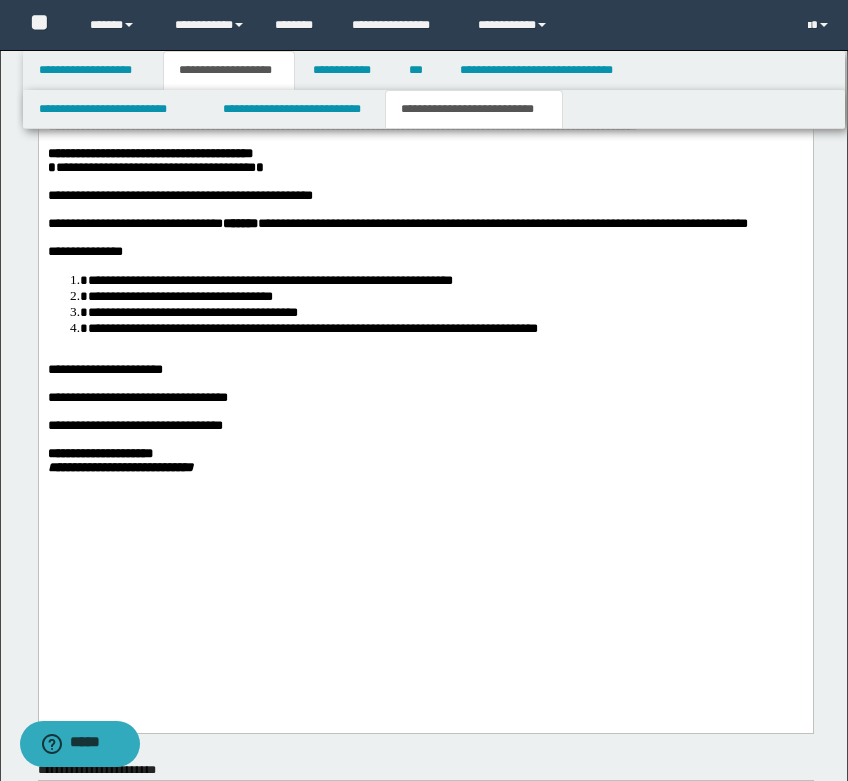 scroll, scrollTop: 2192, scrollLeft: 0, axis: vertical 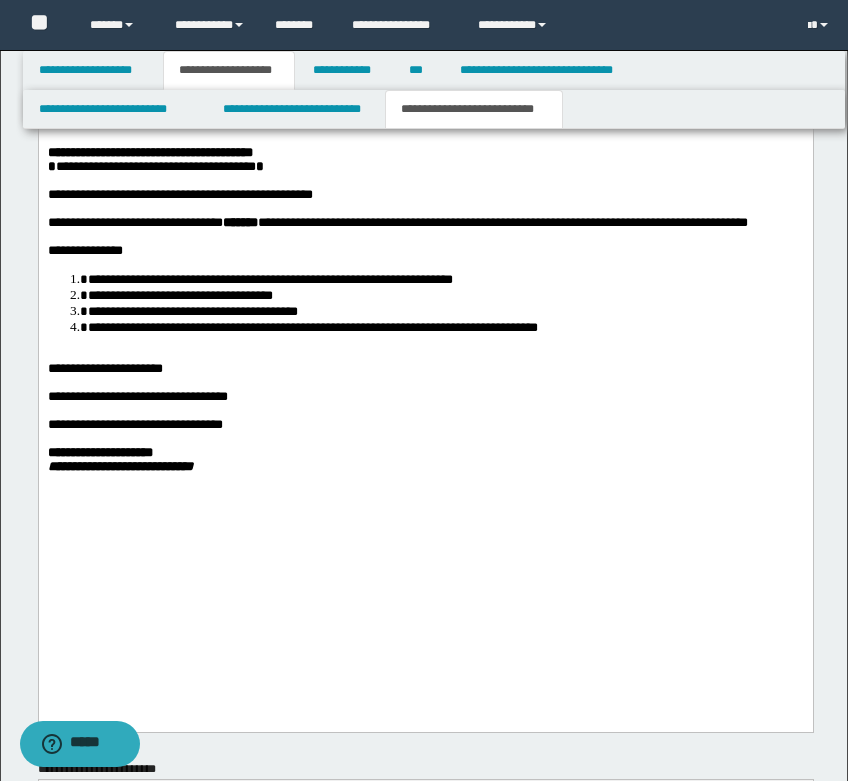 click at bounding box center (425, 237) 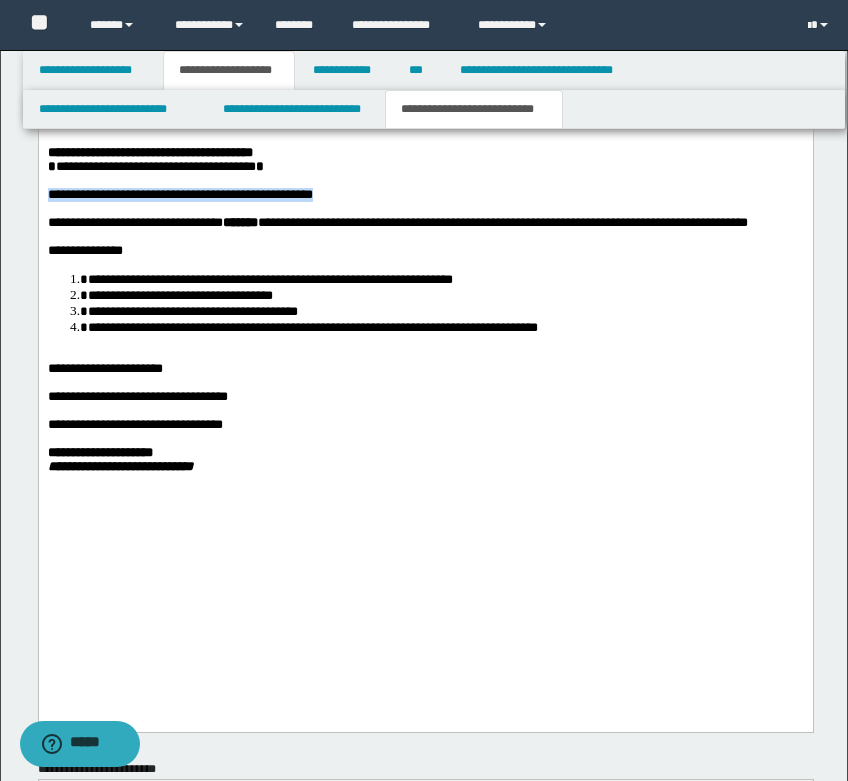 click on "**********" at bounding box center [179, 194] 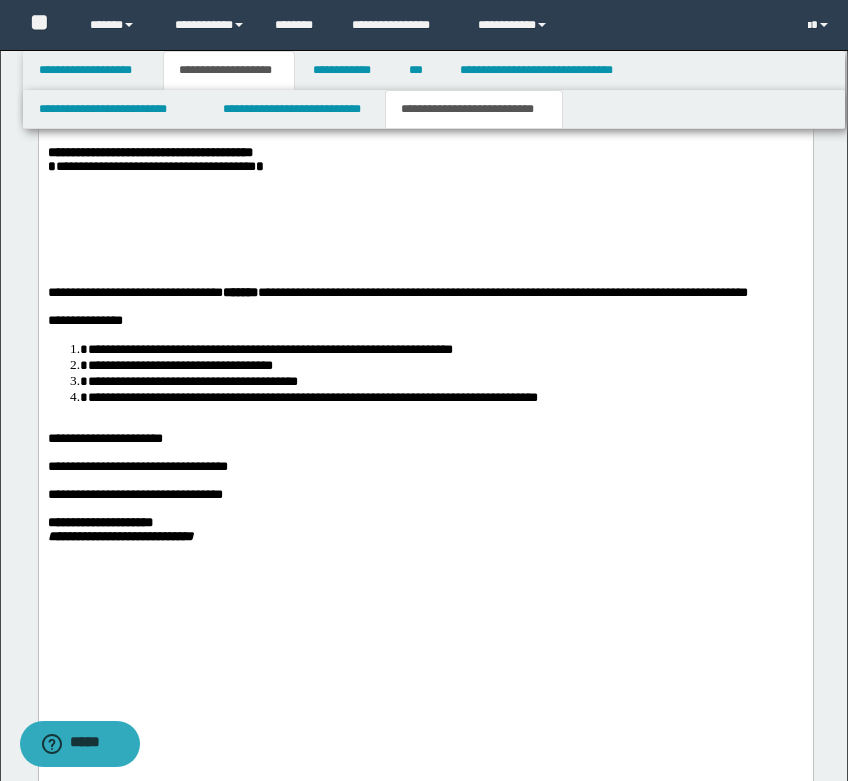 click at bounding box center (425, 265) 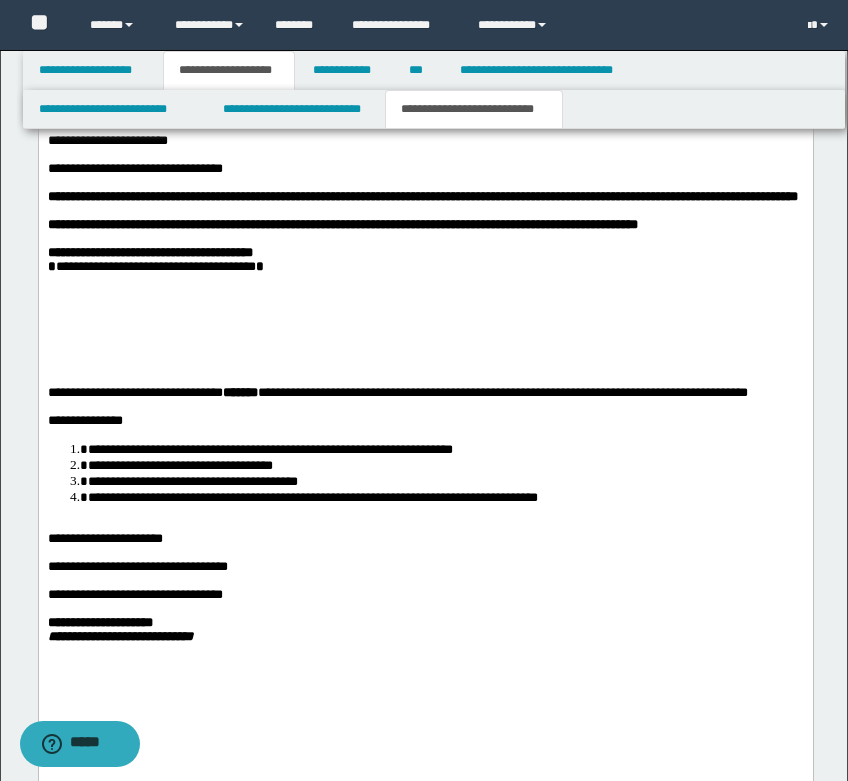 scroll, scrollTop: 2092, scrollLeft: 0, axis: vertical 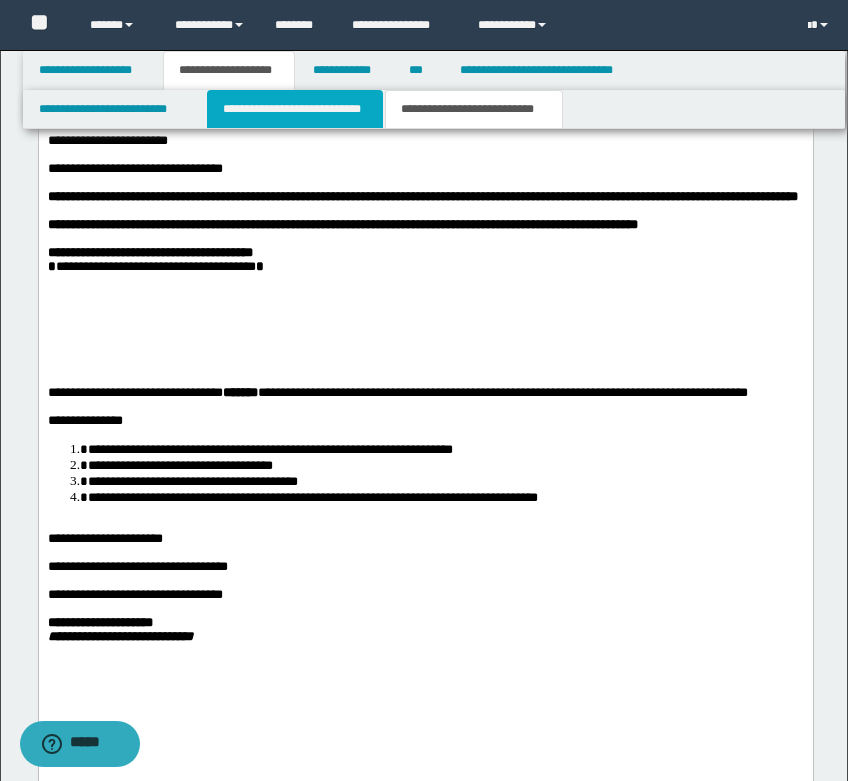 click on "**********" at bounding box center [295, 109] 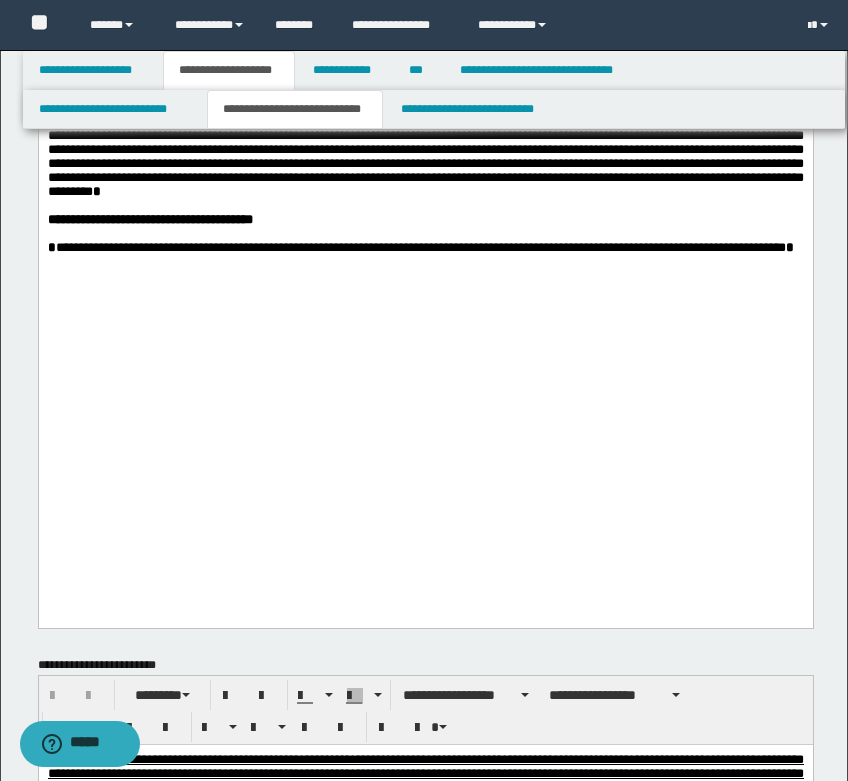 drag, startPoint x: 424, startPoint y: 426, endPoint x: 435, endPoint y: 440, distance: 17.804493 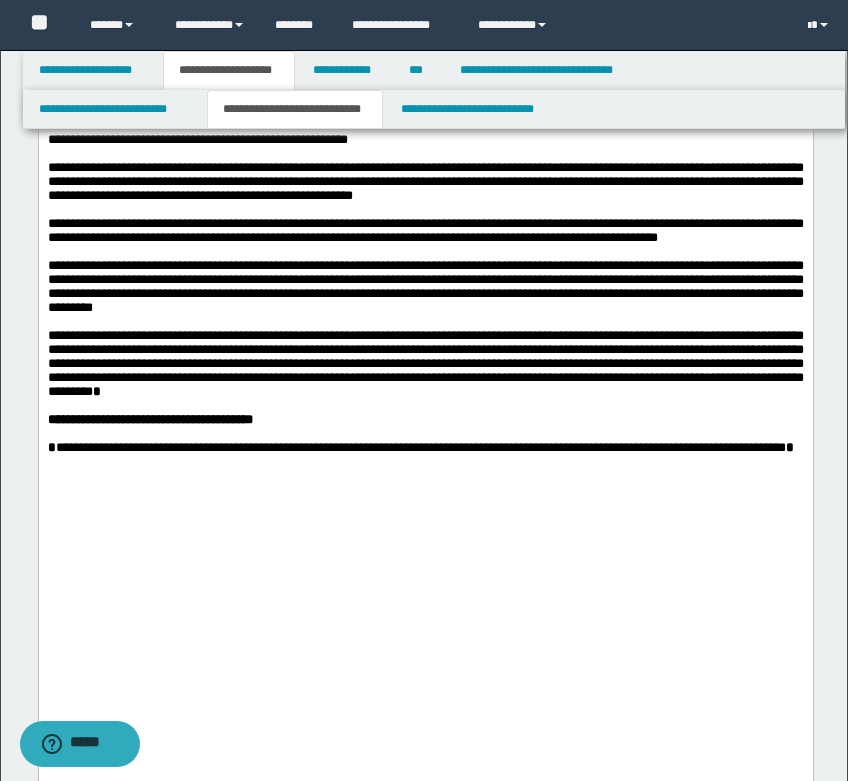 click at bounding box center (425, 210) 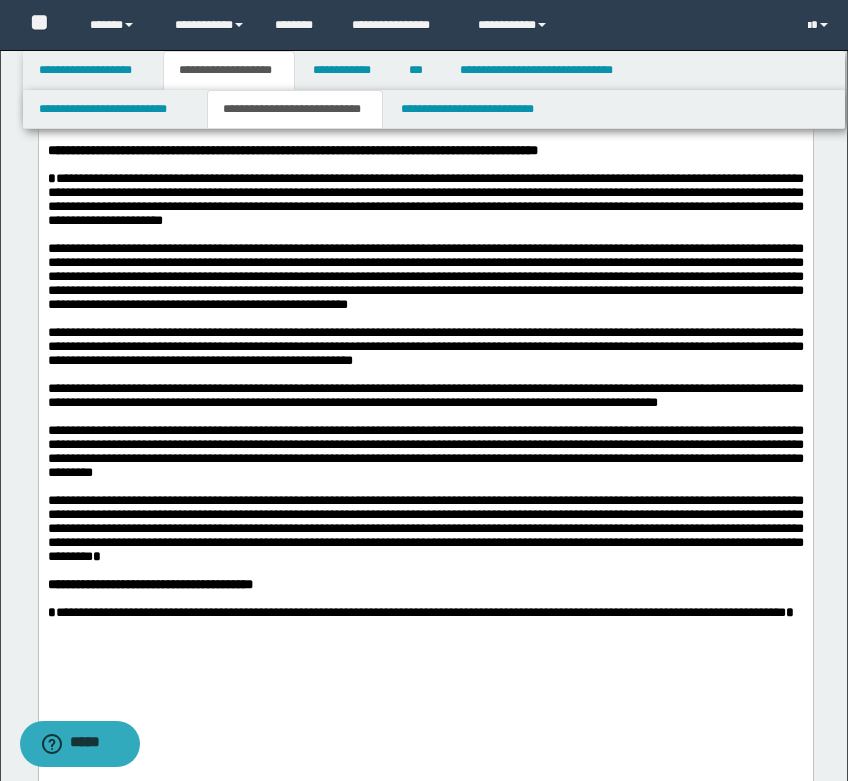 scroll, scrollTop: 892, scrollLeft: 0, axis: vertical 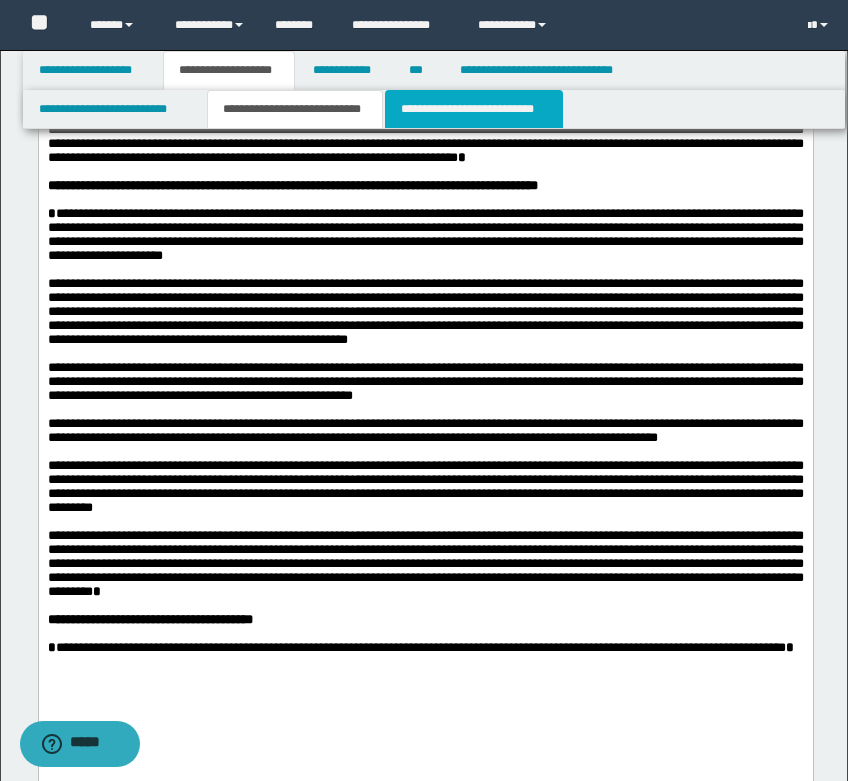 click on "**********" at bounding box center [474, 109] 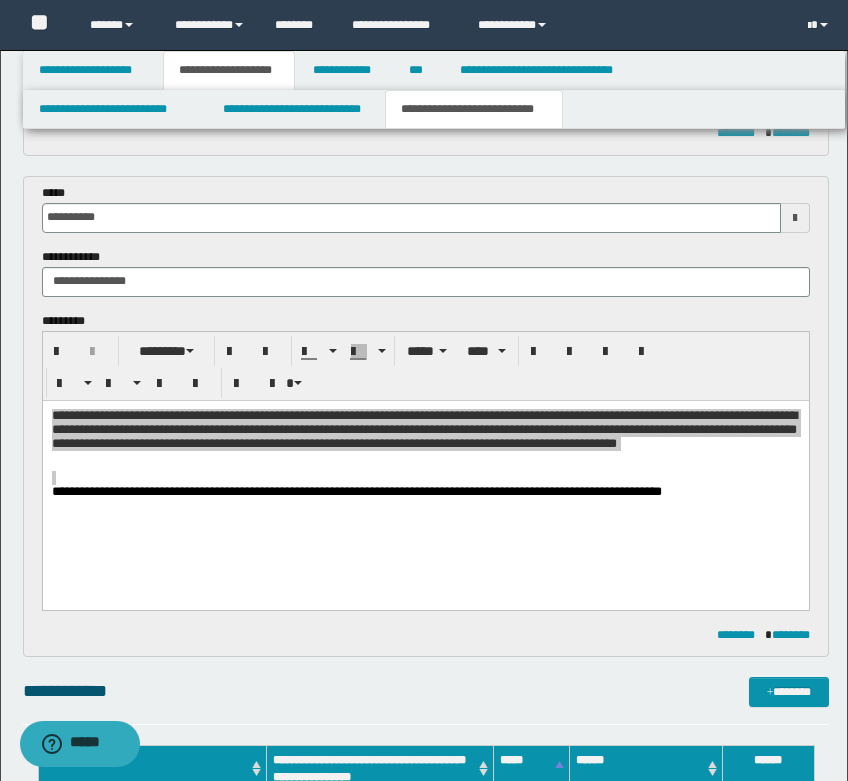 scroll, scrollTop: 600, scrollLeft: 0, axis: vertical 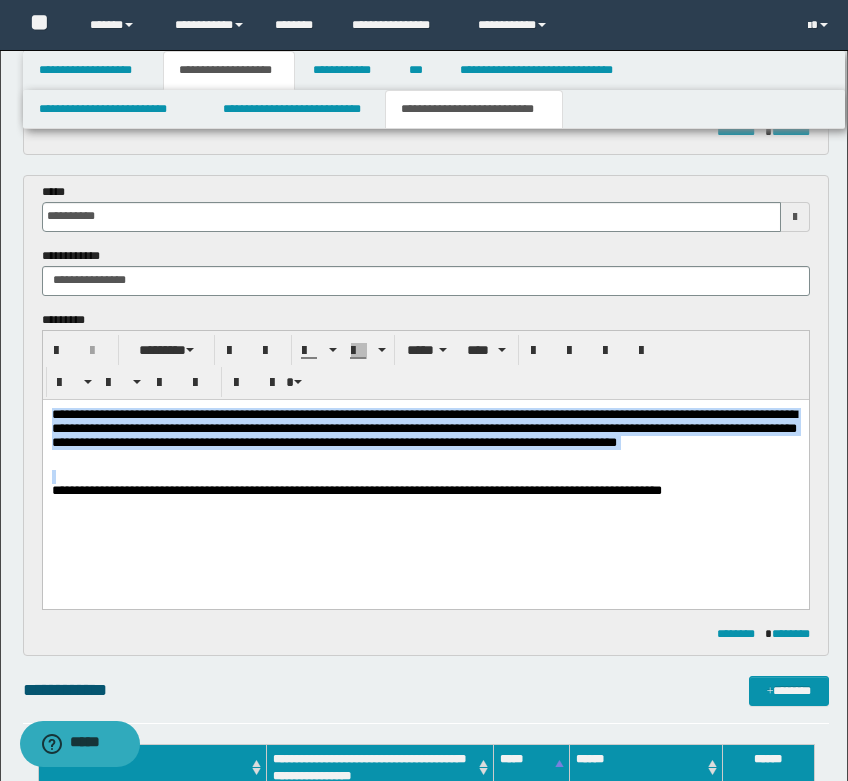 click at bounding box center [425, 476] 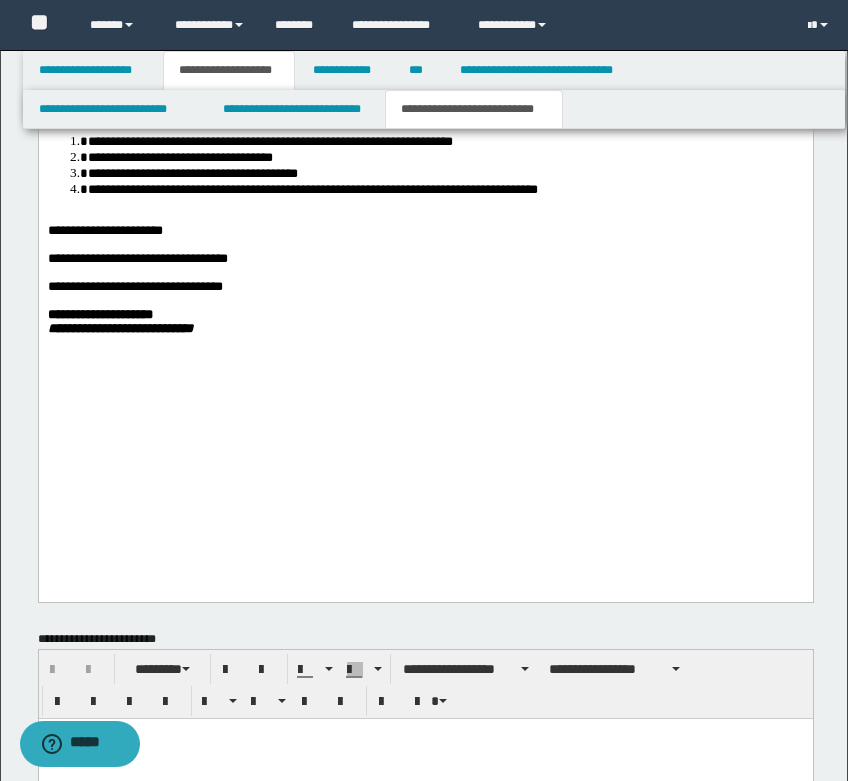 scroll, scrollTop: 2200, scrollLeft: 0, axis: vertical 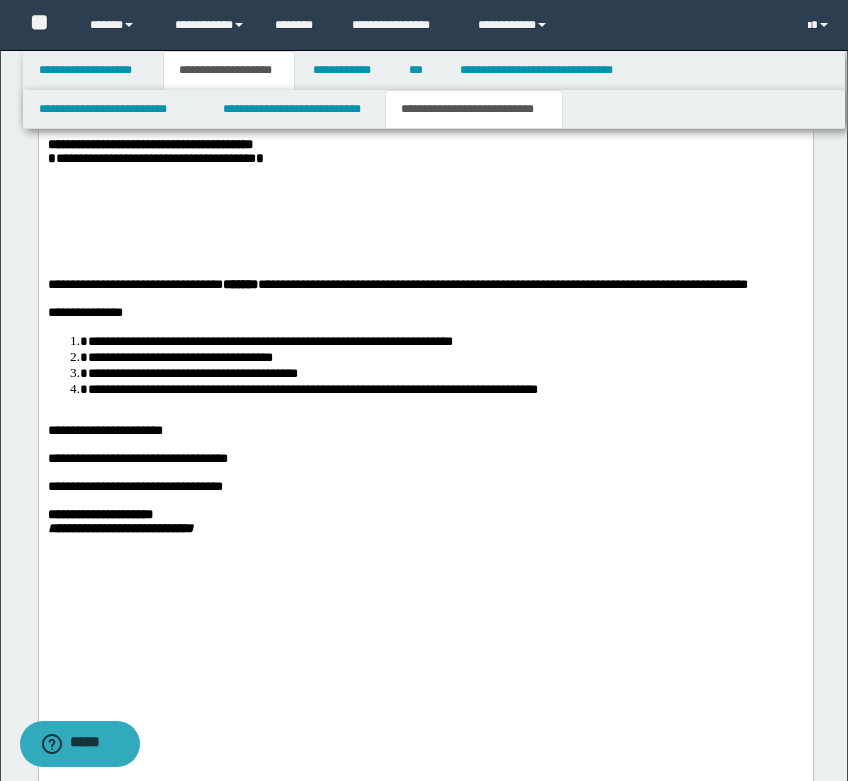 click on "**********" at bounding box center (295, 109) 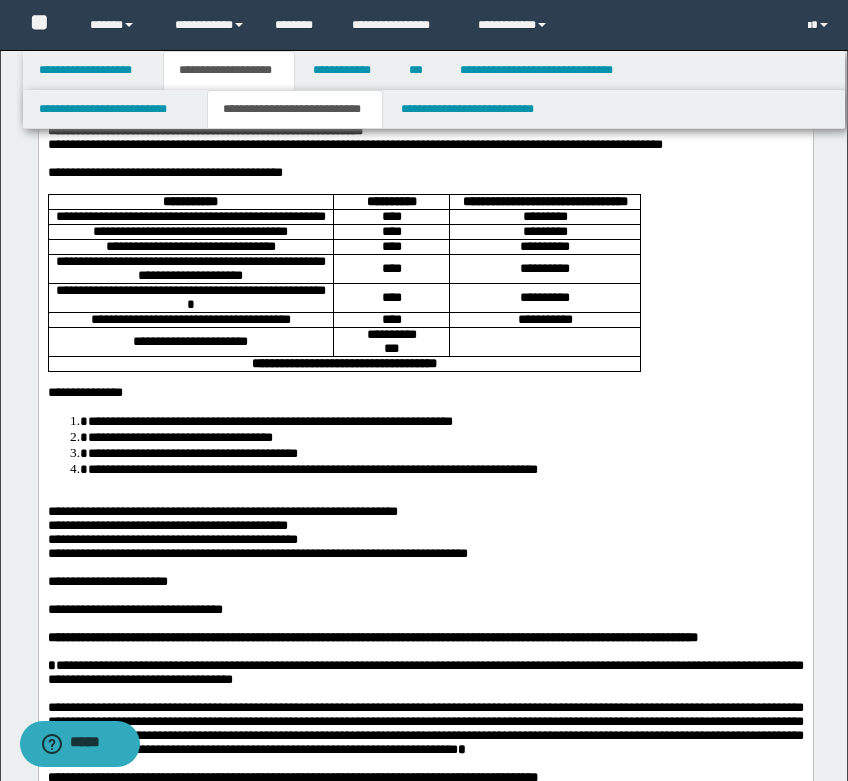 scroll, scrollTop: 0, scrollLeft: 0, axis: both 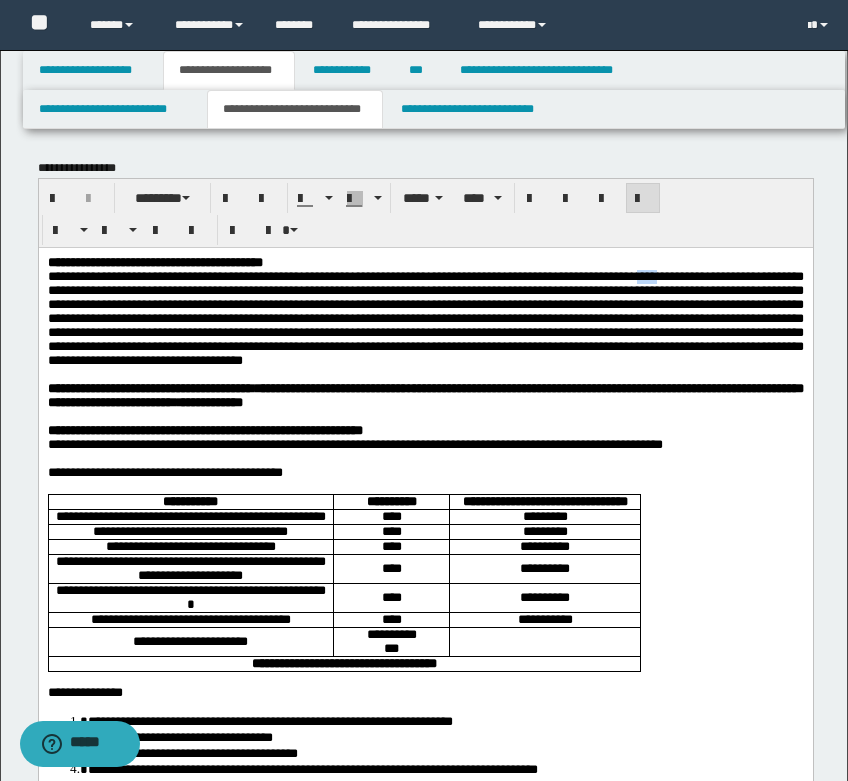 click on "**********" at bounding box center (425, 317) 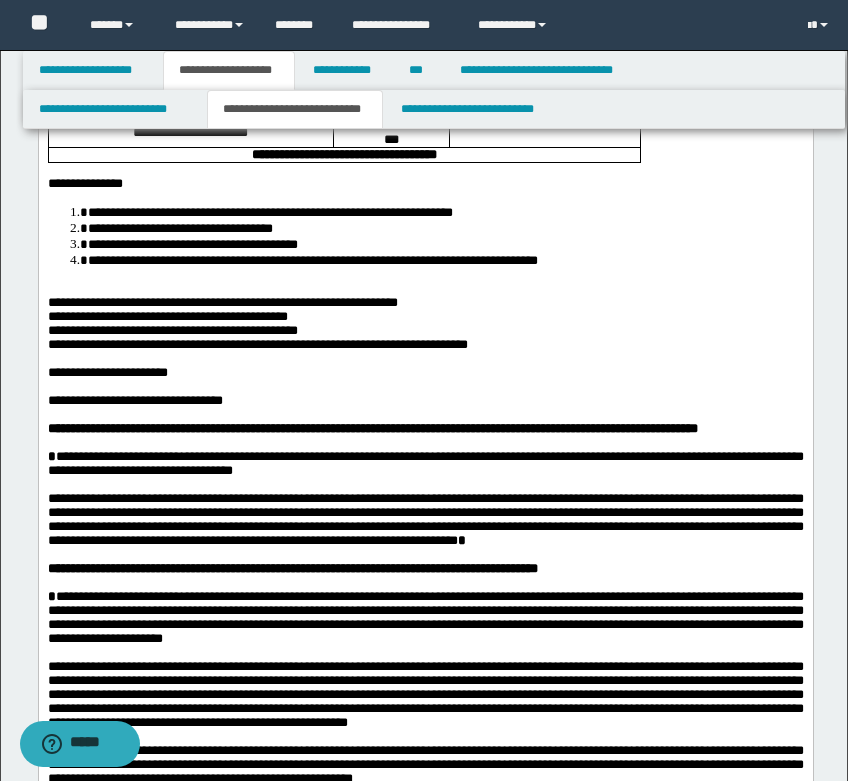 scroll, scrollTop: 600, scrollLeft: 0, axis: vertical 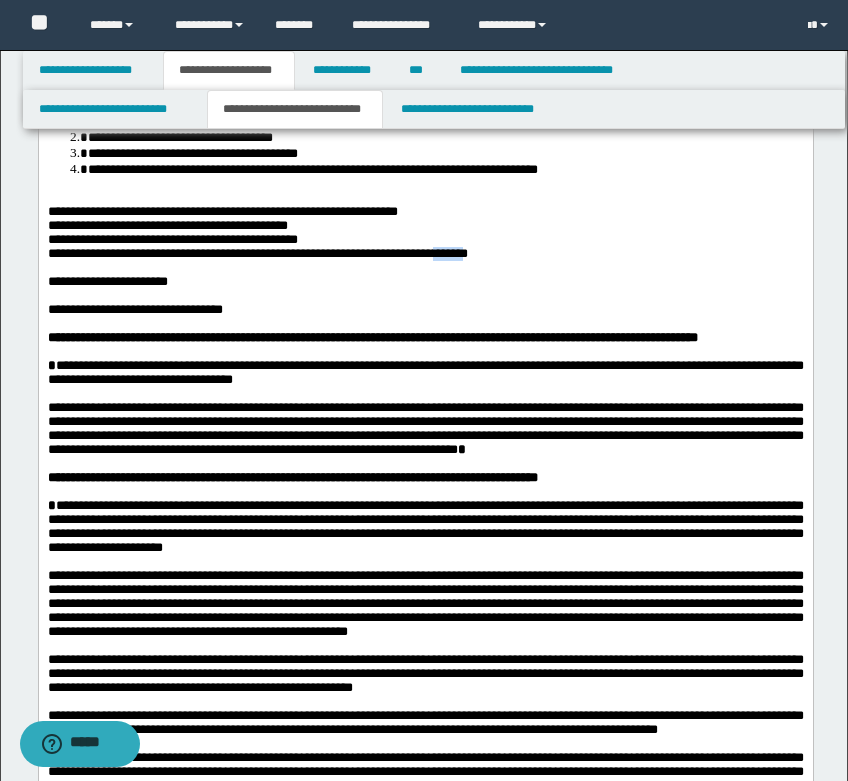 drag, startPoint x: 356, startPoint y: 368, endPoint x: 389, endPoint y: 372, distance: 33.24154 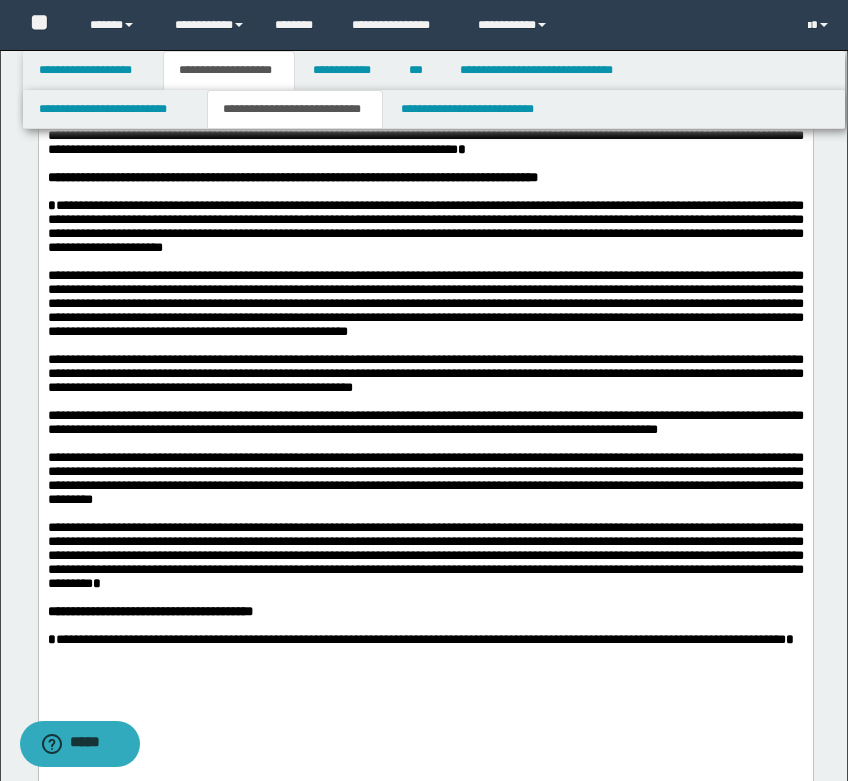 click at bounding box center [425, 262] 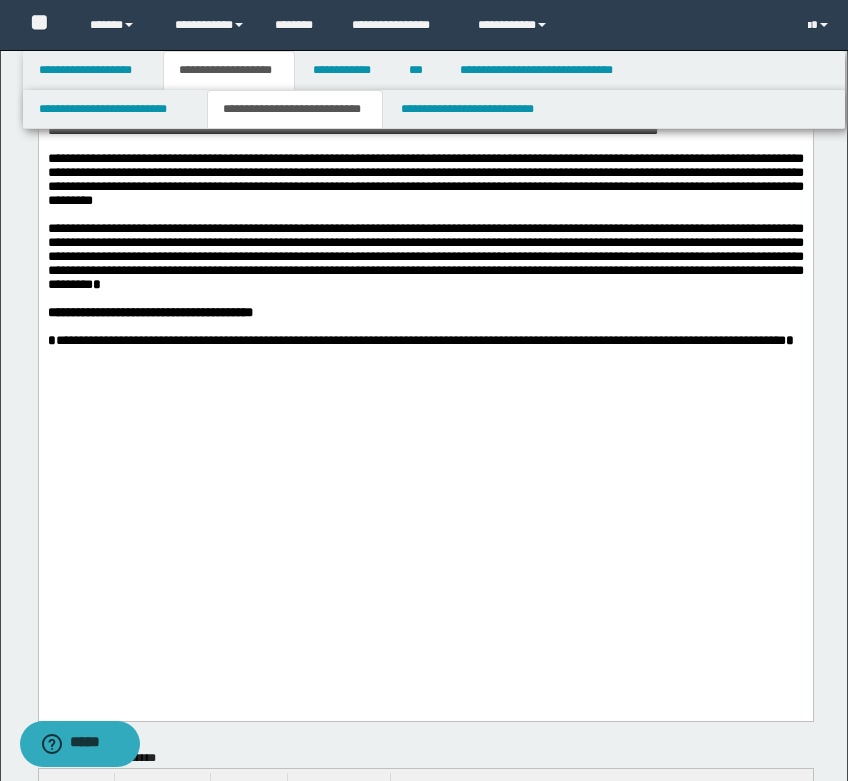 scroll, scrollTop: 1200, scrollLeft: 0, axis: vertical 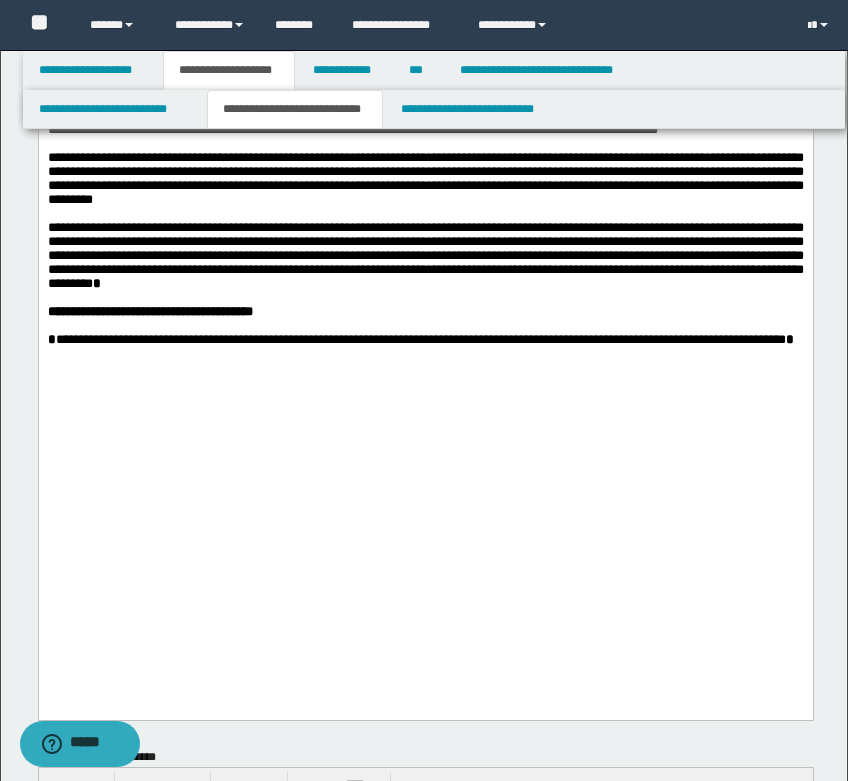 click on "**********" at bounding box center (425, 73) 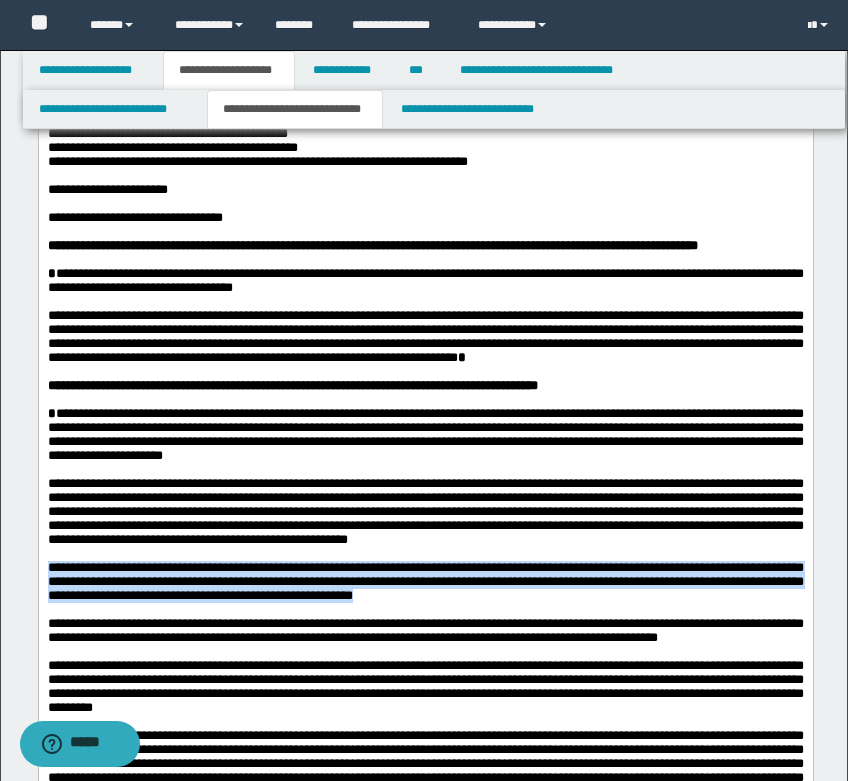 scroll, scrollTop: 400, scrollLeft: 0, axis: vertical 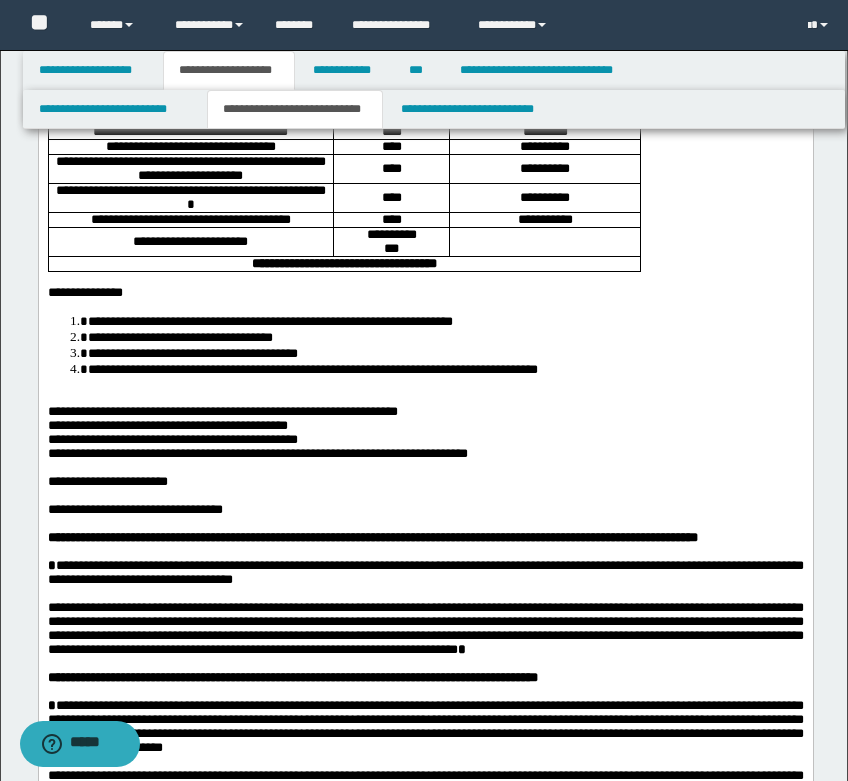click on "**********" at bounding box center [190, 168] 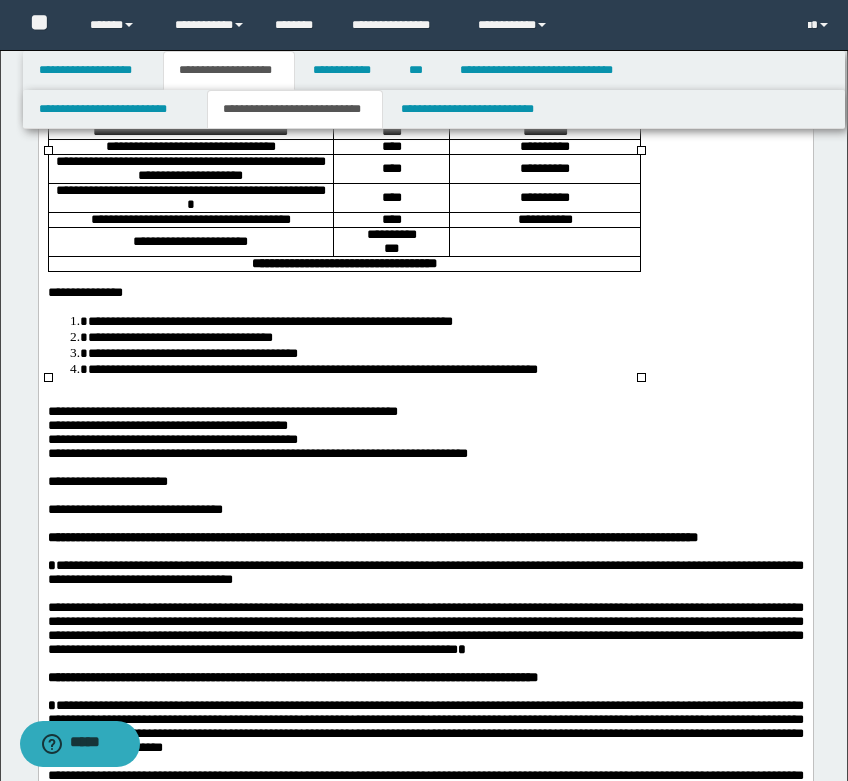 click on "**********" at bounding box center (190, 168) 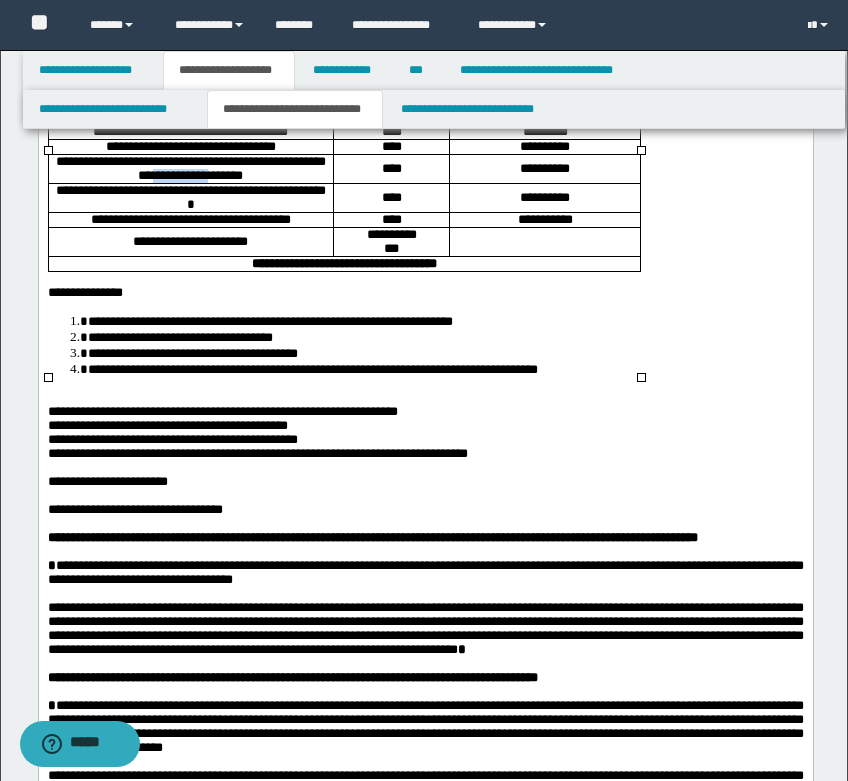 click on "**********" at bounding box center (190, 168) 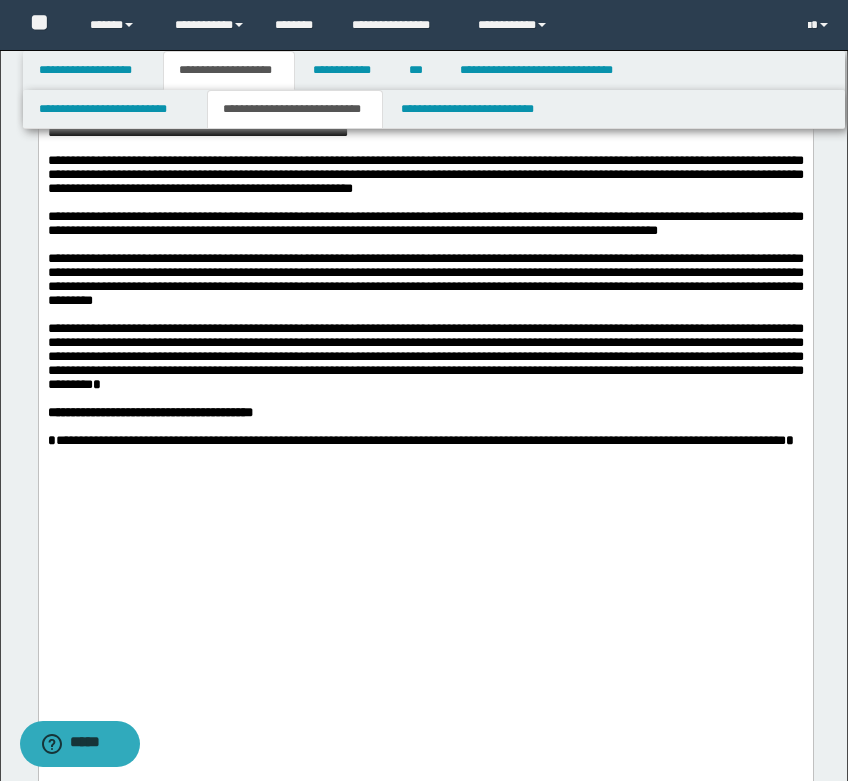 scroll, scrollTop: 1100, scrollLeft: 0, axis: vertical 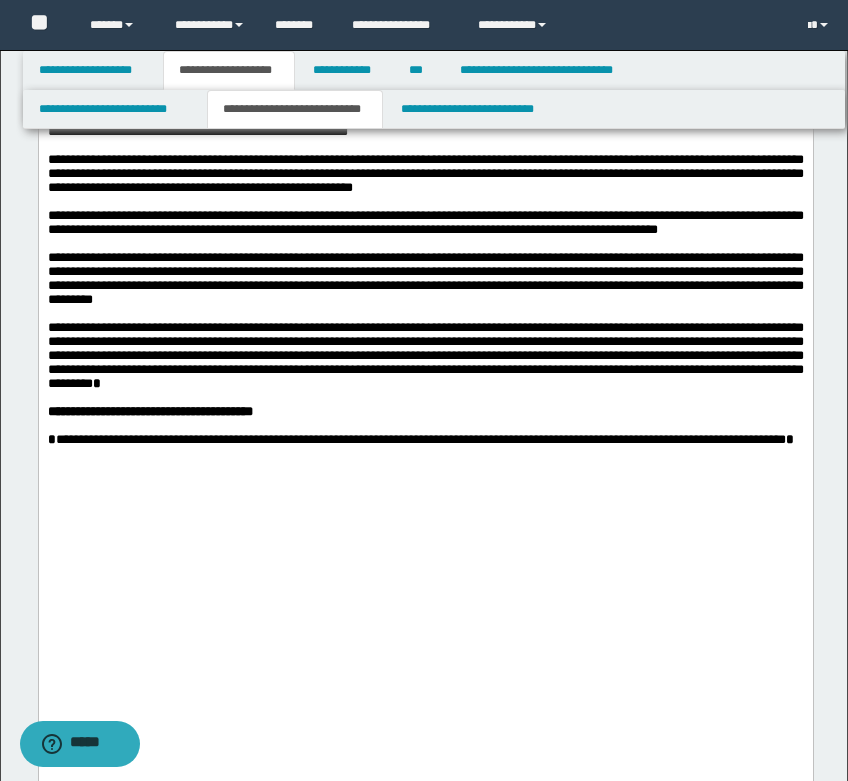 click on "**********" at bounding box center [425, 222] 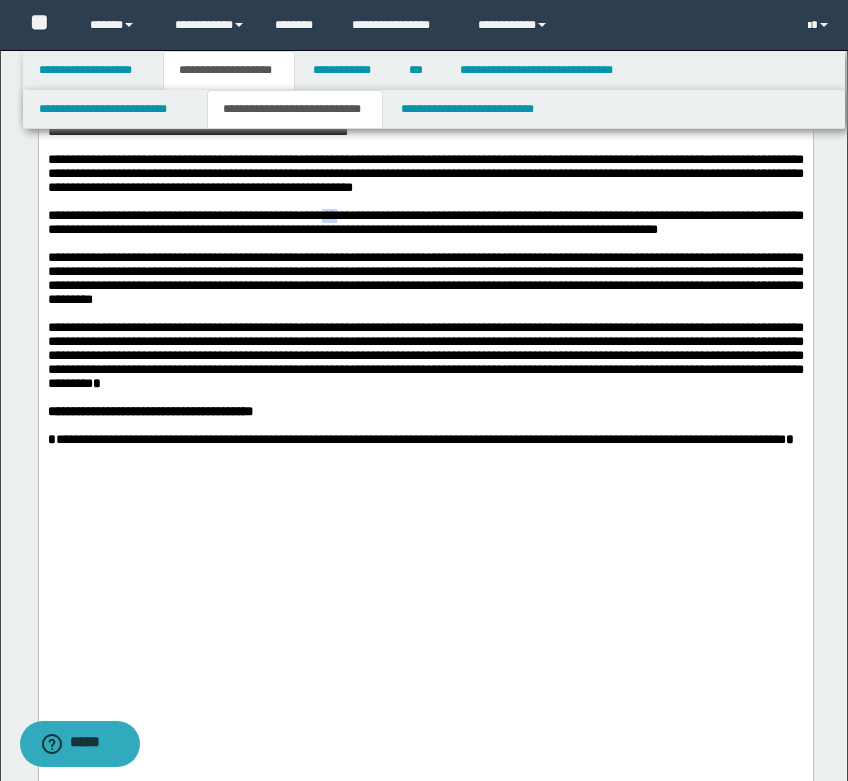 click on "**********" at bounding box center (425, 222) 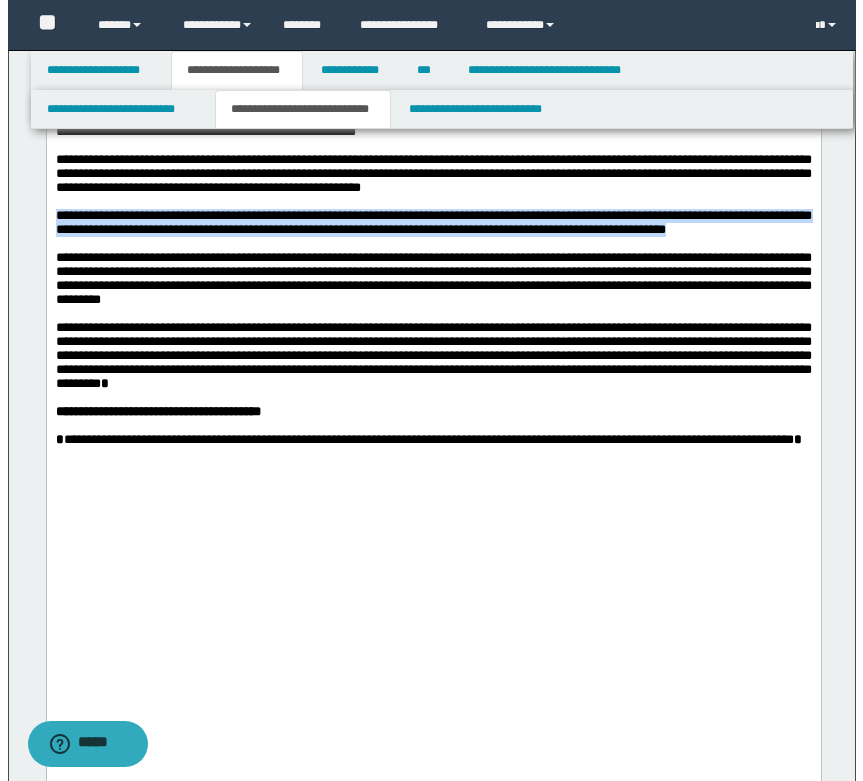 scroll, scrollTop: 1200, scrollLeft: 0, axis: vertical 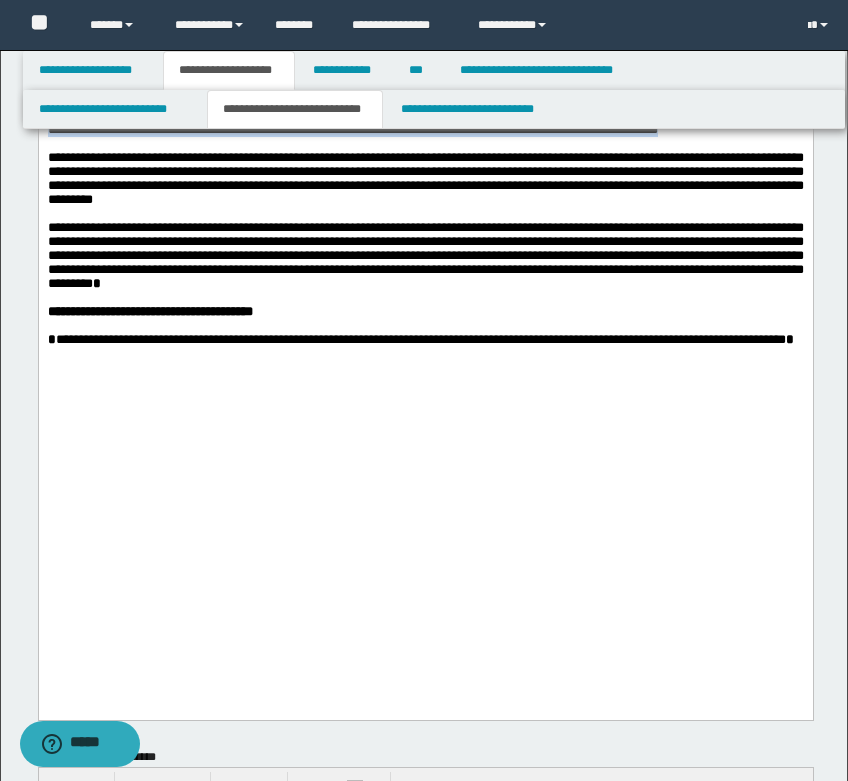 click on "**********" at bounding box center [425, 178] 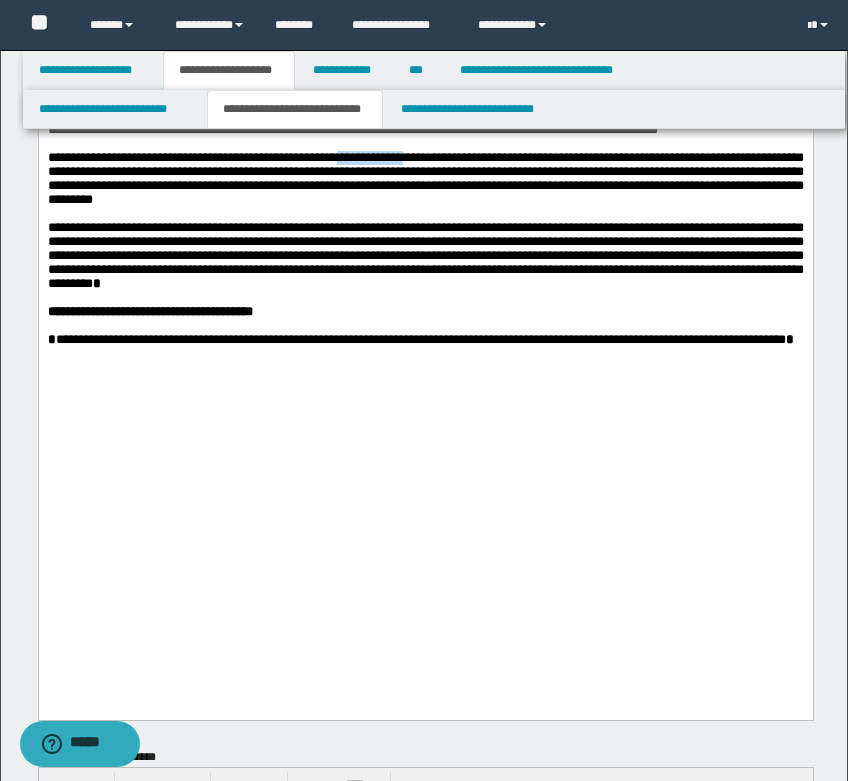 click on "**********" at bounding box center [425, 178] 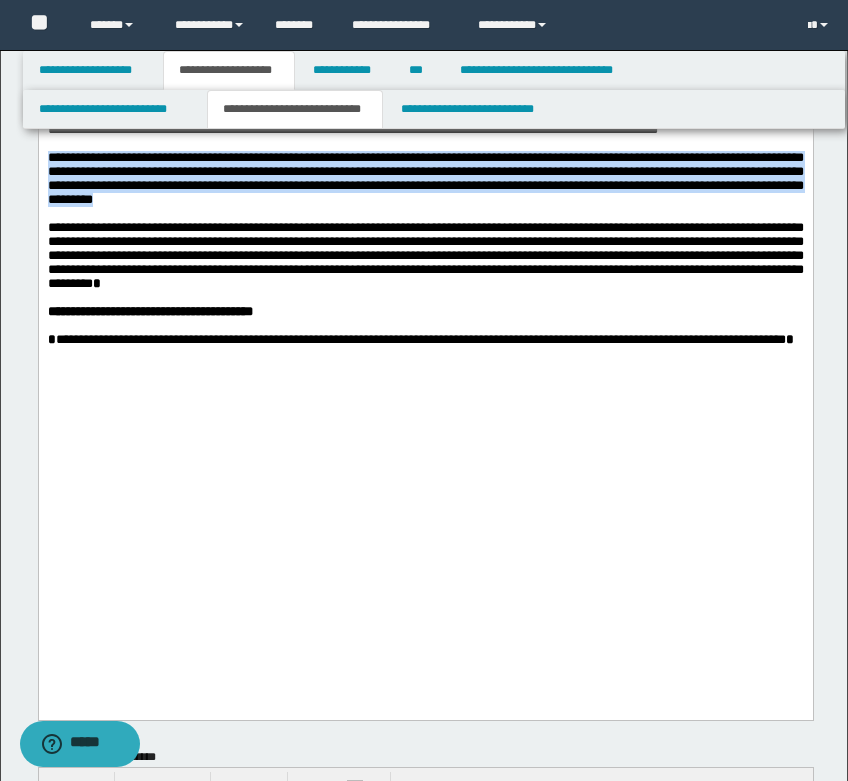 click on "**********" at bounding box center (425, 178) 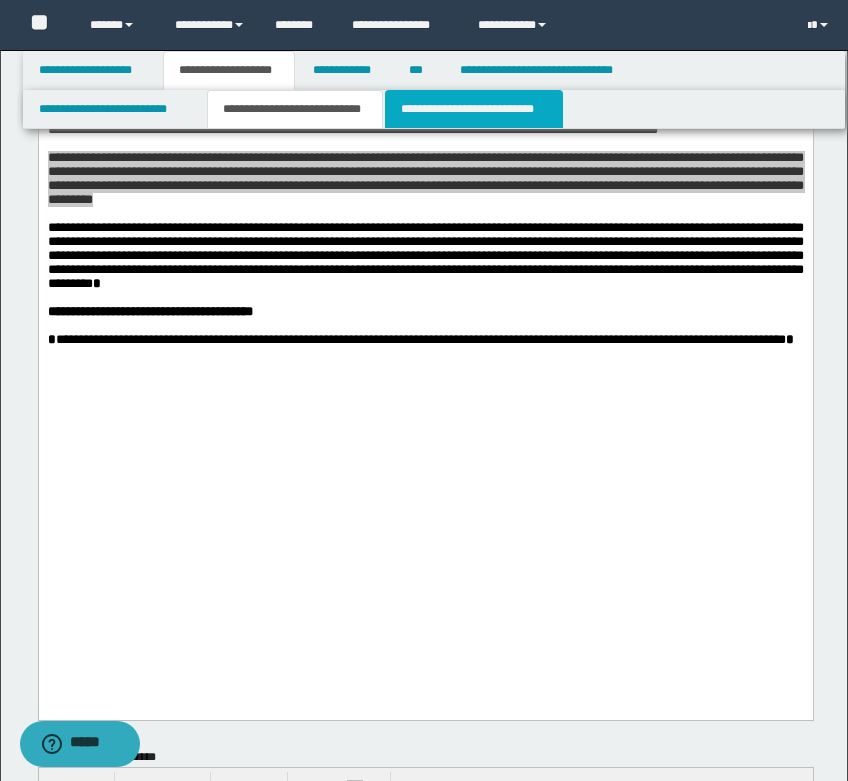 click on "**********" at bounding box center (474, 109) 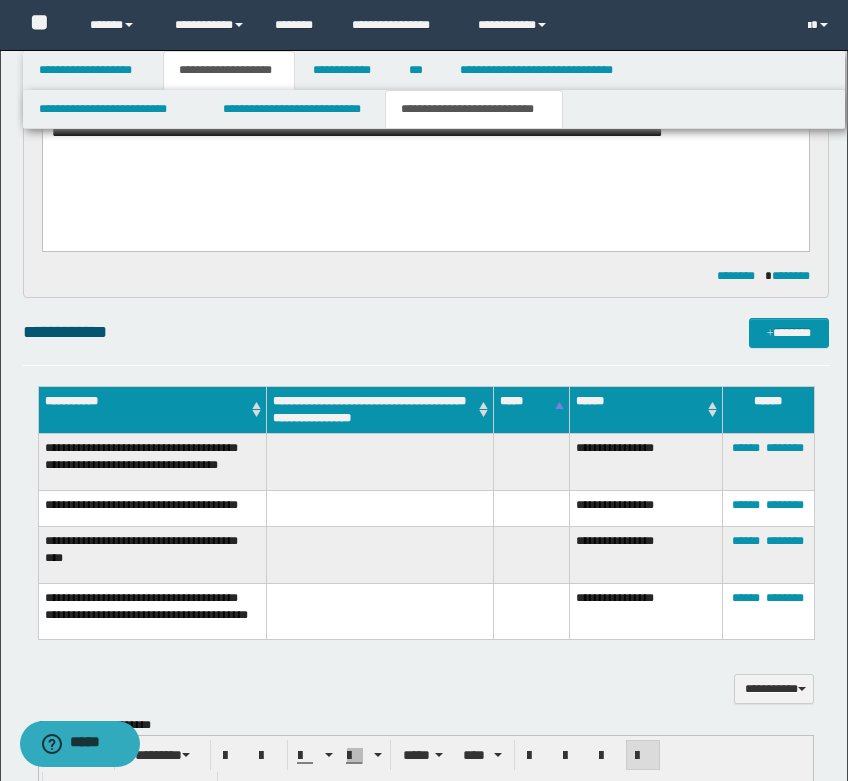 scroll, scrollTop: 1000, scrollLeft: 0, axis: vertical 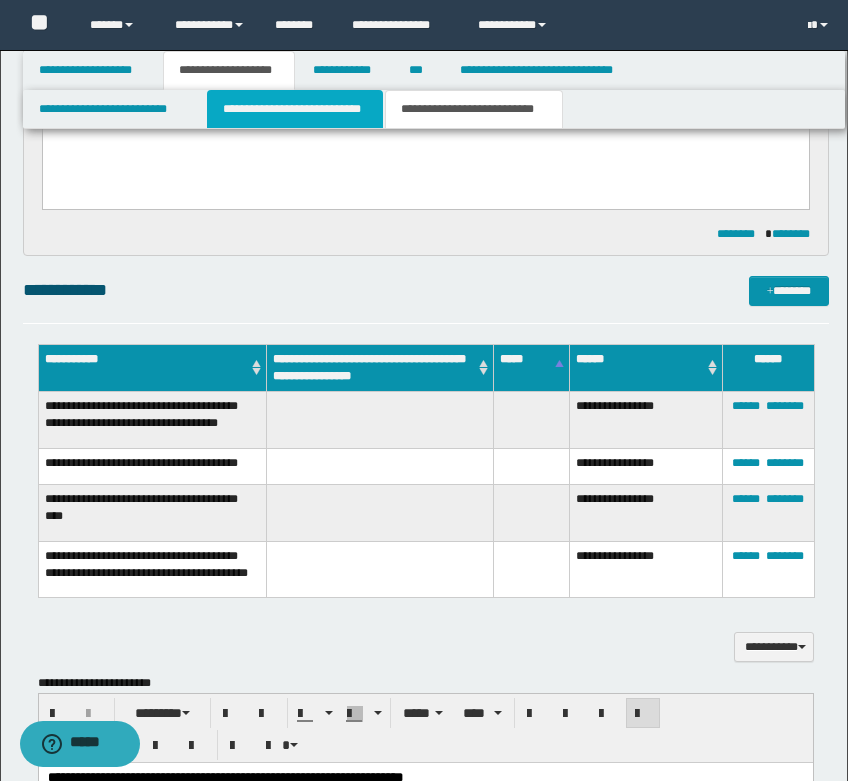 click on "**********" at bounding box center [295, 109] 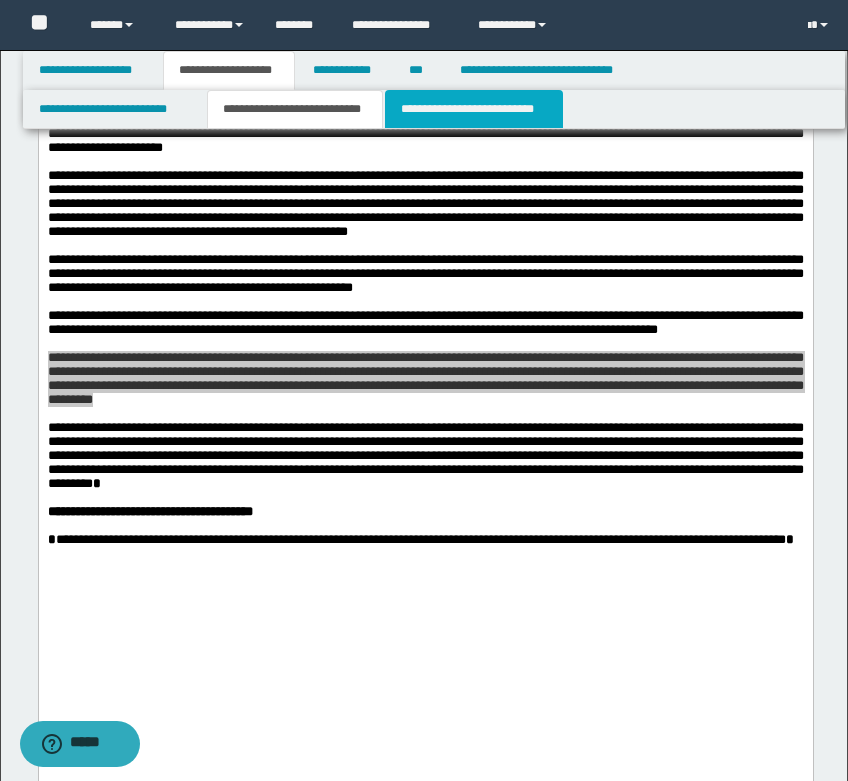 click on "**********" at bounding box center (474, 109) 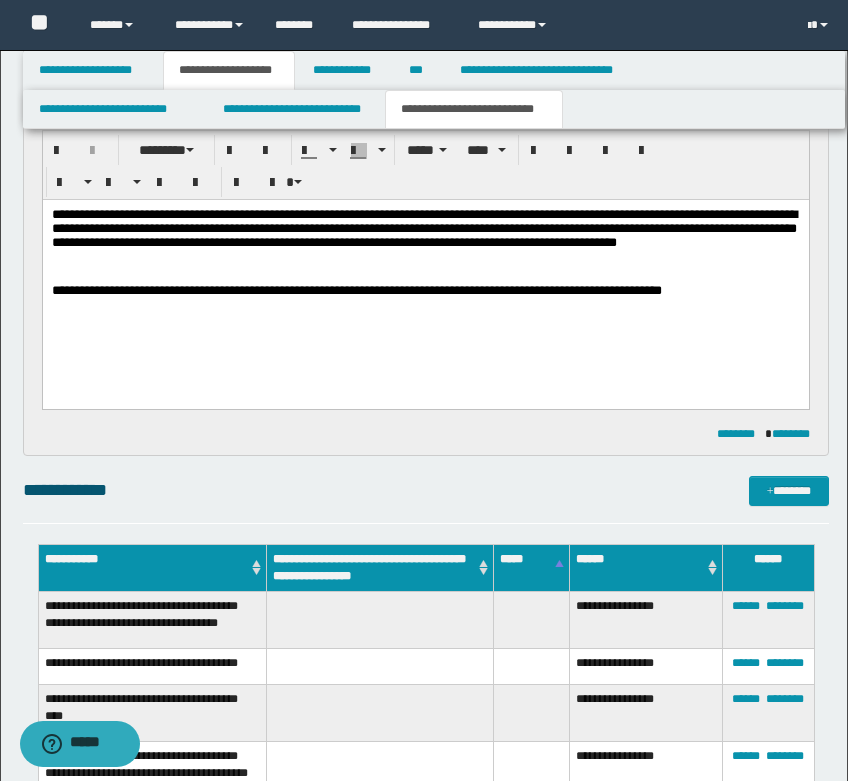 scroll, scrollTop: 800, scrollLeft: 0, axis: vertical 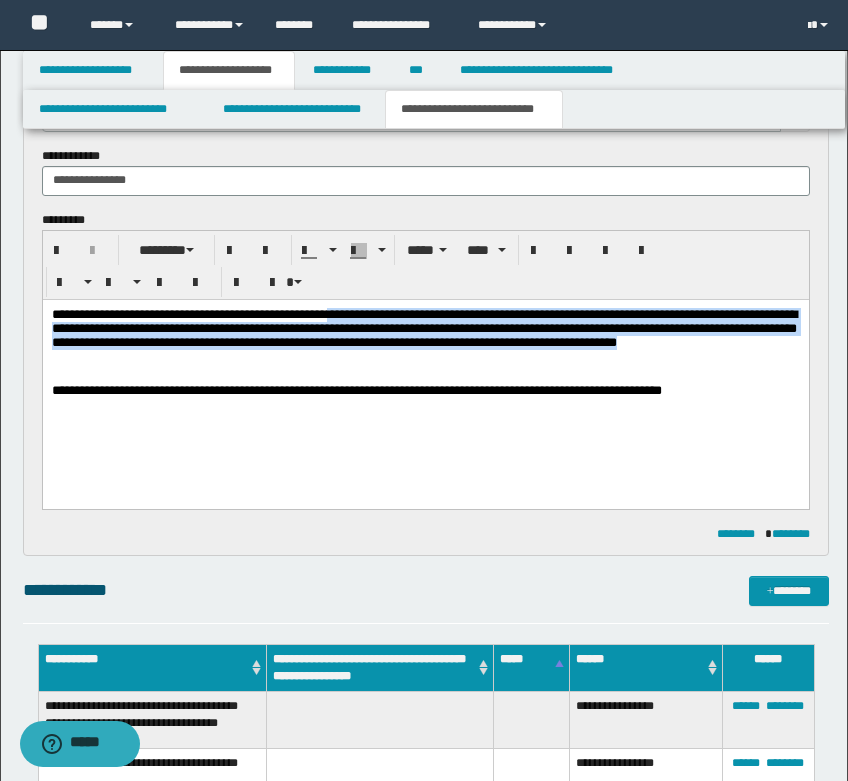 drag, startPoint x: 349, startPoint y: 313, endPoint x: 355, endPoint y: 359, distance: 46.389652 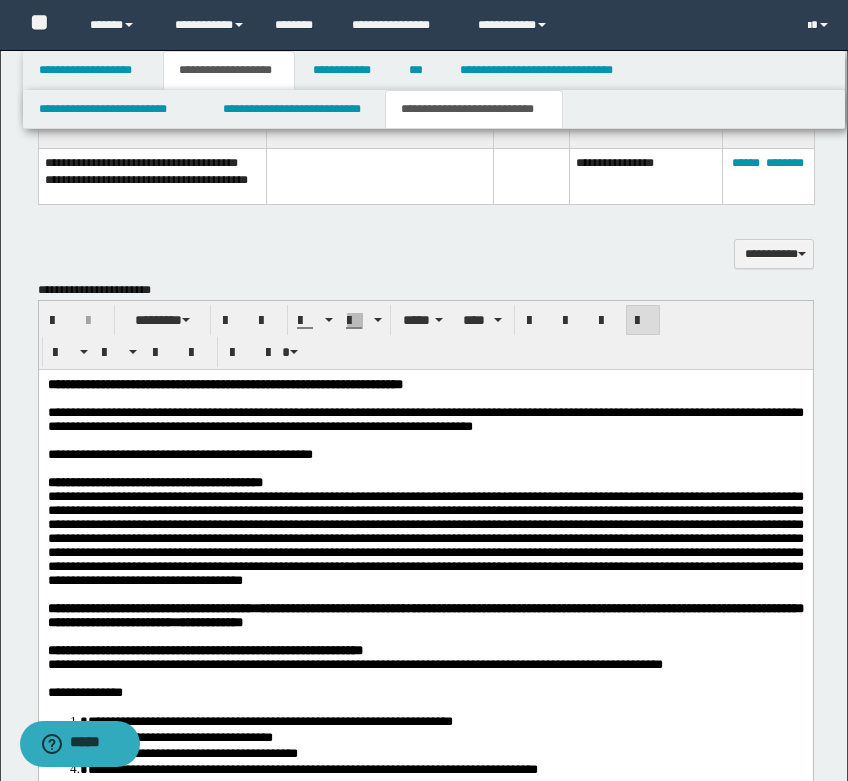 scroll, scrollTop: 1400, scrollLeft: 0, axis: vertical 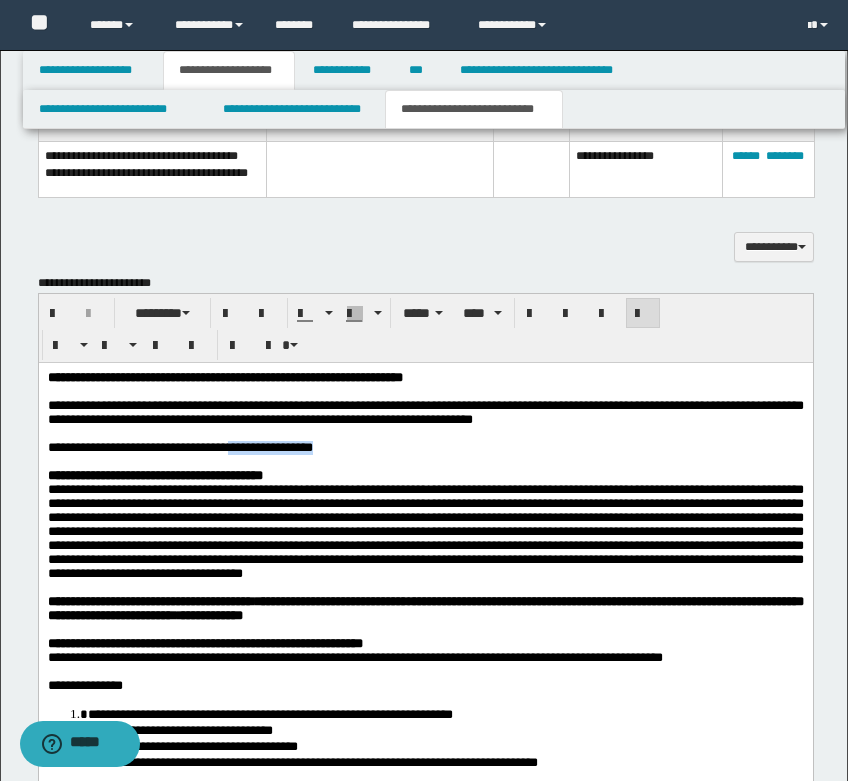 drag, startPoint x: 396, startPoint y: 453, endPoint x: 263, endPoint y: 456, distance: 133.03383 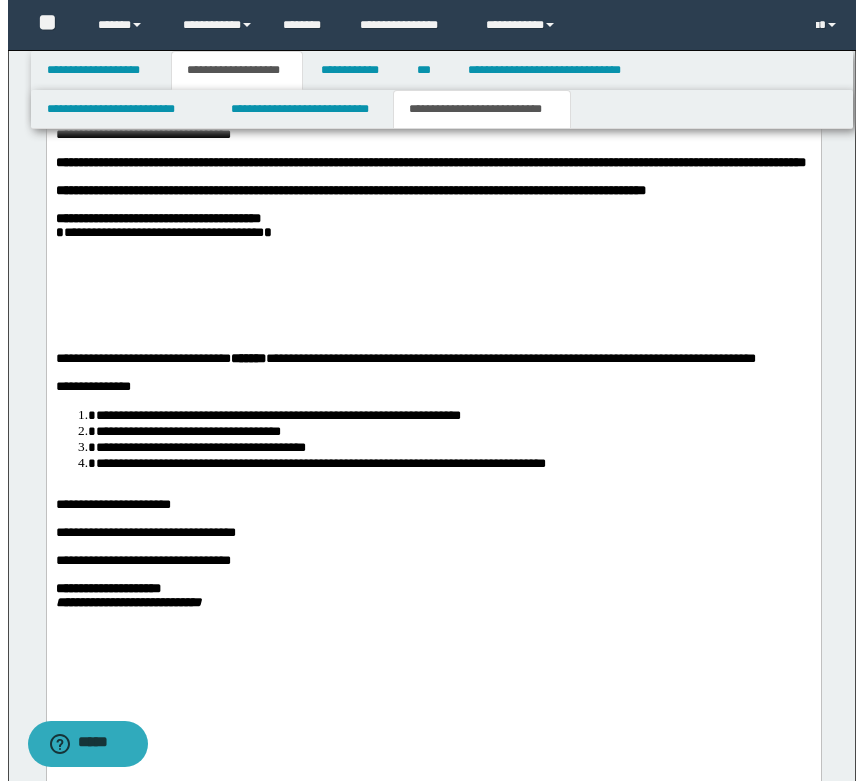 scroll, scrollTop: 2200, scrollLeft: 0, axis: vertical 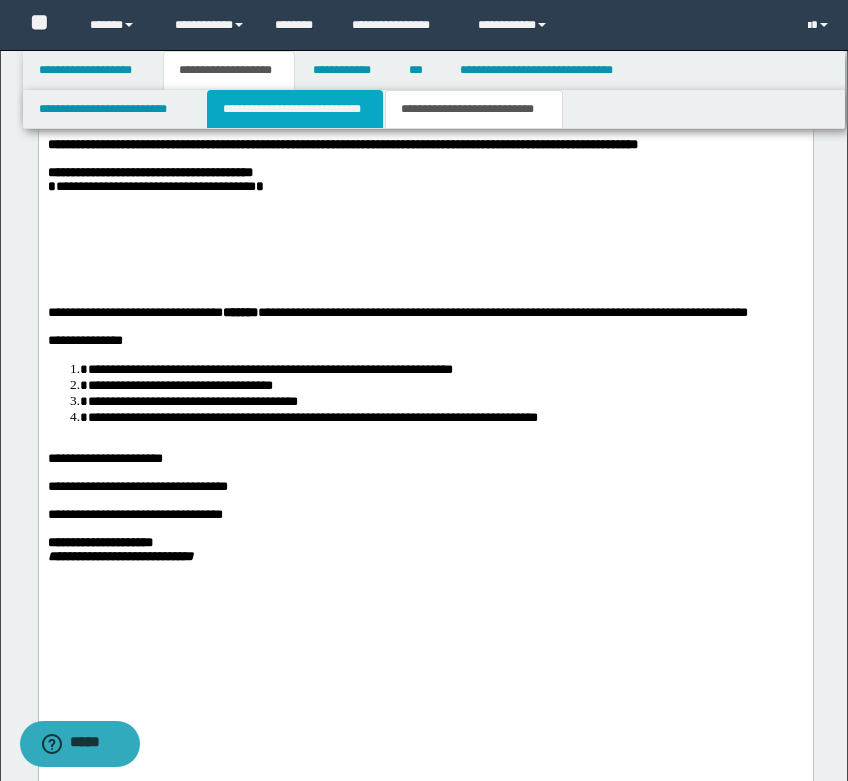 click on "**********" at bounding box center (295, 109) 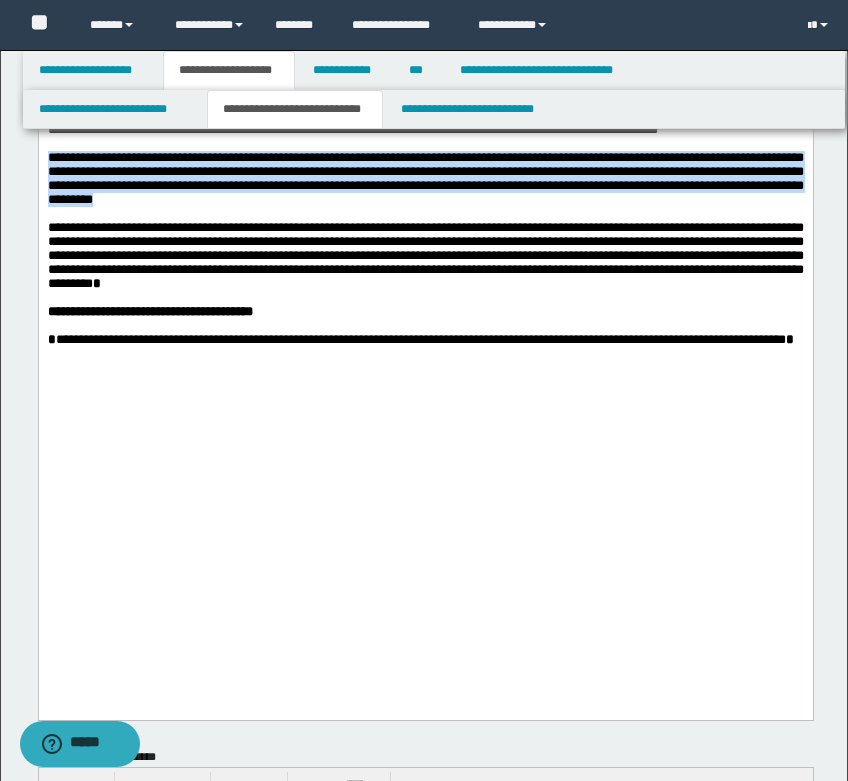 click at bounding box center (425, 144) 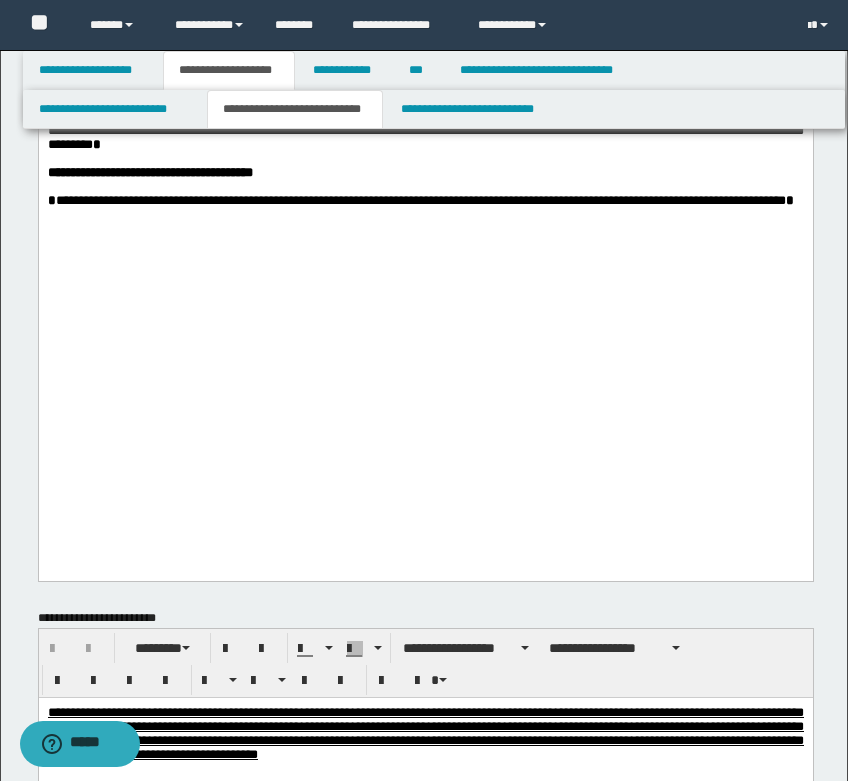 scroll, scrollTop: 1500, scrollLeft: 0, axis: vertical 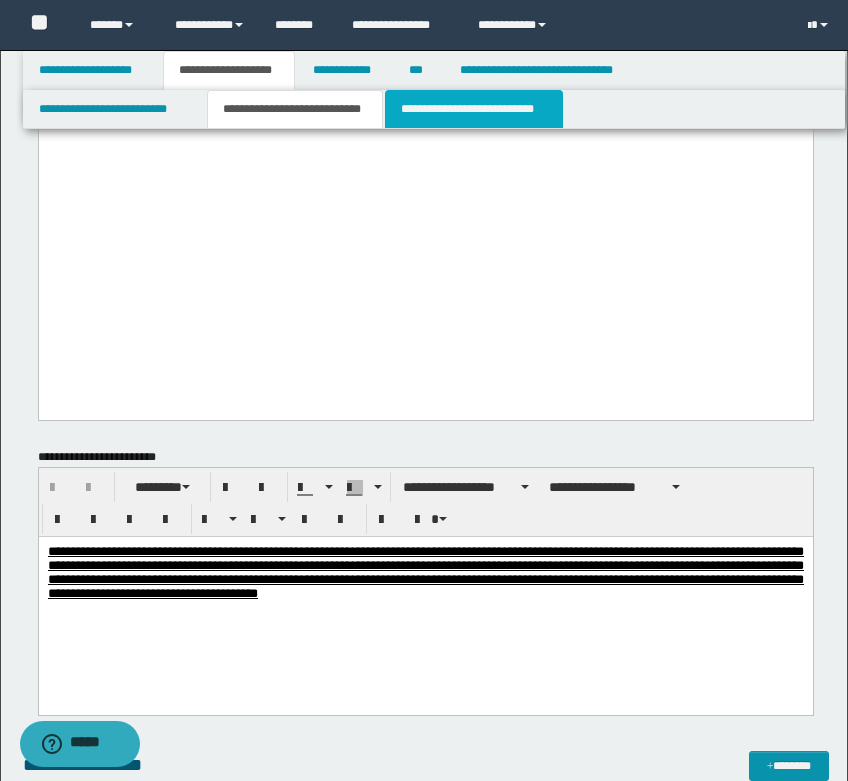 click on "**********" at bounding box center [474, 109] 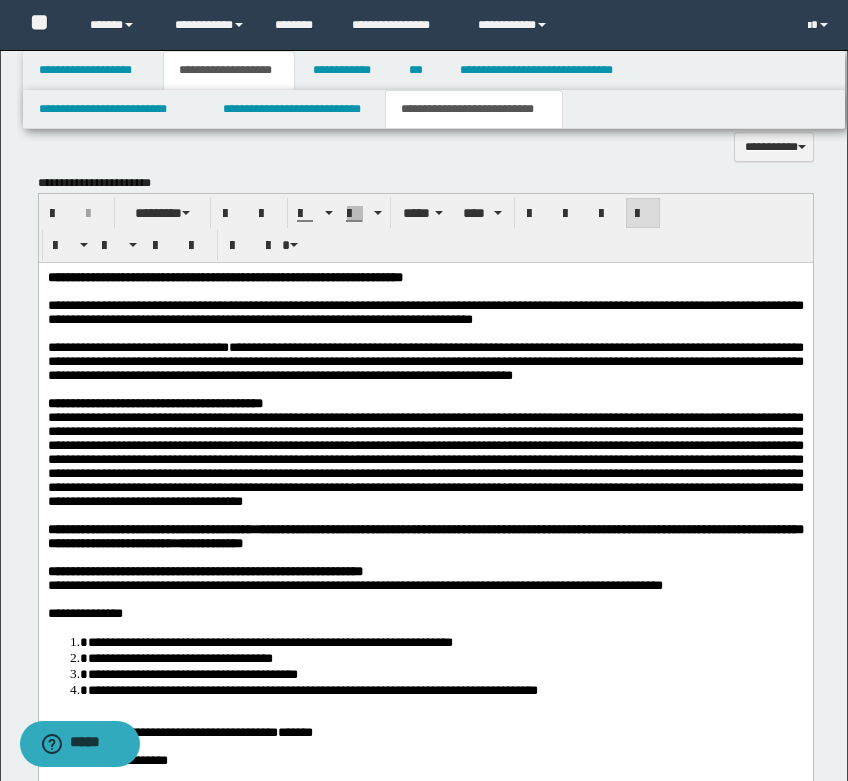 click on "**********" at bounding box center (425, 458) 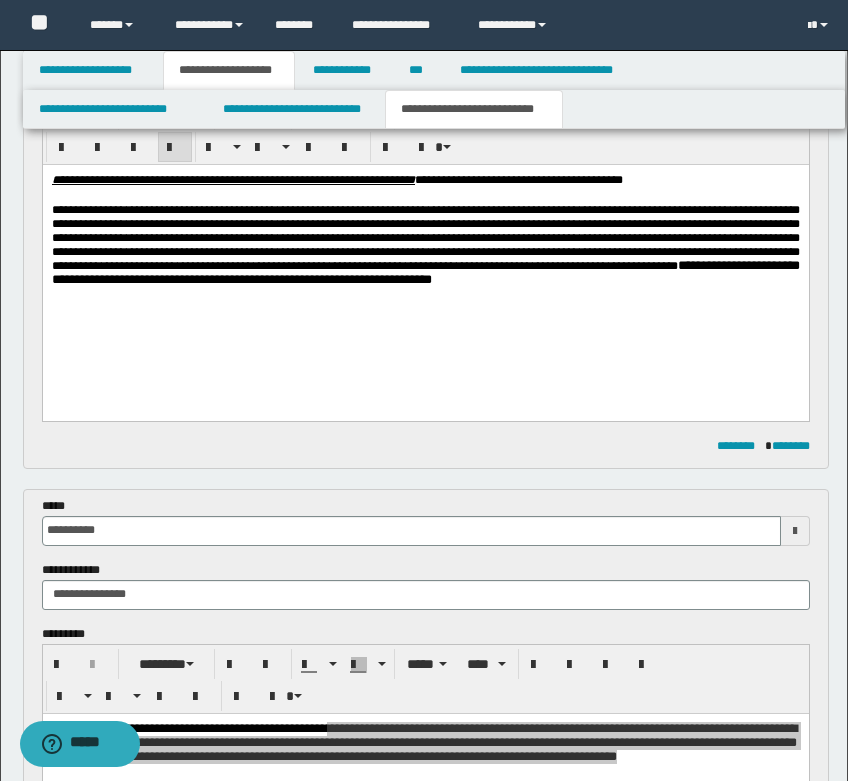 scroll, scrollTop: 100, scrollLeft: 0, axis: vertical 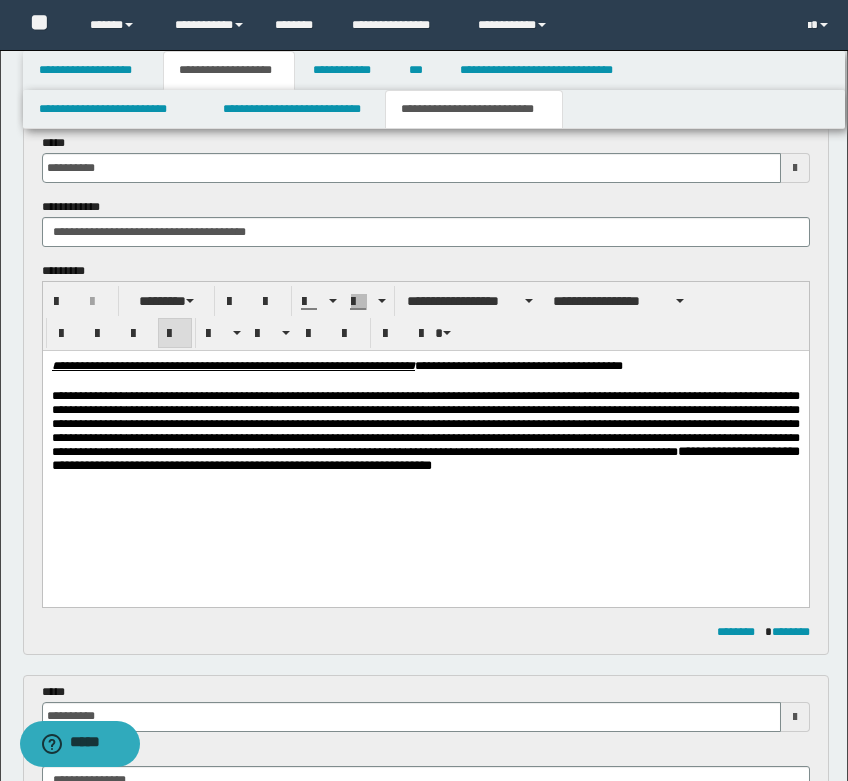 click on "**********" at bounding box center (425, 424) 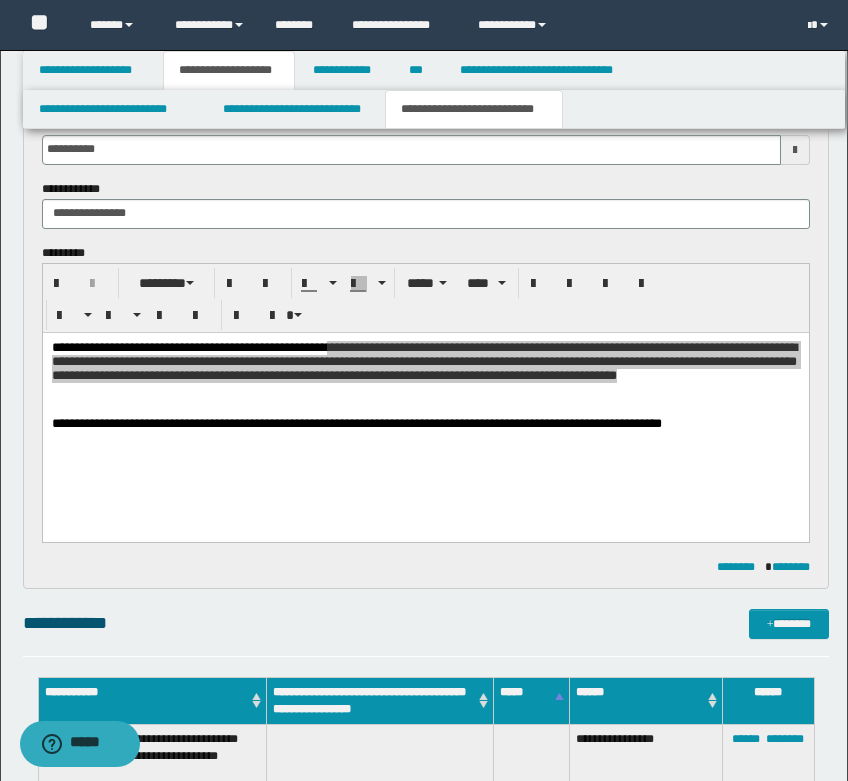 scroll, scrollTop: 700, scrollLeft: 0, axis: vertical 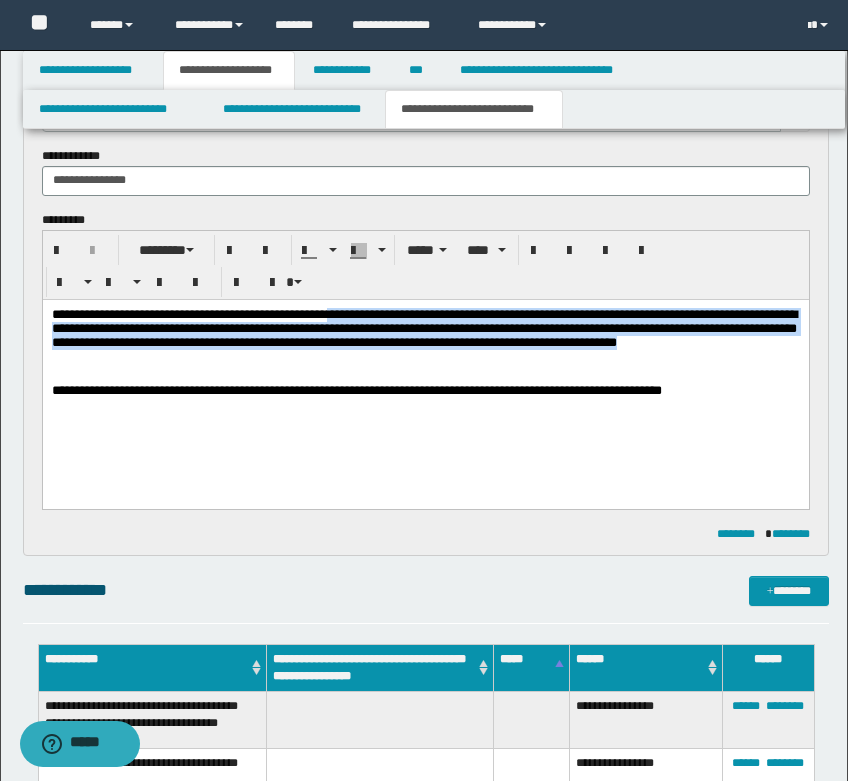 click on "**********" at bounding box center (425, 378) 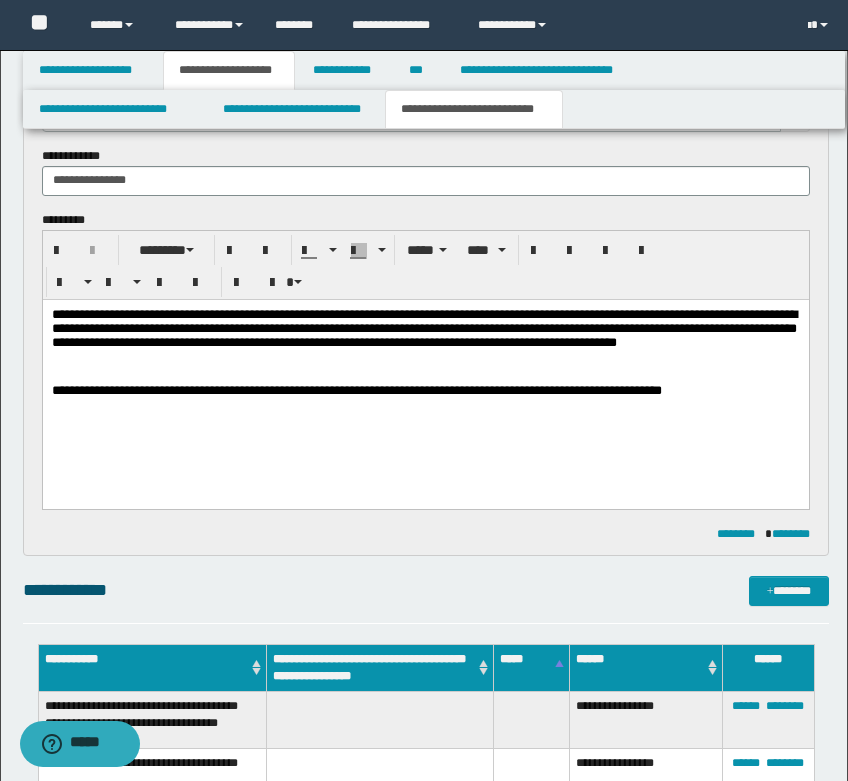click on "**********" at bounding box center [425, 378] 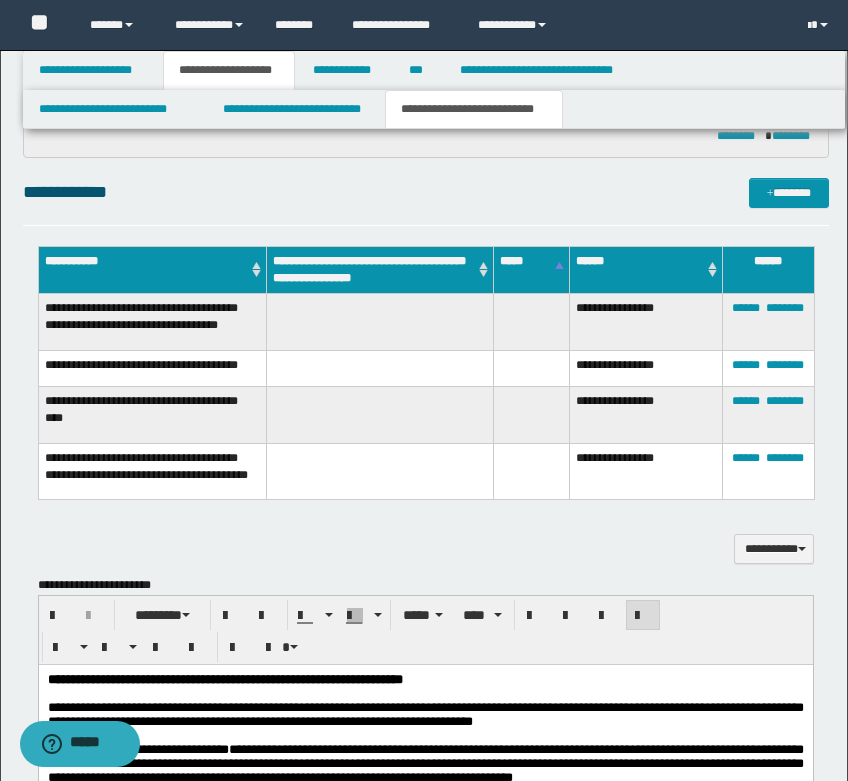 scroll, scrollTop: 1100, scrollLeft: 0, axis: vertical 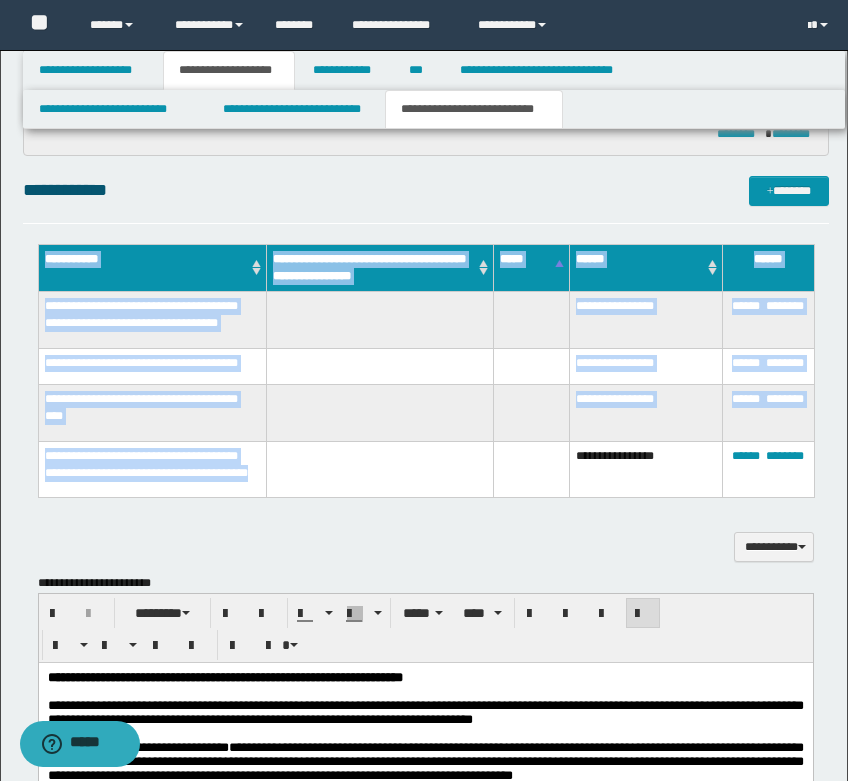 drag, startPoint x: 35, startPoint y: 304, endPoint x: 125, endPoint y: 493, distance: 209.33466 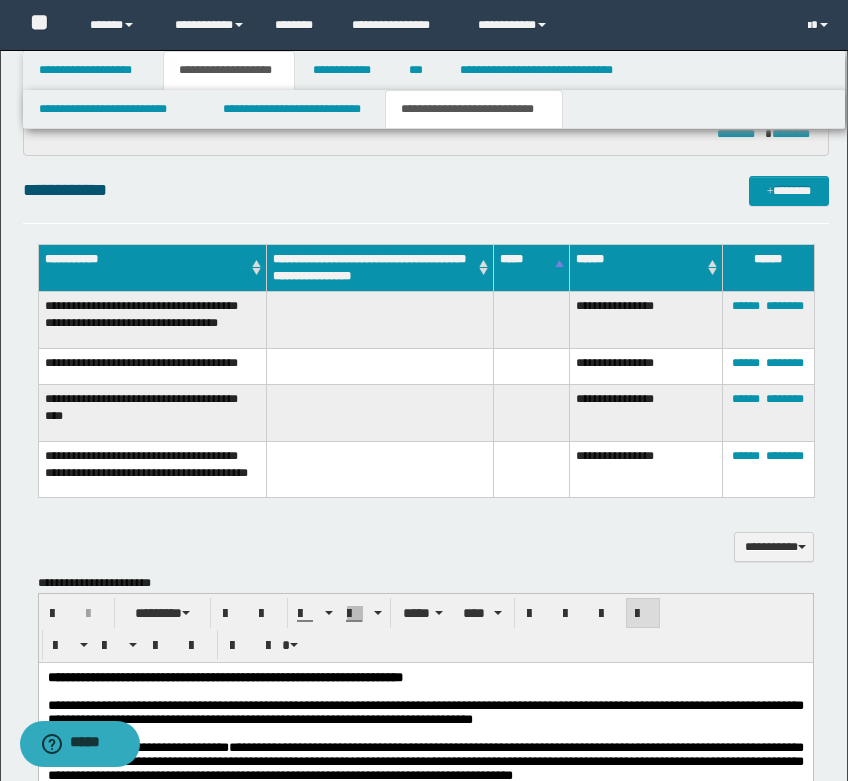 click on "**********" at bounding box center (426, 547) 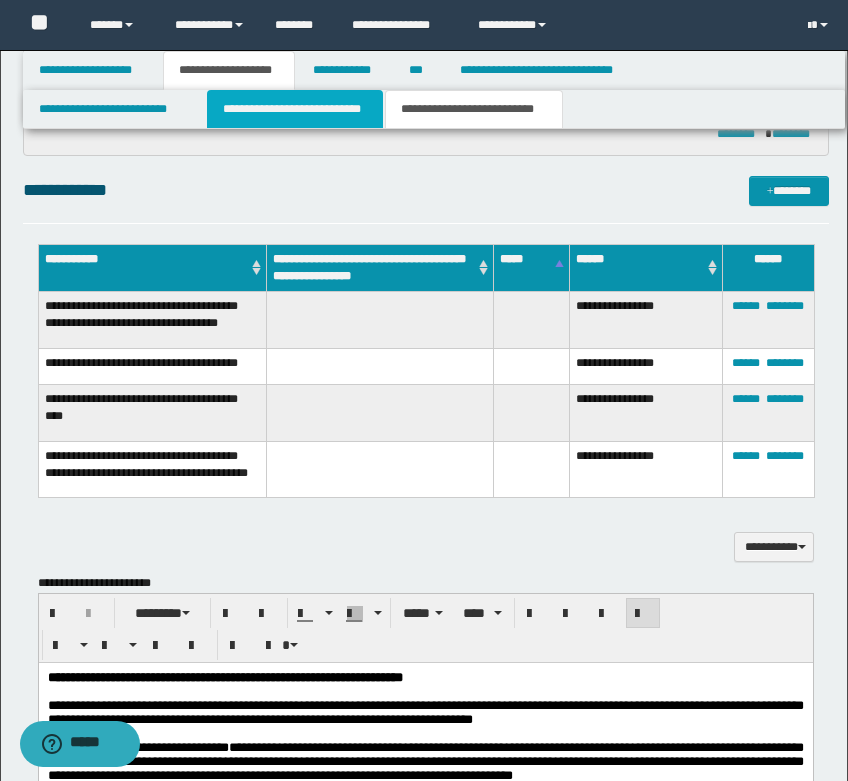 click on "**********" at bounding box center [295, 109] 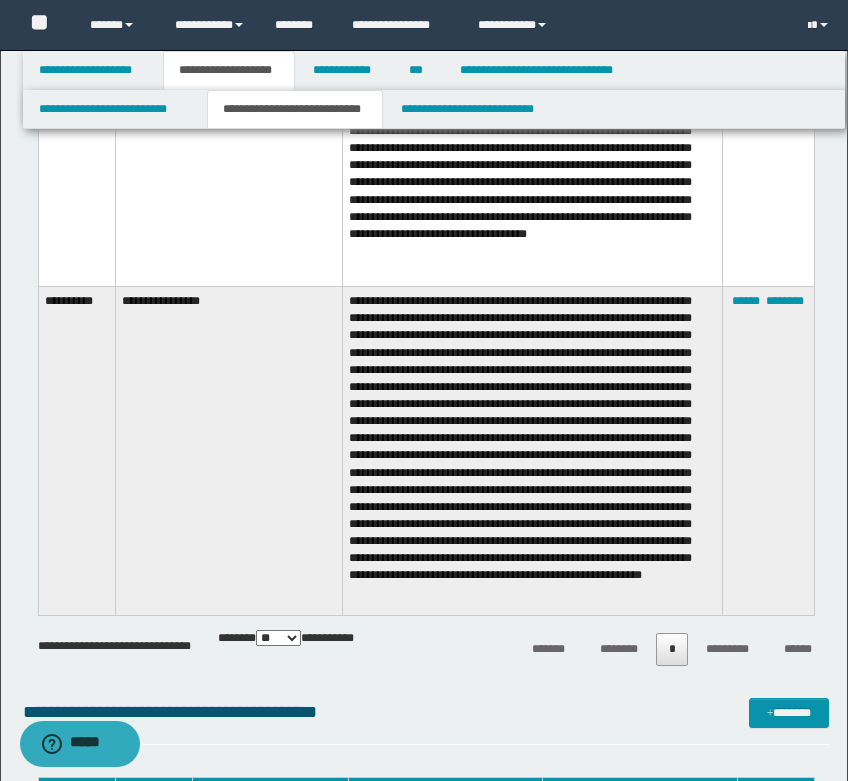 scroll, scrollTop: 2700, scrollLeft: 0, axis: vertical 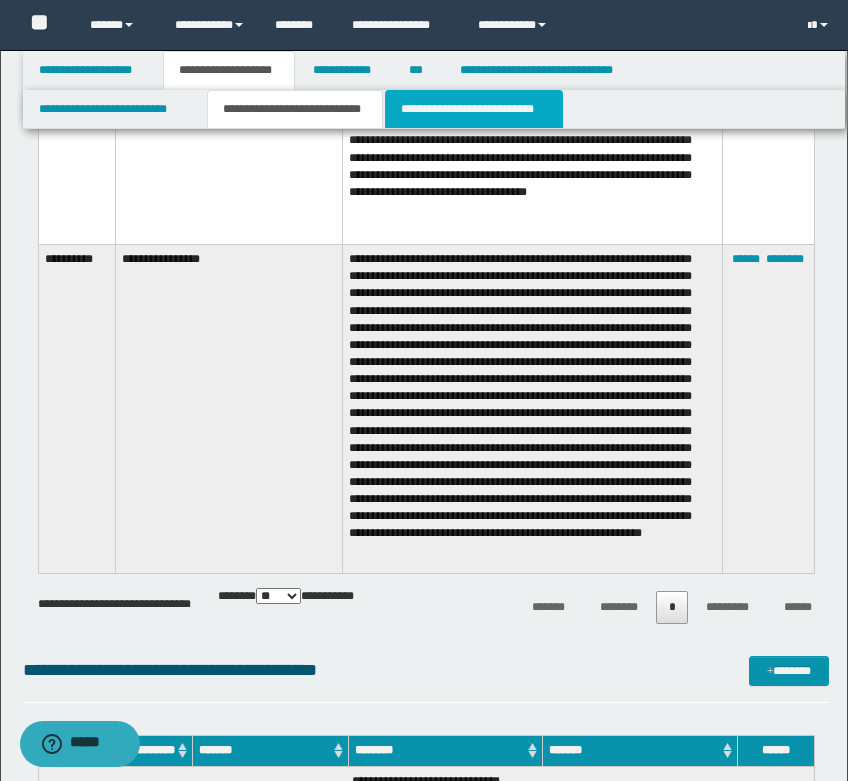 click on "**********" at bounding box center (474, 109) 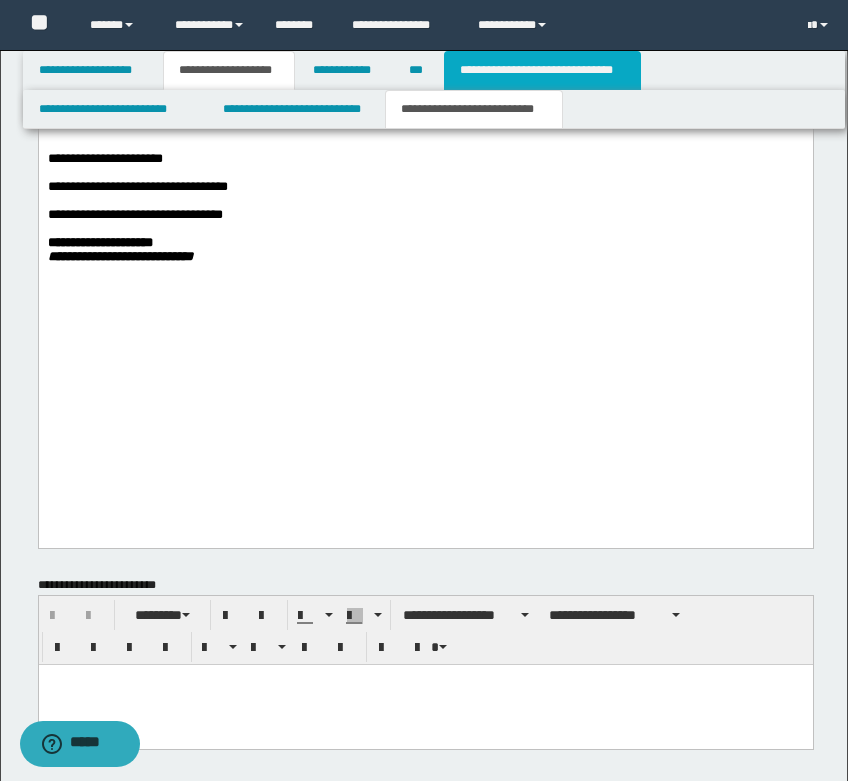 click on "**********" at bounding box center [542, 70] 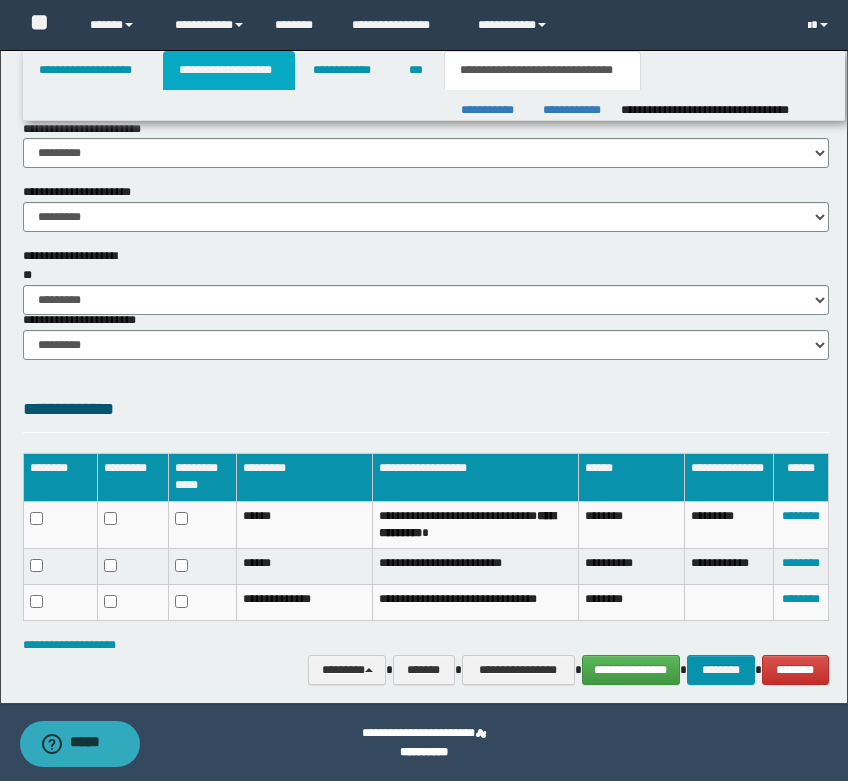 click on "**********" at bounding box center [229, 70] 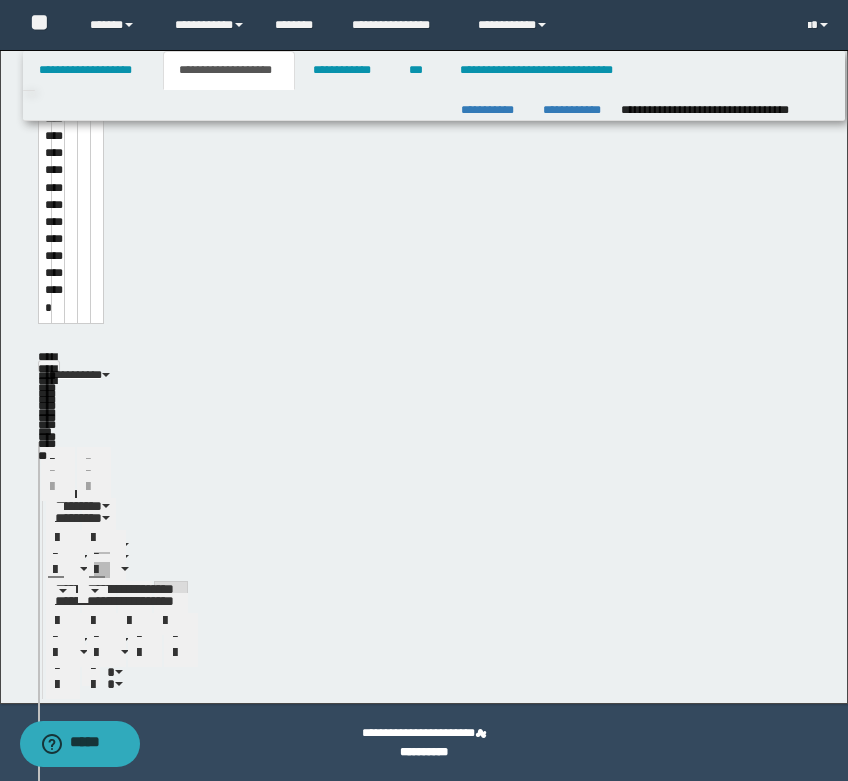 scroll, scrollTop: 1301, scrollLeft: 0, axis: vertical 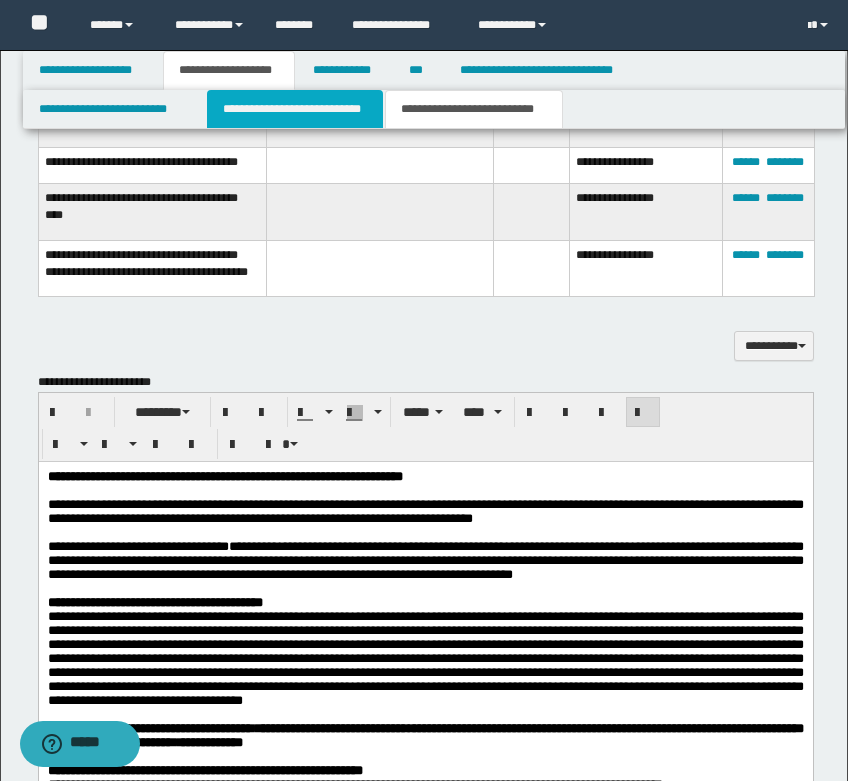 click on "**********" at bounding box center (295, 109) 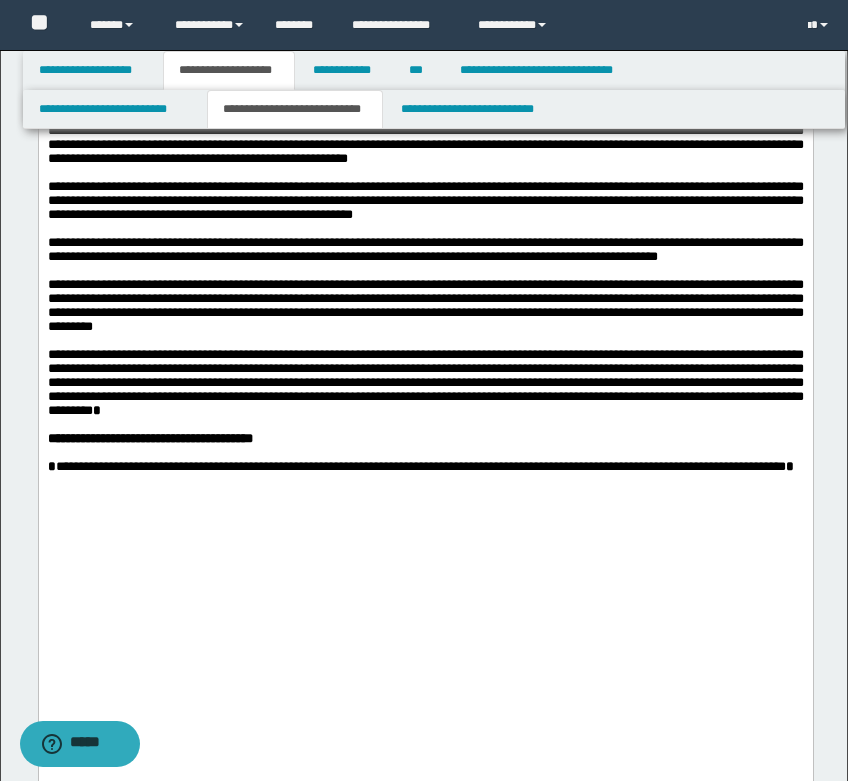 scroll, scrollTop: 1101, scrollLeft: 0, axis: vertical 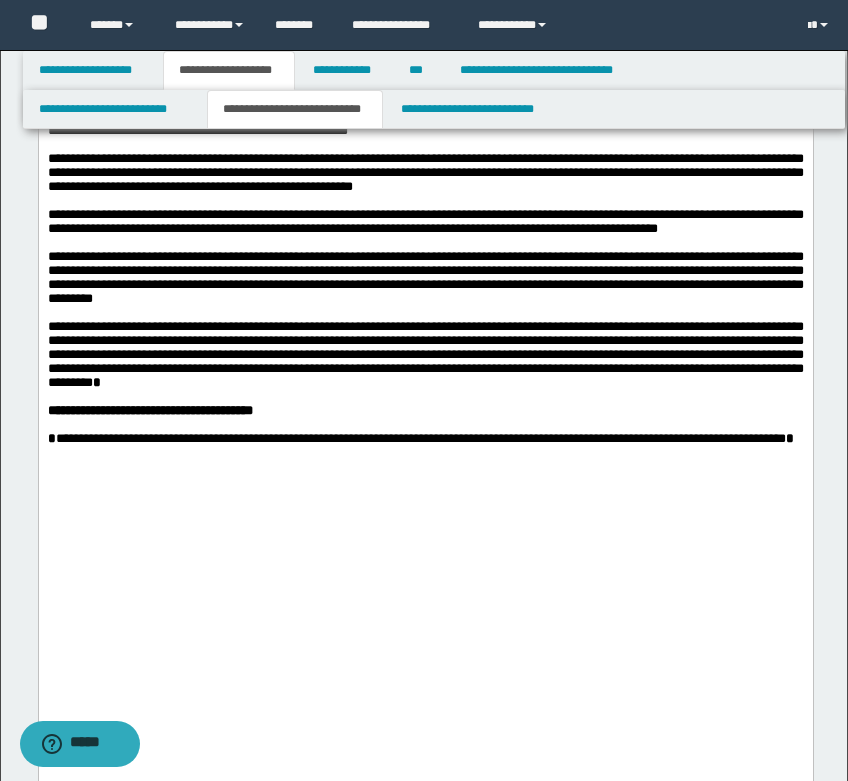 click on "**********" at bounding box center [425, 172] 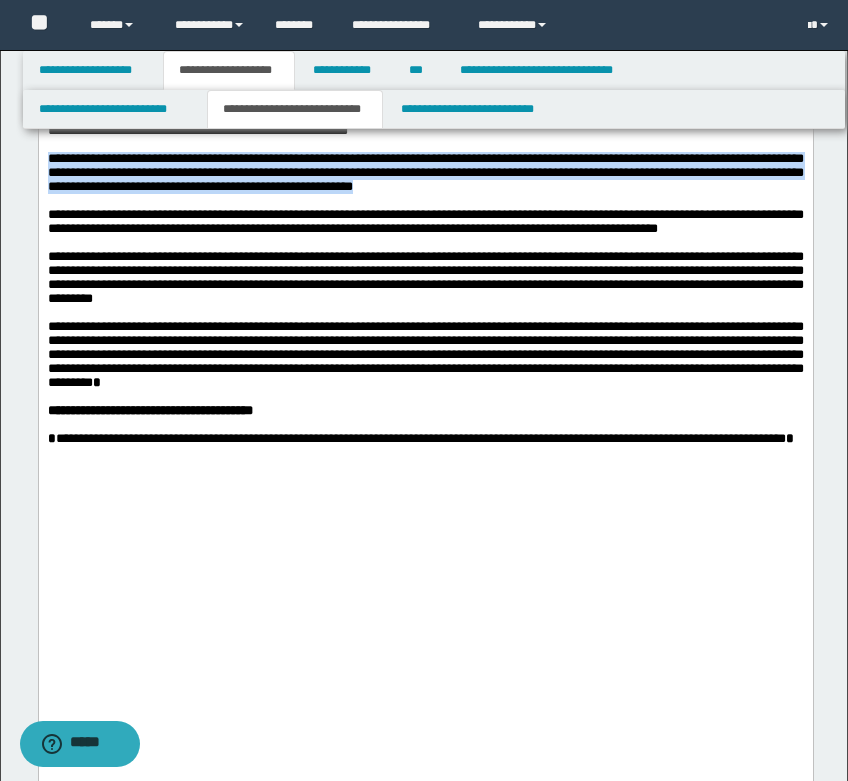 click on "**********" at bounding box center [425, 172] 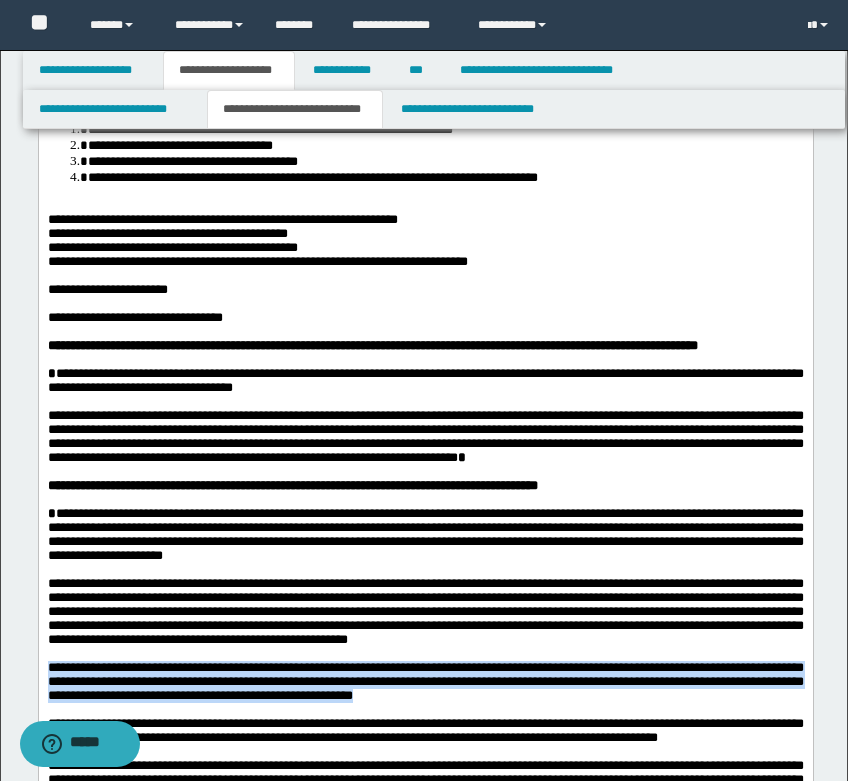 scroll, scrollTop: 101, scrollLeft: 0, axis: vertical 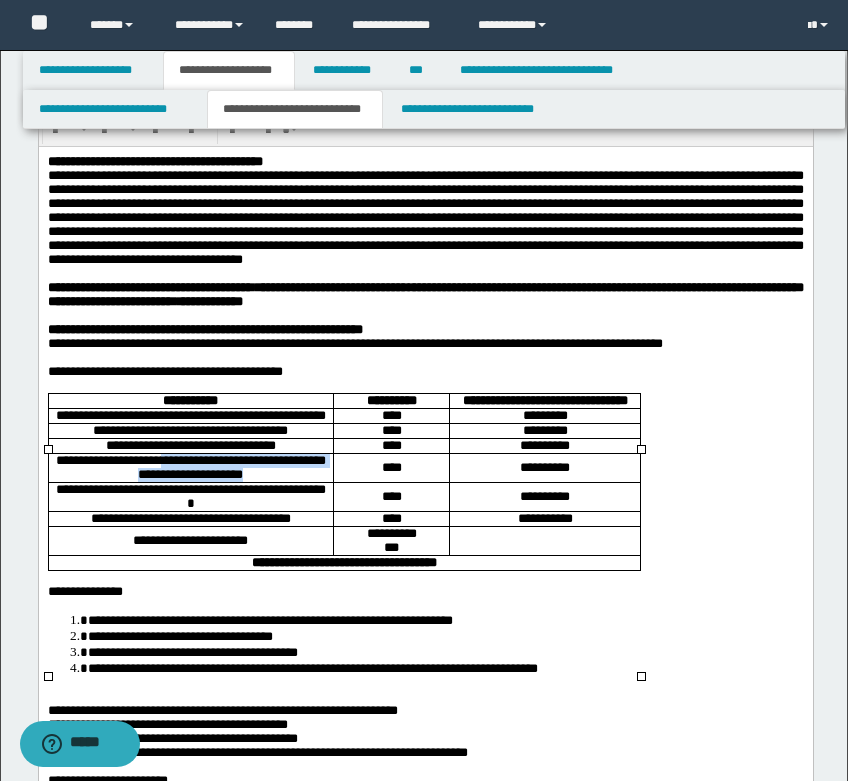 drag, startPoint x: 173, startPoint y: 551, endPoint x: 351, endPoint y: 493, distance: 187.2111 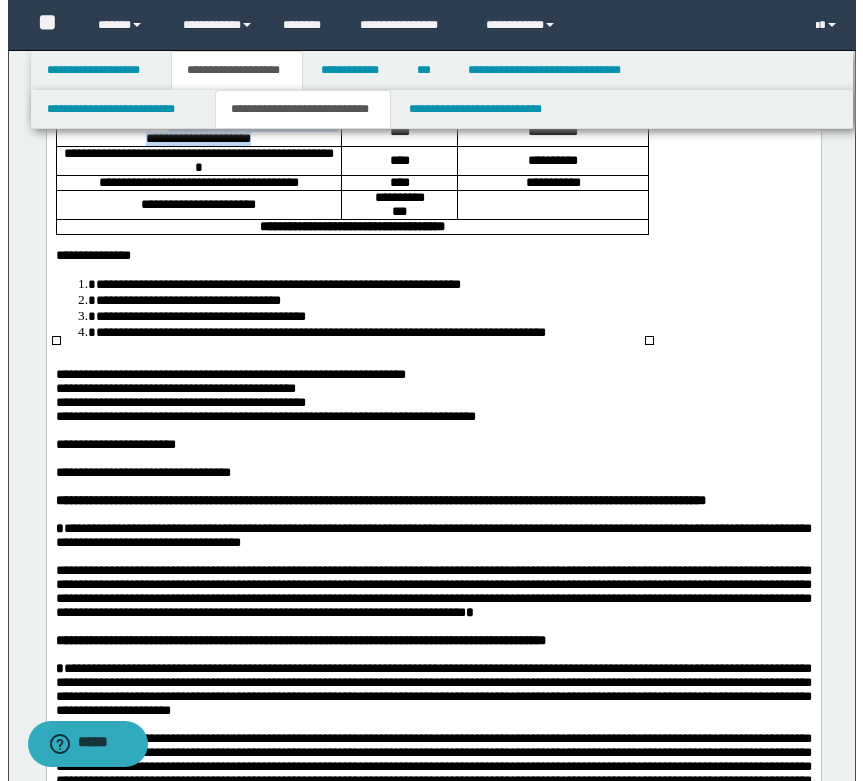scroll, scrollTop: 401, scrollLeft: 0, axis: vertical 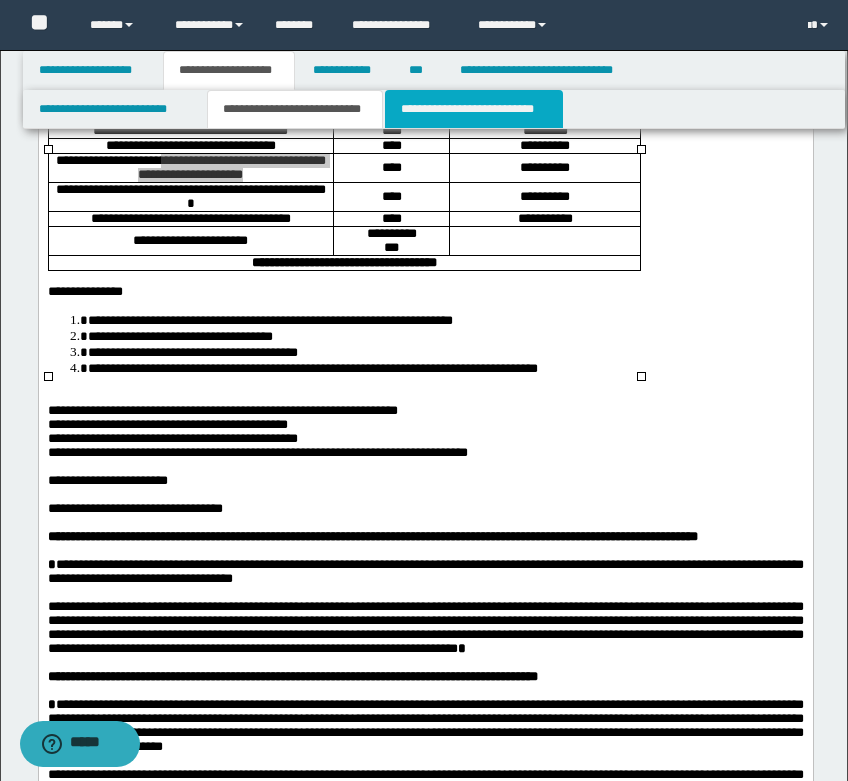 click on "**********" at bounding box center [474, 109] 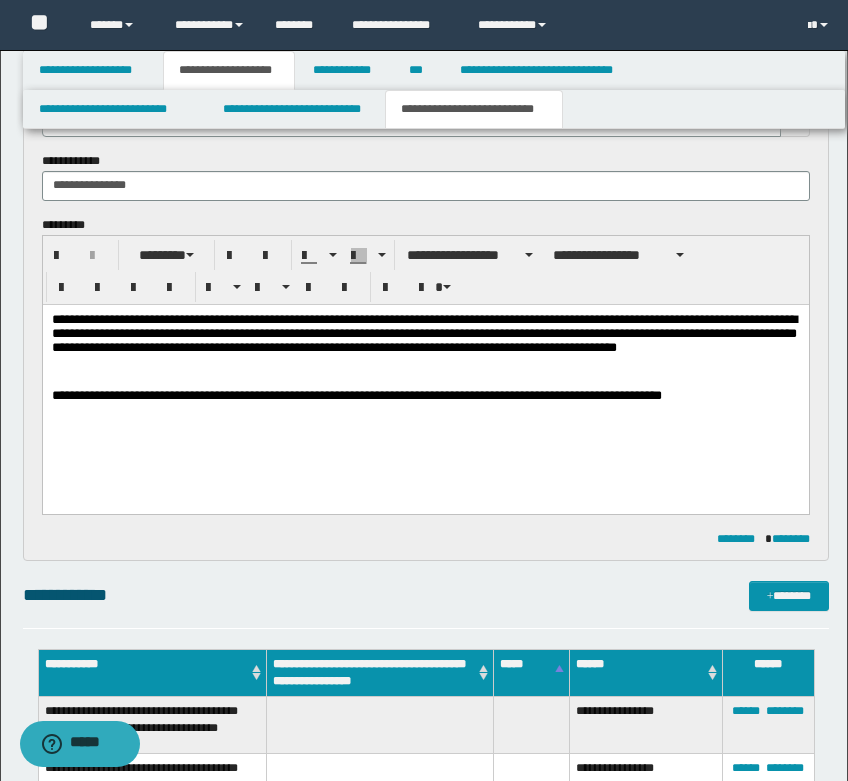 scroll, scrollTop: 700, scrollLeft: 0, axis: vertical 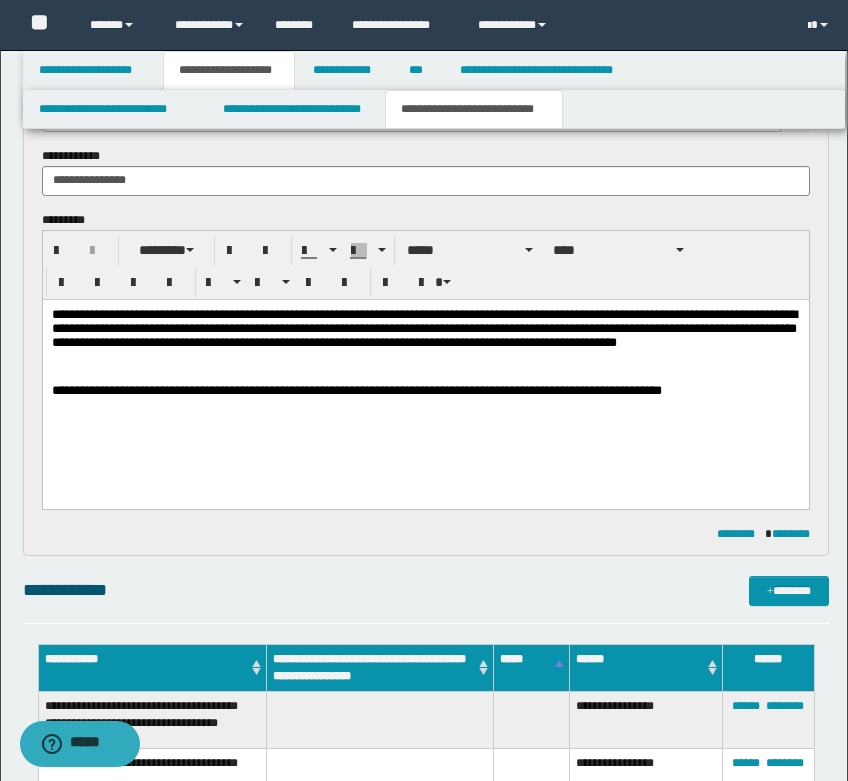 click on "**********" at bounding box center [425, 391] 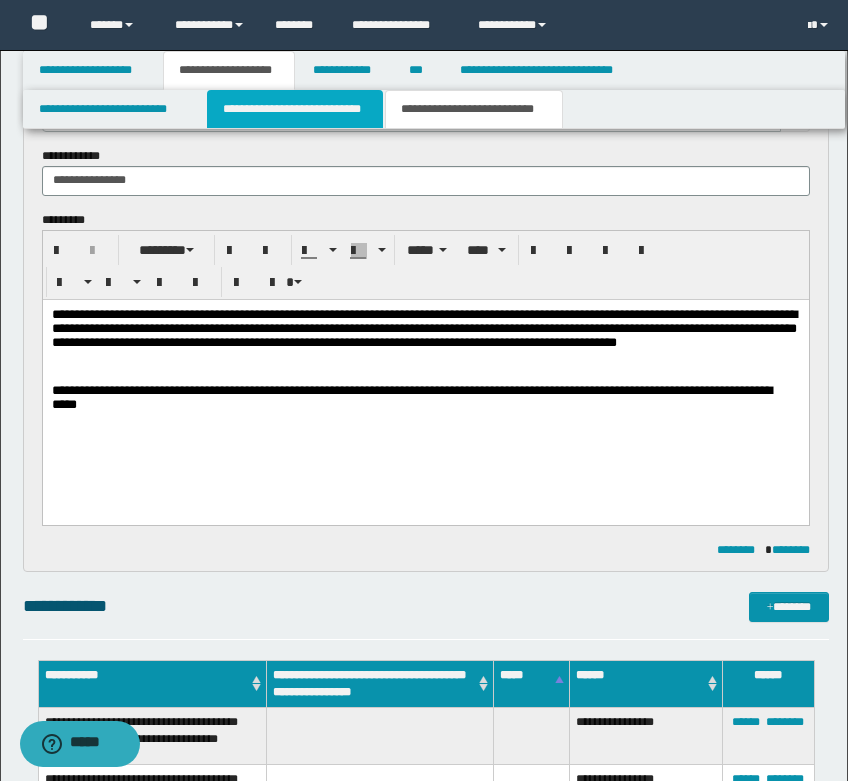 click on "**********" at bounding box center (295, 109) 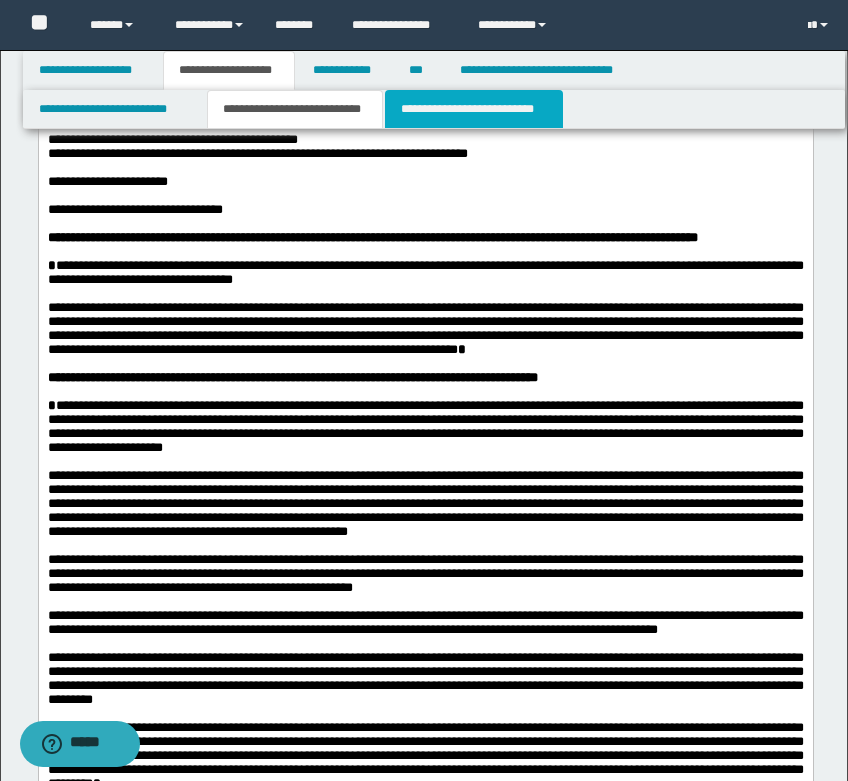 click on "**********" at bounding box center [474, 109] 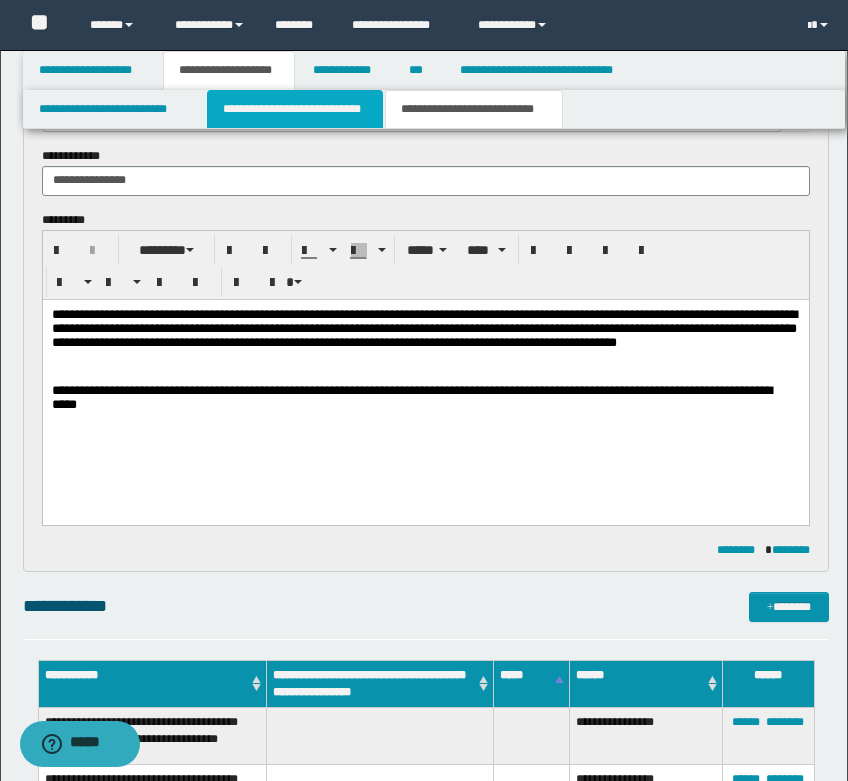 click on "**********" at bounding box center (295, 109) 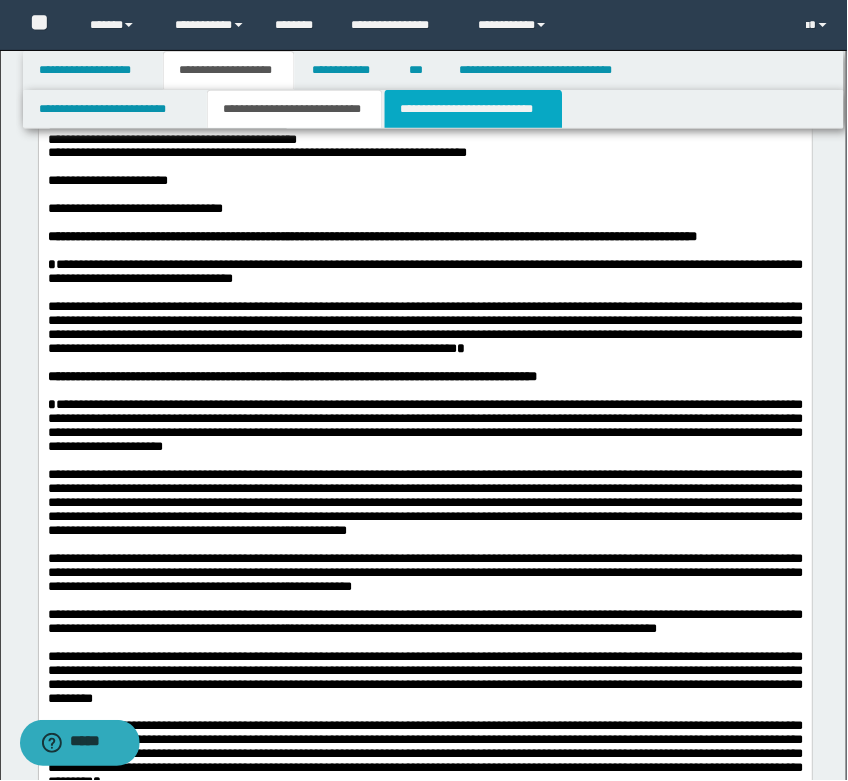 click on "**********" at bounding box center (474, 109) 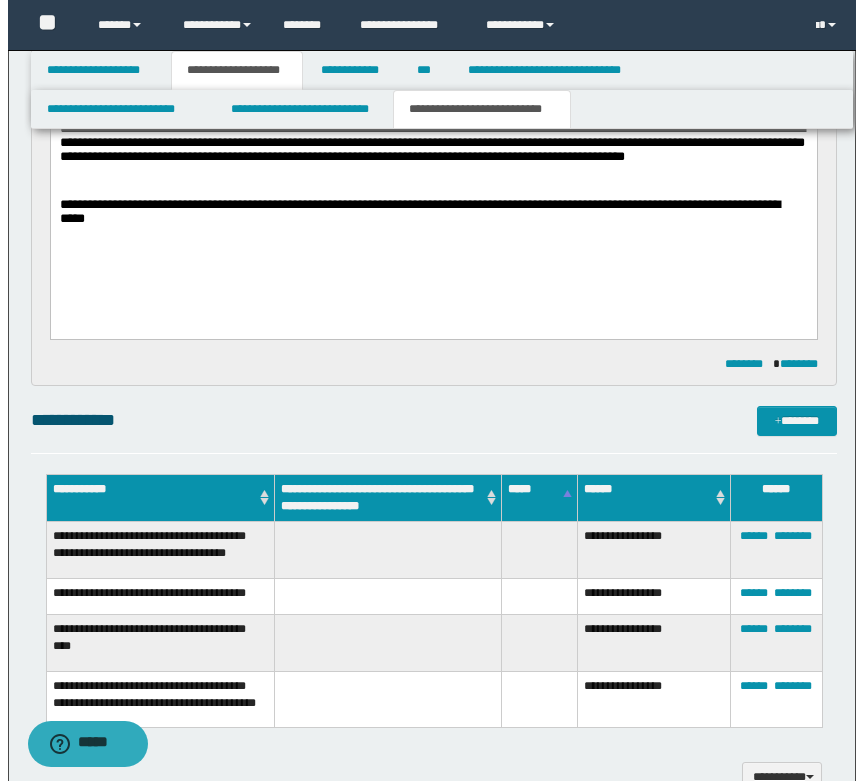scroll, scrollTop: 900, scrollLeft: 0, axis: vertical 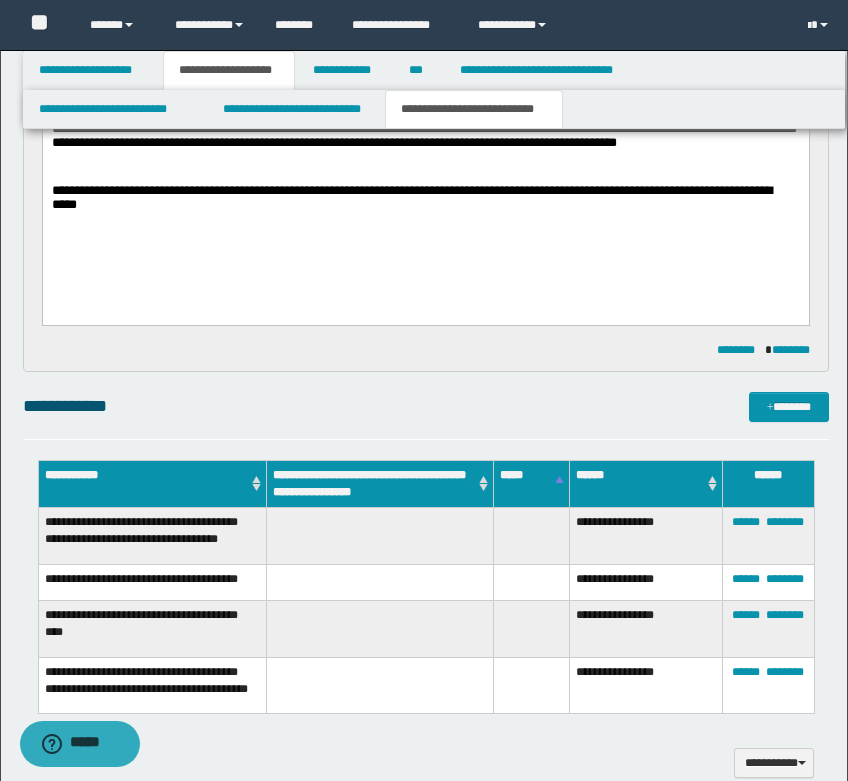click on "**********" at bounding box center (425, 198) 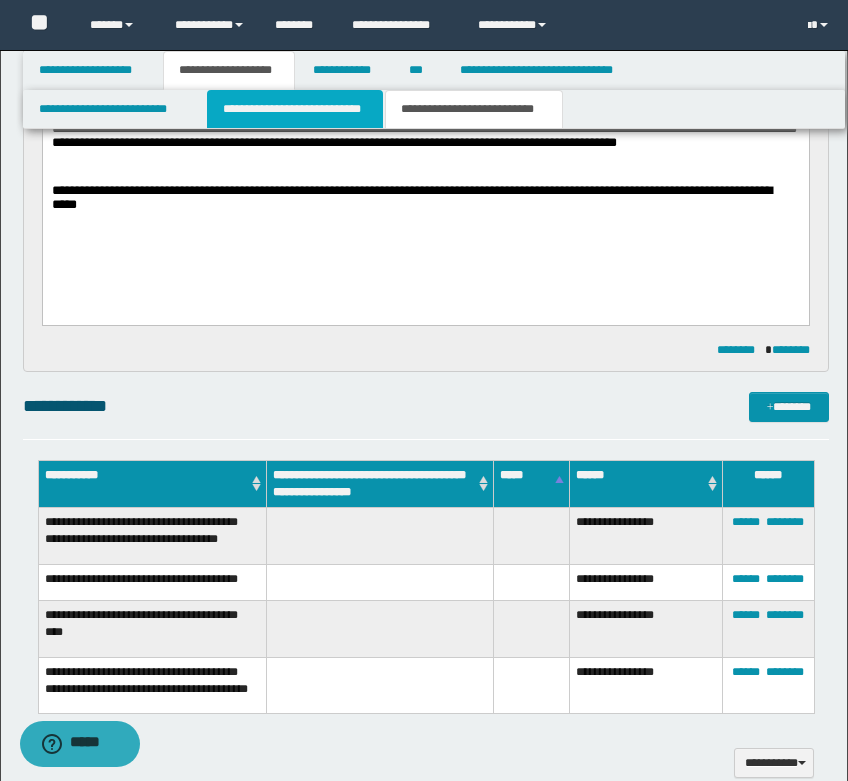click on "**********" at bounding box center [295, 109] 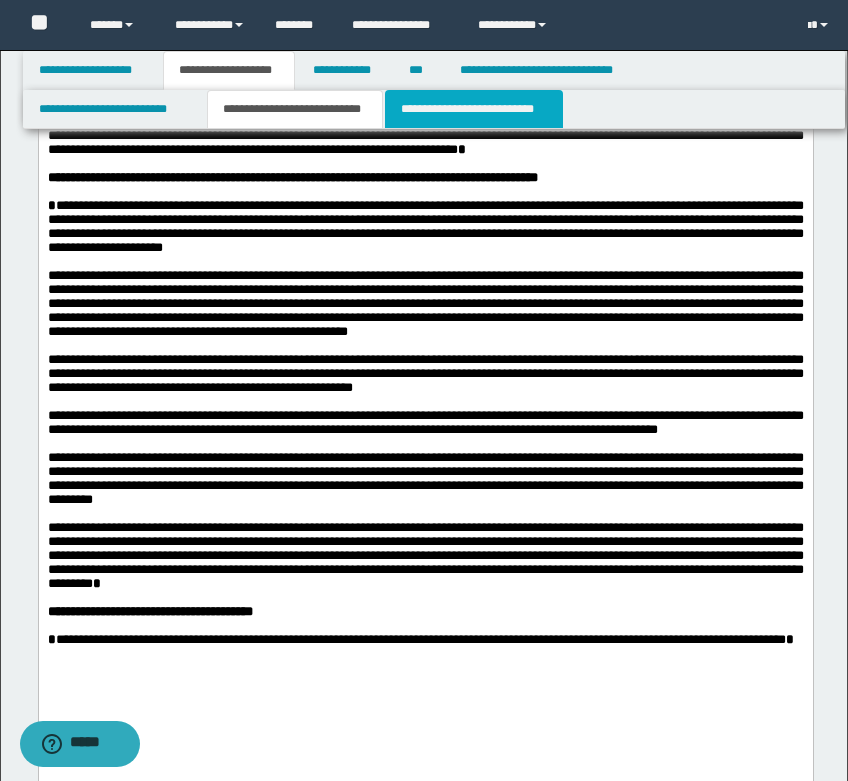 click on "**********" at bounding box center (474, 109) 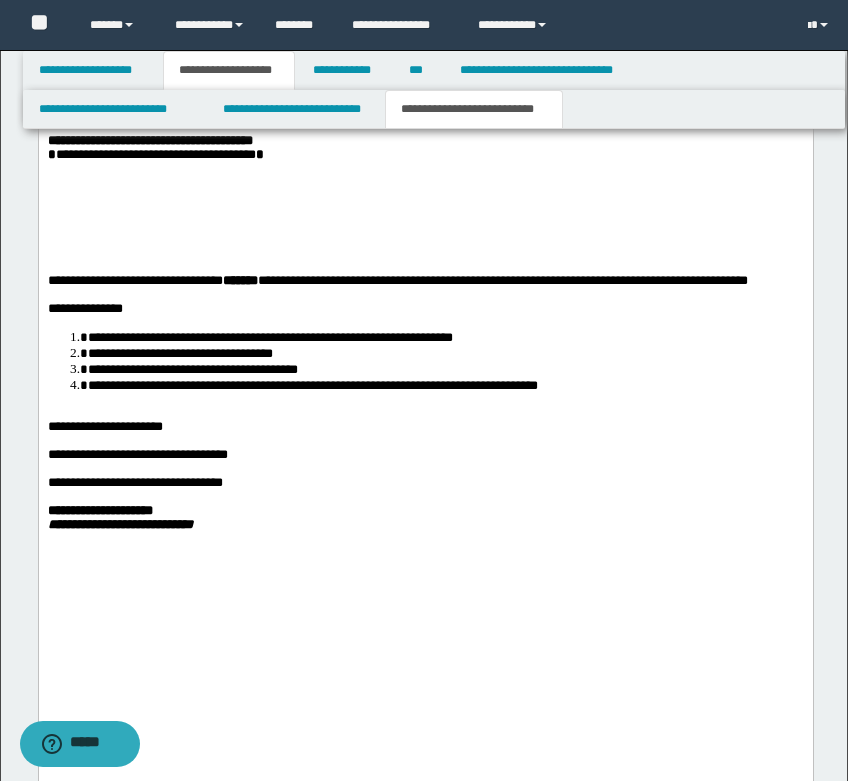 scroll, scrollTop: 2200, scrollLeft: 0, axis: vertical 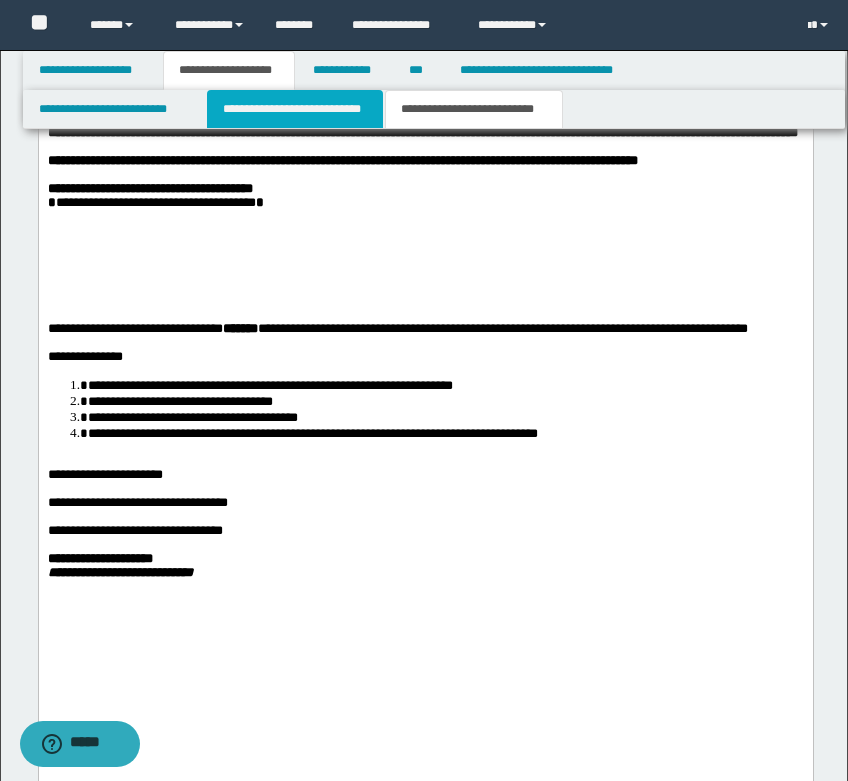 click on "**********" at bounding box center [295, 109] 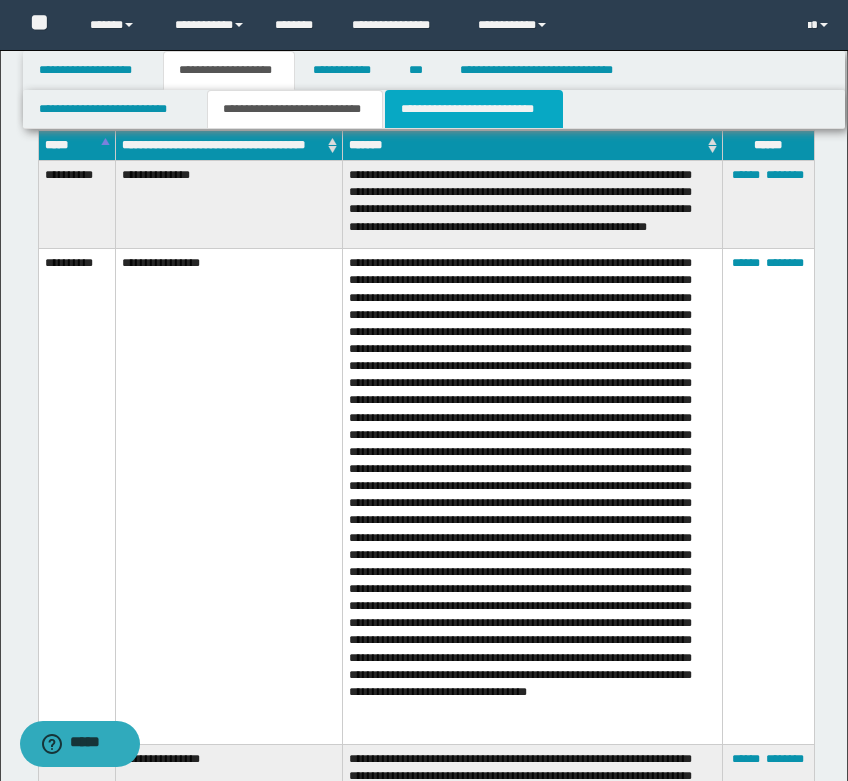 click on "**********" at bounding box center (474, 109) 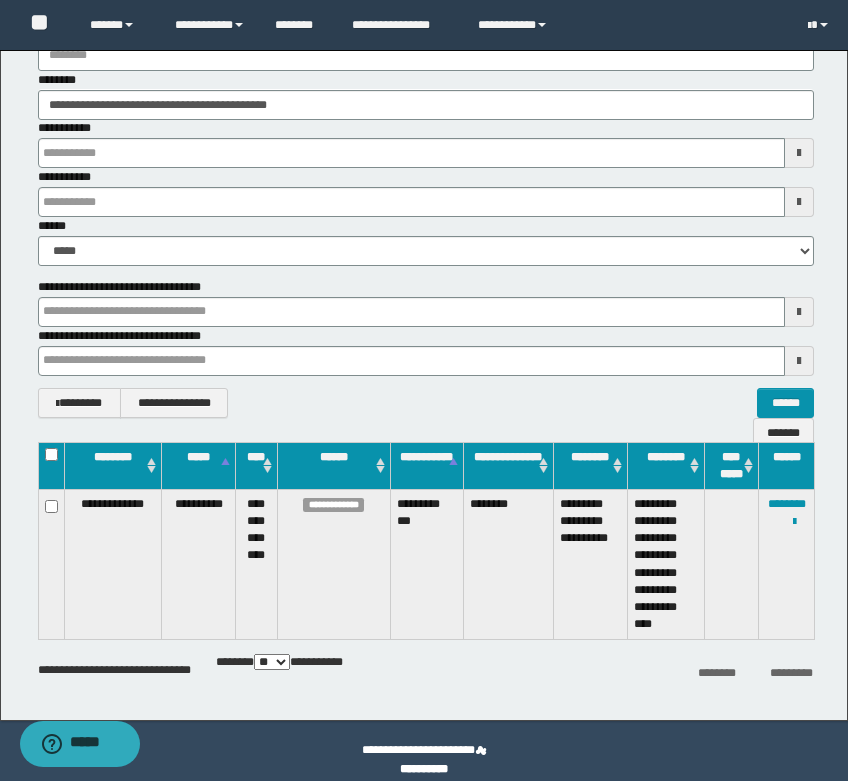 scroll, scrollTop: 0, scrollLeft: 0, axis: both 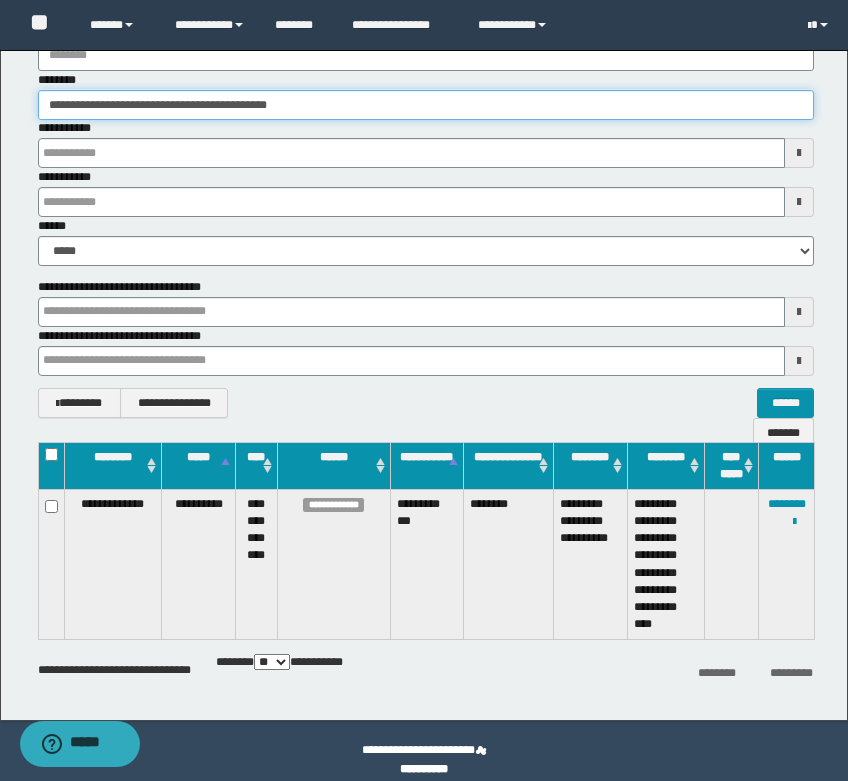 click on "**********" at bounding box center (426, 105) 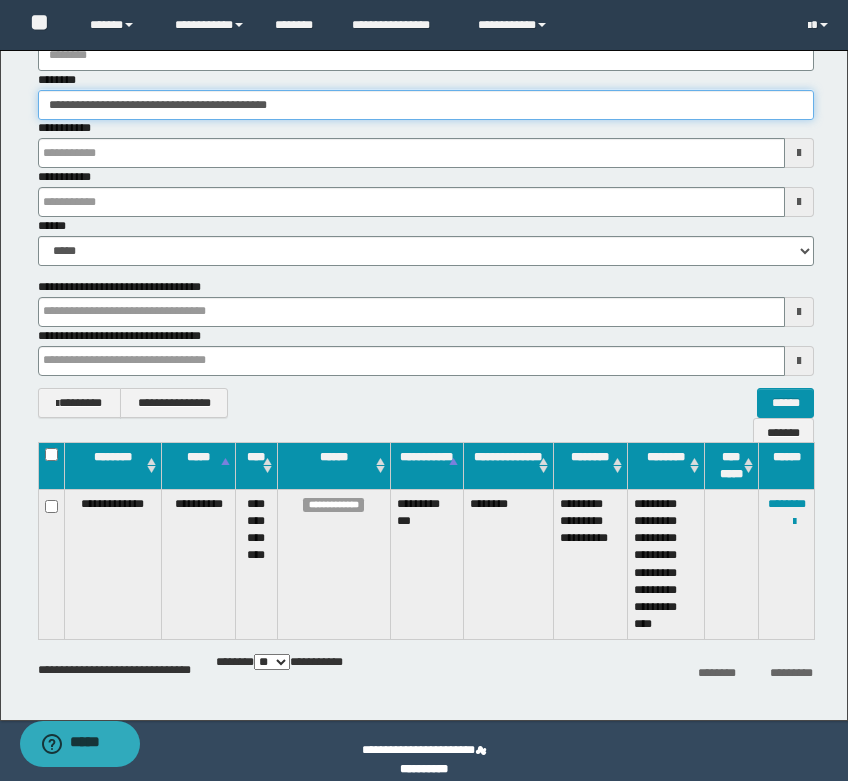 paste 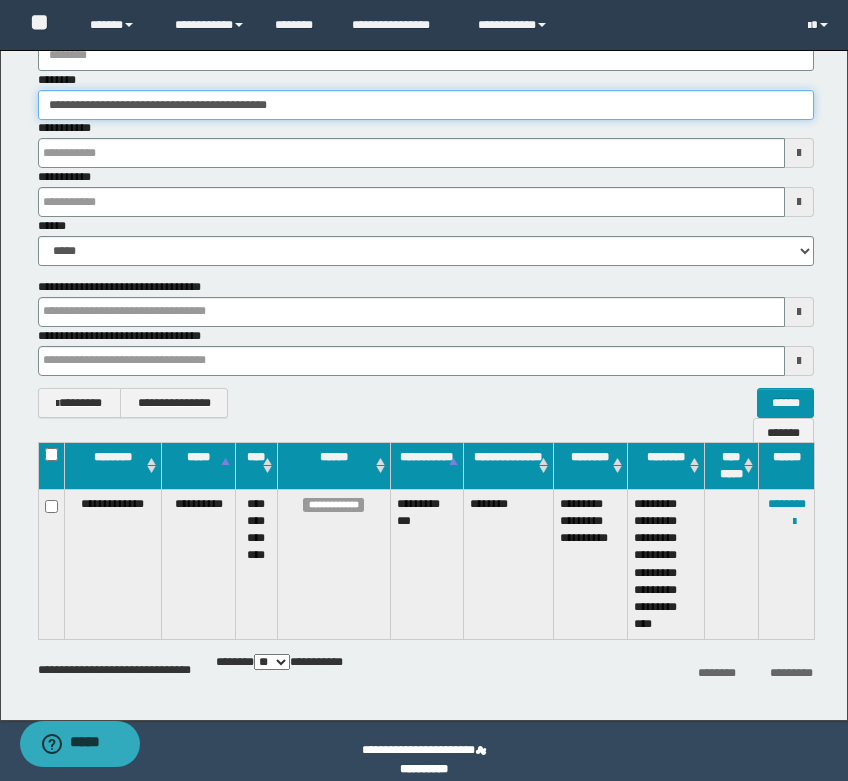 type on "**********" 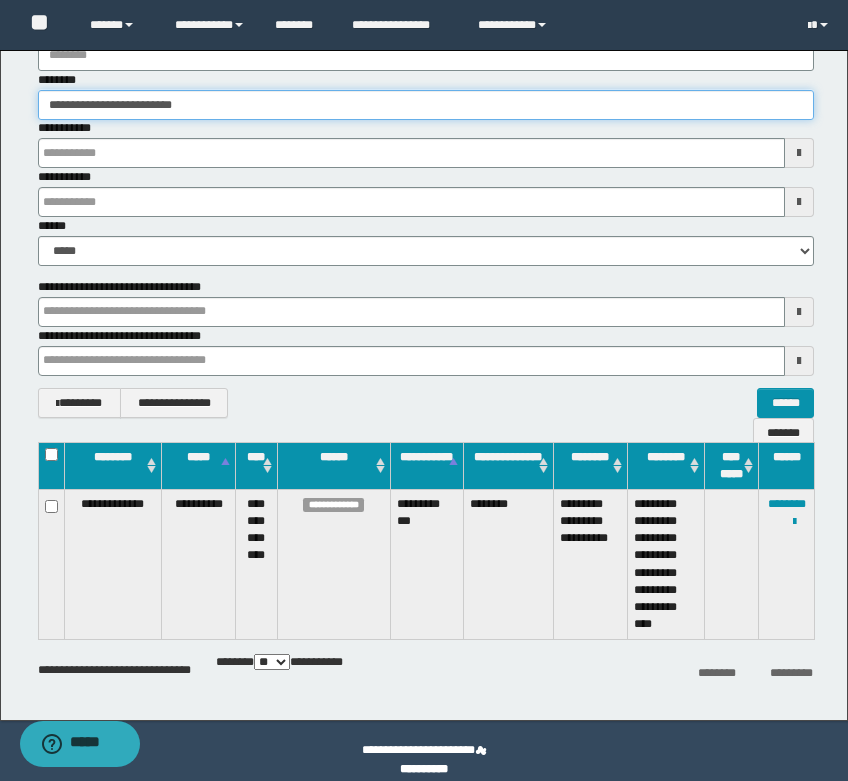 type on "**********" 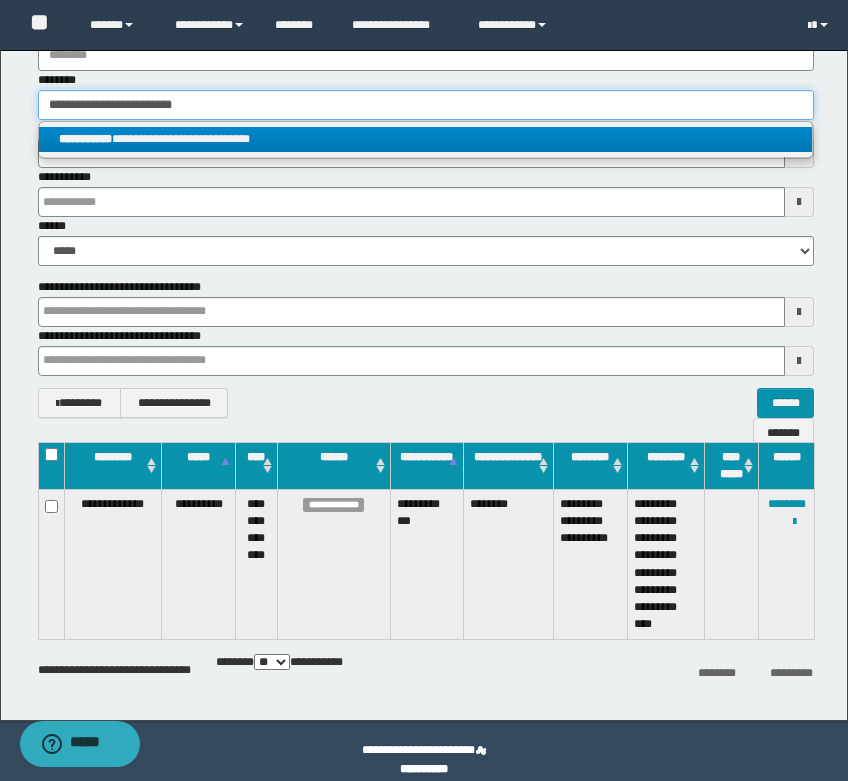 type on "**********" 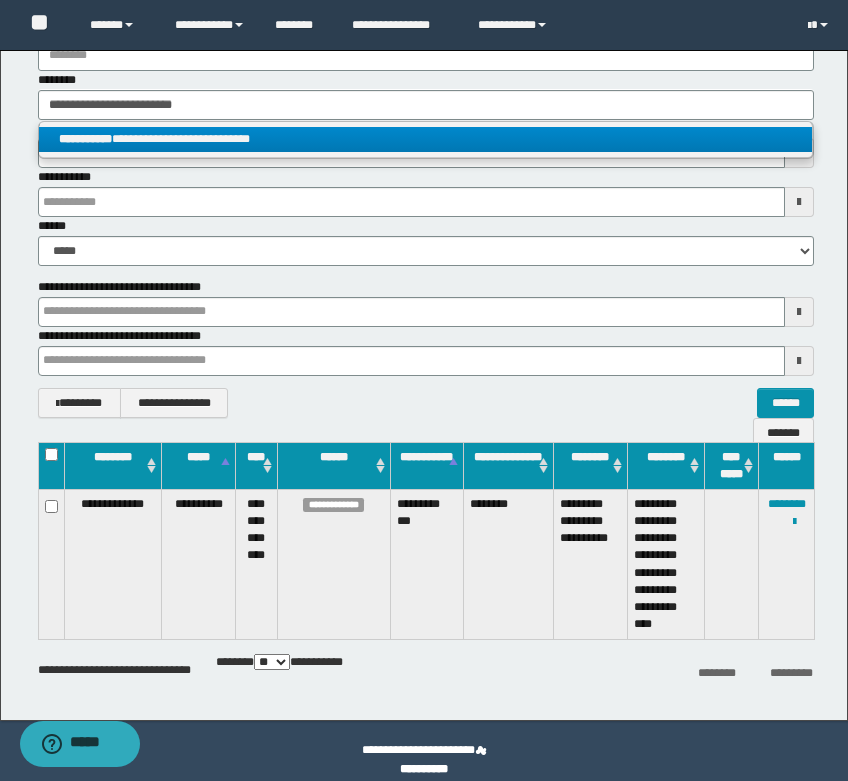 click on "**********" at bounding box center (425, 139) 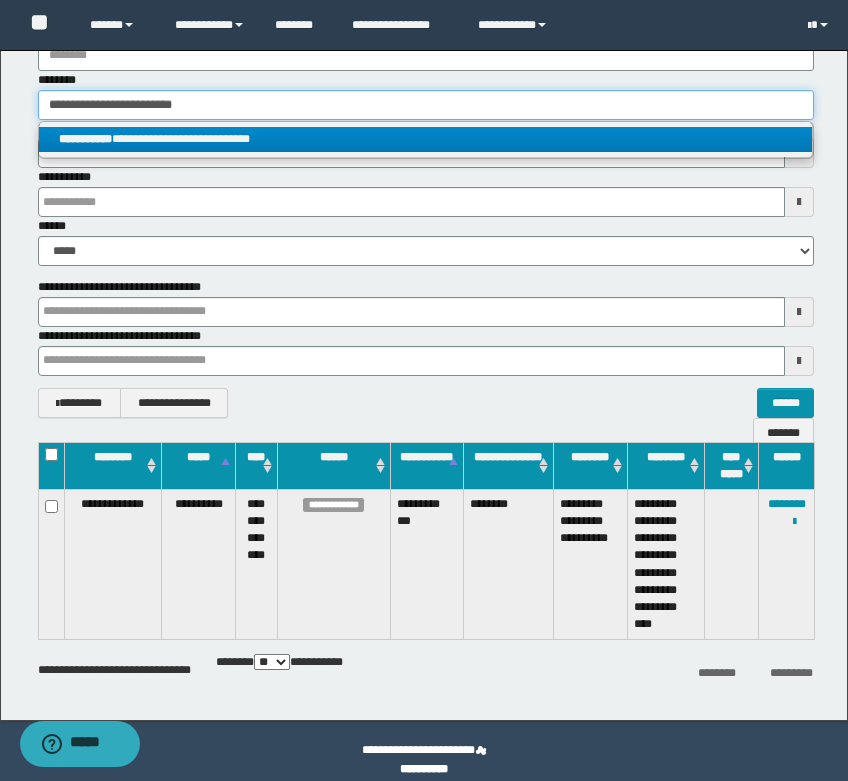 type 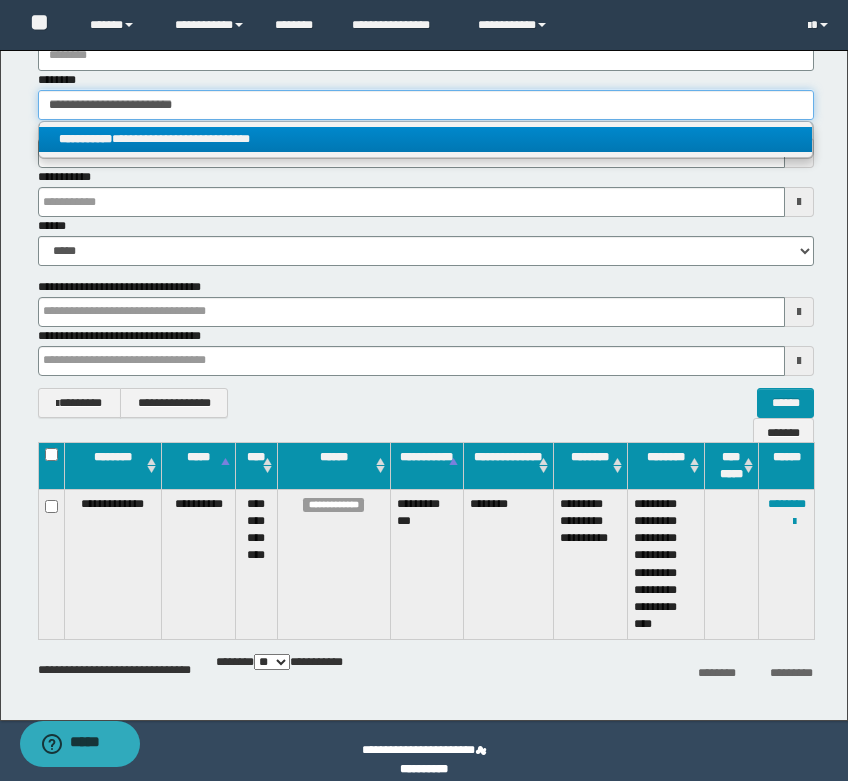 type on "**********" 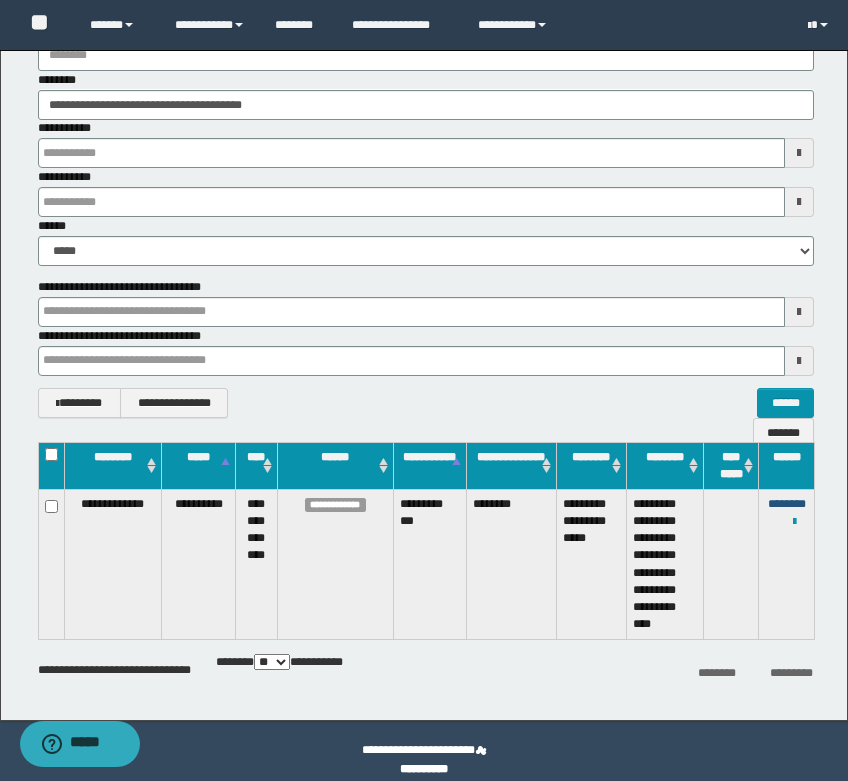 click on "********" at bounding box center (787, 504) 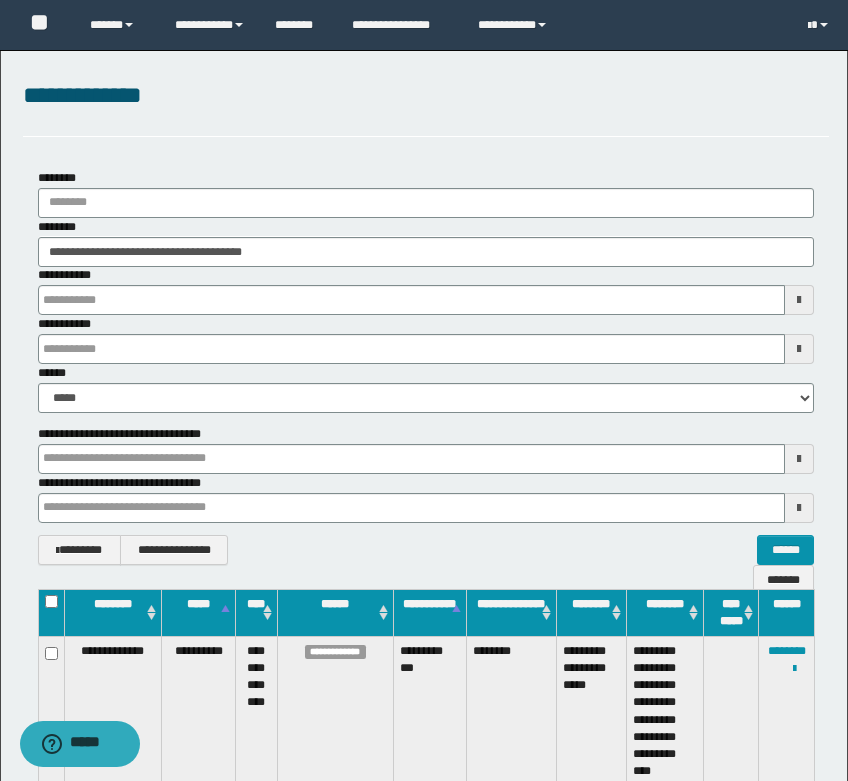 scroll, scrollTop: 0, scrollLeft: 0, axis: both 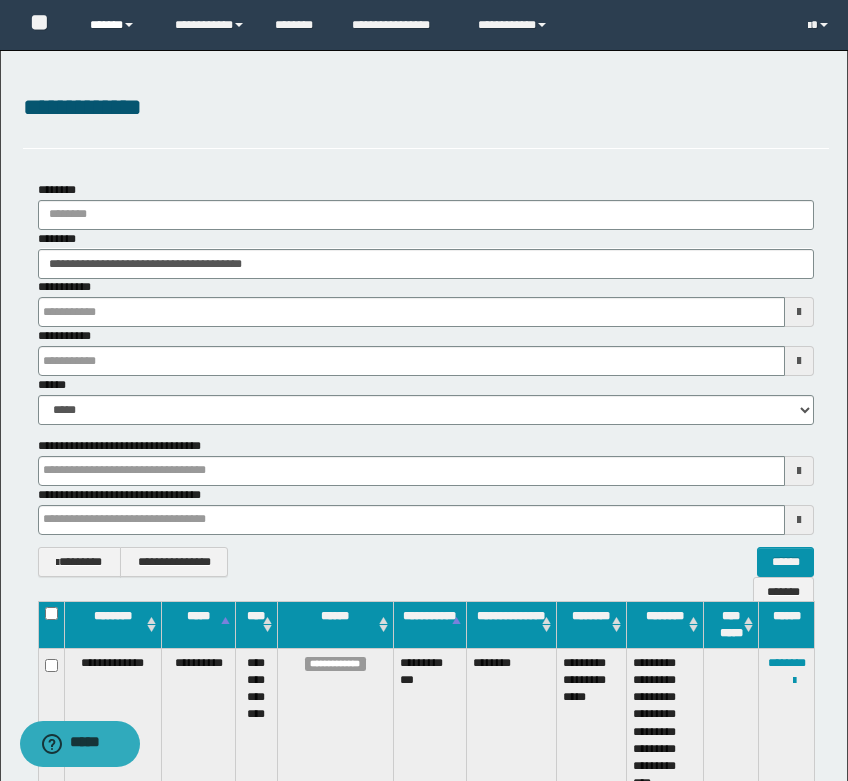 click on "******" at bounding box center [117, 25] 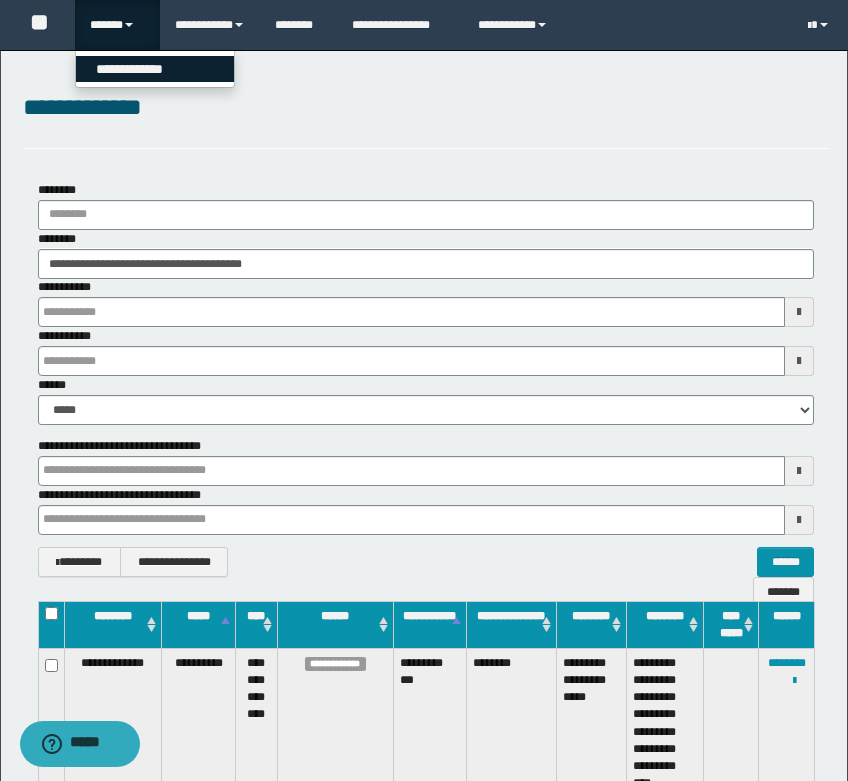 click on "**********" at bounding box center [155, 69] 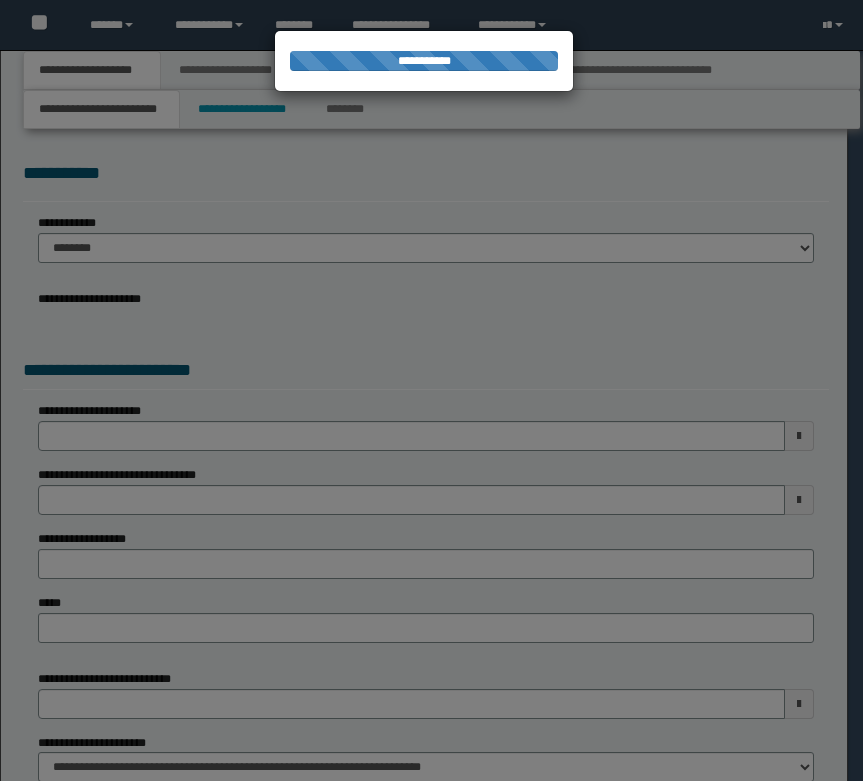 scroll, scrollTop: 0, scrollLeft: 0, axis: both 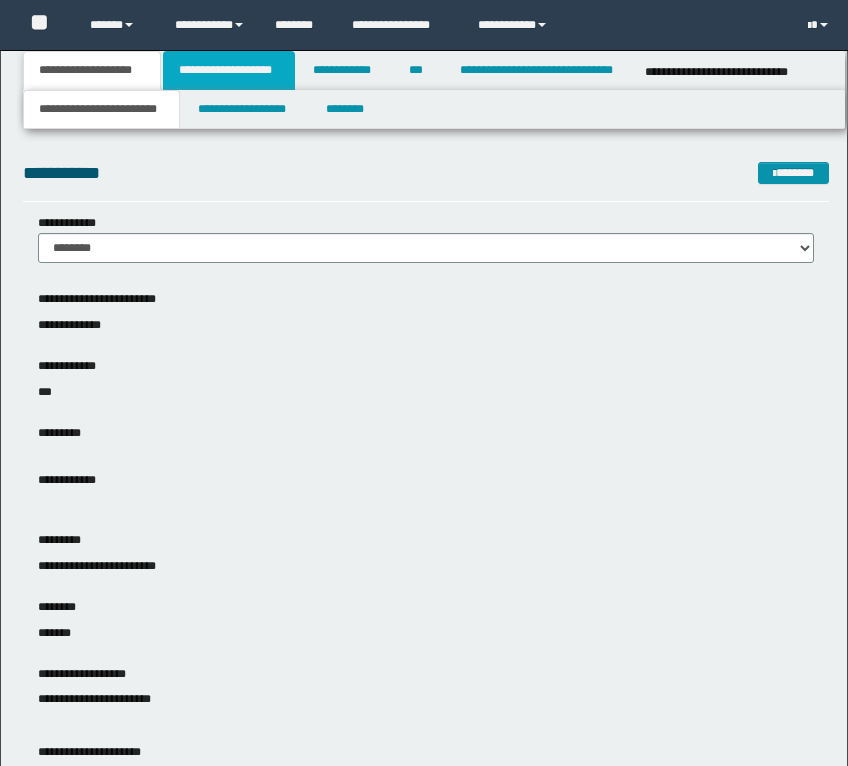 click on "**********" at bounding box center (229, 70) 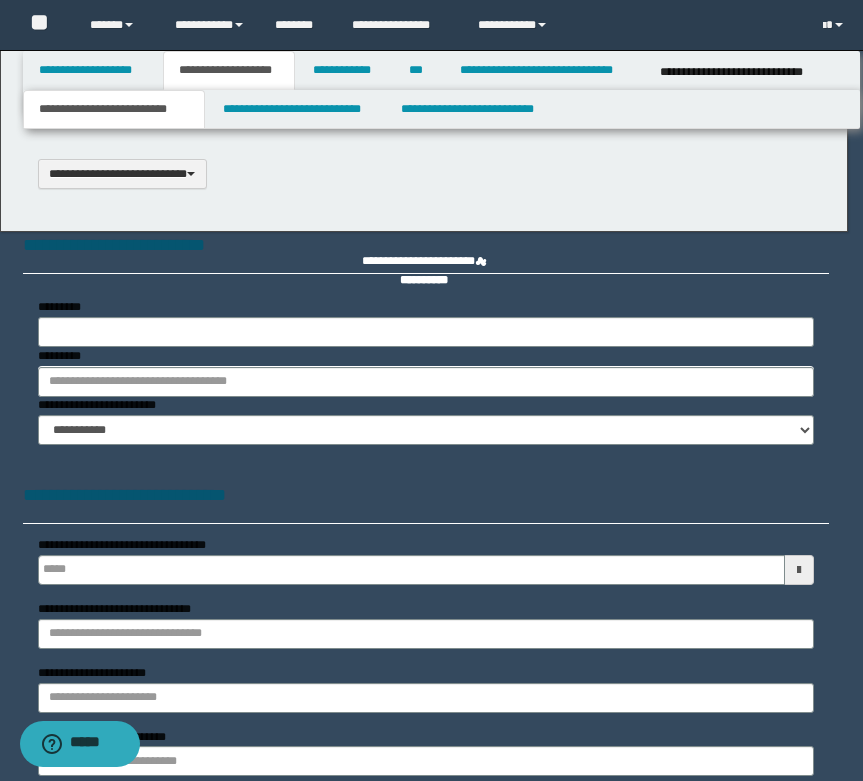 scroll, scrollTop: 0, scrollLeft: 0, axis: both 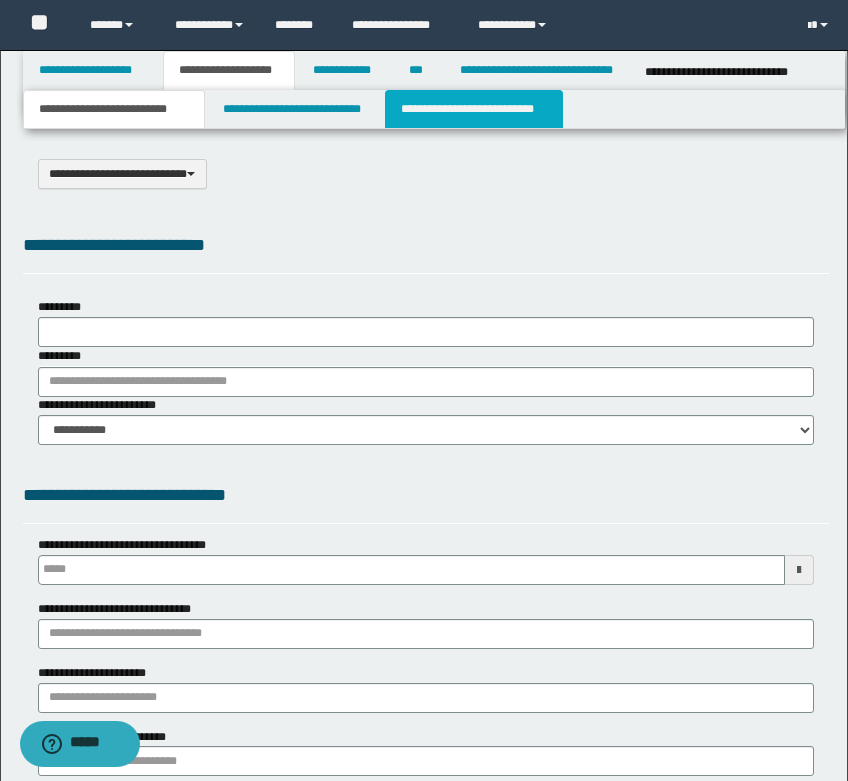 click on "**********" at bounding box center (474, 109) 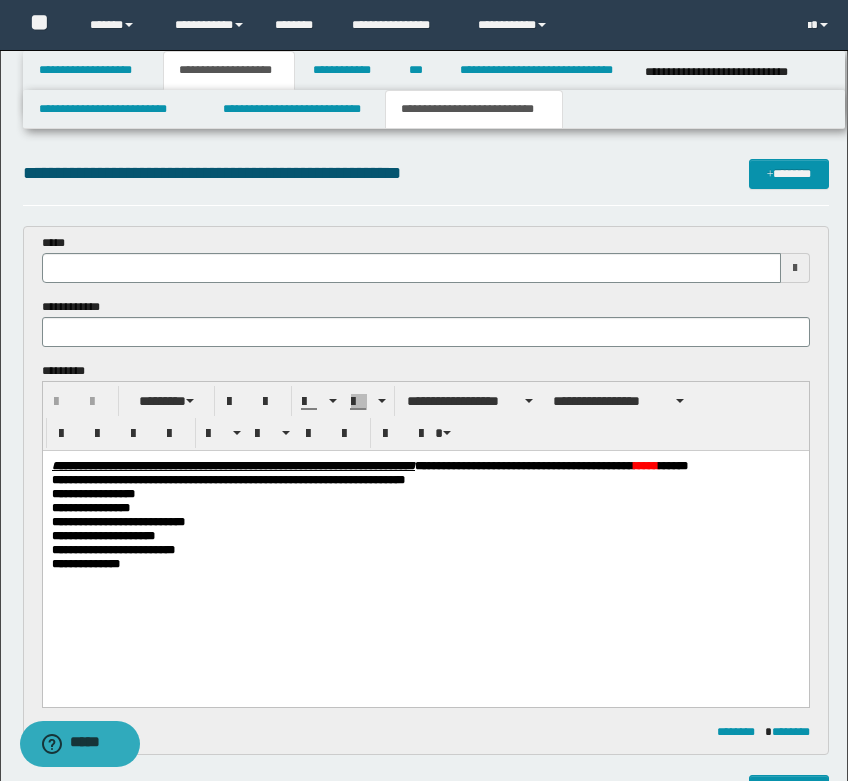 scroll, scrollTop: 0, scrollLeft: 0, axis: both 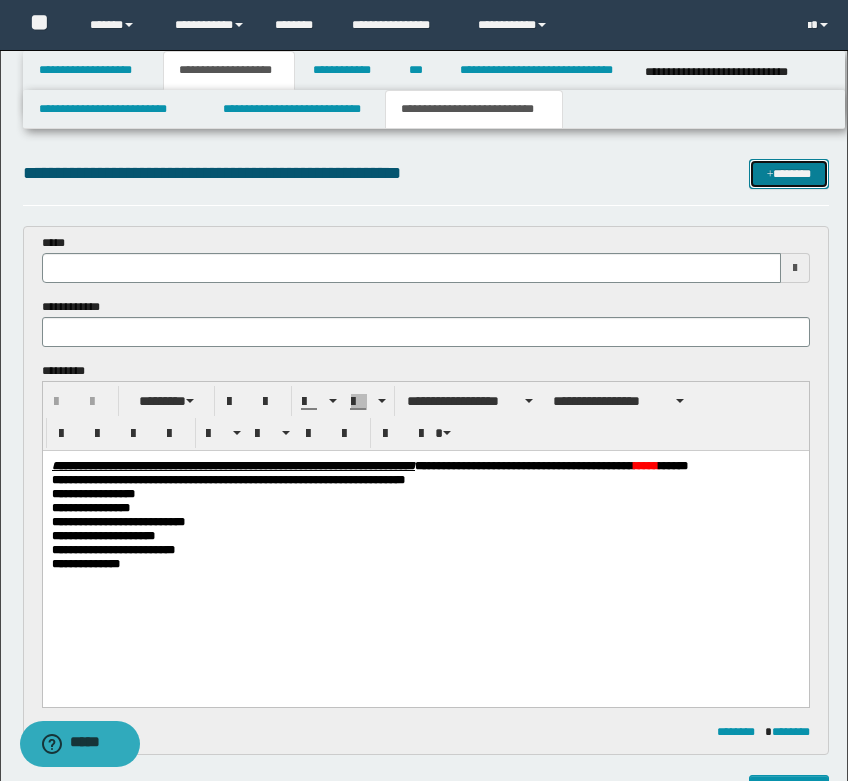 click on "*******" at bounding box center (789, 174) 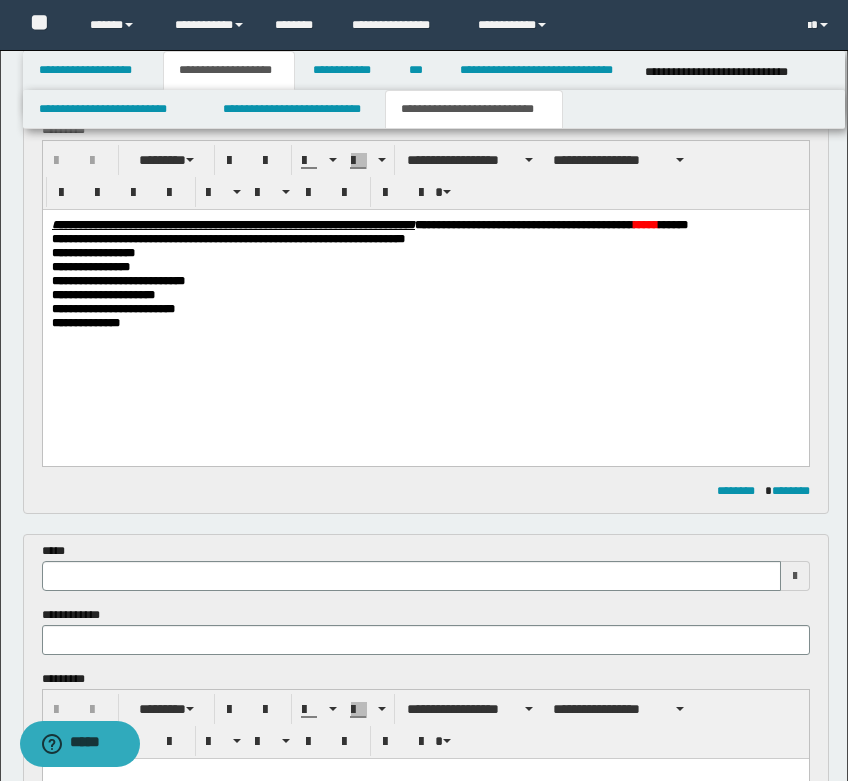 scroll, scrollTop: 402, scrollLeft: 0, axis: vertical 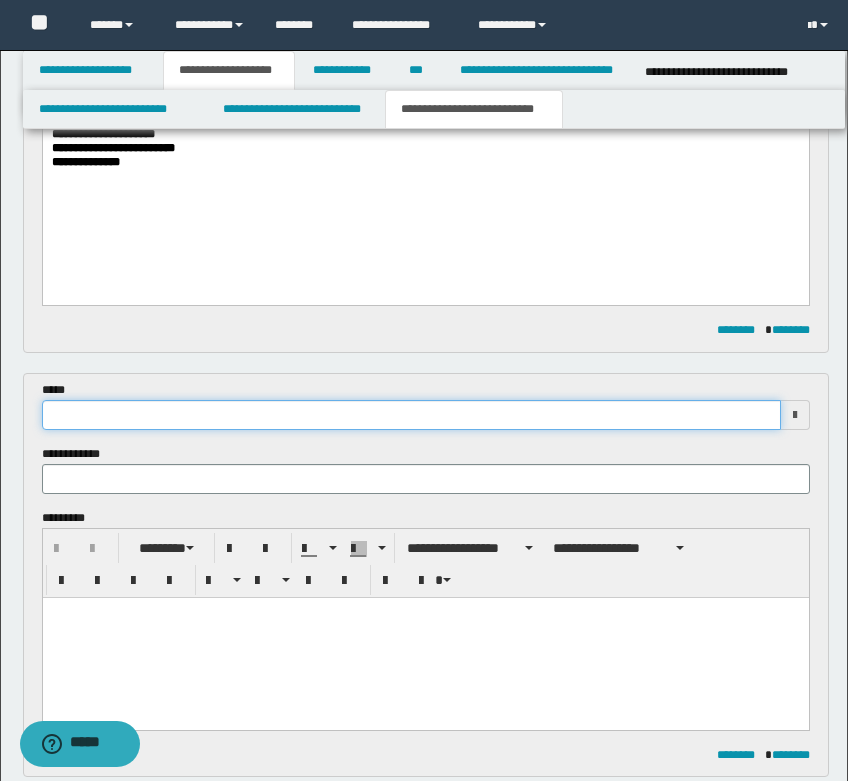 click at bounding box center (411, 415) 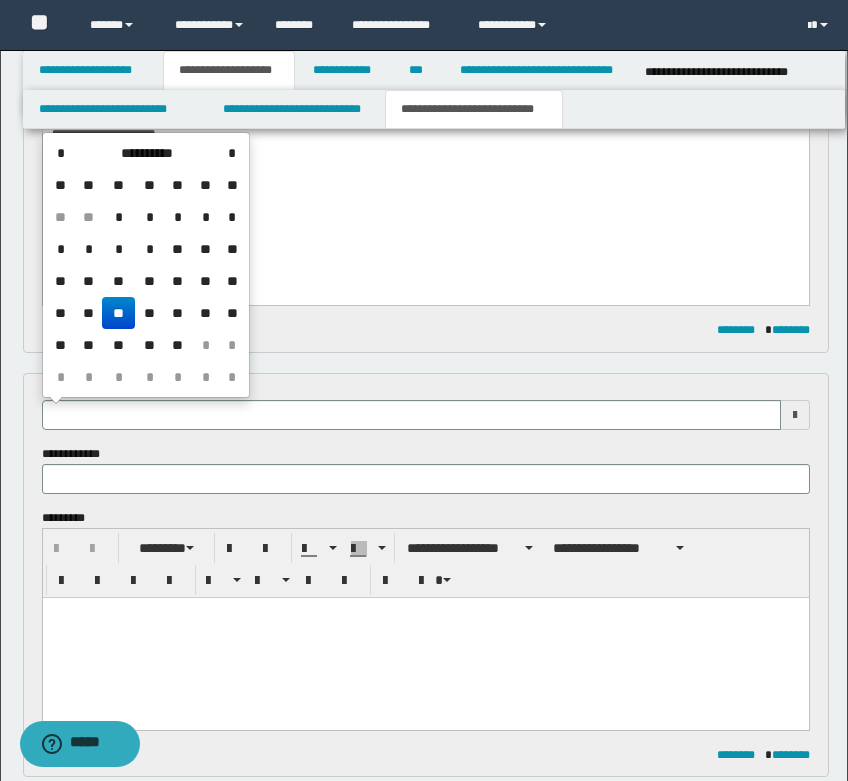 click on "**" at bounding box center (118, 313) 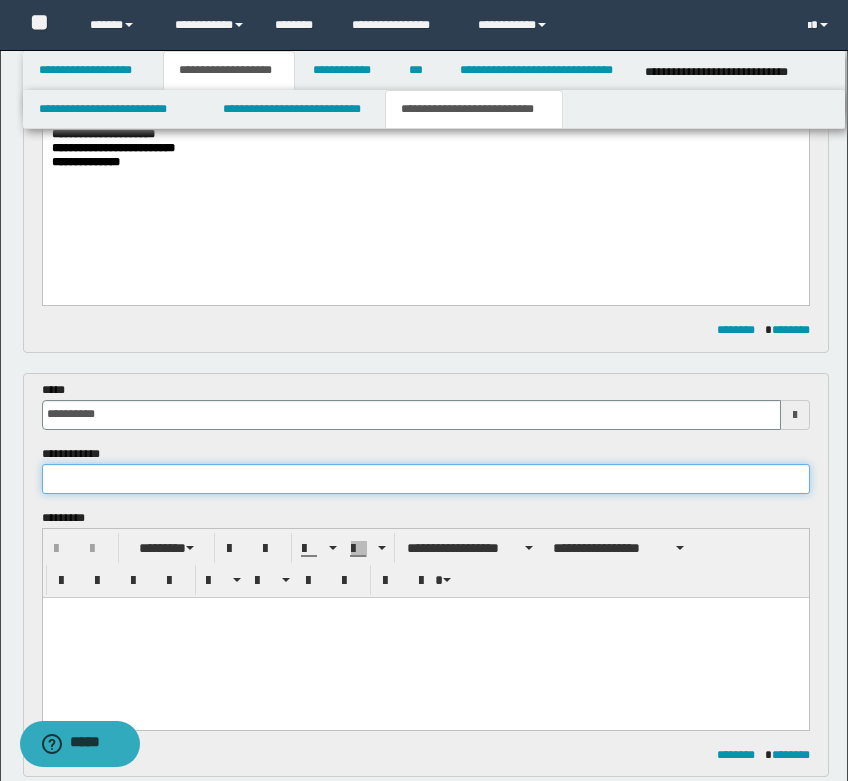 click at bounding box center (426, 479) 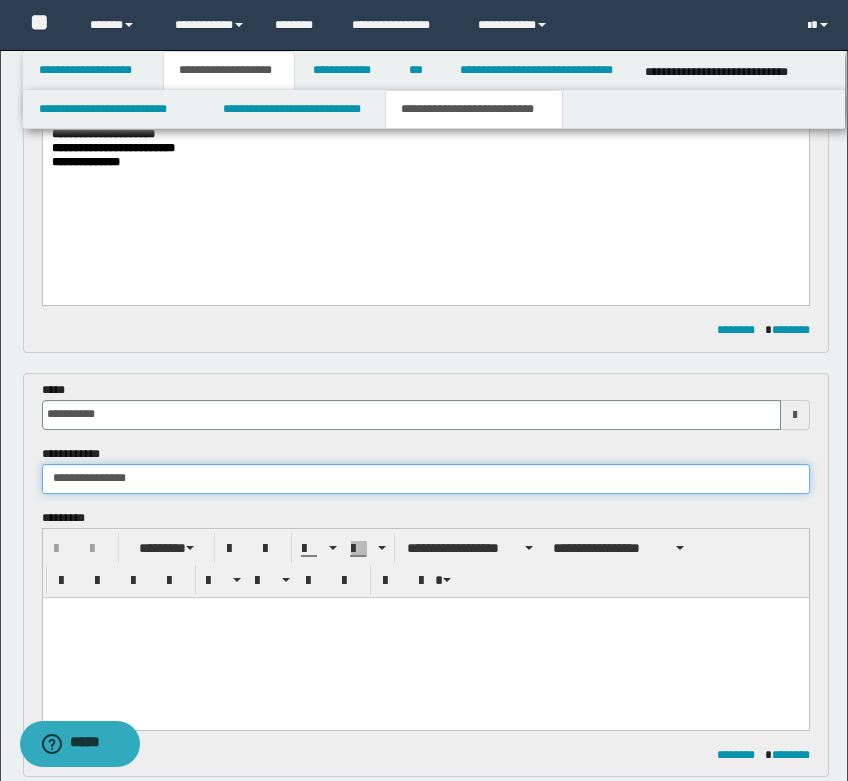 type on "**********" 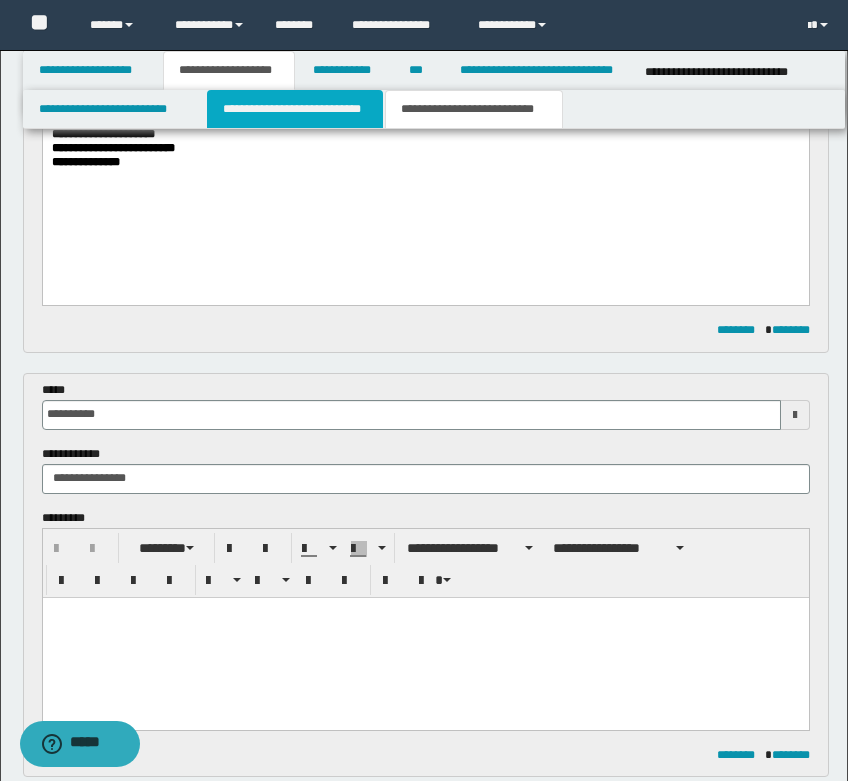 click on "**********" at bounding box center [295, 109] 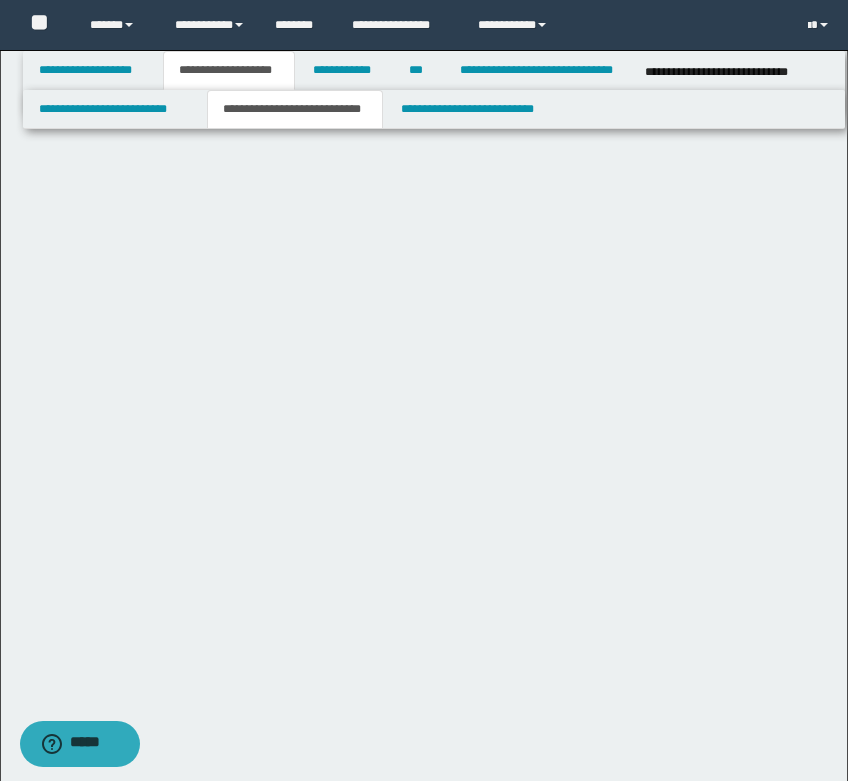 scroll, scrollTop: 0, scrollLeft: 0, axis: both 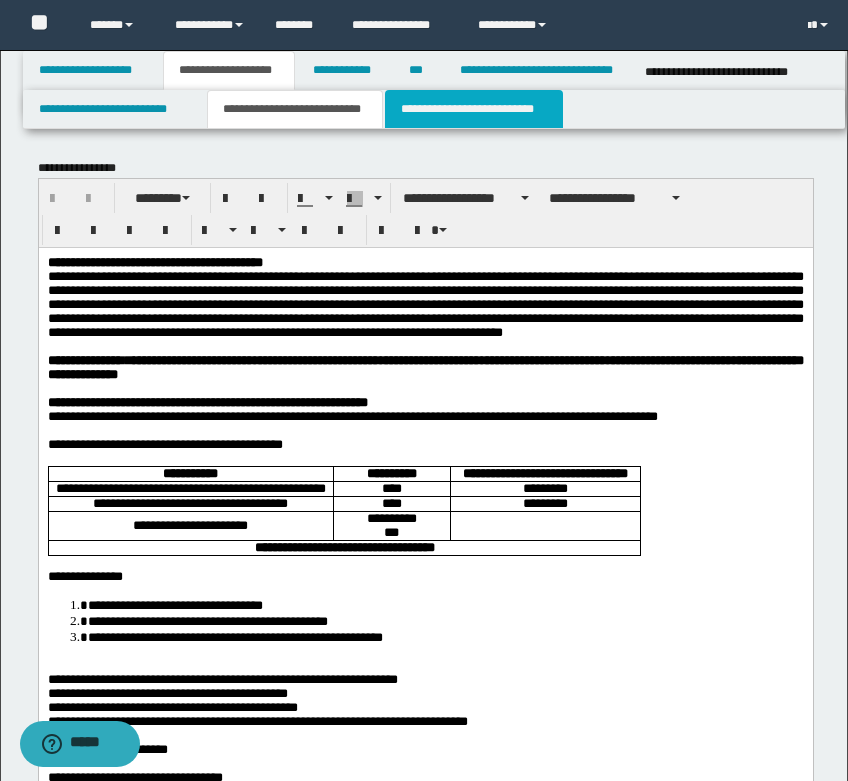 click on "**********" at bounding box center [474, 109] 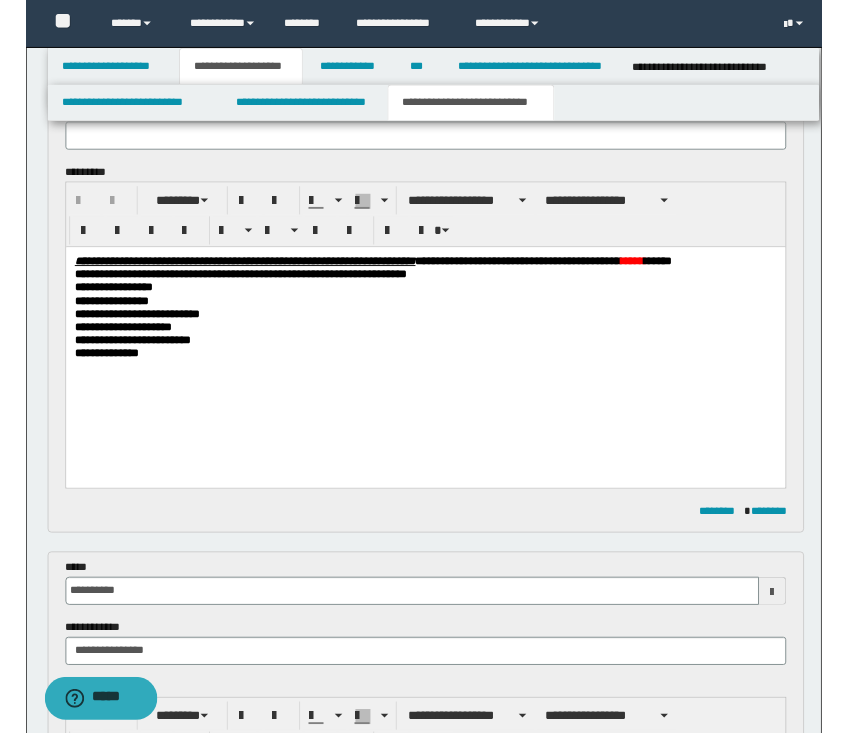 scroll, scrollTop: 100, scrollLeft: 0, axis: vertical 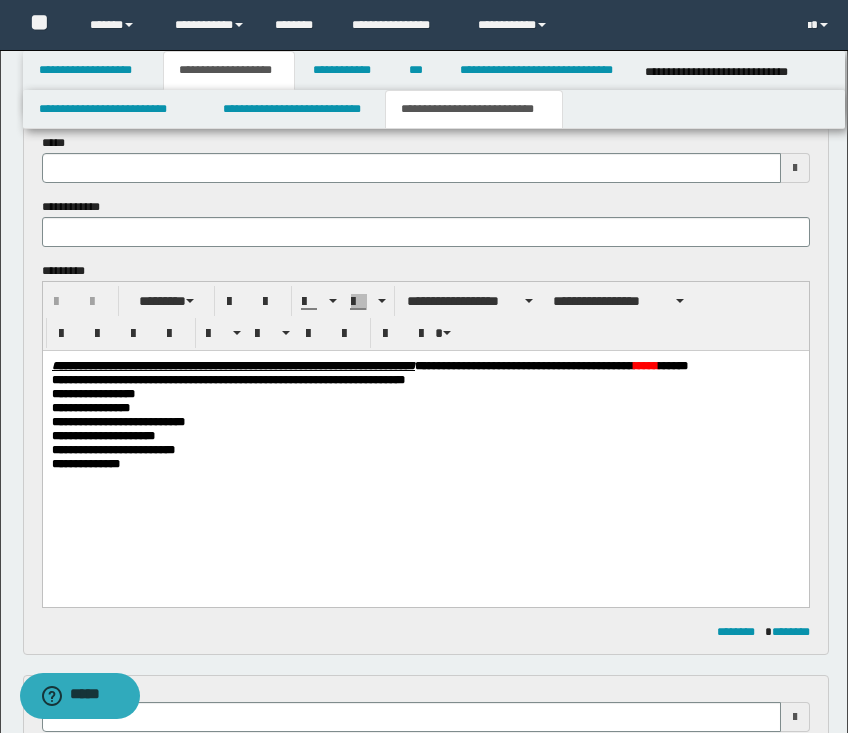 type 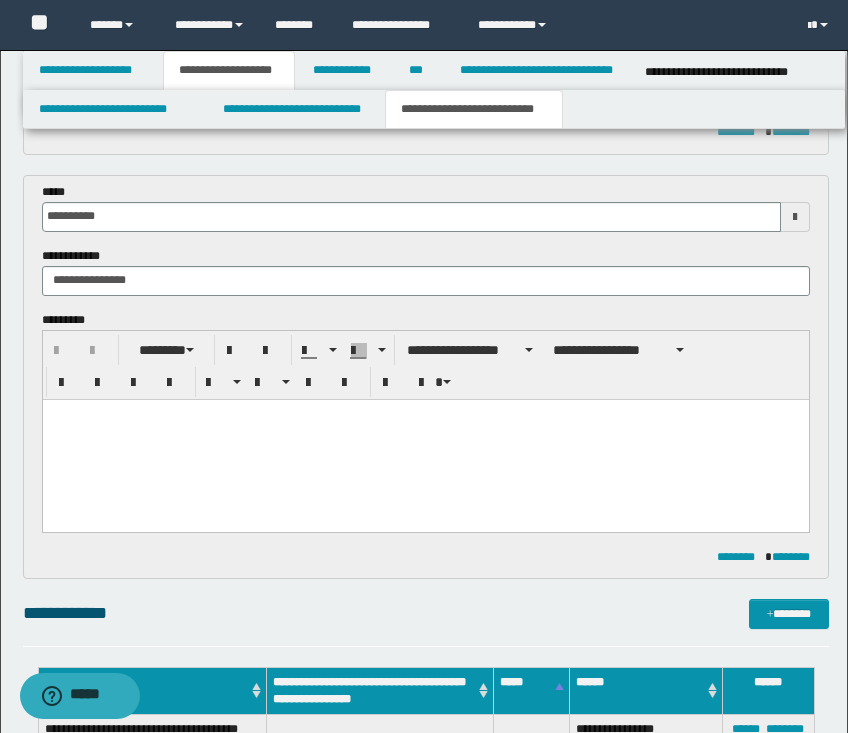scroll, scrollTop: 700, scrollLeft: 0, axis: vertical 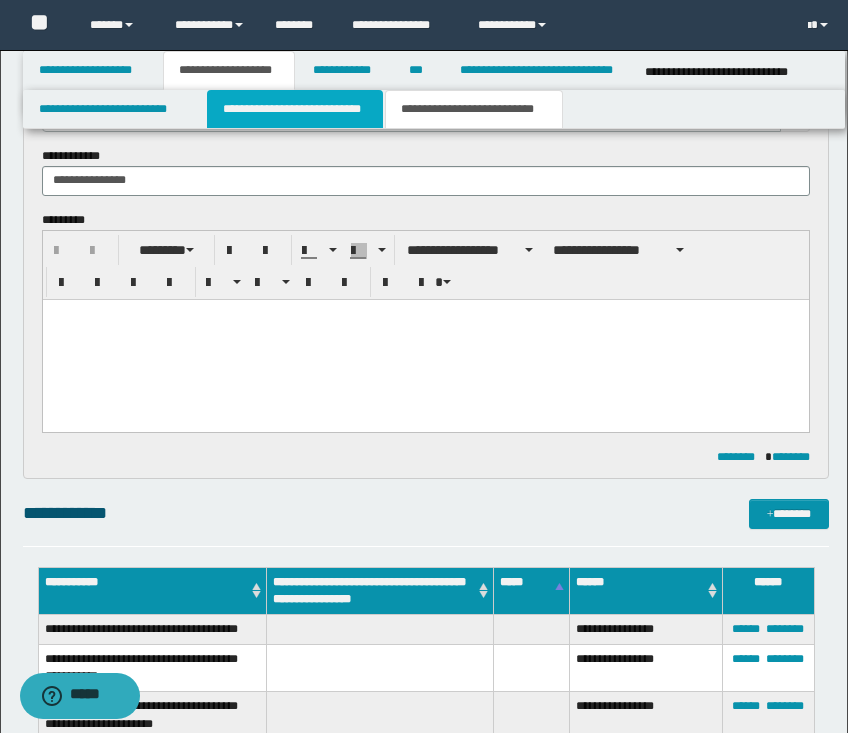 click on "**********" at bounding box center (295, 109) 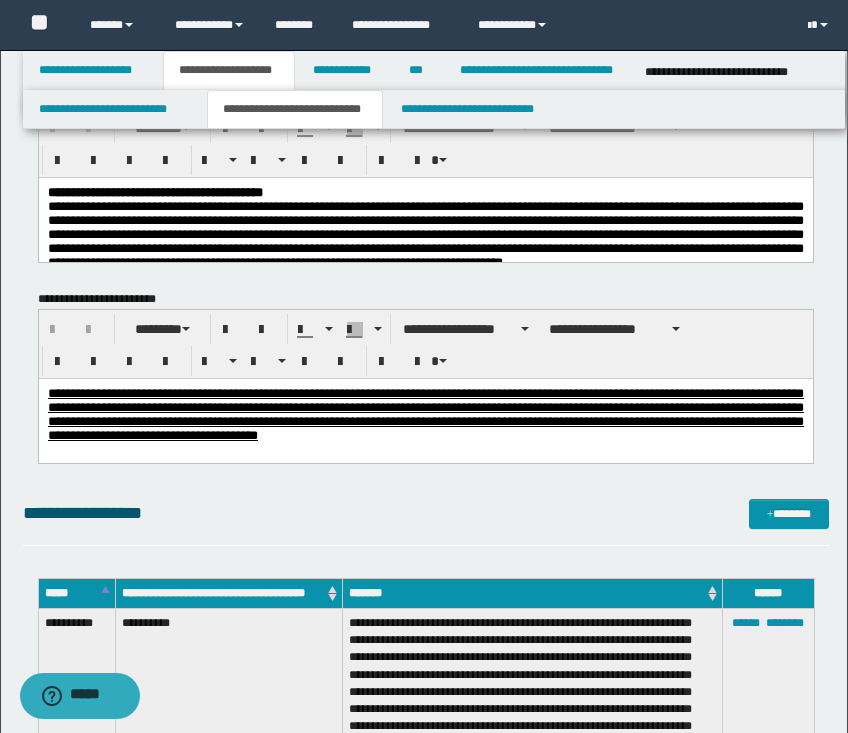 scroll, scrollTop: 0, scrollLeft: 0, axis: both 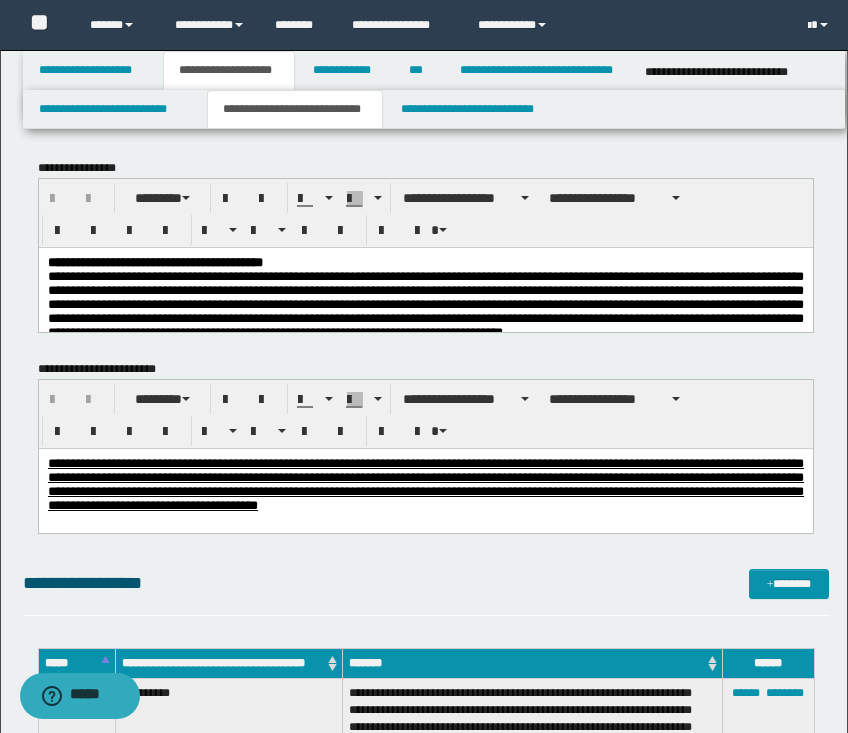 click on "**********" at bounding box center (425, 303) 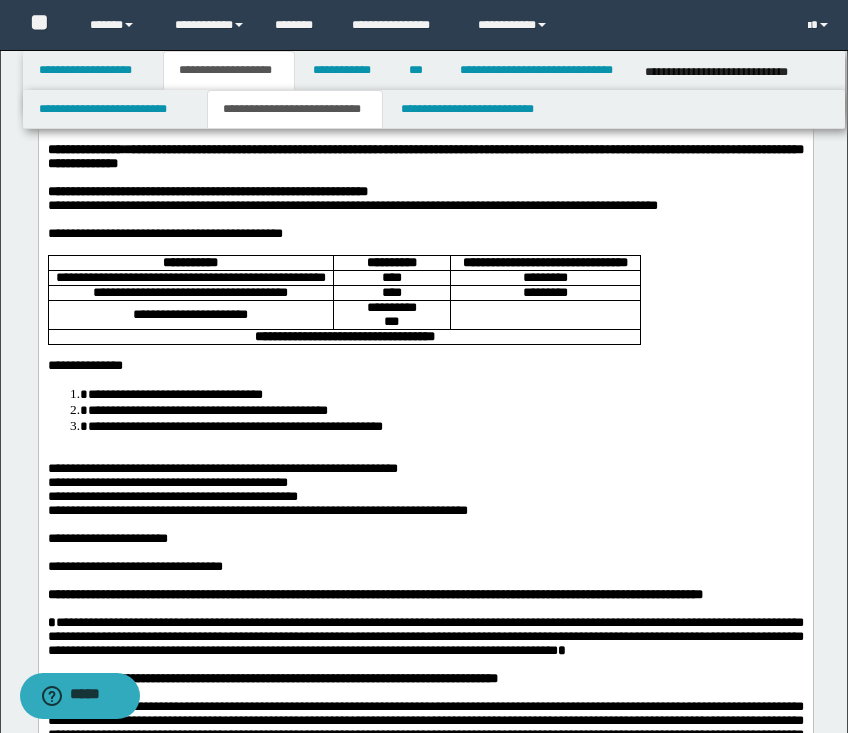scroll, scrollTop: 300, scrollLeft: 0, axis: vertical 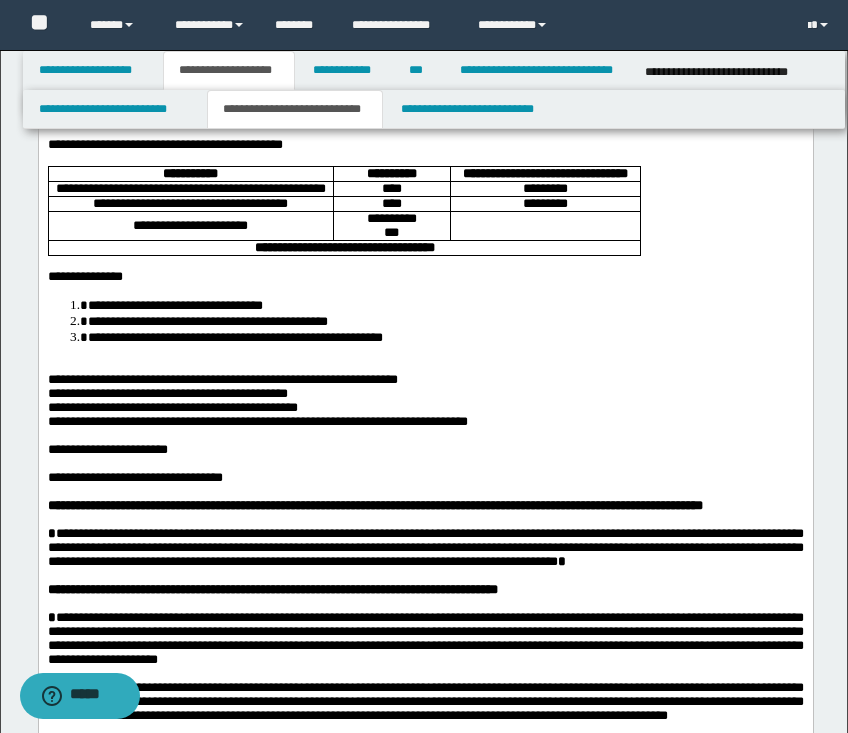 click on "**********" at bounding box center (425, 422) 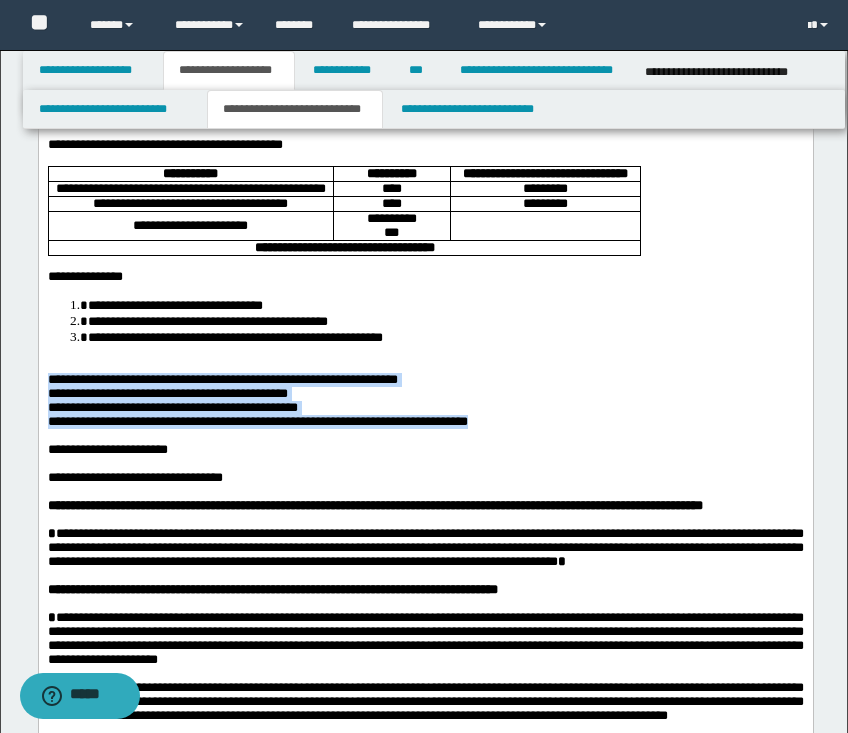 drag, startPoint x: 477, startPoint y: 523, endPoint x: 452, endPoint y: 467, distance: 61.326992 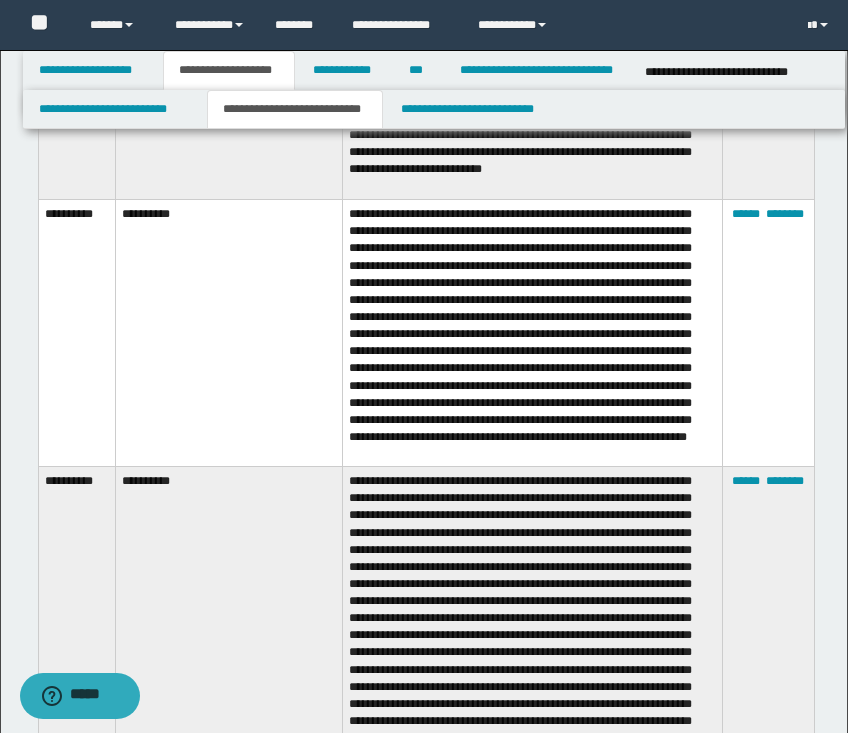 scroll, scrollTop: 2384, scrollLeft: 0, axis: vertical 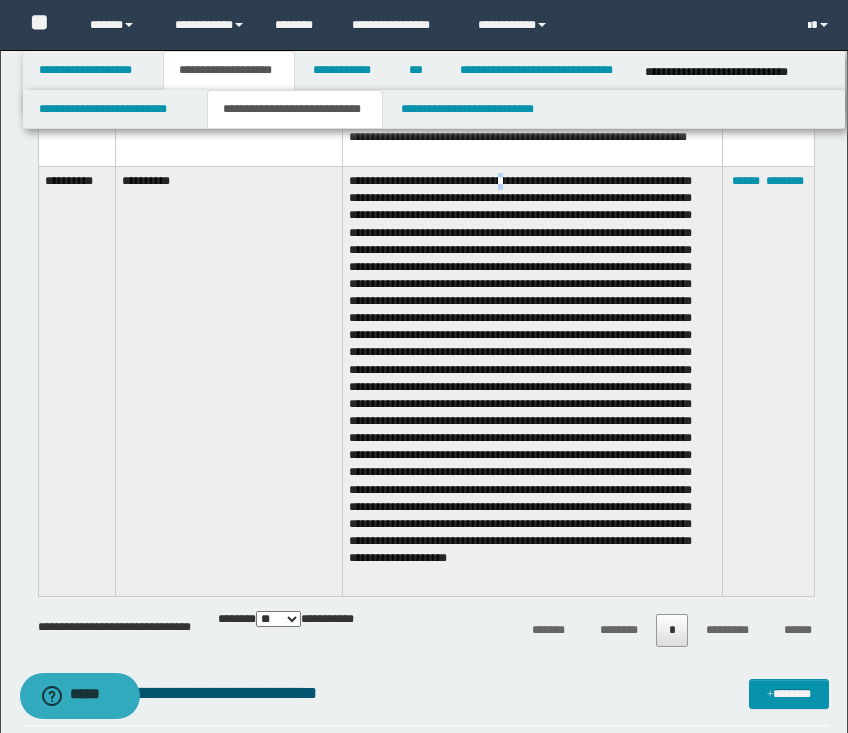 click at bounding box center [532, 382] 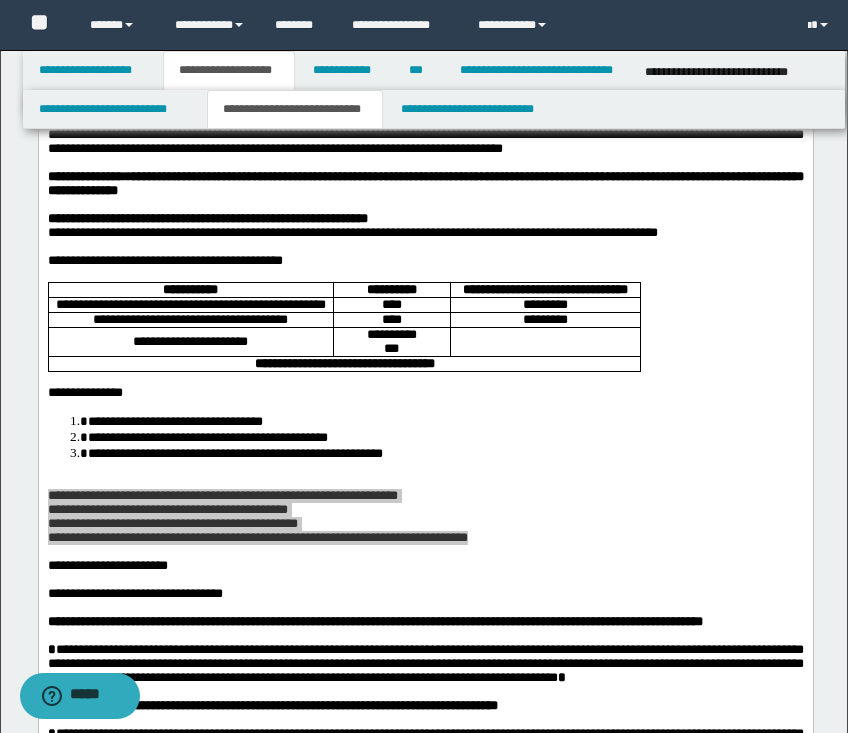 scroll, scrollTop: 0, scrollLeft: 0, axis: both 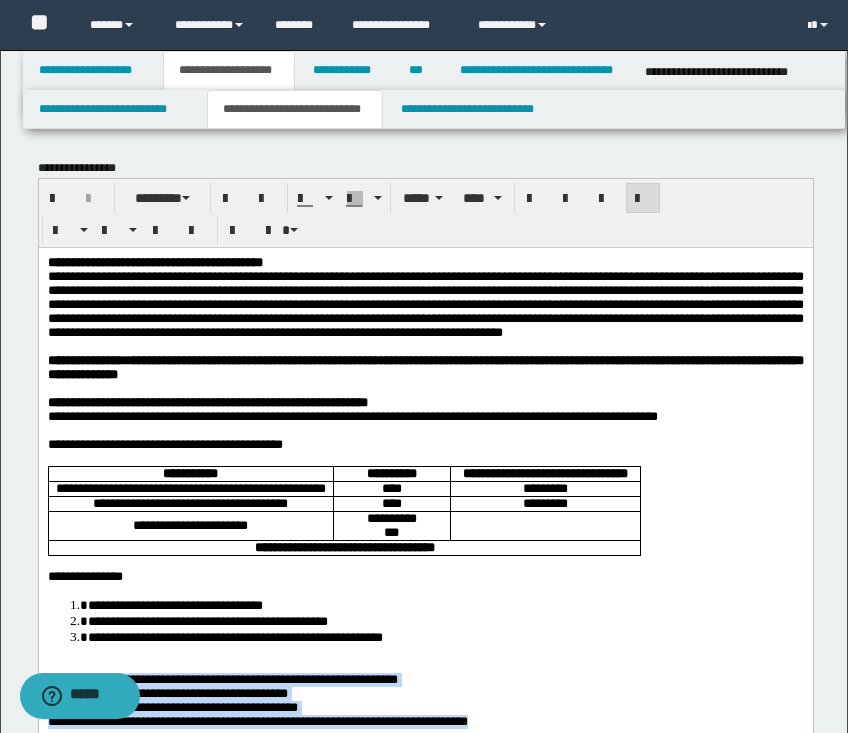 click at bounding box center [437, 346] 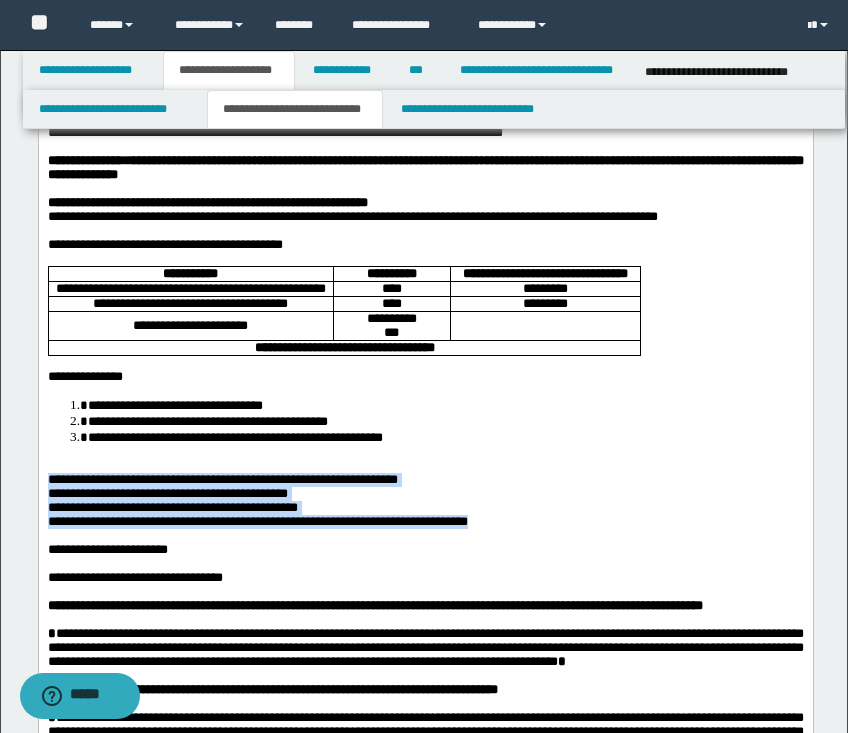 scroll, scrollTop: 400, scrollLeft: 0, axis: vertical 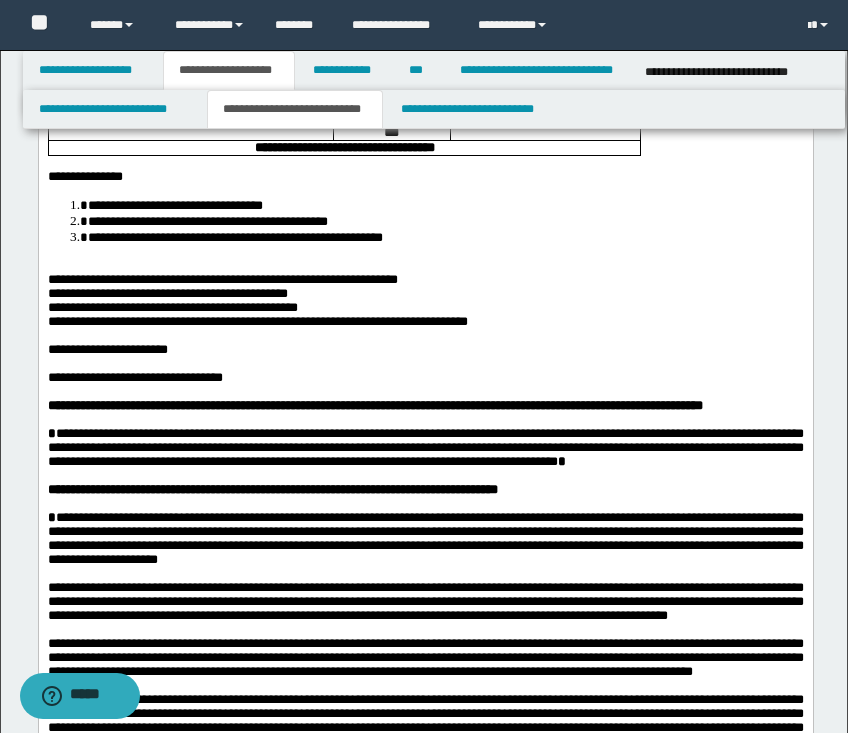 click at bounding box center [425, 336] 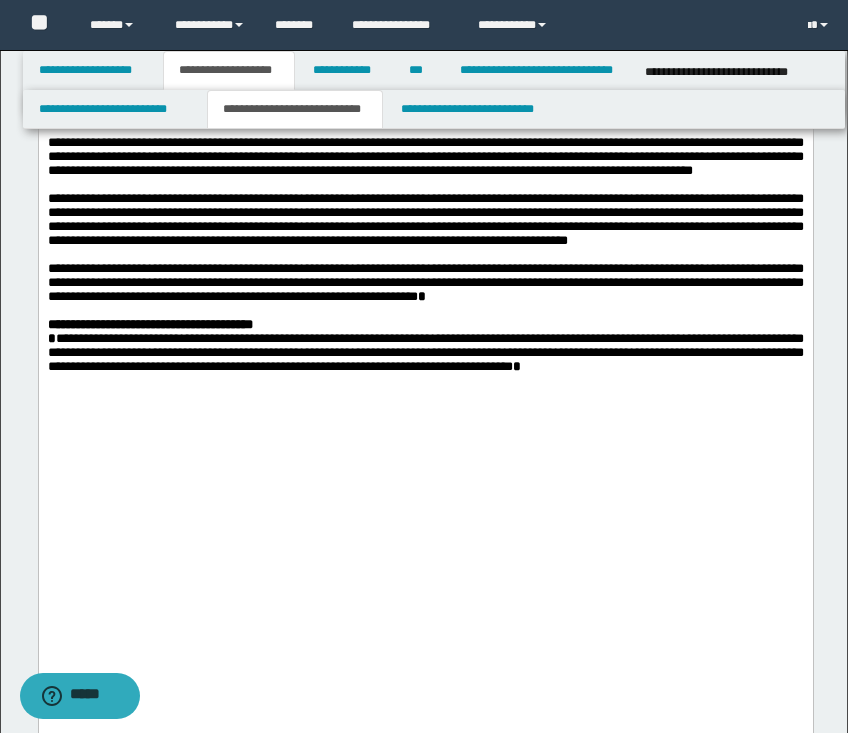 scroll, scrollTop: 900, scrollLeft: 0, axis: vertical 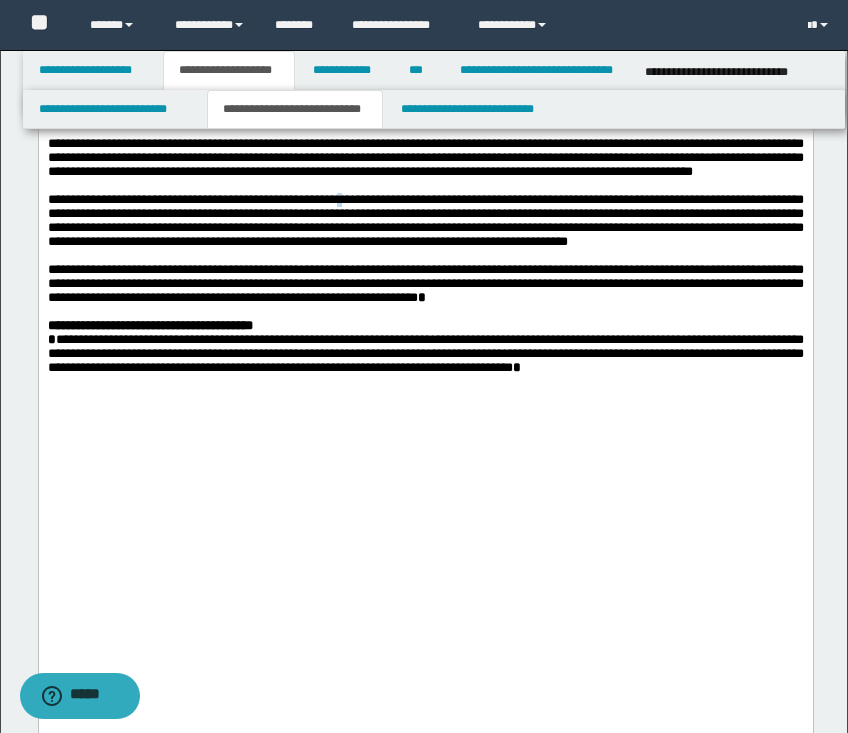 click on "**********" at bounding box center (425, 220) 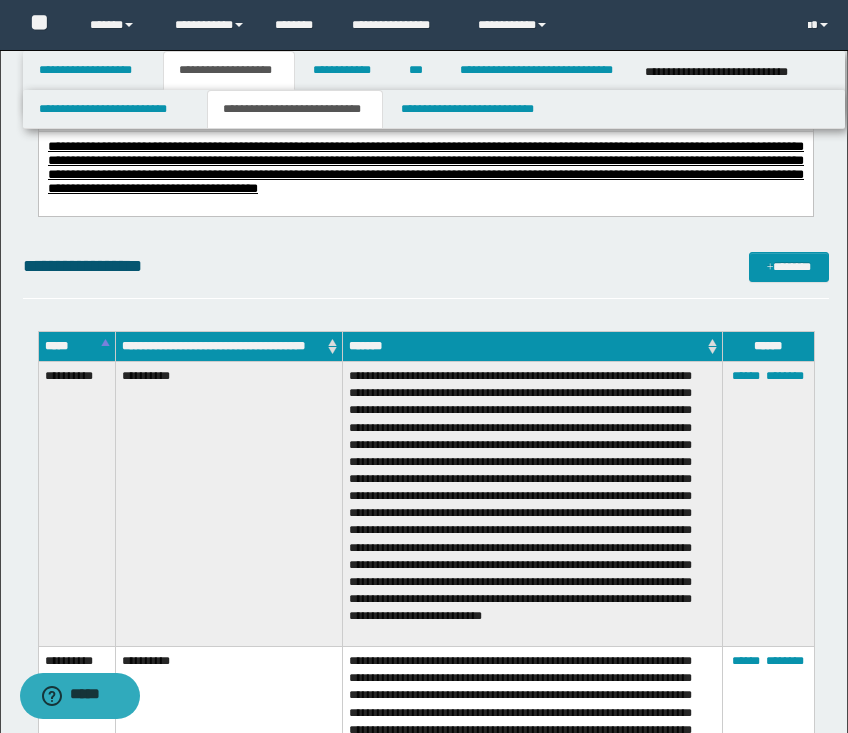 scroll, scrollTop: 1600, scrollLeft: 0, axis: vertical 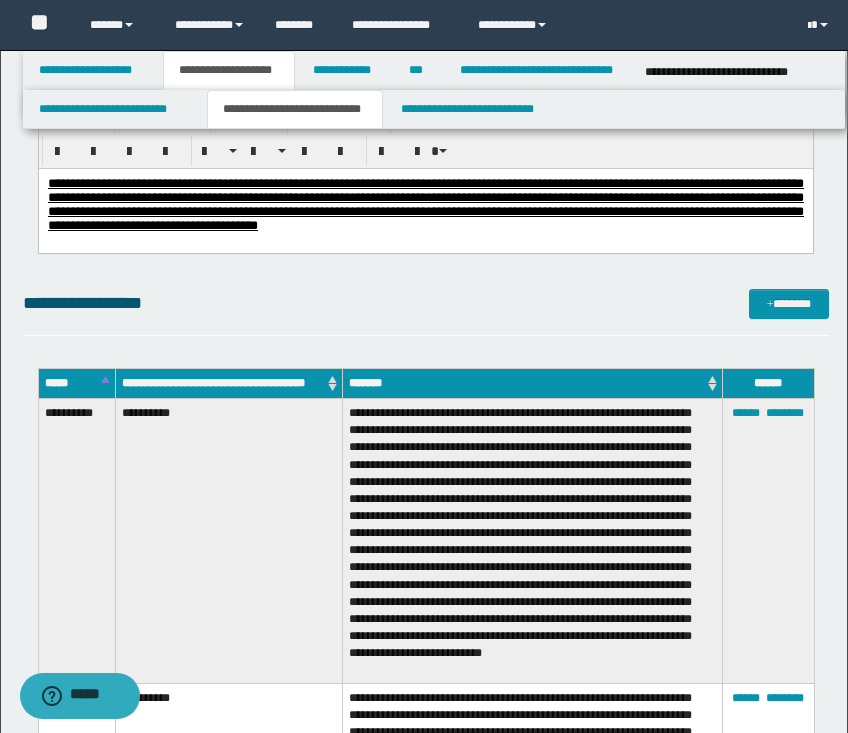 click on "**********" at bounding box center [426, 312] 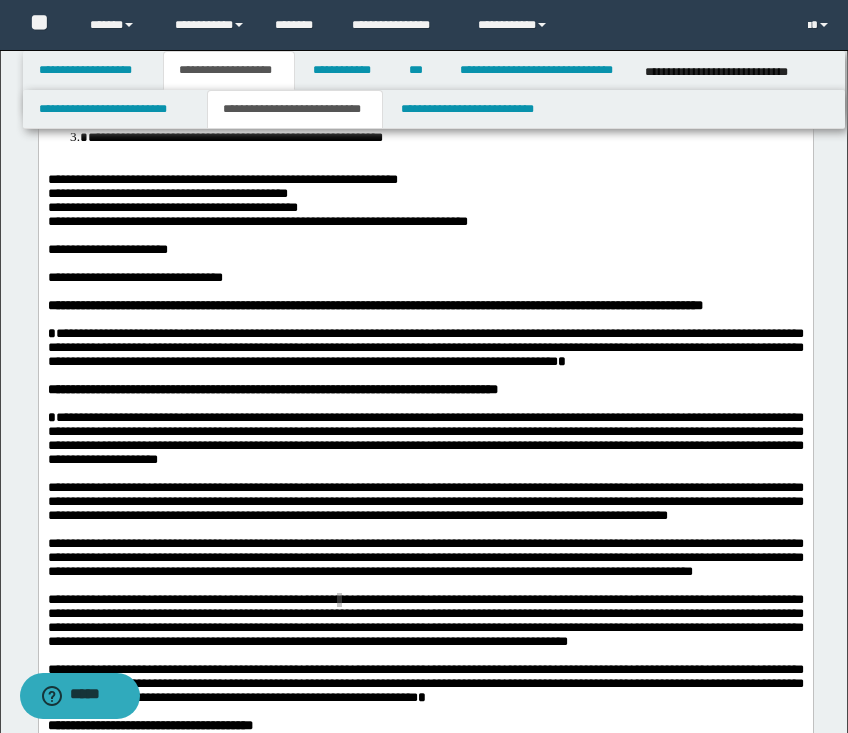 scroll, scrollTop: 400, scrollLeft: 0, axis: vertical 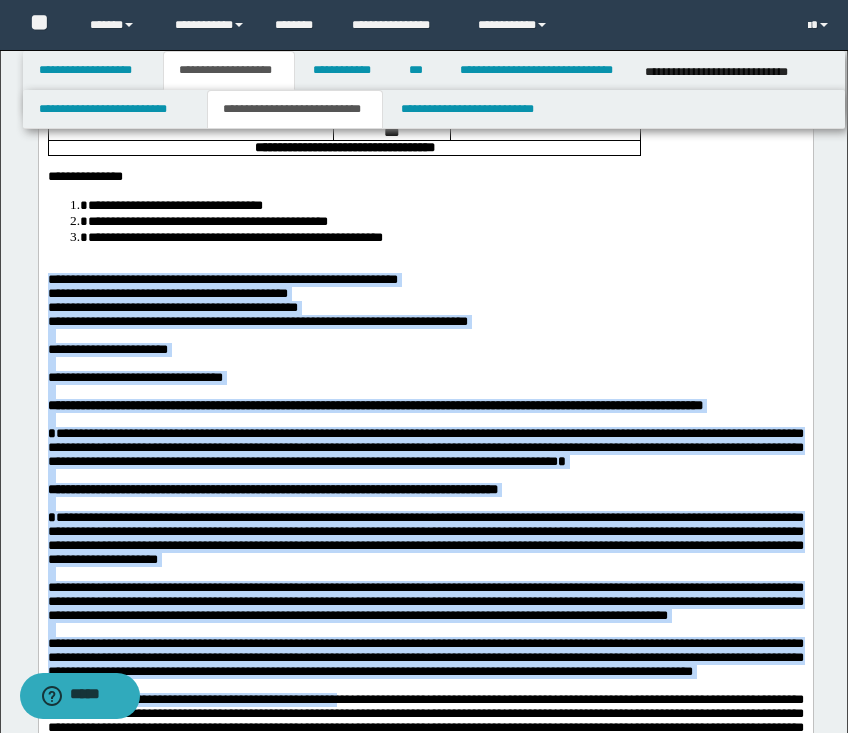 click on "**********" at bounding box center [425, 390] 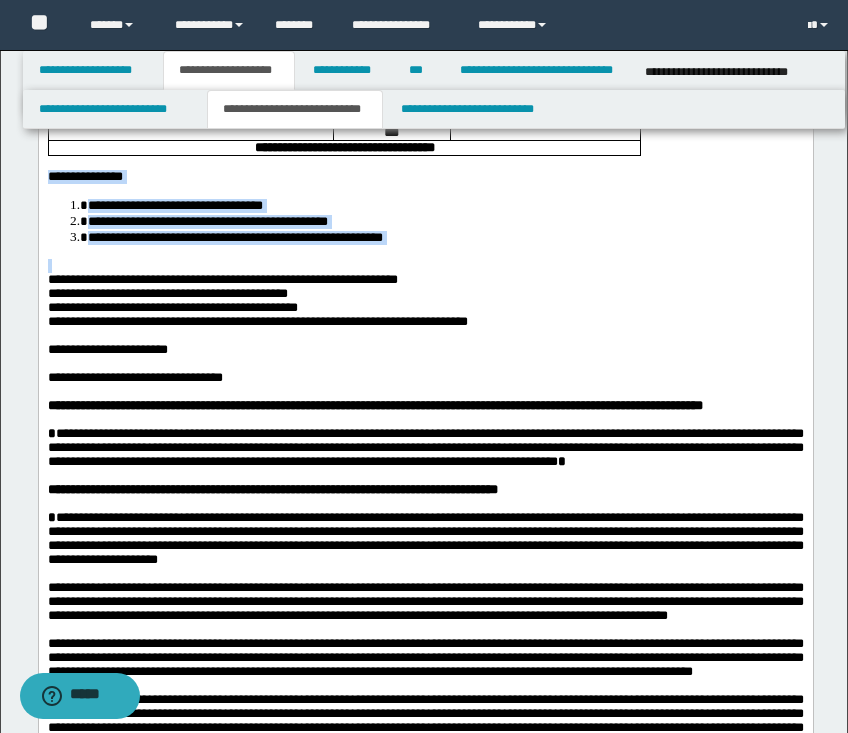 drag, startPoint x: 294, startPoint y: 349, endPoint x: 22, endPoint y: 269, distance: 283.52072 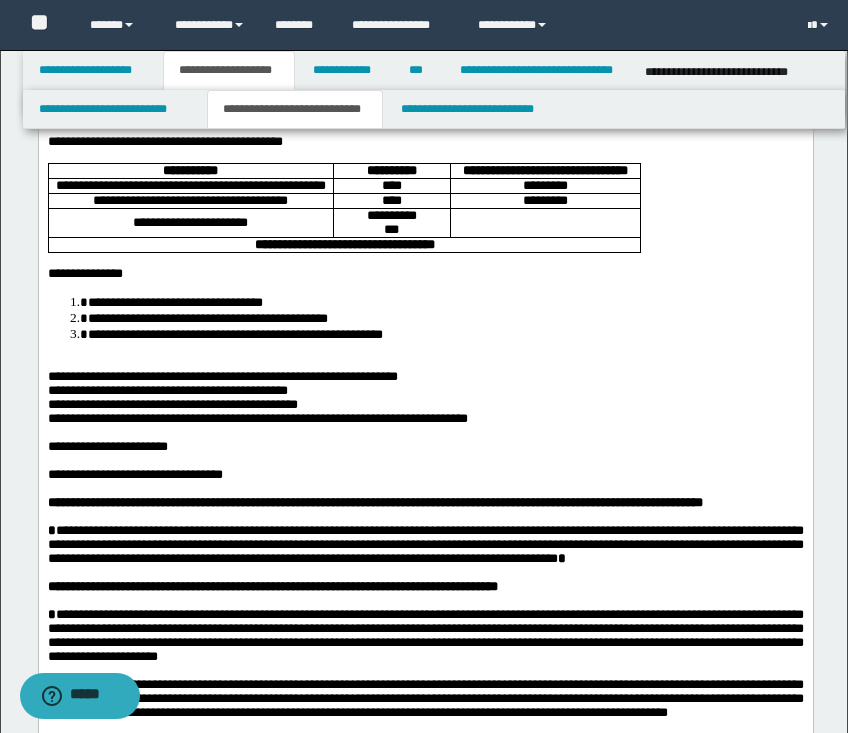 scroll, scrollTop: 300, scrollLeft: 0, axis: vertical 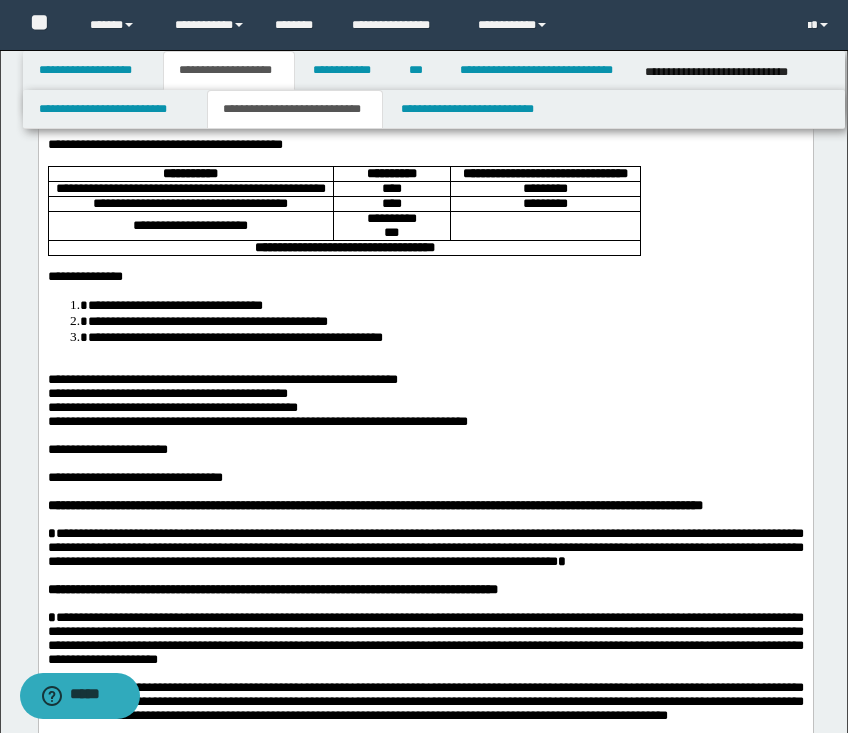 click on "**********" at bounding box center [190, 188] 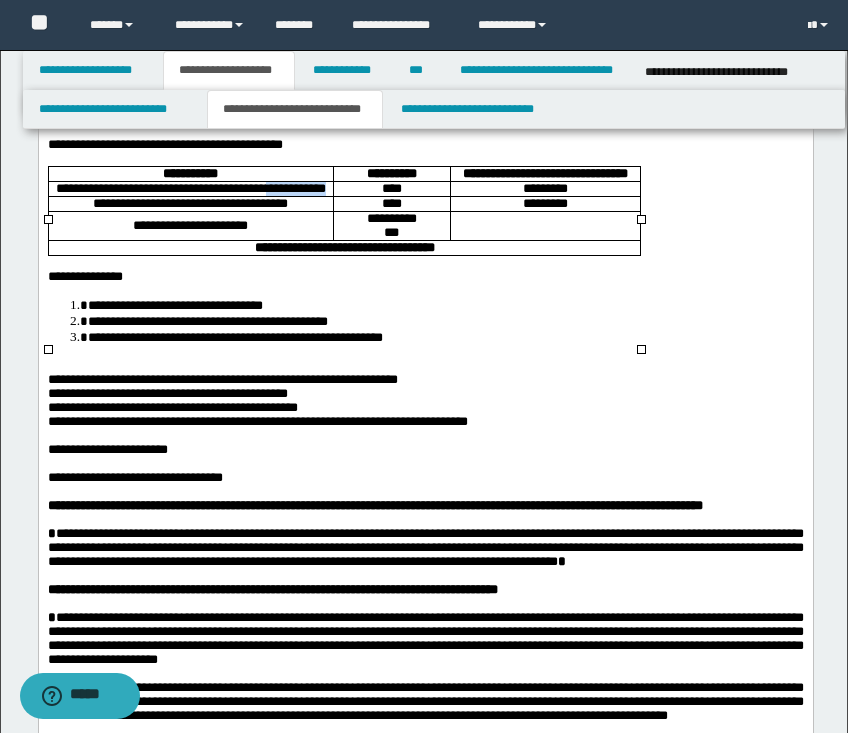 click on "**********" at bounding box center [190, 188] 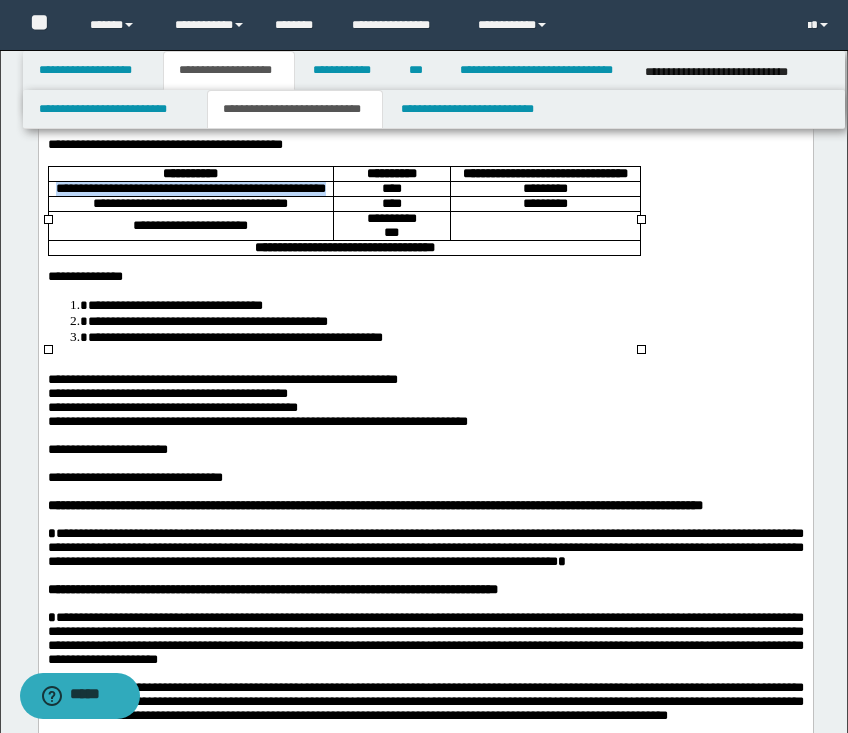 click on "**********" at bounding box center (190, 188) 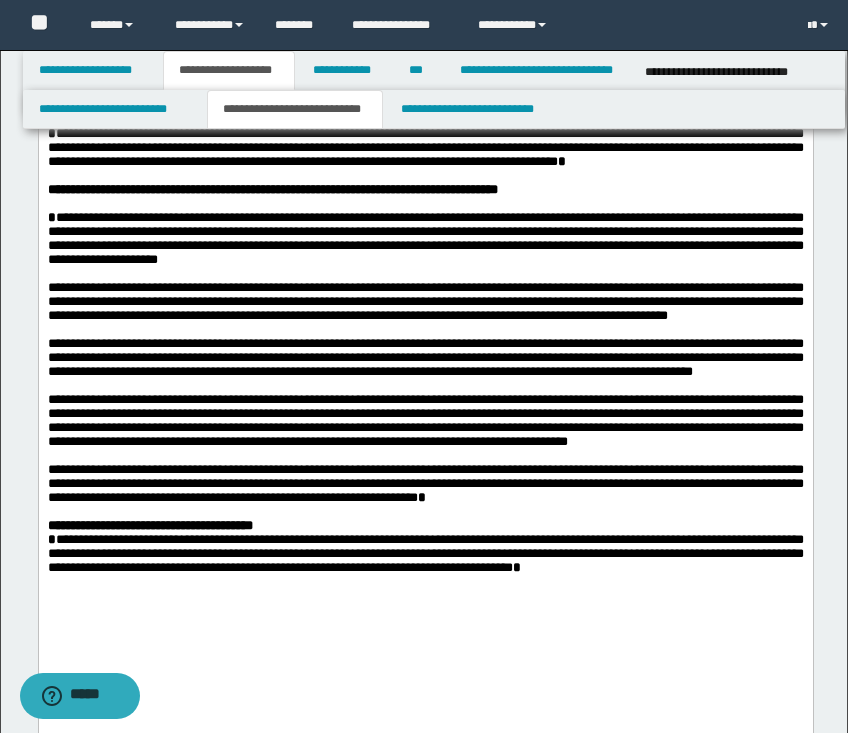 scroll, scrollTop: 500, scrollLeft: 0, axis: vertical 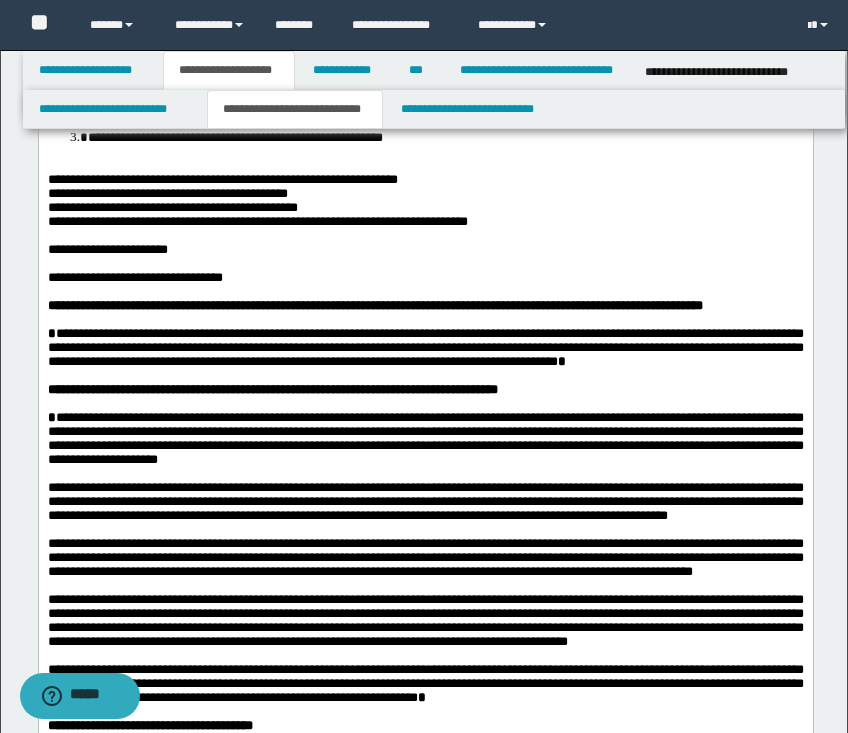 click on "**********" at bounding box center (425, 347) 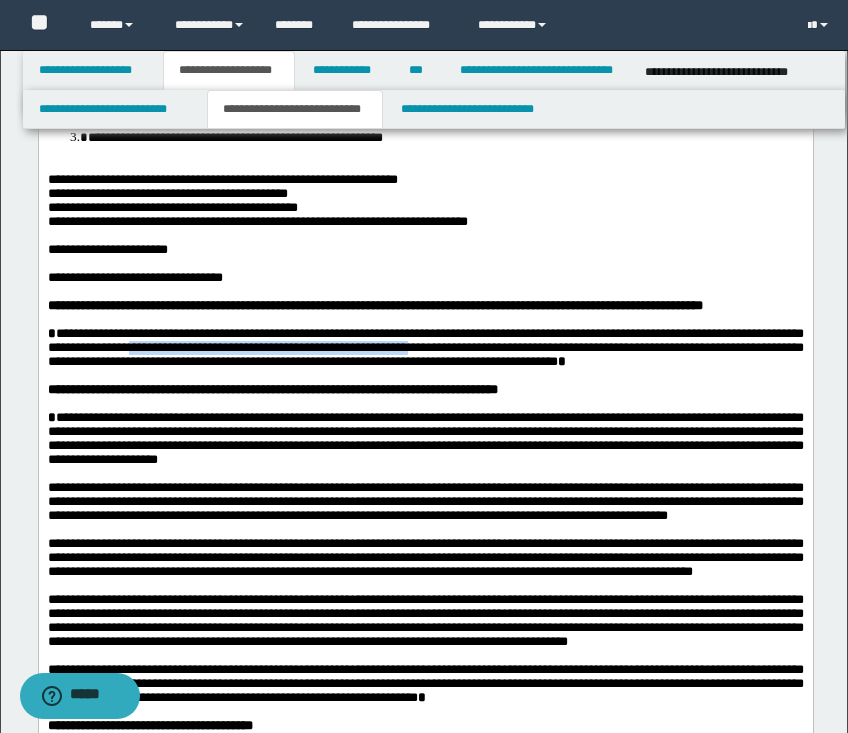 drag, startPoint x: 361, startPoint y: 477, endPoint x: 715, endPoint y: 478, distance: 354.0014 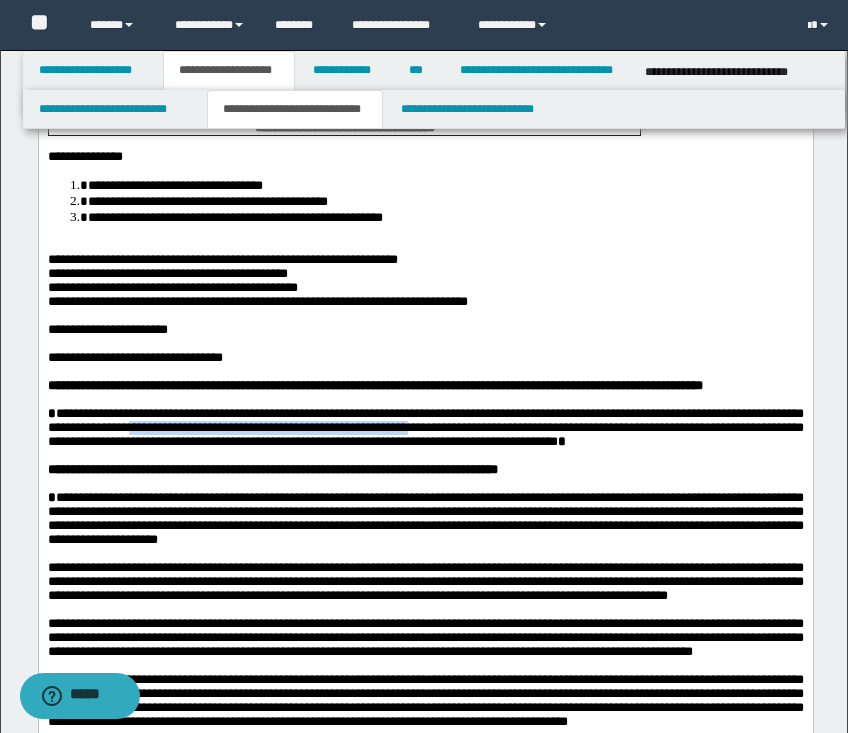 scroll, scrollTop: 500, scrollLeft: 0, axis: vertical 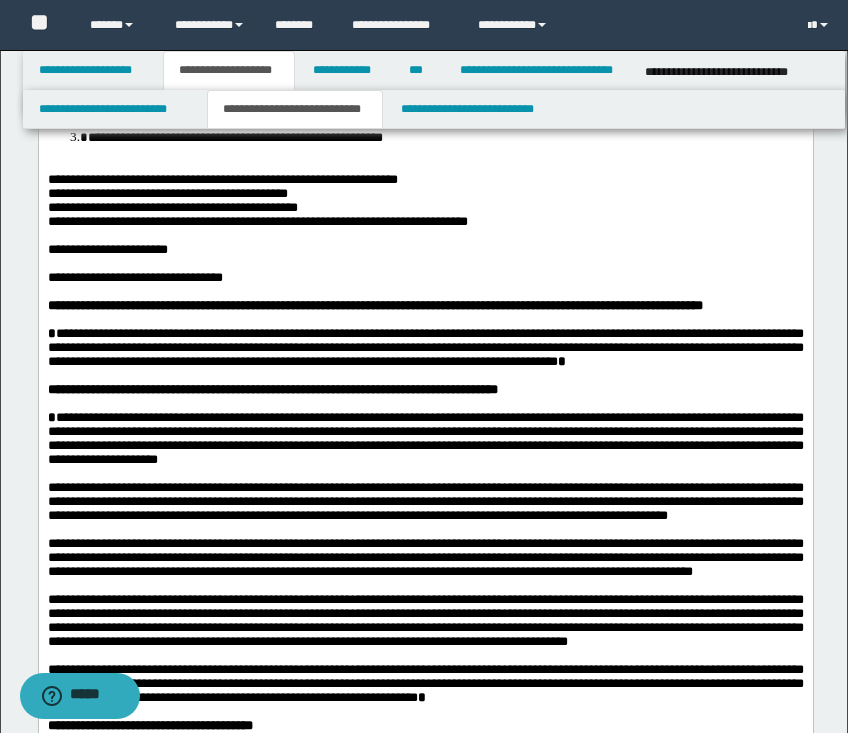 click at bounding box center (425, 292) 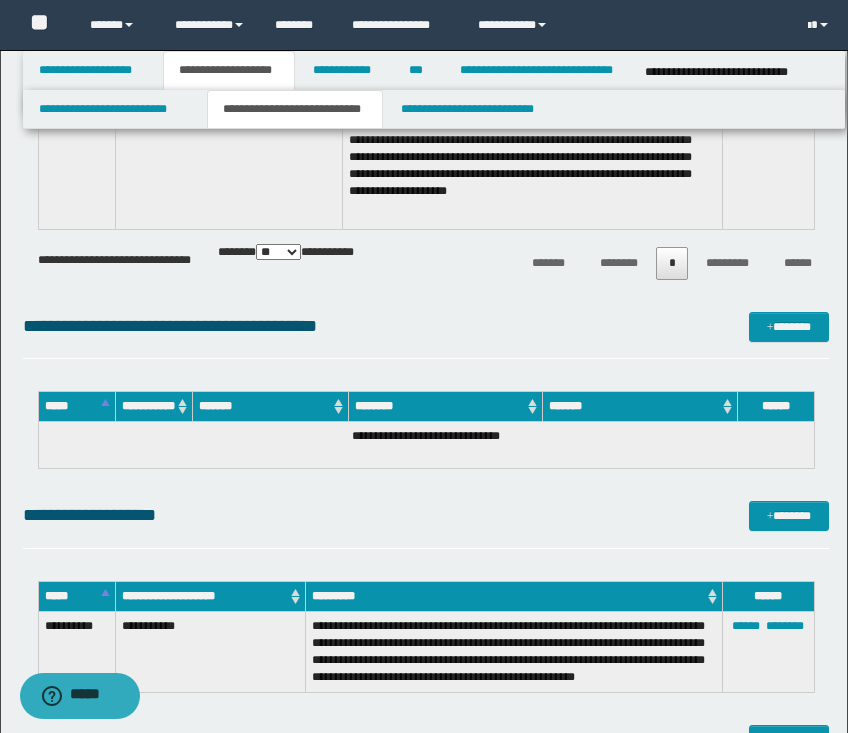 scroll, scrollTop: 2900, scrollLeft: 0, axis: vertical 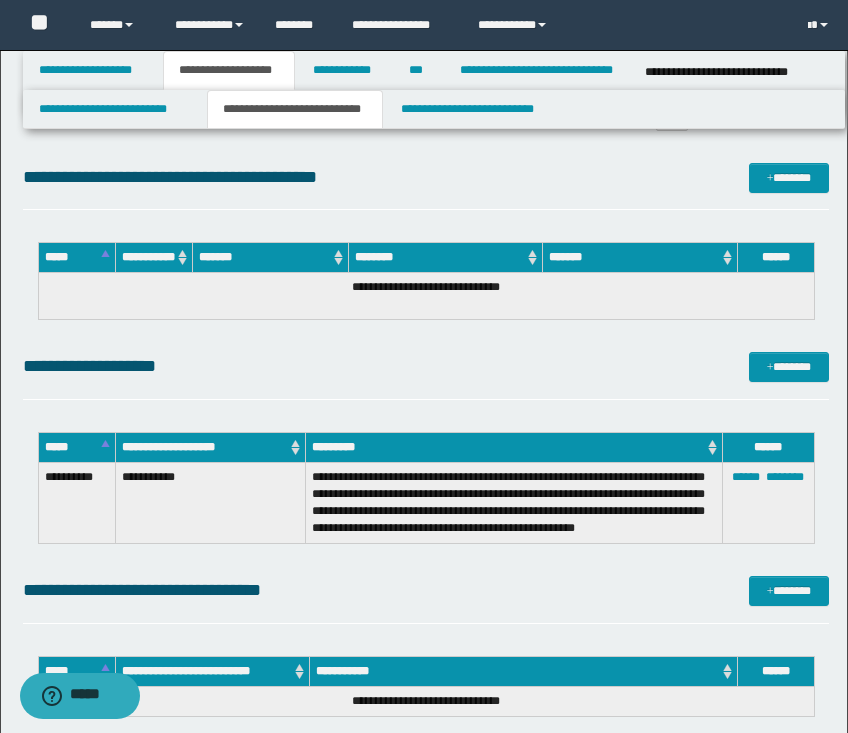 click on "**********" at bounding box center (514, 503) 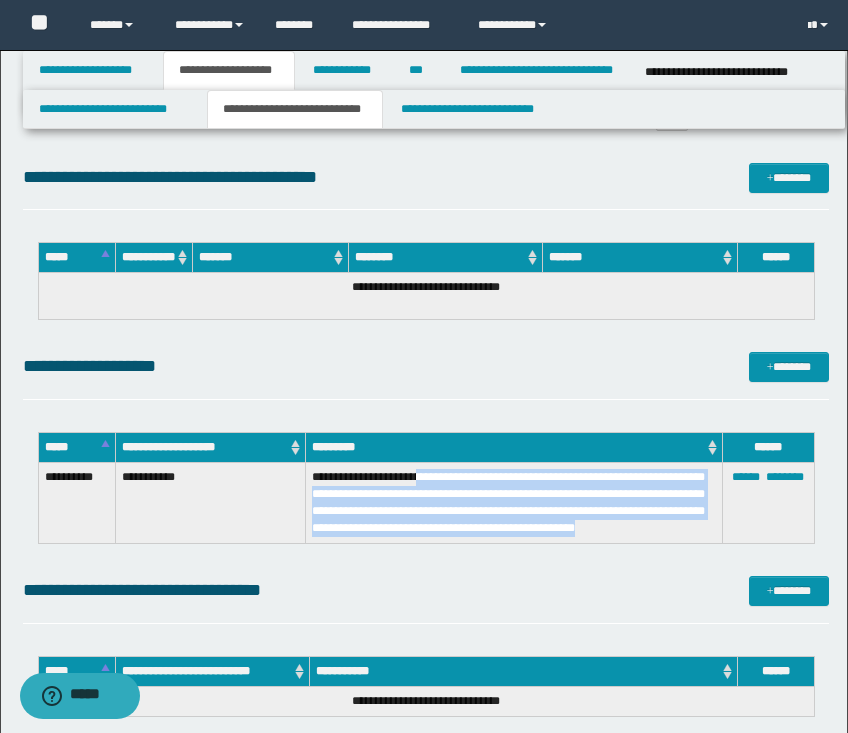 drag, startPoint x: 607, startPoint y: 528, endPoint x: 426, endPoint y: 483, distance: 186.51006 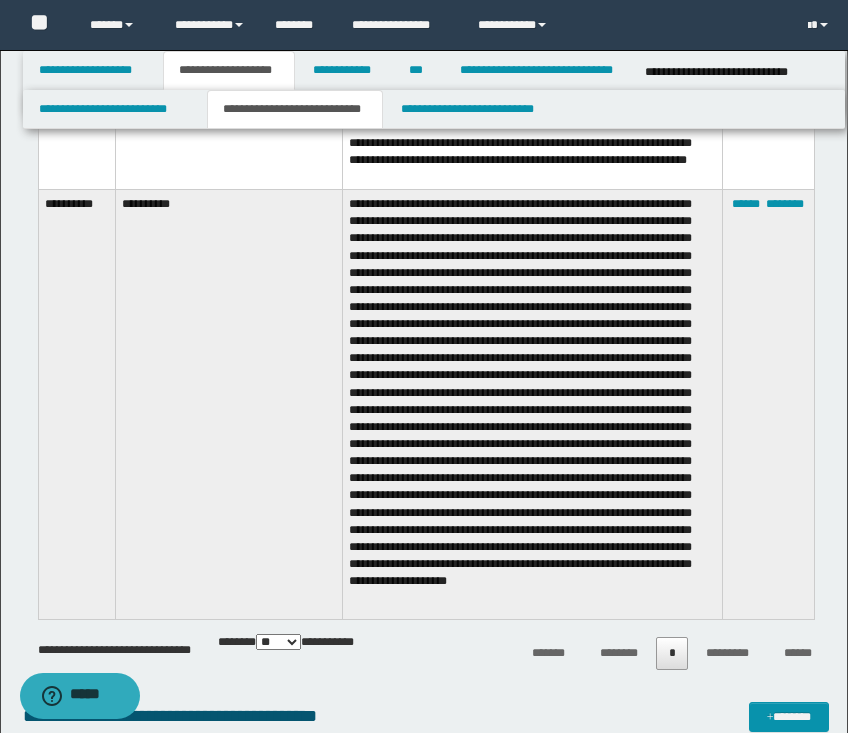 scroll, scrollTop: 2400, scrollLeft: 0, axis: vertical 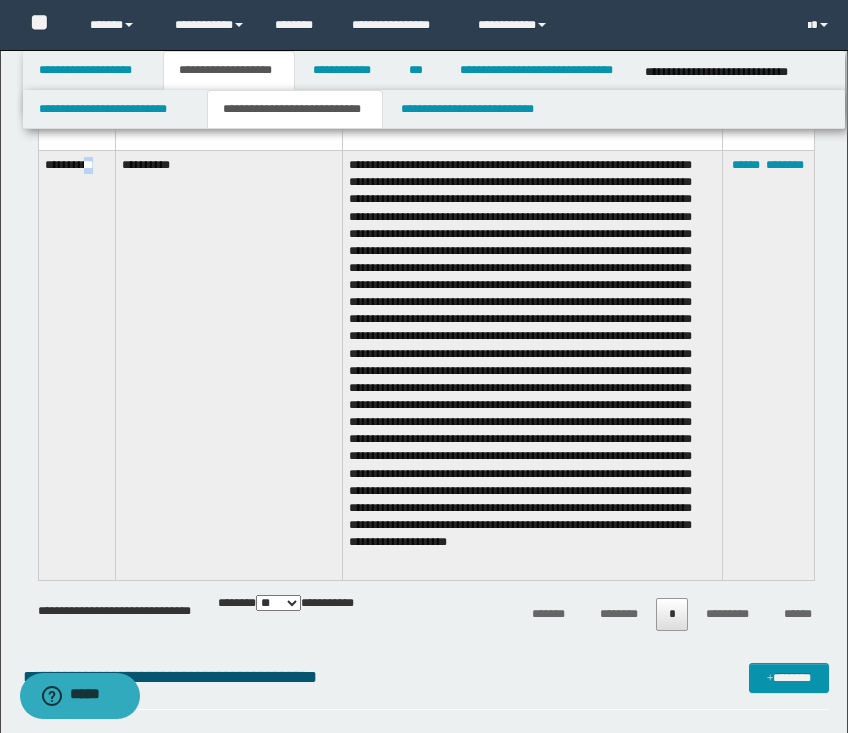click on "**********" at bounding box center [76, 366] 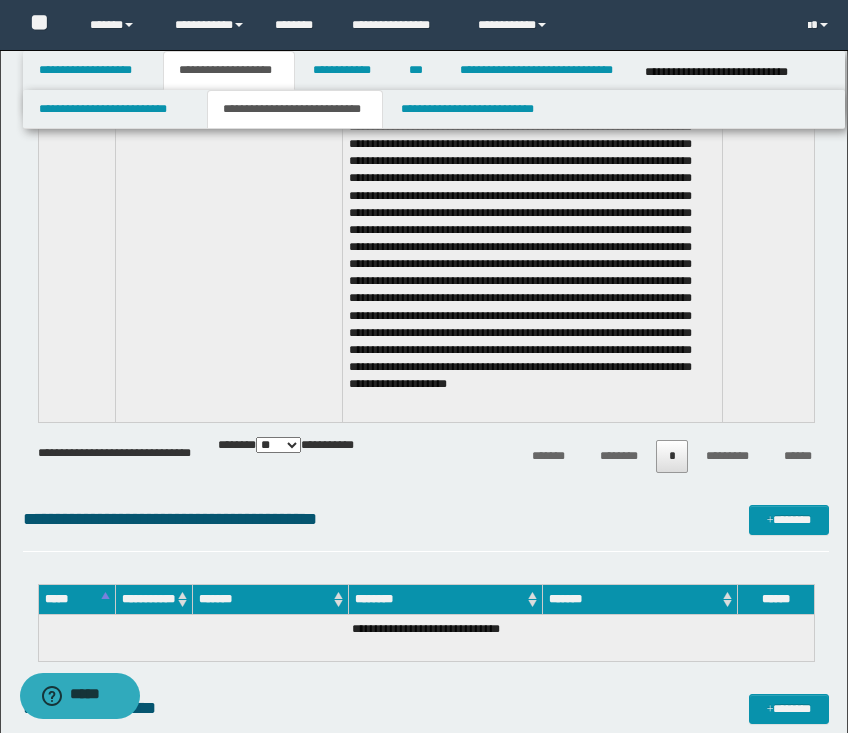 scroll, scrollTop: 2500, scrollLeft: 0, axis: vertical 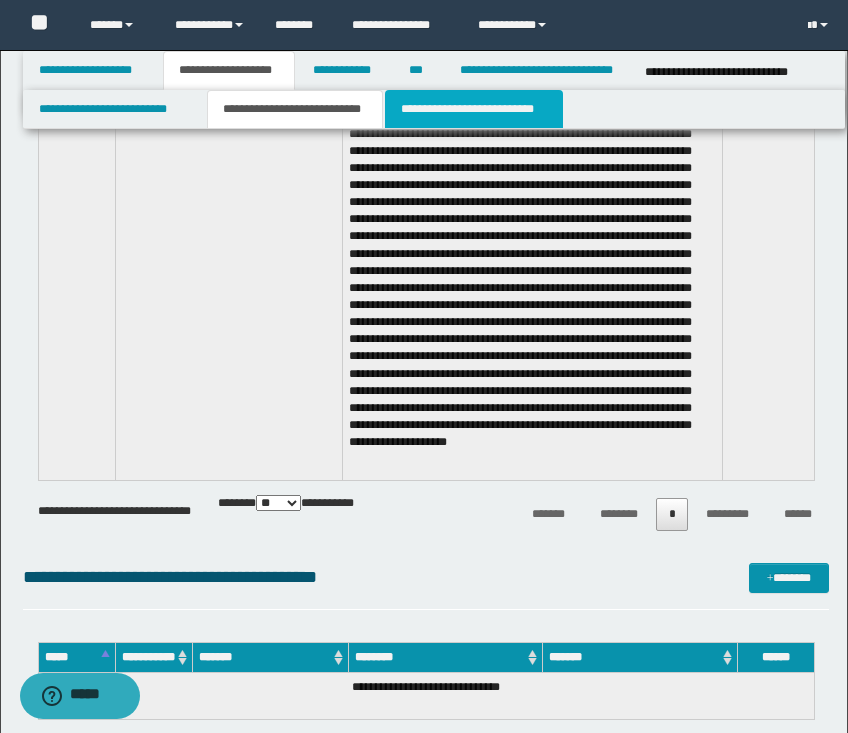 click on "**********" at bounding box center (474, 109) 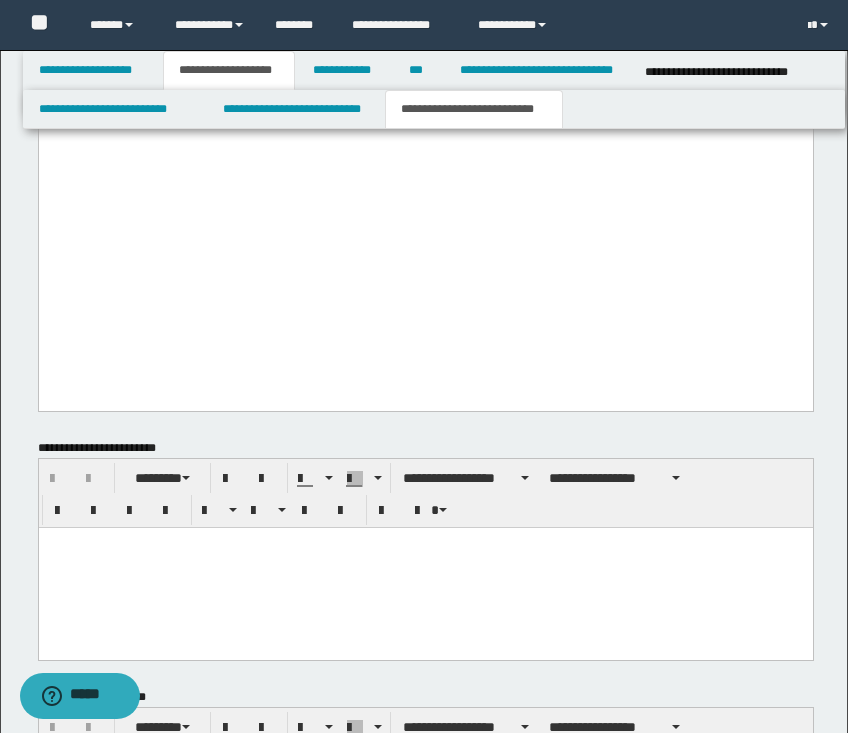 click on "**********" at bounding box center [425, 115] 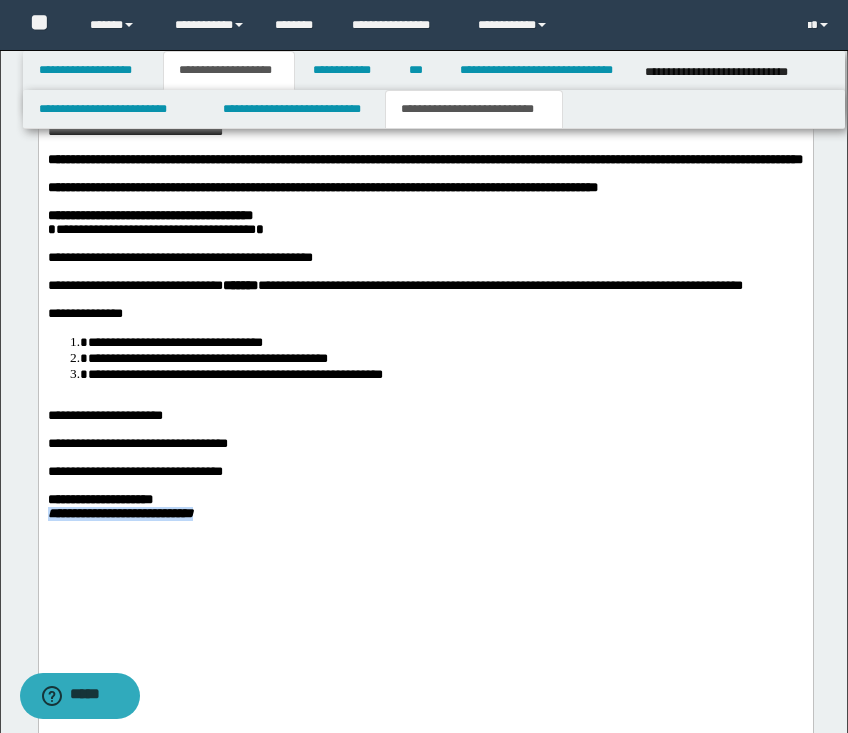 scroll, scrollTop: 1600, scrollLeft: 0, axis: vertical 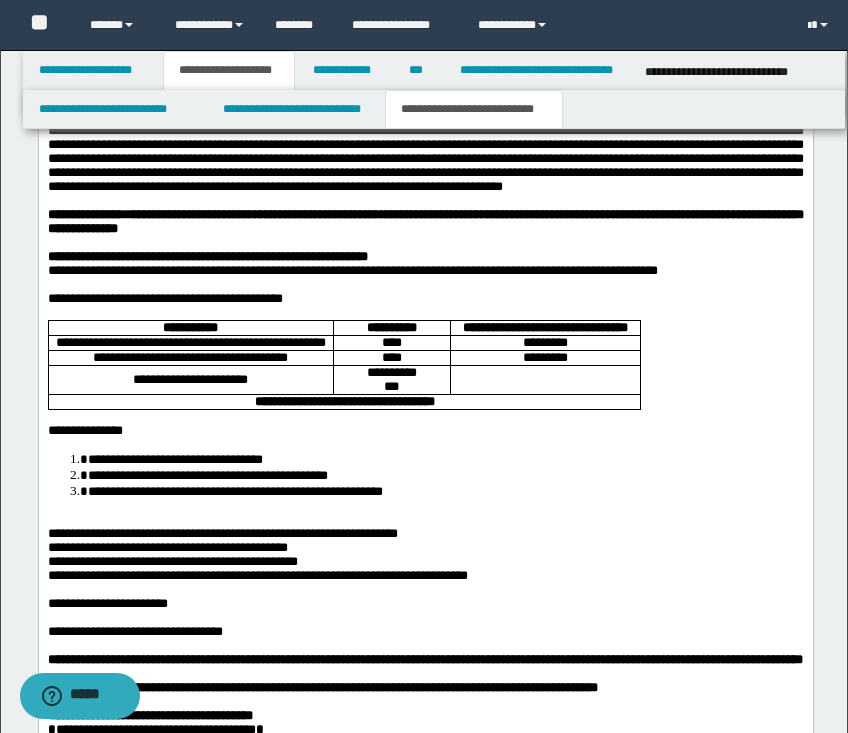 click at bounding box center [425, 285] 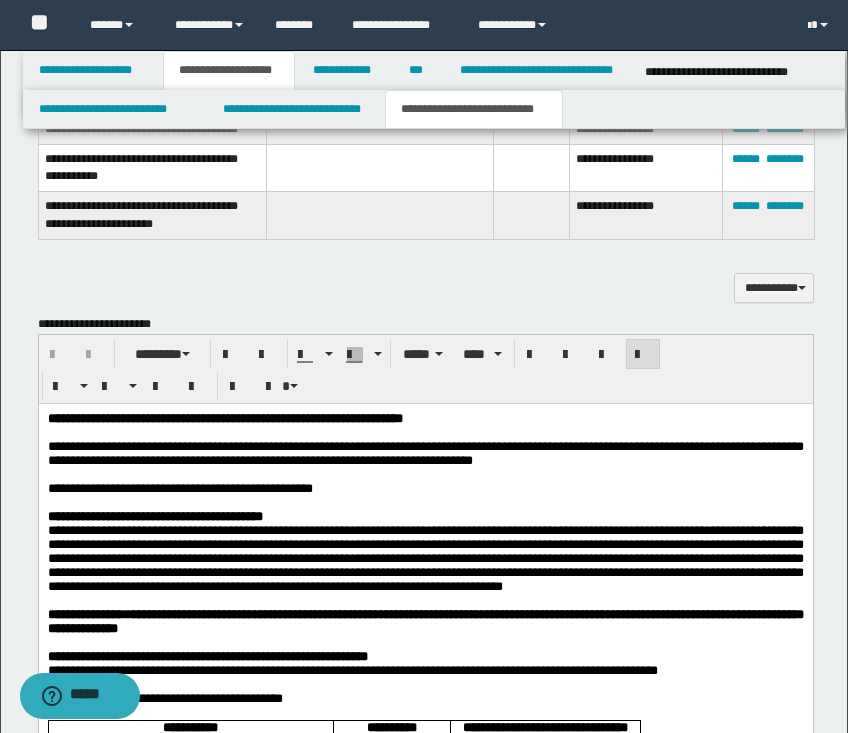 scroll, scrollTop: 700, scrollLeft: 0, axis: vertical 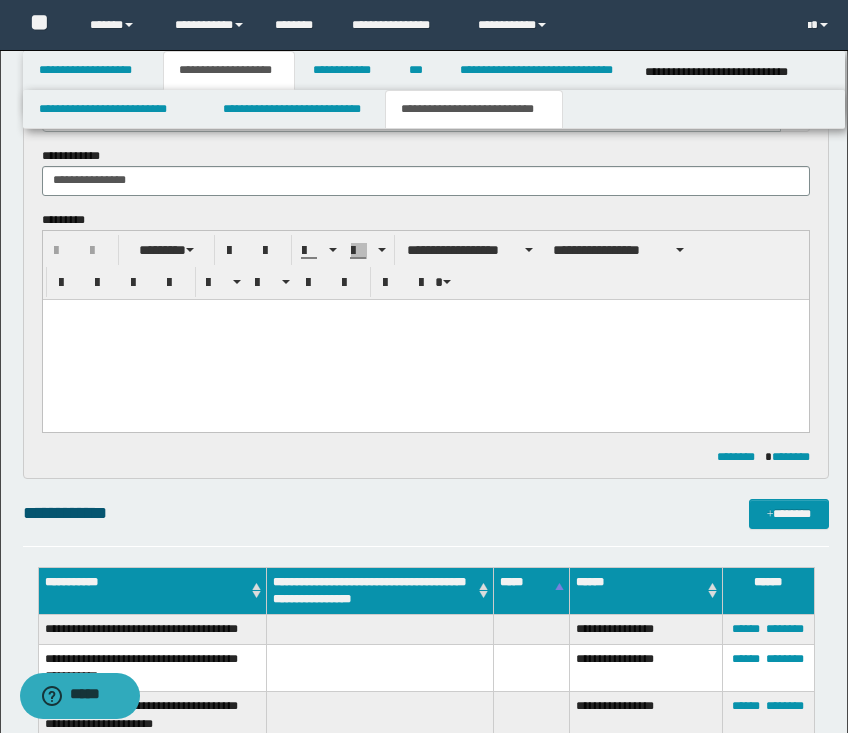 click on "**********" at bounding box center (739, 72) 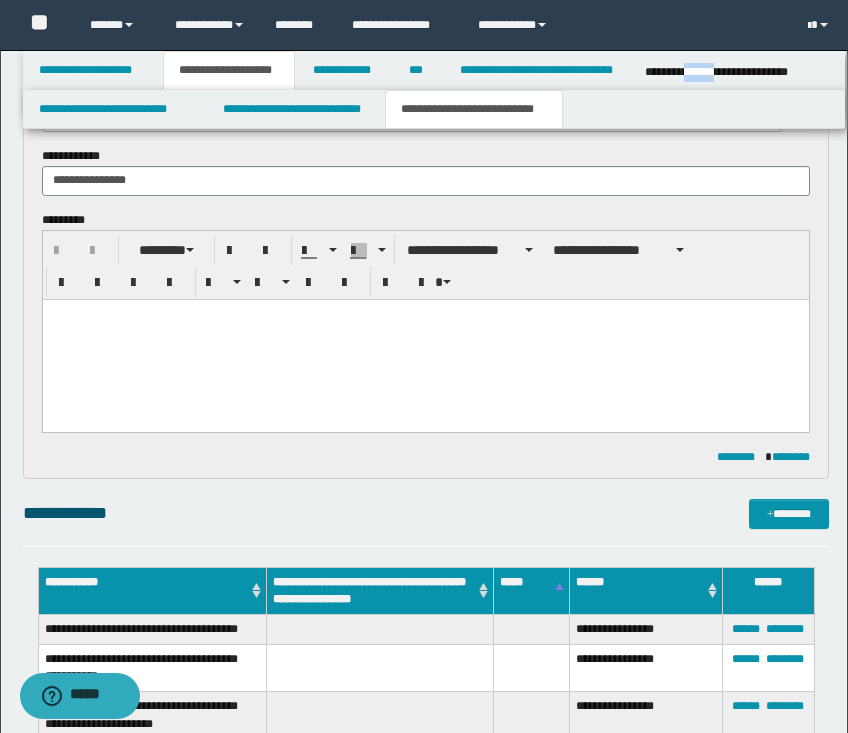 click on "**********" at bounding box center (739, 72) 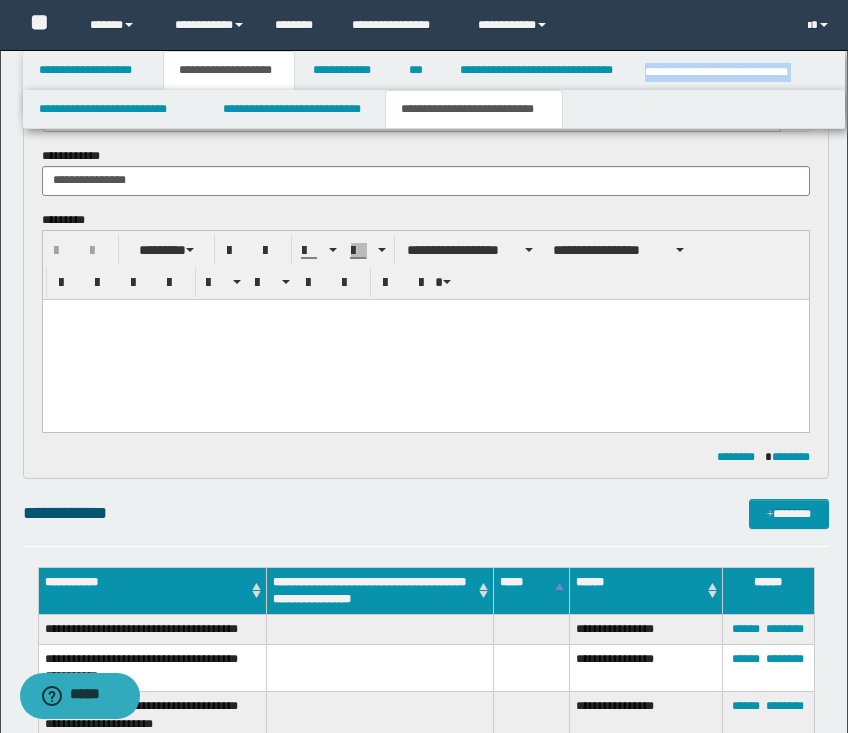 click on "**********" at bounding box center (739, 72) 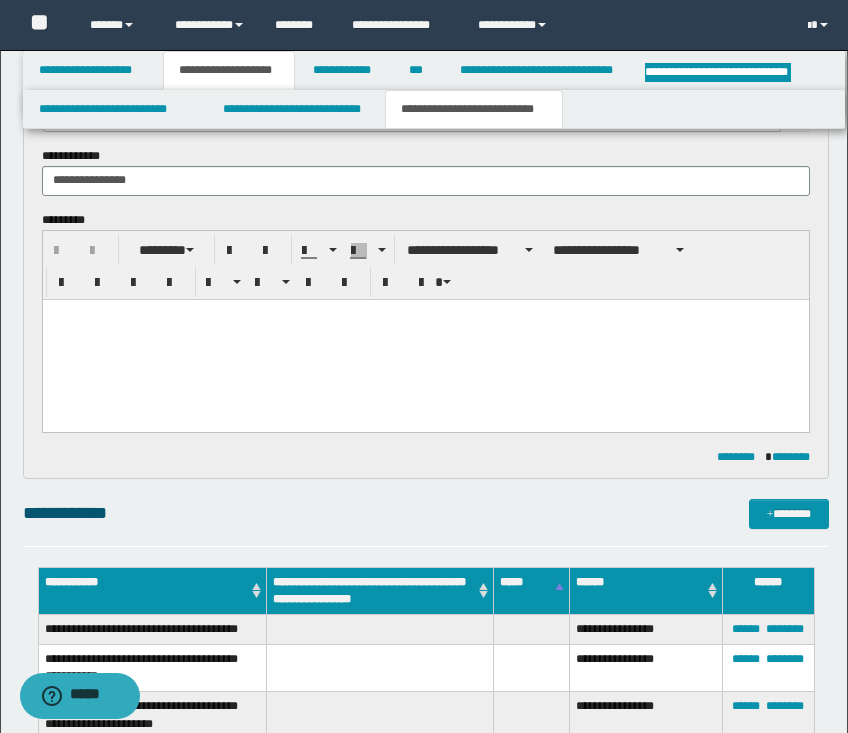 click at bounding box center [425, 339] 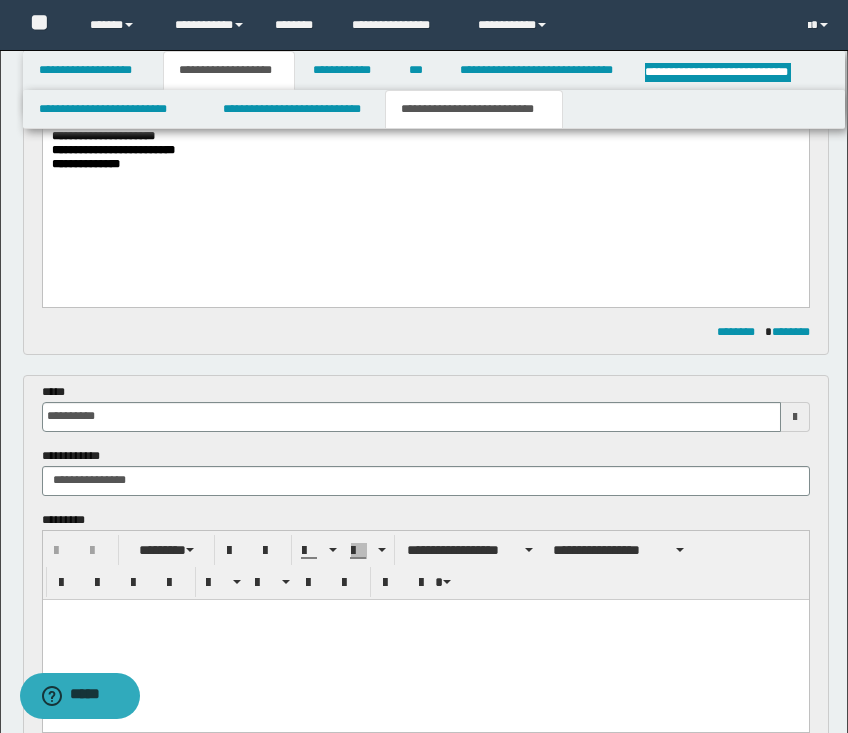 click on "**********" at bounding box center (425, 140) 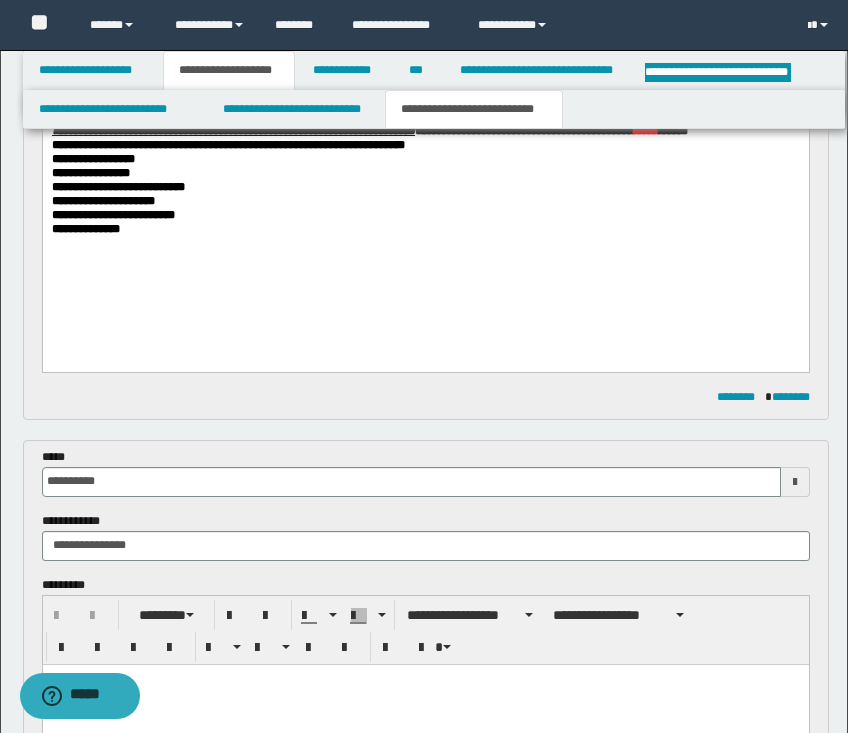 scroll, scrollTop: 300, scrollLeft: 0, axis: vertical 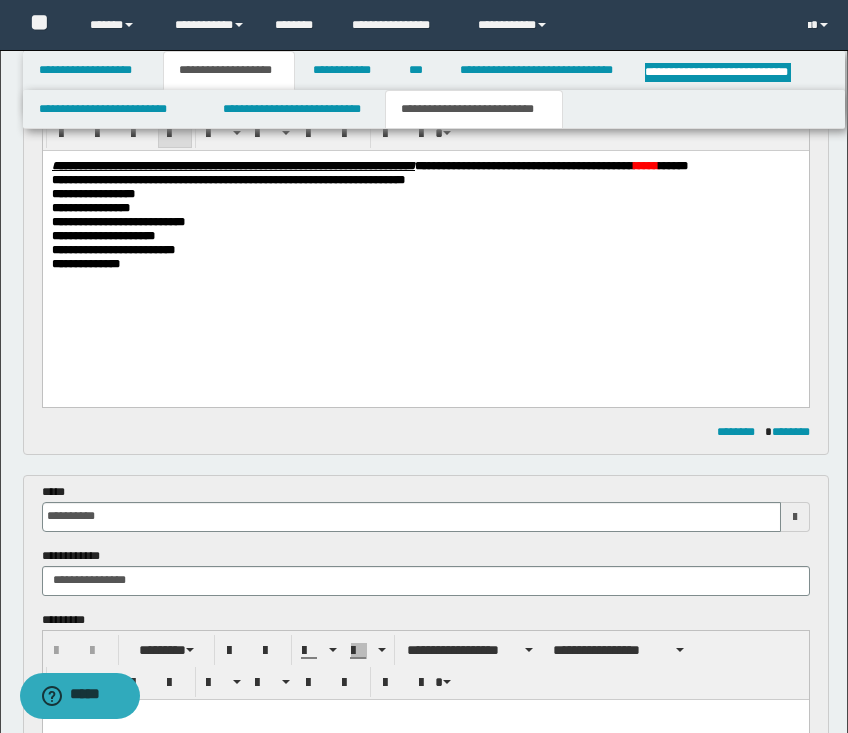 click on "**********" at bounding box center [425, 240] 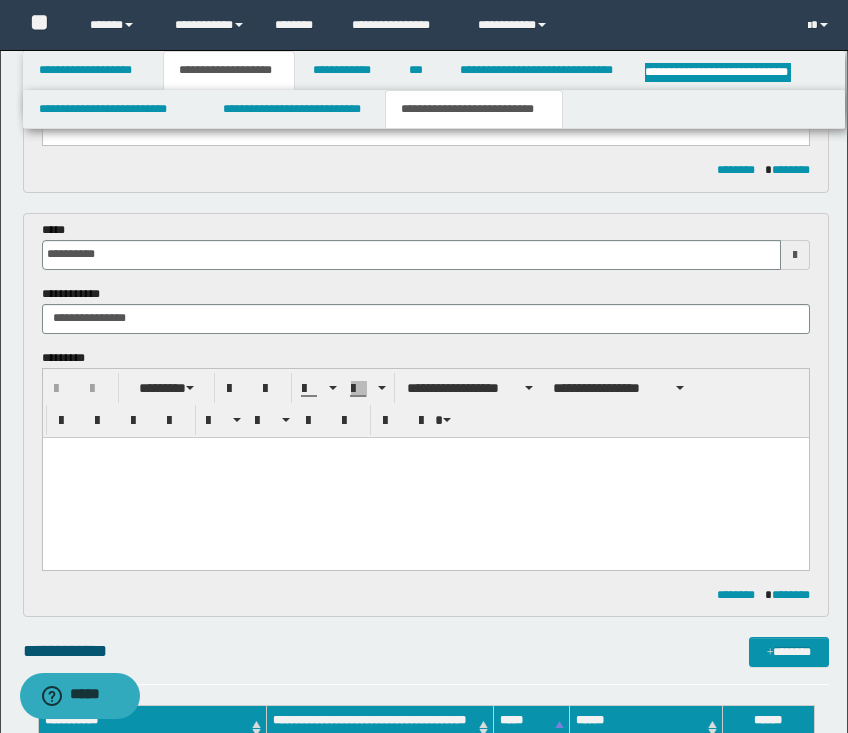 scroll, scrollTop: 600, scrollLeft: 0, axis: vertical 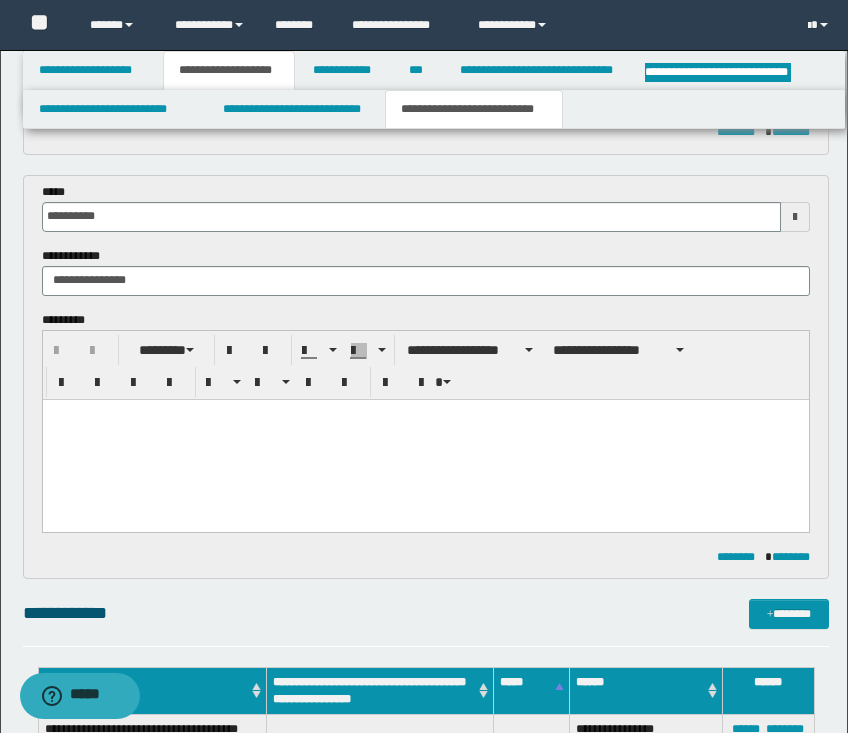 click at bounding box center (425, 439) 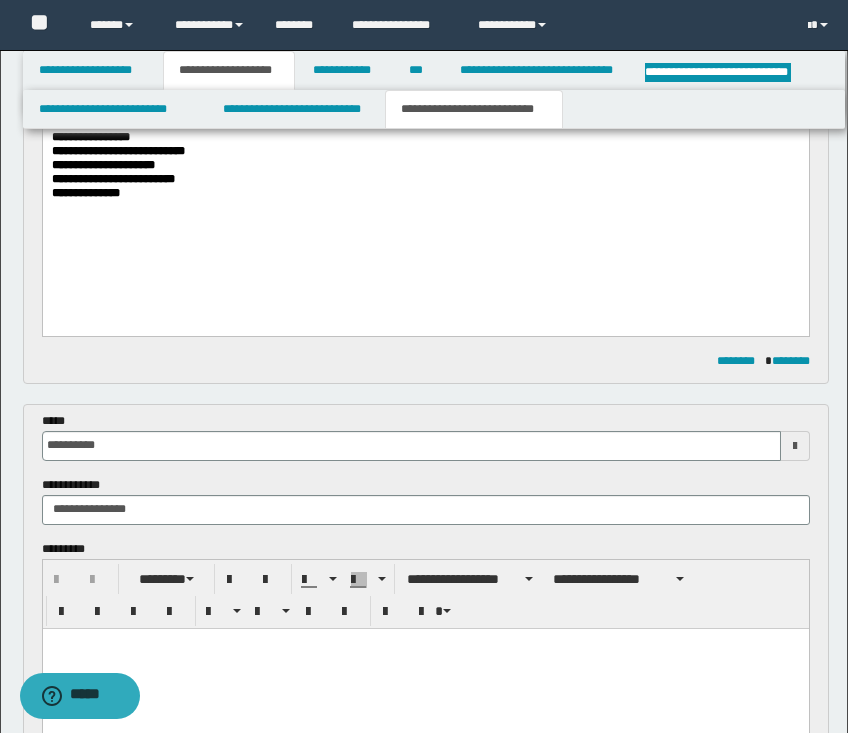 scroll, scrollTop: 300, scrollLeft: 0, axis: vertical 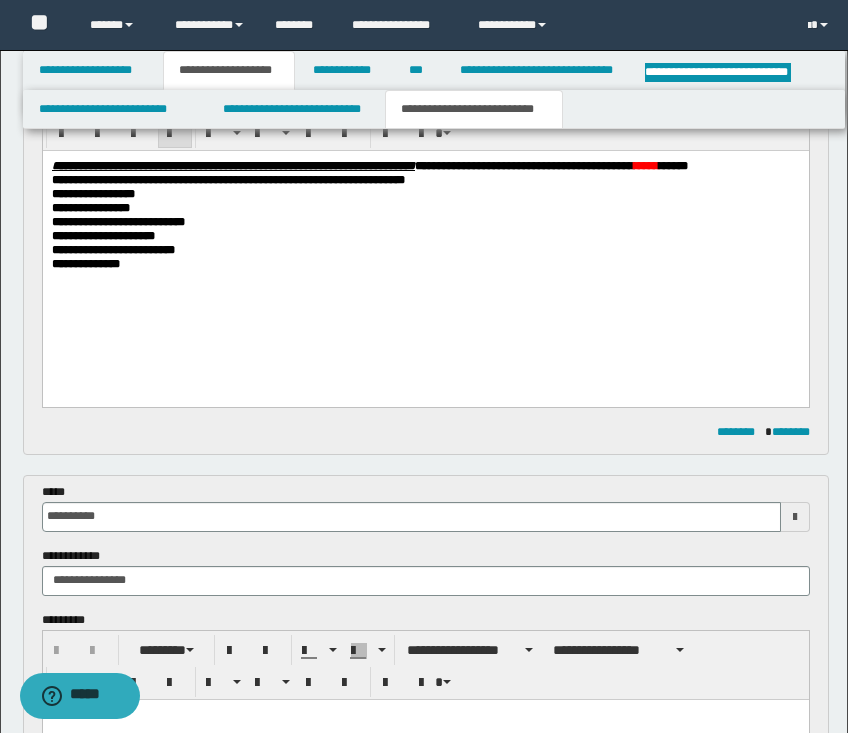 drag, startPoint x: 471, startPoint y: 312, endPoint x: 489, endPoint y: 303, distance: 20.12461 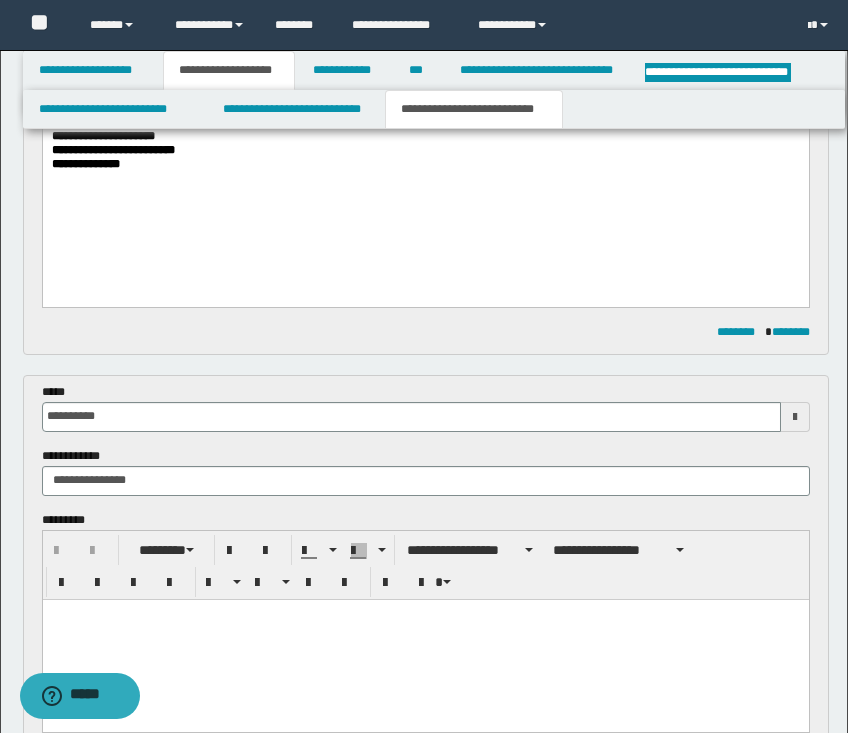 scroll, scrollTop: 700, scrollLeft: 0, axis: vertical 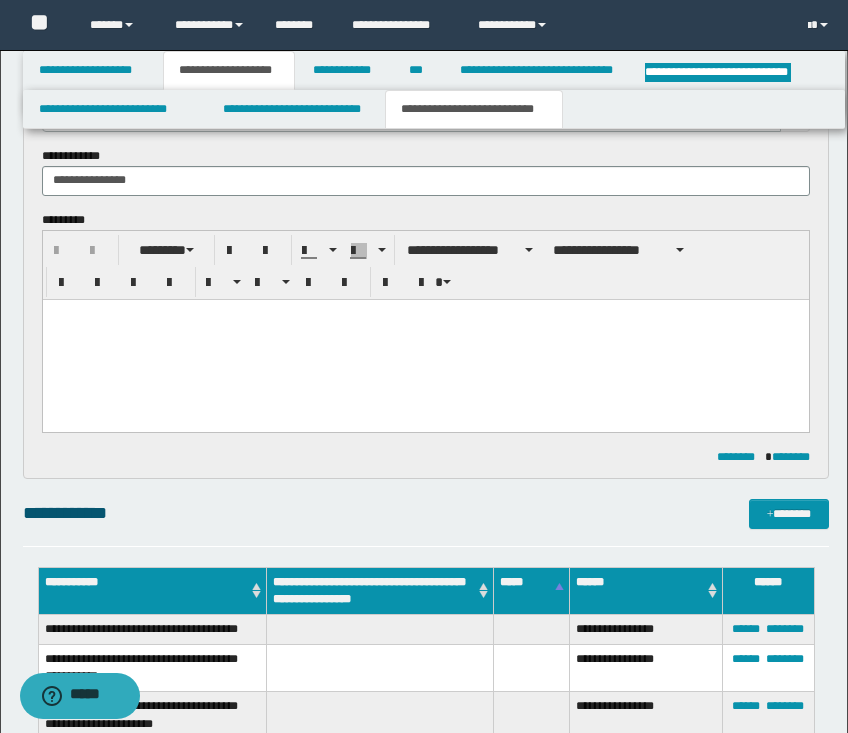 click at bounding box center [425, 339] 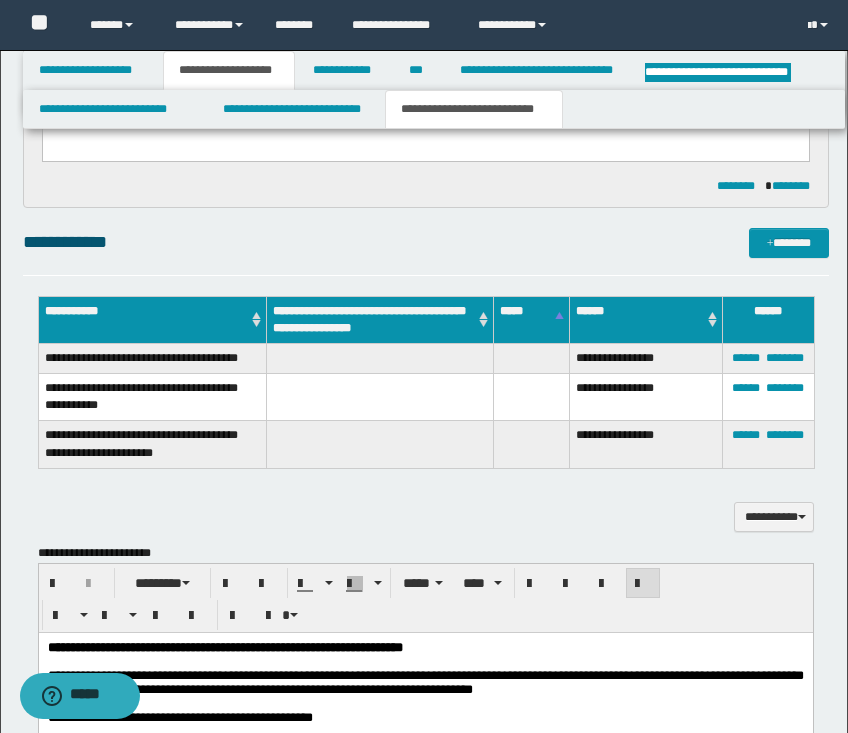 scroll, scrollTop: 900, scrollLeft: 0, axis: vertical 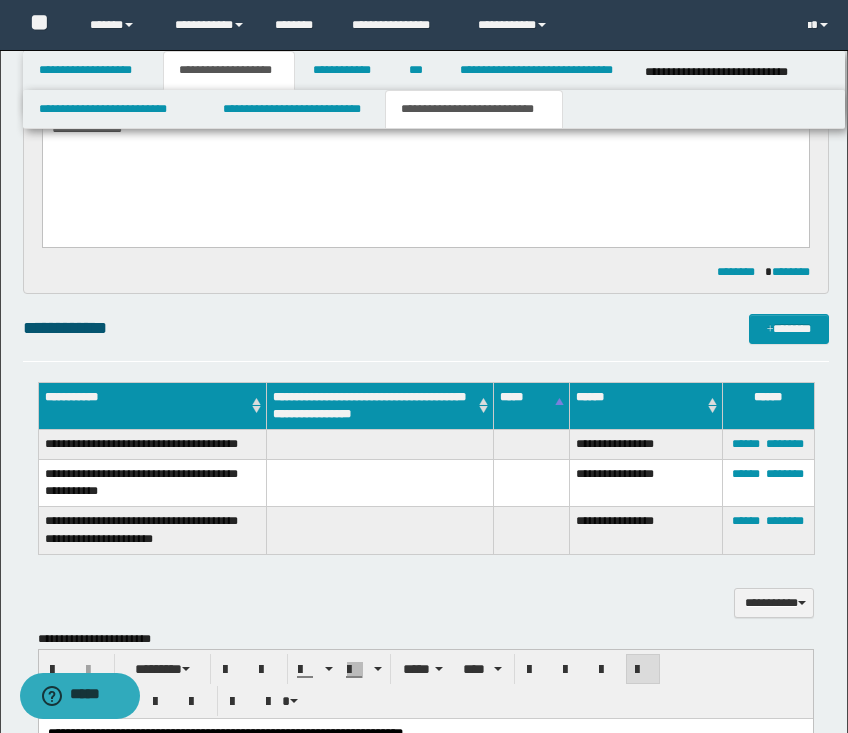 click on "**********" at bounding box center (426, 875) 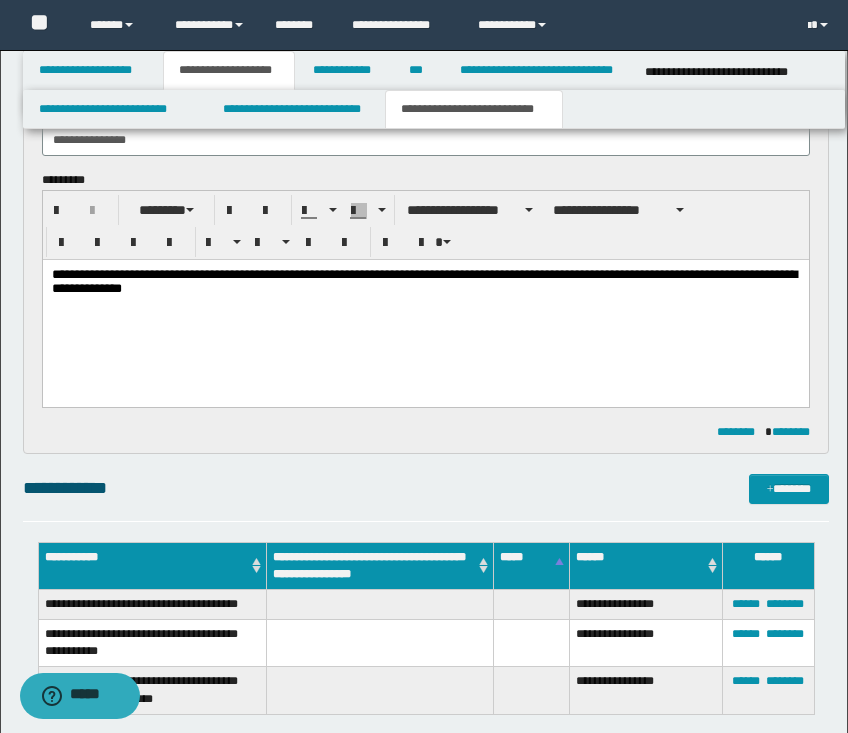 scroll, scrollTop: 700, scrollLeft: 0, axis: vertical 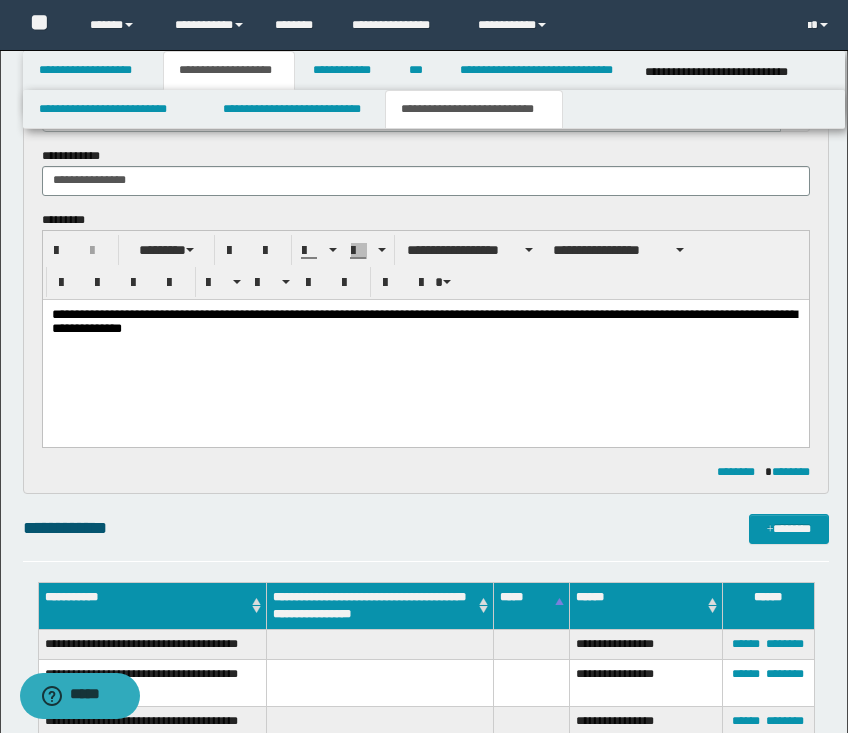 click on "**********" at bounding box center (425, 322) 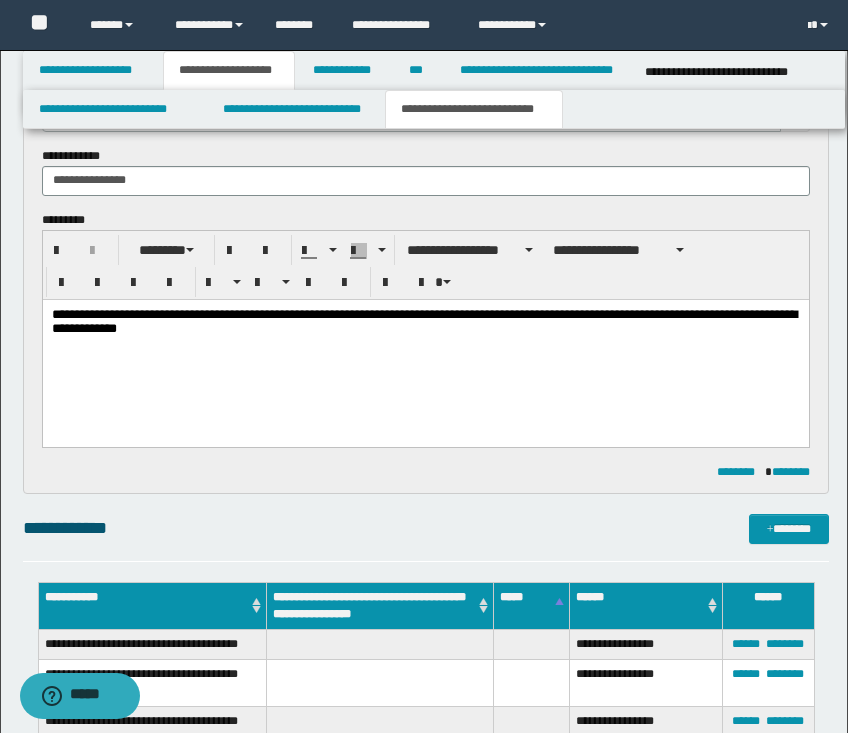 click on "**********" at bounding box center (425, 347) 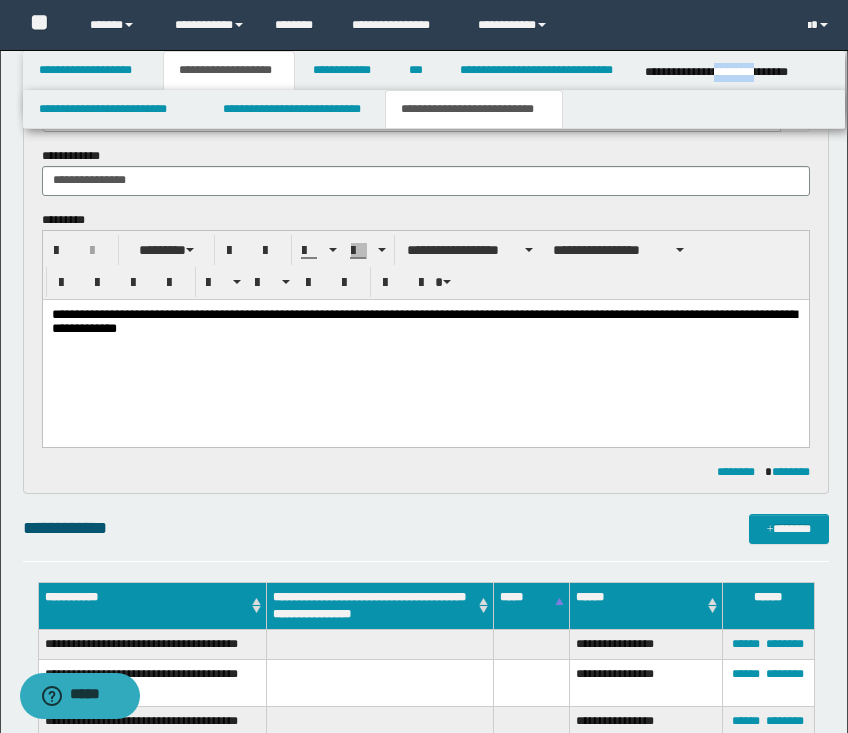 click on "**********" at bounding box center (739, 72) 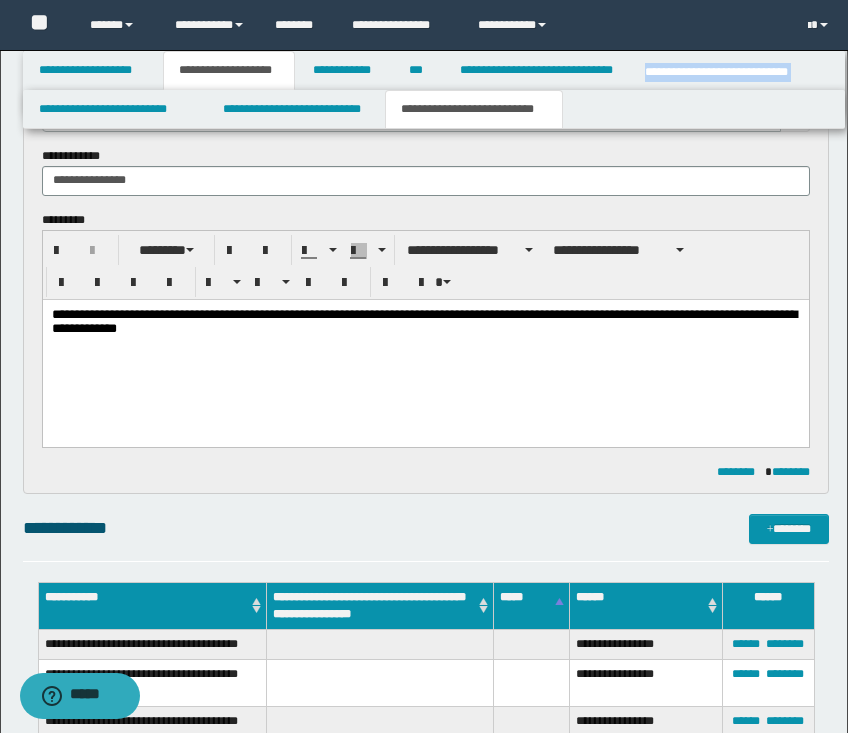 click on "**********" at bounding box center (739, 72) 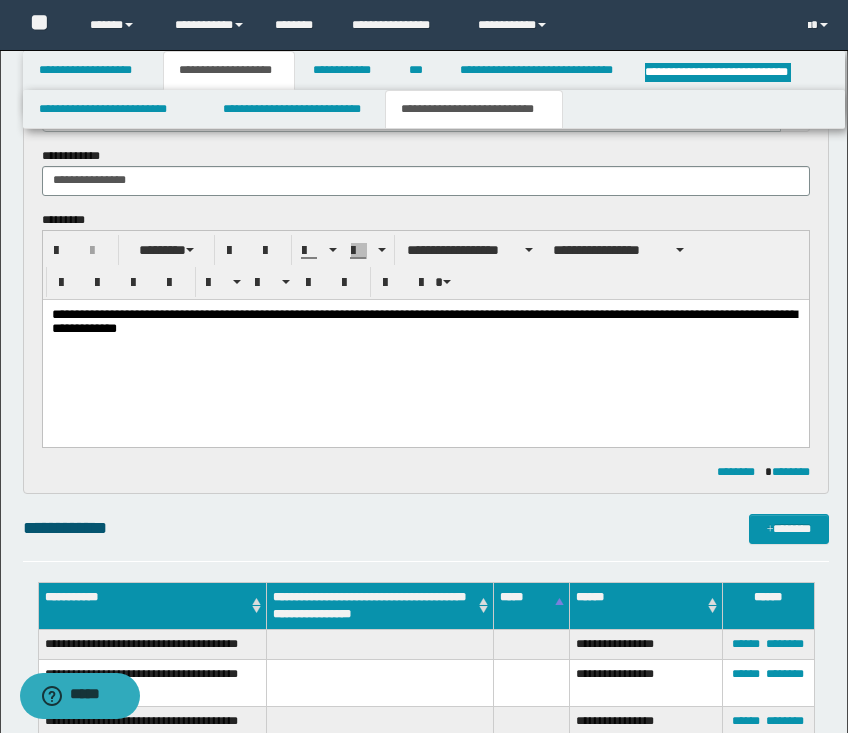 click on "**********" at bounding box center (425, 347) 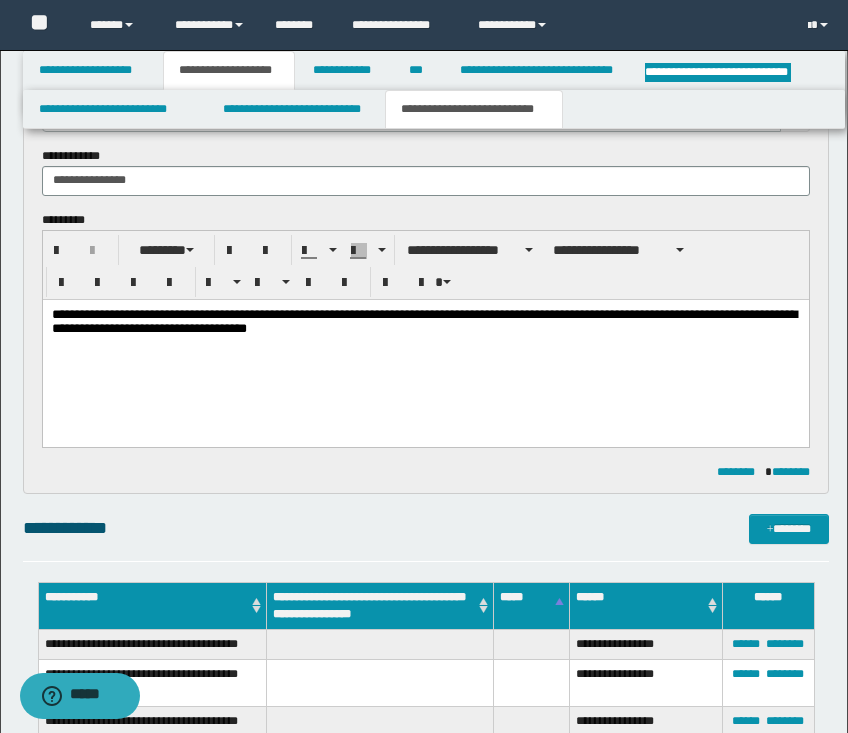 click on "**********" at bounding box center (425, 347) 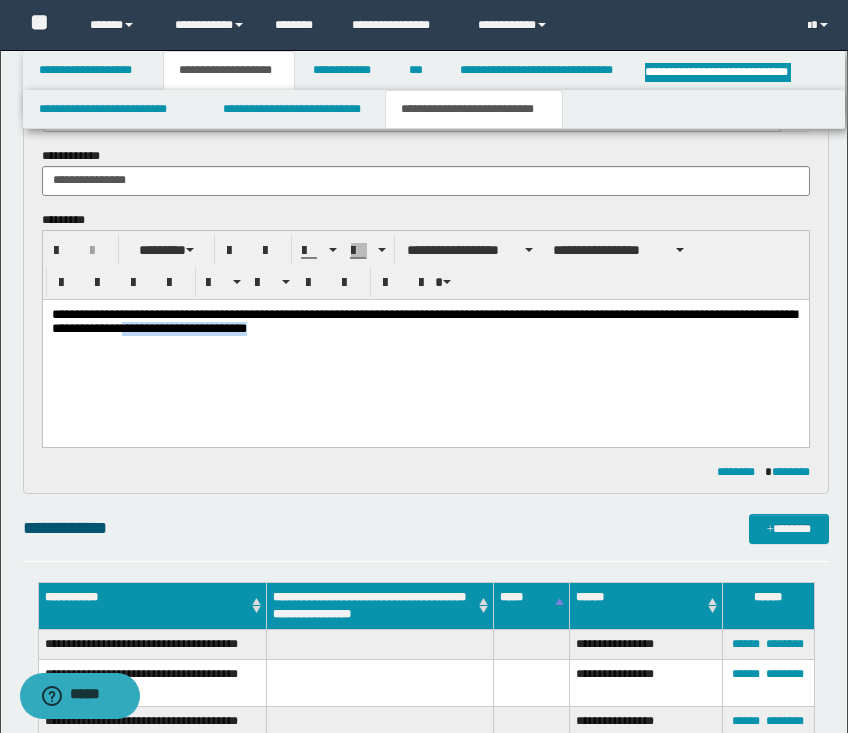 drag, startPoint x: 325, startPoint y: 327, endPoint x: 169, endPoint y: 328, distance: 156.0032 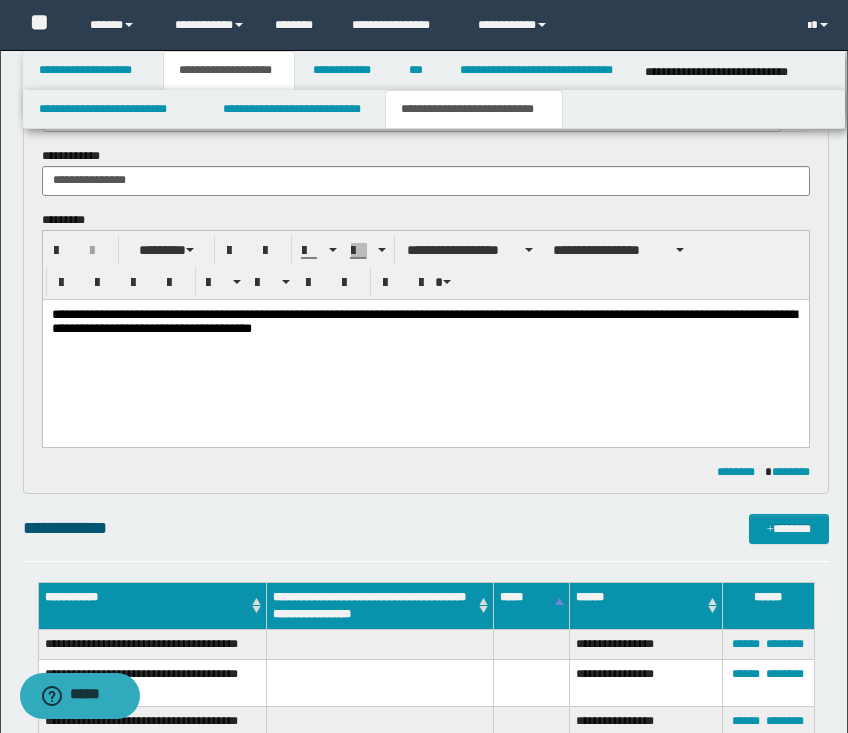 click on "**********" at bounding box center (426, 265) 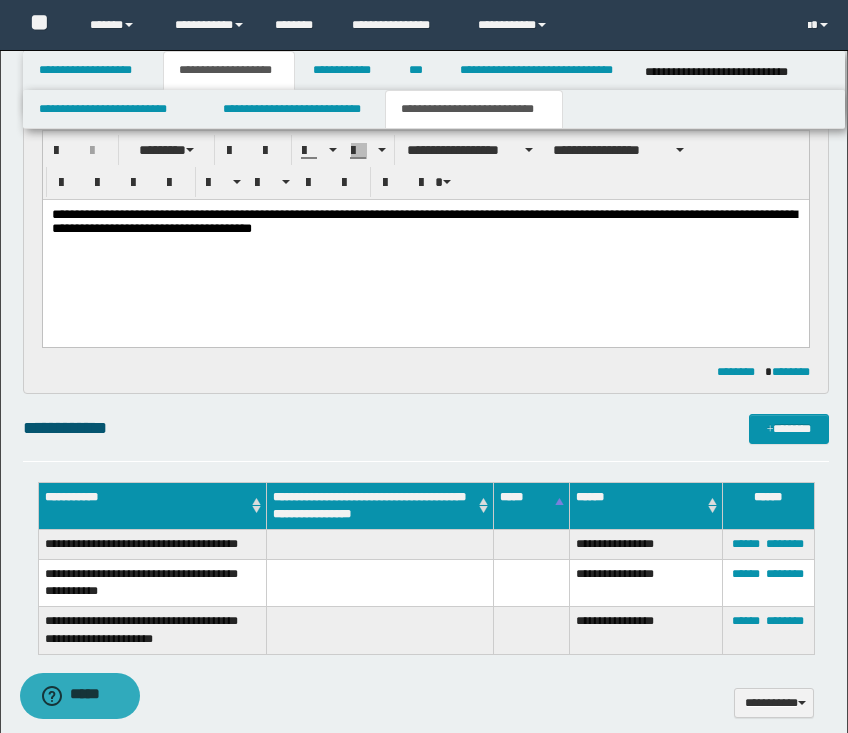 click on "**********" at bounding box center [426, 428] 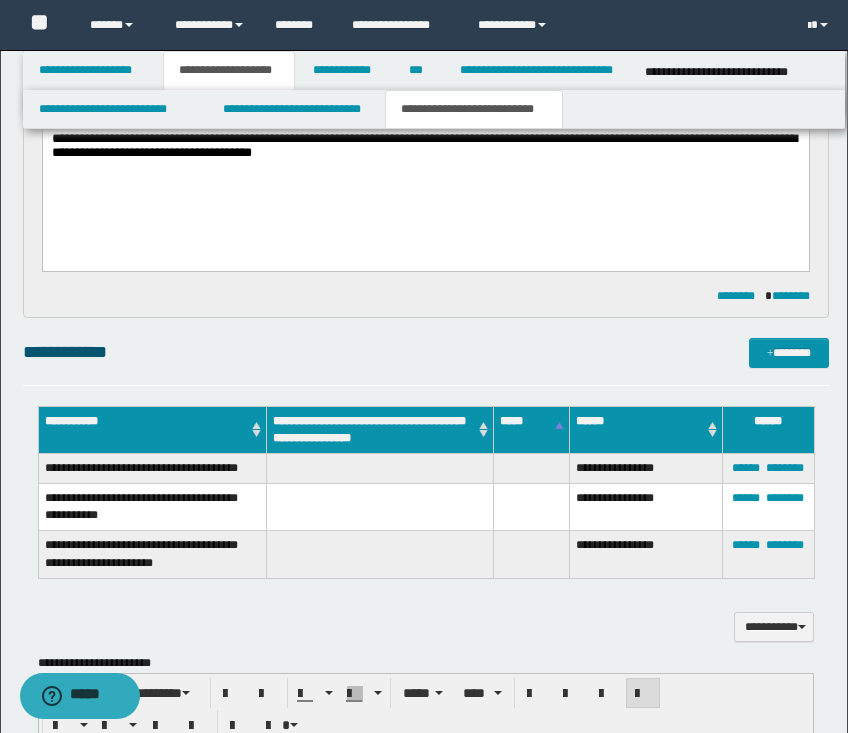 scroll, scrollTop: 900, scrollLeft: 0, axis: vertical 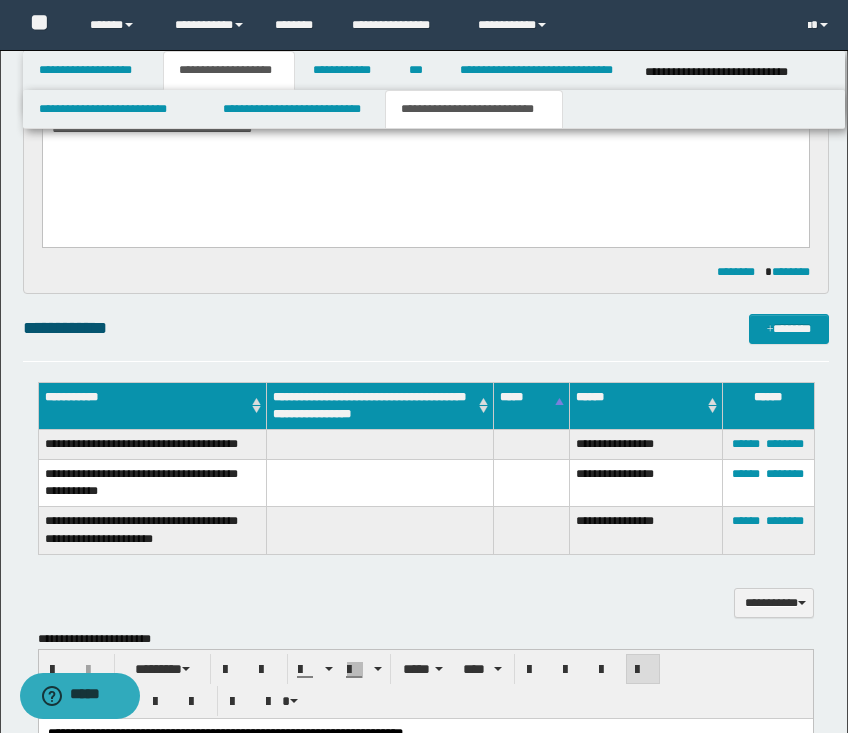click on "**********" at bounding box center [152, 445] 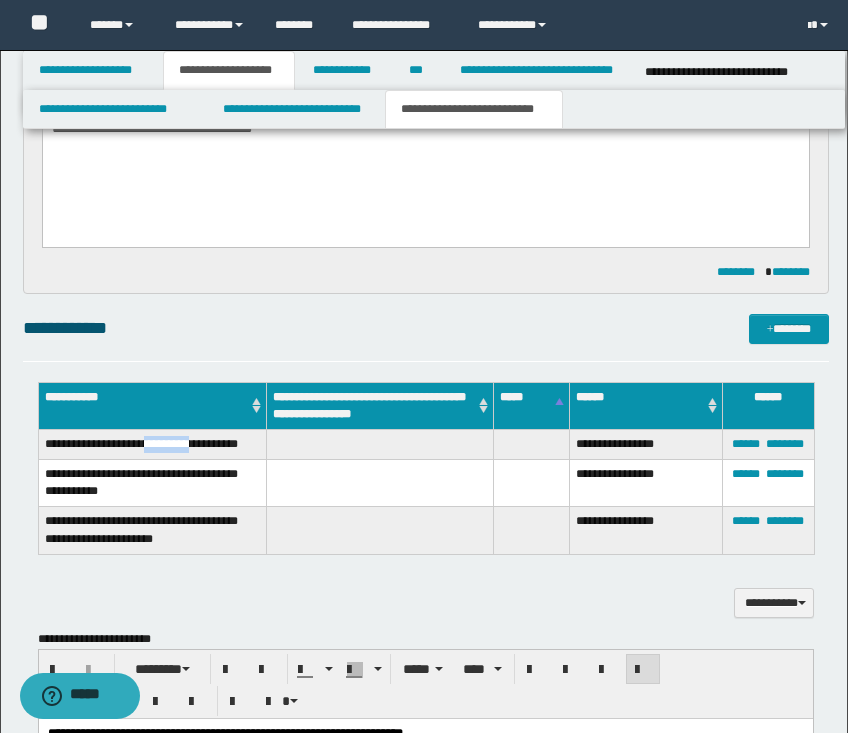 click on "**********" at bounding box center (152, 445) 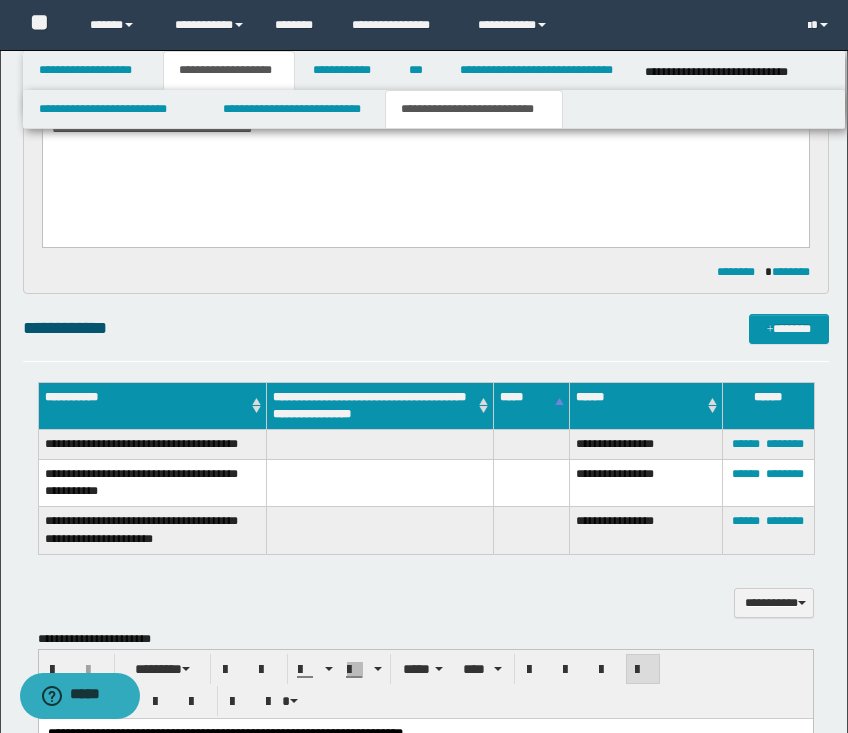 click on "**********" at bounding box center (152, 483) 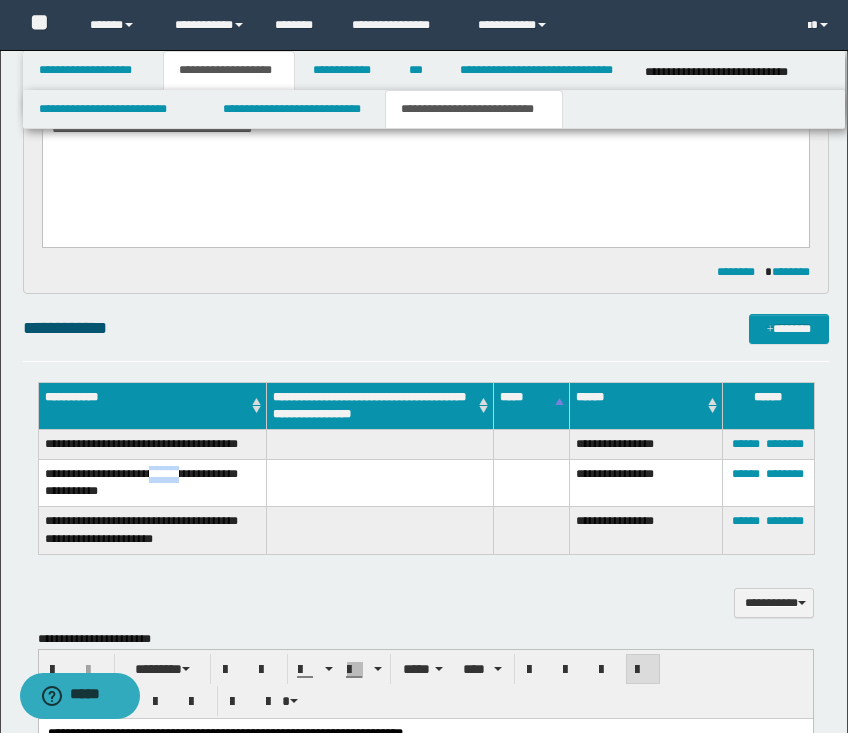 click on "**********" at bounding box center (152, 483) 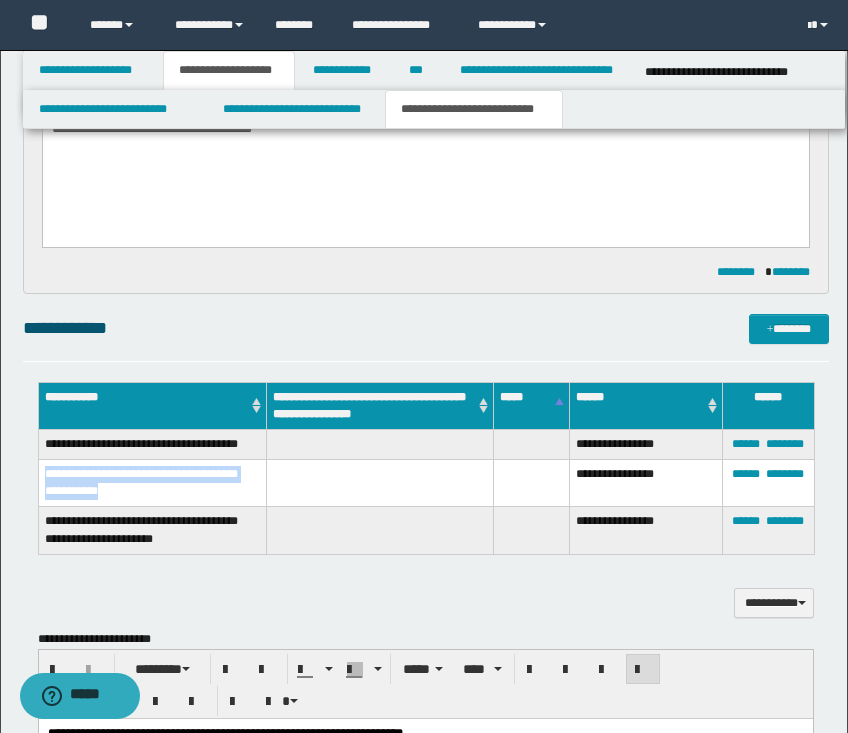 click on "**********" at bounding box center [152, 483] 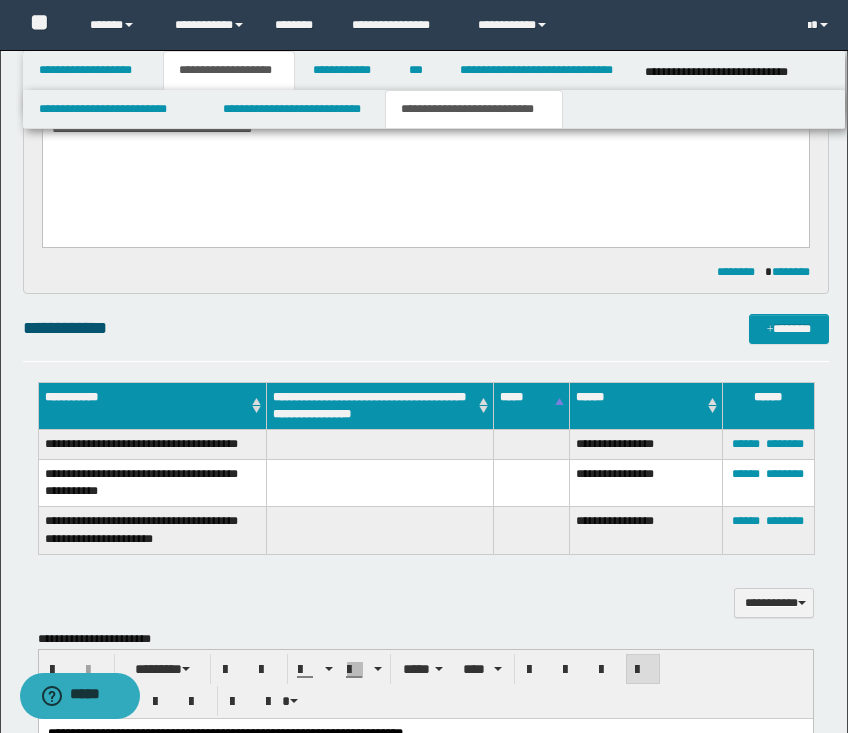 click on "**********" at bounding box center (152, 530) 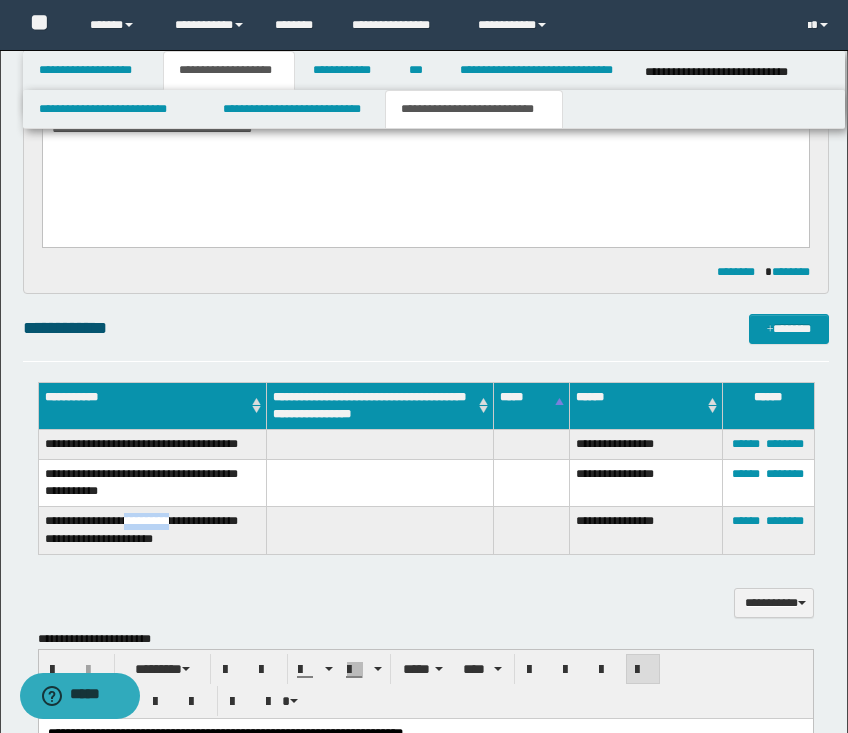 click on "**********" at bounding box center [152, 530] 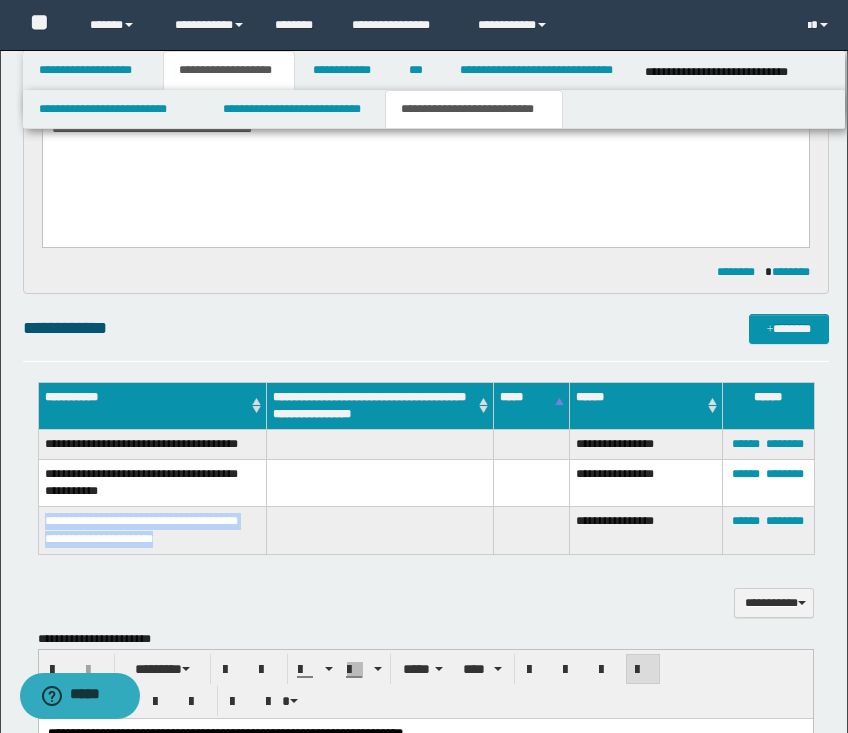 click on "**********" at bounding box center (152, 530) 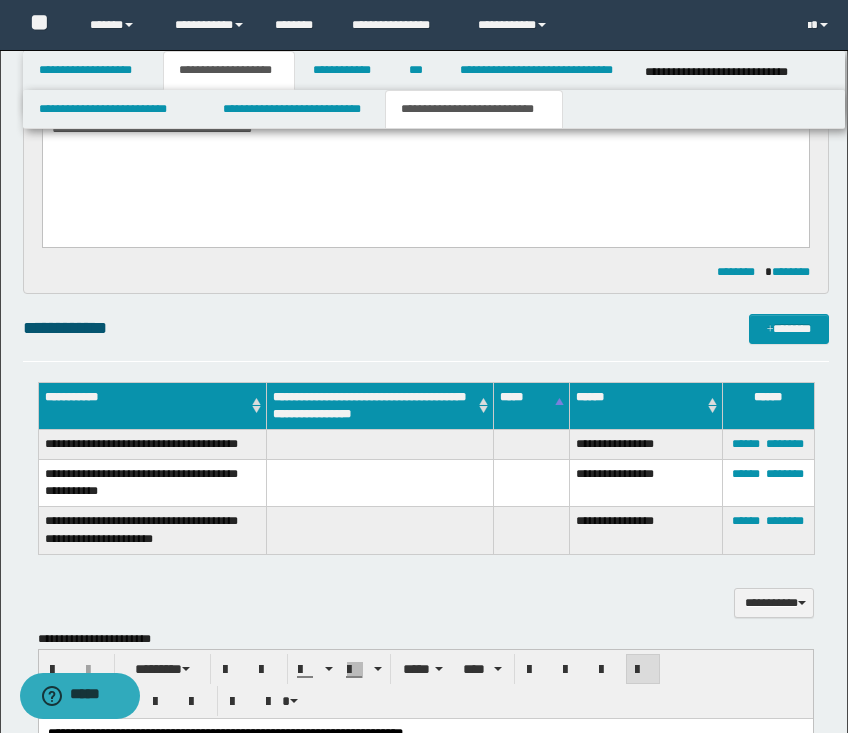 click on "**********" at bounding box center (426, 328) 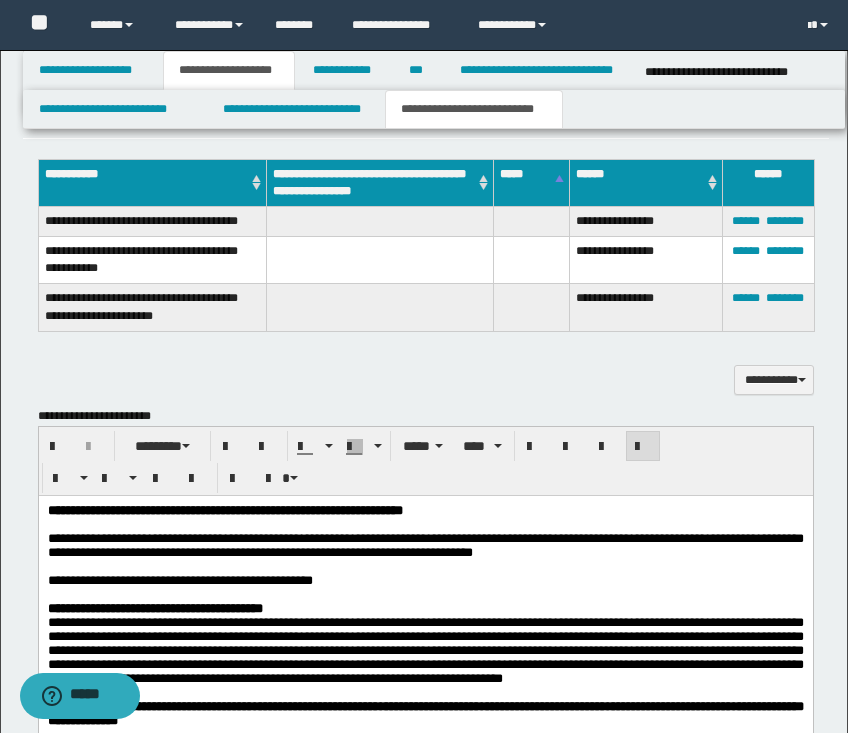 scroll, scrollTop: 1200, scrollLeft: 0, axis: vertical 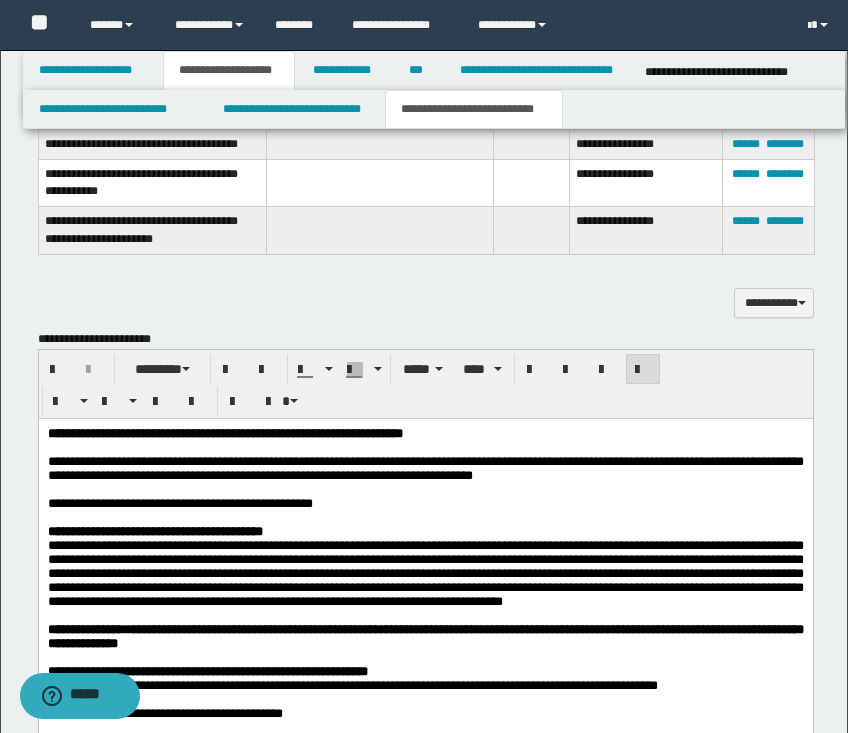 click on "**********" at bounding box center [426, 303] 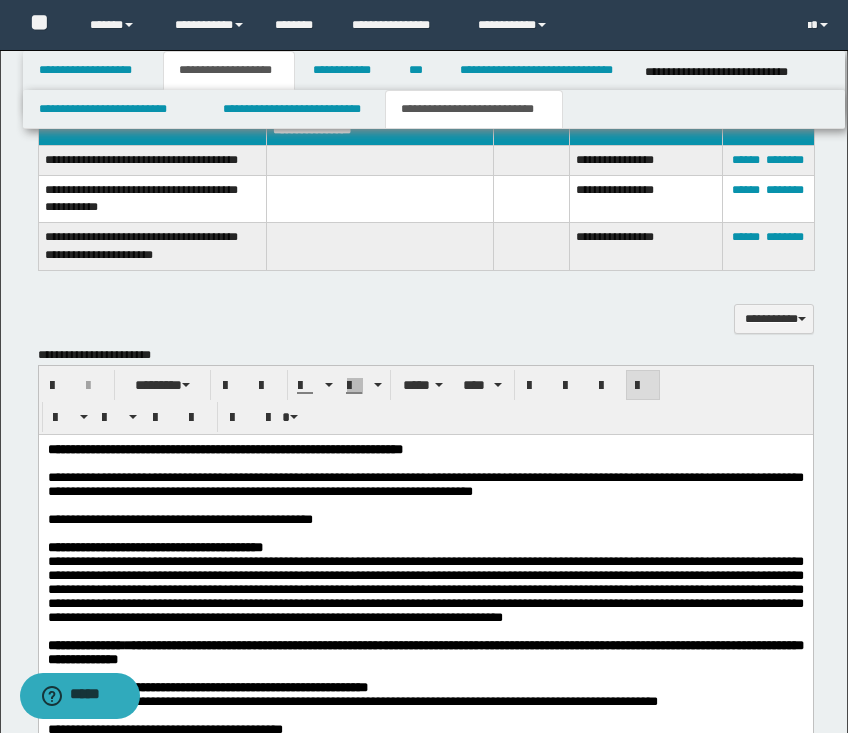 scroll, scrollTop: 1100, scrollLeft: 0, axis: vertical 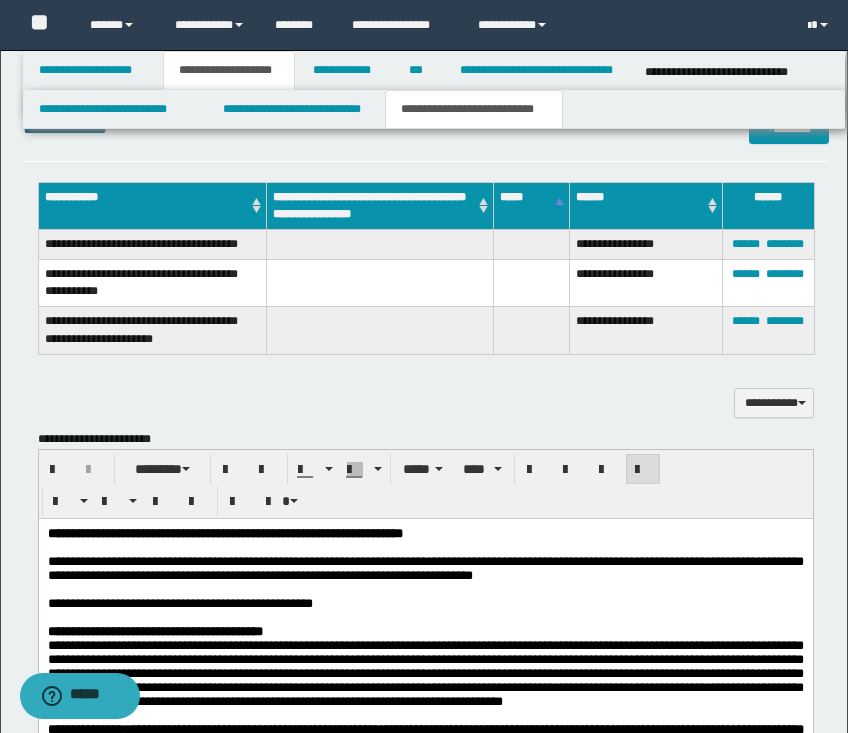 click on "**********" at bounding box center (426, 393) 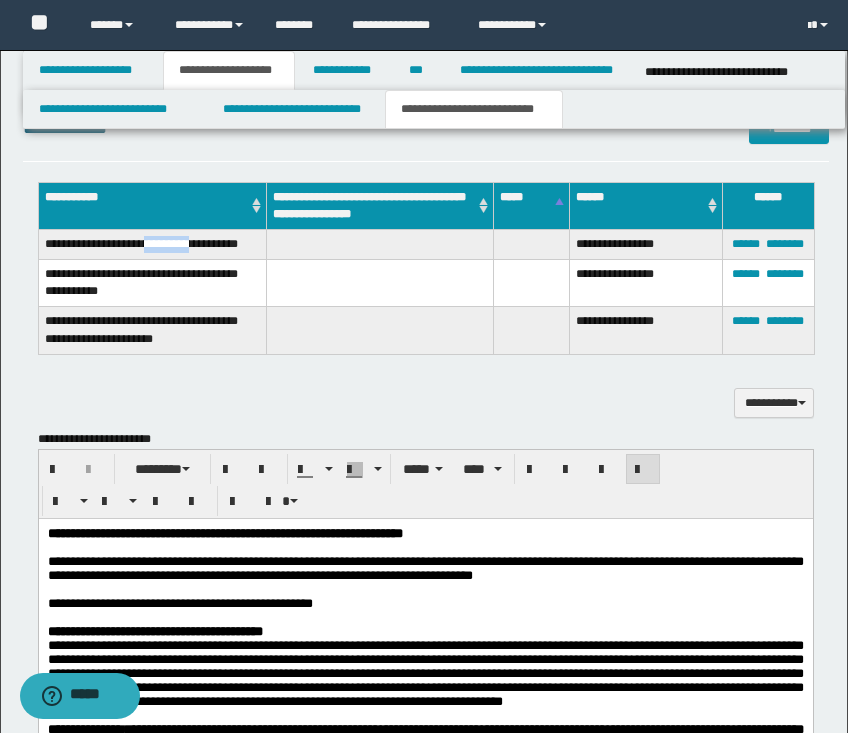 click on "**********" at bounding box center (152, 245) 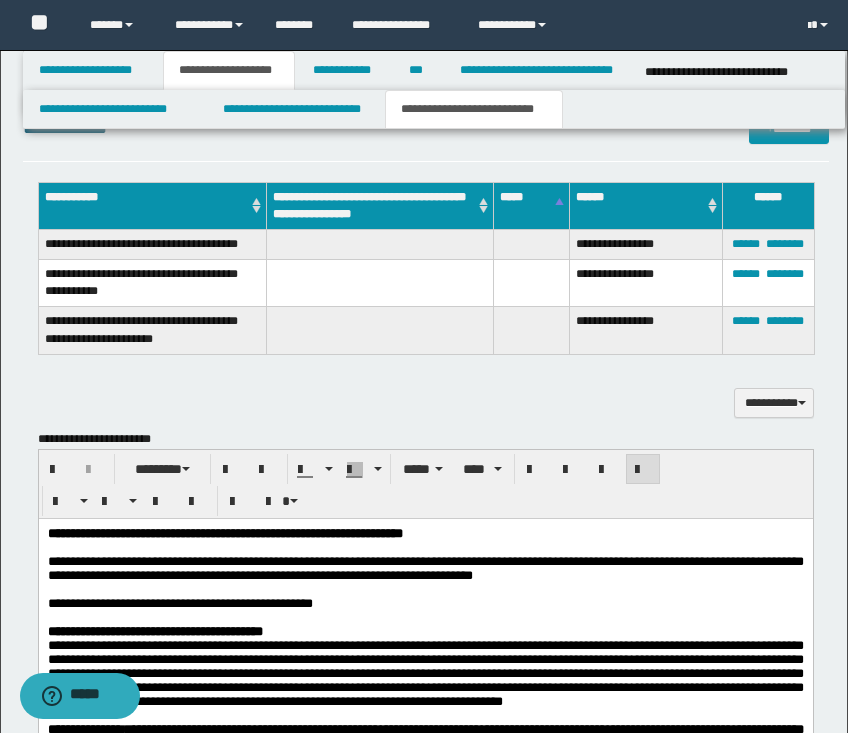 click on "**********" at bounding box center (152, 283) 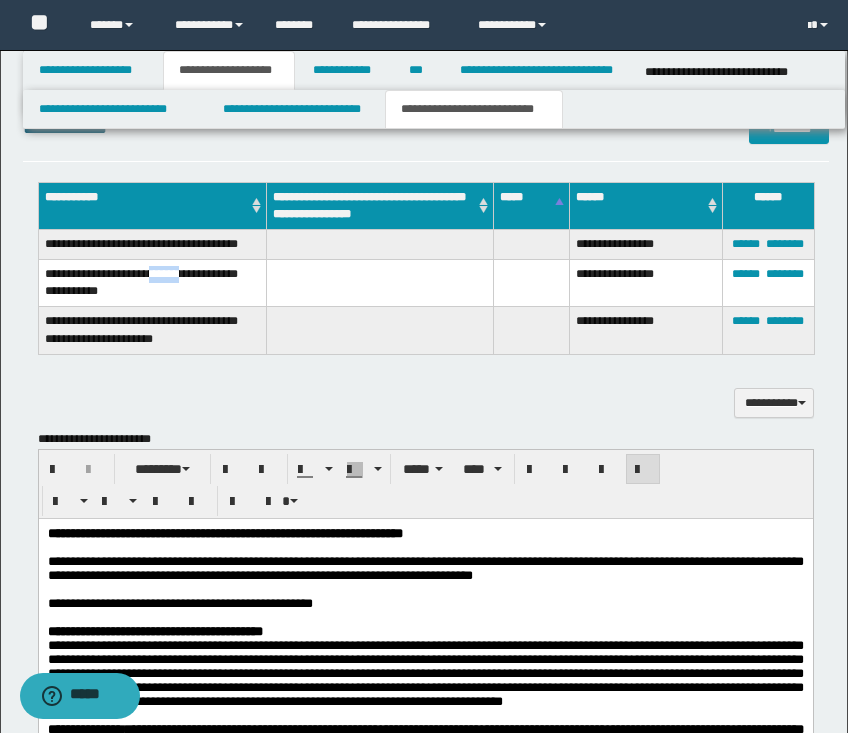 click on "**********" at bounding box center [152, 283] 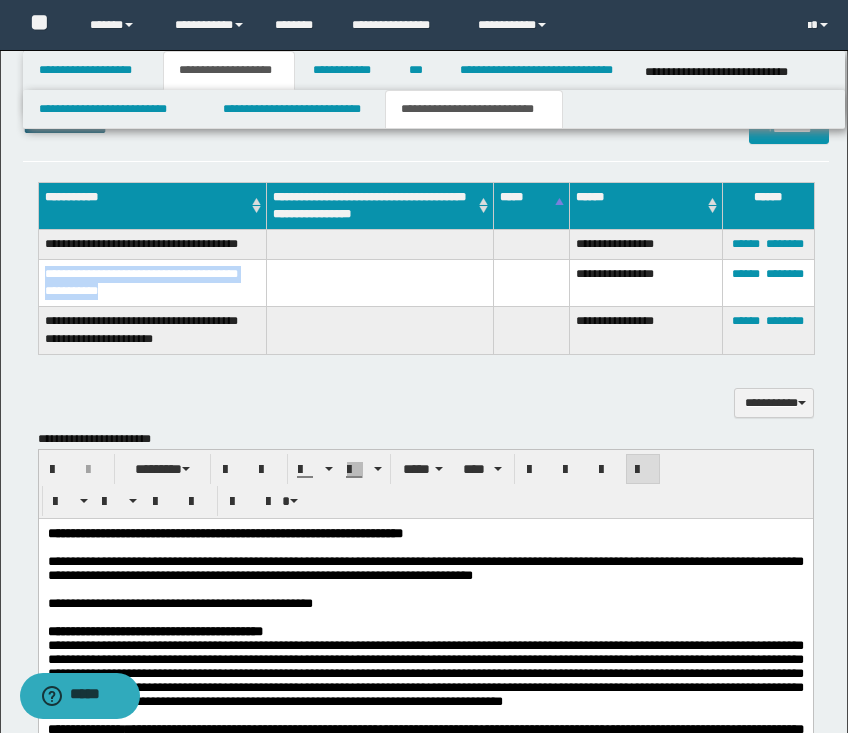 click on "**********" at bounding box center (152, 283) 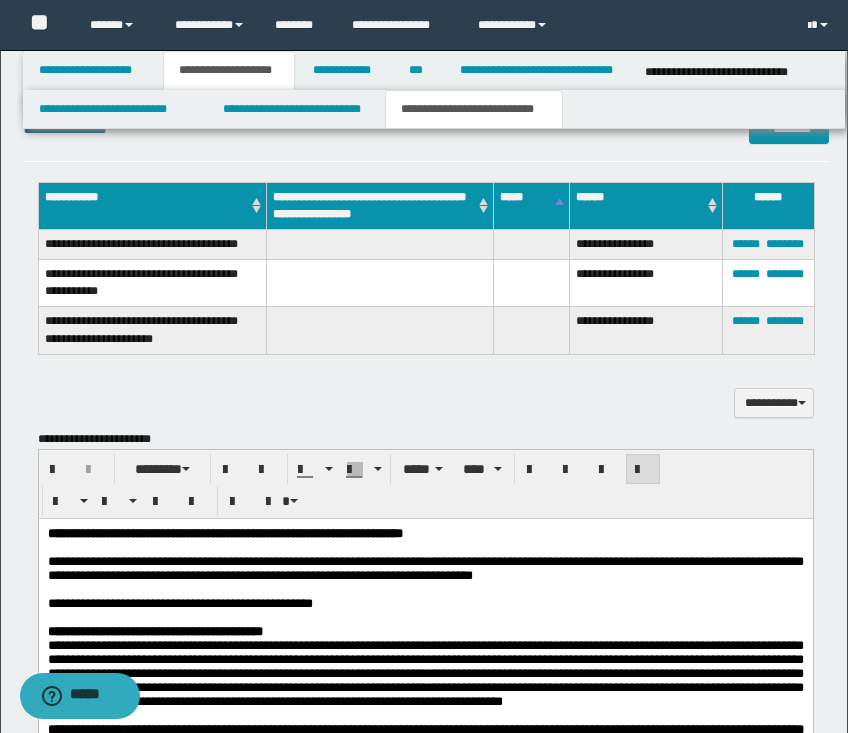 click on "**********" at bounding box center (152, 330) 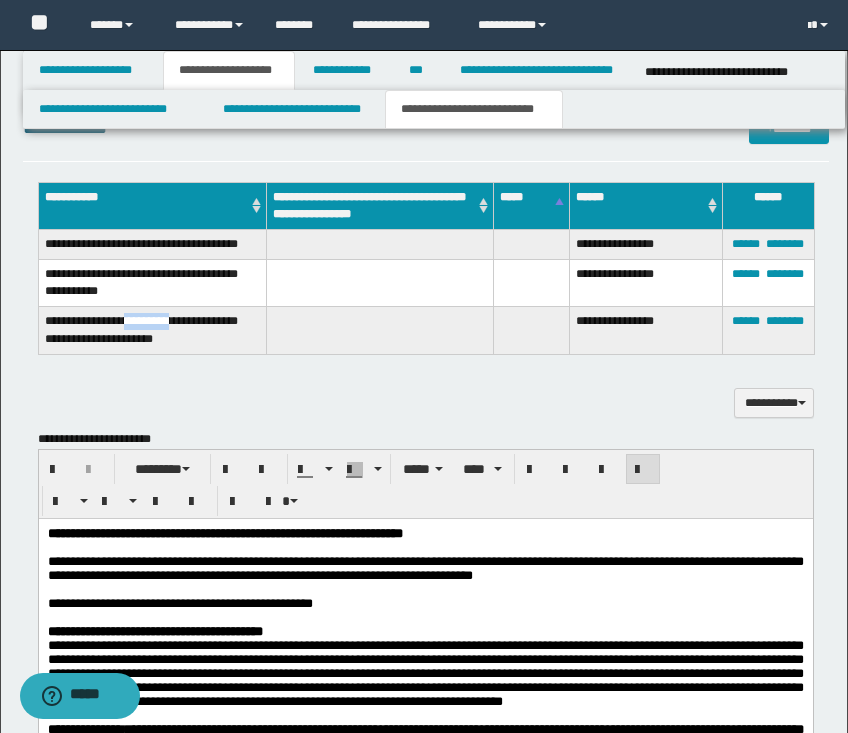 click on "**********" at bounding box center [152, 330] 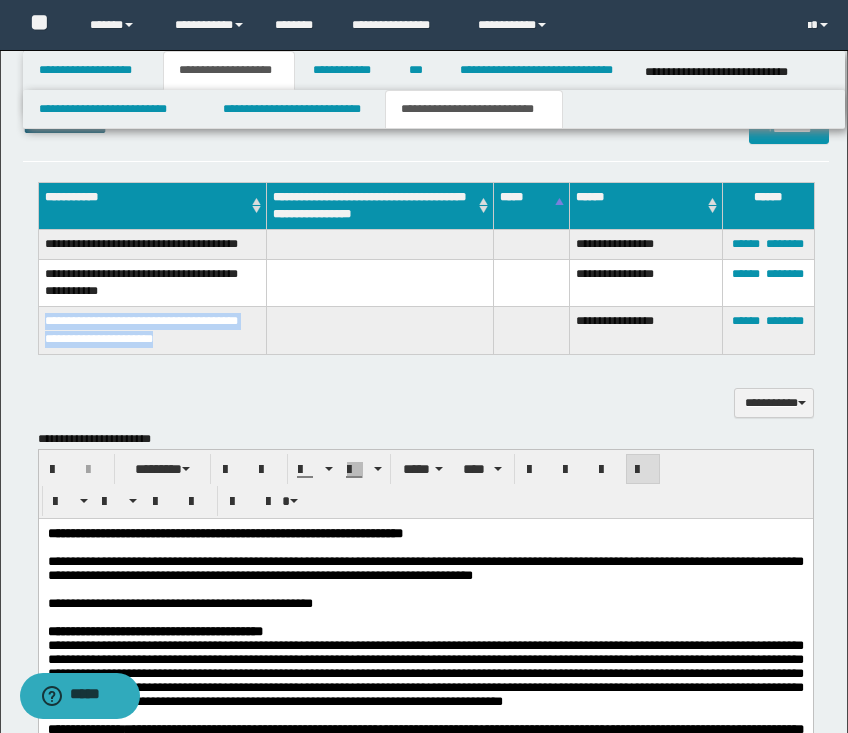 click on "**********" at bounding box center (152, 330) 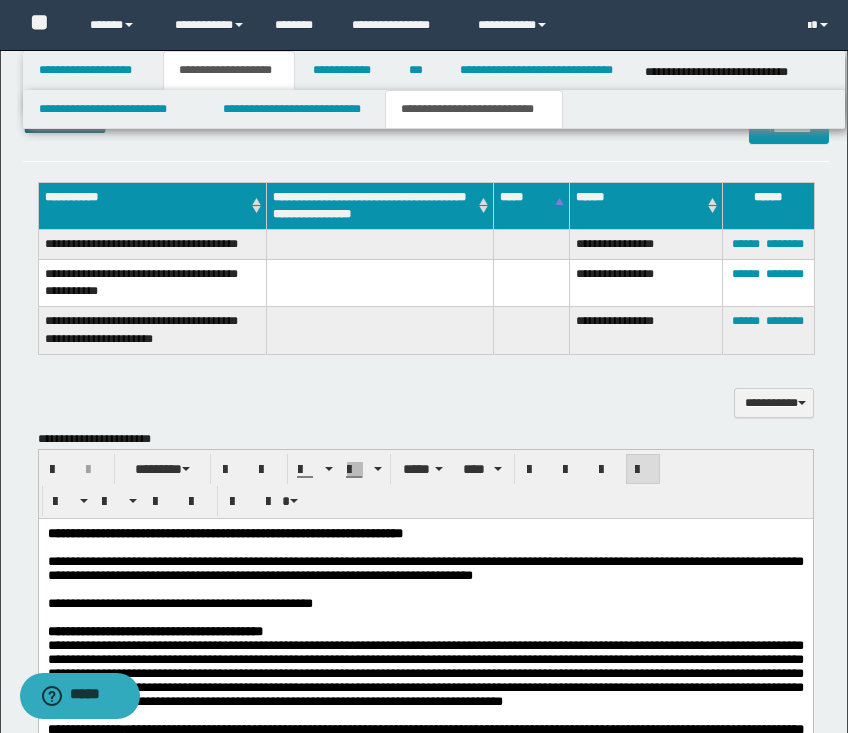 click on "**********" at bounding box center (426, 393) 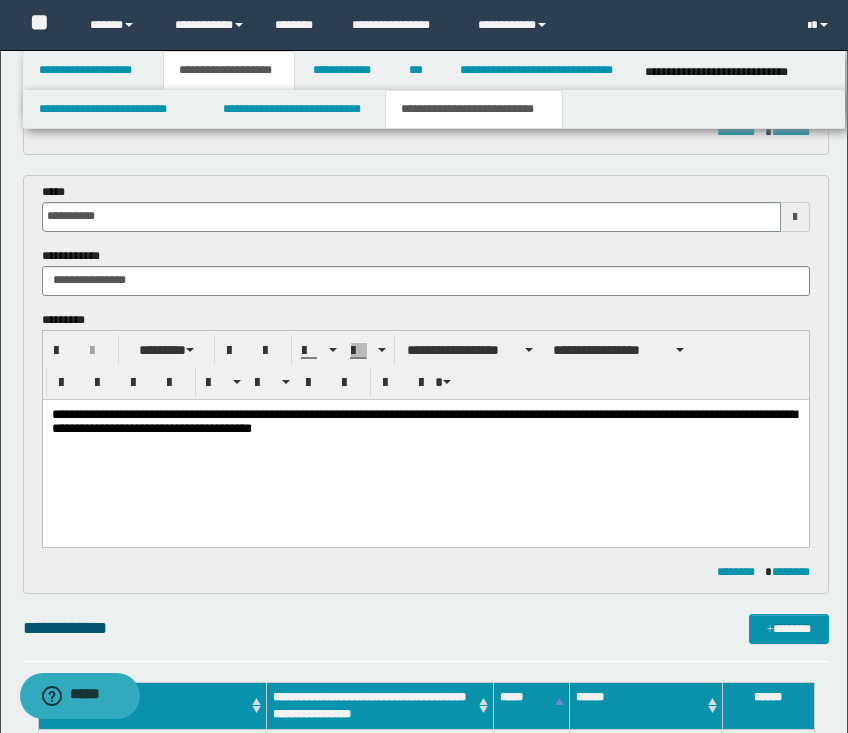 scroll, scrollTop: 600, scrollLeft: 0, axis: vertical 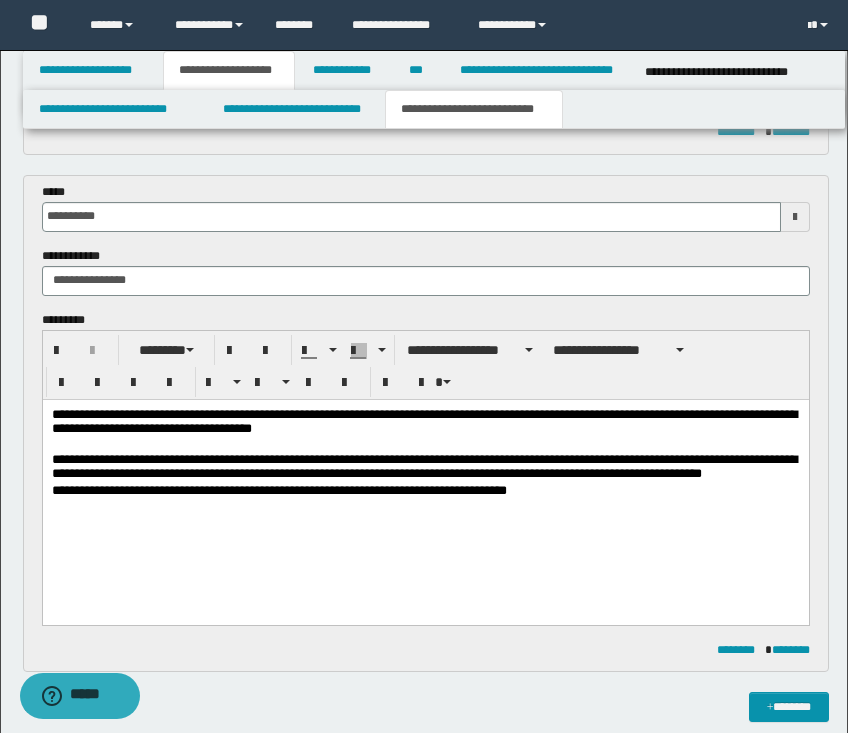 click on "**********" at bounding box center [425, 467] 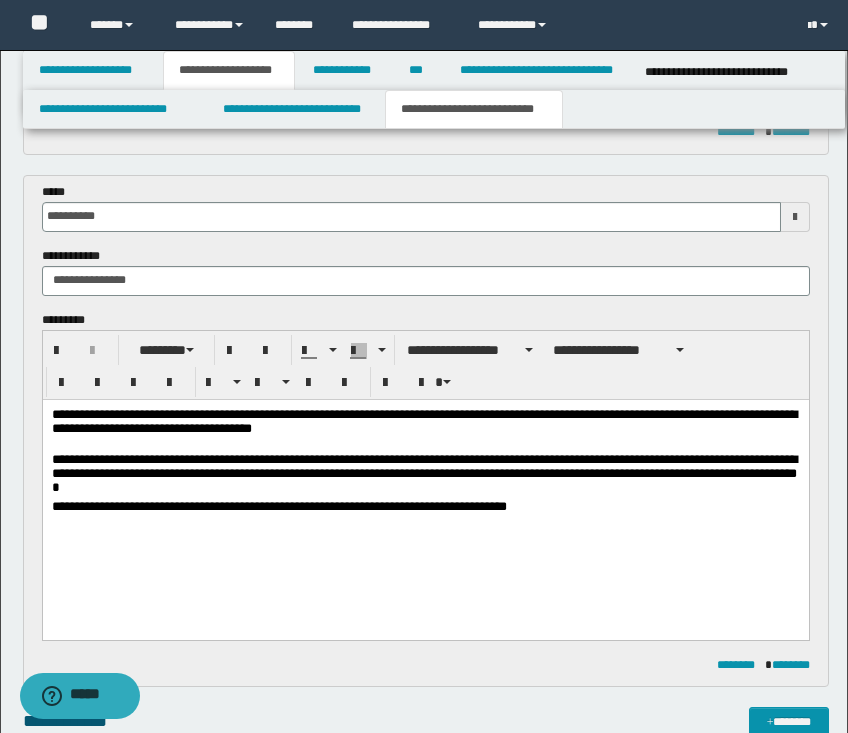 click on "**********" at bounding box center (425, 475) 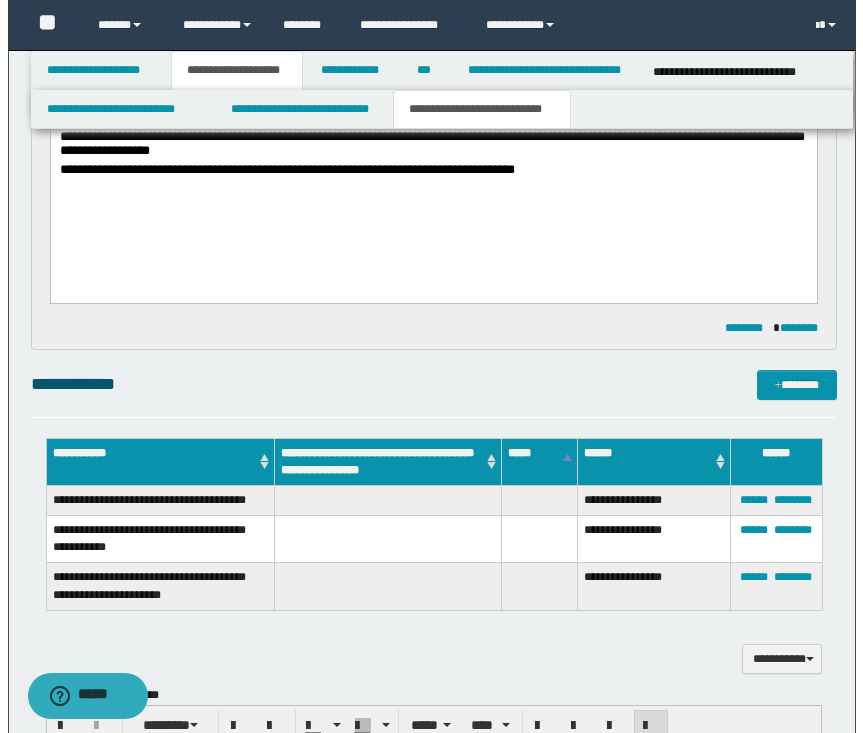 scroll, scrollTop: 1000, scrollLeft: 0, axis: vertical 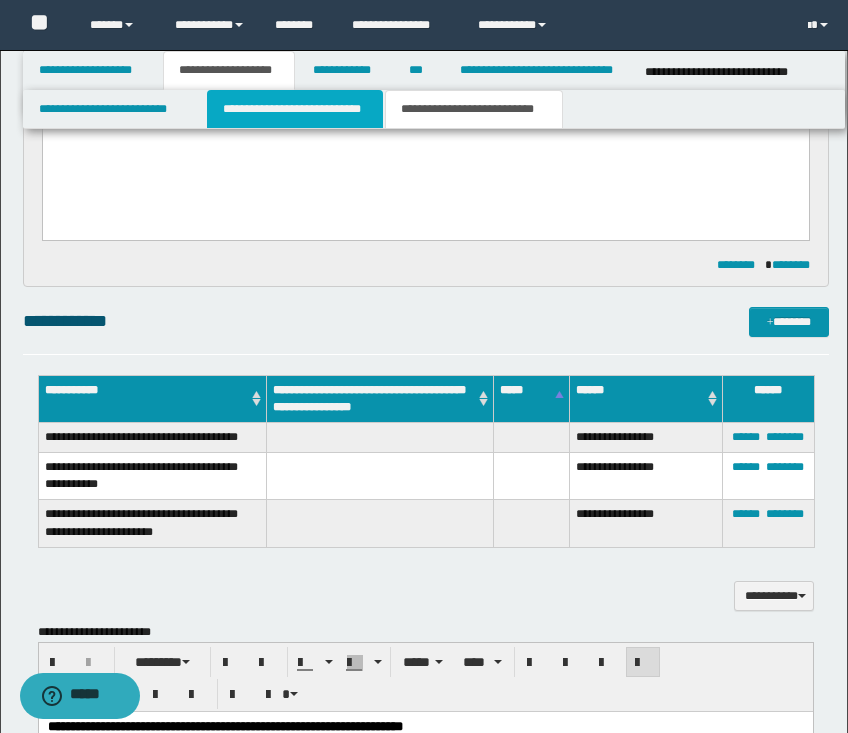 click on "**********" at bounding box center [295, 109] 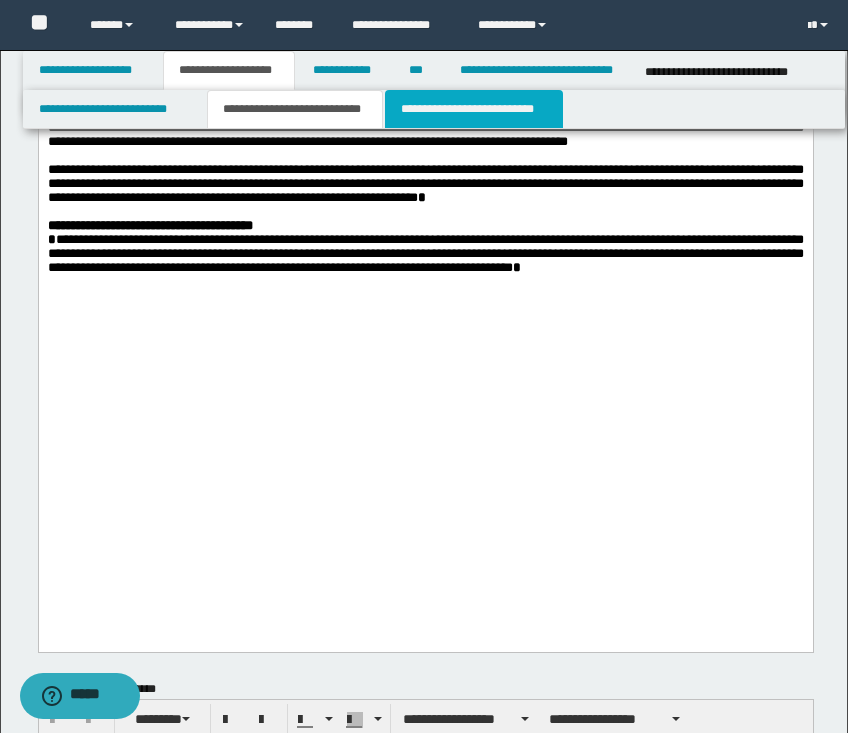 click on "**********" at bounding box center [474, 109] 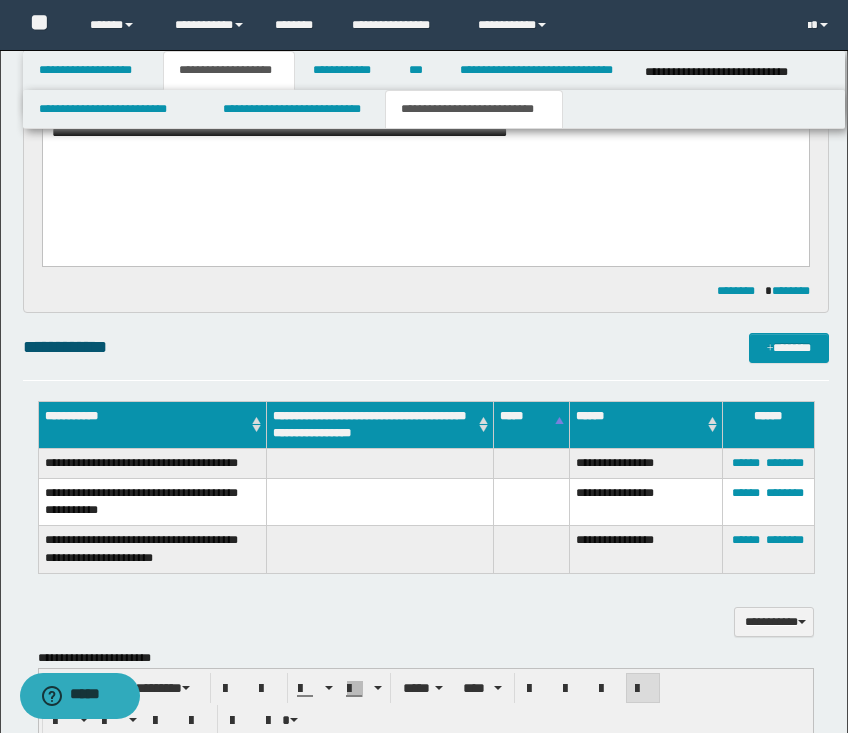 scroll, scrollTop: 900, scrollLeft: 0, axis: vertical 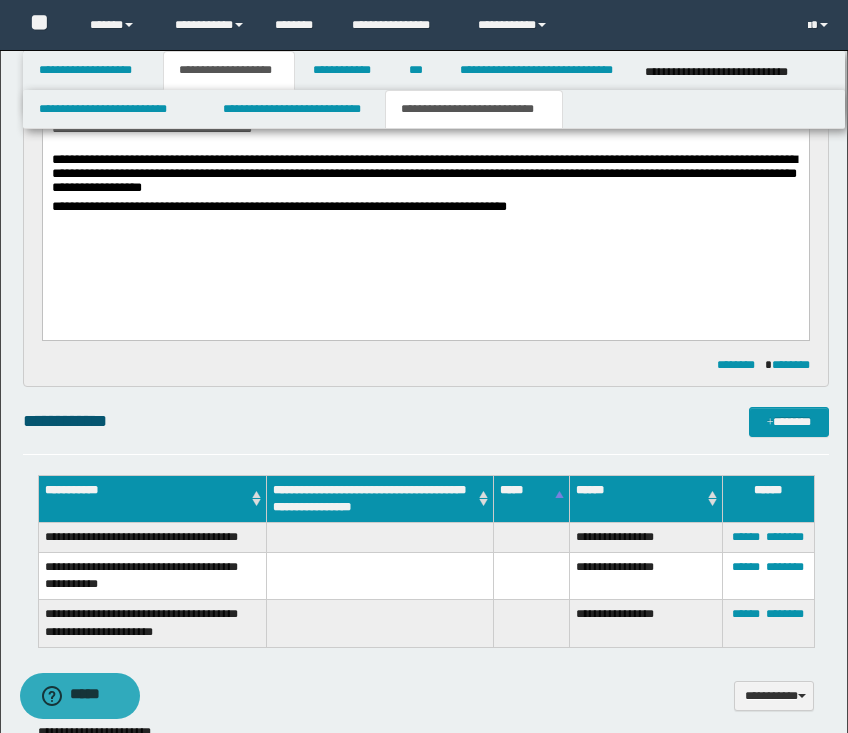 drag, startPoint x: 607, startPoint y: 192, endPoint x: 624, endPoint y: 197, distance: 17.720045 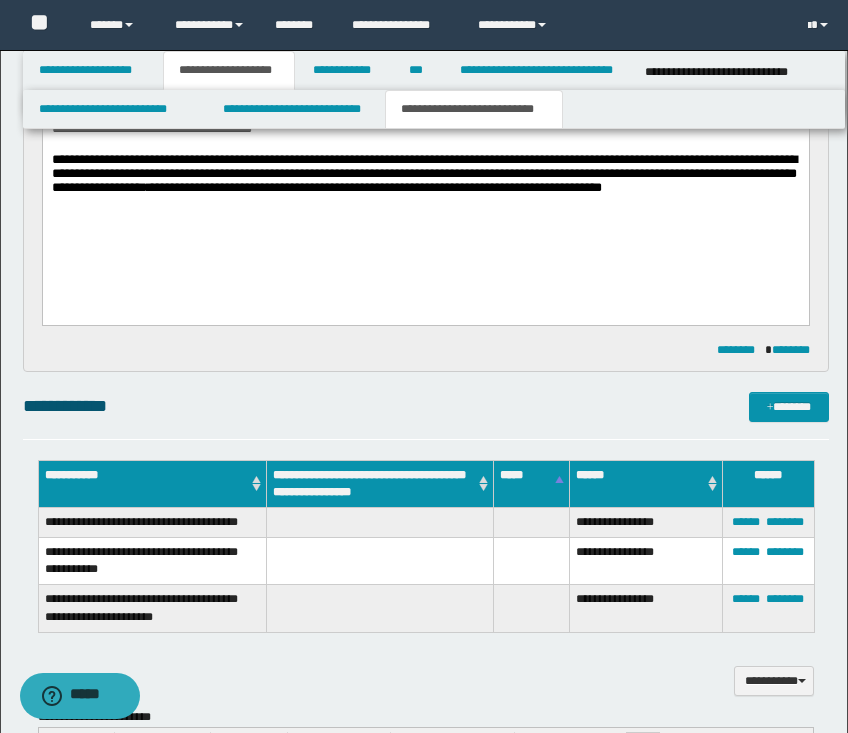 click on "**********" at bounding box center (425, 175) 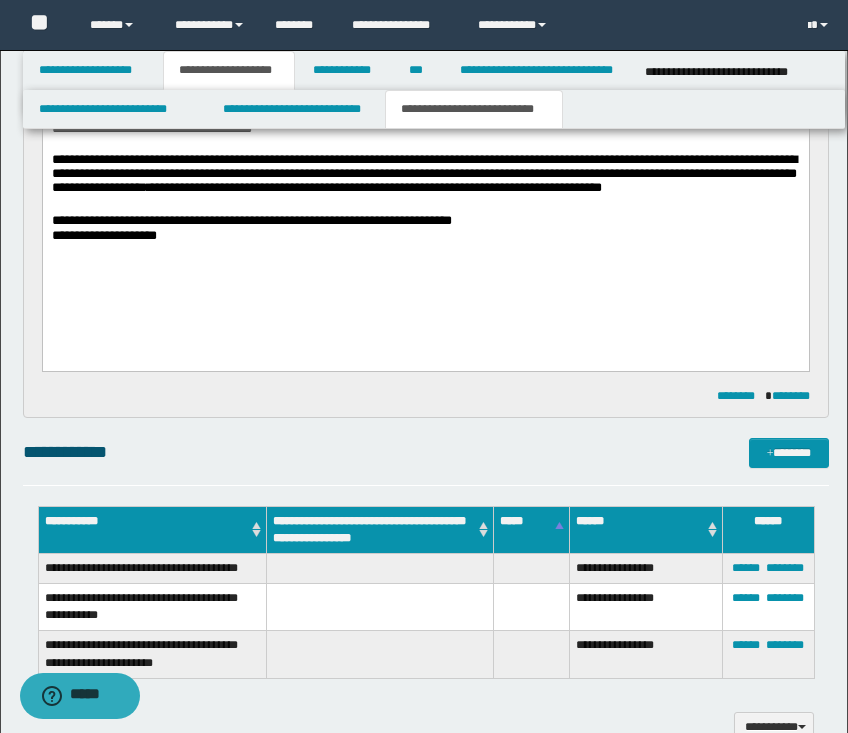 click on "**********" at bounding box center (425, 207) 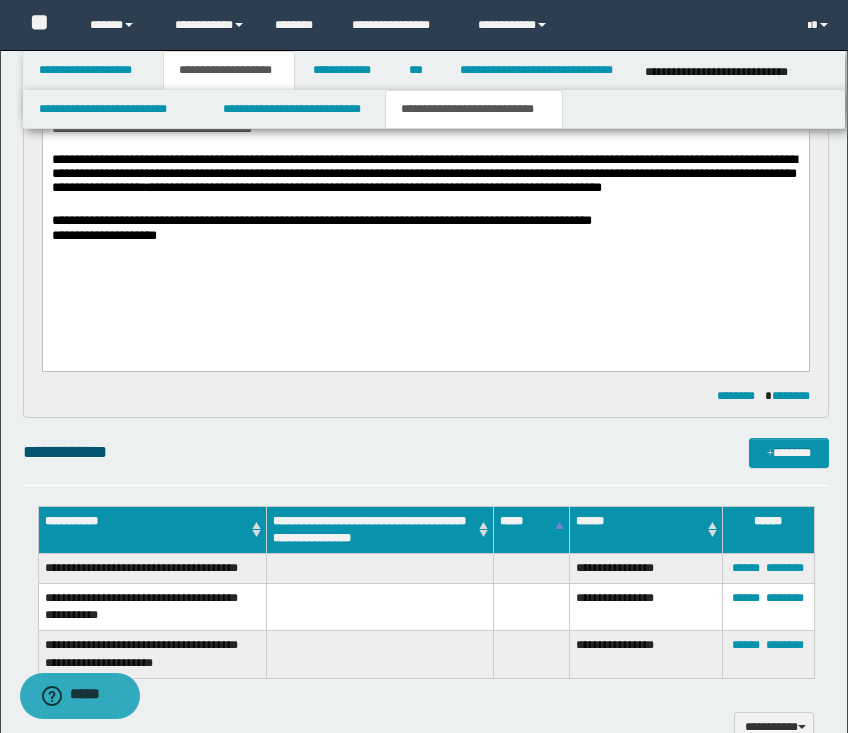 click on "**********" at bounding box center (425, 221) 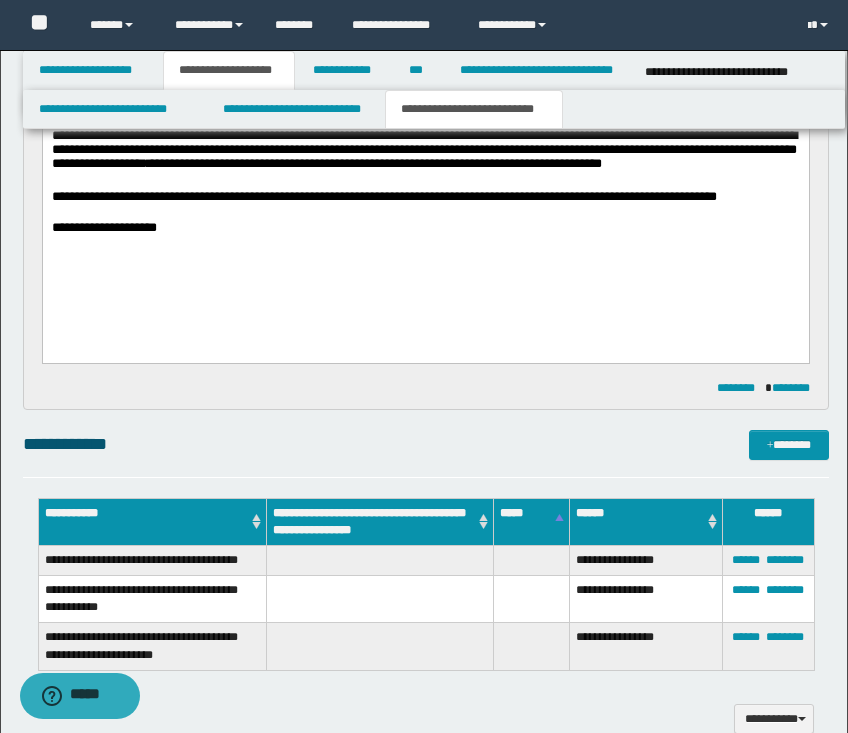 scroll, scrollTop: 900, scrollLeft: 0, axis: vertical 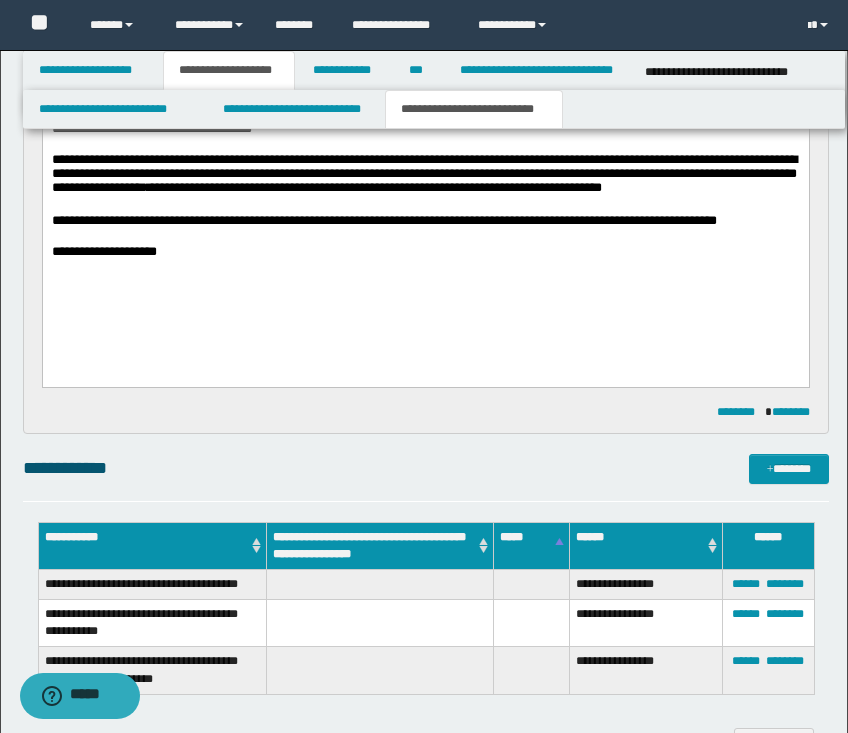 click on "**********" at bounding box center (425, 228) 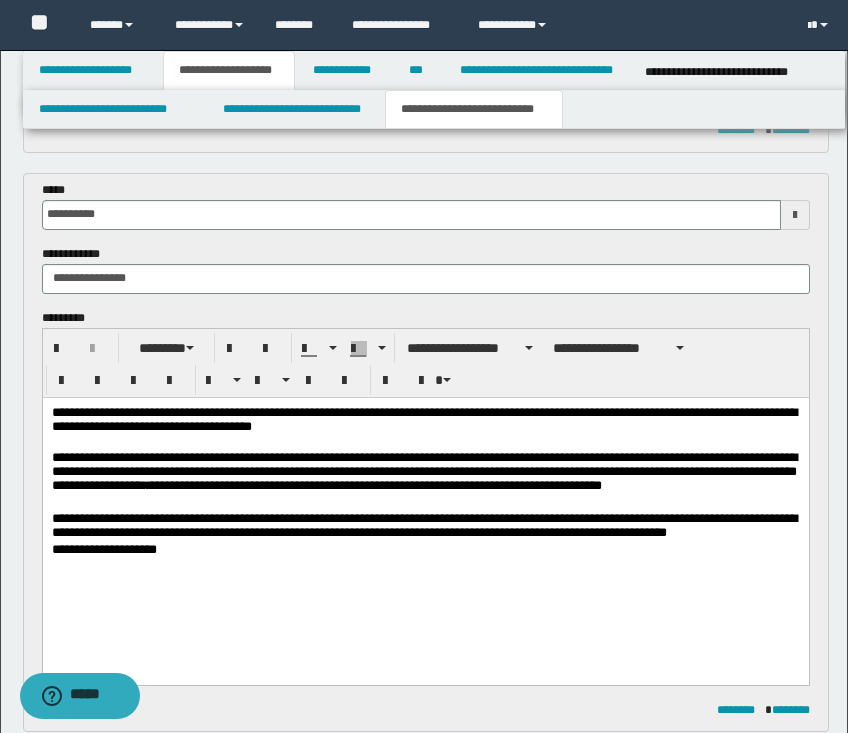 scroll, scrollTop: 600, scrollLeft: 0, axis: vertical 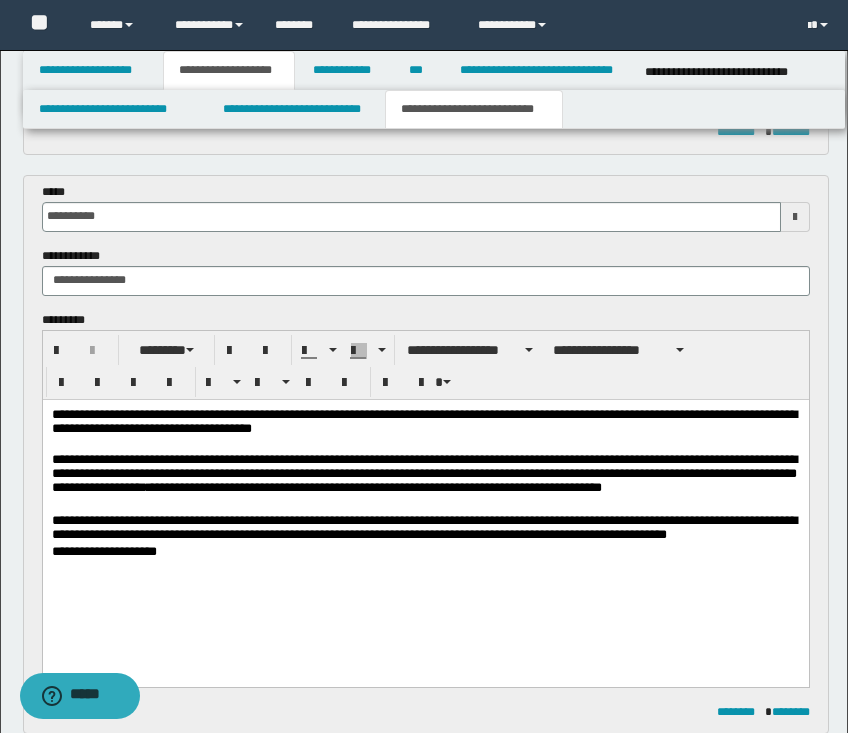 click on "**********" at bounding box center (425, 422) 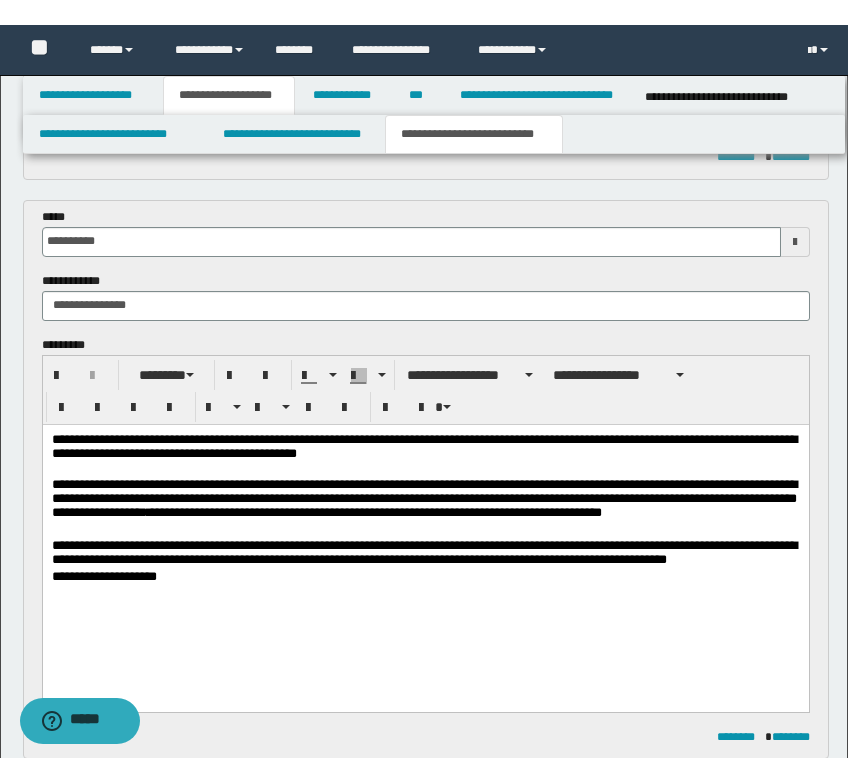 scroll, scrollTop: 700, scrollLeft: 0, axis: vertical 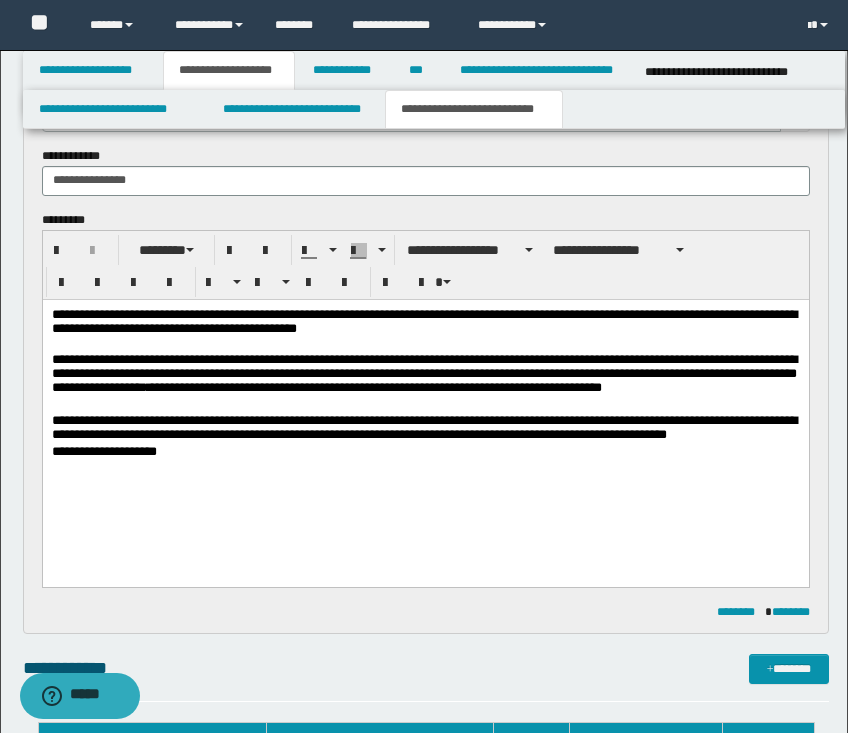 click on "**********" at bounding box center (425, 415) 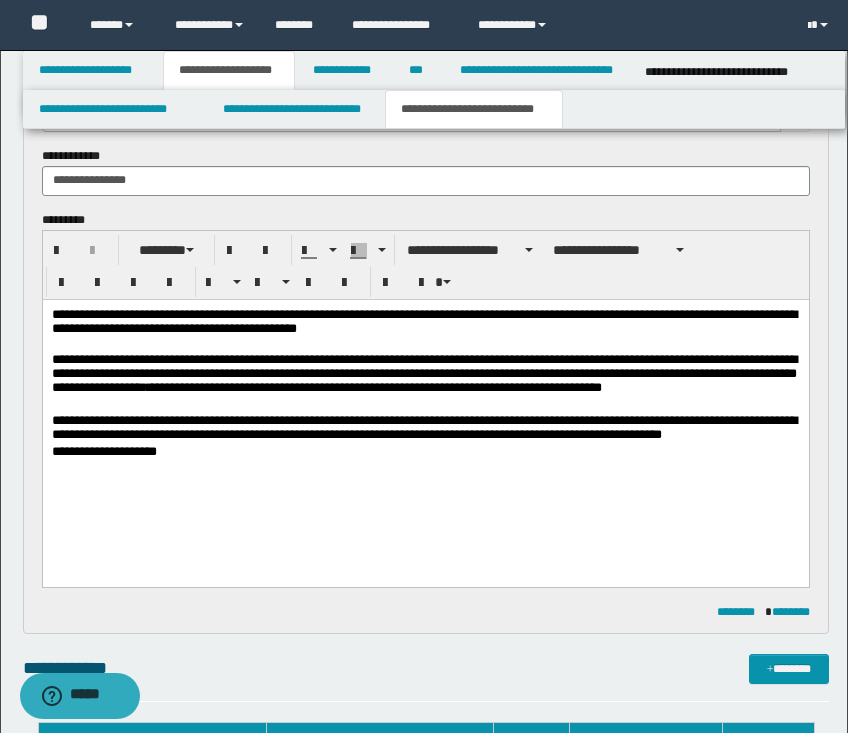 click on "**********" at bounding box center (425, 452) 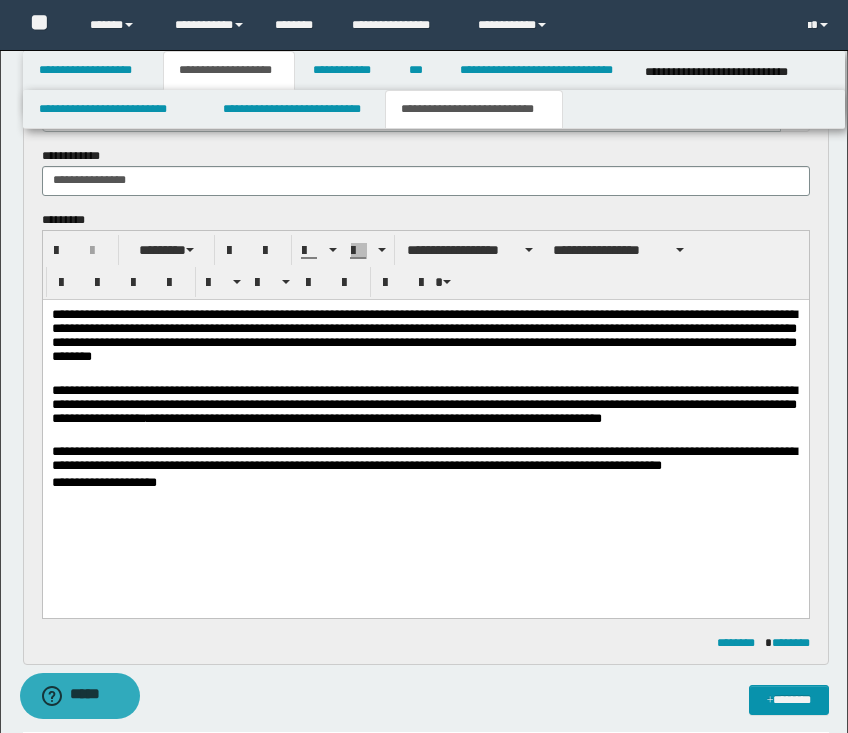 click on "**********" at bounding box center [425, 430] 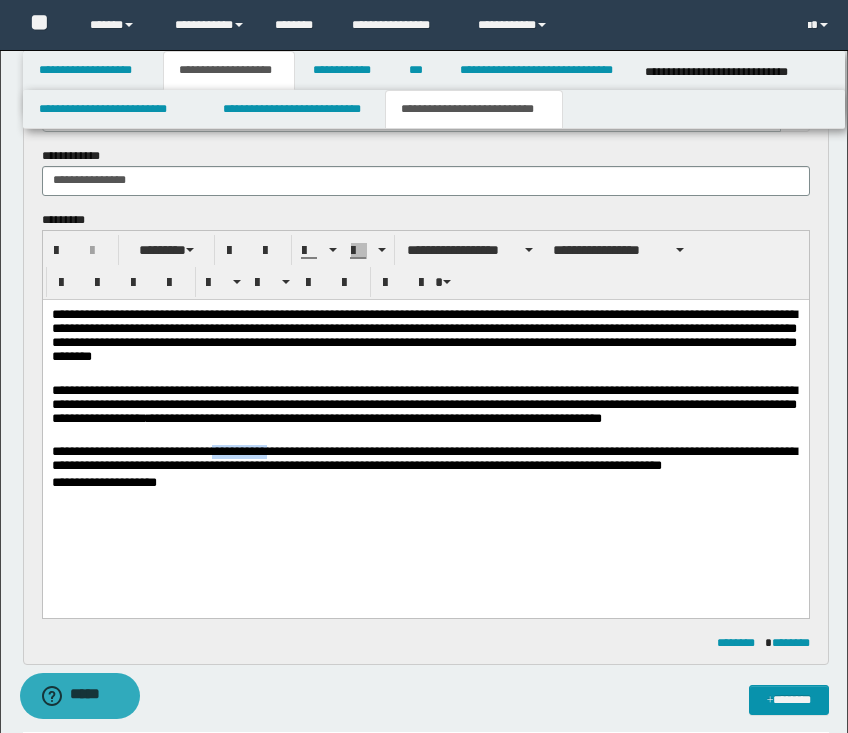 click on "**********" at bounding box center (425, 459) 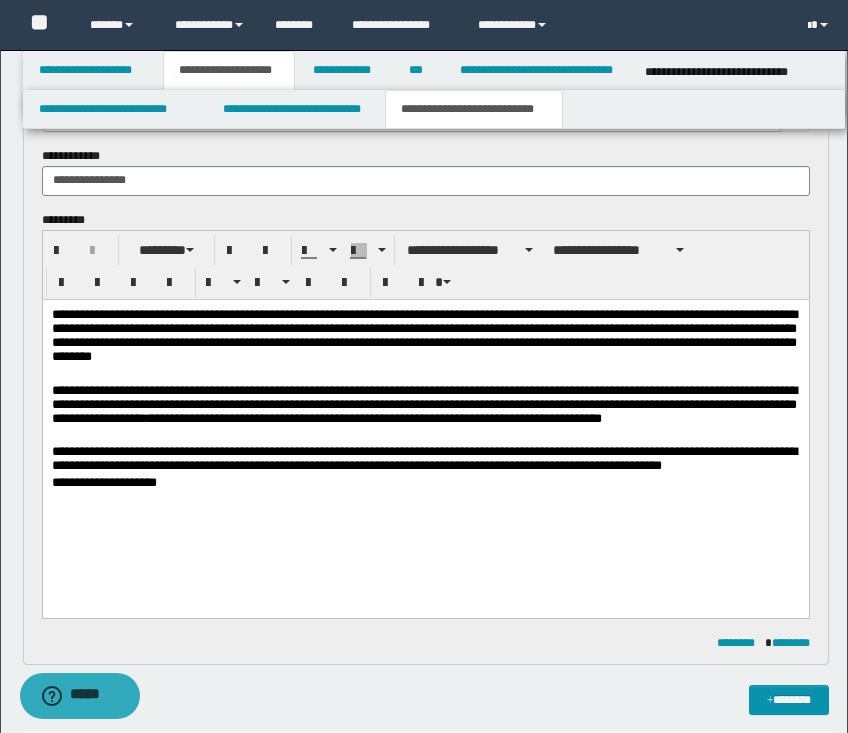 click at bounding box center (425, 497) 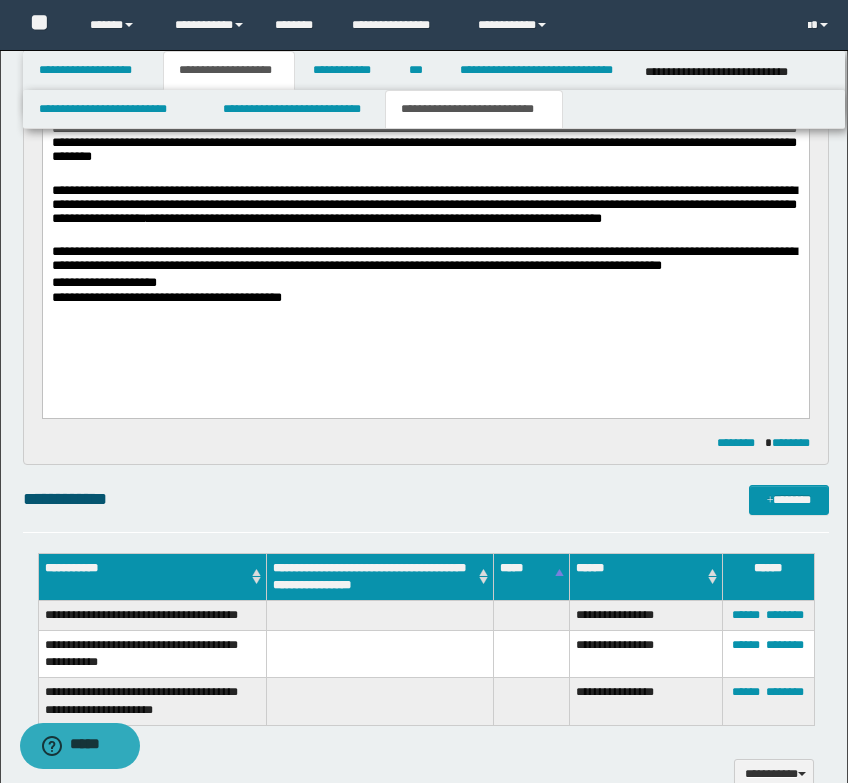 scroll, scrollTop: 700, scrollLeft: 0, axis: vertical 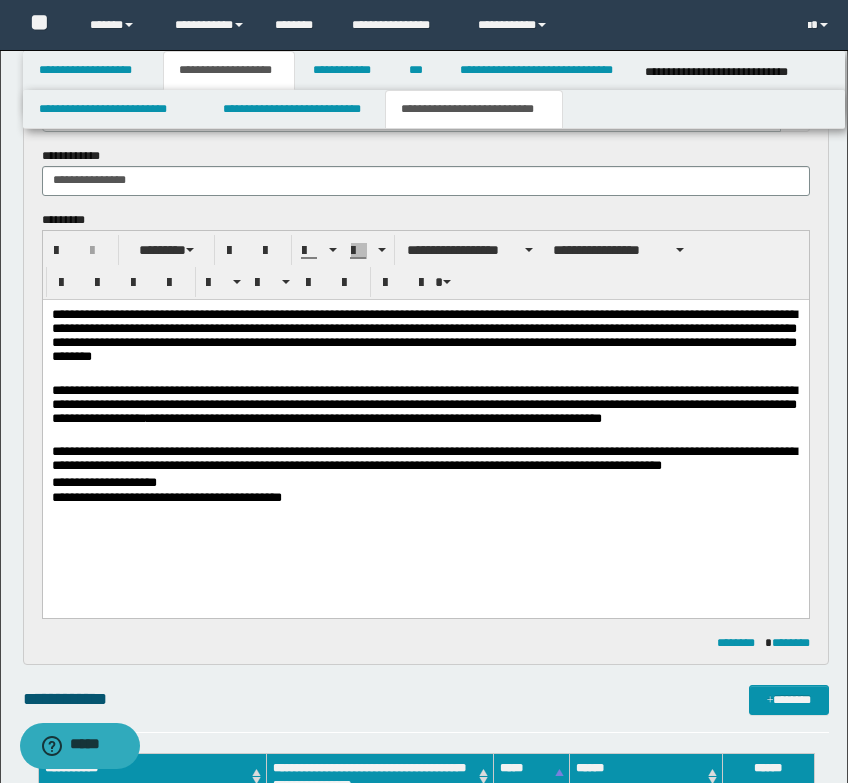 click on "**********" at bounding box center (425, 498) 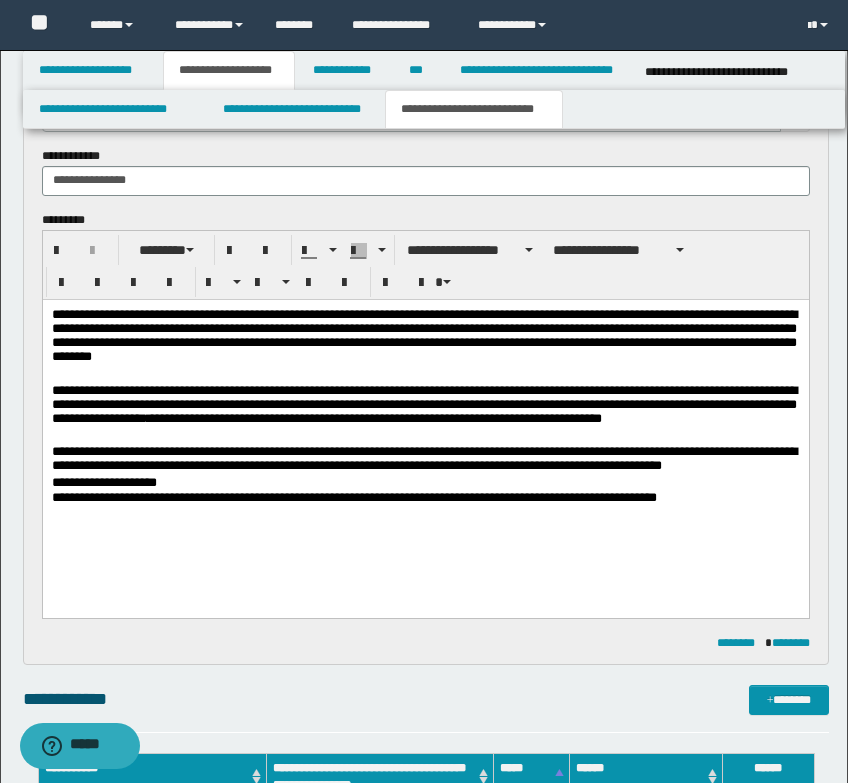 click on "**********" at bounding box center (425, 431) 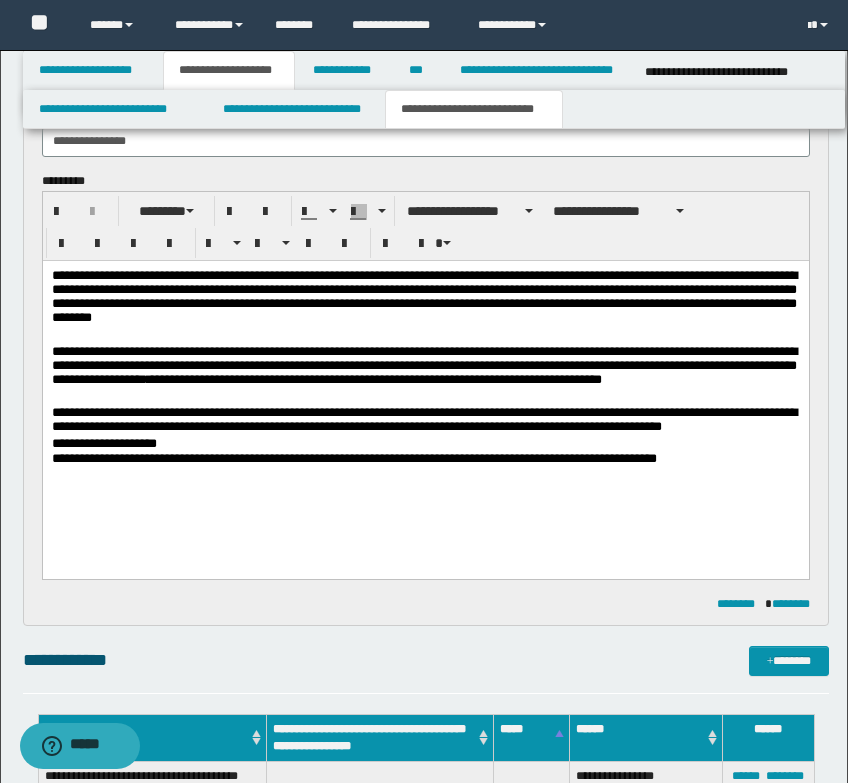 scroll, scrollTop: 700, scrollLeft: 0, axis: vertical 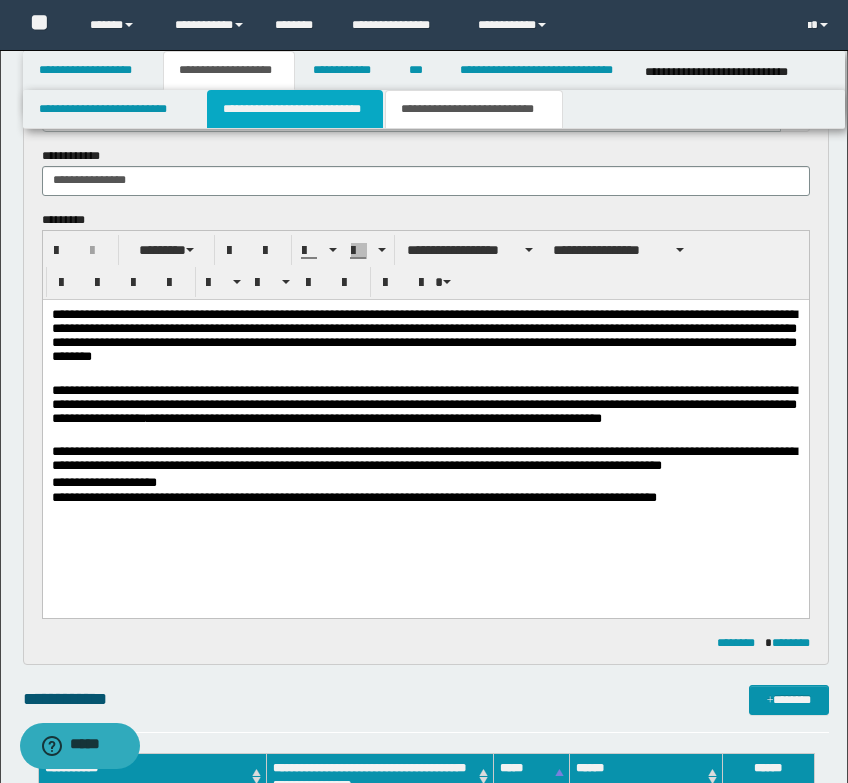 click on "**********" at bounding box center [295, 109] 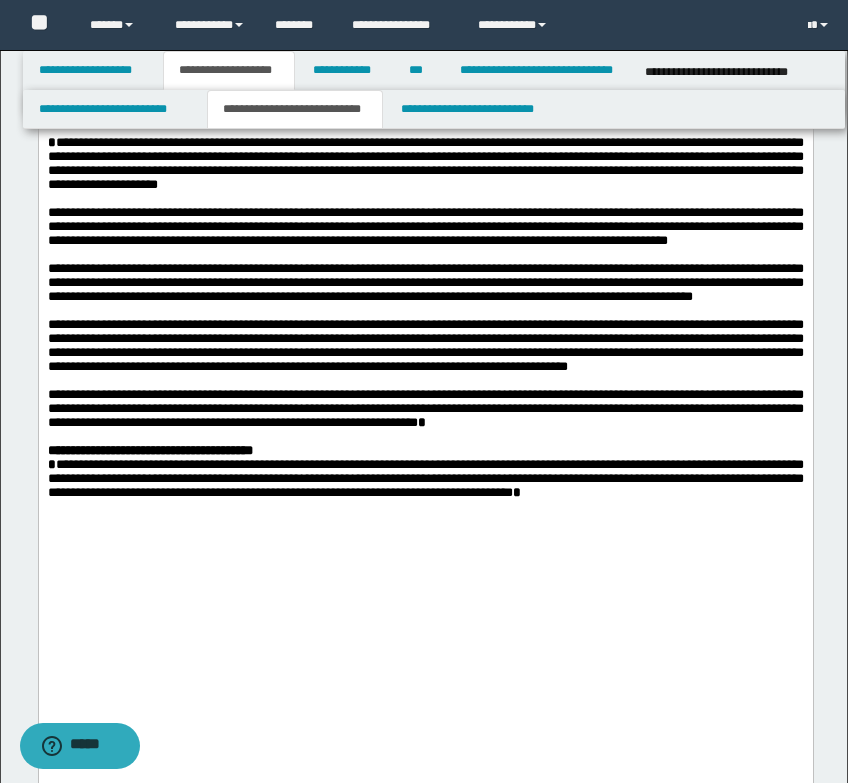scroll, scrollTop: 800, scrollLeft: 0, axis: vertical 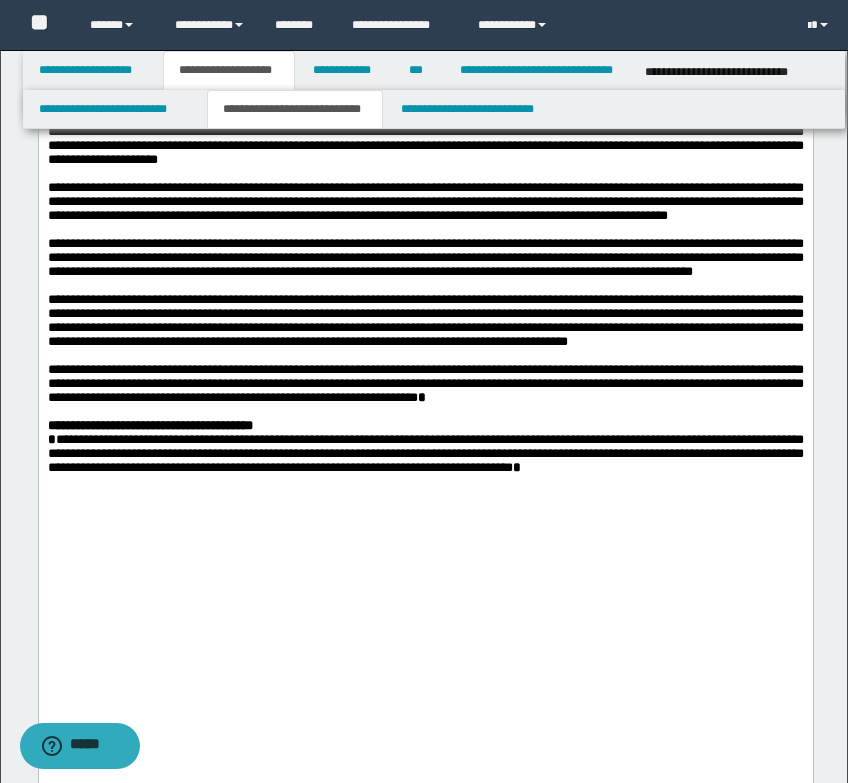 click on "**********" at bounding box center (425, 257) 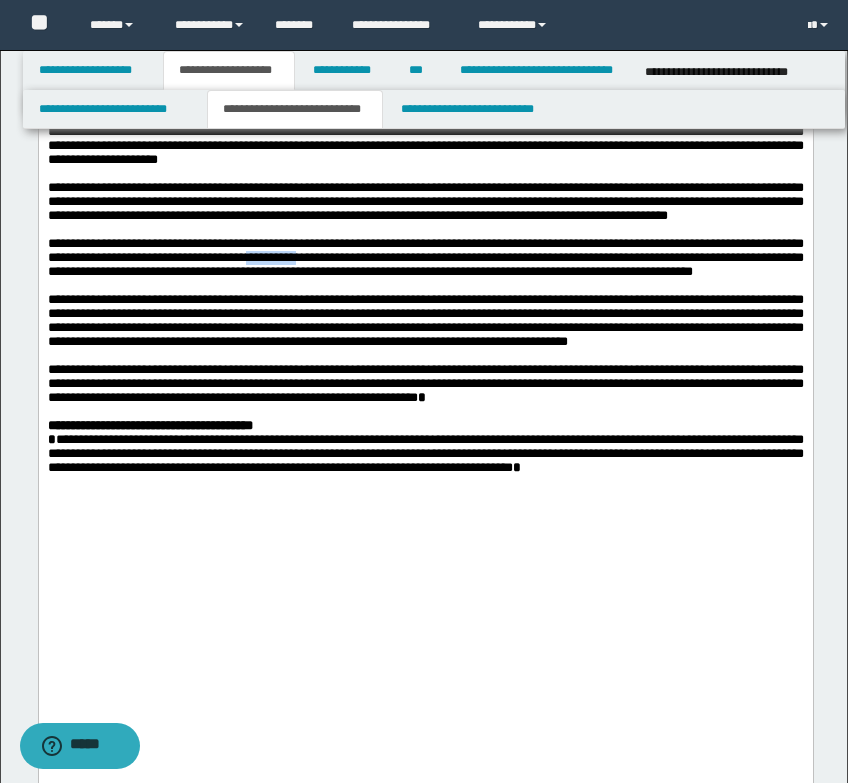 click on "**********" at bounding box center [425, 257] 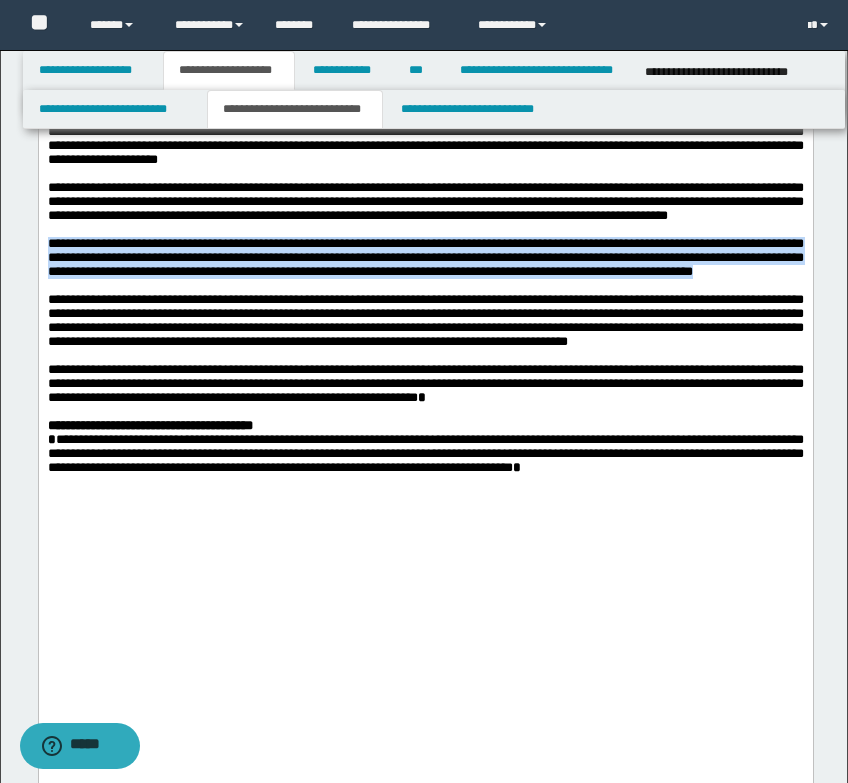 click on "**********" at bounding box center [425, 257] 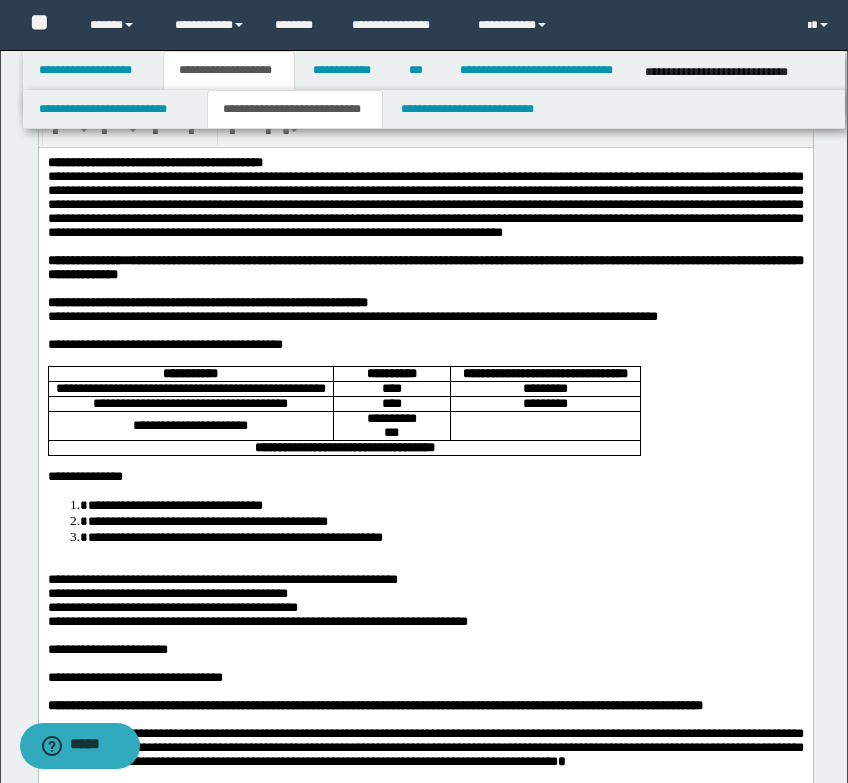 scroll, scrollTop: 0, scrollLeft: 0, axis: both 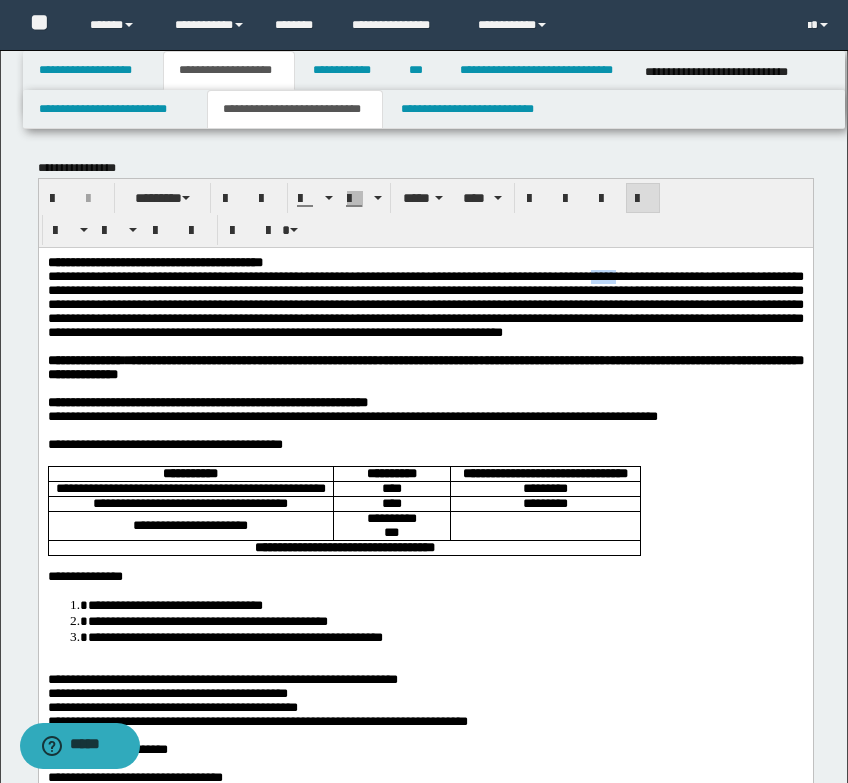 drag, startPoint x: 754, startPoint y: 273, endPoint x: 792, endPoint y: 280, distance: 38.63936 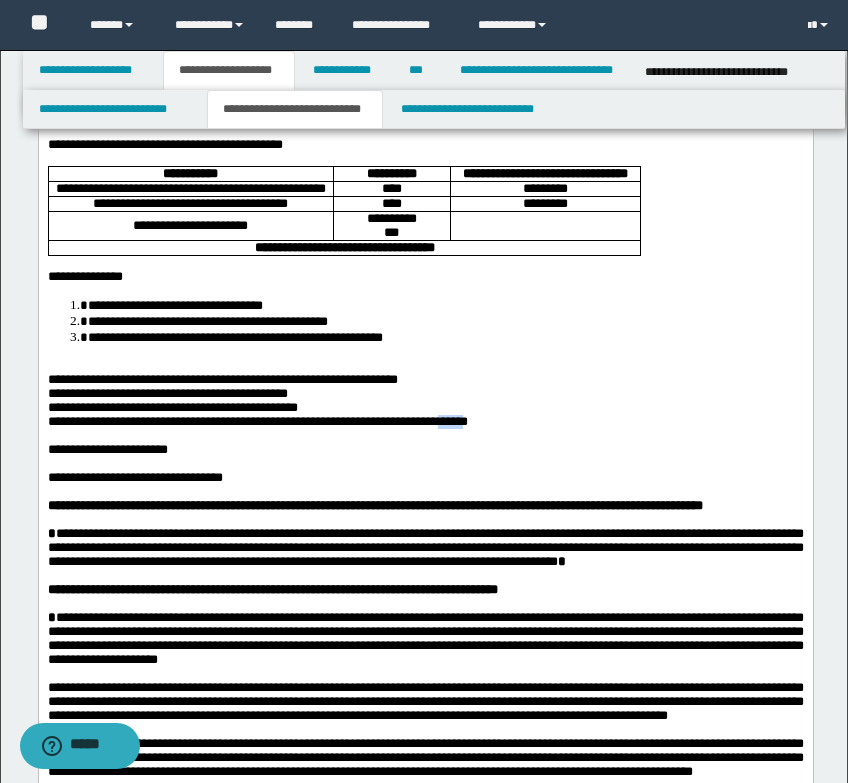 drag, startPoint x: 360, startPoint y: 524, endPoint x: 391, endPoint y: 522, distance: 31.06445 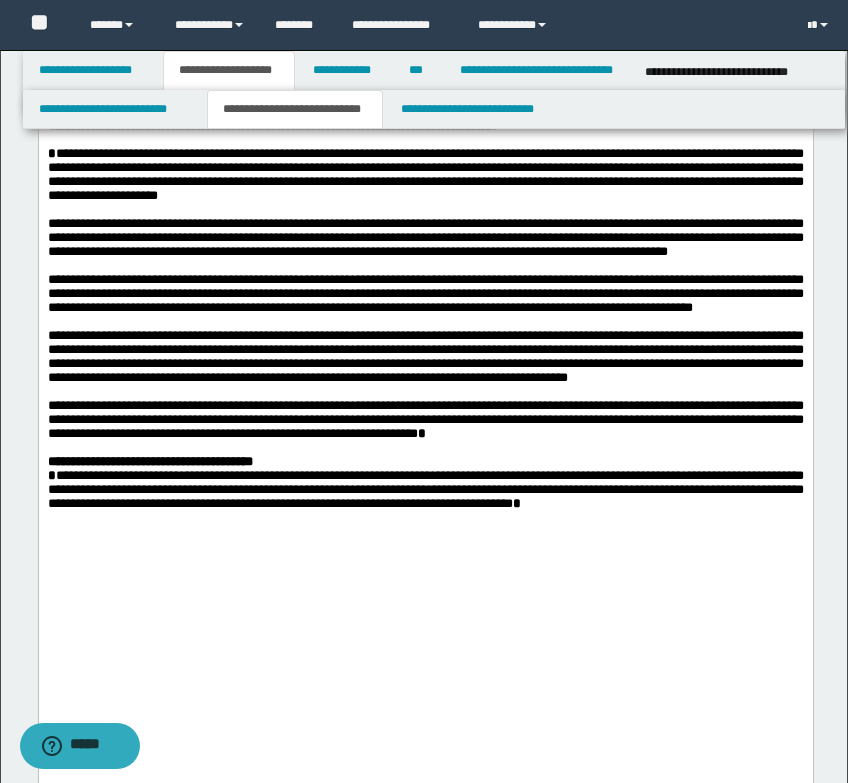 scroll, scrollTop: 800, scrollLeft: 0, axis: vertical 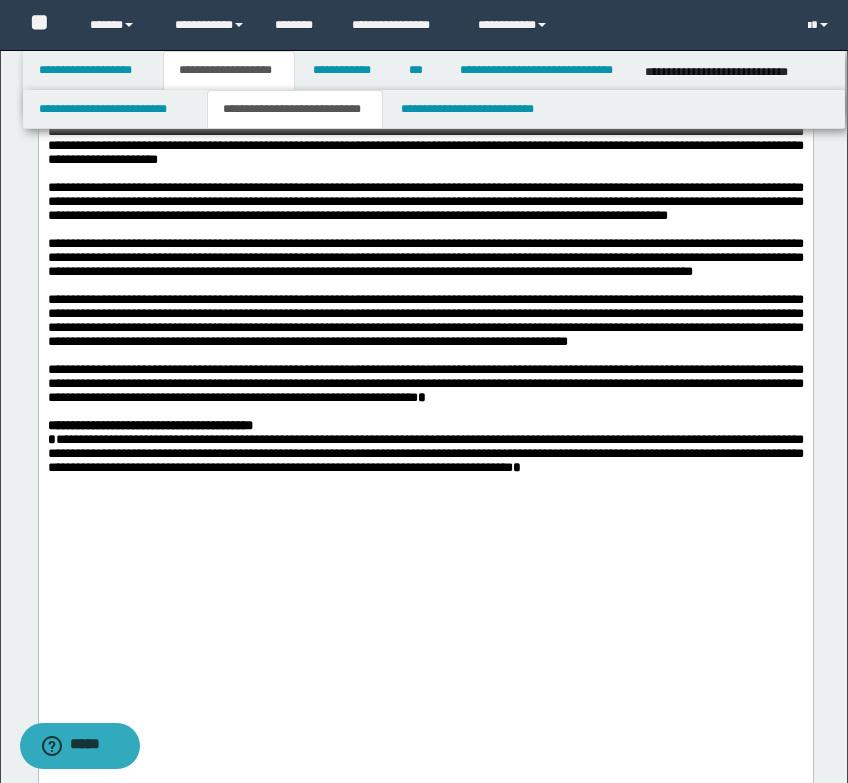 click on "**********" at bounding box center (425, 201) 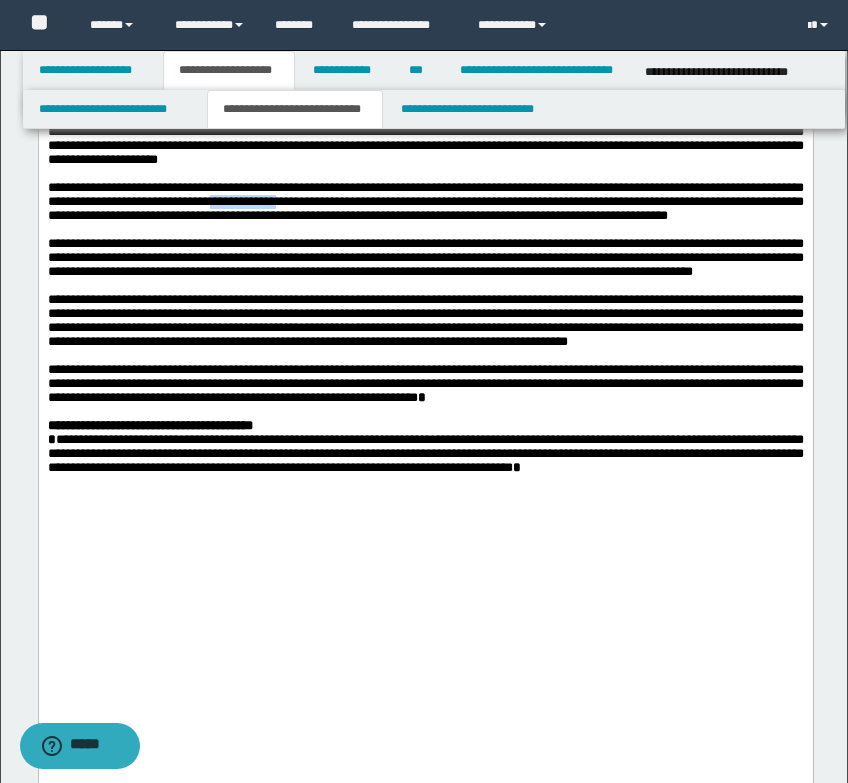 click on "**********" at bounding box center [425, 201] 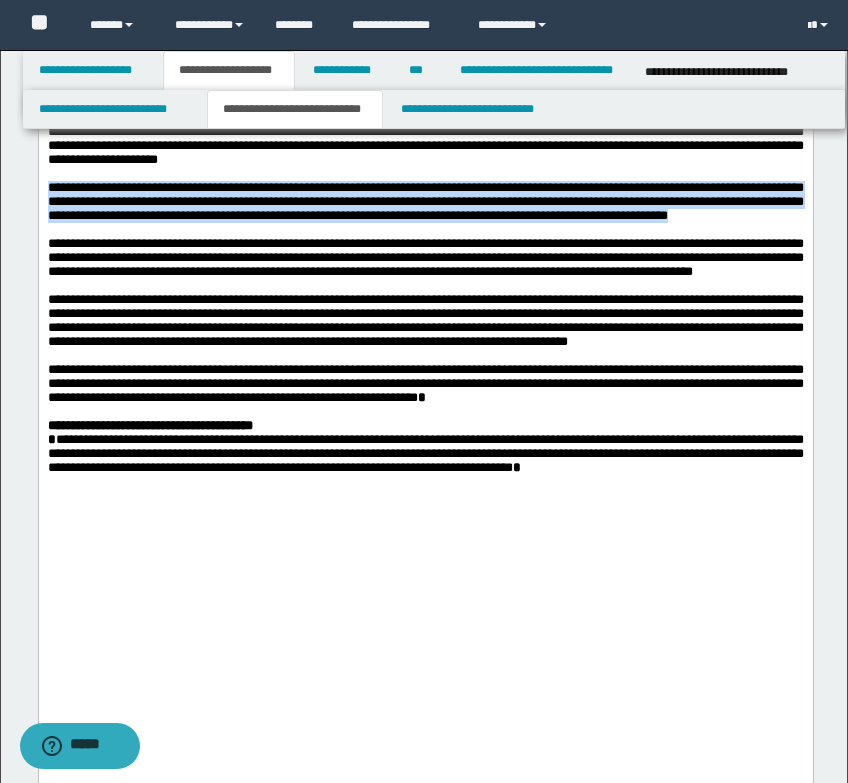 click on "**********" at bounding box center (425, 201) 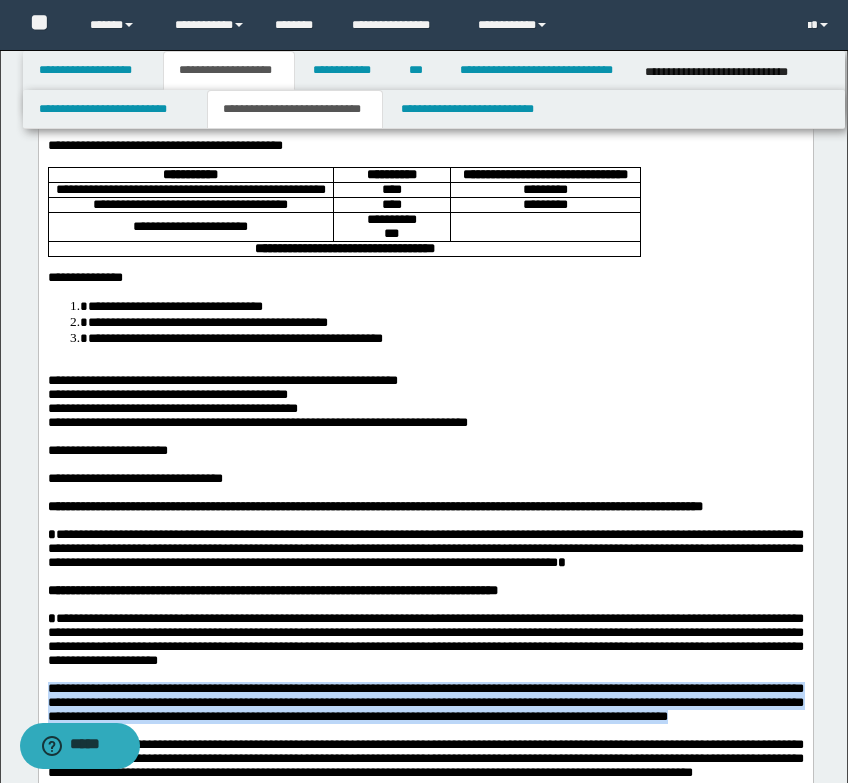 scroll, scrollTop: 300, scrollLeft: 0, axis: vertical 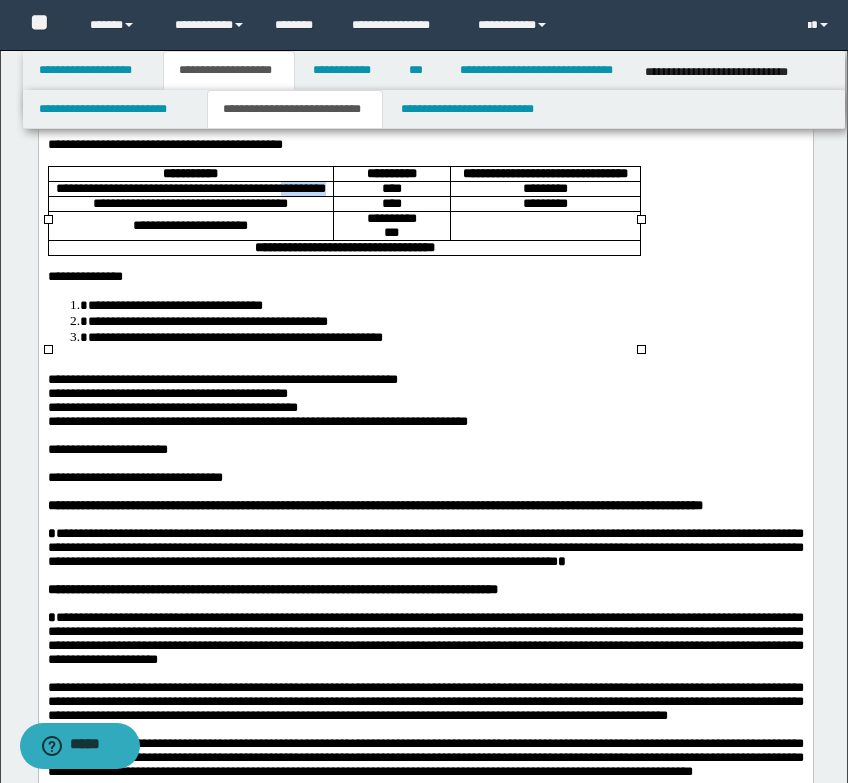 drag, startPoint x: 169, startPoint y: 269, endPoint x: 223, endPoint y: 276, distance: 54.451813 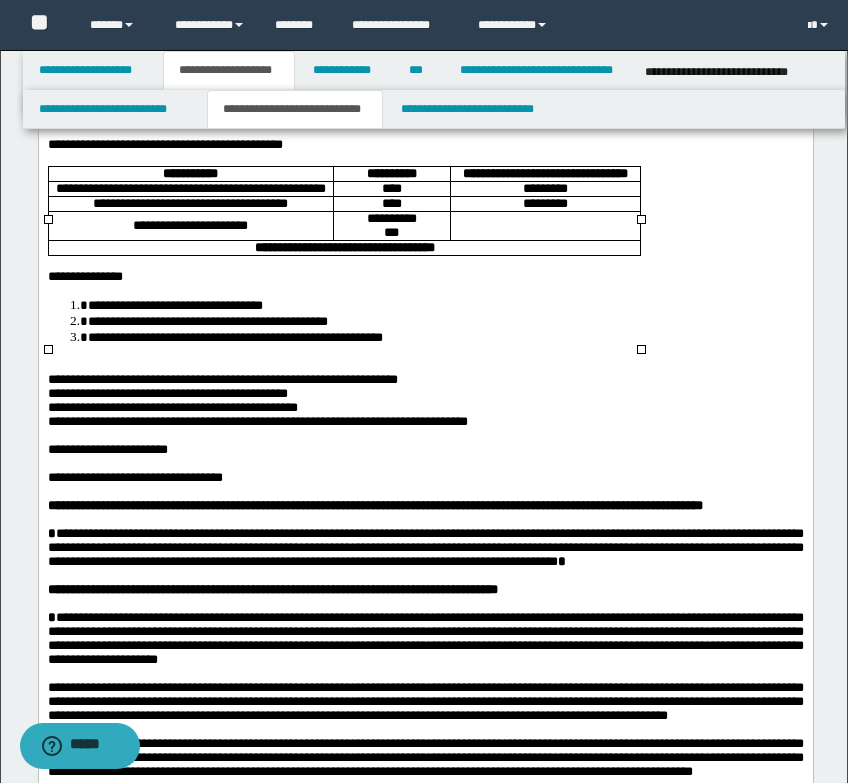 click on "**********" at bounding box center [190, 188] 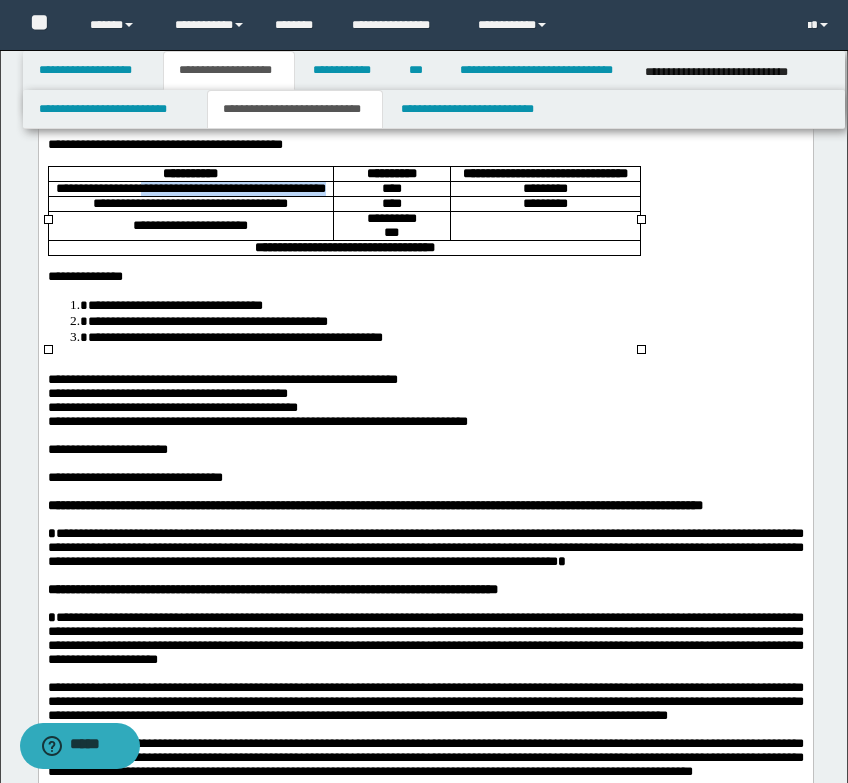 drag, startPoint x: 160, startPoint y: 260, endPoint x: 223, endPoint y: 276, distance: 65 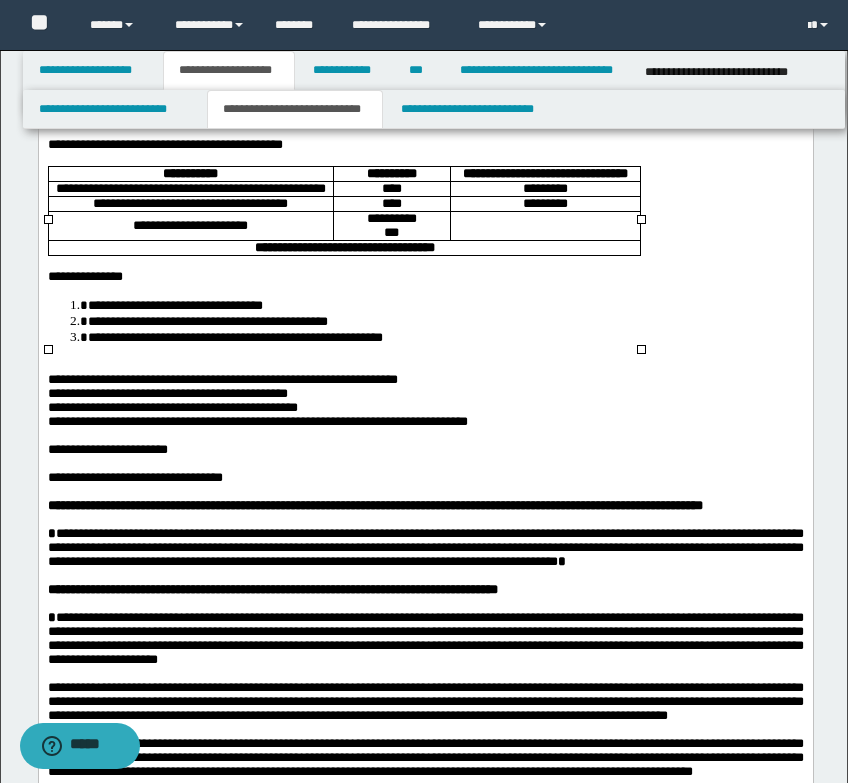 click on "**********" at bounding box center (425, 394) 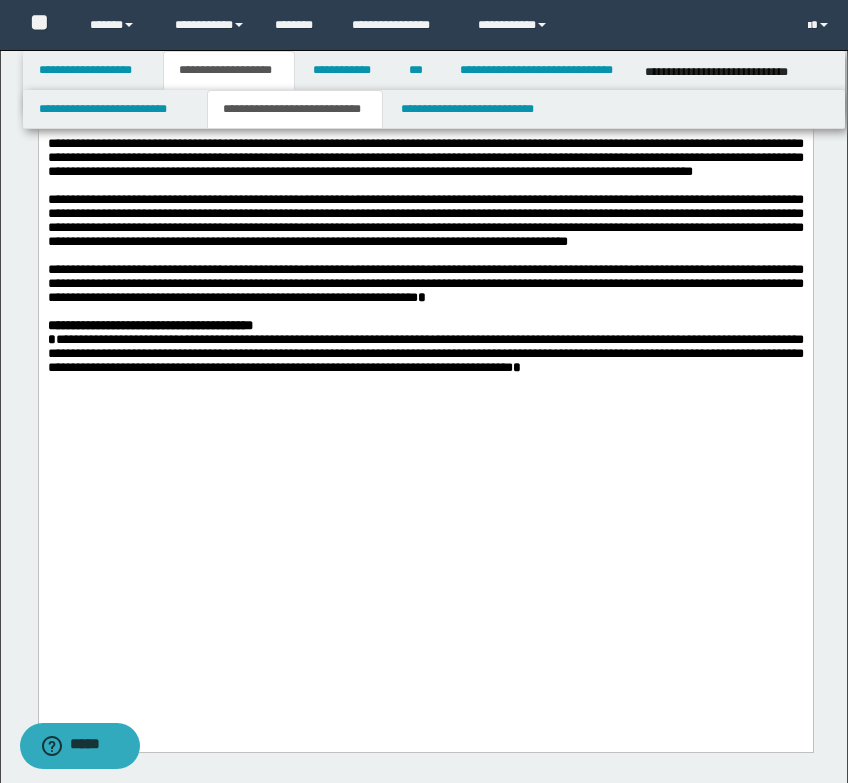 scroll, scrollTop: 800, scrollLeft: 0, axis: vertical 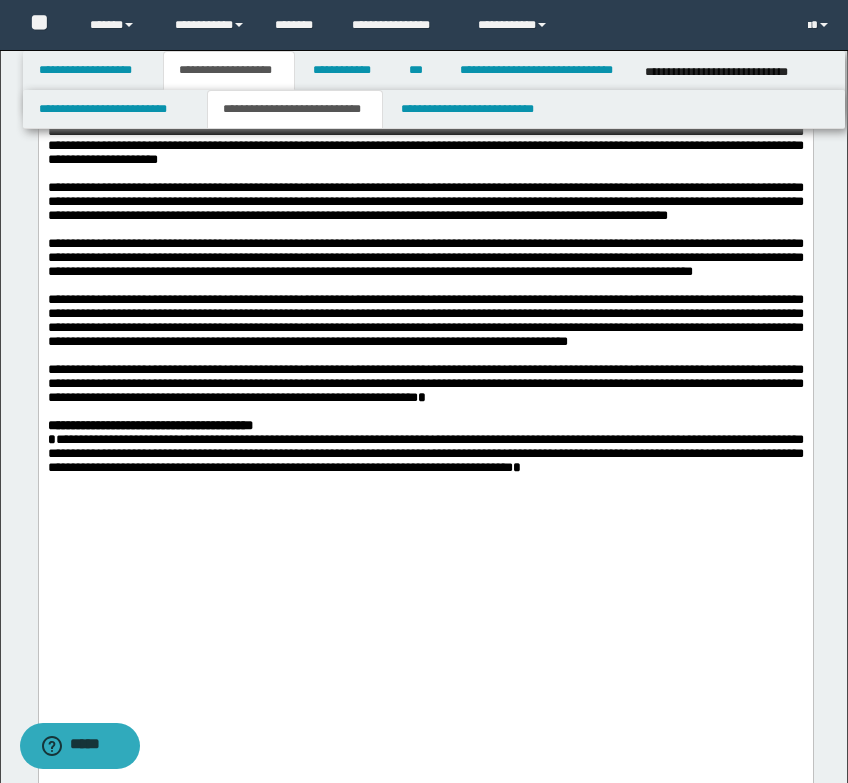 click on "**********" at bounding box center [425, 257] 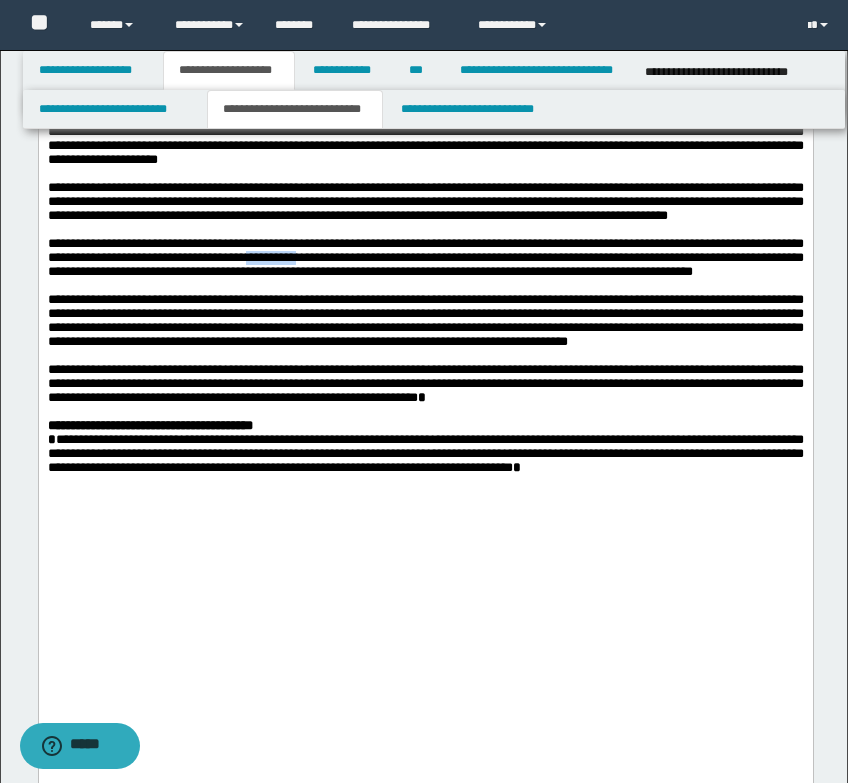 click on "**********" at bounding box center [425, 257] 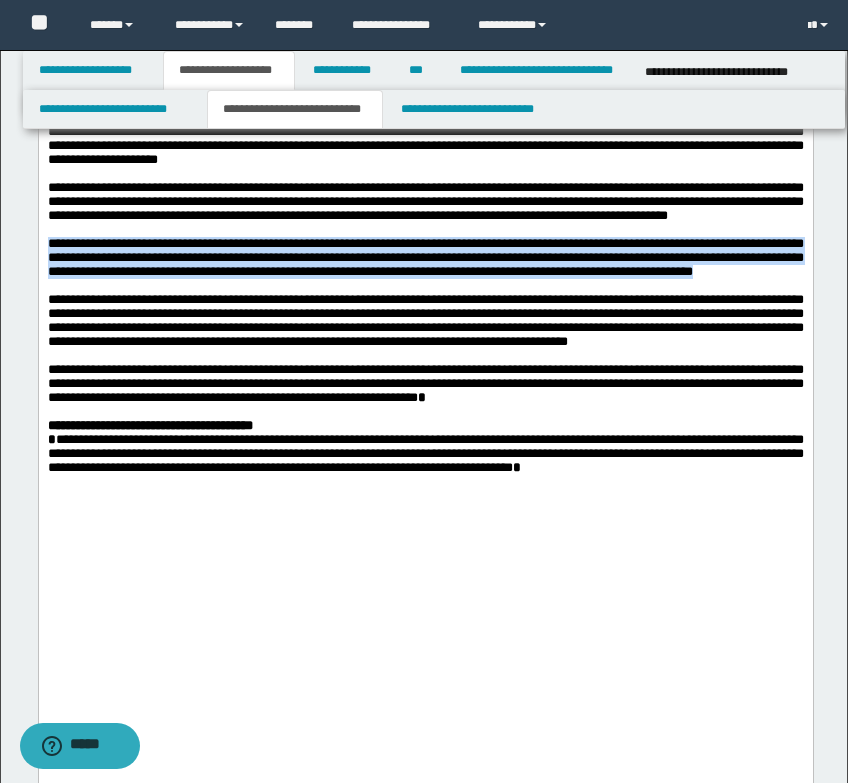 click on "**********" at bounding box center [425, 257] 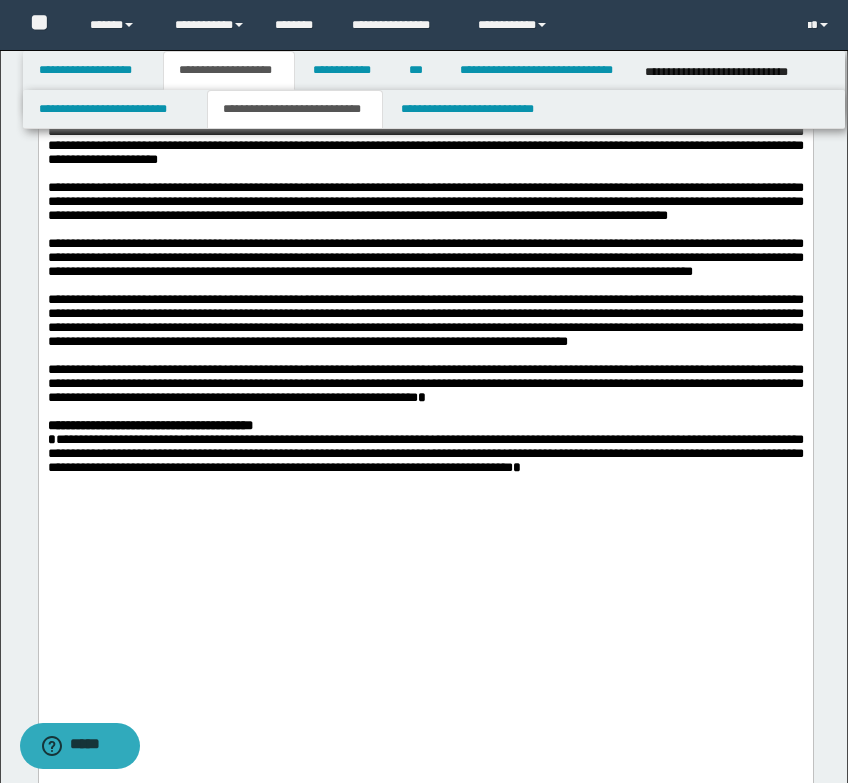click at bounding box center (425, 286) 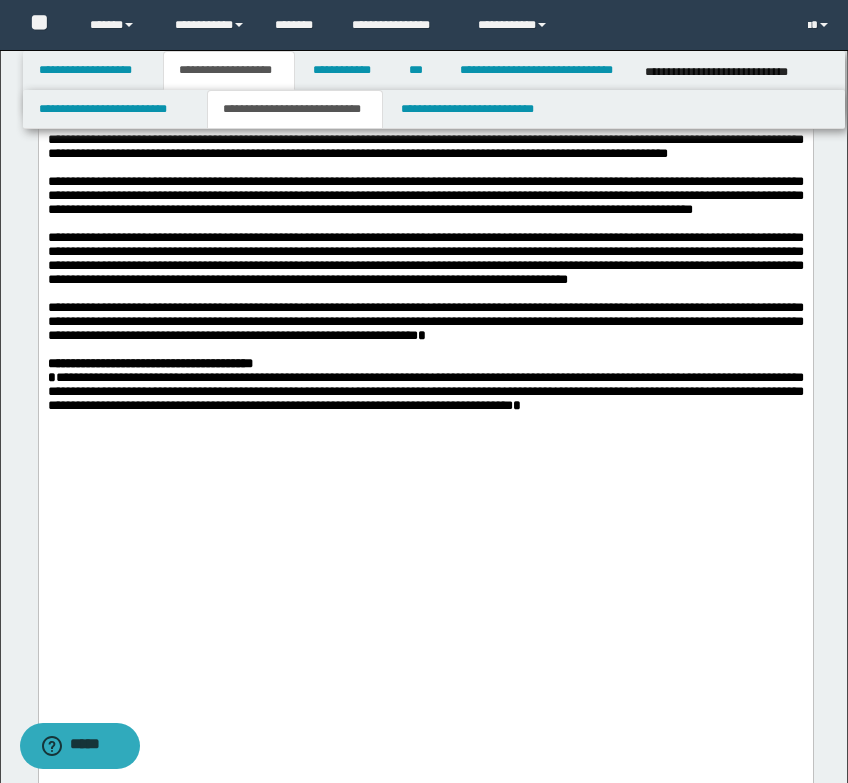 scroll, scrollTop: 900, scrollLeft: 0, axis: vertical 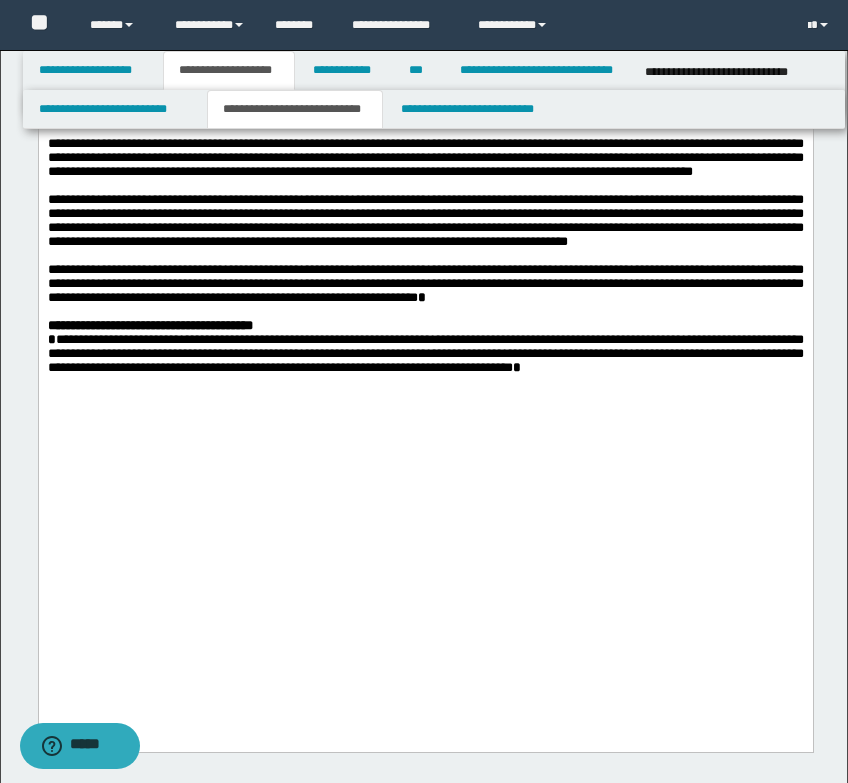 drag, startPoint x: 509, startPoint y: 329, endPoint x: 493, endPoint y: 325, distance: 16.492422 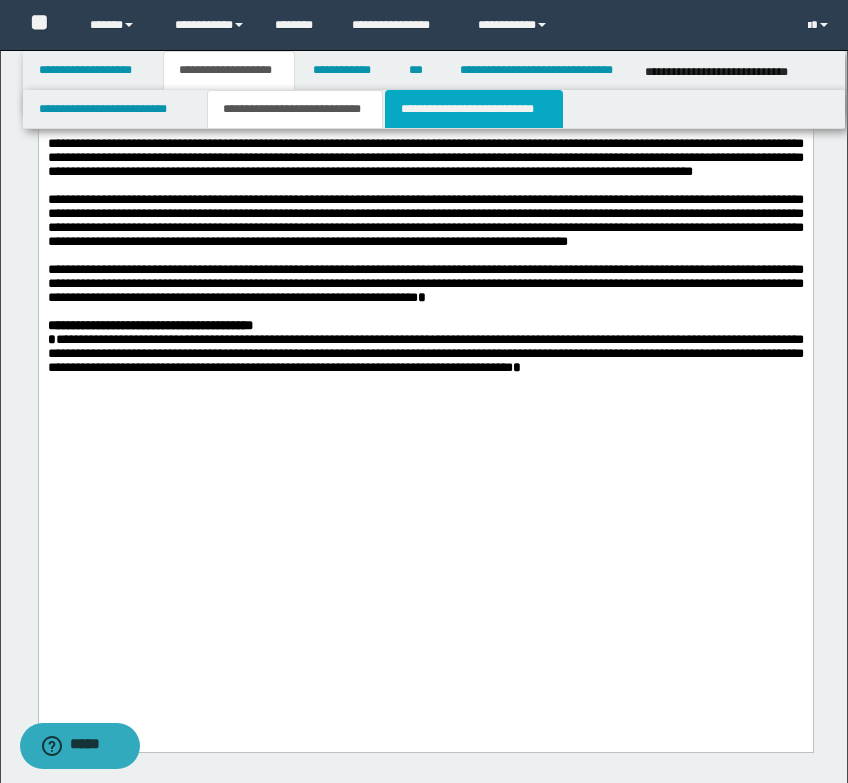click on "**********" at bounding box center [474, 109] 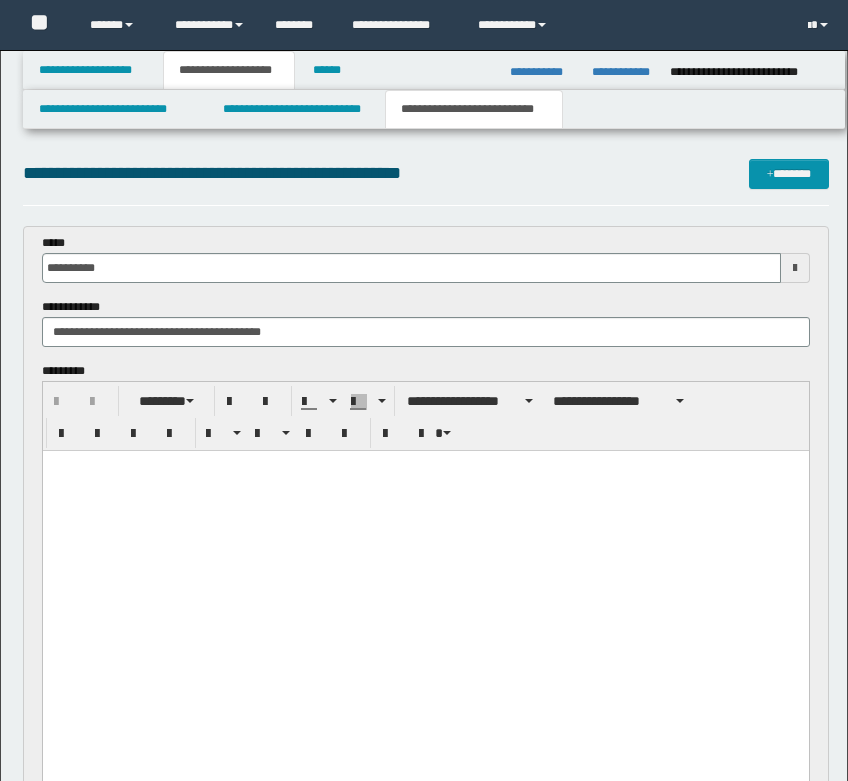scroll, scrollTop: 131, scrollLeft: 0, axis: vertical 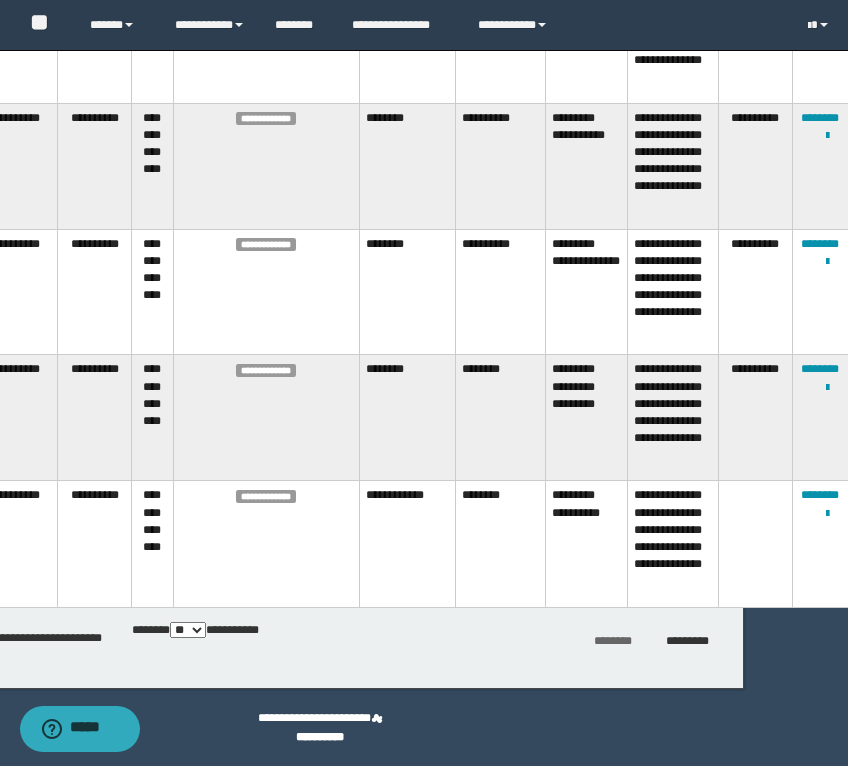 click on "*********" at bounding box center (687, 641) 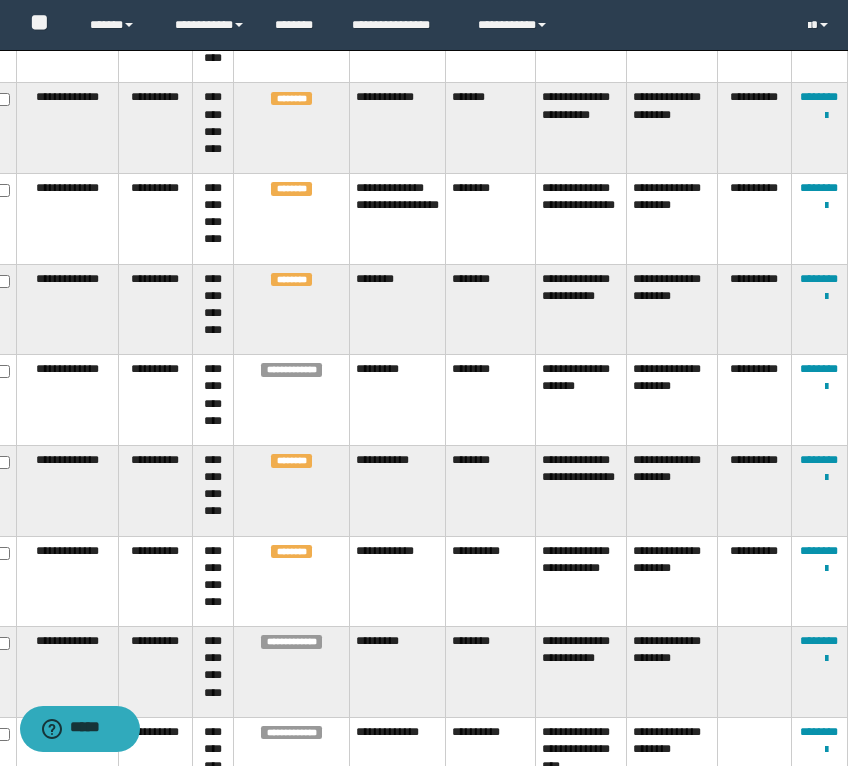 scroll, scrollTop: 0, scrollLeft: 48, axis: horizontal 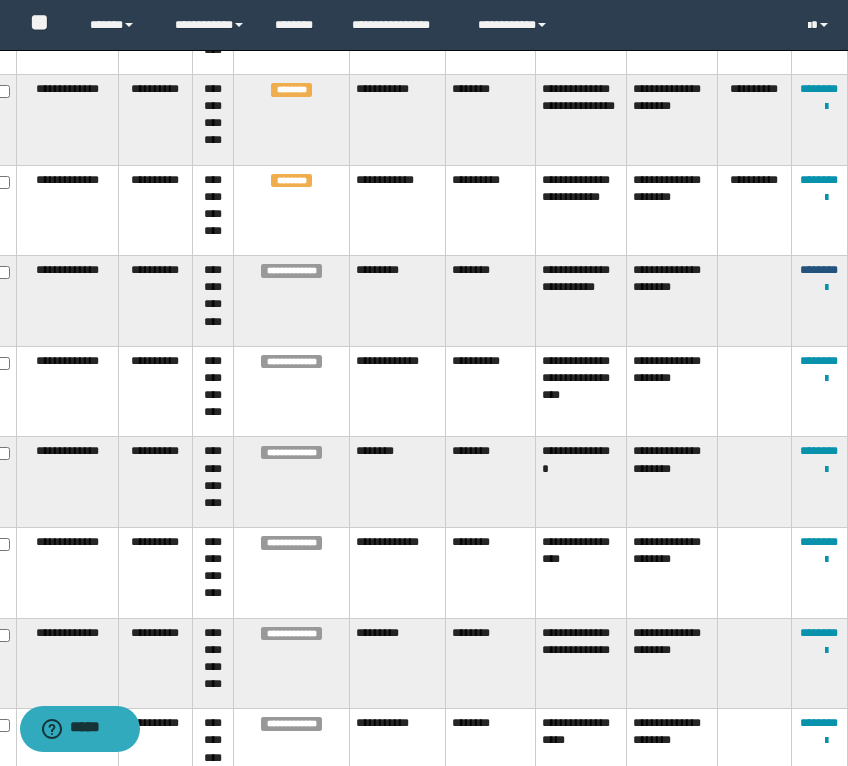 click on "********" at bounding box center (819, 270) 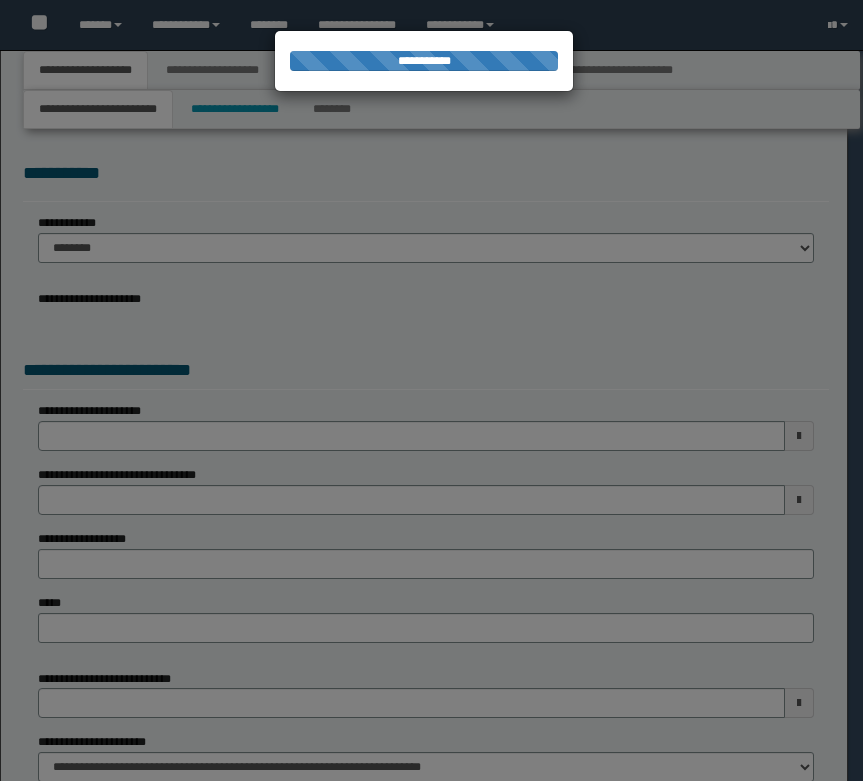 scroll, scrollTop: 0, scrollLeft: 0, axis: both 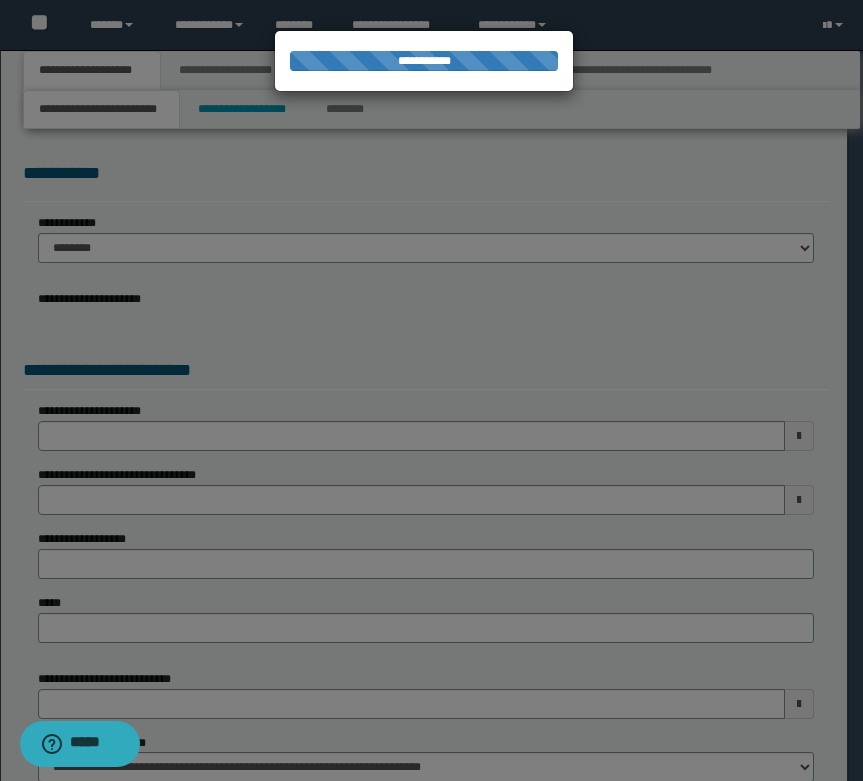 select on "*" 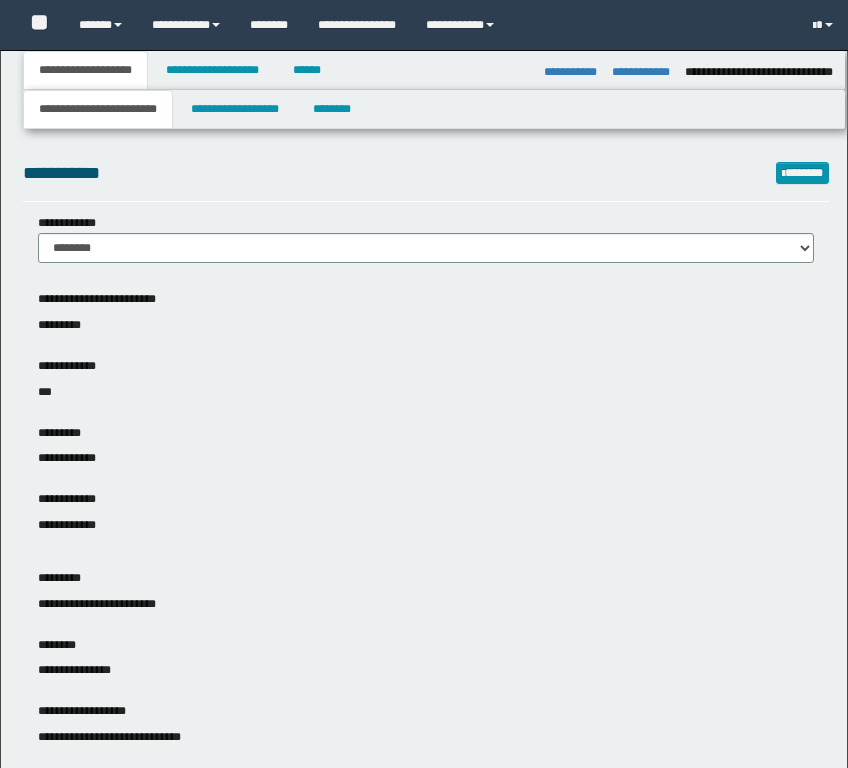 select on "*" 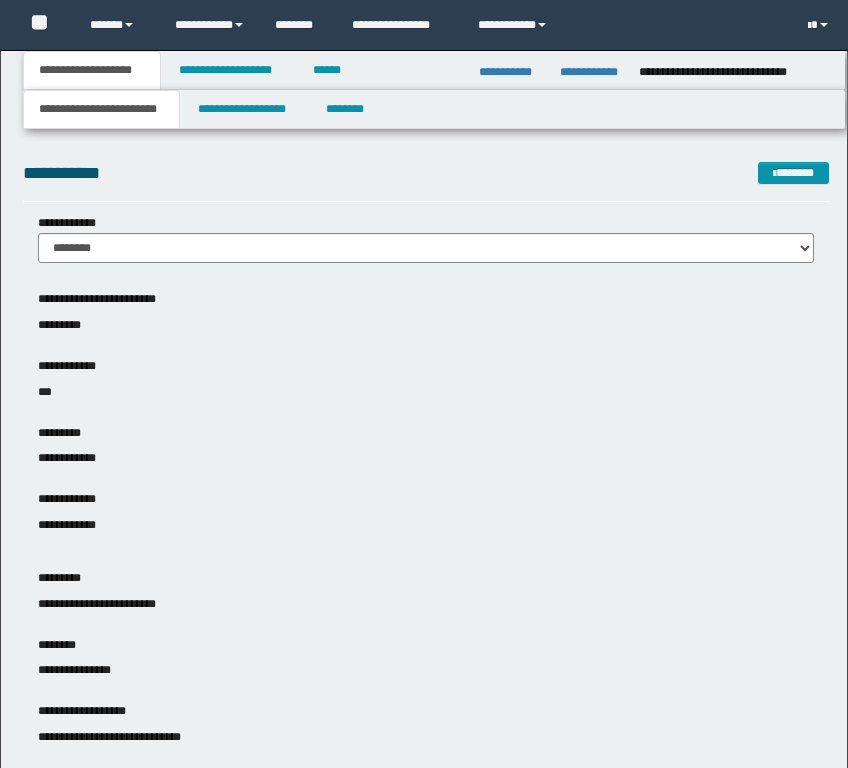 scroll, scrollTop: 0, scrollLeft: 0, axis: both 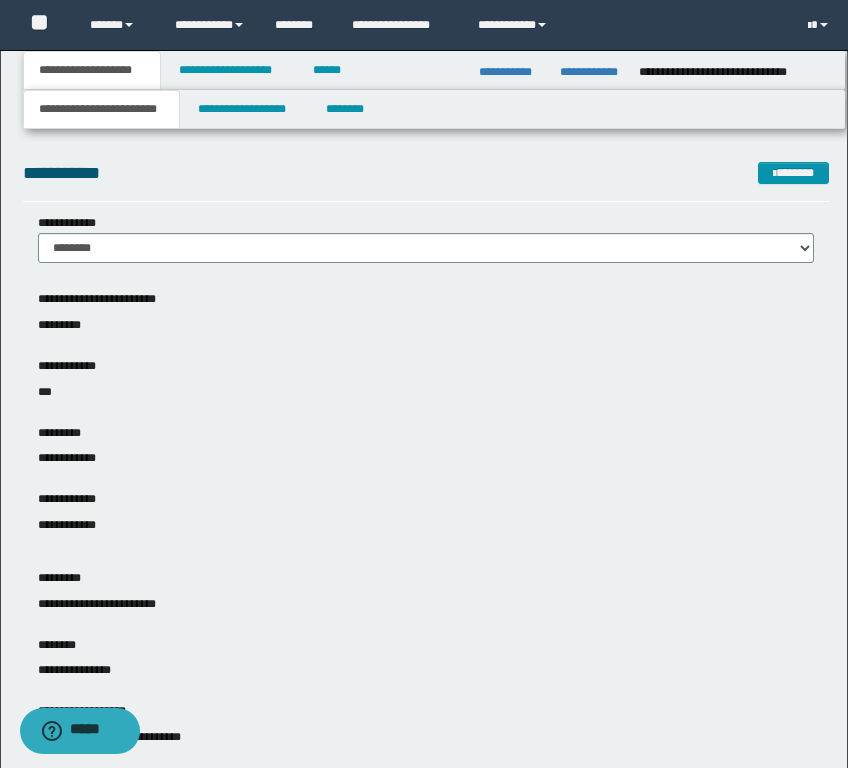 click on "**********" at bounding box center [426, 458] 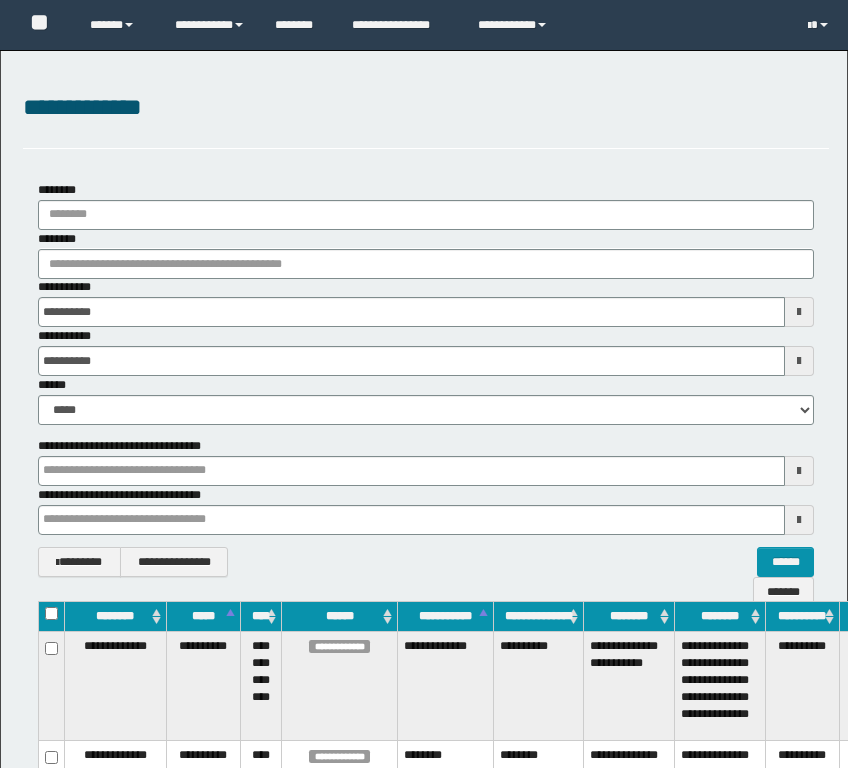 scroll, scrollTop: 1320, scrollLeft: 48, axis: both 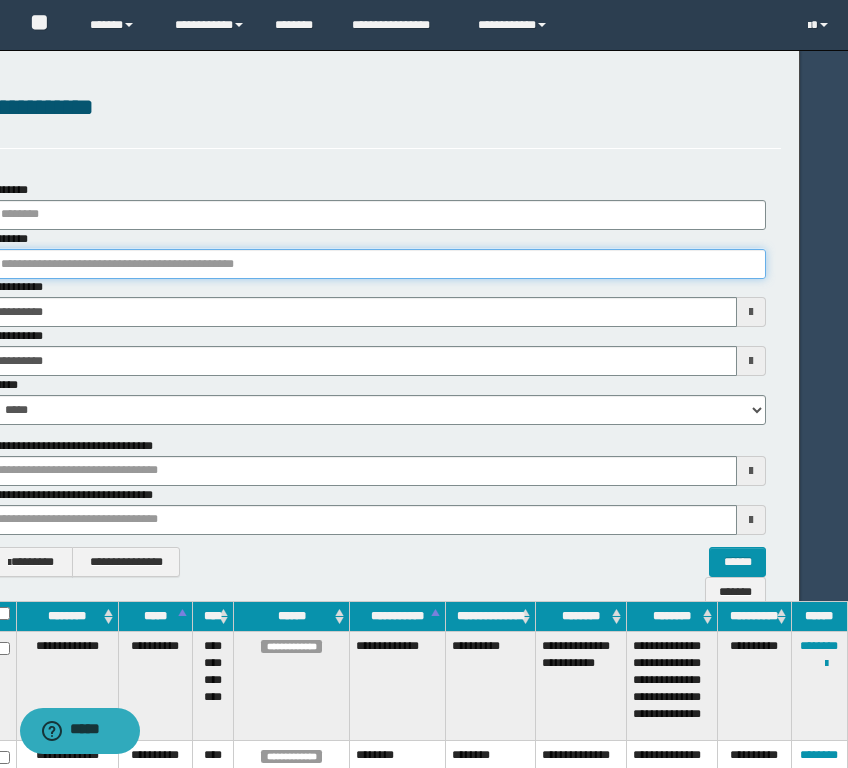click on "********" at bounding box center [378, 264] 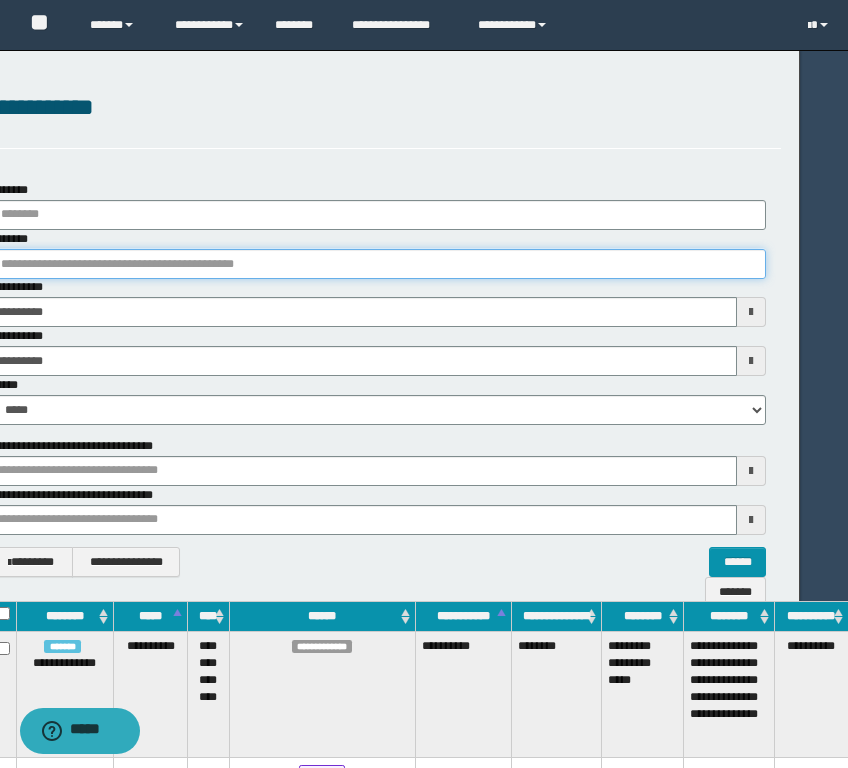 paste on "**********" 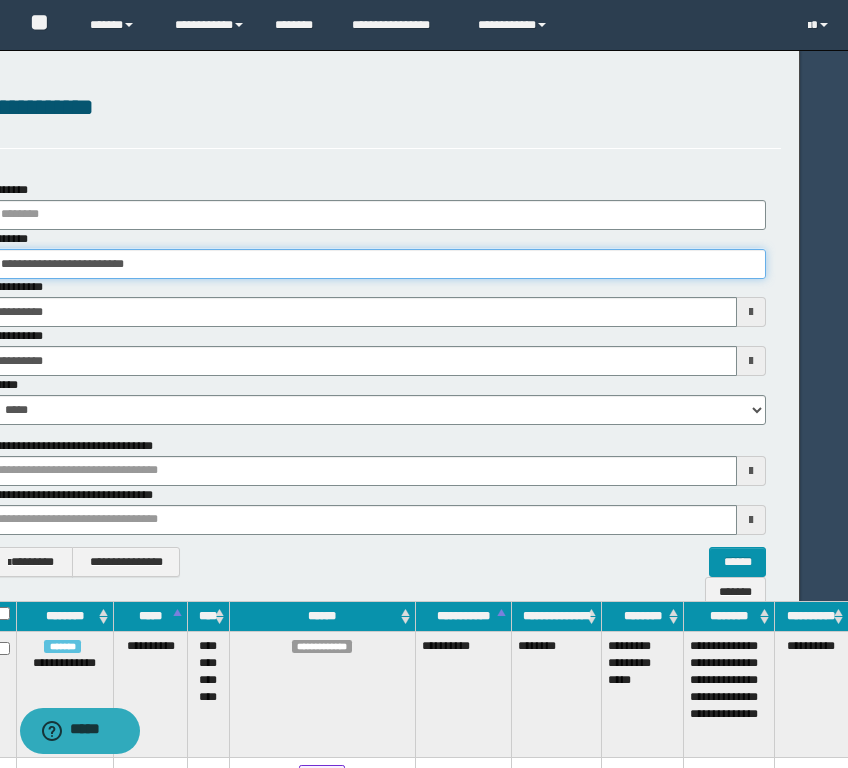 type on "**********" 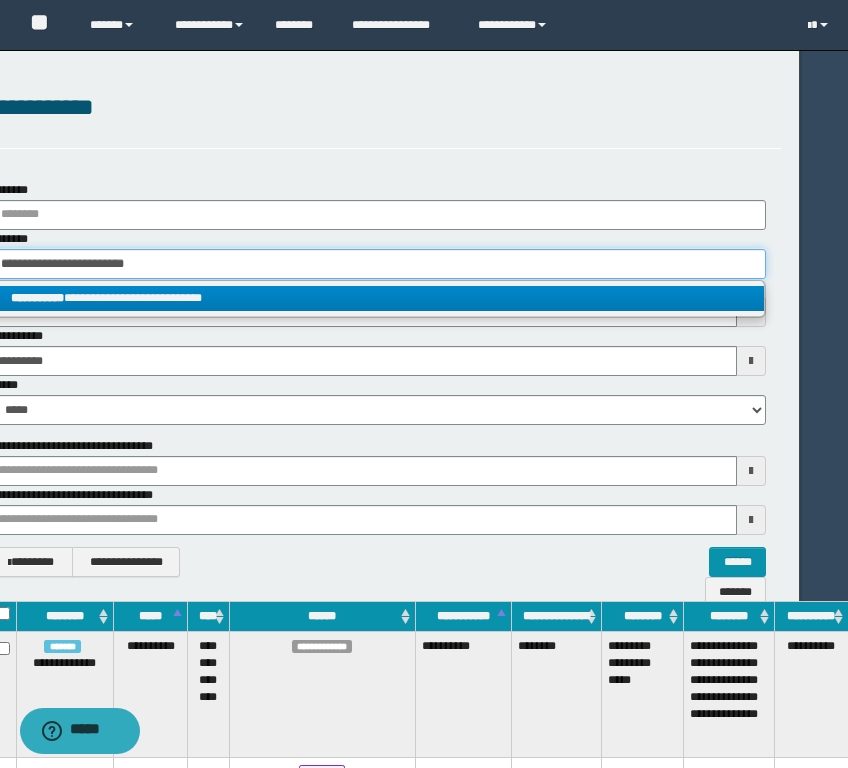type on "**********" 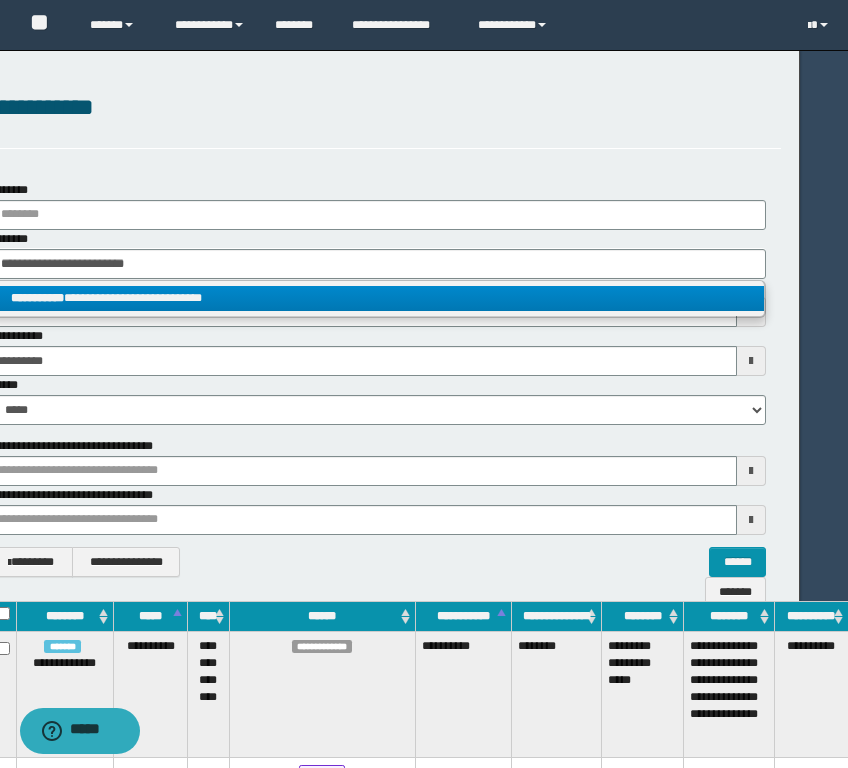 click on "**********" at bounding box center (377, 298) 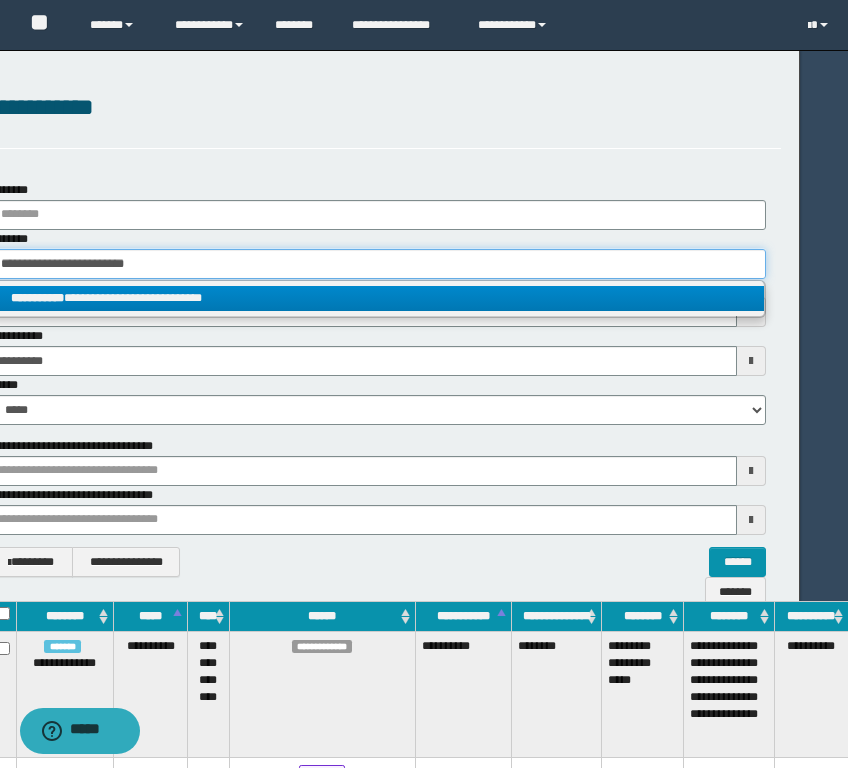 type 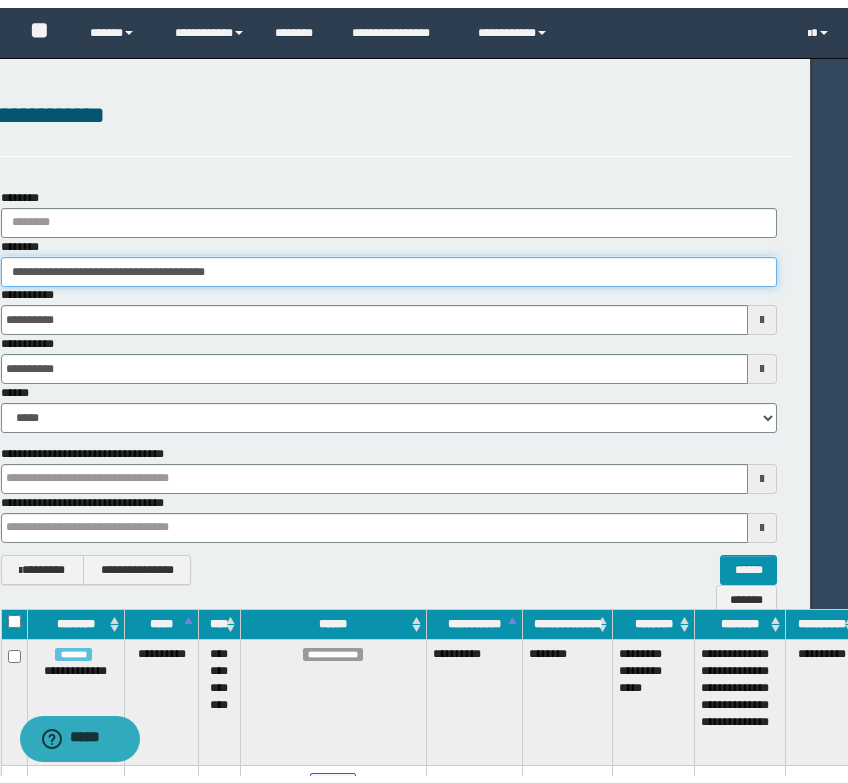 scroll, scrollTop: 0, scrollLeft: 0, axis: both 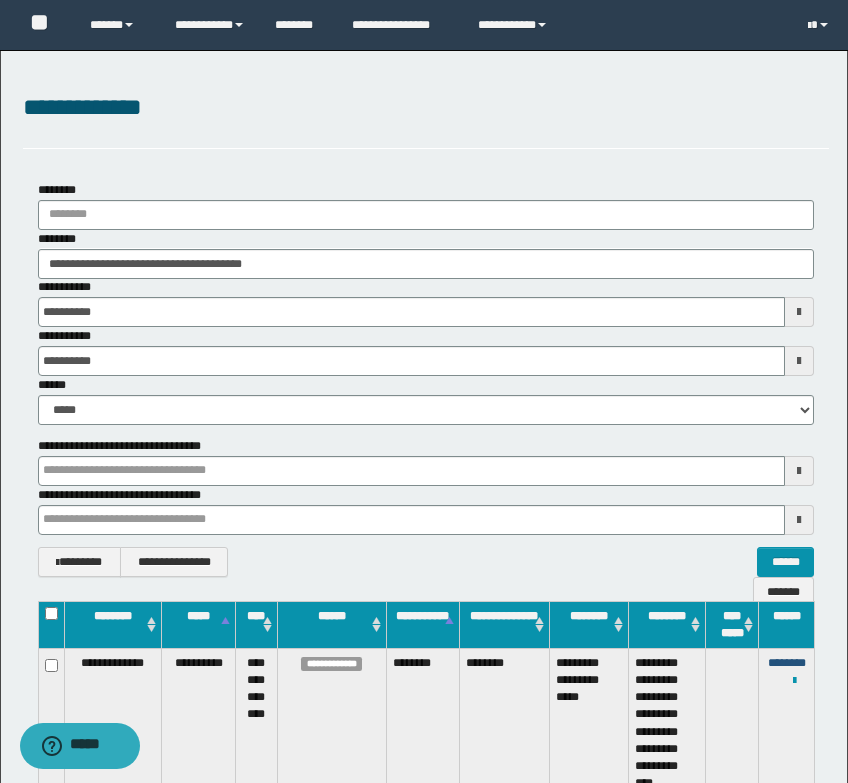 click on "********" at bounding box center [787, 663] 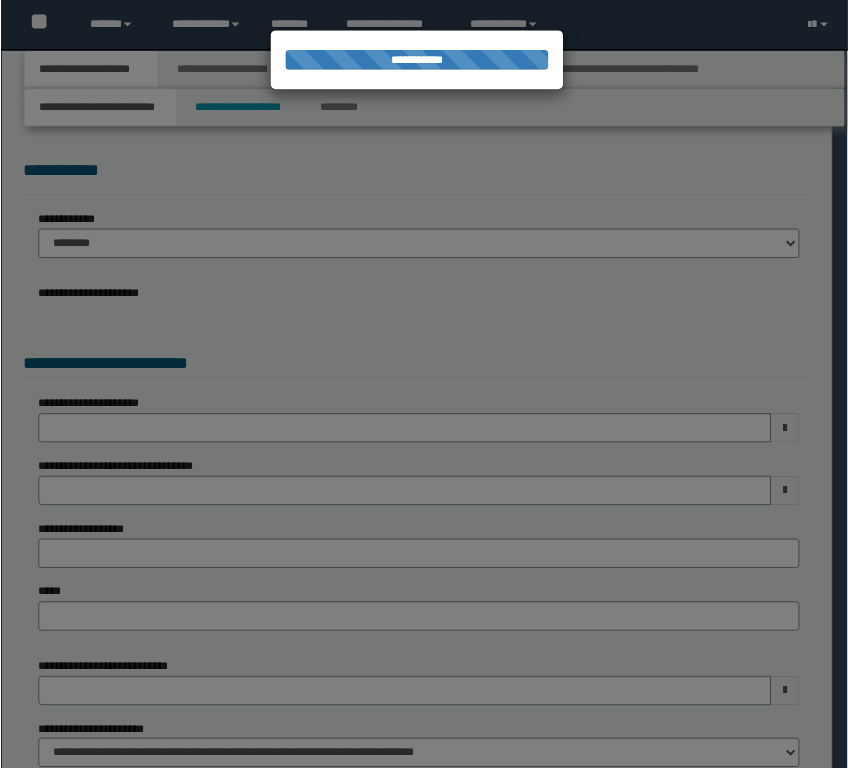 scroll, scrollTop: 0, scrollLeft: 0, axis: both 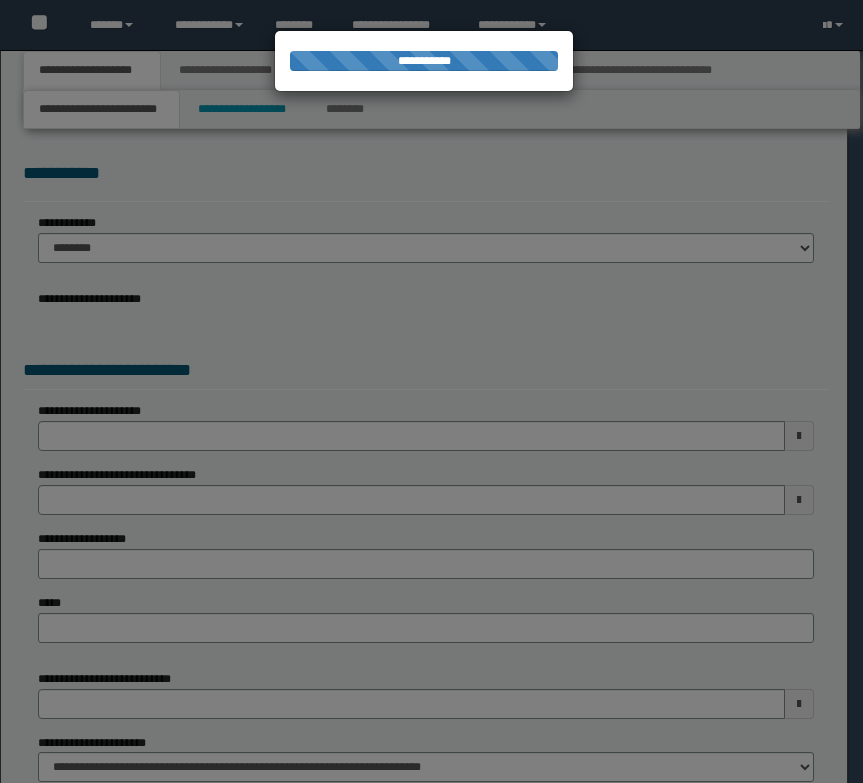 select on "*" 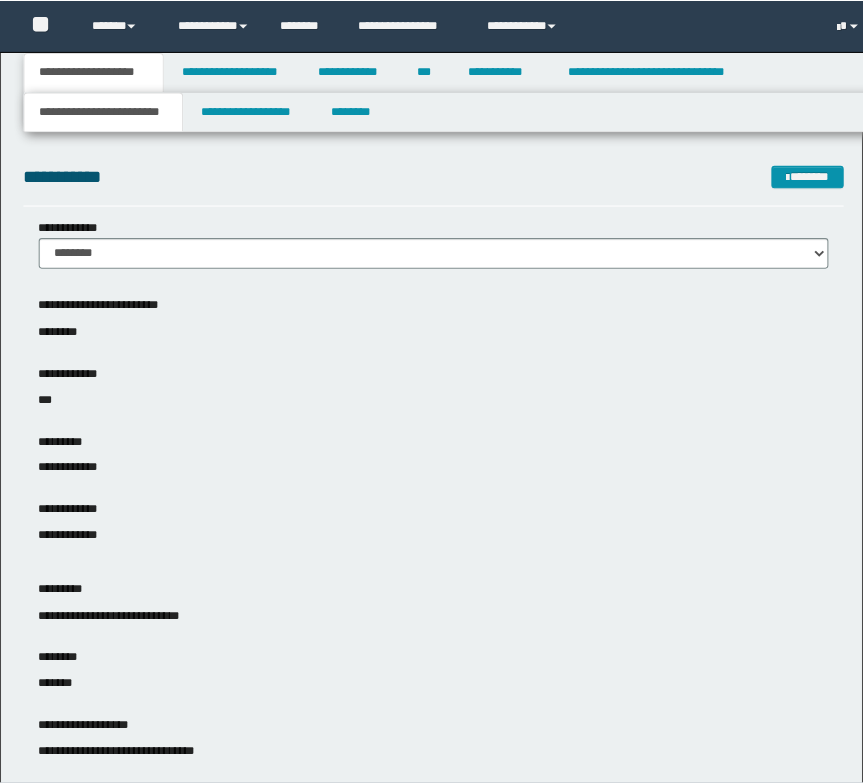 scroll, scrollTop: 0, scrollLeft: 0, axis: both 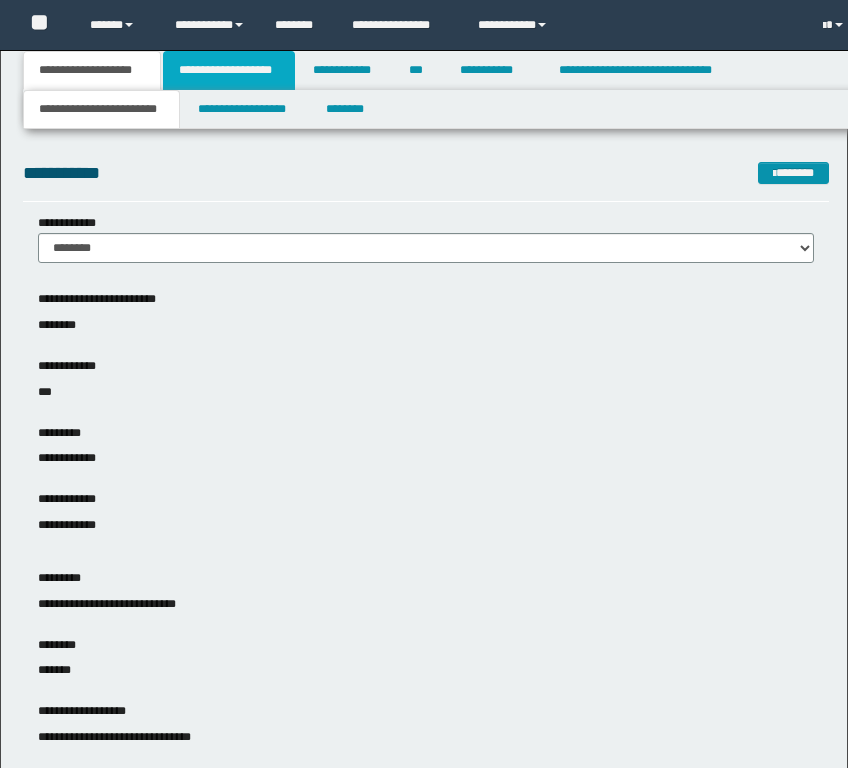 click on "**********" at bounding box center [229, 70] 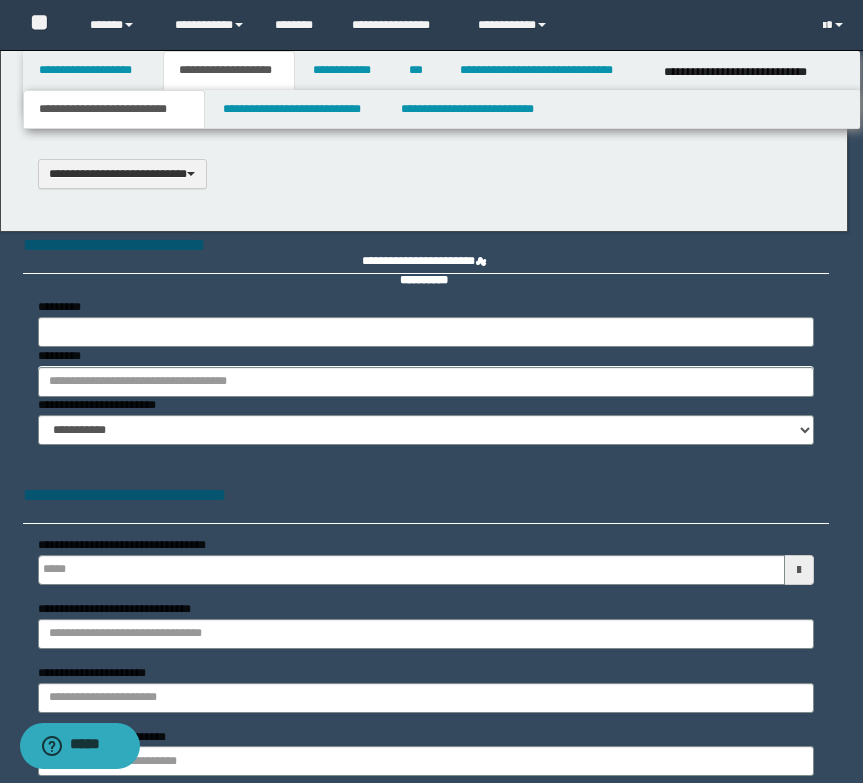 scroll, scrollTop: 0, scrollLeft: 0, axis: both 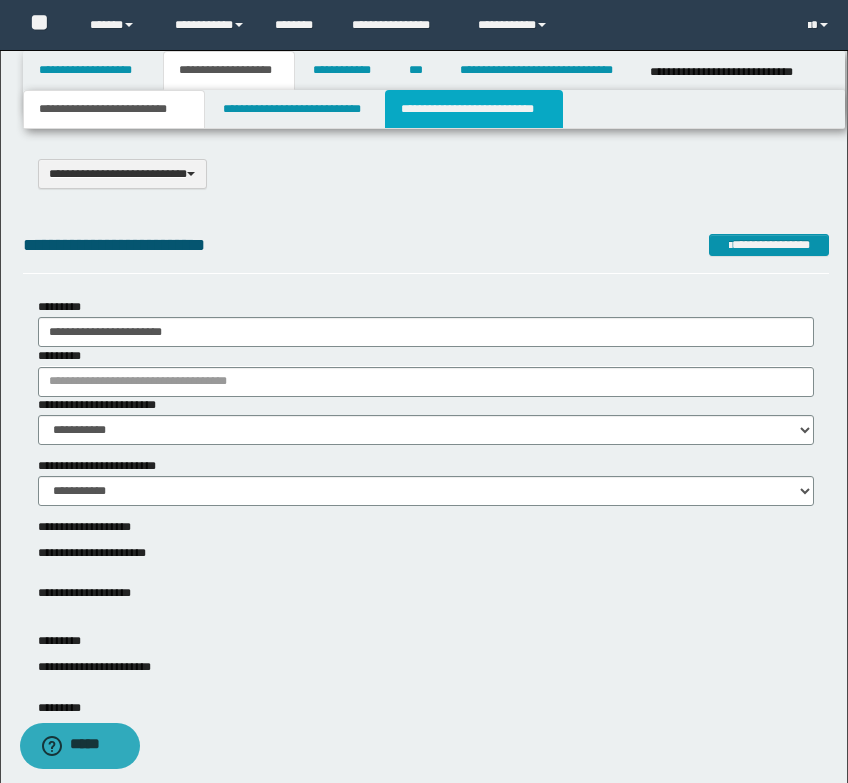 click on "**********" at bounding box center (474, 109) 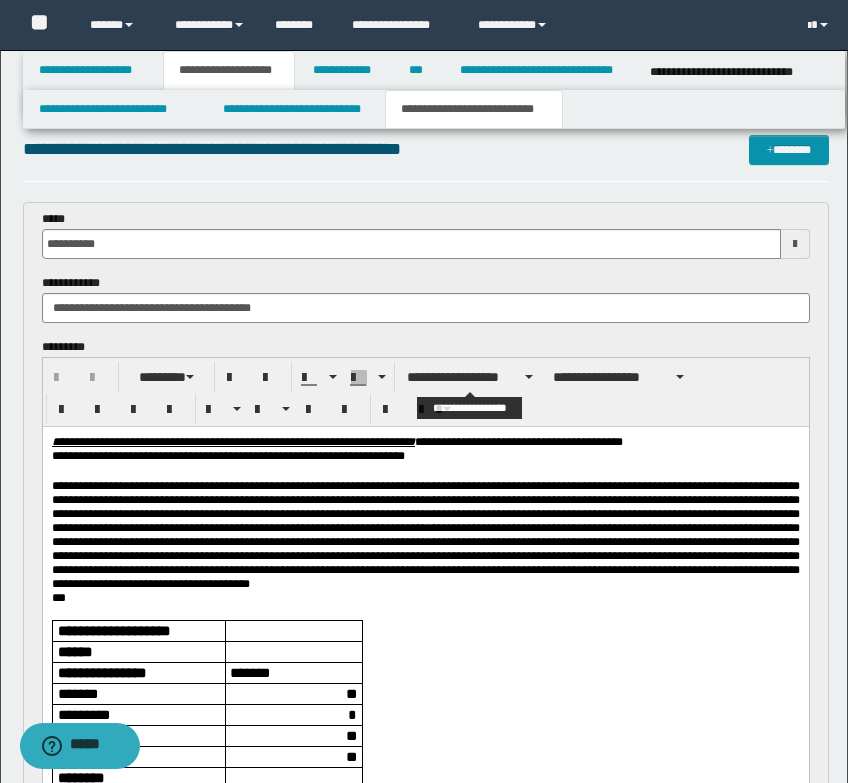scroll, scrollTop: 0, scrollLeft: 0, axis: both 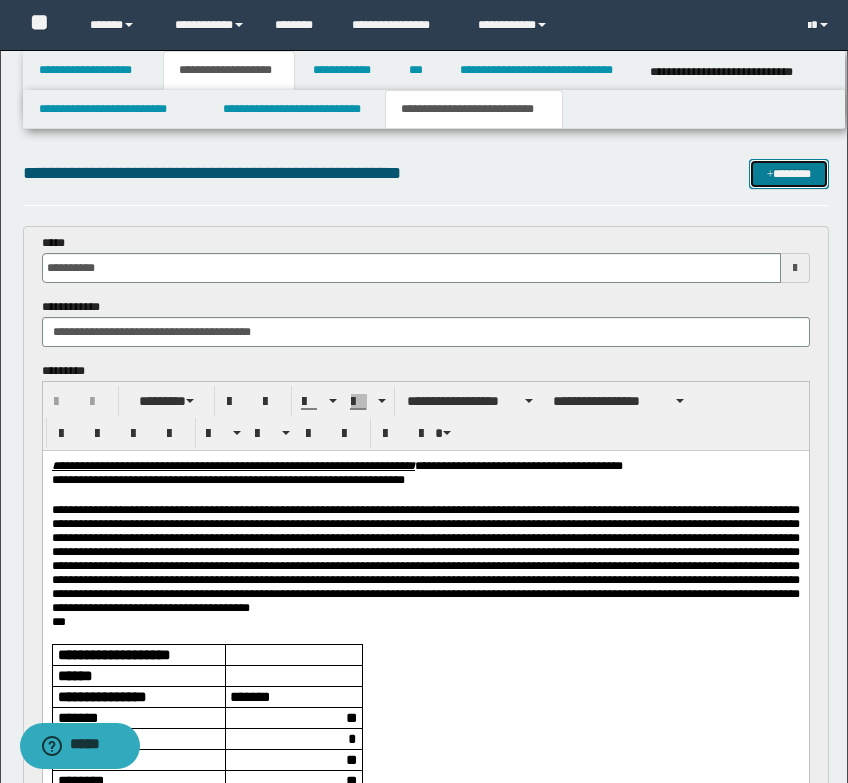 click on "*******" at bounding box center [789, 174] 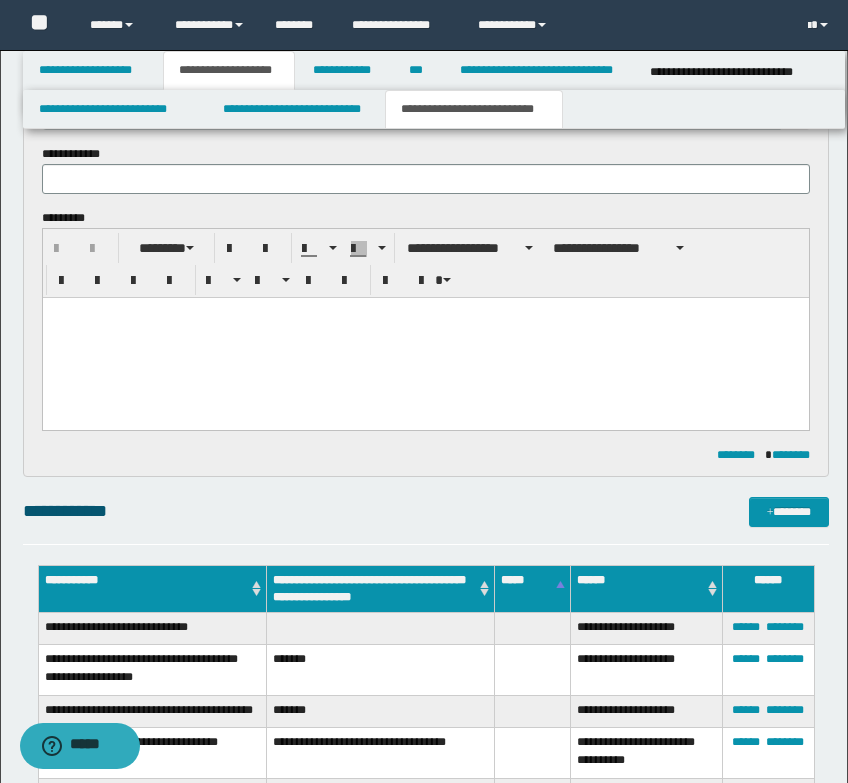 scroll, scrollTop: 852, scrollLeft: 0, axis: vertical 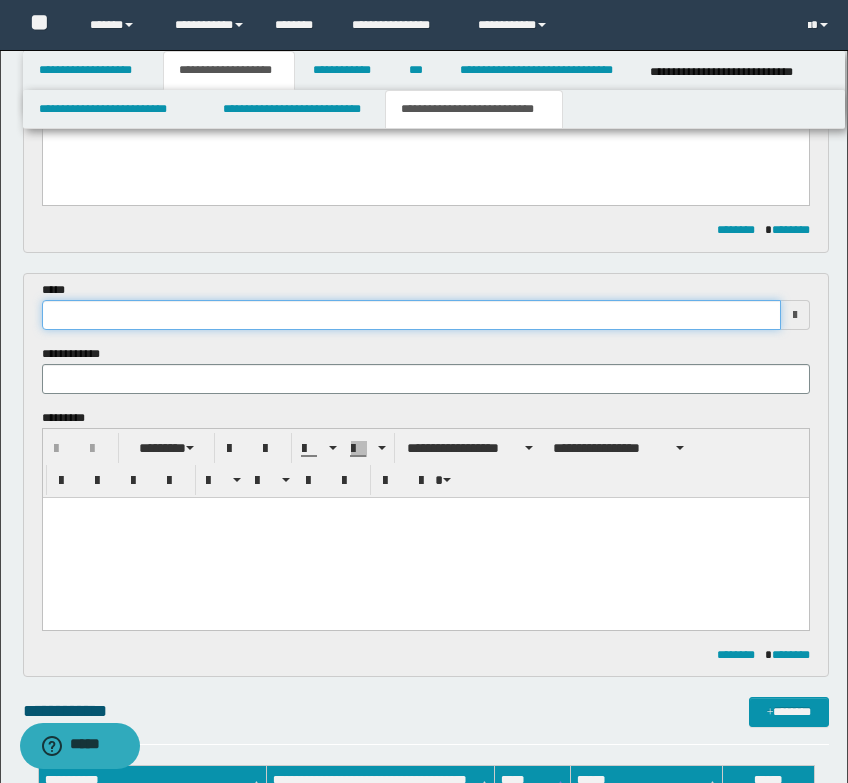 click at bounding box center [411, 315] 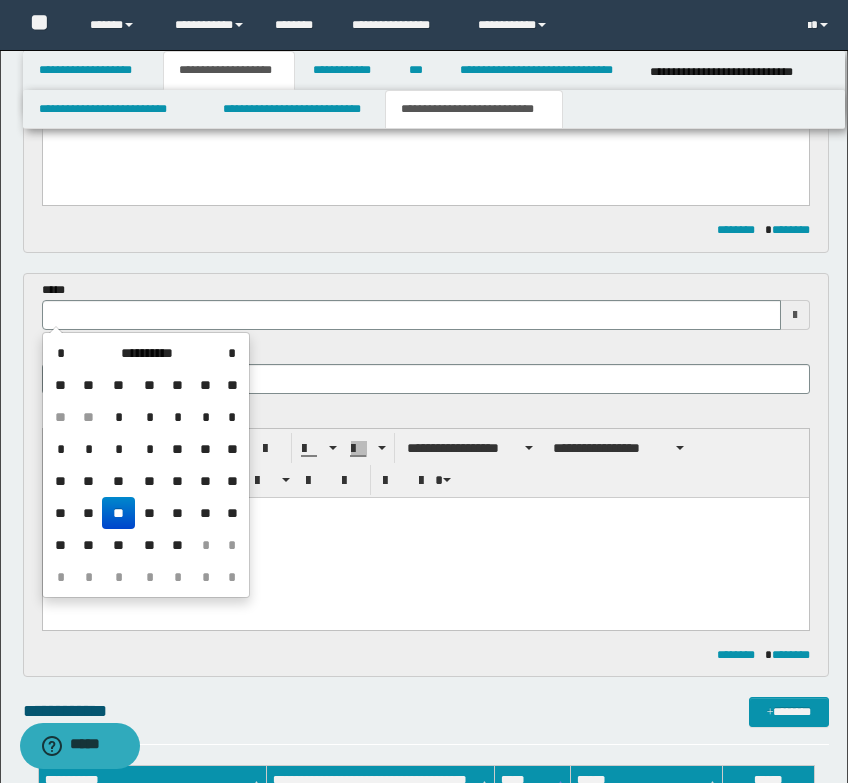 click on "**" at bounding box center [118, 513] 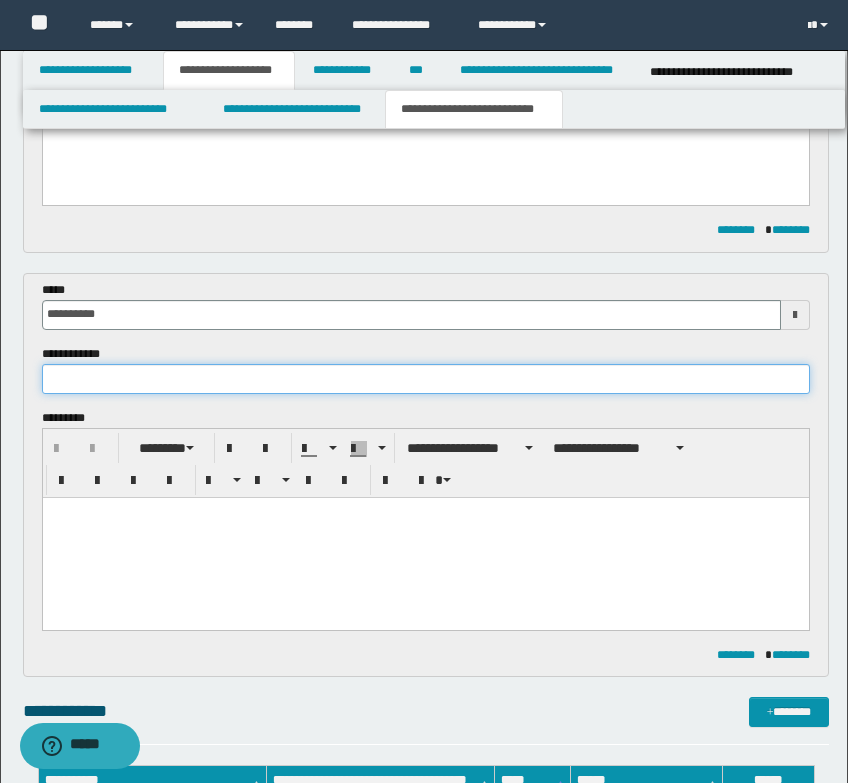 click at bounding box center [426, 379] 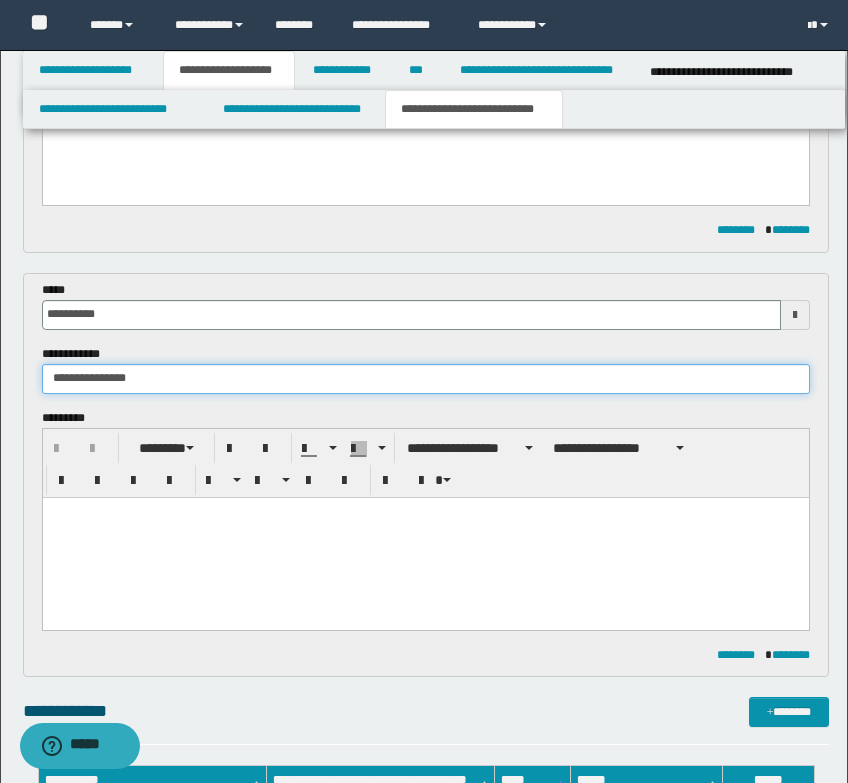 type on "**********" 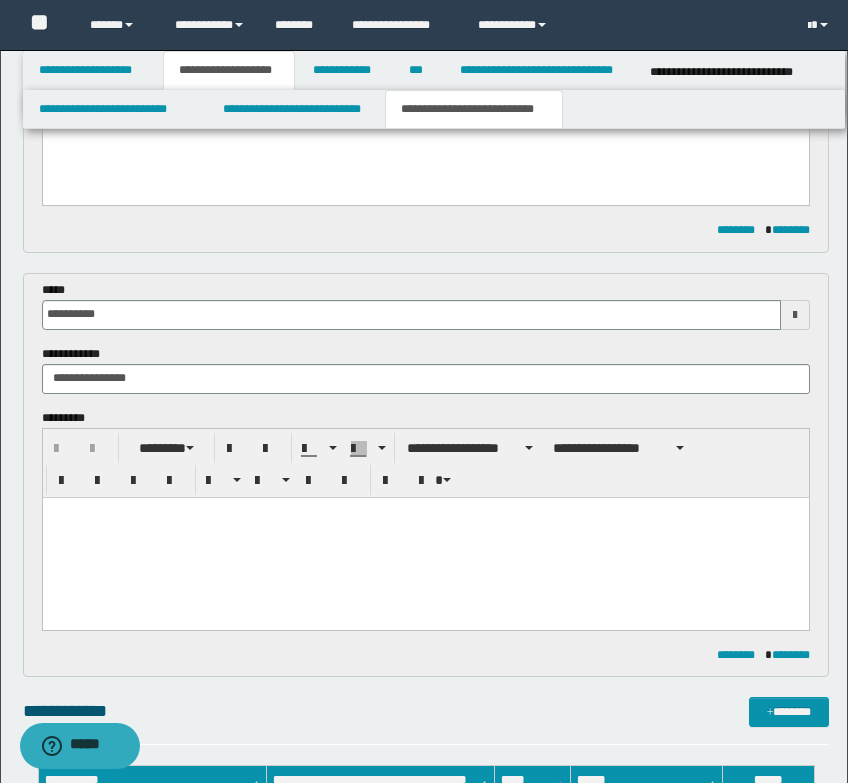 click at bounding box center [425, 537] 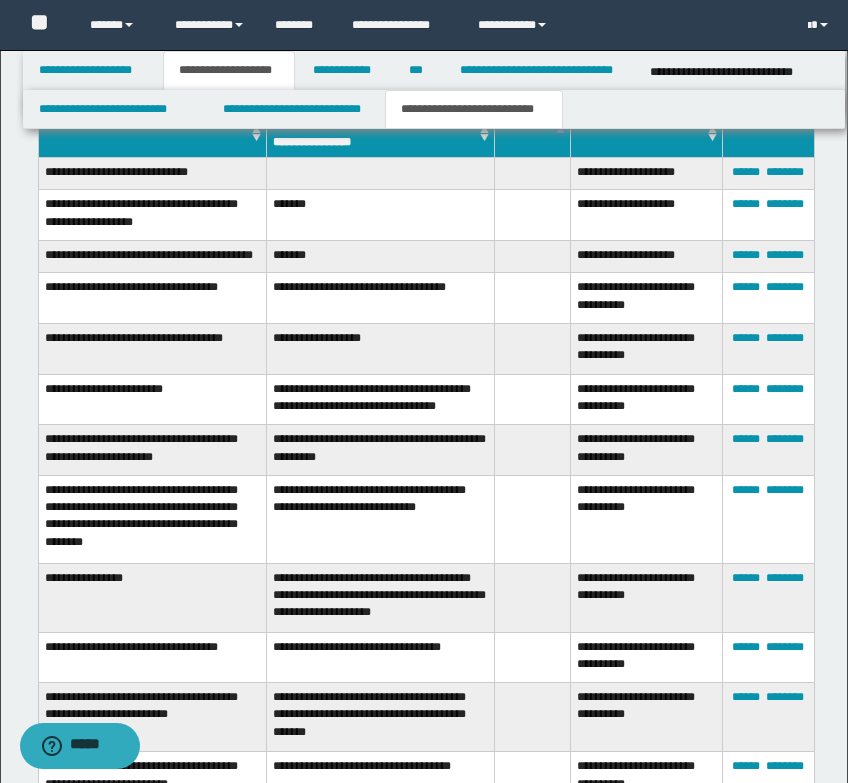 scroll, scrollTop: 1452, scrollLeft: 0, axis: vertical 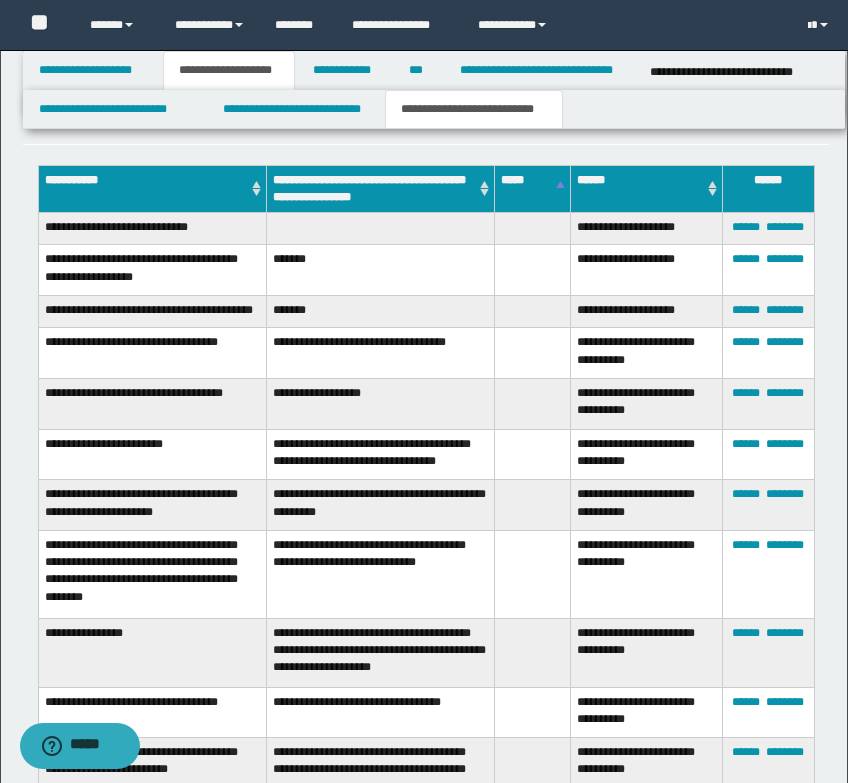 click on "**********" at bounding box center [152, 270] 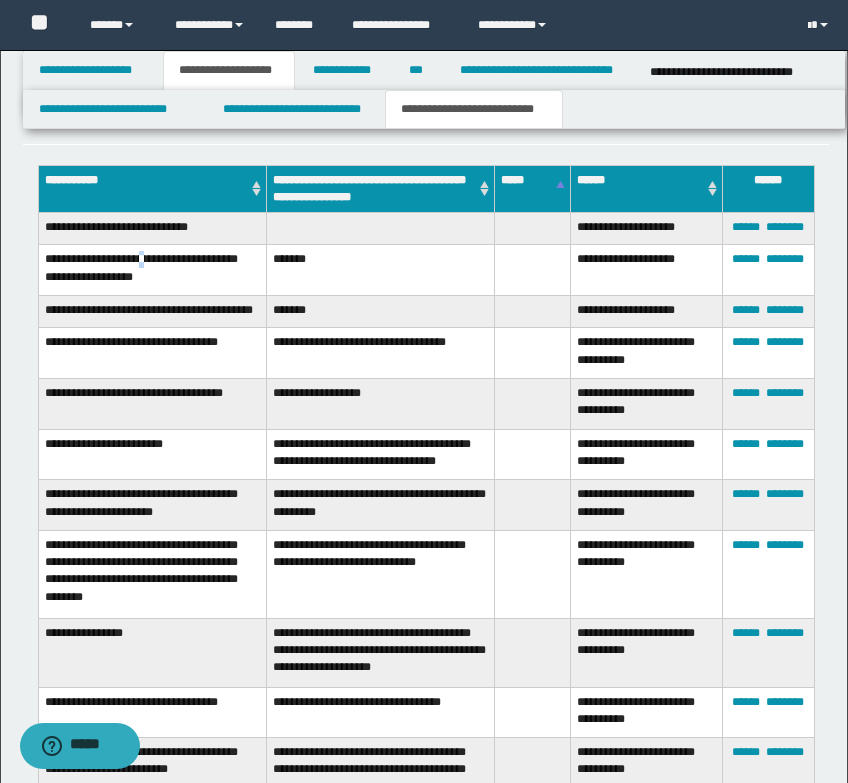 click on "**********" at bounding box center (152, 270) 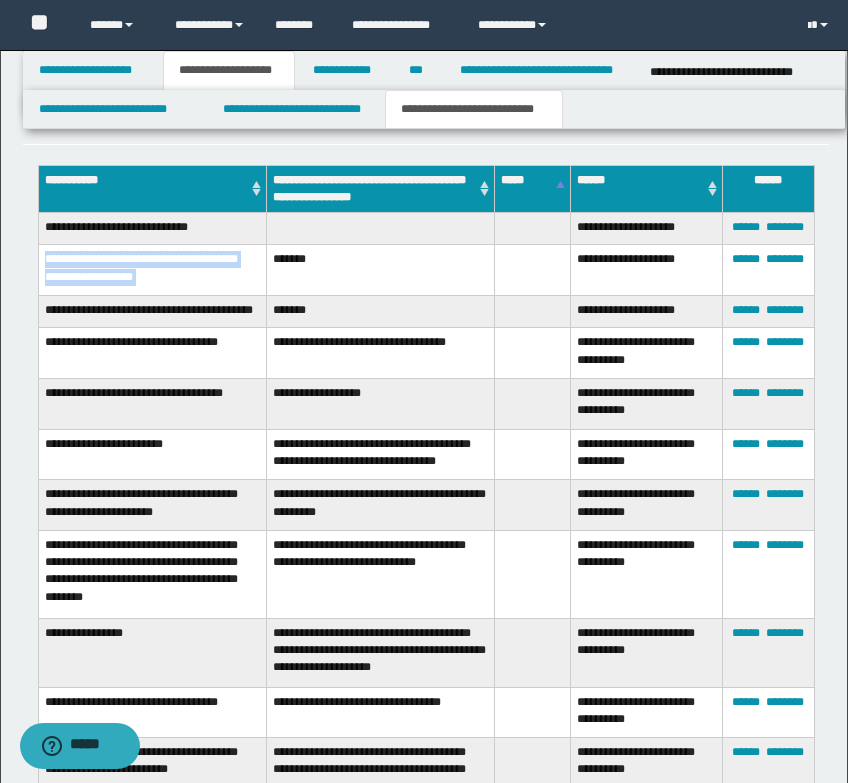 click on "**********" at bounding box center [152, 270] 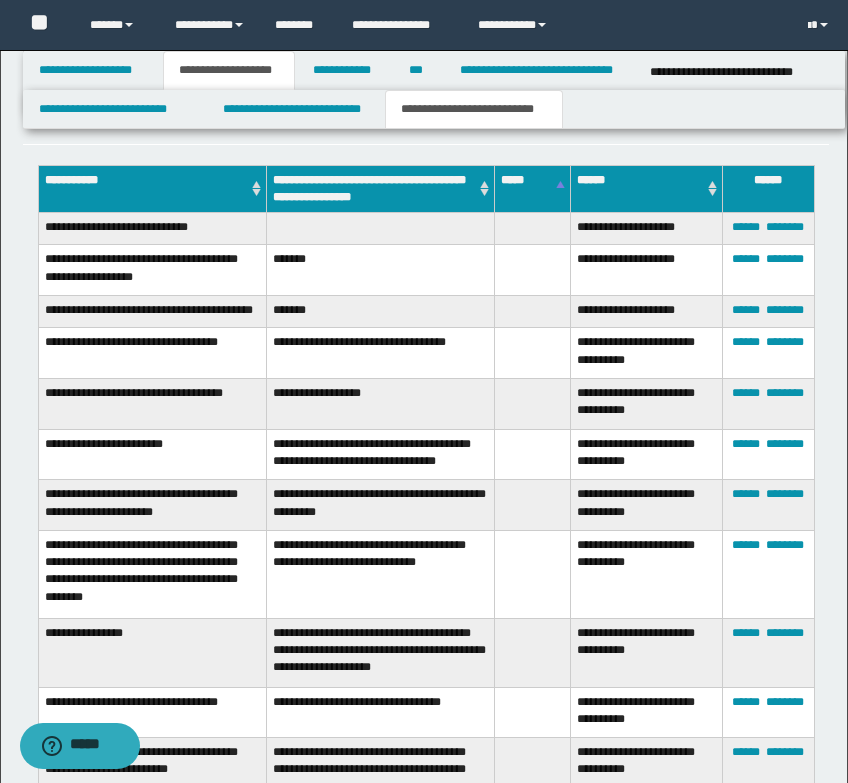 click on "**********" at bounding box center [152, 312] 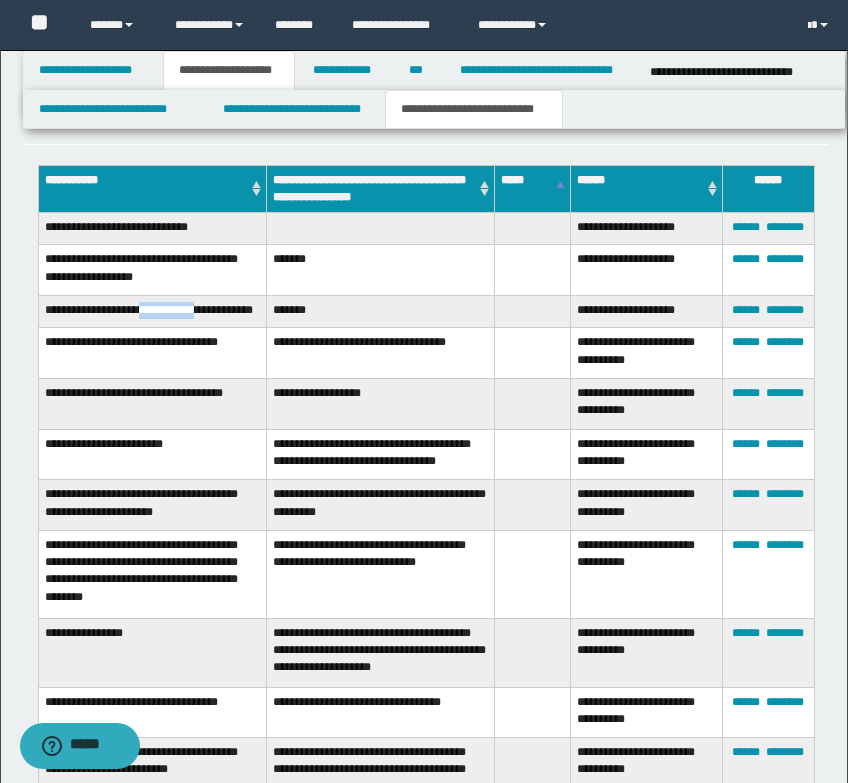 click on "**********" at bounding box center [152, 312] 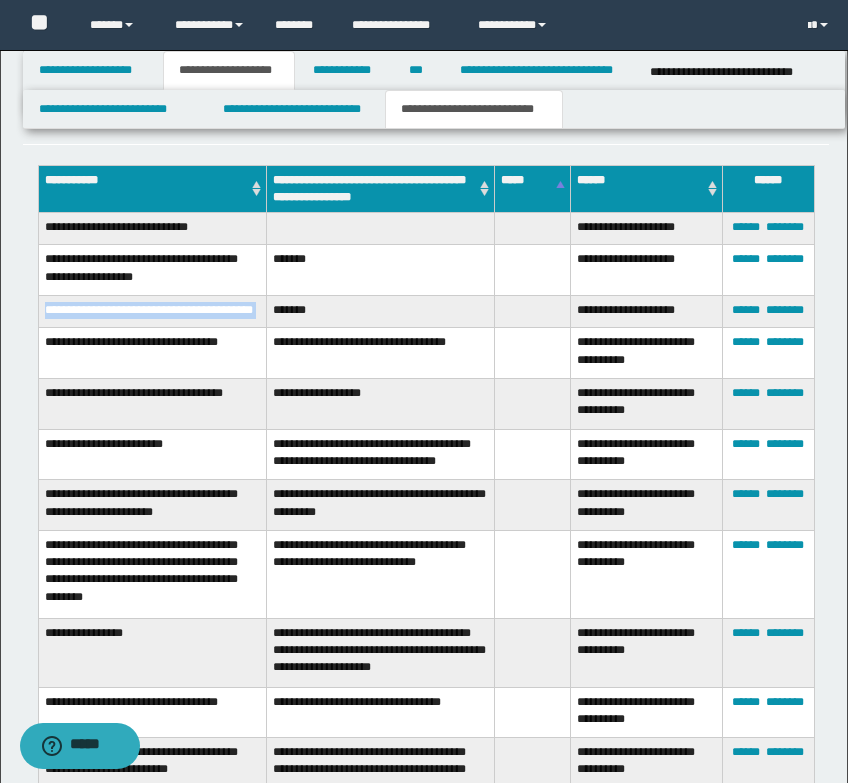 click on "**********" at bounding box center [152, 312] 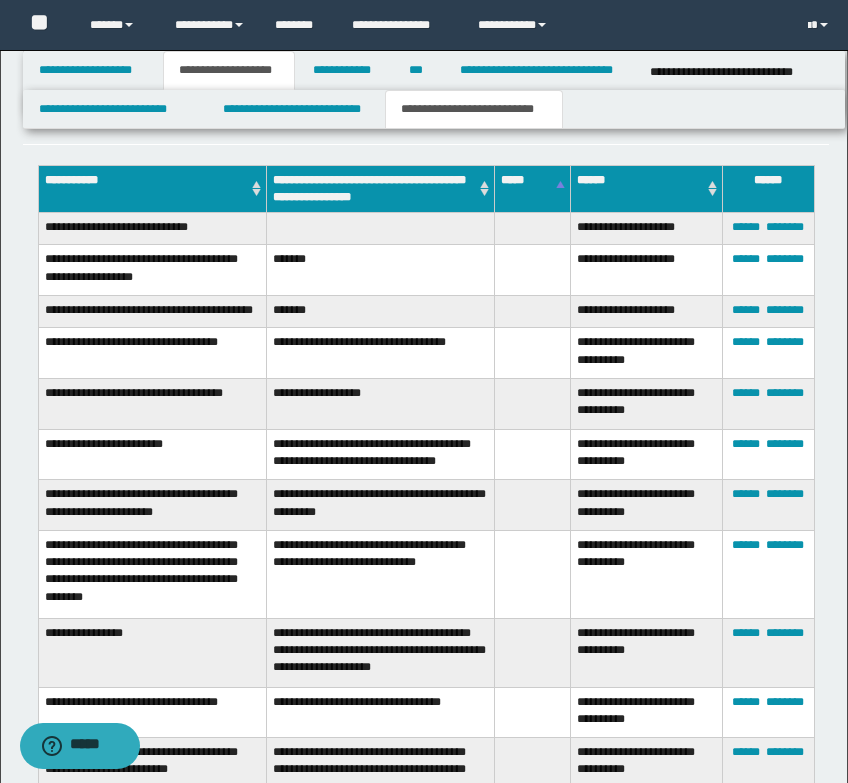 click on "**********" at bounding box center (152, 353) 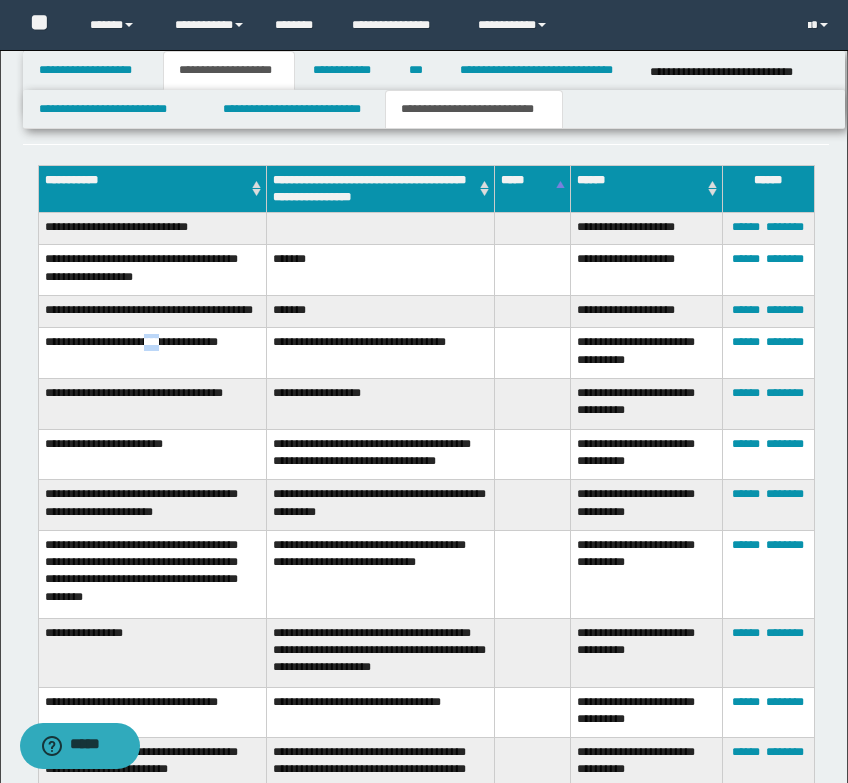 click on "**********" at bounding box center (152, 353) 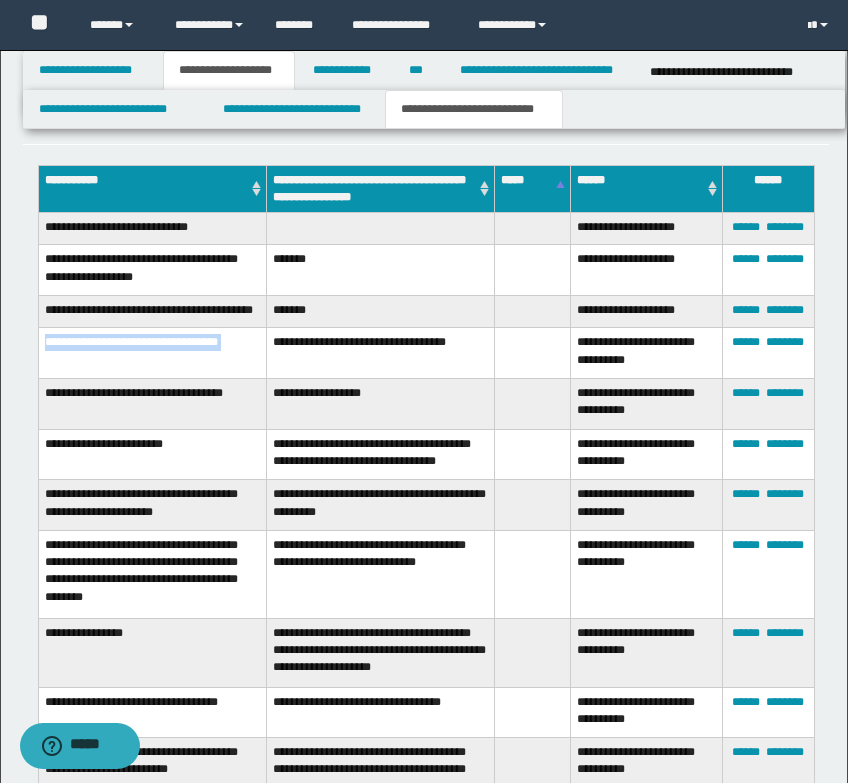 click on "**********" at bounding box center (152, 353) 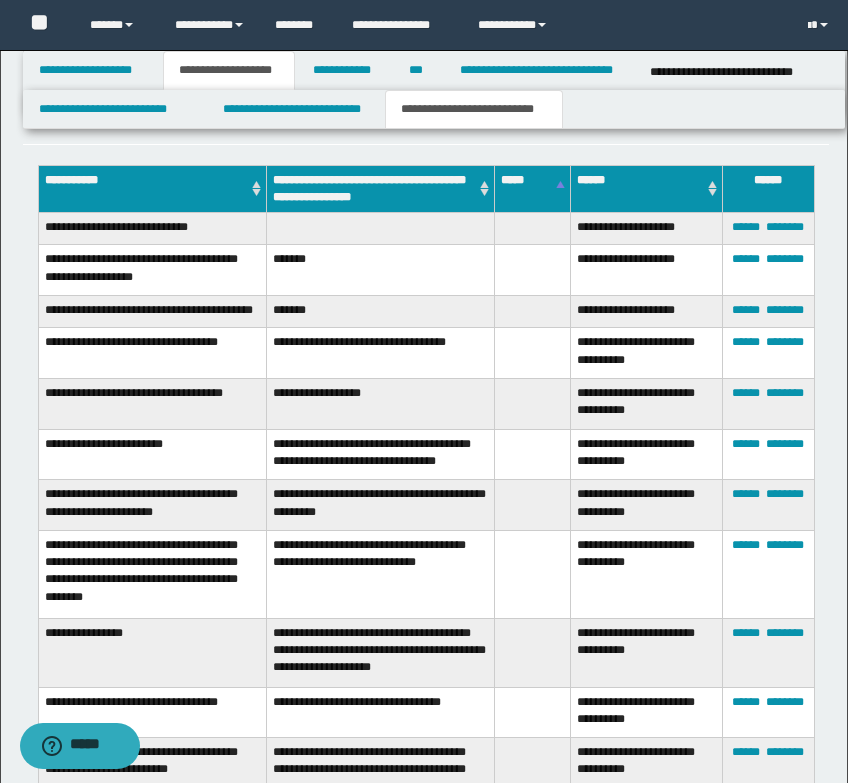 click on "**********" at bounding box center [381, 353] 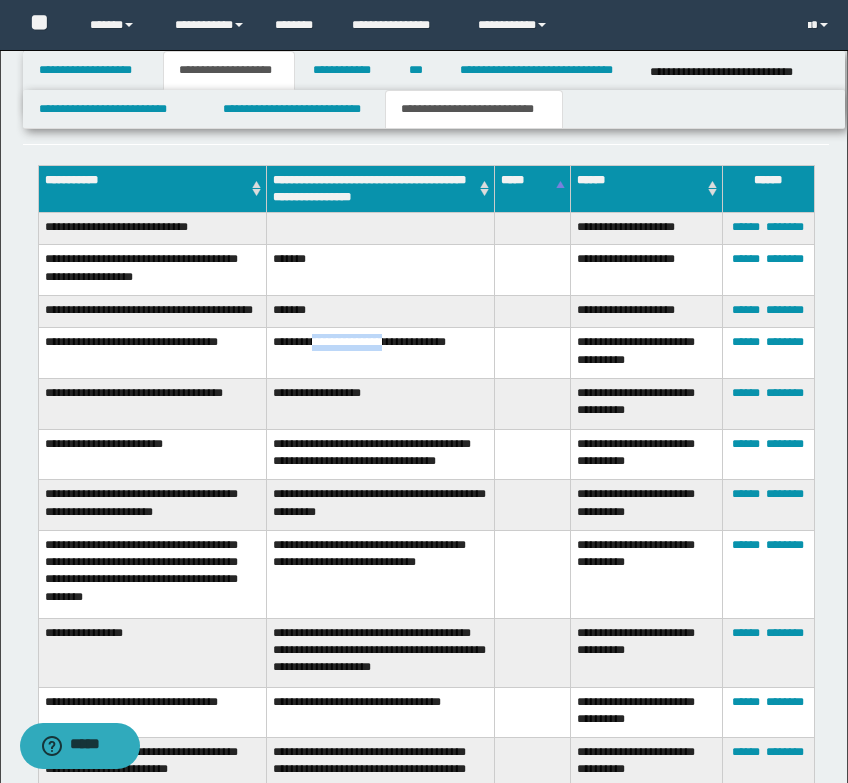 click on "**********" at bounding box center (381, 353) 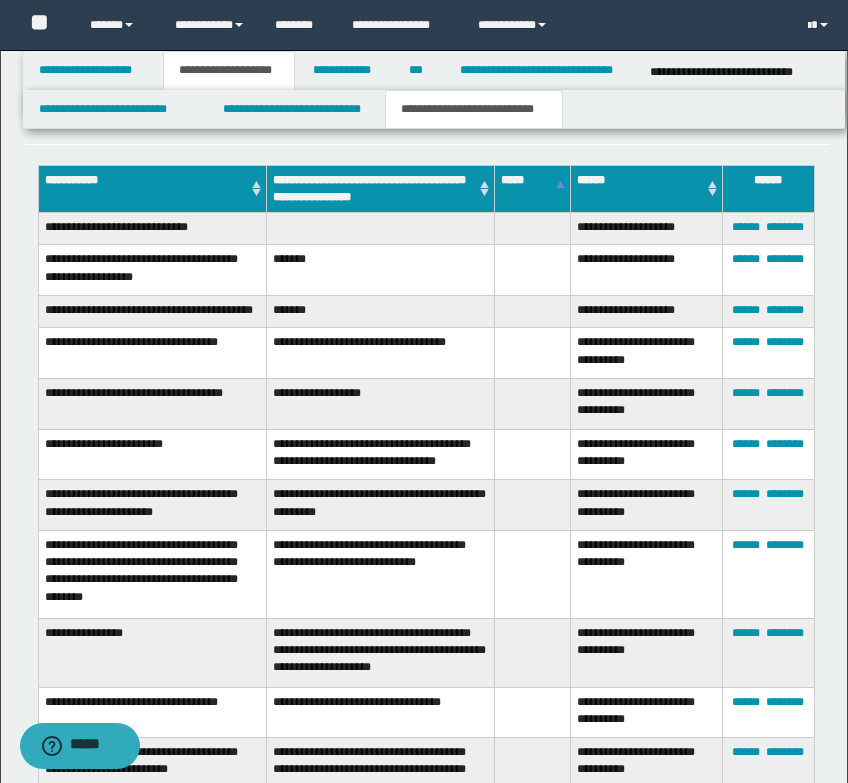 click on "**********" at bounding box center (152, 404) 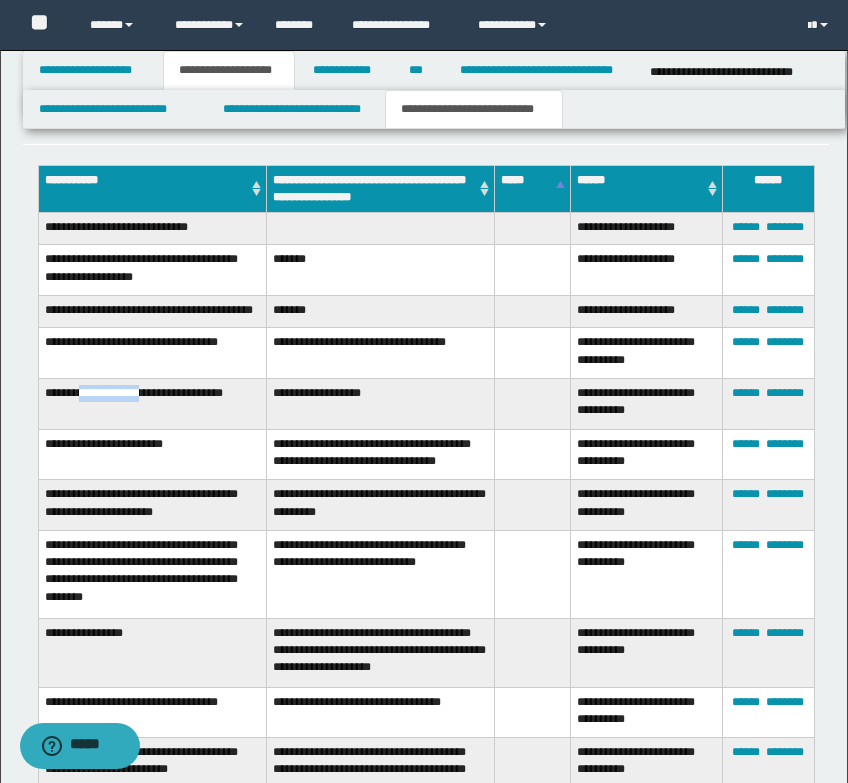 click on "**********" at bounding box center [152, 404] 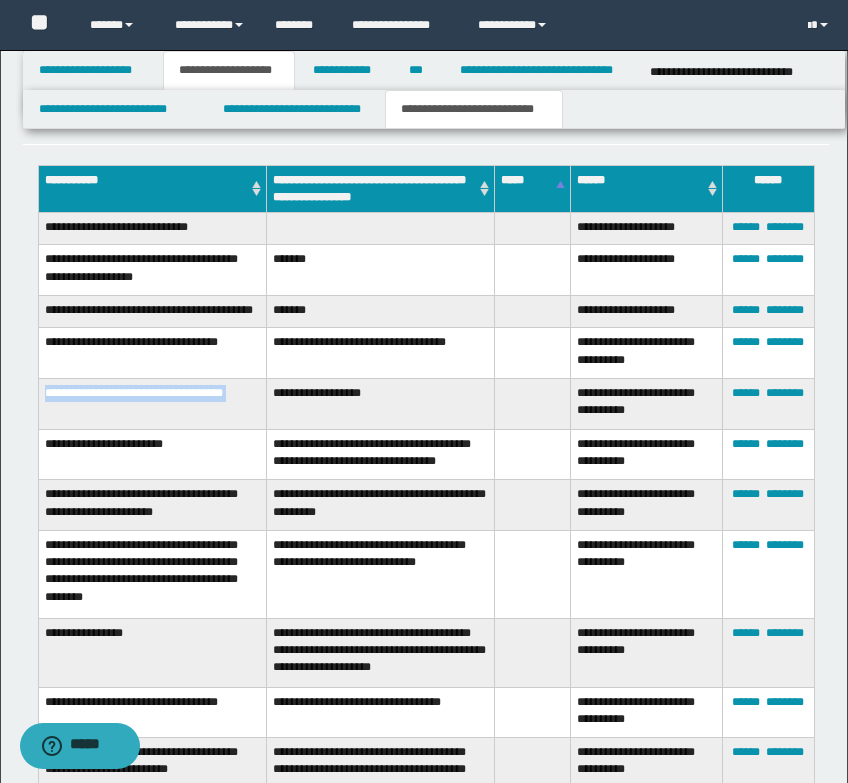 click on "**********" at bounding box center (152, 404) 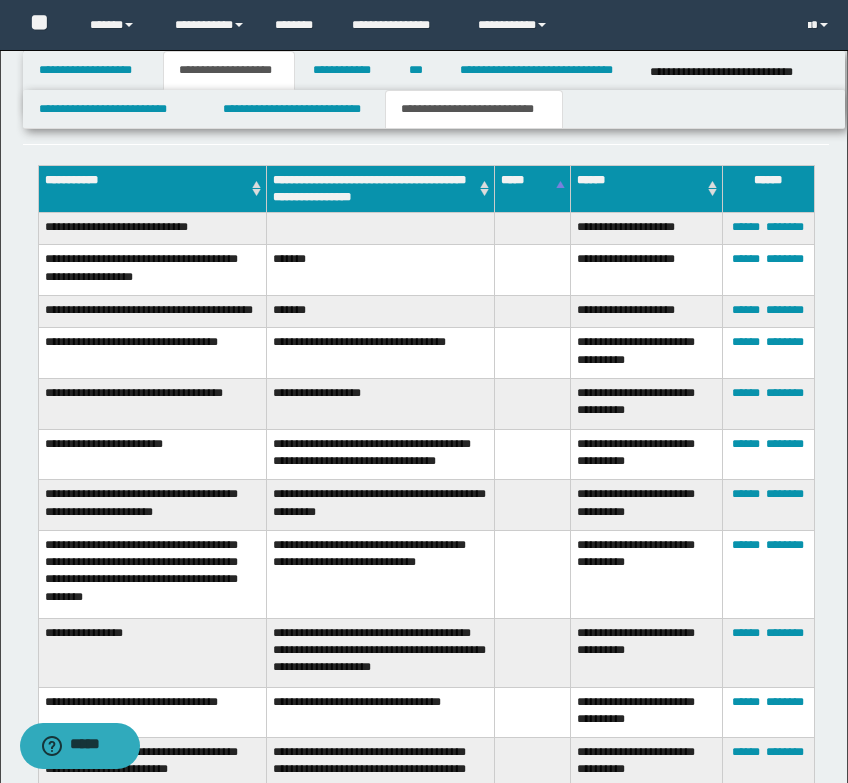 click on "**********" at bounding box center (152, 454) 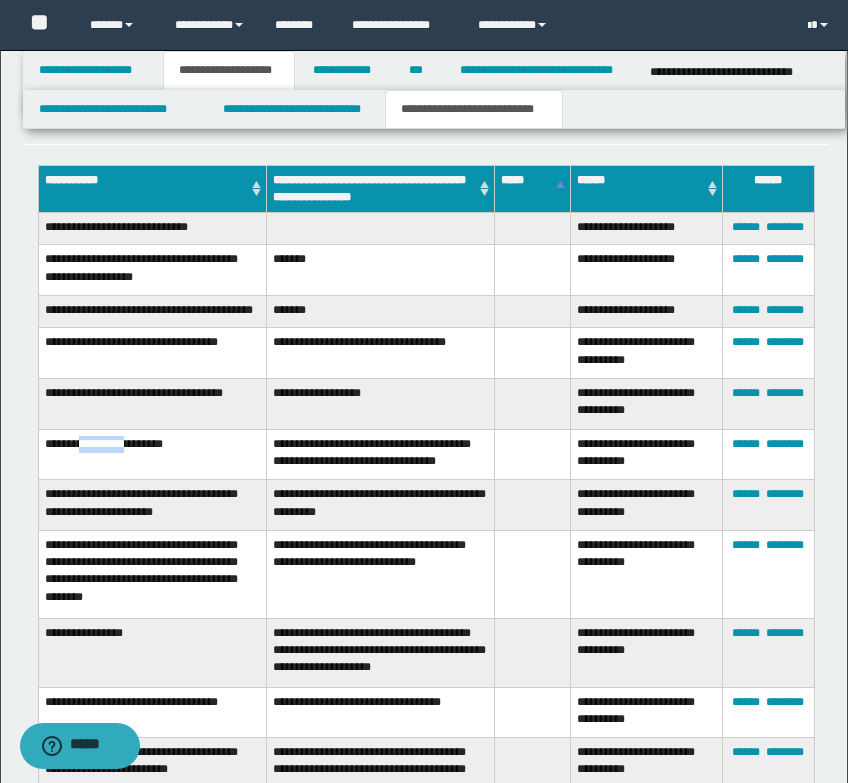 click on "**********" at bounding box center (152, 454) 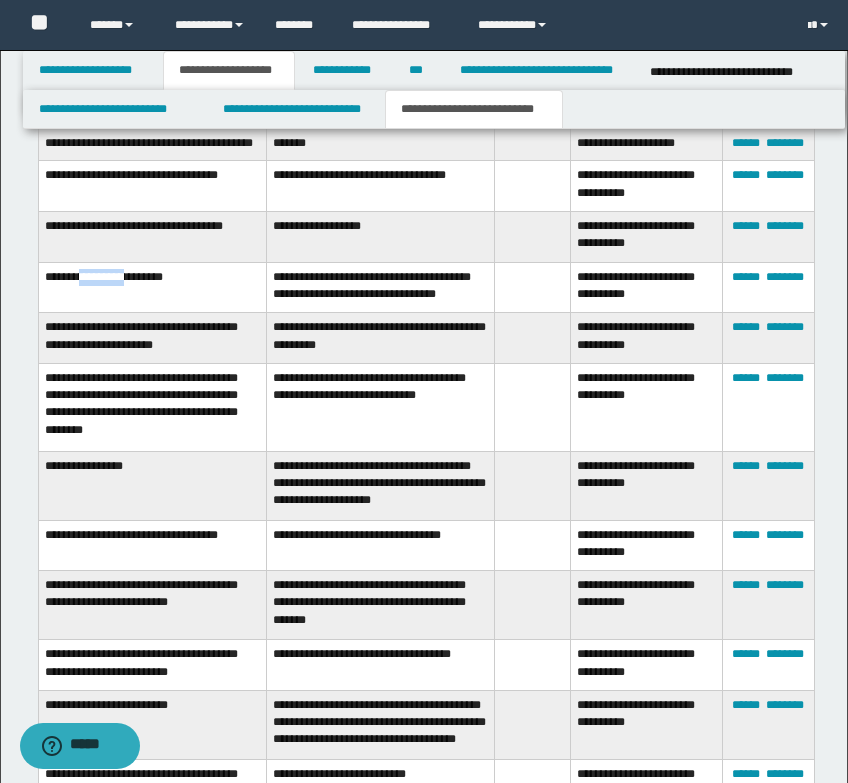 scroll, scrollTop: 1752, scrollLeft: 0, axis: vertical 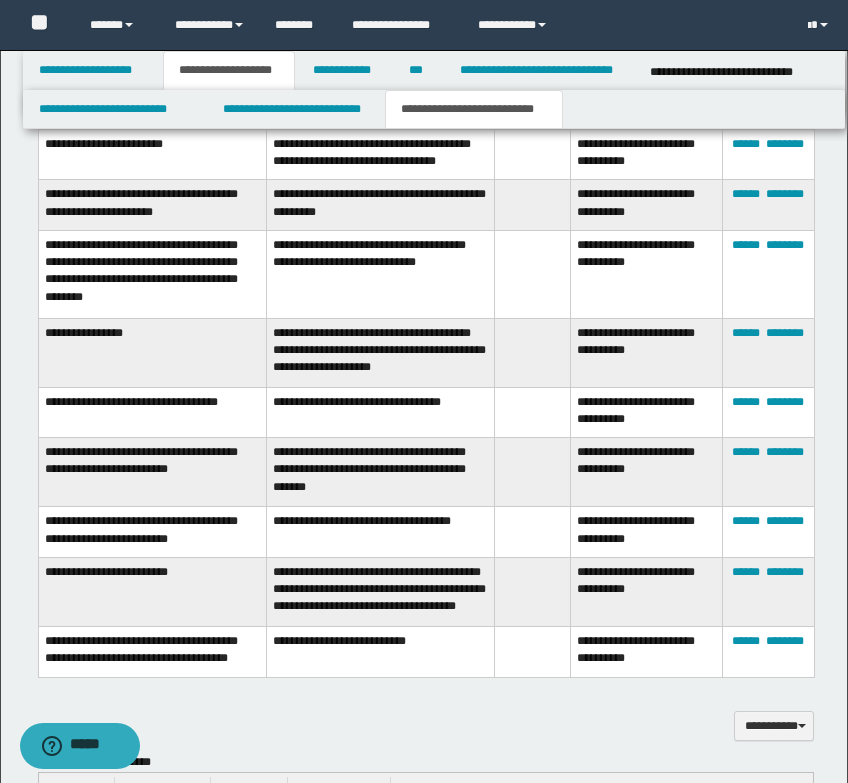 click on "**********" at bounding box center (152, 205) 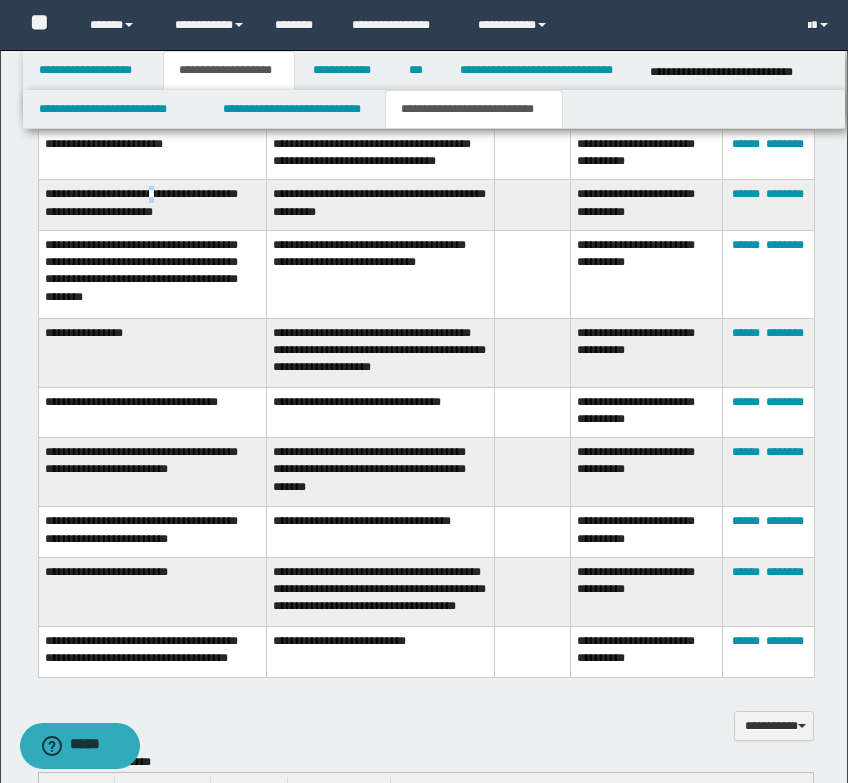click on "**********" at bounding box center (152, 205) 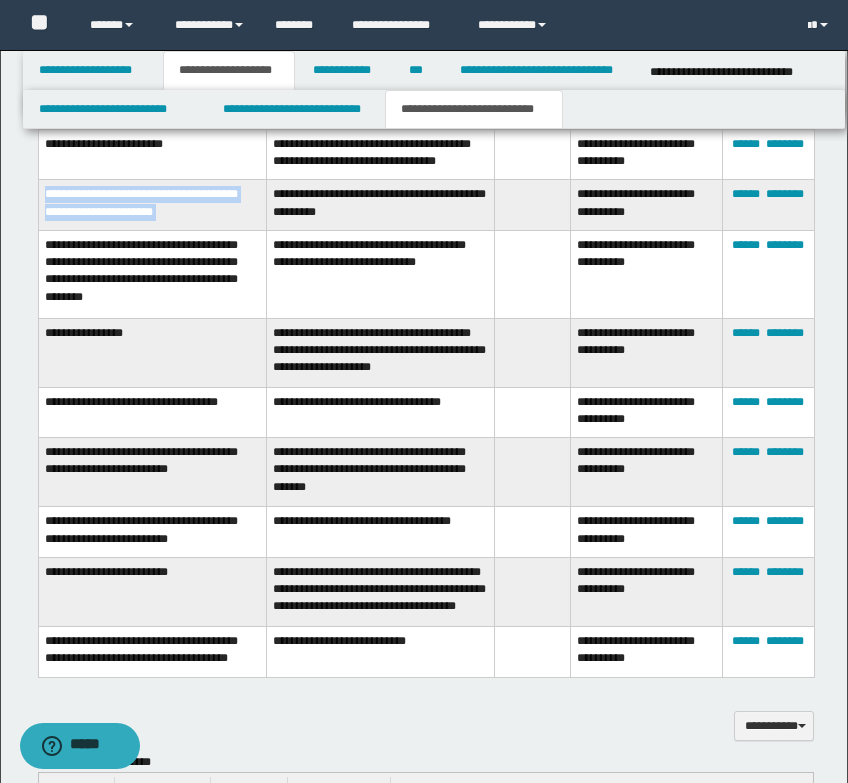 click on "**********" at bounding box center (152, 205) 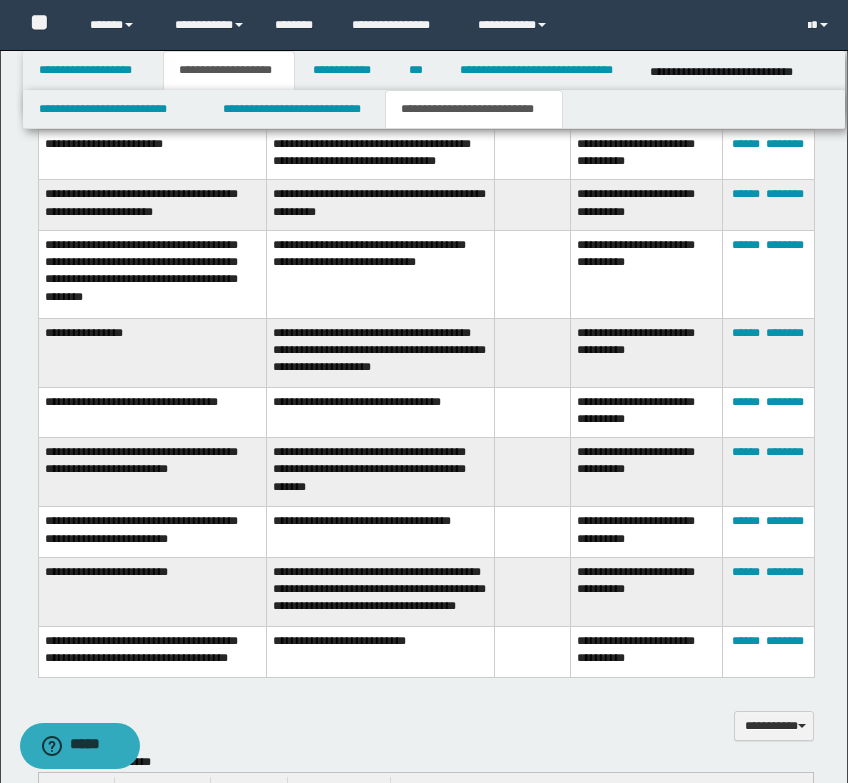click on "**********" at bounding box center [152, 274] 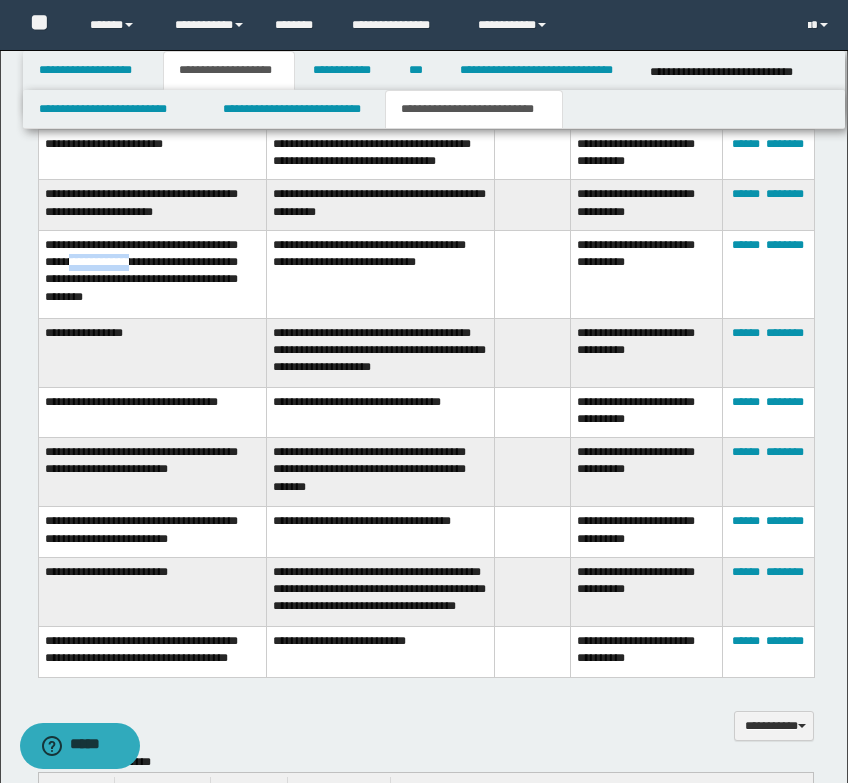 click on "**********" at bounding box center (152, 274) 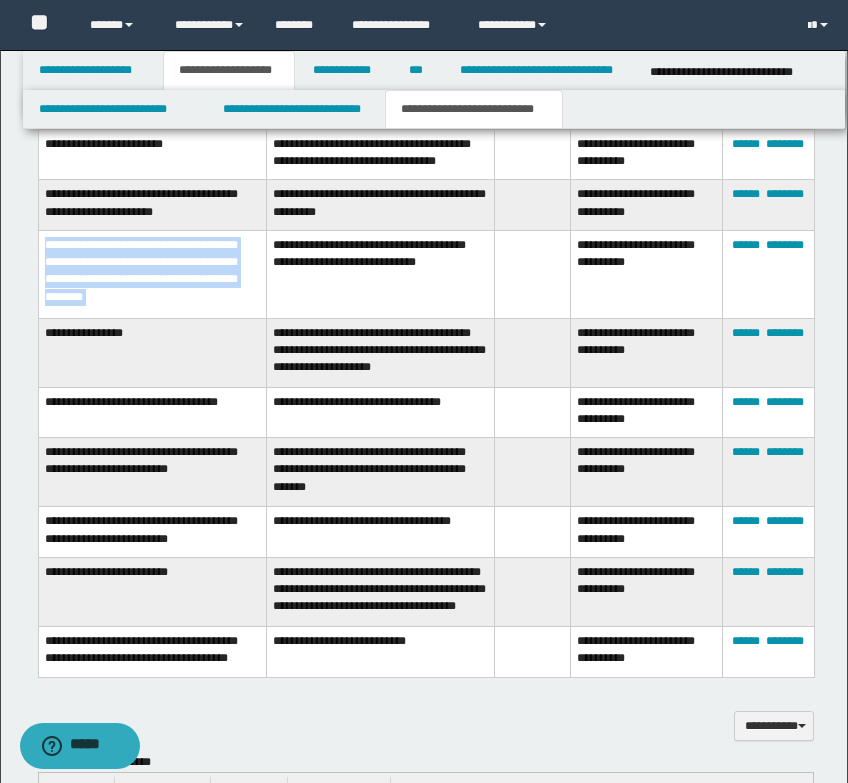 click on "**********" at bounding box center (152, 274) 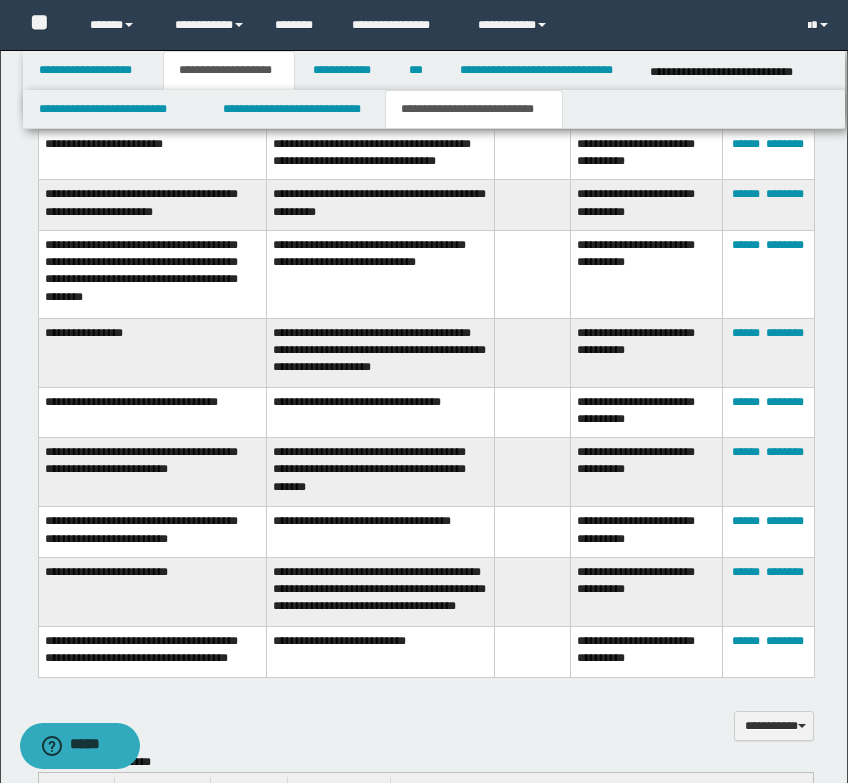 click on "**********" at bounding box center [152, 352] 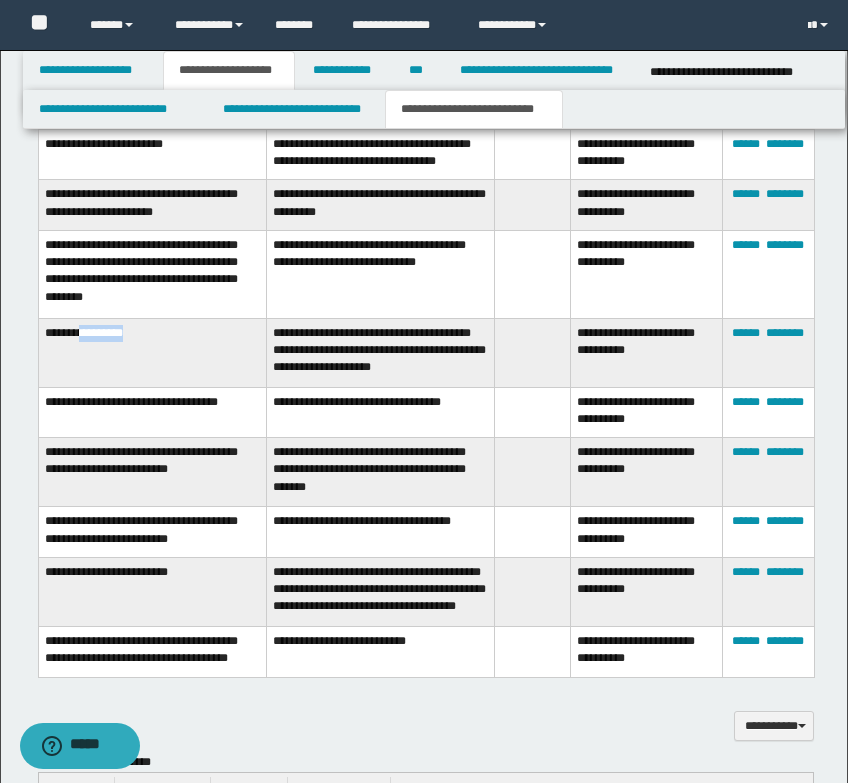 click on "**********" at bounding box center [152, 352] 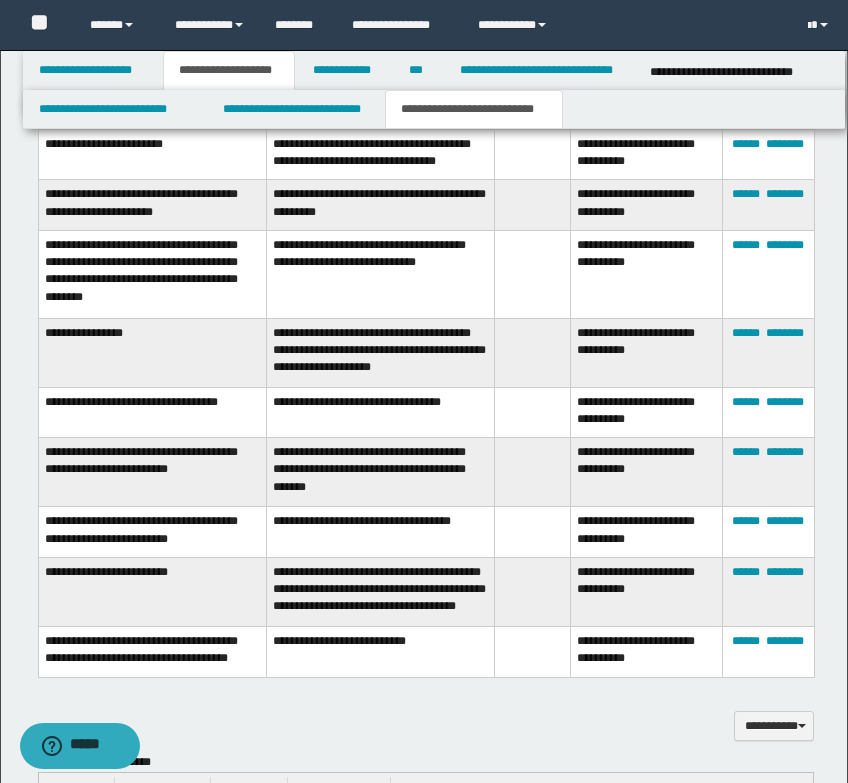 click on "**********" at bounding box center [152, 412] 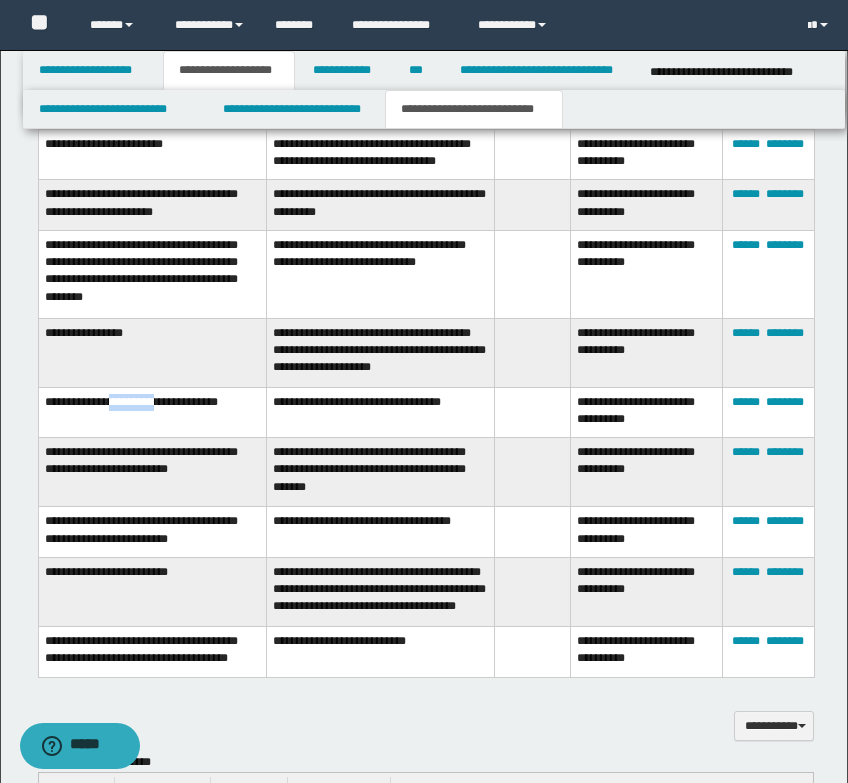 click on "**********" at bounding box center (152, 412) 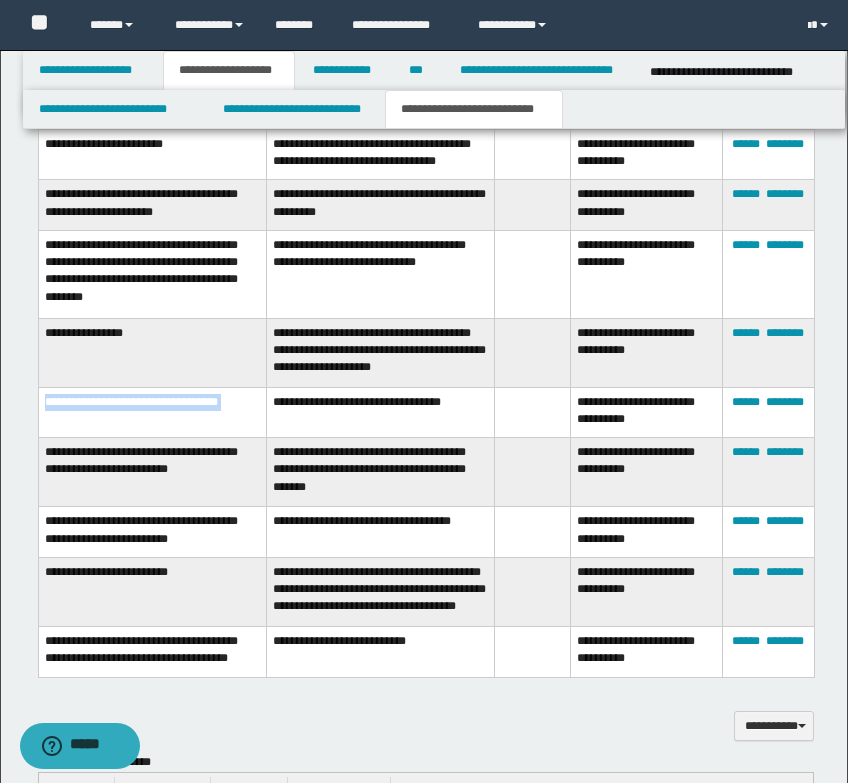 click on "**********" at bounding box center [152, 412] 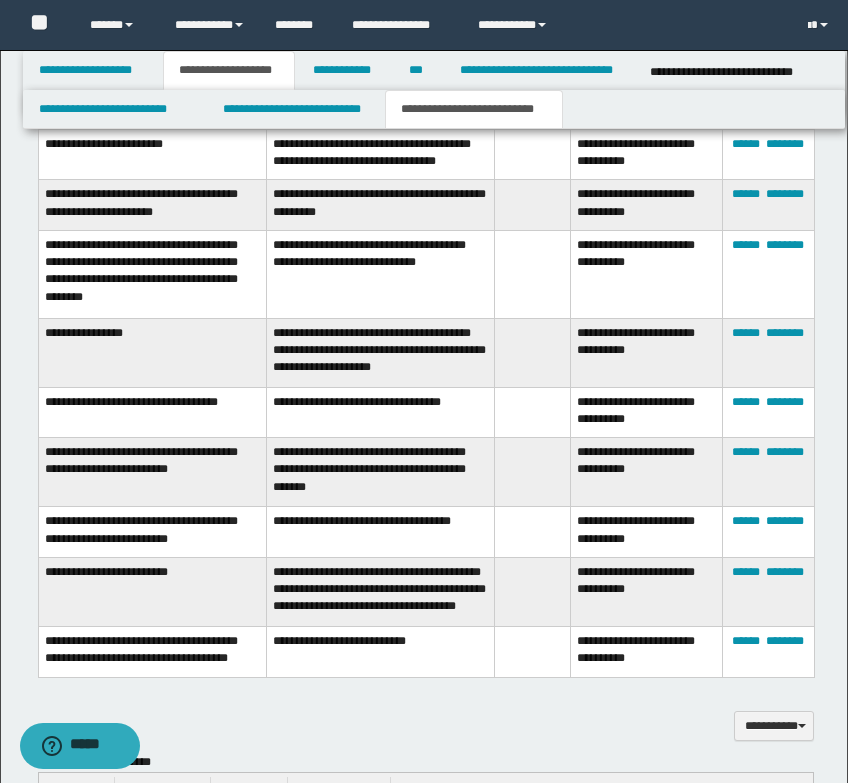 click on "**********" at bounding box center (152, 472) 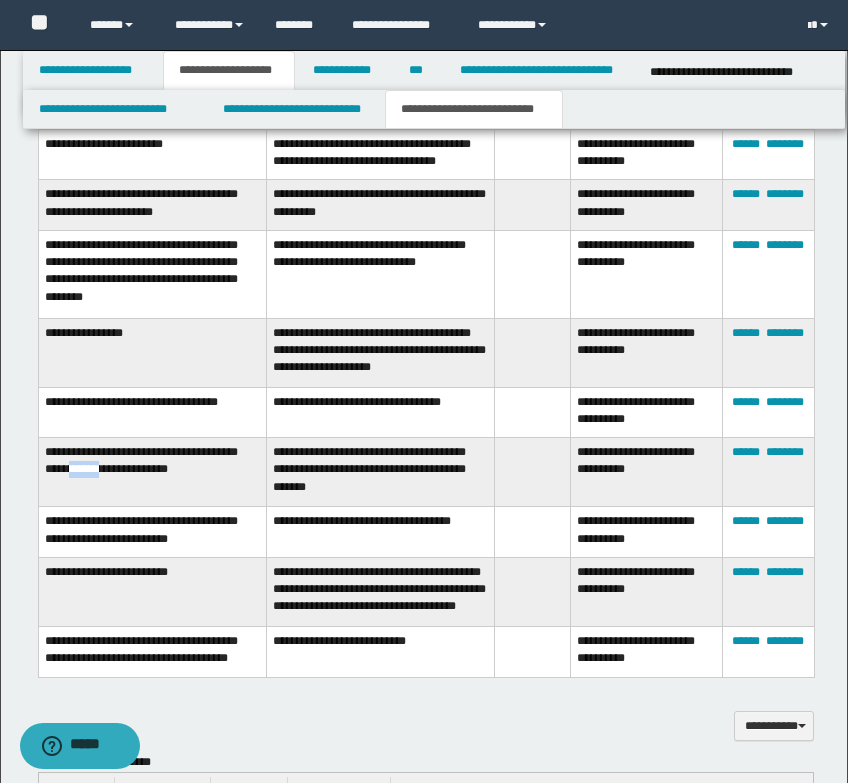 click on "**********" at bounding box center (152, 472) 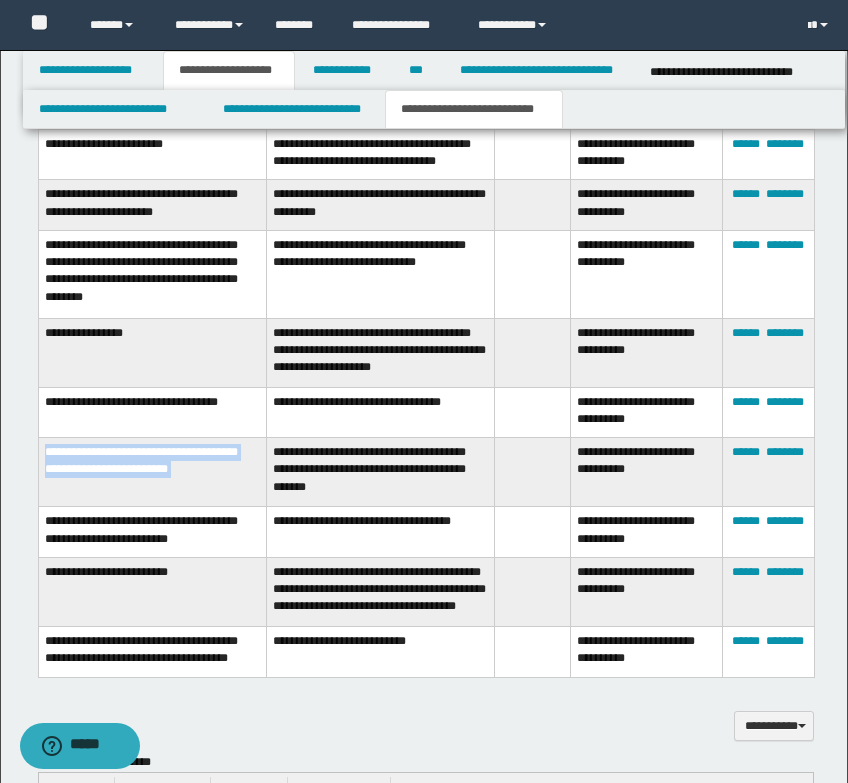 click on "**********" at bounding box center (152, 472) 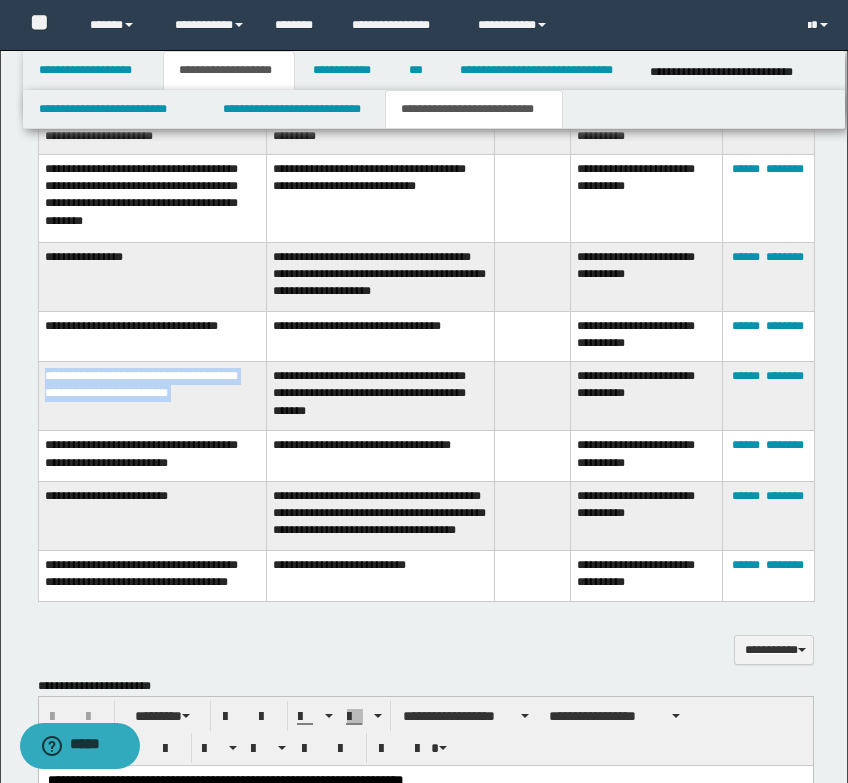 scroll, scrollTop: 1852, scrollLeft: 0, axis: vertical 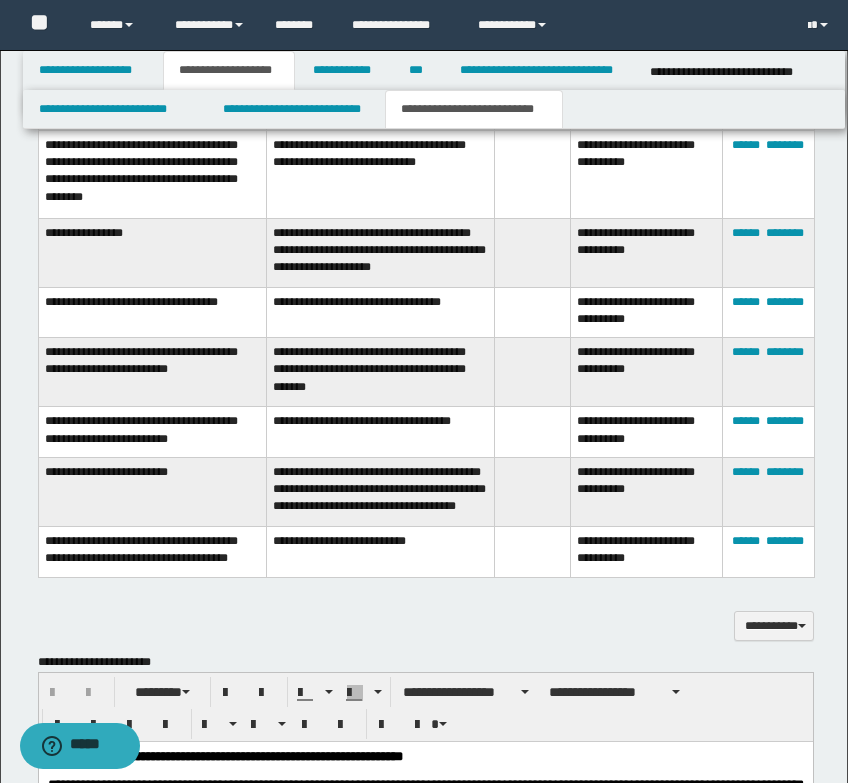 click on "**********" at bounding box center (152, 432) 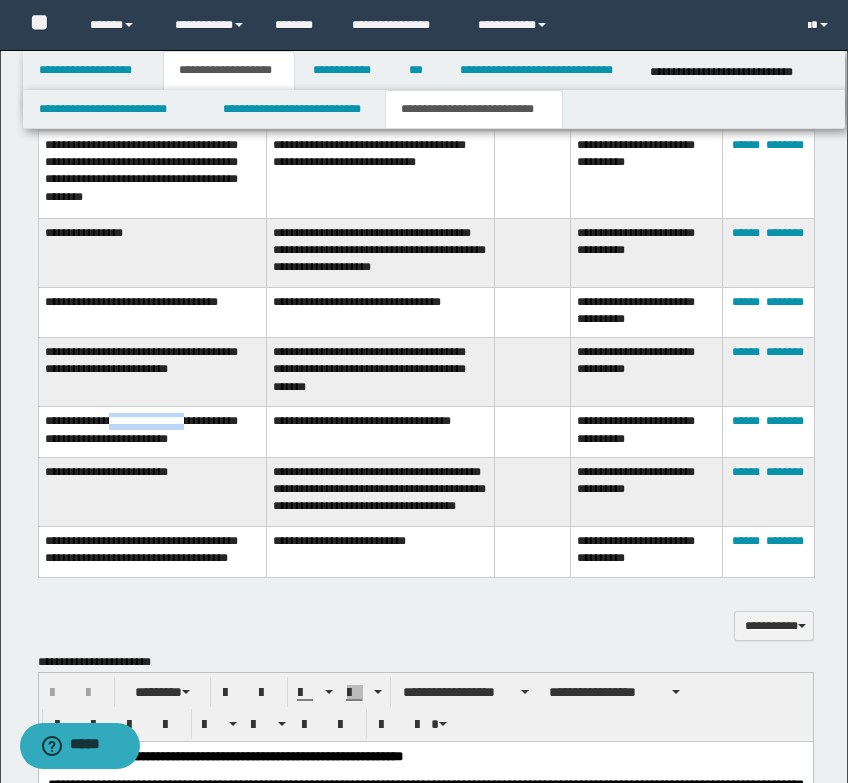 click on "**********" at bounding box center [152, 432] 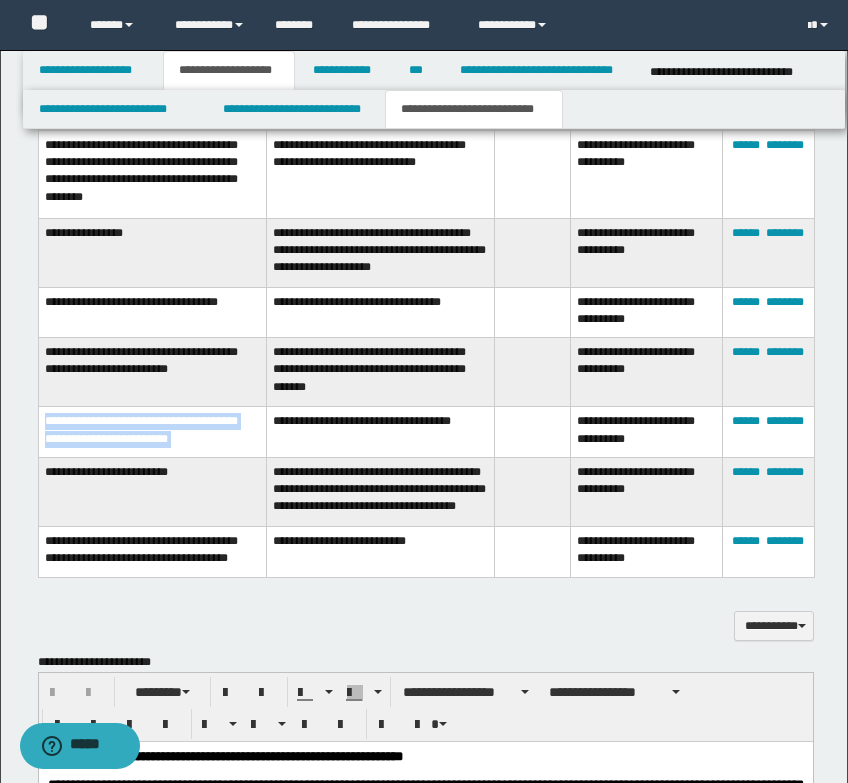 click on "**********" at bounding box center (152, 432) 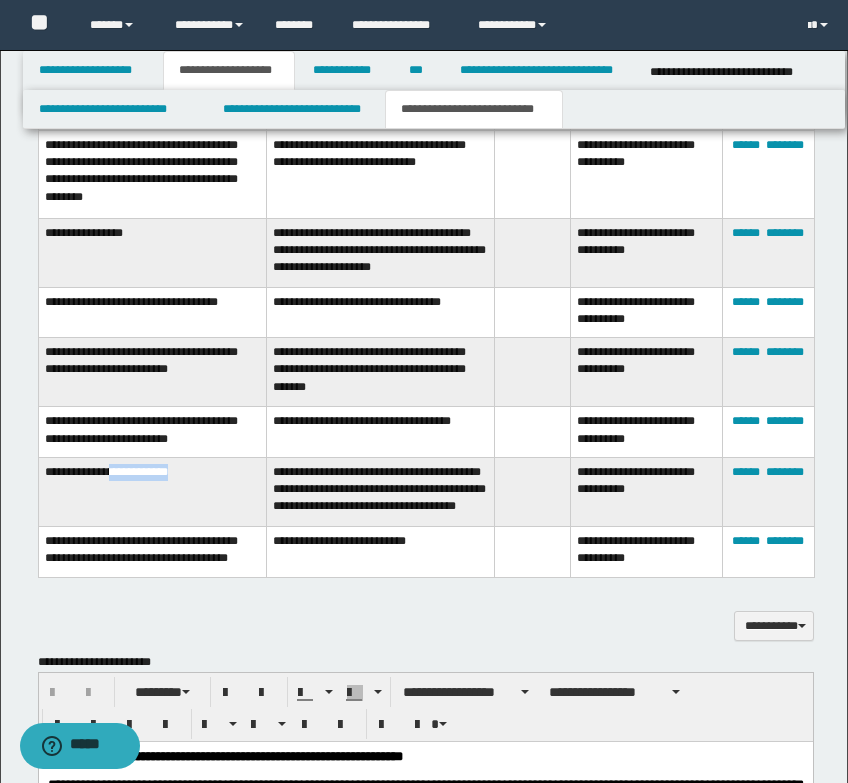 click on "**********" at bounding box center [152, 492] 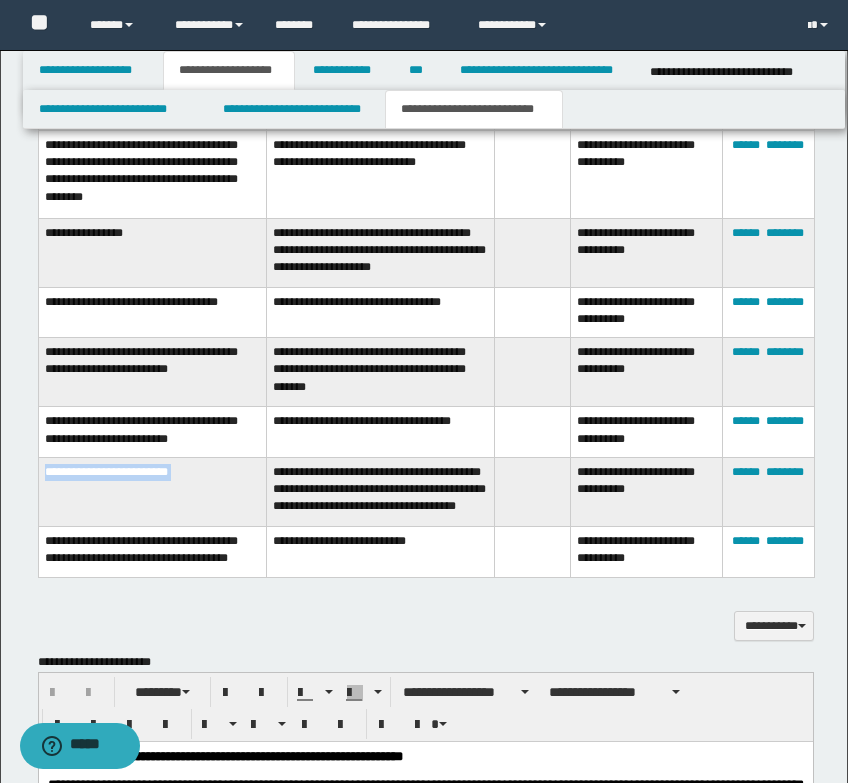 click on "**********" at bounding box center [152, 492] 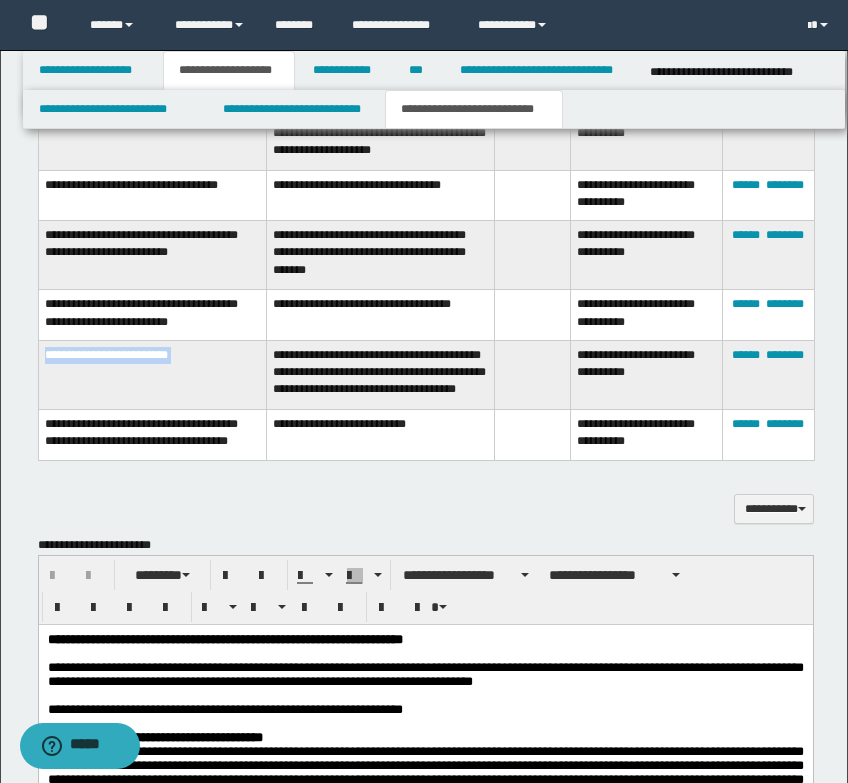 scroll, scrollTop: 2052, scrollLeft: 0, axis: vertical 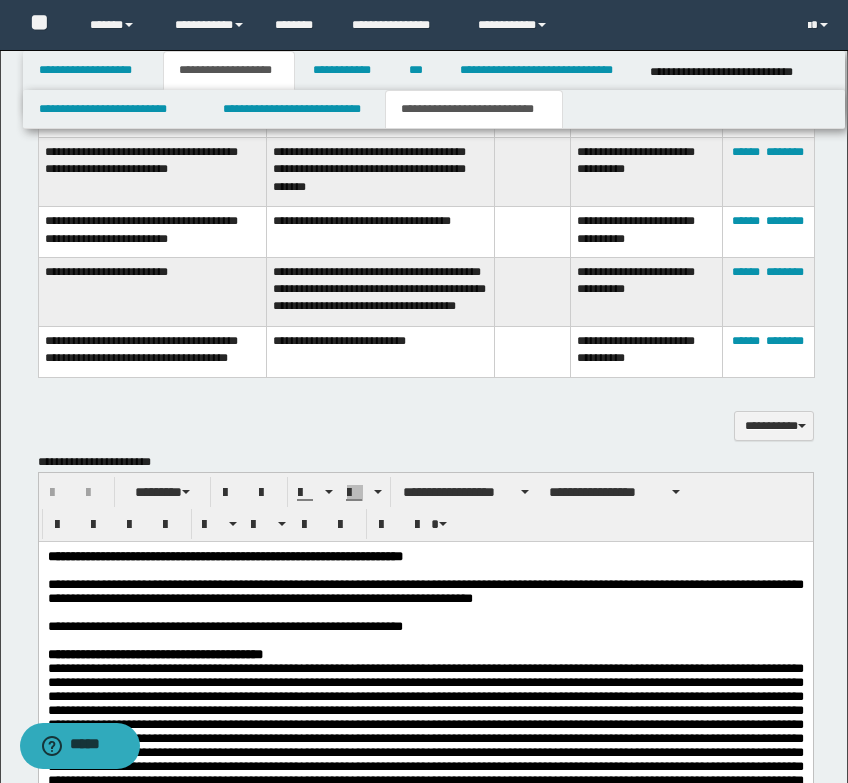 click on "**********" at bounding box center [152, 352] 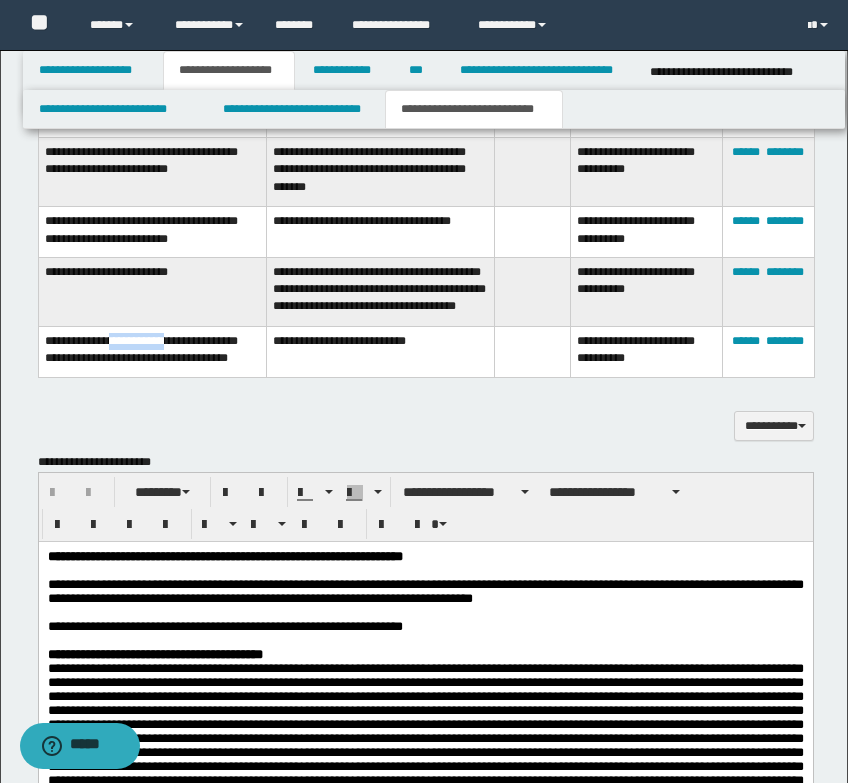 click on "**********" at bounding box center [152, 352] 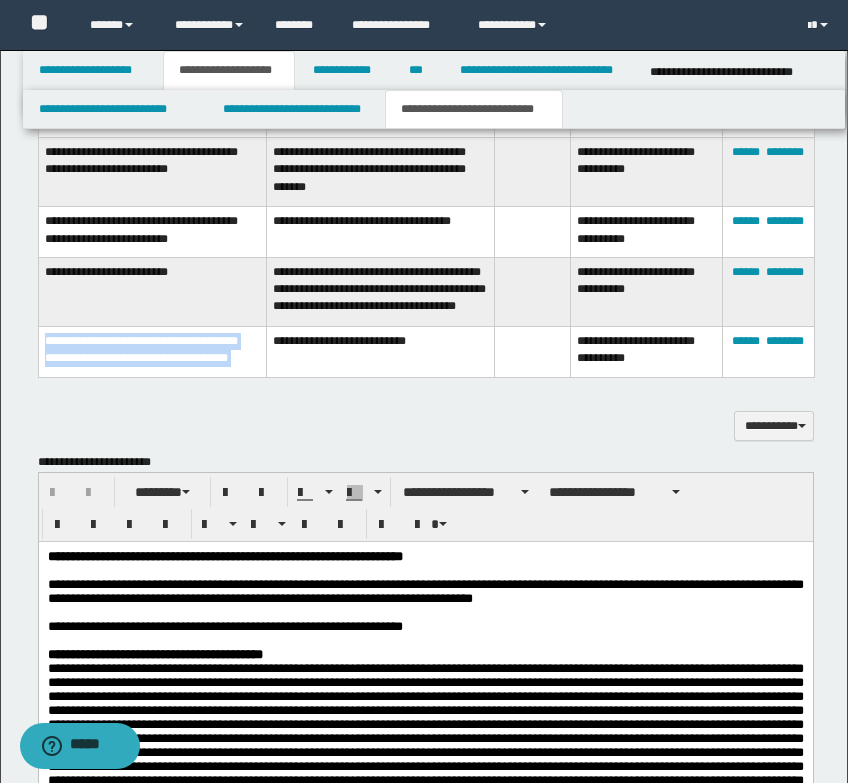 click on "**********" at bounding box center [152, 352] 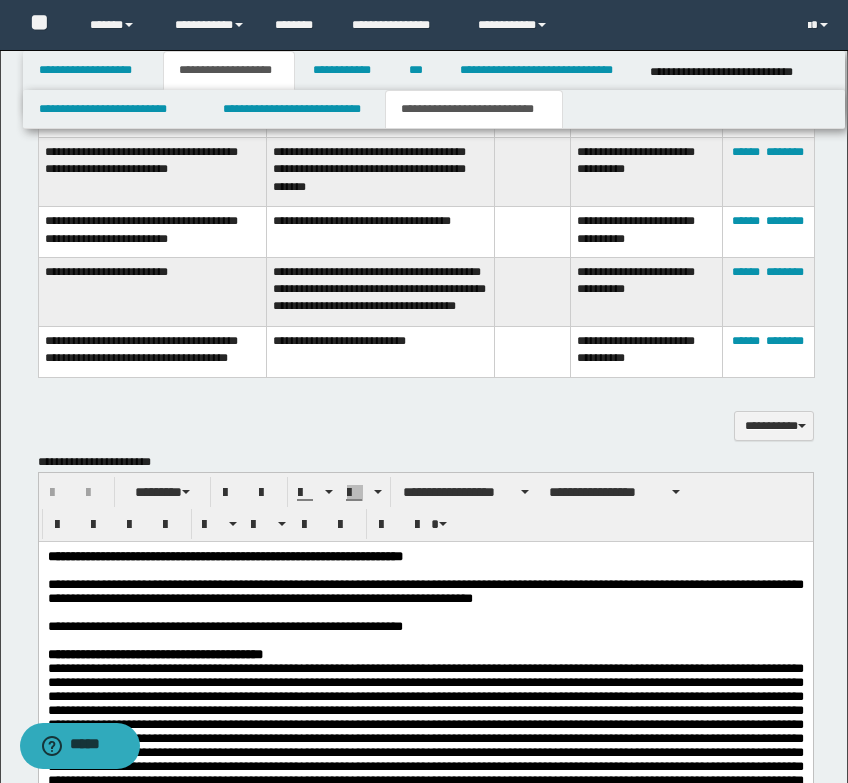 click on "**********" at bounding box center (426, 426) 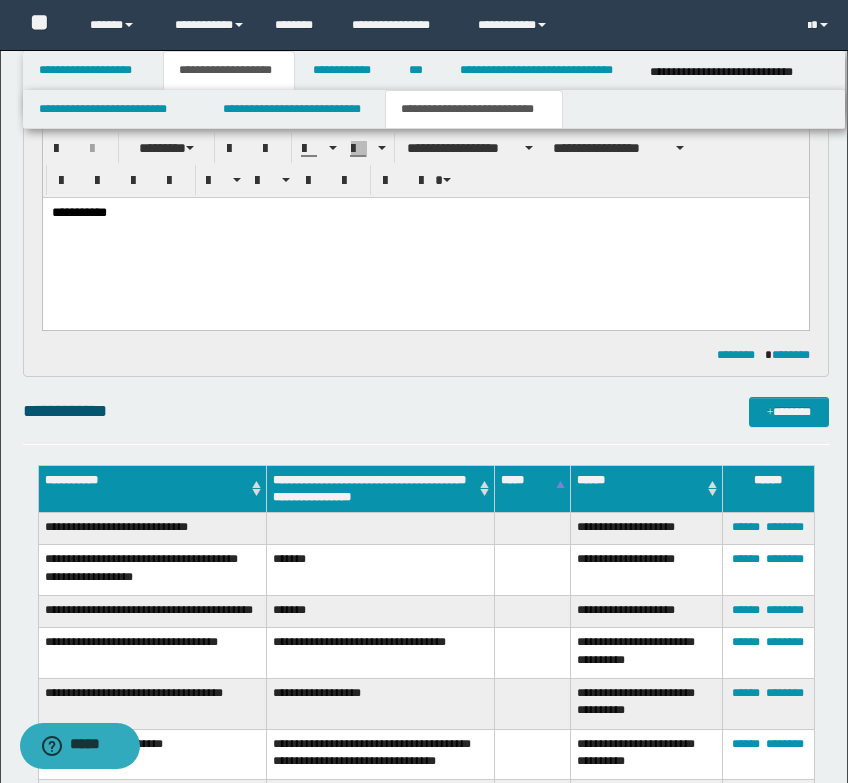 scroll, scrollTop: 952, scrollLeft: 0, axis: vertical 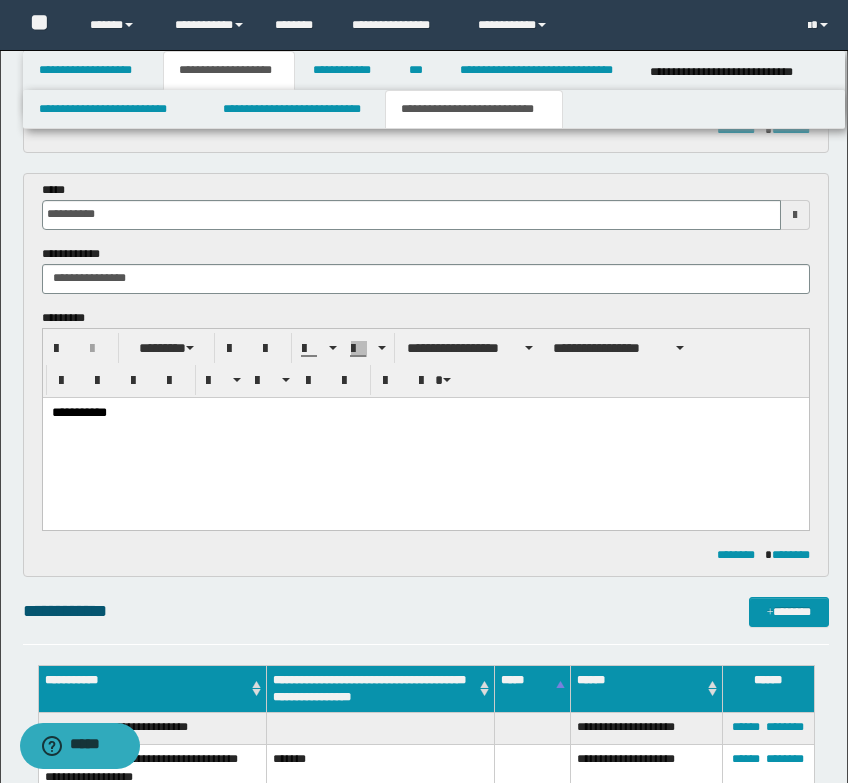 click on "**********" at bounding box center (425, 438) 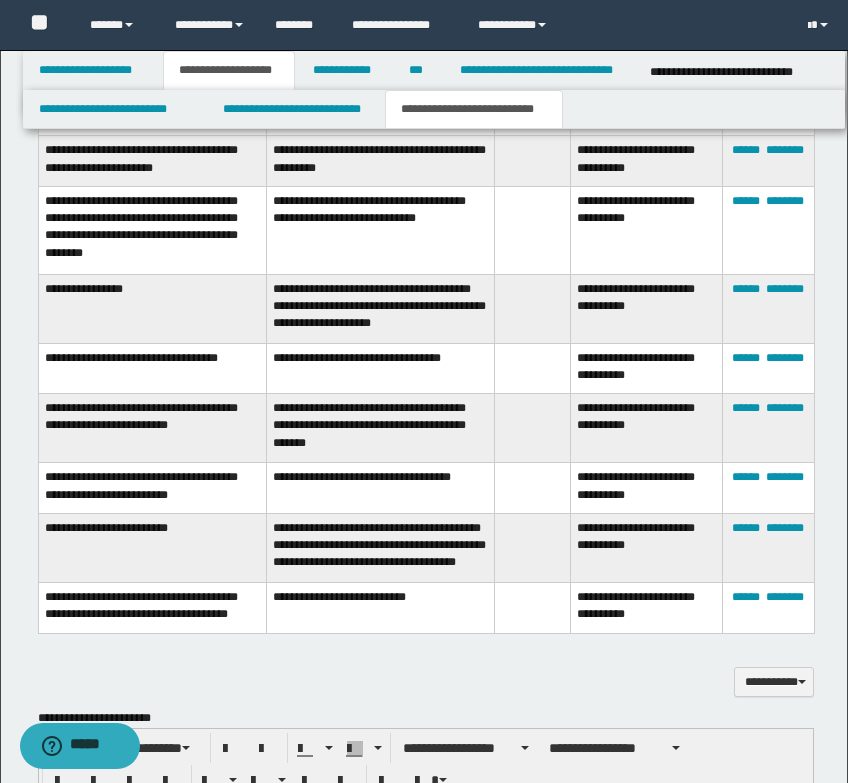 scroll, scrollTop: 1852, scrollLeft: 0, axis: vertical 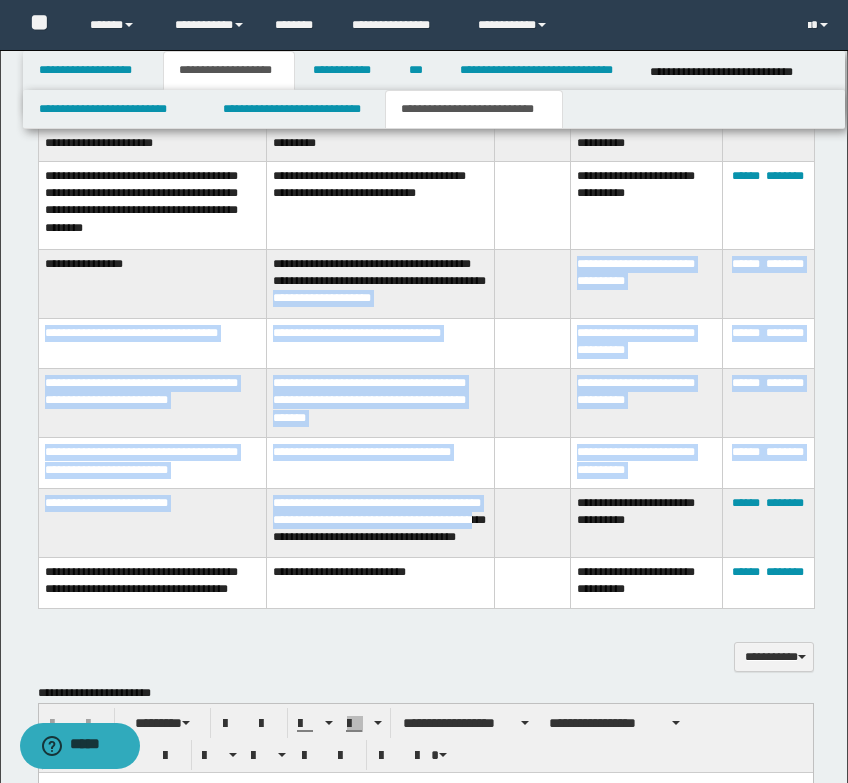 drag, startPoint x: 328, startPoint y: 522, endPoint x: 311, endPoint y: 304, distance: 218.66183 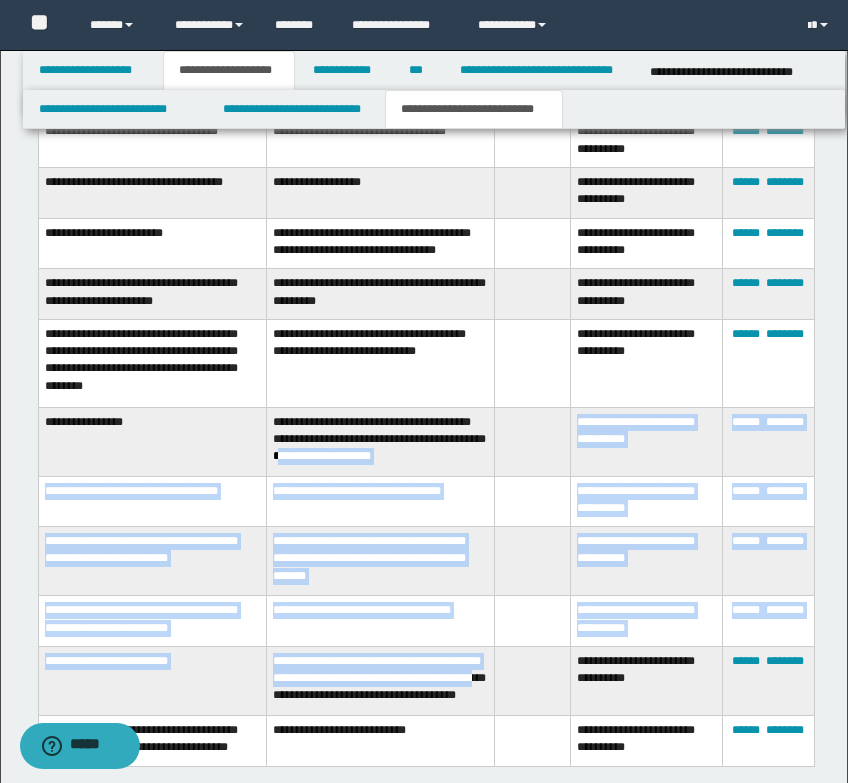 scroll, scrollTop: 1652, scrollLeft: 0, axis: vertical 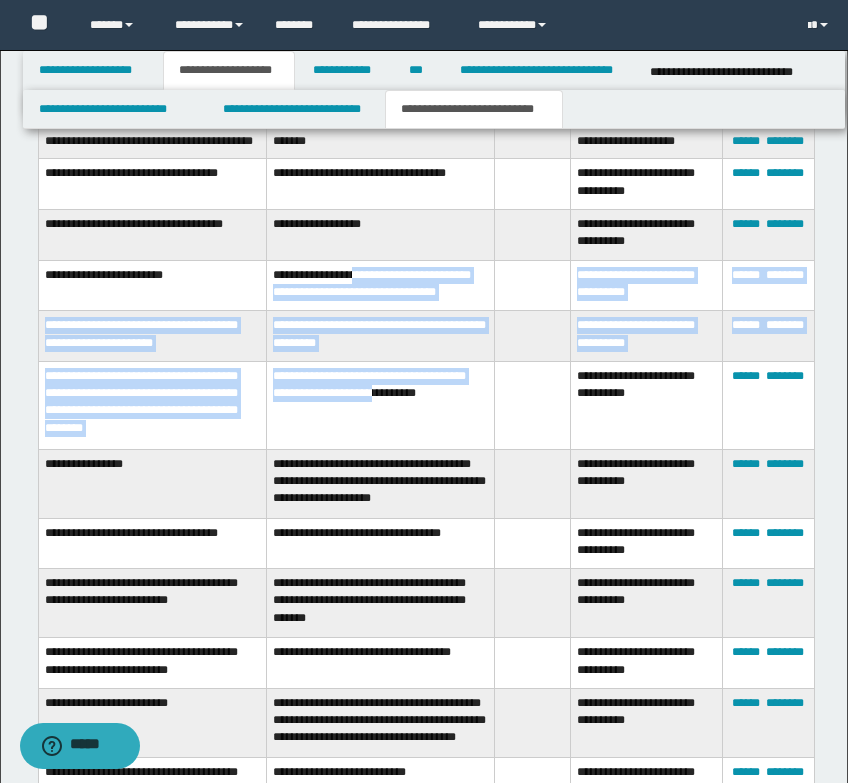 drag, startPoint x: 396, startPoint y: 424, endPoint x: 364, endPoint y: 266, distance: 161.20795 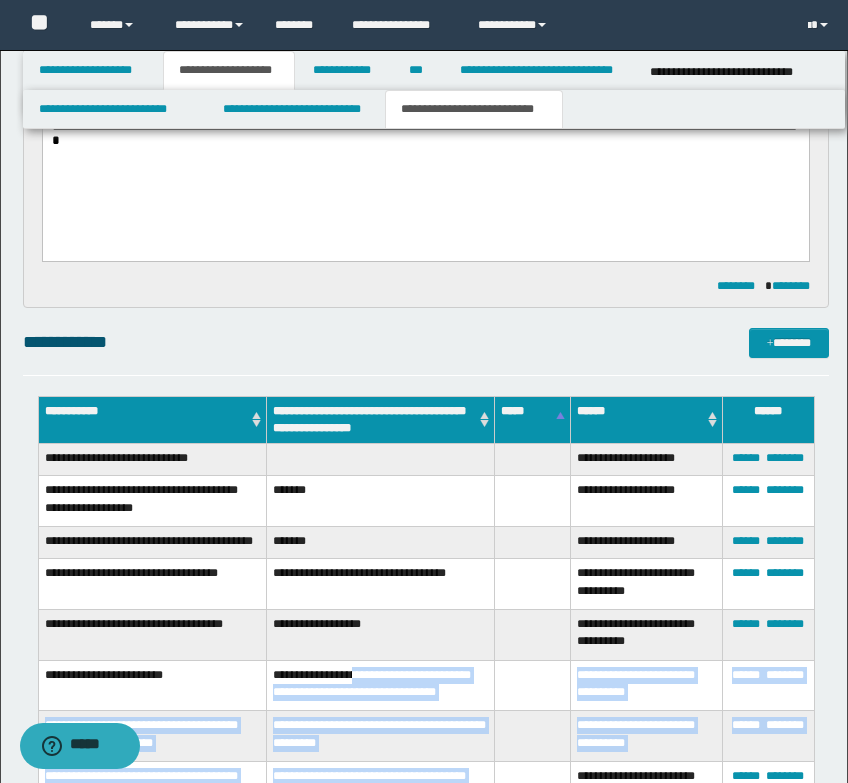 scroll, scrollTop: 1452, scrollLeft: 0, axis: vertical 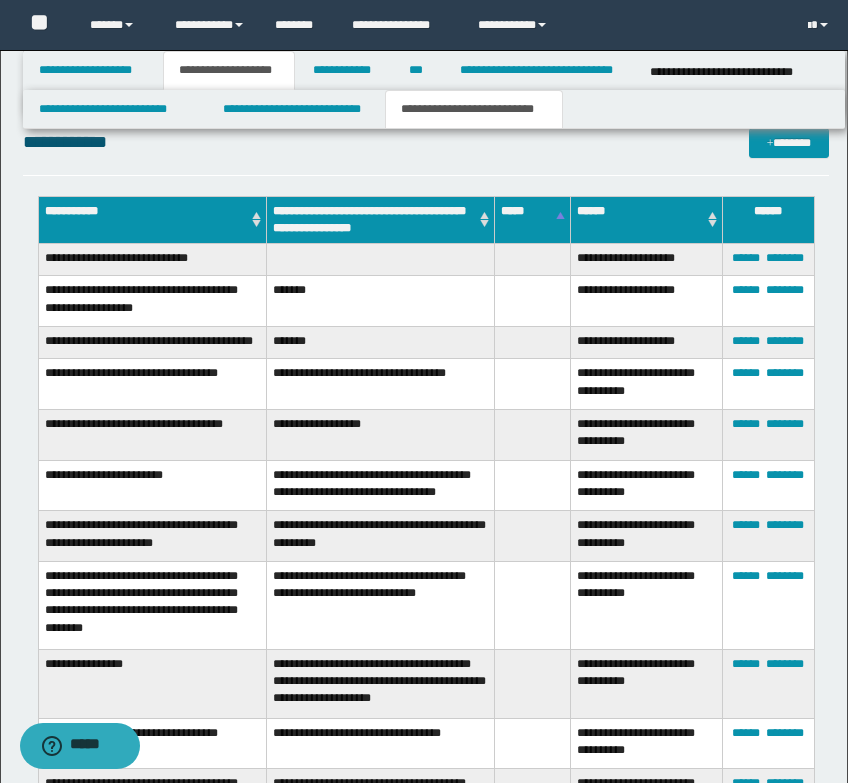 drag, startPoint x: 323, startPoint y: 337, endPoint x: 318, endPoint y: 304, distance: 33.37664 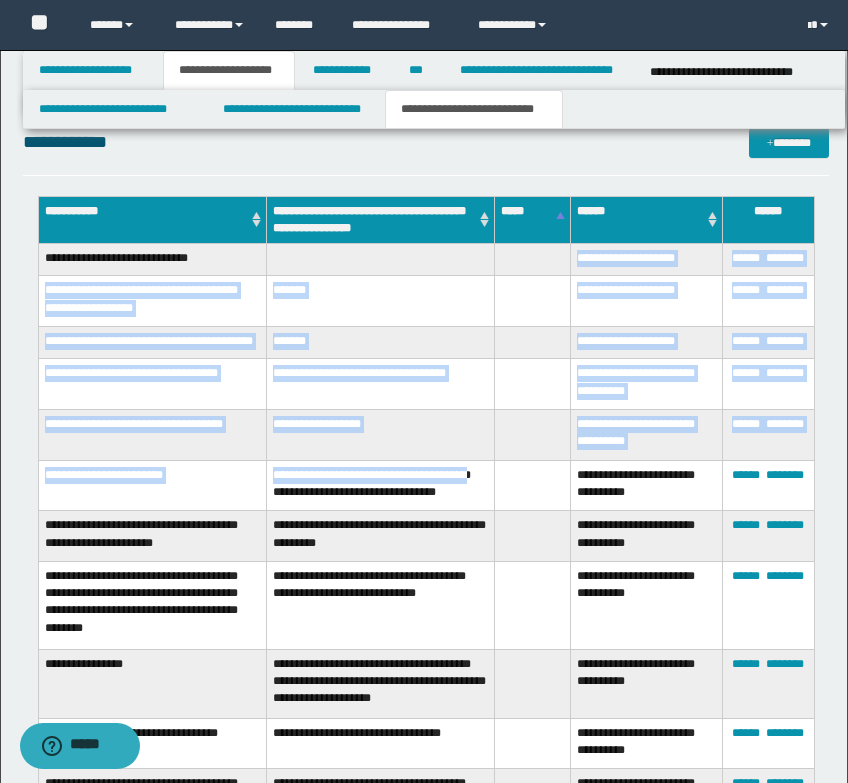 drag, startPoint x: 314, startPoint y: 259, endPoint x: 330, endPoint y: 496, distance: 237.53947 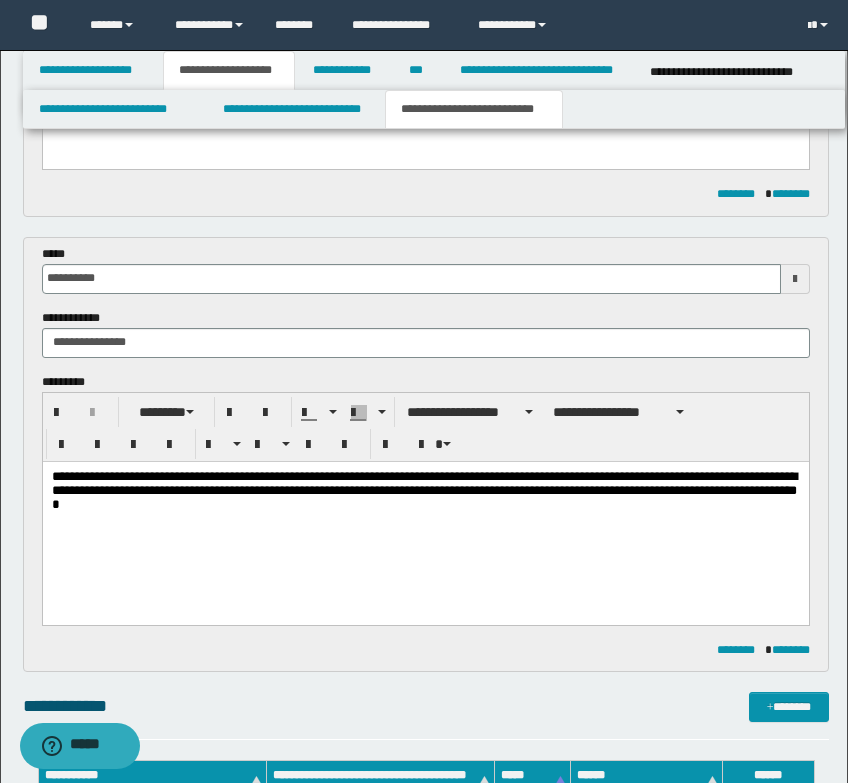 scroll, scrollTop: 852, scrollLeft: 0, axis: vertical 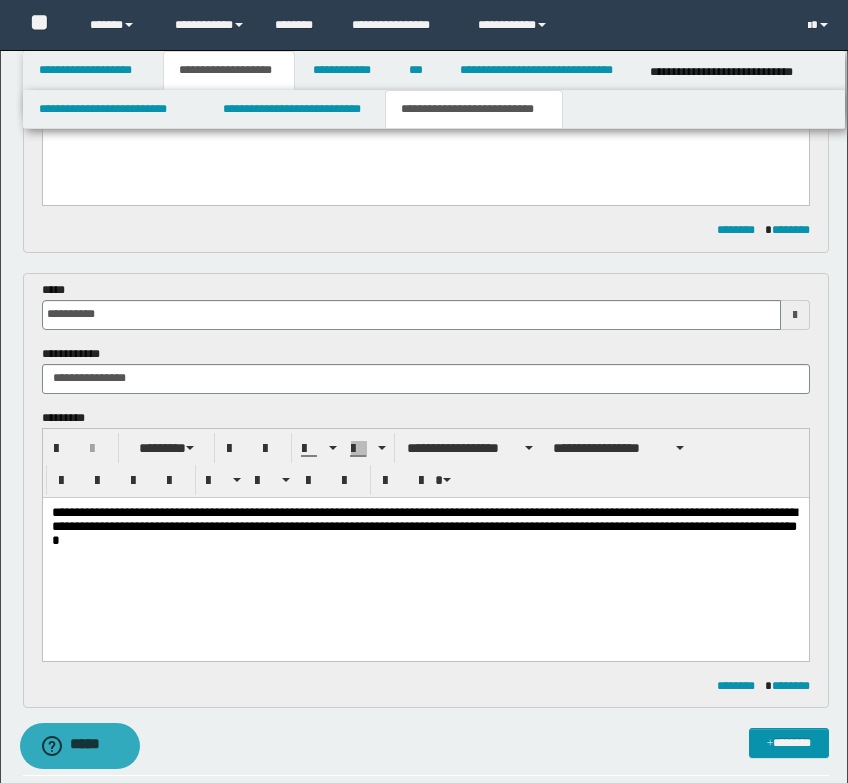 click on "**********" at bounding box center [425, 528] 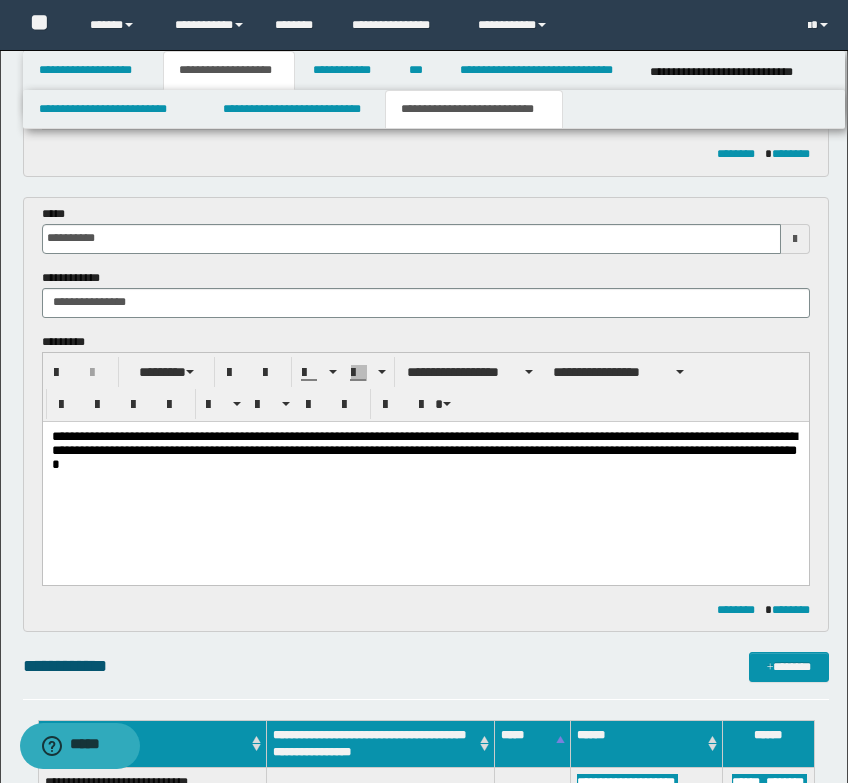 scroll, scrollTop: 952, scrollLeft: 0, axis: vertical 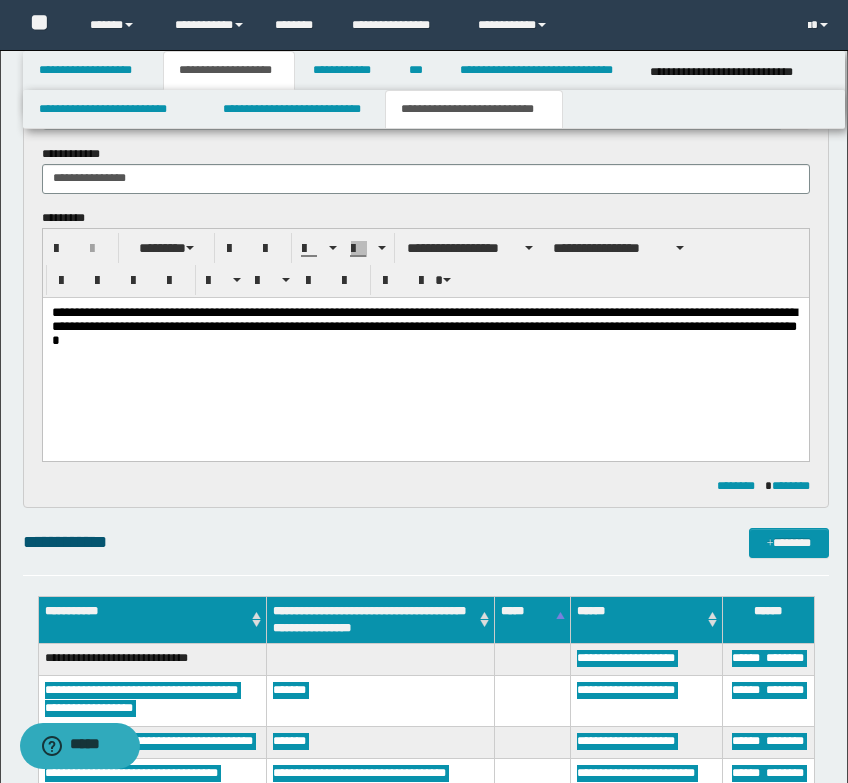 click on "**********" at bounding box center (425, 328) 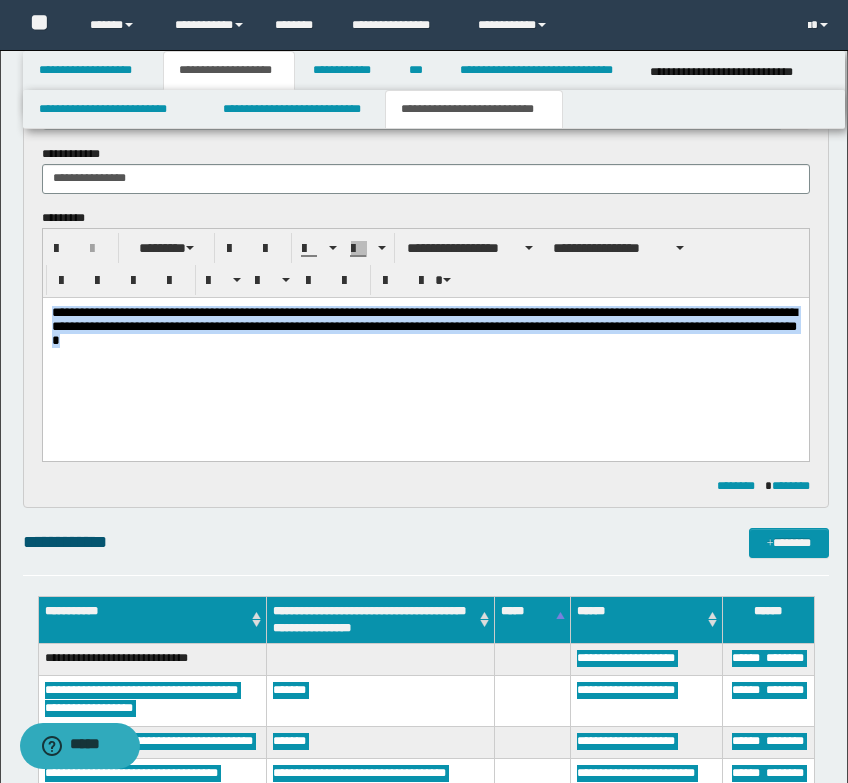 drag, startPoint x: 256, startPoint y: 349, endPoint x: 16, endPoint y: 309, distance: 243.3105 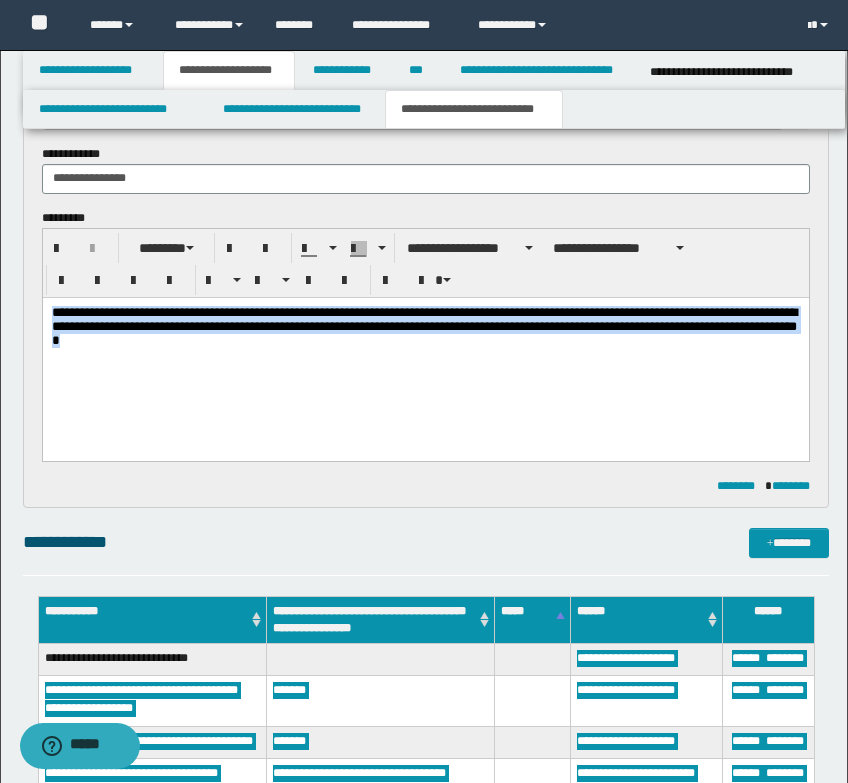 click on "**********" at bounding box center (470, 248) 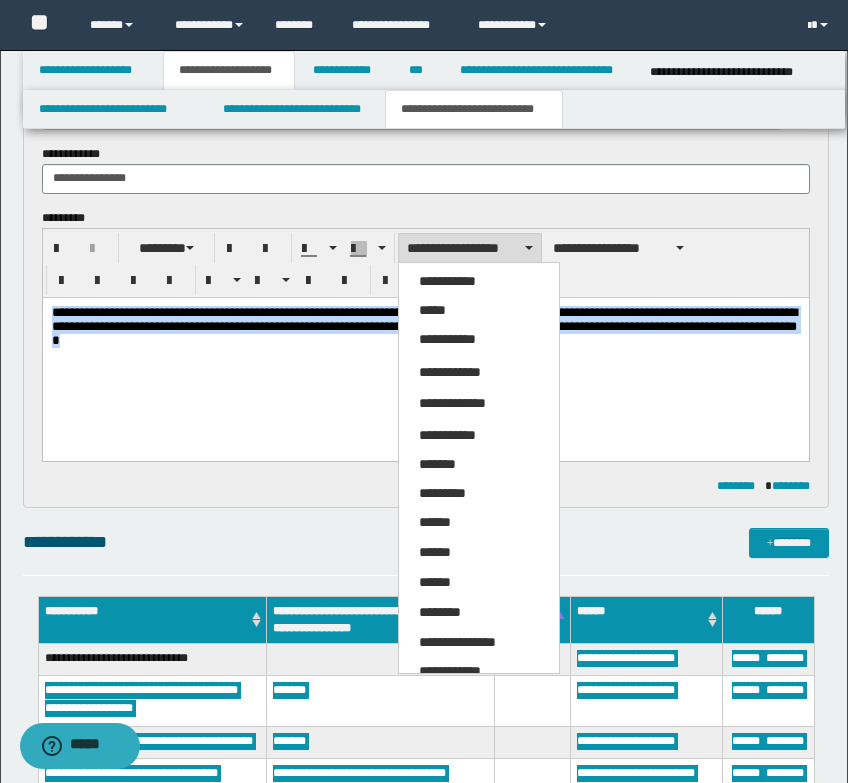 click on "*****" at bounding box center (479, 311) 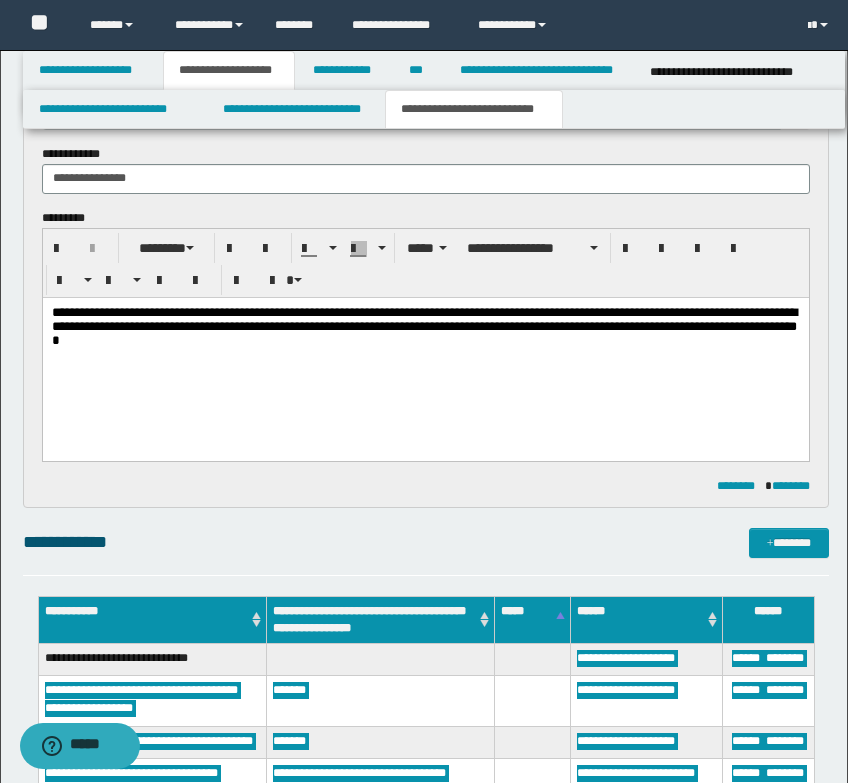 click on "**********" at bounding box center [425, 353] 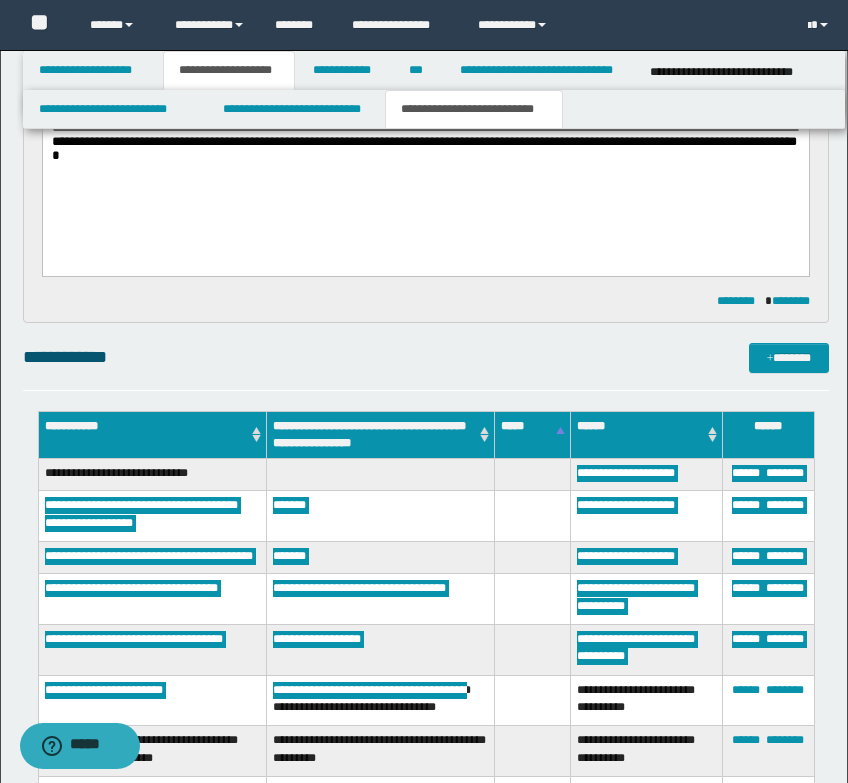 scroll, scrollTop: 1352, scrollLeft: 0, axis: vertical 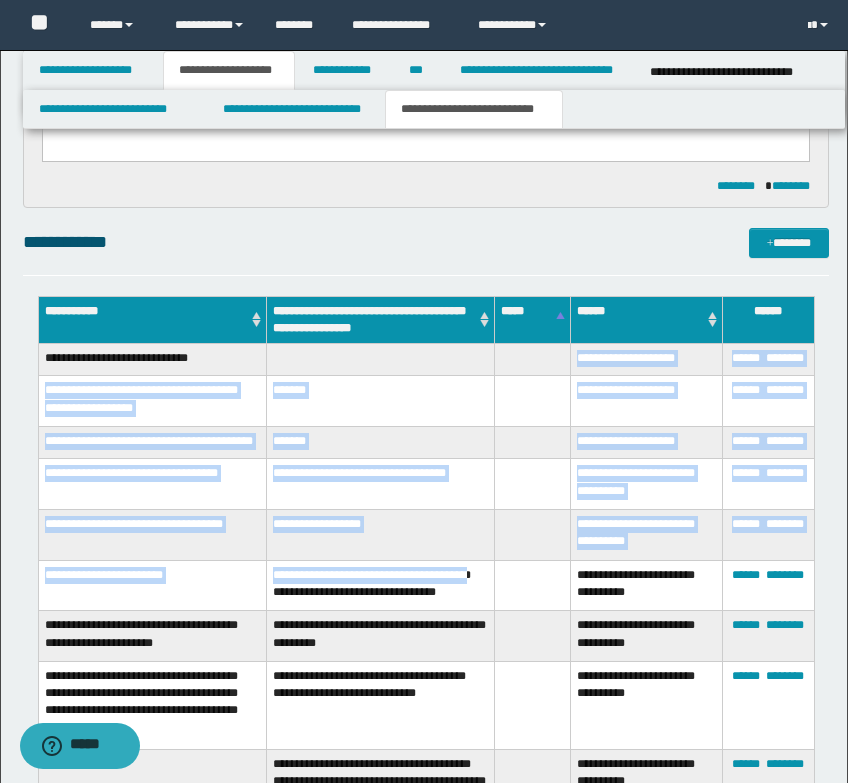 click on "*******" at bounding box center (381, 401) 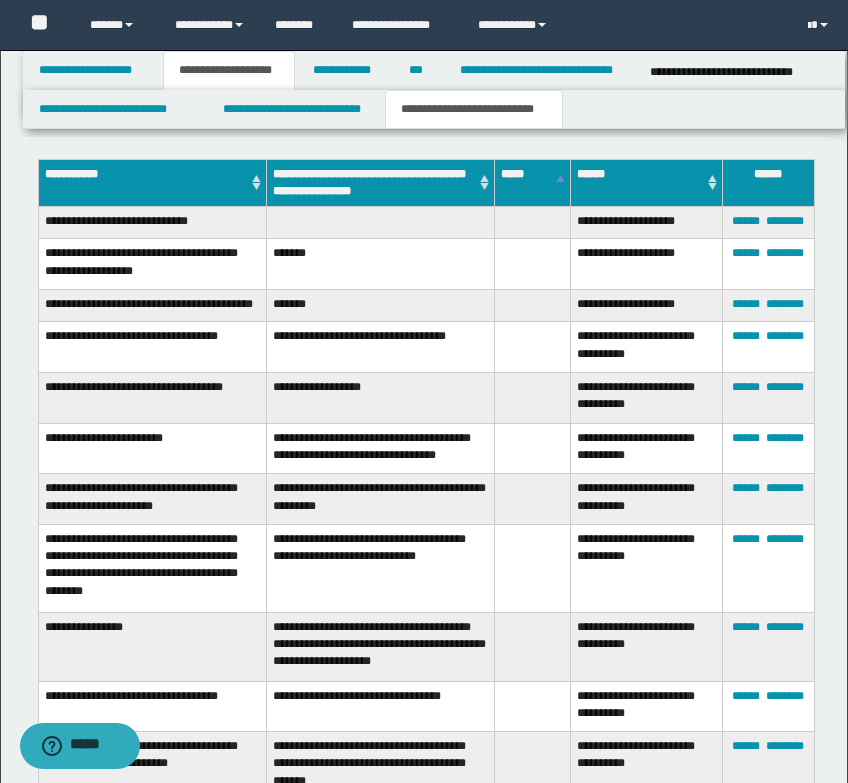 scroll, scrollTop: 1452, scrollLeft: 0, axis: vertical 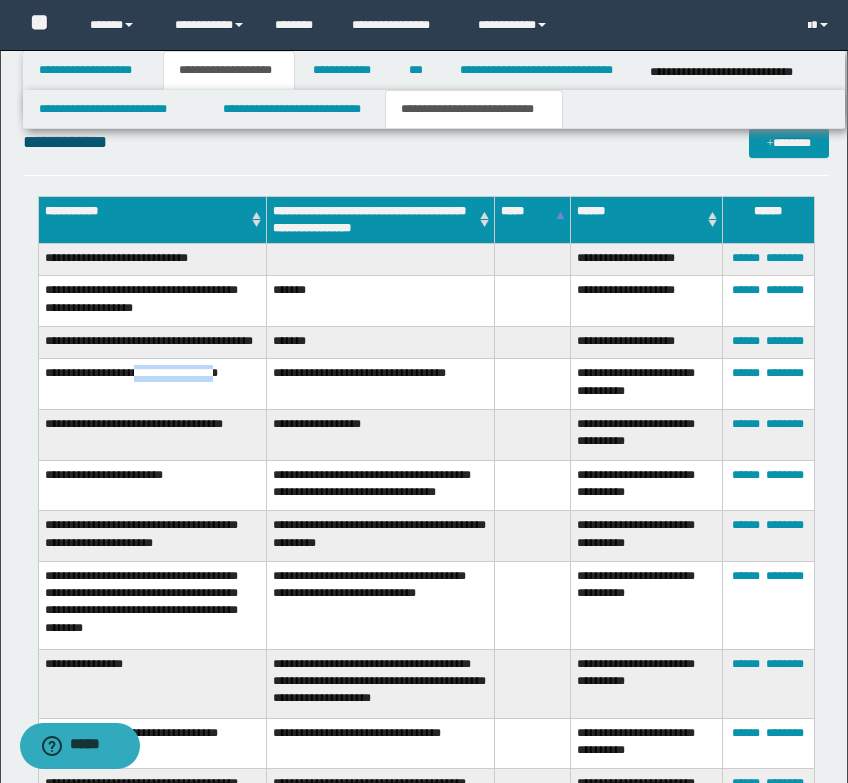 drag, startPoint x: 144, startPoint y: 383, endPoint x: 303, endPoint y: 378, distance: 159.0786 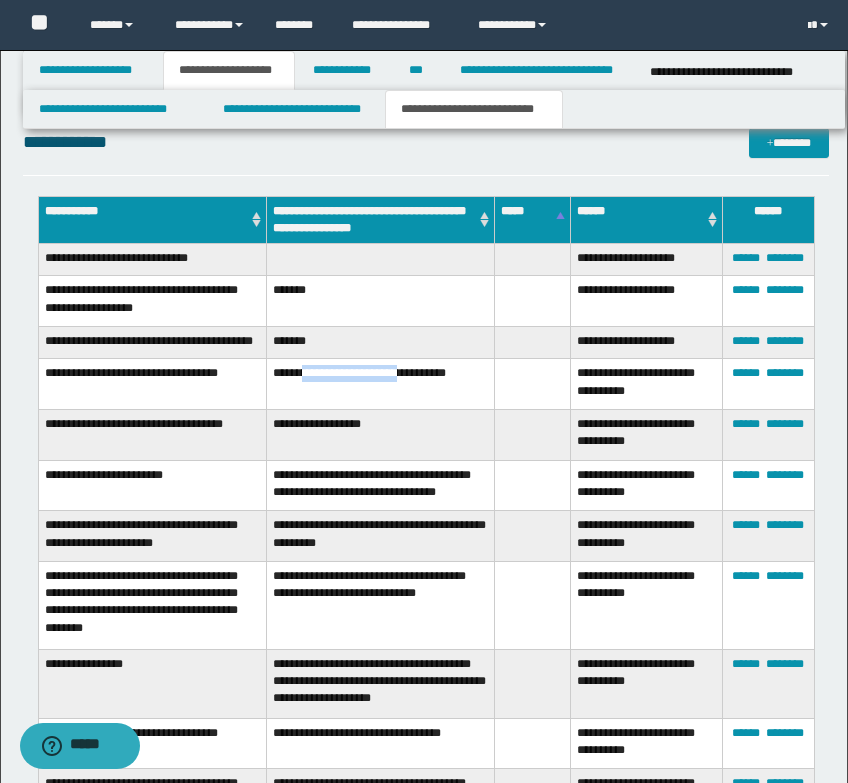 drag, startPoint x: 314, startPoint y: 378, endPoint x: 423, endPoint y: 382, distance: 109.07337 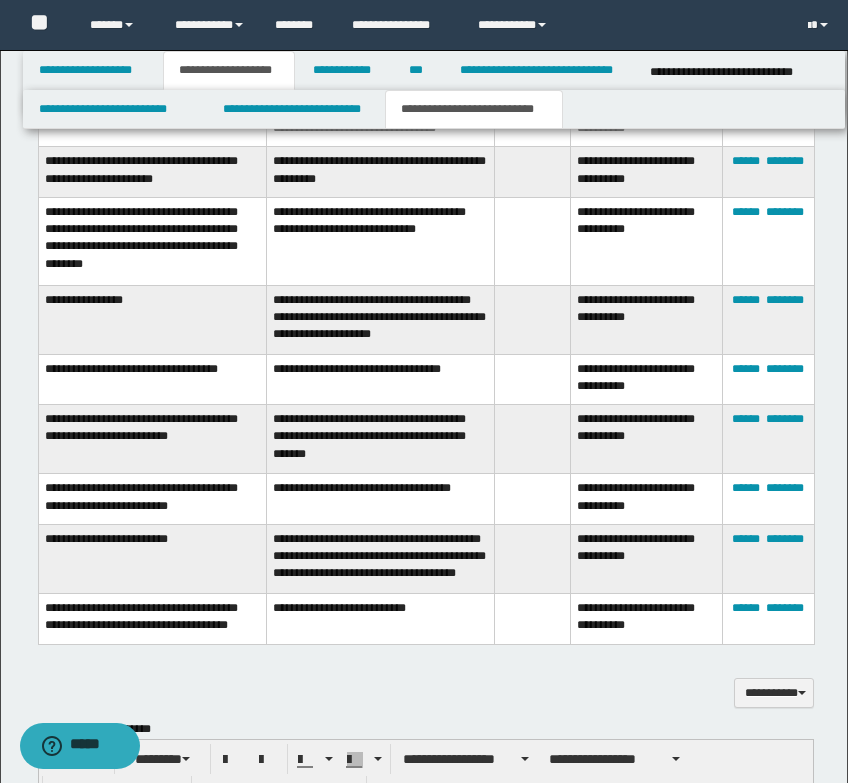 scroll, scrollTop: 1852, scrollLeft: 0, axis: vertical 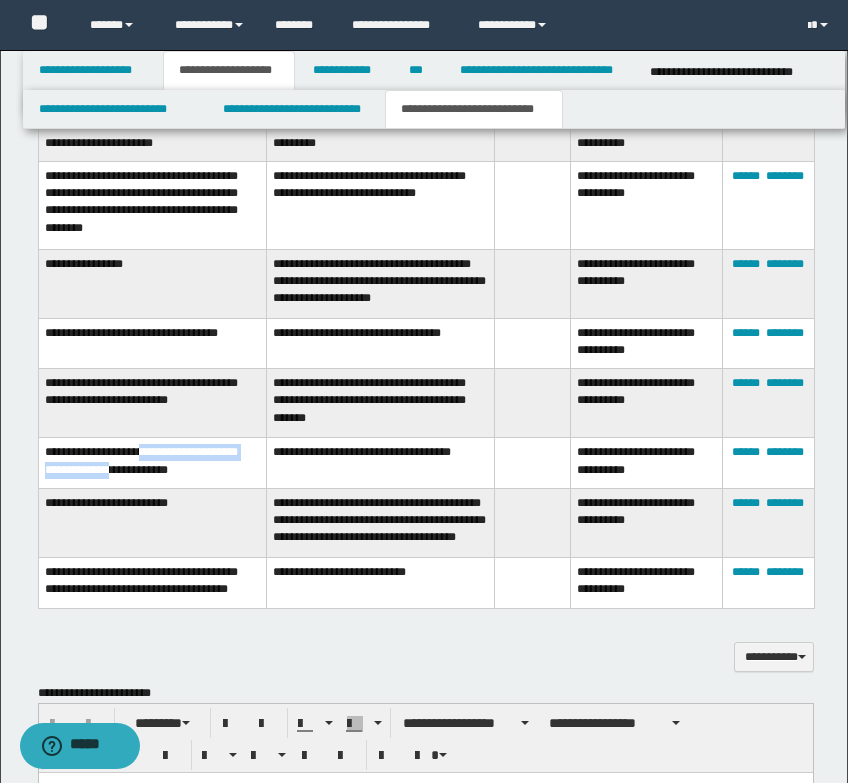 drag, startPoint x: 176, startPoint y: 463, endPoint x: 158, endPoint y: 432, distance: 35.846897 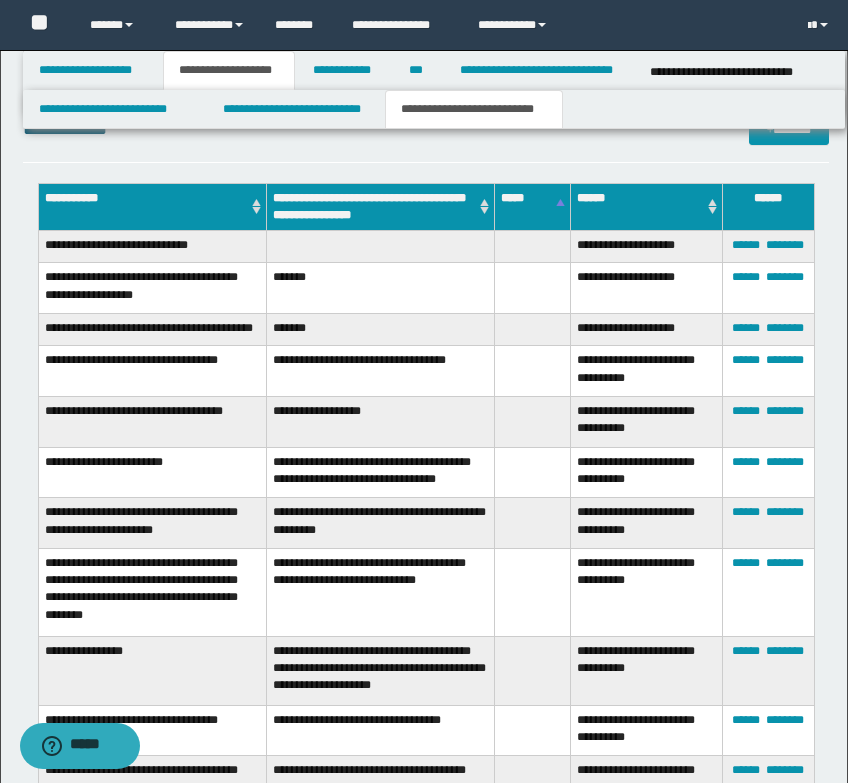 scroll, scrollTop: 1452, scrollLeft: 0, axis: vertical 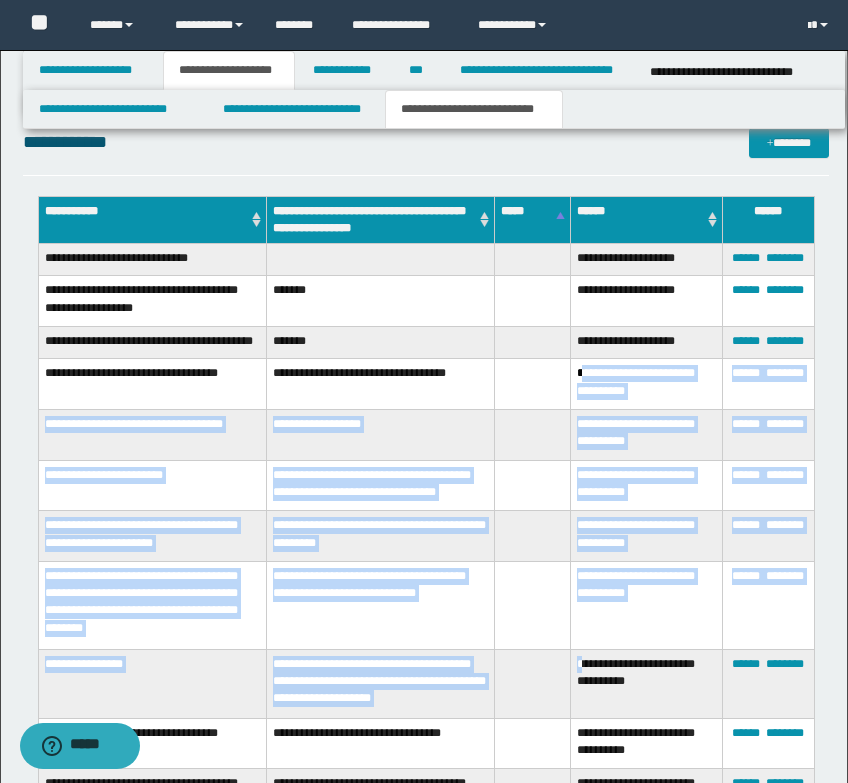 drag, startPoint x: 585, startPoint y: 384, endPoint x: 582, endPoint y: 670, distance: 286.01575 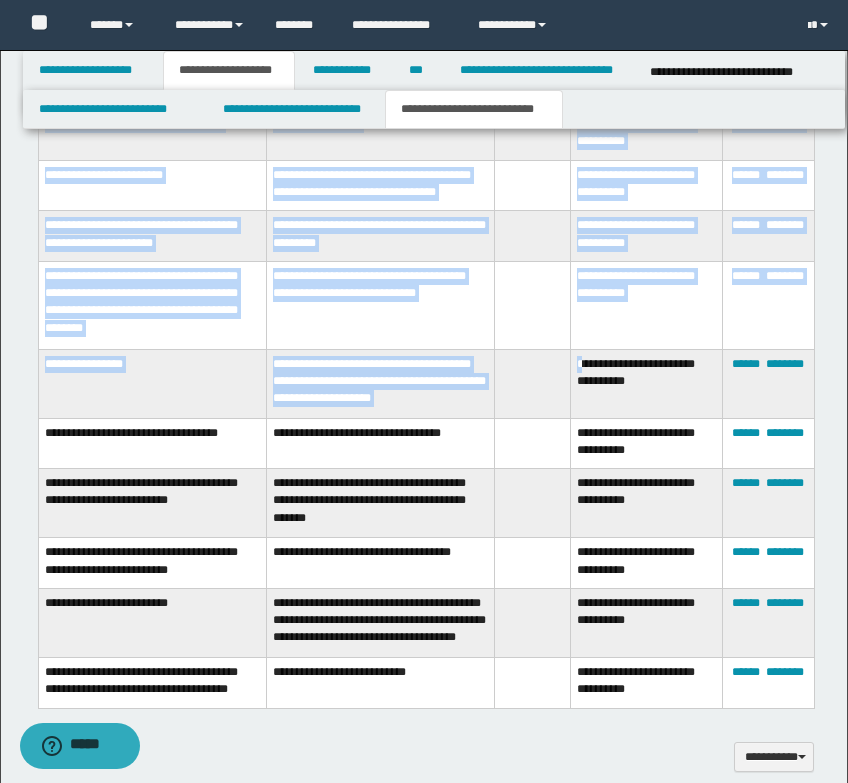 scroll, scrollTop: 1952, scrollLeft: 0, axis: vertical 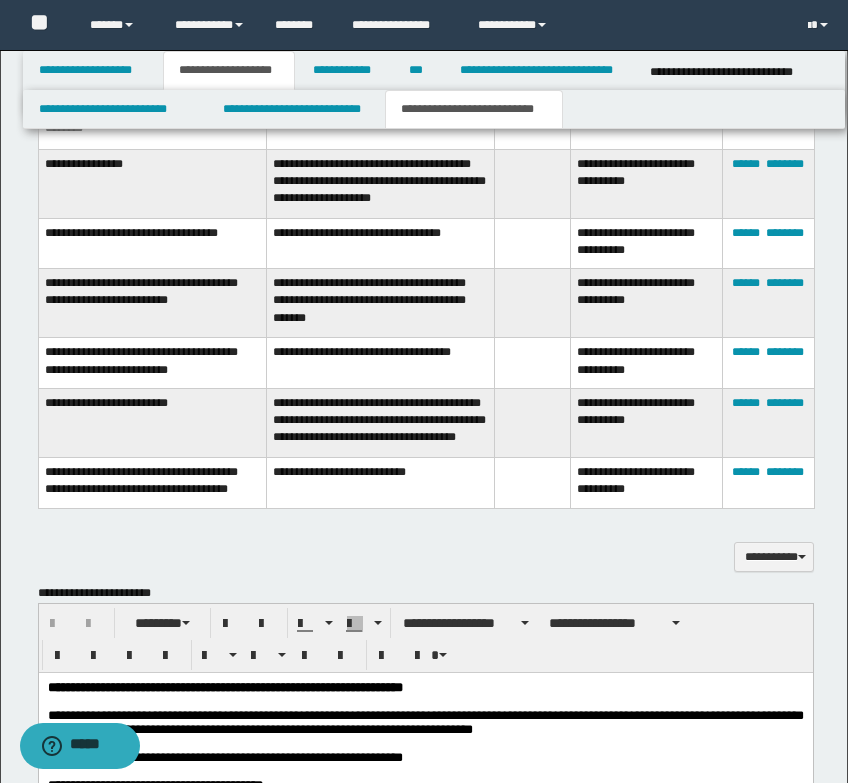 click on "**********" at bounding box center (152, 423) 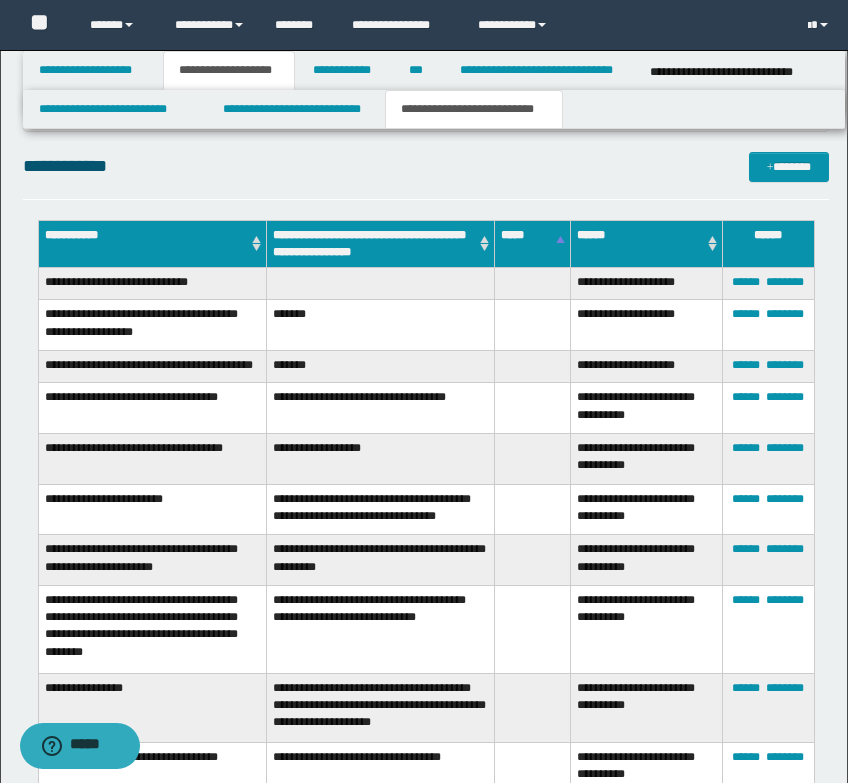 scroll, scrollTop: 1452, scrollLeft: 0, axis: vertical 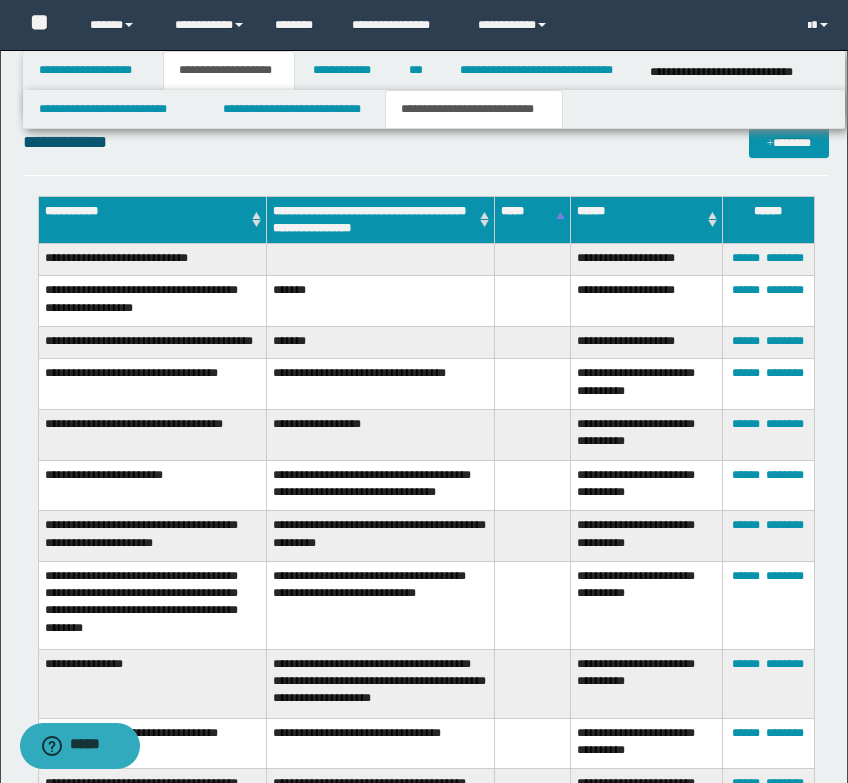 click on "**********" at bounding box center [152, 435] 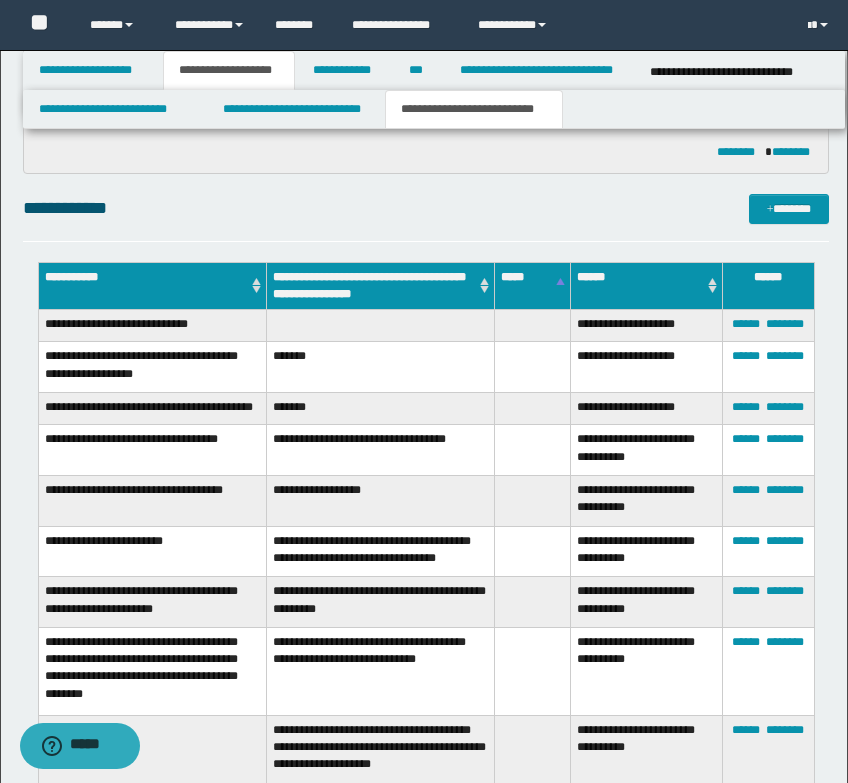 scroll, scrollTop: 1352, scrollLeft: 0, axis: vertical 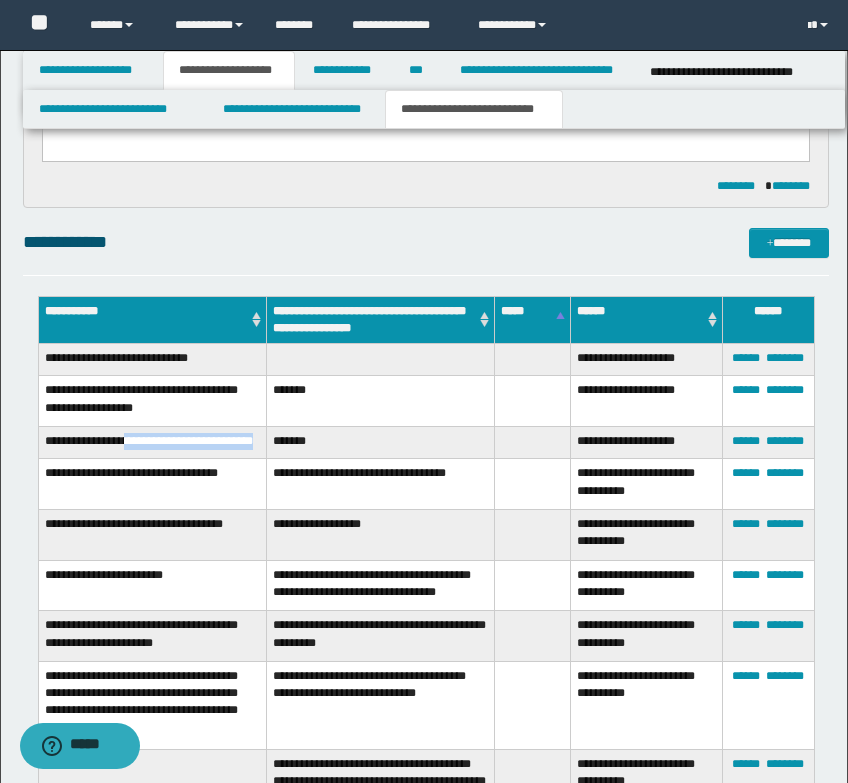 drag, startPoint x: 202, startPoint y: 448, endPoint x: 133, endPoint y: 438, distance: 69.72087 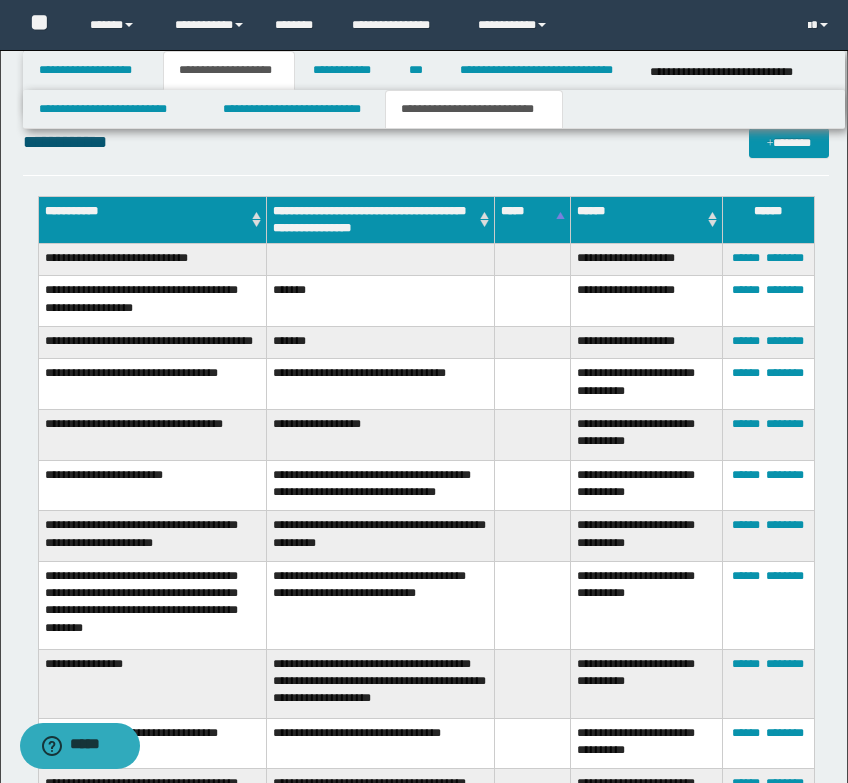 scroll, scrollTop: 1552, scrollLeft: 0, axis: vertical 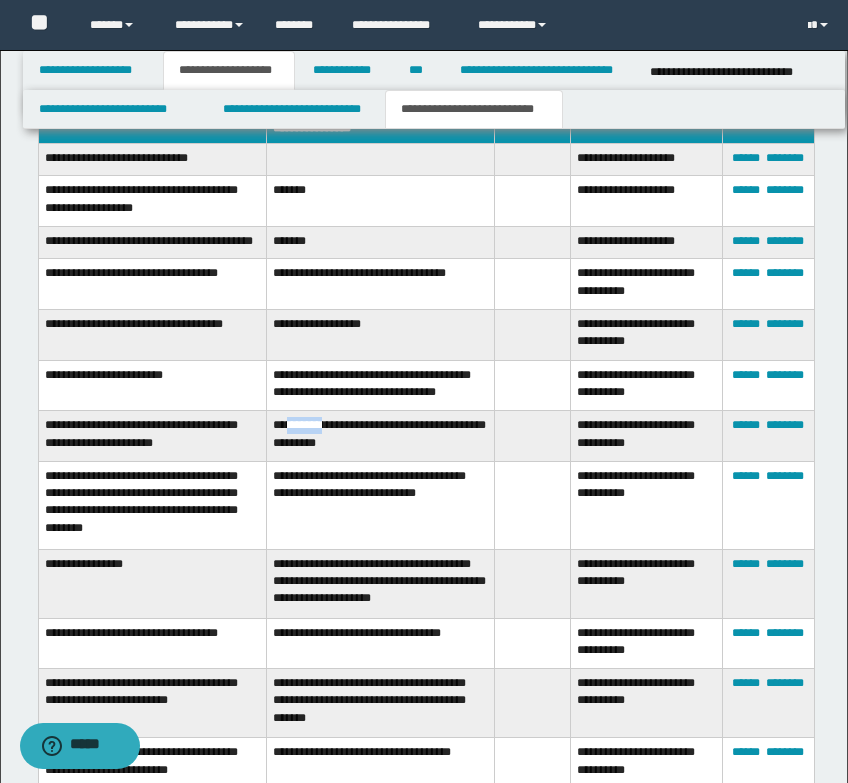 drag, startPoint x: 329, startPoint y: 448, endPoint x: 290, endPoint y: 449, distance: 39.012817 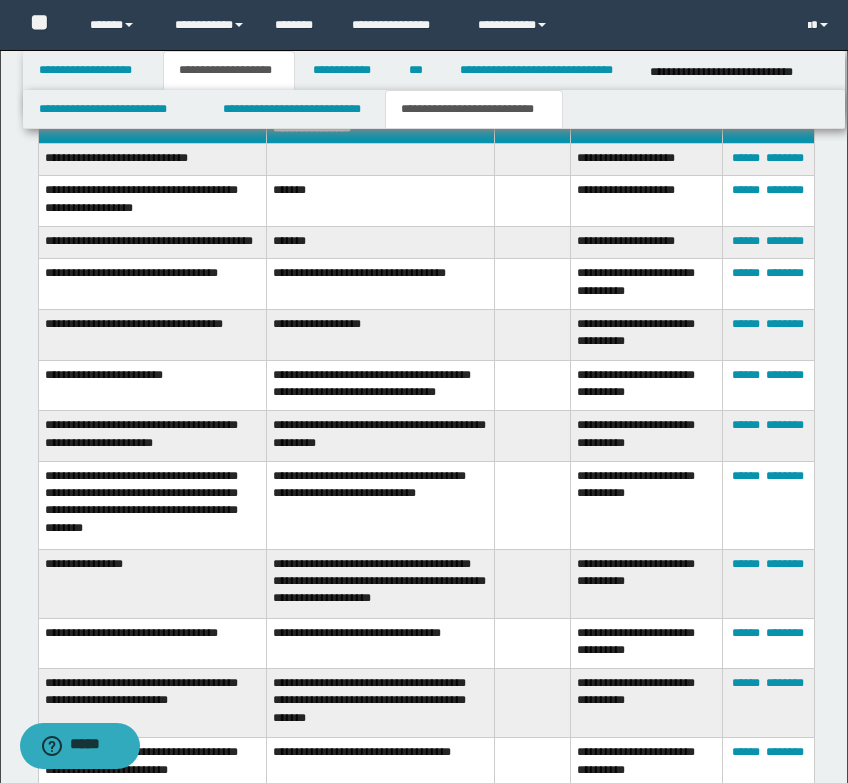 click on "**********" at bounding box center (381, 436) 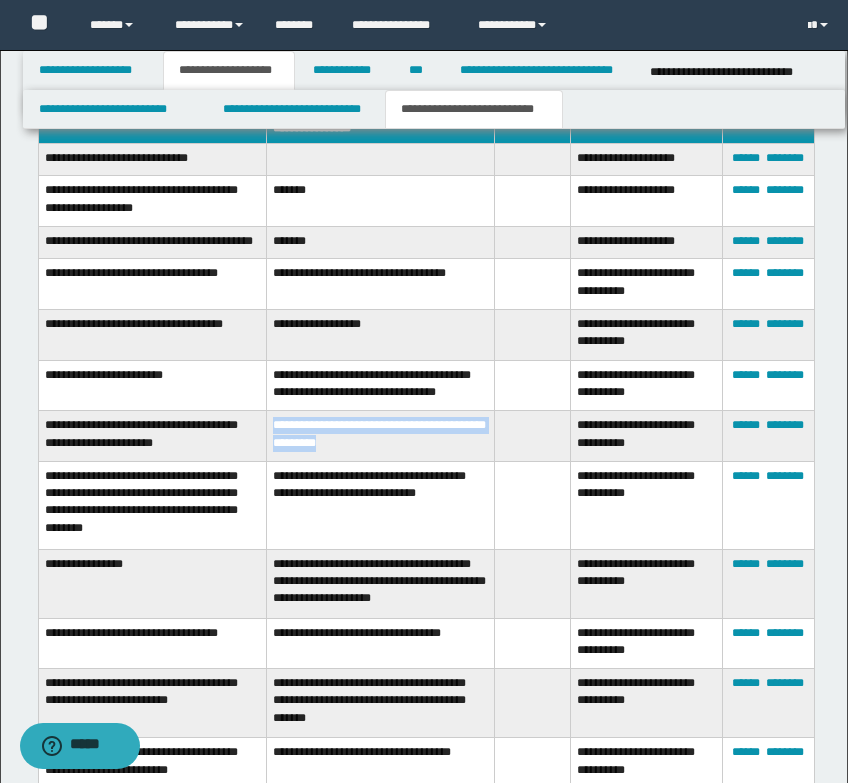 drag, startPoint x: 362, startPoint y: 464, endPoint x: 271, endPoint y: 448, distance: 92.39589 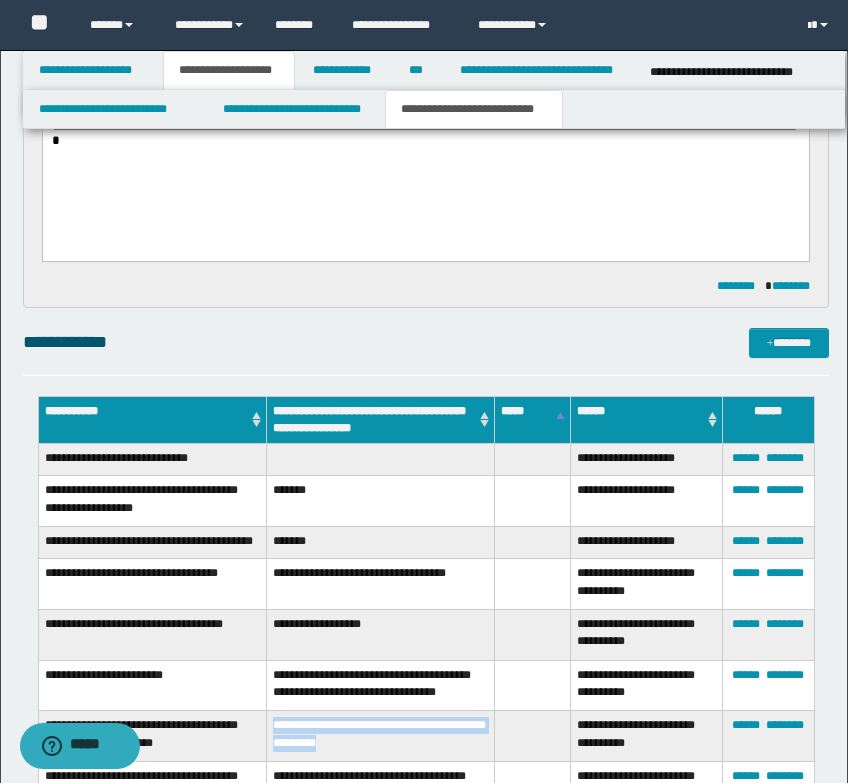 scroll, scrollTop: 952, scrollLeft: 0, axis: vertical 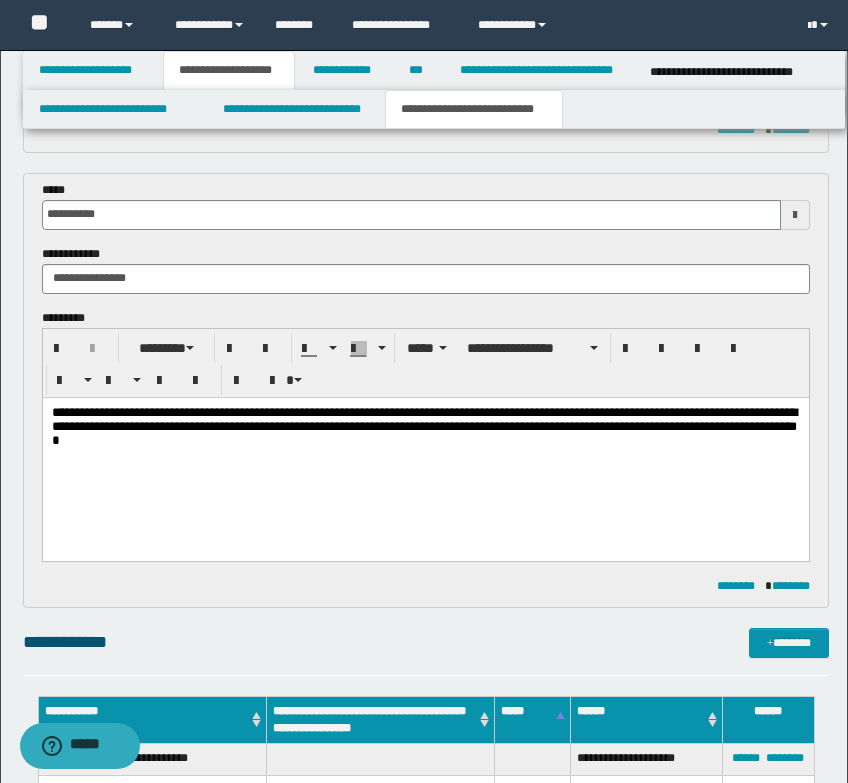 click on "**********" at bounding box center (425, 428) 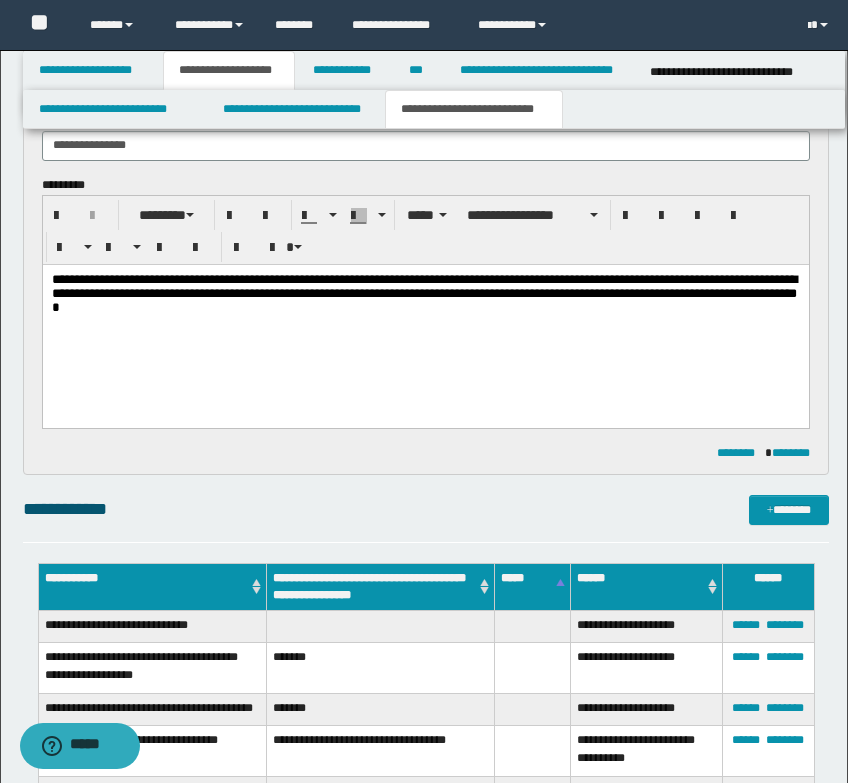 scroll, scrollTop: 1052, scrollLeft: 0, axis: vertical 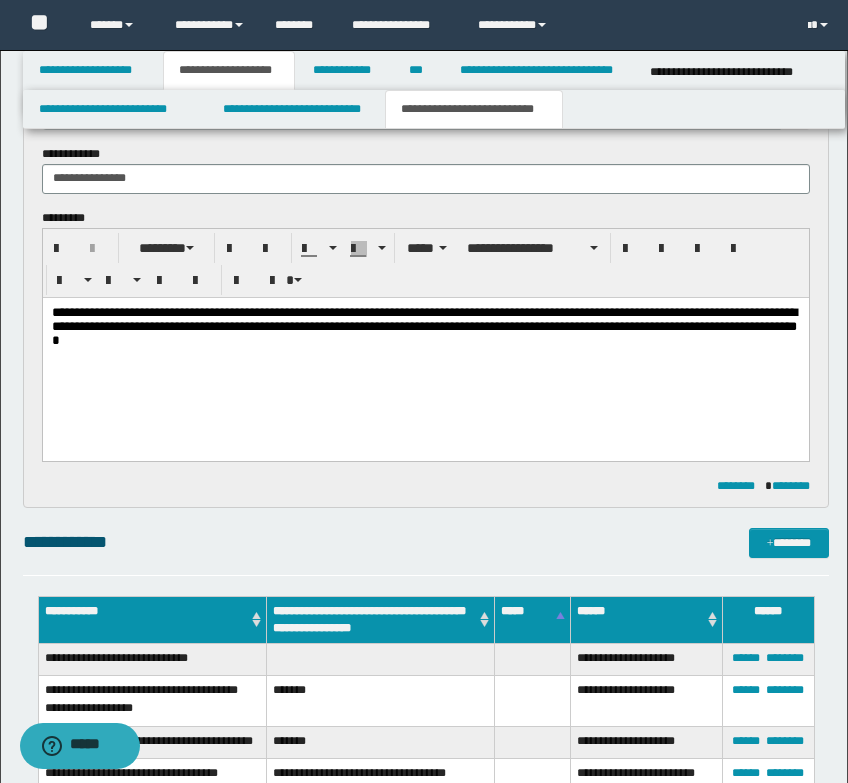 drag, startPoint x: 125, startPoint y: 348, endPoint x: 590, endPoint y: 417, distance: 470.0915 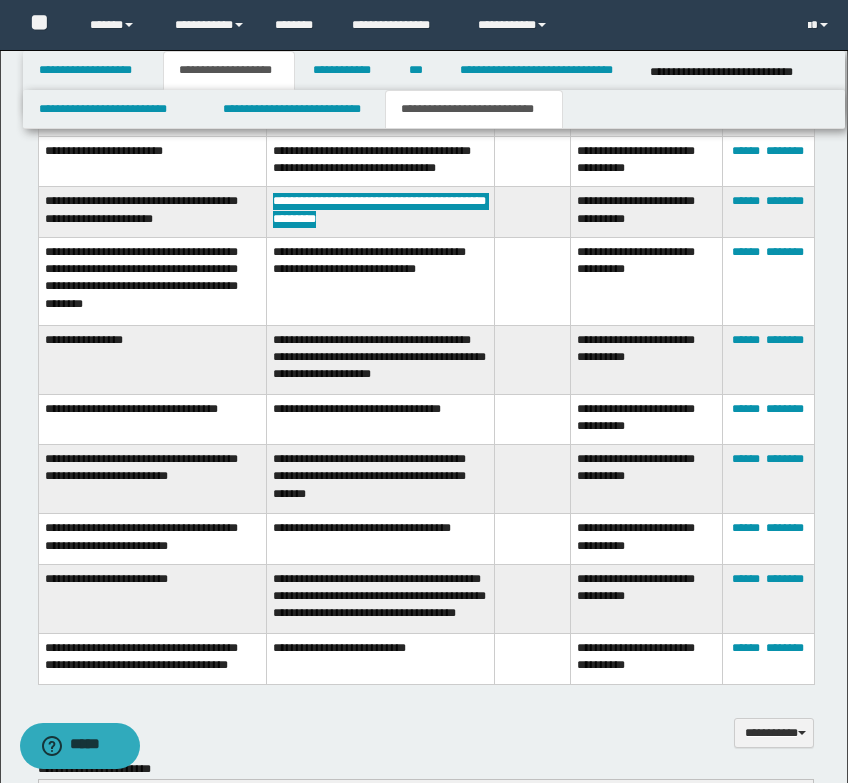 scroll, scrollTop: 1752, scrollLeft: 0, axis: vertical 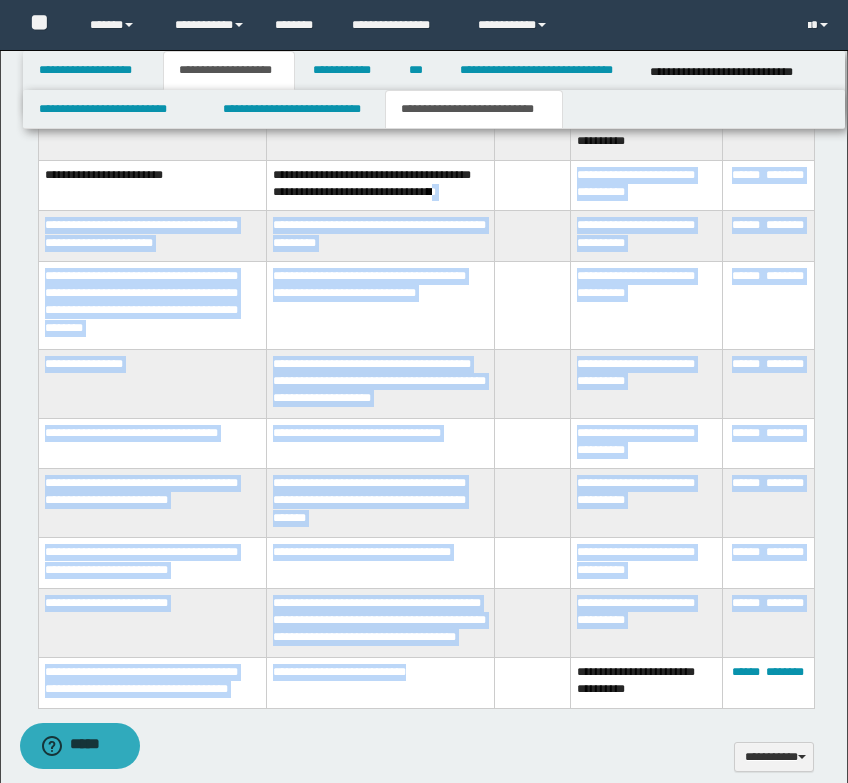 drag, startPoint x: 436, startPoint y: 680, endPoint x: 312, endPoint y: 206, distance: 489.95102 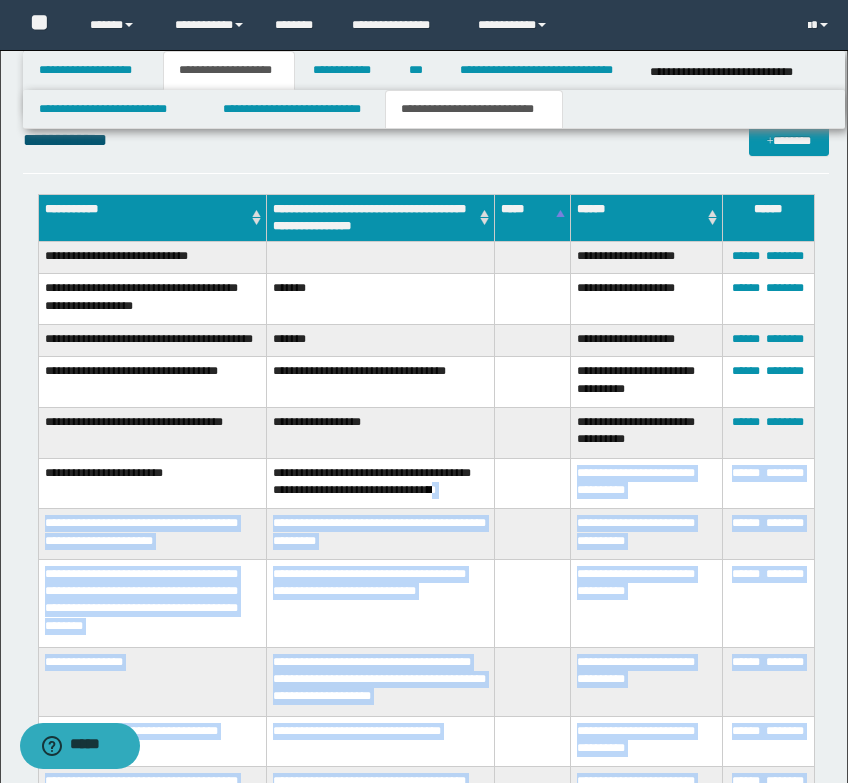 scroll, scrollTop: 1452, scrollLeft: 0, axis: vertical 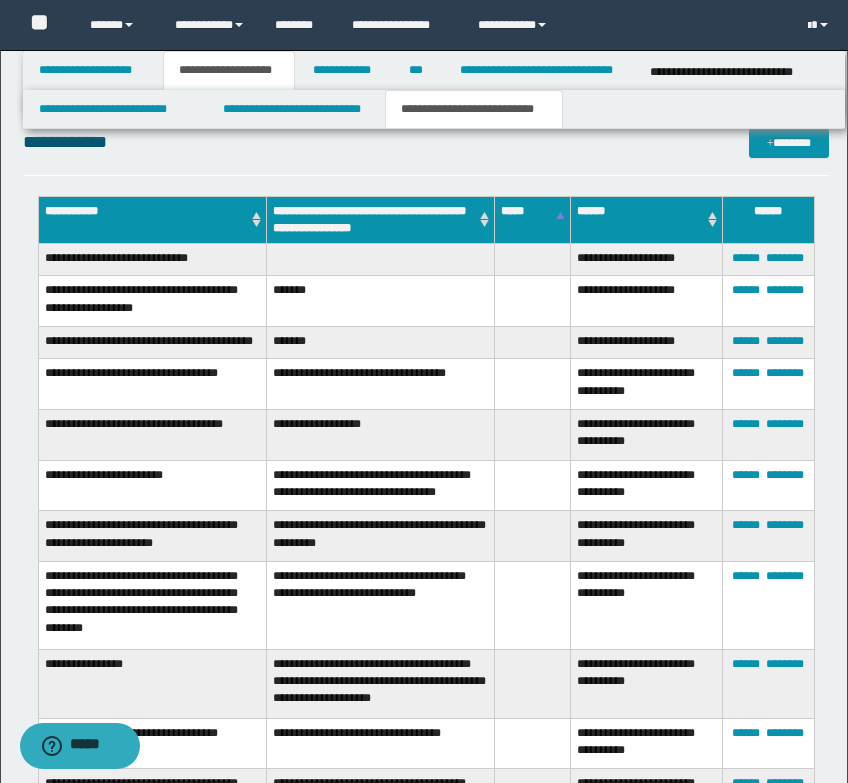 click on "**********" at bounding box center (381, 435) 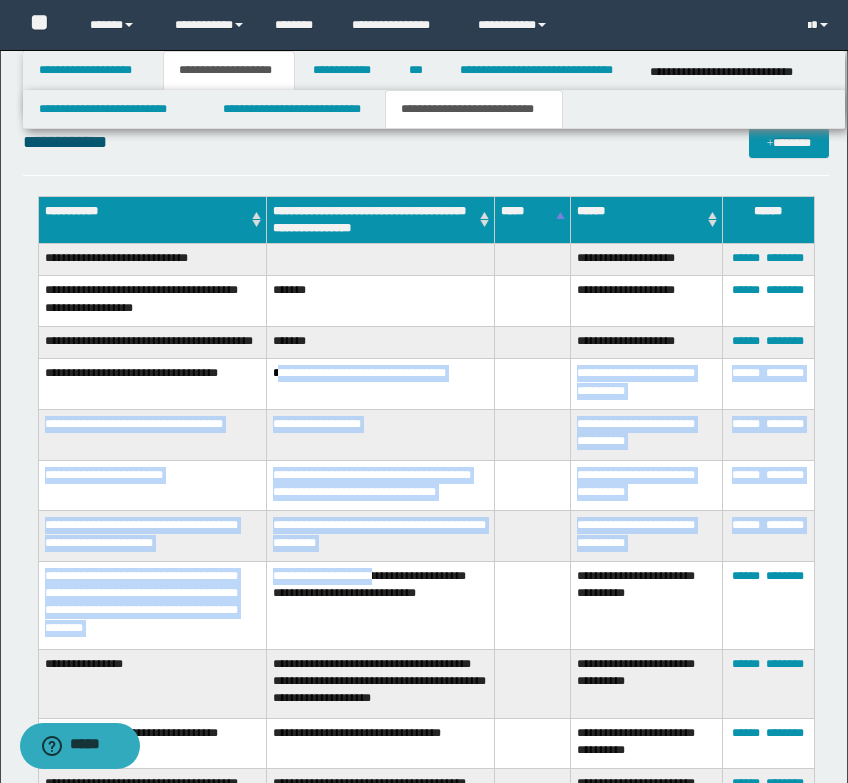 drag, startPoint x: 280, startPoint y: 379, endPoint x: 384, endPoint y: 578, distance: 224.53731 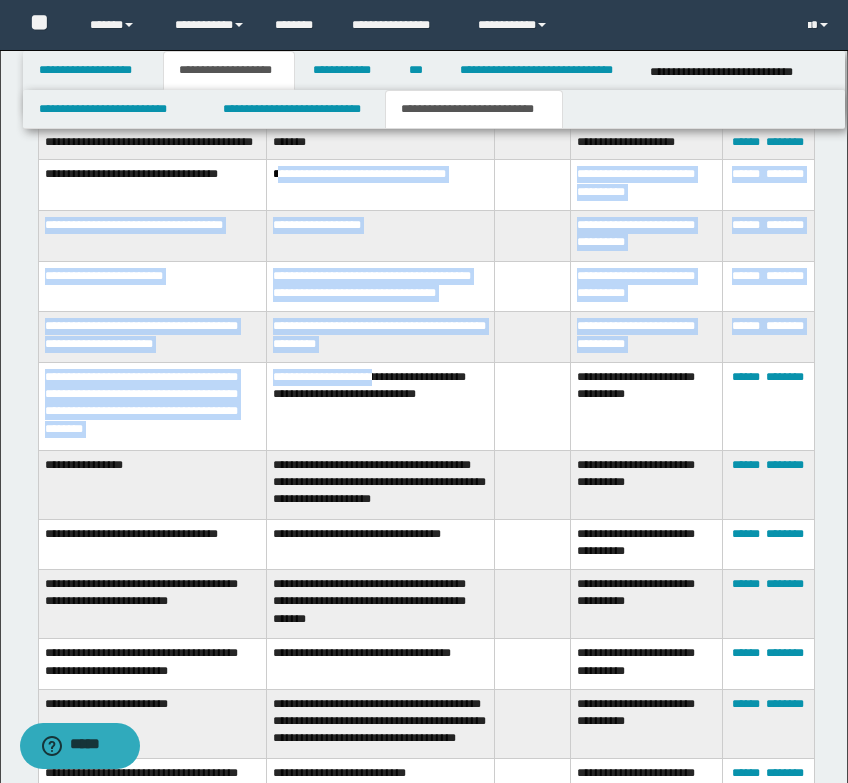 scroll, scrollTop: 1652, scrollLeft: 0, axis: vertical 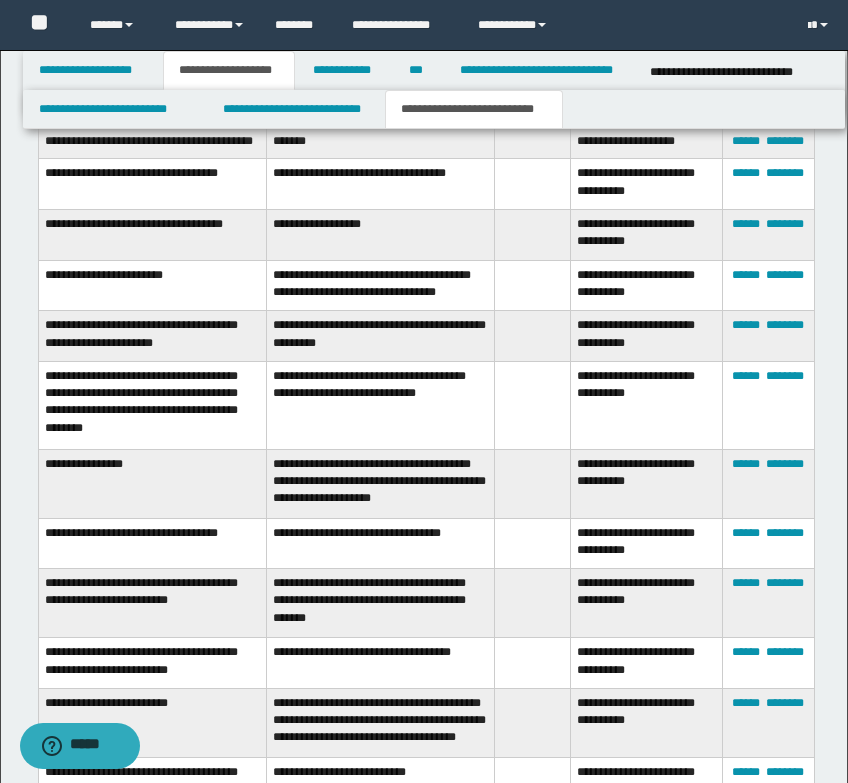click on "**********" at bounding box center (381, 483) 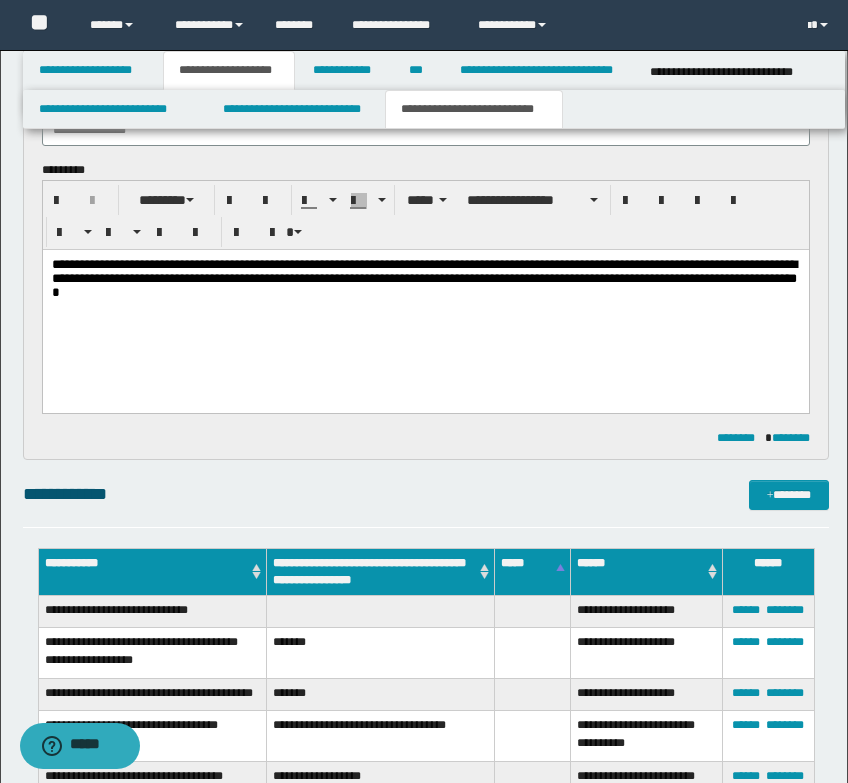 scroll, scrollTop: 952, scrollLeft: 0, axis: vertical 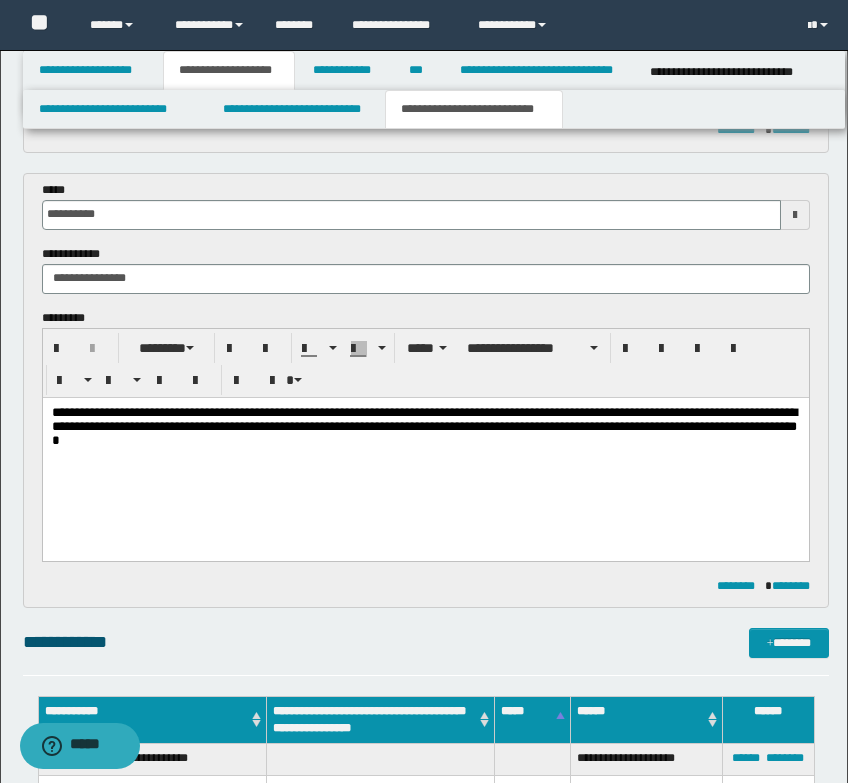 click on "**********" at bounding box center (425, 453) 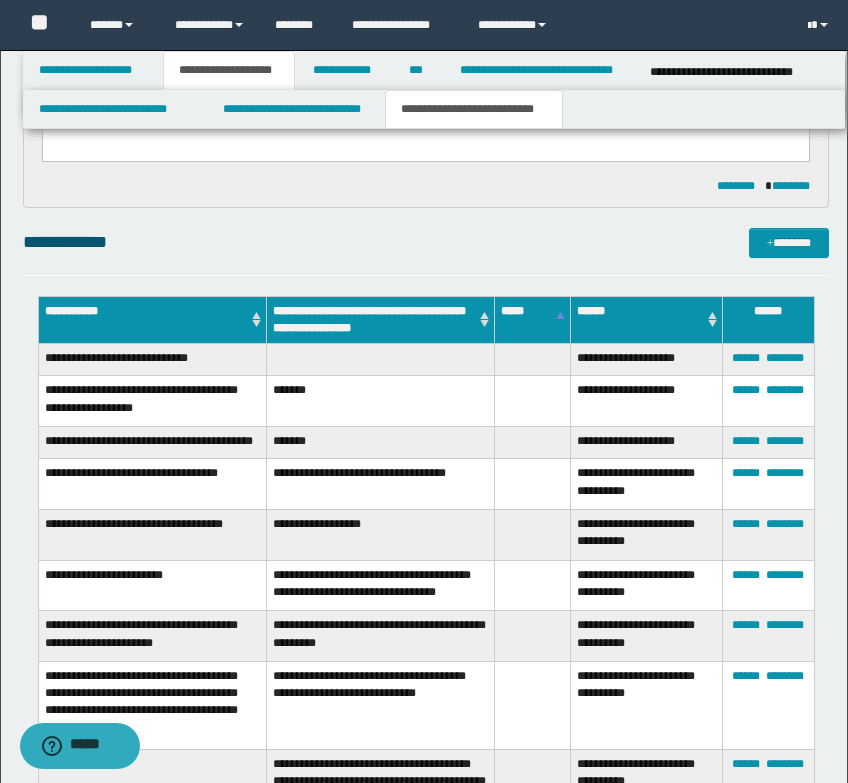 scroll, scrollTop: 1152, scrollLeft: 0, axis: vertical 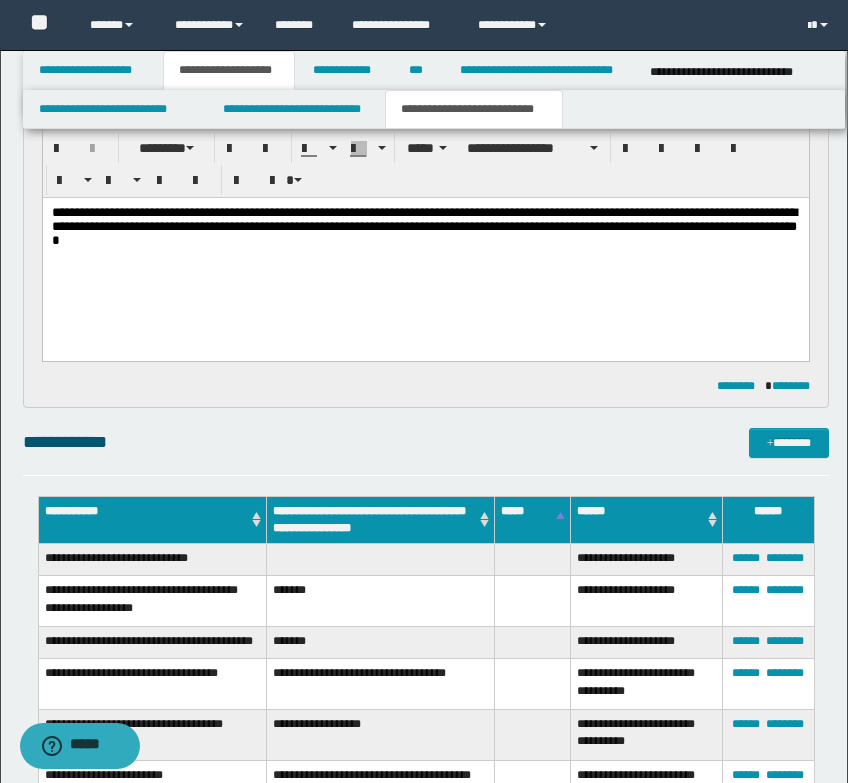 click on "**********" at bounding box center [425, 253] 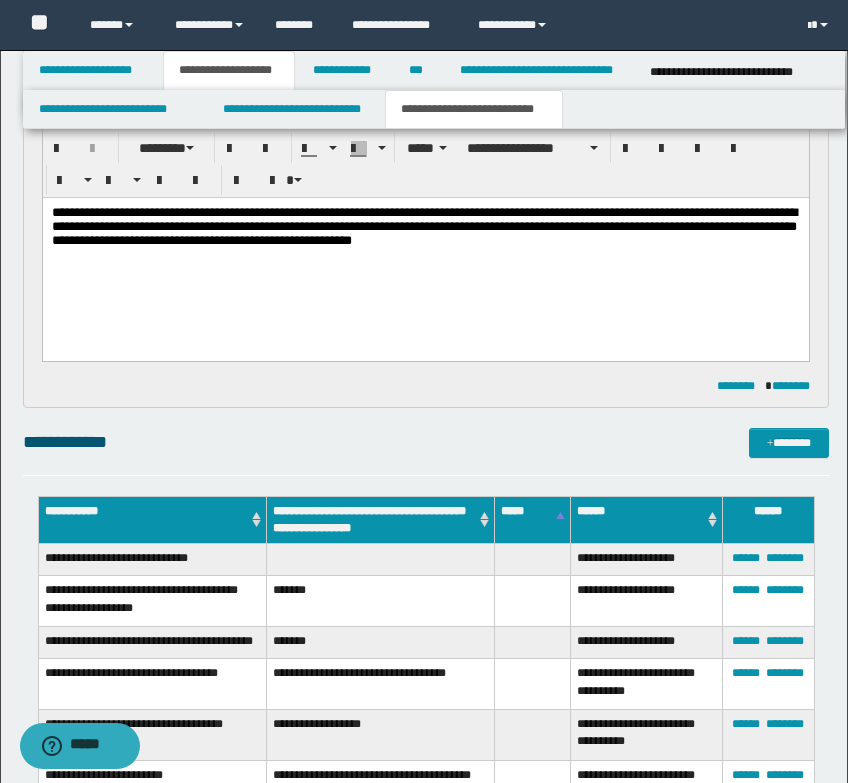 click on "**********" at bounding box center [425, 253] 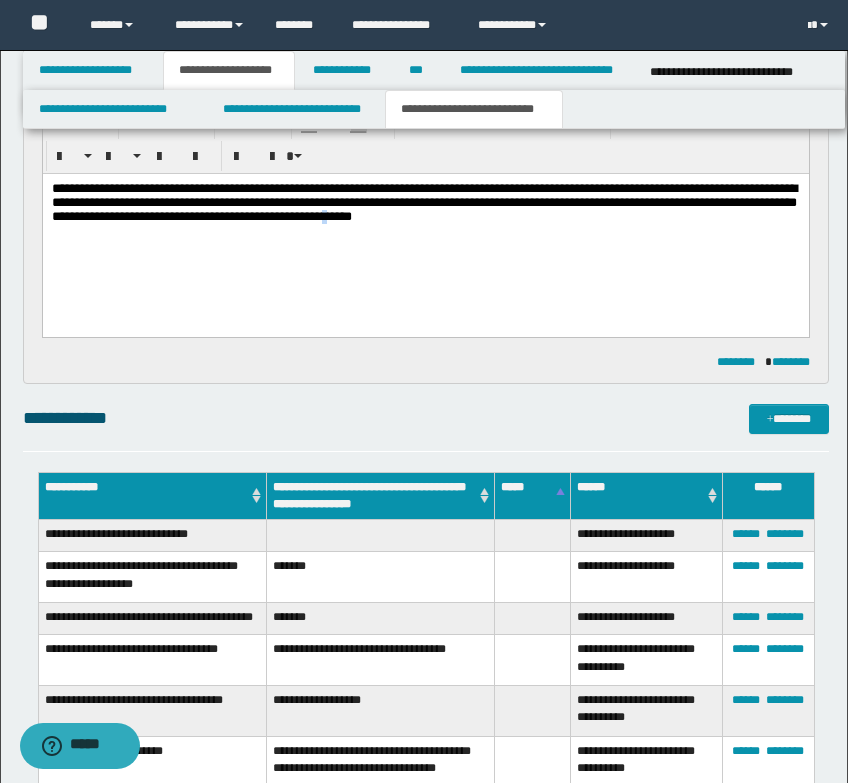 scroll, scrollTop: 1152, scrollLeft: 0, axis: vertical 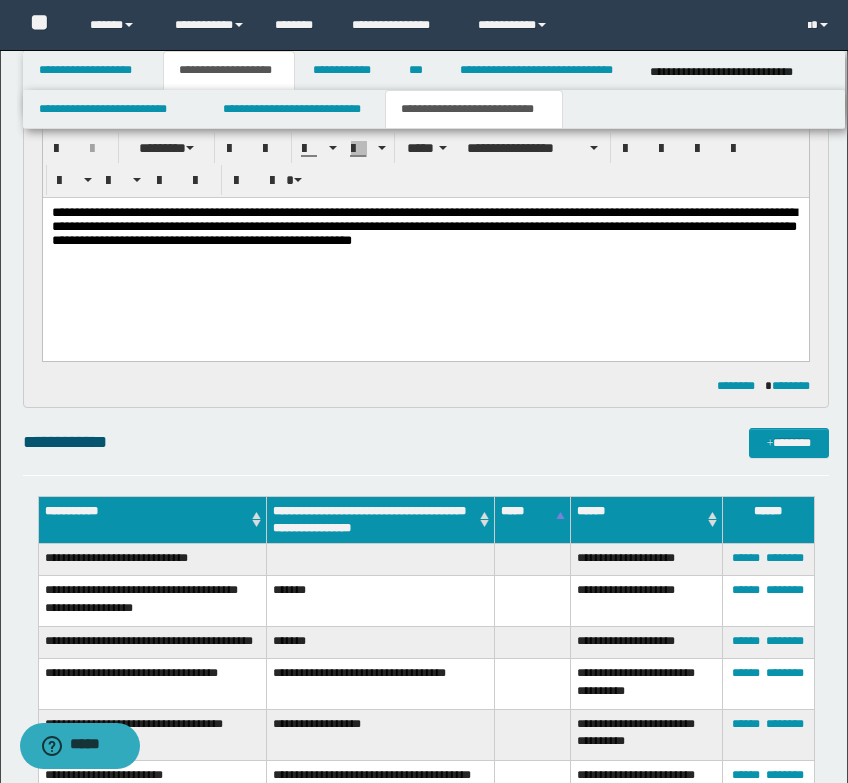 click on "**********" at bounding box center [425, 253] 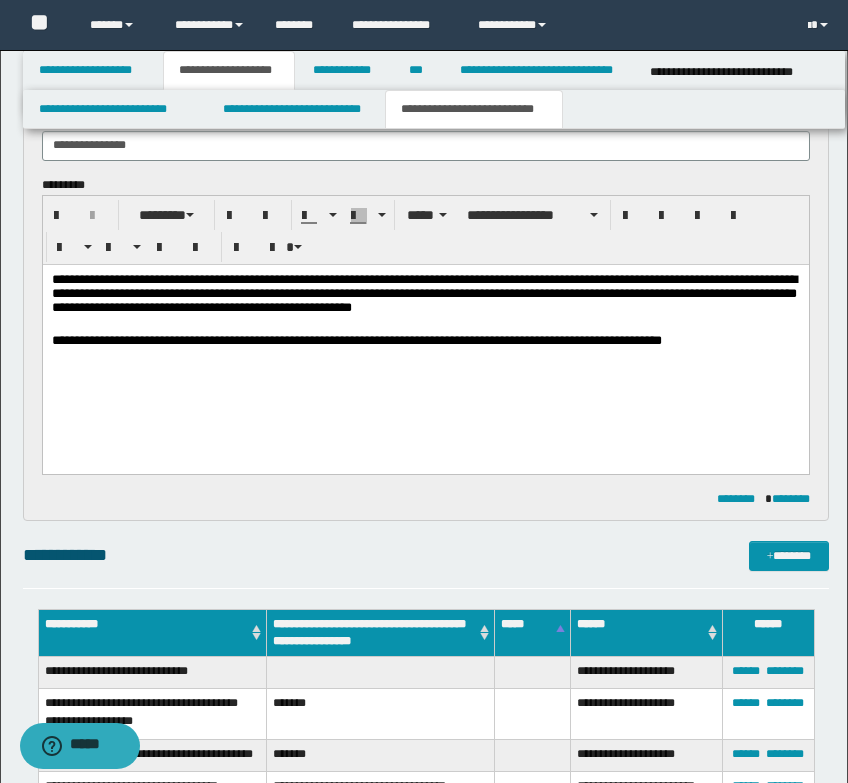 scroll, scrollTop: 1052, scrollLeft: 0, axis: vertical 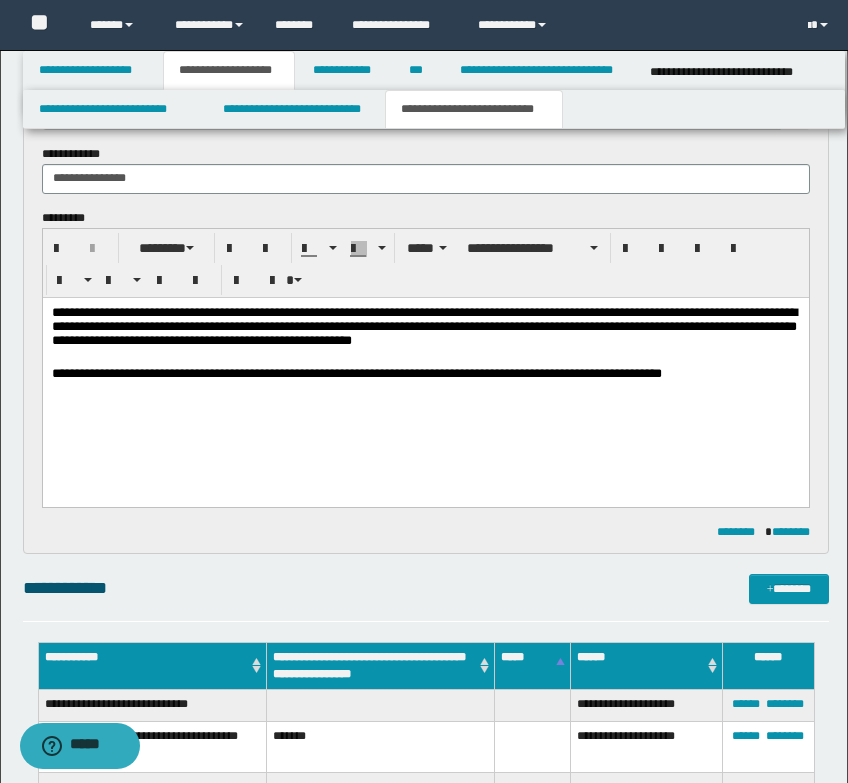 click on "**********" at bounding box center (425, 367) 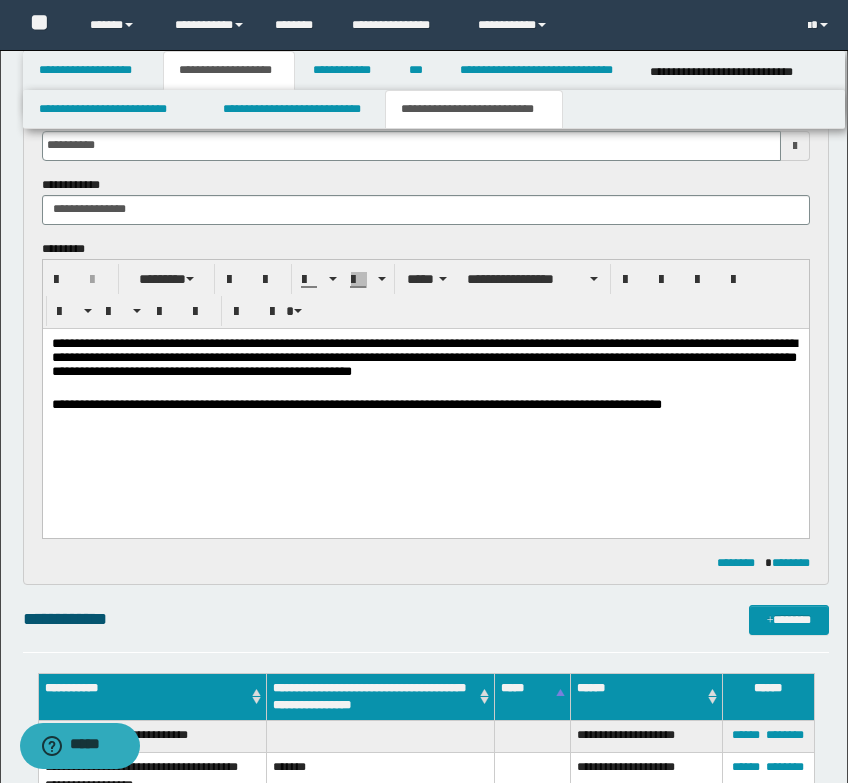 scroll, scrollTop: 952, scrollLeft: 0, axis: vertical 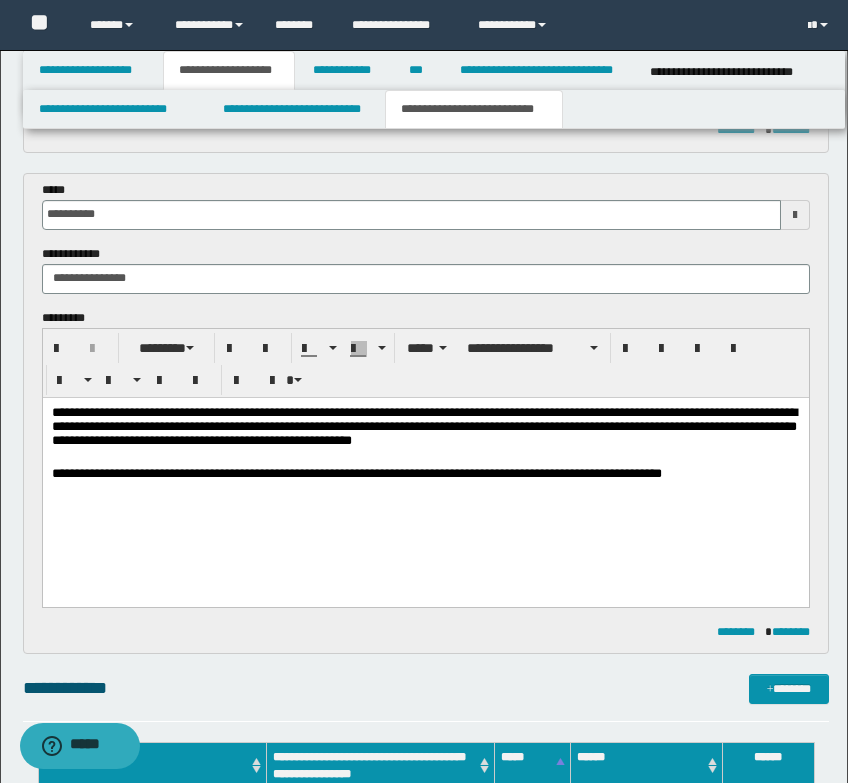 click on "**********" at bounding box center [425, 467] 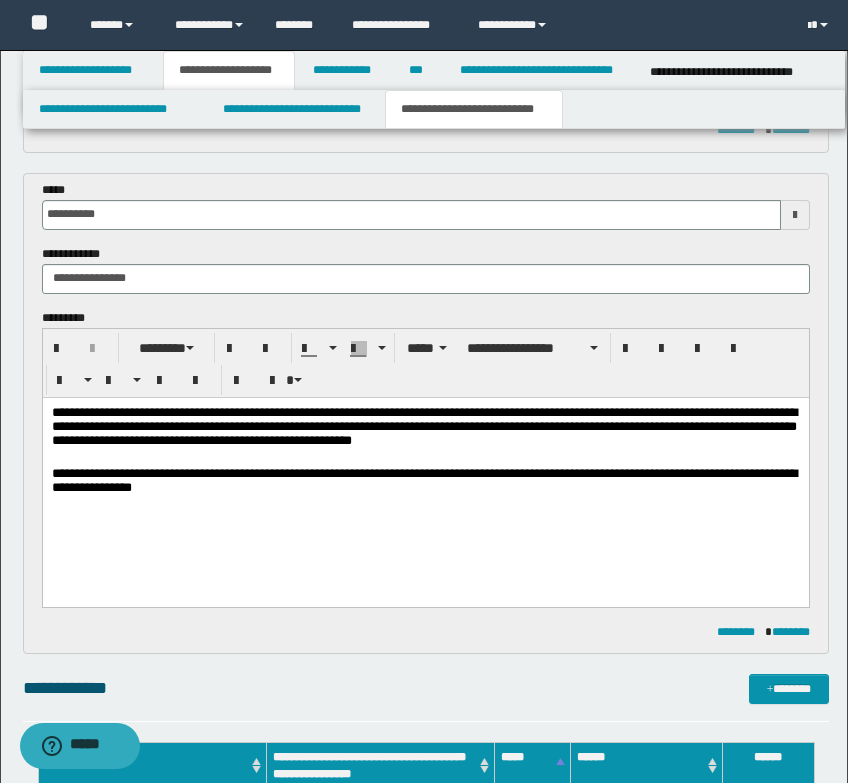 click on "**********" at bounding box center (425, 480) 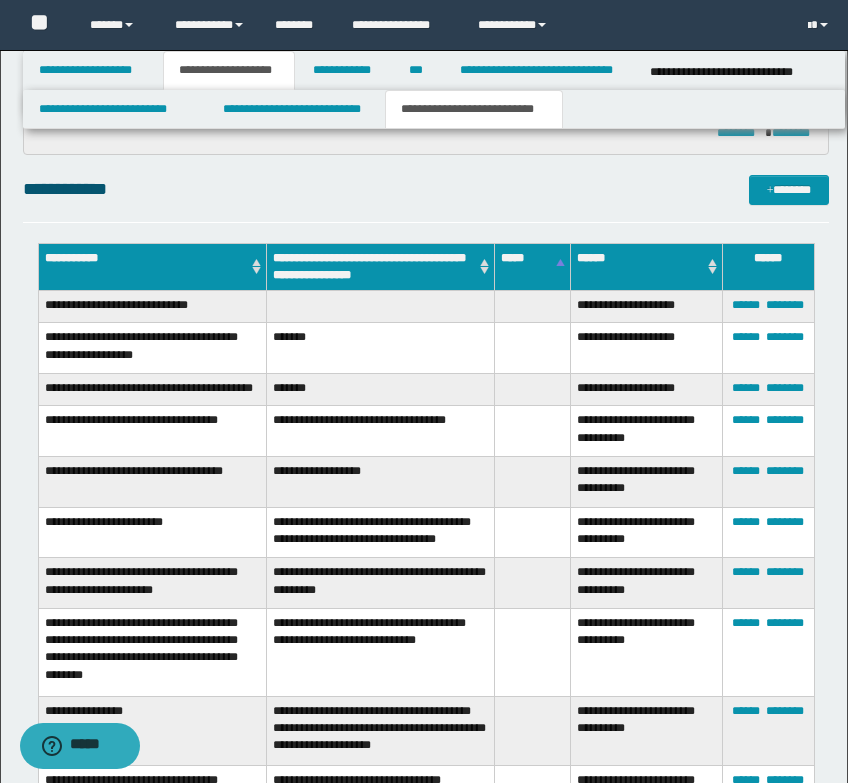 scroll, scrollTop: 1452, scrollLeft: 0, axis: vertical 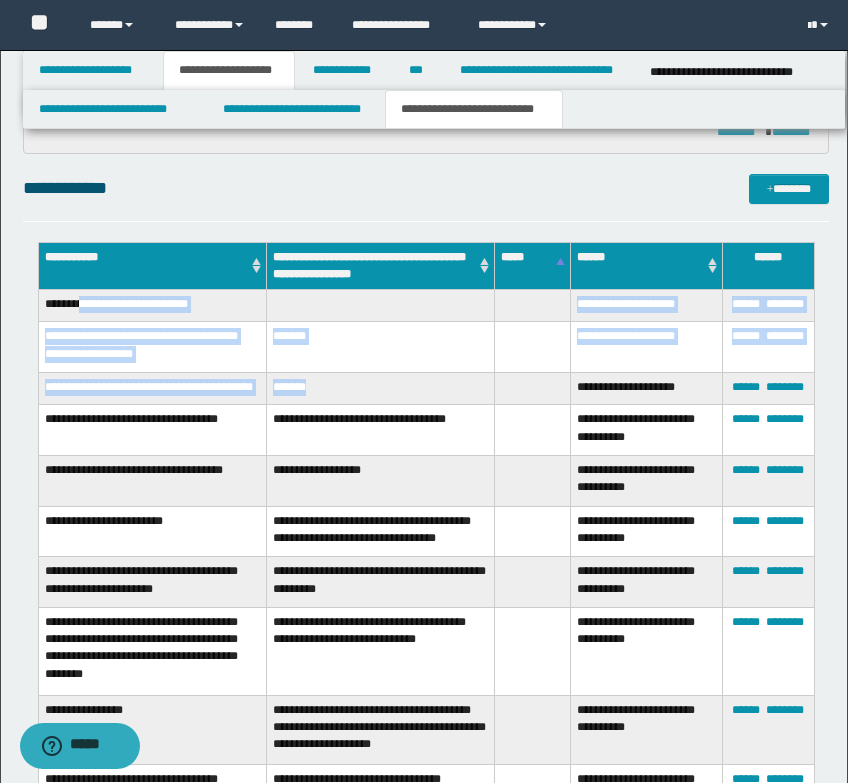 drag, startPoint x: 299, startPoint y: 390, endPoint x: 194, endPoint y: 385, distance: 105.11898 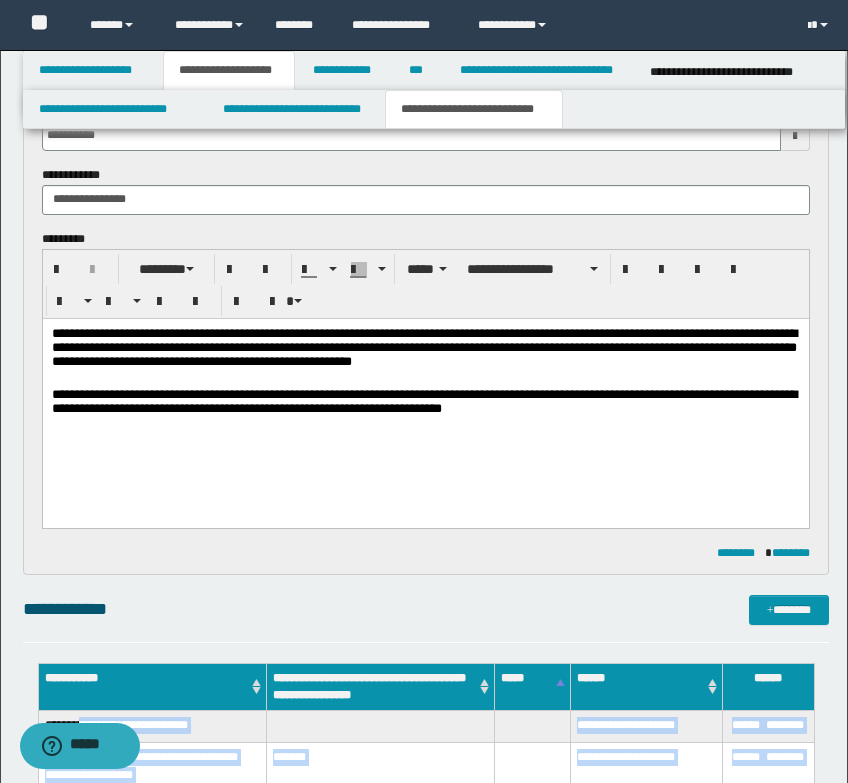 scroll, scrollTop: 852, scrollLeft: 0, axis: vertical 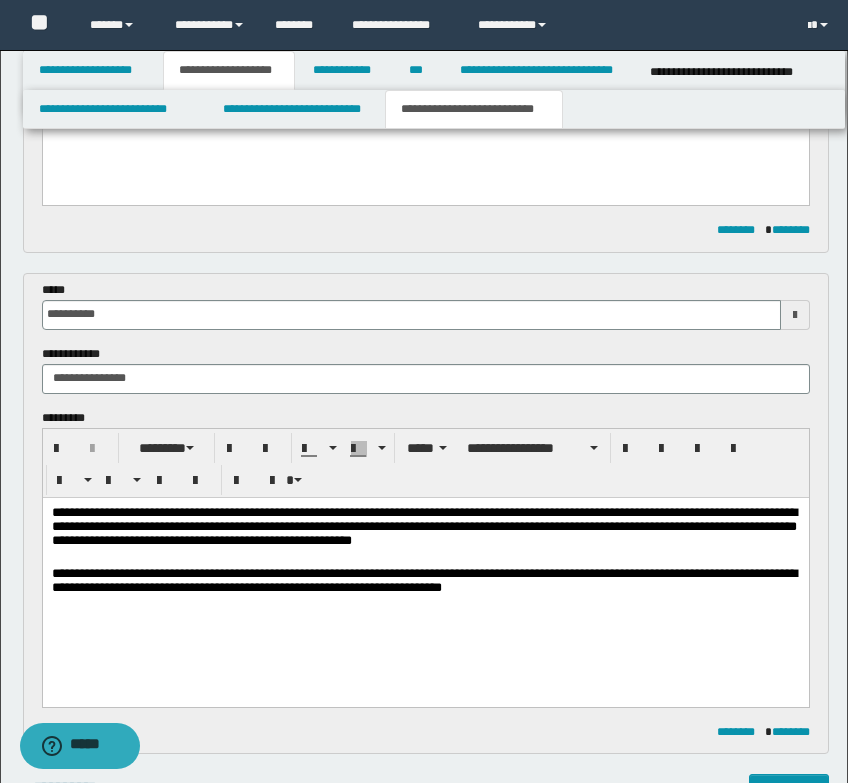 click on "**********" at bounding box center (425, 574) 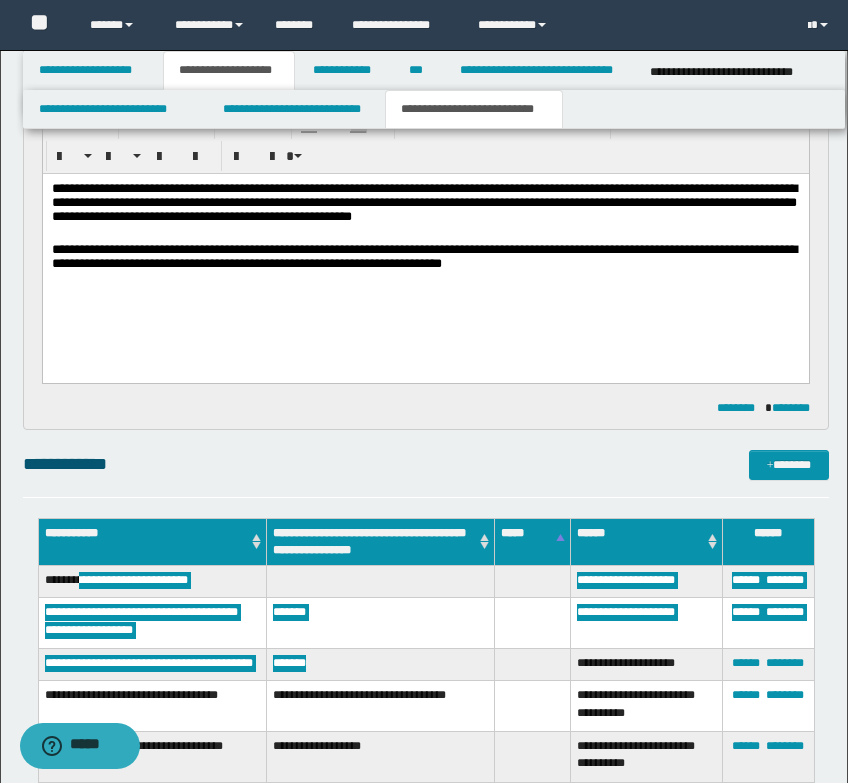 scroll, scrollTop: 1152, scrollLeft: 0, axis: vertical 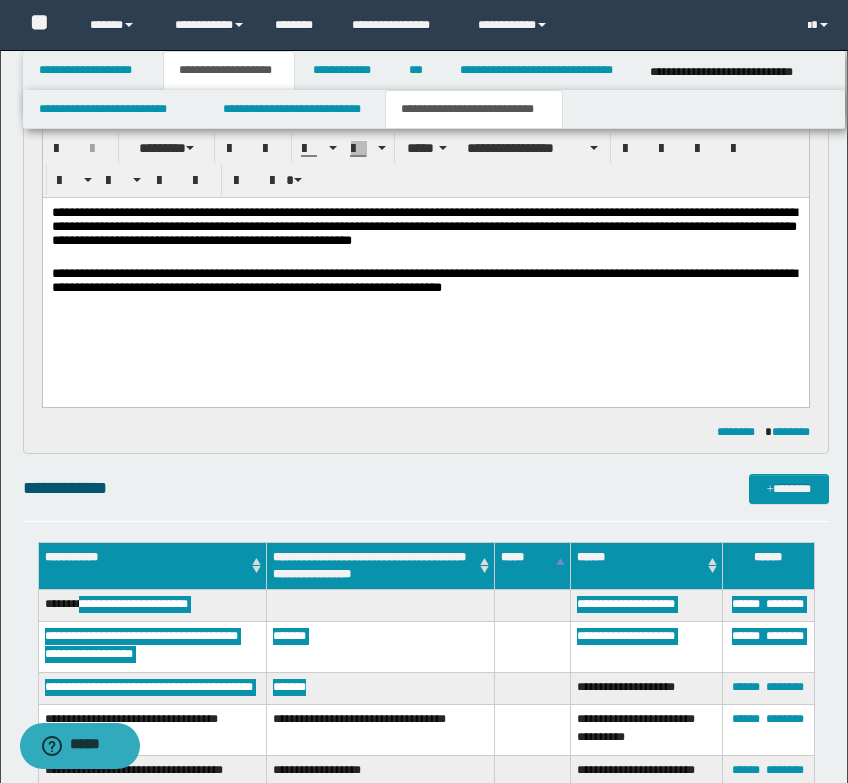 click on "**********" at bounding box center [423, 279] 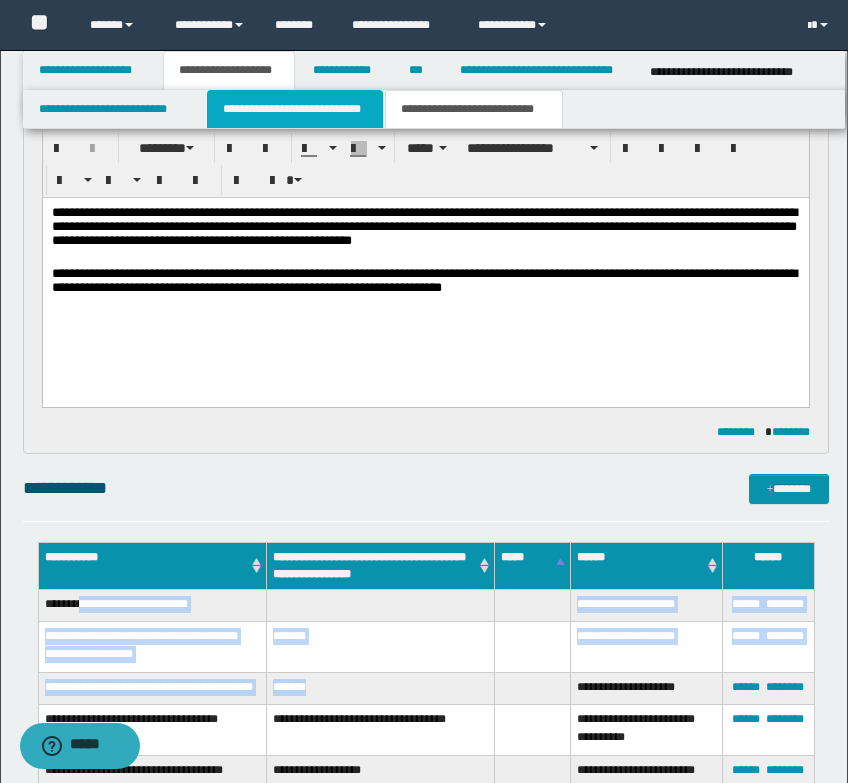 click on "**********" at bounding box center [295, 109] 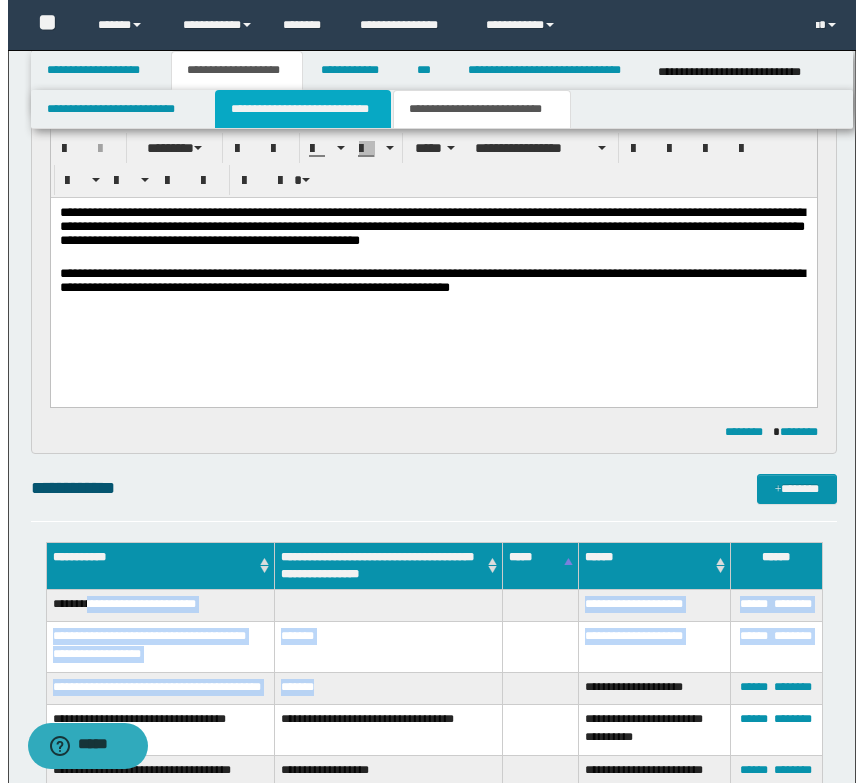 scroll, scrollTop: 0, scrollLeft: 0, axis: both 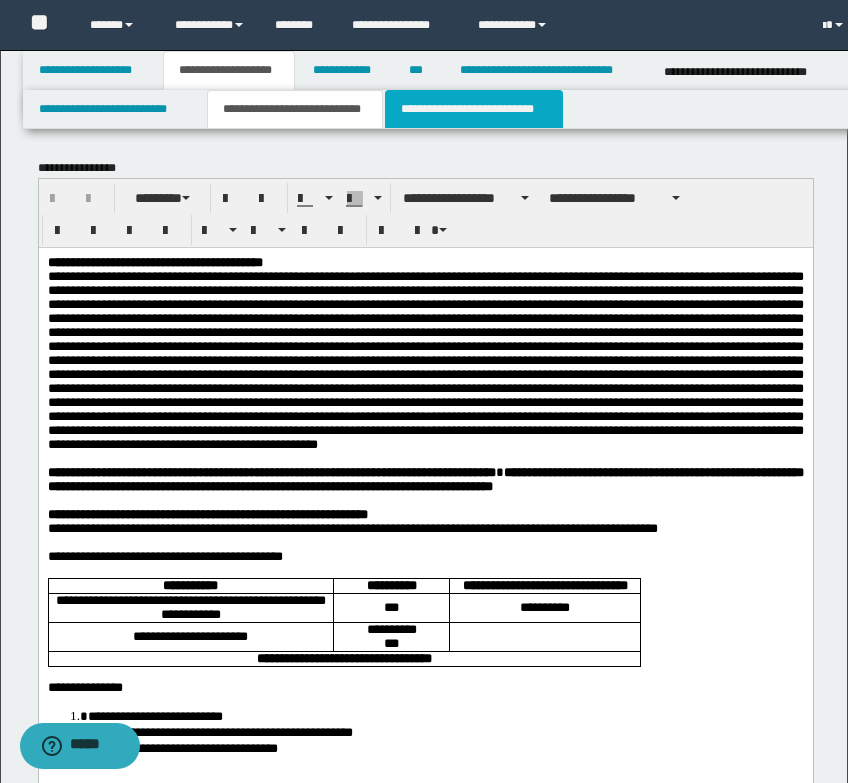 click on "**********" at bounding box center [474, 109] 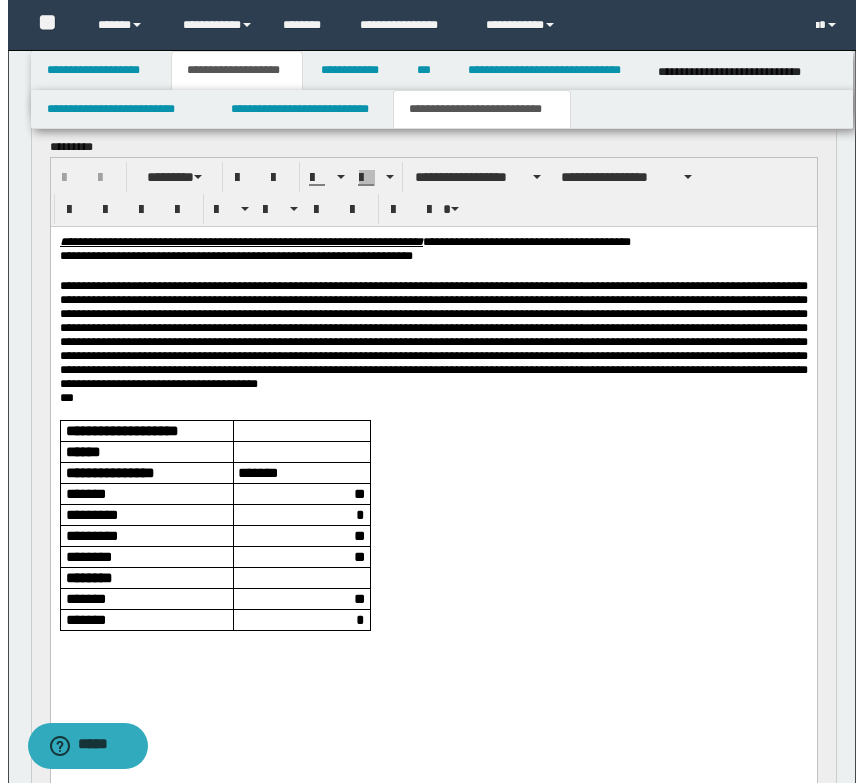scroll, scrollTop: 300, scrollLeft: 0, axis: vertical 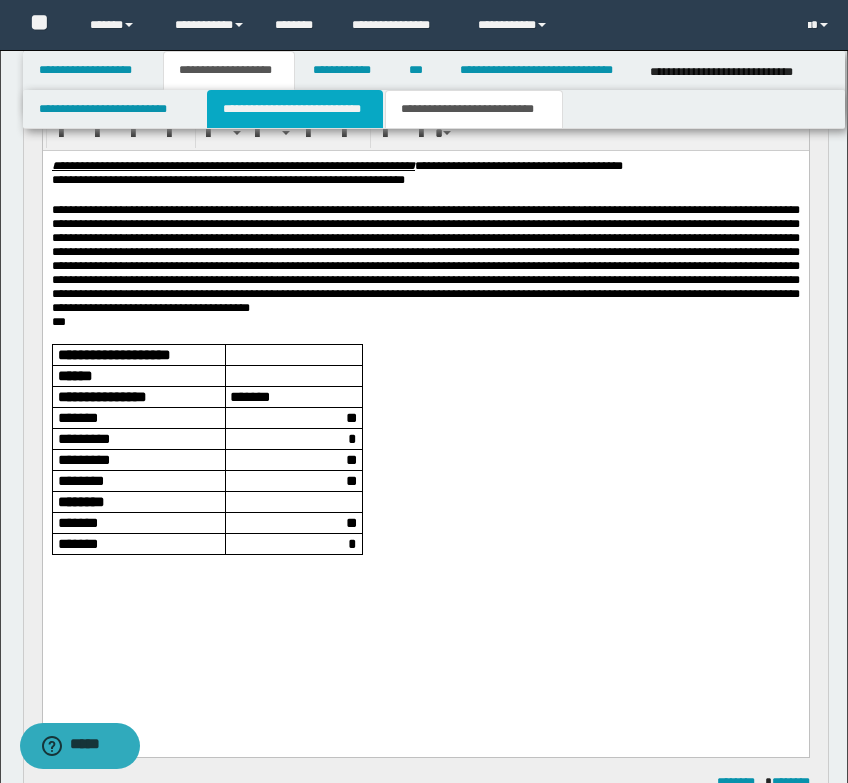 click on "**********" at bounding box center [295, 109] 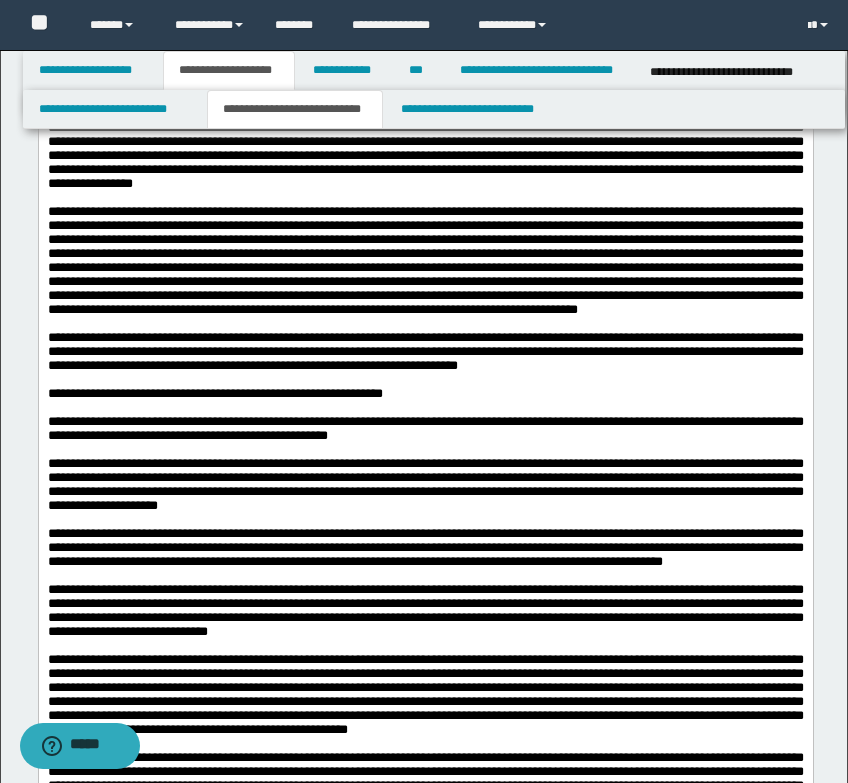 scroll, scrollTop: 1800, scrollLeft: 0, axis: vertical 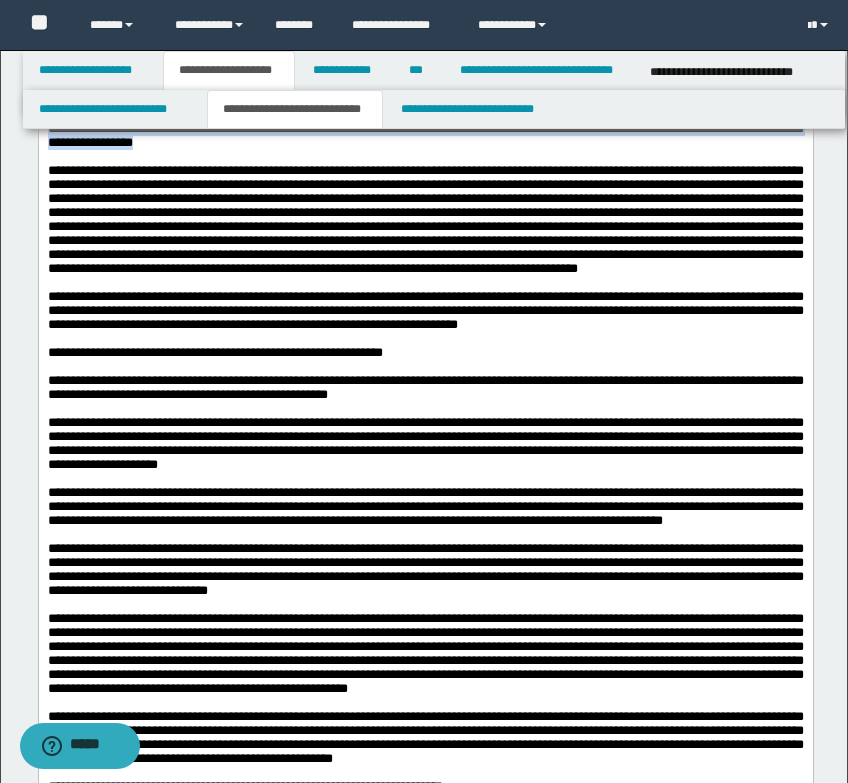 drag, startPoint x: 341, startPoint y: 396, endPoint x: 752, endPoint y: 481, distance: 419.6975 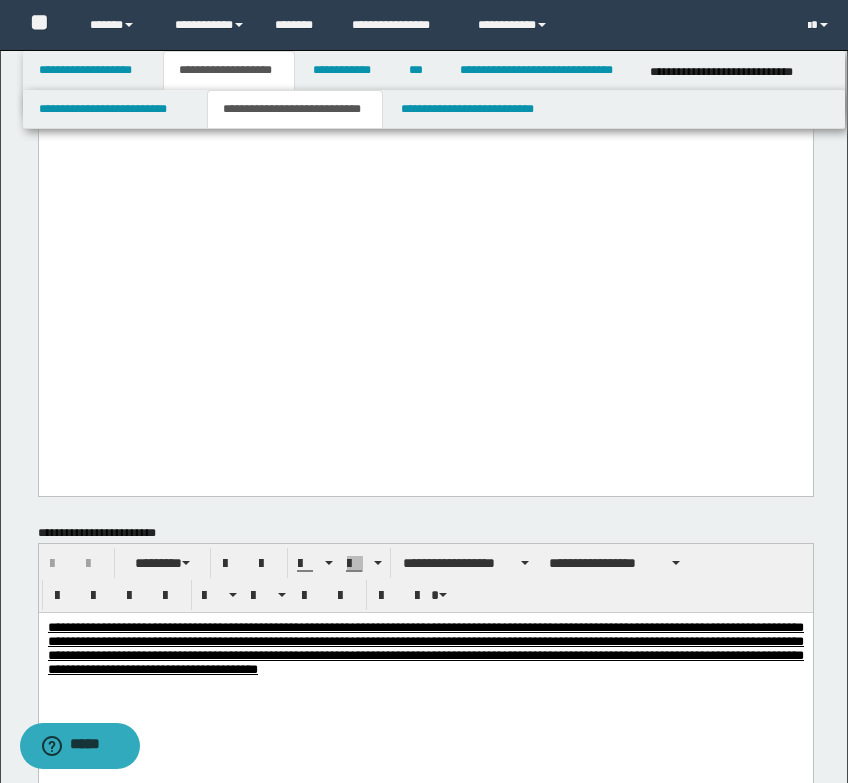scroll, scrollTop: 4600, scrollLeft: 0, axis: vertical 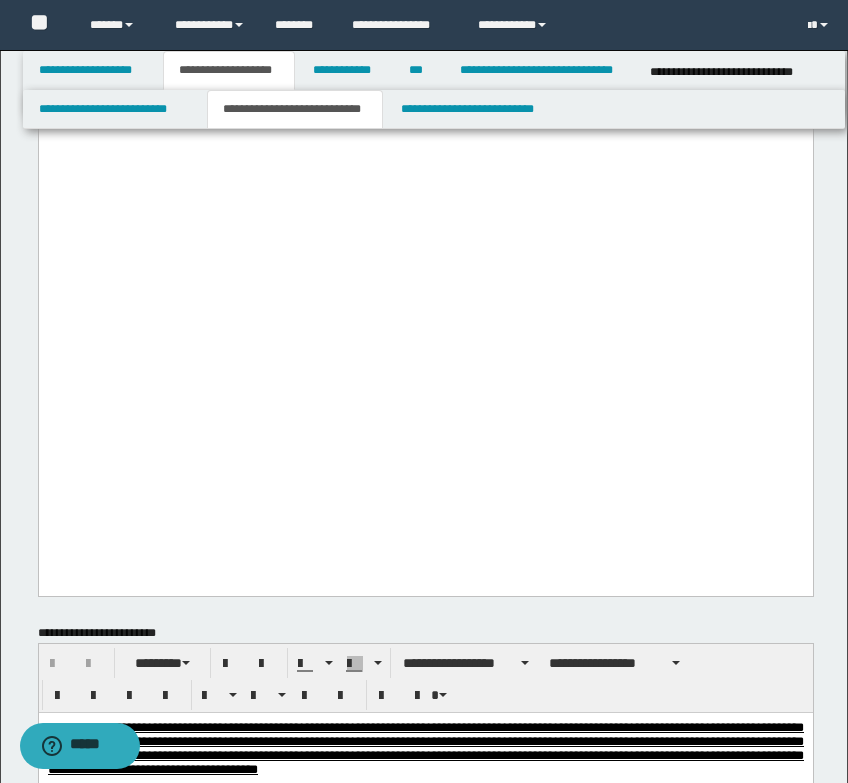 click on "**********" at bounding box center (425, -445) 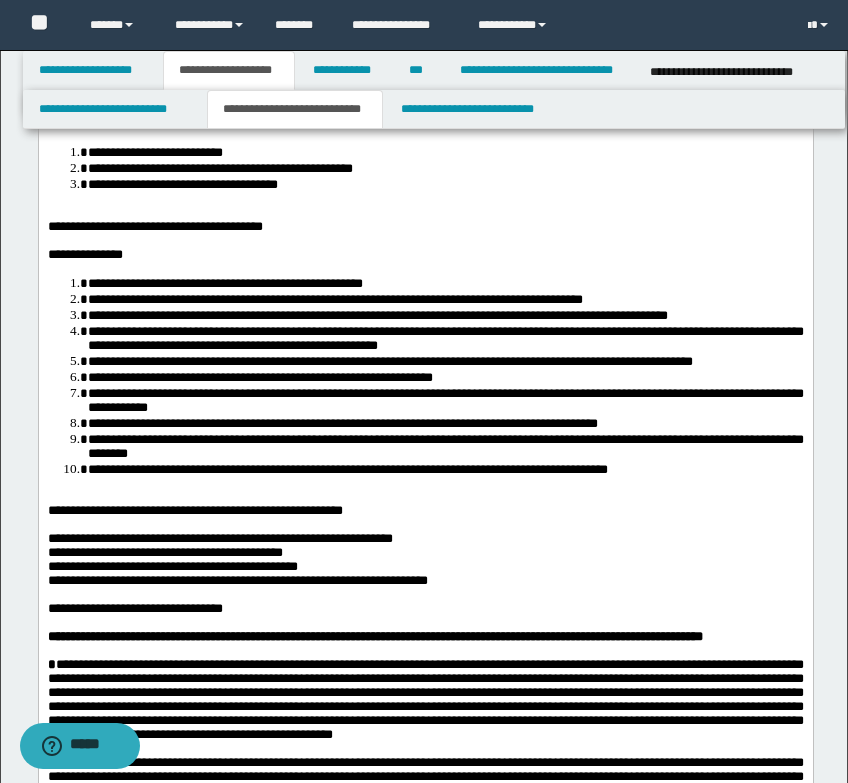 scroll, scrollTop: 600, scrollLeft: 0, axis: vertical 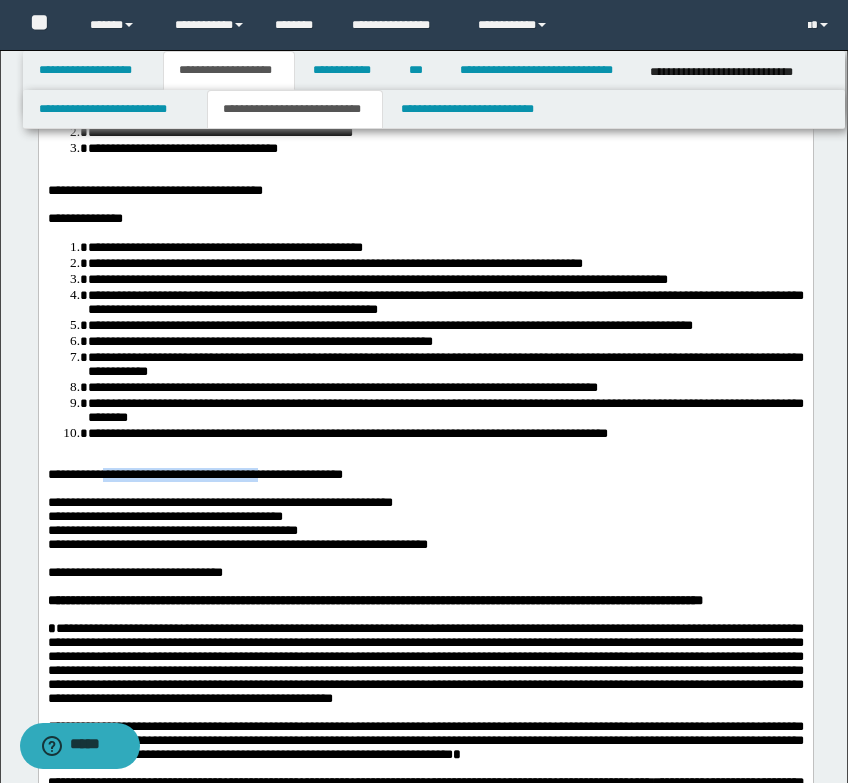 drag, startPoint x: 117, startPoint y: 618, endPoint x: 300, endPoint y: 616, distance: 183.01093 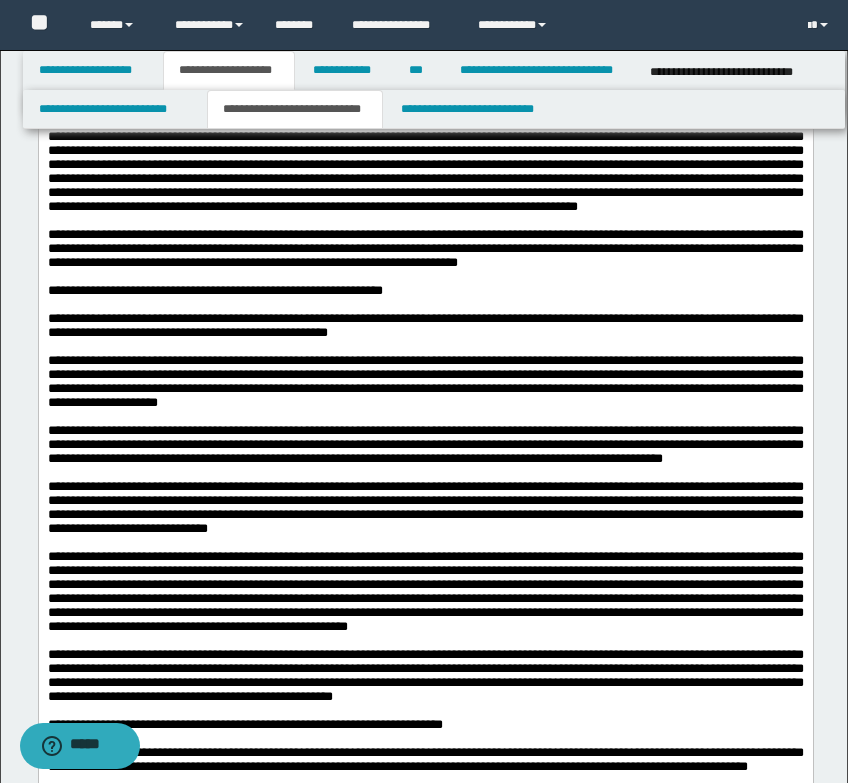 scroll, scrollTop: 1900, scrollLeft: 0, axis: vertical 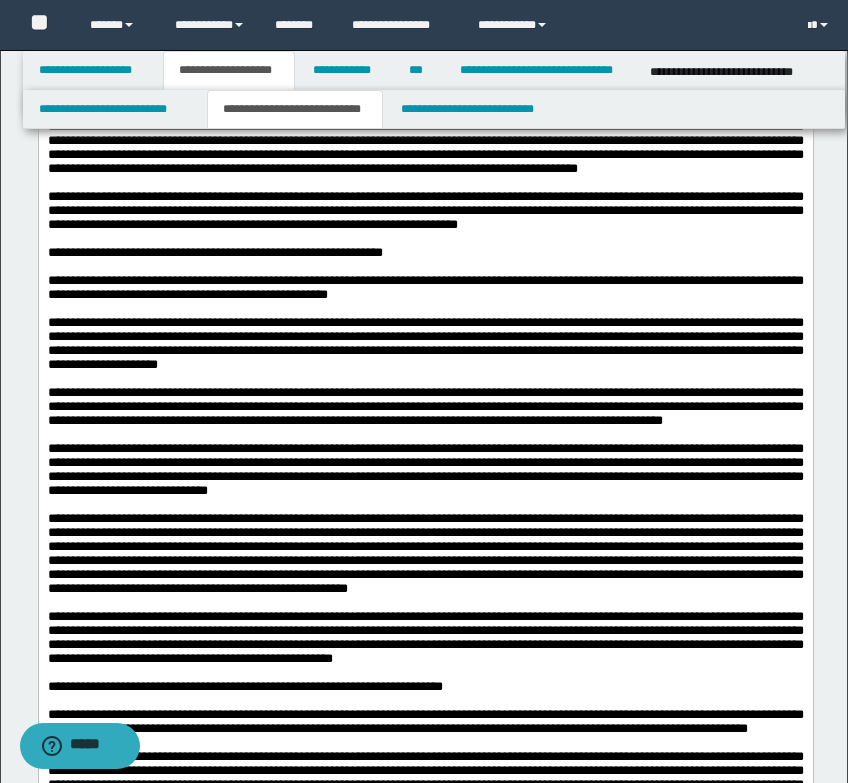 click at bounding box center (425, 119) 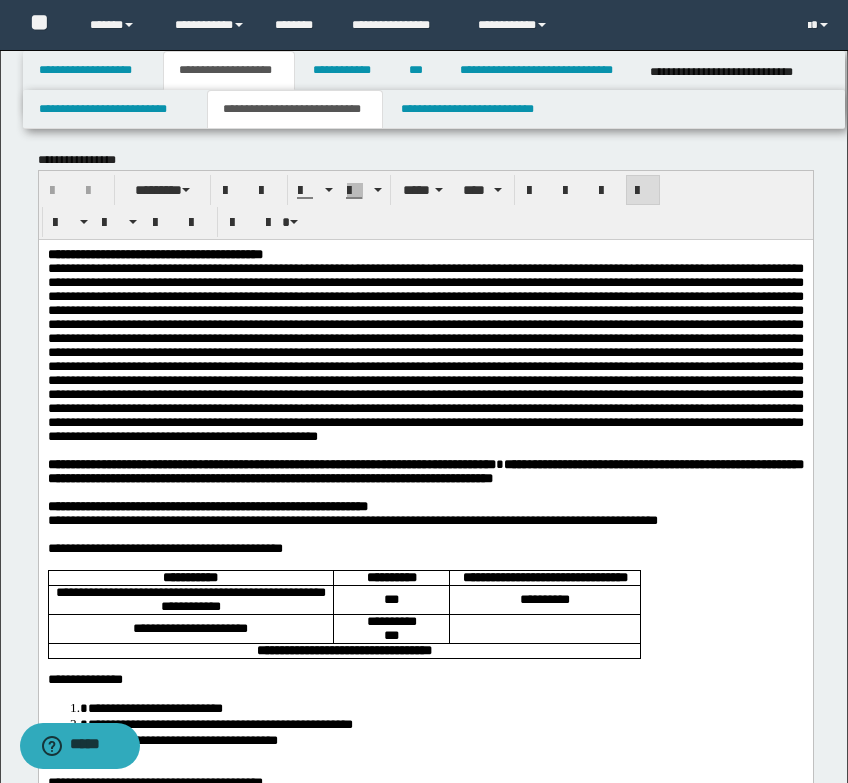 scroll, scrollTop: 0, scrollLeft: 0, axis: both 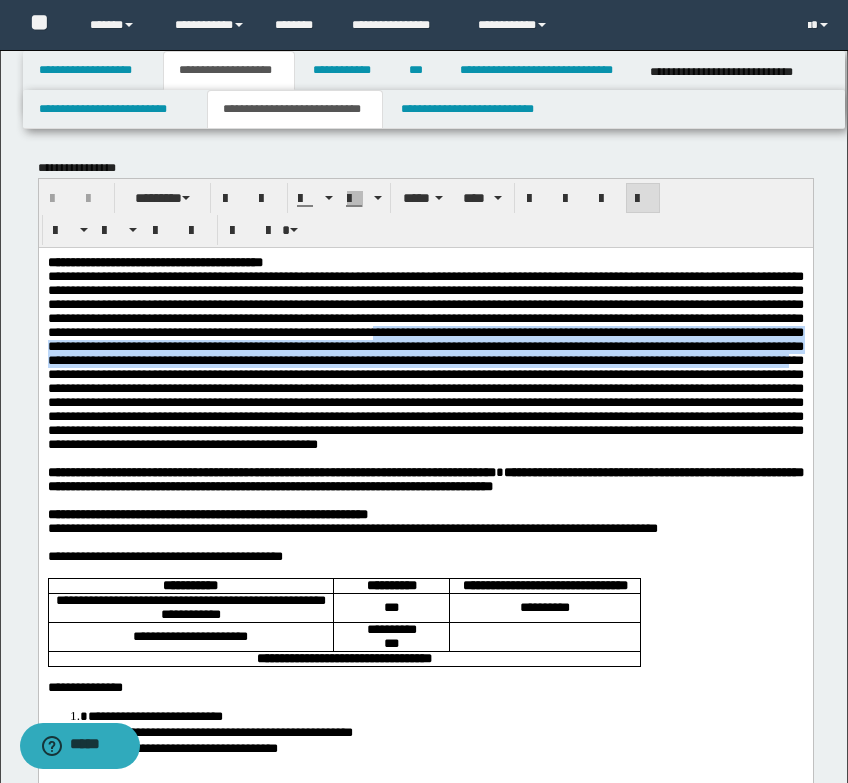 drag, startPoint x: 410, startPoint y: 348, endPoint x: 413, endPoint y: 397, distance: 49.09175 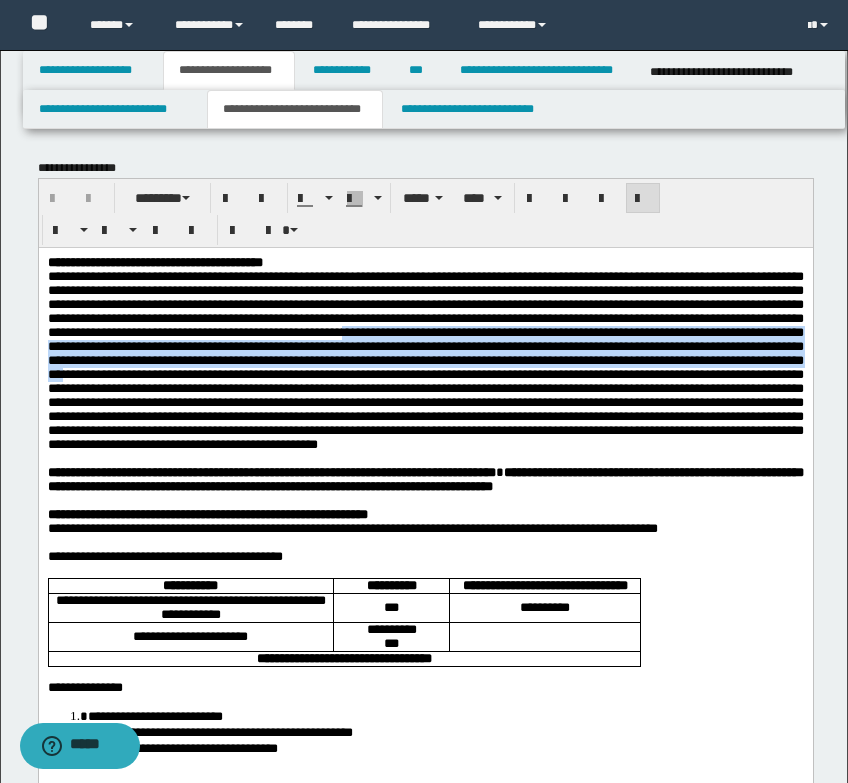 drag, startPoint x: 412, startPoint y: 399, endPoint x: 368, endPoint y: 361, distance: 58.137768 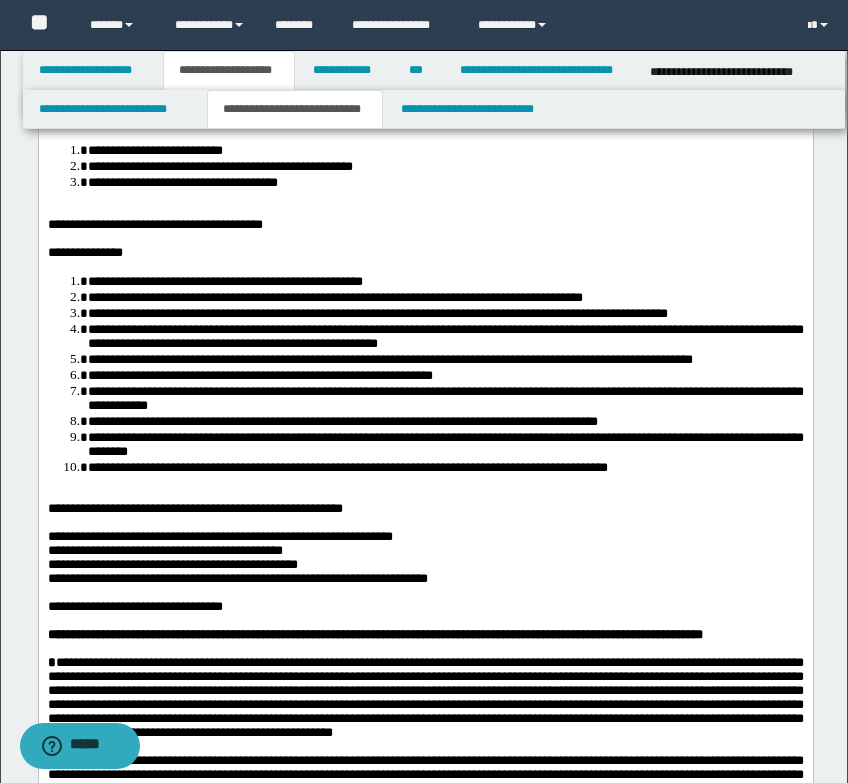 scroll, scrollTop: 600, scrollLeft: 0, axis: vertical 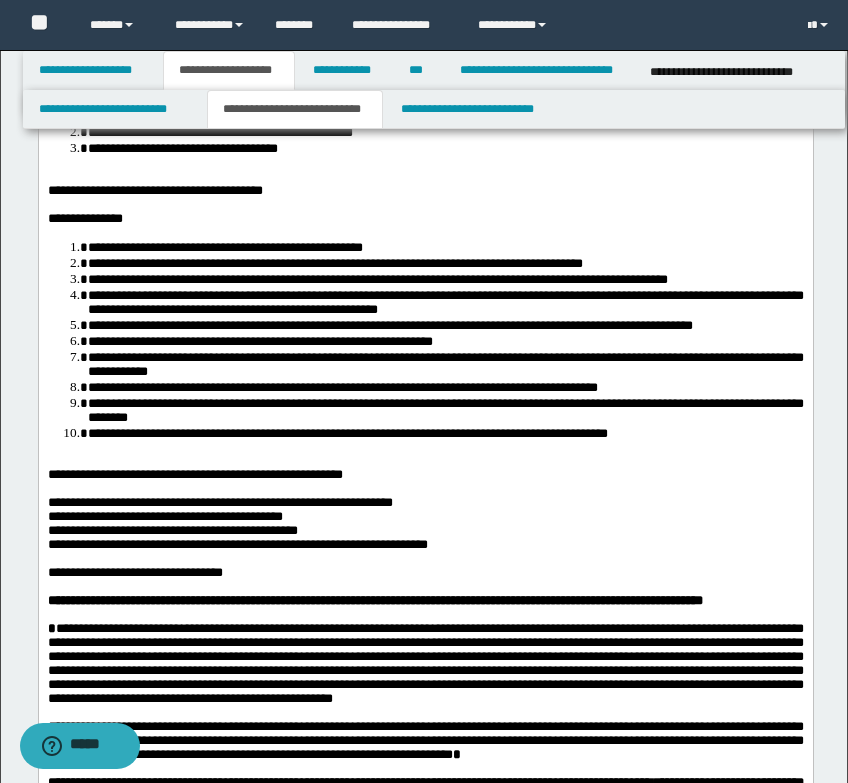 click at bounding box center (425, 177) 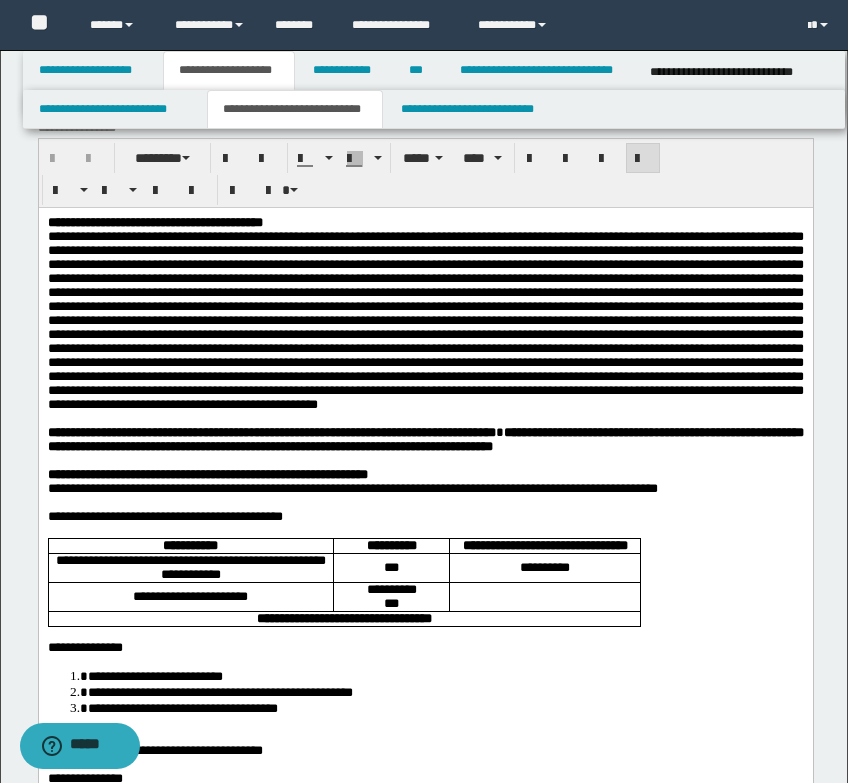 scroll, scrollTop: 0, scrollLeft: 0, axis: both 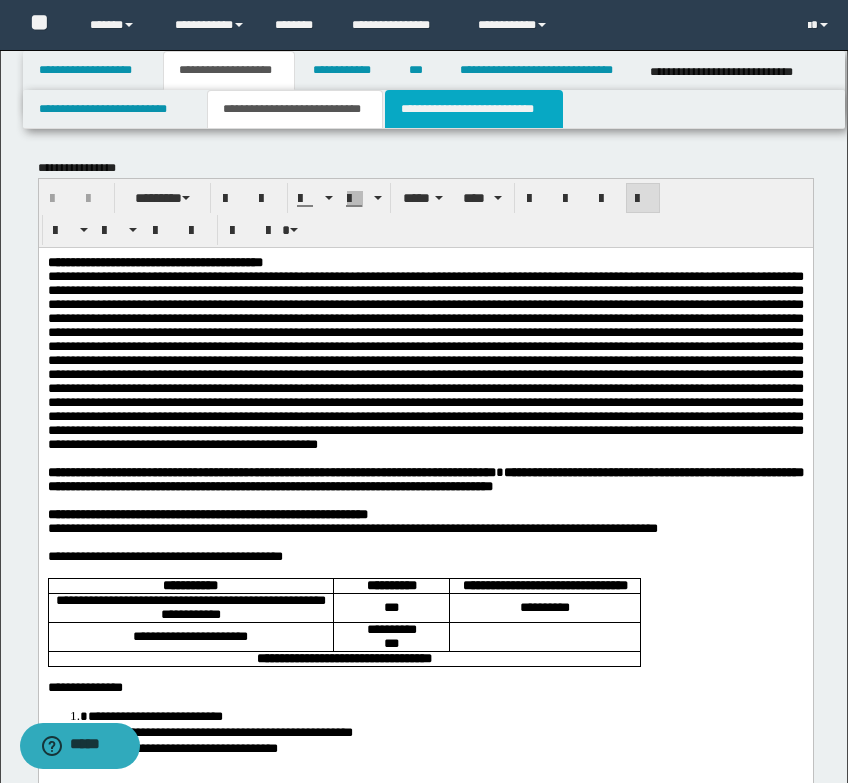 click on "**********" at bounding box center (474, 109) 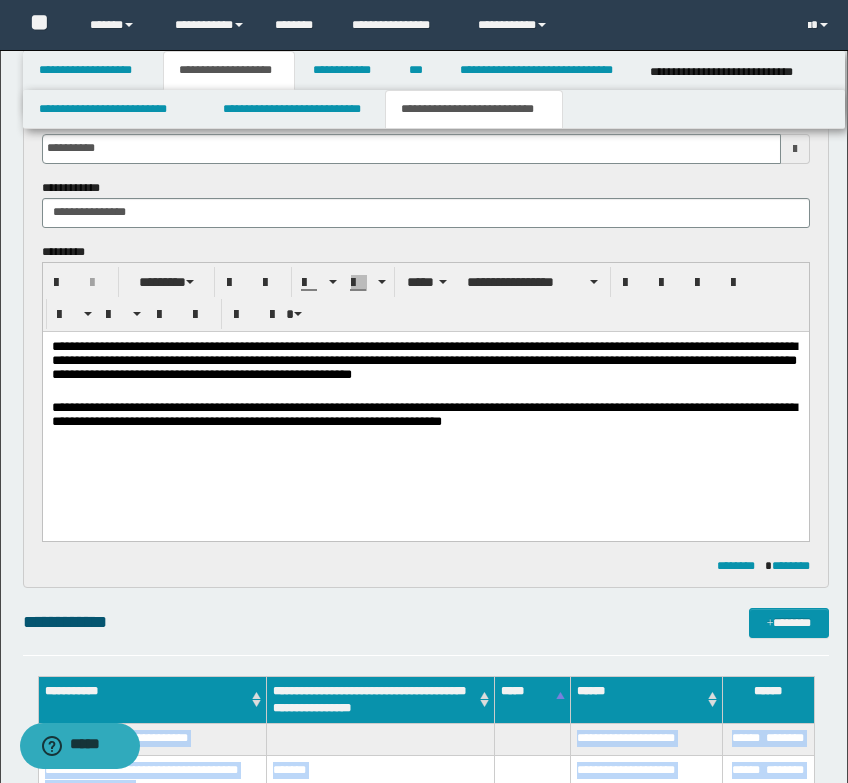 scroll, scrollTop: 1100, scrollLeft: 0, axis: vertical 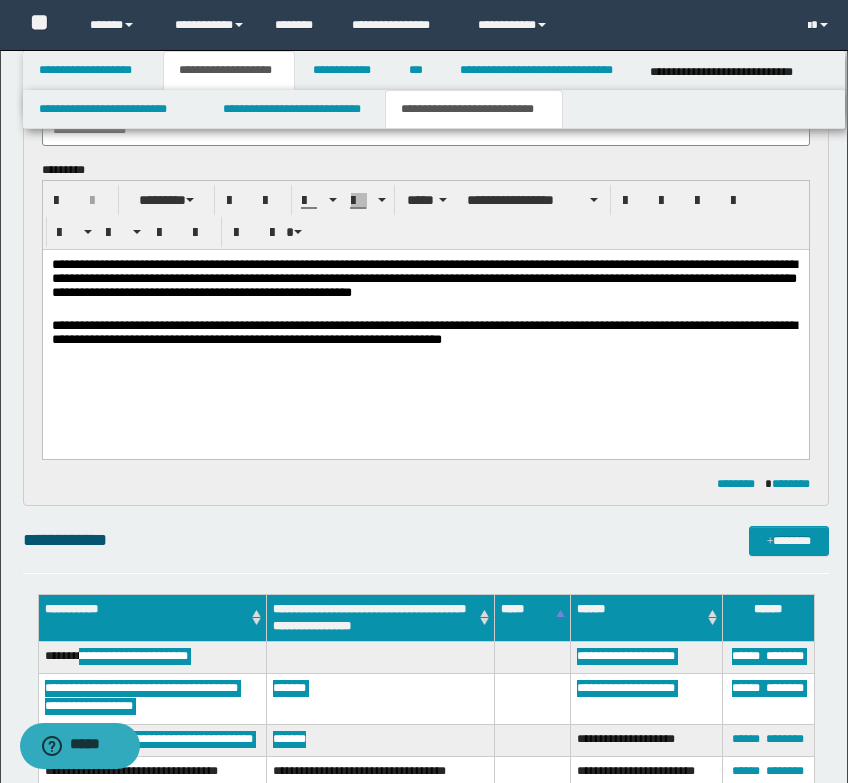 click on "**********" at bounding box center [423, 331] 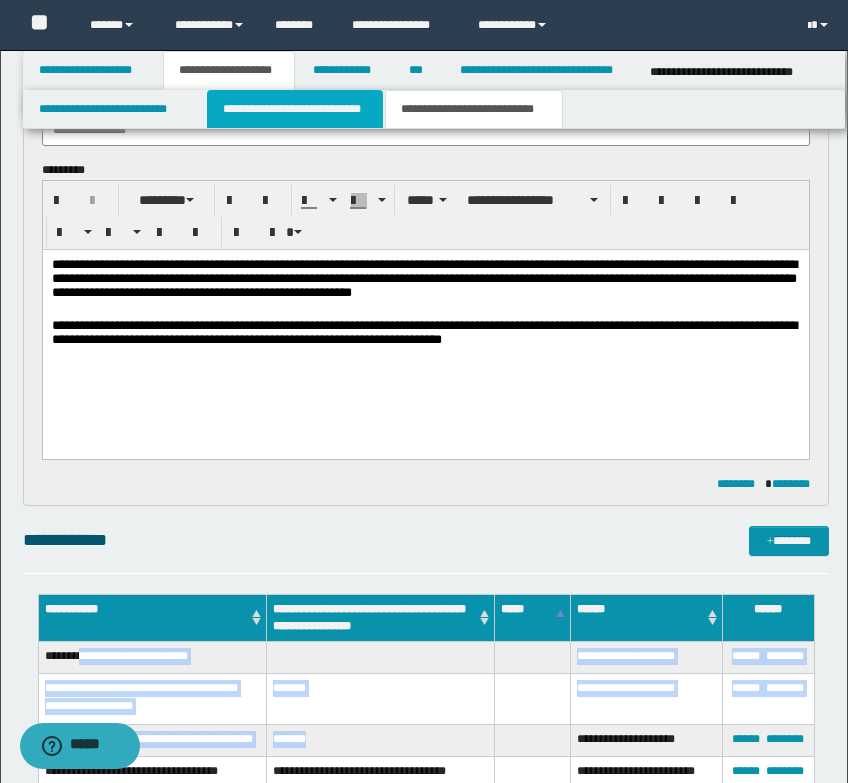 click on "**********" at bounding box center (295, 109) 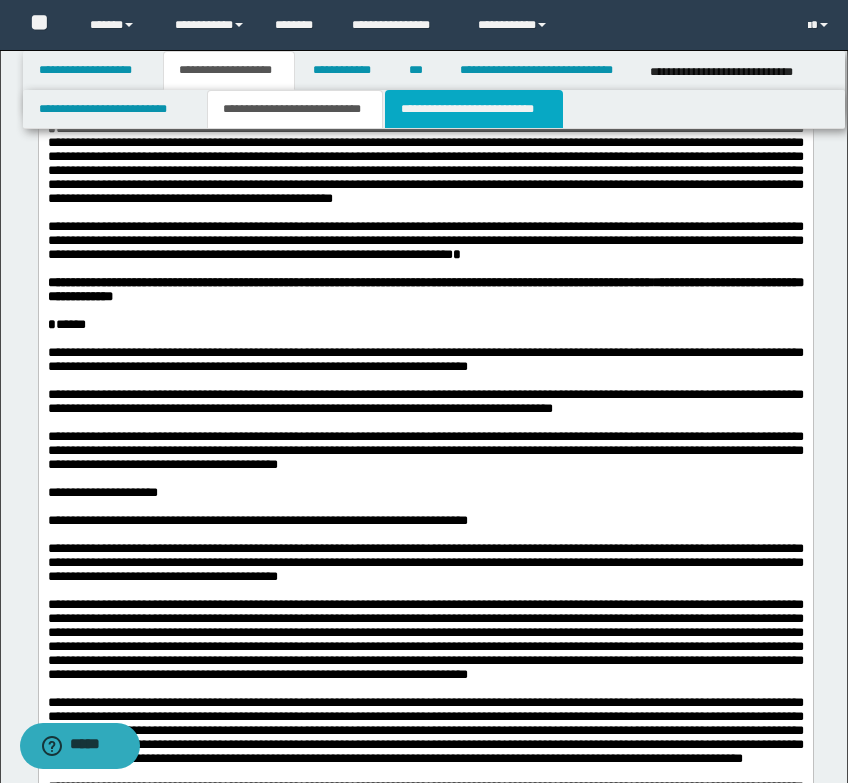 drag, startPoint x: 477, startPoint y: 118, endPoint x: 466, endPoint y: 115, distance: 11.401754 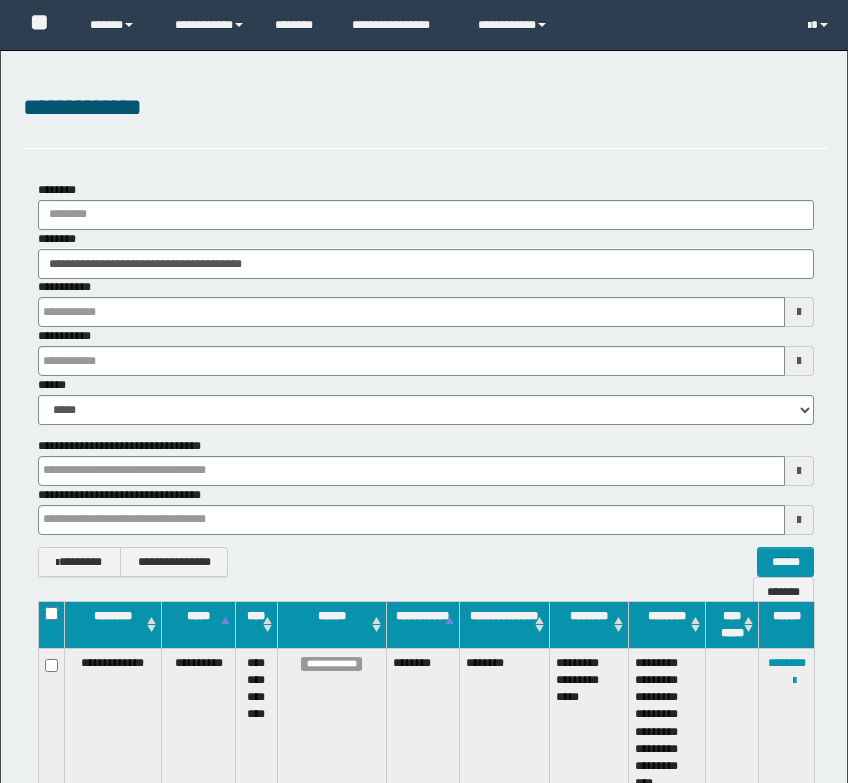 scroll, scrollTop: 0, scrollLeft: 0, axis: both 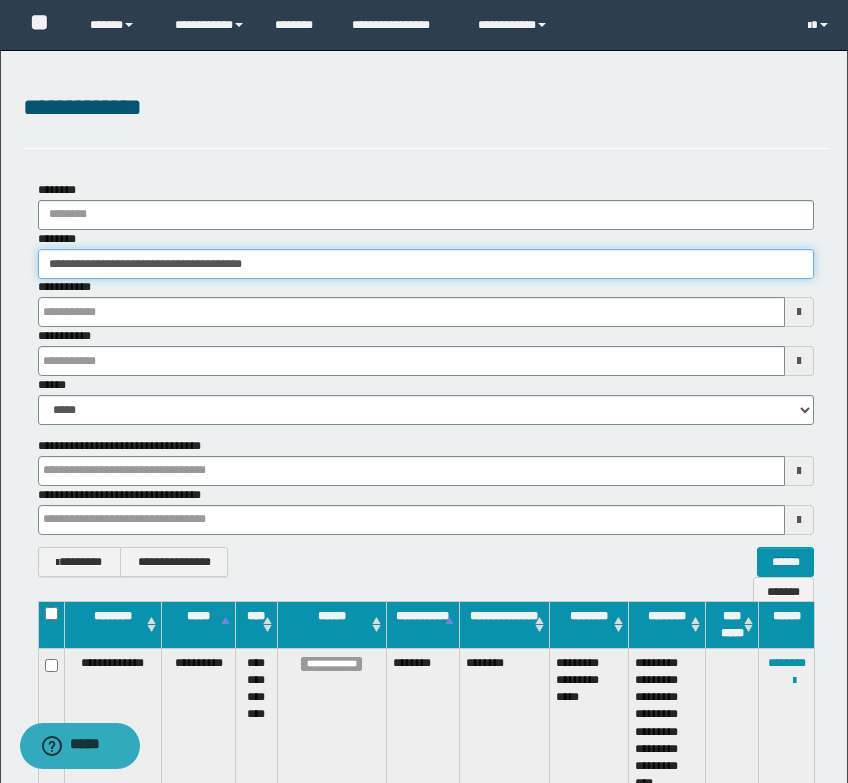 click on "**********" at bounding box center [426, 264] 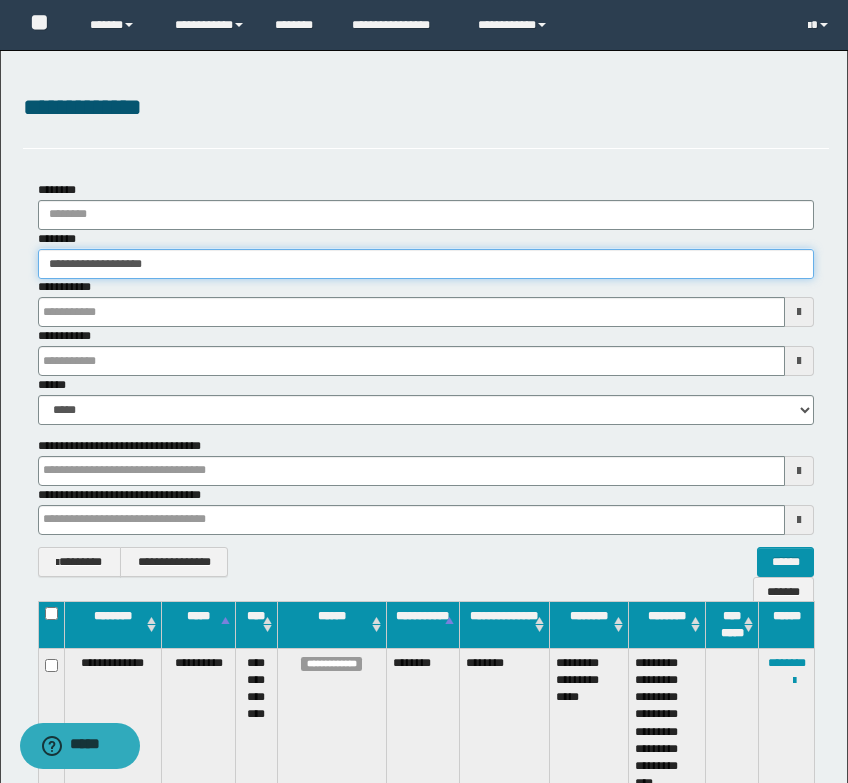 type on "**********" 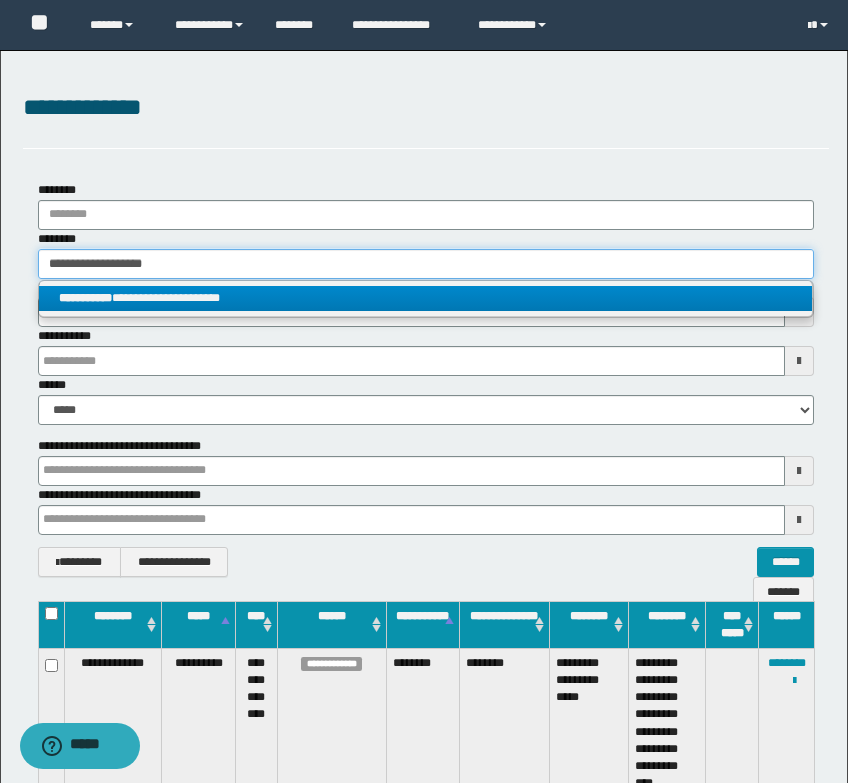 type on "**********" 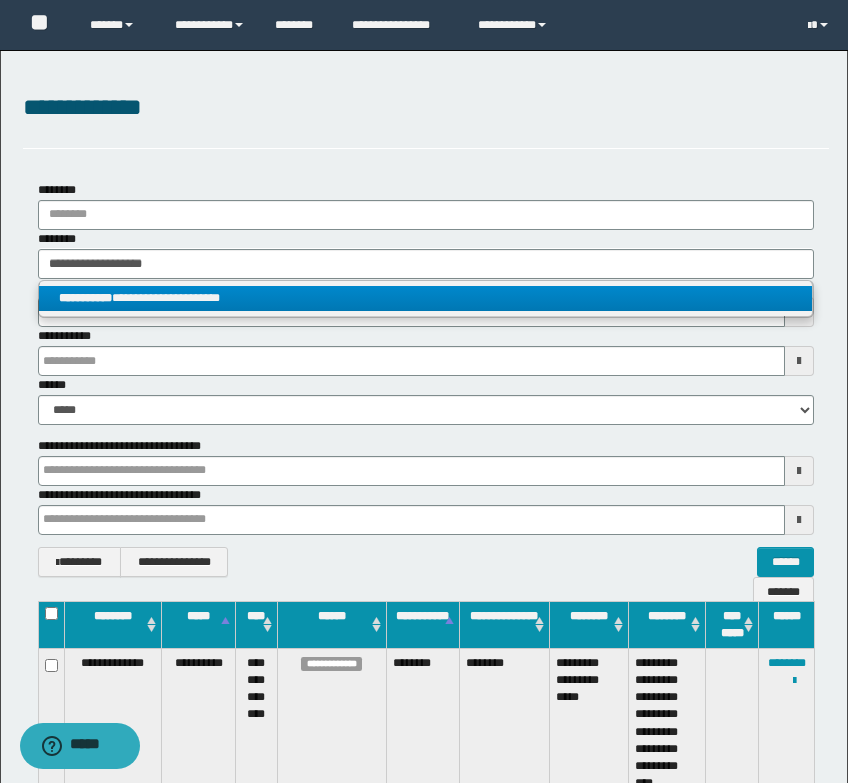 click on "**********" at bounding box center (425, 298) 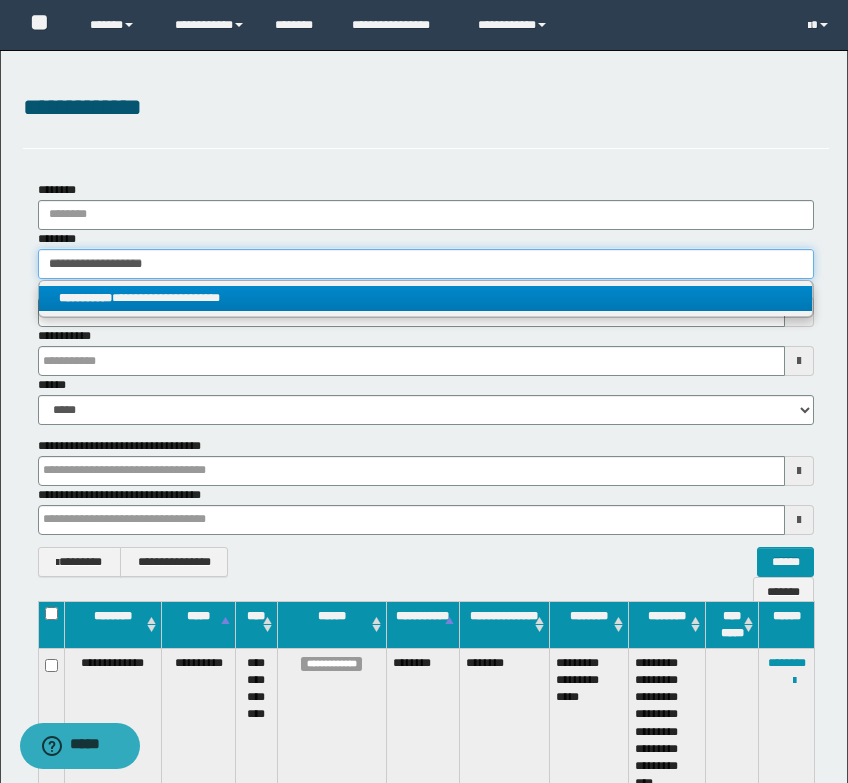 type 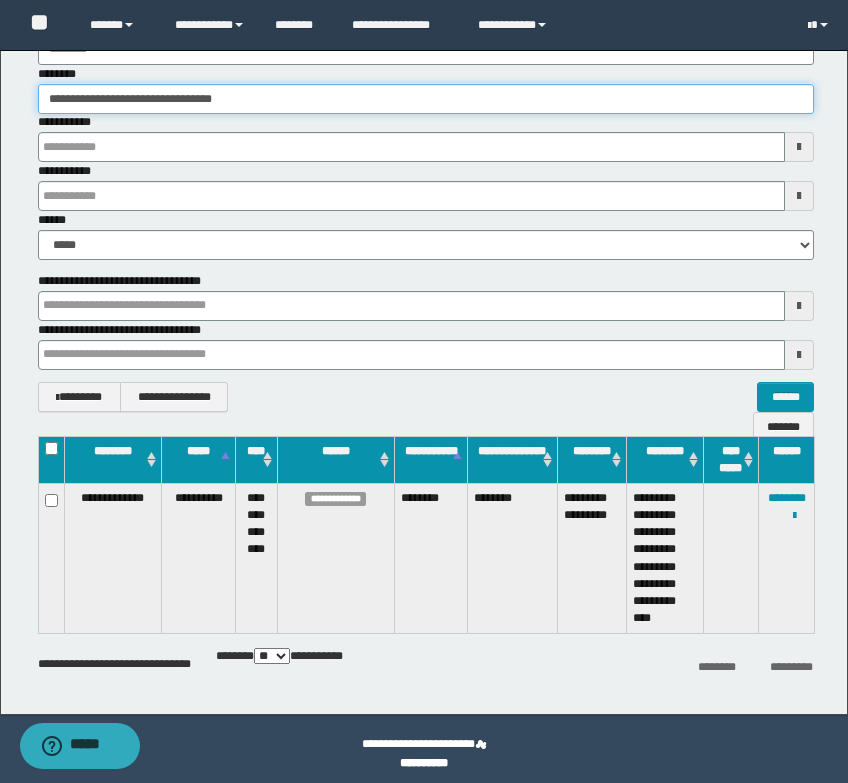 scroll, scrollTop: 174, scrollLeft: 0, axis: vertical 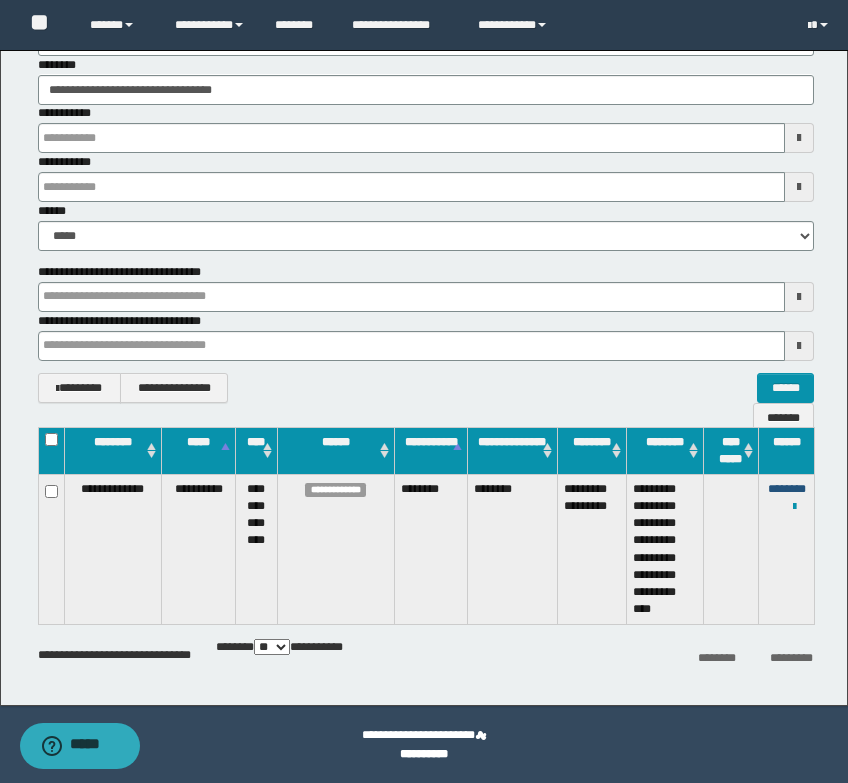click on "********" at bounding box center (787, 489) 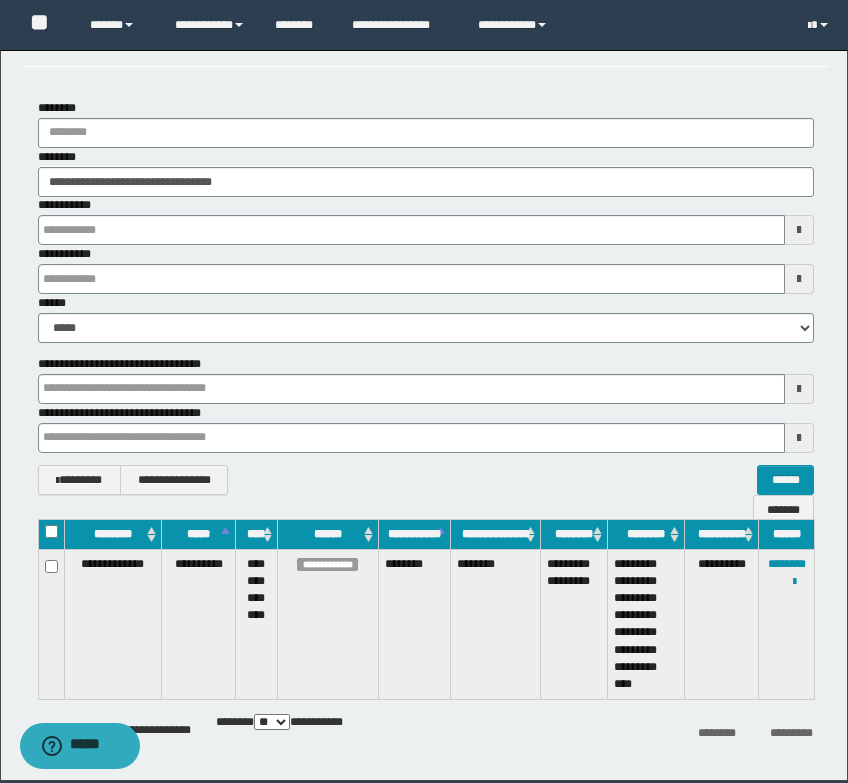 scroll, scrollTop: 57, scrollLeft: 0, axis: vertical 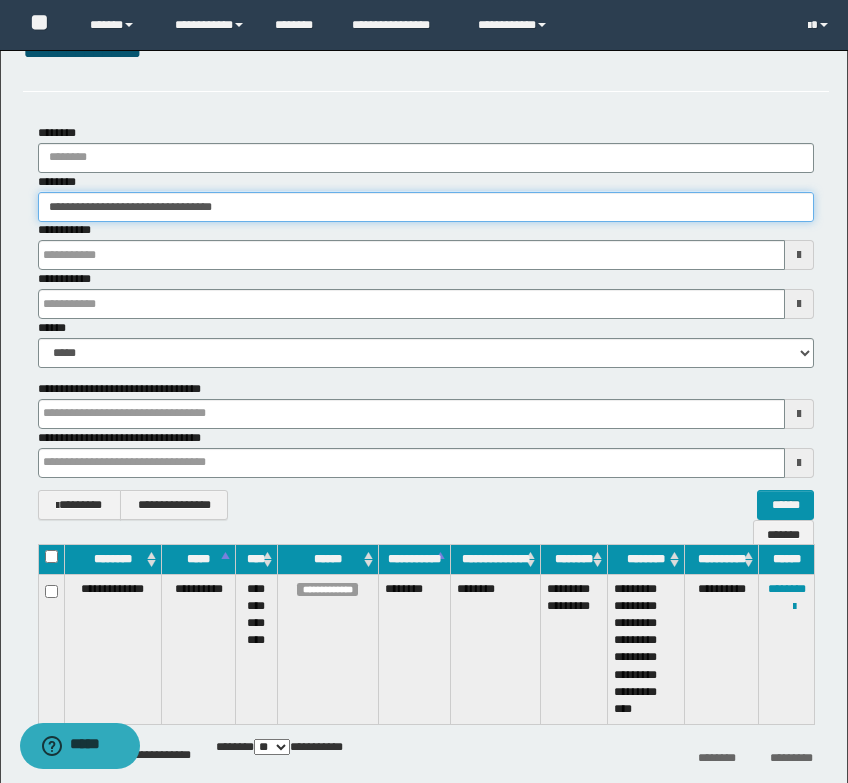 click on "**********" at bounding box center (426, 207) 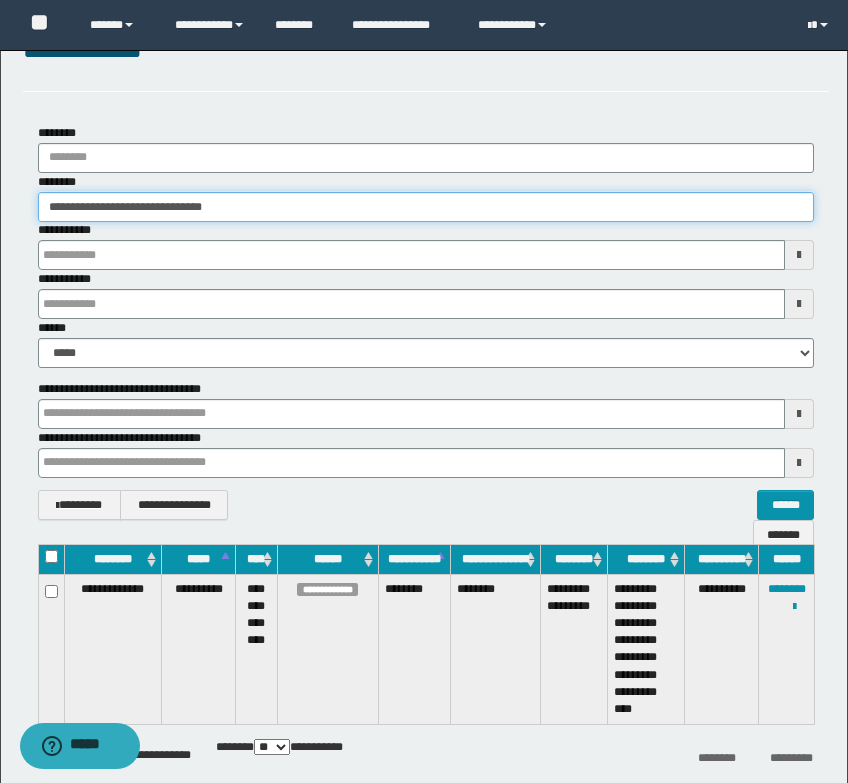 type on "**********" 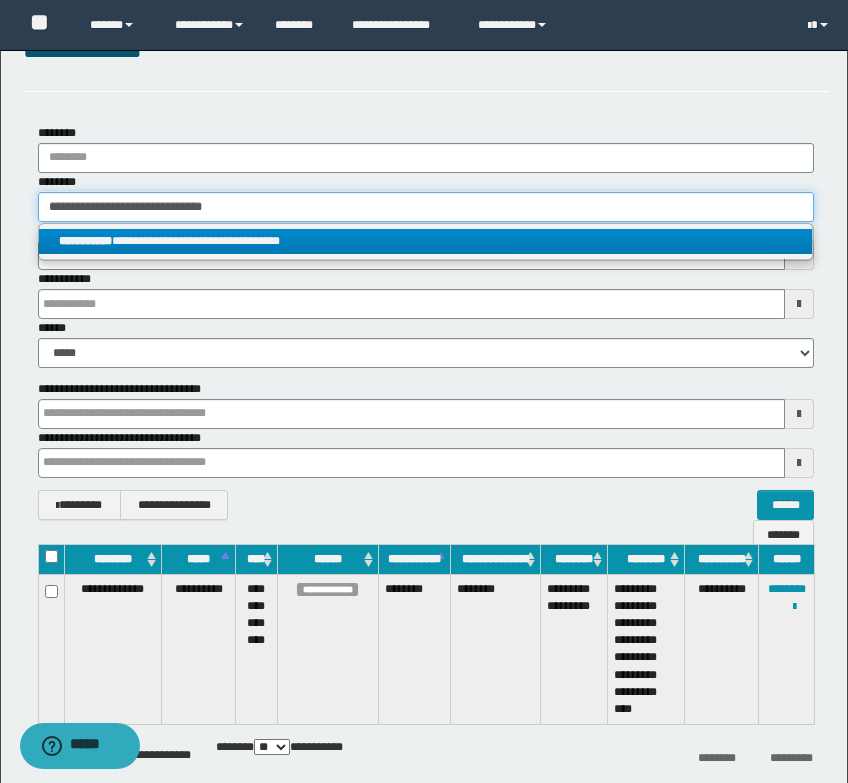type on "**********" 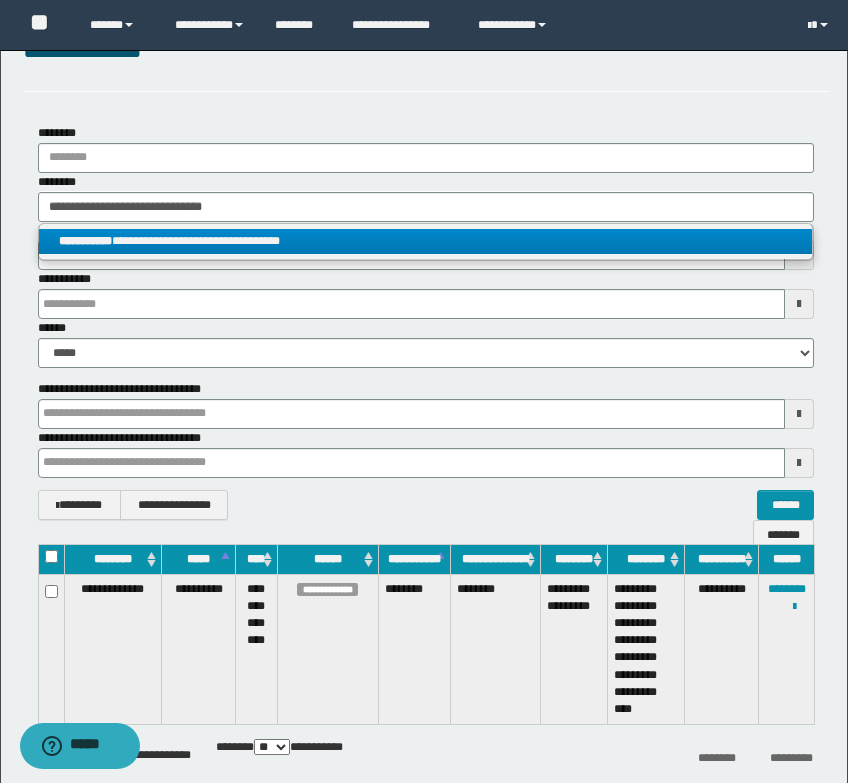click on "**********" at bounding box center (425, 241) 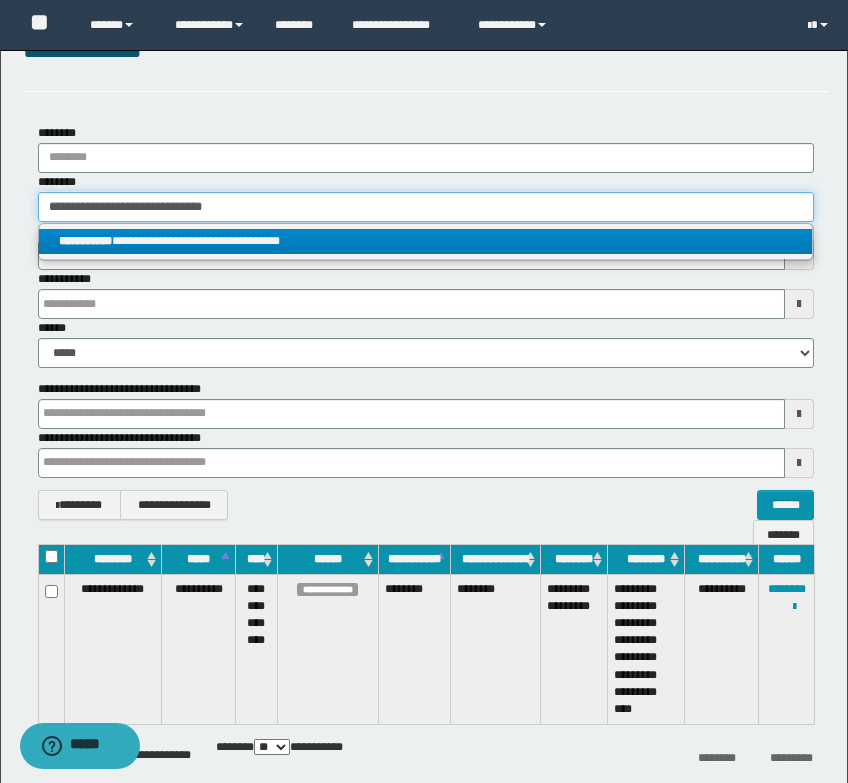 type 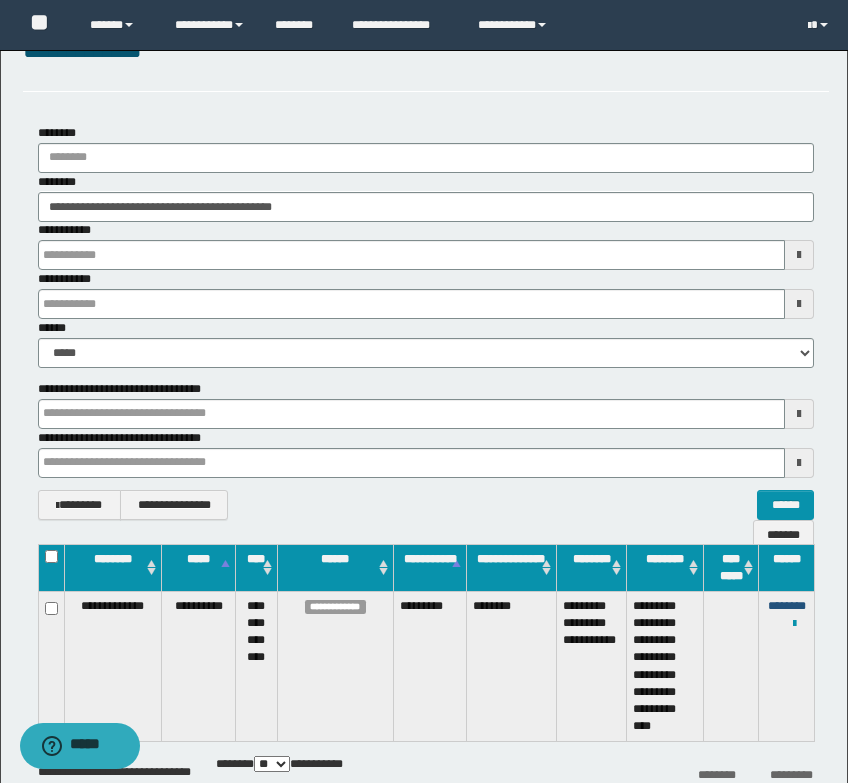 click on "********" at bounding box center (787, 606) 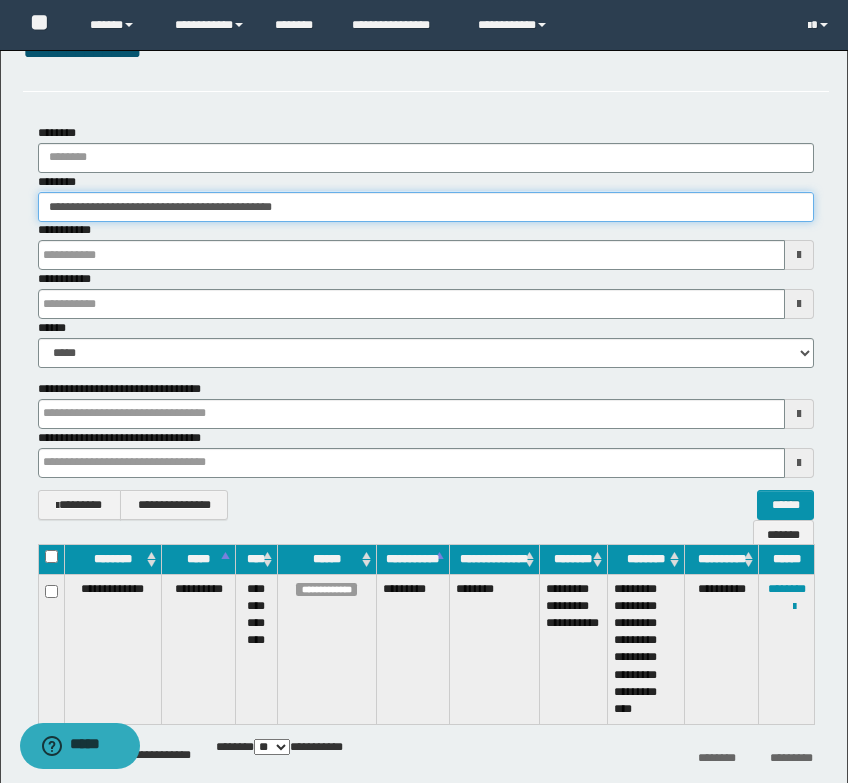 click on "**********" at bounding box center [426, 207] 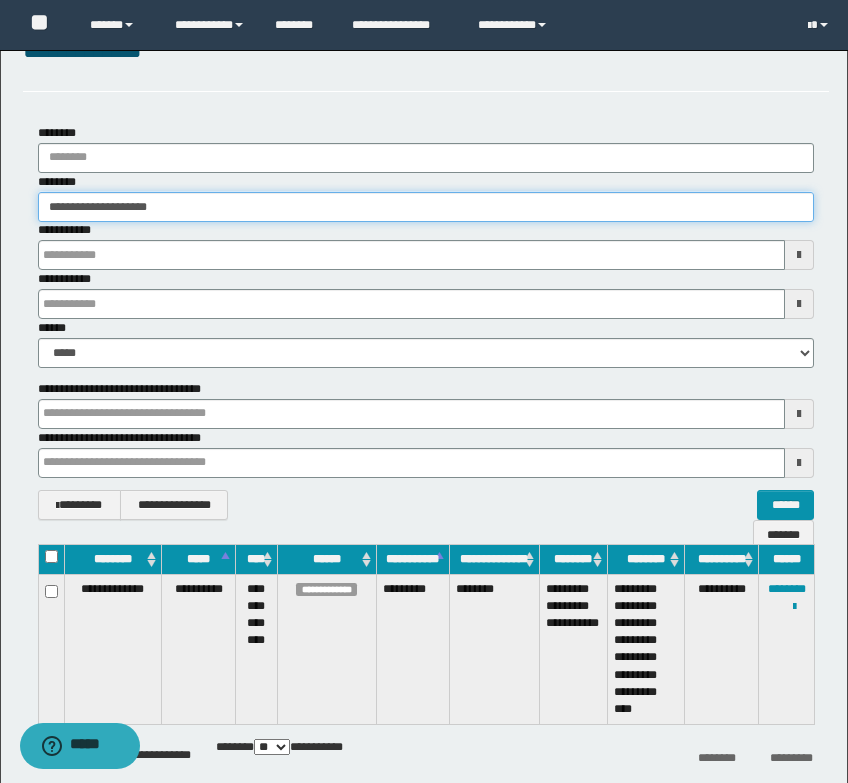 type on "**********" 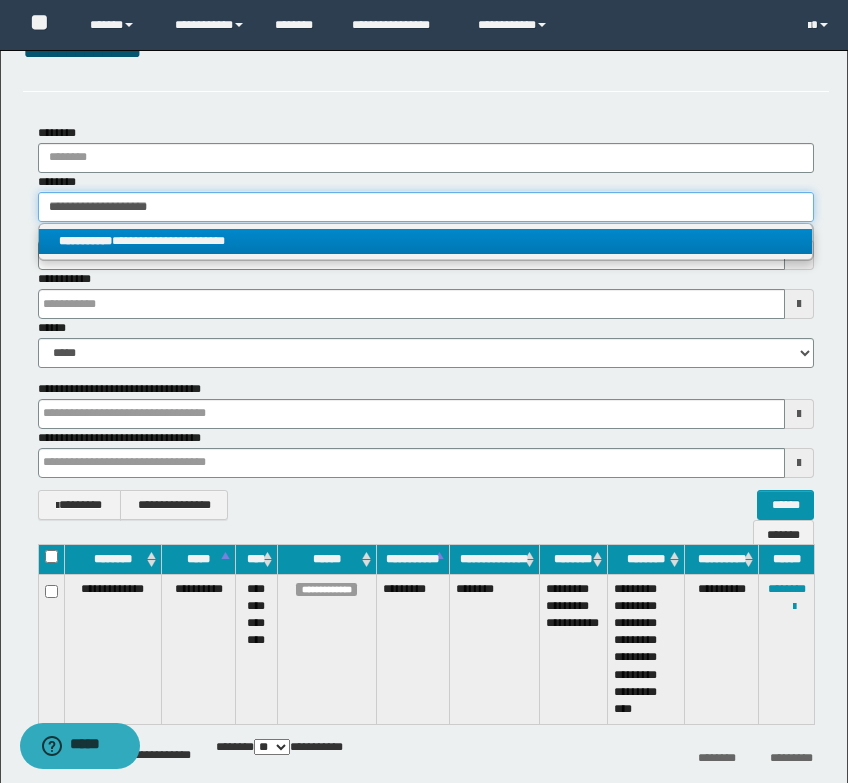 type on "**********" 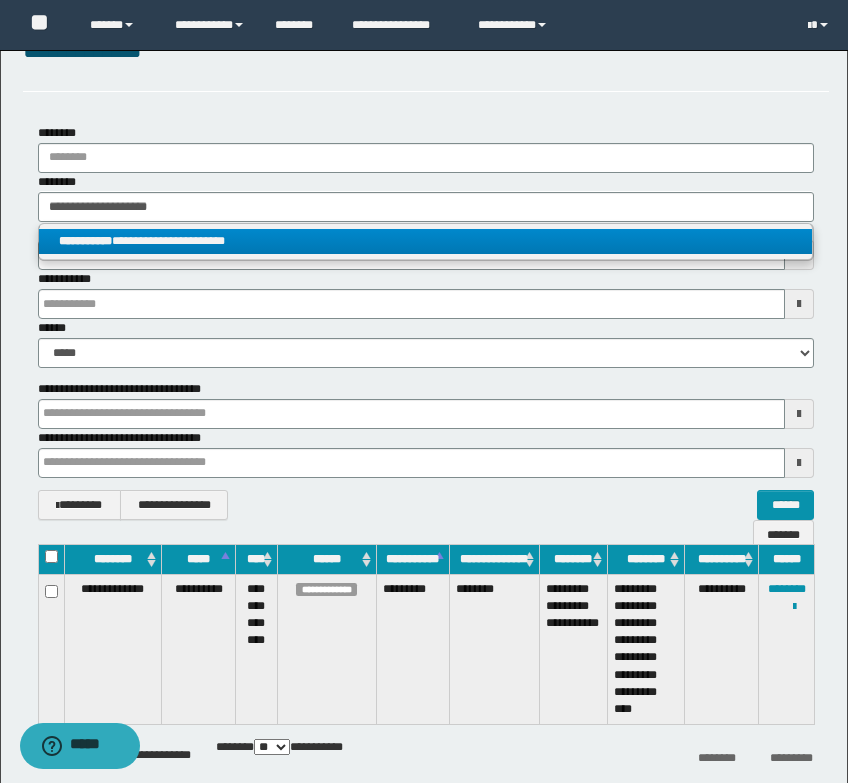 click on "**********" at bounding box center [425, 241] 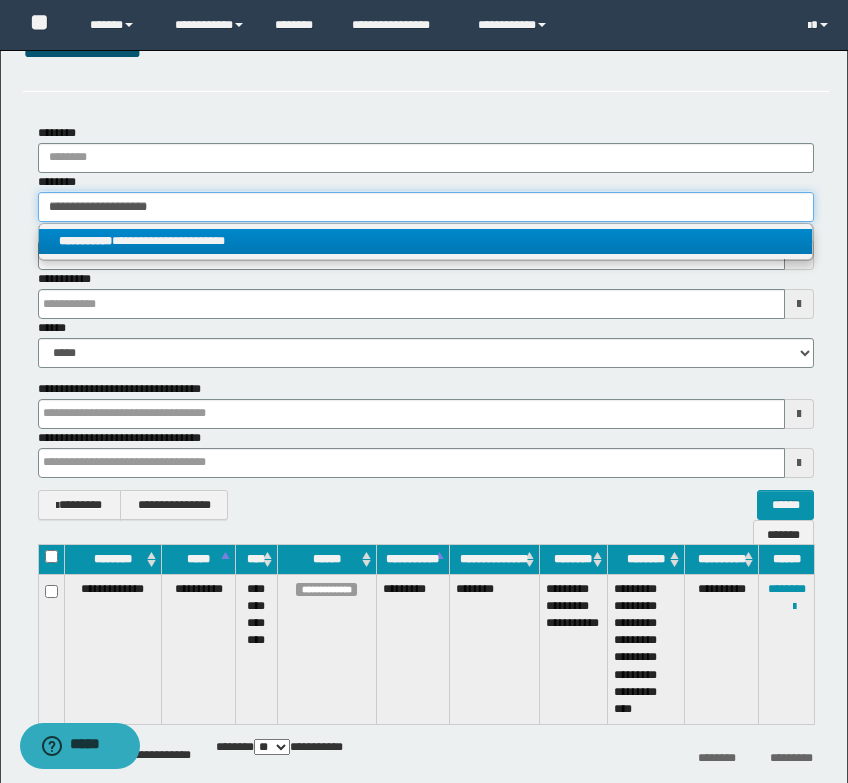 type 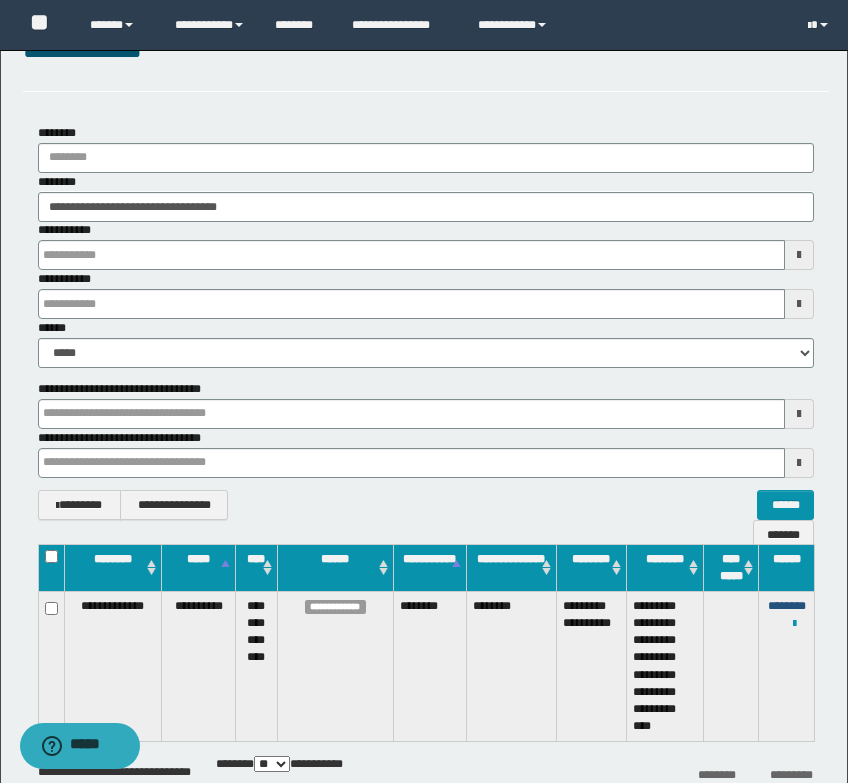 click on "********" at bounding box center [787, 606] 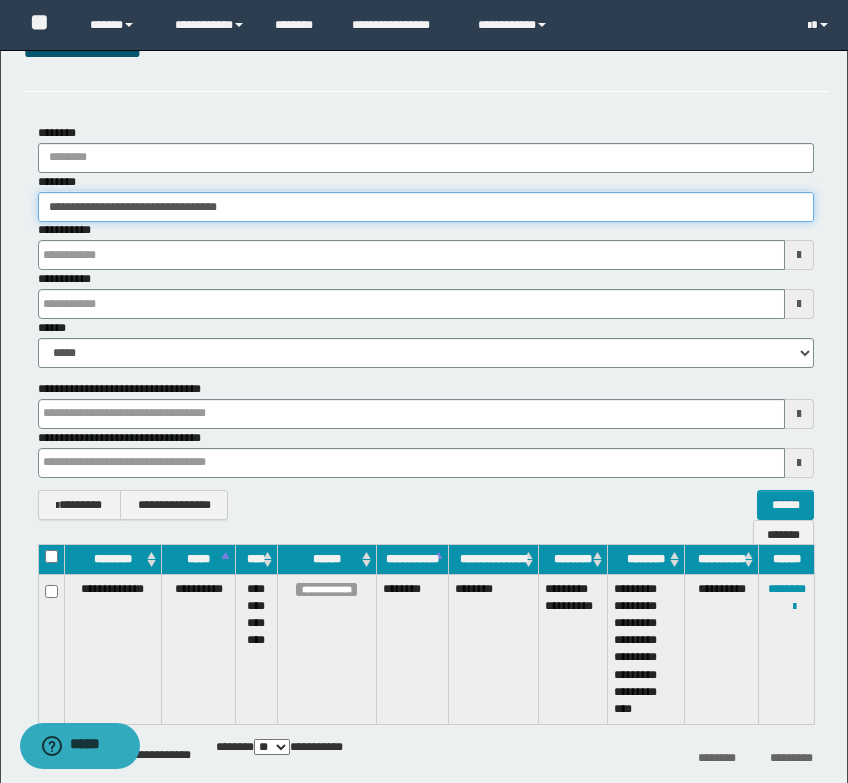 click on "**********" at bounding box center [426, 207] 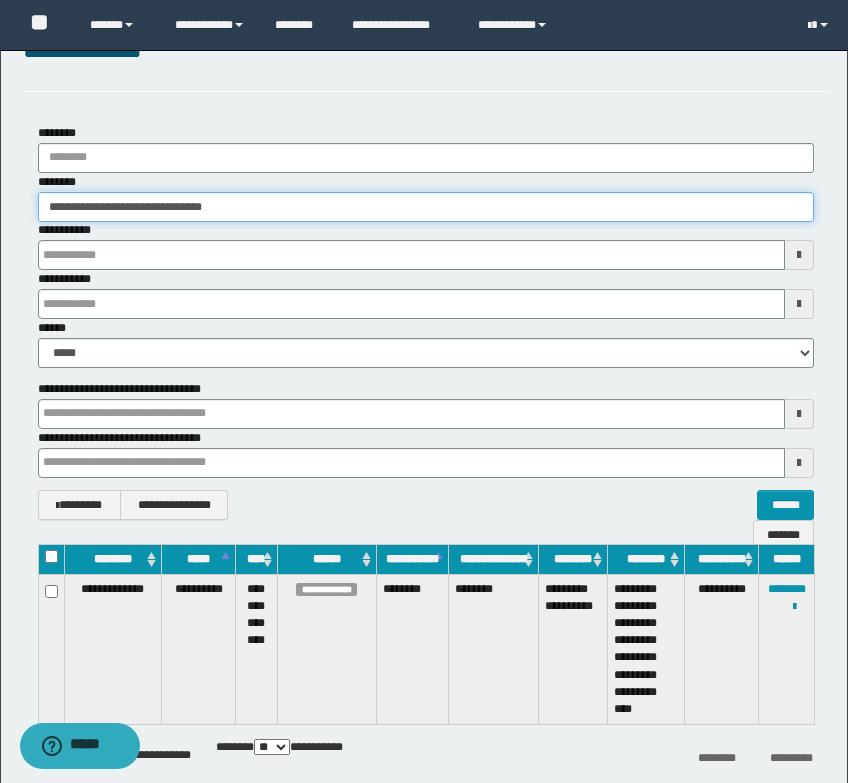 type on "**********" 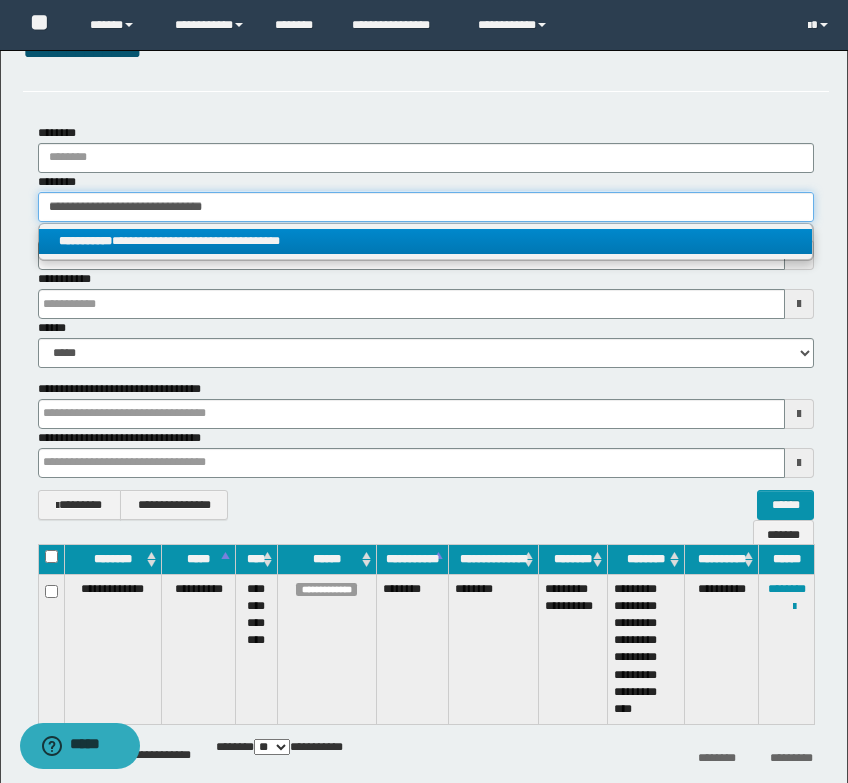 type on "**********" 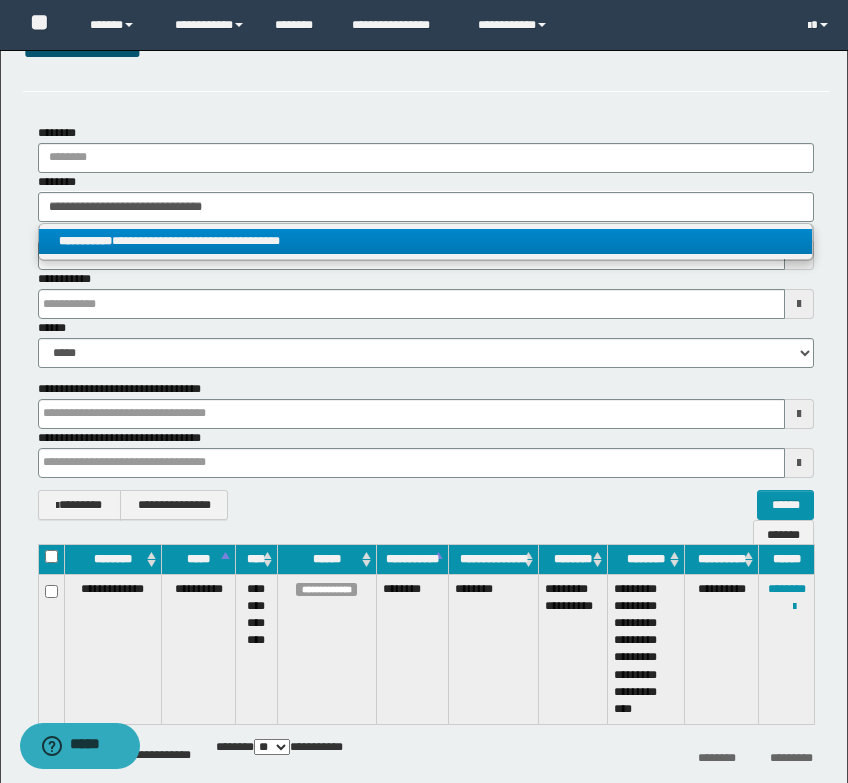 click on "**********" at bounding box center [425, 241] 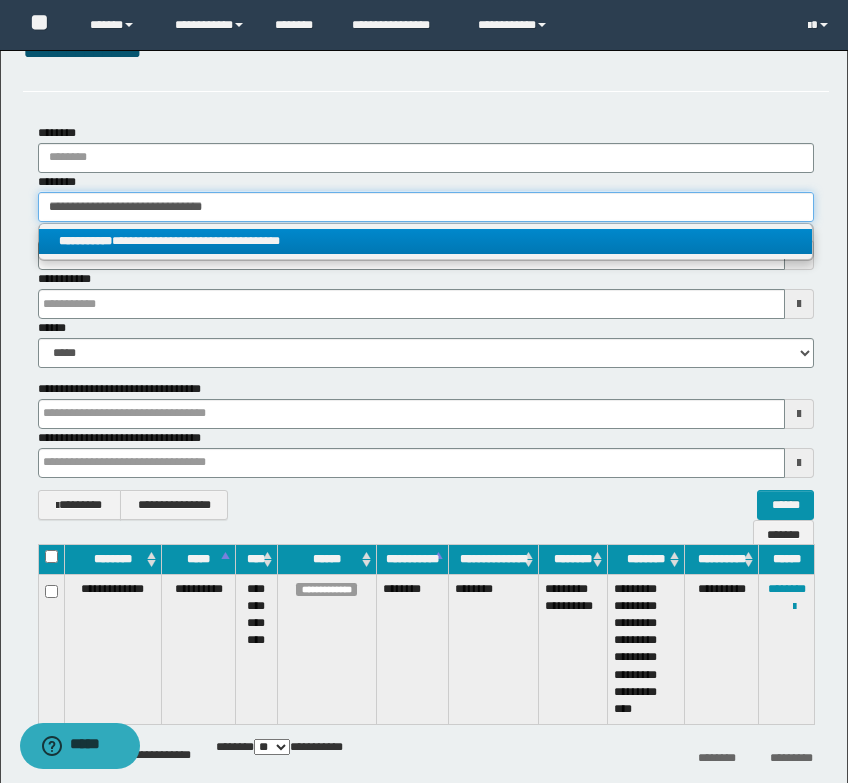 type 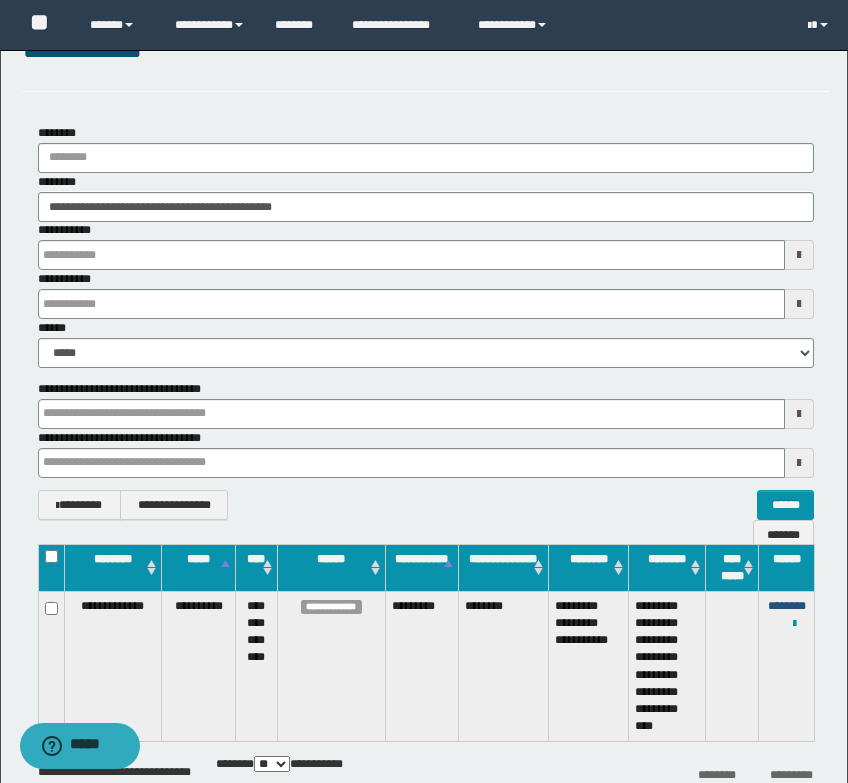 click on "********" at bounding box center (787, 606) 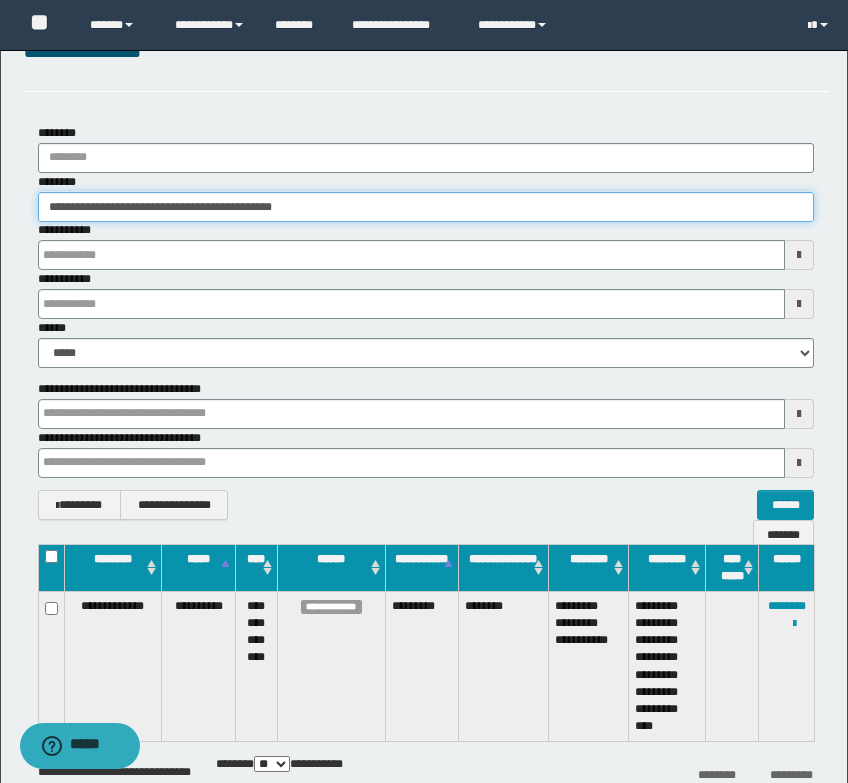 click on "**********" at bounding box center [426, 207] 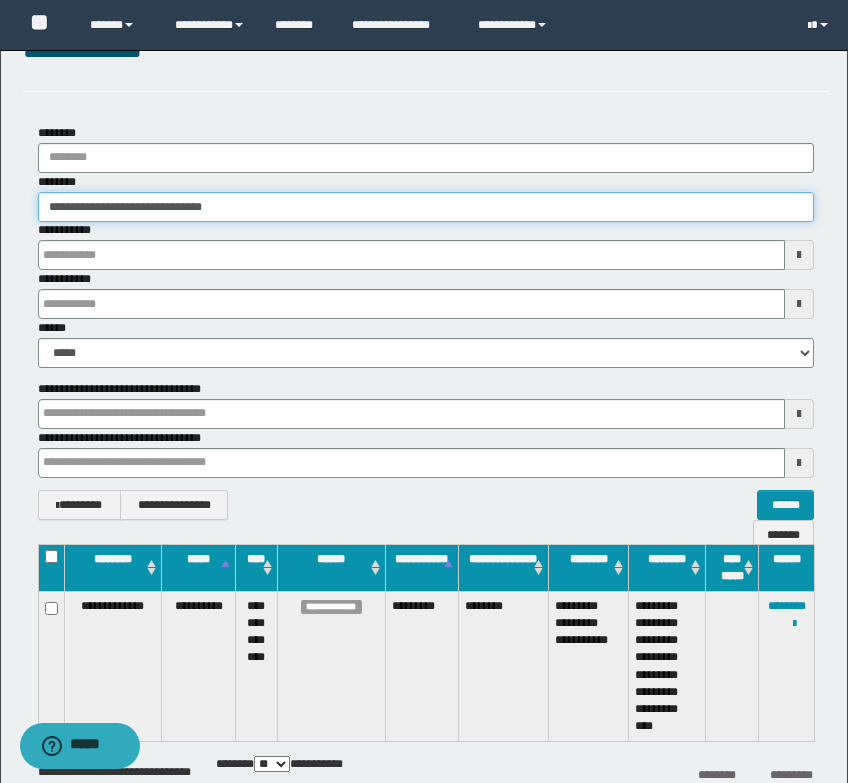 type on "**********" 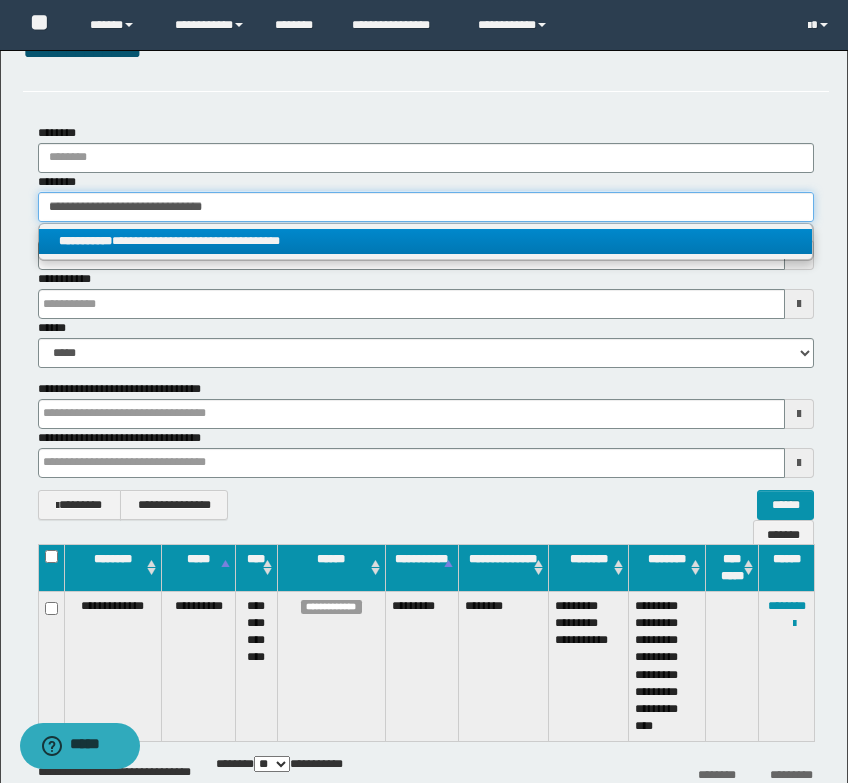 type on "**********" 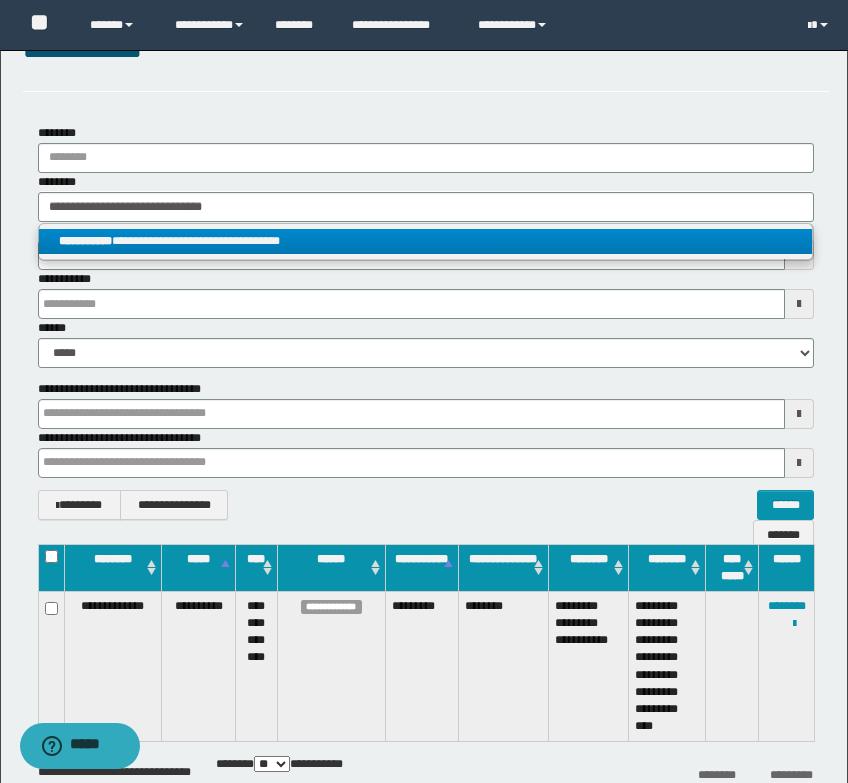 click on "**********" at bounding box center (425, 241) 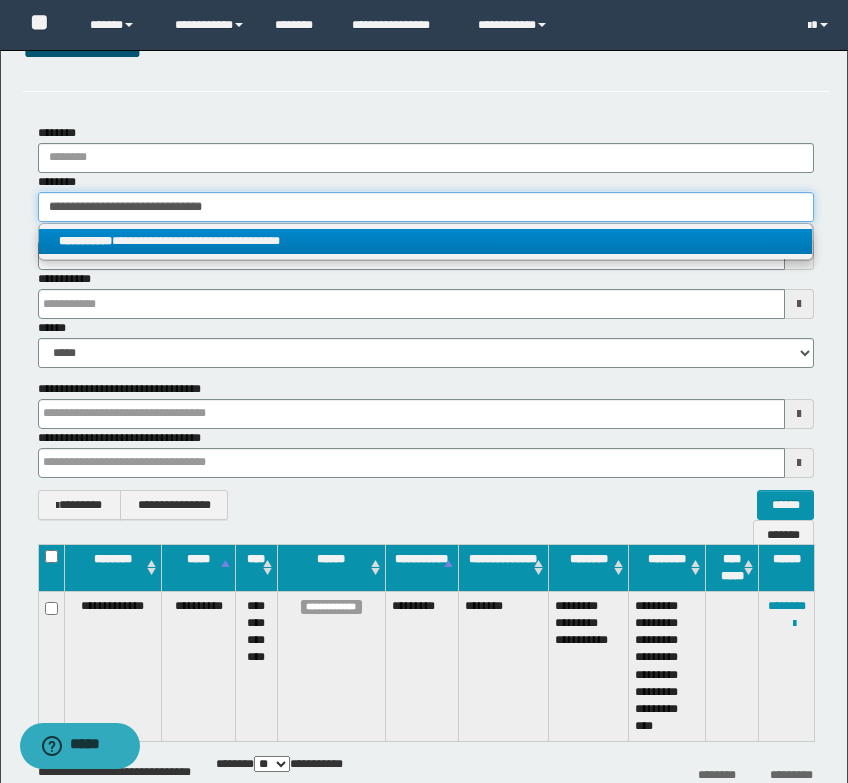 type 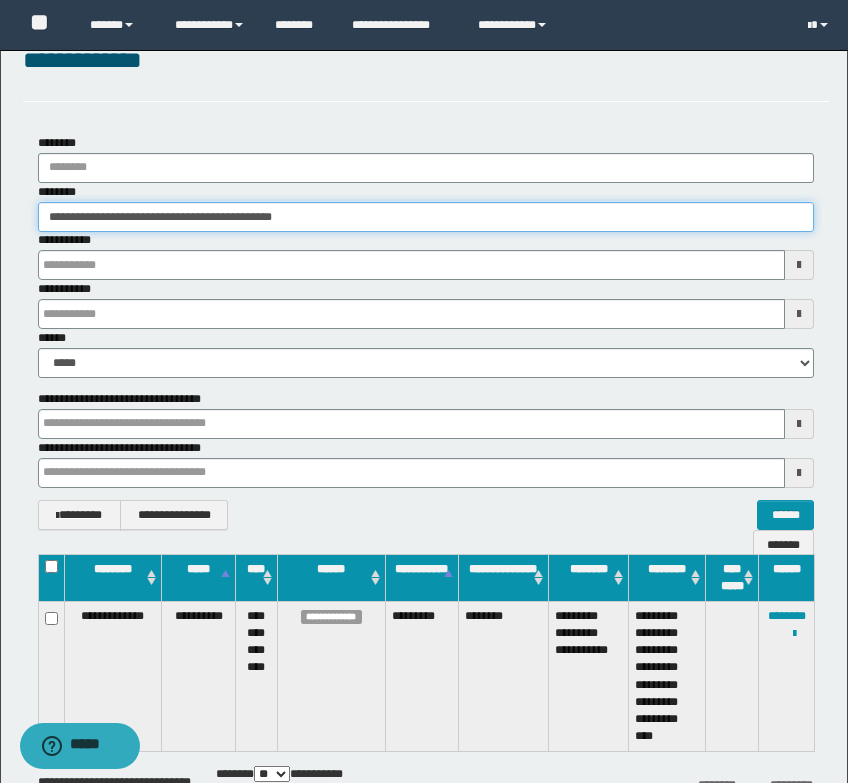 scroll, scrollTop: 0, scrollLeft: 0, axis: both 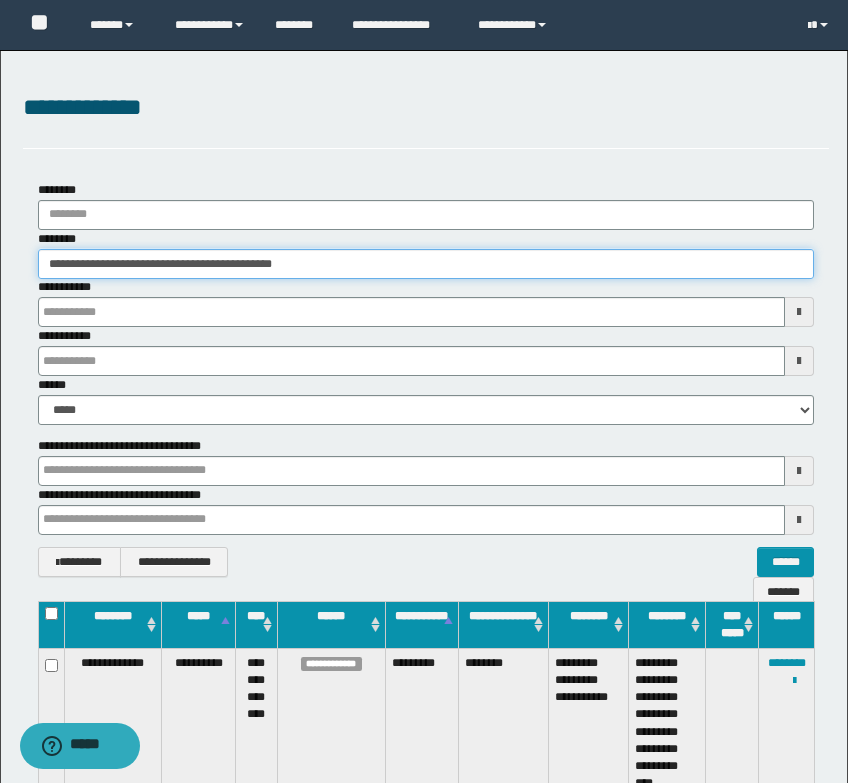 click on "**********" at bounding box center (426, 264) 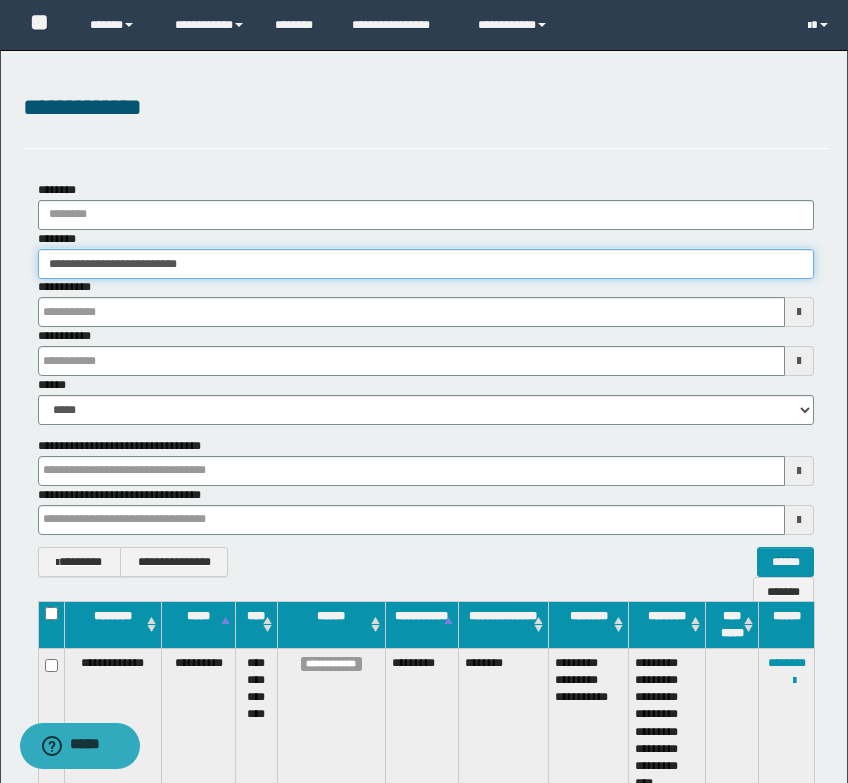 type on "**********" 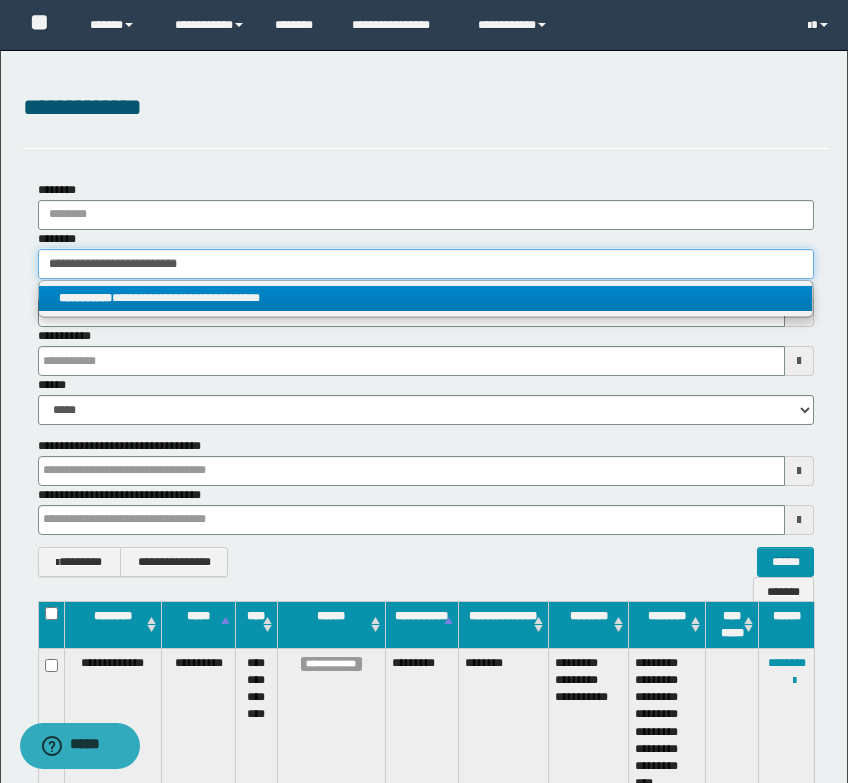 type on "**********" 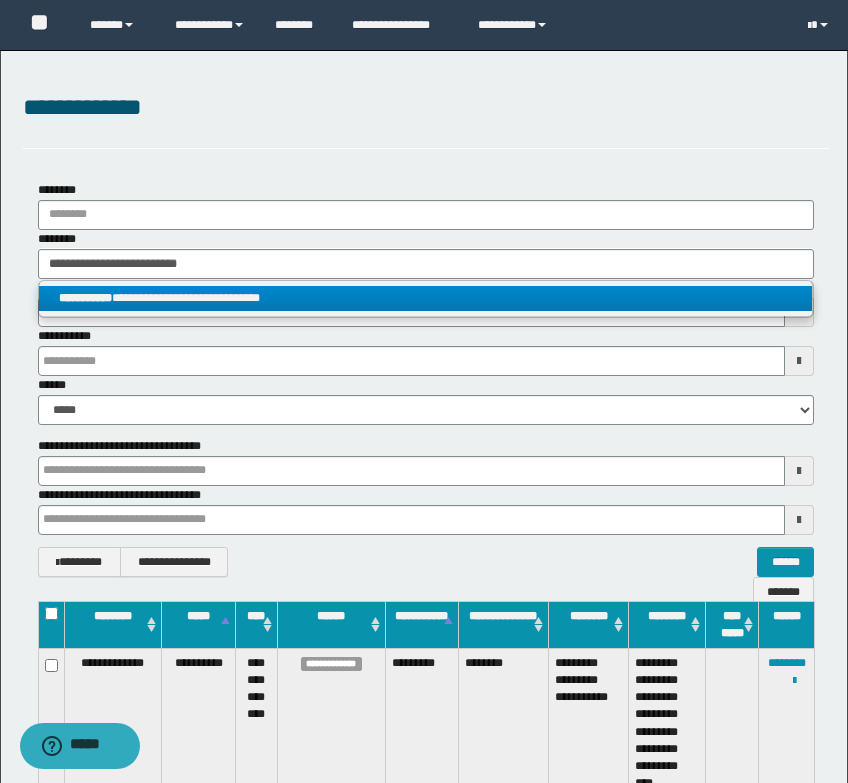 click on "**********" at bounding box center [425, 298] 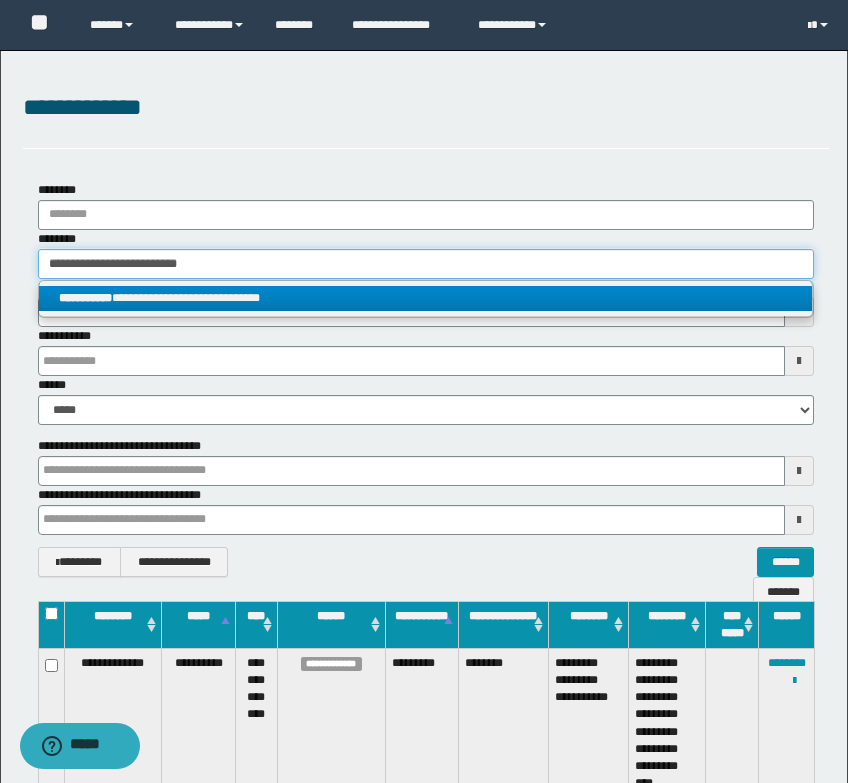 type 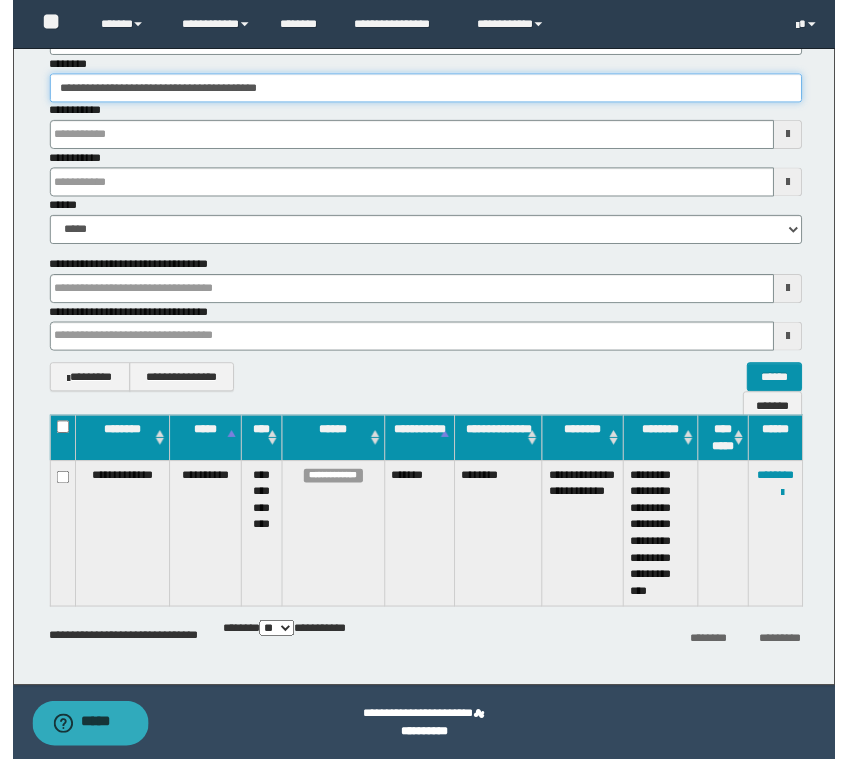 scroll, scrollTop: 174, scrollLeft: 0, axis: vertical 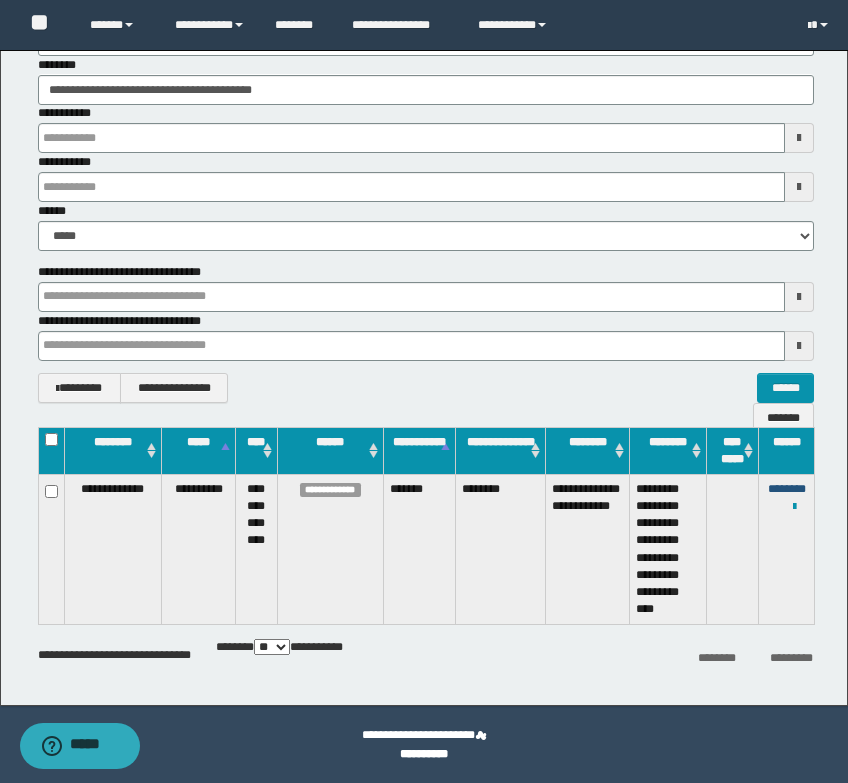 click on "********" at bounding box center (787, 489) 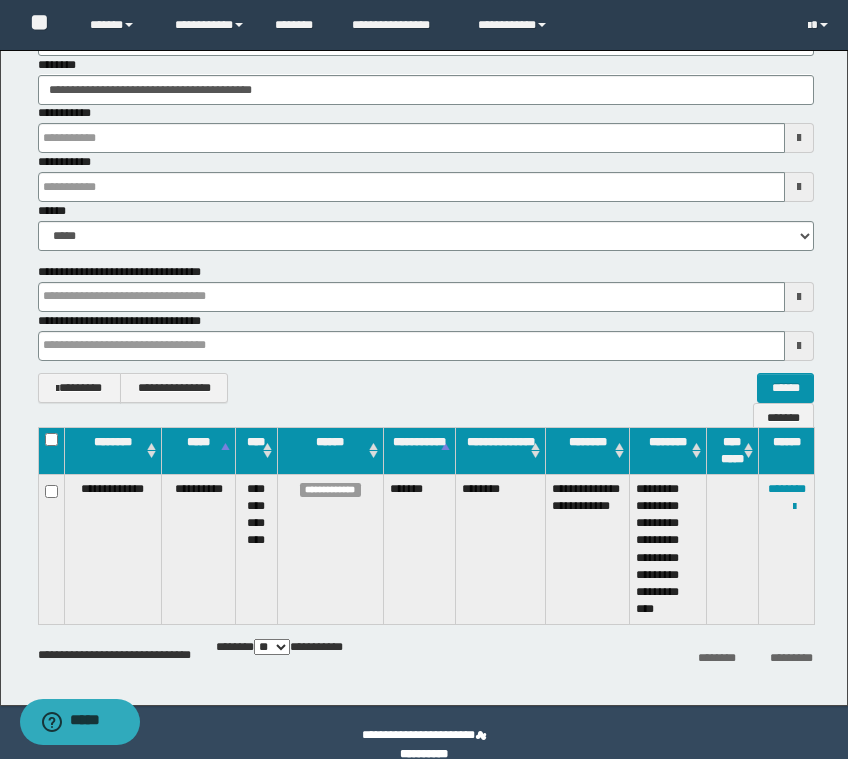 scroll, scrollTop: 25, scrollLeft: 0, axis: vertical 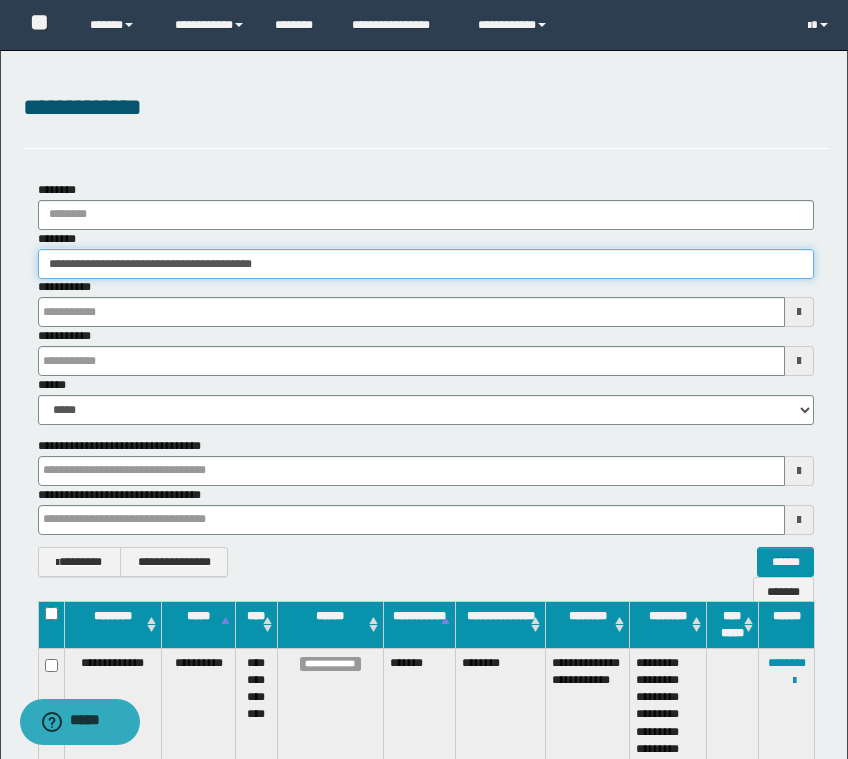 click on "**********" at bounding box center (426, 264) 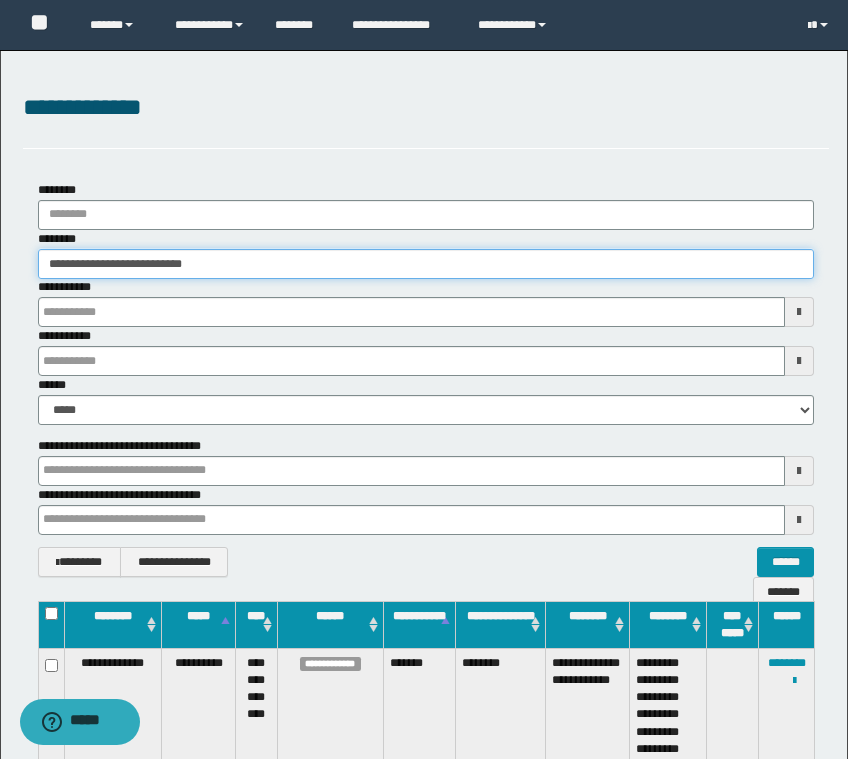 type on "**********" 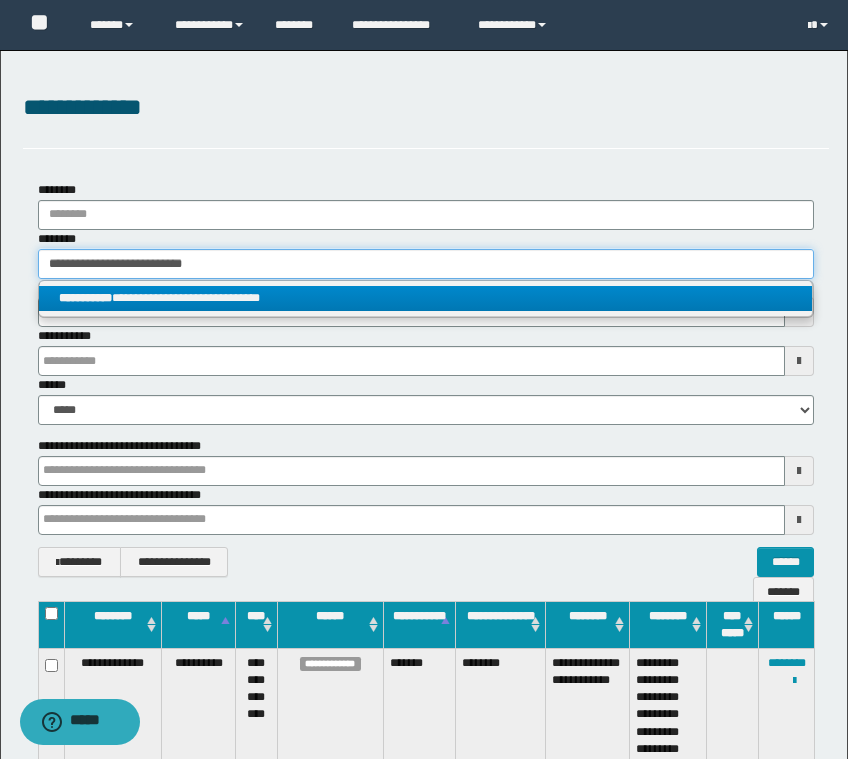 type on "**********" 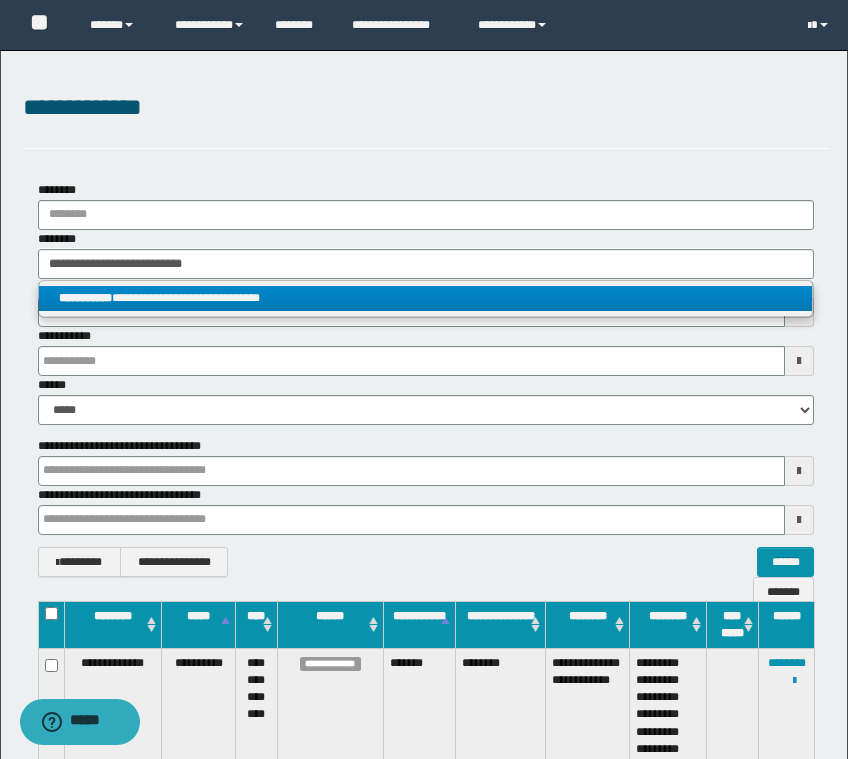 click on "**********" at bounding box center (425, 298) 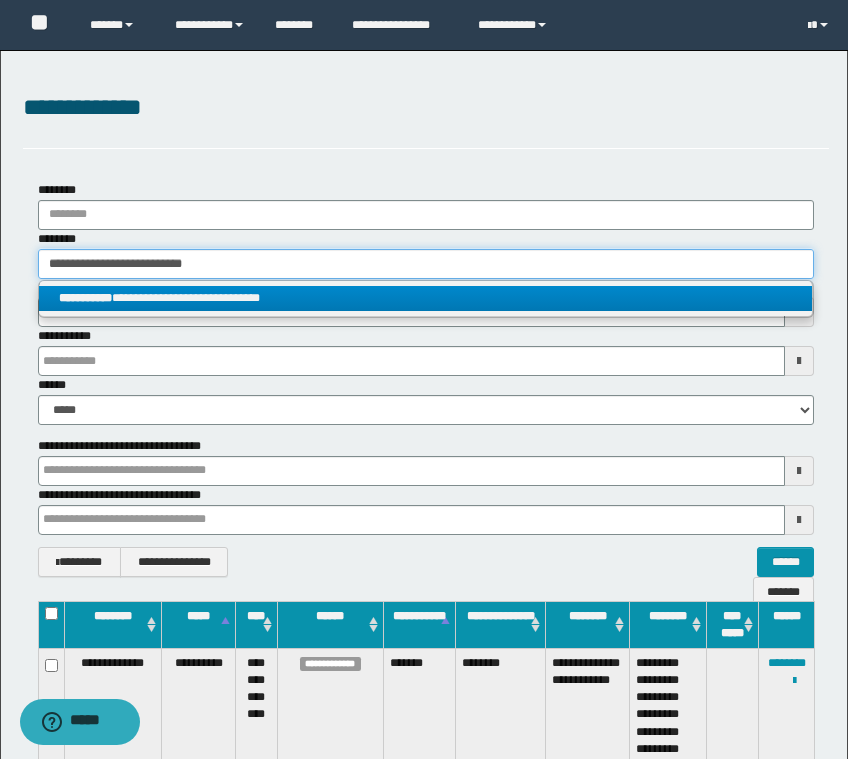 type 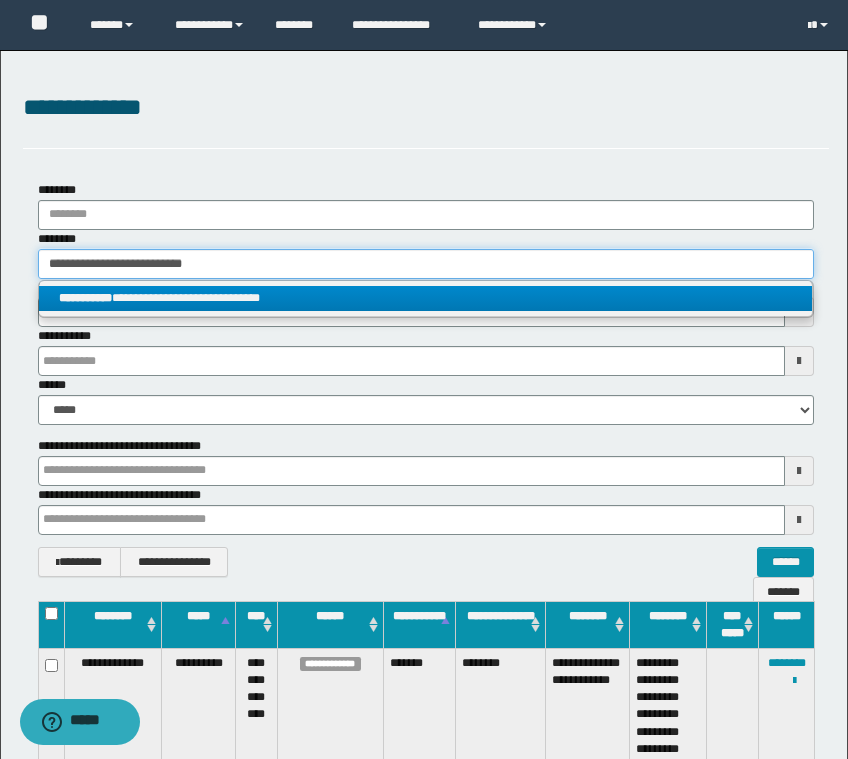 type on "**********" 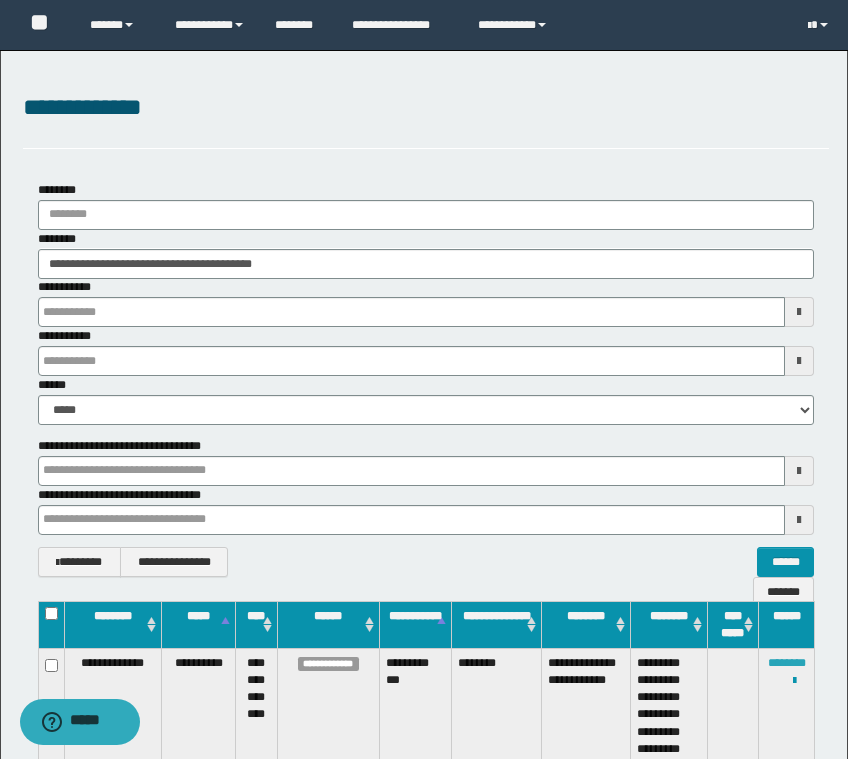 click on "********" at bounding box center [787, 663] 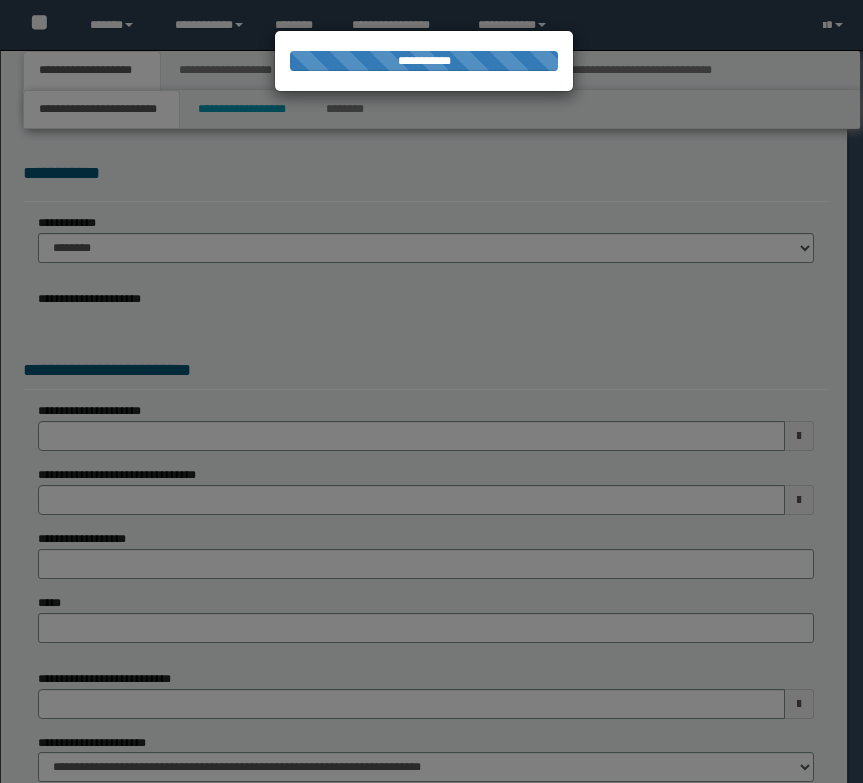 scroll, scrollTop: 0, scrollLeft: 0, axis: both 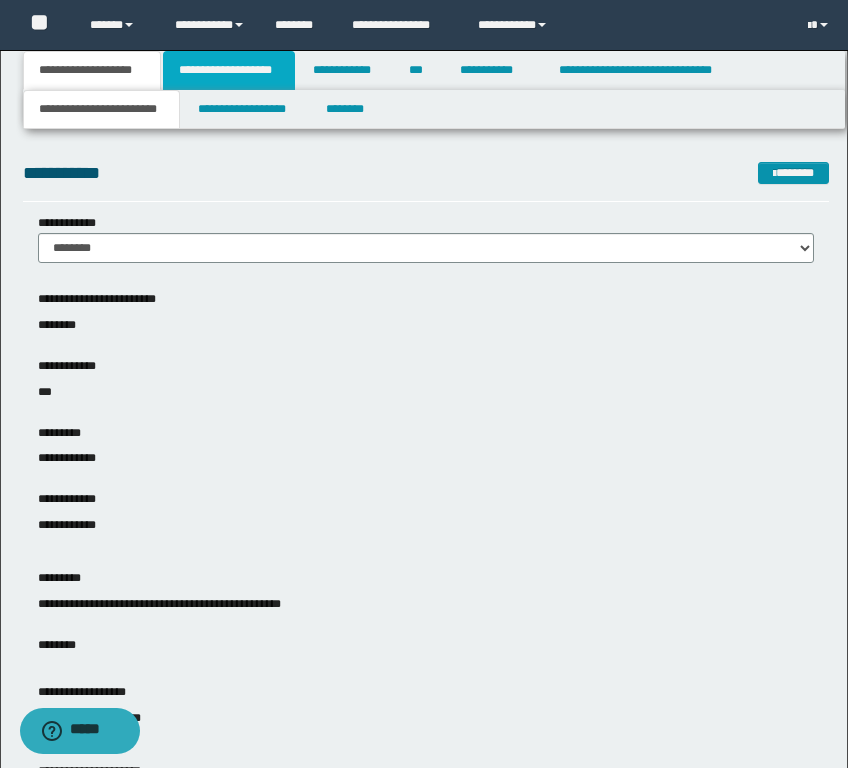 click on "**********" at bounding box center [229, 70] 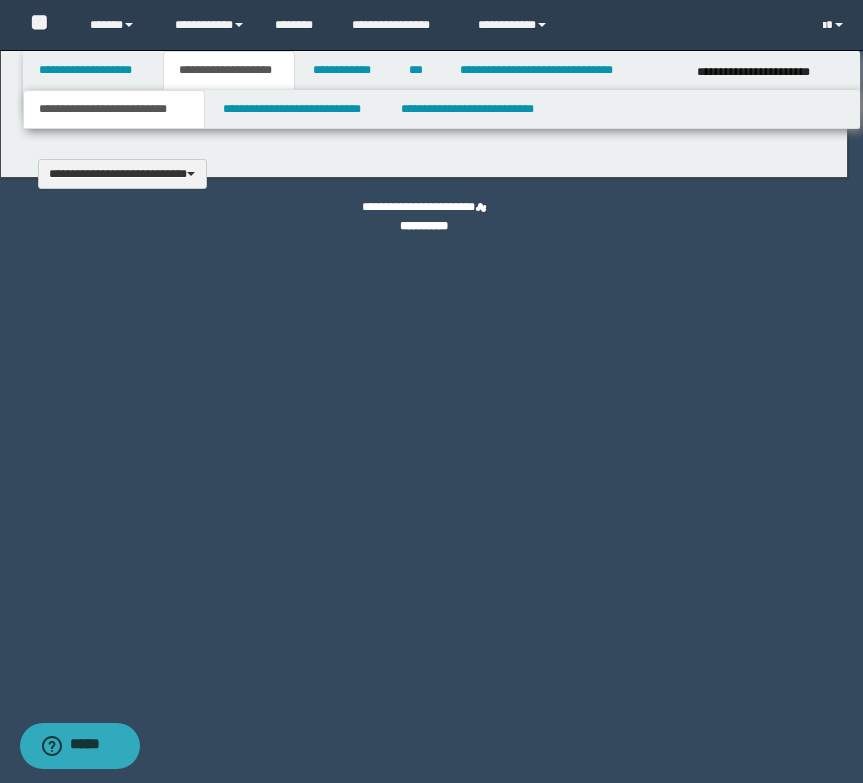 type 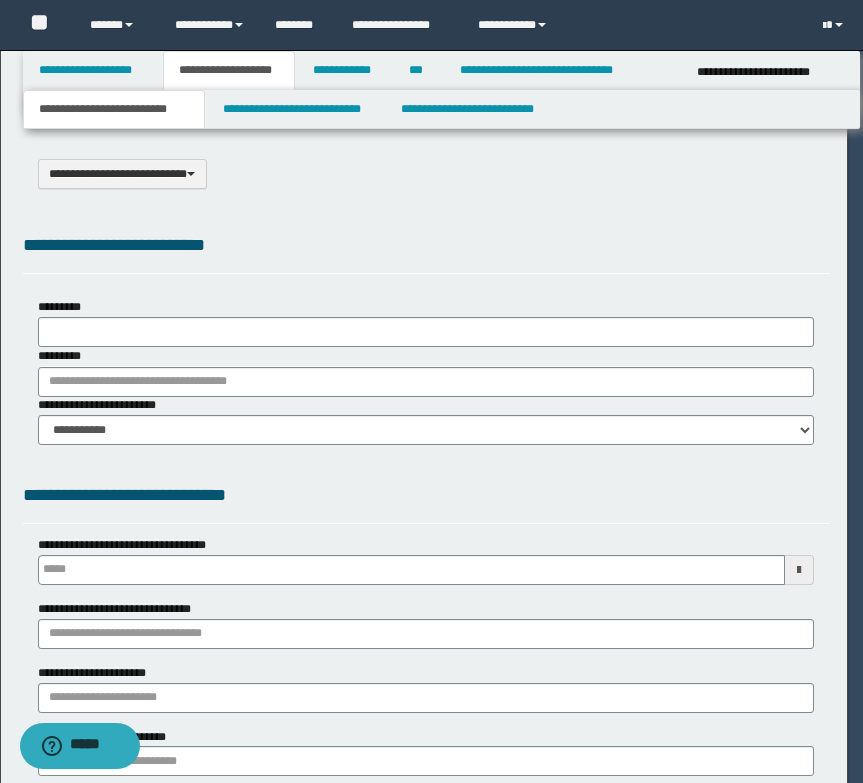 type on "**********" 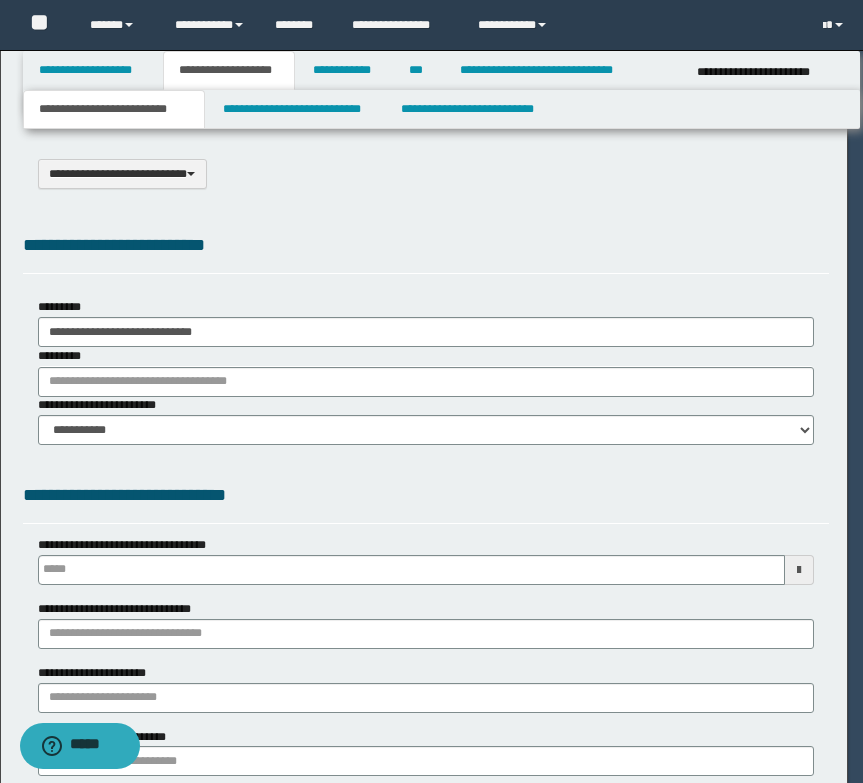 select on "*" 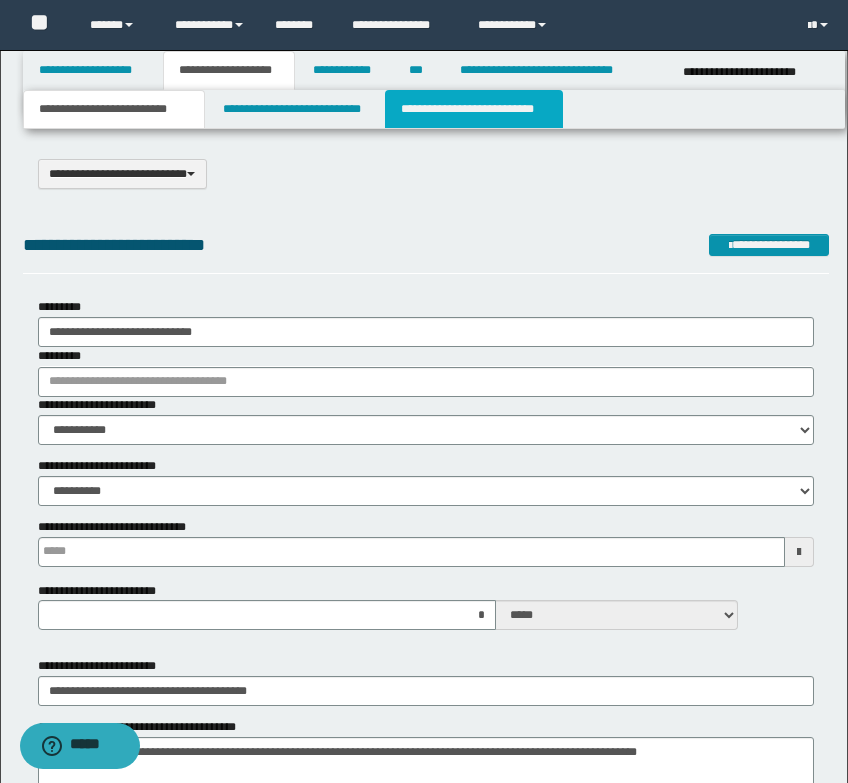 click on "**********" at bounding box center (474, 109) 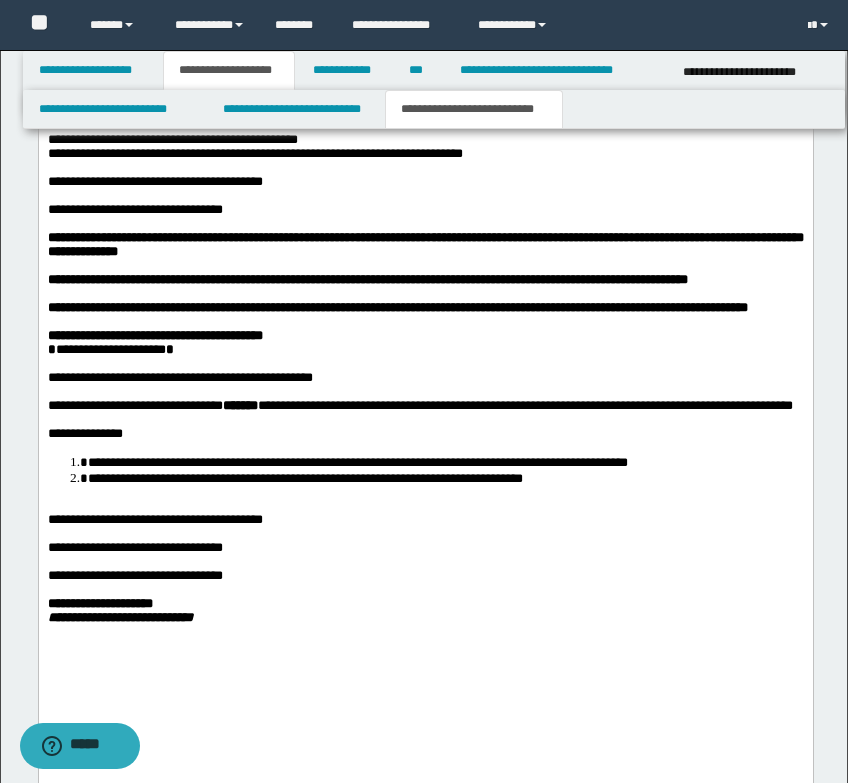 scroll, scrollTop: 1700, scrollLeft: 0, axis: vertical 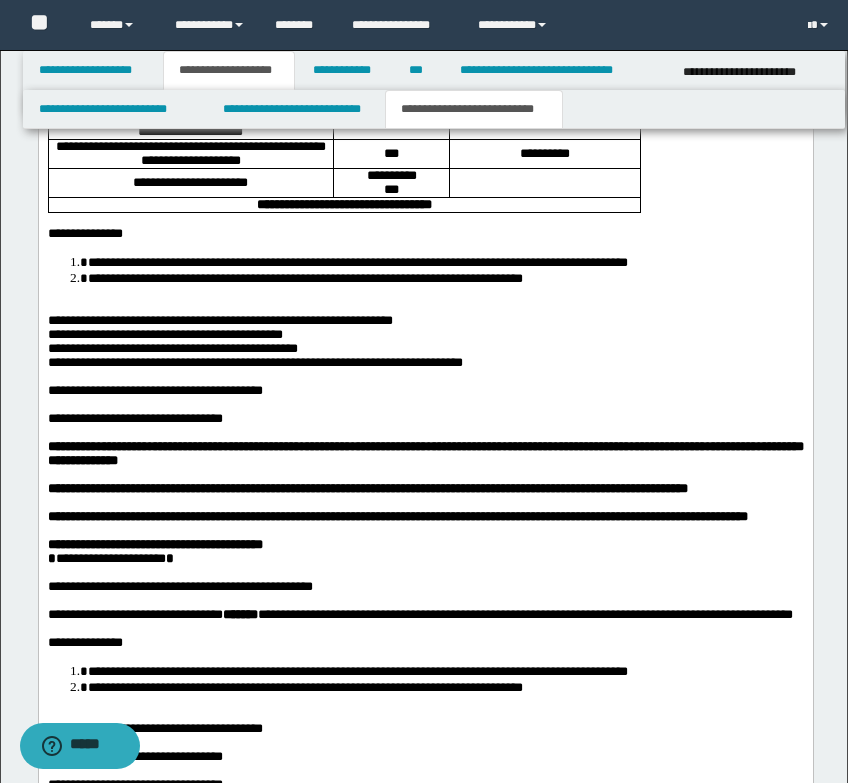 click on "**********" at bounding box center [425, 350] 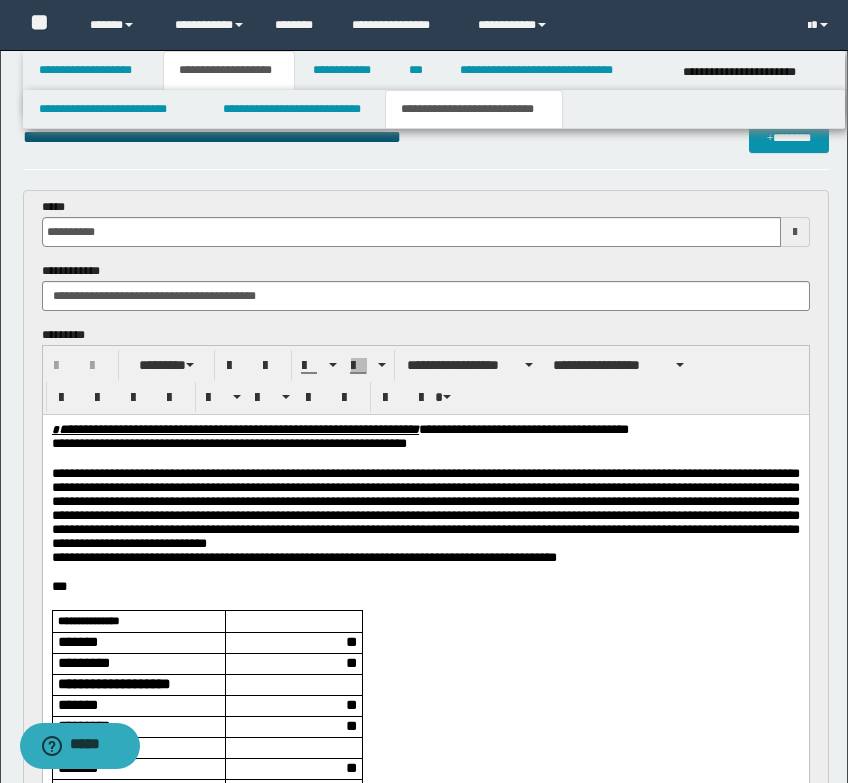 scroll, scrollTop: 0, scrollLeft: 0, axis: both 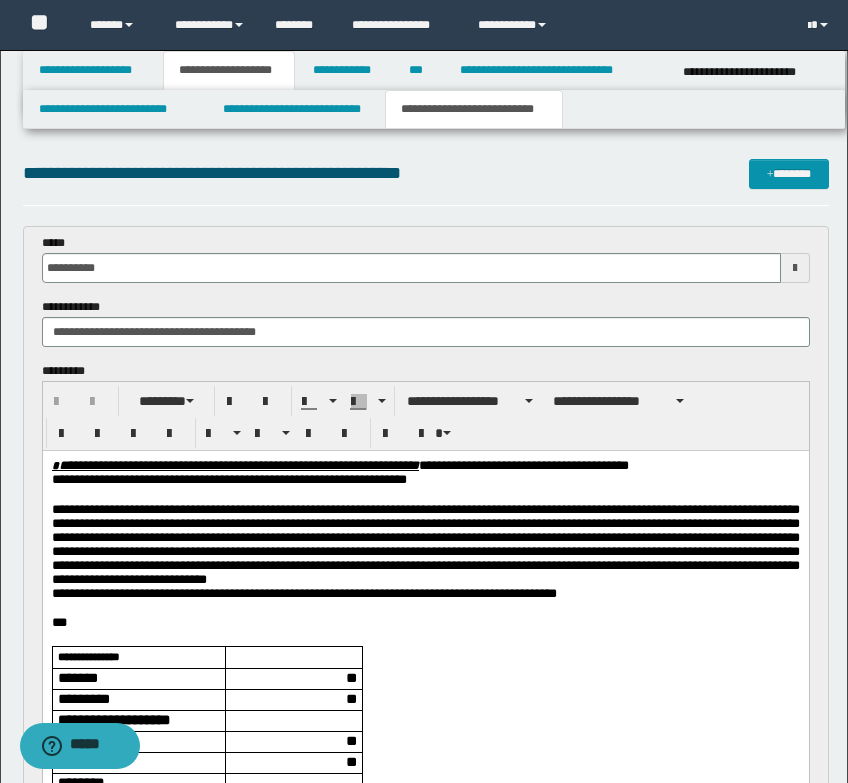 click on "*******" at bounding box center (789, 174) 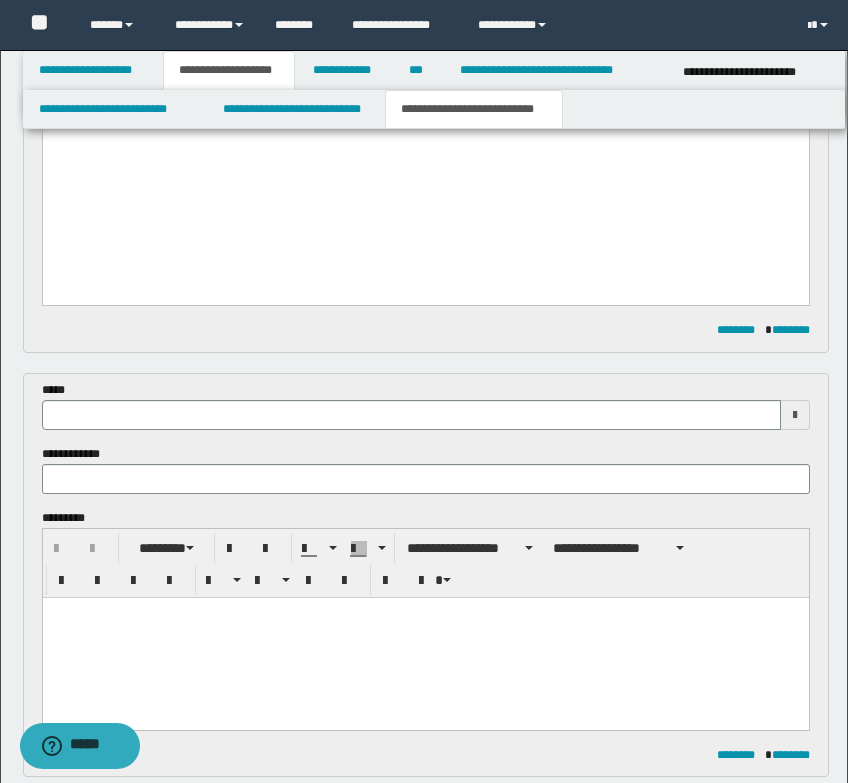 scroll, scrollTop: 932, scrollLeft: 0, axis: vertical 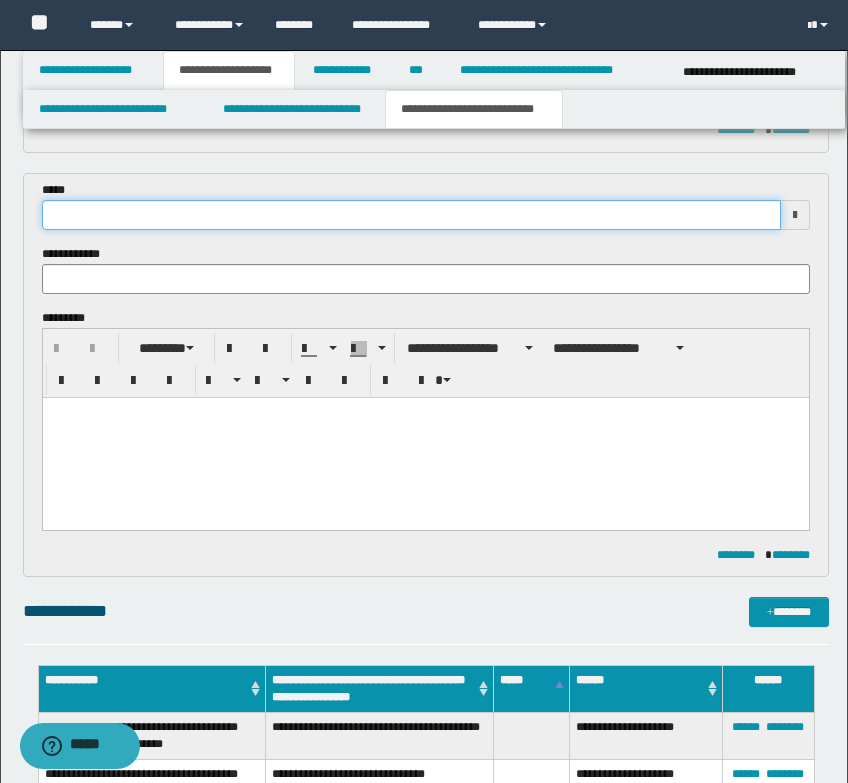 click at bounding box center [411, 215] 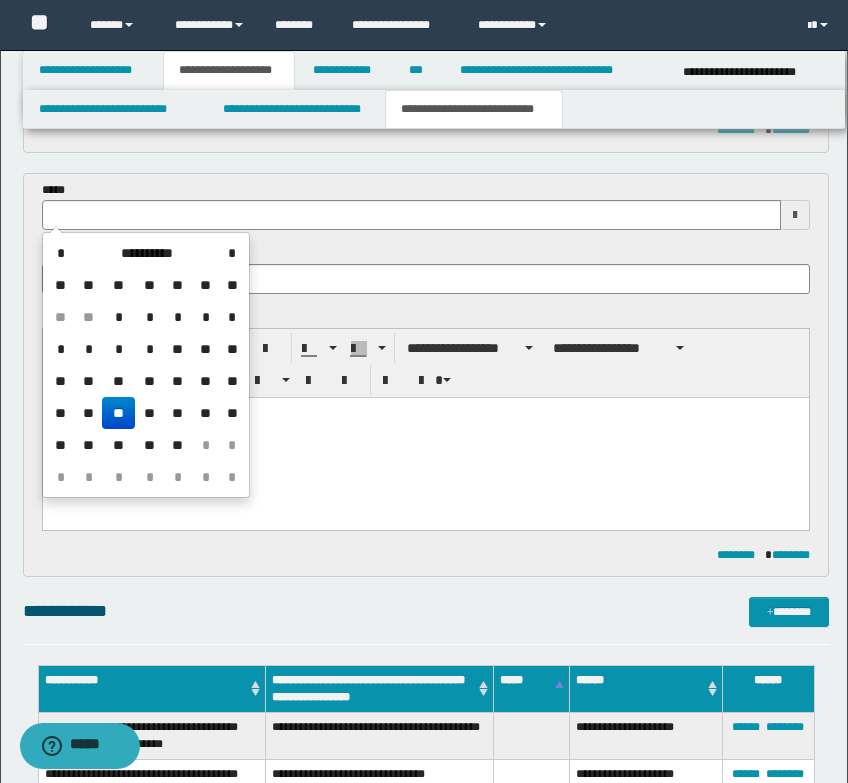 click on "**" at bounding box center (118, 413) 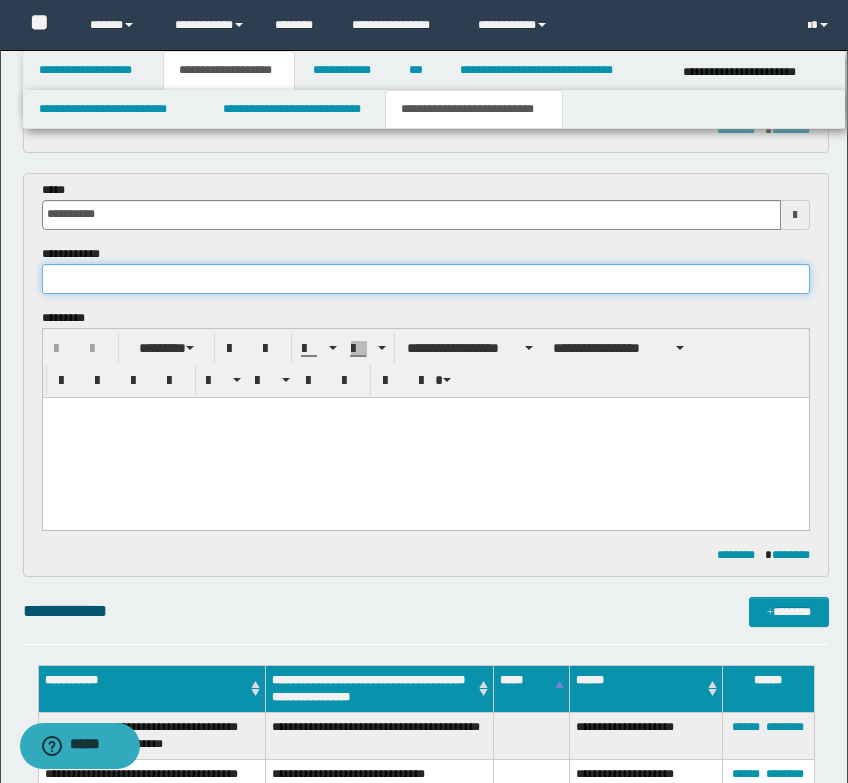 click at bounding box center [426, 279] 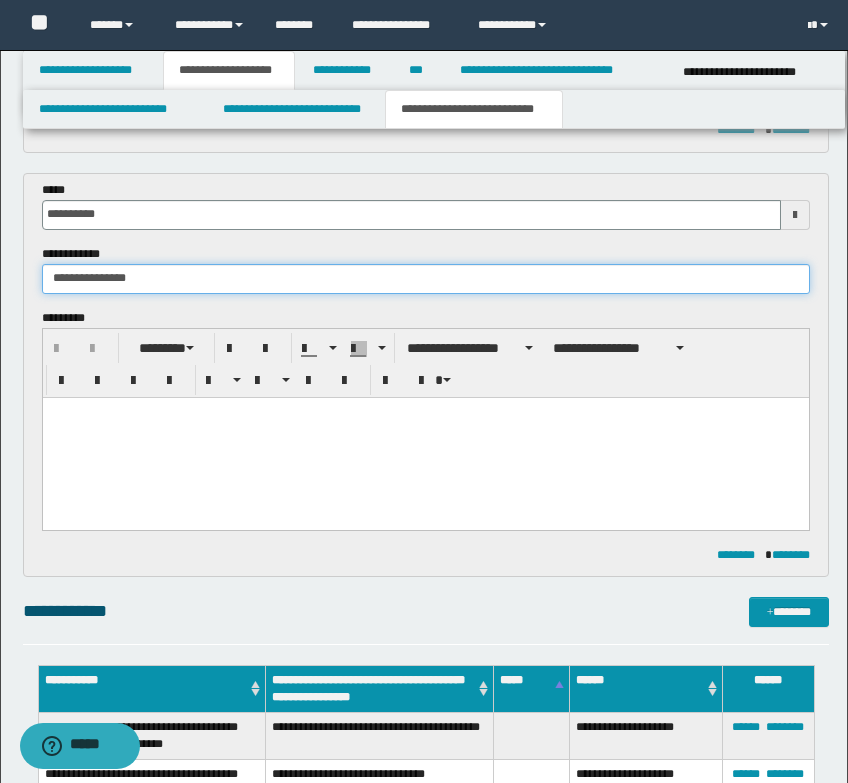 type on "**********" 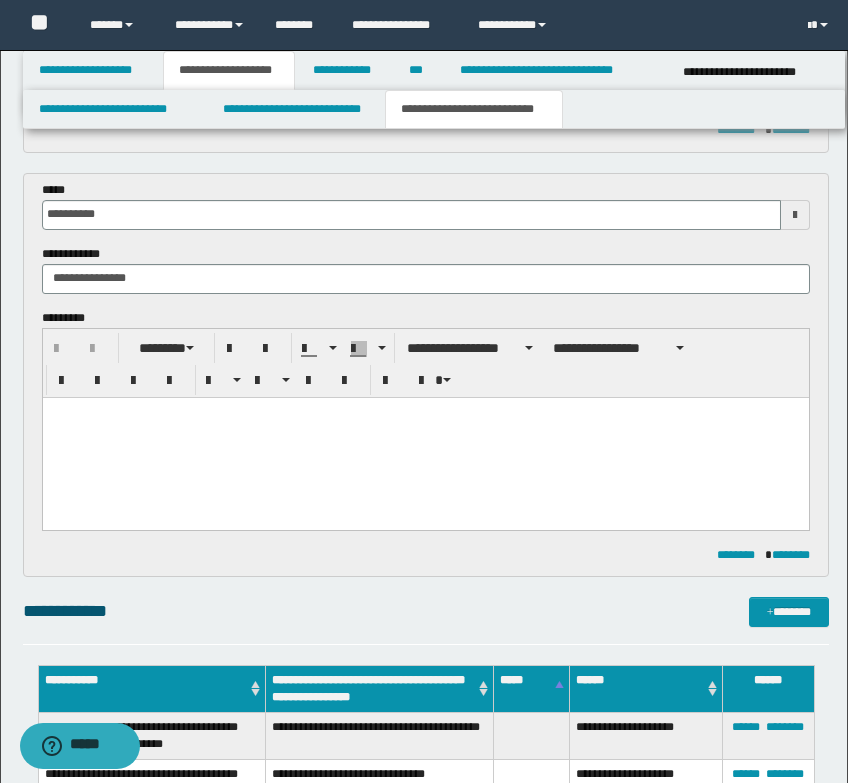 click at bounding box center [425, 437] 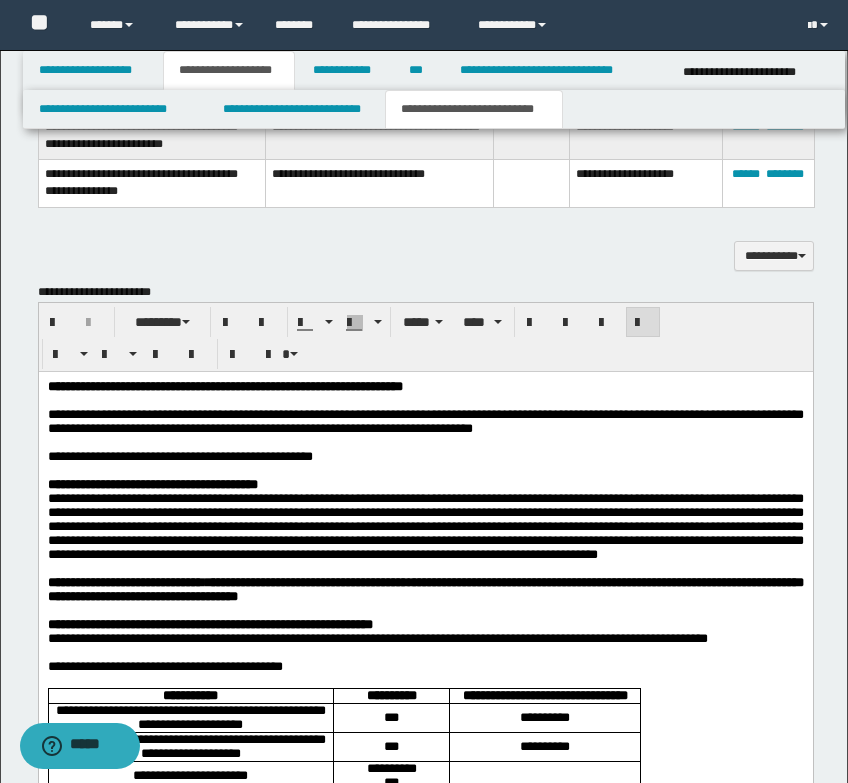 scroll, scrollTop: 1332, scrollLeft: 0, axis: vertical 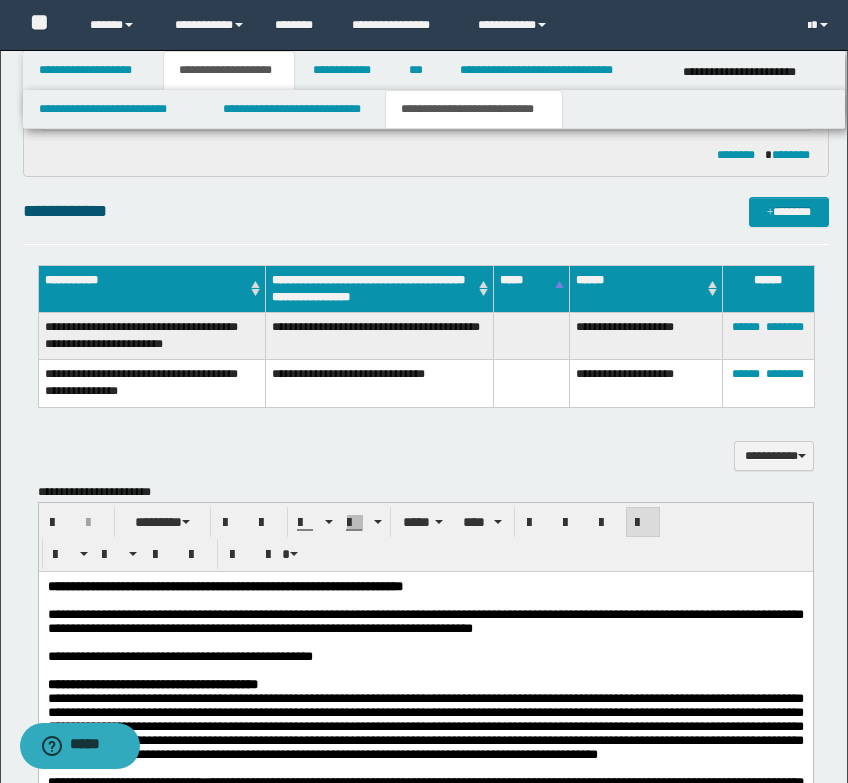 click on "**********" at bounding box center (380, 336) 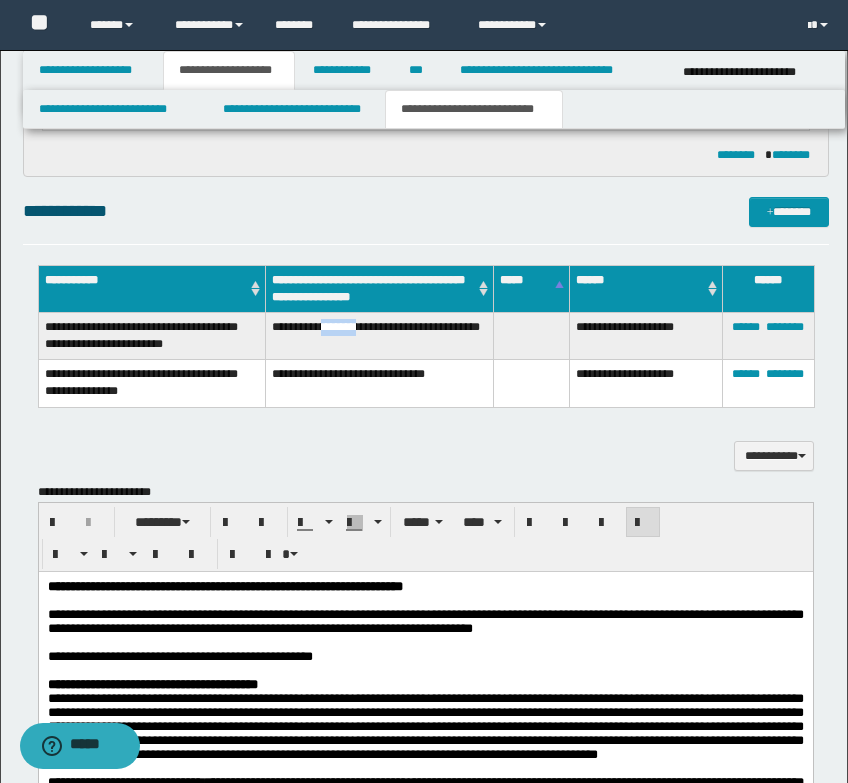 click on "**********" at bounding box center [380, 336] 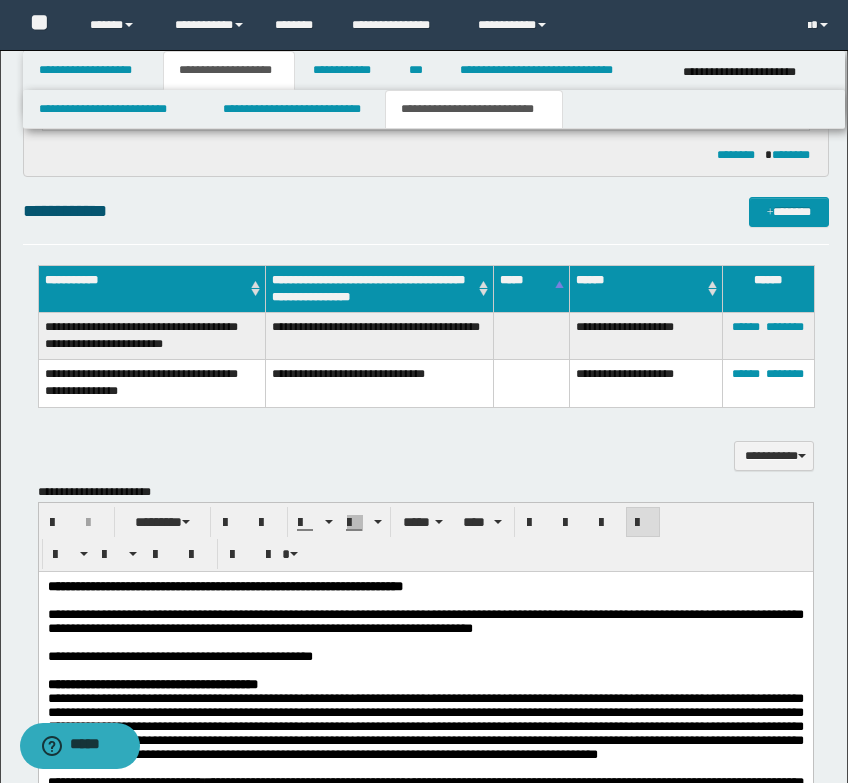 click on "**********" at bounding box center [380, 336] 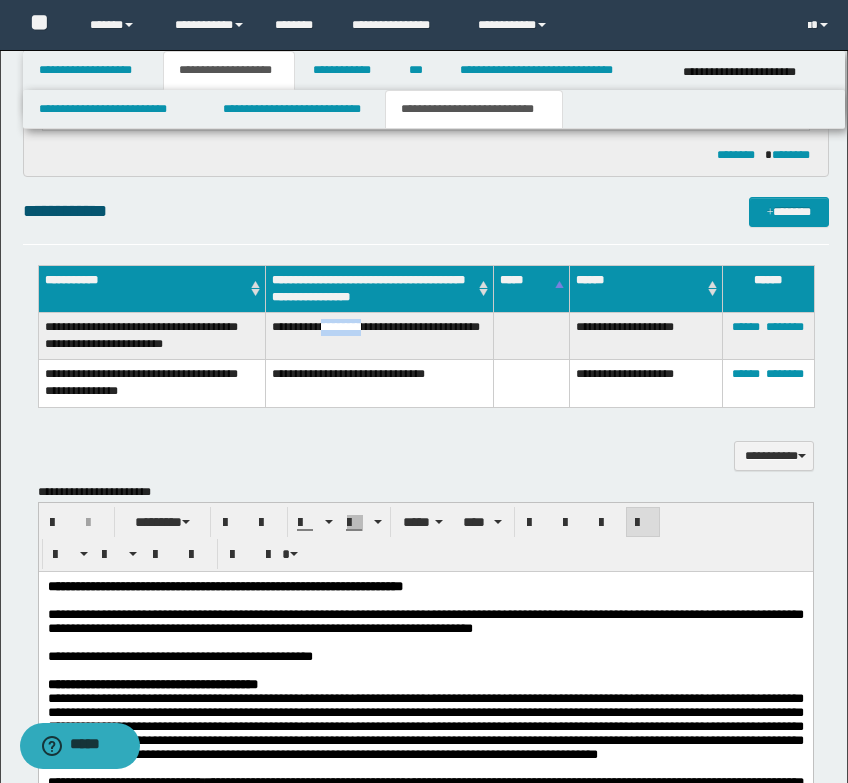 click on "**********" at bounding box center (380, 336) 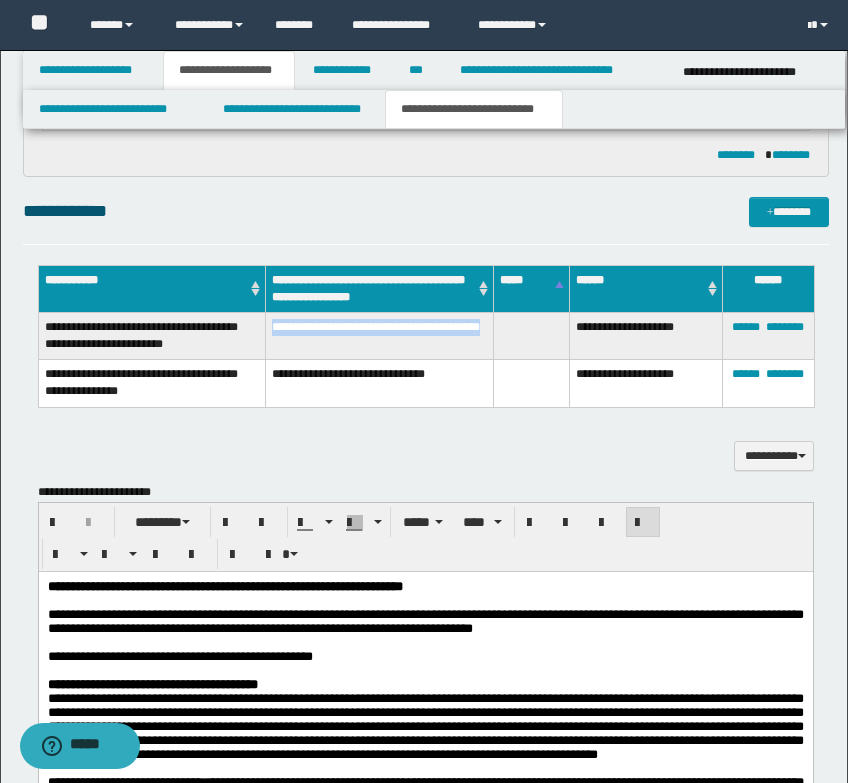 click on "**********" at bounding box center [380, 336] 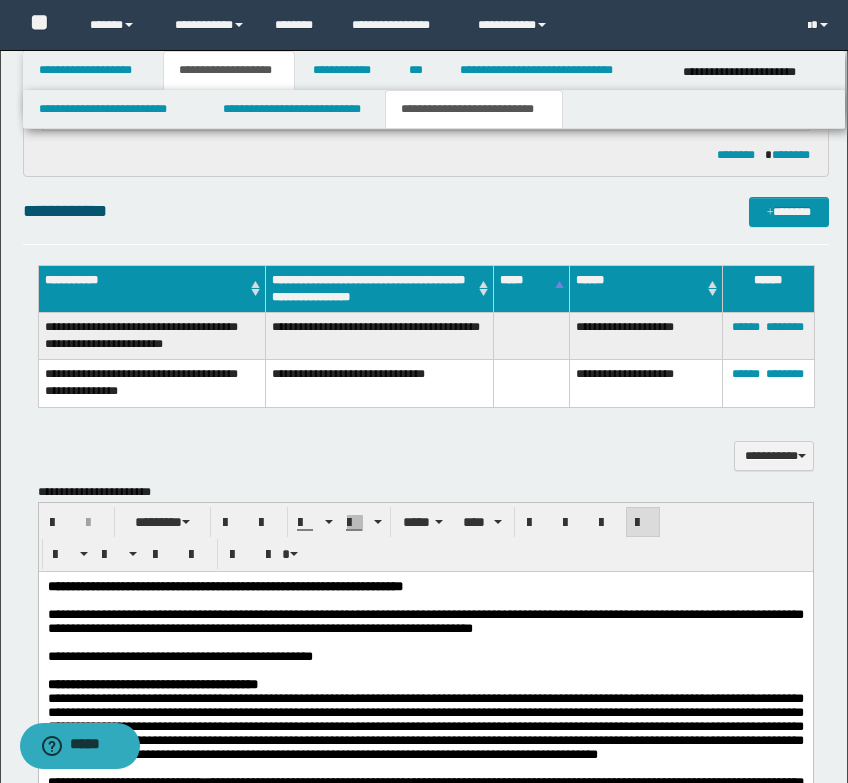 click on "**********" at bounding box center (380, 383) 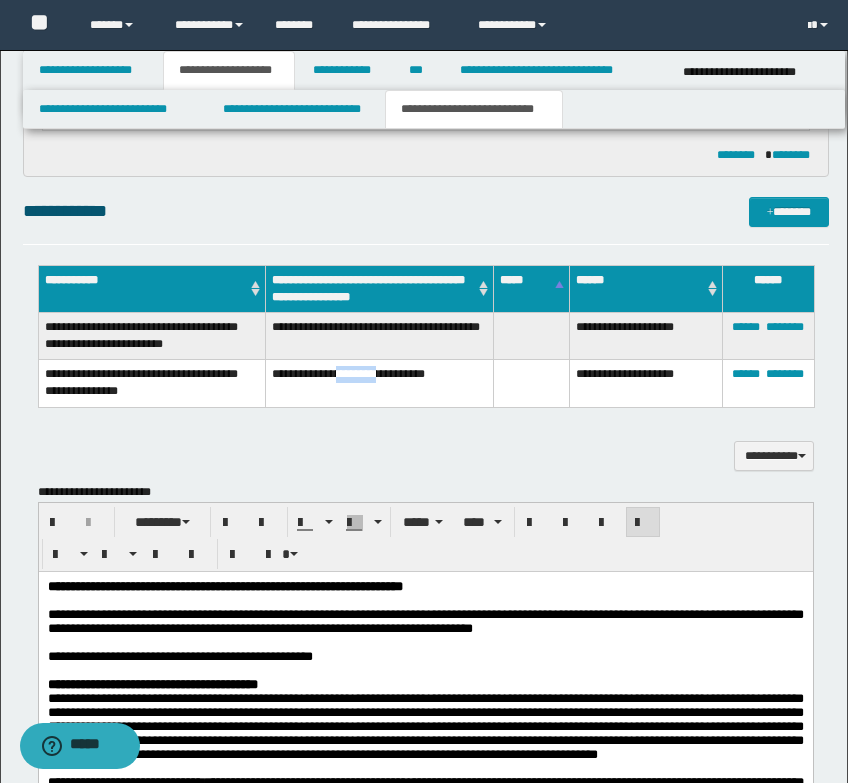 click on "**********" at bounding box center (380, 383) 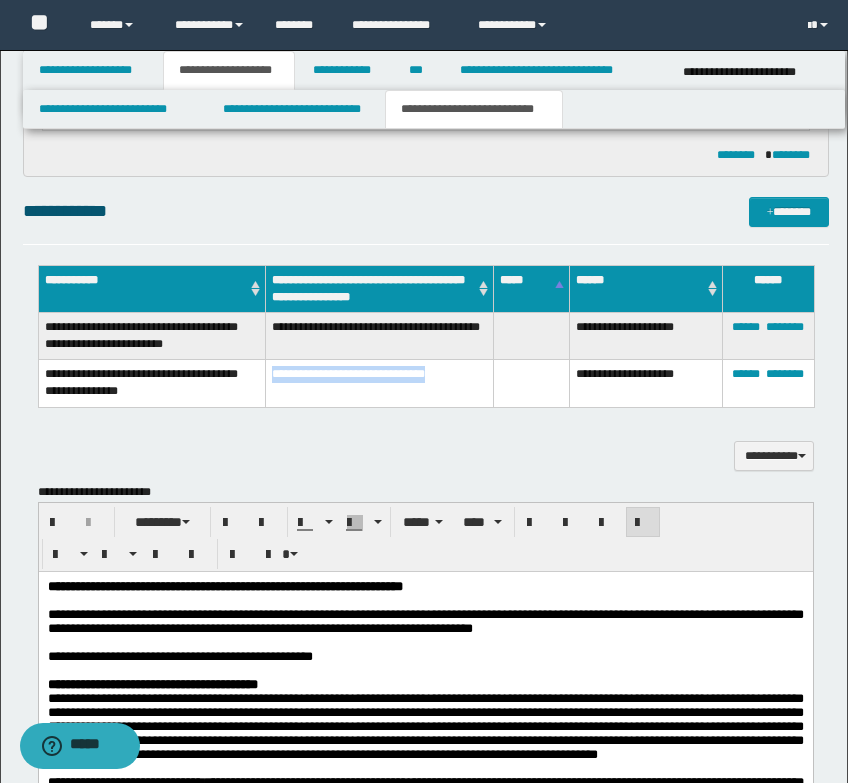 click on "**********" at bounding box center [380, 383] 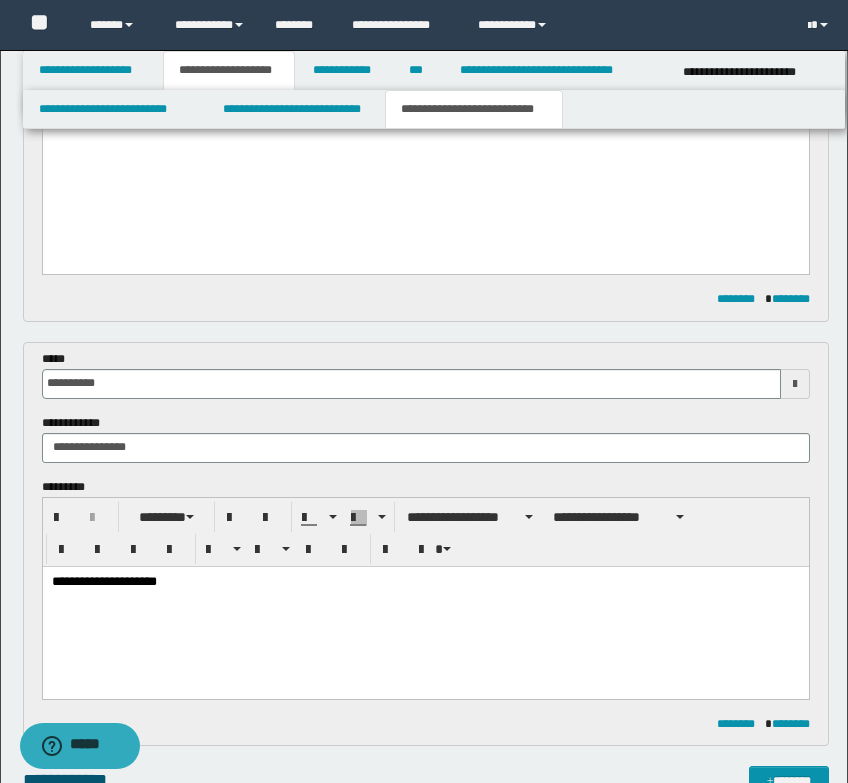 scroll, scrollTop: 932, scrollLeft: 0, axis: vertical 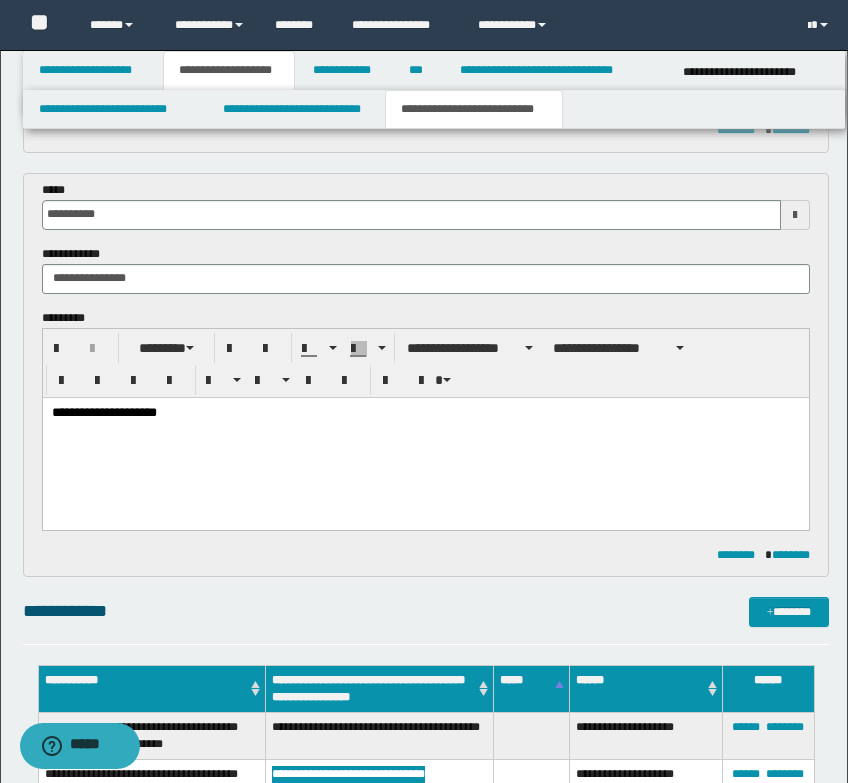click on "**********" at bounding box center [425, 438] 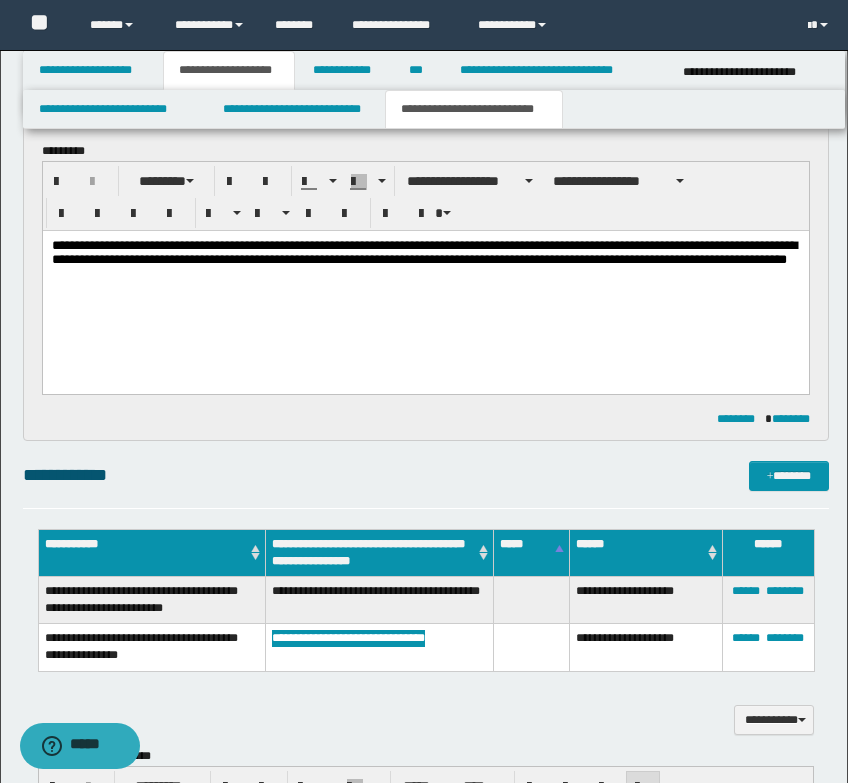 scroll, scrollTop: 1132, scrollLeft: 0, axis: vertical 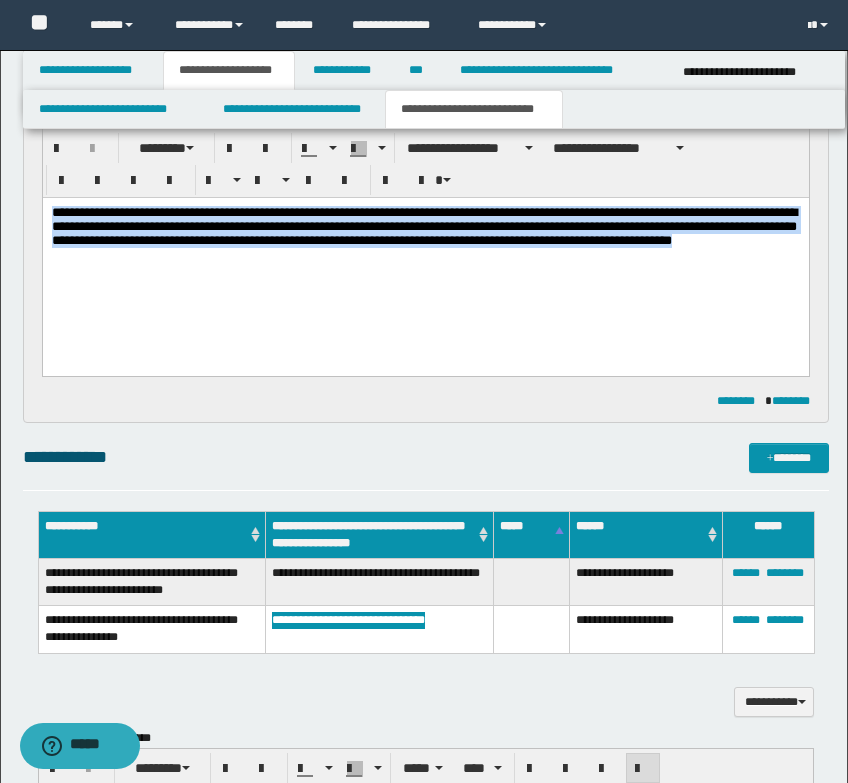 drag, startPoint x: 128, startPoint y: 256, endPoint x: 564, endPoint y: 678, distance: 606.7784 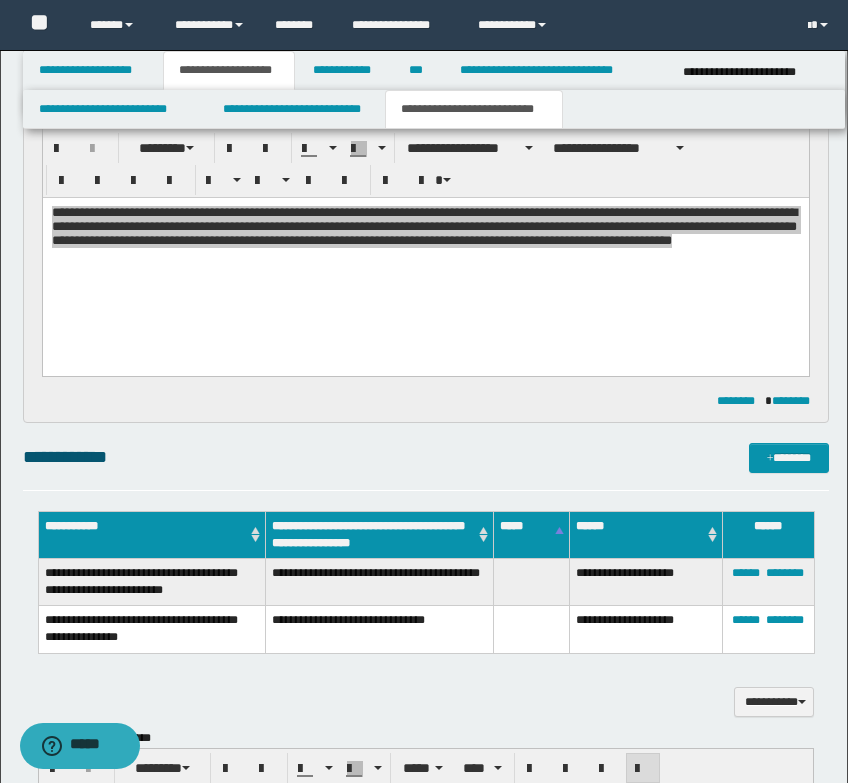 click on "**********" at bounding box center [426, 457] 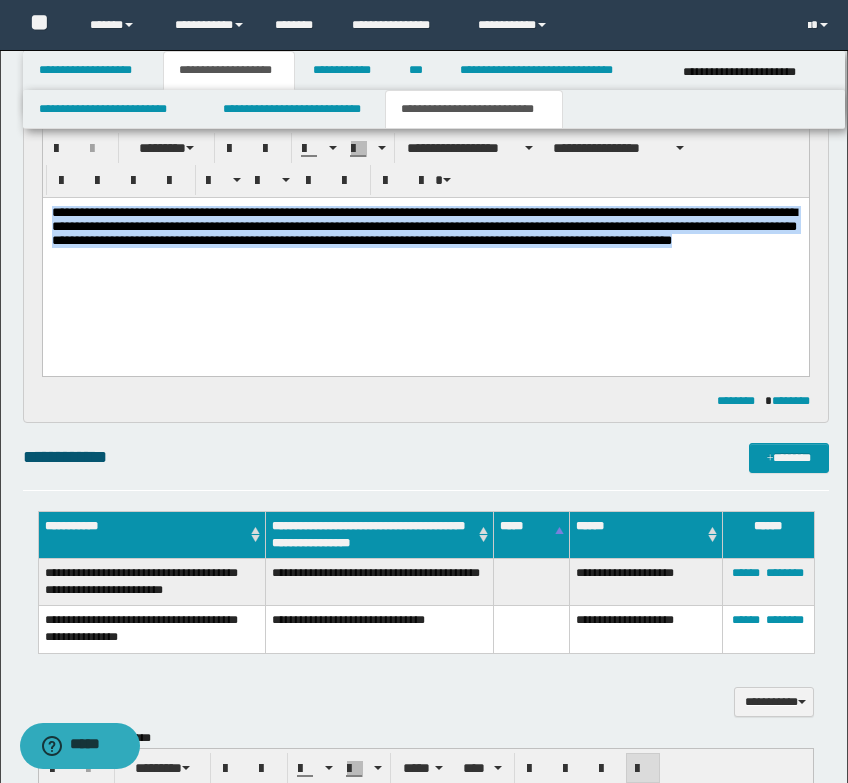 click on "**********" at bounding box center [425, 261] 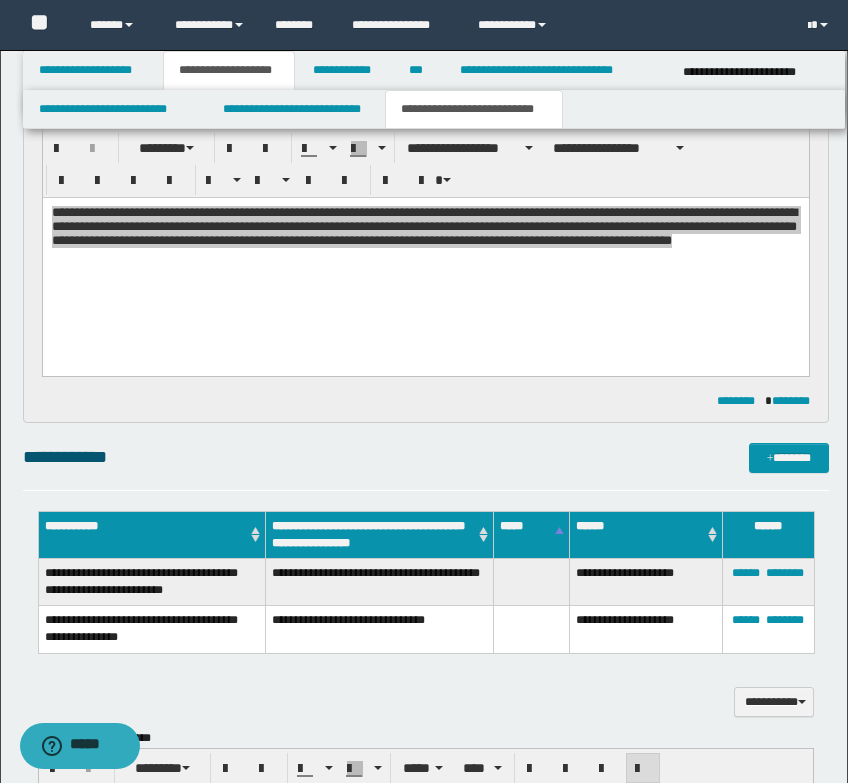 click on "**********" at bounding box center (426, 163) 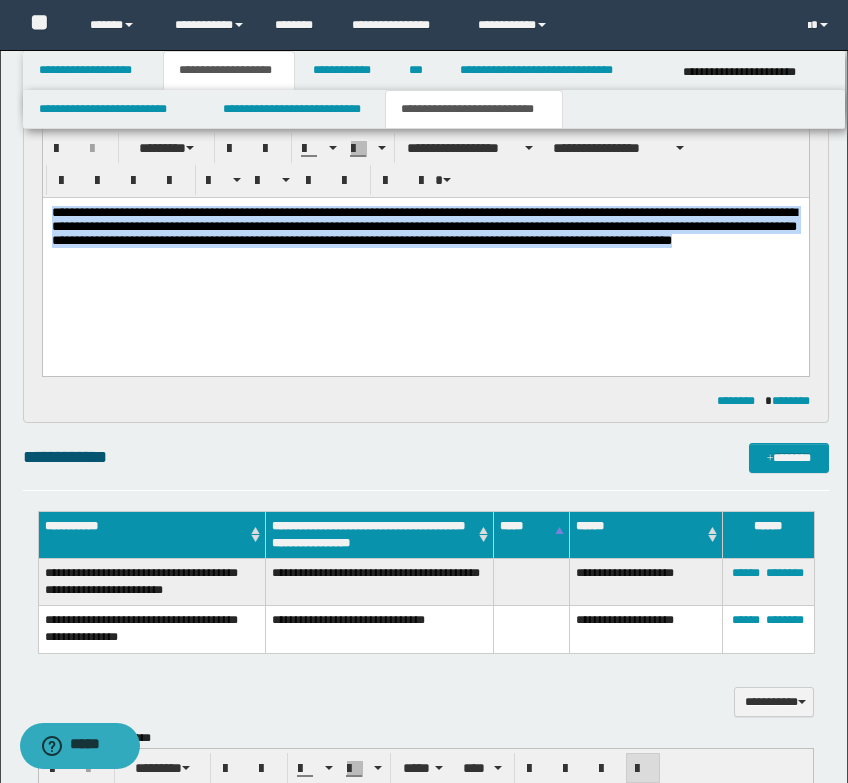 click on "**********" at bounding box center (425, 236) 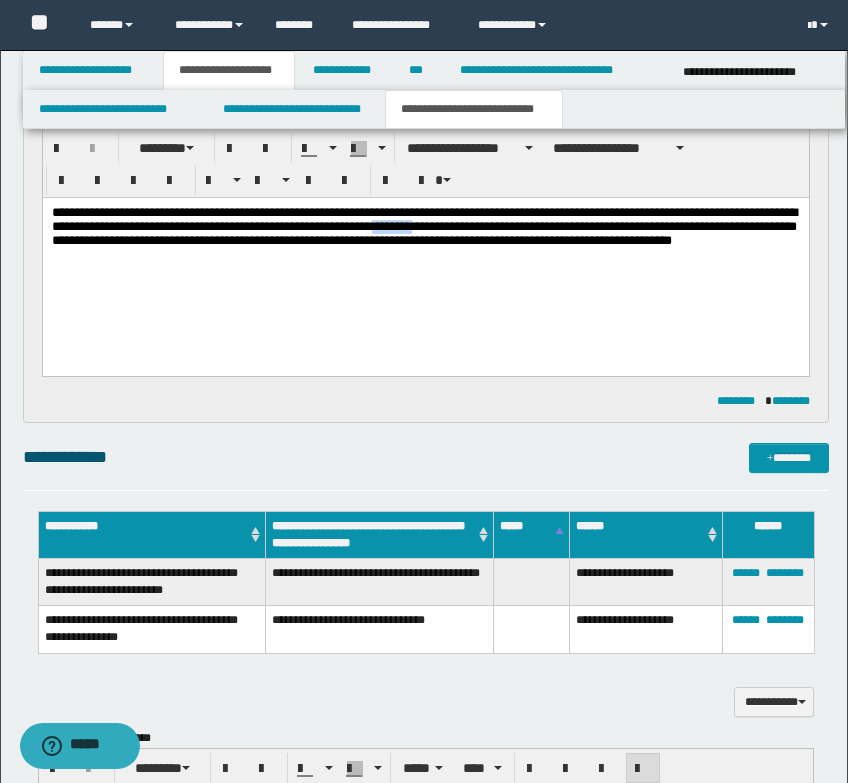 click on "**********" at bounding box center [425, 236] 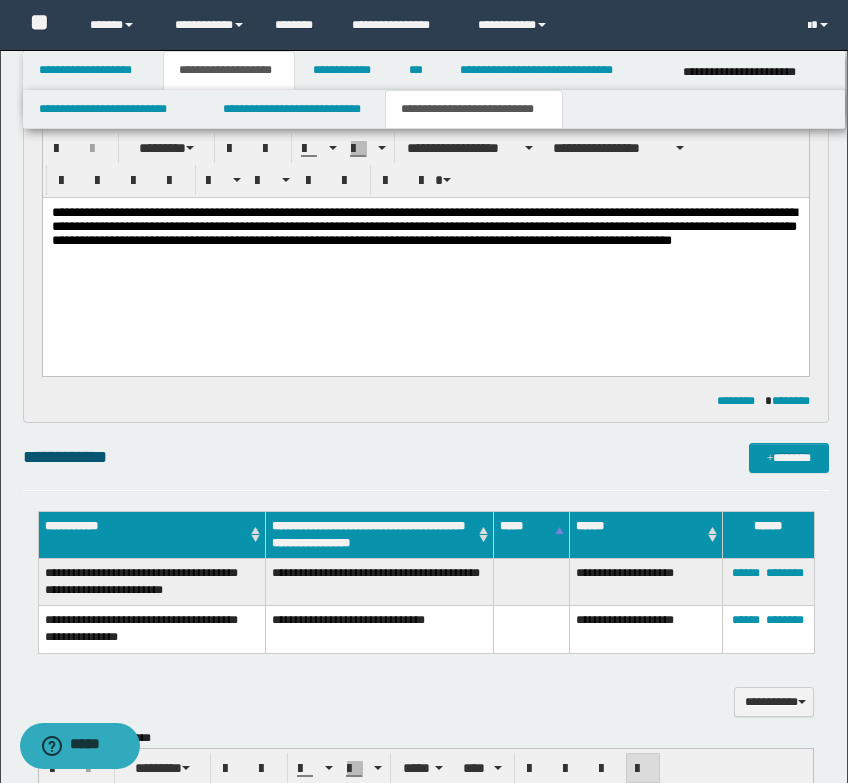 click on "**********" at bounding box center (425, 236) 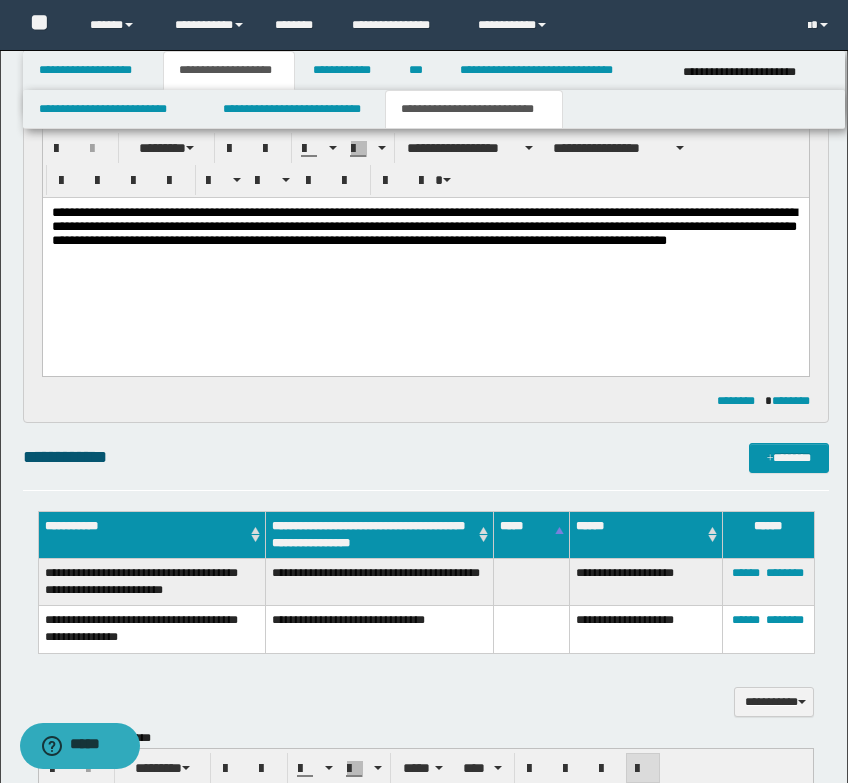 click on "**********" at bounding box center [425, 236] 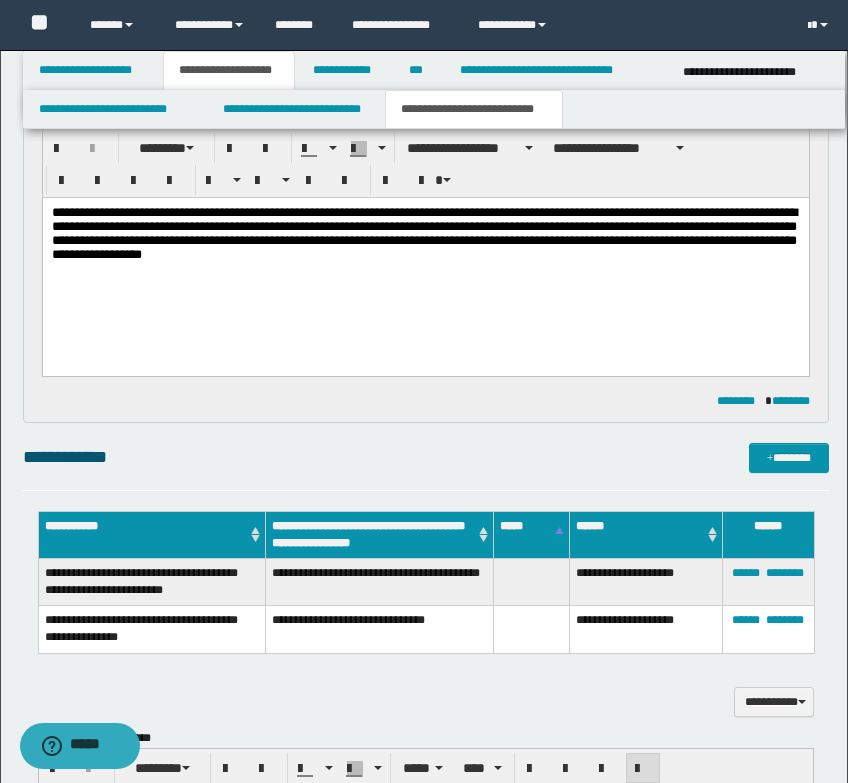 click on "**********" at bounding box center (425, 236) 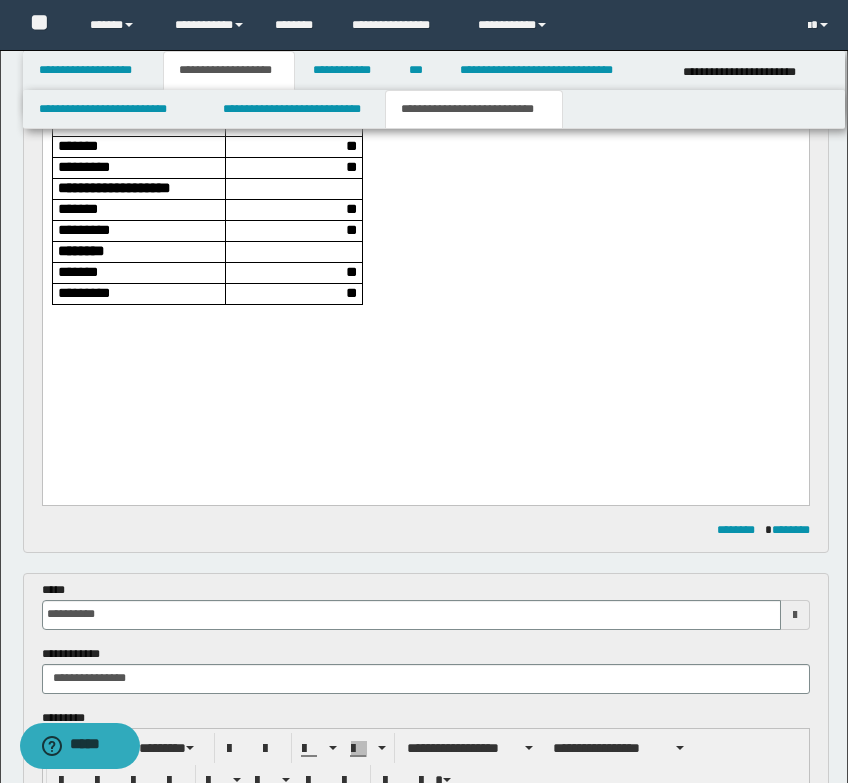 scroll, scrollTop: 432, scrollLeft: 0, axis: vertical 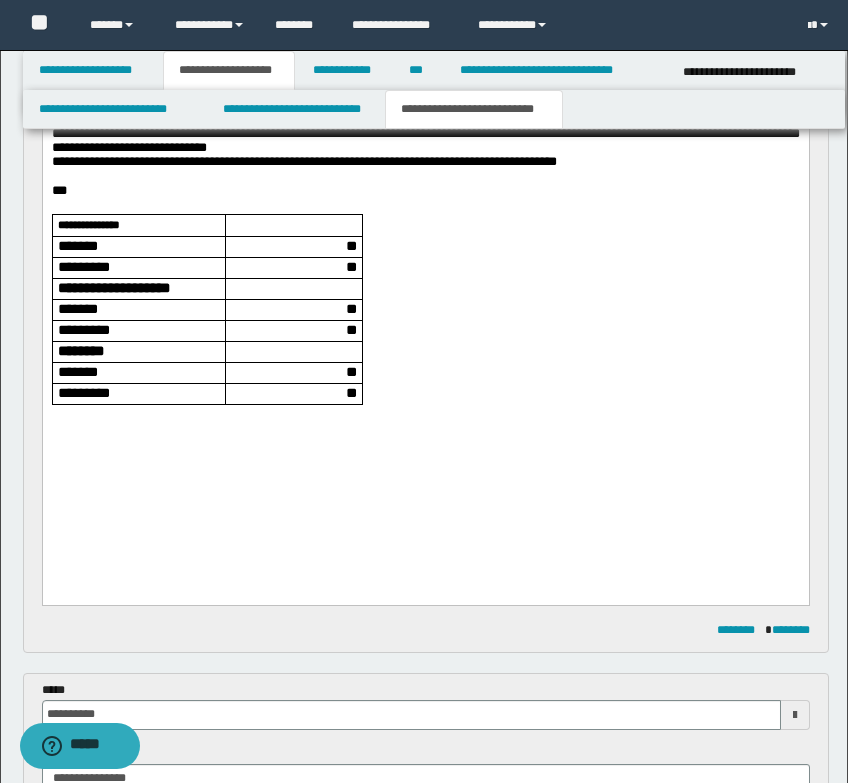 click on "**********" at bounding box center (425, 264) 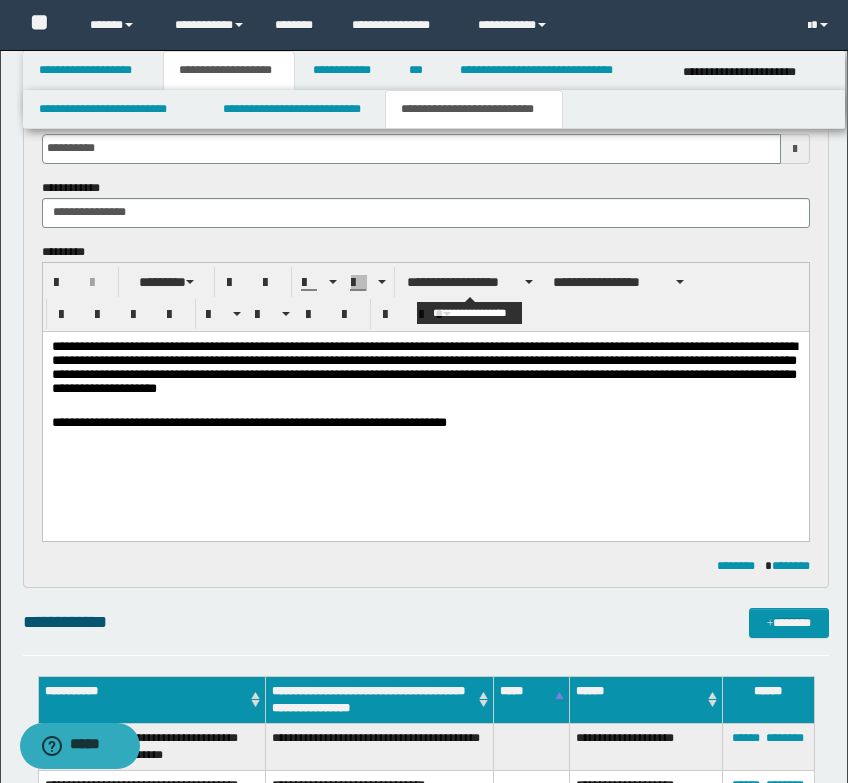 scroll, scrollTop: 1032, scrollLeft: 0, axis: vertical 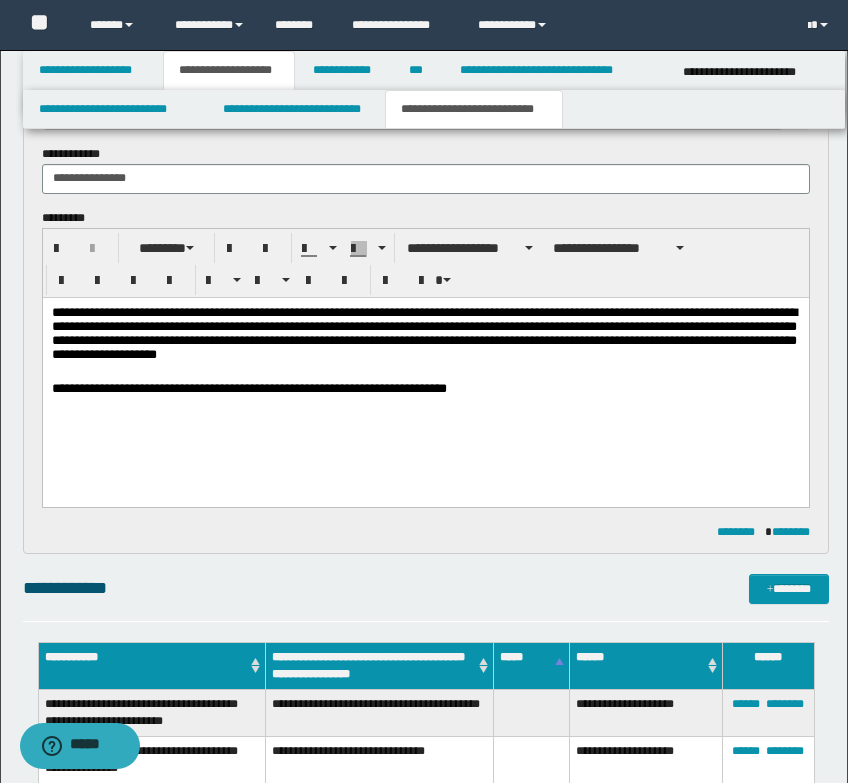 click on "**********" at bounding box center [425, 389] 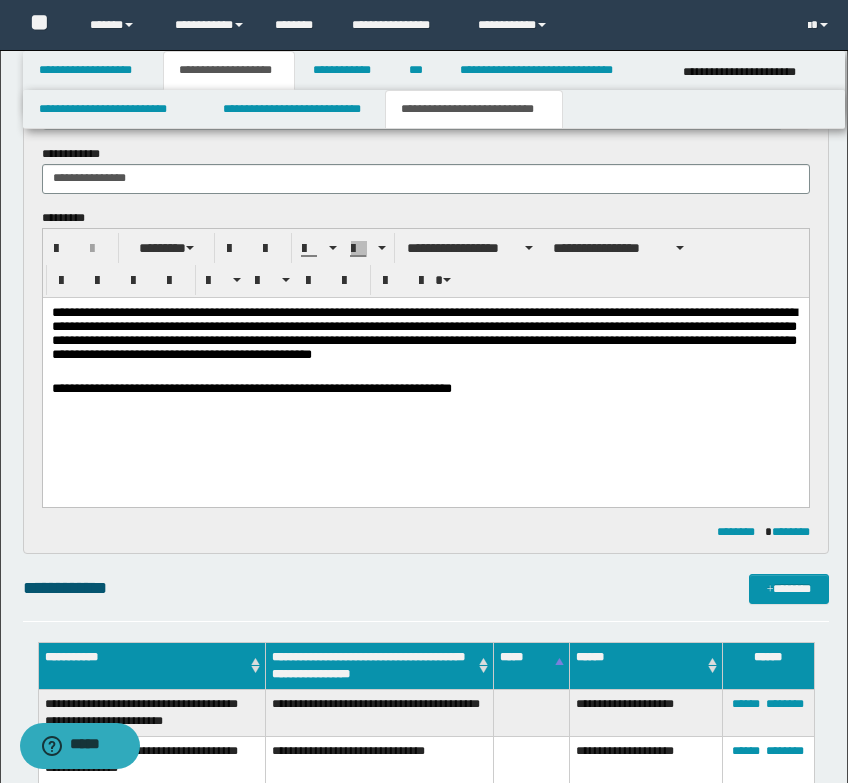 click on "**********" at bounding box center (425, 389) 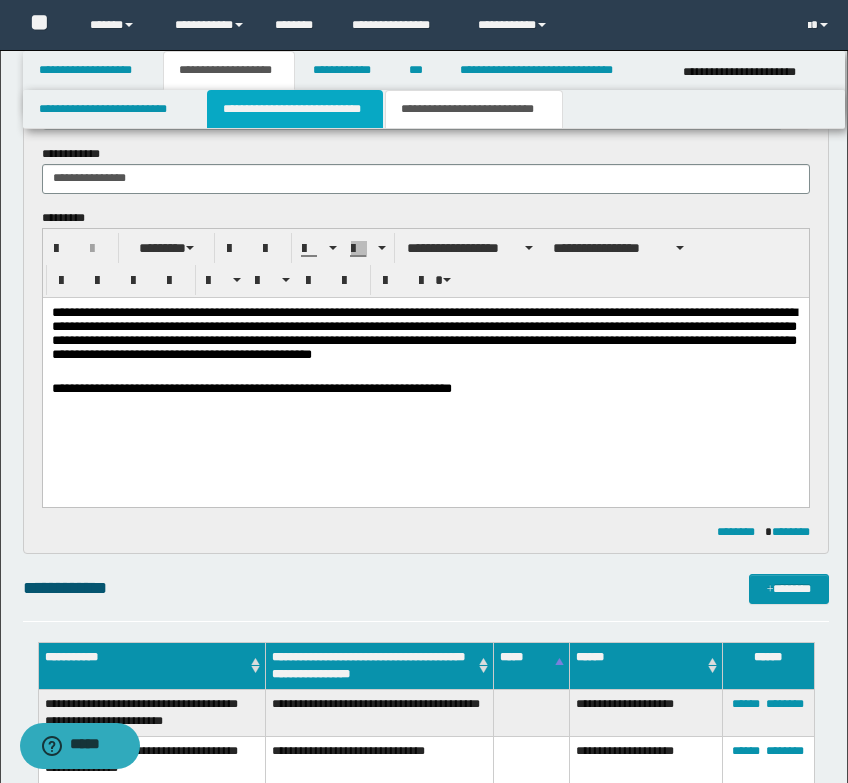 click on "**********" at bounding box center [295, 109] 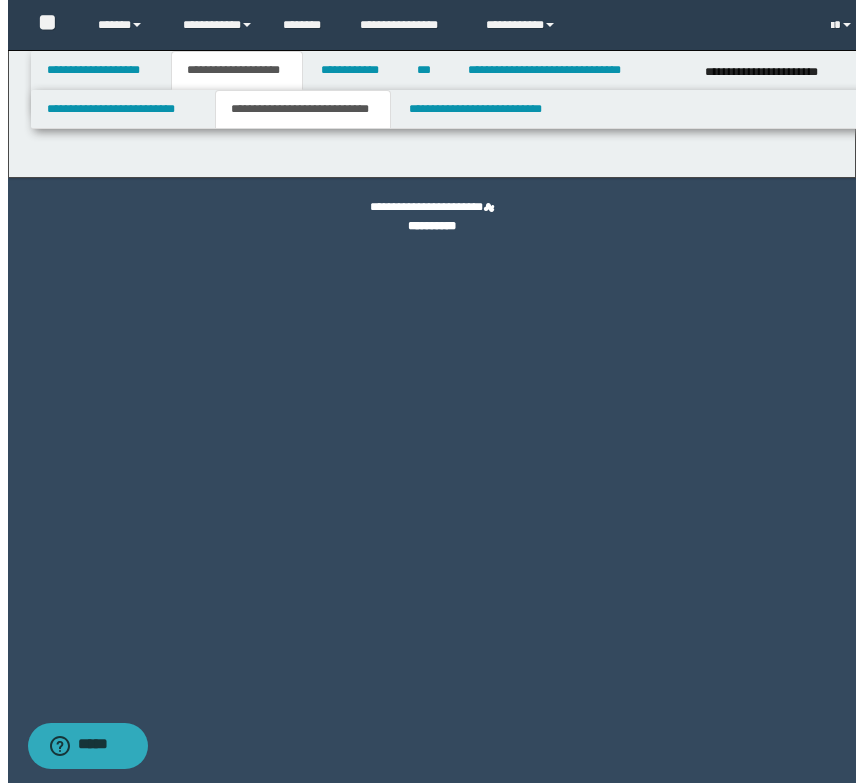 scroll, scrollTop: 0, scrollLeft: 0, axis: both 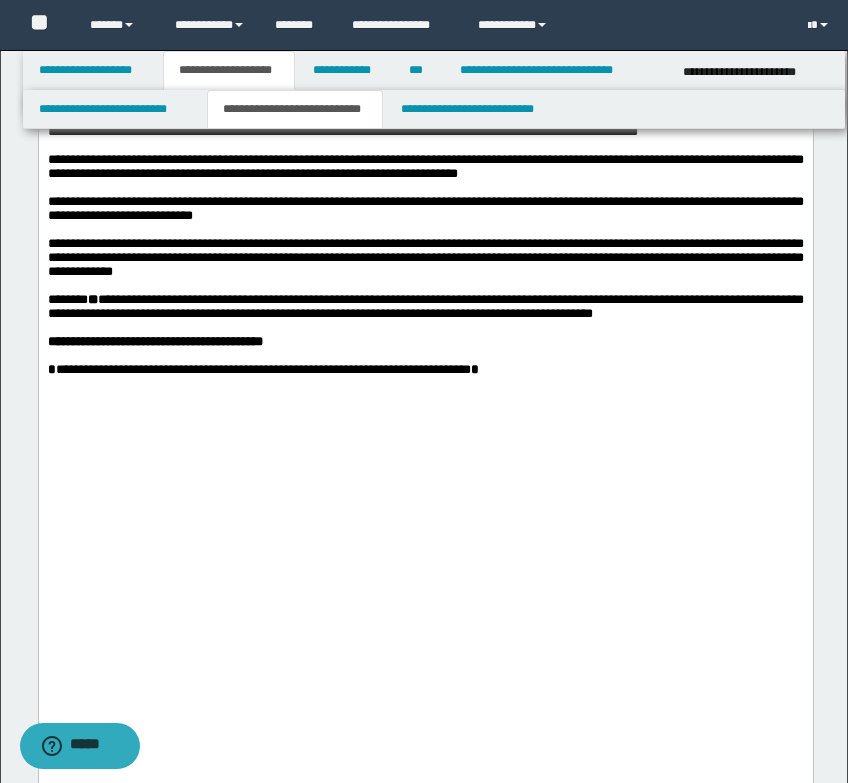 click on "**********" at bounding box center (425, 110) 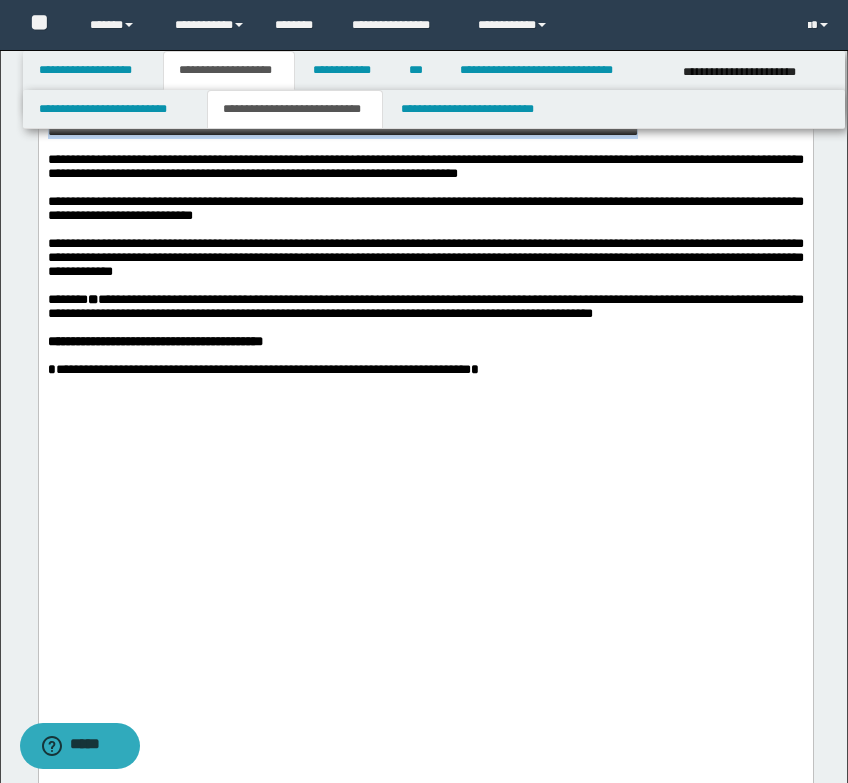 click on "**********" at bounding box center [425, 110] 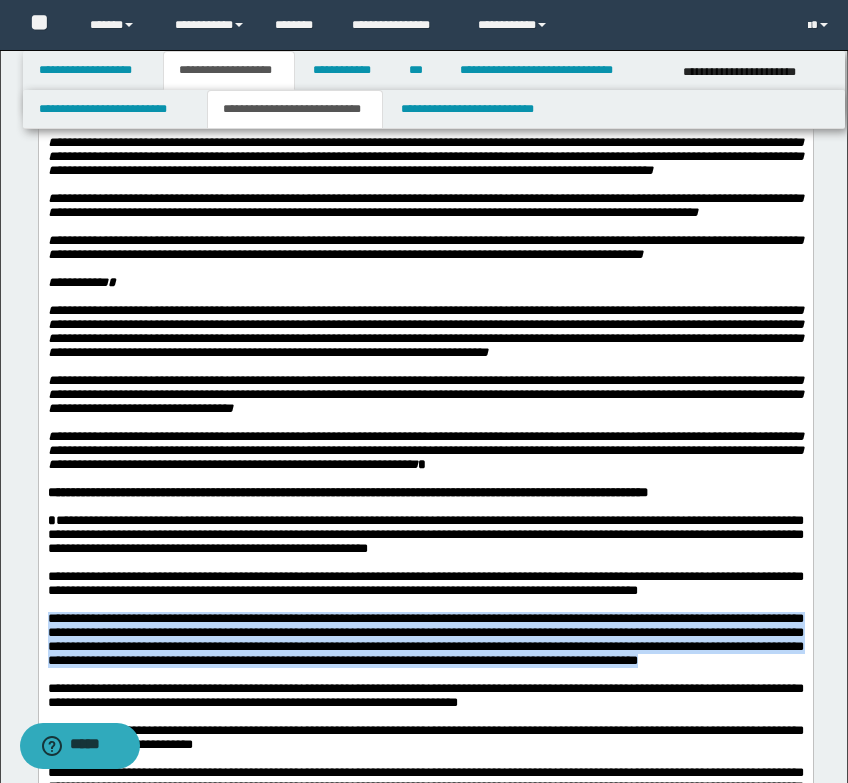 scroll, scrollTop: 1000, scrollLeft: 0, axis: vertical 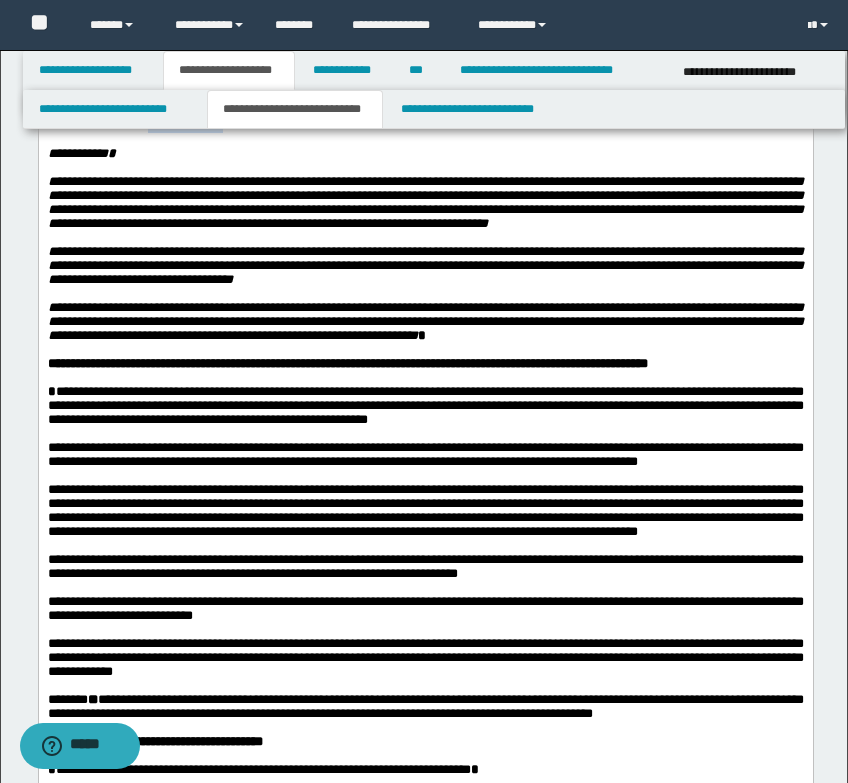 drag, startPoint x: 456, startPoint y: 321, endPoint x: 368, endPoint y: 316, distance: 88.14193 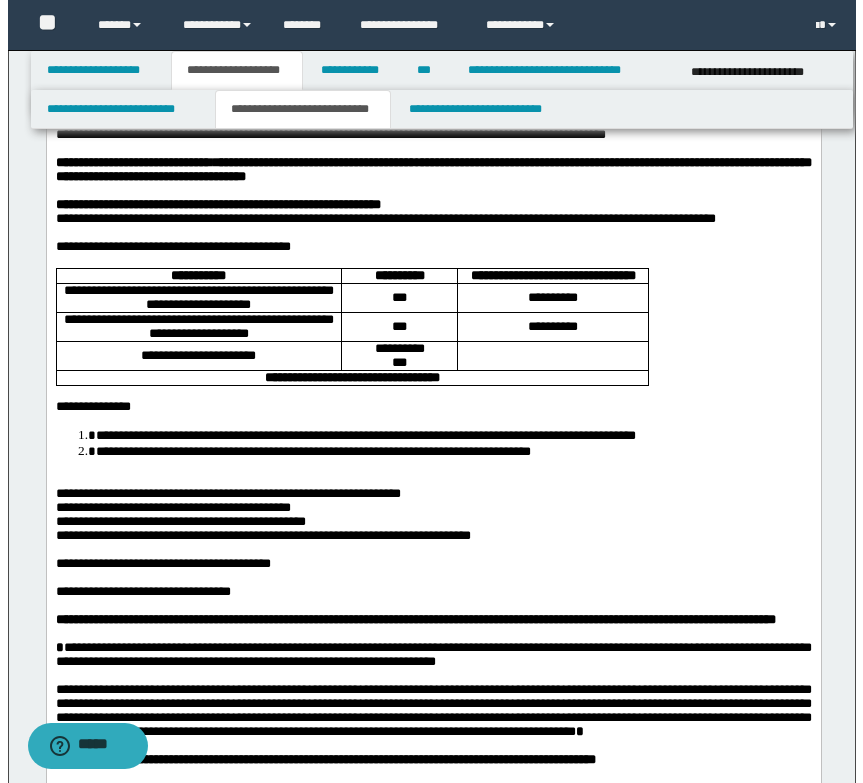 scroll, scrollTop: 0, scrollLeft: 0, axis: both 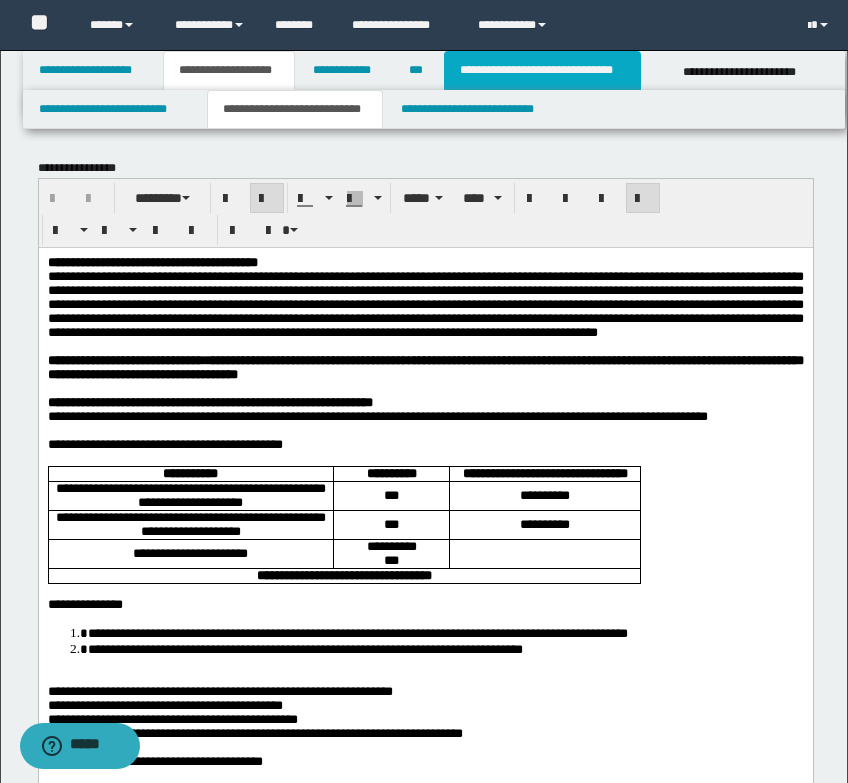 click on "**********" at bounding box center (542, 70) 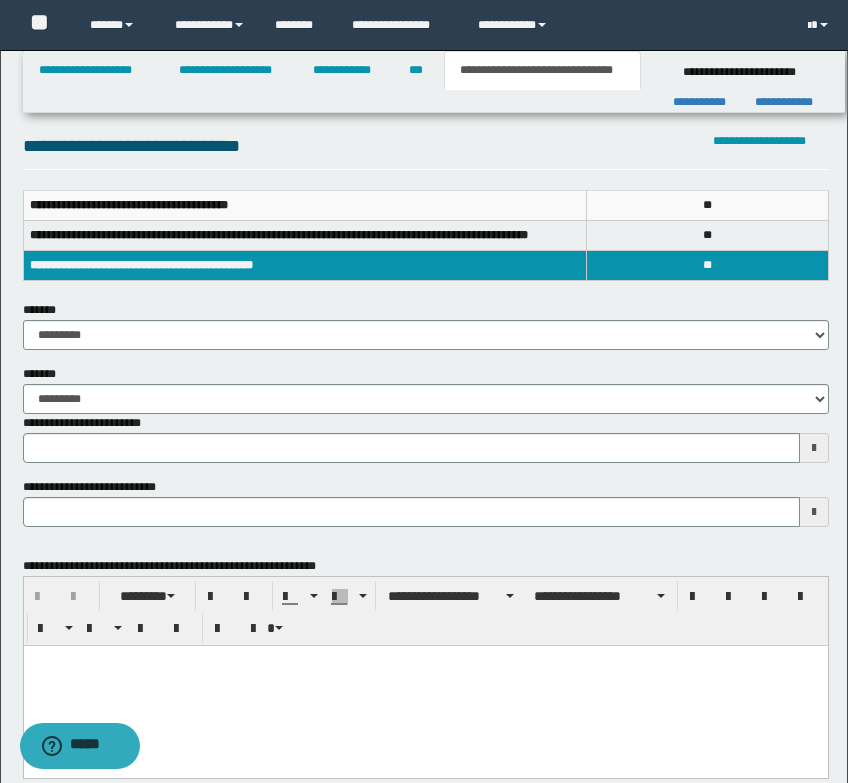 scroll, scrollTop: 300, scrollLeft: 0, axis: vertical 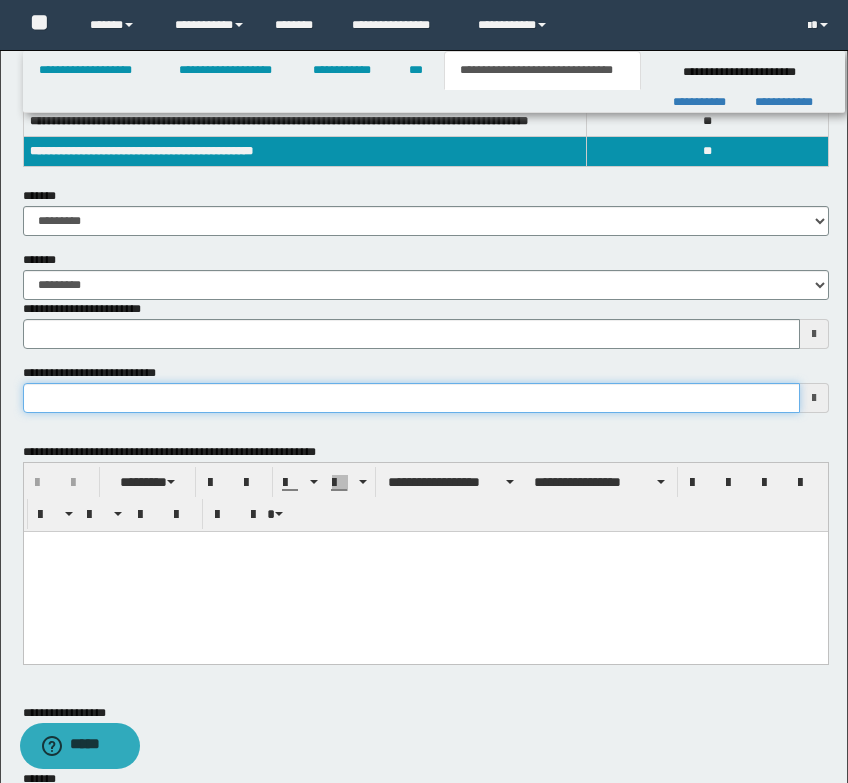 click on "**********" at bounding box center (411, 398) 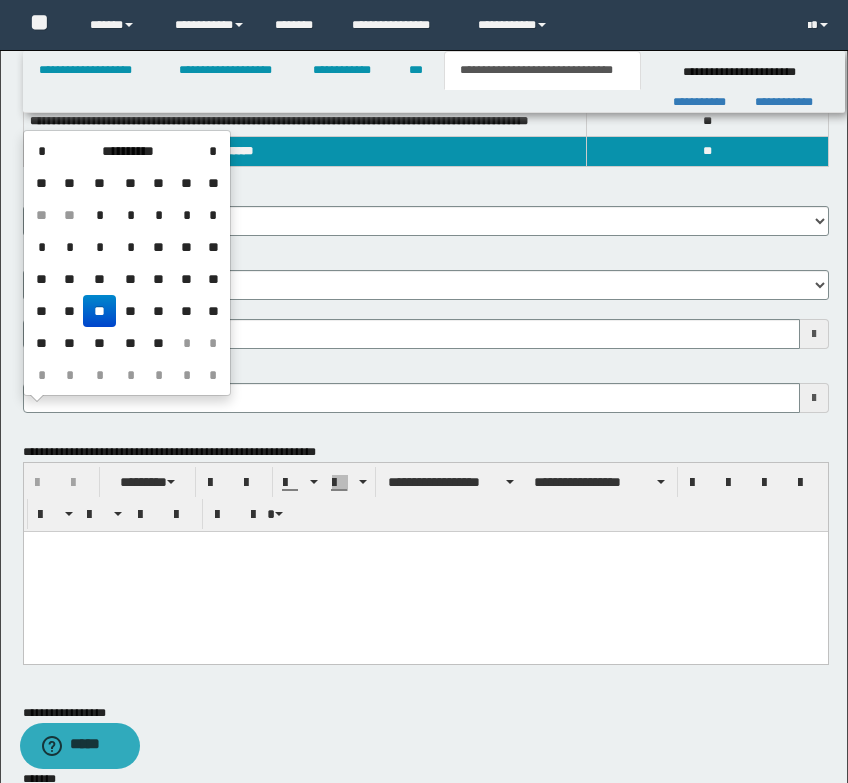 click on "**" at bounding box center (159, 311) 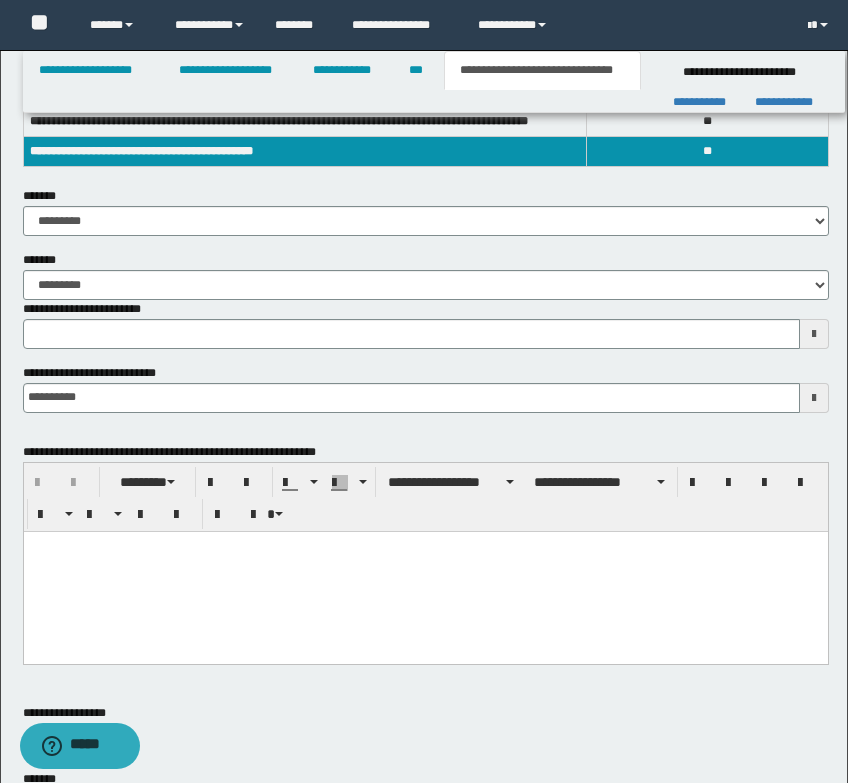 type 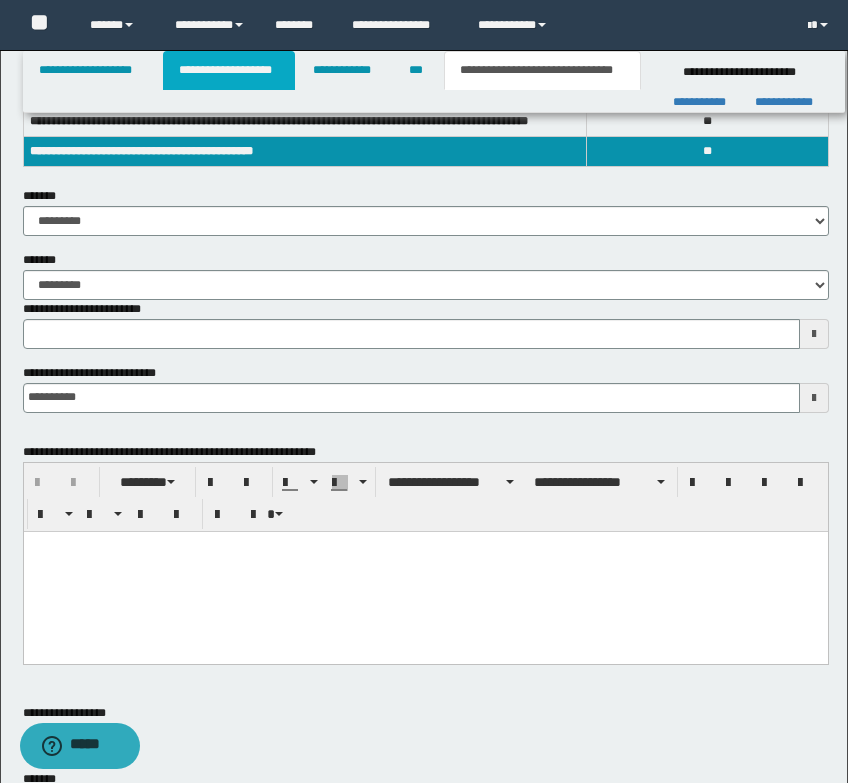 click on "**********" at bounding box center (229, 70) 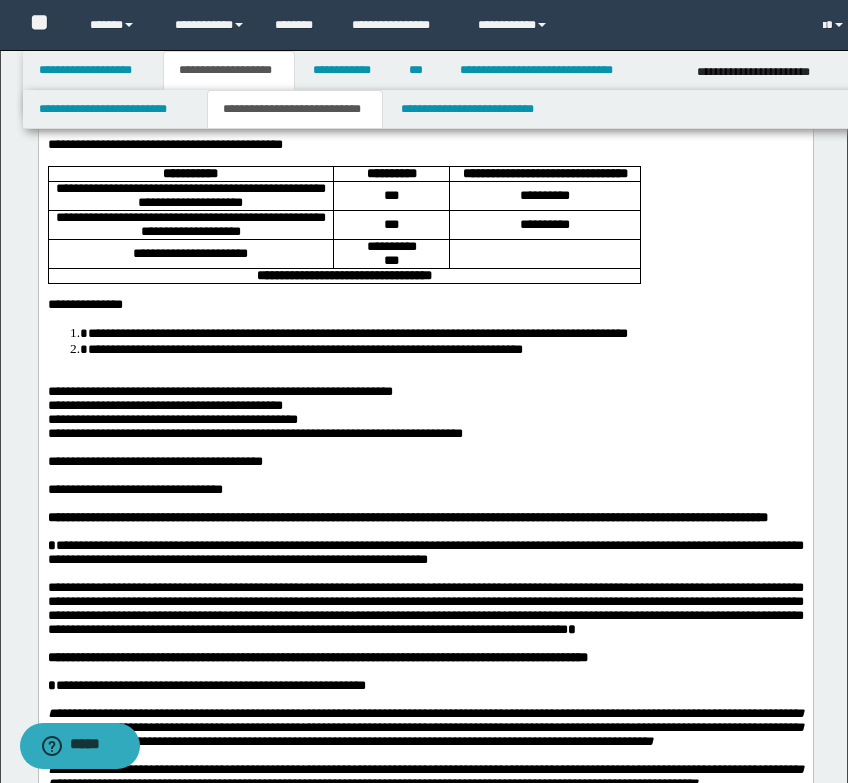 scroll, scrollTop: 331, scrollLeft: 0, axis: vertical 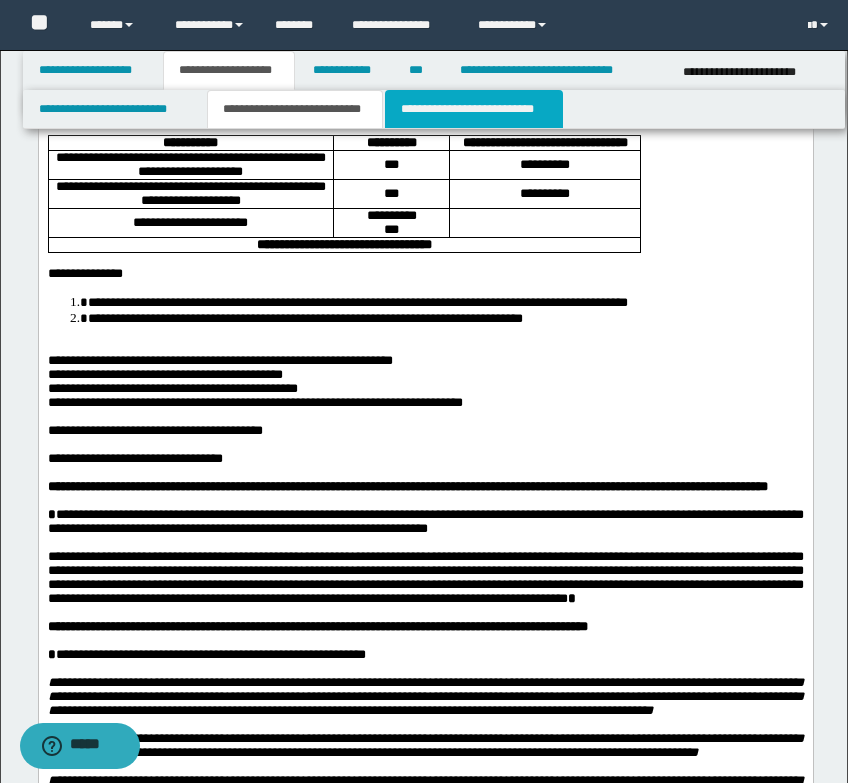 click on "**********" at bounding box center [474, 109] 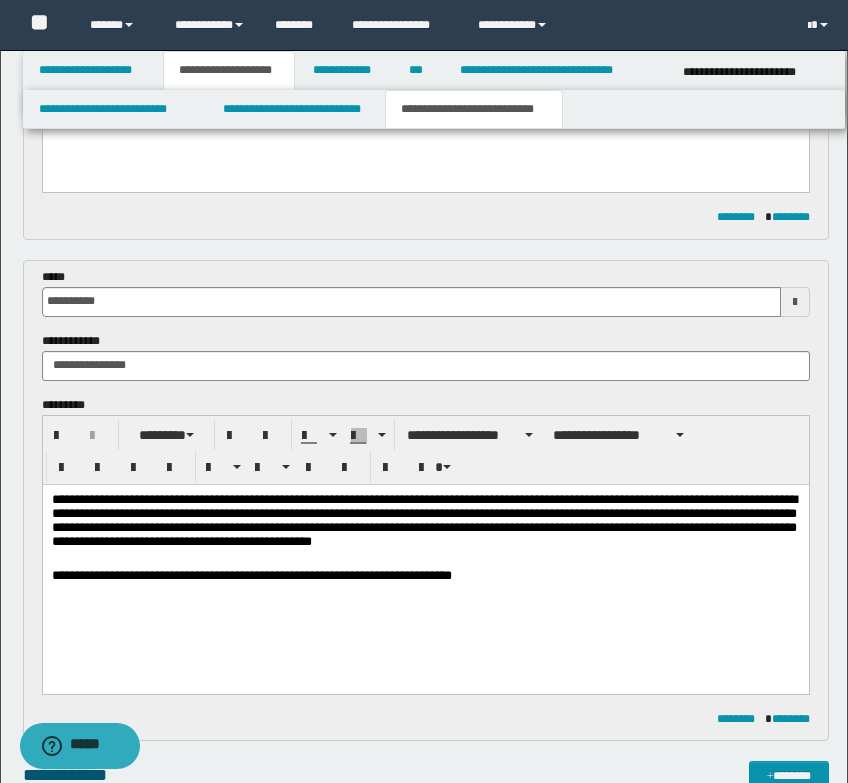 scroll, scrollTop: 1031, scrollLeft: 0, axis: vertical 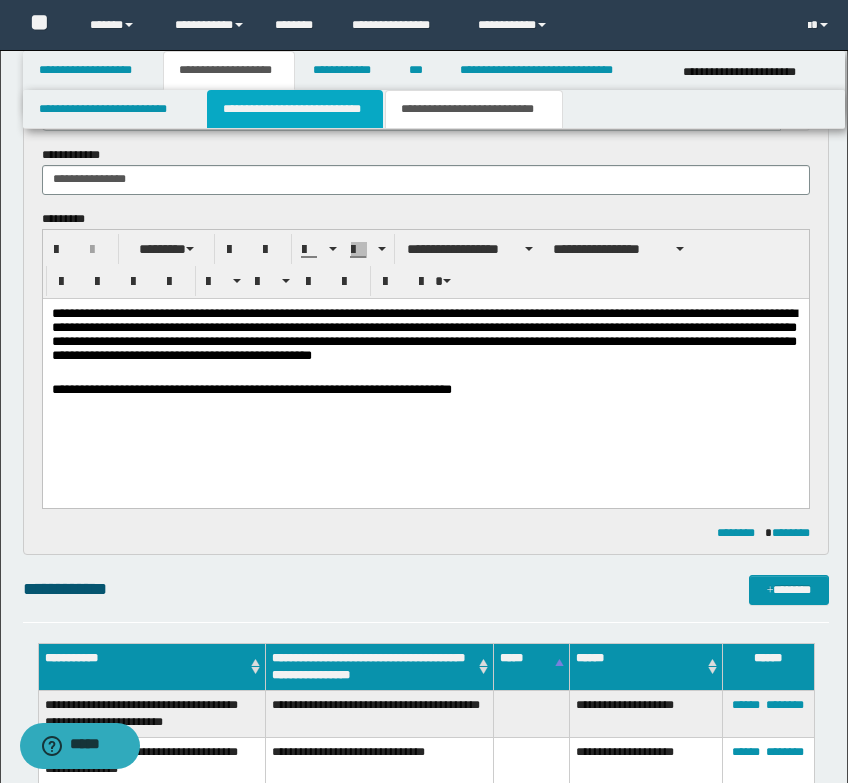 click on "**********" at bounding box center [295, 109] 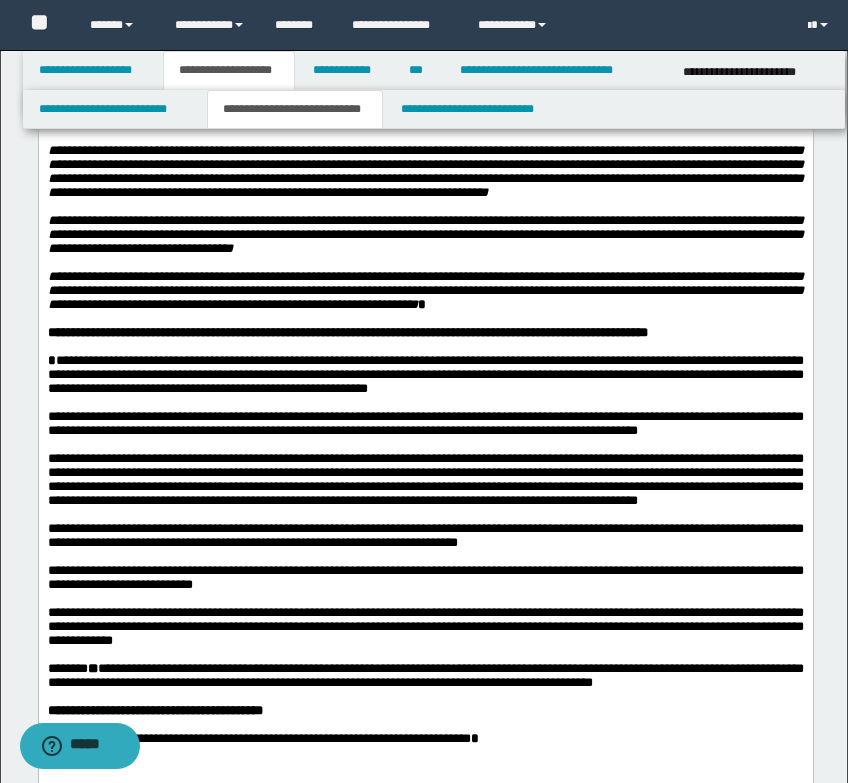 click on "**********" at bounding box center (425, 171) 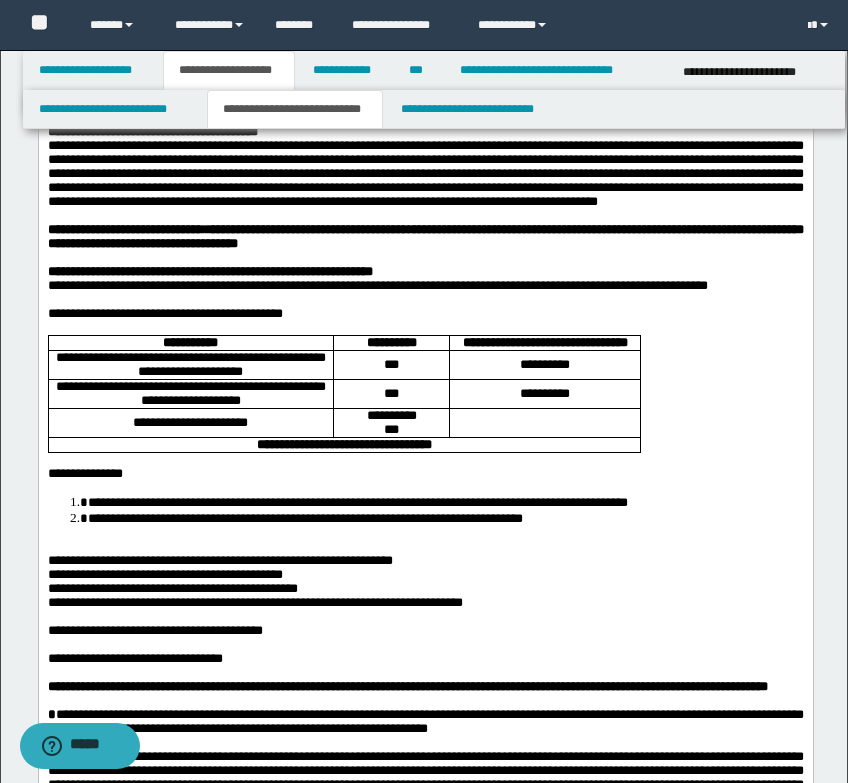 scroll, scrollTop: 0, scrollLeft: 0, axis: both 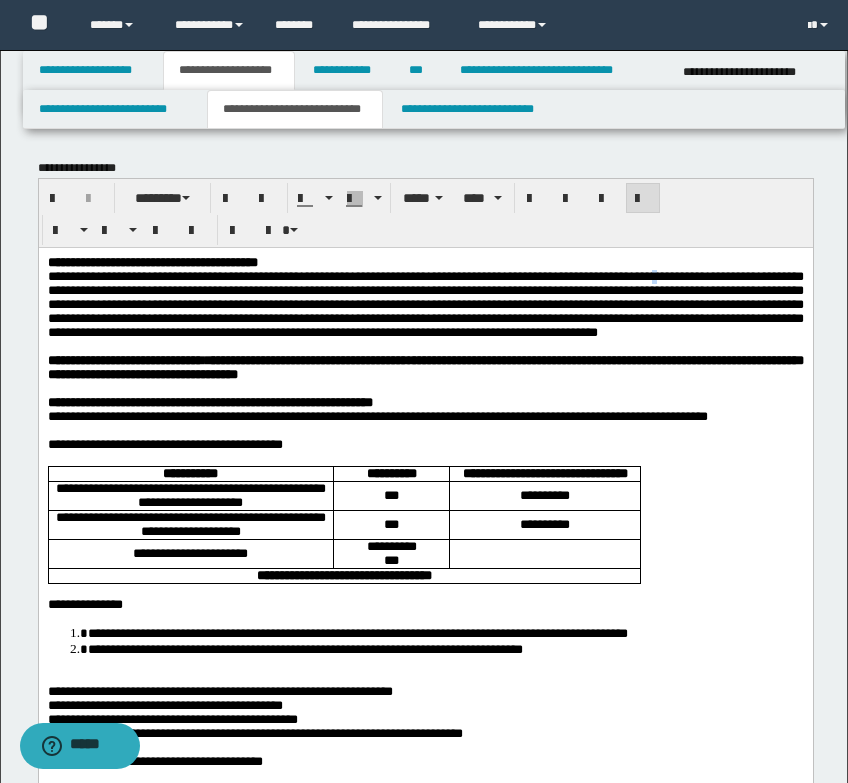 click on "**********" at bounding box center [425, 303] 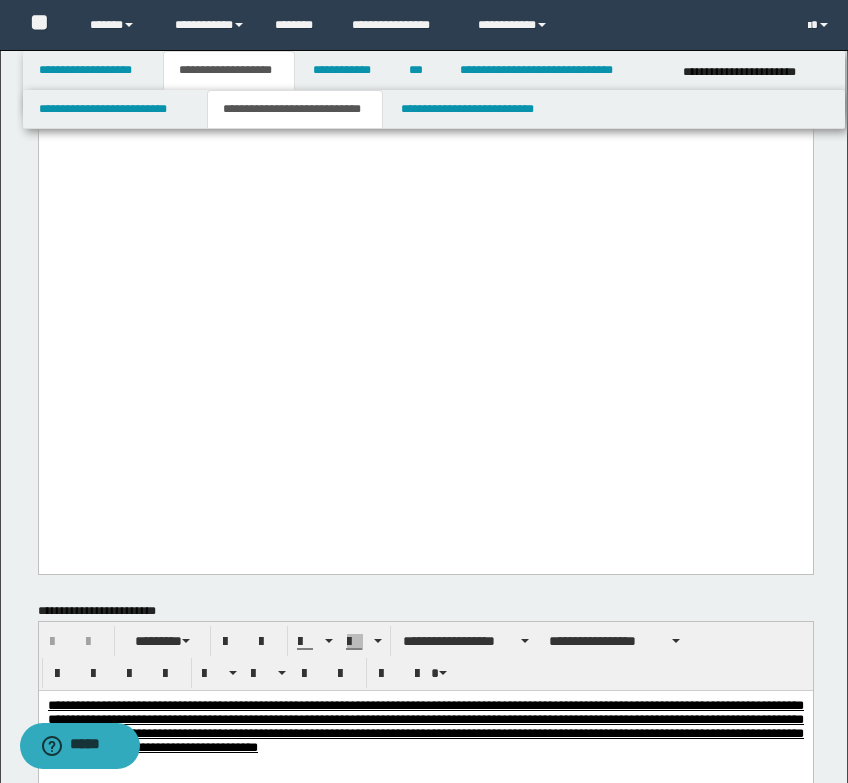 scroll, scrollTop: 1600, scrollLeft: 0, axis: vertical 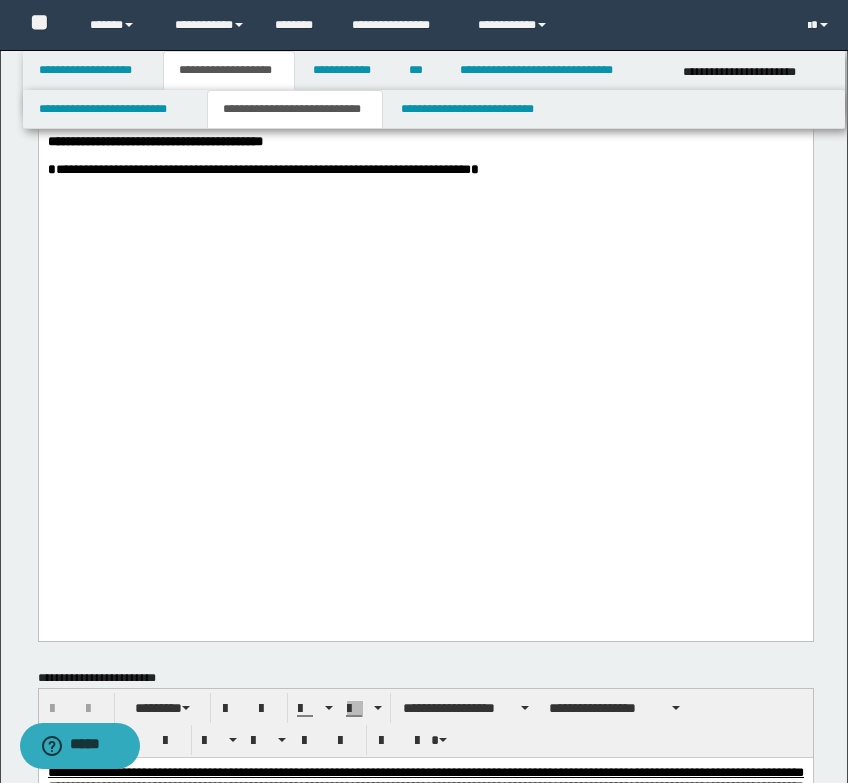 click on "**********" at bounding box center (425, 57) 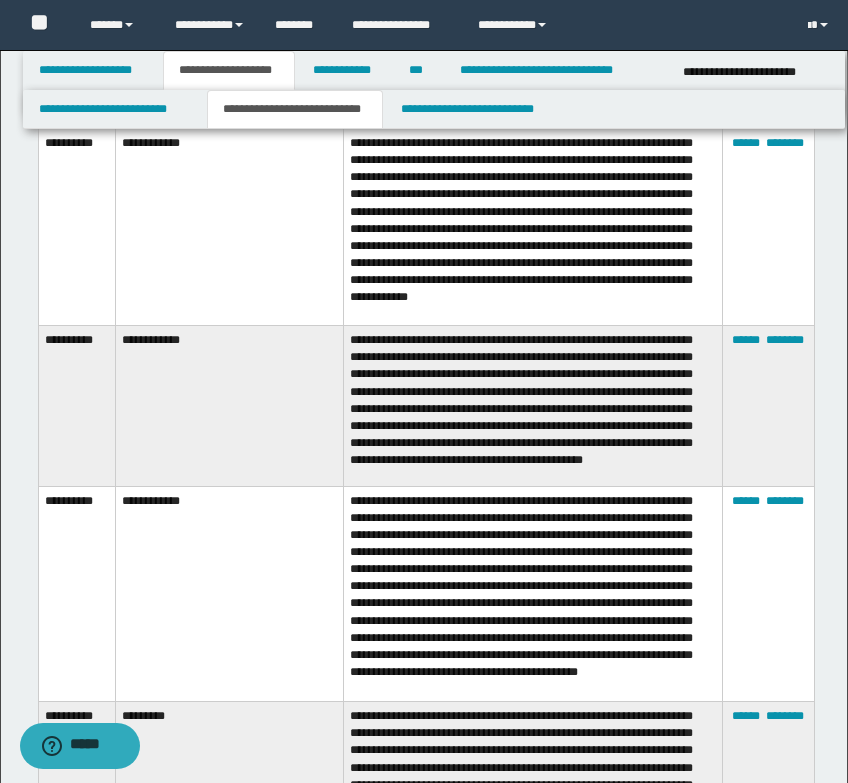 scroll, scrollTop: 2500, scrollLeft: 0, axis: vertical 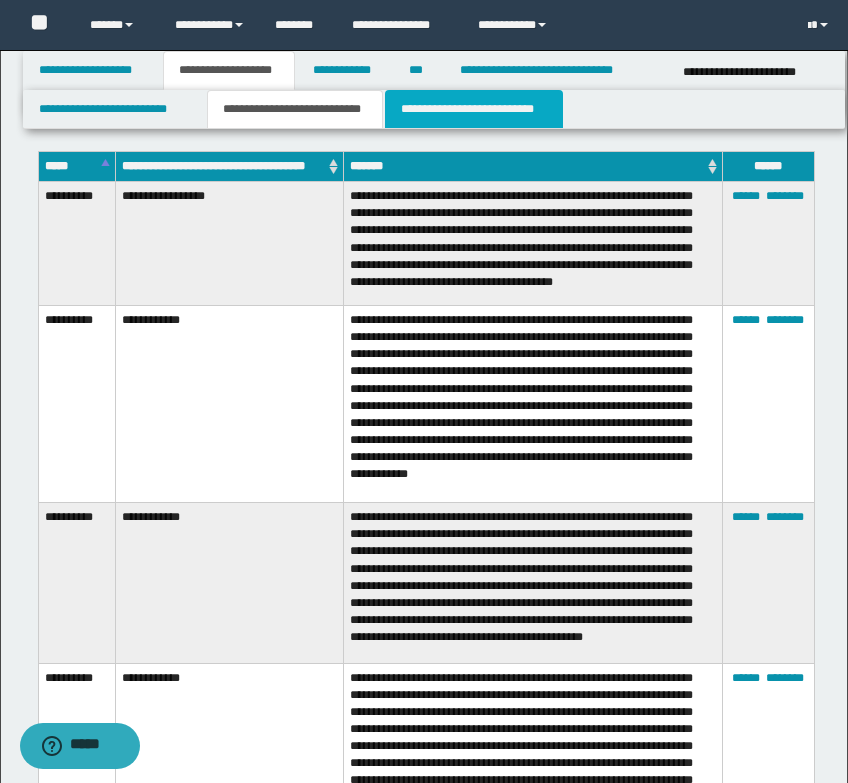 click on "**********" at bounding box center [474, 109] 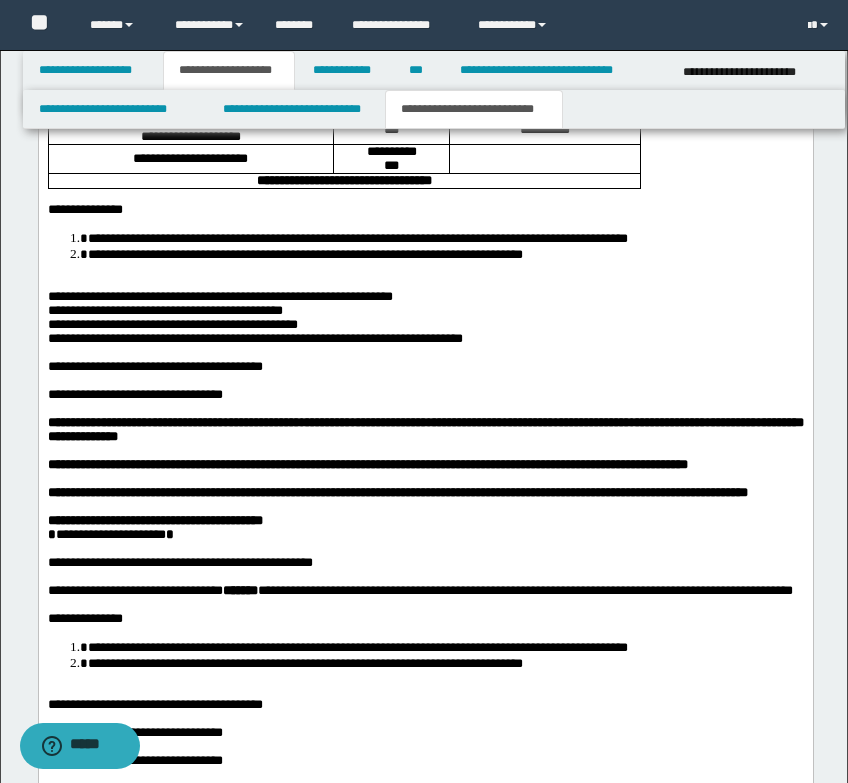 scroll, scrollTop: 2225, scrollLeft: 0, axis: vertical 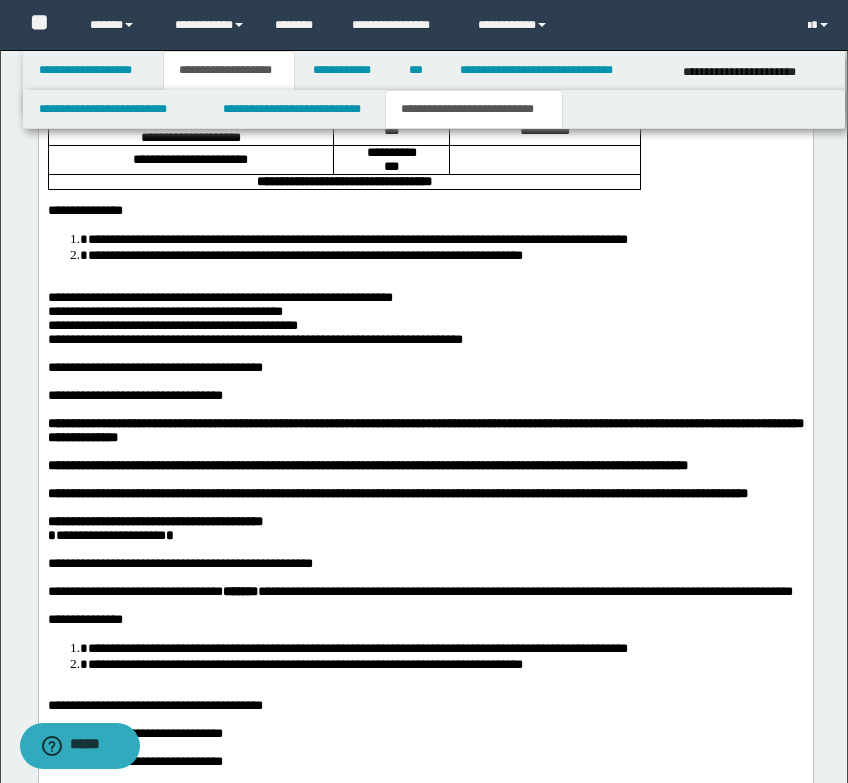 click on "**********" at bounding box center [425, 341] 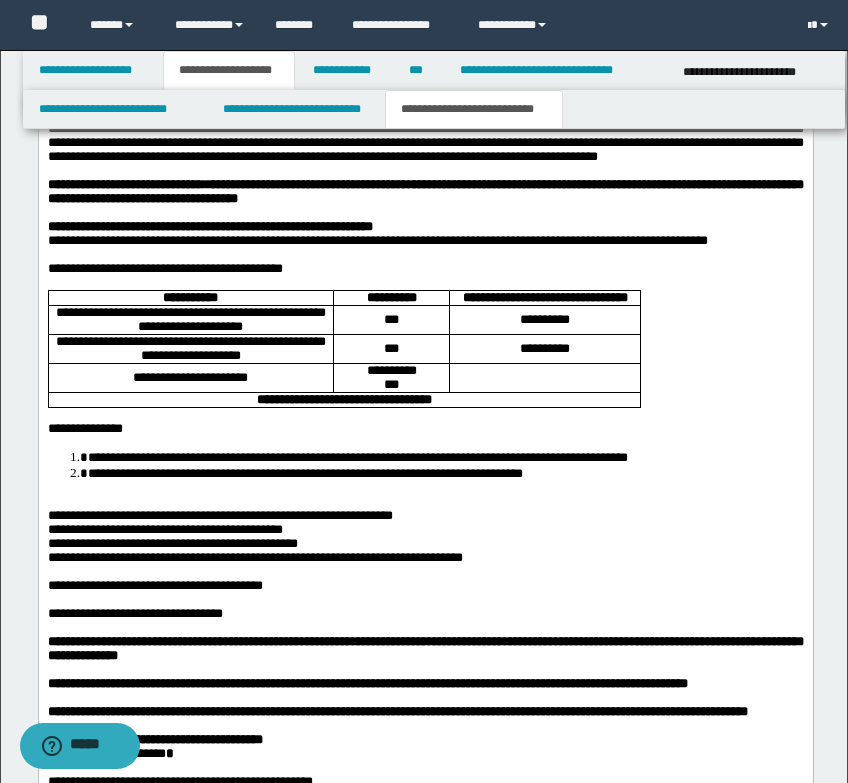 scroll, scrollTop: 2125, scrollLeft: 0, axis: vertical 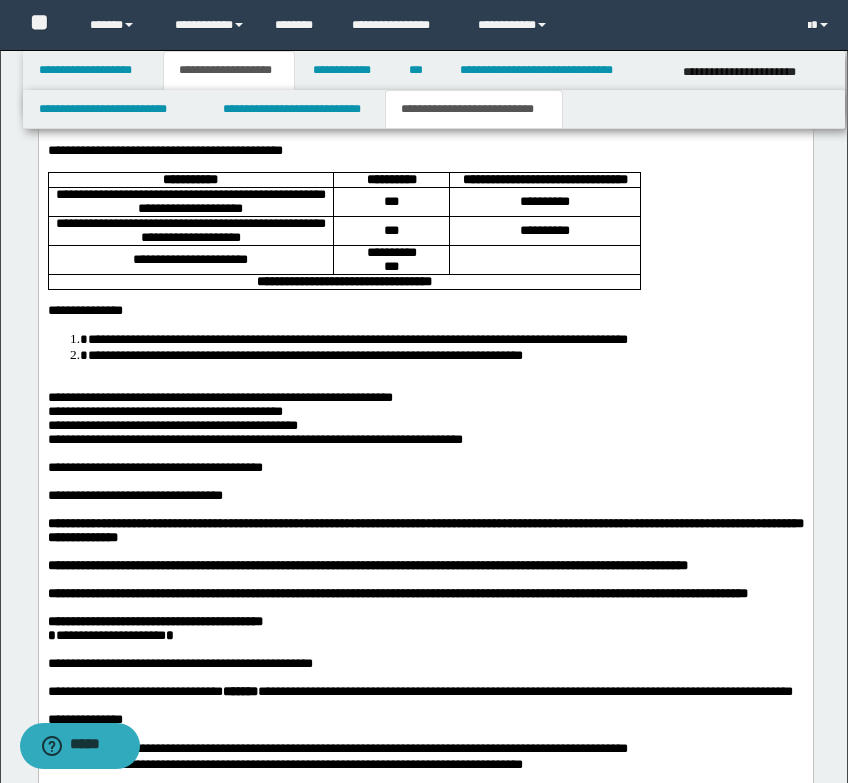 click on "**********" at bounding box center (425, 413) 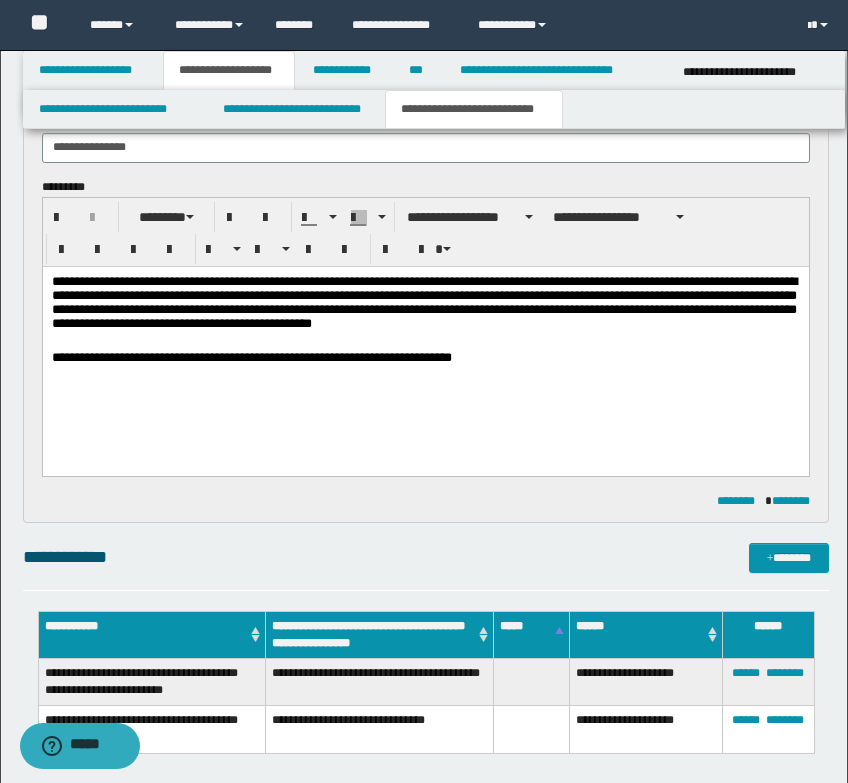 scroll, scrollTop: 1025, scrollLeft: 0, axis: vertical 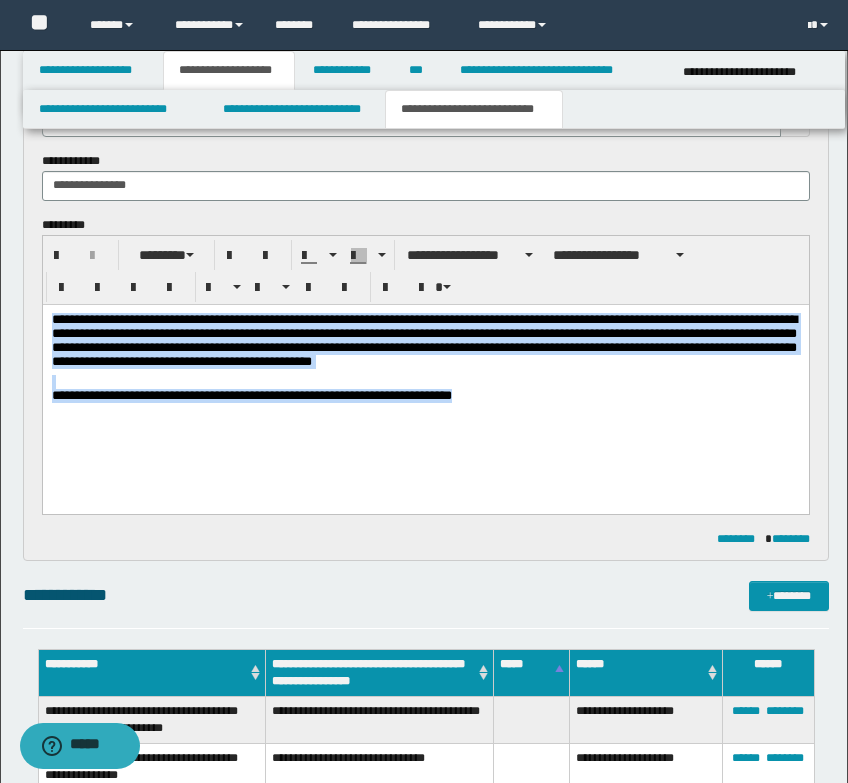 drag, startPoint x: 532, startPoint y: 402, endPoint x: 275, endPoint y: 355, distance: 261.26233 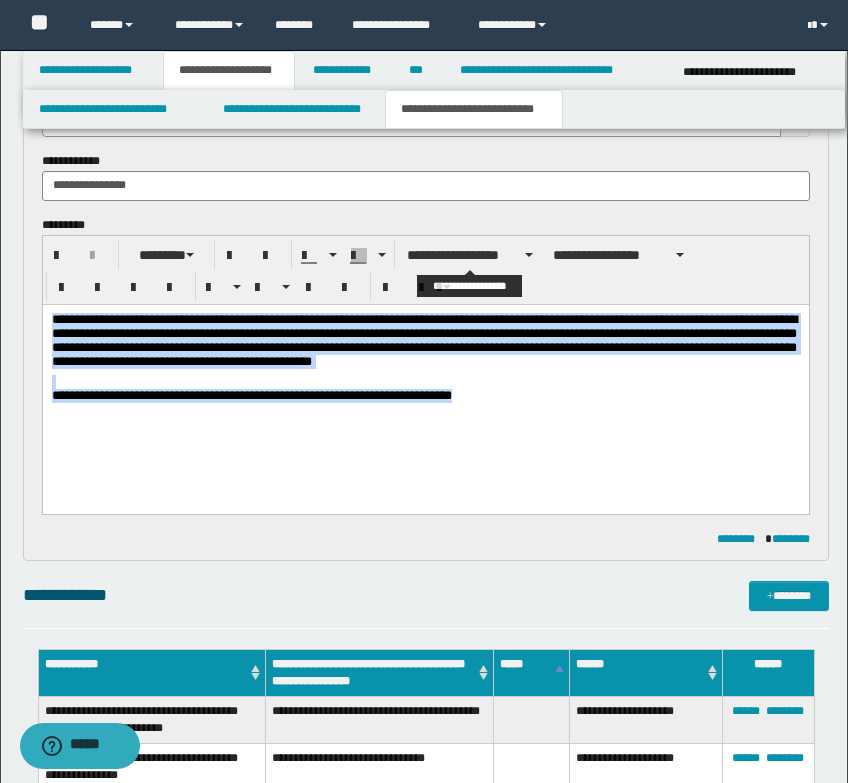 click on "**********" at bounding box center (470, 255) 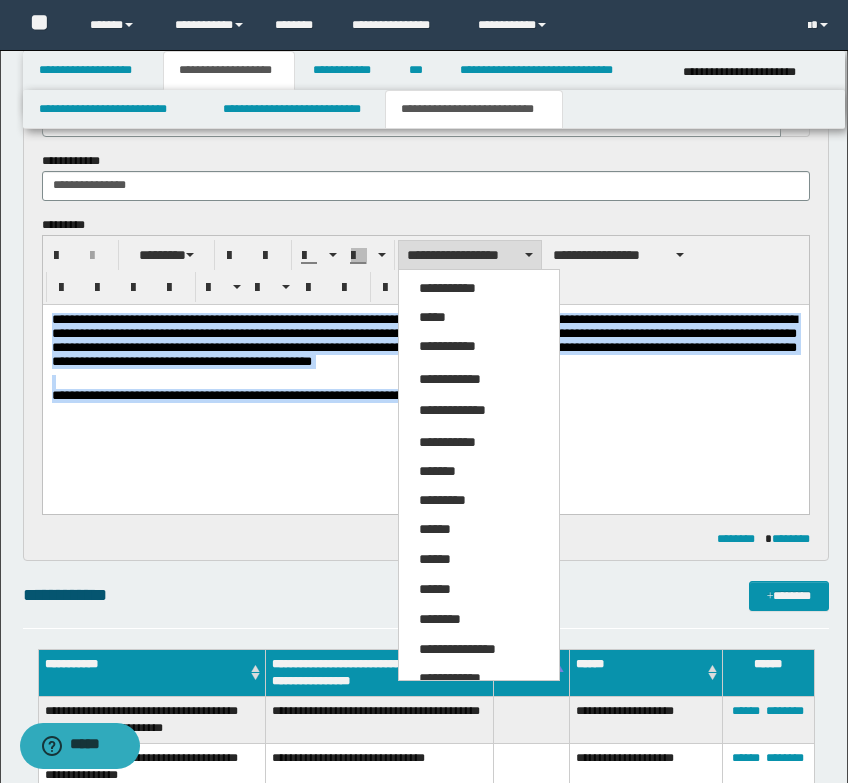 click on "*****" at bounding box center (479, 318) 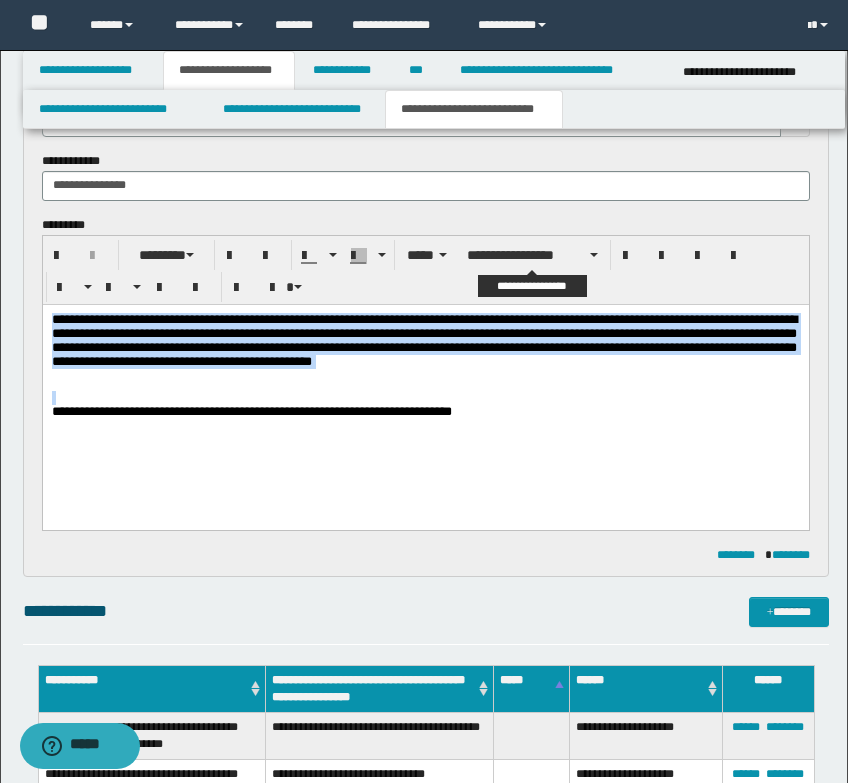 click on "**********" at bounding box center [532, 255] 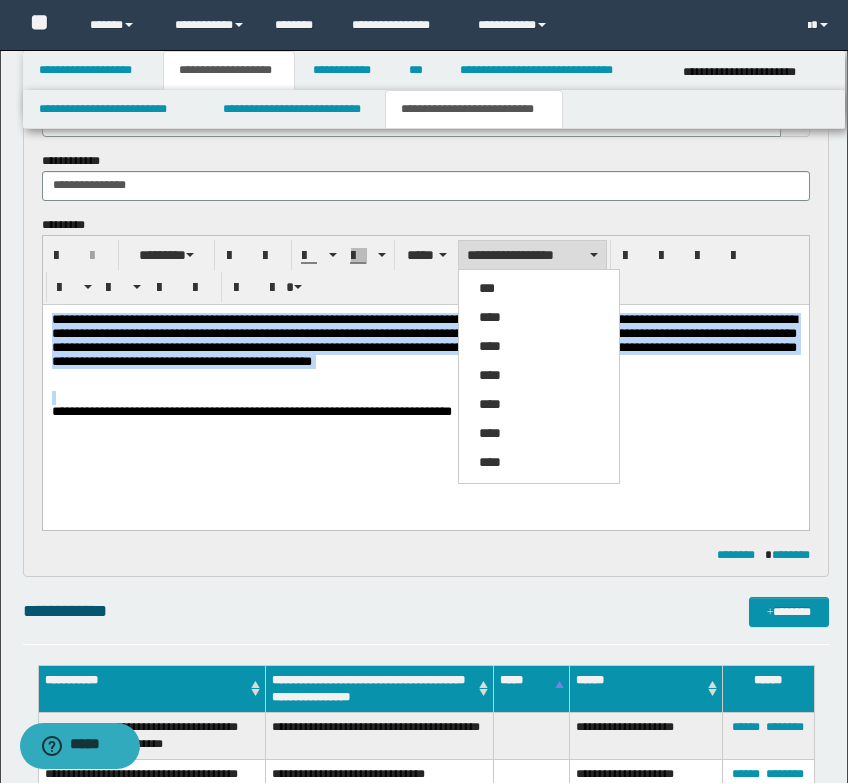 click on "****" at bounding box center [539, 318] 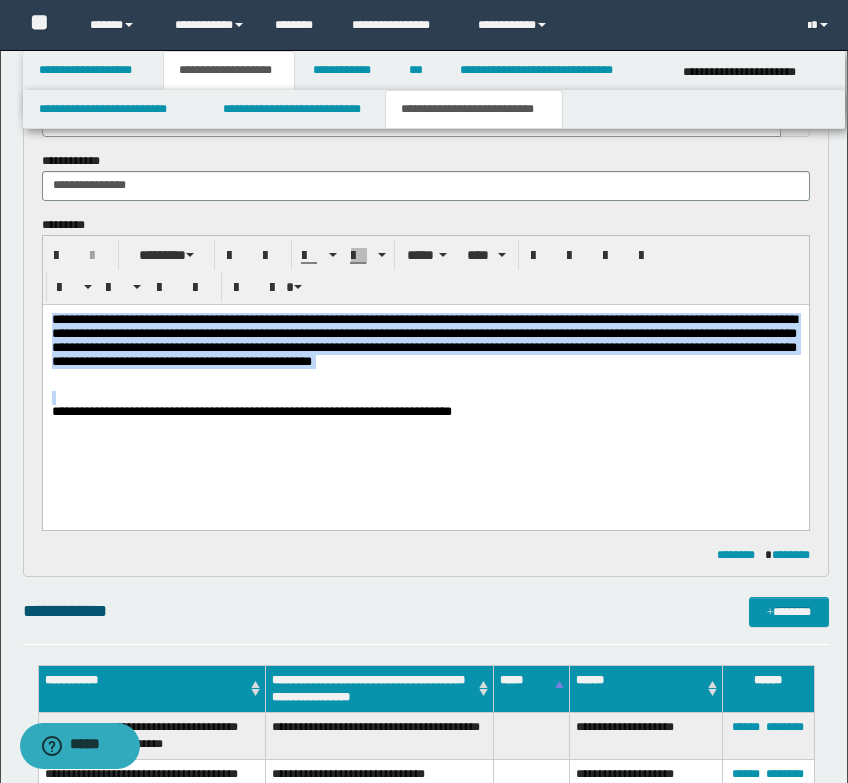 click on "**********" at bounding box center (425, 390) 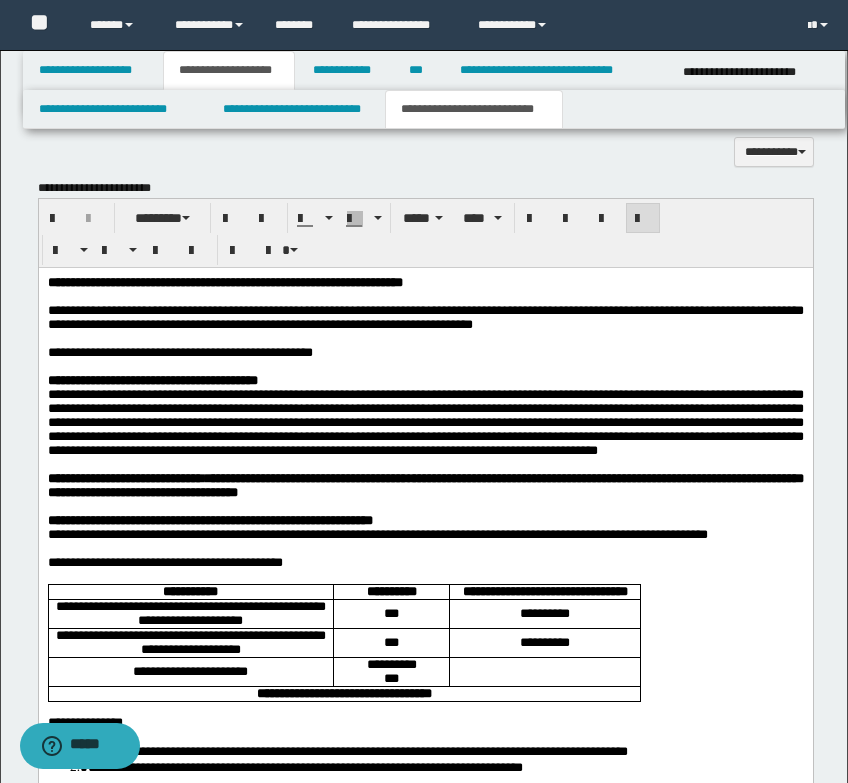 scroll, scrollTop: 1925, scrollLeft: 0, axis: vertical 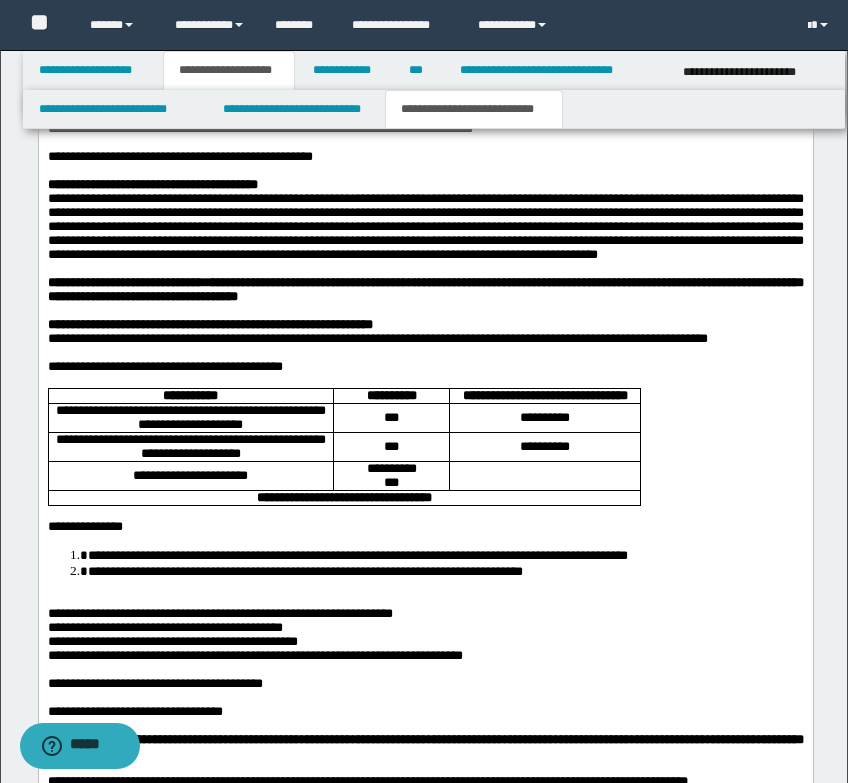 click at bounding box center [425, 381] 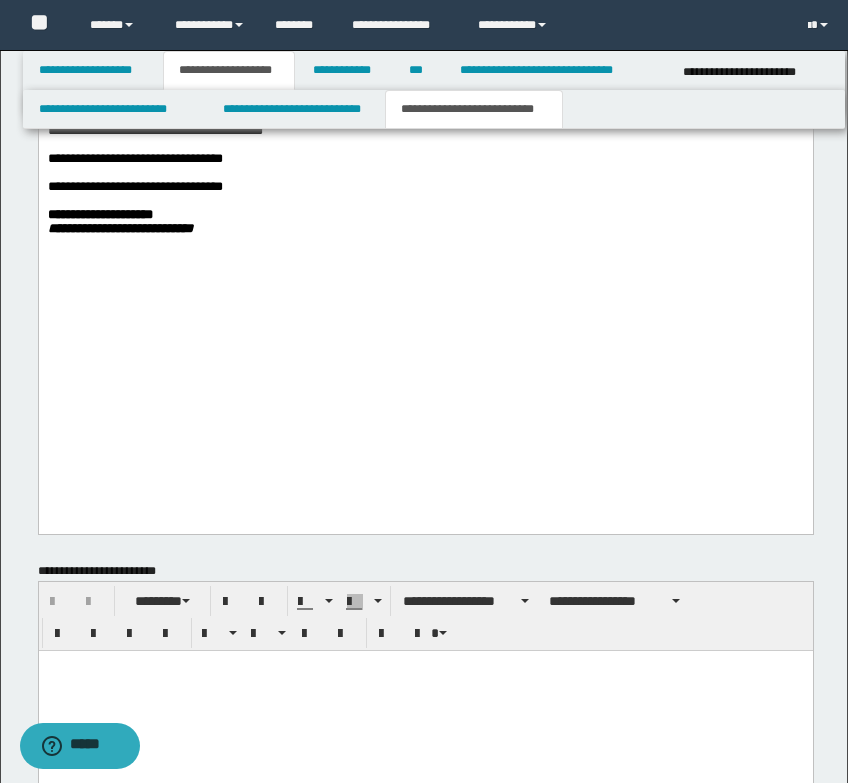 scroll, scrollTop: 2641, scrollLeft: 0, axis: vertical 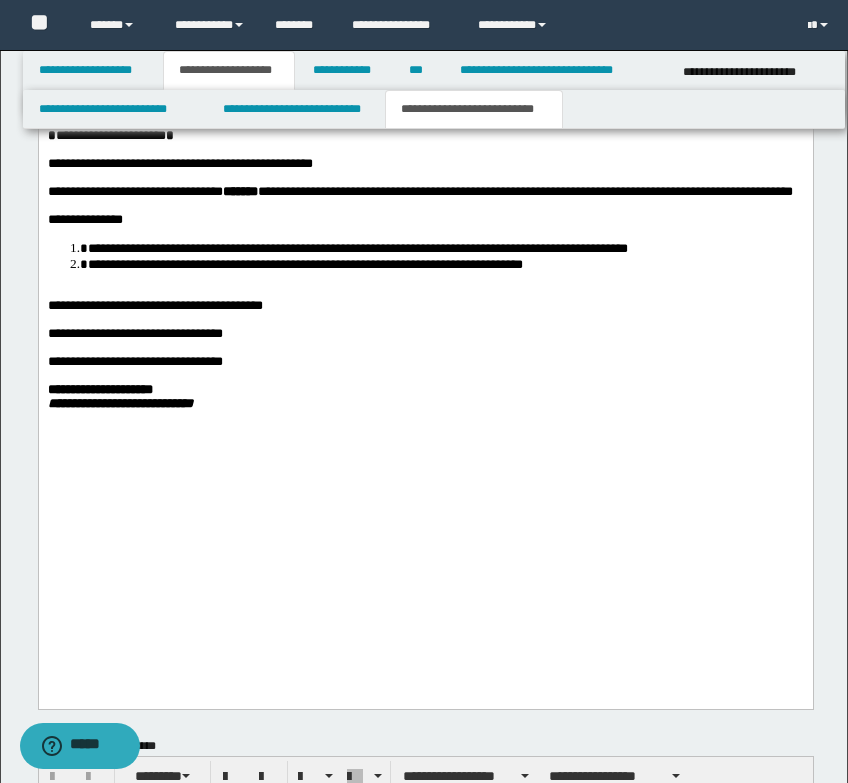 click on "**********" at bounding box center (425, 405) 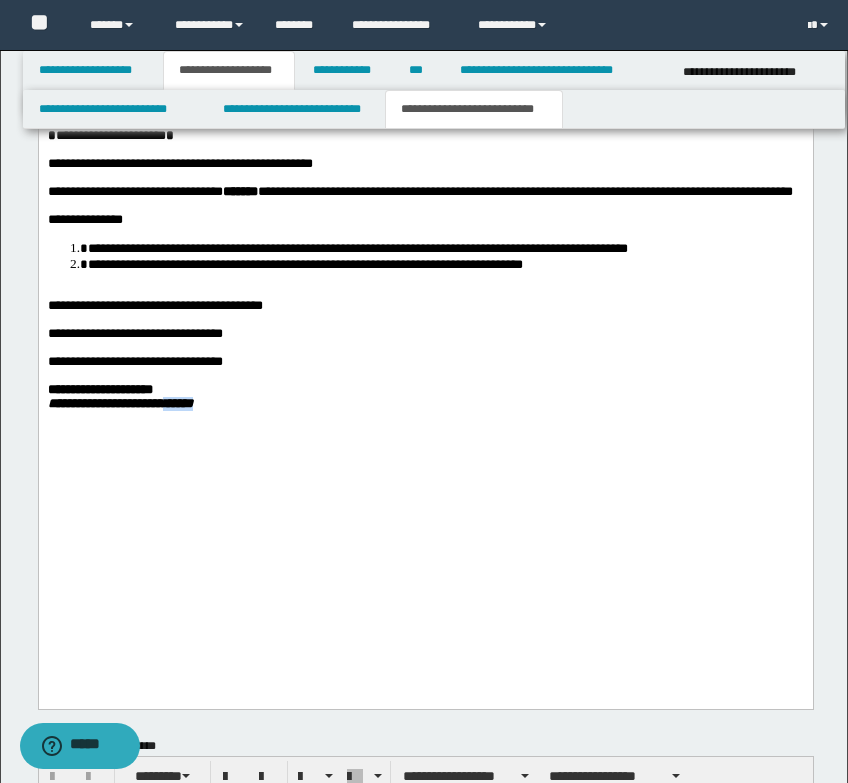 click on "**********" at bounding box center [425, 405] 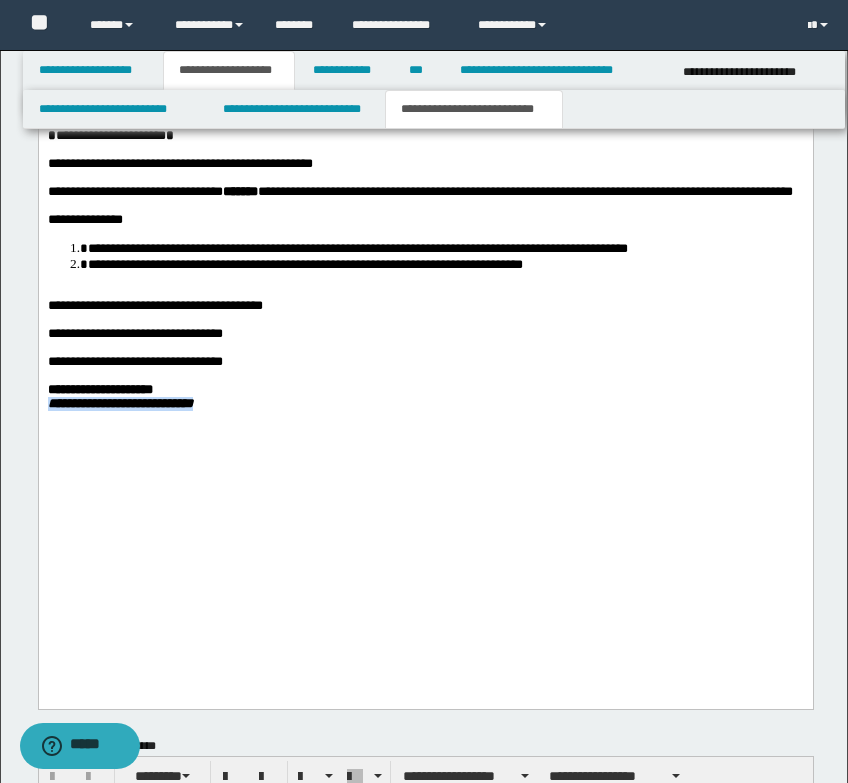 click on "**********" at bounding box center [425, 405] 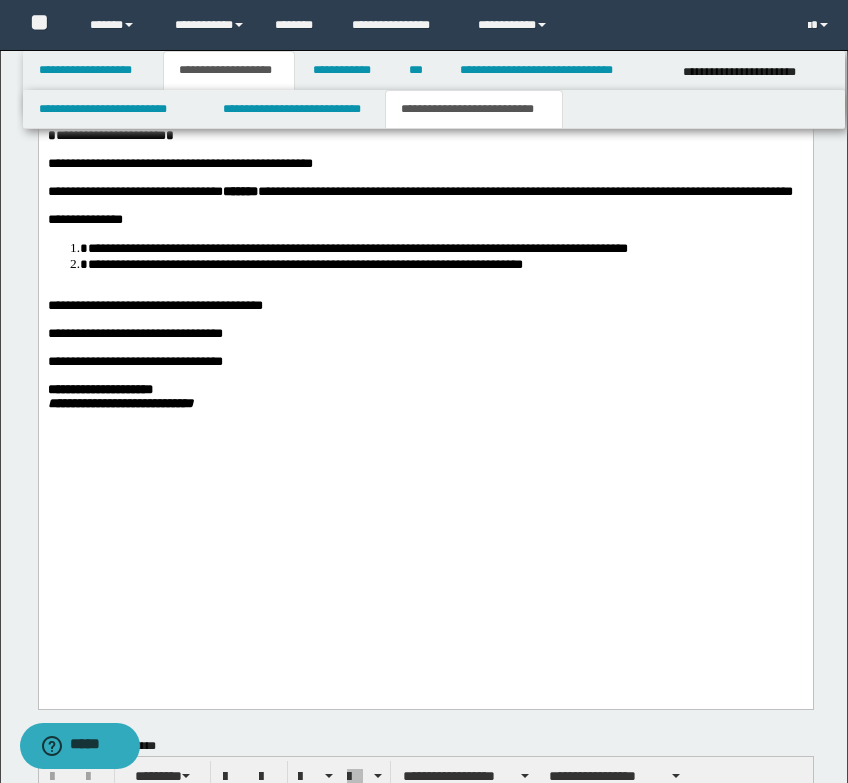 click at bounding box center (425, 349) 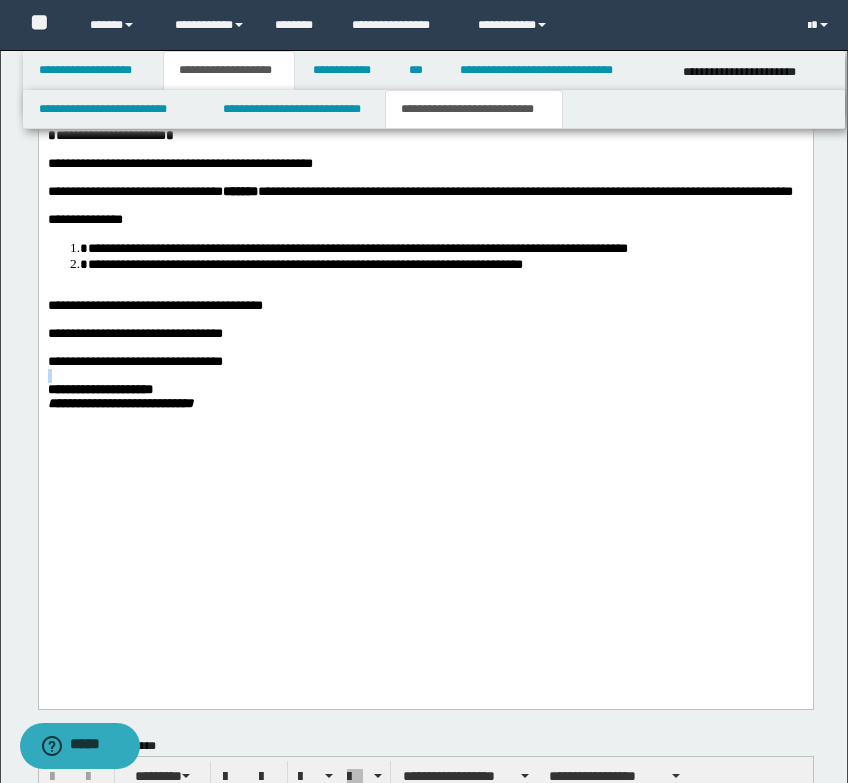 click at bounding box center [425, 377] 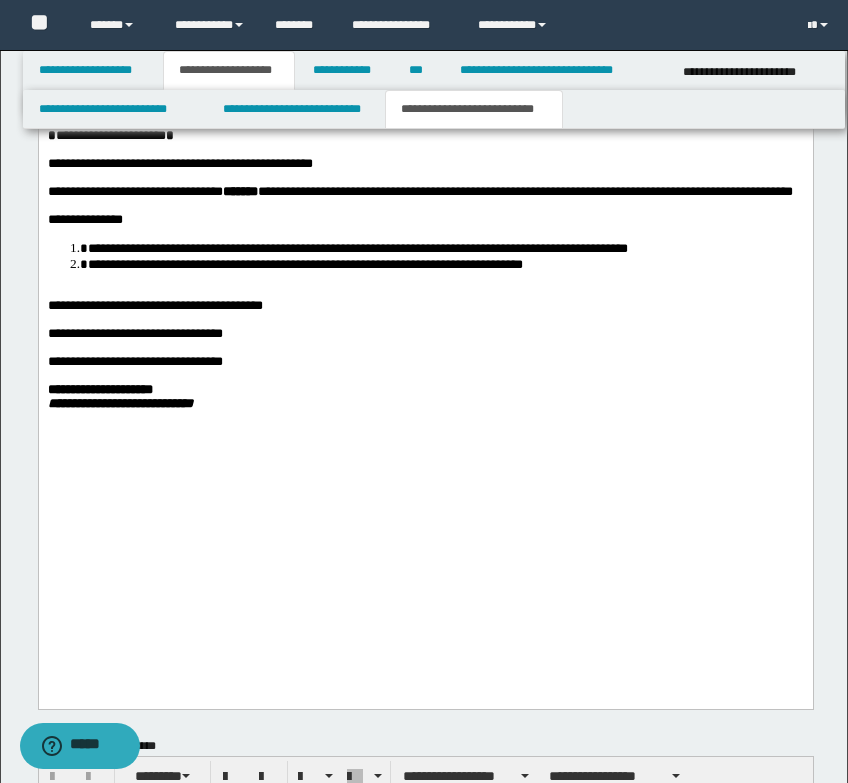 click on "**********" at bounding box center (425, 405) 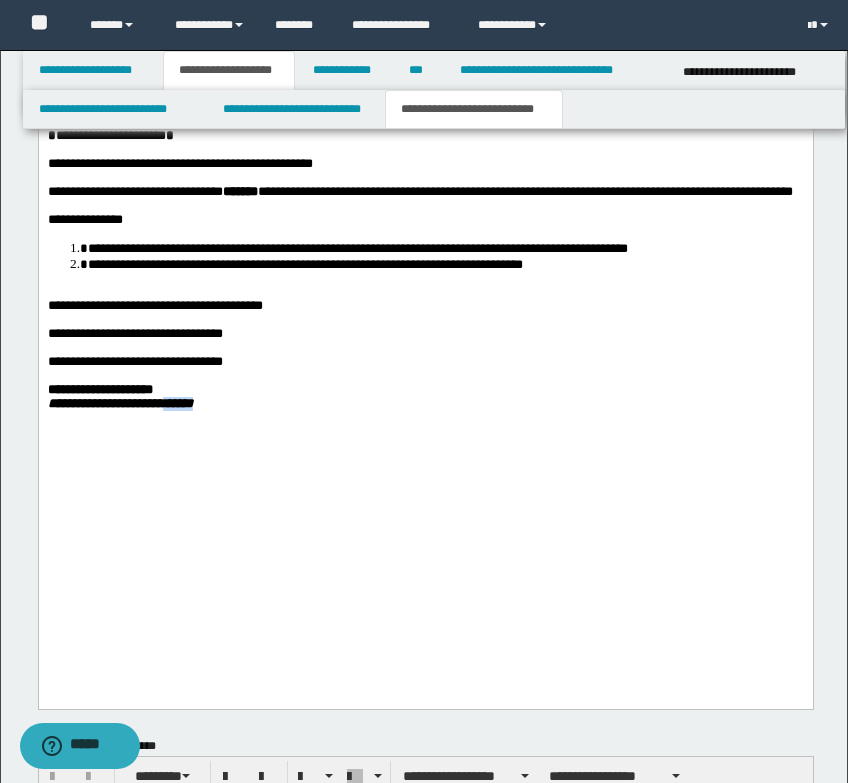 click on "**********" at bounding box center [425, 405] 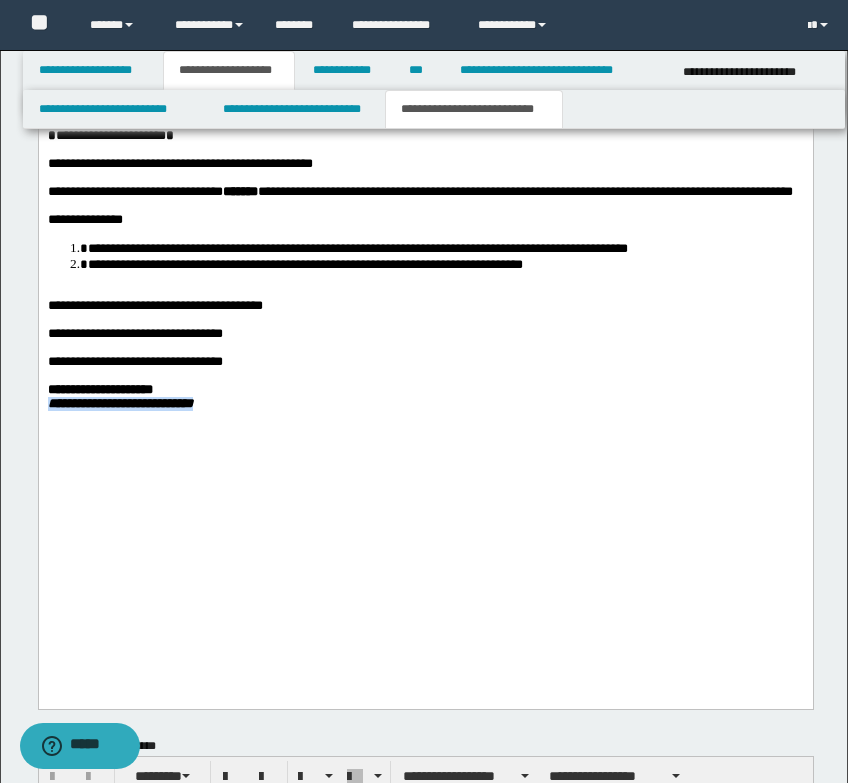 click on "**********" at bounding box center [425, 405] 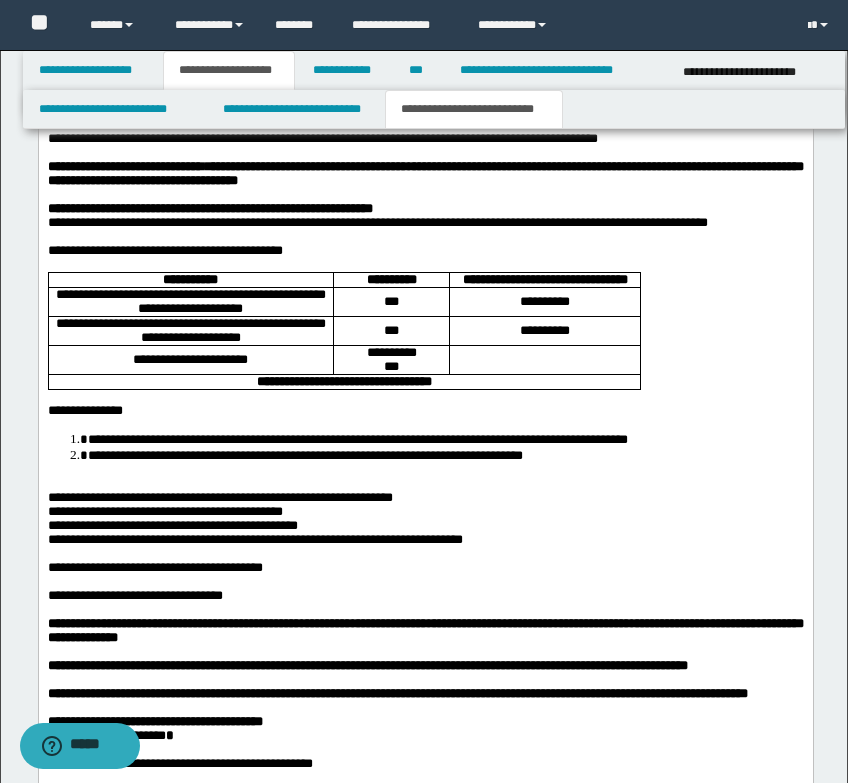 scroll, scrollTop: 2141, scrollLeft: 0, axis: vertical 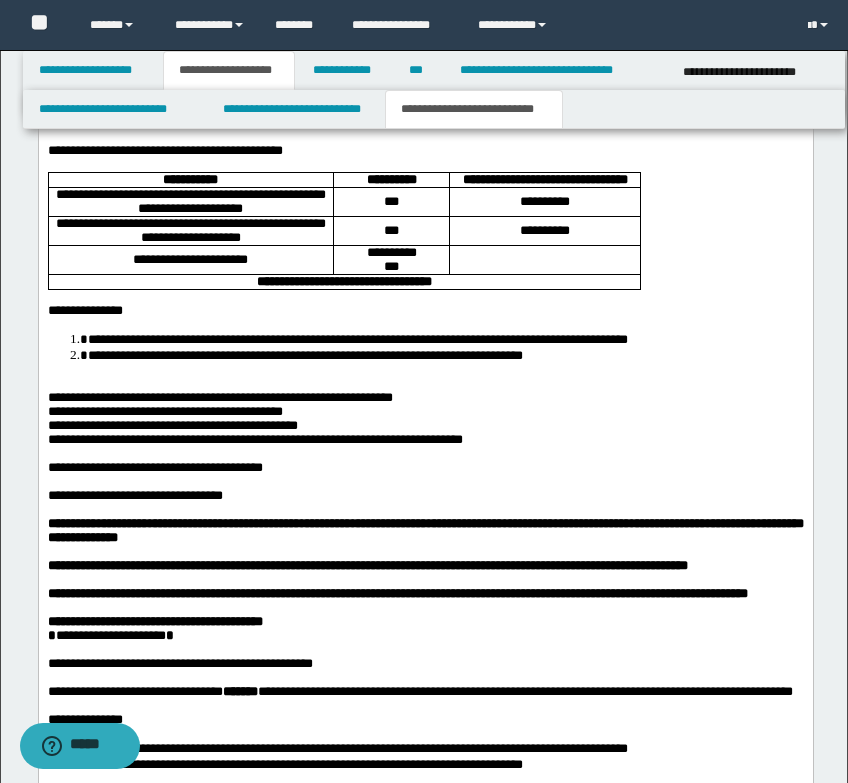 click on "**********" at bounding box center [295, 109] 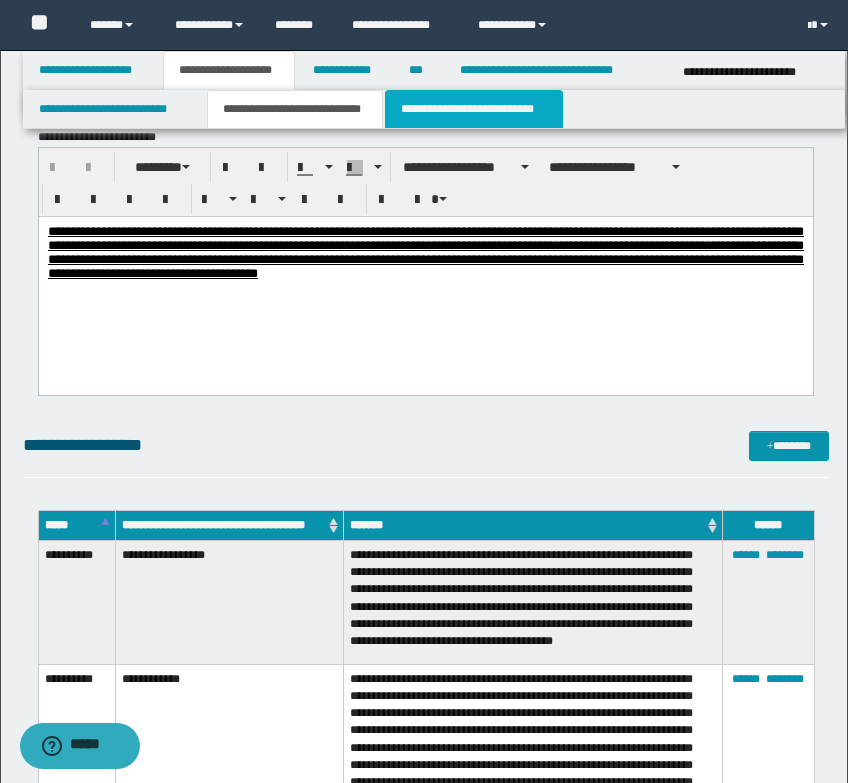 click on "**********" at bounding box center [474, 109] 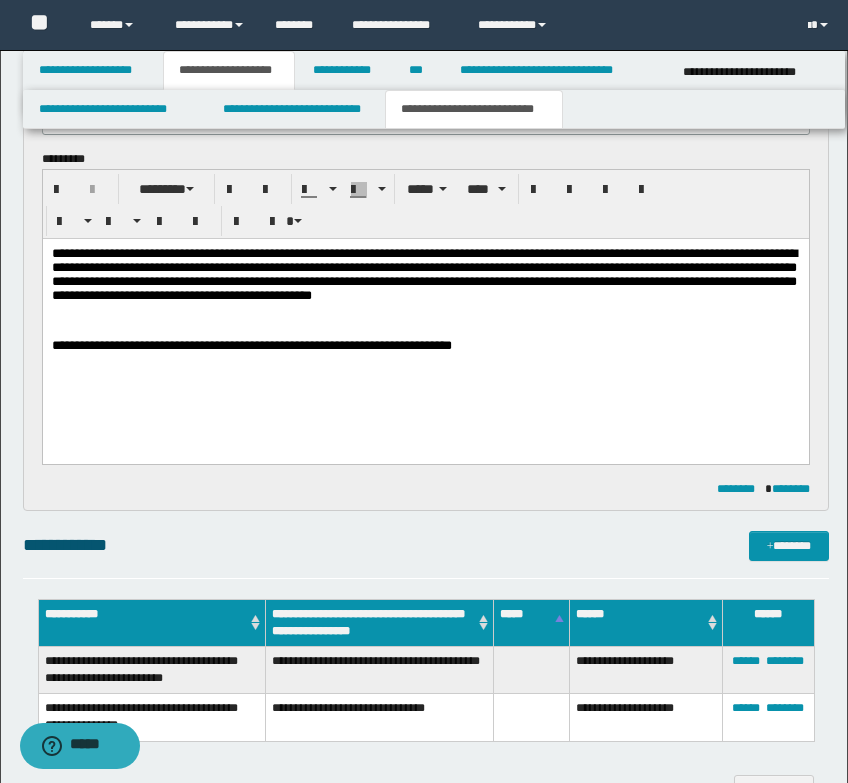 scroll, scrollTop: 1041, scrollLeft: 0, axis: vertical 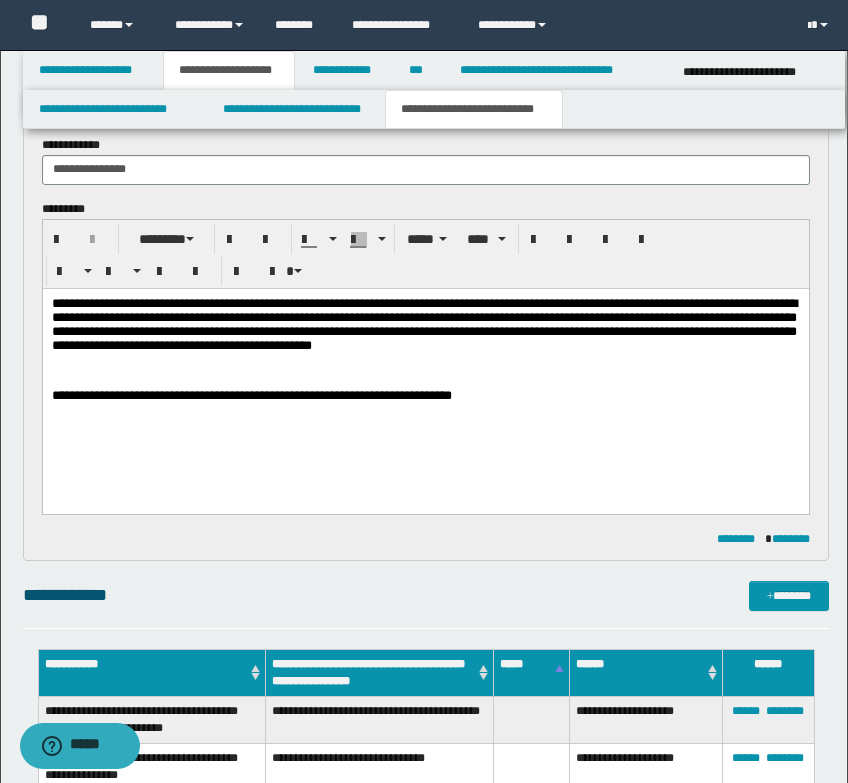 click on "**********" at bounding box center (251, 394) 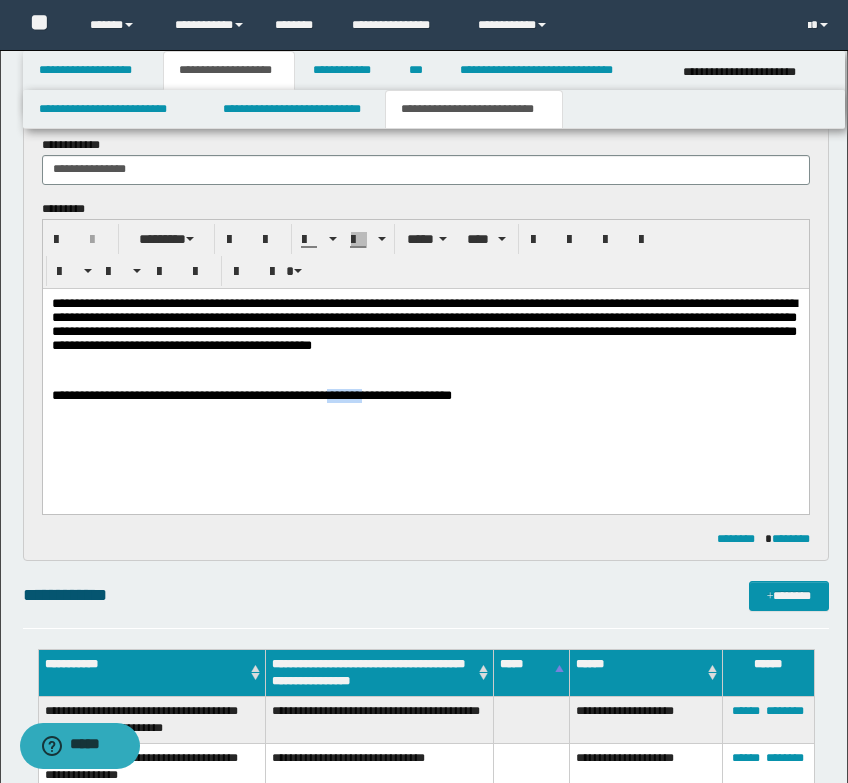click on "**********" at bounding box center (251, 394) 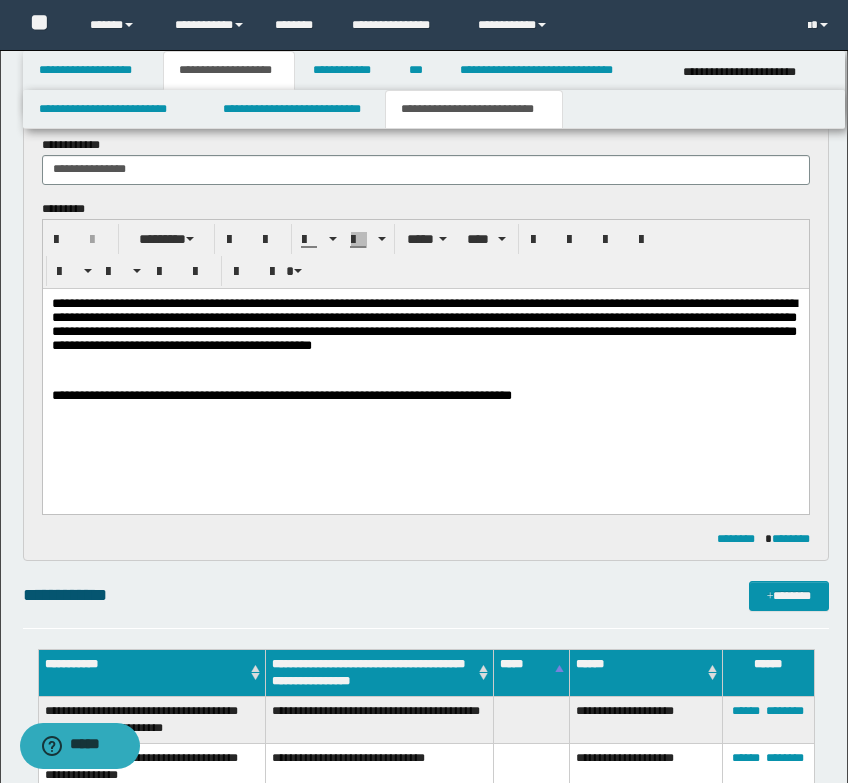 click on "**********" at bounding box center [295, 109] 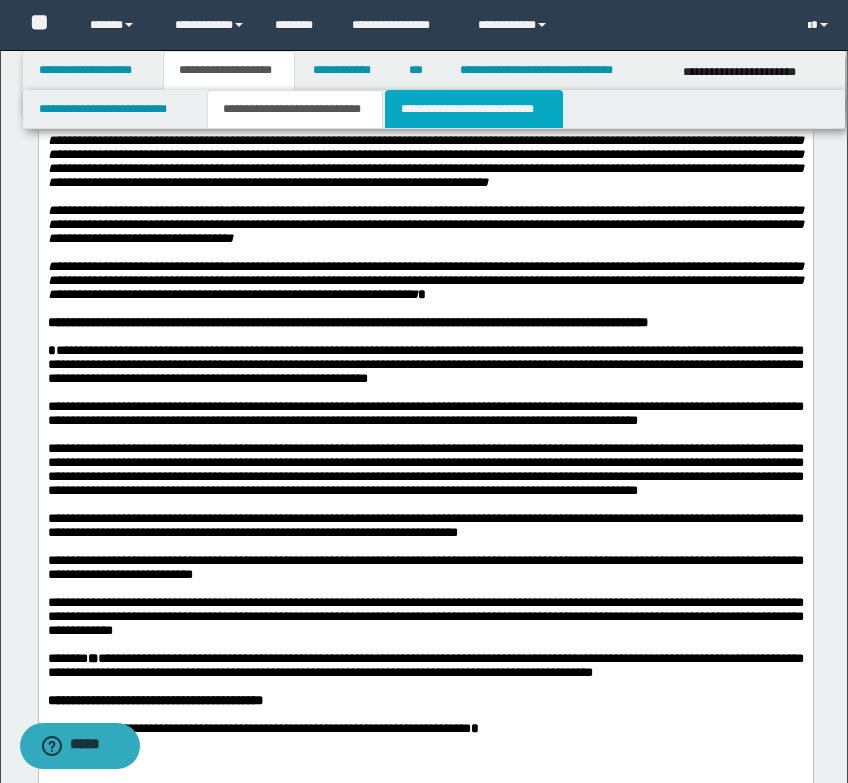 click on "**********" at bounding box center (474, 109) 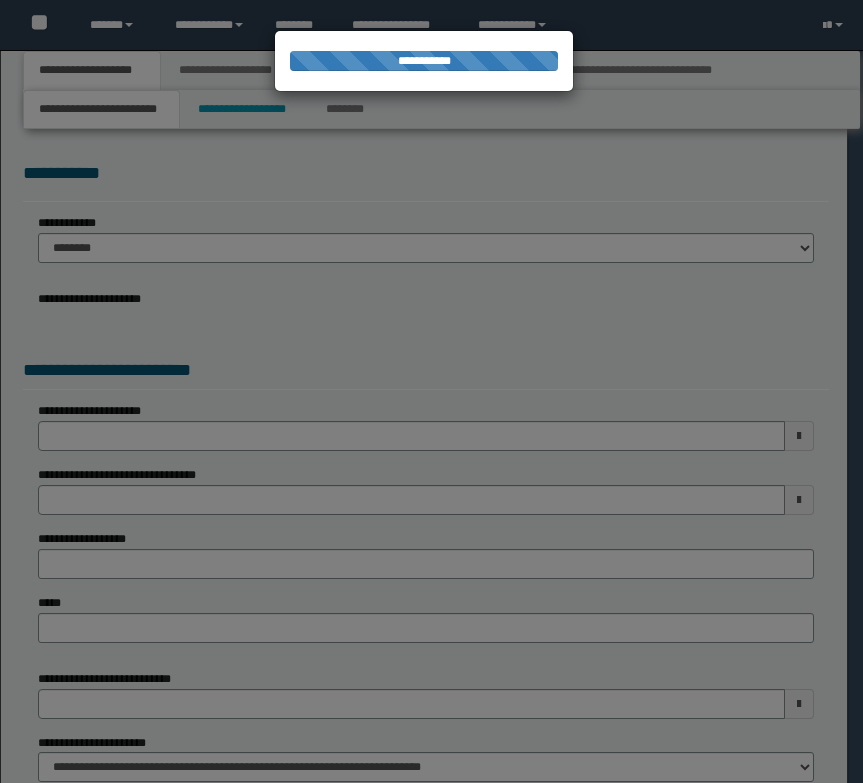 scroll, scrollTop: 0, scrollLeft: 0, axis: both 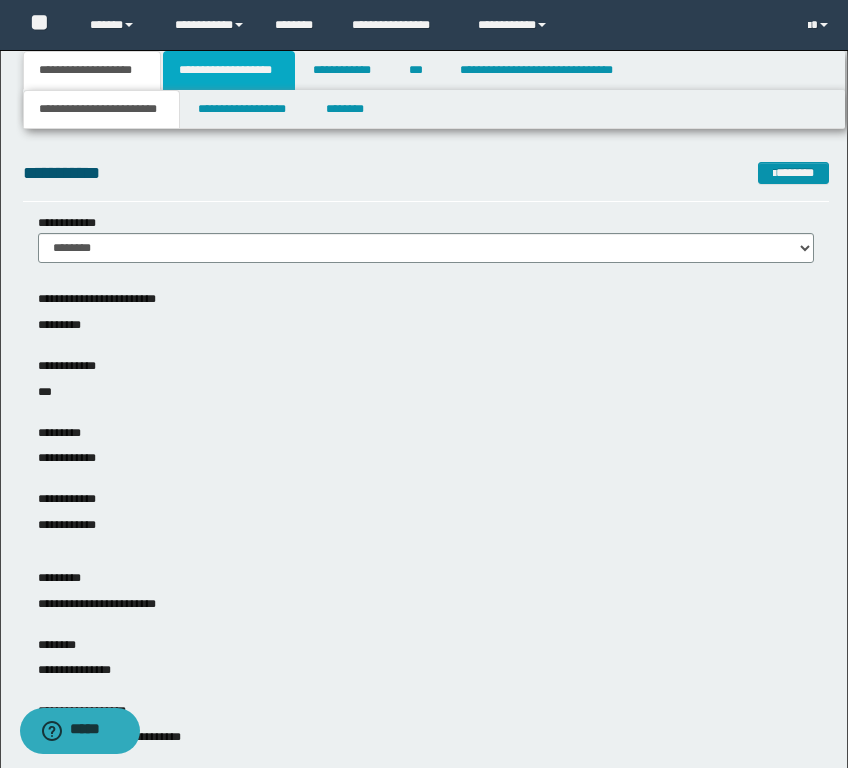 click on "**********" at bounding box center [229, 70] 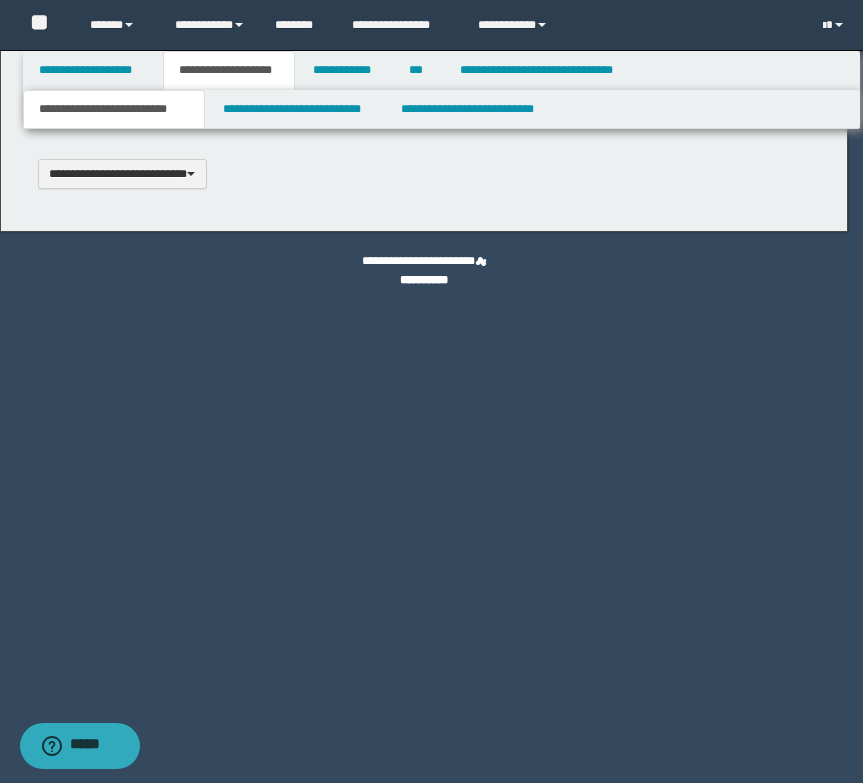 type 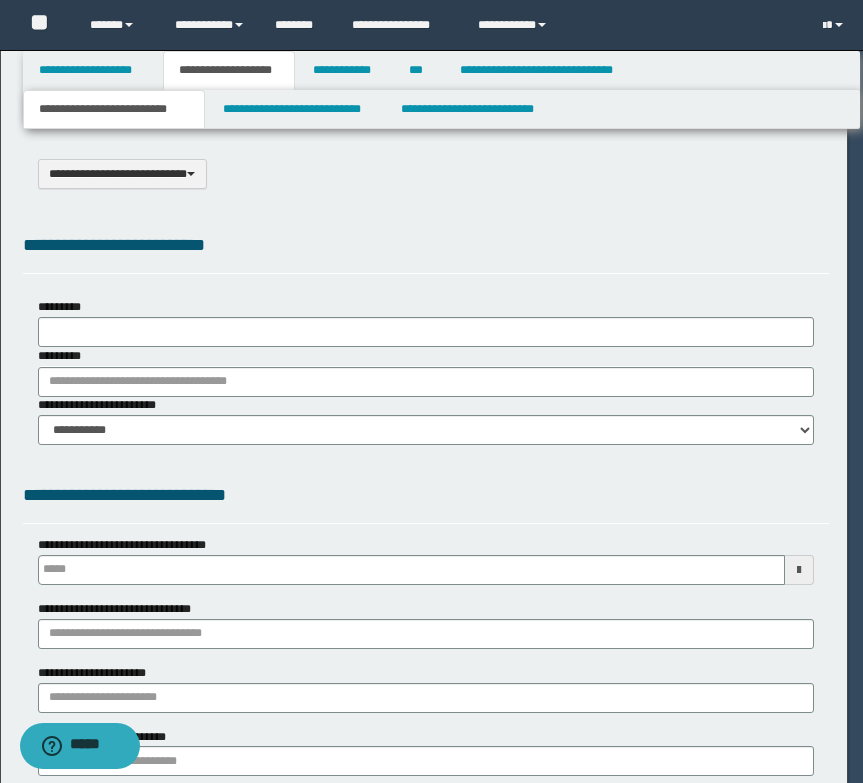 type on "**********" 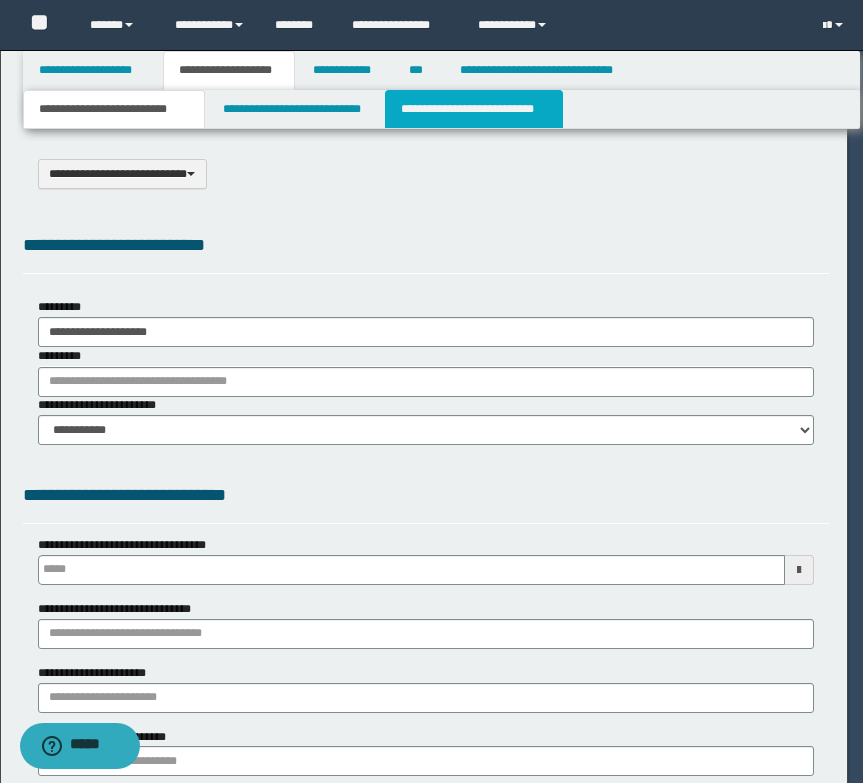 click on "**********" at bounding box center (474, 109) 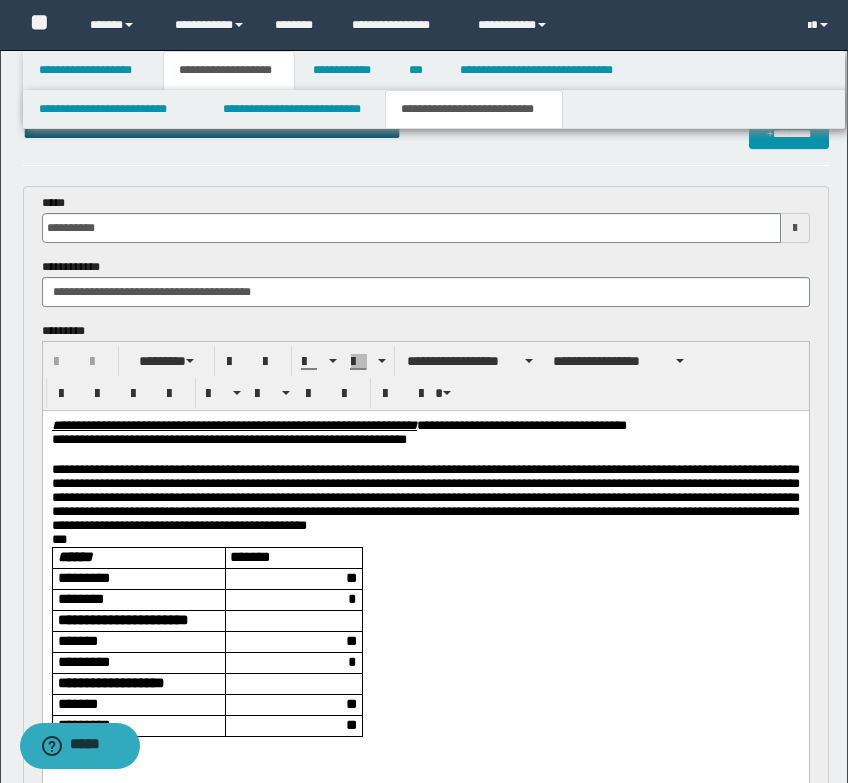 scroll, scrollTop: 0, scrollLeft: 0, axis: both 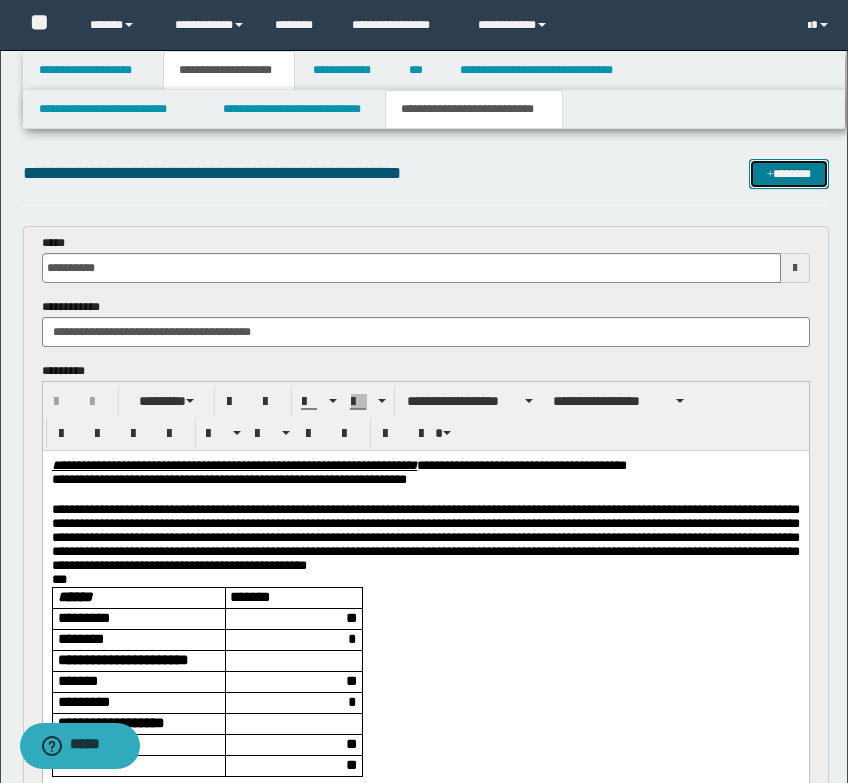 click on "*******" at bounding box center [789, 174] 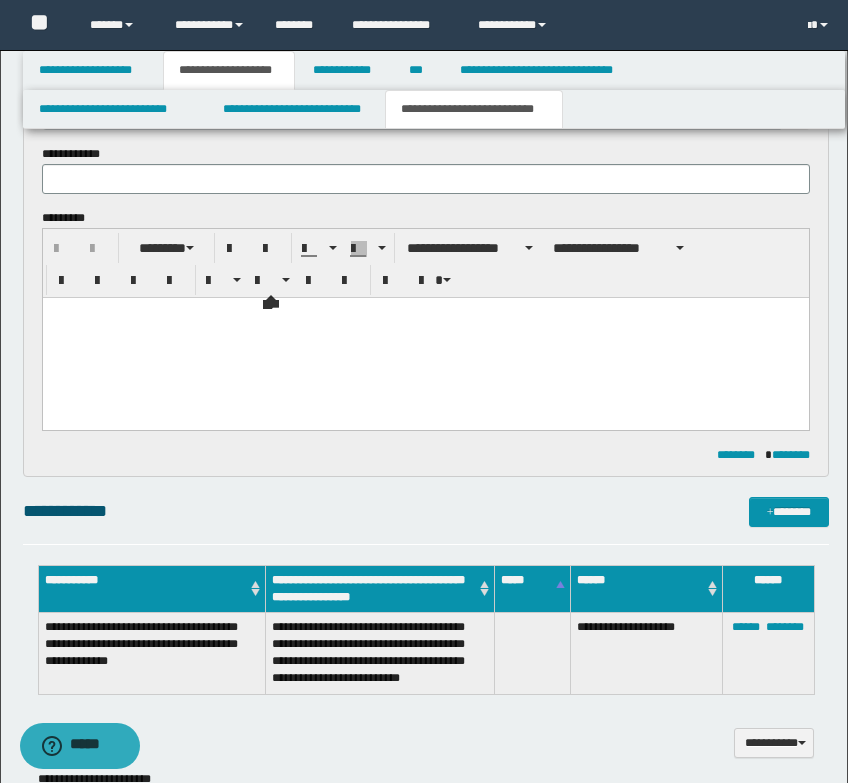 scroll, scrollTop: 738, scrollLeft: 0, axis: vertical 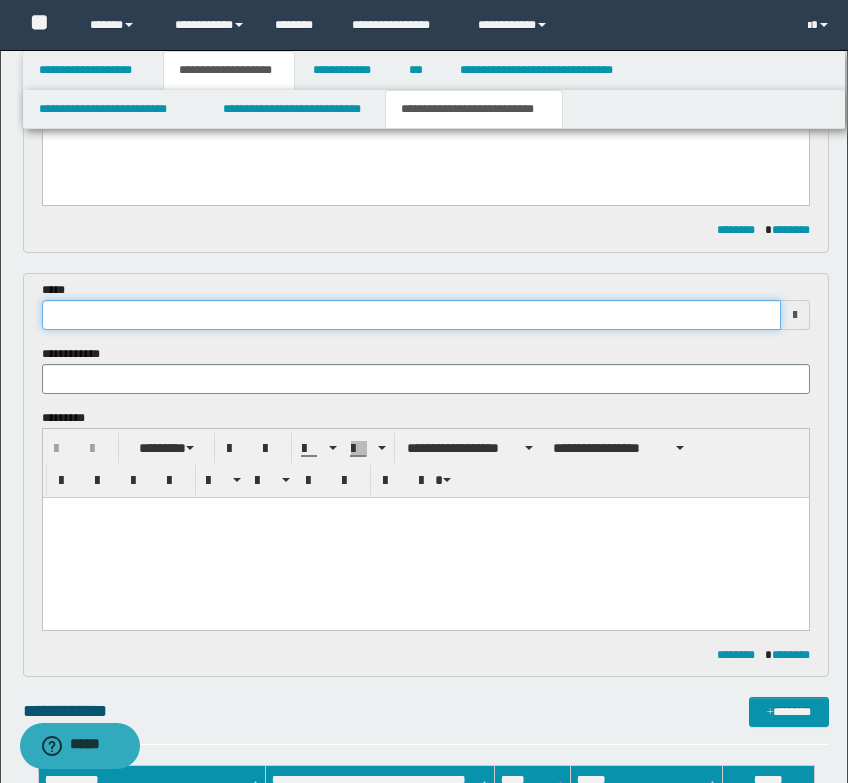 click at bounding box center (411, 315) 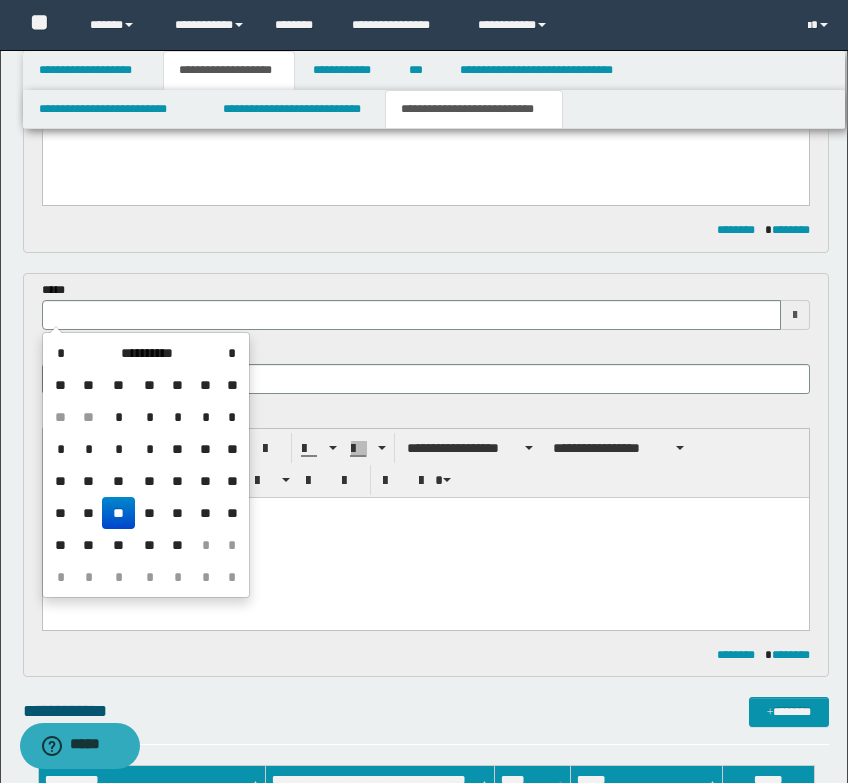 click on "**" at bounding box center (118, 513) 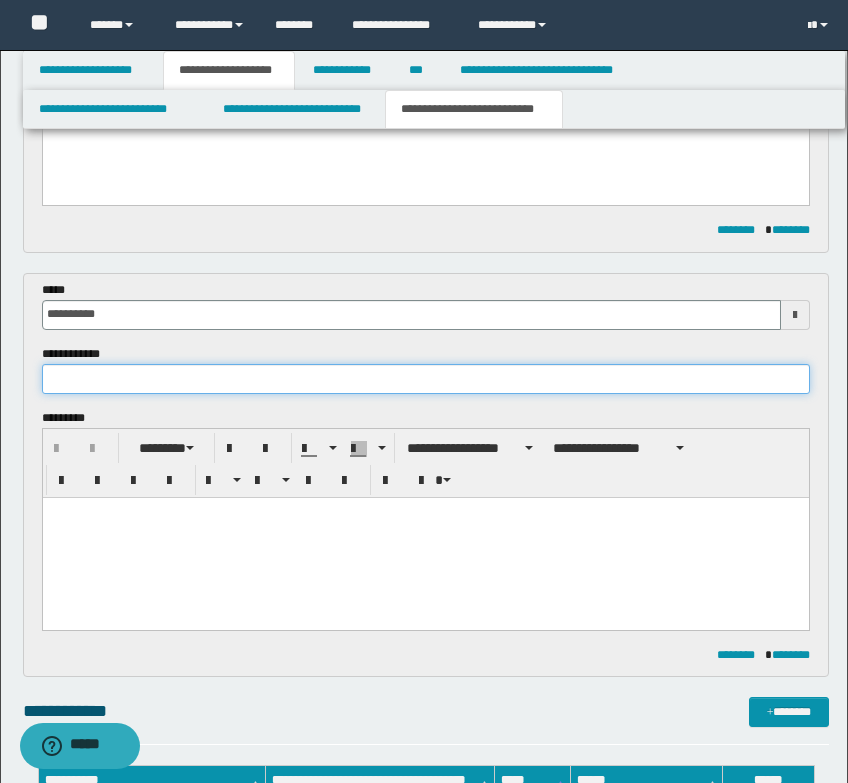 click at bounding box center [426, 379] 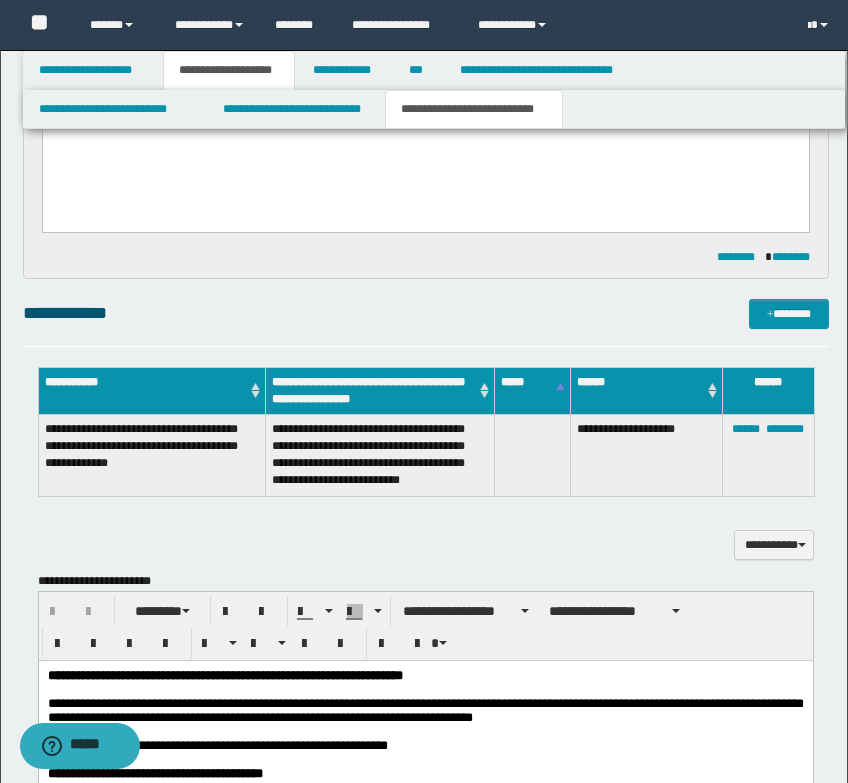 scroll, scrollTop: 938, scrollLeft: 0, axis: vertical 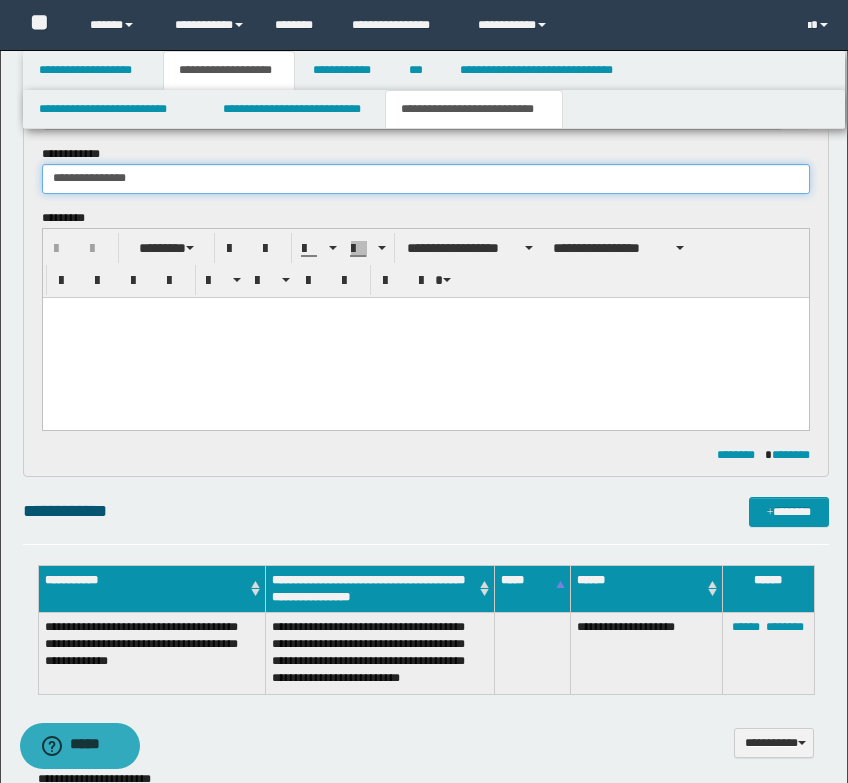 type on "**********" 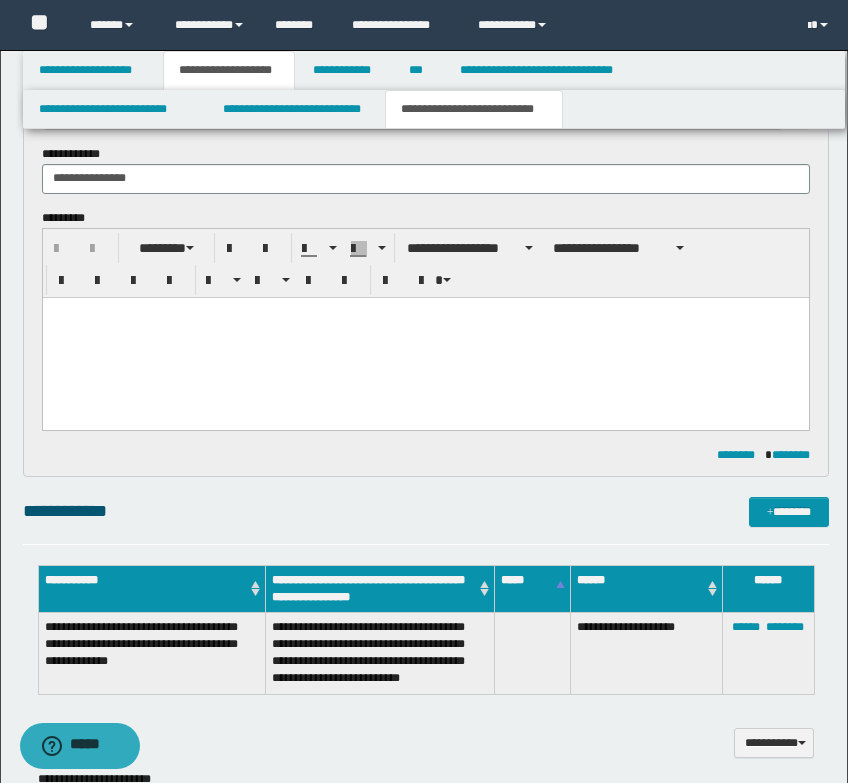 click at bounding box center (425, 337) 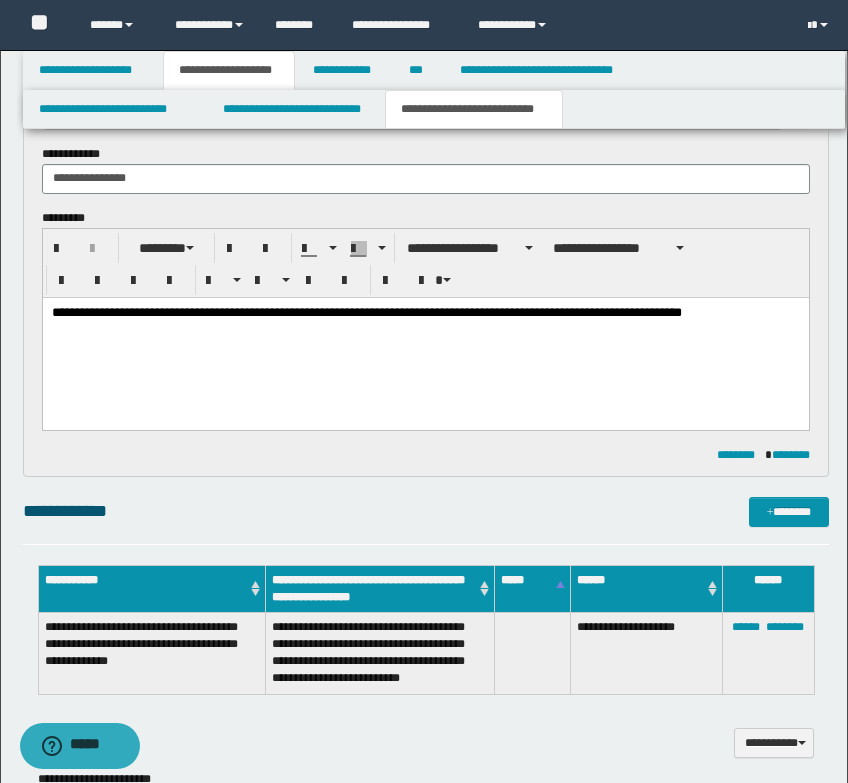 click on "**********" at bounding box center (425, 338) 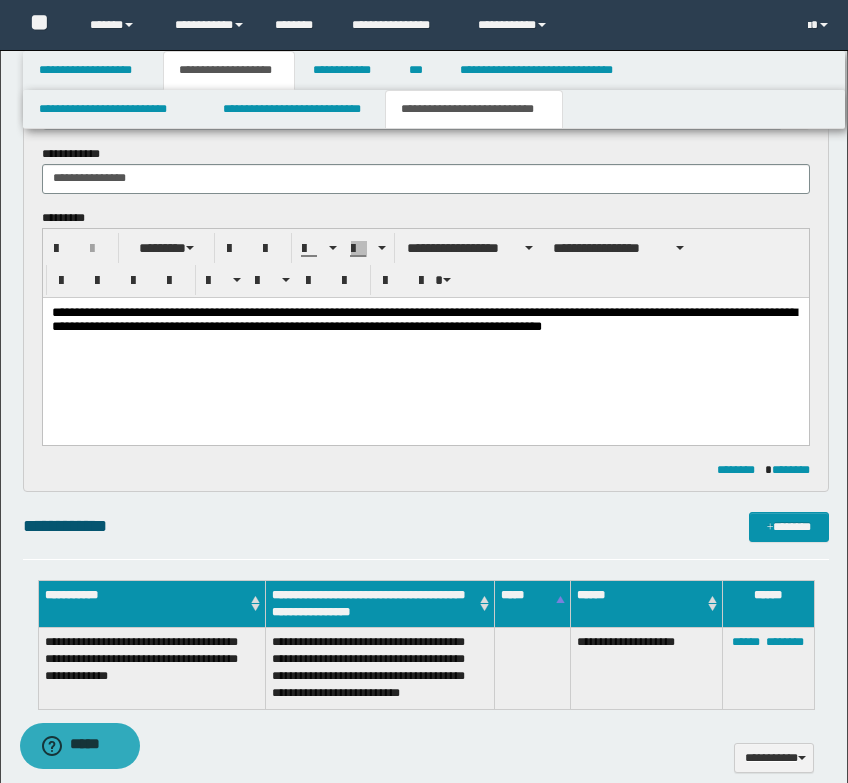 click on "**********" at bounding box center (425, 320) 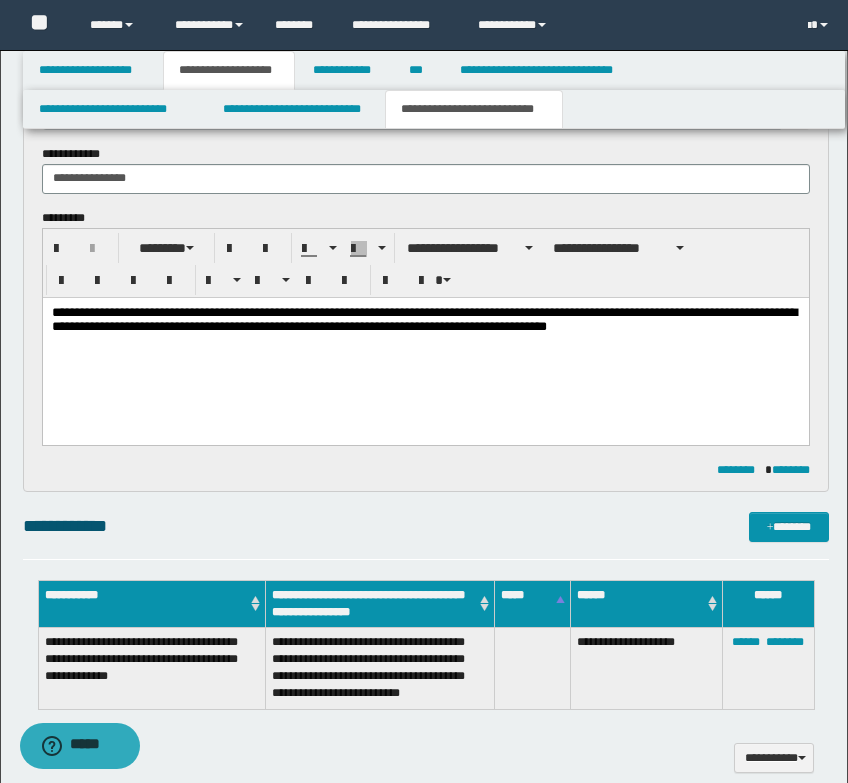 click on "**********" at bounding box center (425, 320) 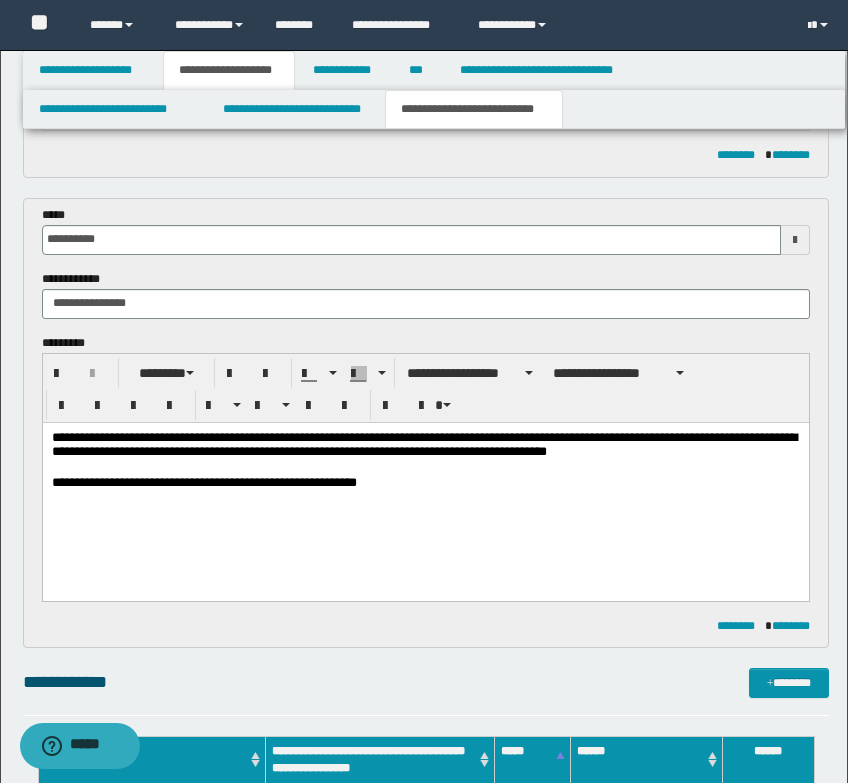 scroll, scrollTop: 838, scrollLeft: 0, axis: vertical 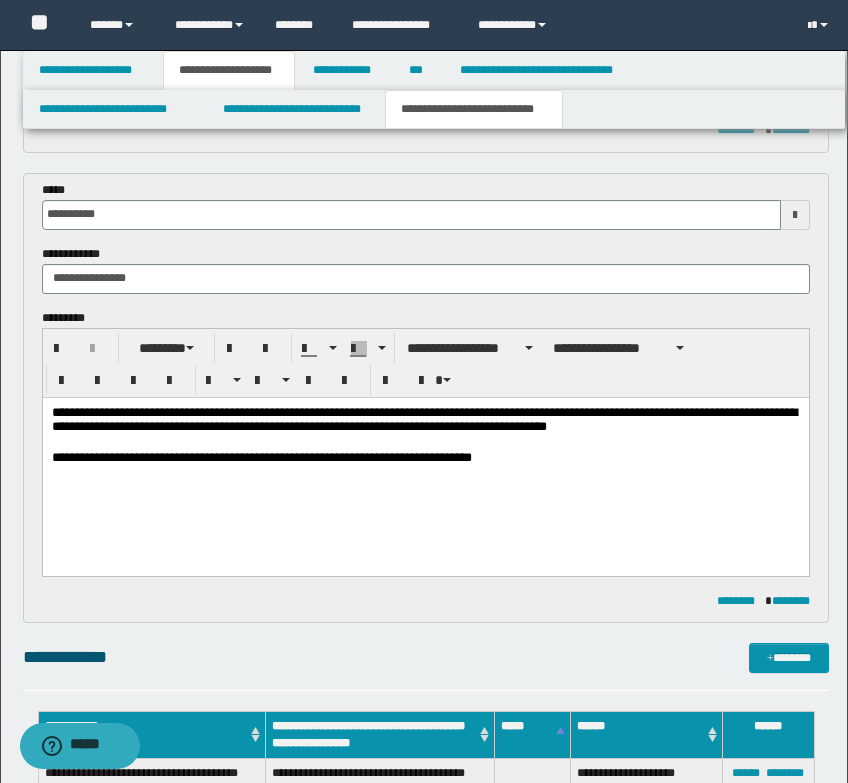 click on "**********" at bounding box center (425, 460) 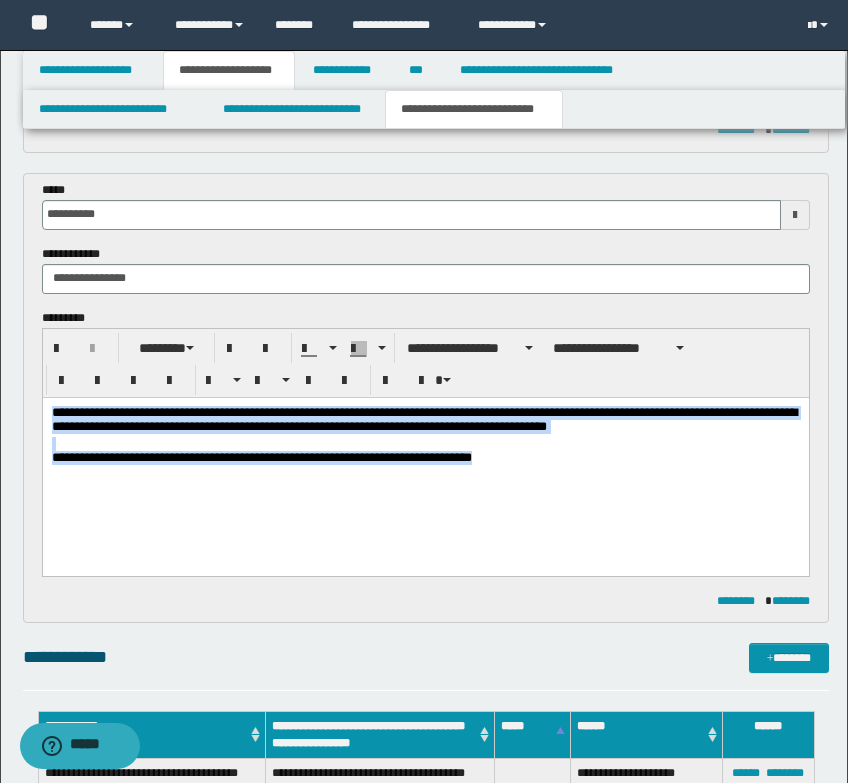drag, startPoint x: 514, startPoint y: 474, endPoint x: 56, endPoint y: 782, distance: 551.93115 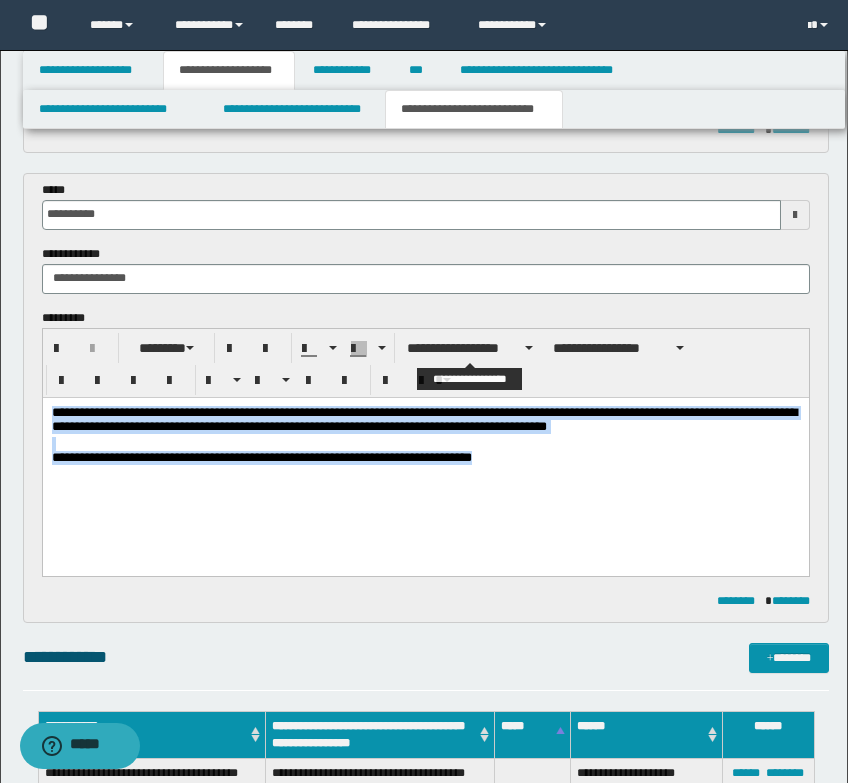 click on "**********" at bounding box center [470, 348] 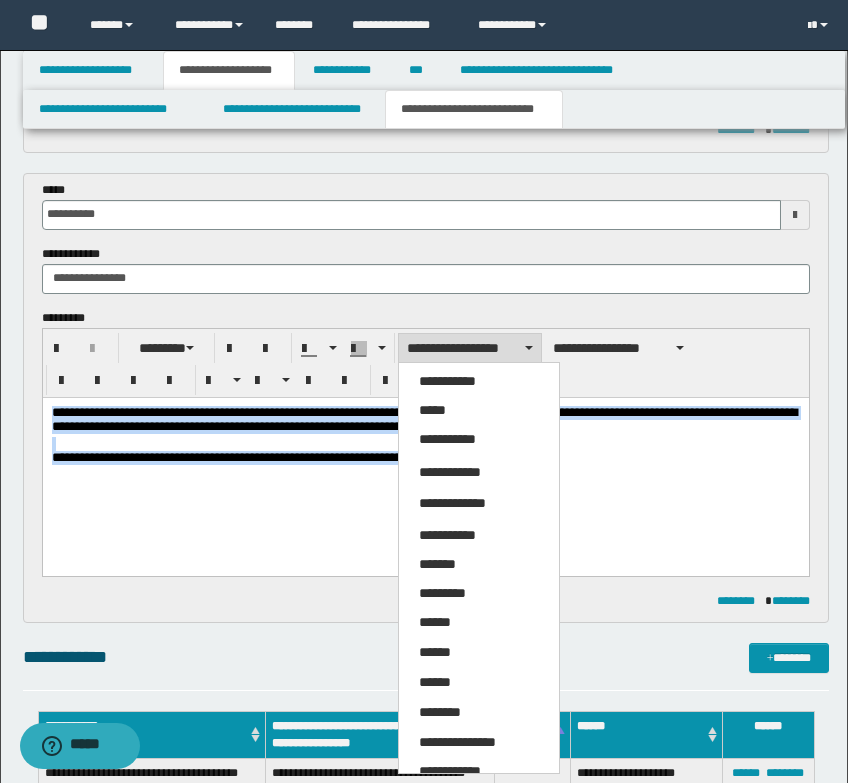 click on "*****" at bounding box center [432, 410] 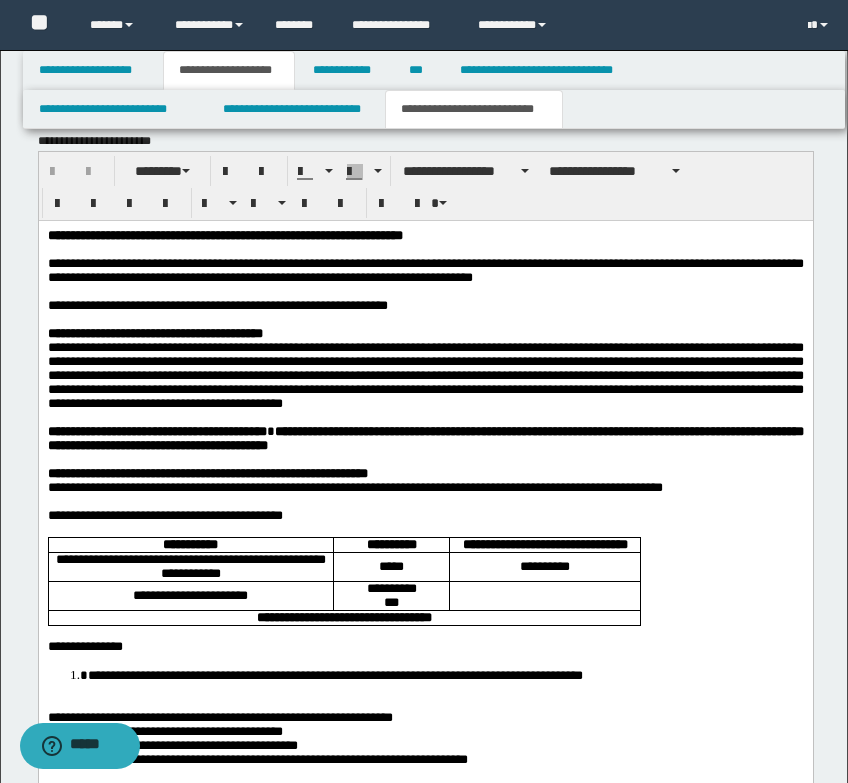 click on "**********" at bounding box center (425, 375) 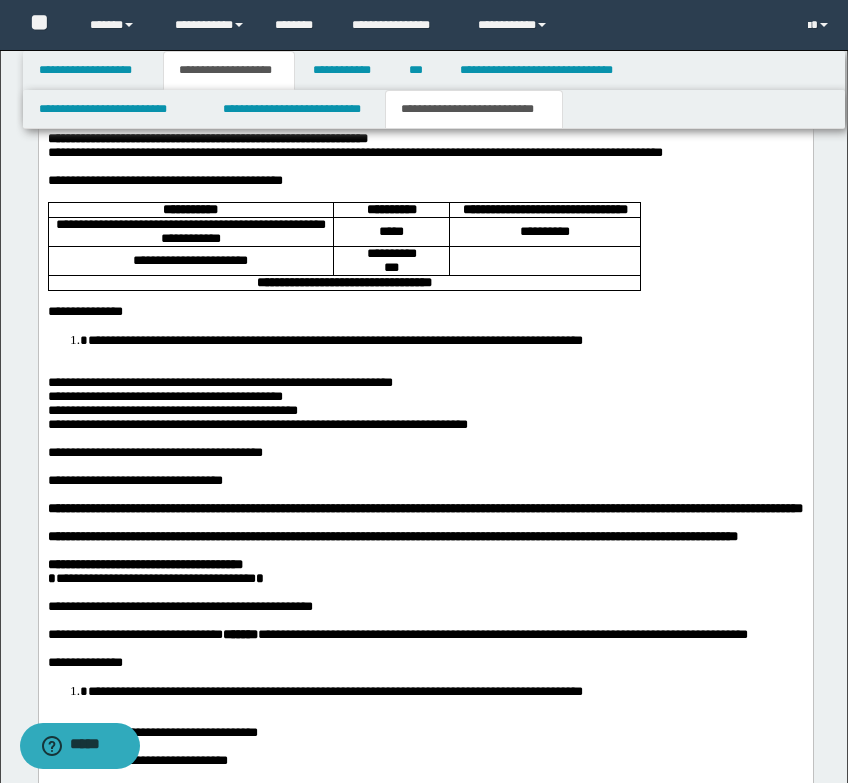 scroll, scrollTop: 1838, scrollLeft: 0, axis: vertical 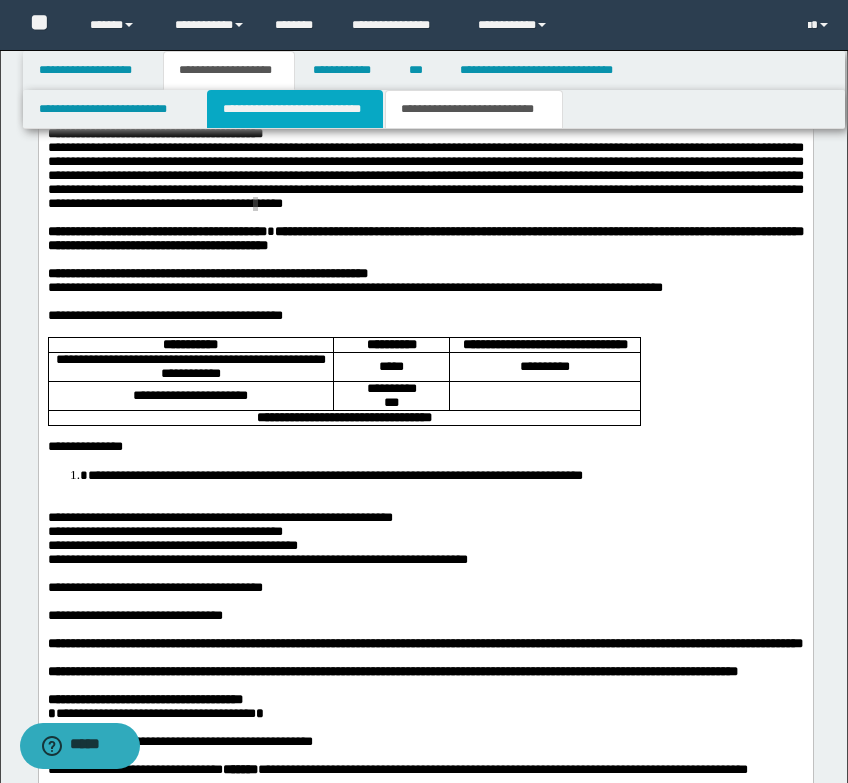 click on "**********" at bounding box center (295, 109) 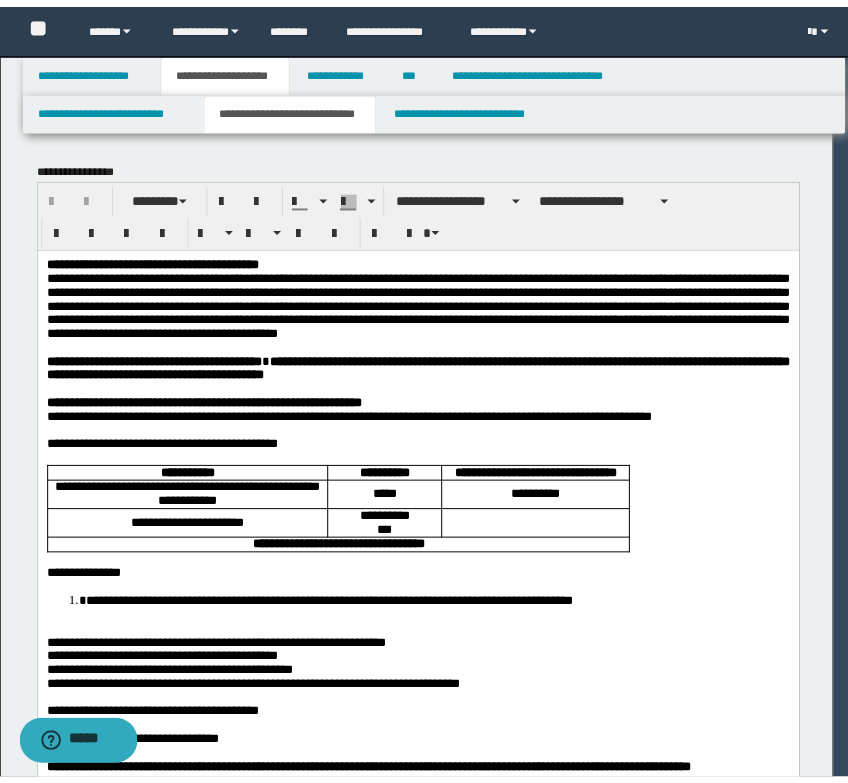 scroll, scrollTop: 0, scrollLeft: 0, axis: both 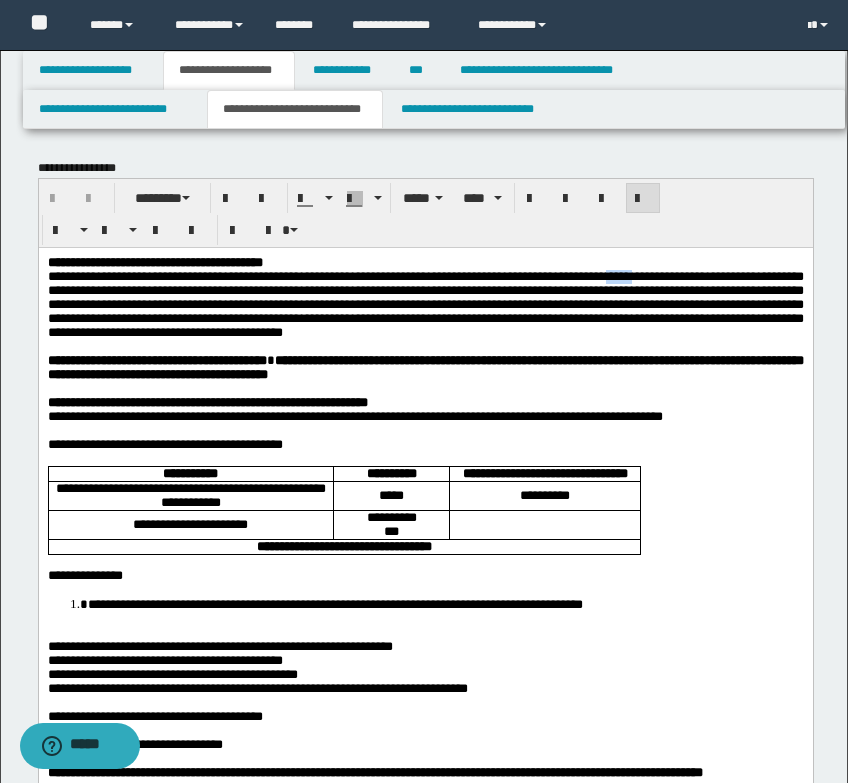 drag, startPoint x: 755, startPoint y: 276, endPoint x: 788, endPoint y: 276, distance: 33 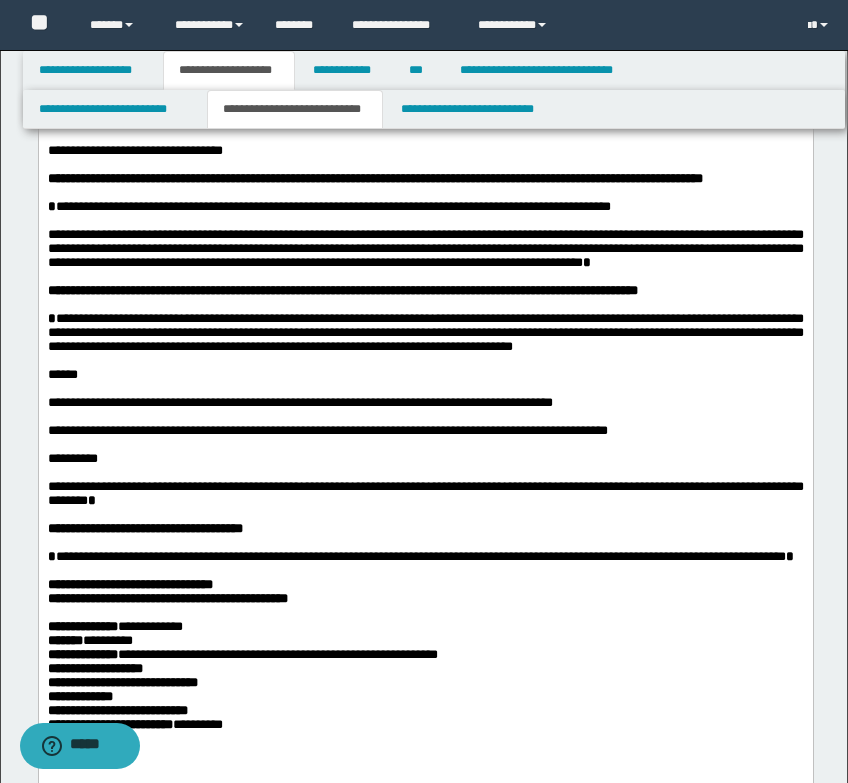 scroll, scrollTop: 700, scrollLeft: 0, axis: vertical 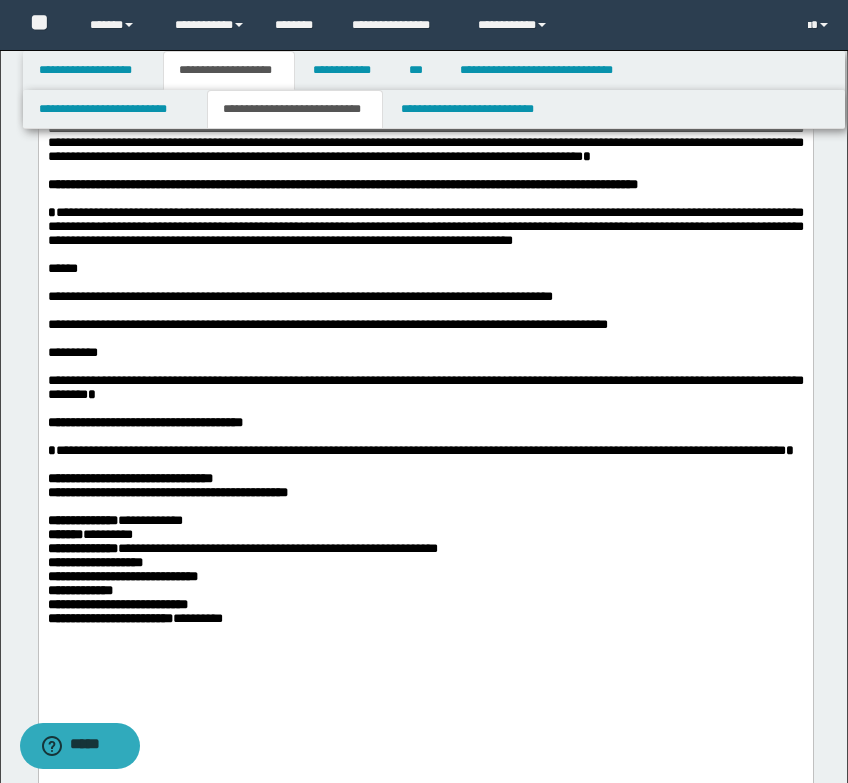 click on "******" at bounding box center [425, 269] 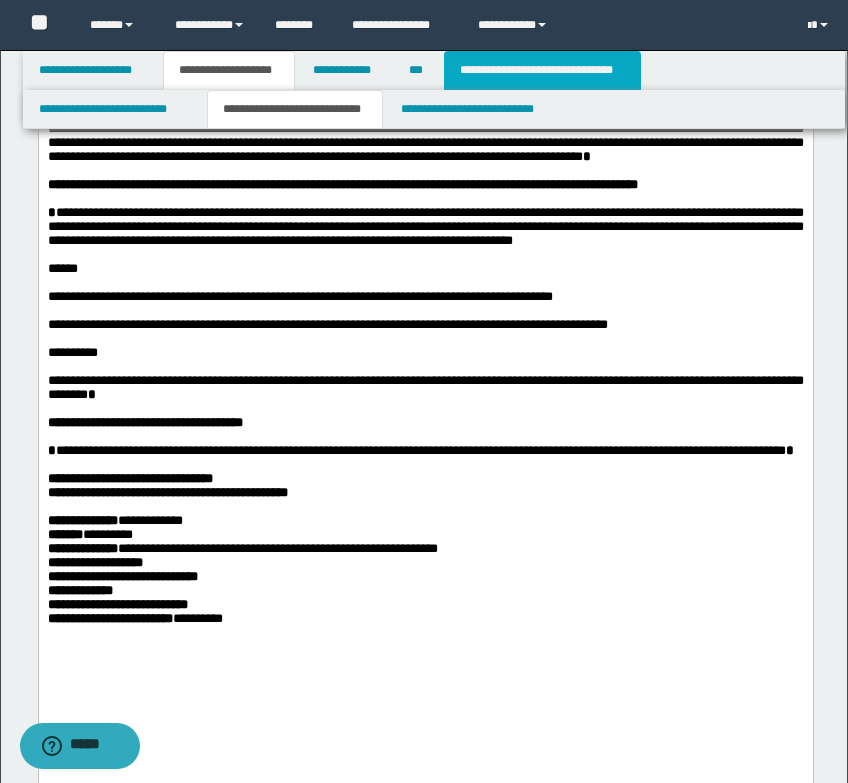click on "**********" at bounding box center [542, 70] 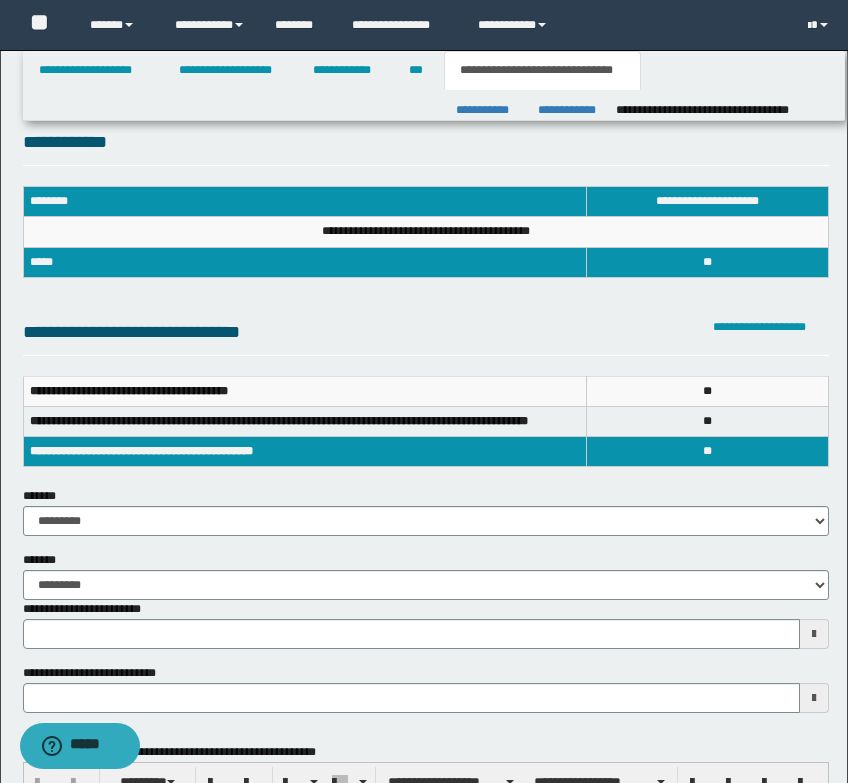 scroll, scrollTop: 200, scrollLeft: 0, axis: vertical 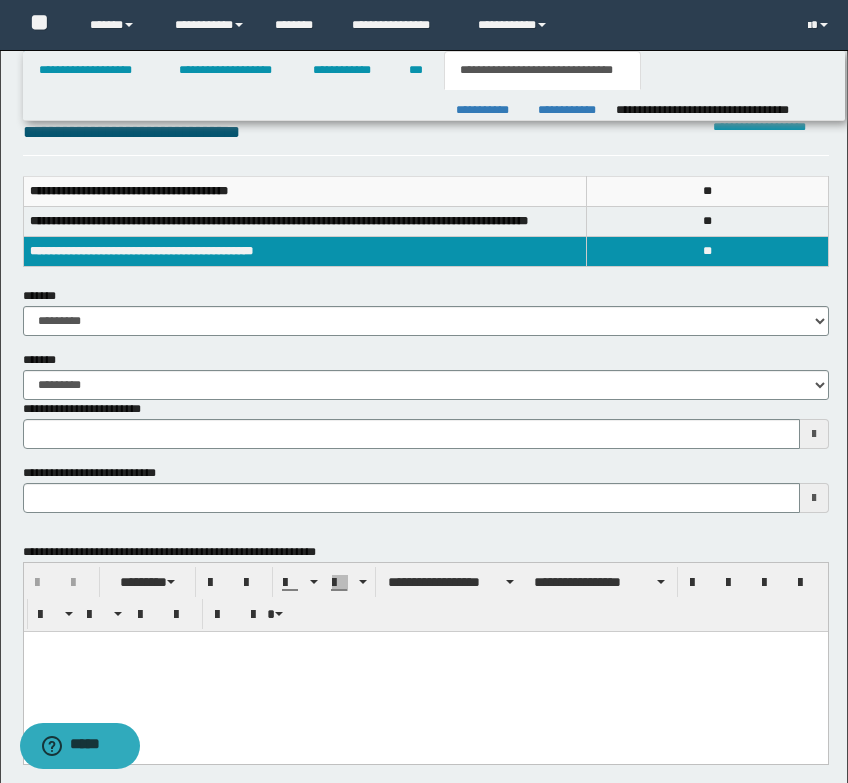 type 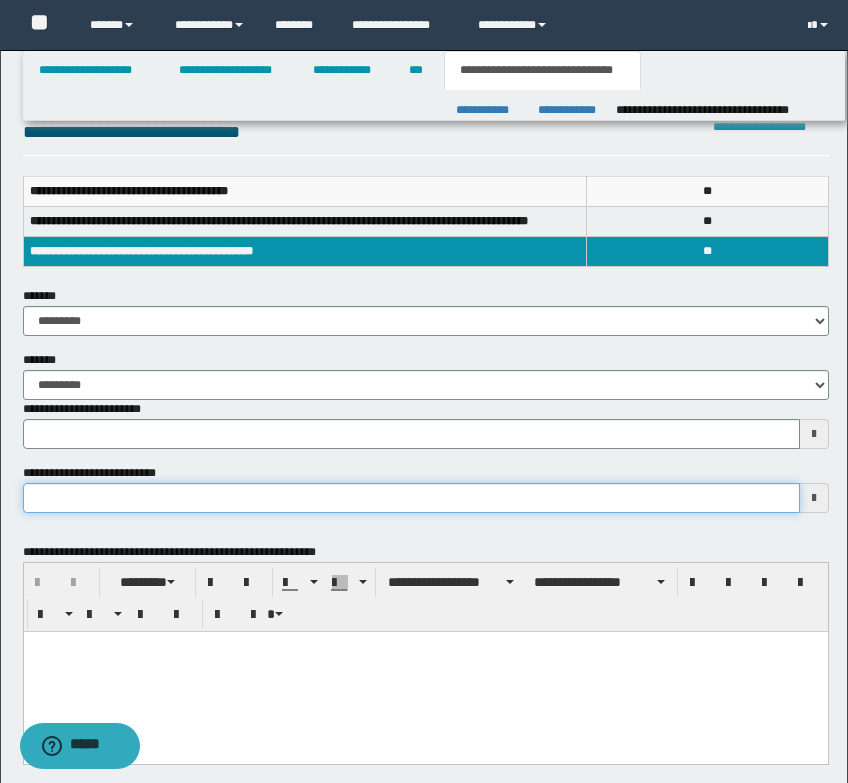 click on "**********" at bounding box center (411, 498) 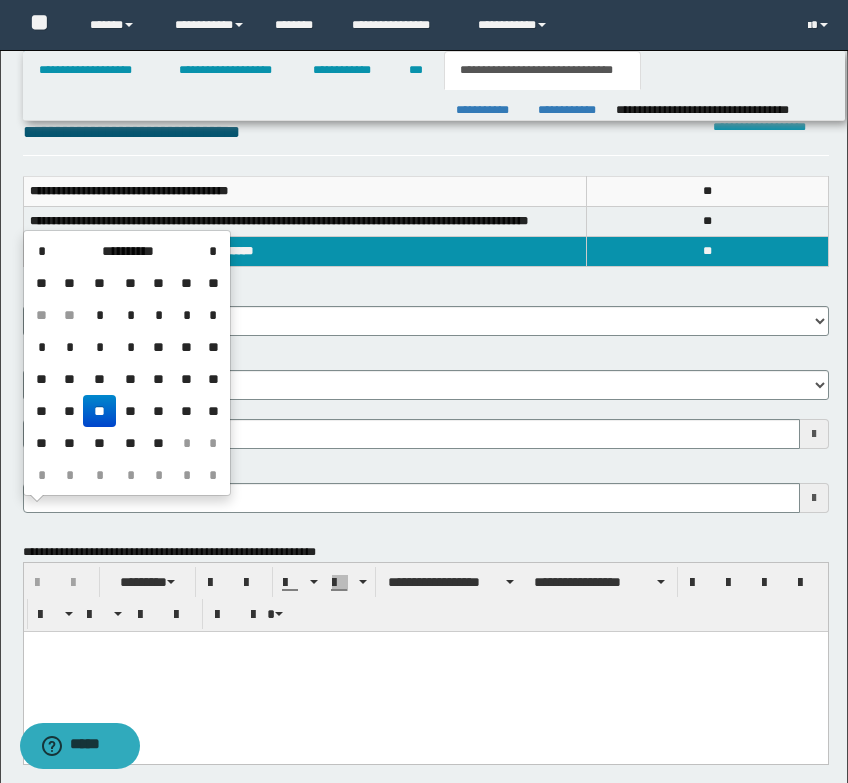 click on "**" at bounding box center [159, 411] 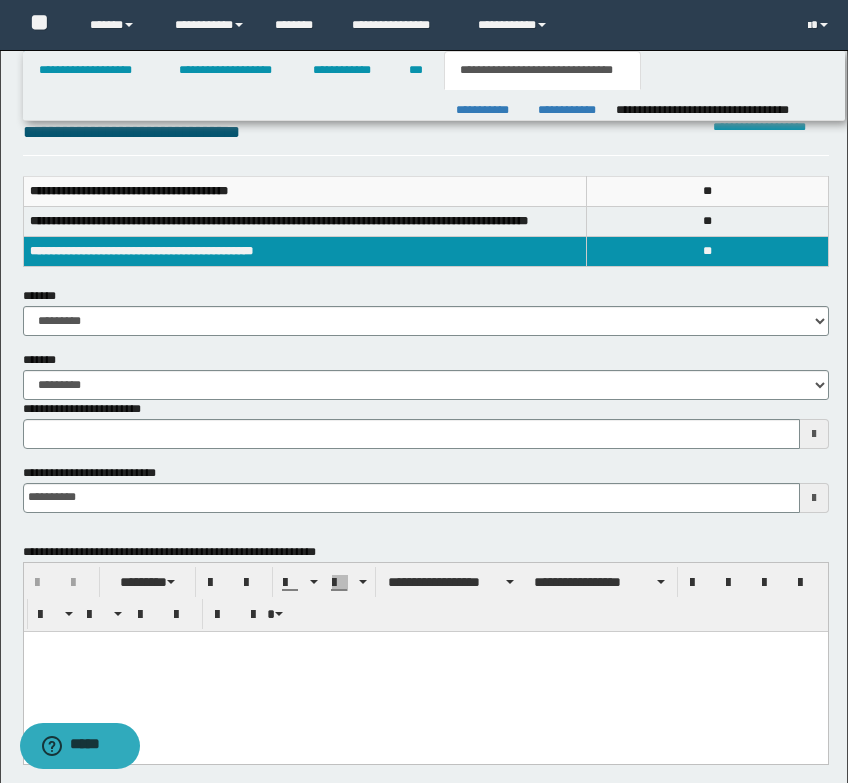 type 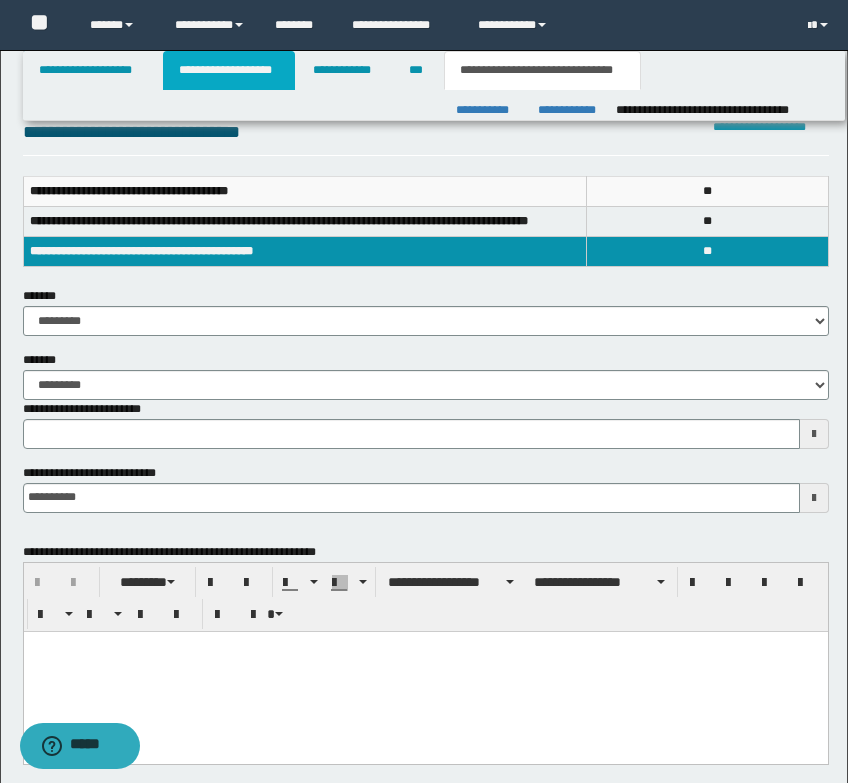click on "**********" at bounding box center (229, 70) 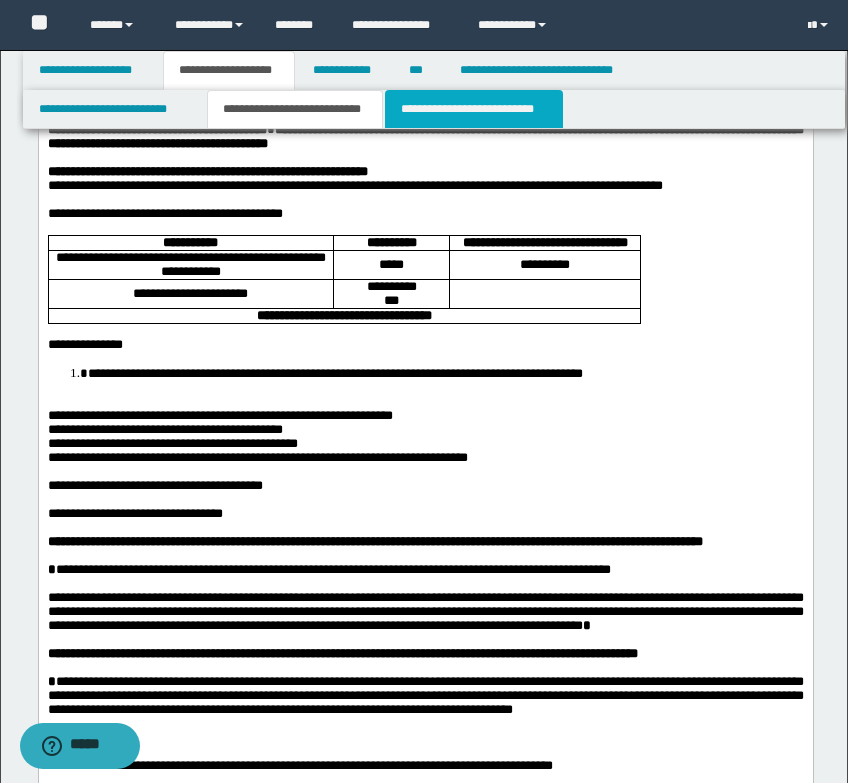 click on "**********" at bounding box center [474, 109] 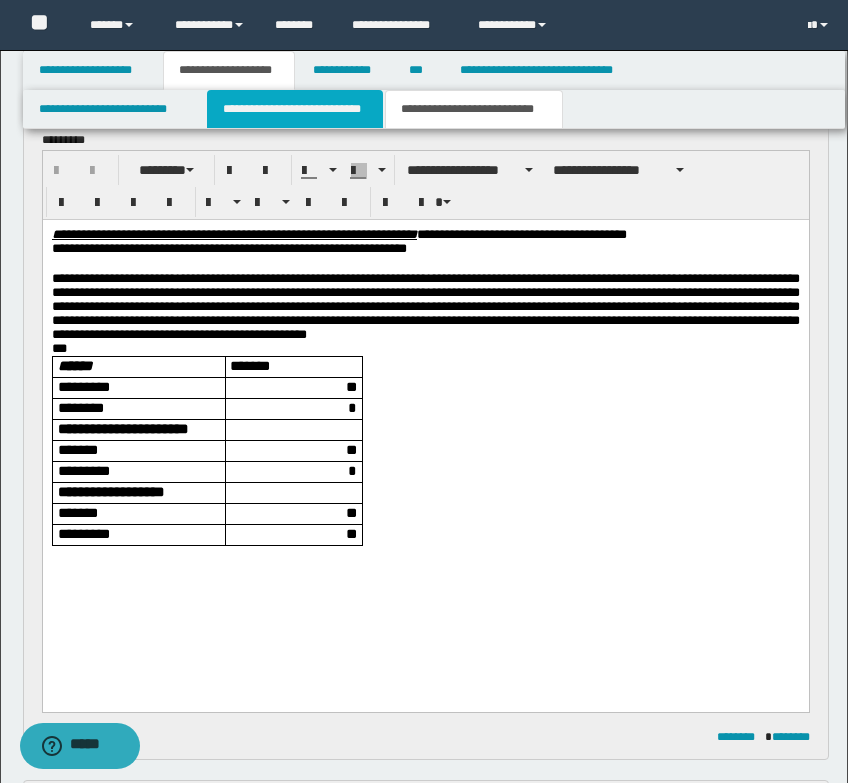 click on "**********" at bounding box center [295, 109] 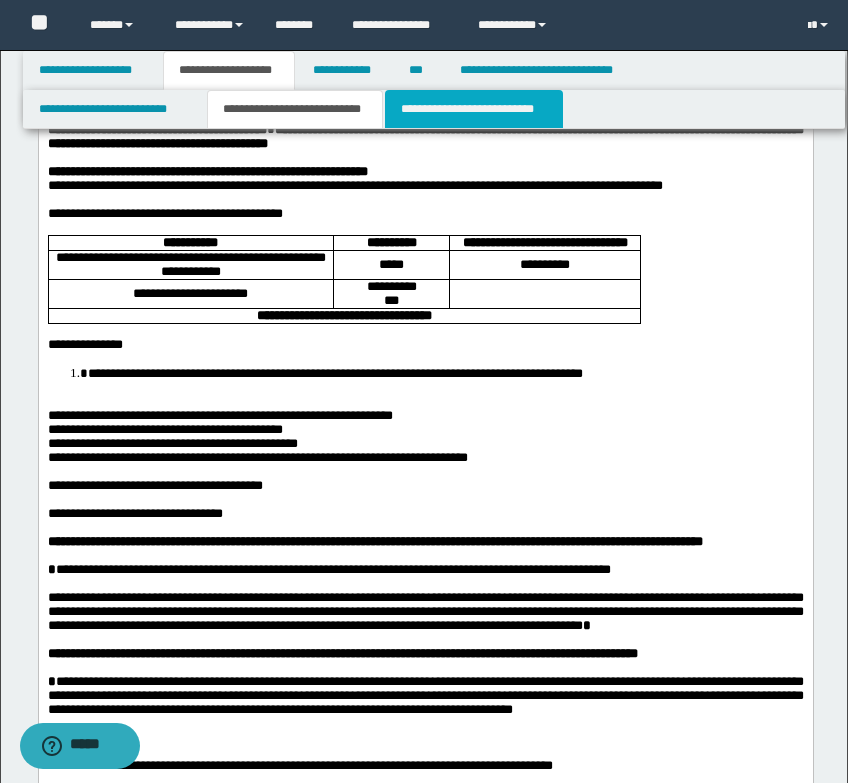click on "**********" at bounding box center [474, 109] 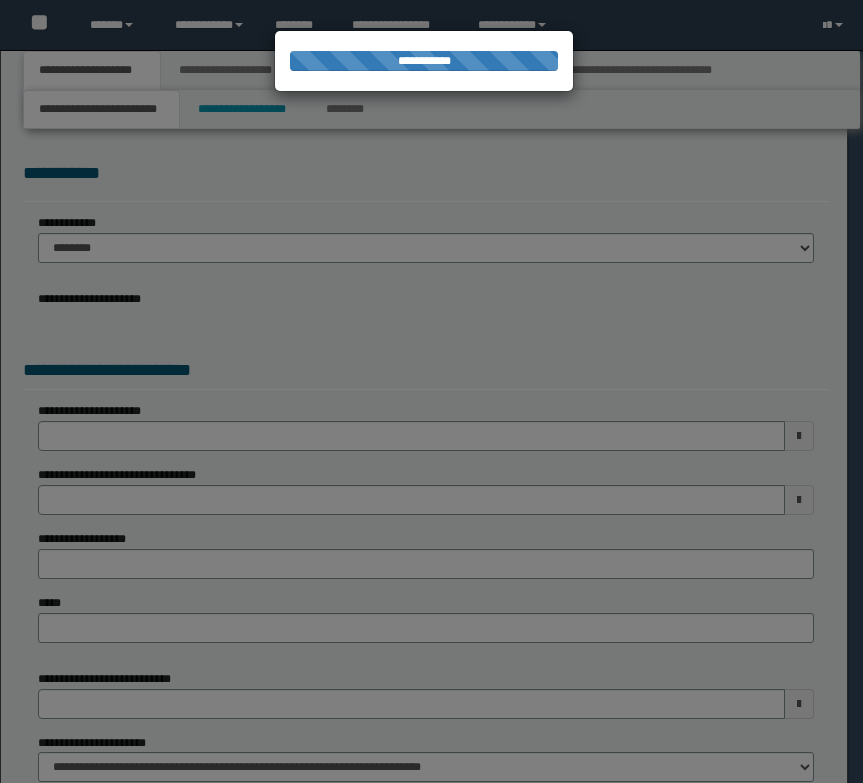 scroll, scrollTop: 0, scrollLeft: 0, axis: both 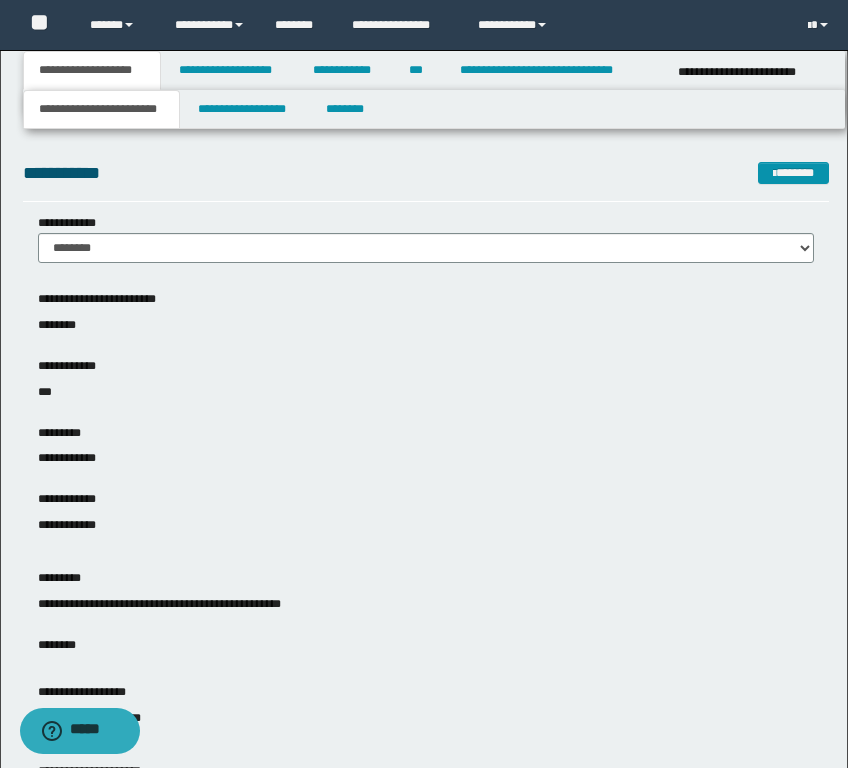 click on "**********" at bounding box center (426, 173) 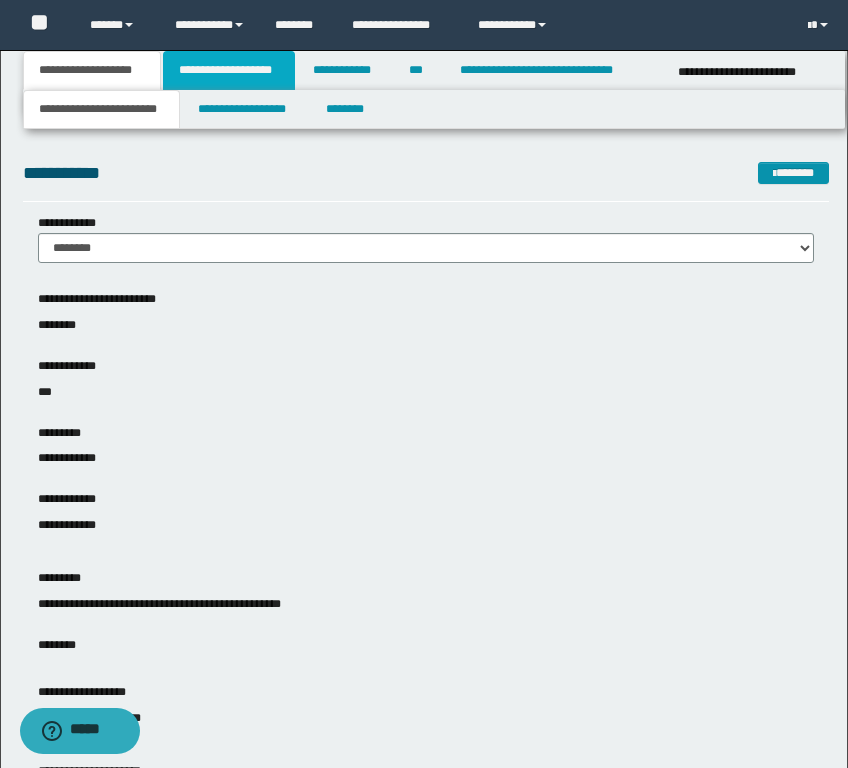 click on "**********" at bounding box center (229, 70) 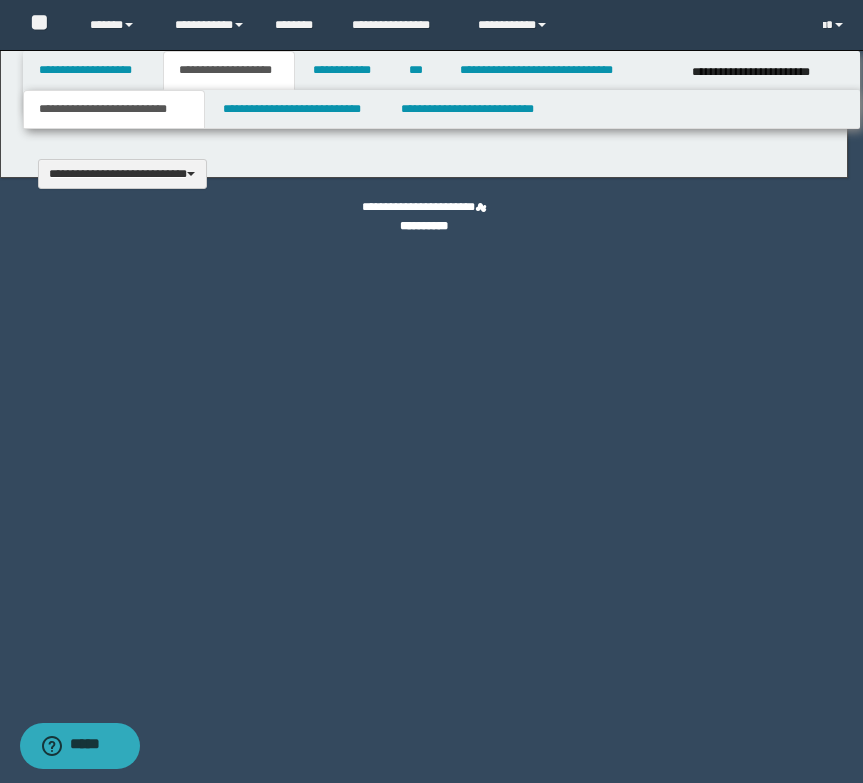 type 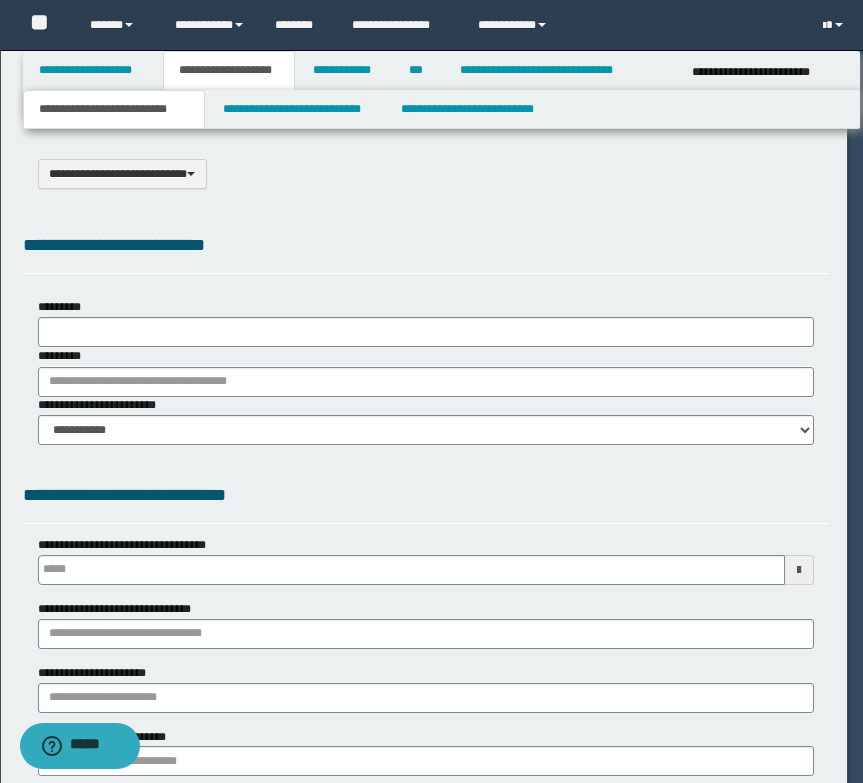 type on "**********" 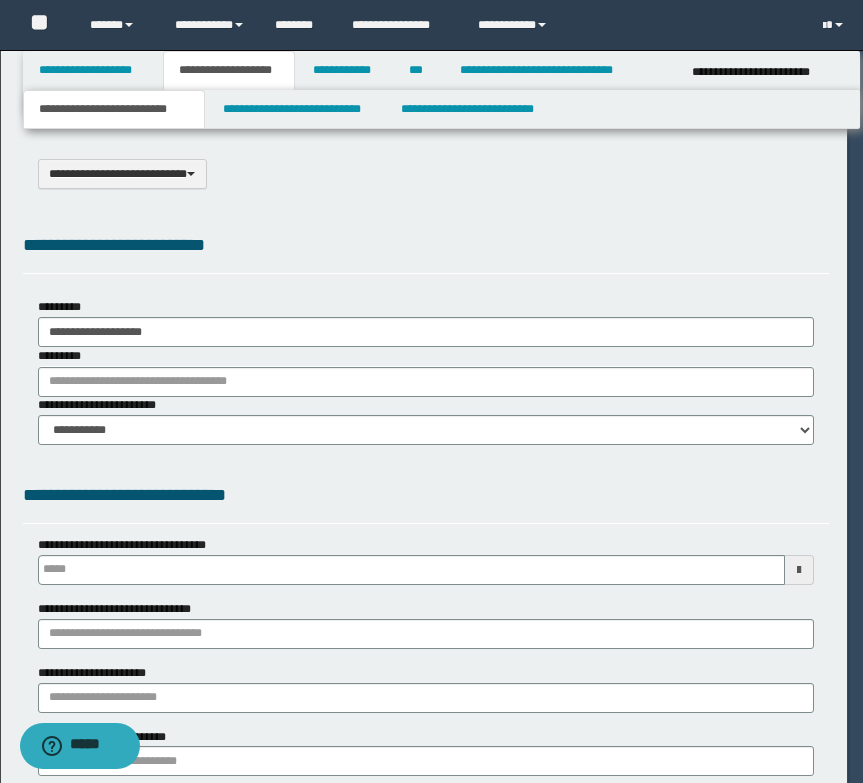 scroll, scrollTop: 0, scrollLeft: 0, axis: both 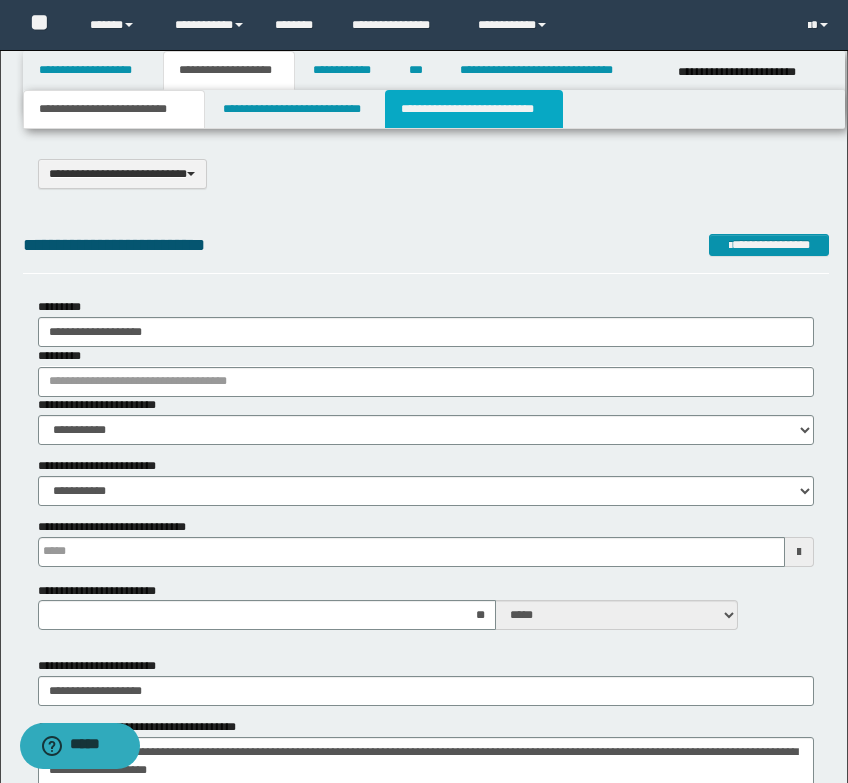 click on "**********" at bounding box center [474, 109] 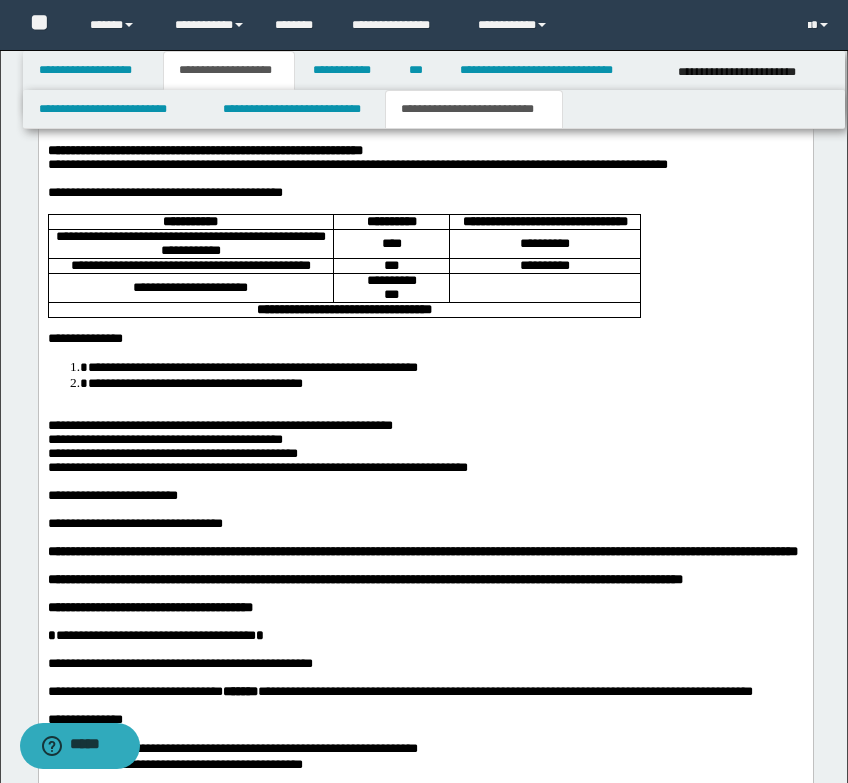 scroll, scrollTop: 1300, scrollLeft: 0, axis: vertical 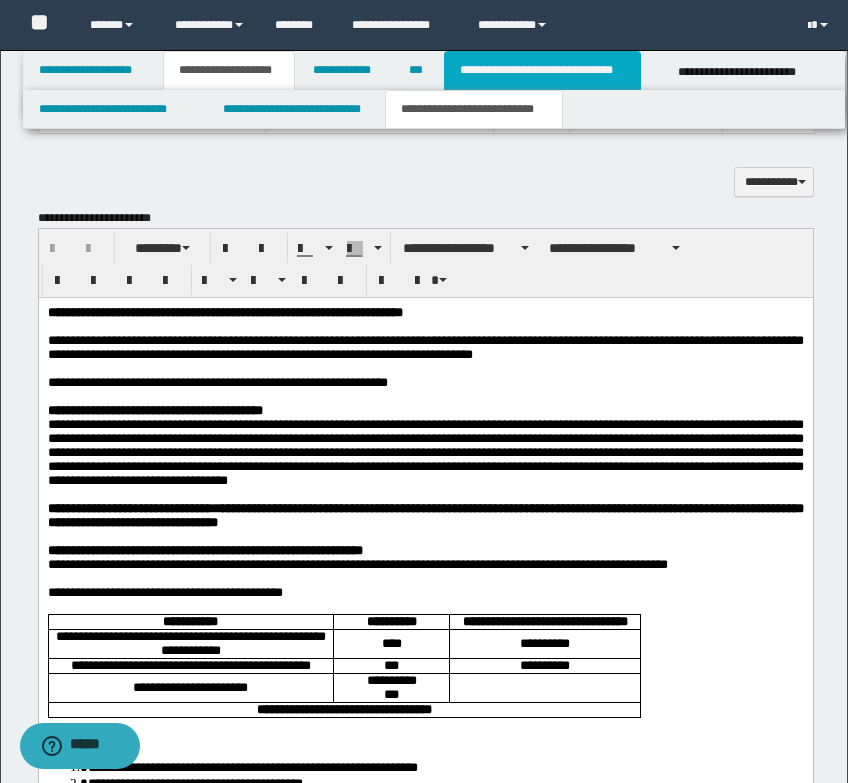 click on "**********" at bounding box center [542, 70] 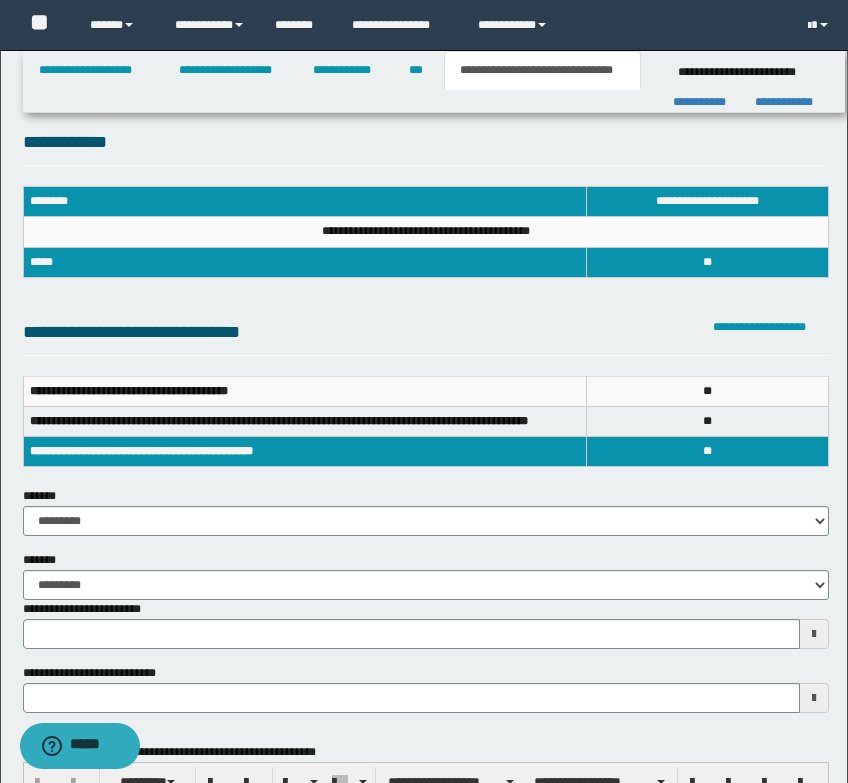 scroll, scrollTop: 300, scrollLeft: 0, axis: vertical 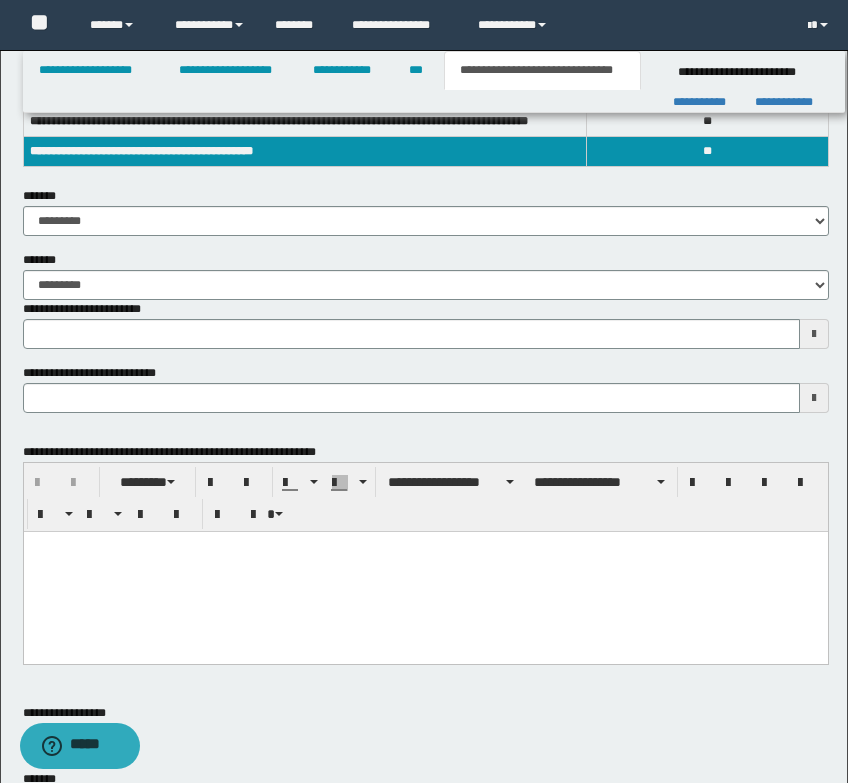 type 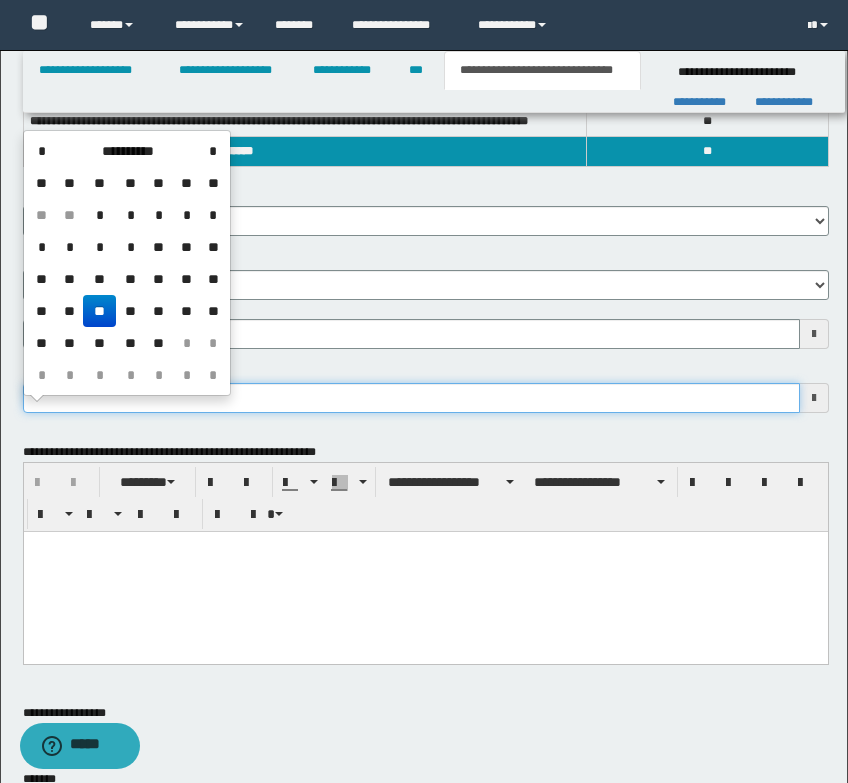 click on "**********" at bounding box center (411, 398) 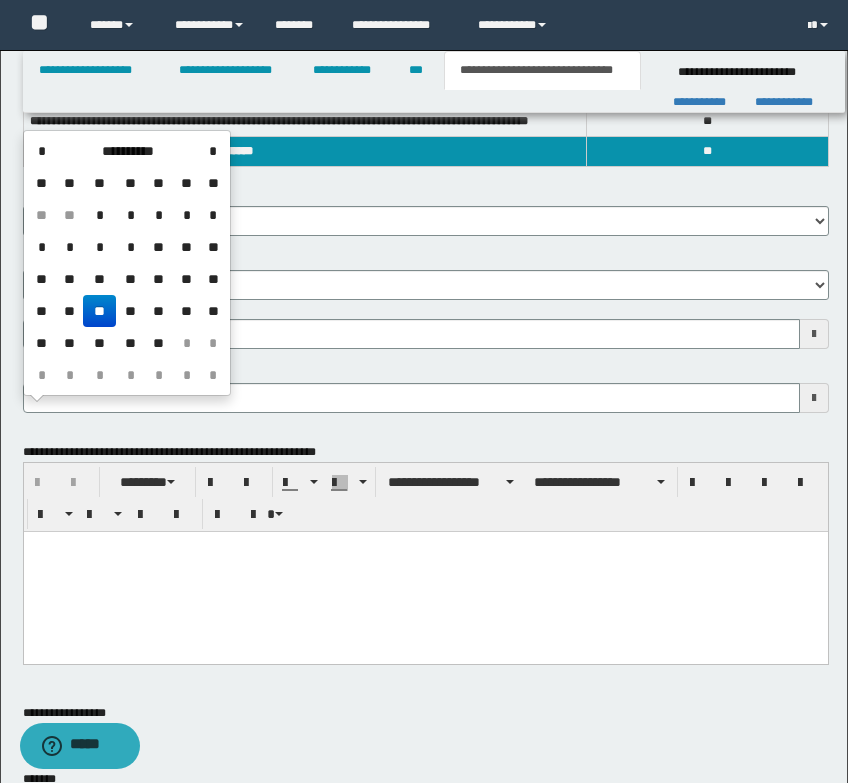 click on "**" at bounding box center [159, 311] 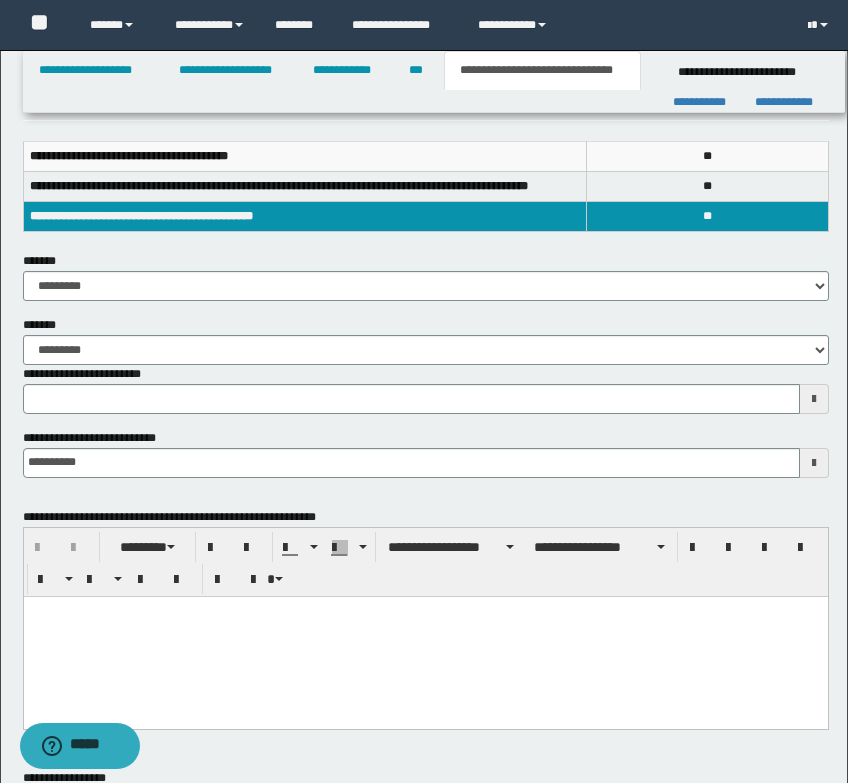 type 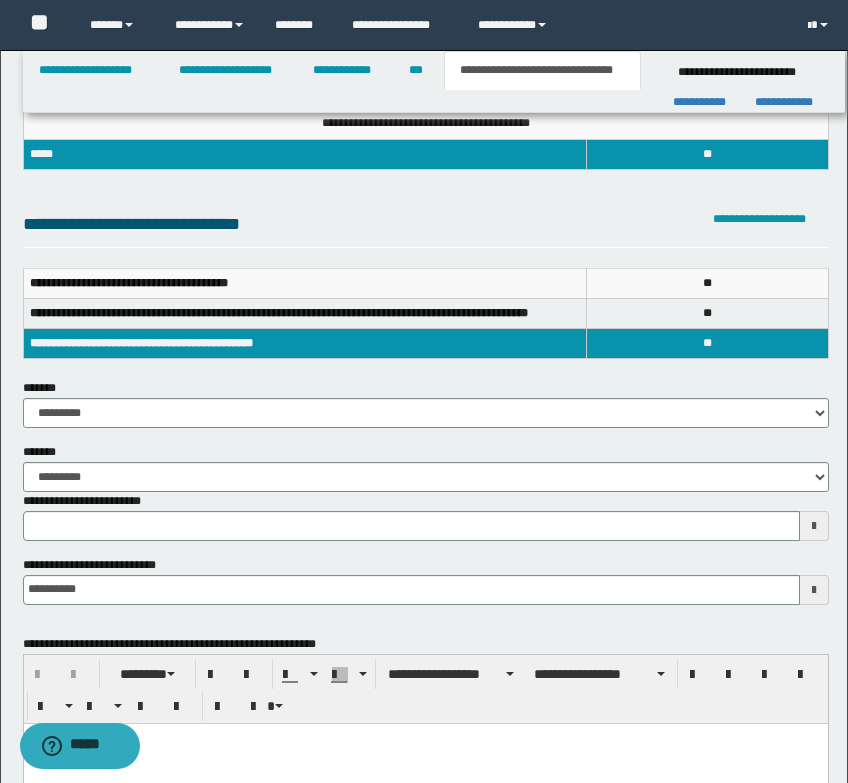 scroll, scrollTop: 0, scrollLeft: 0, axis: both 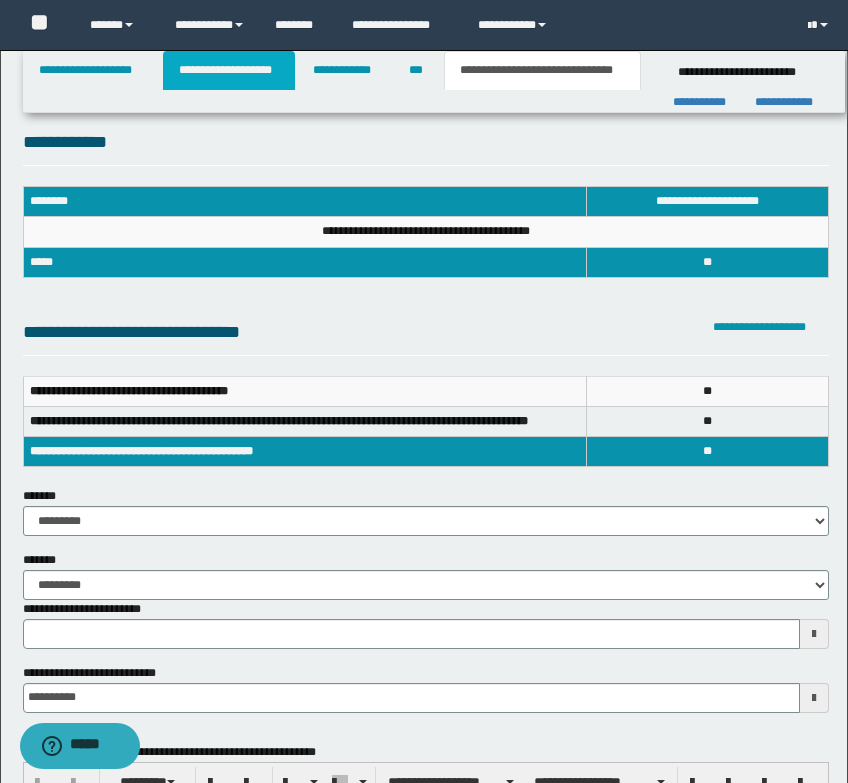 click on "**********" at bounding box center (229, 70) 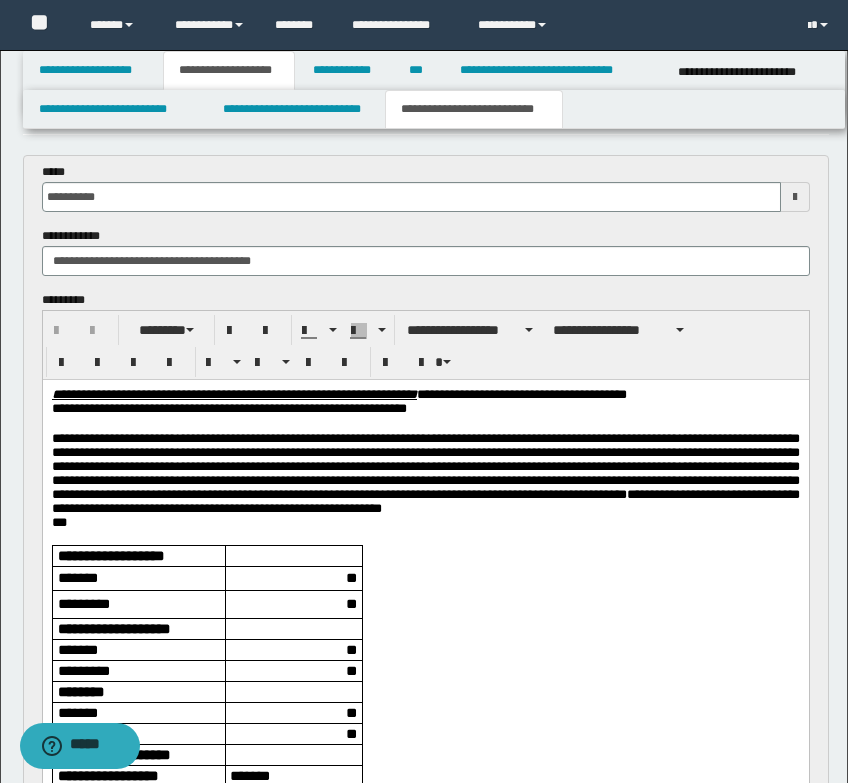 scroll, scrollTop: 0, scrollLeft: 0, axis: both 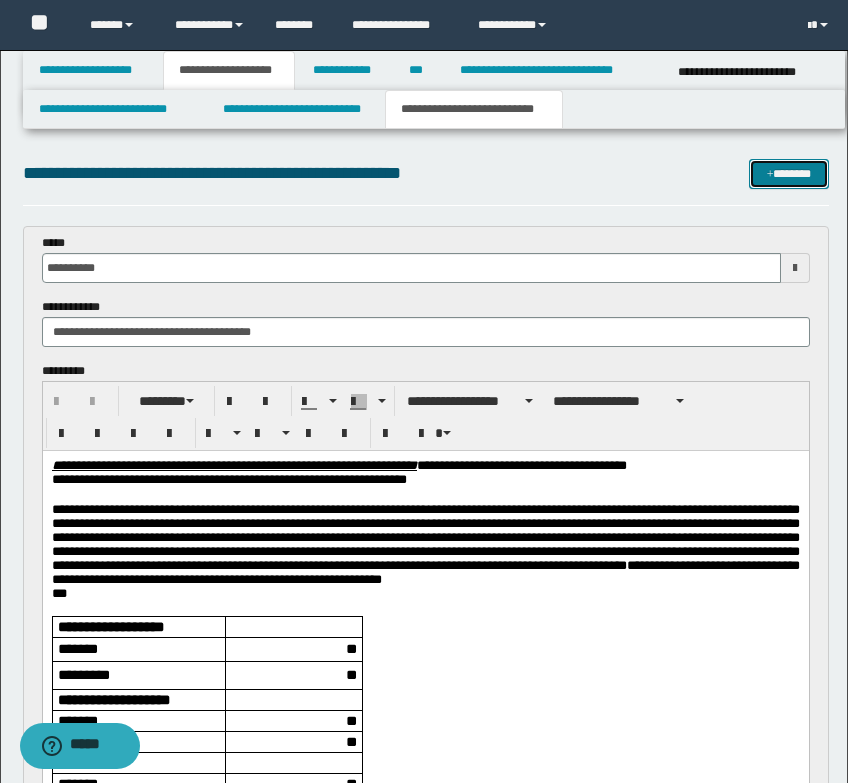 click on "*******" at bounding box center (789, 174) 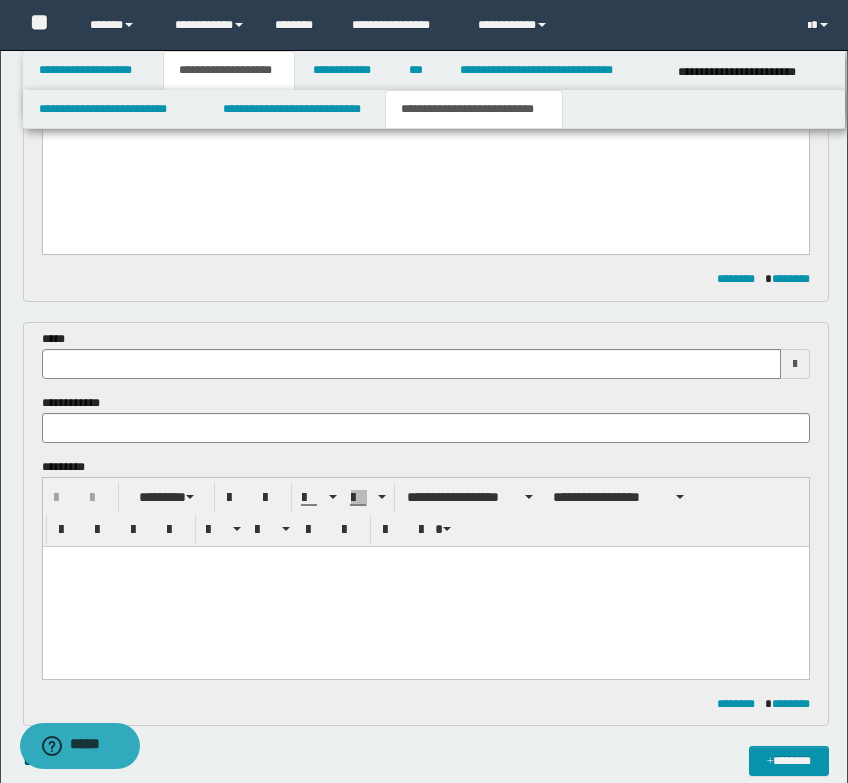 scroll, scrollTop: 868, scrollLeft: 0, axis: vertical 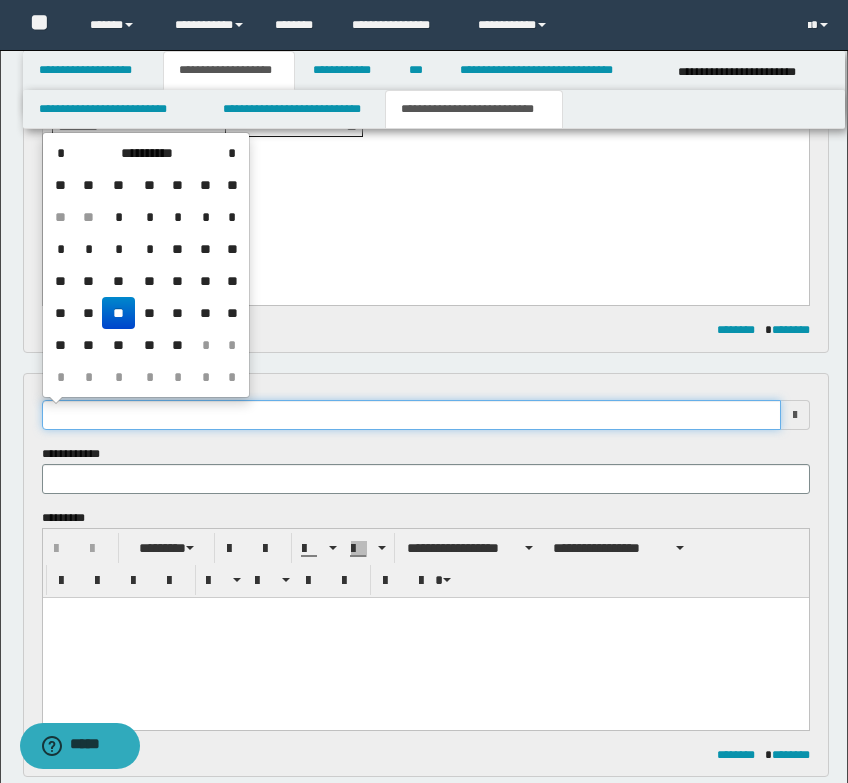 click at bounding box center (411, 415) 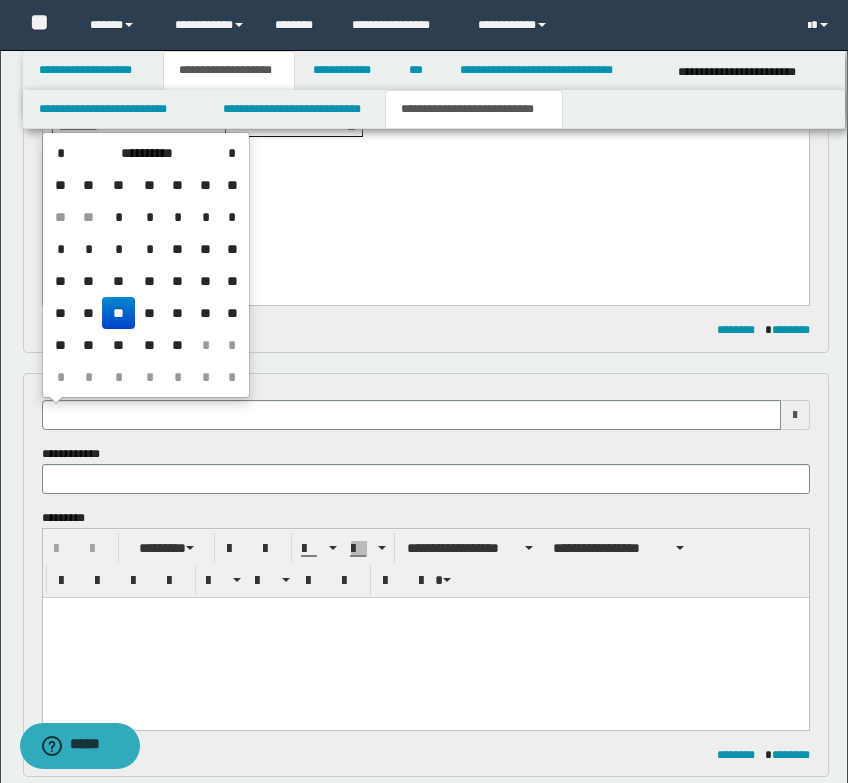 click on "**" at bounding box center [118, 313] 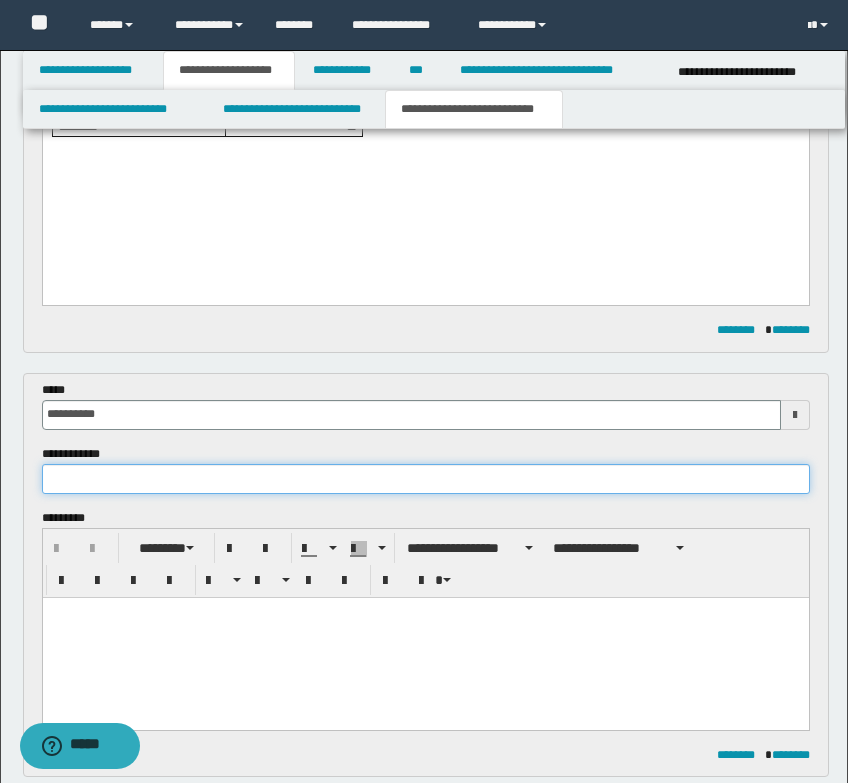 click at bounding box center [426, 479] 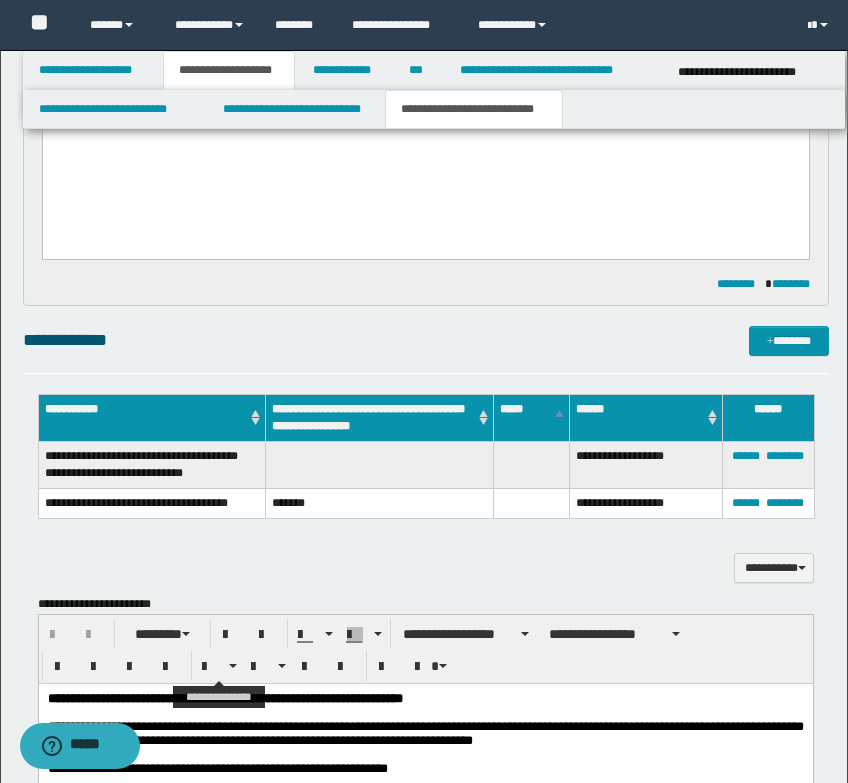 scroll, scrollTop: 1368, scrollLeft: 0, axis: vertical 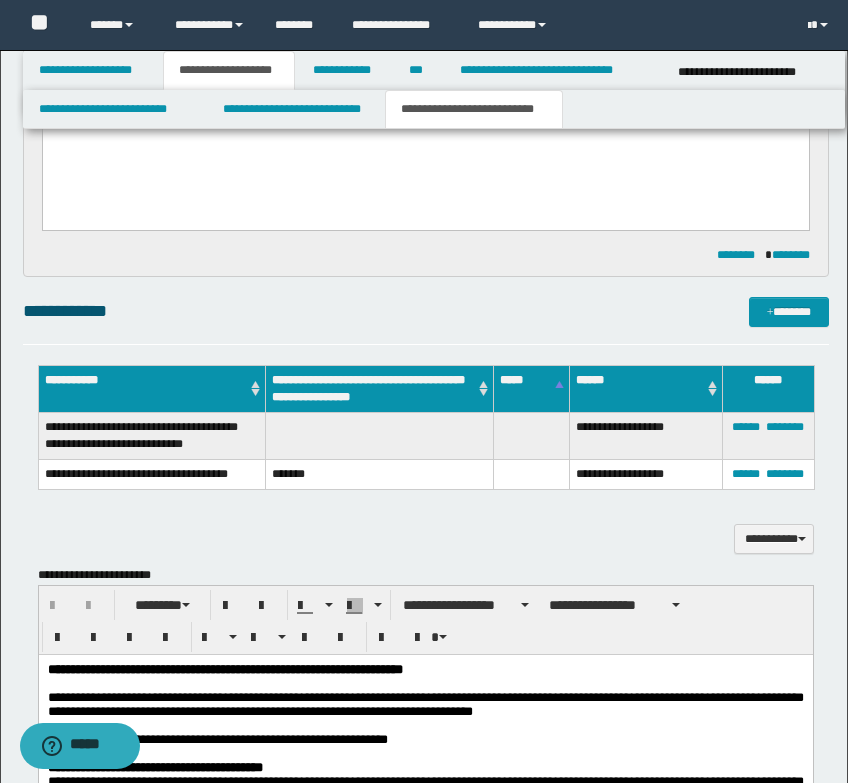 type on "**********" 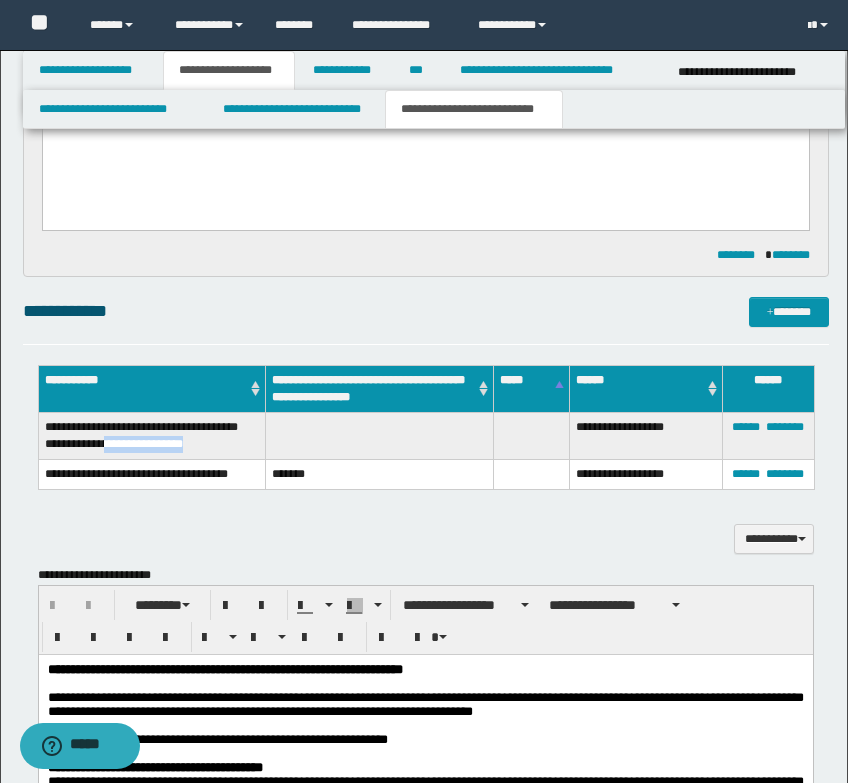 click on "**********" at bounding box center [152, 436] 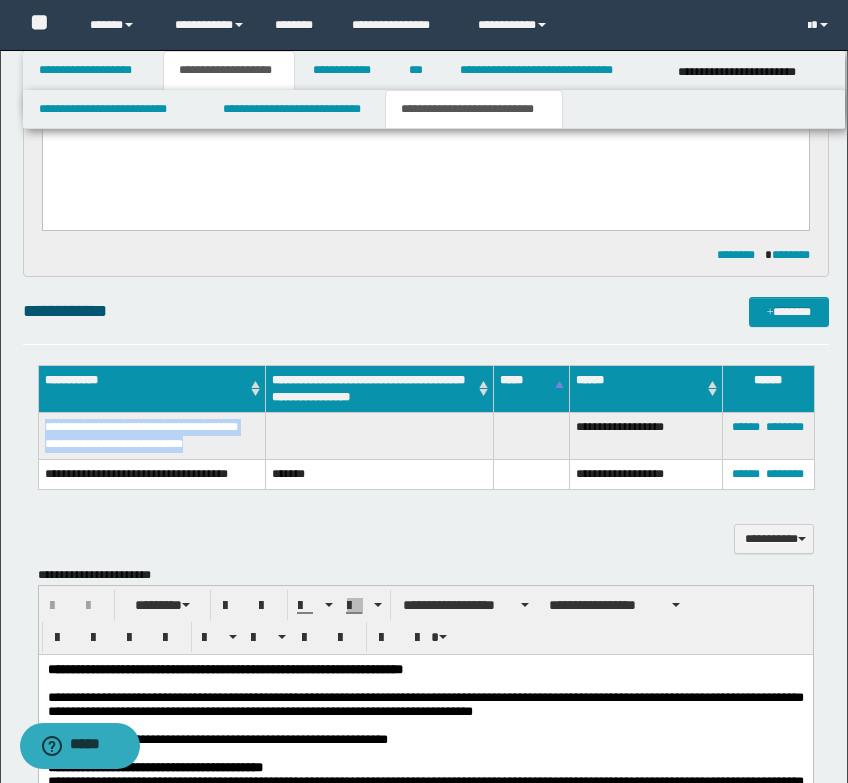 click on "**********" at bounding box center [152, 436] 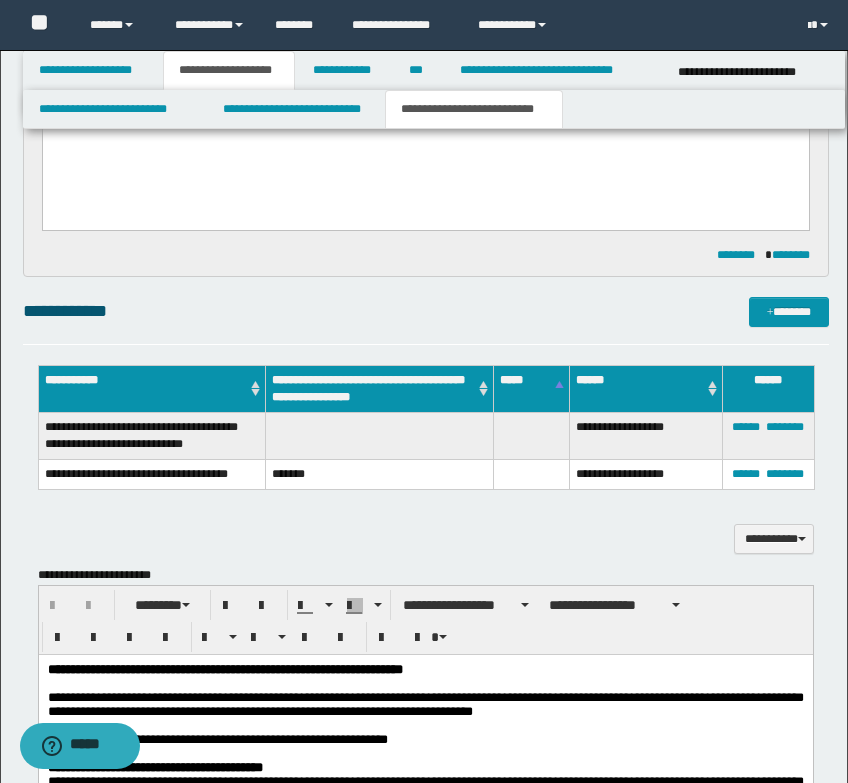 click on "**********" at bounding box center (152, 475) 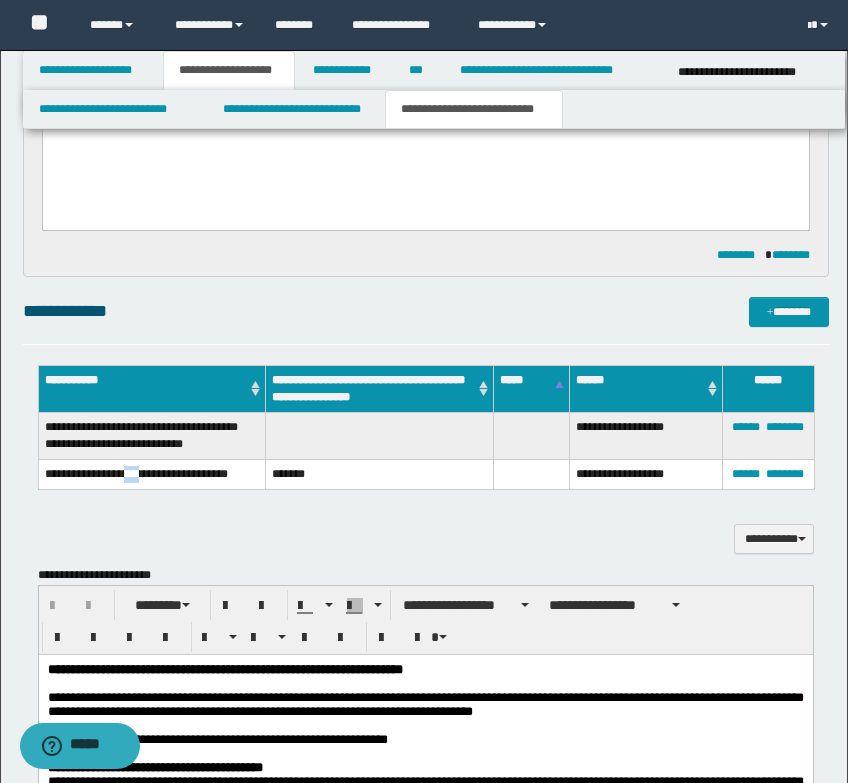 click on "**********" at bounding box center [152, 475] 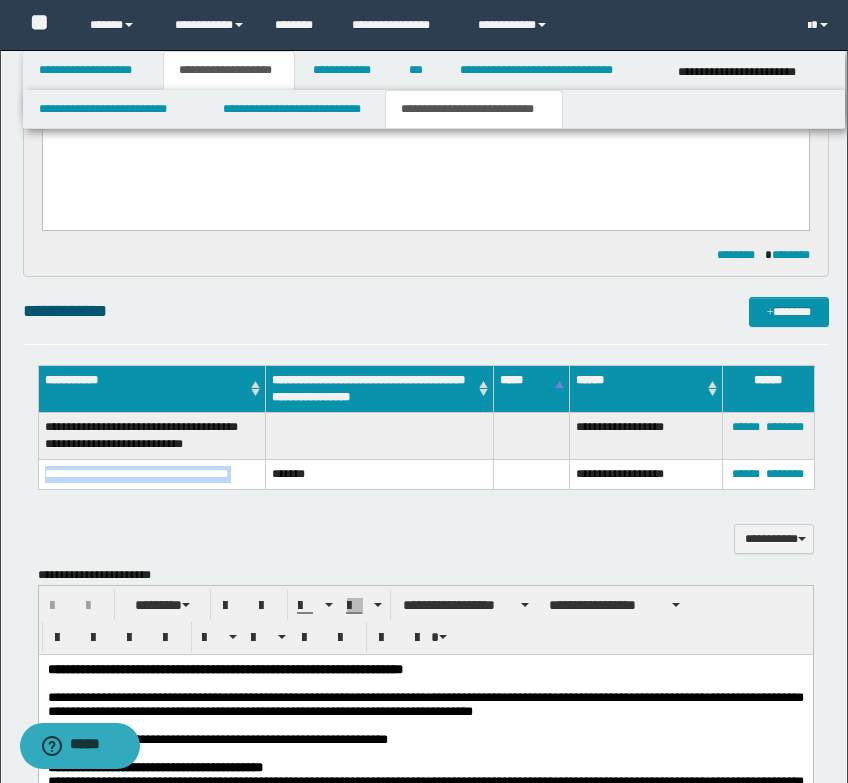 click on "**********" at bounding box center [152, 475] 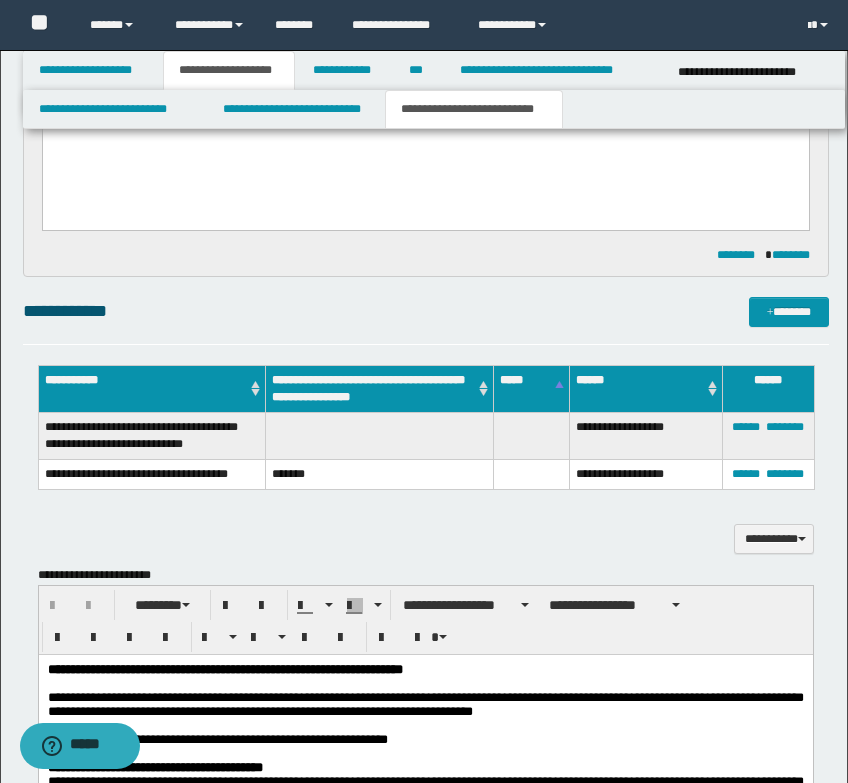 click on "**********" at bounding box center [426, 999] 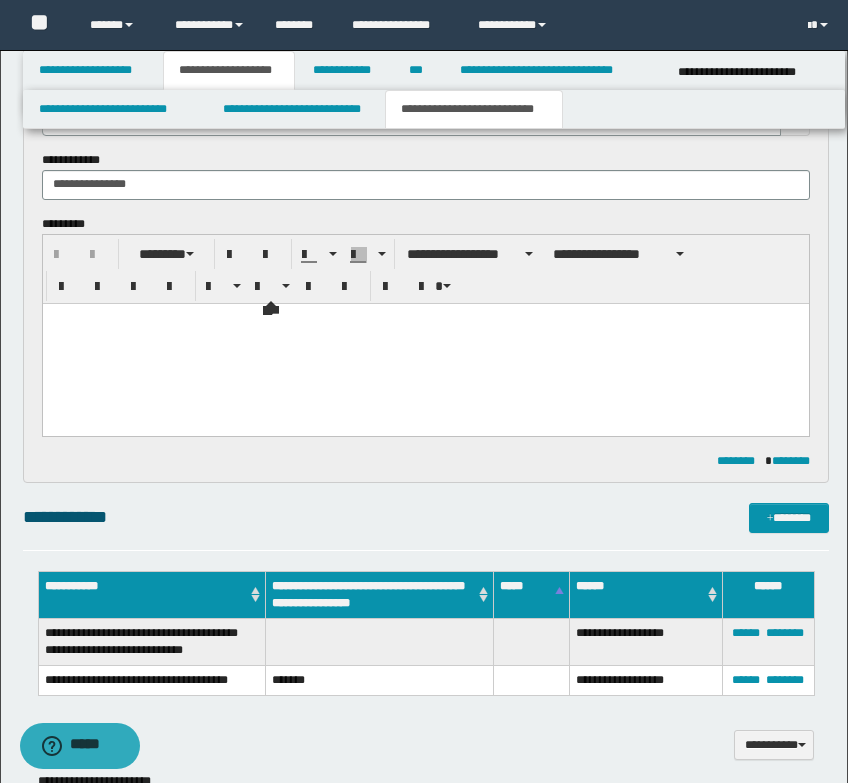 scroll, scrollTop: 1068, scrollLeft: 0, axis: vertical 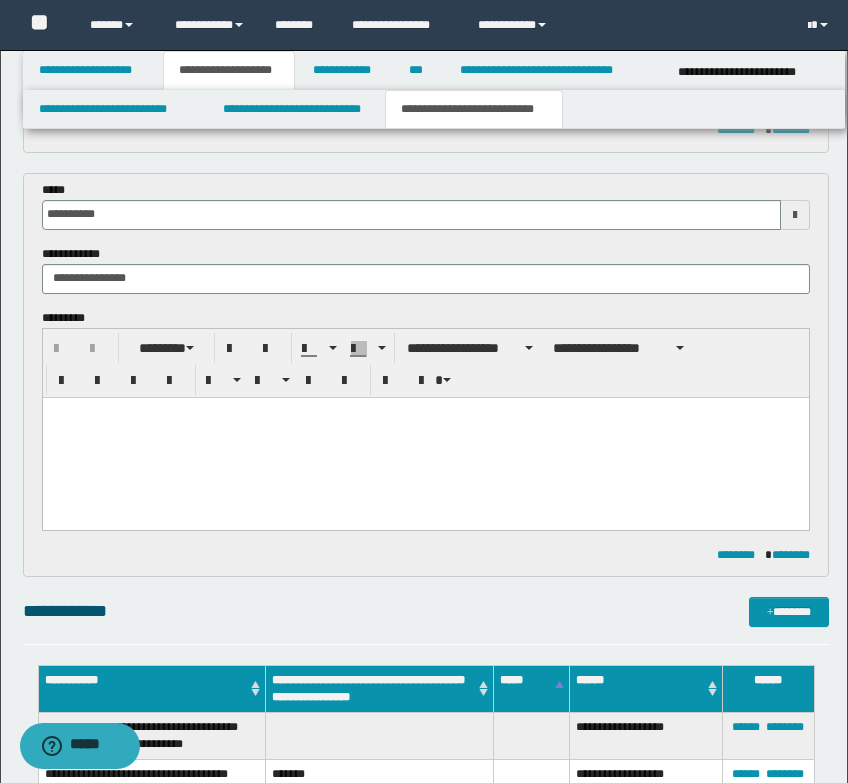 click at bounding box center [425, 412] 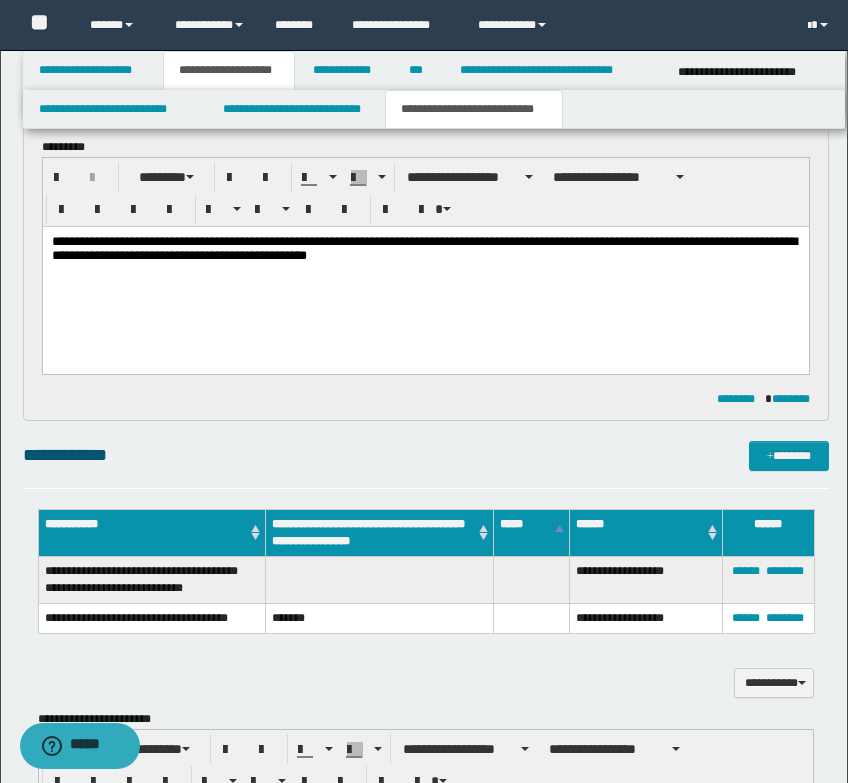 scroll, scrollTop: 1268, scrollLeft: 0, axis: vertical 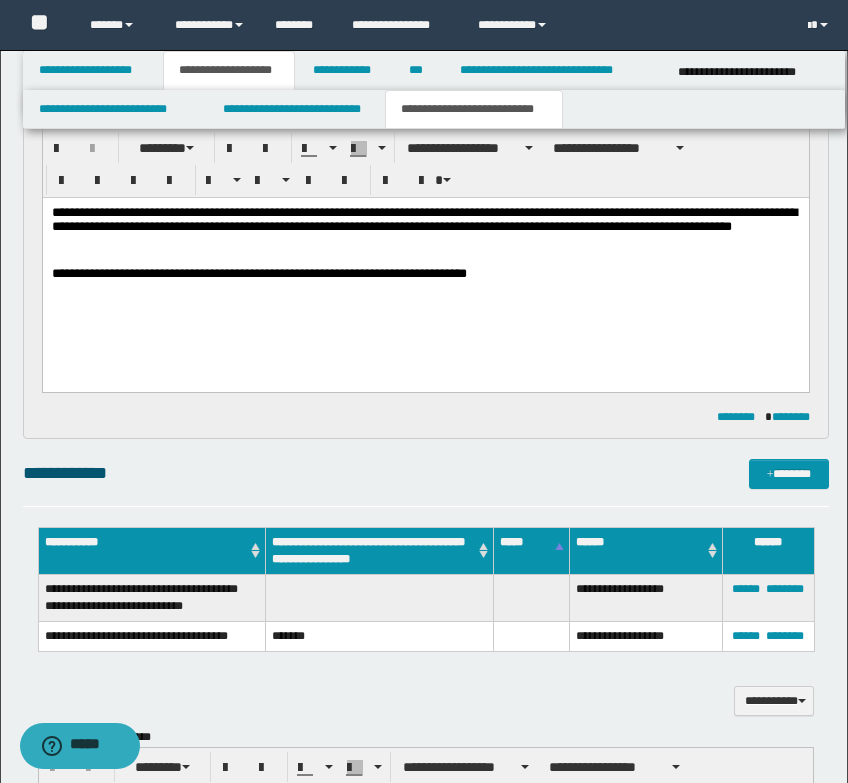 click on "**********" at bounding box center (425, 274) 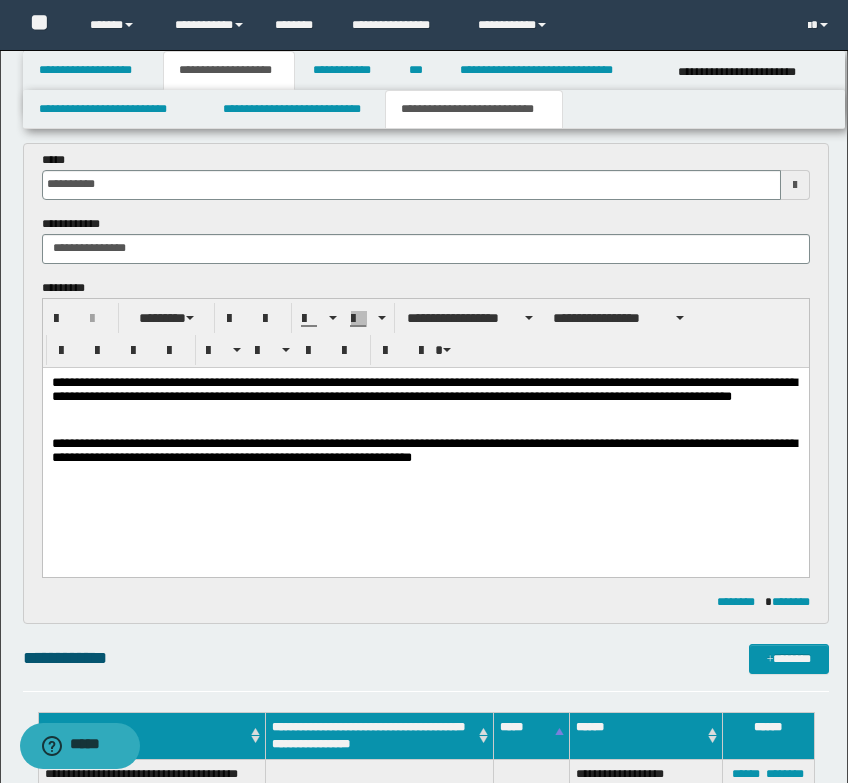 scroll, scrollTop: 1168, scrollLeft: 0, axis: vertical 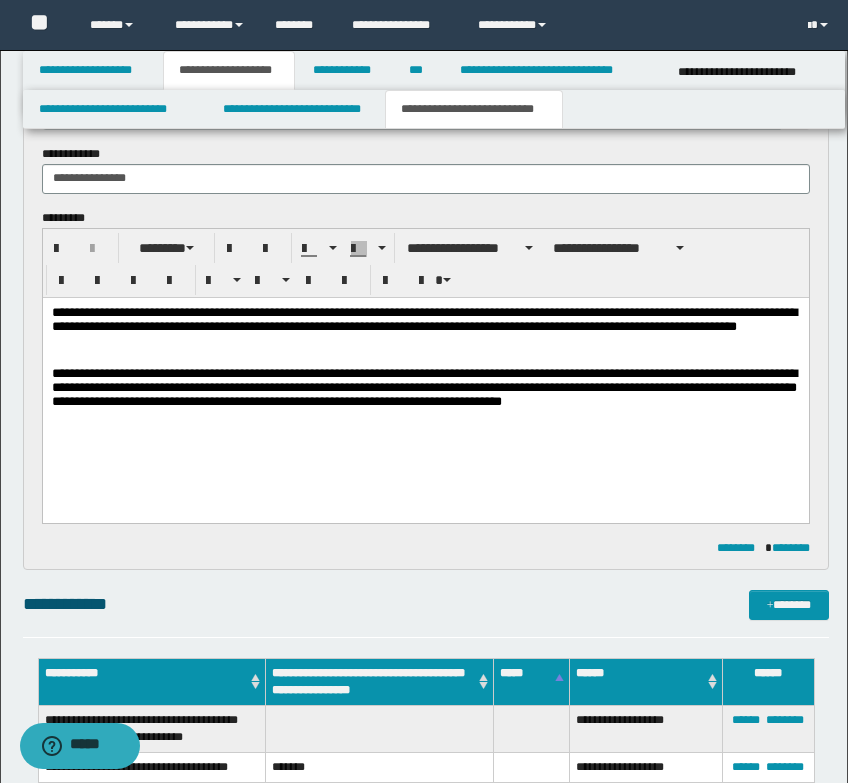drag, startPoint x: 405, startPoint y: 328, endPoint x: 396, endPoint y: 336, distance: 12.0415945 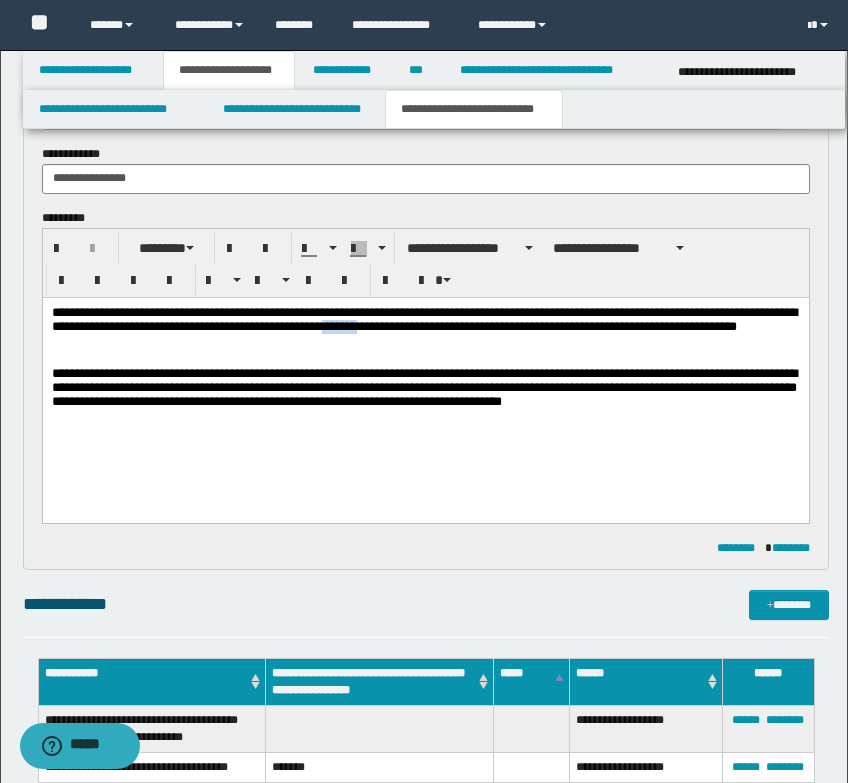 click on "**********" at bounding box center [425, 328] 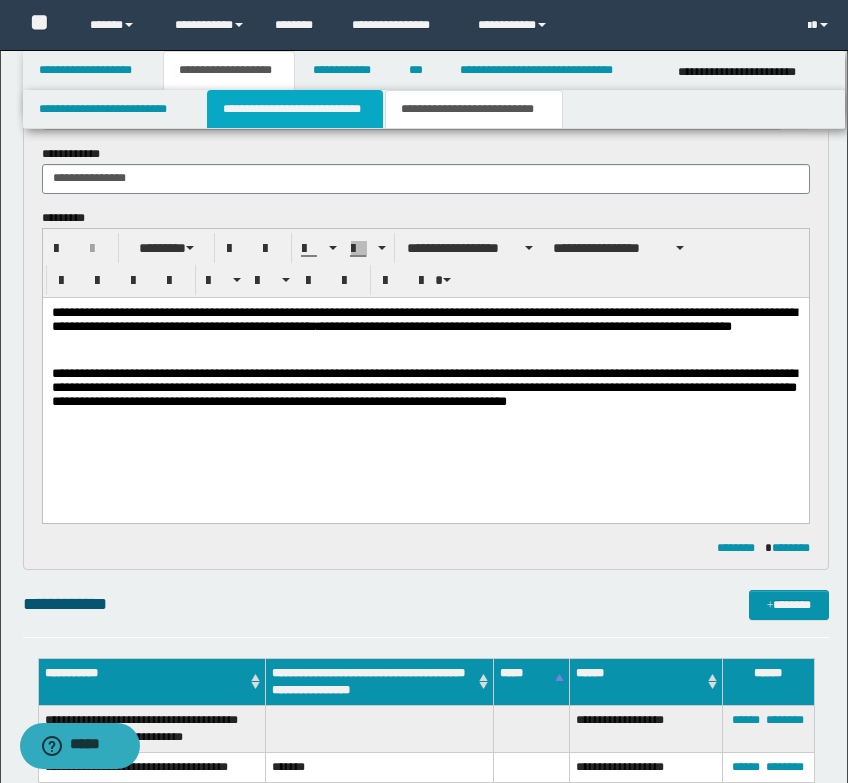 click on "**********" at bounding box center (295, 109) 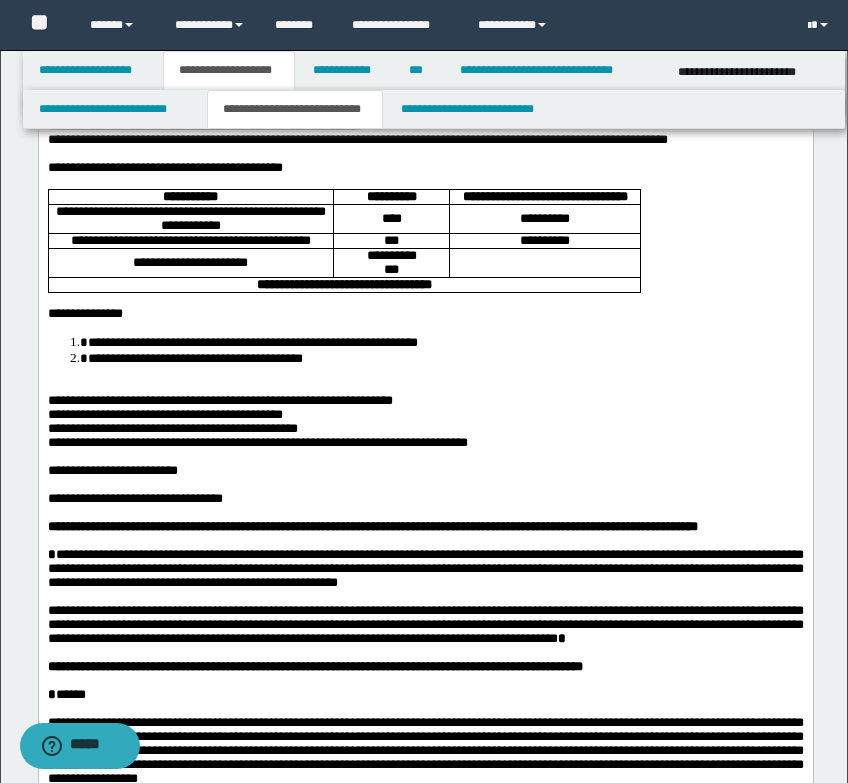 scroll, scrollTop: 200, scrollLeft: 0, axis: vertical 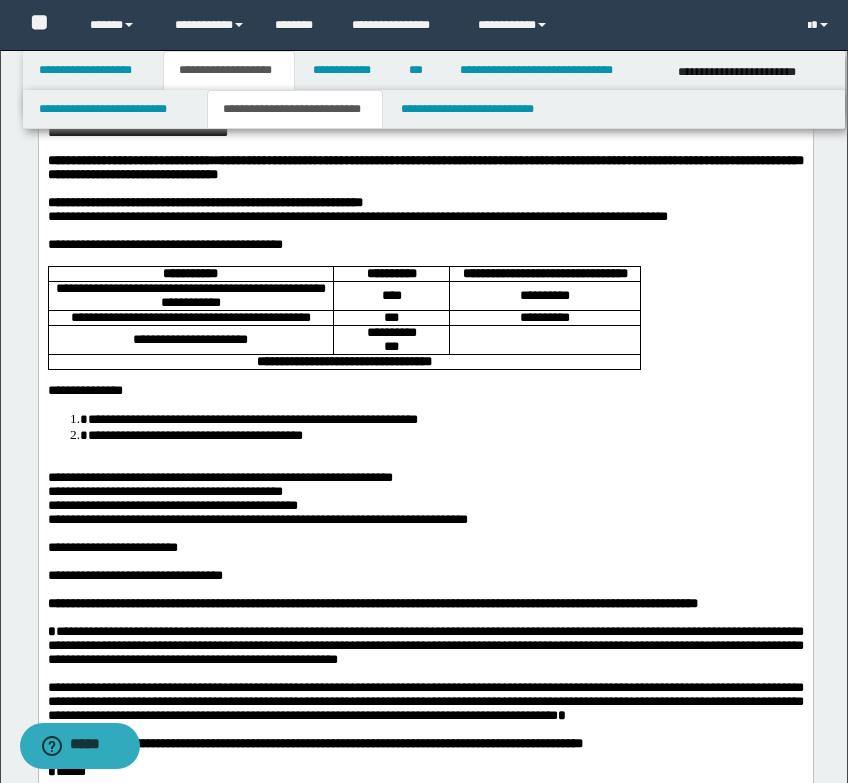 click on "**********" at bounding box center (190, 294) 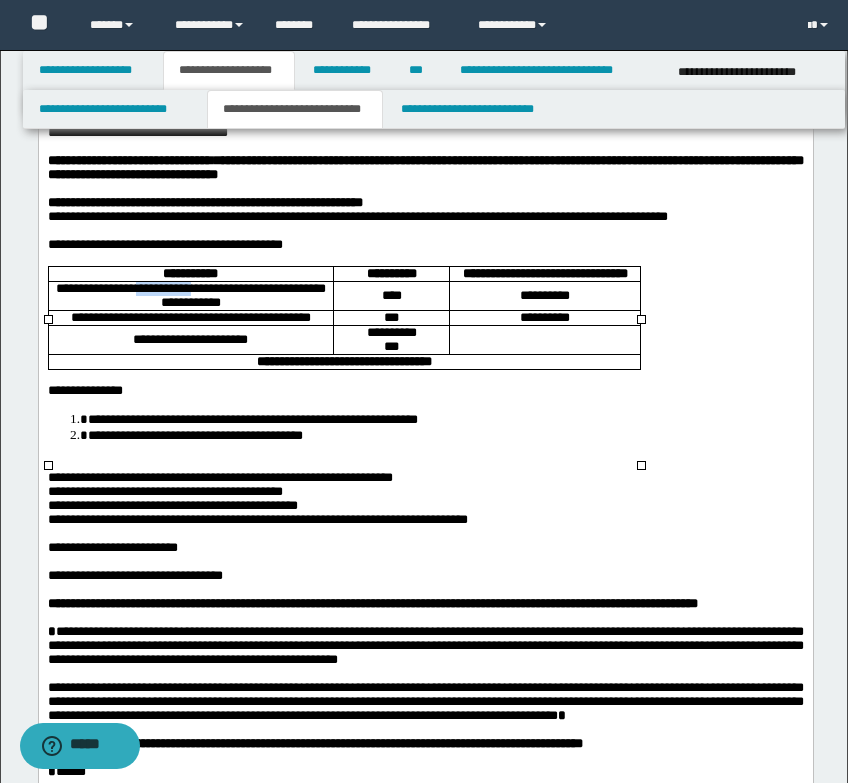 click on "**********" at bounding box center (190, 294) 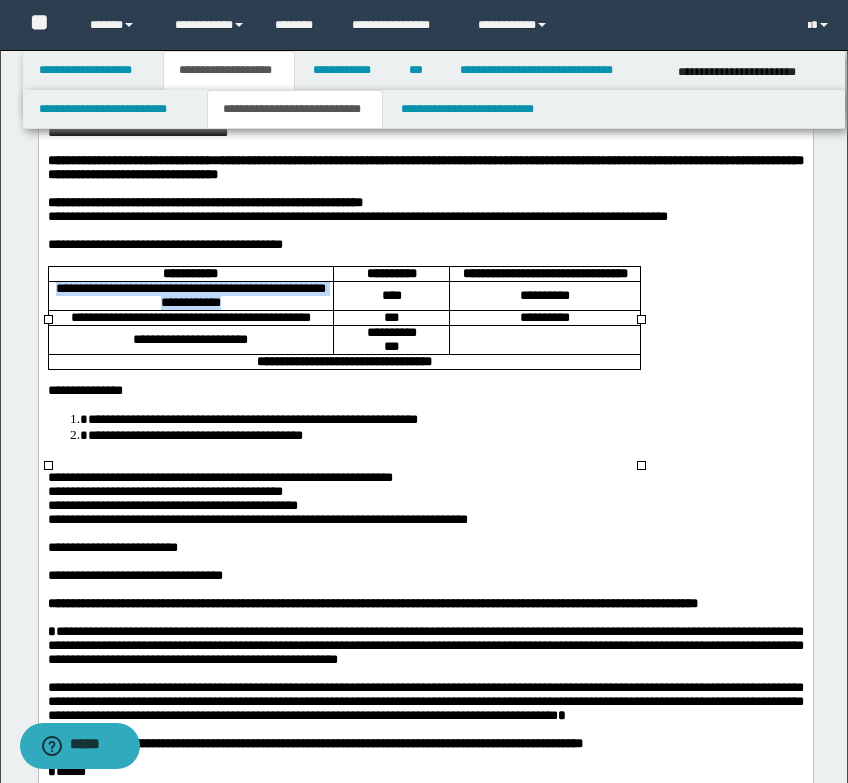 click on "**********" at bounding box center [190, 294] 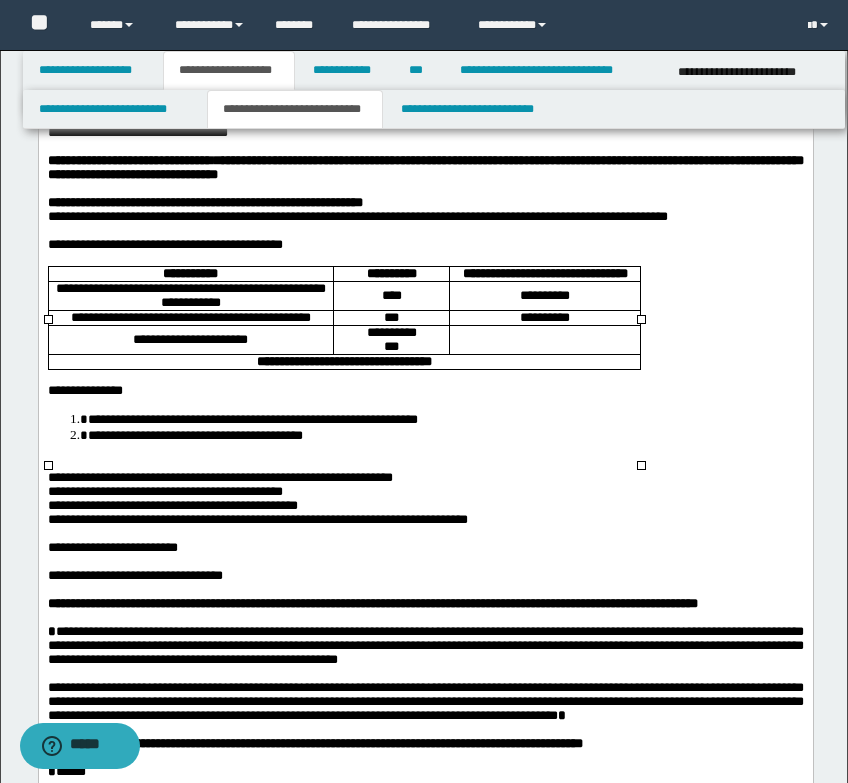 click on "**********" at bounding box center [190, 316] 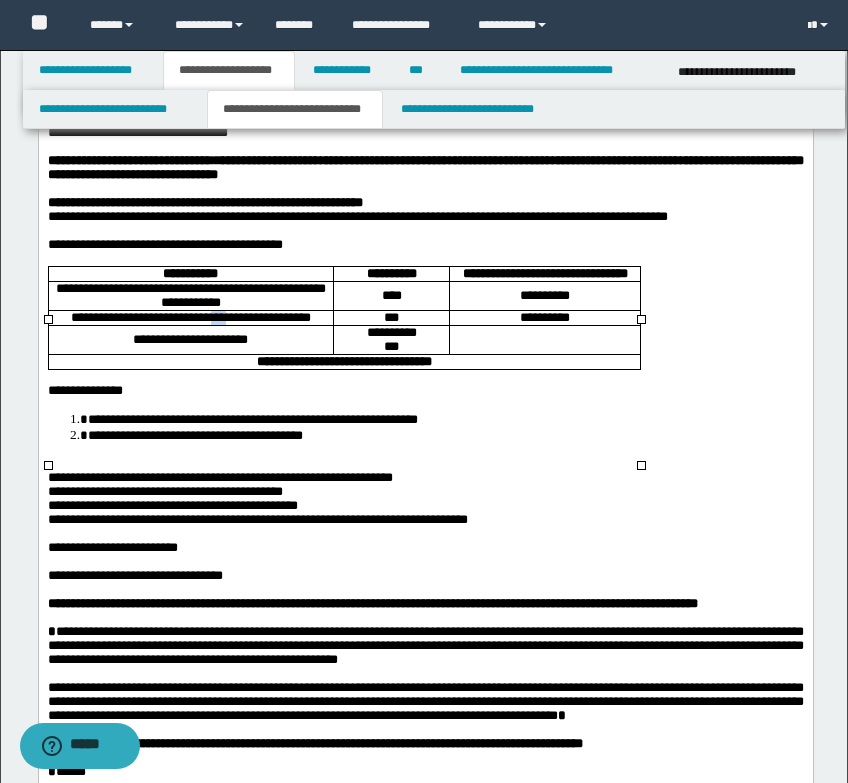 click on "**********" at bounding box center [190, 316] 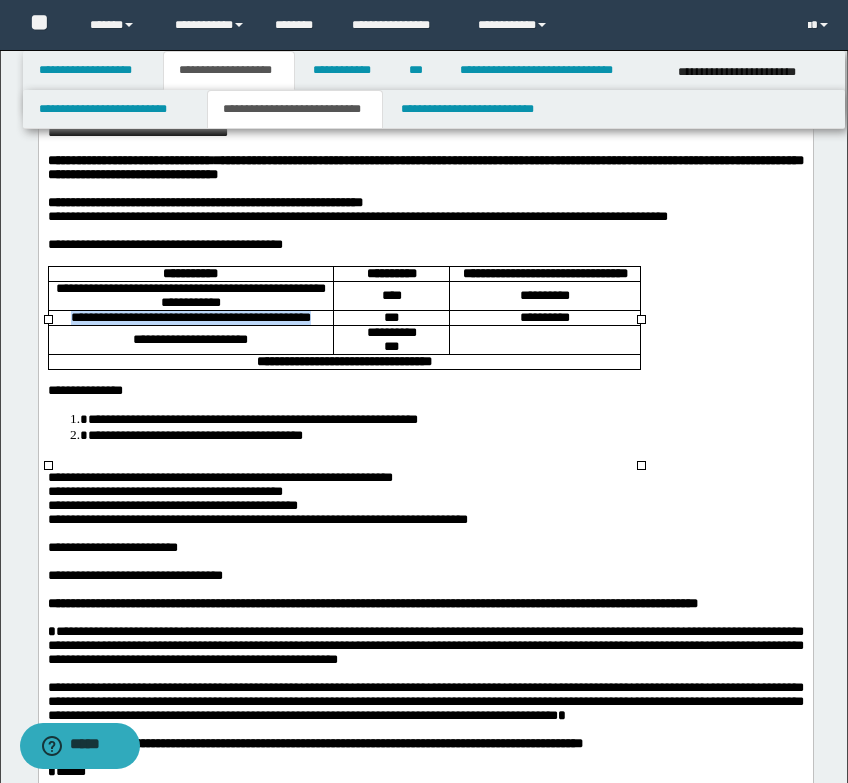 click on "**********" at bounding box center (190, 316) 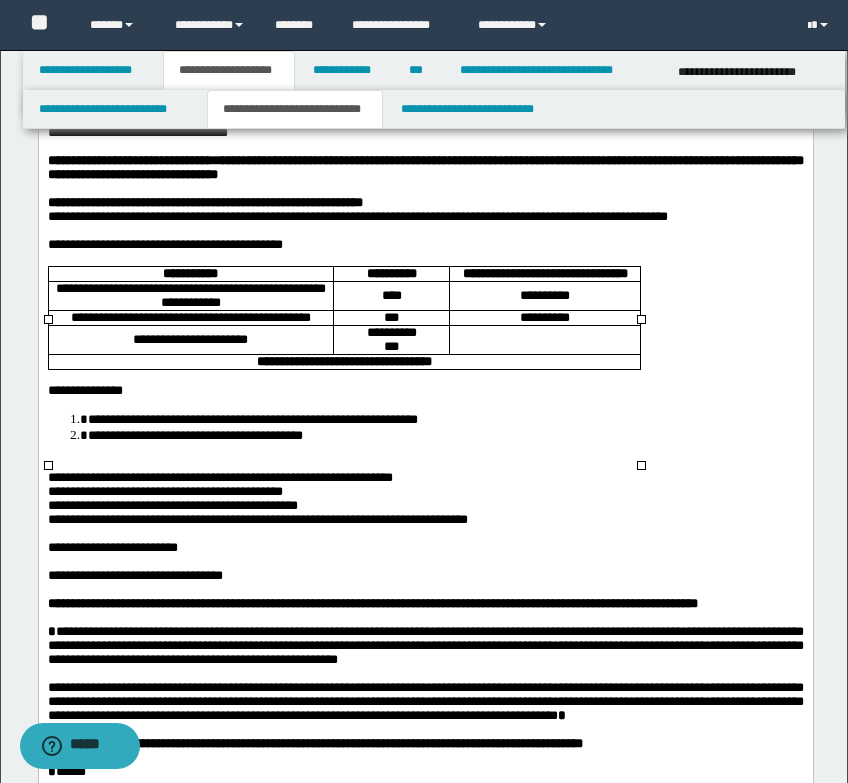 click on "**********" at bounding box center (190, 294) 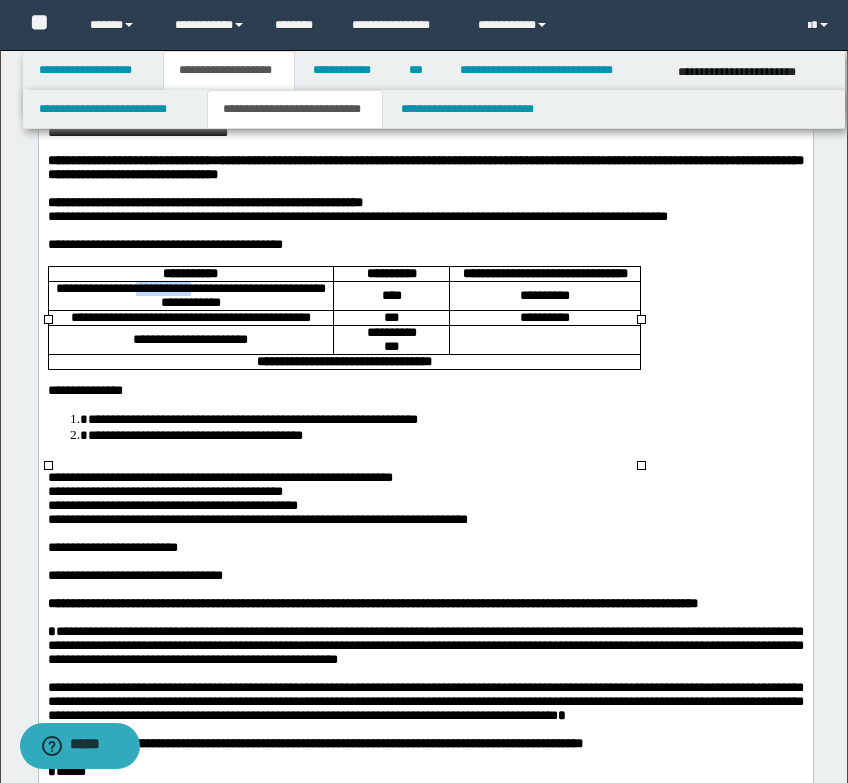 click on "**********" at bounding box center (190, 294) 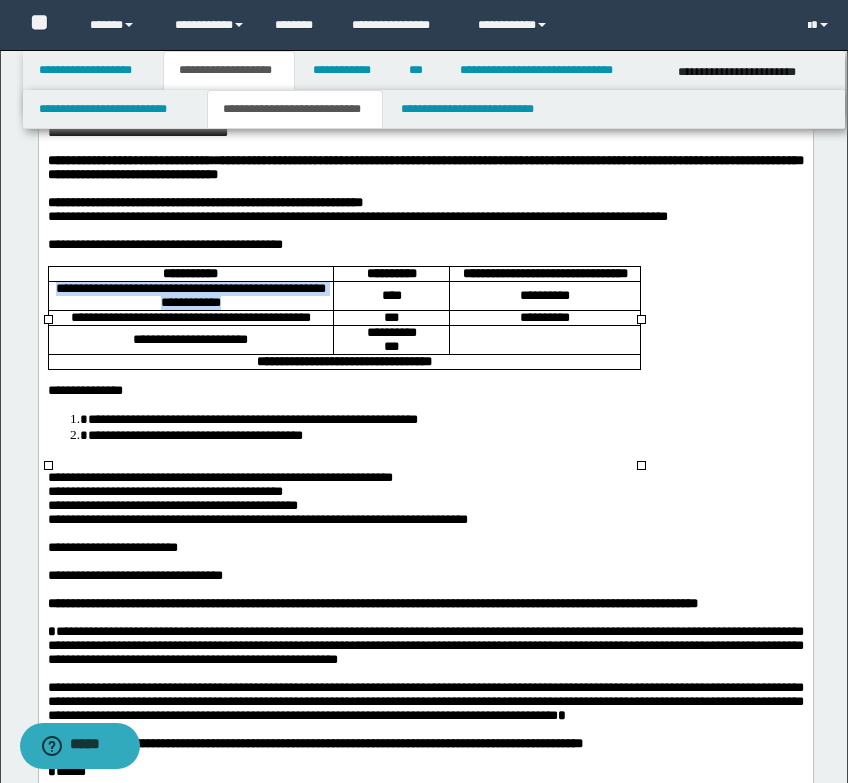 click on "**********" at bounding box center (190, 294) 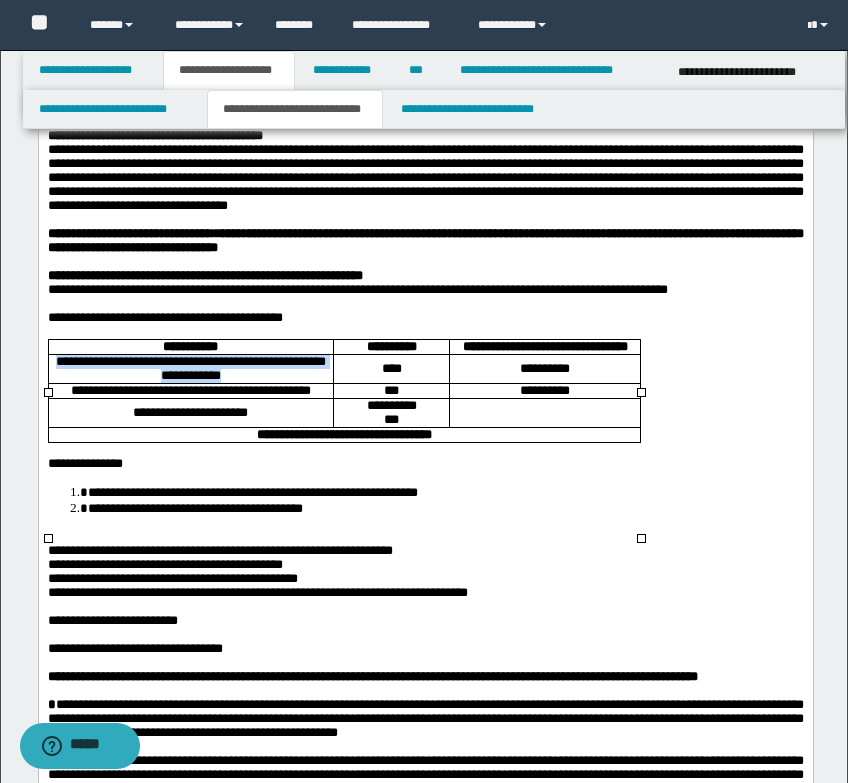 scroll, scrollTop: 0, scrollLeft: 0, axis: both 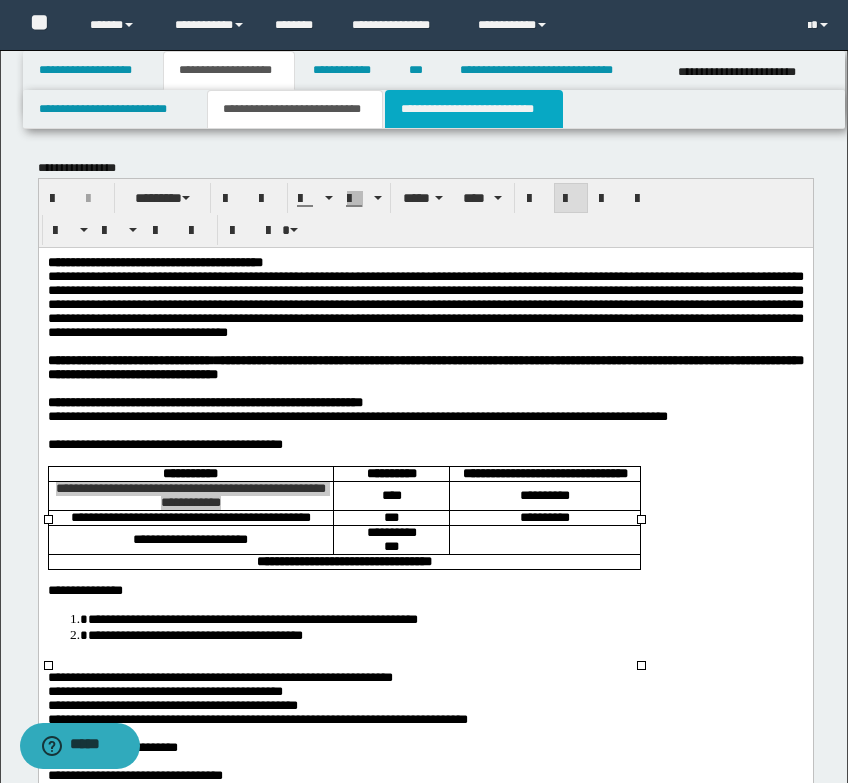 click on "**********" at bounding box center (474, 109) 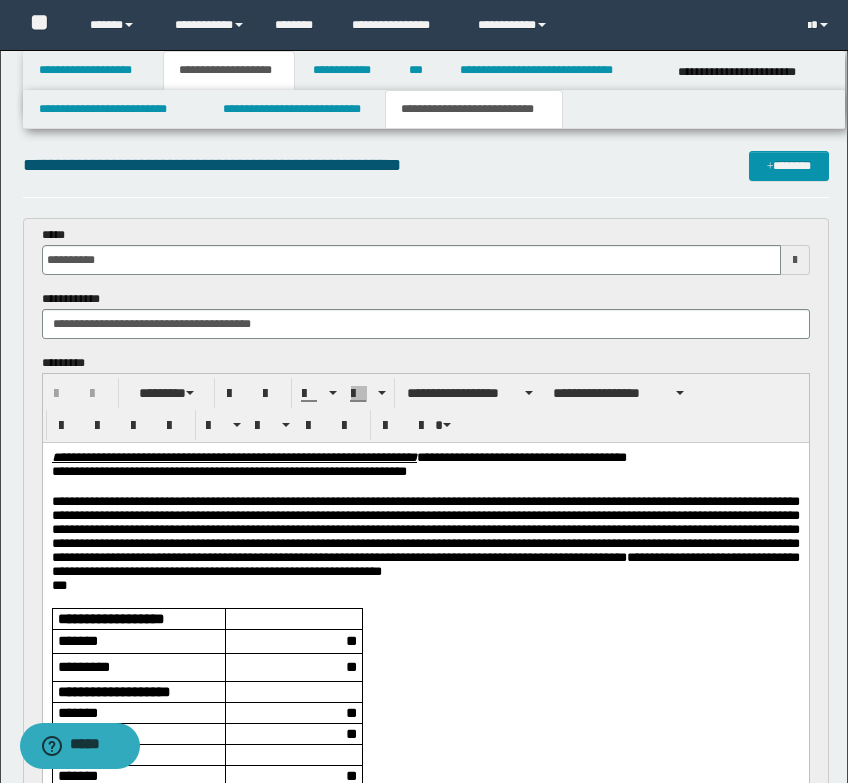 scroll, scrollTop: 0, scrollLeft: 0, axis: both 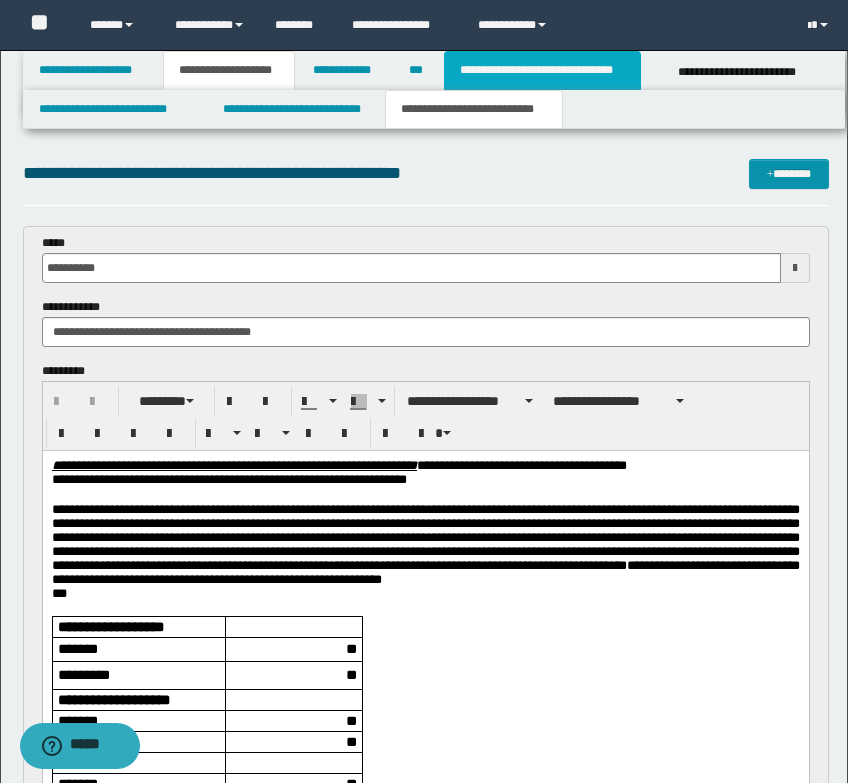click on "**********" at bounding box center [542, 70] 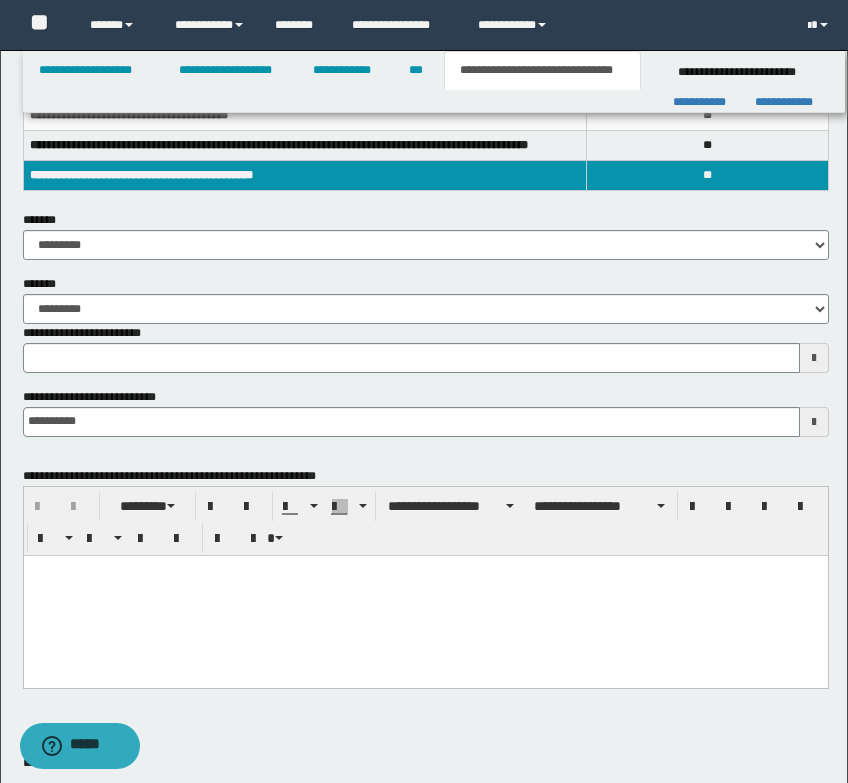 scroll, scrollTop: 300, scrollLeft: 0, axis: vertical 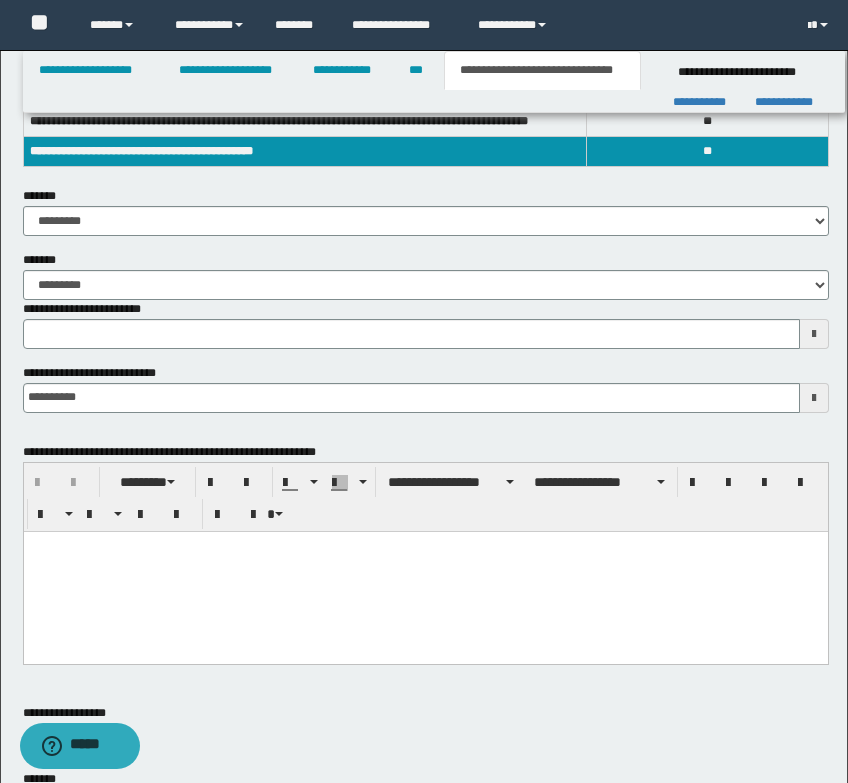 type 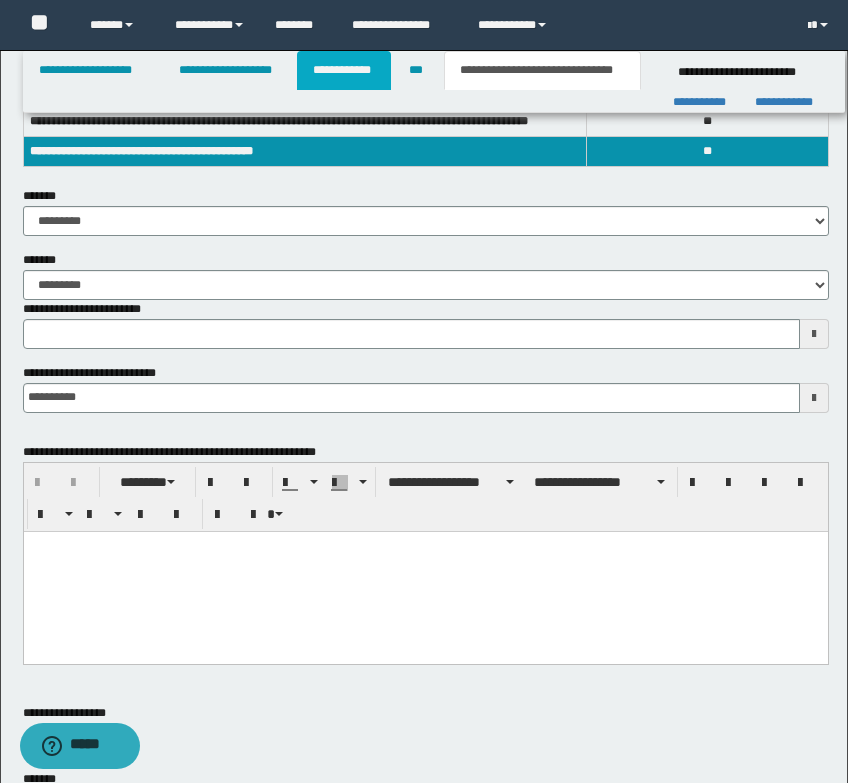 click on "**********" at bounding box center (344, 70) 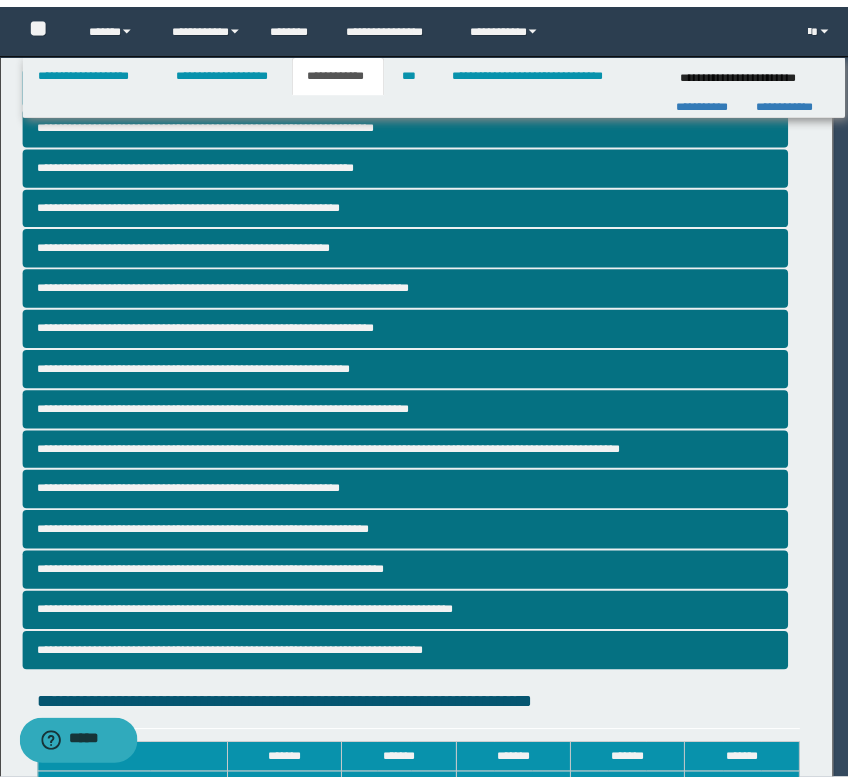 scroll, scrollTop: 300, scrollLeft: 0, axis: vertical 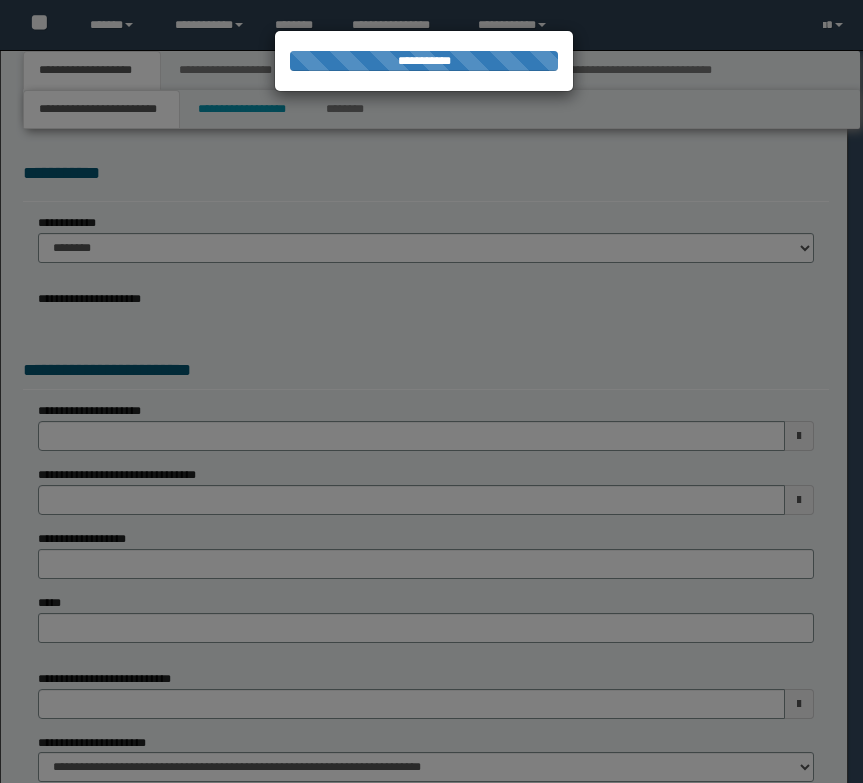 select on "*" 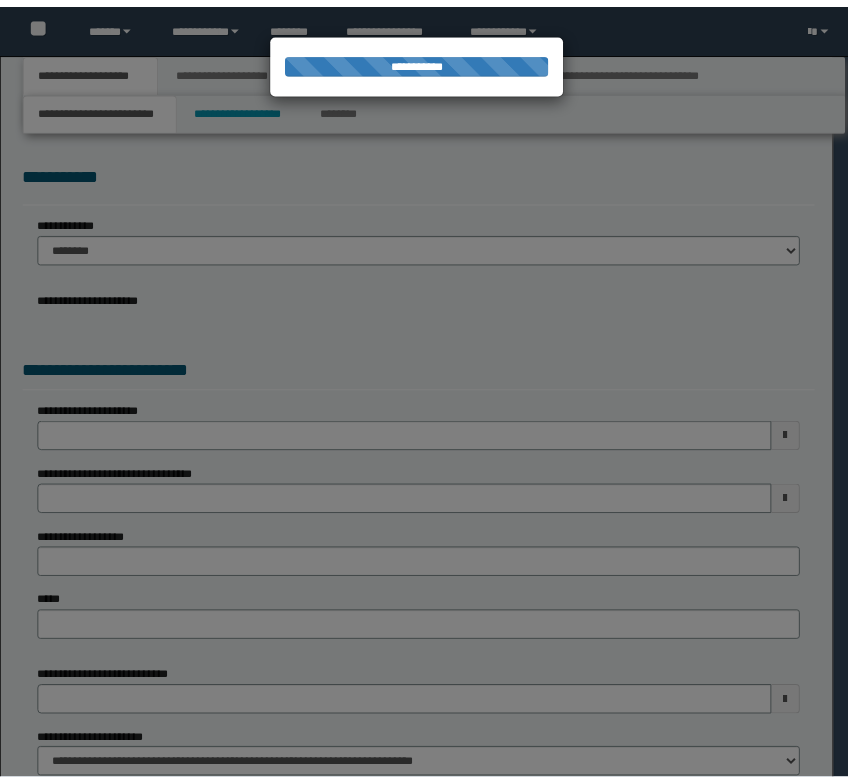 scroll, scrollTop: 0, scrollLeft: 0, axis: both 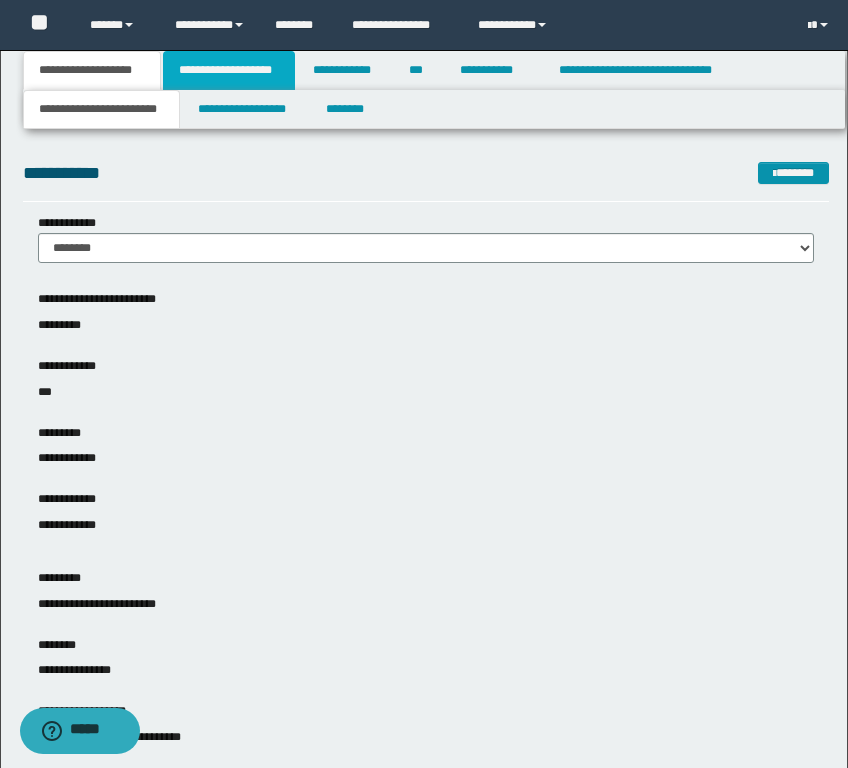click on "**********" at bounding box center [229, 70] 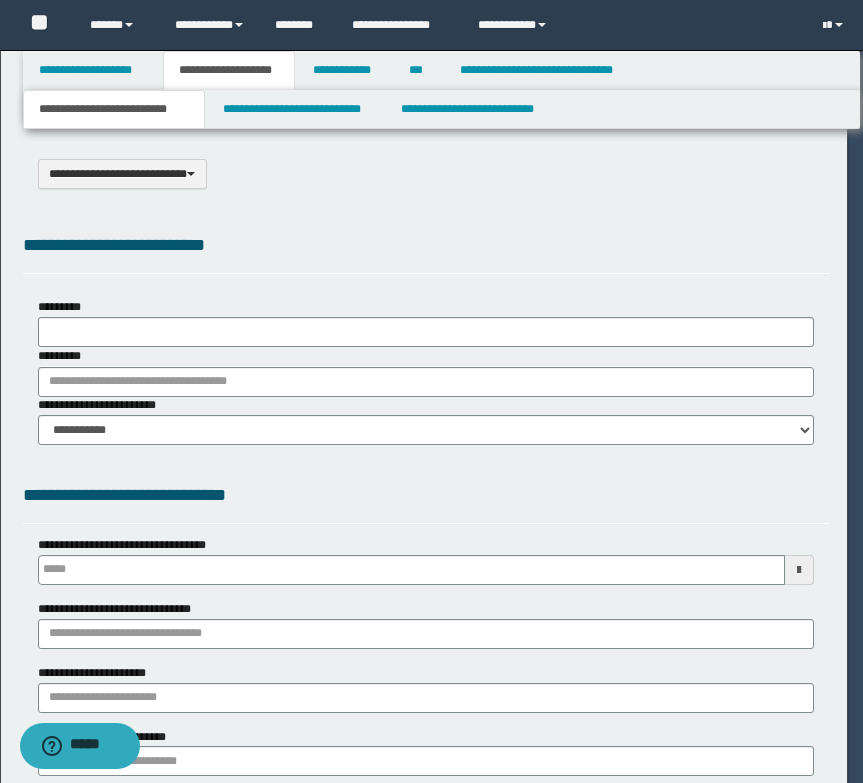 scroll, scrollTop: 0, scrollLeft: 0, axis: both 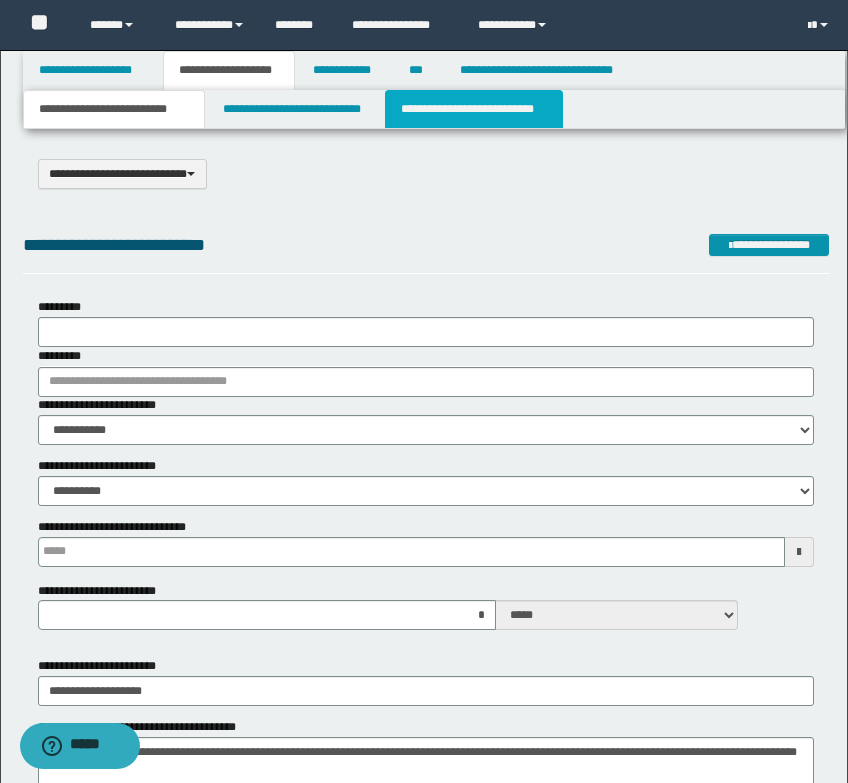 click on "**********" at bounding box center [474, 109] 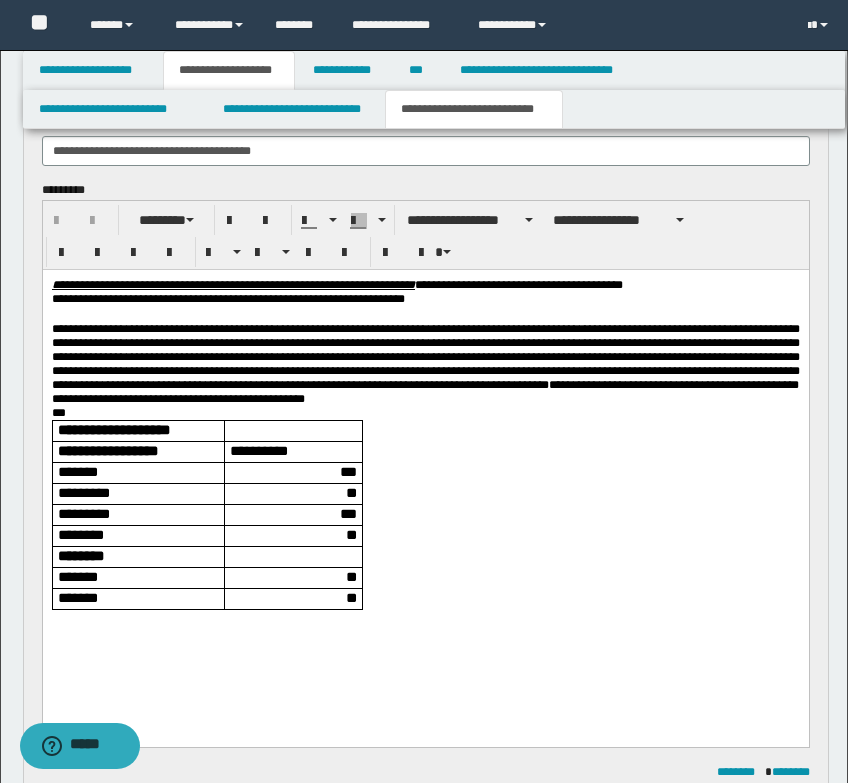 scroll, scrollTop: 0, scrollLeft: 0, axis: both 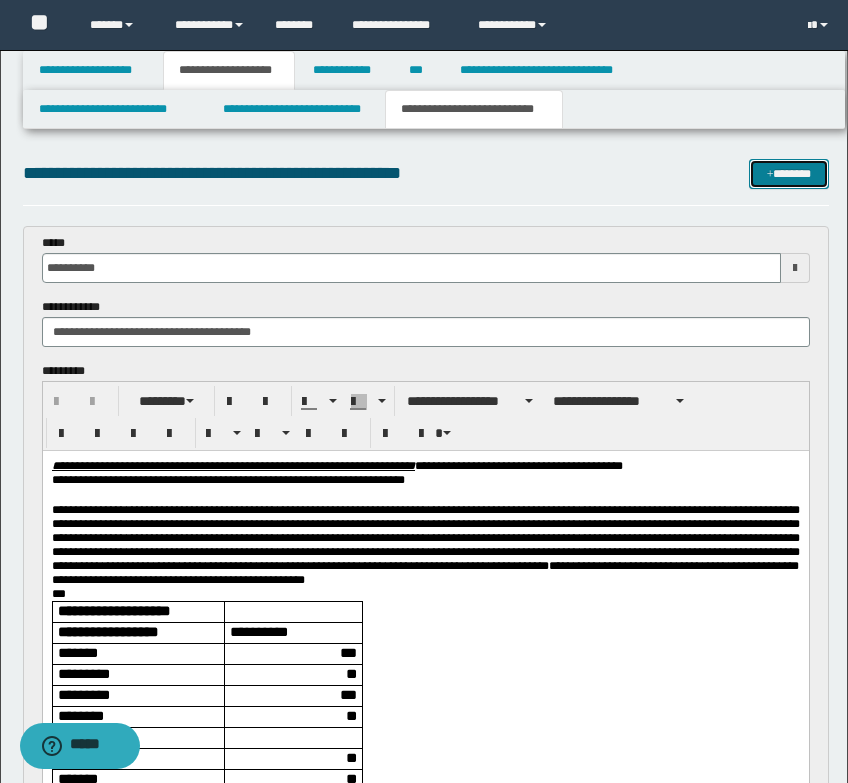 click at bounding box center [770, 175] 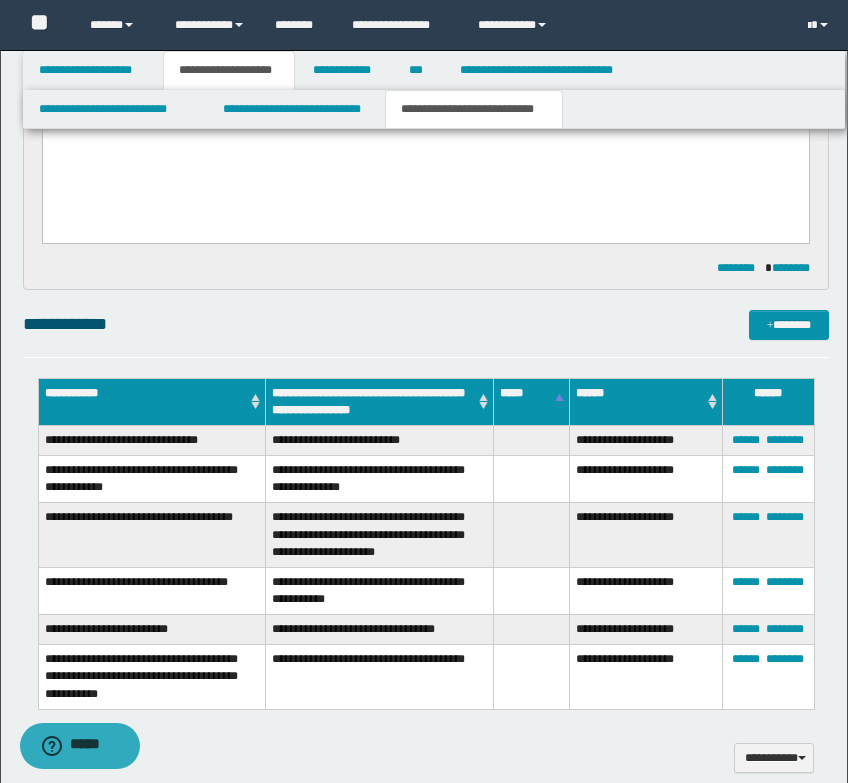 scroll, scrollTop: 823, scrollLeft: 0, axis: vertical 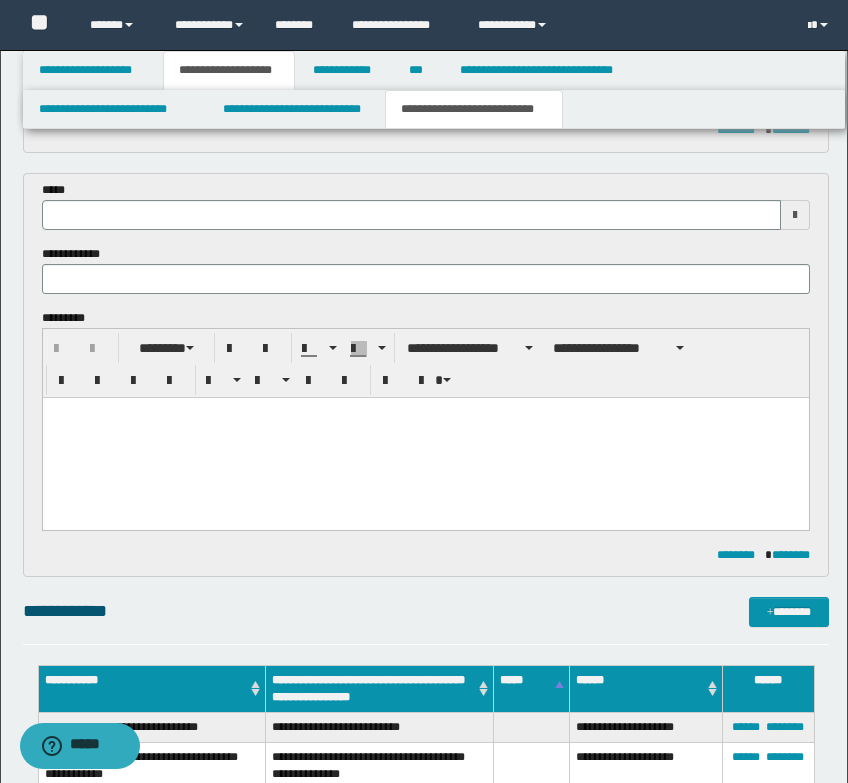 click on "*****" at bounding box center (426, 205) 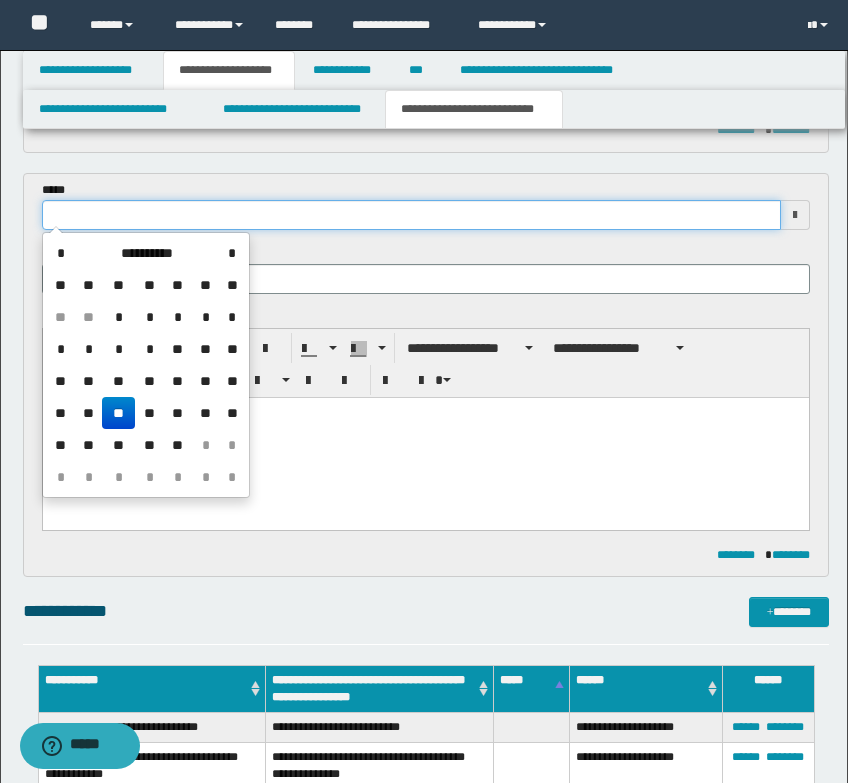 click at bounding box center (411, 215) 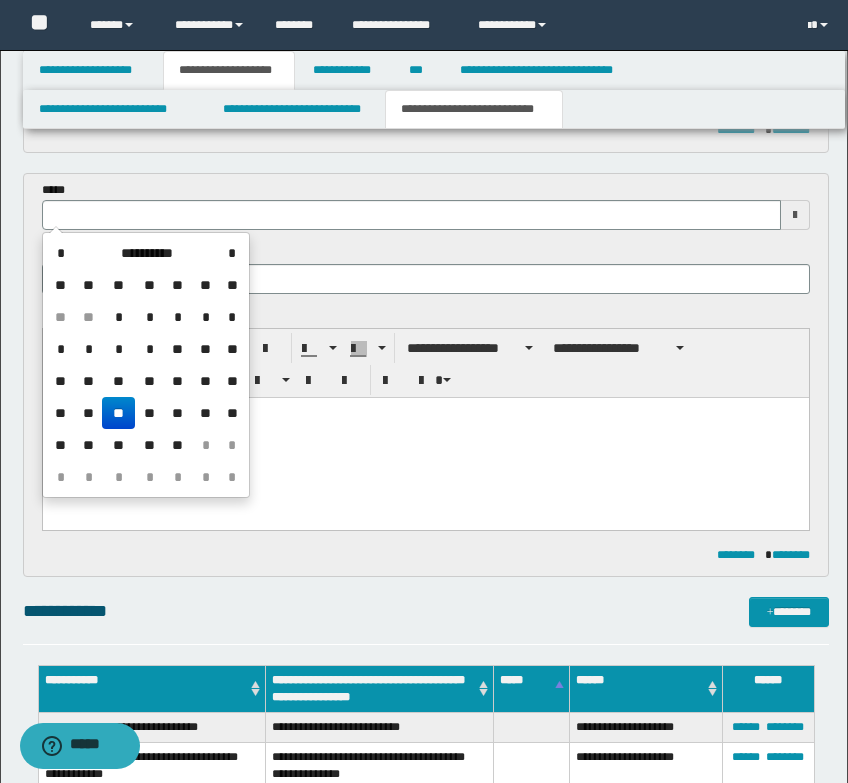 click on "**" at bounding box center [118, 413] 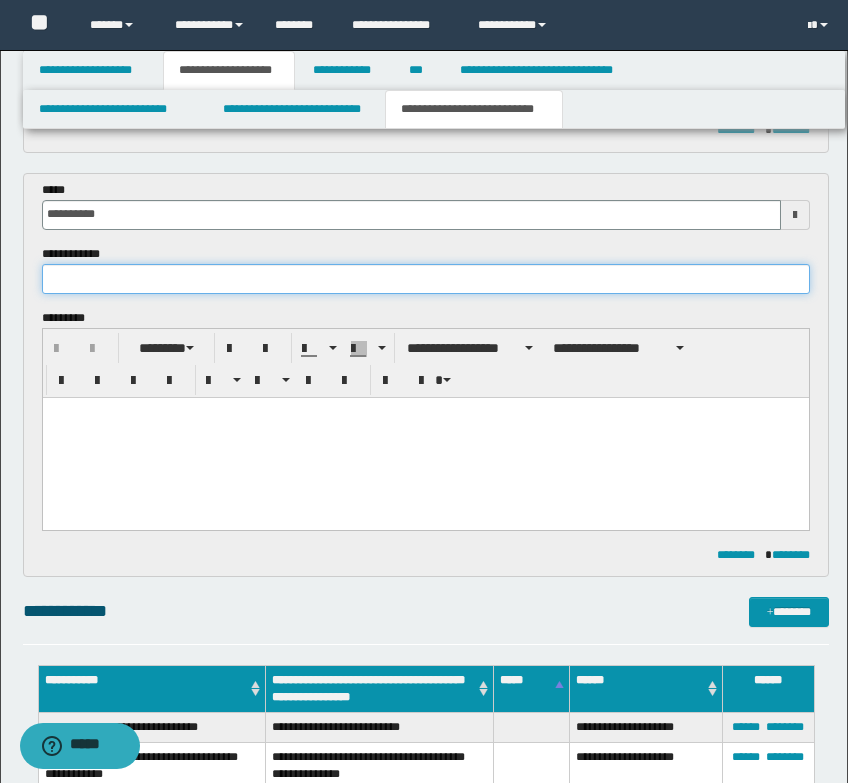click at bounding box center [426, 279] 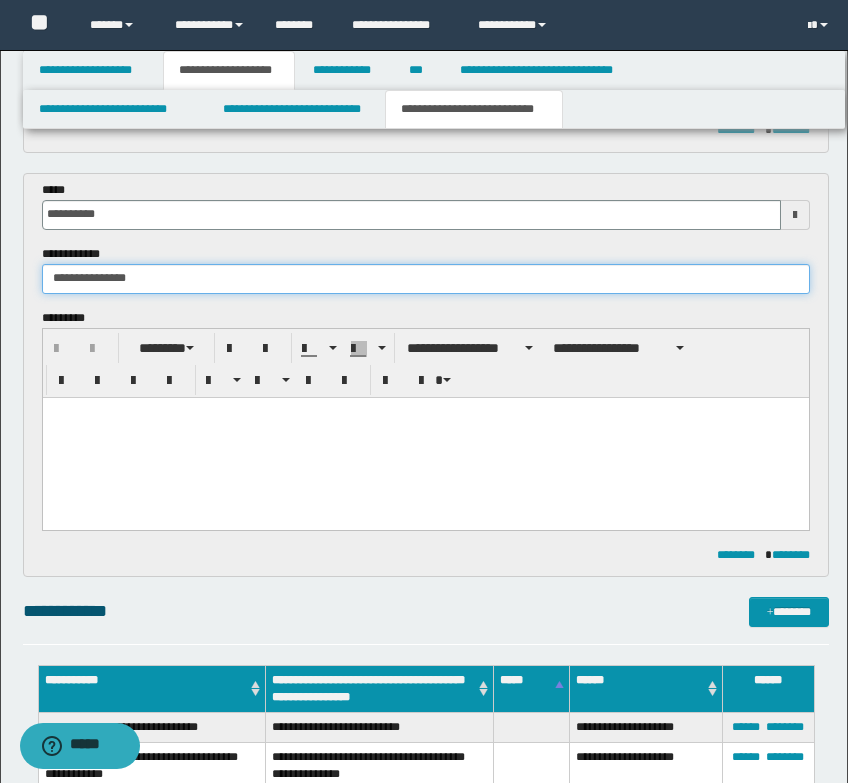 type on "**********" 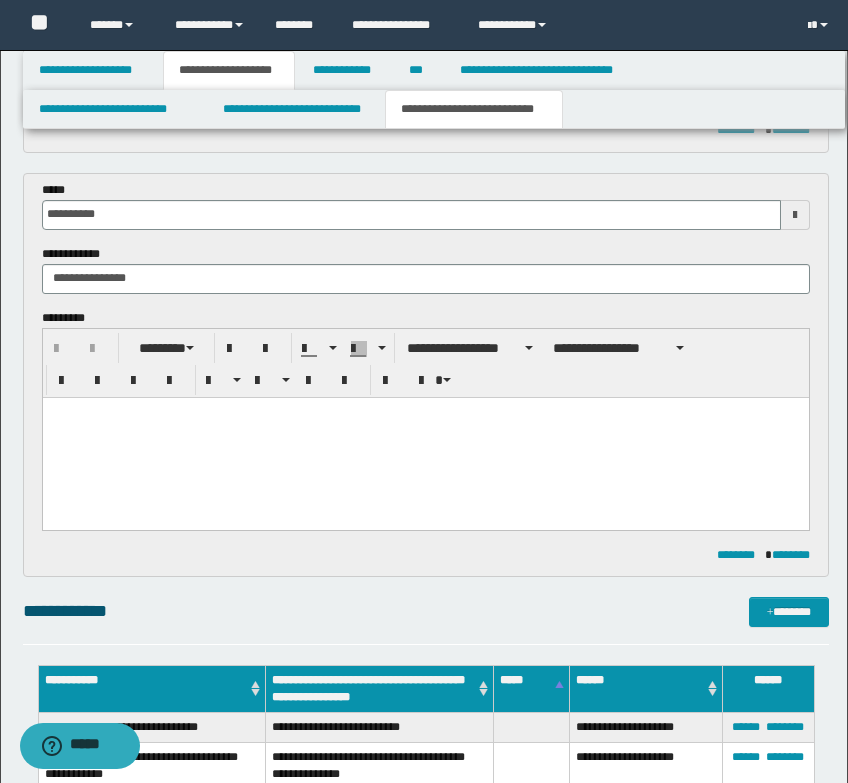 click at bounding box center (425, 437) 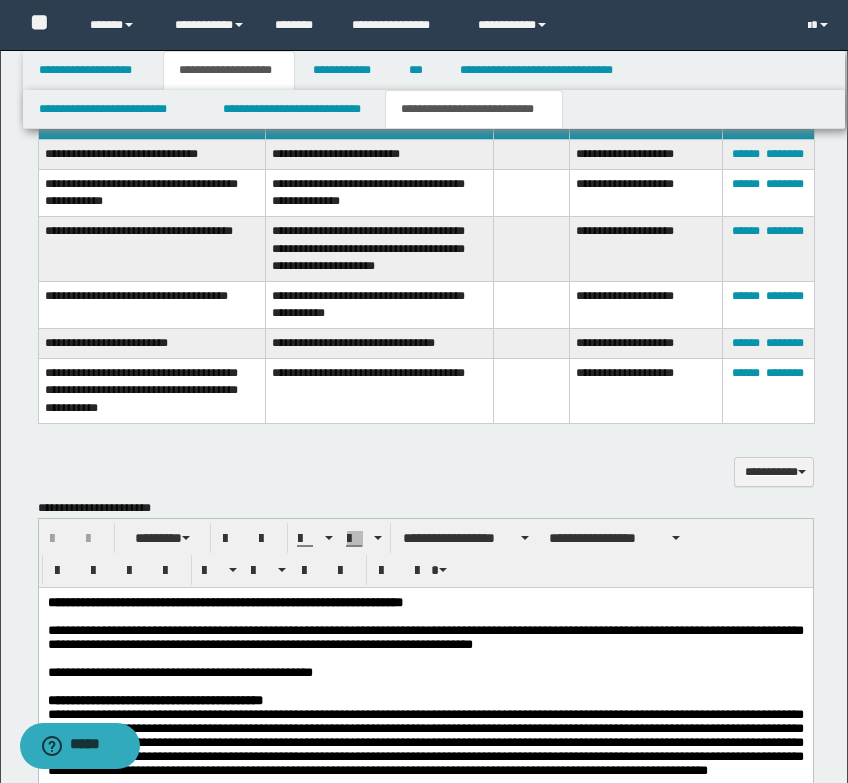 scroll, scrollTop: 1323, scrollLeft: 0, axis: vertical 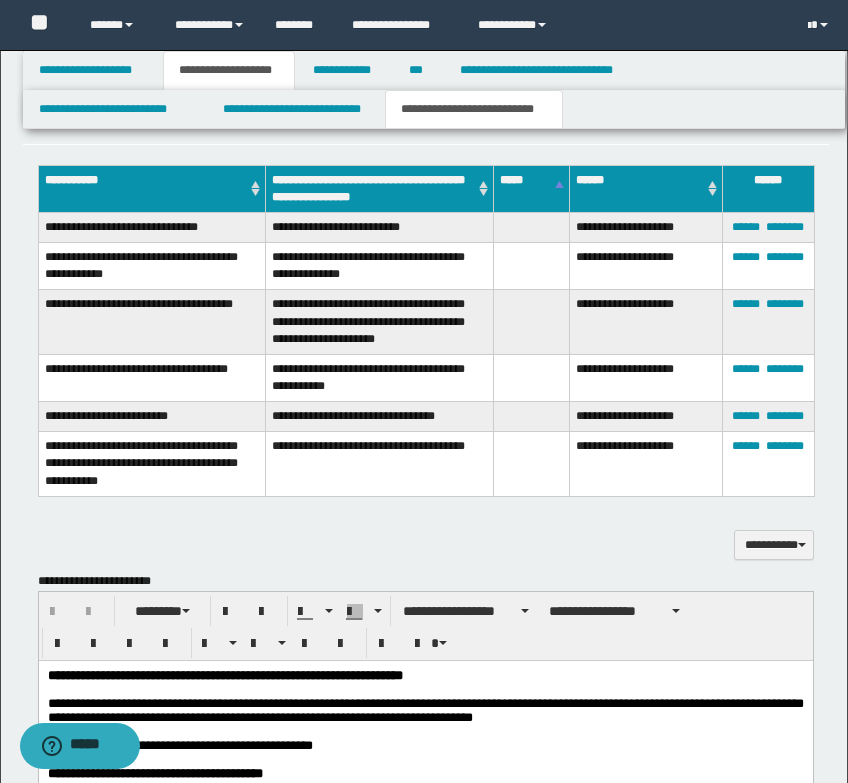 click on "**********" at bounding box center [152, 266] 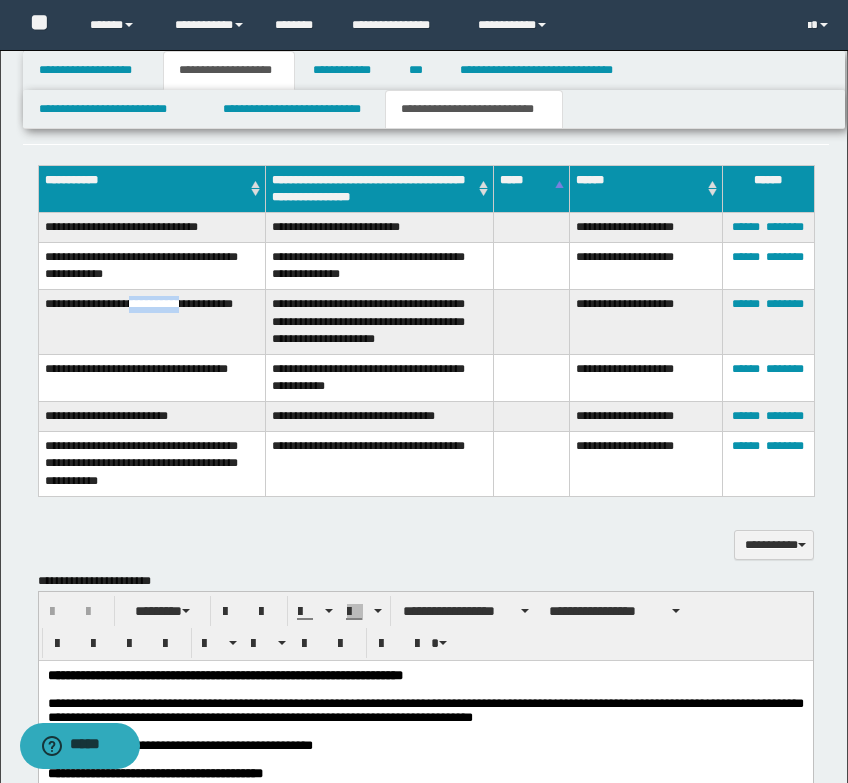 click on "**********" at bounding box center [152, 322] 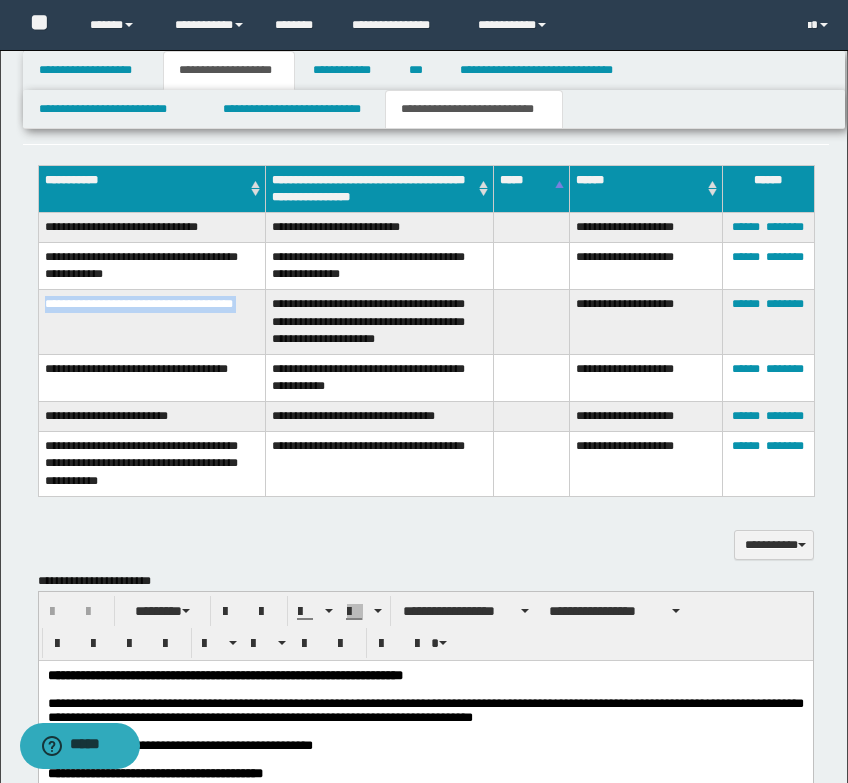 click on "**********" at bounding box center [152, 322] 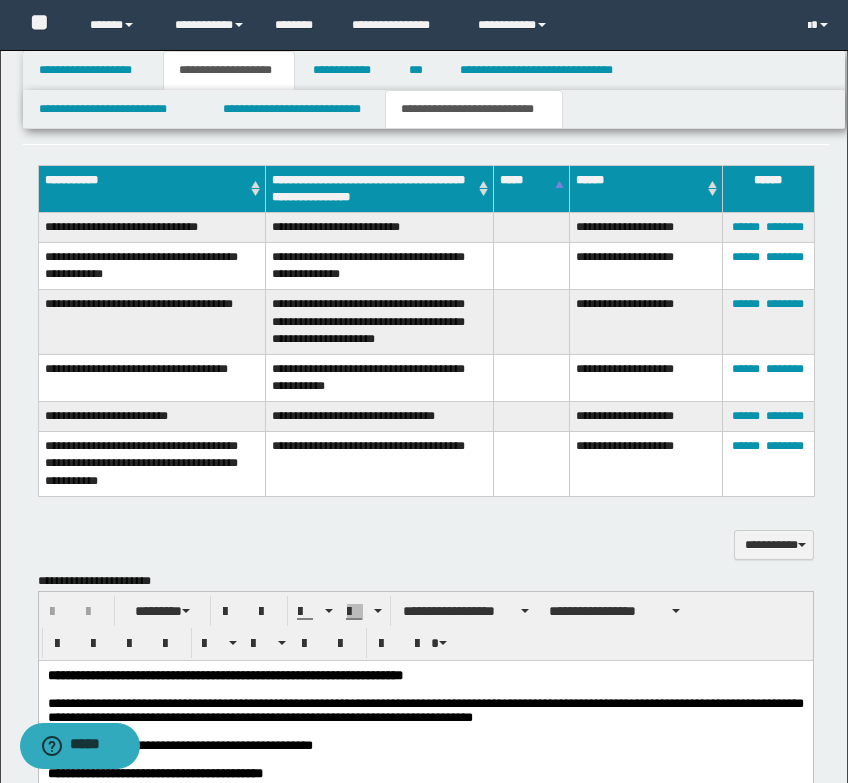 click on "**********" at bounding box center [152, 377] 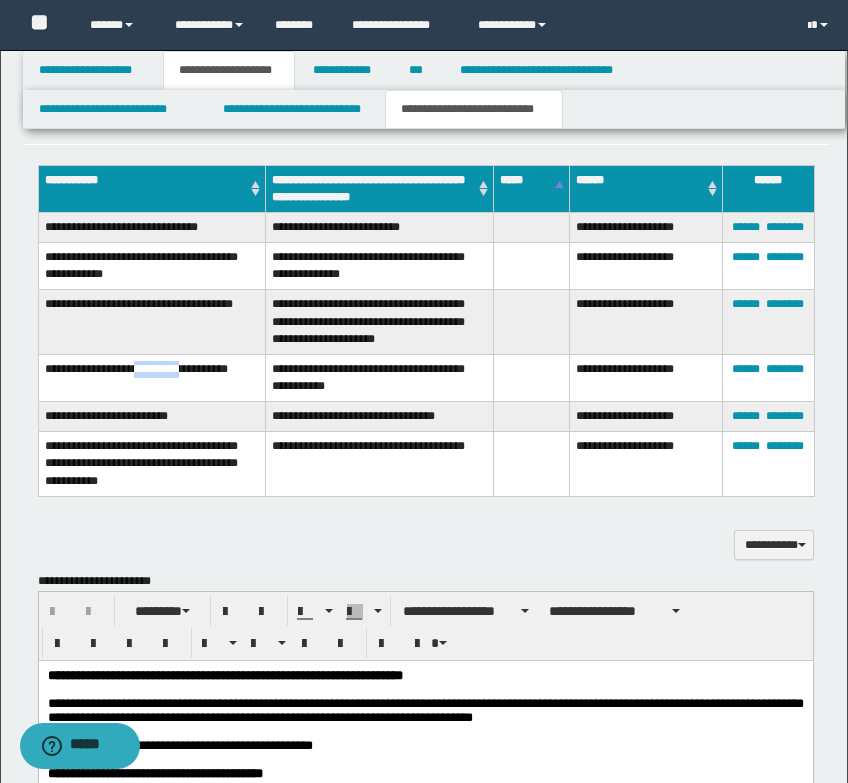 click on "**********" at bounding box center [152, 377] 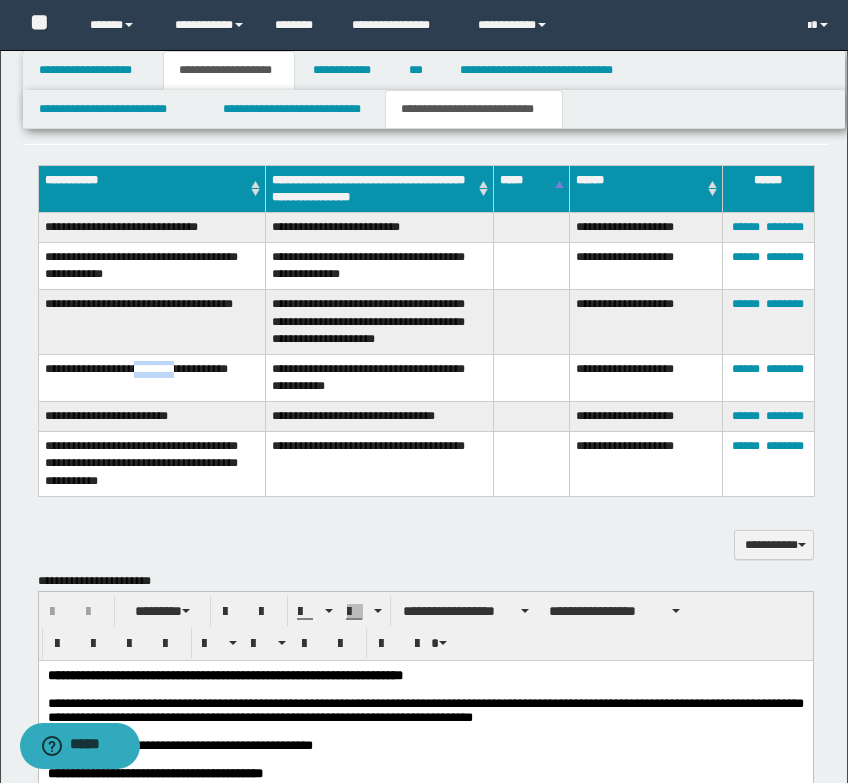 click on "**********" at bounding box center (152, 377) 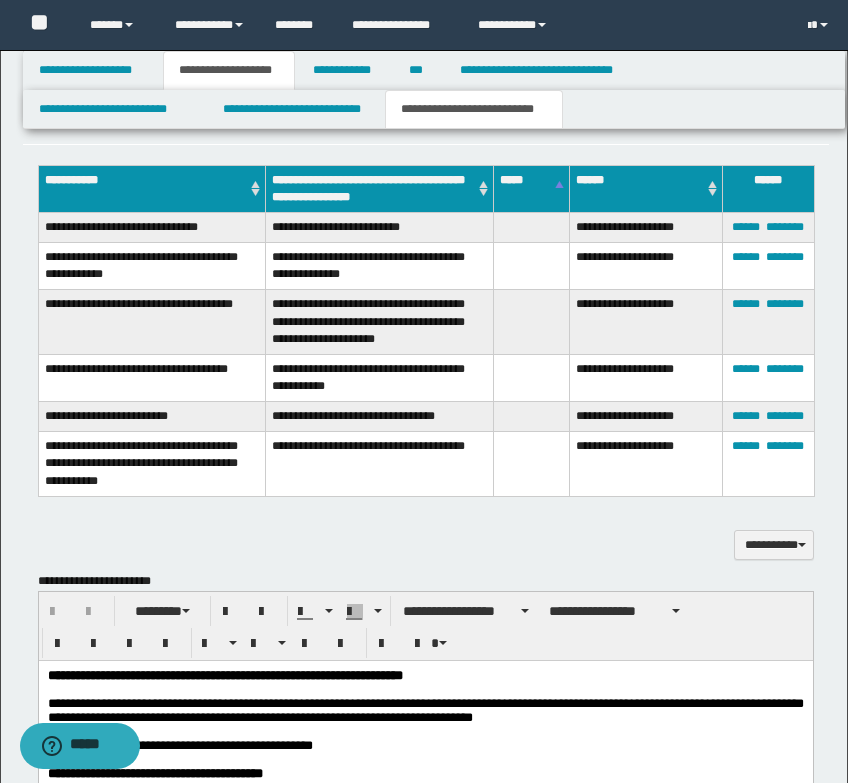 click on "**********" at bounding box center (152, 417) 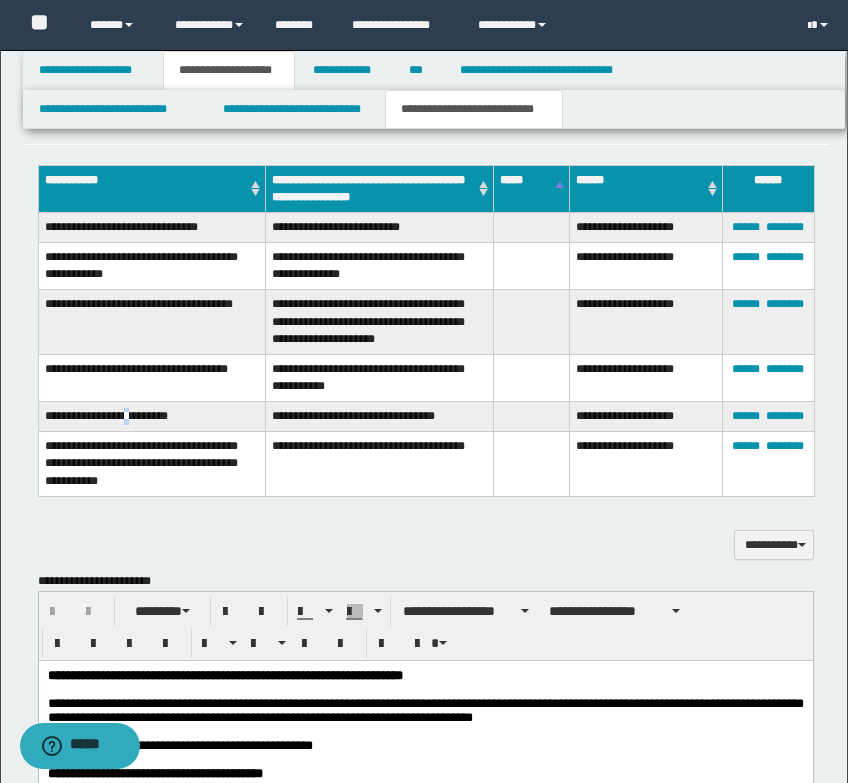 click on "**********" at bounding box center [152, 417] 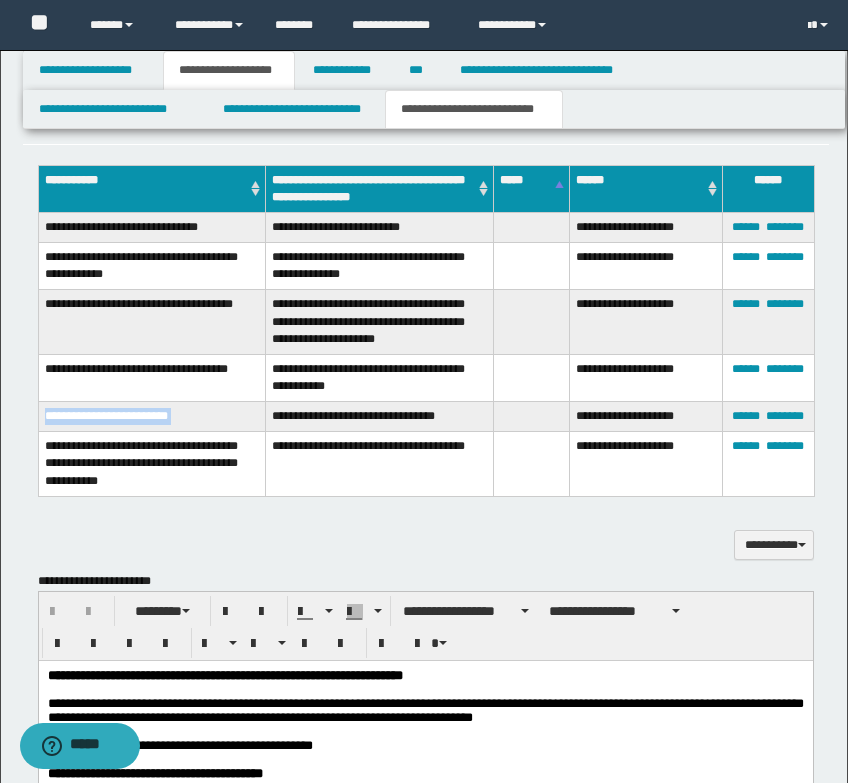 click on "**********" at bounding box center (152, 417) 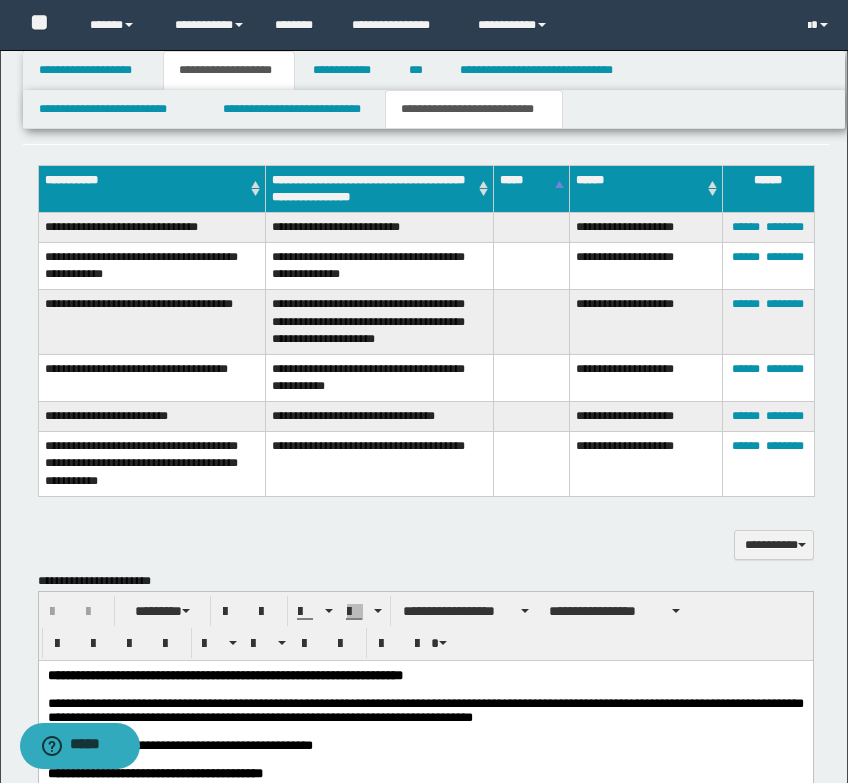 click on "**********" at bounding box center (152, 464) 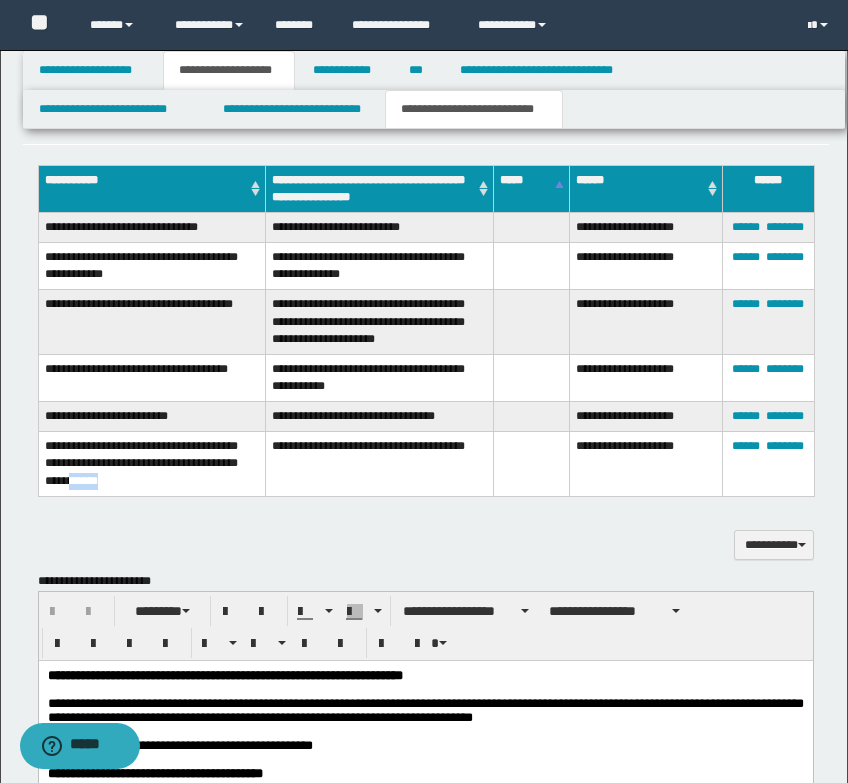 click on "**********" at bounding box center [152, 464] 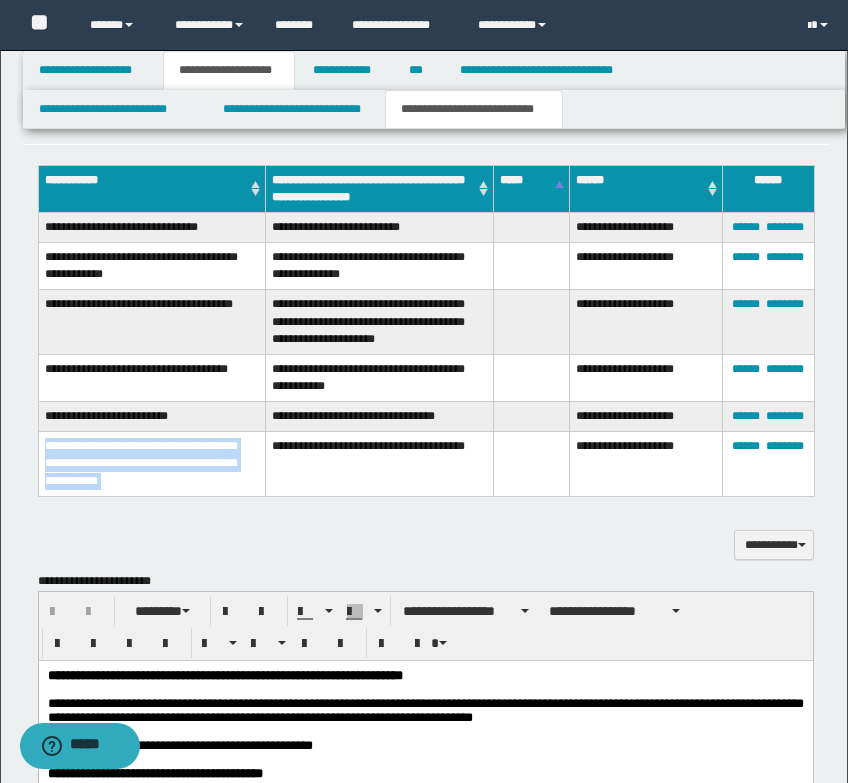 click on "**********" at bounding box center (152, 464) 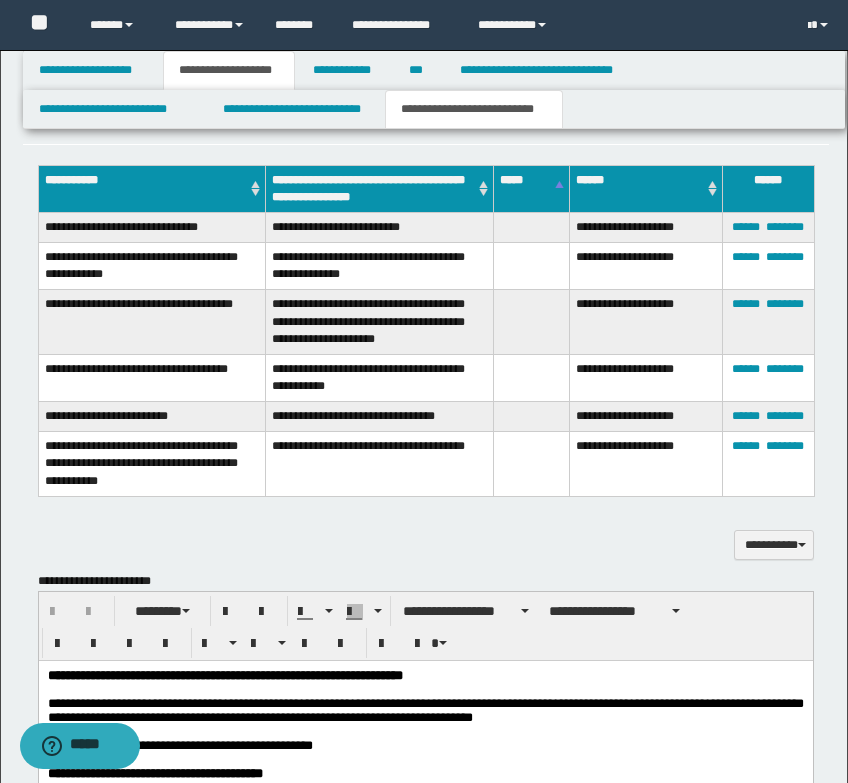 click on "**********" at bounding box center [426, 545] 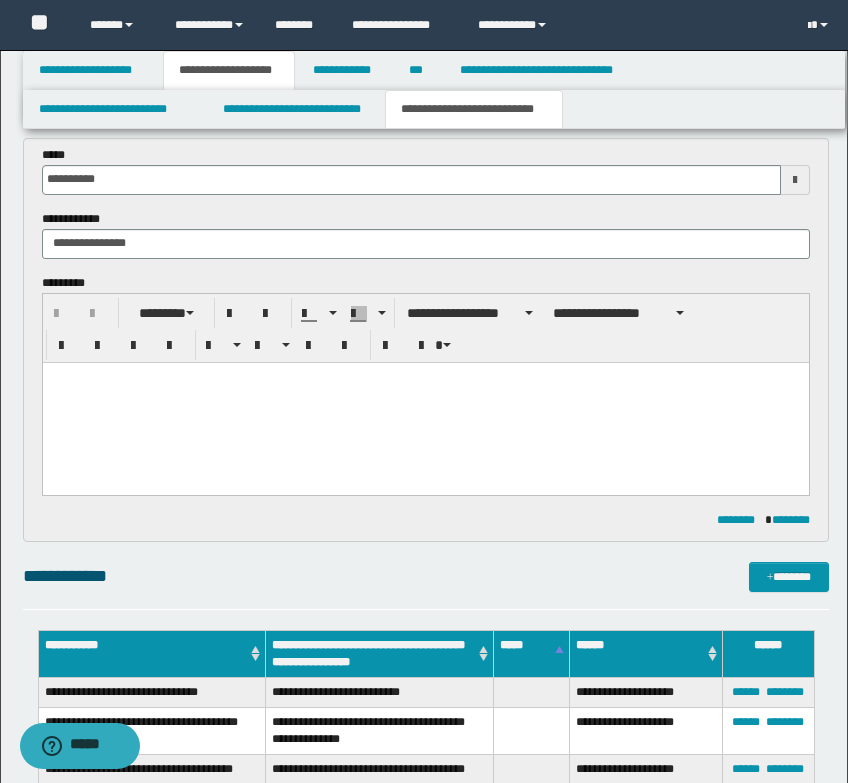 scroll, scrollTop: 823, scrollLeft: 0, axis: vertical 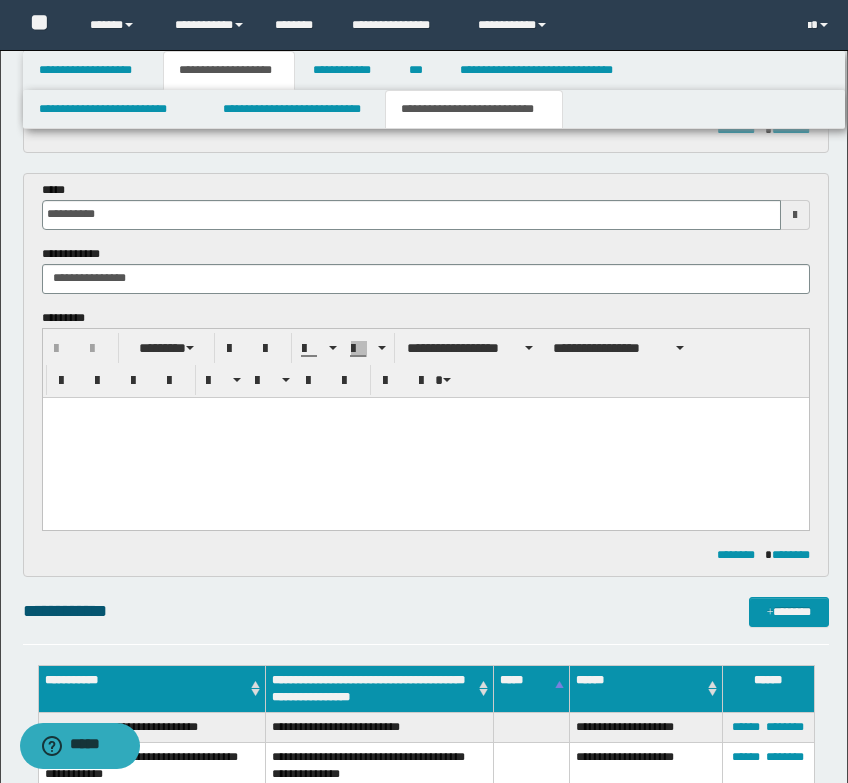 click at bounding box center [425, 437] 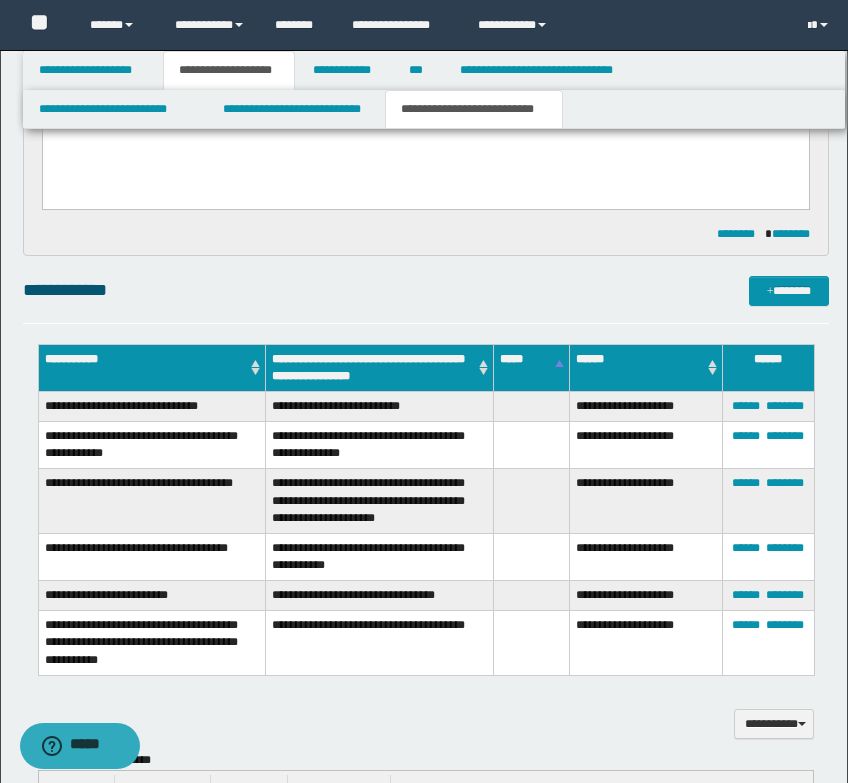 scroll, scrollTop: 1223, scrollLeft: 0, axis: vertical 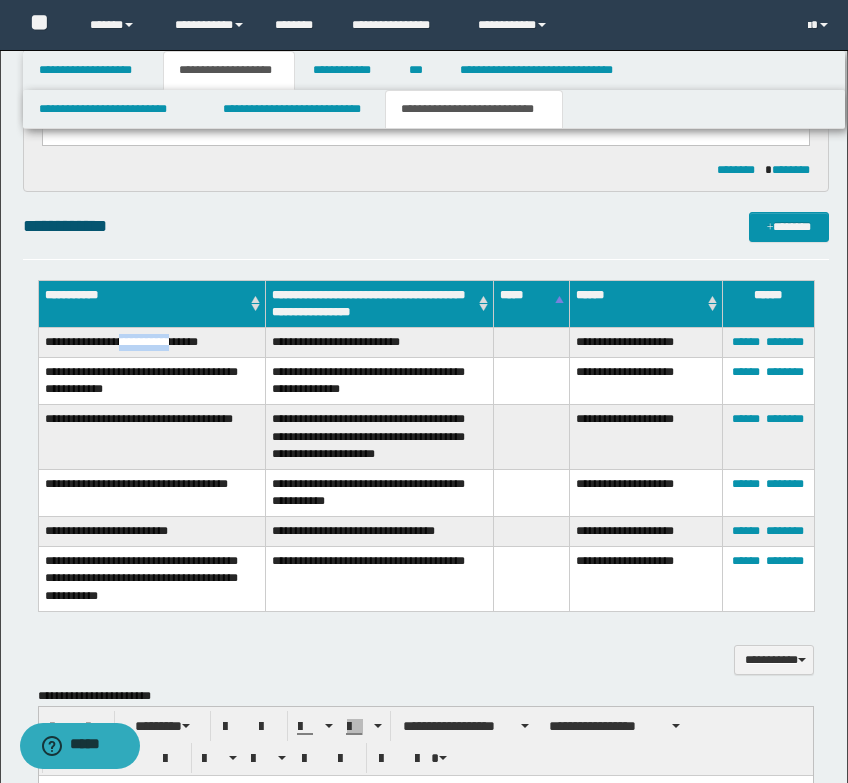 drag, startPoint x: 125, startPoint y: 346, endPoint x: 172, endPoint y: 352, distance: 47.38143 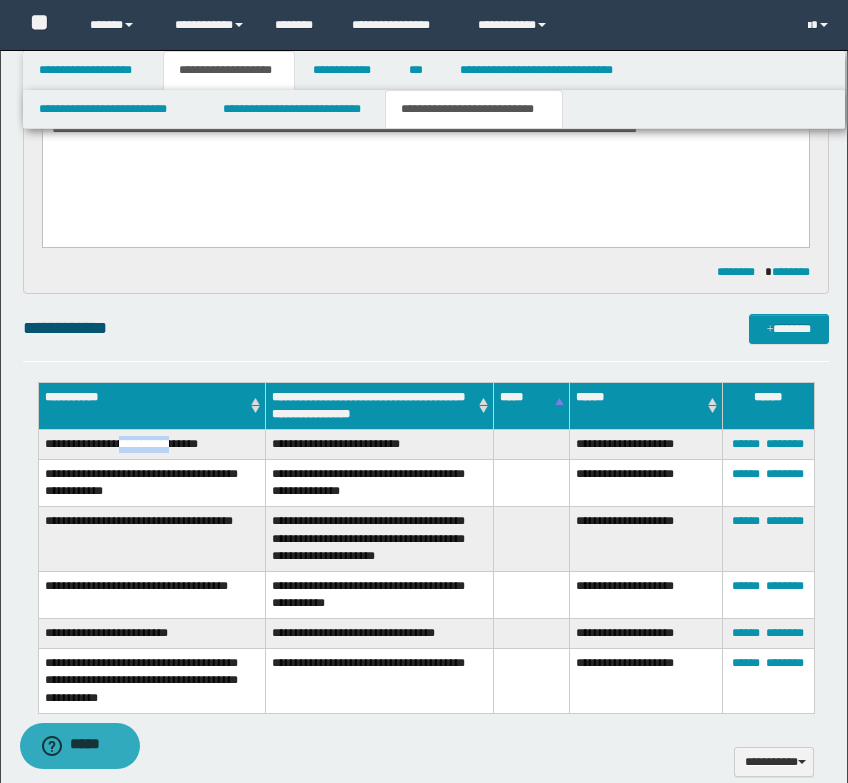 scroll, scrollTop: 1023, scrollLeft: 0, axis: vertical 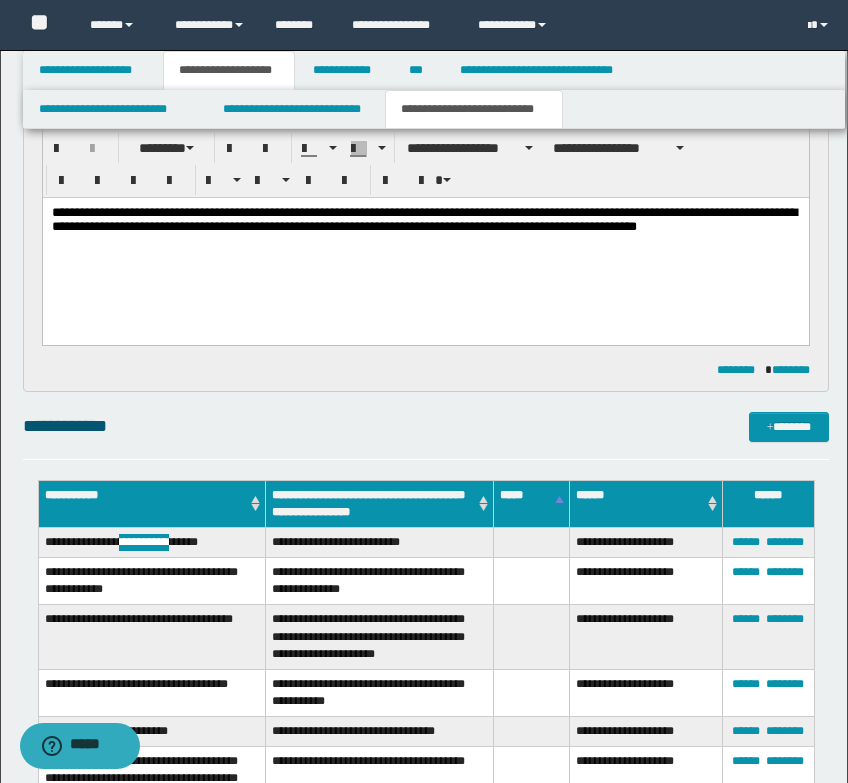 click on "**********" at bounding box center (425, 220) 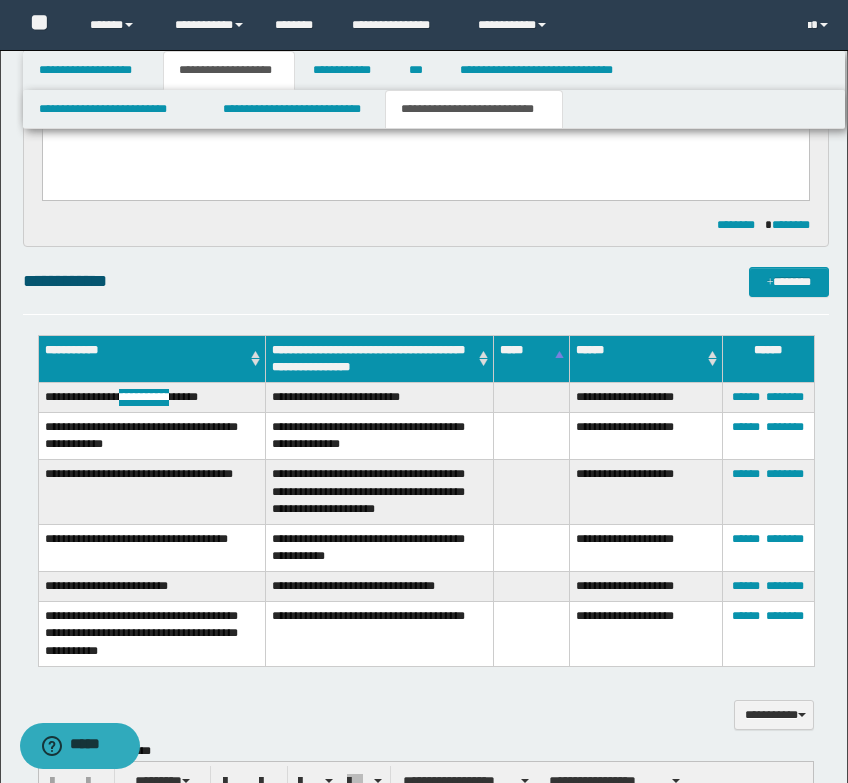 scroll, scrollTop: 1223, scrollLeft: 0, axis: vertical 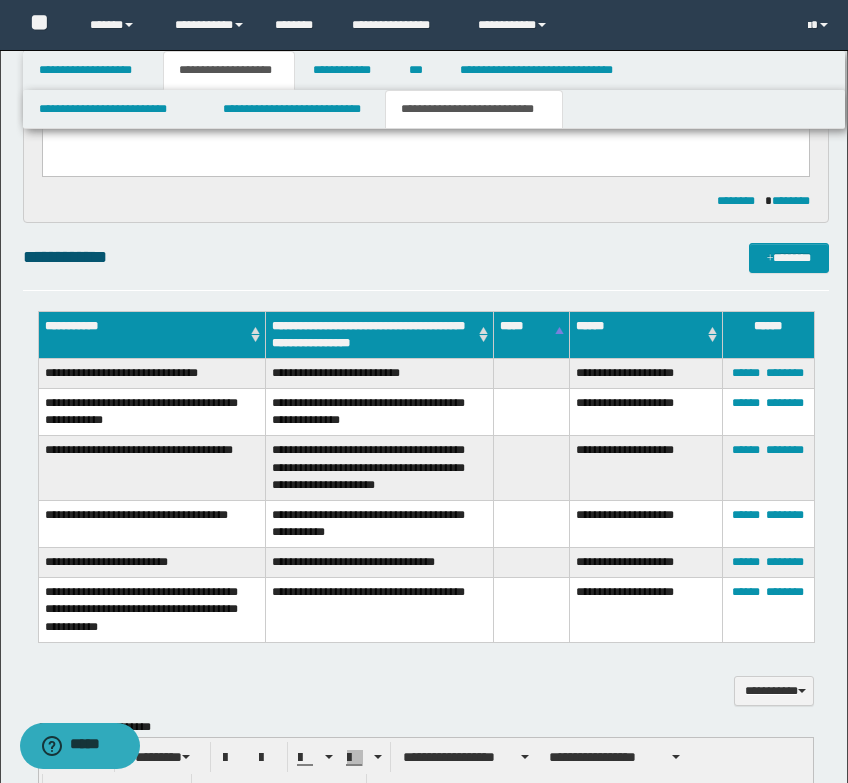click on "**********" at bounding box center [152, 610] 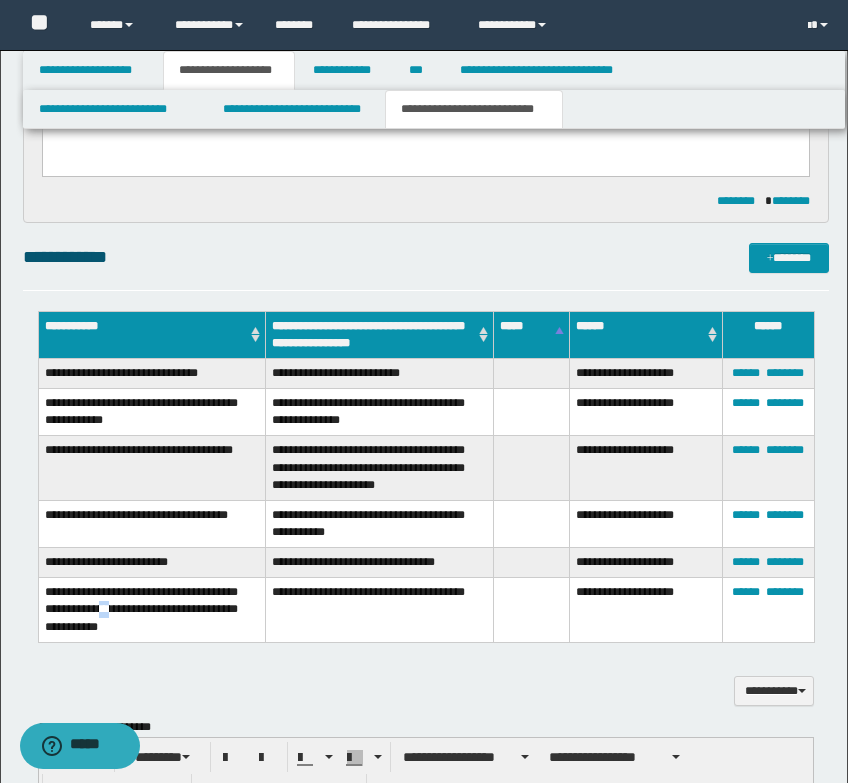 click on "**********" at bounding box center [152, 610] 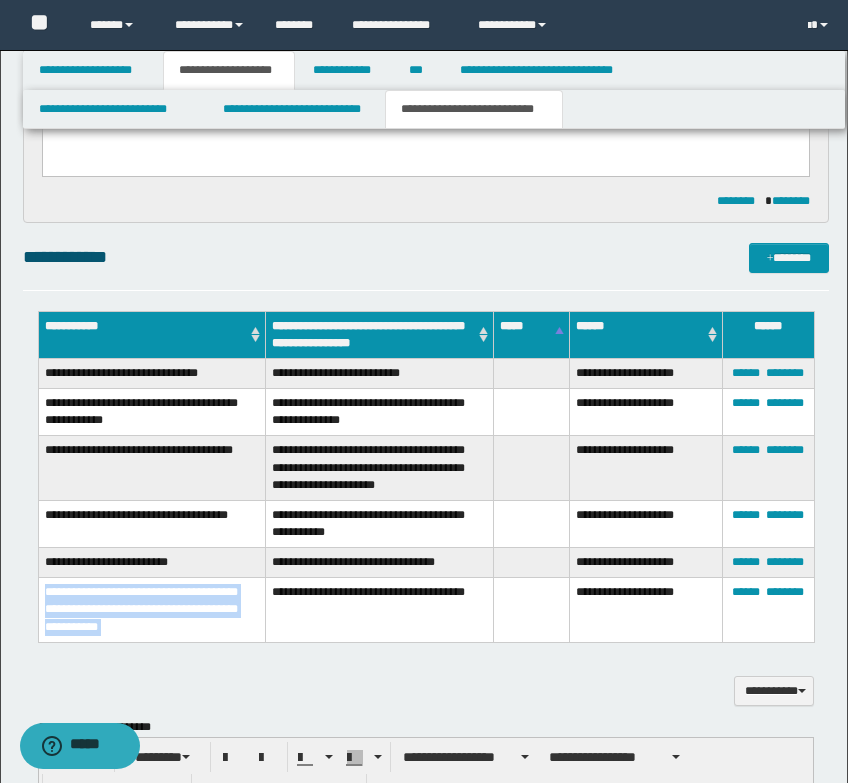 click on "**********" at bounding box center [152, 610] 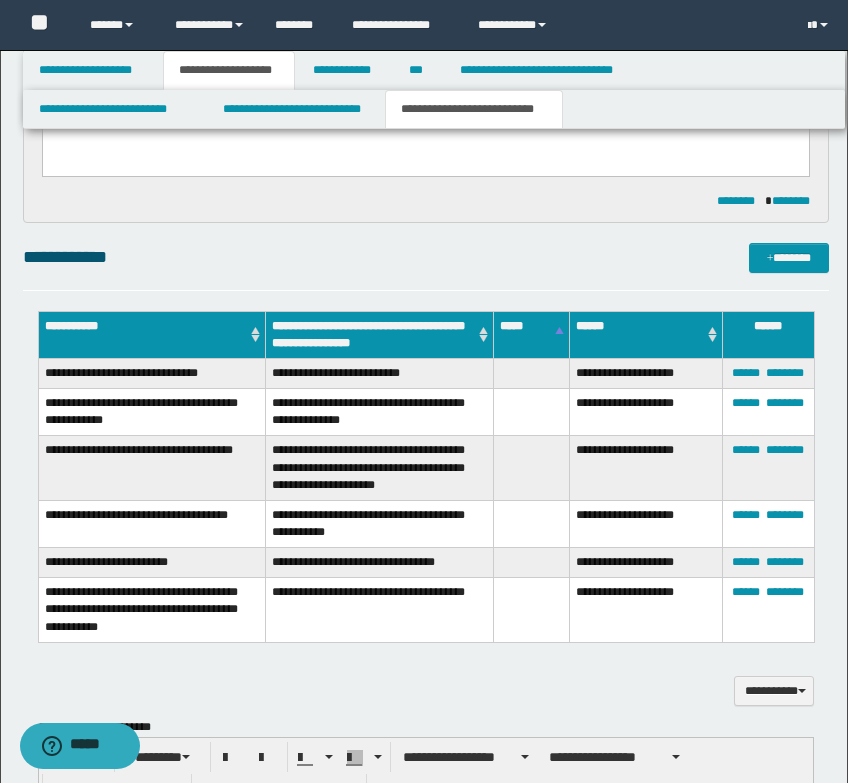 click on "**********" at bounding box center (152, 563) 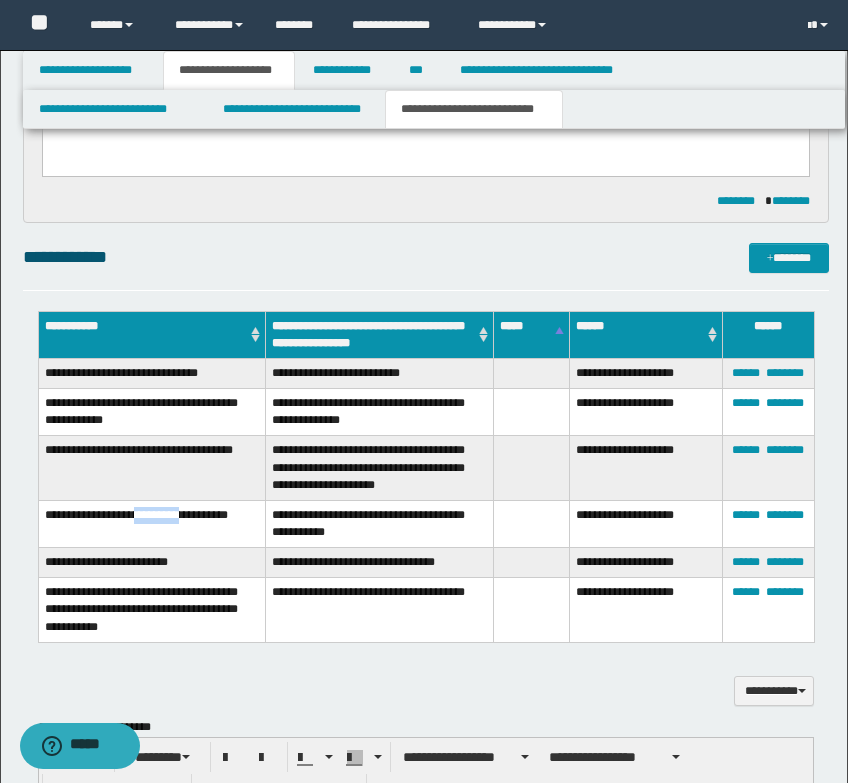 click on "**********" at bounding box center [152, 523] 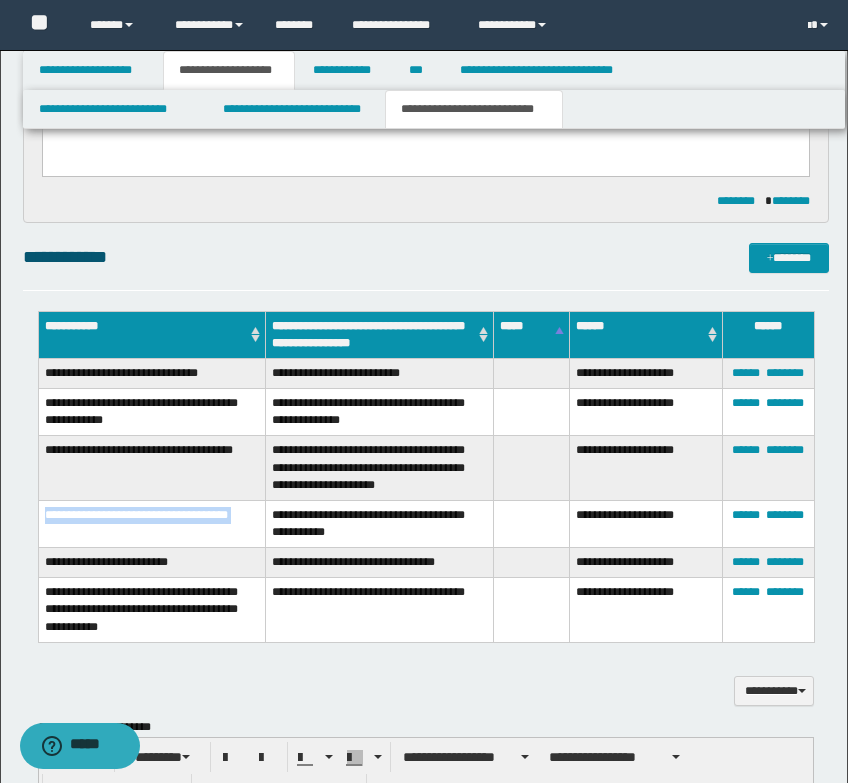 click on "**********" at bounding box center (152, 523) 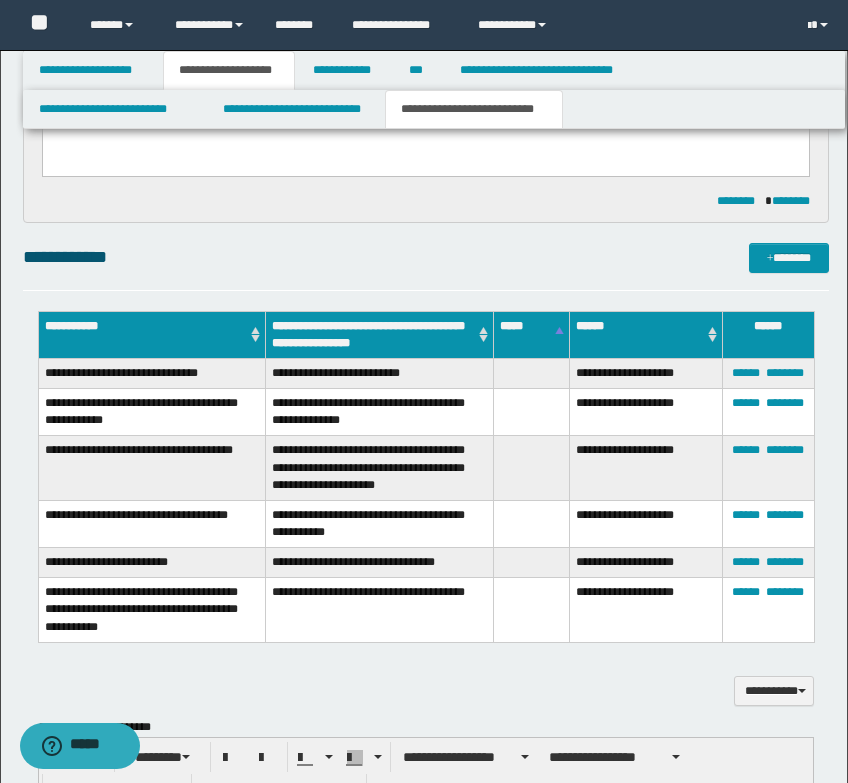 click on "**********" at bounding box center (152, 468) 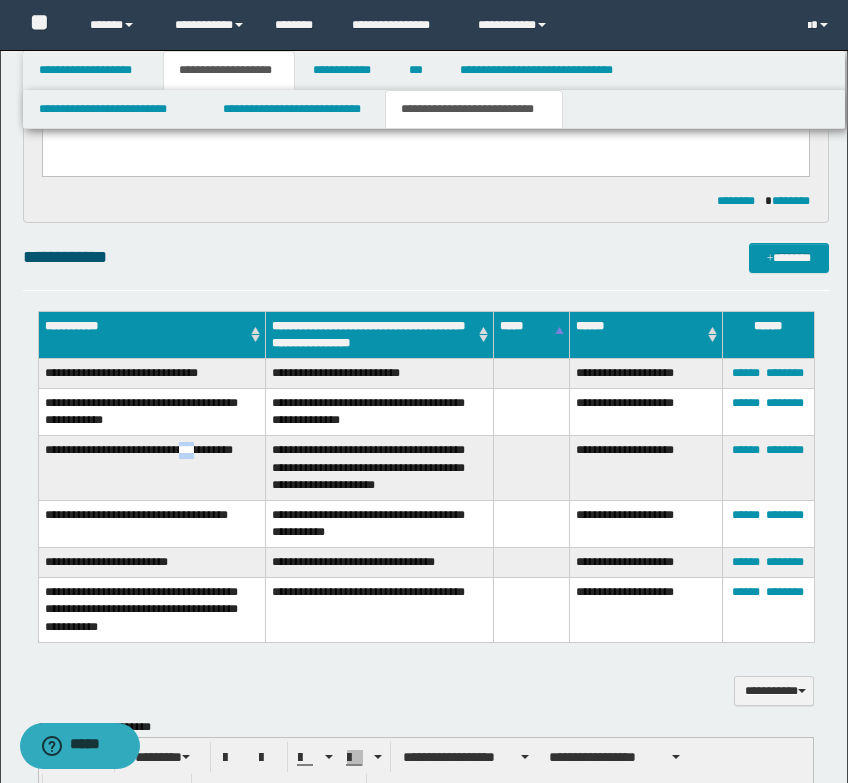 click on "**********" at bounding box center (152, 468) 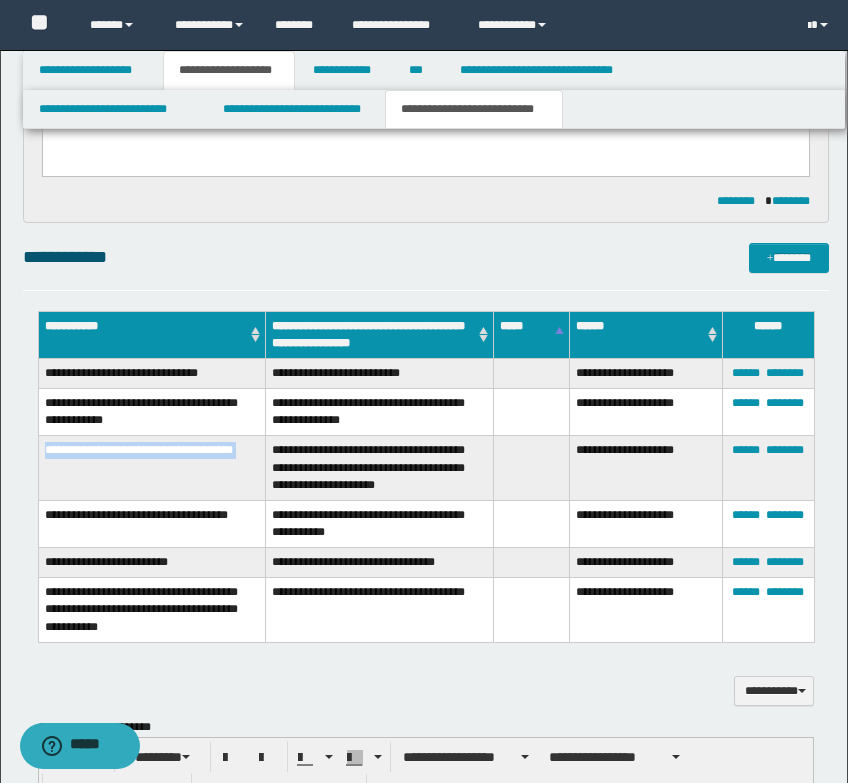 click on "**********" at bounding box center [152, 468] 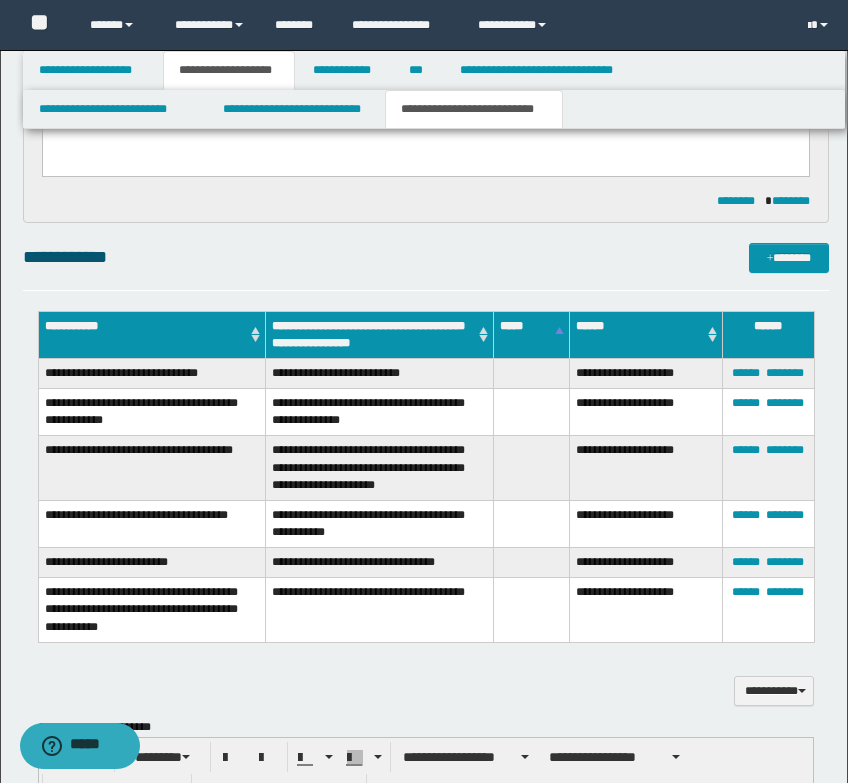 click on "**********" at bounding box center [152, 412] 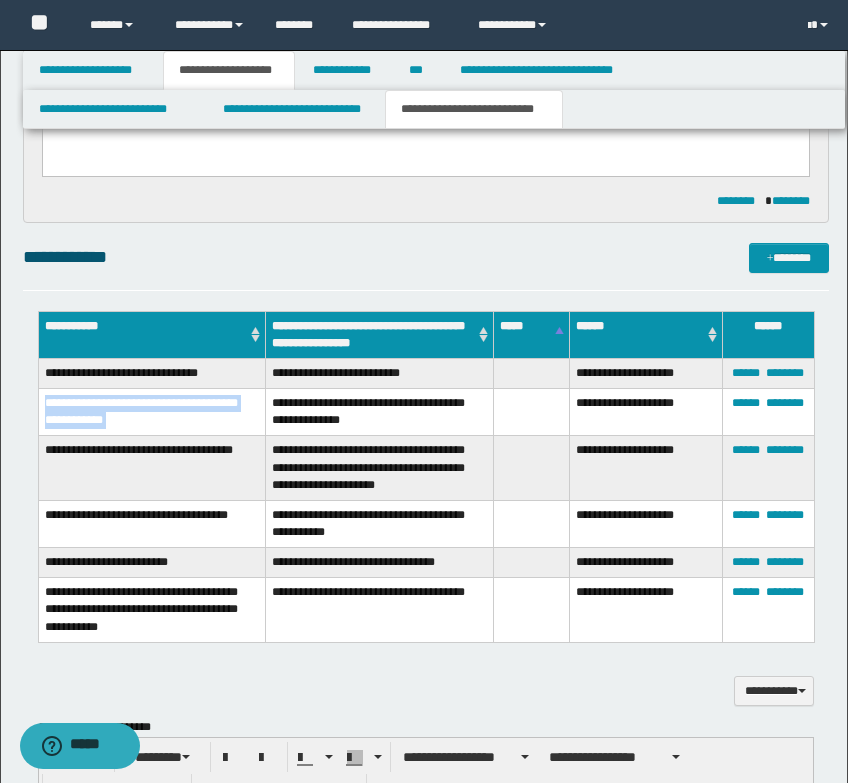 click on "**********" at bounding box center (152, 412) 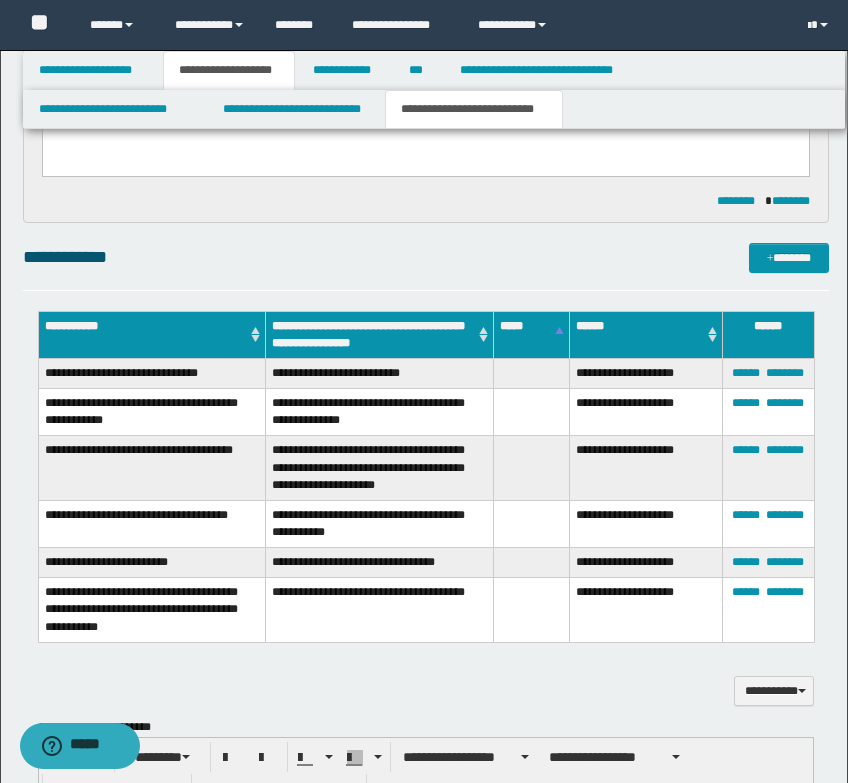 click on "**********" at bounding box center [152, 374] 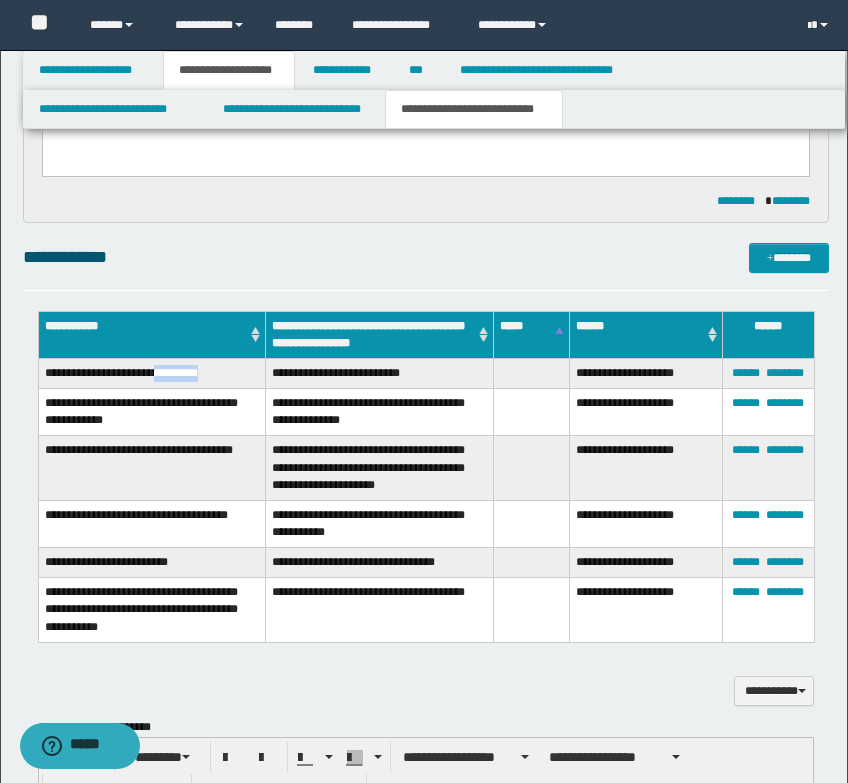 click on "**********" at bounding box center (152, 374) 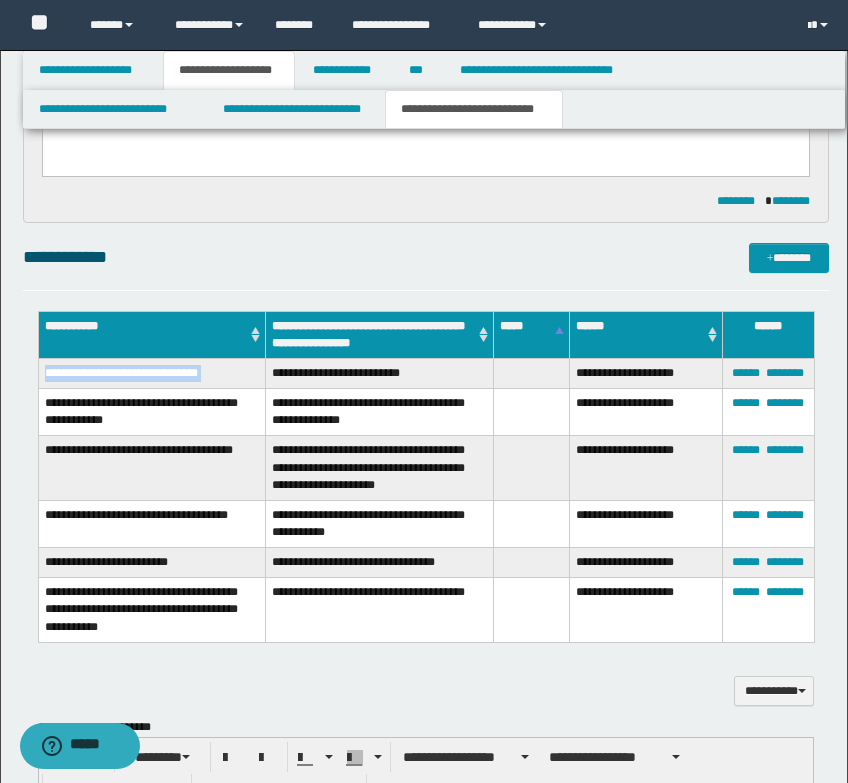 click on "**********" at bounding box center (152, 374) 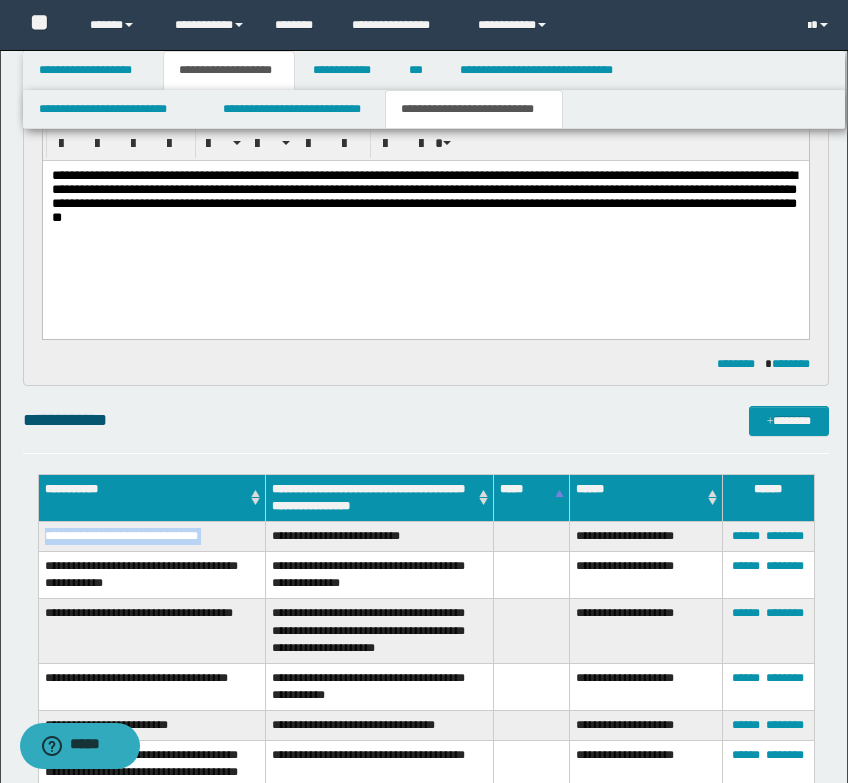 scroll, scrollTop: 1023, scrollLeft: 0, axis: vertical 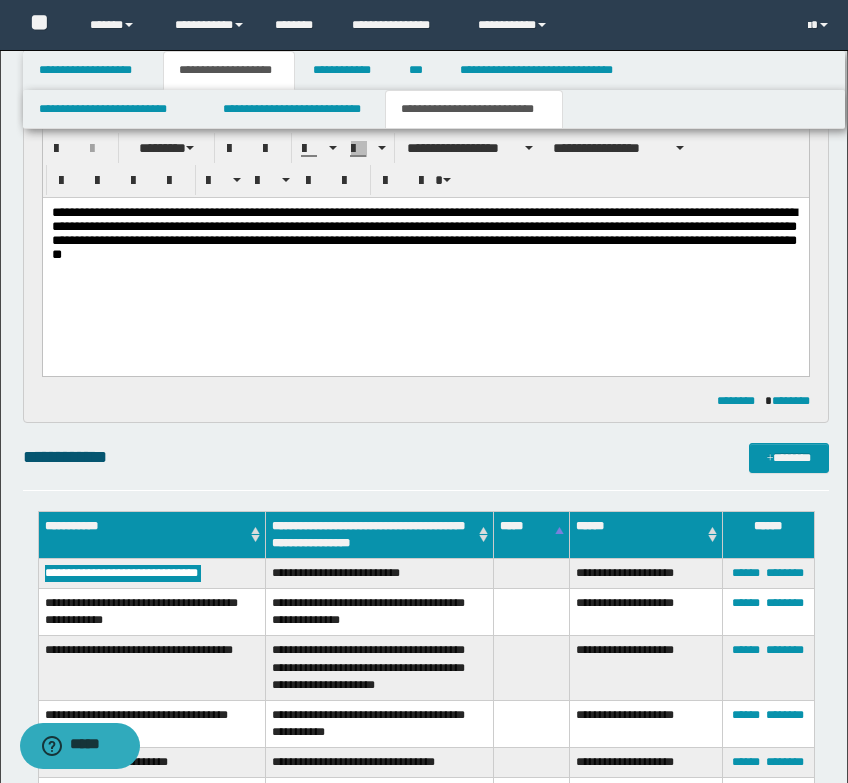 click on "**********" at bounding box center [425, 236] 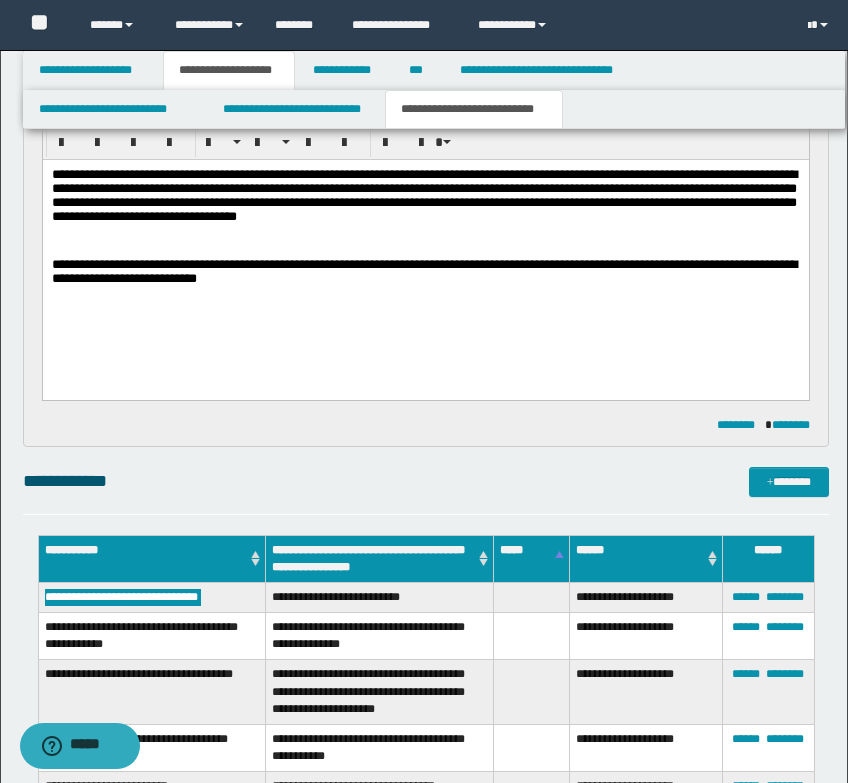 scroll, scrollTop: 1023, scrollLeft: 0, axis: vertical 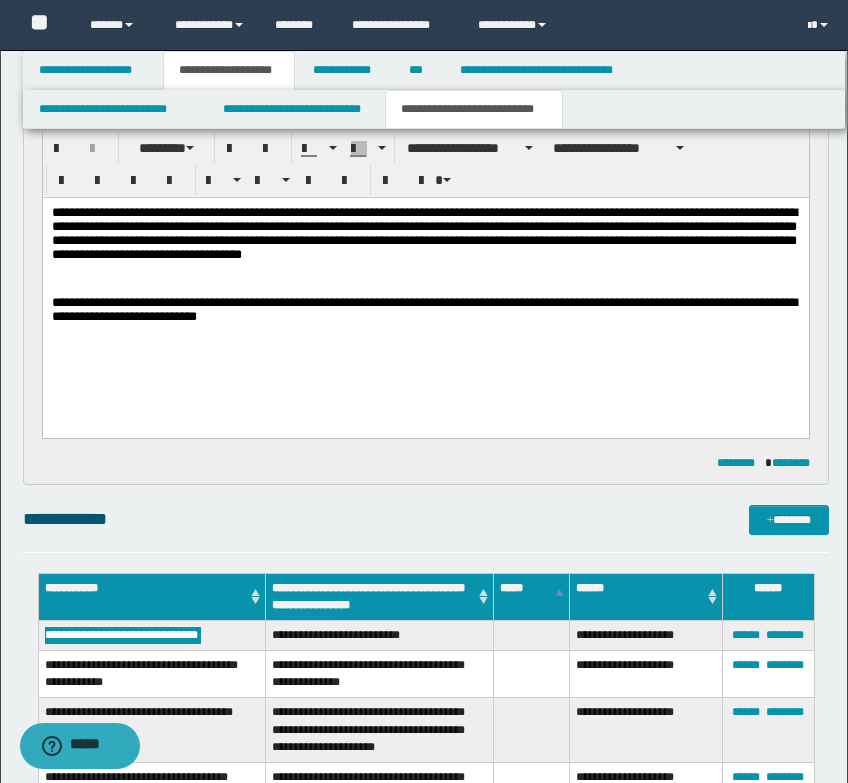 click on "**********" at bounding box center [425, 290] 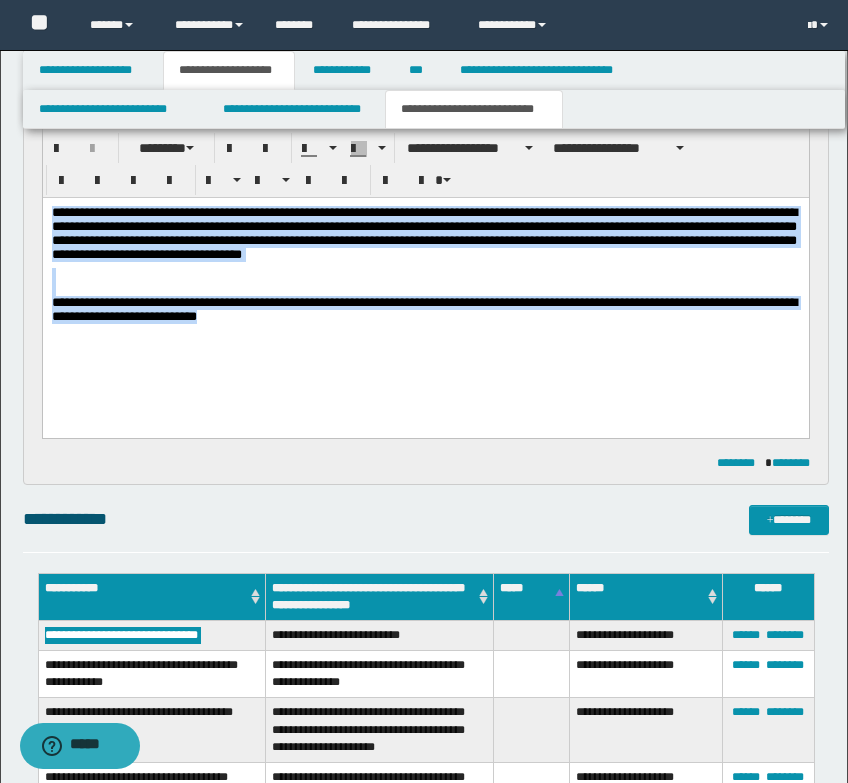 drag, startPoint x: 275, startPoint y: 327, endPoint x: 2, endPoint y: 207, distance: 298.20966 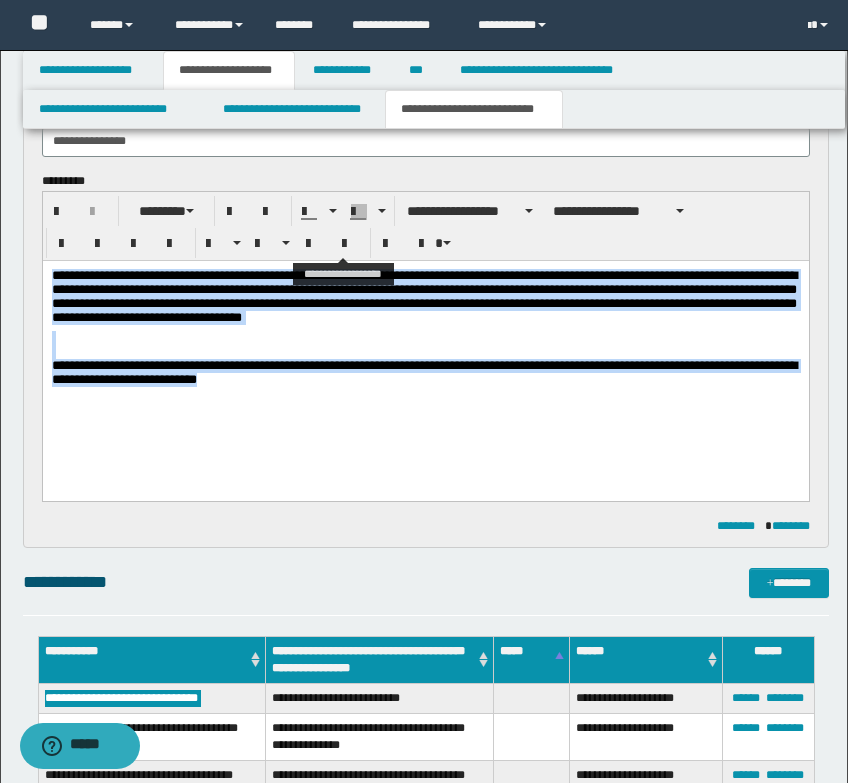 scroll, scrollTop: 923, scrollLeft: 0, axis: vertical 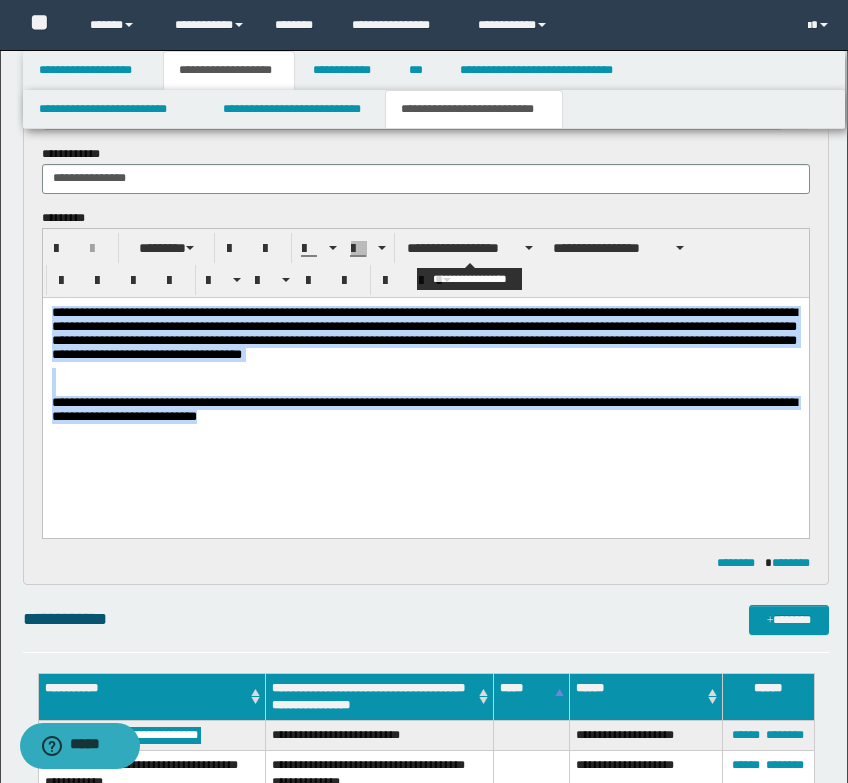 click on "**********" at bounding box center [470, 248] 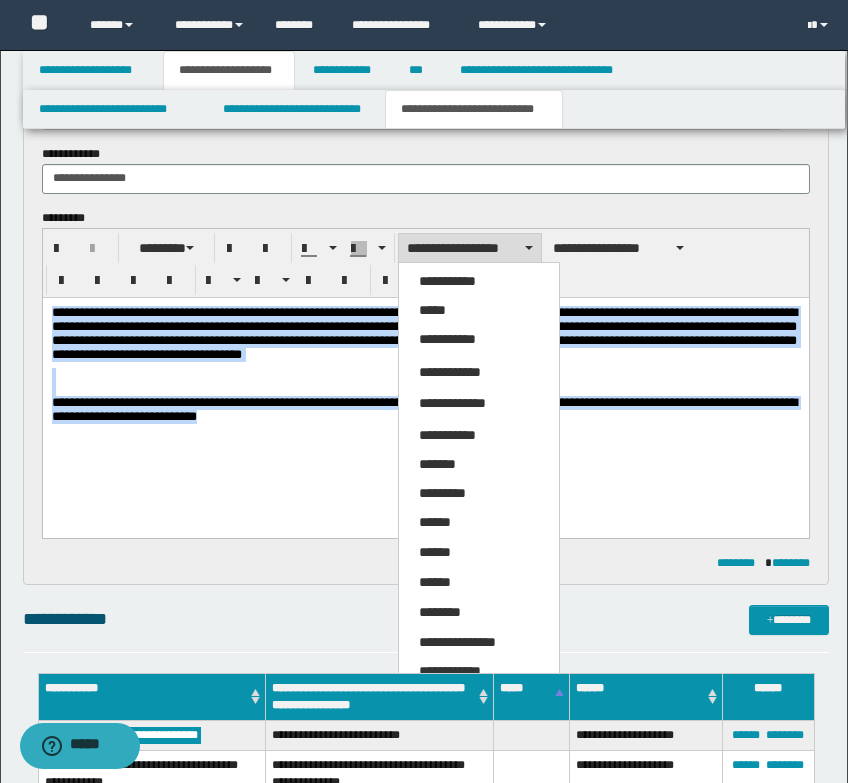 click on "*****" at bounding box center (479, 311) 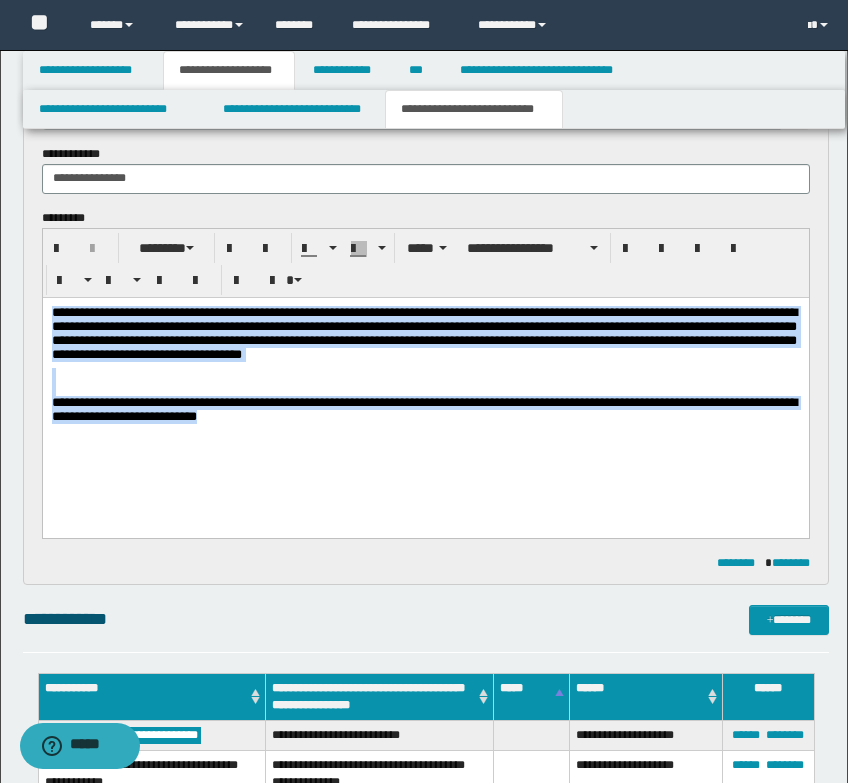 click on "**********" at bounding box center (425, 390) 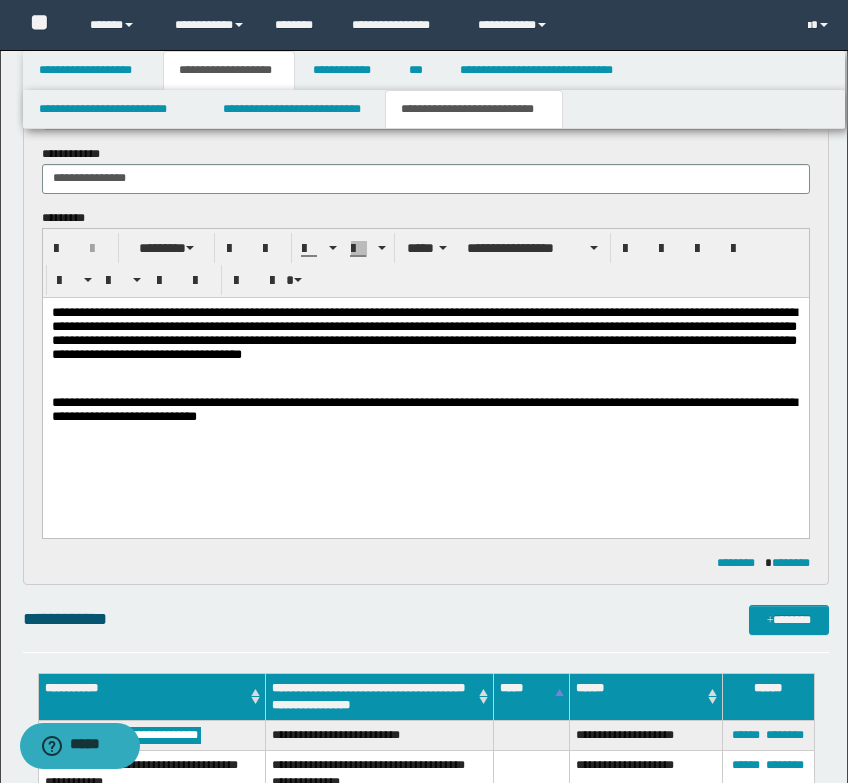 click on "**********" at bounding box center [425, 410] 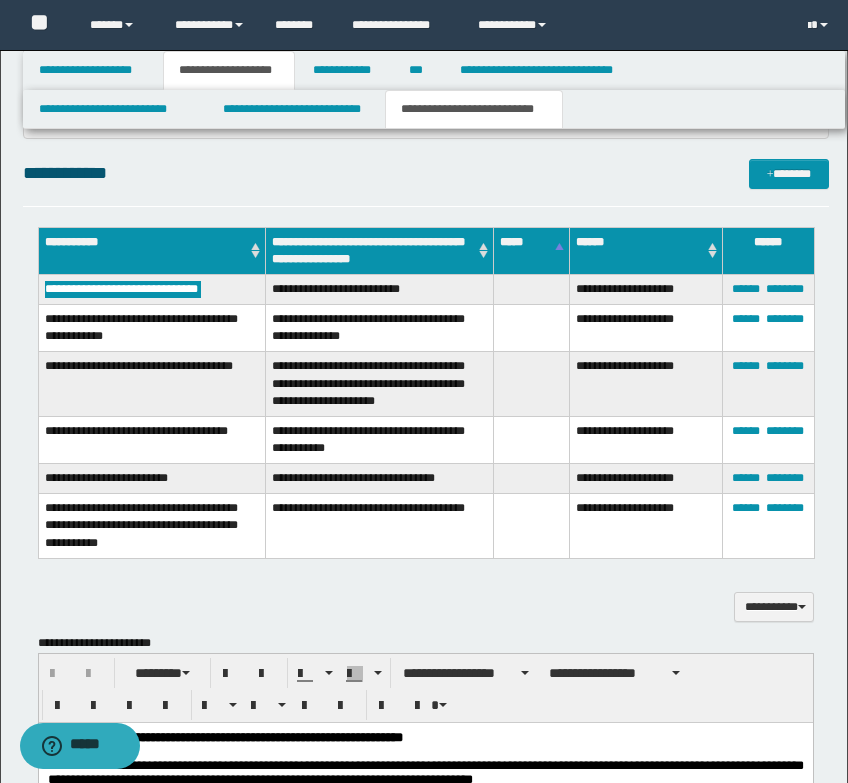 scroll, scrollTop: 1423, scrollLeft: 0, axis: vertical 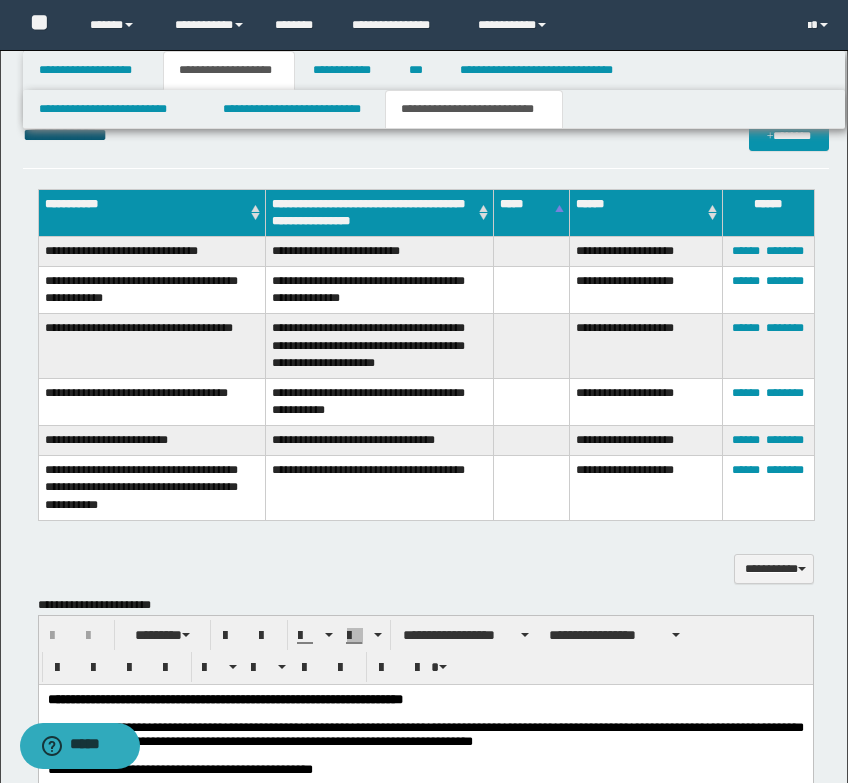 click on "**********" at bounding box center [152, 346] 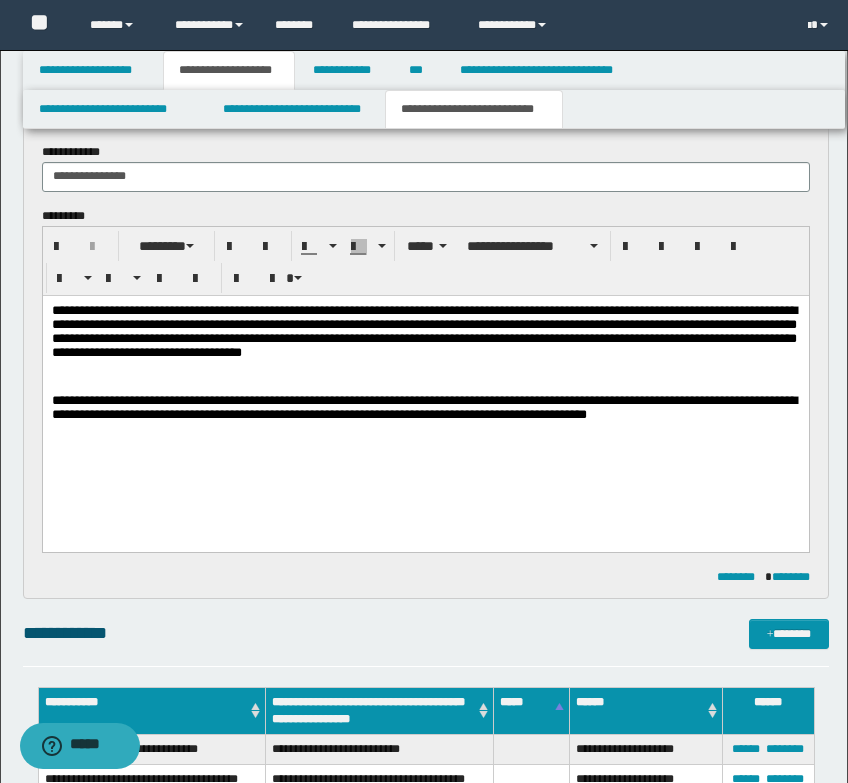 scroll, scrollTop: 823, scrollLeft: 0, axis: vertical 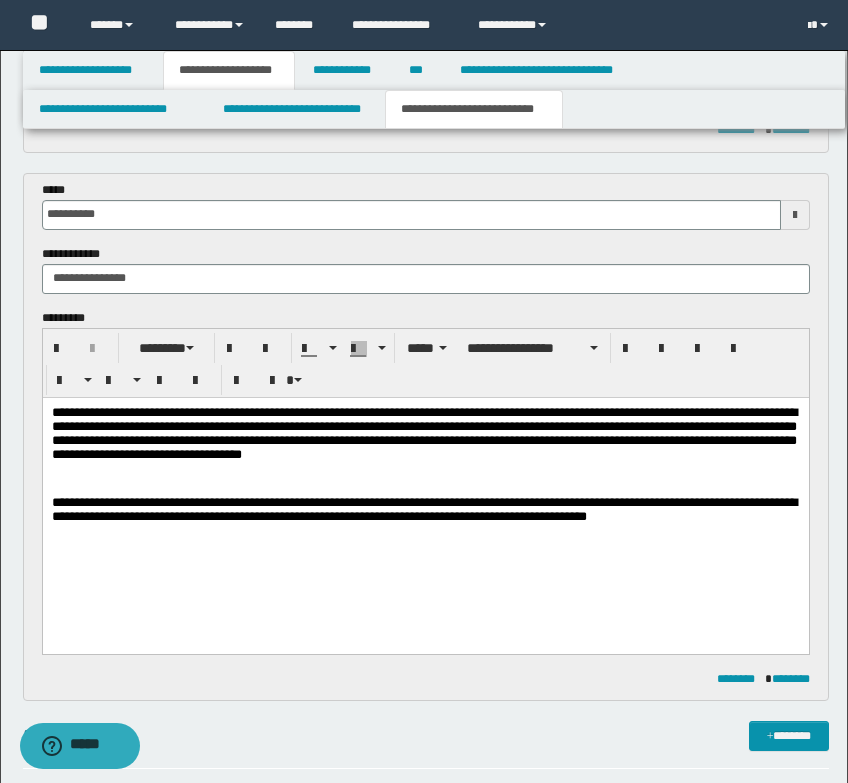 click on "**********" at bounding box center (425, 498) 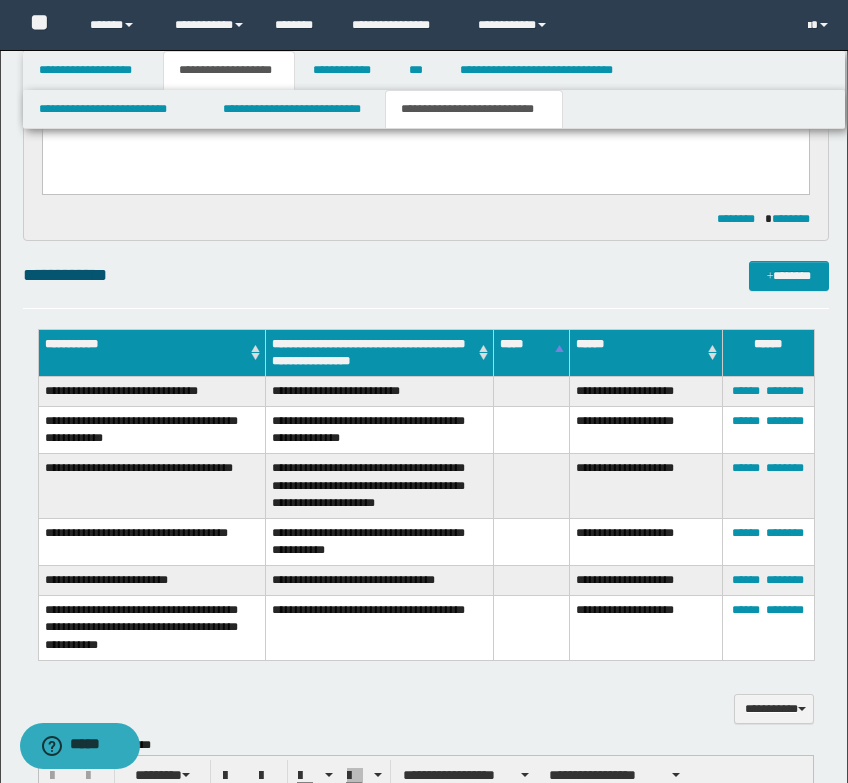 scroll, scrollTop: 1323, scrollLeft: 0, axis: vertical 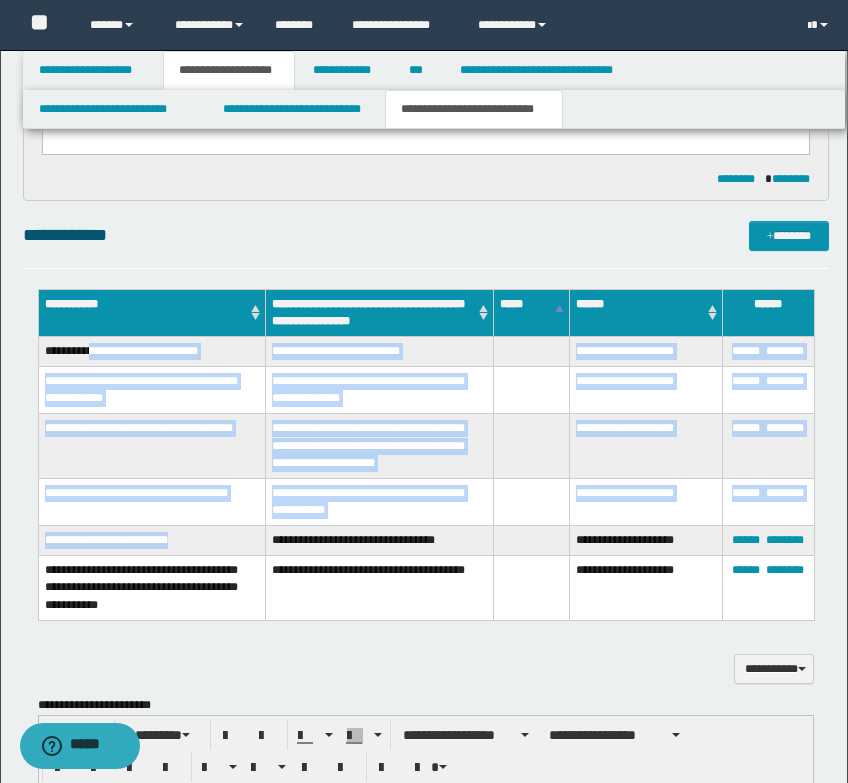 drag, startPoint x: 94, startPoint y: 348, endPoint x: 214, endPoint y: 542, distance: 228.11401 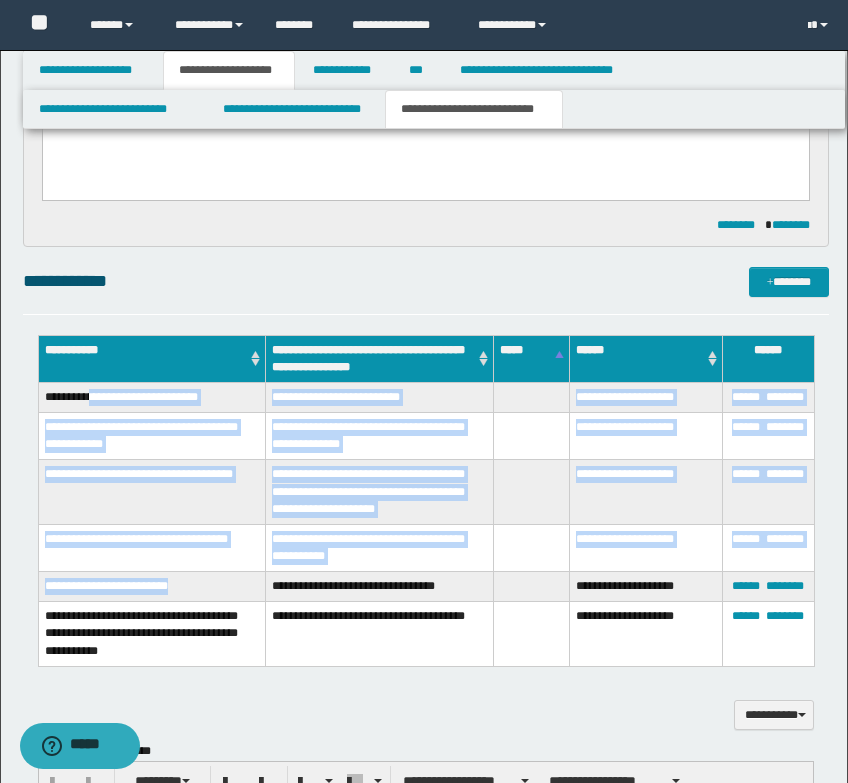 scroll, scrollTop: 1023, scrollLeft: 0, axis: vertical 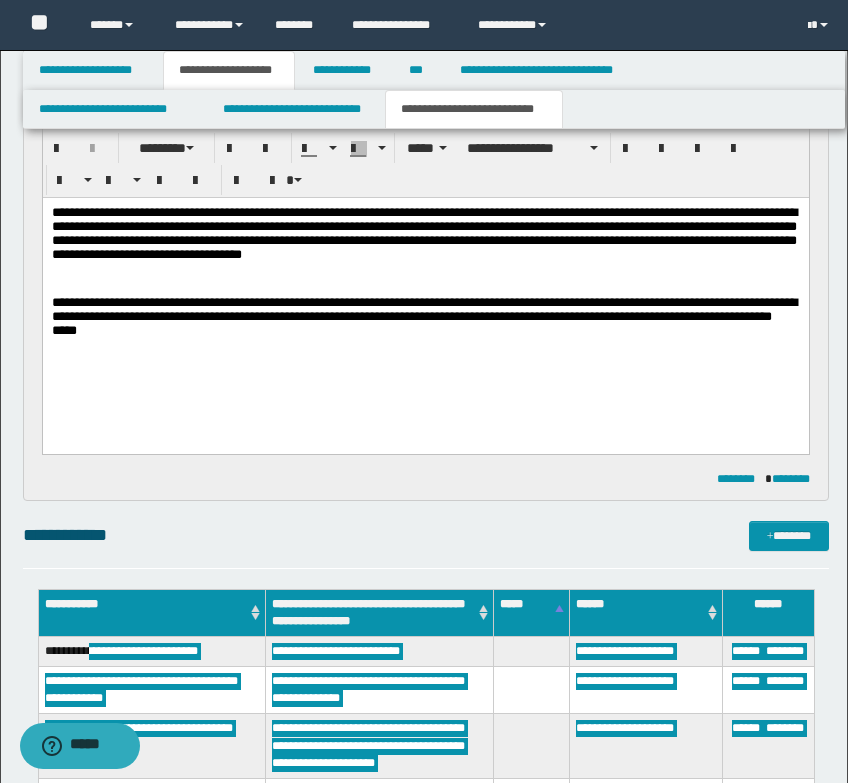 click on "**********" at bounding box center [425, 298] 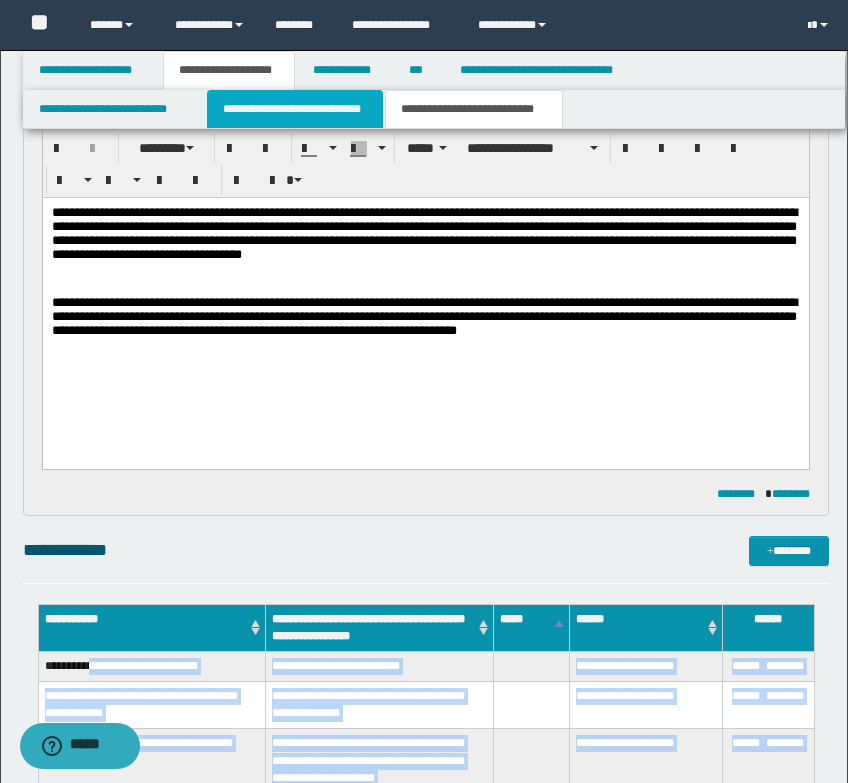 click on "**********" at bounding box center (295, 109) 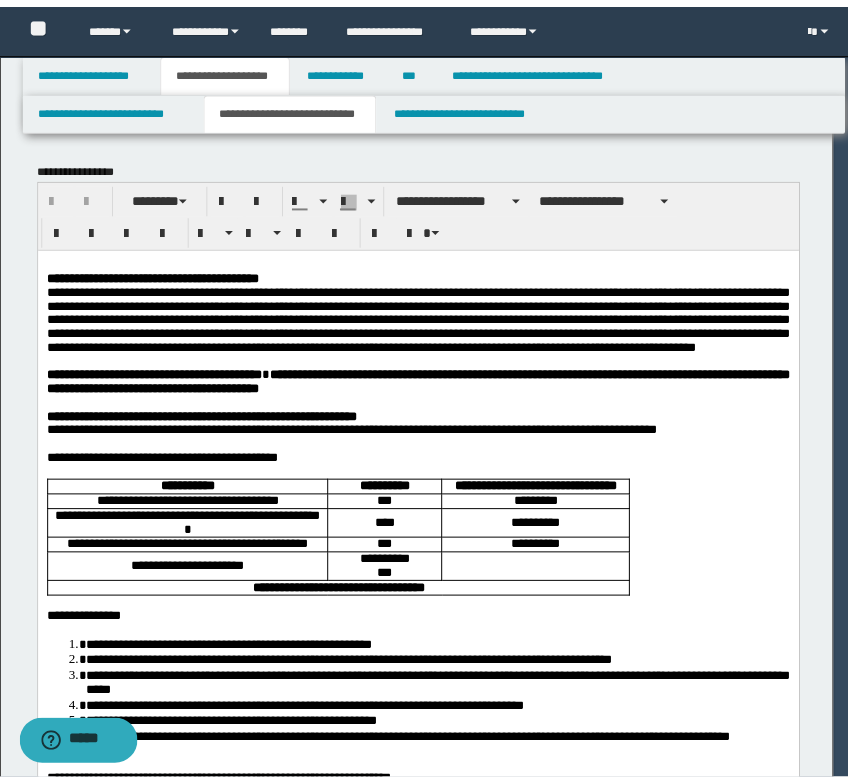scroll, scrollTop: 0, scrollLeft: 0, axis: both 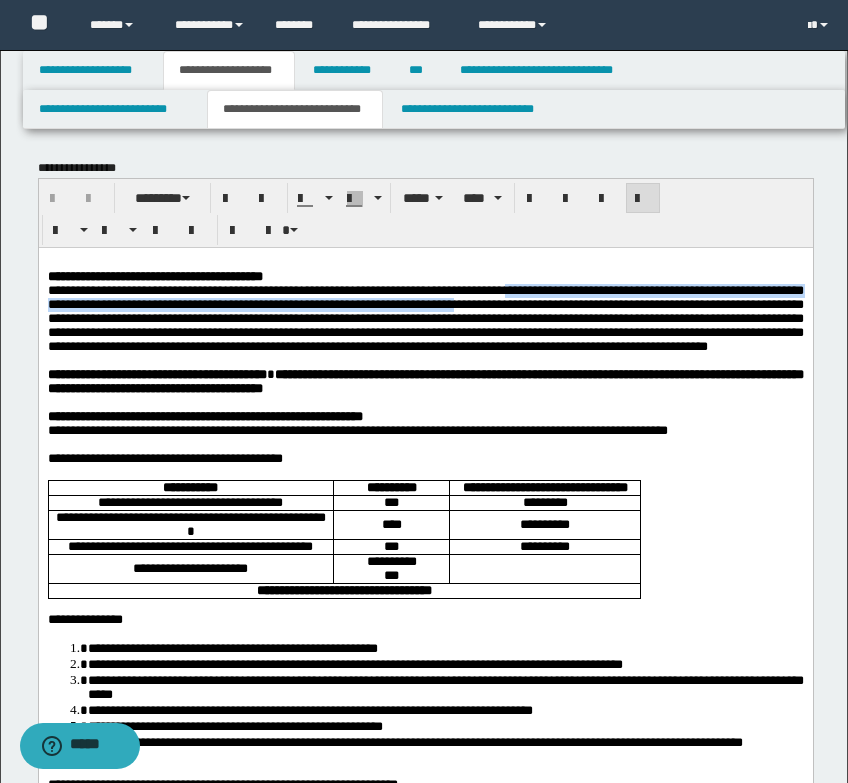 drag, startPoint x: 627, startPoint y: 297, endPoint x: 755, endPoint y: 304, distance: 128.19127 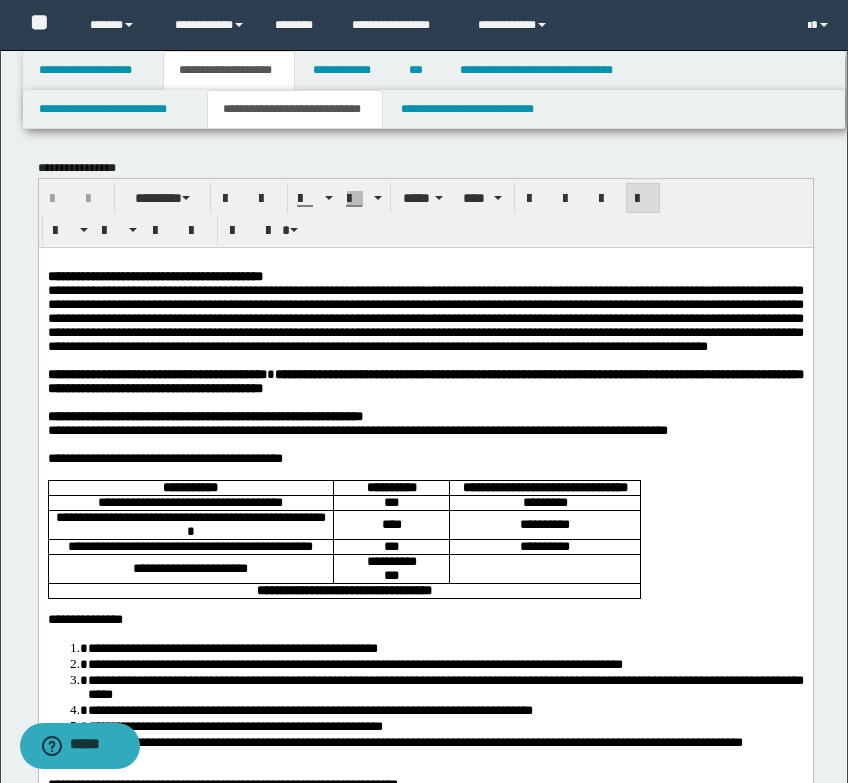 click on "**********" at bounding box center [425, 317] 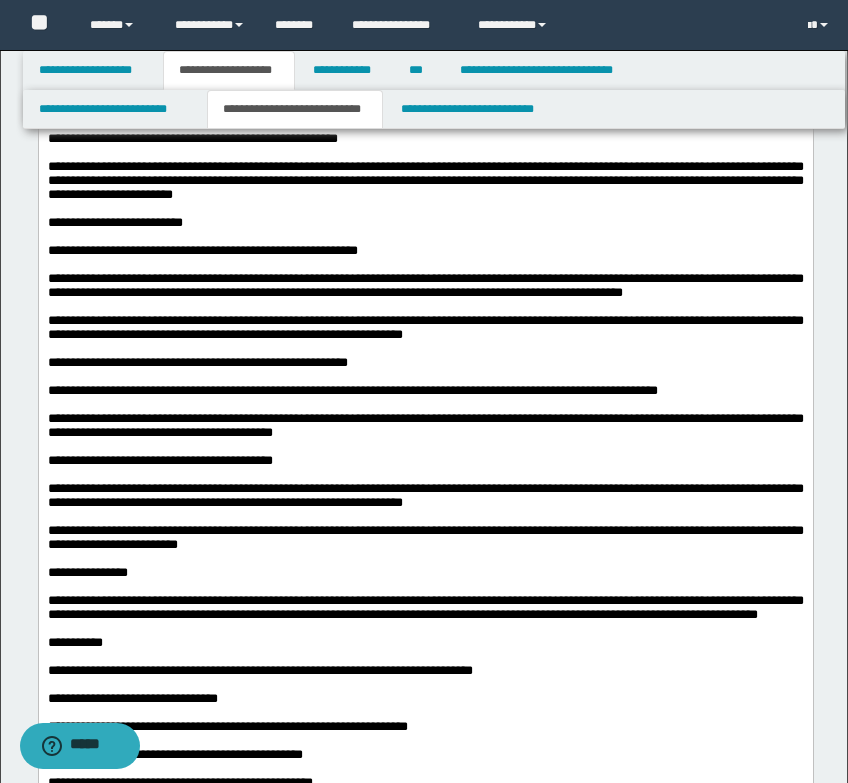 scroll, scrollTop: 1200, scrollLeft: 0, axis: vertical 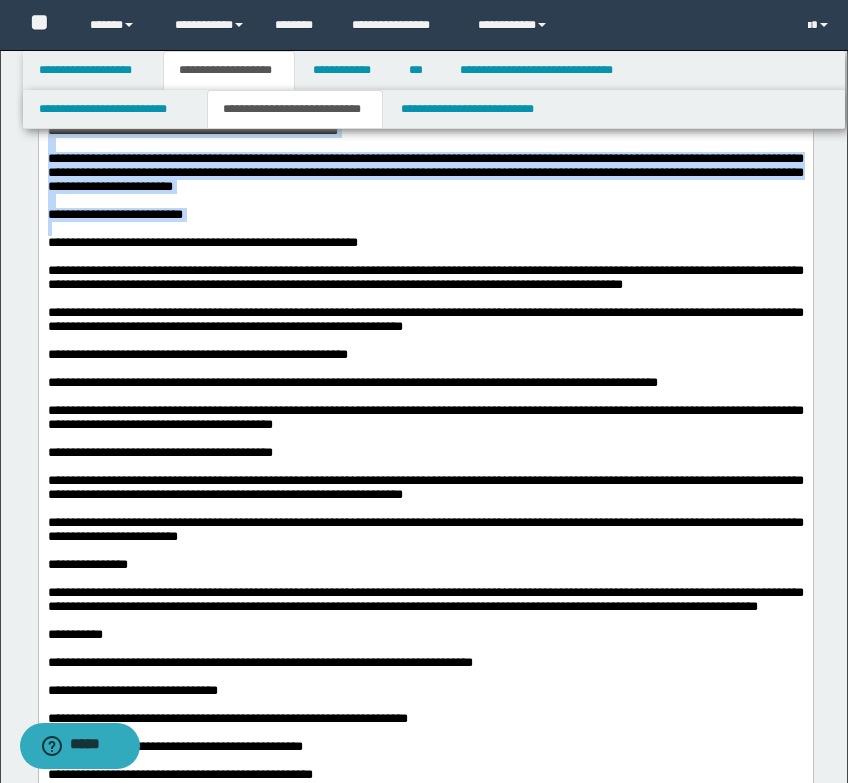 drag, startPoint x: 323, startPoint y: 385, endPoint x: 345, endPoint y: 487, distance: 104.34558 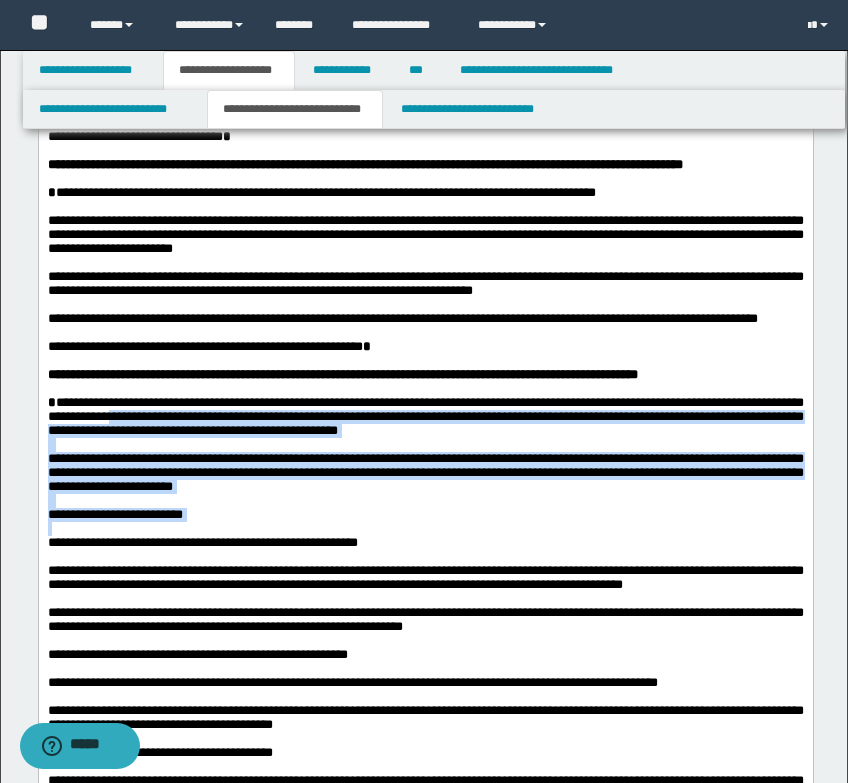 scroll, scrollTop: 1000, scrollLeft: 0, axis: vertical 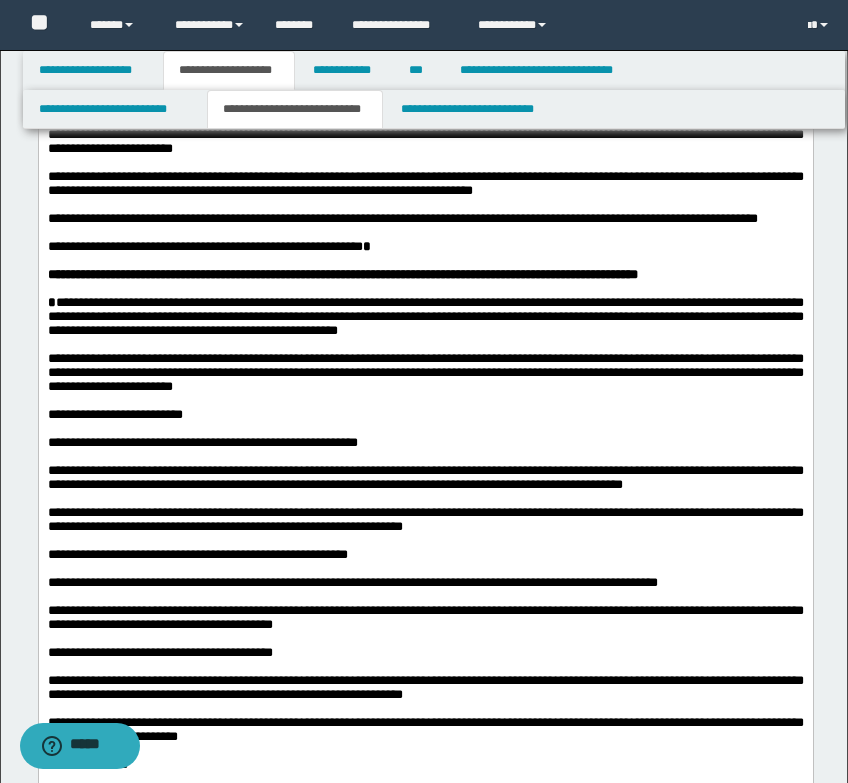drag, startPoint x: 293, startPoint y: 486, endPoint x: 282, endPoint y: 494, distance: 13.601471 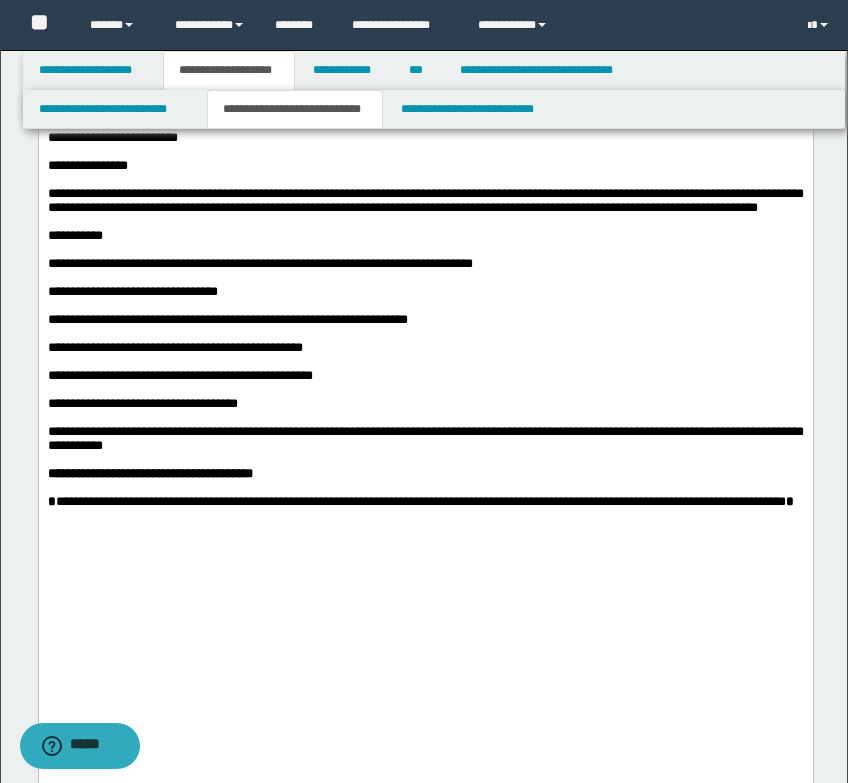 scroll, scrollTop: 1600, scrollLeft: 0, axis: vertical 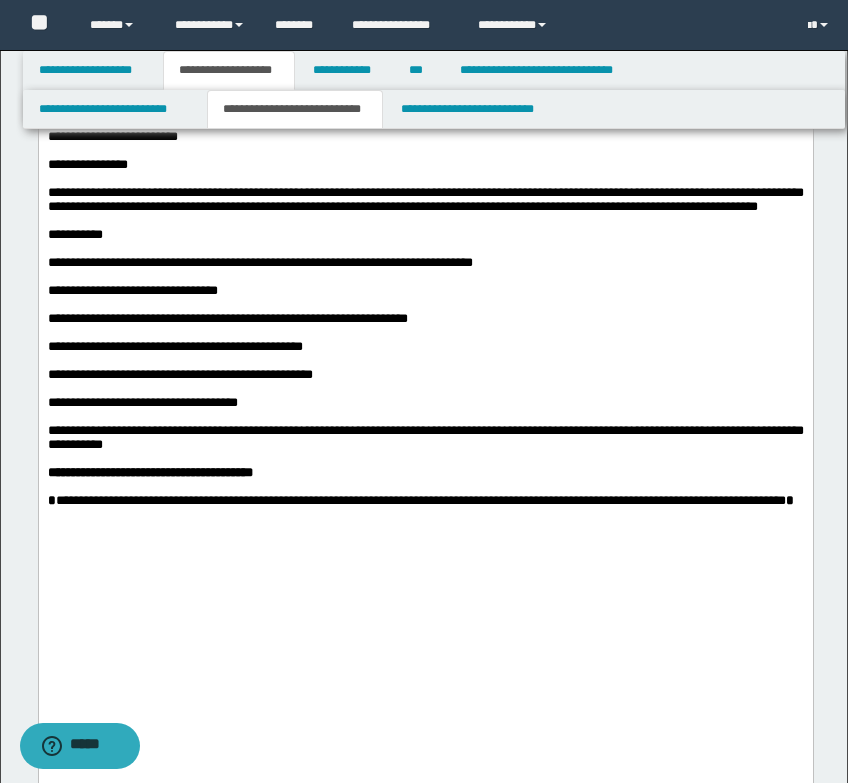 click on "**********" at bounding box center [159, 52] 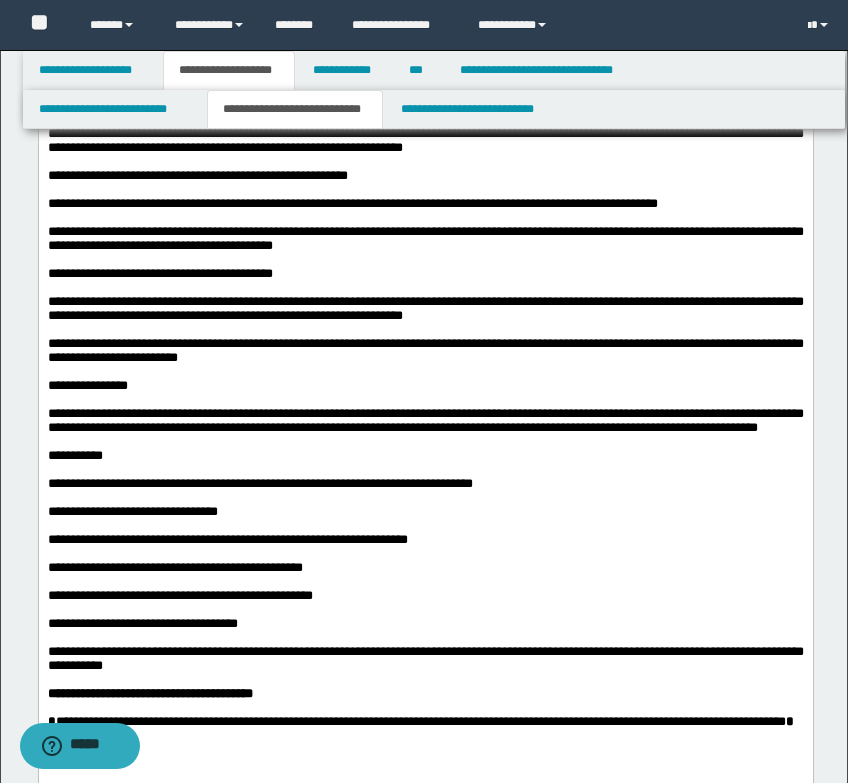 scroll, scrollTop: 1400, scrollLeft: 0, axis: vertical 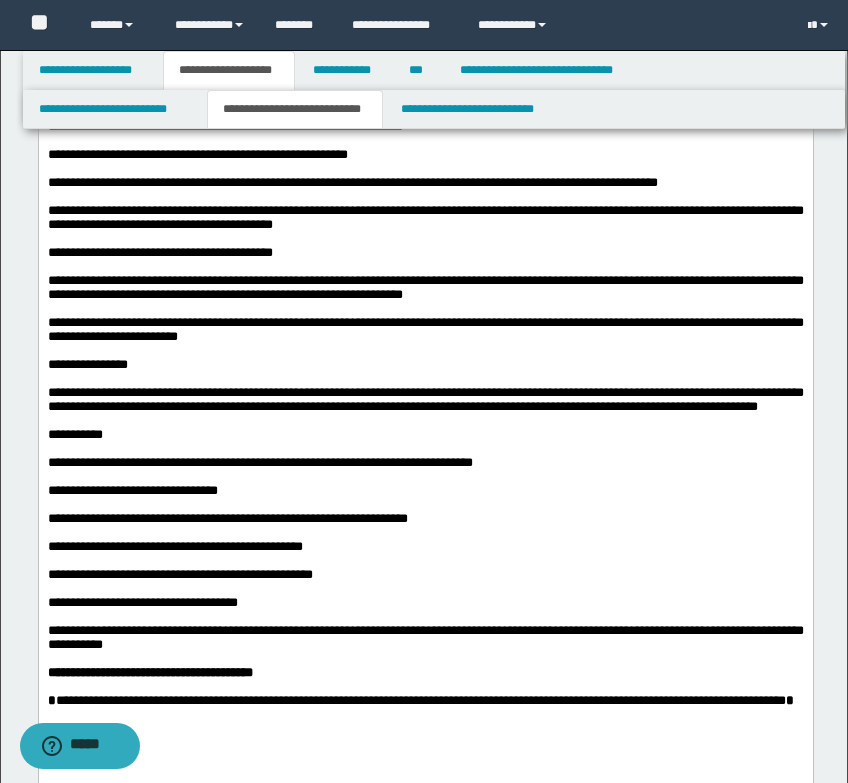 click on "**********" at bounding box center [425, 77] 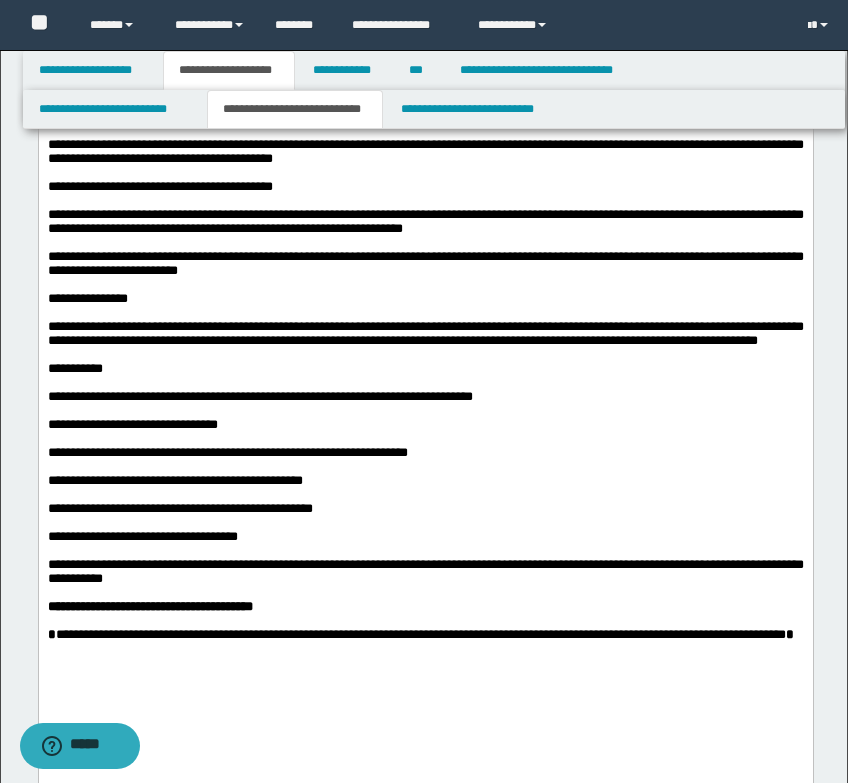 scroll, scrollTop: 1500, scrollLeft: 0, axis: vertical 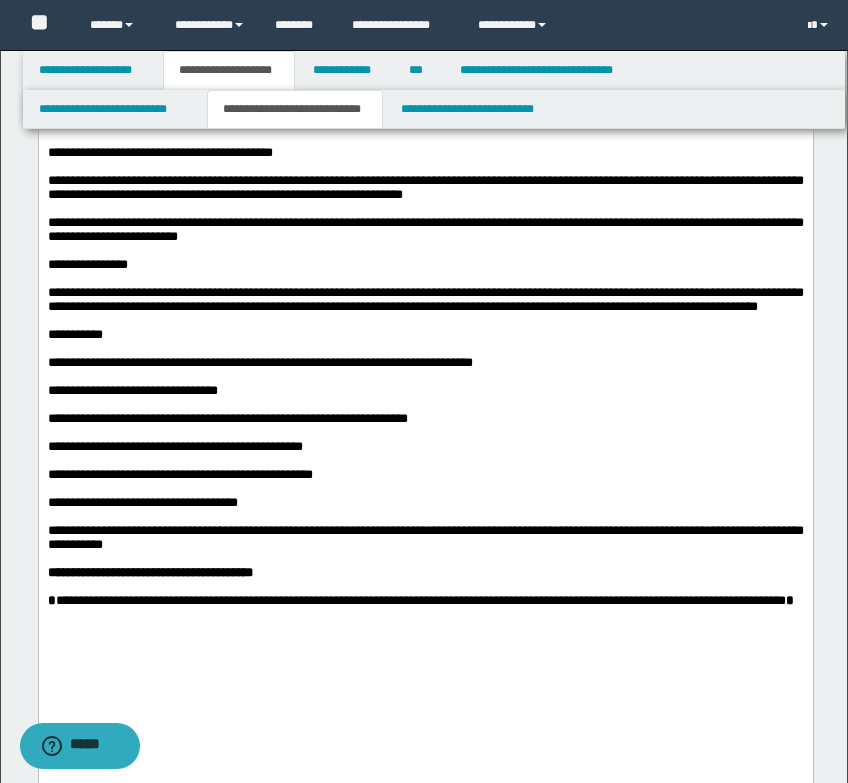 click at bounding box center (425, 69) 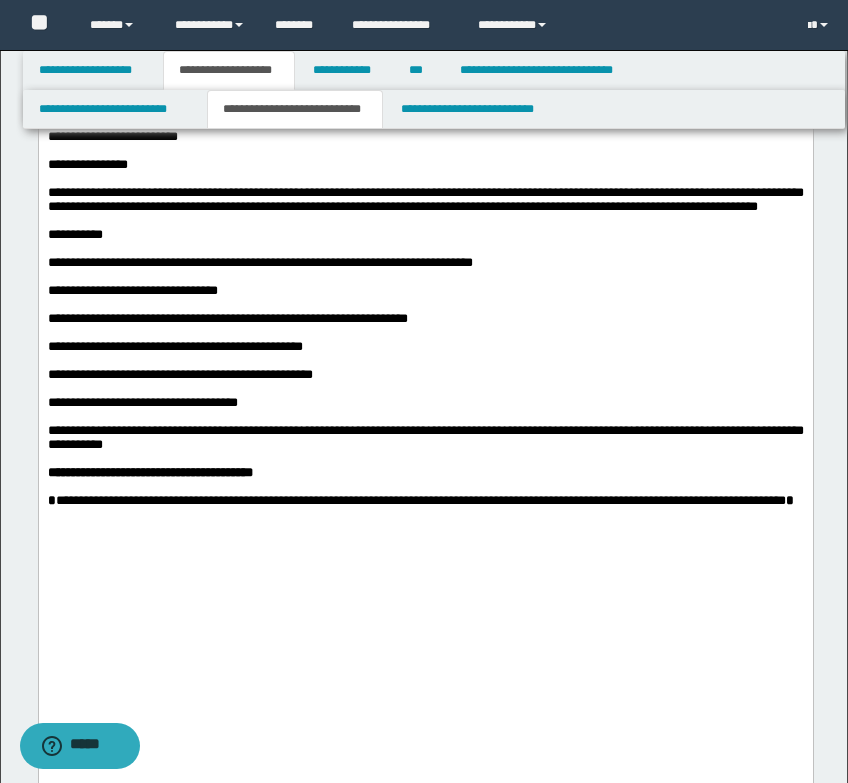 click on "**********" at bounding box center [425, 53] 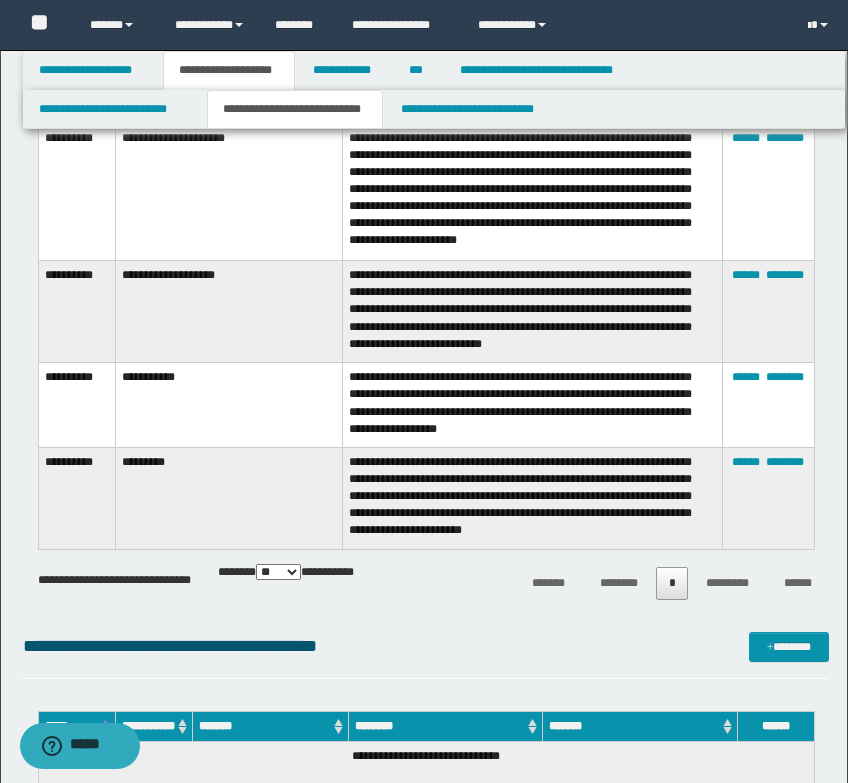 scroll, scrollTop: 3000, scrollLeft: 0, axis: vertical 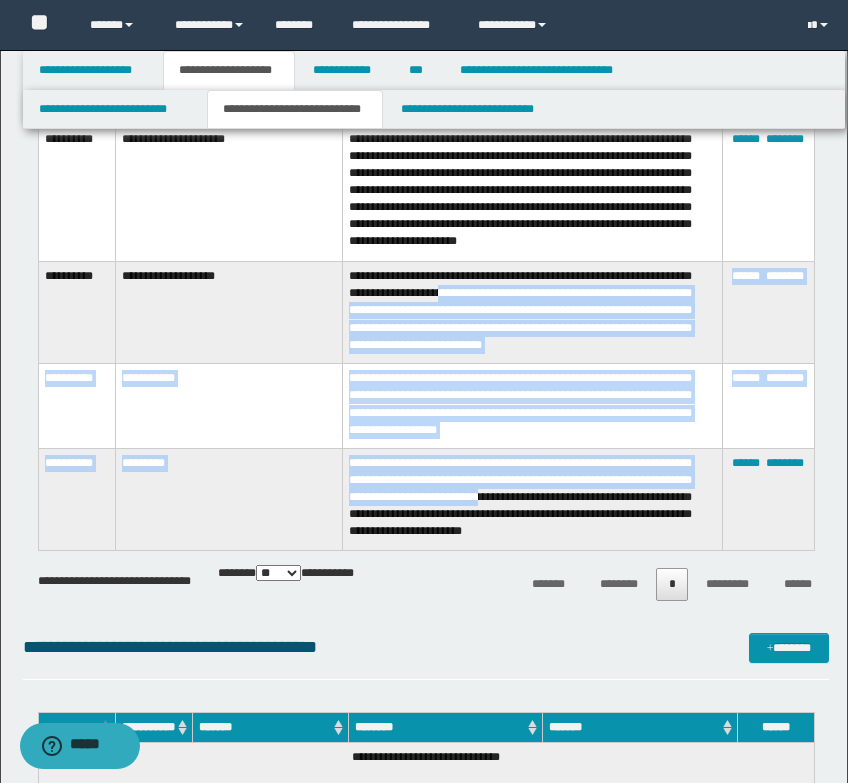 drag, startPoint x: 573, startPoint y: 502, endPoint x: 472, endPoint y: 295, distance: 230.32585 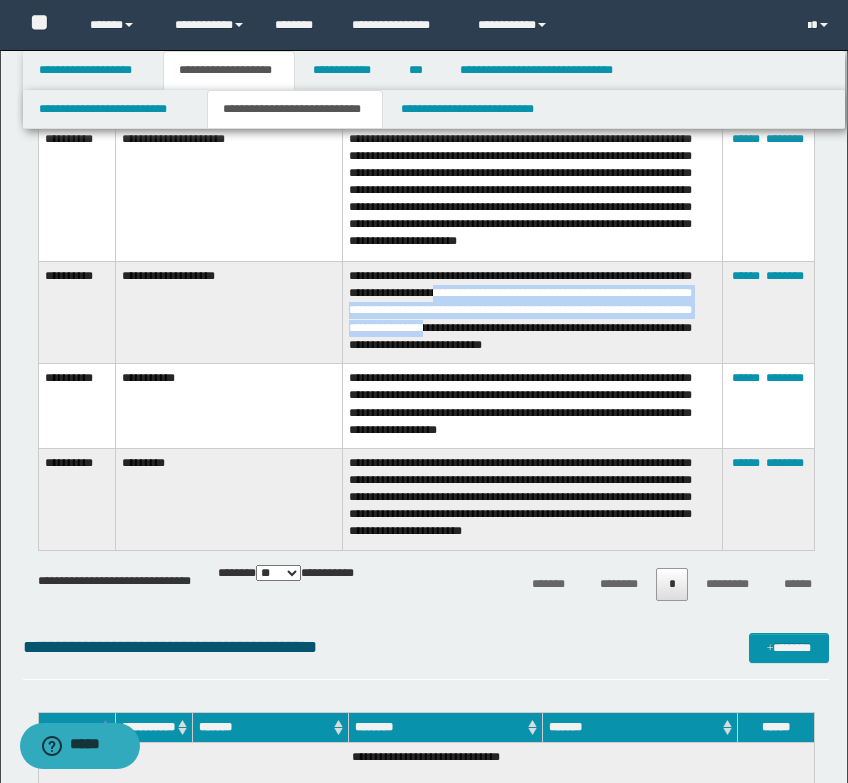 drag, startPoint x: 466, startPoint y: 307, endPoint x: 497, endPoint y: 336, distance: 42.44997 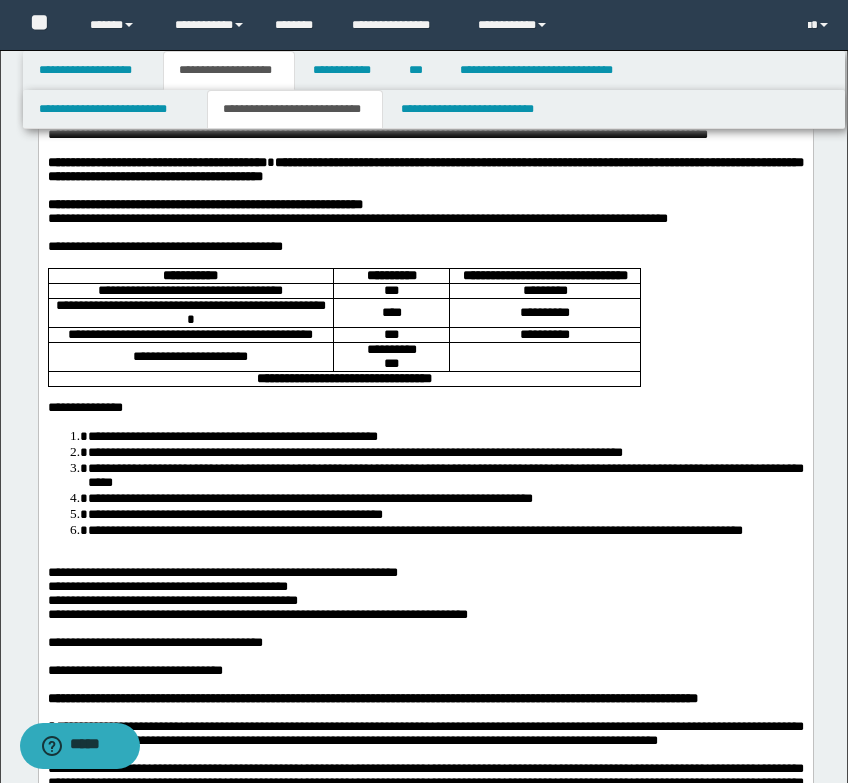 scroll, scrollTop: 200, scrollLeft: 0, axis: vertical 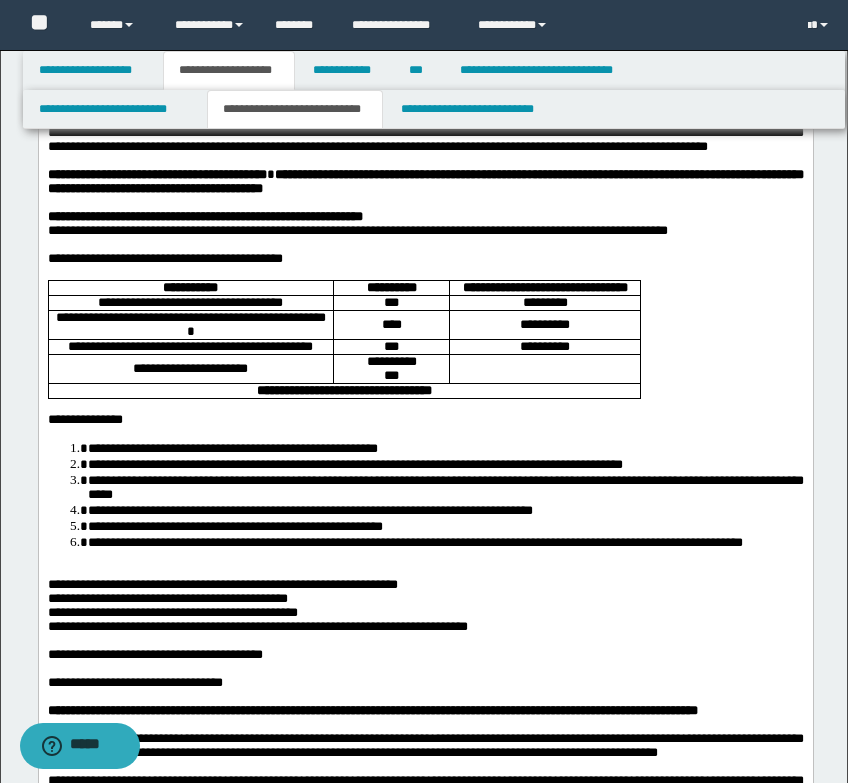 click on "**********" at bounding box center [189, 345] 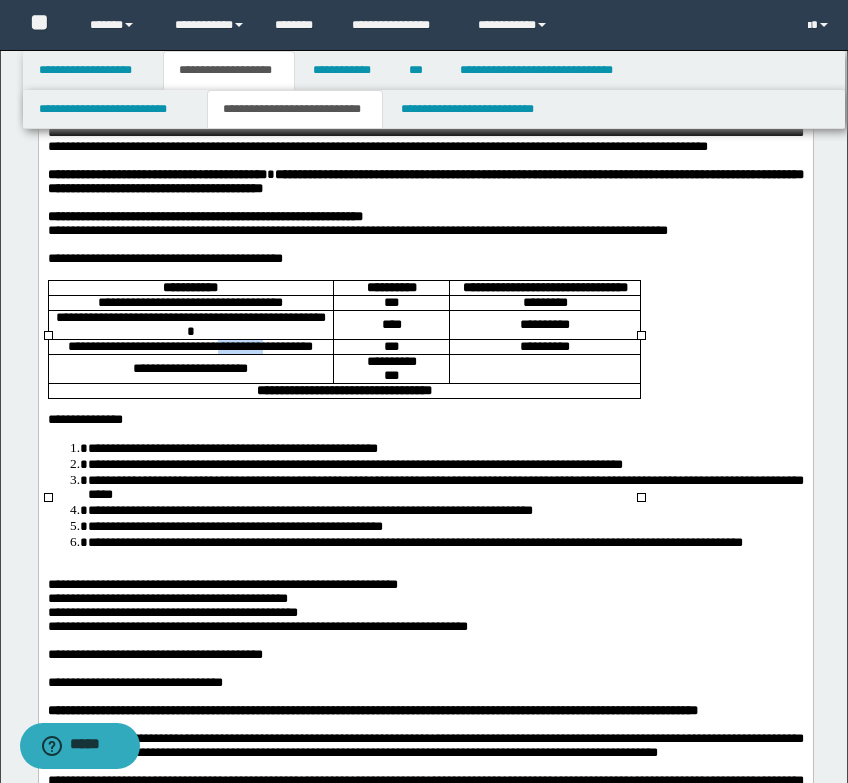 click on "**********" at bounding box center [189, 345] 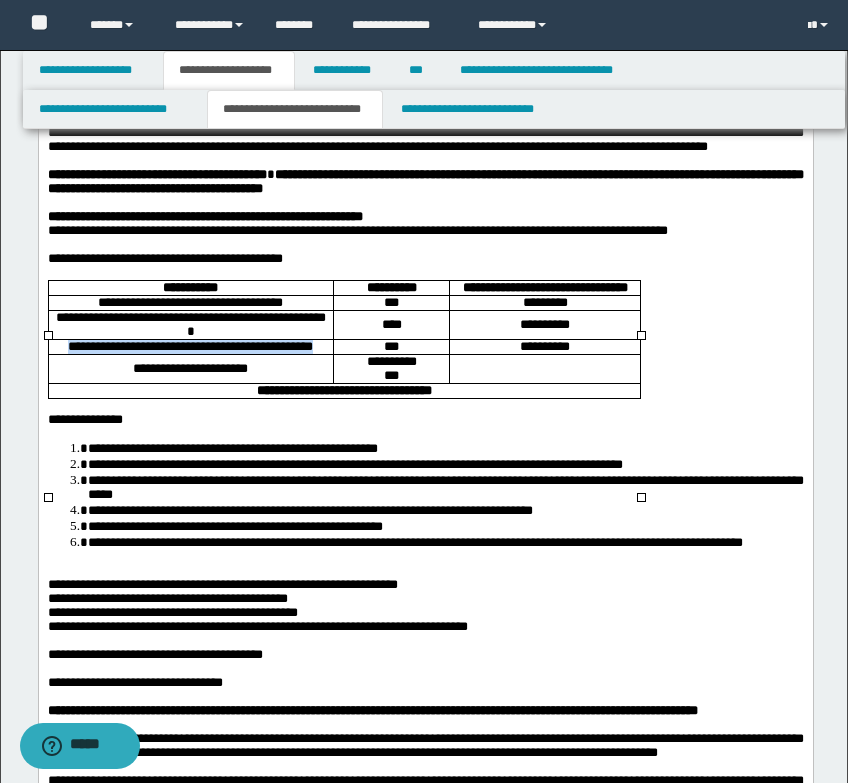 click on "**********" at bounding box center [189, 345] 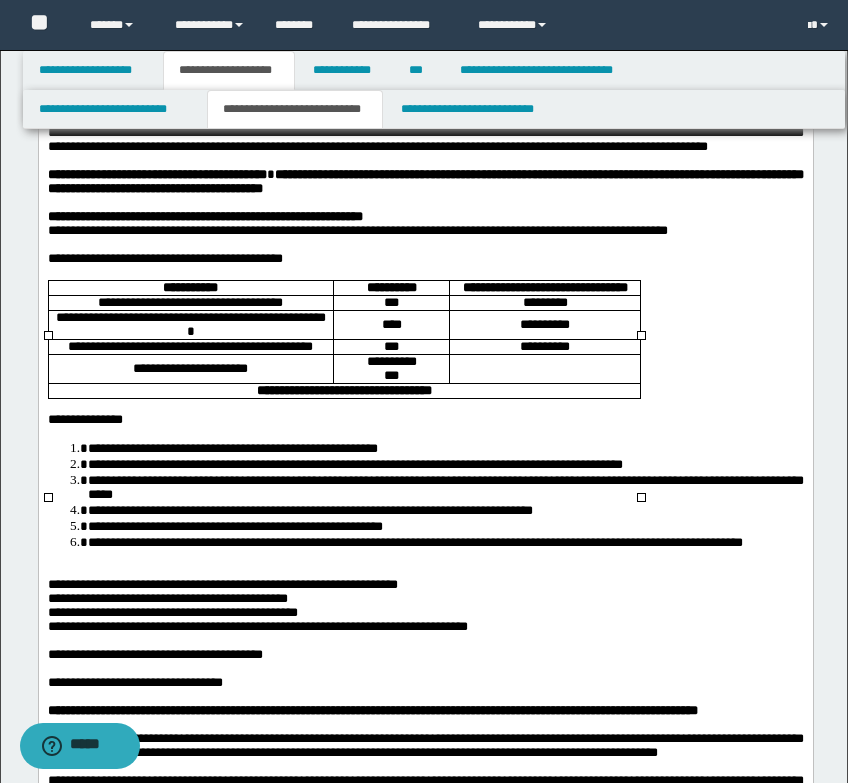 click on "**********" at bounding box center [189, 301] 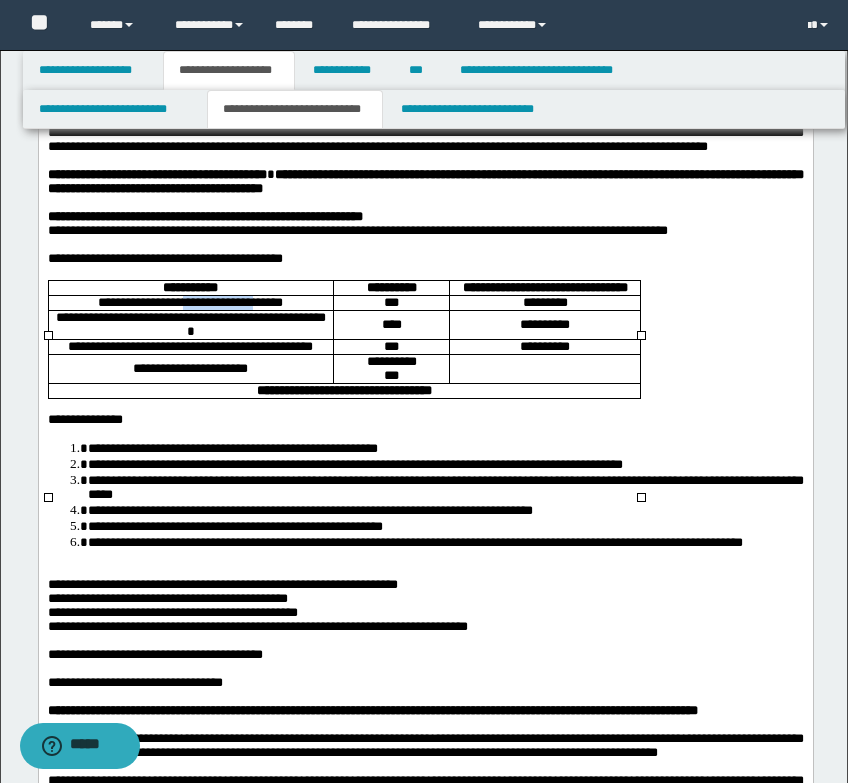 click on "**********" at bounding box center [189, 301] 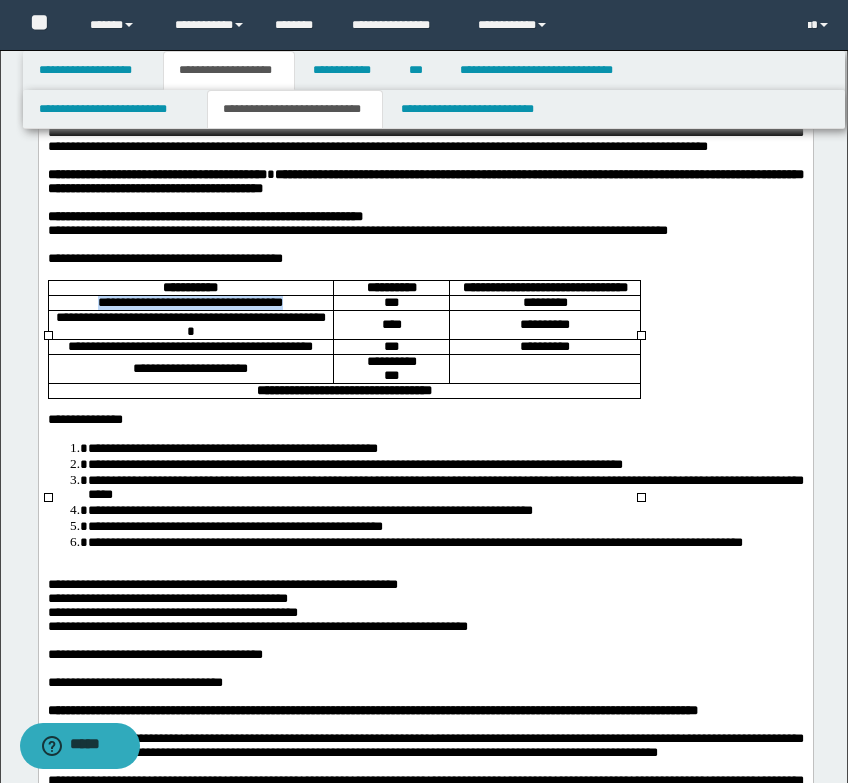 click on "**********" at bounding box center (189, 301) 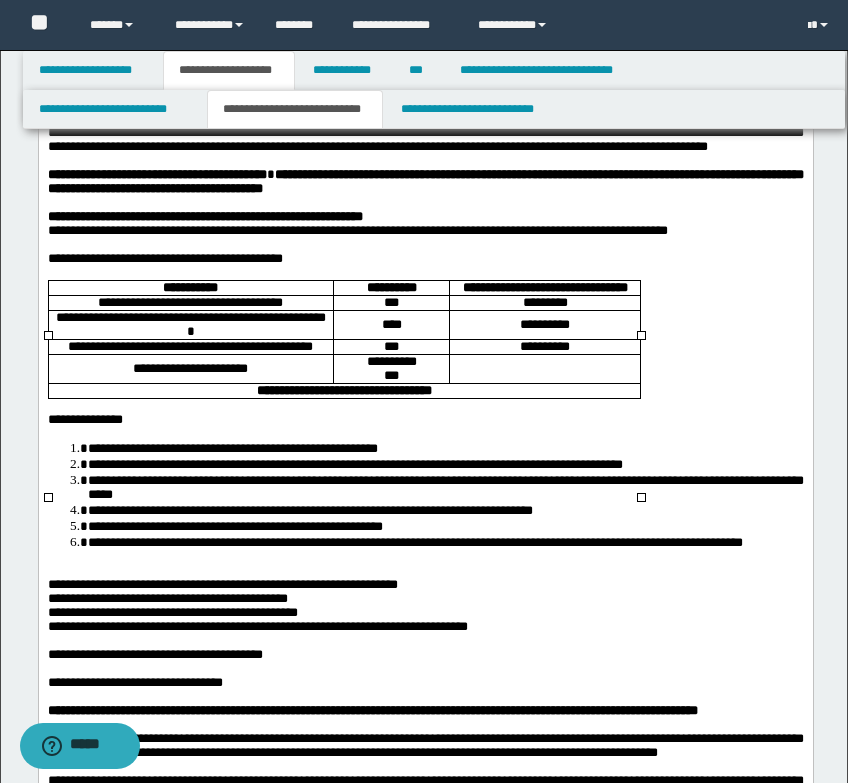 click on "**********" at bounding box center (190, 324) 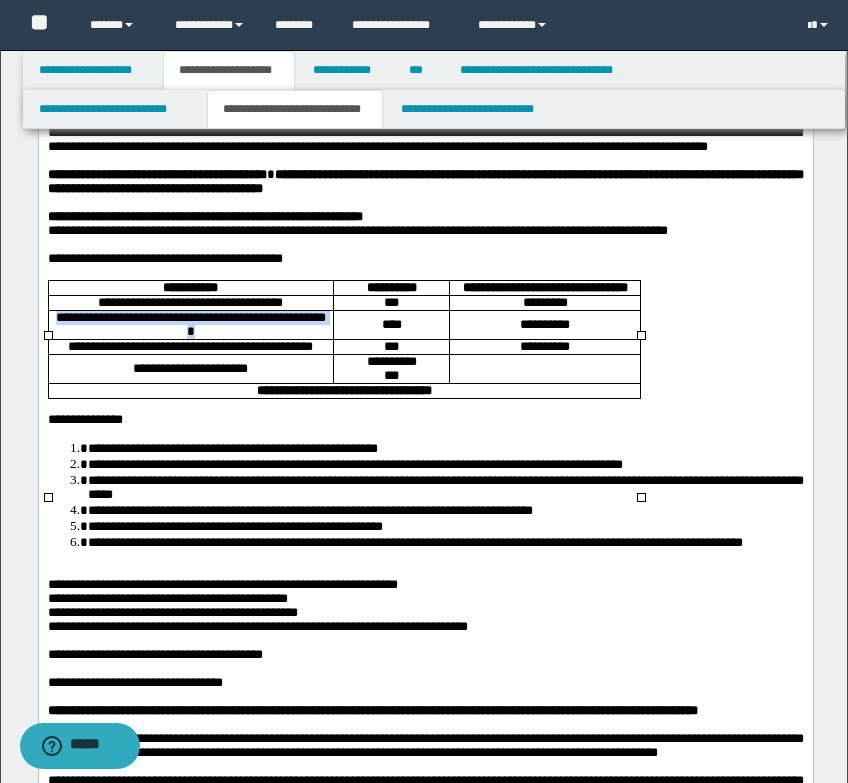 click on "**********" at bounding box center (190, 324) 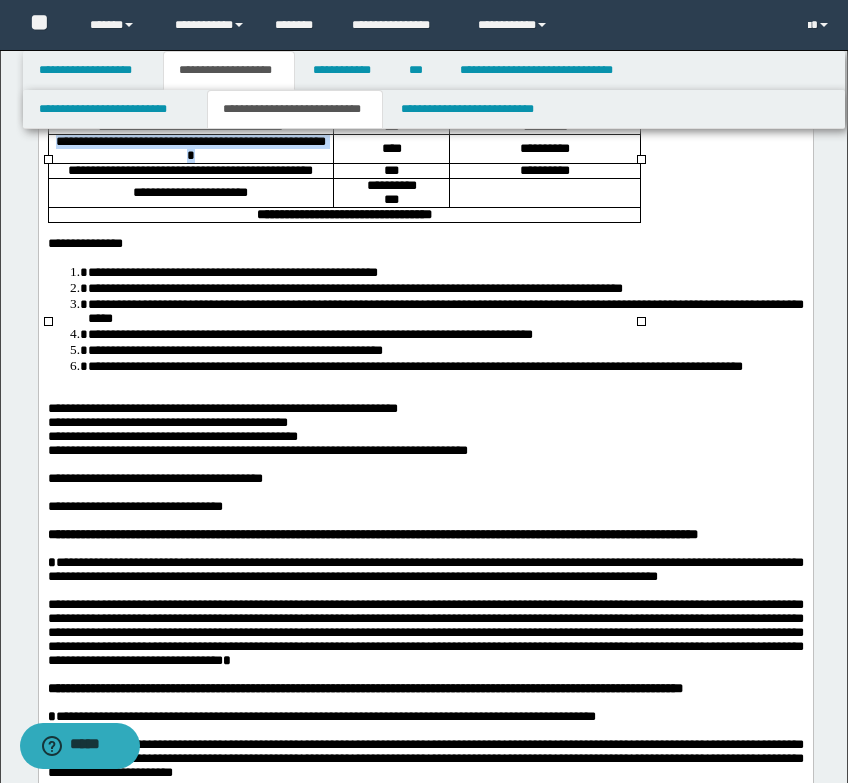 scroll, scrollTop: 400, scrollLeft: 0, axis: vertical 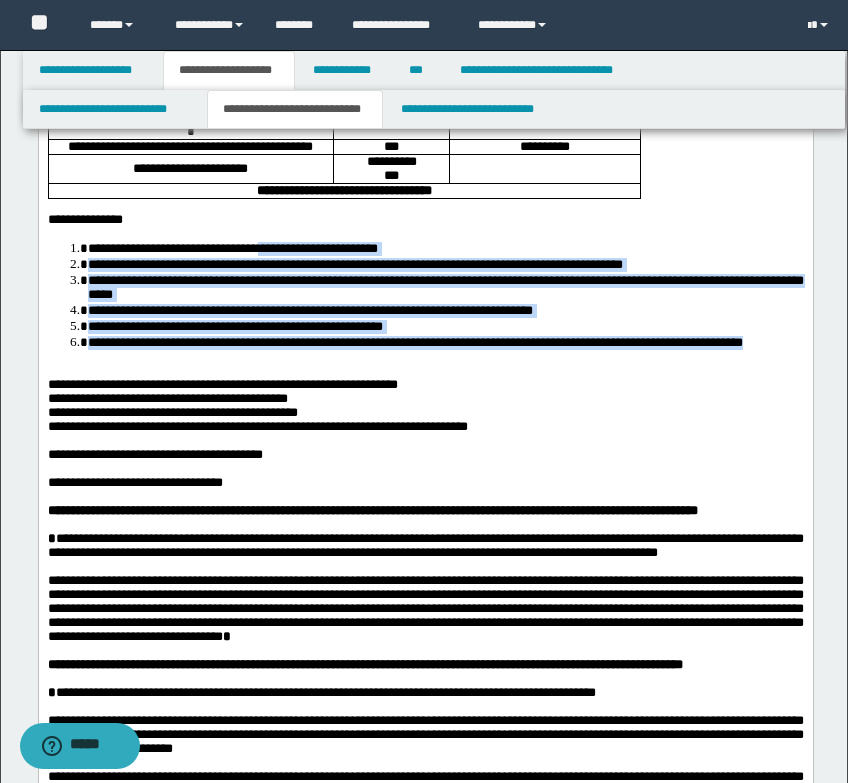 drag, startPoint x: 288, startPoint y: 346, endPoint x: 554, endPoint y: 452, distance: 286.34244 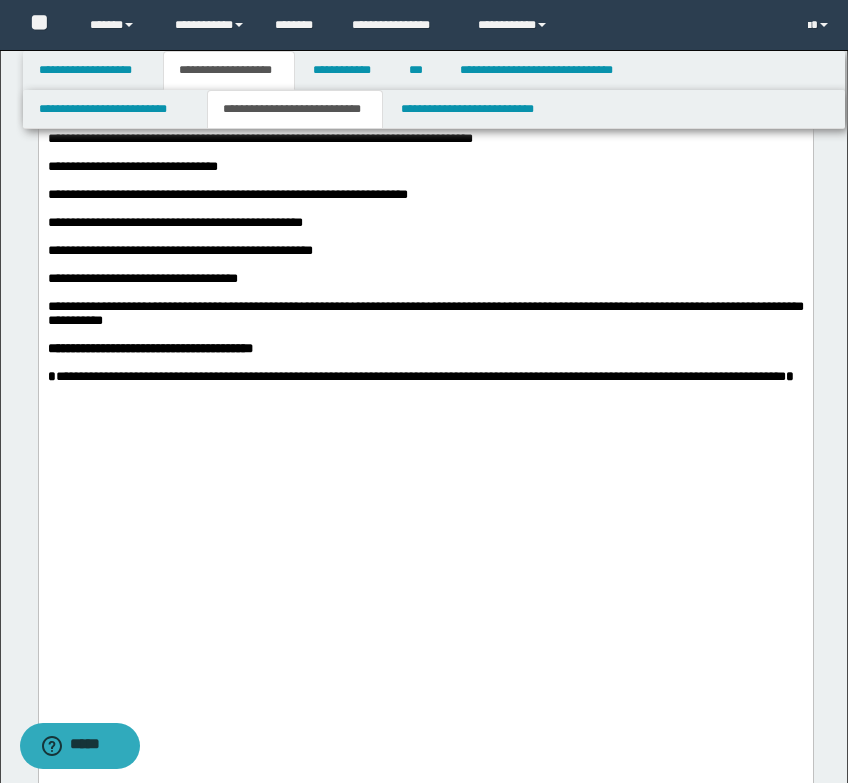 scroll, scrollTop: 1700, scrollLeft: 0, axis: vertical 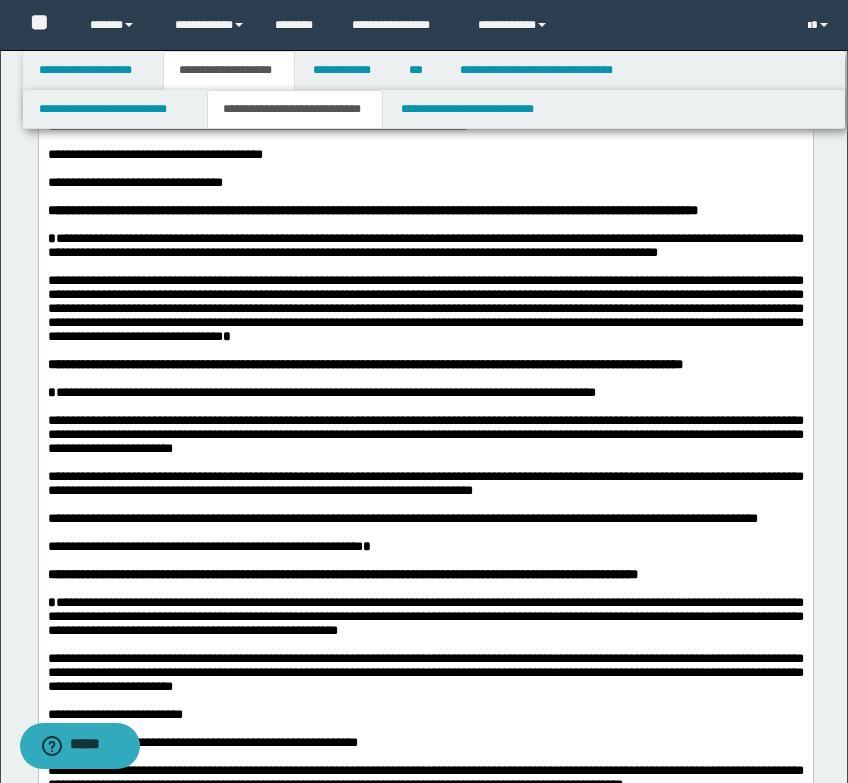 click on "**********" at bounding box center [425, 308] 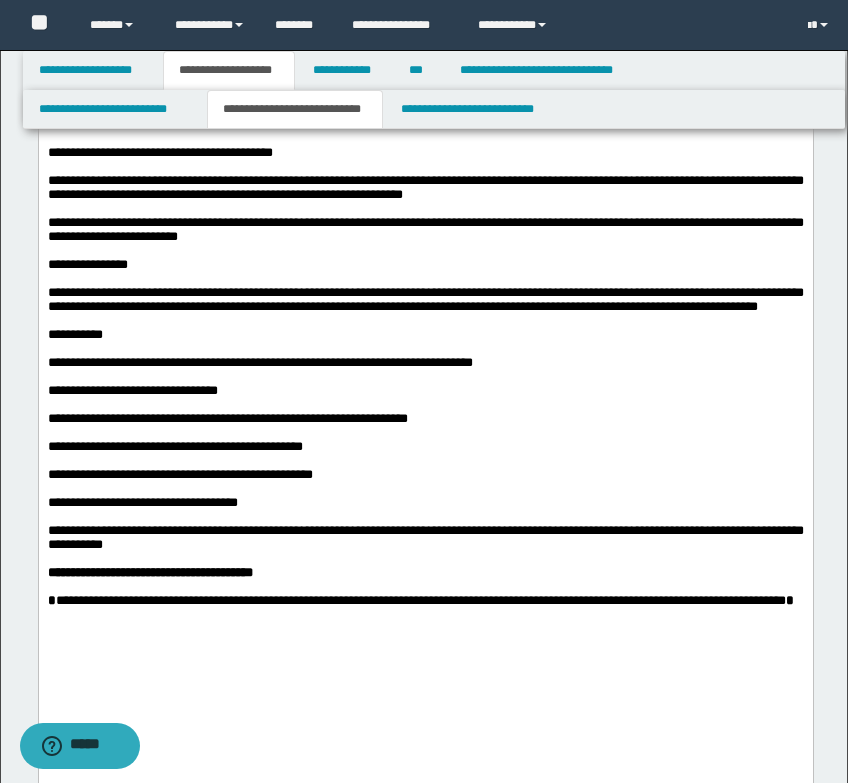 scroll, scrollTop: 1800, scrollLeft: 0, axis: vertical 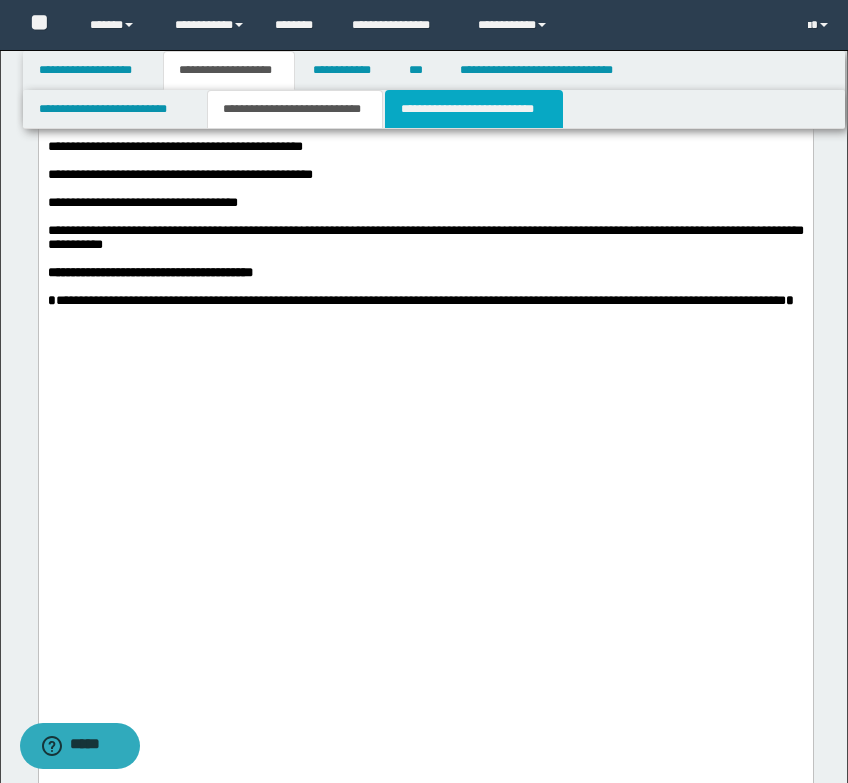 click on "**********" at bounding box center (474, 109) 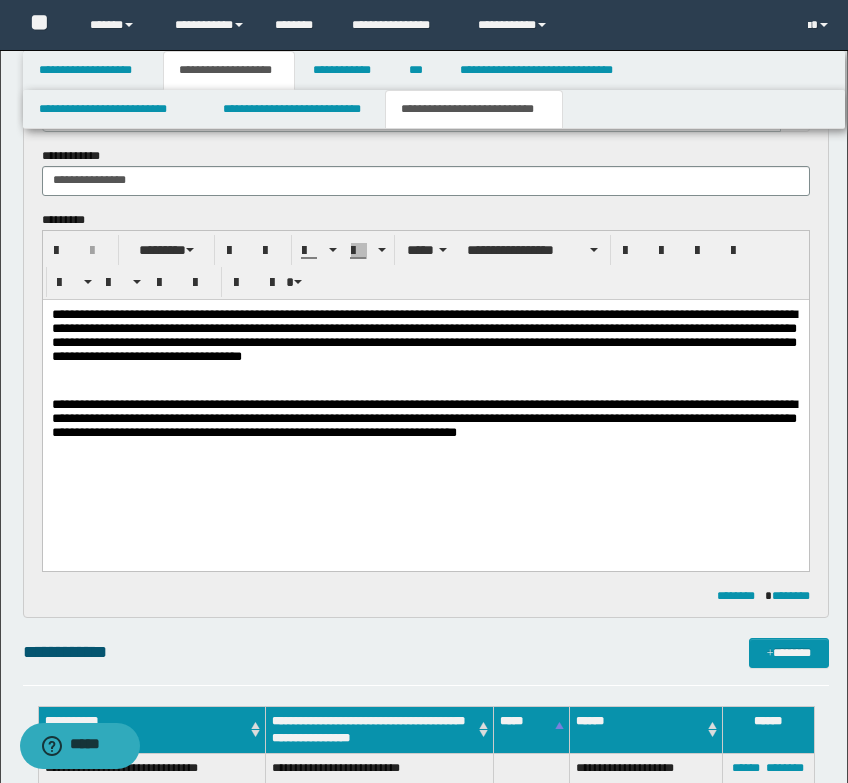 scroll, scrollTop: 900, scrollLeft: 0, axis: vertical 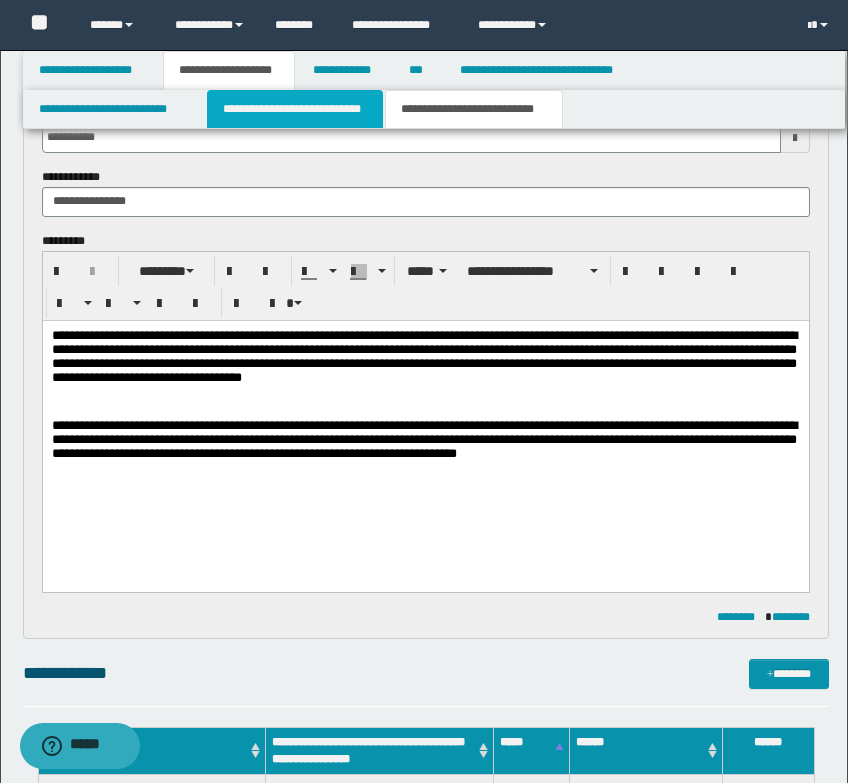 click on "**********" at bounding box center [295, 109] 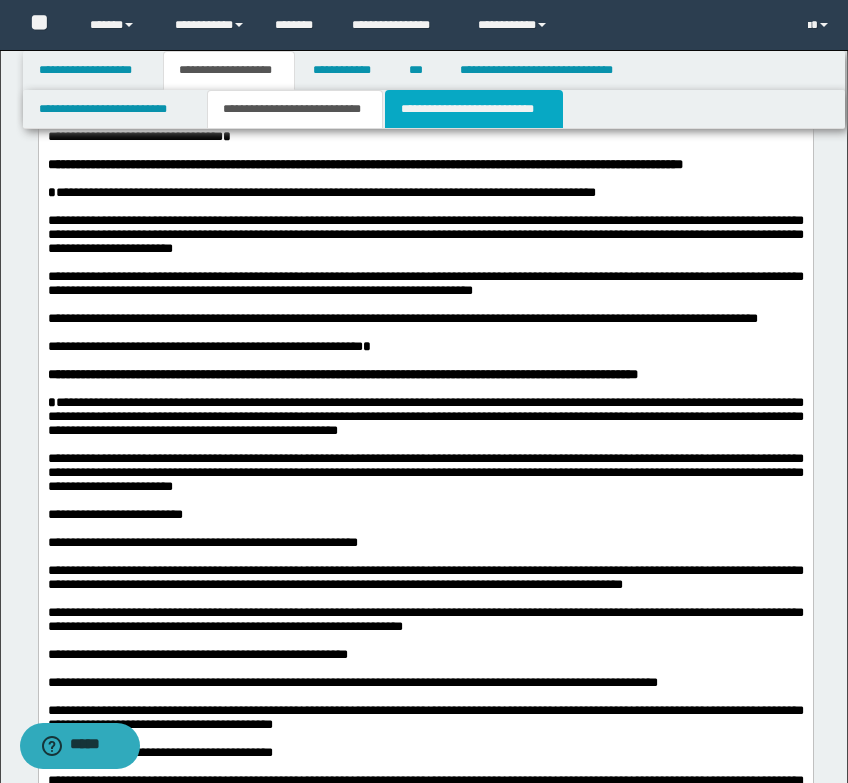 click on "**********" at bounding box center [474, 109] 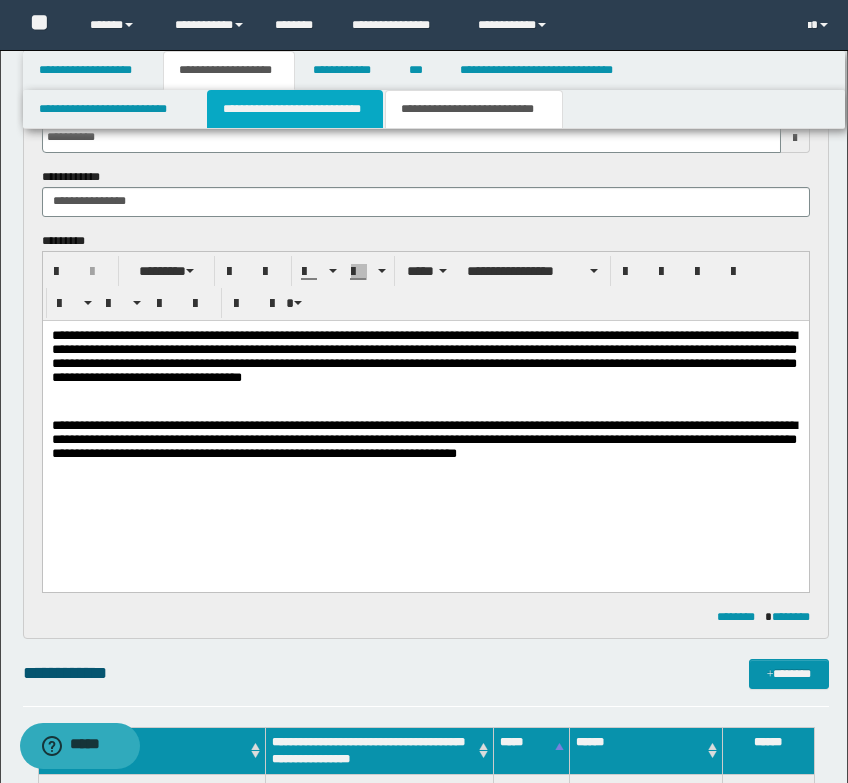 click on "**********" at bounding box center (295, 109) 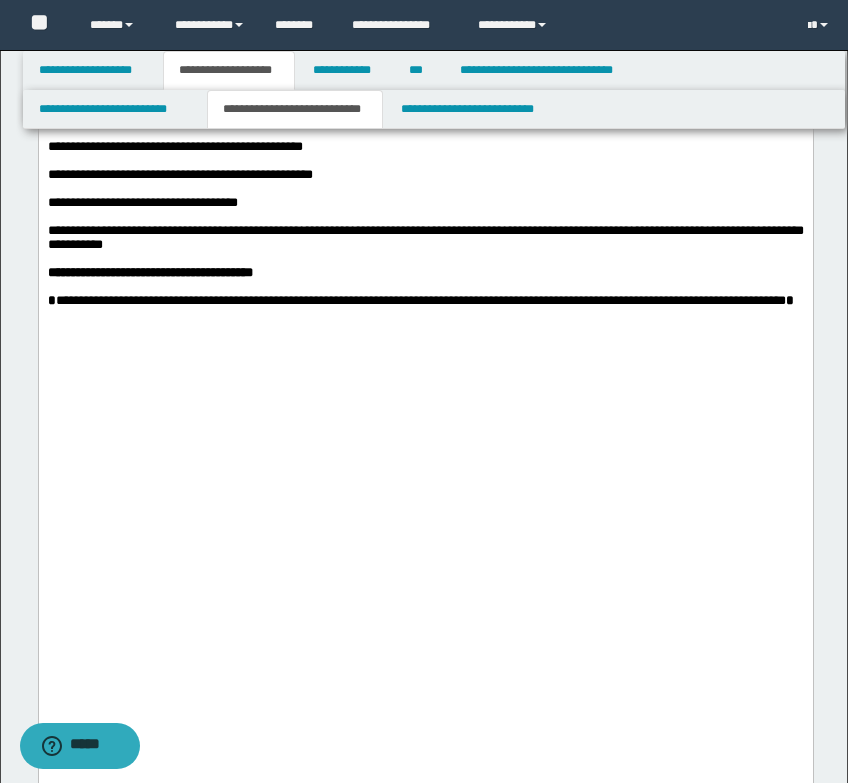 scroll, scrollTop: 1800, scrollLeft: 0, axis: vertical 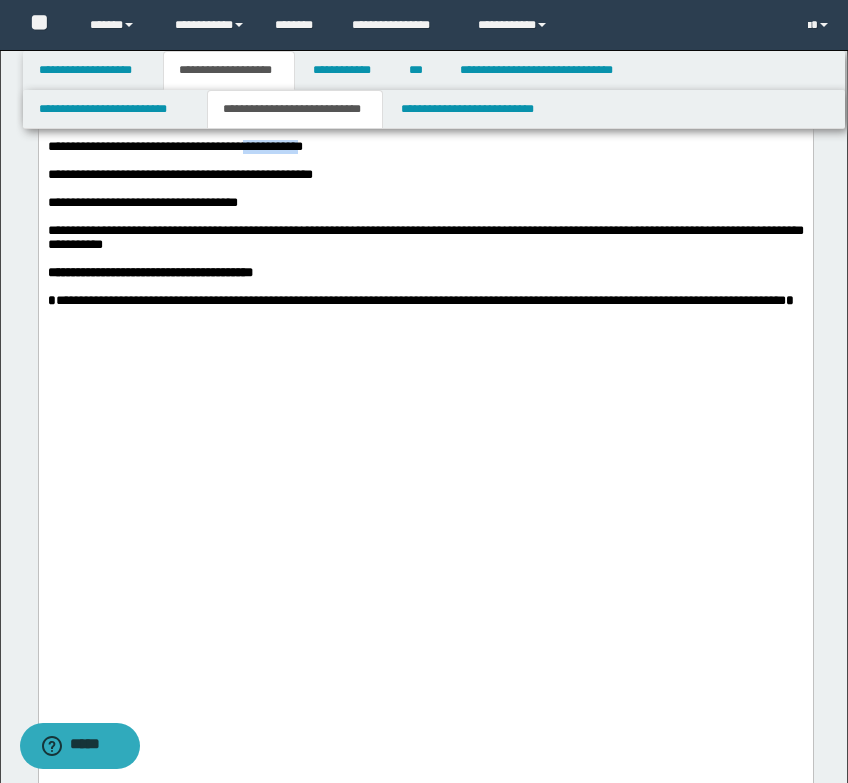 click on "**********" at bounding box center (174, 146) 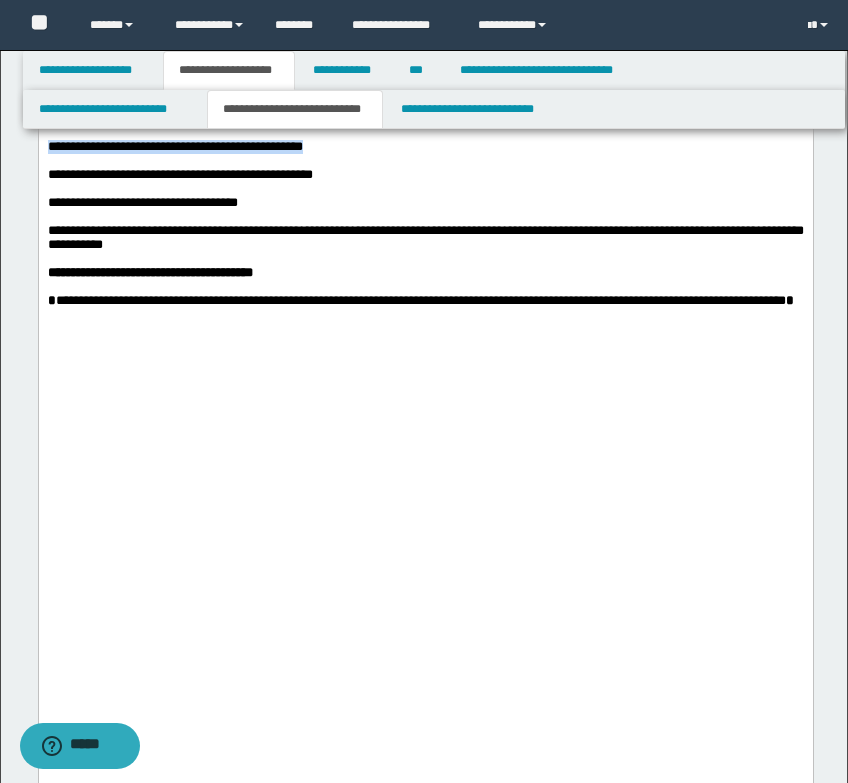 click on "**********" at bounding box center [174, 146] 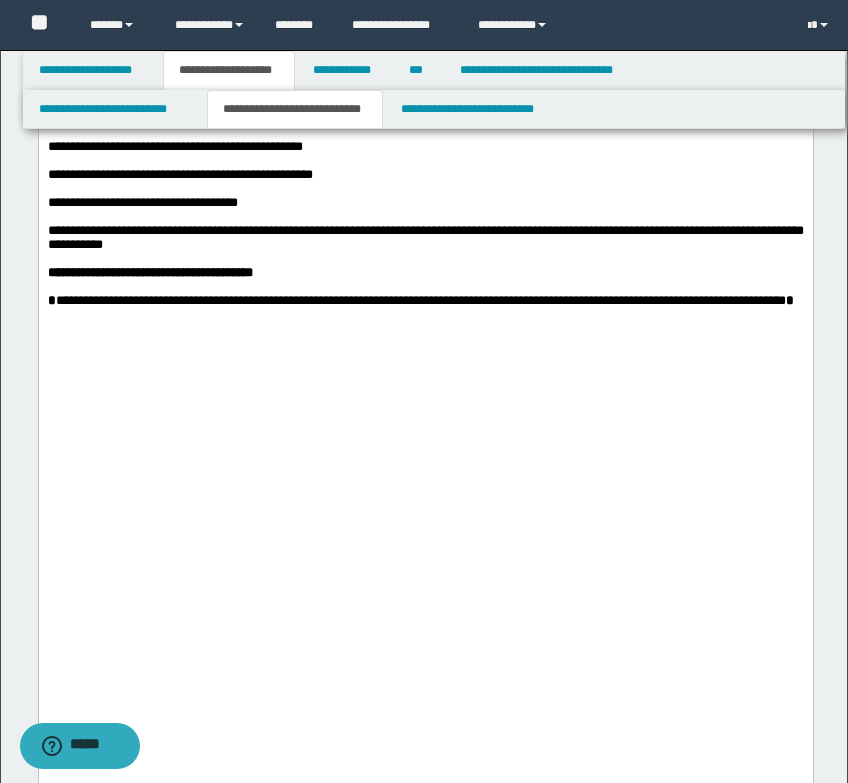 click on "**********" at bounding box center (425, 35) 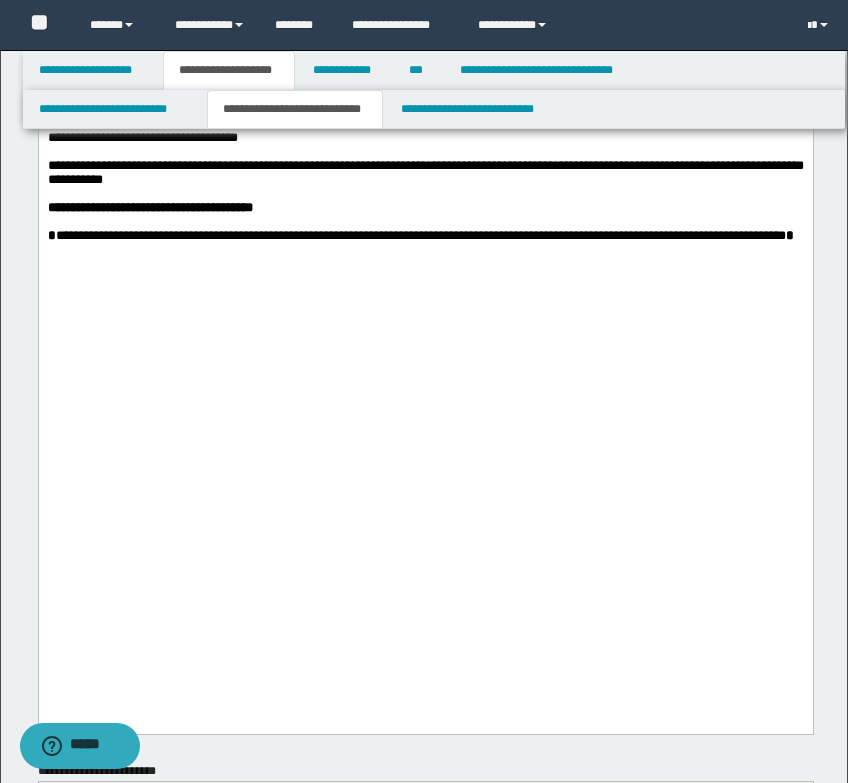 scroll, scrollTop: 1900, scrollLeft: 0, axis: vertical 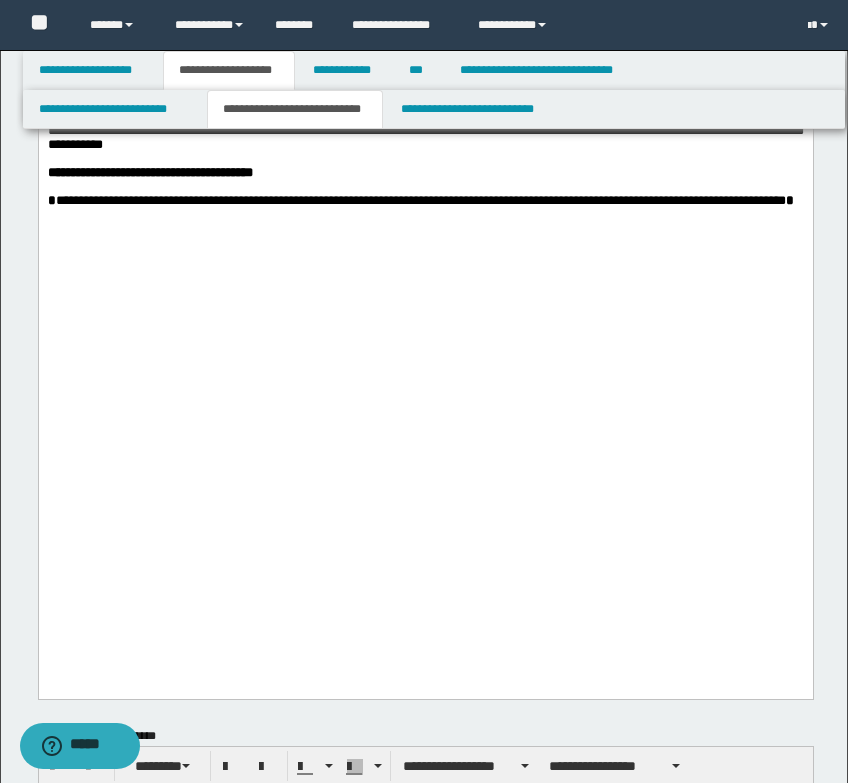 drag, startPoint x: 277, startPoint y: 277, endPoint x: 577, endPoint y: 305, distance: 301.30383 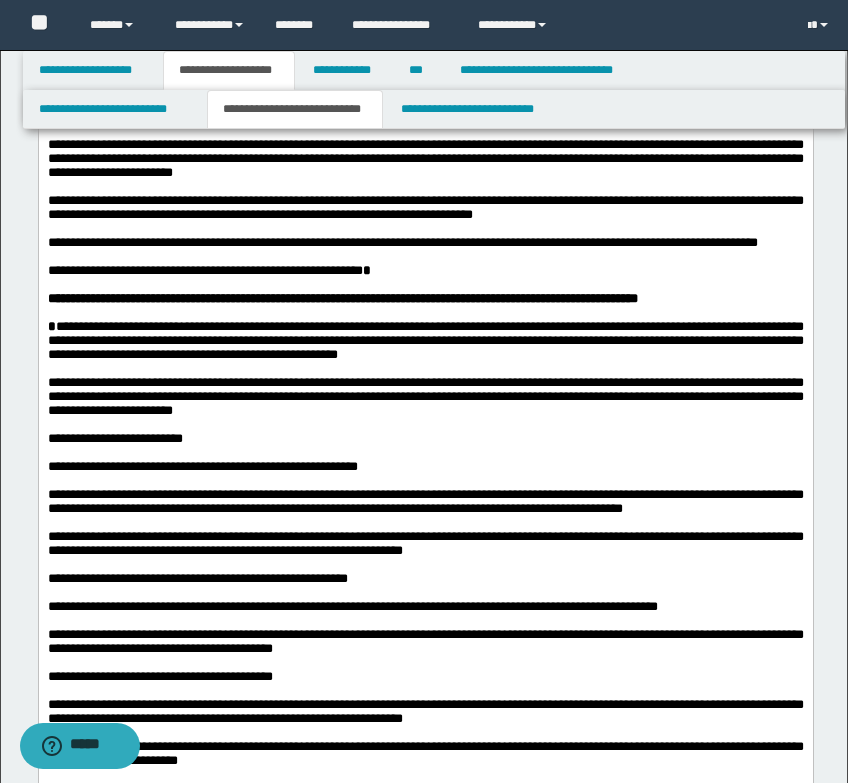 scroll, scrollTop: 1000, scrollLeft: 0, axis: vertical 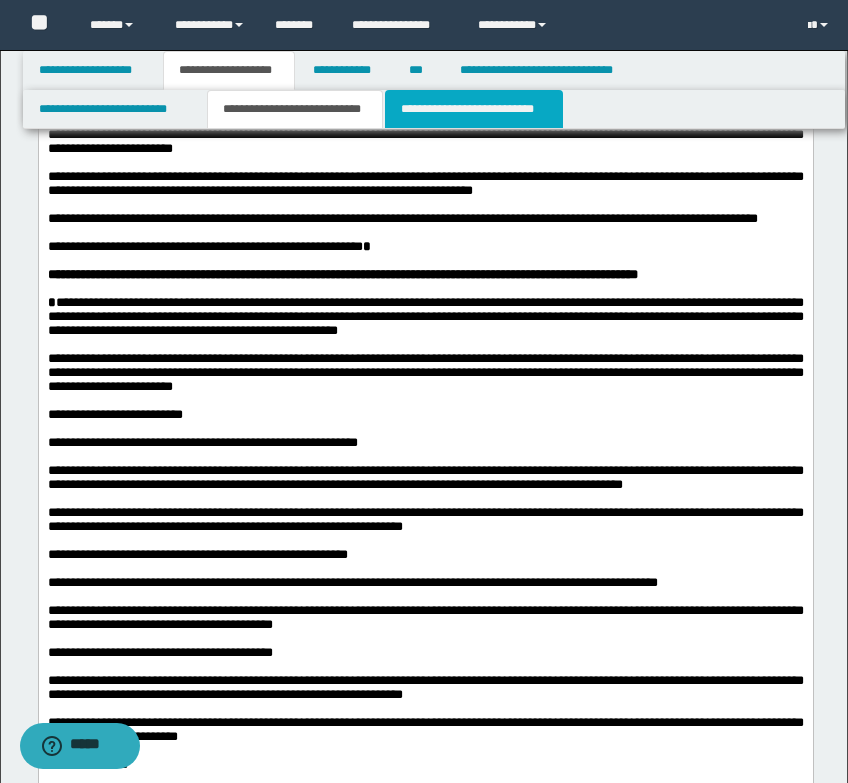 click on "**********" at bounding box center (474, 109) 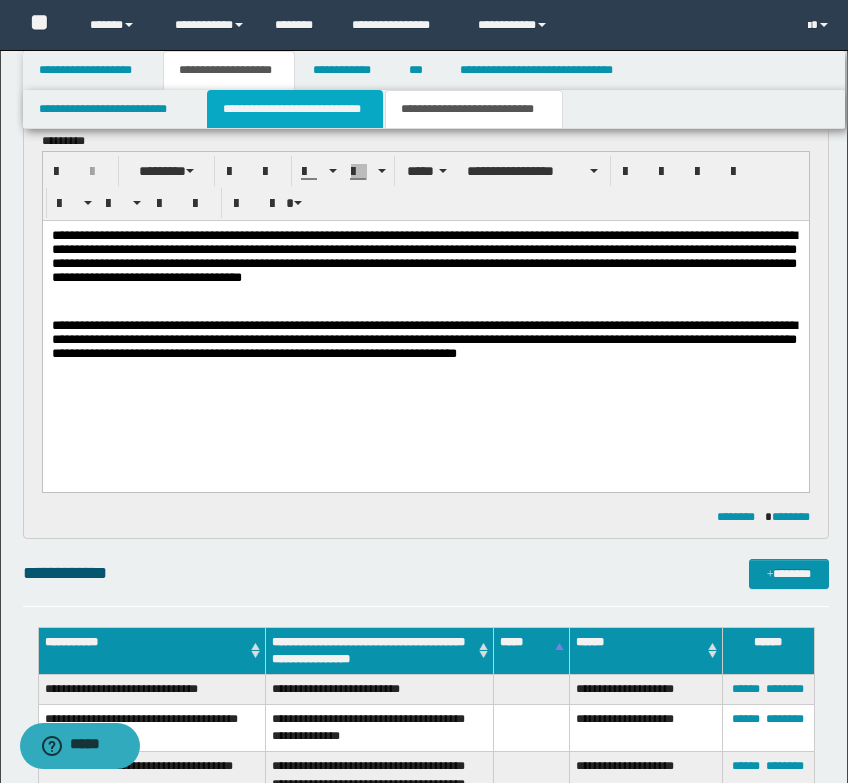 click on "**********" at bounding box center [295, 109] 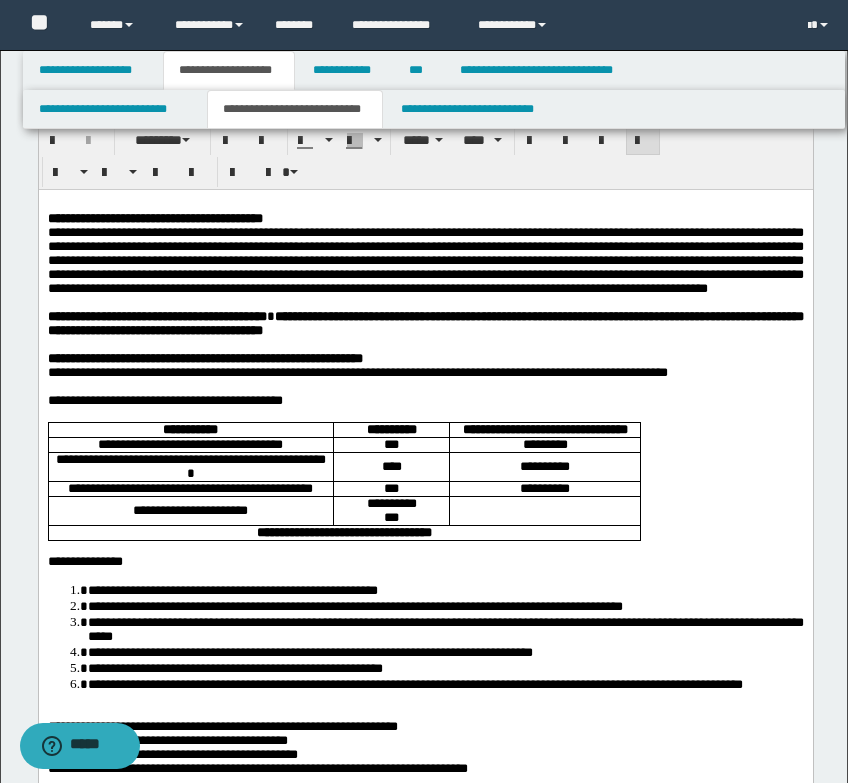 scroll, scrollTop: 0, scrollLeft: 0, axis: both 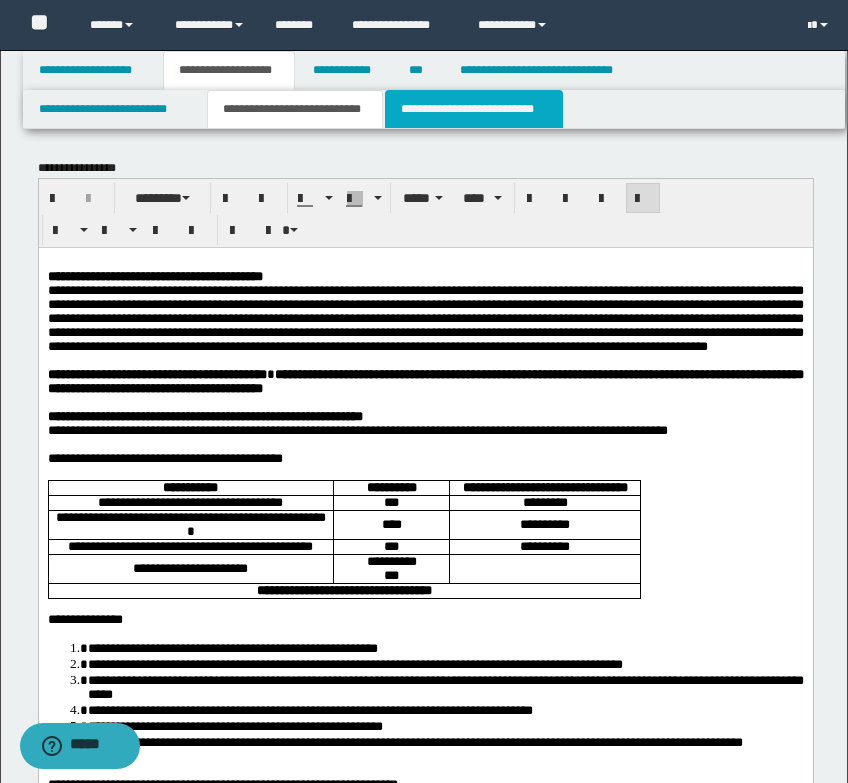 click on "**********" at bounding box center (474, 109) 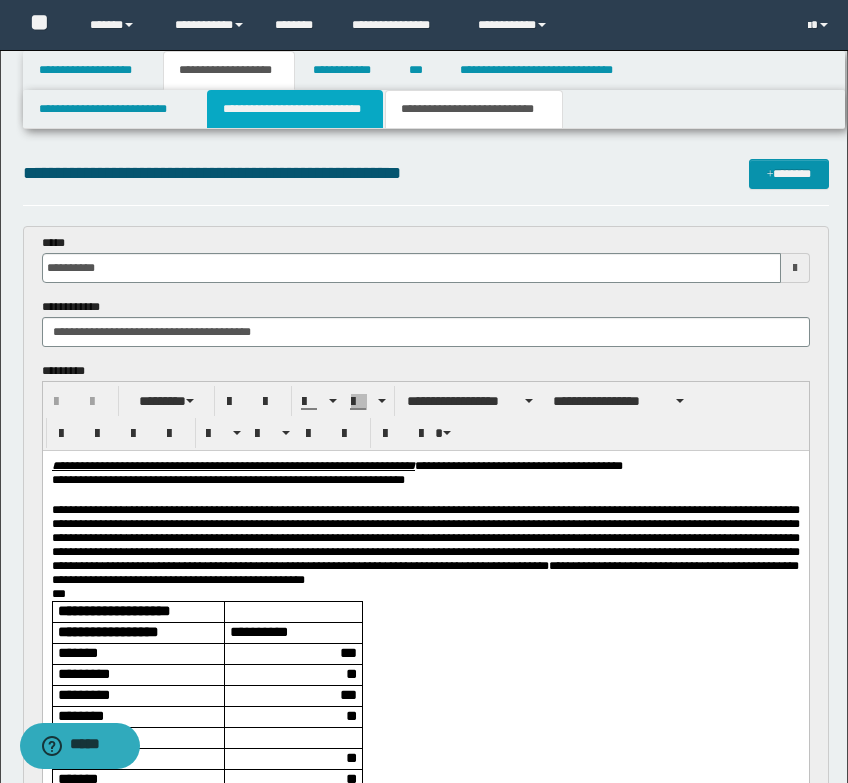 click on "**********" at bounding box center (295, 109) 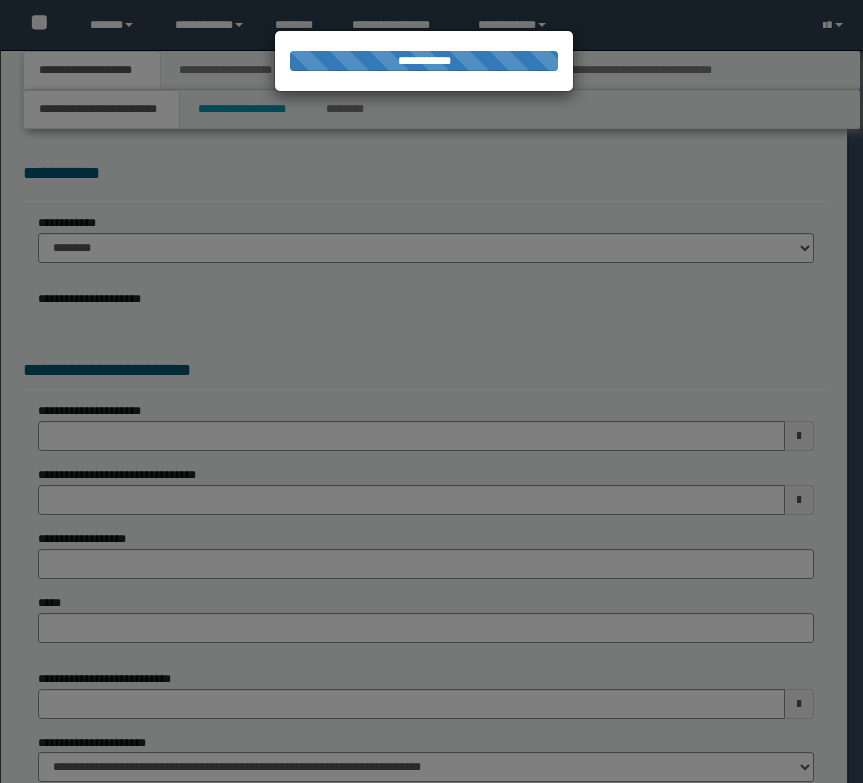 scroll, scrollTop: 0, scrollLeft: 0, axis: both 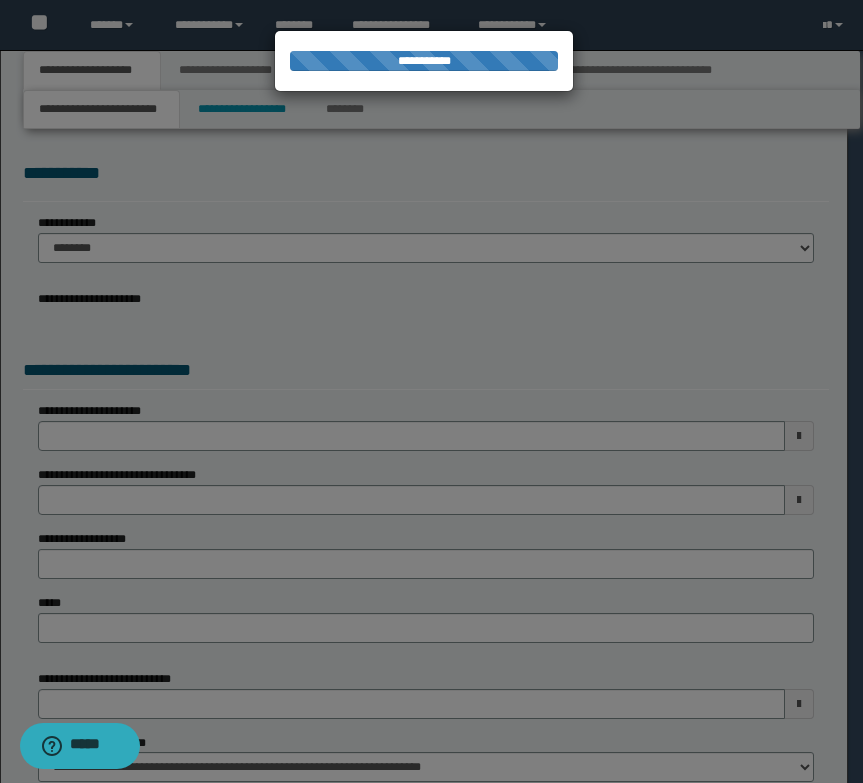 select on "*" 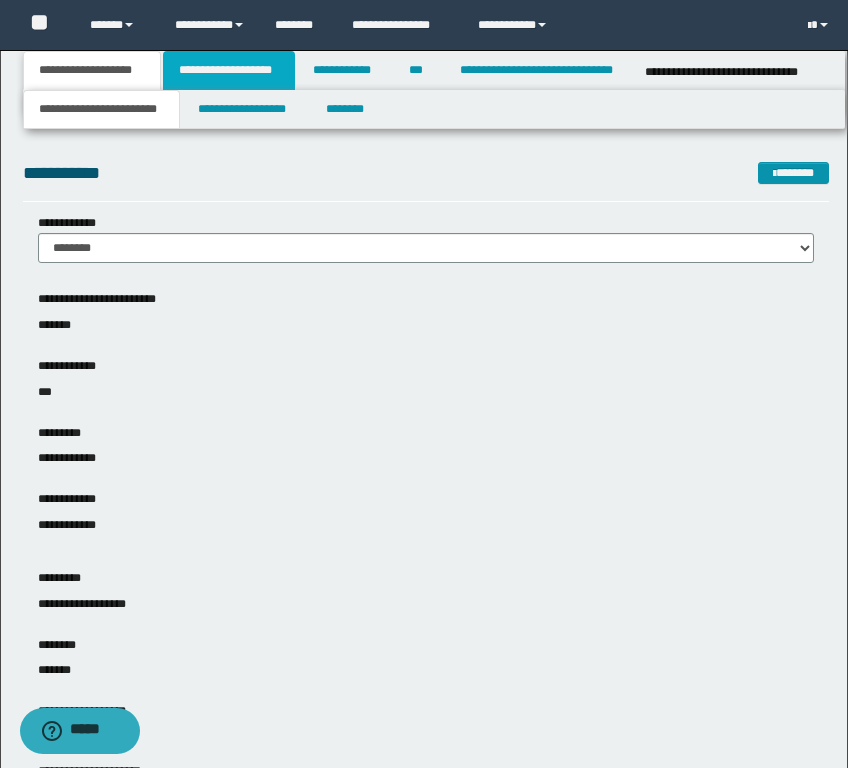 click on "**********" at bounding box center [229, 70] 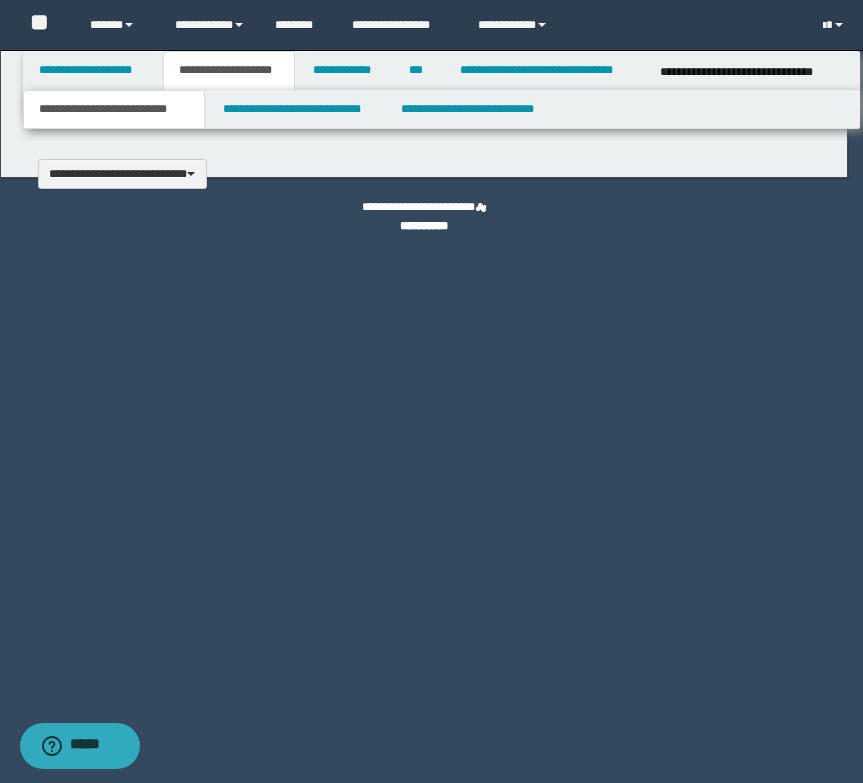 type 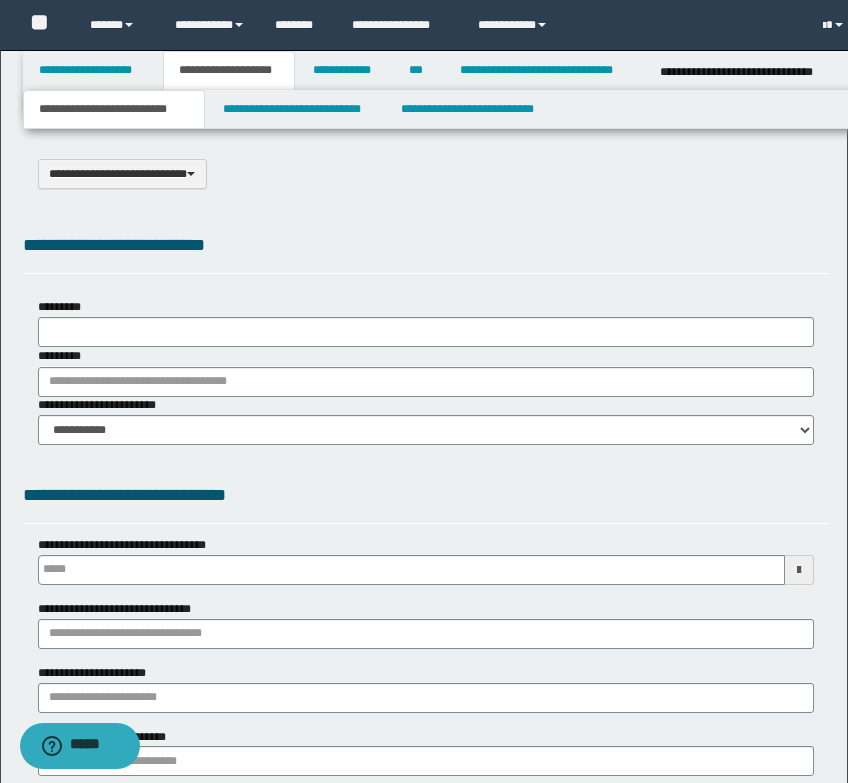 select on "*" 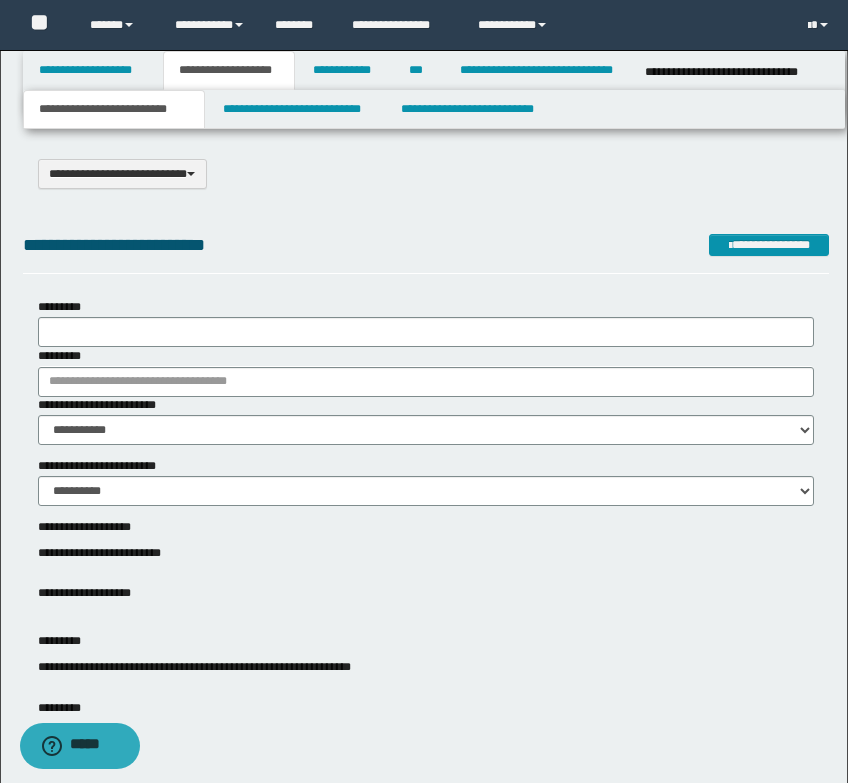 click on "**********" at bounding box center (426, 245) 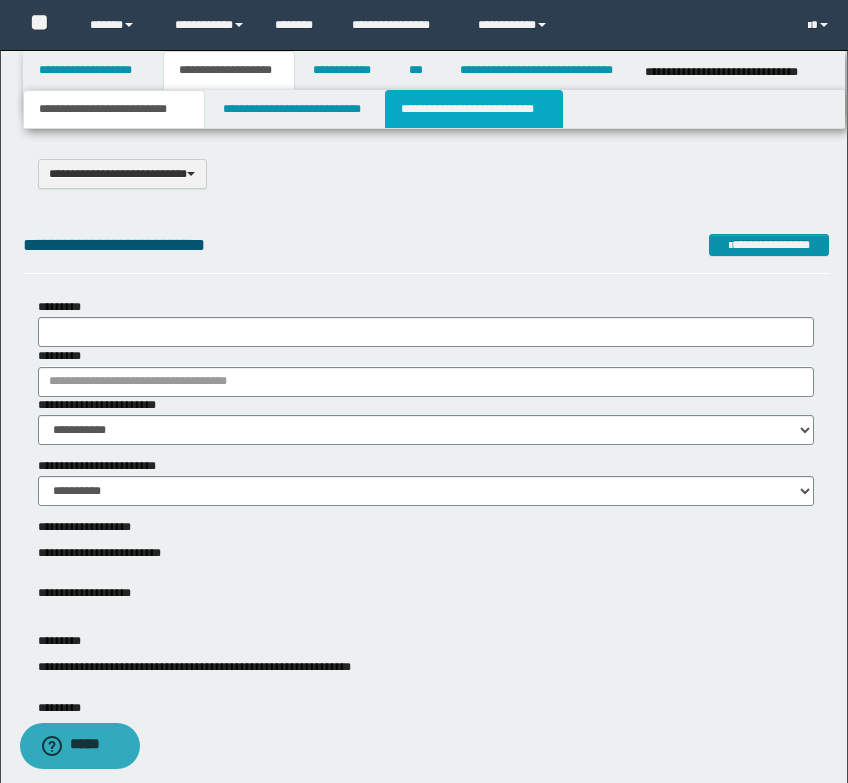 click on "**********" at bounding box center (474, 109) 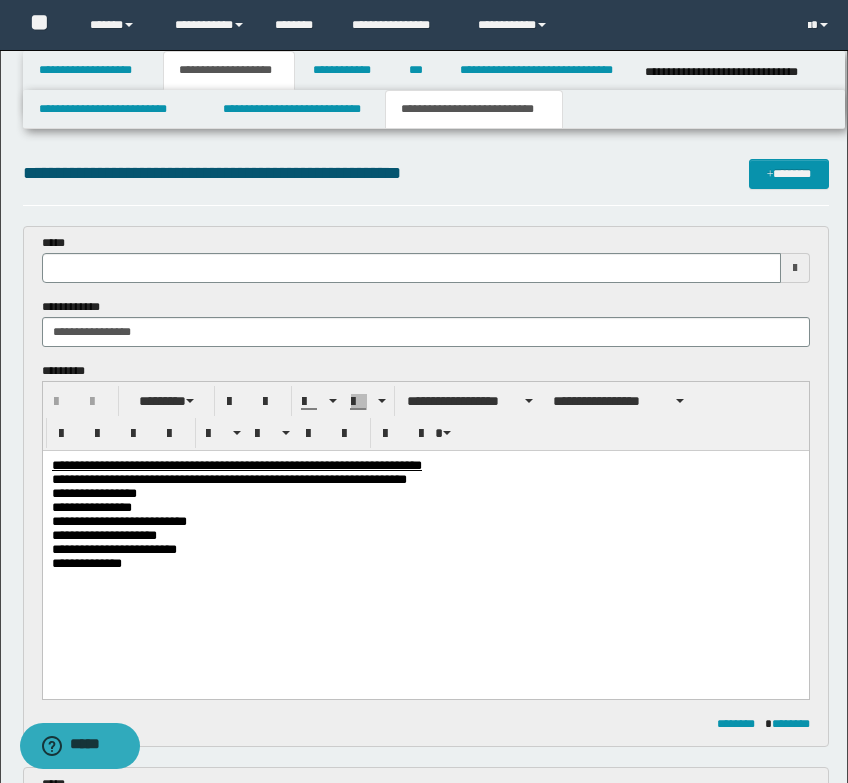 scroll, scrollTop: 0, scrollLeft: 0, axis: both 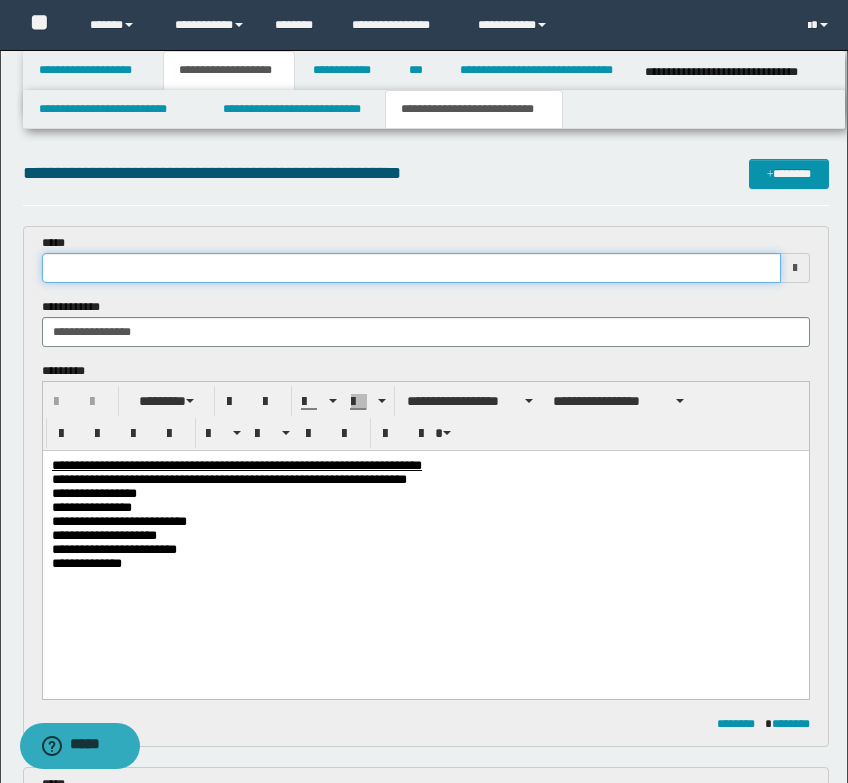 click at bounding box center (411, 268) 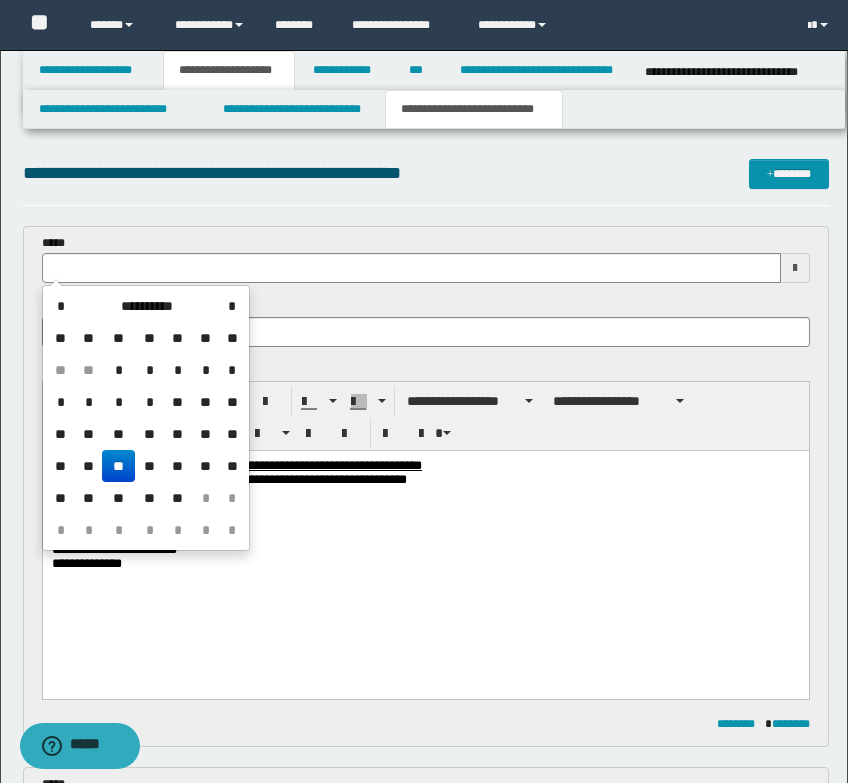 click on "**" at bounding box center (118, 466) 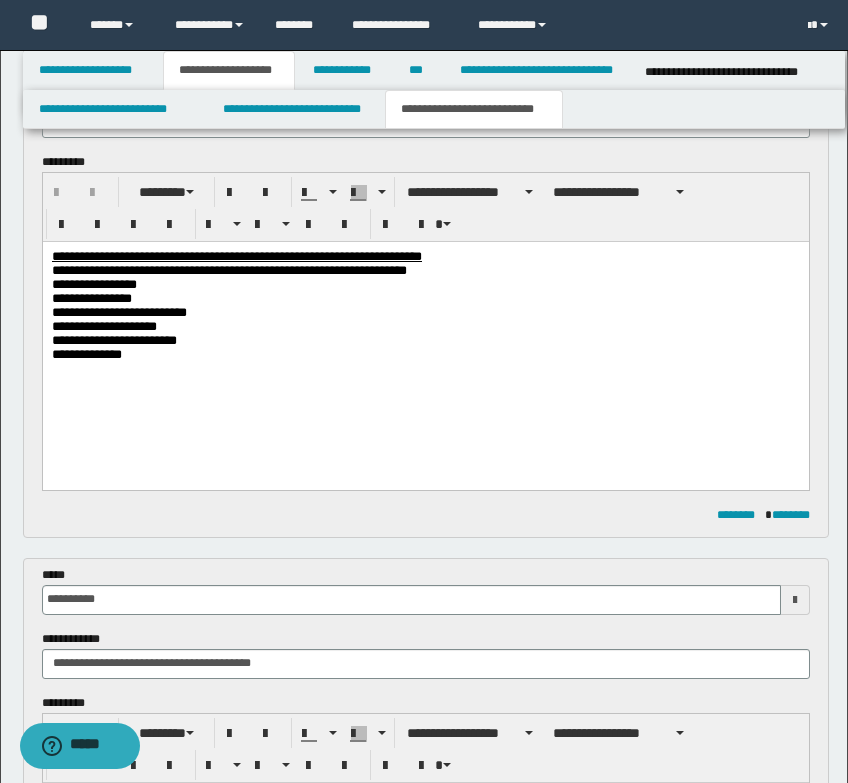 scroll, scrollTop: 100, scrollLeft: 0, axis: vertical 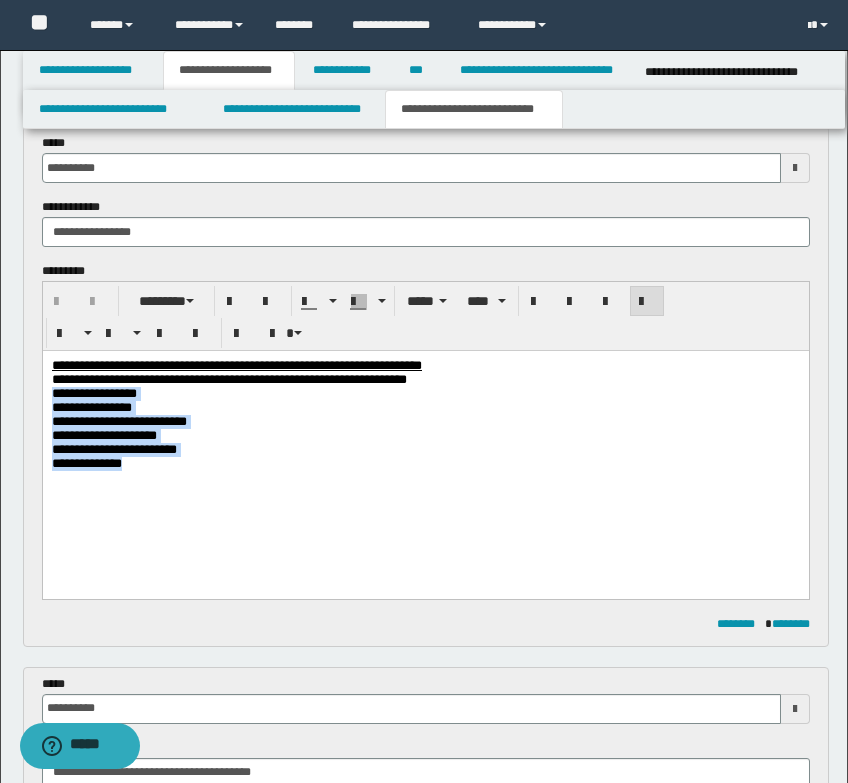 drag, startPoint x: 479, startPoint y: 376, endPoint x: 479, endPoint y: 473, distance: 97 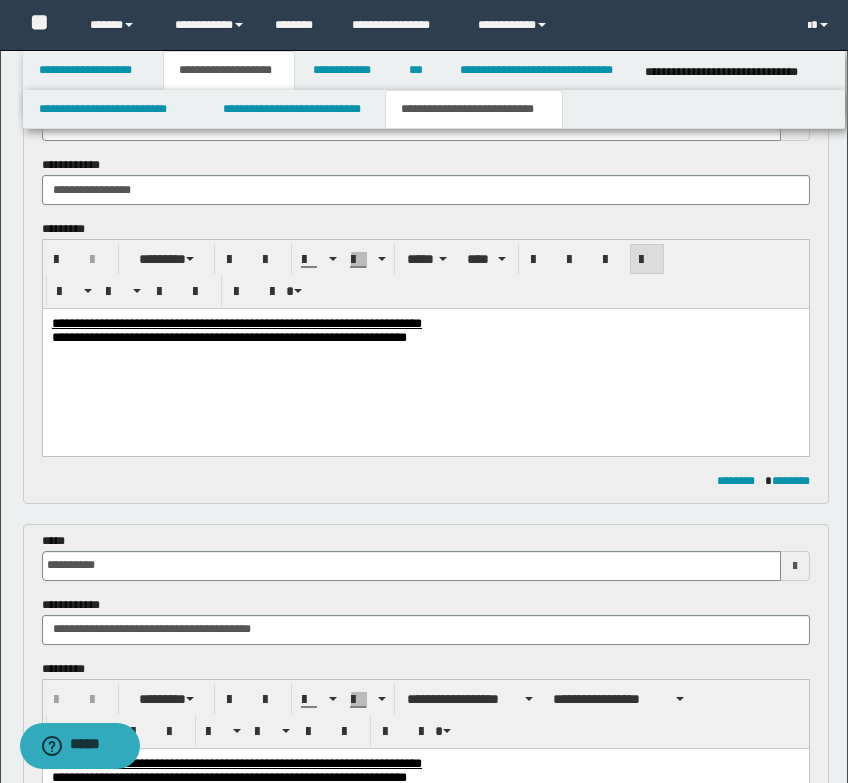 scroll, scrollTop: 0, scrollLeft: 0, axis: both 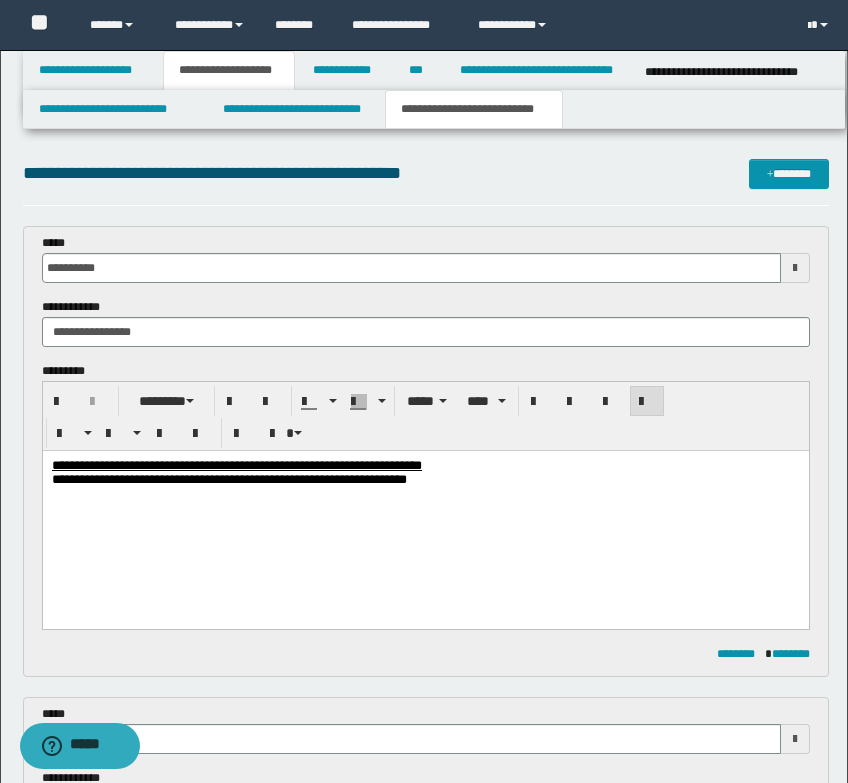 type 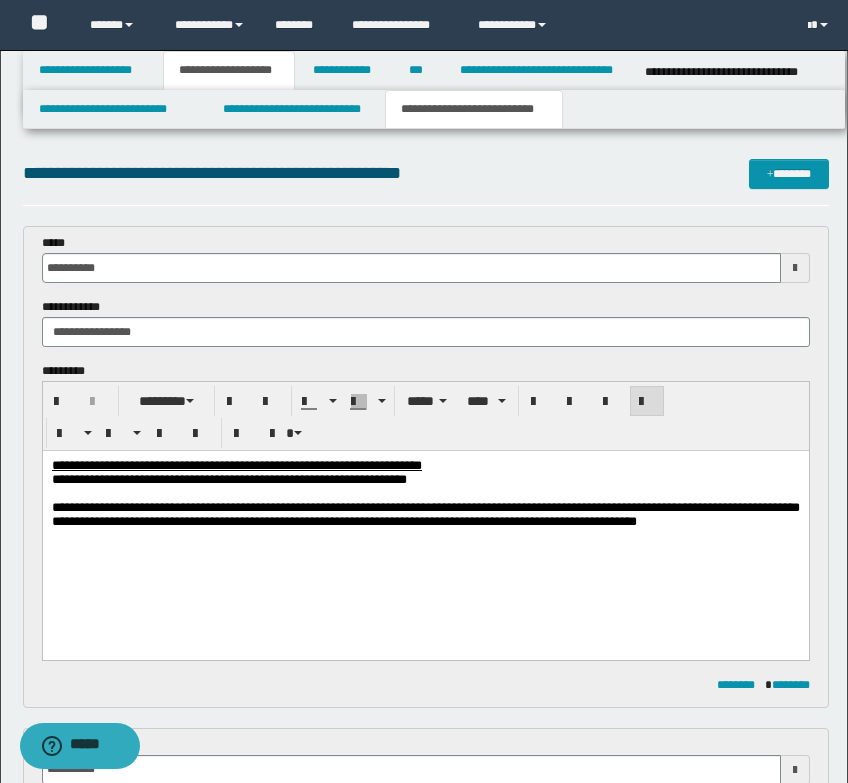 click on "**********" at bounding box center (425, 514) 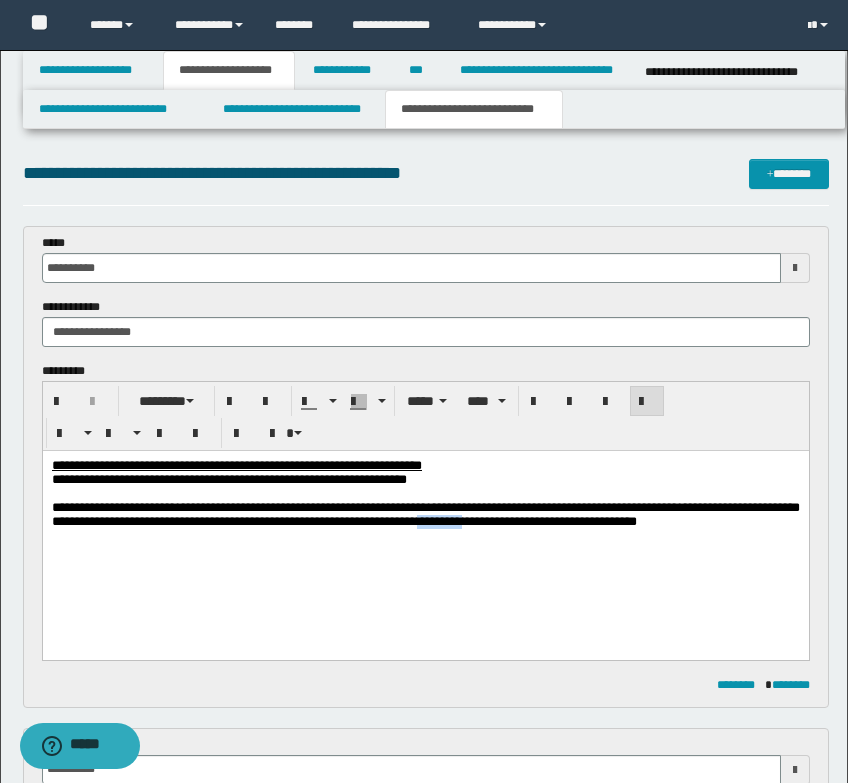 click on "**********" at bounding box center [425, 514] 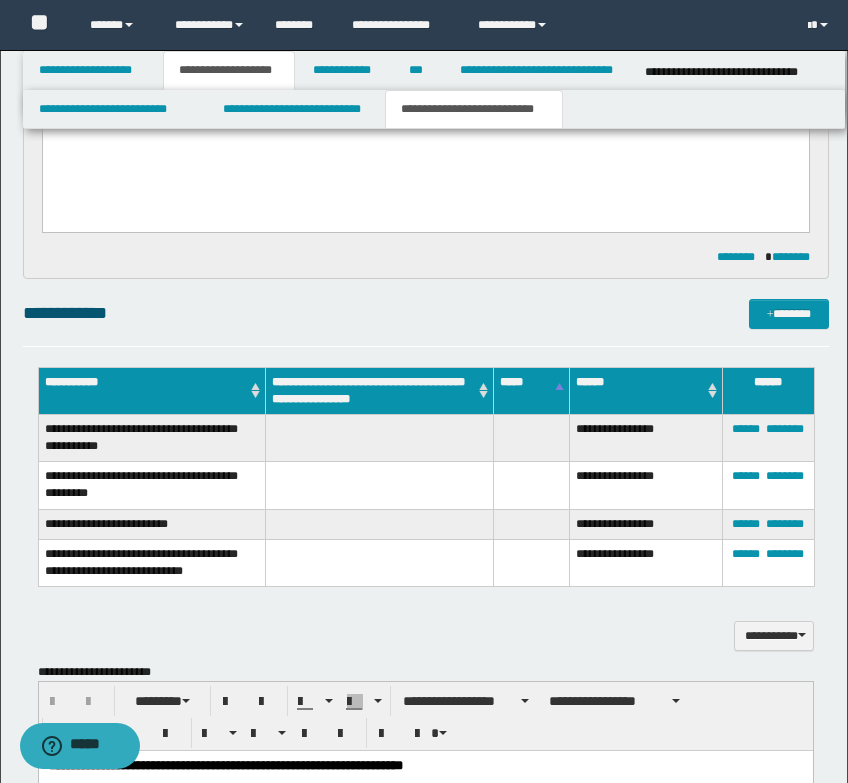 scroll, scrollTop: 1100, scrollLeft: 0, axis: vertical 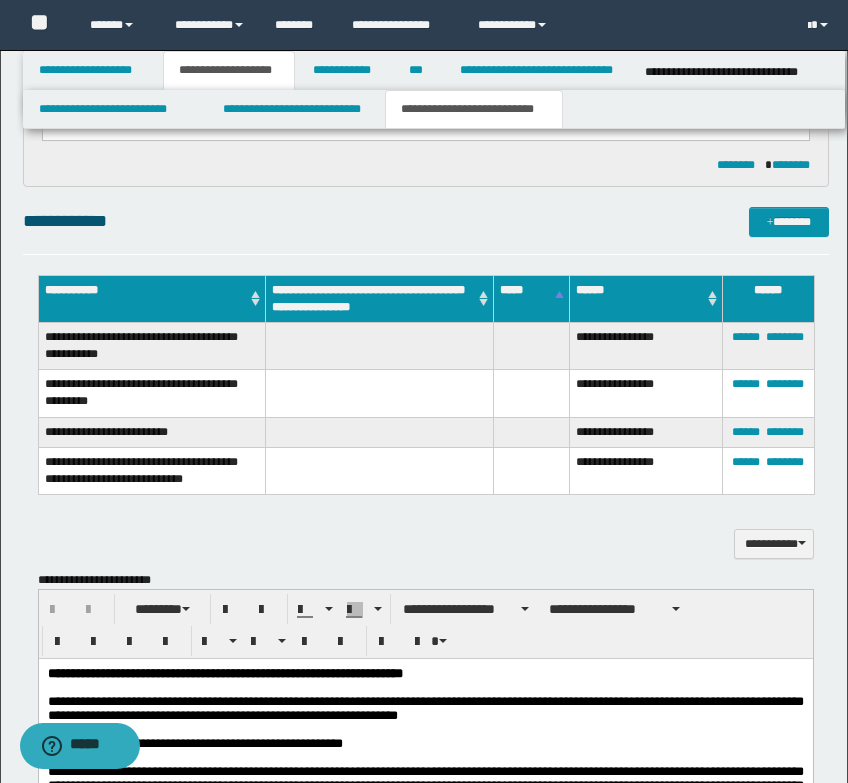 click on "**********" at bounding box center [152, 470] 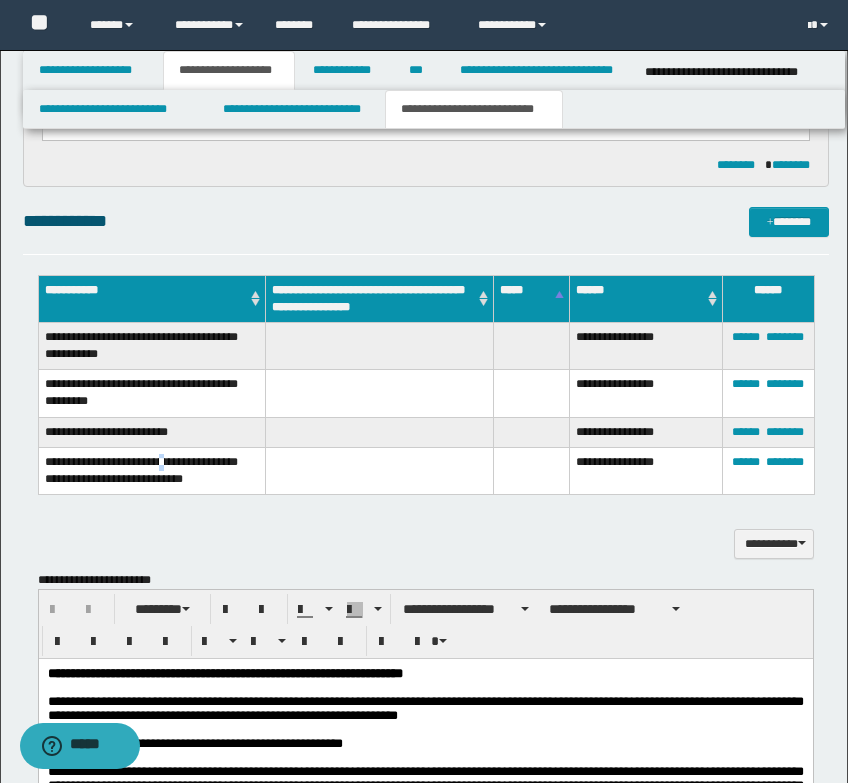 click on "**********" at bounding box center [152, 470] 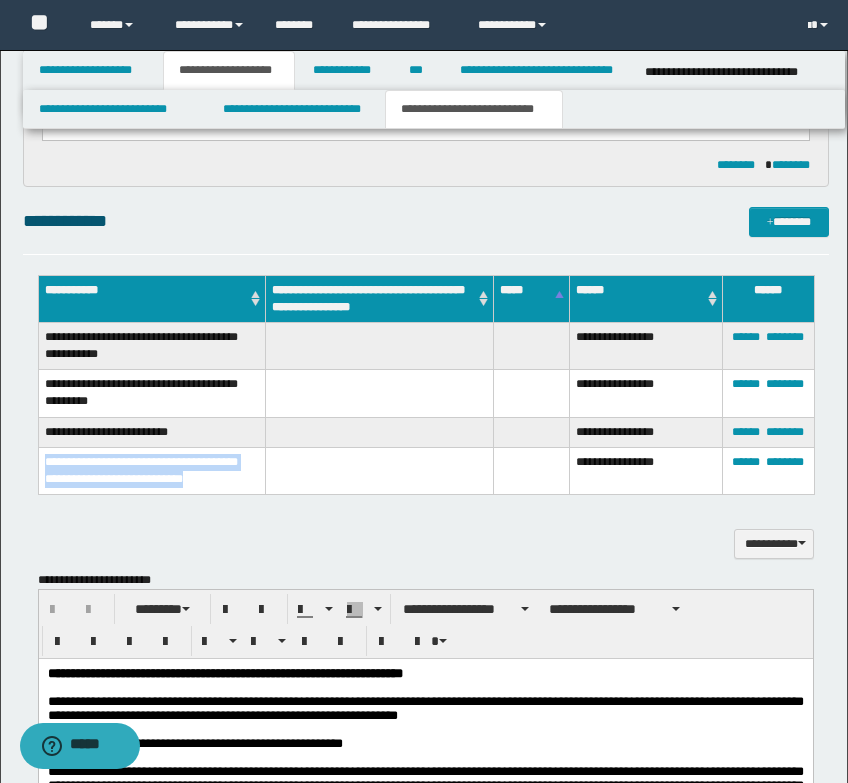 click on "**********" at bounding box center (152, 470) 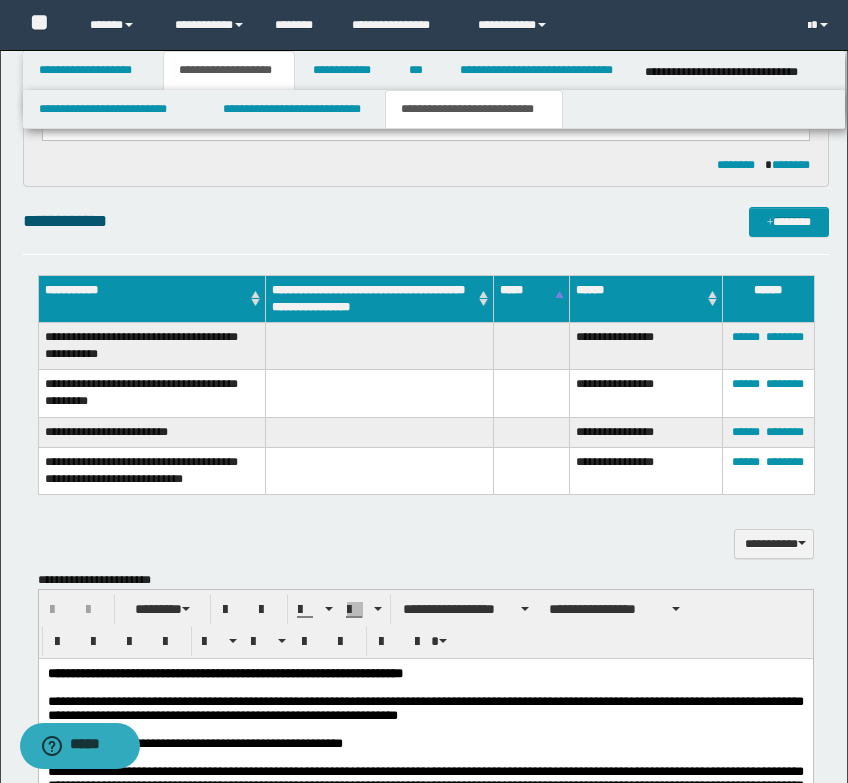 click on "**********" at bounding box center [152, 346] 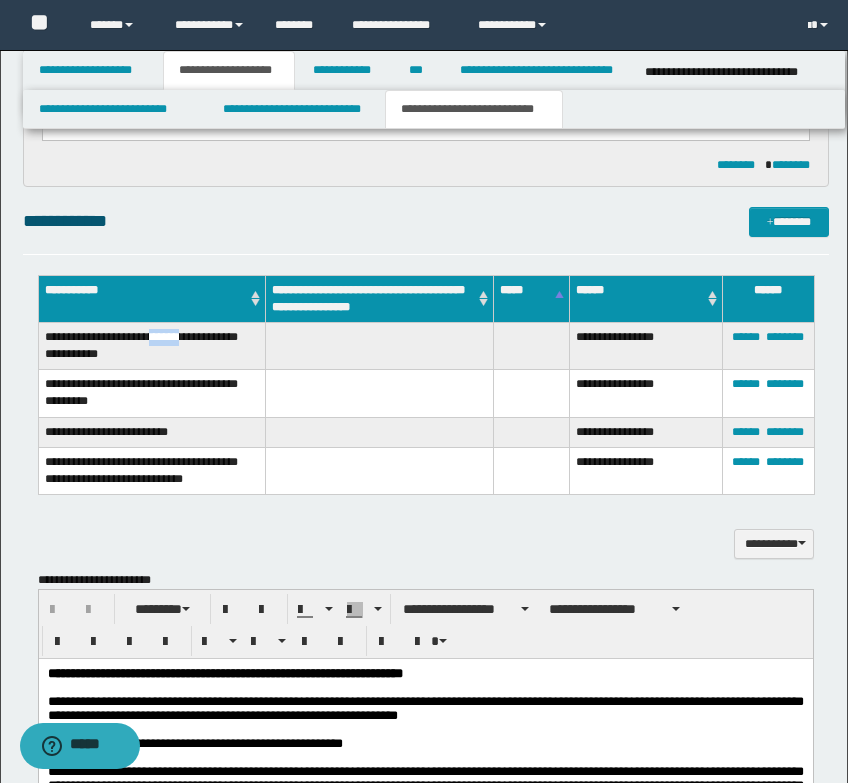 click on "**********" at bounding box center [152, 346] 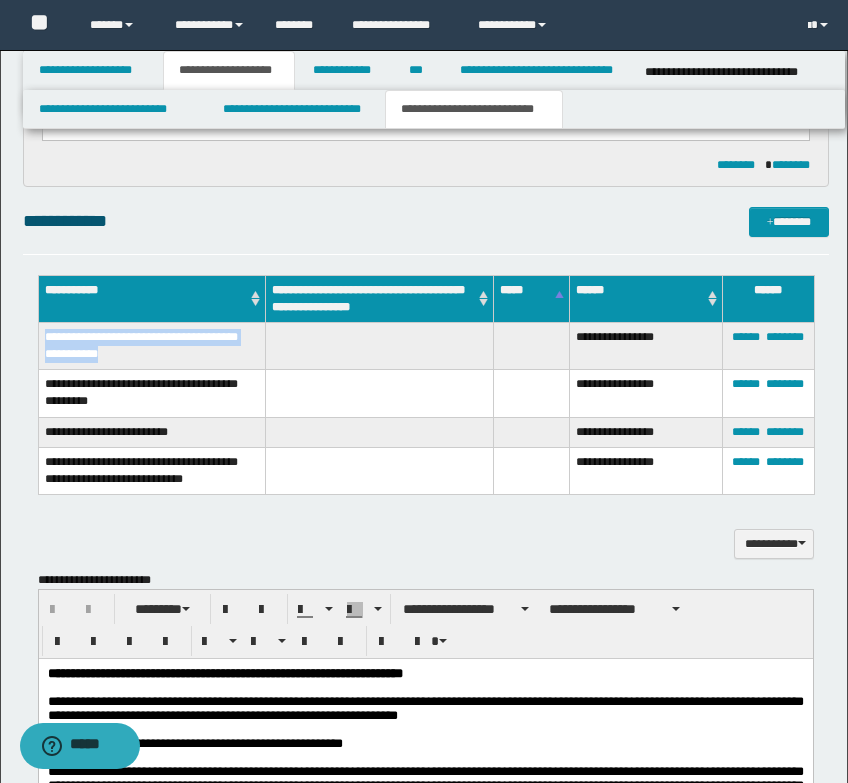 click on "**********" at bounding box center (152, 346) 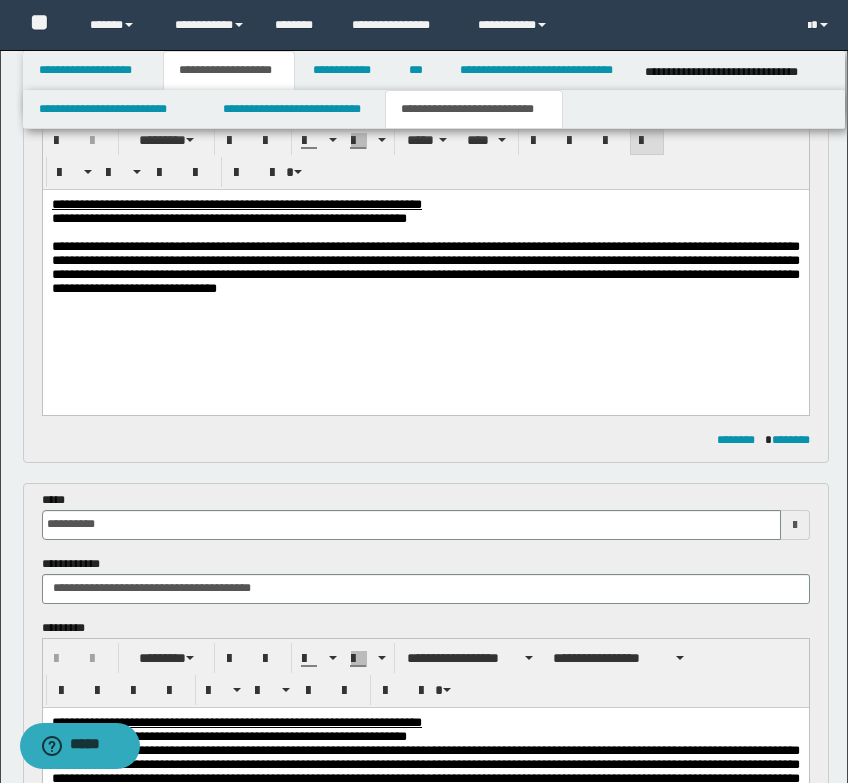 scroll, scrollTop: 200, scrollLeft: 0, axis: vertical 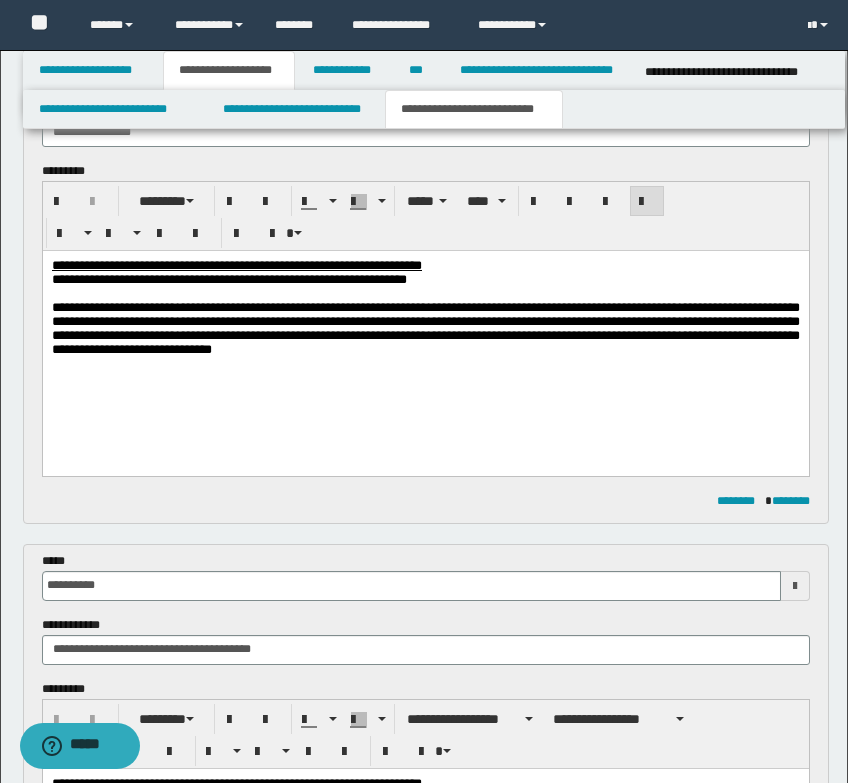 click on "**********" at bounding box center [425, 329] 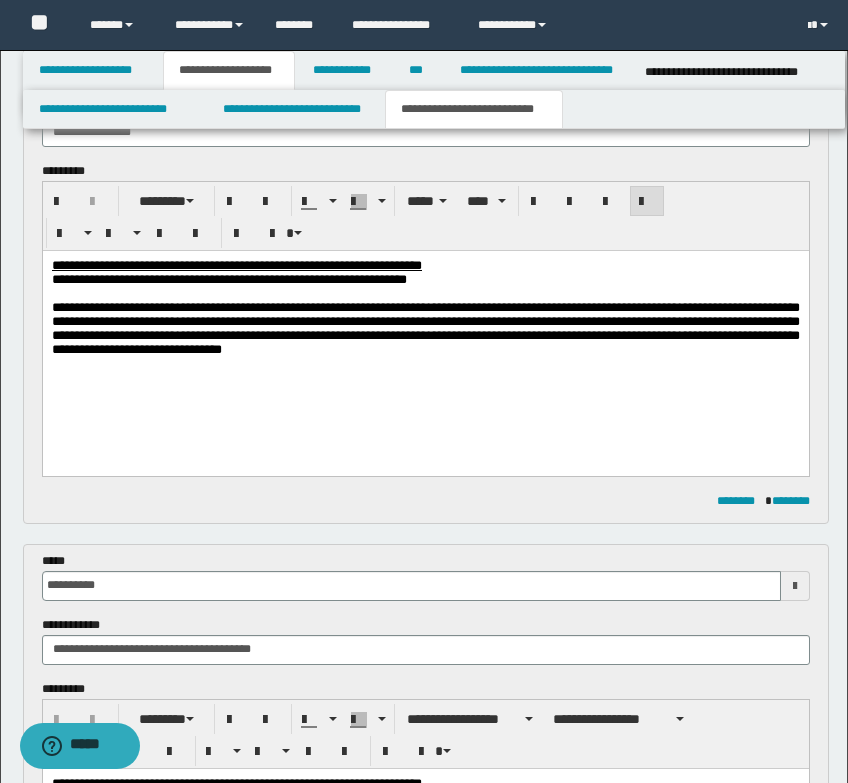 click on "**********" at bounding box center [425, 329] 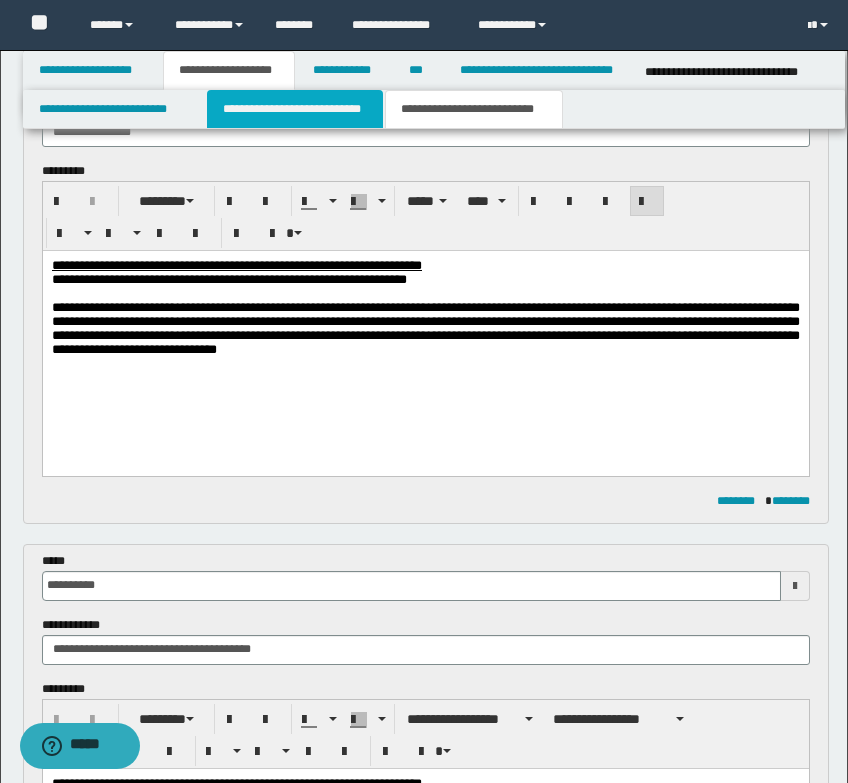 click on "**********" at bounding box center [295, 109] 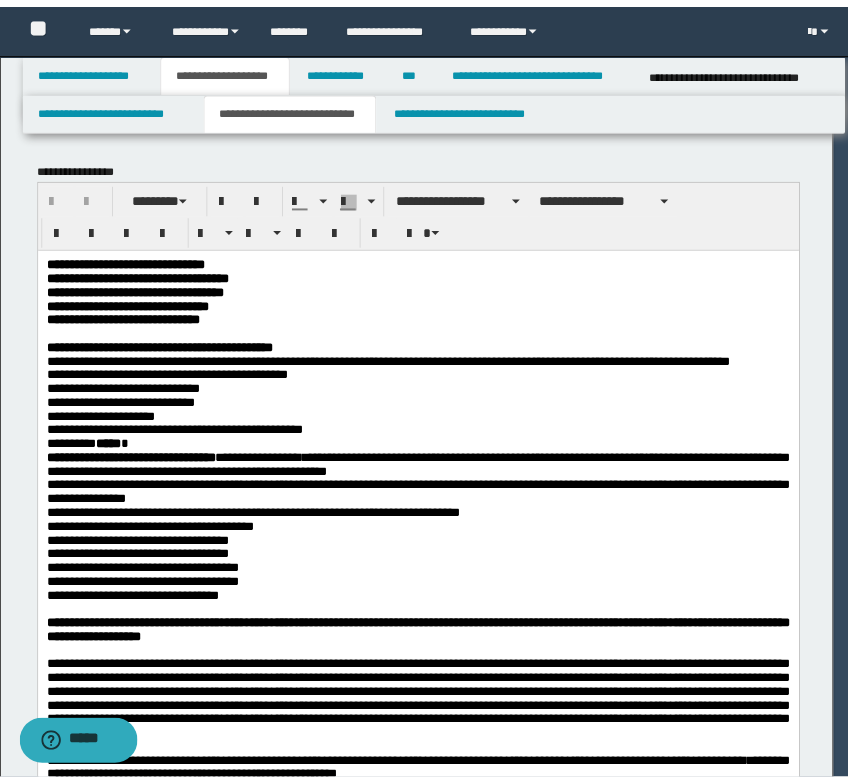 scroll, scrollTop: 0, scrollLeft: 0, axis: both 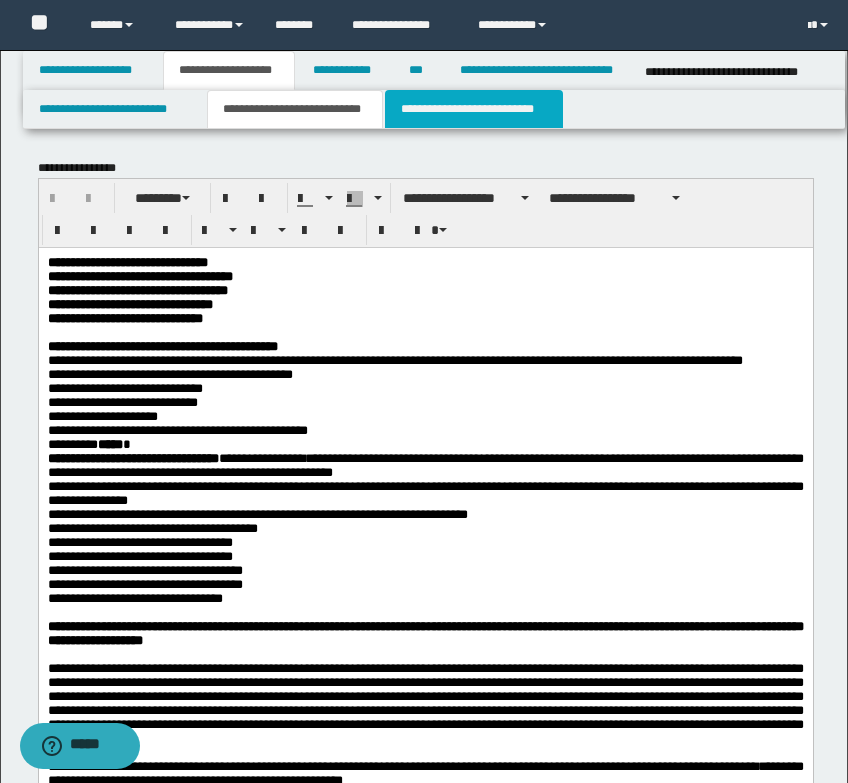 click on "**********" at bounding box center [474, 109] 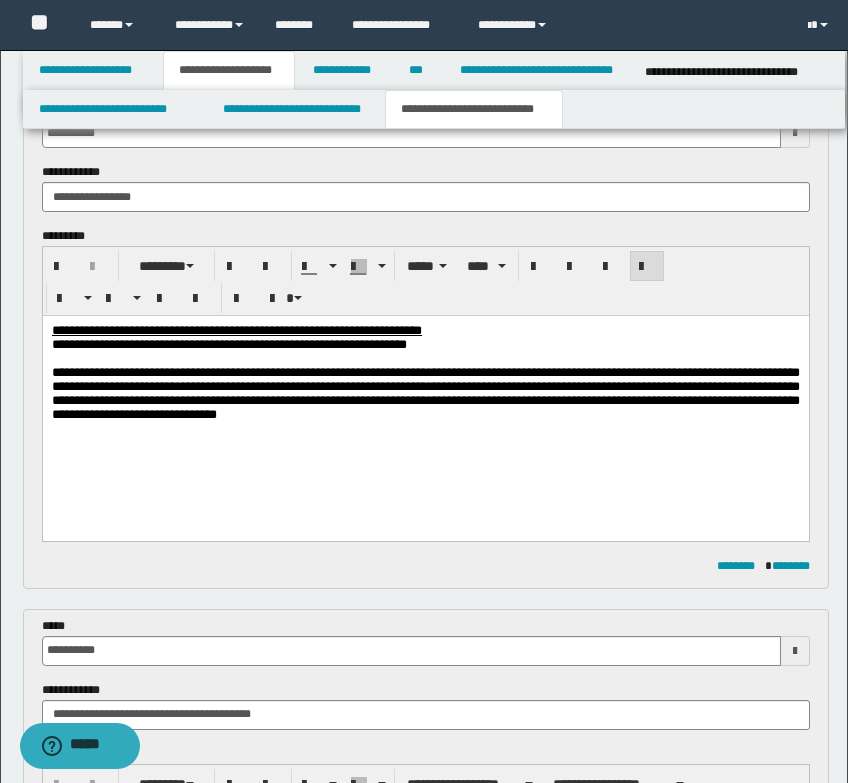 scroll, scrollTop: 0, scrollLeft: 0, axis: both 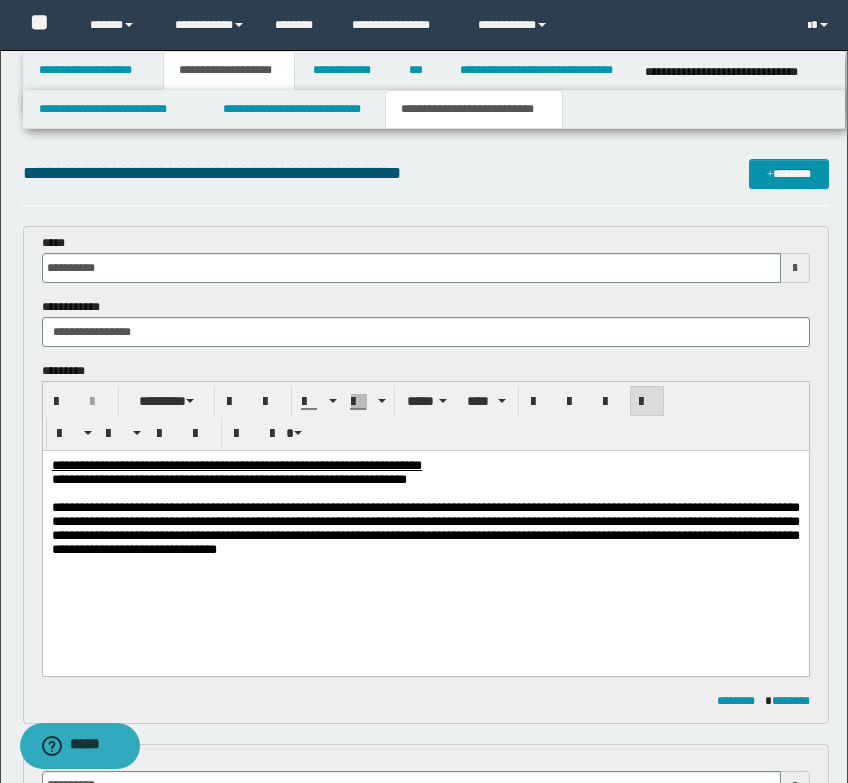 click on "**********" at bounding box center [425, 529] 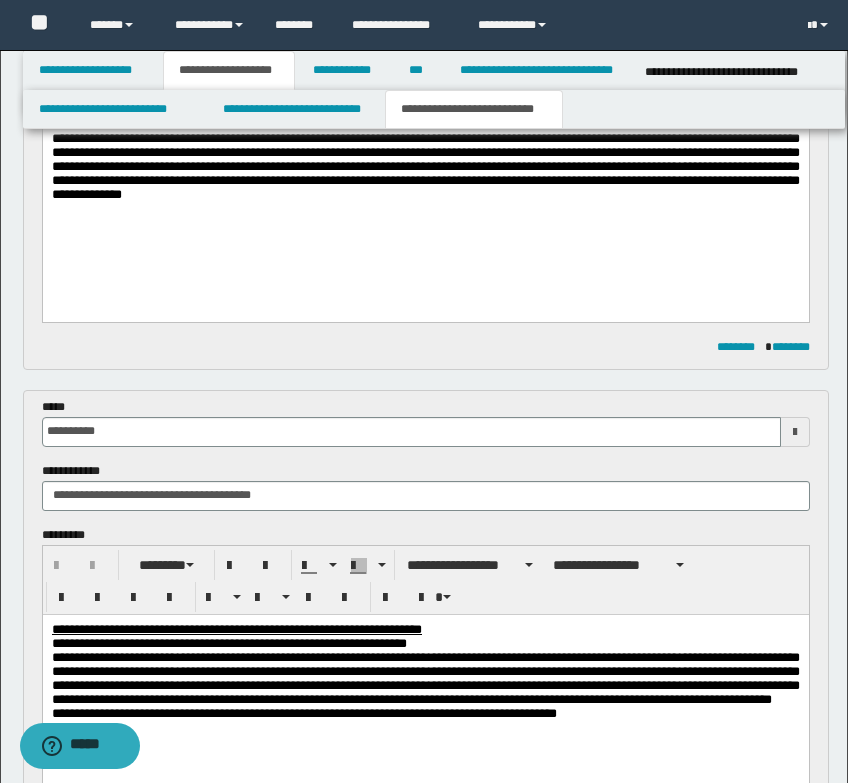 scroll, scrollTop: 200, scrollLeft: 0, axis: vertical 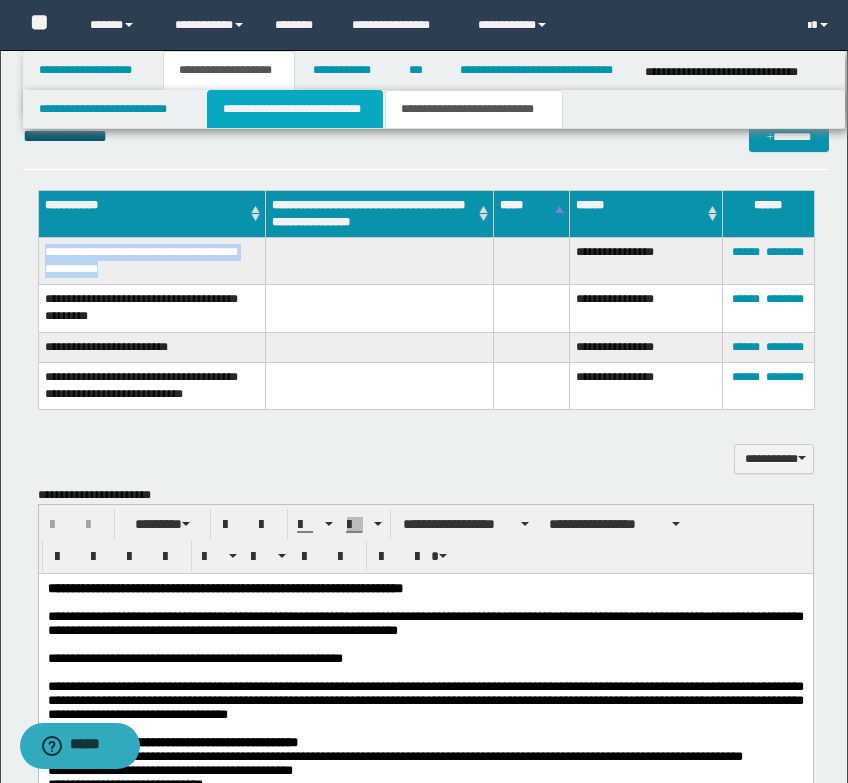 click on "**********" at bounding box center (295, 109) 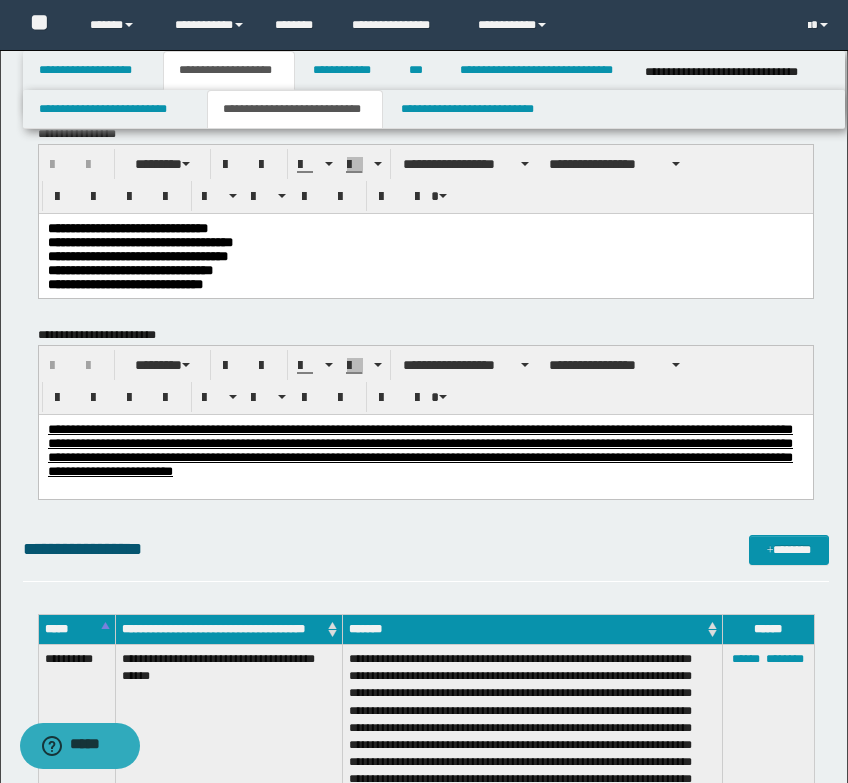 scroll, scrollTop: 0, scrollLeft: 0, axis: both 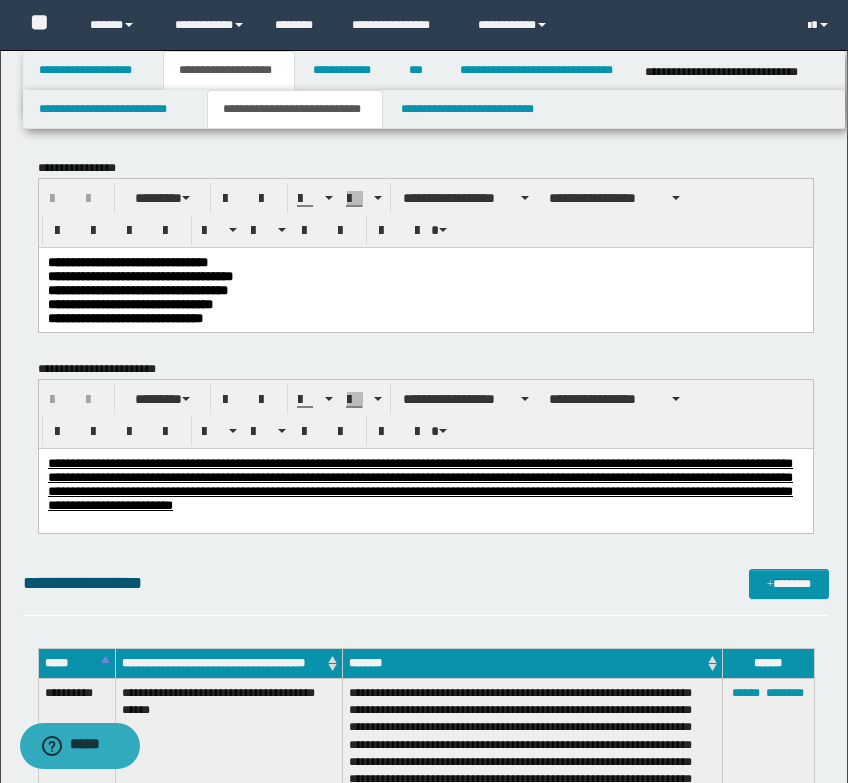 click on "**********" at bounding box center [425, 276] 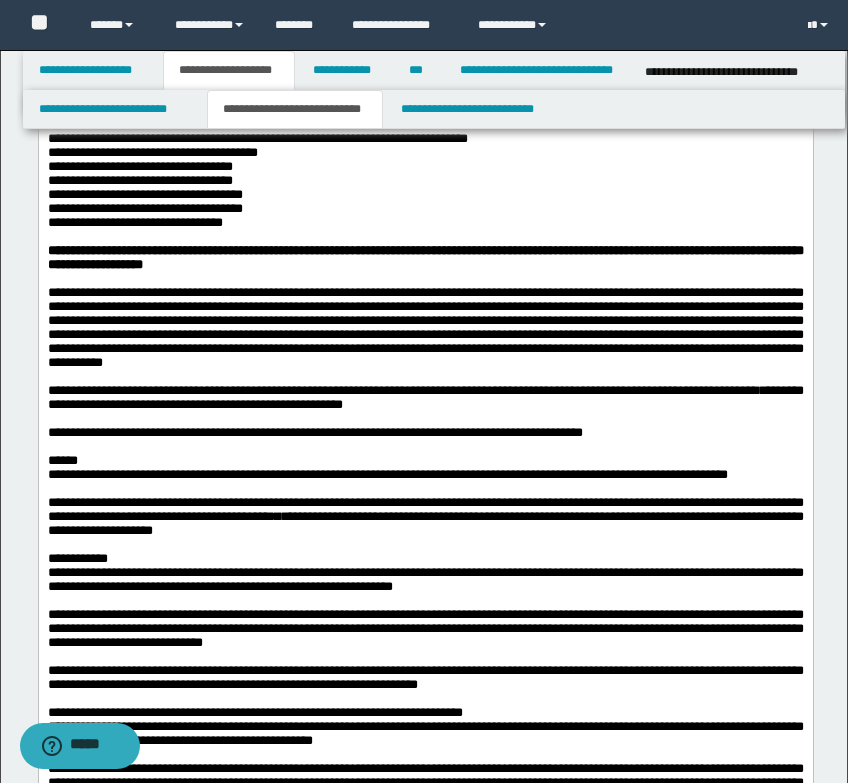 scroll, scrollTop: 400, scrollLeft: 0, axis: vertical 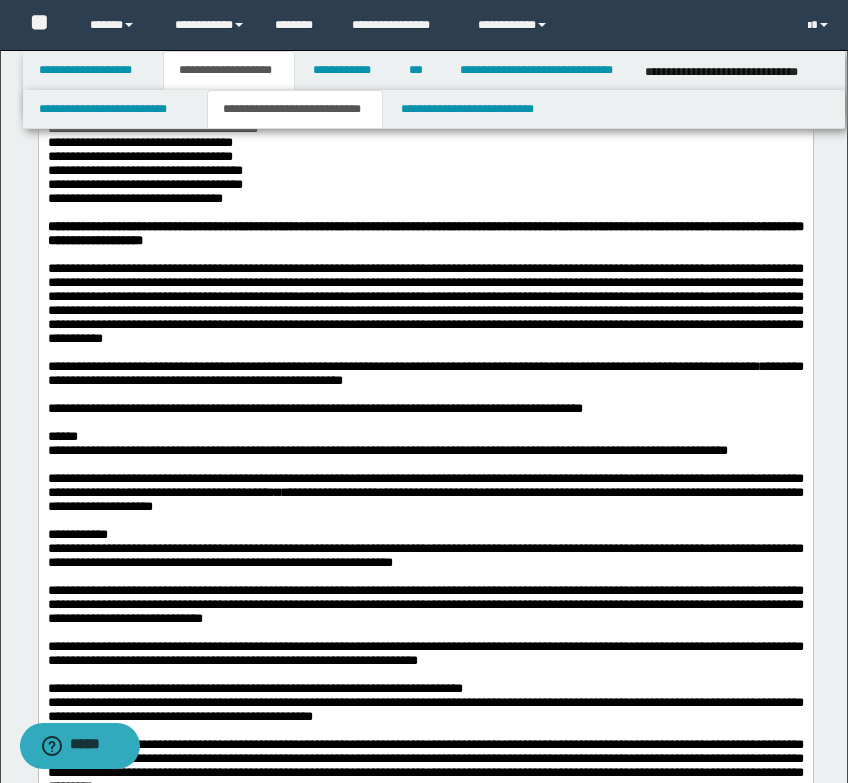 click on "**********" at bounding box center (425, 233) 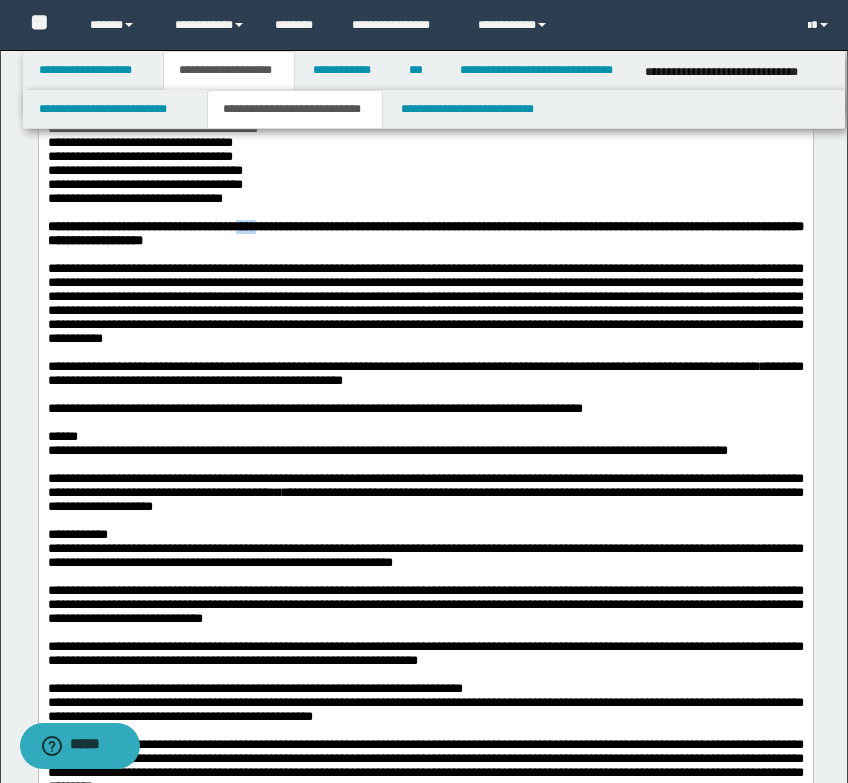 click on "**********" at bounding box center (425, 233) 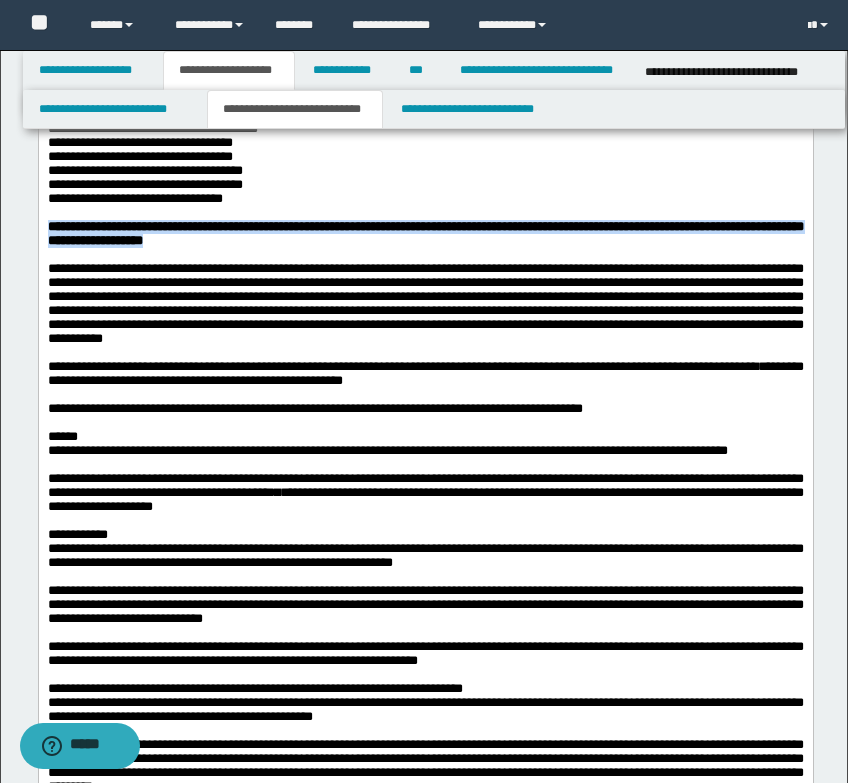 click on "**********" at bounding box center [425, 233] 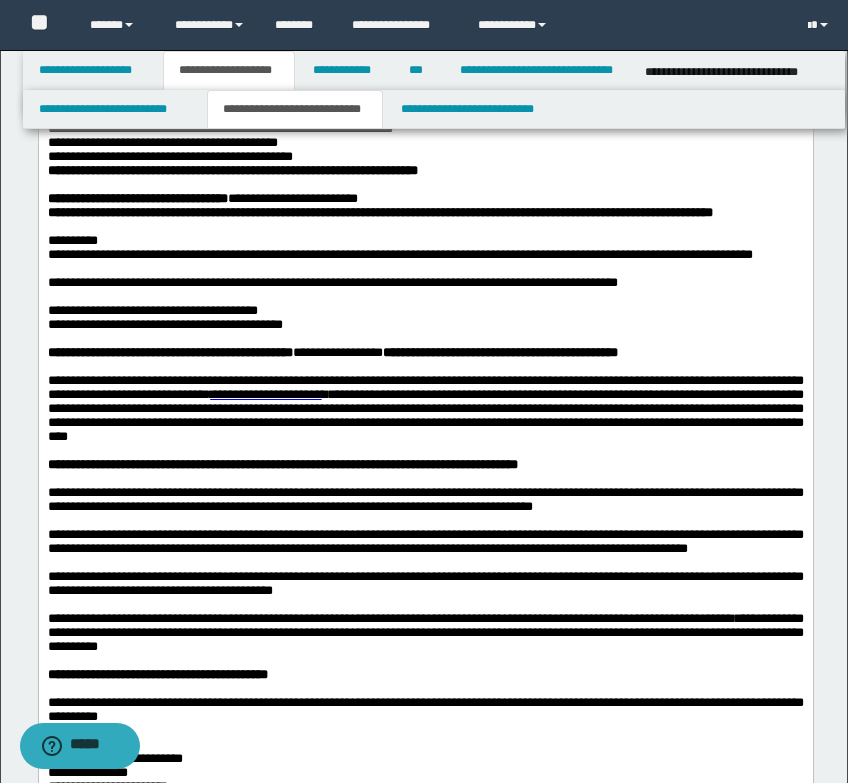 scroll, scrollTop: 1500, scrollLeft: 0, axis: vertical 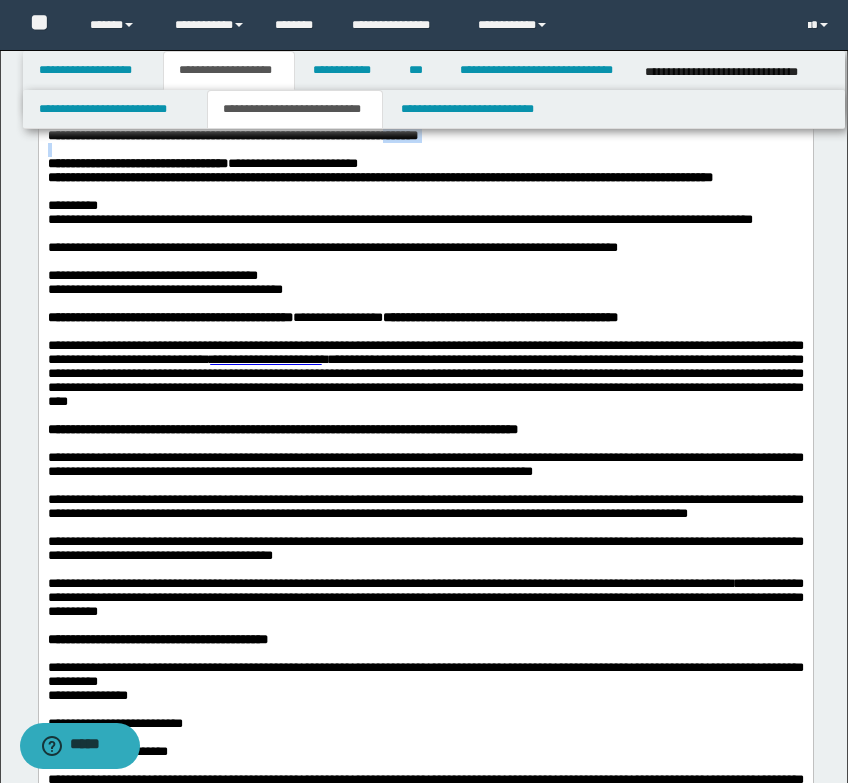 drag, startPoint x: 319, startPoint y: 375, endPoint x: 427, endPoint y: 388, distance: 108.779594 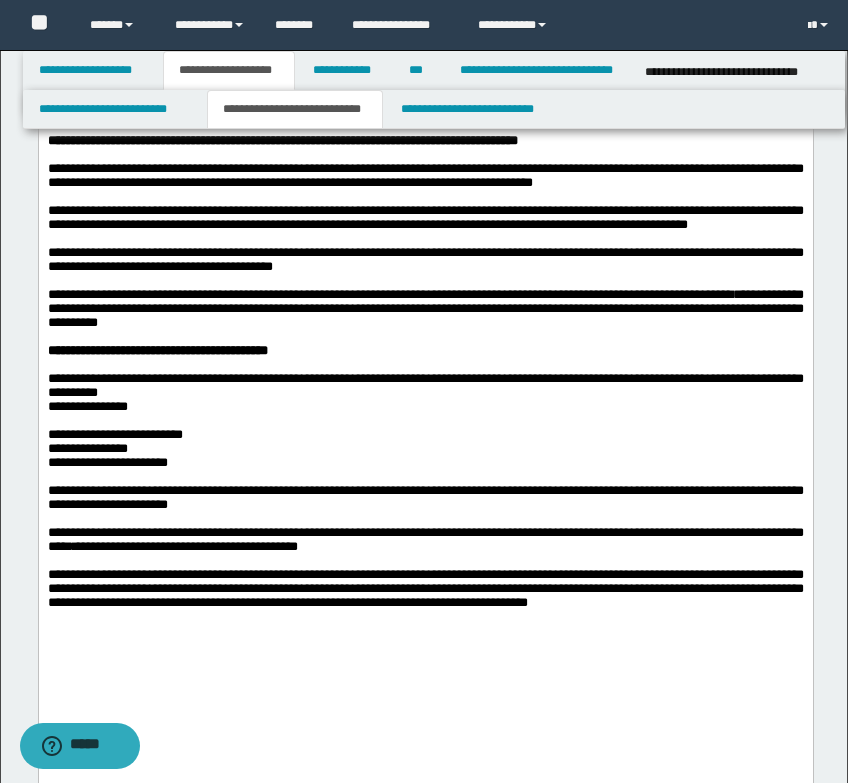 scroll, scrollTop: 1900, scrollLeft: 0, axis: vertical 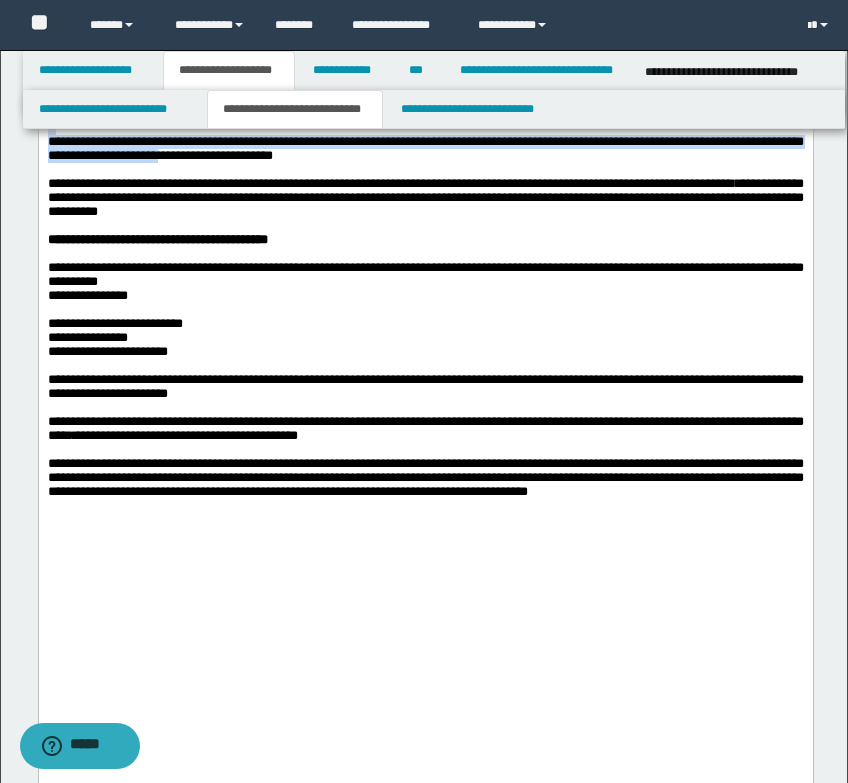 drag, startPoint x: 372, startPoint y: 386, endPoint x: 380, endPoint y: 526, distance: 140.22838 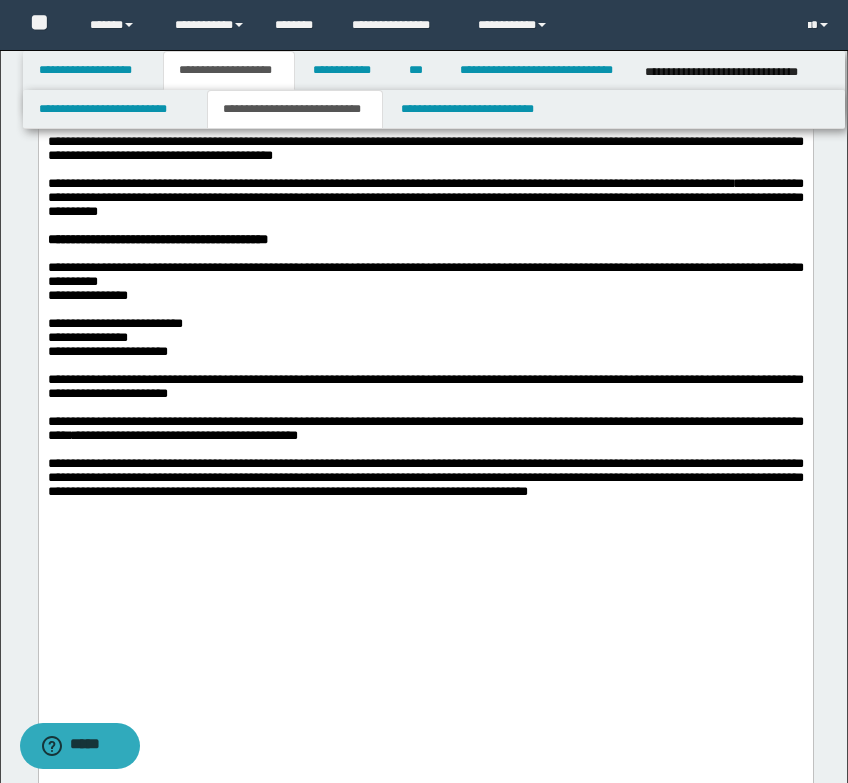 click on "**********" at bounding box center [425, 149] 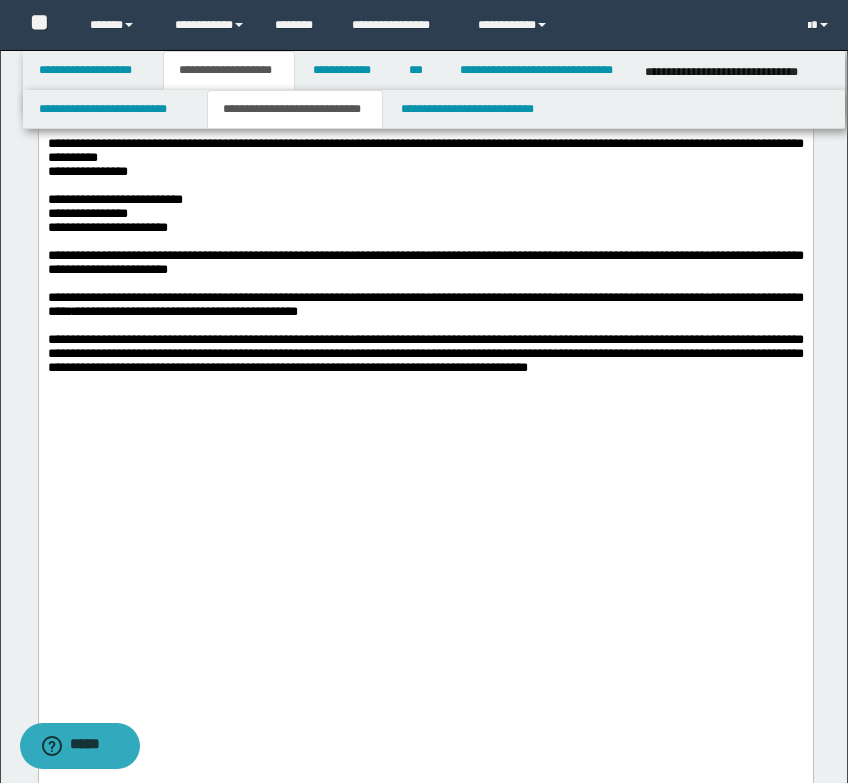 scroll, scrollTop: 2000, scrollLeft: 0, axis: vertical 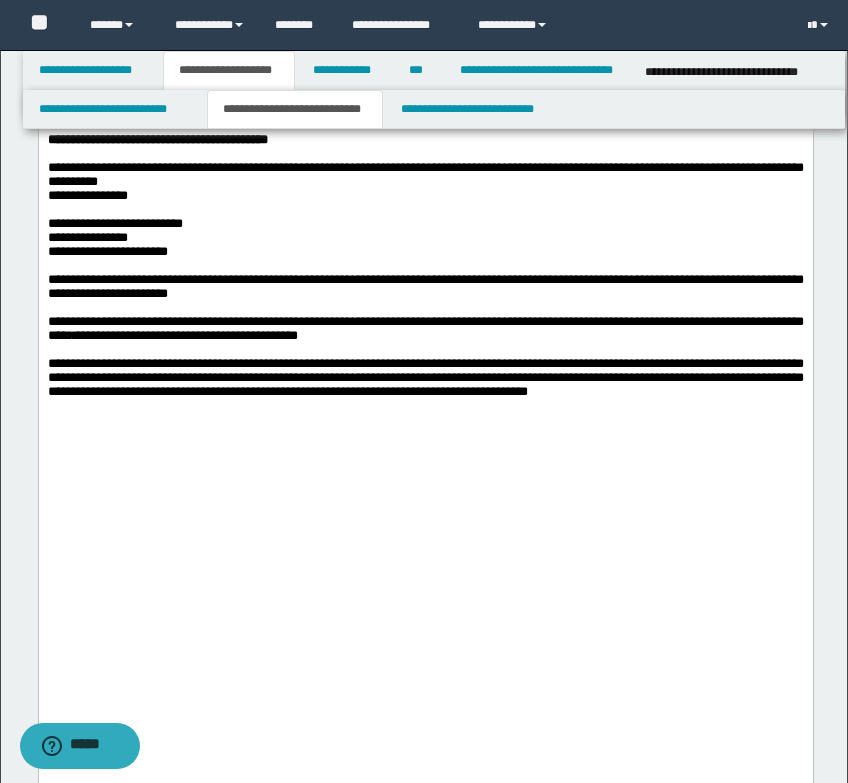 click on "**********" at bounding box center (425, 6) 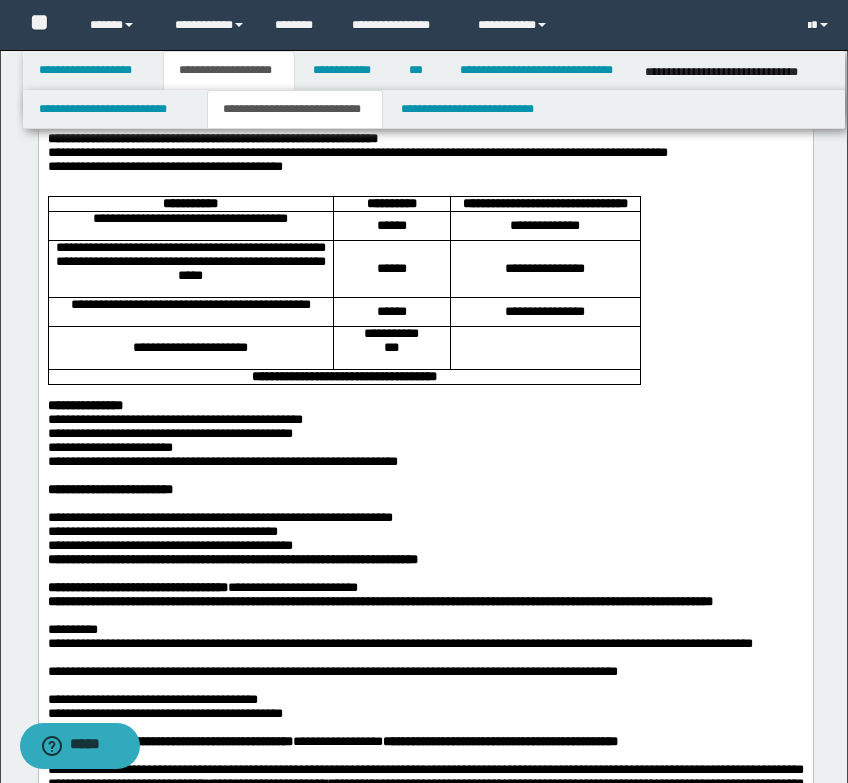 scroll, scrollTop: 1100, scrollLeft: 0, axis: vertical 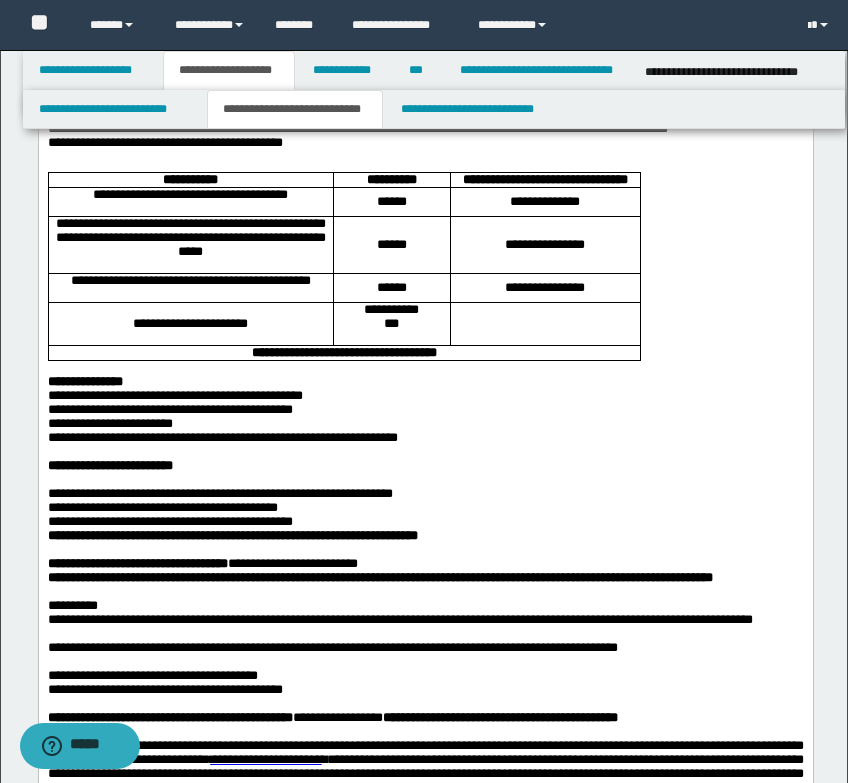 click on "**********" at bounding box center [190, 237] 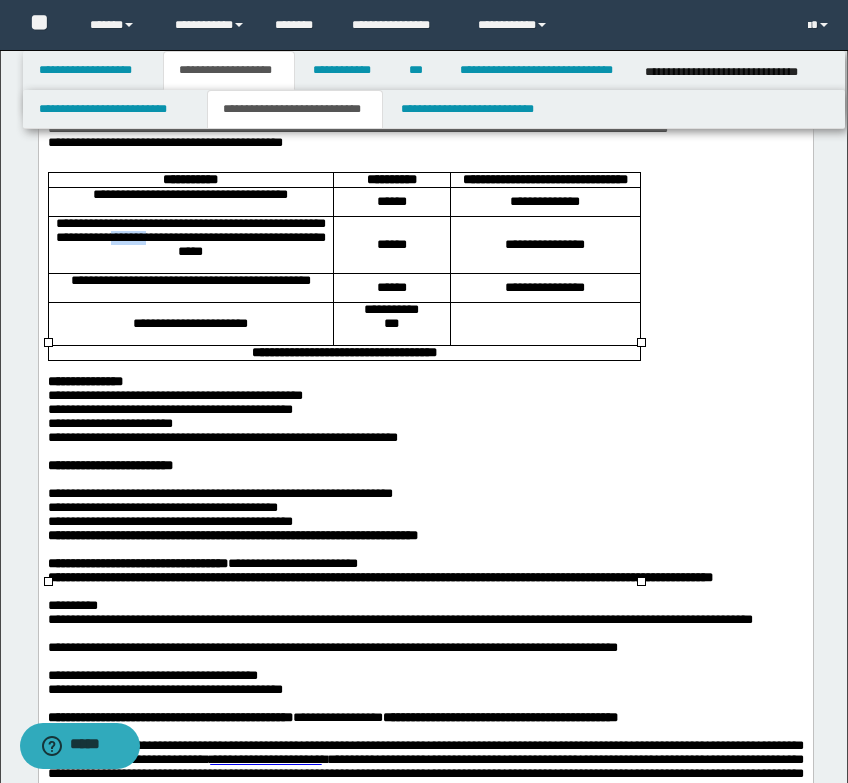 click on "**********" at bounding box center [190, 237] 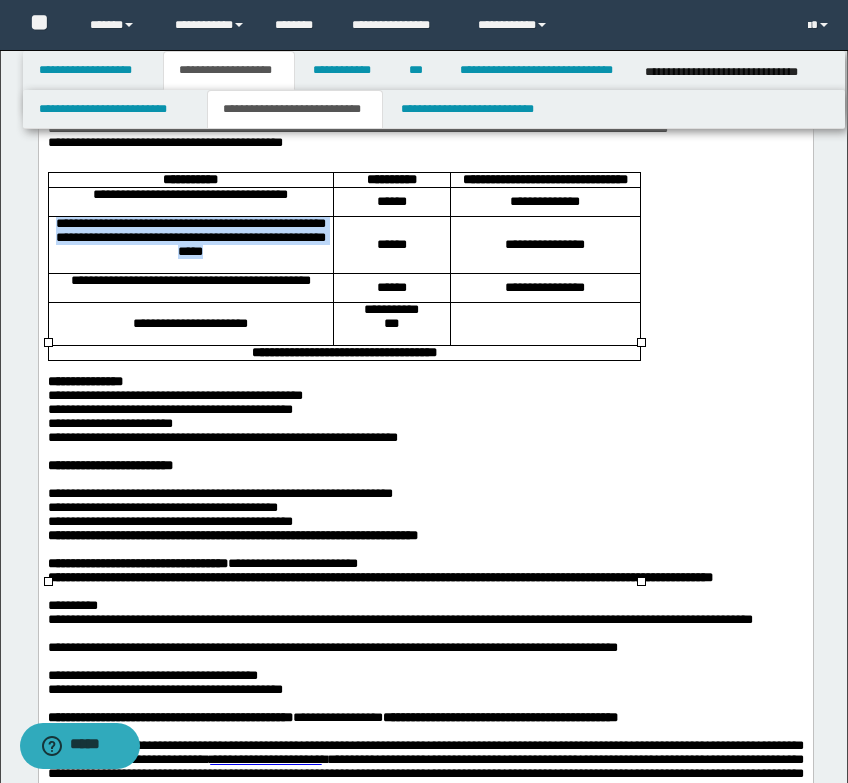 click on "**********" at bounding box center (190, 237) 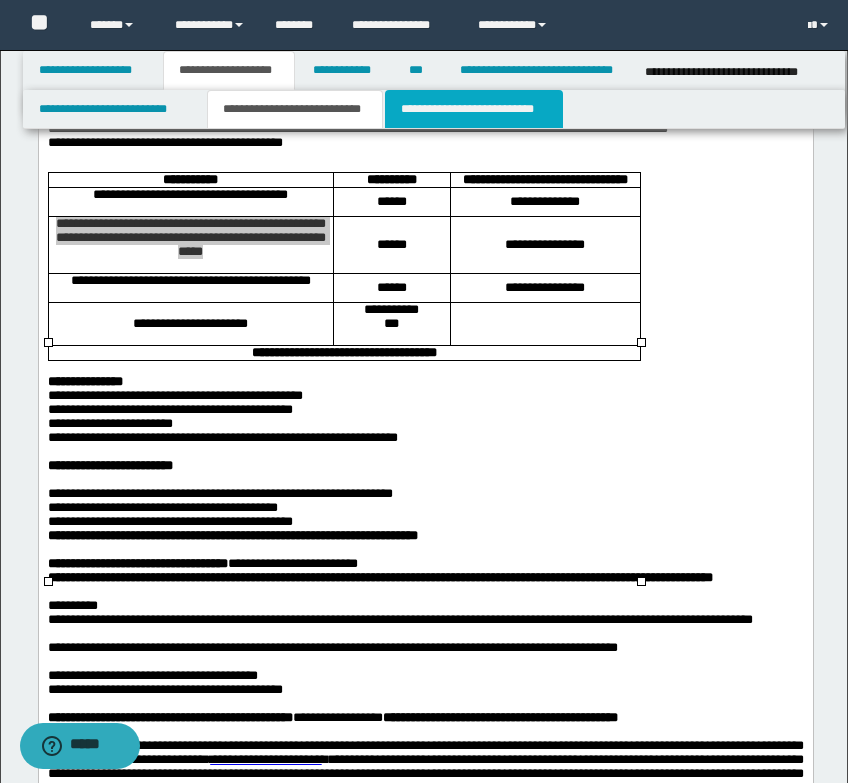 click on "**********" at bounding box center (474, 109) 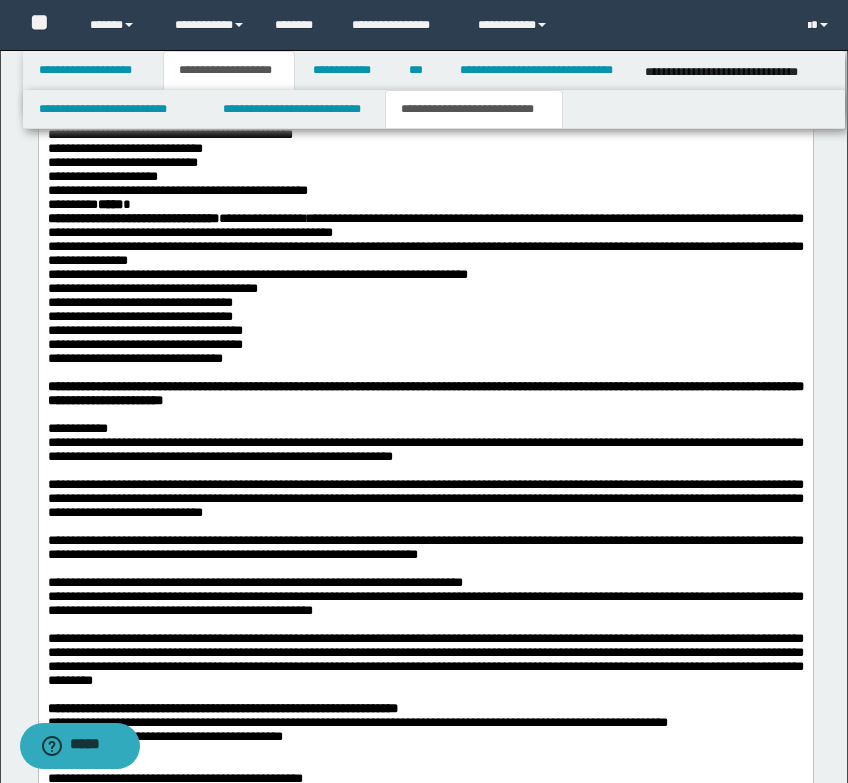 scroll, scrollTop: 1700, scrollLeft: 0, axis: vertical 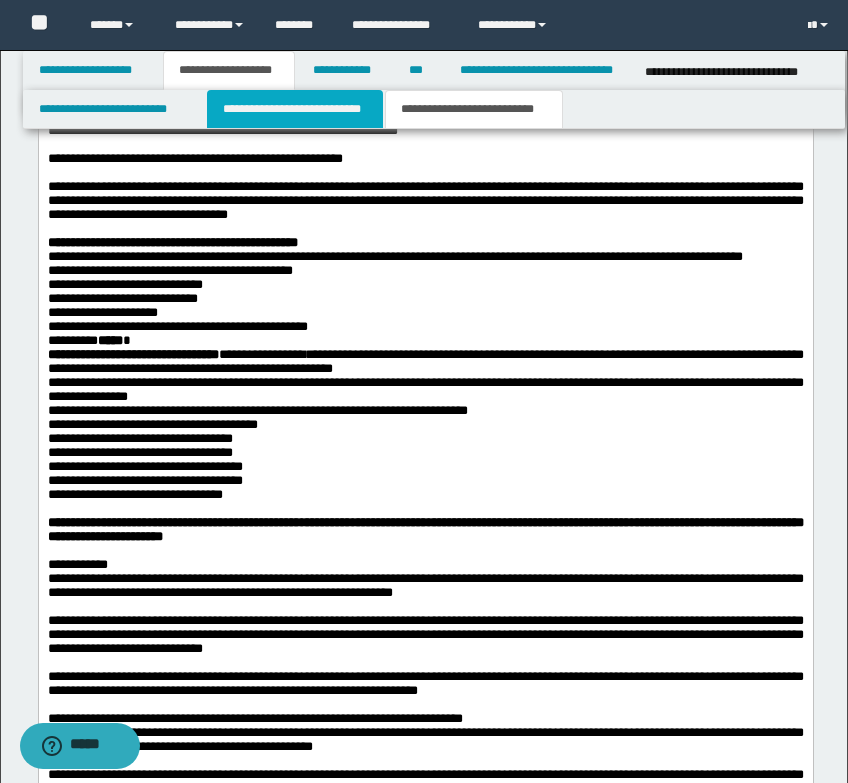 click on "**********" at bounding box center [295, 109] 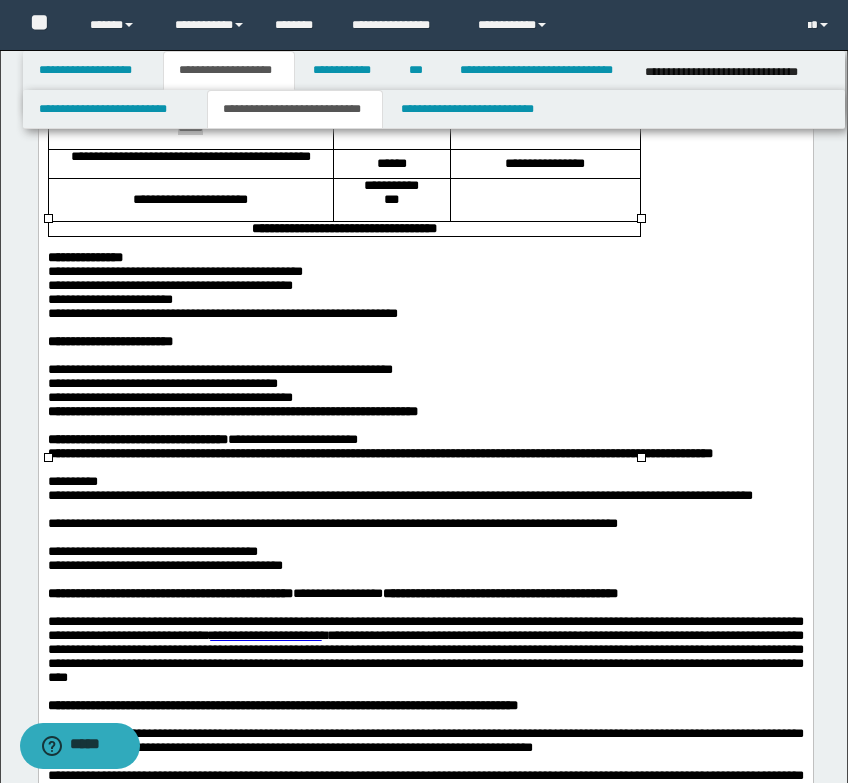 scroll, scrollTop: 1200, scrollLeft: 0, axis: vertical 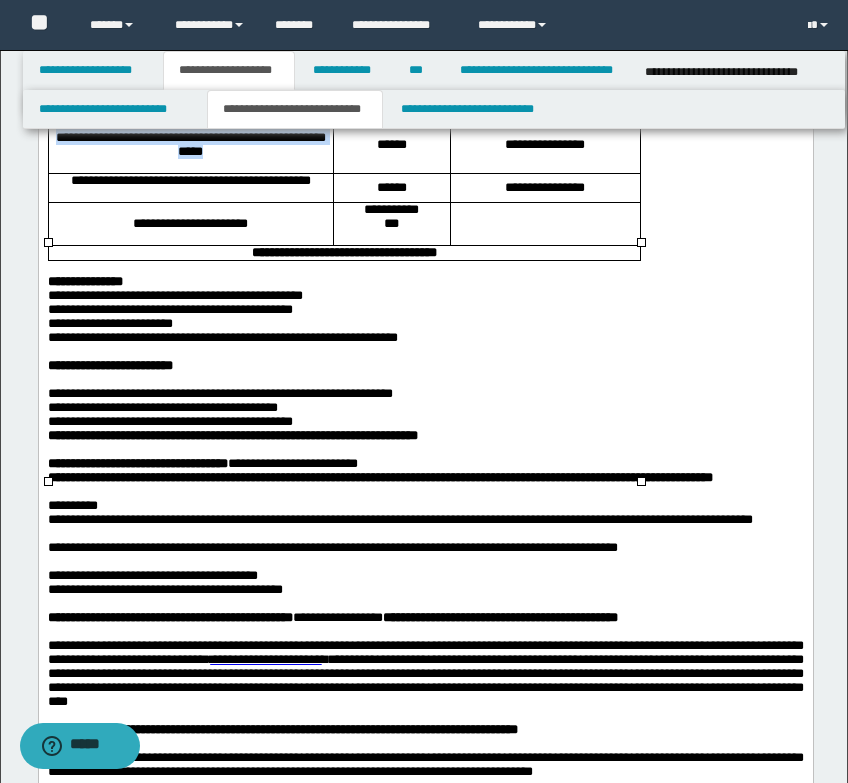 click on "**********" at bounding box center (190, 137) 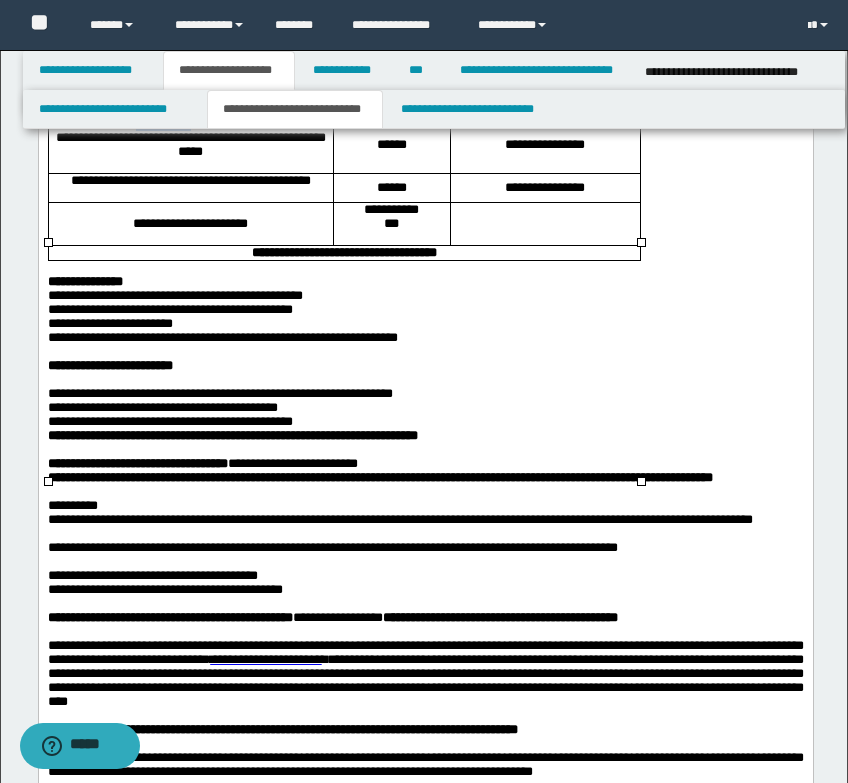 click on "**********" at bounding box center [190, 137] 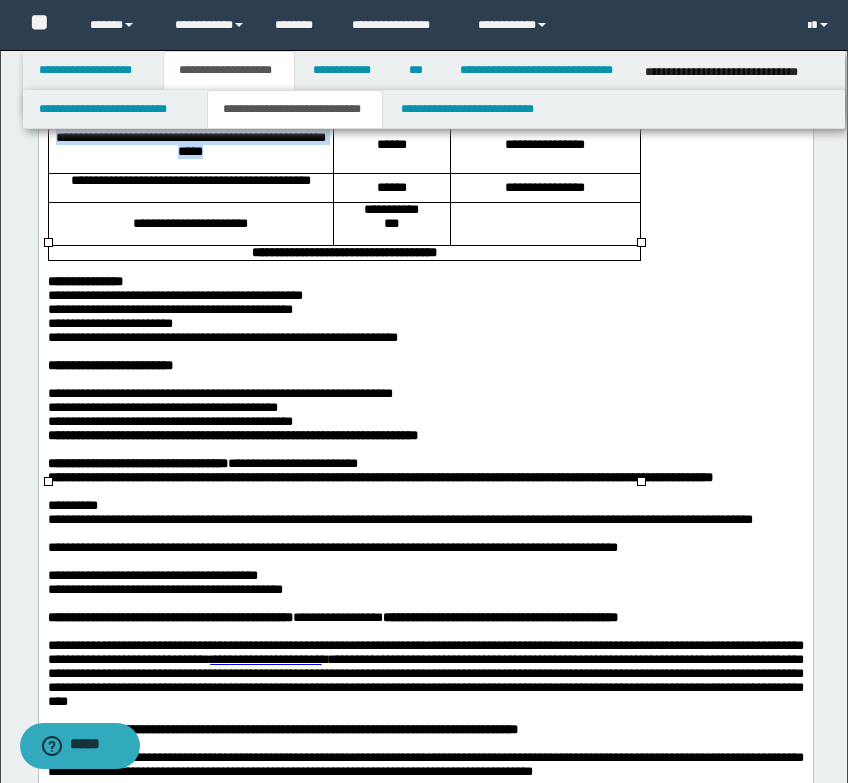 click on "**********" at bounding box center (190, 137) 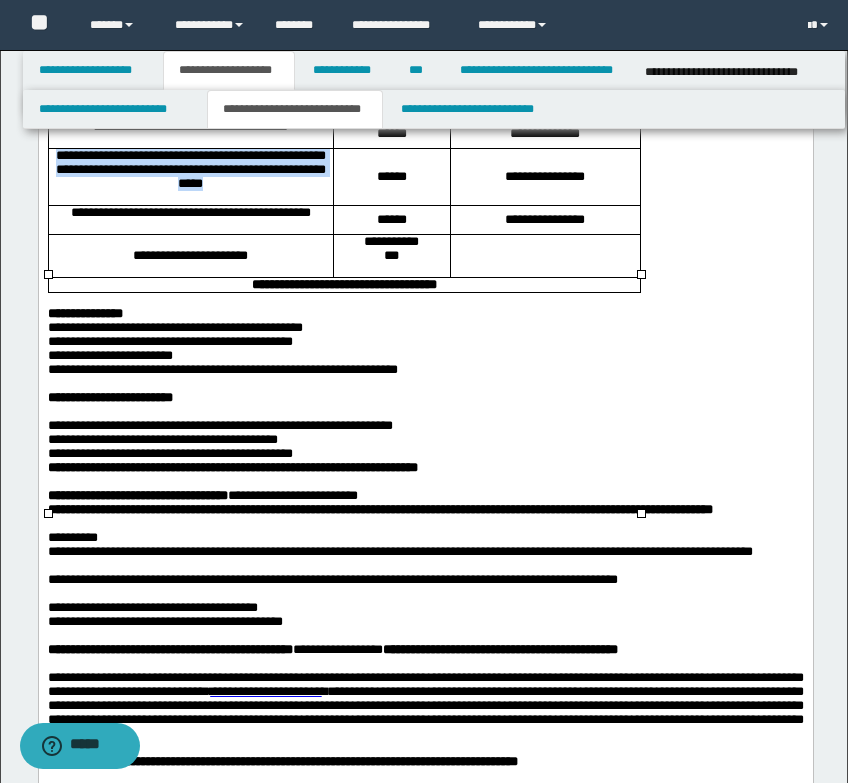 scroll, scrollTop: 1100, scrollLeft: 0, axis: vertical 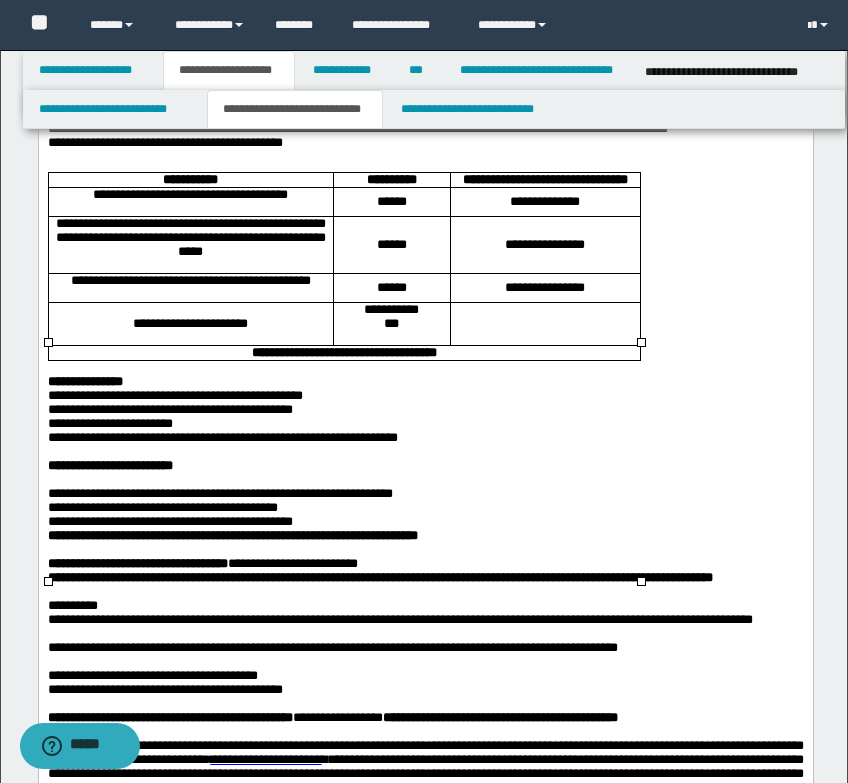 click at bounding box center (190, 209) 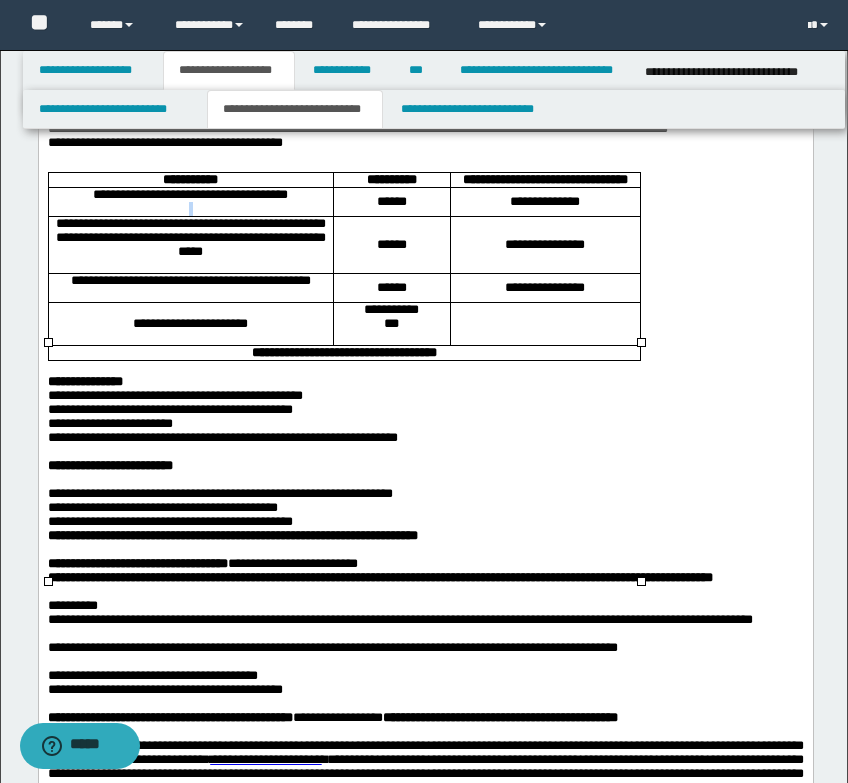 click at bounding box center [190, 209] 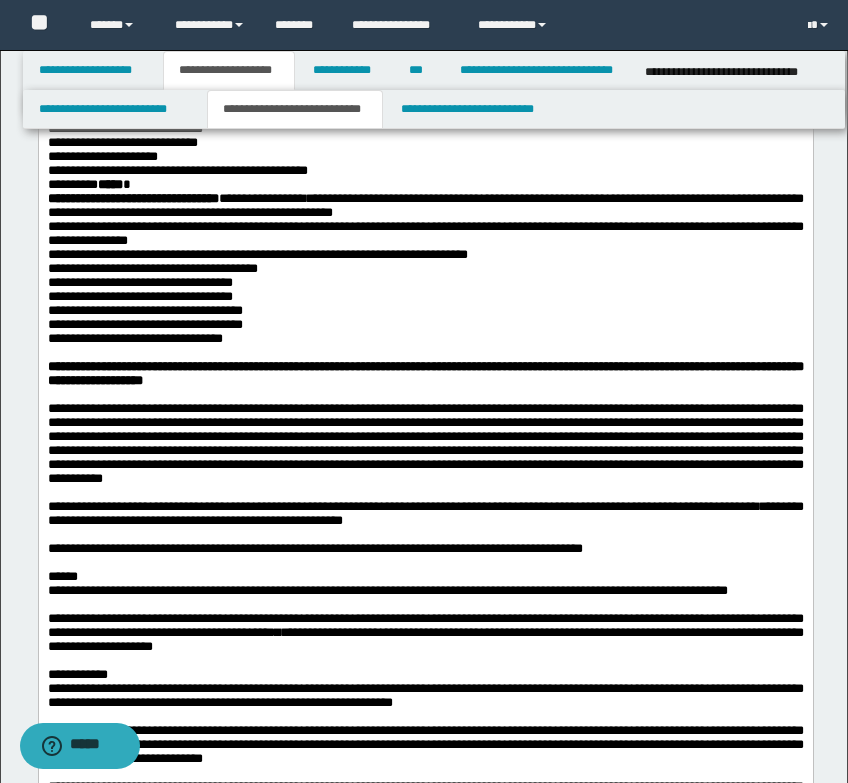 scroll, scrollTop: 300, scrollLeft: 0, axis: vertical 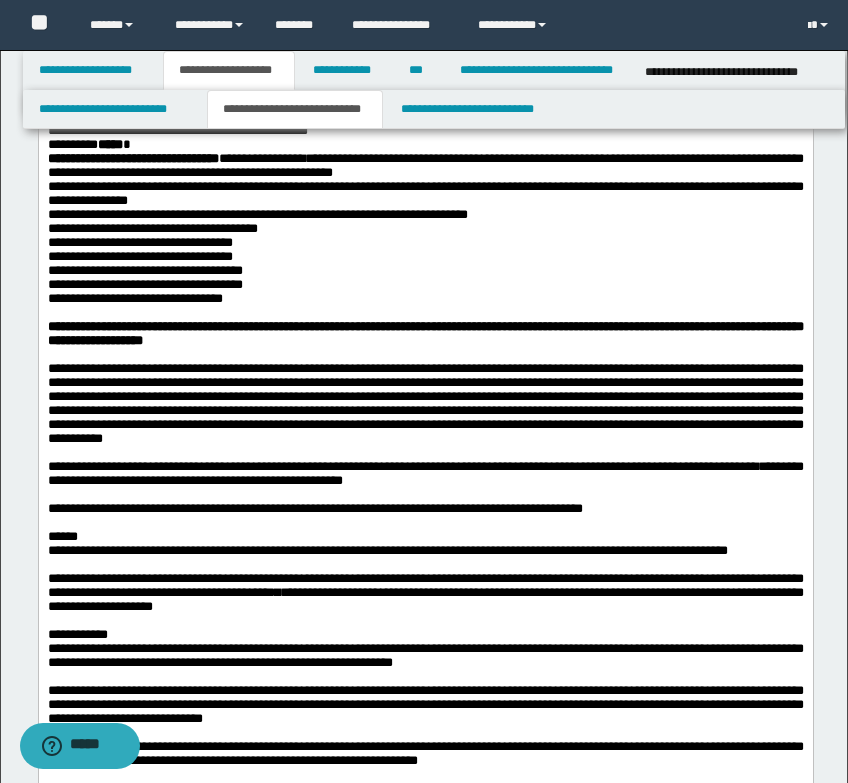 click on "**********" at bounding box center [425, 333] 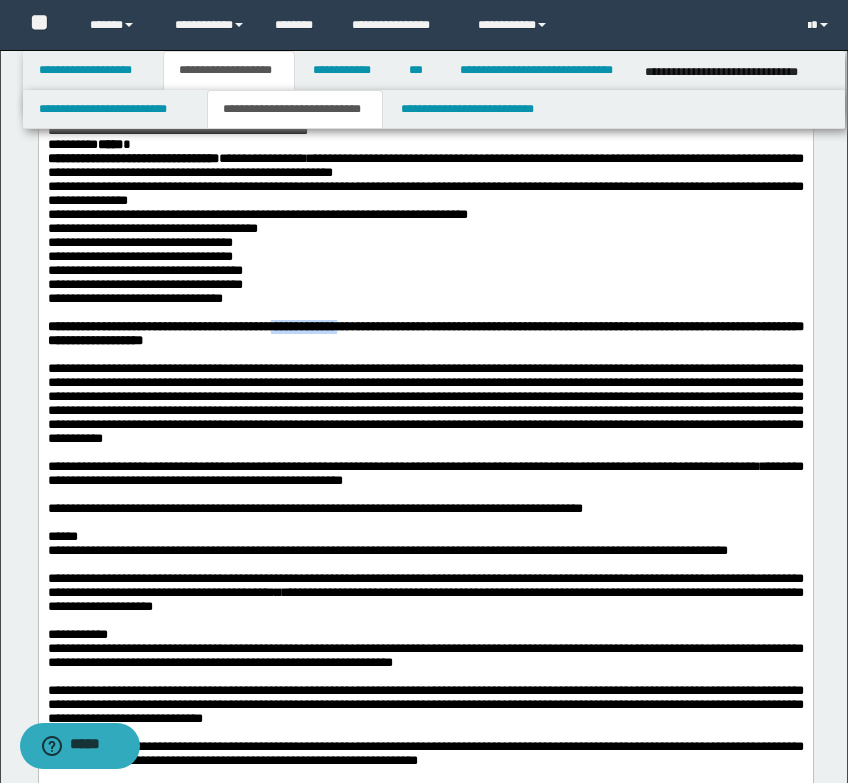 click on "**********" at bounding box center (425, 333) 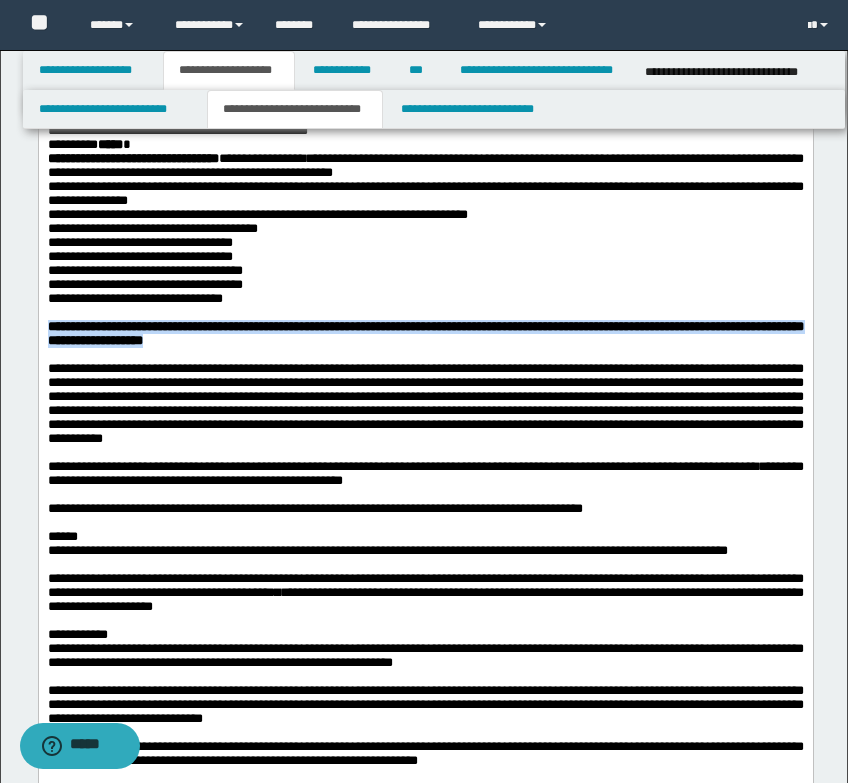 click on "**********" at bounding box center [425, 333] 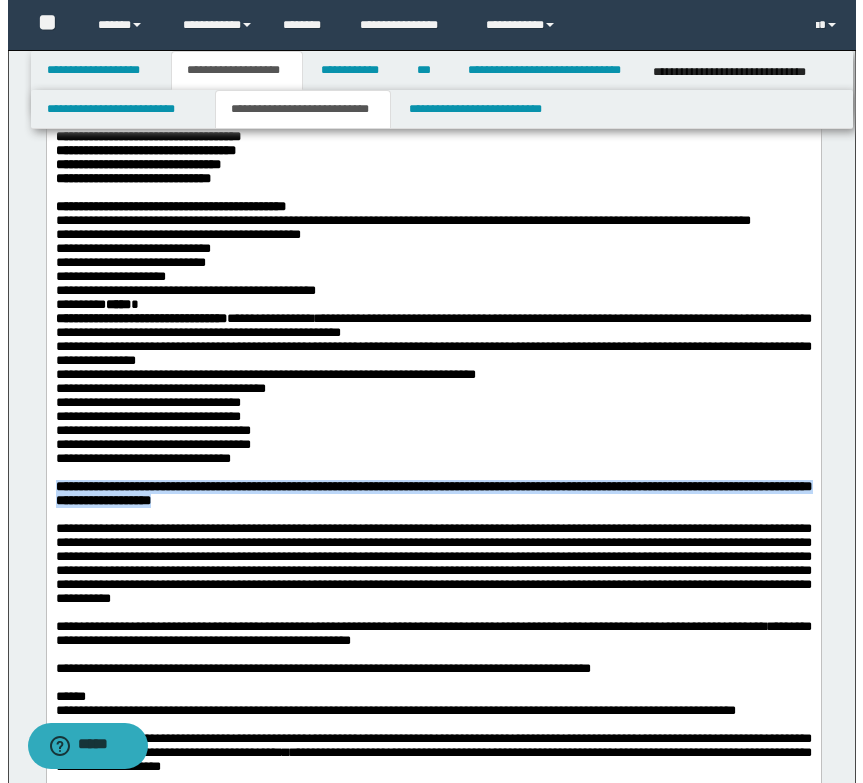 scroll, scrollTop: 100, scrollLeft: 0, axis: vertical 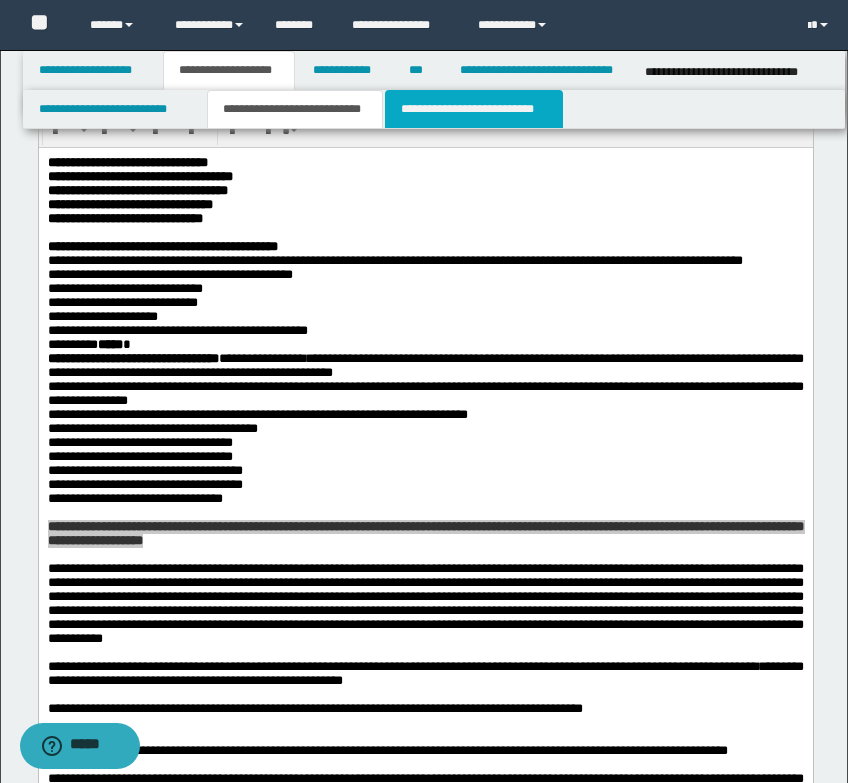 click on "**********" at bounding box center [474, 109] 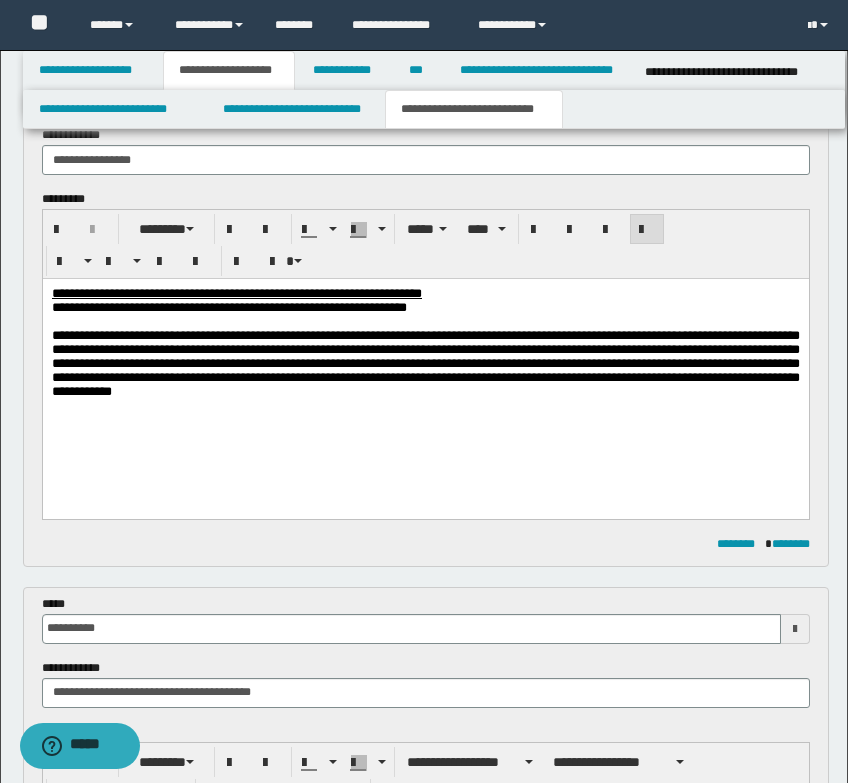 scroll, scrollTop: 100, scrollLeft: 0, axis: vertical 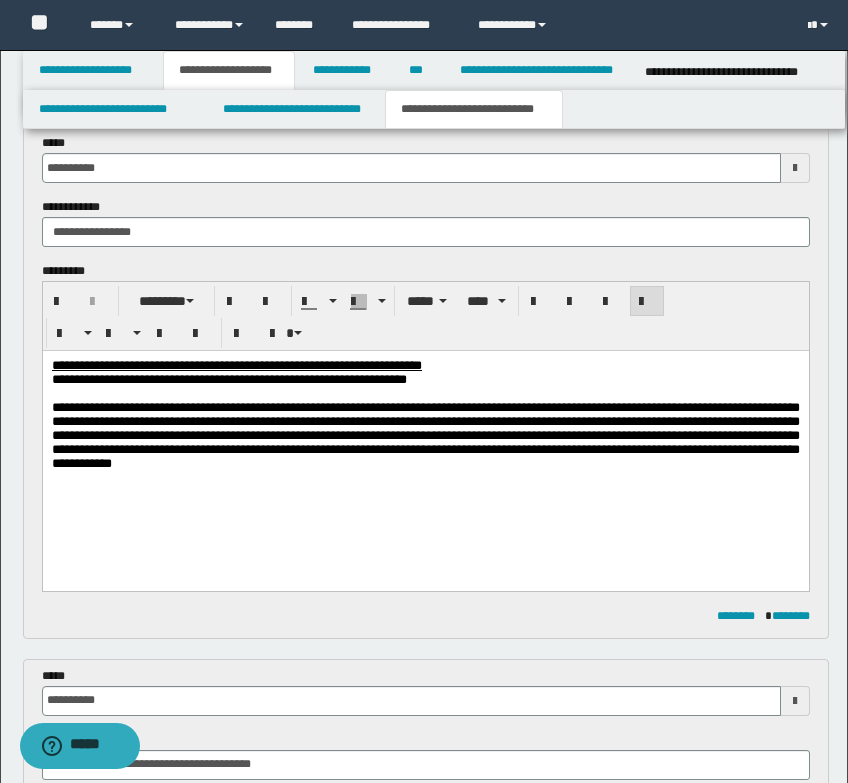click on "**********" at bounding box center [425, 435] 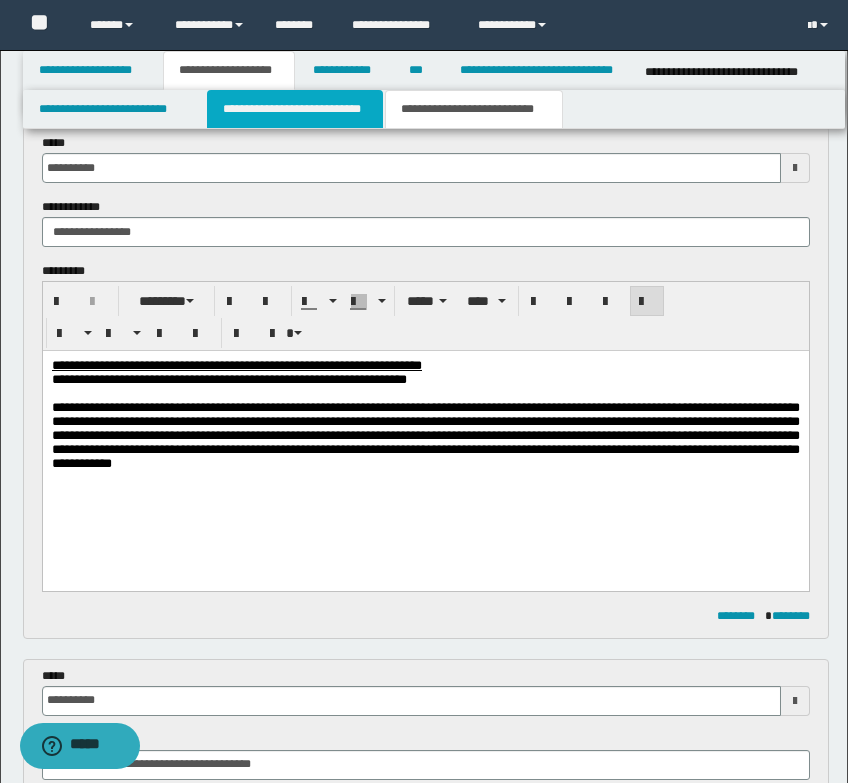 click on "**********" at bounding box center (295, 109) 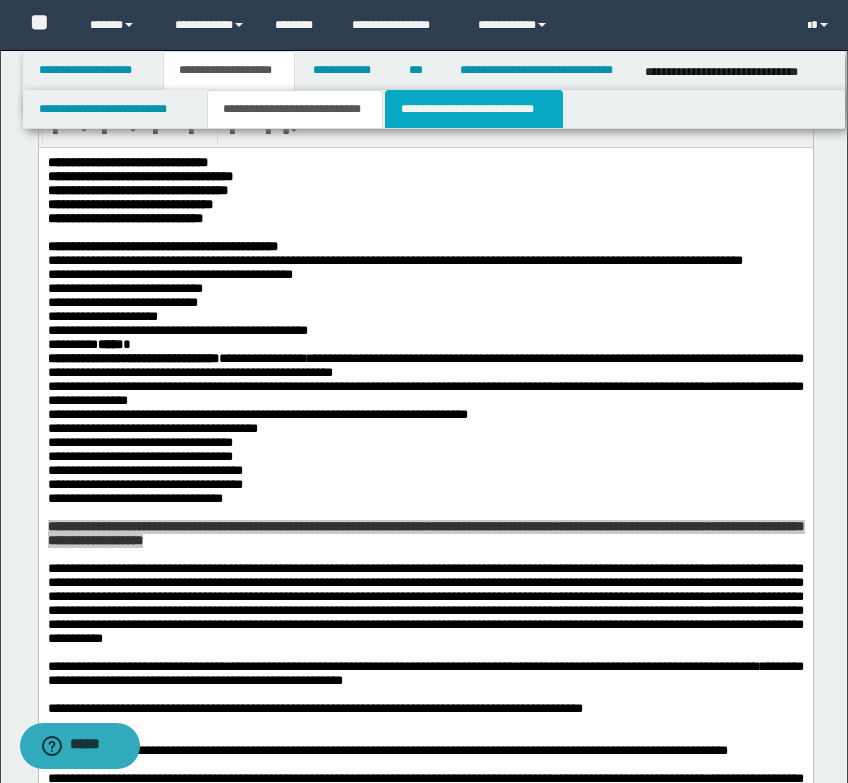 click on "**********" at bounding box center [474, 109] 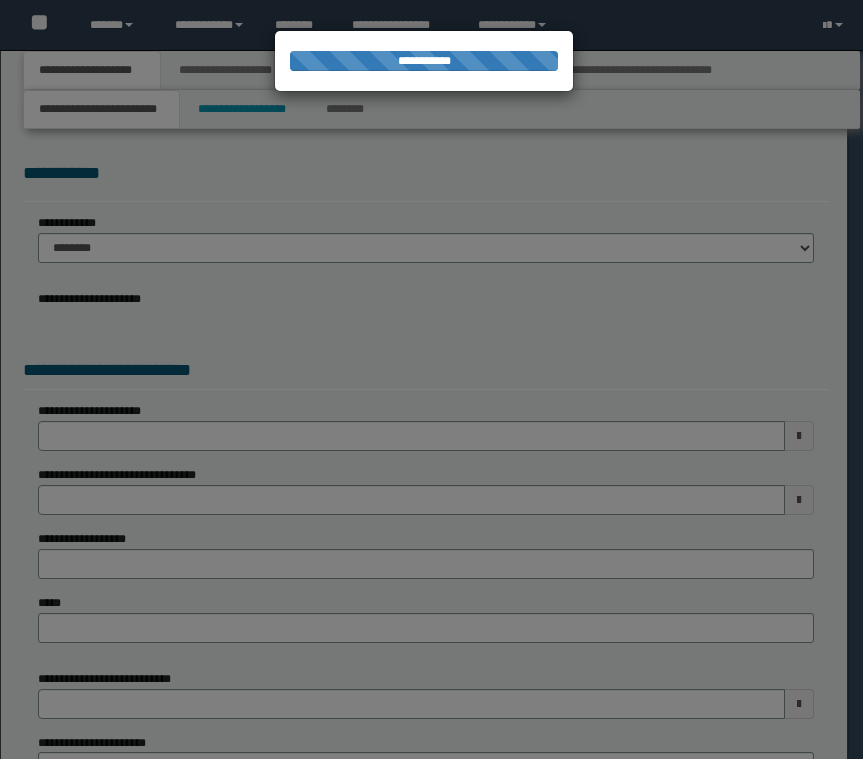 scroll, scrollTop: 0, scrollLeft: 0, axis: both 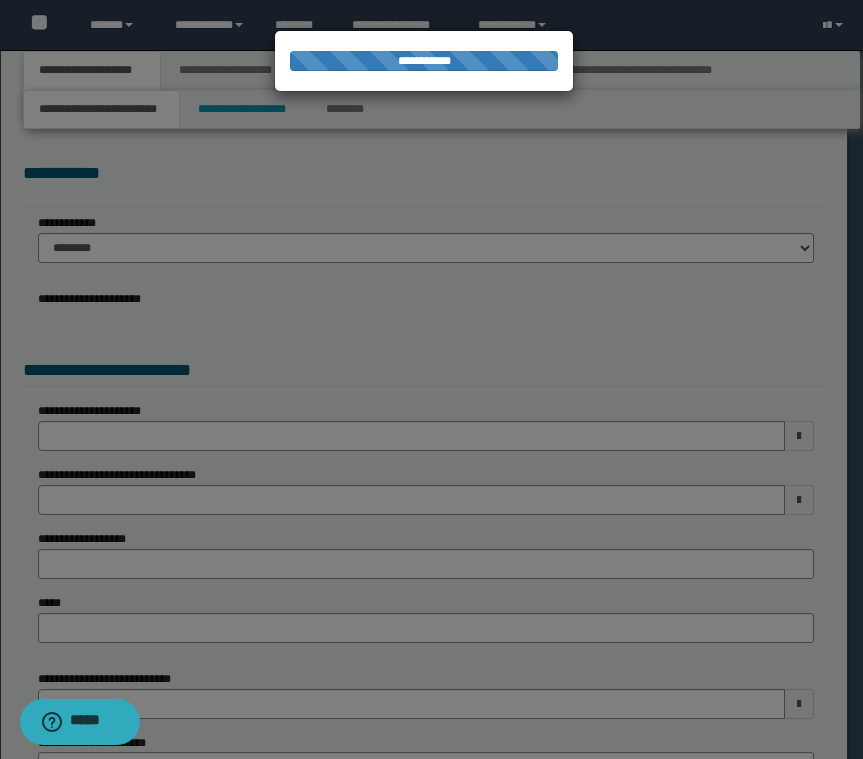 select on "*" 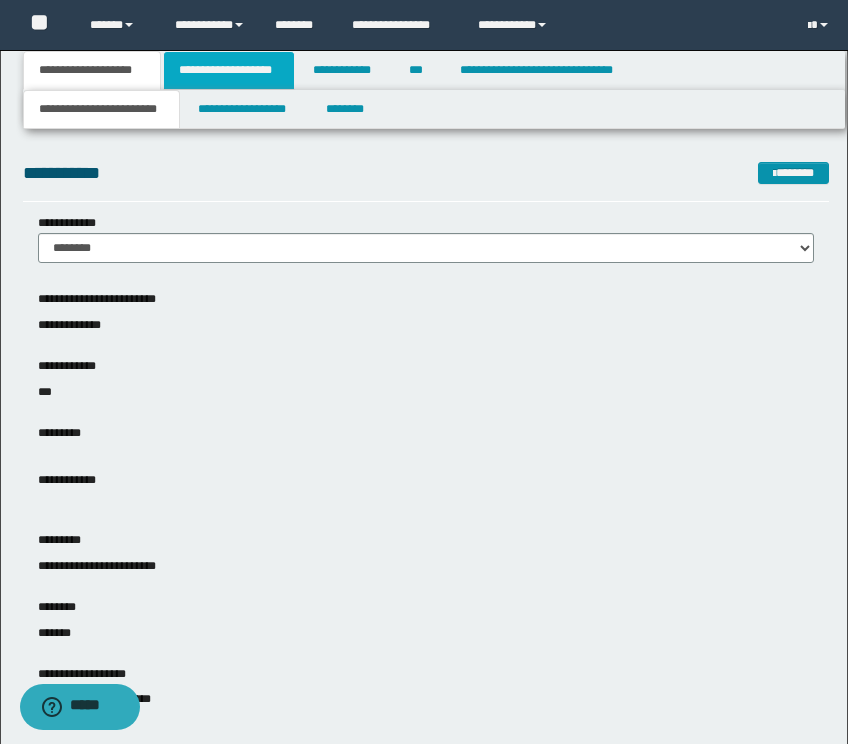 click on "**********" at bounding box center (229, 70) 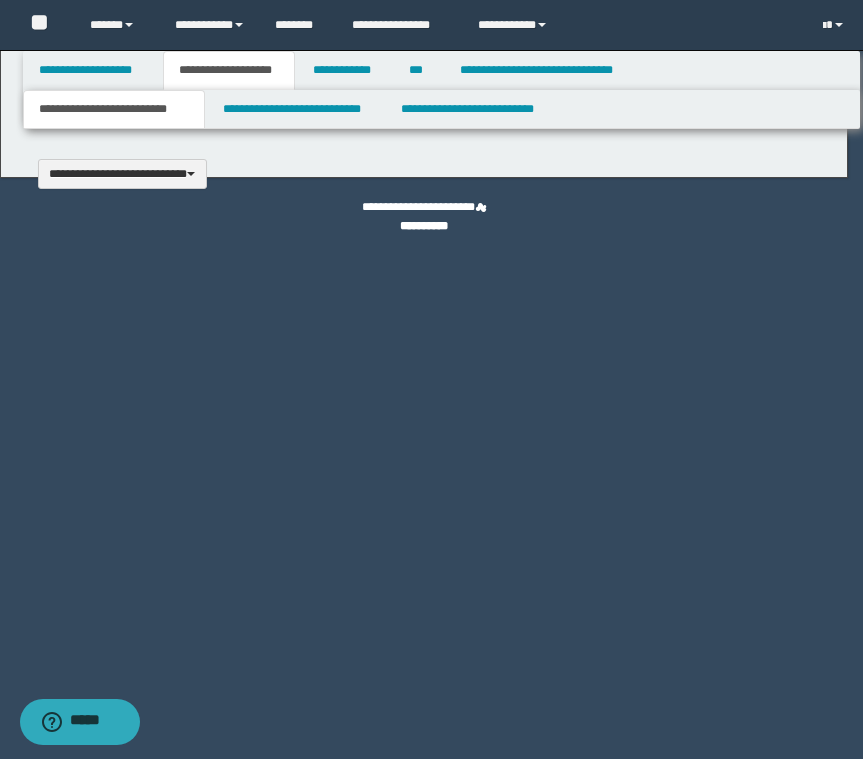 type 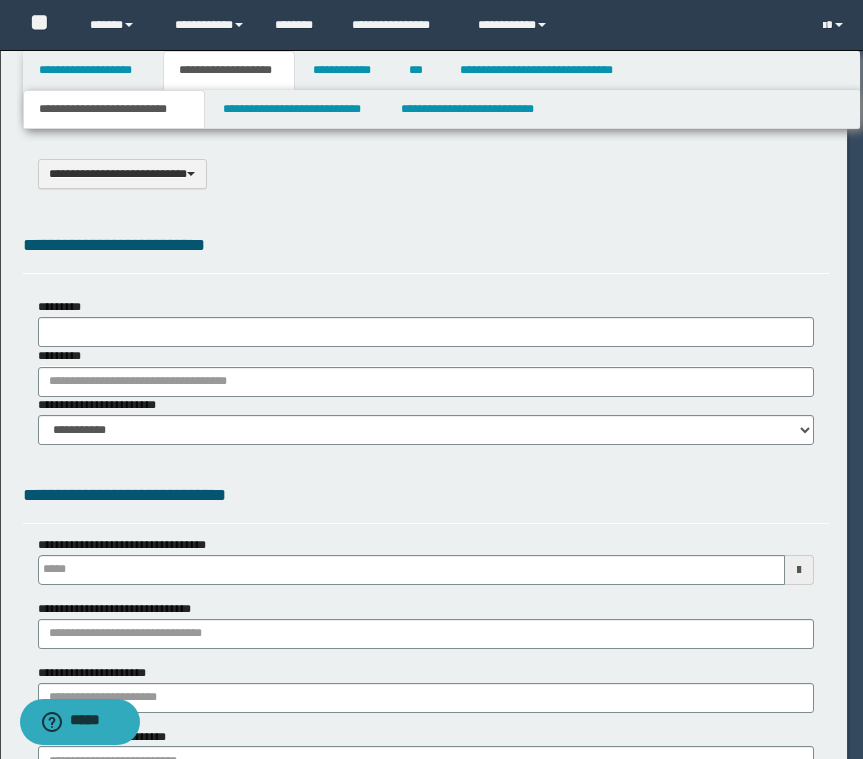 scroll, scrollTop: 0, scrollLeft: 0, axis: both 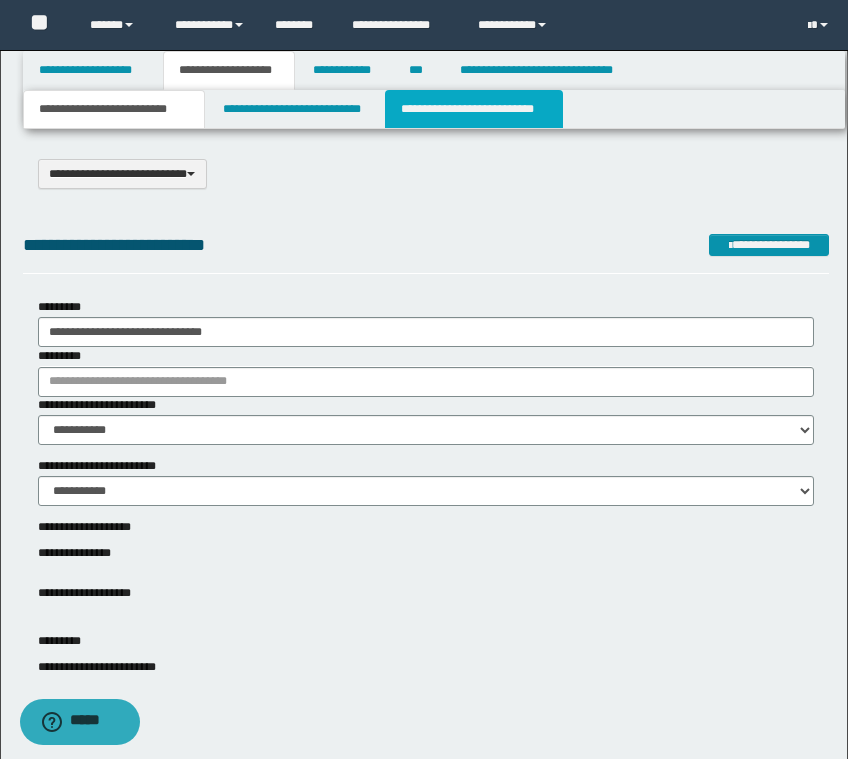 click on "**********" at bounding box center [474, 109] 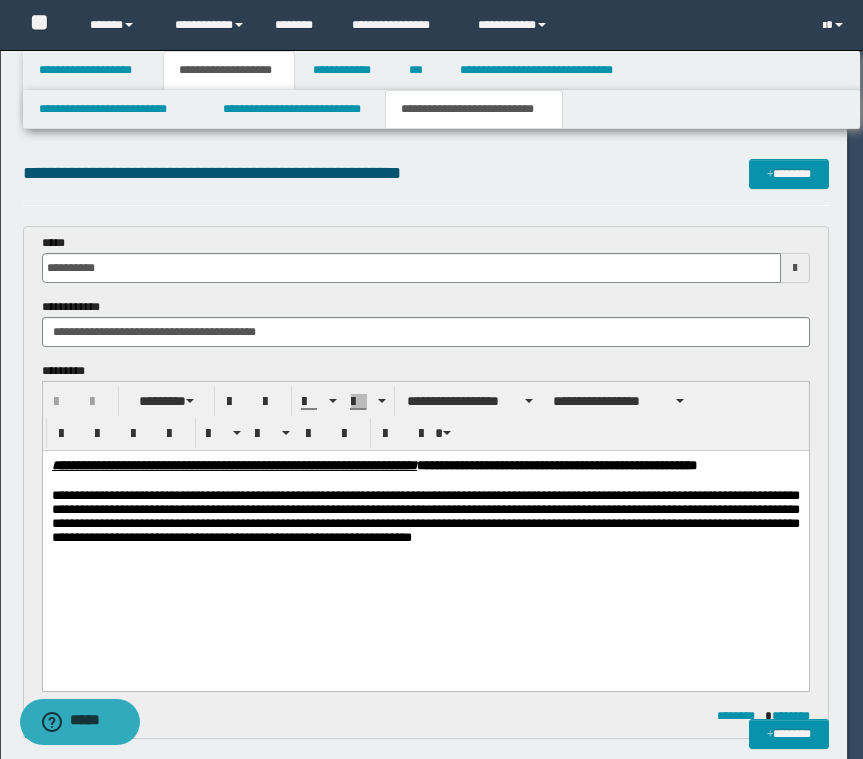 scroll, scrollTop: 0, scrollLeft: 0, axis: both 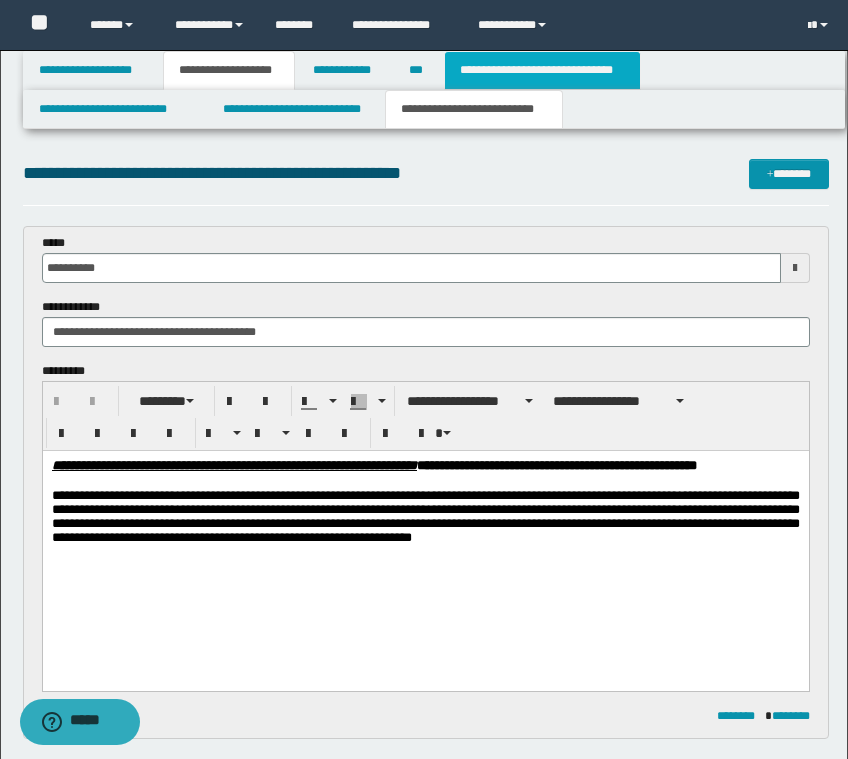 click on "**********" at bounding box center [542, 70] 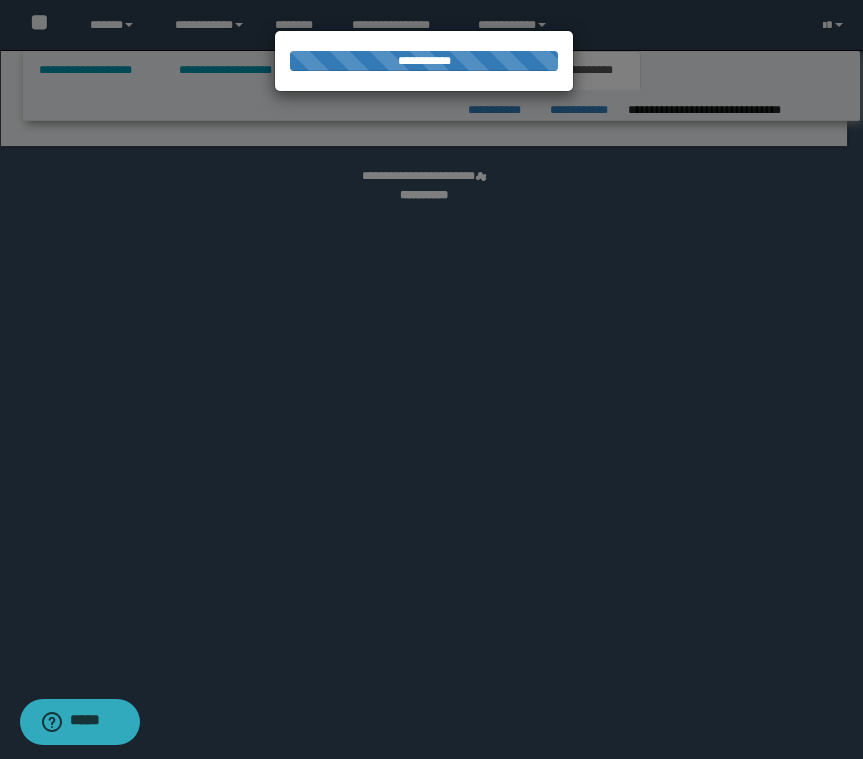 select on "*" 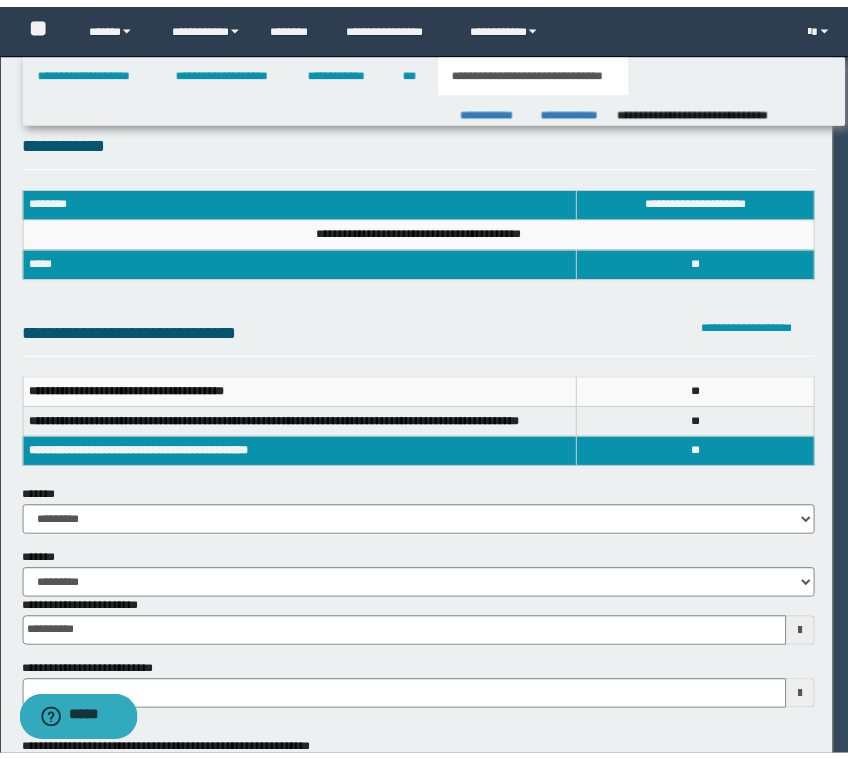 scroll, scrollTop: 0, scrollLeft: 0, axis: both 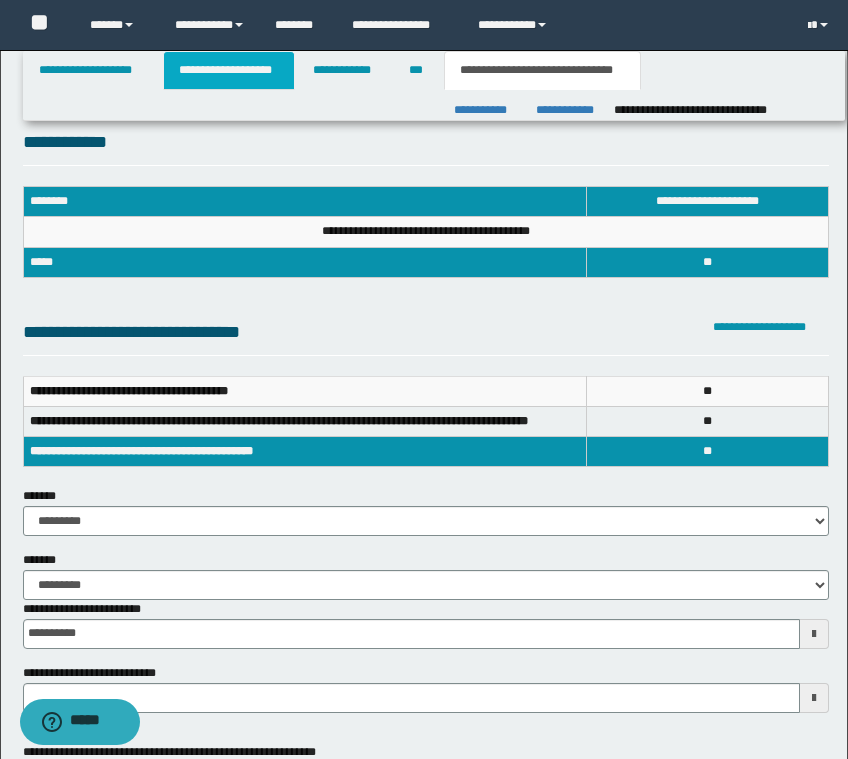 click on "**********" at bounding box center (229, 70) 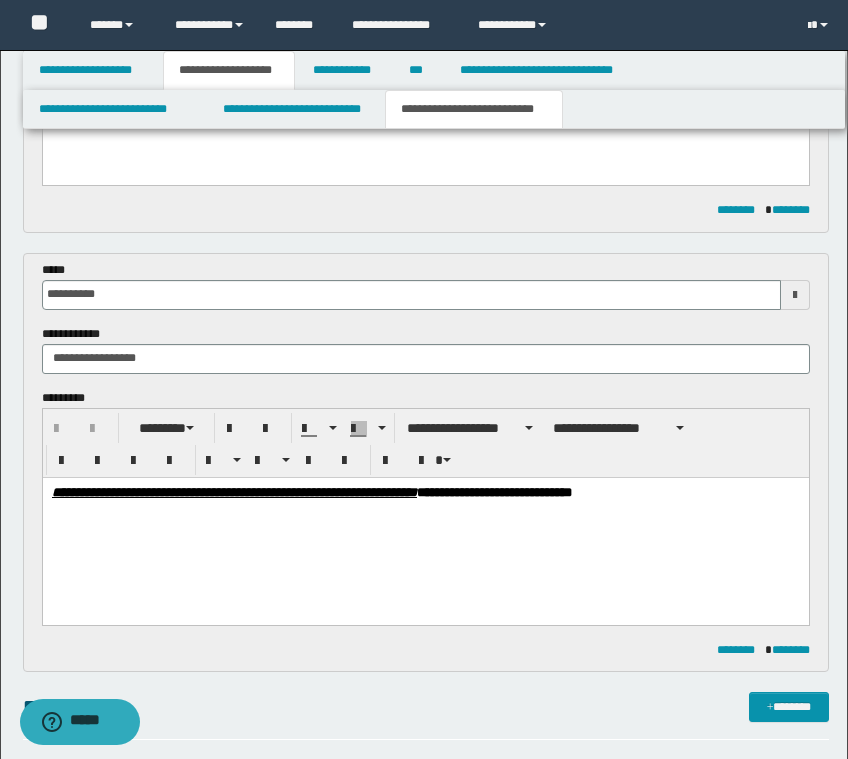 scroll, scrollTop: 548, scrollLeft: 0, axis: vertical 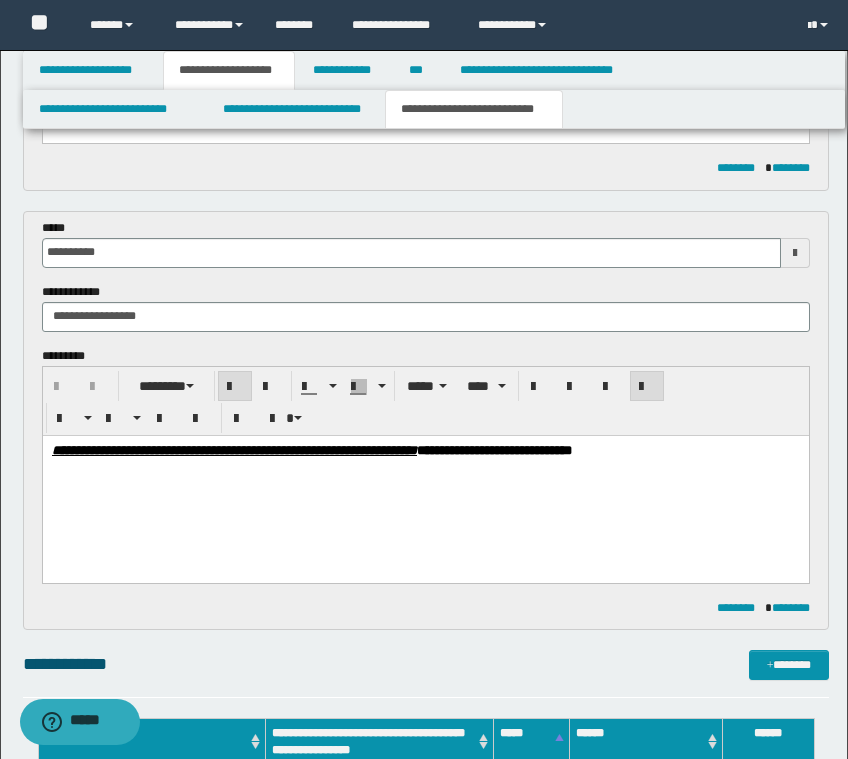 click on "**********" at bounding box center [425, 475] 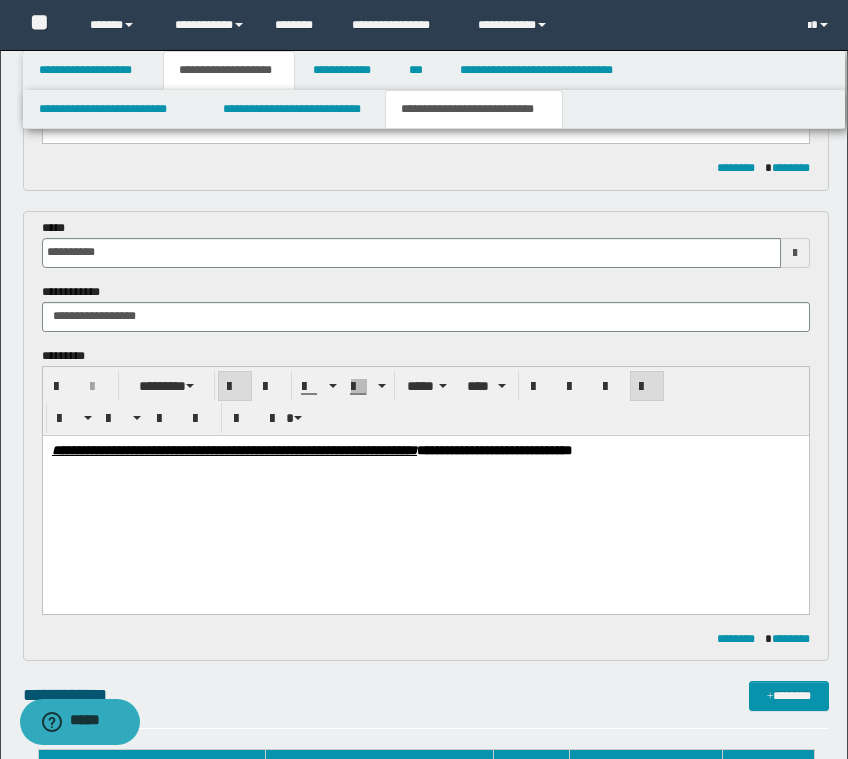 type 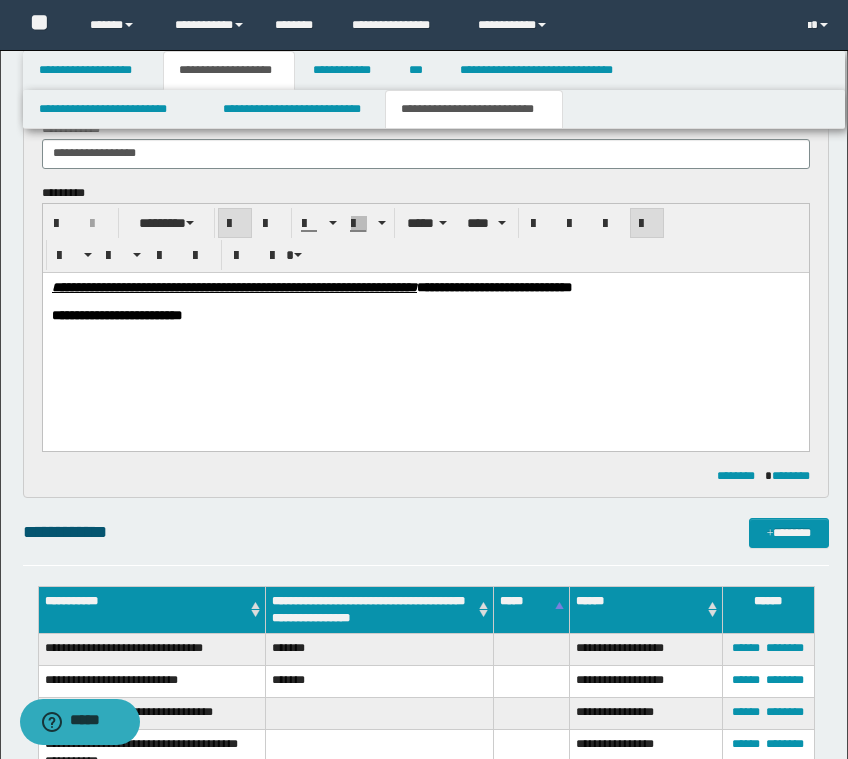 scroll, scrollTop: 702, scrollLeft: 0, axis: vertical 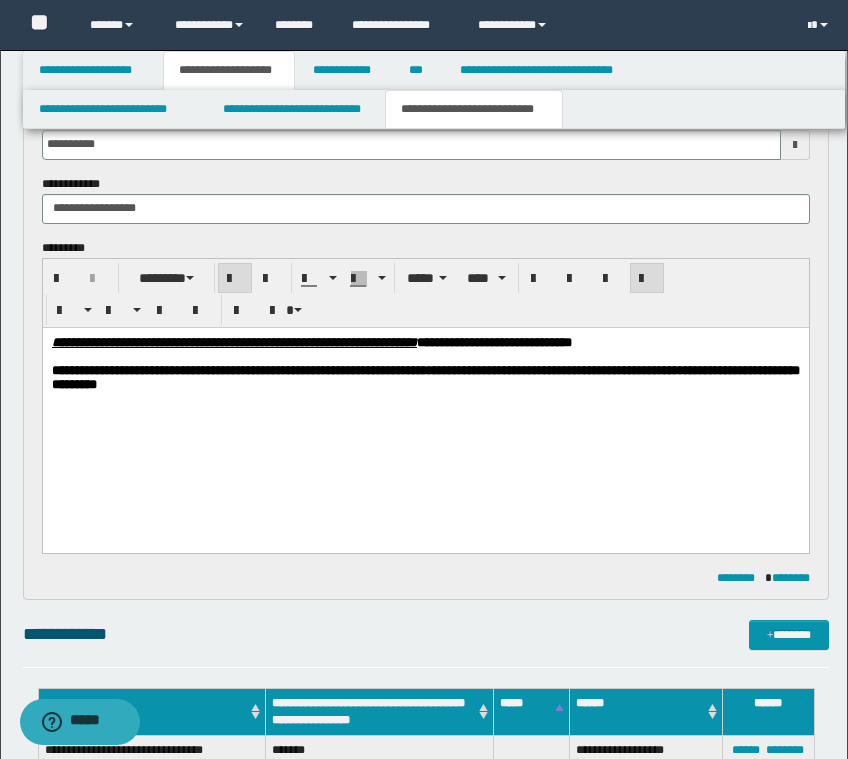 click on "**********" at bounding box center [425, 377] 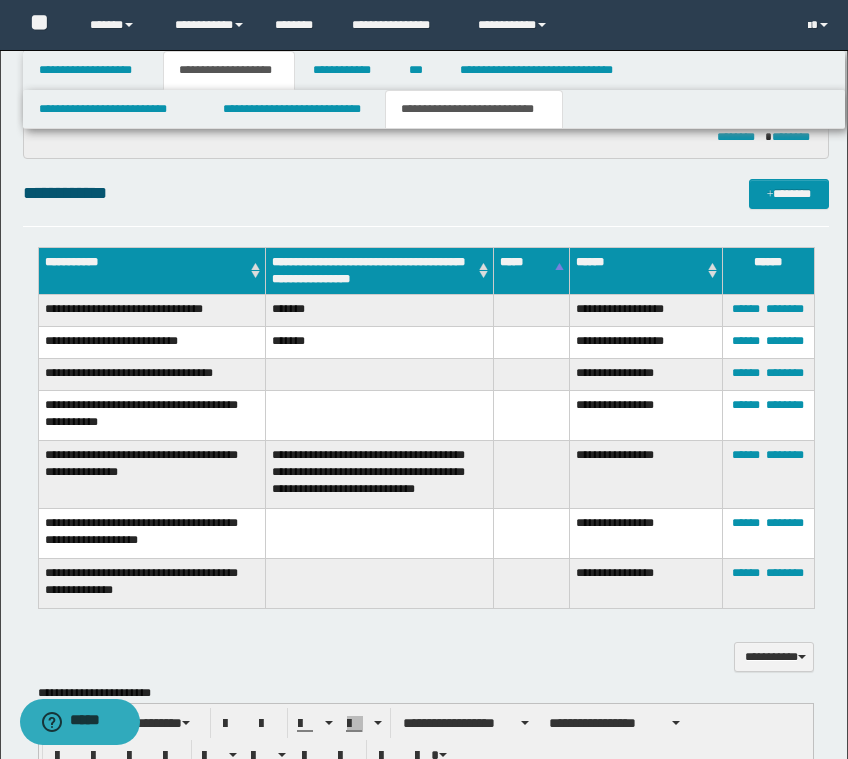 scroll, scrollTop: 1207, scrollLeft: 0, axis: vertical 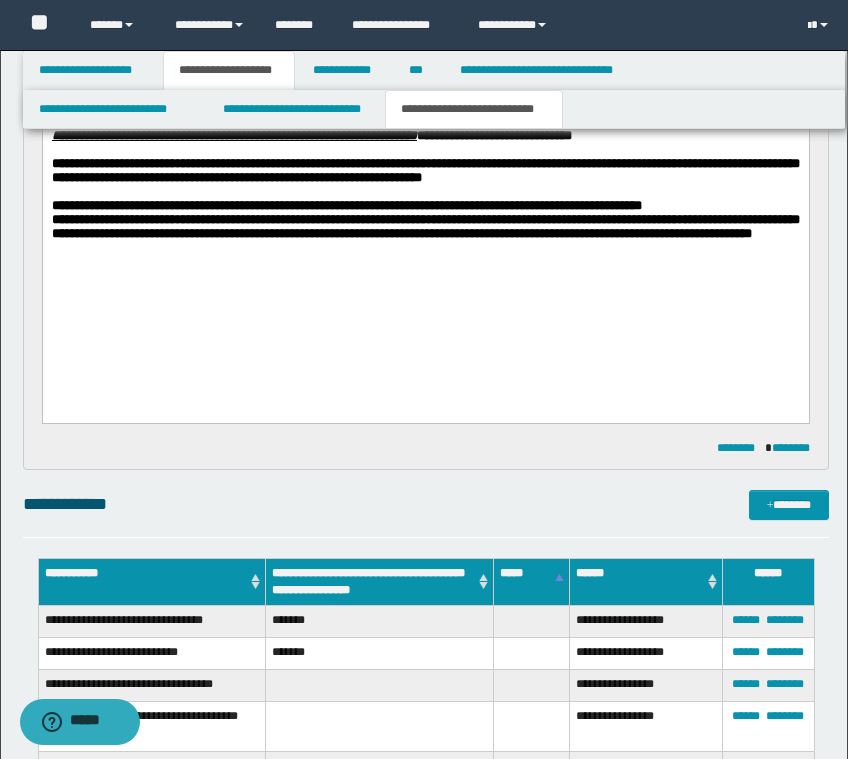 drag, startPoint x: 116, startPoint y: 284, endPoint x: 107, endPoint y: 276, distance: 12.0415945 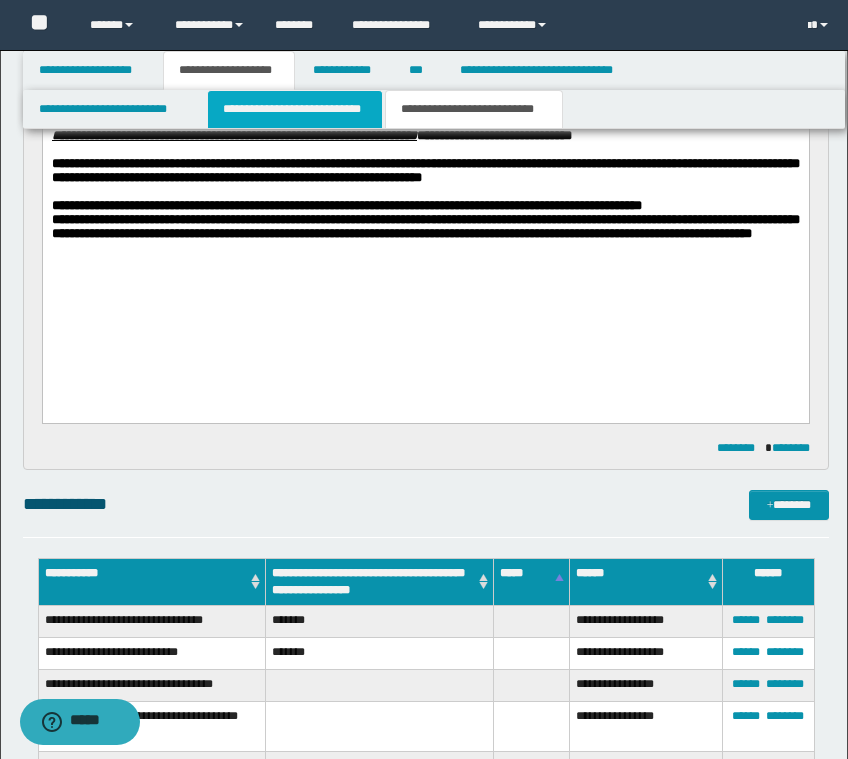 click on "**********" at bounding box center (295, 109) 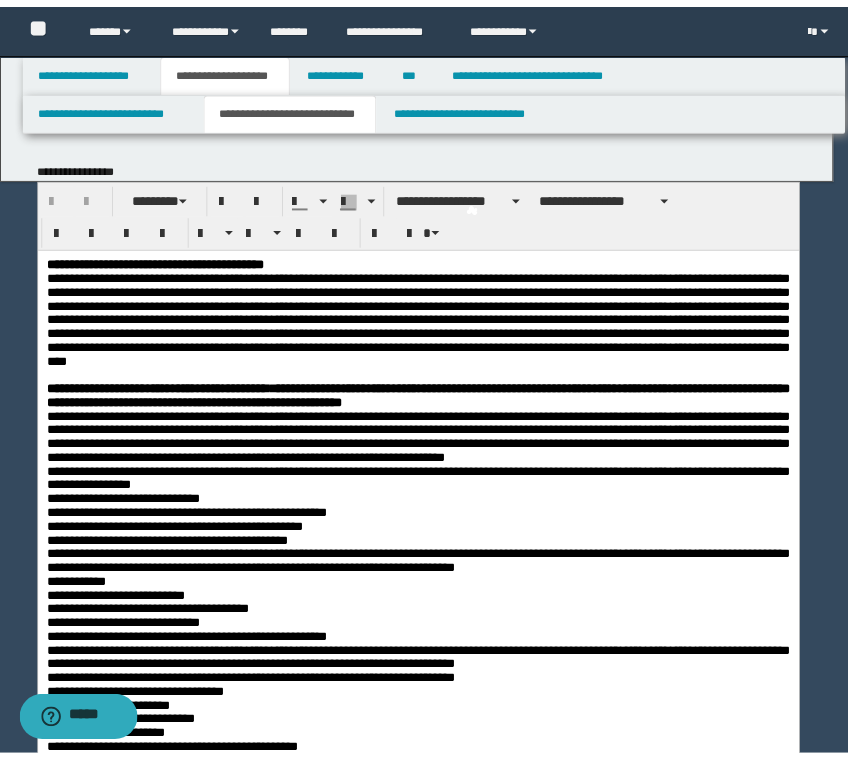 scroll, scrollTop: 0, scrollLeft: 0, axis: both 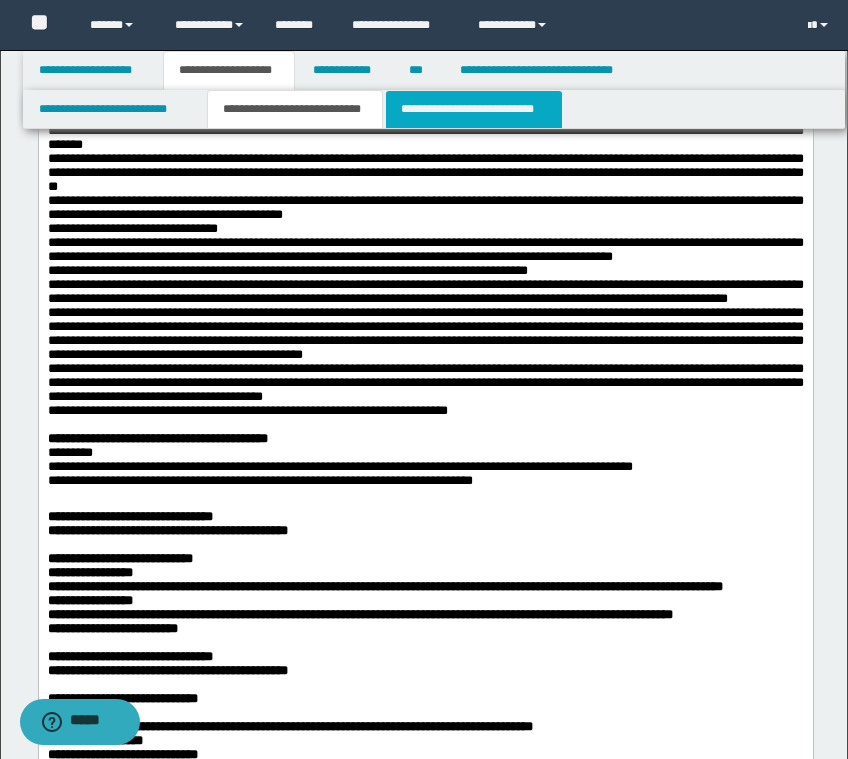 click on "**********" at bounding box center (474, 109) 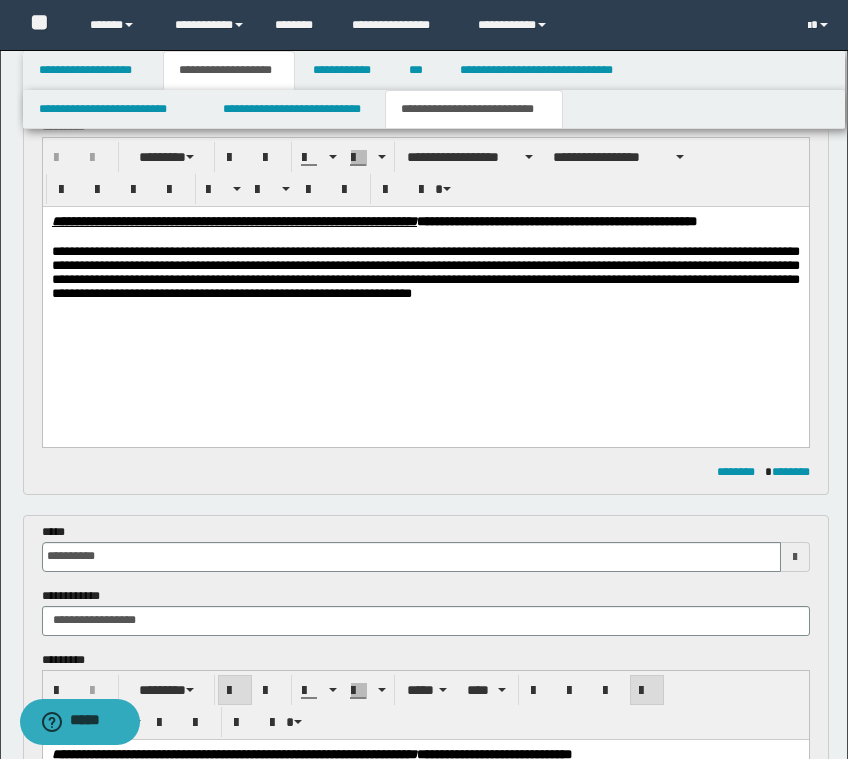 scroll, scrollTop: 267, scrollLeft: 0, axis: vertical 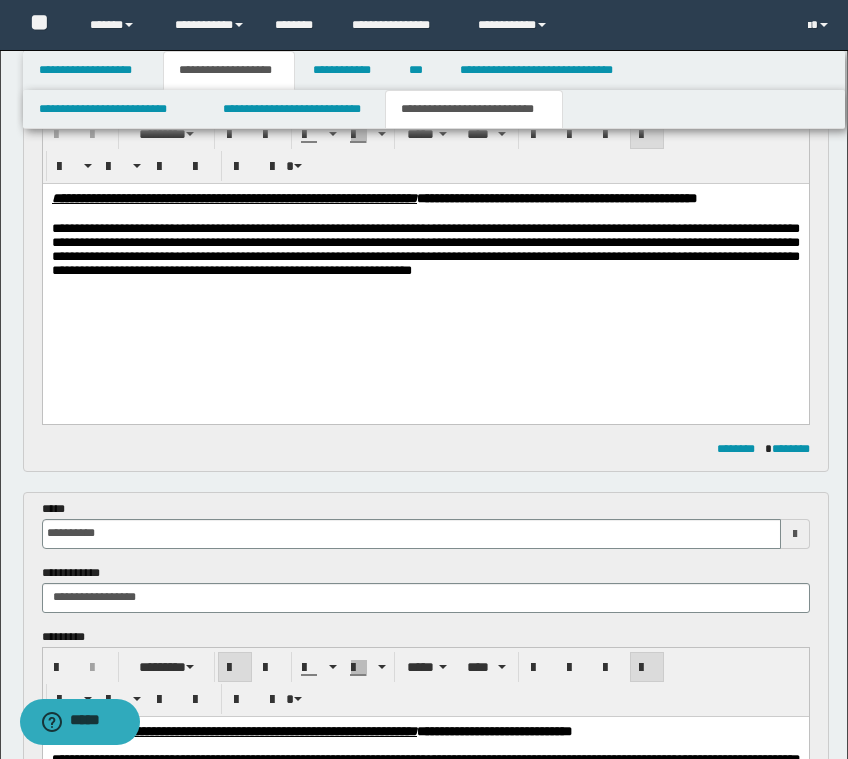 click on "**********" at bounding box center (425, 250) 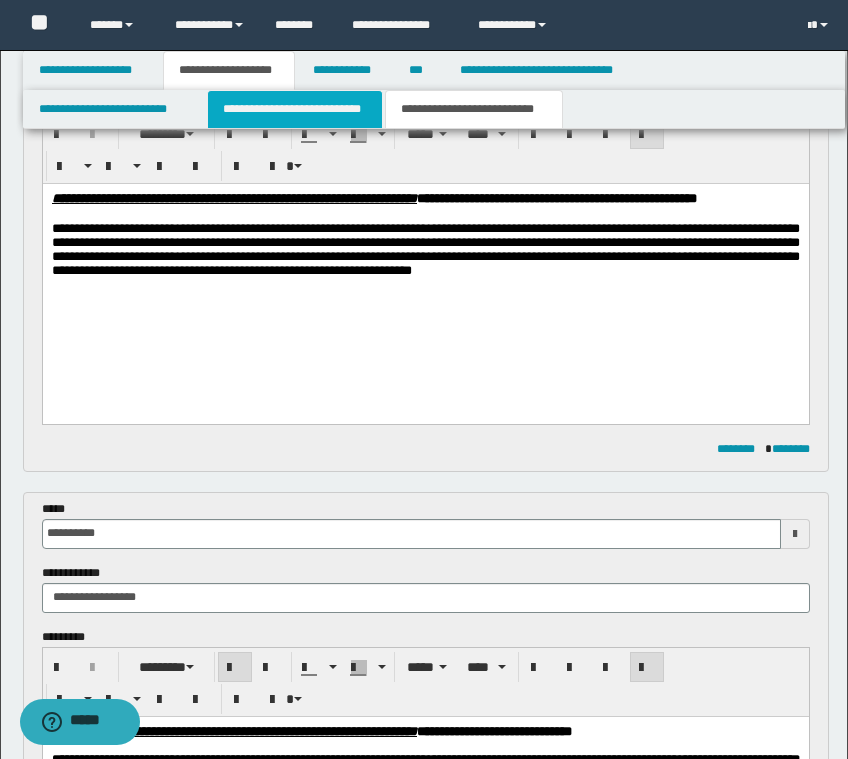 click on "**********" at bounding box center [295, 109] 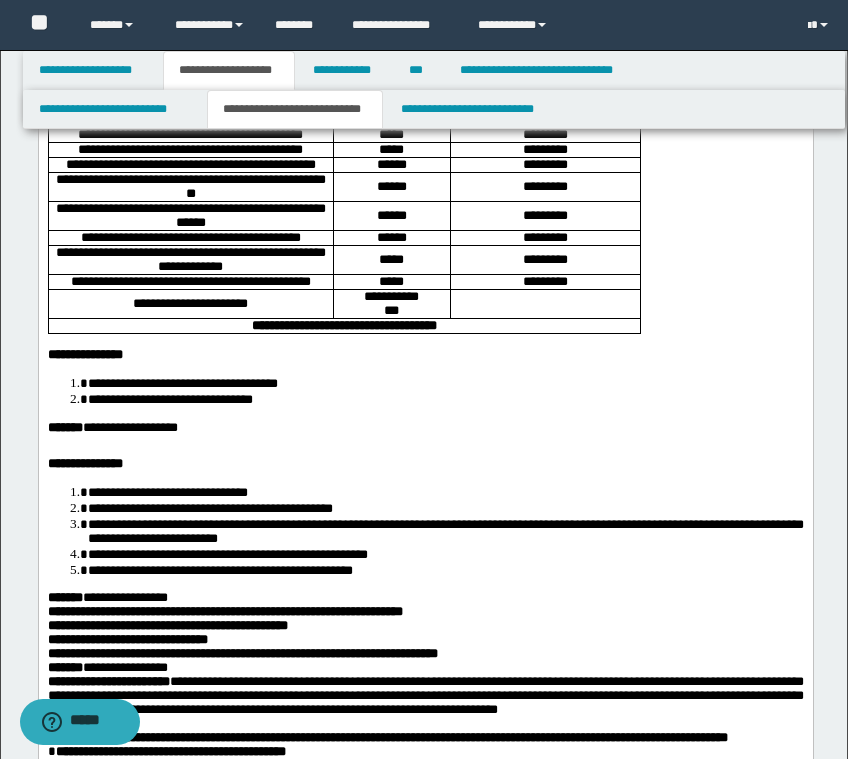 scroll, scrollTop: 1278, scrollLeft: 0, axis: vertical 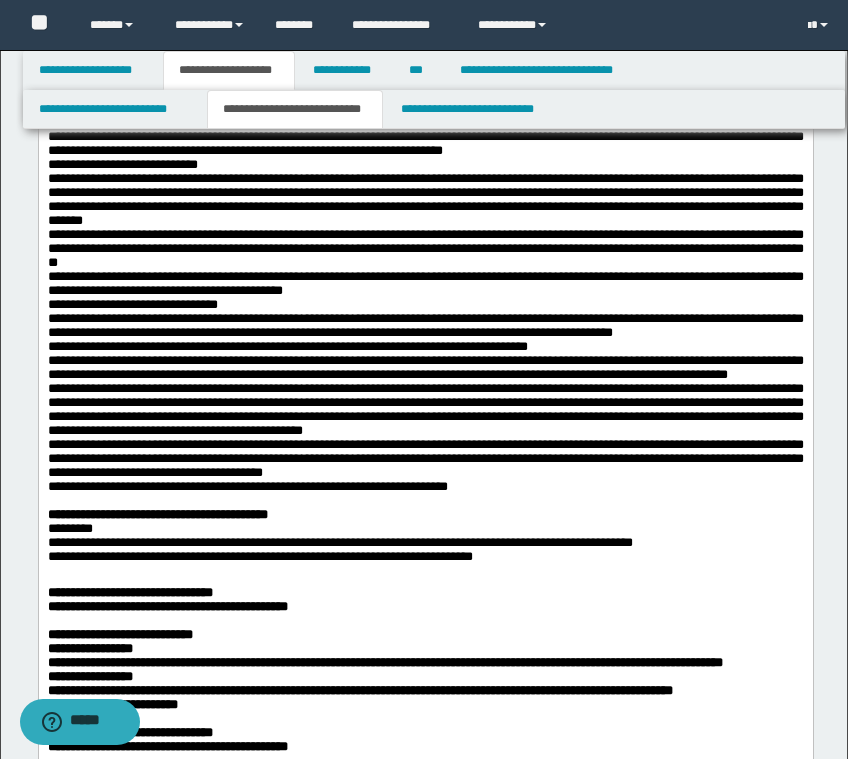 click on "**********" at bounding box center [287, -60] 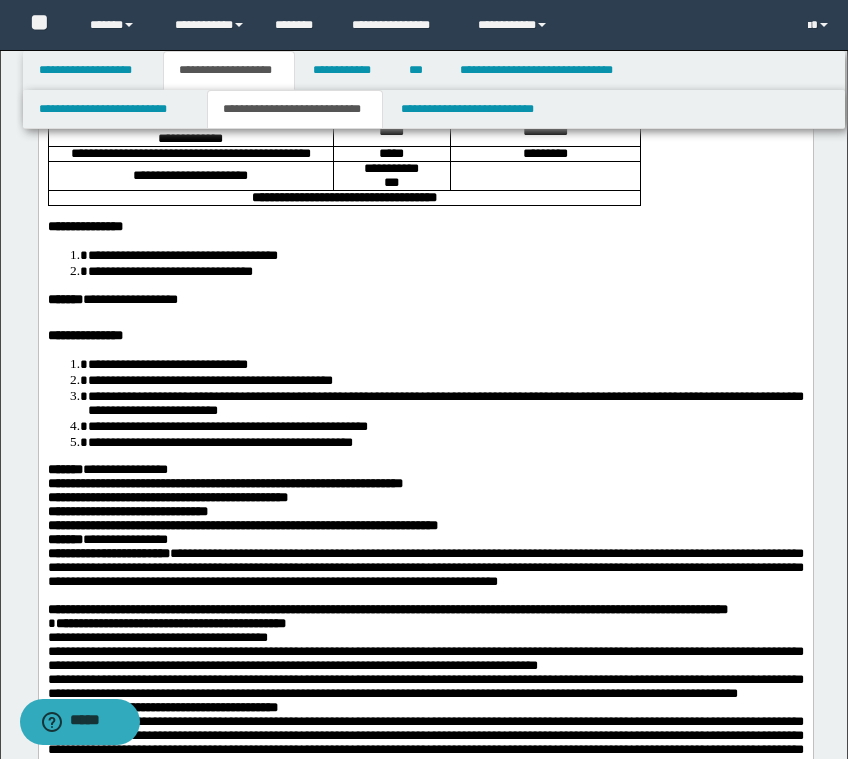 scroll, scrollTop: 1406, scrollLeft: 0, axis: vertical 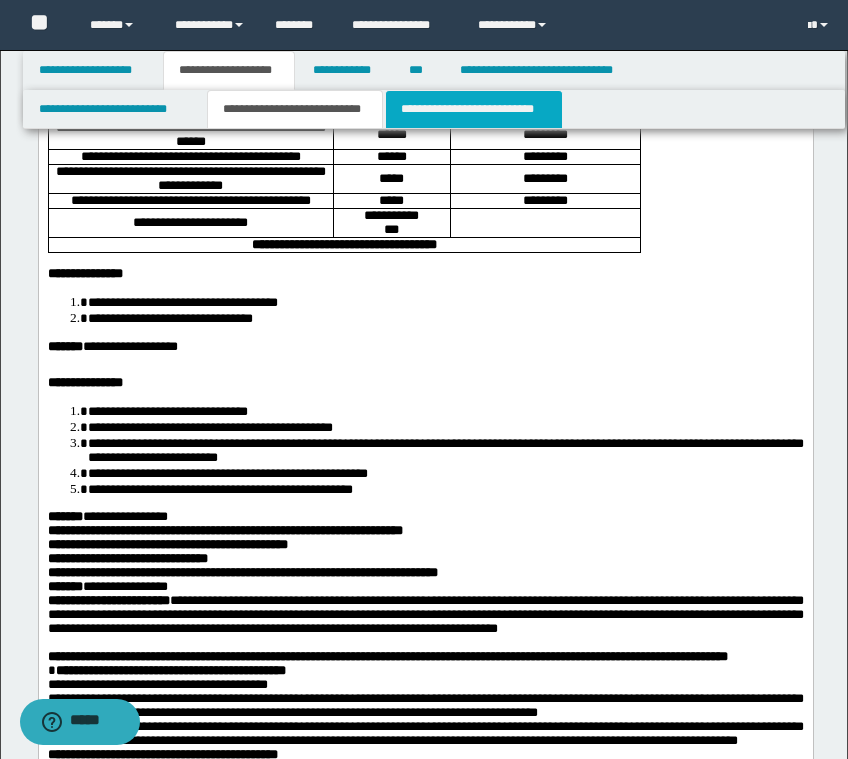 click on "**********" at bounding box center (474, 109) 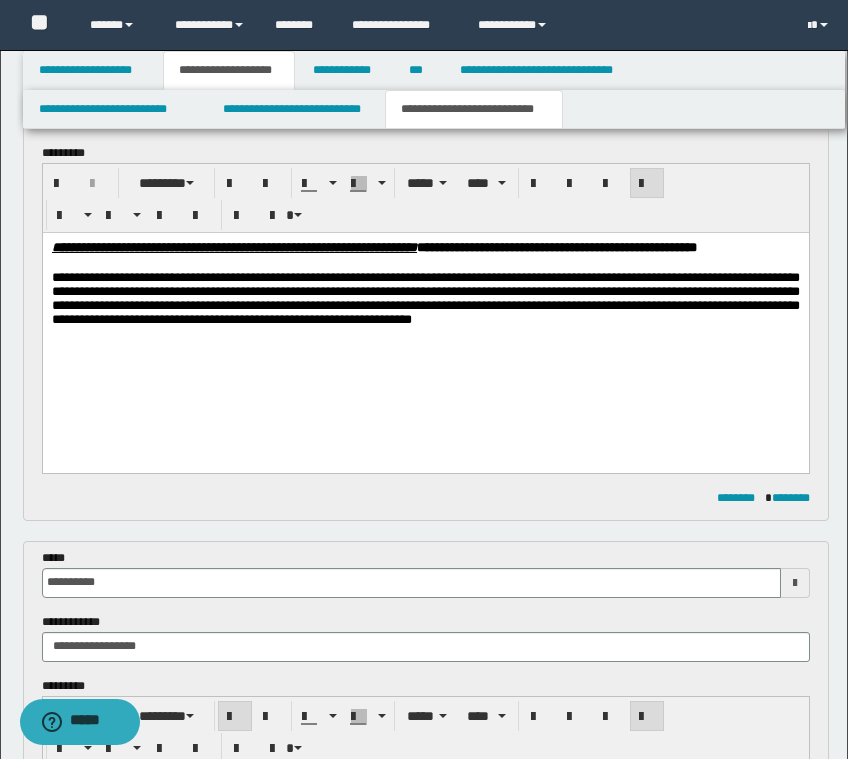 scroll, scrollTop: 0, scrollLeft: 0, axis: both 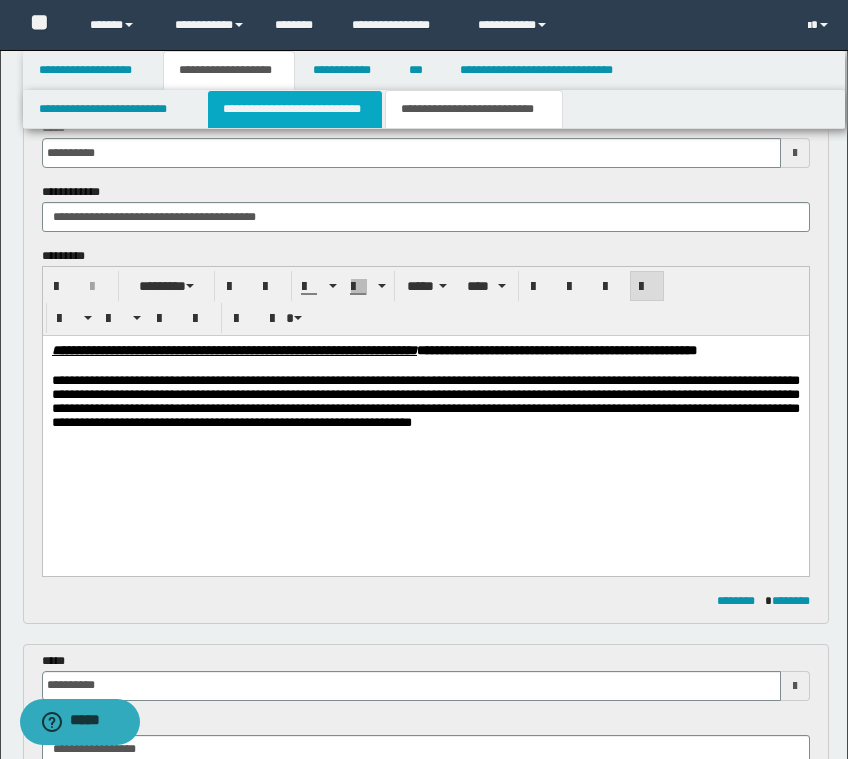 click on "**********" at bounding box center (295, 109) 